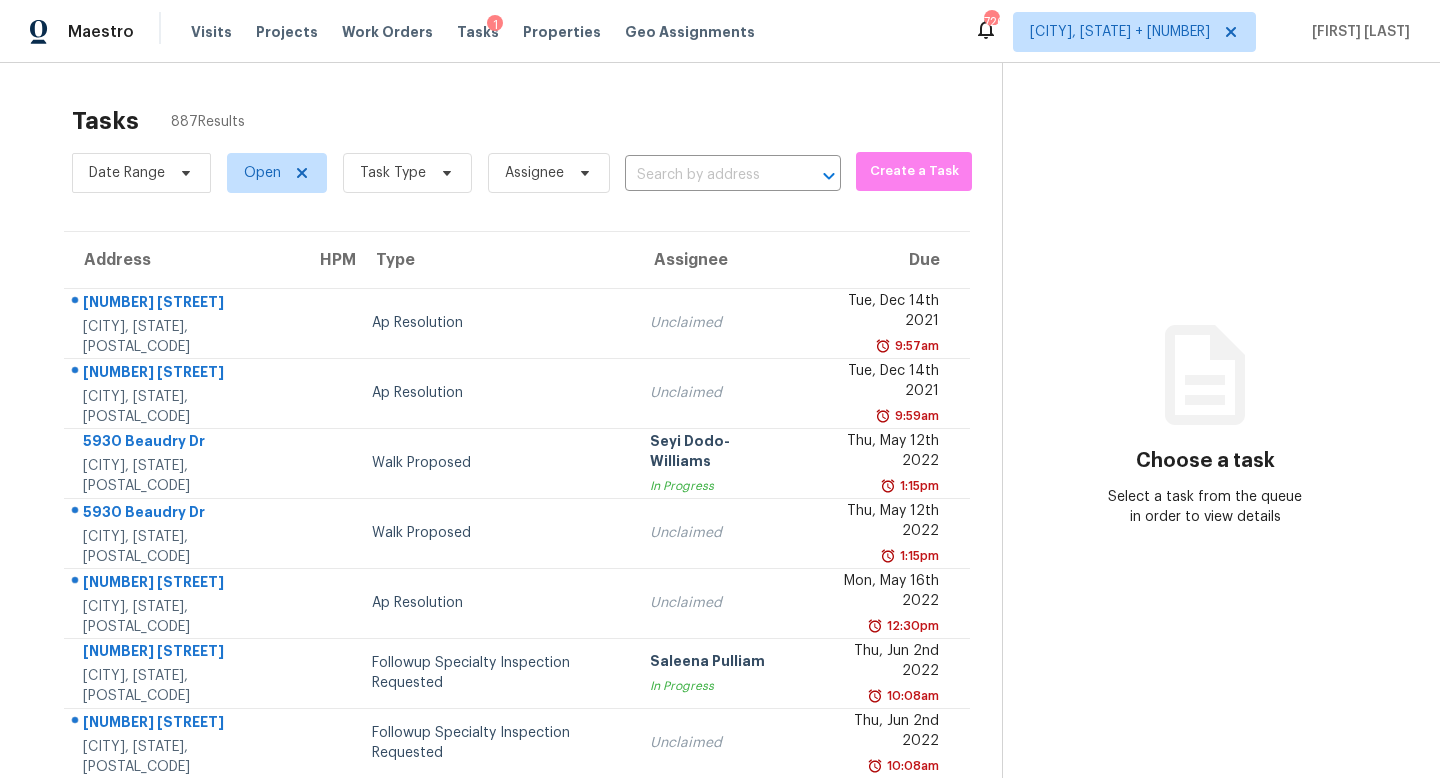 scroll, scrollTop: 0, scrollLeft: 0, axis: both 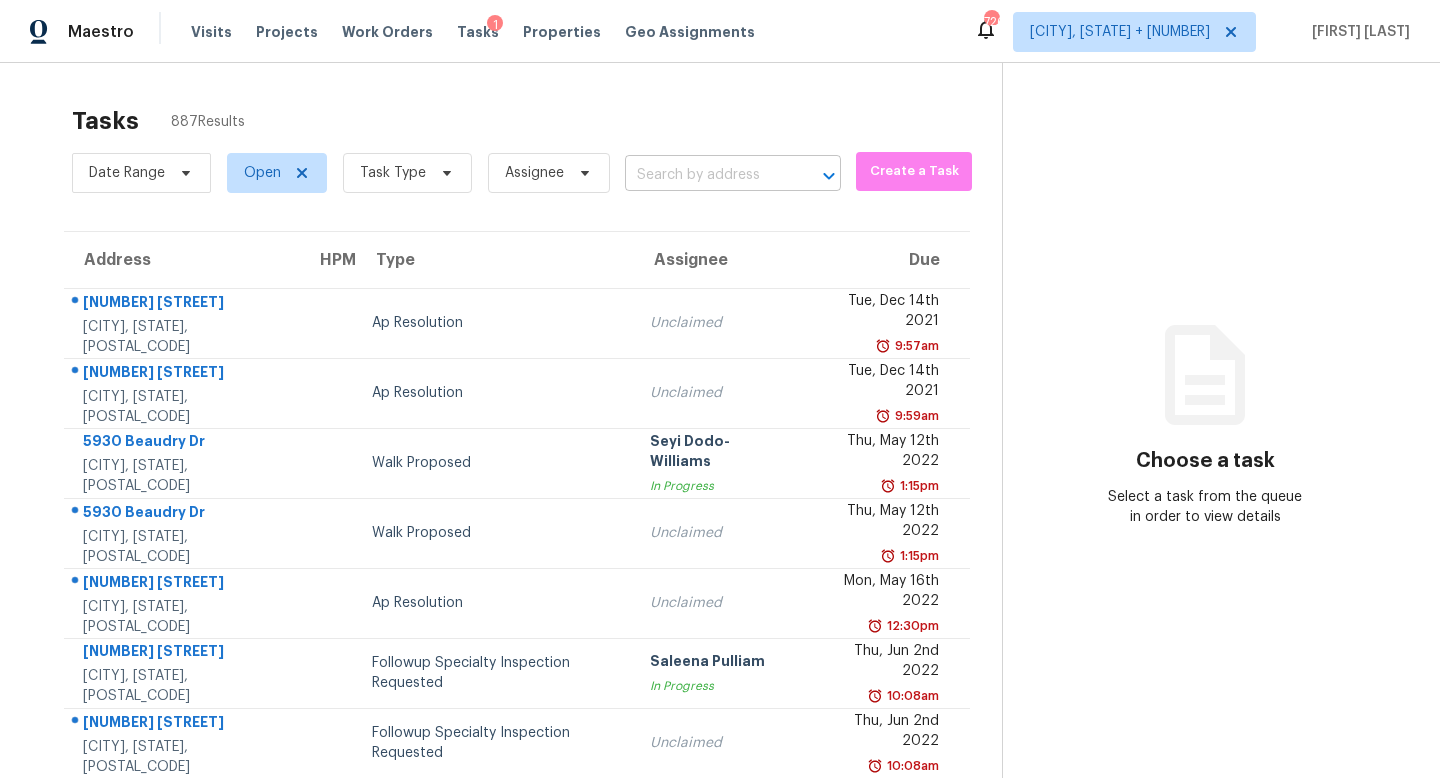 click at bounding box center [705, 175] 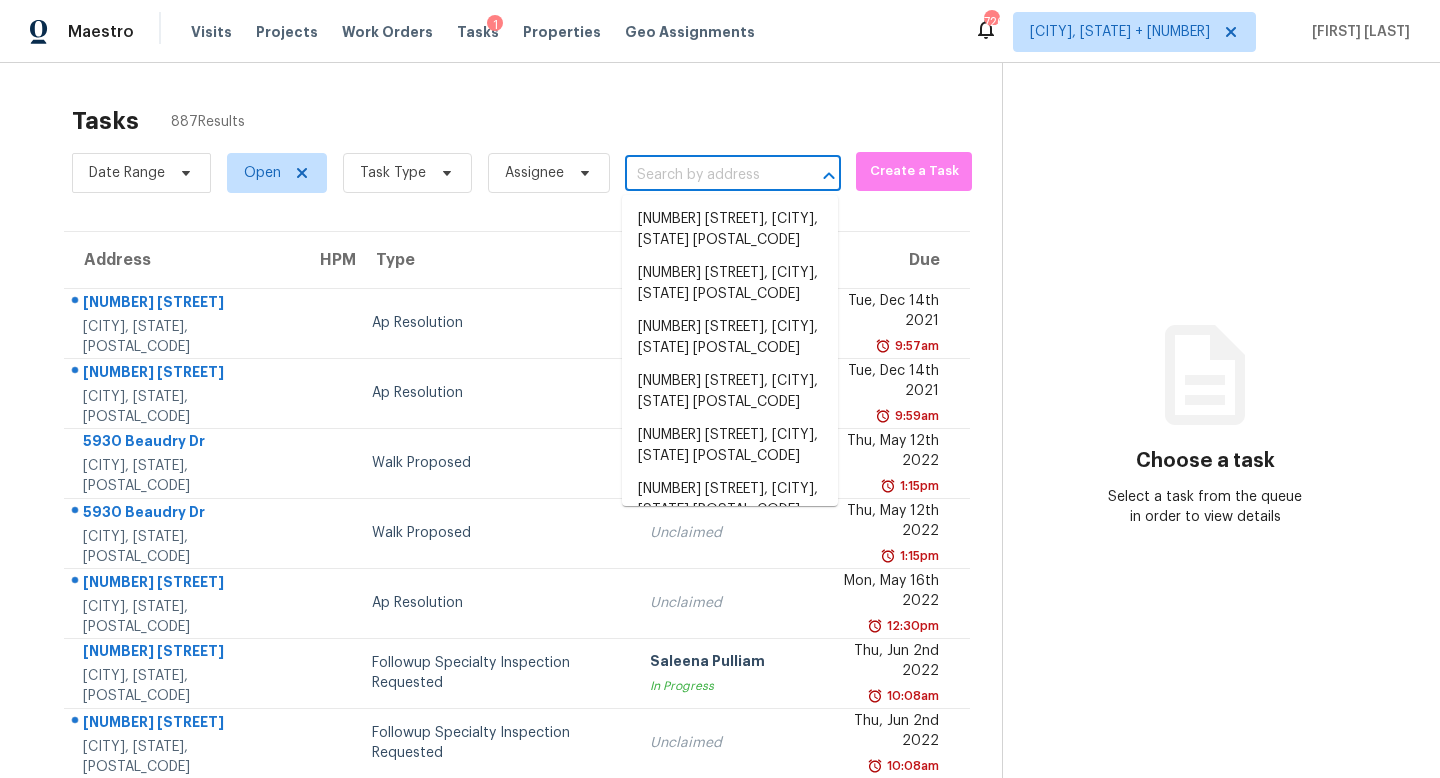 paste on "1400 El Camino Real Apt 125 South San Francisco, CA, 94080" 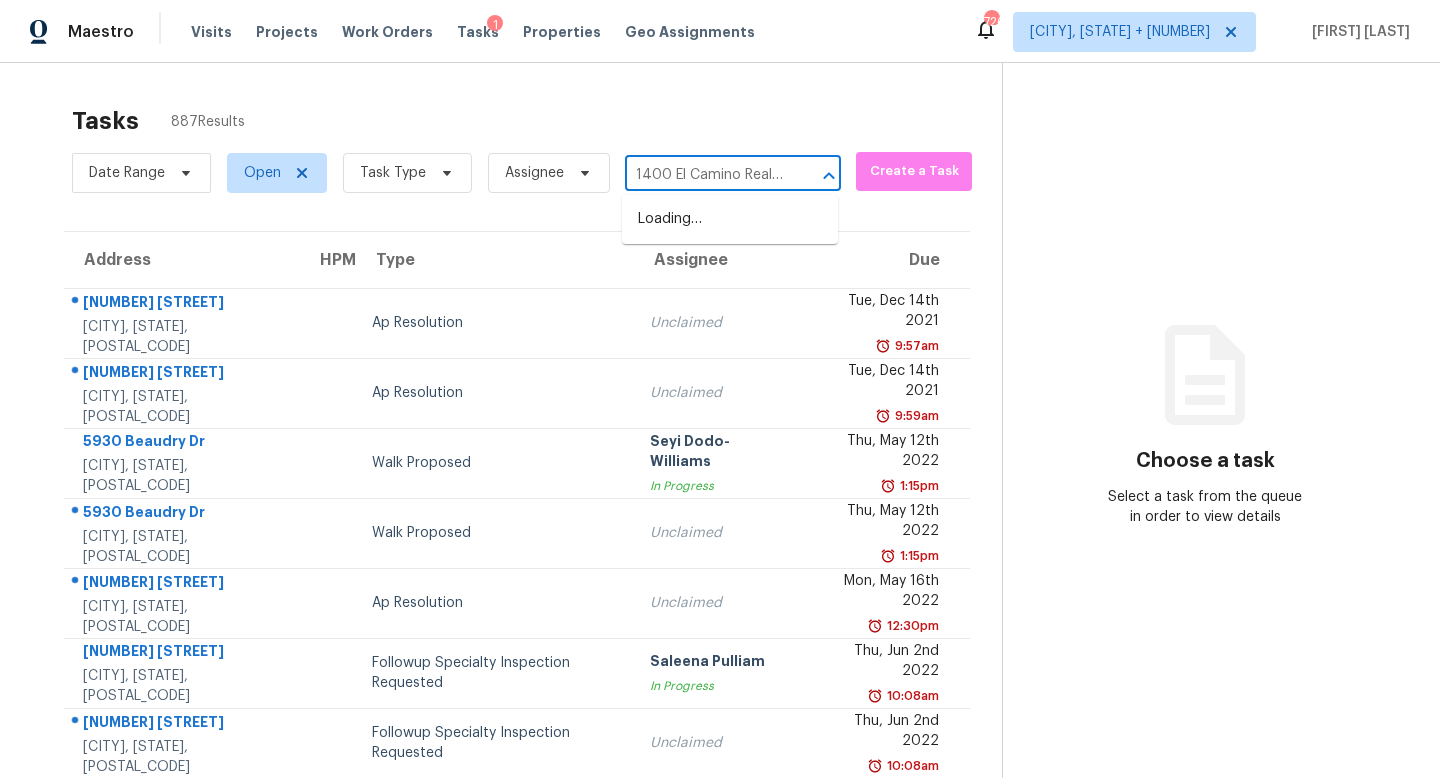 scroll, scrollTop: 0, scrollLeft: 0, axis: both 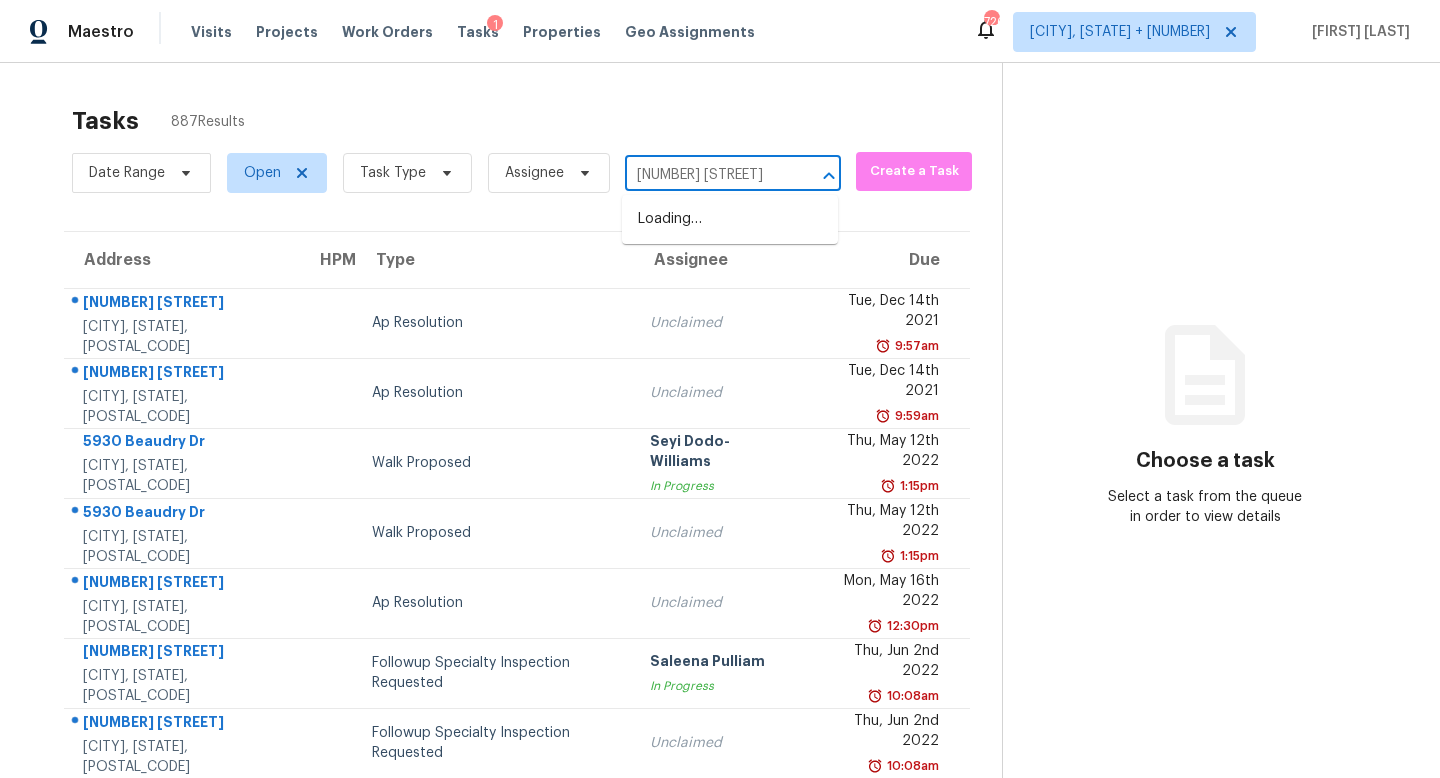 type on "[NUMBER] [STREET]" 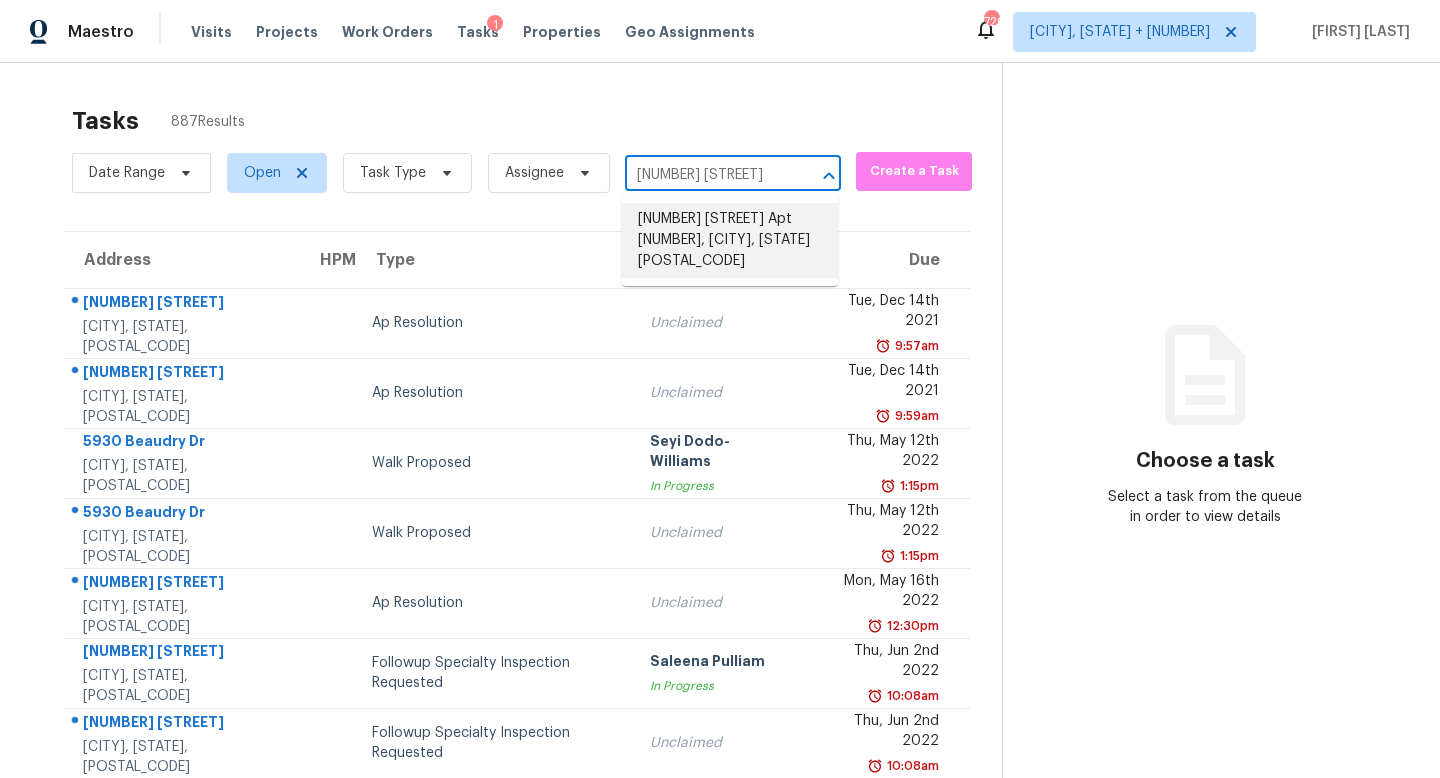 click on "[NUMBER] [STREET] Apt [NUMBER], [CITY], [STATE] [POSTAL_CODE]" at bounding box center (730, 240) 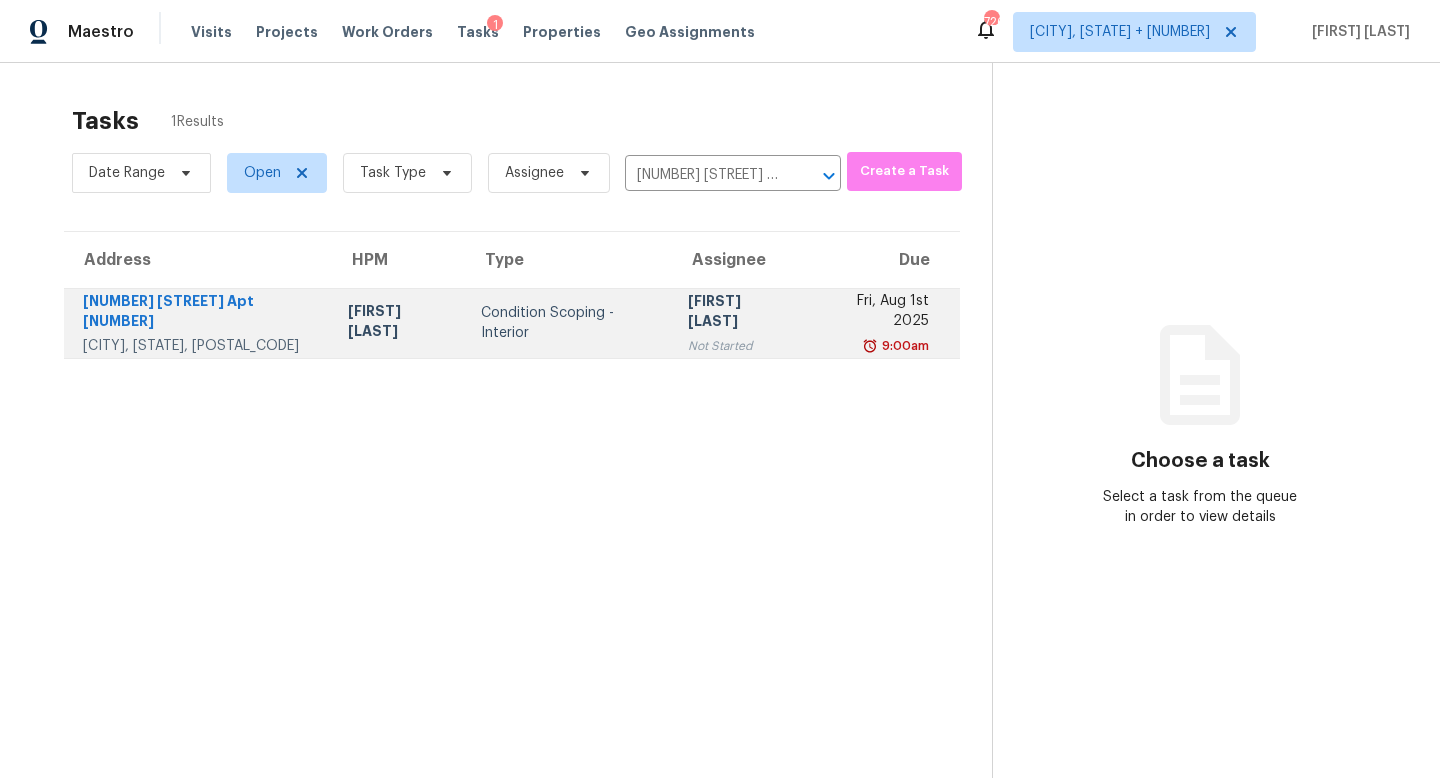 click on "Prabhu Raja" at bounding box center [739, 313] 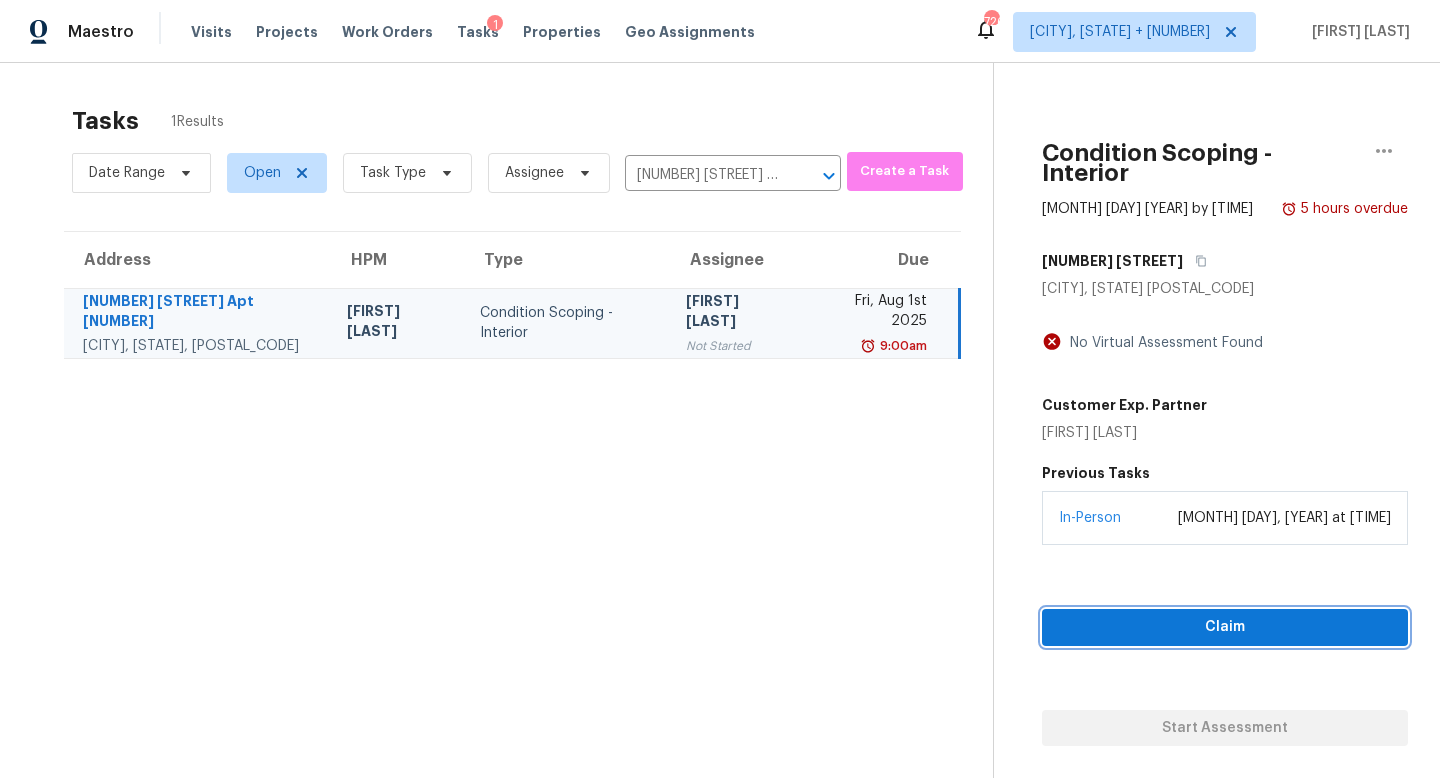 click on "Claim" at bounding box center (1225, 627) 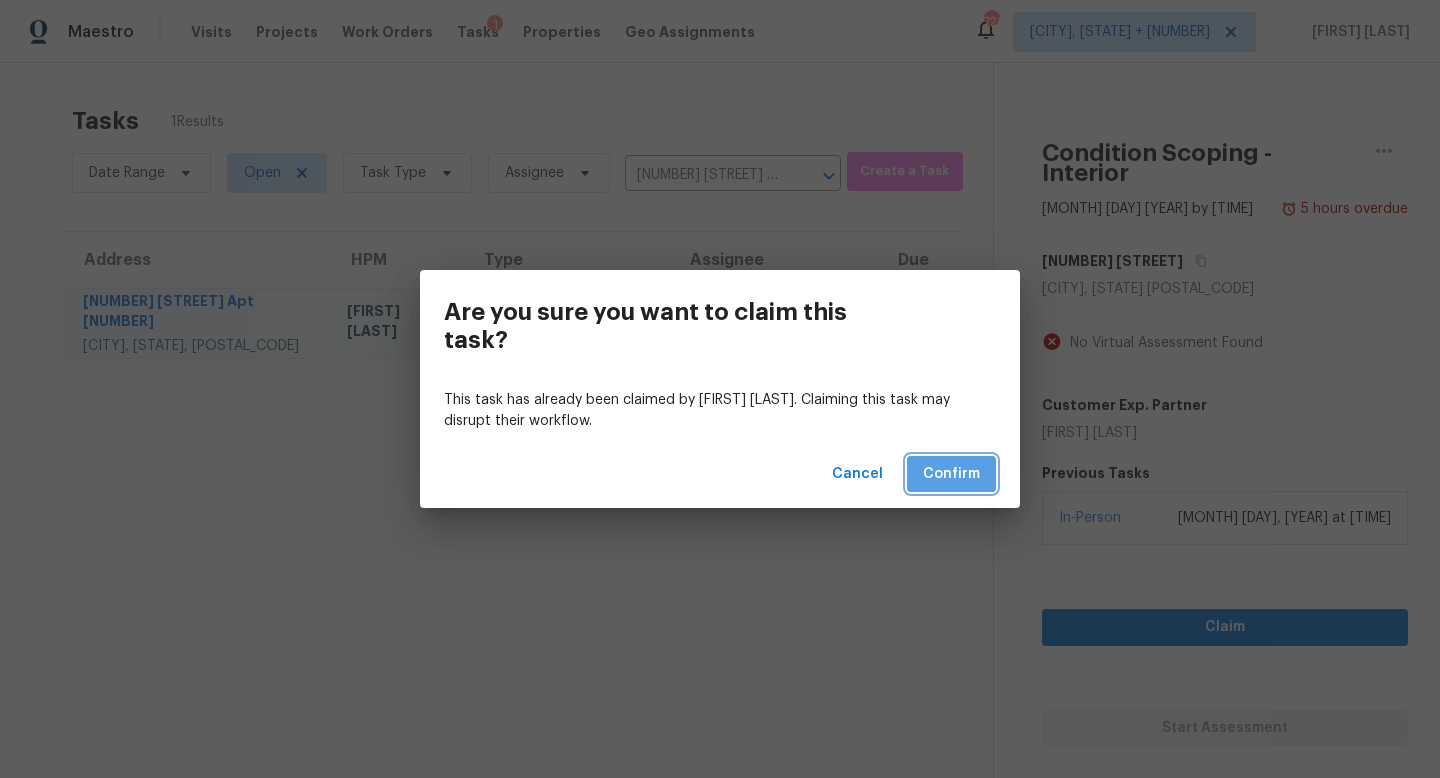 click on "Confirm" at bounding box center [951, 474] 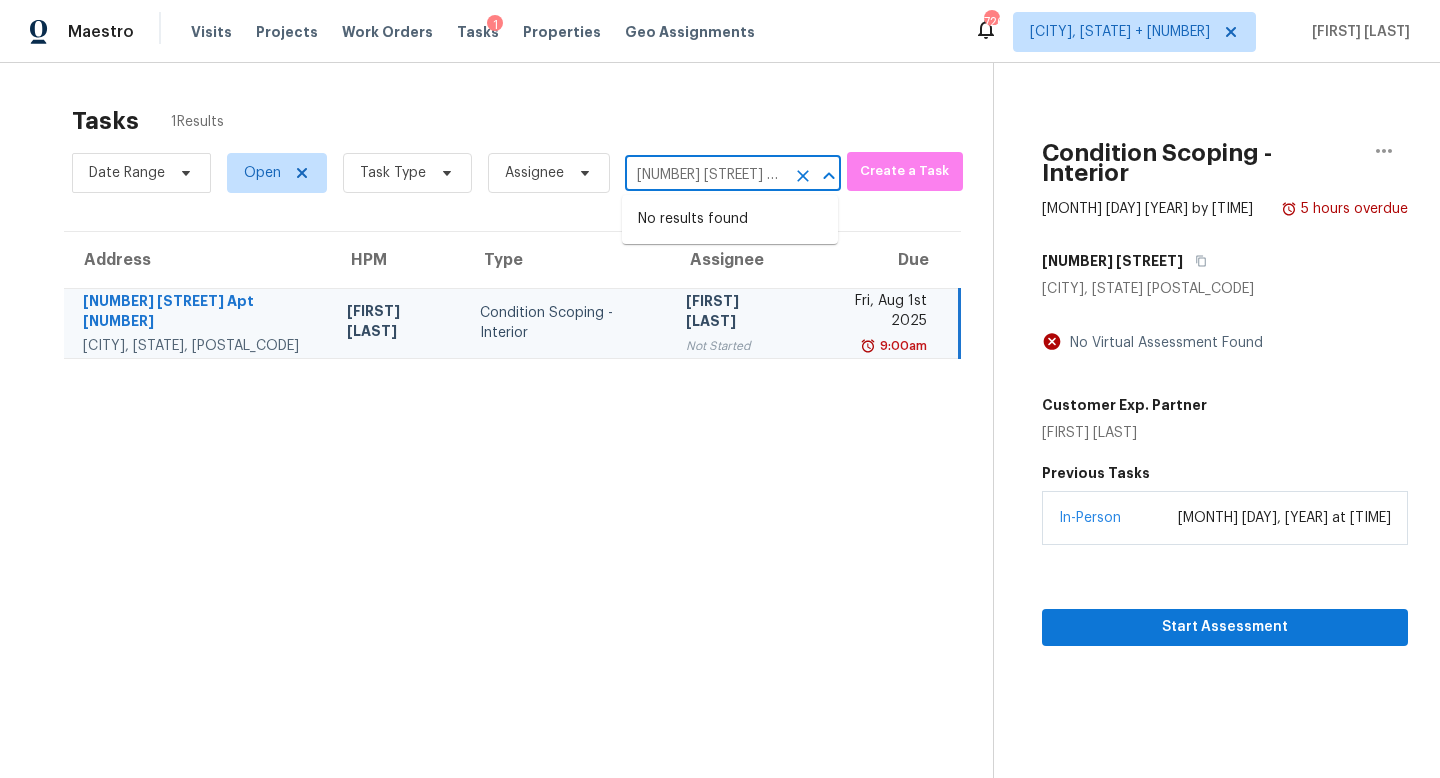 click on "[NUMBER] [STREET] Apt [NUMBER], [CITY], [STATE] [POSTAL_CODE]" at bounding box center [705, 175] 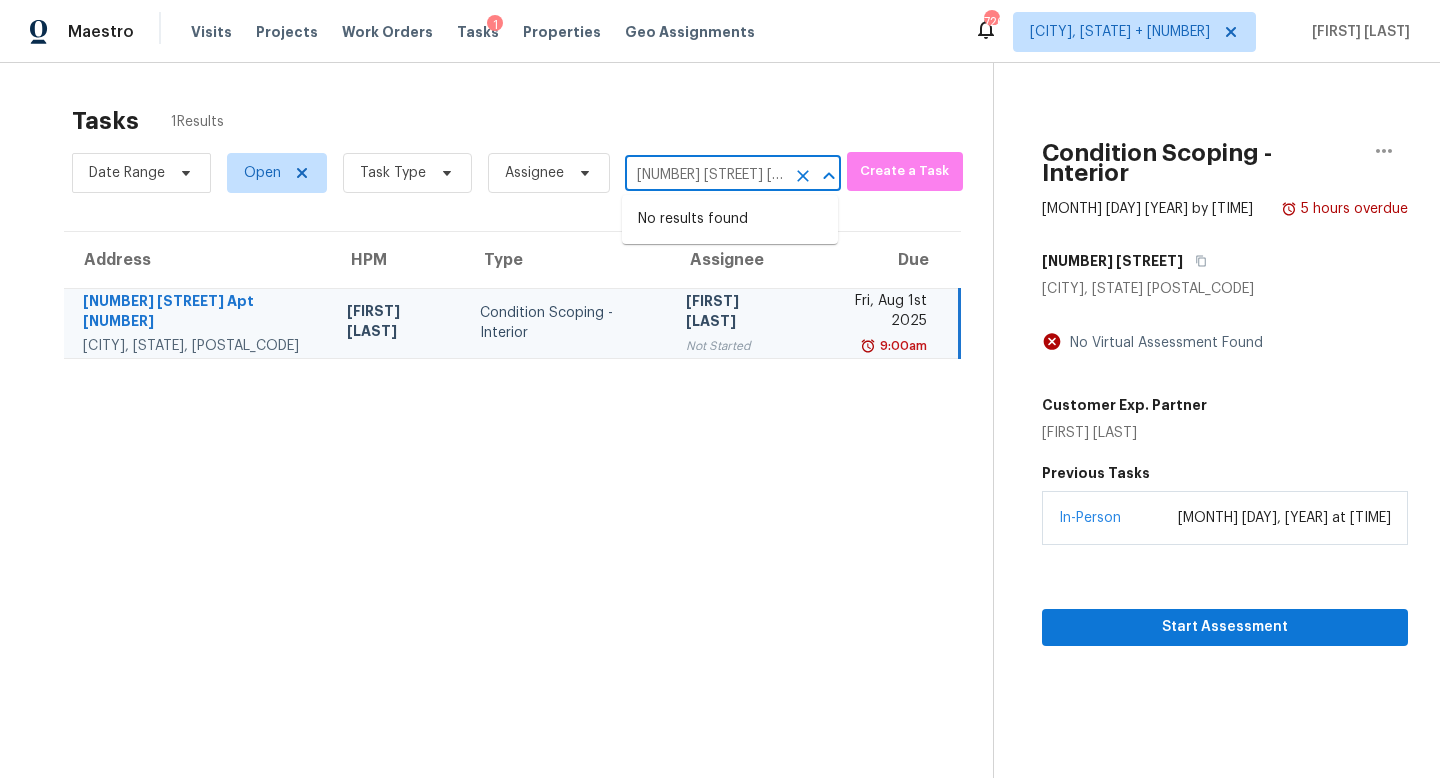 scroll, scrollTop: 0, scrollLeft: 118, axis: horizontal 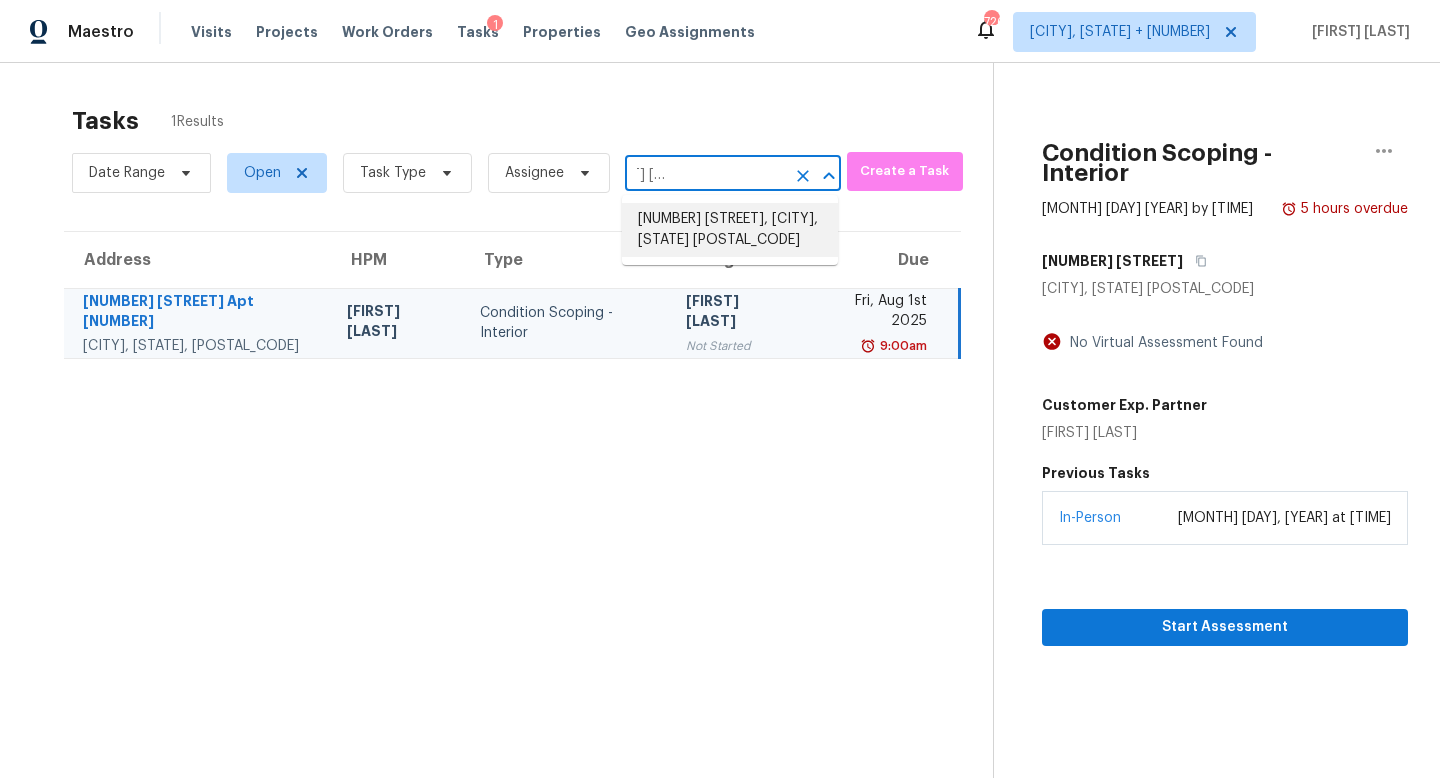 click on "[NUMBER] [STREET], [CITY], [STATE] [POSTAL_CODE]" at bounding box center [730, 230] 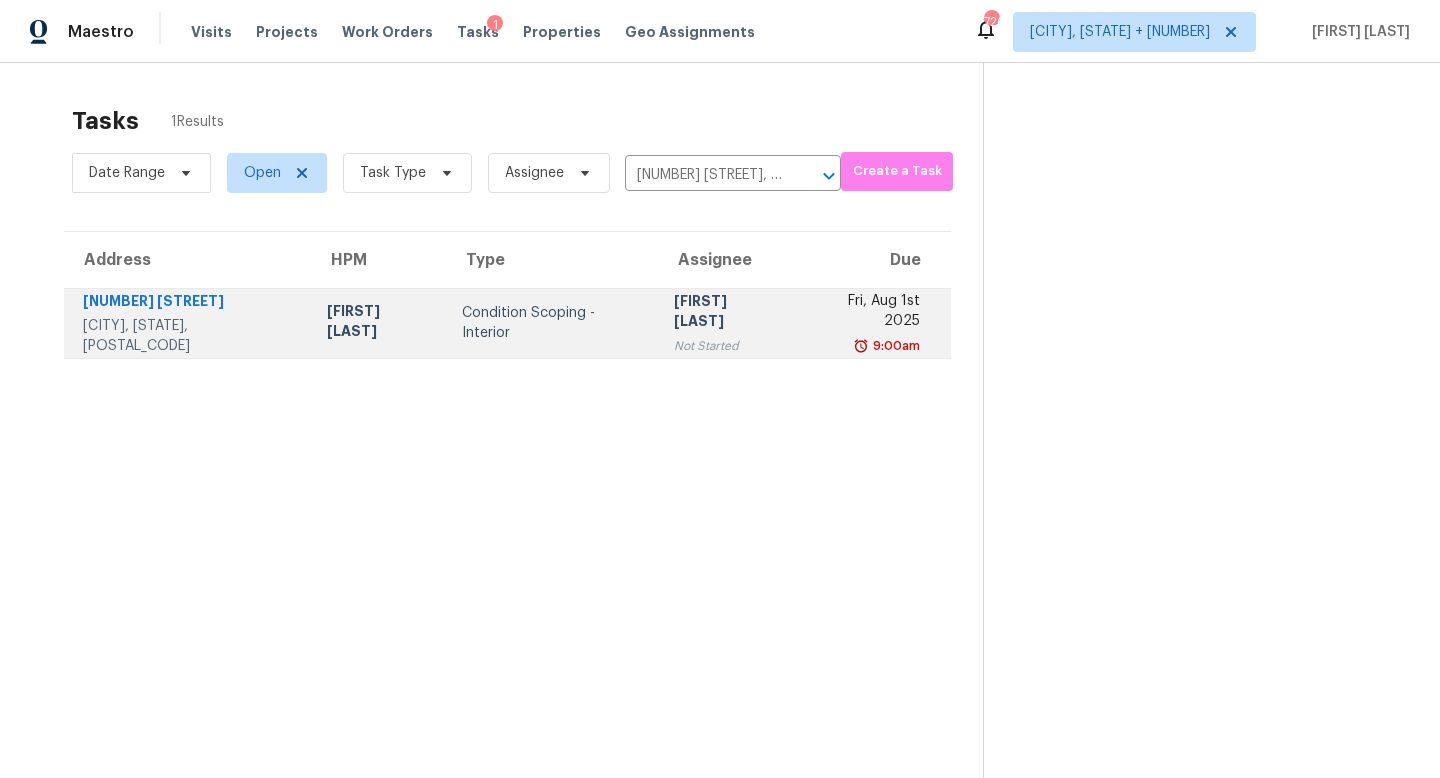click on "Prabhu Raja" at bounding box center (726, 313) 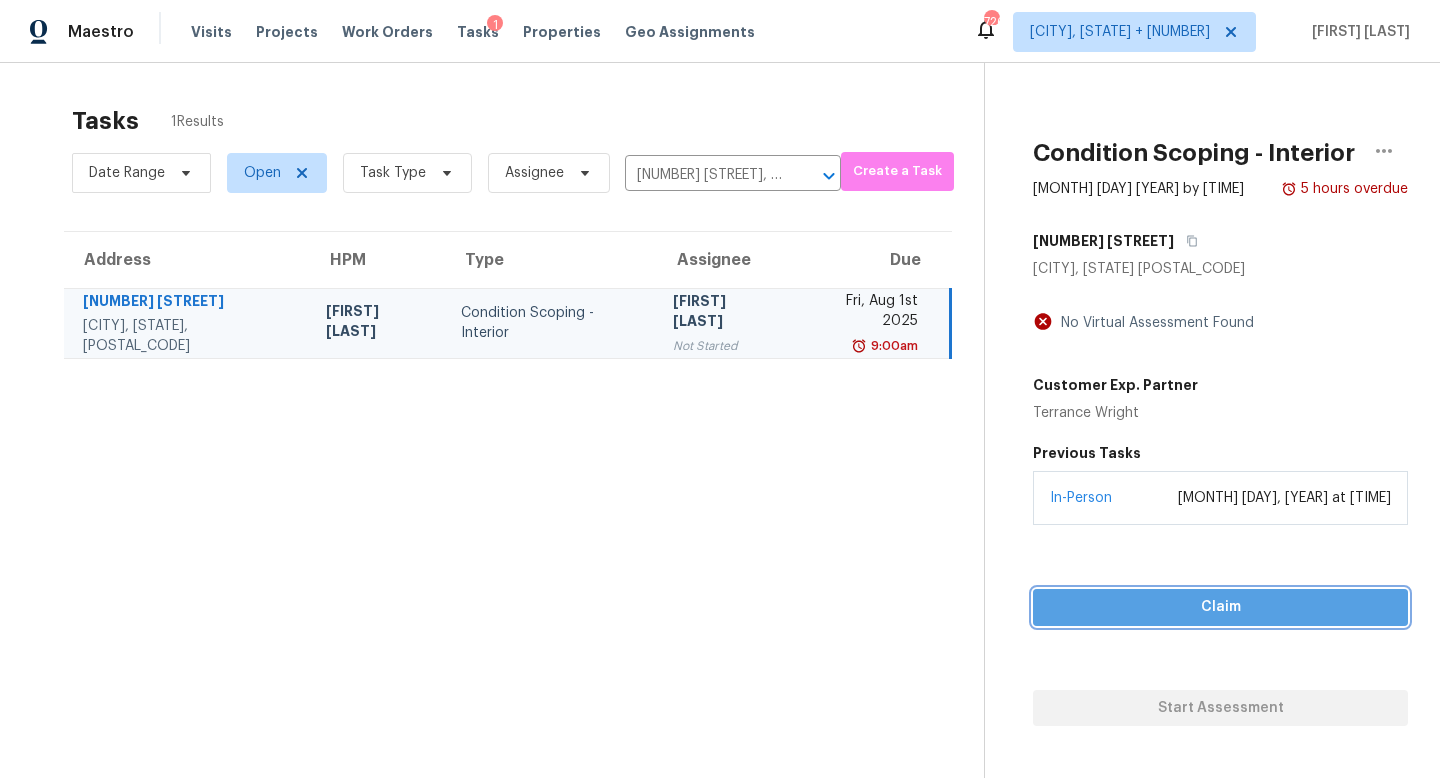 click on "Claim" at bounding box center [1220, 607] 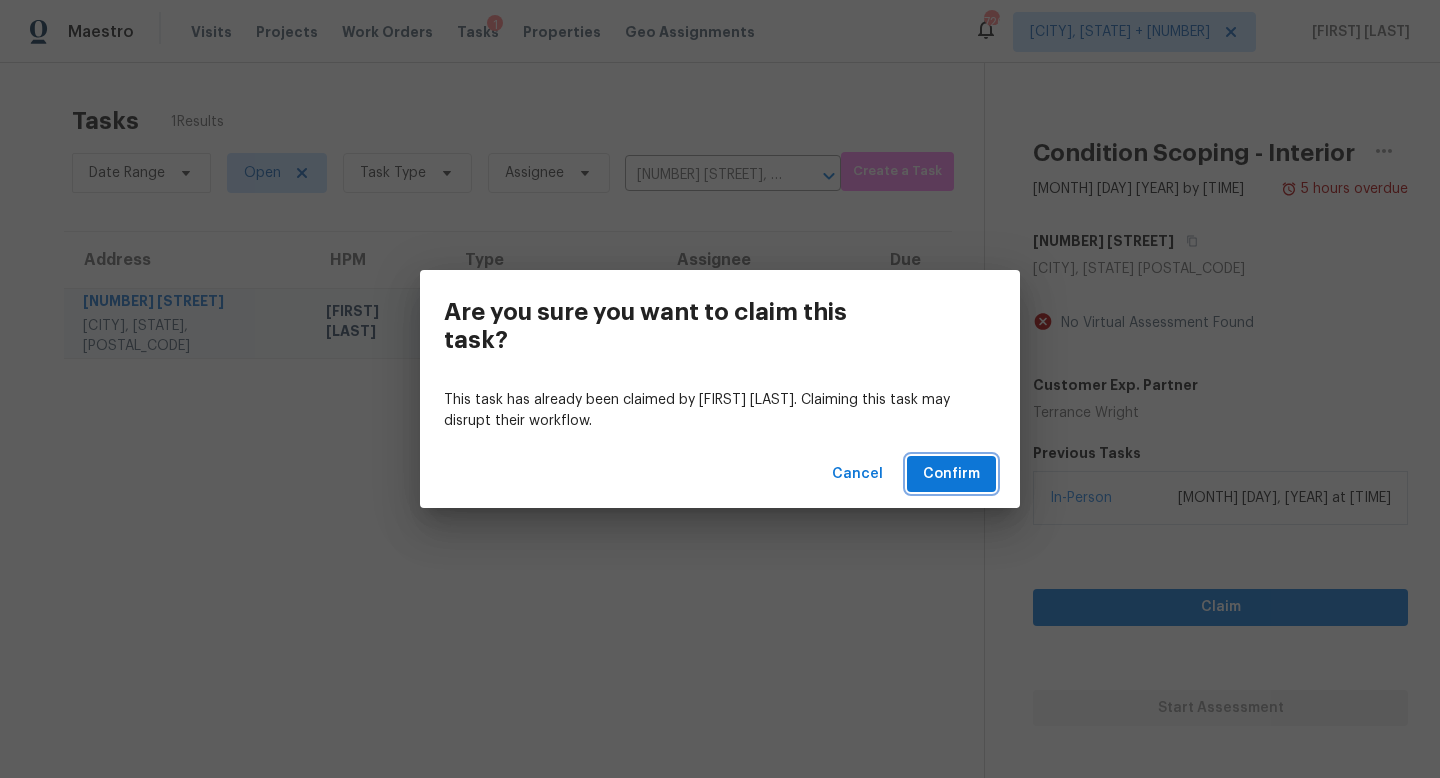 click on "Confirm" at bounding box center (951, 474) 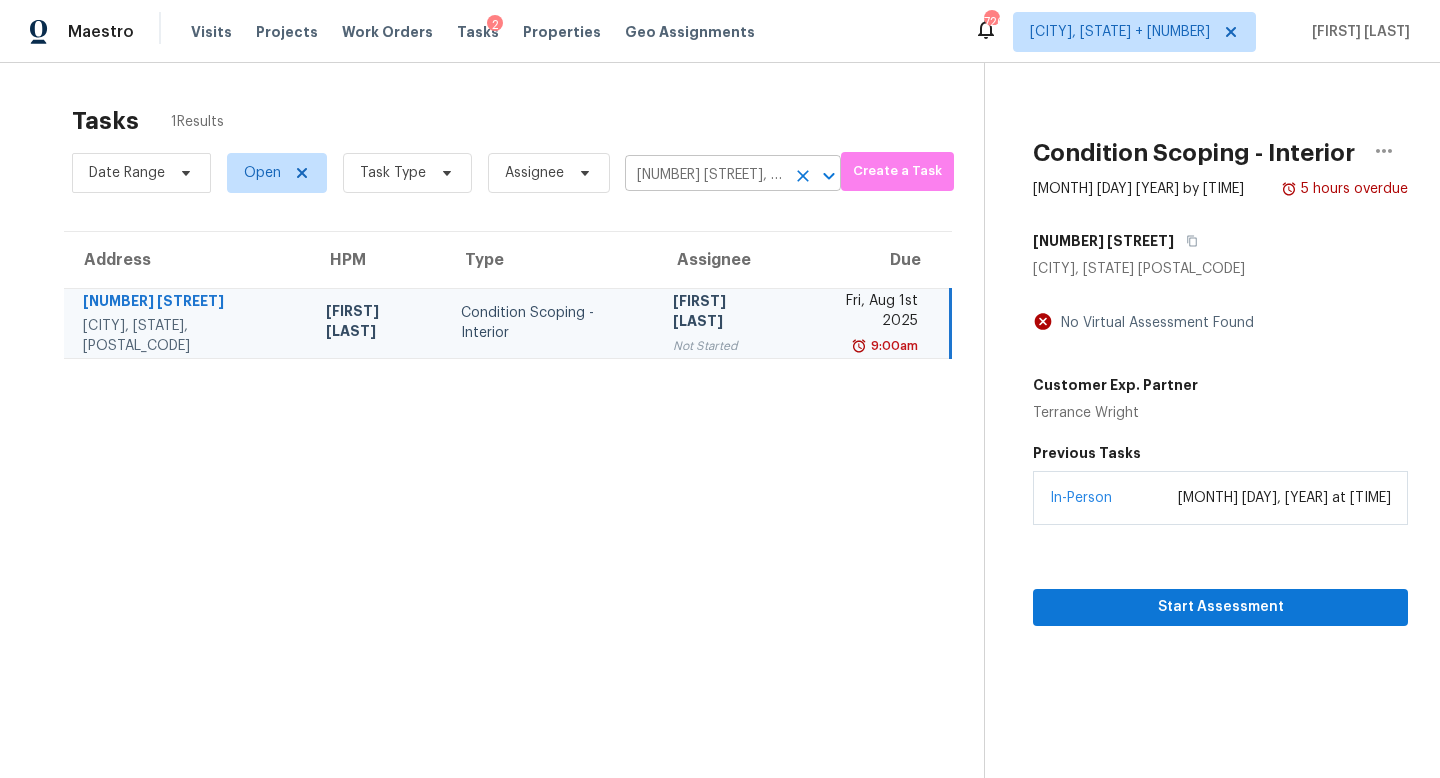 click on "[NUMBER] [STREET], [CITY], [STATE] [POSTAL_CODE]" at bounding box center [705, 175] 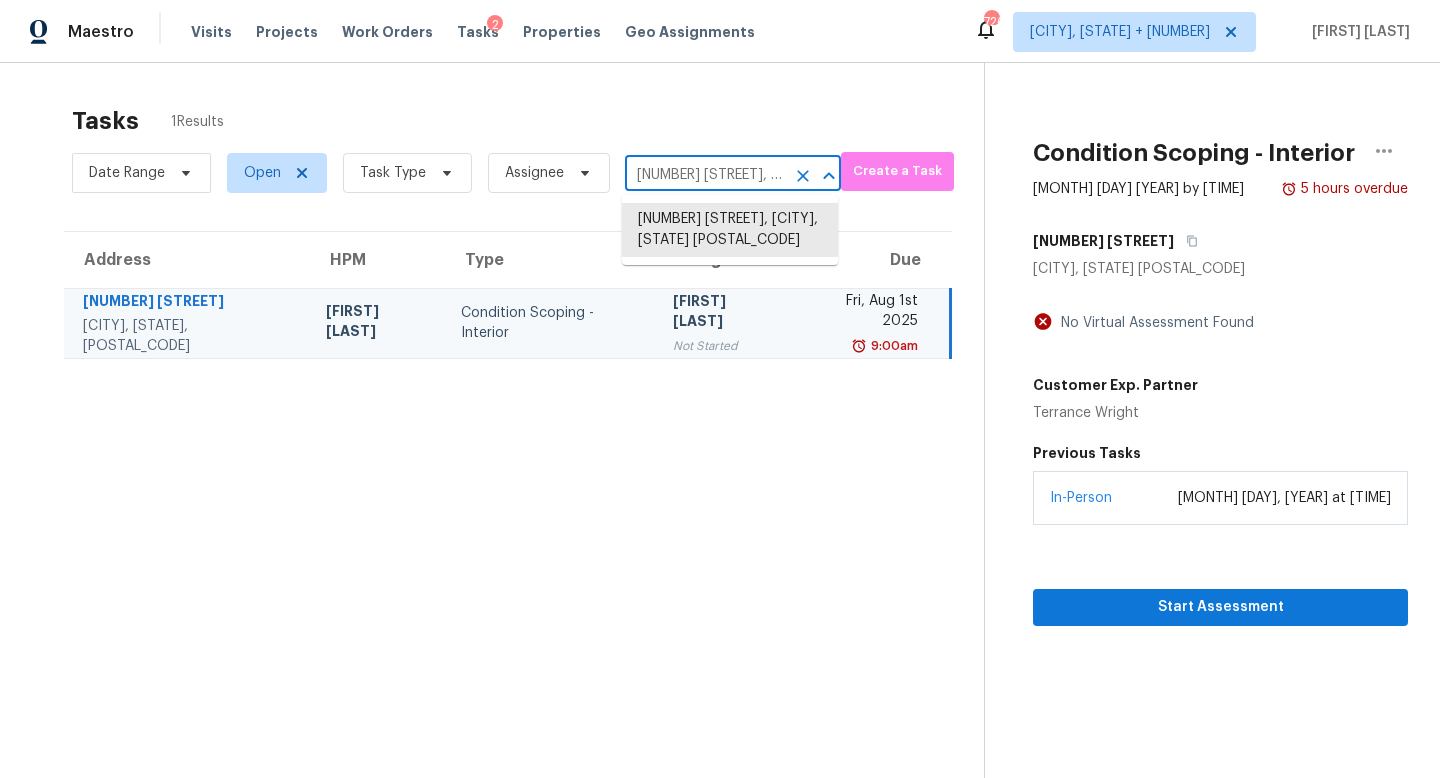 paste on "2029 Merchant Dr Knoxville, TN, 379" 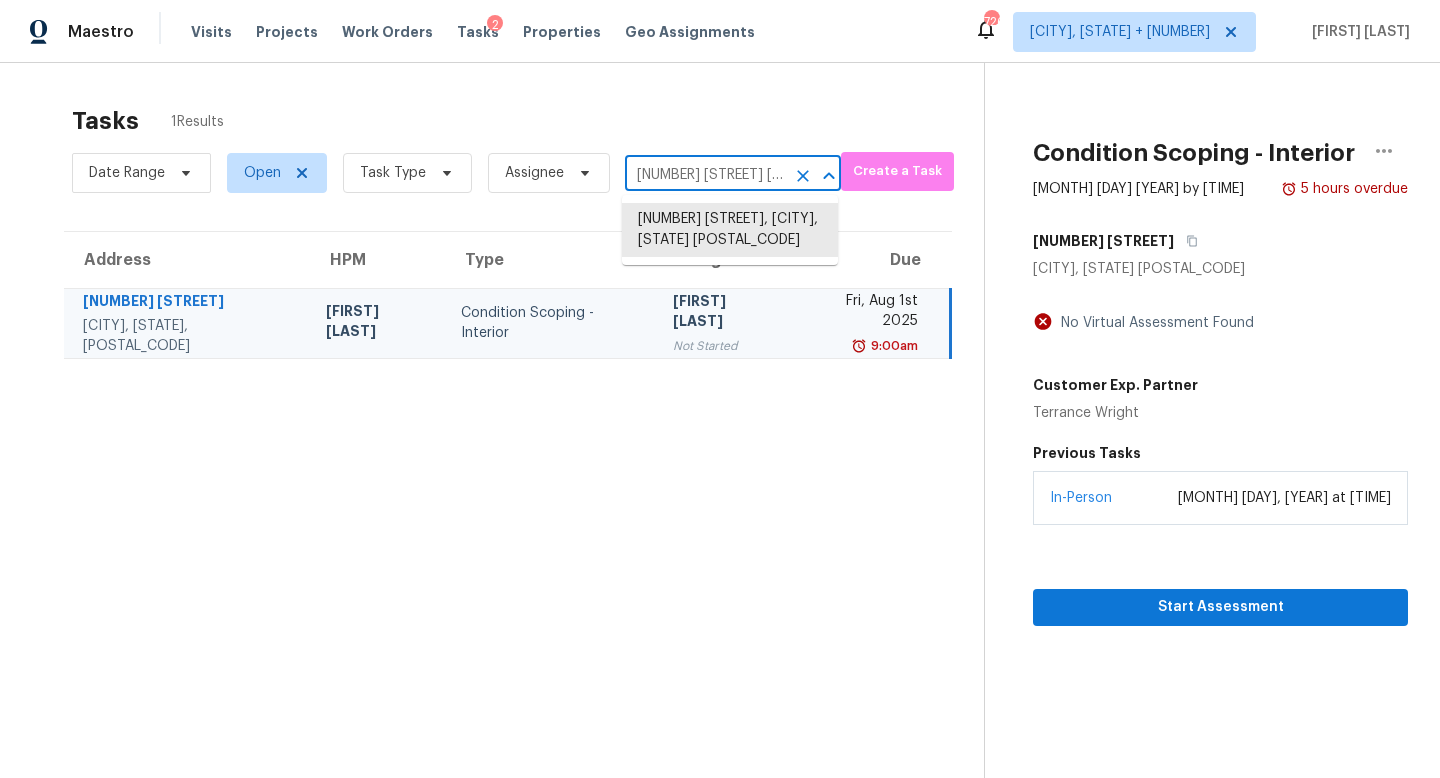scroll, scrollTop: 0, scrollLeft: 103, axis: horizontal 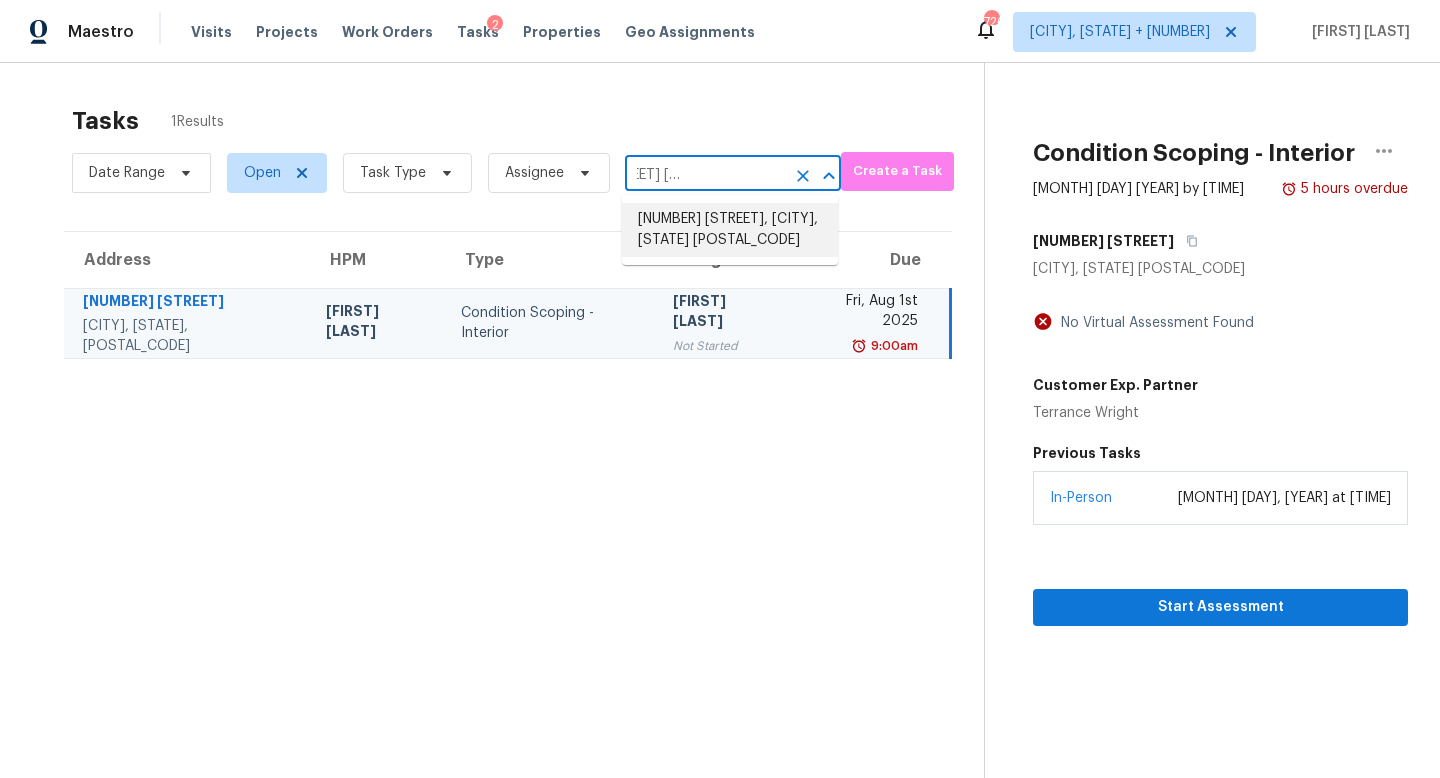 click on "2029 Merchant Dr, Knoxville, TN 37912" at bounding box center (730, 230) 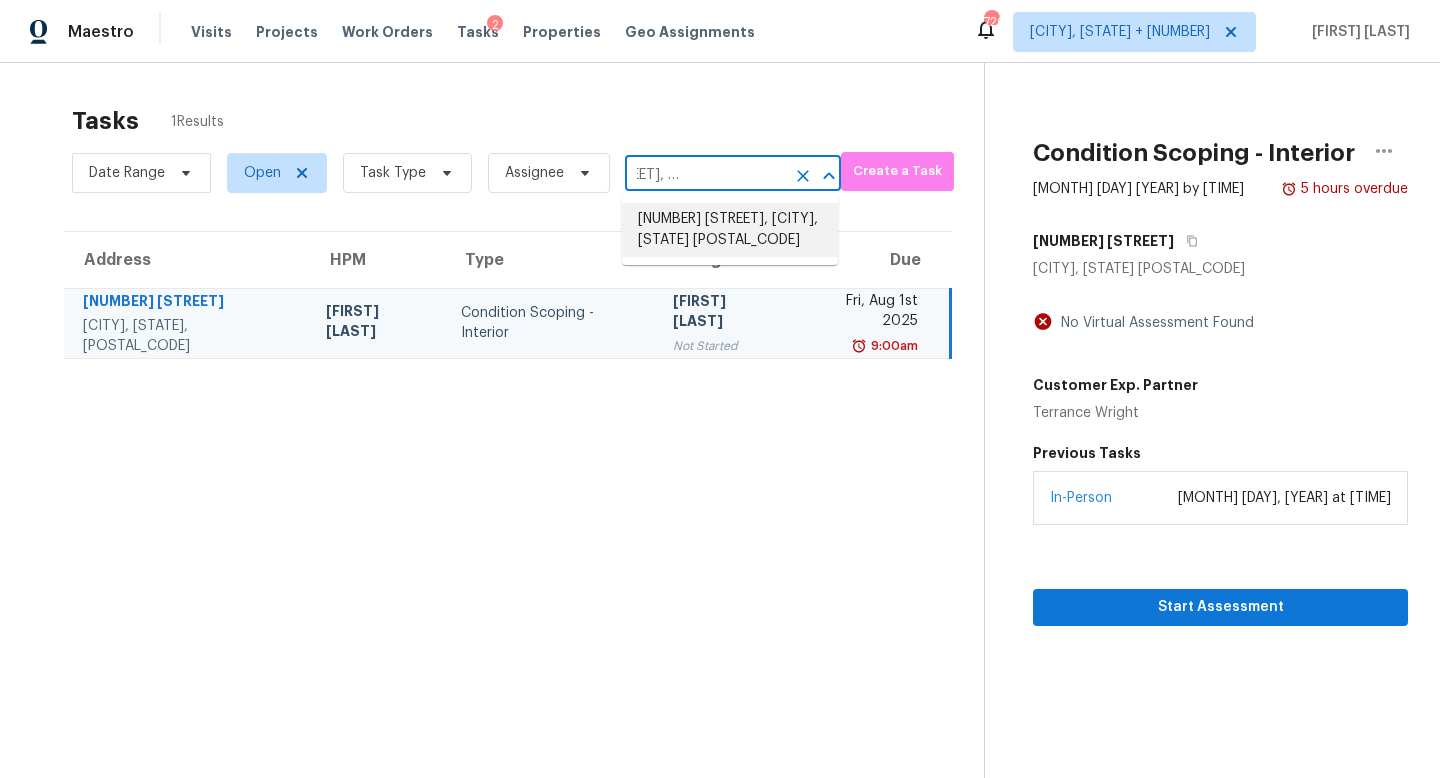 scroll, scrollTop: 0, scrollLeft: 0, axis: both 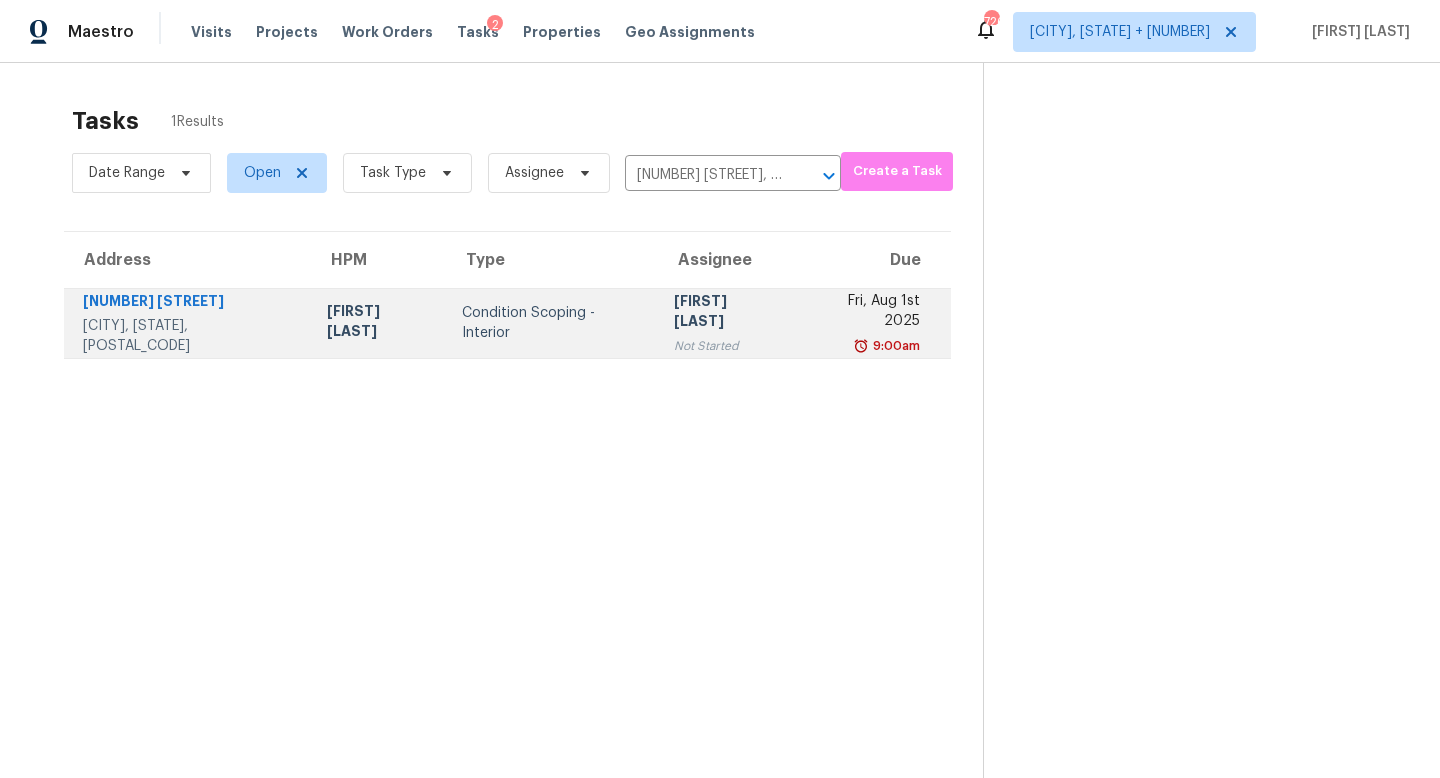 click on "Prabhu Raja" at bounding box center [726, 313] 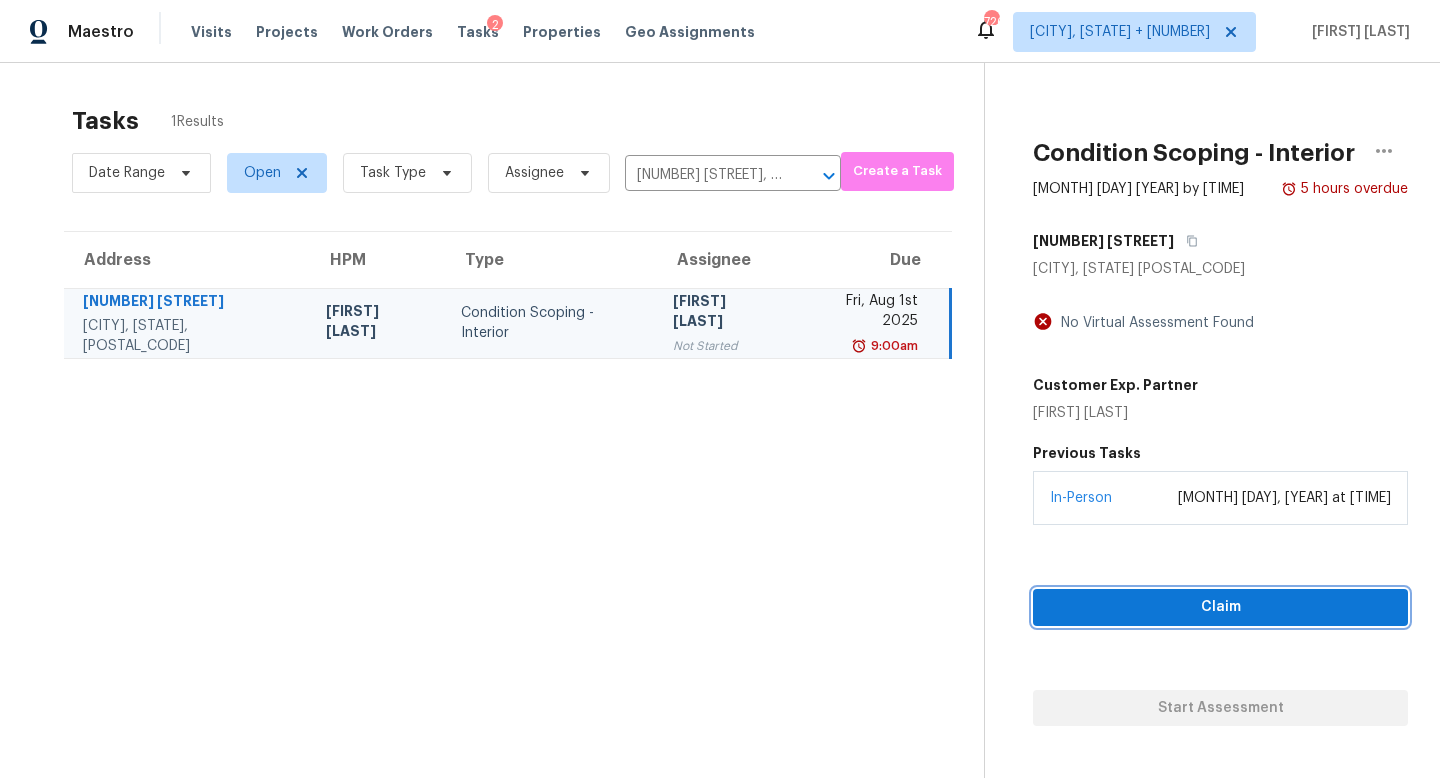 click on "Claim" at bounding box center (1220, 607) 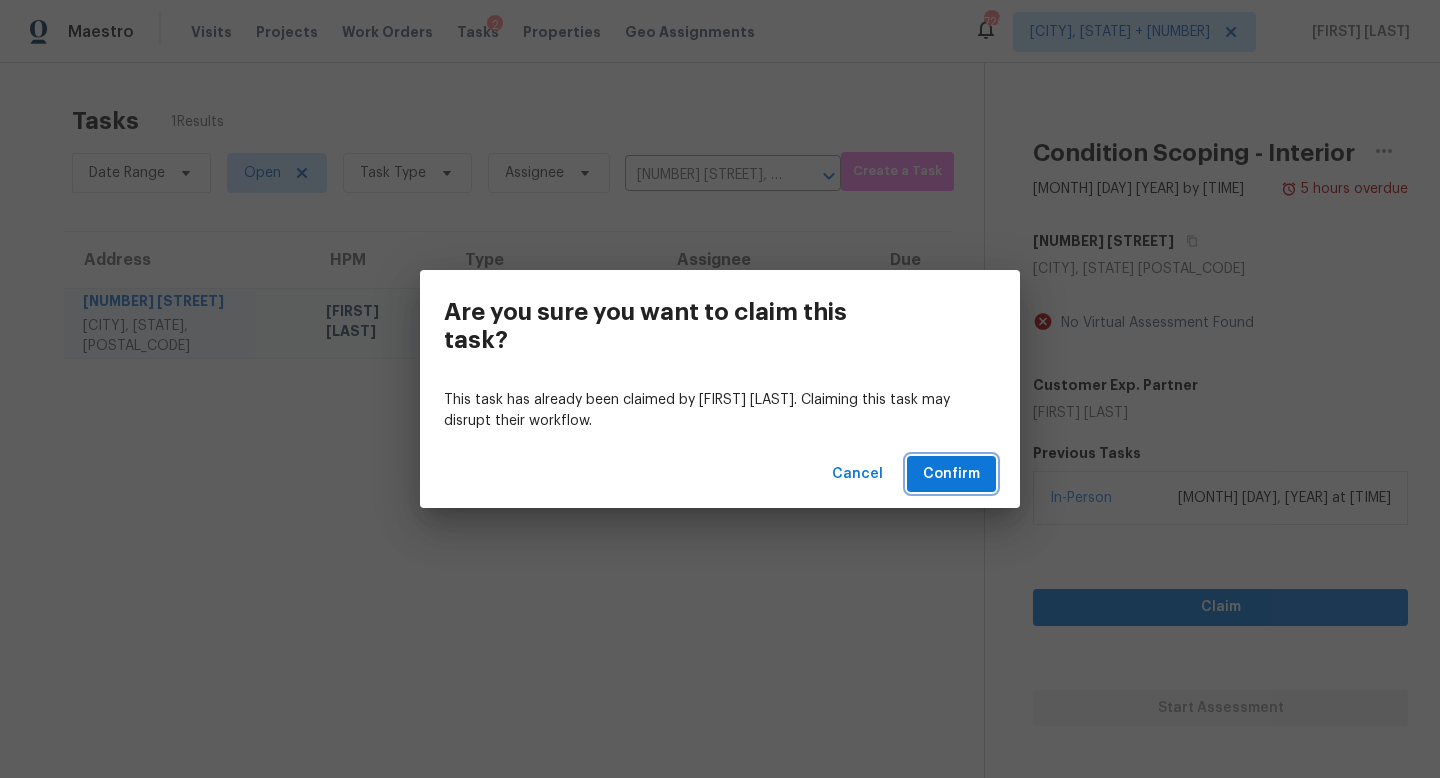 click on "Confirm" at bounding box center (951, 474) 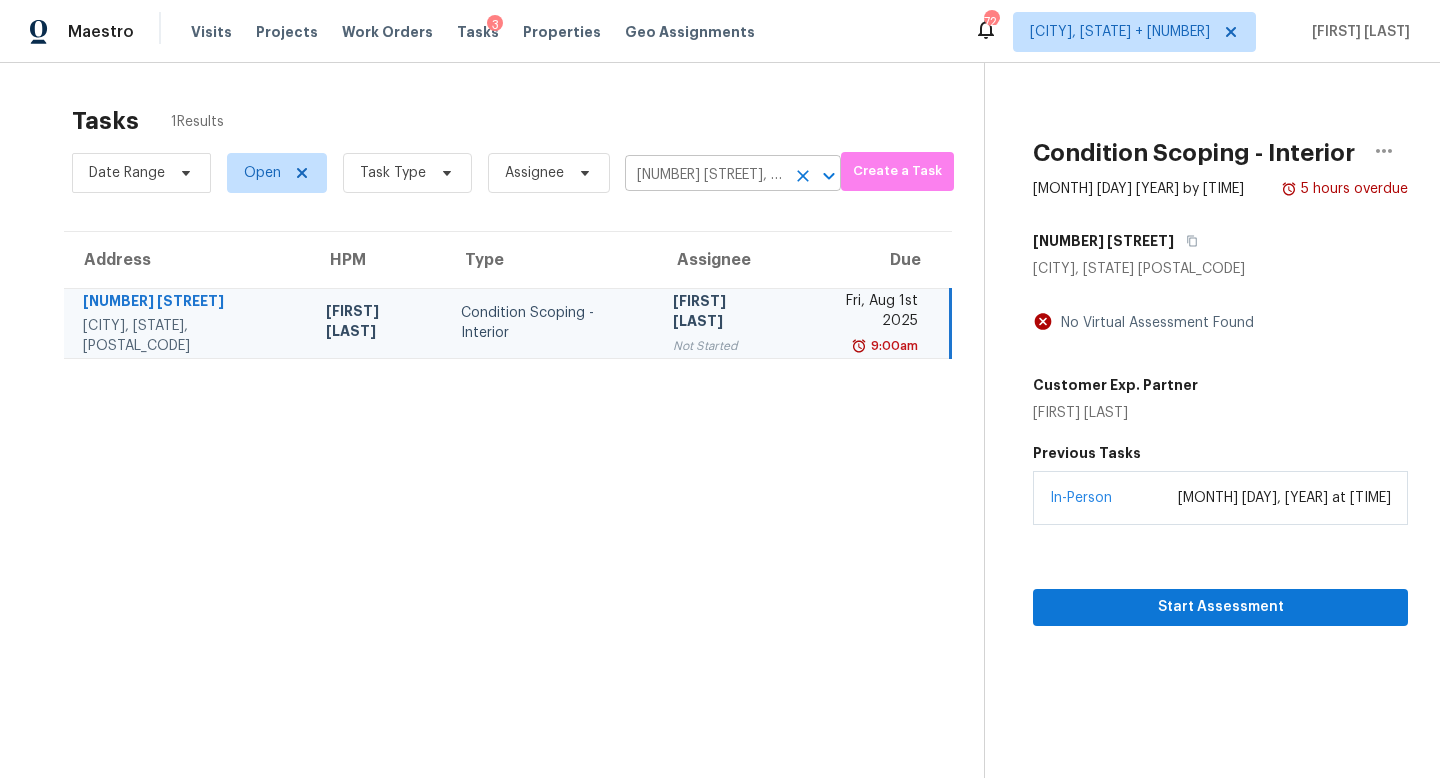 click on "2029 Merchant Dr, Knoxville, TN 37912" at bounding box center (705, 175) 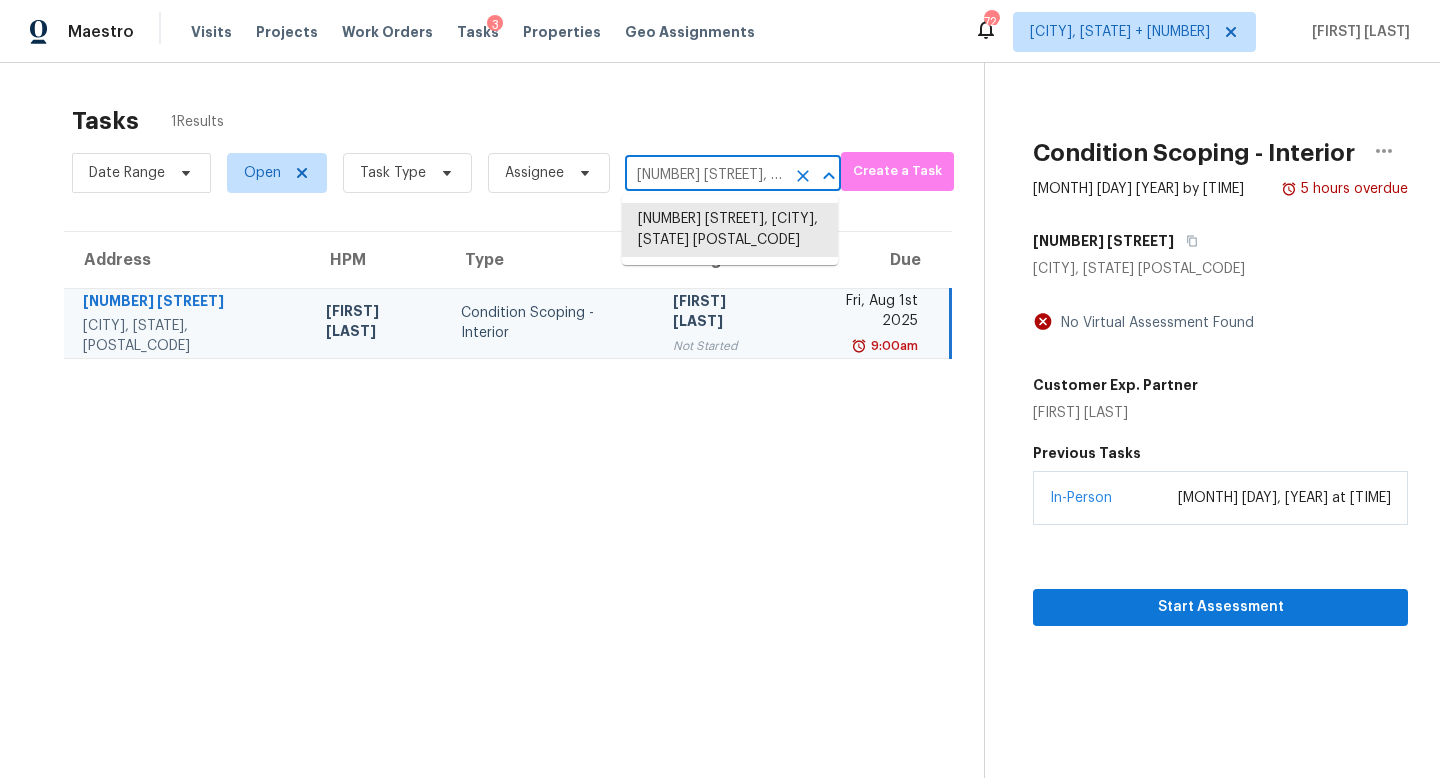 paste on "1400 El Camino Real Apt 125 South San Francisco, CA, 94080" 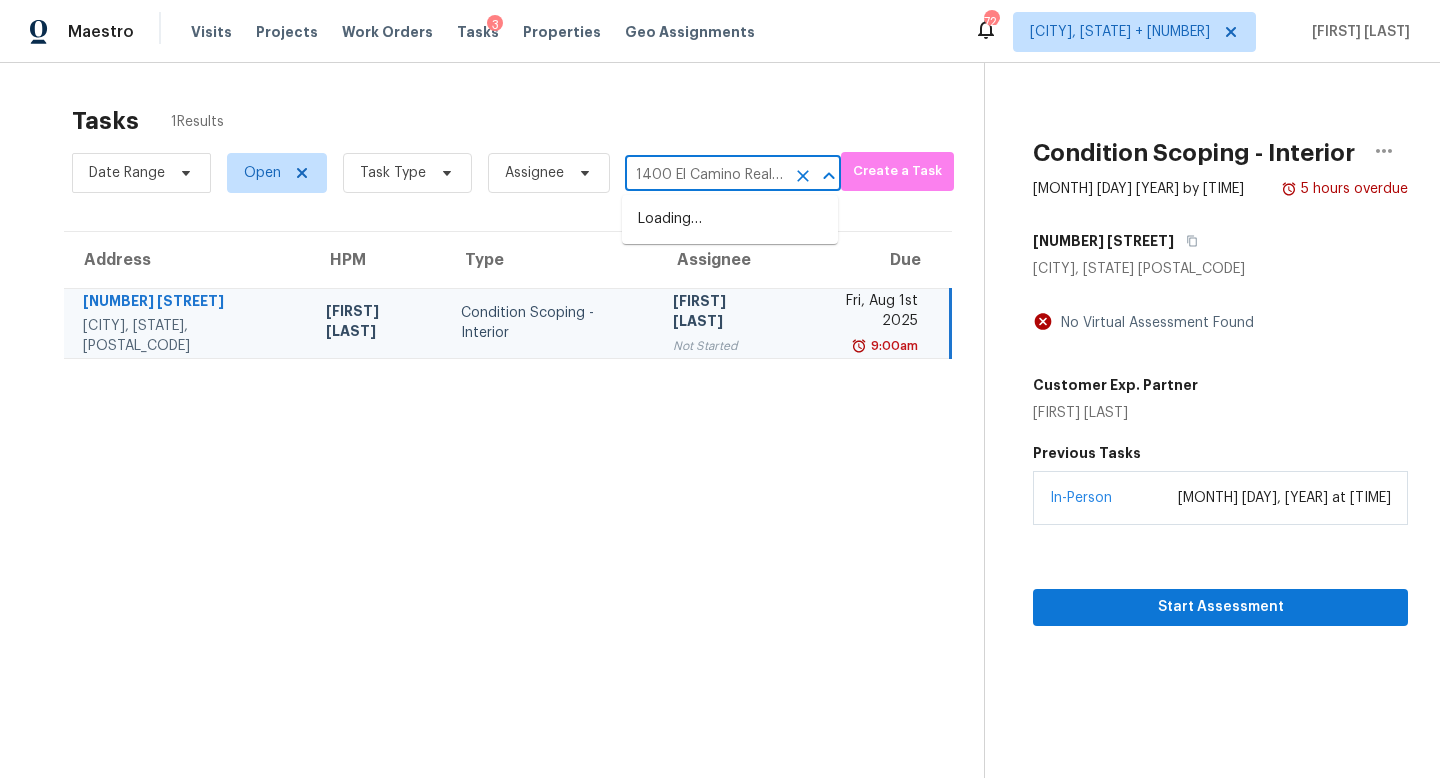 scroll, scrollTop: 0, scrollLeft: 0, axis: both 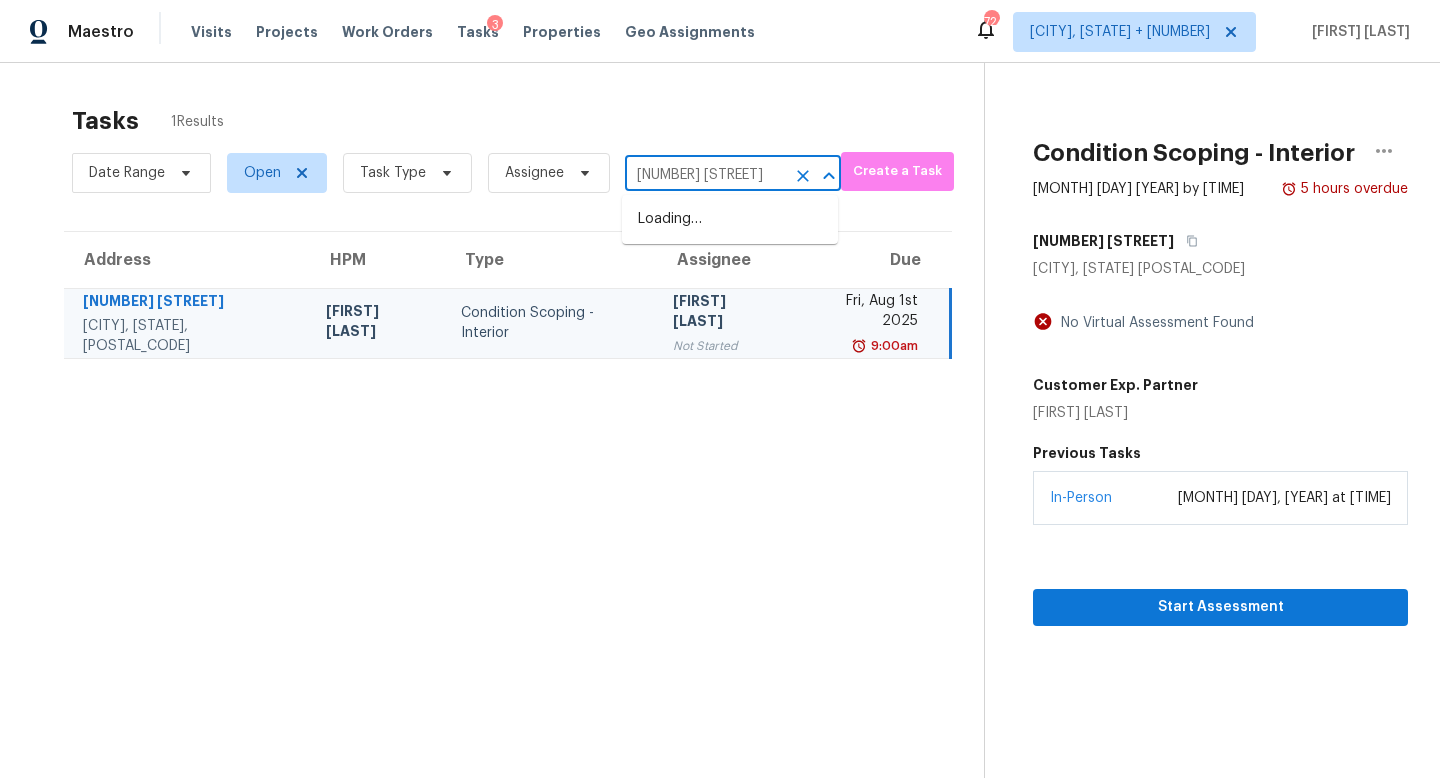 type on "1400 El Camino" 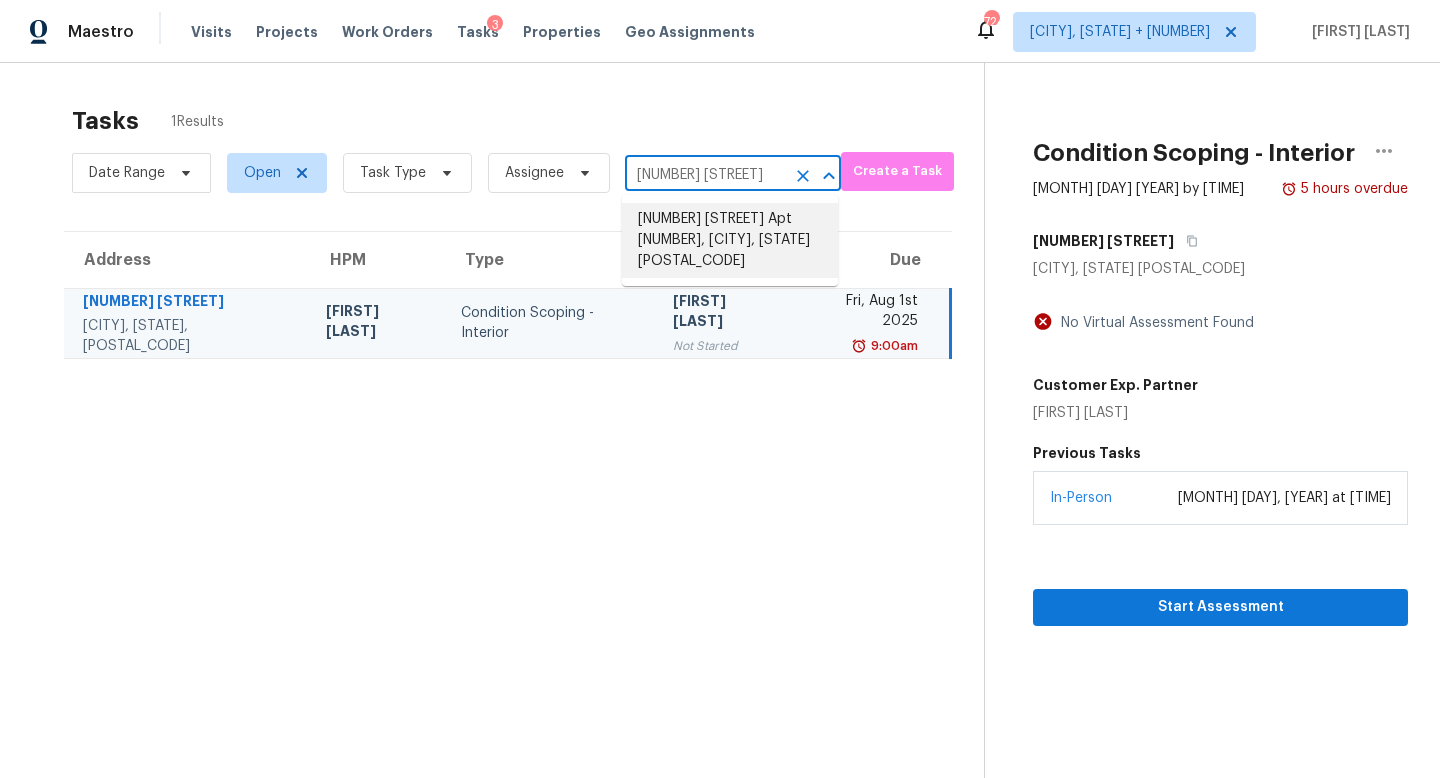 click on "[NUMBER] [STREET] Apt [NUMBER], [CITY], [STATE] [POSTAL_CODE]" at bounding box center [730, 240] 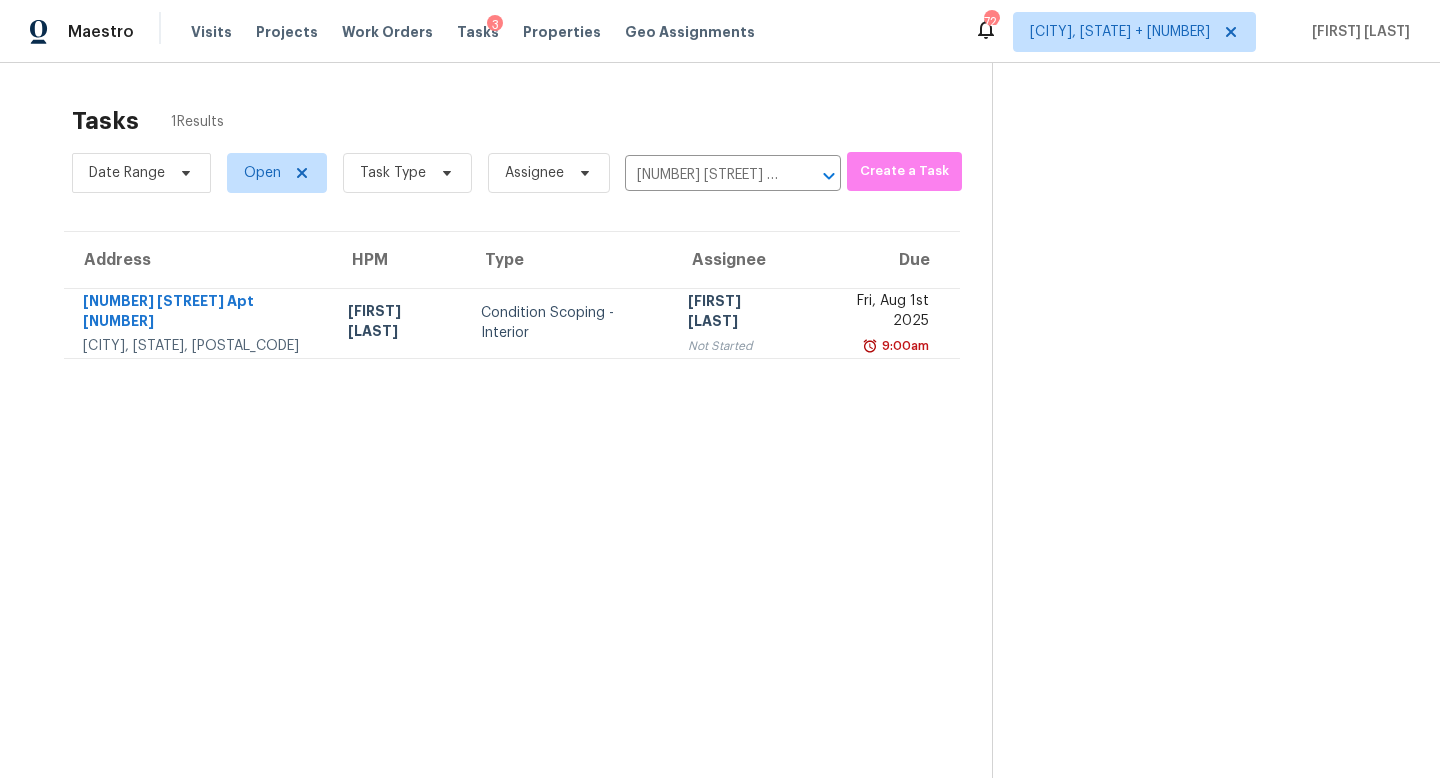 click on "[FIRST] [LAST] [STATUS]" at bounding box center [739, 323] 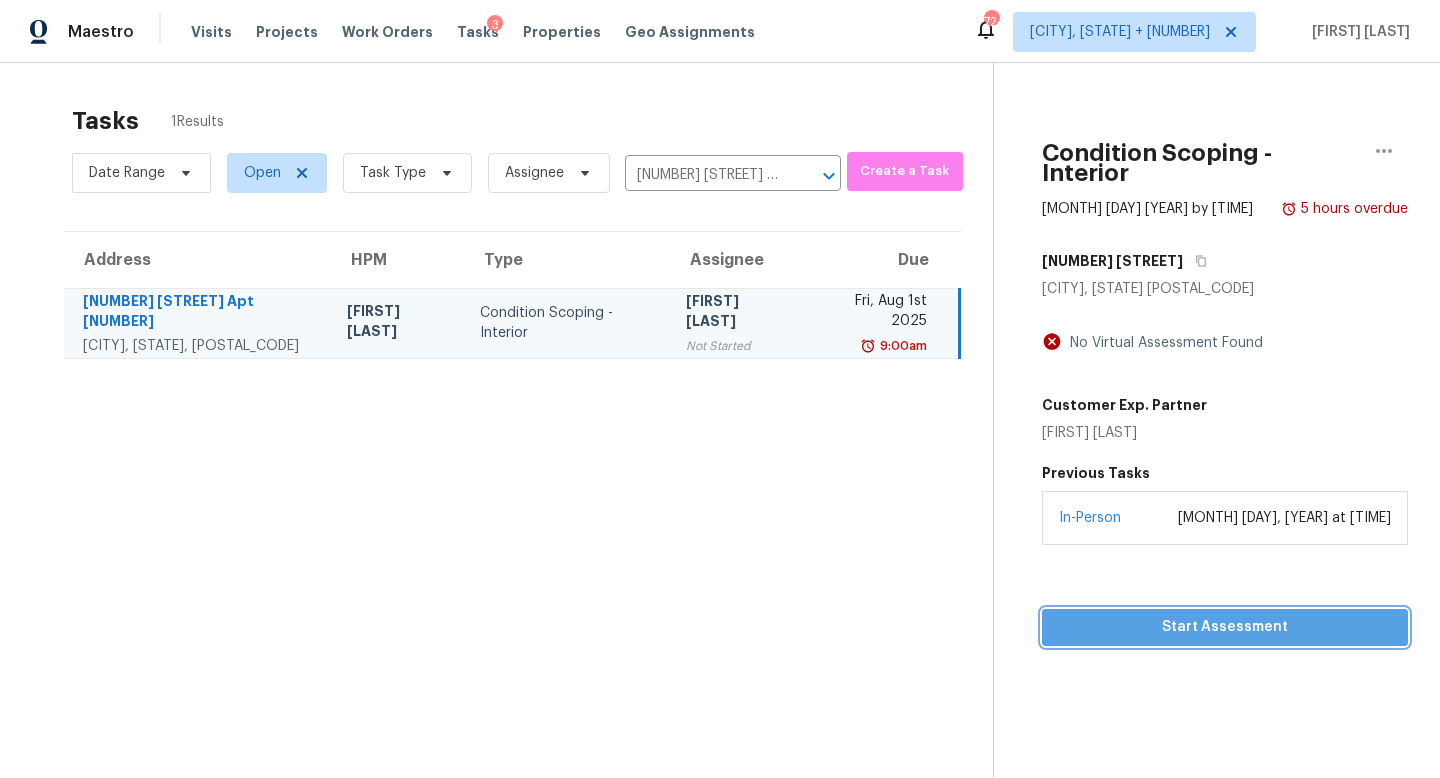 click on "Start Assessment" at bounding box center [1225, 627] 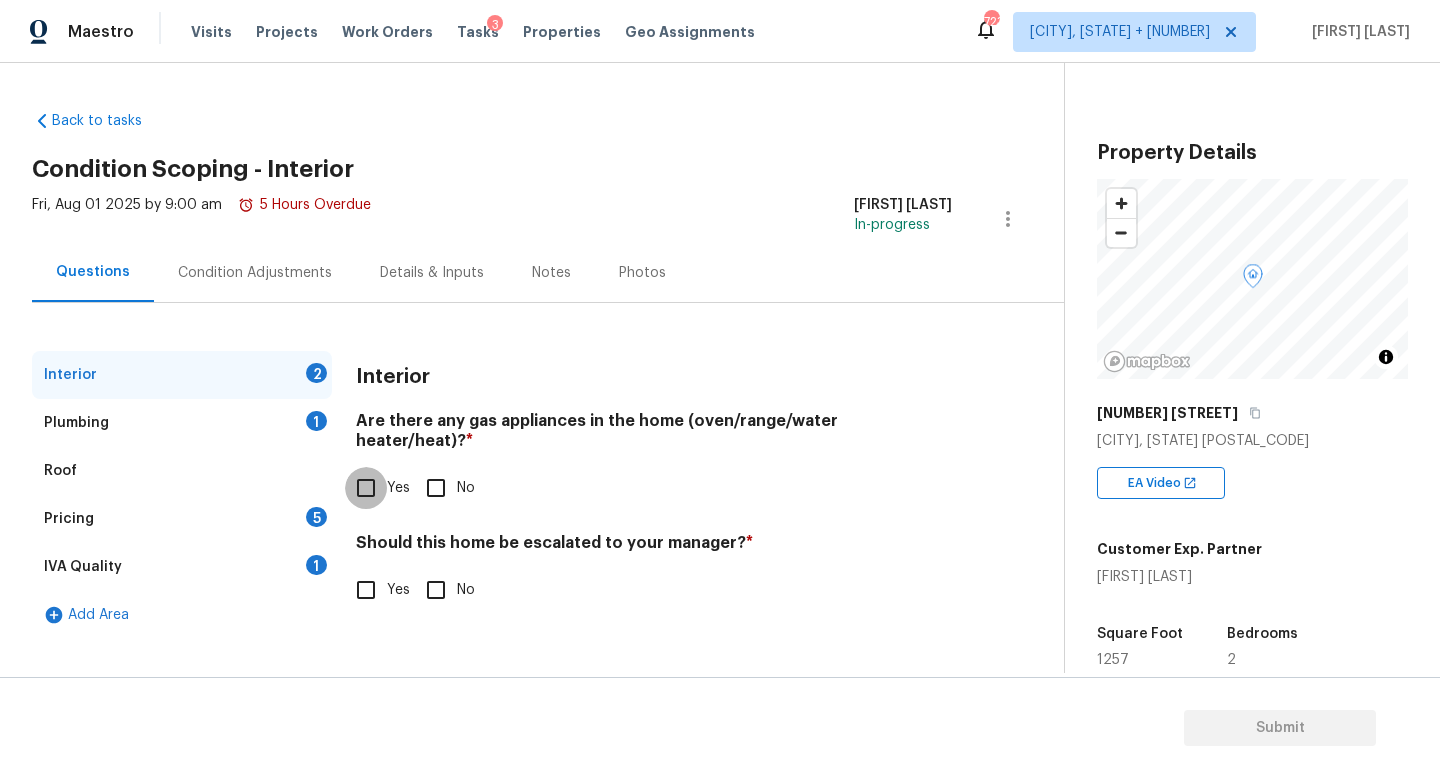 click on "Yes" at bounding box center [366, 488] 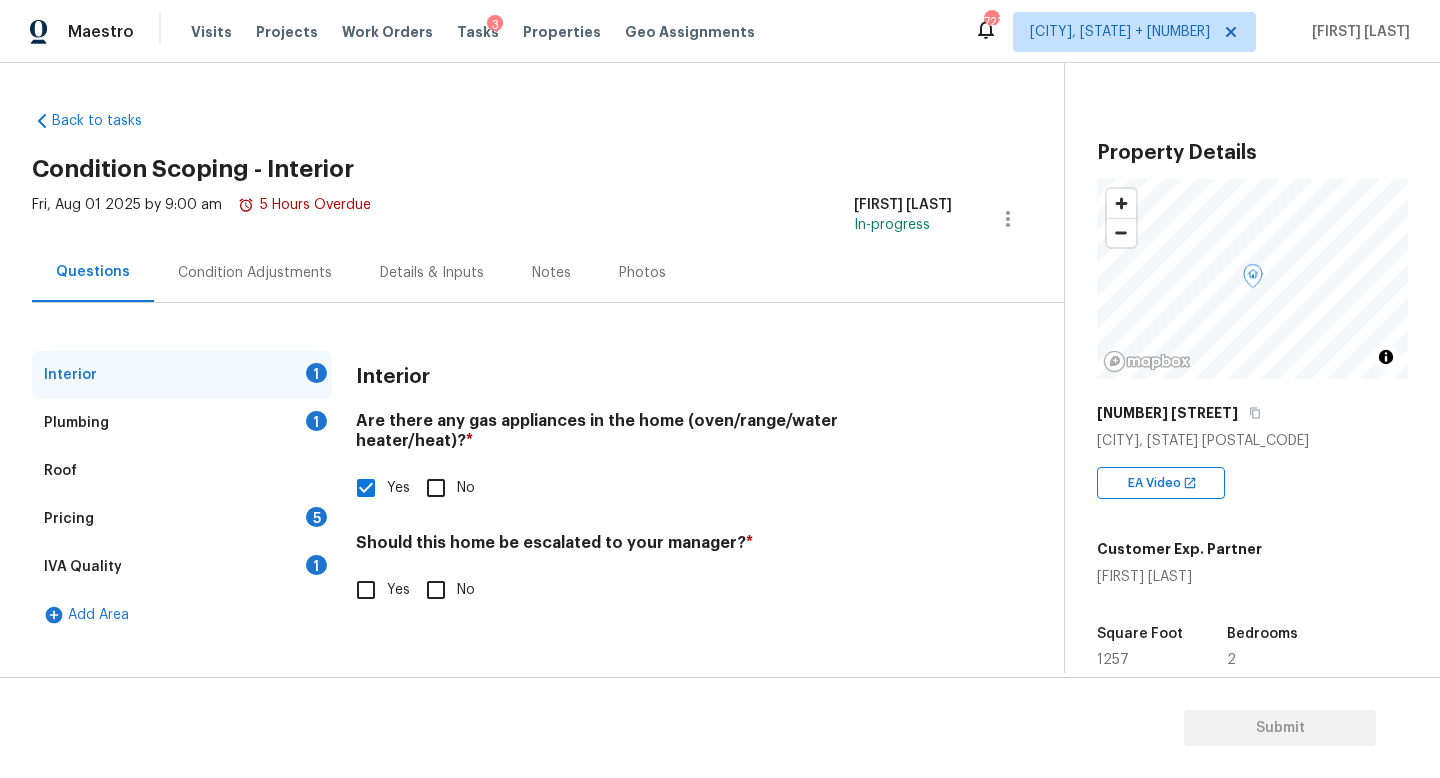 click on "Plumbing 1" at bounding box center [182, 423] 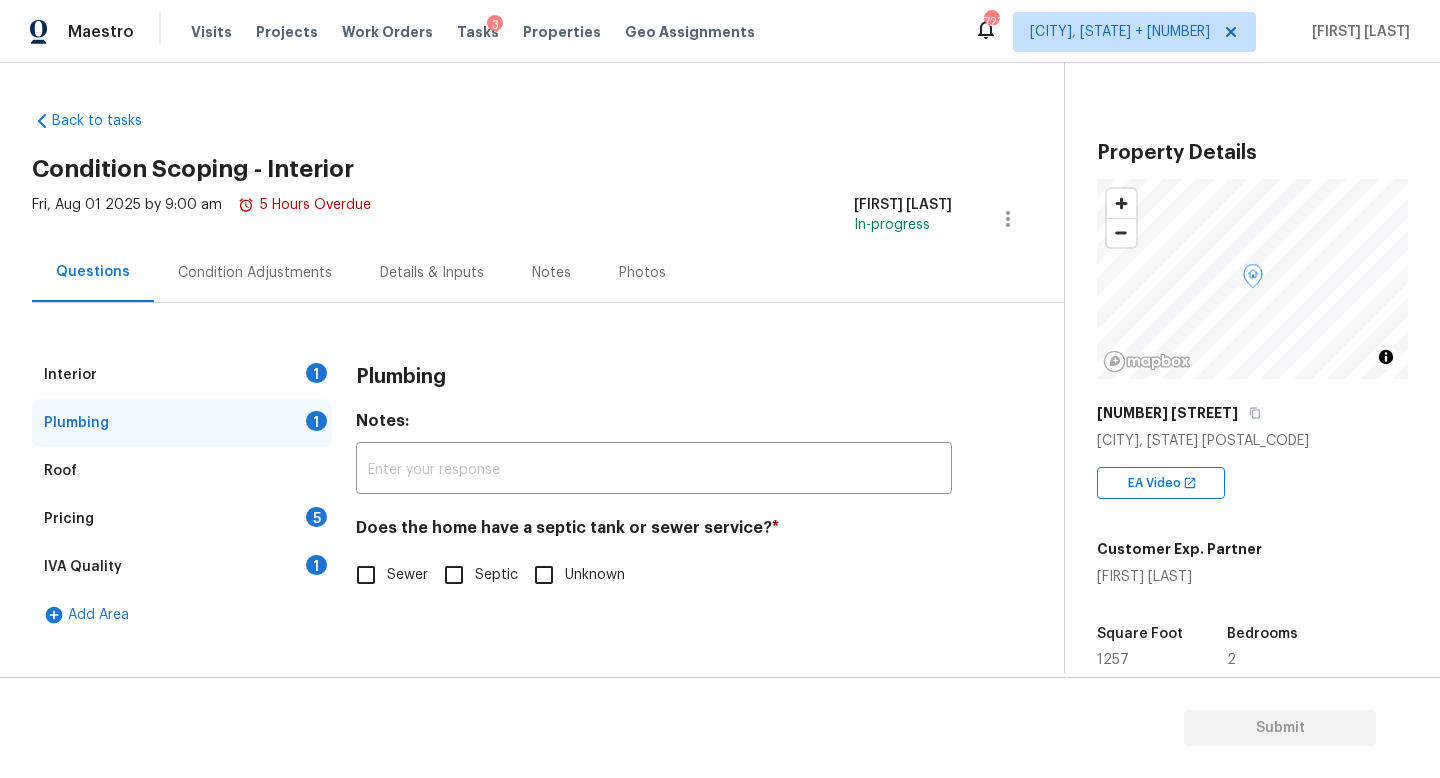 click on "Sewer" at bounding box center (407, 575) 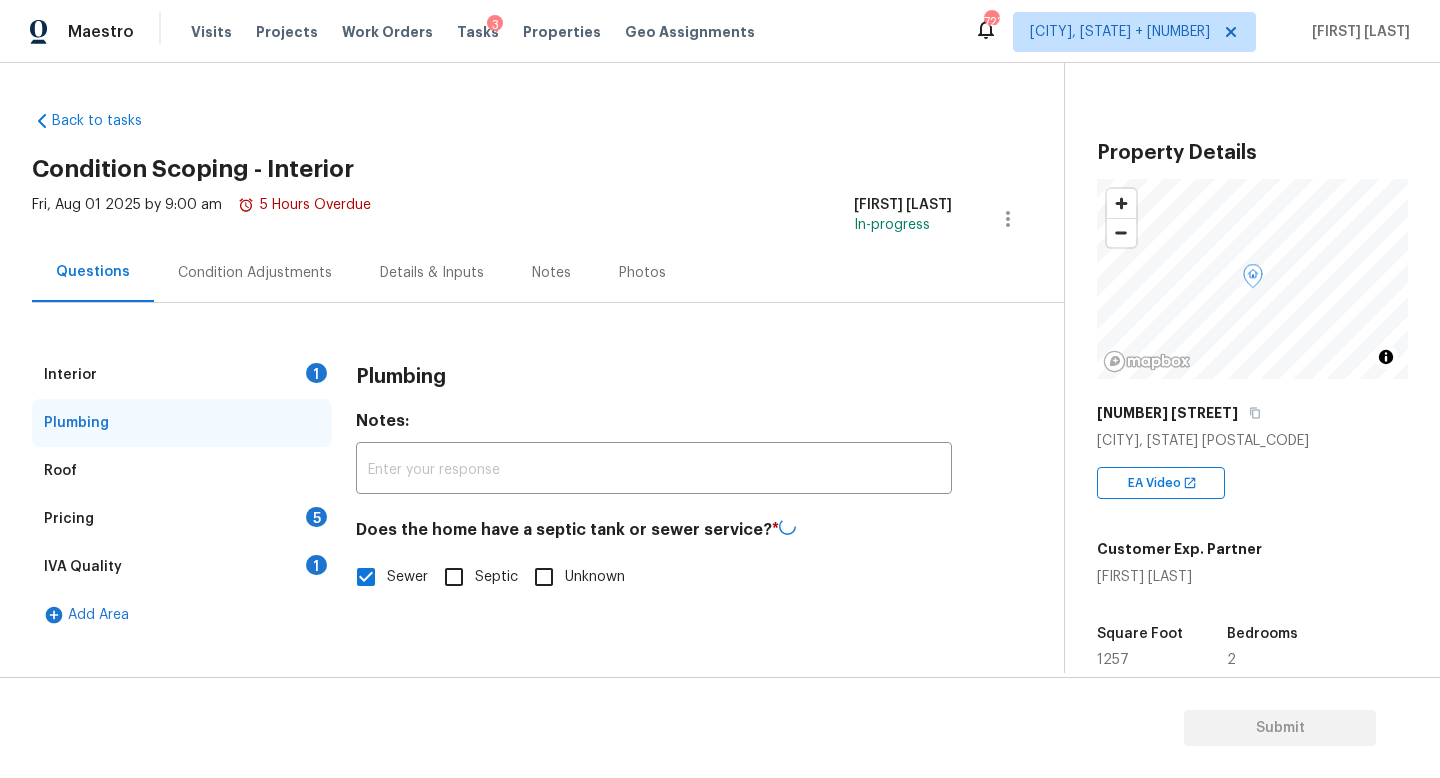 click on "IVA Quality 1" at bounding box center (182, 567) 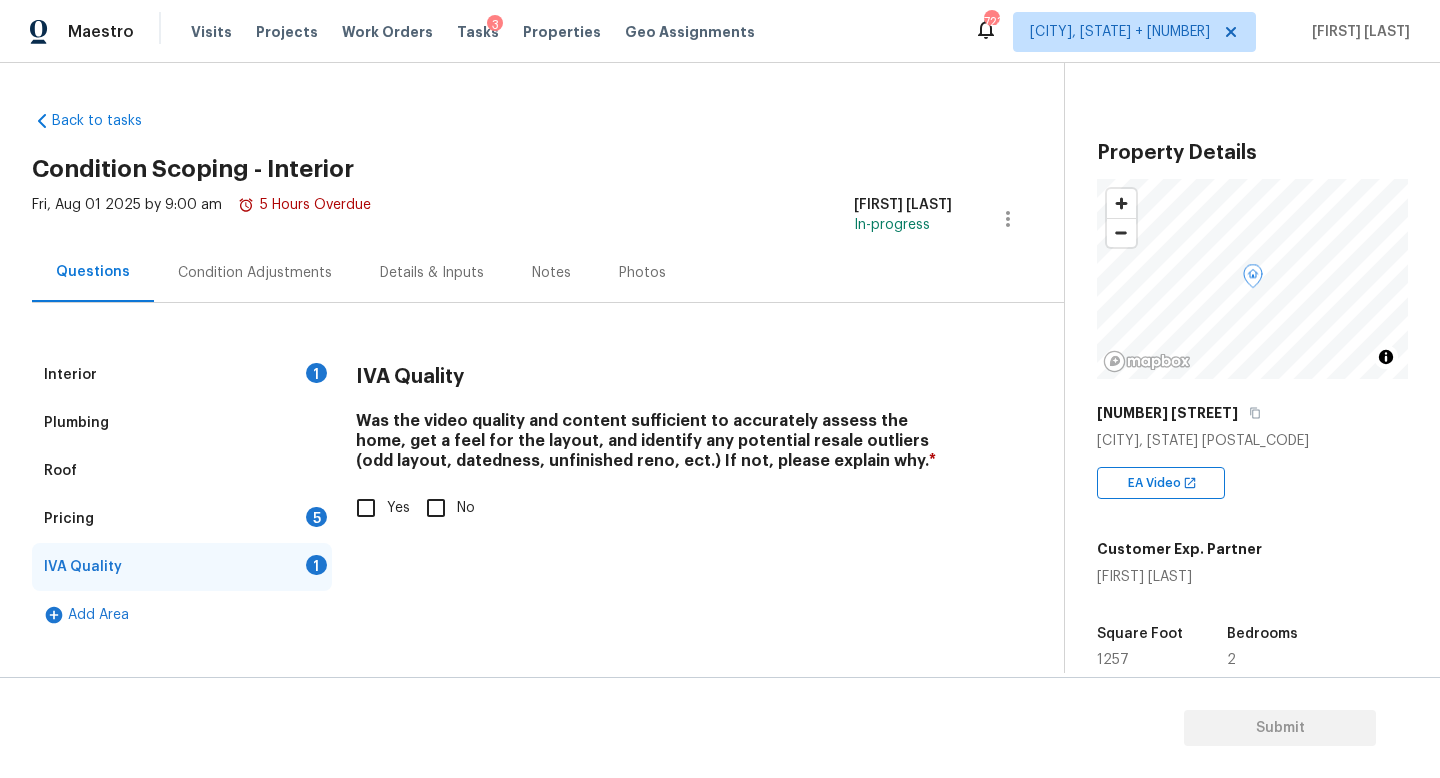 click on "Pricing 5" at bounding box center (182, 519) 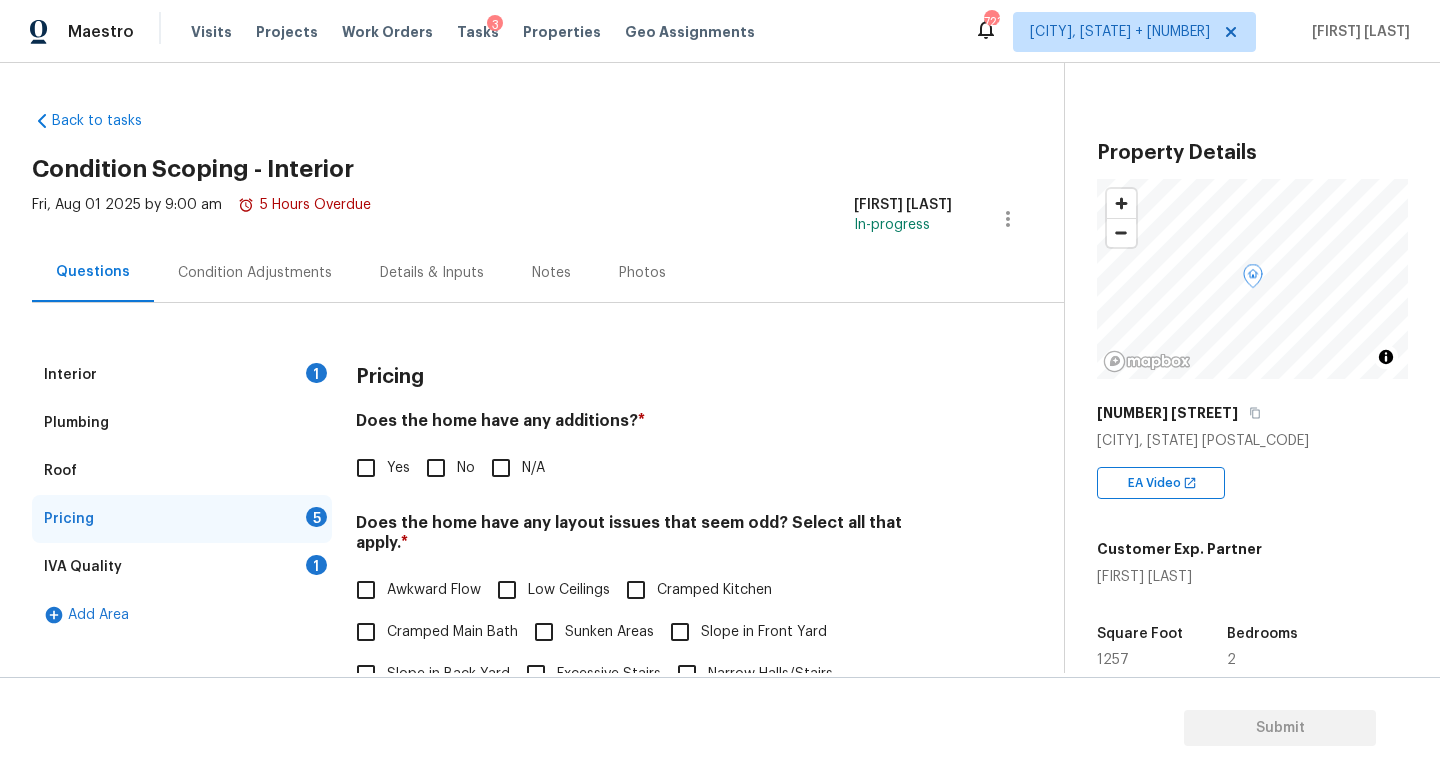 scroll, scrollTop: 103, scrollLeft: 0, axis: vertical 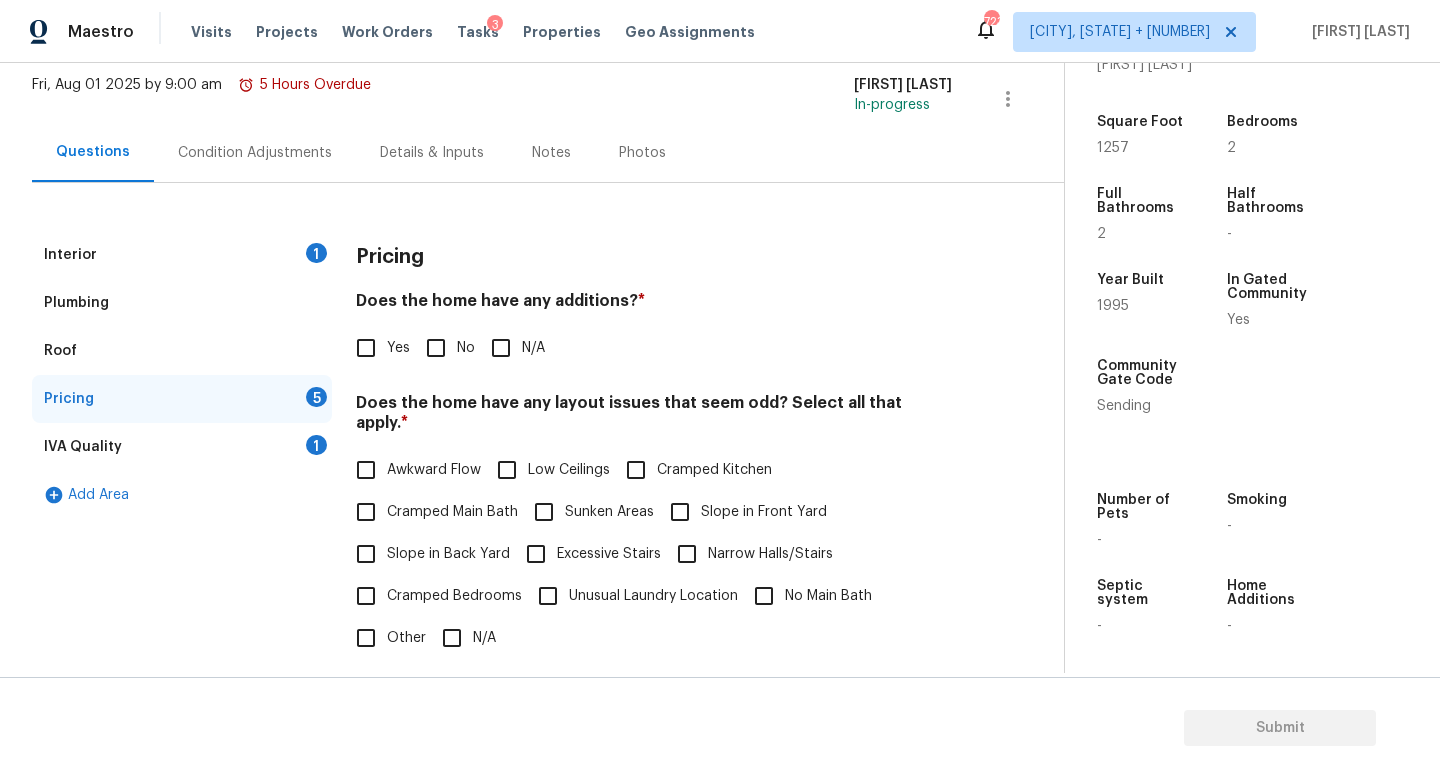click on "Does the home have any additions?  * Yes No N/A" at bounding box center [654, 330] 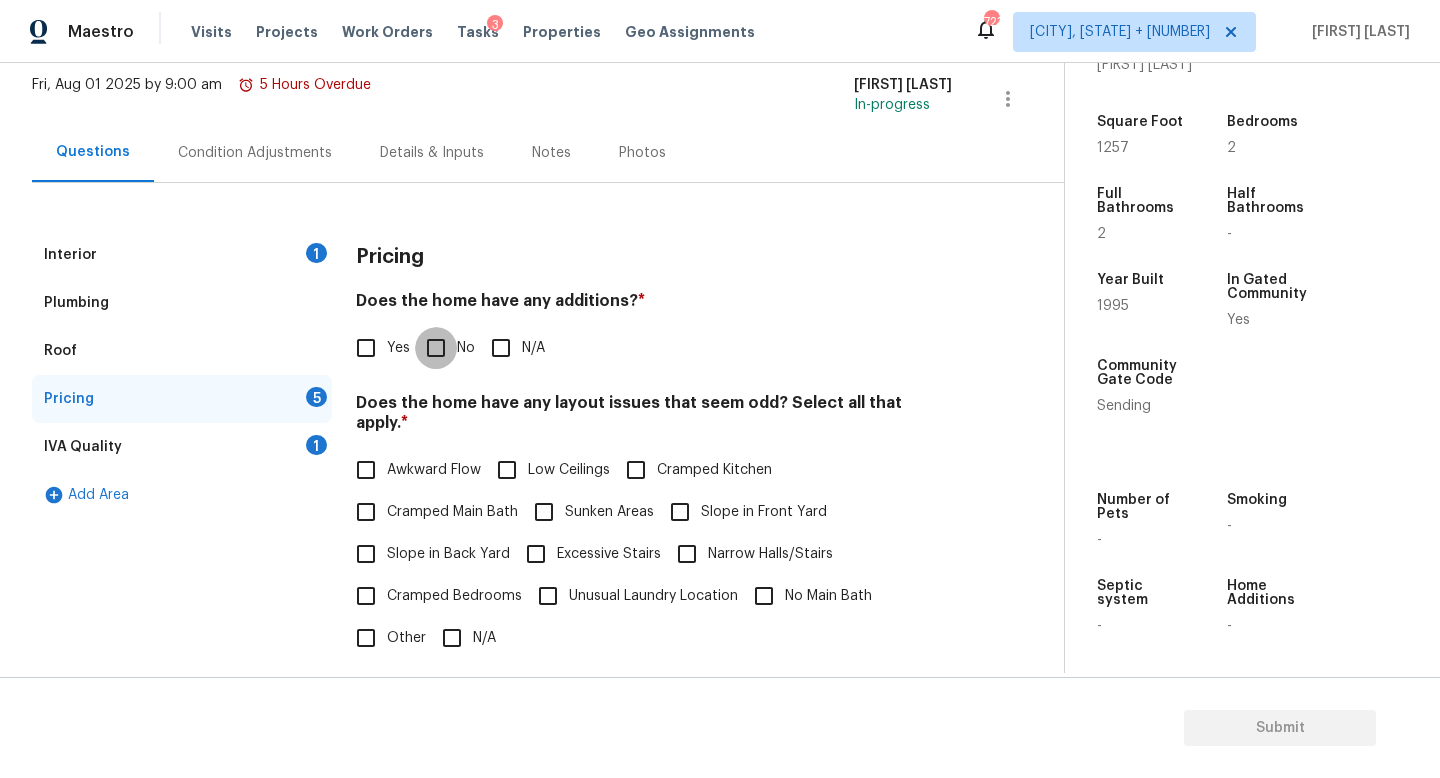 click on "No" at bounding box center [436, 348] 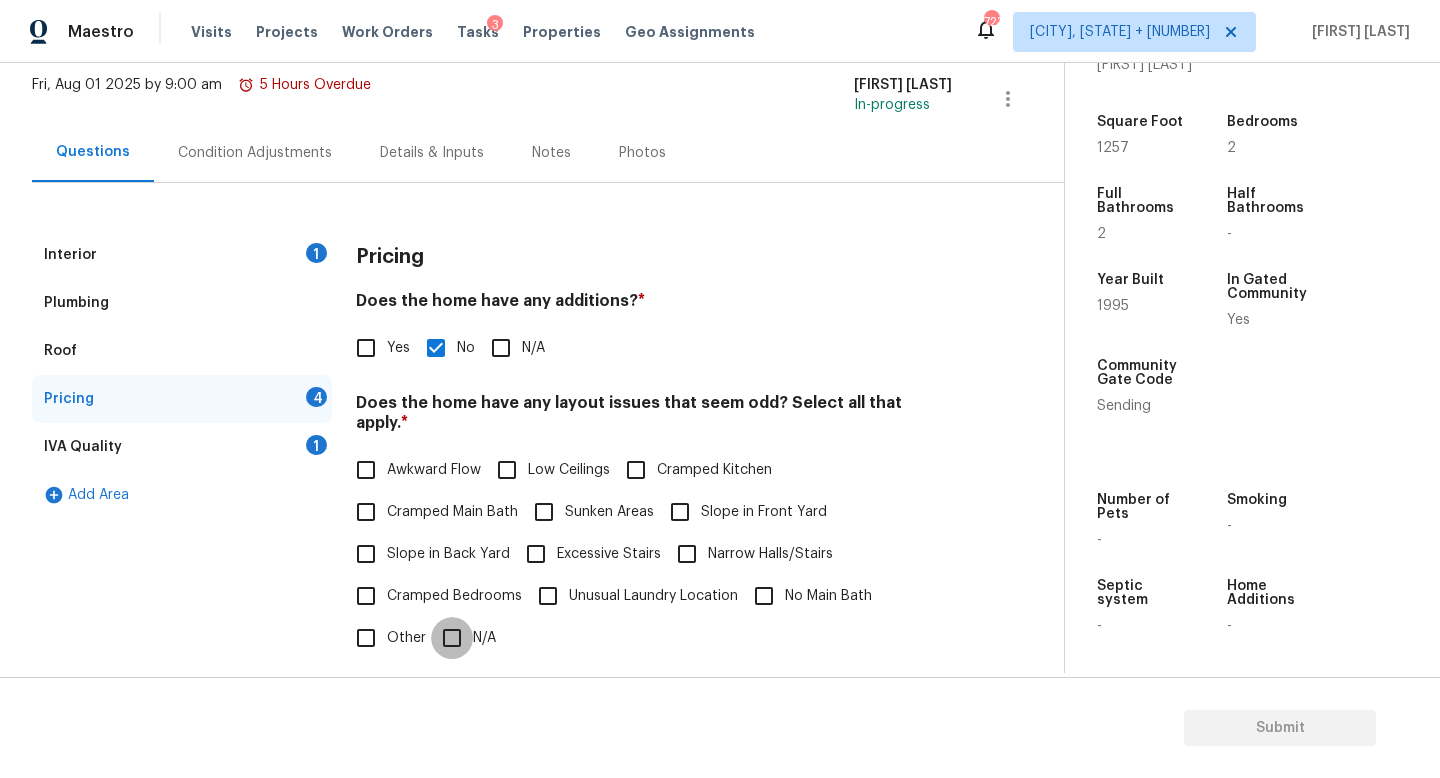 click on "N/A" at bounding box center [452, 638] 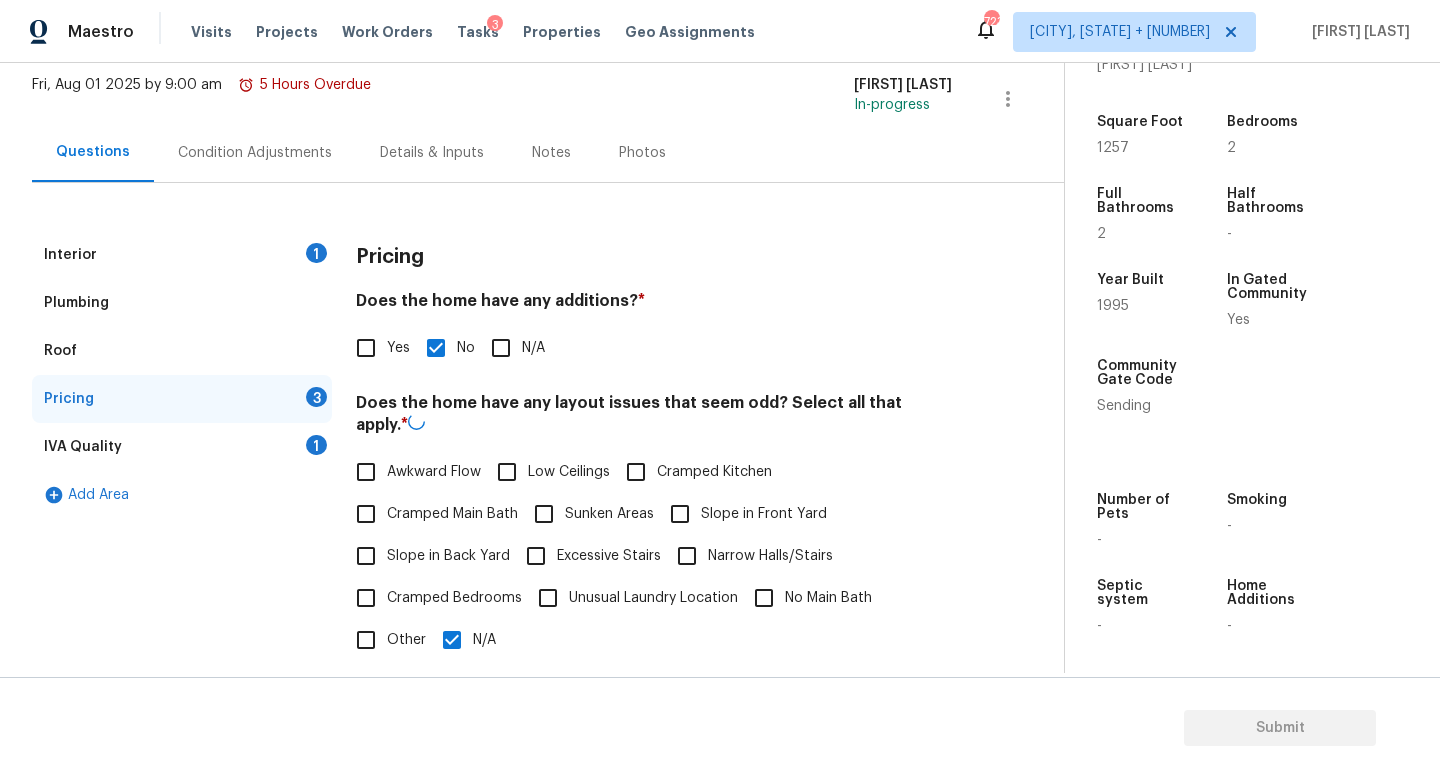 scroll, scrollTop: 422, scrollLeft: 0, axis: vertical 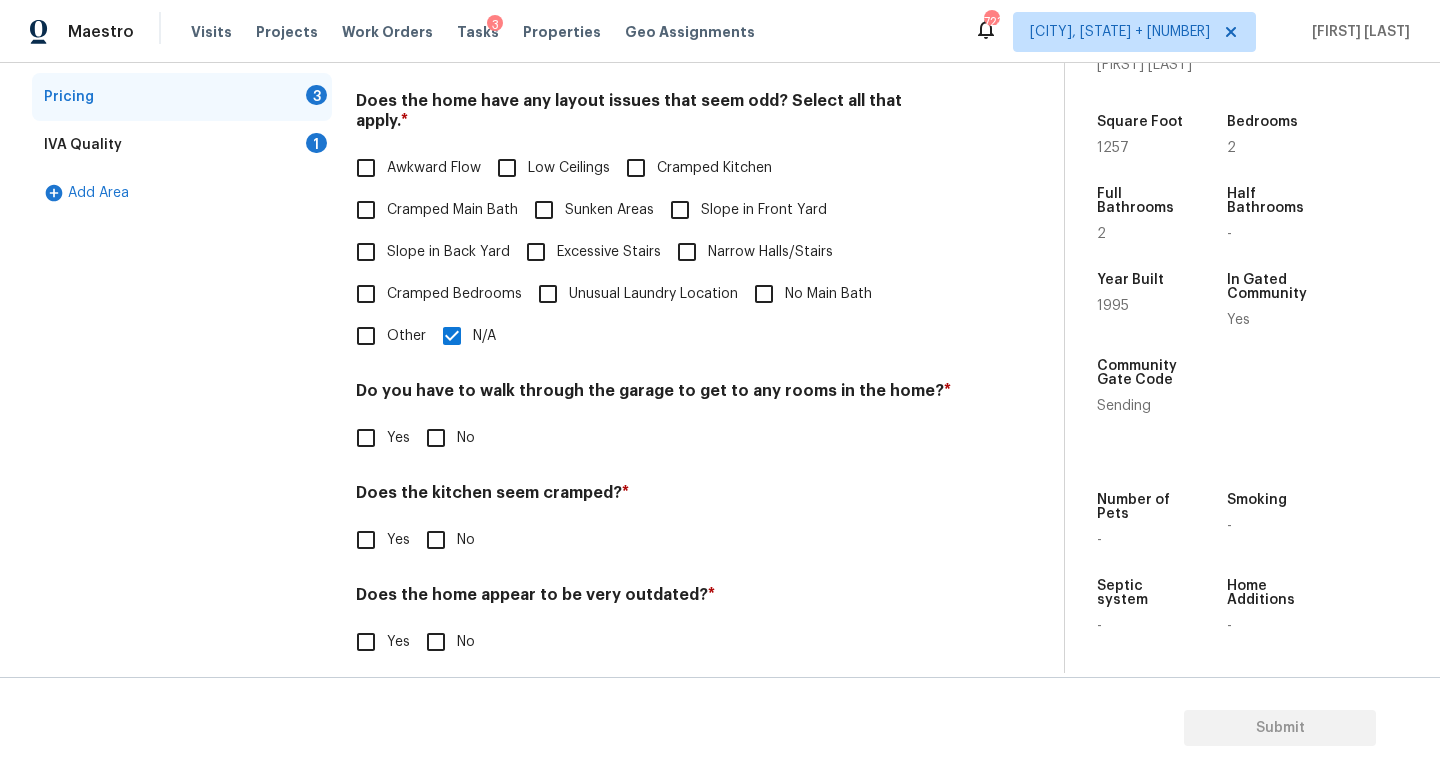 click on "No" at bounding box center (436, 438) 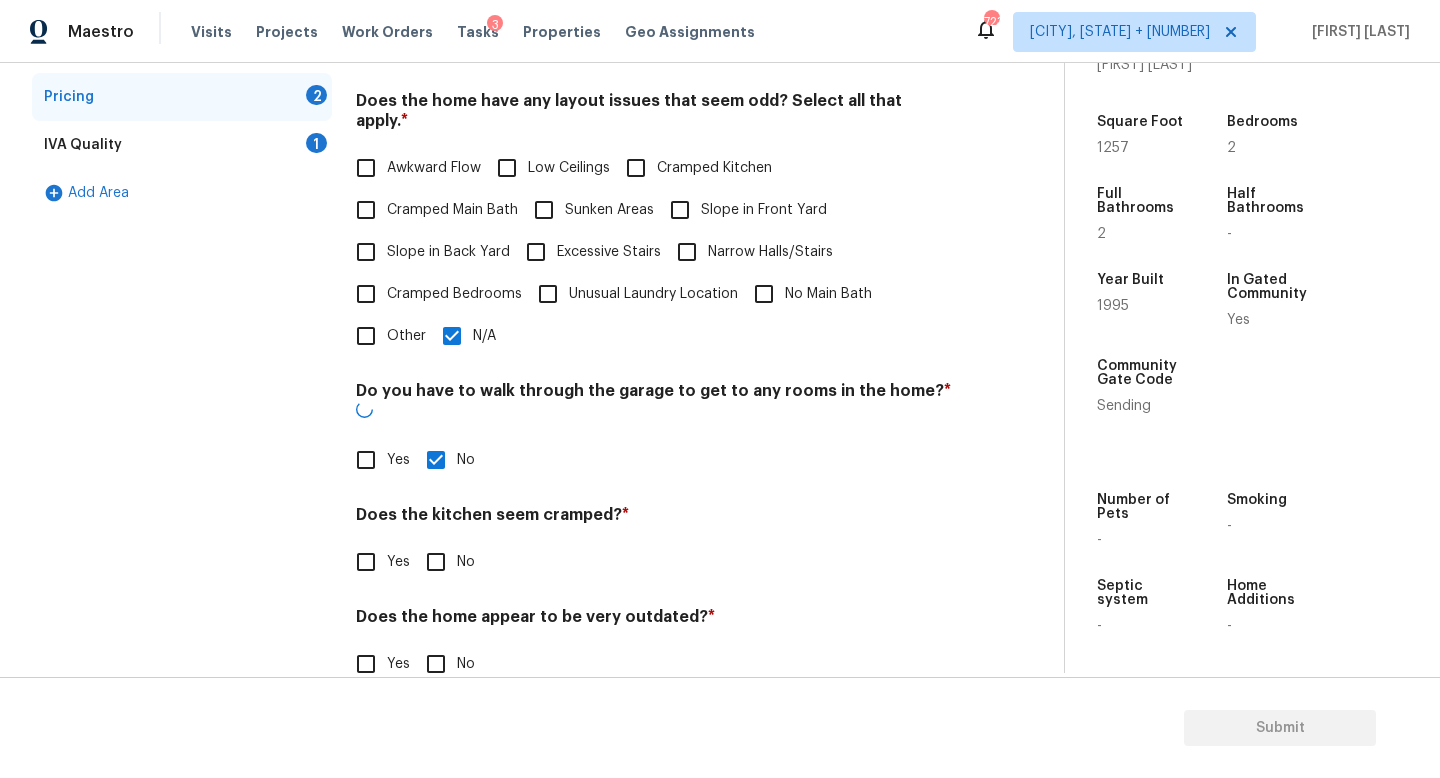click on "No" at bounding box center (436, 562) 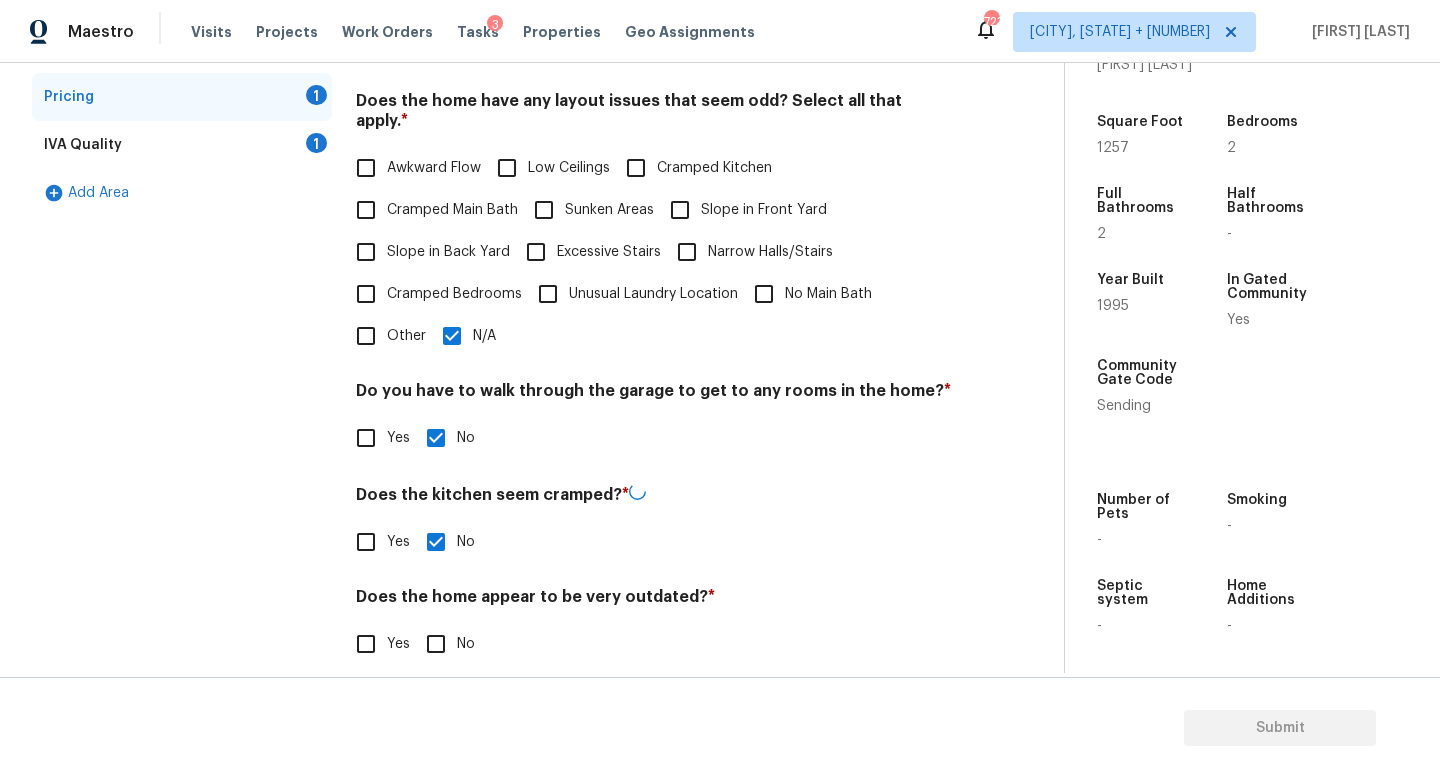 click on "No" at bounding box center (436, 644) 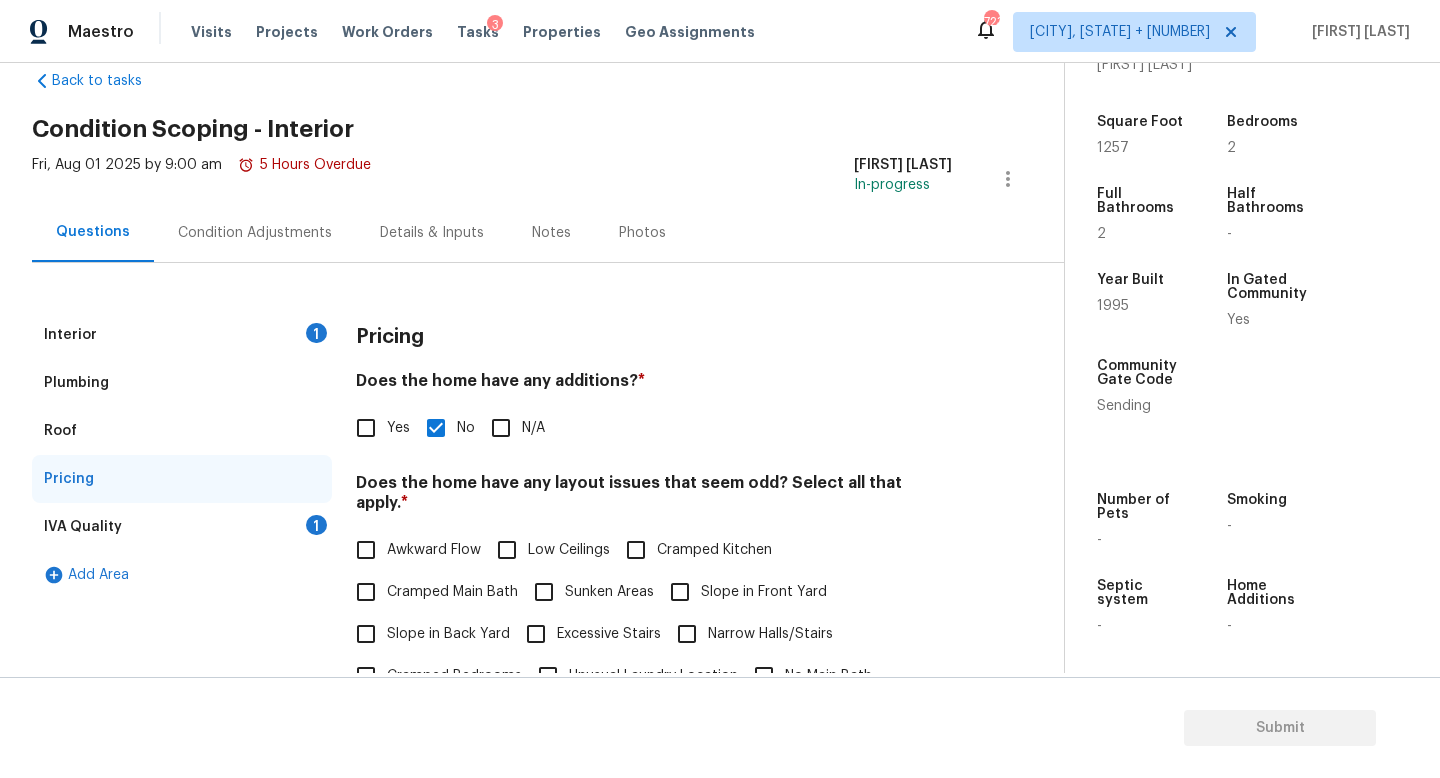 scroll, scrollTop: 0, scrollLeft: 0, axis: both 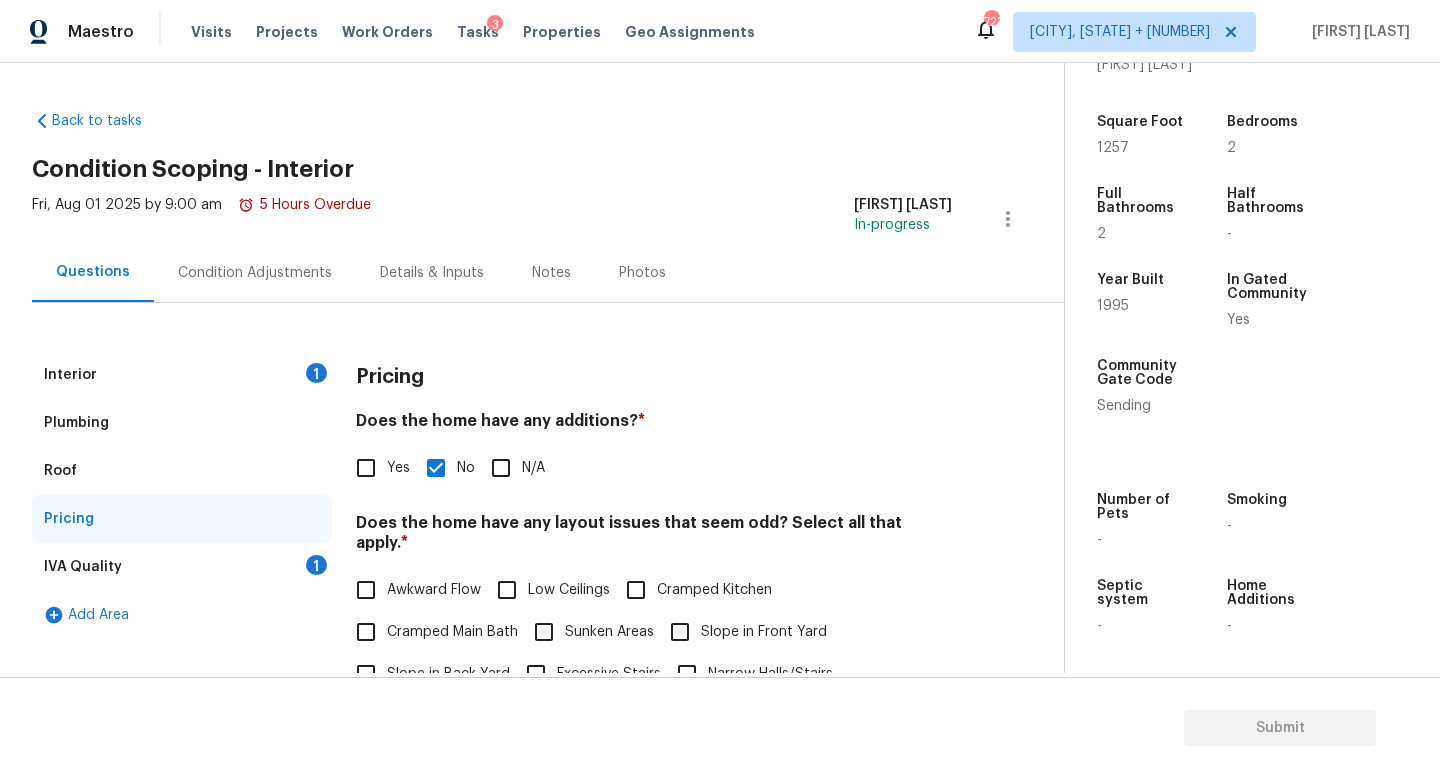 click on "IVA Quality 1" at bounding box center (182, 567) 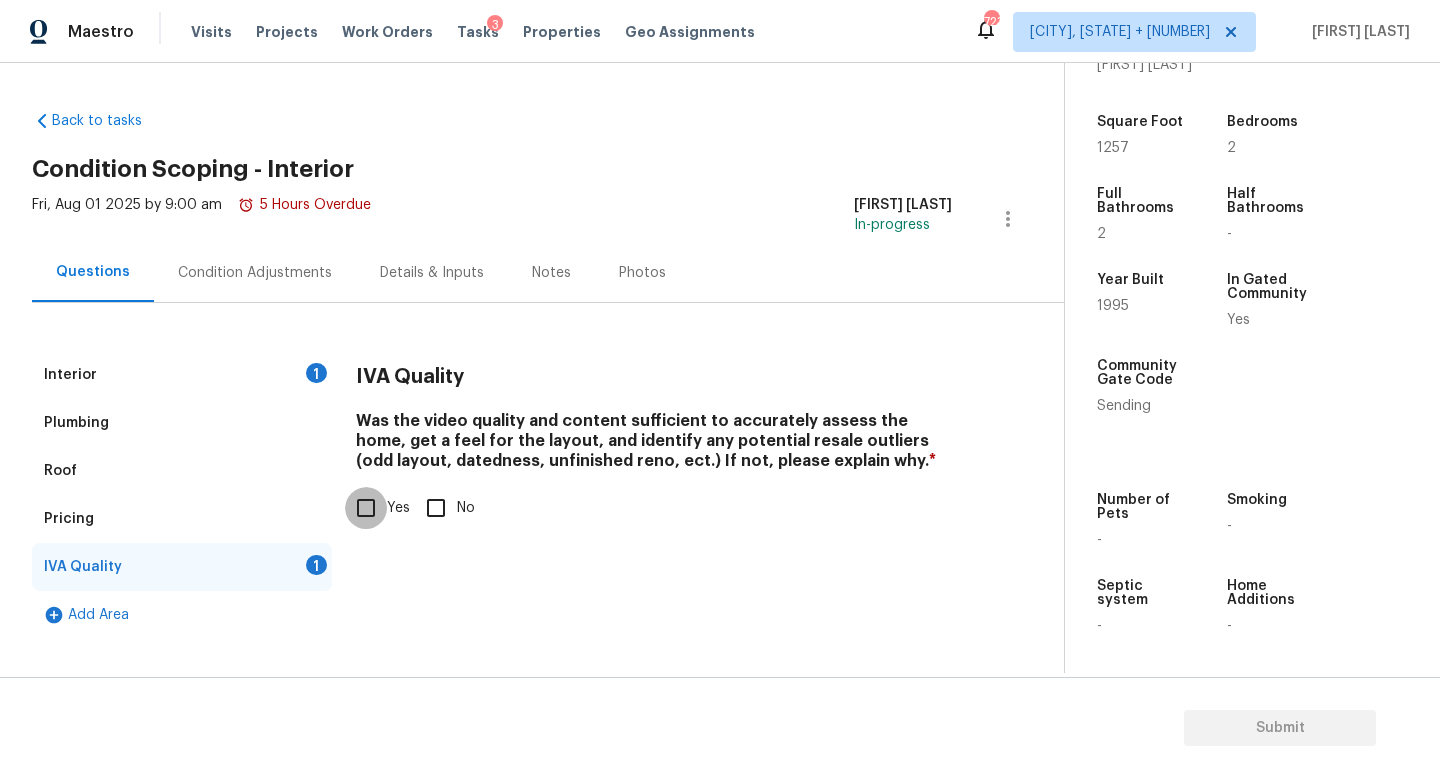 click on "Yes" at bounding box center [366, 508] 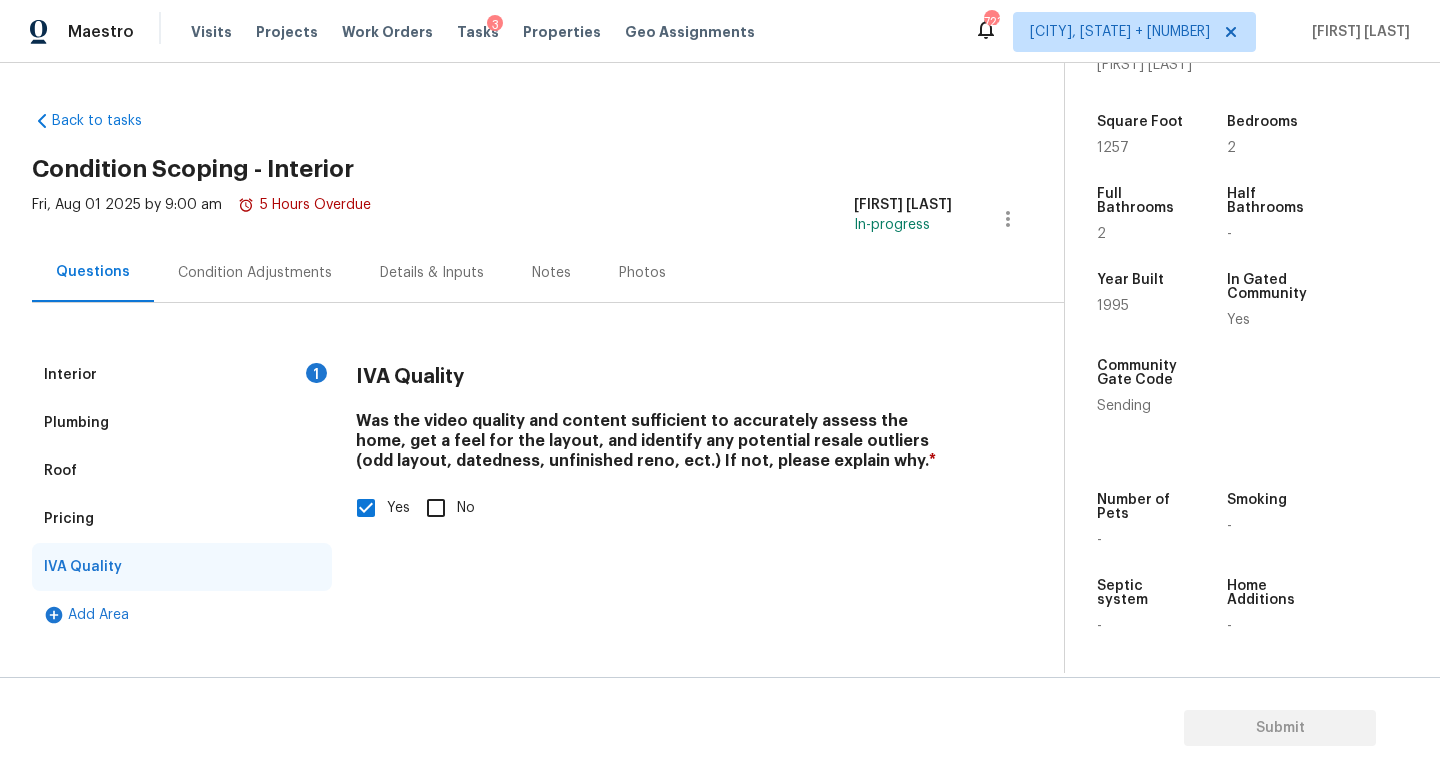 click on "Condition Adjustments" at bounding box center (255, 273) 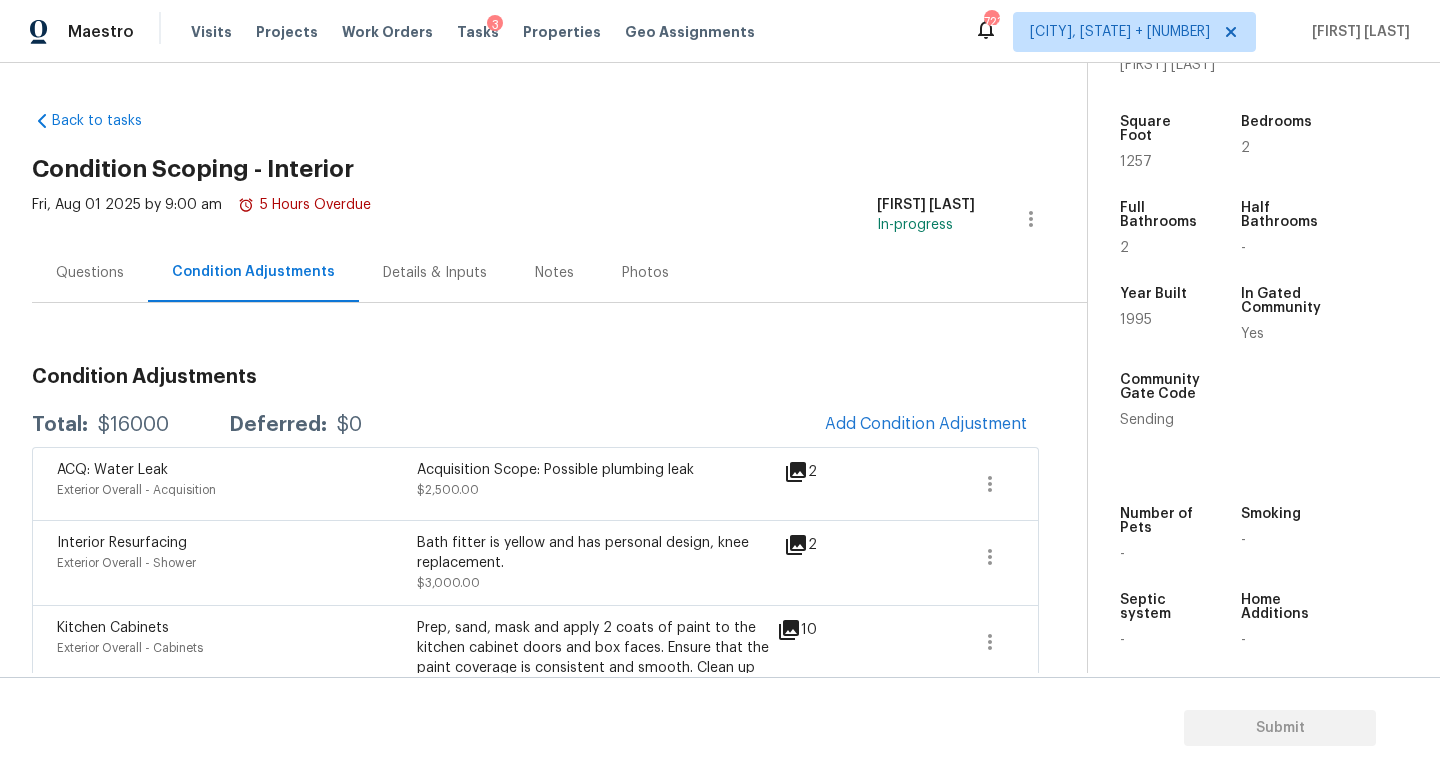 scroll, scrollTop: 158, scrollLeft: 0, axis: vertical 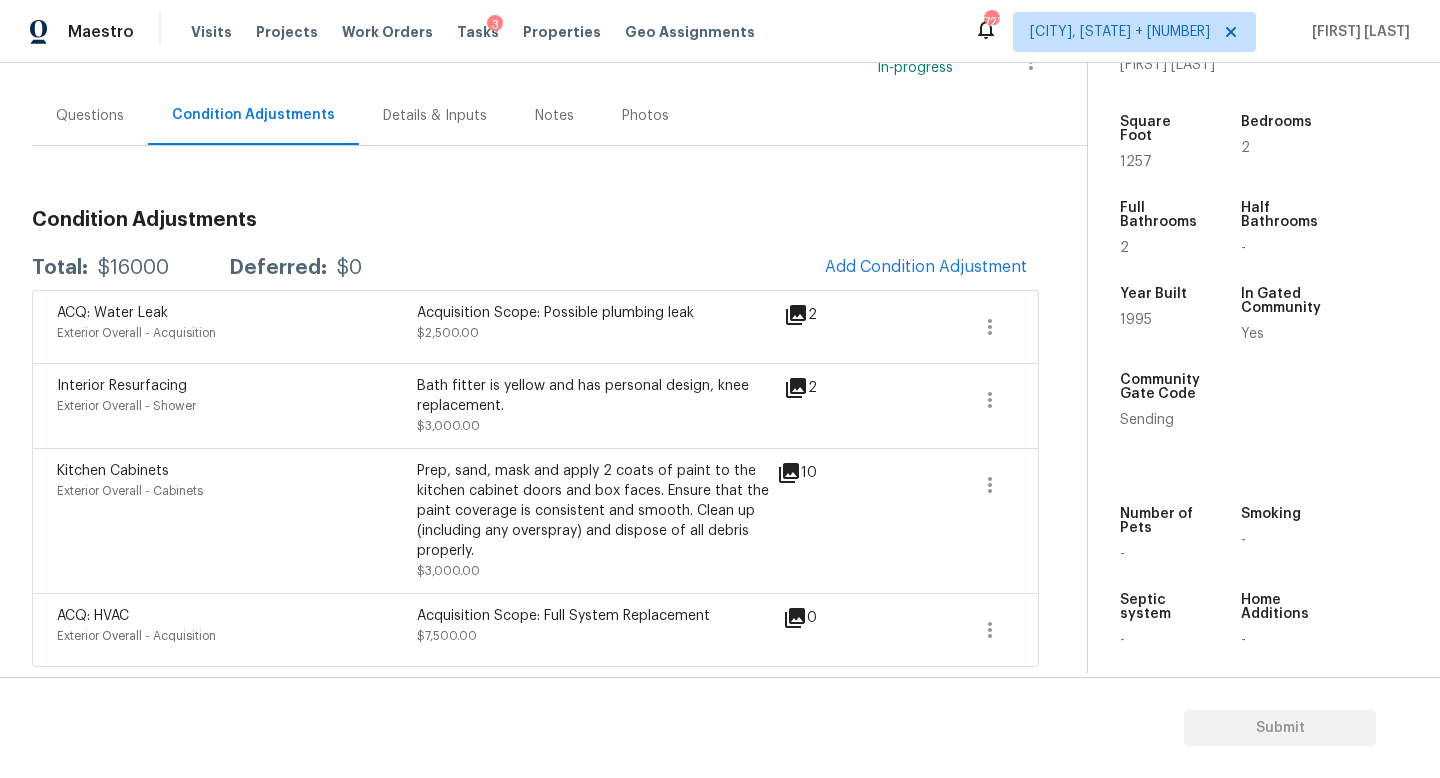click 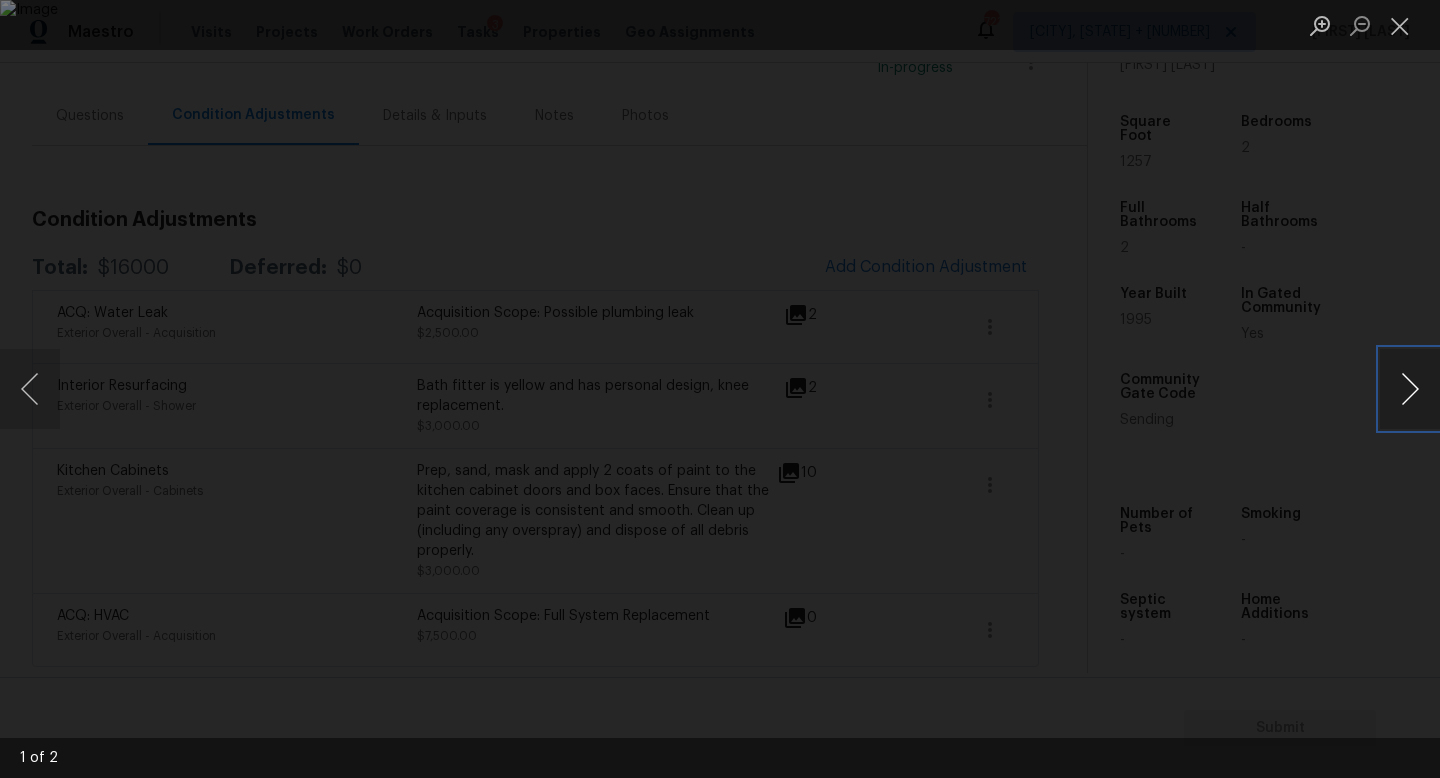 click at bounding box center [1410, 389] 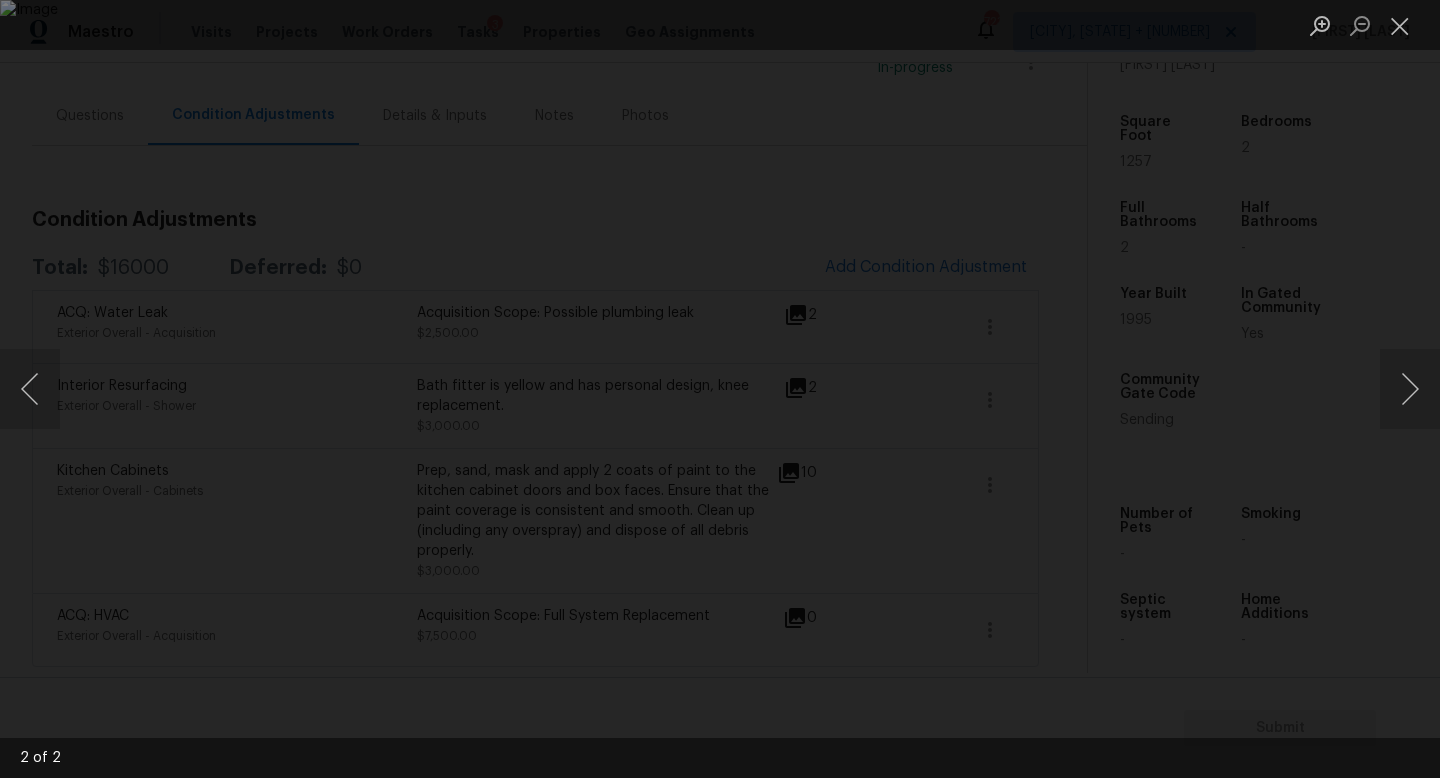 click at bounding box center (720, 389) 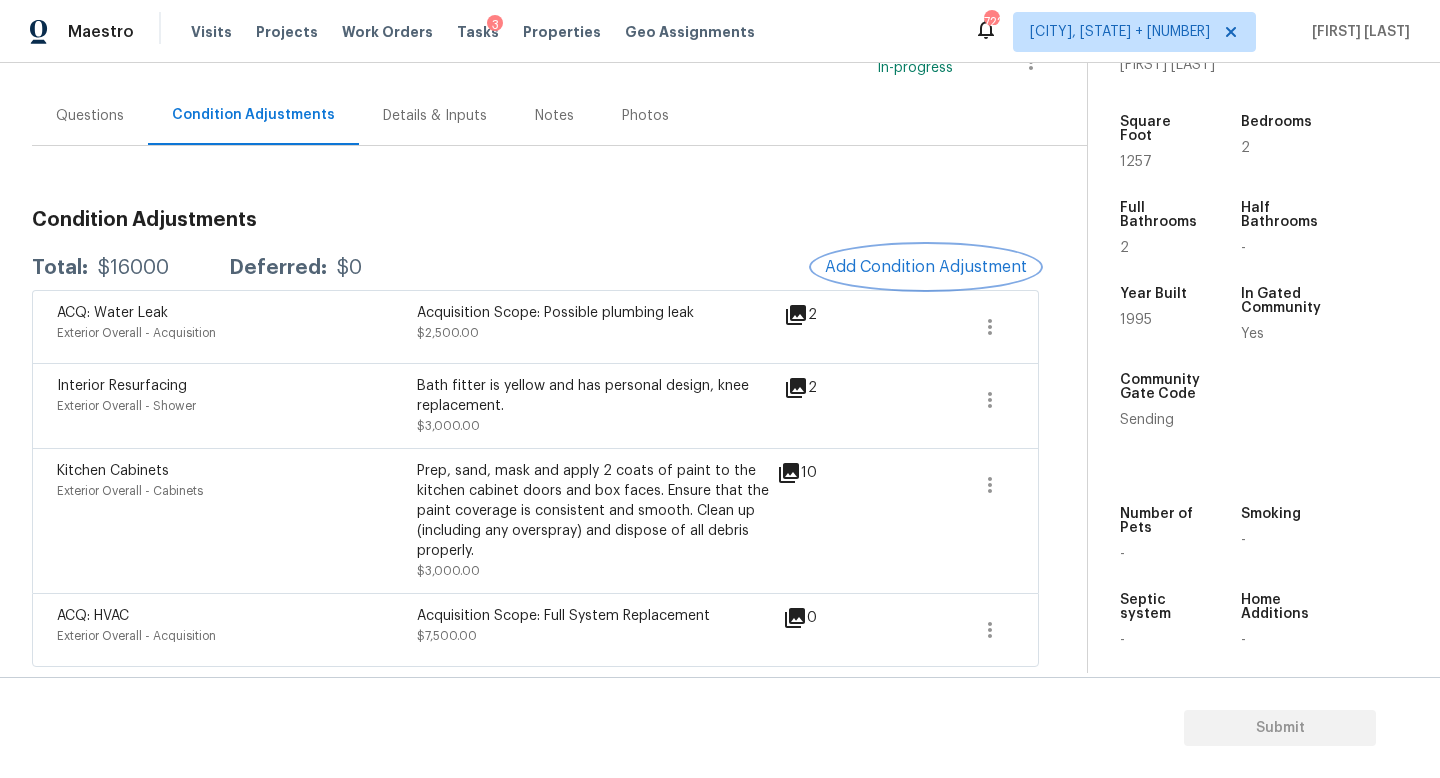 click on "Add Condition Adjustment" at bounding box center [926, 267] 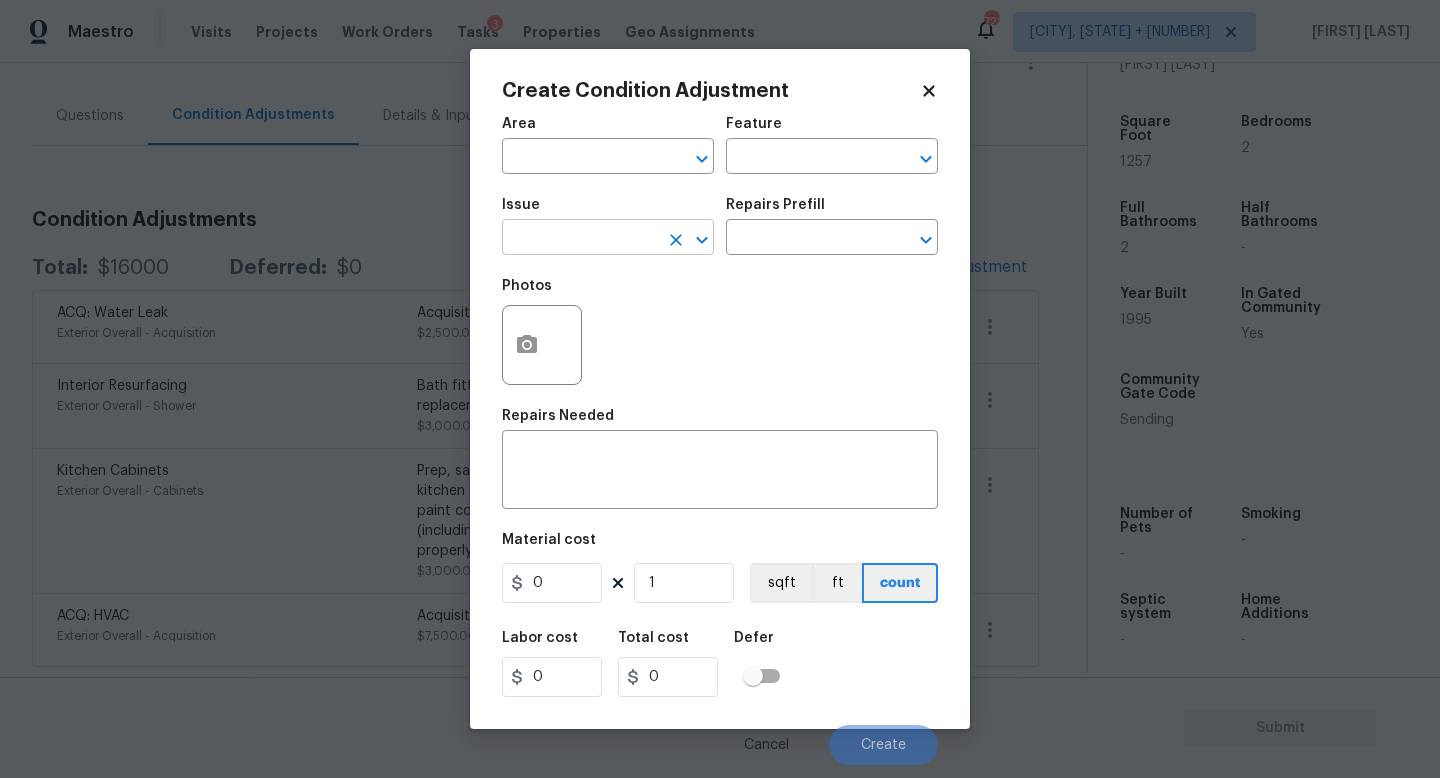 click at bounding box center [580, 239] 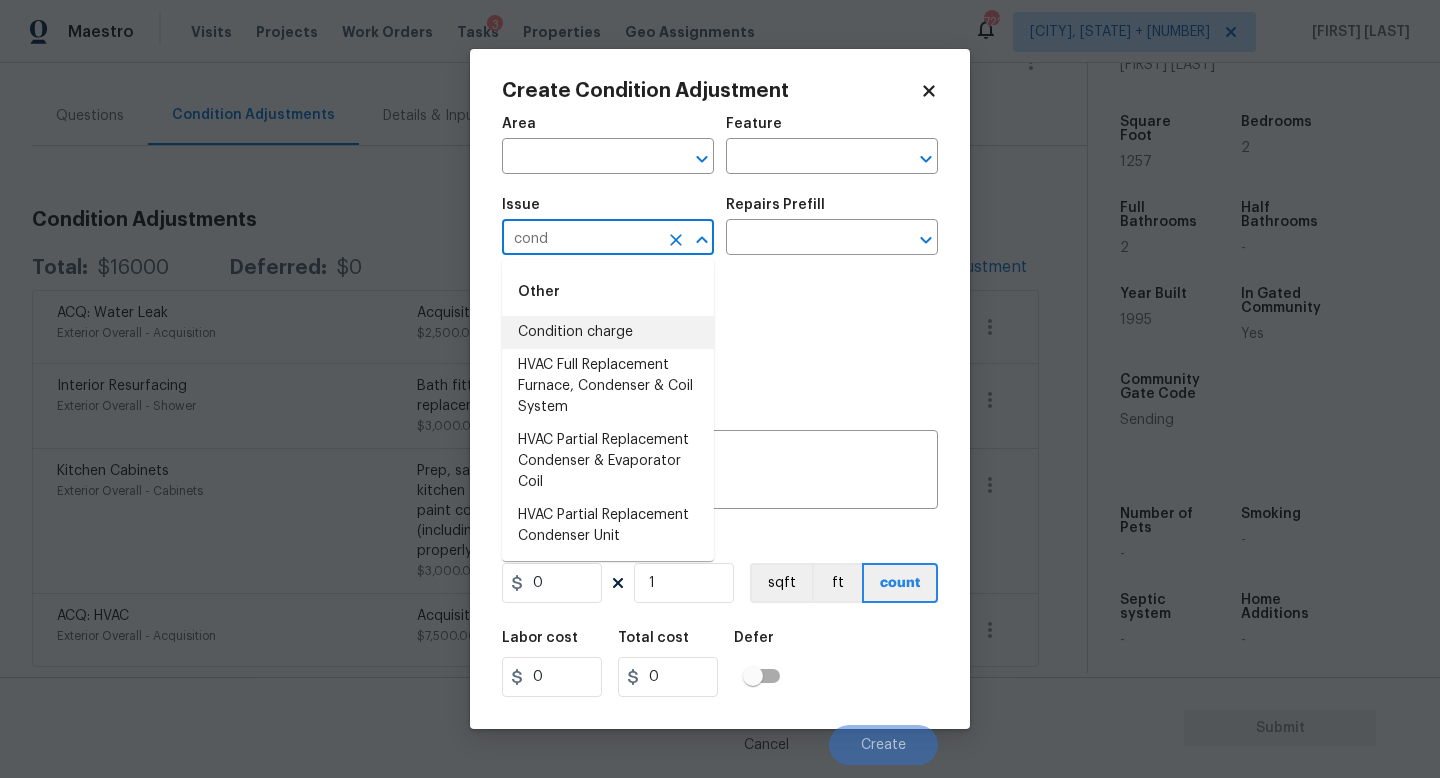 click on "Condition charge" at bounding box center [608, 332] 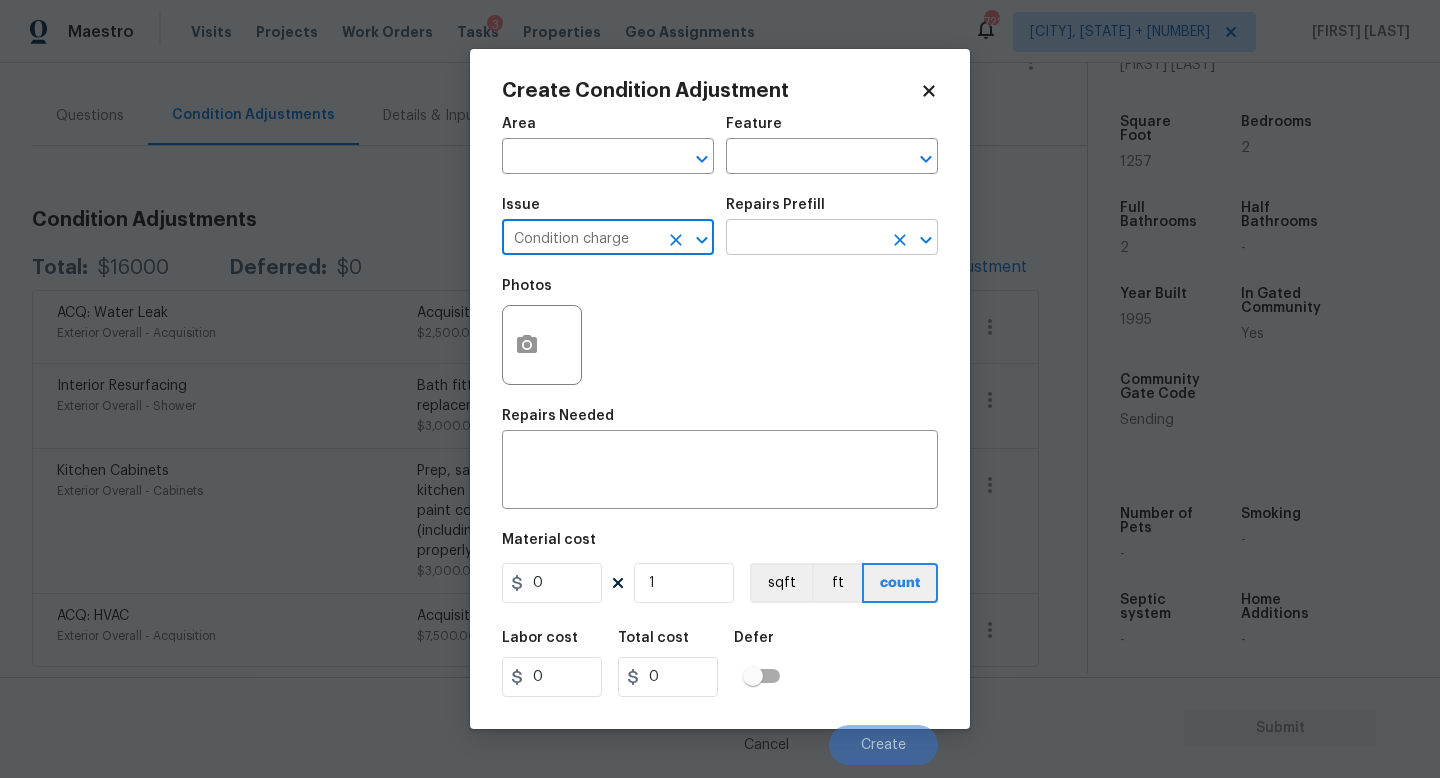 type on "Condition charge" 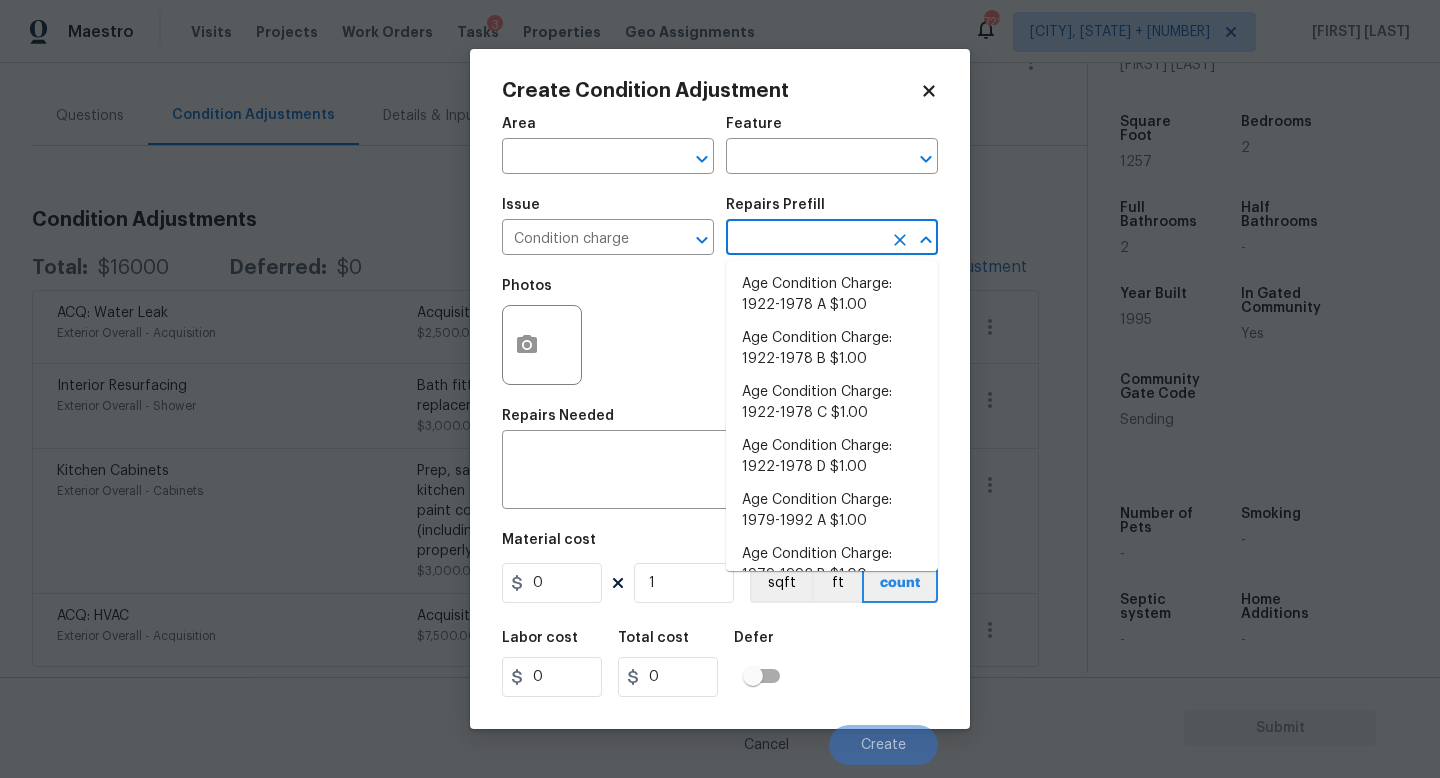 click at bounding box center (804, 239) 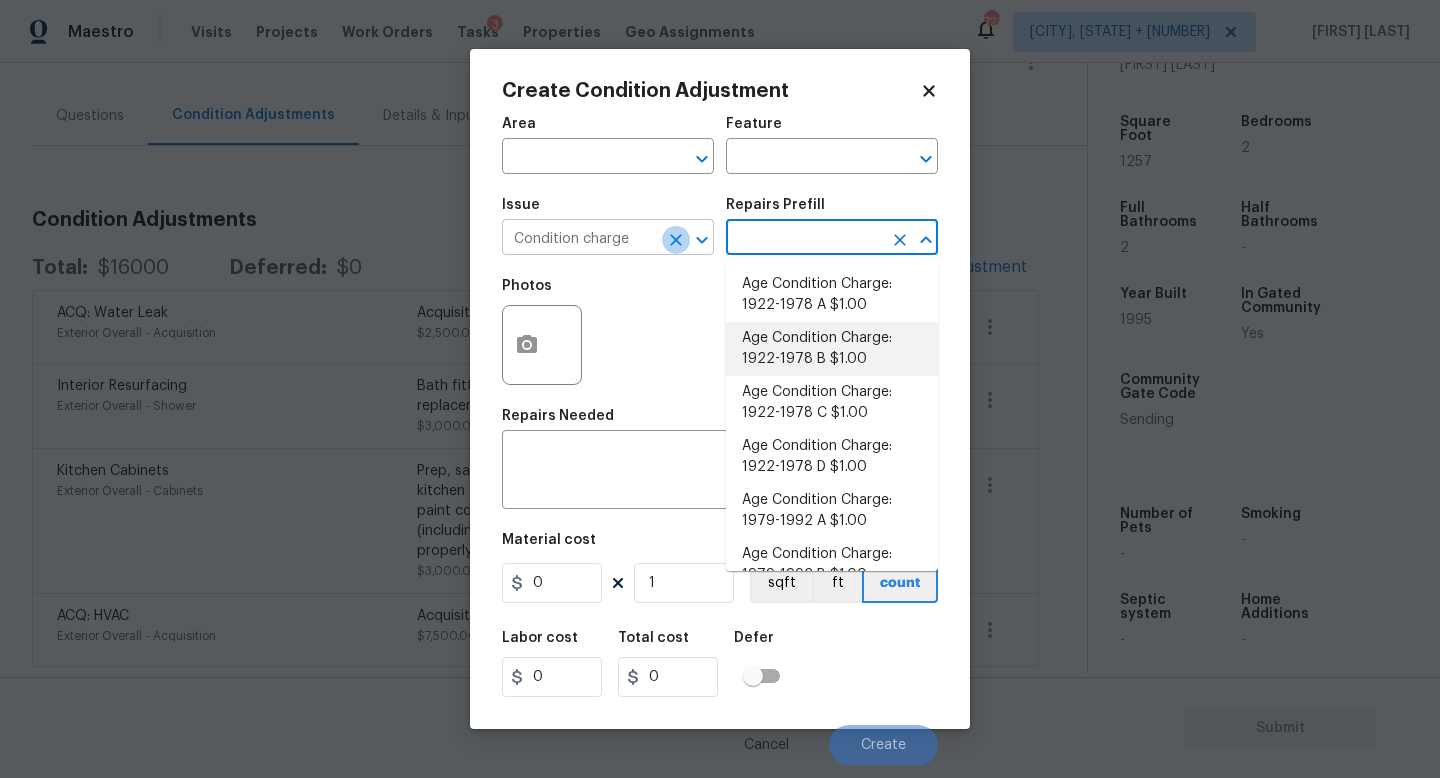 click at bounding box center [676, 240] 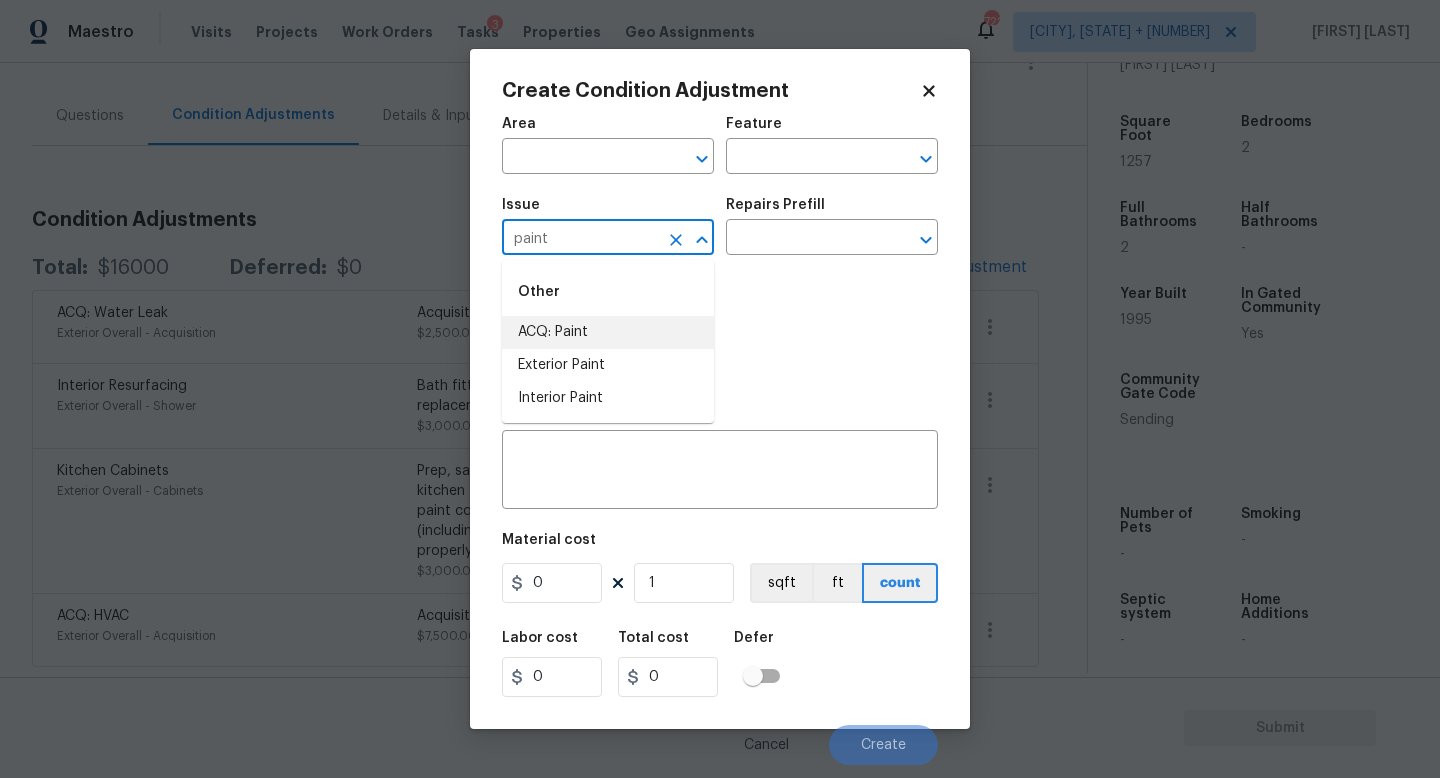 click on "ACQ: Paint" at bounding box center (608, 332) 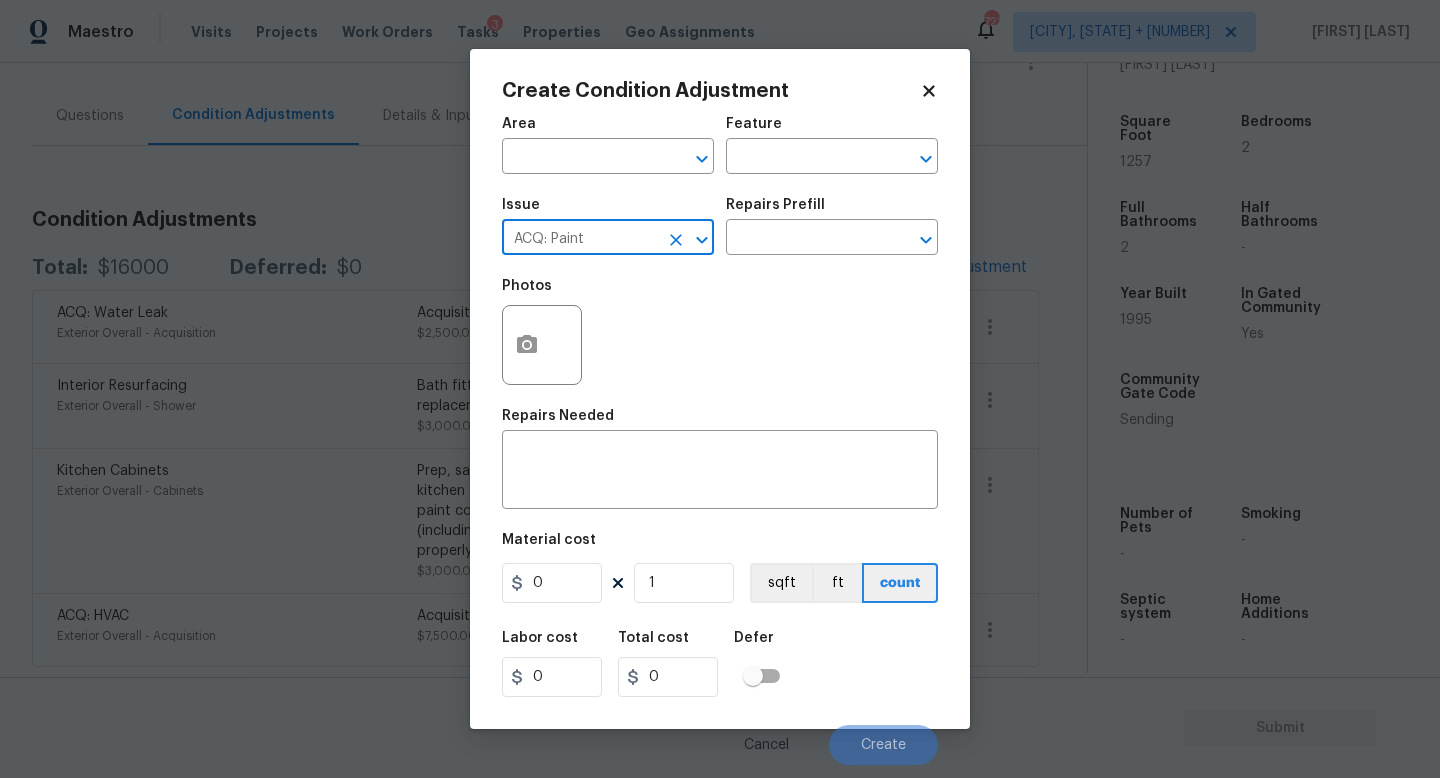 type on "ACQ: Paint" 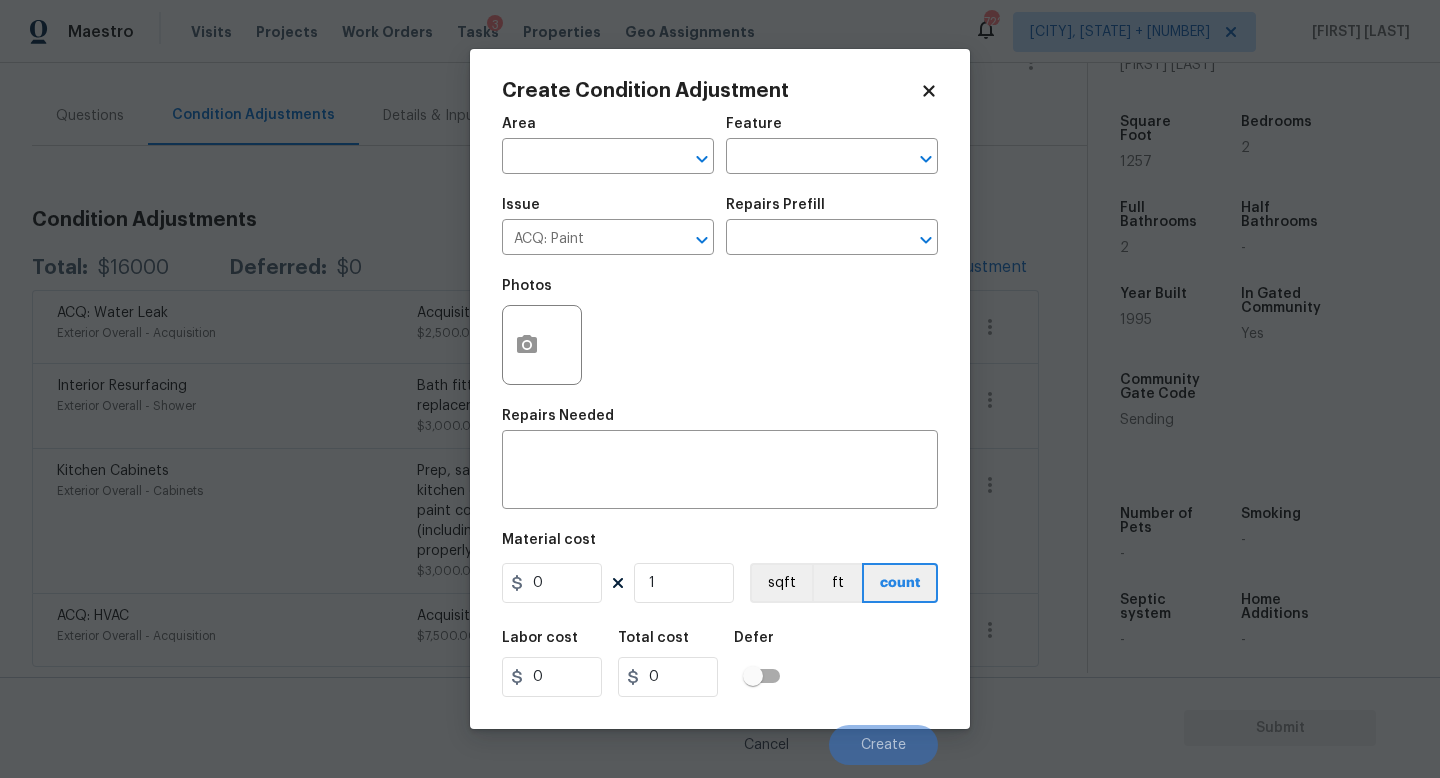 click on "Repairs Prefill" at bounding box center (832, 211) 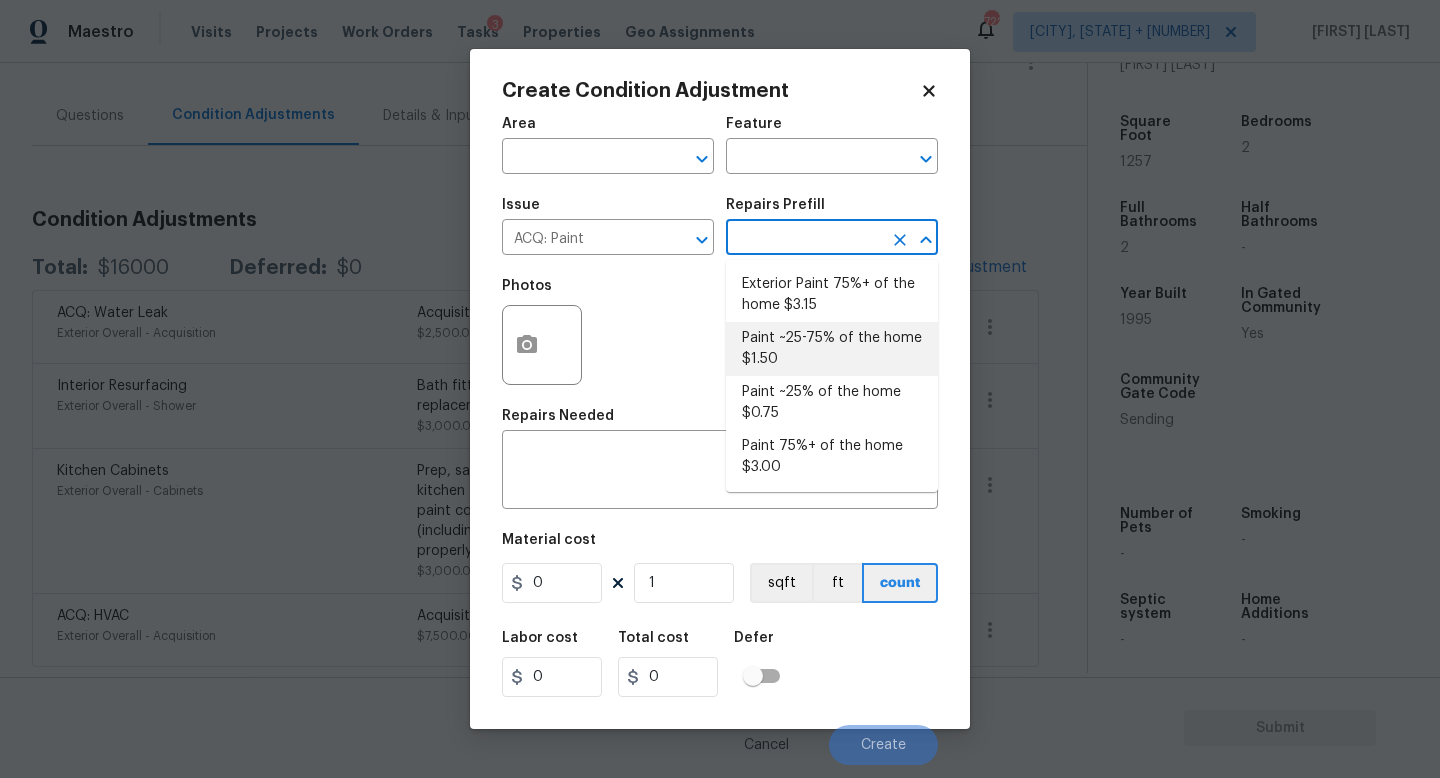 click at bounding box center (804, 239) 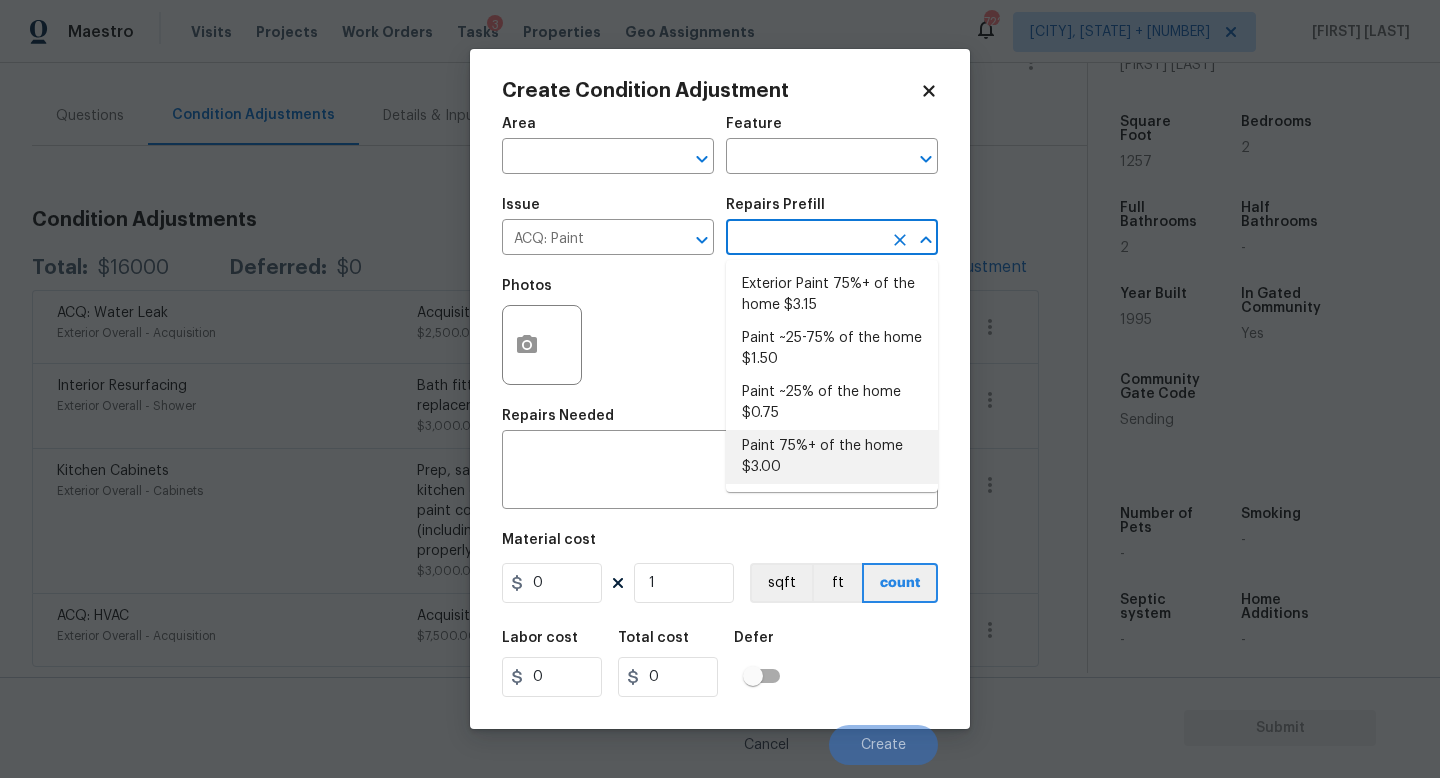 click on "Paint 75%+ of the home $3.00" at bounding box center [832, 457] 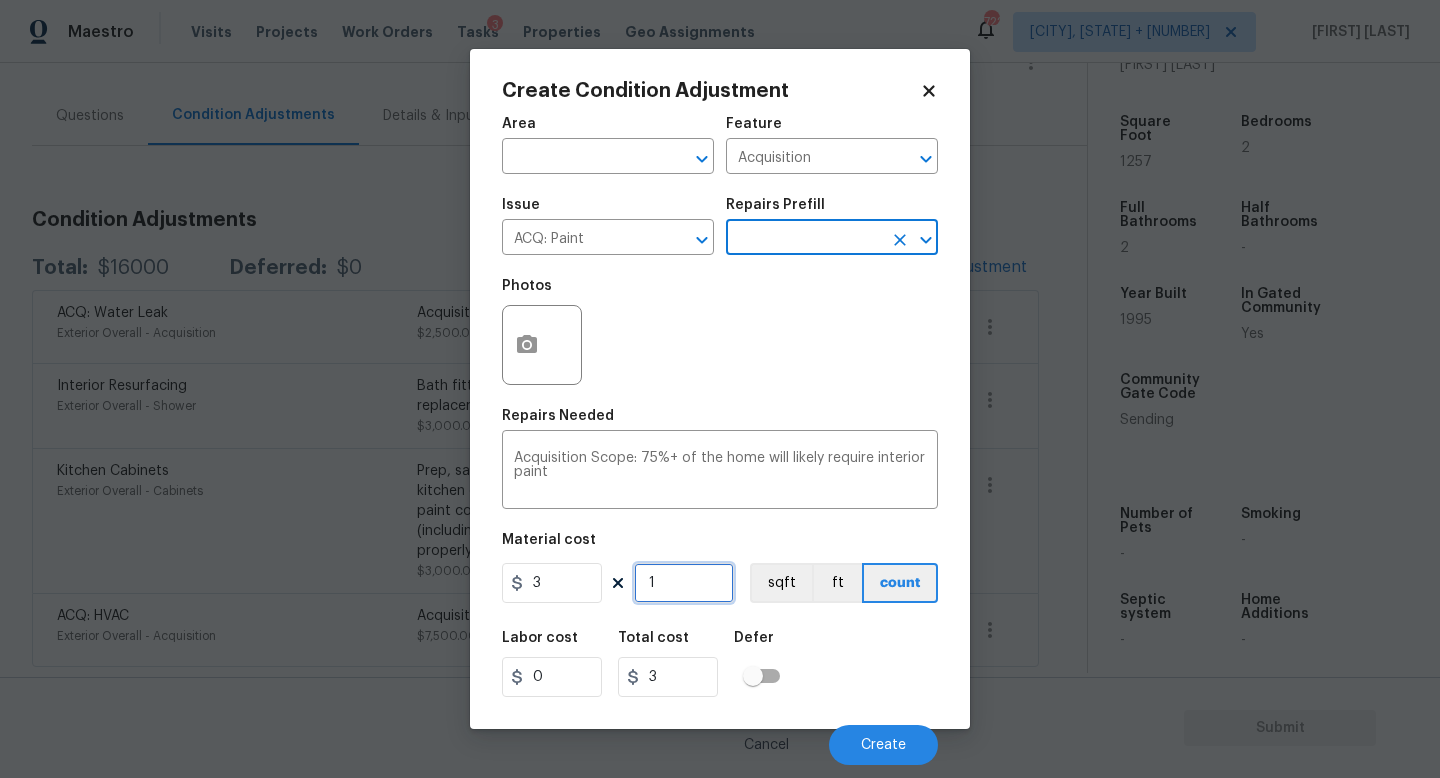 click on "1" at bounding box center [684, 583] 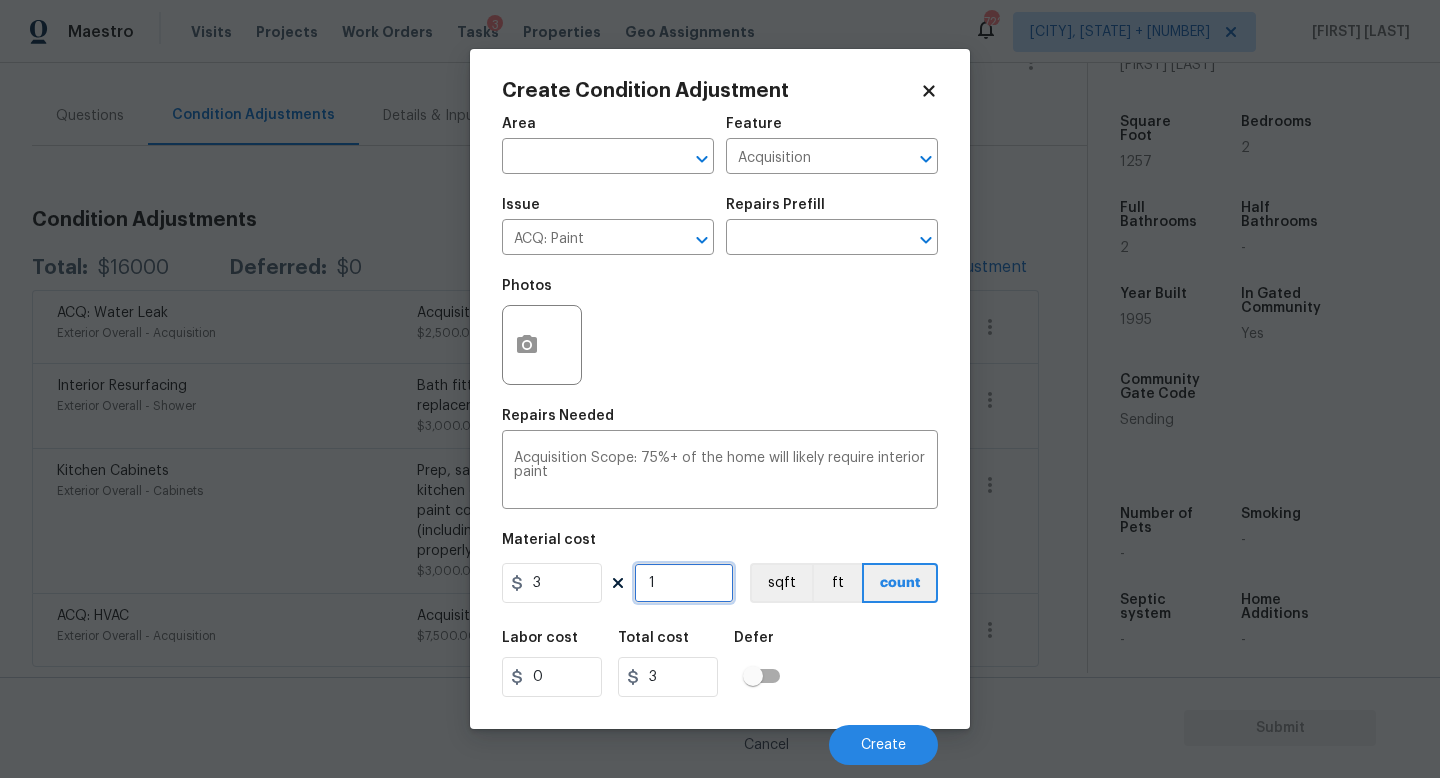 type on "0" 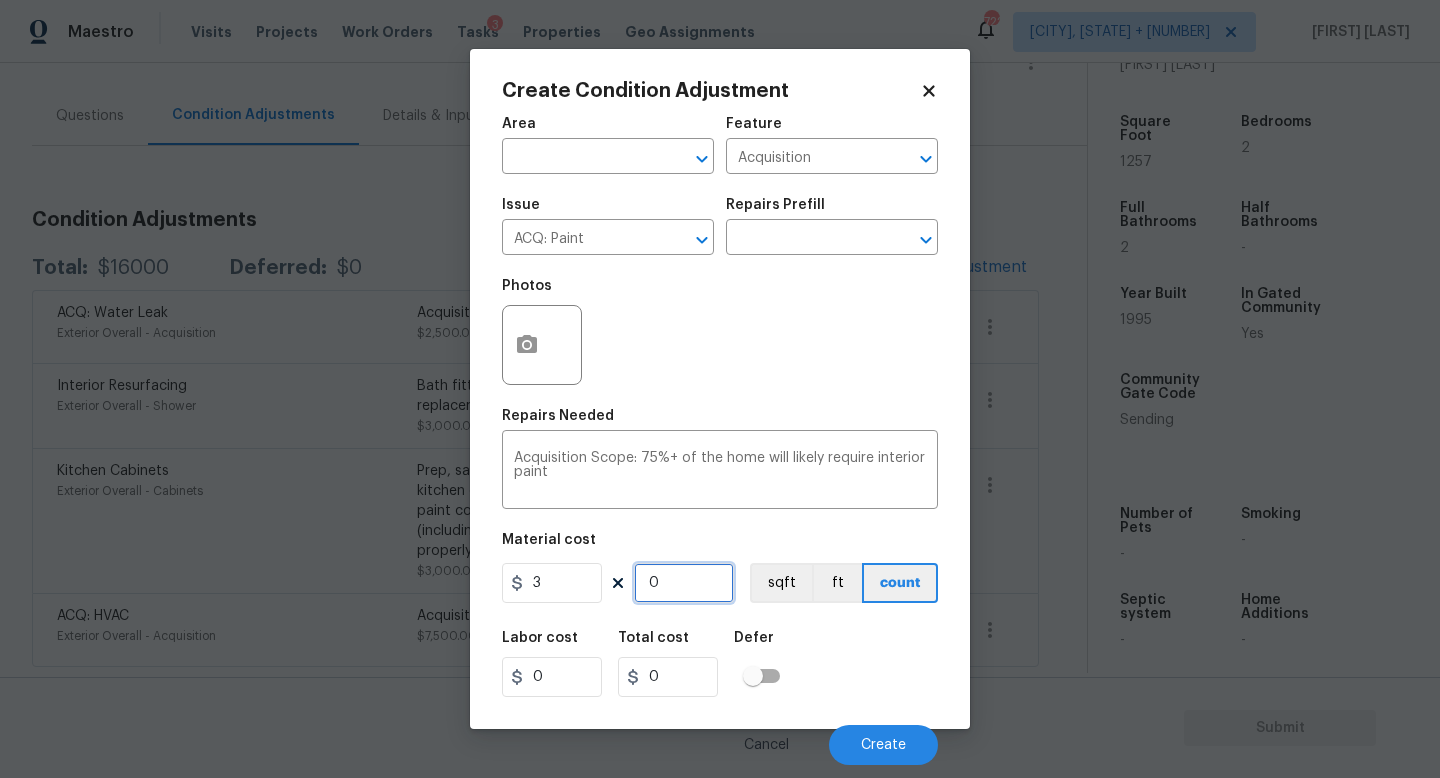 type on "1" 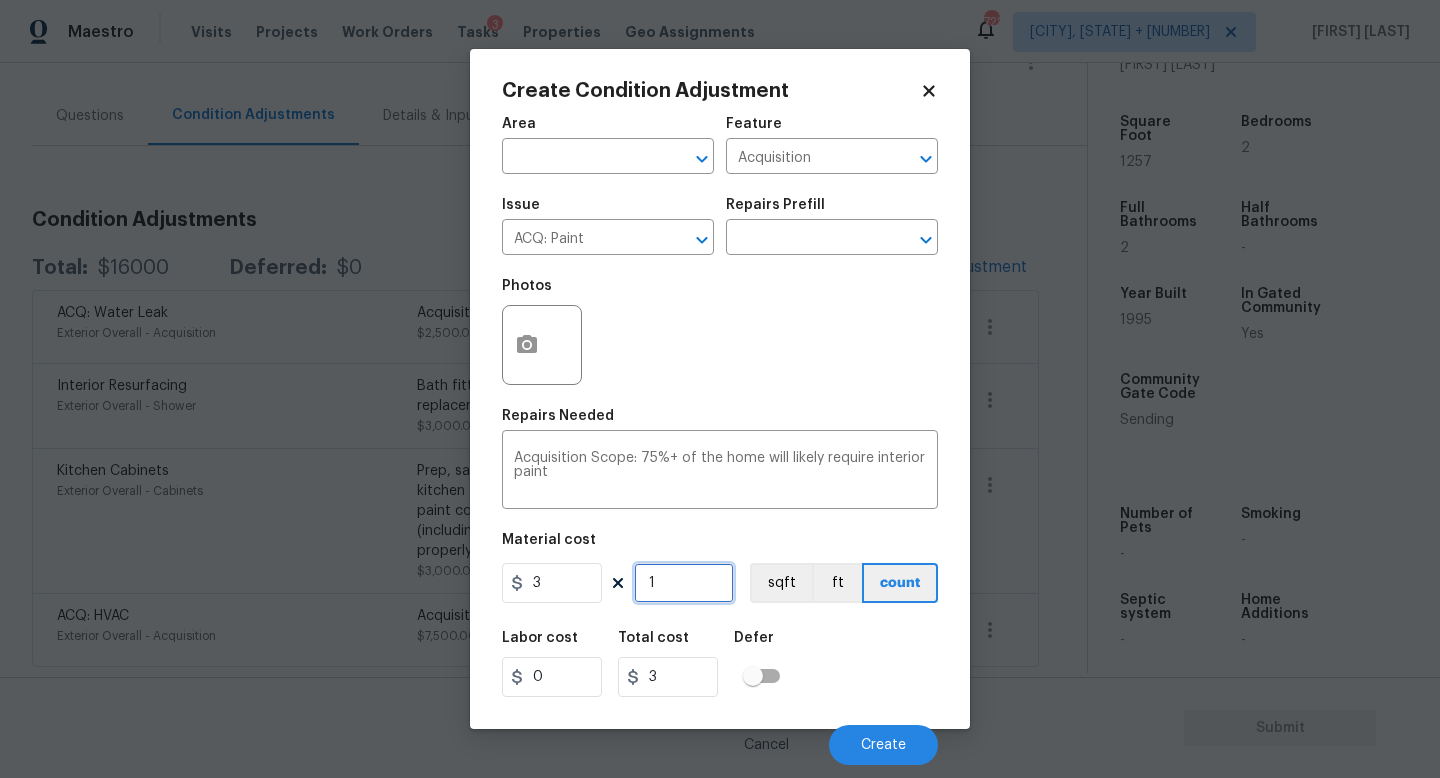 type on "10" 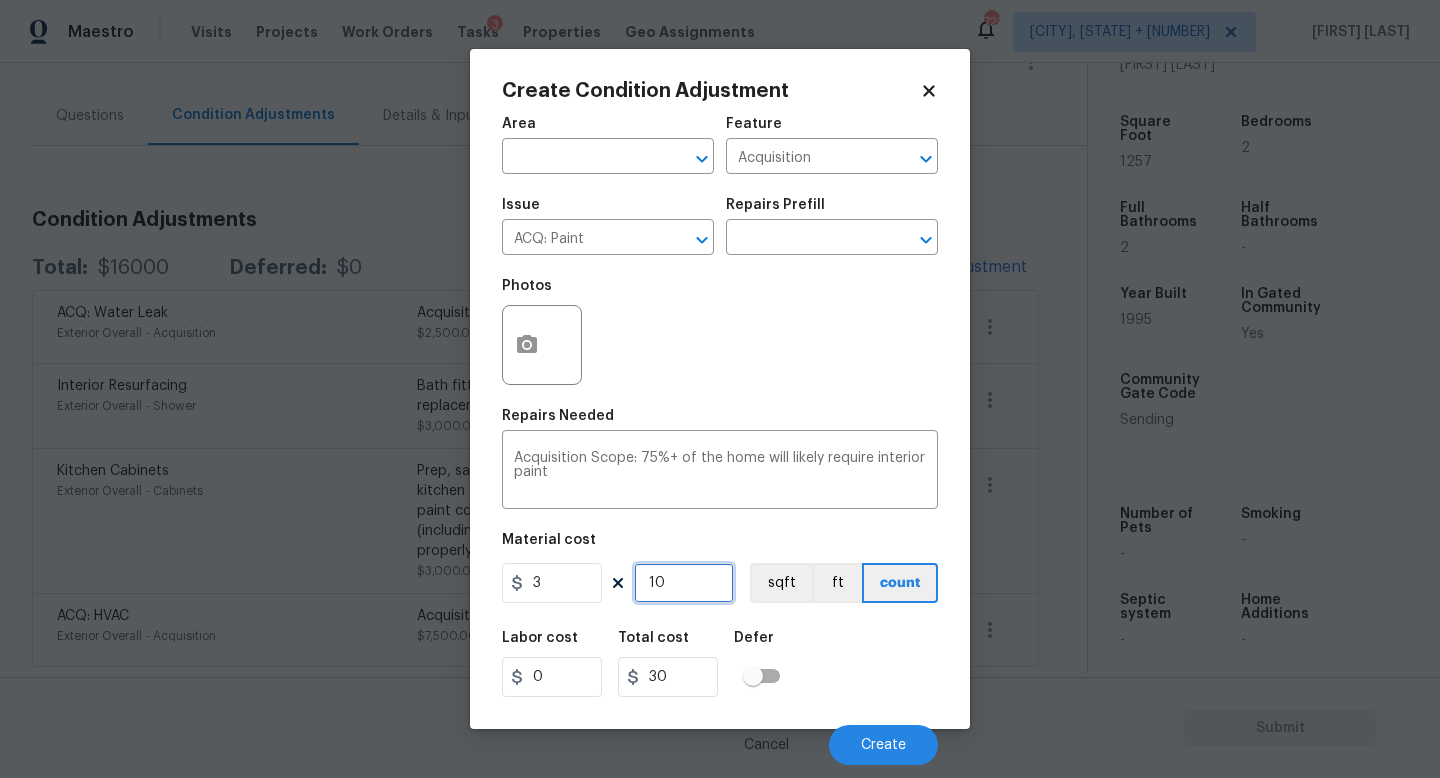 type on "100" 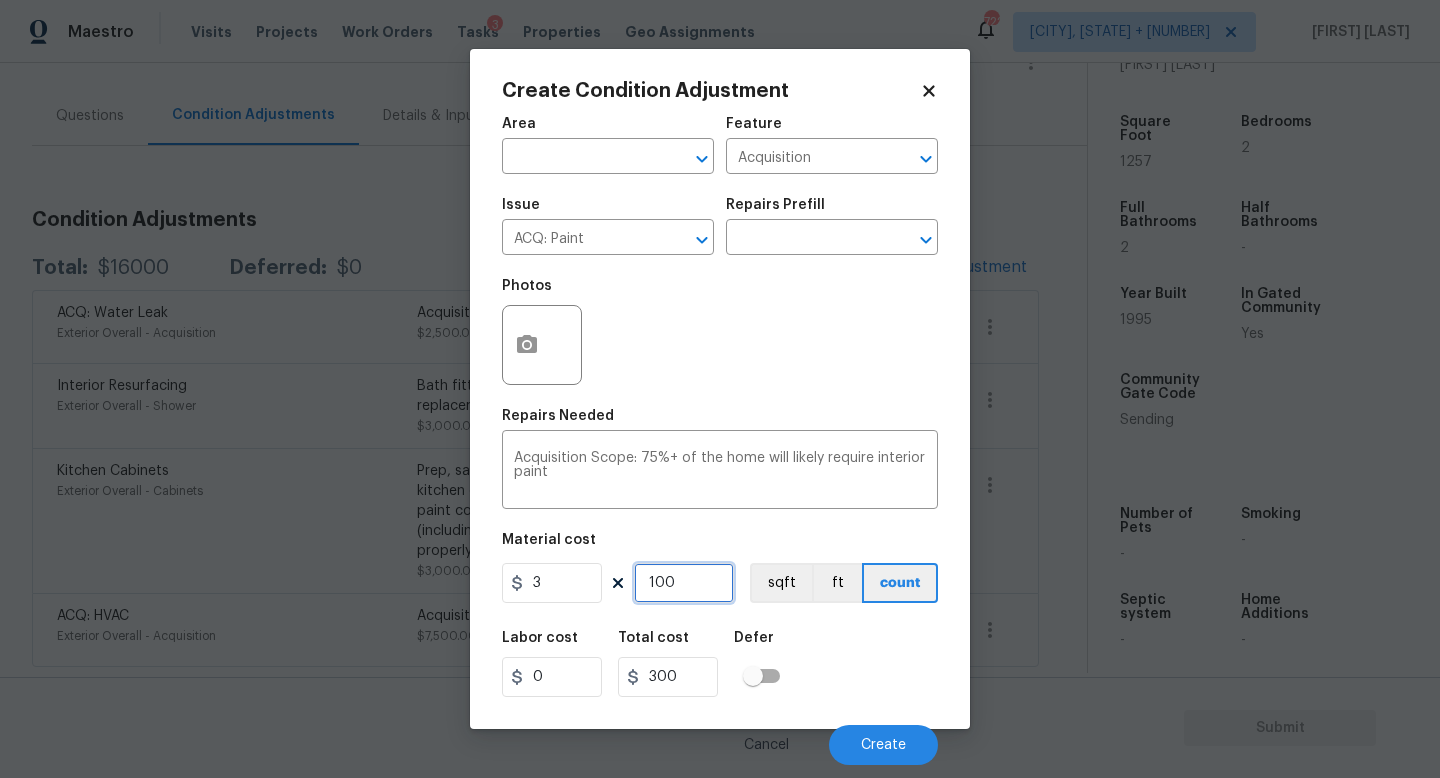 type on "1006" 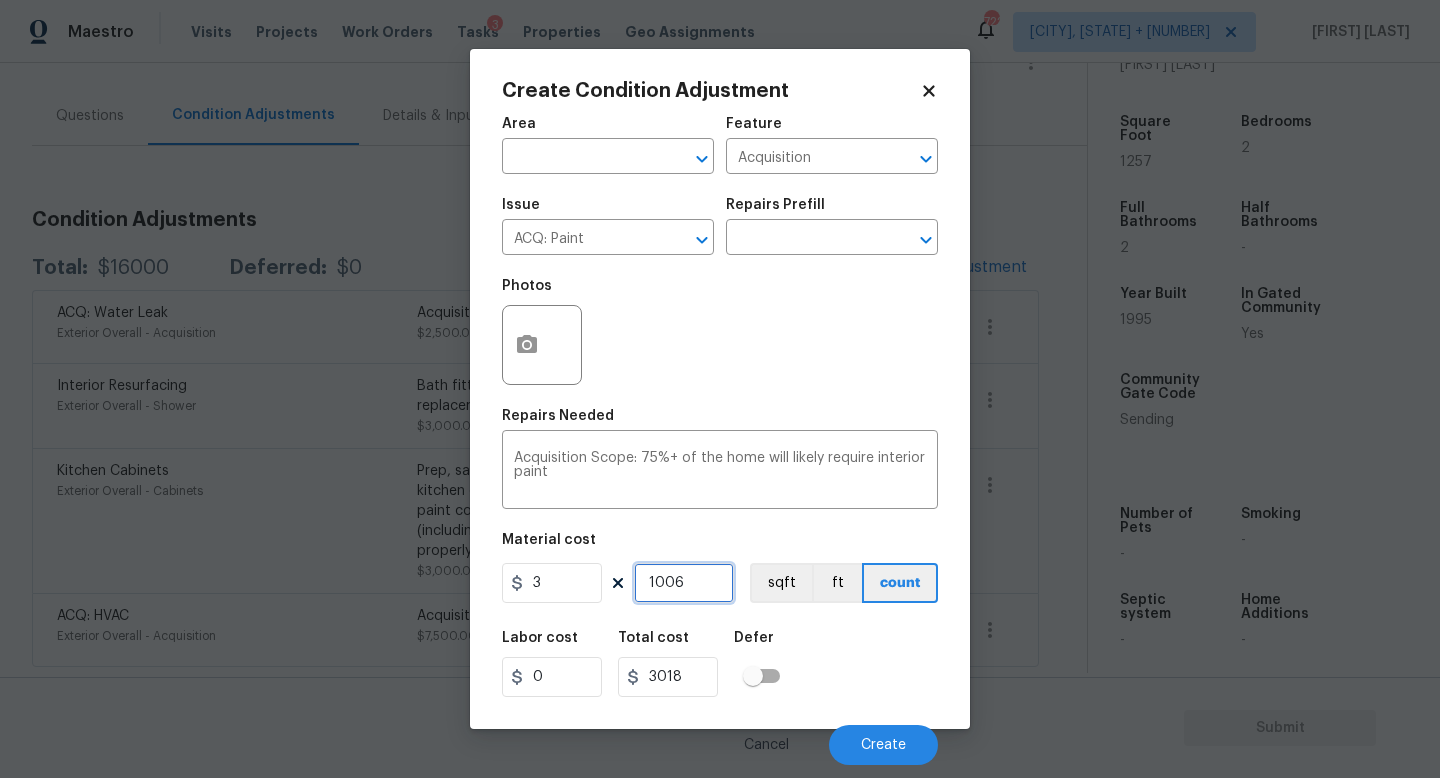 type on "1006" 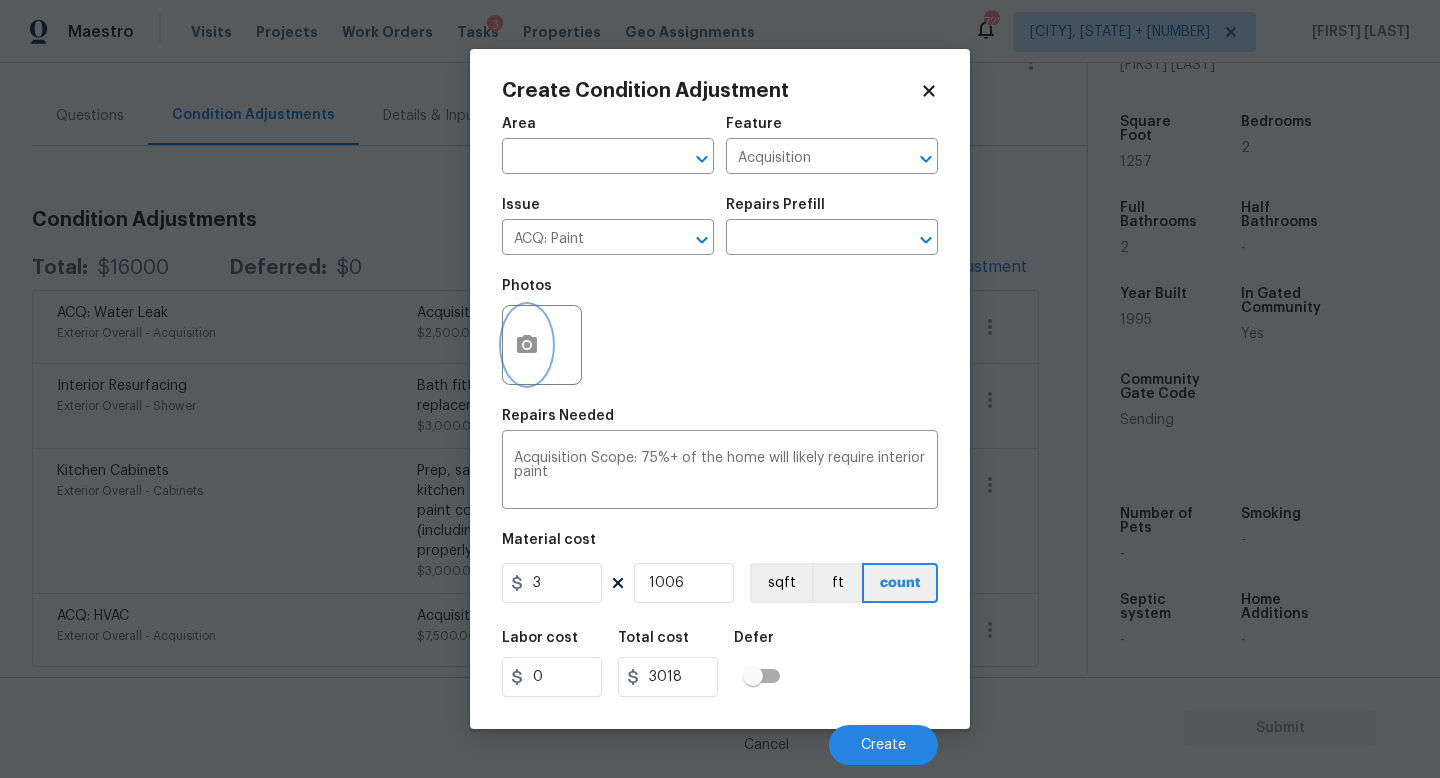 click at bounding box center [527, 345] 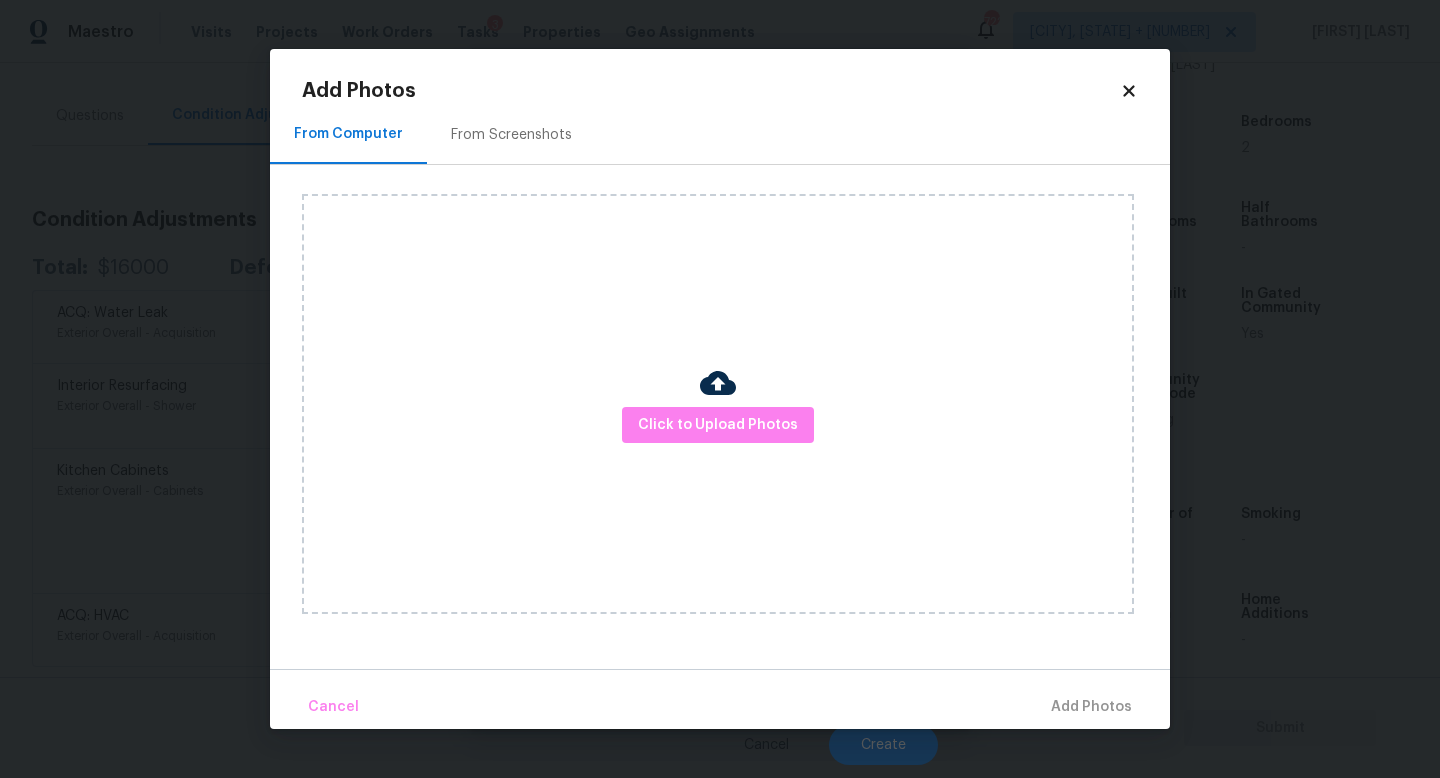 click on "Click to Upload Photos" at bounding box center (718, 404) 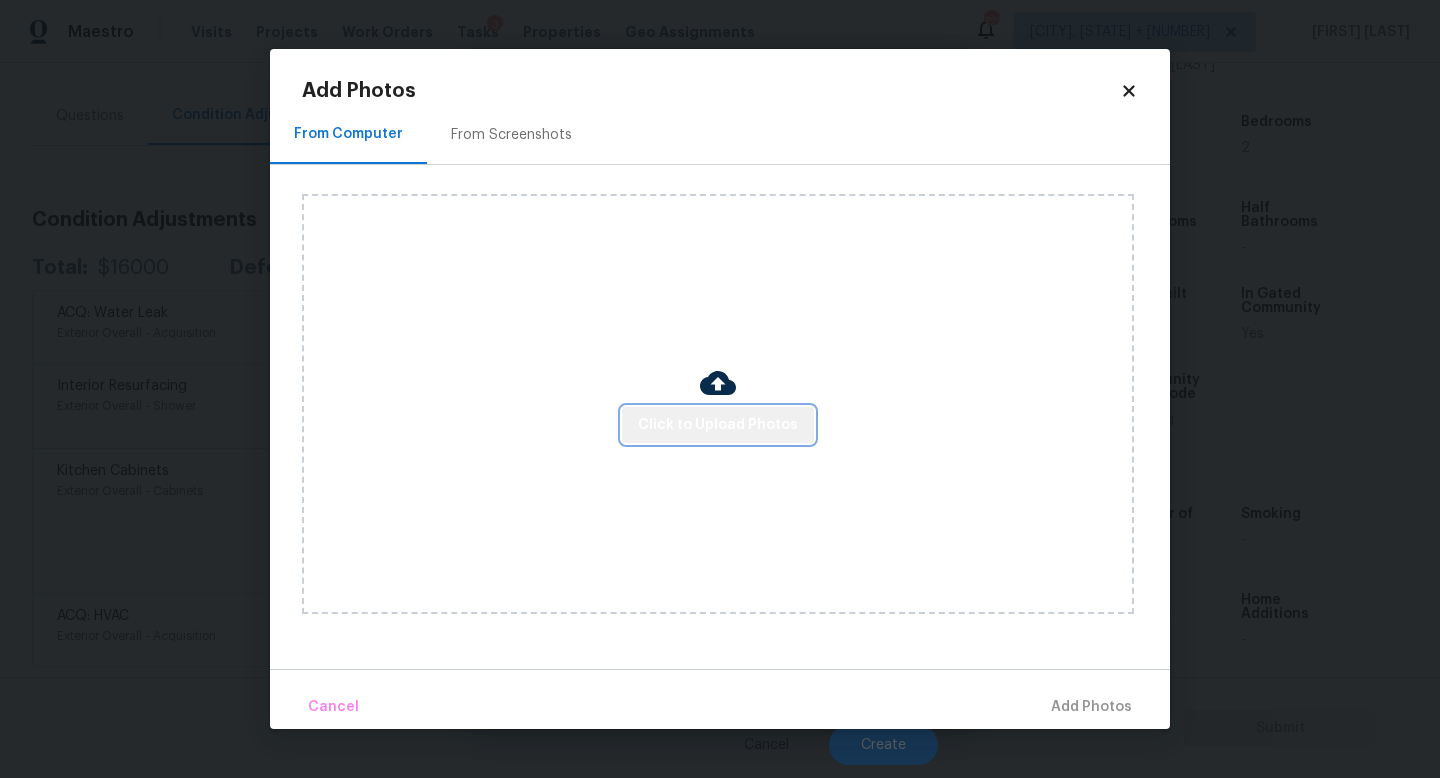 click on "Click to Upload Photos" at bounding box center (718, 425) 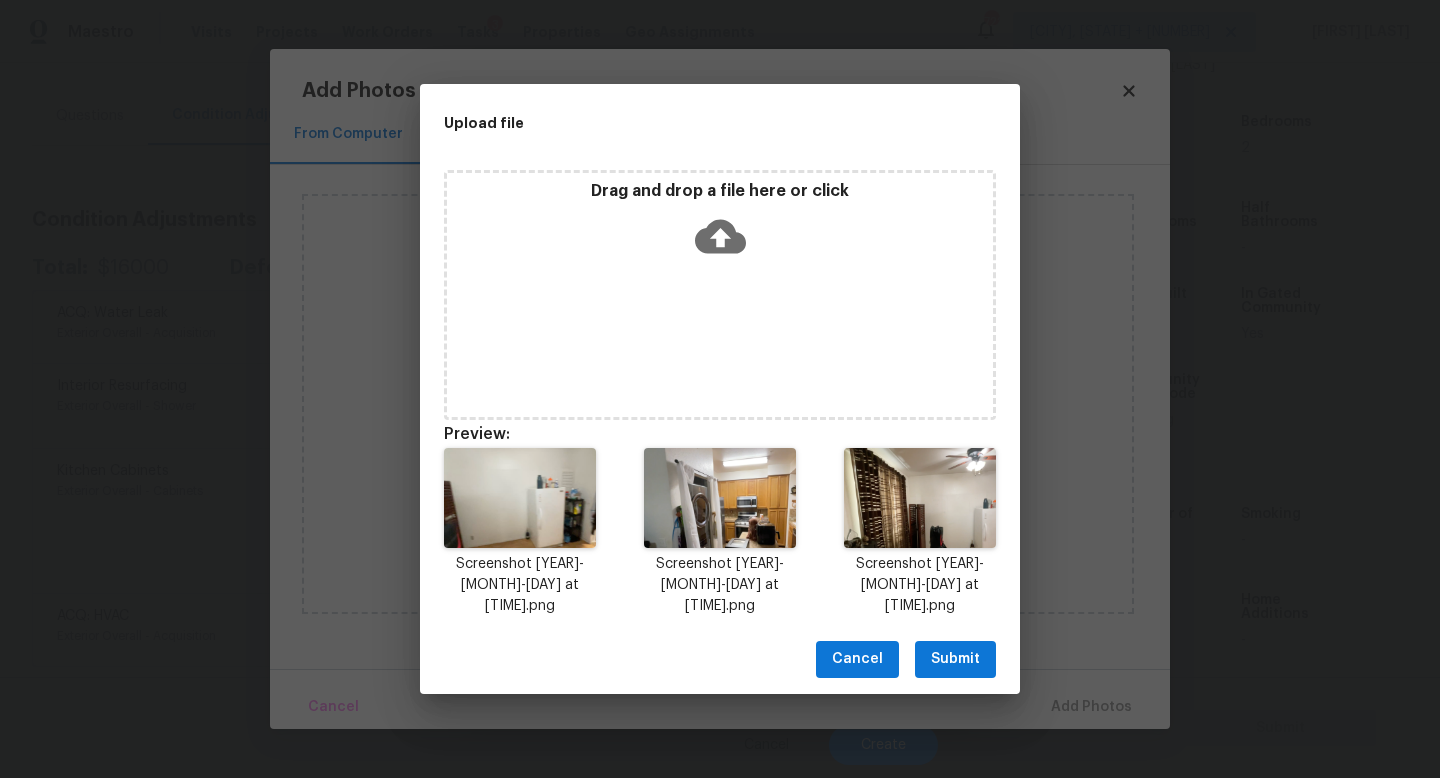 click on "Cancel Submit" at bounding box center (720, 659) 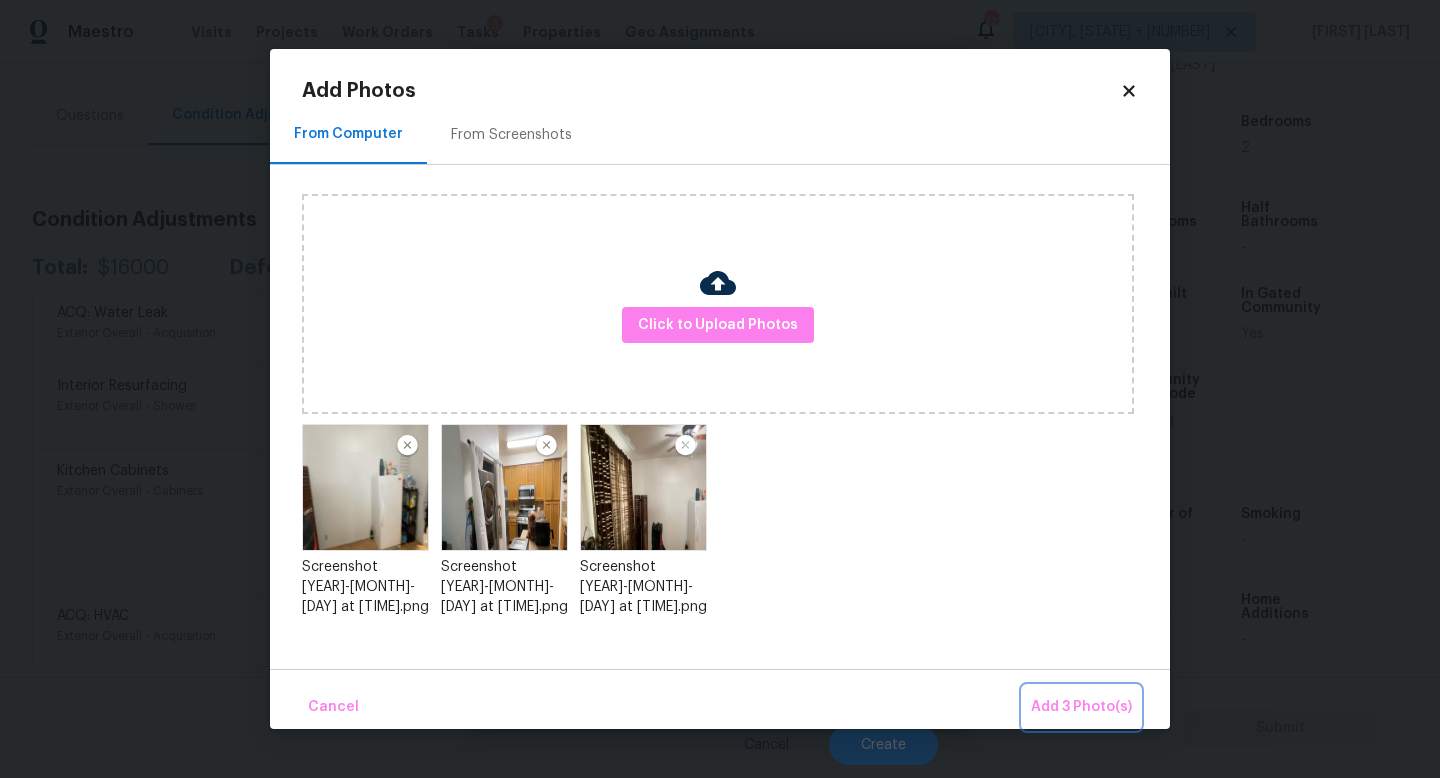 click on "Add 3 Photo(s)" at bounding box center [1081, 707] 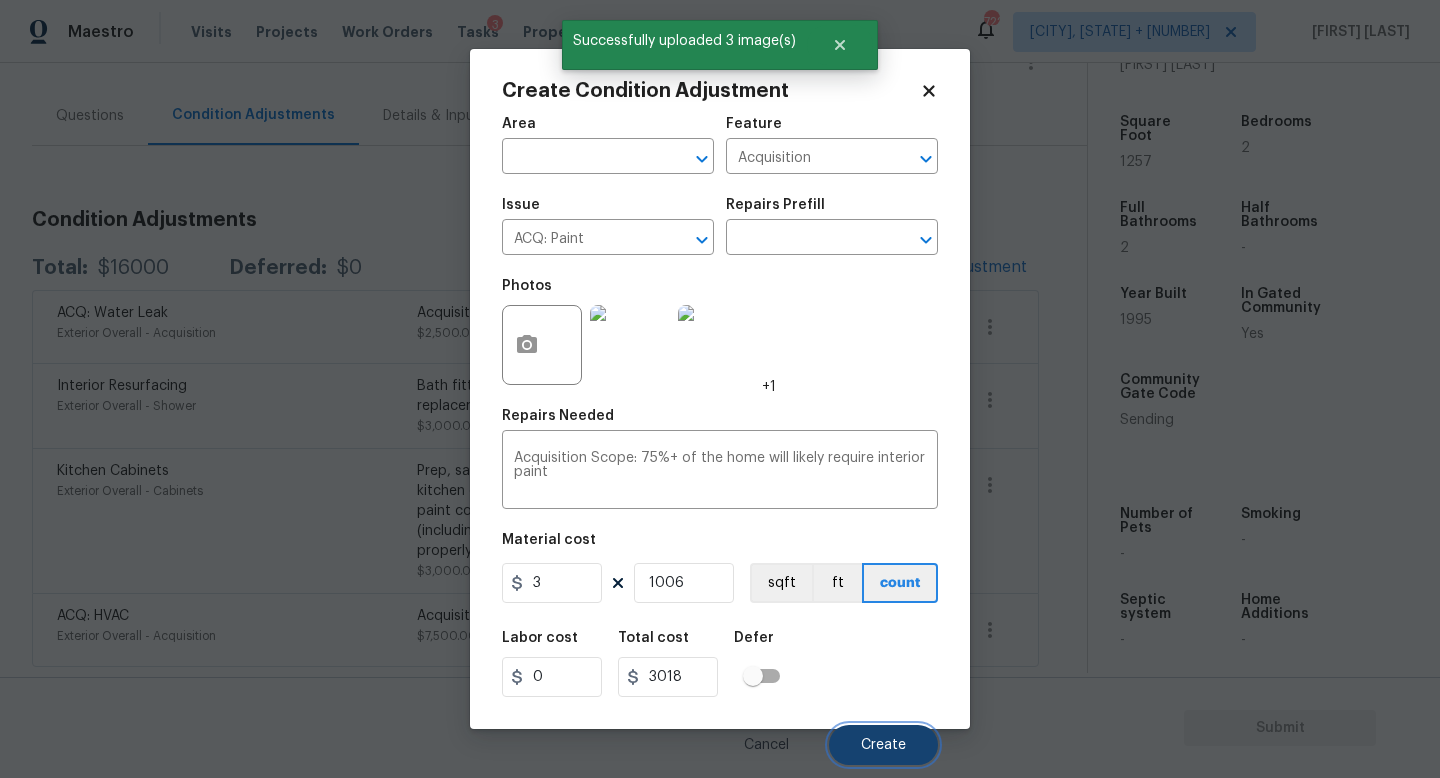 click on "Create" at bounding box center (883, 745) 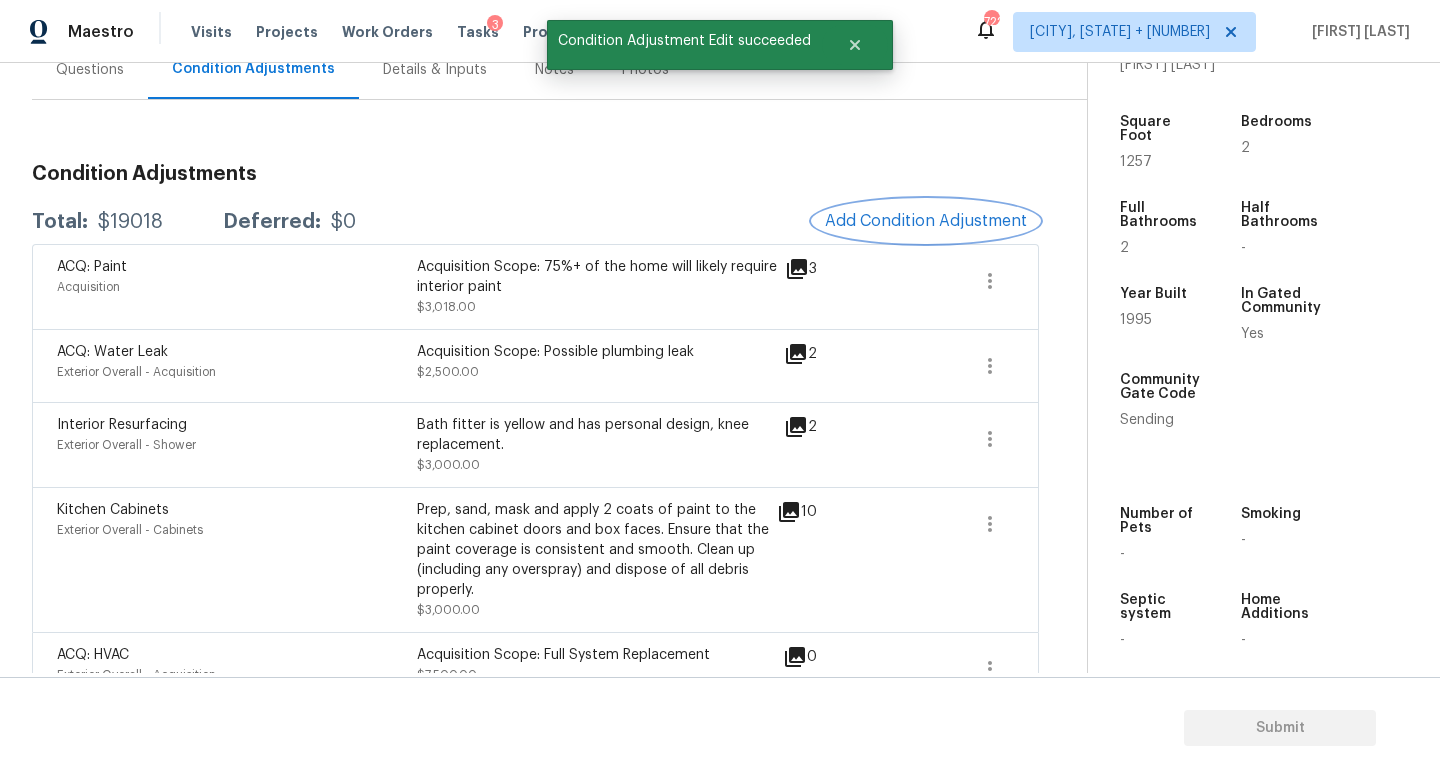 scroll, scrollTop: 207, scrollLeft: 0, axis: vertical 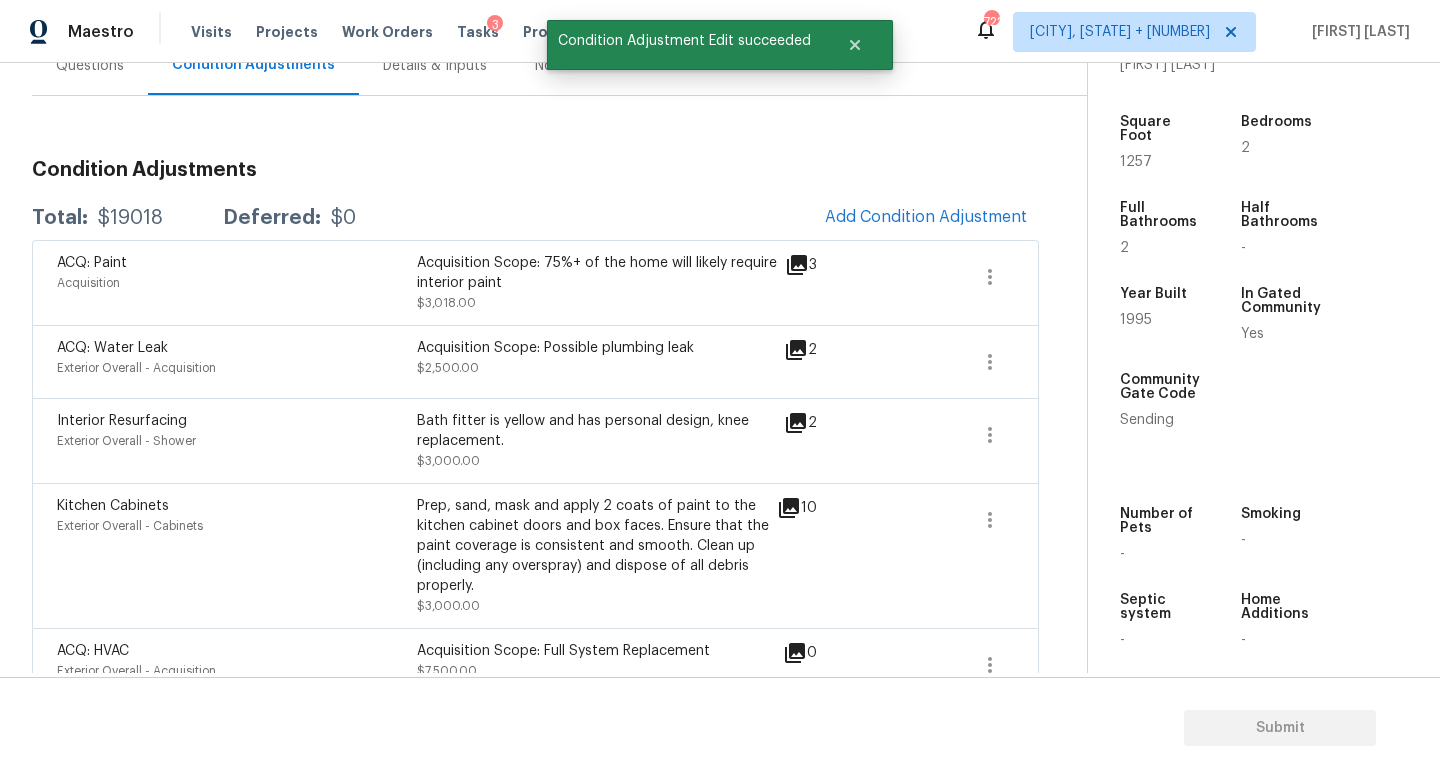 click on "Condition Adjustments Total:  $19018 Deferred:  $0 Add Condition Adjustment ACQ: Paint Acquisition Acquisition Scope: 75%+ of the home will likely require interior paint $3,018.00   3 ACQ: Water Leak Exterior Overall - Acquisition Acquisition Scope: Possible plumbing leak $2,500.00   2 Interior Resurfacing Exterior Overall - Shower Bath fitter is yellow and has personal design, knee replacement. $3,000.00   2 Kitchen Cabinets Exterior Overall - Cabinets Prep, sand, mask and apply 2 coats of paint to the kitchen cabinet doors and box faces. Ensure that the paint coverage is consistent and smooth. Clean up (including any overspray) and dispose of all debris properly. $3,000.00   10 ACQ: HVAC Exterior Overall - Acquisition Acquisition Scope: Full System Replacement $7,500.00   0" at bounding box center [535, 423] 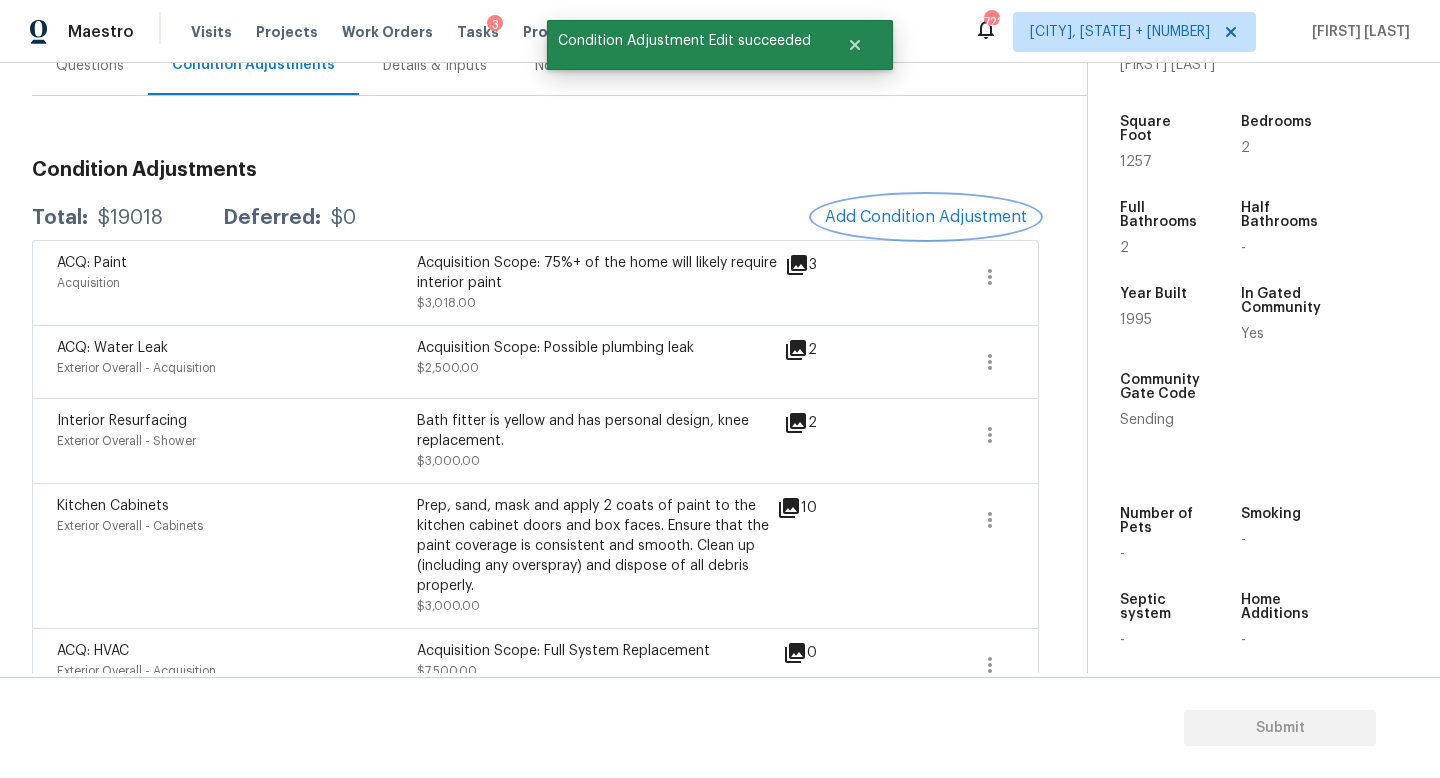 click on "Add Condition Adjustment" at bounding box center (926, 217) 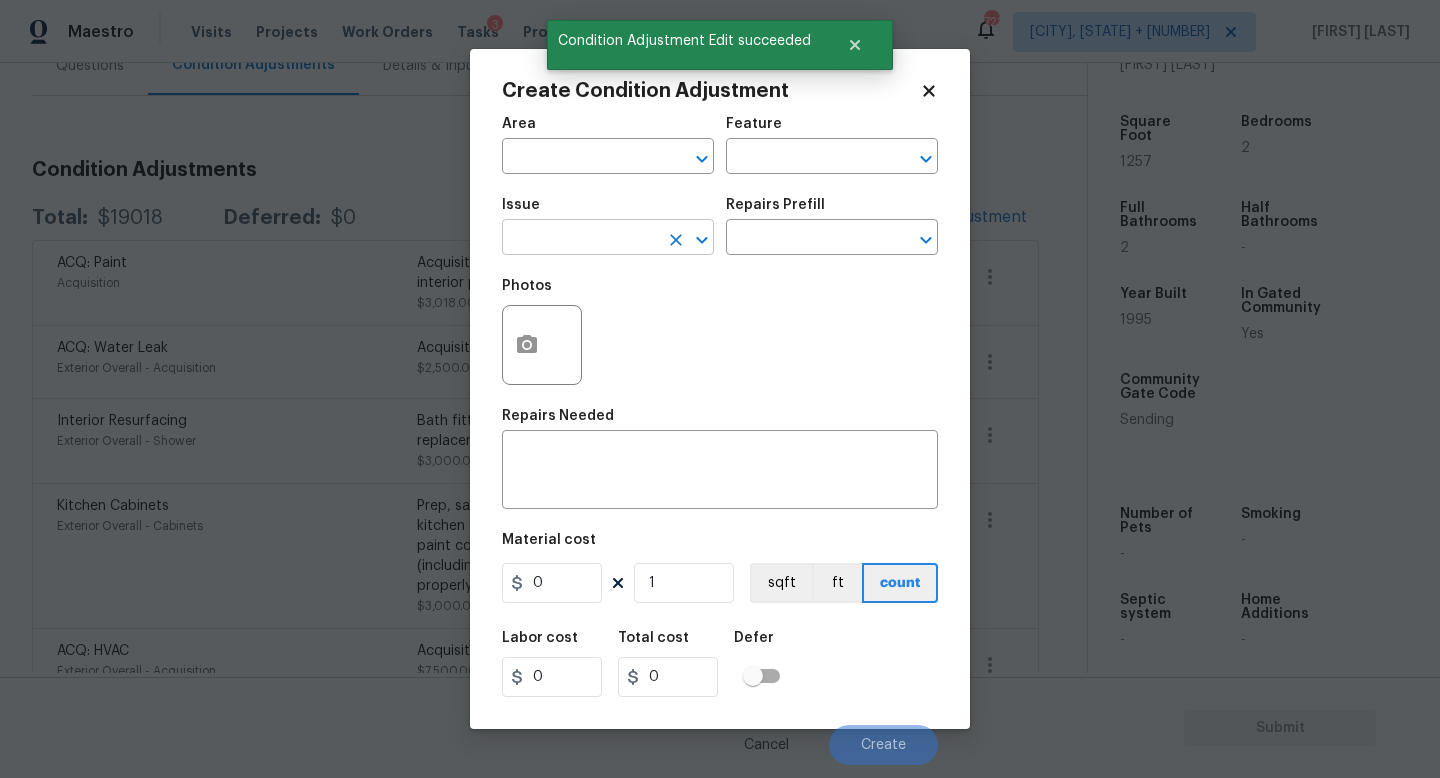 click at bounding box center (580, 239) 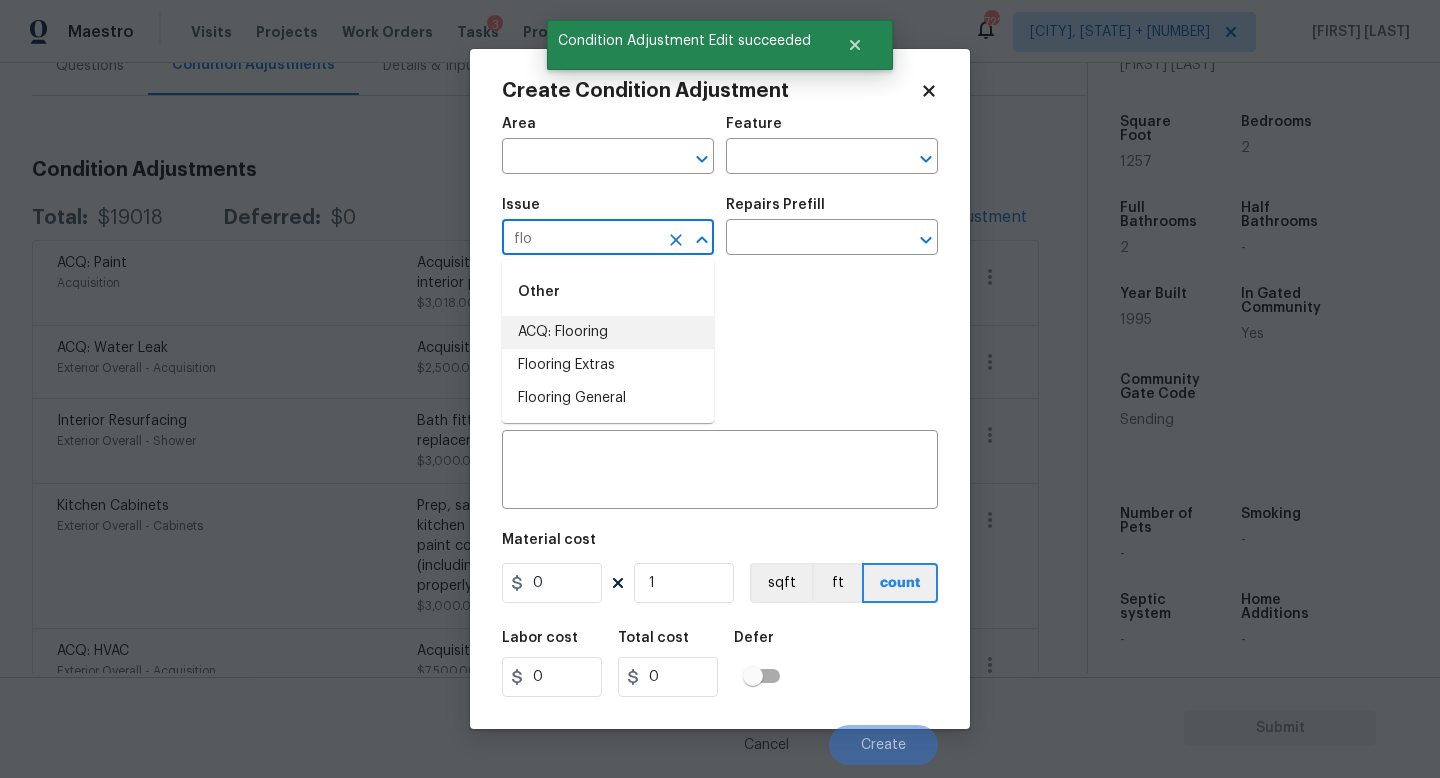 click on "ACQ: Flooring" at bounding box center (608, 332) 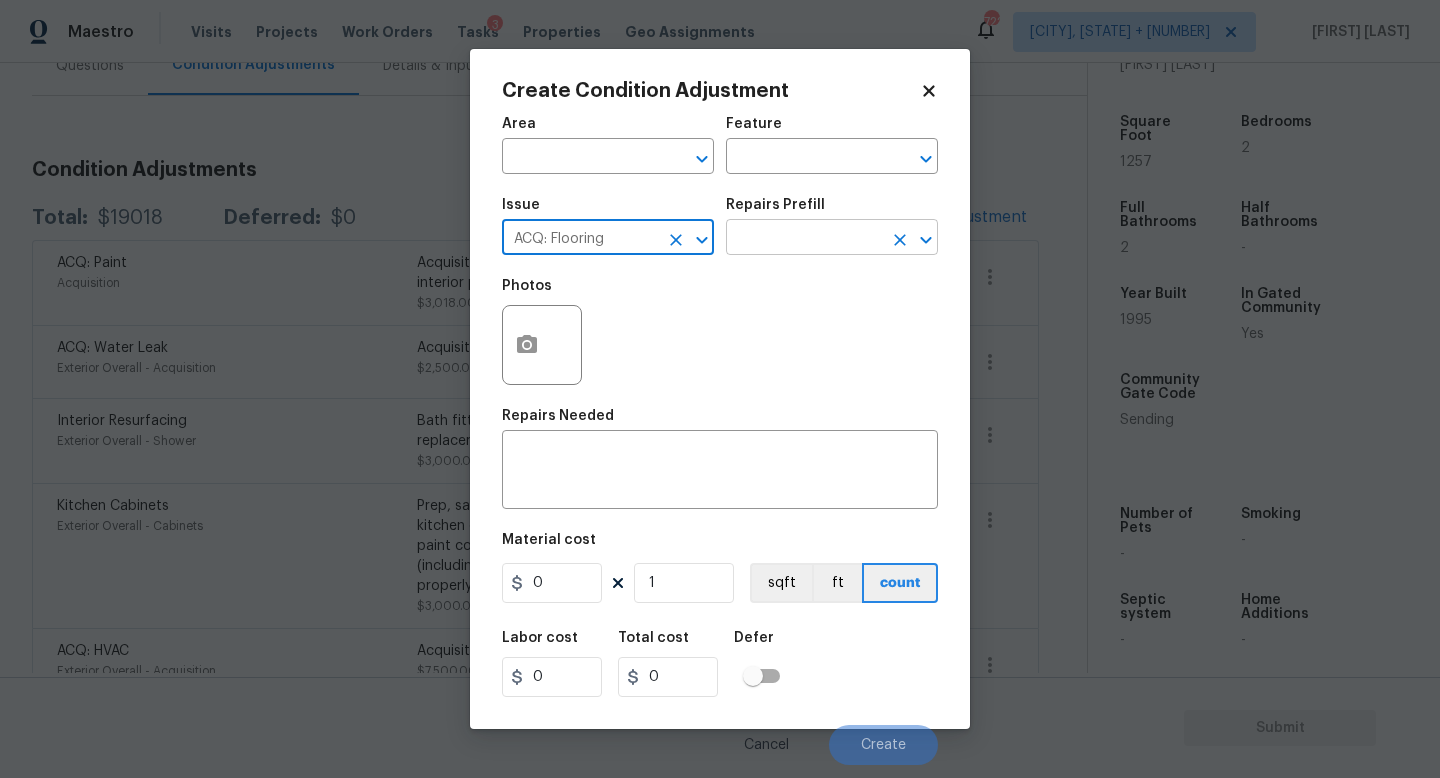 type on "ACQ: Flooring" 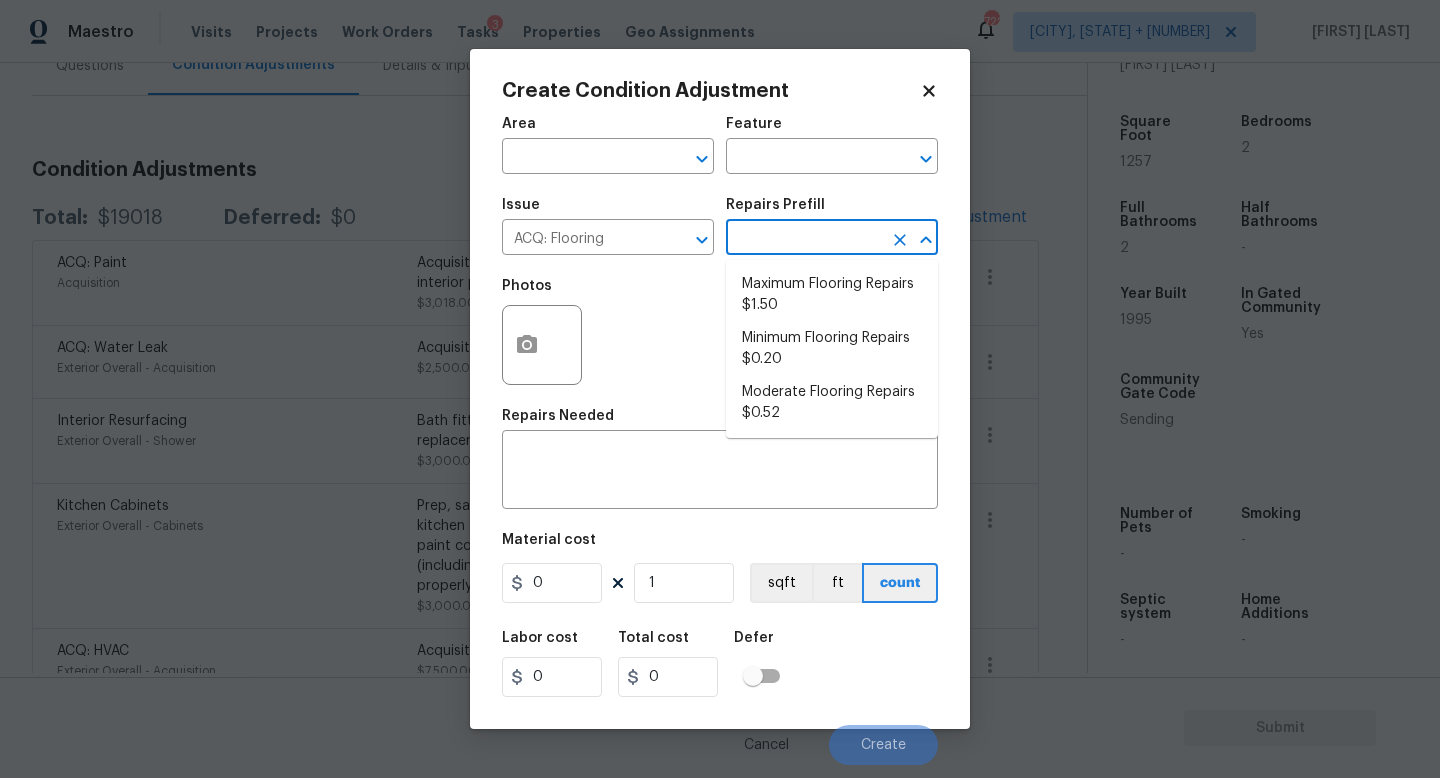 click at bounding box center (804, 239) 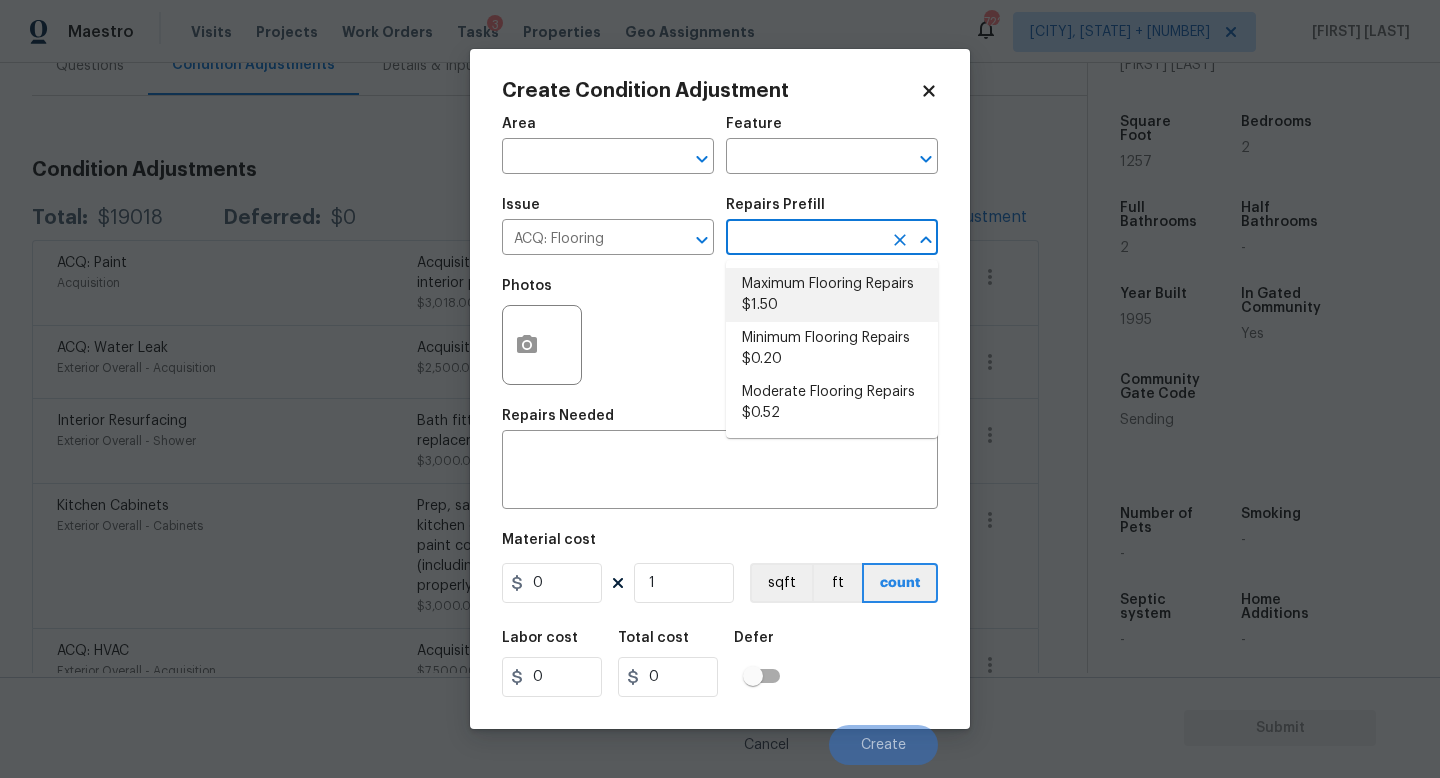 click on "Maximum Flooring Repairs $1.50" at bounding box center [832, 295] 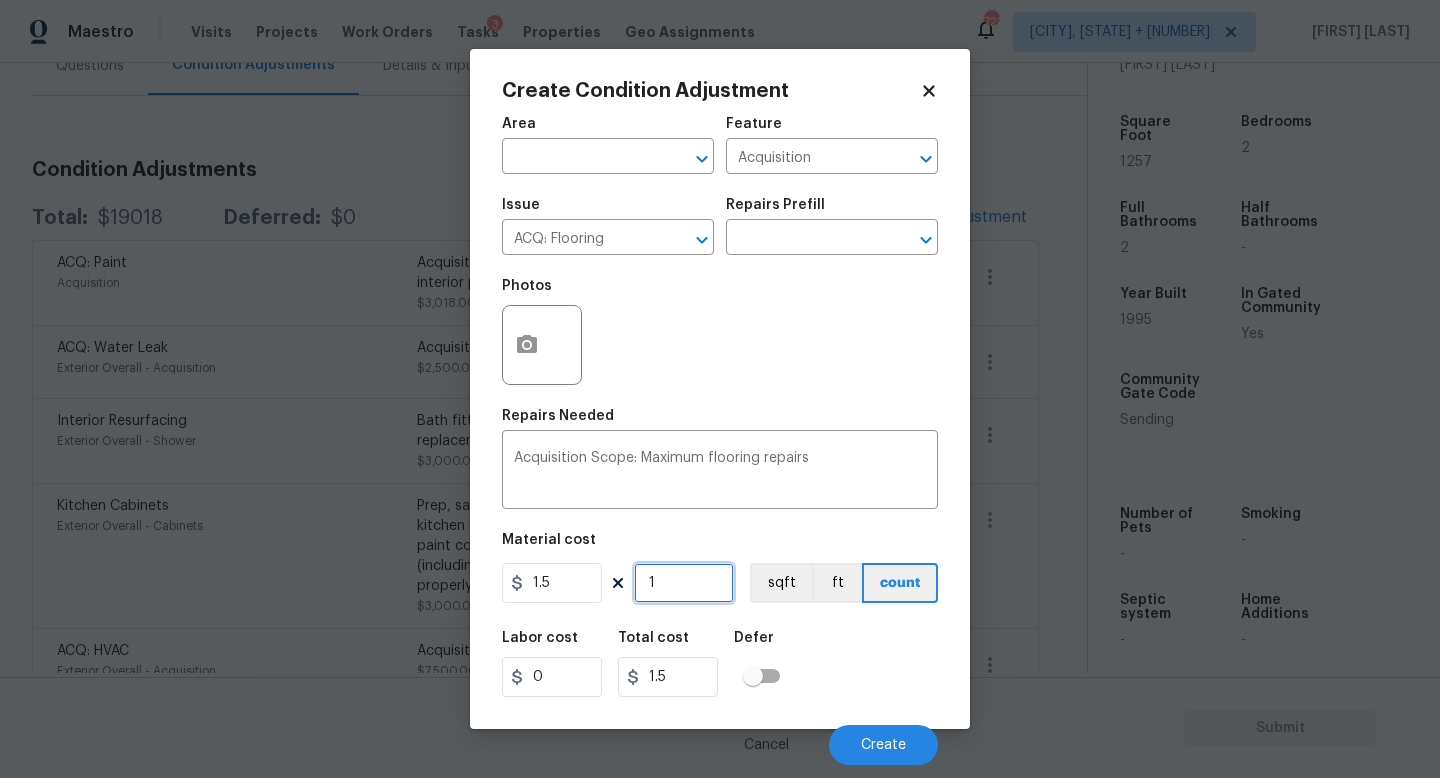 click on "1" at bounding box center (684, 583) 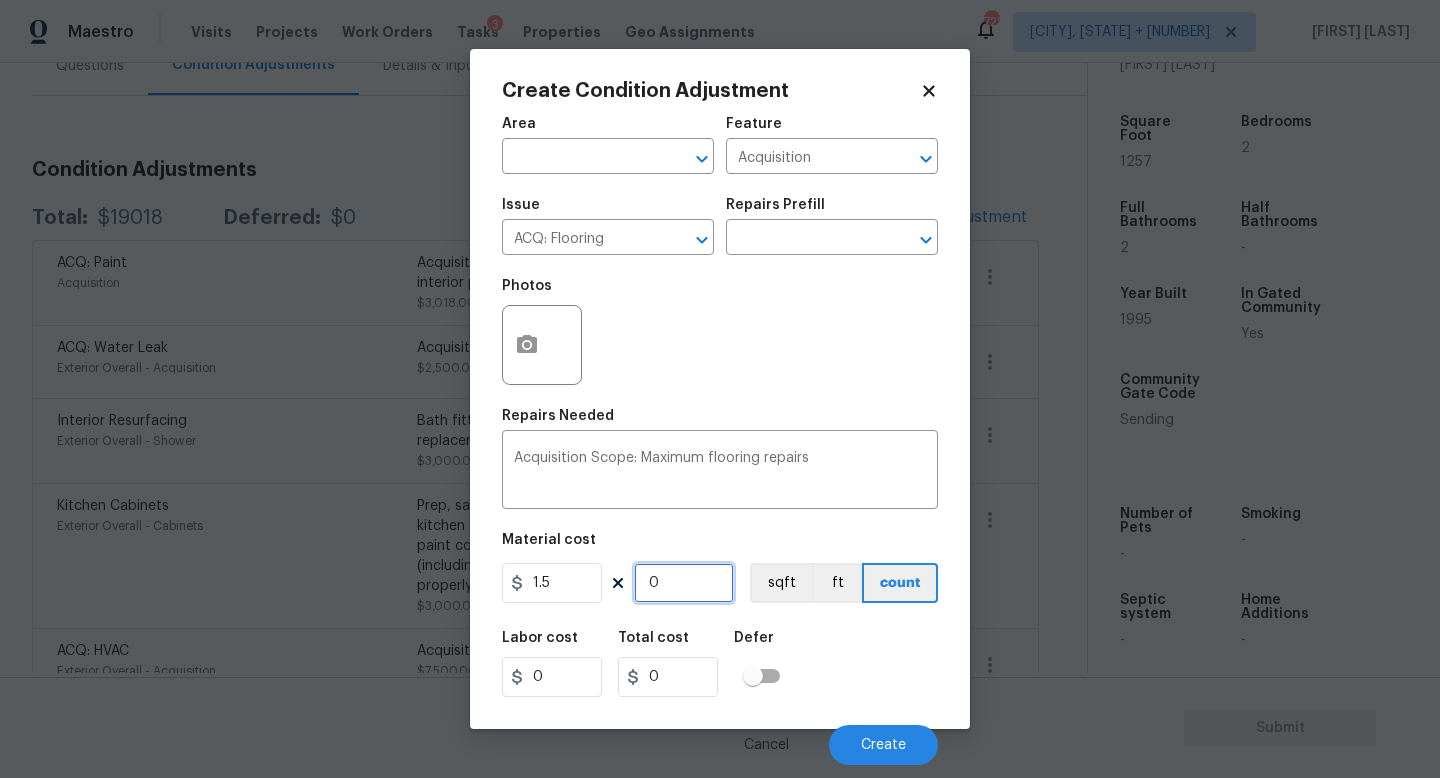 click on "0" at bounding box center (684, 583) 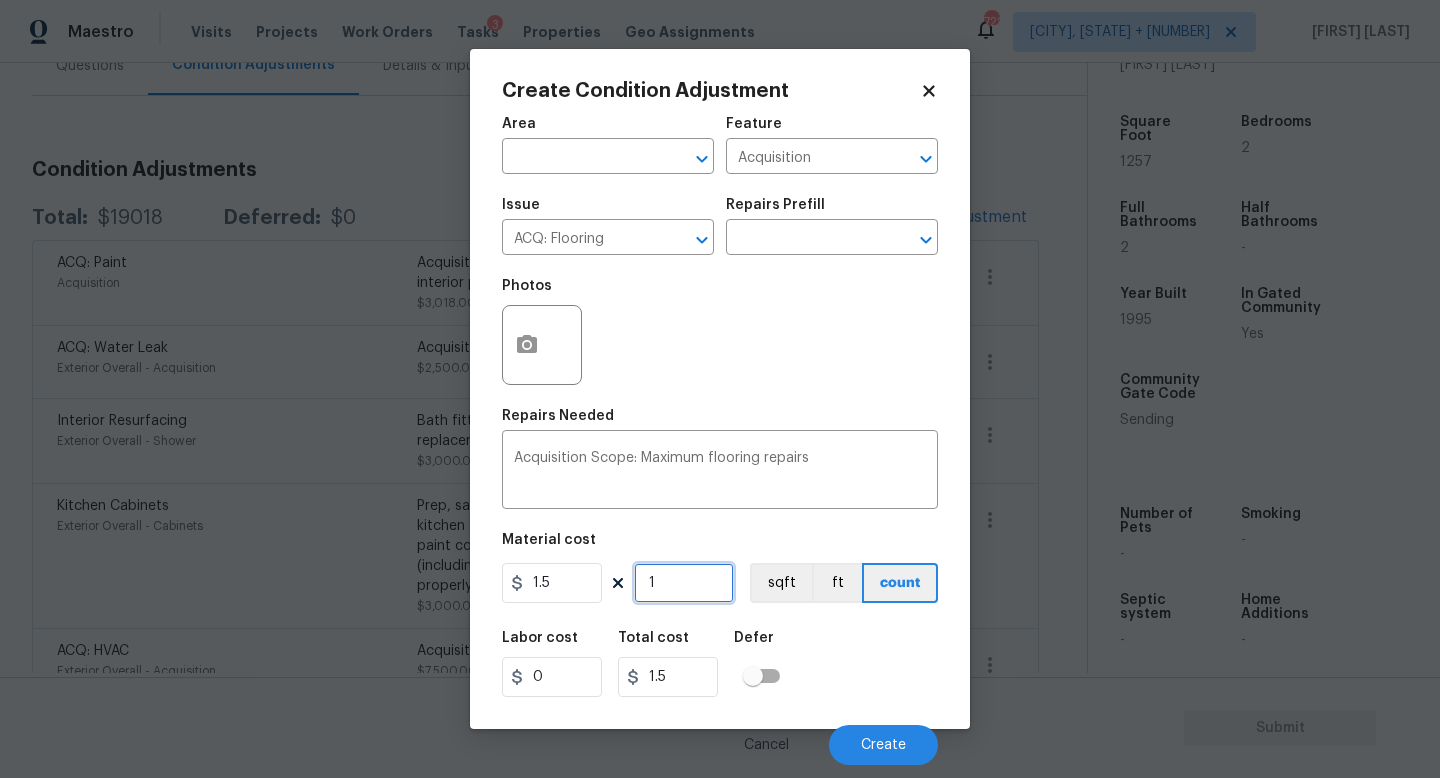 type on "10" 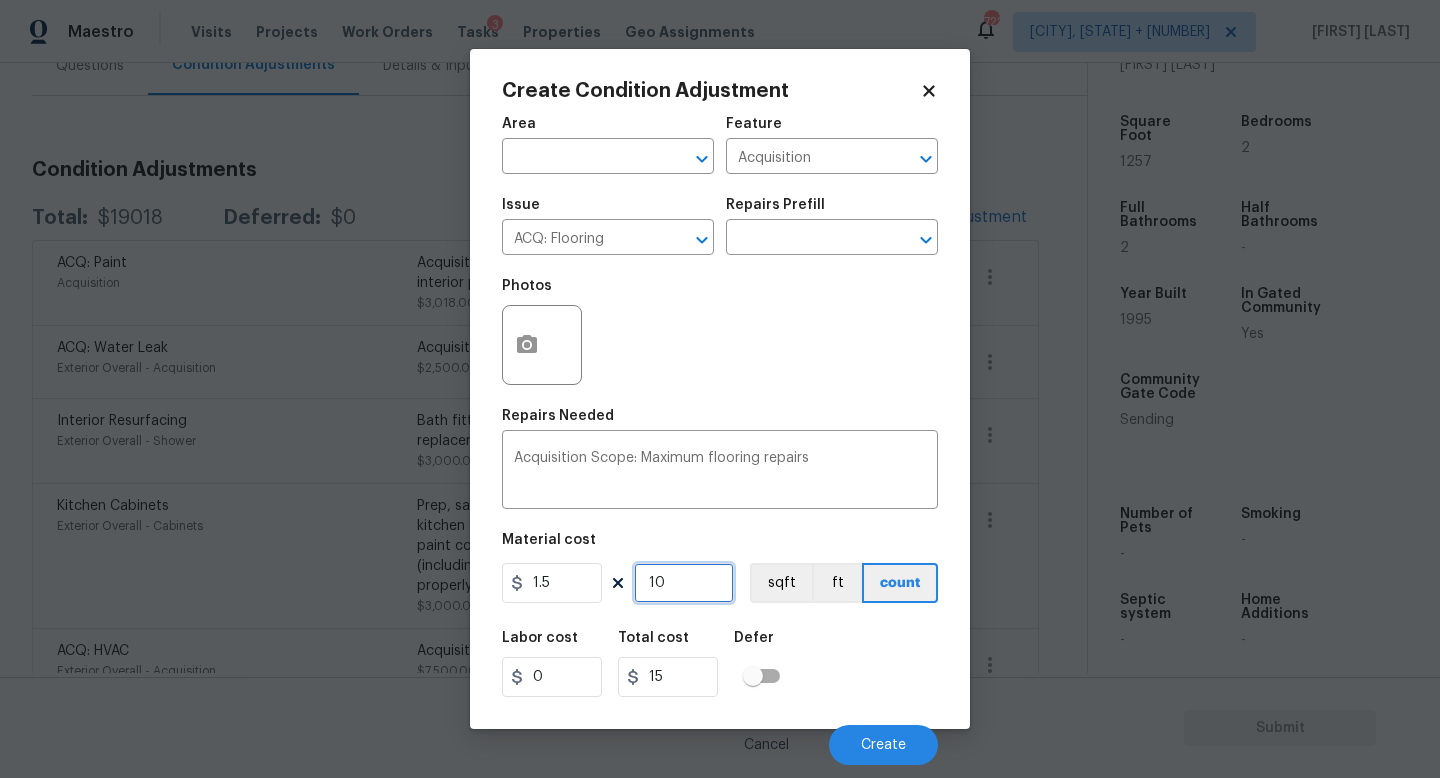 type on "100" 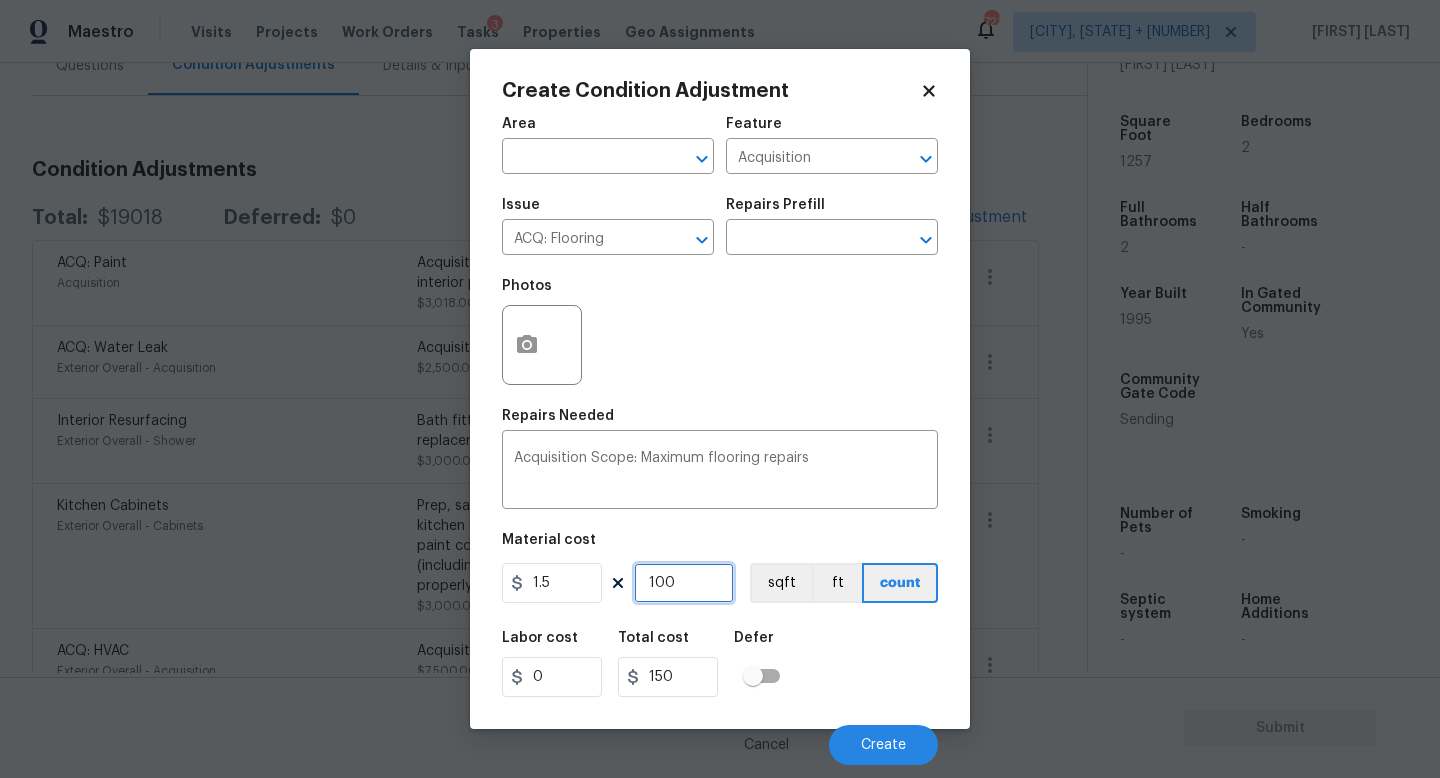 type on "1006" 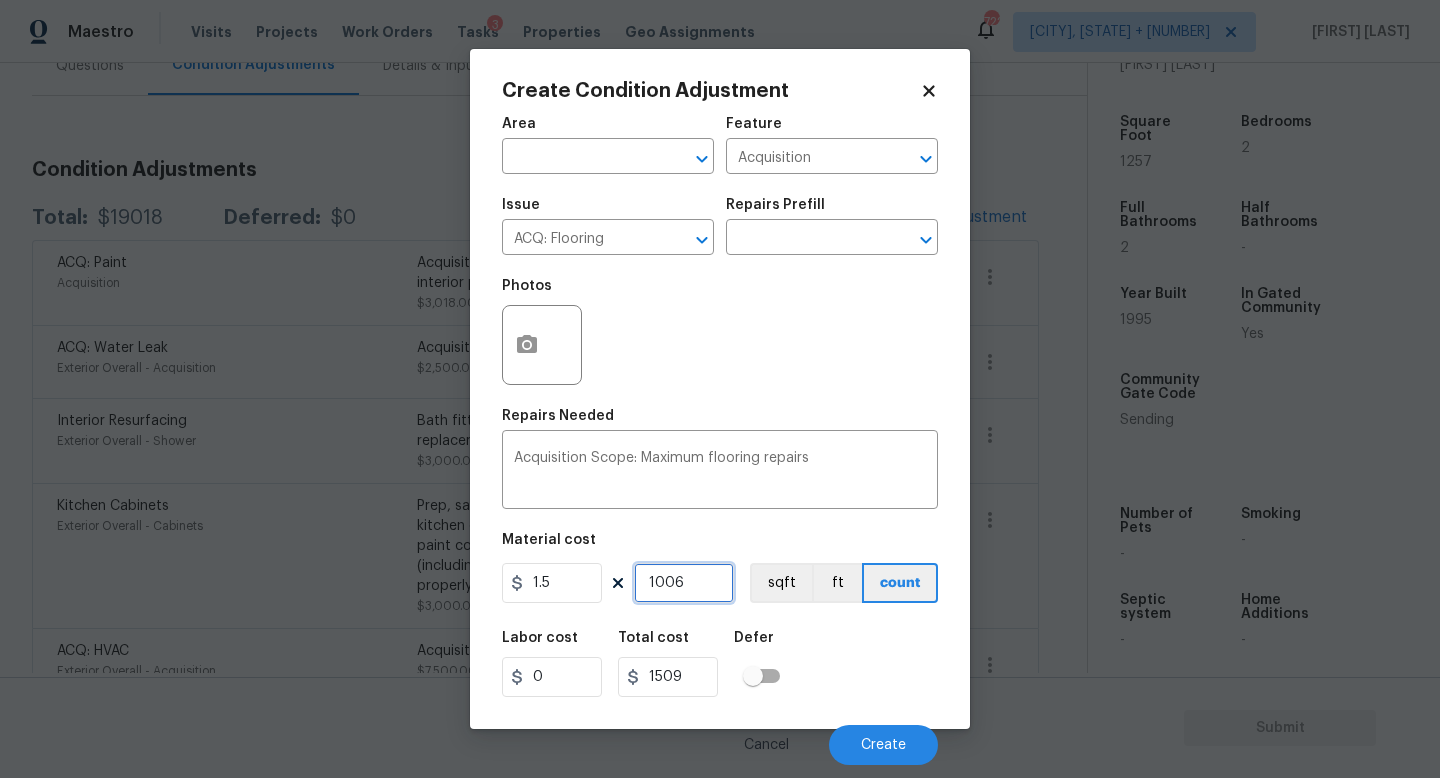 type on "1006" 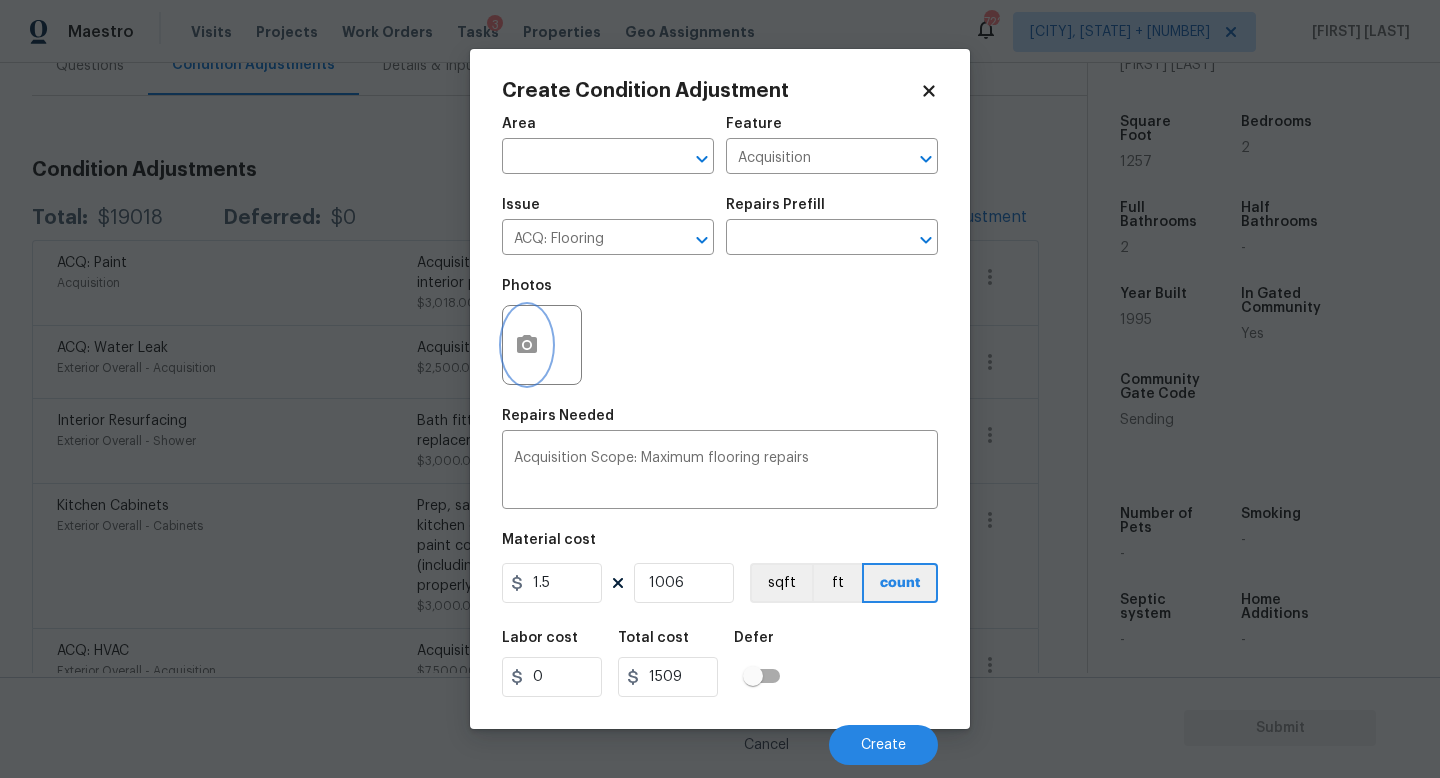 click at bounding box center (527, 345) 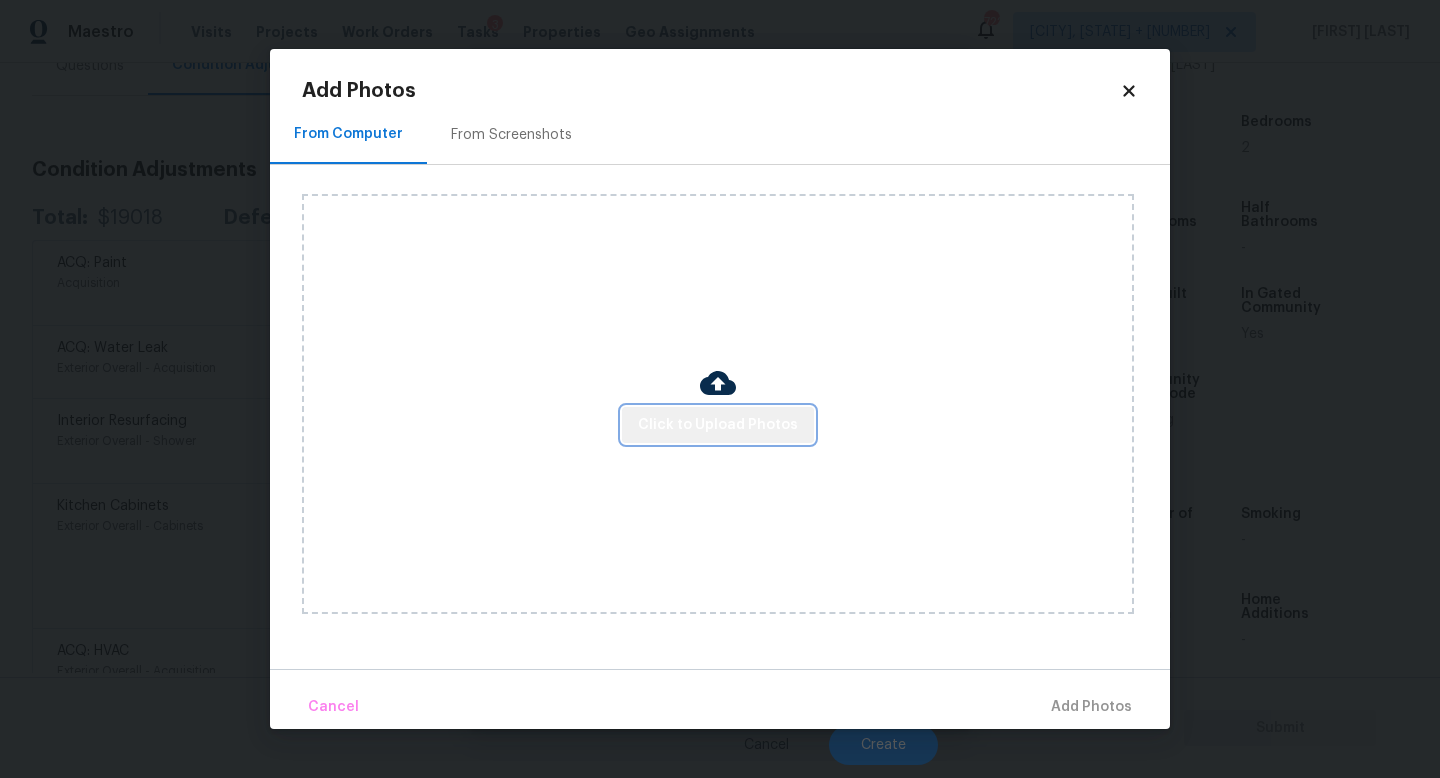 click on "Click to Upload Photos" at bounding box center [718, 425] 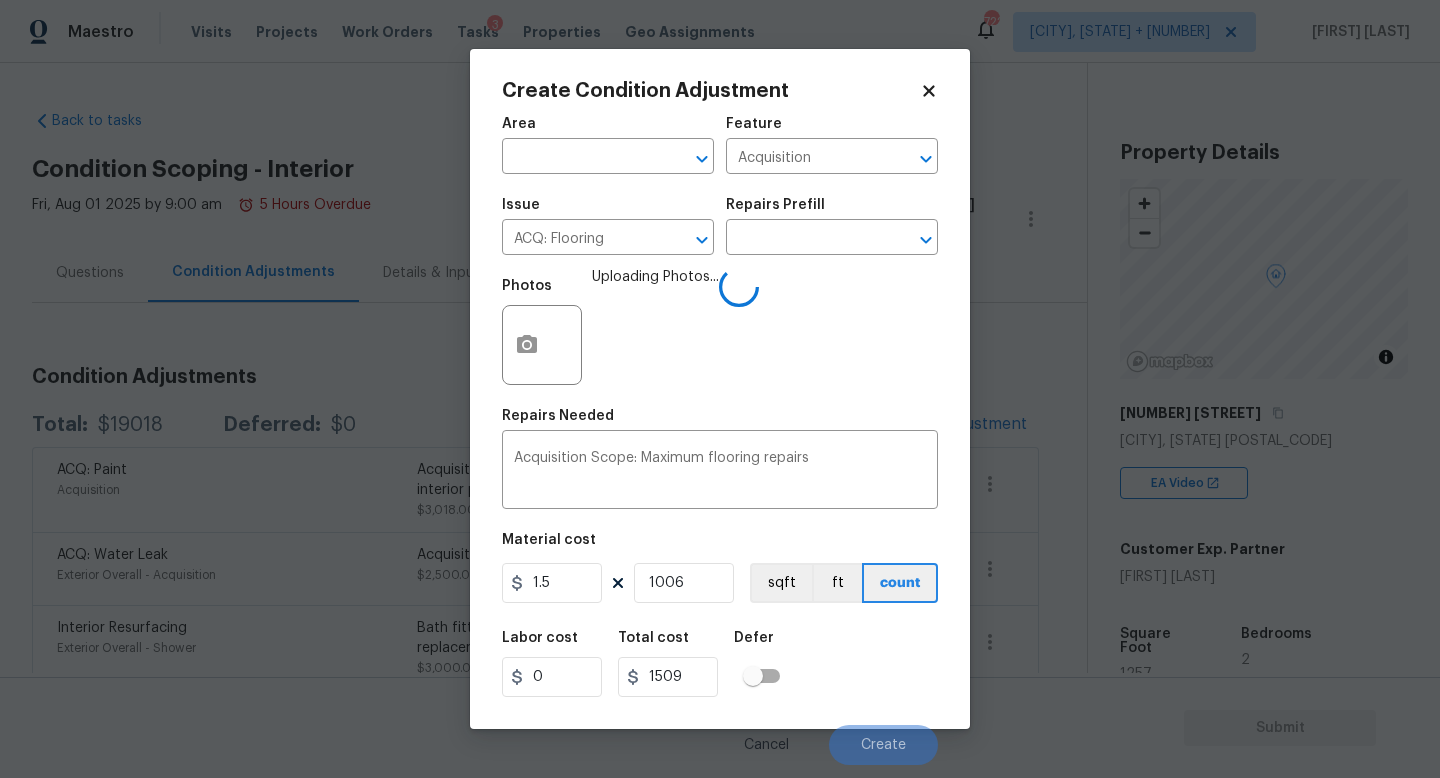 scroll, scrollTop: 0, scrollLeft: 0, axis: both 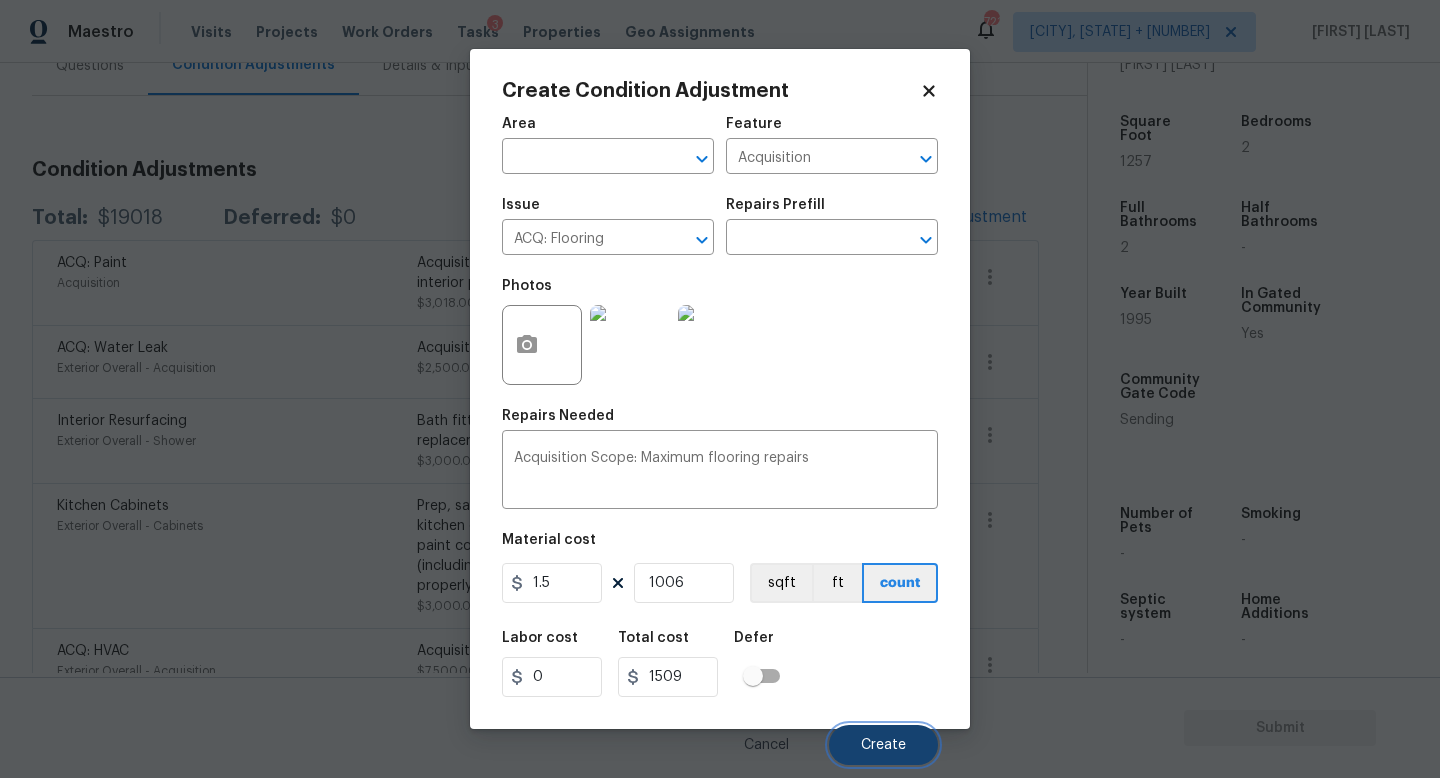click on "Create" at bounding box center [883, 745] 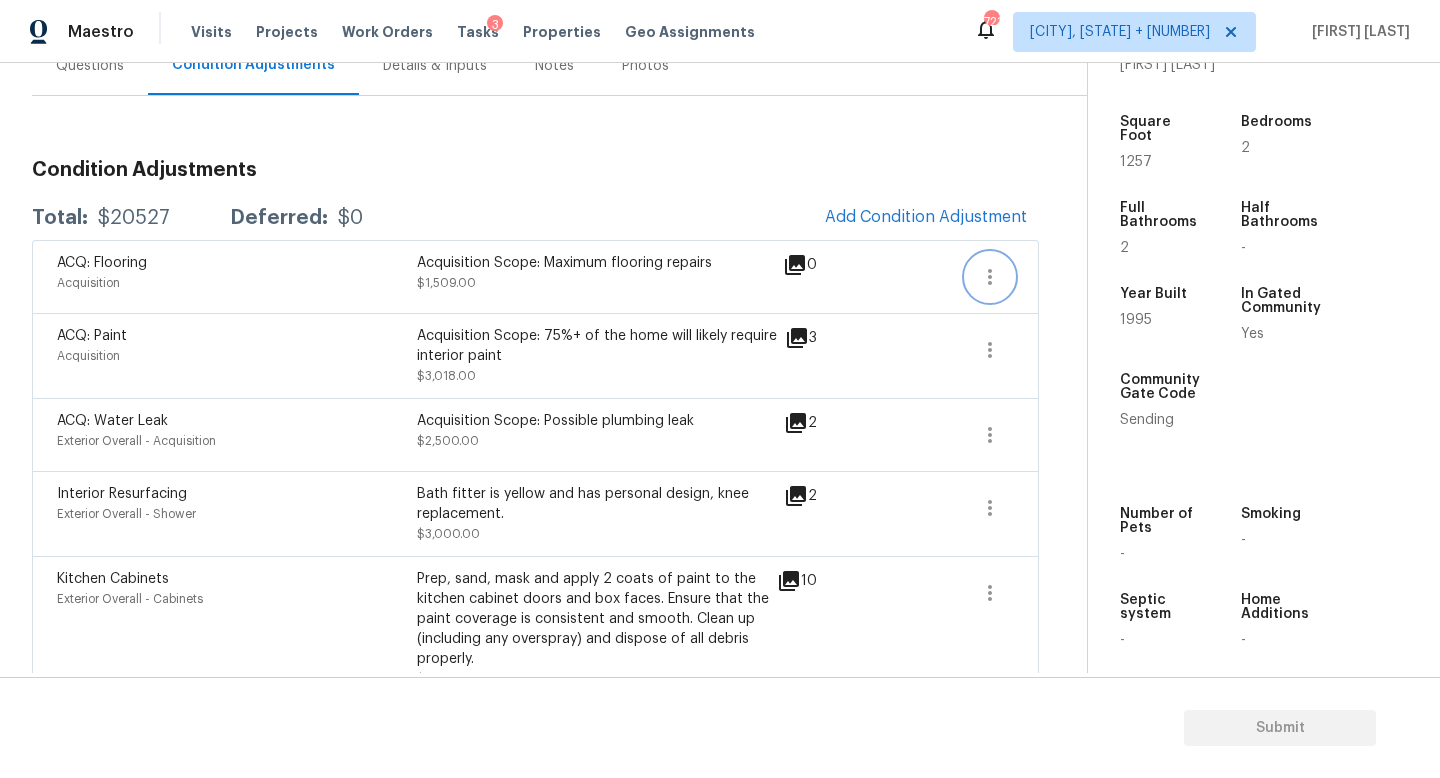 click at bounding box center [990, 277] 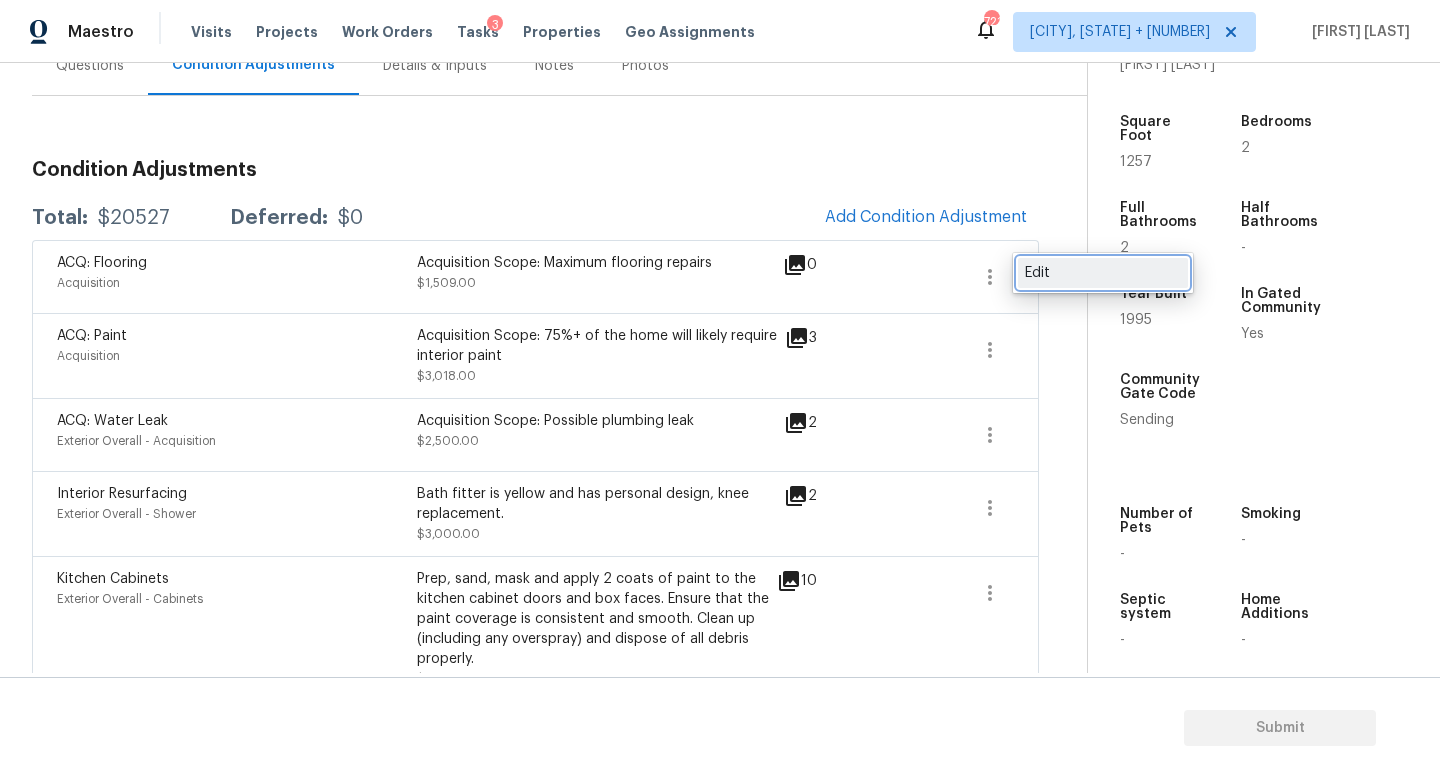 click on "Edit" at bounding box center (1103, 273) 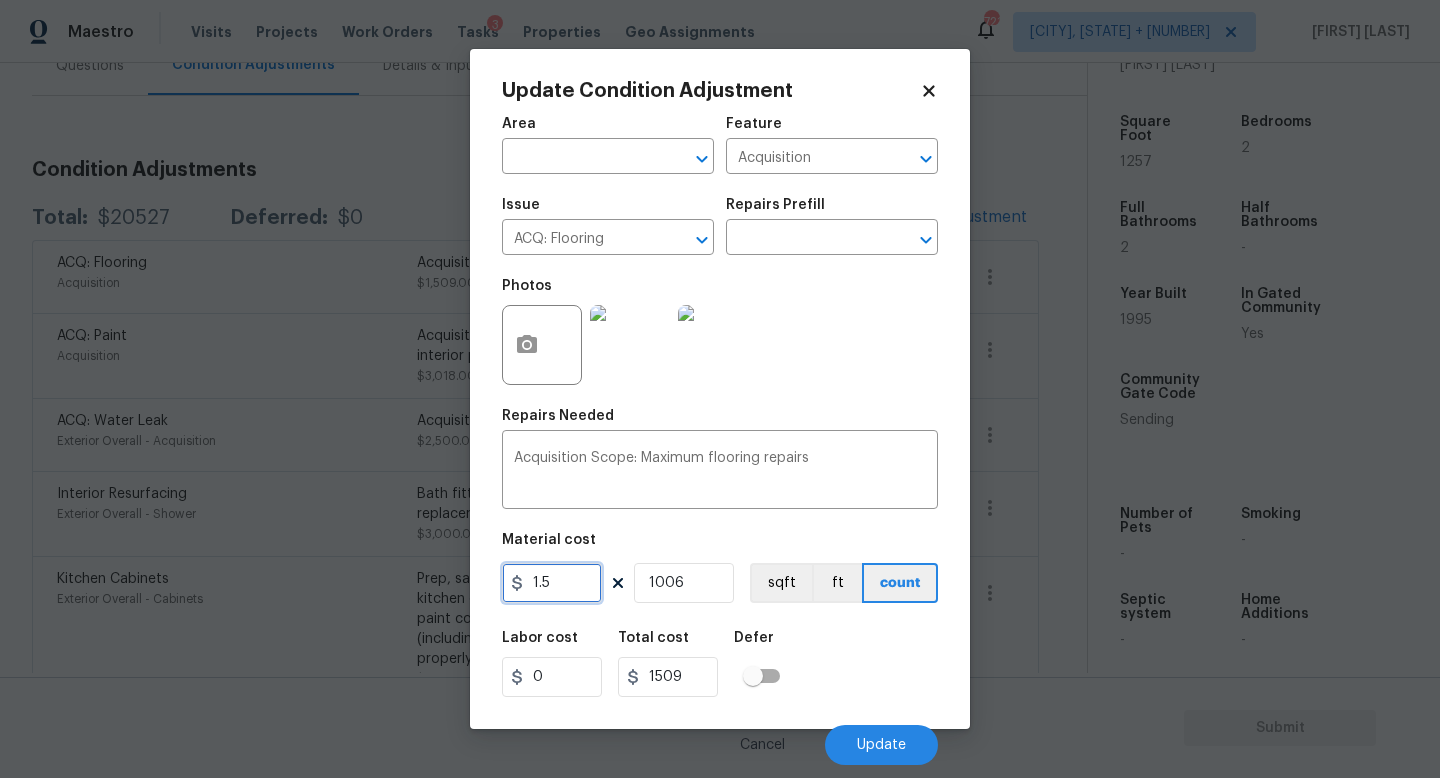 drag, startPoint x: 568, startPoint y: 587, endPoint x: 354, endPoint y: 578, distance: 214.18916 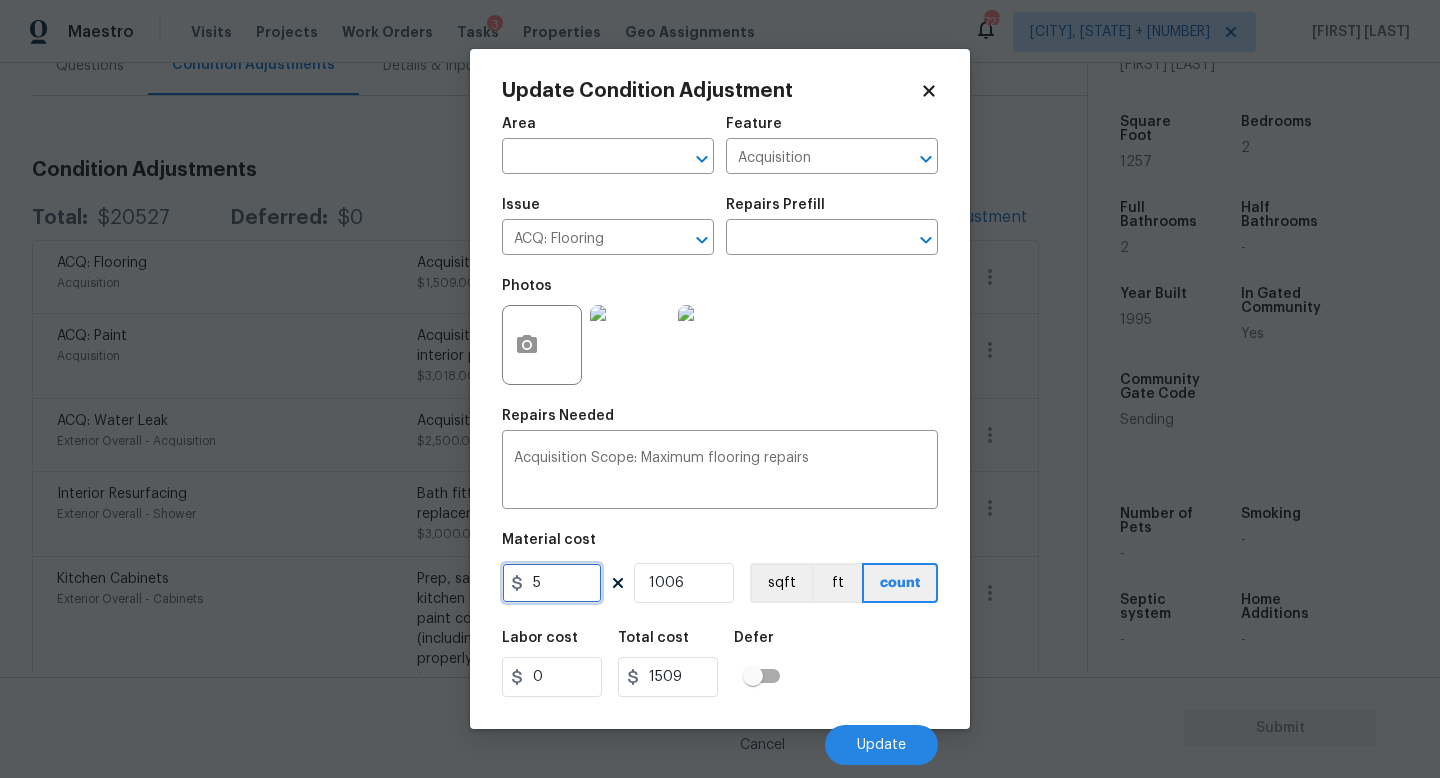 type on "5" 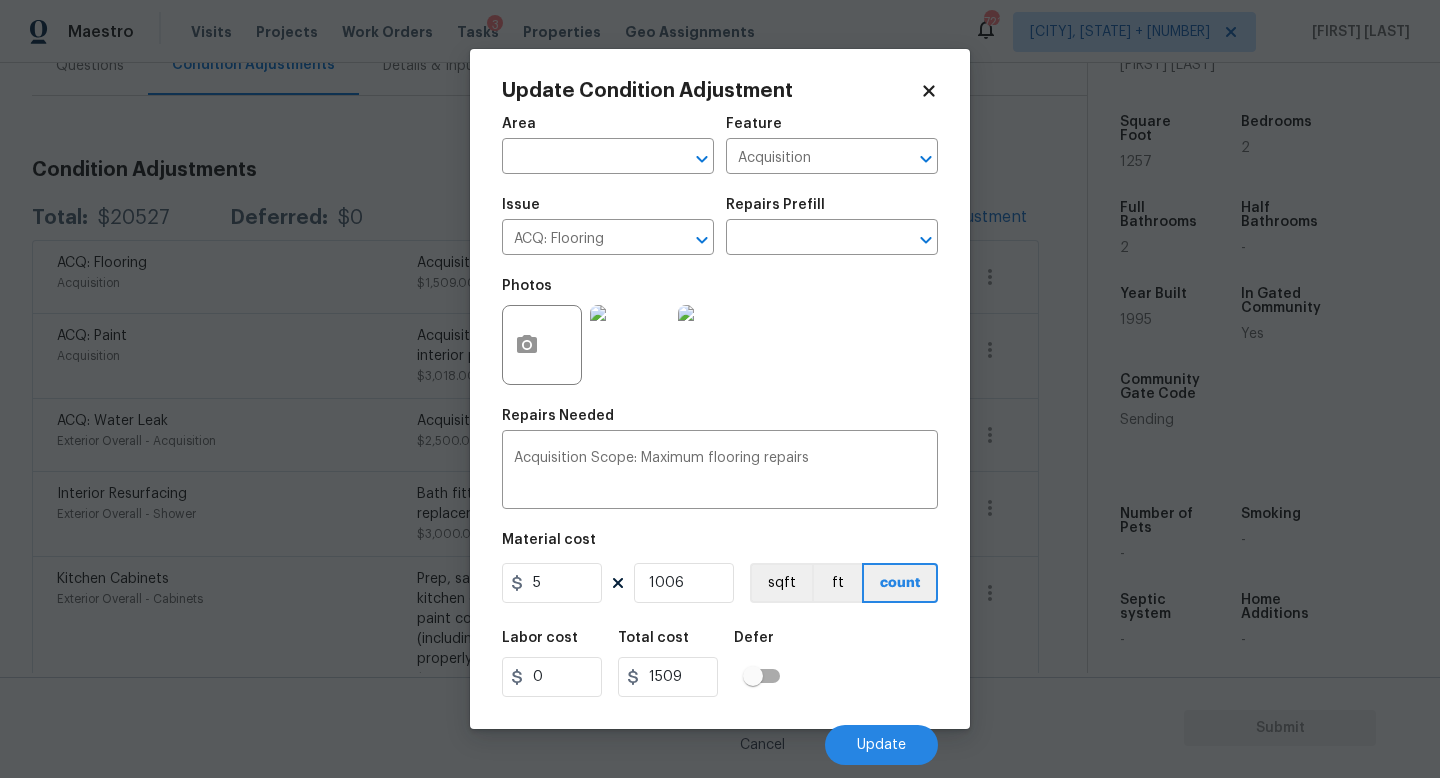 type on "5030" 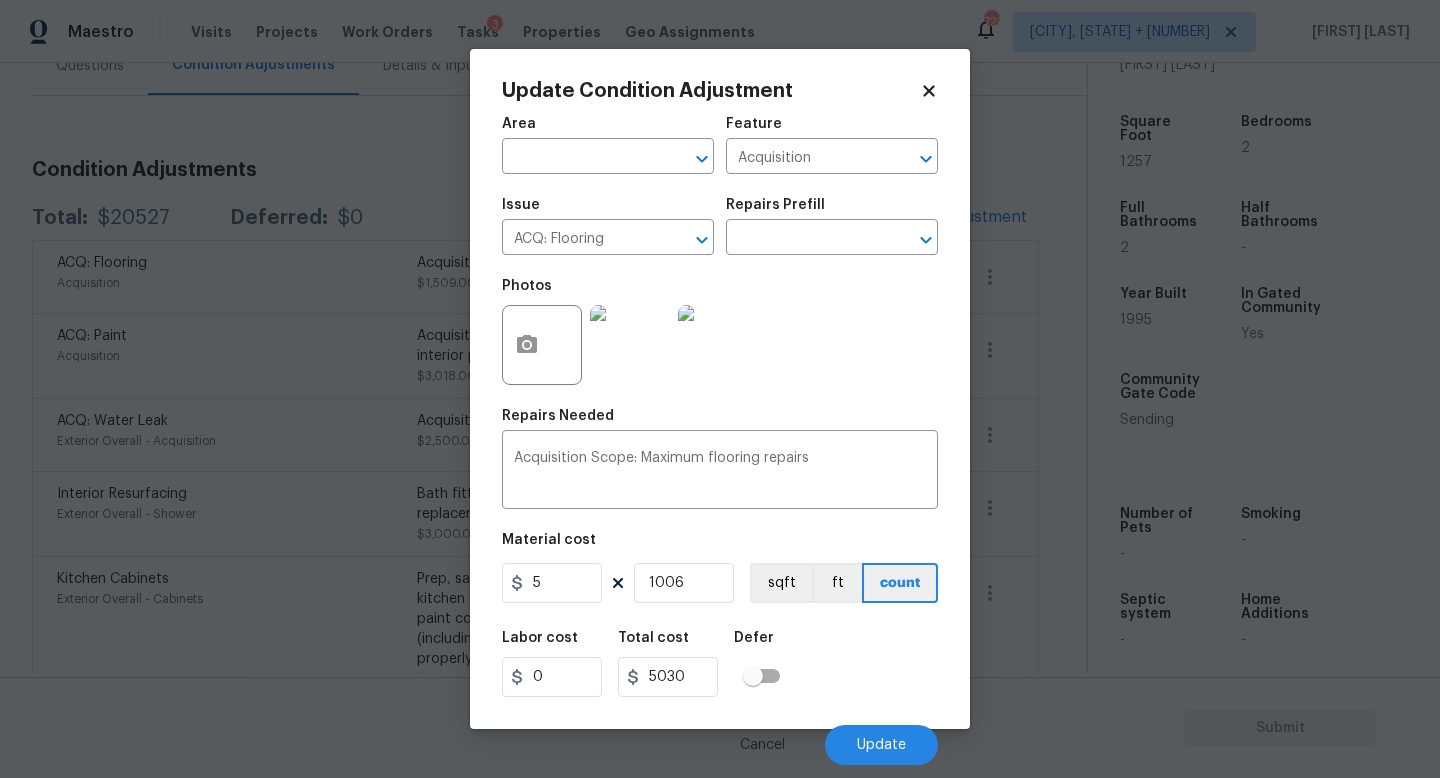click on "Labor cost 0 Total cost 5030 Defer" at bounding box center (720, 664) 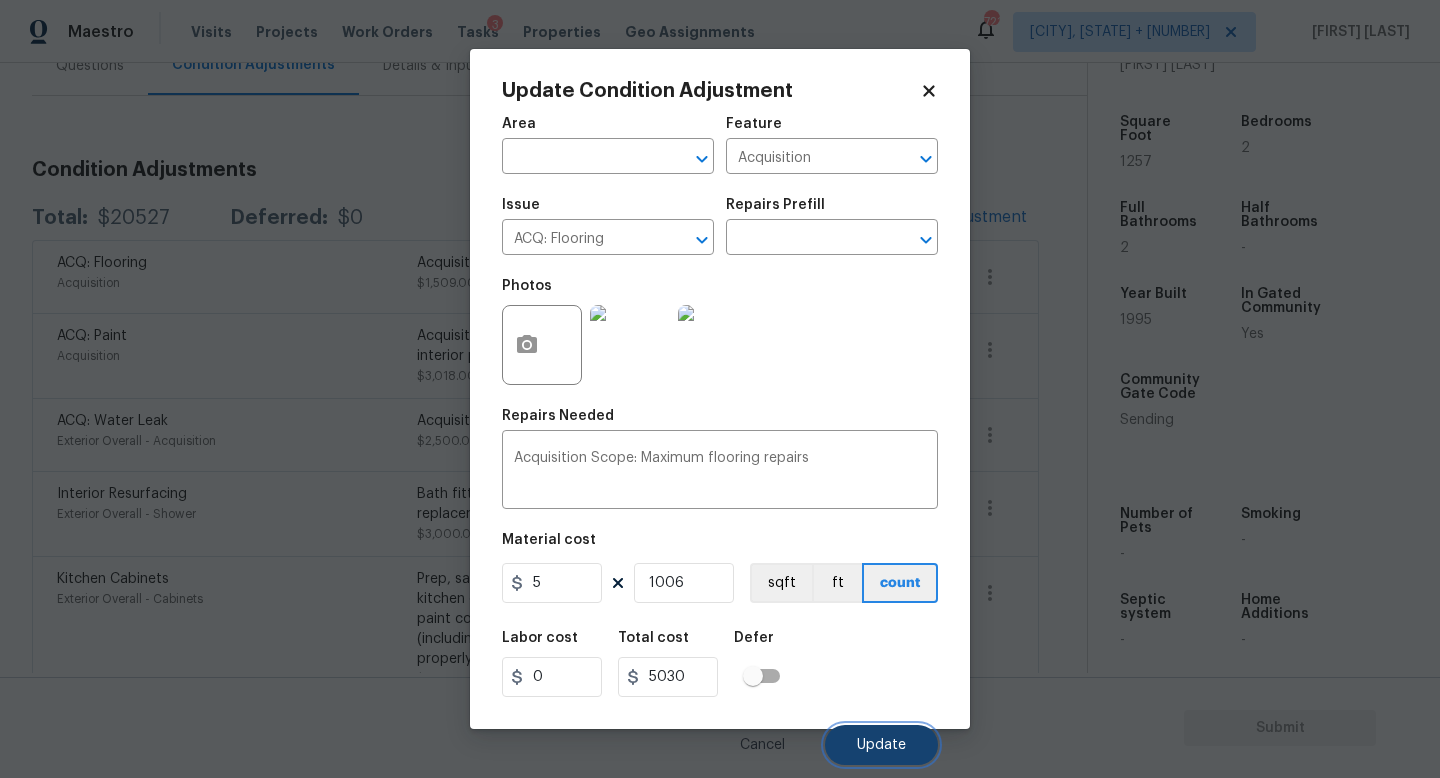 click on "Update" at bounding box center [881, 745] 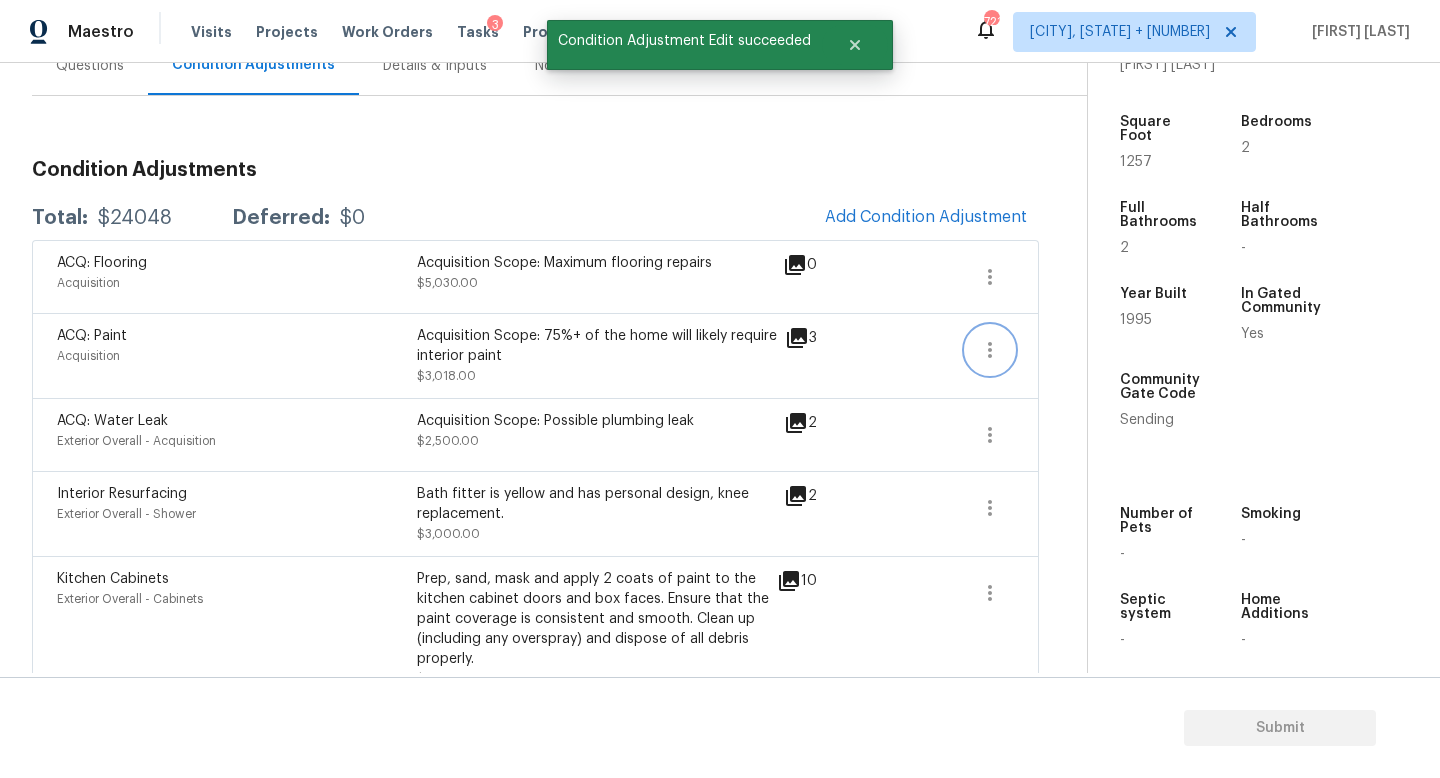 click at bounding box center (990, 350) 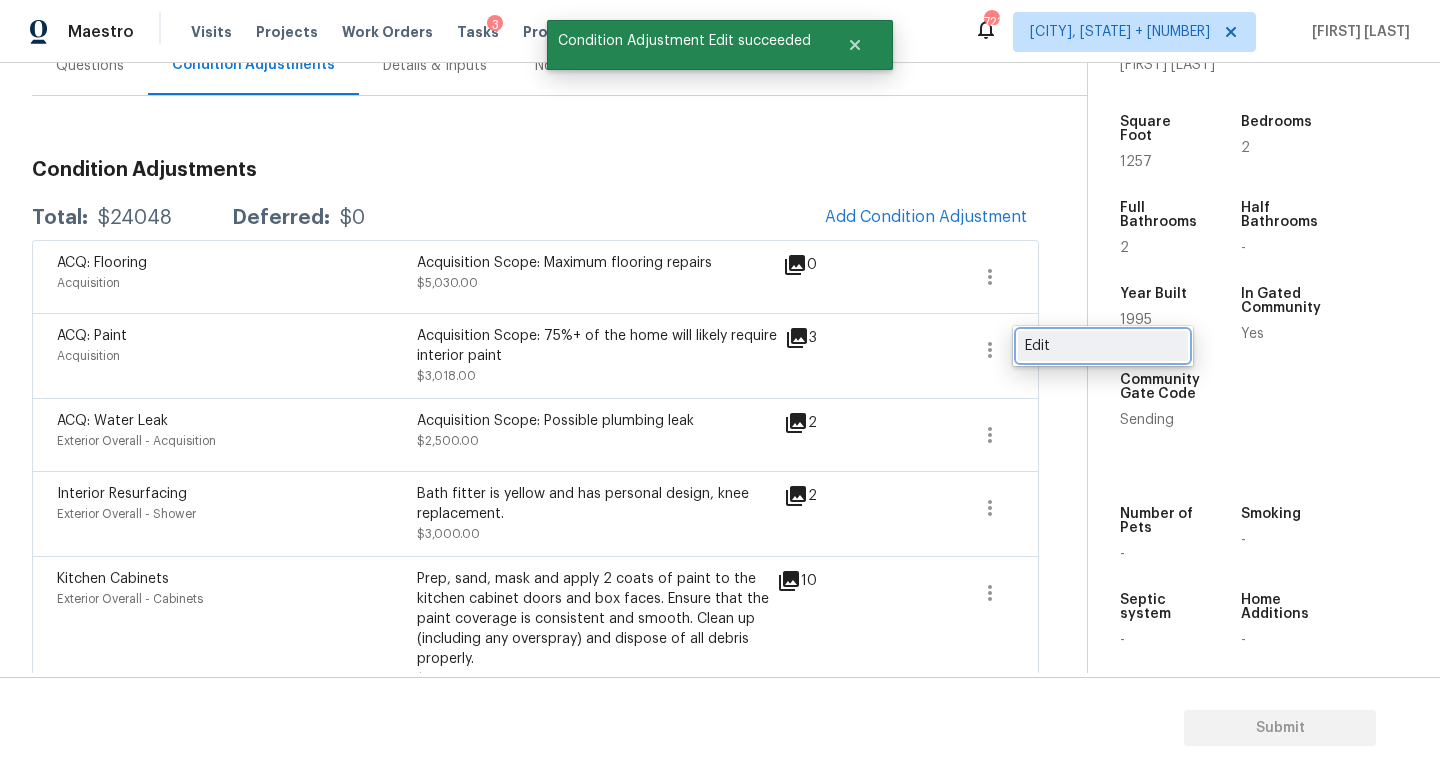 click on "Edit" at bounding box center (1103, 346) 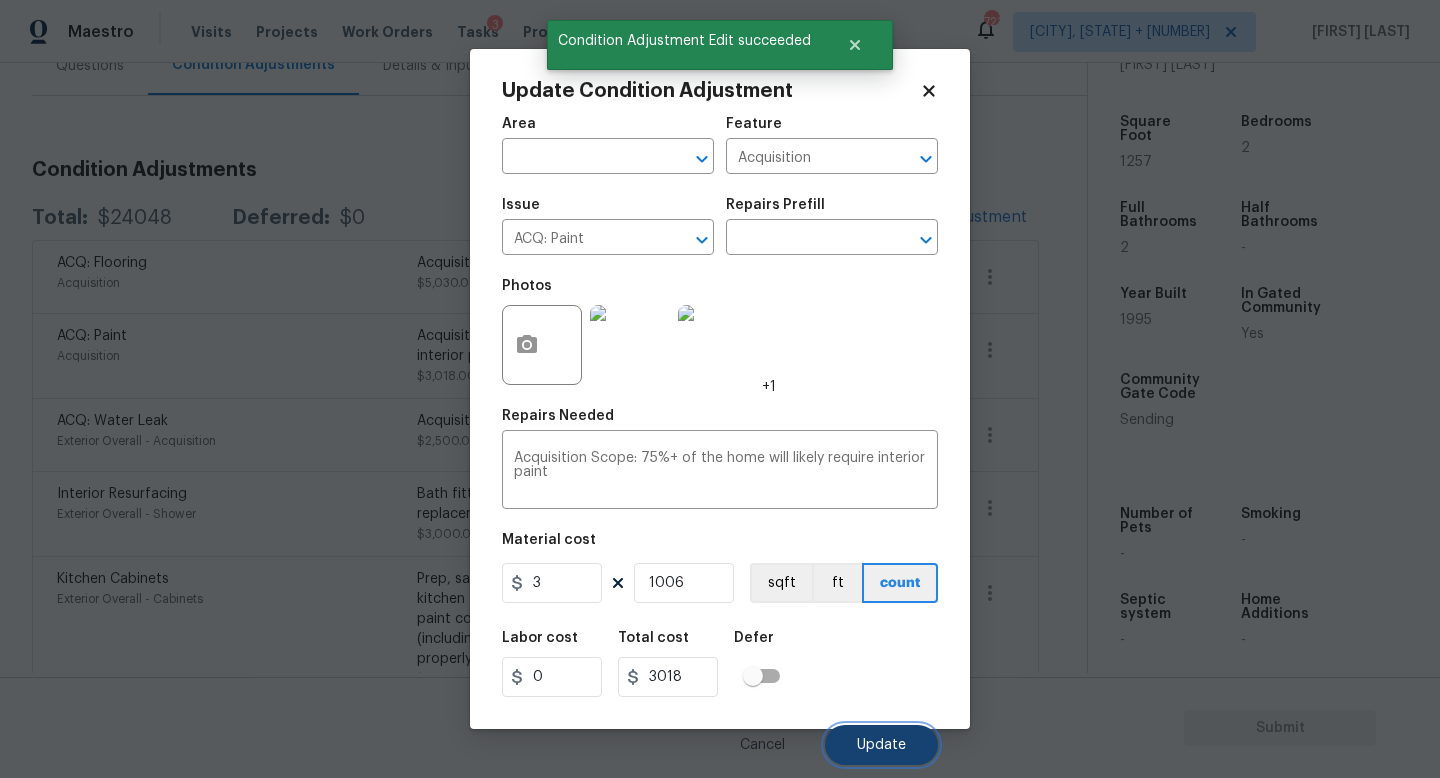 click on "Update" at bounding box center [881, 745] 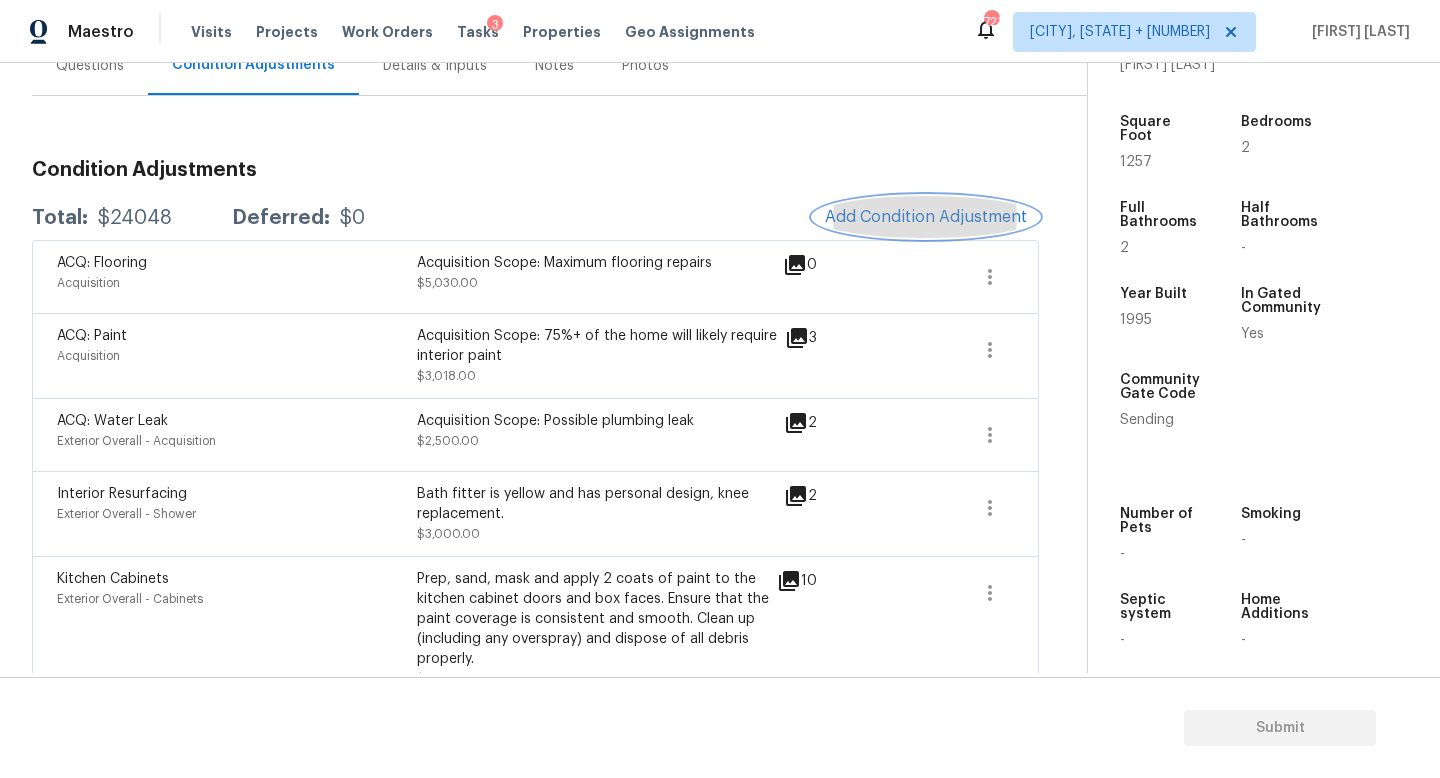 click on "Add Condition Adjustment" at bounding box center (926, 217) 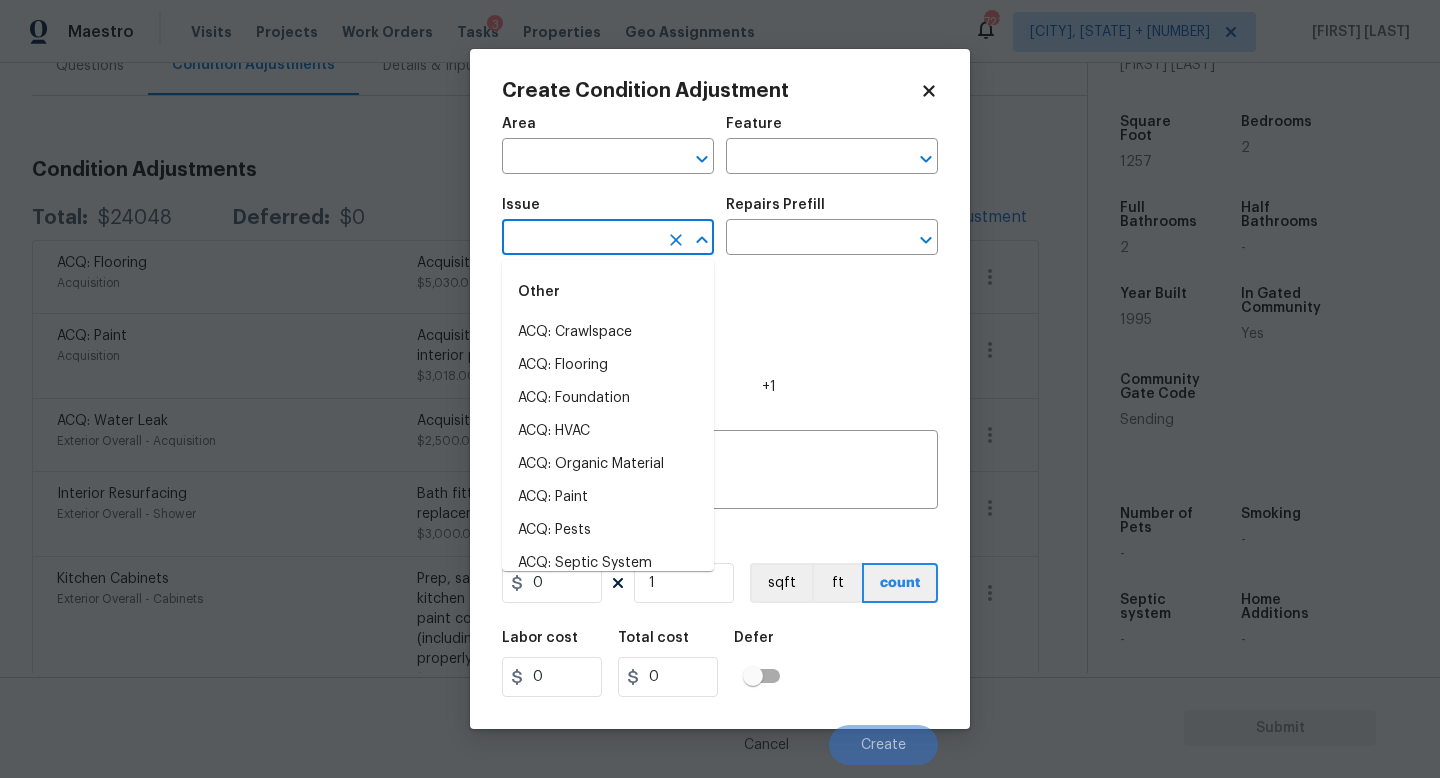 click at bounding box center (580, 239) 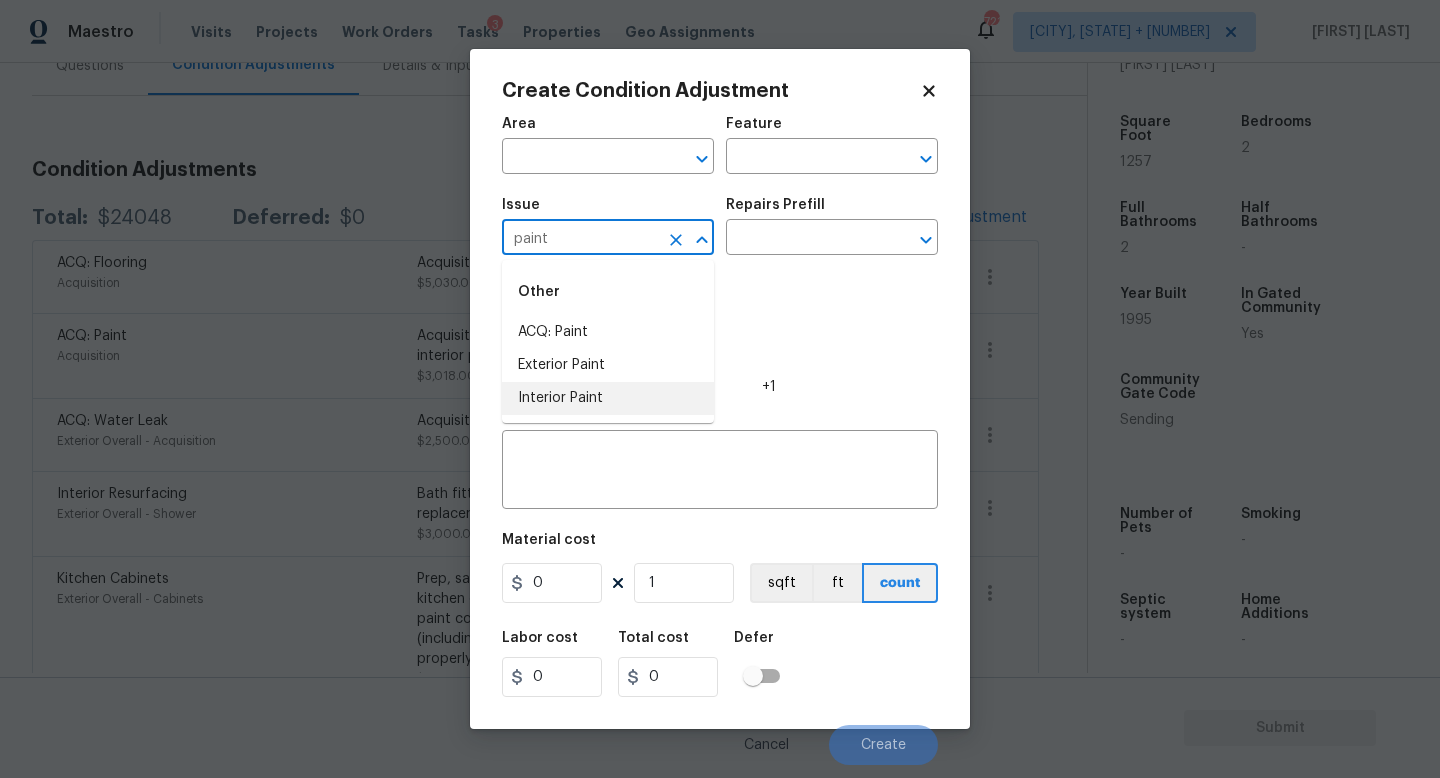 click on "Interior Paint" at bounding box center (608, 398) 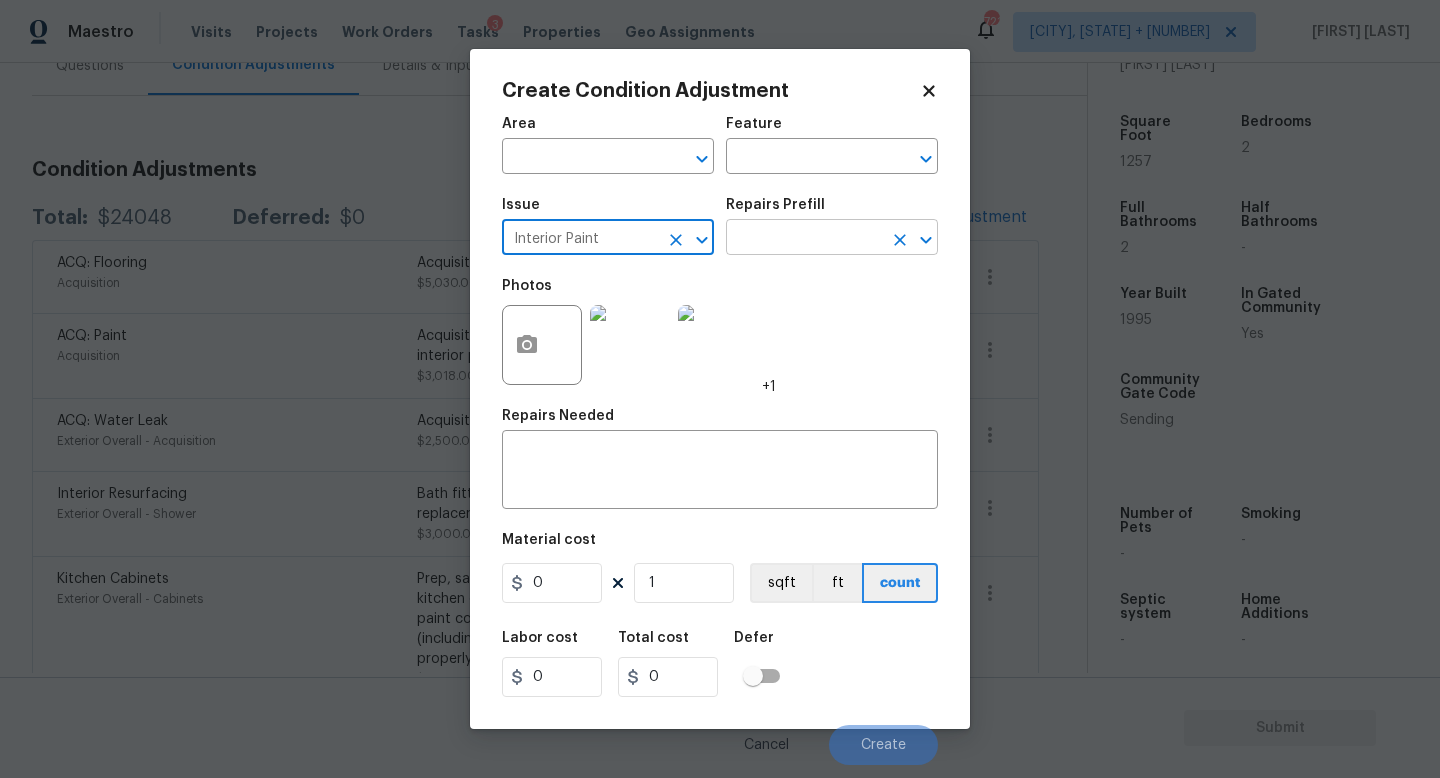type on "Interior Paint" 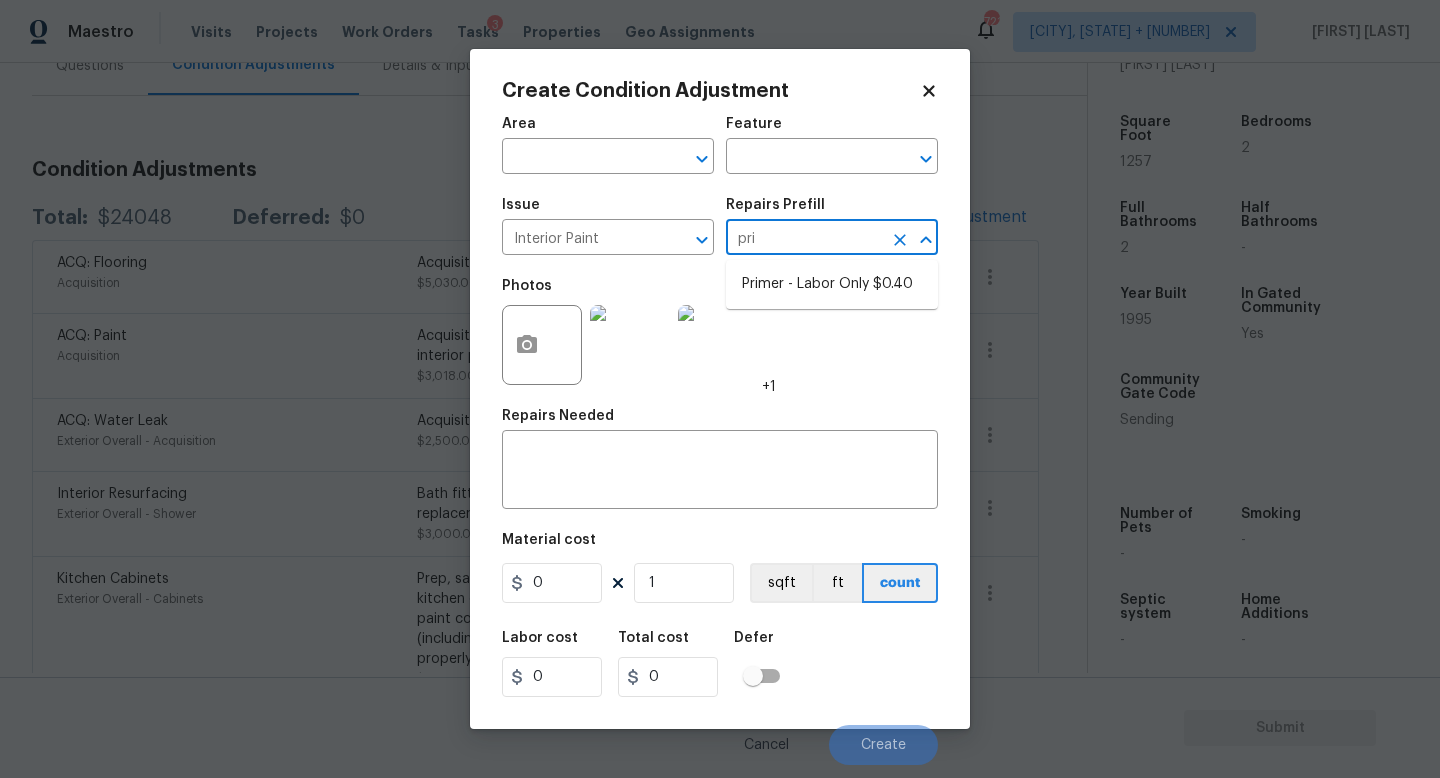 type on "prim" 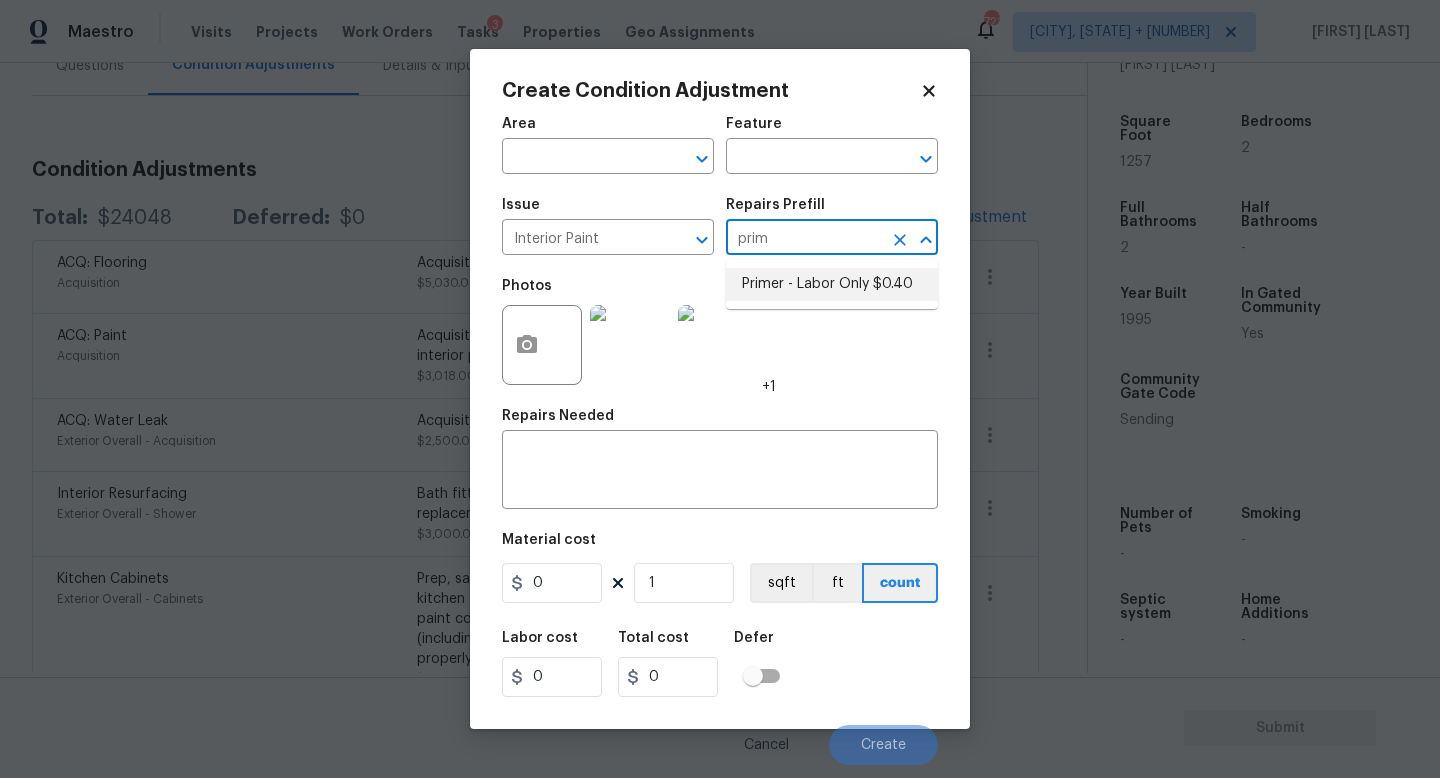 click on "Primer - Labor Only $0.40" at bounding box center [832, 284] 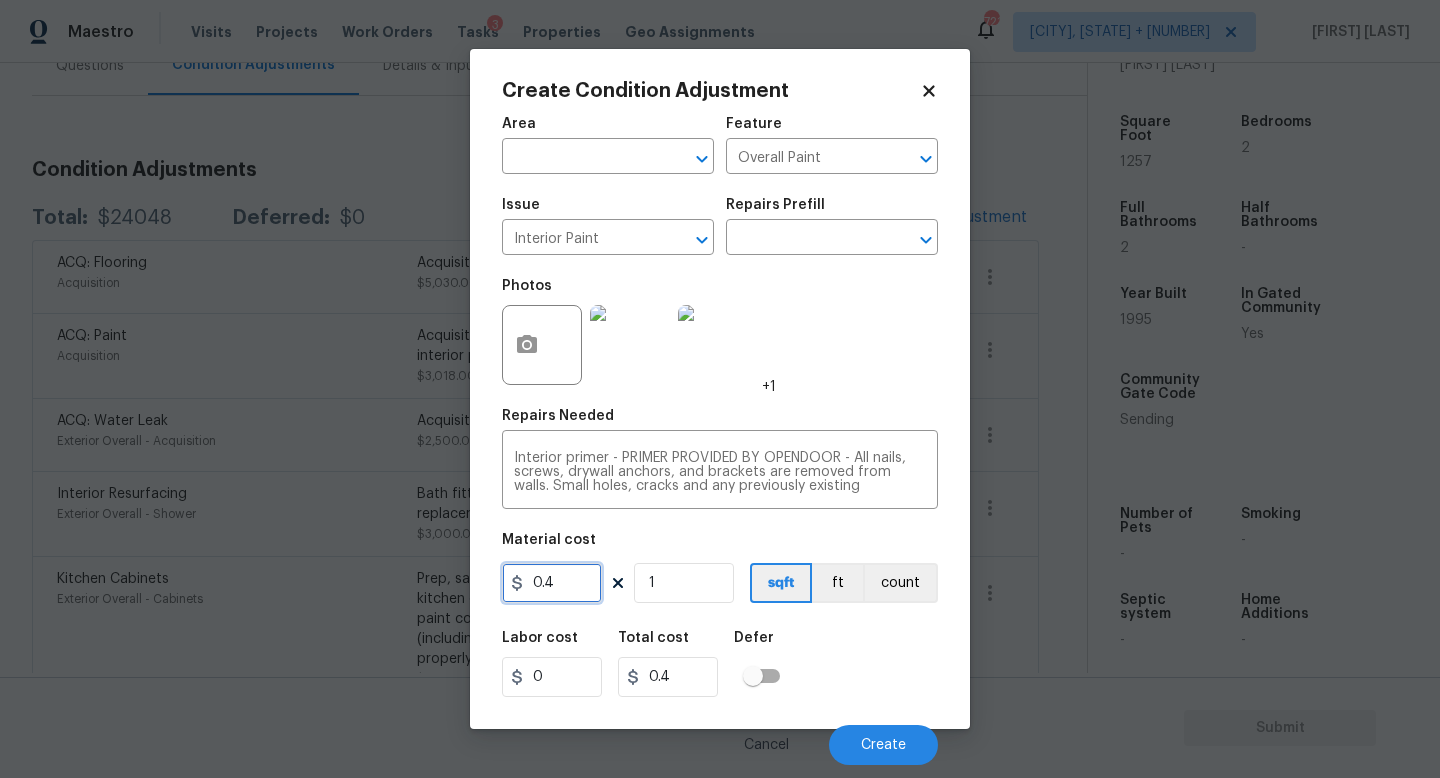 drag, startPoint x: 571, startPoint y: 595, endPoint x: 334, endPoint y: 590, distance: 237.05273 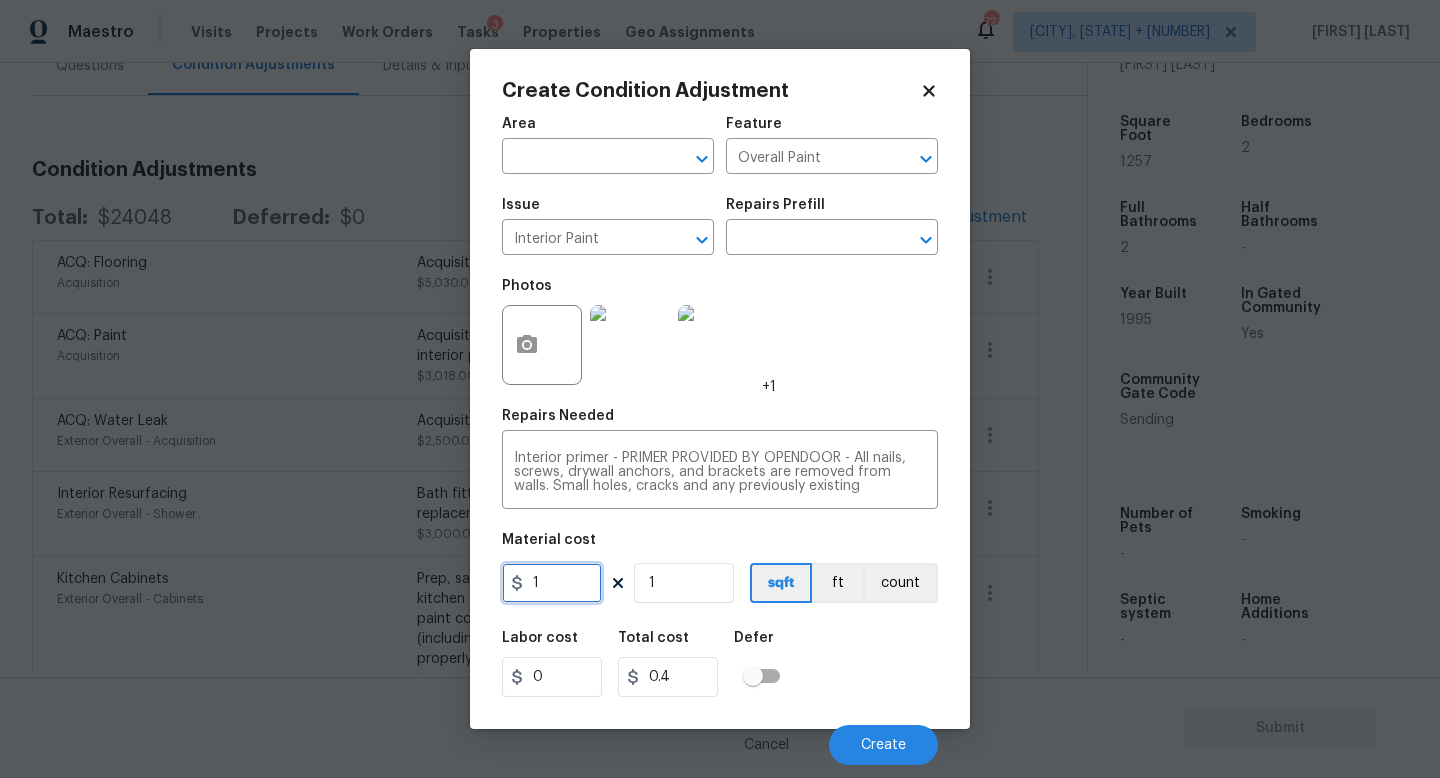 type on "1" 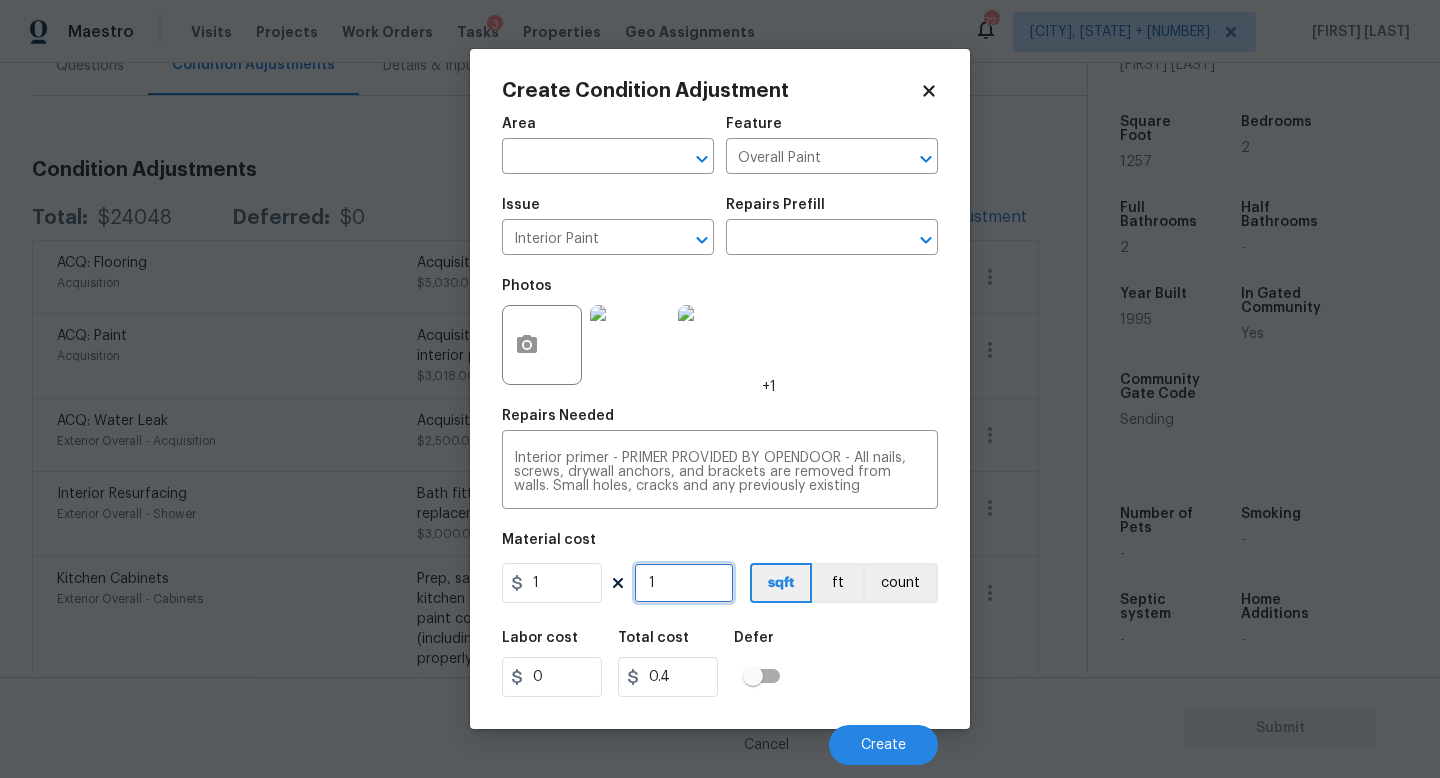 type on "1" 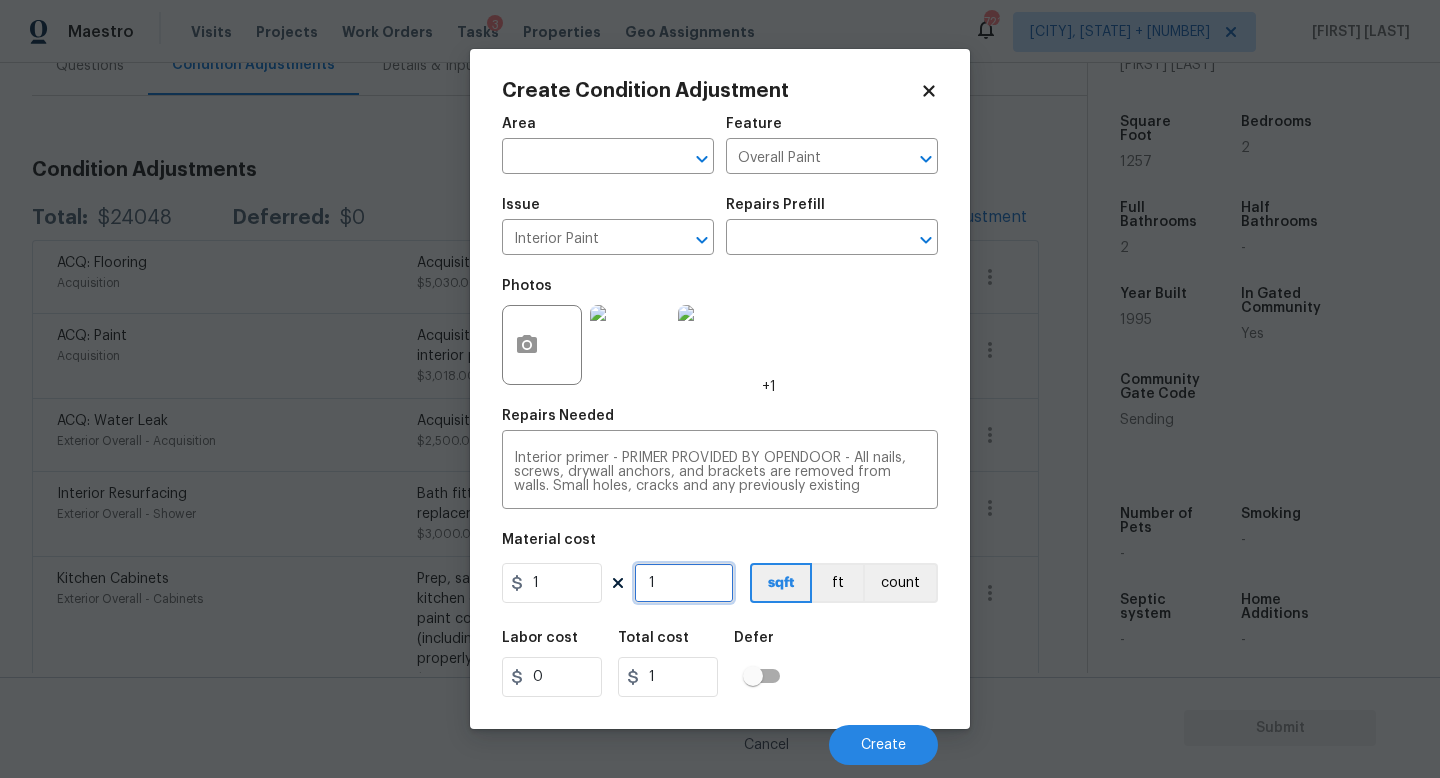 click on "1" at bounding box center [684, 583] 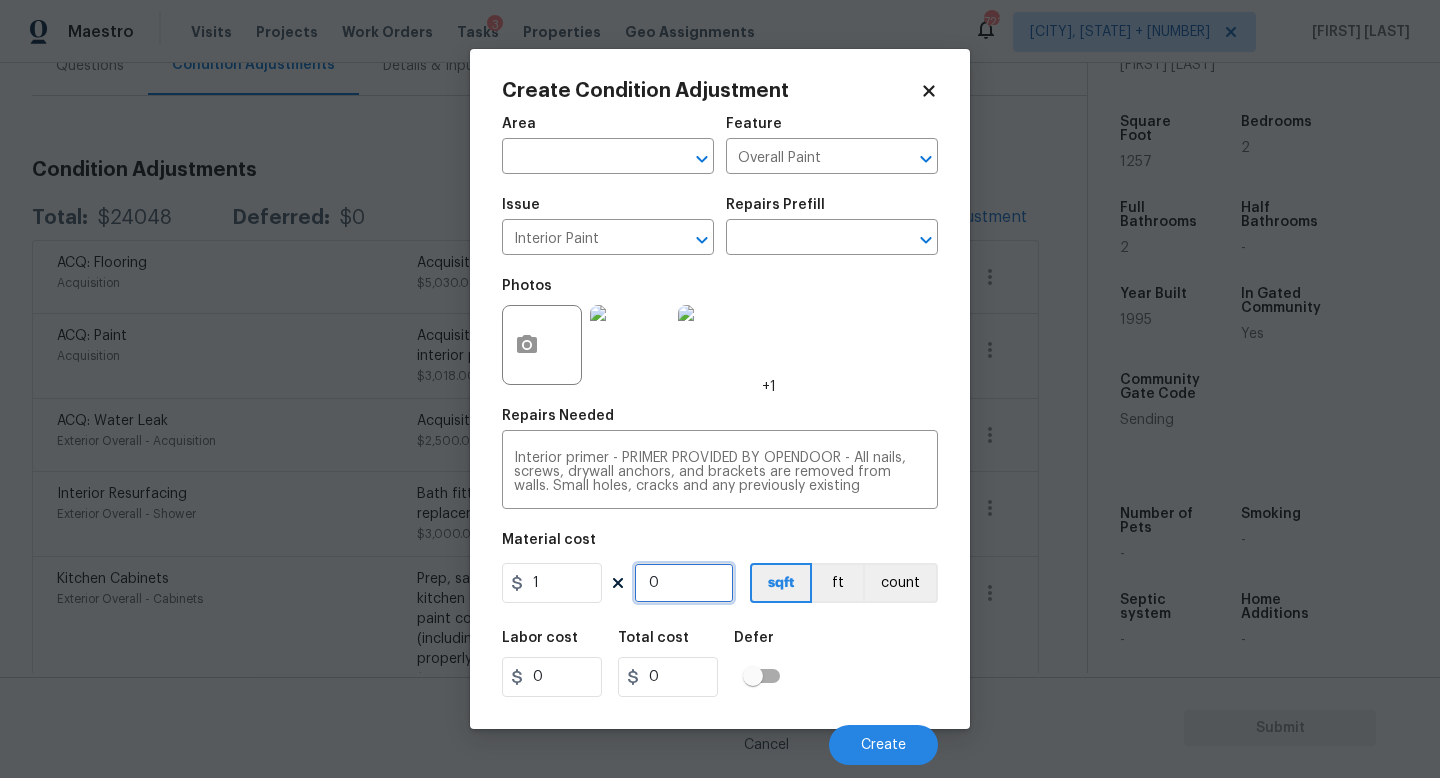 type on "1" 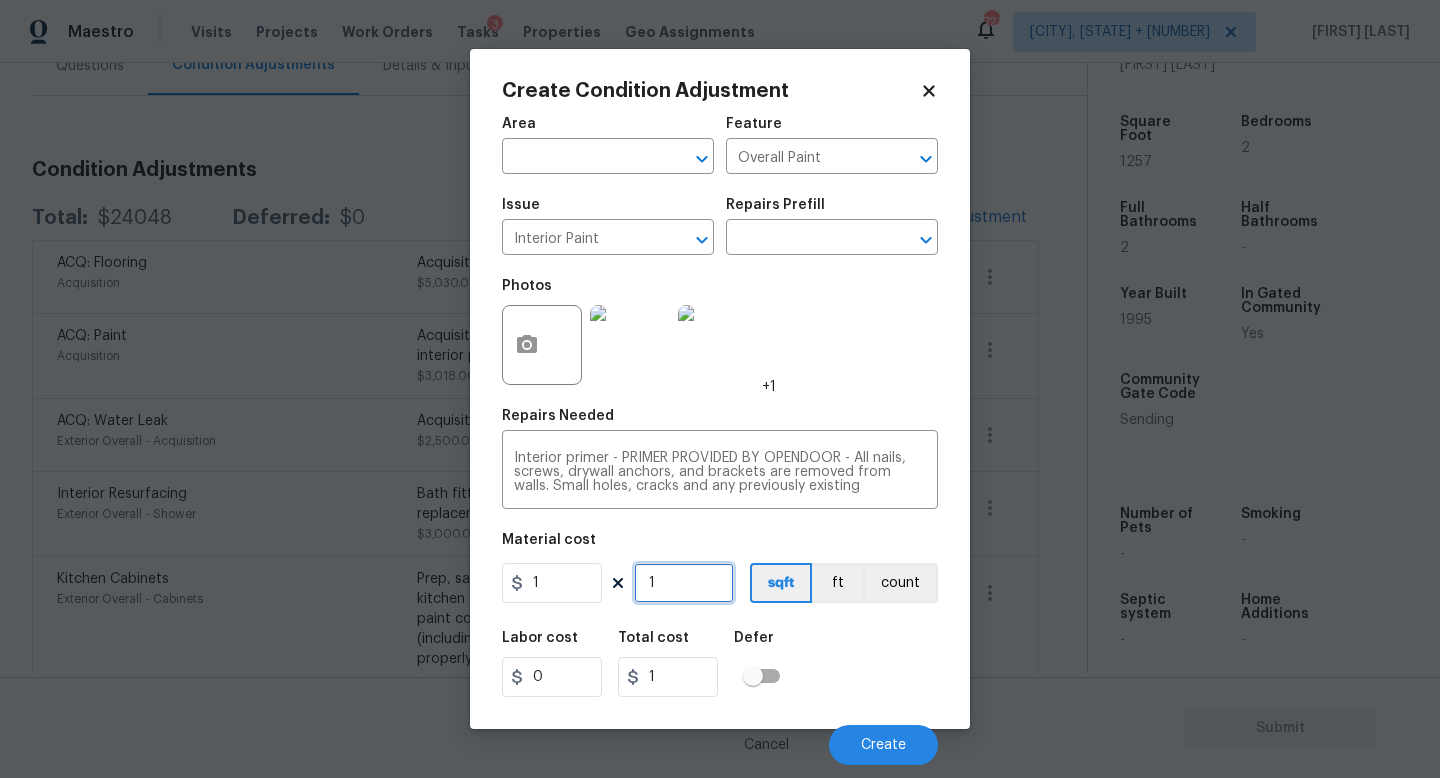 type on "12" 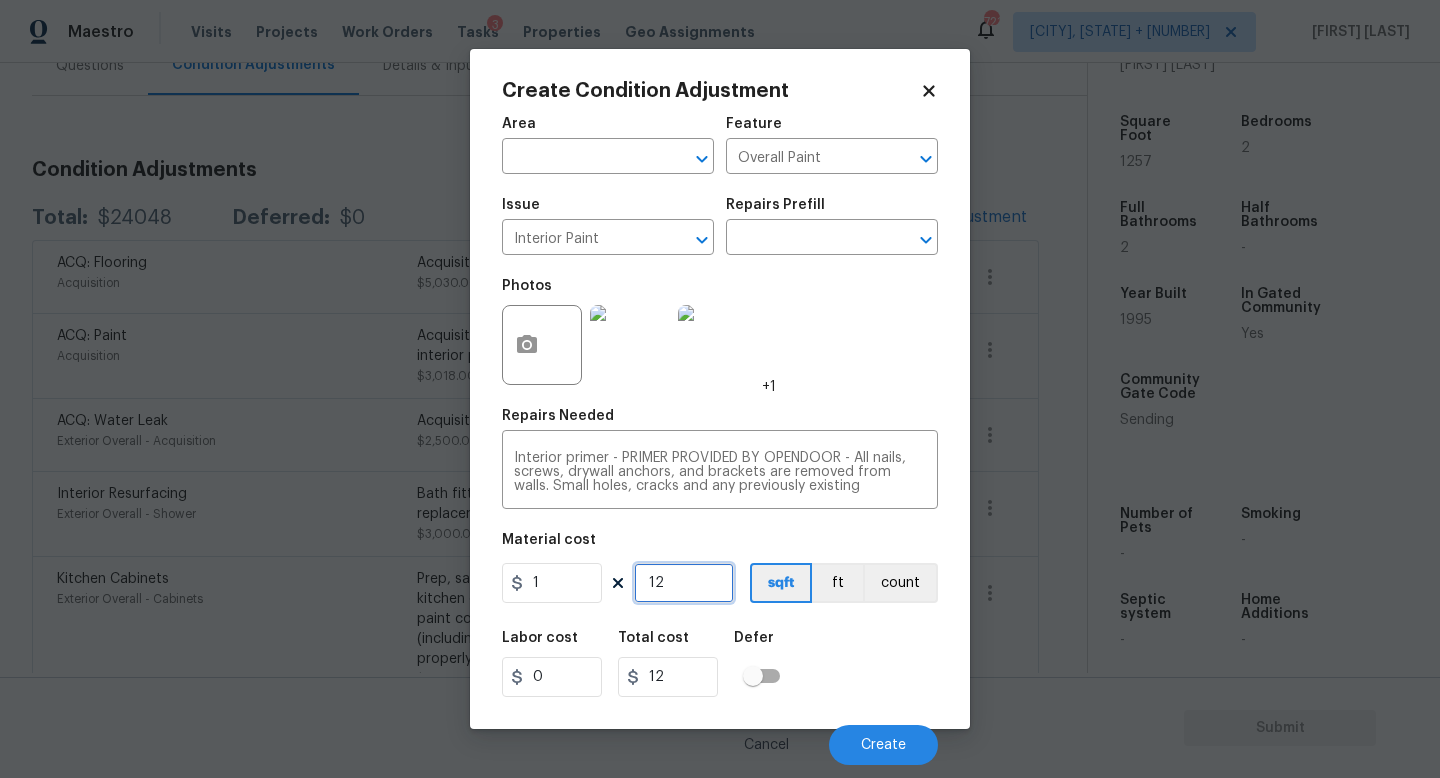 type on "125" 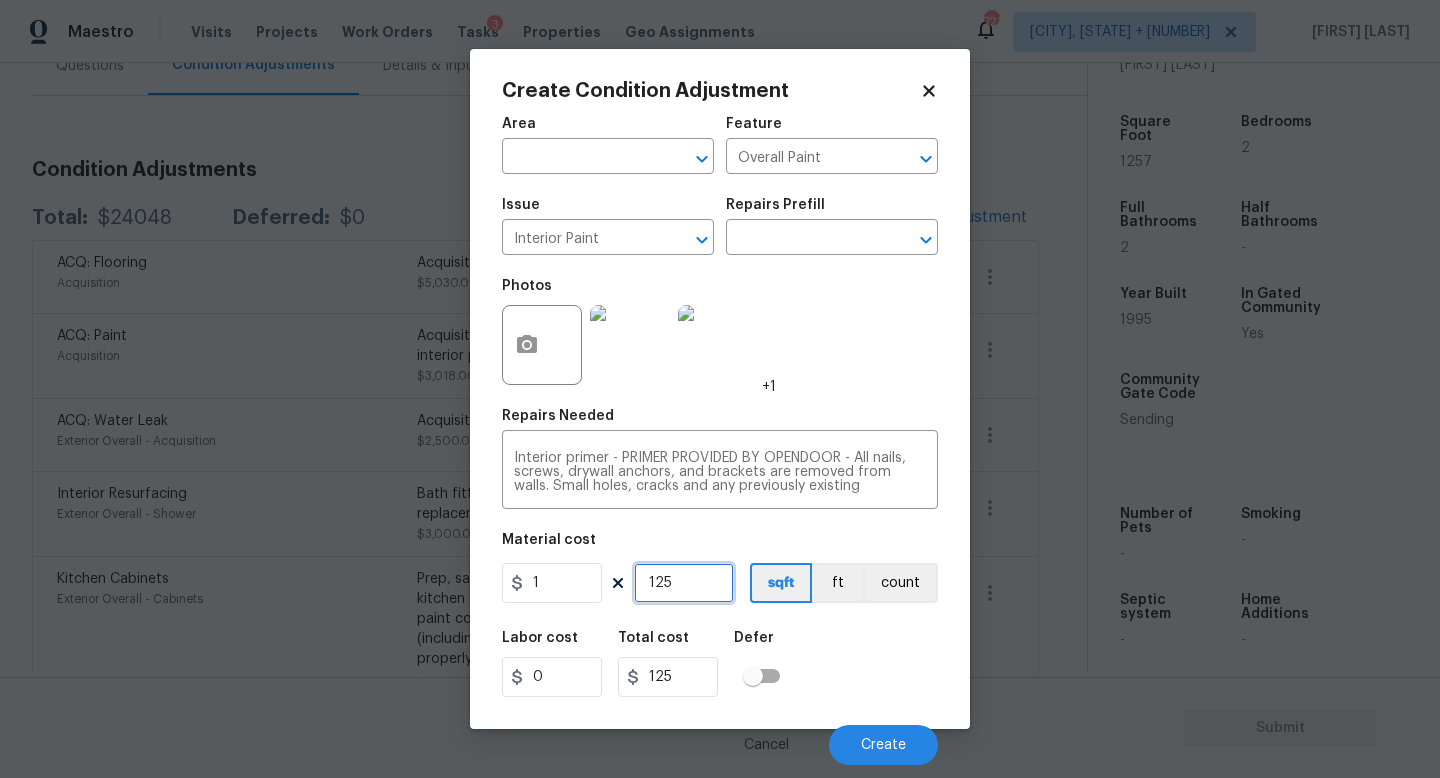 type on "1257" 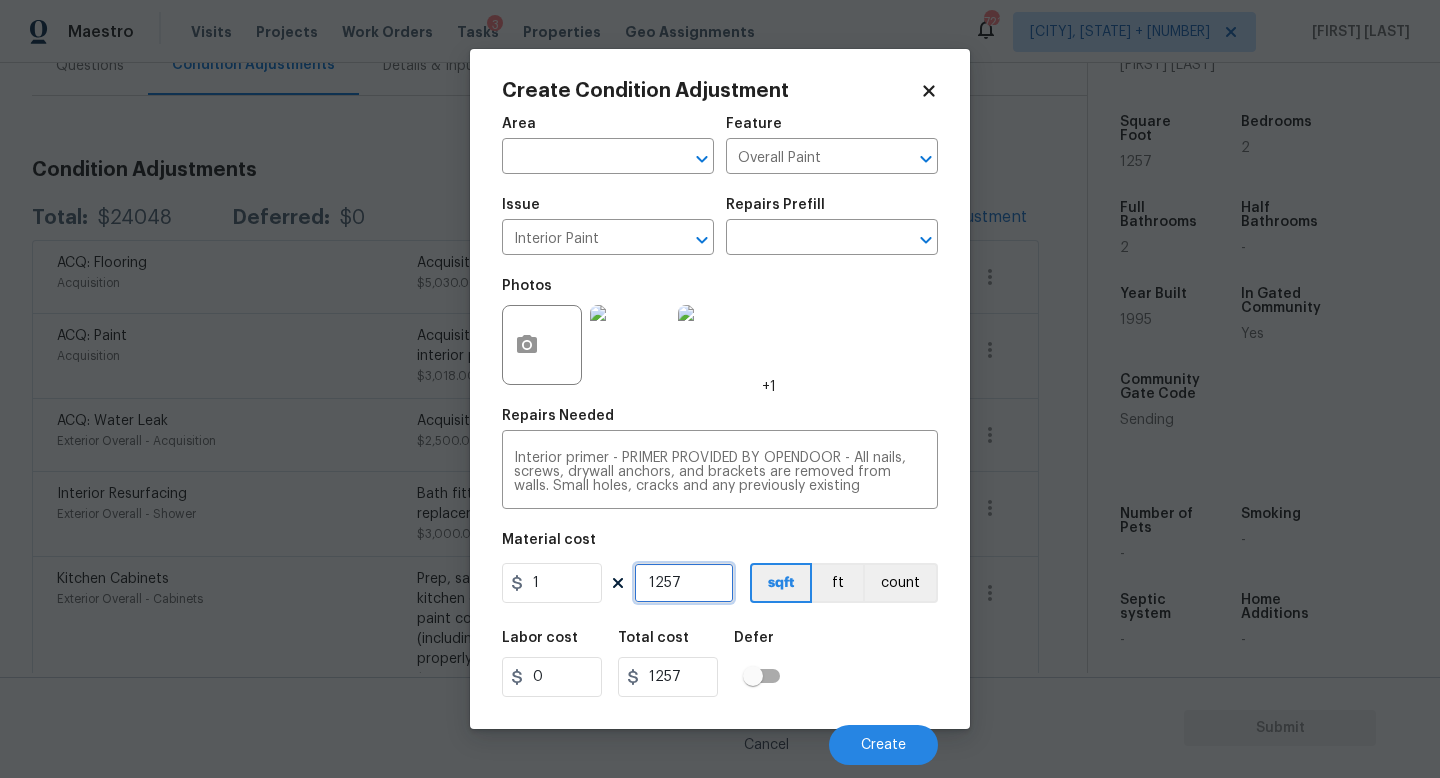 type on "1257" 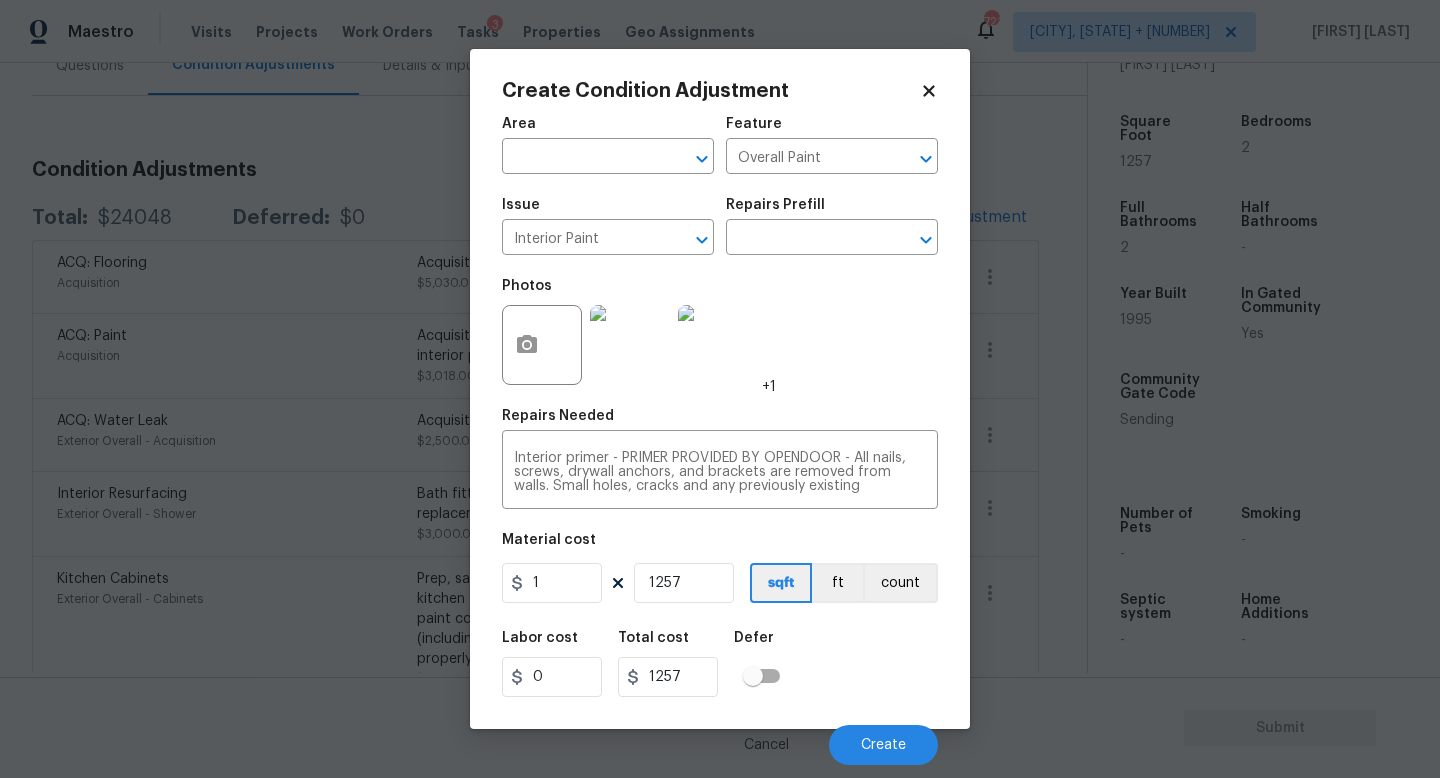 click on "Labor cost 0 Total cost 1257 Defer" at bounding box center [720, 664] 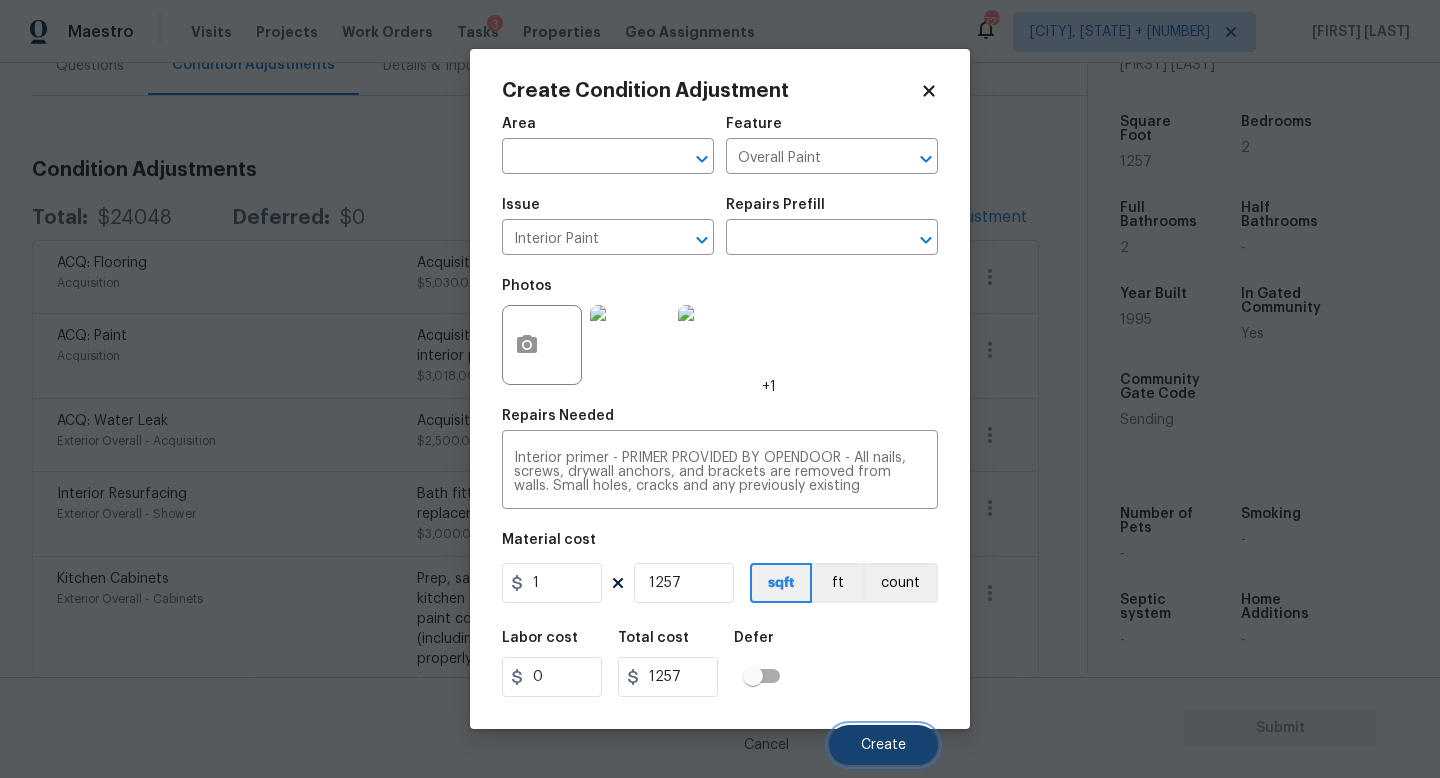 click on "Create" at bounding box center (883, 745) 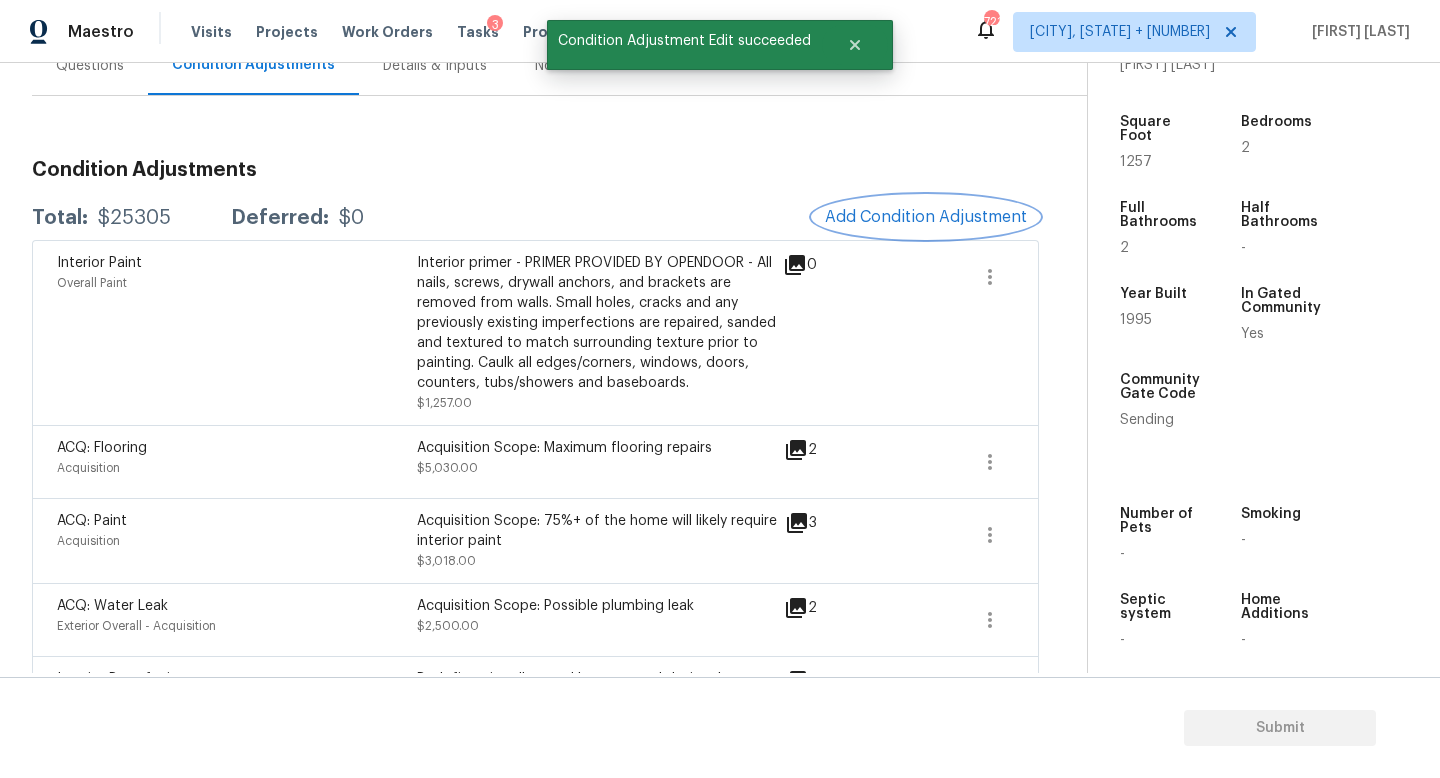 scroll, scrollTop: 89, scrollLeft: 0, axis: vertical 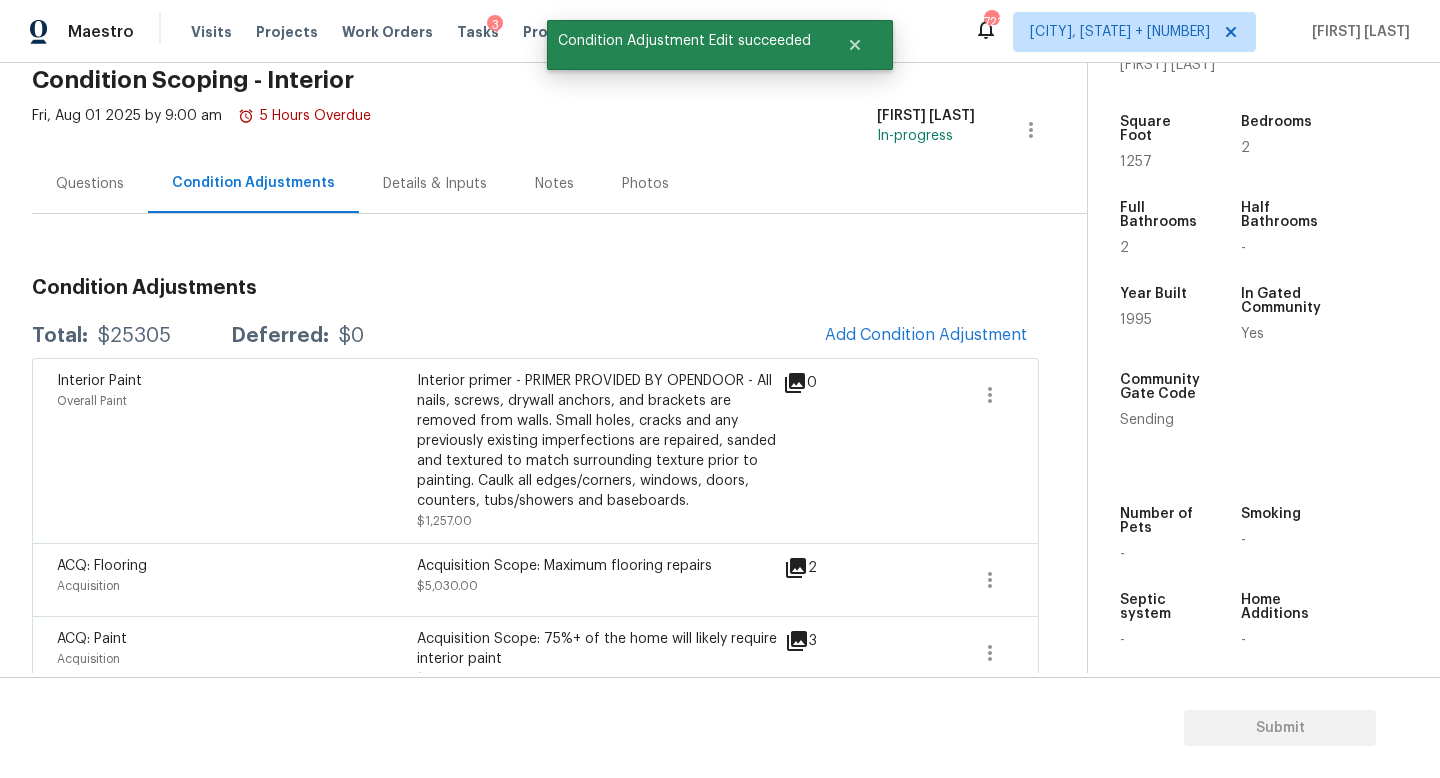 click on "Questions" at bounding box center [90, 184] 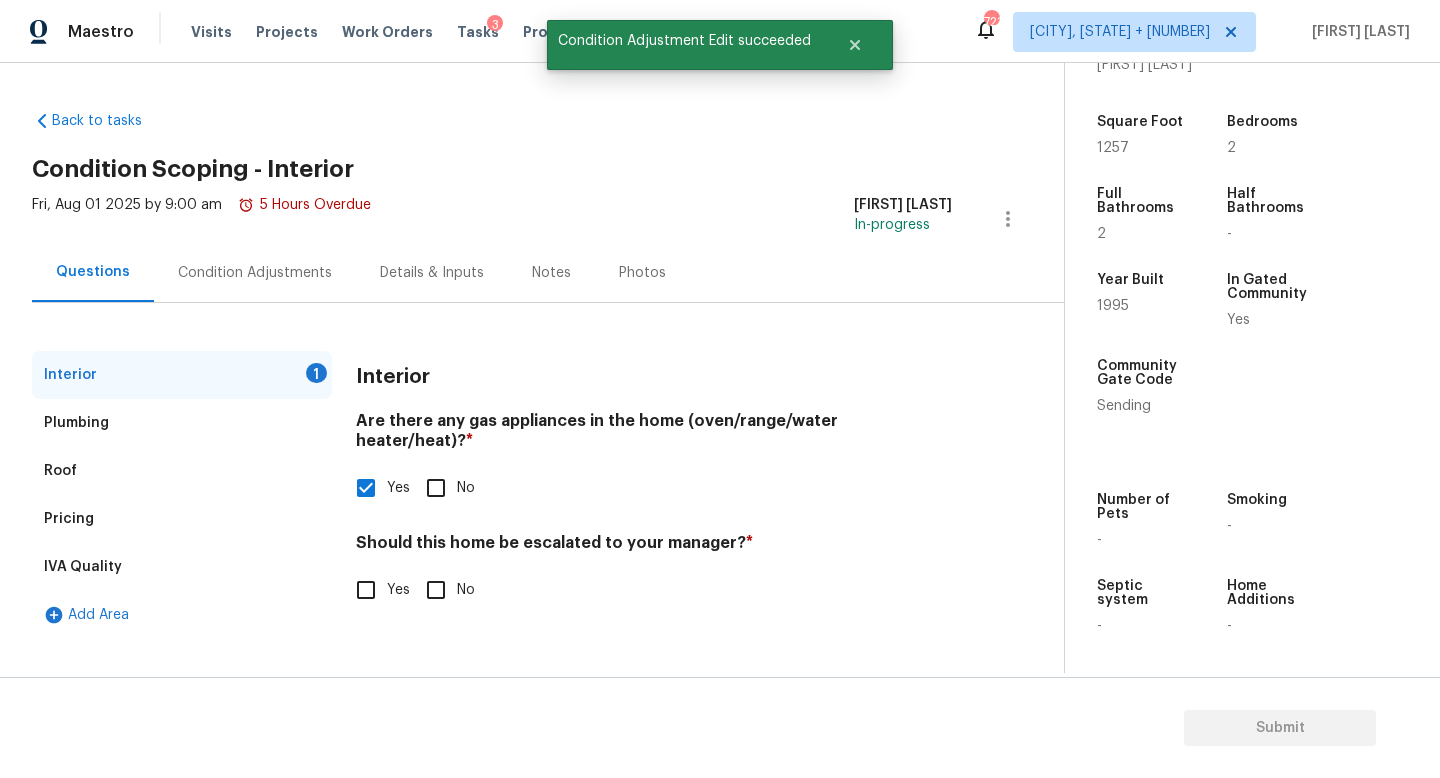 scroll, scrollTop: 0, scrollLeft: 0, axis: both 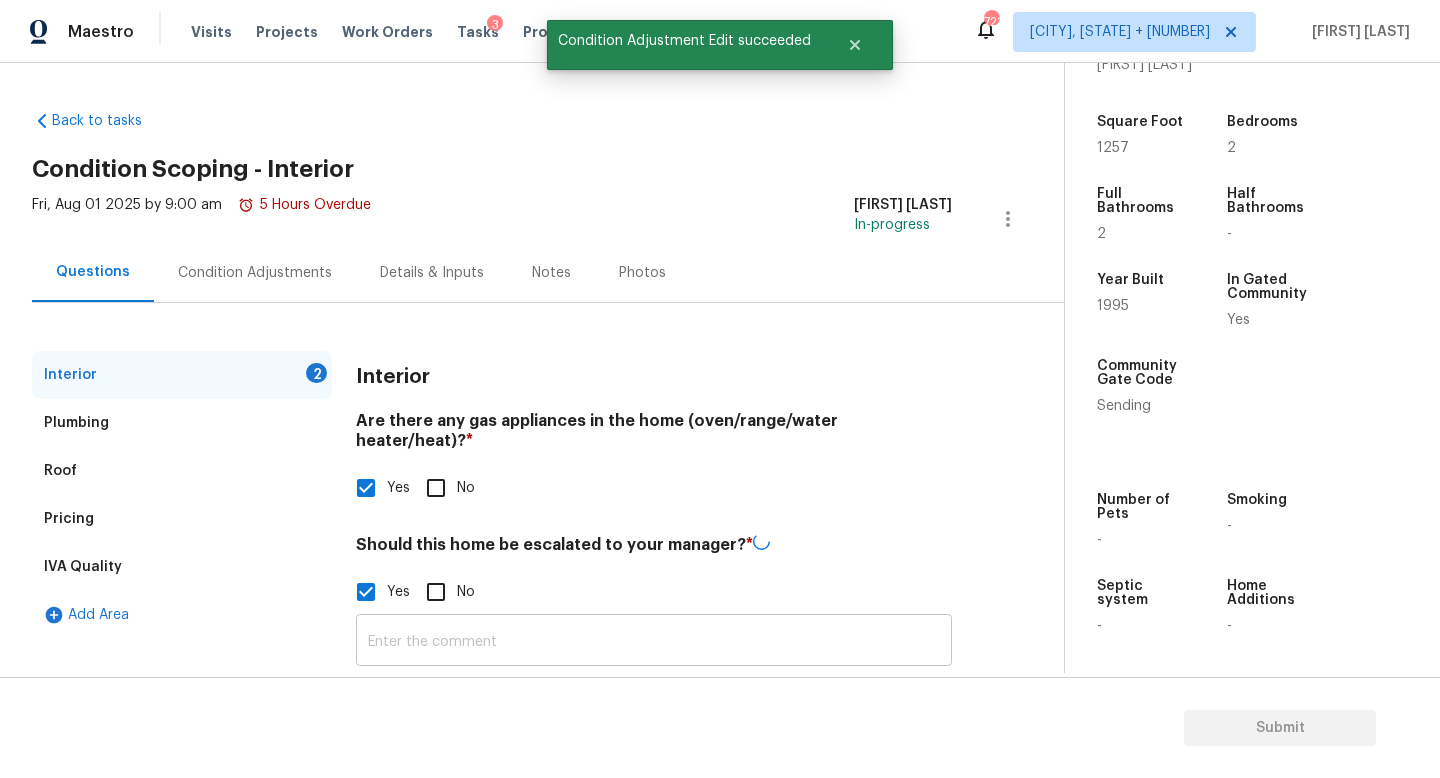 click at bounding box center (654, 642) 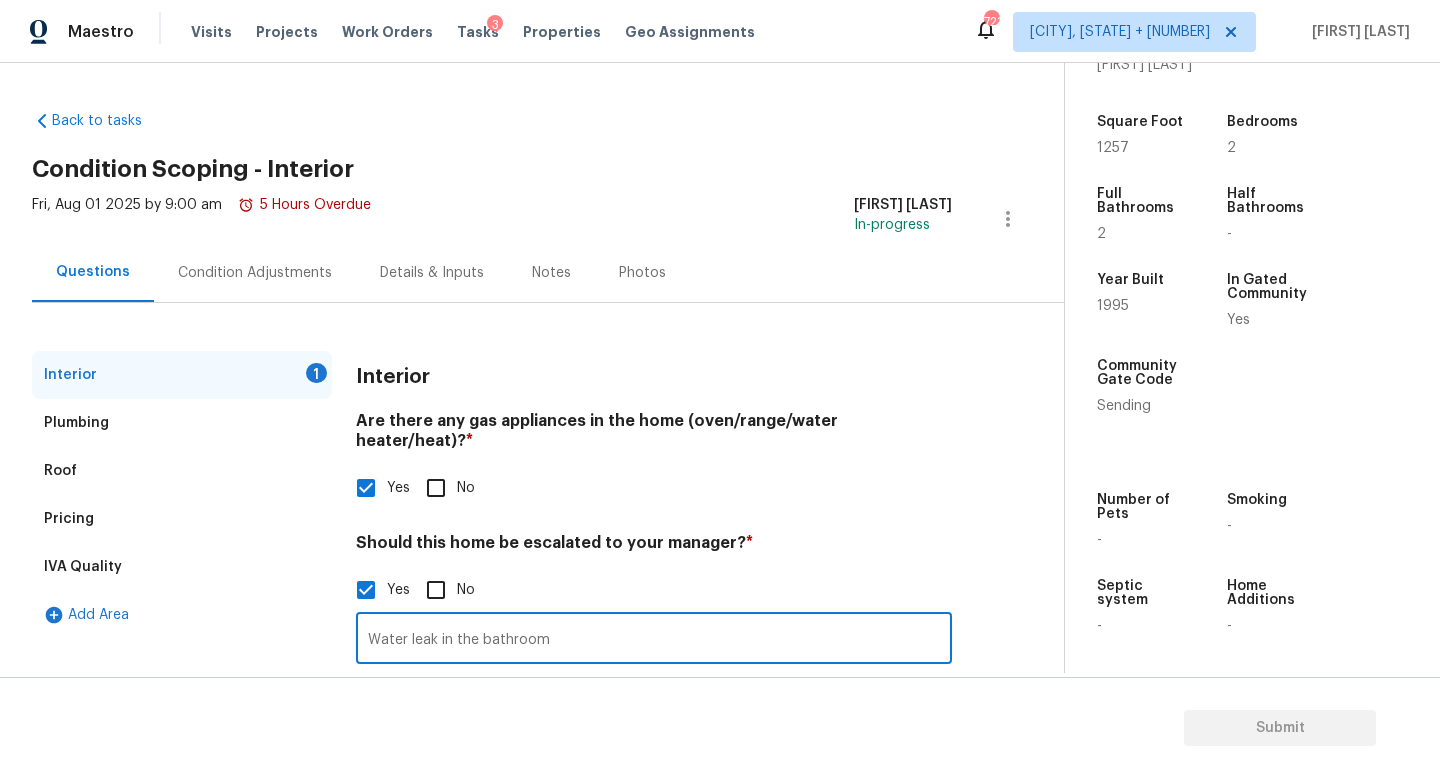 scroll, scrollTop: 137, scrollLeft: 0, axis: vertical 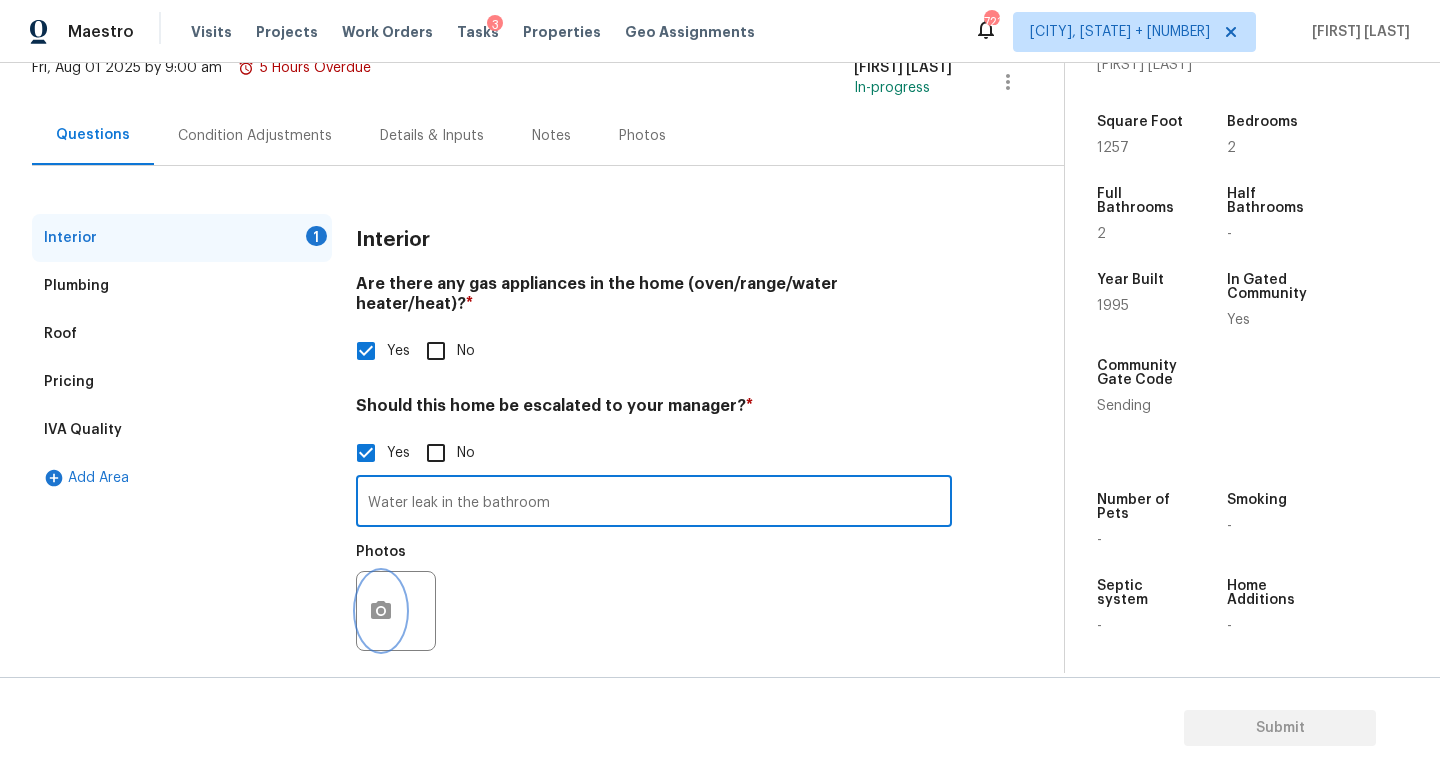 click 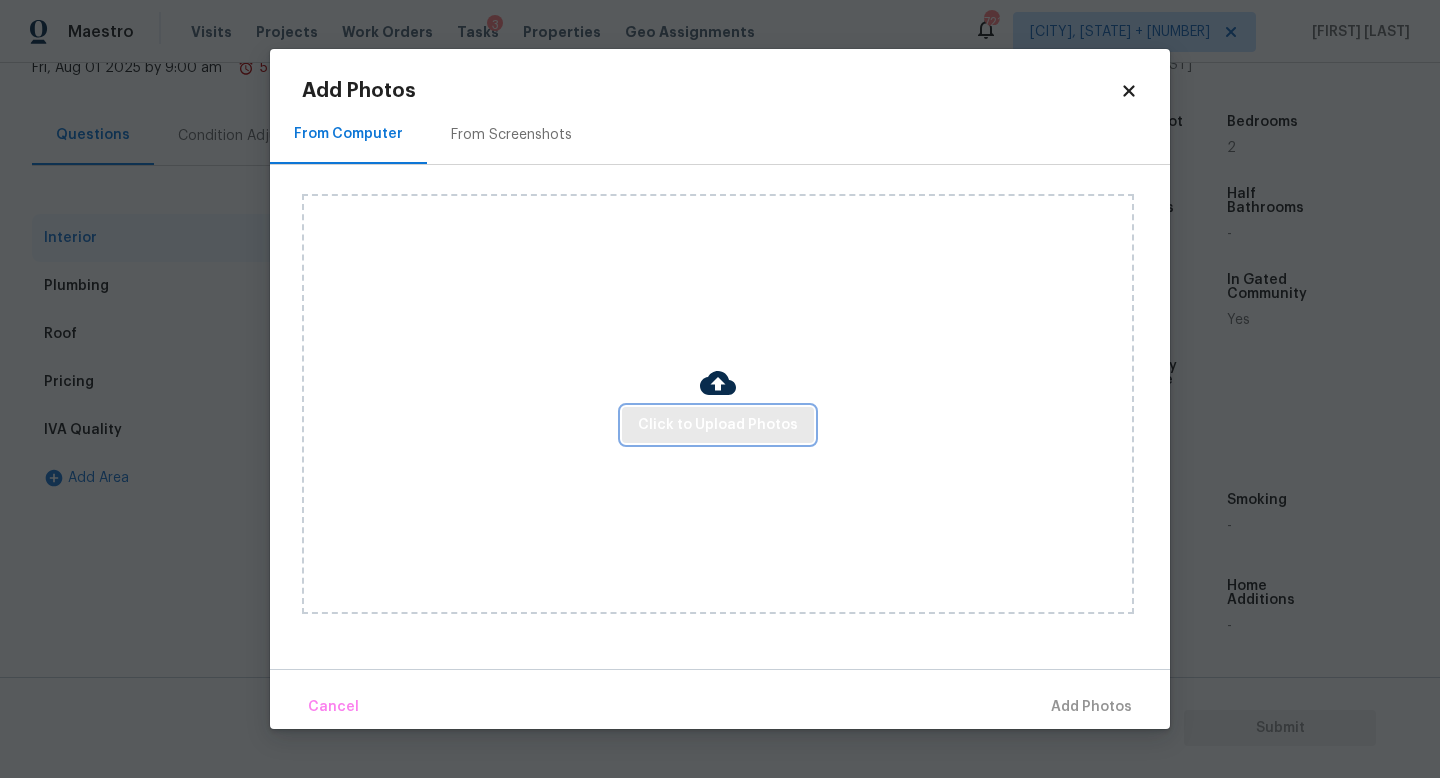 click on "Click to Upload Photos" at bounding box center [718, 425] 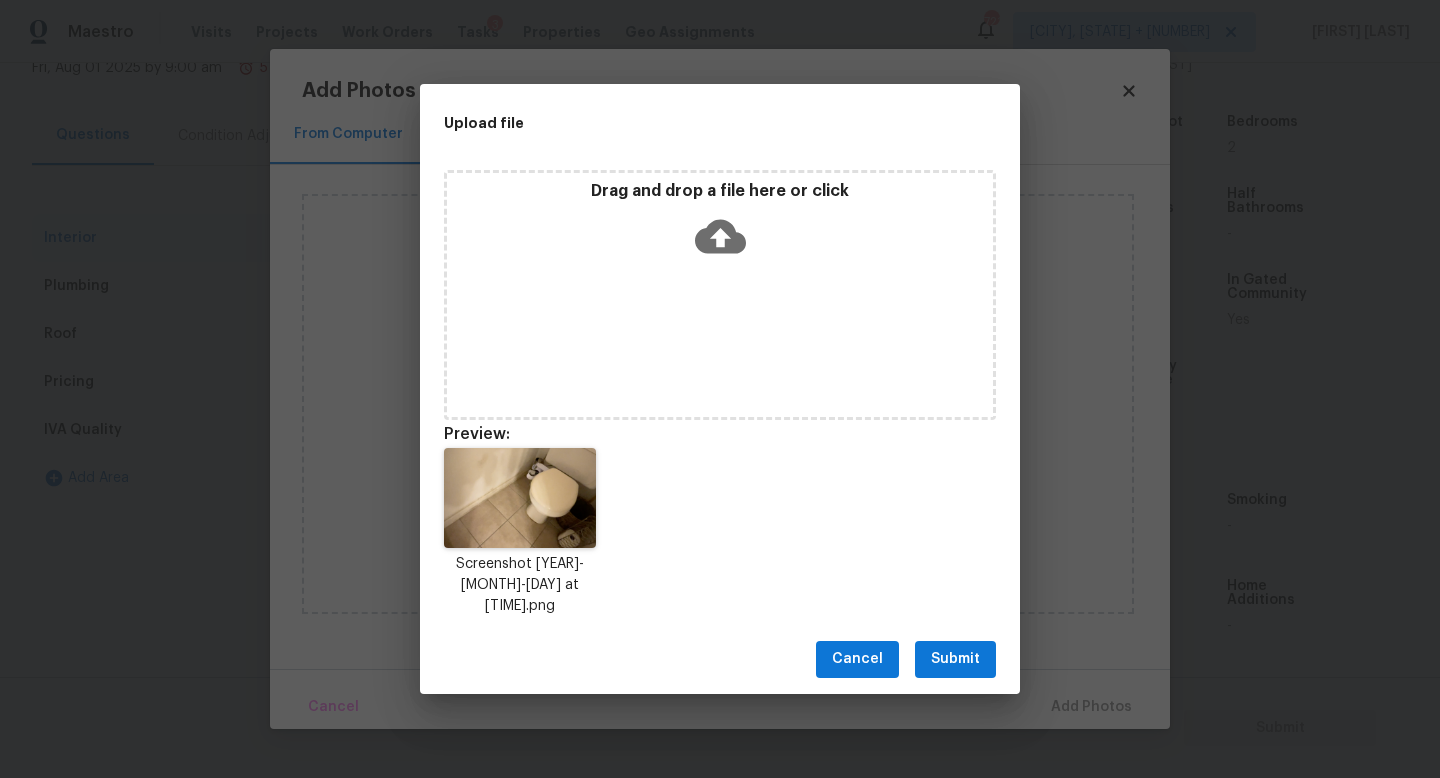 click on "Submit" at bounding box center (955, 659) 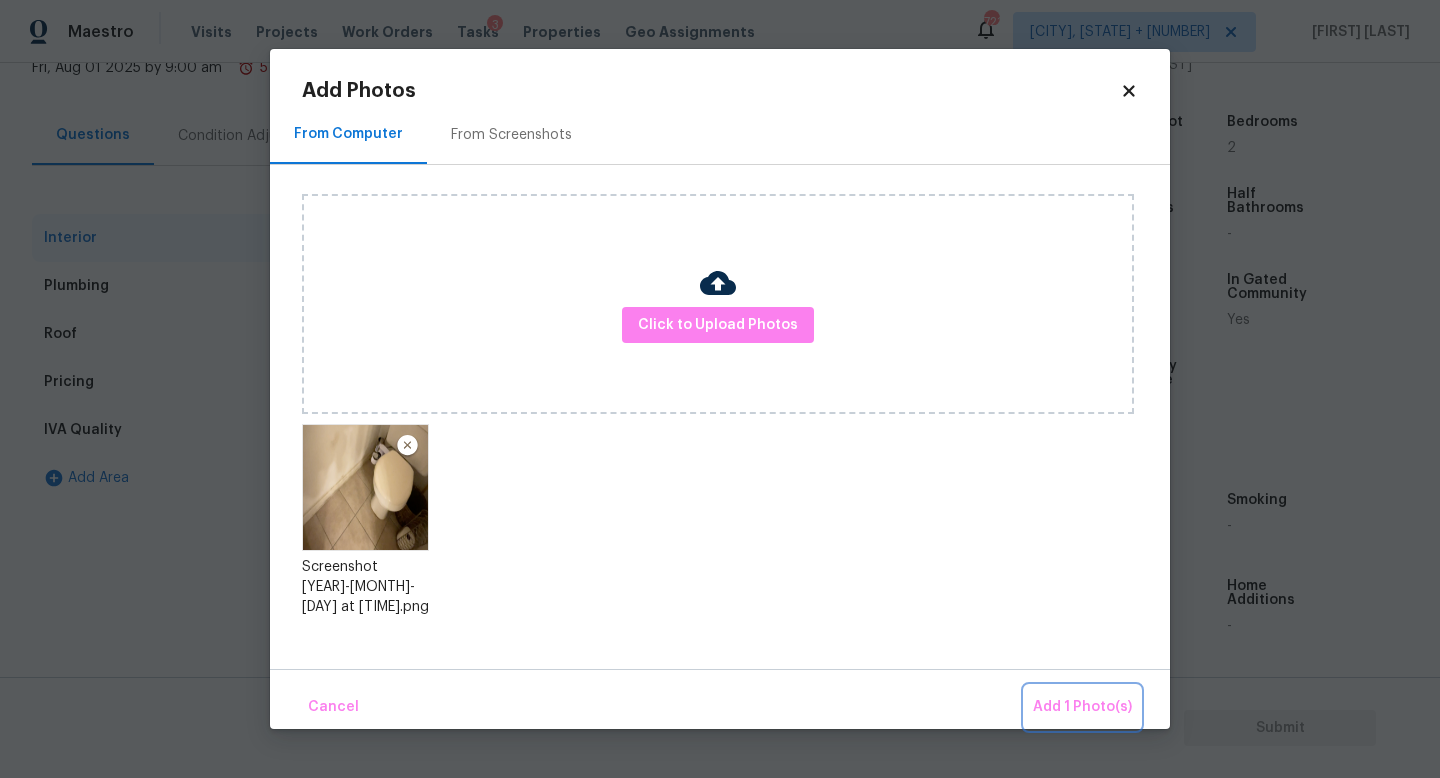 click on "Add 1 Photo(s)" at bounding box center (1082, 707) 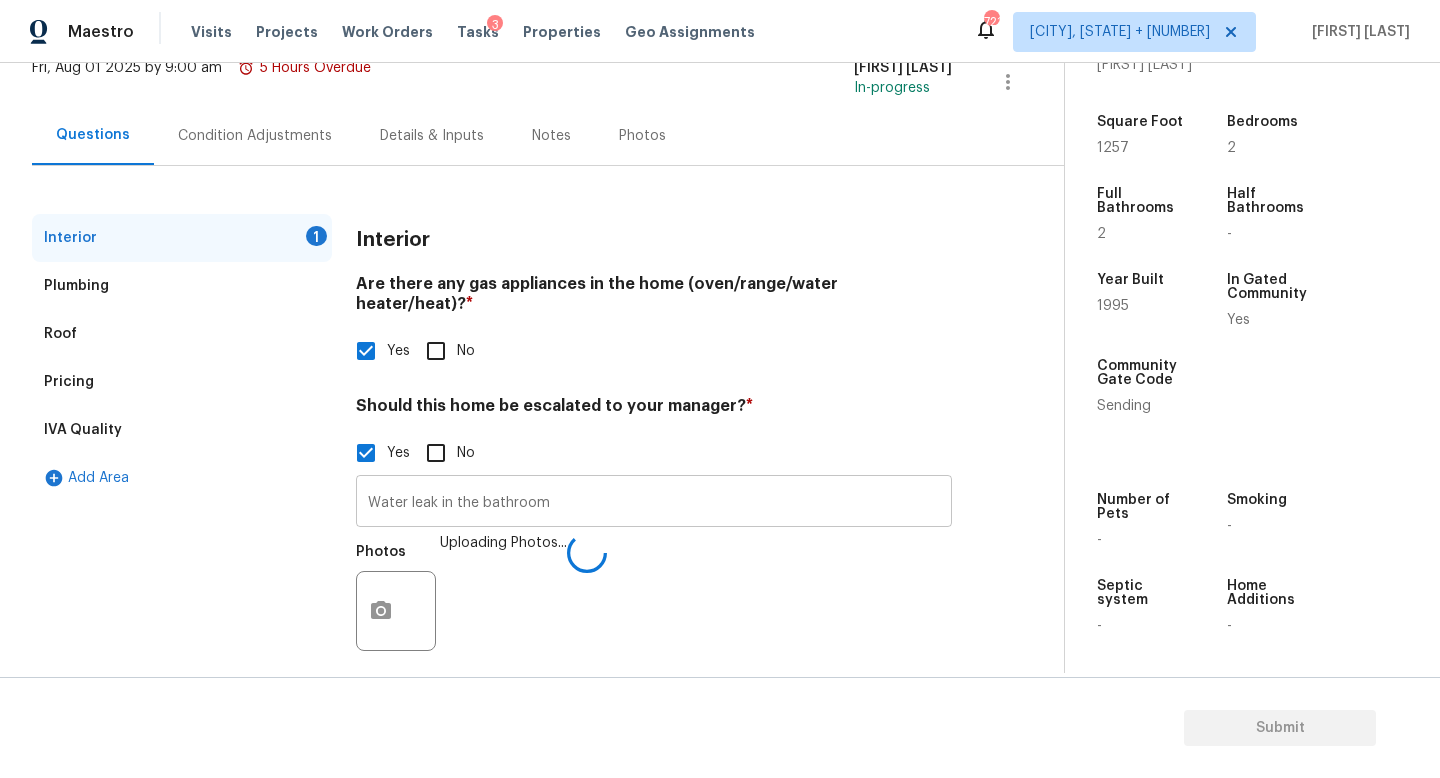 click on "Water leak in the bathroom" at bounding box center (654, 503) 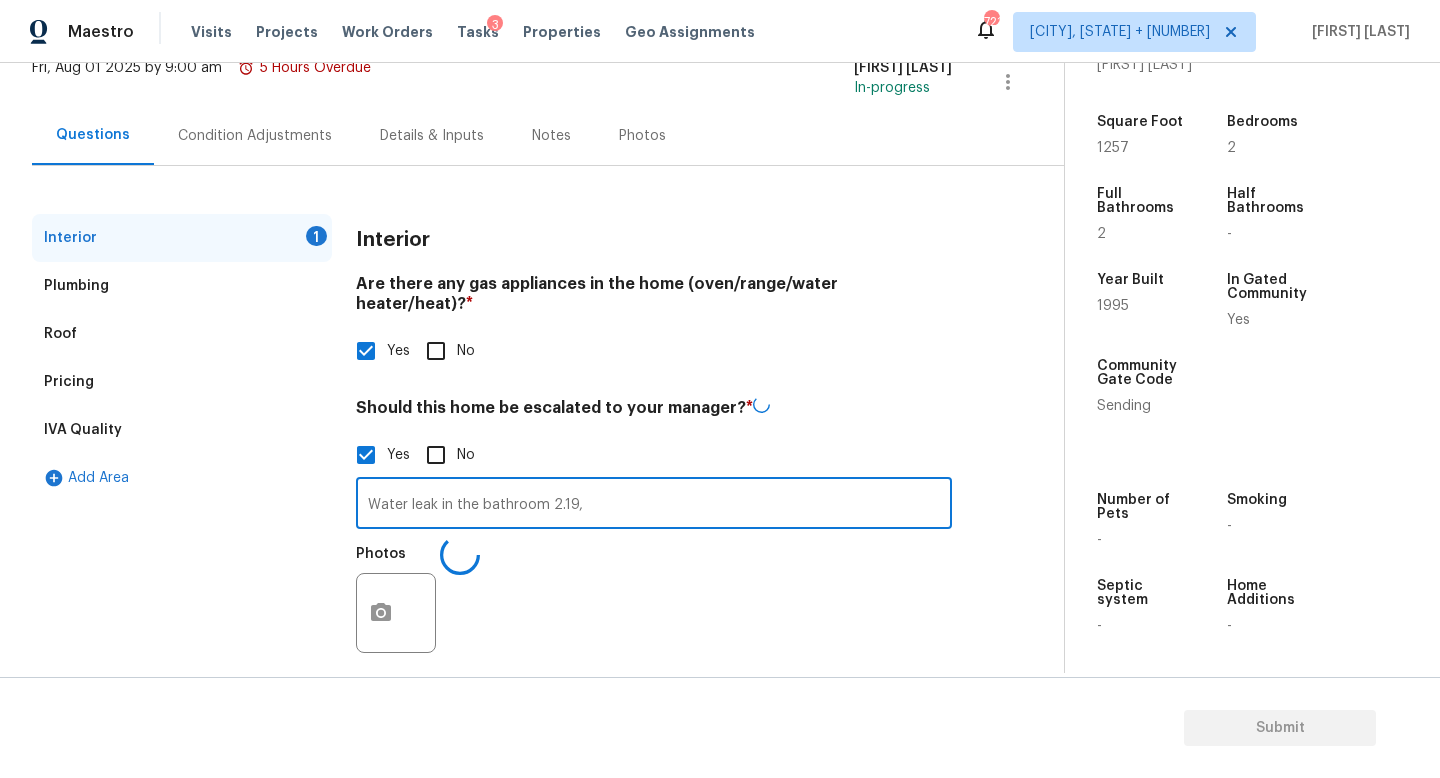 type on "Water leak in the bathroom 2.19," 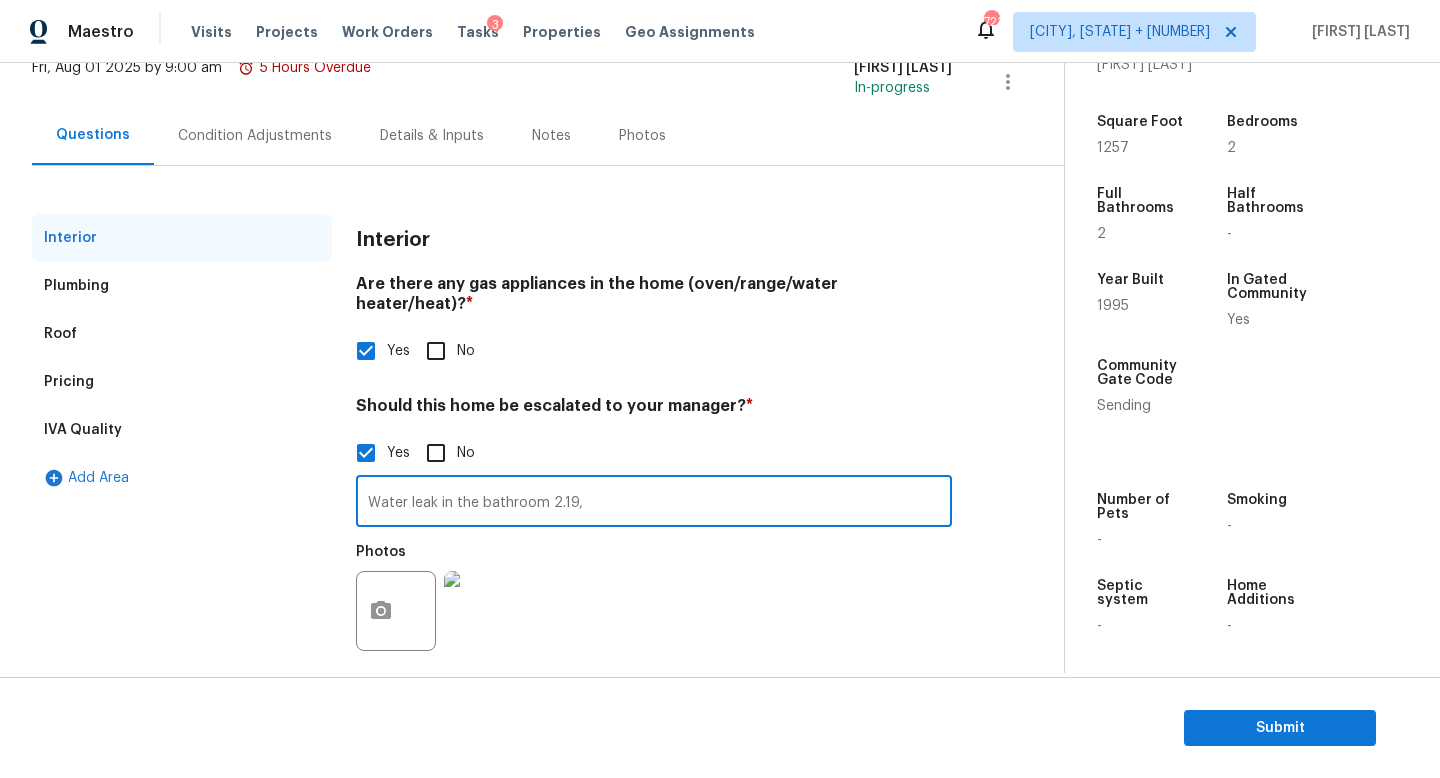 click on "Condition Adjustments" at bounding box center [255, 135] 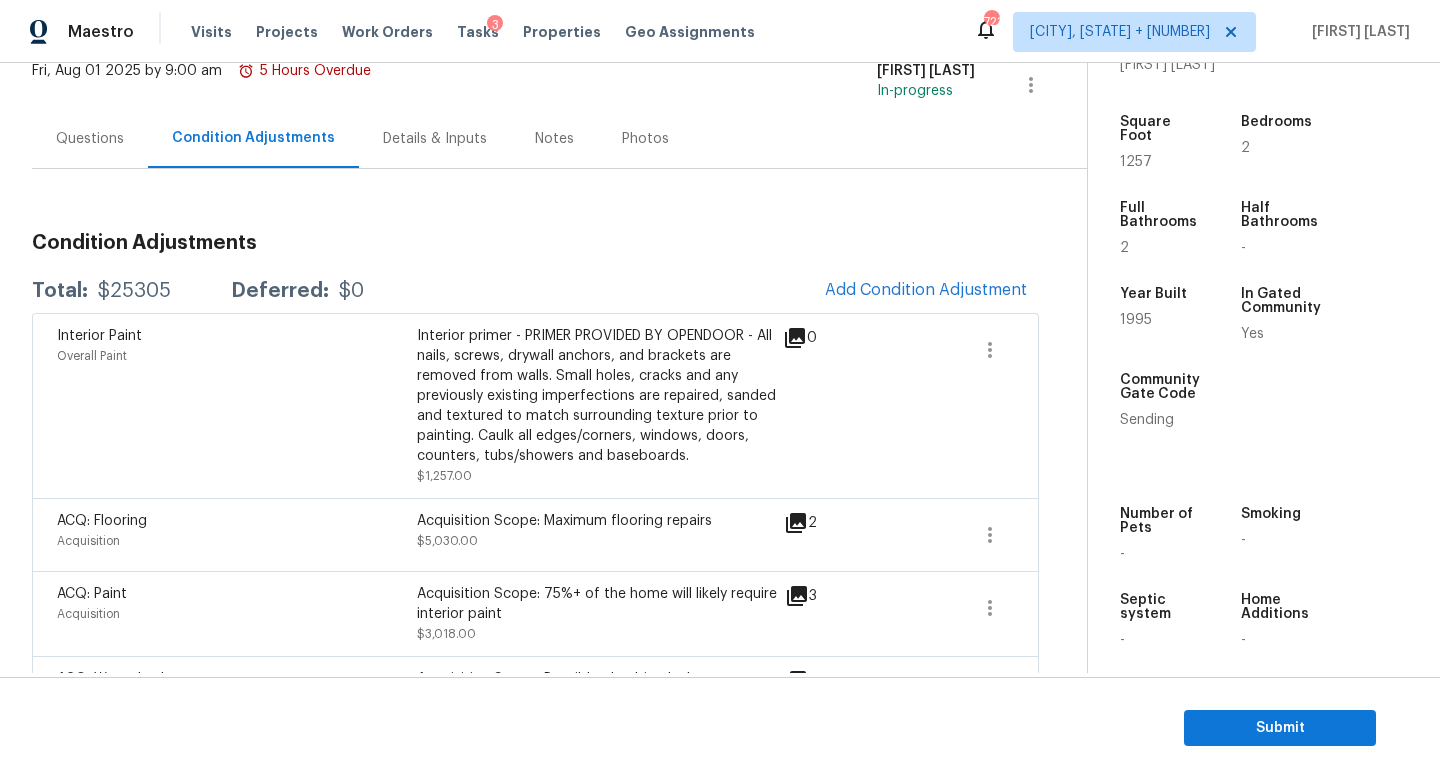 scroll, scrollTop: 126, scrollLeft: 0, axis: vertical 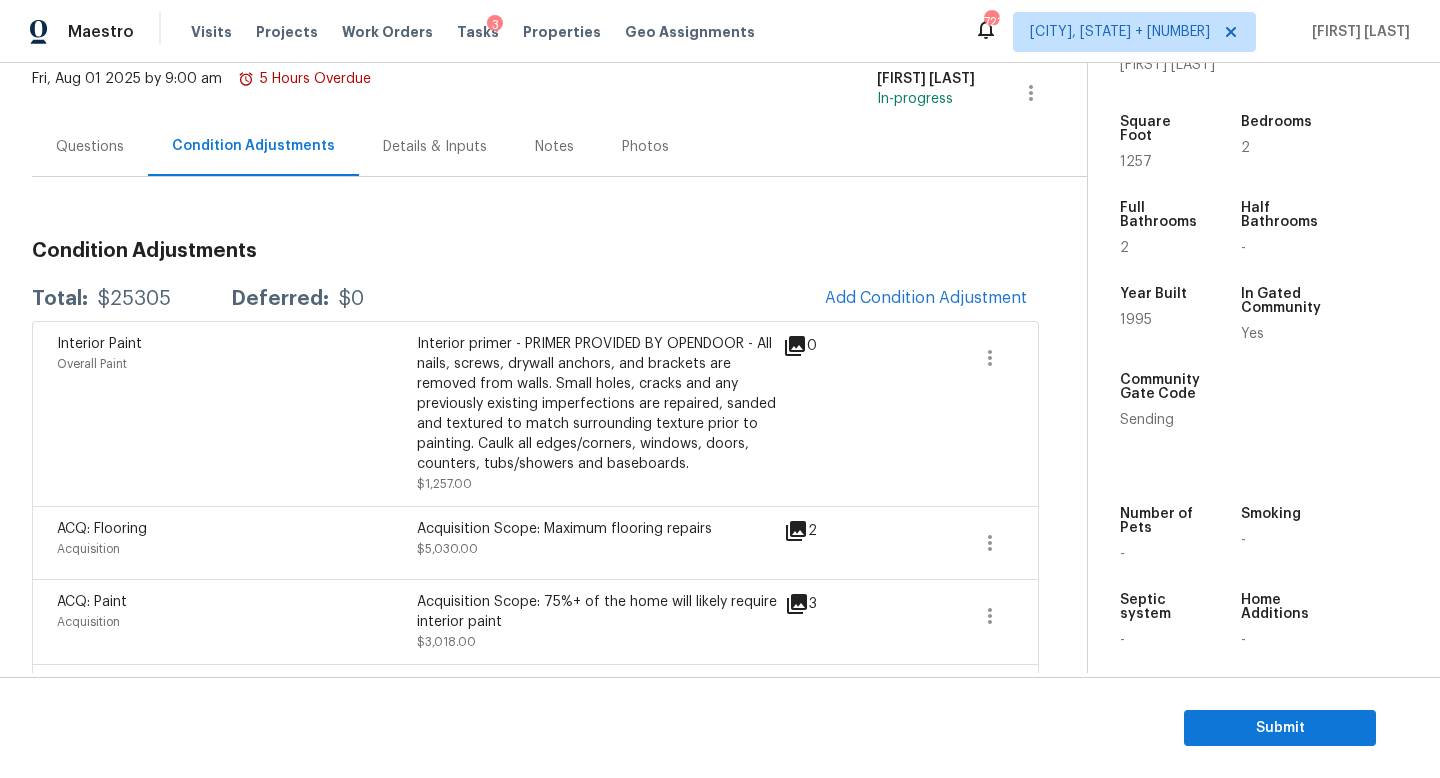 click on "$25305" at bounding box center (134, 299) 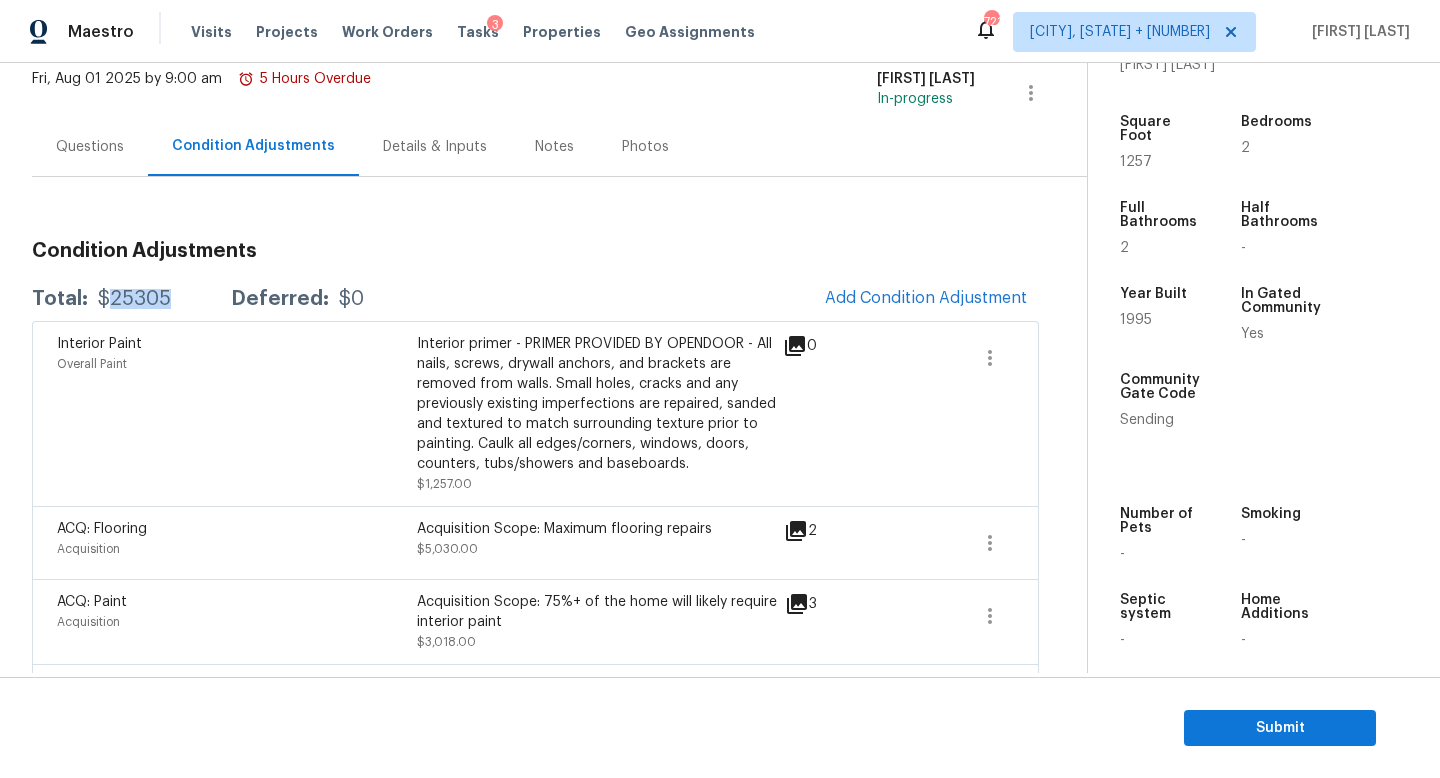 click on "$25305" at bounding box center [134, 299] 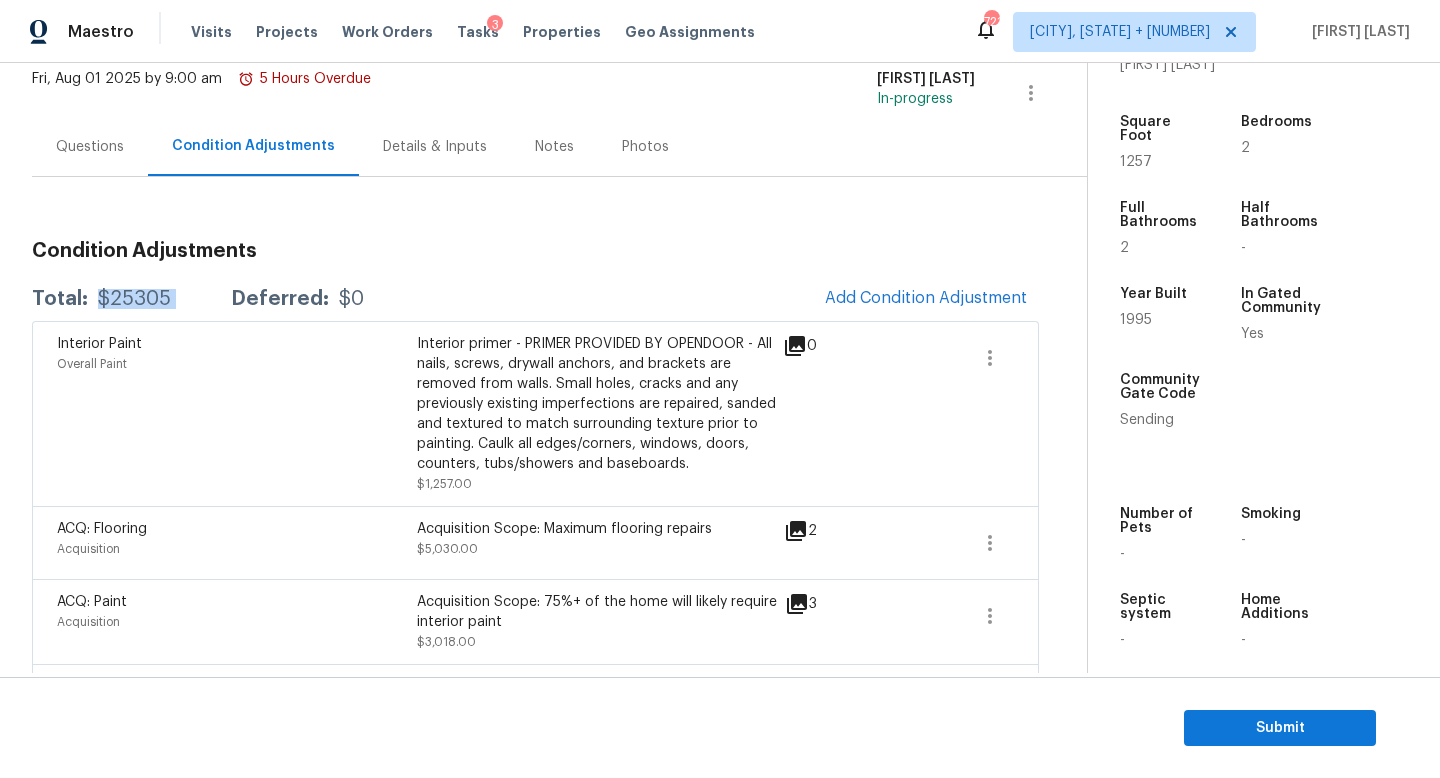 copy on "$25305" 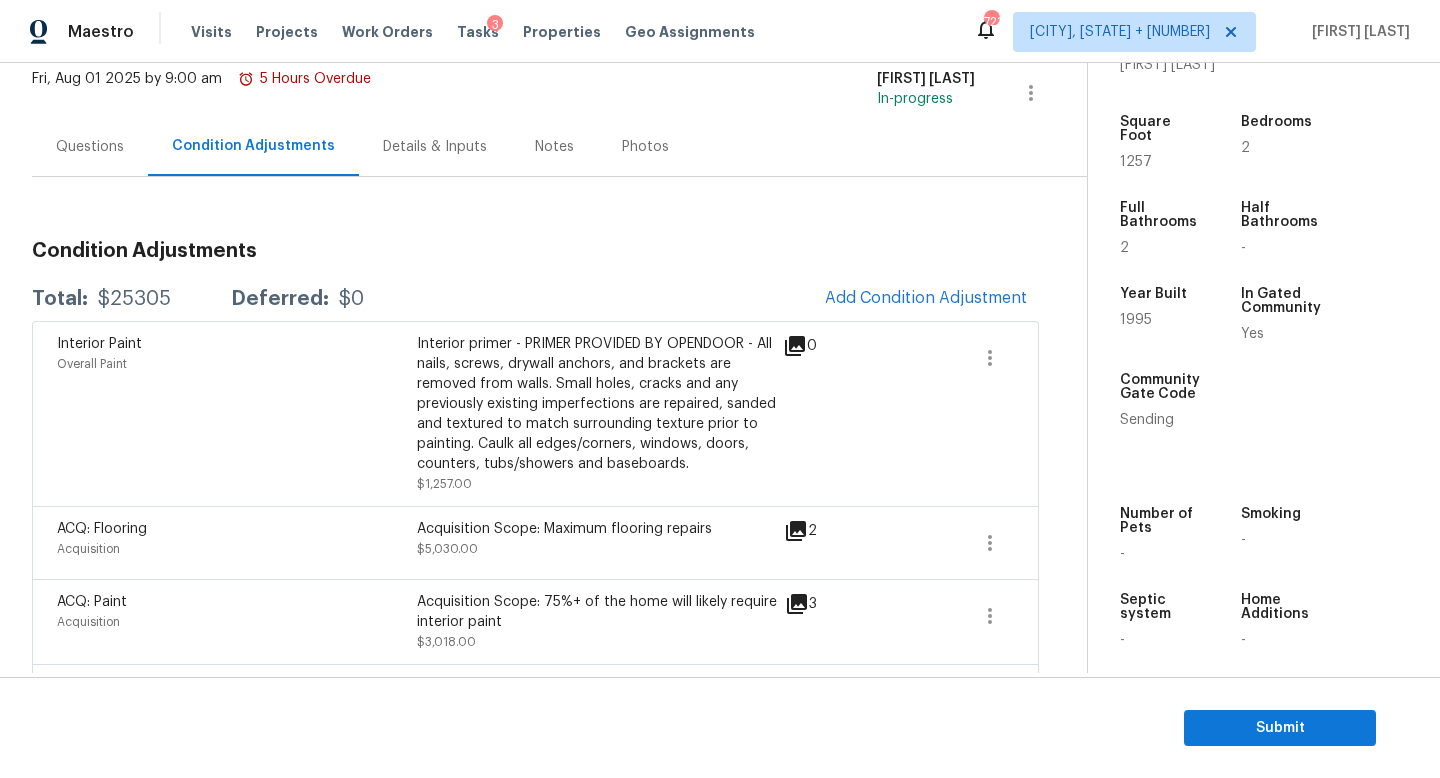 click on "Questions" at bounding box center (90, 147) 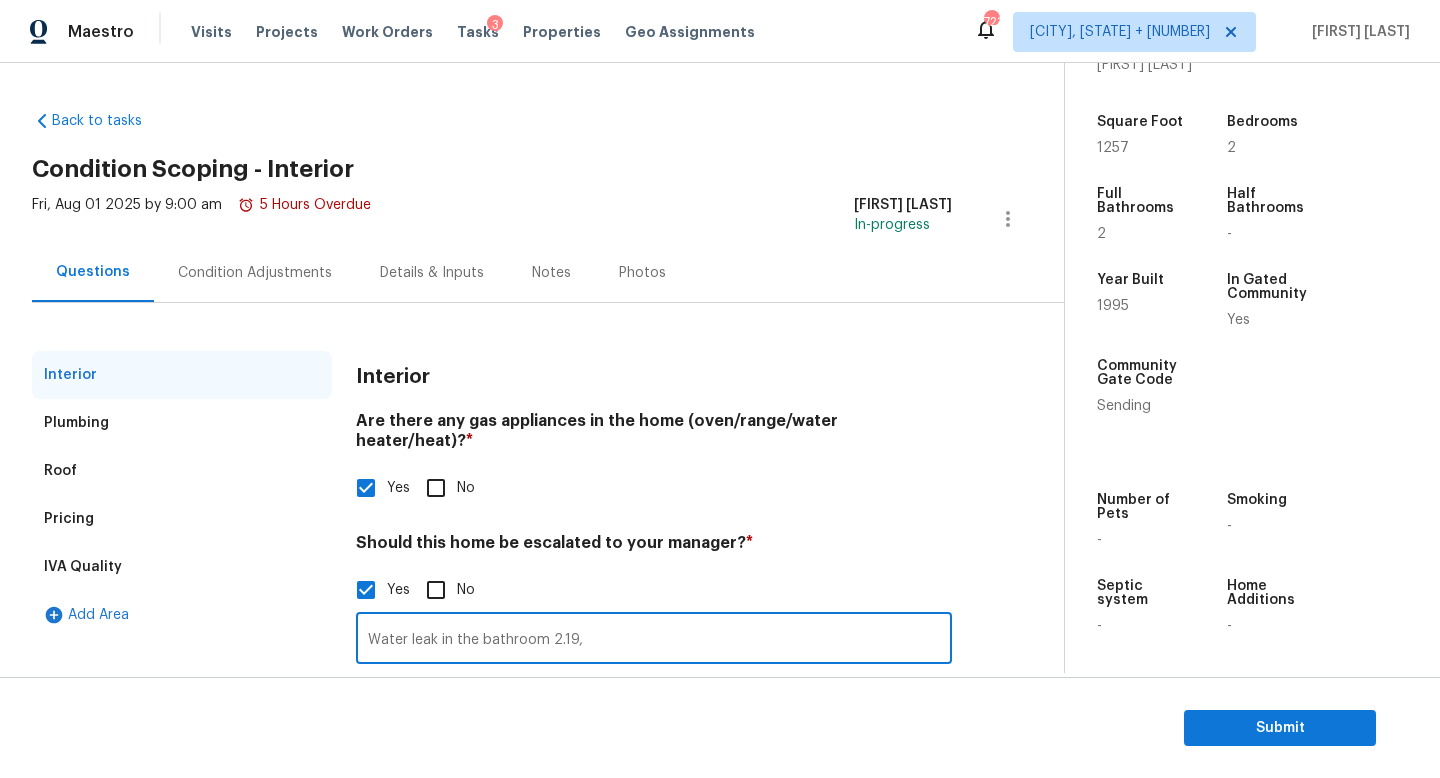 click on "Water leak in the bathroom 2.19," at bounding box center [654, 640] 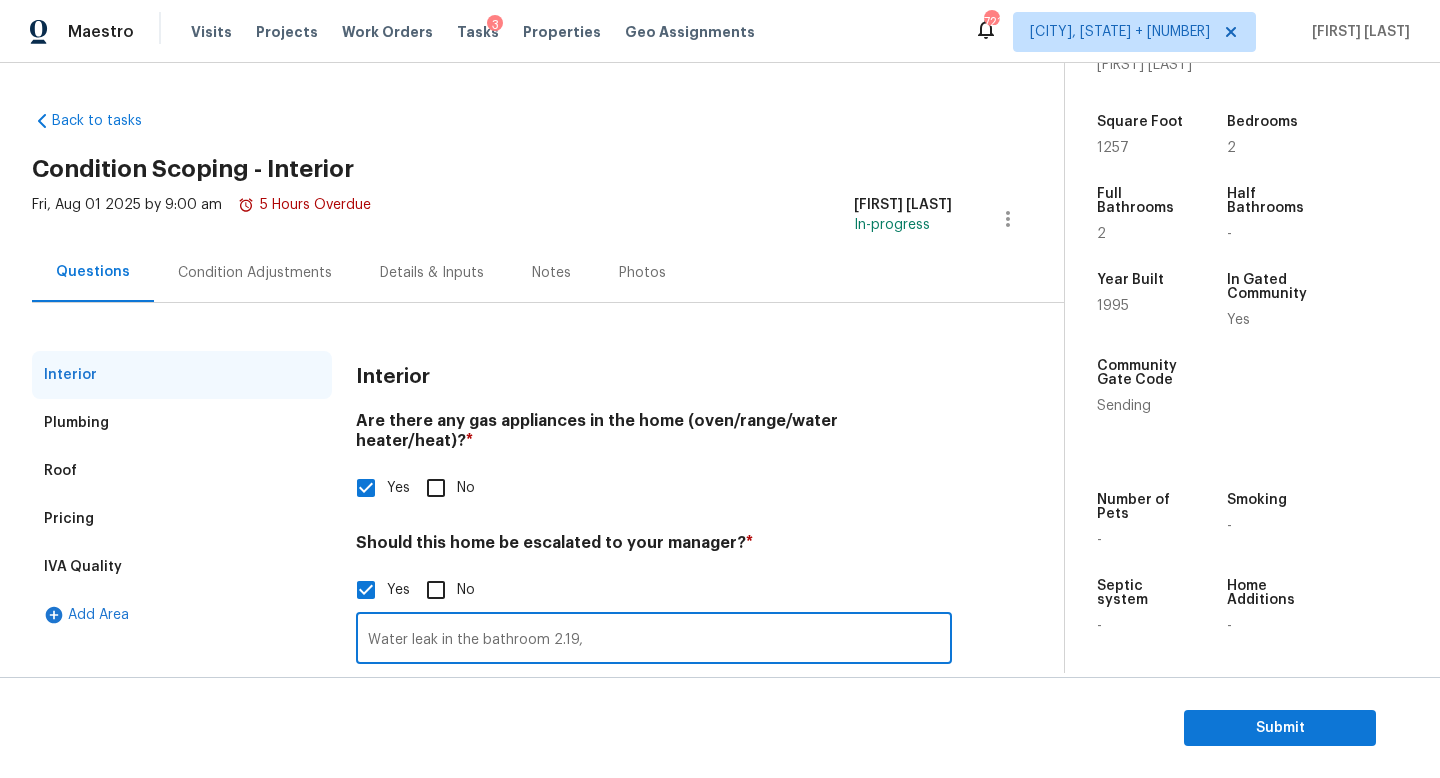 click on "Pricing" at bounding box center (182, 519) 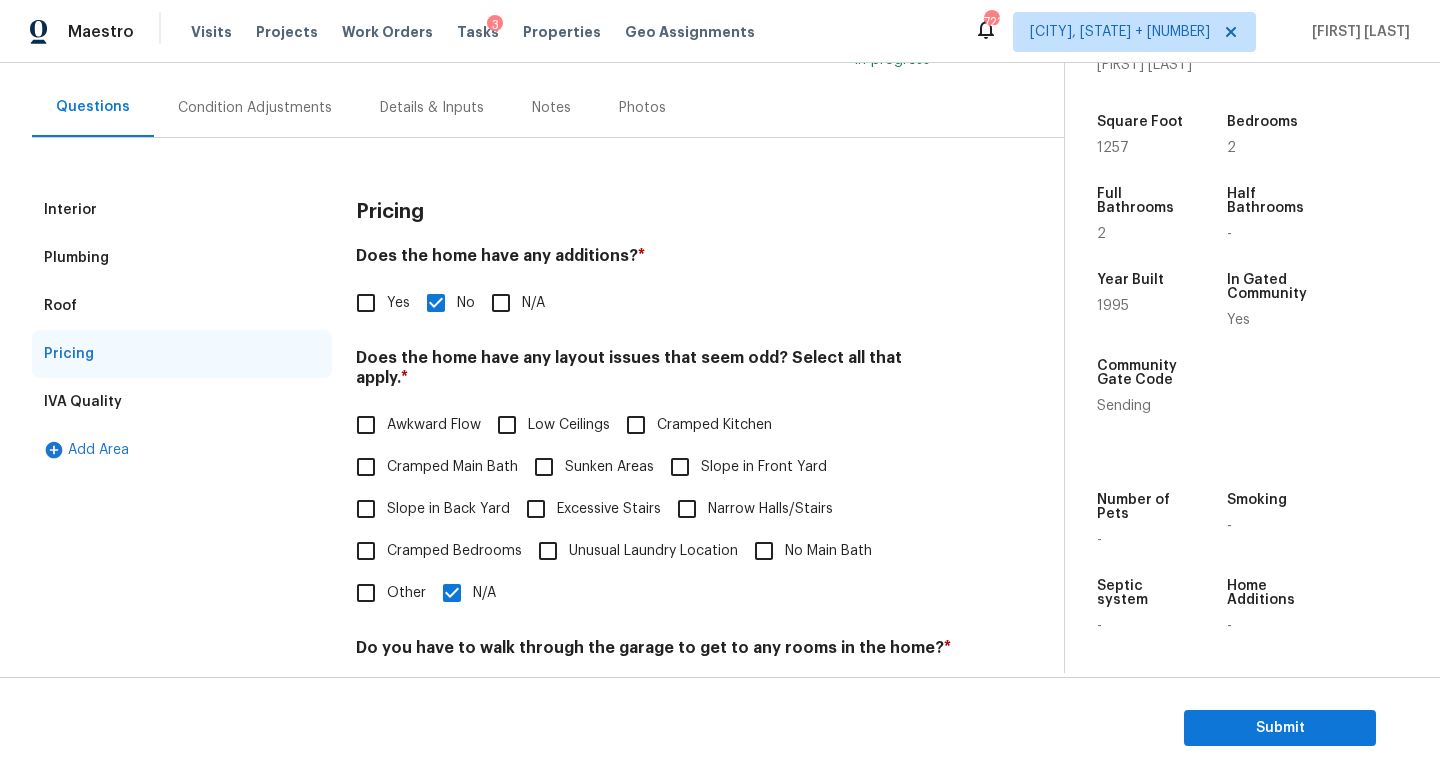 scroll, scrollTop: 0, scrollLeft: 0, axis: both 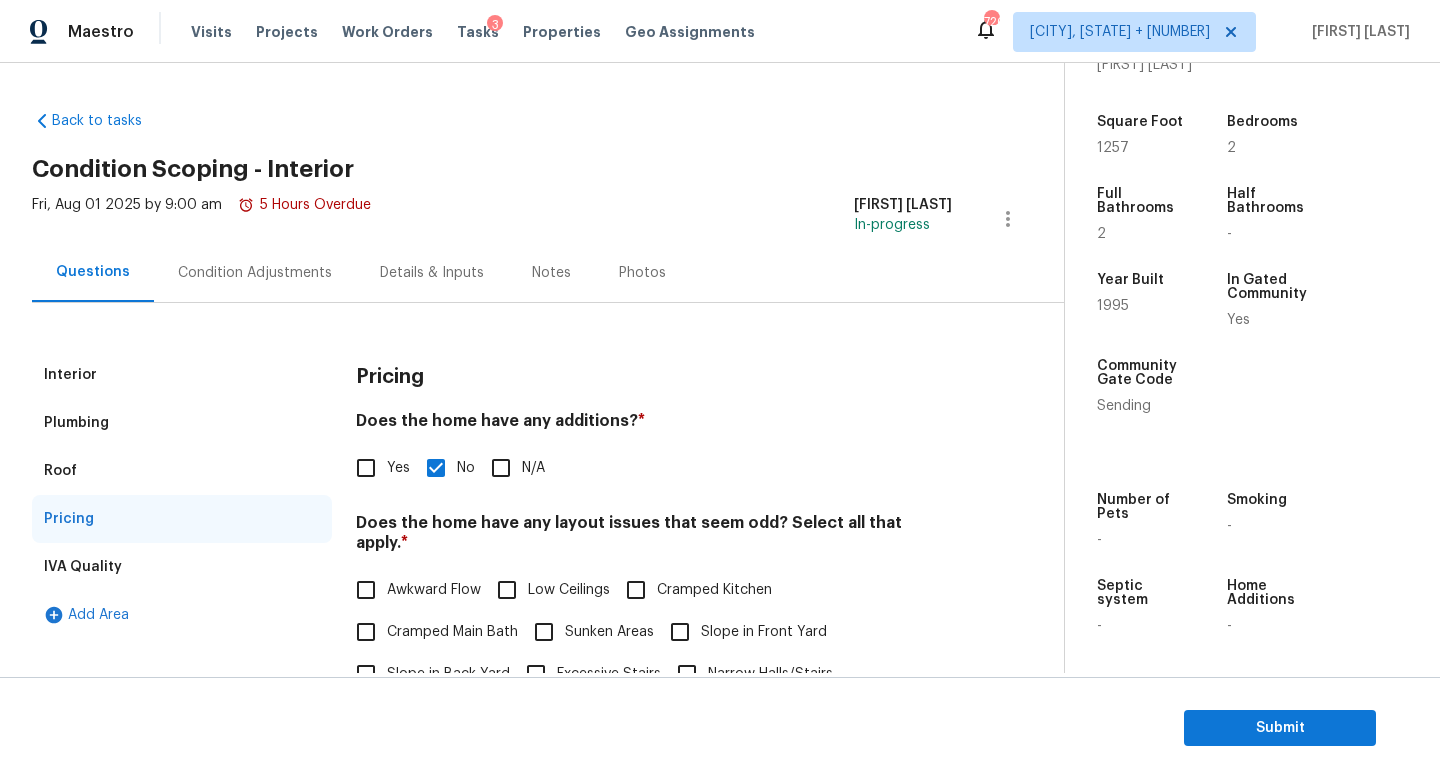 click on "Back to tasks Condition Scoping - Interior Fri, Aug 01 2025 by 9:00 am   5 Hours Overdue Jishnu Manoj In-progress Questions Condition Adjustments Details & Inputs Notes Photos Interior Plumbing Roof Pricing IVA Quality Add Area Pricing Does the home have any additions?  * Yes No N/A Does the home have any layout issues that seem odd? Select all that apply.  * Awkward Flow Low Ceilings Cramped Kitchen Cramped Main Bath Sunken Areas Slope in Front Yard Slope in Back Yard Excessive Stairs Narrow Halls/Stairs Cramped Bedrooms Unusual Laundry Location No Main Bath Other N/A Do you have to walk through the garage to get to any rooms in the home?  * Yes No Does the kitchen seem cramped?  * Yes No Does the home appear to be very outdated?  * Yes No" at bounding box center [548, 605] 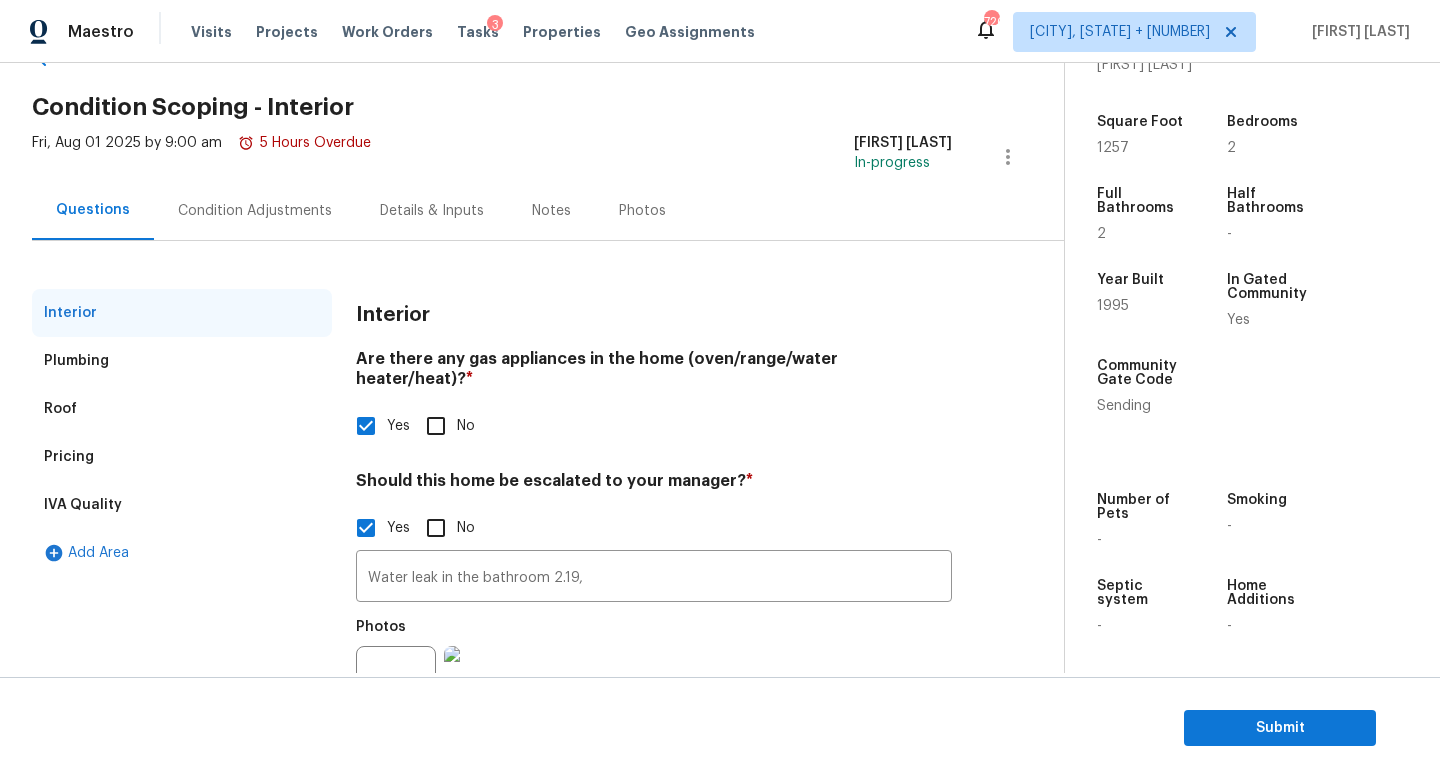 scroll, scrollTop: 77, scrollLeft: 0, axis: vertical 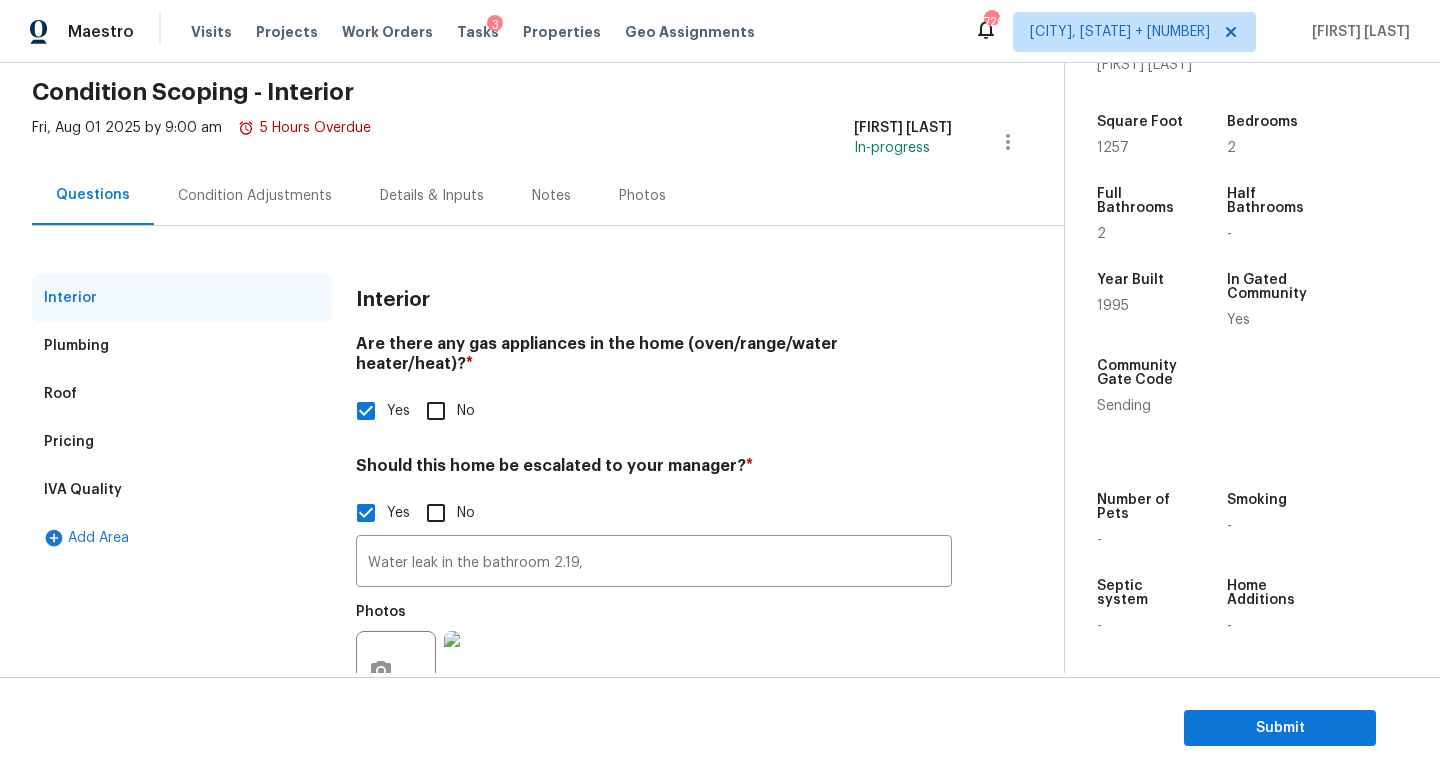 click on "Are there any gas appliances in the home (oven/range/water heater/heat)?  *" at bounding box center (654, 358) 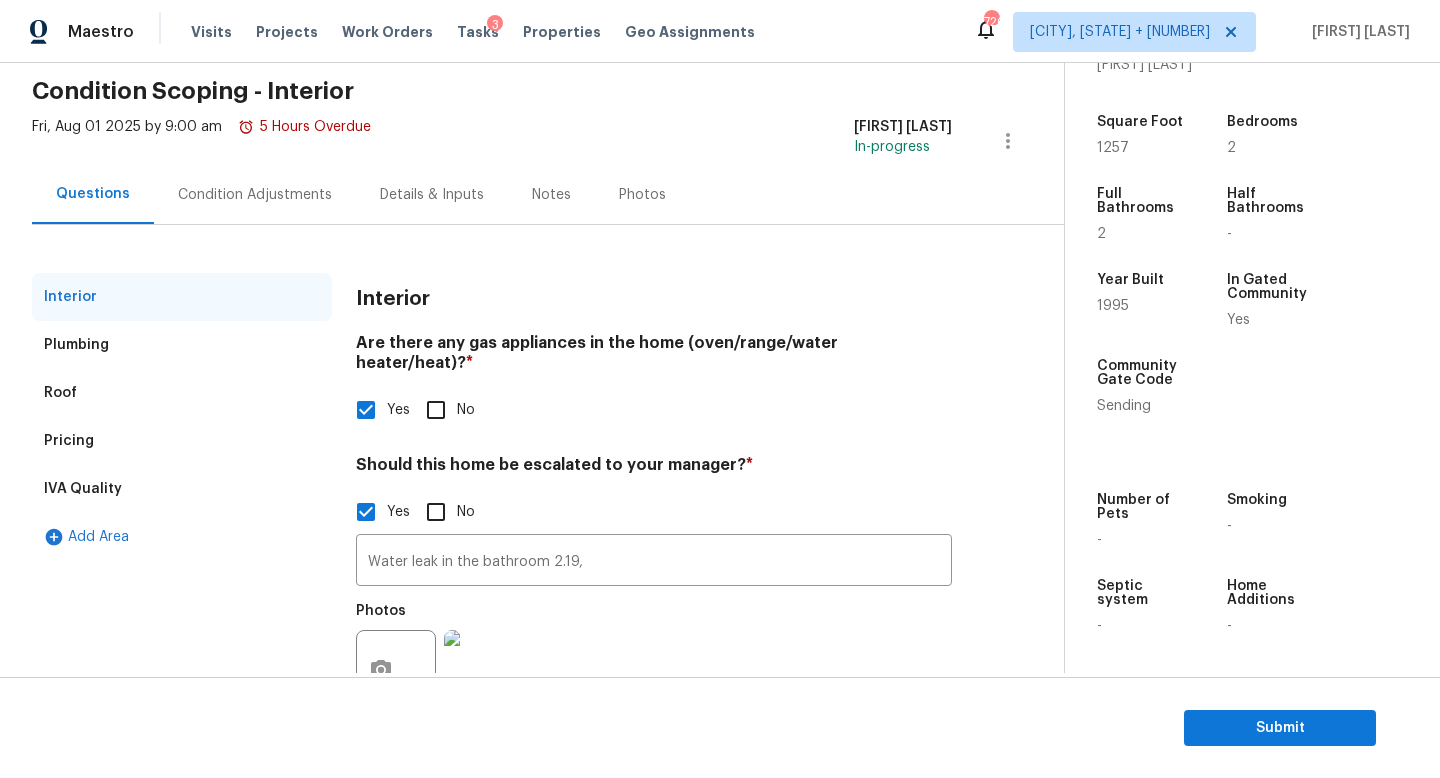 scroll, scrollTop: 76, scrollLeft: 0, axis: vertical 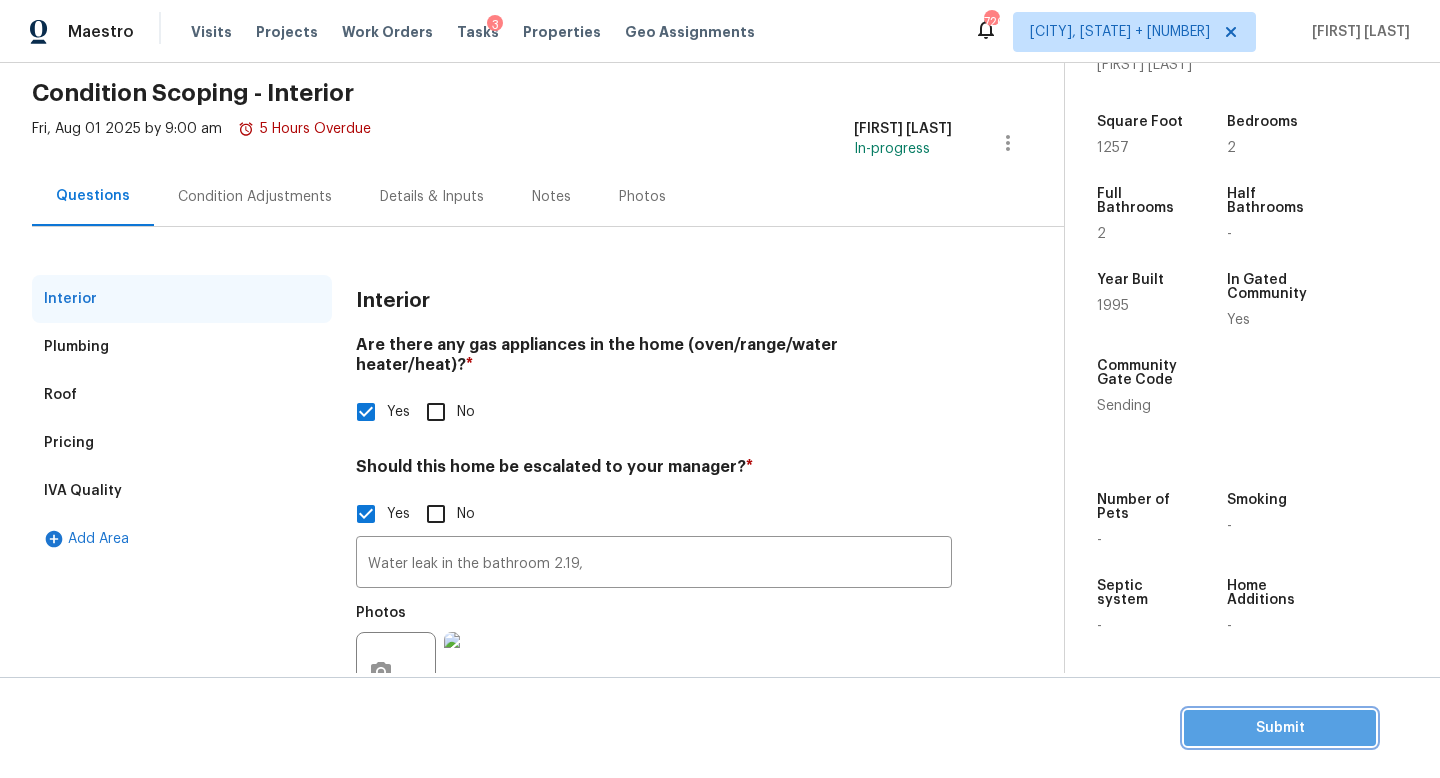 click on "Submit" at bounding box center (1280, 728) 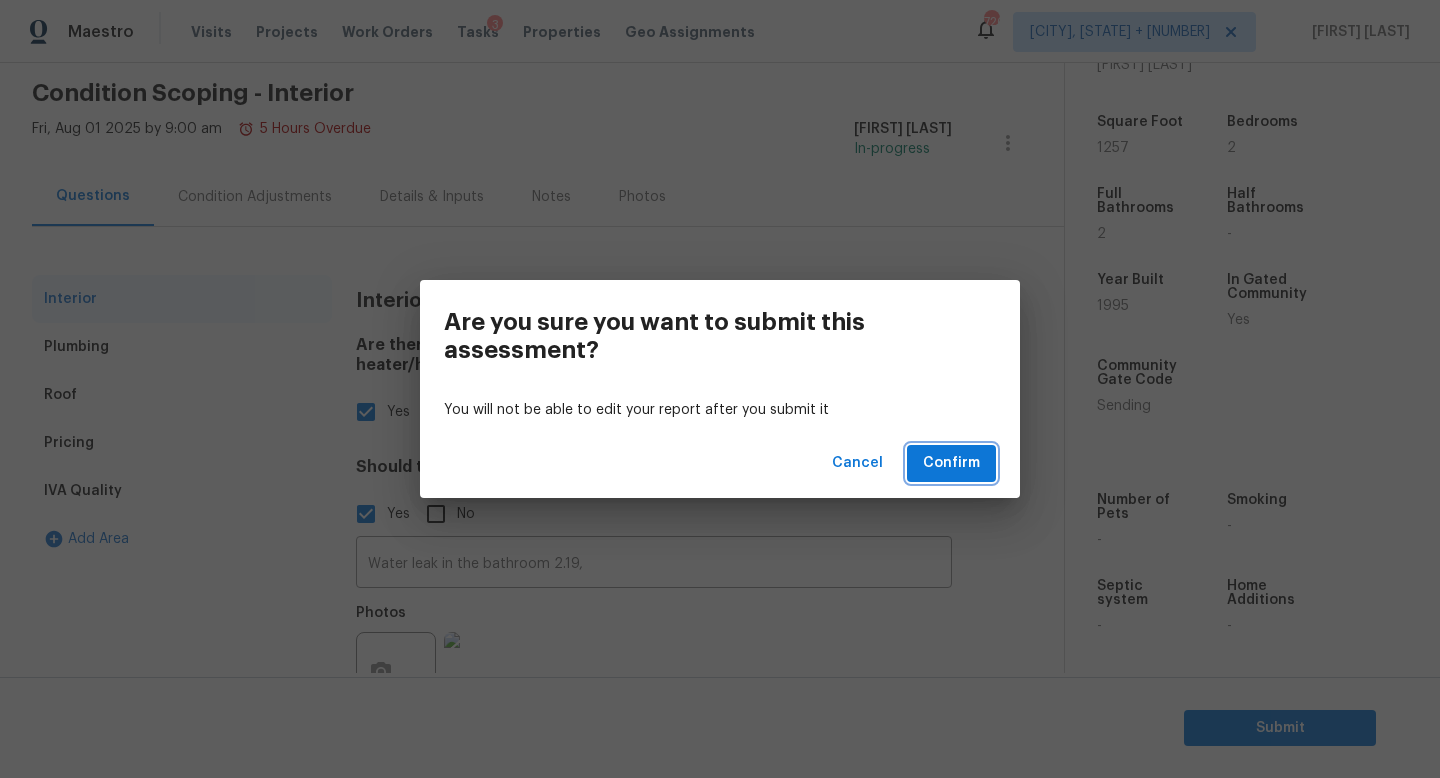 drag, startPoint x: 944, startPoint y: 462, endPoint x: 97, endPoint y: -116, distance: 1025.4233 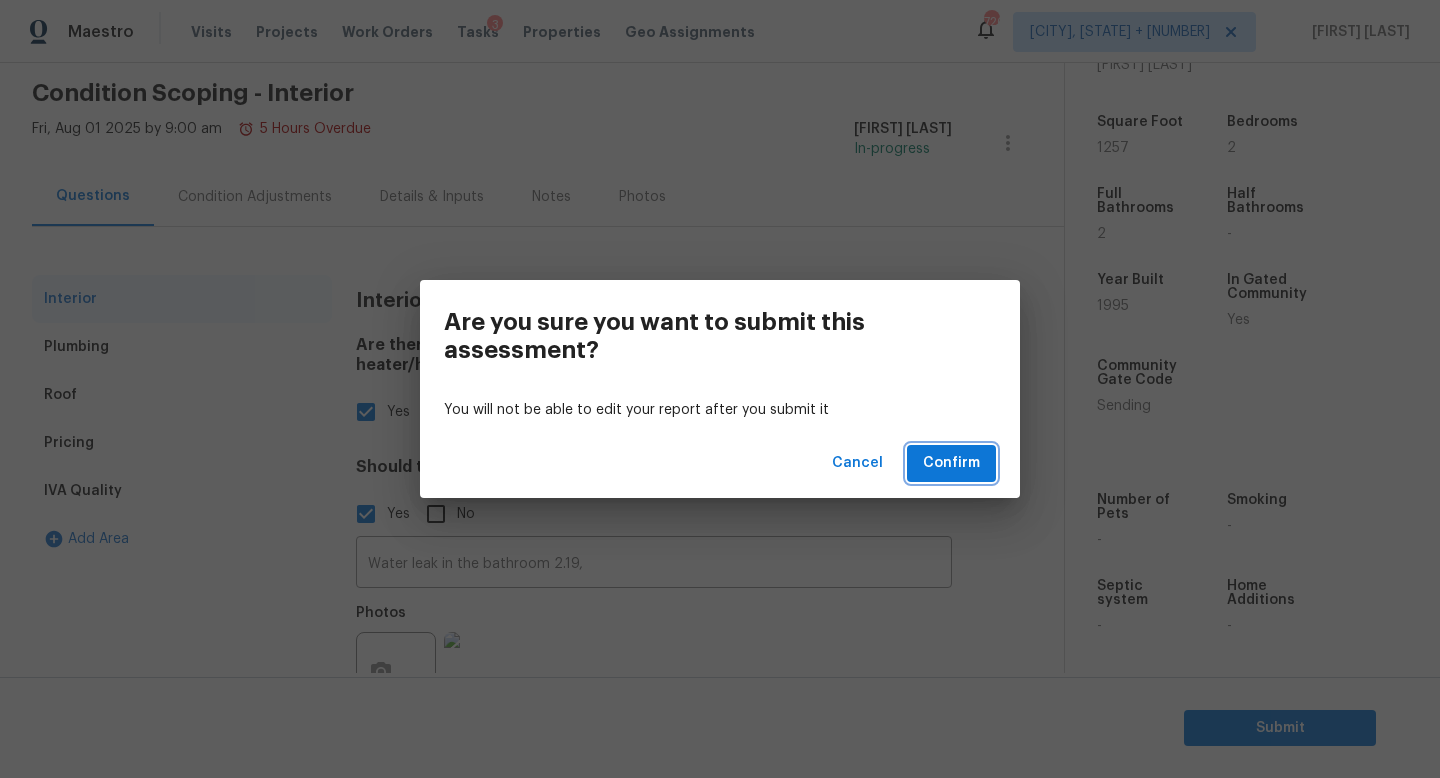 click on "Confirm" at bounding box center [951, 463] 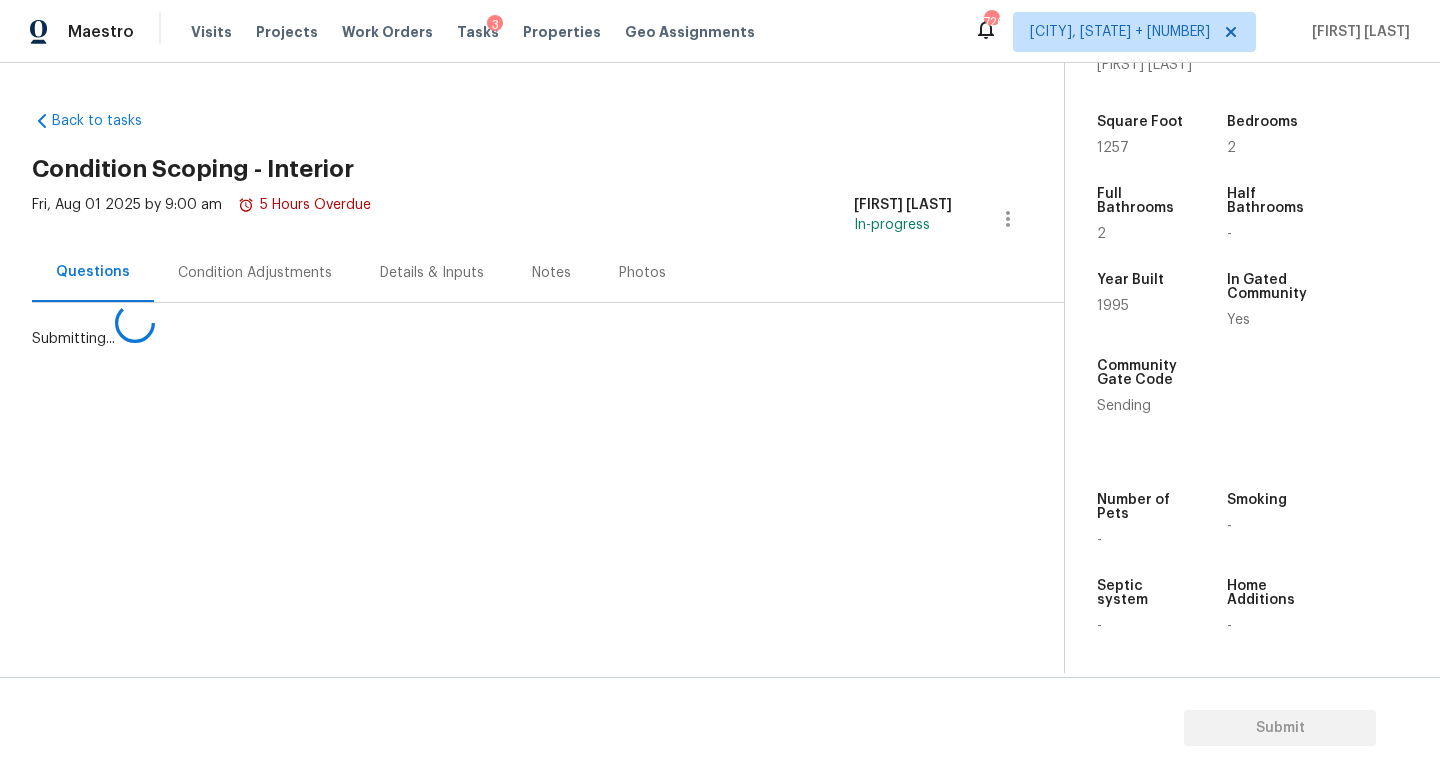 scroll, scrollTop: 0, scrollLeft: 0, axis: both 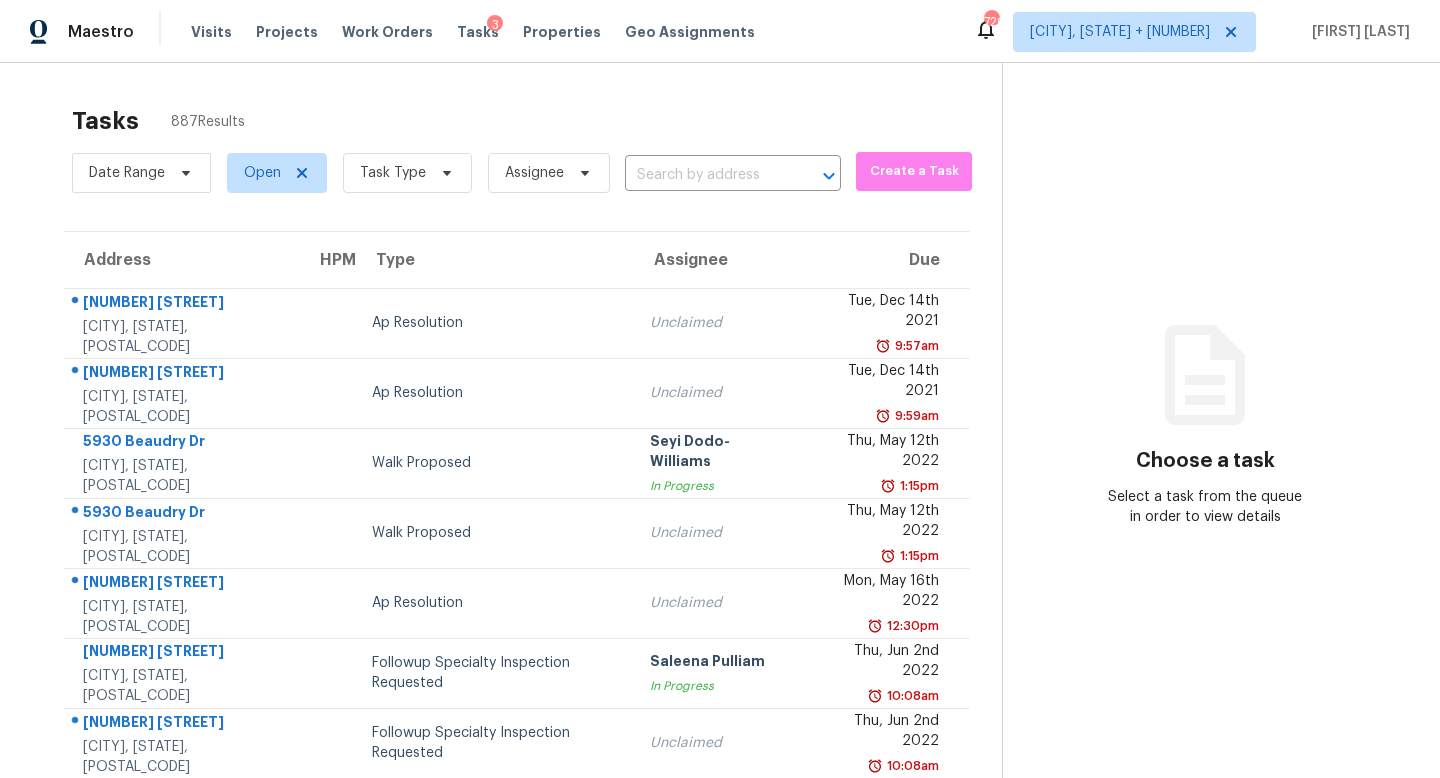 click on "Date Range Open Task Type Assignee ​ Create a Task" at bounding box center [537, 173] 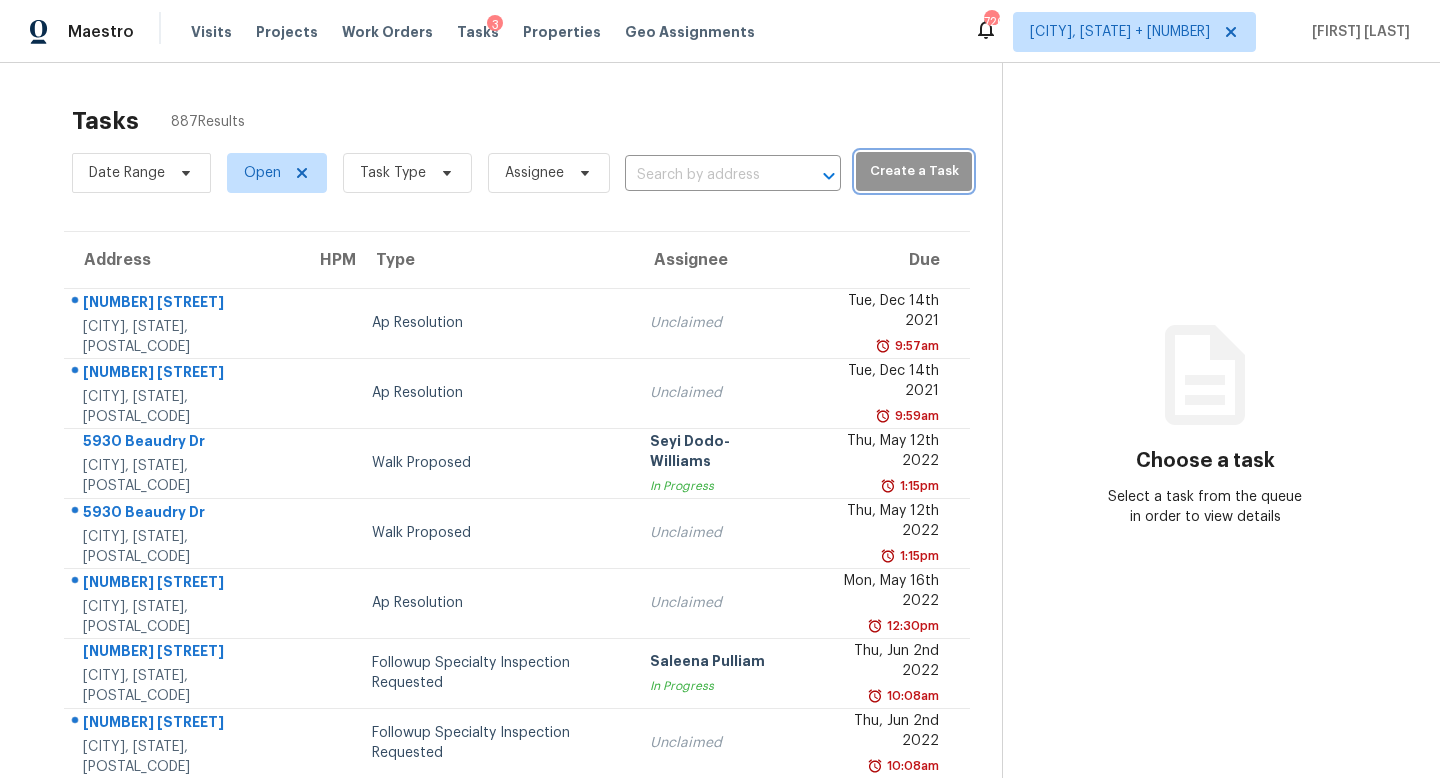 click on "Create a Task" at bounding box center (913, 171) 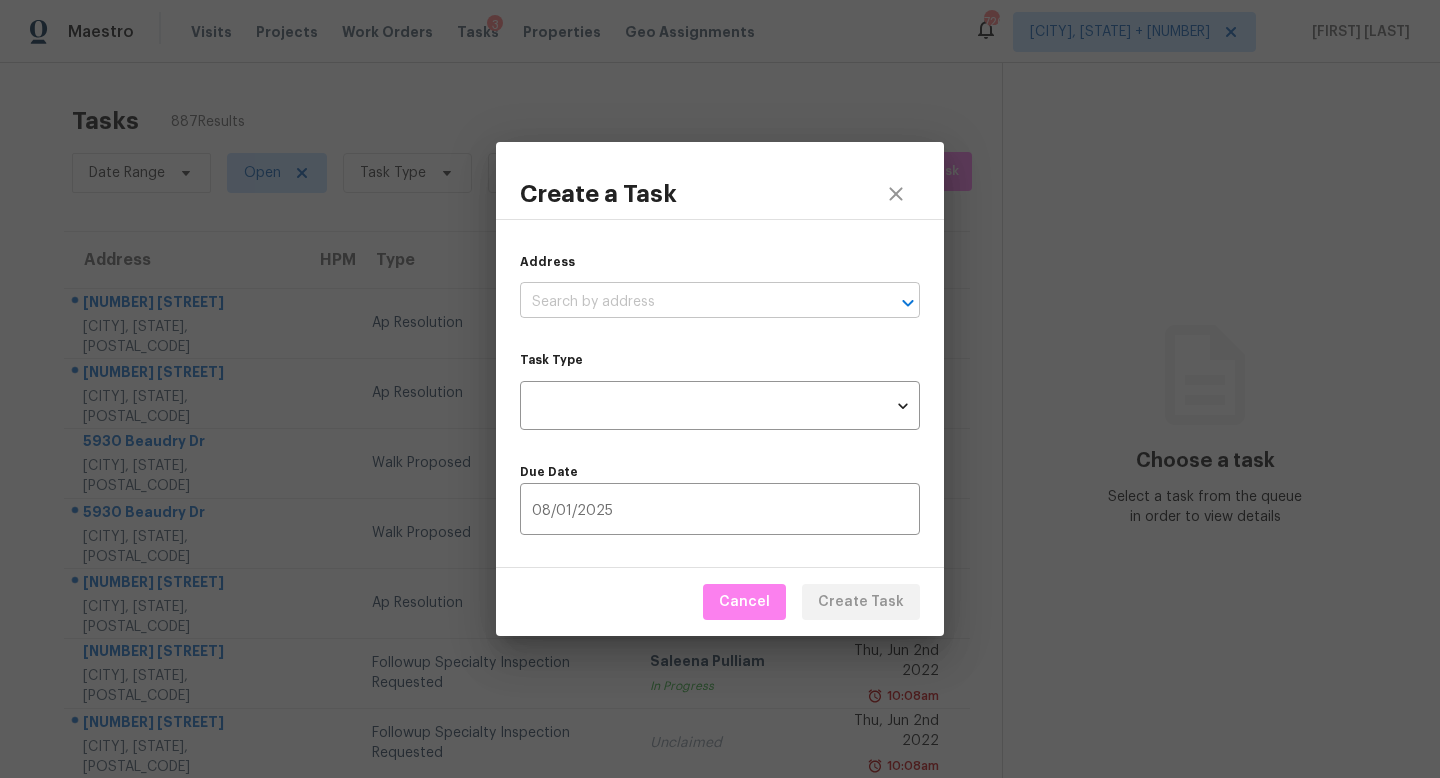 click at bounding box center (692, 302) 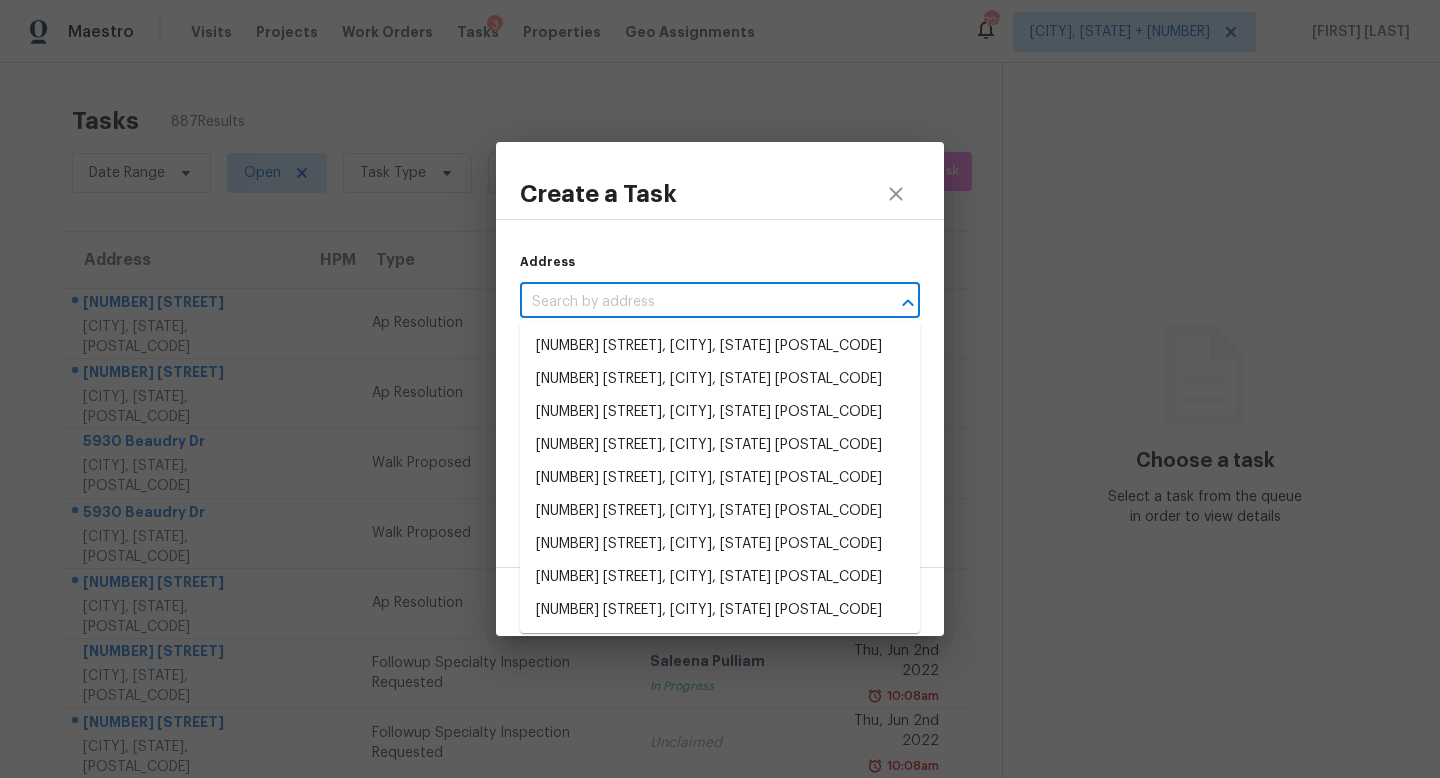 paste on "[NUMBER] [STREET] Apt [NUMBER], [CITY], [STATE] [POSTAL_CODE]" 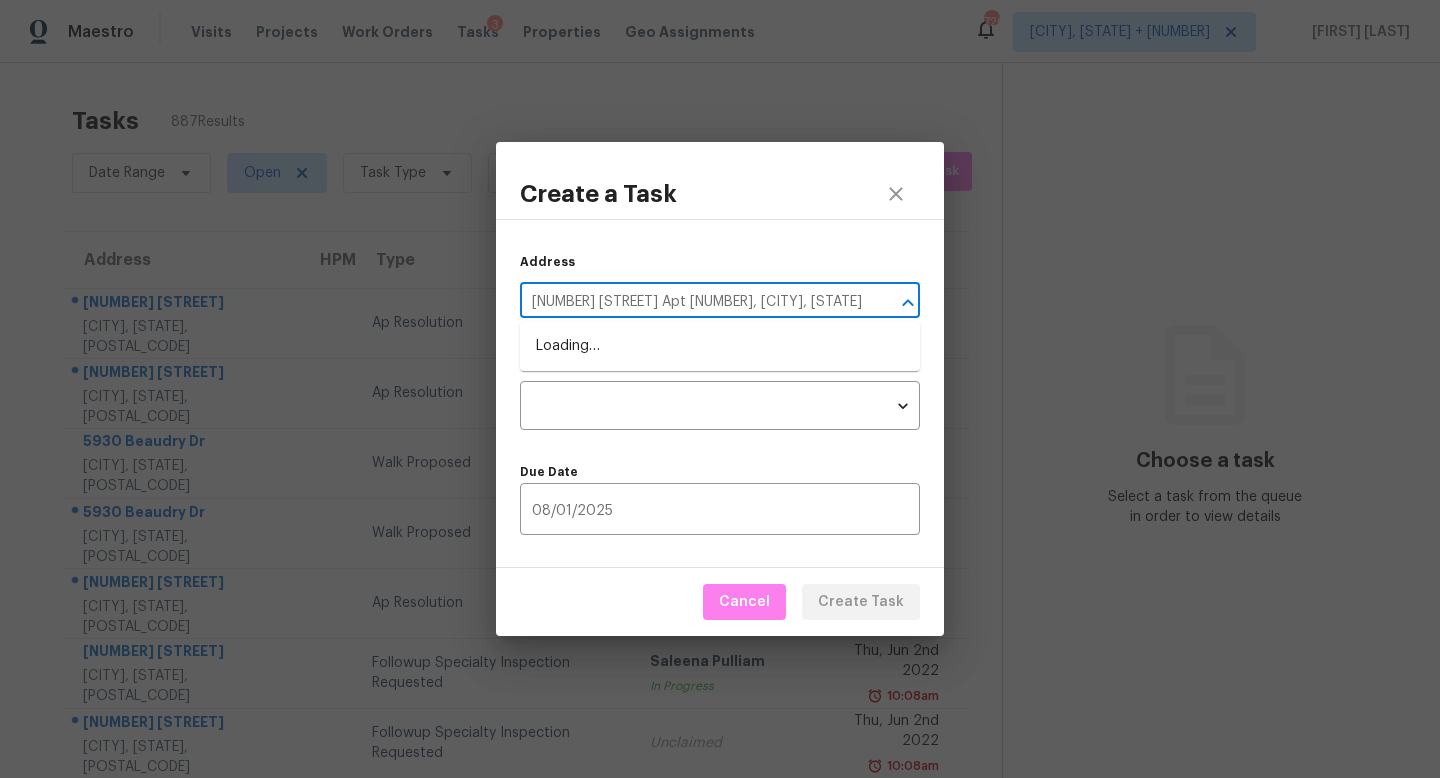 scroll, scrollTop: 0, scrollLeft: 0, axis: both 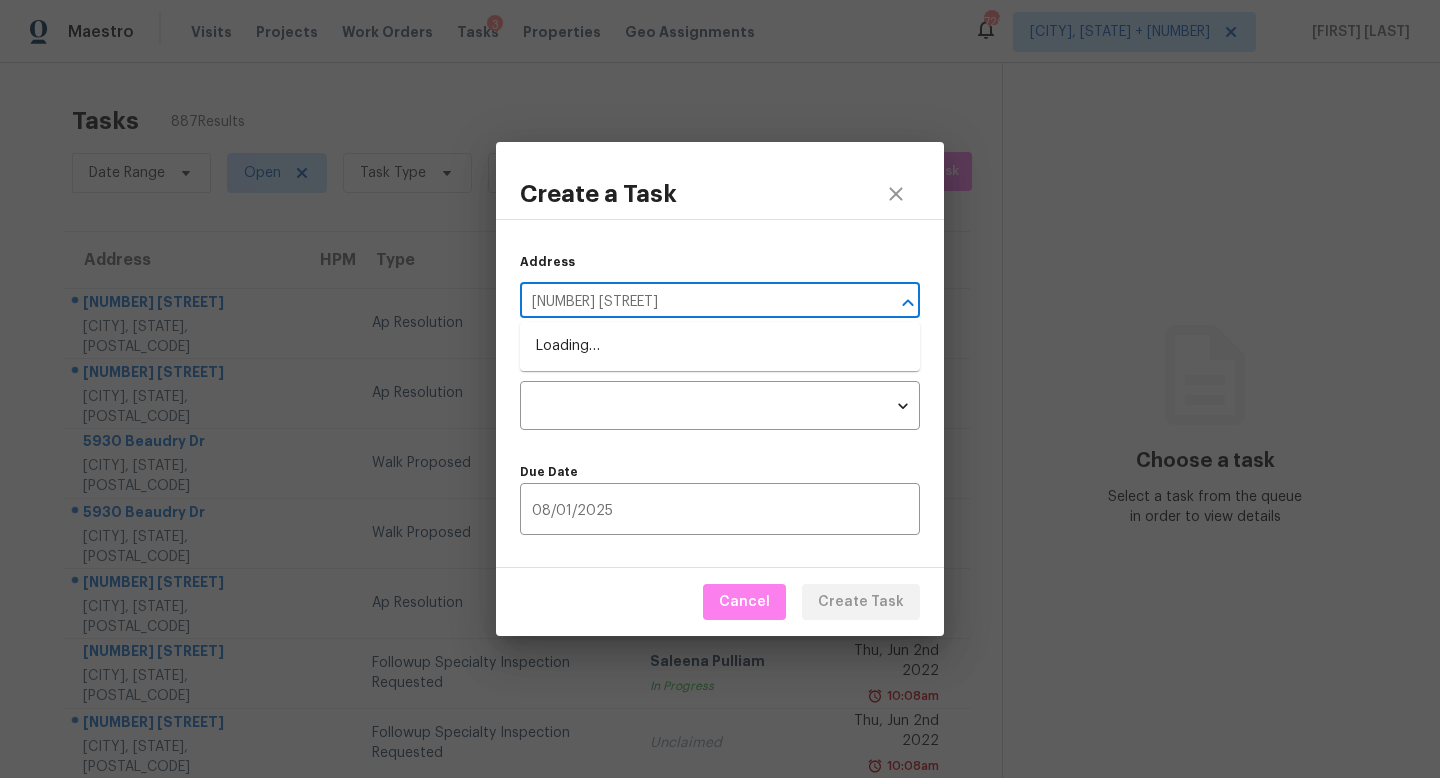 type on "[NUMBER] [STREET]" 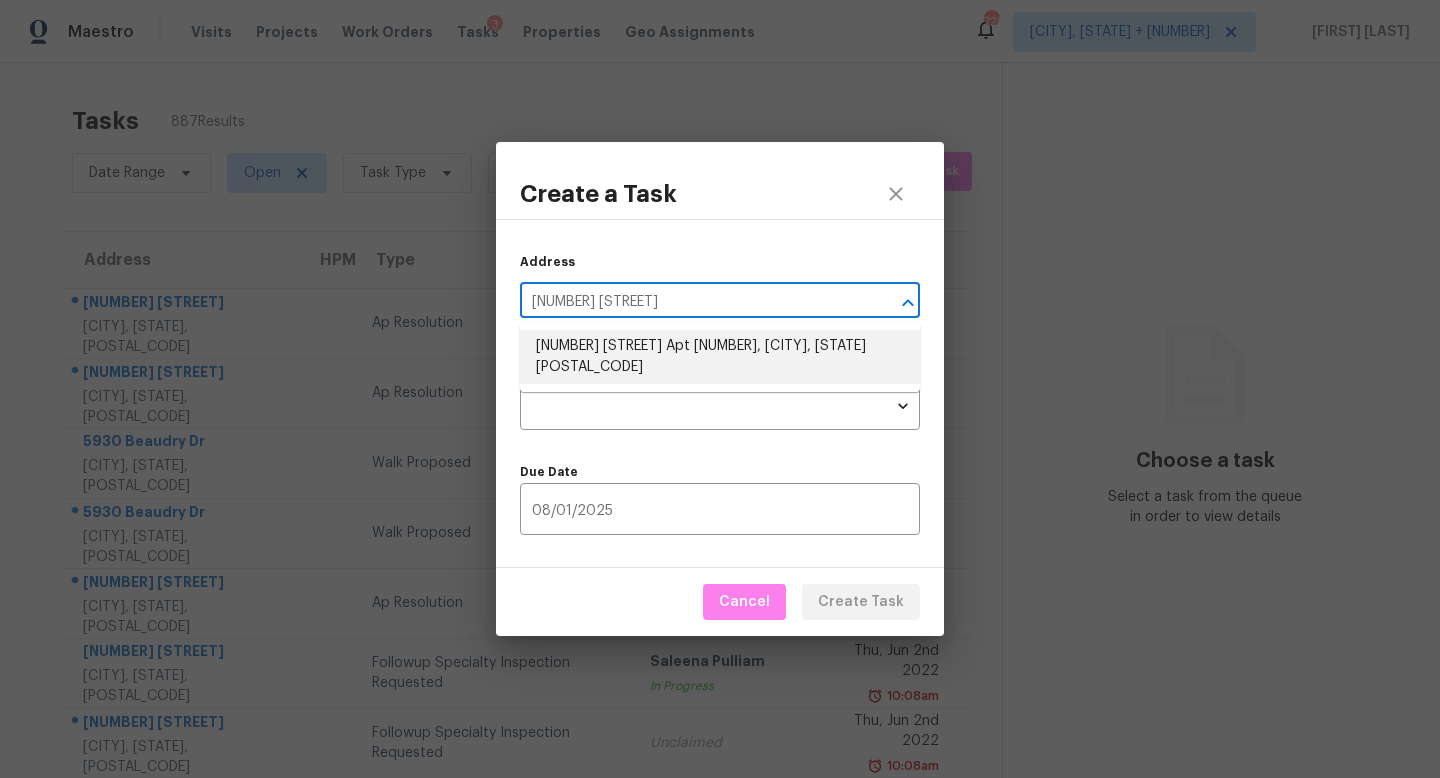 click on "[NUMBER] [STREET] Apt [NUMBER], [CITY], [STATE] [POSTAL_CODE]" at bounding box center (720, 357) 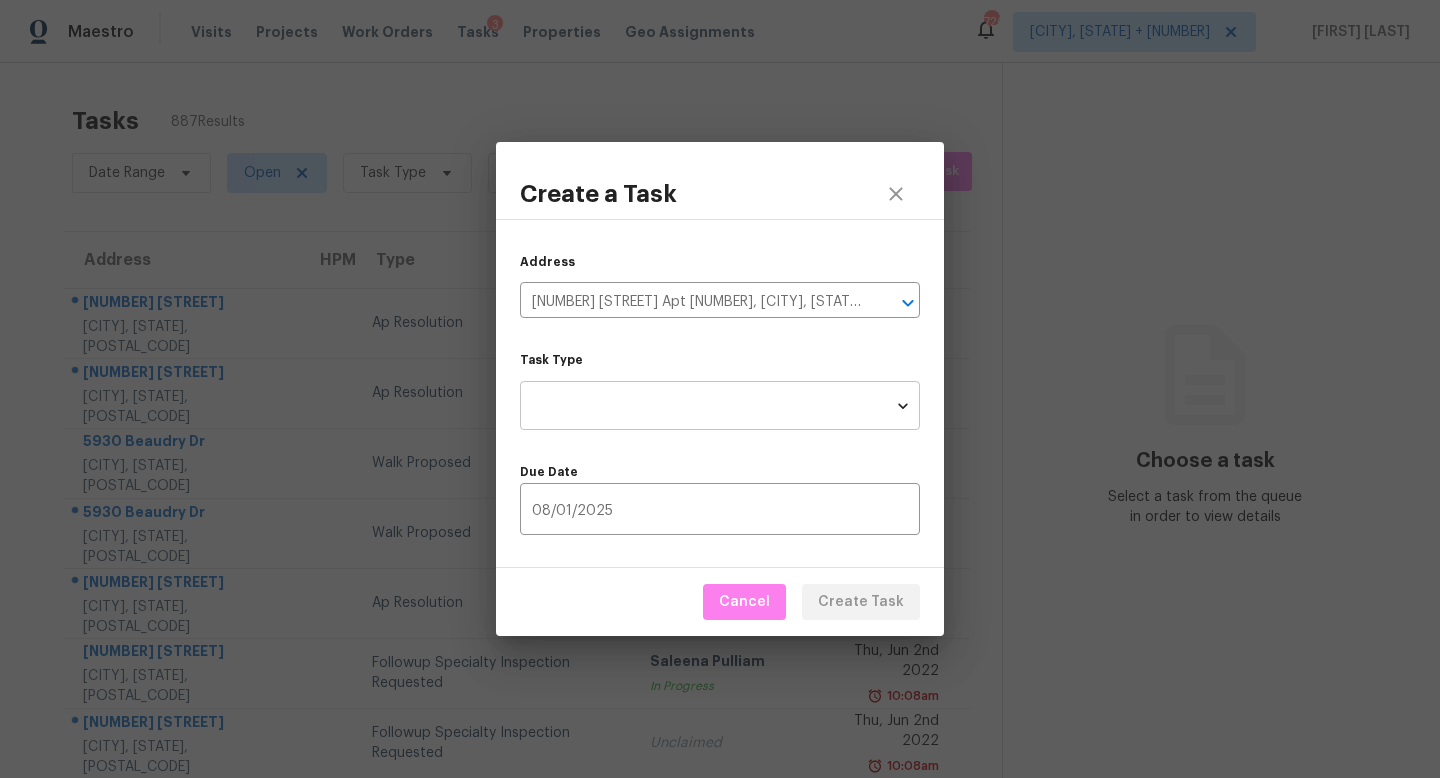 click on "Maestro Visits Projects Work Orders Tasks 3 Properties Geo Assignments 720 Knoxville, TN + 60 Jishnu Manoj Tasks 887  Results Date Range Open Task Type Assignee ​ Create a Task Address HPM Type Assignee Due 3728 W Turtle Hill Dr   Anthem, AZ, 85086 Ap Resolution Unclaimed Tue, Dec 14th 2021 9:57am 1642 W Tuckey Ln   Phoenix, AZ, 85015 Ap Resolution Unclaimed Tue, Dec 14th 2021 9:59am 5930 Beaudry Dr   Houston, TX, 77035 Walk Proposed Seyi Dodo-Williams In Progress Thu, May 12th 2022 1:15pm 5930 Beaudry Dr   Houston, TX, 77035 Walk Proposed Unclaimed Thu, May 12th 2022 1:15pm 2021 W Natal Cir   Mesa, AZ, 85202 Ap Resolution Unclaimed Mon, May 16th 2022 12:30pm 4523 Tangle Creek Ln   Spring, TX, 77388 Followup Specialty Inspection Requested Saleena Pulliam In Progress Thu, Jun 2nd 2022 10:08am 4523 Tangle Creek Ln   Spring, TX, 77388 Followup Specialty Inspection Requested Unclaimed Thu, Jun 2nd 2022 10:08am 3218 Hawkins Glen Ln   Katy, TX, 77449 Ap Resolution Unclaimed Tue, Jun 28th 2022 2:53pm Ap Resolution" at bounding box center [720, 389] 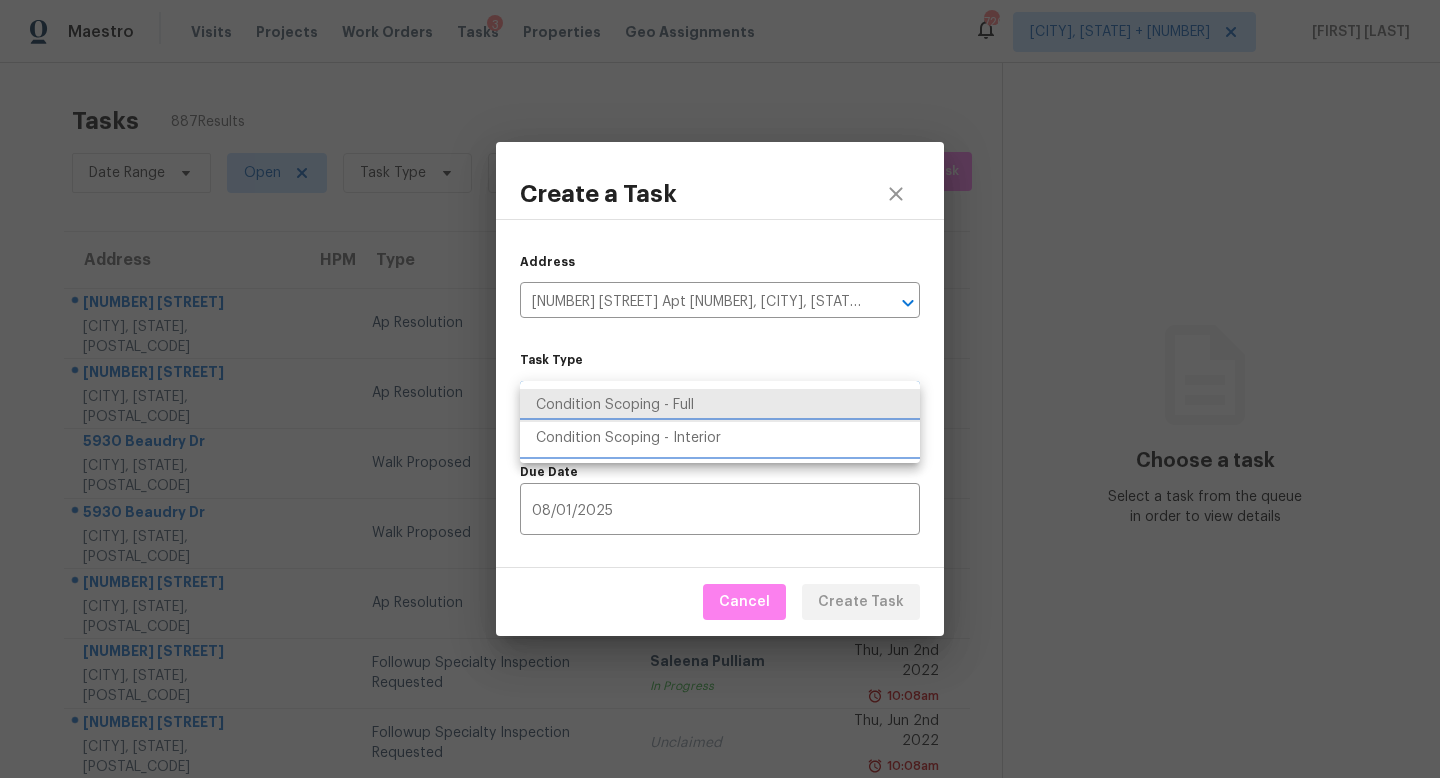 click on "Condition Scoping - Interior" at bounding box center (720, 438) 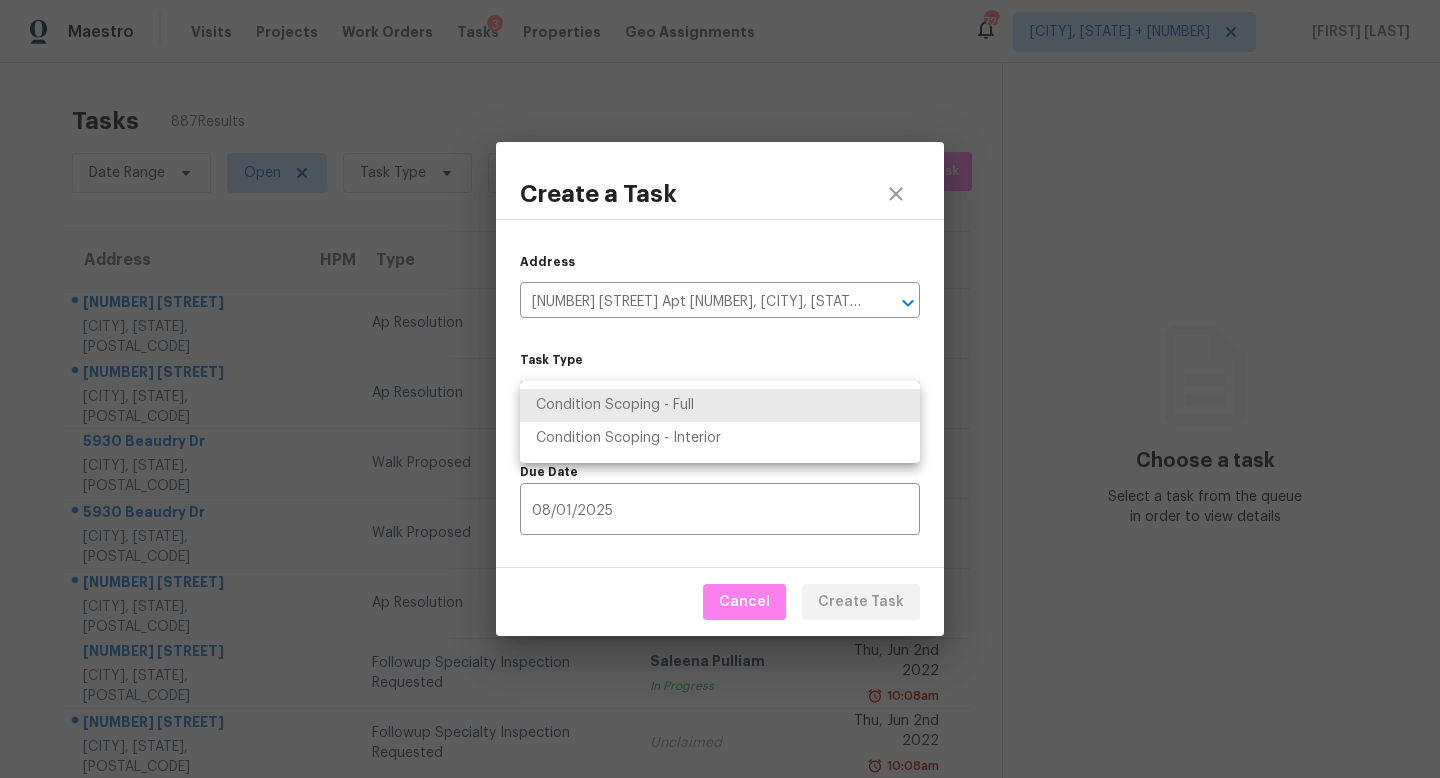 type on "virtual_interior_assessment" 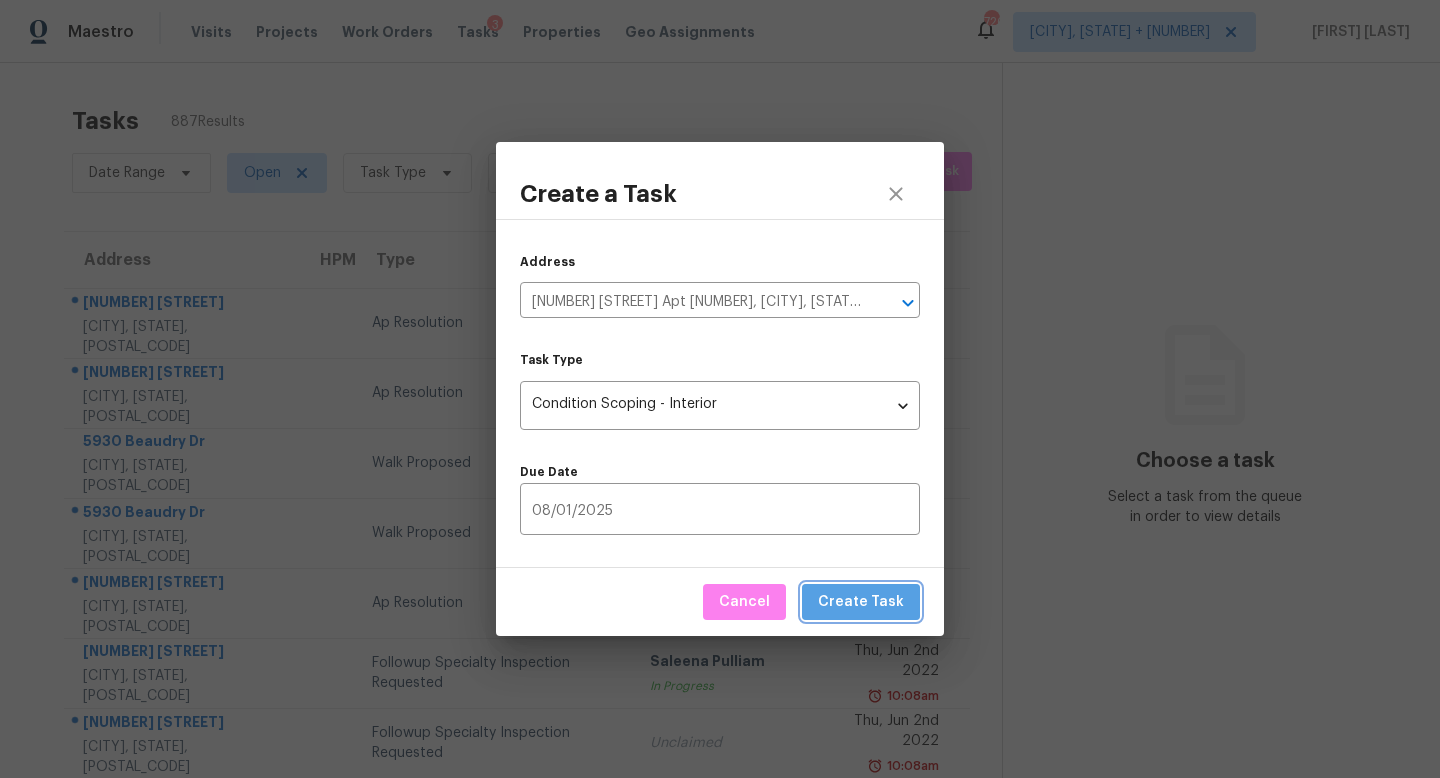 click on "Create Task" at bounding box center (861, 602) 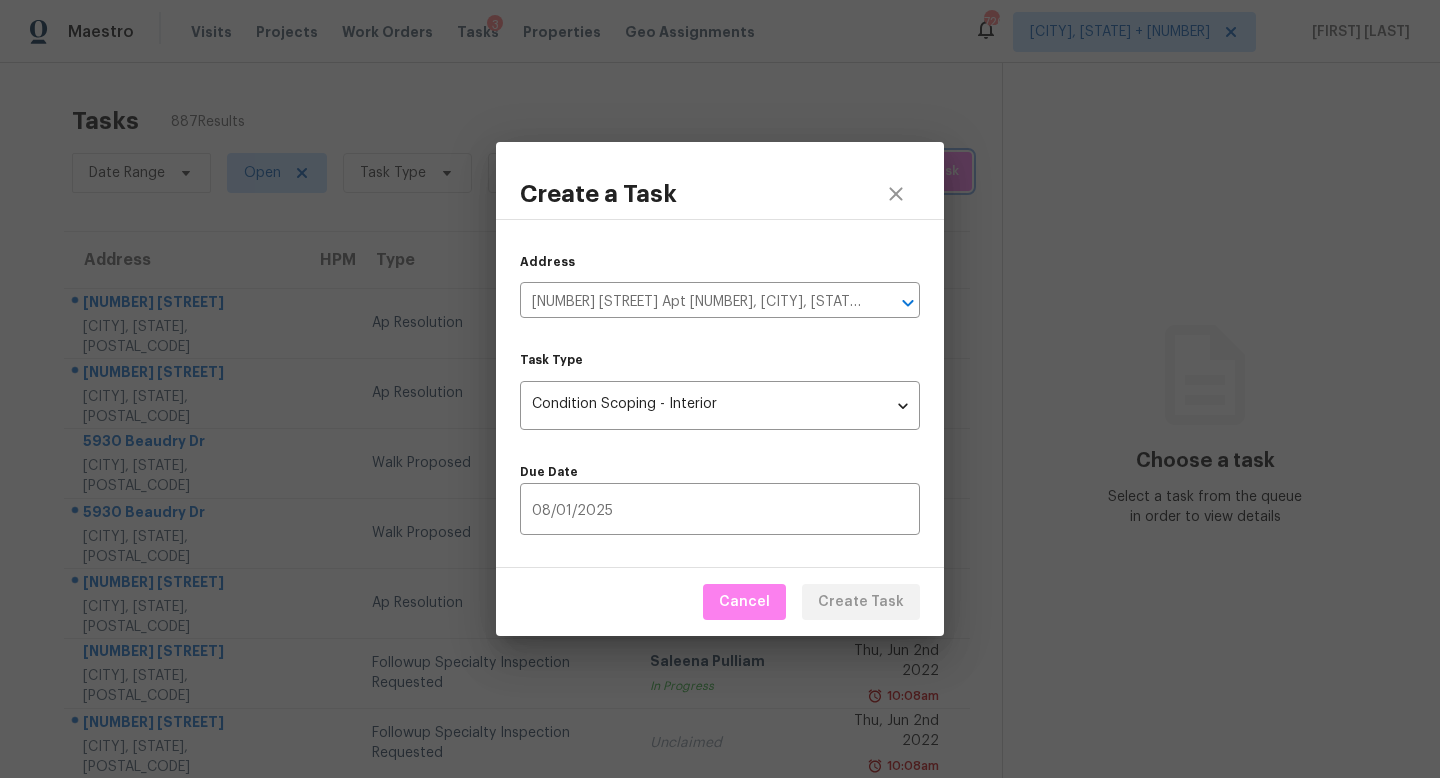 type 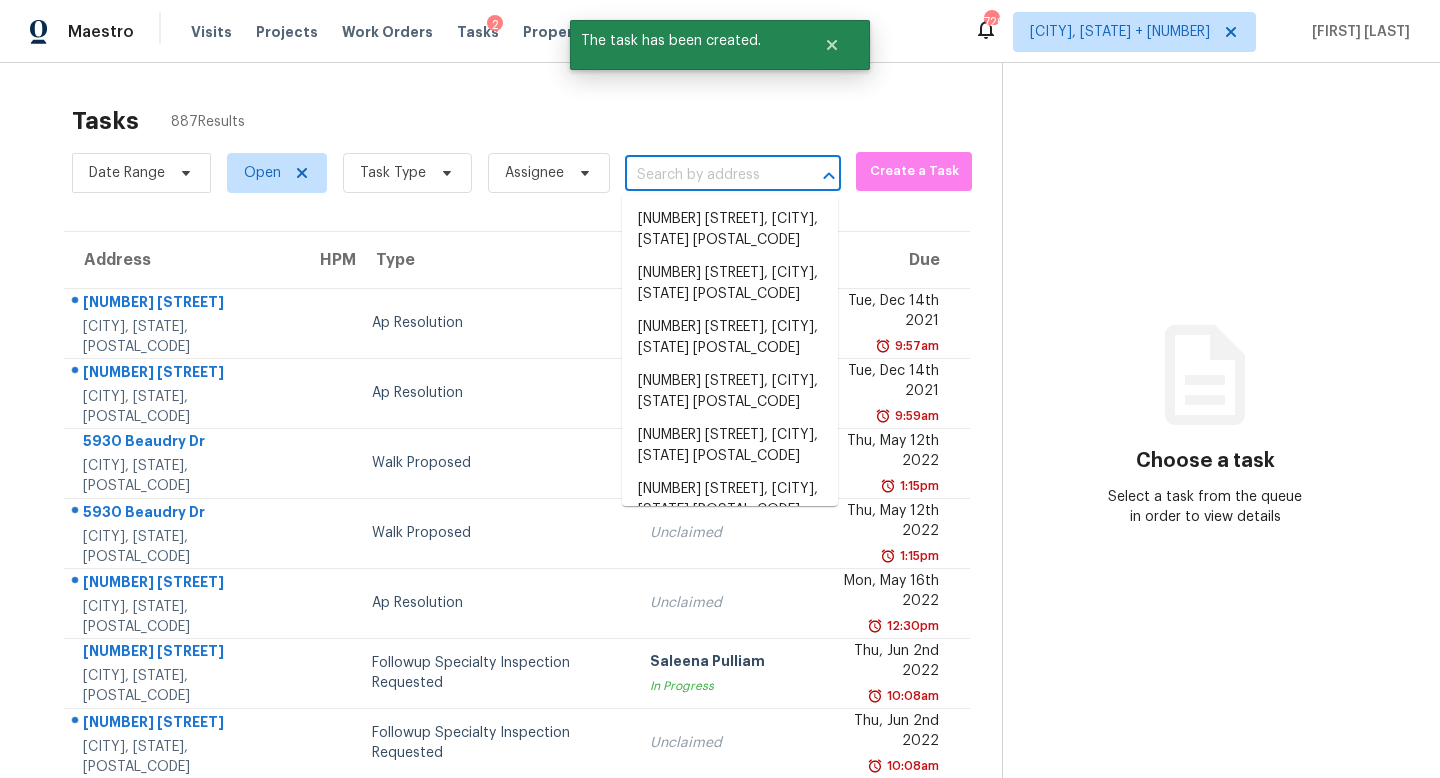 click at bounding box center [705, 175] 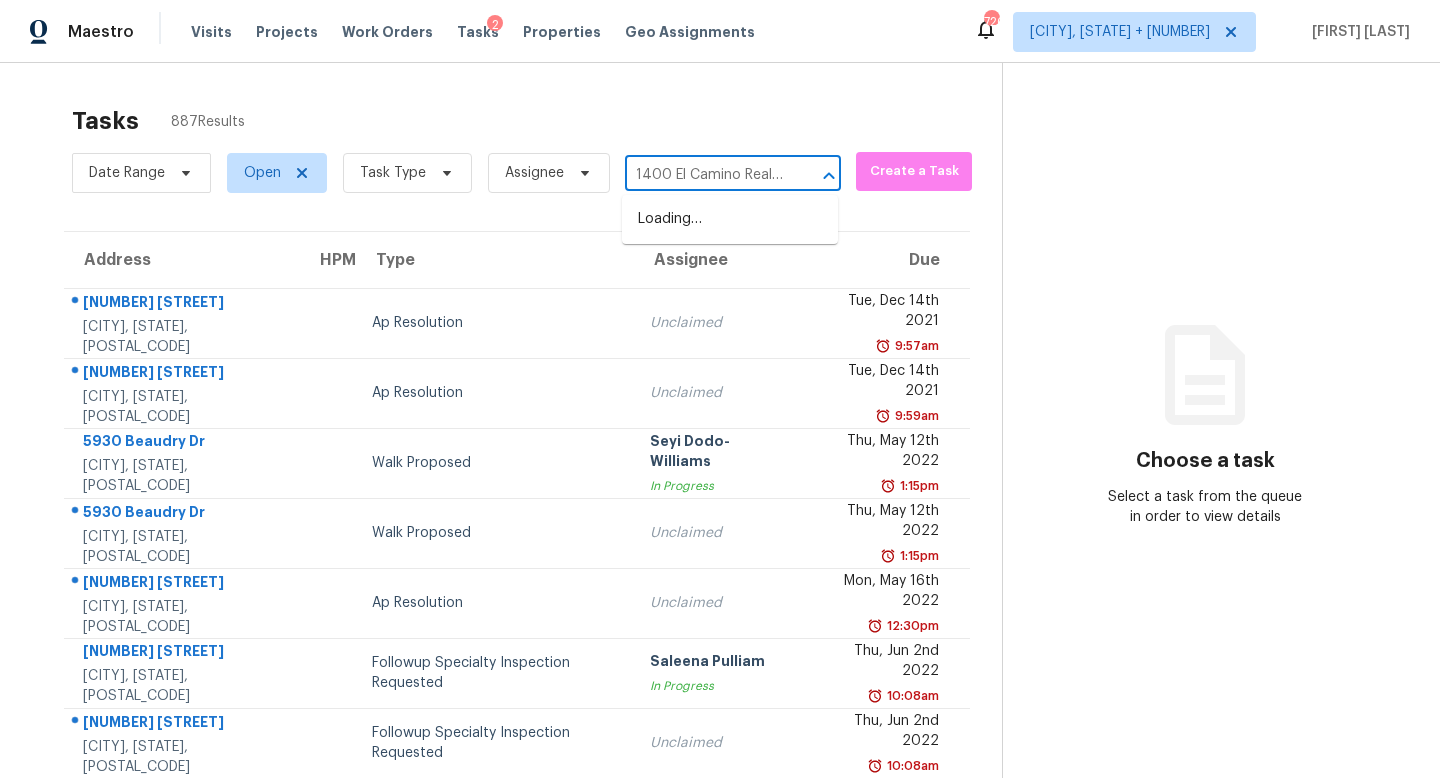 scroll, scrollTop: 0, scrollLeft: 0, axis: both 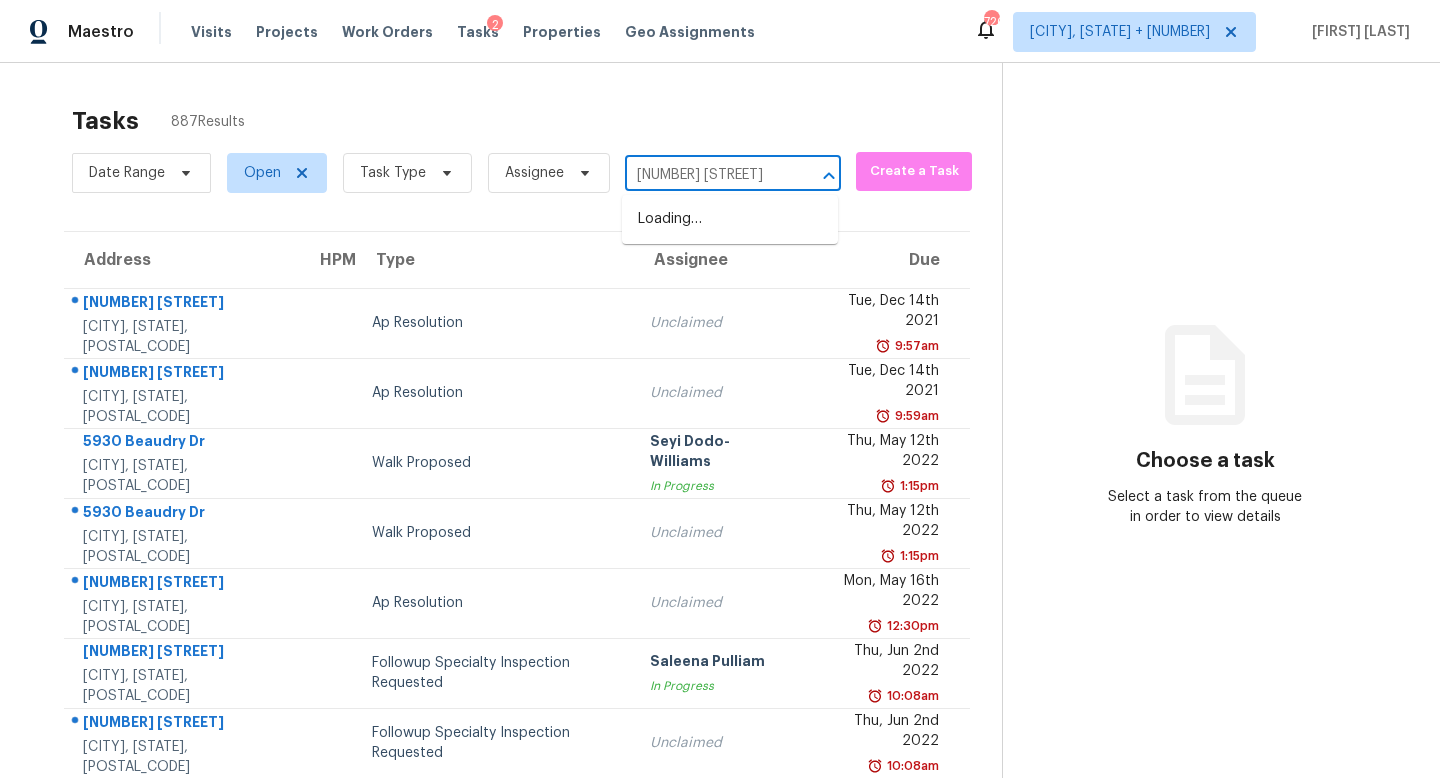 type on "[NUMBER] [STREET]" 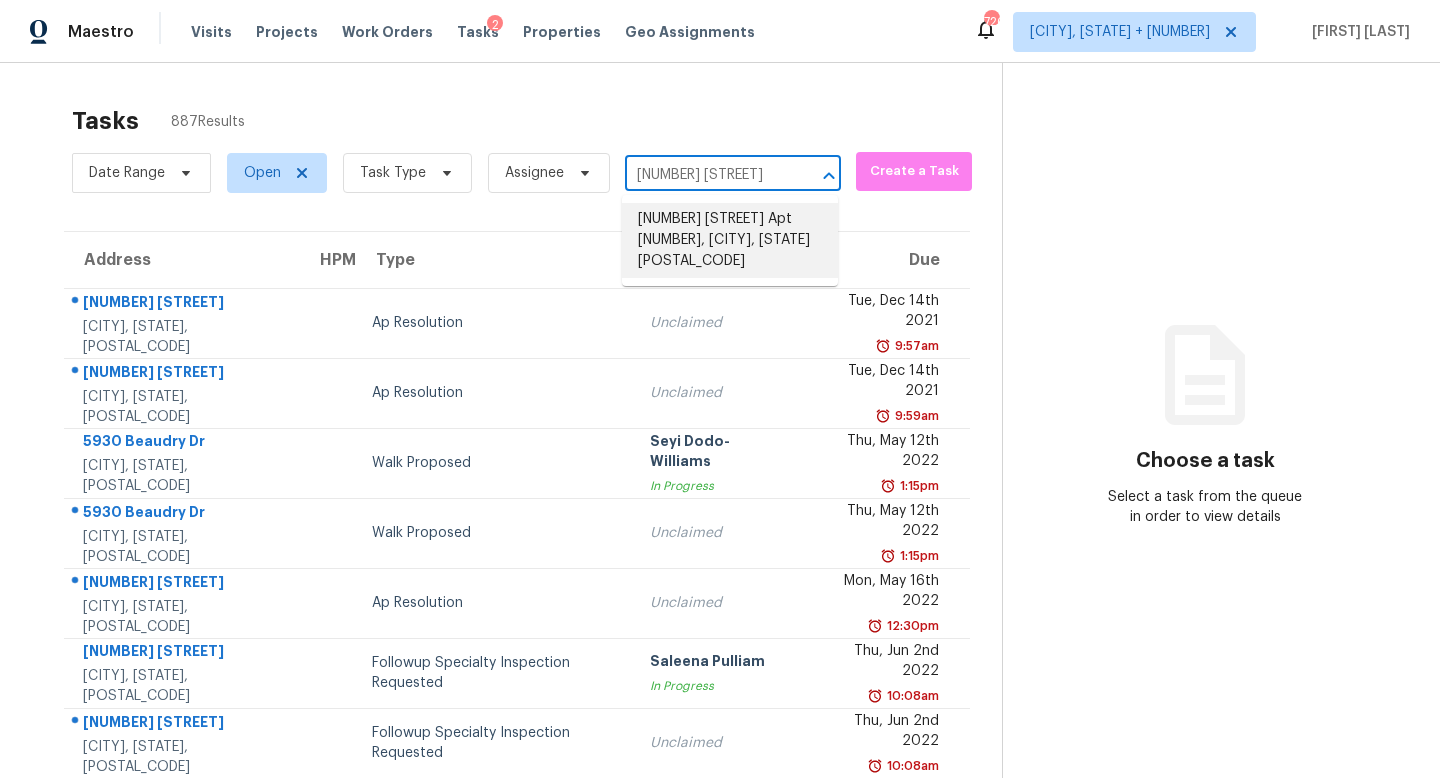 click on "[NUMBER] [STREET] Apt [NUMBER], [CITY], [STATE] [POSTAL_CODE]" at bounding box center (730, 240) 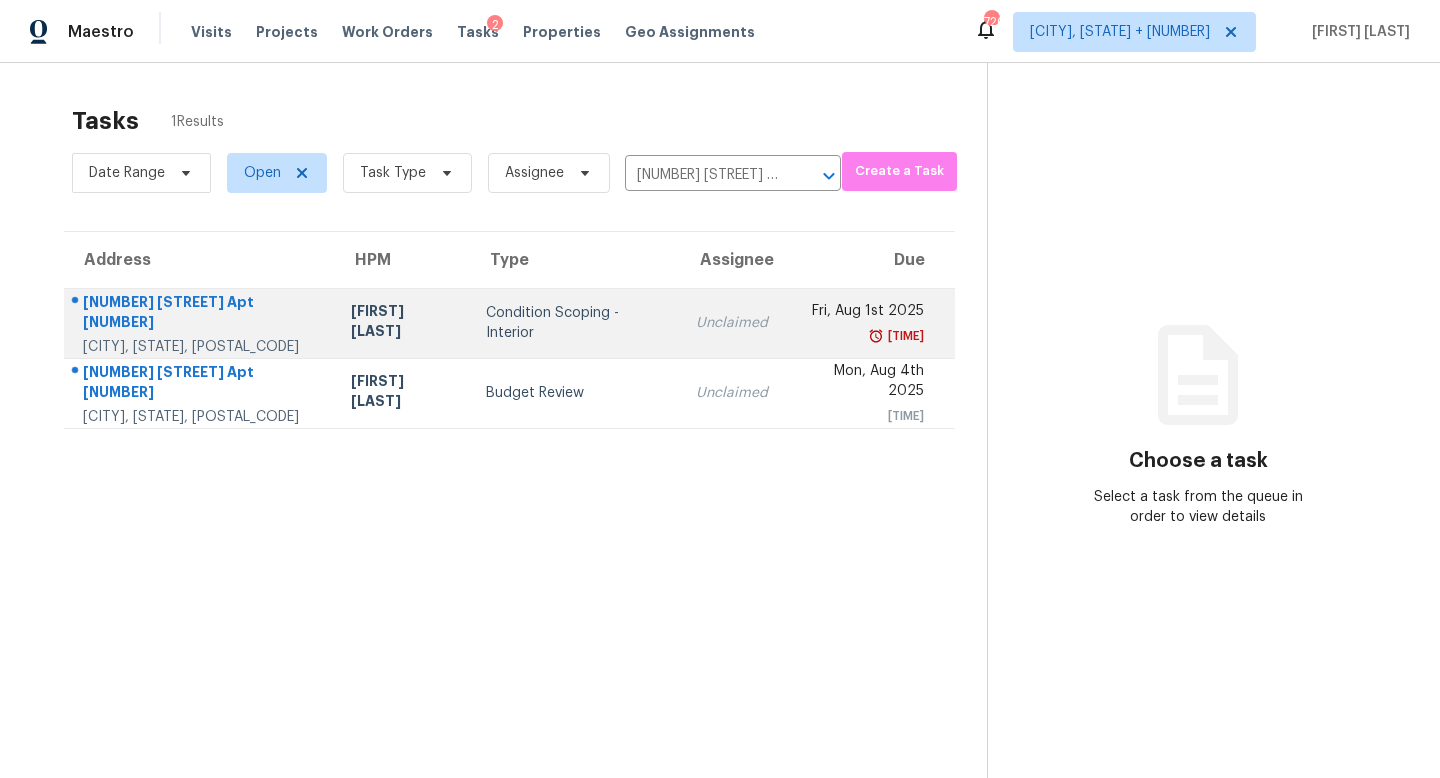click on "Unclaimed" at bounding box center [732, 323] 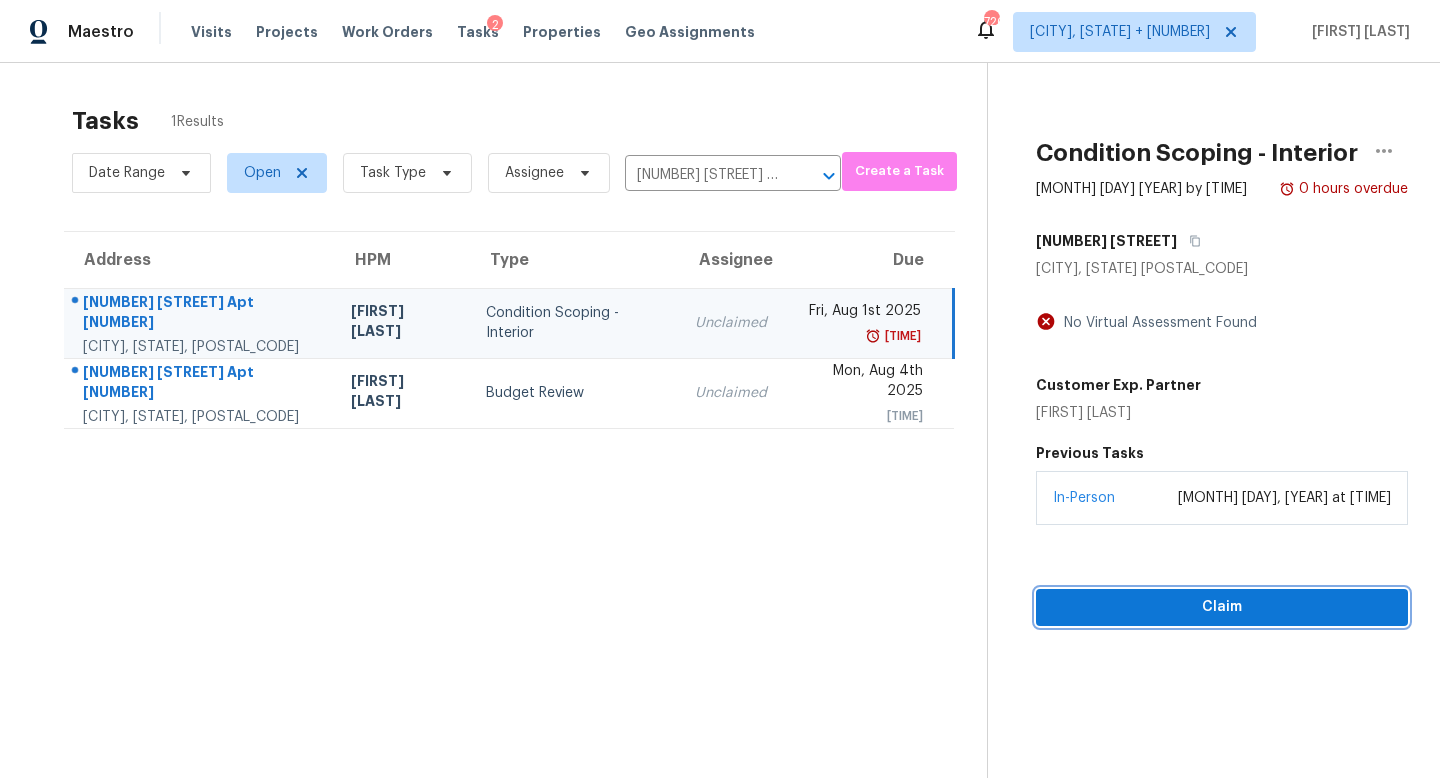 click on "Claim" at bounding box center (1222, 607) 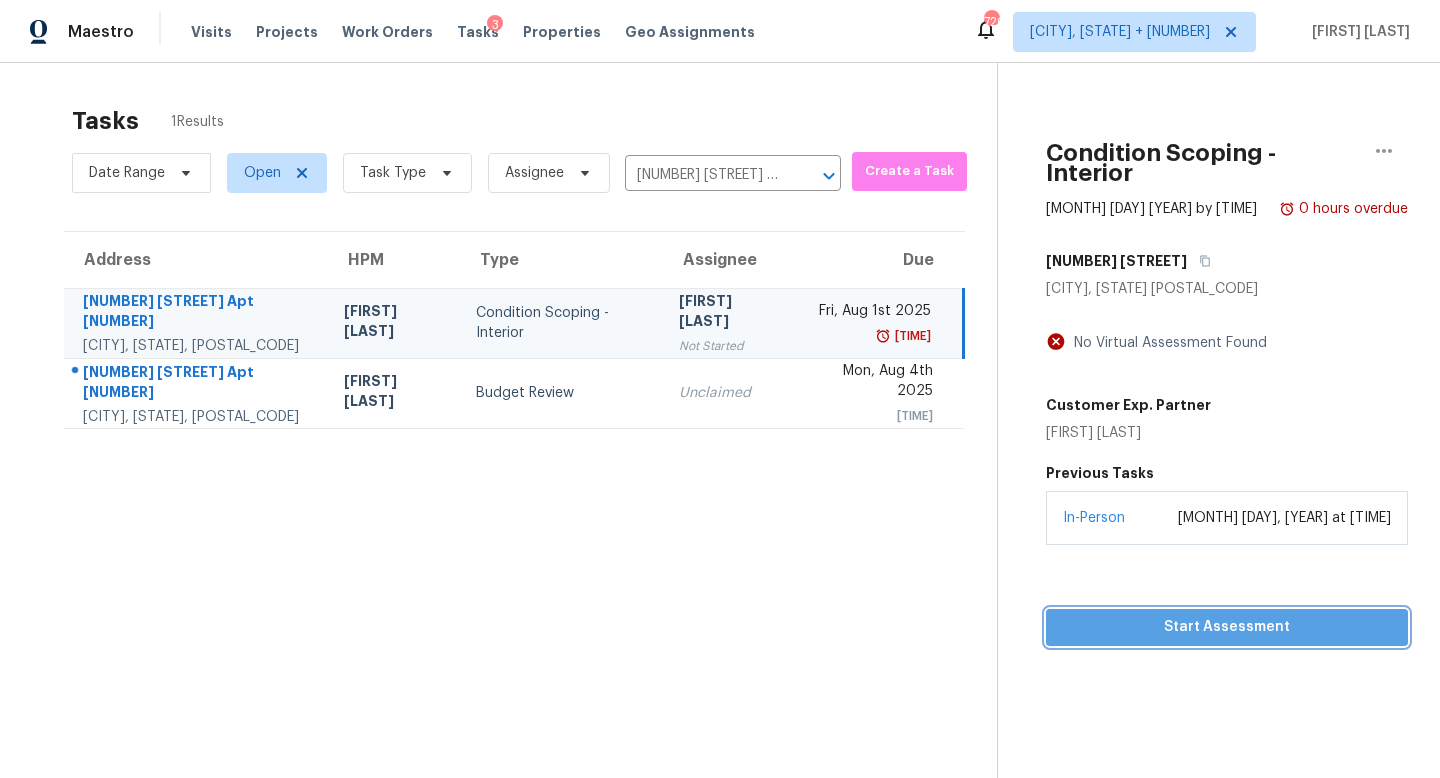 click on "Start Assessment" at bounding box center [1227, 627] 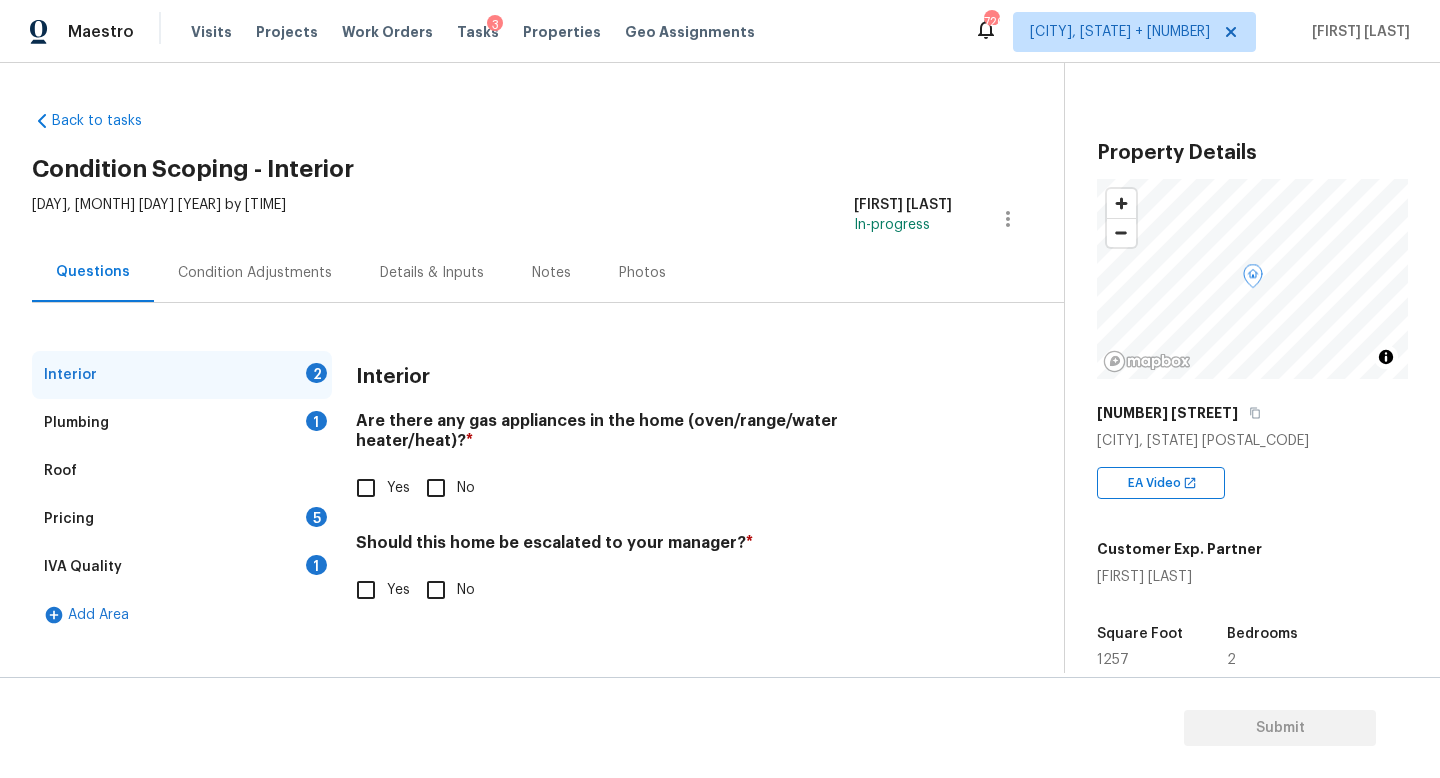 click on "Yes" at bounding box center (366, 488) 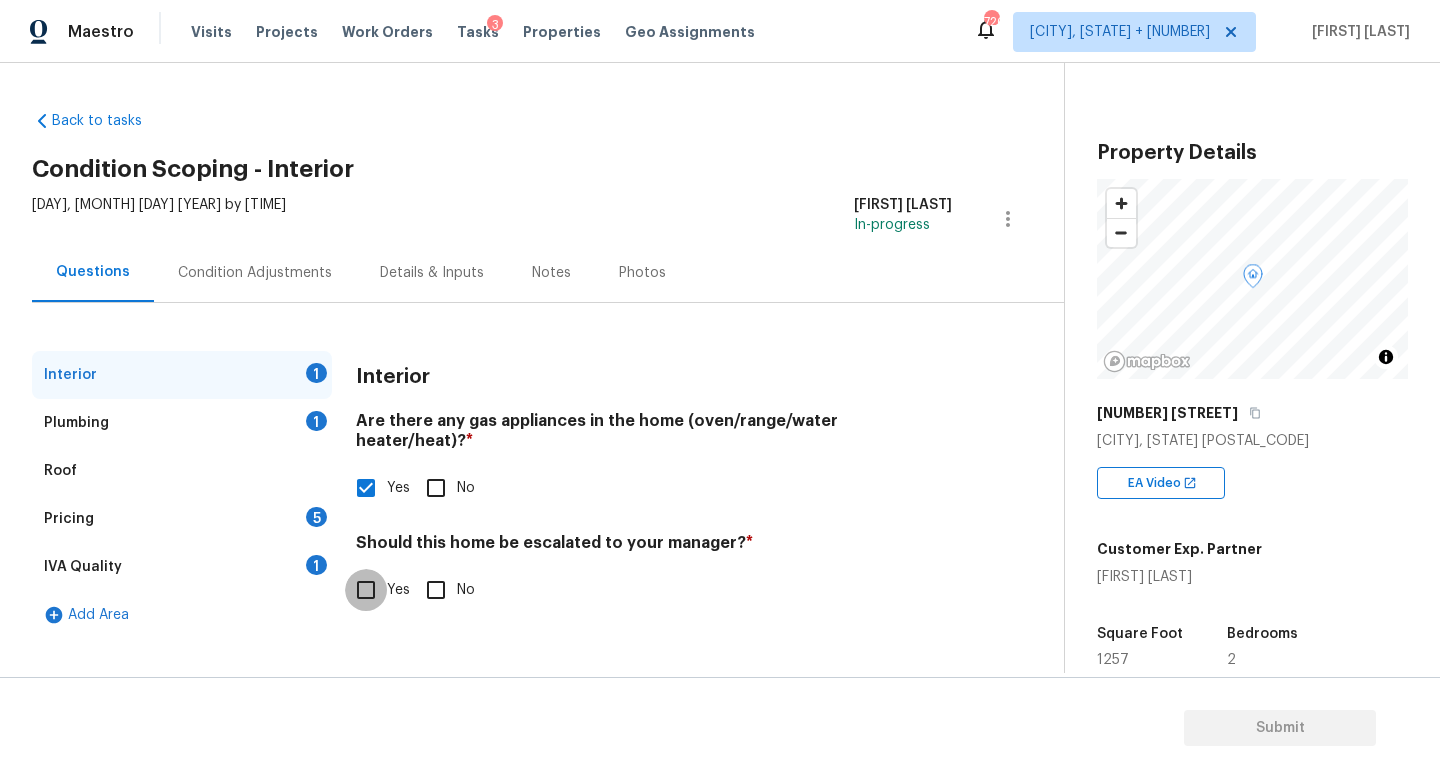 click on "Yes" at bounding box center [366, 590] 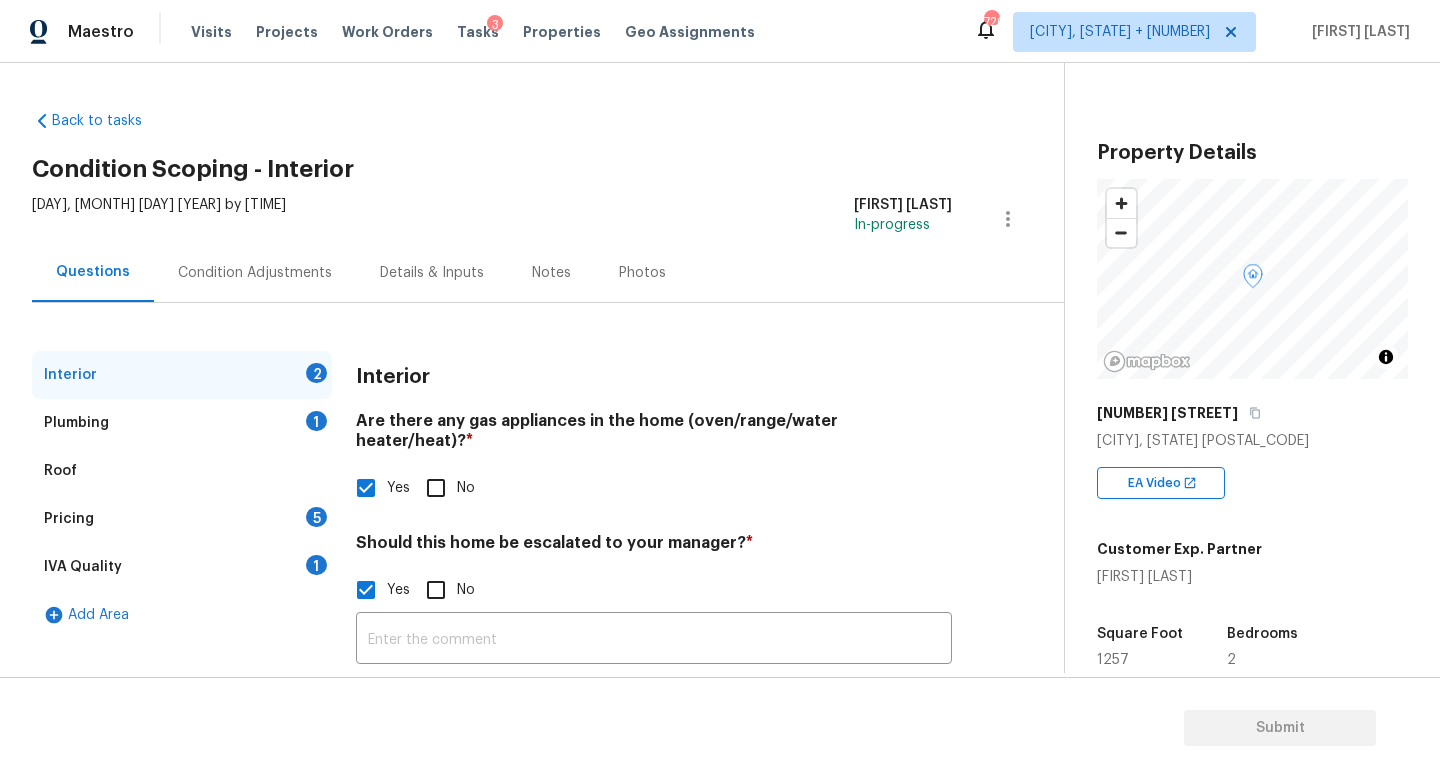 click on "​ Photos" at bounding box center (654, 705) 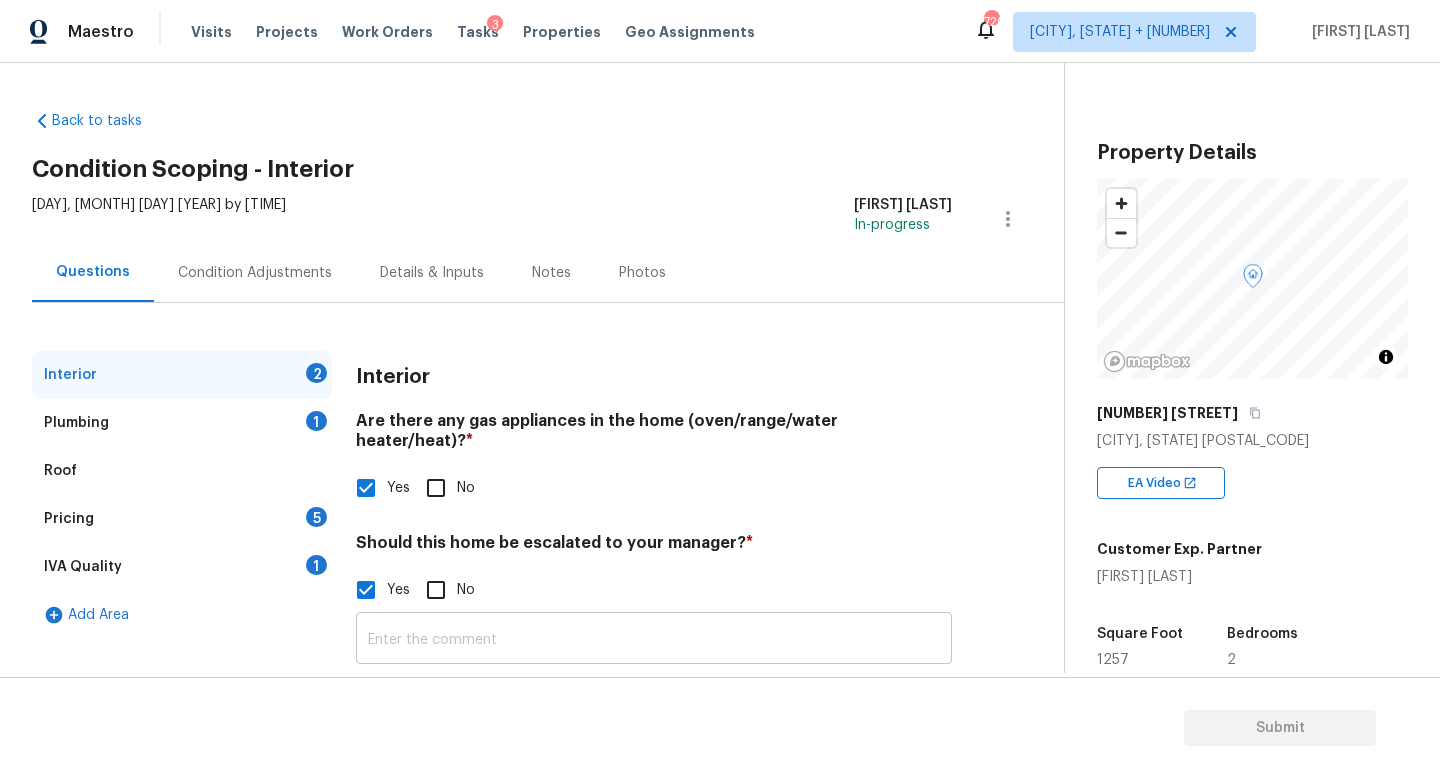 click at bounding box center [654, 640] 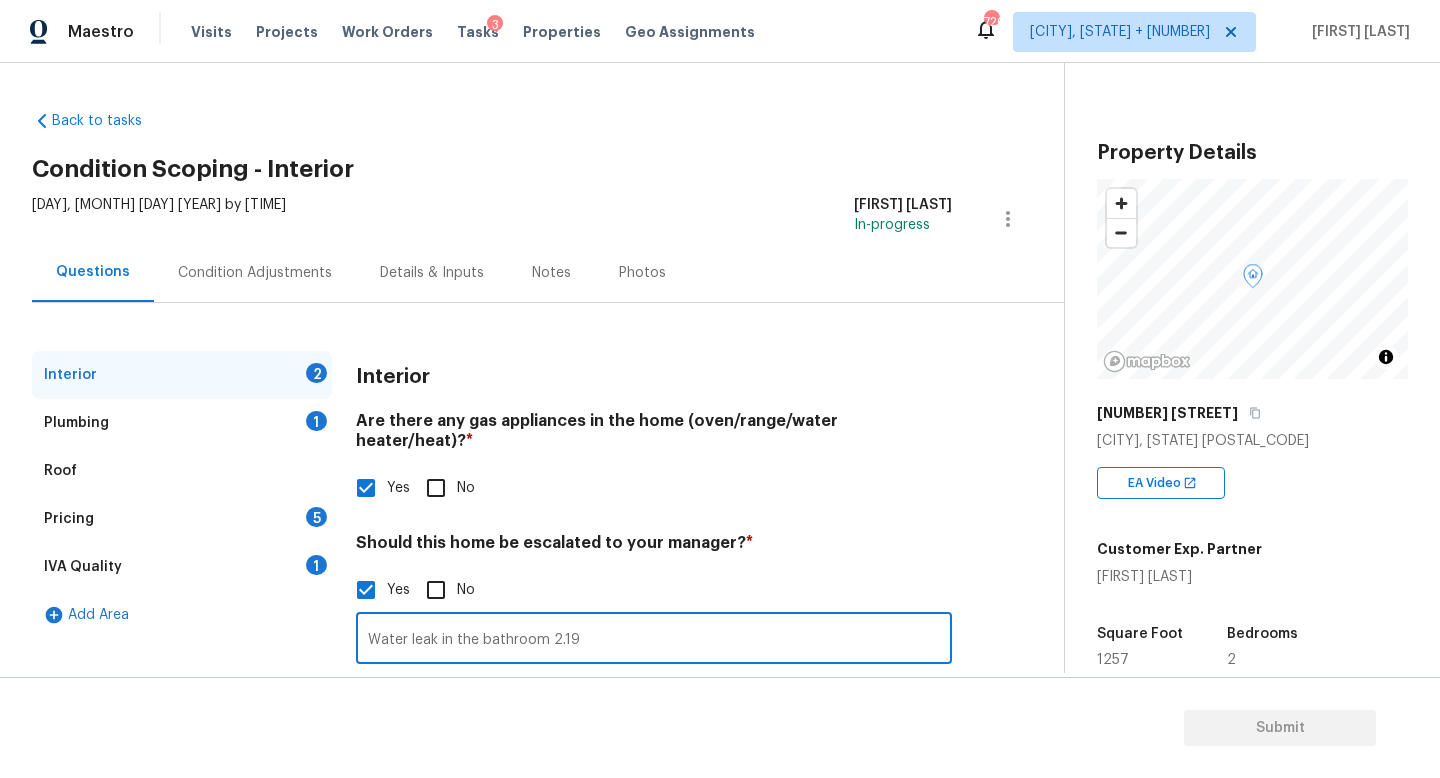 scroll, scrollTop: 137, scrollLeft: 0, axis: vertical 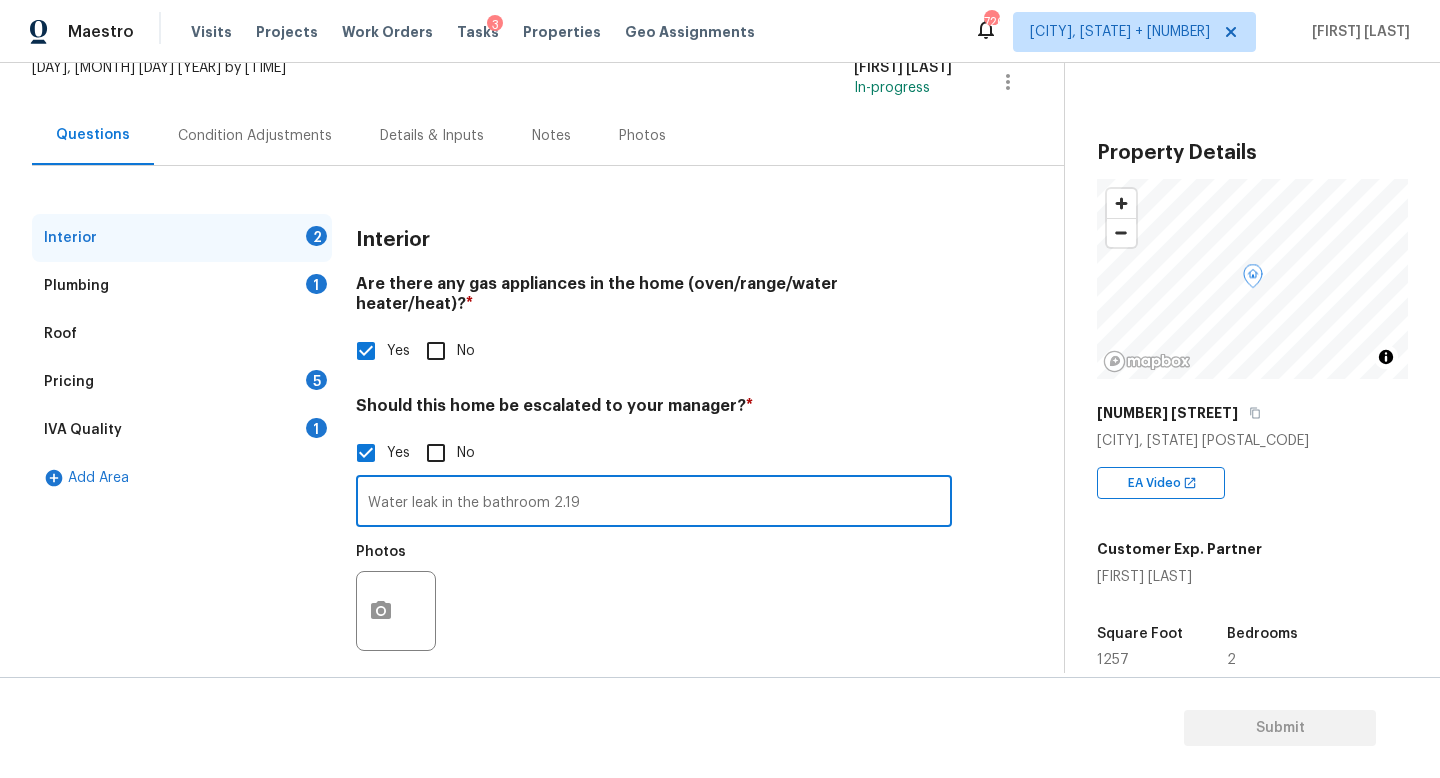 type on "Water leak in the bathroom 2.19" 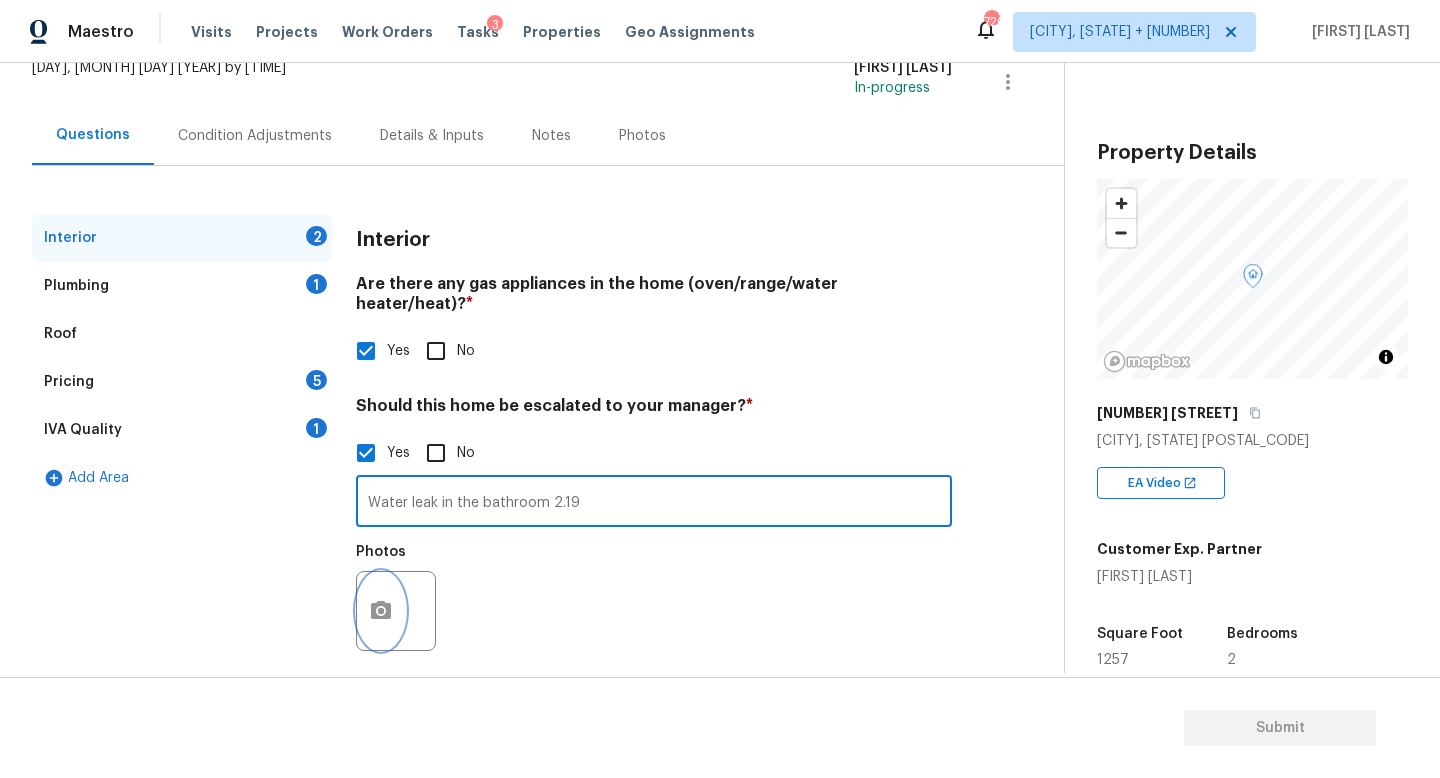 click 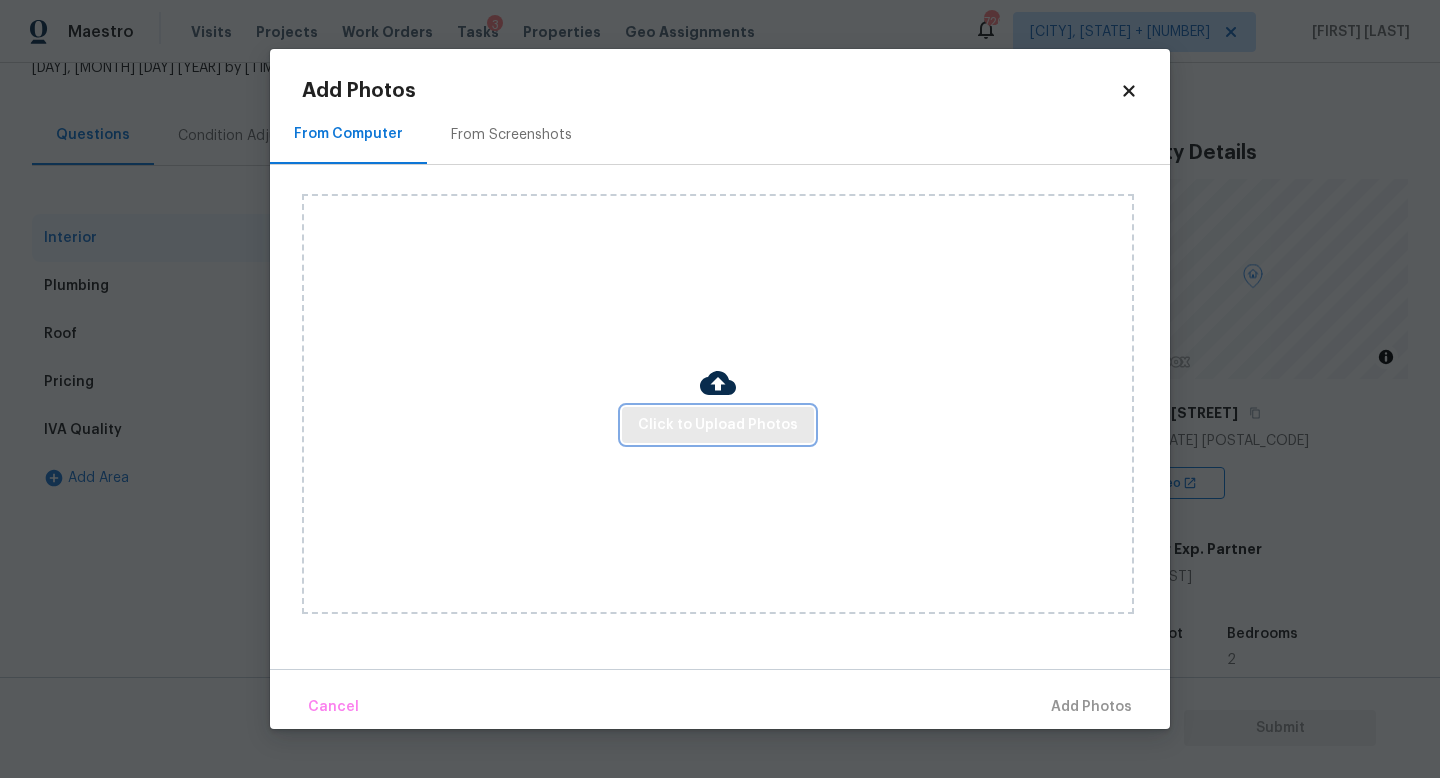 click on "Click to Upload Photos" at bounding box center (718, 425) 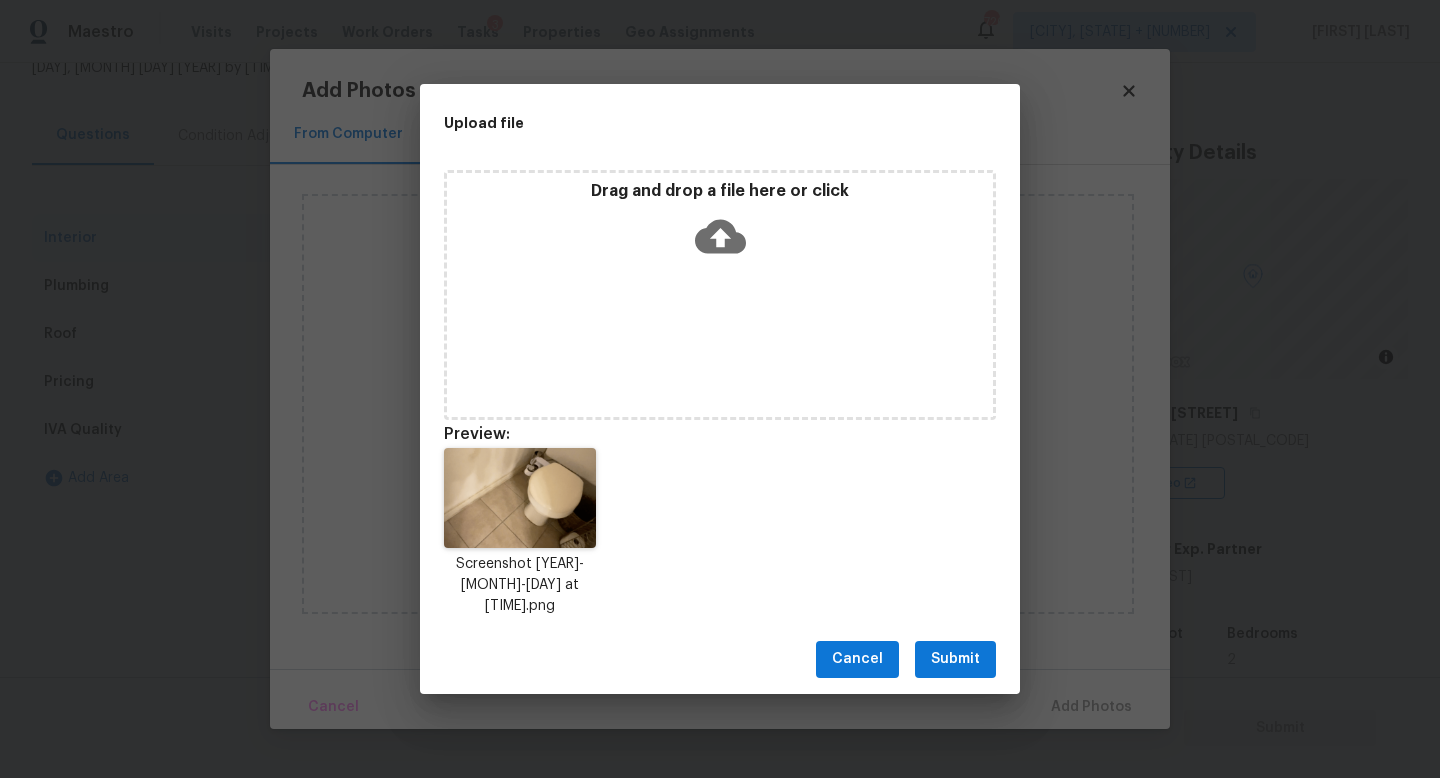 click on "Submit" at bounding box center [955, 659] 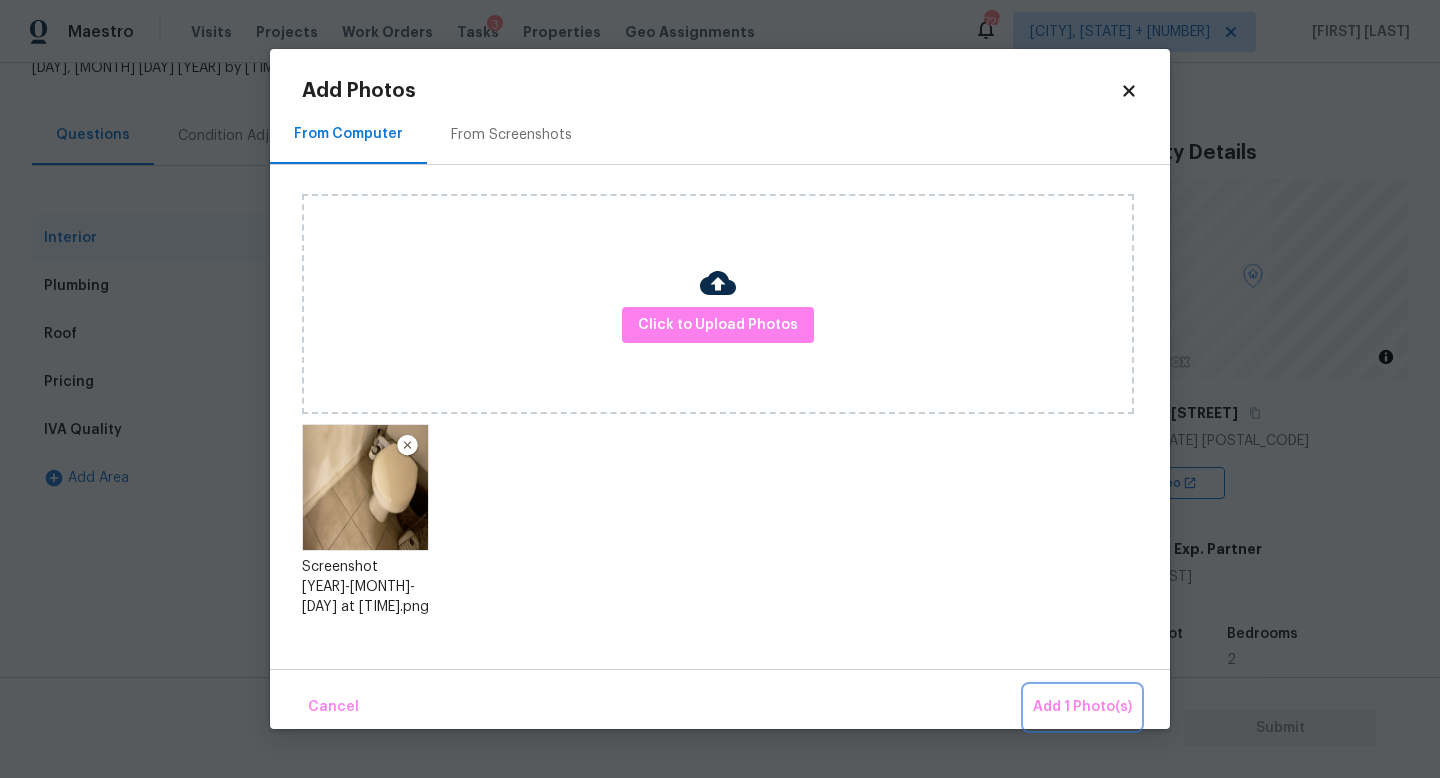 click on "Add 1 Photo(s)" at bounding box center (1082, 707) 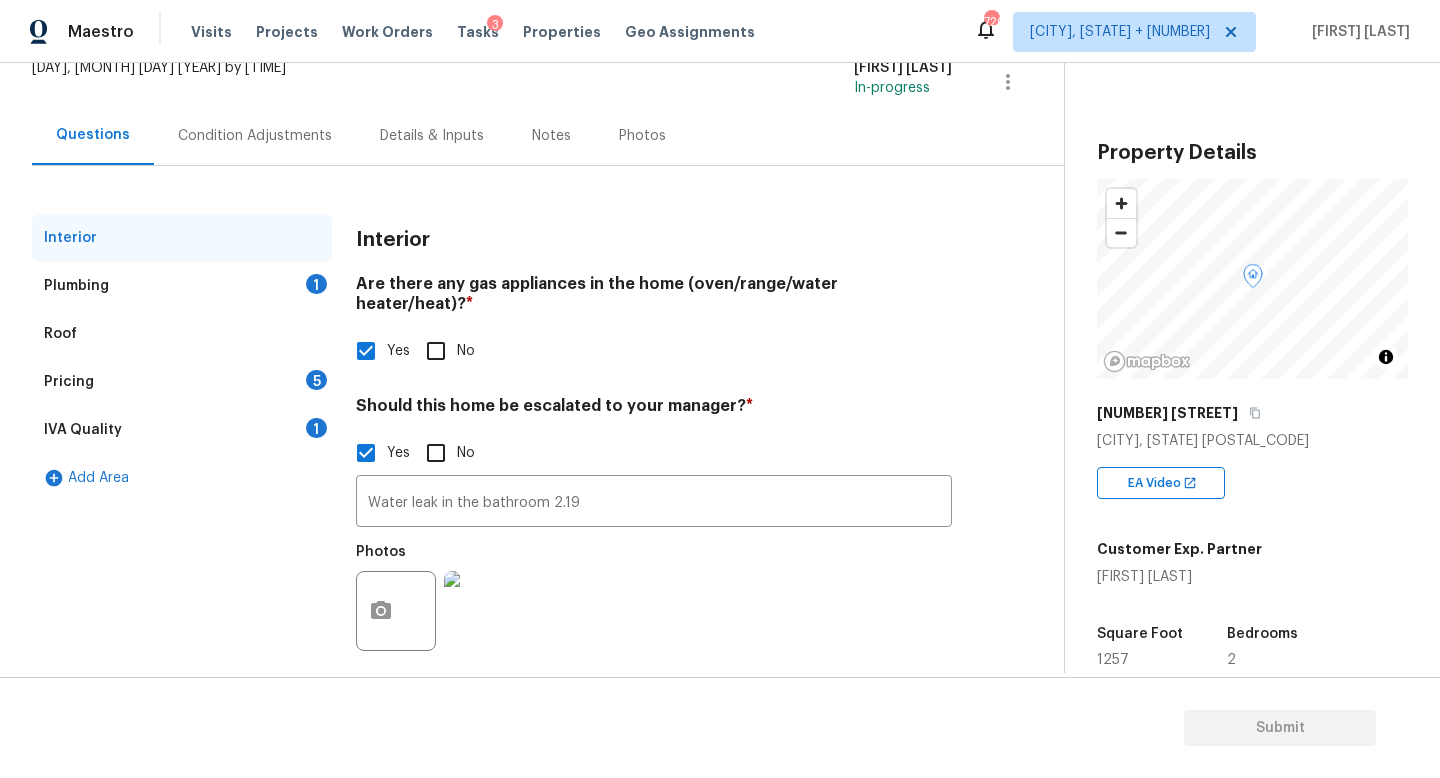click on "Plumbing 1" at bounding box center (182, 286) 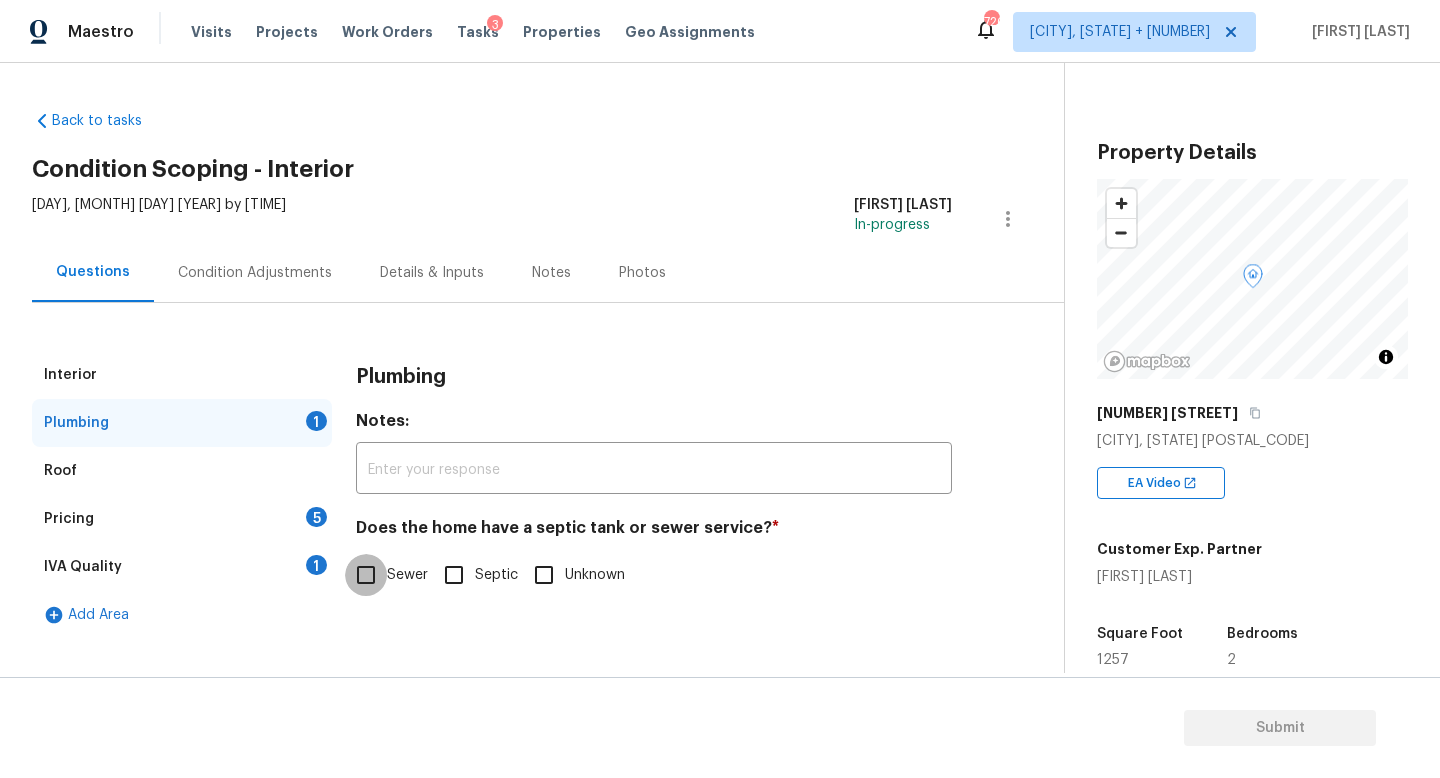 click on "Sewer" at bounding box center (366, 575) 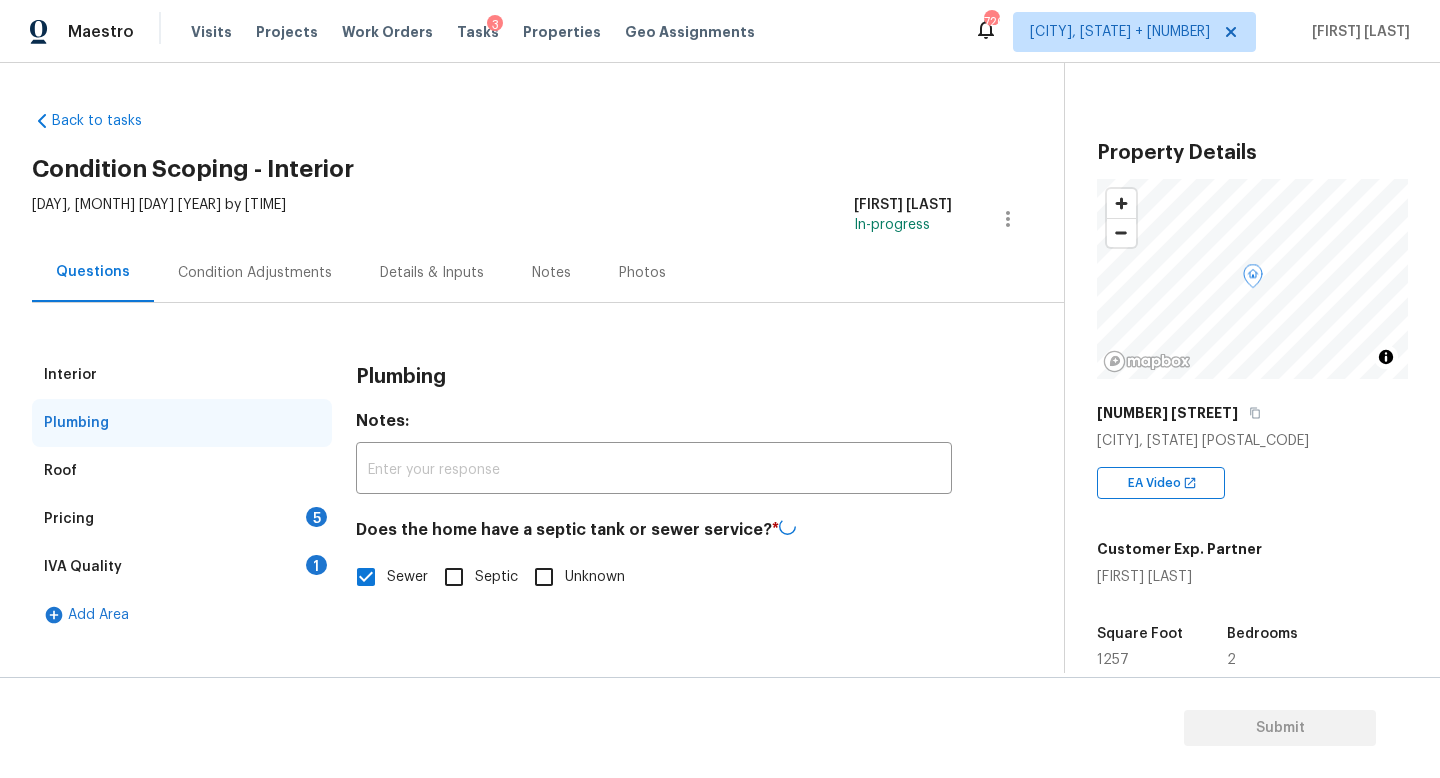 click on "Pricing 5" at bounding box center [182, 519] 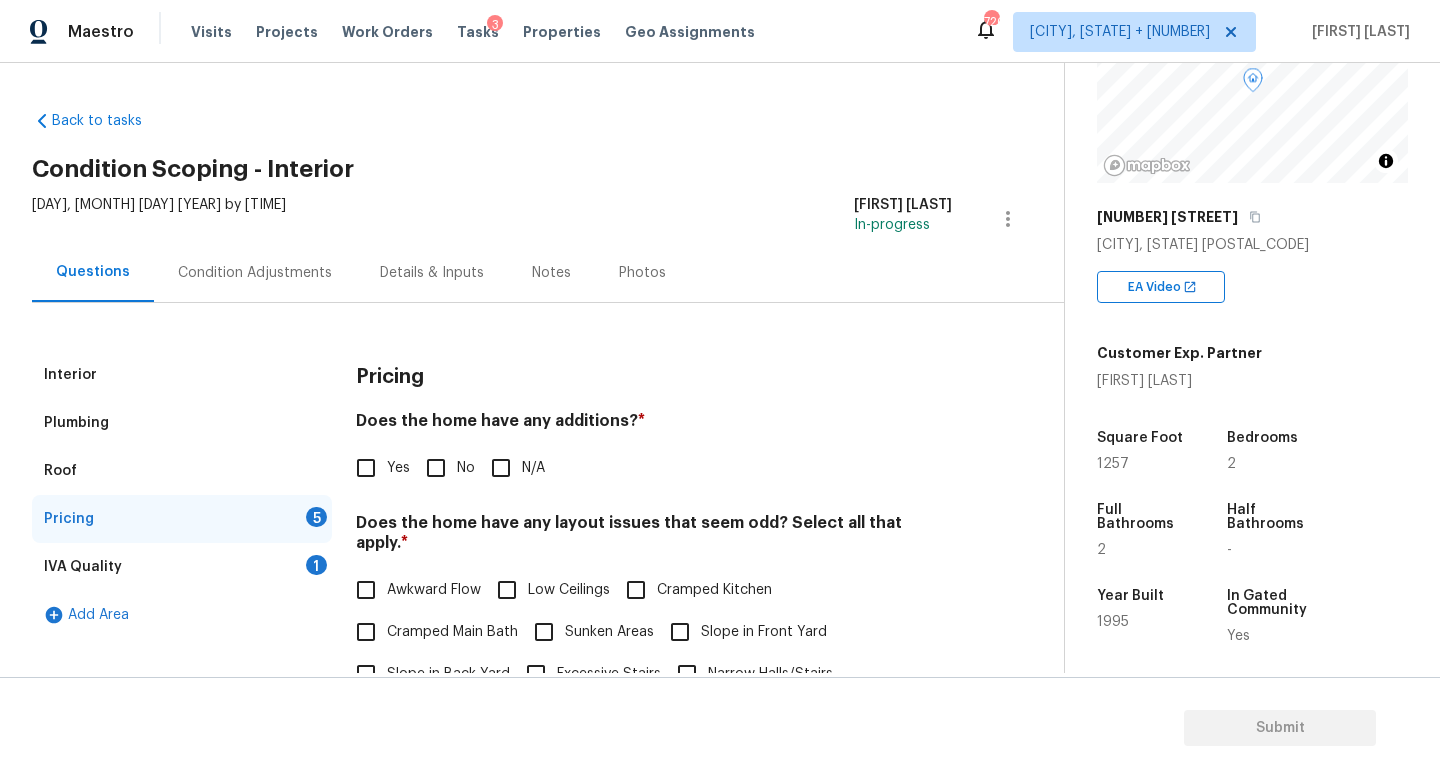 scroll, scrollTop: 197, scrollLeft: 0, axis: vertical 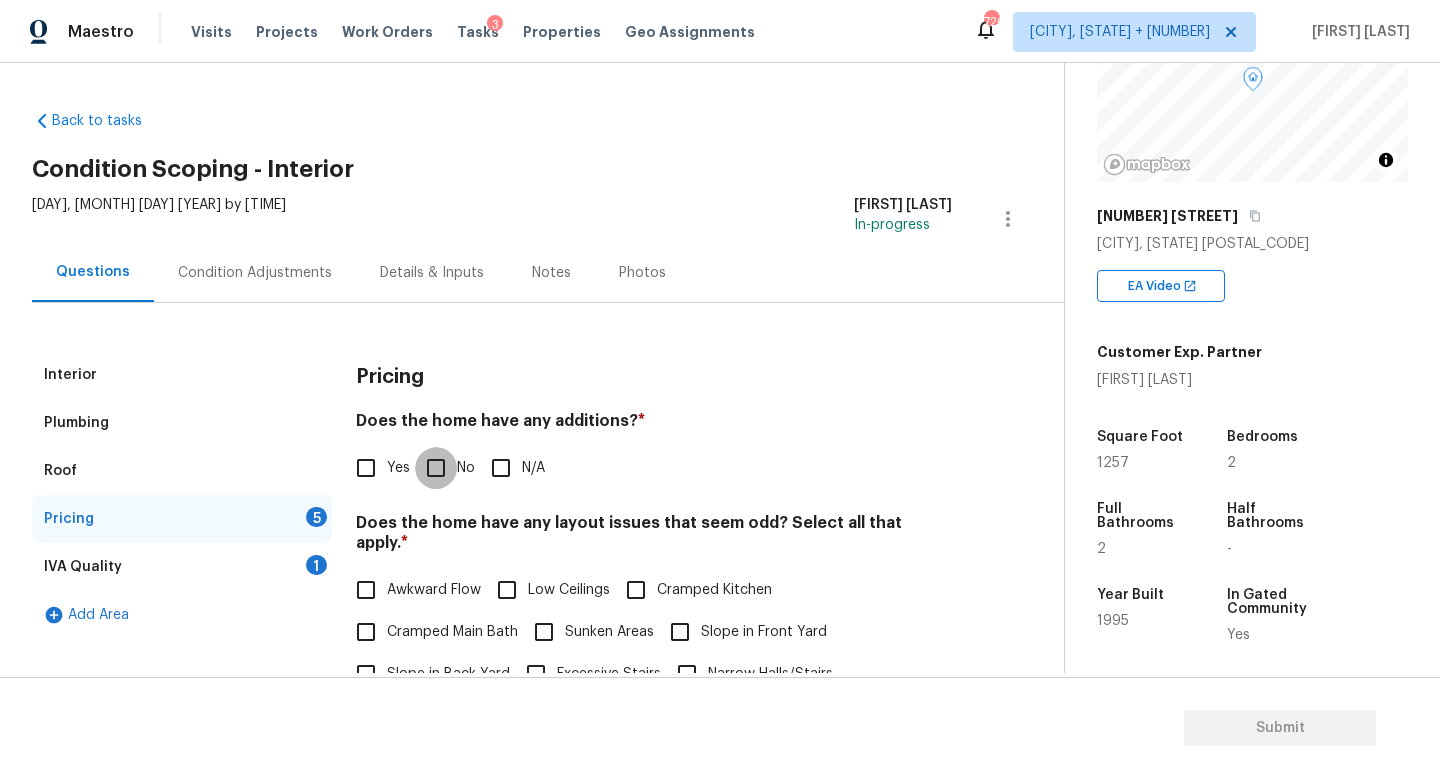 click on "No" at bounding box center (436, 468) 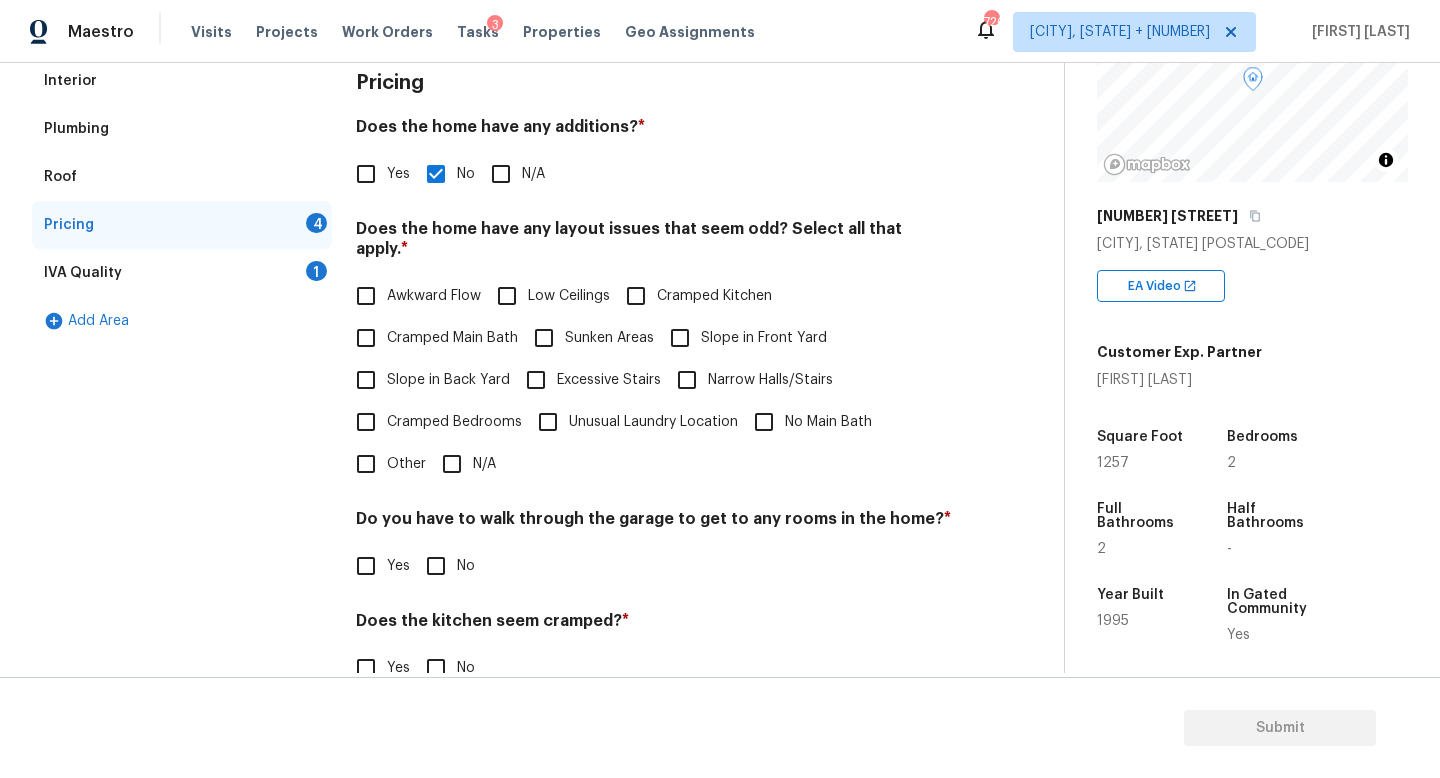 scroll, scrollTop: 377, scrollLeft: 0, axis: vertical 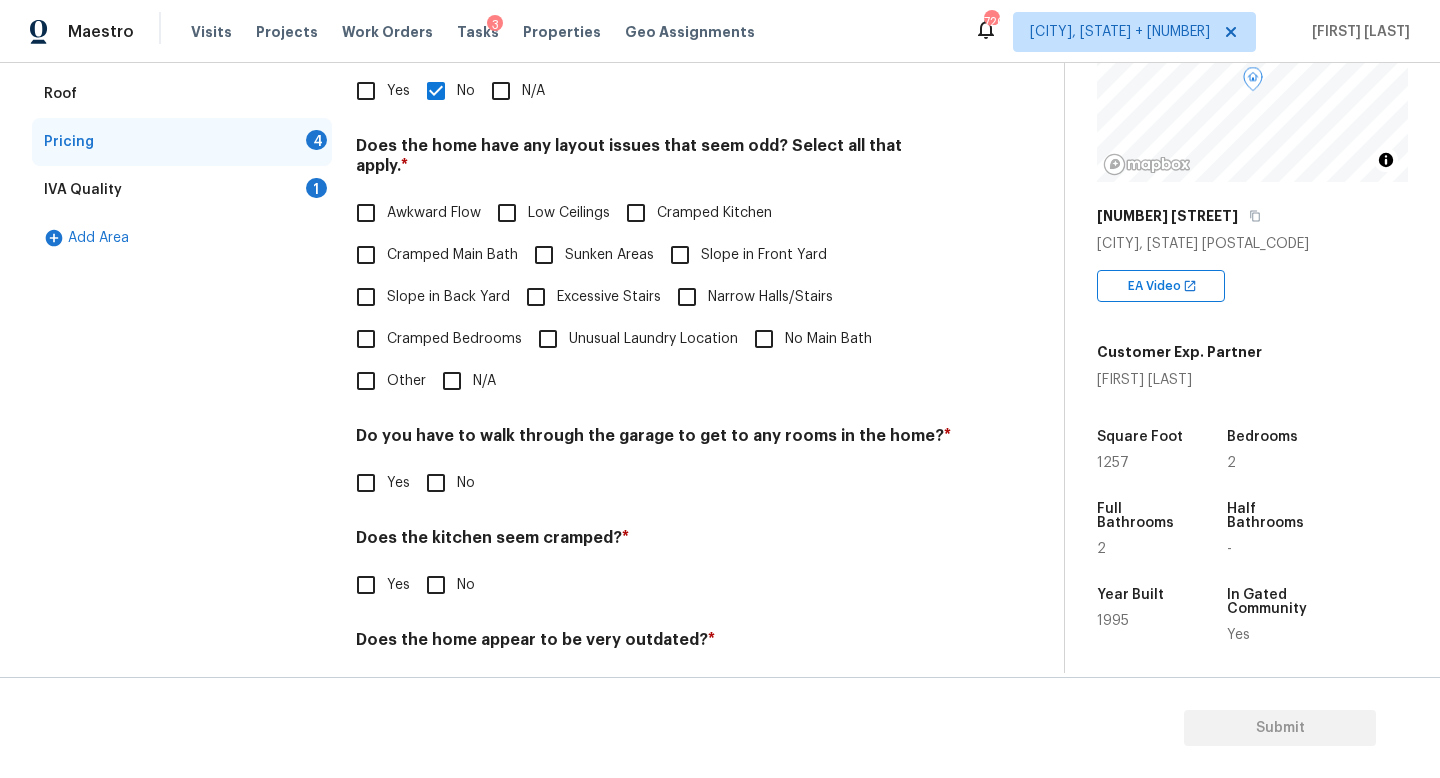 click on "N/A" at bounding box center [452, 381] 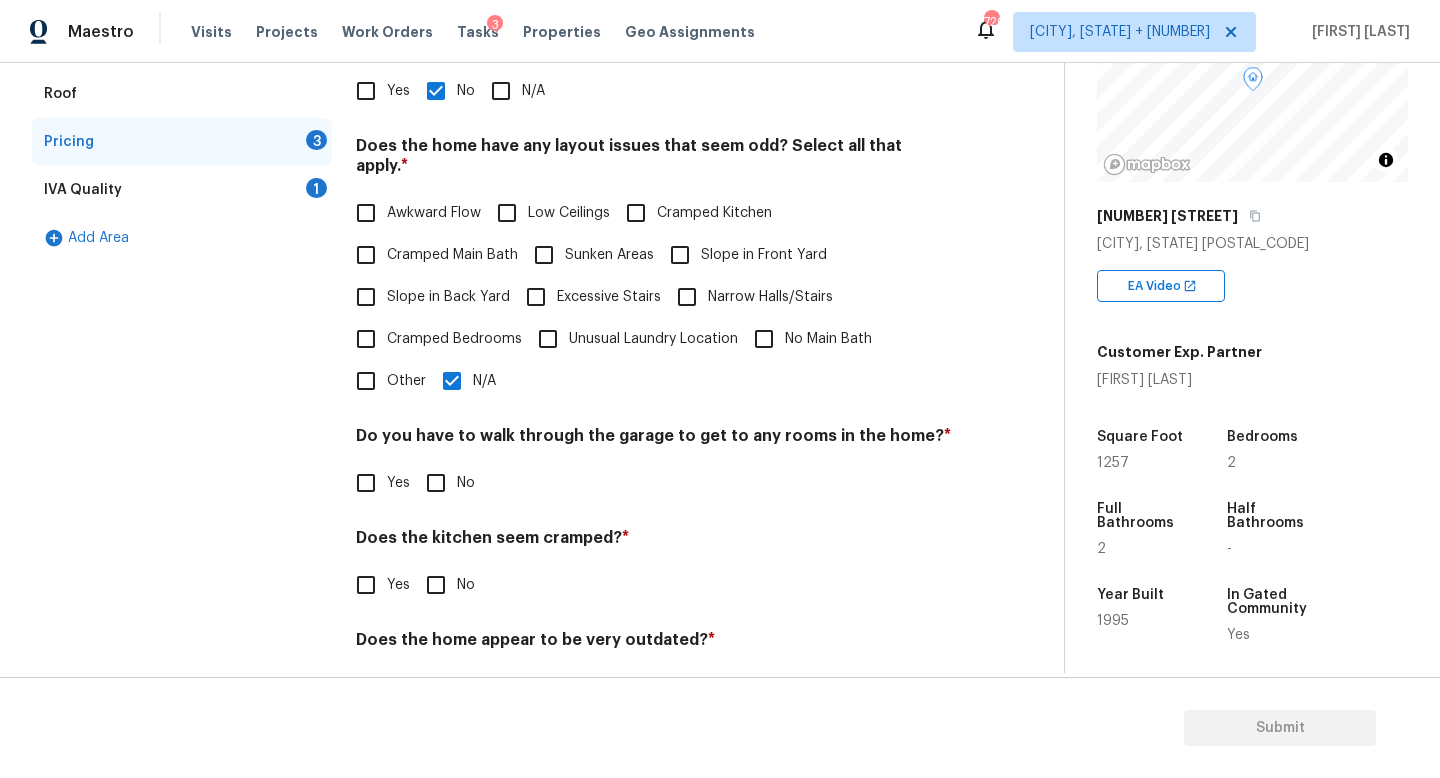 click on "Pricing Does the home have any additions?  * Yes No N/A Does the home have any layout issues that seem odd? Select all that apply.  * Awkward Flow Low Ceilings Cramped Kitchen Cramped Main Bath Sunken Areas Slope in Front Yard Slope in Back Yard Excessive Stairs Narrow Halls/Stairs Cramped Bedrooms Unusual Laundry Location No Main Bath Other N/A Do you have to walk through the garage to get to any rooms in the home?  * Yes No Does the kitchen seem cramped?  * Yes No Does the home appear to be very outdated?  * Yes No" at bounding box center [654, 353] 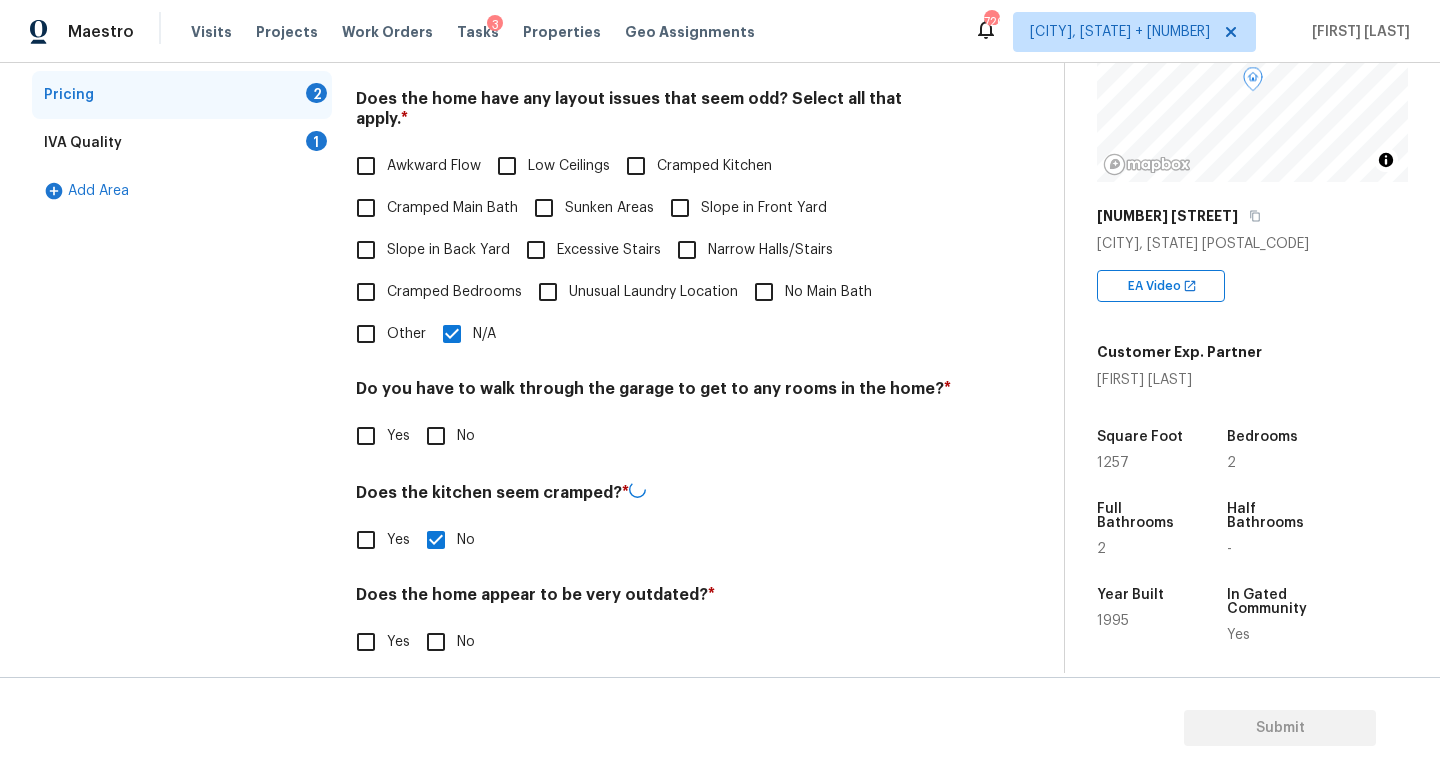 scroll, scrollTop: 422, scrollLeft: 0, axis: vertical 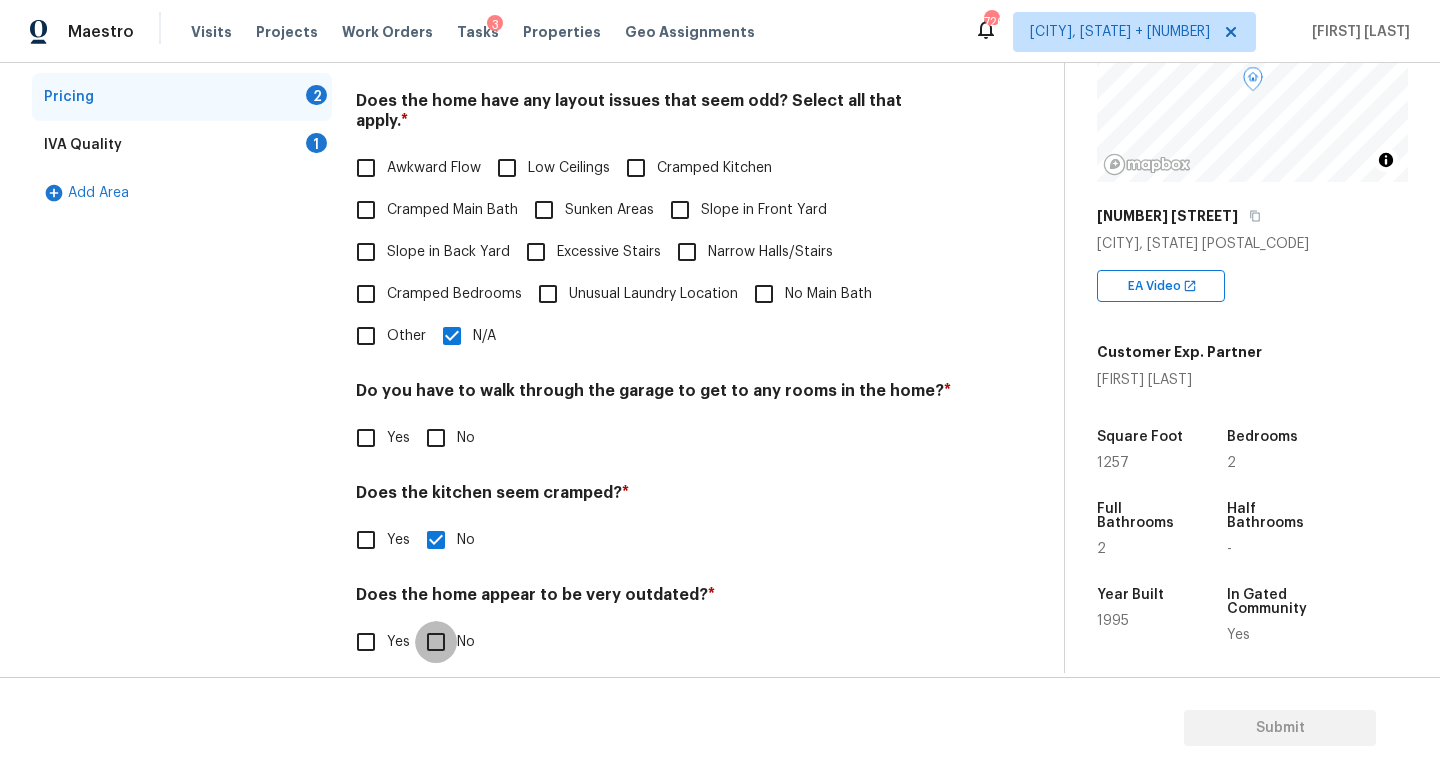 click on "No" at bounding box center [436, 642] 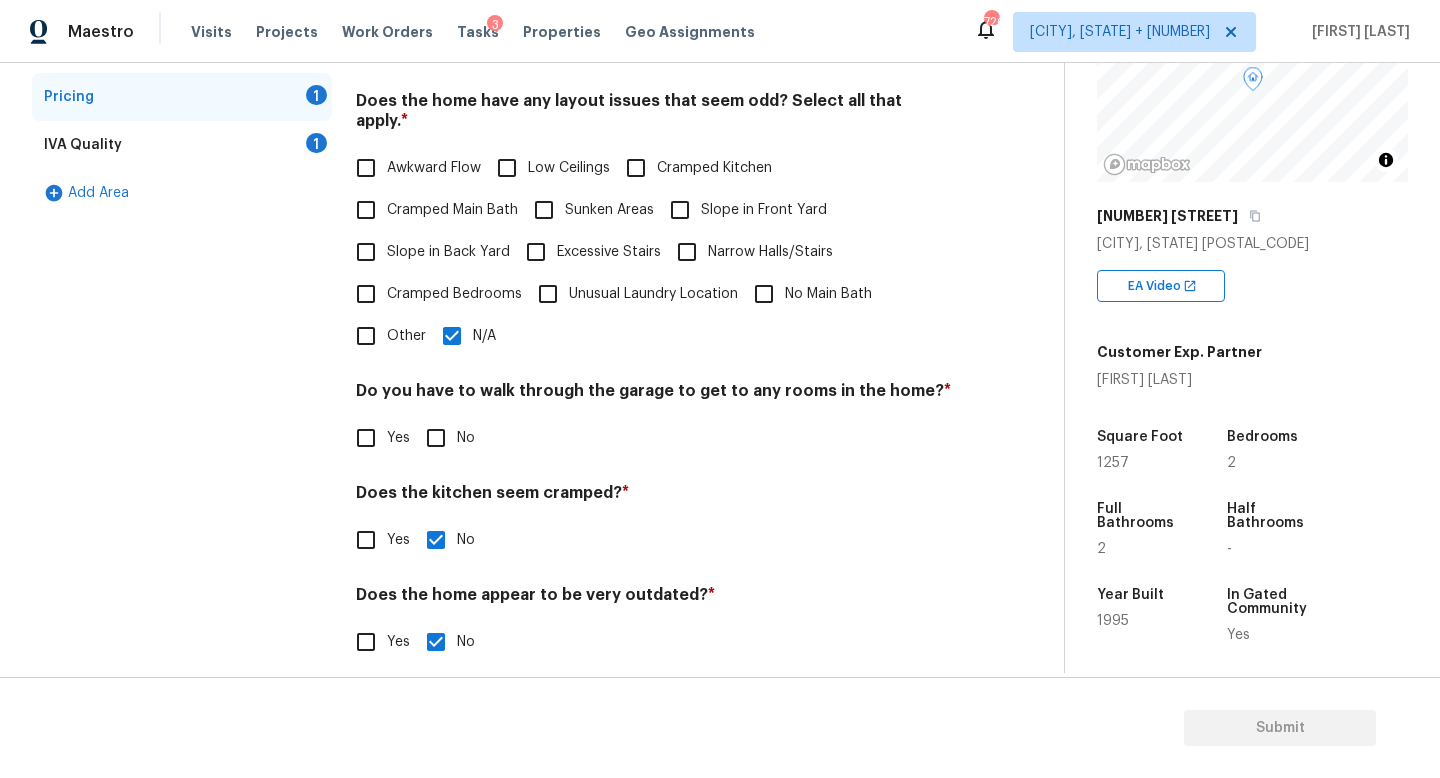 click on "No" at bounding box center (436, 438) 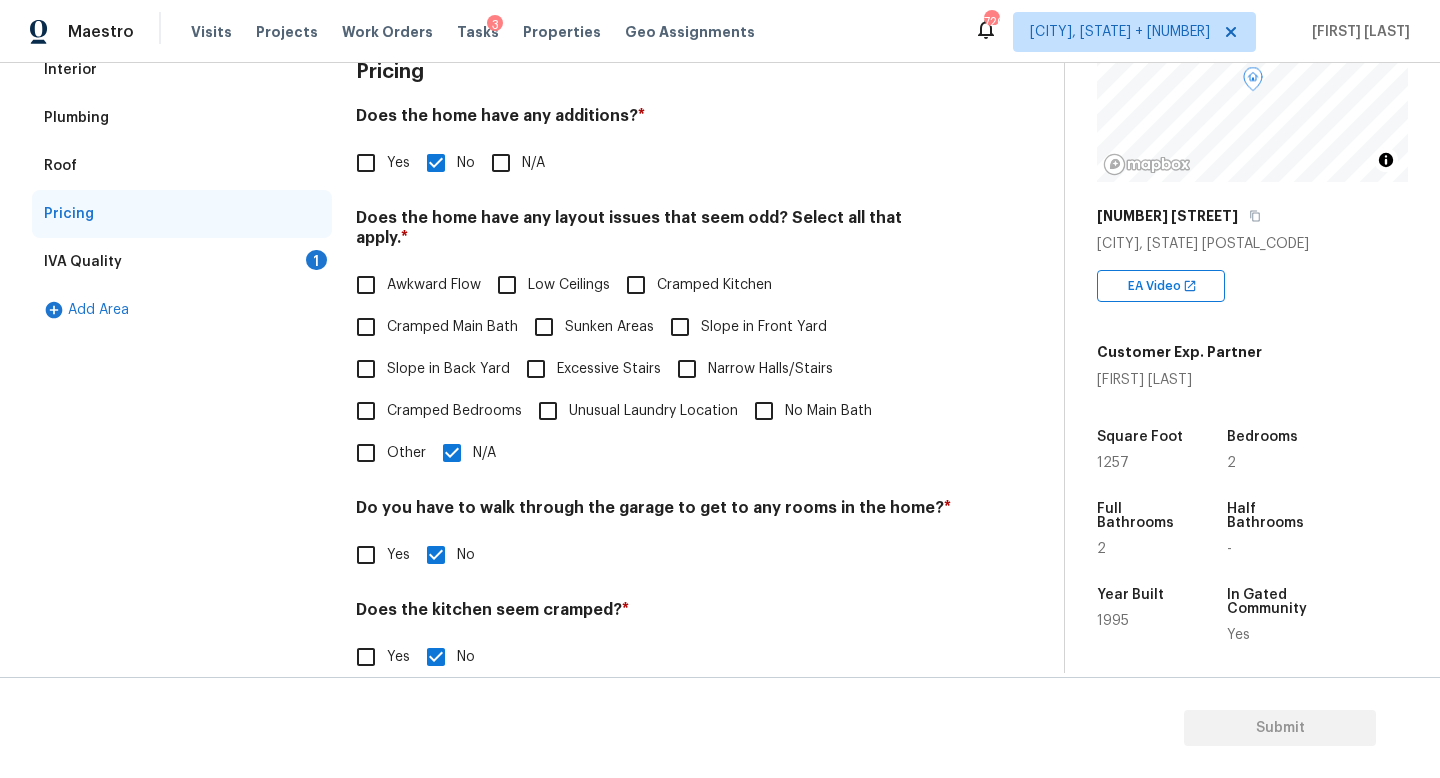 scroll, scrollTop: 176, scrollLeft: 0, axis: vertical 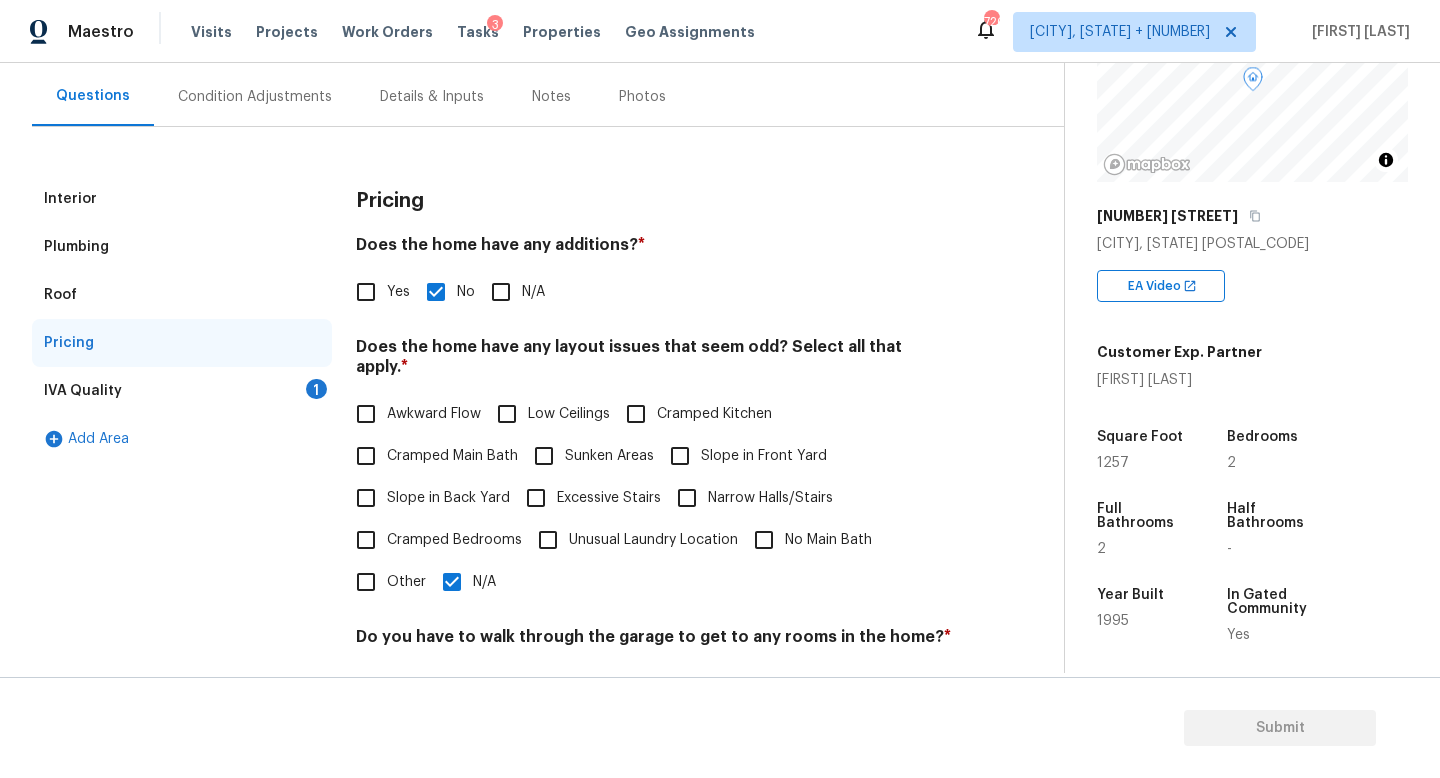 click on "IVA Quality 1" at bounding box center (182, 391) 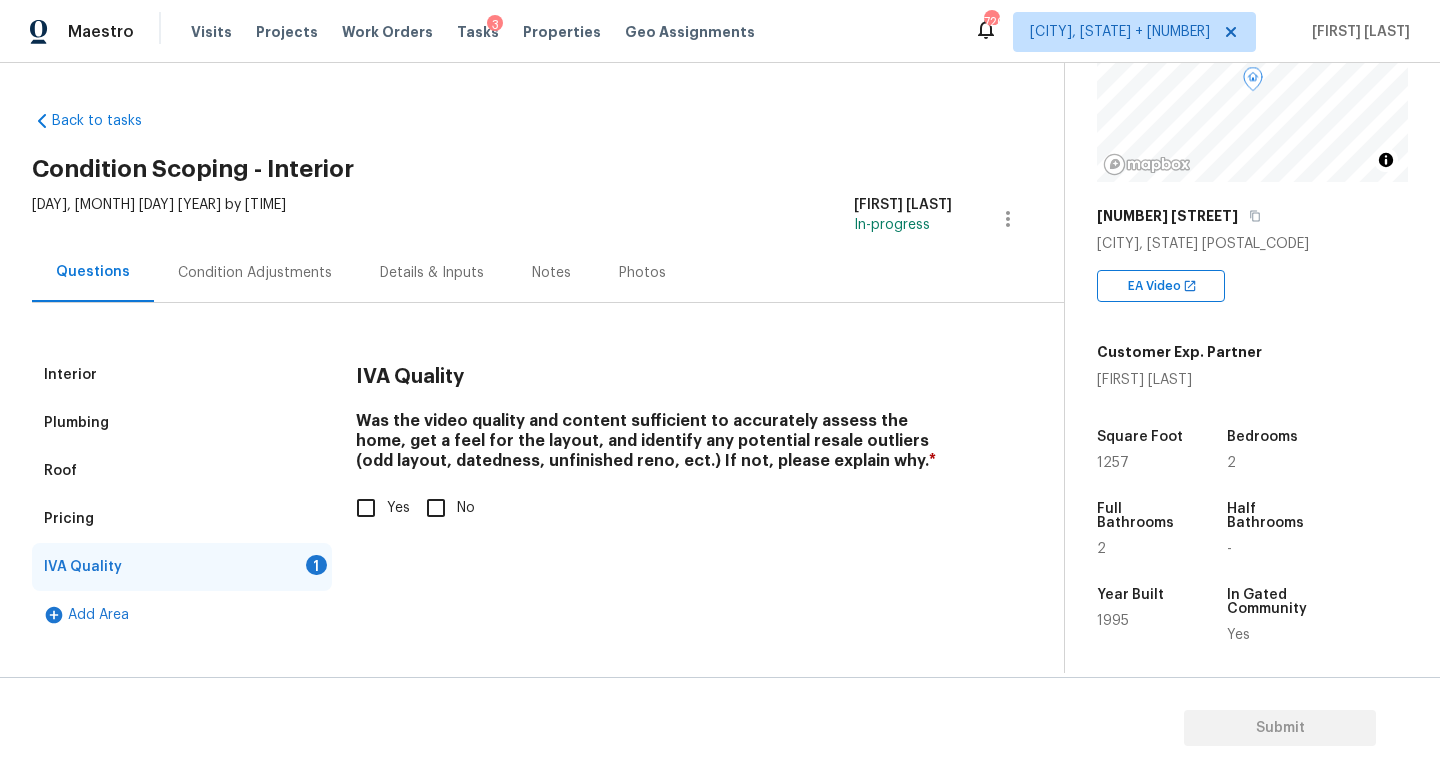 click on "Yes" at bounding box center [366, 508] 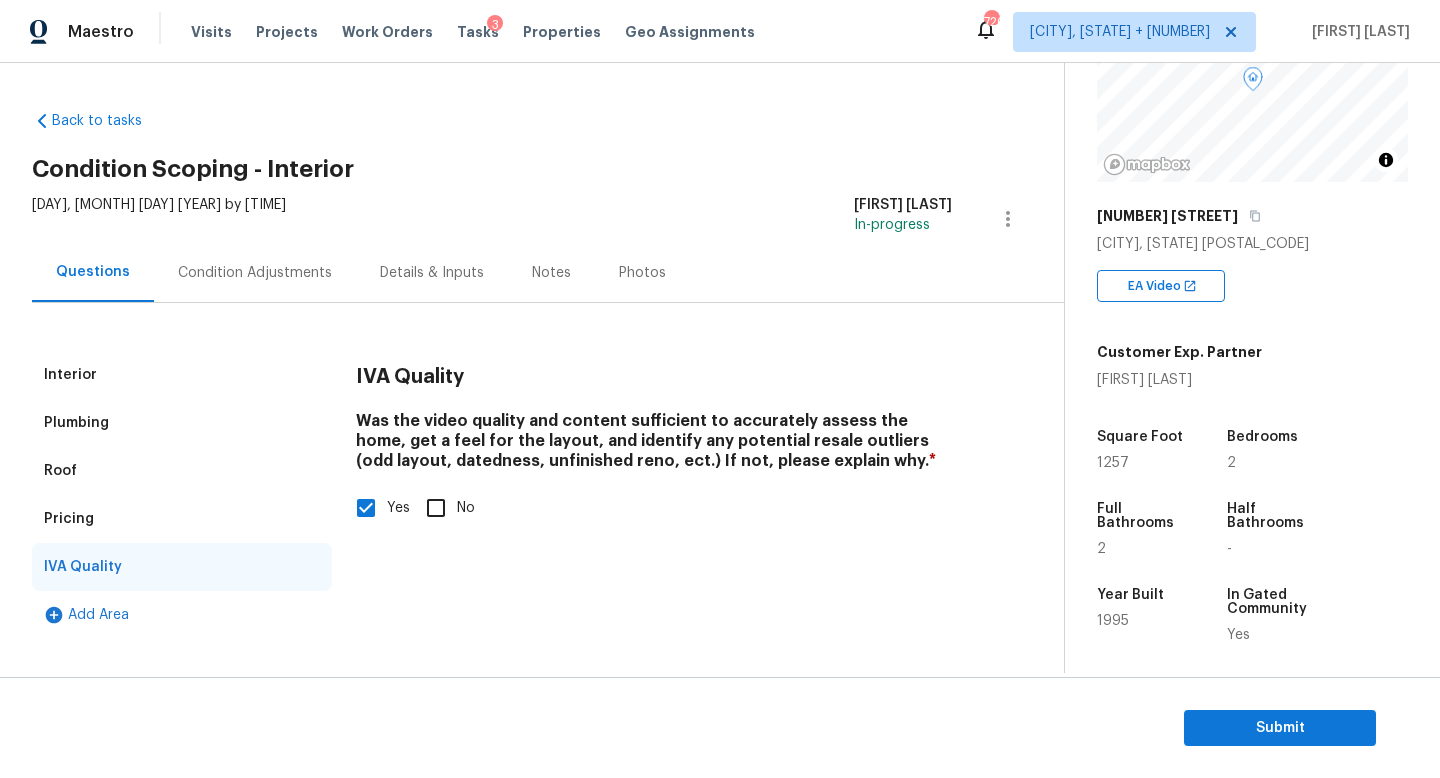 click on "Condition Adjustments" at bounding box center (255, 273) 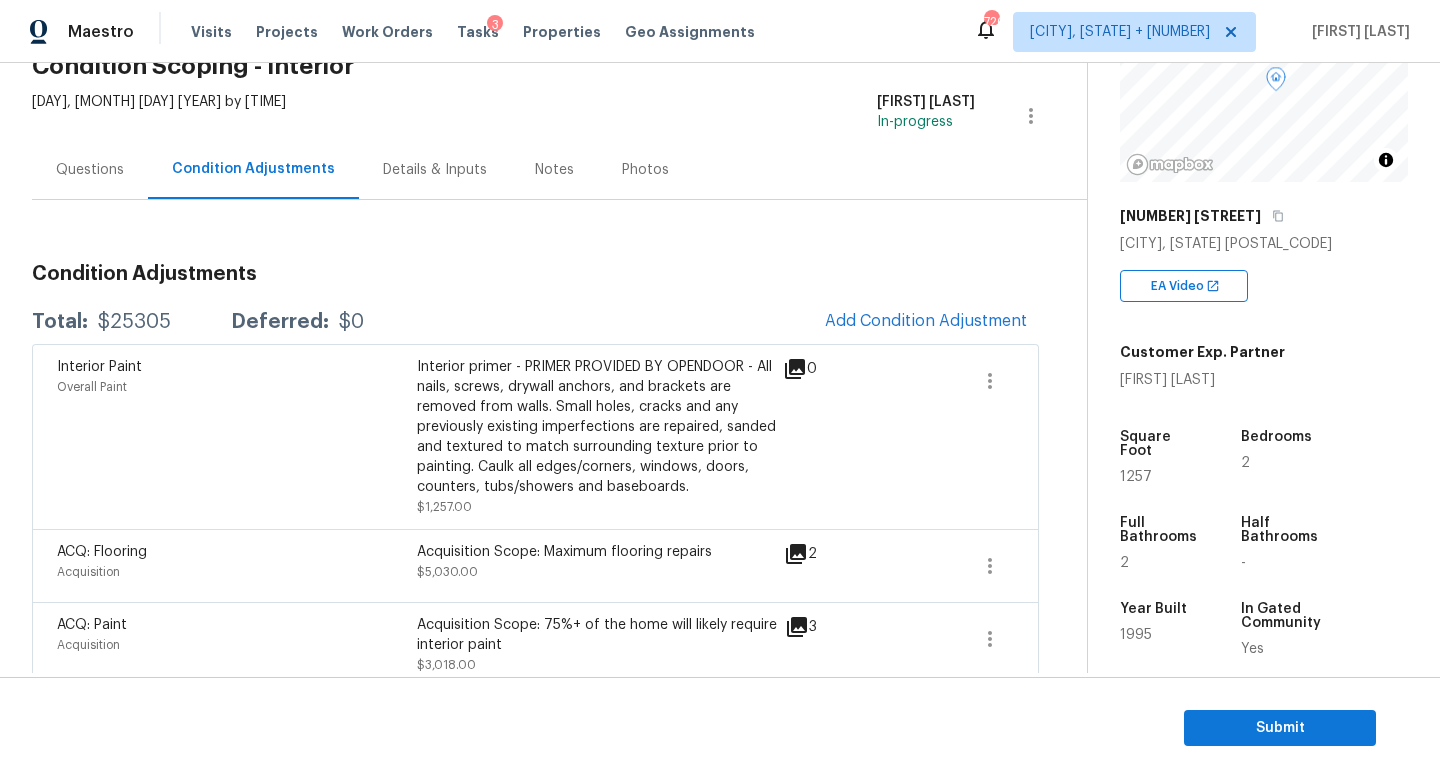 scroll, scrollTop: 128, scrollLeft: 0, axis: vertical 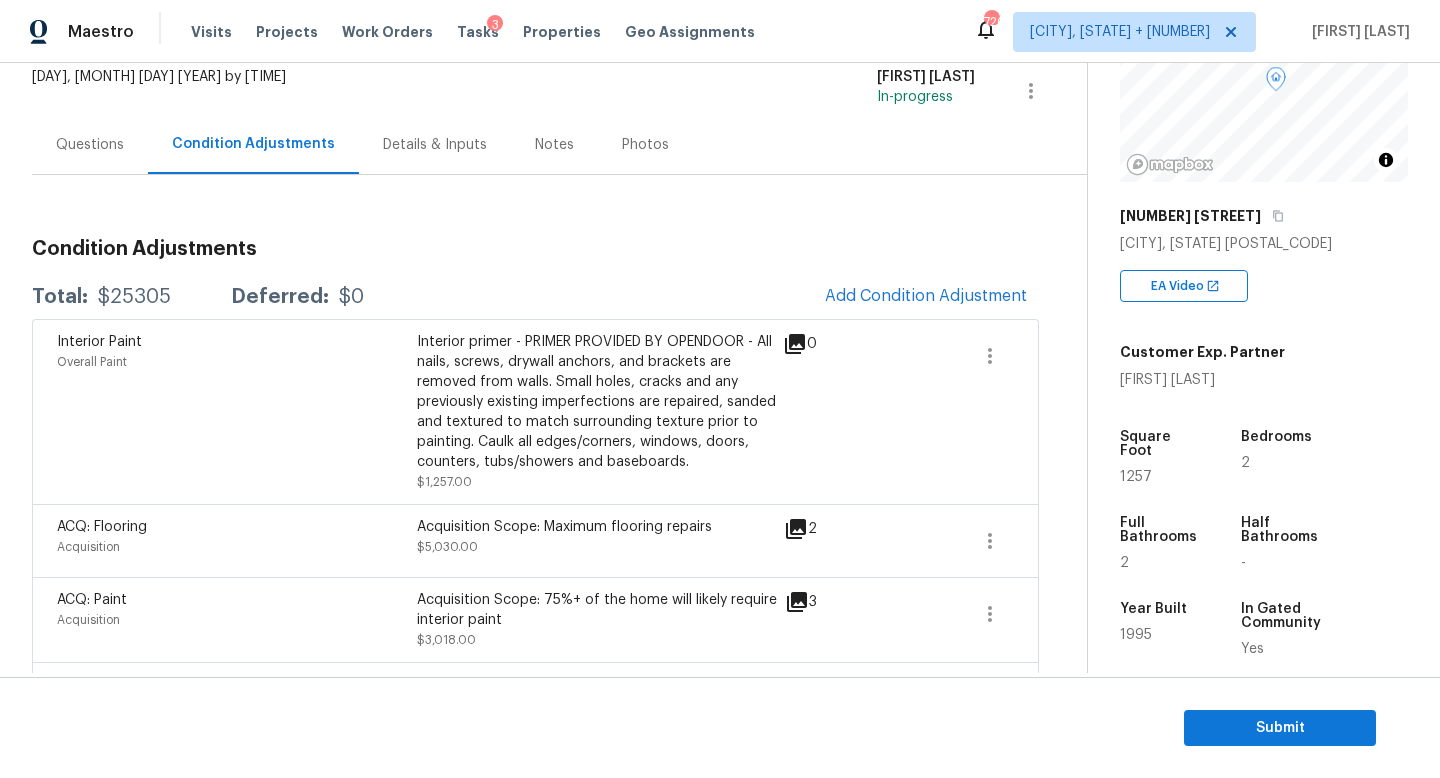 drag, startPoint x: 573, startPoint y: 618, endPoint x: 774, endPoint y: 572, distance: 206.1965 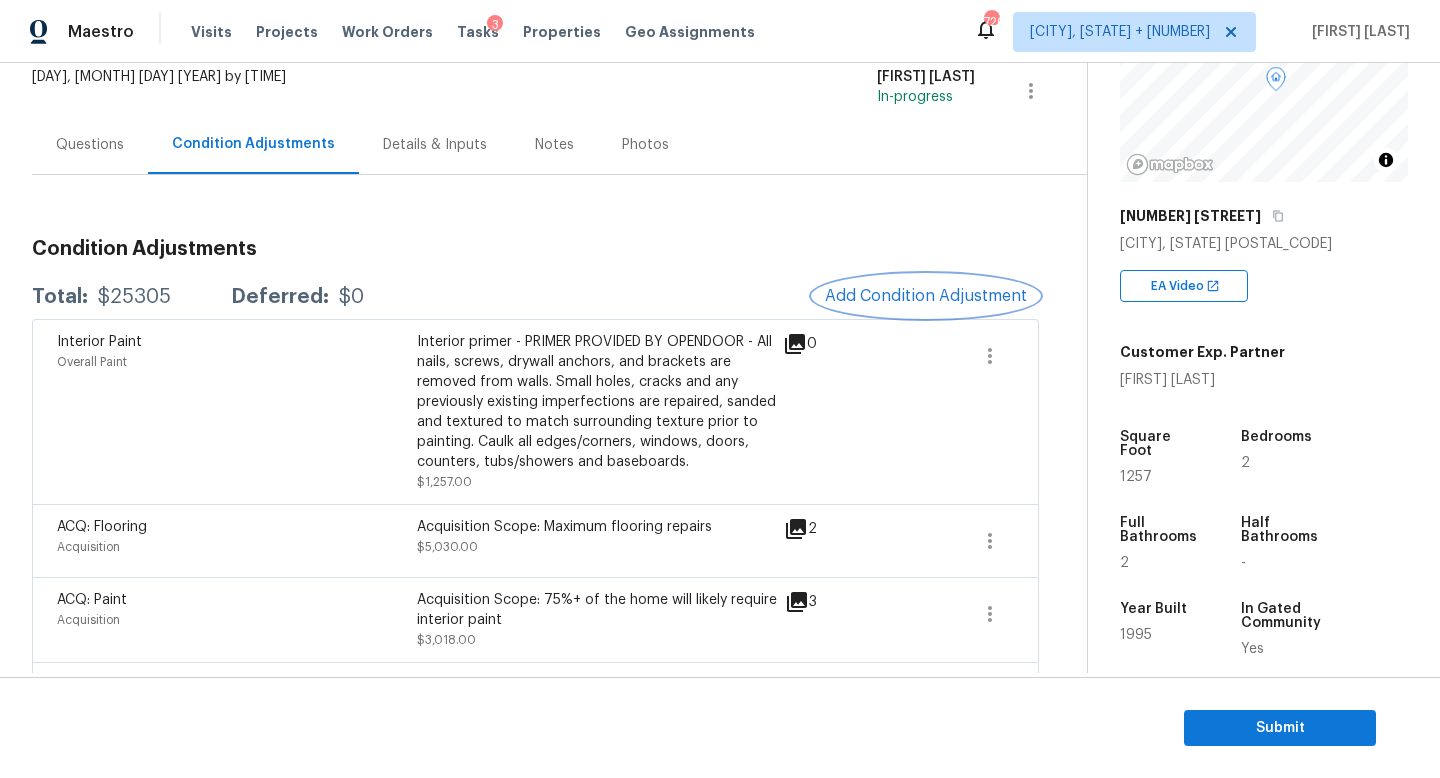 click on "Add Condition Adjustment" at bounding box center [926, 296] 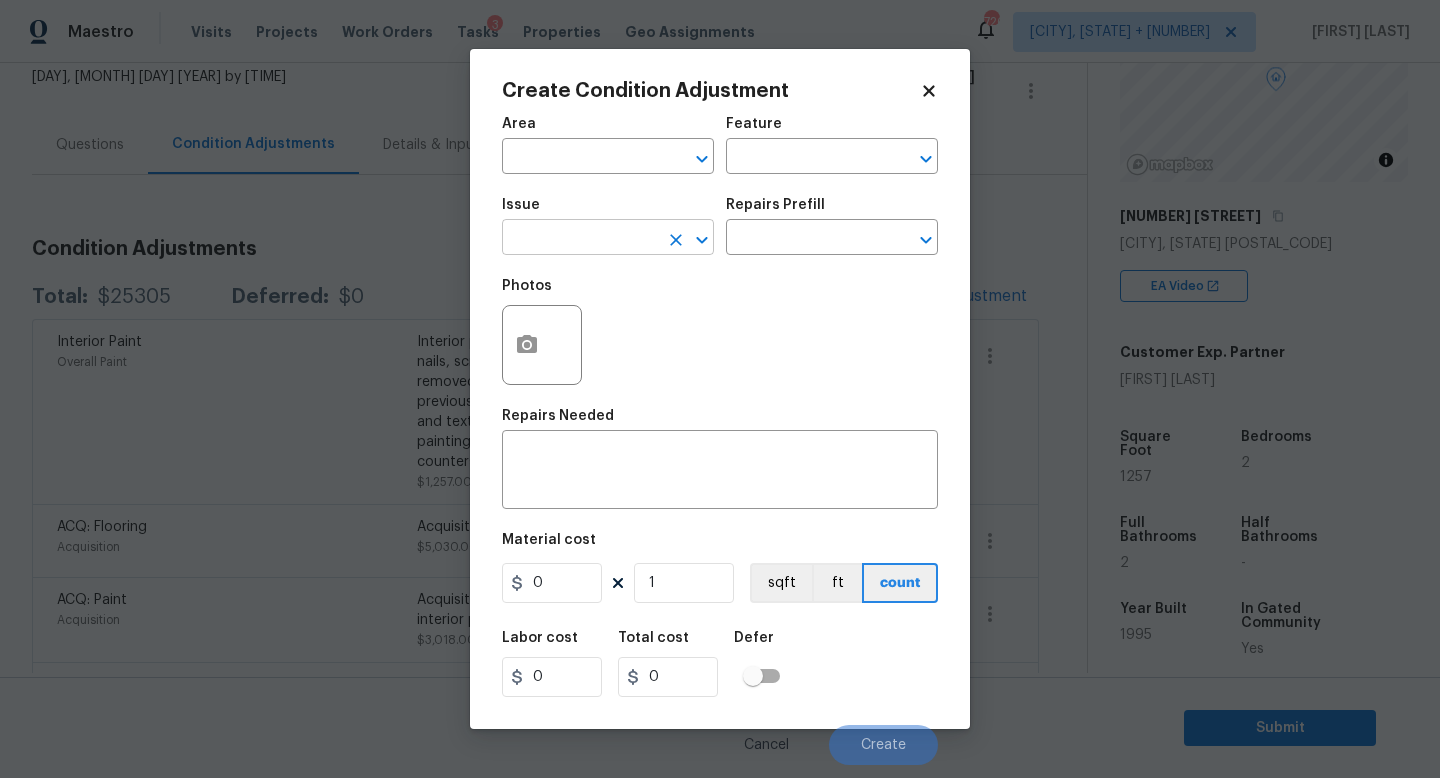 click at bounding box center (580, 239) 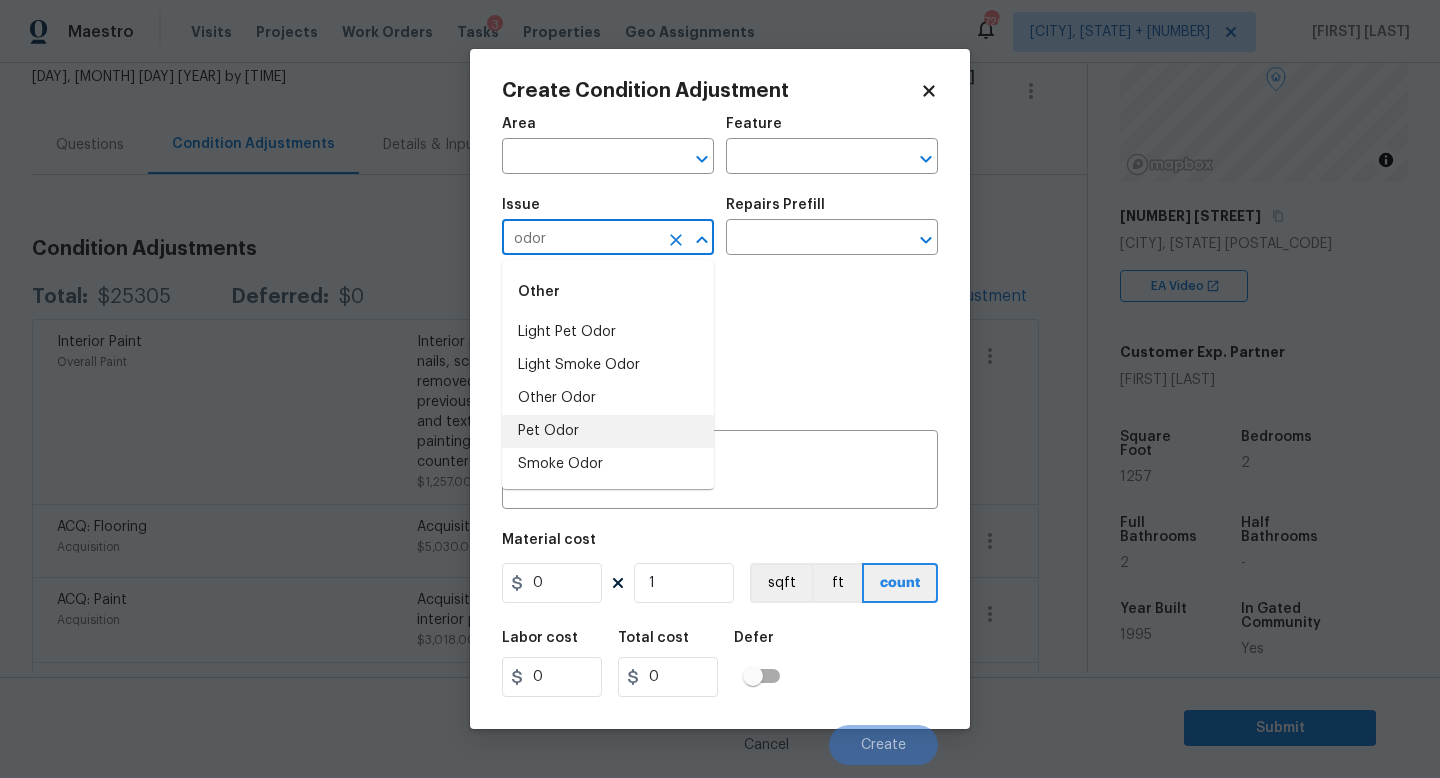 click on "Pet Odor" at bounding box center [608, 431] 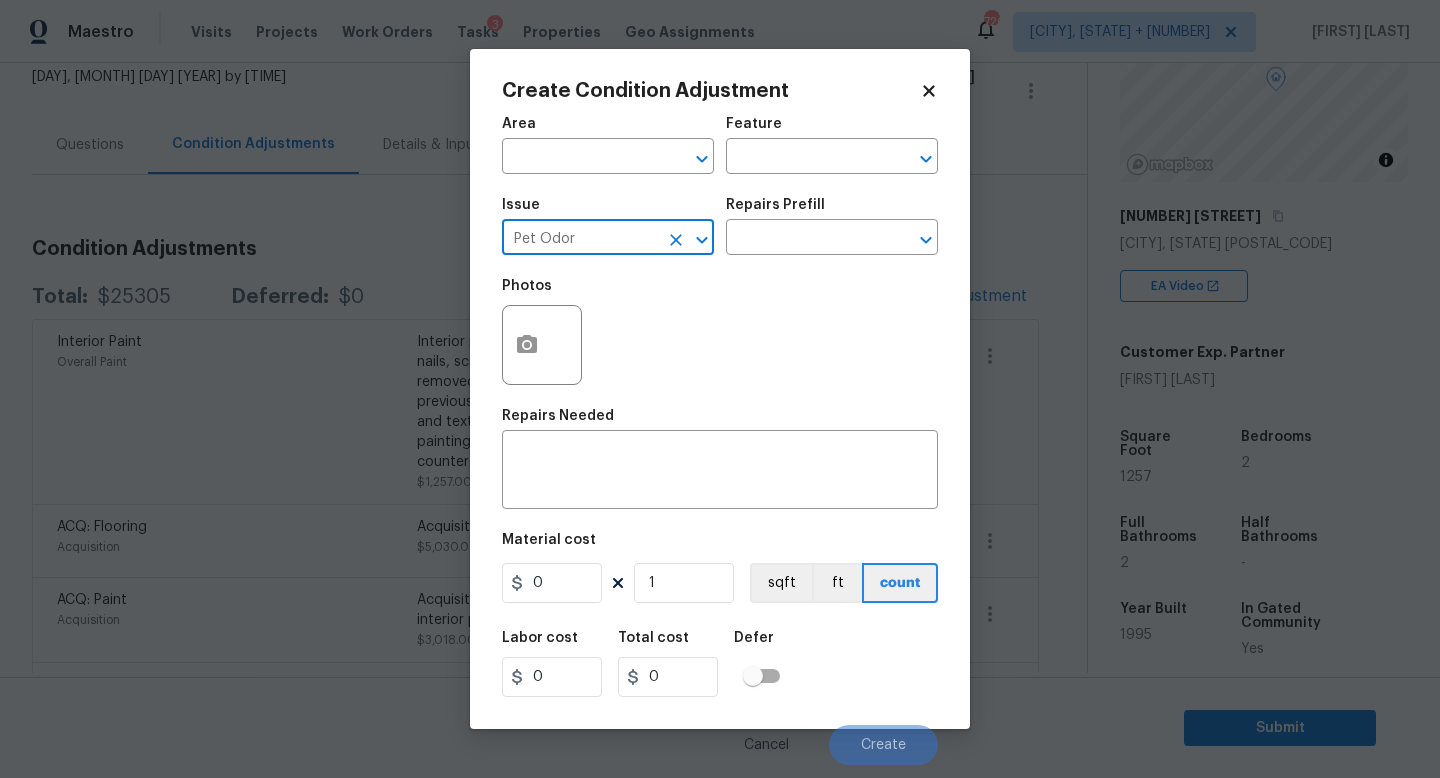 type on "Pet Odor" 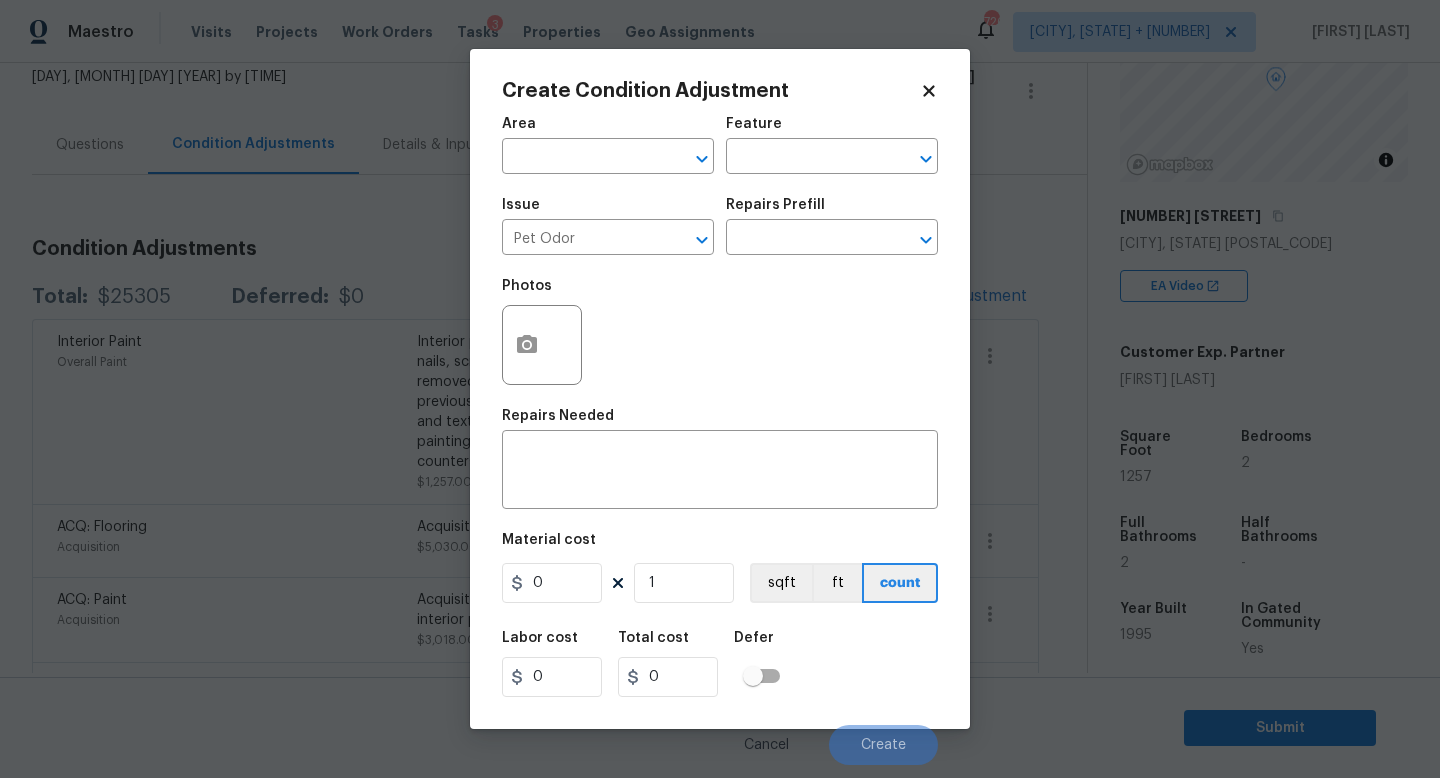 click on "Repairs Needed" at bounding box center (720, 422) 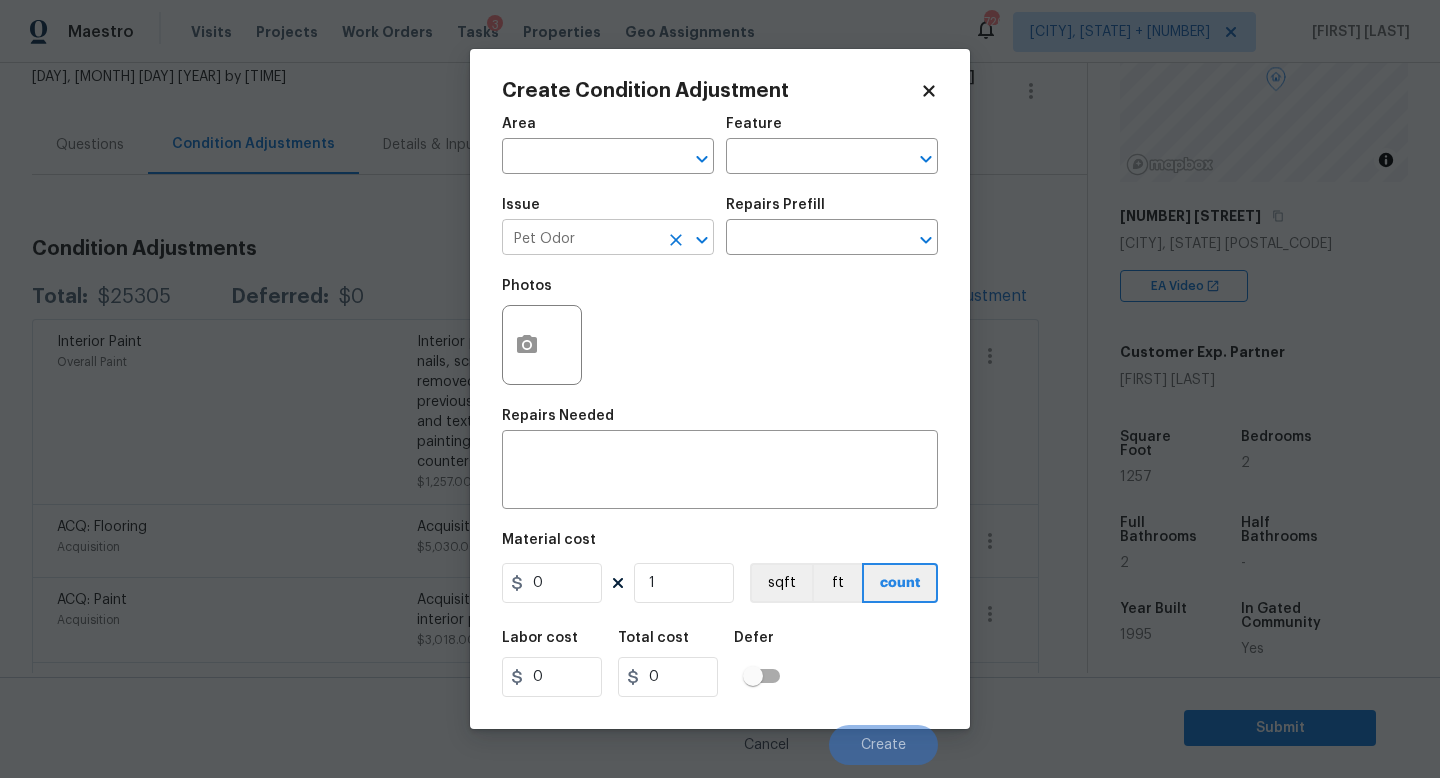 click 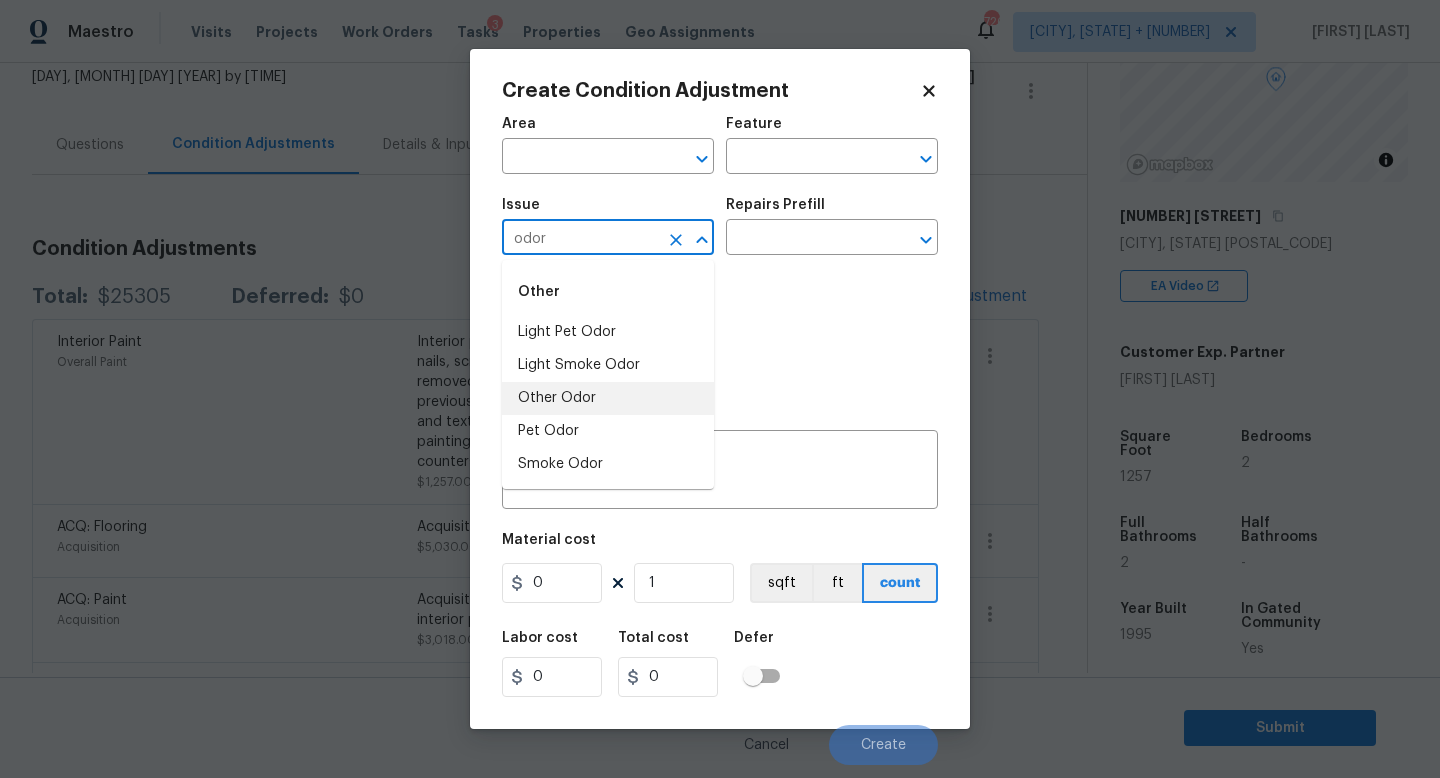 click on "Other Odor" at bounding box center (608, 398) 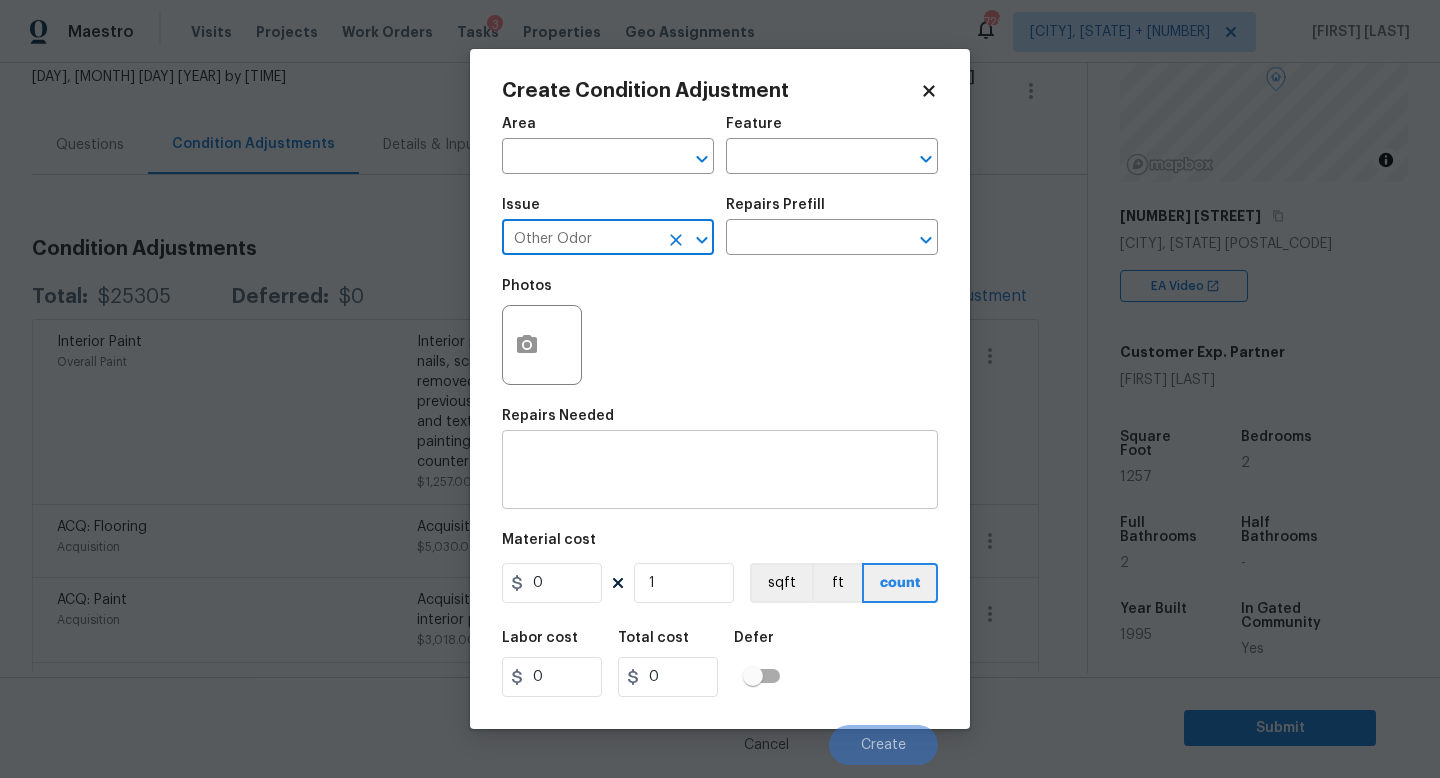 type on "Other Odor" 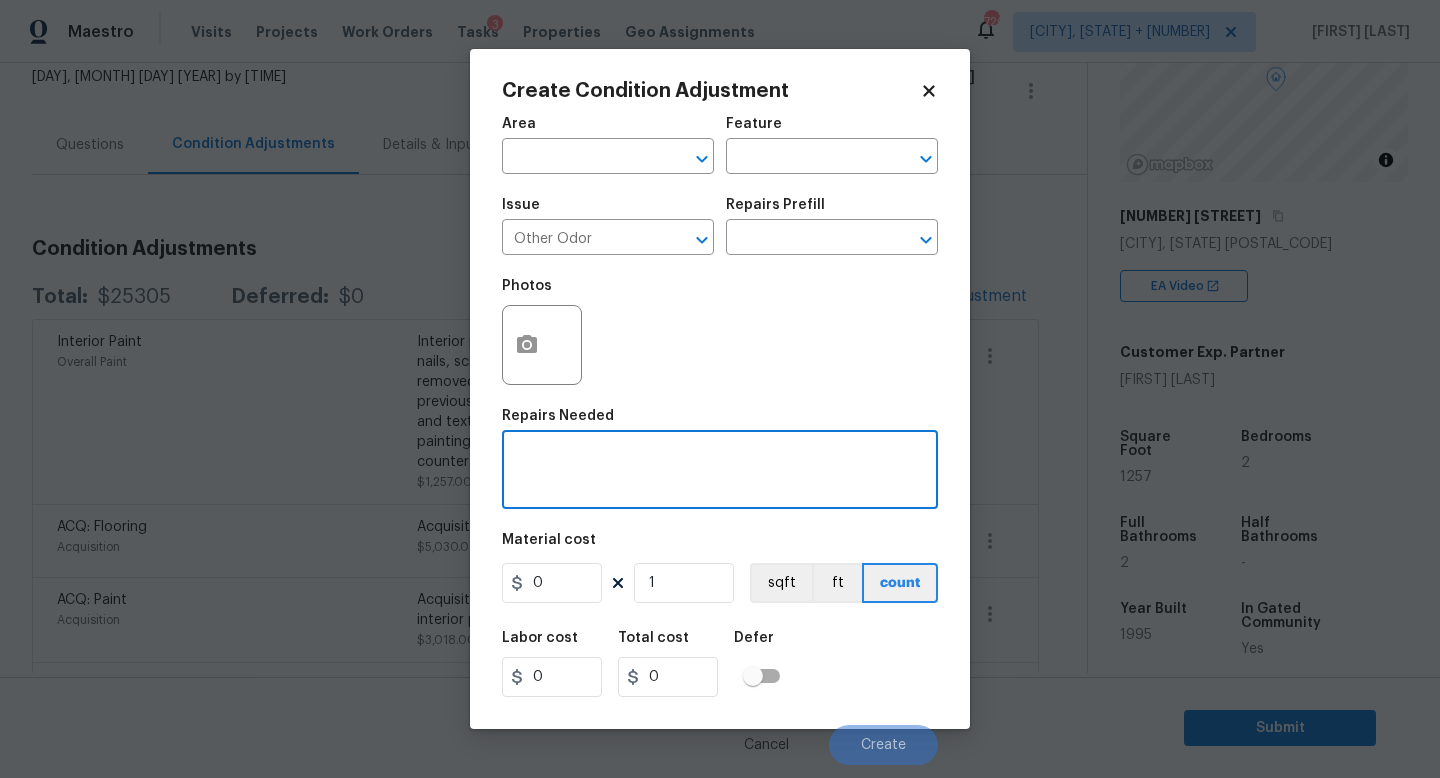 type on "m" 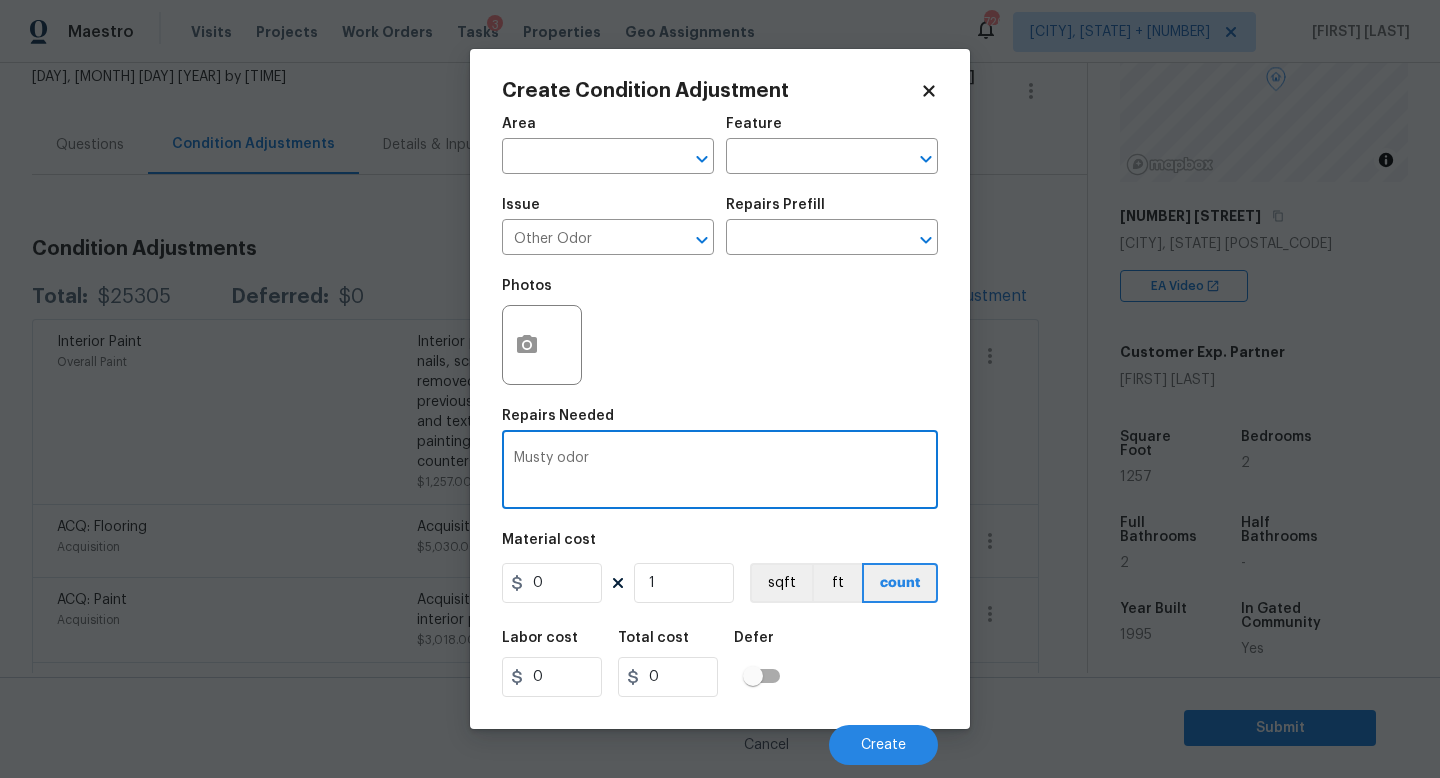 type on "Musty odor" 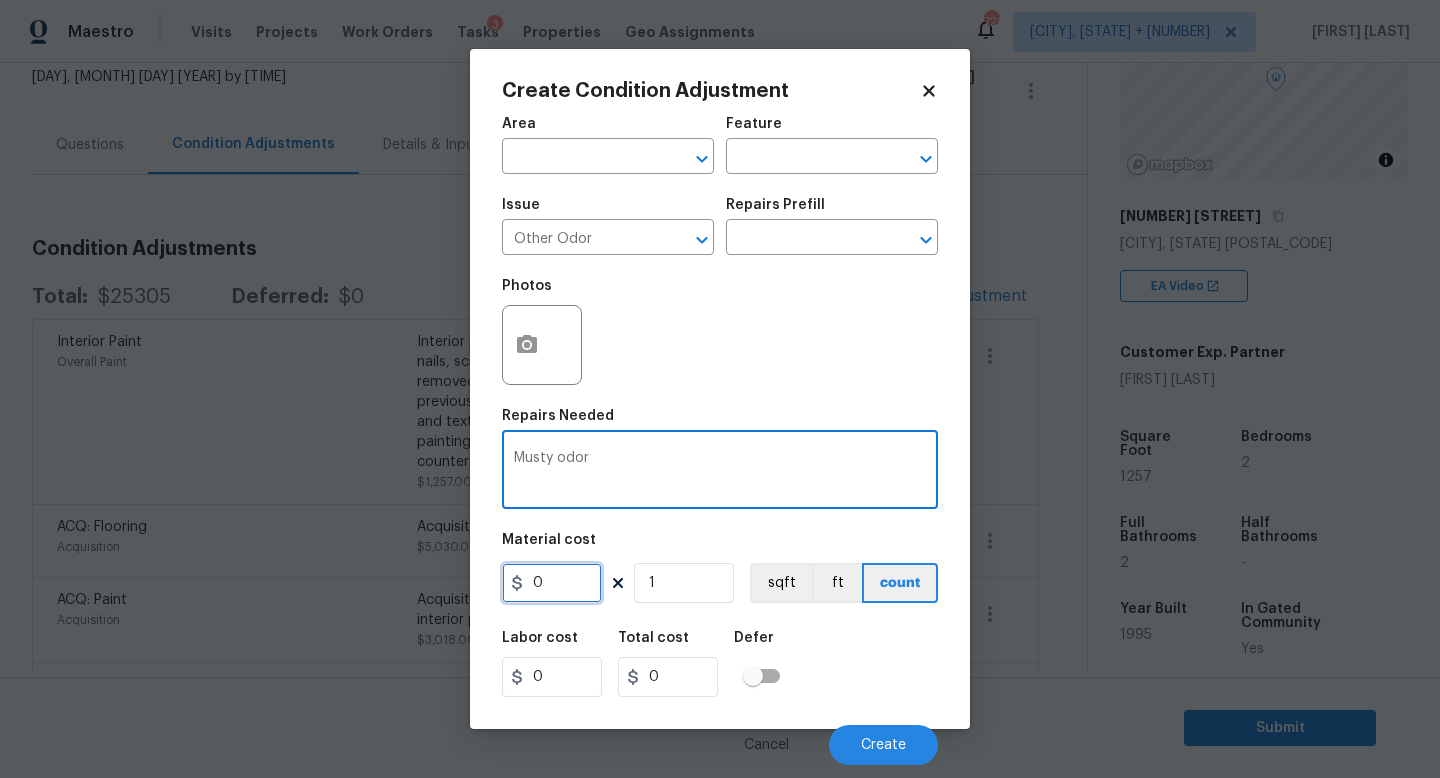 drag, startPoint x: 590, startPoint y: 587, endPoint x: 311, endPoint y: 587, distance: 279 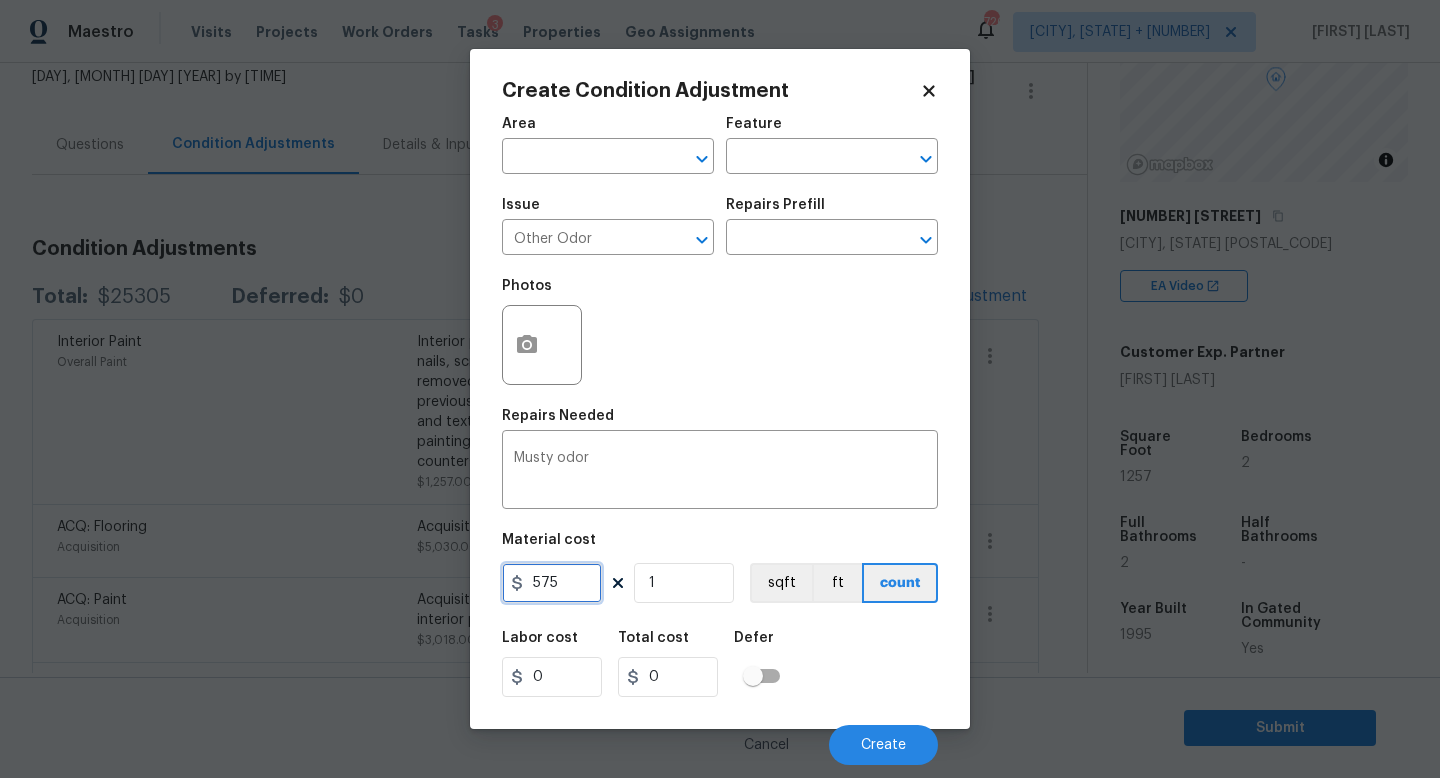 type on "575" 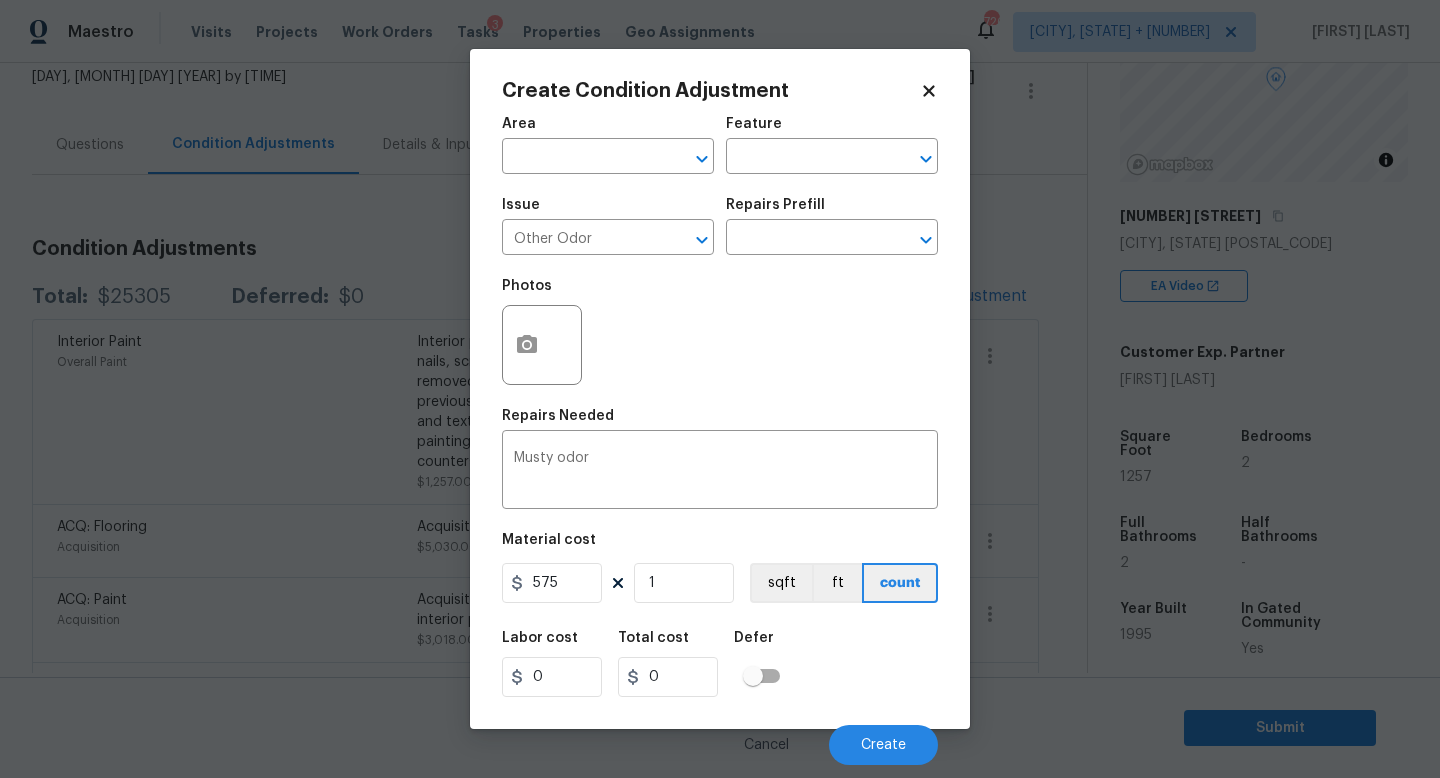 type on "575" 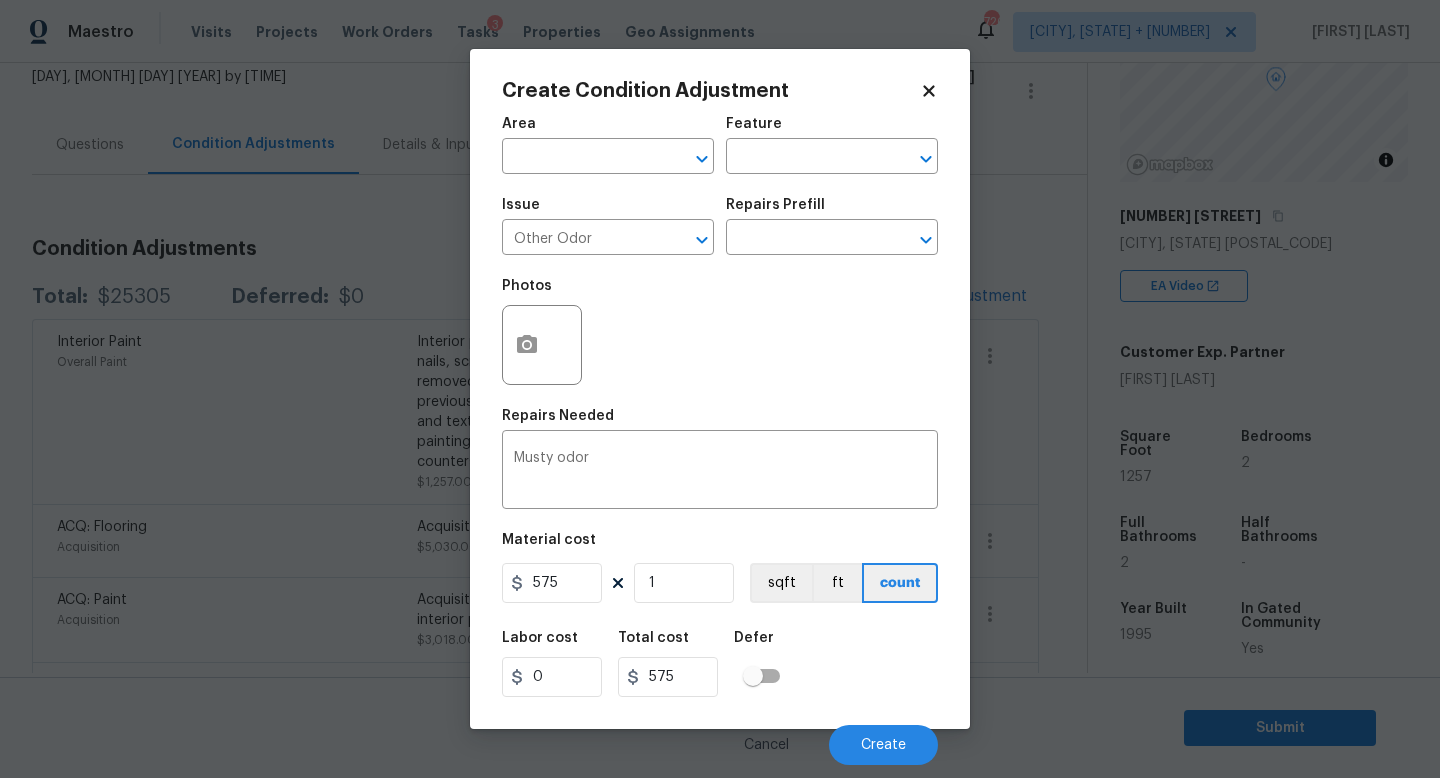 click on "Labor cost 0 Total cost 575 Defer" at bounding box center [720, 664] 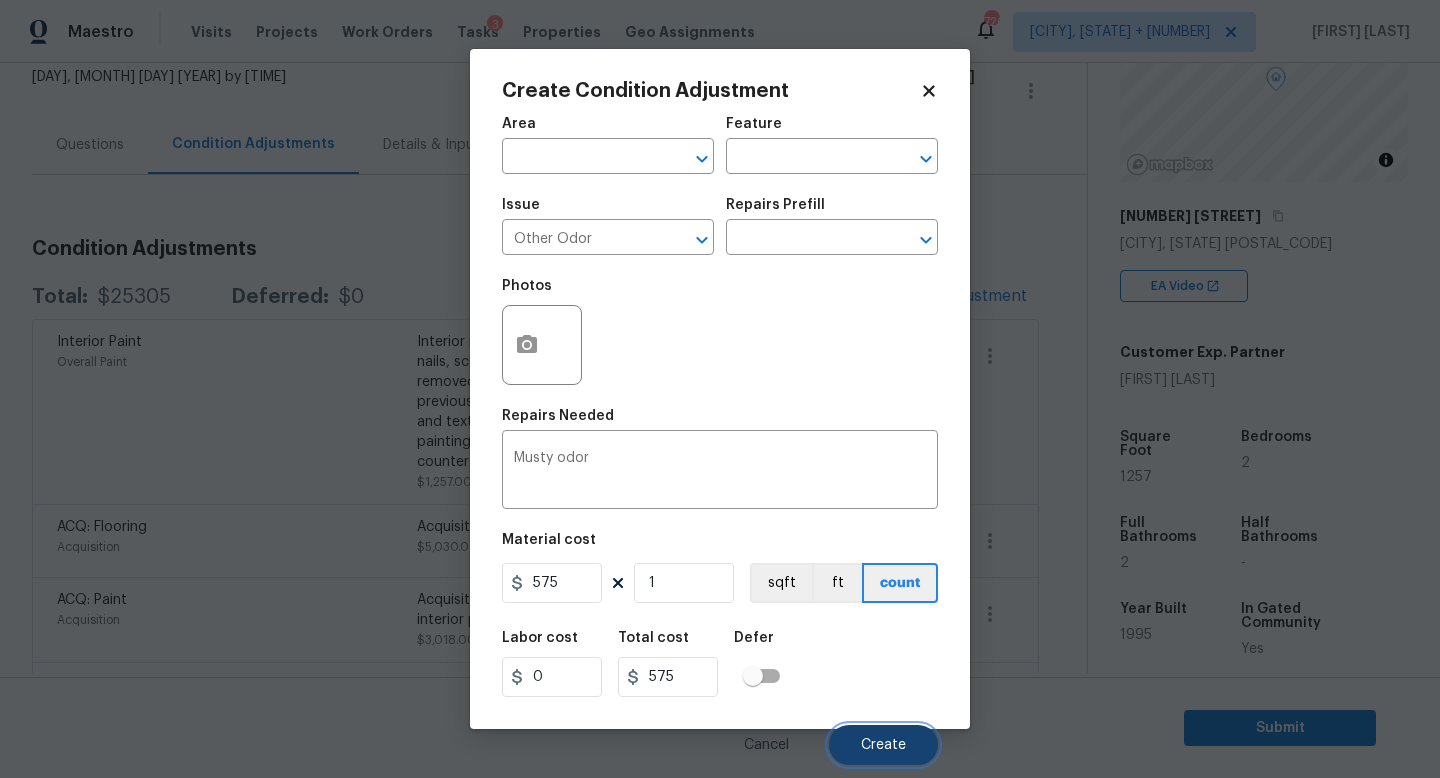 click on "Create" at bounding box center [883, 745] 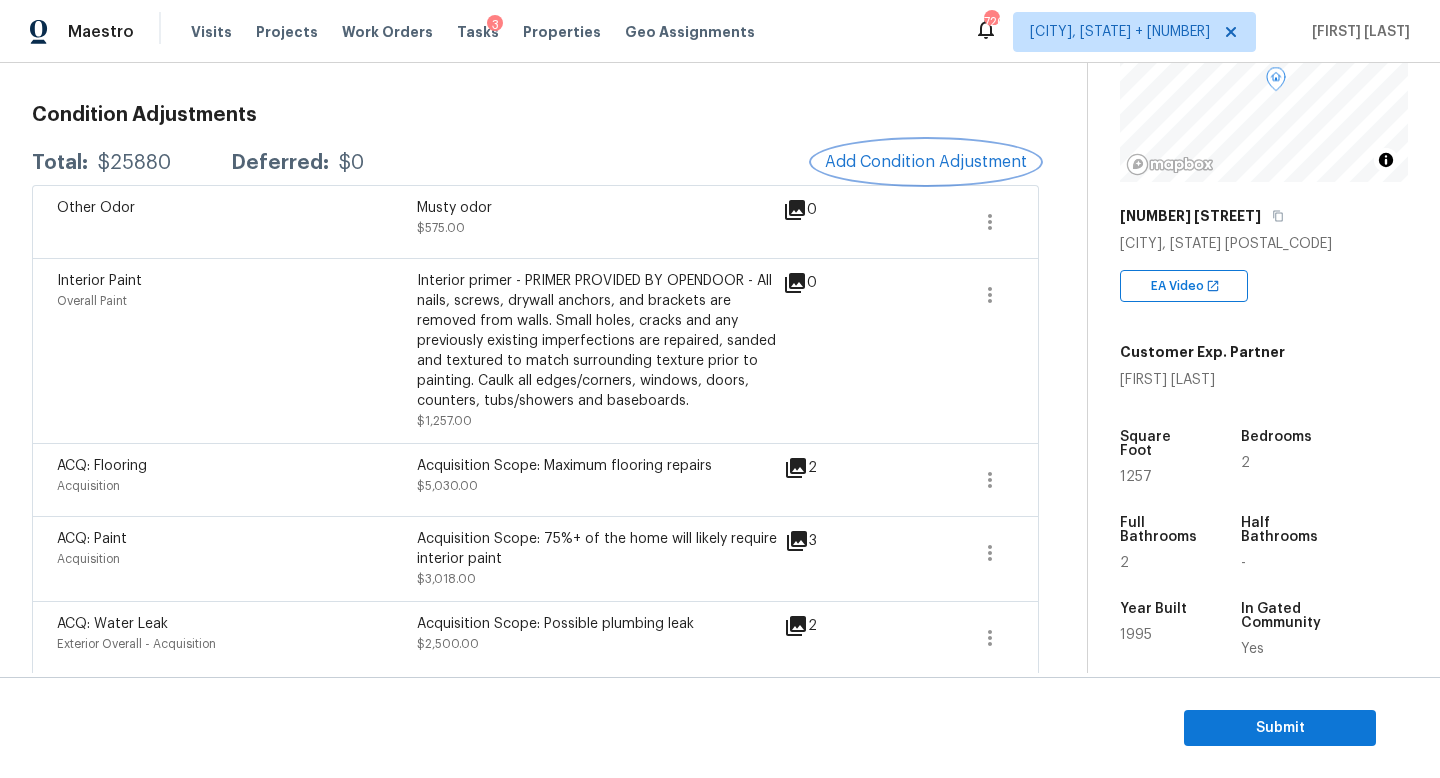 scroll, scrollTop: 575, scrollLeft: 0, axis: vertical 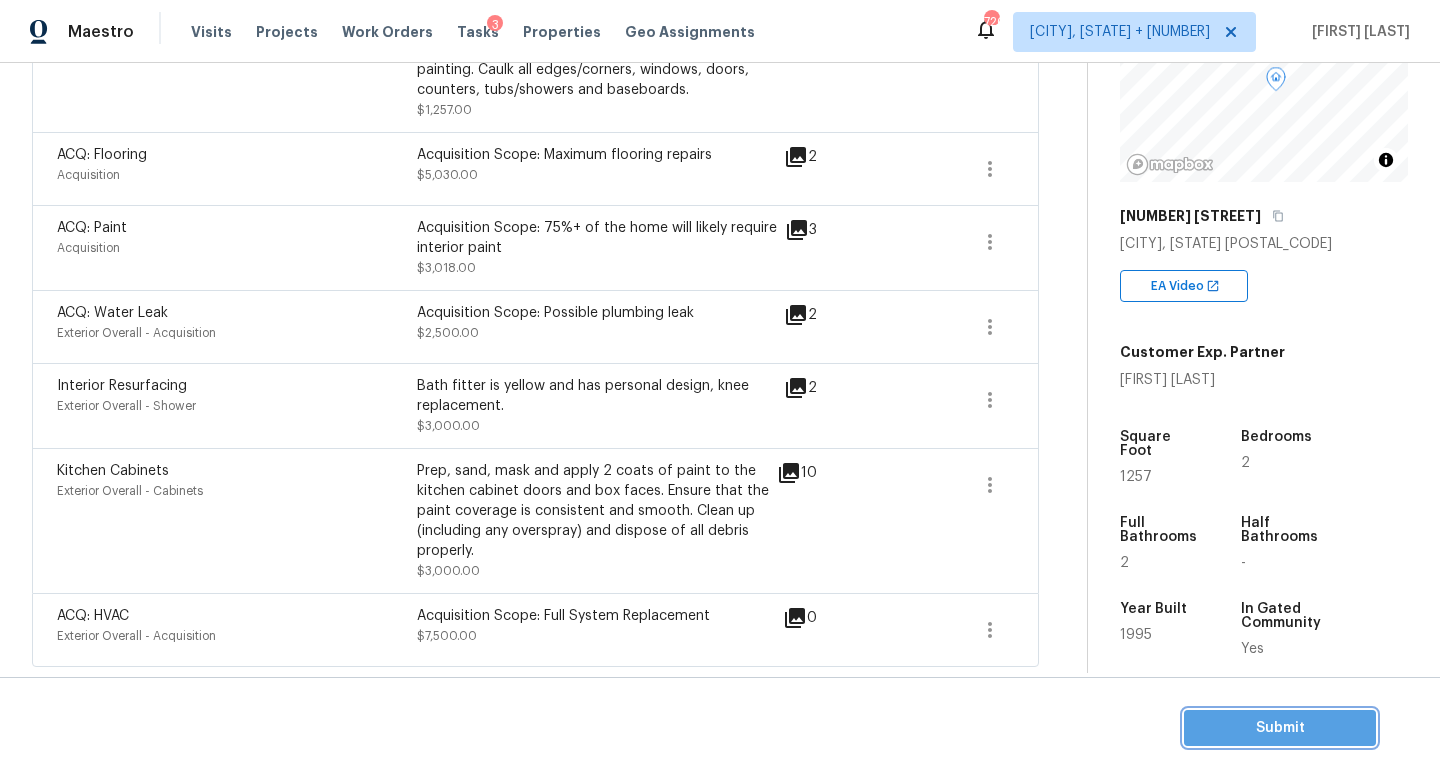 click on "Submit" at bounding box center (1280, 728) 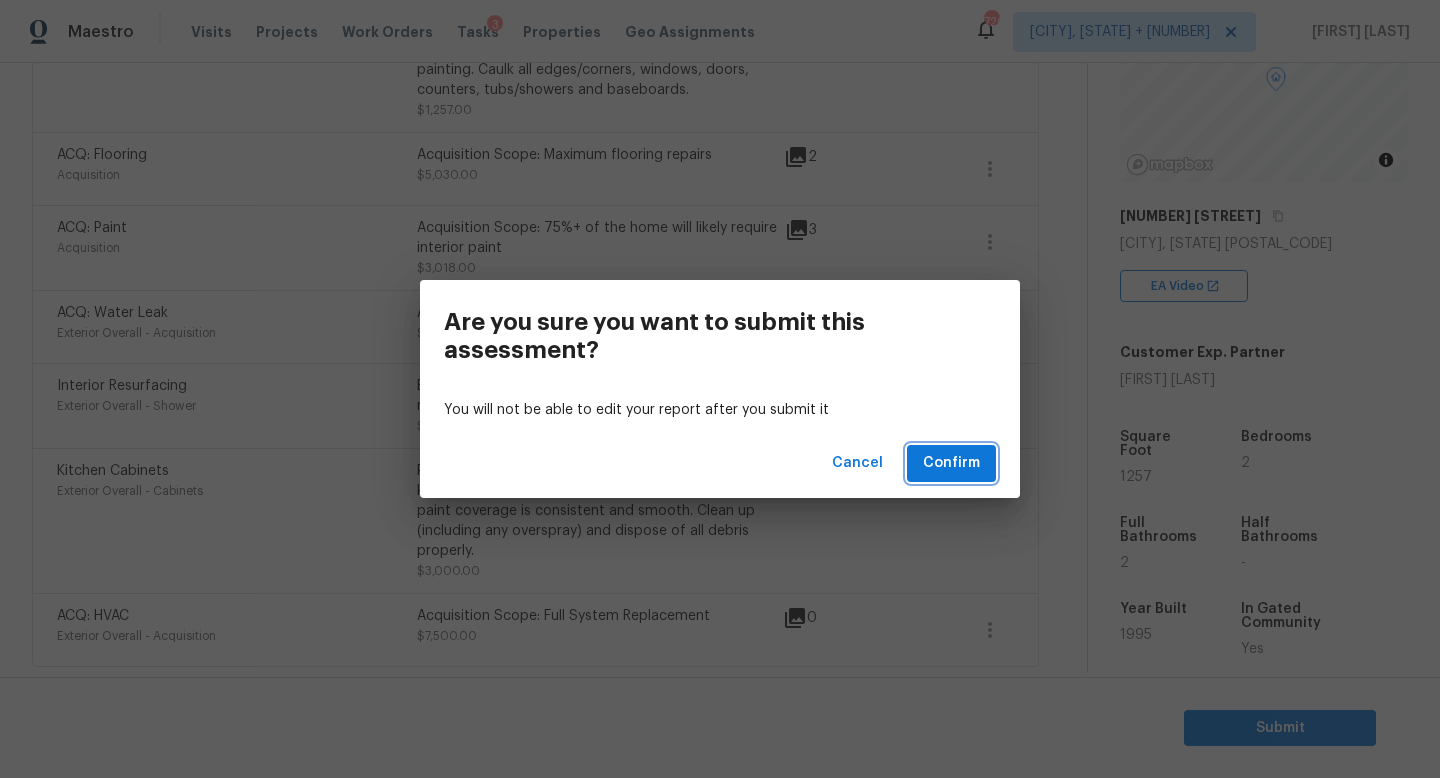 click on "Confirm" at bounding box center [951, 463] 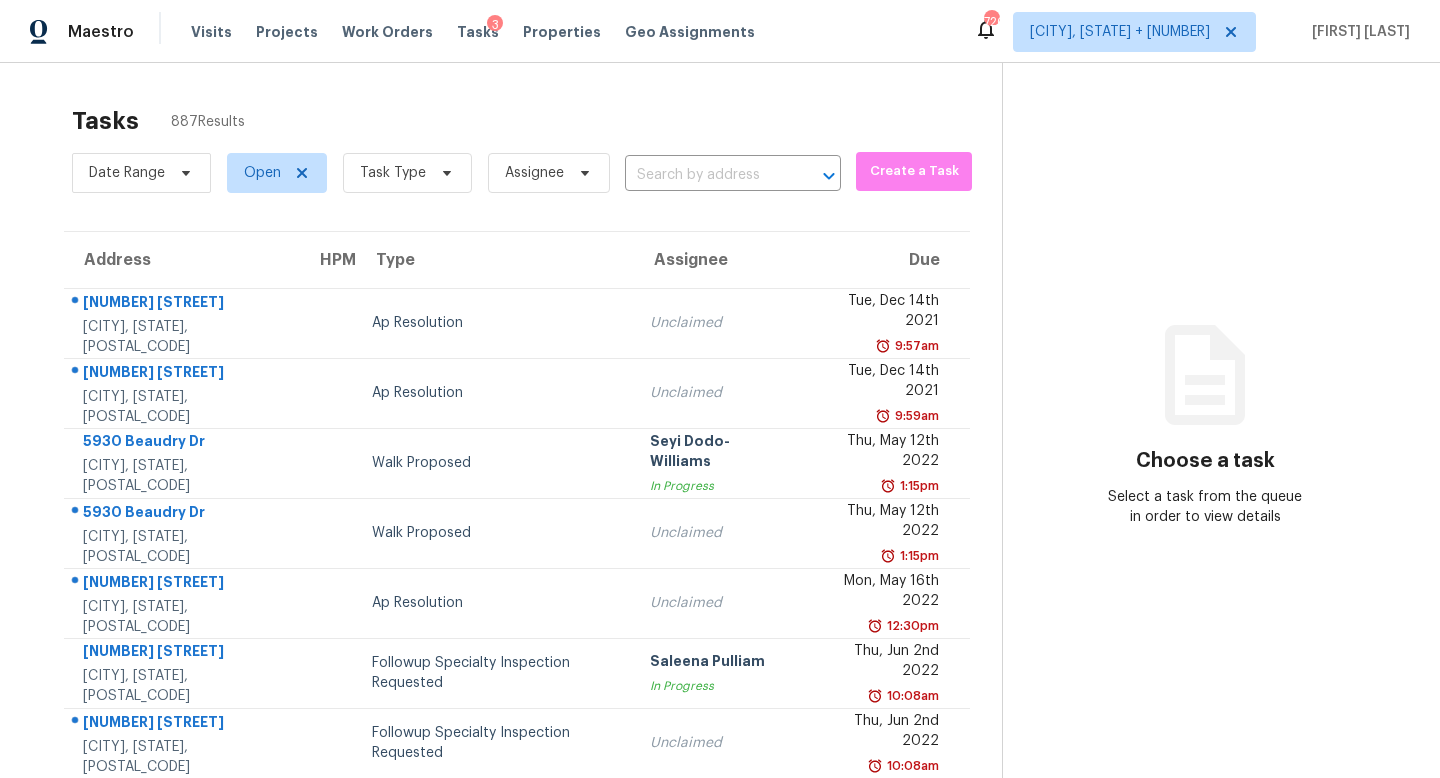 click on "Date Range Open Task Type Assignee ​" at bounding box center (456, 173) 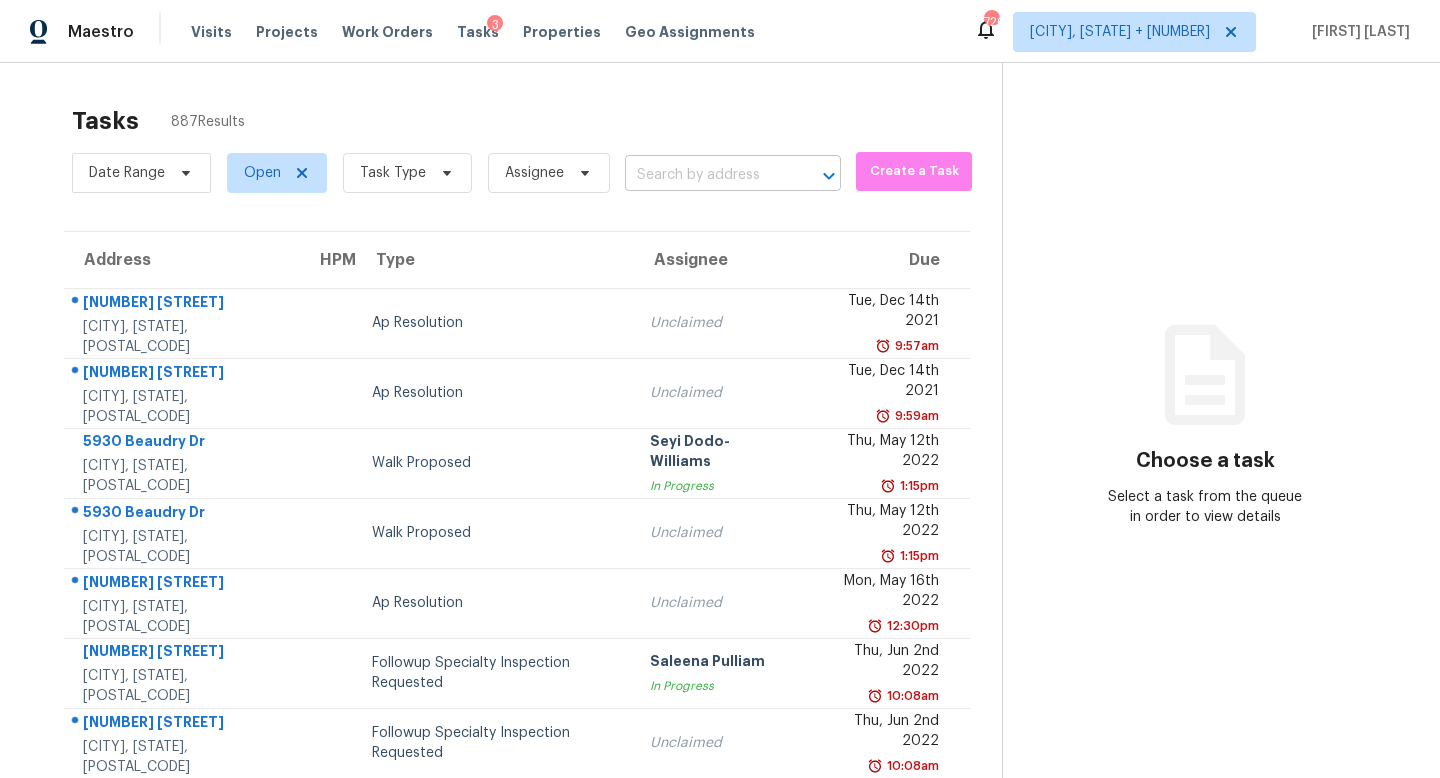 click at bounding box center [705, 175] 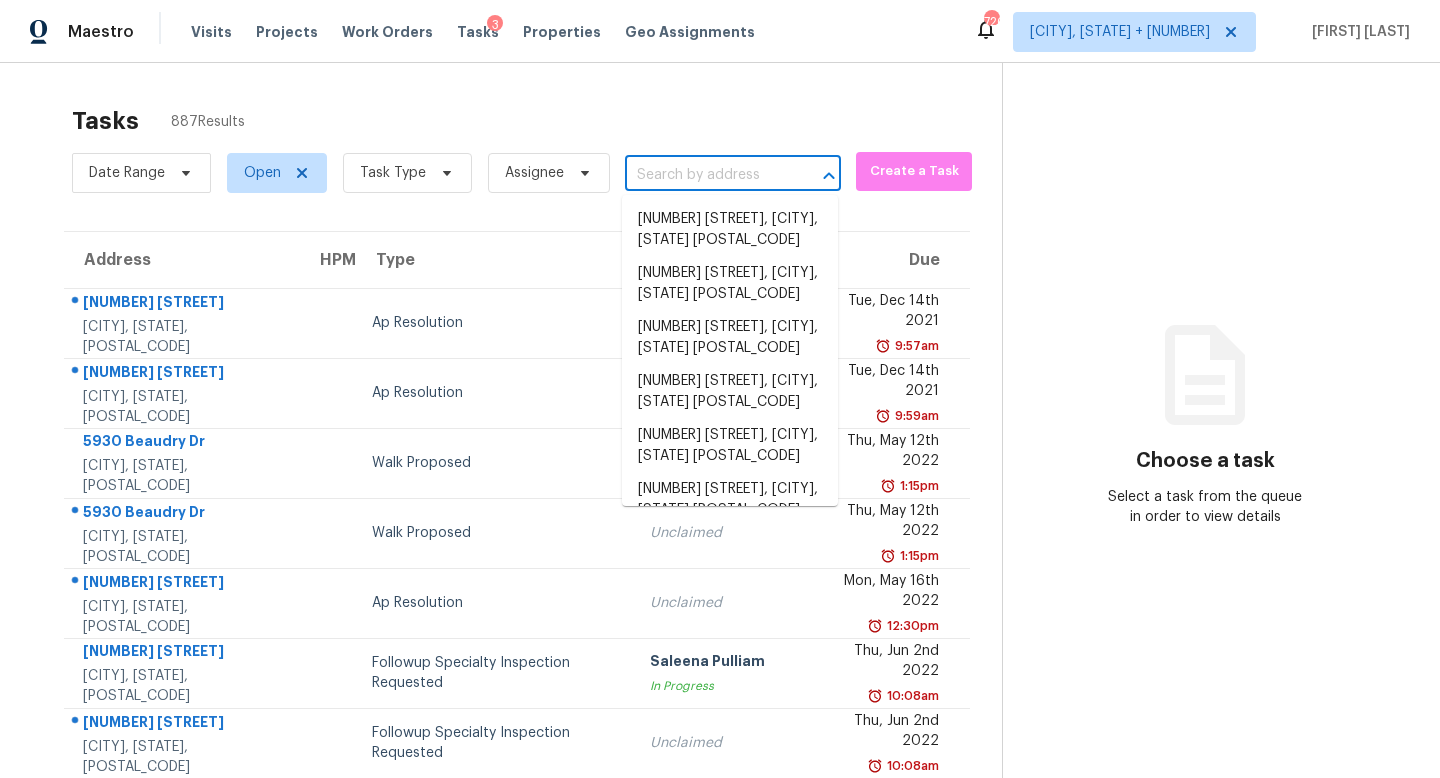 paste on "967 Avalon Ave San Francisco, CA, 94112" 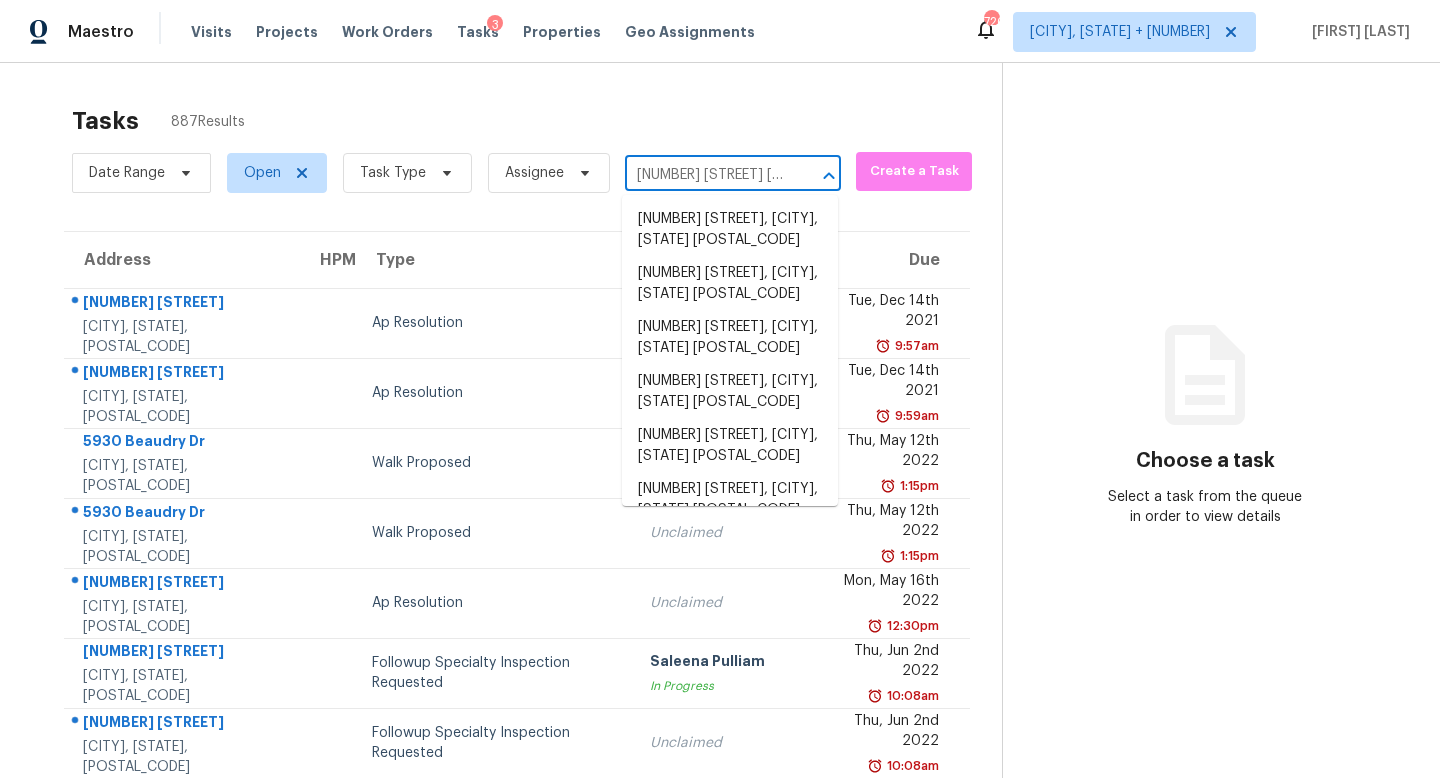 scroll, scrollTop: 0, scrollLeft: 118, axis: horizontal 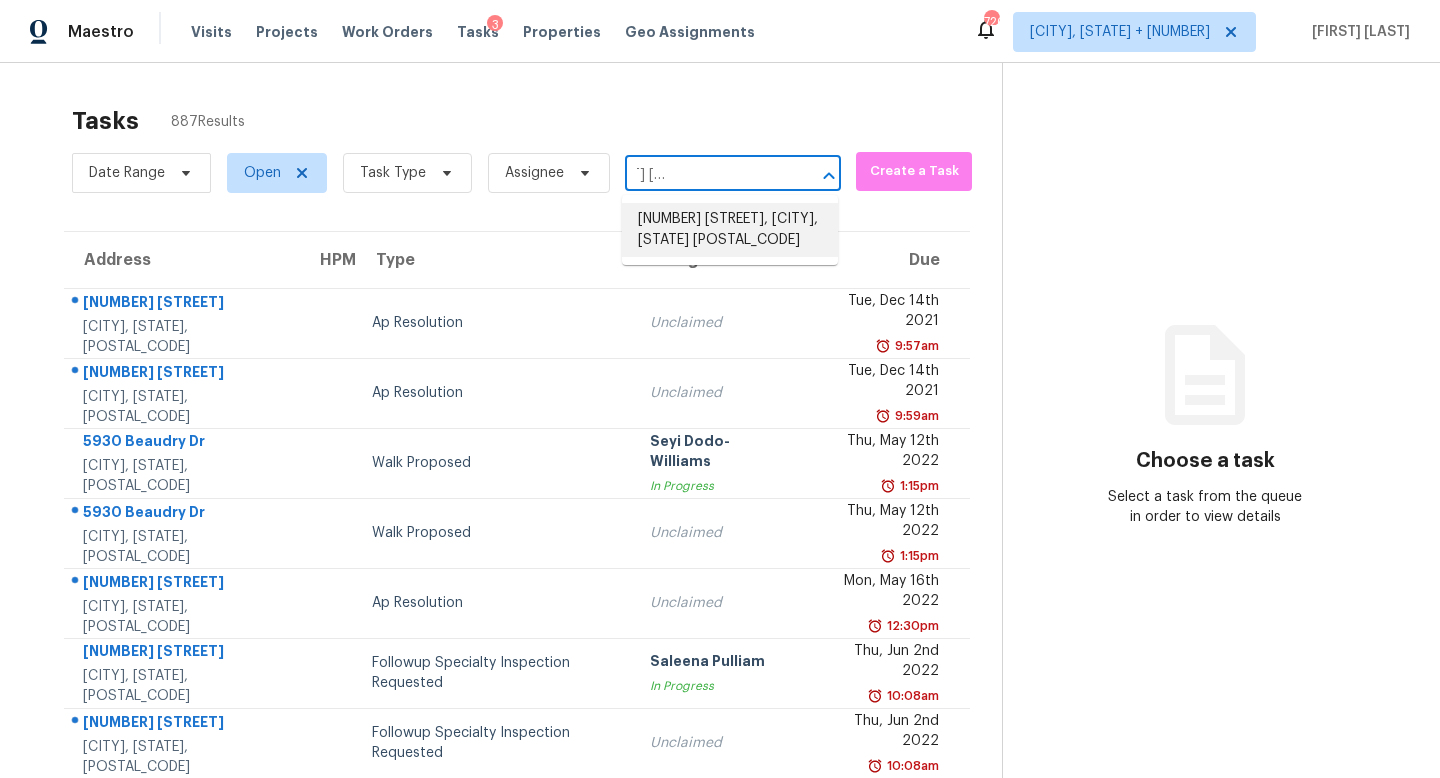 click on "967 Avalon Ave, San Francisco, CA 94112" at bounding box center (730, 230) 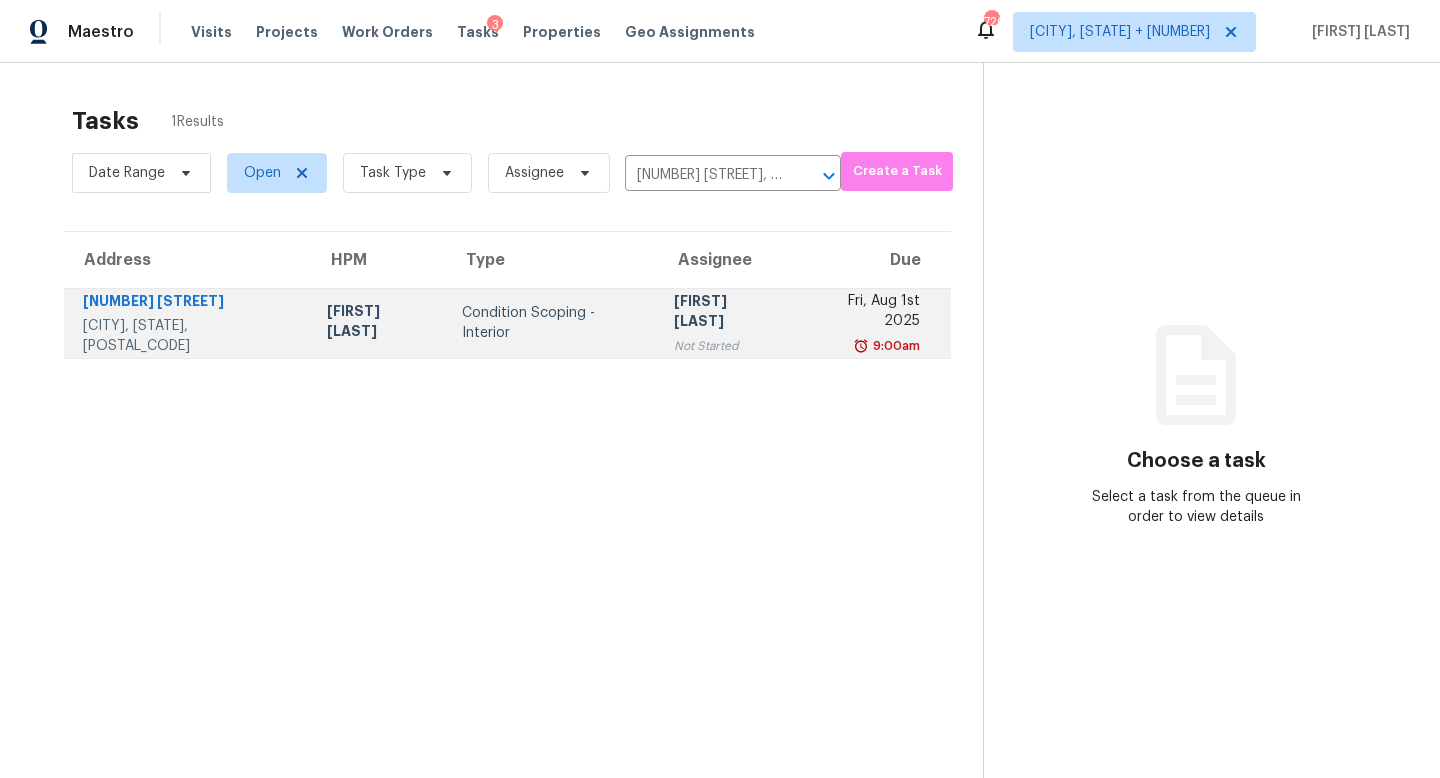 click on "Jishnu Manoj Not Started" at bounding box center (726, 323) 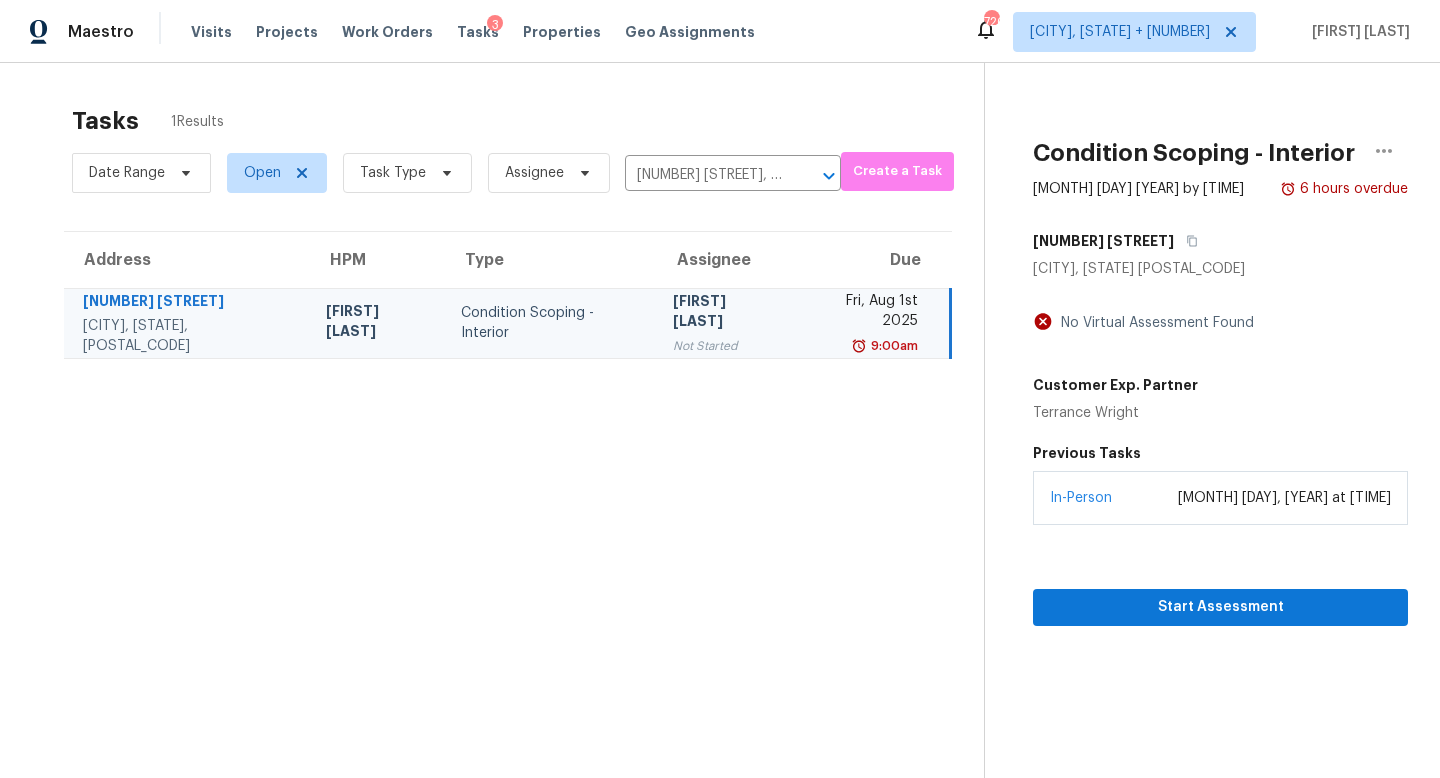 click on "Condition Scoping - Interior Aug 1st 2025 by 9:00am 6 hours overdue 967 Avalon Ave San Francisco, CA 94112 No Virtual Assessment Found Customer Exp. Partner Terrance Wright Previous Tasks In-Person  July 31, 2025 at 04:08 PM Start Assessment" at bounding box center (1196, 452) 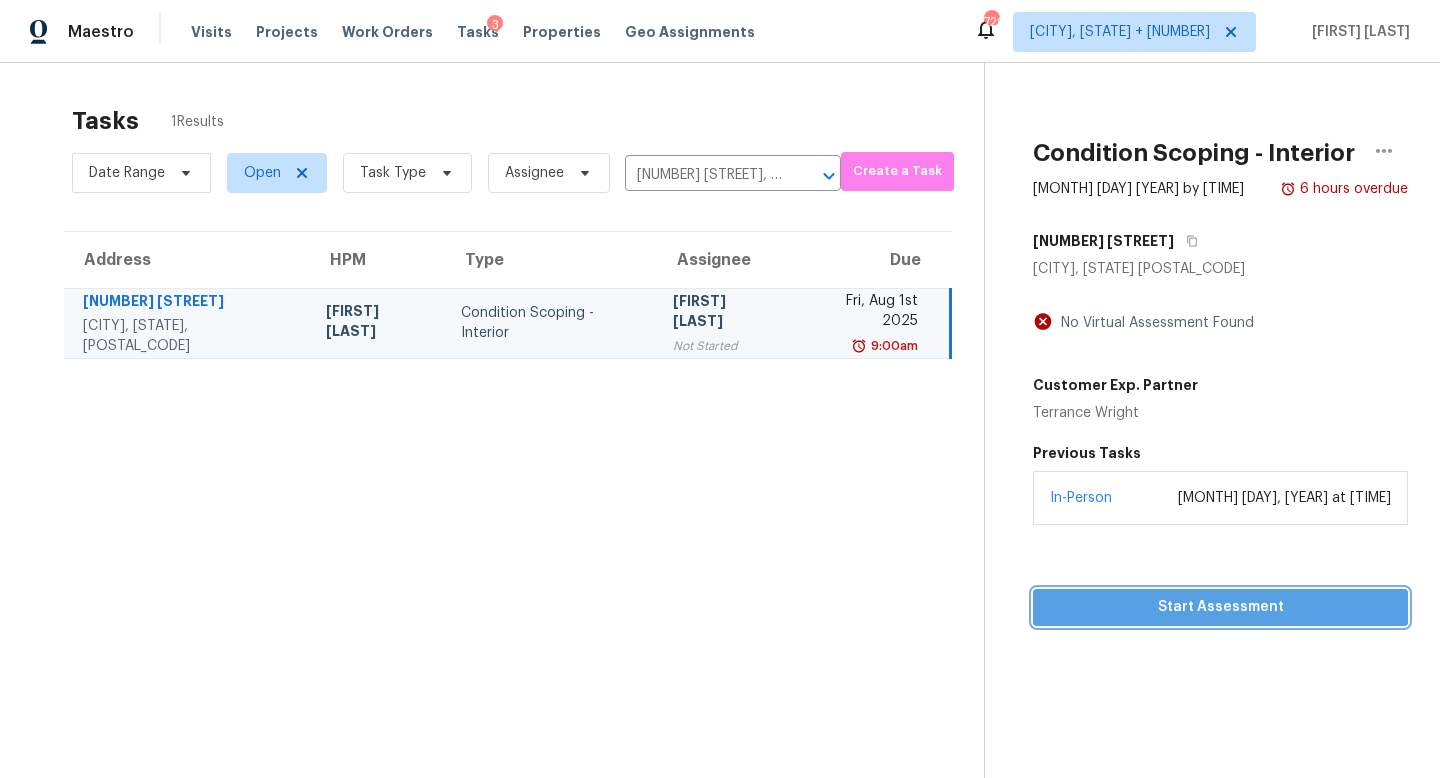 click on "Start Assessment" at bounding box center [1220, 607] 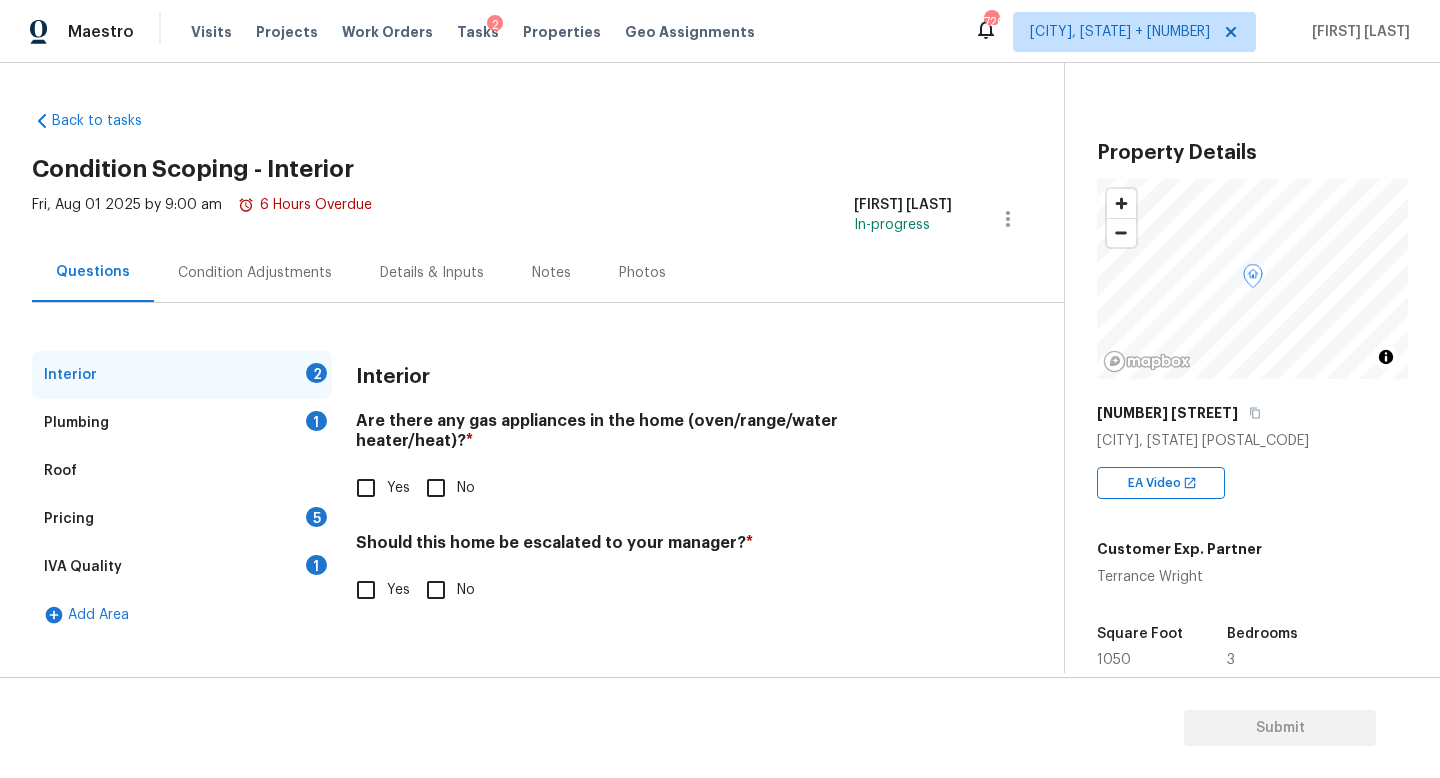 click on "Condition Adjustments" at bounding box center (255, 272) 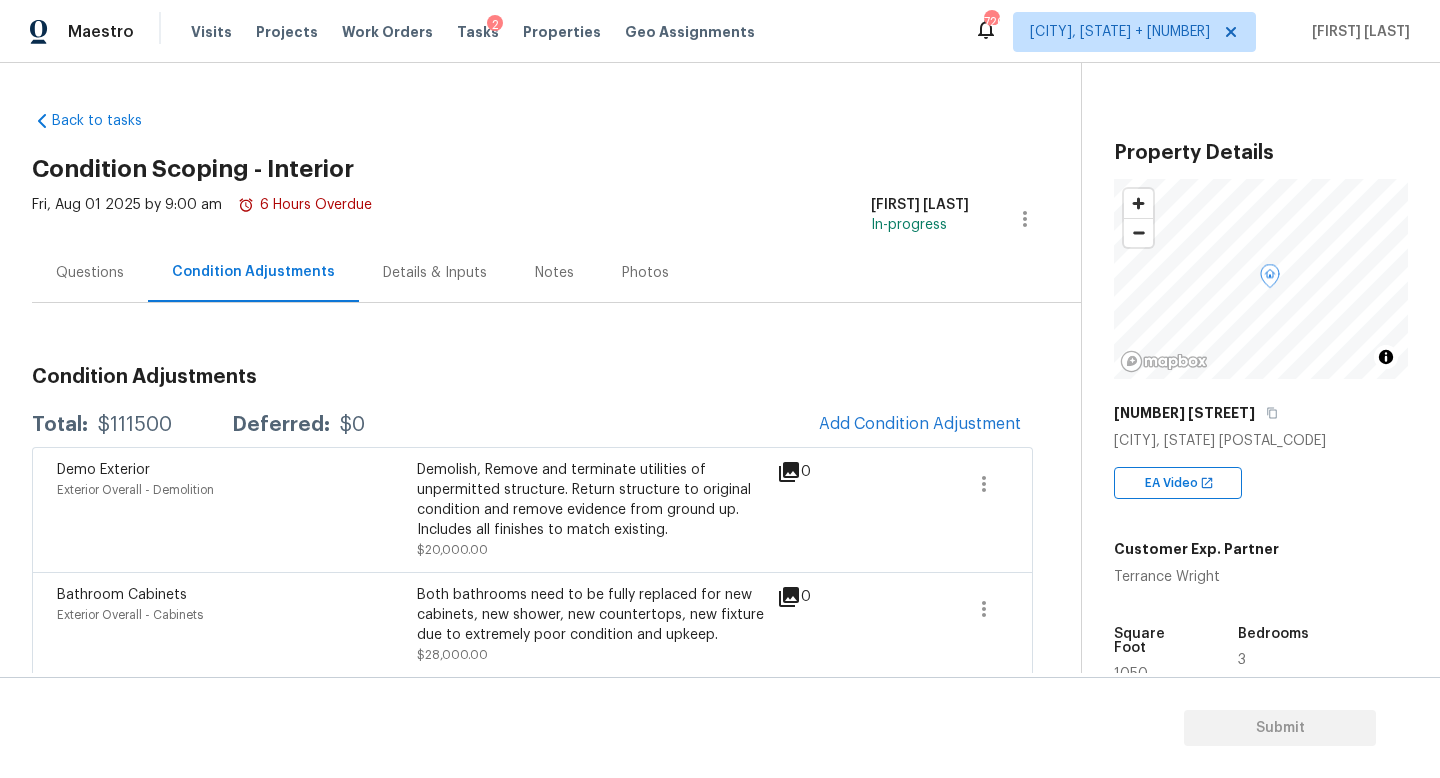 scroll, scrollTop: 44, scrollLeft: 0, axis: vertical 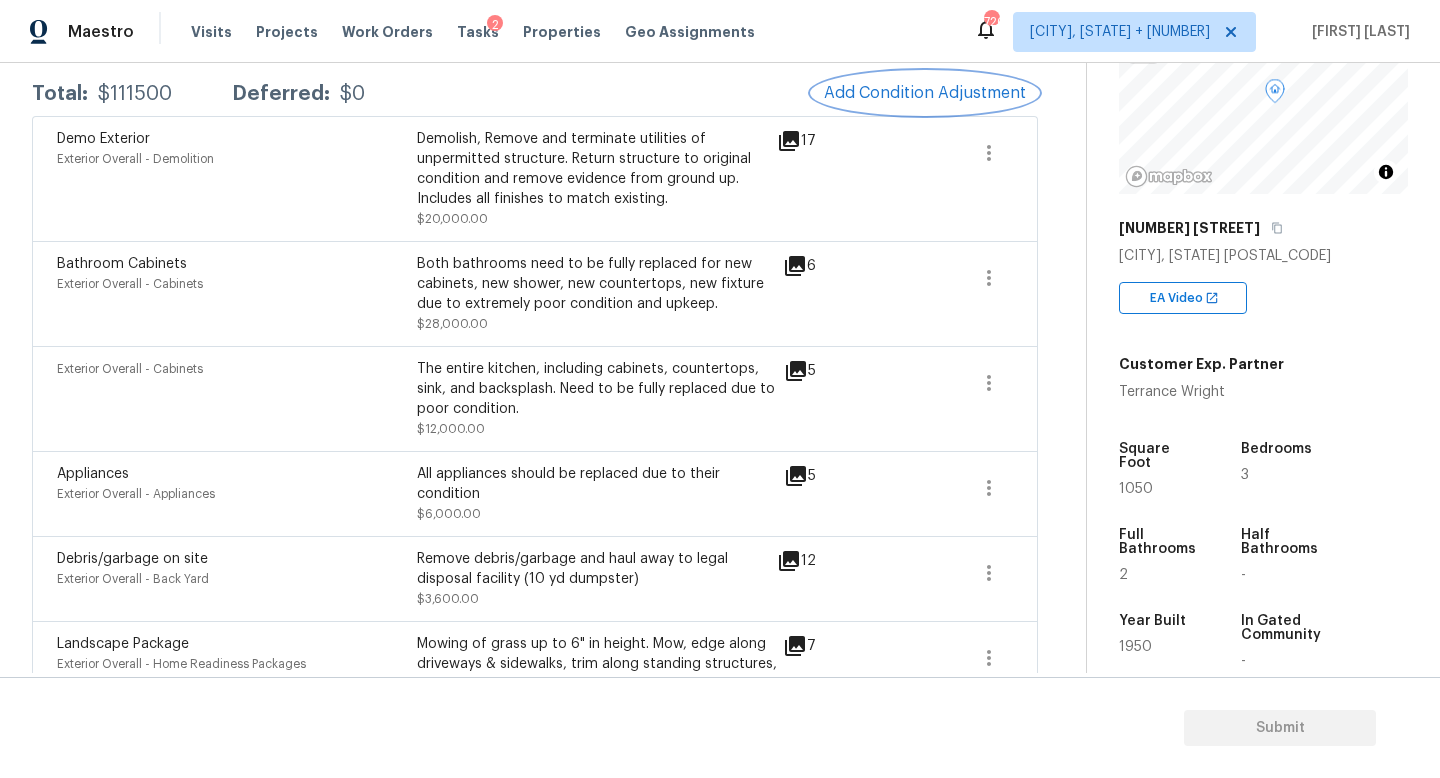 click on "Add Condition Adjustment" at bounding box center [925, 93] 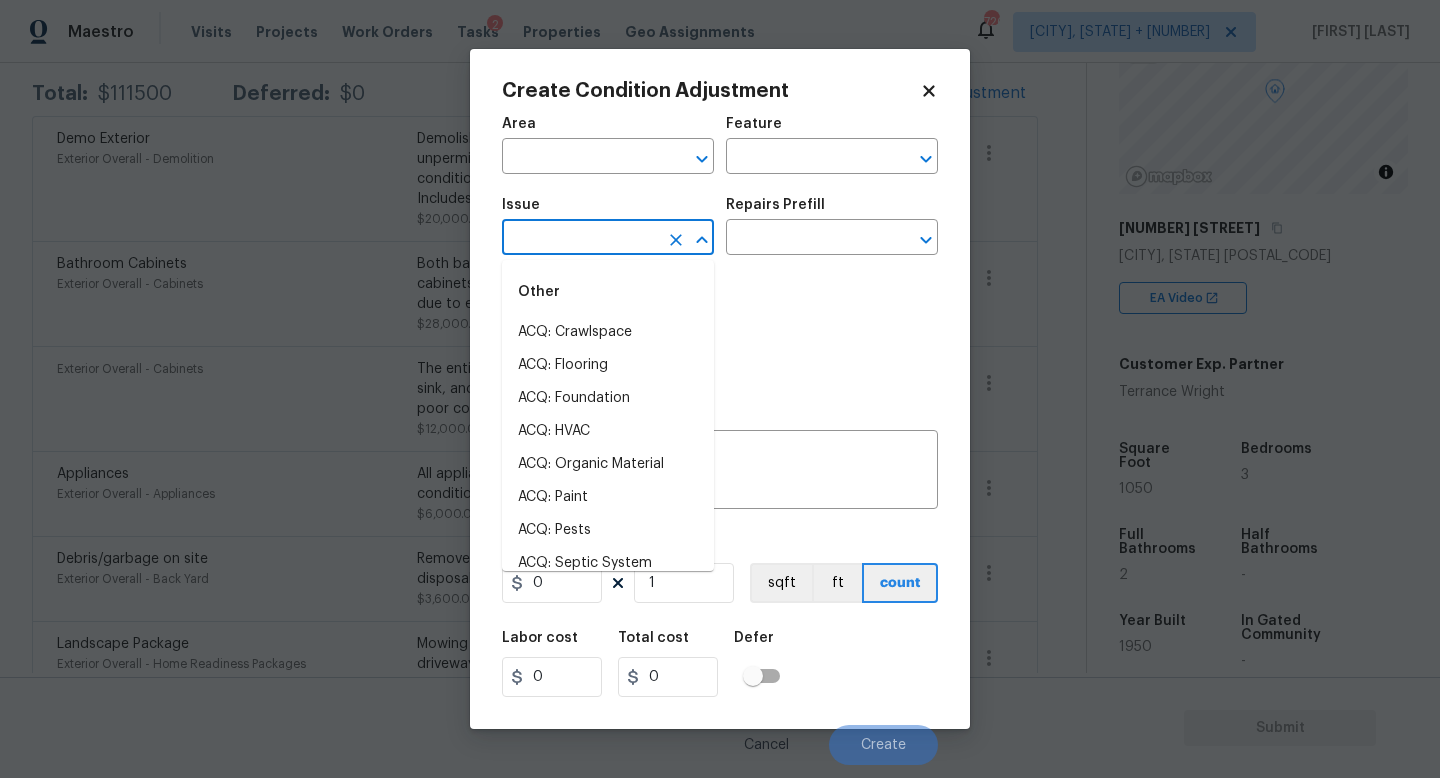 click at bounding box center (580, 239) 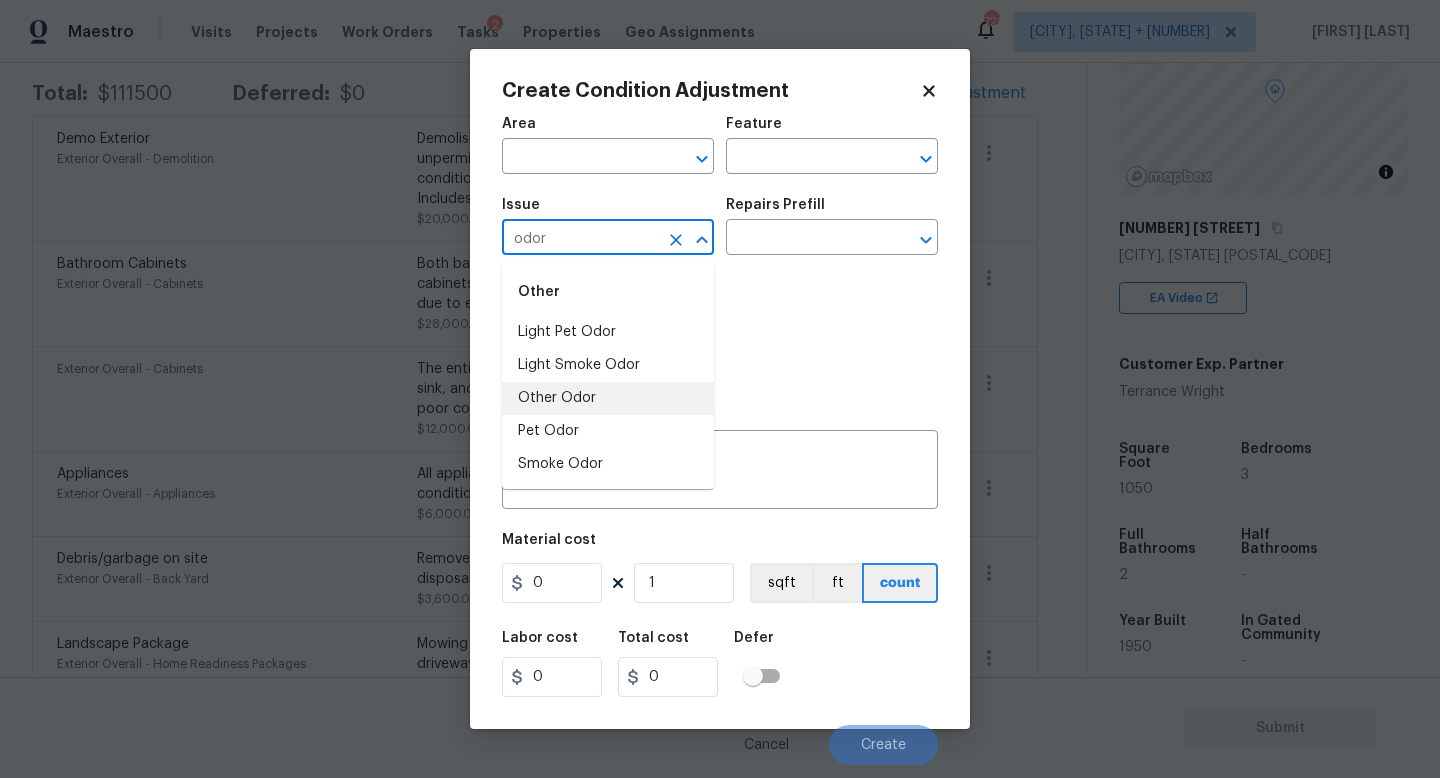 click on "Other Odor" at bounding box center [608, 398] 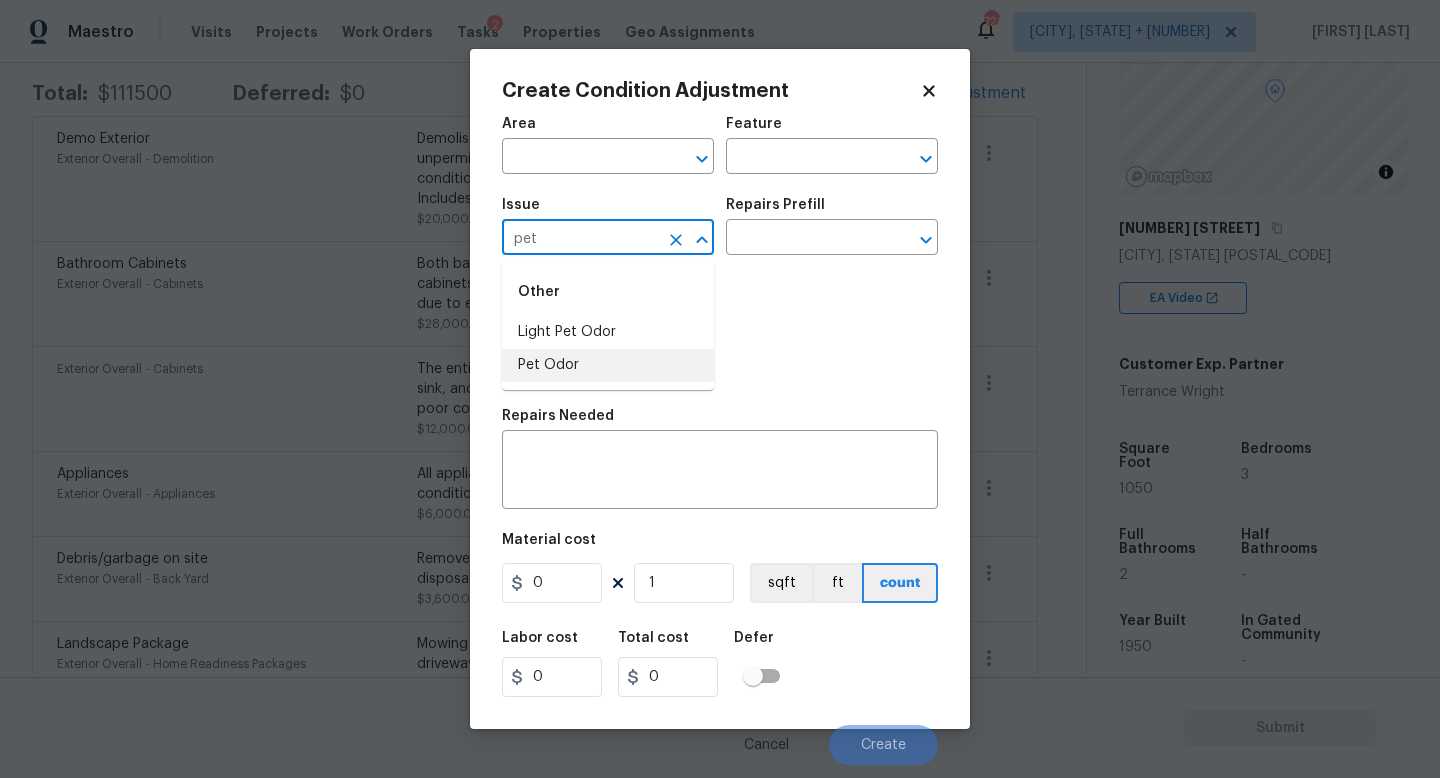 click on "Pet Odor" at bounding box center [608, 365] 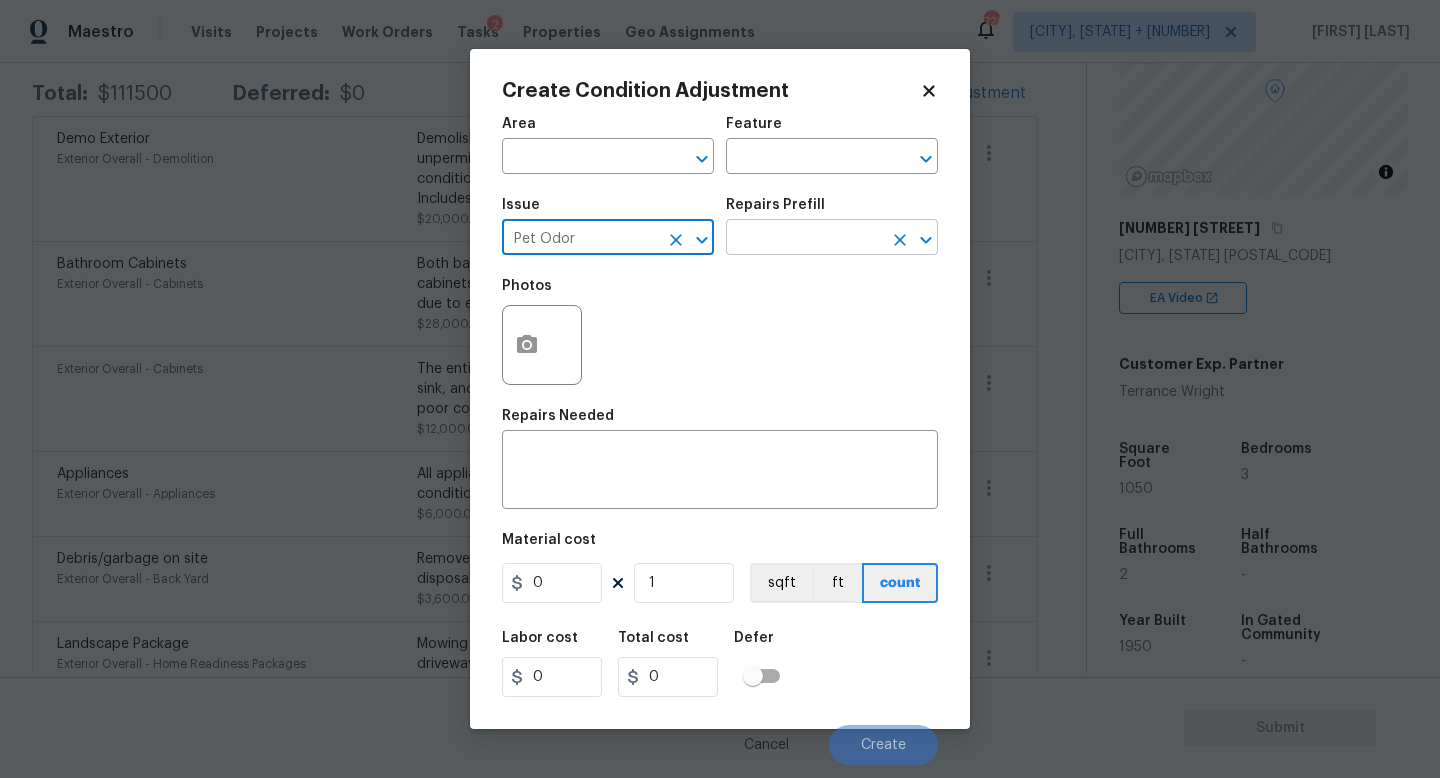 type on "Pet Odor" 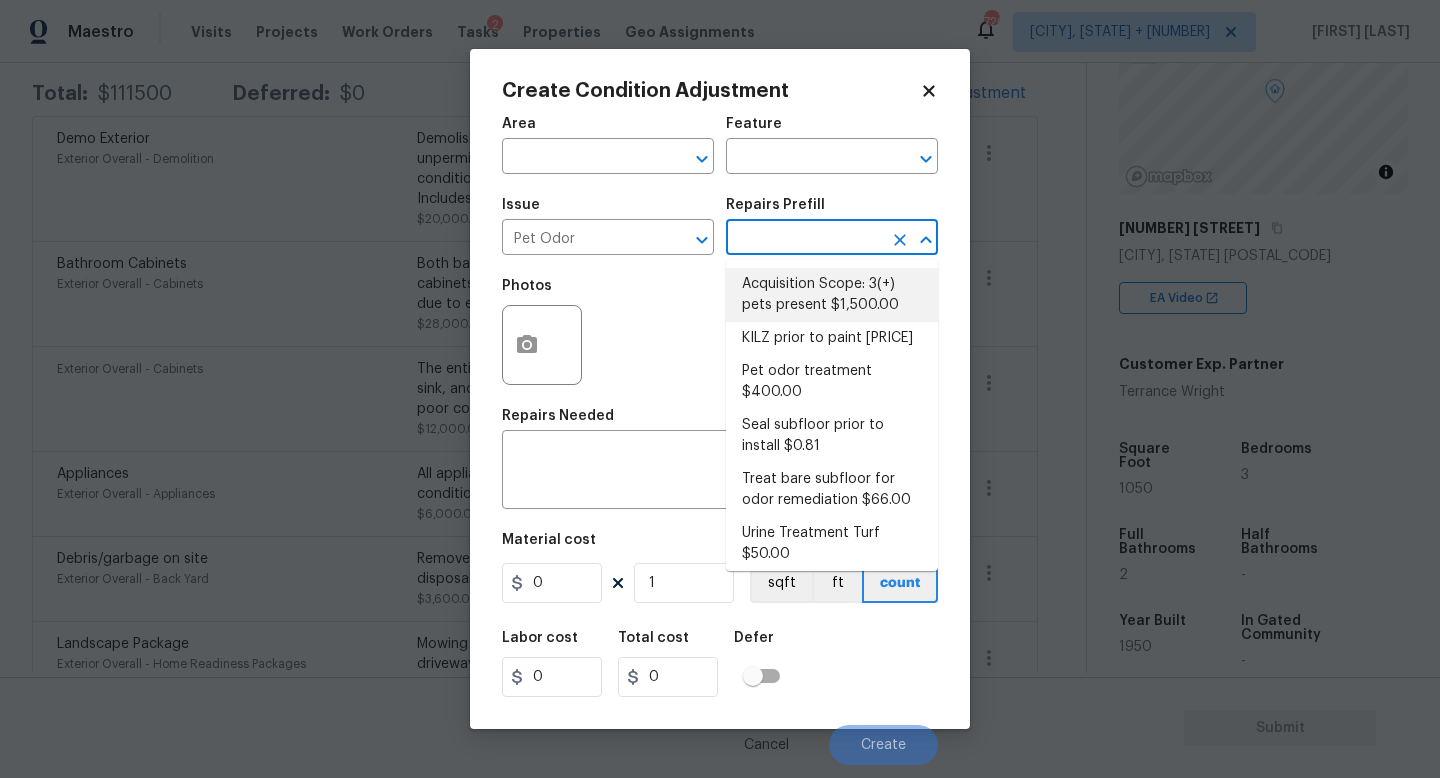 click on "Acquisition Scope: 3(+) pets present $1,500.00" at bounding box center (832, 295) 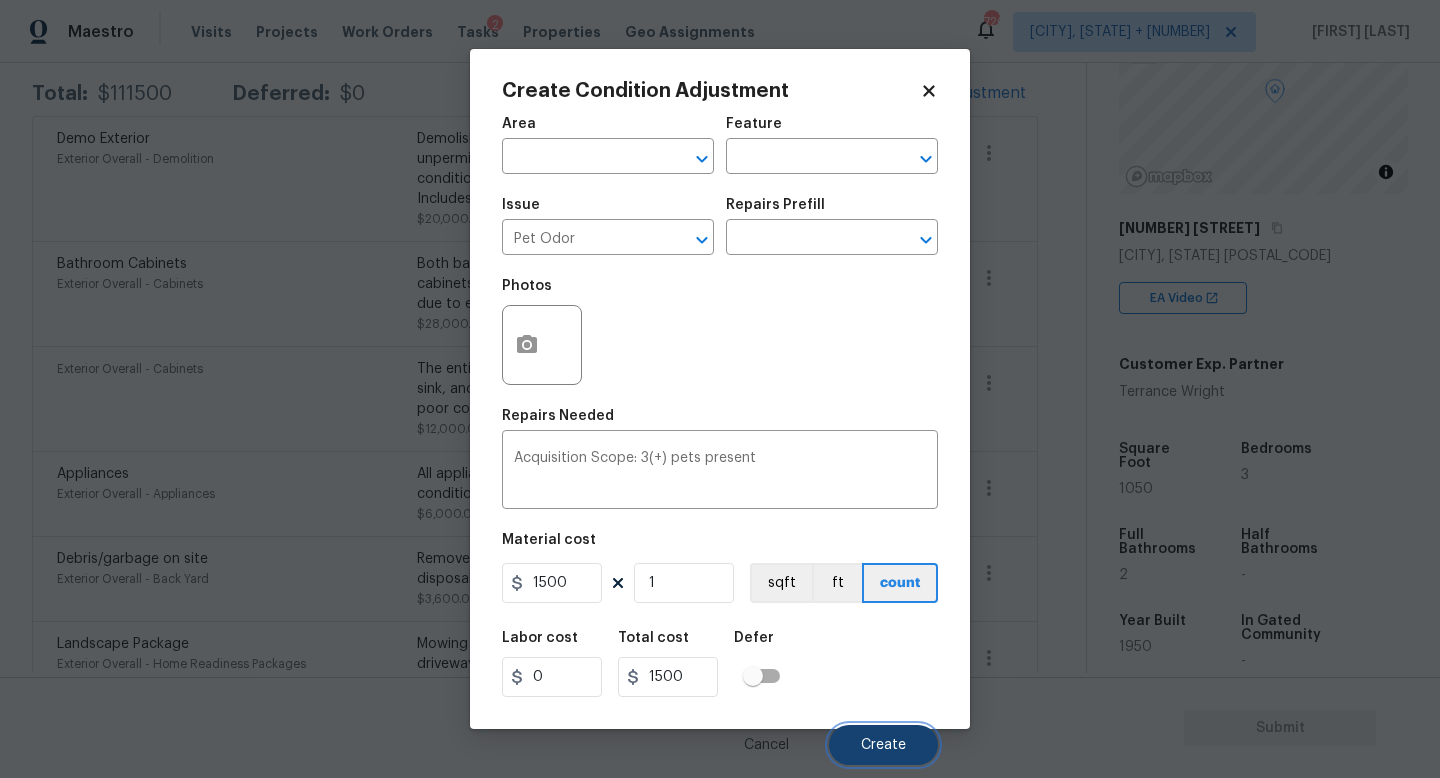 click on "Create" at bounding box center [883, 745] 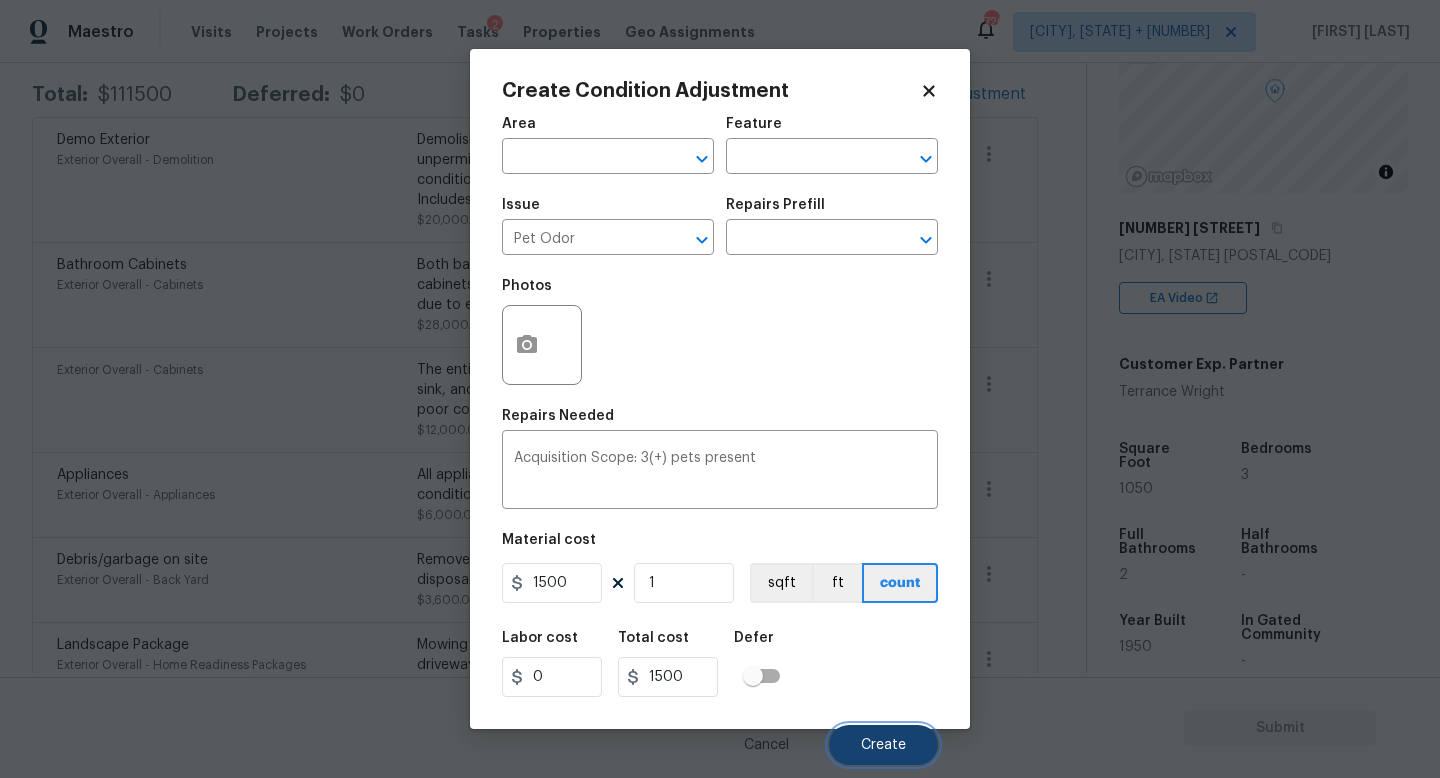 scroll, scrollTop: 331, scrollLeft: 0, axis: vertical 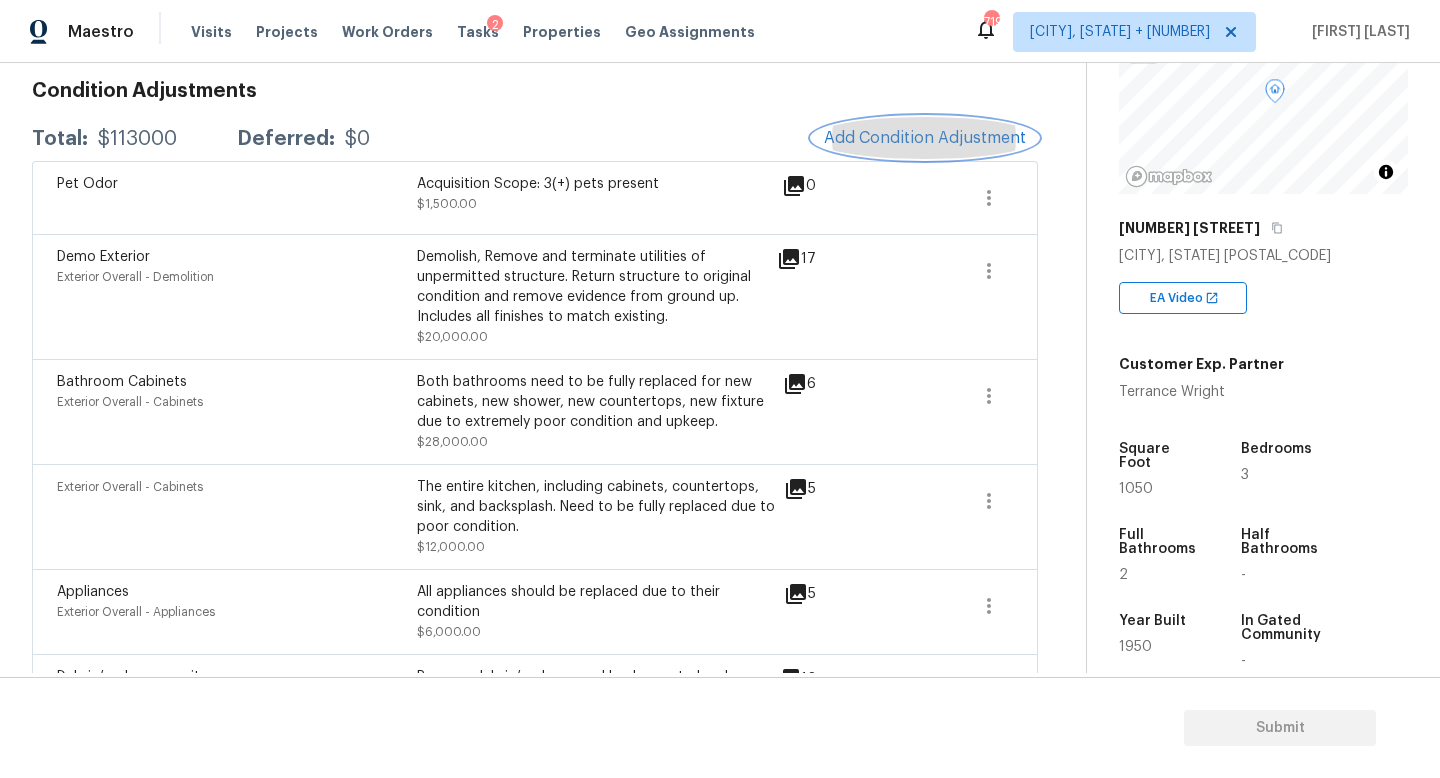 click on "Add Condition Adjustment" at bounding box center [925, 138] 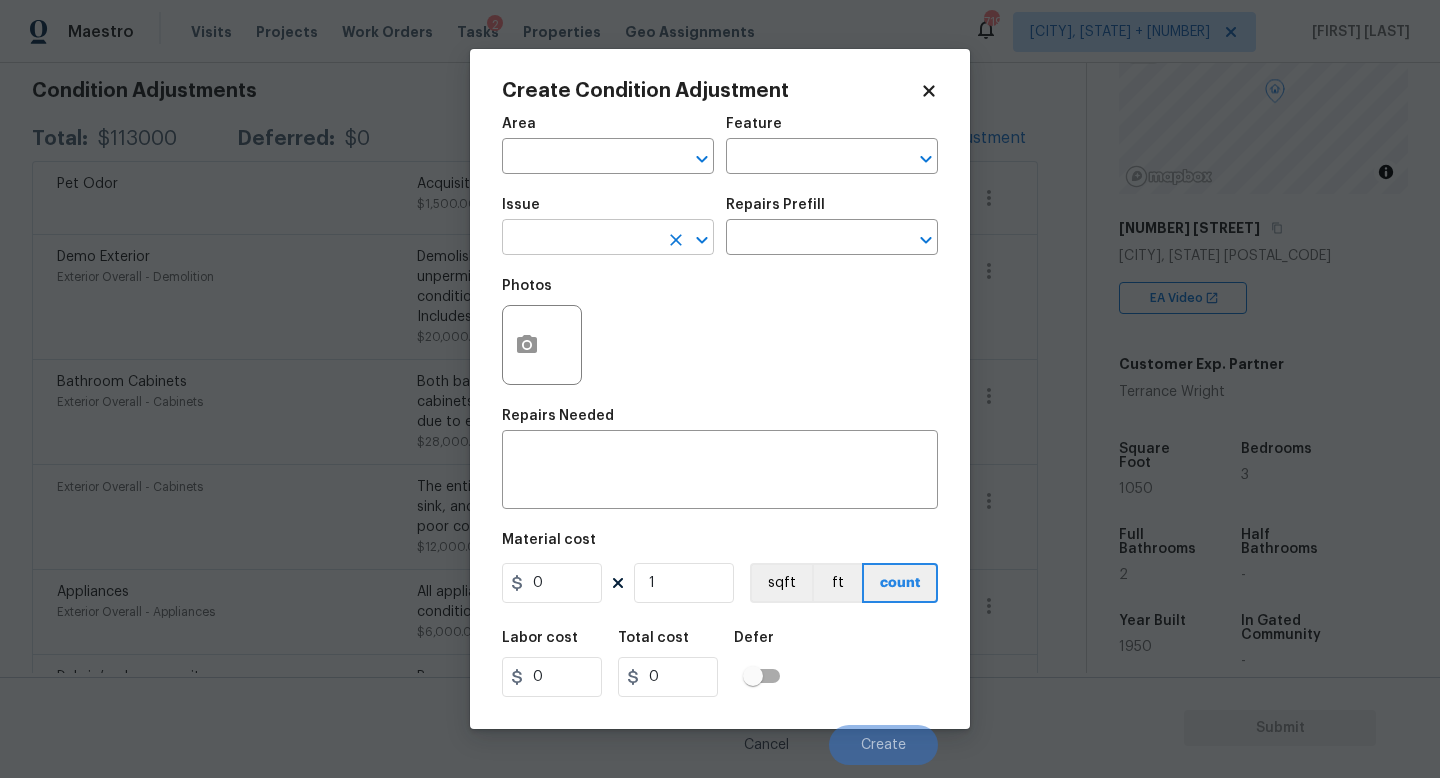 click at bounding box center (580, 239) 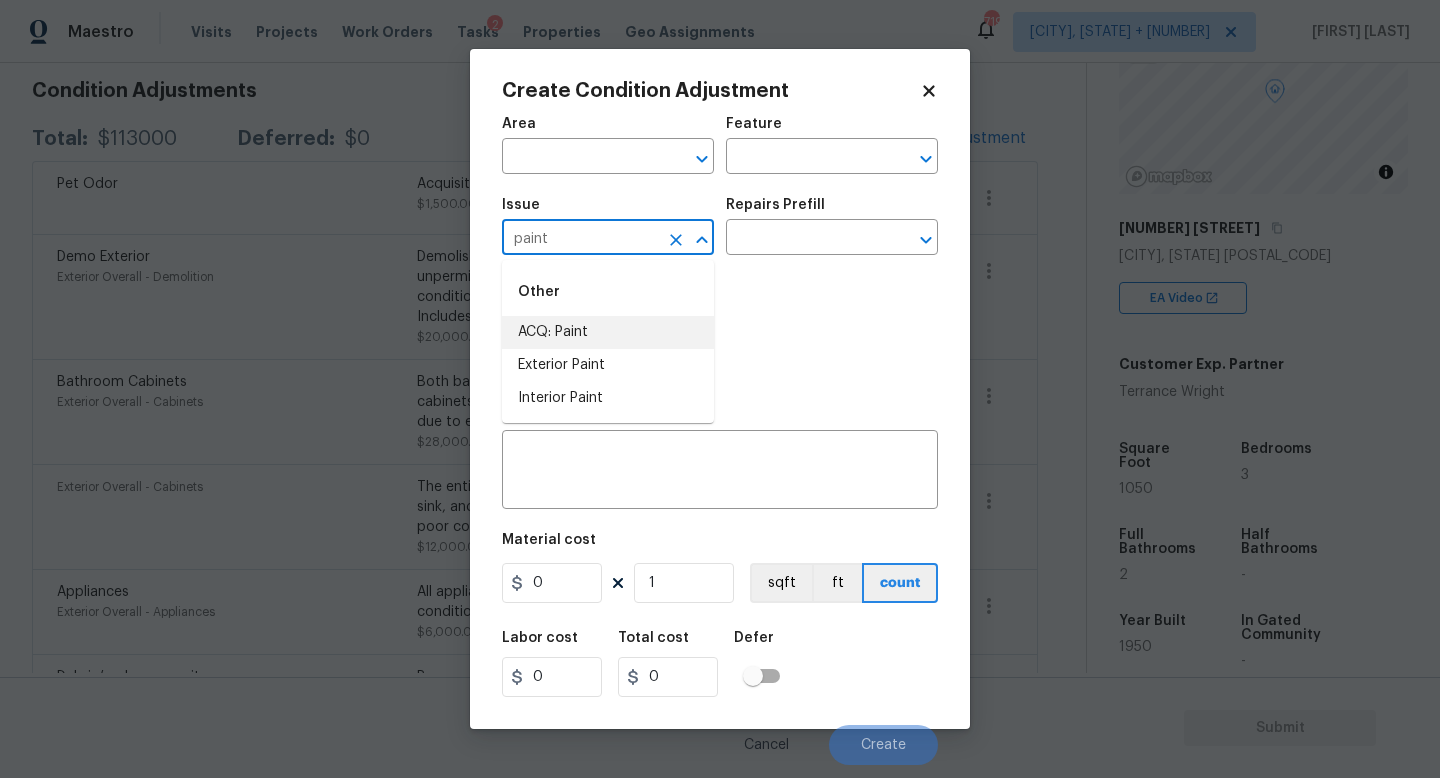 click on "ACQ: Paint" at bounding box center [608, 332] 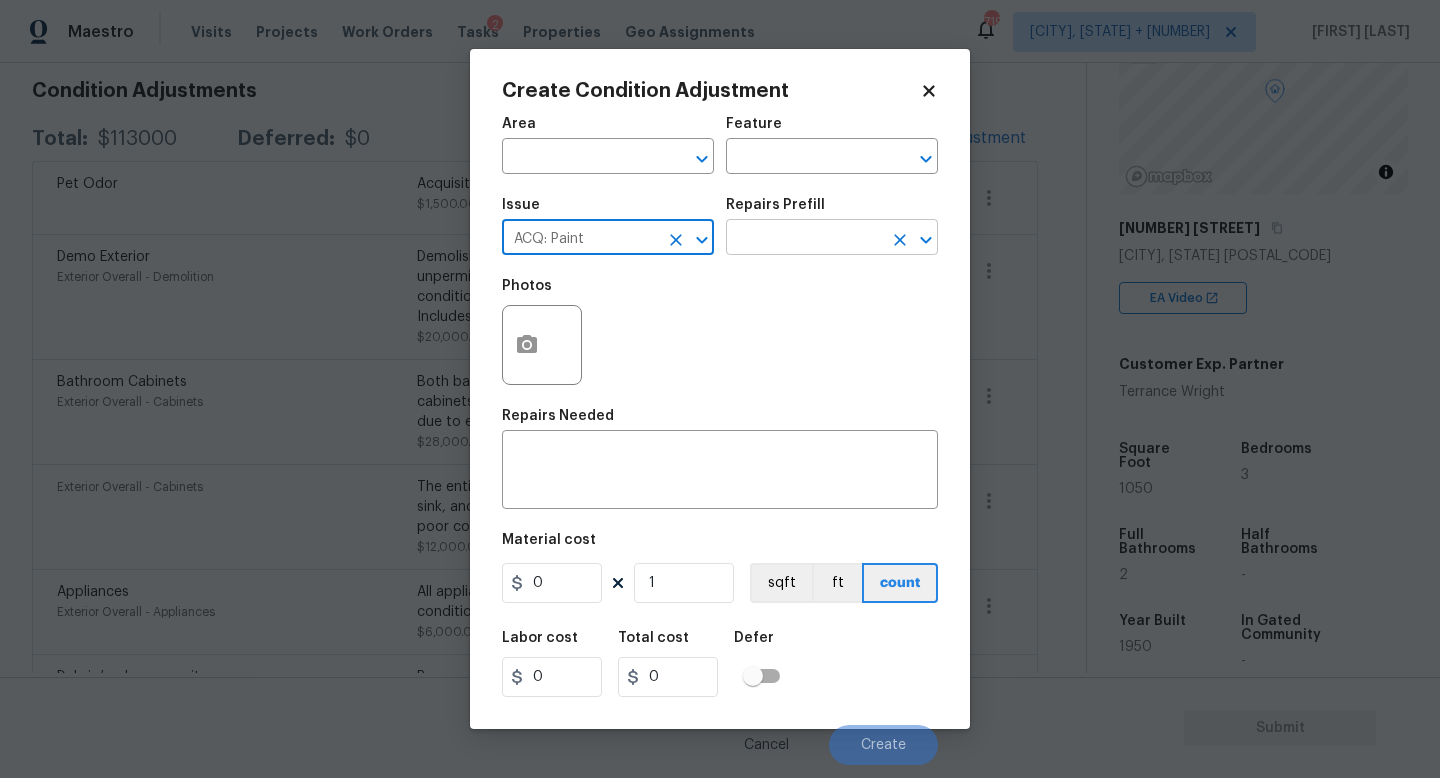 type on "ACQ: Paint" 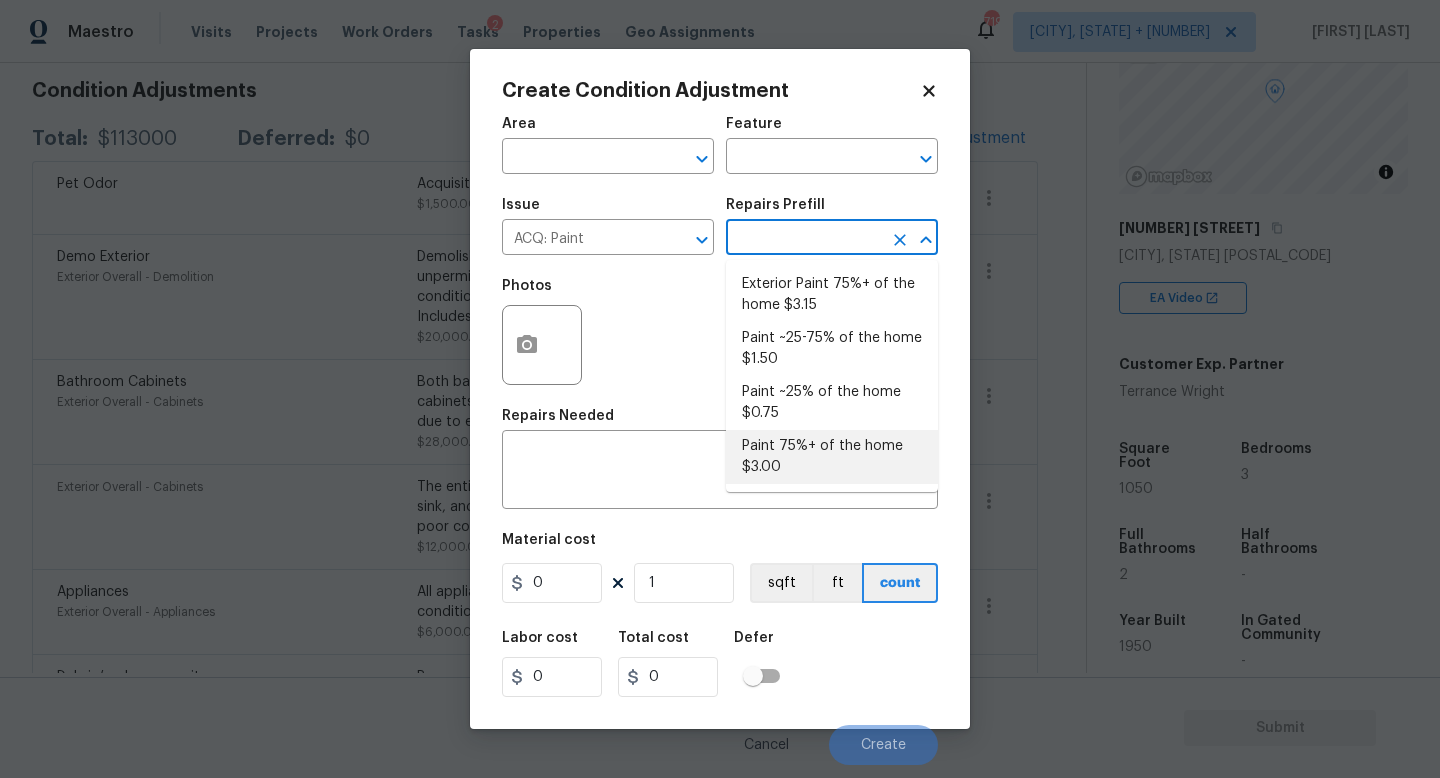 click on "Paint 75%+ of the home $3.00" at bounding box center (832, 457) 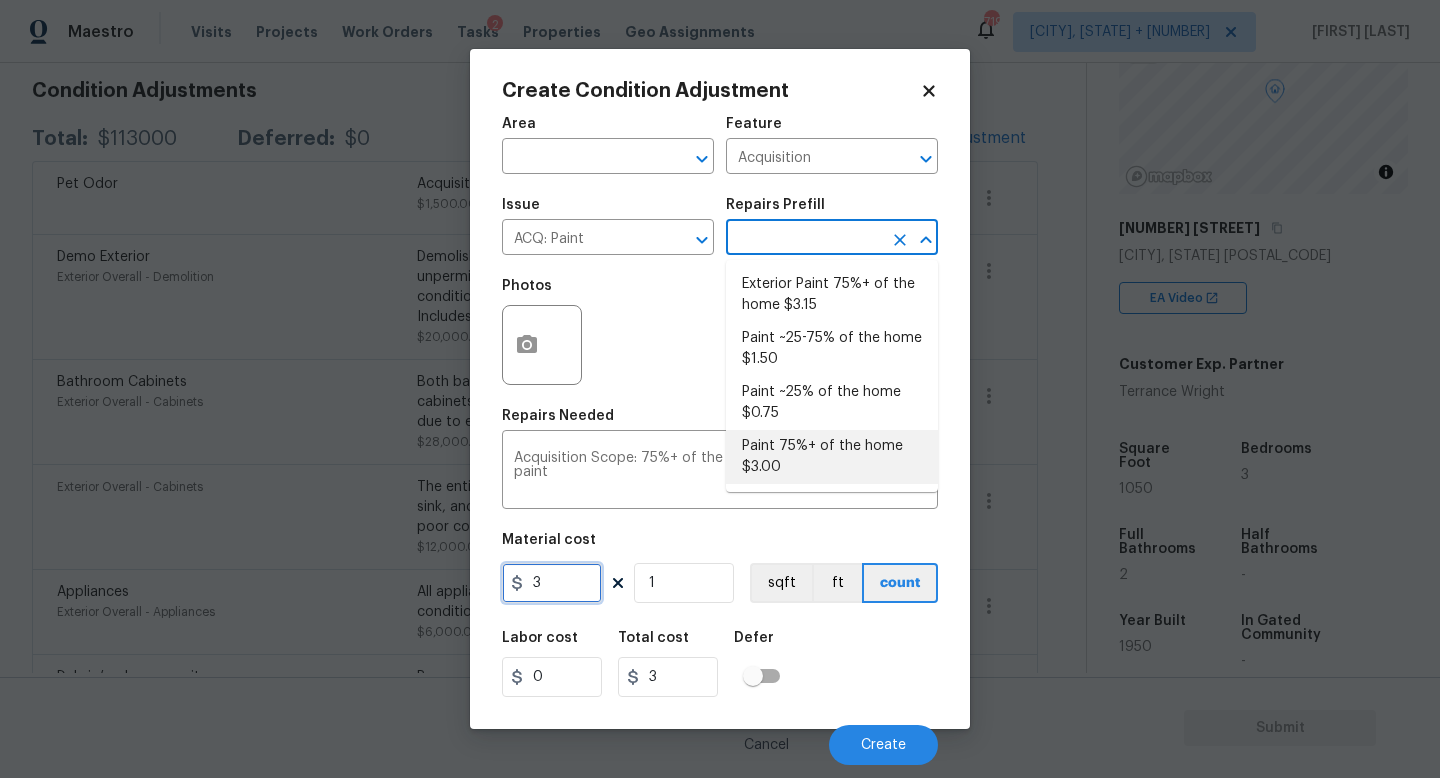 click on "3" at bounding box center (552, 583) 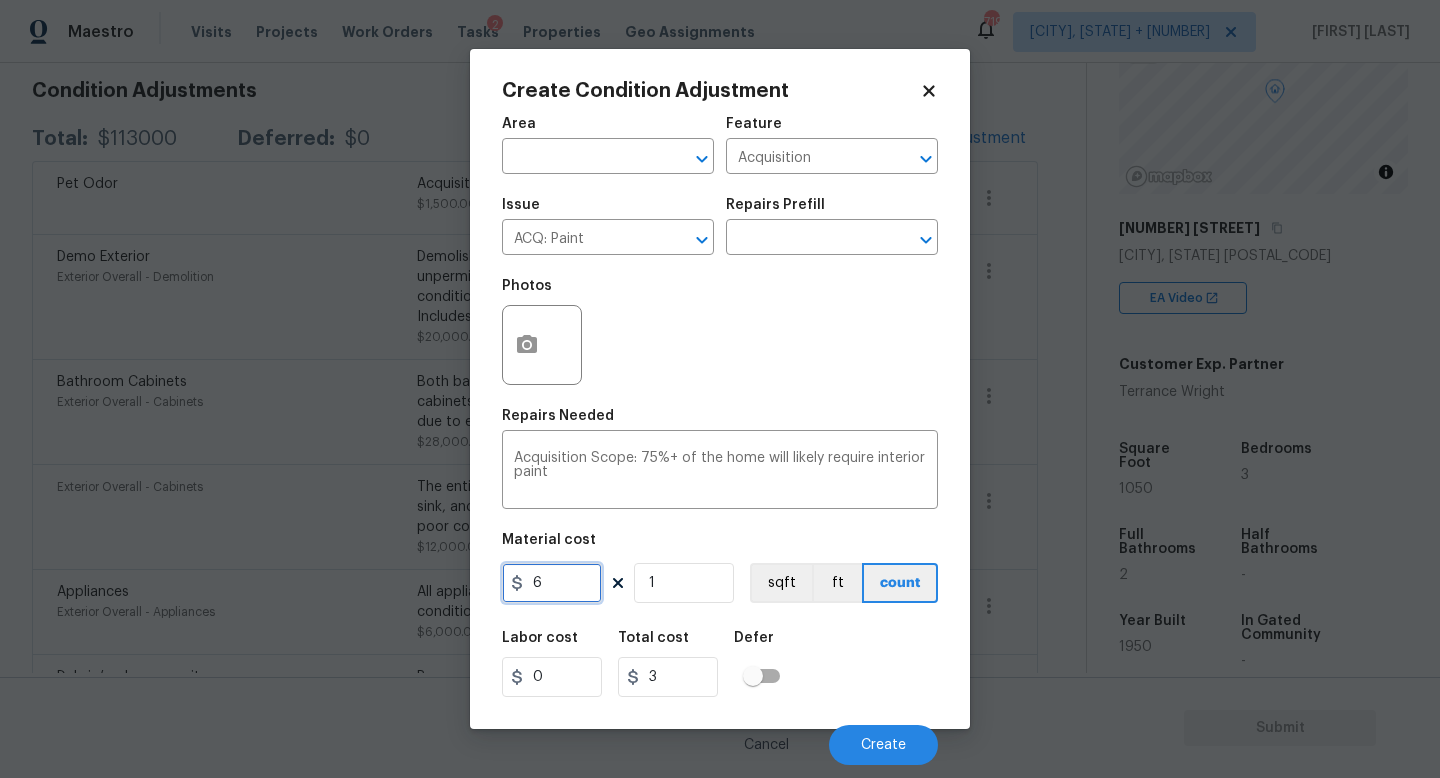 type on "6" 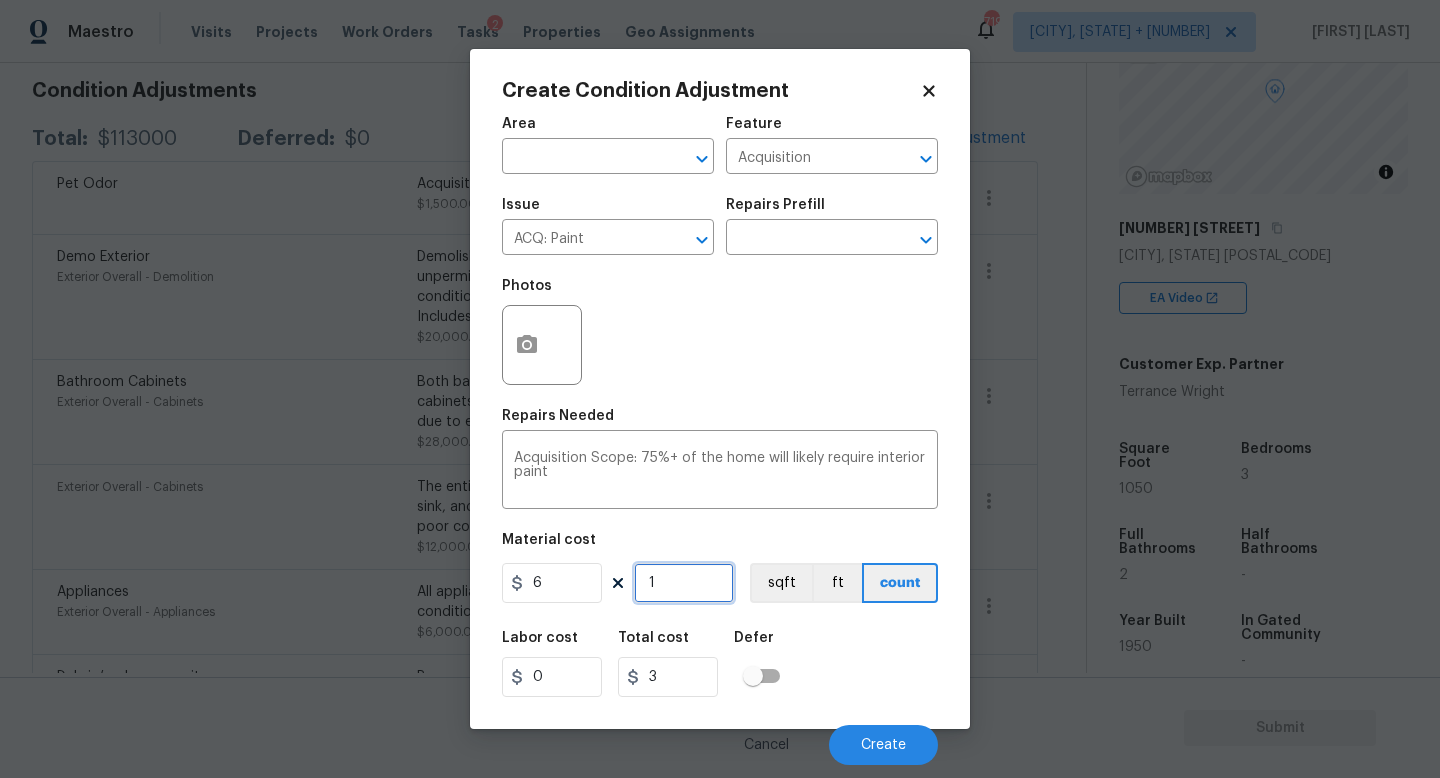 type on "6" 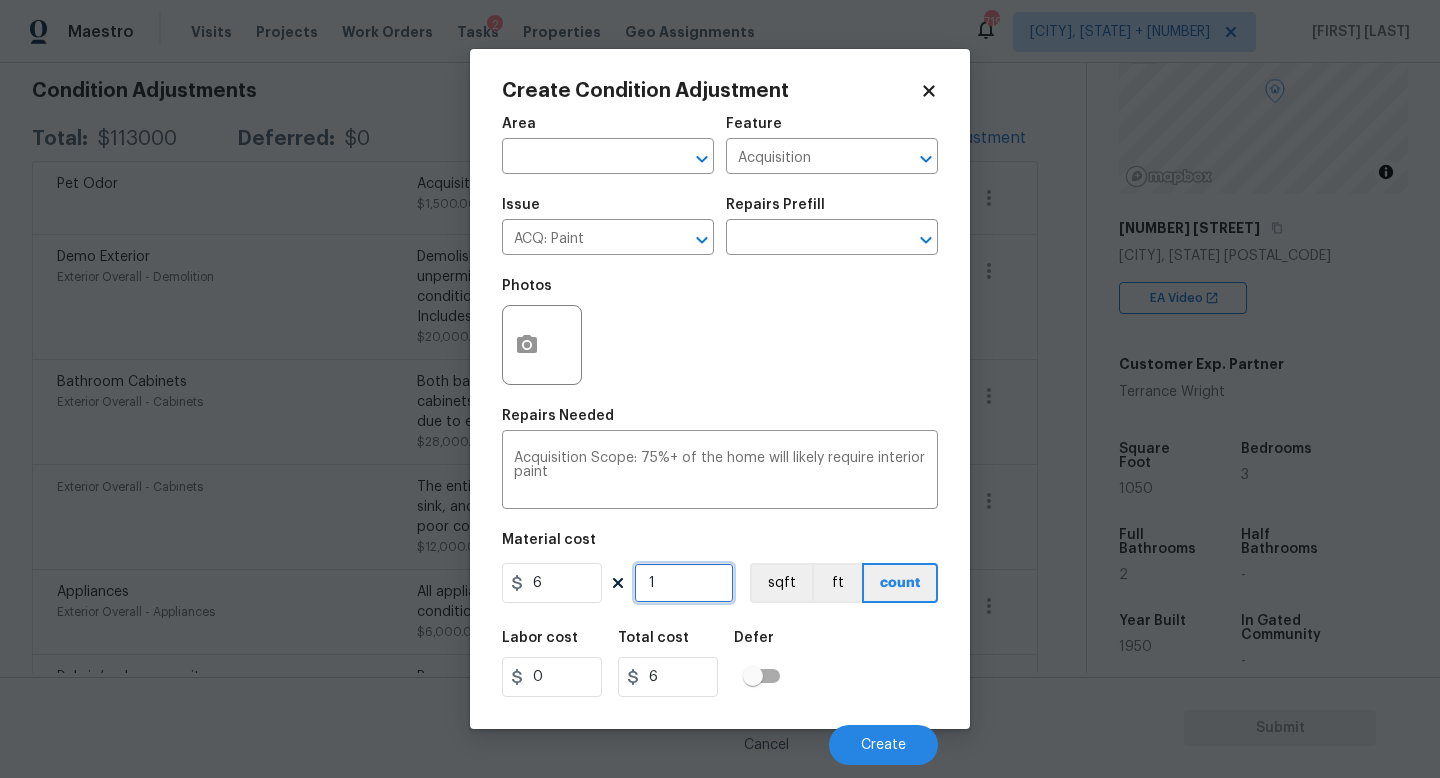 click on "1" at bounding box center [684, 583] 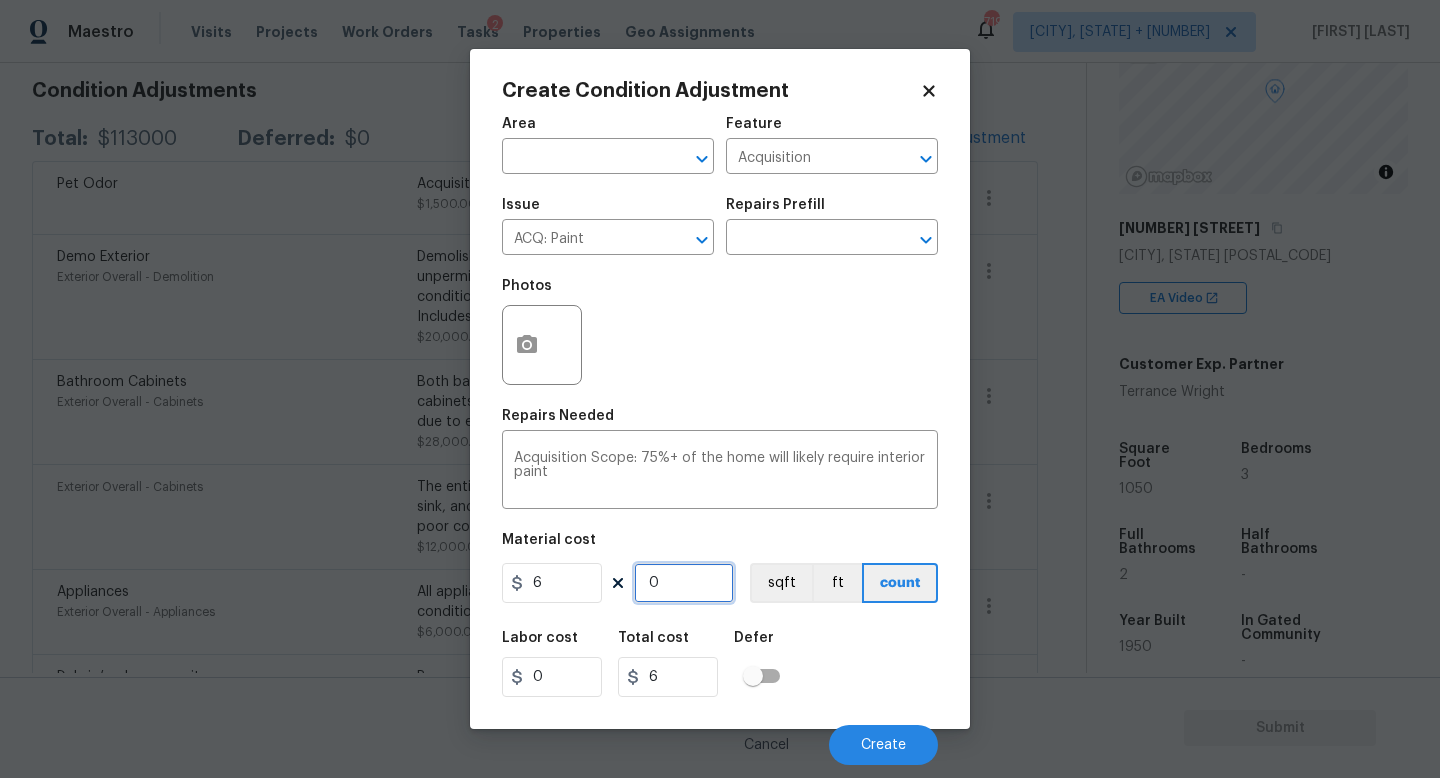 type on "0" 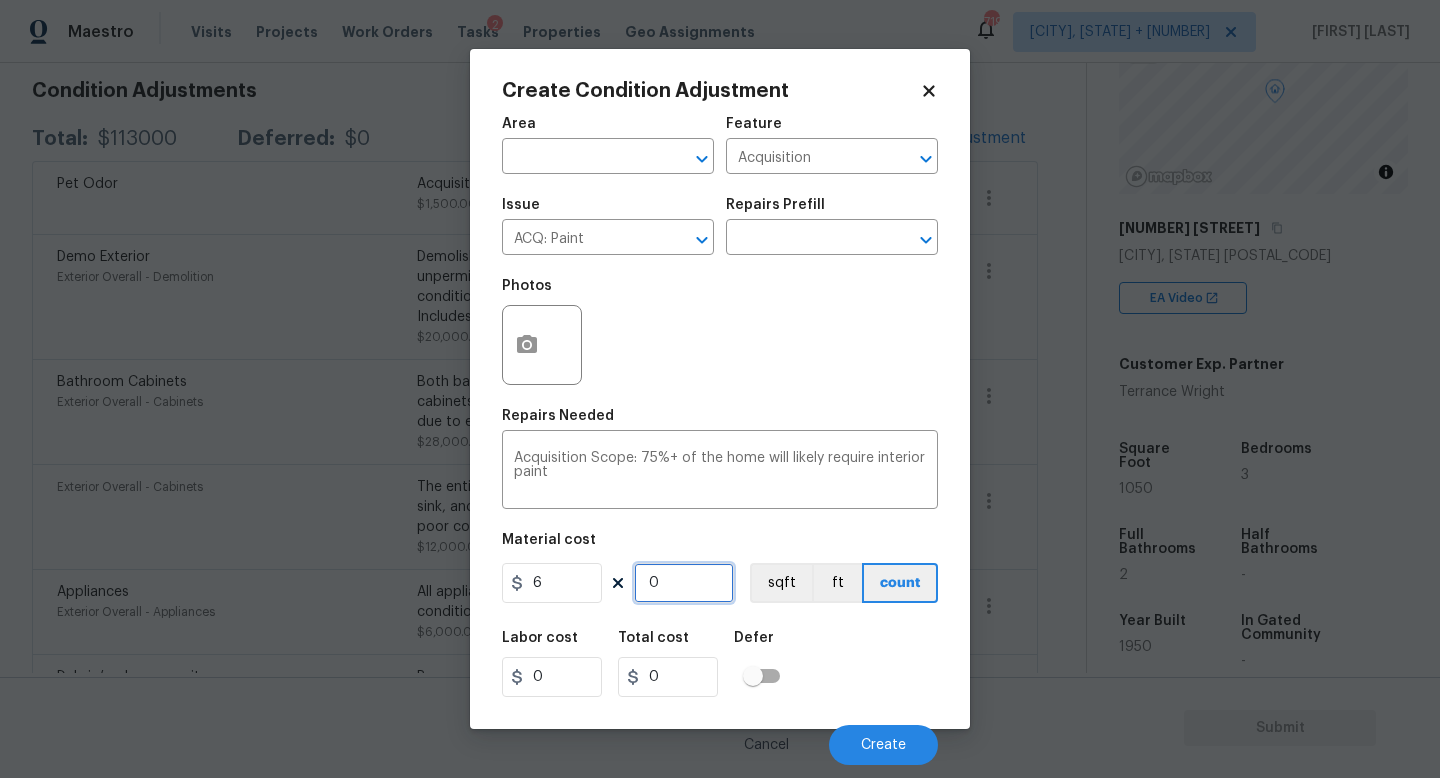 type on "2" 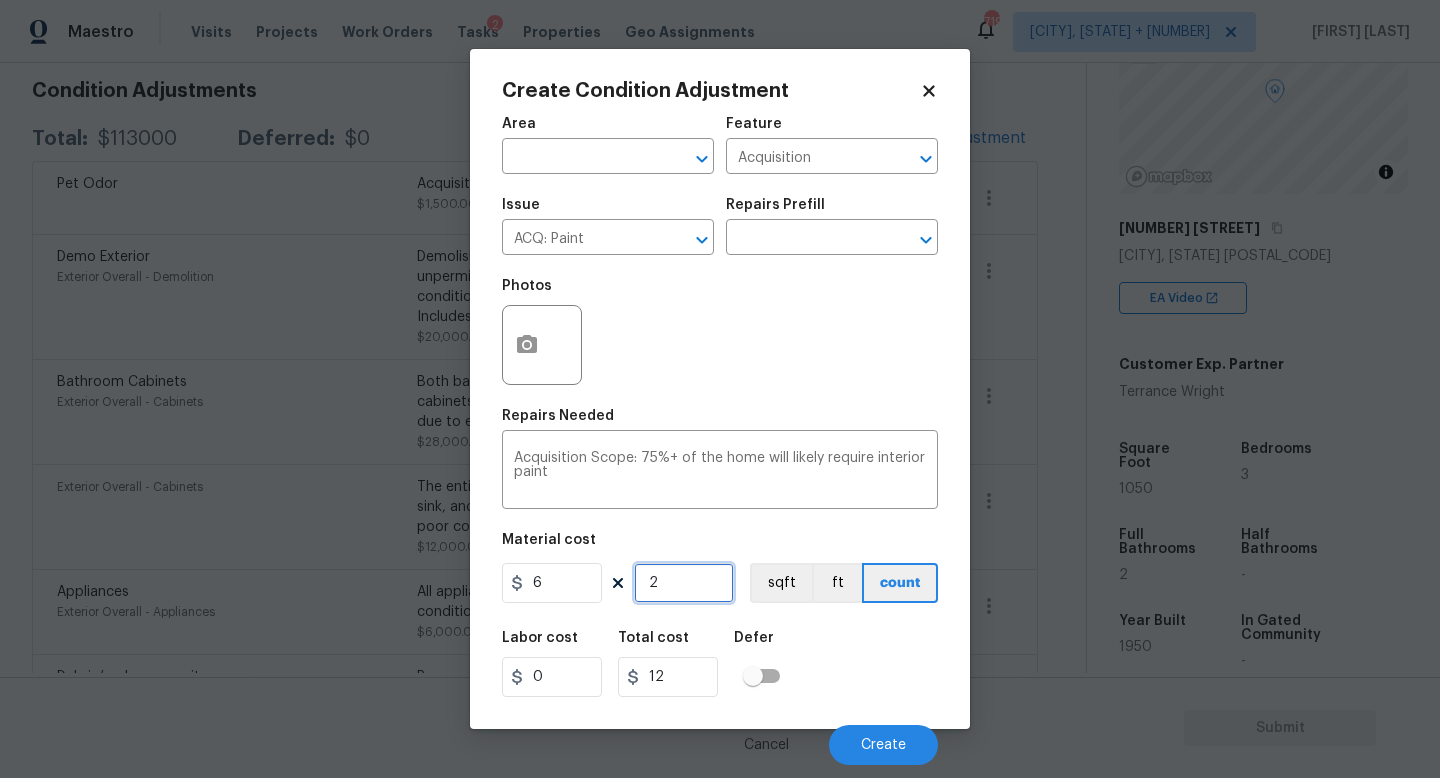 type on "21" 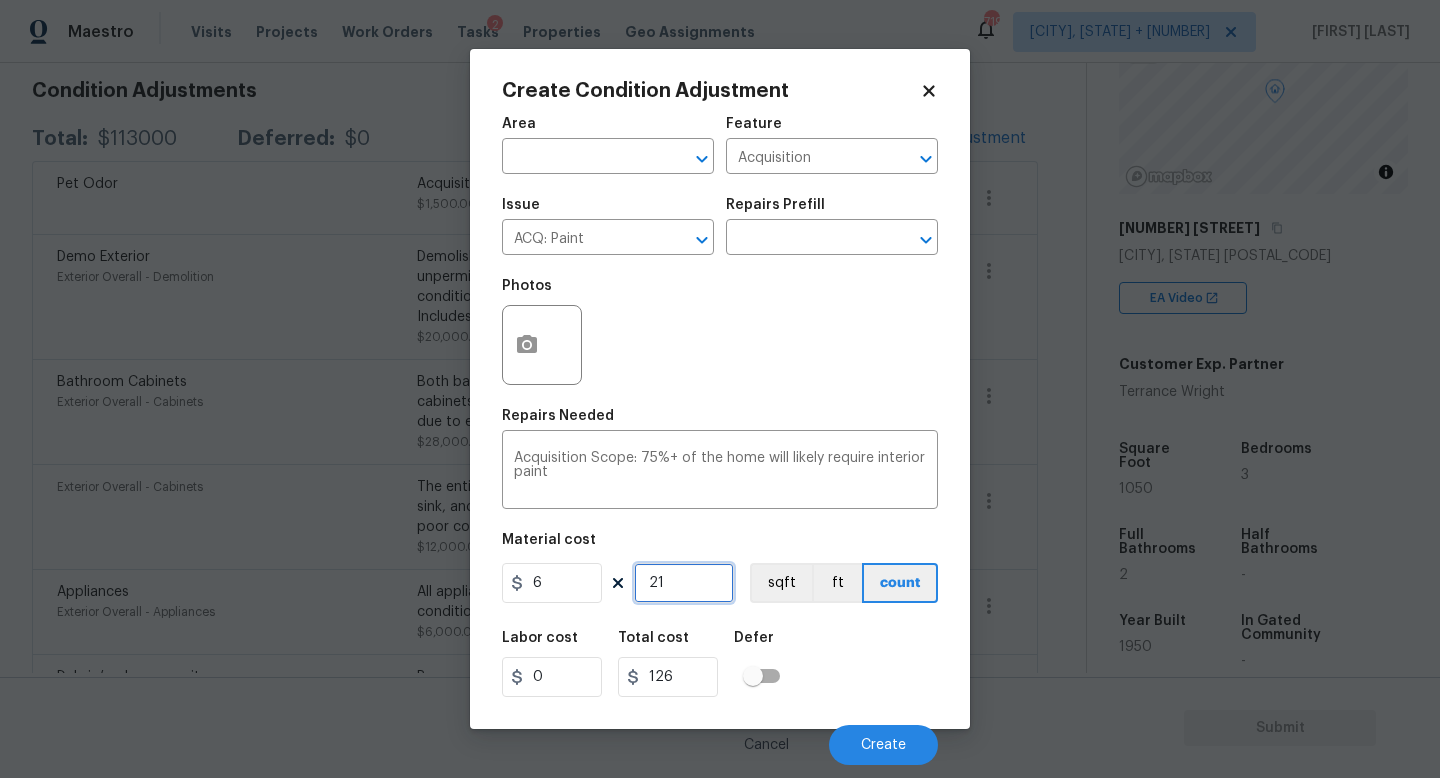 type on "210" 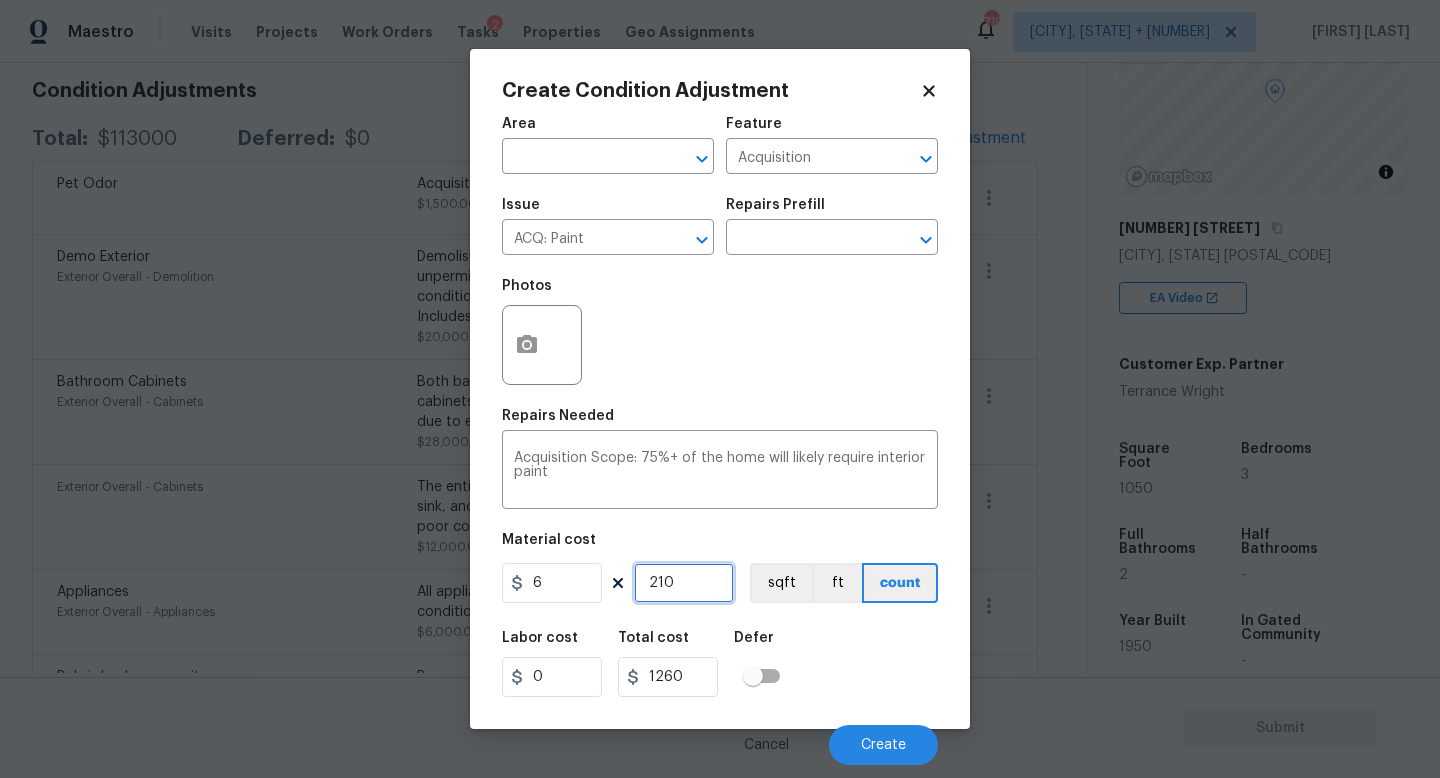 type on "2100" 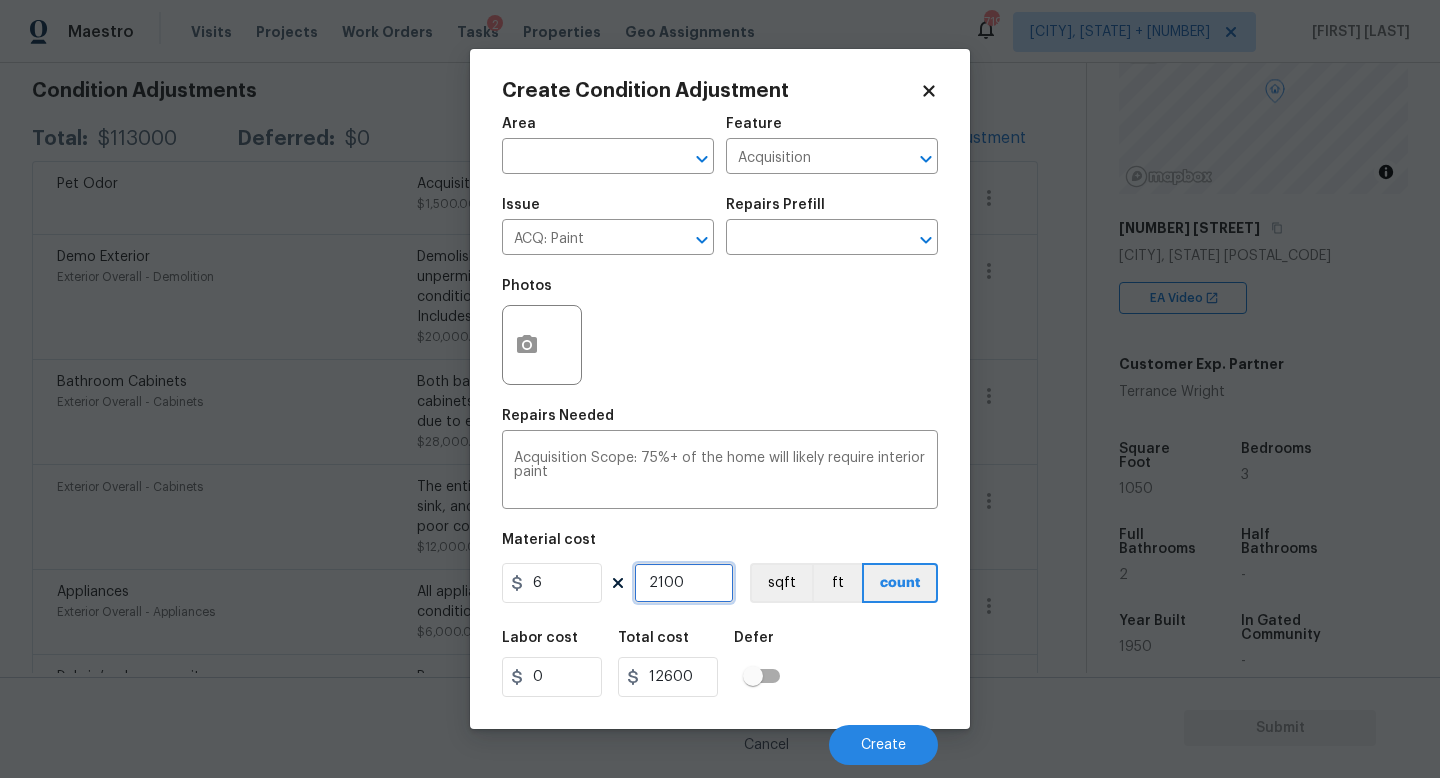 type on "2100" 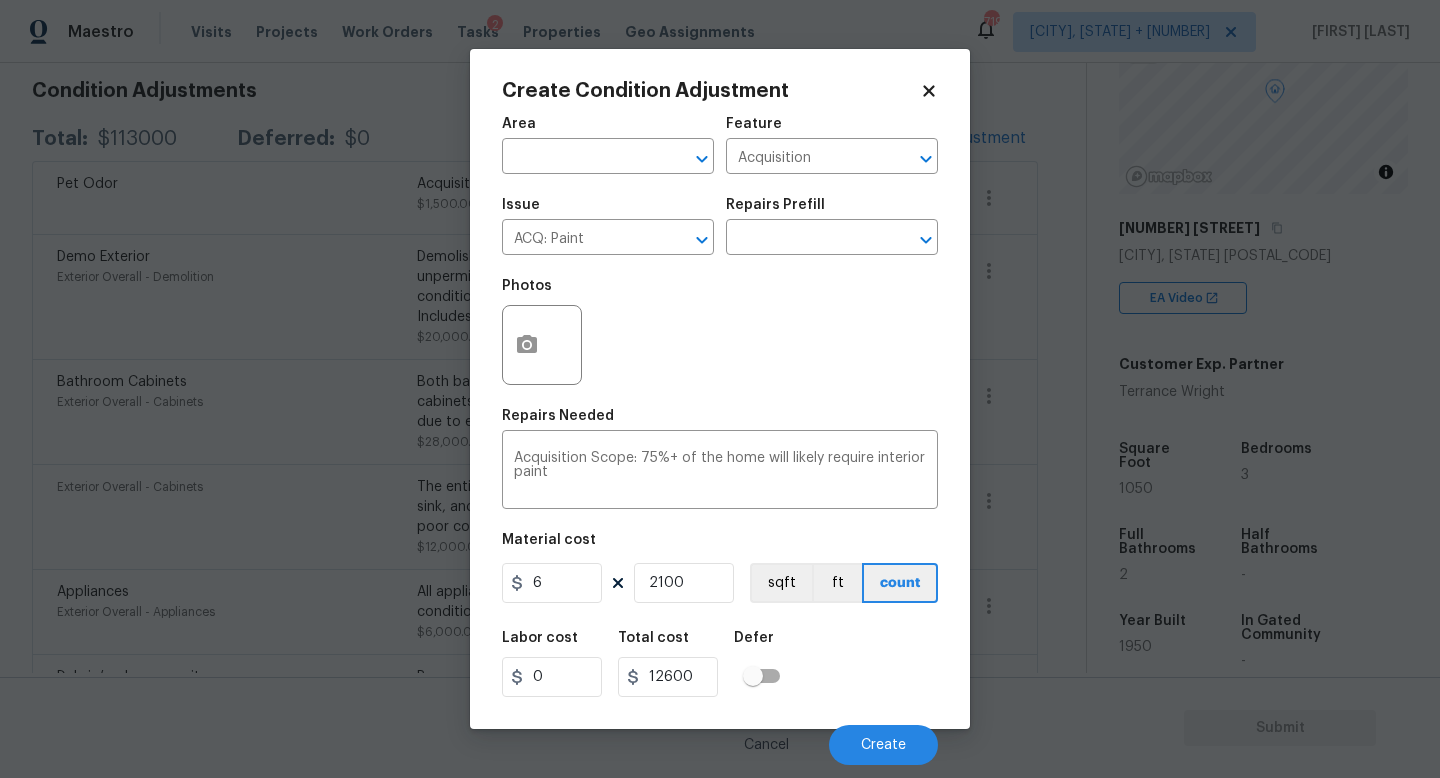 click on "Labor cost 0 Total cost 12600 Defer" at bounding box center [720, 664] 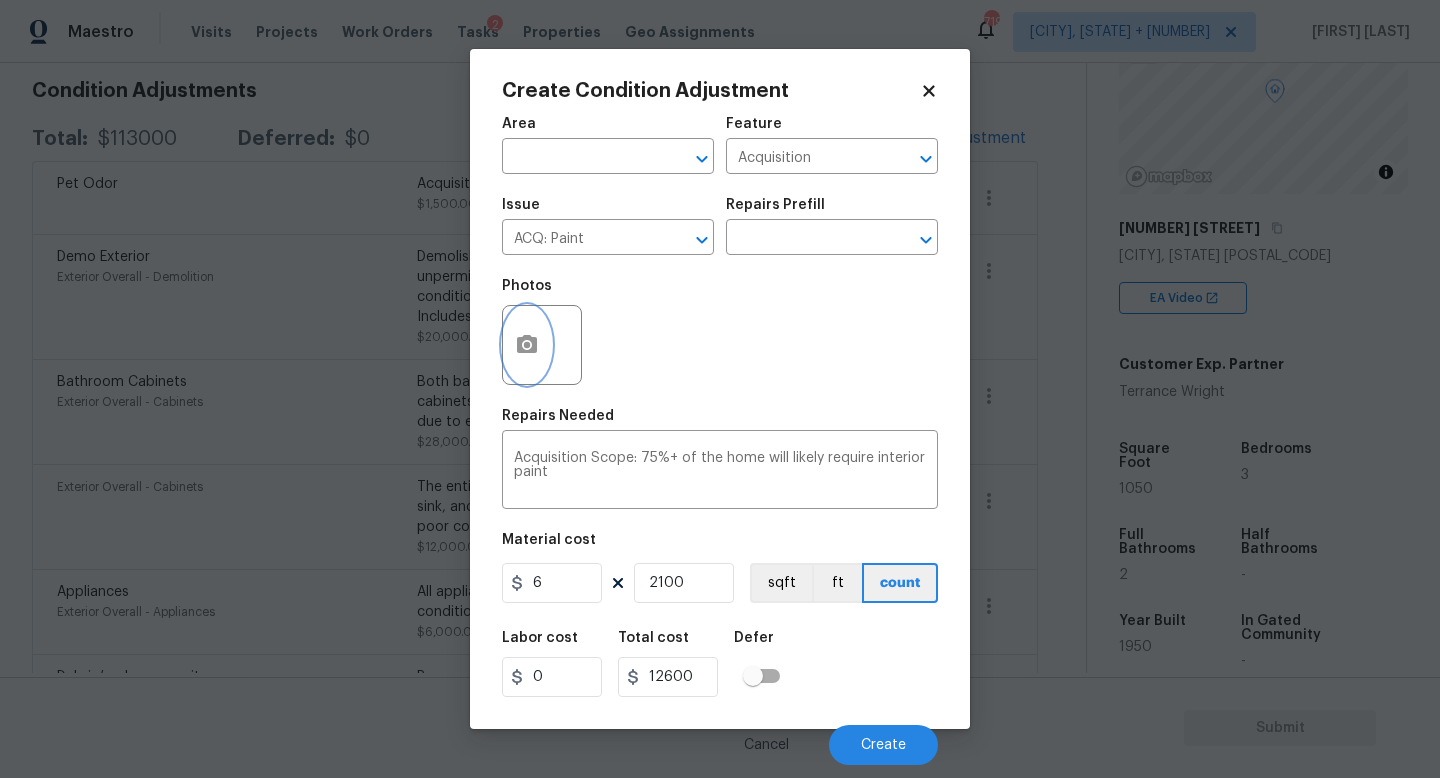 click 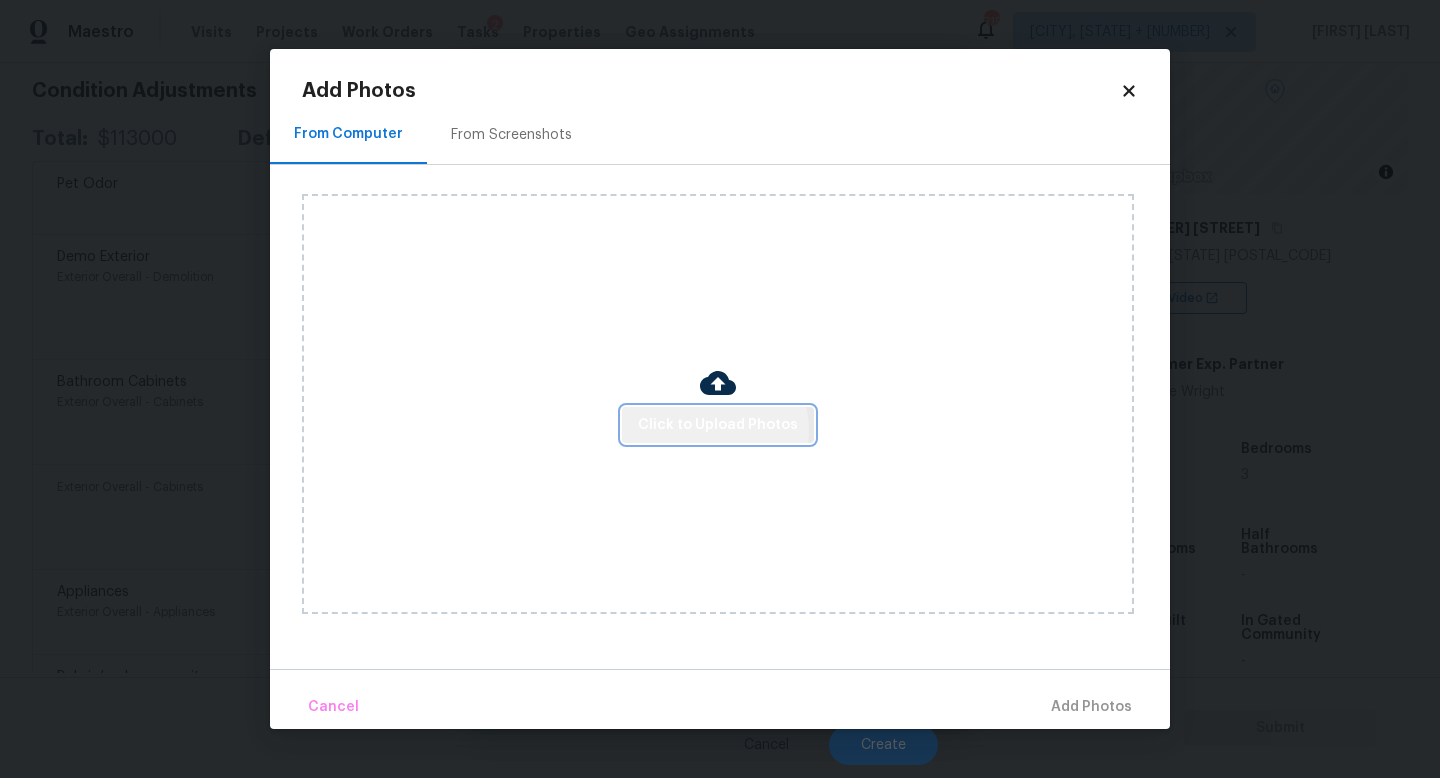 click on "Click to Upload Photos" at bounding box center (718, 425) 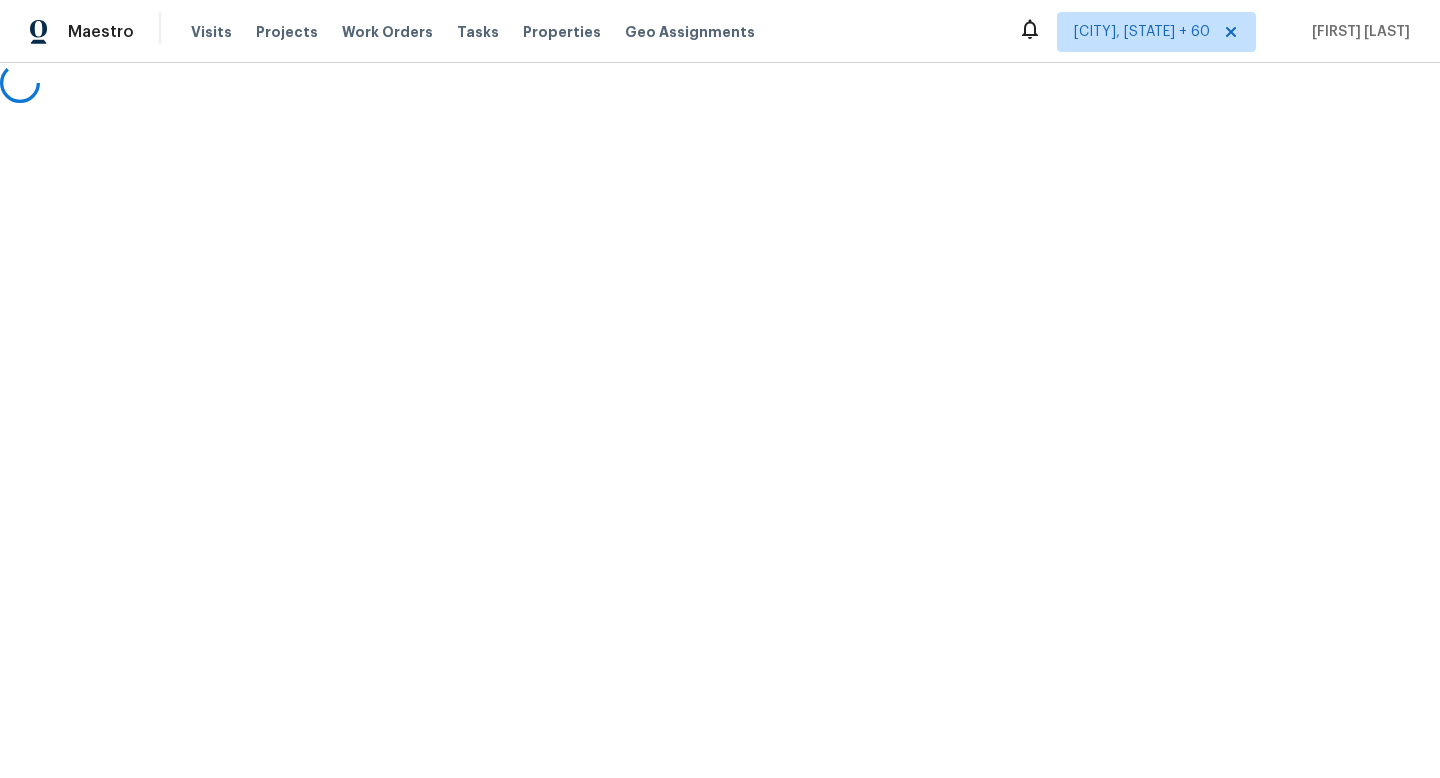 scroll, scrollTop: 0, scrollLeft: 0, axis: both 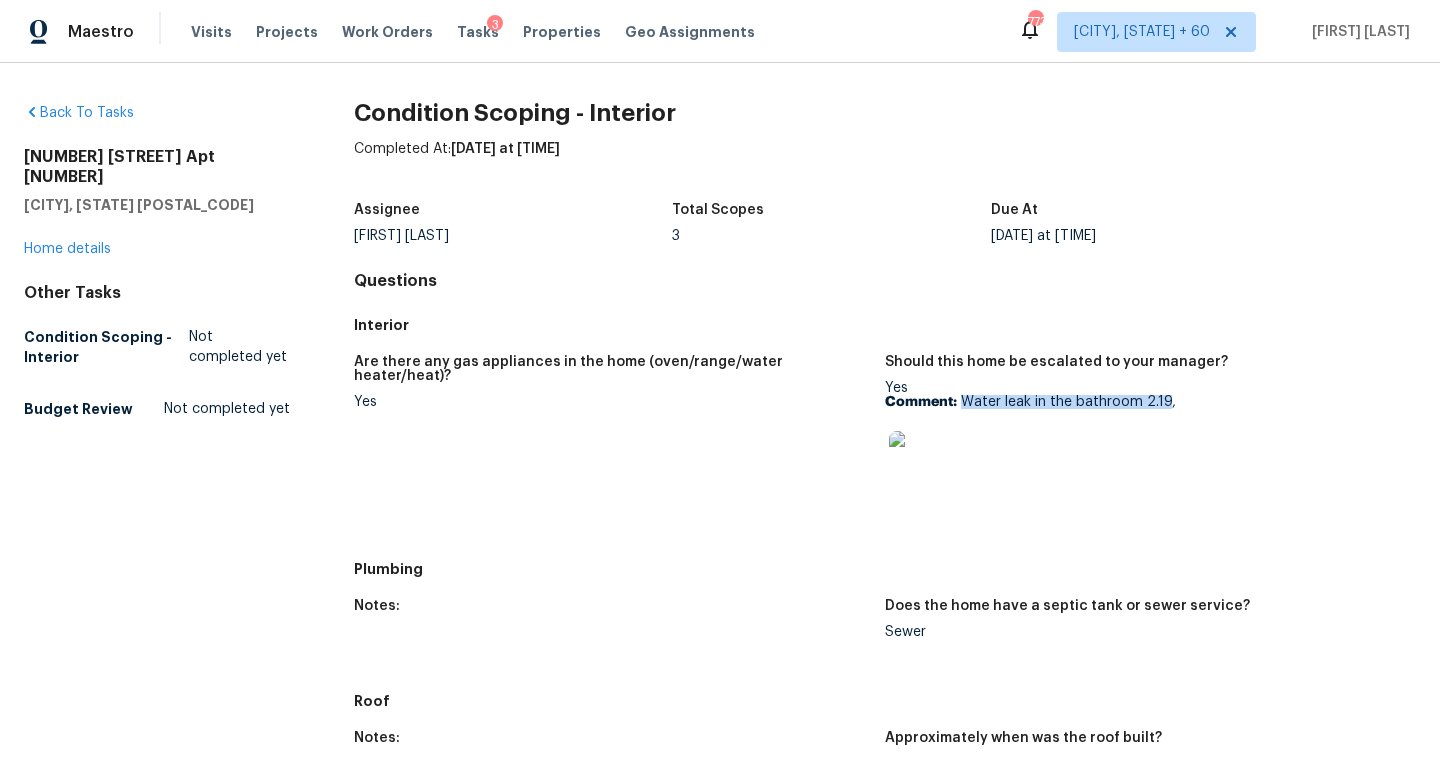 drag, startPoint x: 960, startPoint y: 404, endPoint x: 1165, endPoint y: 404, distance: 205 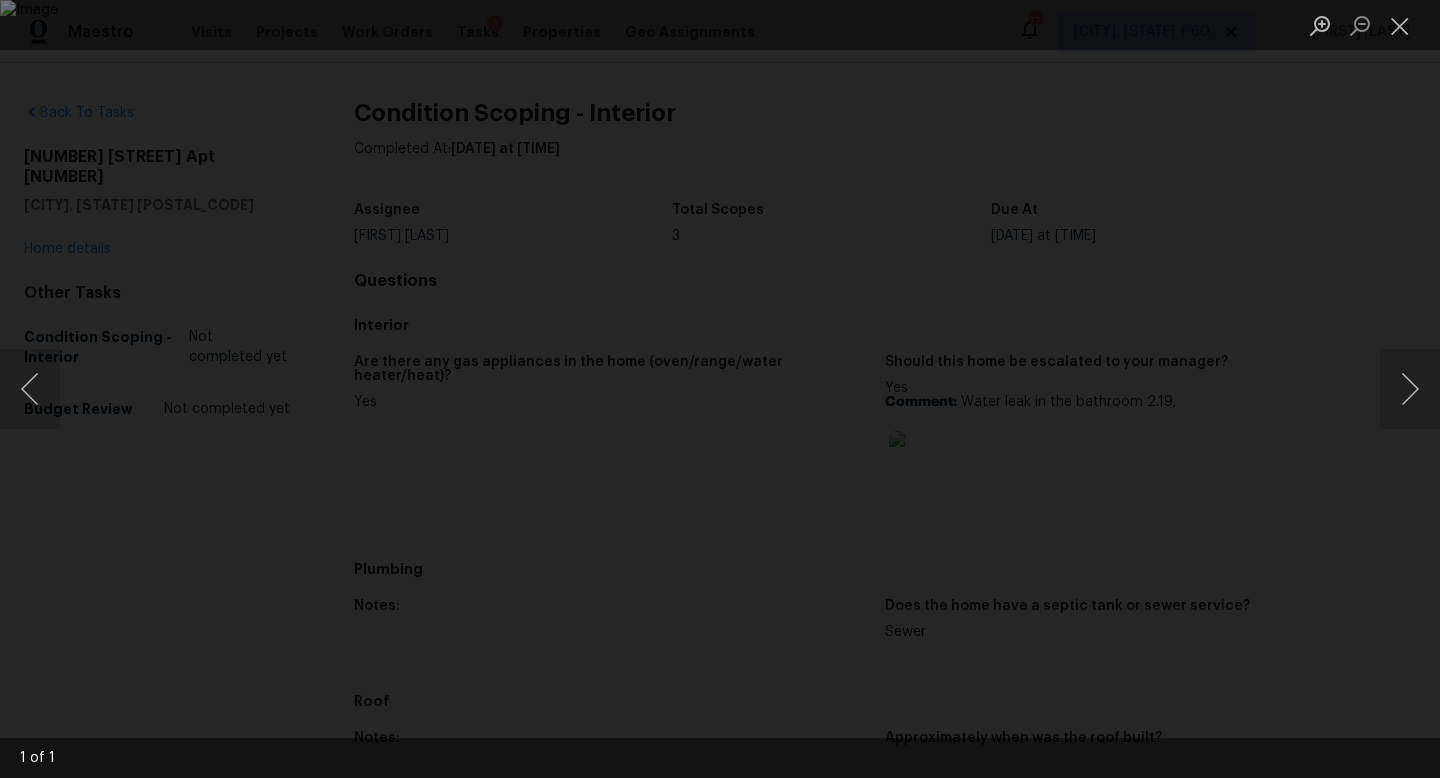 click at bounding box center (720, 389) 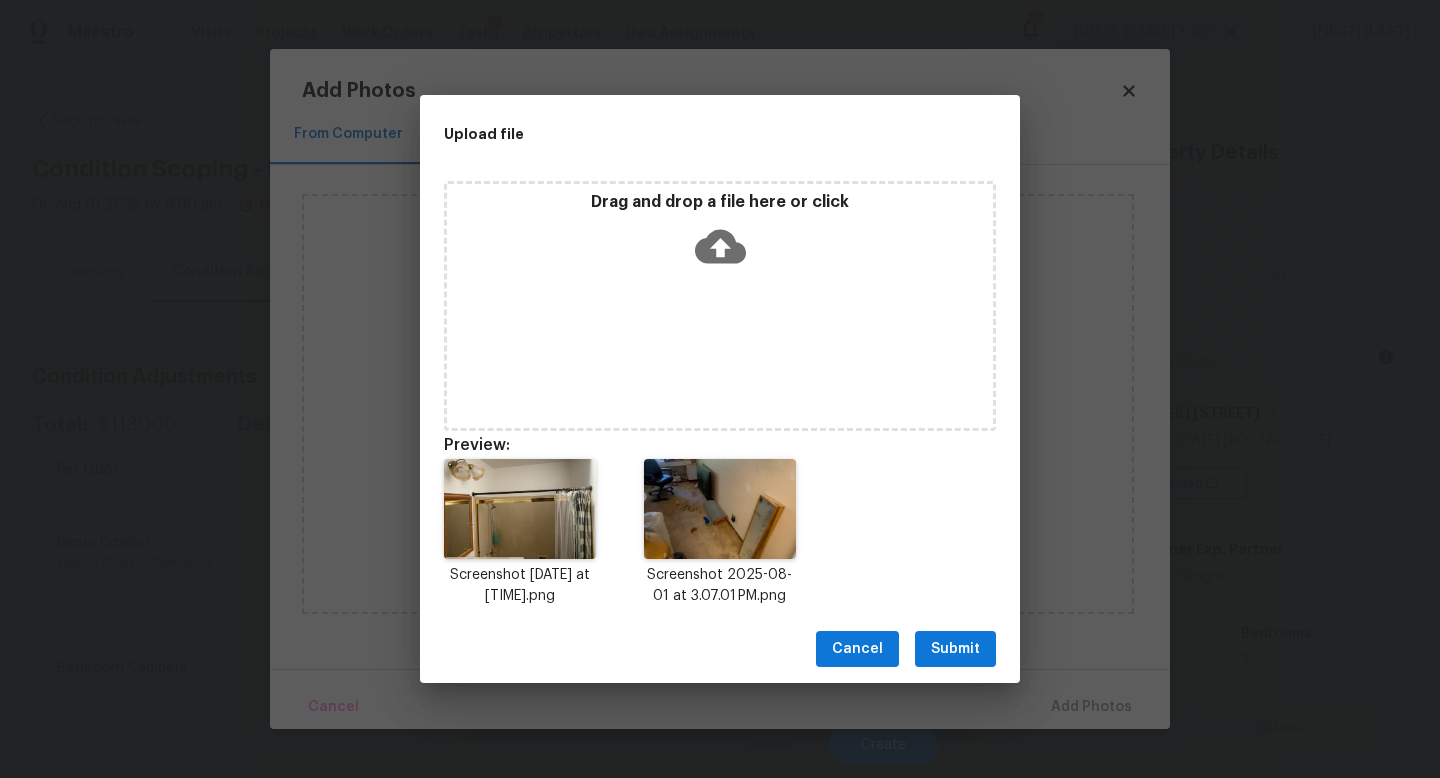 scroll, scrollTop: 0, scrollLeft: 0, axis: both 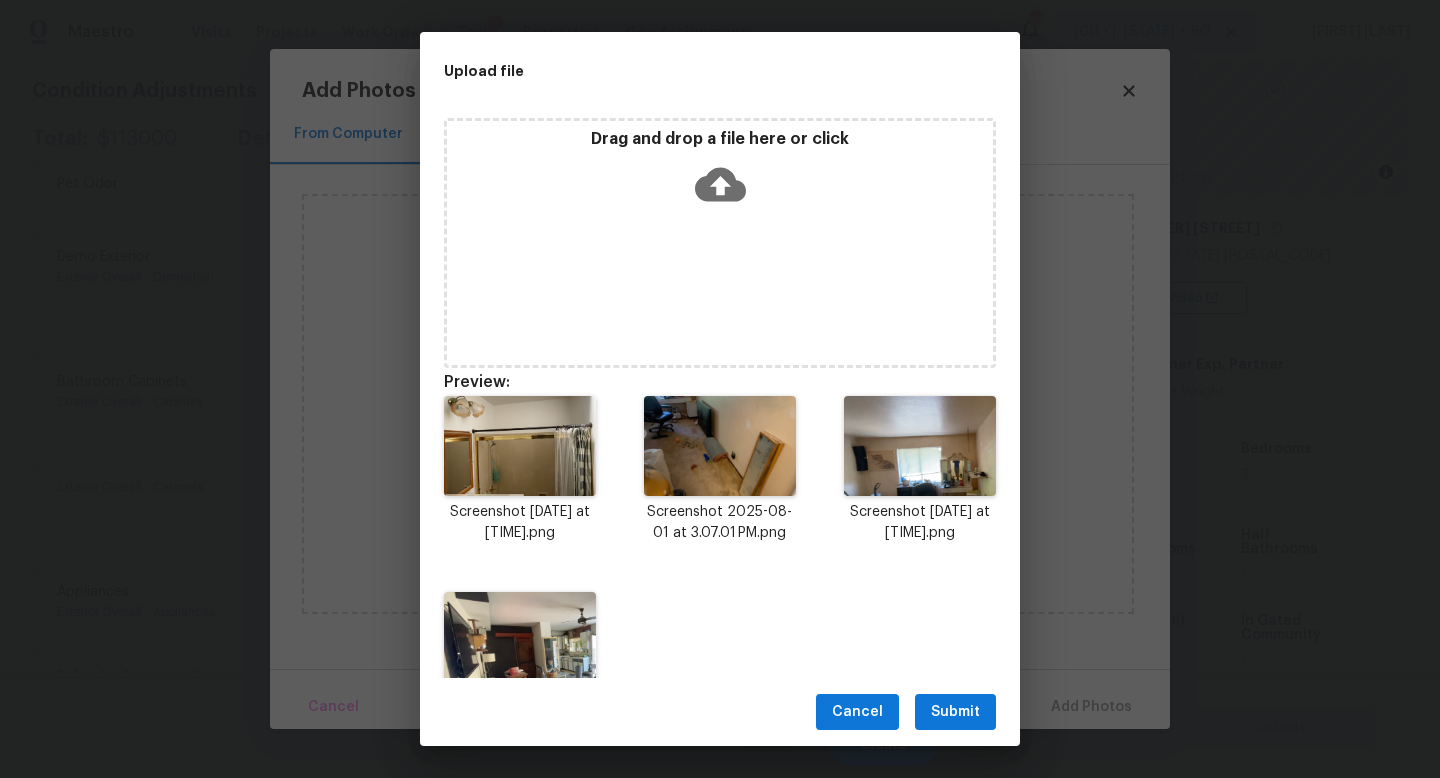 click on "Submit" at bounding box center [955, 712] 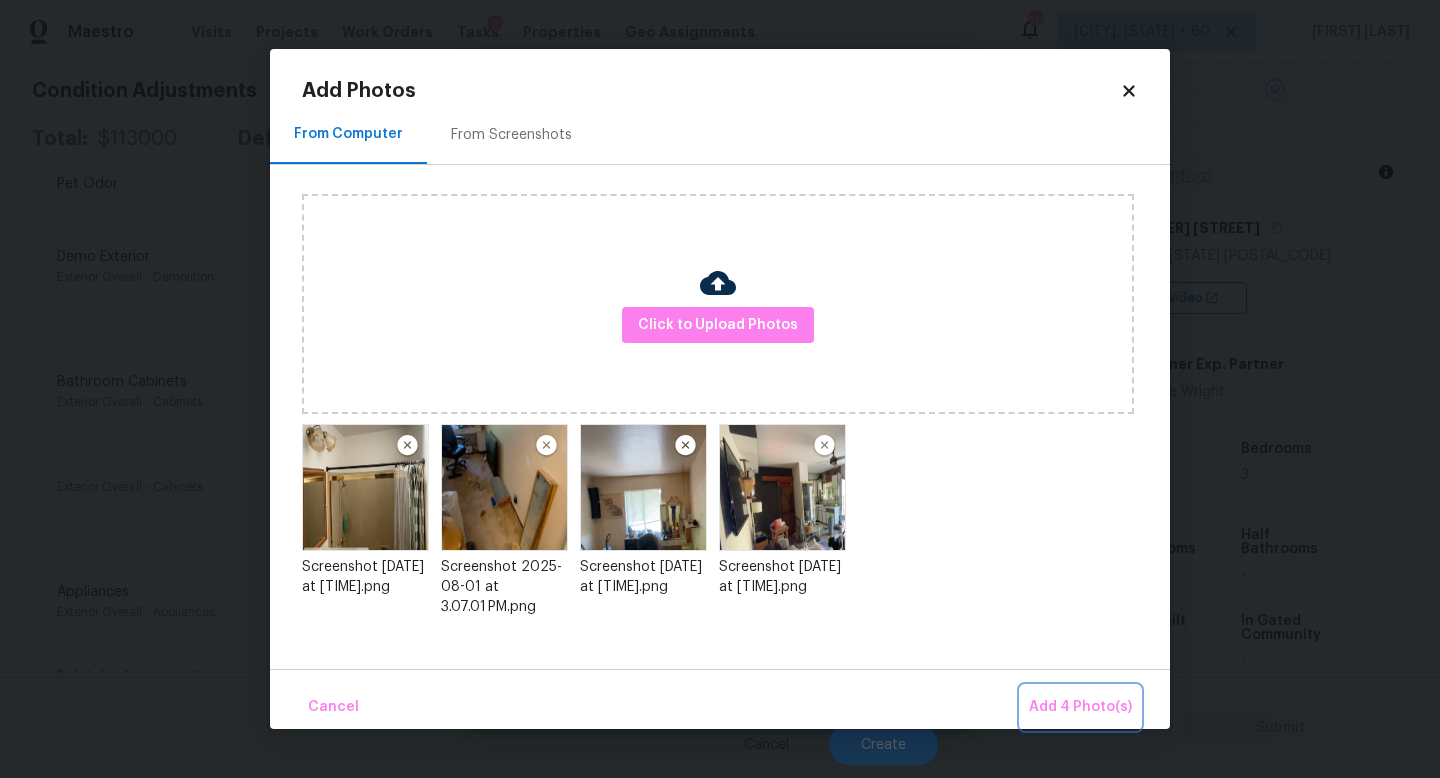 click on "Add 4 Photo(s)" at bounding box center [1080, 707] 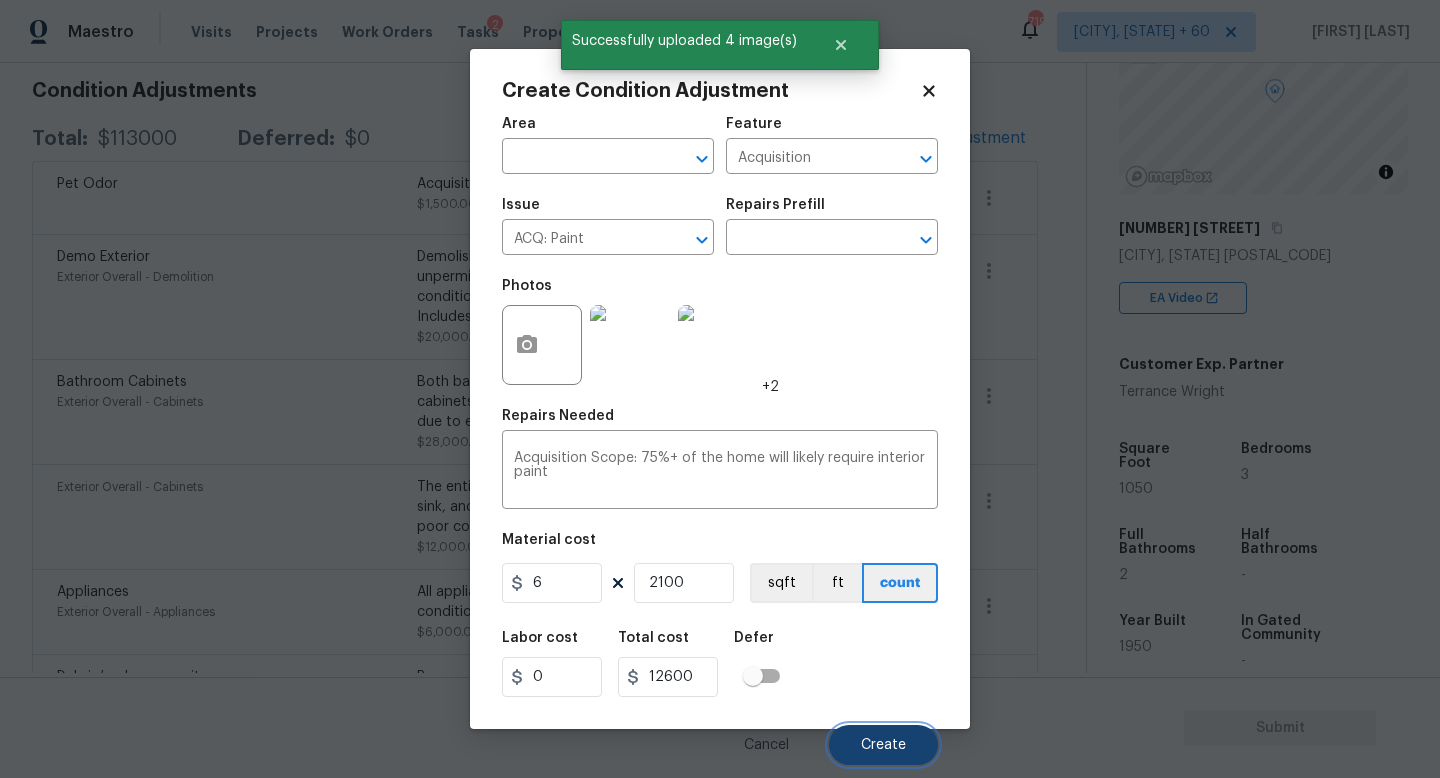 click on "Create" at bounding box center [883, 745] 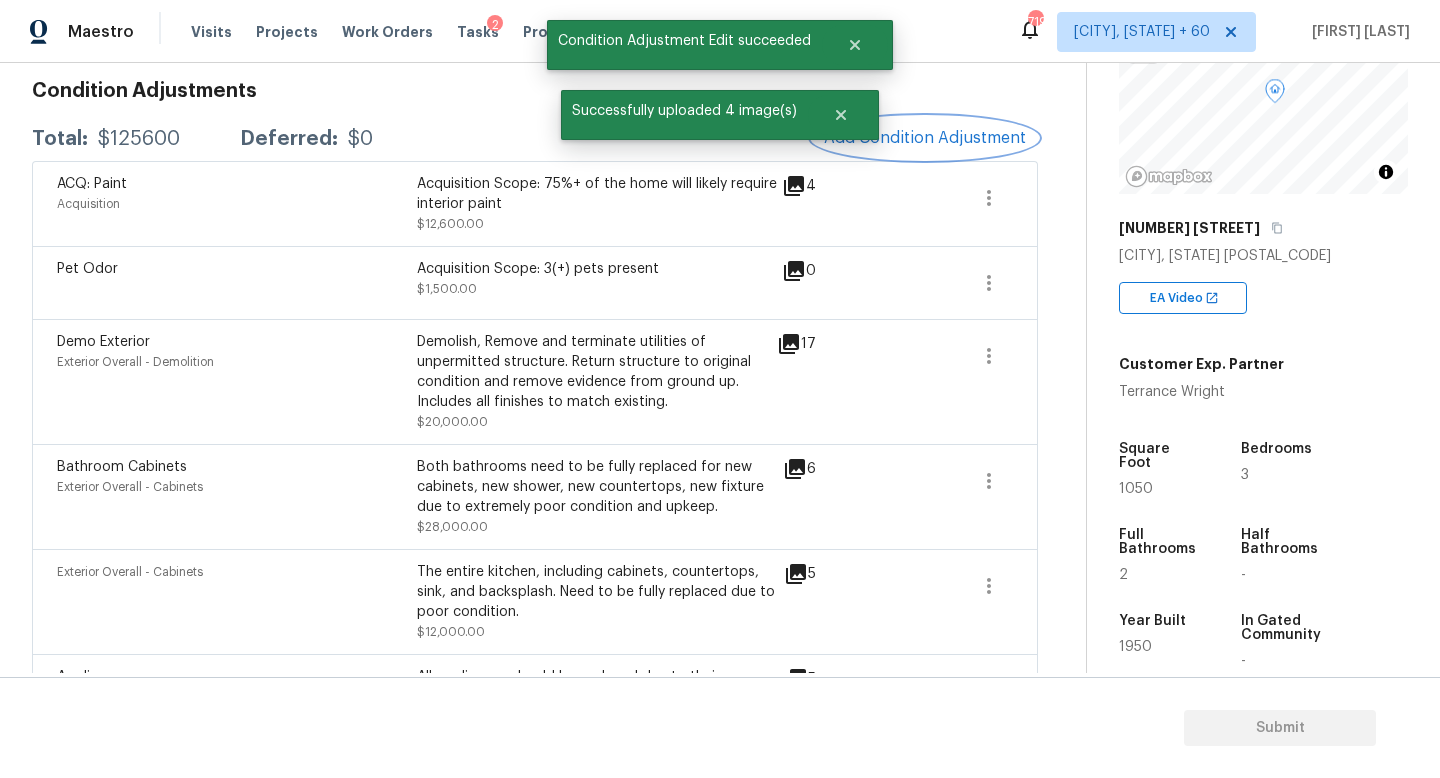 scroll, scrollTop: 271, scrollLeft: 0, axis: vertical 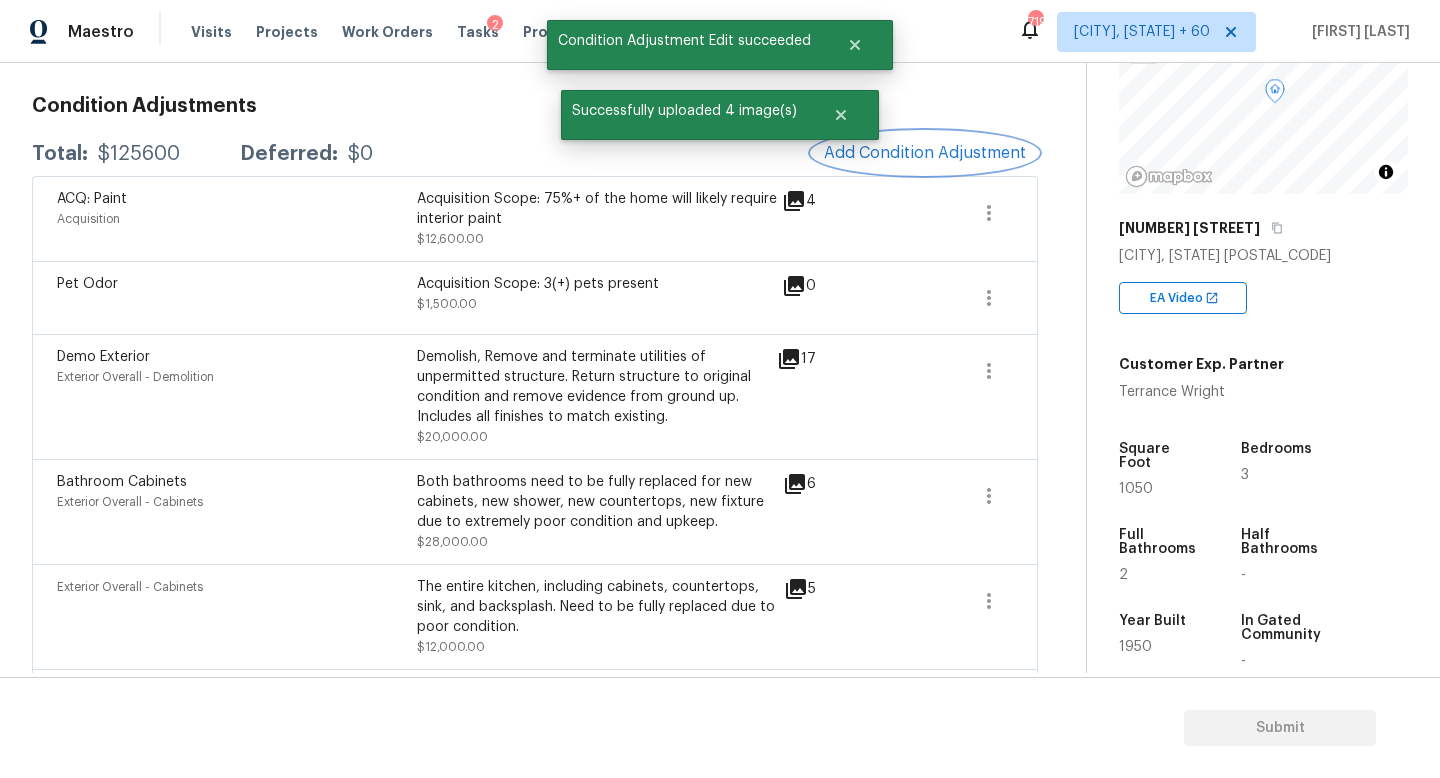 click on "Add Condition Adjustment" at bounding box center (925, 153) 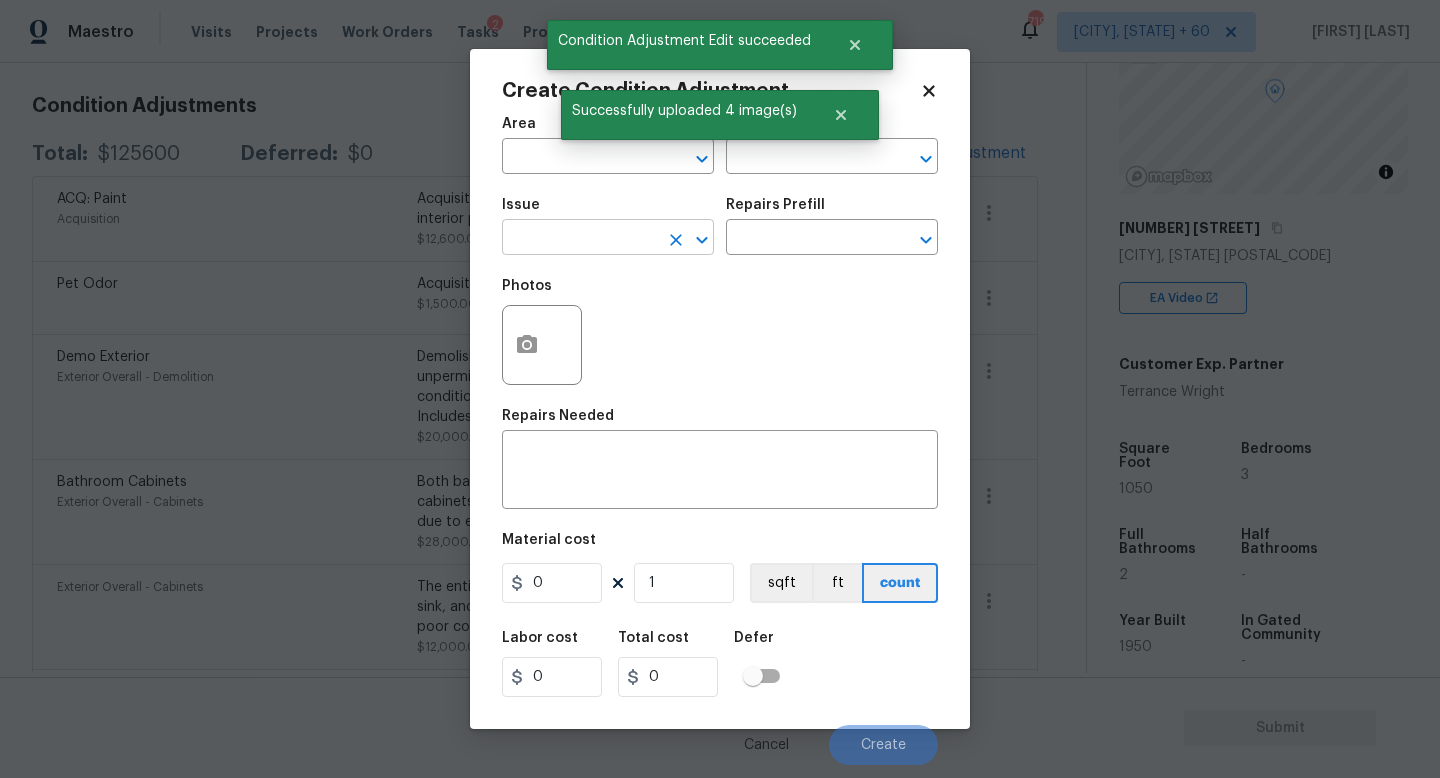 click at bounding box center (580, 239) 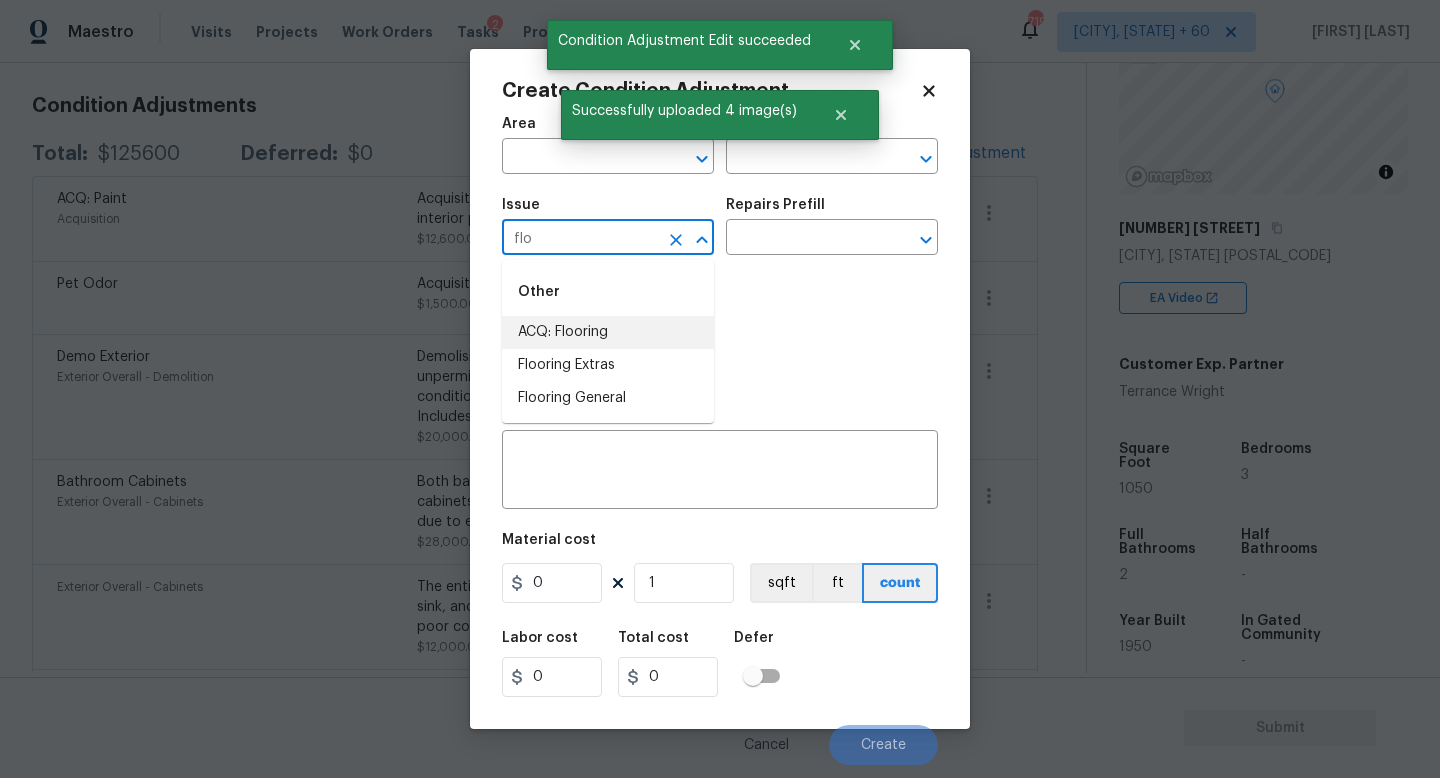 click on "ACQ: Flooring" at bounding box center [608, 332] 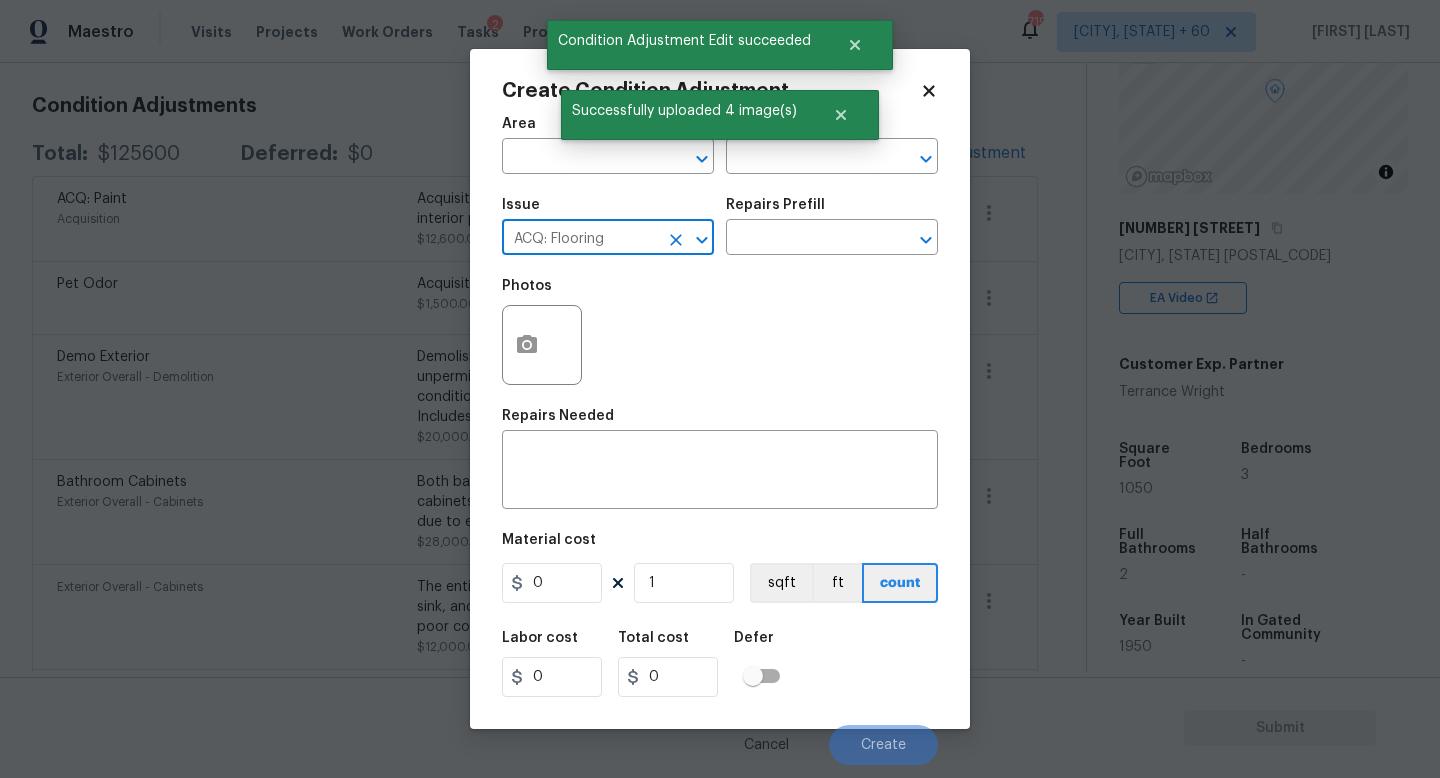 type on "ACQ: Flooring" 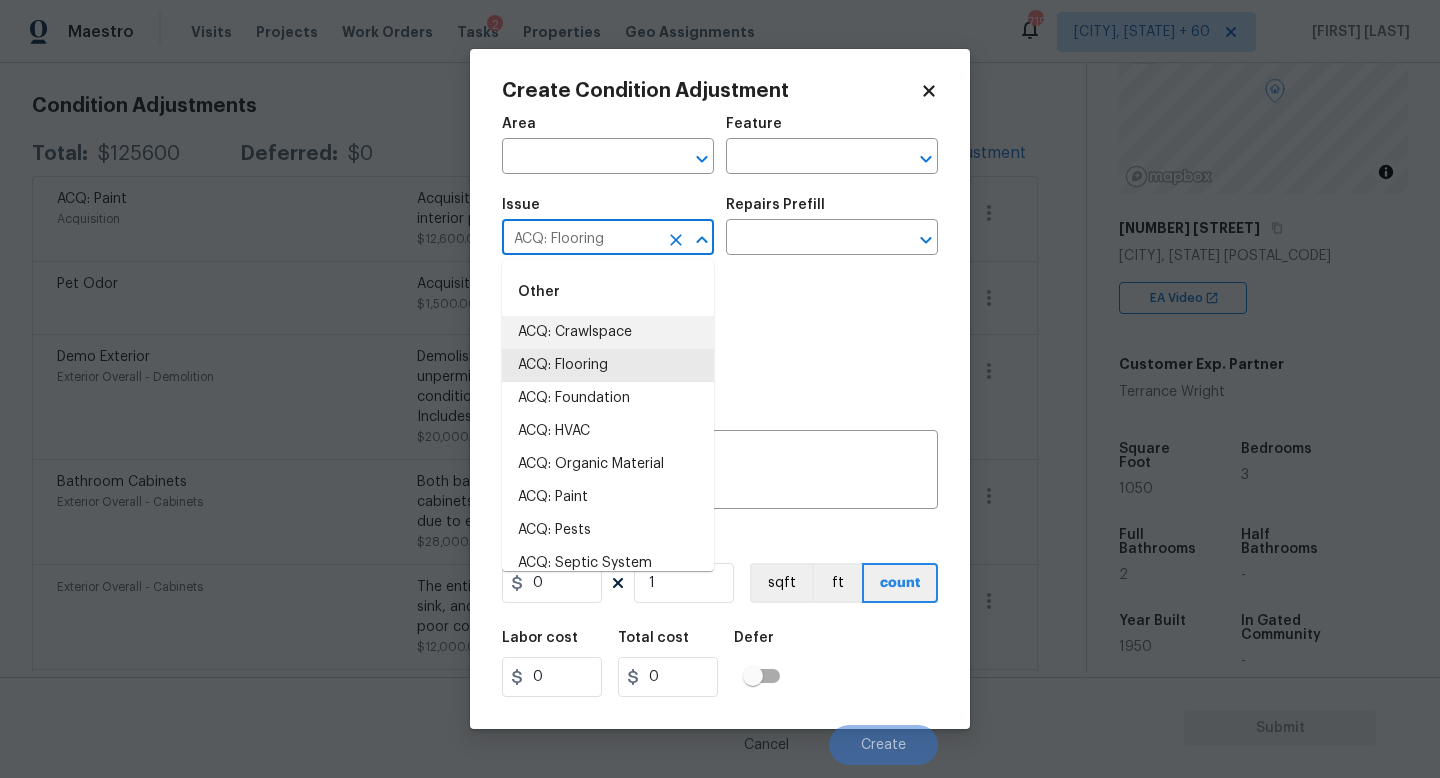 click on "Maestro Visits Projects Work Orders Tasks 2 Properties Geo Assignments 719 Knoxville, TN + 60 Jishnu Manoj Back to tasks Condition Scoping - Interior Fri, Aug 01 2025 by 9:00 am   6 Hours Overdue Jishnu Manoj In-progress Questions Condition Adjustments Details & Inputs Notes Photos Condition Adjustments Total:  $125600 Deferred:  $0 Add Condition Adjustment ACQ: Paint Acquisition Acquisition Scope: 75%+ of the home will likely require interior paint $12,600.00   4 Pet Odor Acquisition Scope: 3(+) pets present $1,500.00   0 Demo Exterior Exterior Overall - Demolition Demolish, Remove and terminate utilities of unpermitted structure. Return structure to original condition and remove evidence from ground up. Includes all finishes to match existing. $20,000.00   17 Bathroom Cabinets Exterior Overall - Cabinets Both bathrooms need to be fully replaced for new cabinets, new shower, new countertops, new fixture due to extremely poor condition and upkeep. $28,000.00   6 Exterior Overall - Cabinets $12,000.00   5   5" at bounding box center [720, 389] 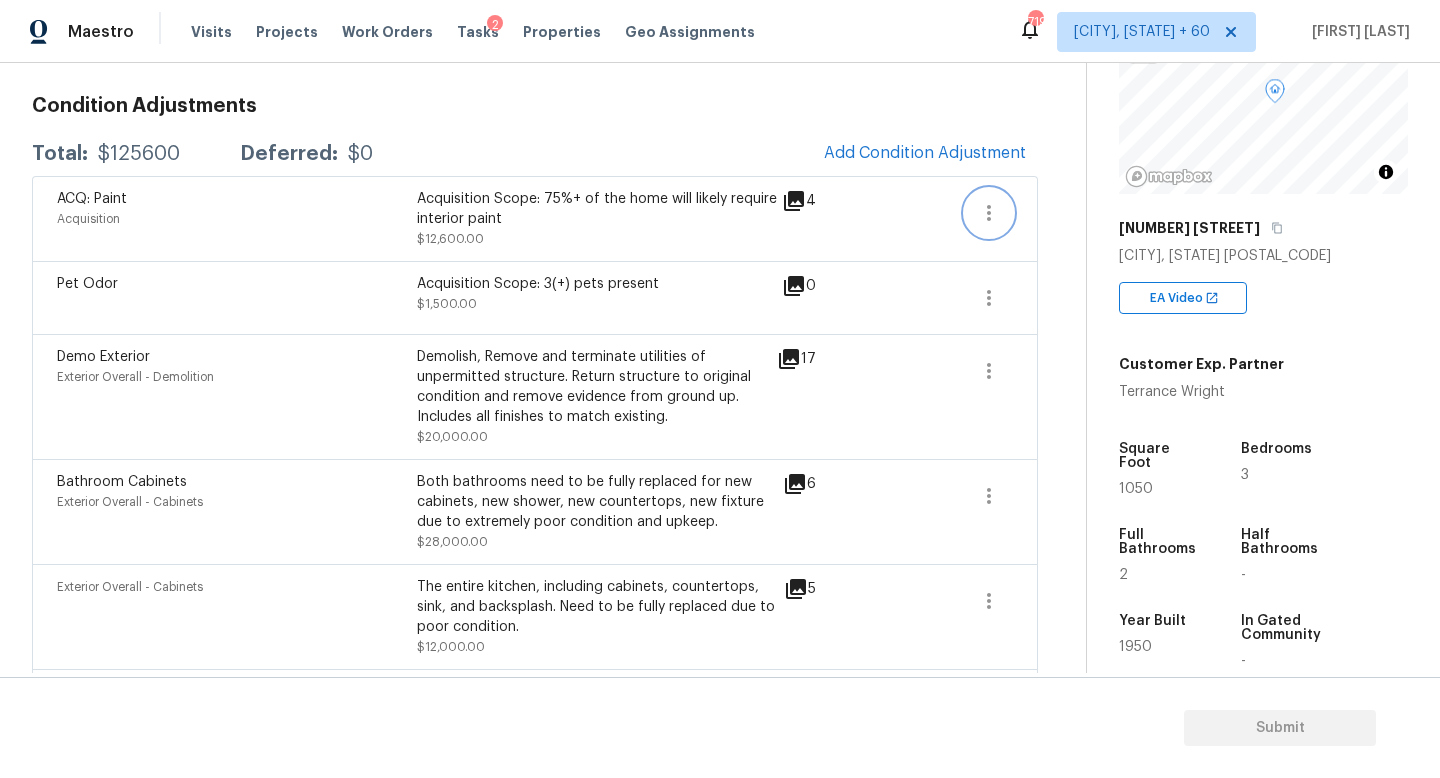 click at bounding box center (989, 213) 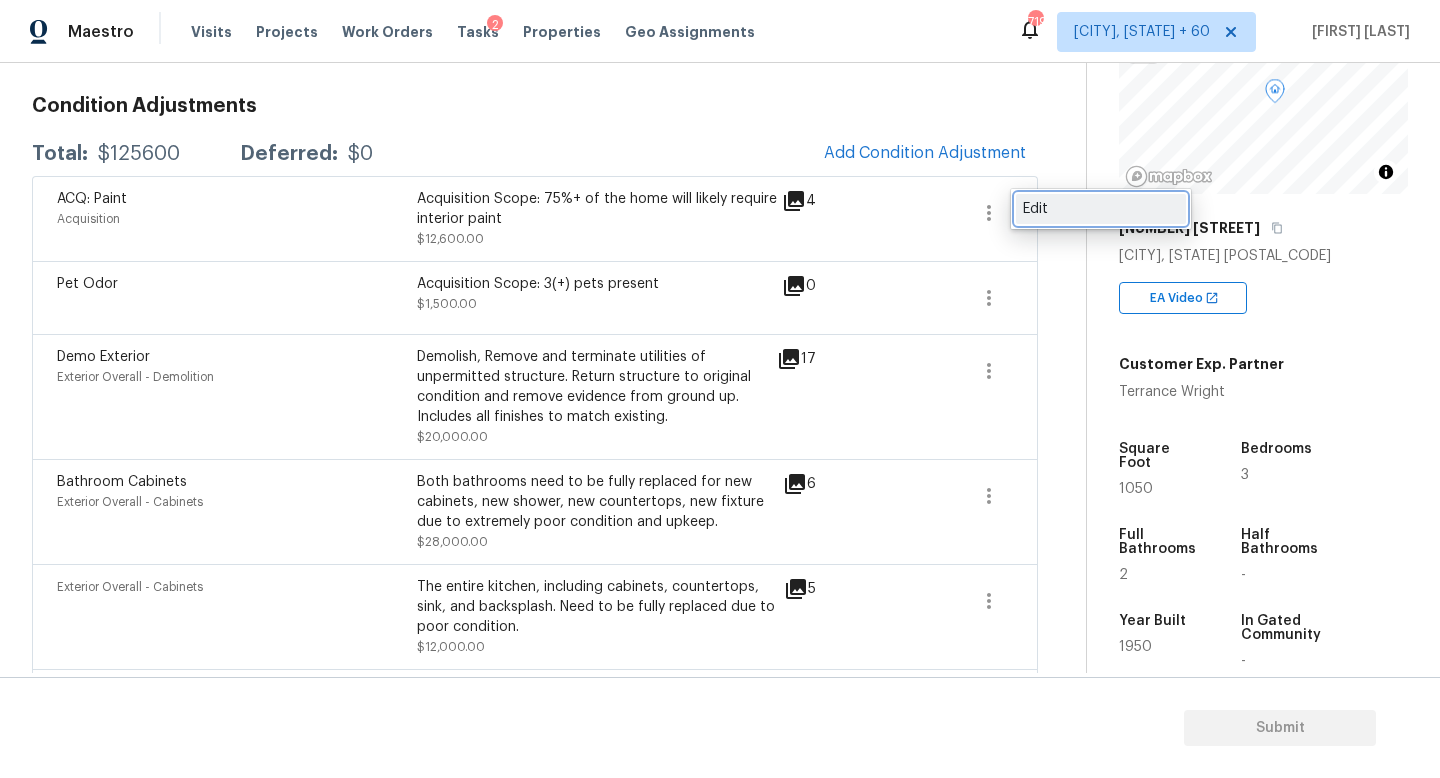 click on "Edit" at bounding box center (1101, 209) 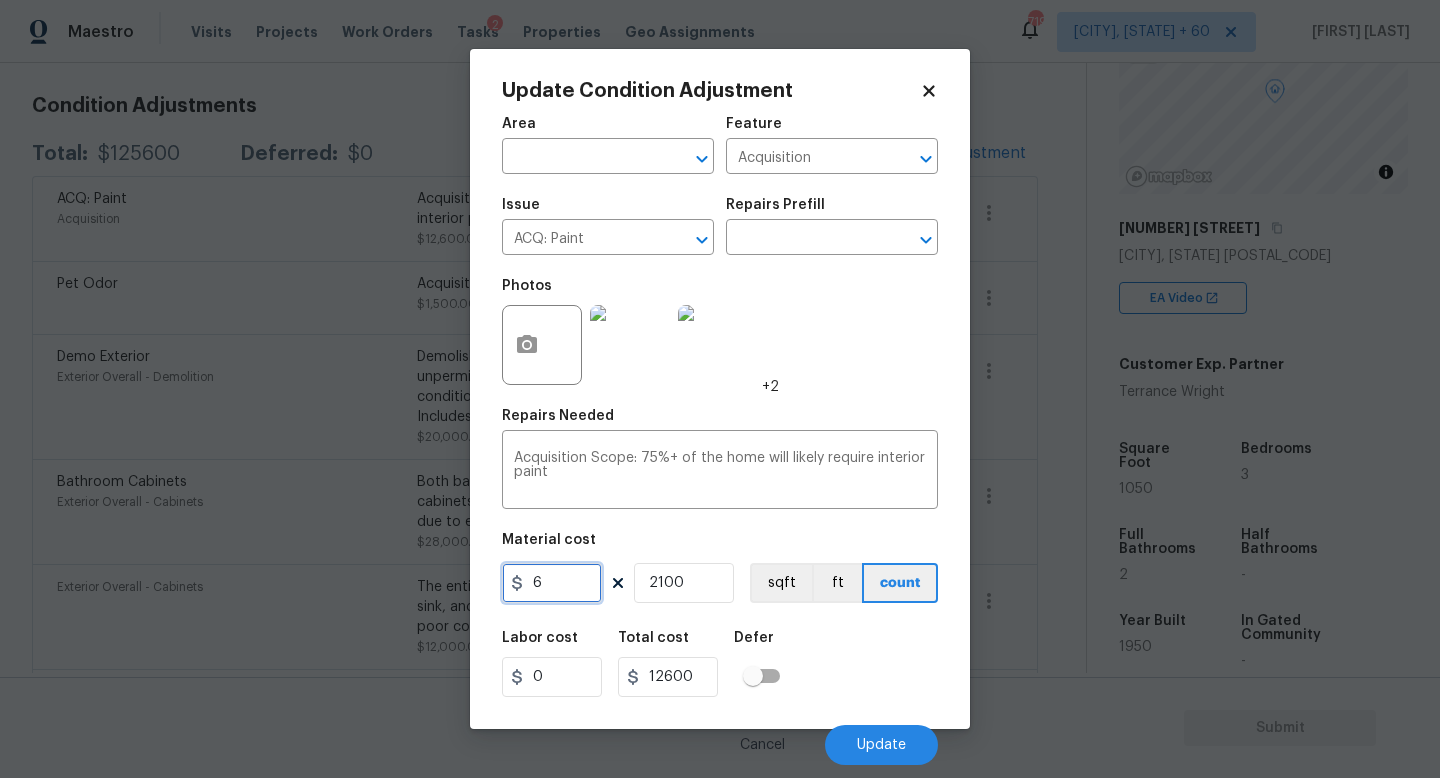click on "6" at bounding box center (552, 583) 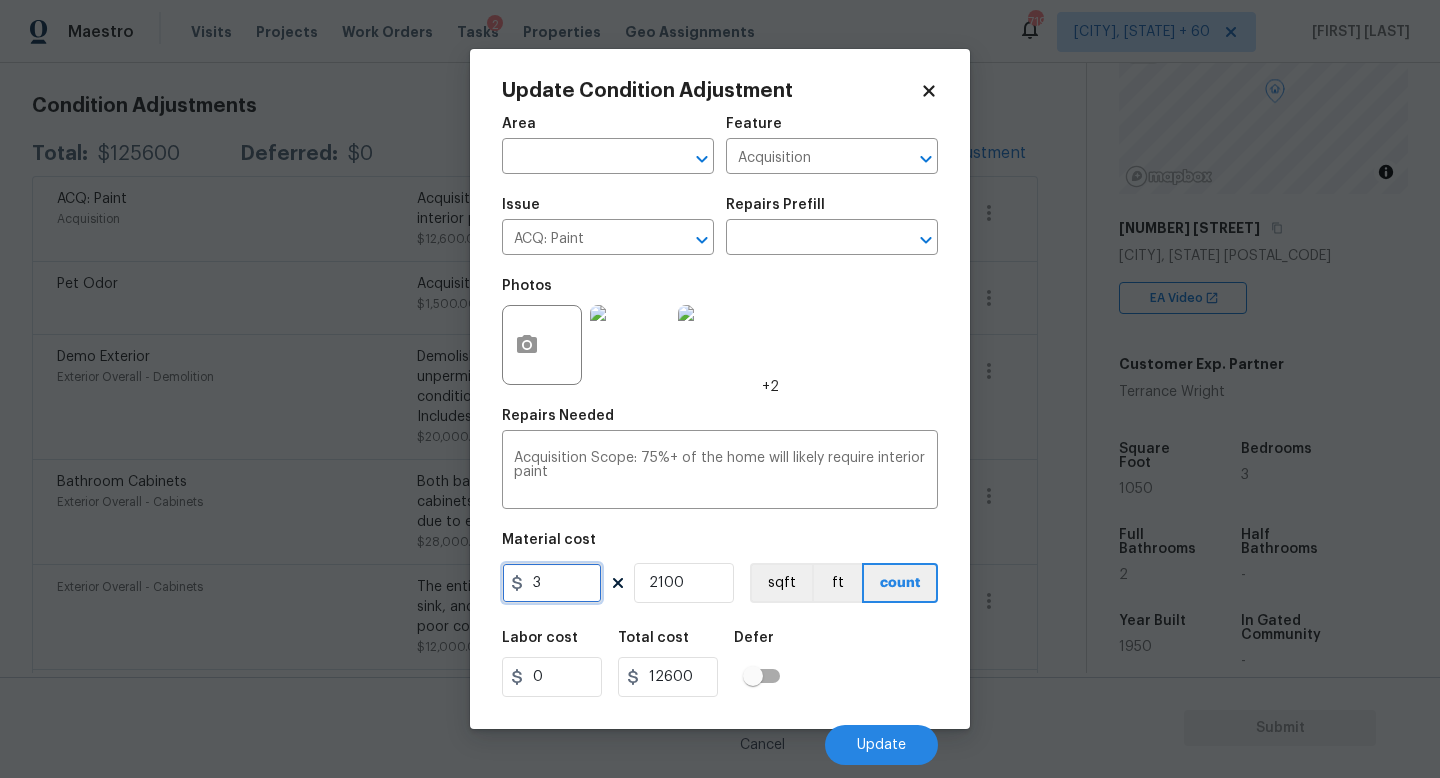 type on "3" 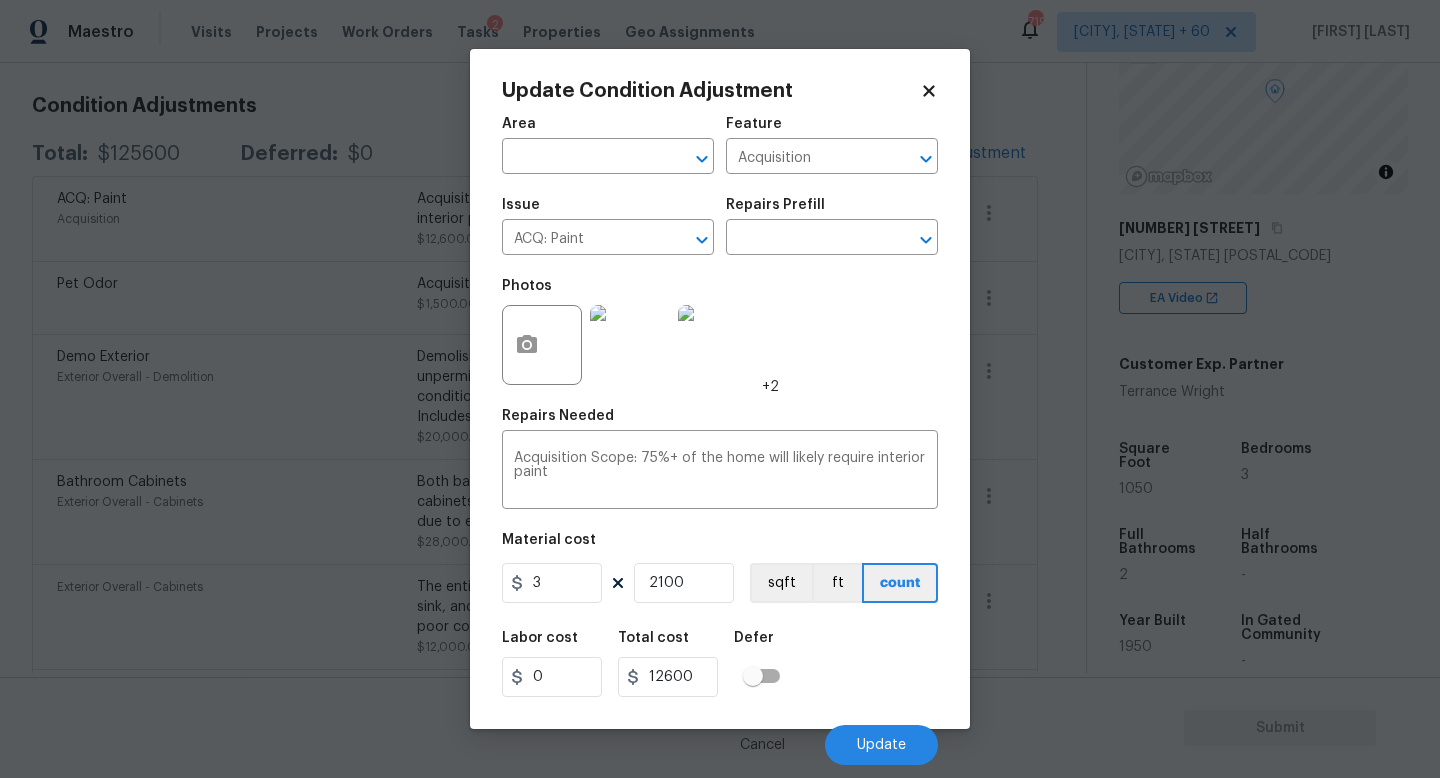 type on "6300" 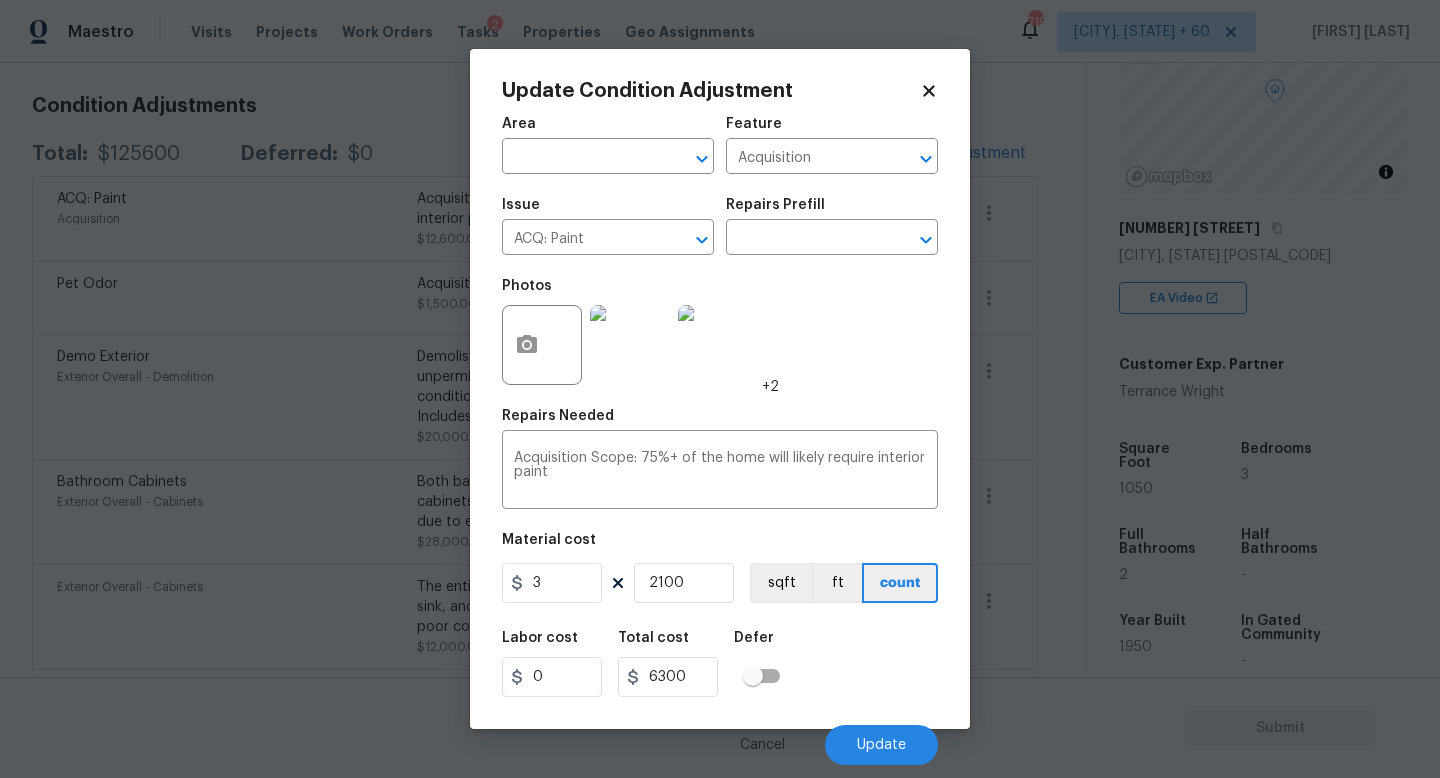 click on "Labor cost 0 Total cost 6300 Defer" at bounding box center (720, 664) 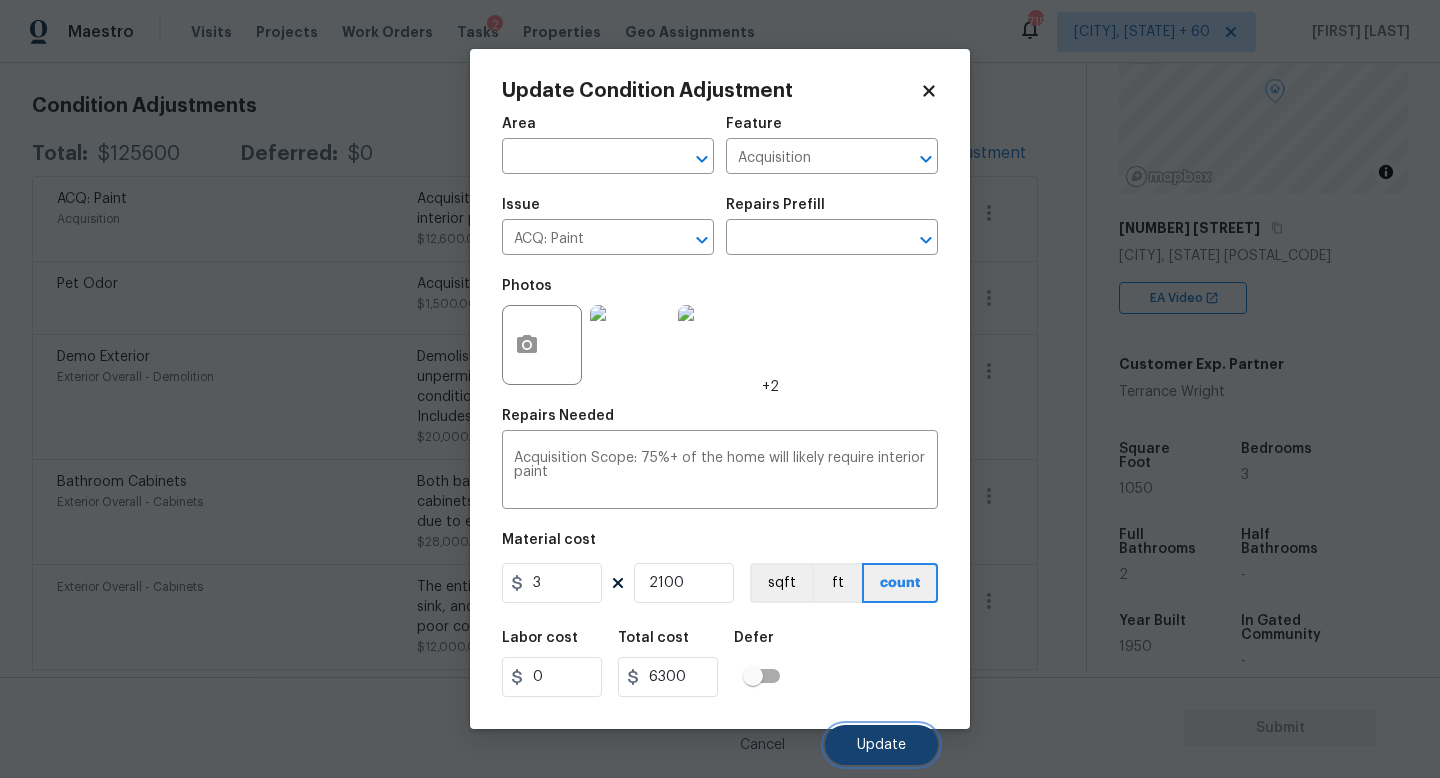 click on "Update" at bounding box center [881, 745] 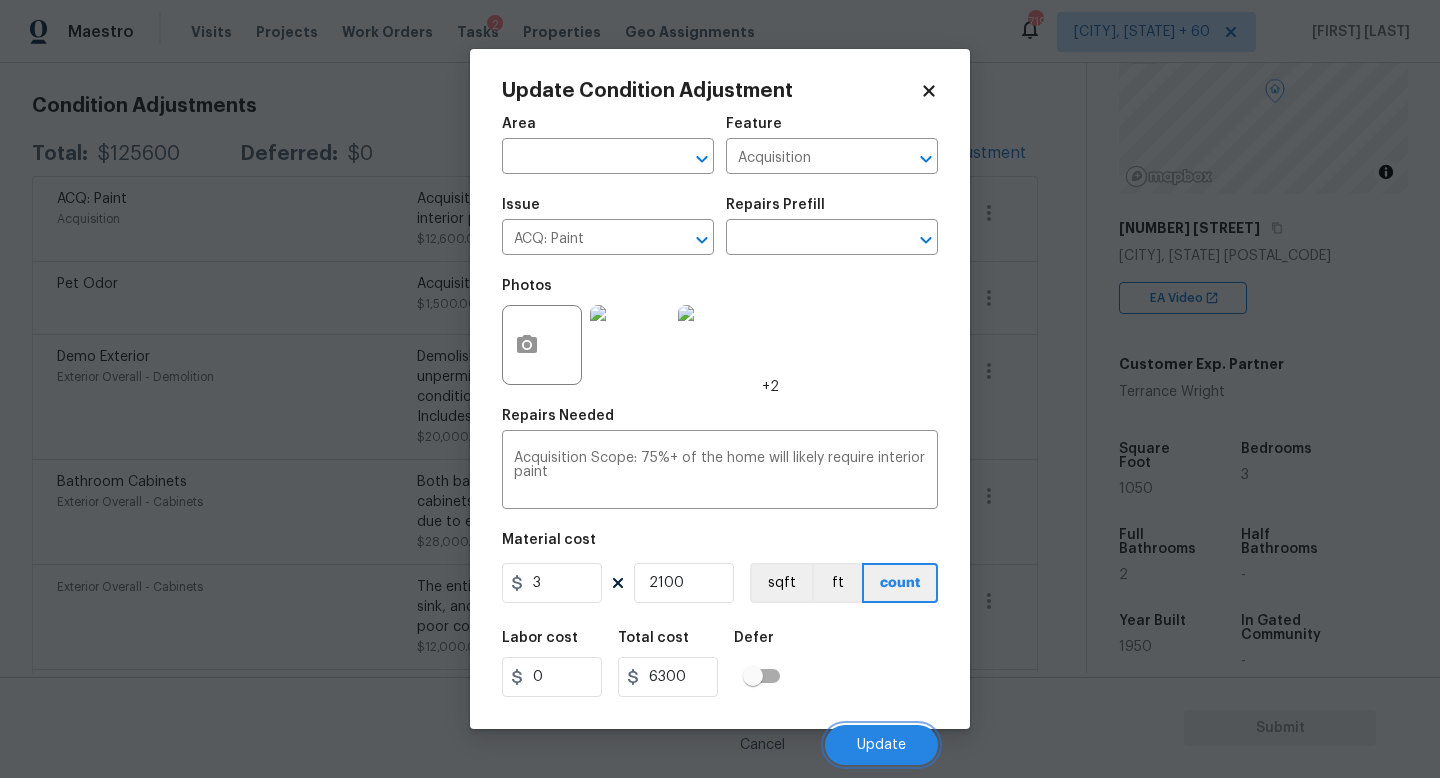 scroll, scrollTop: 271, scrollLeft: 0, axis: vertical 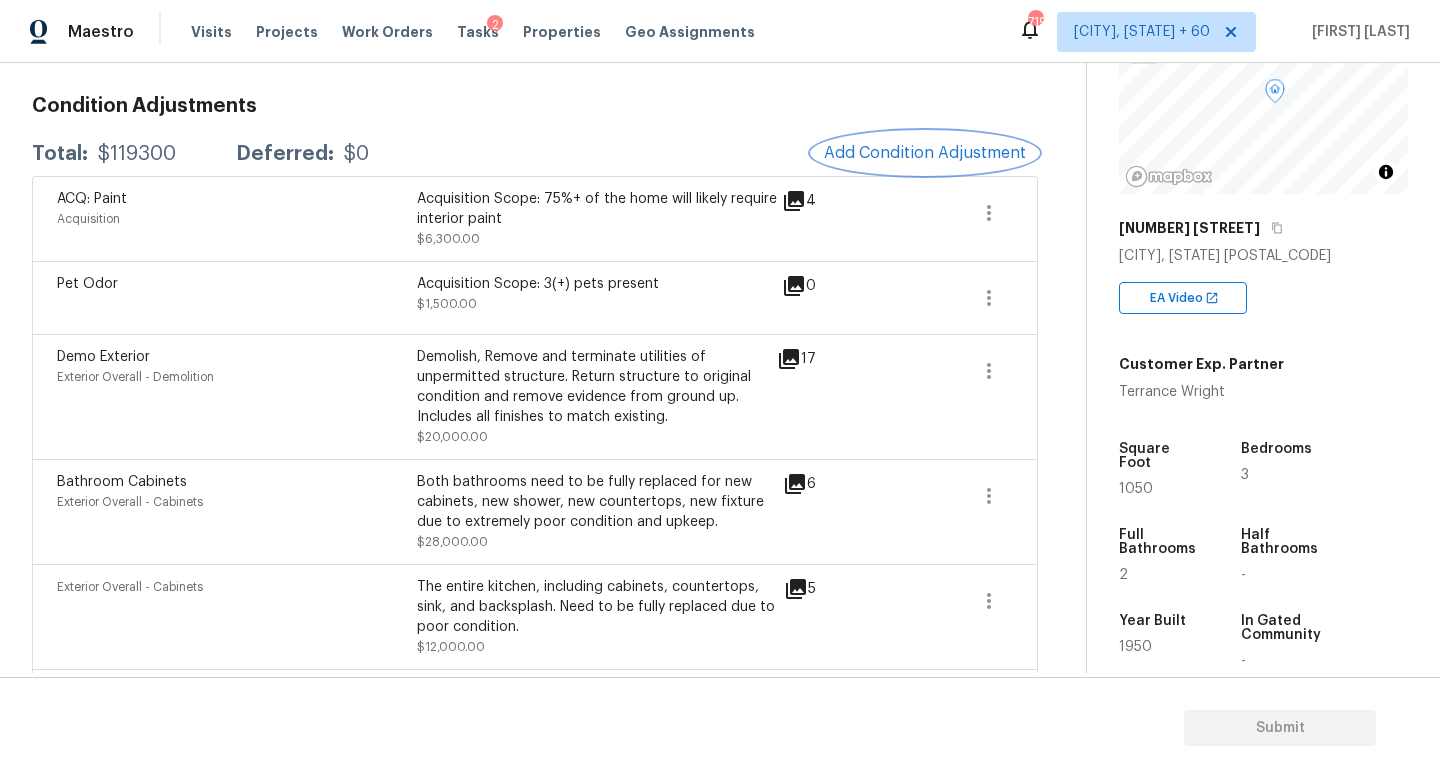 click on "Add Condition Adjustment" at bounding box center [925, 153] 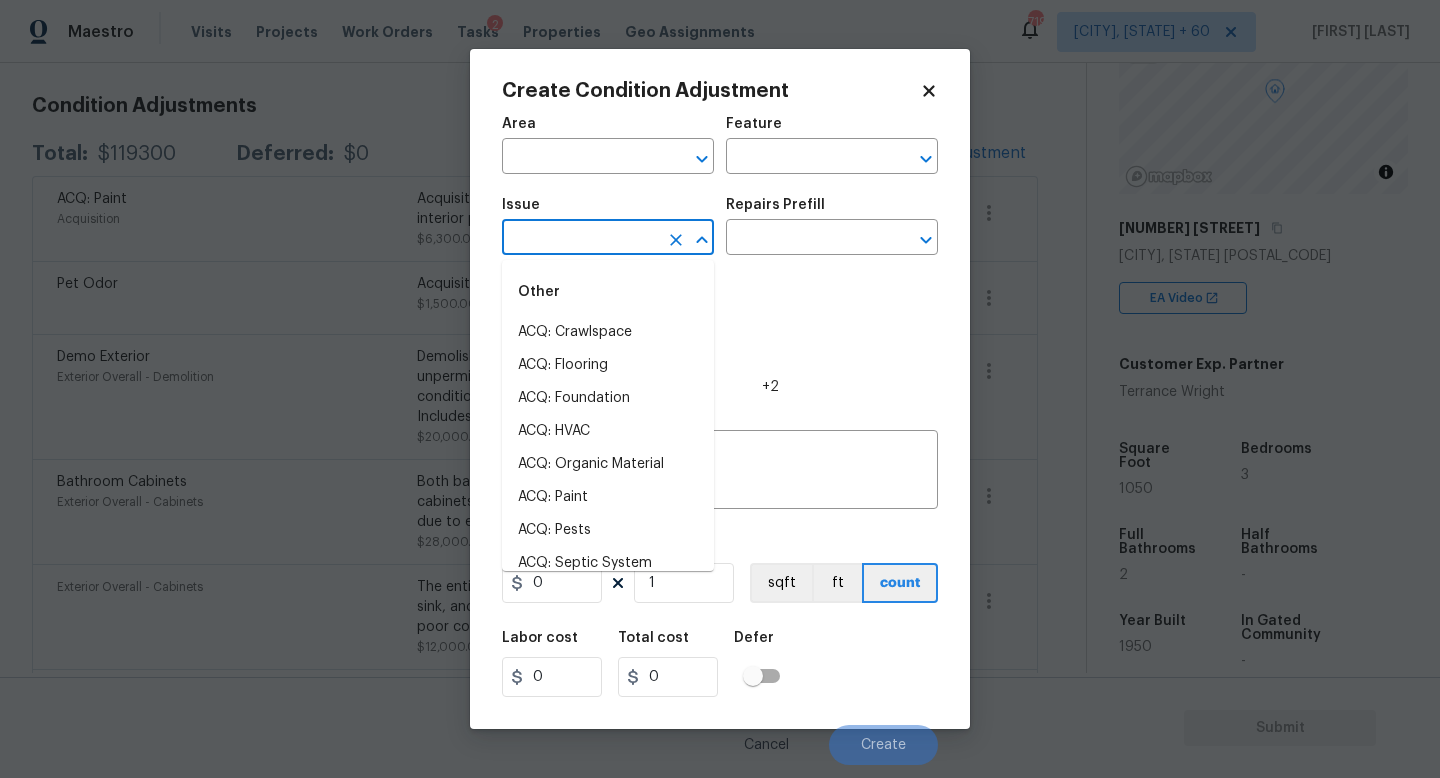 click at bounding box center (580, 239) 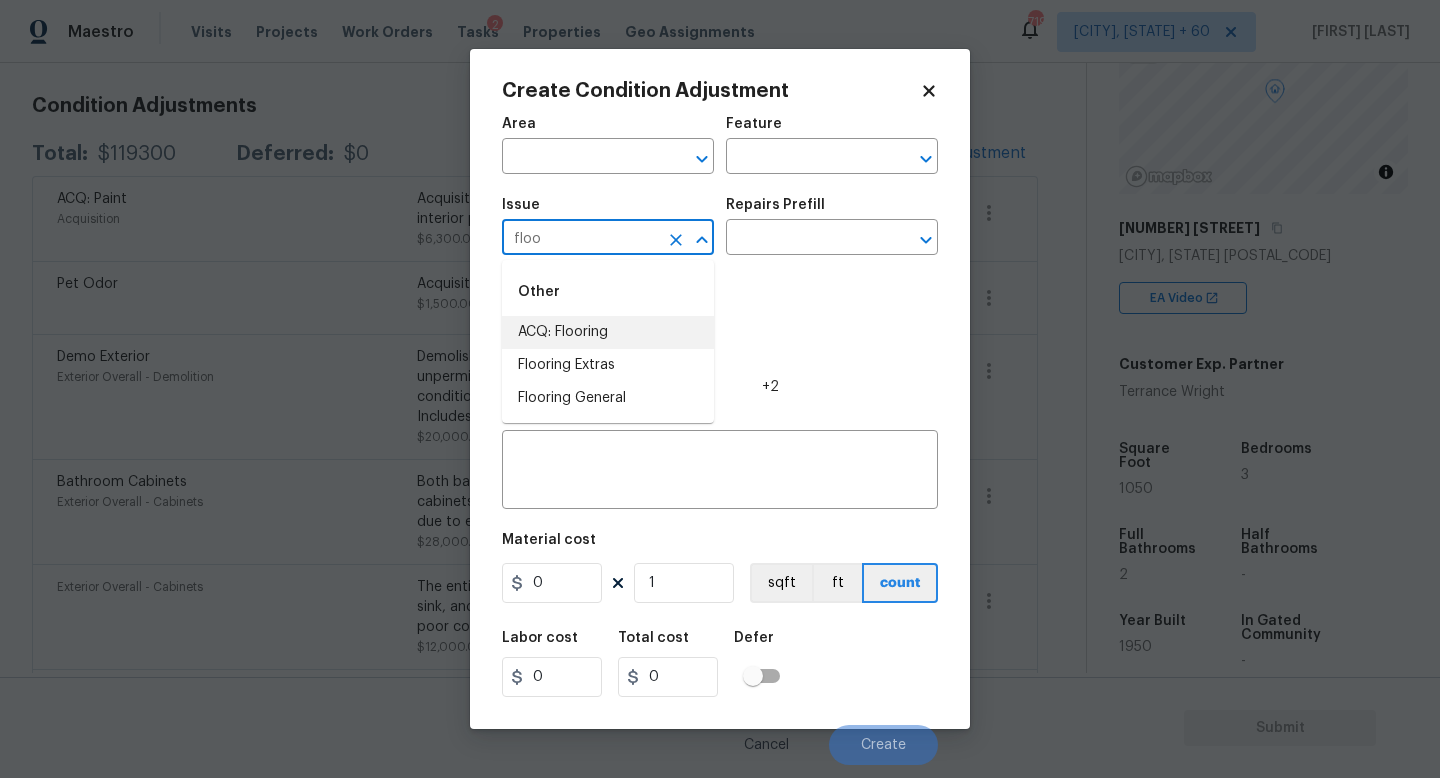 click on "ACQ: Flooring" at bounding box center [608, 332] 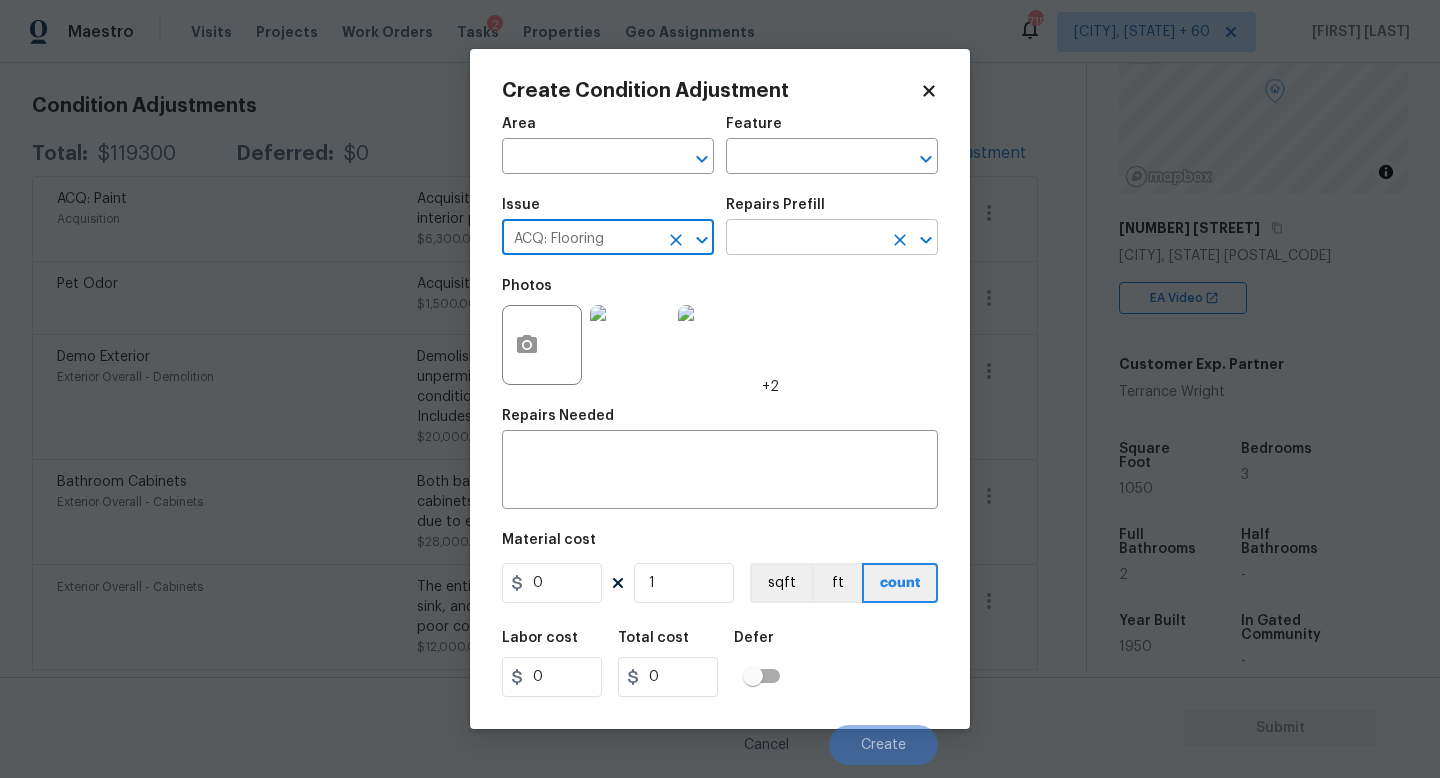 type on "ACQ: Flooring" 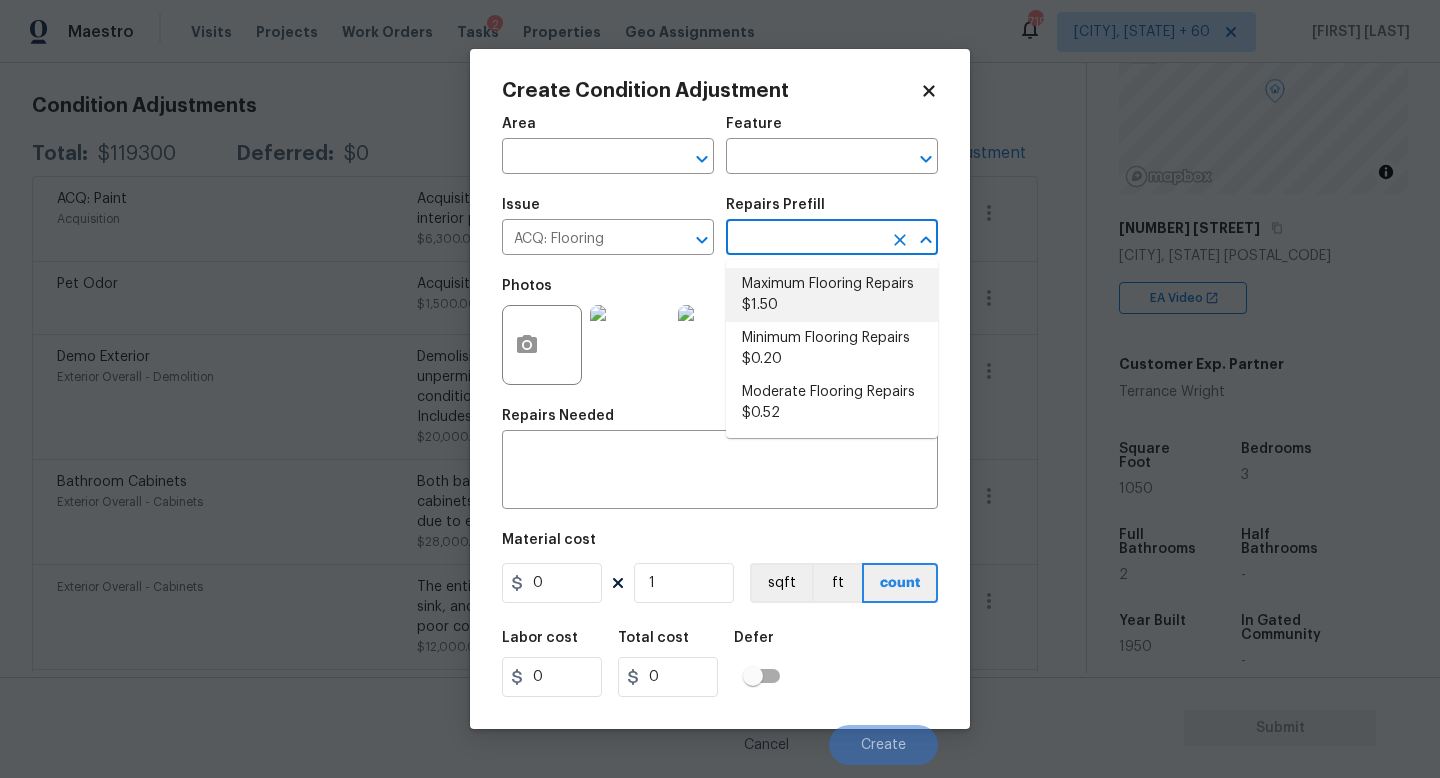 click on "Maximum Flooring Repairs $1.50" at bounding box center (832, 295) 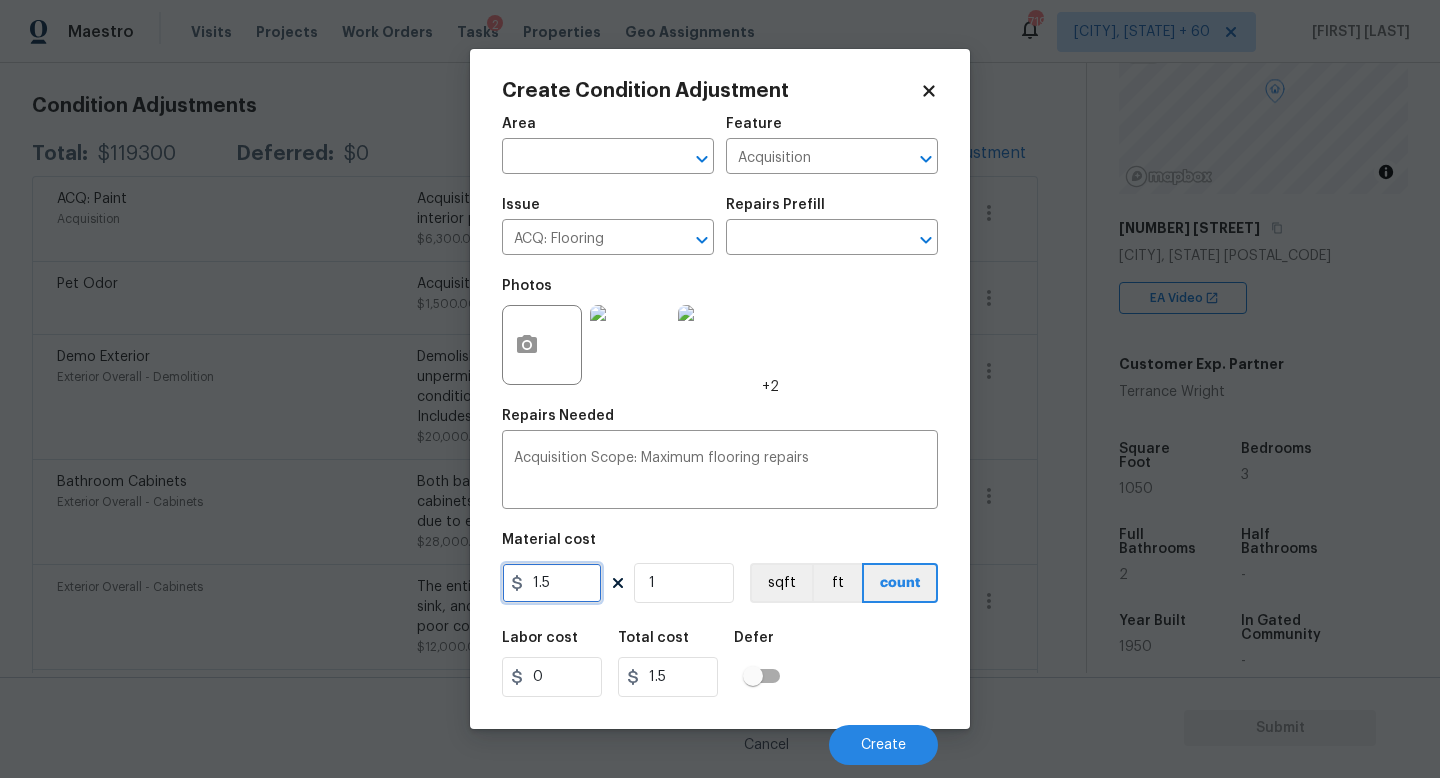 drag, startPoint x: 570, startPoint y: 597, endPoint x: 310, endPoint y: 597, distance: 260 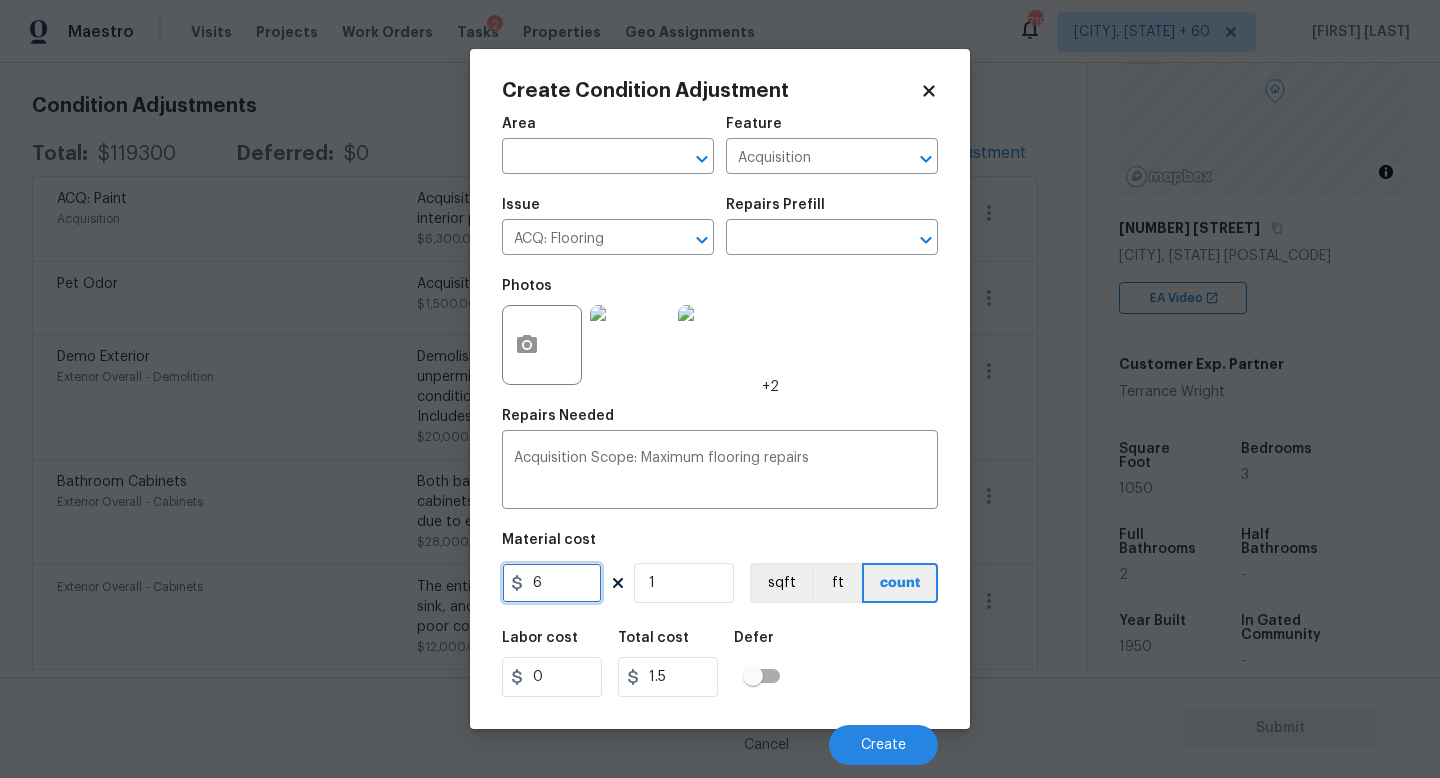 type on "6" 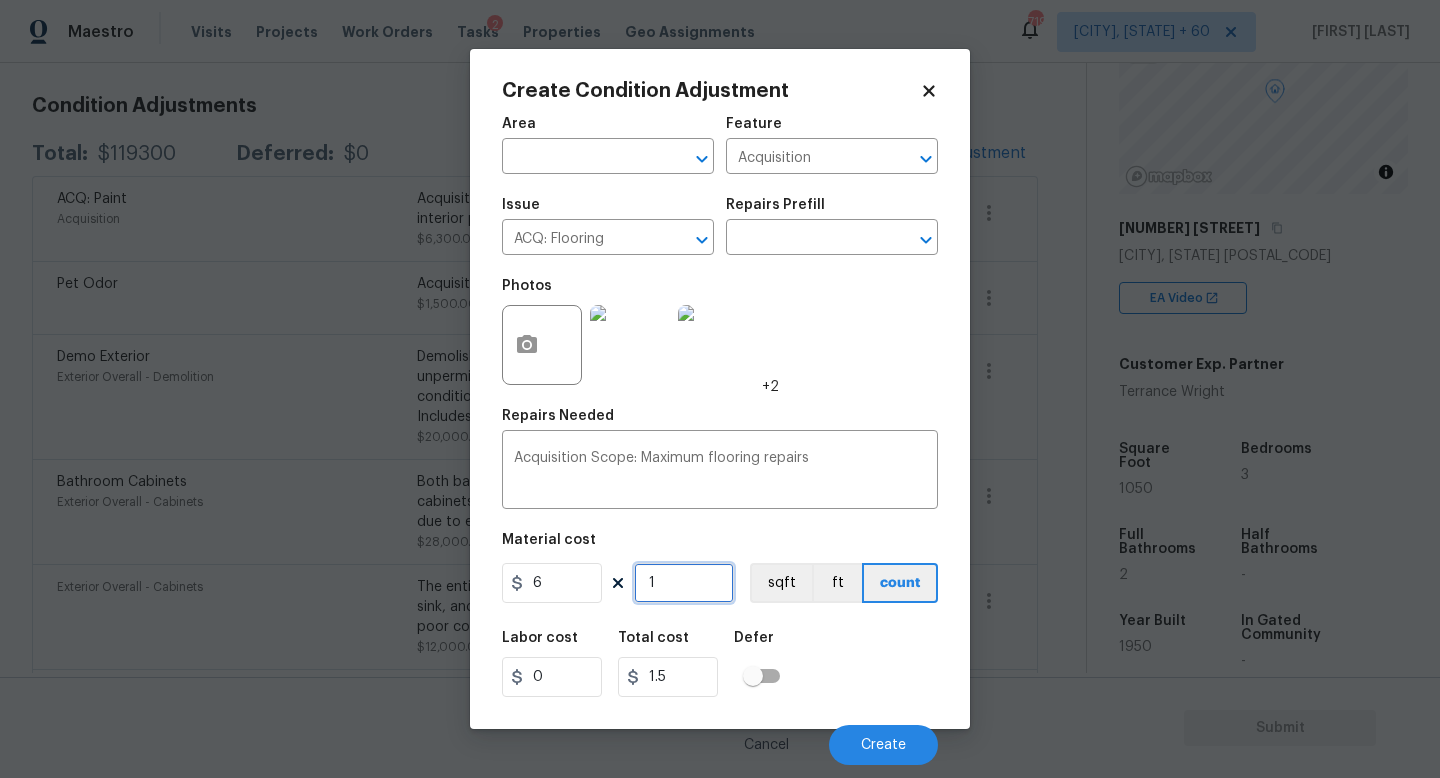 type on "6" 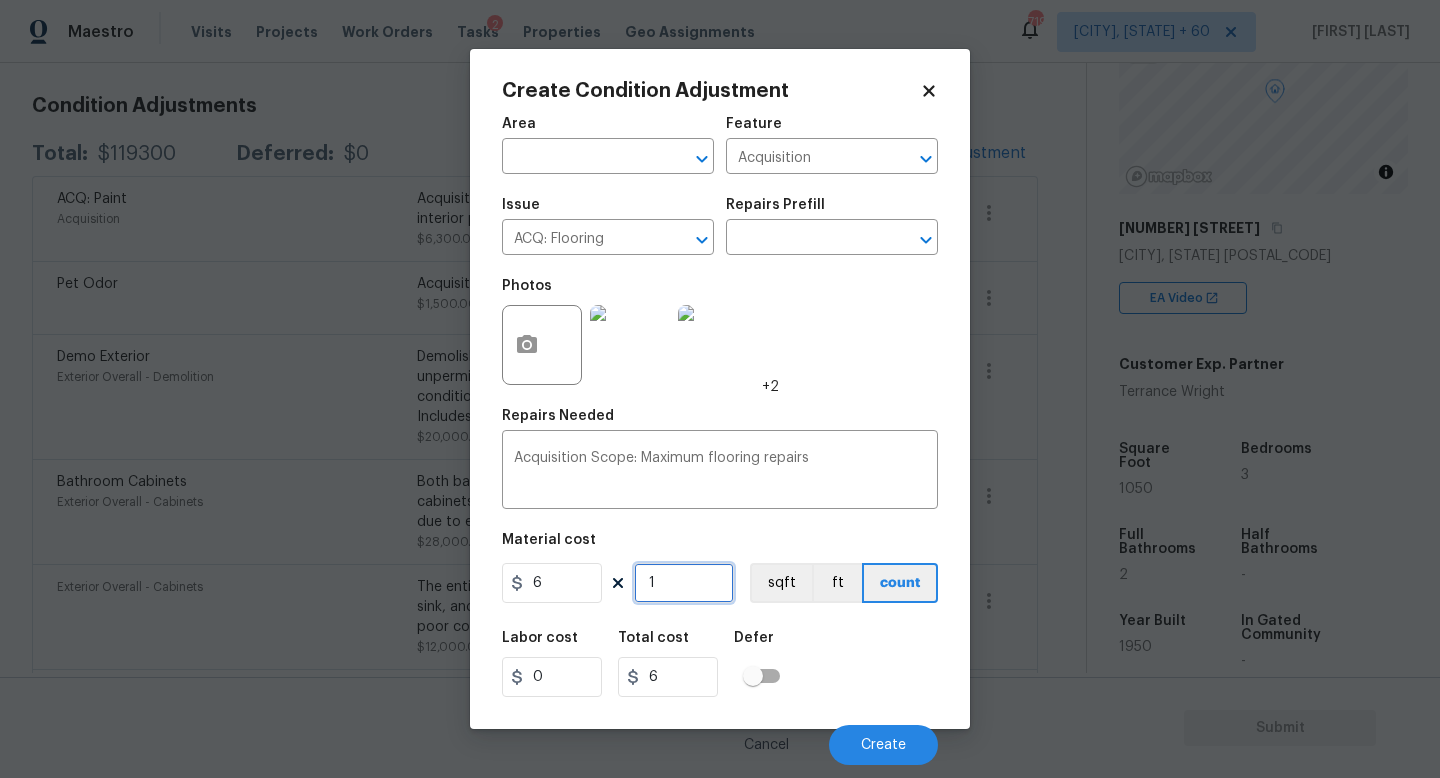 click on "1" at bounding box center (684, 583) 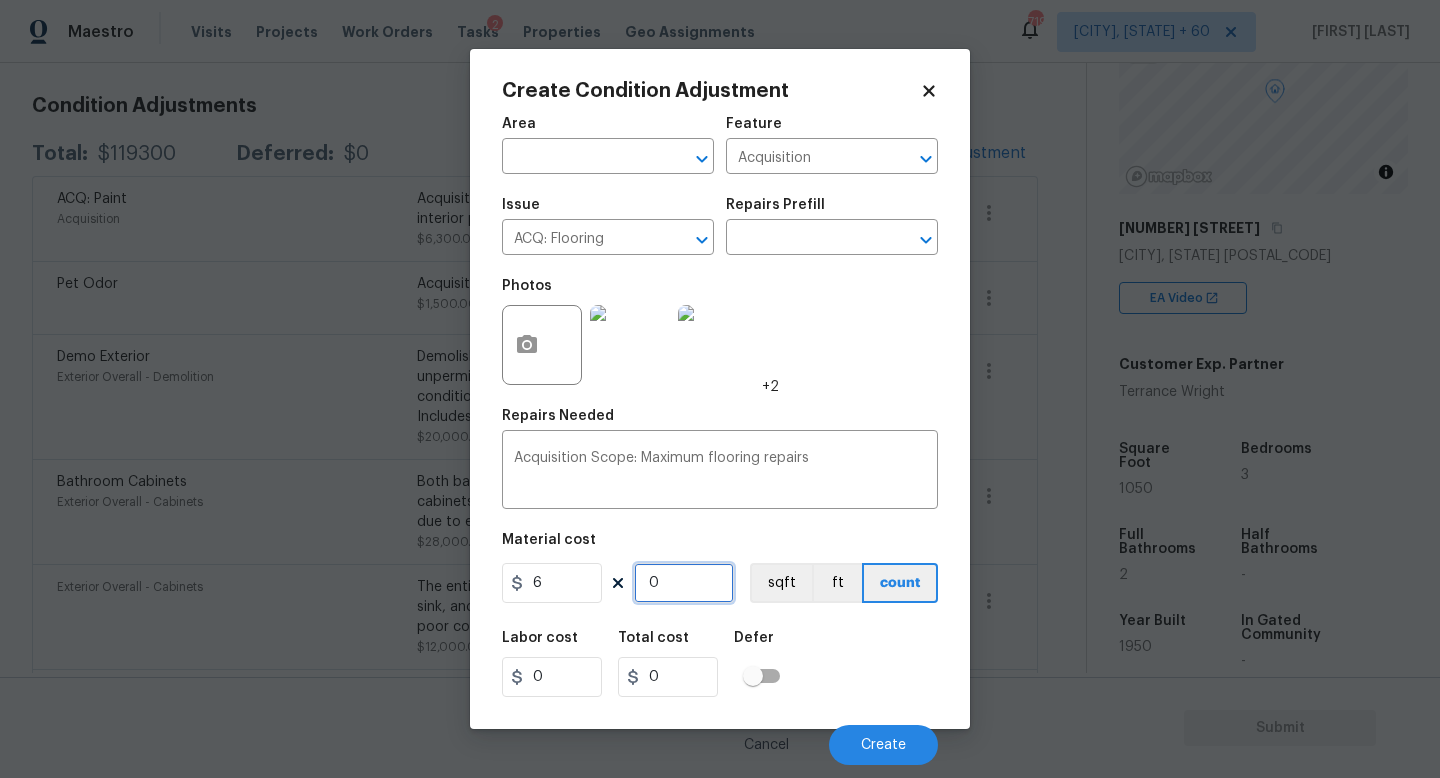 type on "2" 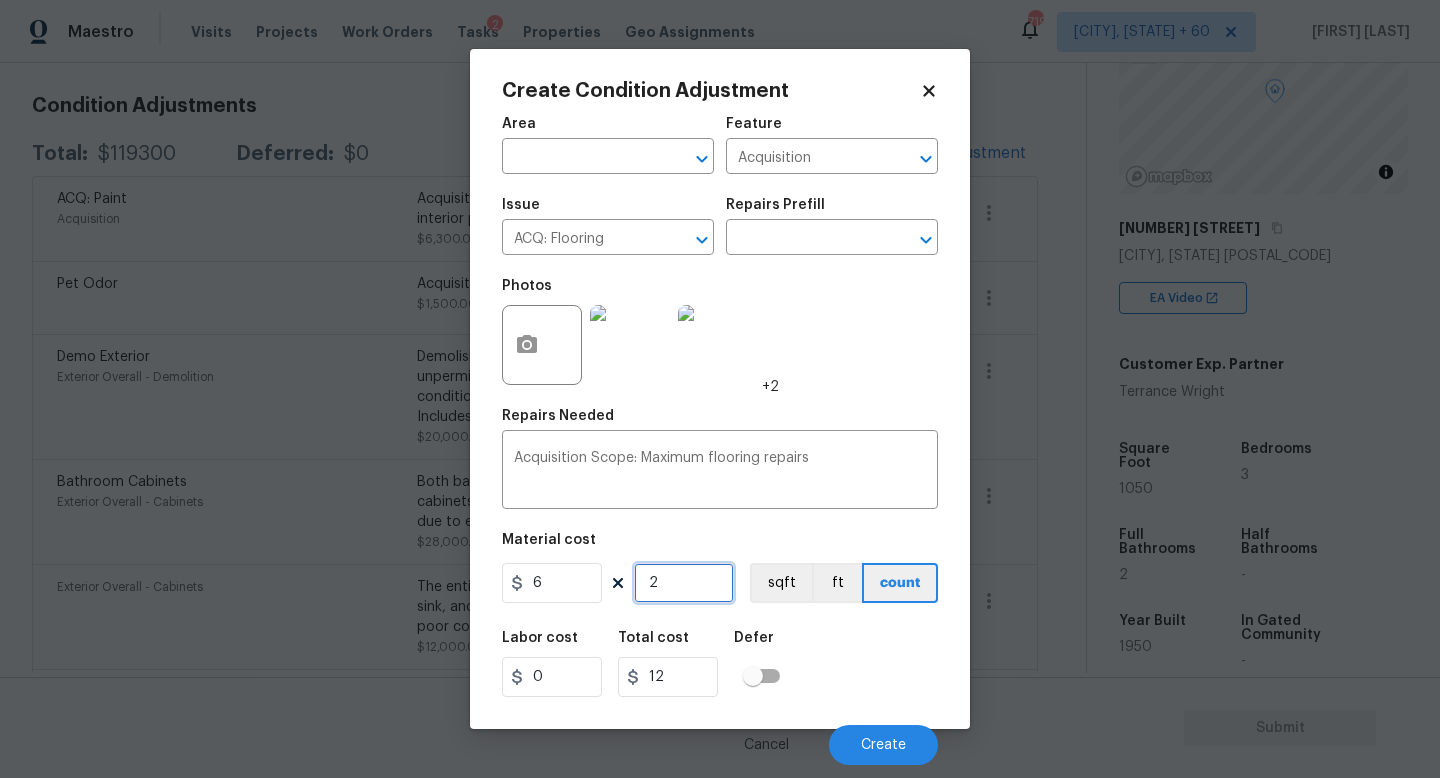 type on "21" 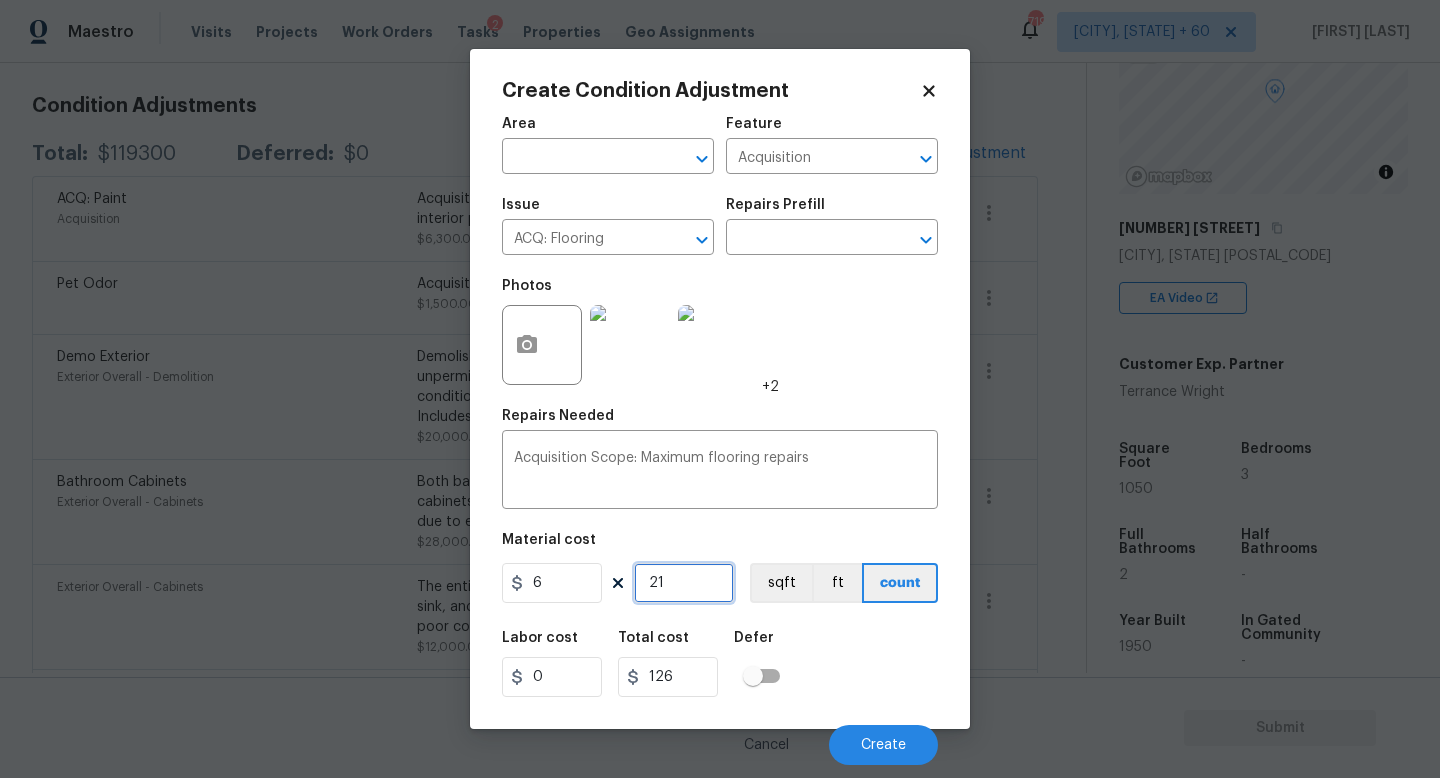 type on "210" 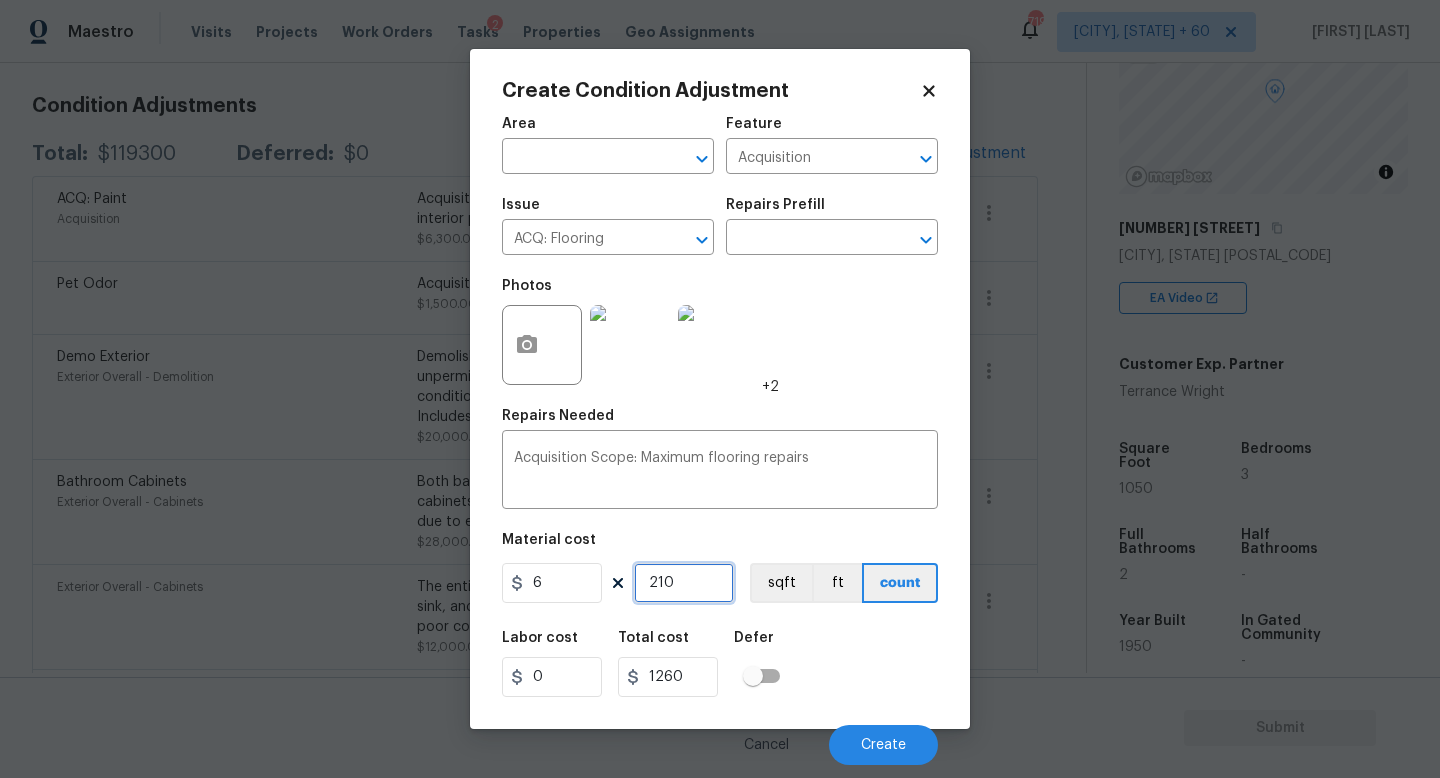 type on "2100" 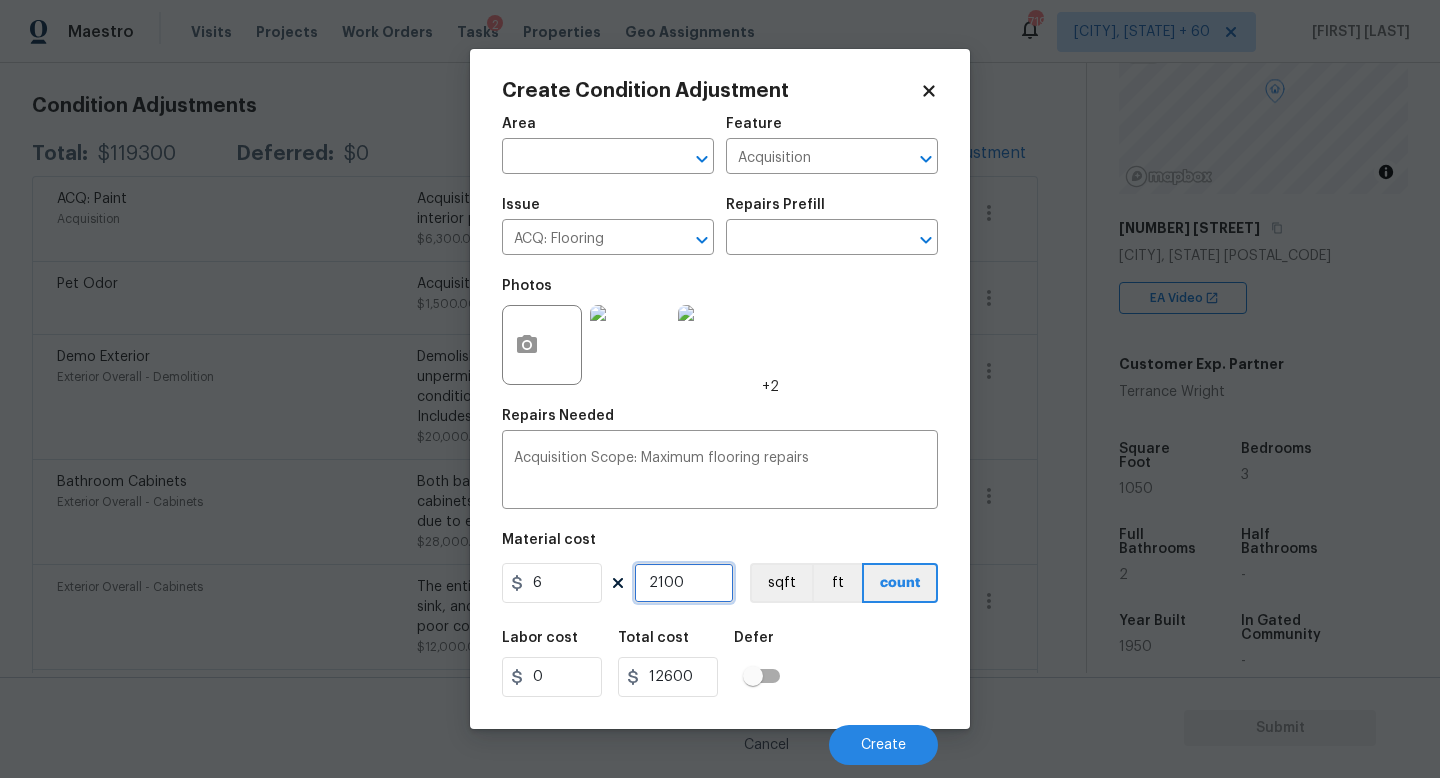 type on "2100" 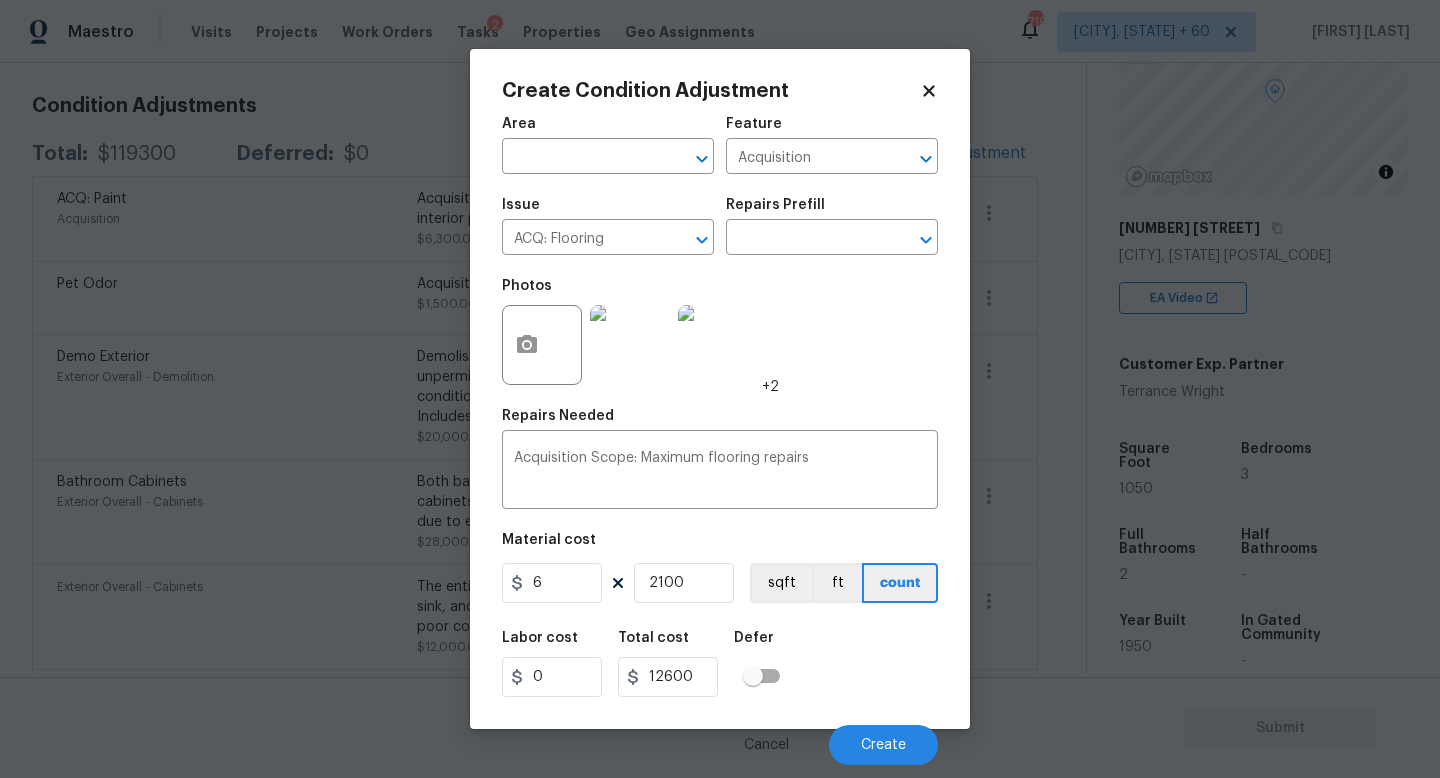 click on "Labor cost 0 Total cost 12600 Defer" at bounding box center [720, 664] 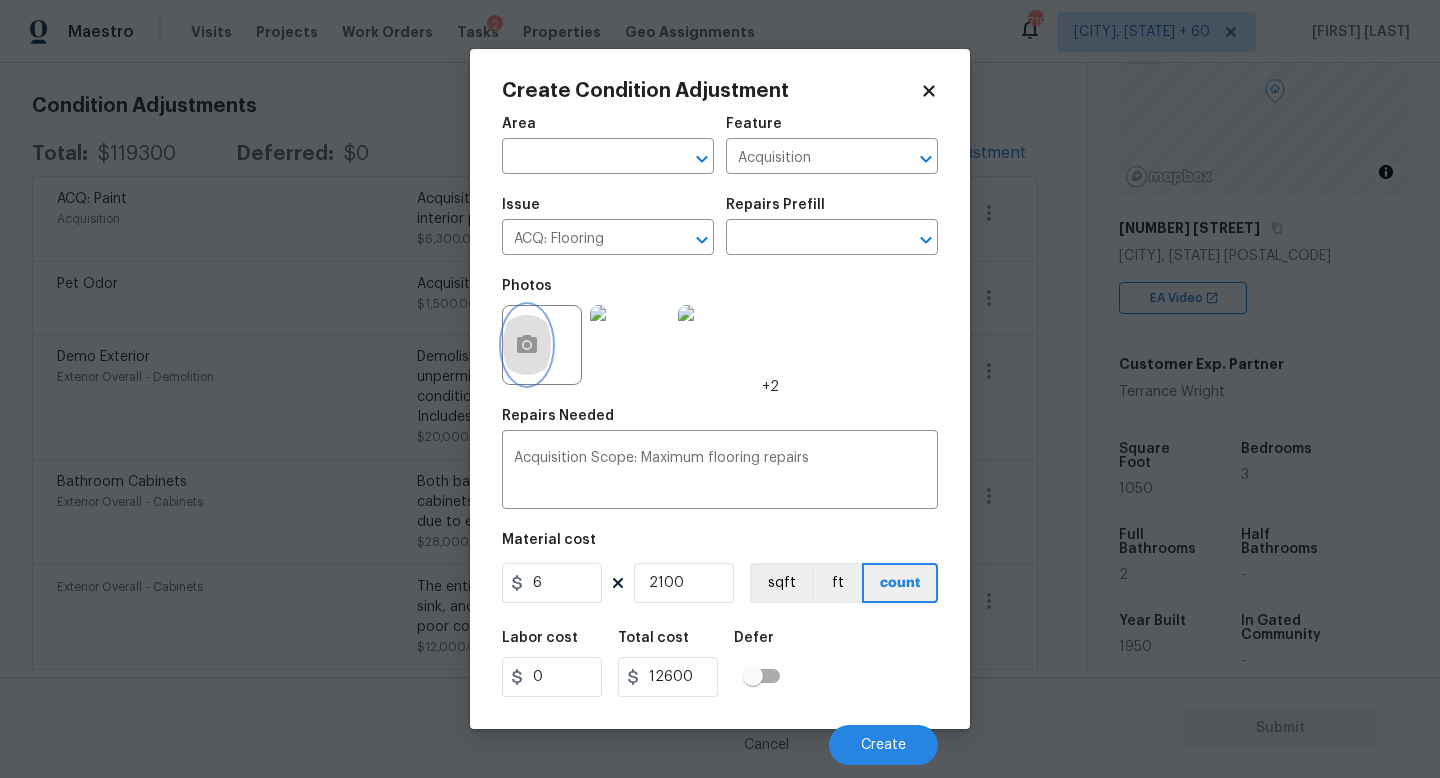 click at bounding box center (527, 345) 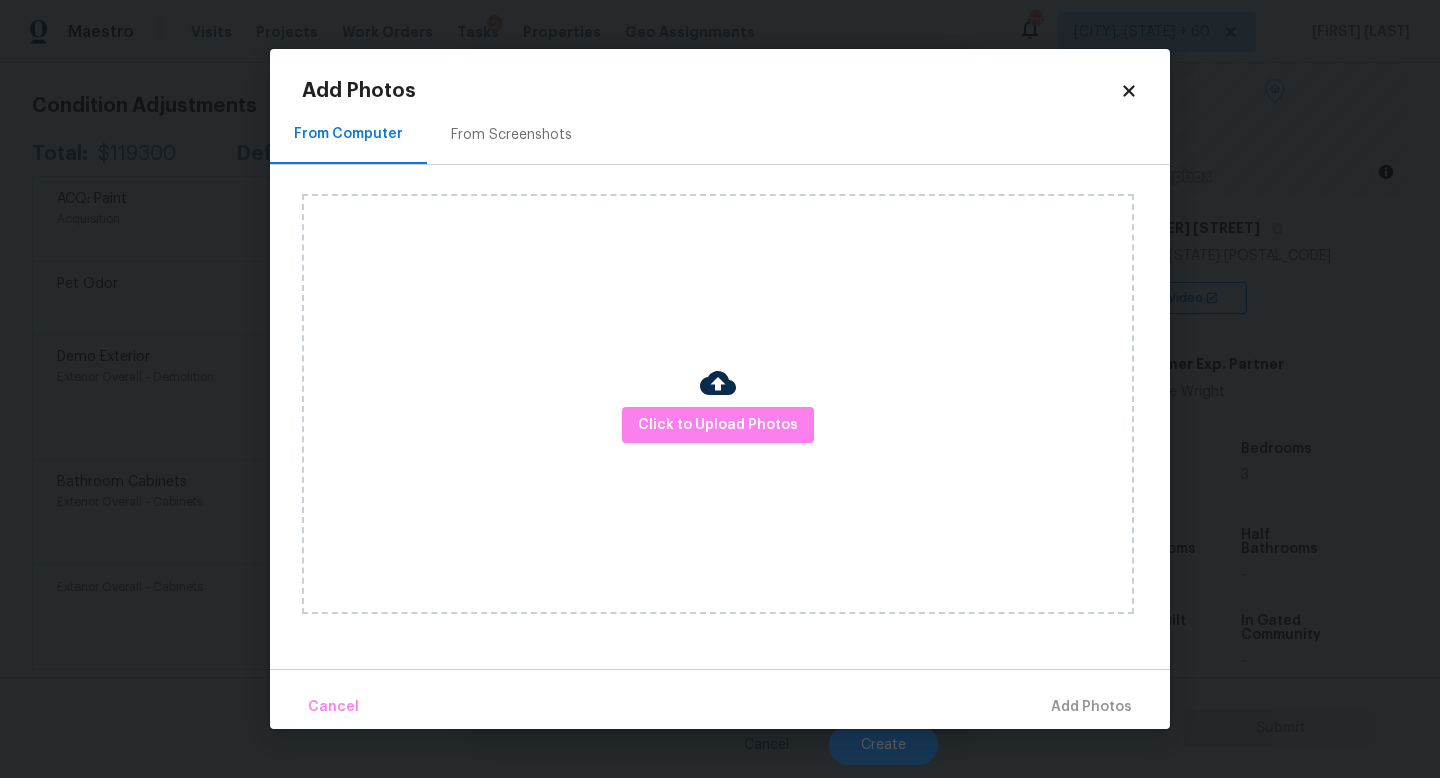 click on "Click to Upload Photos" at bounding box center (718, 404) 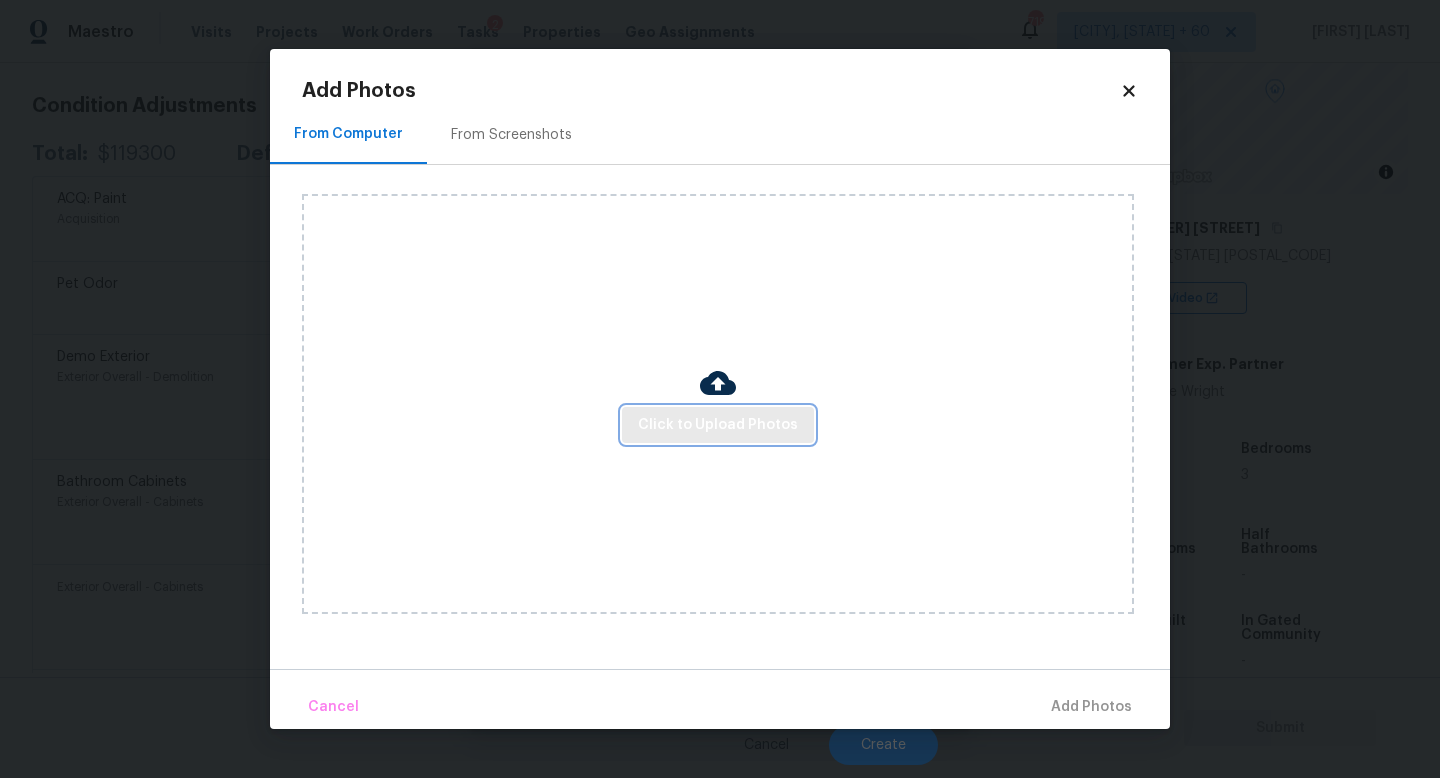click on "Click to Upload Photos" at bounding box center [718, 425] 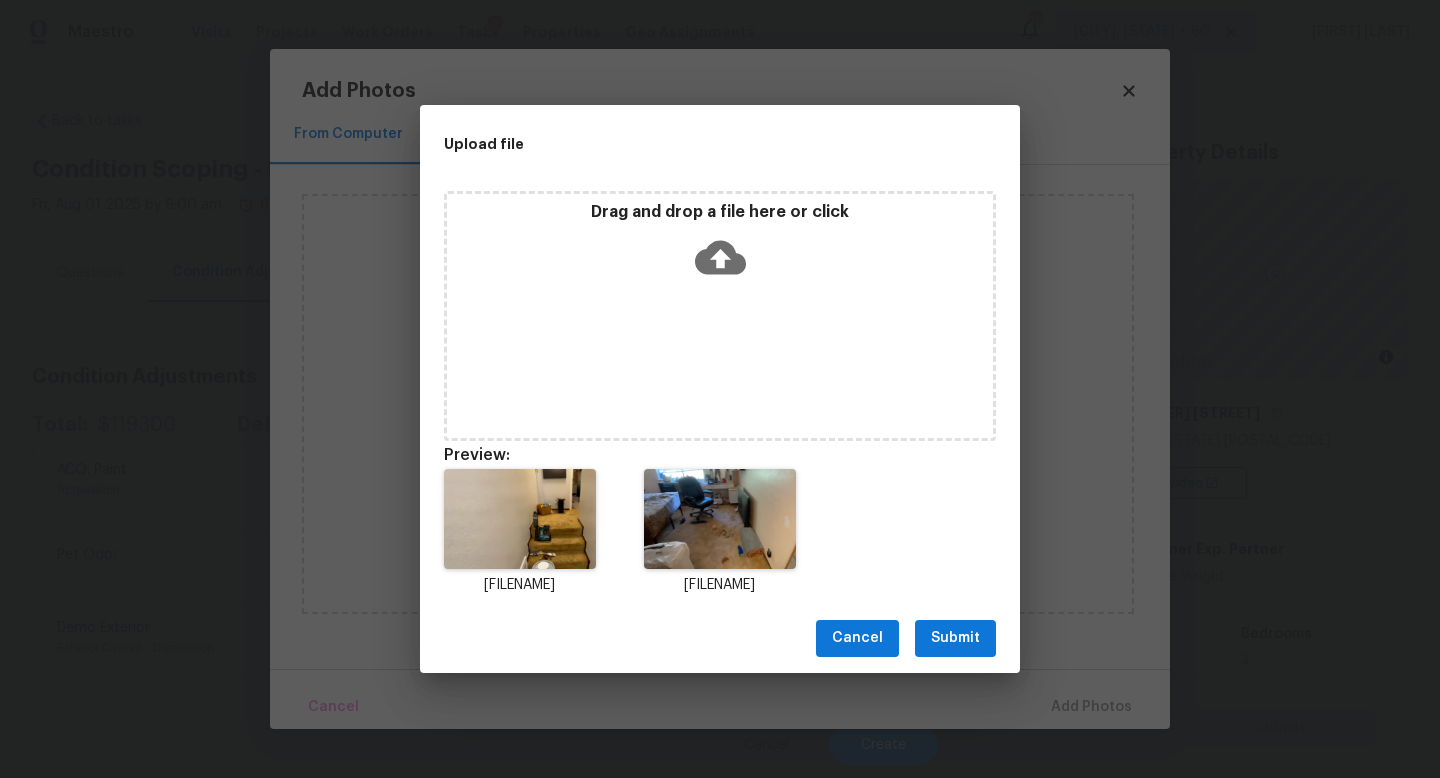 scroll, scrollTop: 0, scrollLeft: 0, axis: both 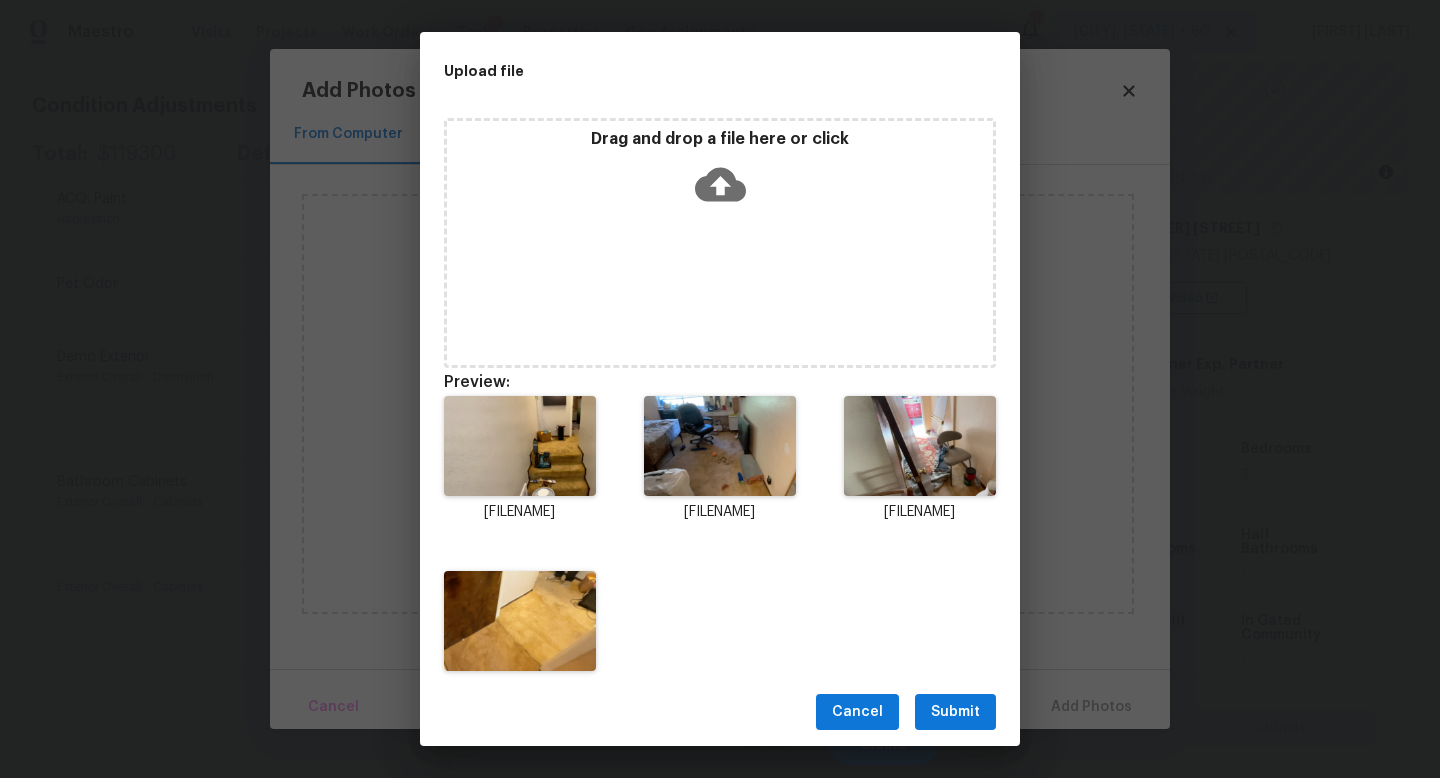 click on "Submit" at bounding box center (955, 712) 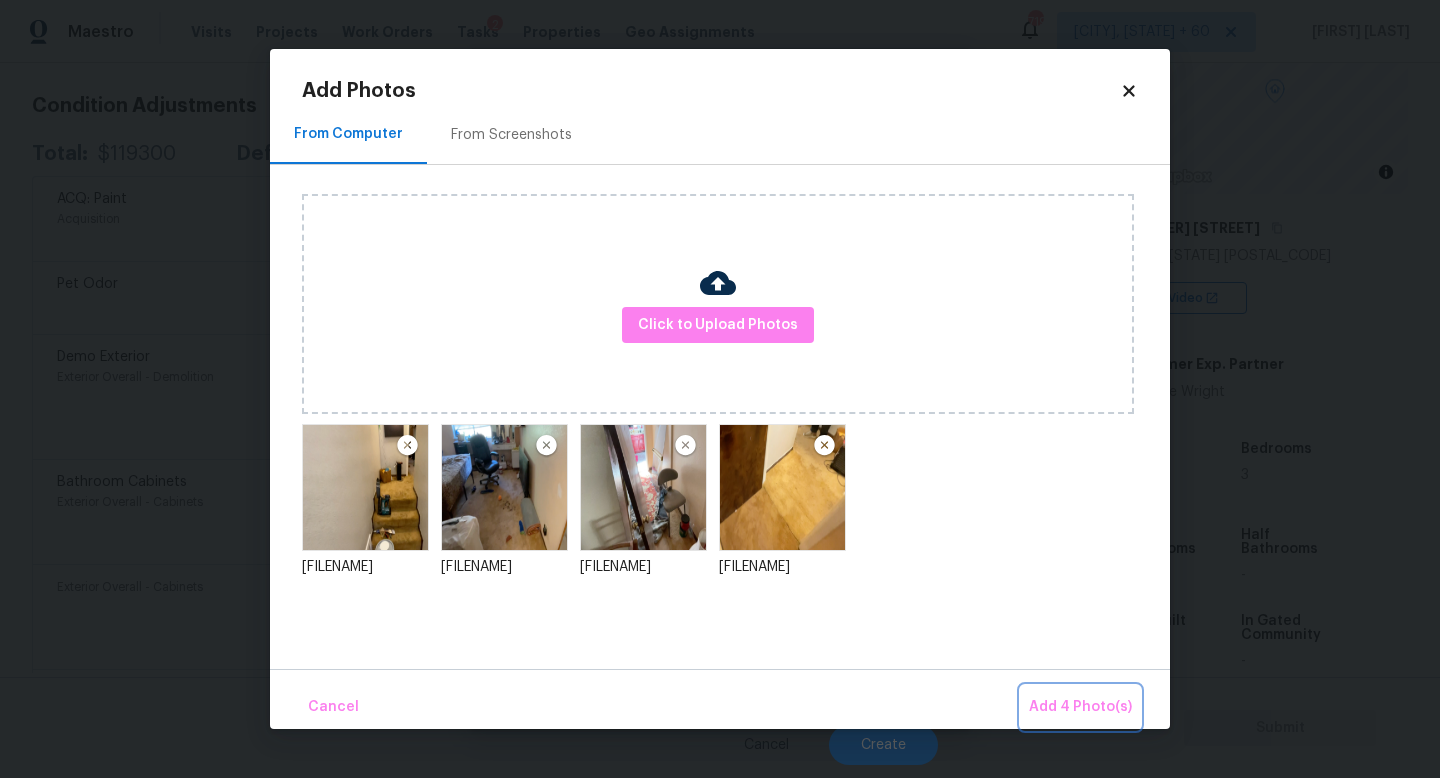click on "Add 4 Photo(s)" at bounding box center [1080, 707] 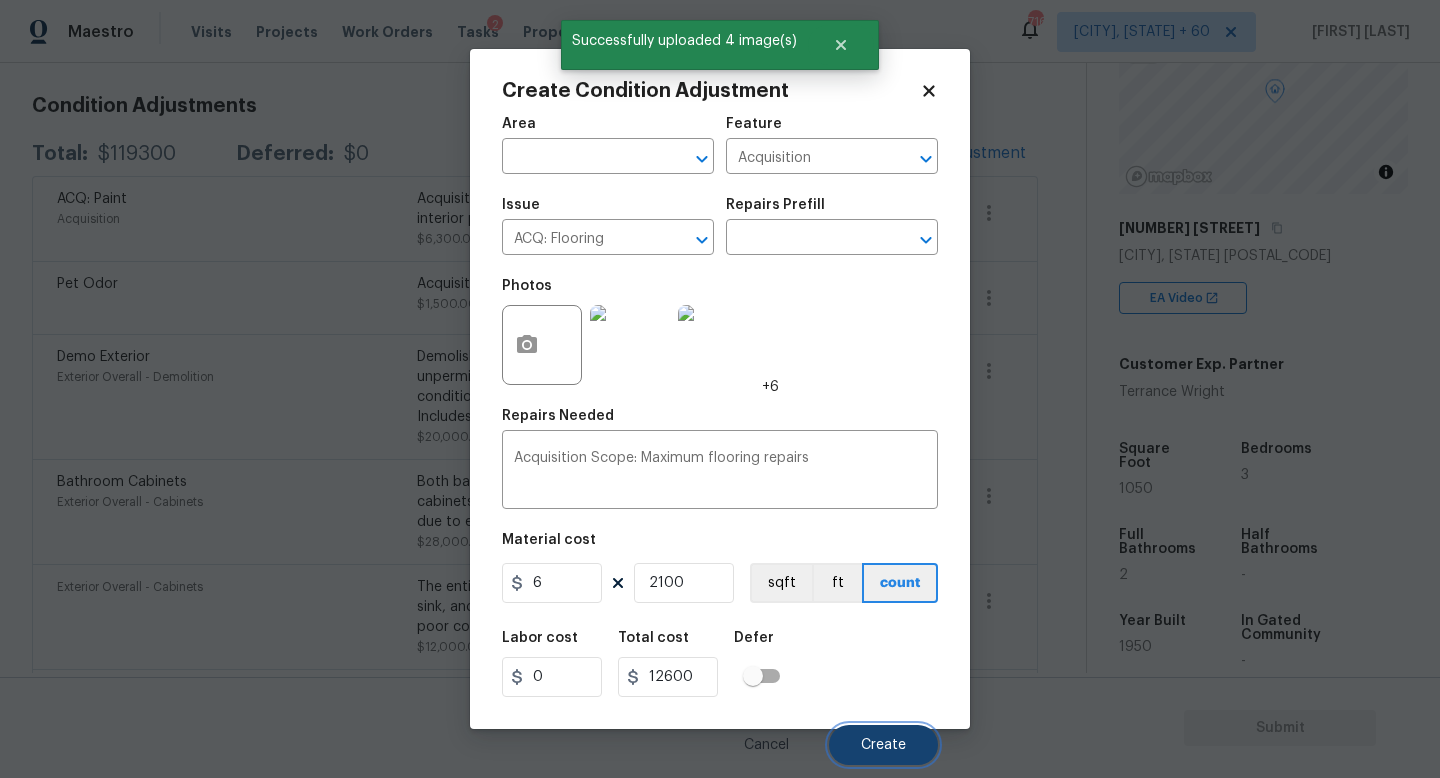 click on "Create" at bounding box center (883, 745) 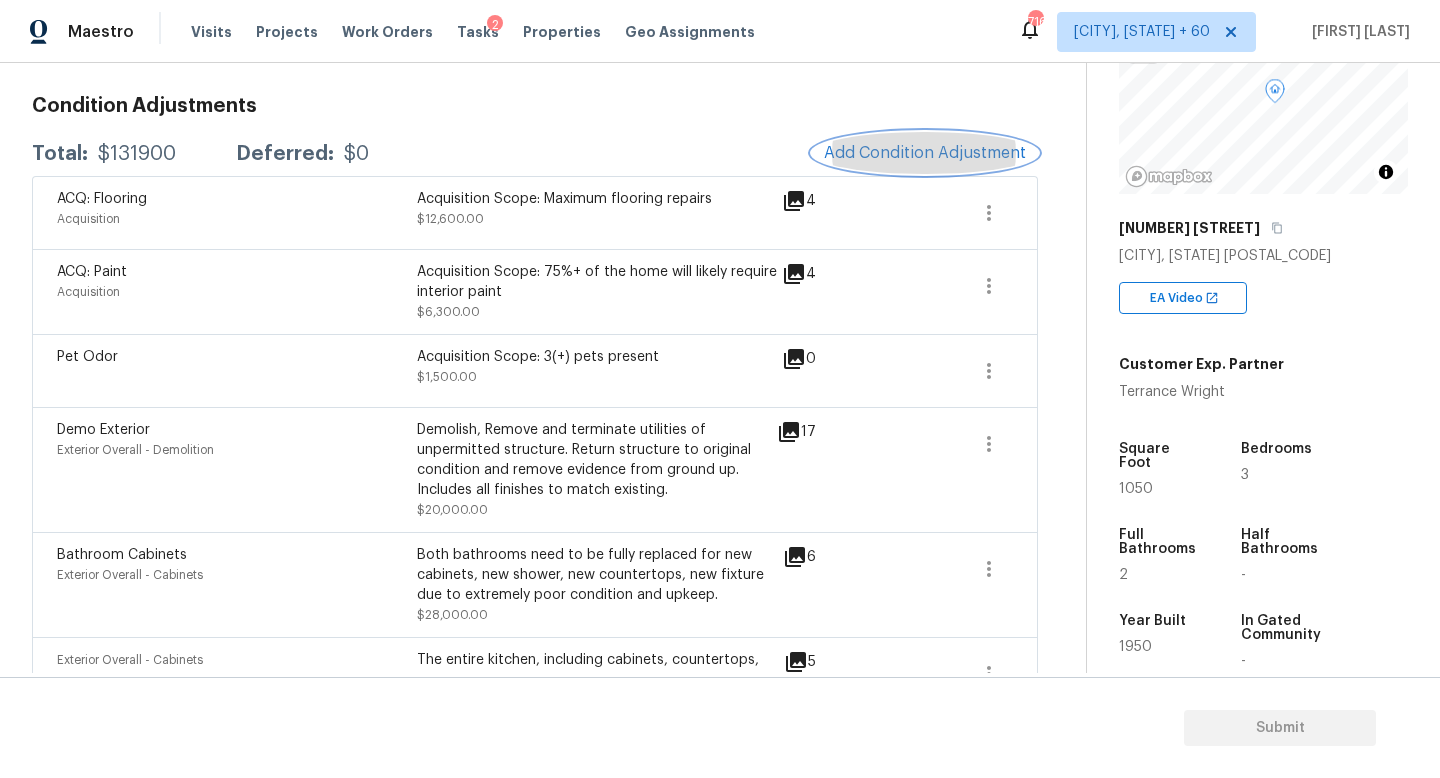 click on "Add Condition Adjustment" at bounding box center [925, 153] 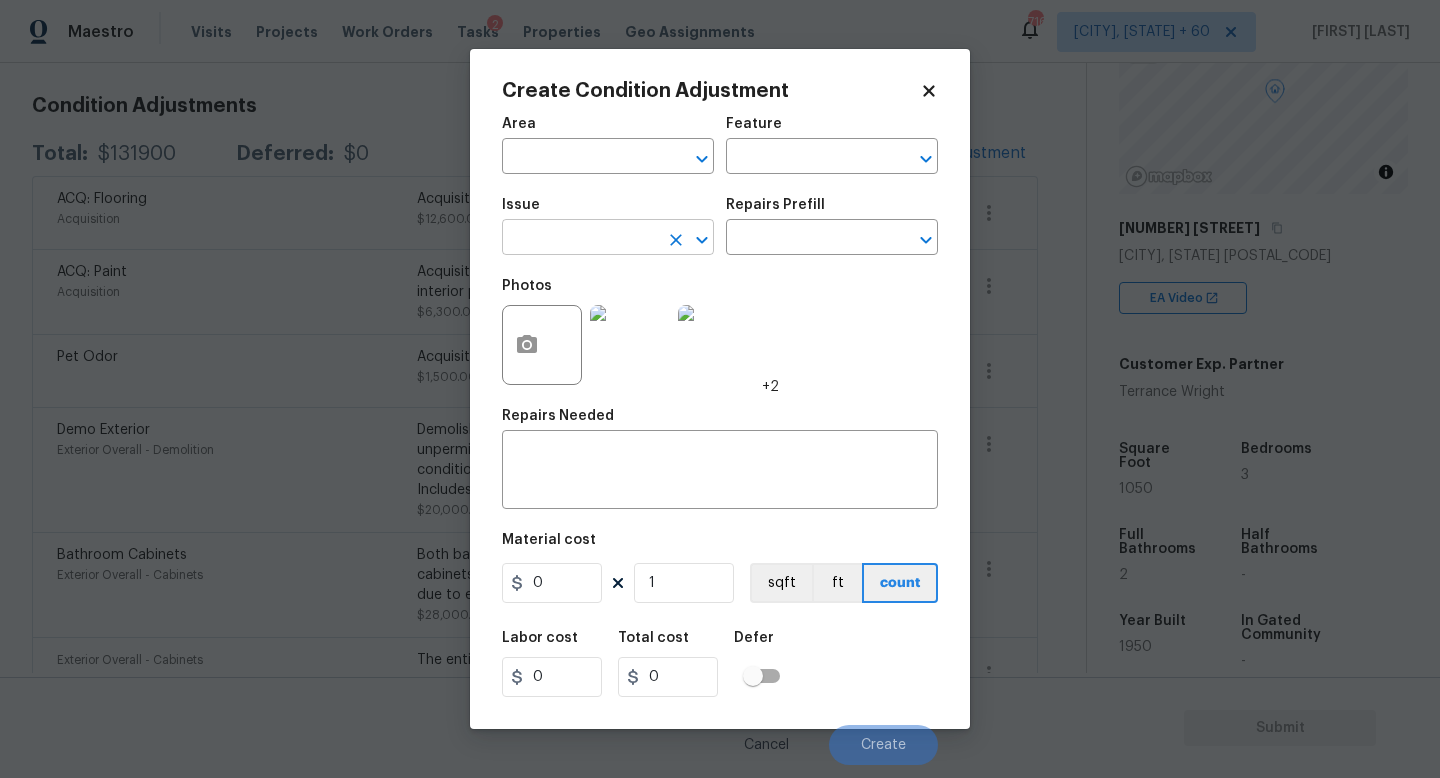 click at bounding box center (580, 239) 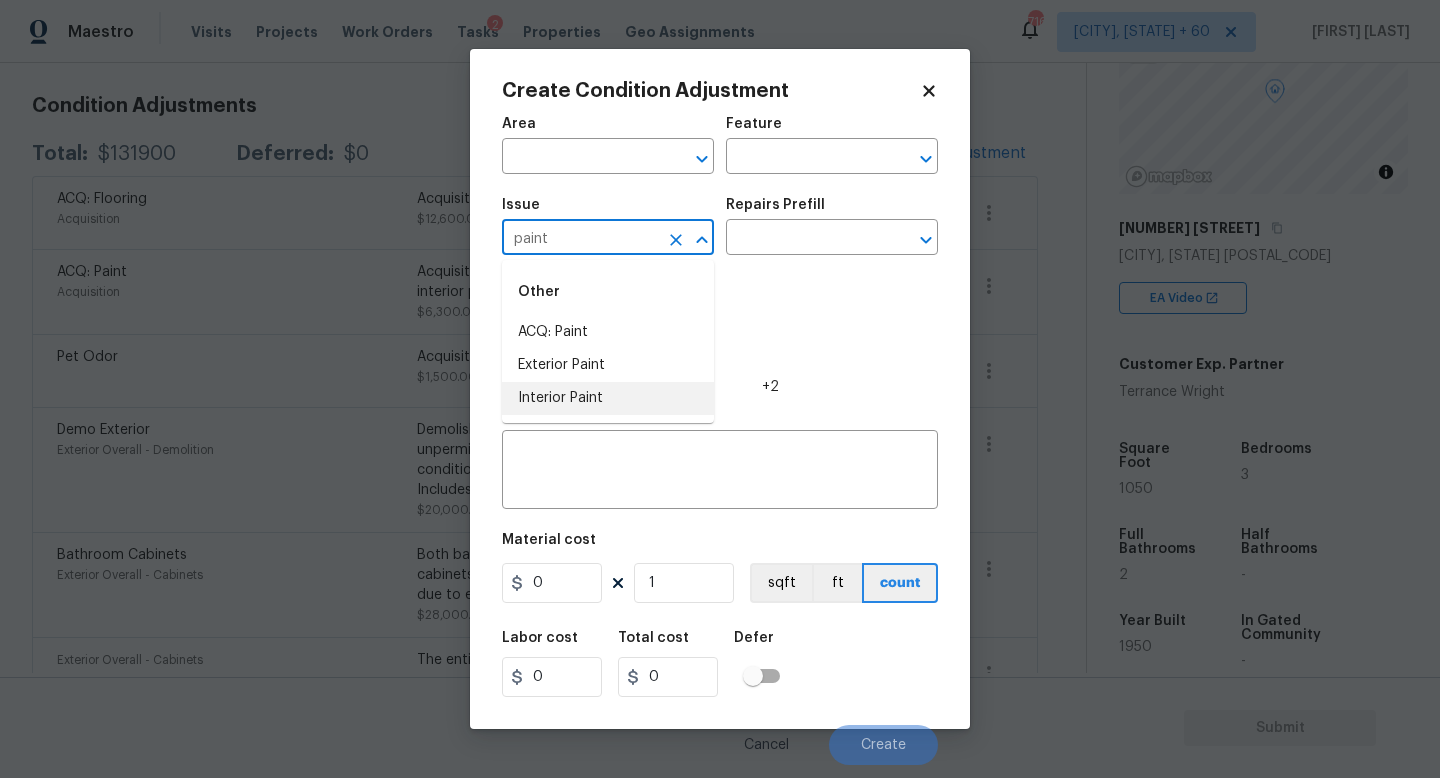 click on "Interior Paint" at bounding box center (608, 398) 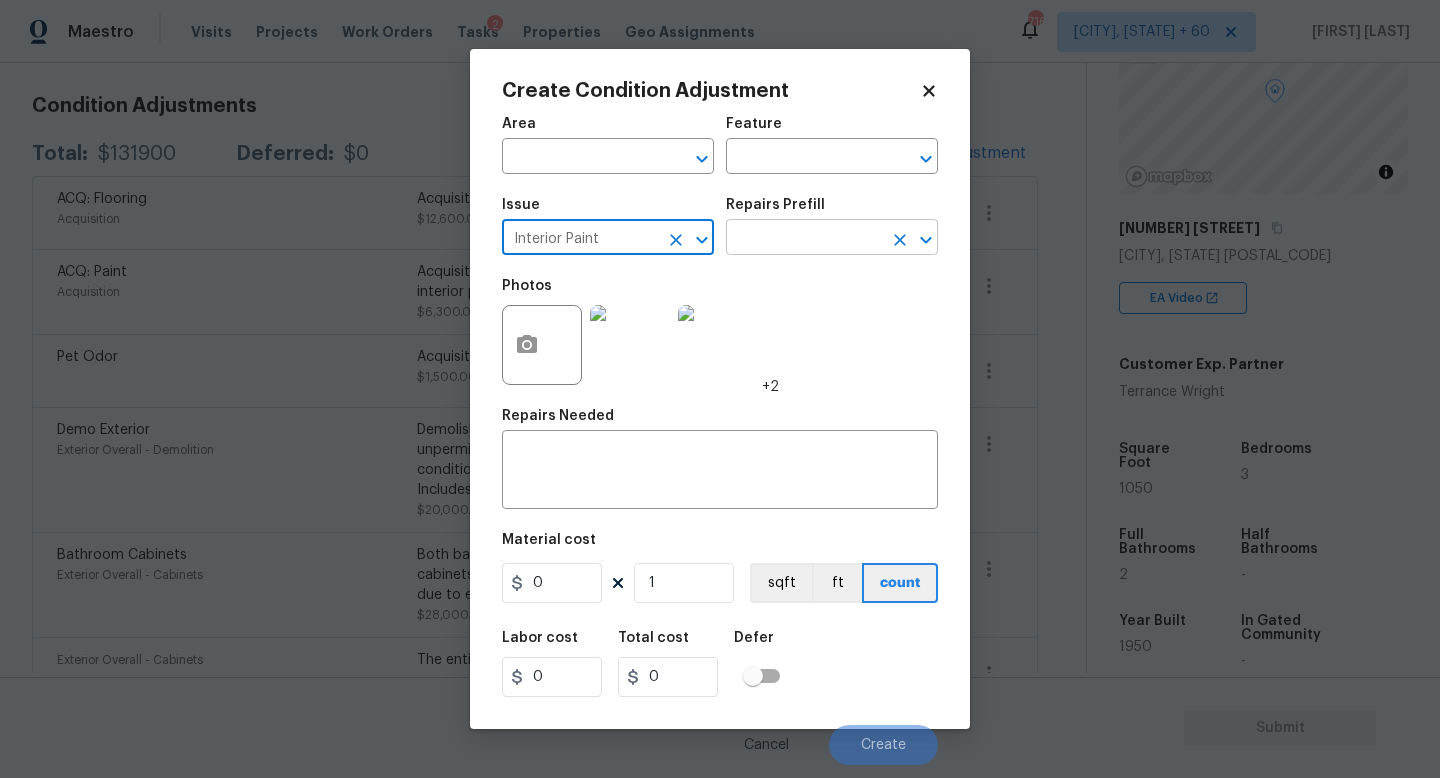 type on "Interior Paint" 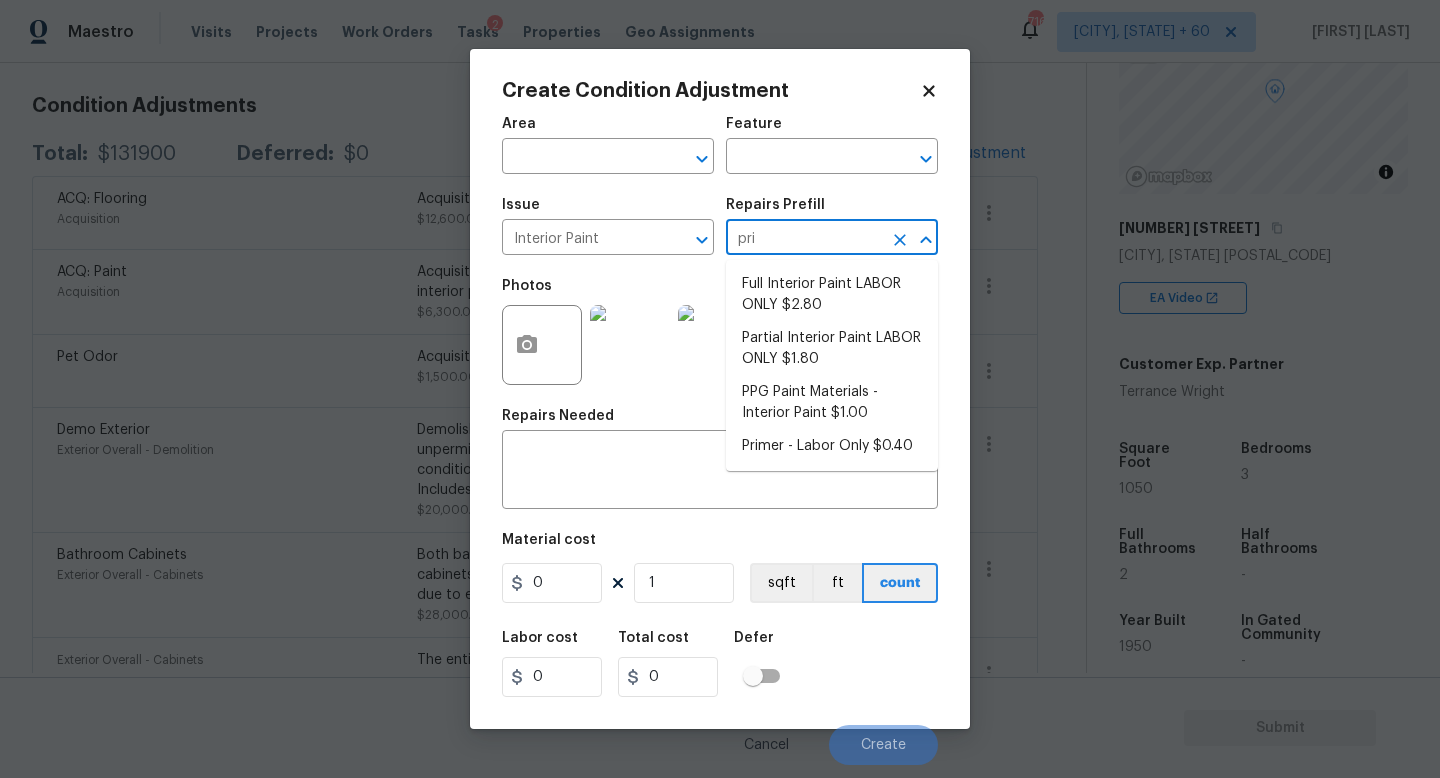 type on "prim" 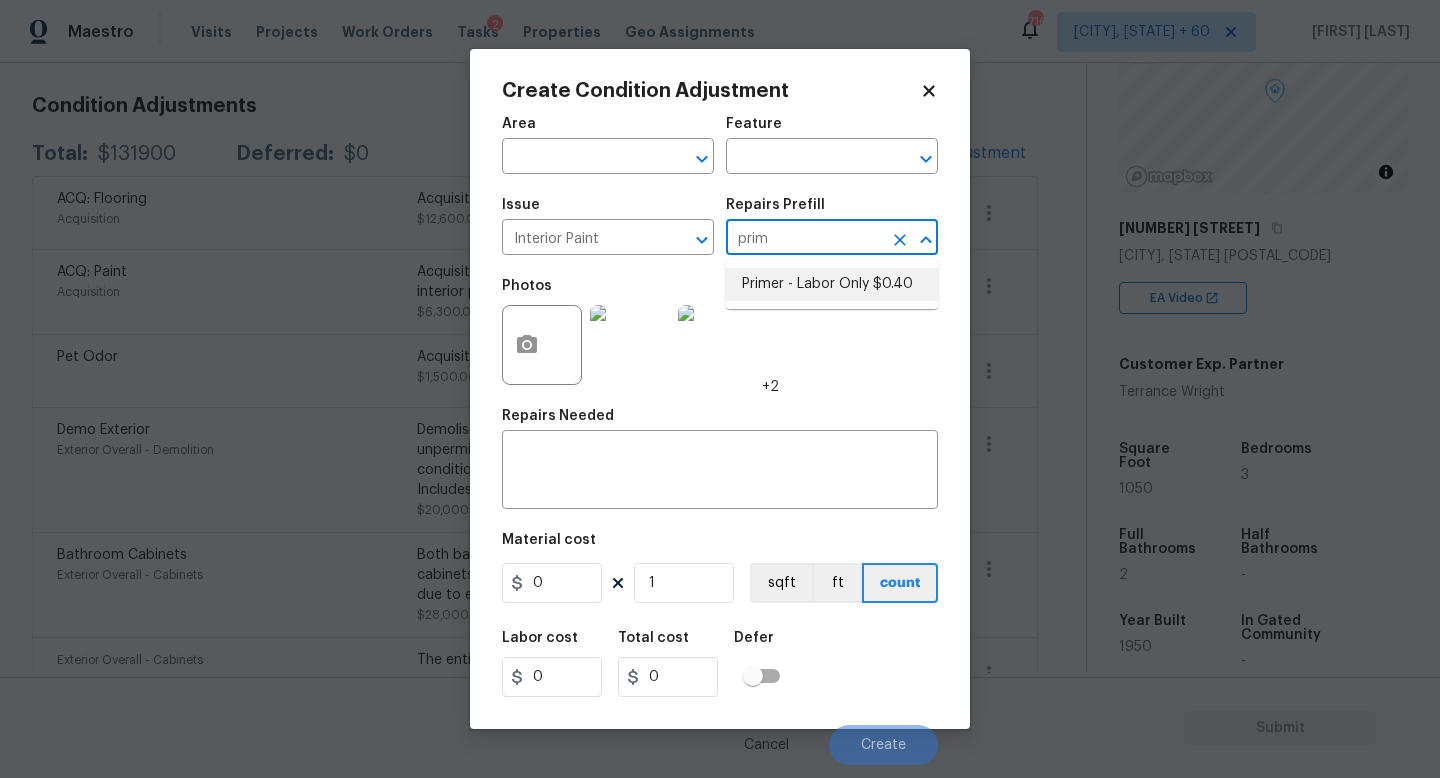 click on "Primer - Labor Only $0.40" at bounding box center (832, 284) 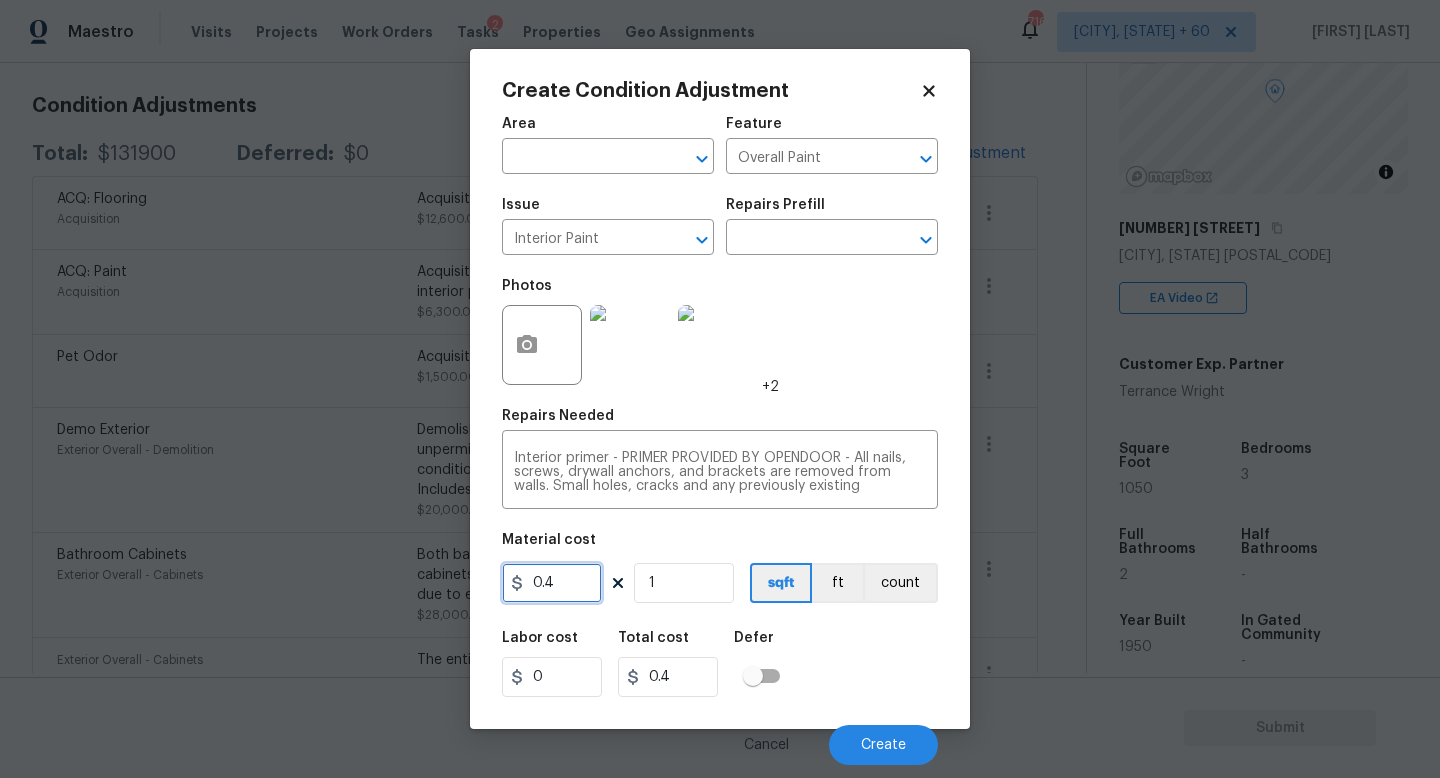 drag, startPoint x: 570, startPoint y: 584, endPoint x: 349, endPoint y: 584, distance: 221 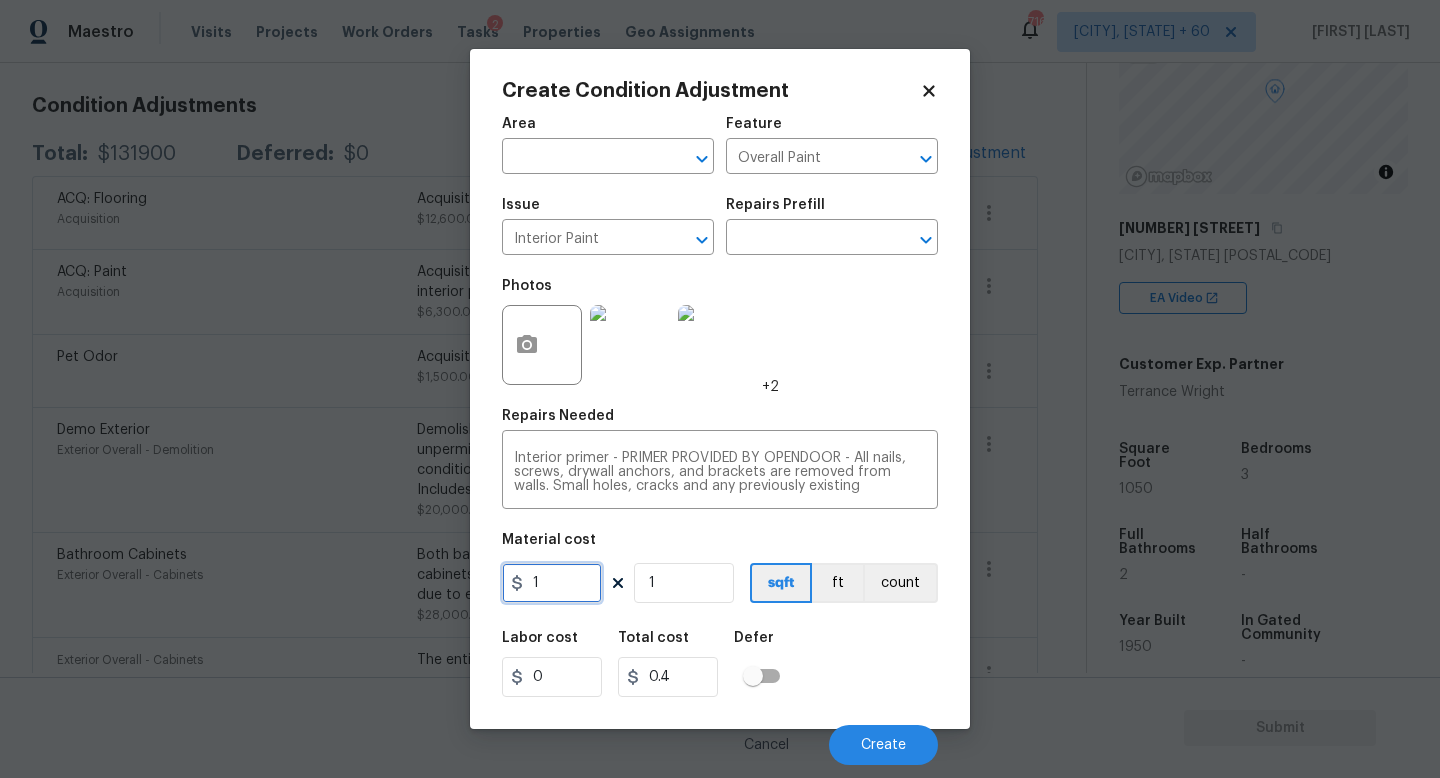 type on "1" 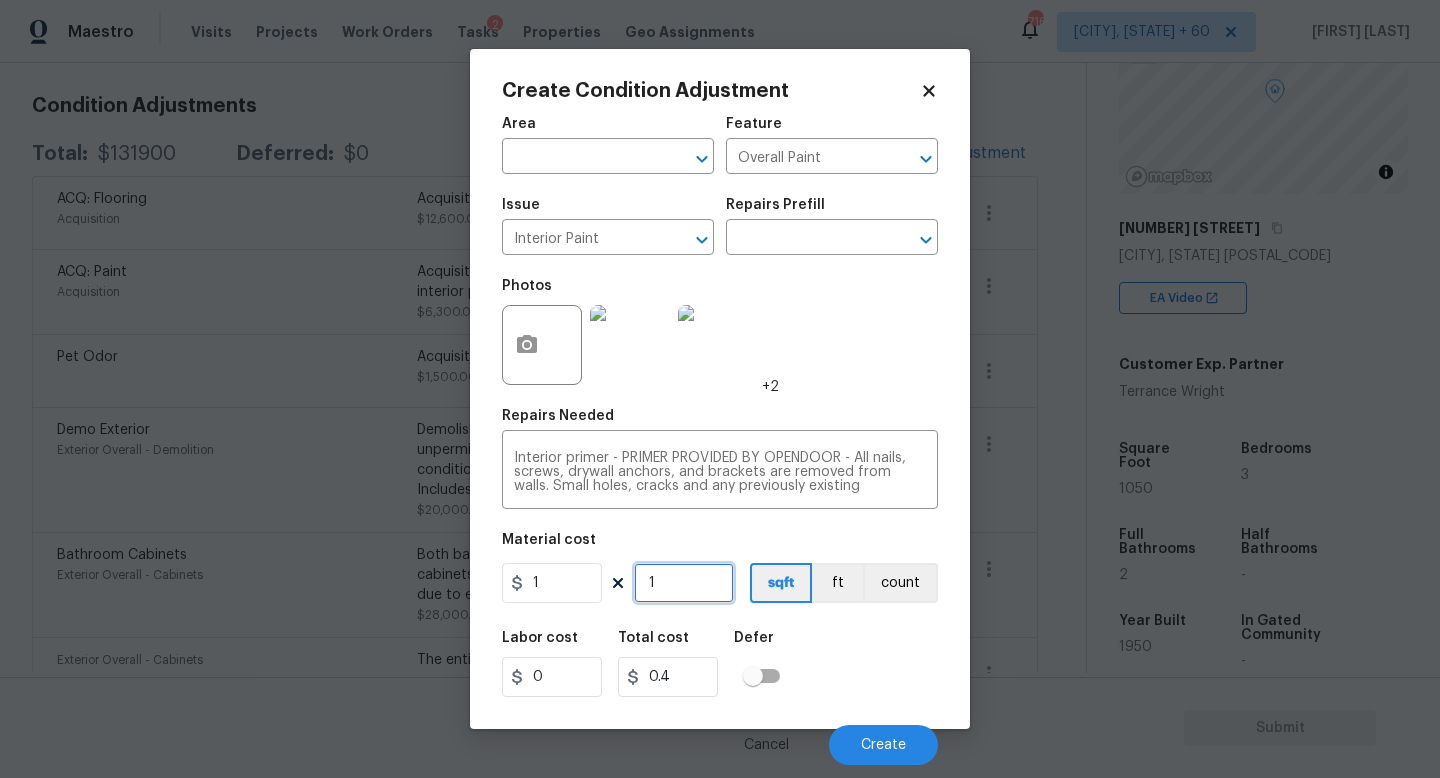 type on "1" 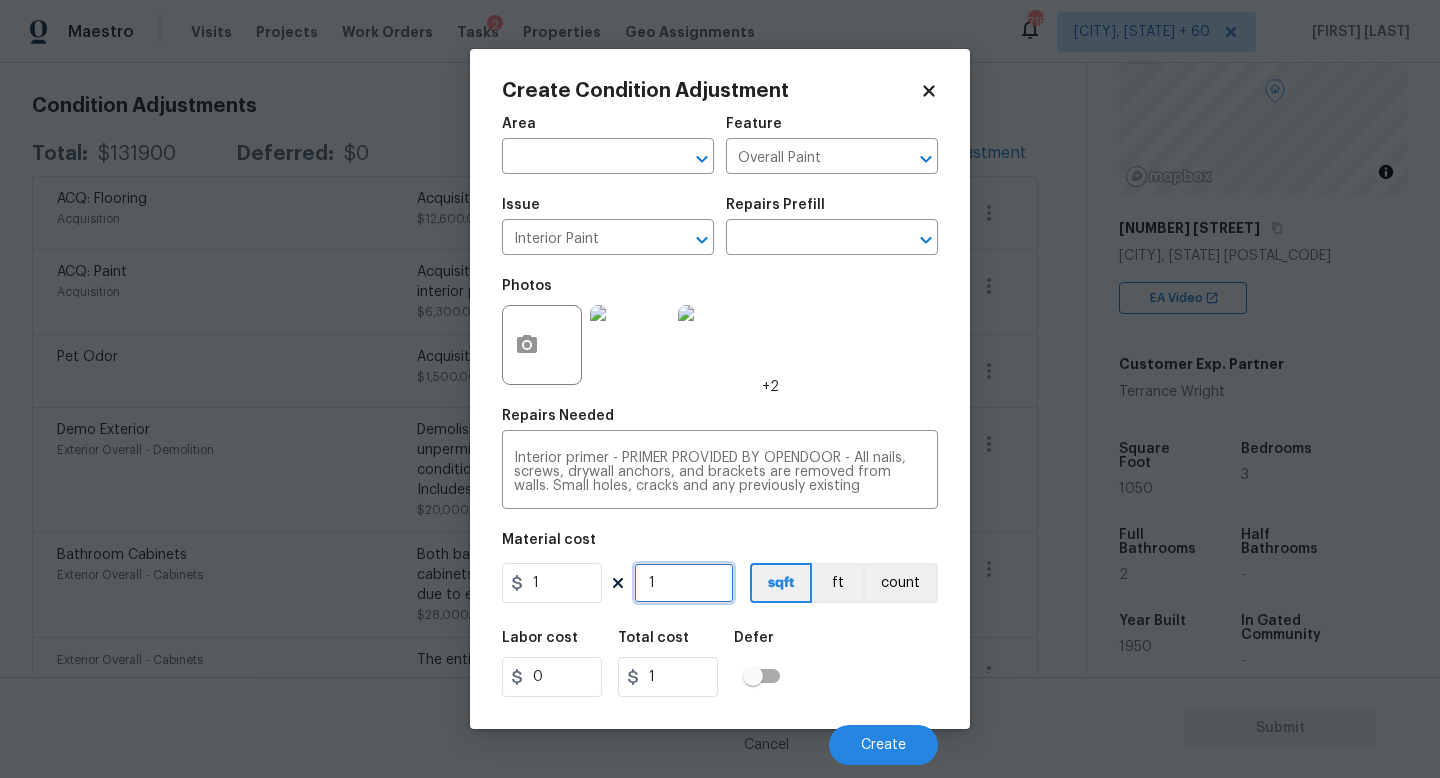 click on "1" at bounding box center [684, 583] 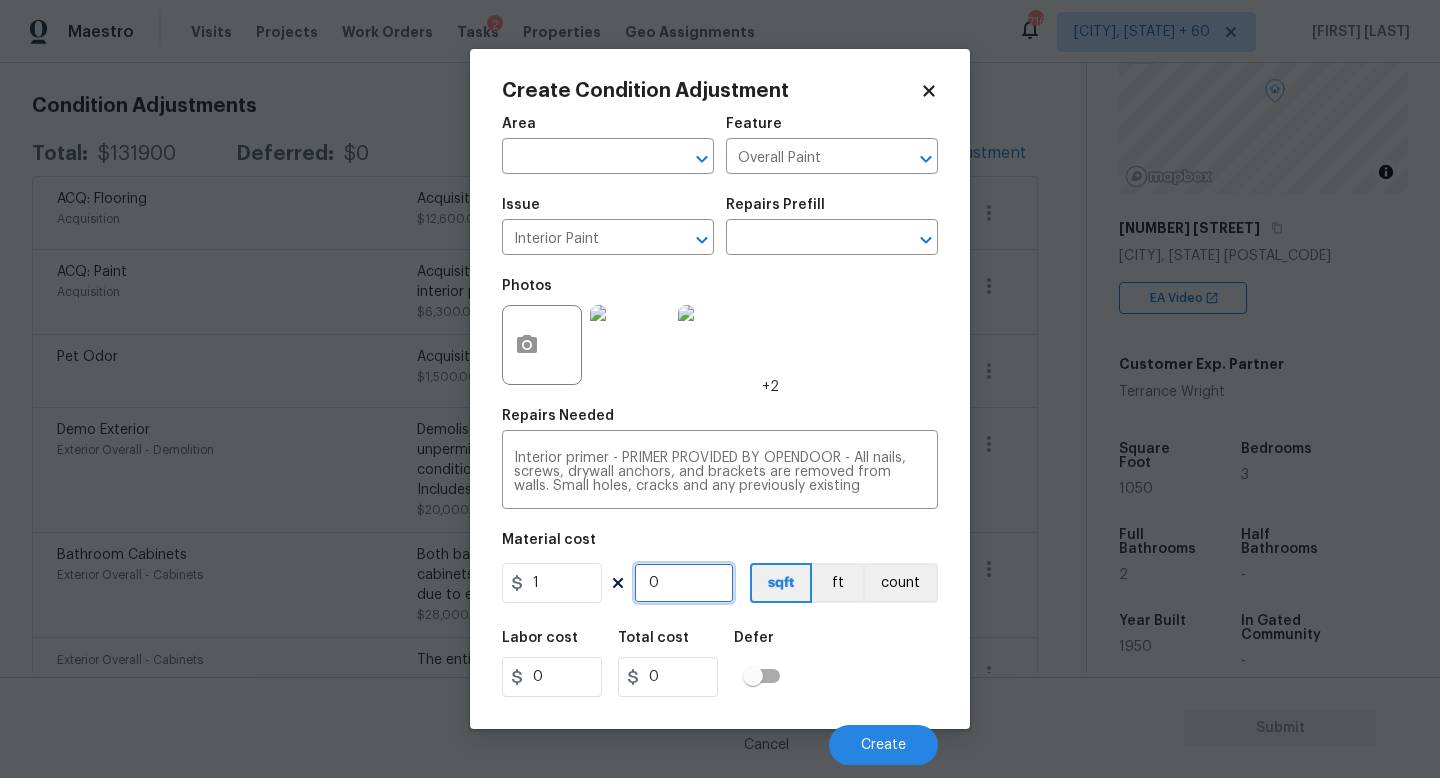 type on "2" 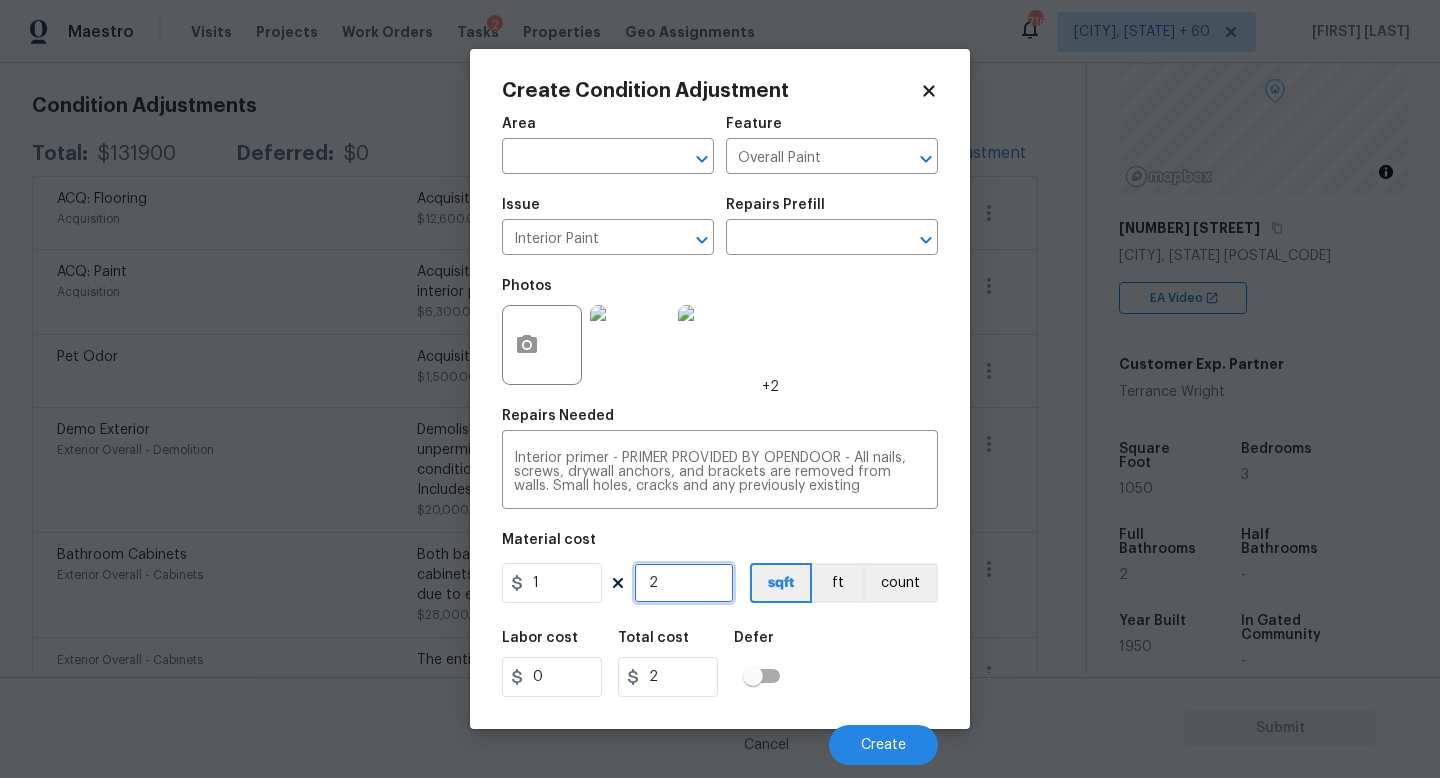 type on "21" 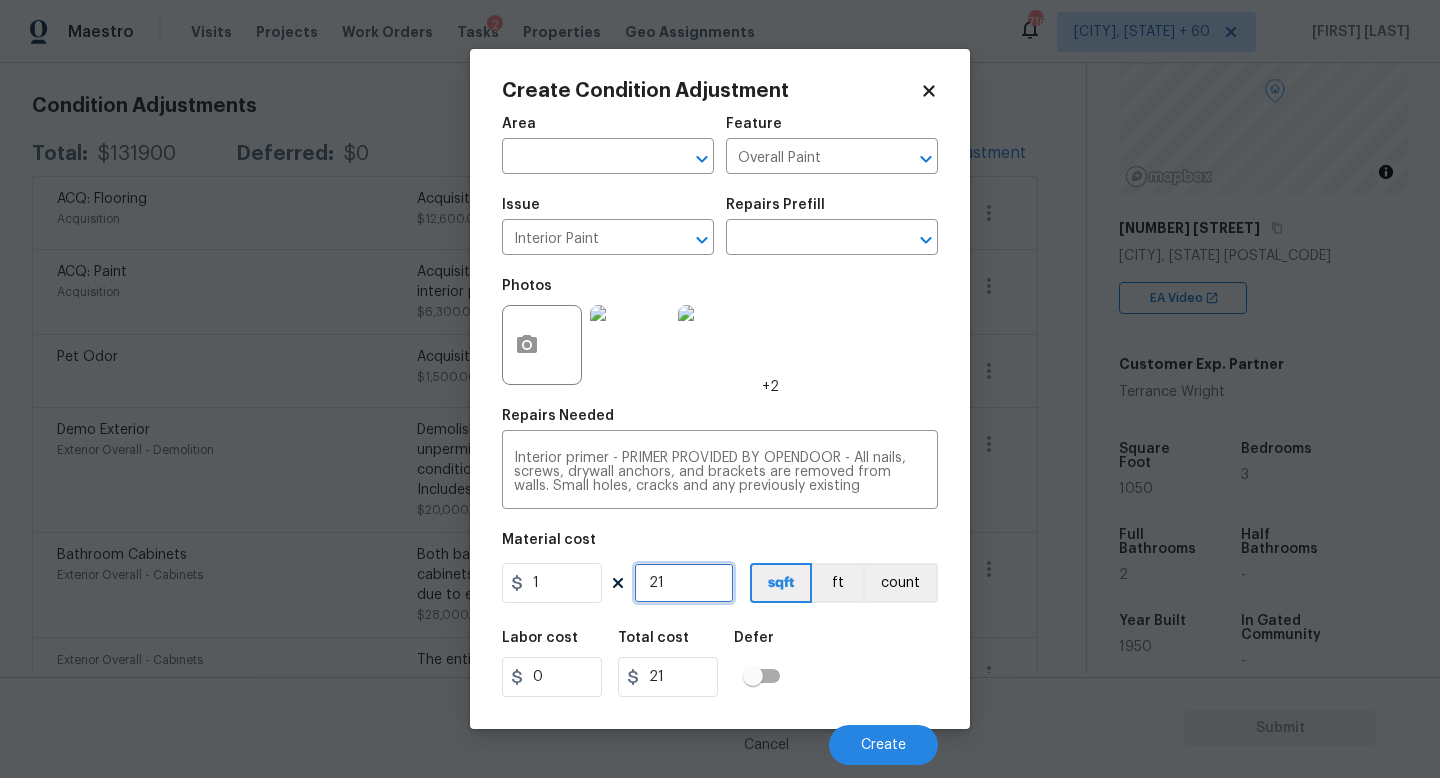type on "210" 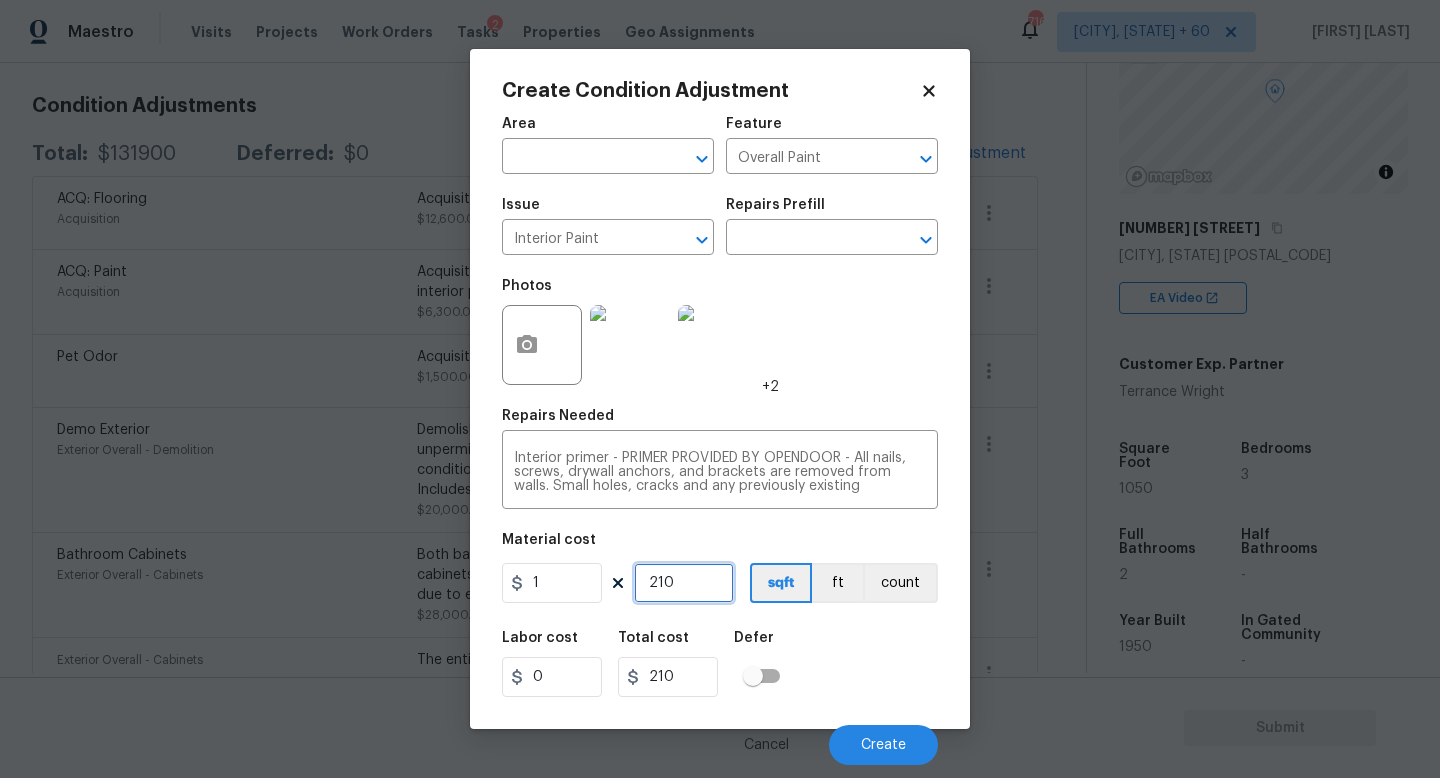 type on "2100" 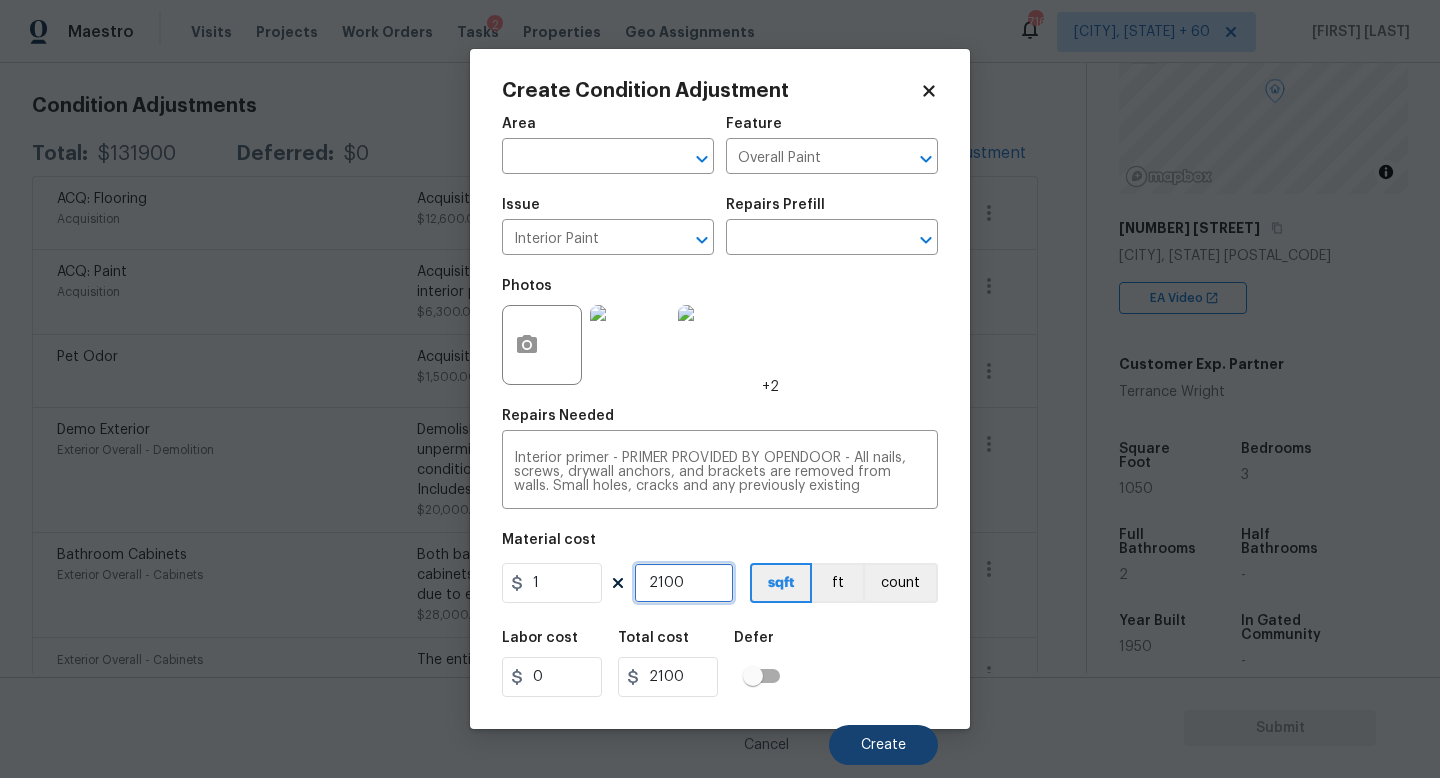 type on "2100" 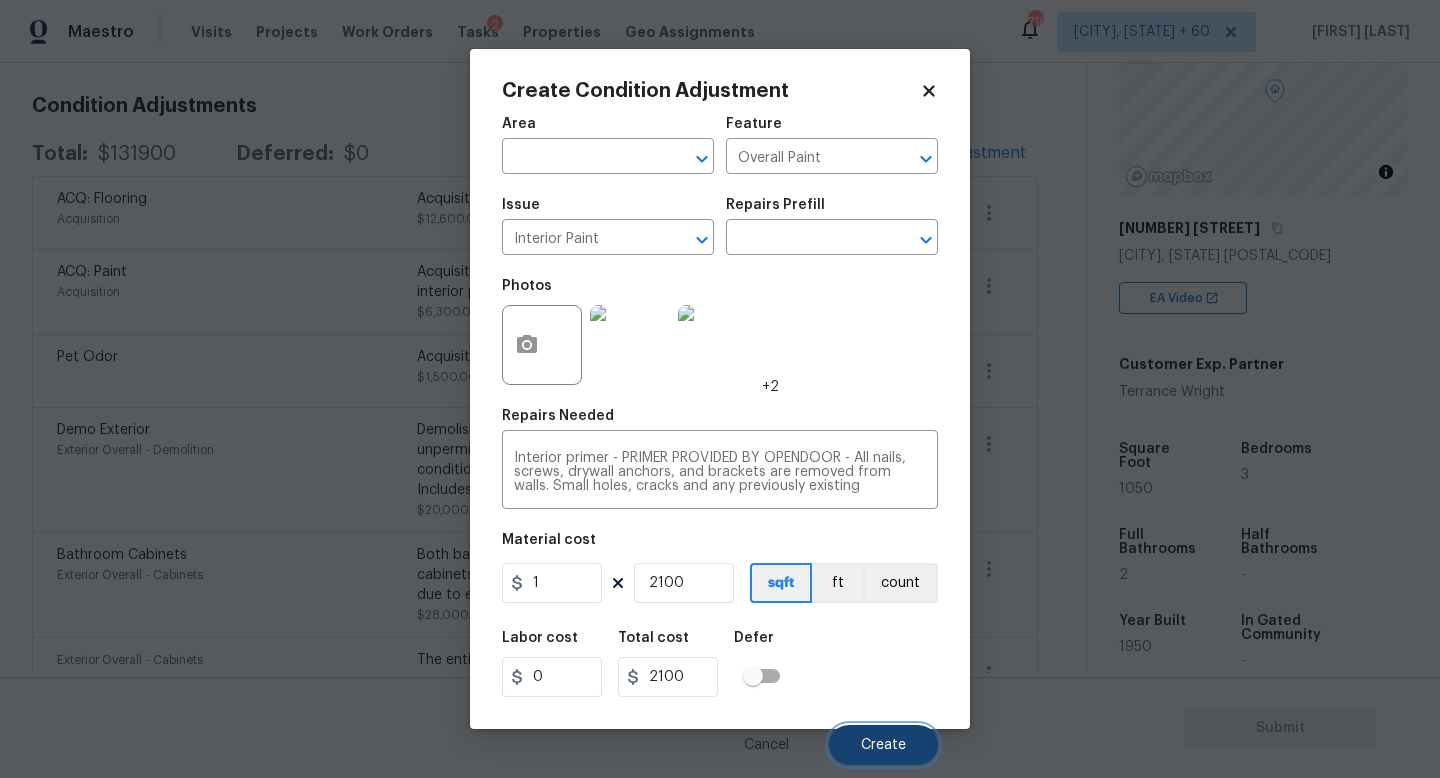 click on "Create" at bounding box center [883, 745] 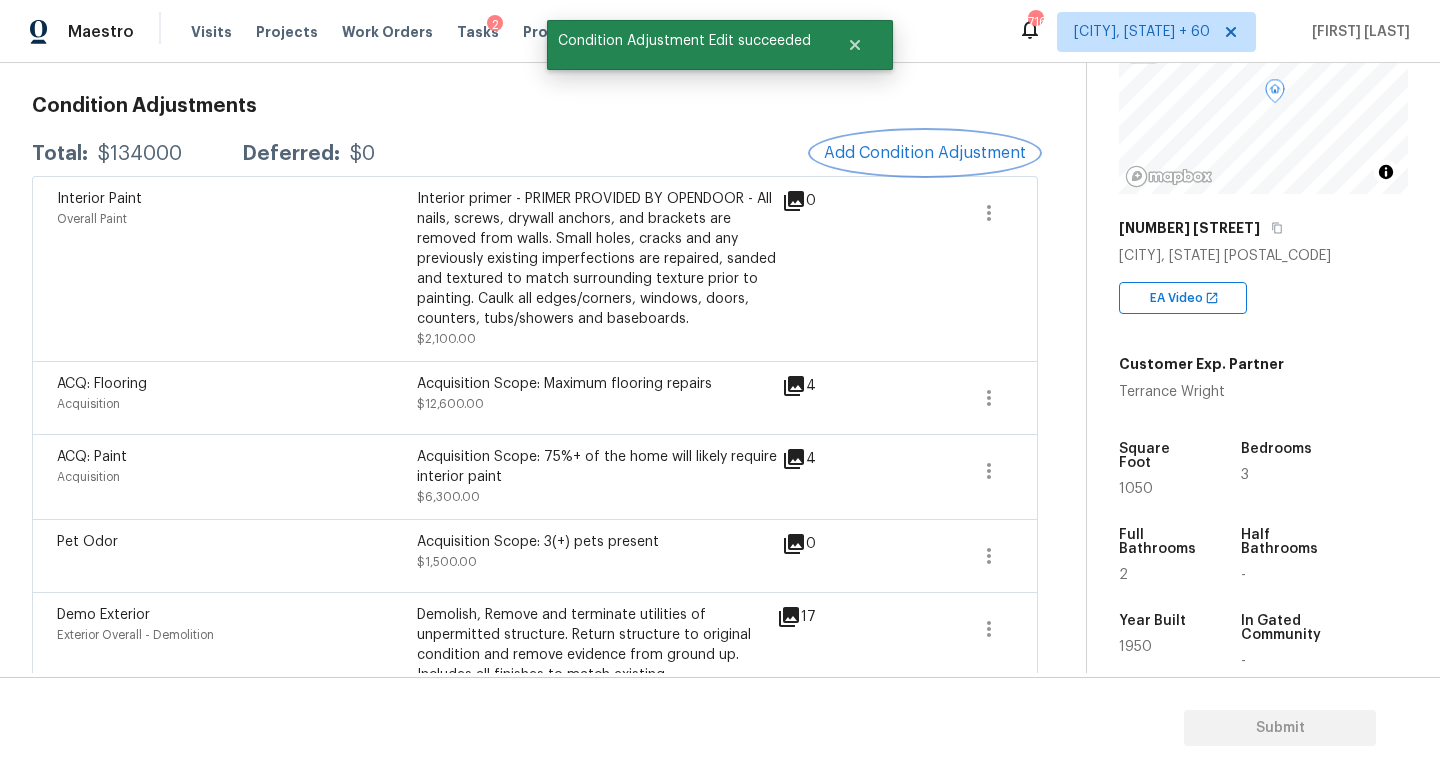 scroll, scrollTop: 0, scrollLeft: 0, axis: both 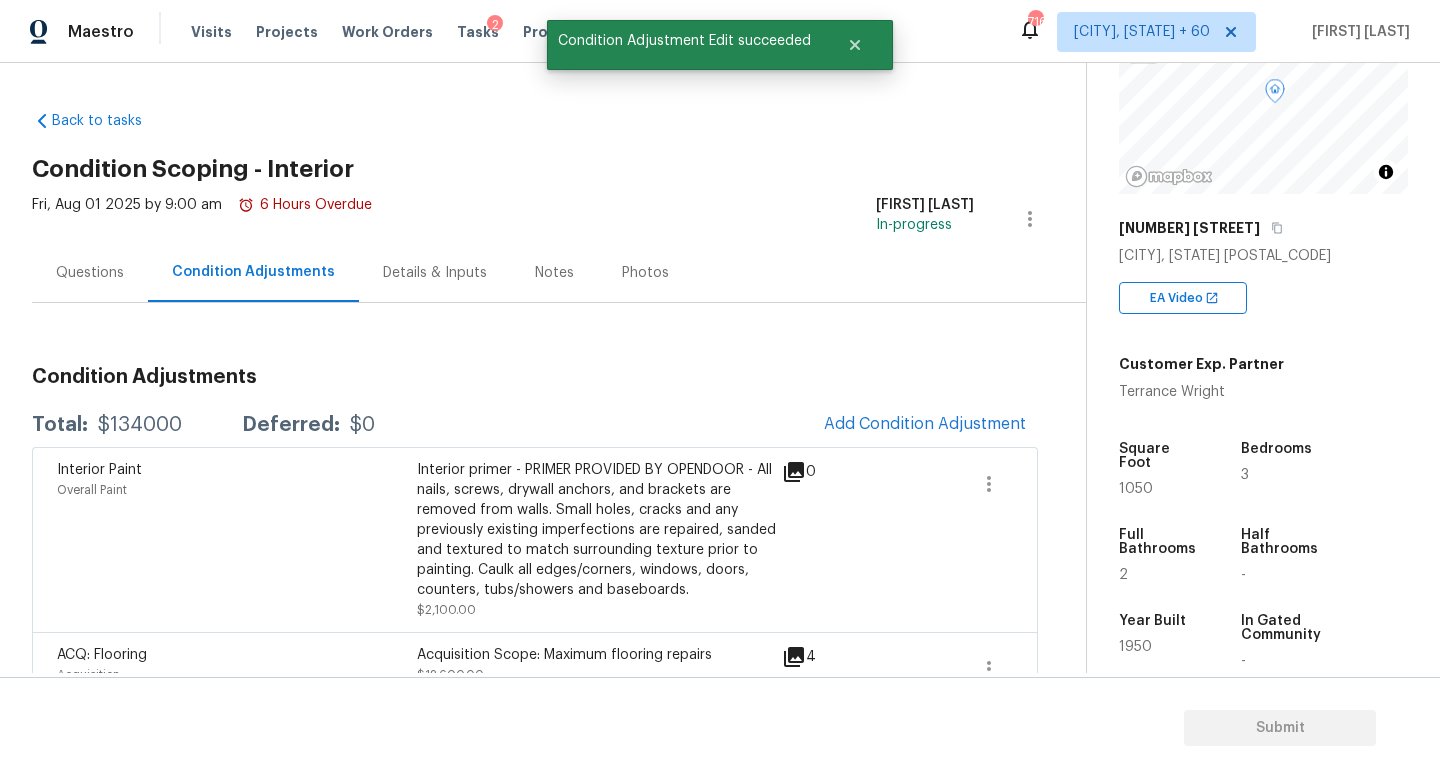 click on "Questions" at bounding box center (90, 273) 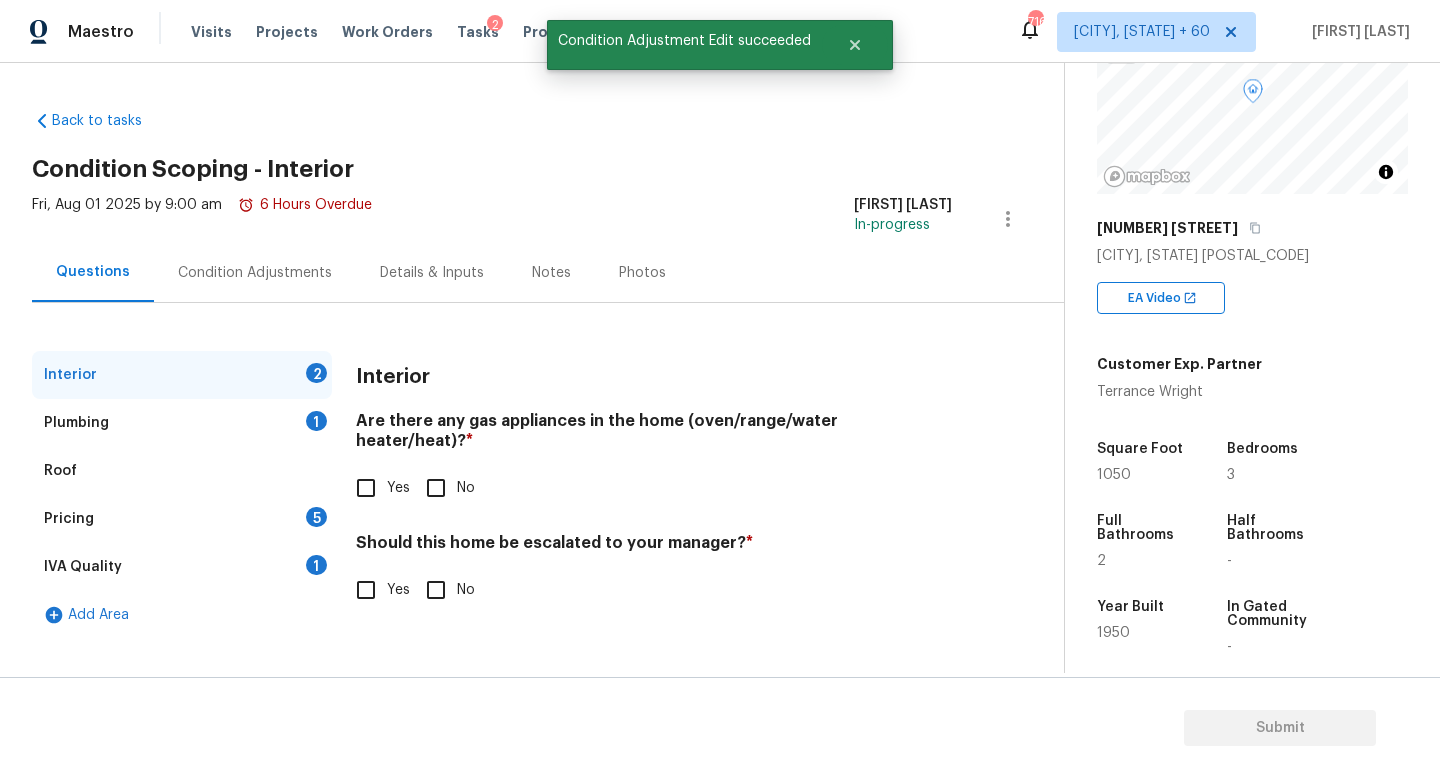click on "Pricing 5" at bounding box center [182, 519] 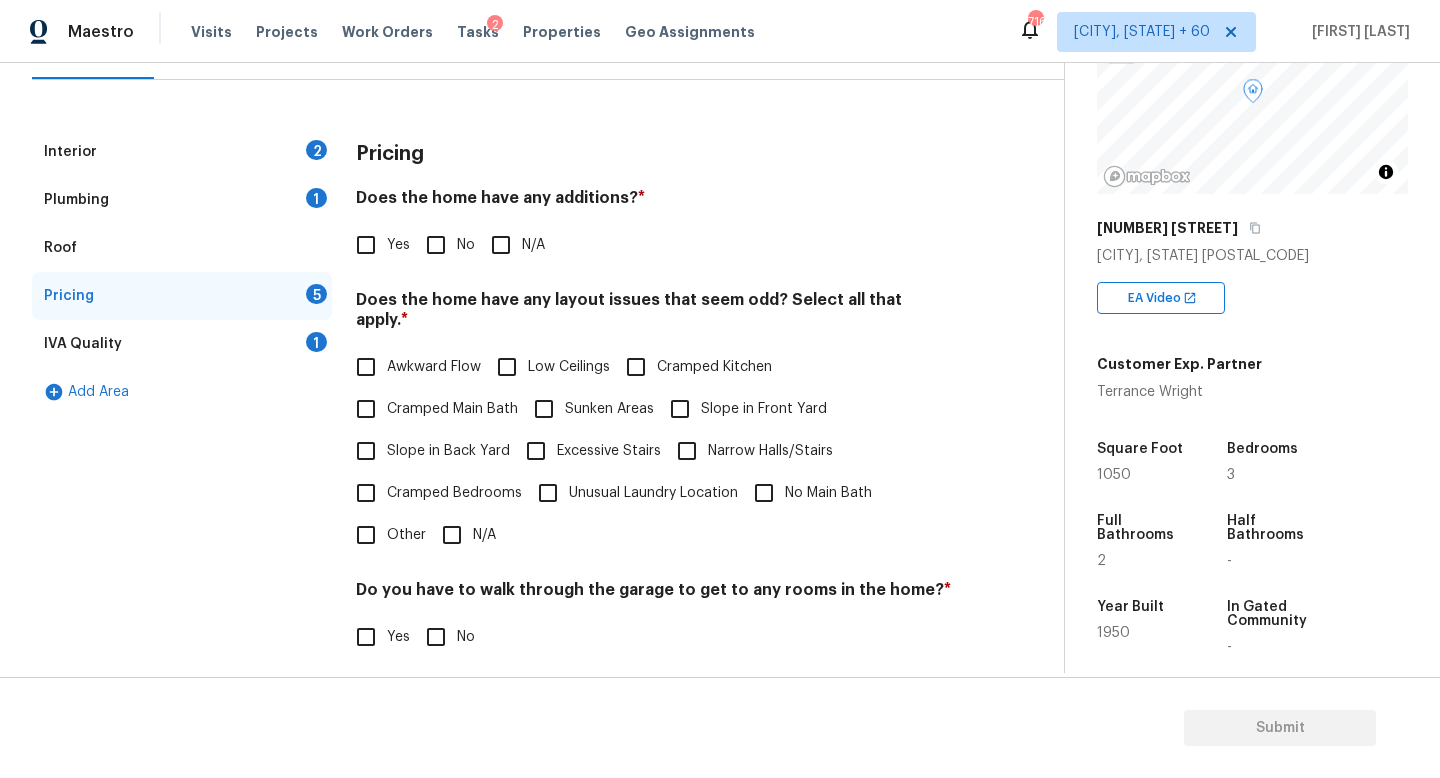 scroll, scrollTop: 283, scrollLeft: 0, axis: vertical 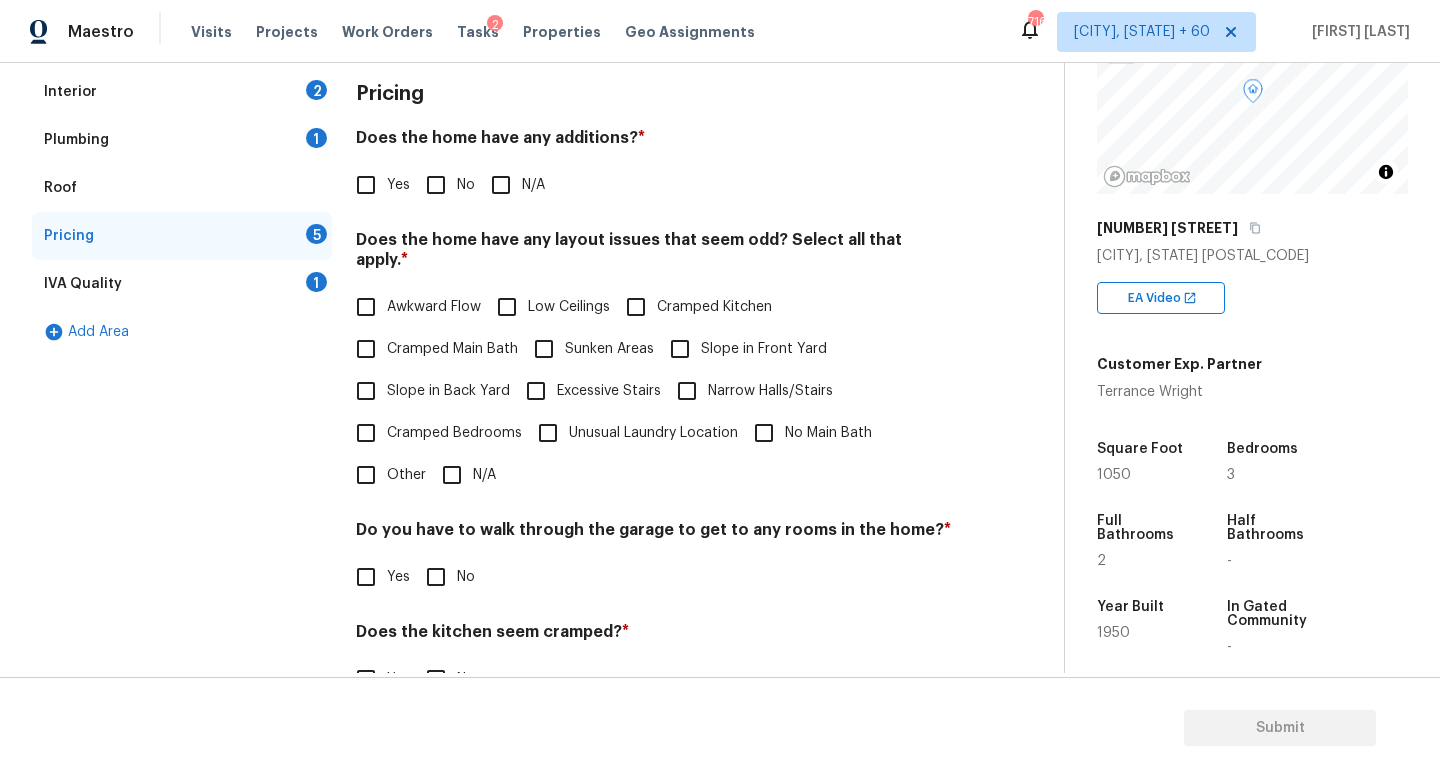click on "Other" at bounding box center [366, 475] 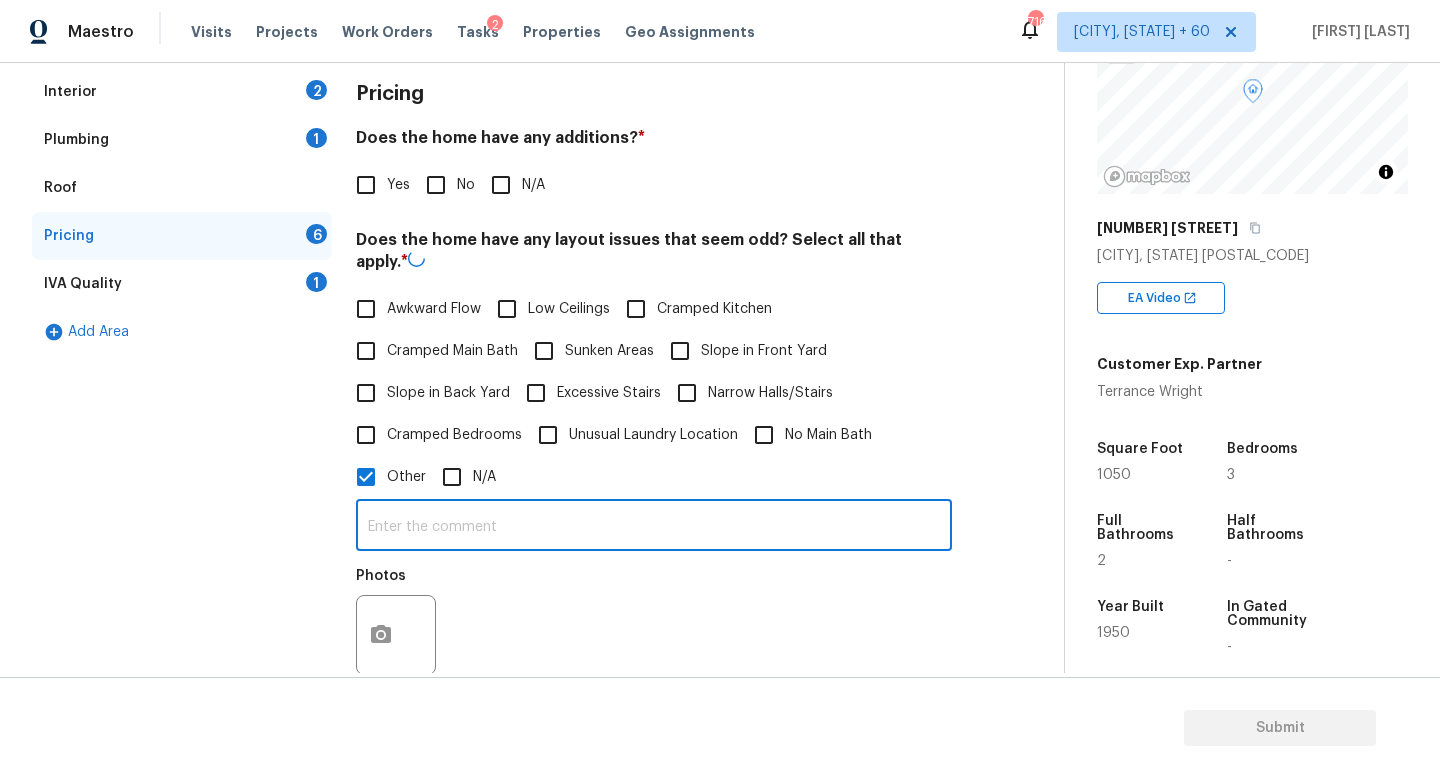 click at bounding box center (654, 527) 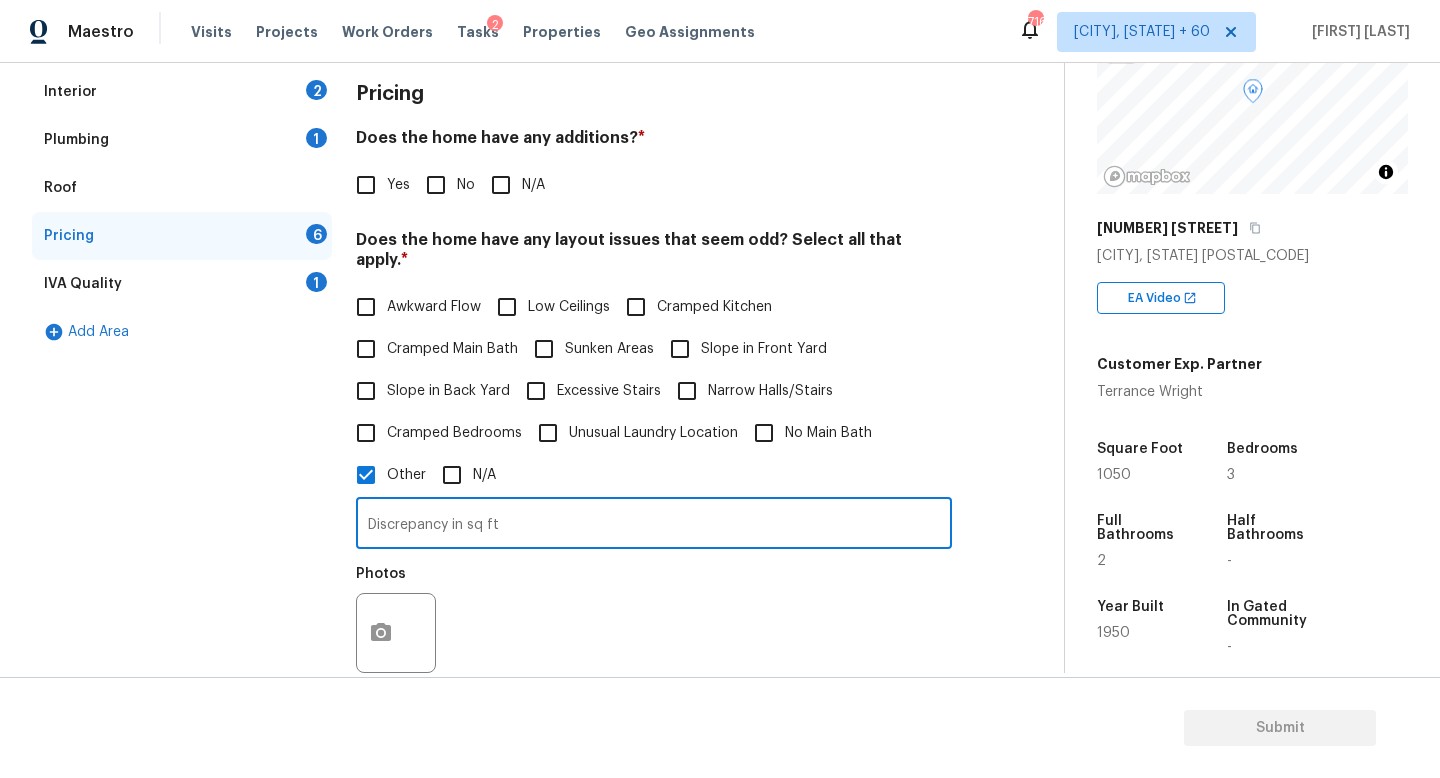 drag, startPoint x: 448, startPoint y: 504, endPoint x: 448, endPoint y: 176, distance: 328 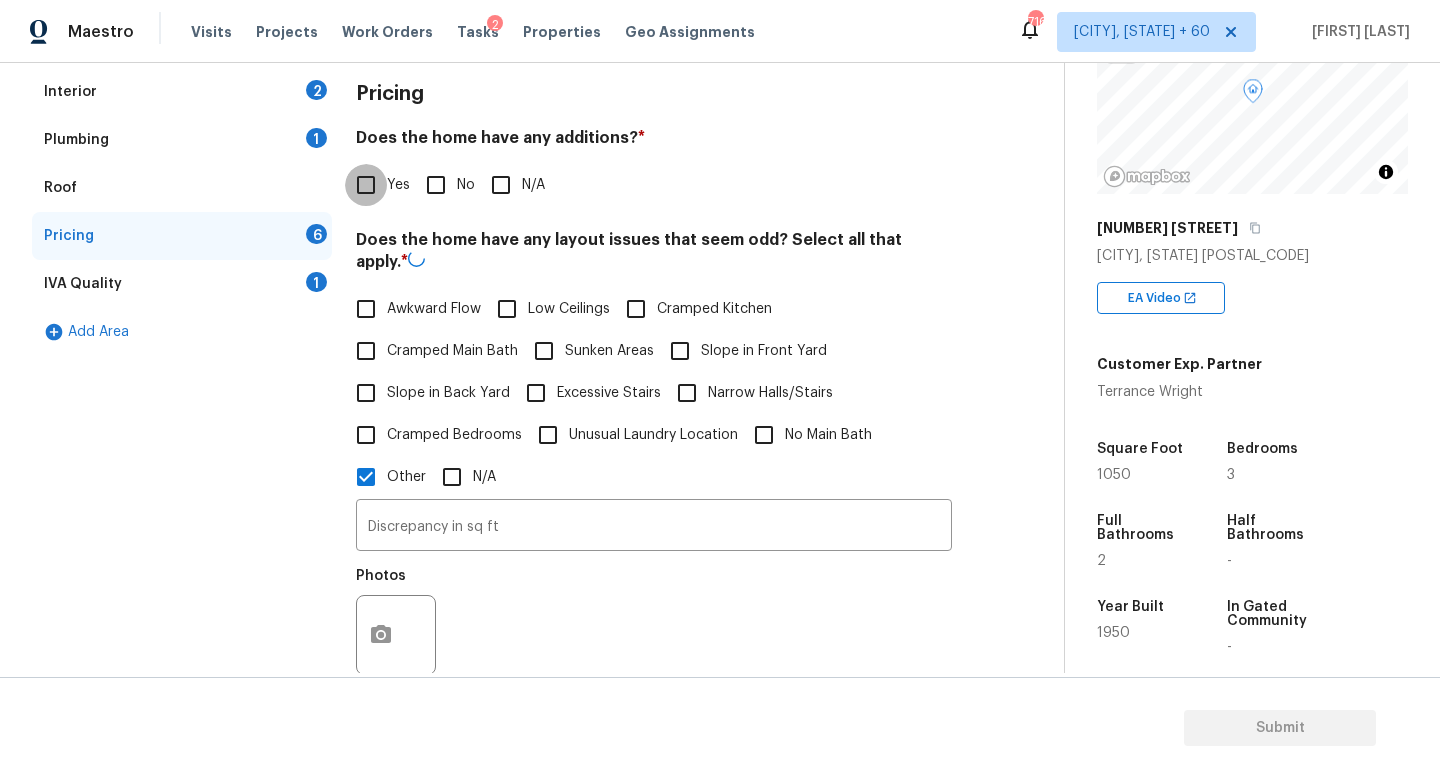 click on "Yes" at bounding box center (366, 185) 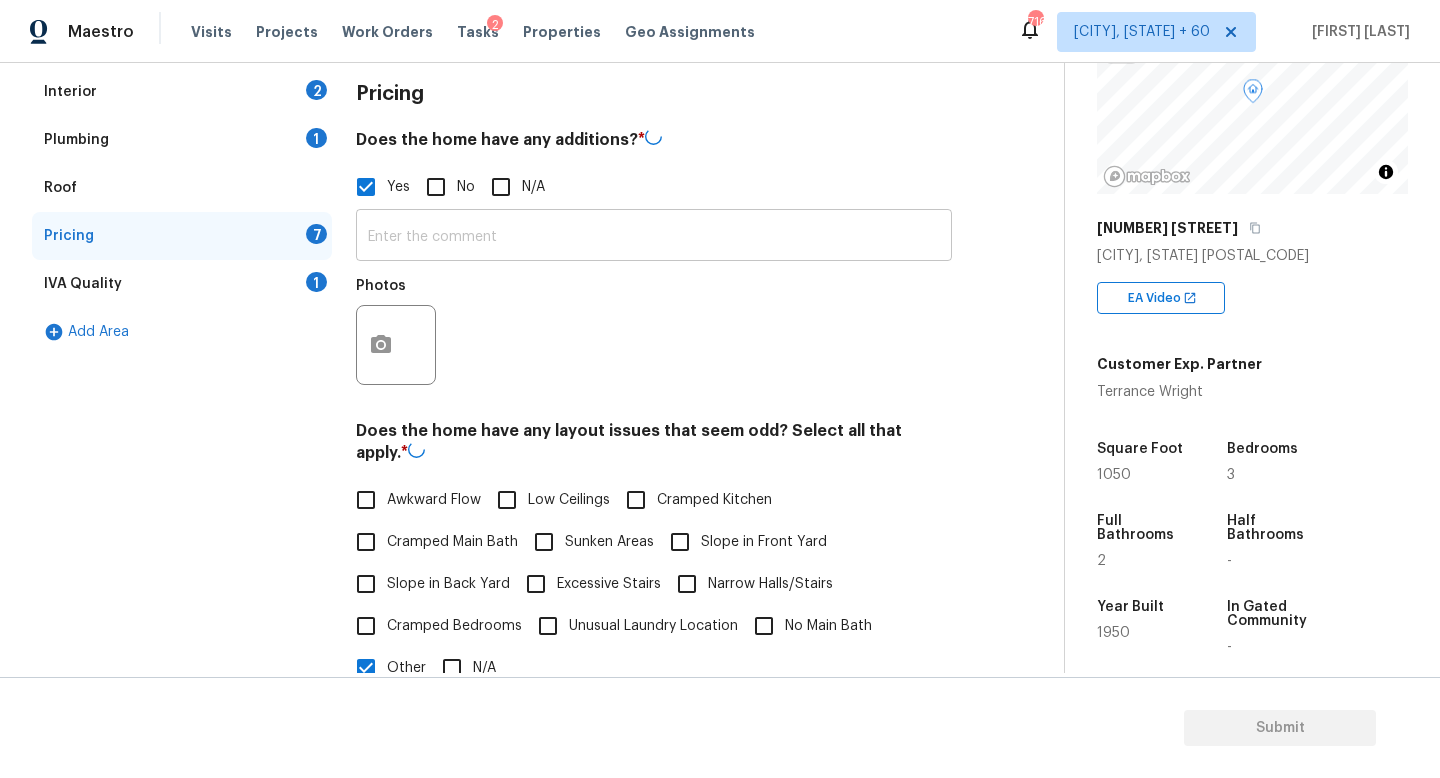 click at bounding box center (654, 237) 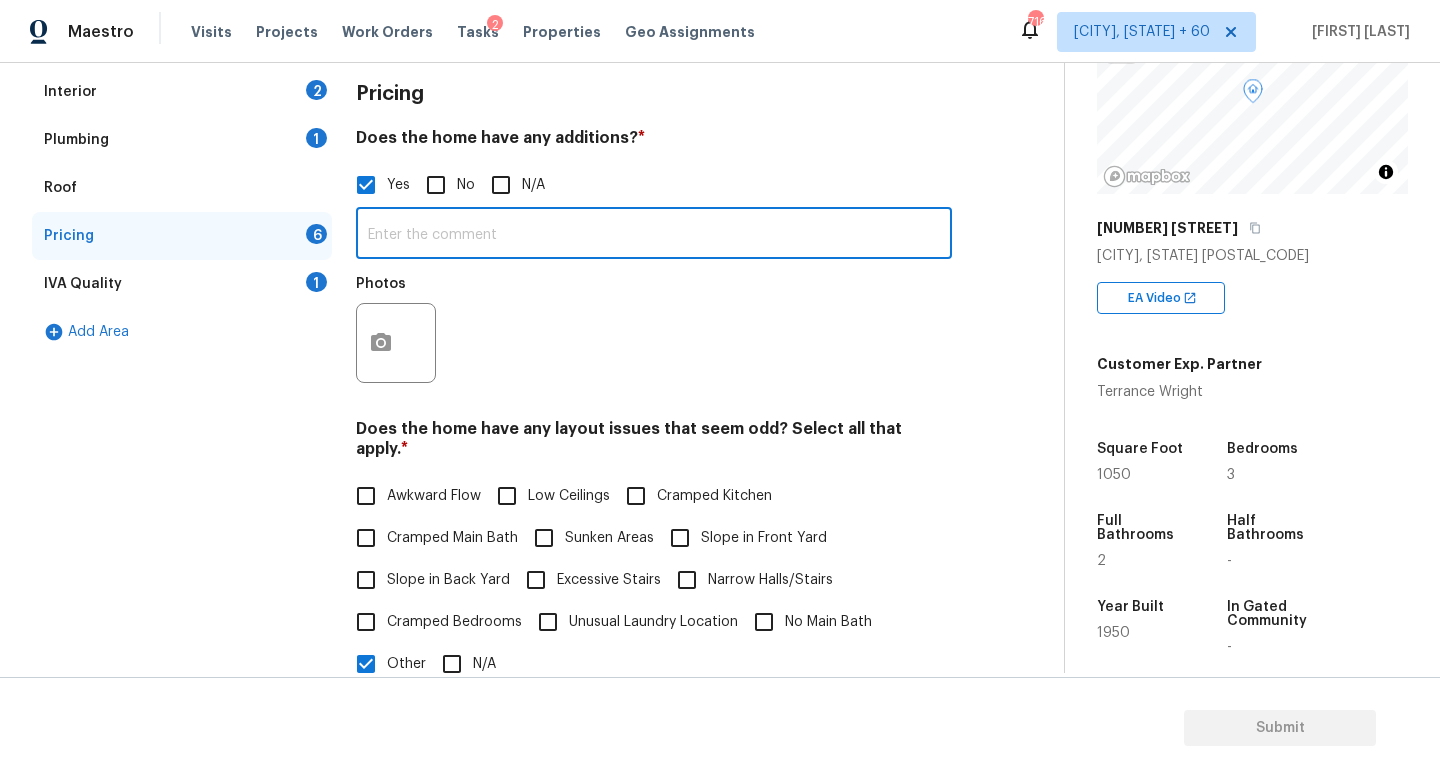 paste on "Converted Garage" 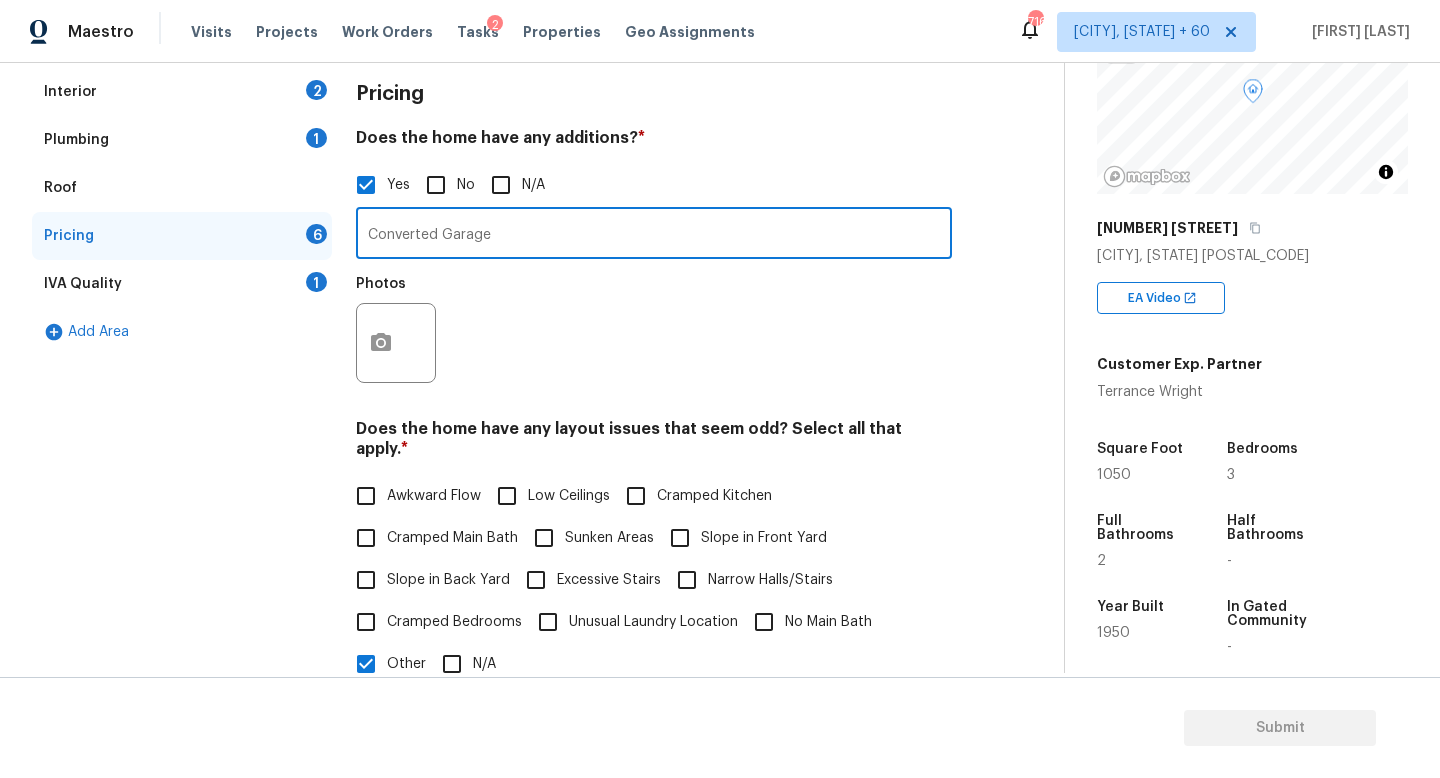 type on "Converted Garage" 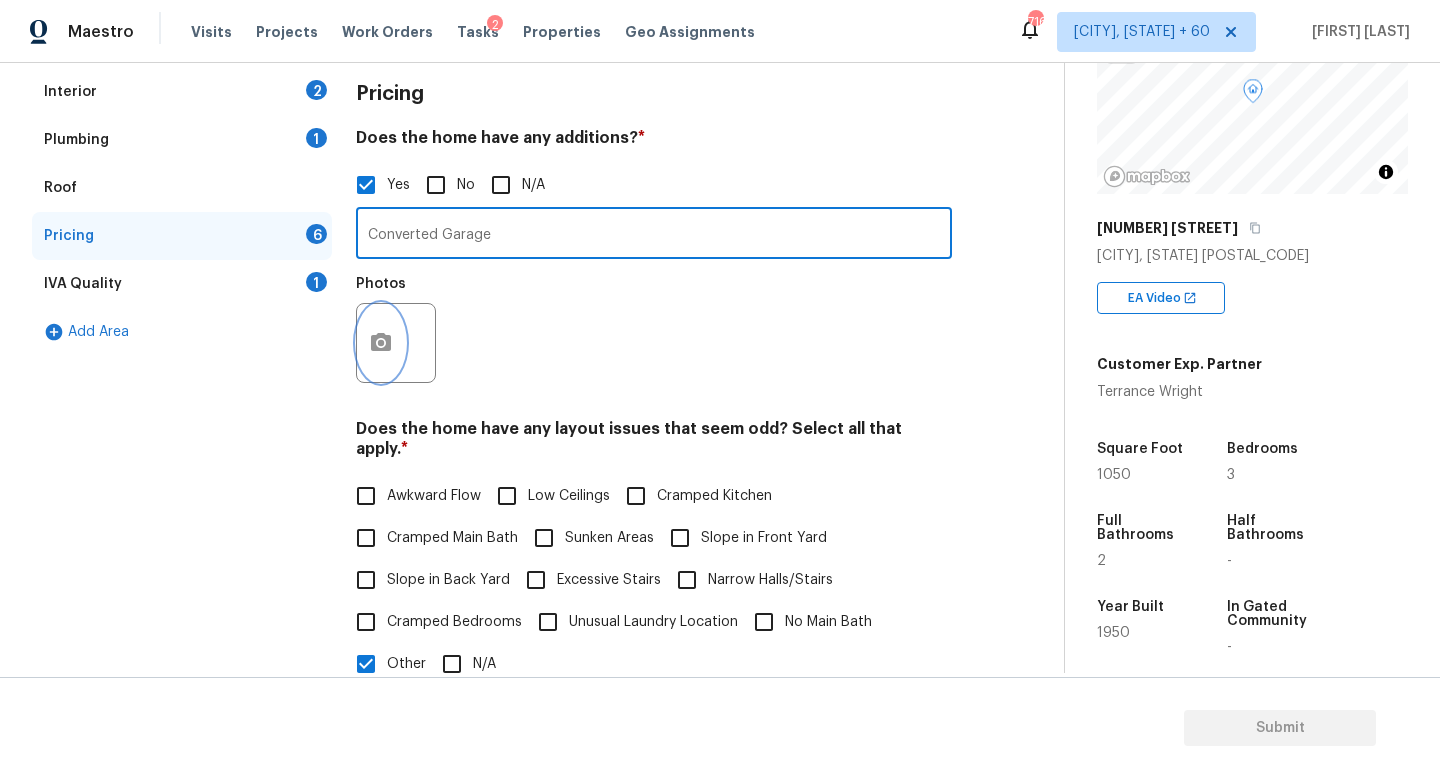 click at bounding box center (381, 343) 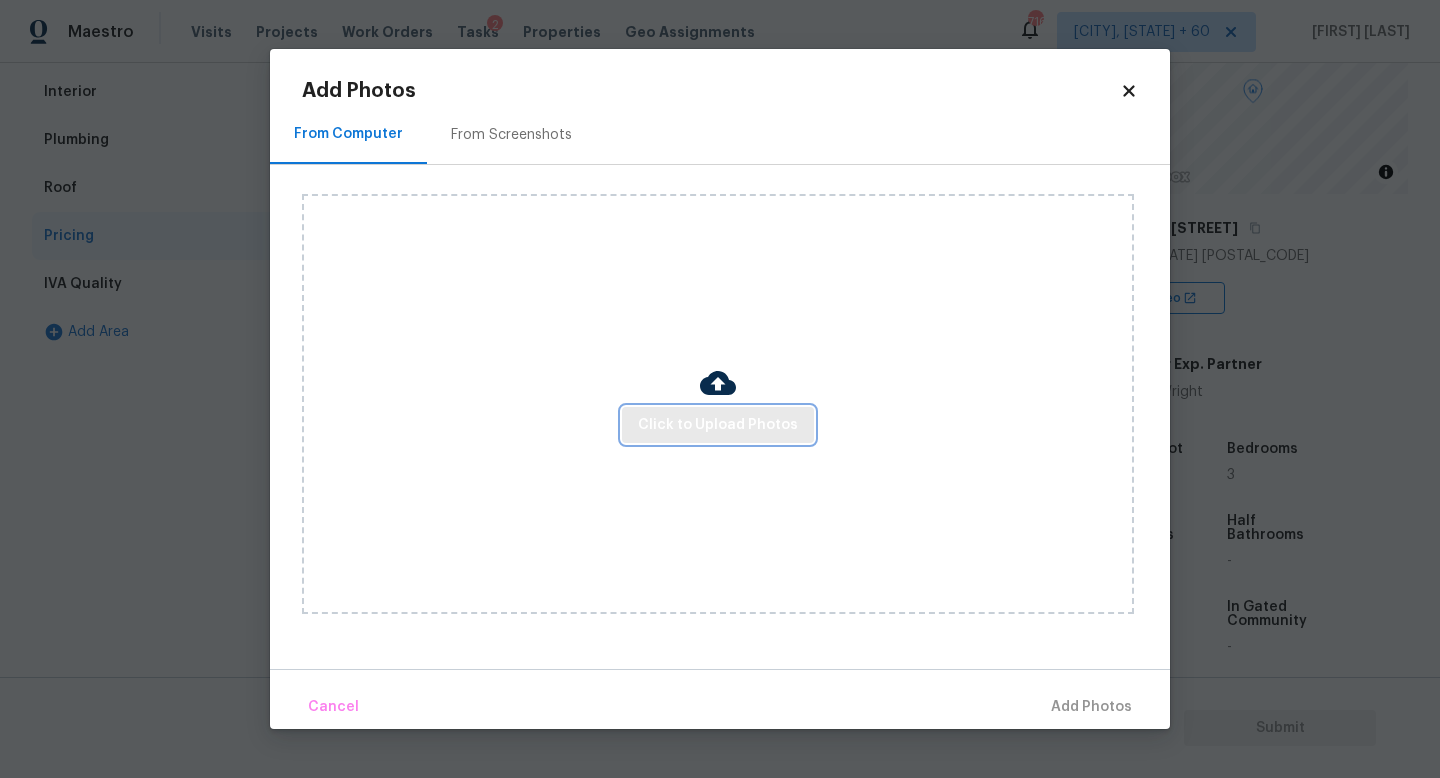 click on "Click to Upload Photos" at bounding box center (718, 425) 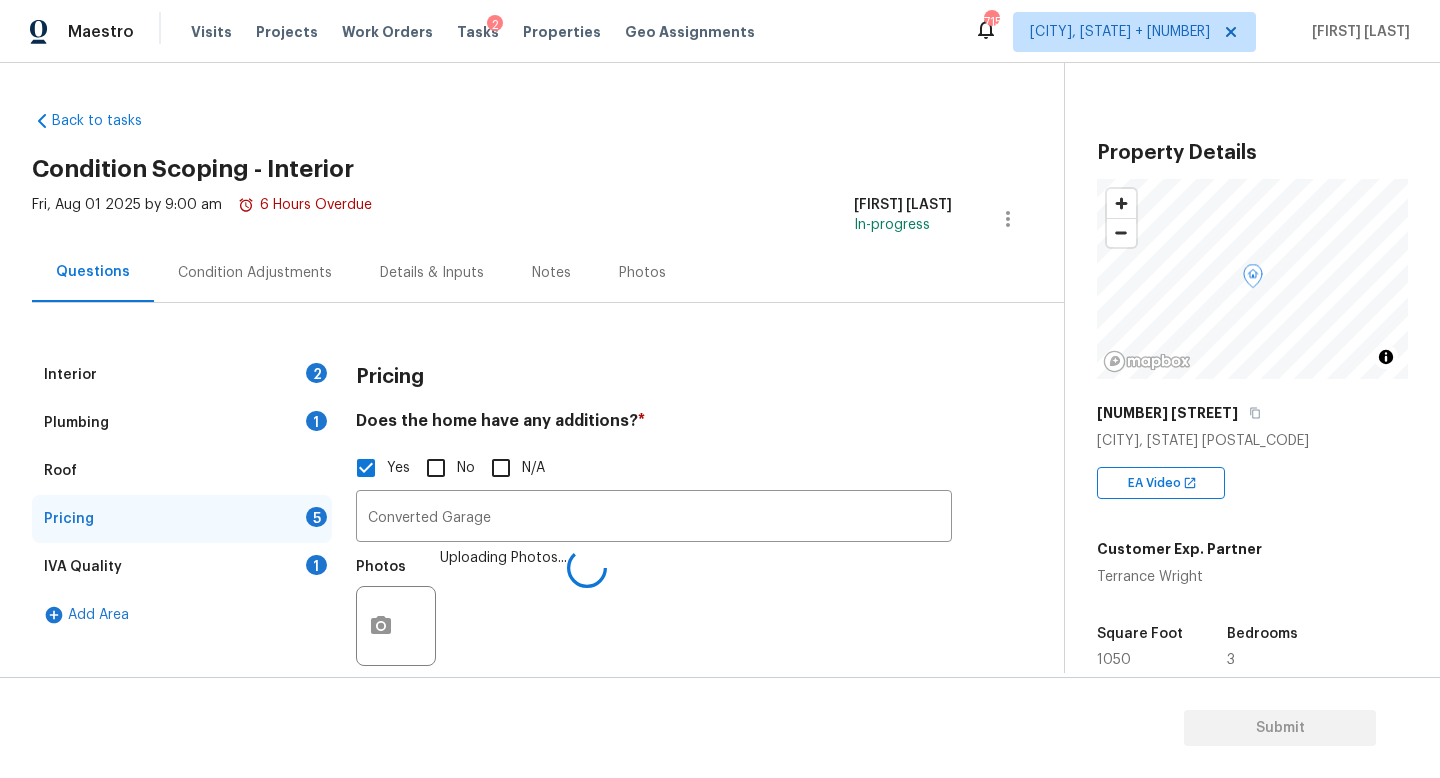 scroll, scrollTop: 0, scrollLeft: 0, axis: both 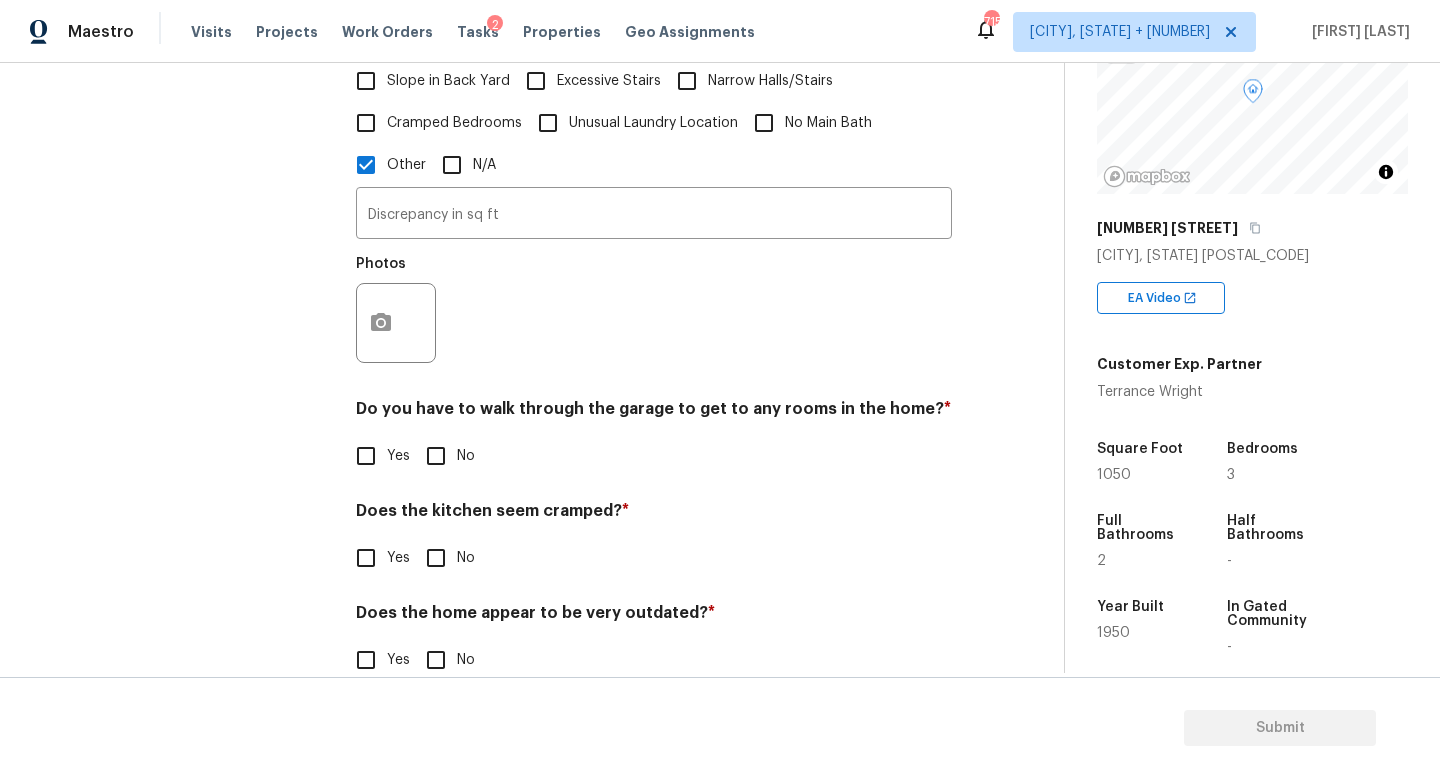 click on "No" at bounding box center (436, 456) 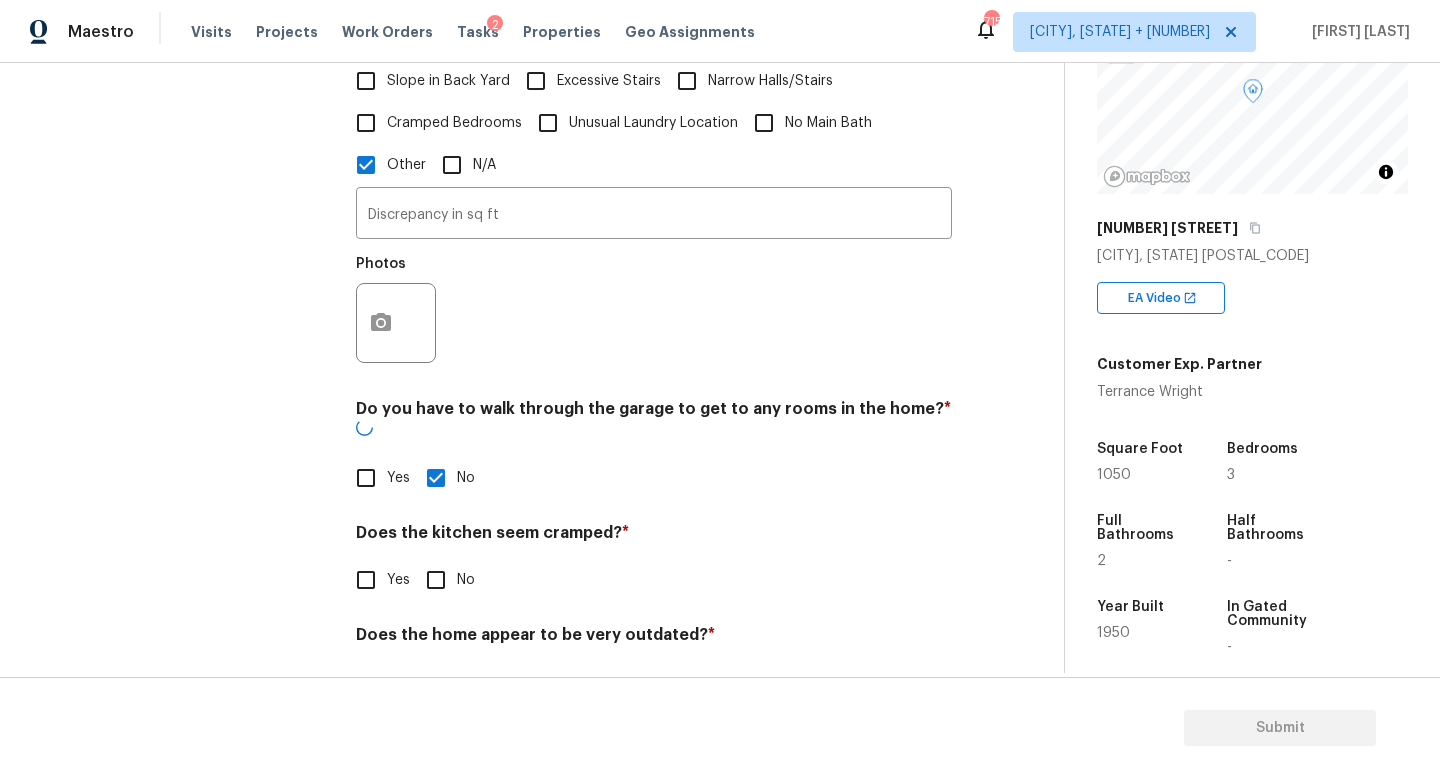 click on "No" at bounding box center (436, 580) 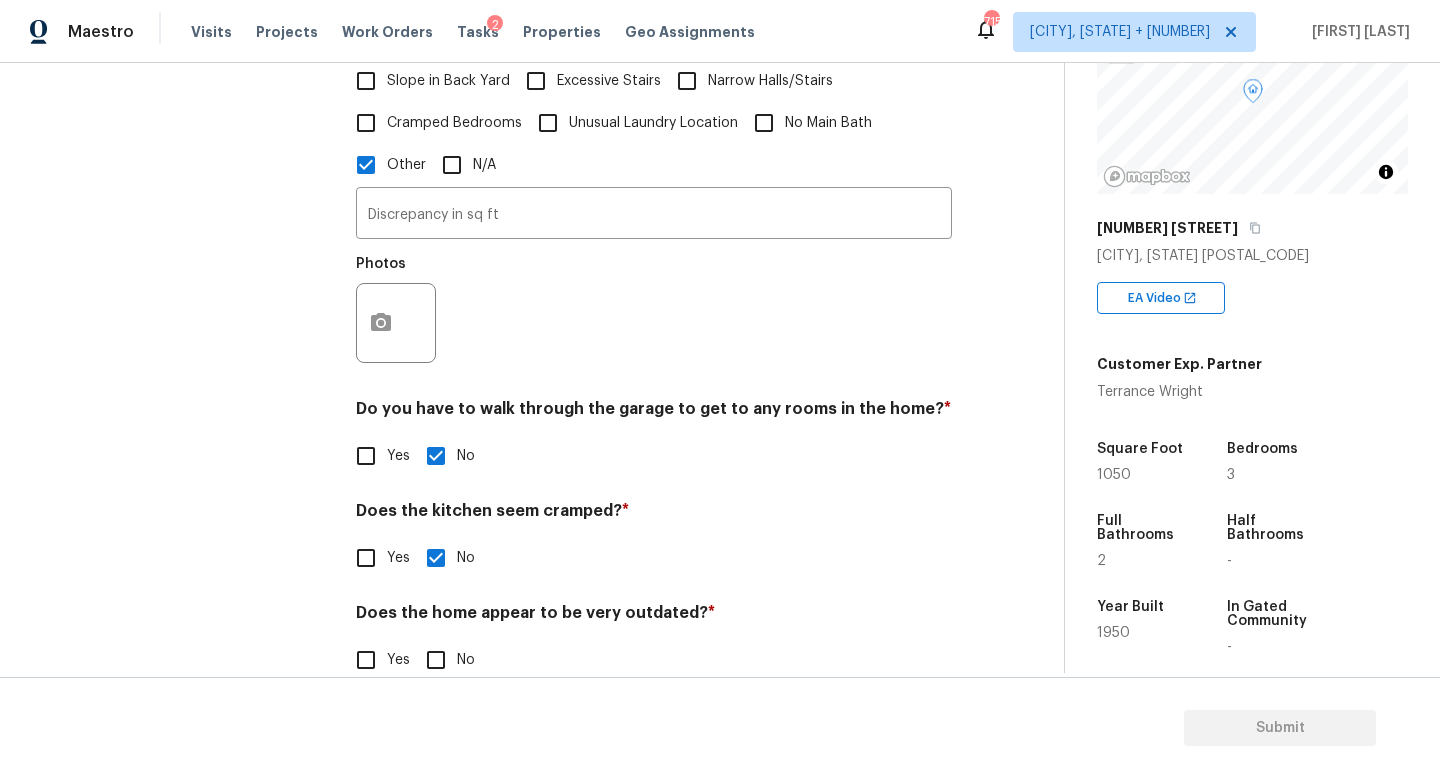 click on "Does the home appear to be very outdated?  *" at bounding box center [654, 617] 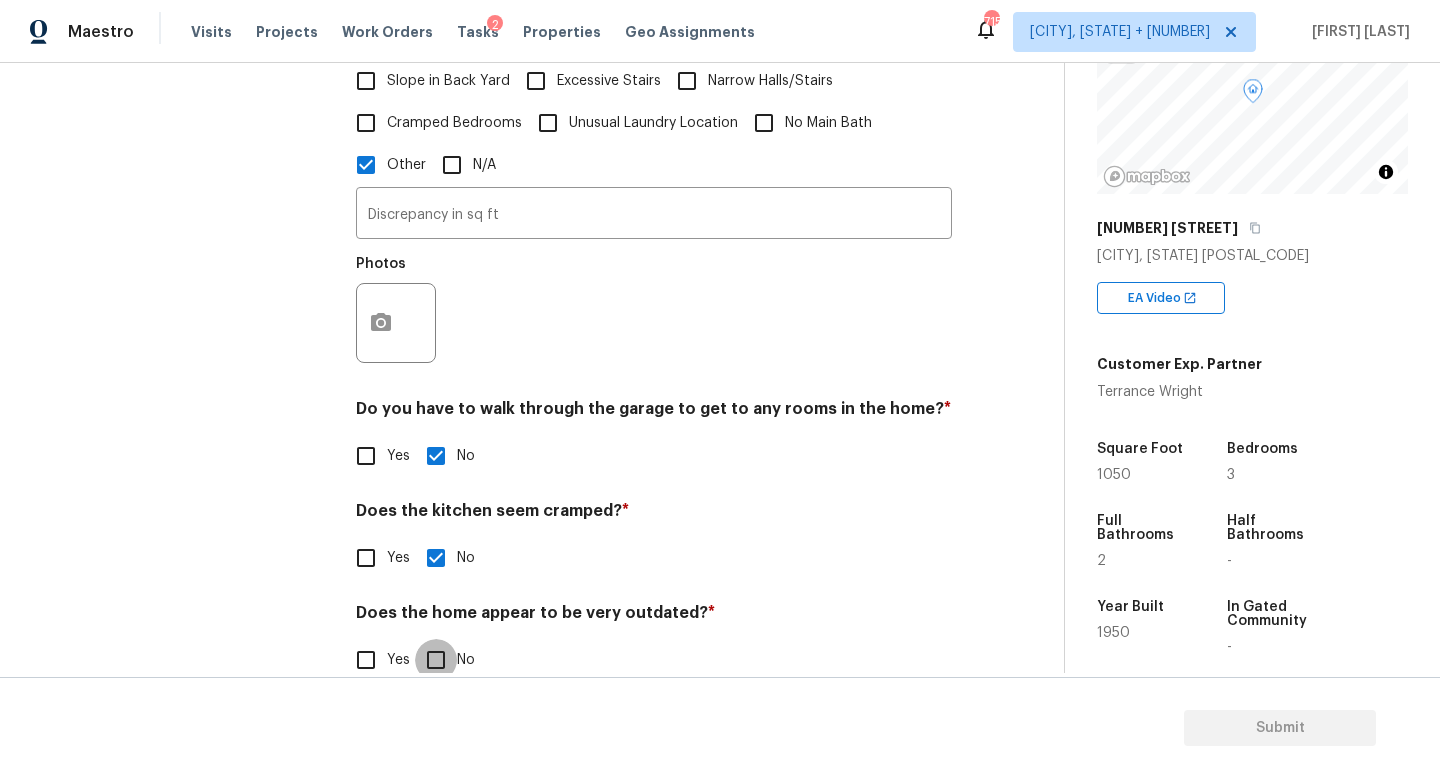 click on "No" at bounding box center (436, 660) 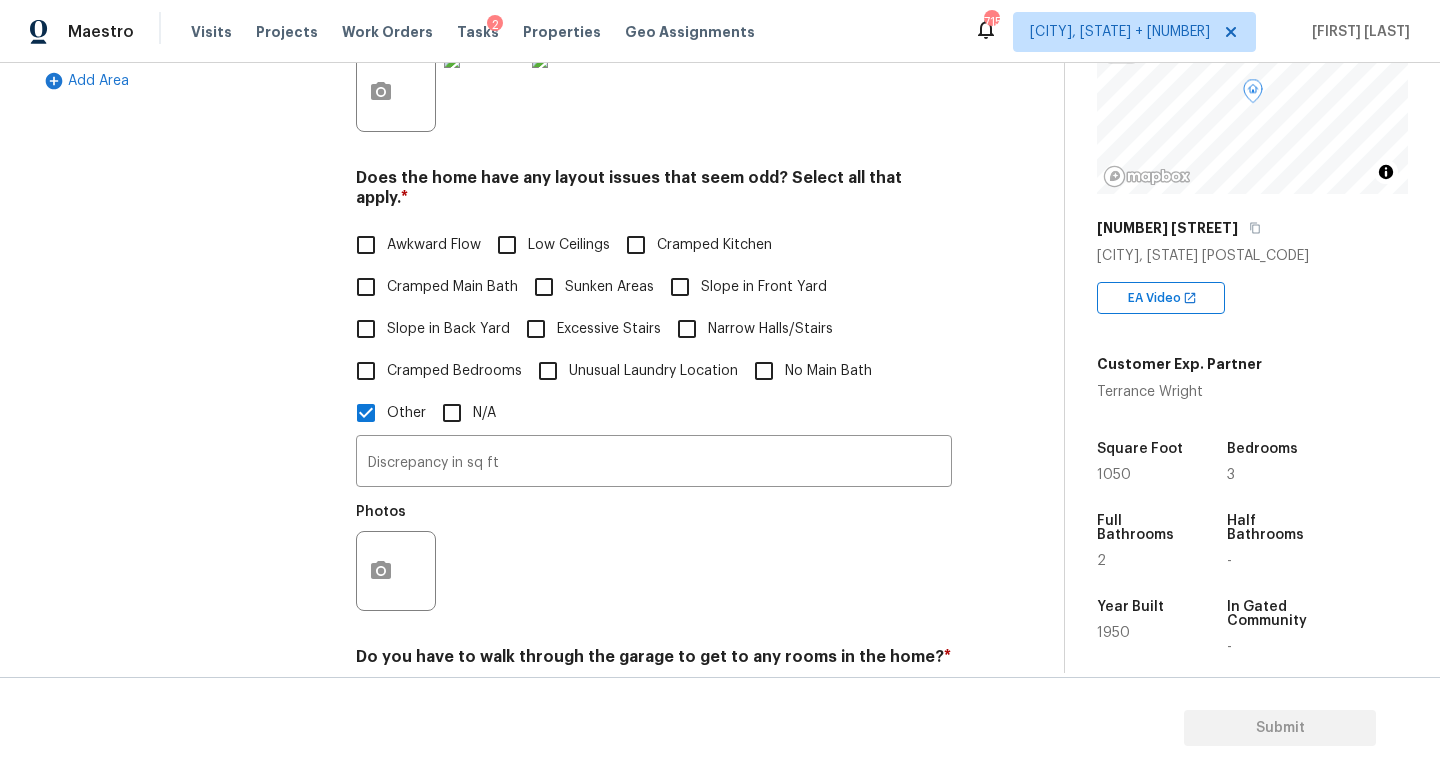 scroll, scrollTop: 468, scrollLeft: 0, axis: vertical 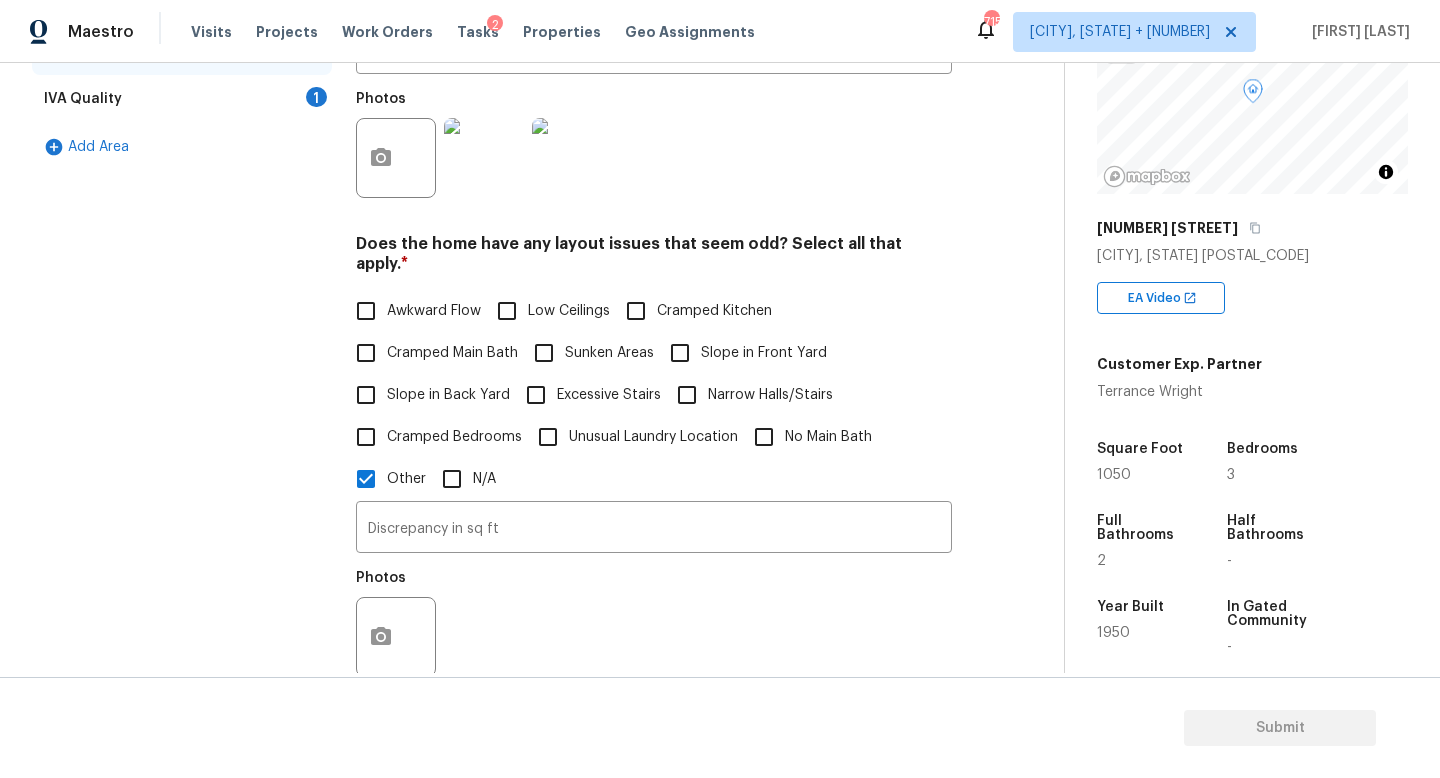 click on "Awkward Flow" at bounding box center (366, 311) 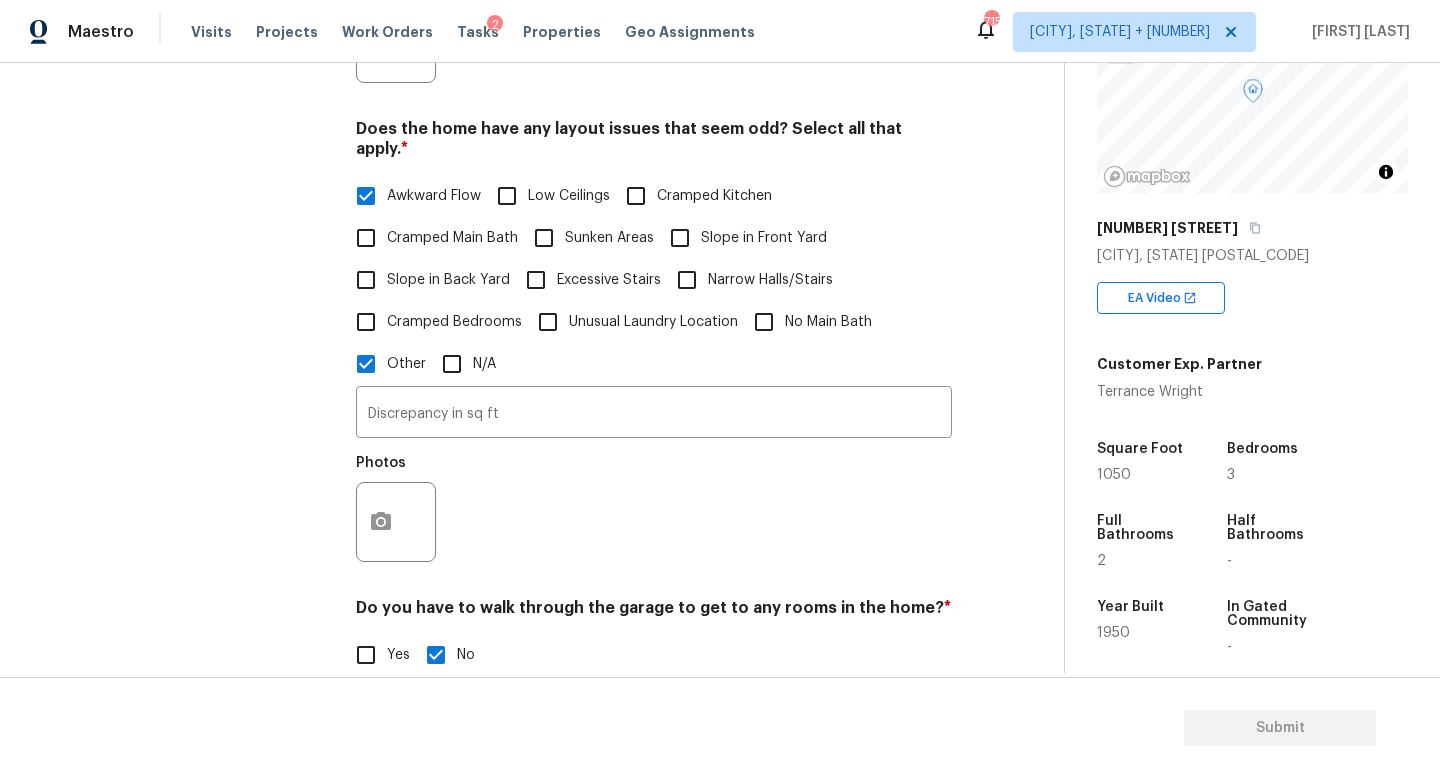 scroll, scrollTop: 602, scrollLeft: 0, axis: vertical 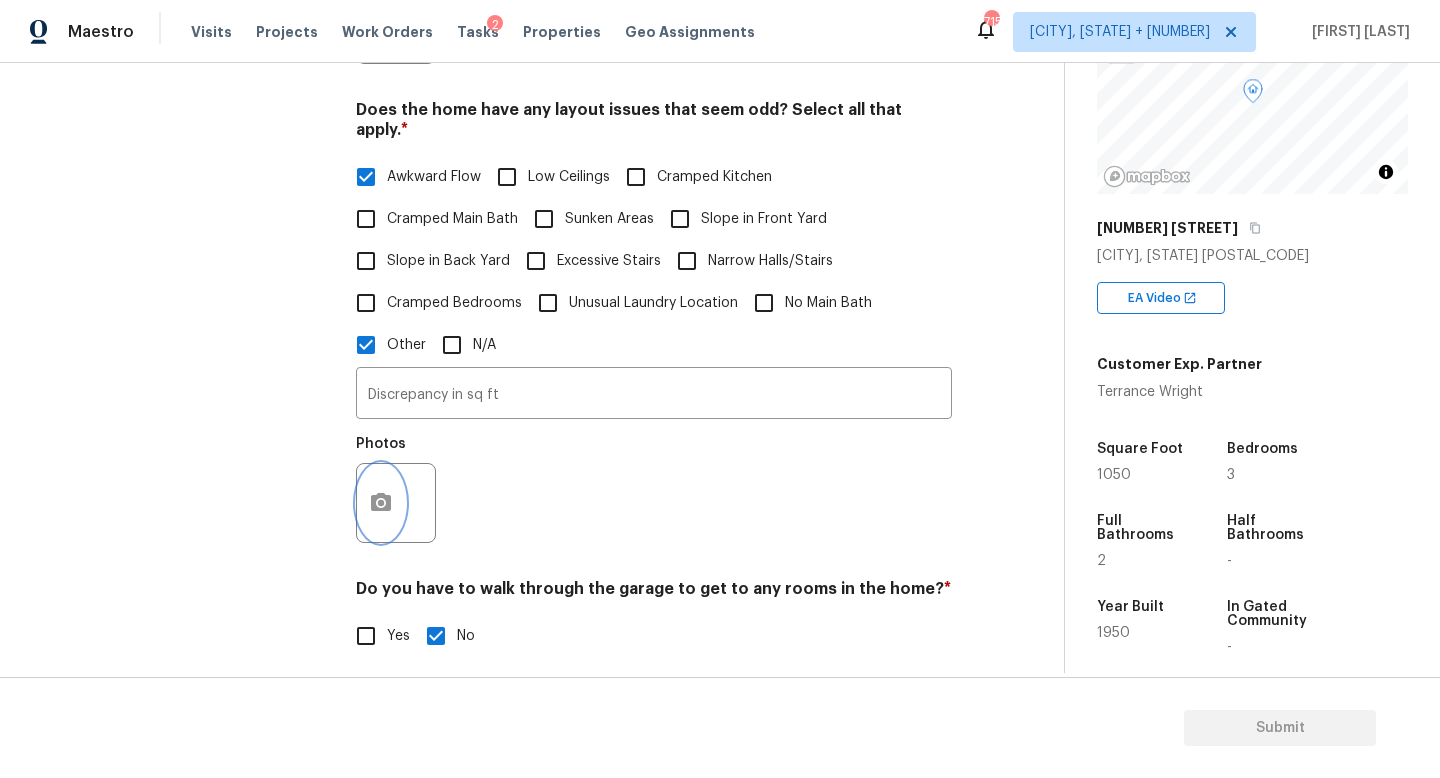 click 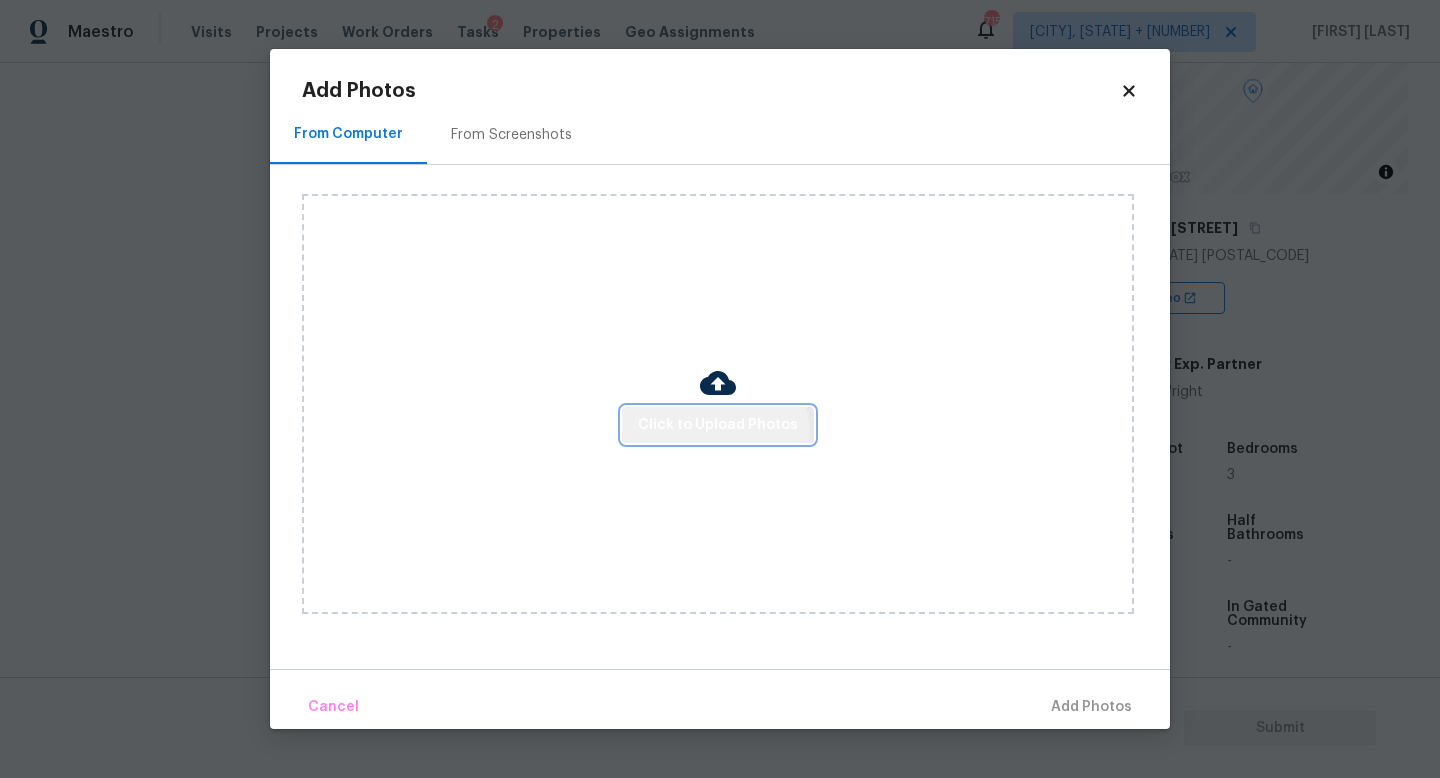 click on "Click to Upload Photos" at bounding box center [718, 425] 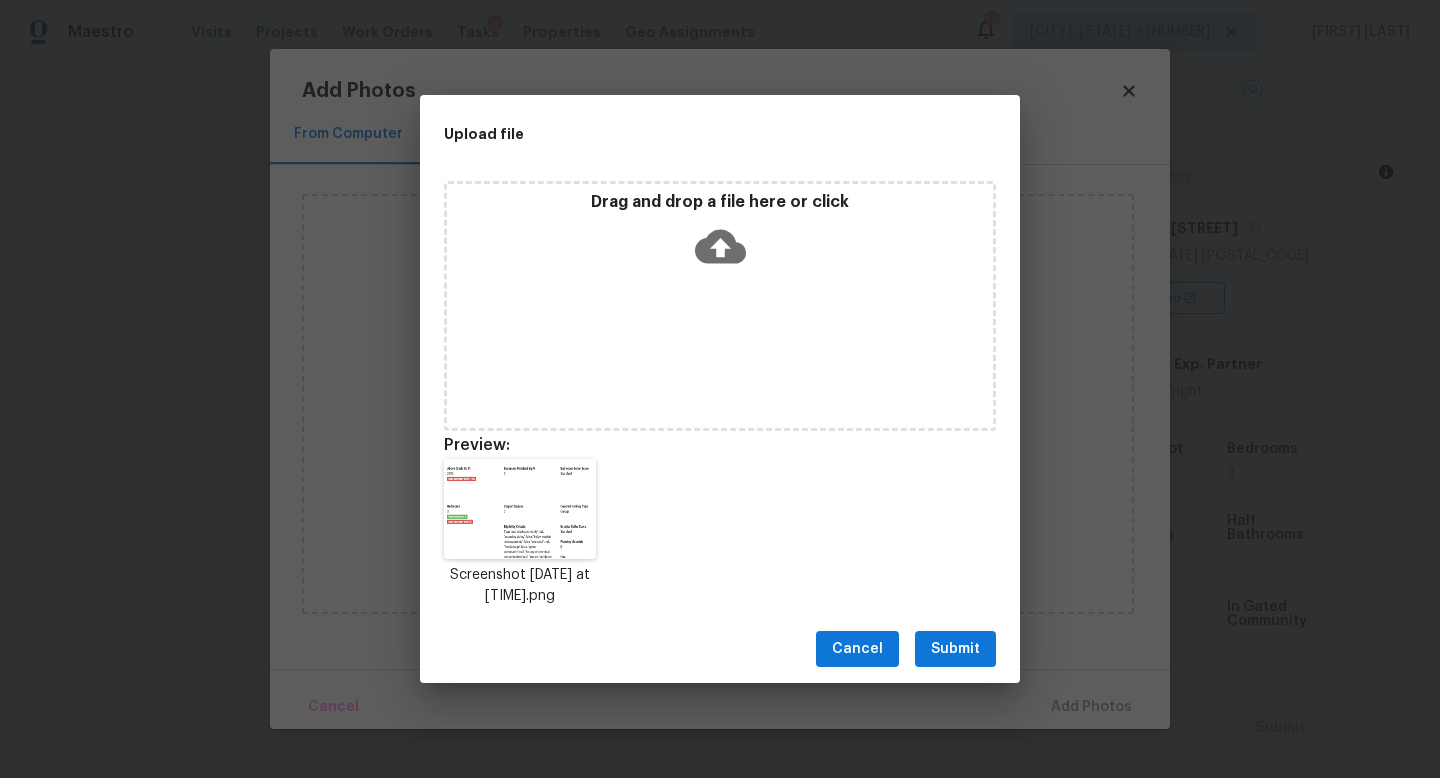 click on "Submit" at bounding box center (955, 649) 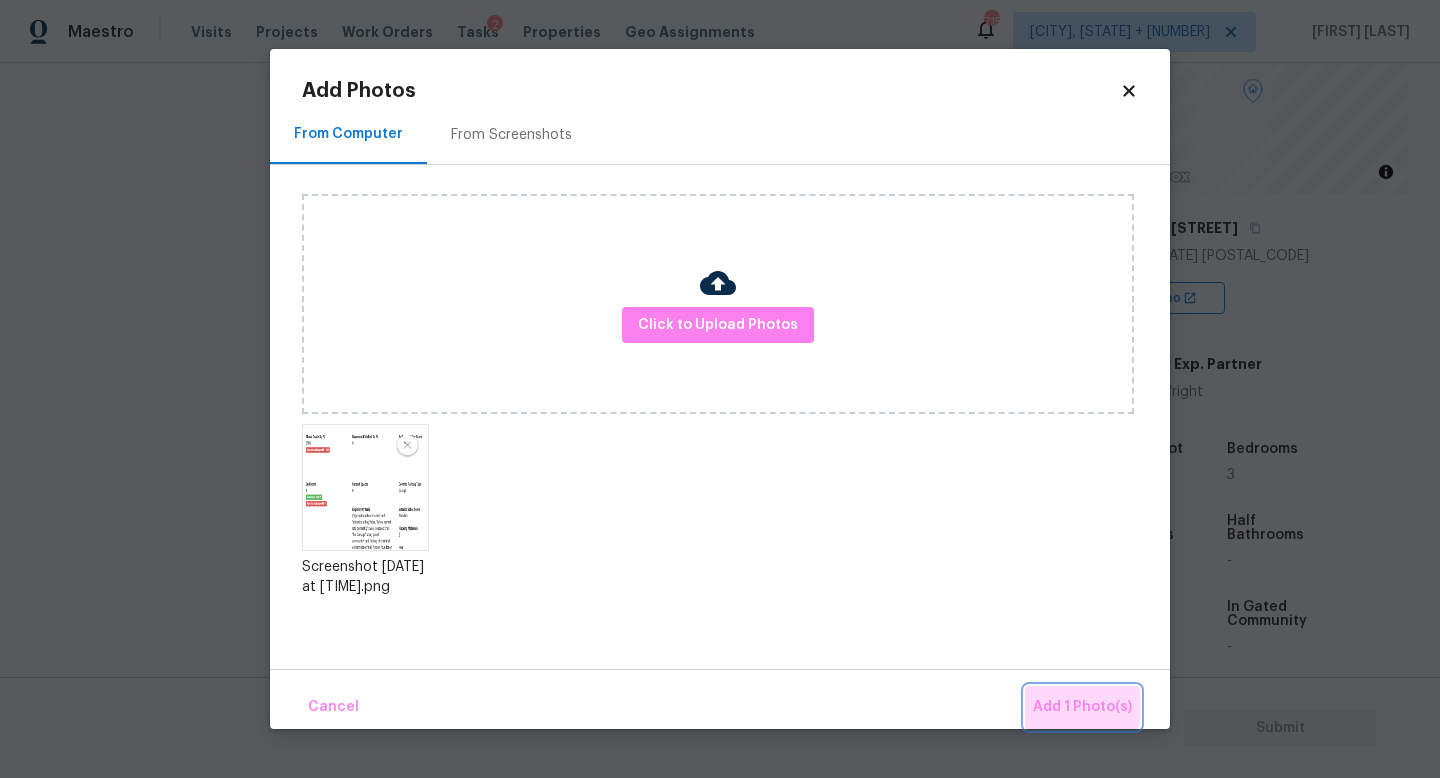 click on "Add 1 Photo(s)" at bounding box center (1082, 707) 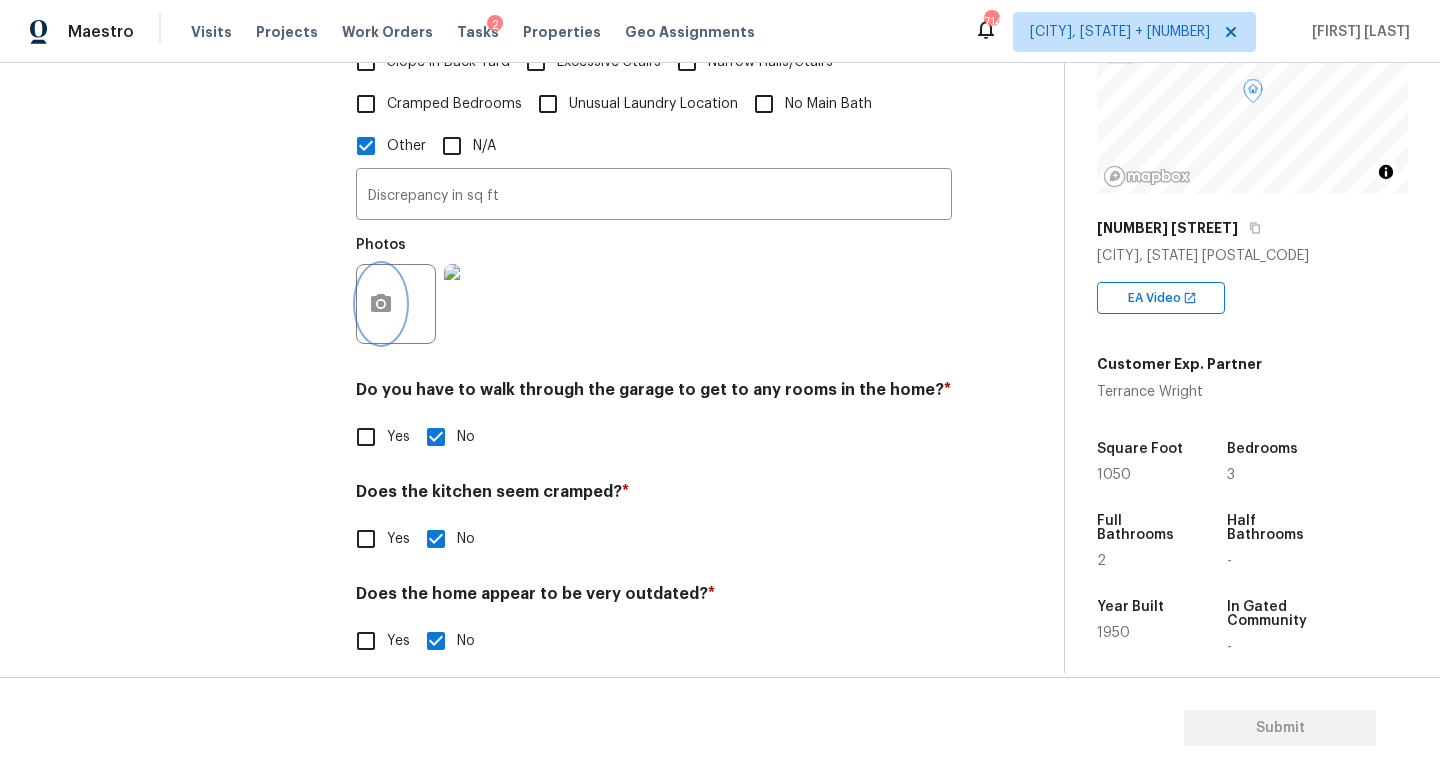 scroll, scrollTop: 0, scrollLeft: 0, axis: both 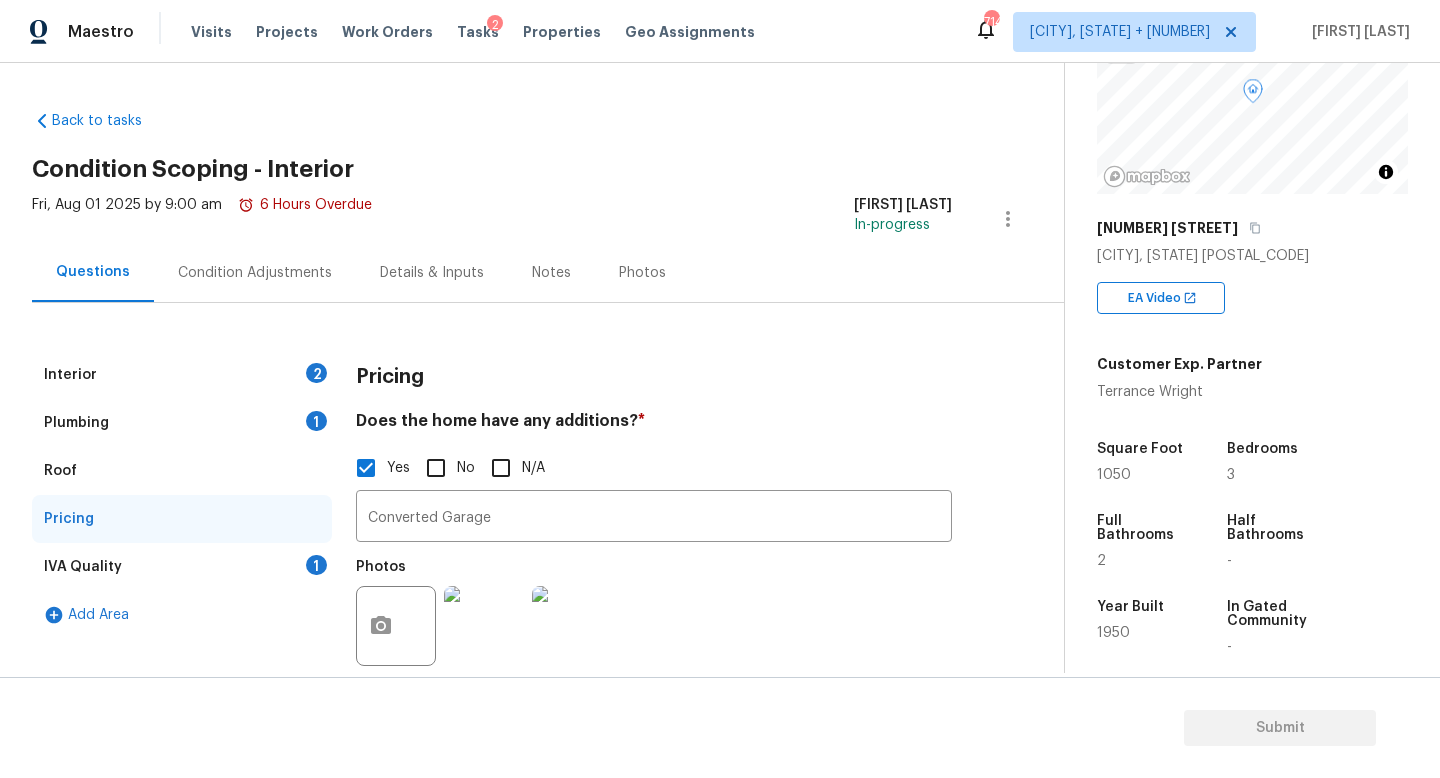 click on "IVA Quality 1" at bounding box center (182, 567) 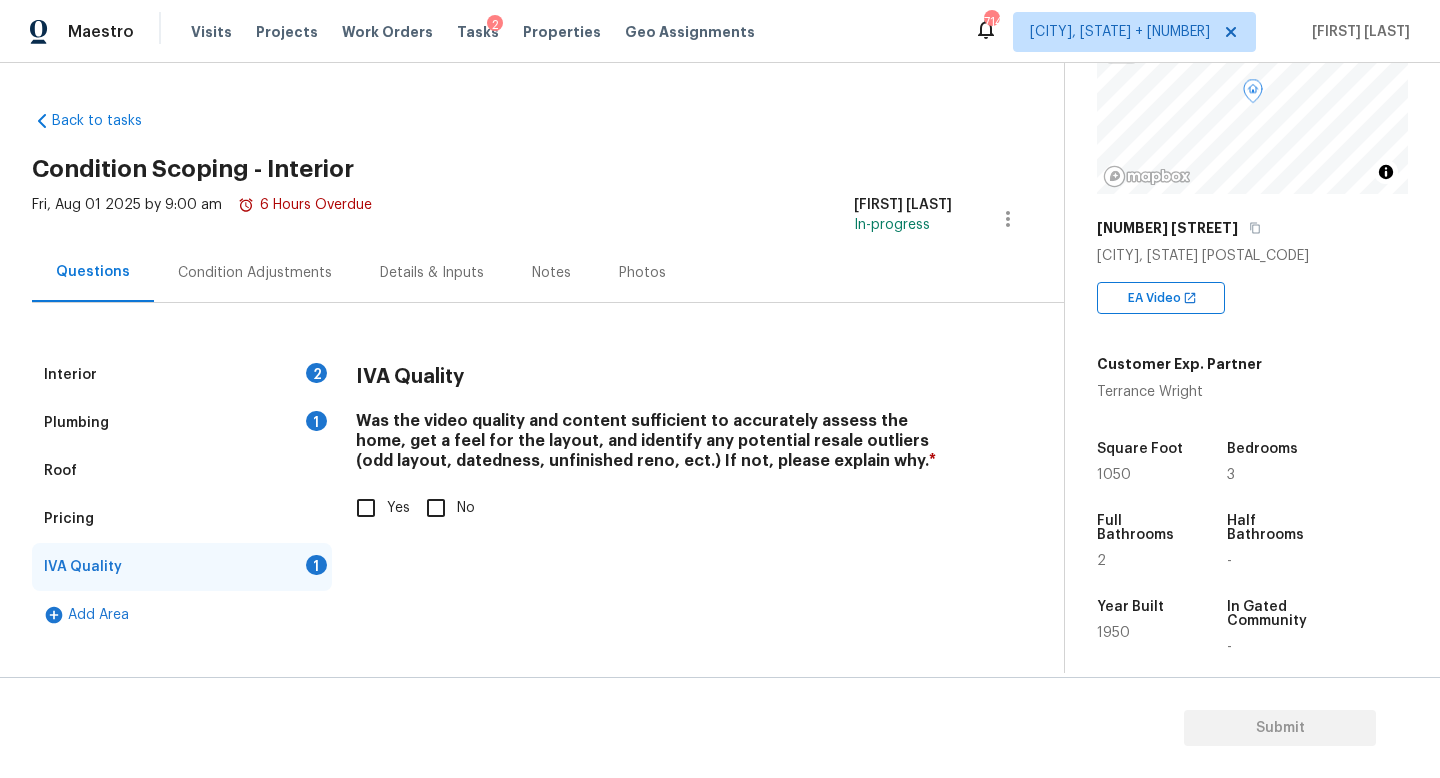 click on "Yes" at bounding box center (377, 508) 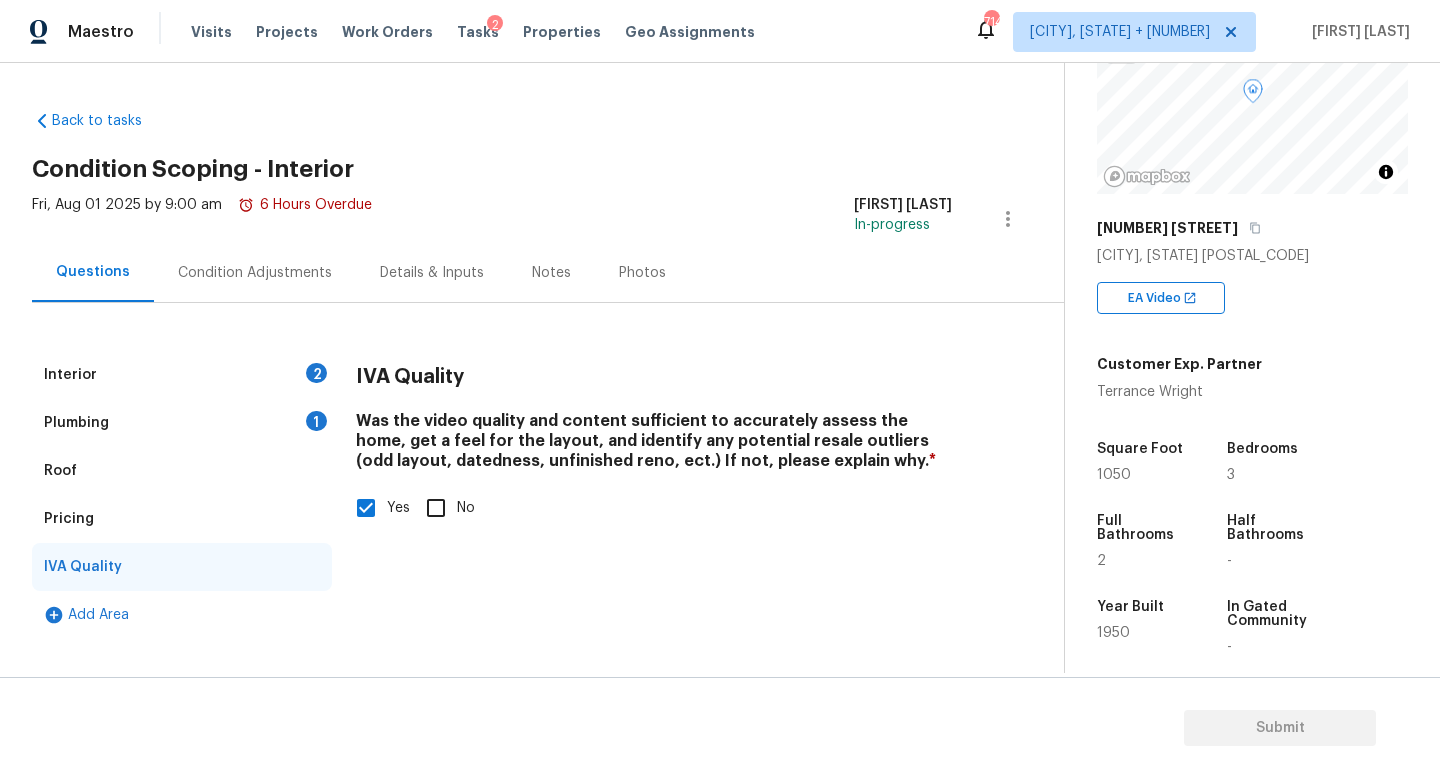 click on "Interior 2" at bounding box center (182, 375) 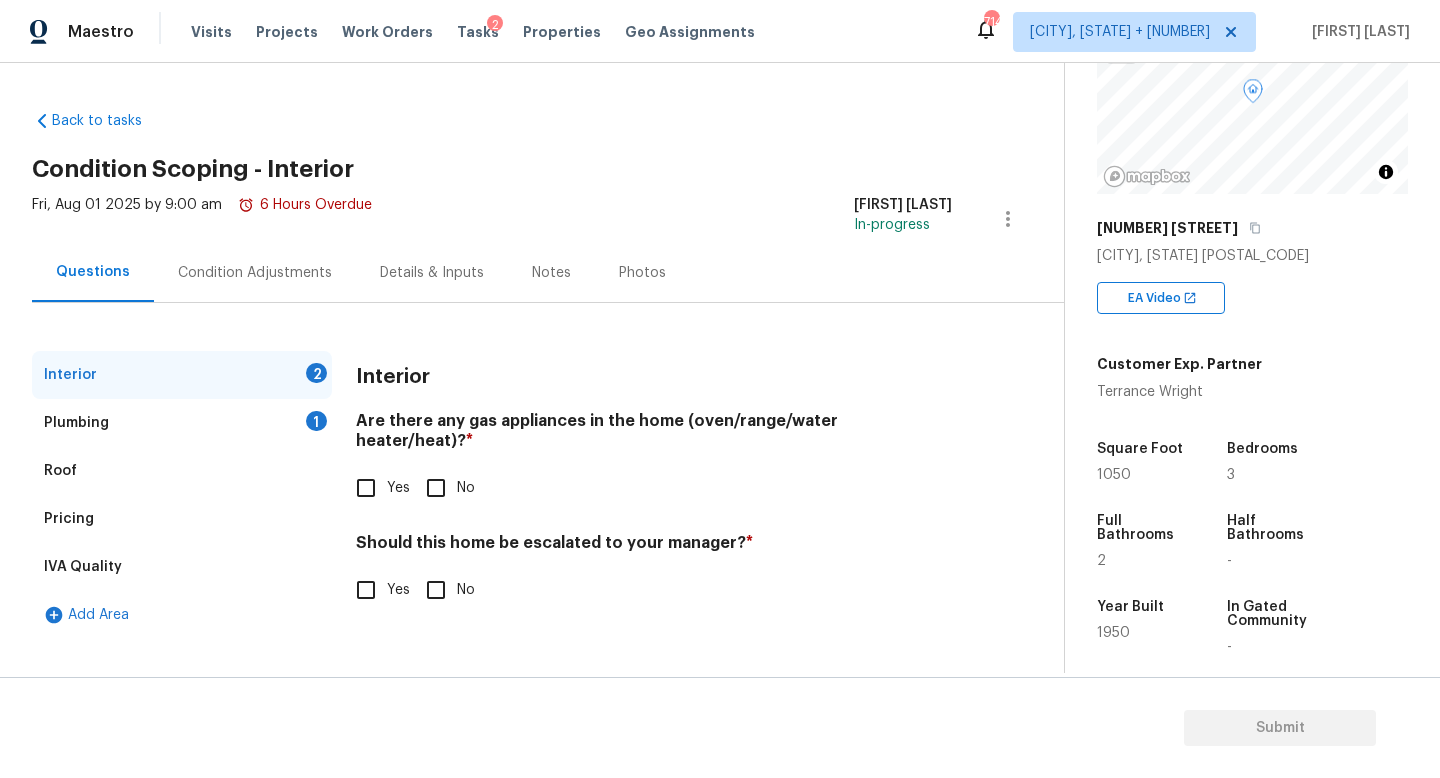 click on "Interior Are there any gas appliances in the home (oven/range/water heater/heat)?  * Yes No Should this home be escalated to your manager?  * Yes No" at bounding box center (654, 493) 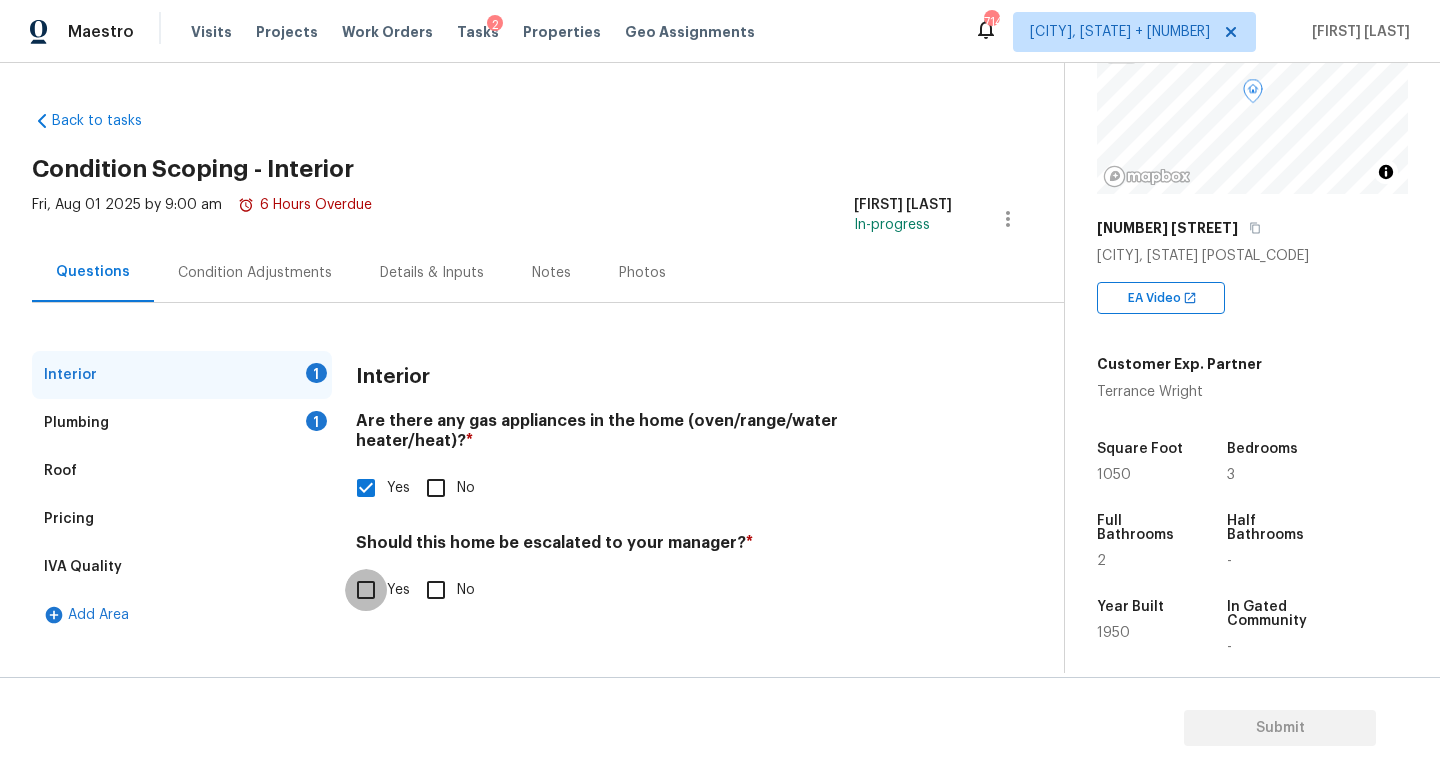 click on "Yes" at bounding box center [366, 590] 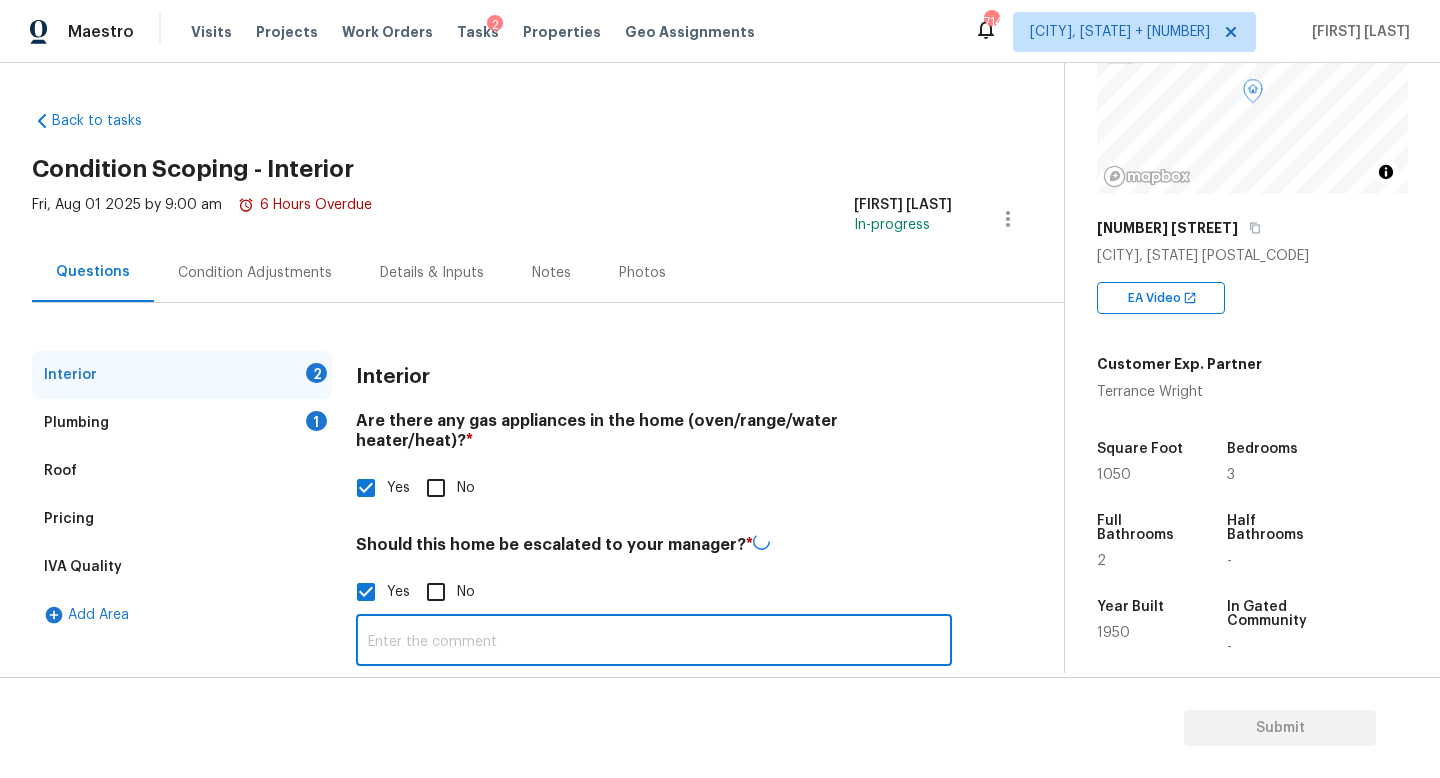 click at bounding box center [654, 642] 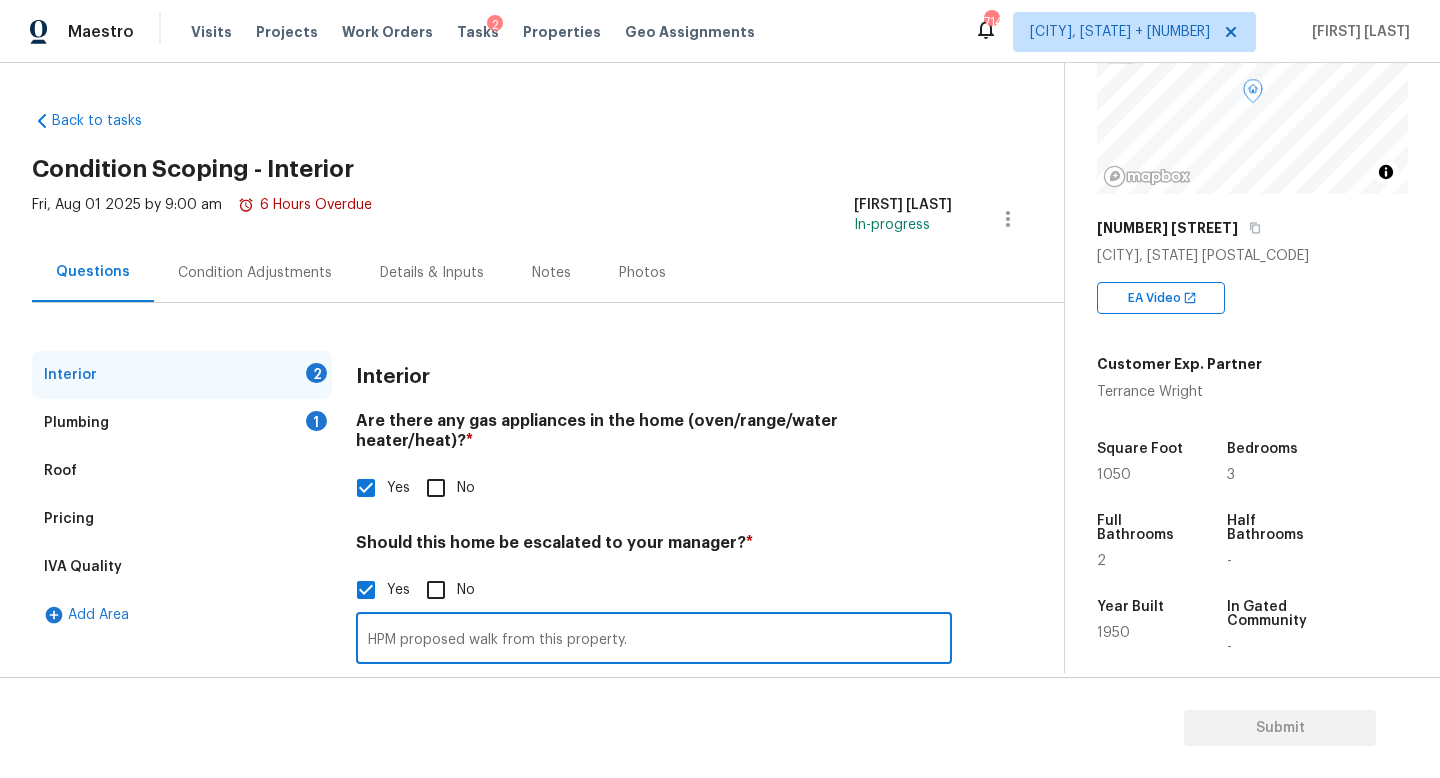 scroll, scrollTop: 137, scrollLeft: 0, axis: vertical 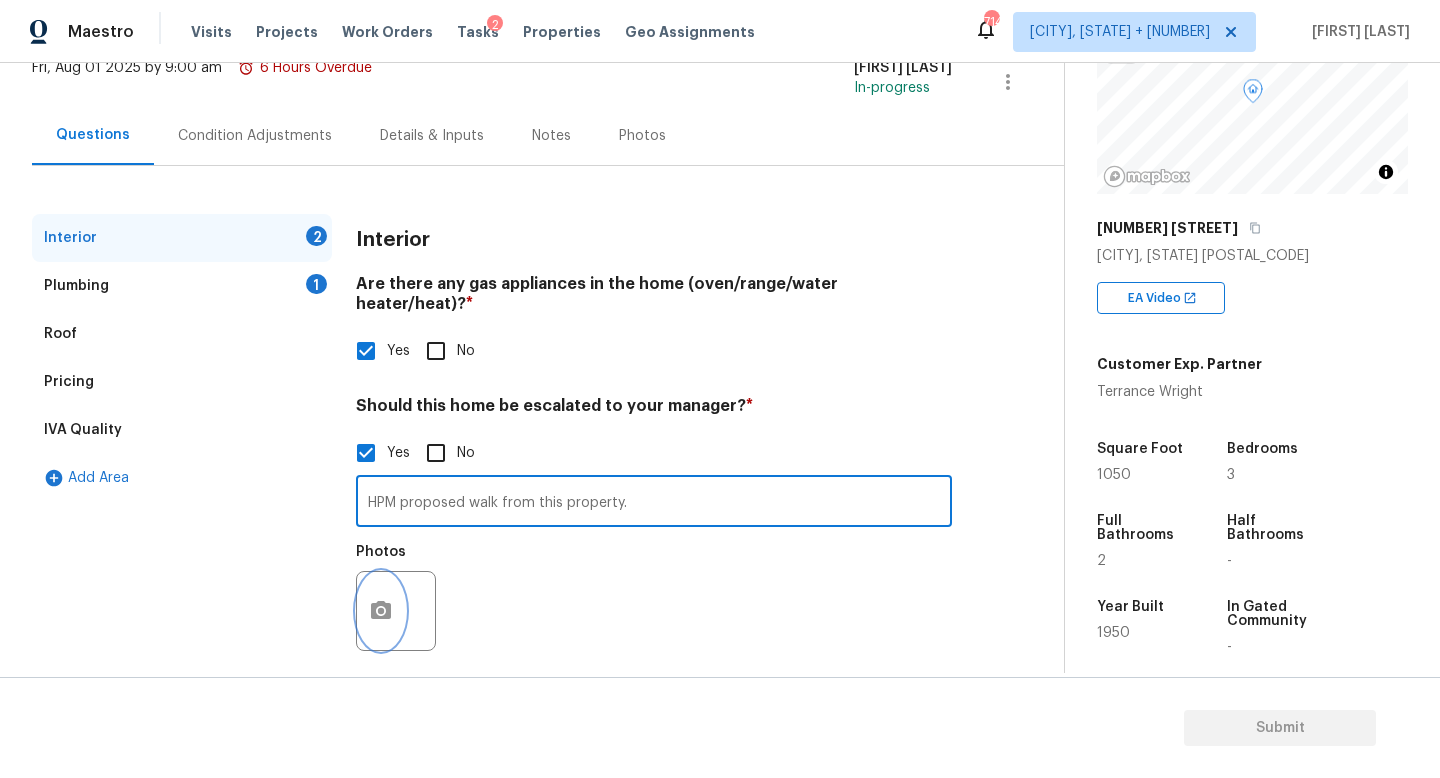 click 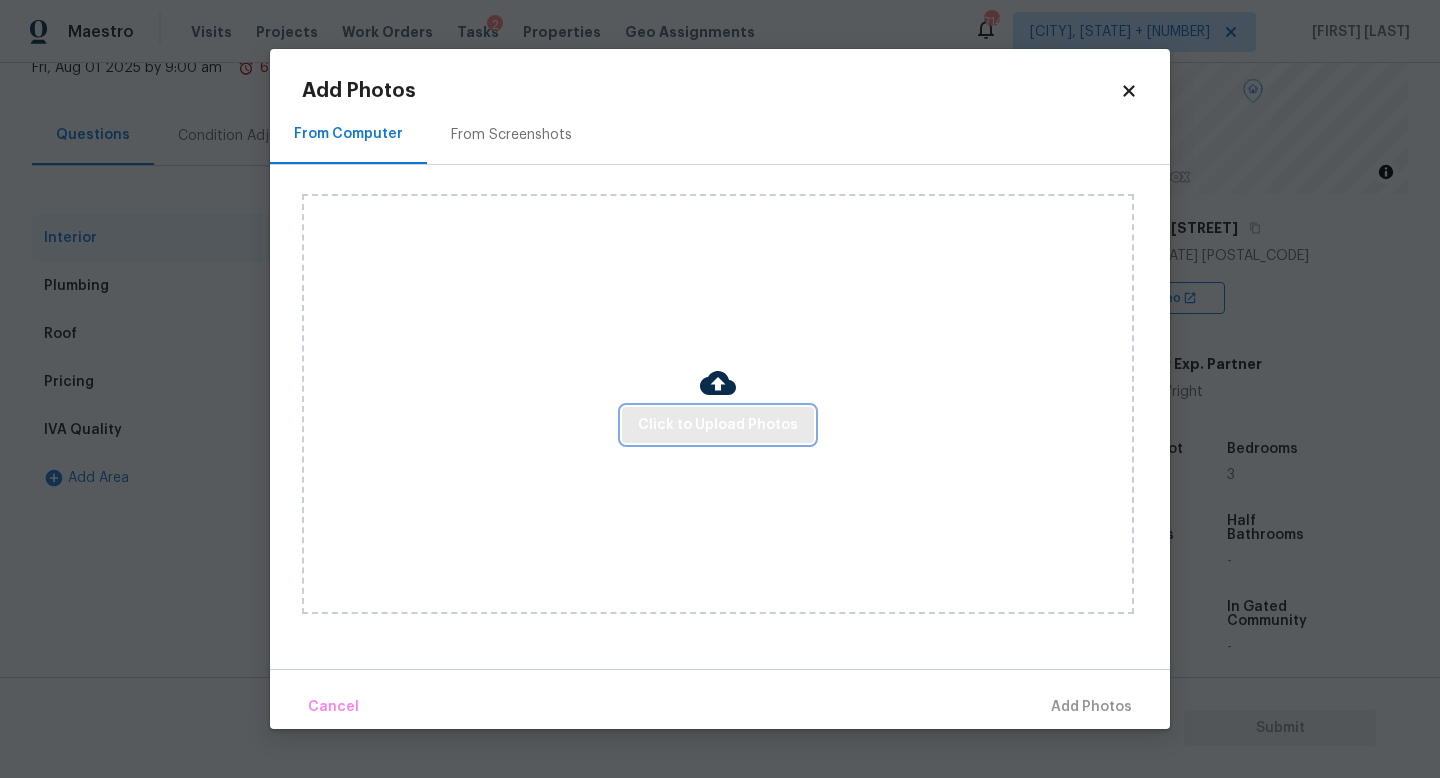 click on "Click to Upload Photos" at bounding box center [718, 425] 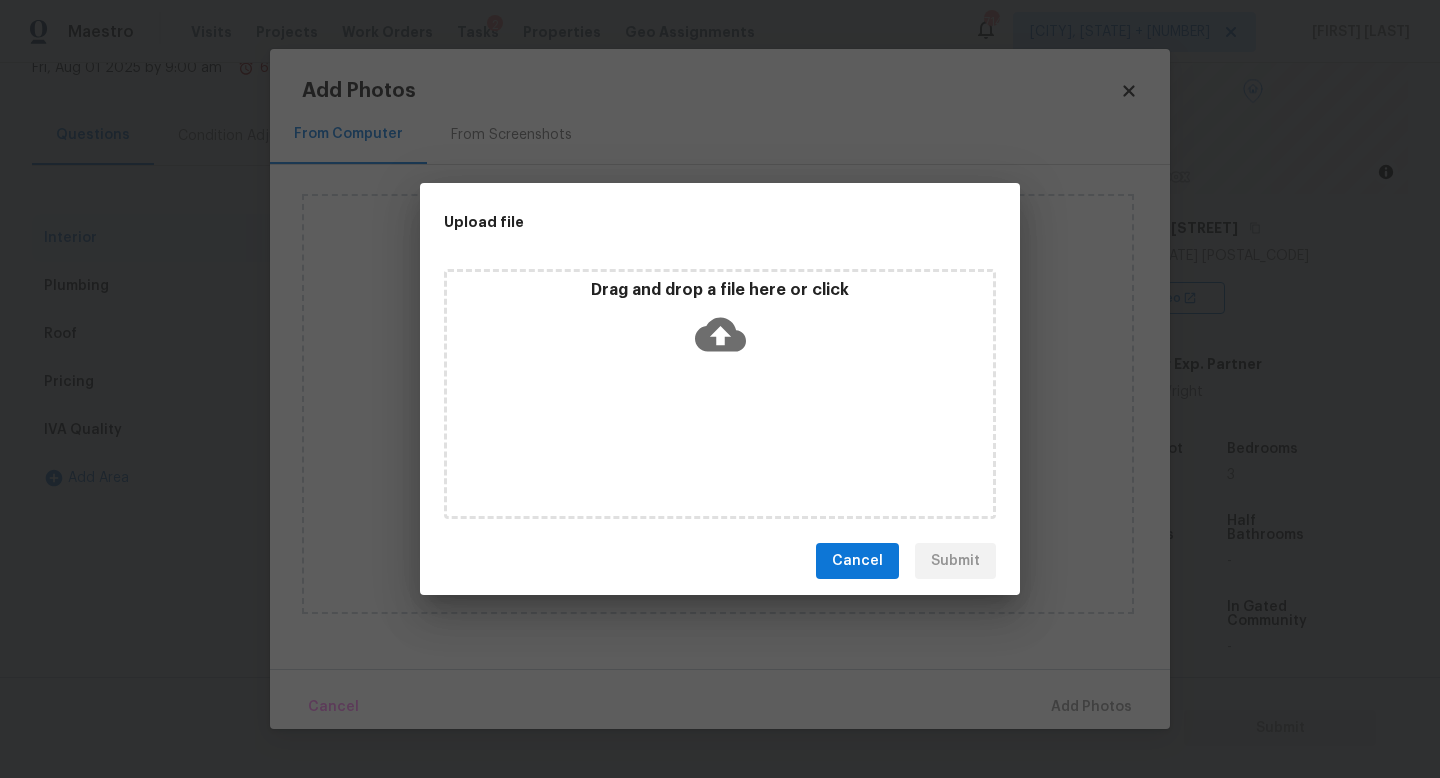 click on "Upload file Drag and drop a file here or click Cancel Submit" at bounding box center (720, 389) 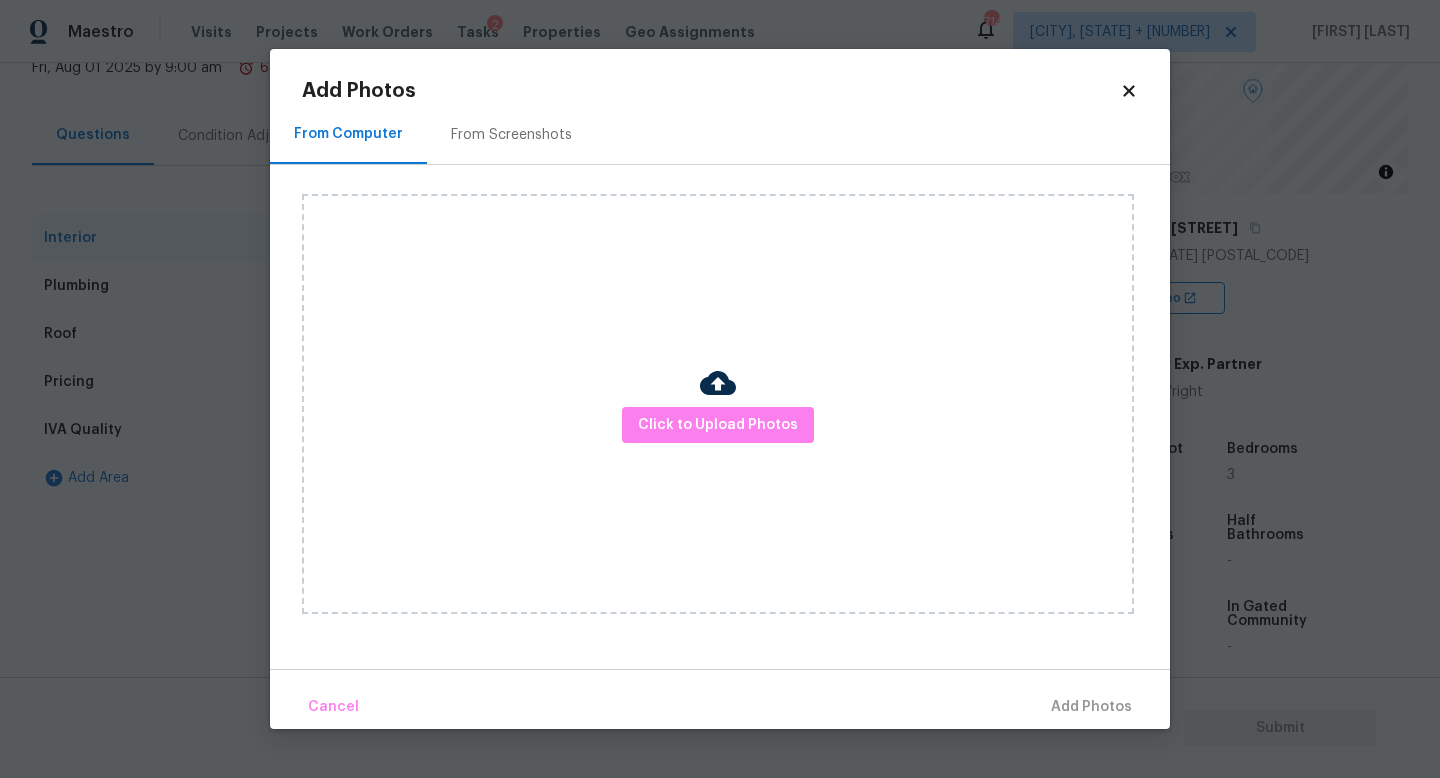 click on "Maestro Visits Projects Work Orders Tasks 2 Properties Geo Assignments 714 [CITY], [STATE] + [NUMBER] Jishnu Manoj Back to tasks Condition Scoping - Interior [DAY], [MONTH] [DATE] [YEAR] by [TIME]  6 Hours Overdue Jishnu Manoj In-progress Questions Condition Adjustments Details & Inputs Notes Photos Interior 1 Plumbing 1 Roof Pricing IVA Quality Add Area Interior Are there any gas appliances in the home (oven/range/water heater/heat)?  * Yes No Should this home be escalated to your manager?  * Yes No HPM proposed walk from this property. ​ Photos Property Details © Mapbox   © OpenStreetMap   Improve this map [NUMBER] [STREET] [CITY], [STATE] EA Video Customer Exp. Partner [NAME] Square Foot [NUMBER] Bedrooms [NUMBER] Full Bathrooms [NUMBER] Half Bathrooms - Year Built [YEAR] In Gated Community - Number of Pets - Smoking - Septic system - Home Additions - Submit
Add Photos From Computer From Screenshots Click to Upload Photos Cancel Add Photos" at bounding box center (720, 389) 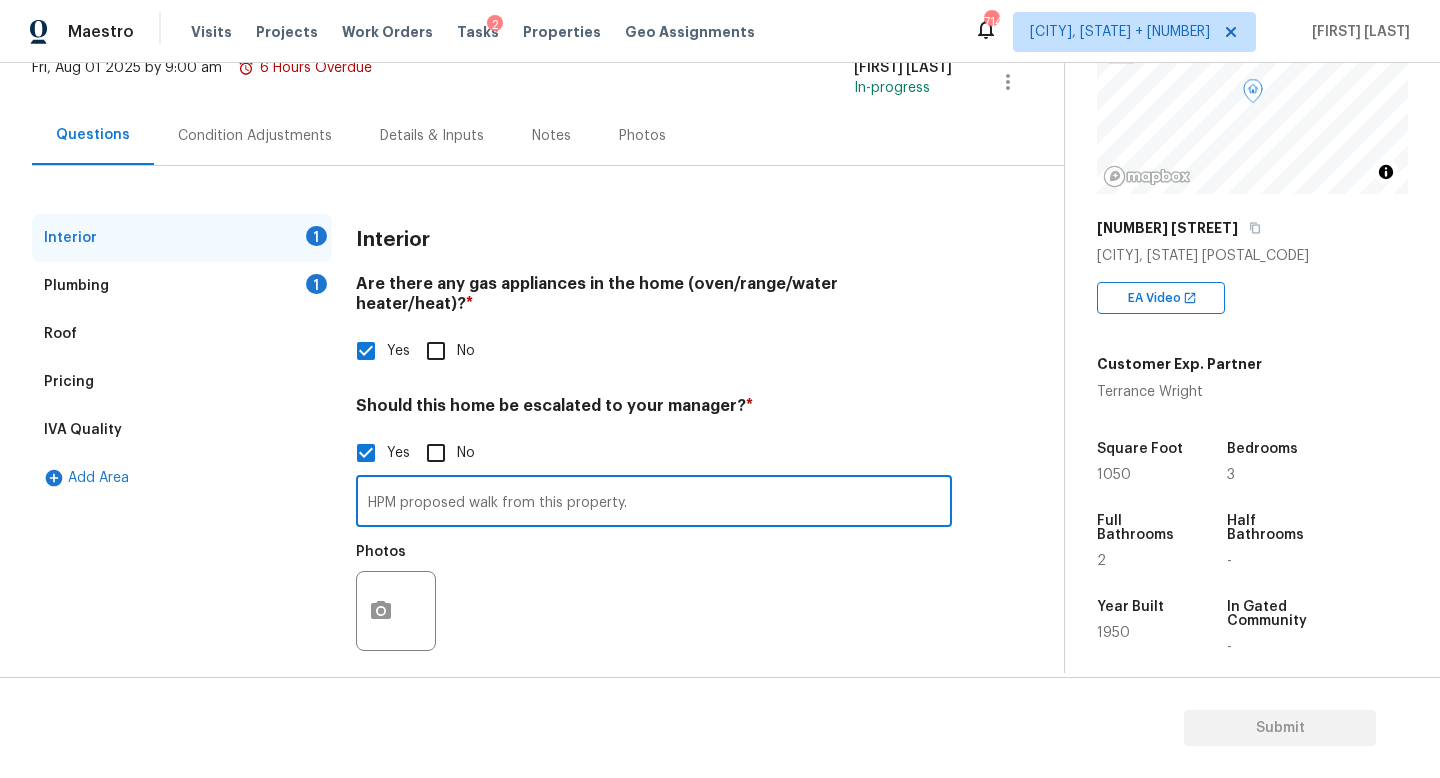 click on "HPM proposed walk from this property." at bounding box center (654, 503) 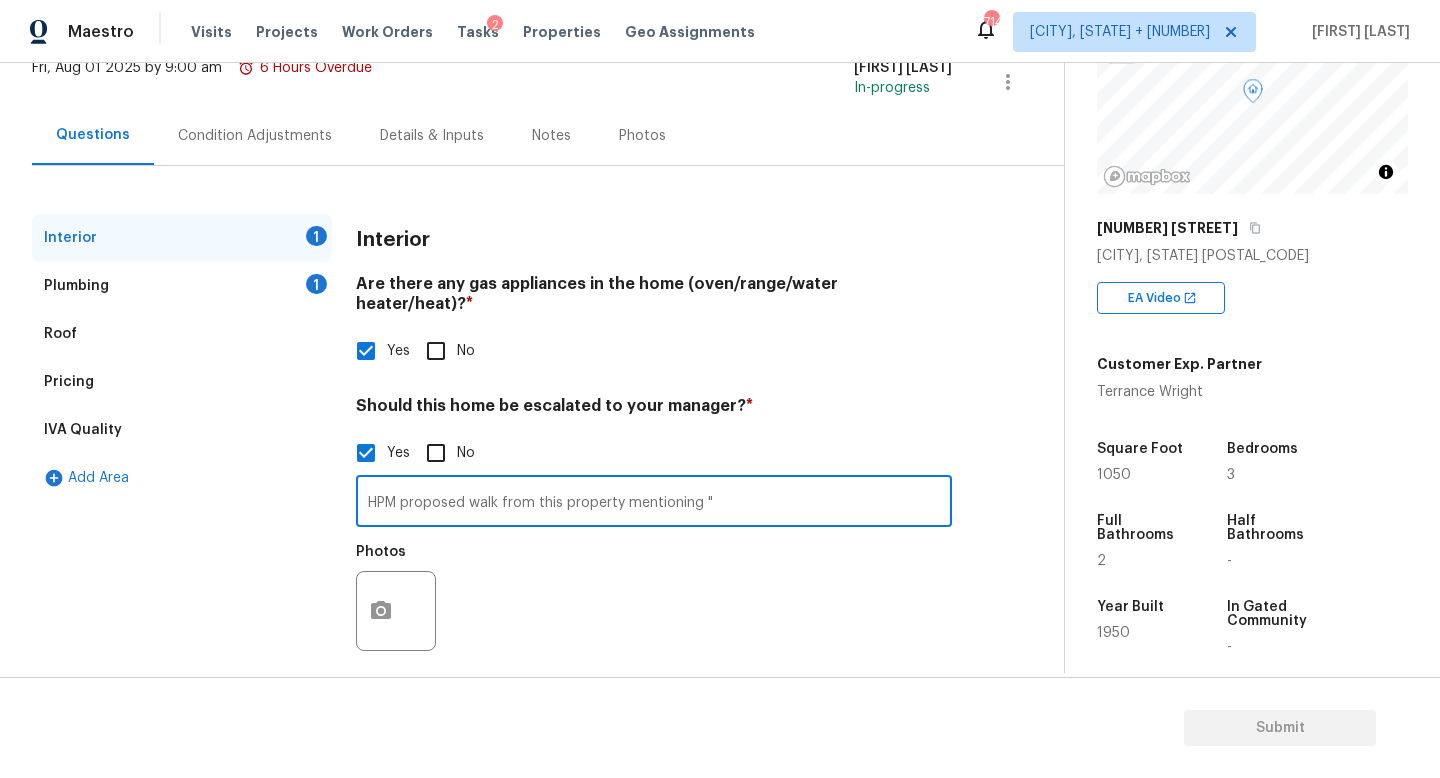 paste on "There is an addition that the owner claims to be permitted, but it is opposite of building standards. There is severe DIY work throughout the addition with the poorest of craftsmanship. The bedrooms and bathroom in this addition cannot in any way be permitted. Due to the extensive DIY work throughout the addition in the house I believe we should simply stay away from this house." 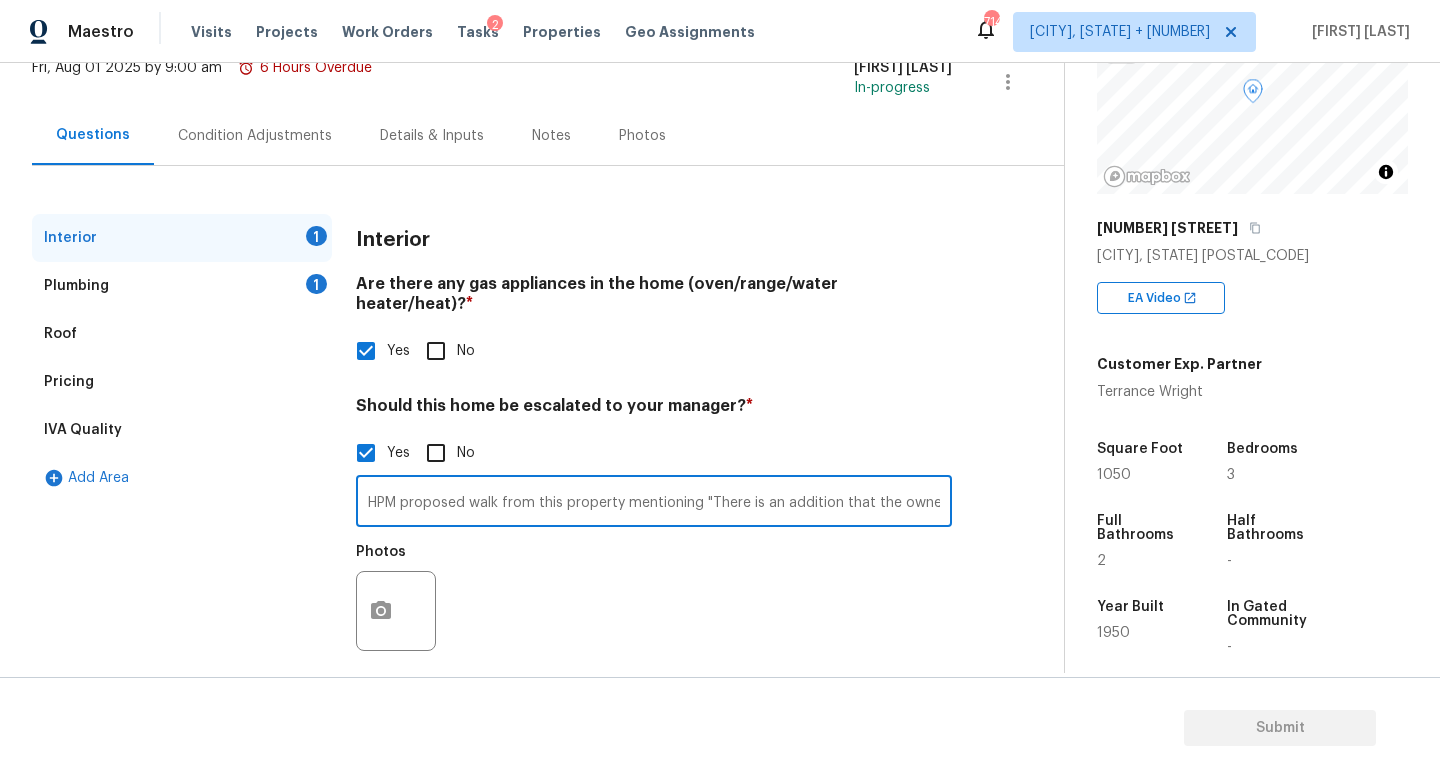 scroll, scrollTop: 0, scrollLeft: 2270, axis: horizontal 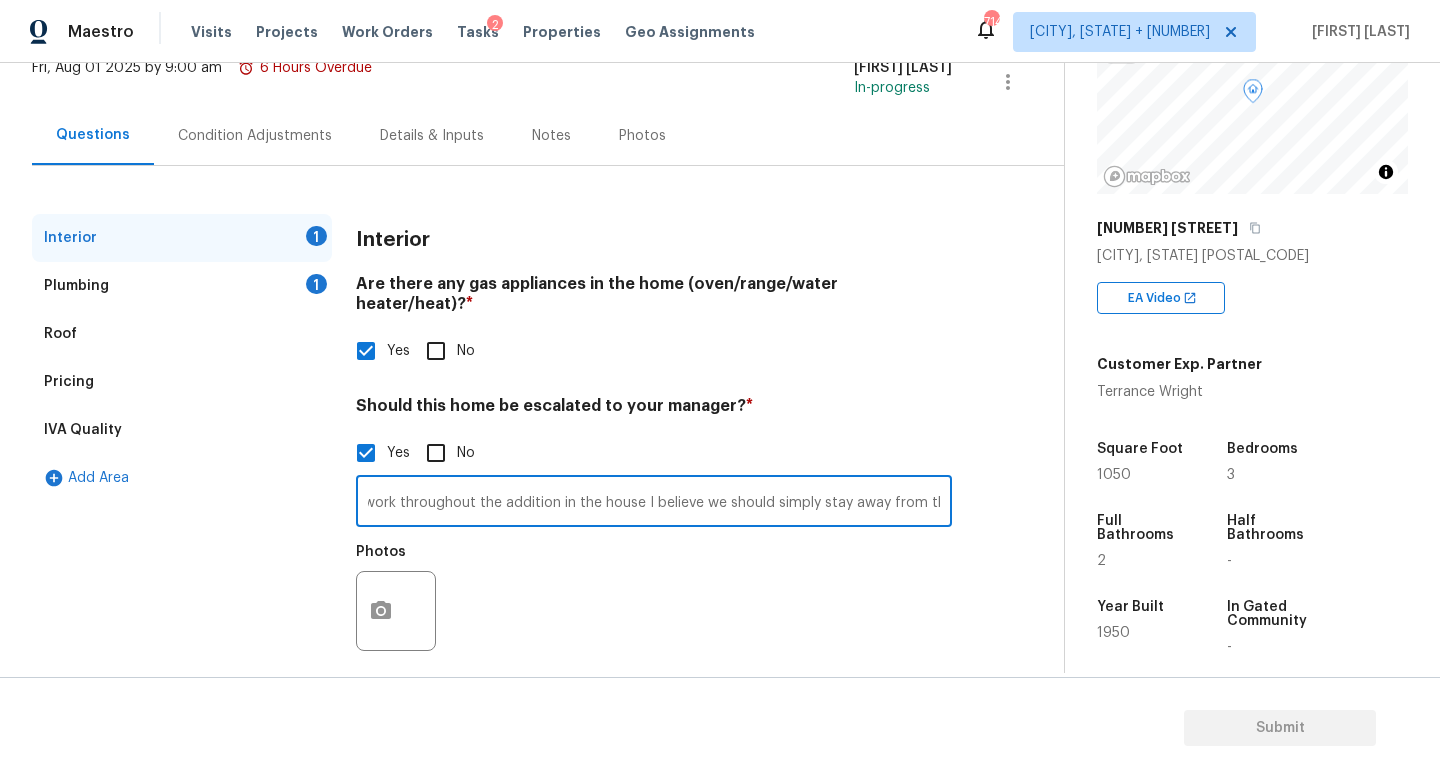 type on "HPM proposed walk from this property mentioning "There is an addition that the owner claims to be permitted, but it is opposite of building standards. There is severe DIY work throughout the addition with the poorest of craftsmanship. The bedrooms and bathroom in this addition cannot in any way be permitted. Due to the extensive DIY work throughout the addition in the house I believe we should simply stay away from this house." 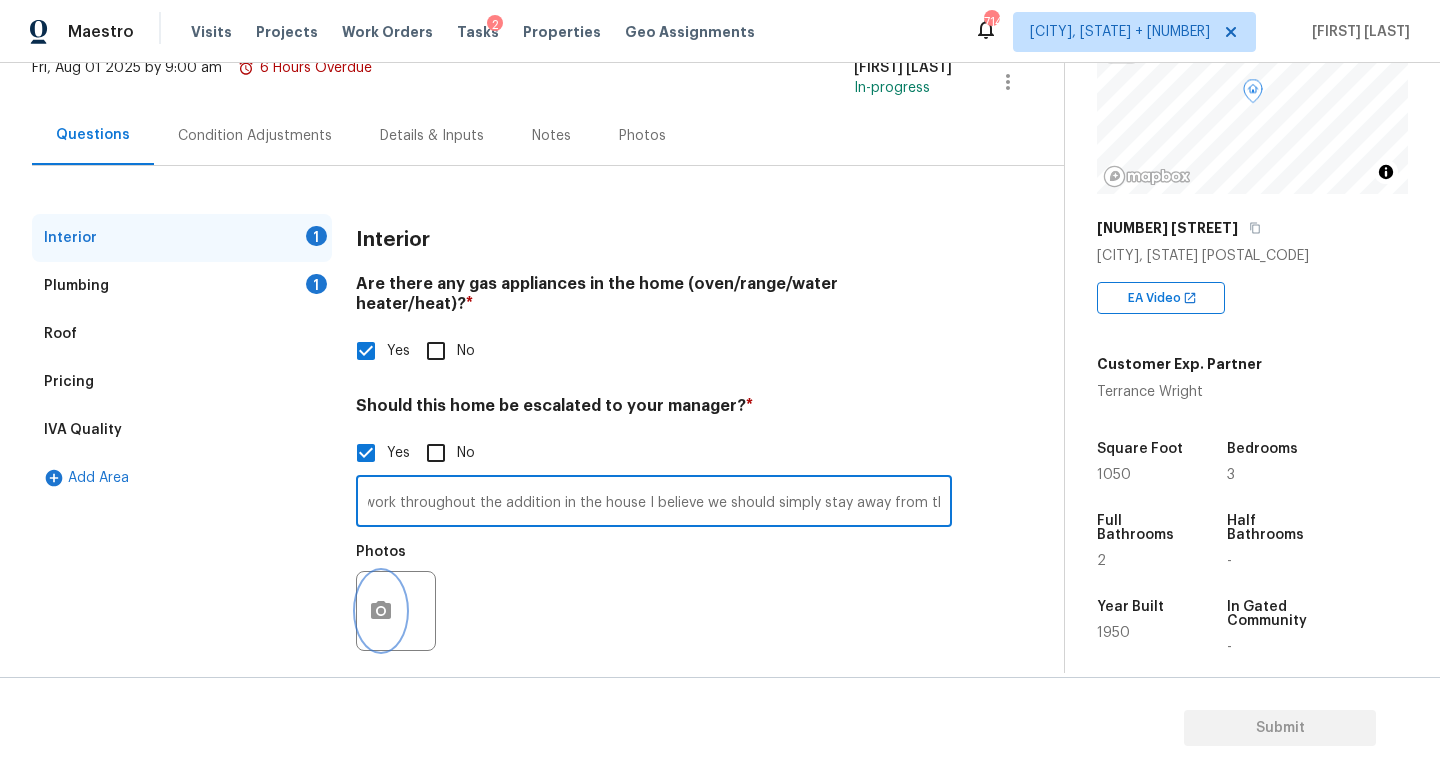 click 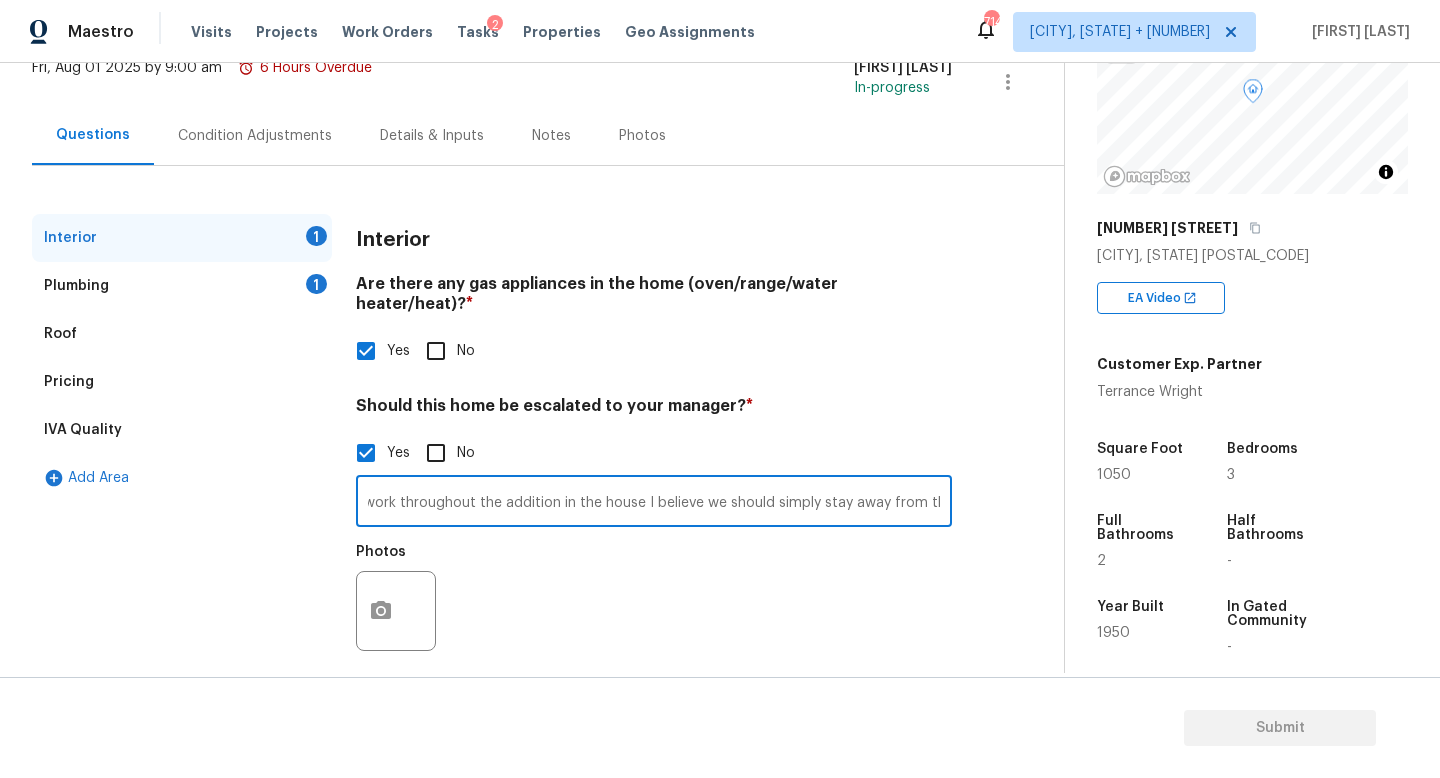 scroll, scrollTop: 0, scrollLeft: 0, axis: both 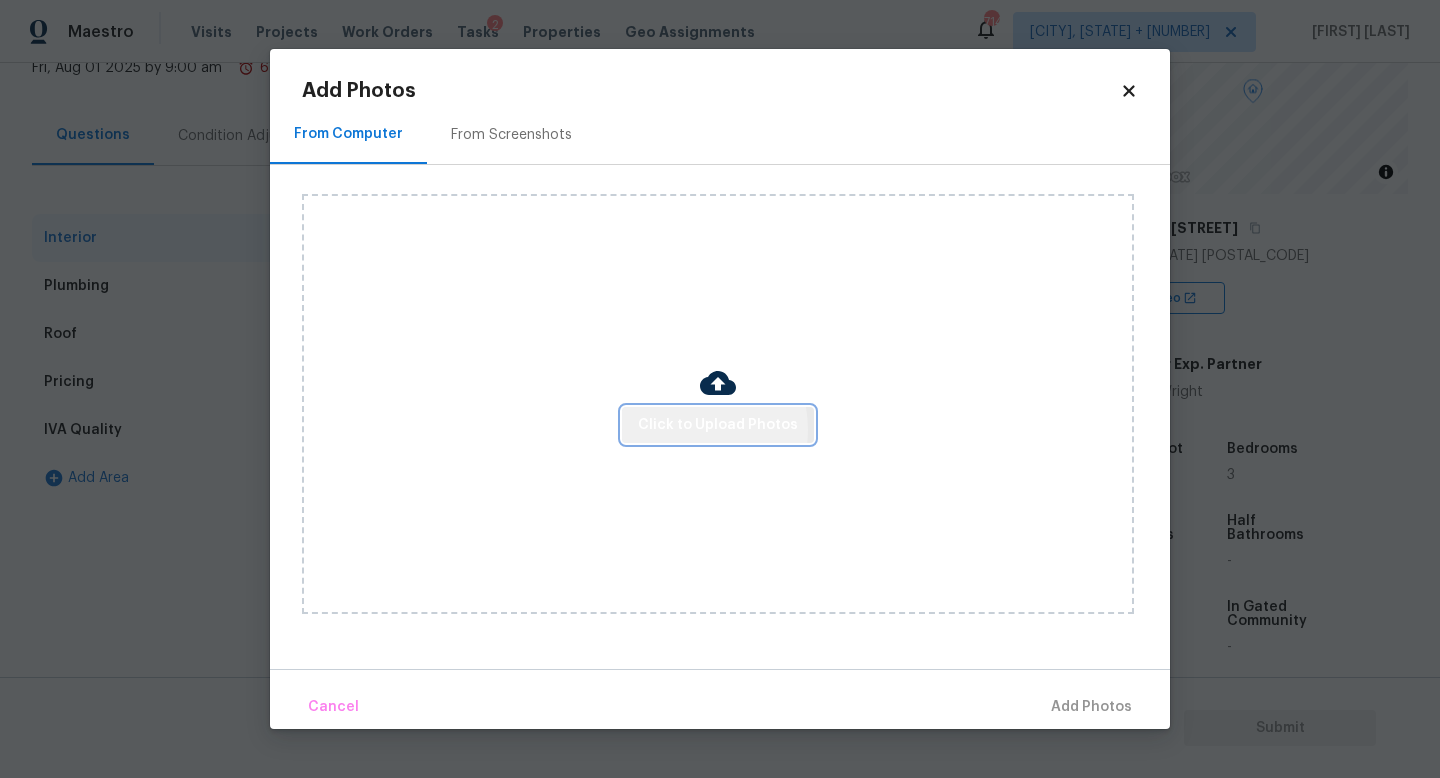 click on "Click to Upload Photos" at bounding box center (718, 425) 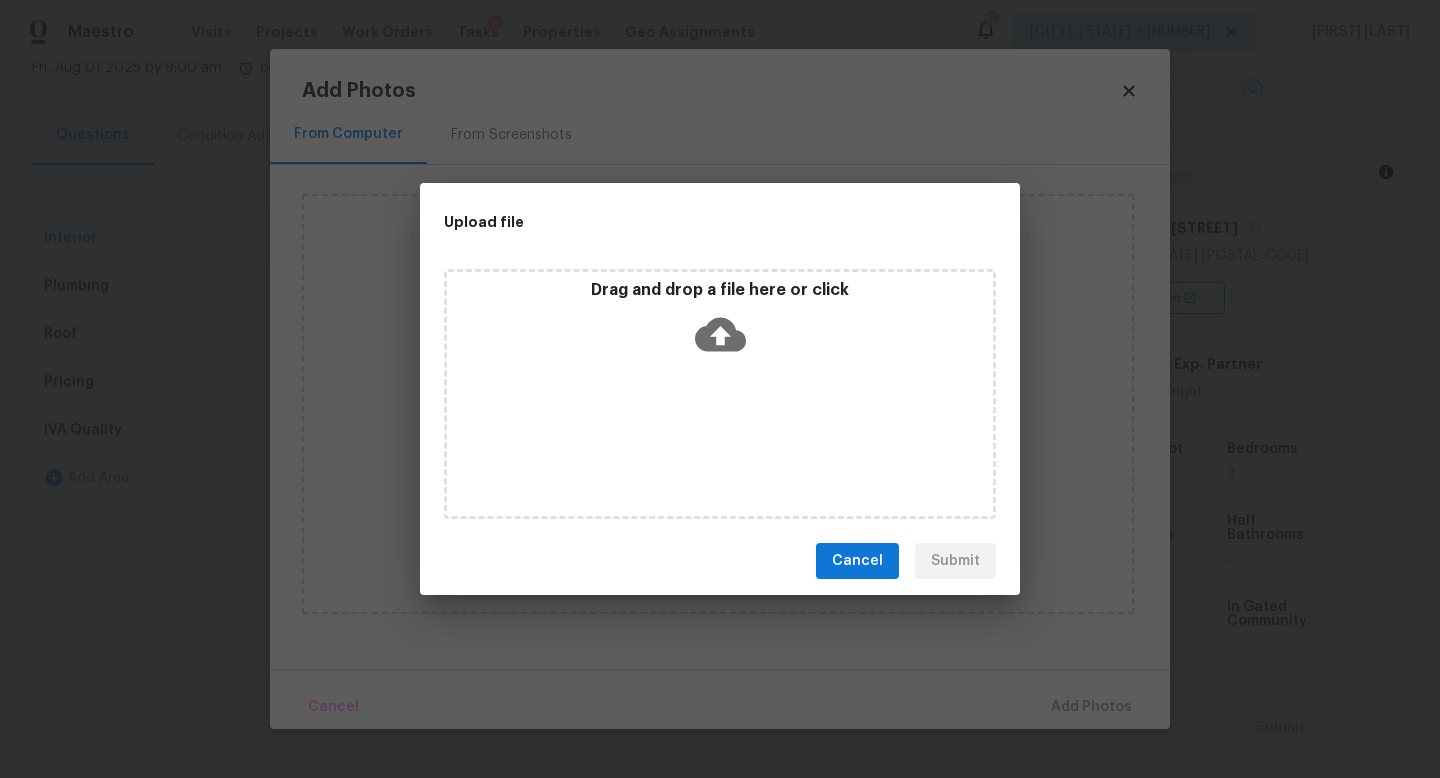 click 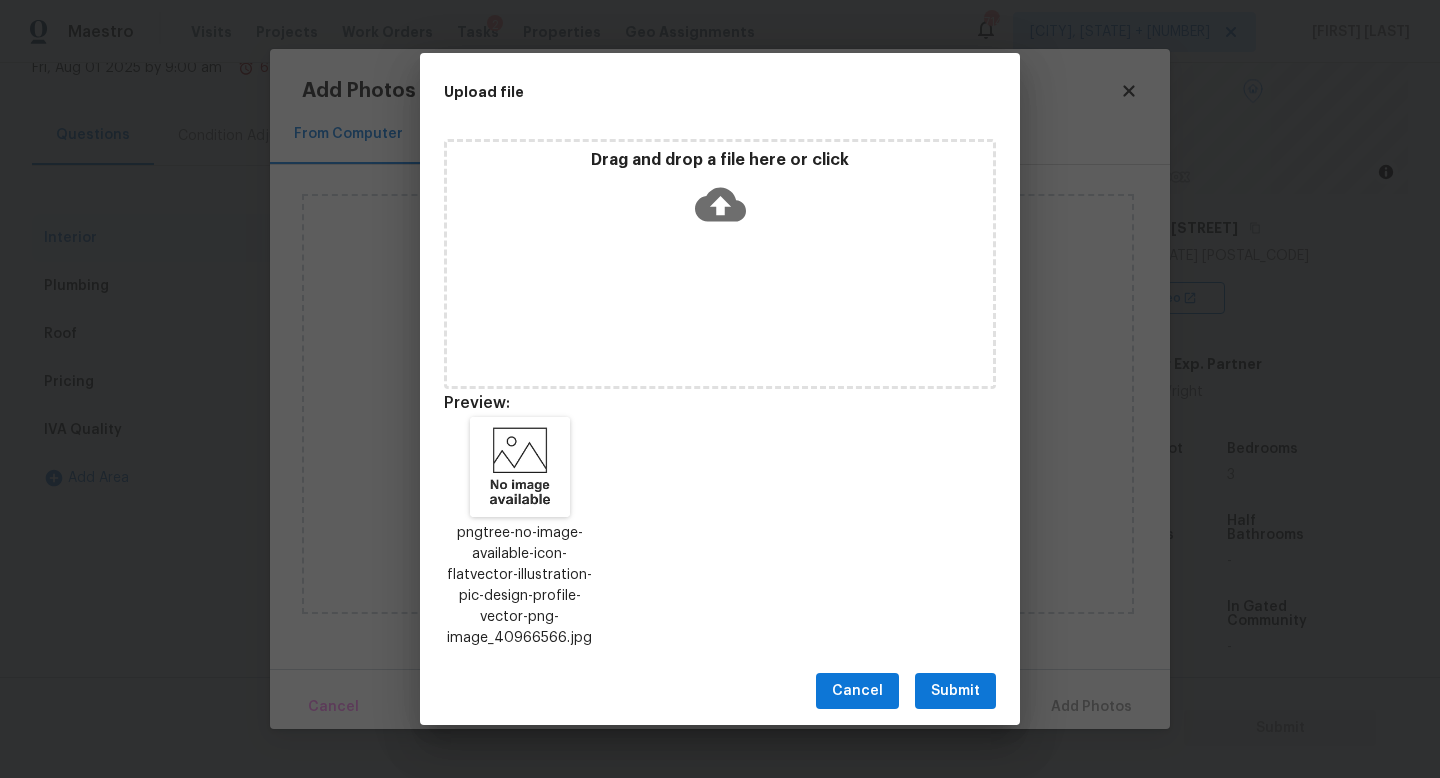 click on "Submit" at bounding box center (955, 691) 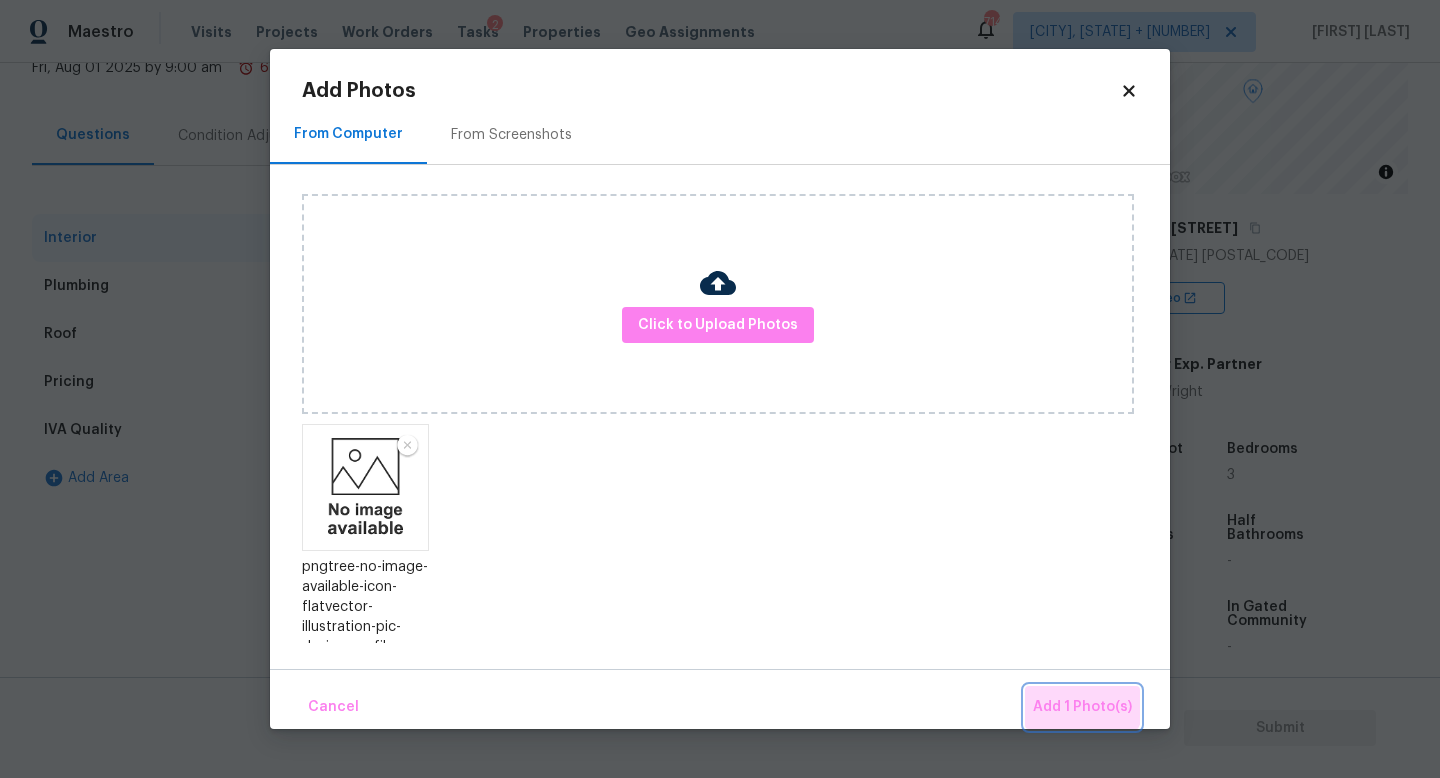 click on "Add 1 Photo(s)" at bounding box center [1082, 707] 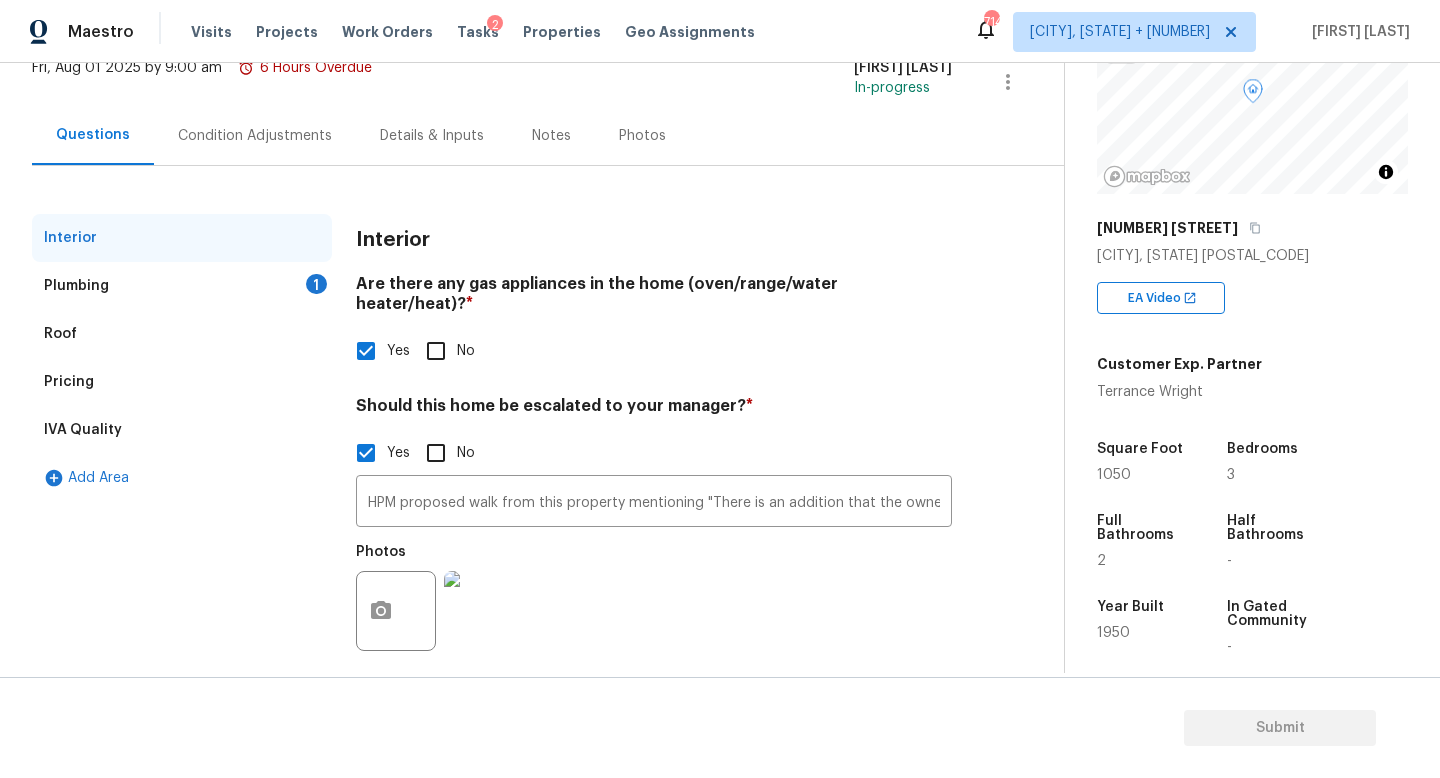 click on "Plumbing 1" at bounding box center (182, 286) 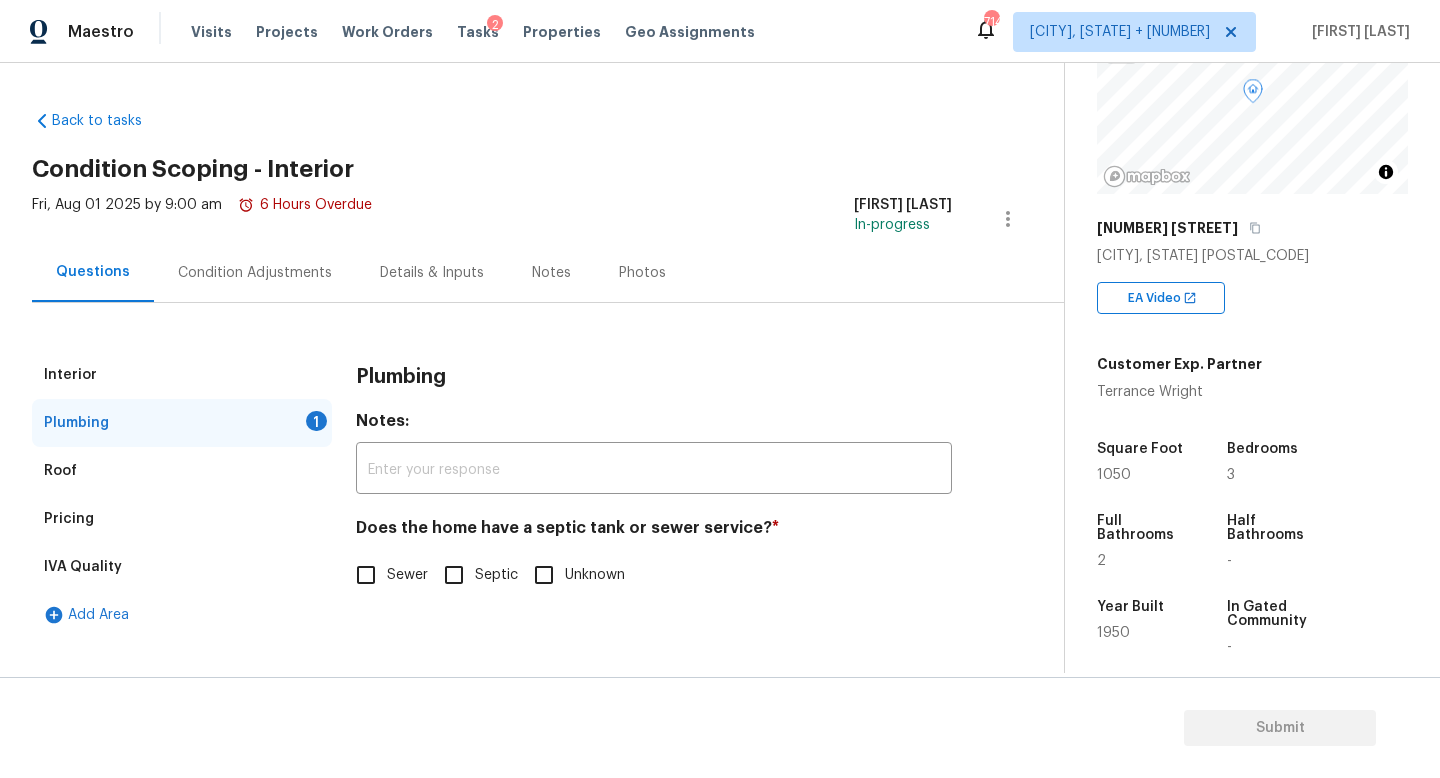 scroll, scrollTop: 0, scrollLeft: 0, axis: both 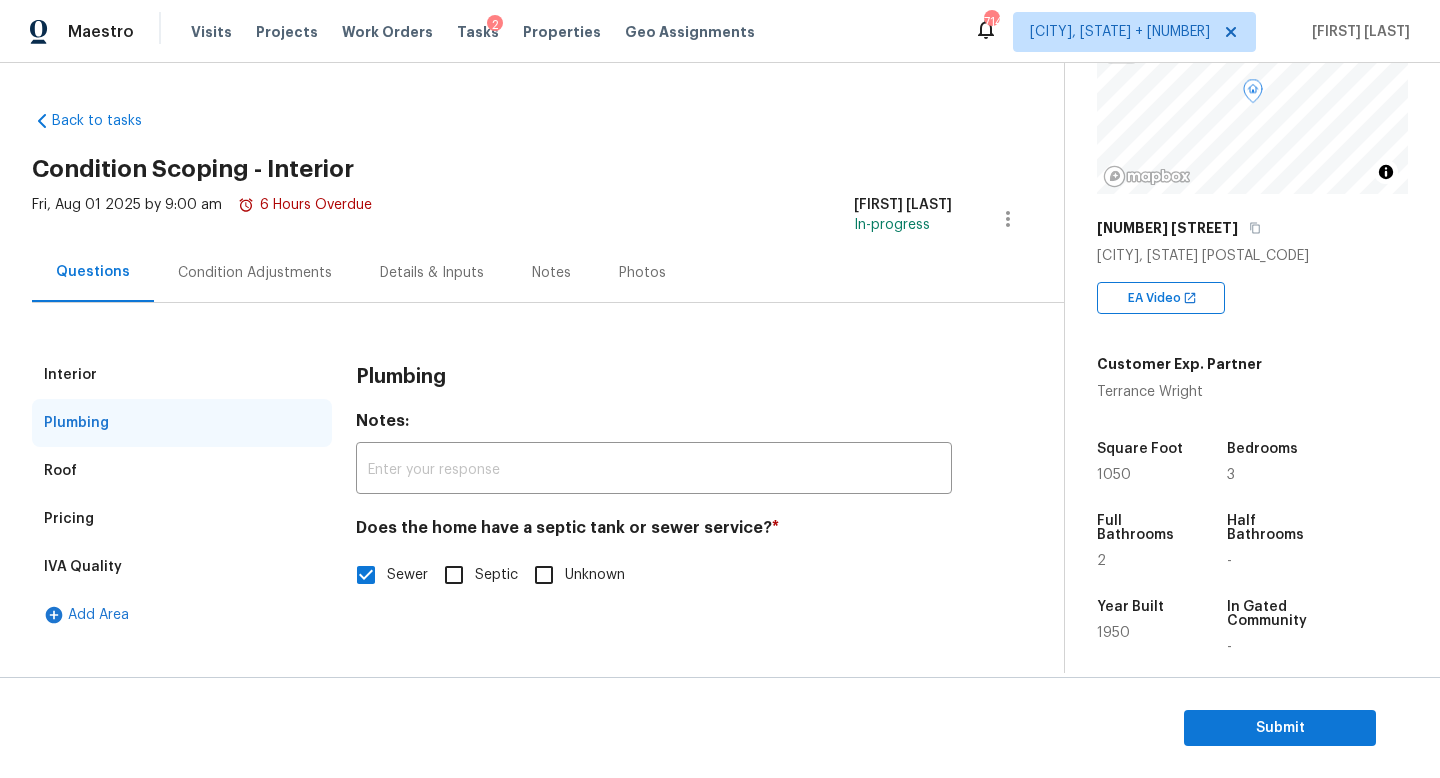 click on "Condition Adjustments" at bounding box center [255, 273] 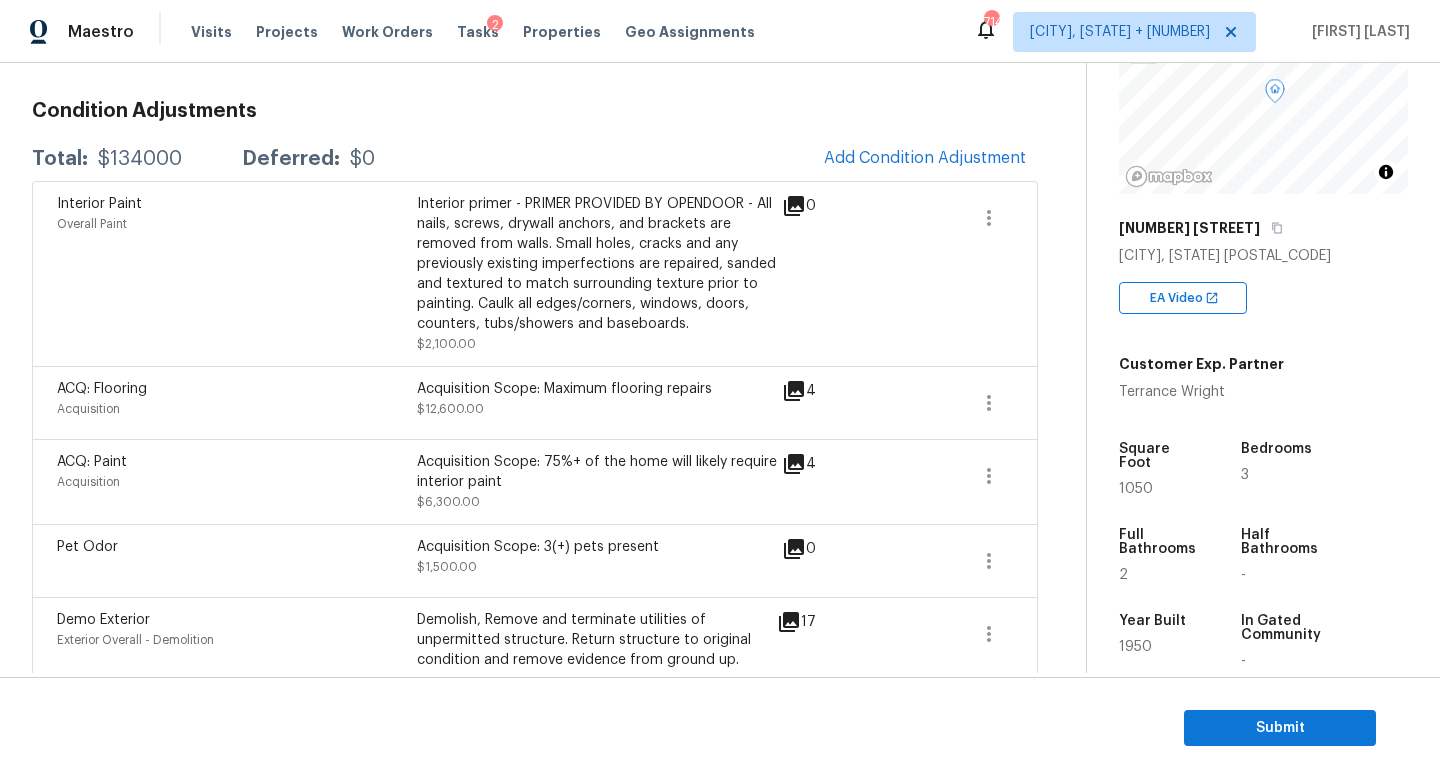 scroll, scrollTop: 309, scrollLeft: 0, axis: vertical 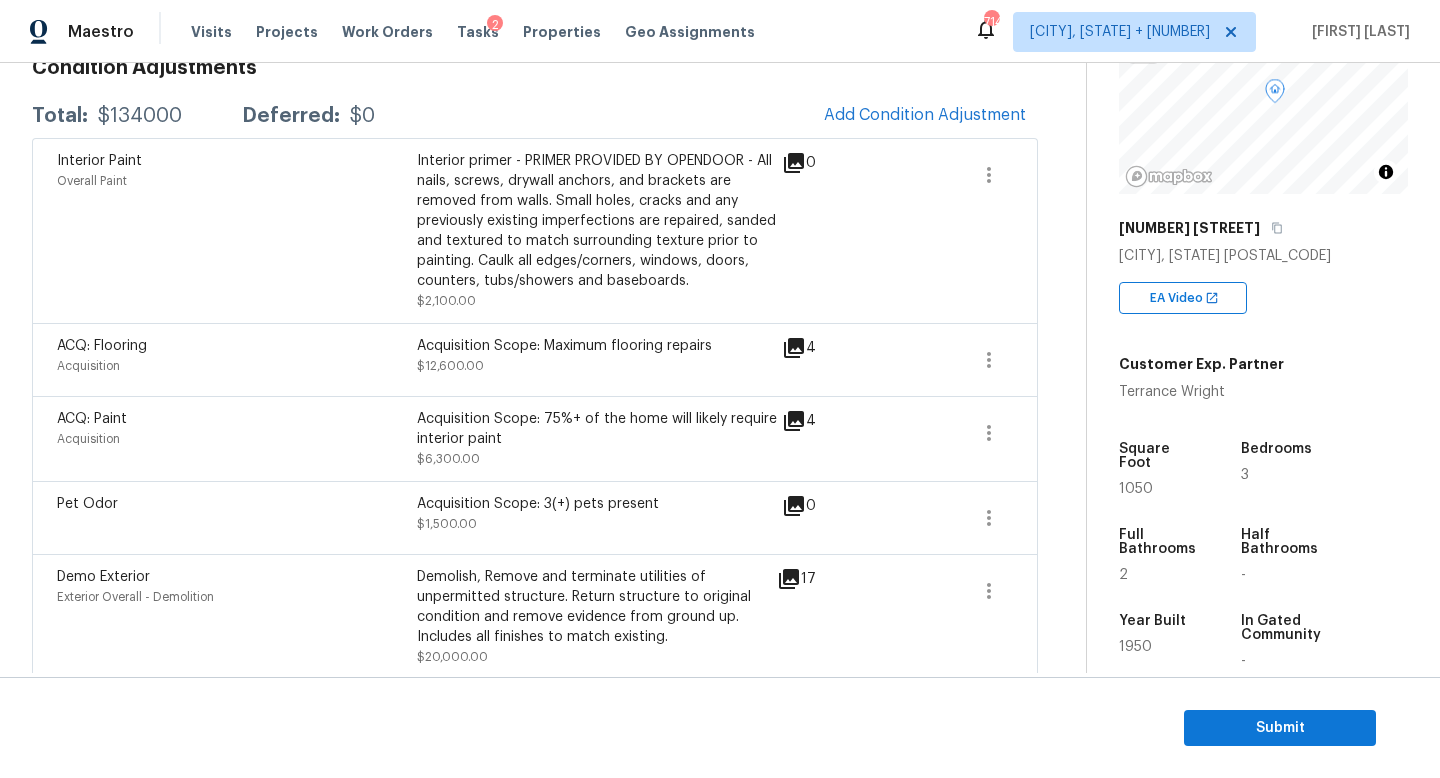 click on "$134000" at bounding box center (140, 116) 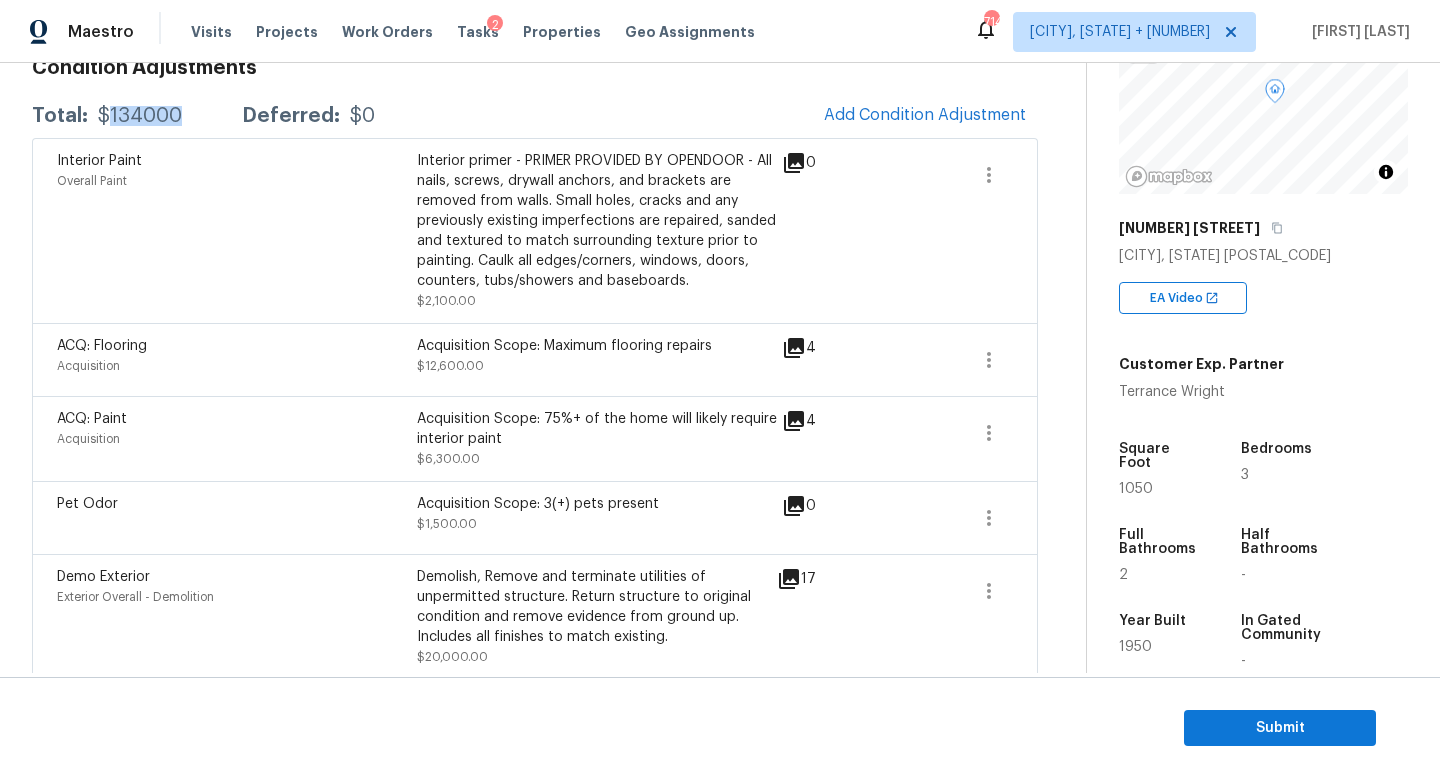 click on "$134000" at bounding box center [140, 116] 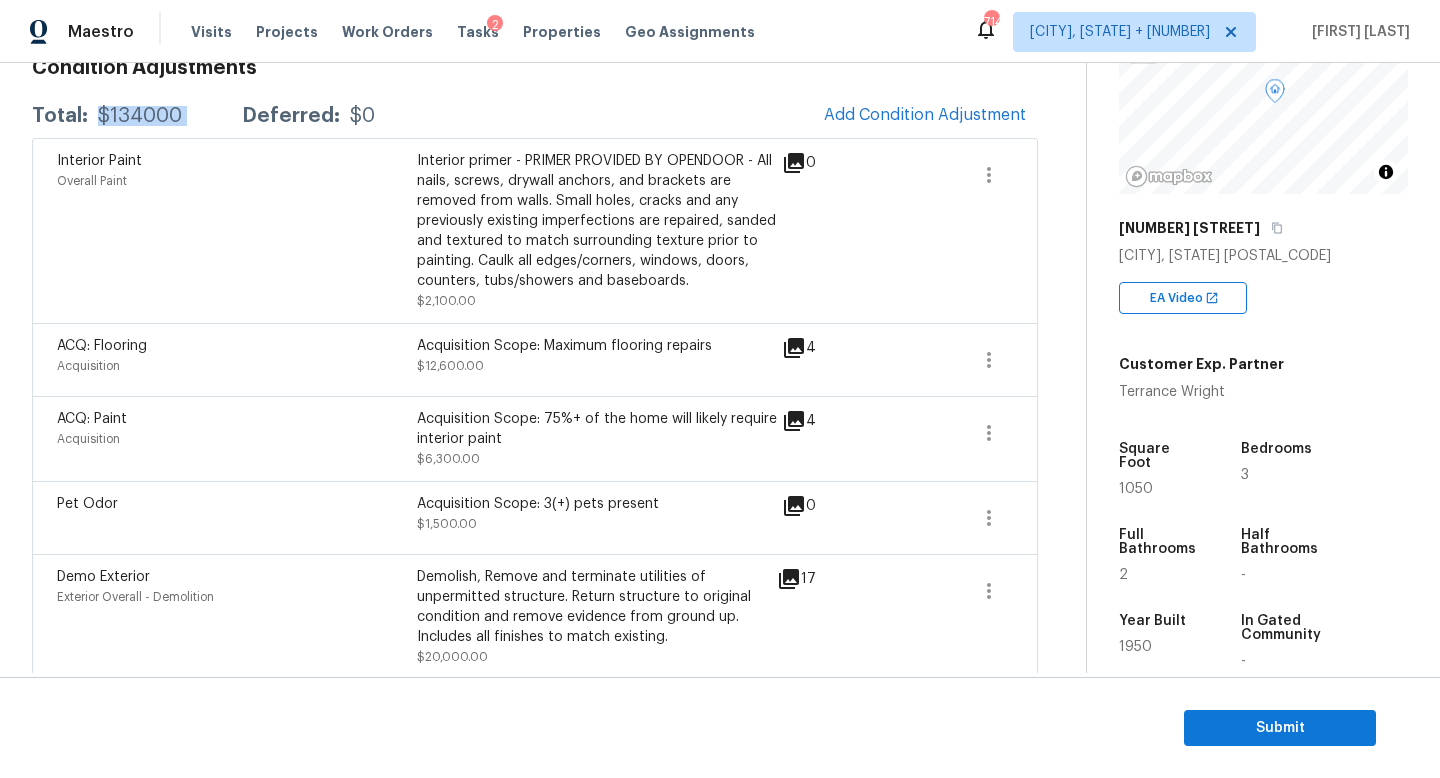 copy on "$134000" 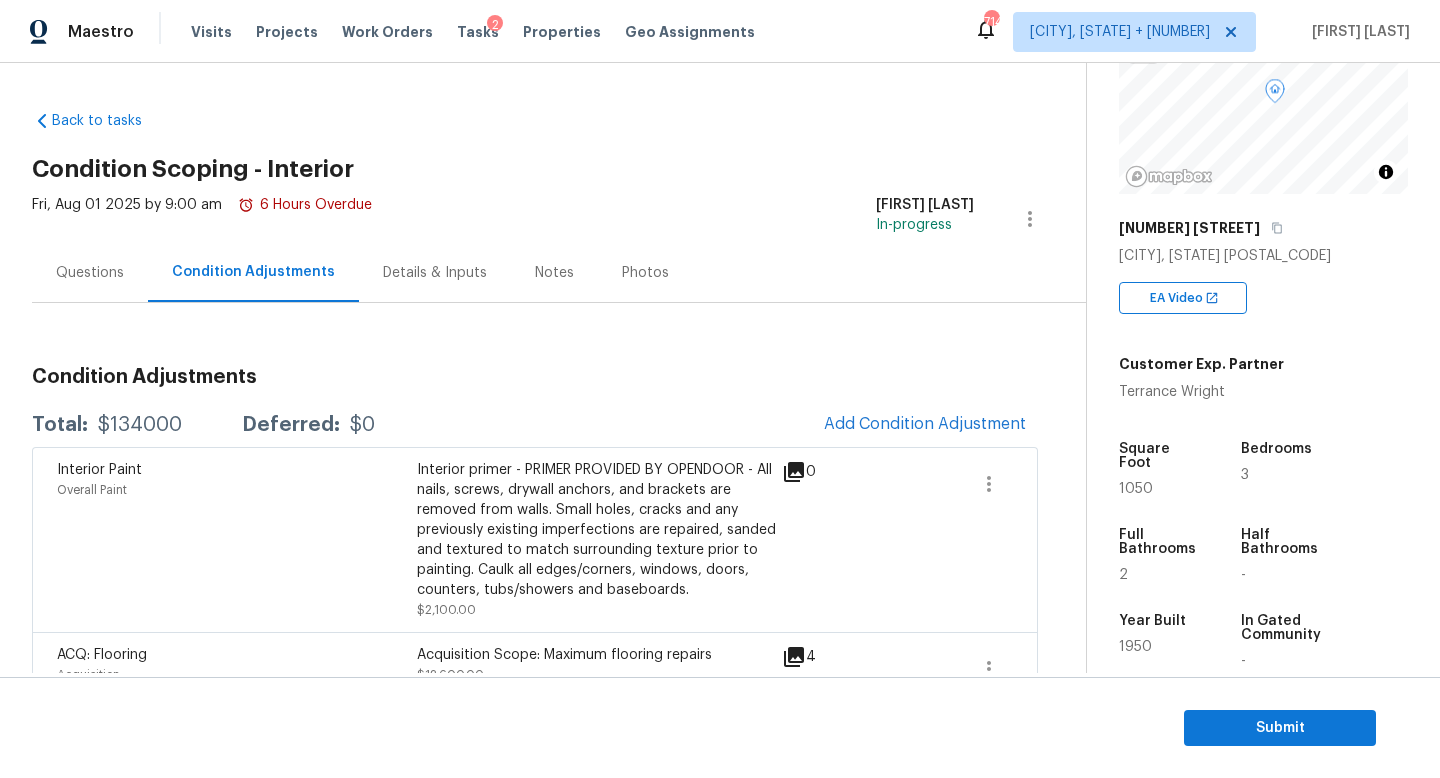click on "Questions" at bounding box center (90, 272) 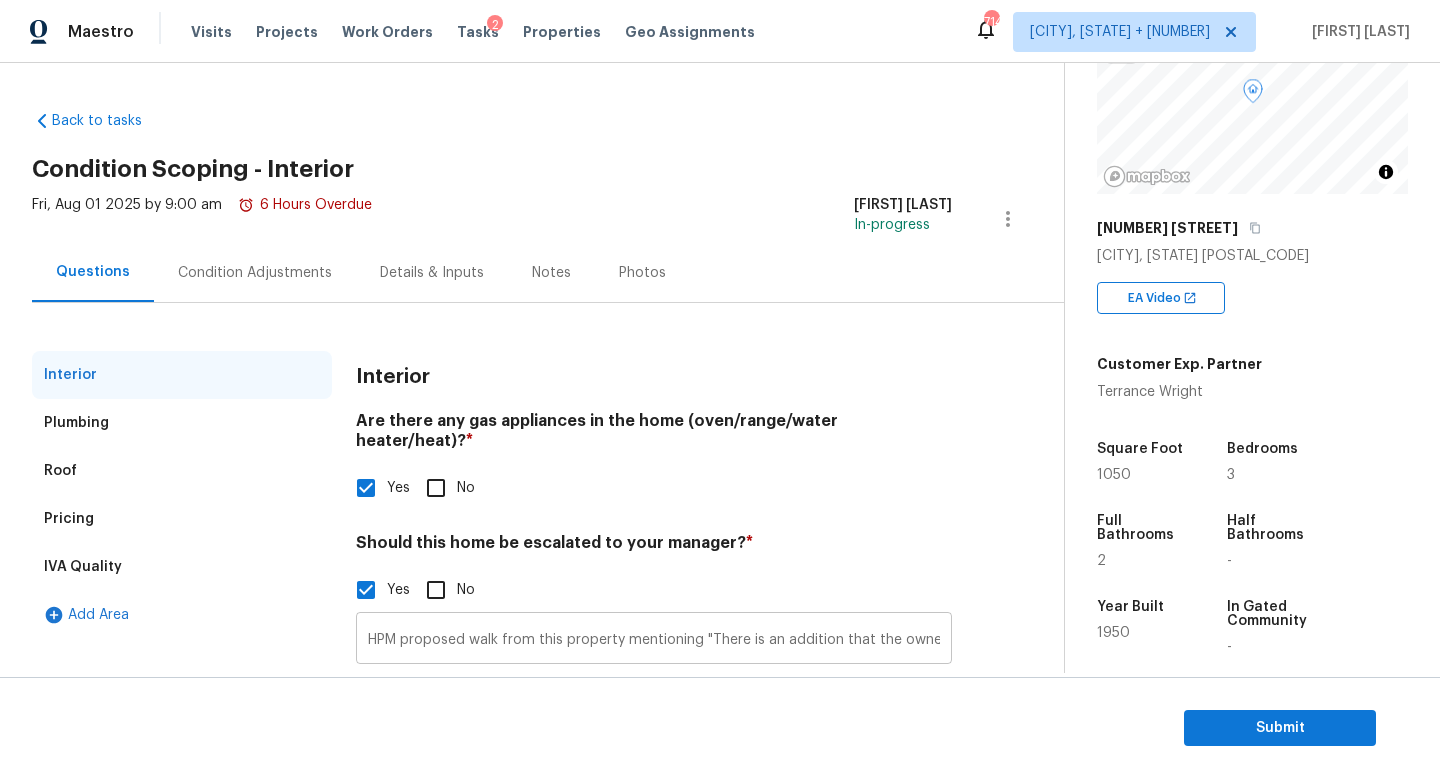 click on "HPM proposed walk from this property mentioning "There is an addition that the owner claims to be permitted, but it is opposite of building standards. There is severe DIY work throughout the addition with the poorest of craftsmanship. The bedrooms and bathroom in this addition cannot in any way be permitted. Due to the extensive DIY work throughout the addition in the house I believe we should simply stay away from this house." at bounding box center (654, 640) 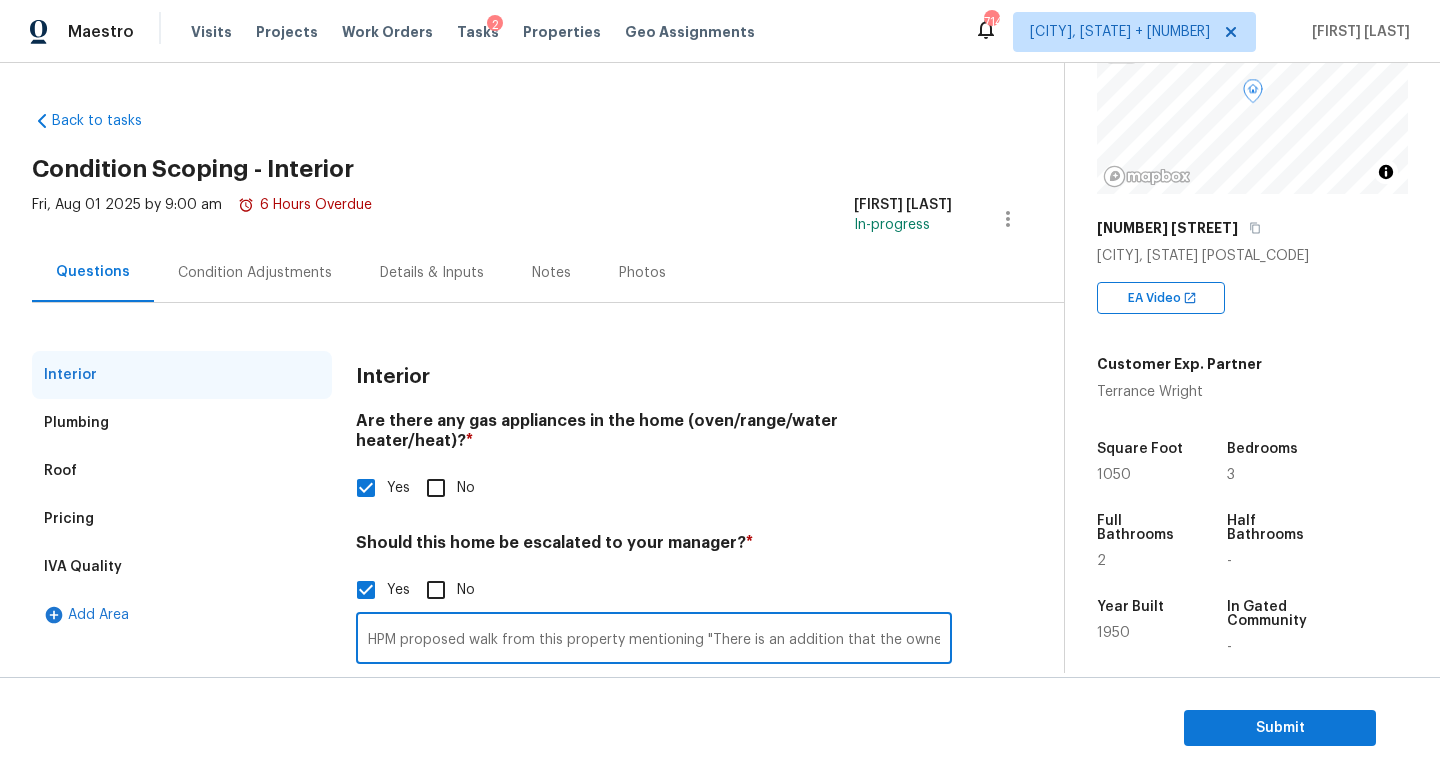 click on "HPM proposed walk from this property mentioning "There is an addition that the owner claims to be permitted, but it is opposite of building standards. There is severe DIY work throughout the addition with the poorest of craftsmanship. The bedrooms and bathroom in this addition cannot in any way be permitted. Due to the extensive DIY work throughout the addition in the house I believe we should simply stay away from this house." at bounding box center (654, 640) 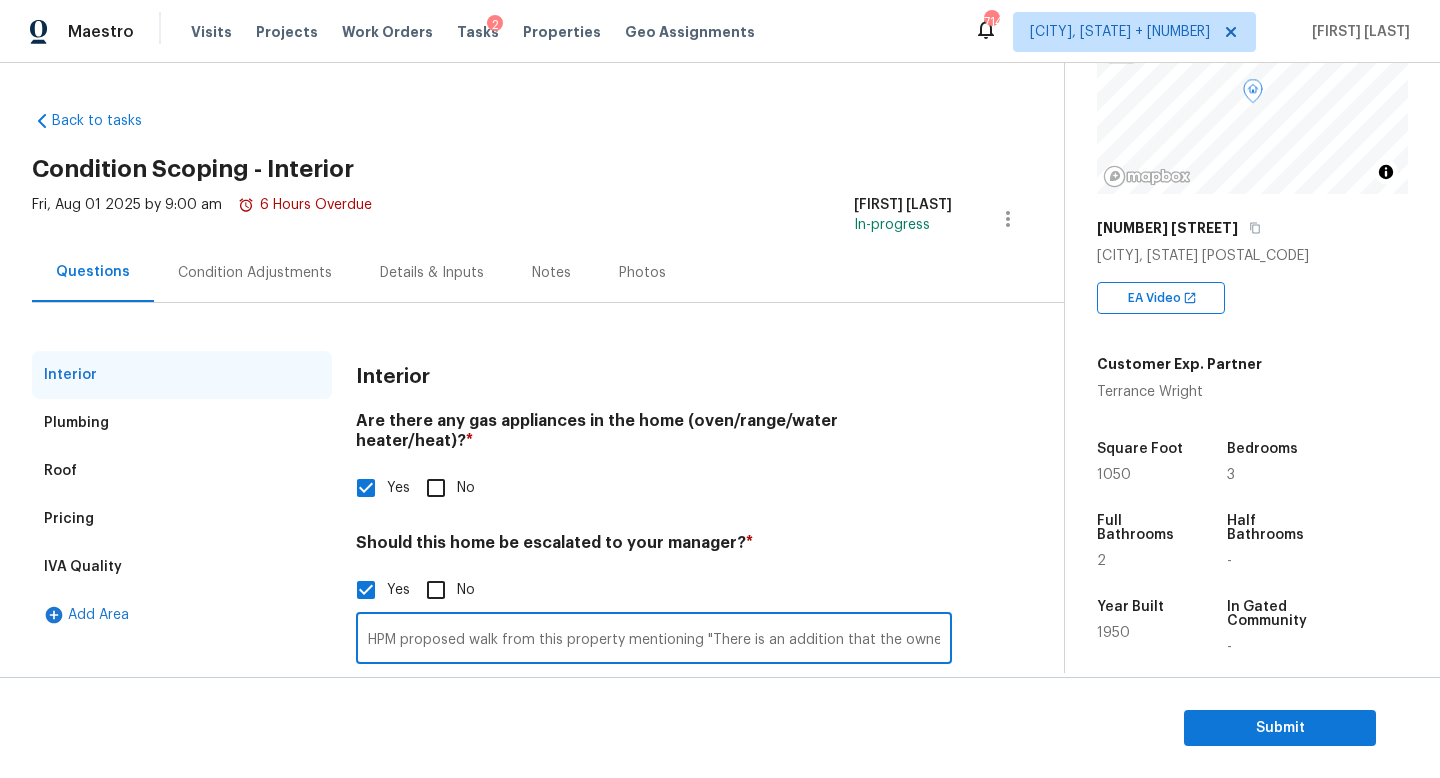 drag, startPoint x: 619, startPoint y: 617, endPoint x: 366, endPoint y: 617, distance: 253 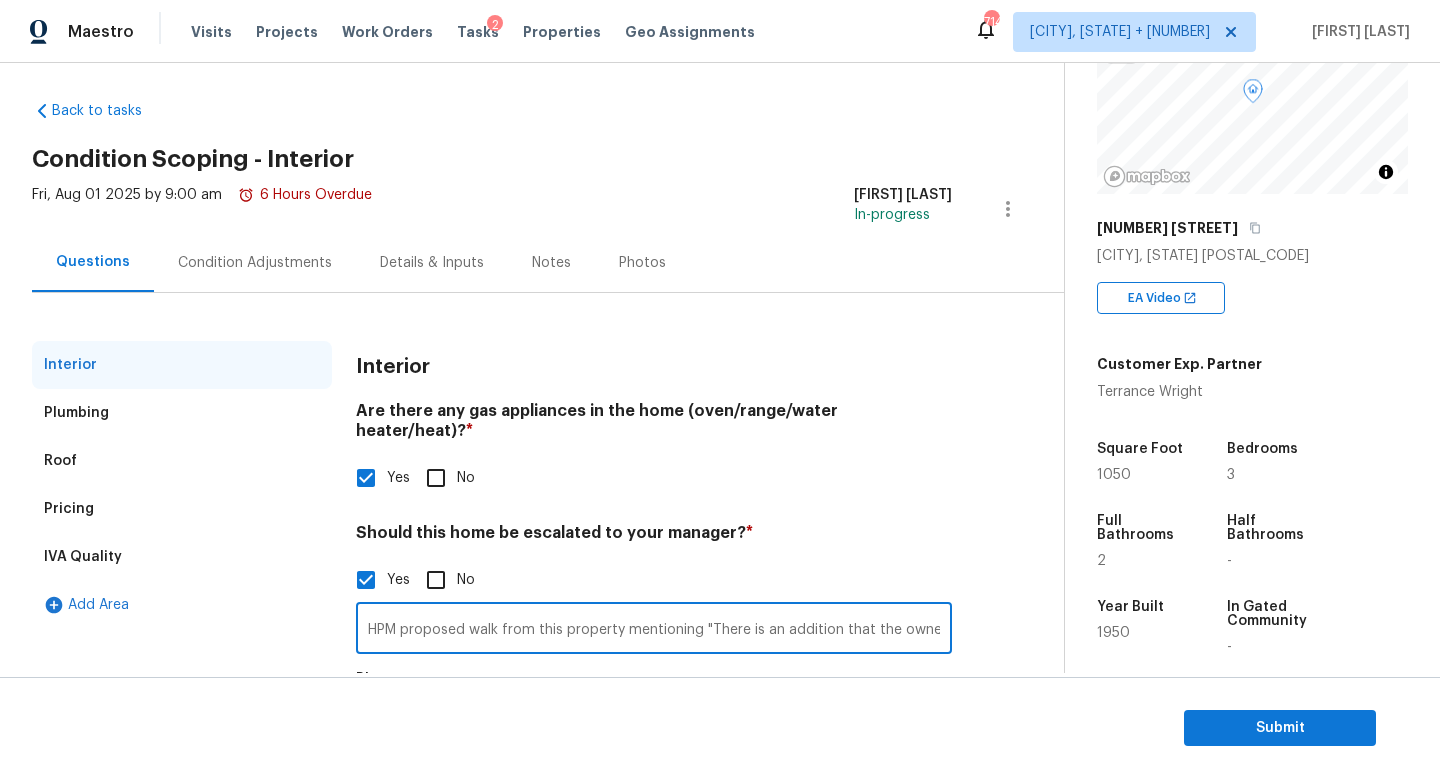 click on "Interior Plumbing Roof Pricing IVA Quality Add Area Interior Are there any gas appliances in the home (oven/range/water heater/heat)?  * Yes No Should this home be escalated to your manager?  * Yes No HPM proposed walk from this property mentioning "There is an addition that the owner claims to be permitted, but it is opposite of building standards. There is severe DIY work throughout the addition with the poorest of craftsmanship. The bedrooms and bathroom in this addition cannot in any way be permitted. Due to the extensive DIY work throughout the addition in the house I believe we should simply stay away from this house. ​ Photos" at bounding box center [524, 553] 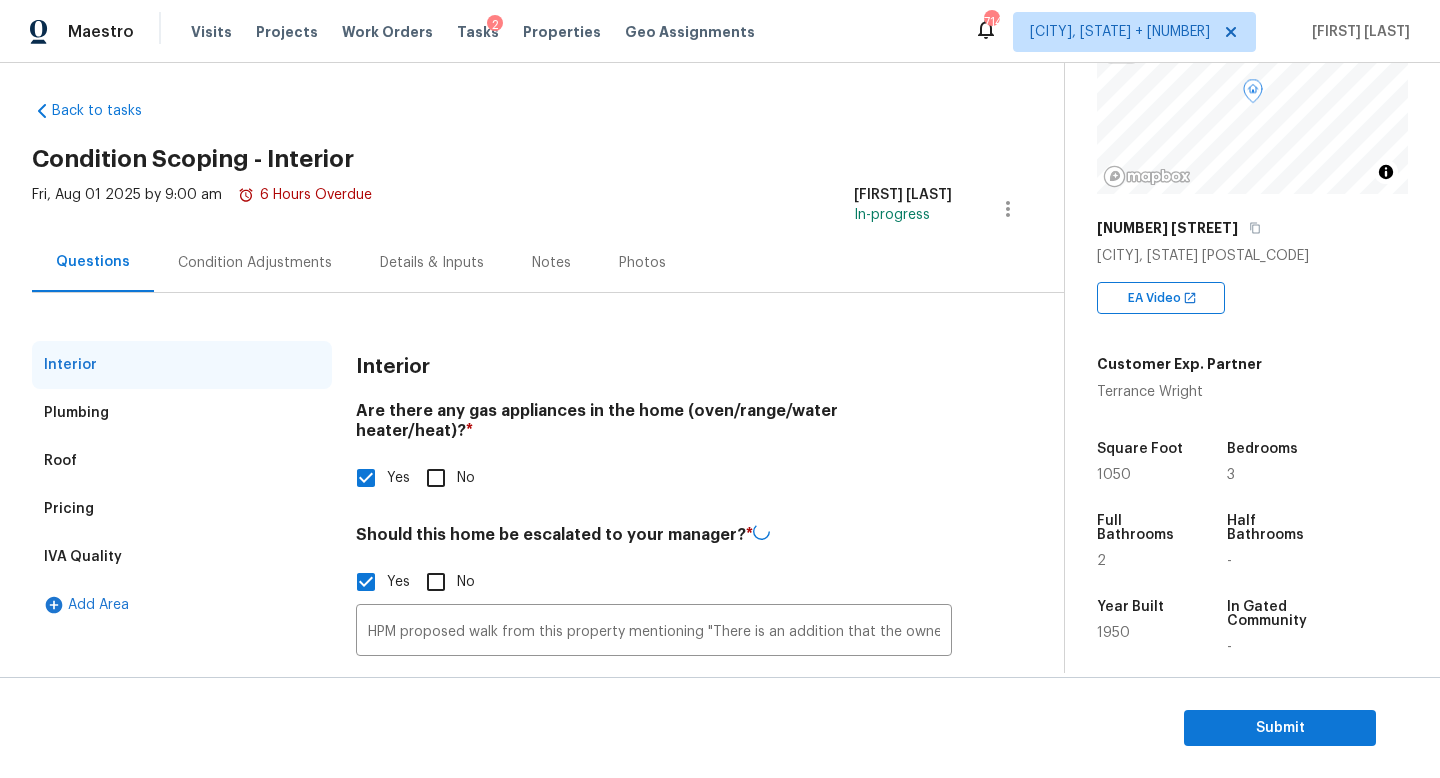 click on "Condition Adjustments" at bounding box center (255, 263) 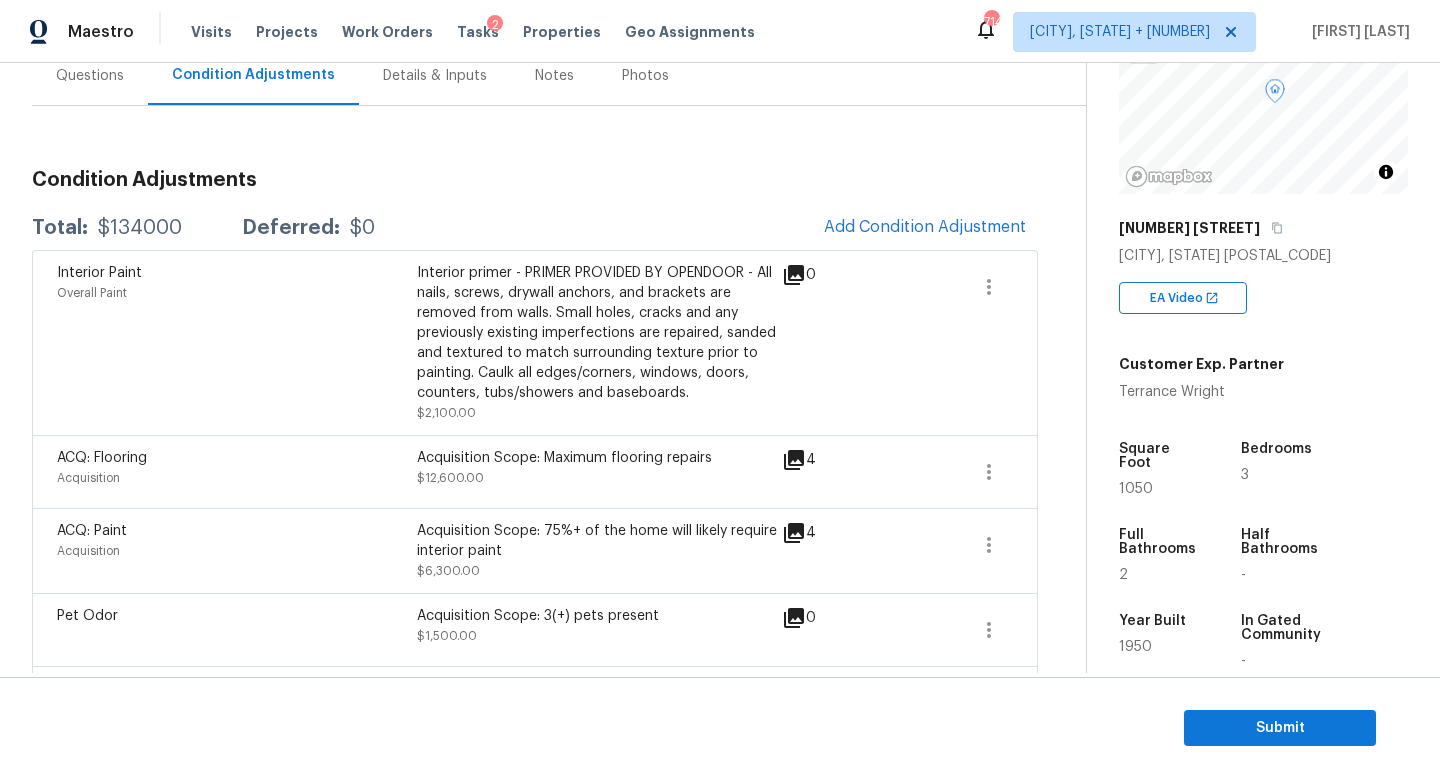 scroll, scrollTop: 198, scrollLeft: 0, axis: vertical 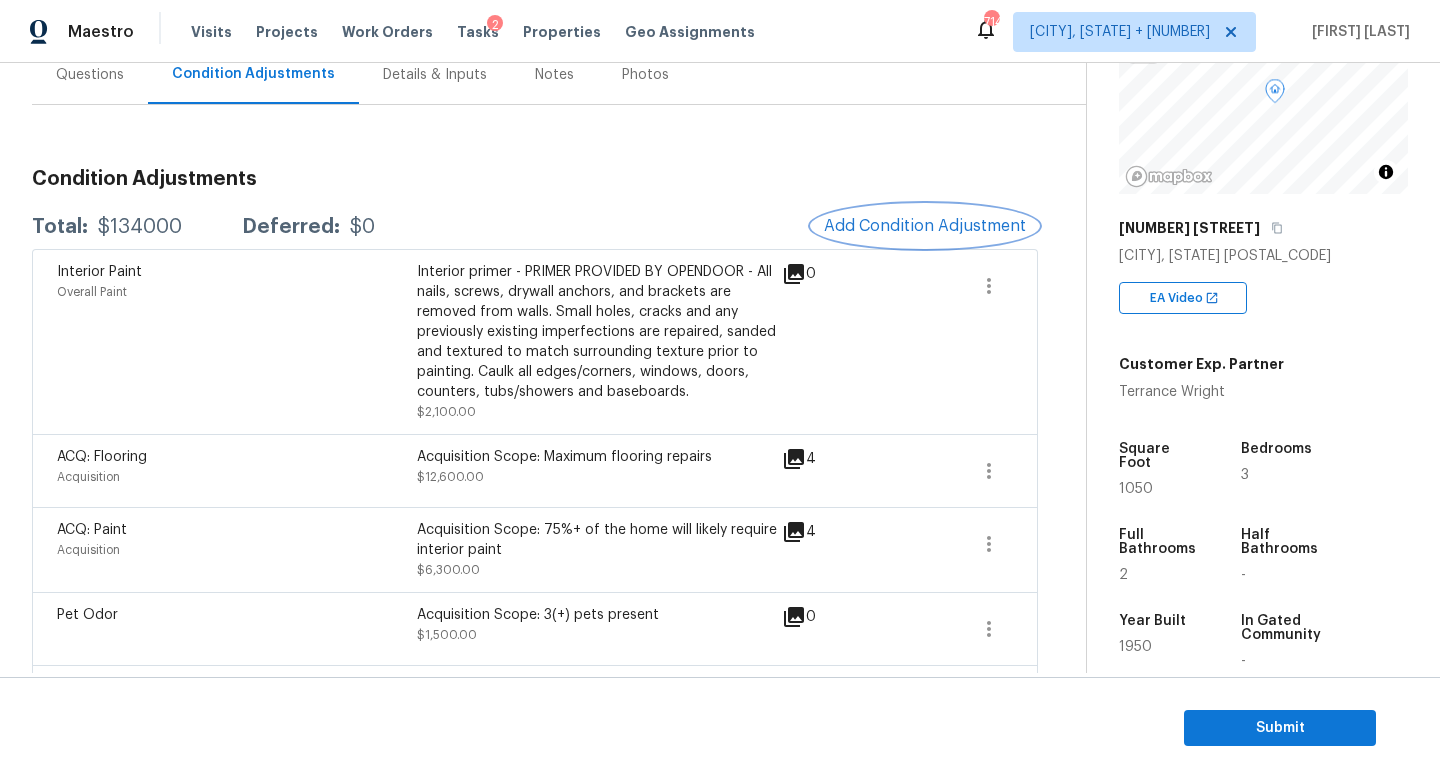 click on "Add Condition Adjustment" at bounding box center (925, 226) 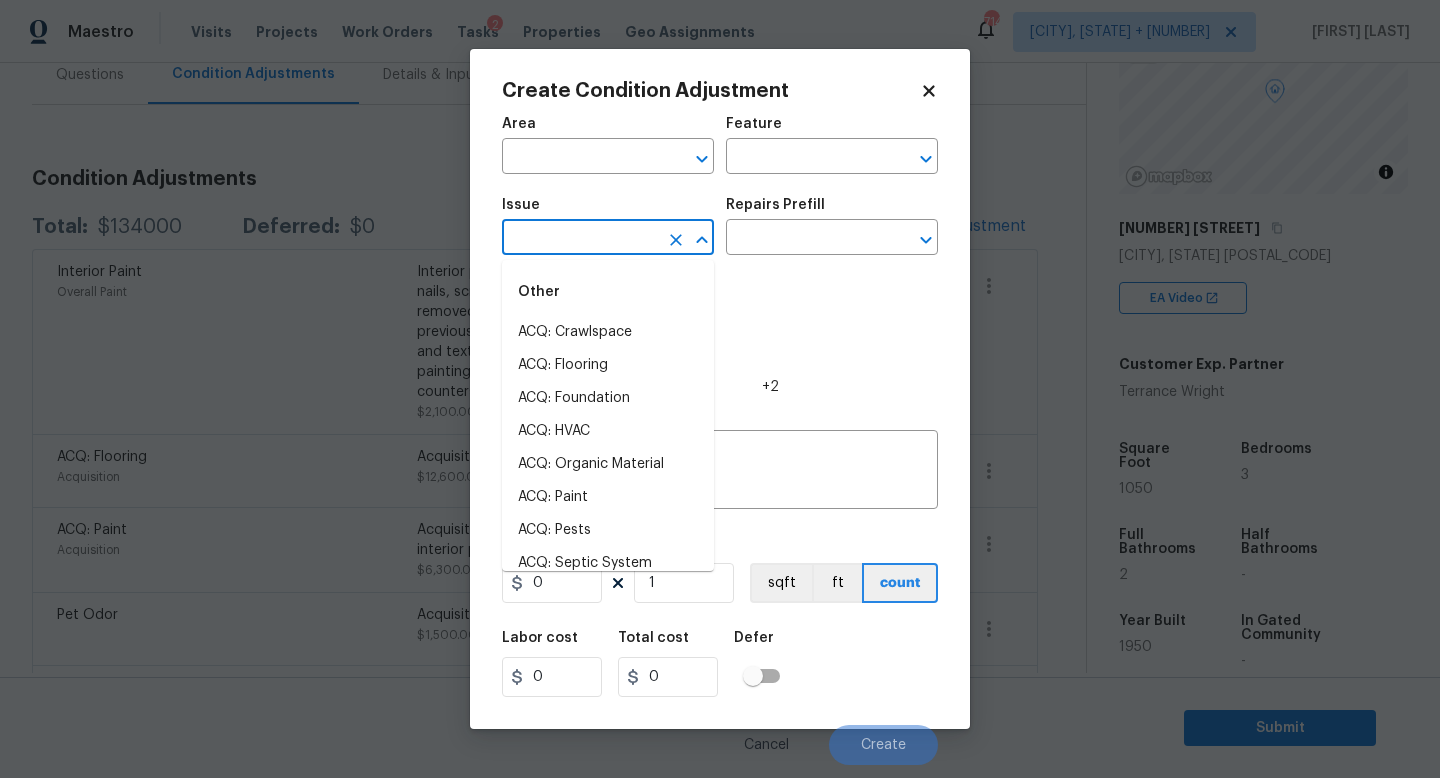 click at bounding box center [580, 239] 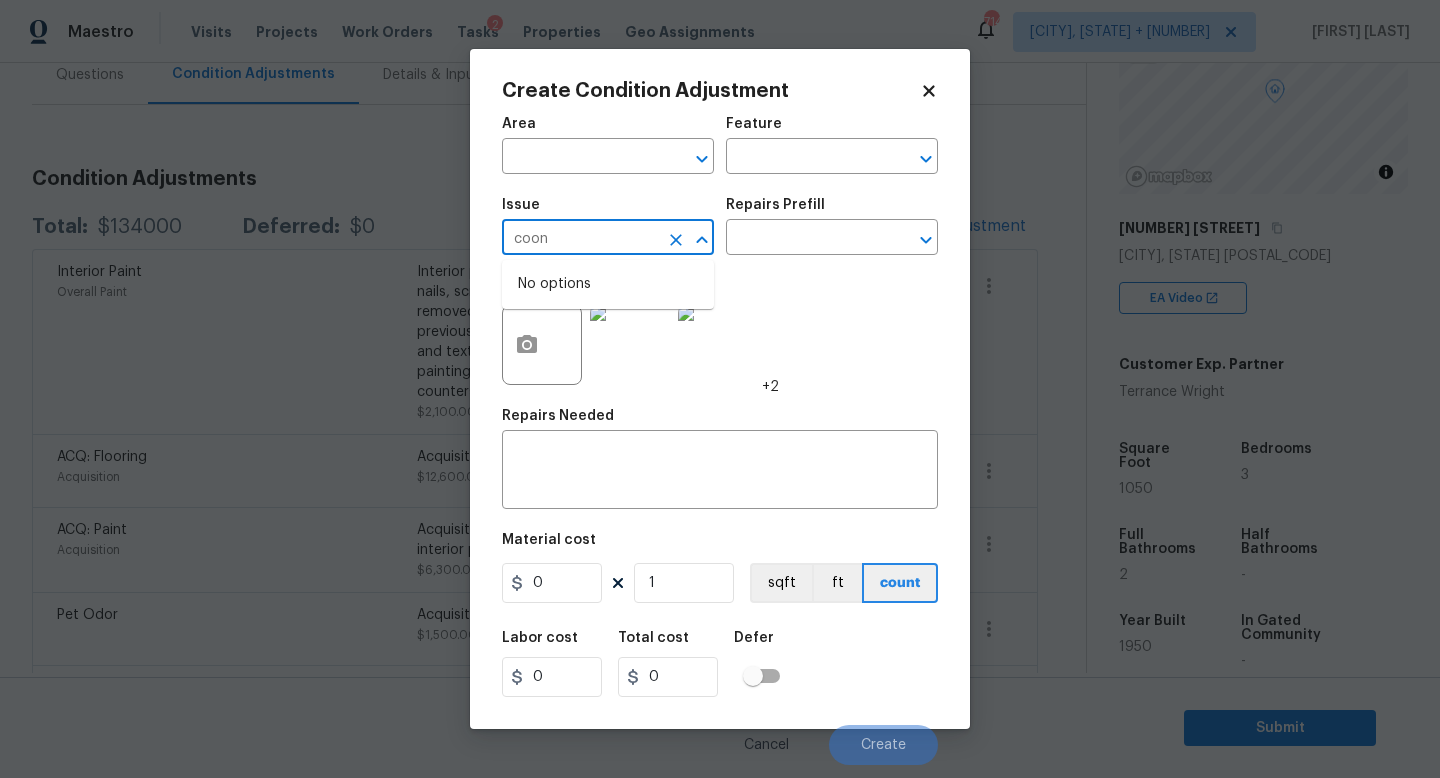 type on "coond" 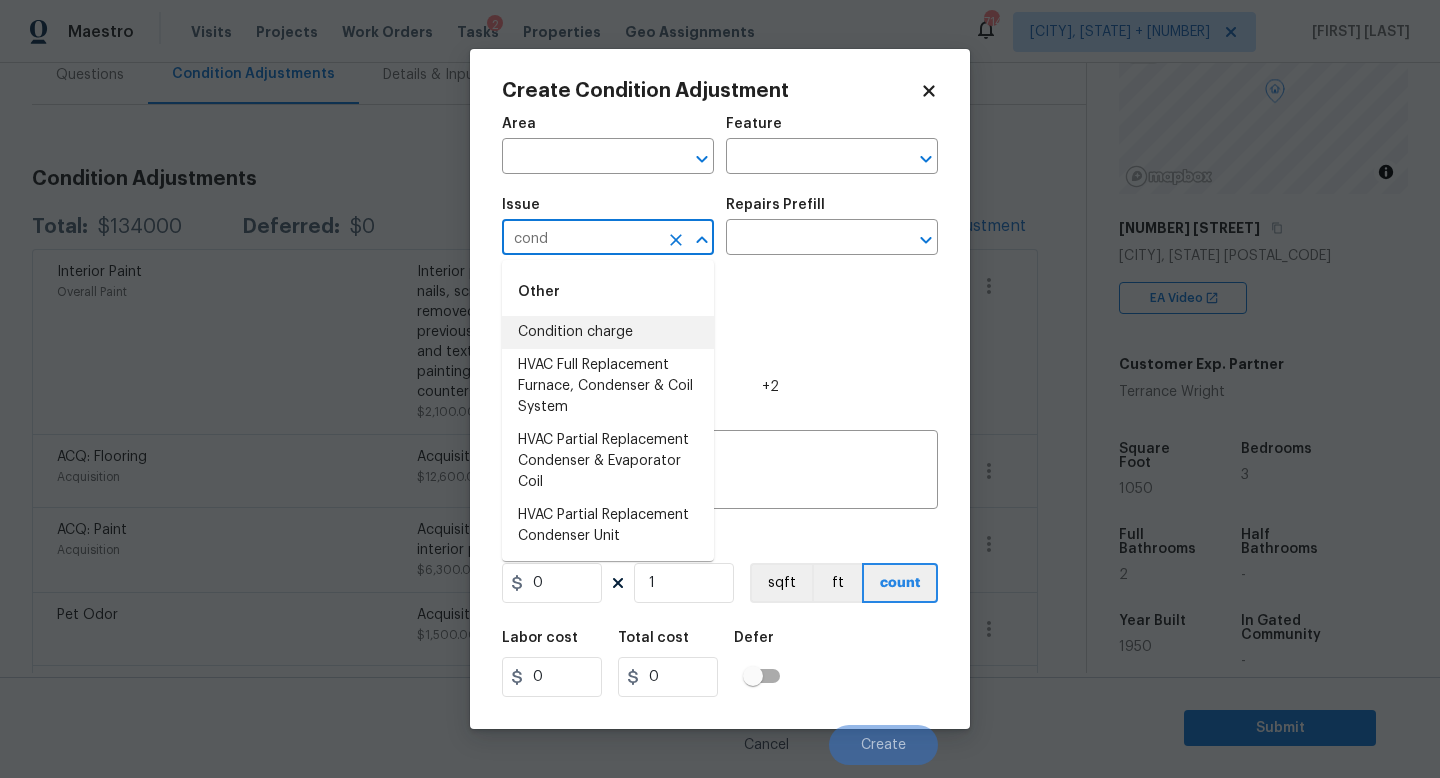 click on "Condition charge" at bounding box center (608, 332) 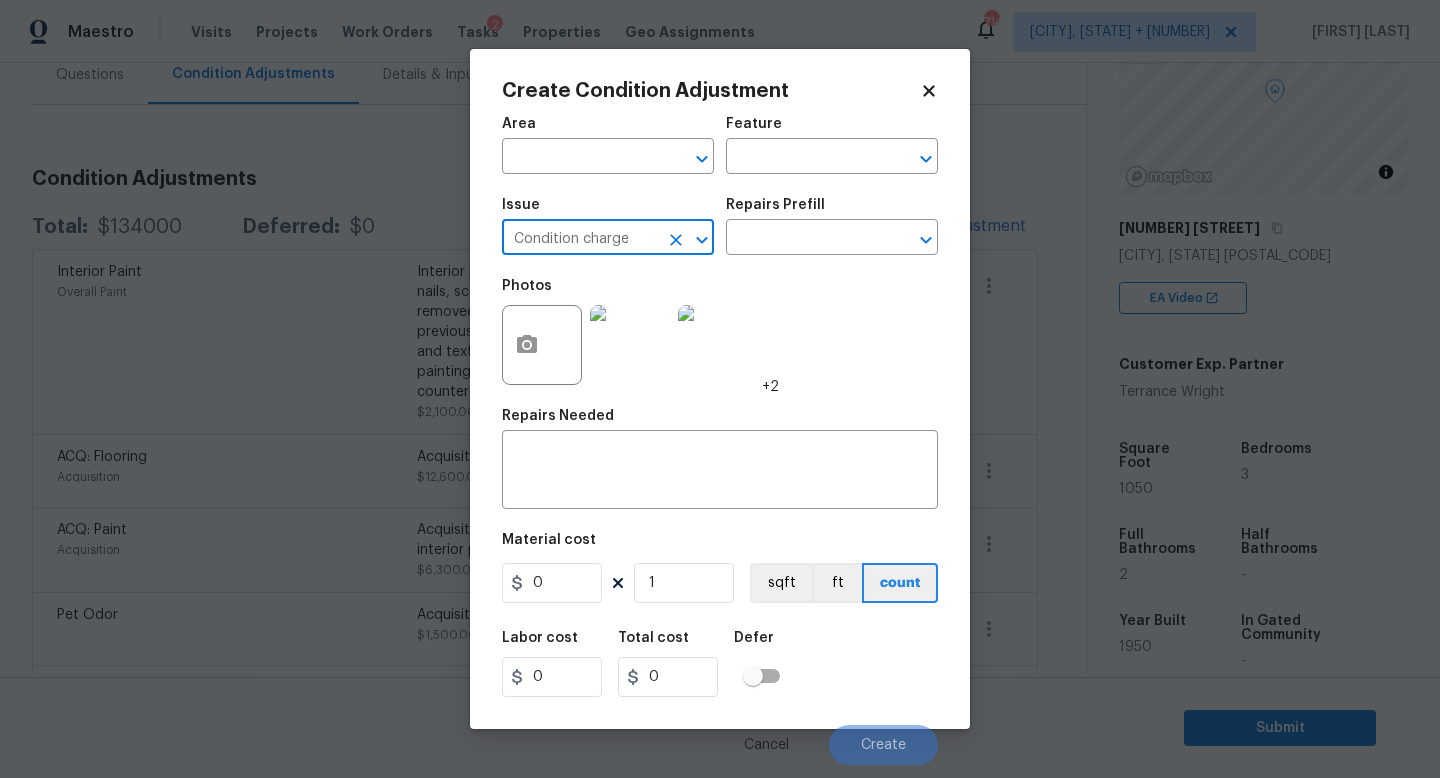 type on "Condition charge" 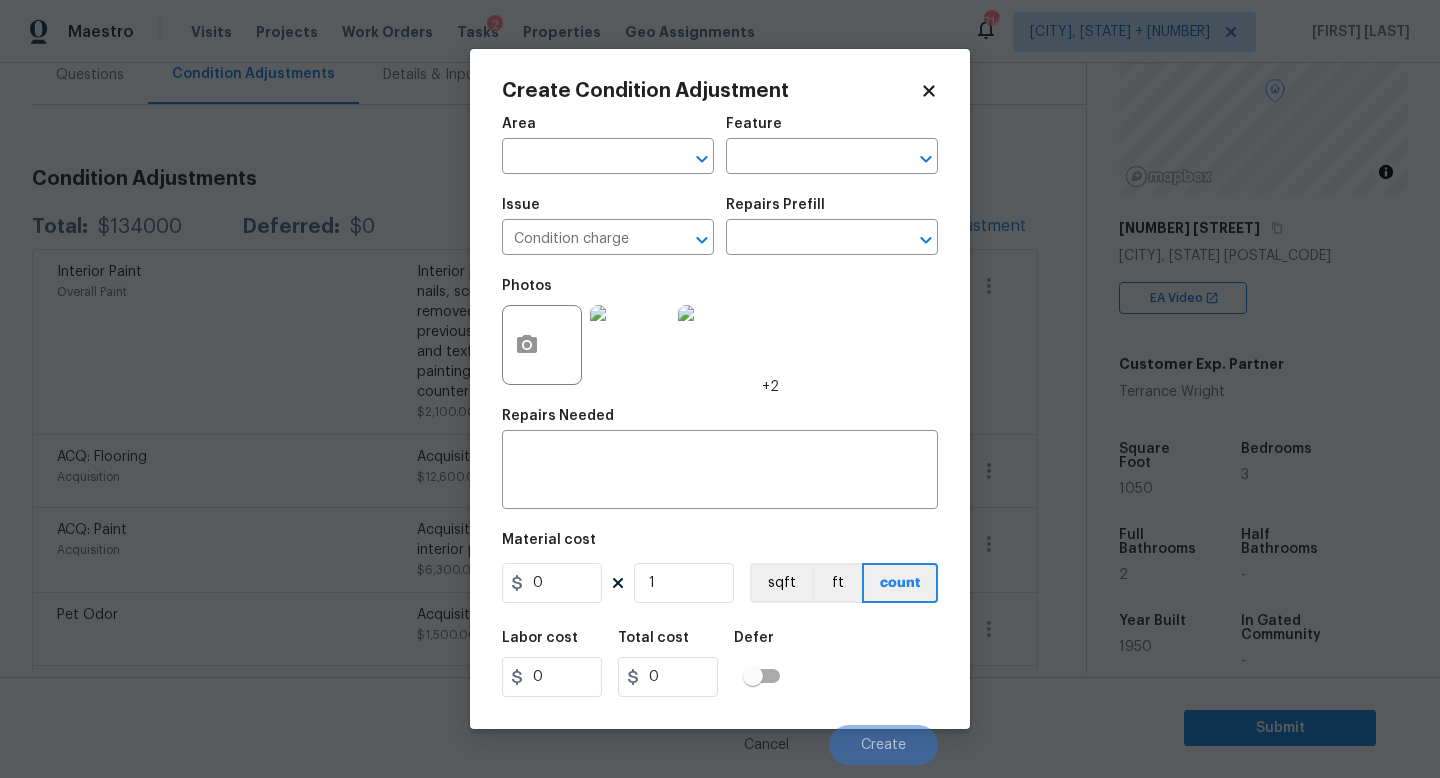 click on "Repairs Prefill" at bounding box center [832, 211] 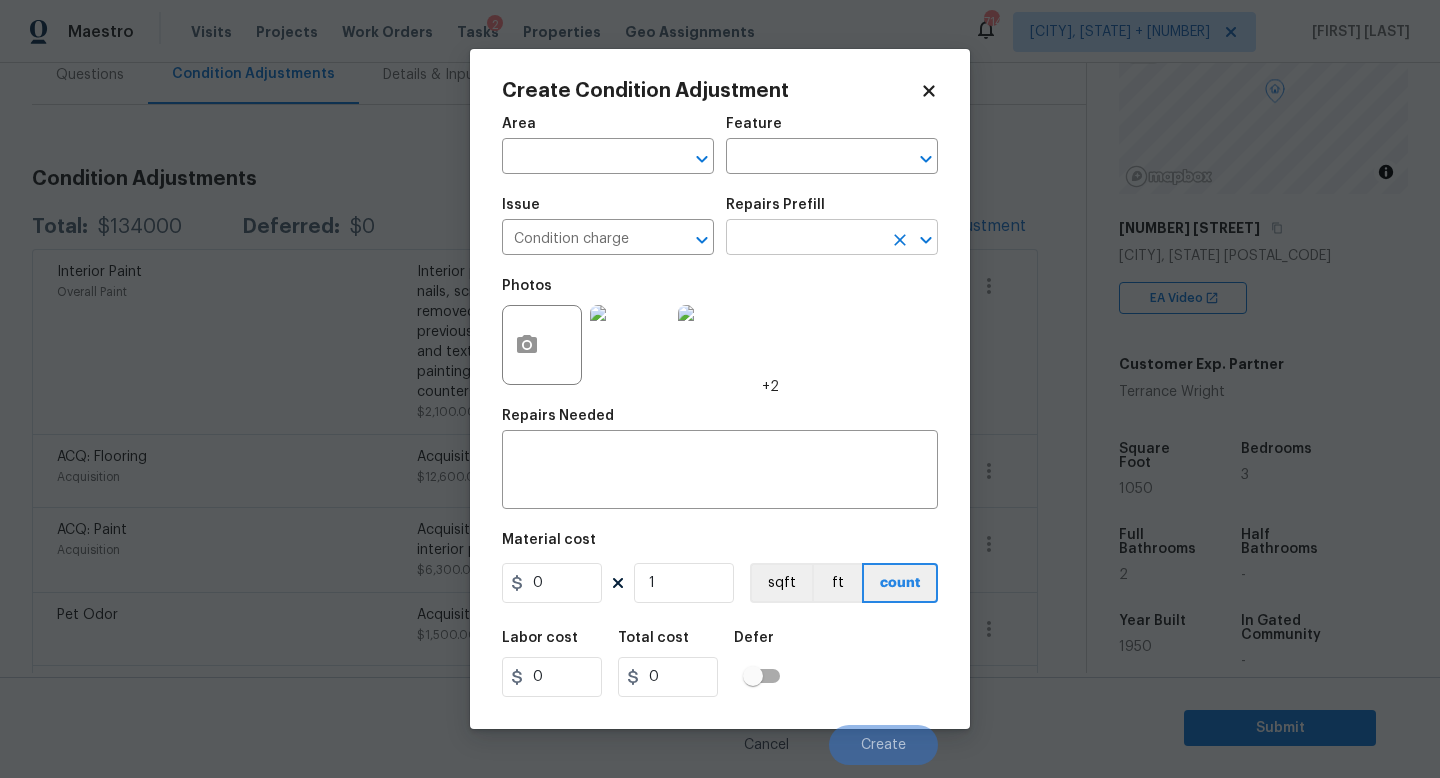 click at bounding box center (804, 239) 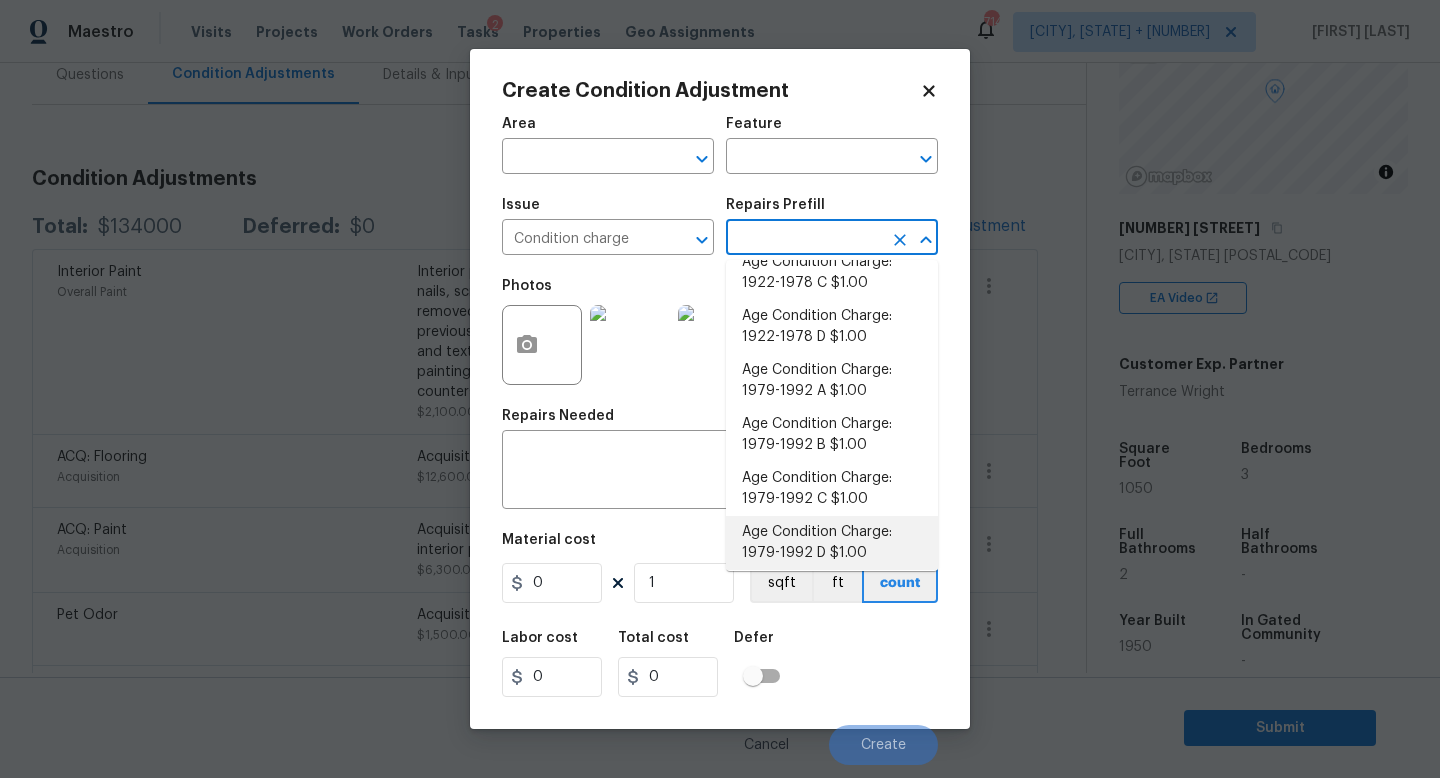 scroll, scrollTop: 0, scrollLeft: 0, axis: both 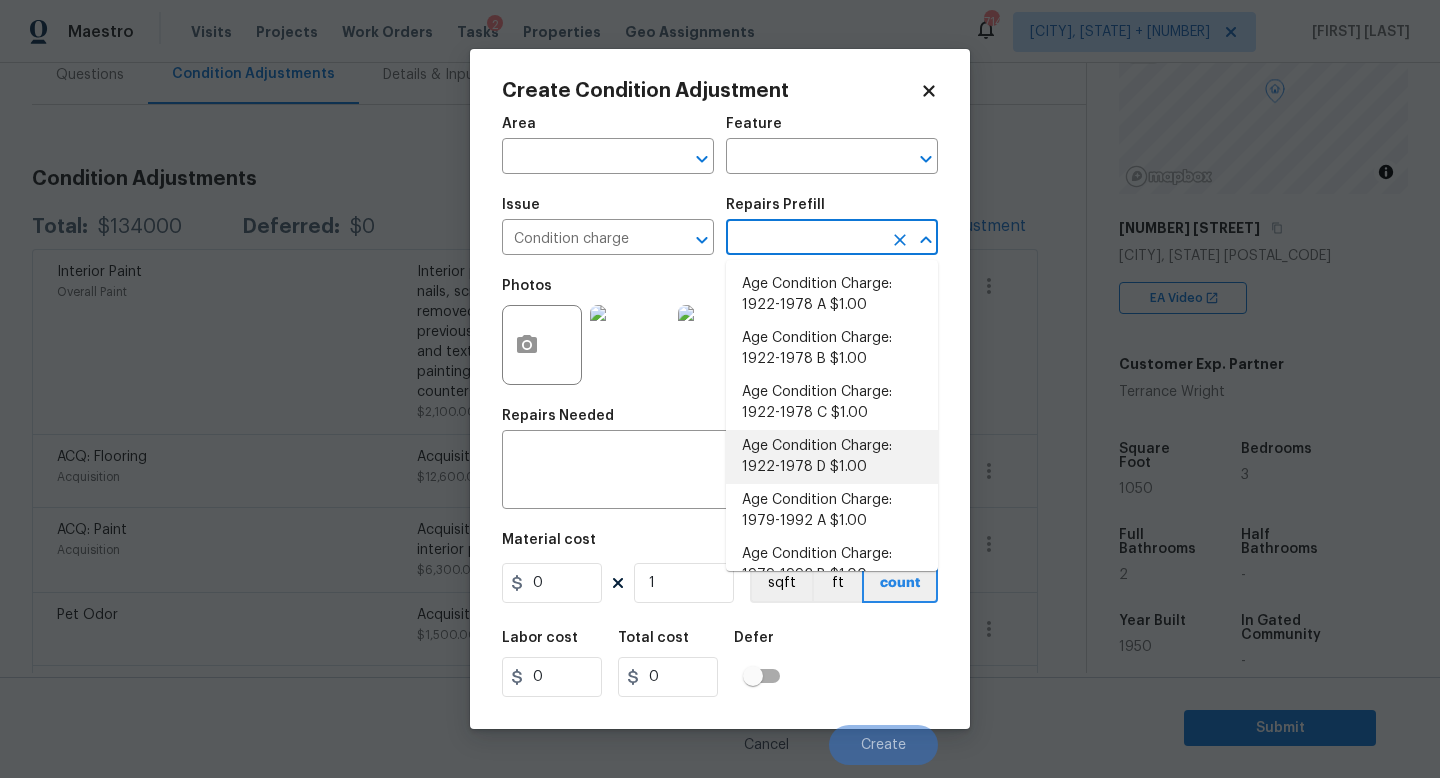 click on "Age Condition Charge: 1922-1978 D	 $1.00" at bounding box center (832, 457) 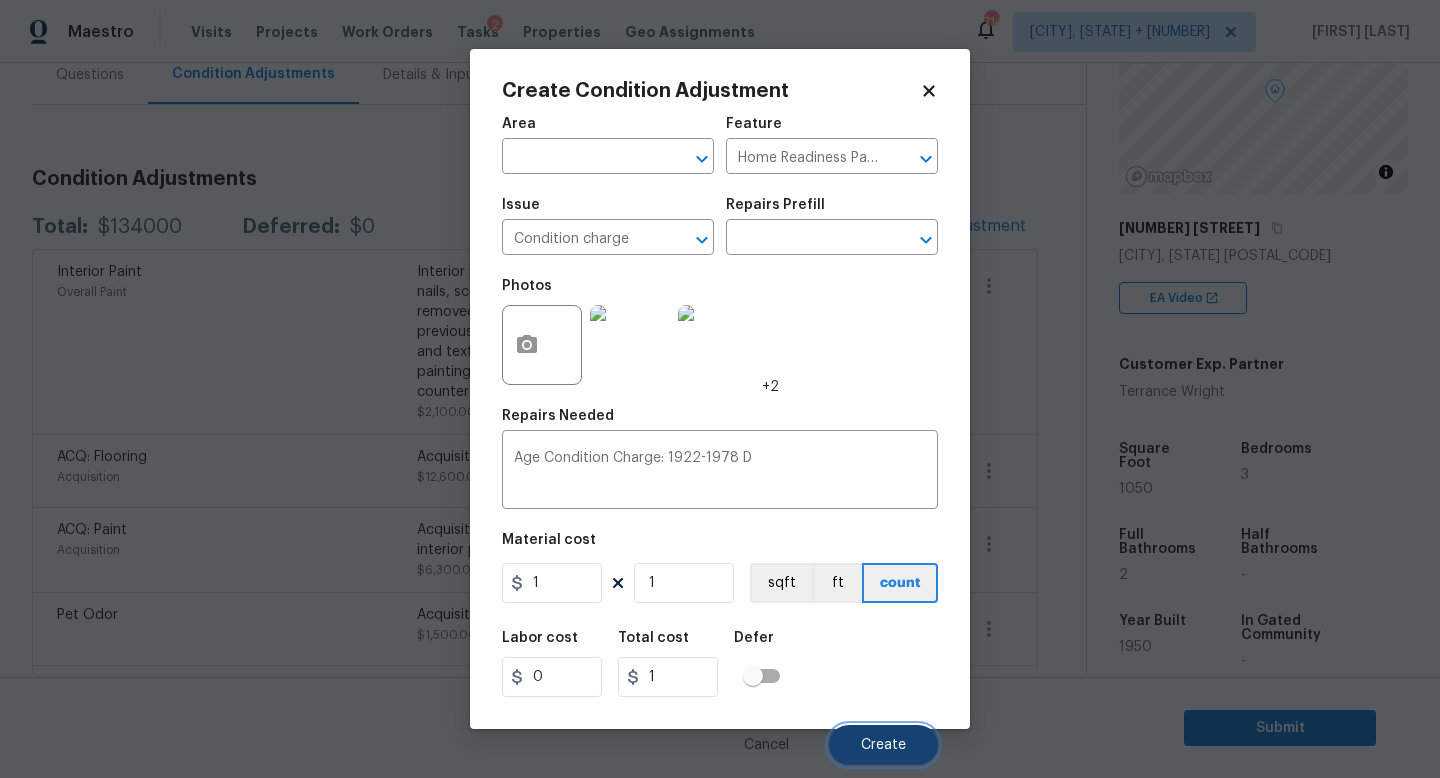 click on "Create" at bounding box center [883, 745] 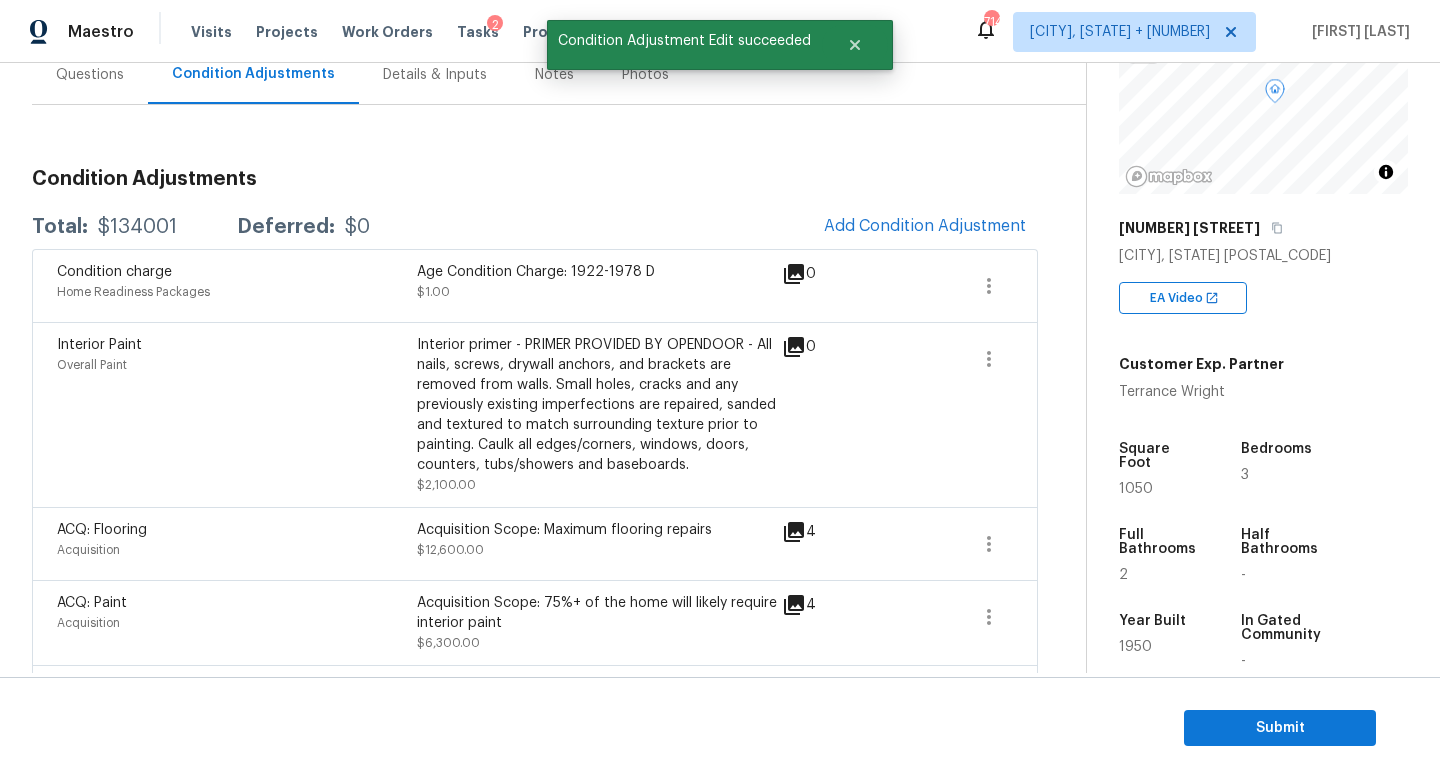 click on "$134001" at bounding box center (137, 227) 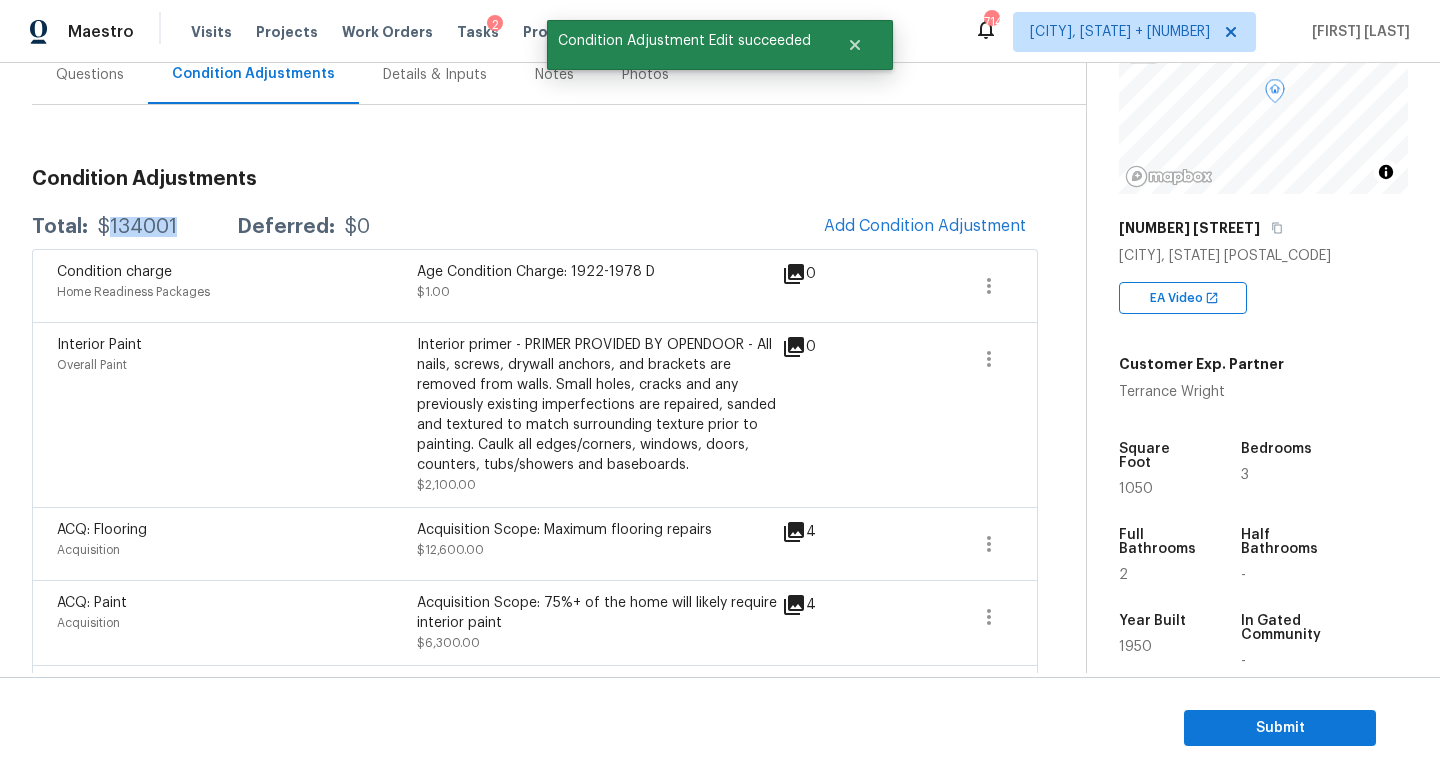 click on "$134001" at bounding box center [137, 227] 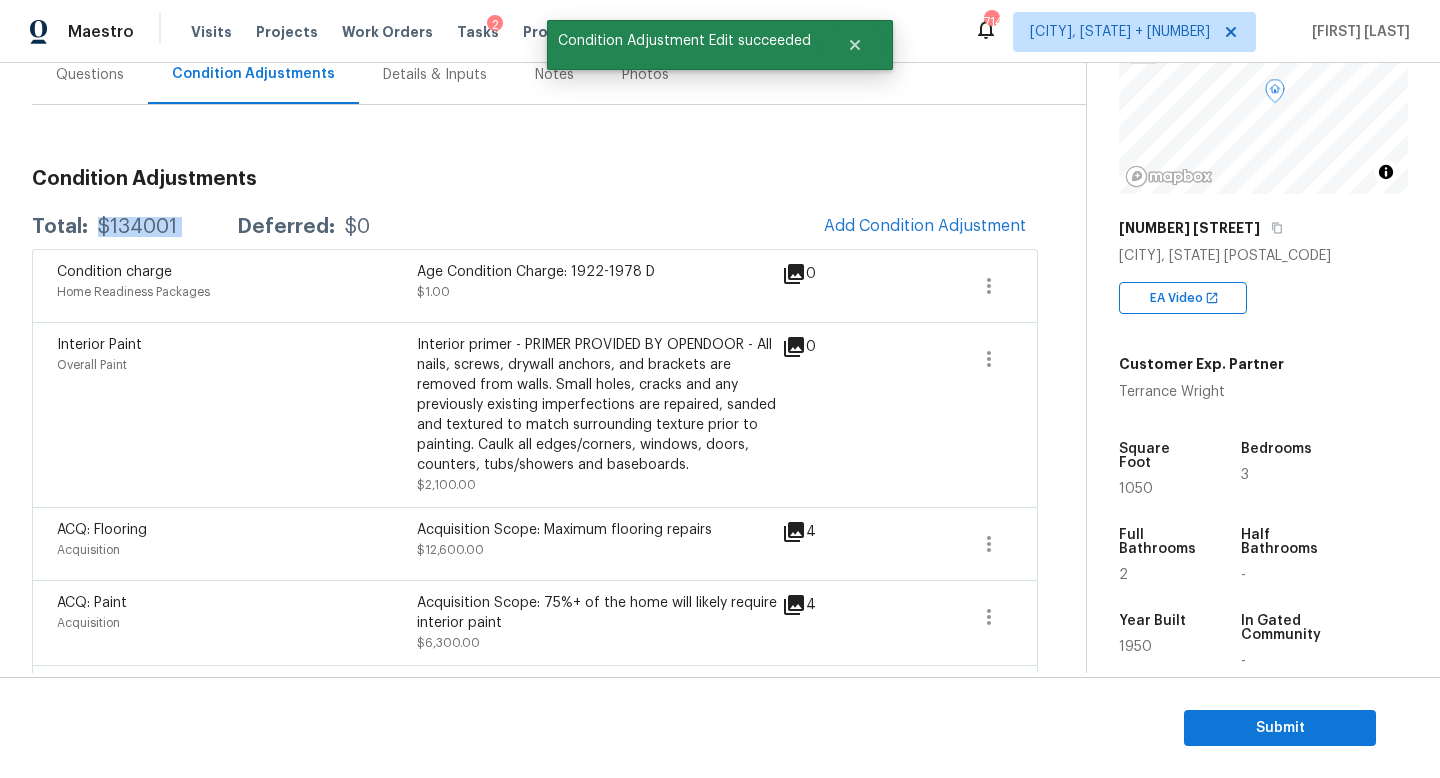 copy on "$134001" 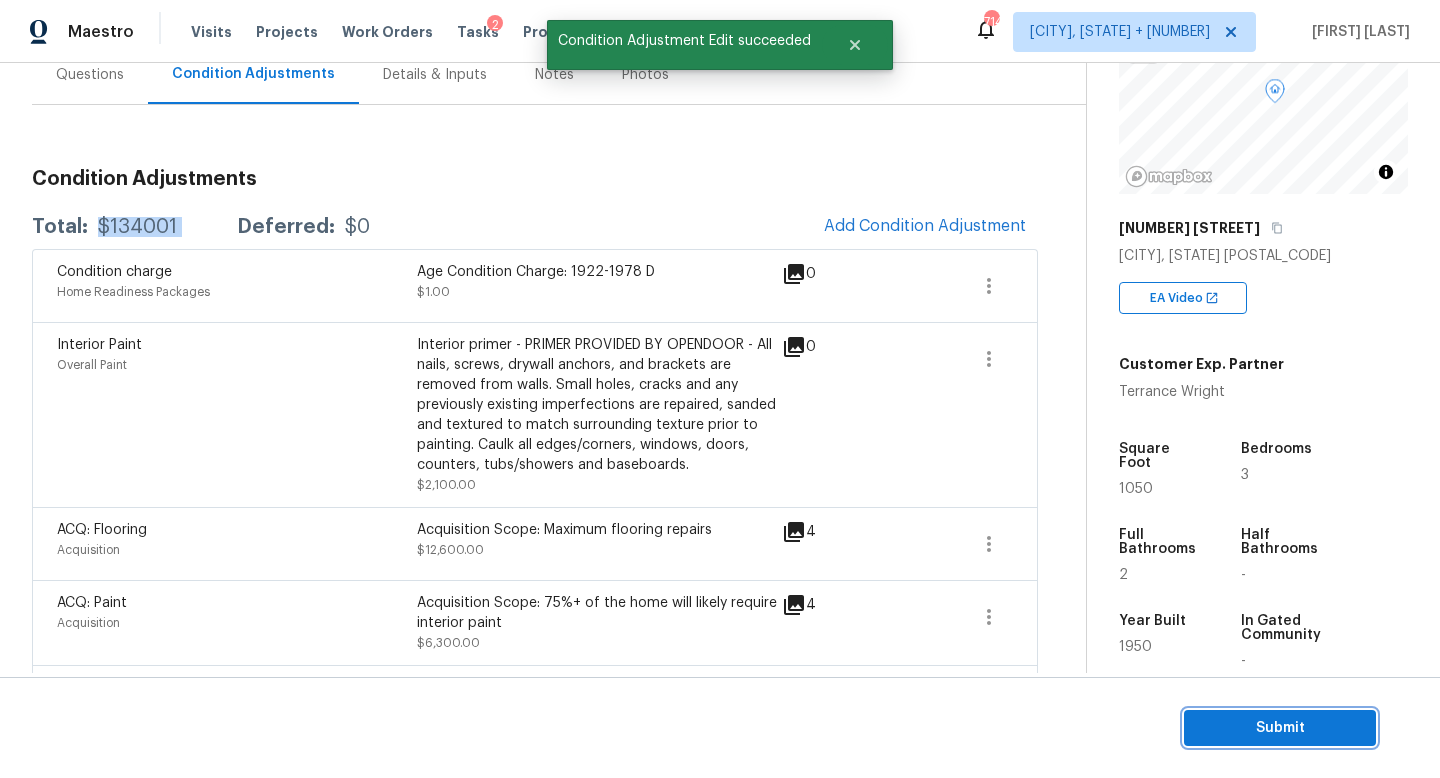 click on "Submit" at bounding box center (1280, 728) 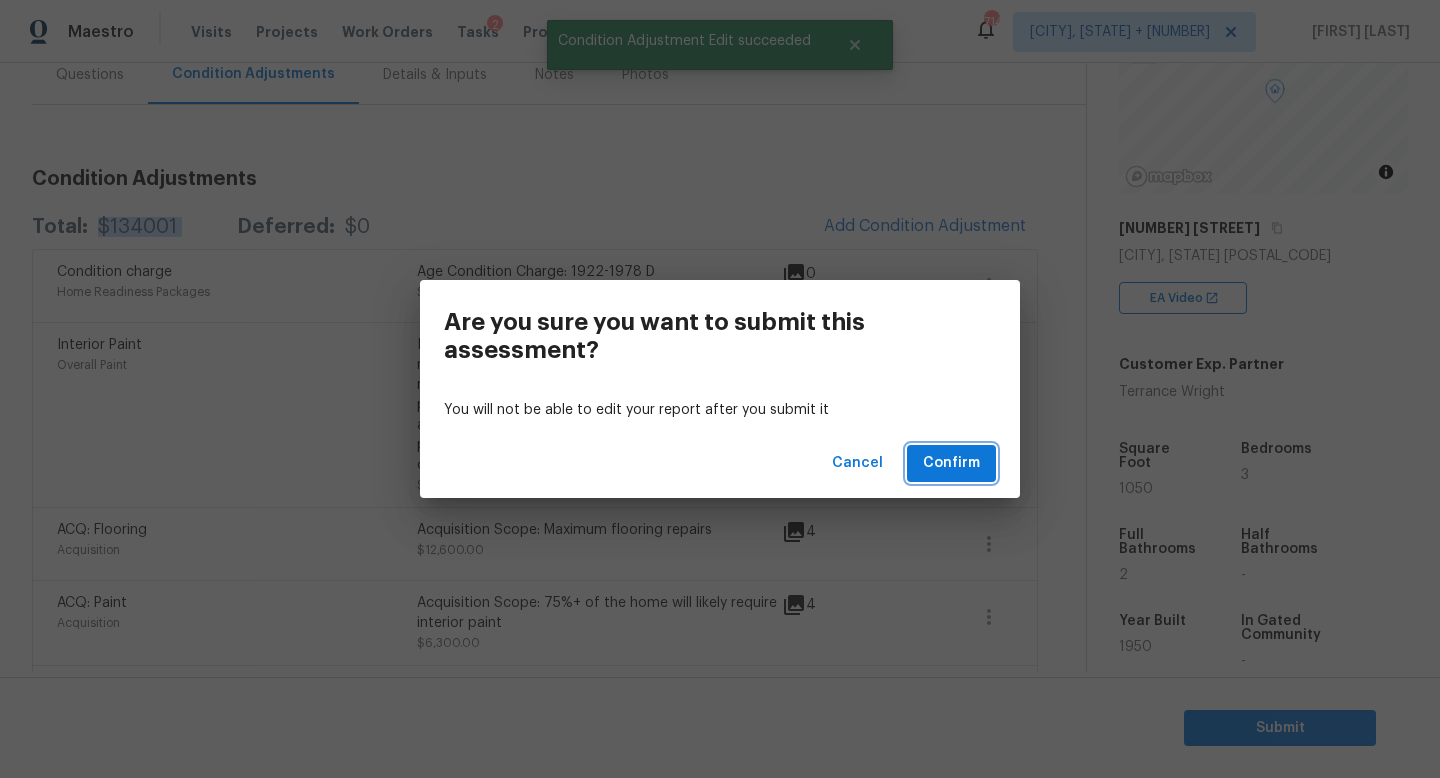 click on "Confirm" at bounding box center [951, 463] 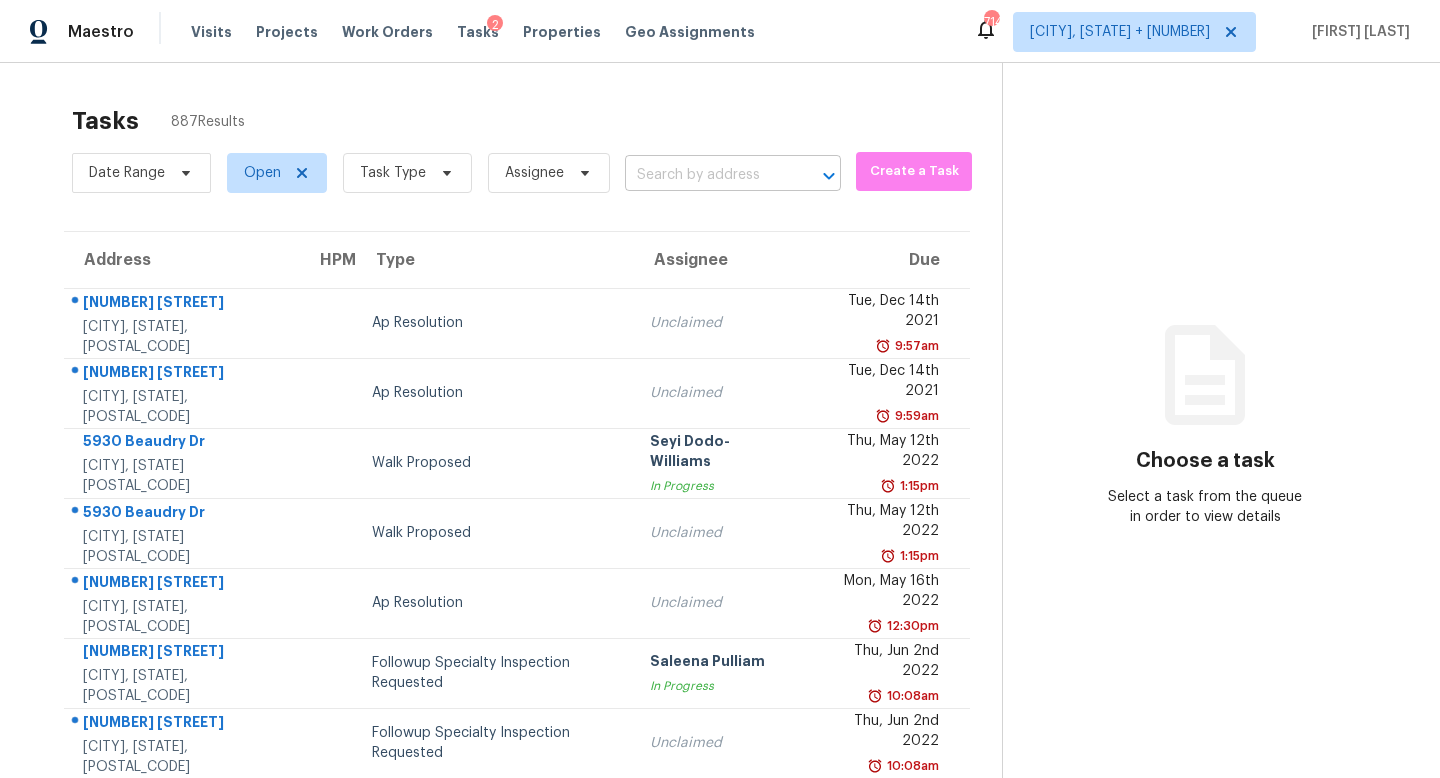 click at bounding box center [705, 175] 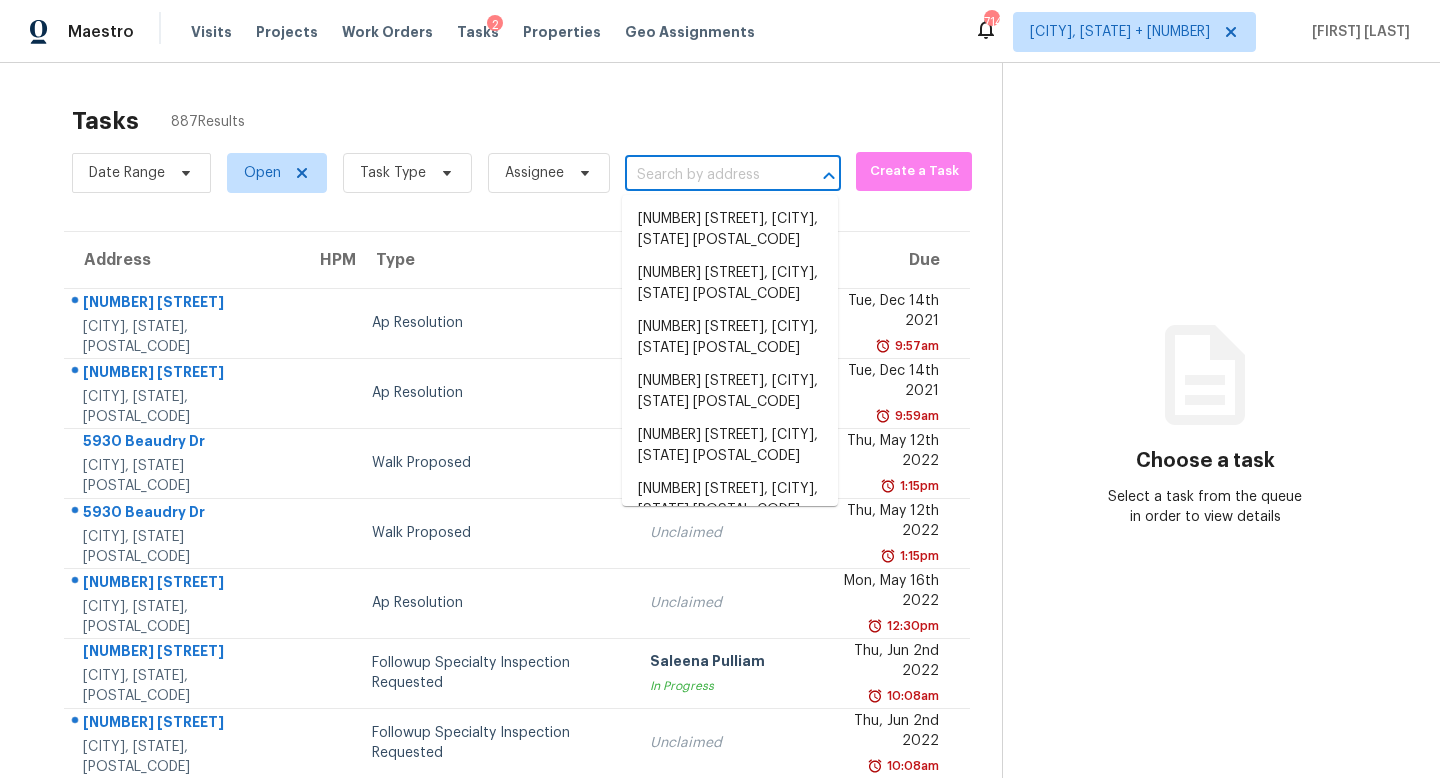 paste on ""Addition or Conversion Present** Type of modification: Garage conversion-full/ garage conversion- partial/ patio or sunroom conversion/ living room addition/ bedroom addition/ other conversion/ other addition Permit Status: Yes- verified/ No/ Unknown HVAC Present: Yes/ No/ Unable to determine Construction Quality: Professional or on par with home/ Lower build quality than home/ Substandard or DIY Functional Obsolesce or impact of conversion: None/ Accessibility / Odd layout or flow Recommended Homes Team Action: Scope included to return to original design / Leave as is with no repairs needed/ Leave addition conversion but repairs necessary to bring to sellable standards"" 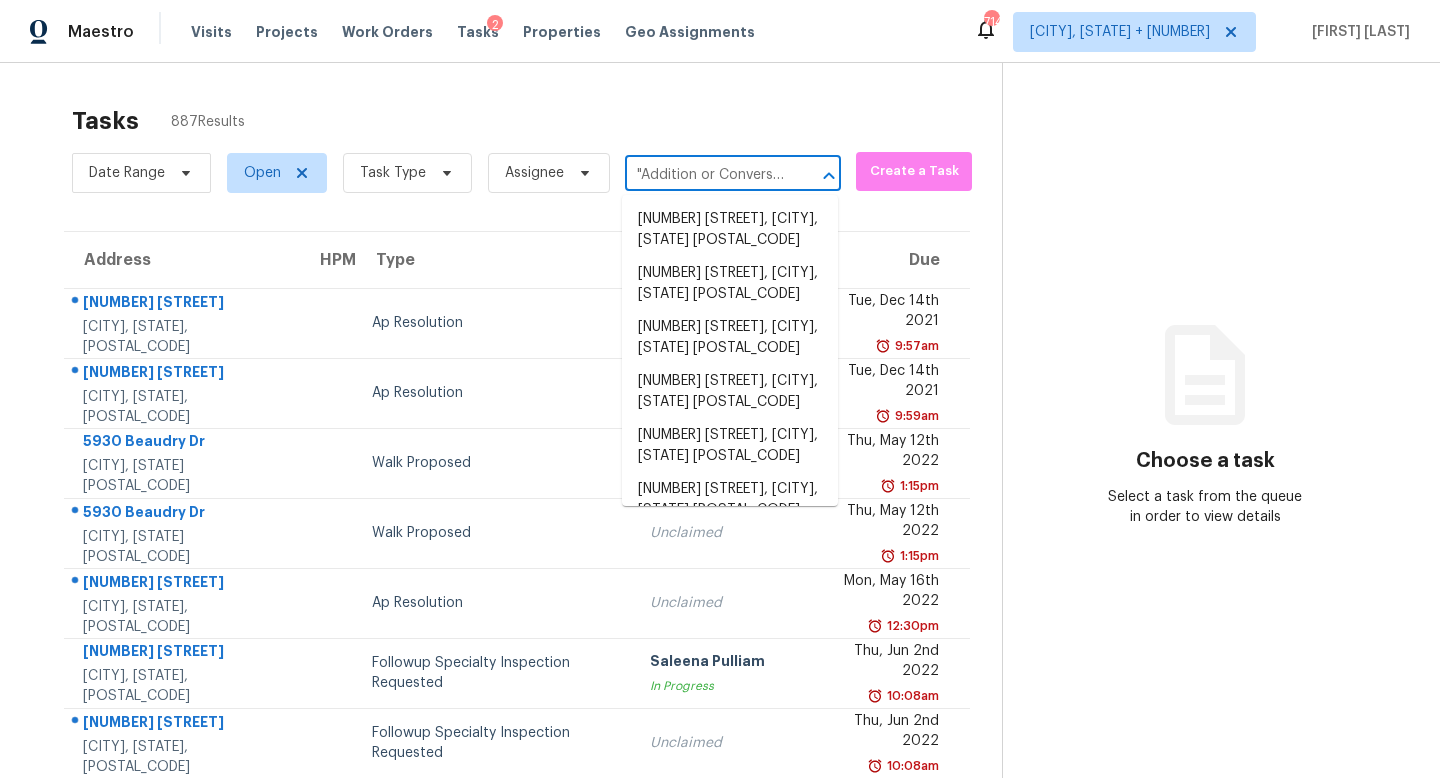 scroll, scrollTop: 0, scrollLeft: 4379, axis: horizontal 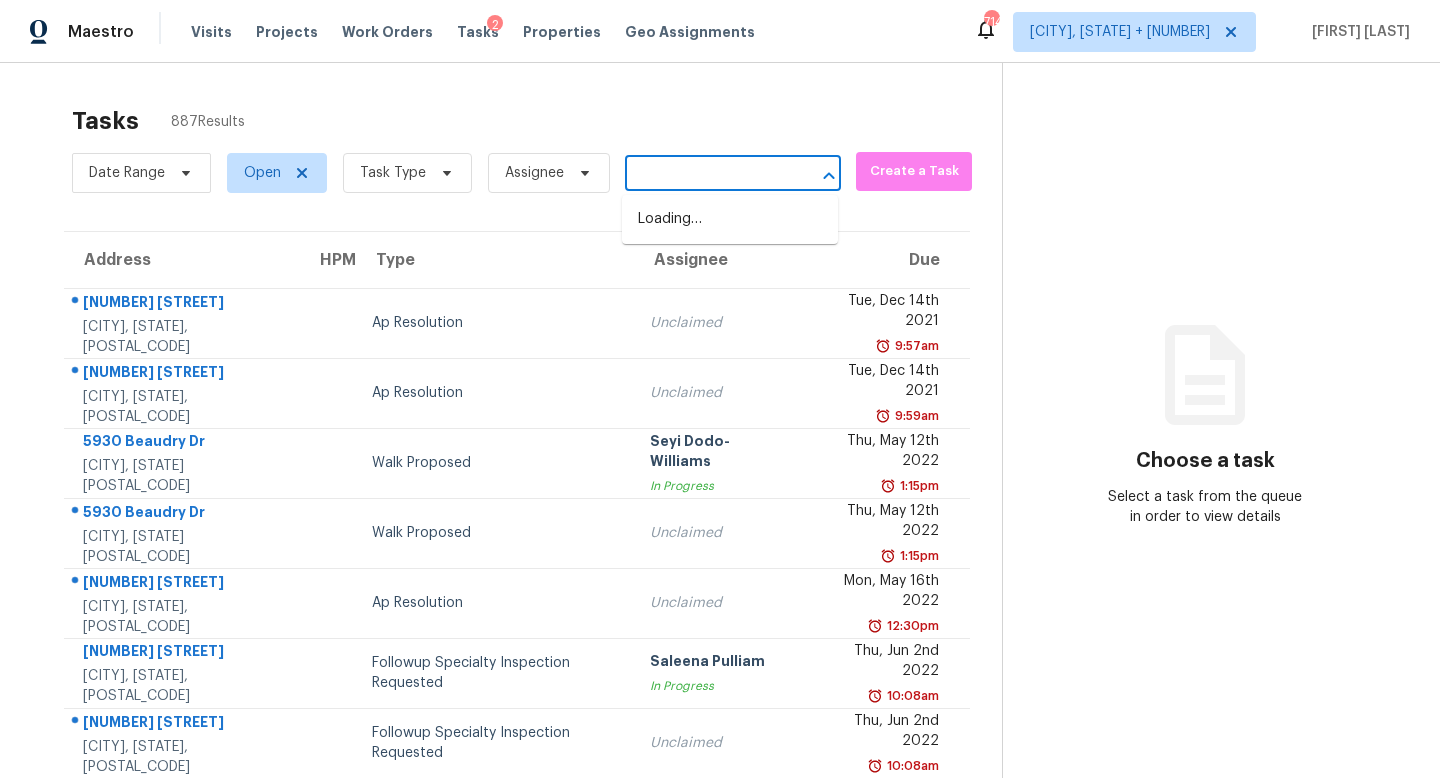 type 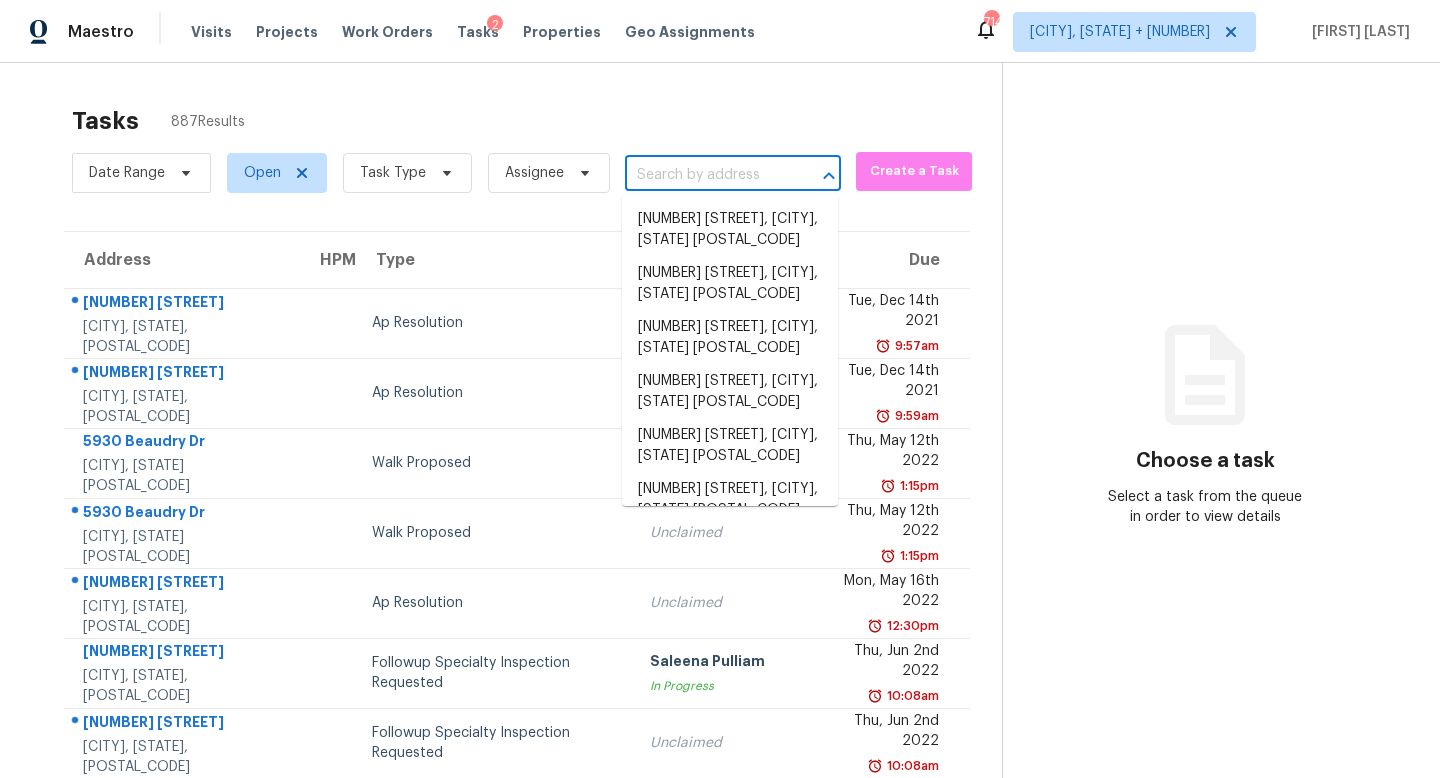 scroll, scrollTop: 0, scrollLeft: 0, axis: both 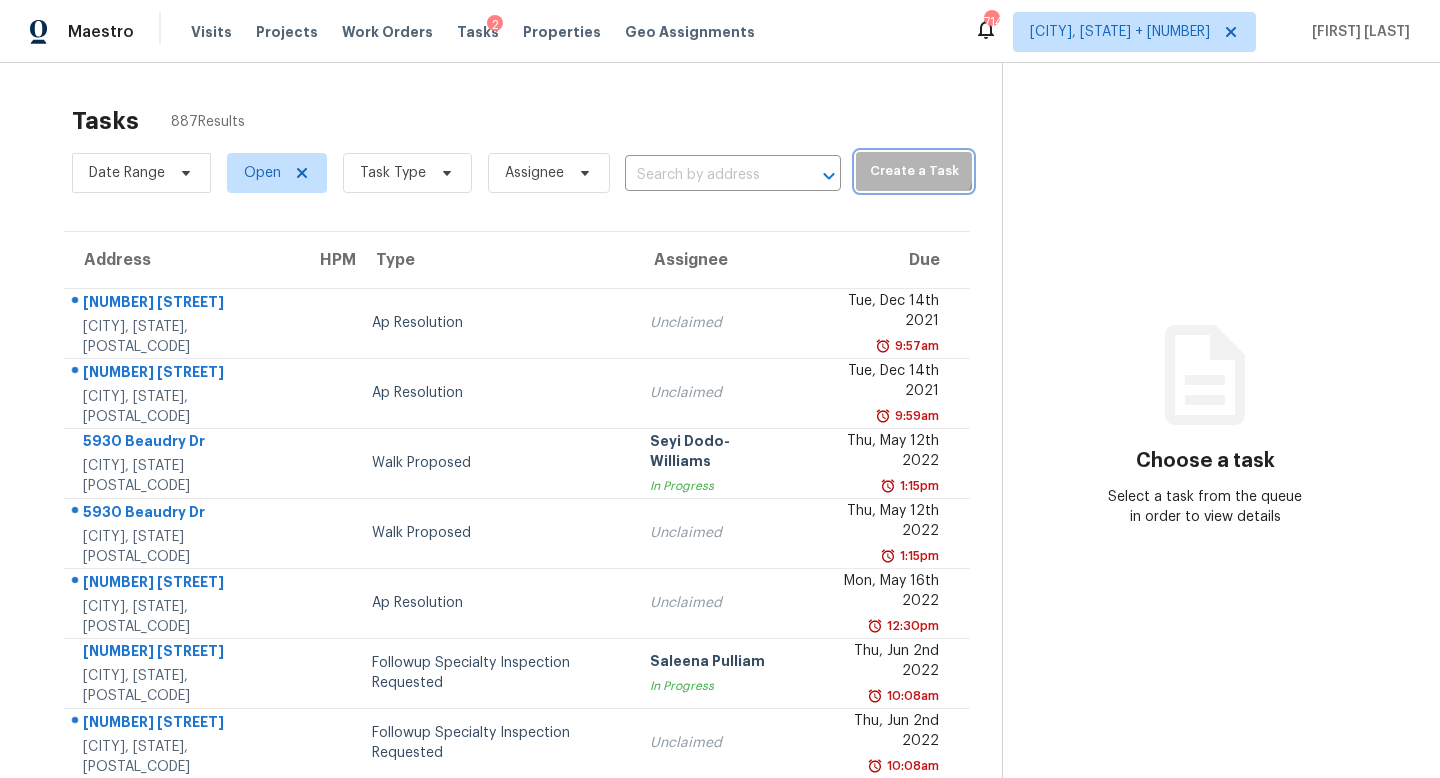 click on "Create a Task" at bounding box center [913, 171] 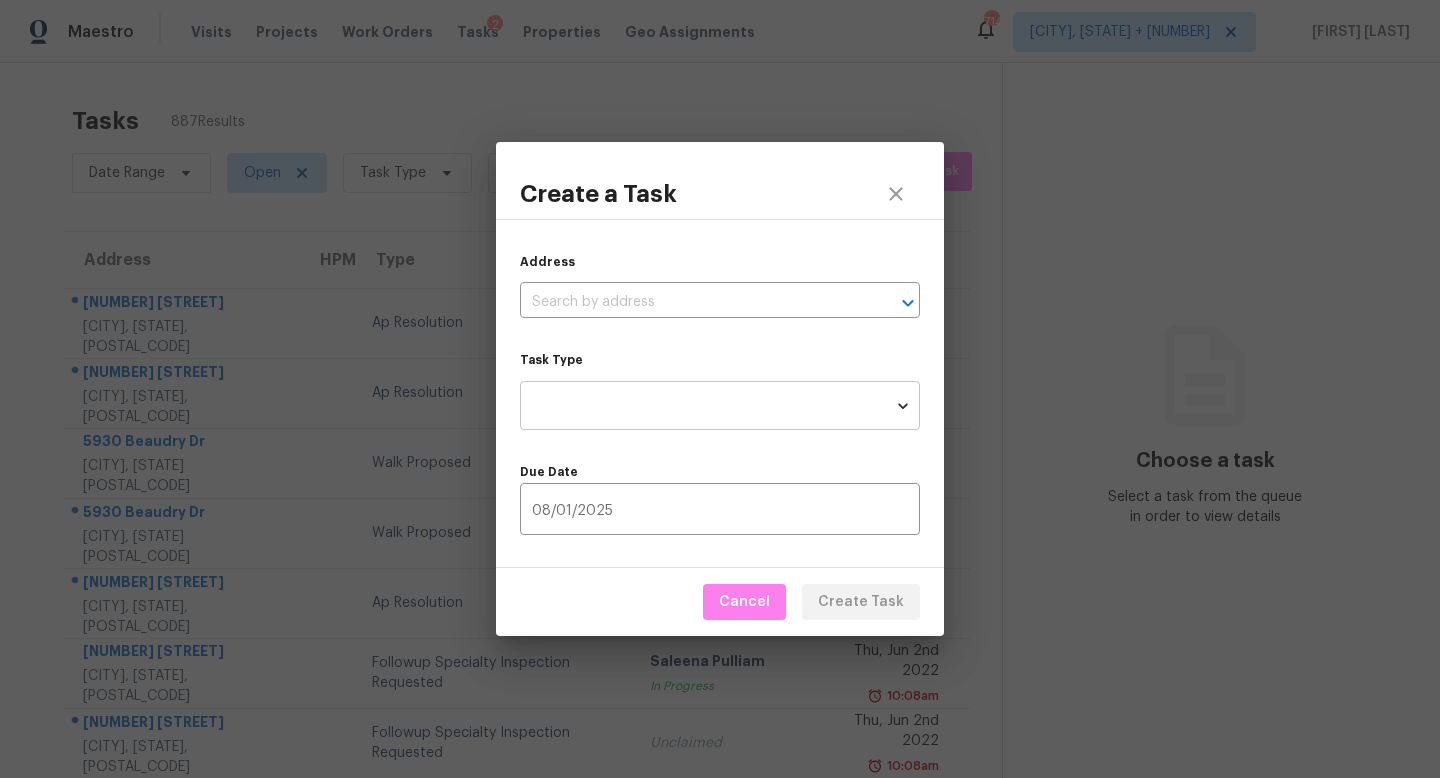 click on "Maestro Visits Projects Work Orders Tasks 2 Properties Geo Assignments 714 Knoxville, TN + 60 Jishnu Manoj Tasks 887  Results Date Range Open Task Type Assignee ​ Create a Task Address HPM Type Assignee Due 3728 W Turtle Hill Dr   Anthem, AZ, 85086 Ap Resolution Unclaimed Tue, Dec 14th 2021 9:57am 1642 W Tuckey Ln   Phoenix, AZ, 85015 Ap Resolution Unclaimed Tue, Dec 14th 2021 9:59am 5930 Beaudry Dr   Houston, TX, 77035 Walk Proposed Seyi Dodo-Williams In Progress Thu, May 12th 2022 1:15pm 5930 Beaudry Dr   Houston, TX, 77035 Walk Proposed Unclaimed Thu, May 12th 2022 1:15pm 2021 W Natal Cir   Mesa, AZ, 85202 Ap Resolution Unclaimed Mon, May 16th 2022 12:30pm 4523 Tangle Creek Ln   Spring, TX, 77388 Followup Specialty Inspection Requested Saleena Pulliam In Progress Thu, Jun 2nd 2022 10:08am 4523 Tangle Creek Ln   Spring, TX, 77388 Followup Specialty Inspection Requested Unclaimed Thu, Jun 2nd 2022 10:08am 3218 Hawkins Glen Ln   Katy, TX, 77449 Ap Resolution Unclaimed Tue, Jun 28th 2022 2:53pm Ap Resolution" at bounding box center (720, 389) 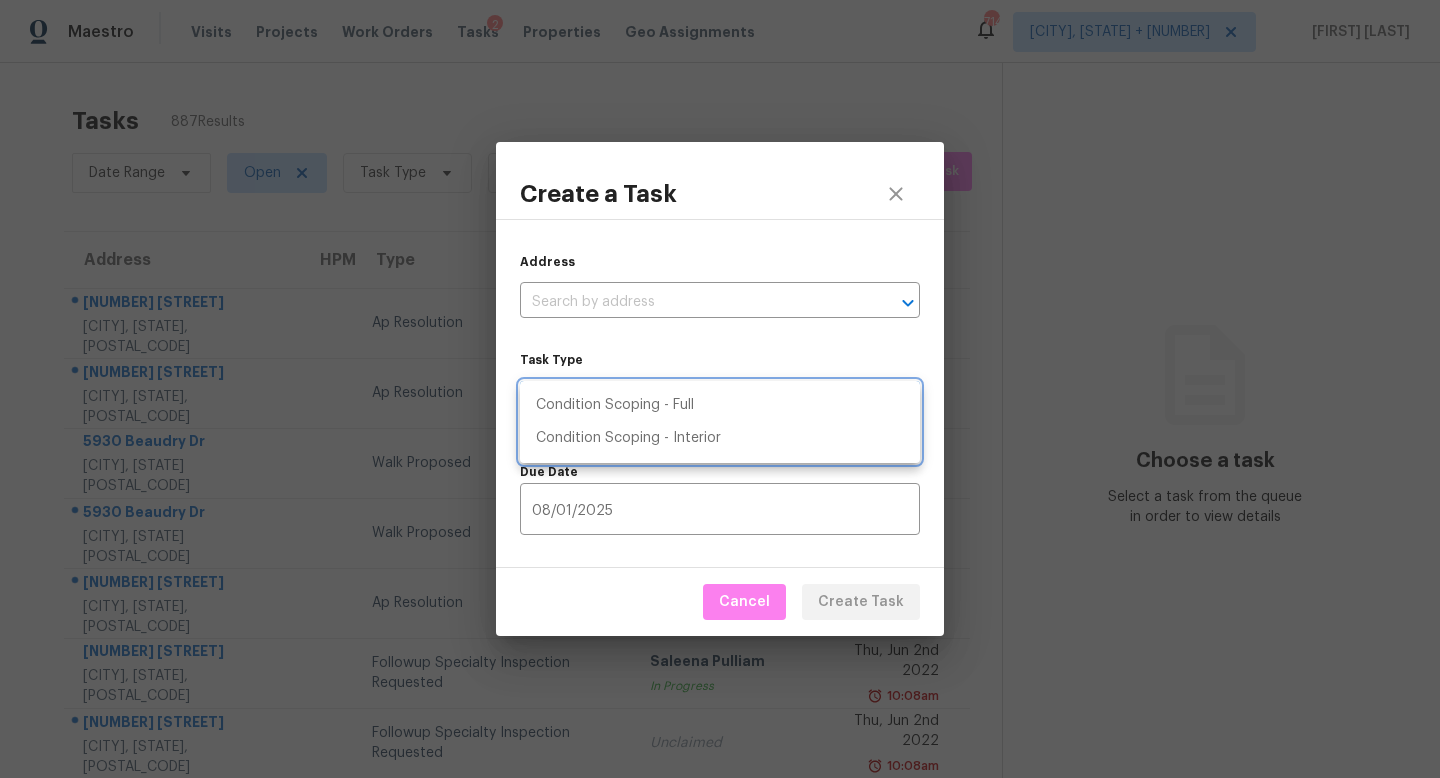 click at bounding box center (720, 389) 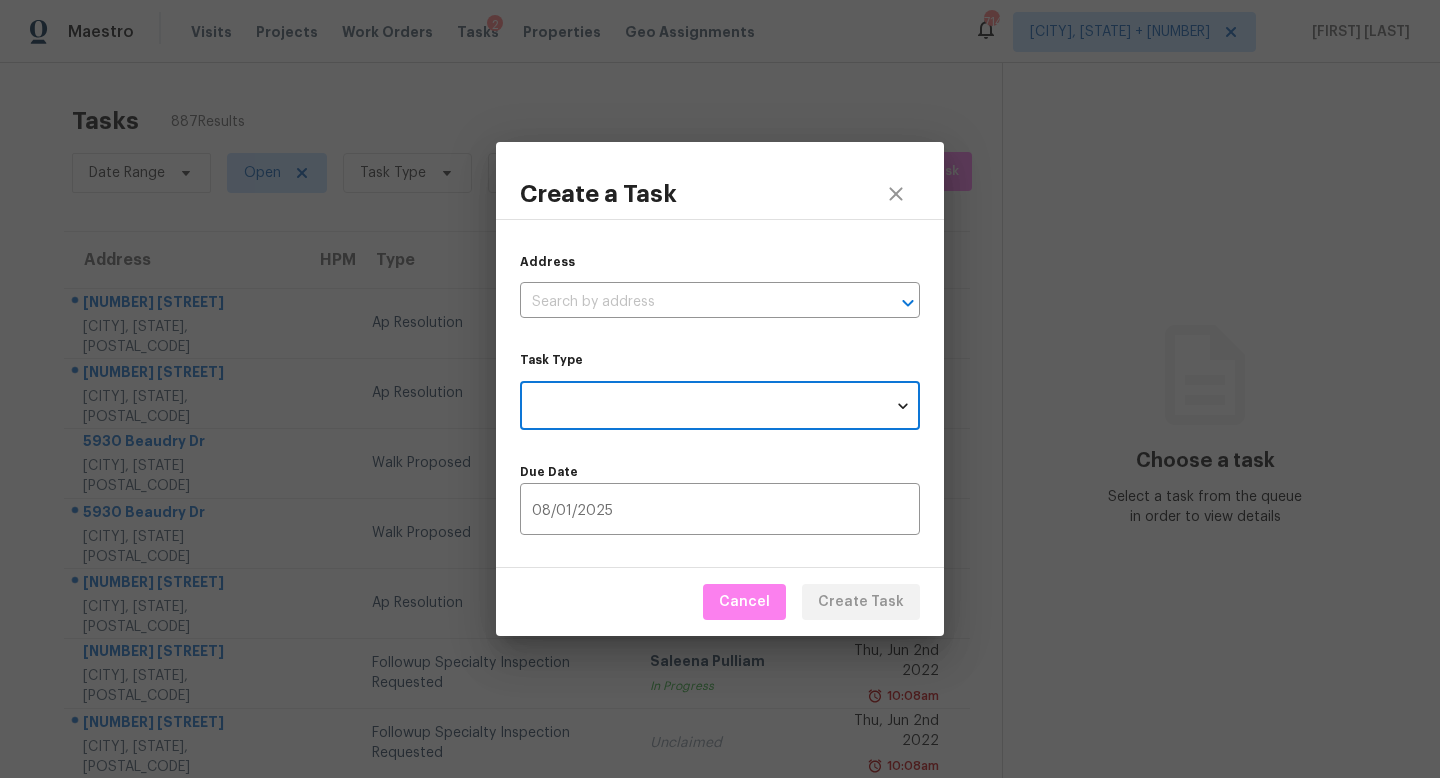 click at bounding box center [692, 302] 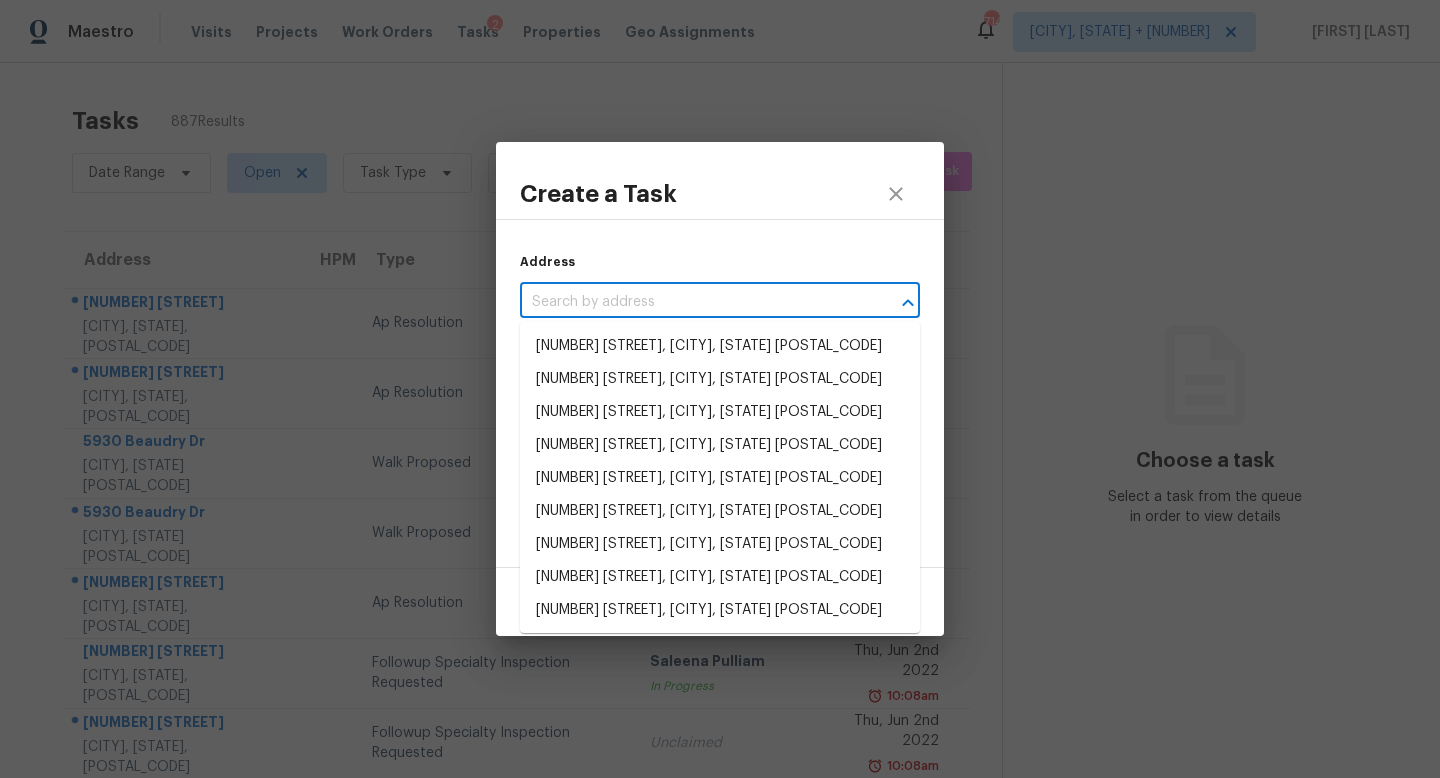 paste on "1400 El Camino Real Apt 125 South San Francisco, CA, 94080" 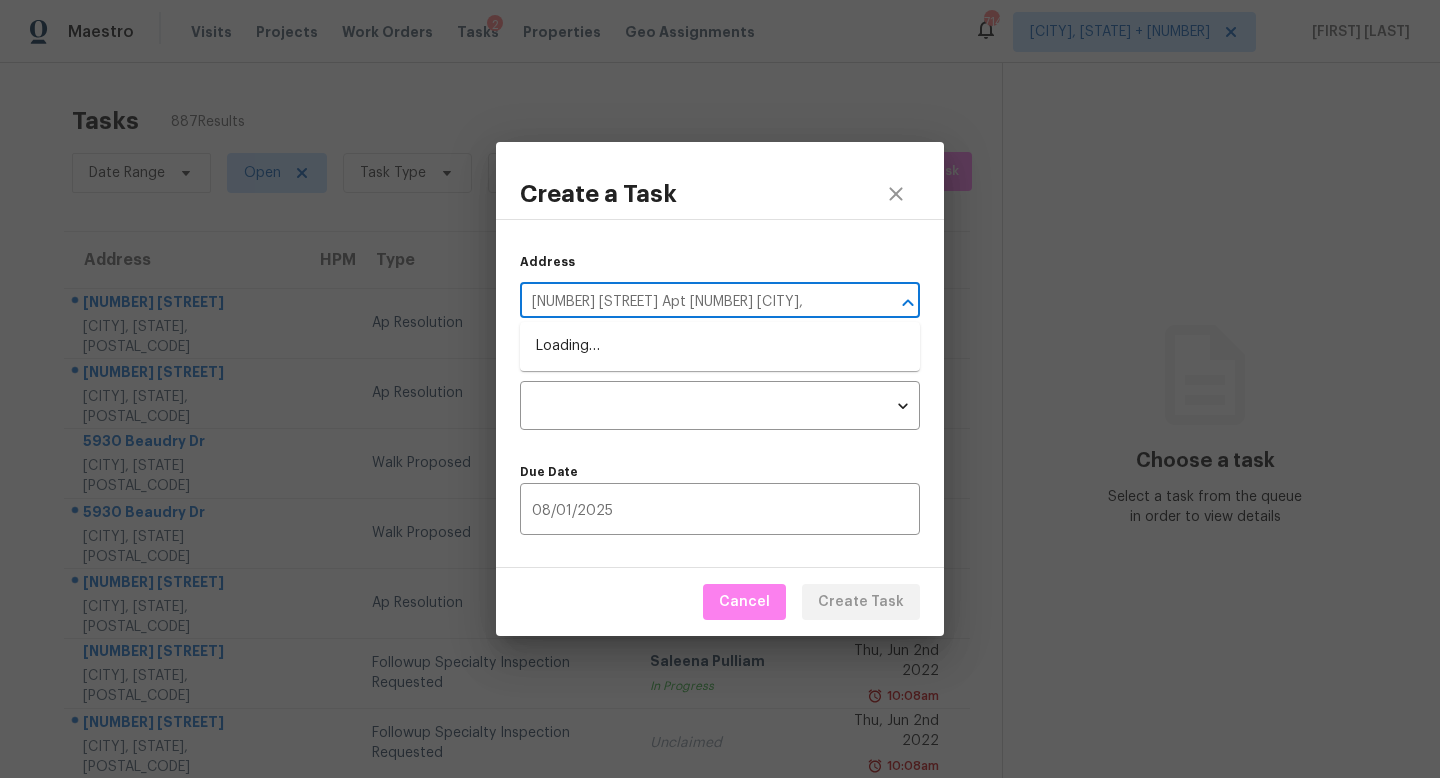 scroll, scrollTop: 0, scrollLeft: 0, axis: both 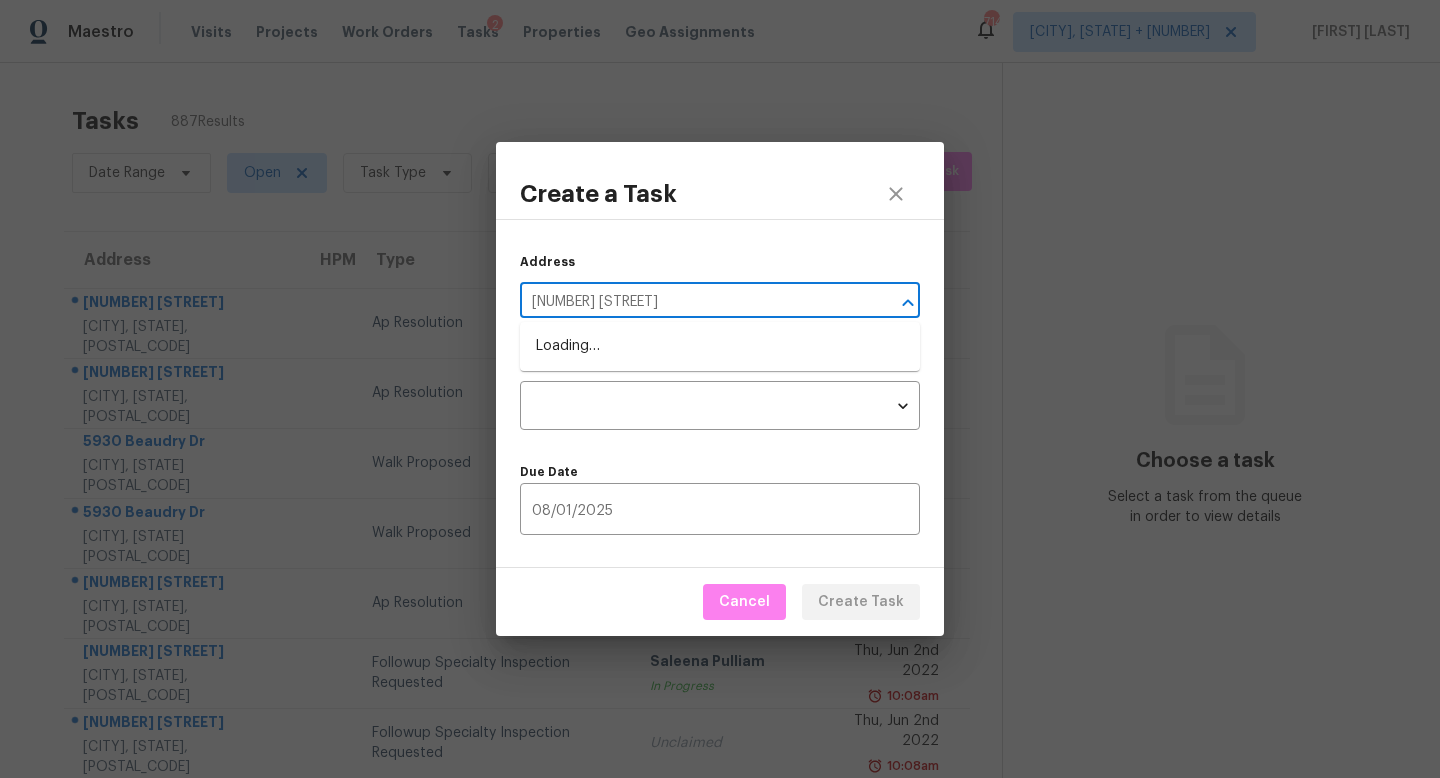 type on "1400 El Camino Real" 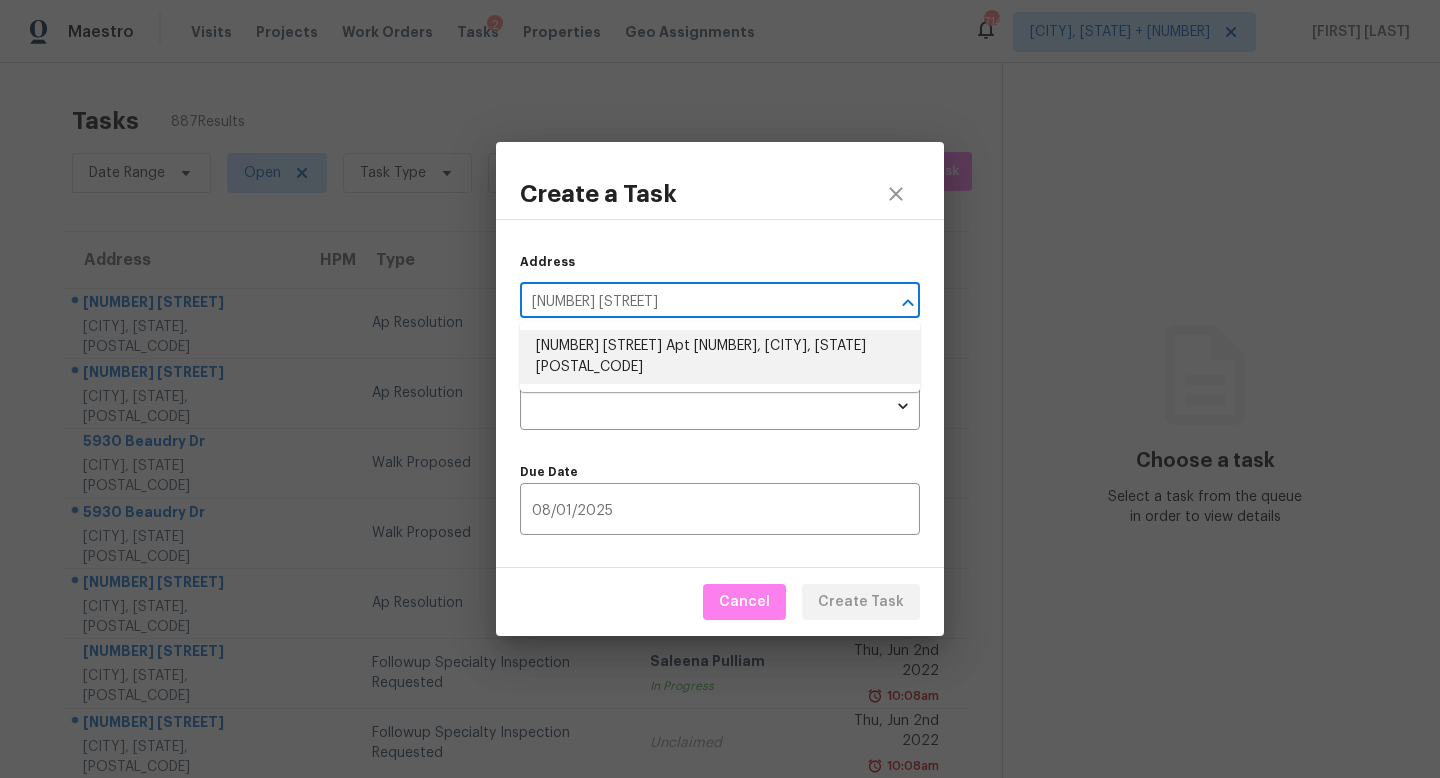 click on "1400 El Camino Real Apt 125, South San Francisco, CA 94080" at bounding box center (720, 357) 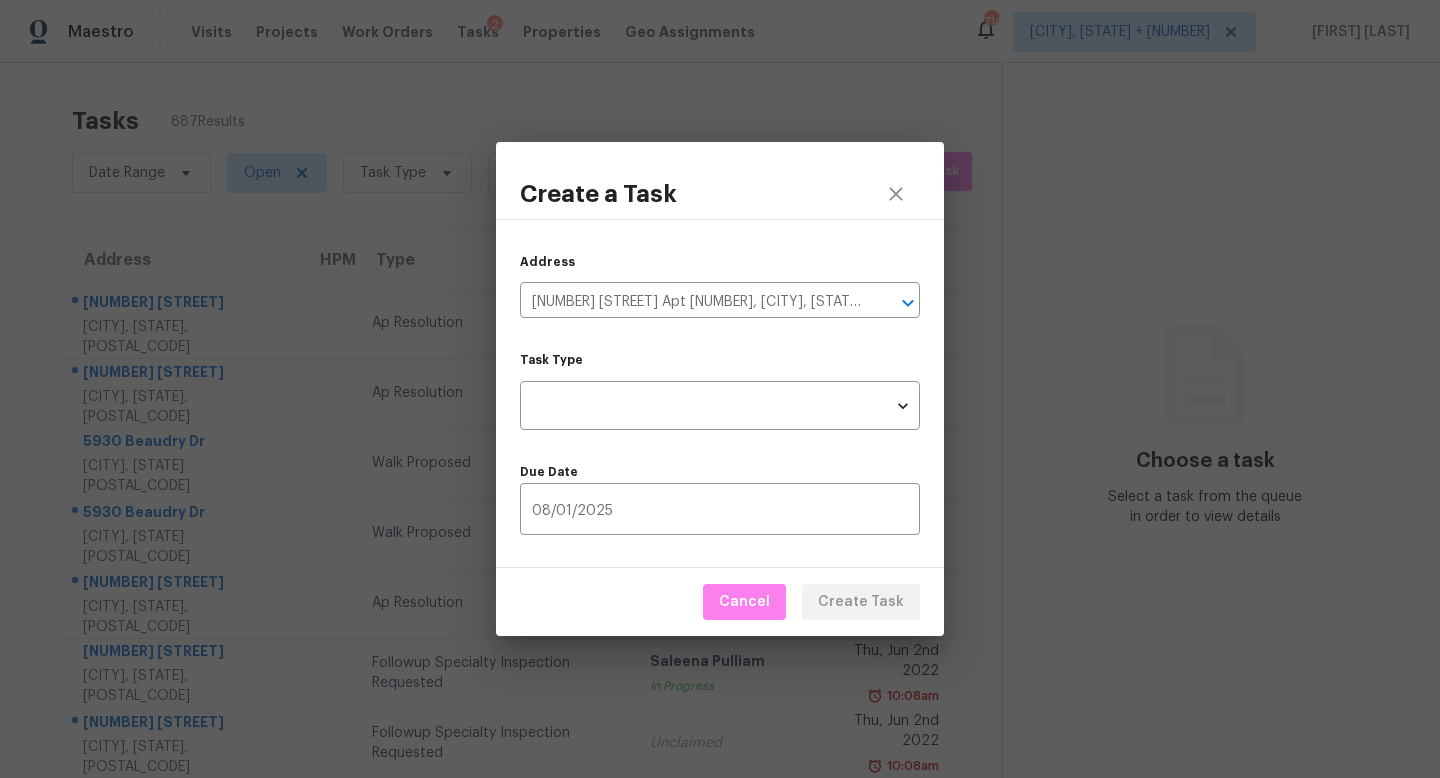 click on "Address 1400 El Camino Real Apt 125, South San Francisco, CA 94080 ​ Task Type ​ Task Type Due Date 08/01/2025 ​" at bounding box center [720, 393] 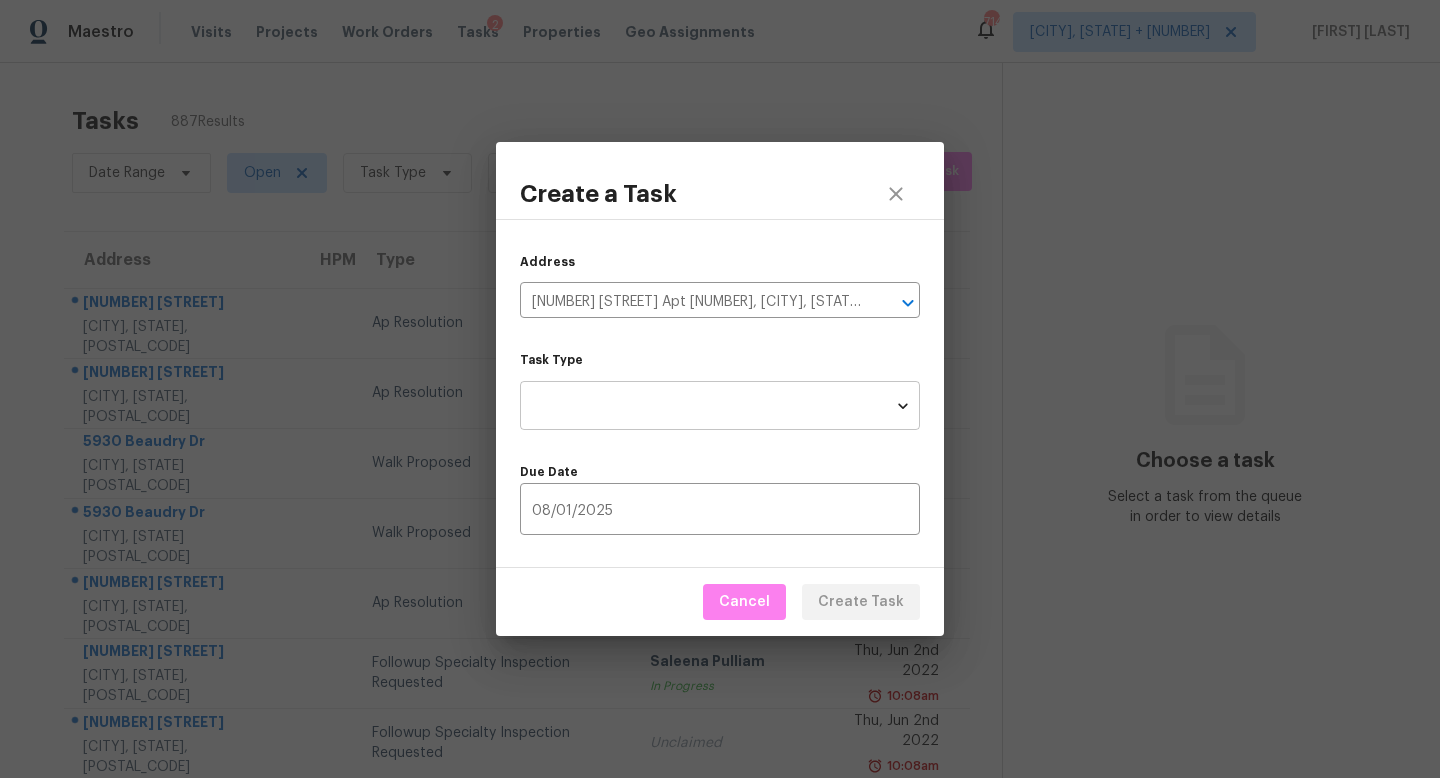 click on "Maestro Visits Projects Work Orders Tasks 2 Properties Geo Assignments 714 Knoxville, TN + 60 Jishnu Manoj Tasks 887  Results Date Range Open Task Type Assignee ​ Create a Task Address HPM Type Assignee Due 3728 W Turtle Hill Dr   Anthem, AZ, 85086 Ap Resolution Unclaimed Tue, Dec 14th 2021 9:57am 1642 W Tuckey Ln   Phoenix, AZ, 85015 Ap Resolution Unclaimed Tue, Dec 14th 2021 9:59am 5930 Beaudry Dr   Houston, TX, 77035 Walk Proposed Seyi Dodo-Williams In Progress Thu, May 12th 2022 1:15pm 5930 Beaudry Dr   Houston, TX, 77035 Walk Proposed Unclaimed Thu, May 12th 2022 1:15pm 2021 W Natal Cir   Mesa, AZ, 85202 Ap Resolution Unclaimed Mon, May 16th 2022 12:30pm 4523 Tangle Creek Ln   Spring, TX, 77388 Followup Specialty Inspection Requested Saleena Pulliam In Progress Thu, Jun 2nd 2022 10:08am 4523 Tangle Creek Ln   Spring, TX, 77388 Followup Specialty Inspection Requested Unclaimed Thu, Jun 2nd 2022 10:08am 3218 Hawkins Glen Ln   Katy, TX, 77449 Ap Resolution Unclaimed Tue, Jun 28th 2022 2:53pm Ap Resolution" at bounding box center (720, 389) 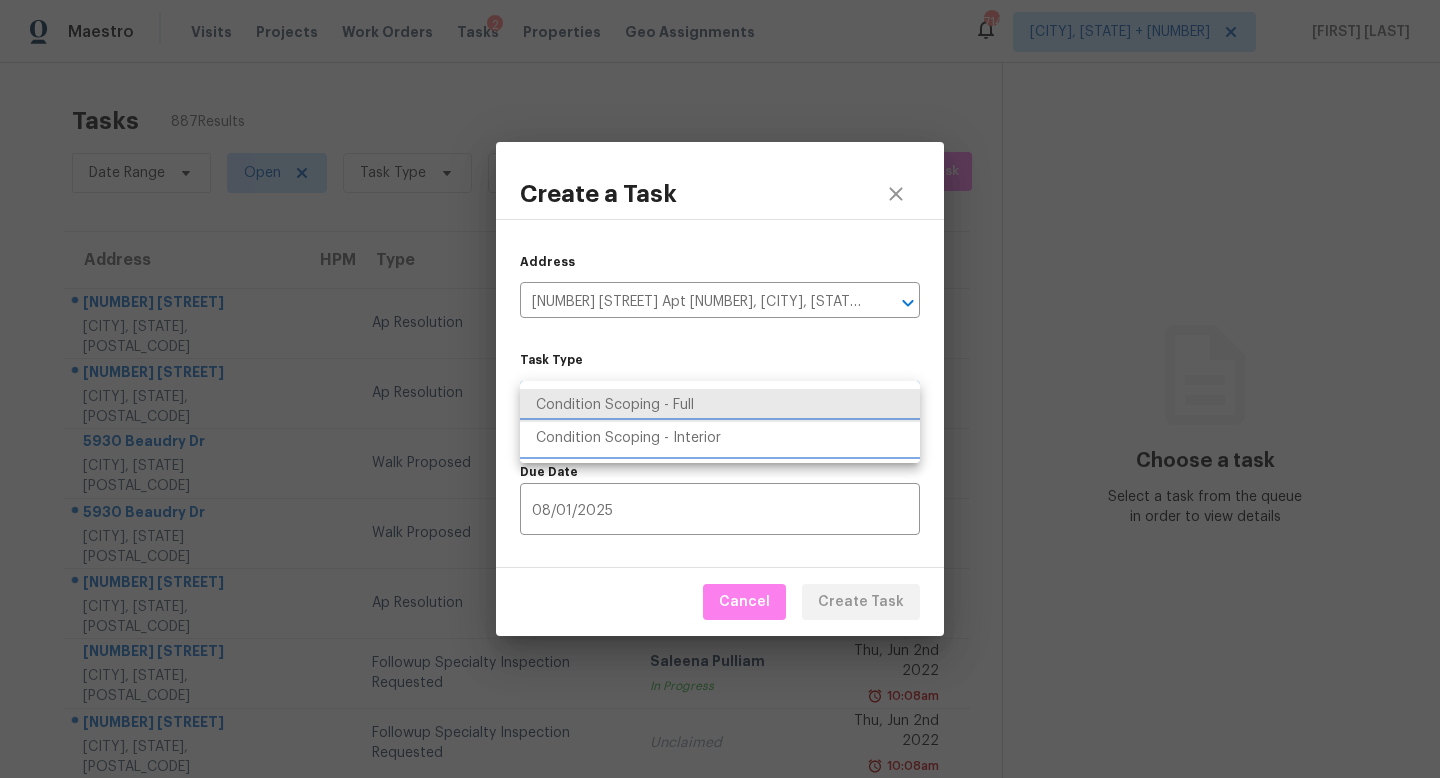 click on "Condition Scoping - Interior" at bounding box center (720, 438) 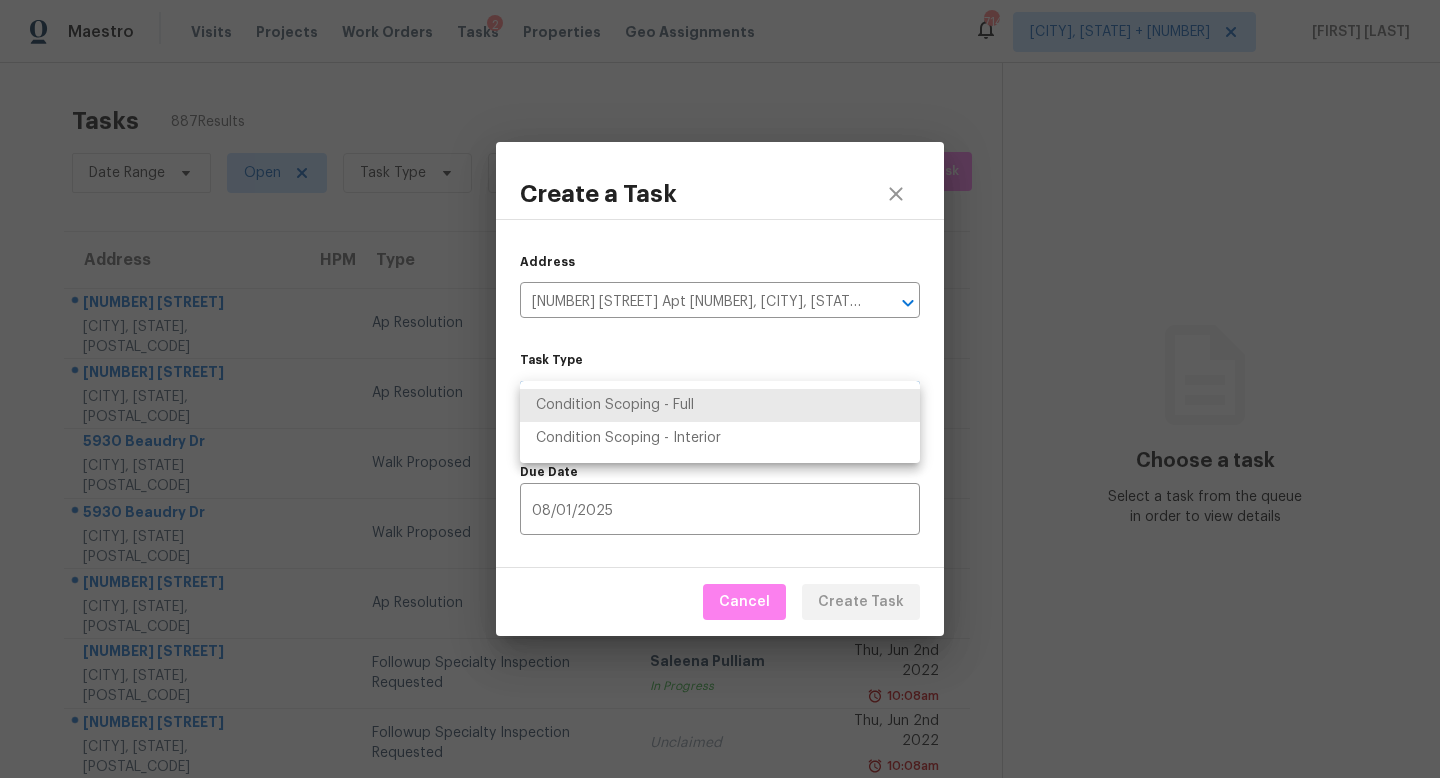 type on "virtual_interior_assessment" 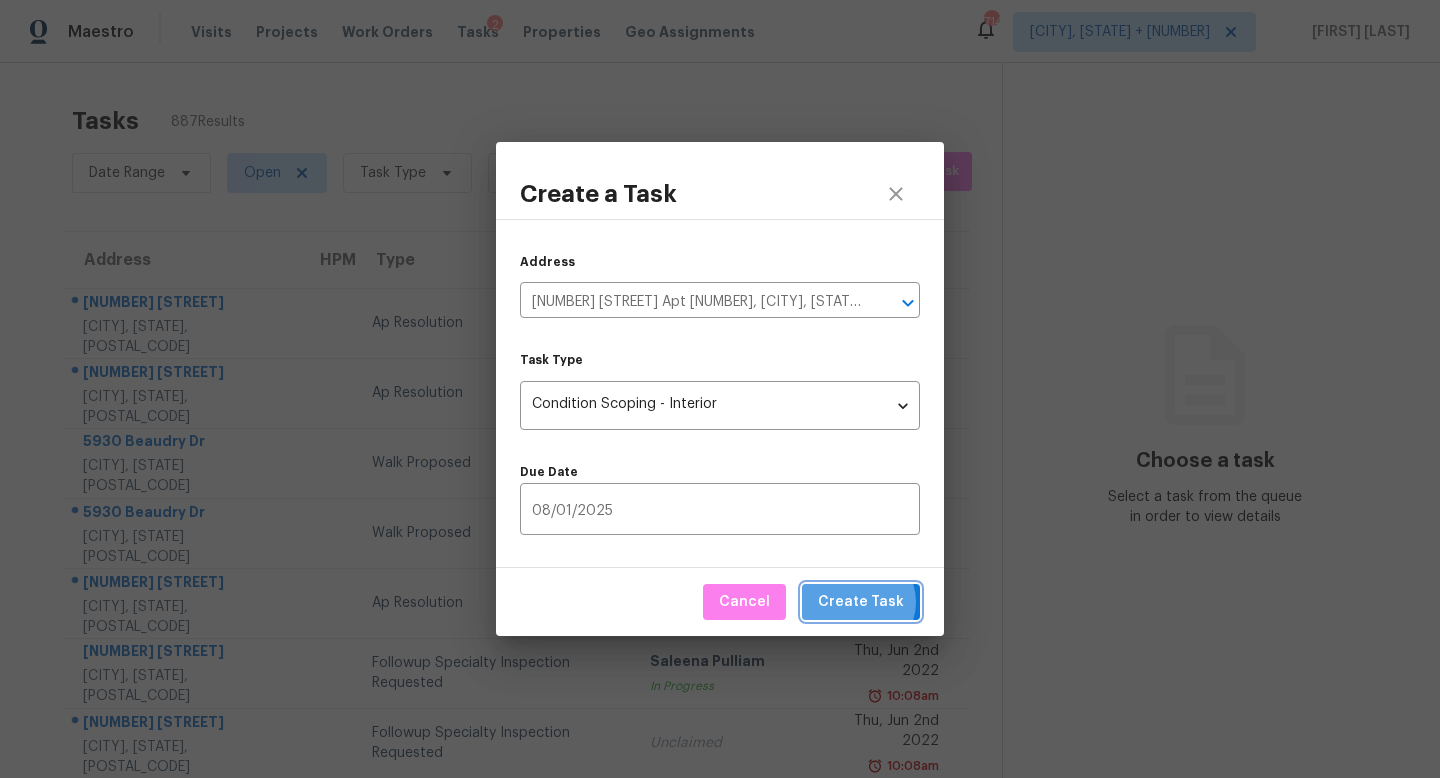click on "Create Task" at bounding box center (861, 602) 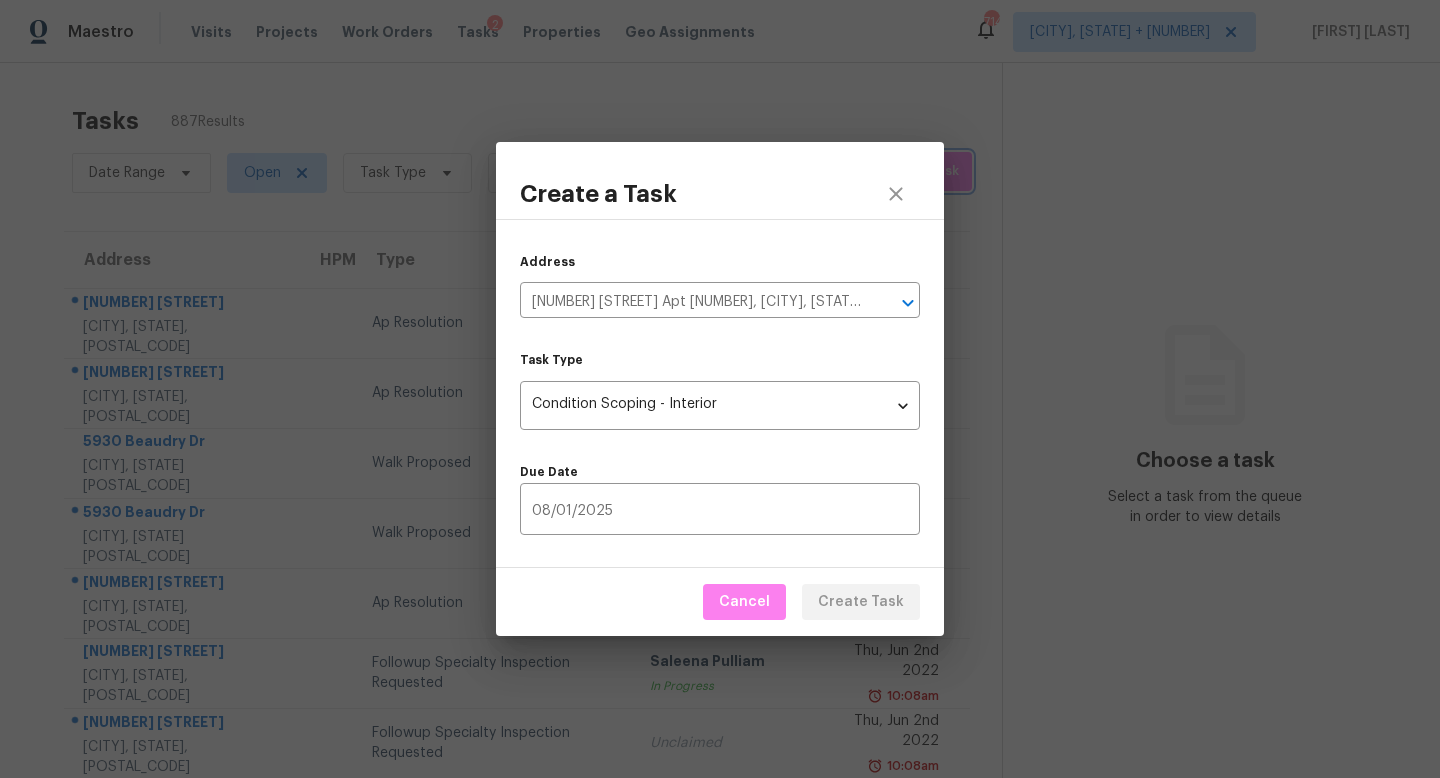 type 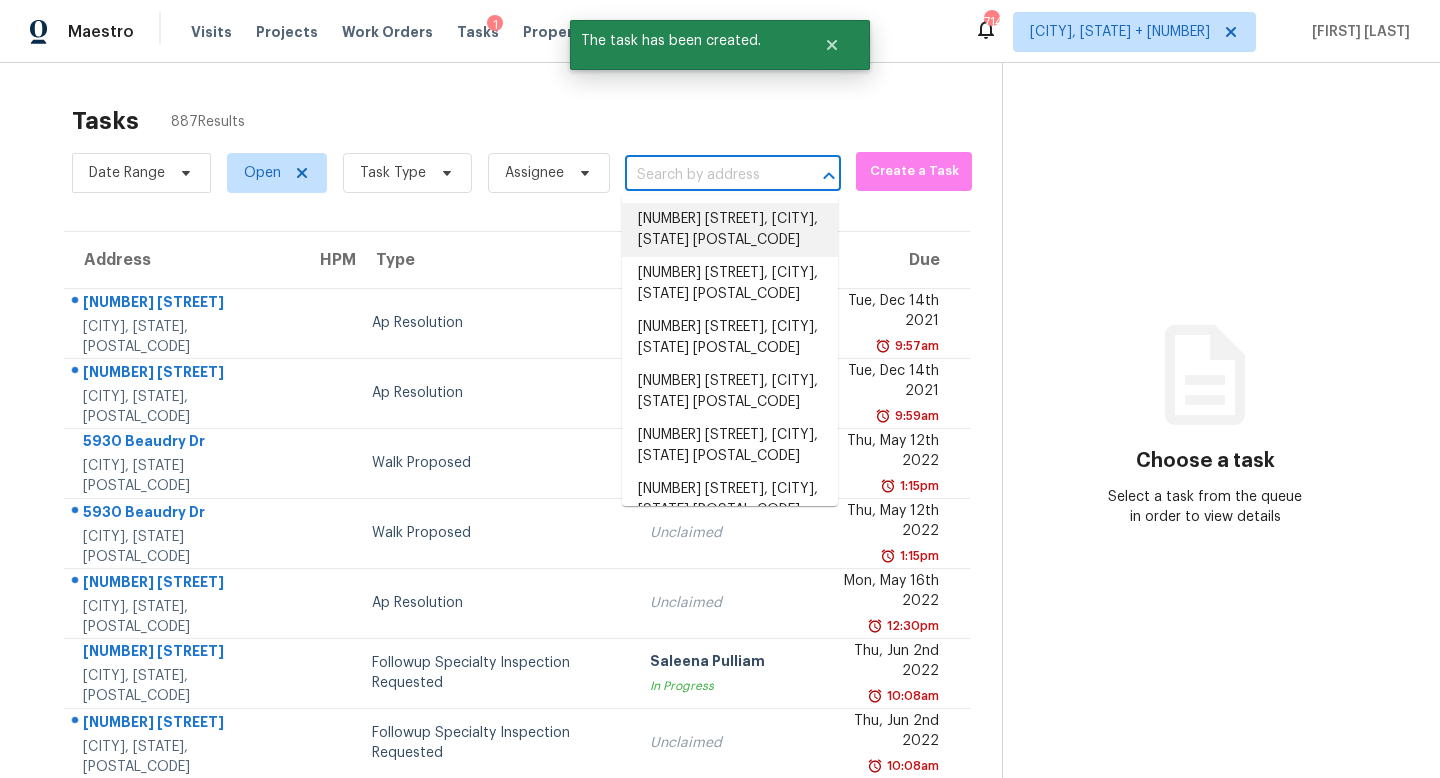 click at bounding box center (705, 175) 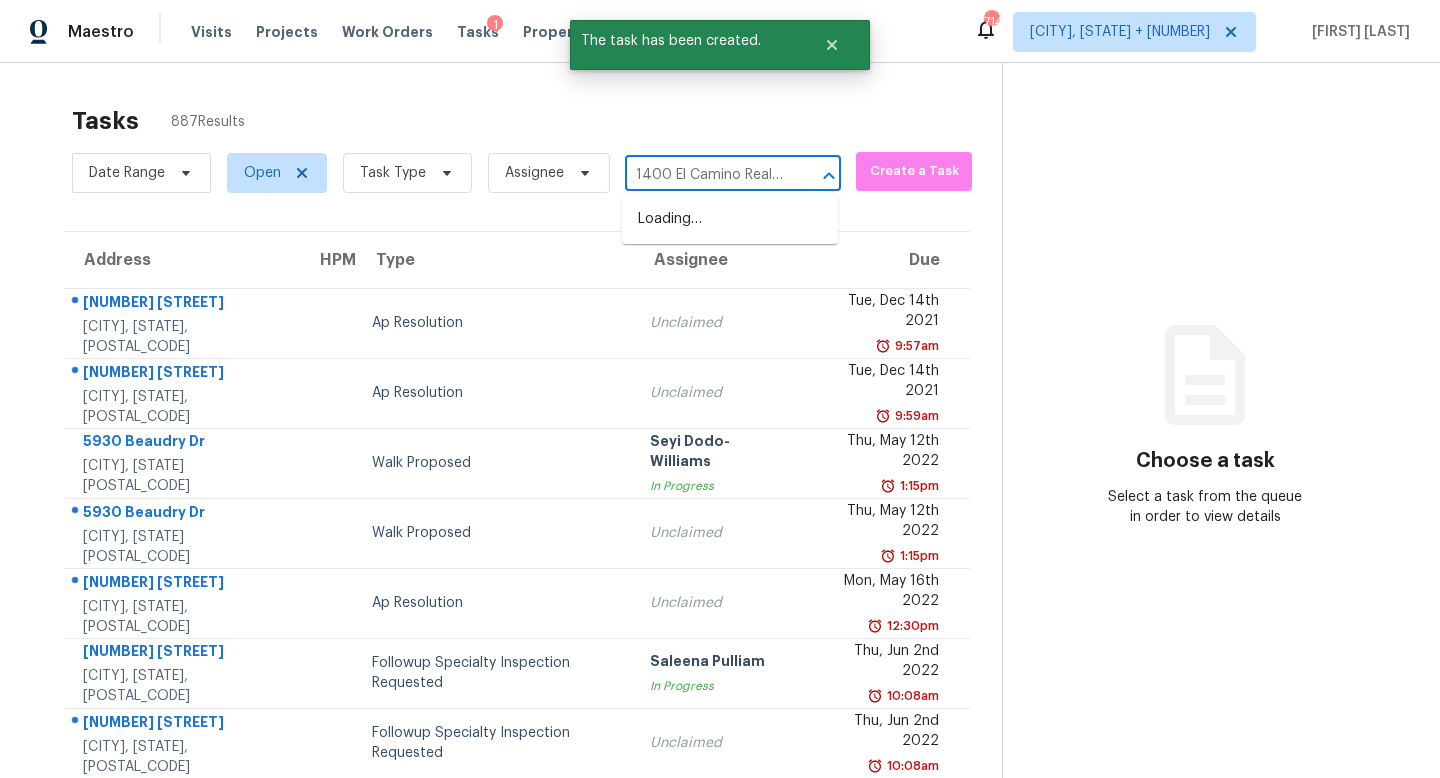 scroll, scrollTop: 0, scrollLeft: 0, axis: both 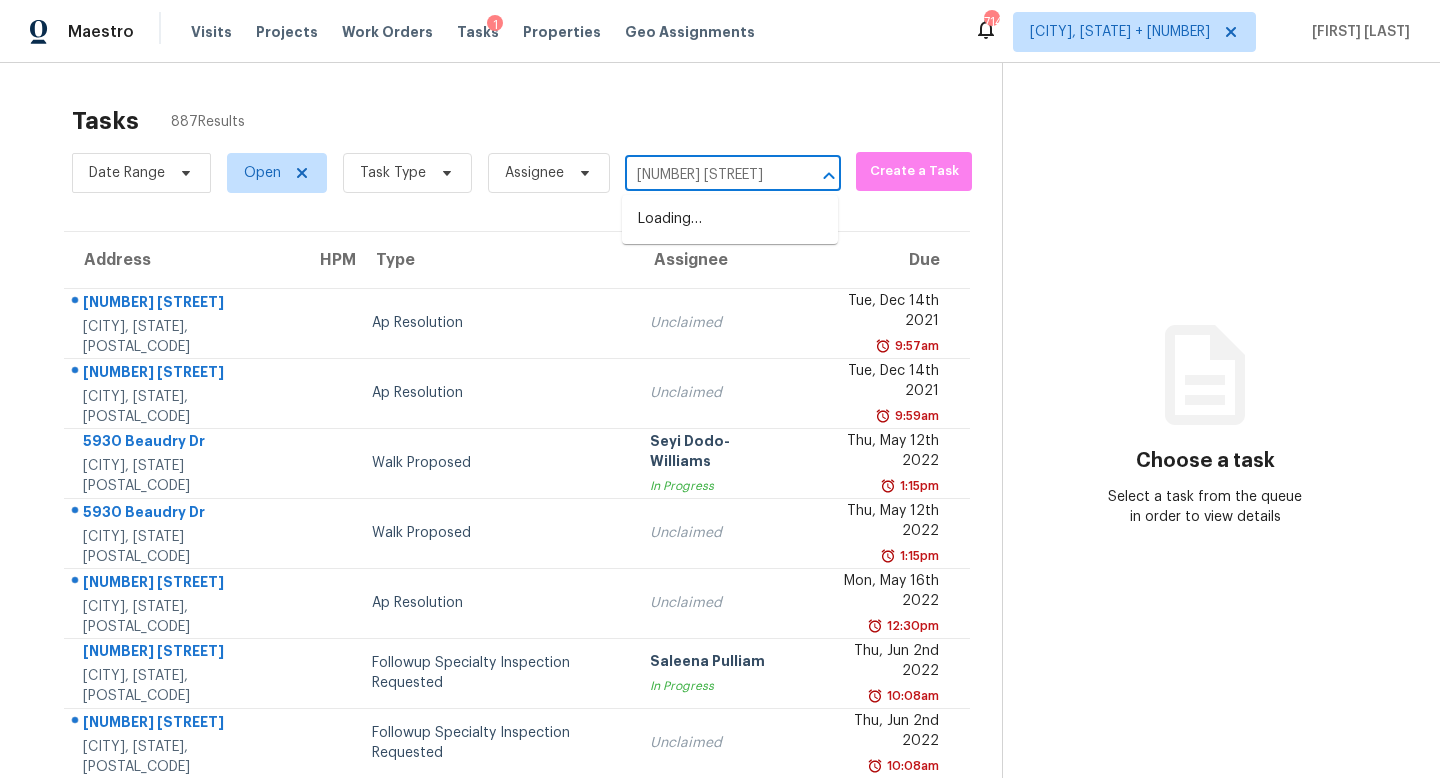type on "1400 El Camino Real" 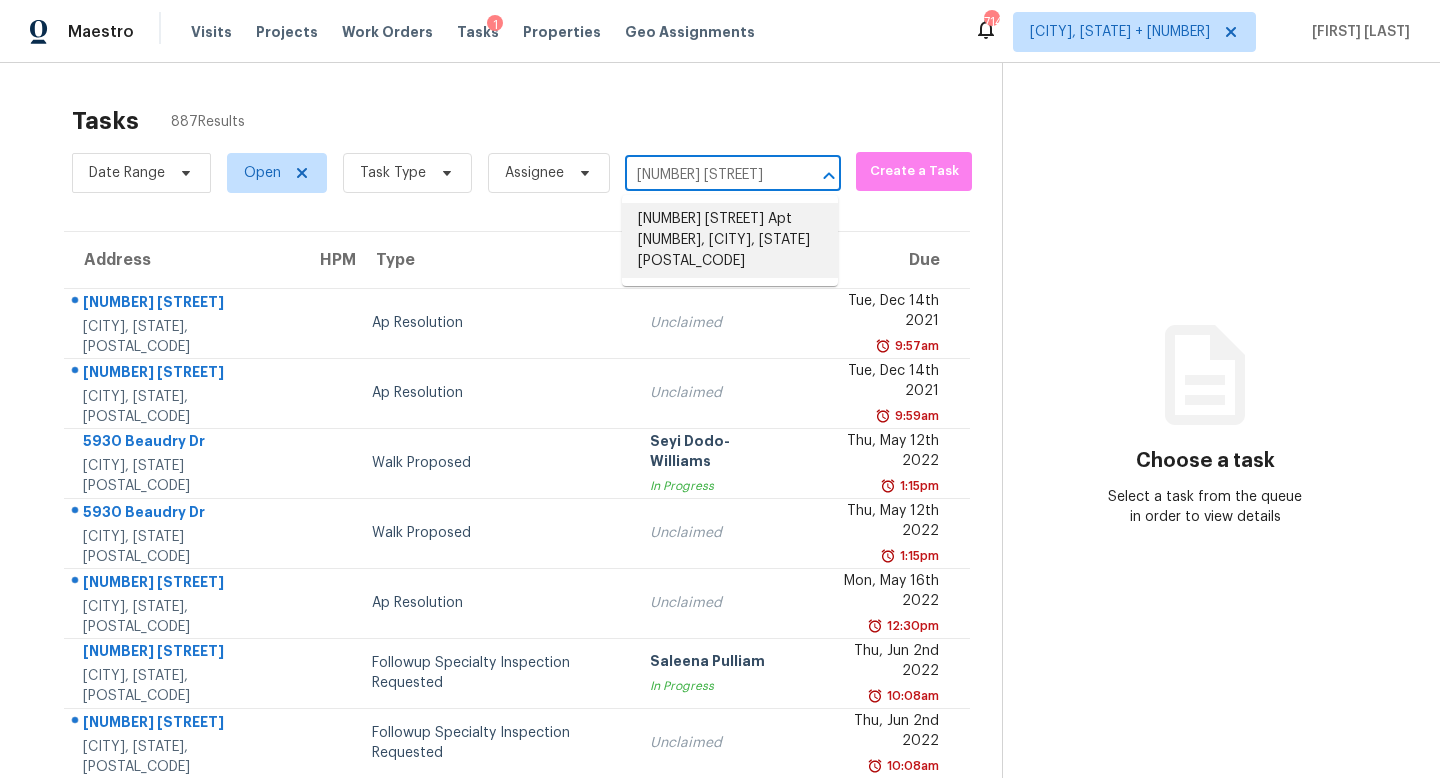 click on "1400 El Camino Real Apt 125, South San Francisco, CA 94080" at bounding box center [730, 240] 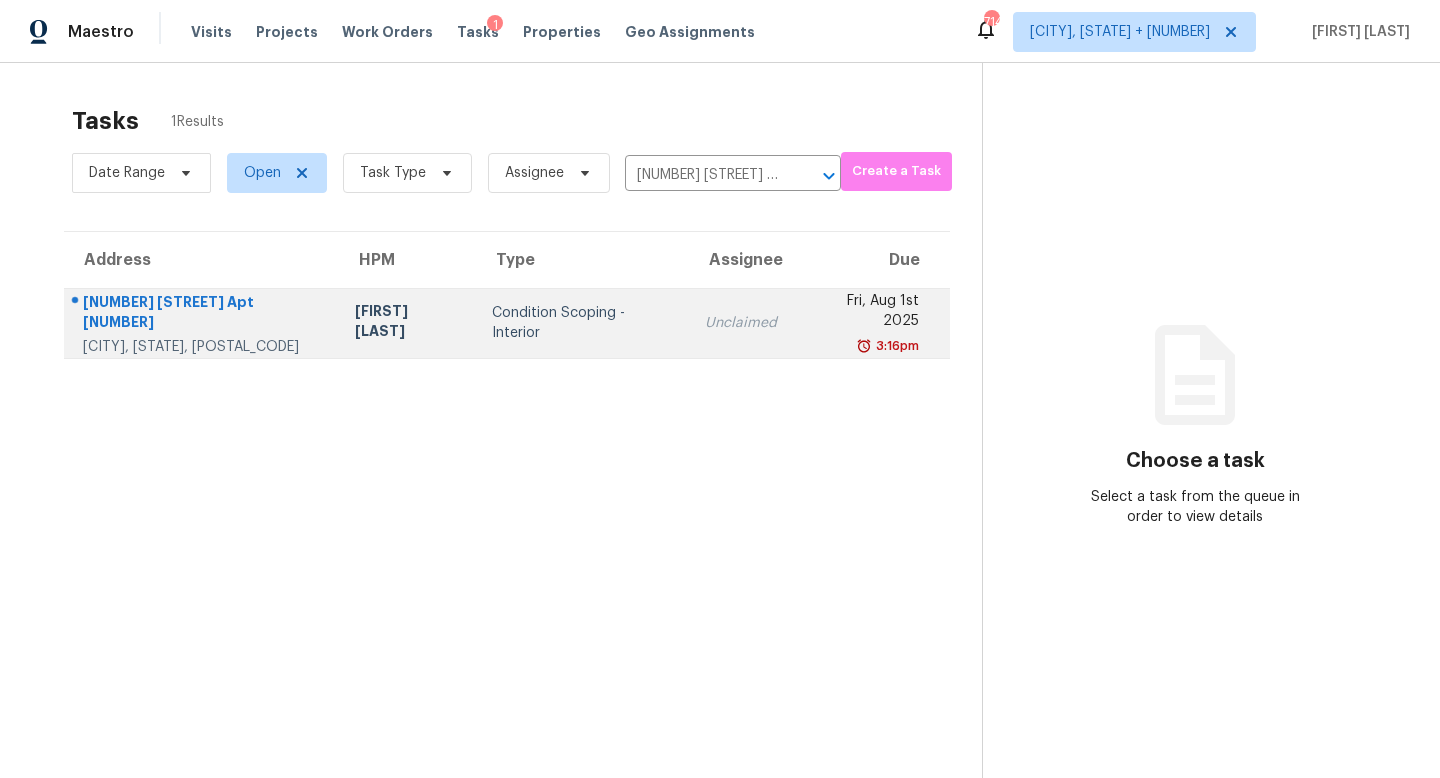 click on "Unclaimed" at bounding box center [741, 323] 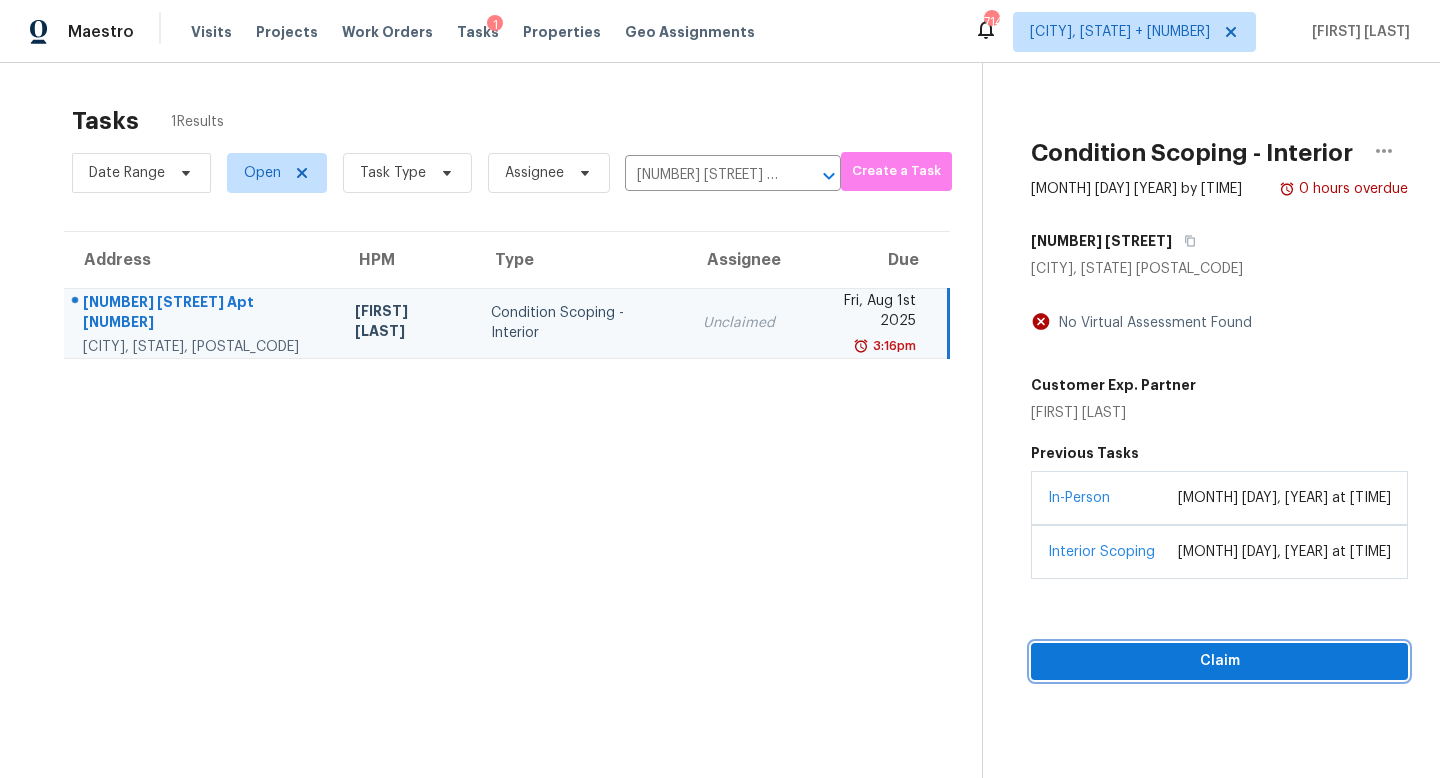 click on "Claim" at bounding box center (1219, 661) 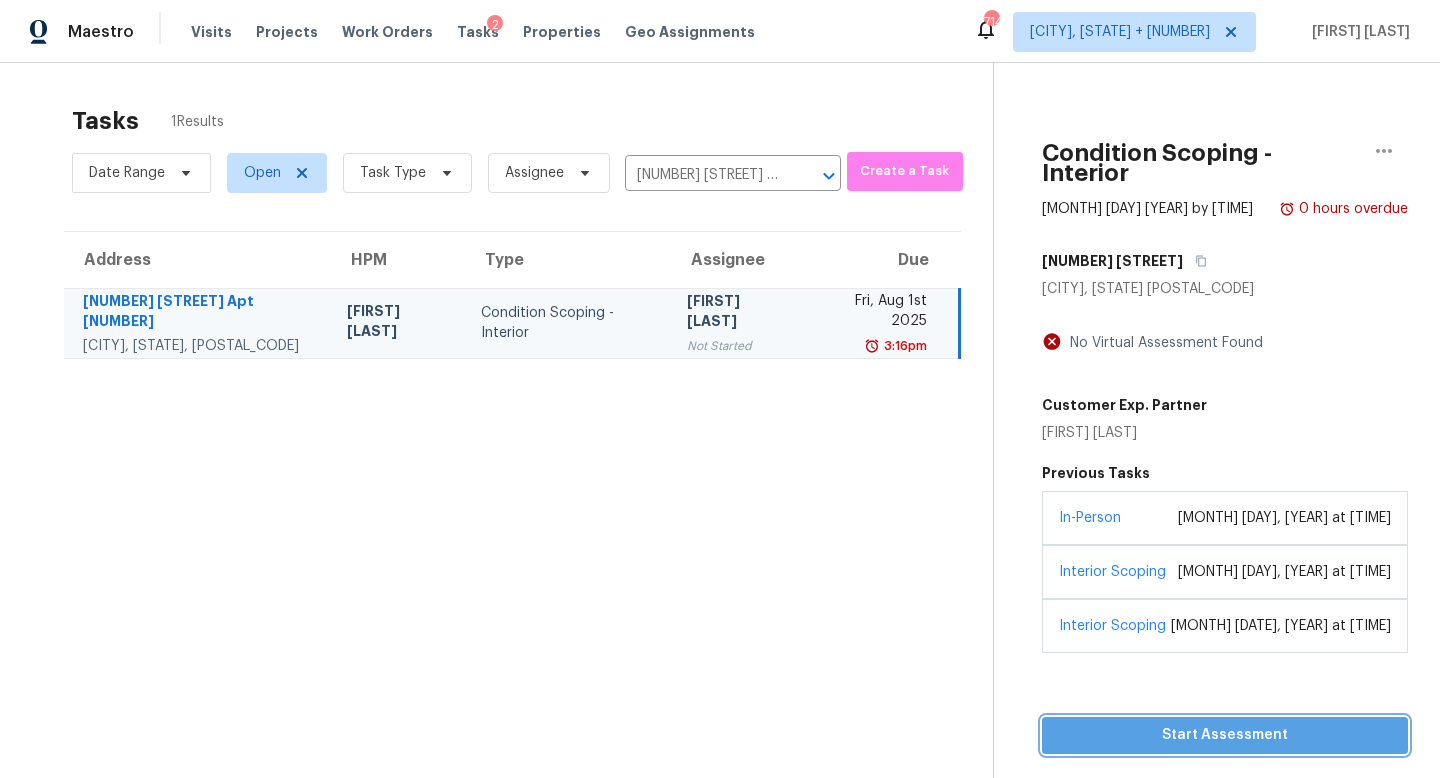 click on "Start Assessment" at bounding box center (1225, 735) 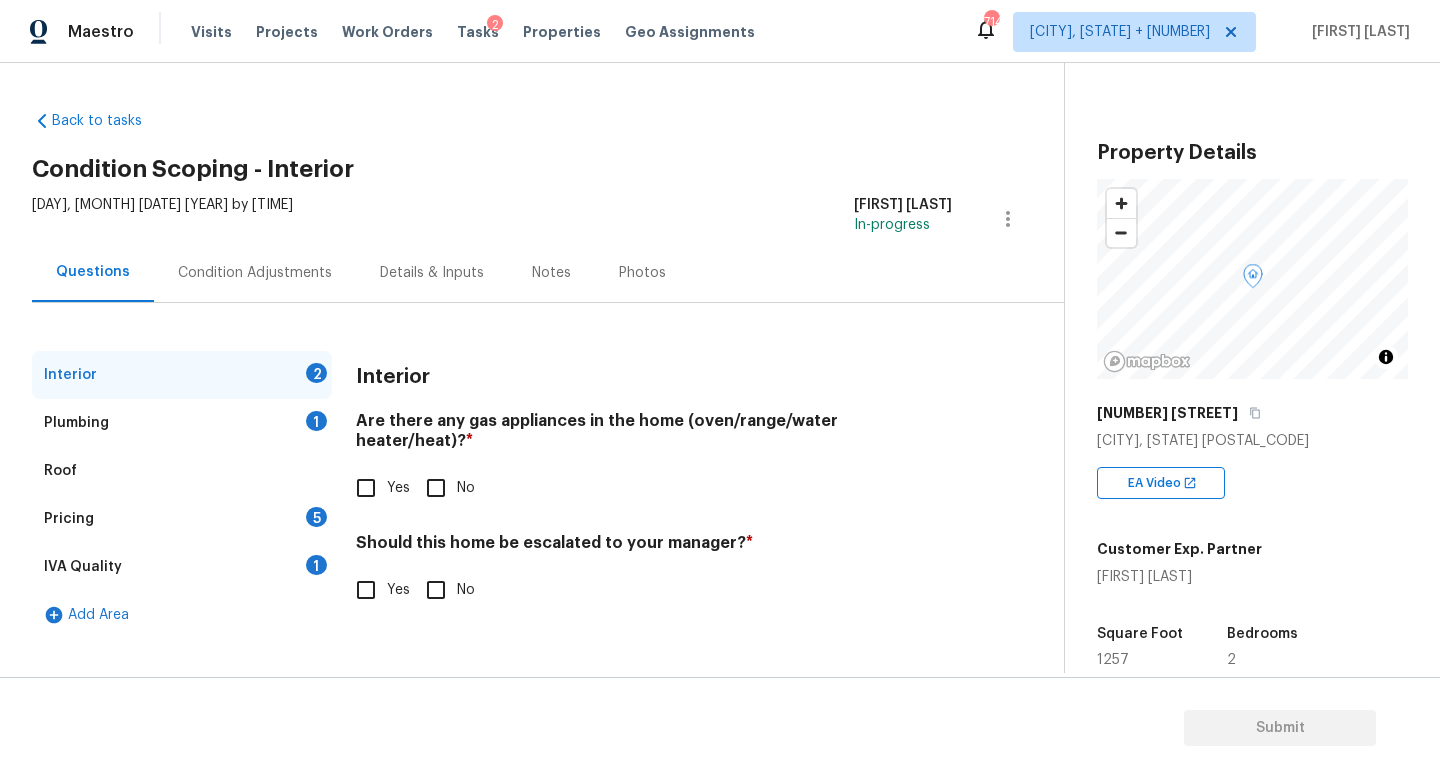 click on "Yes" at bounding box center [366, 488] 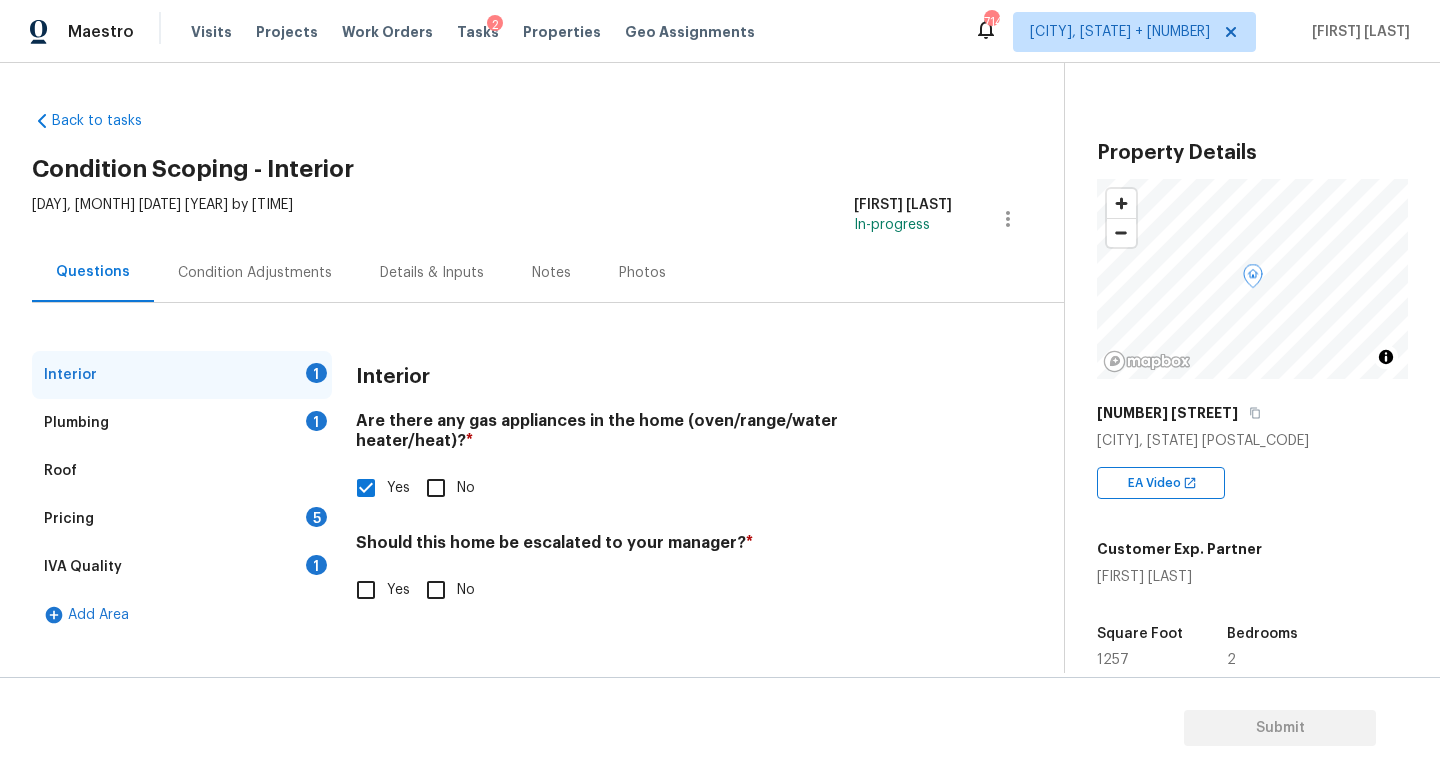 click on "Interior 1 Plumbing 1 Roof Pricing 5 IVA Quality 1 Add Area Interior Are there any gas appliances in the home (oven/range/water heater/heat)?  * Yes No Should this home be escalated to your manager?  * Yes No" at bounding box center (524, 495) 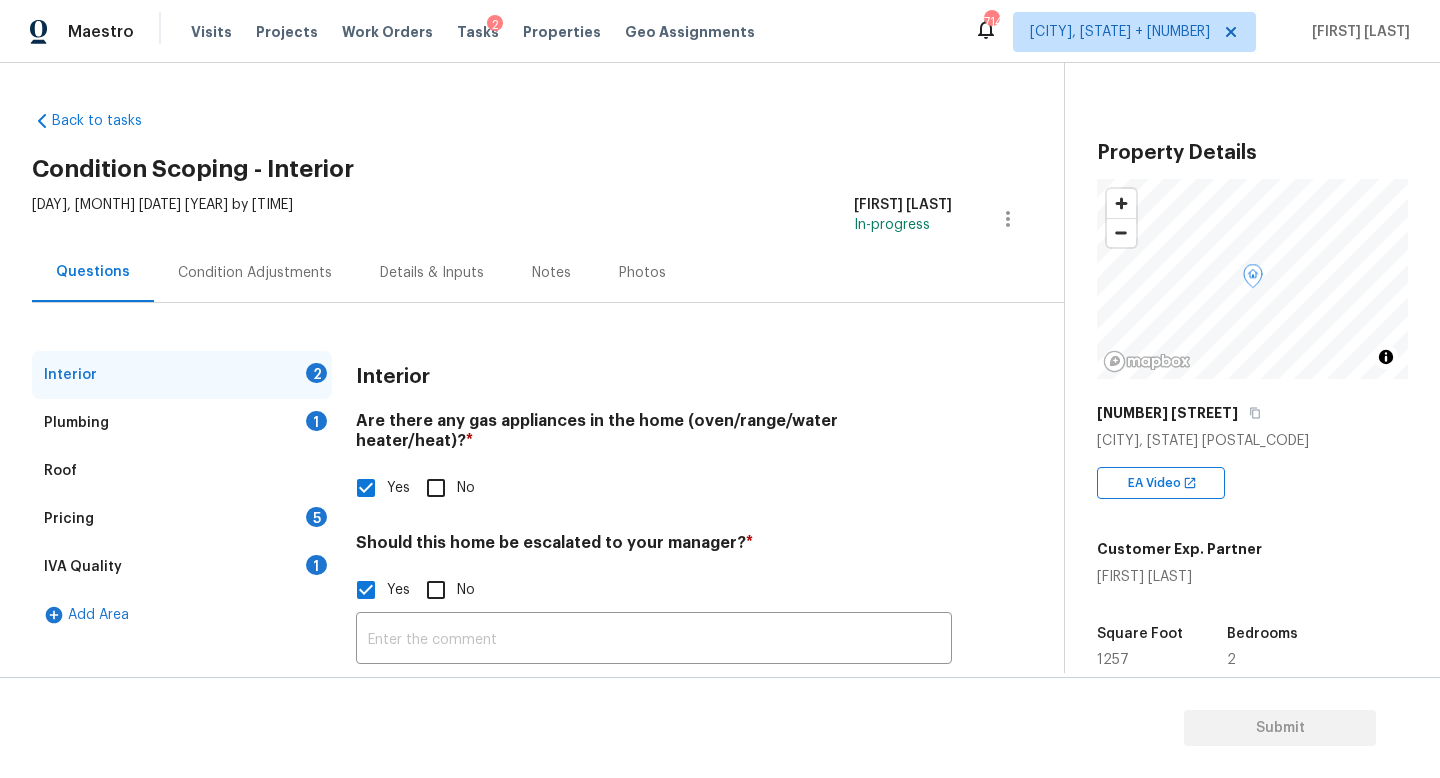 click on "​ Photos" at bounding box center (654, 705) 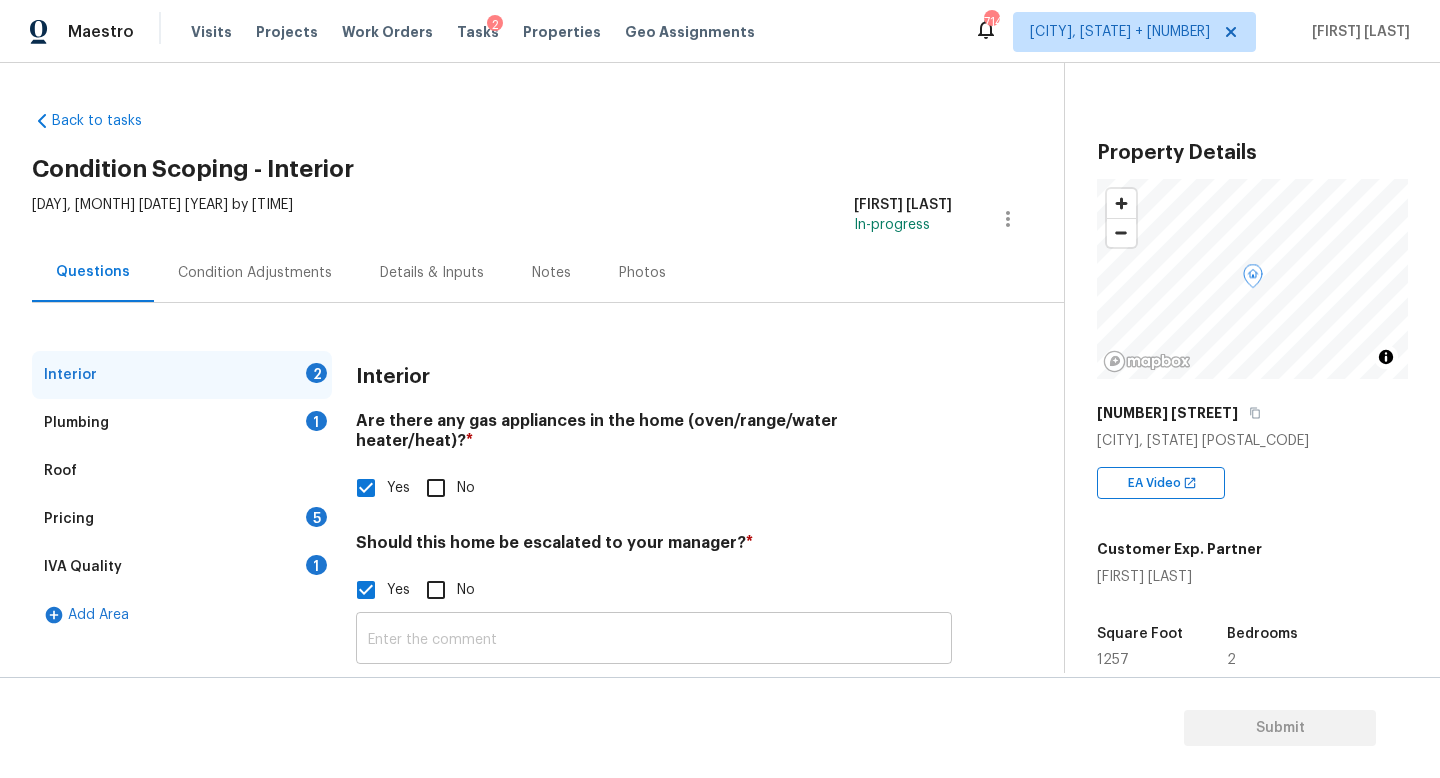 click at bounding box center (654, 640) 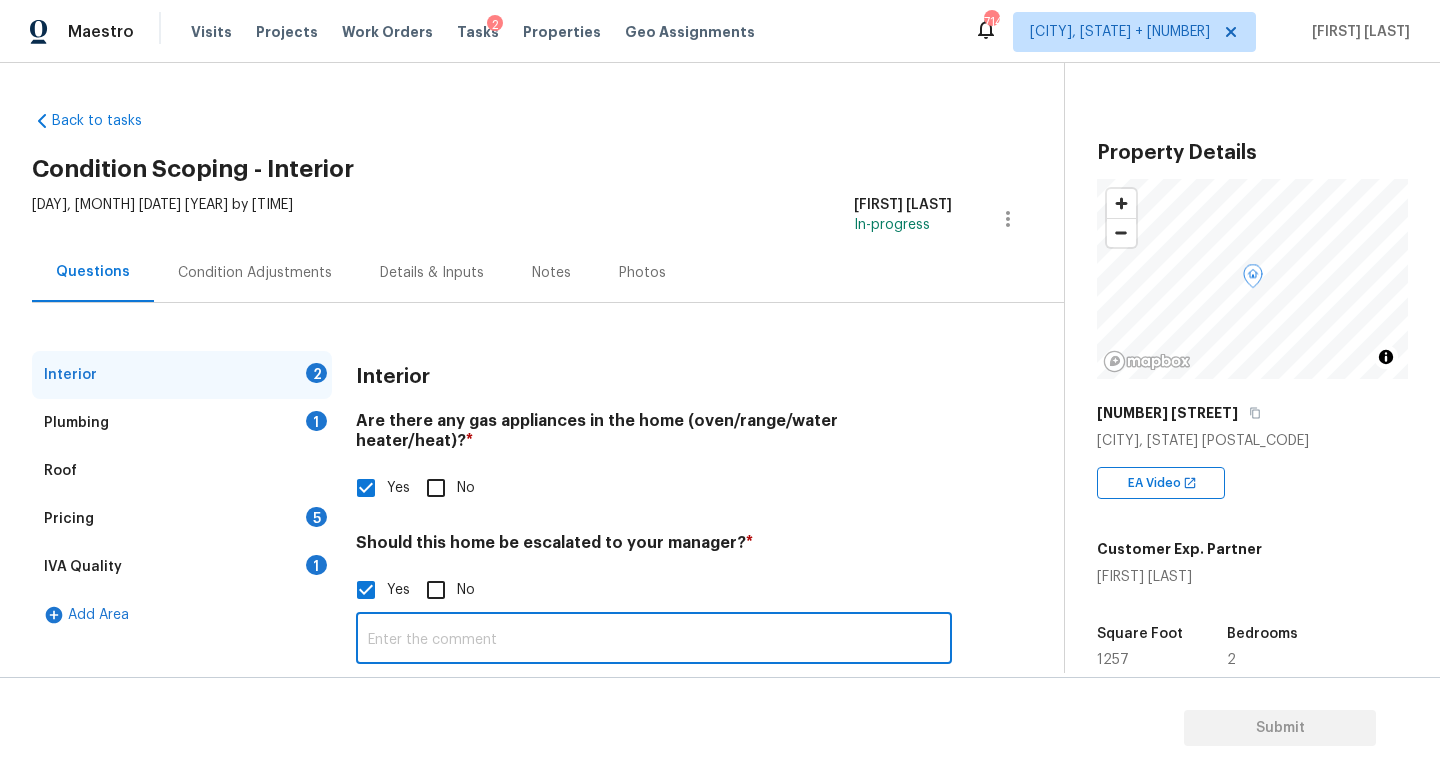 paste on "Water leak in the bathroom 2.19," 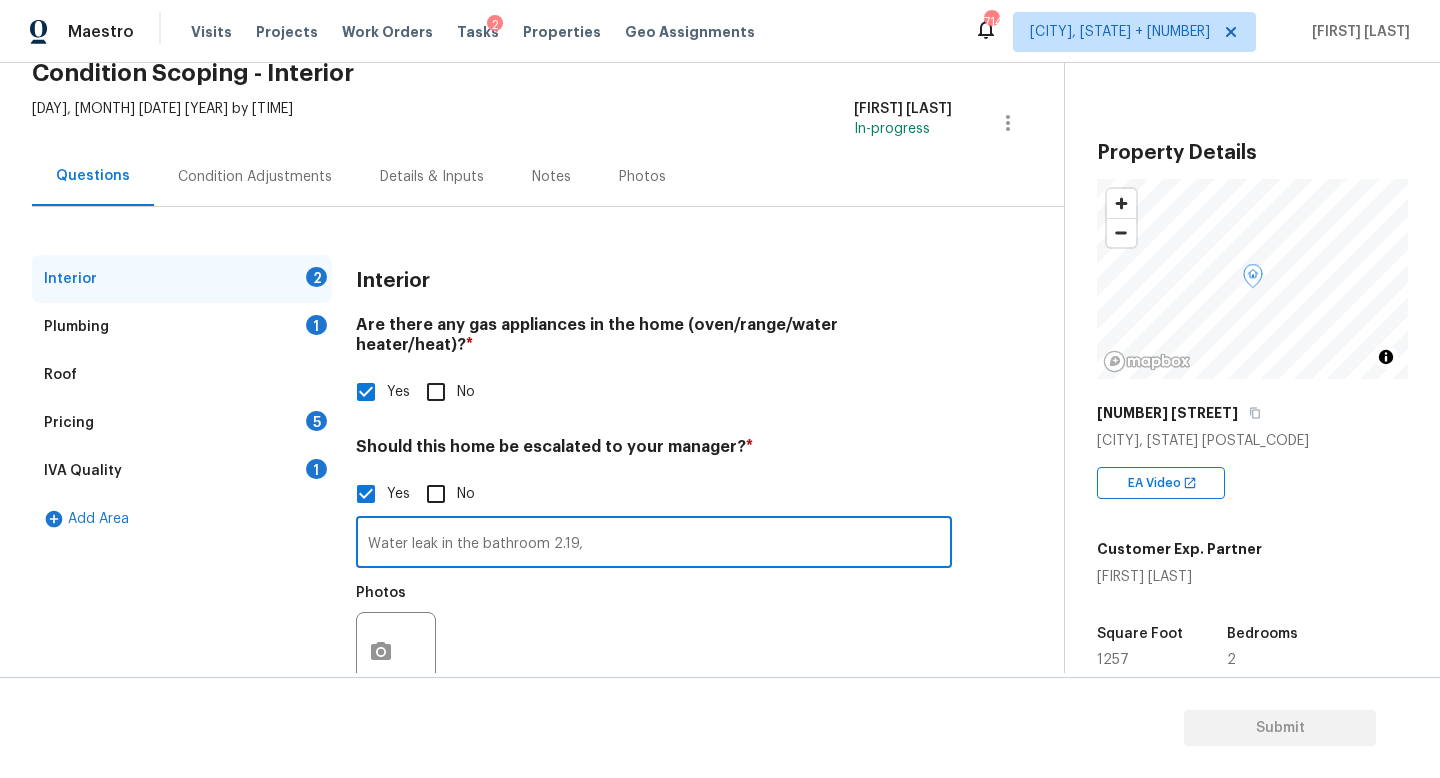 scroll, scrollTop: 137, scrollLeft: 0, axis: vertical 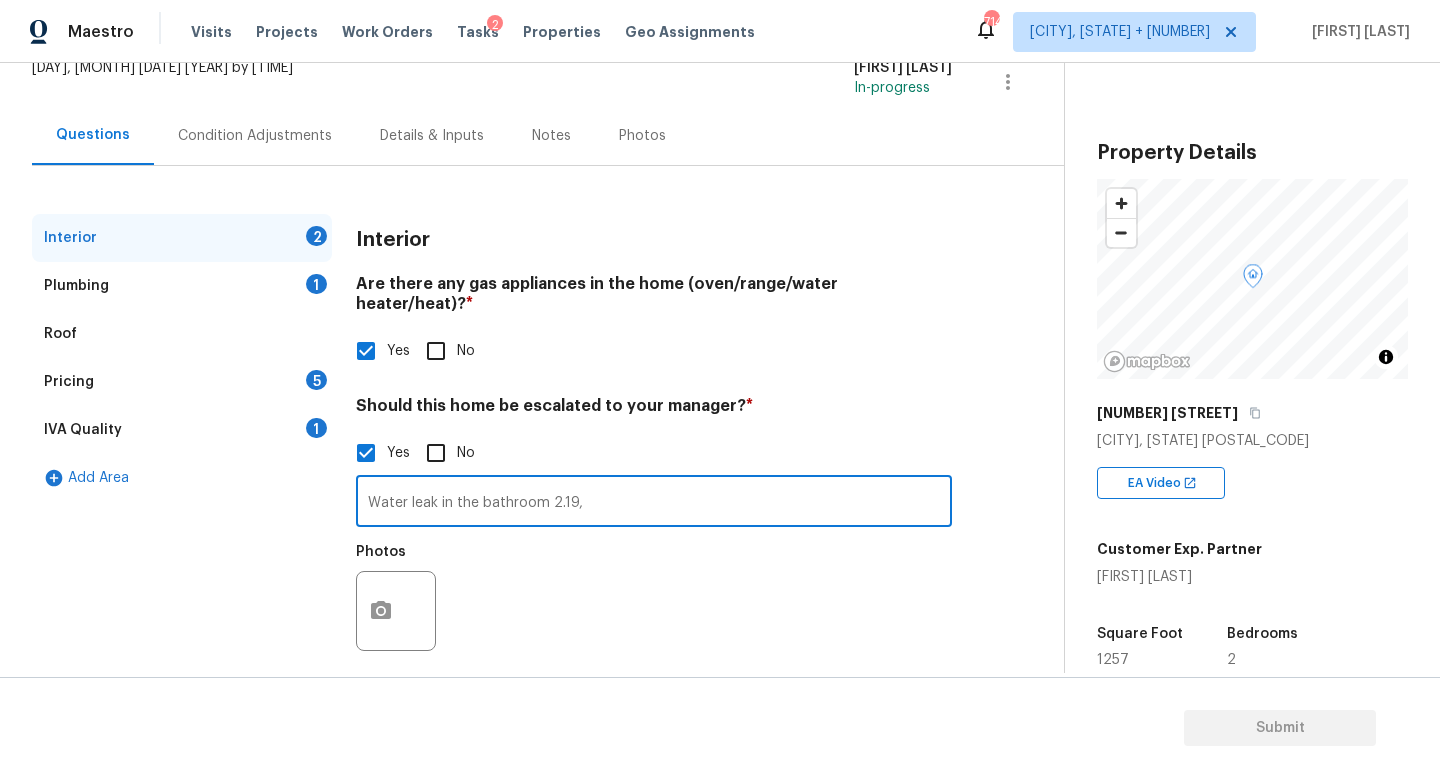 type on "Water leak in the bathroom 2.19," 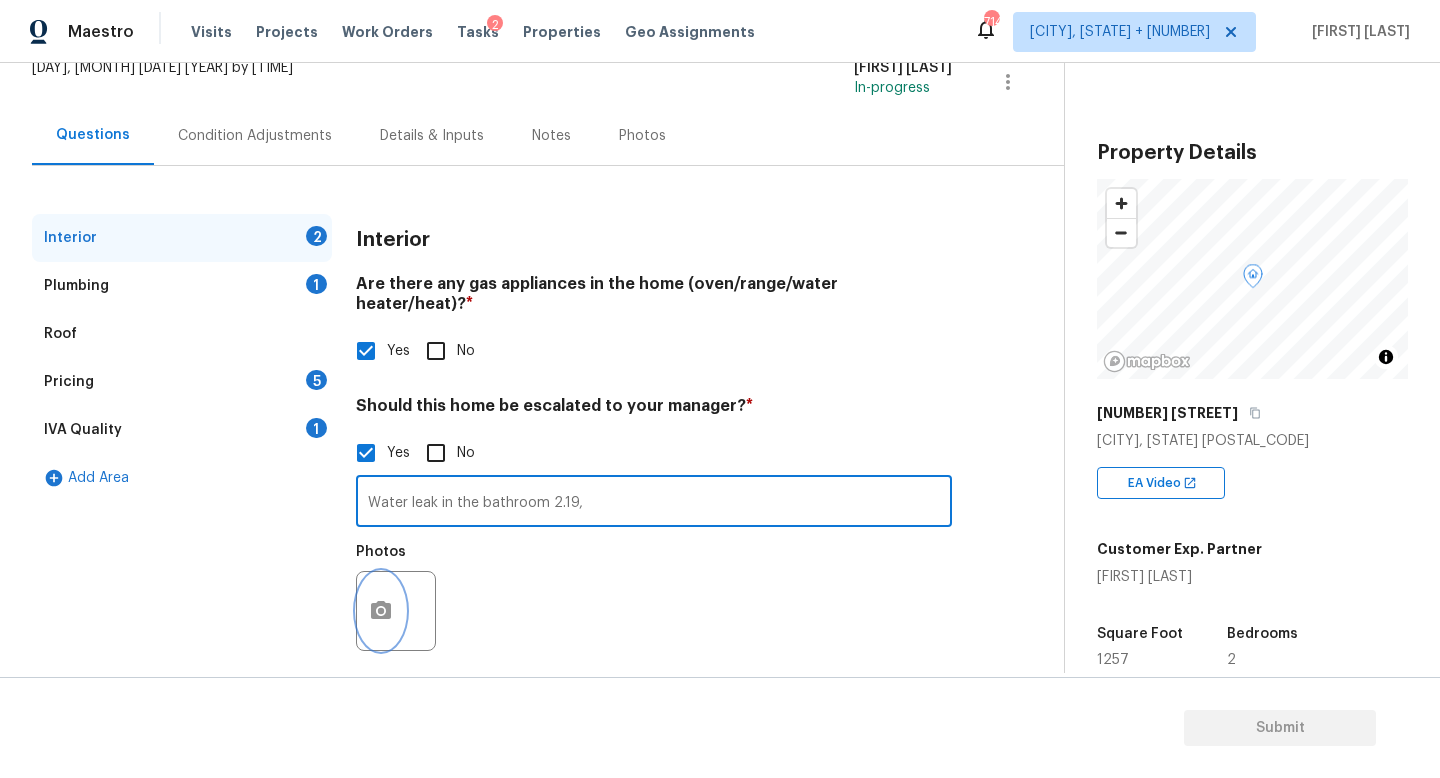 click 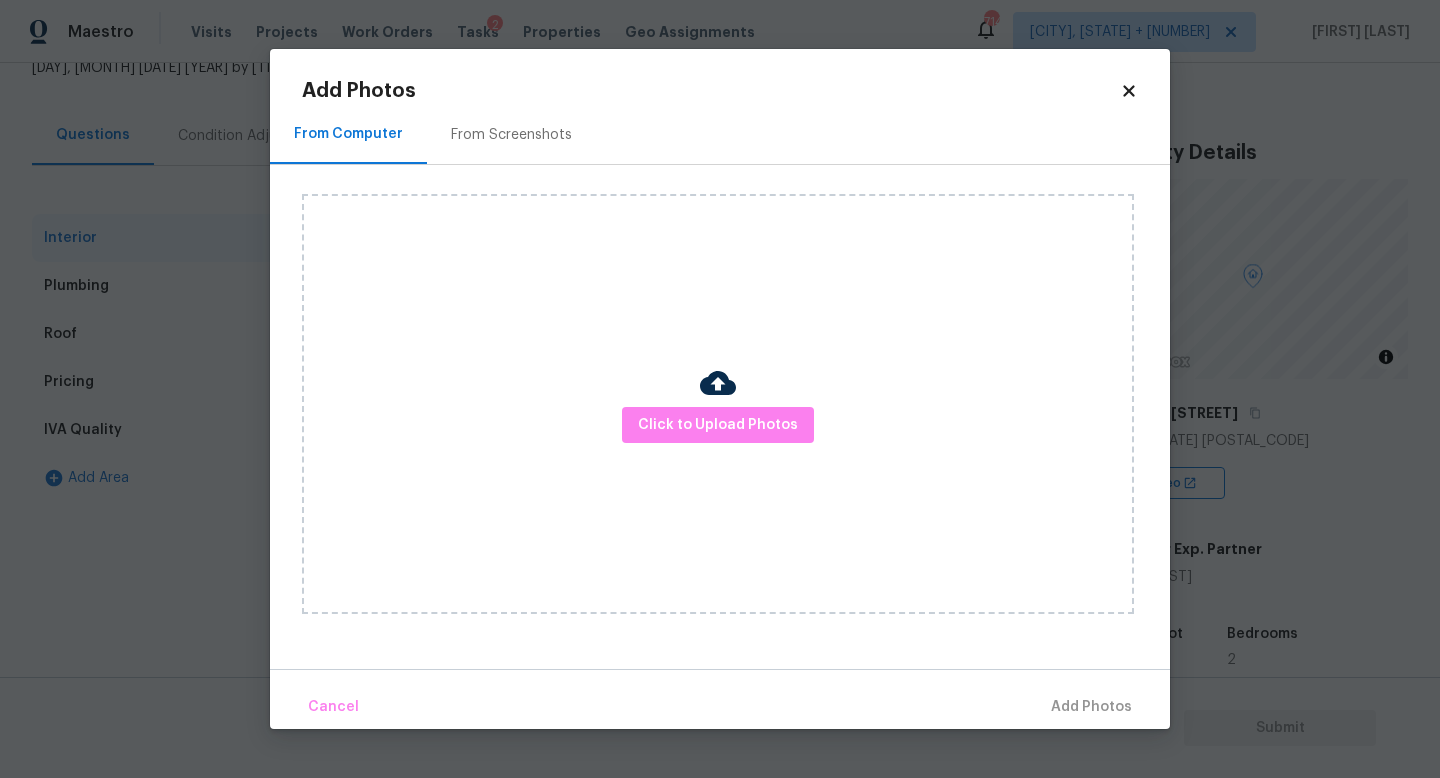 click on "Click to Upload Photos" at bounding box center [718, 404] 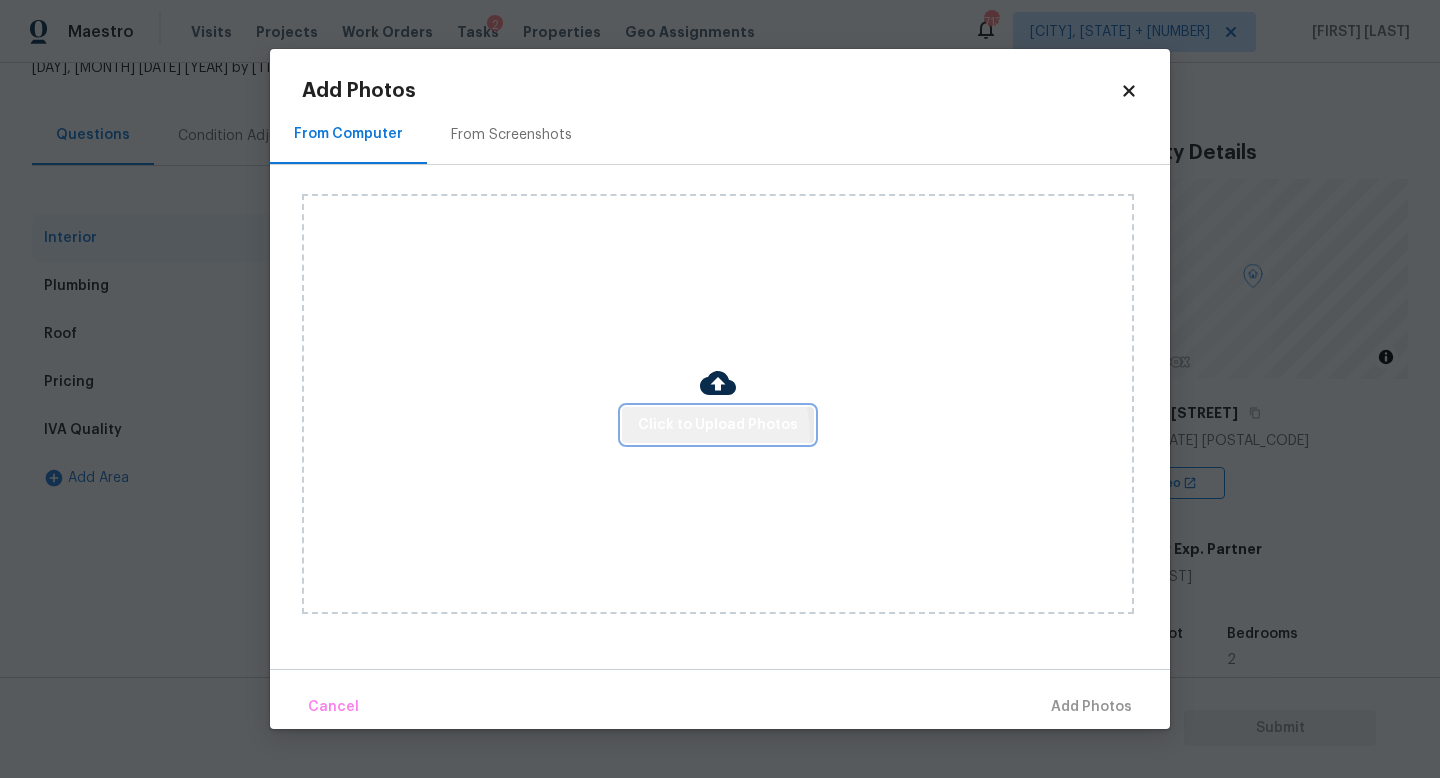 click on "Click to Upload Photos" at bounding box center (718, 425) 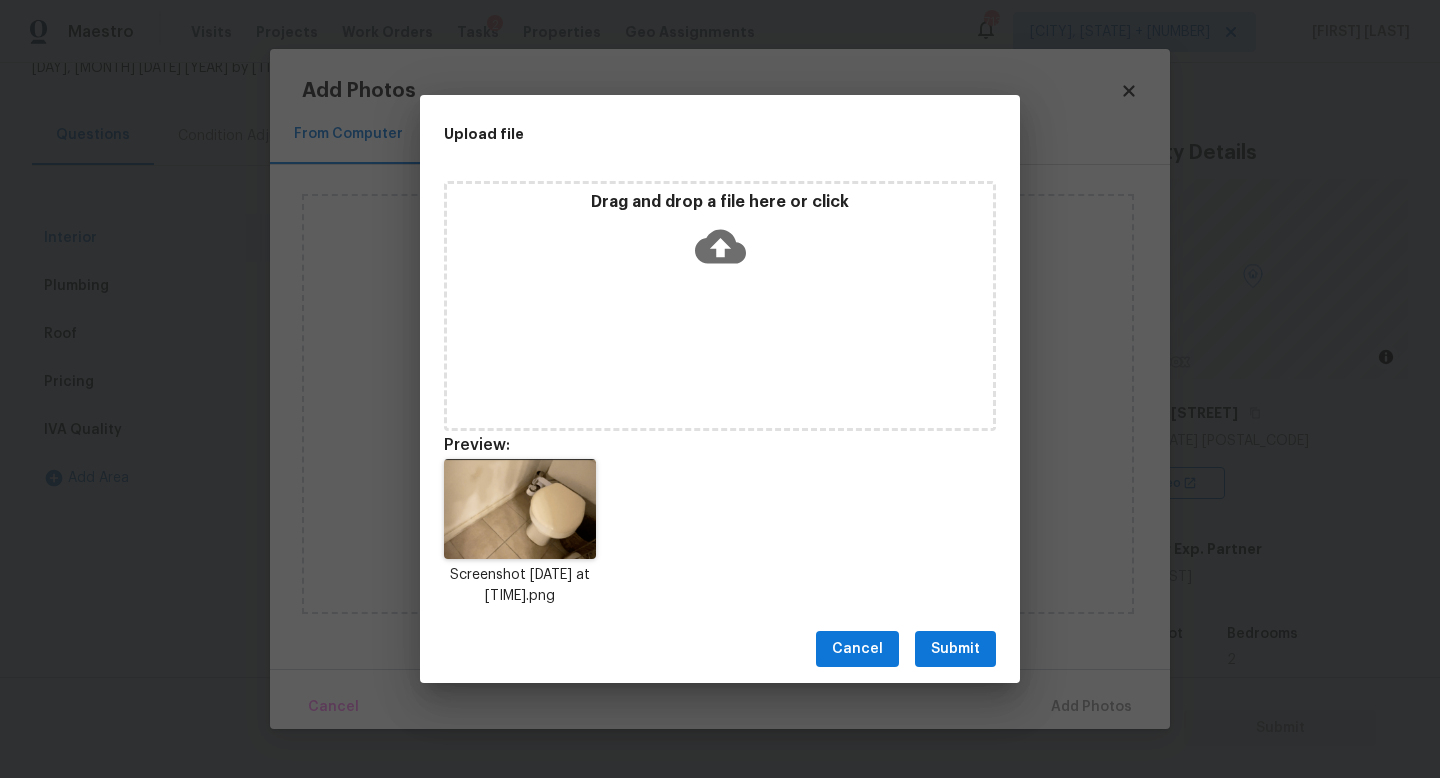 click on "Submit" at bounding box center [955, 649] 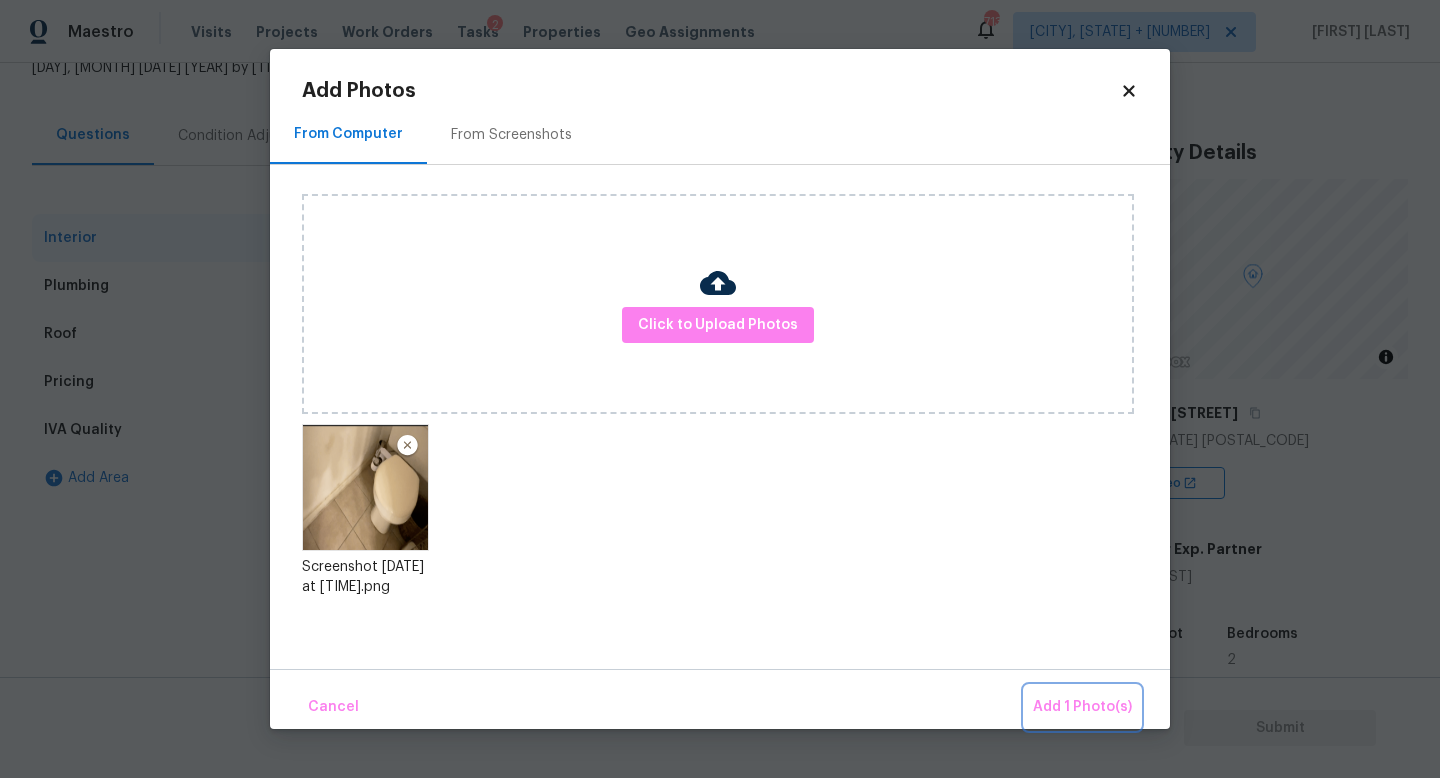 click on "Add 1 Photo(s)" at bounding box center (1082, 707) 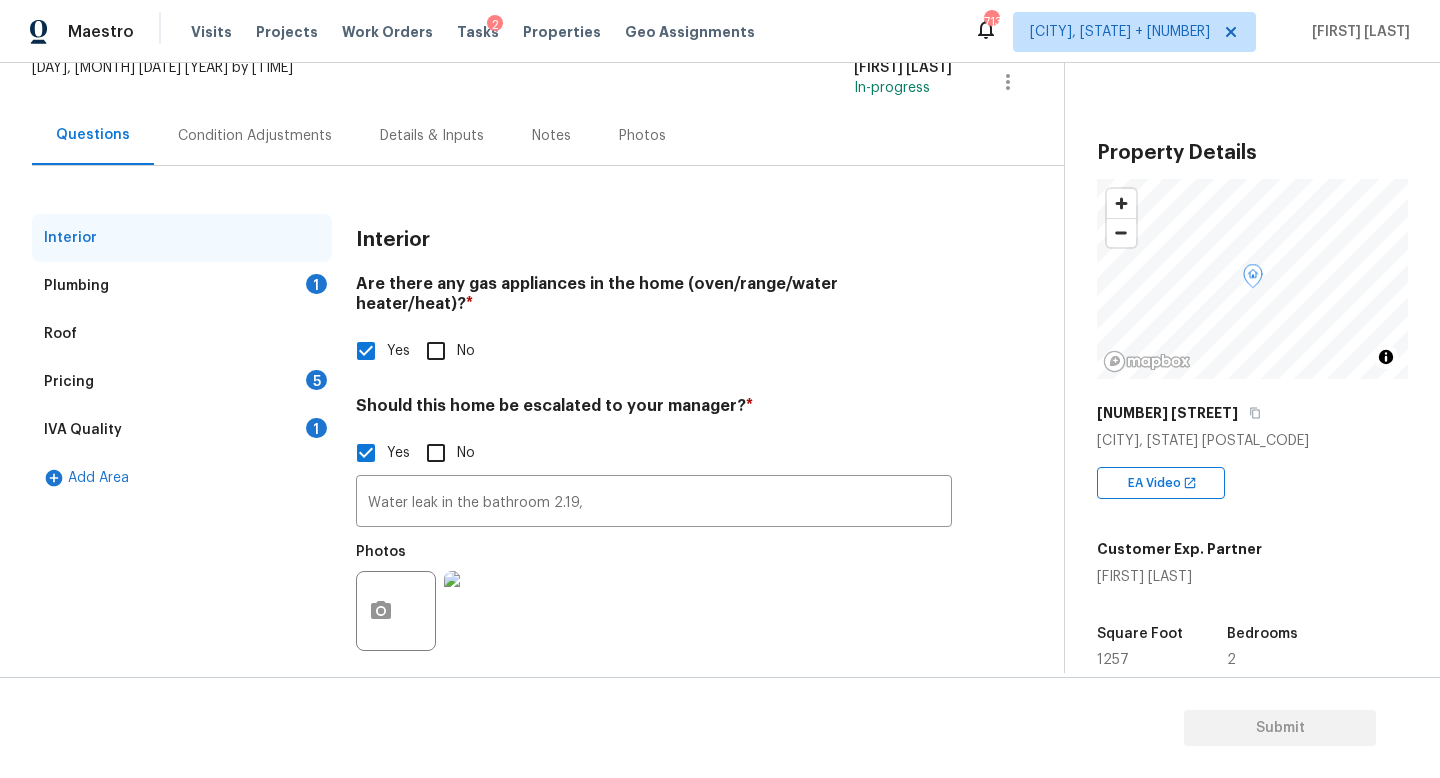 click on "Plumbing 1" at bounding box center (182, 286) 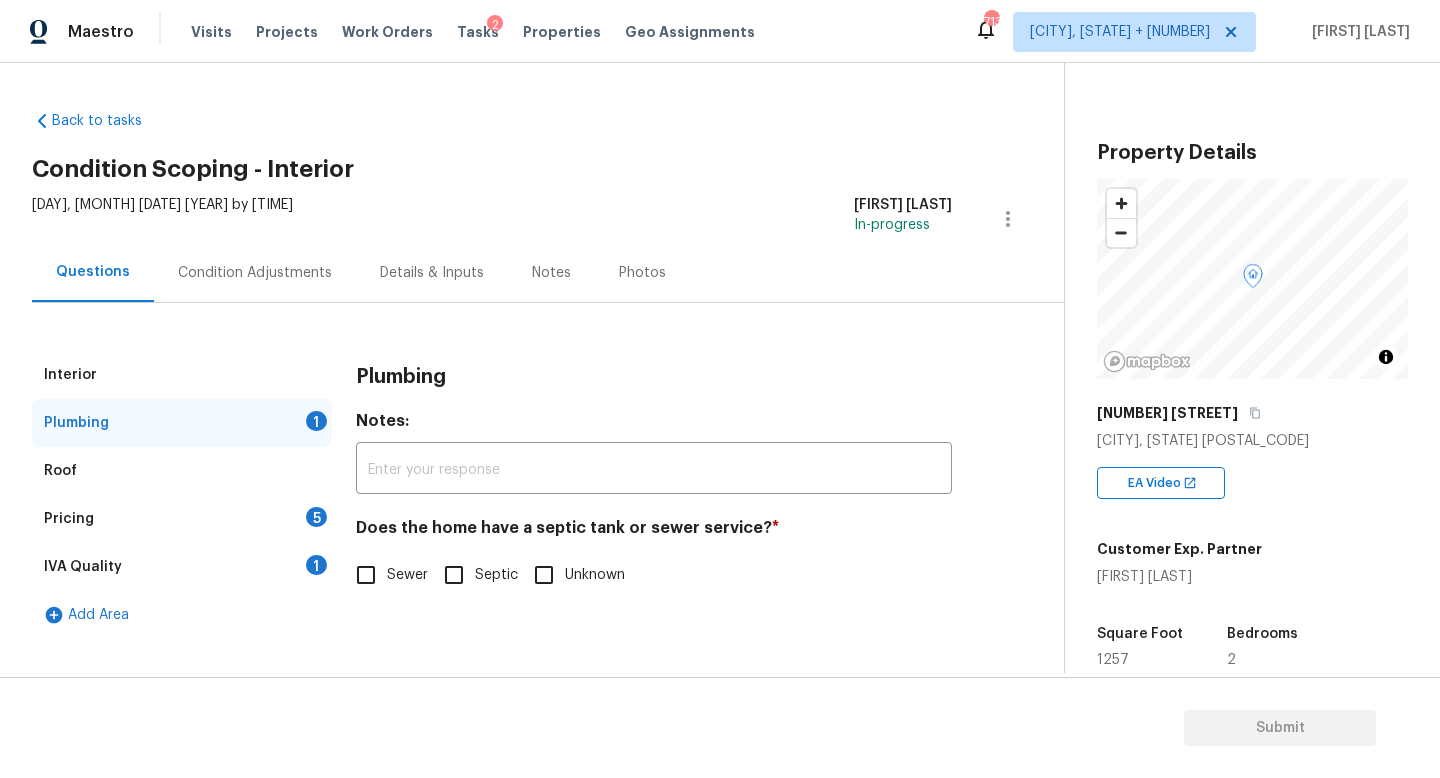 scroll, scrollTop: 0, scrollLeft: 0, axis: both 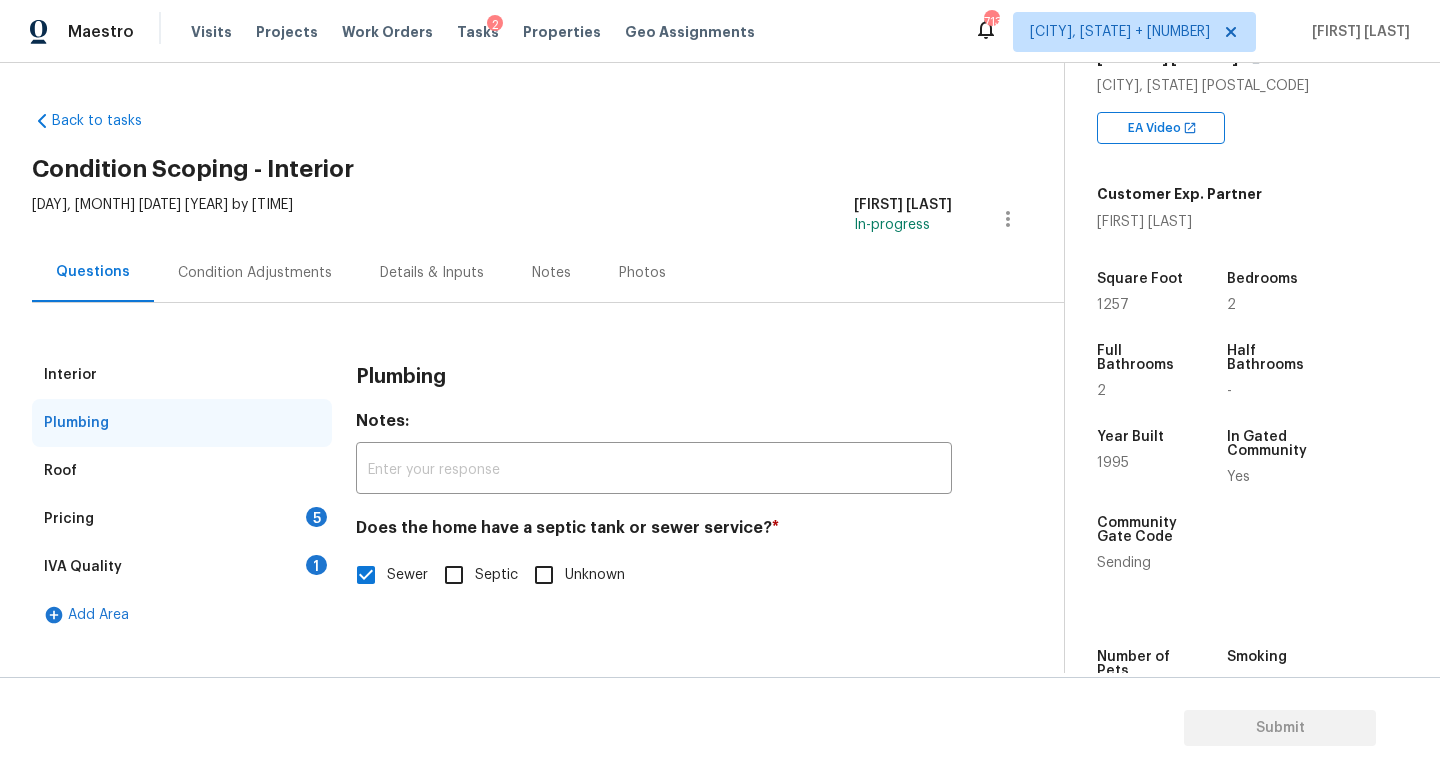 click on "Pricing 5" at bounding box center (182, 519) 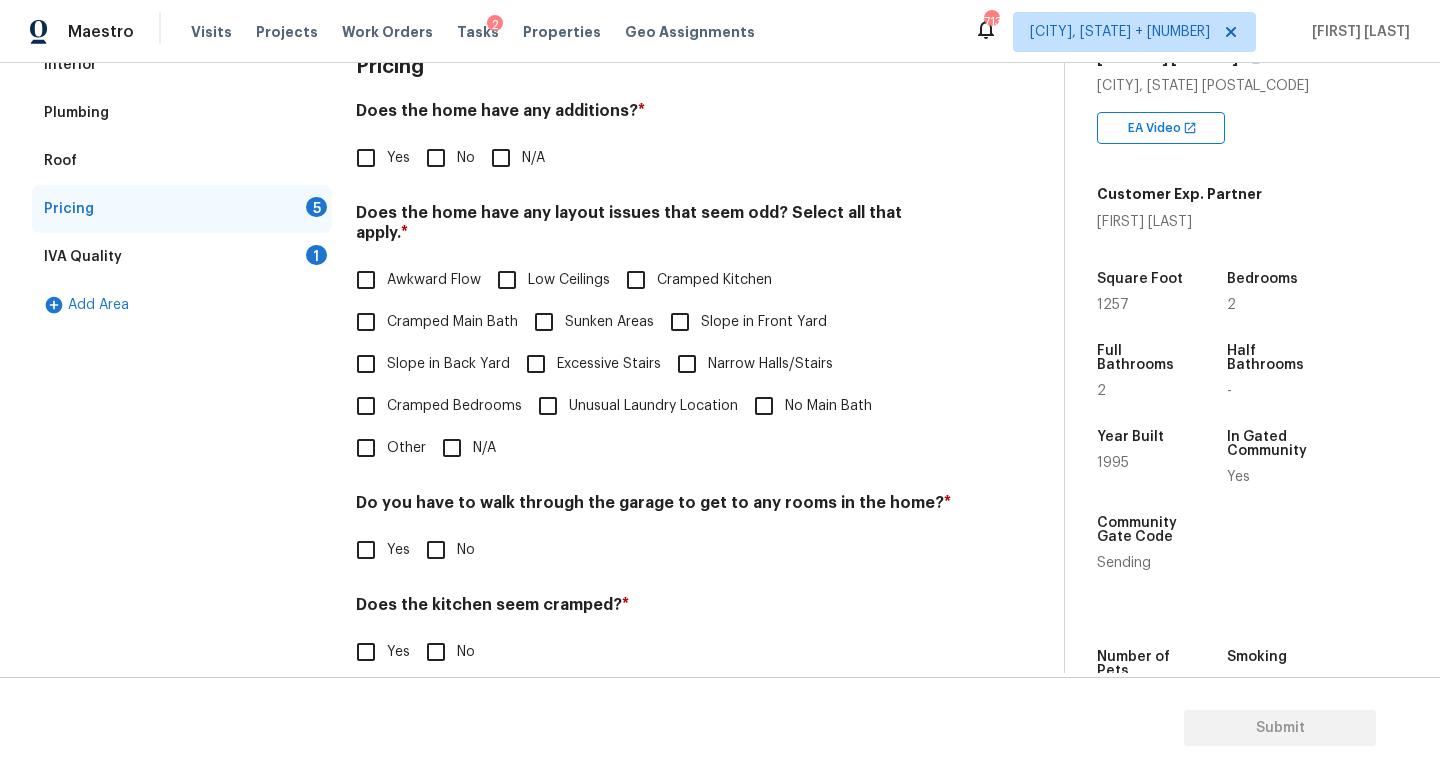 scroll, scrollTop: 340, scrollLeft: 0, axis: vertical 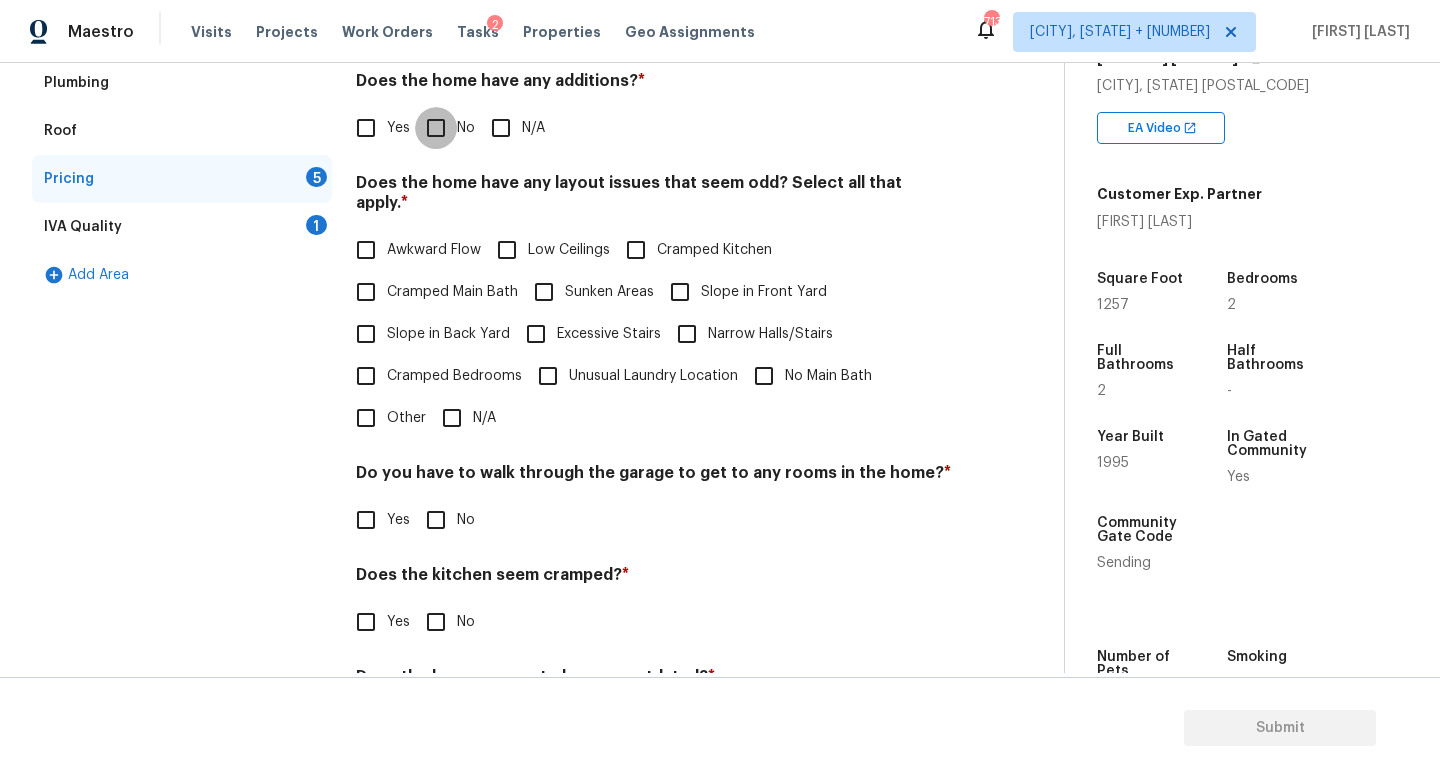 click on "No" at bounding box center [436, 128] 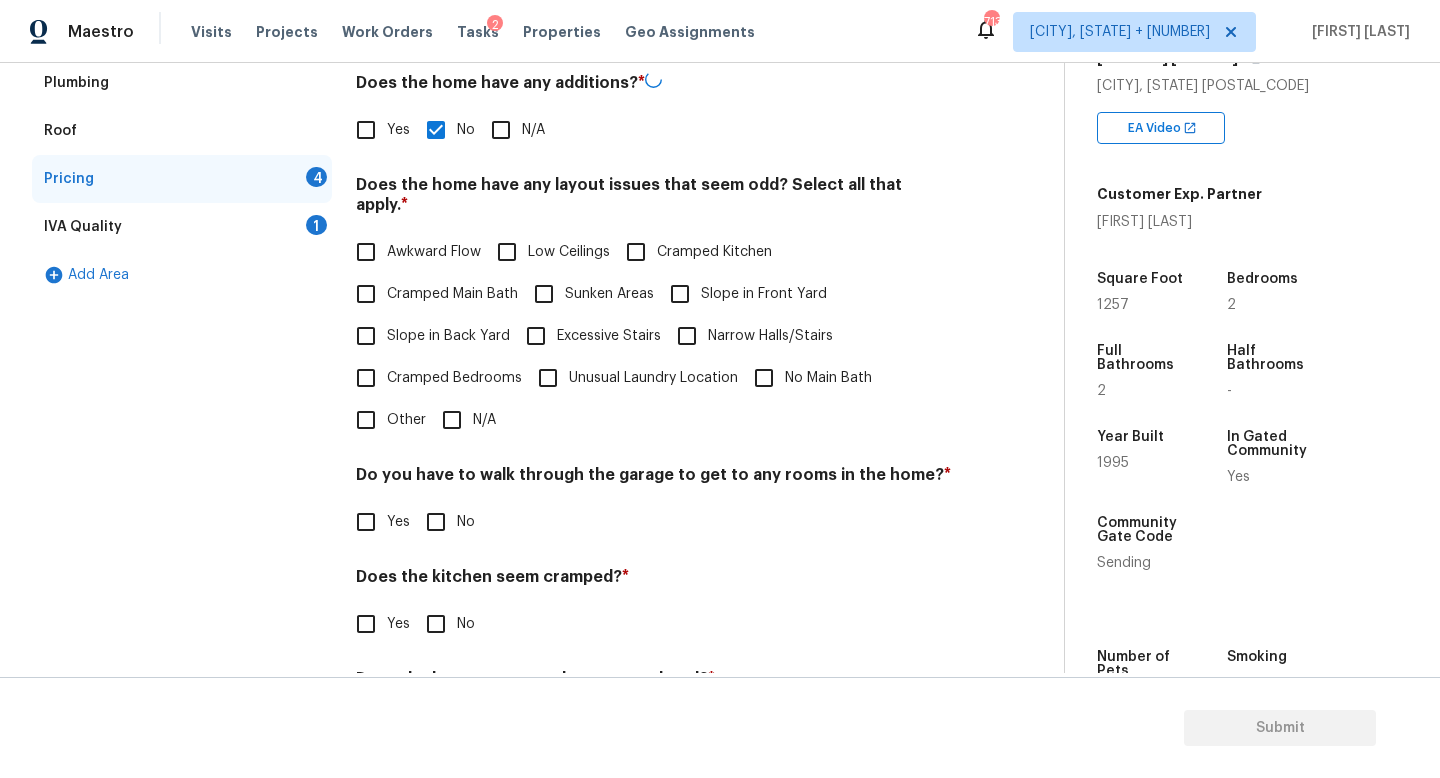 click on "N/A" at bounding box center [452, 420] 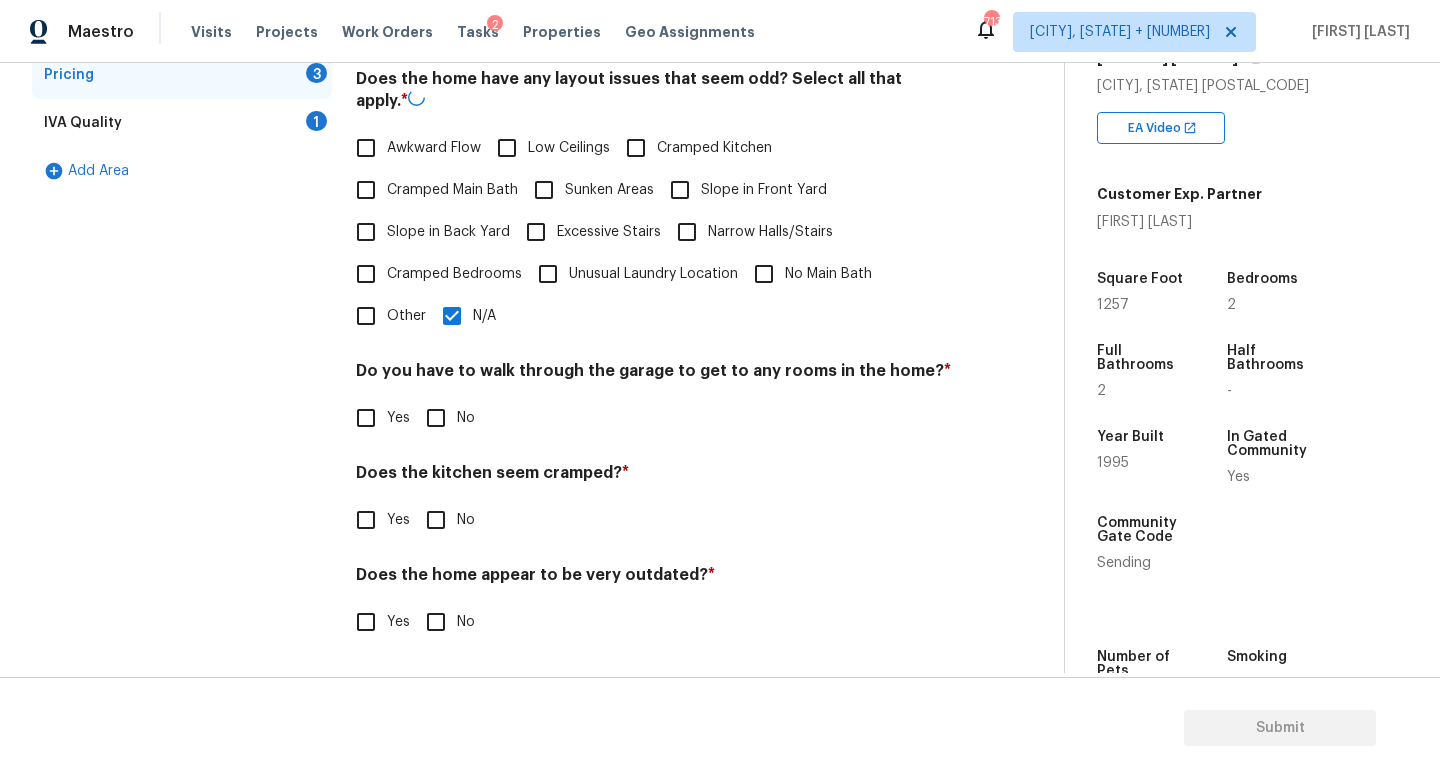 scroll, scrollTop: 422, scrollLeft: 0, axis: vertical 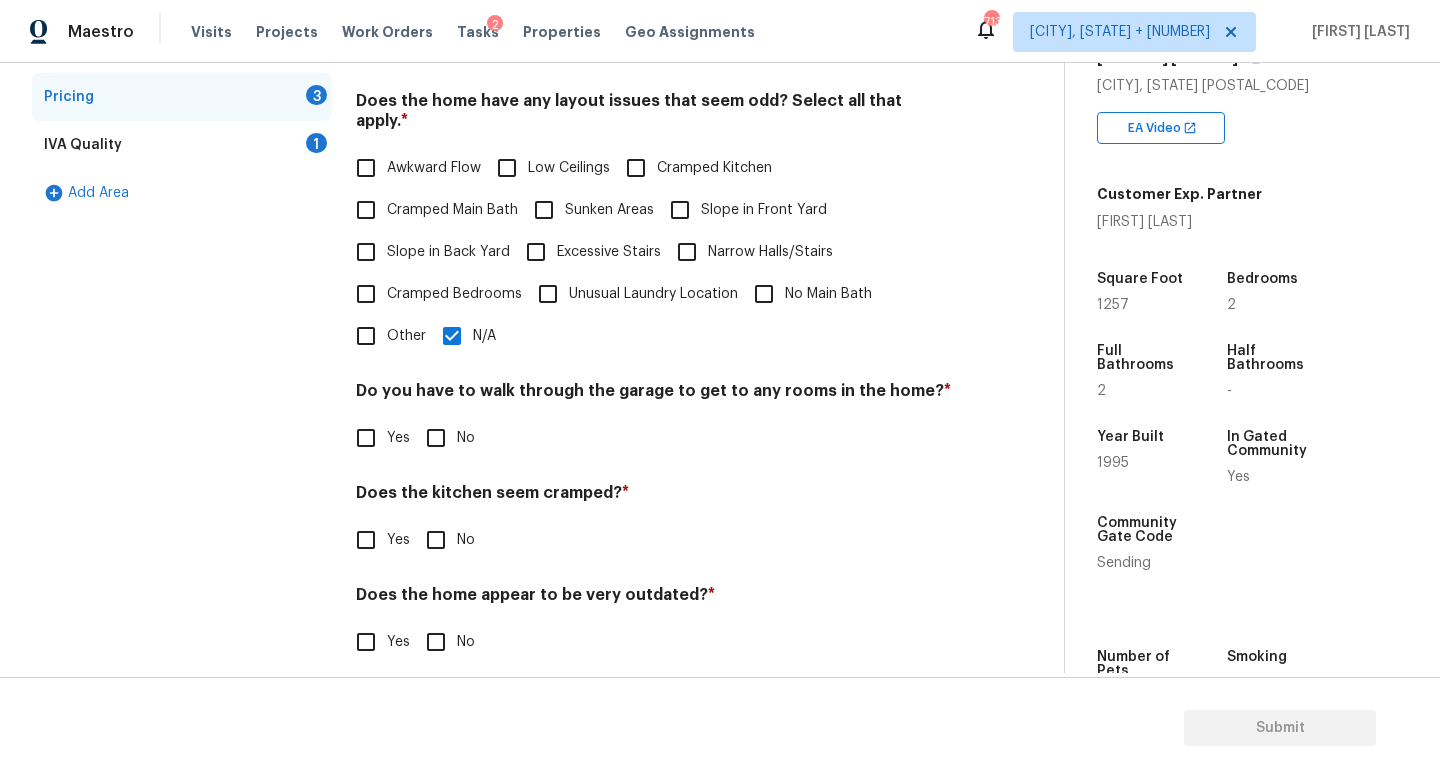 click on "No" at bounding box center [436, 438] 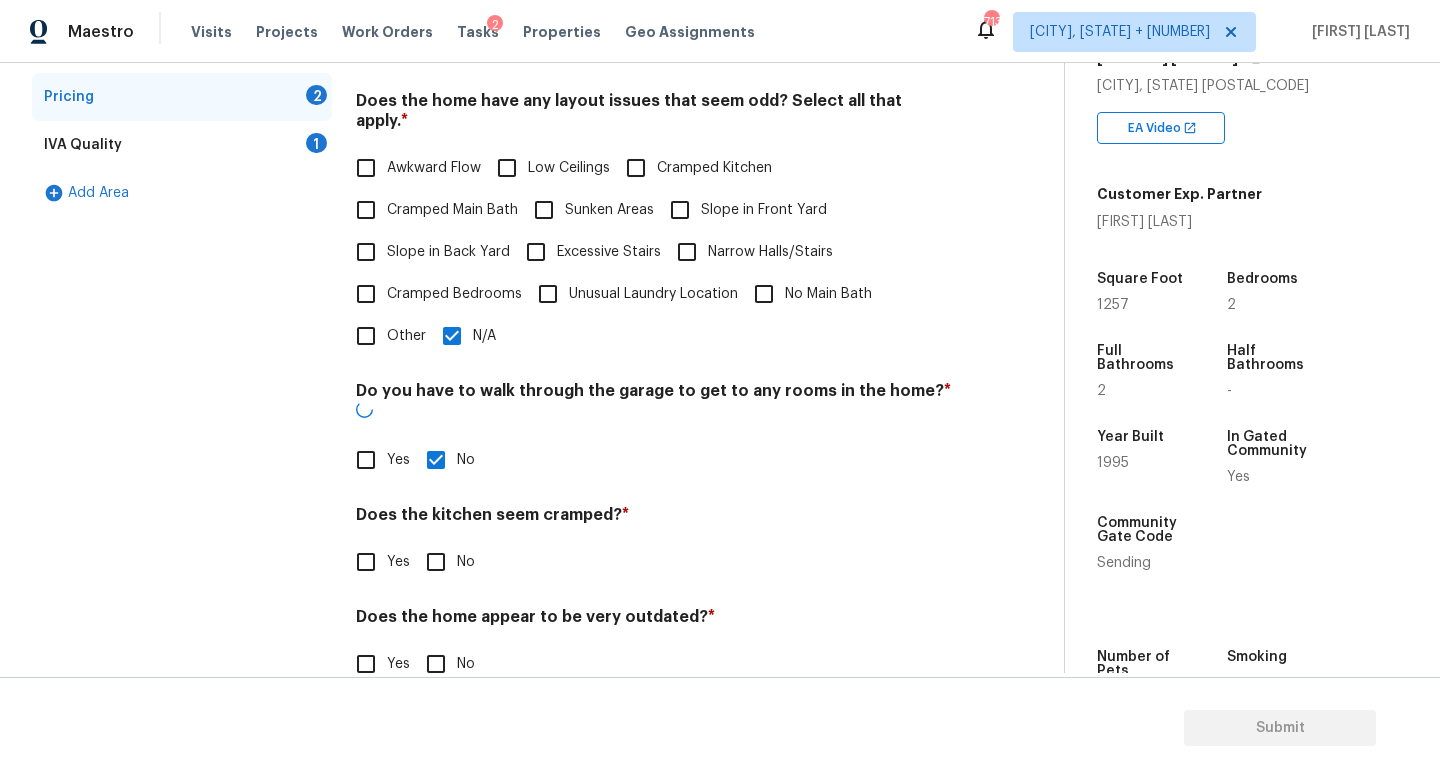 click on "No" at bounding box center [436, 562] 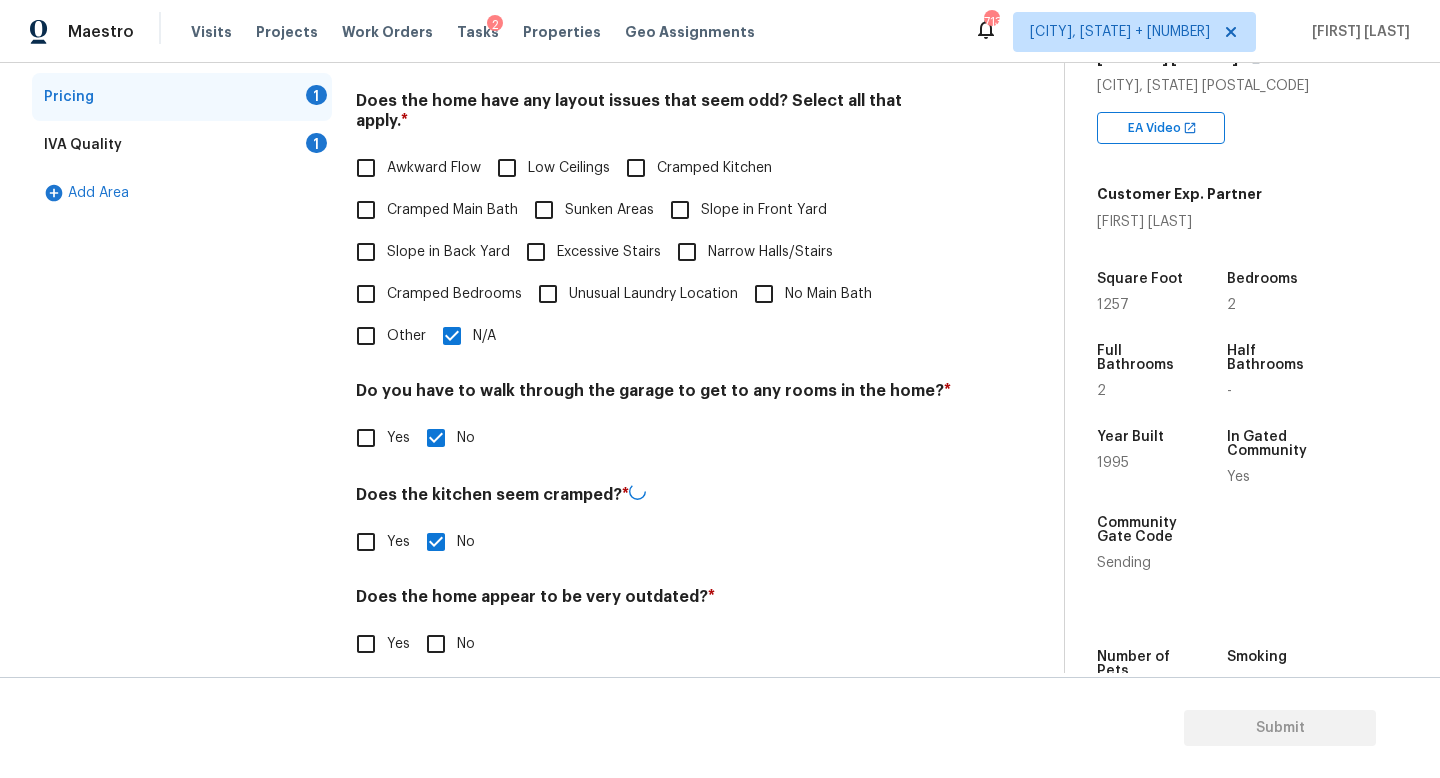 click on "No" at bounding box center [436, 644] 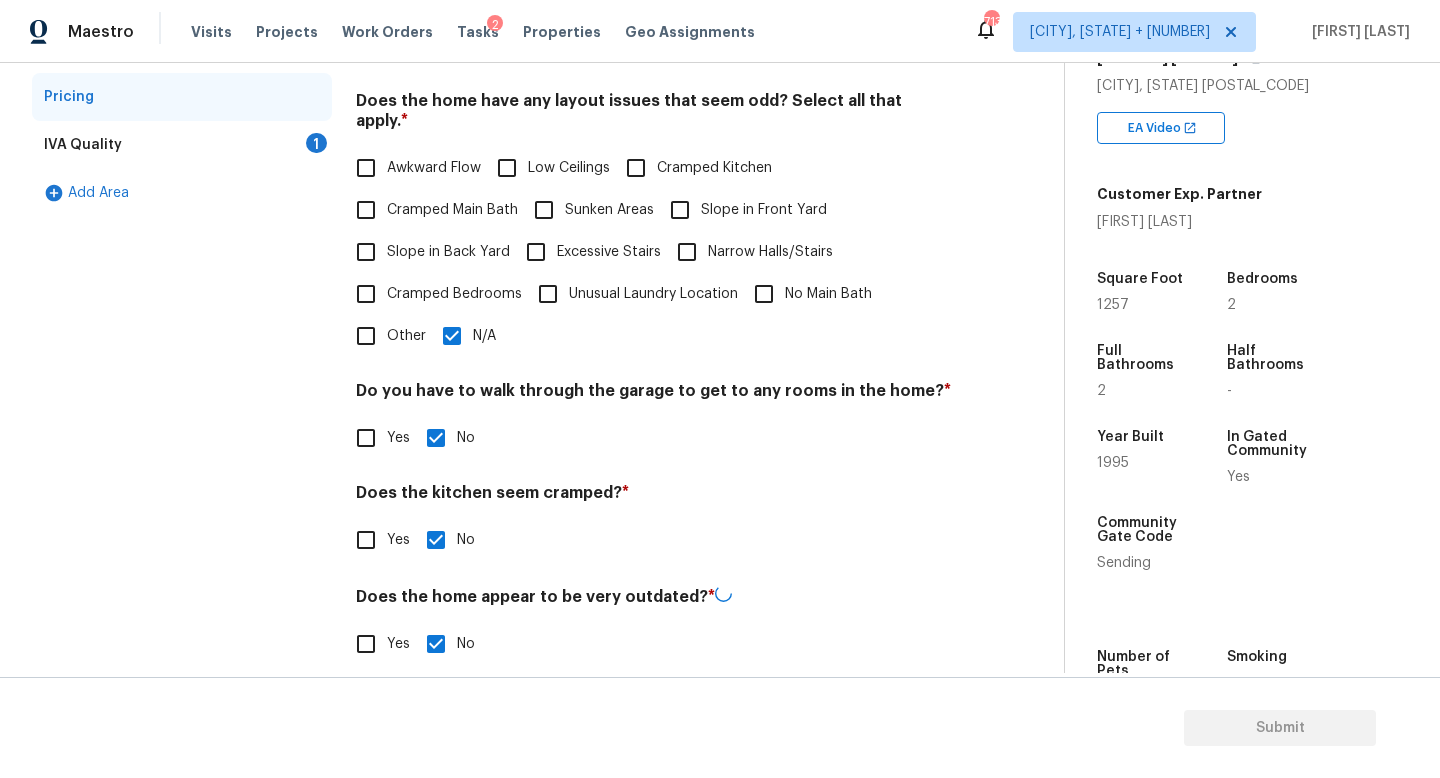 scroll, scrollTop: 0, scrollLeft: 0, axis: both 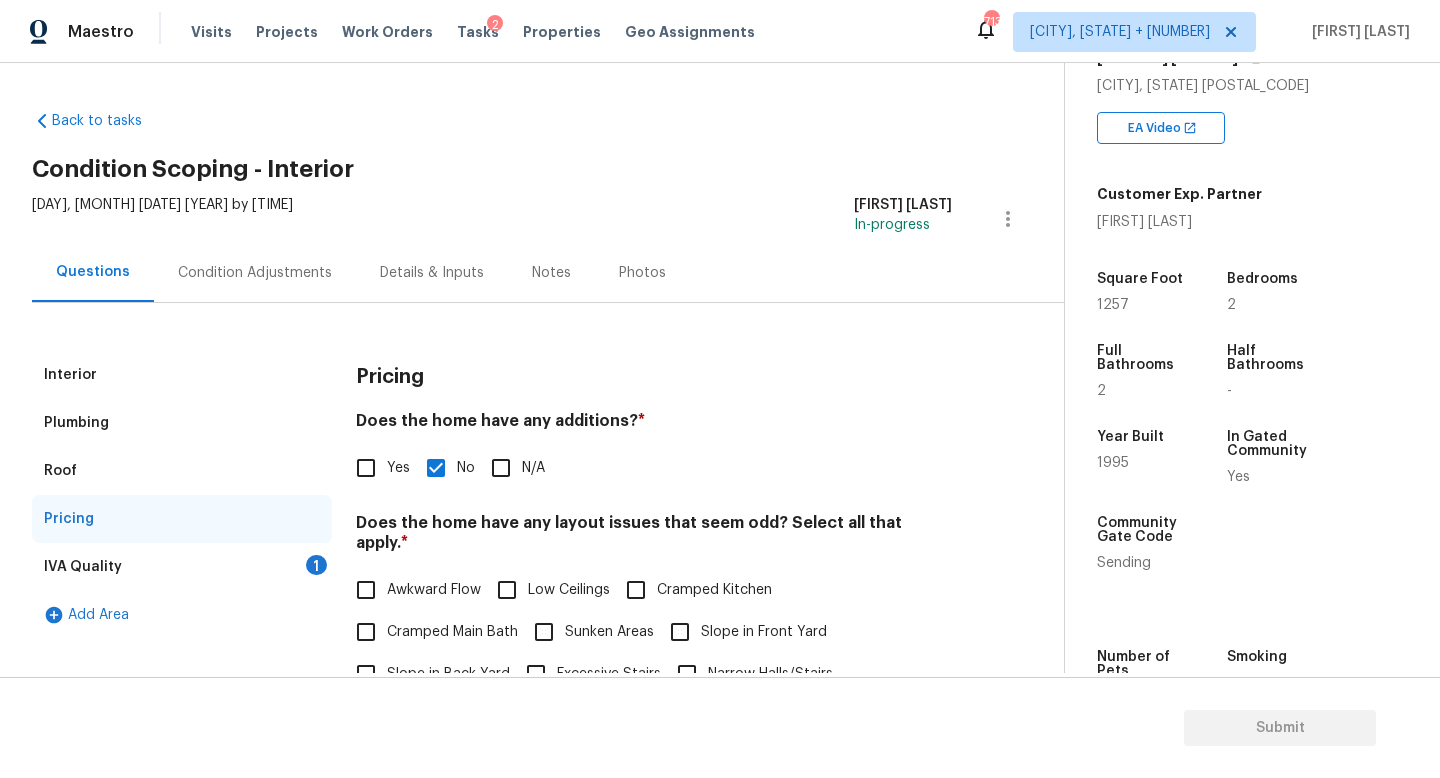 click on "IVA Quality 1" at bounding box center [182, 567] 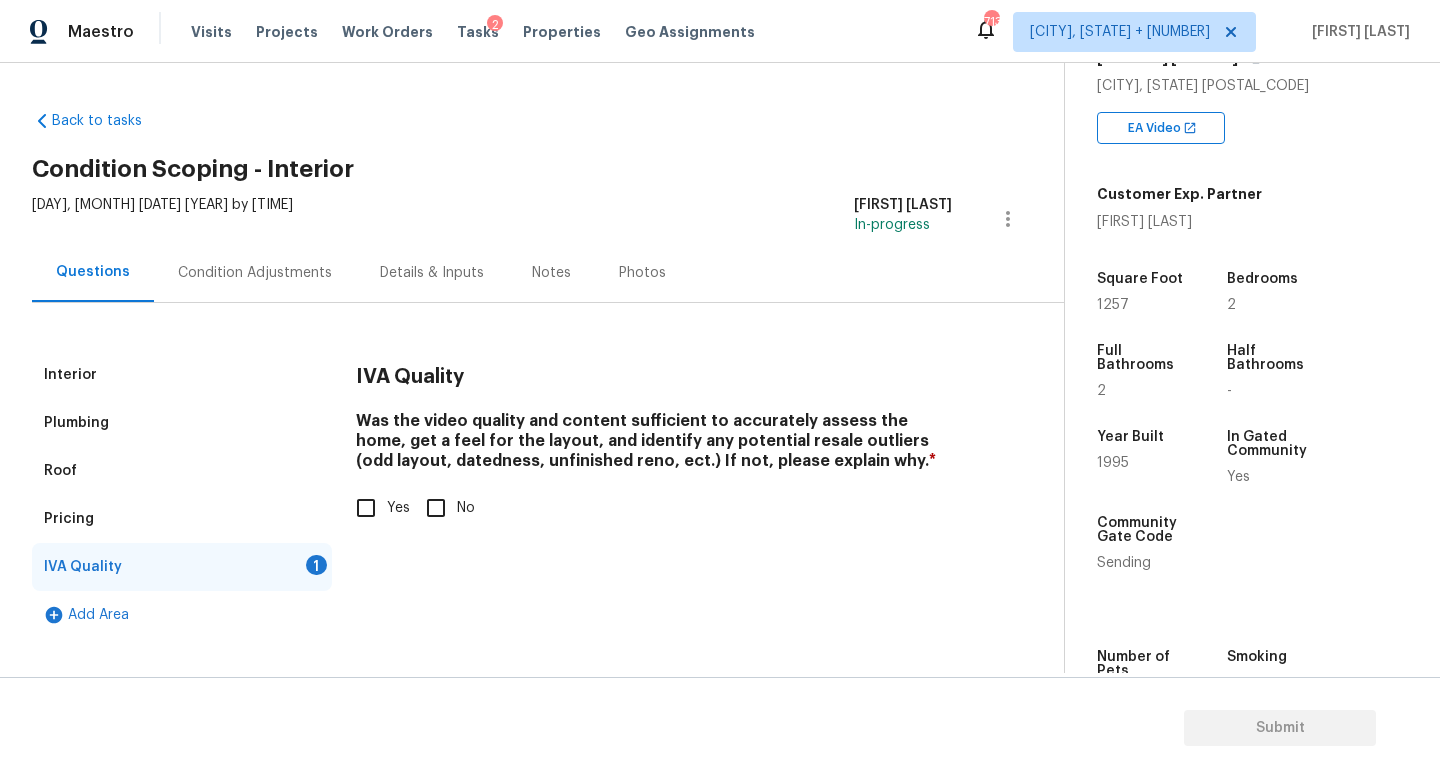 click on "Yes" at bounding box center (366, 508) 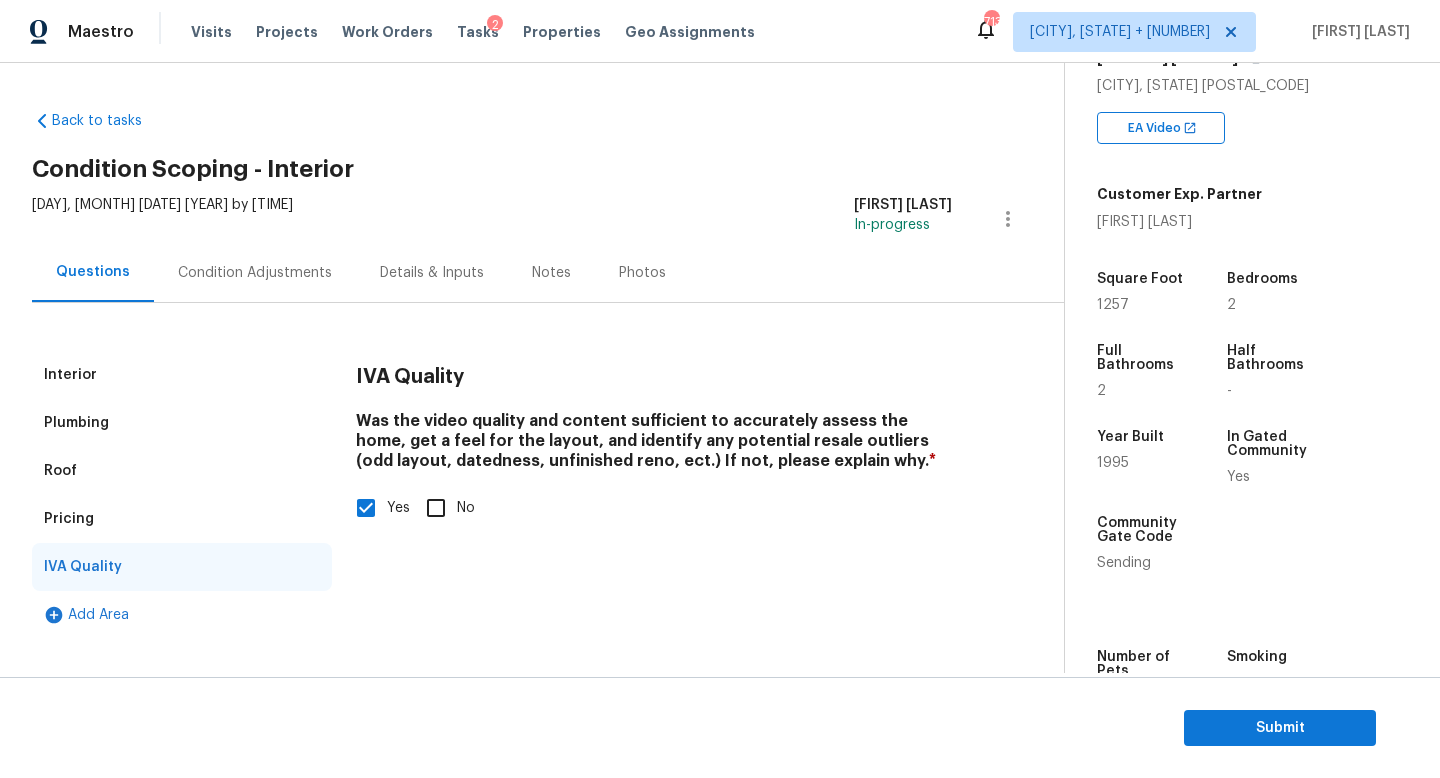 click on "Condition Adjustments" at bounding box center [255, 272] 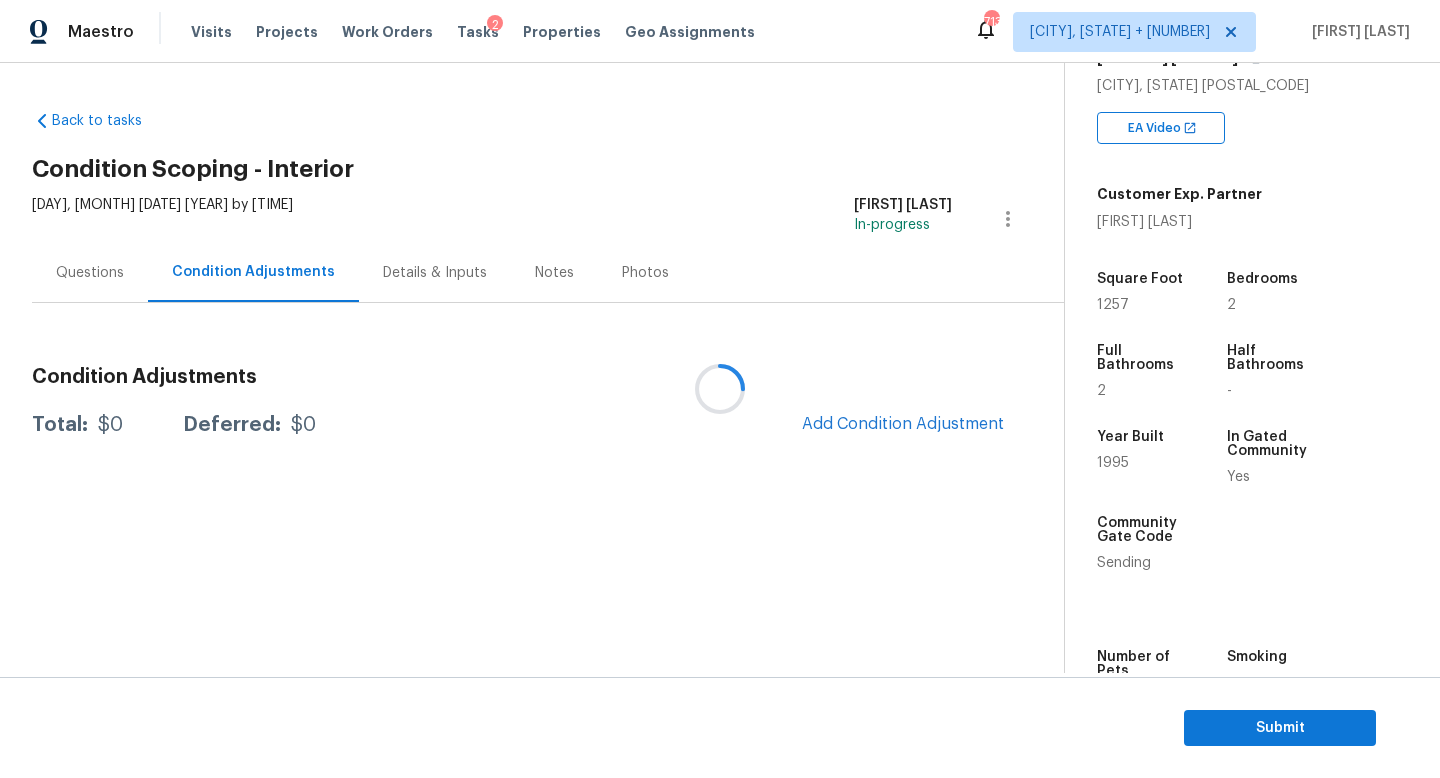 click at bounding box center (720, 389) 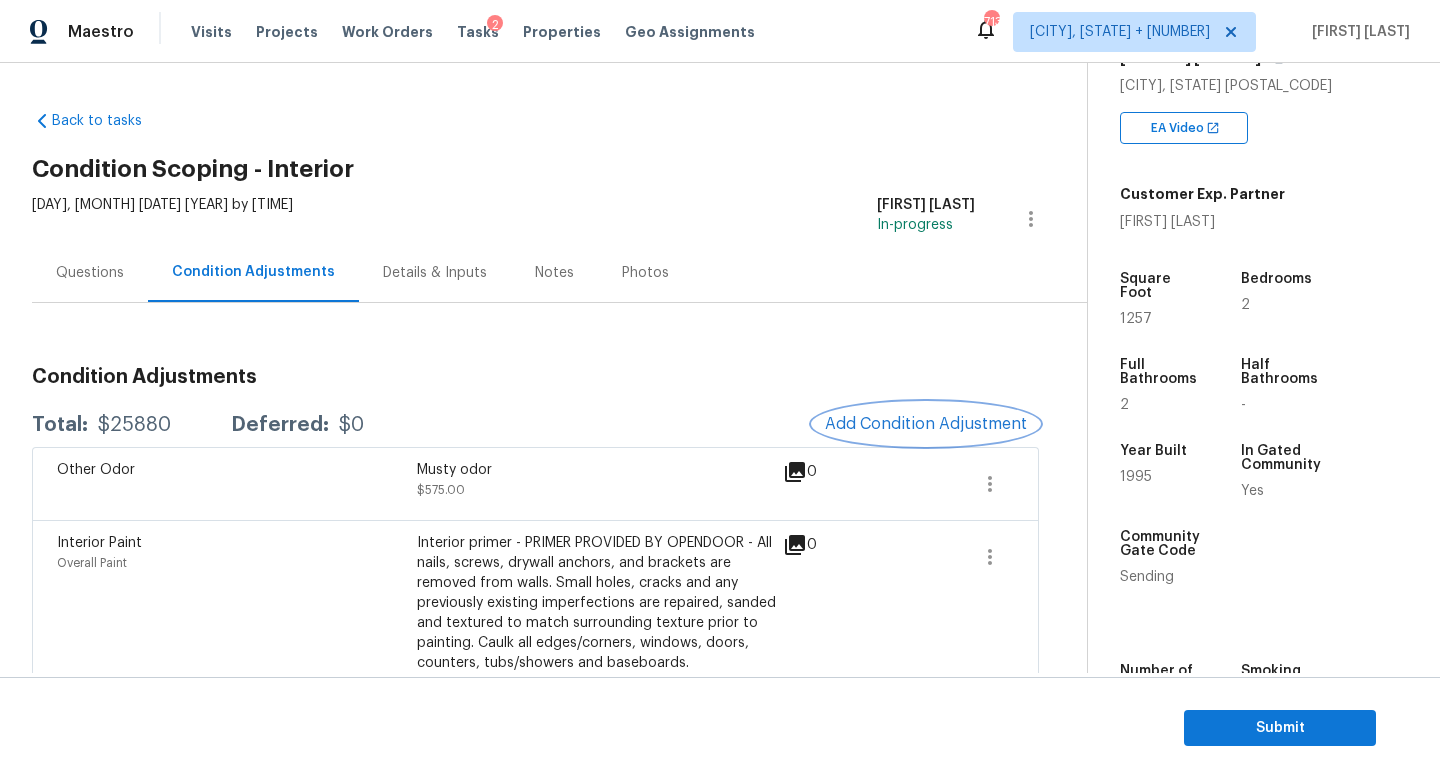 click on "Add Condition Adjustment" at bounding box center [926, 424] 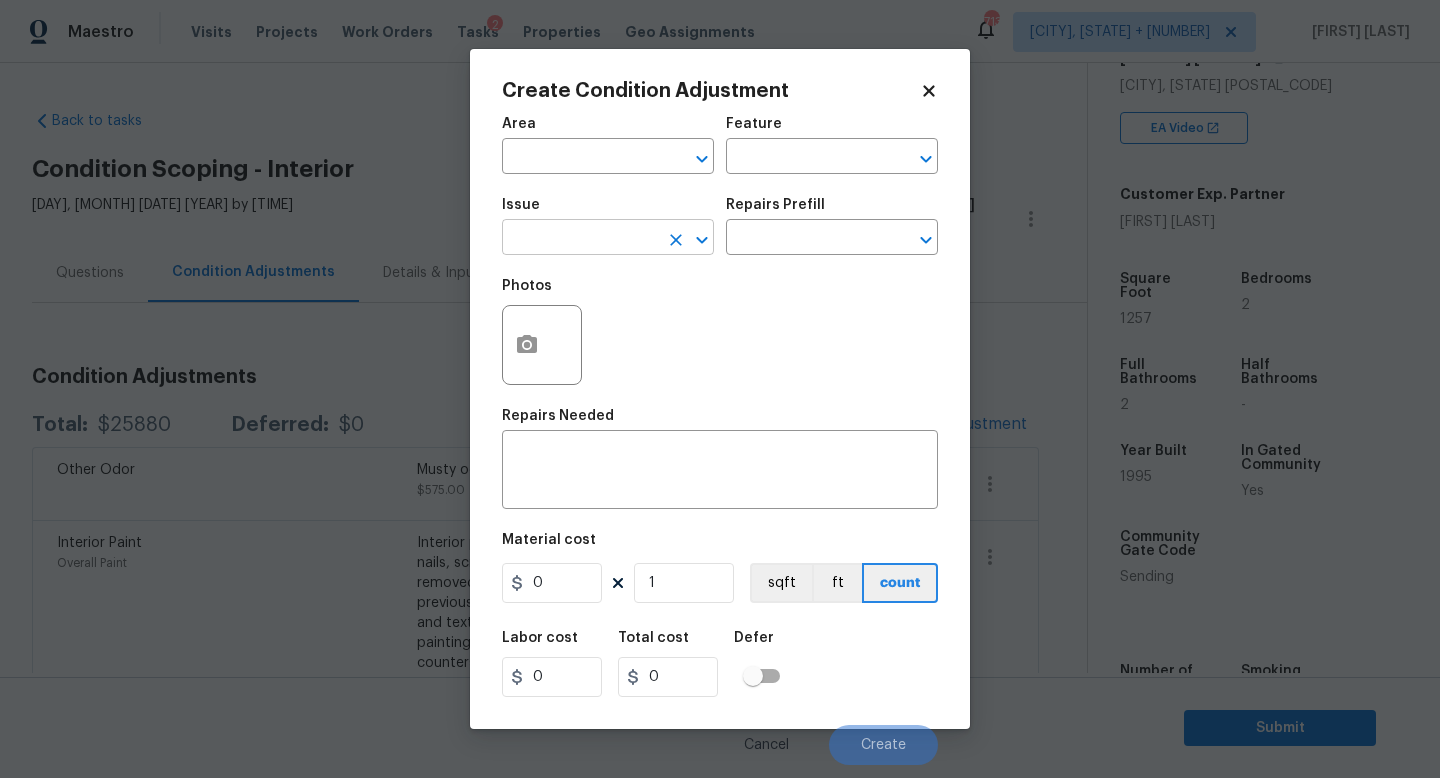 click at bounding box center [580, 239] 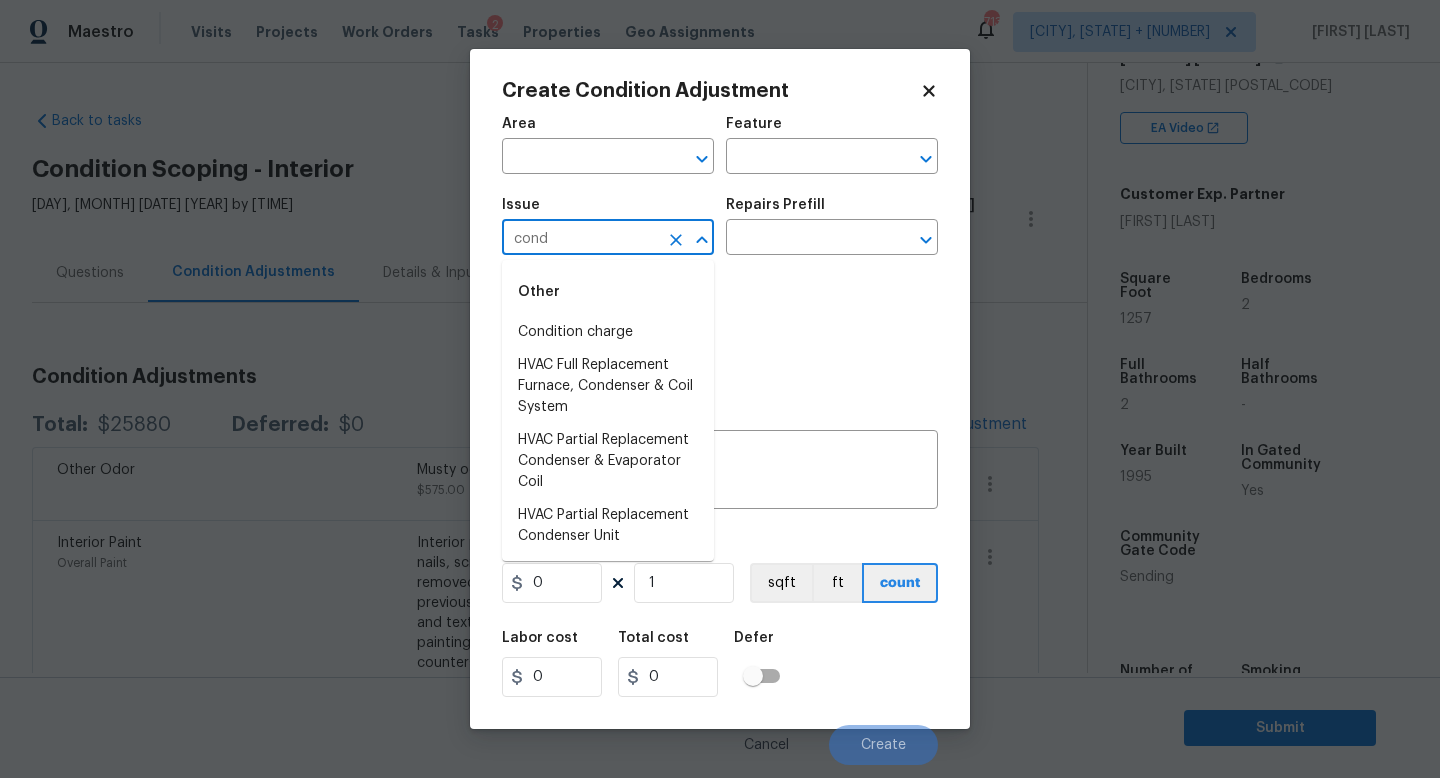 click on "Other" at bounding box center [608, 292] 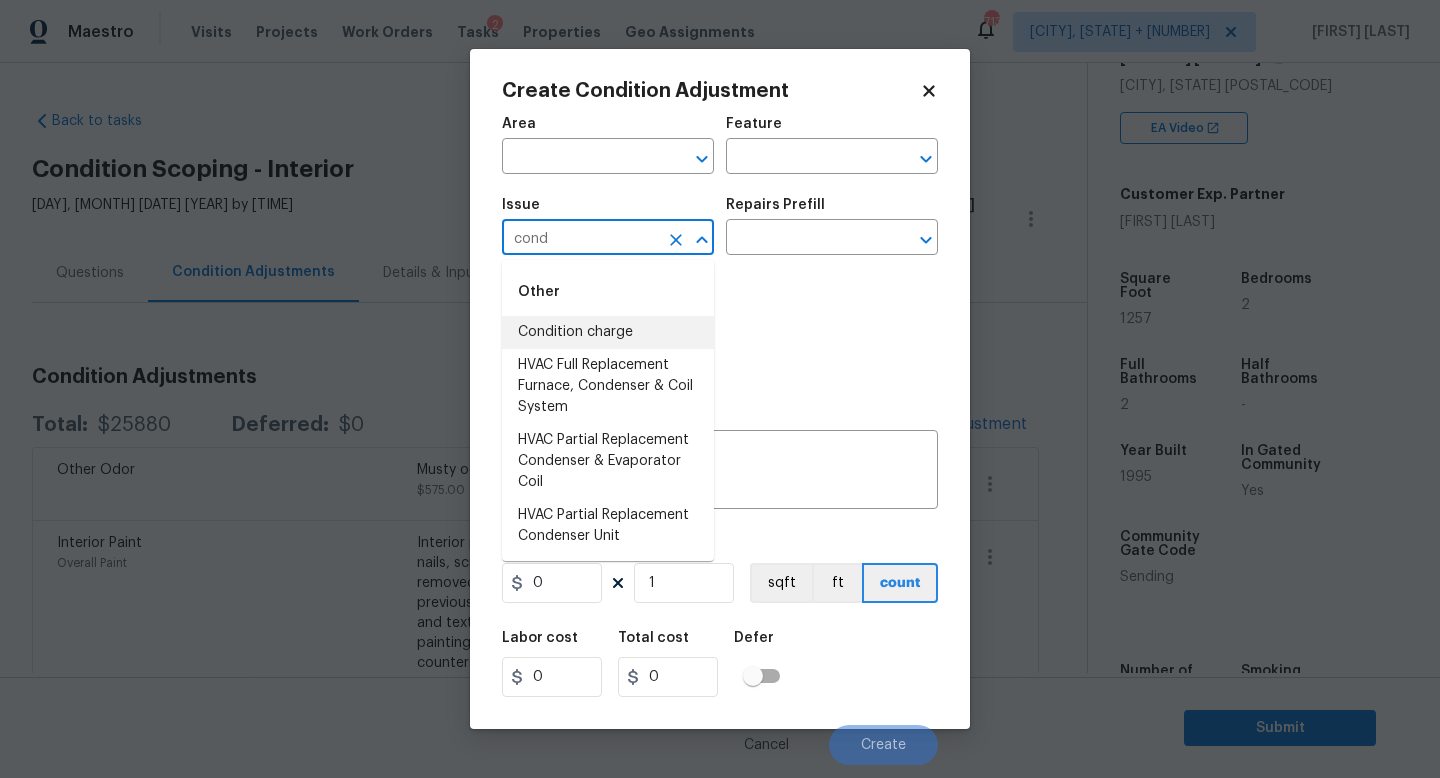 click on "Condition charge" at bounding box center [608, 332] 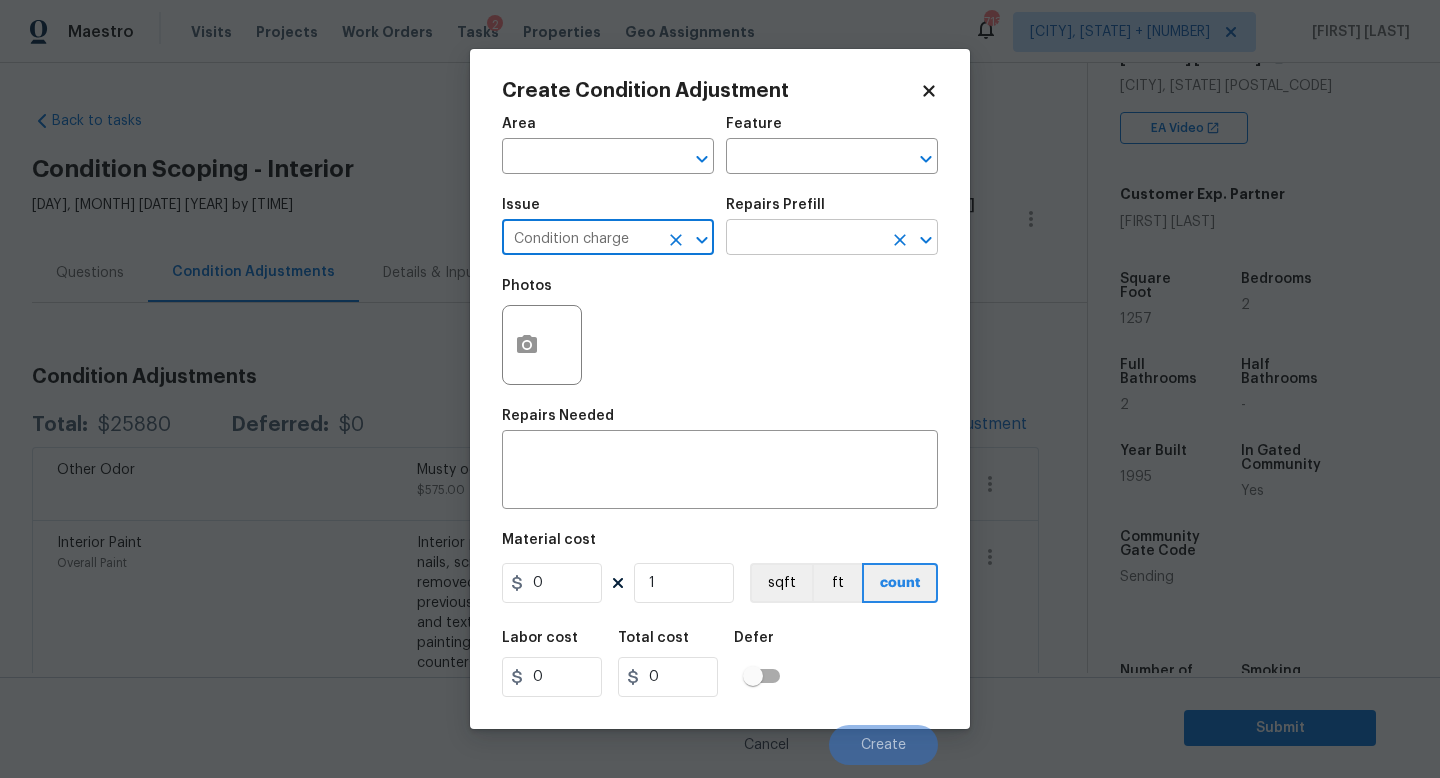 type on "Condition charge" 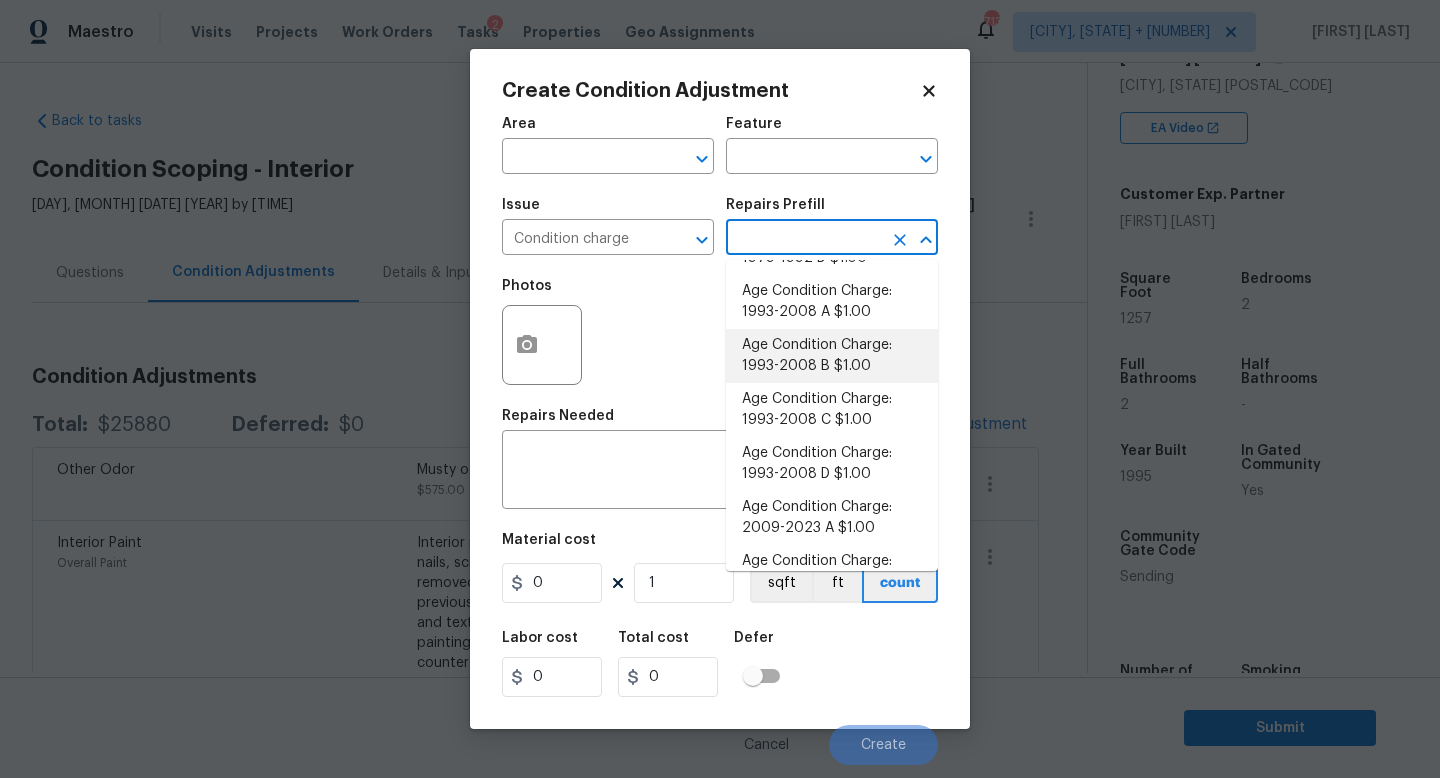 scroll, scrollTop: 428, scrollLeft: 0, axis: vertical 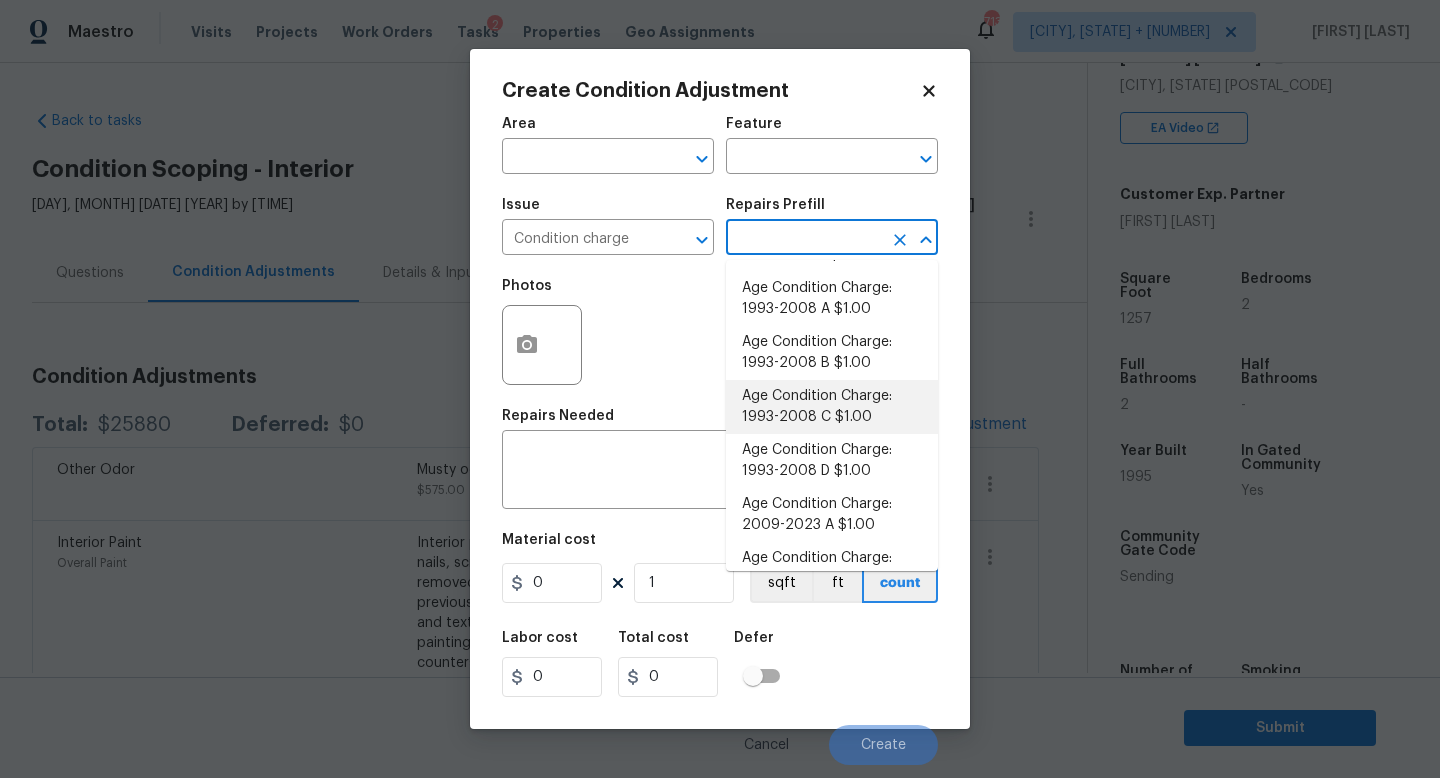 click on "Age Condition Charge: 1993-2008 C	 $1.00" at bounding box center (832, 407) 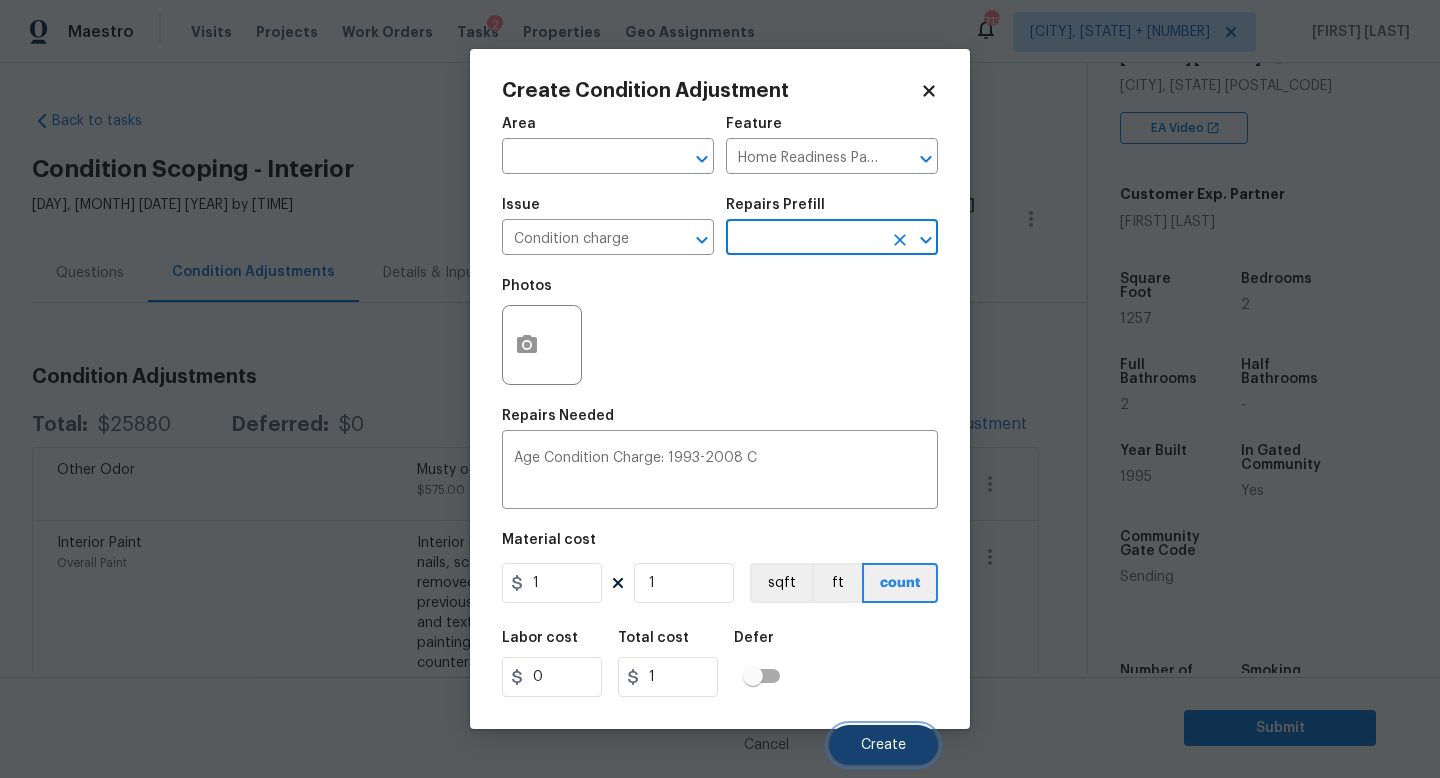 click on "Create" at bounding box center [883, 745] 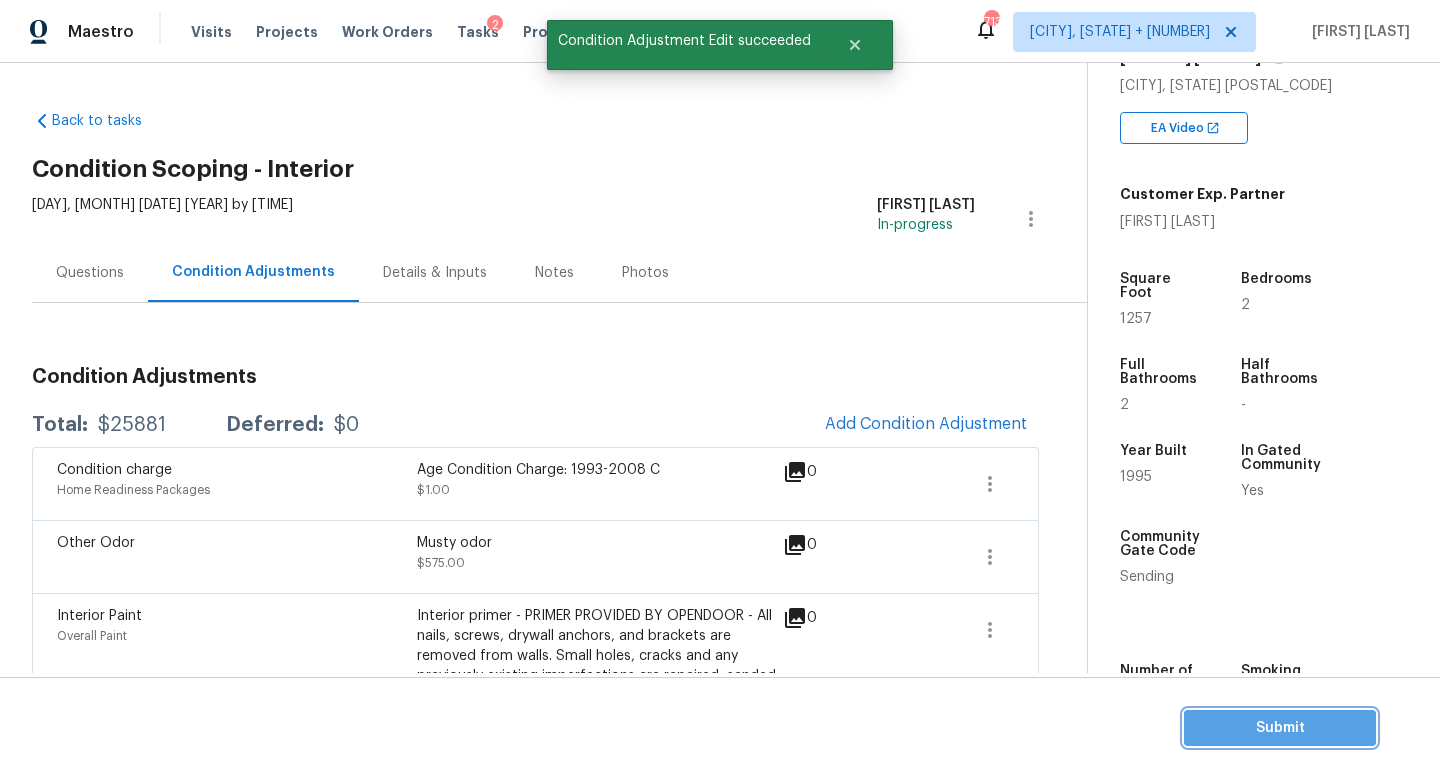 click on "Submit" at bounding box center (1280, 728) 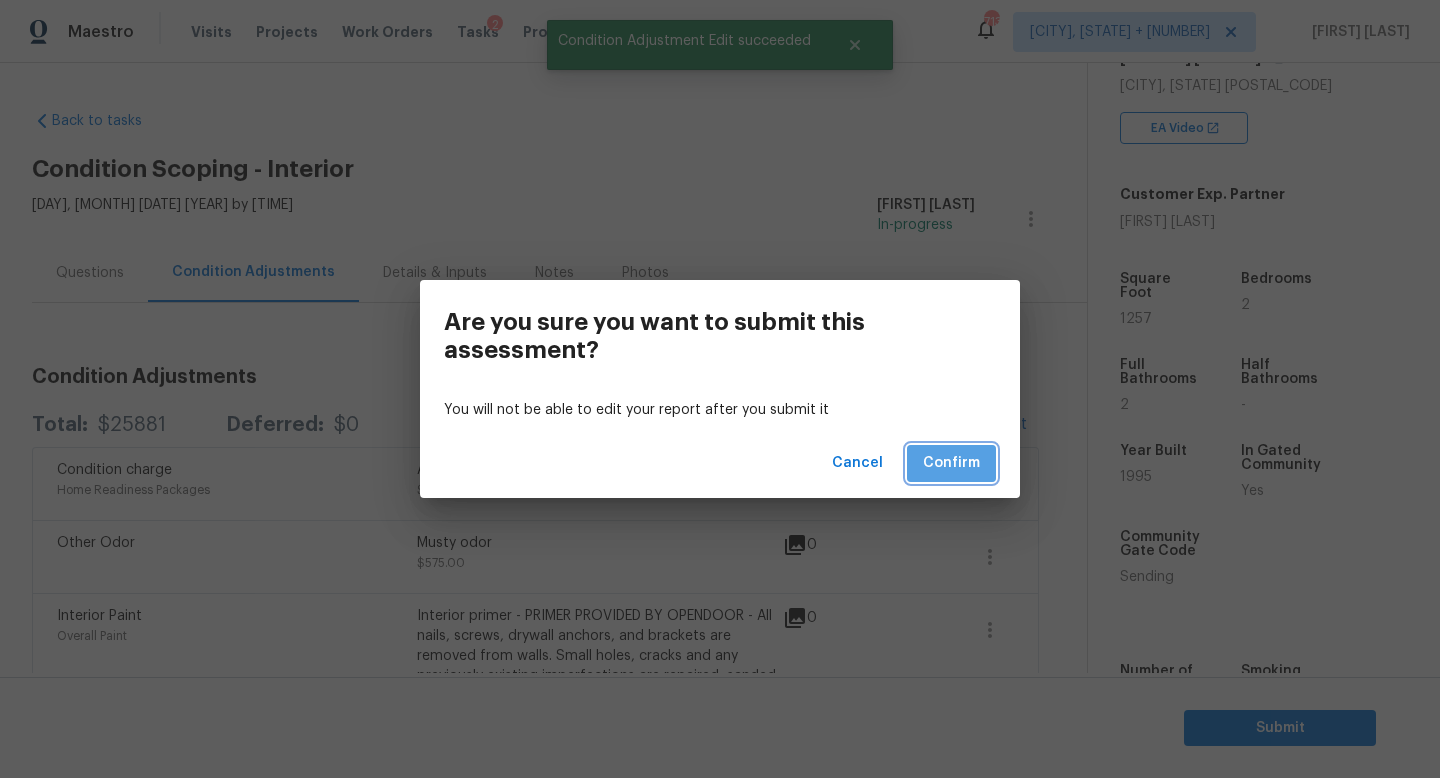 click on "Confirm" at bounding box center [951, 463] 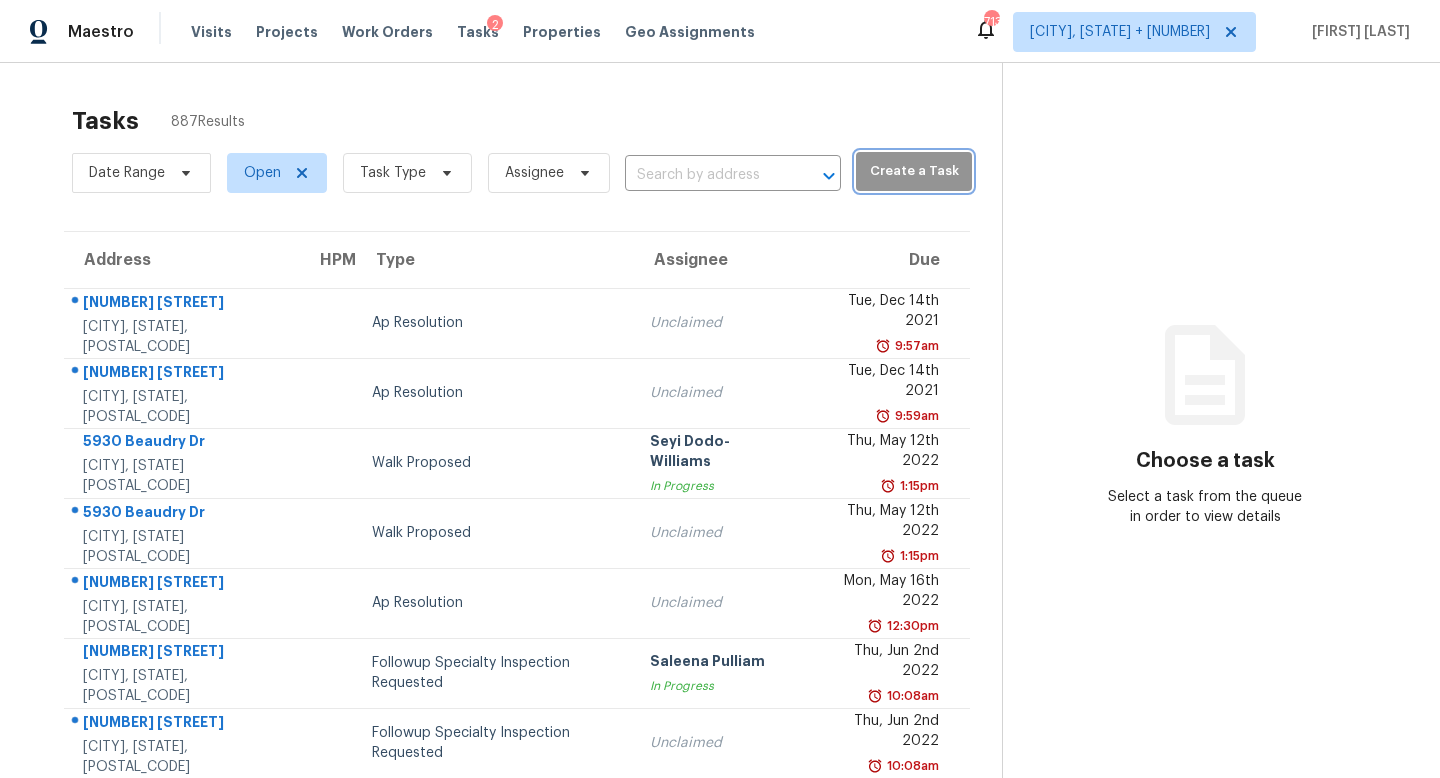 click on "Create a Task" at bounding box center (913, 171) 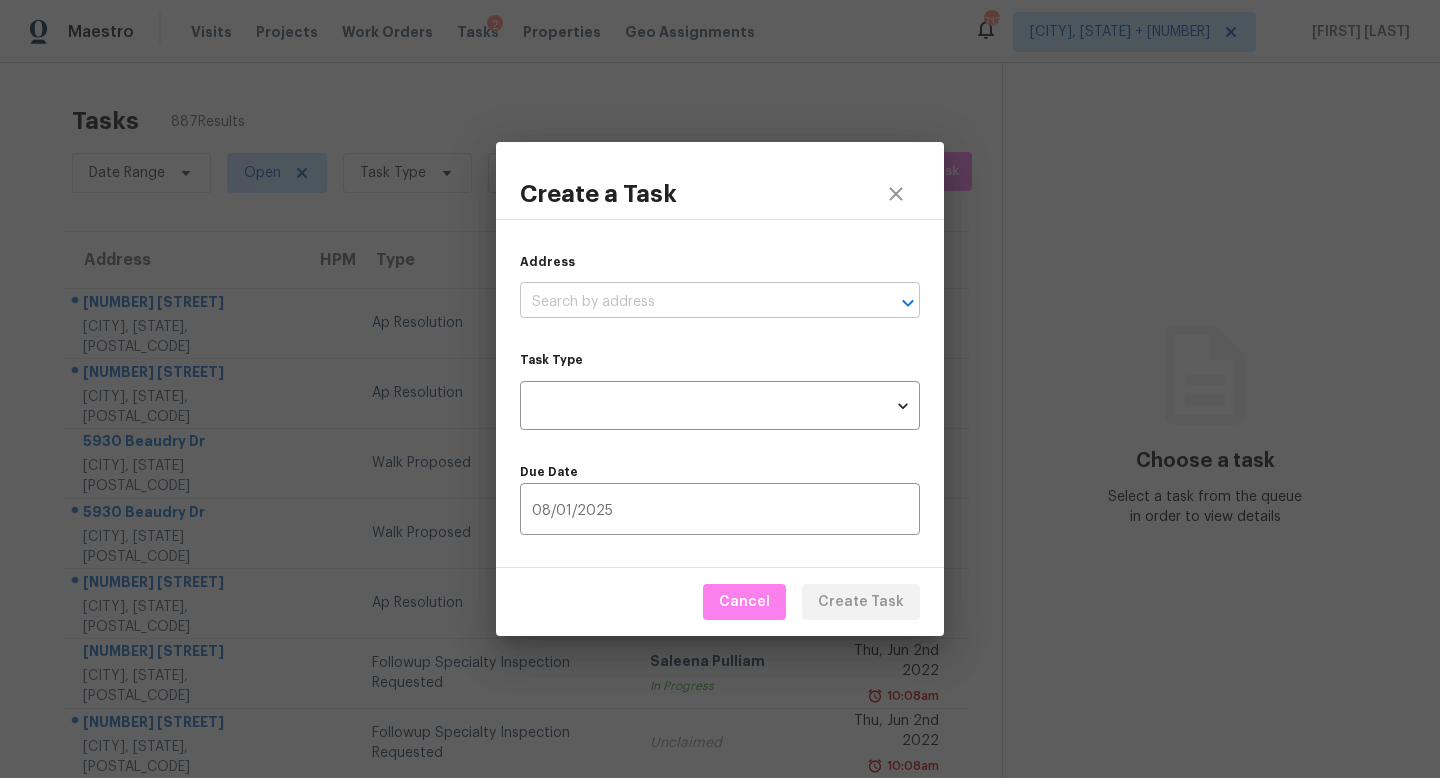 click at bounding box center (692, 302) 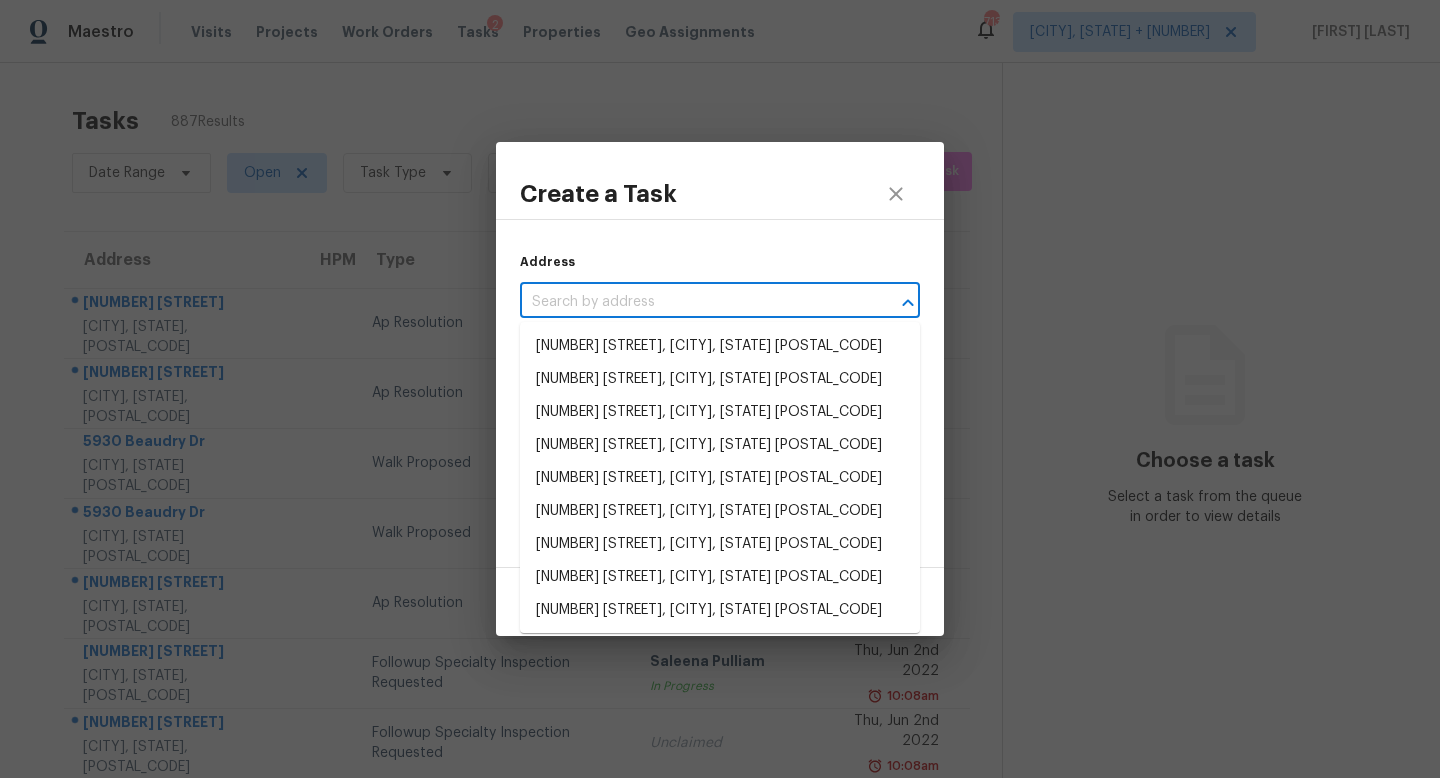 paste on "967 Avalon Ave San Francisco, CA, 94112" 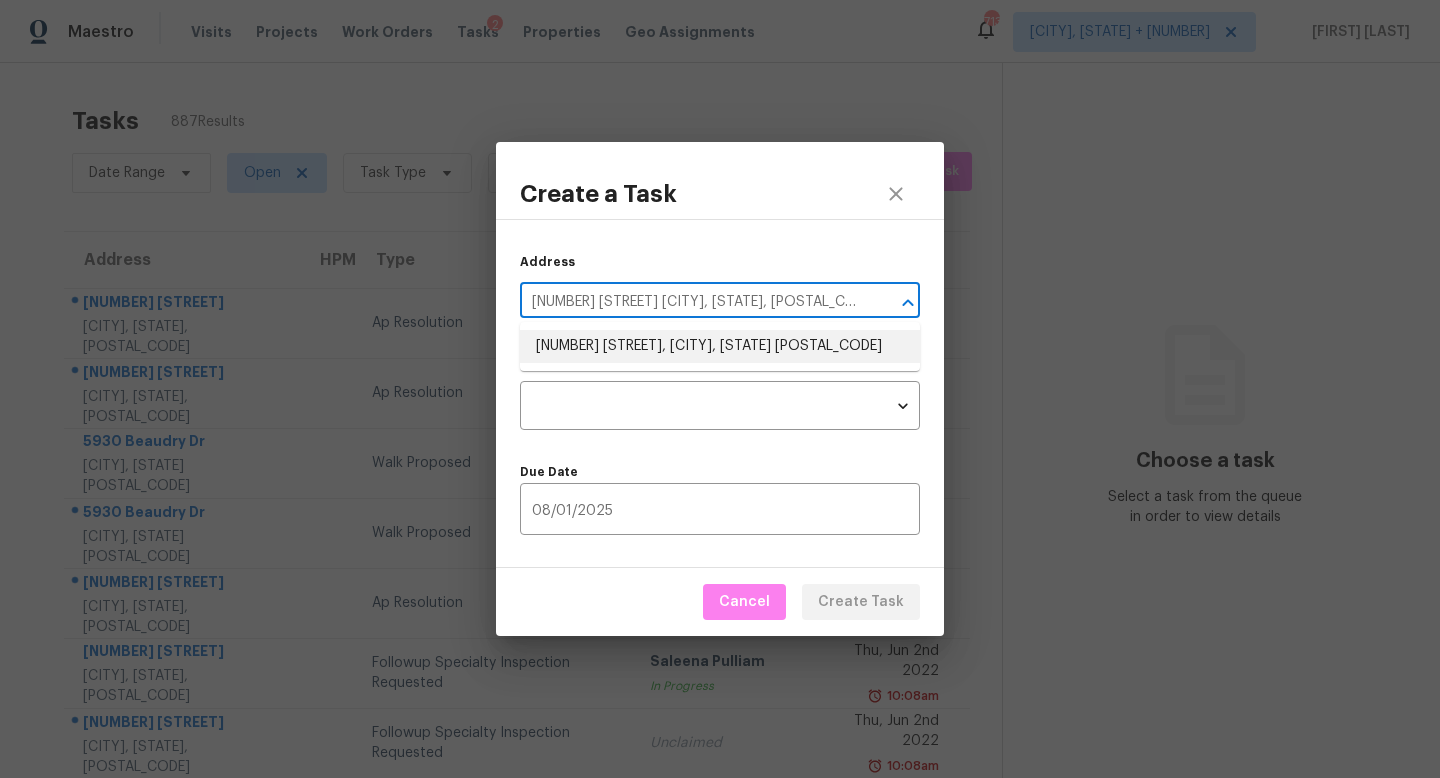 click on "967 Avalon Ave, San Francisco, CA 94112" at bounding box center [720, 346] 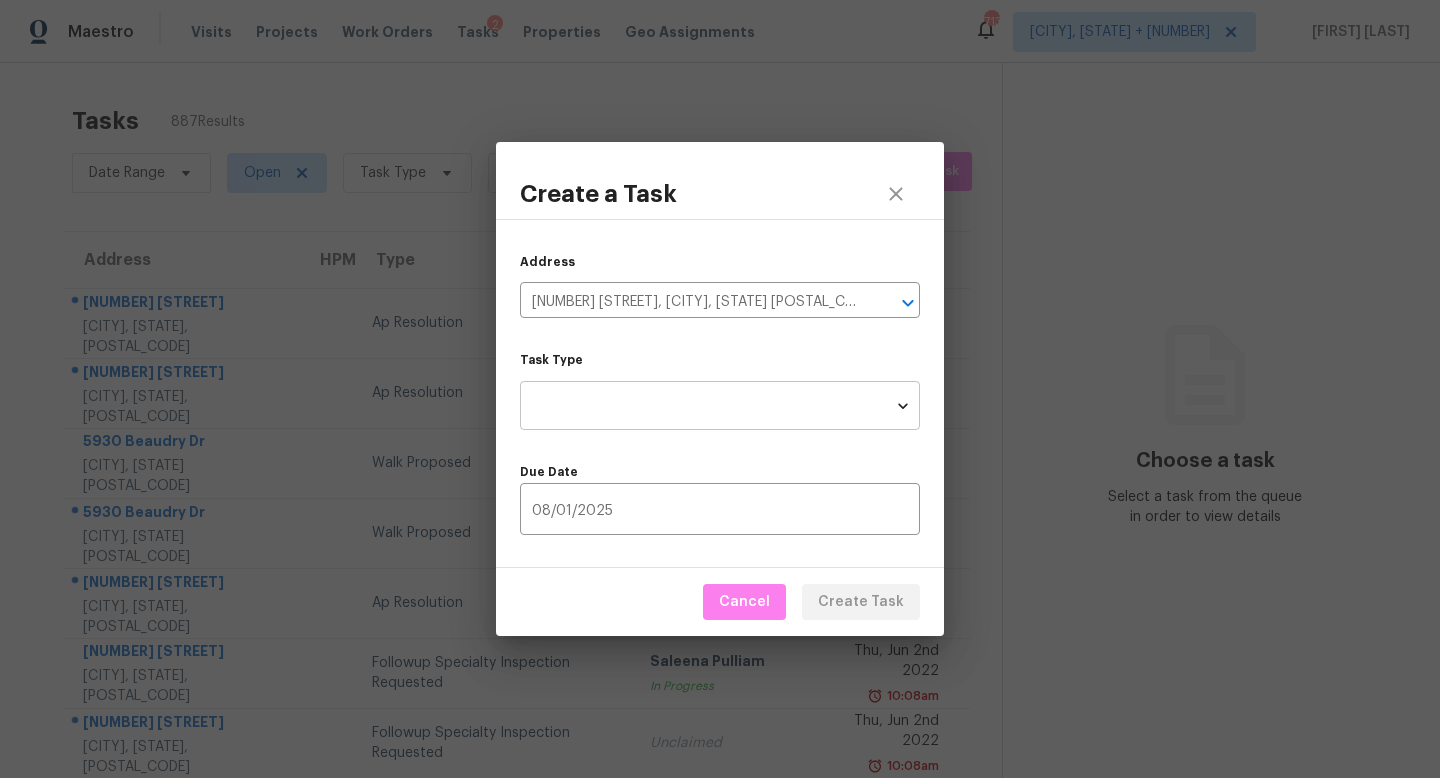click on "Maestro Visits Projects Work Orders Tasks 2 Properties Geo Assignments 713 Knoxville, TN + 60 Jishnu Manoj Tasks 887  Results Date Range Open Task Type Assignee ​ Create a Task Address HPM Type Assignee Due 3728 W Turtle Hill Dr   Anthem, AZ, 85086 Ap Resolution Unclaimed Tue, Dec 14th 2021 9:57am 1642 W Tuckey Ln   Phoenix, AZ, 85015 Ap Resolution Unclaimed Tue, Dec 14th 2021 9:59am 5930 Beaudry Dr   Houston, TX, 77035 Walk Proposed Seyi Dodo-Williams In Progress Thu, May 12th 2022 1:15pm 5930 Beaudry Dr   Houston, TX, 77035 Walk Proposed Unclaimed Thu, May 12th 2022 1:15pm 2021 W Natal Cir   Mesa, AZ, 85202 Ap Resolution Unclaimed Mon, May 16th 2022 12:30pm 4523 Tangle Creek Ln   Spring, TX, 77388 Followup Specialty Inspection Requested Saleena Pulliam In Progress Thu, Jun 2nd 2022 10:08am 4523 Tangle Creek Ln   Spring, TX, 77388 Followup Specialty Inspection Requested Unclaimed Thu, Jun 2nd 2022 10:08am 3218 Hawkins Glen Ln   Katy, TX, 77449 Ap Resolution Unclaimed Tue, Jun 28th 2022 2:53pm Ap Resolution" at bounding box center [720, 389] 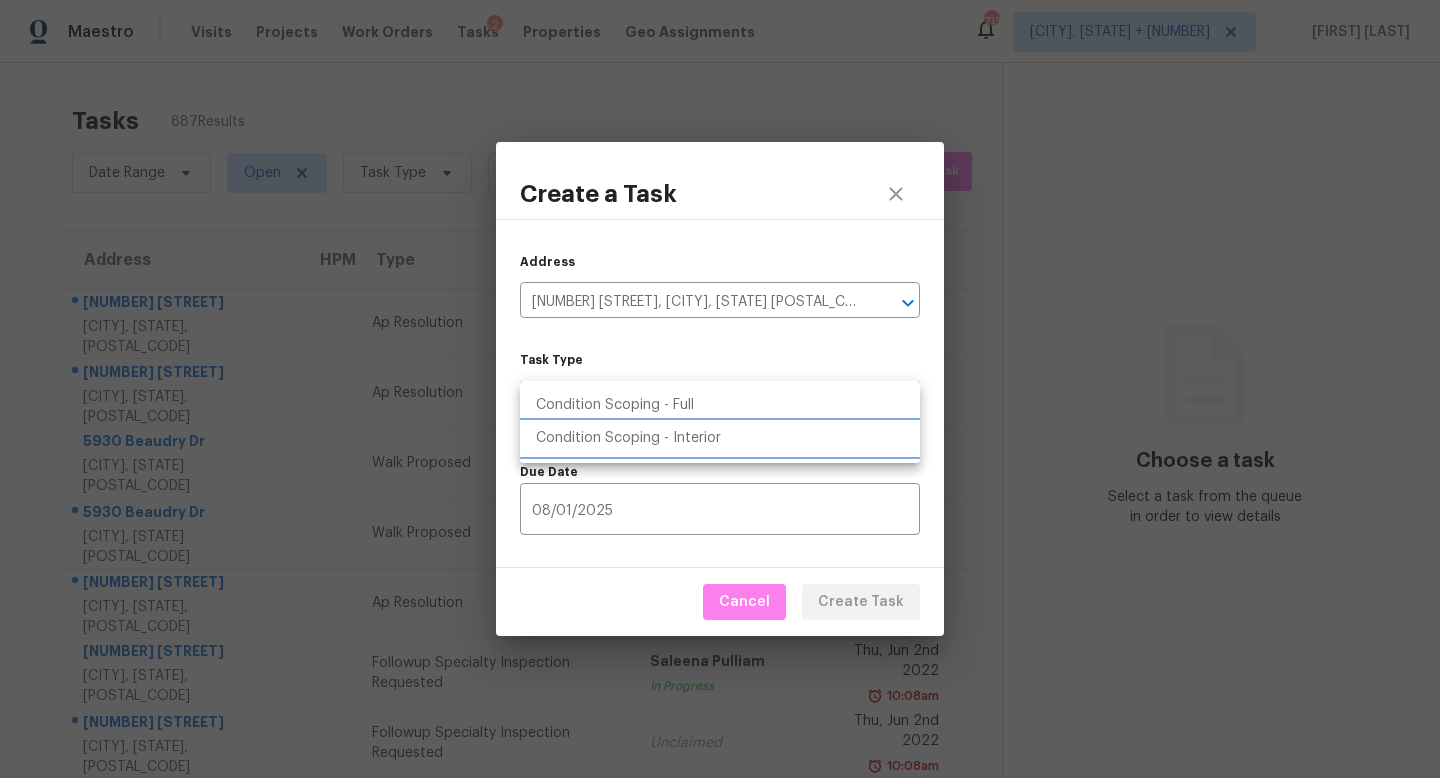 click on "Condition Scoping - Interior" at bounding box center (720, 438) 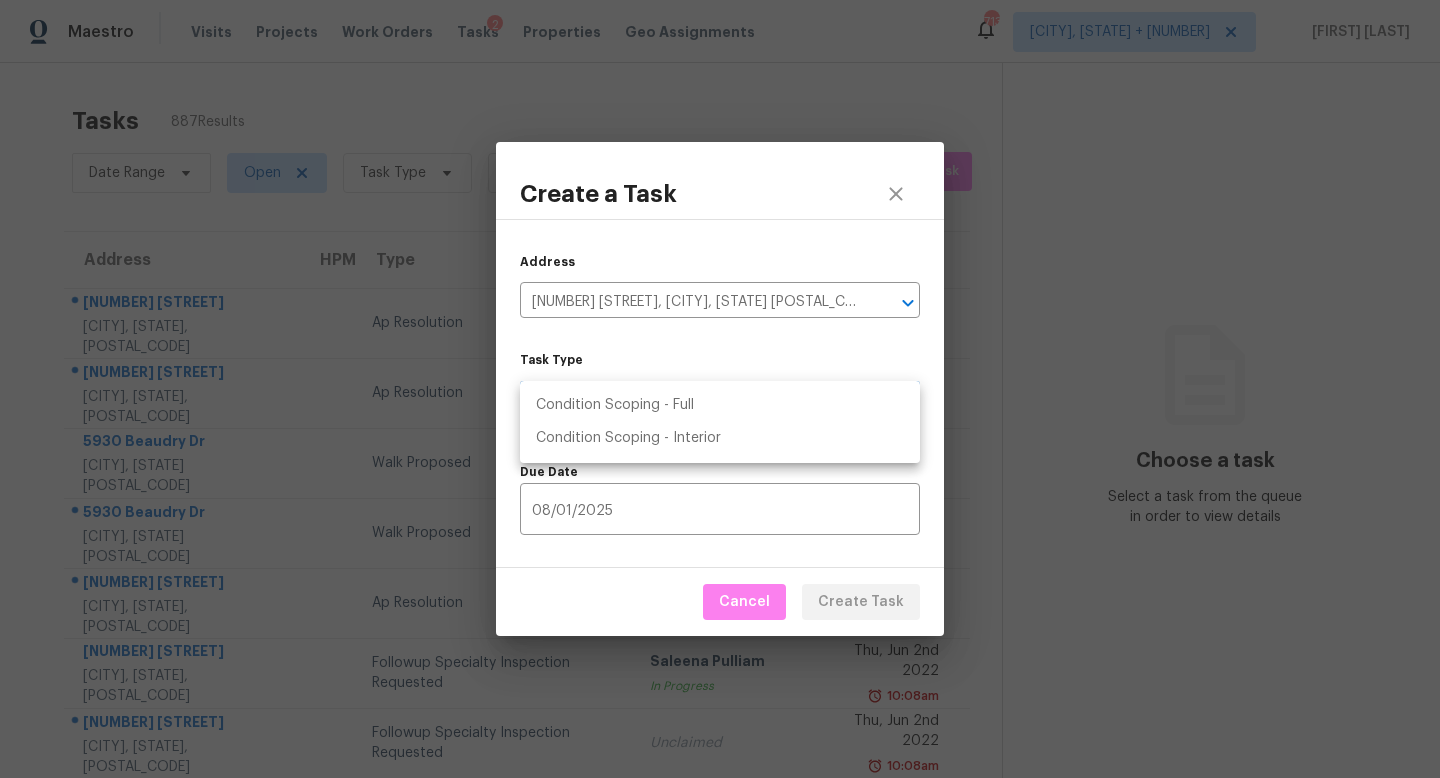 type on "virtual_interior_assessment" 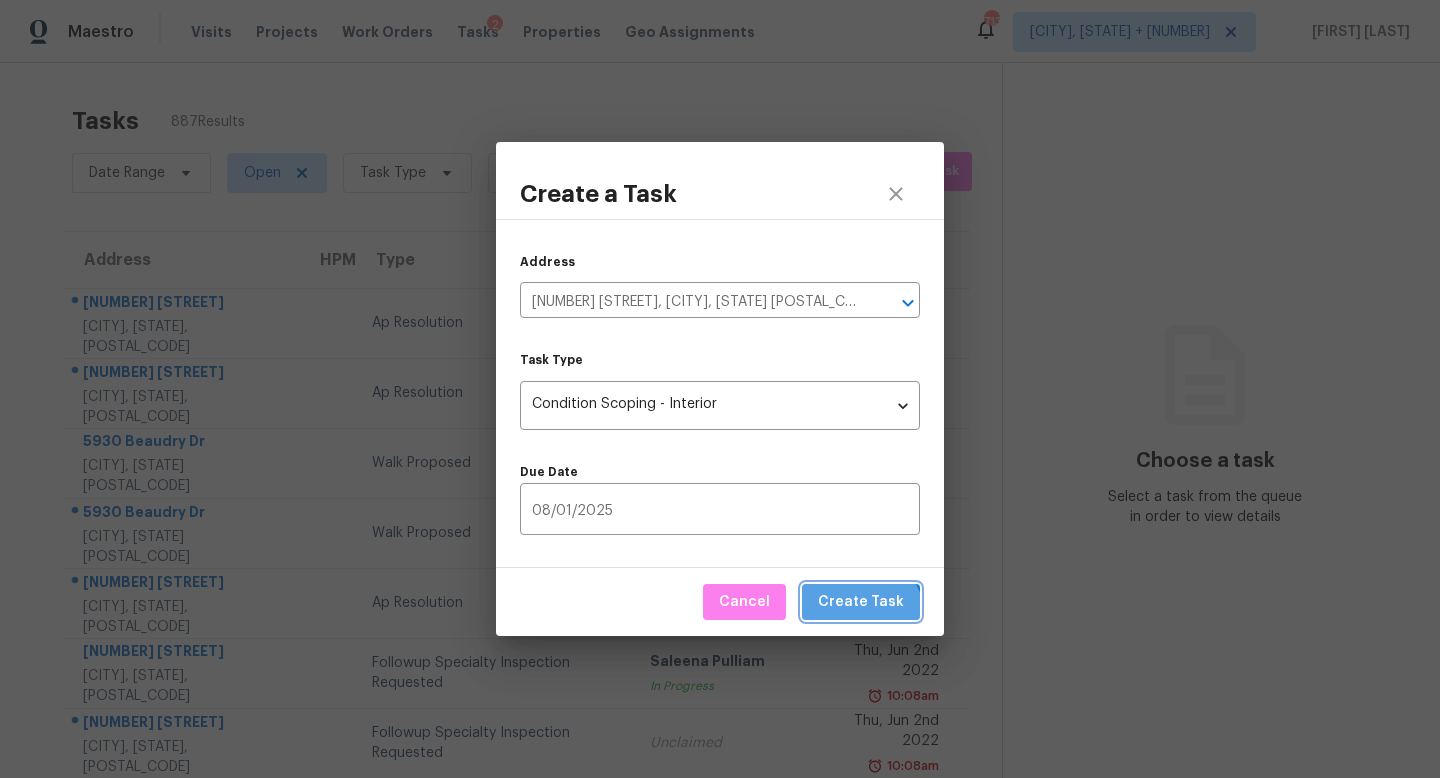 click on "Create Task" at bounding box center [861, 602] 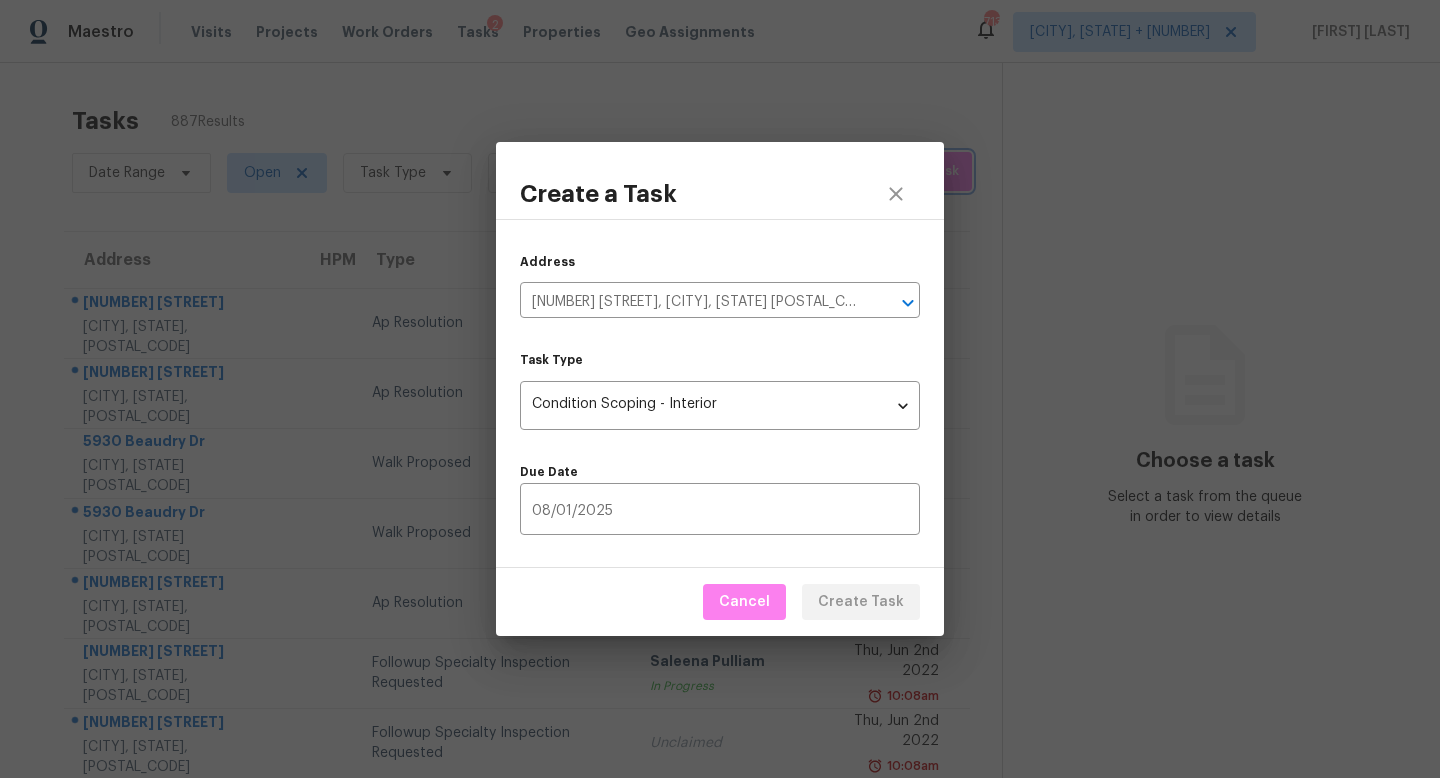 type 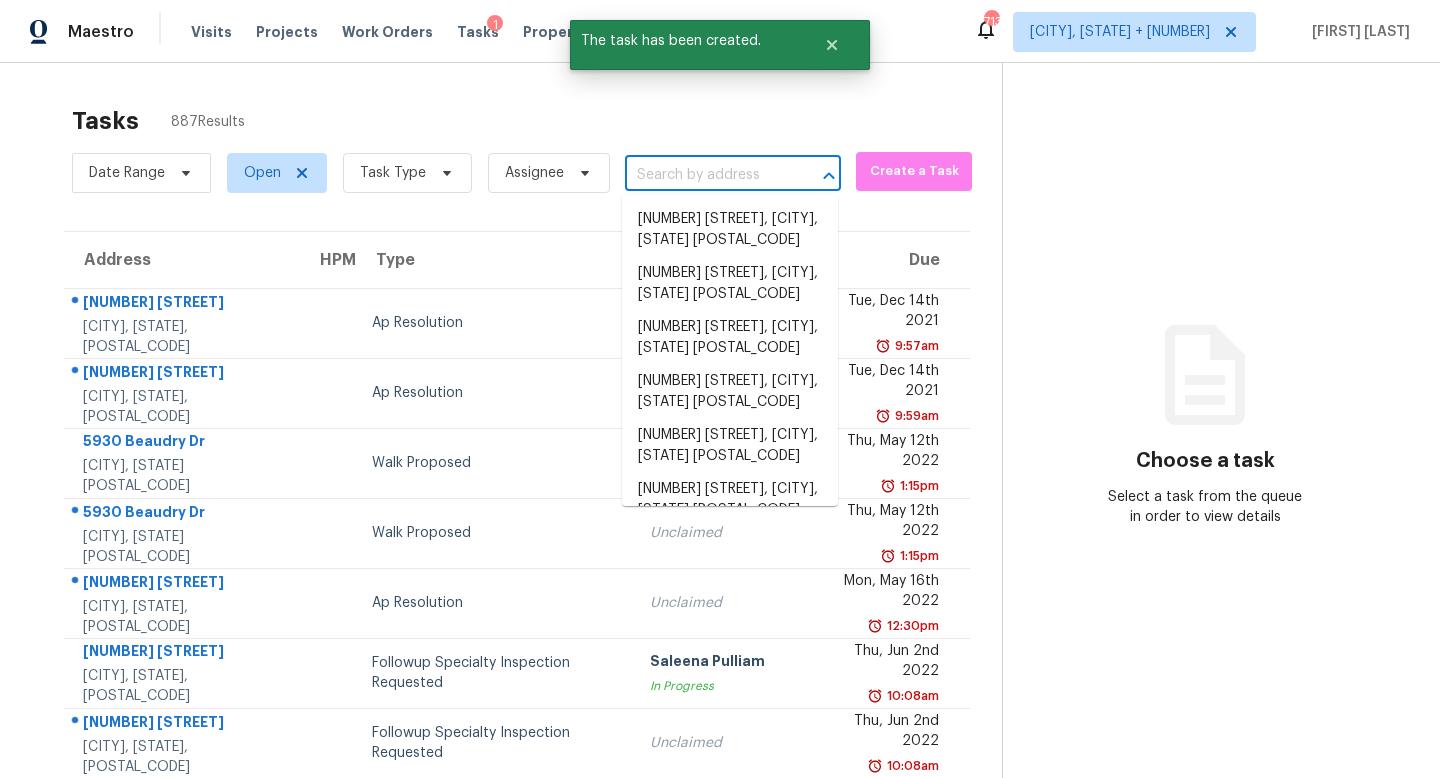 click at bounding box center (705, 175) 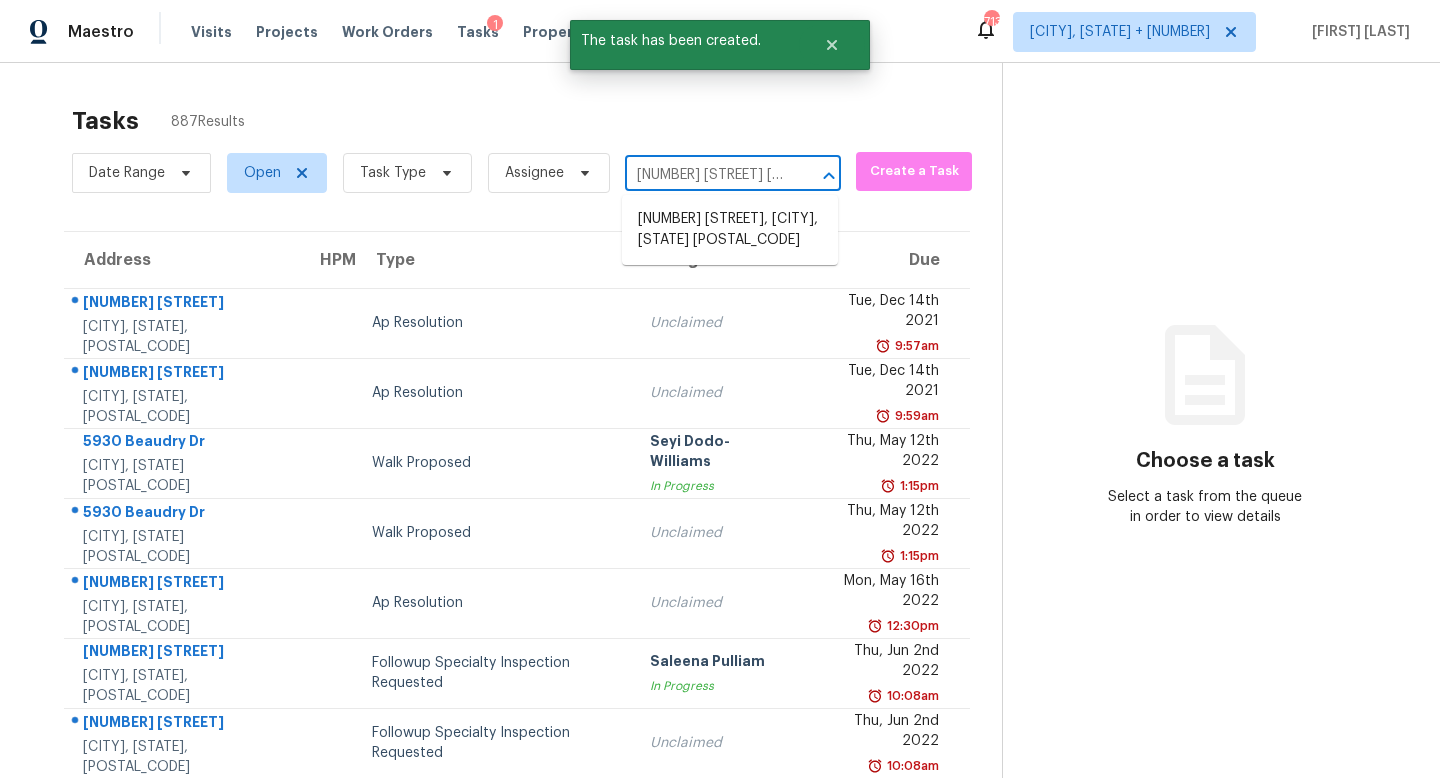 scroll, scrollTop: 0, scrollLeft: 118, axis: horizontal 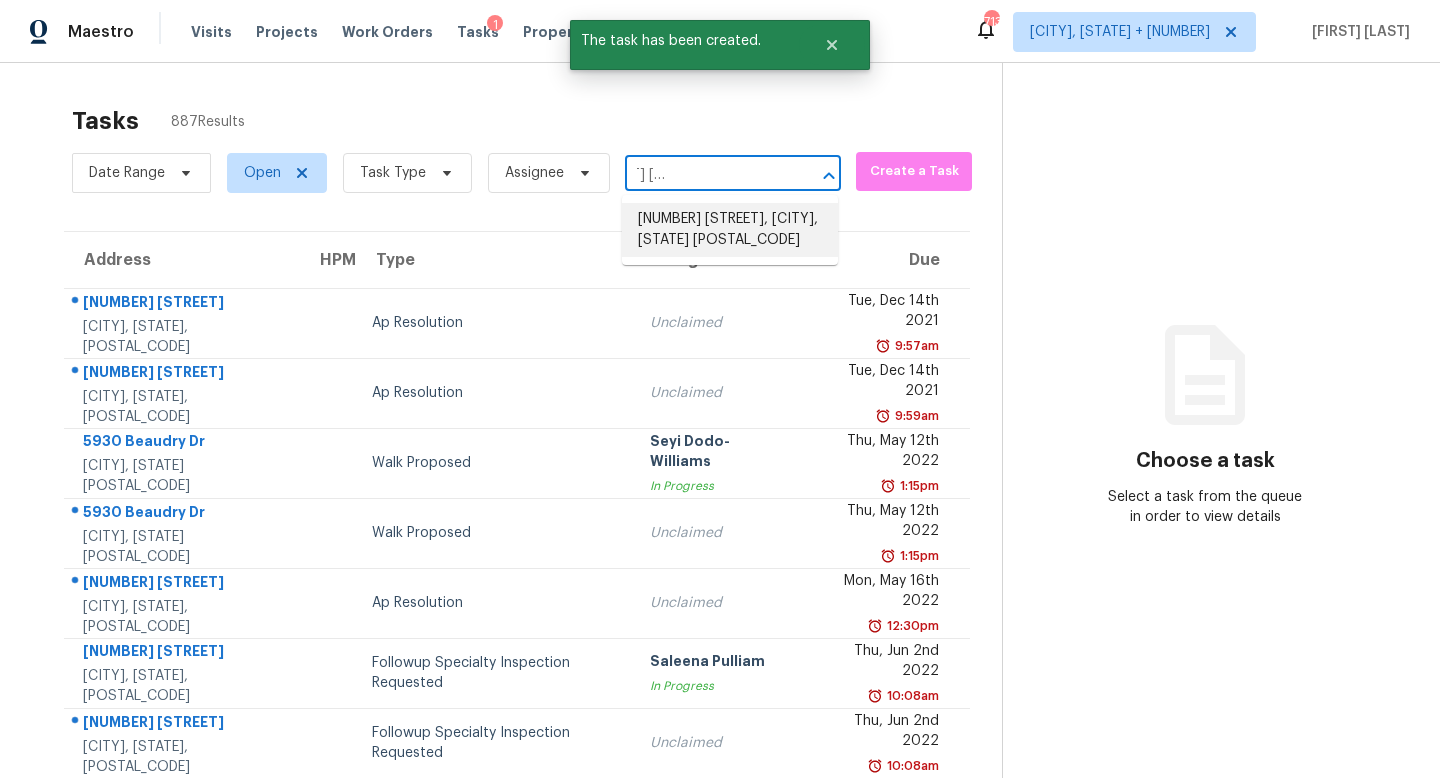 click on "967 Avalon Ave, San Francisco, CA 94112" at bounding box center (730, 230) 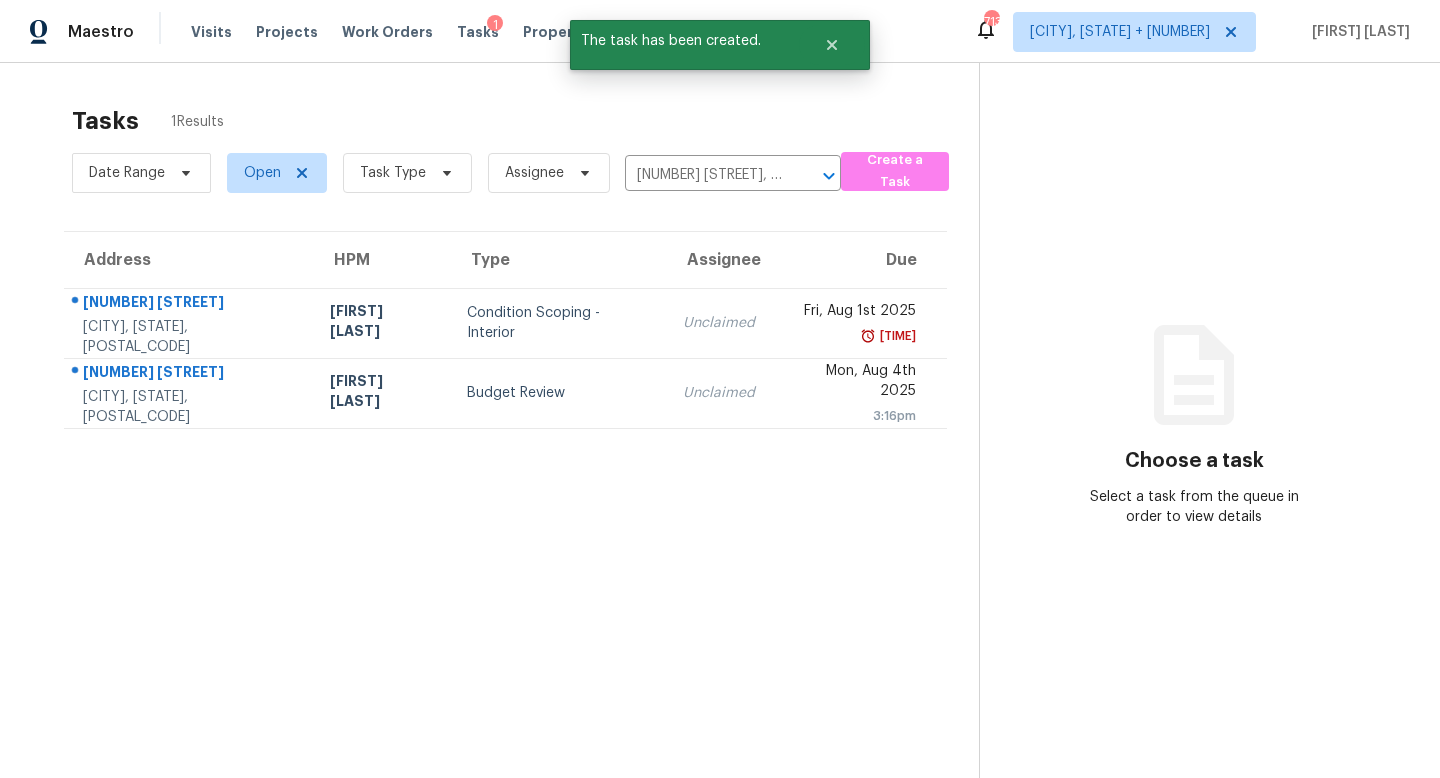 click on "Unclaimed" at bounding box center [719, 323] 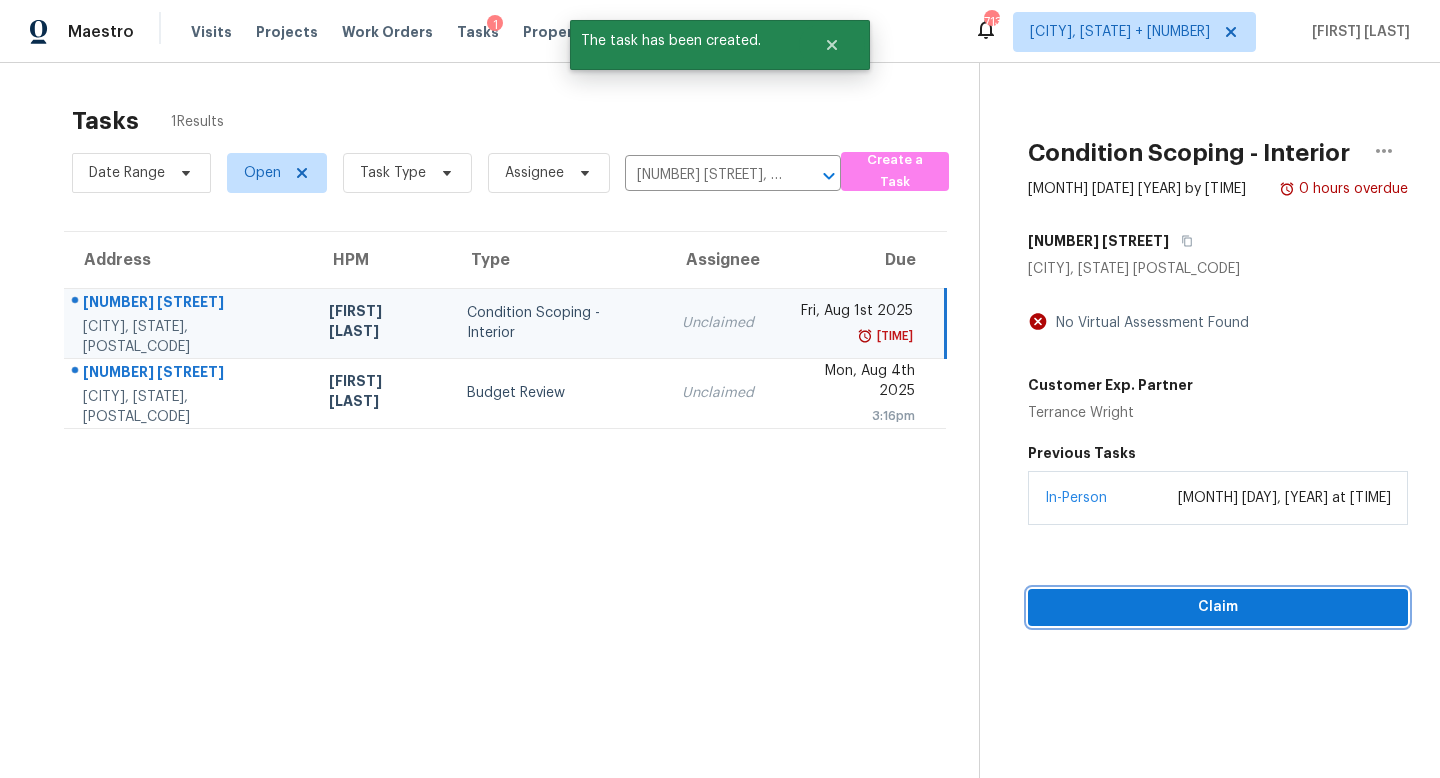 click on "Claim" at bounding box center [1218, 607] 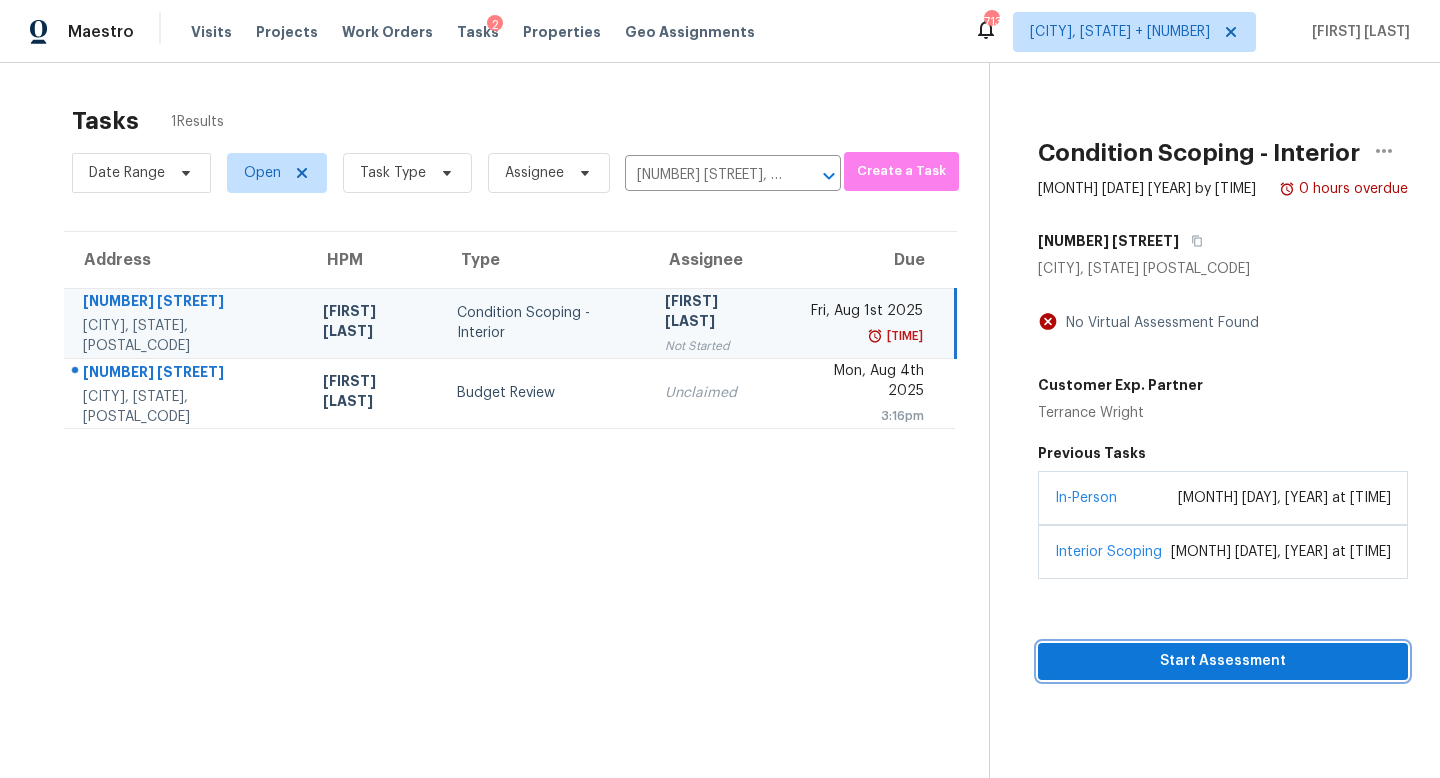 click on "Start Assessment" at bounding box center [1223, 661] 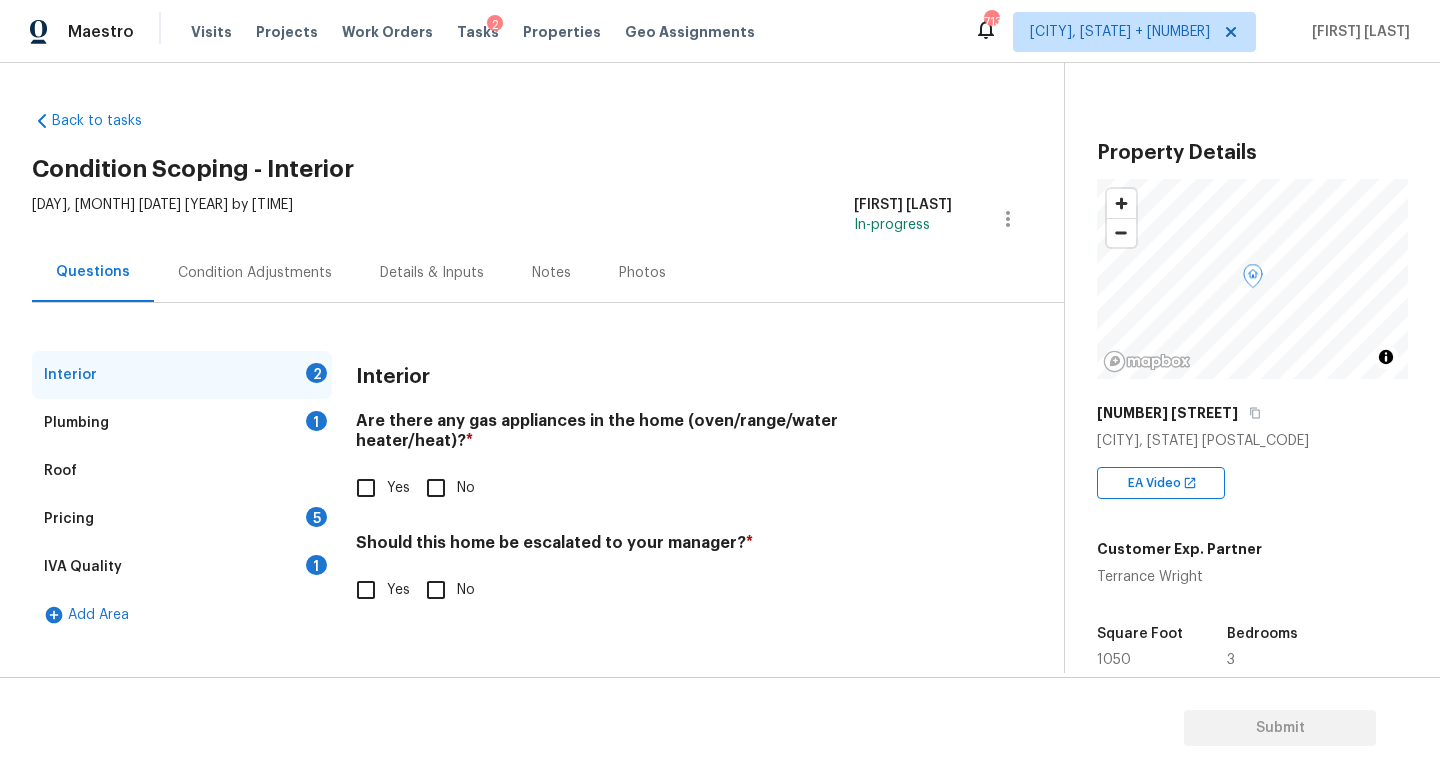 click on "Yes" at bounding box center [398, 488] 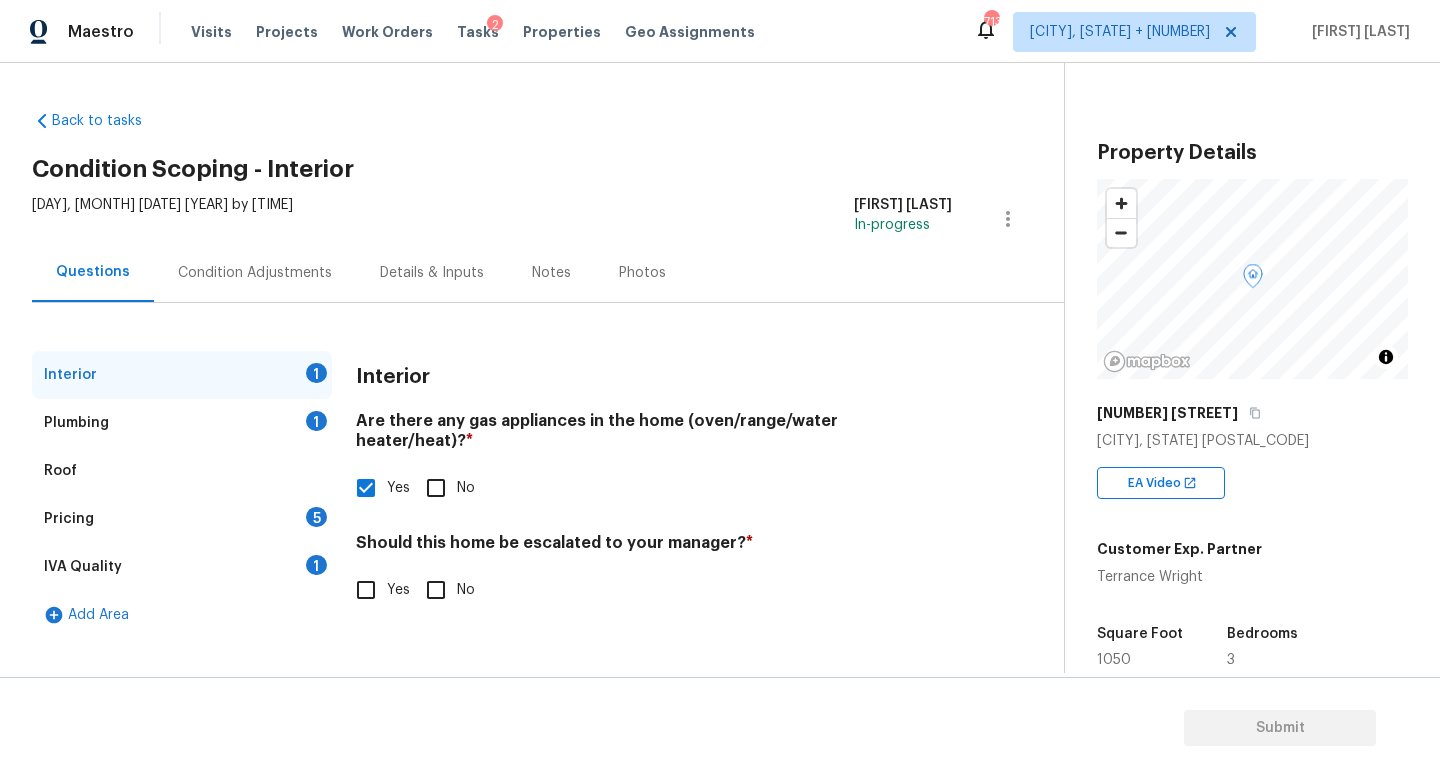 click on "Yes" at bounding box center (366, 590) 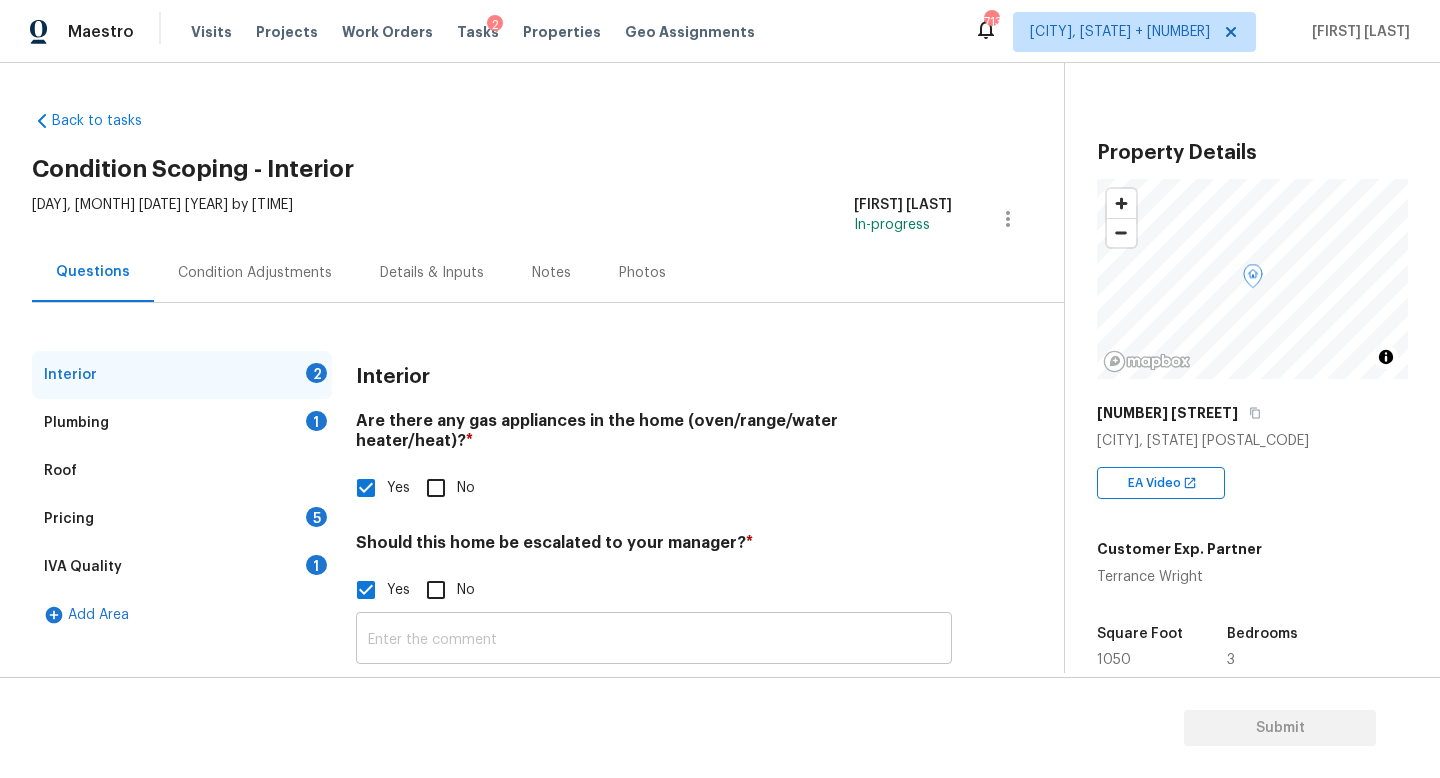 click at bounding box center (654, 640) 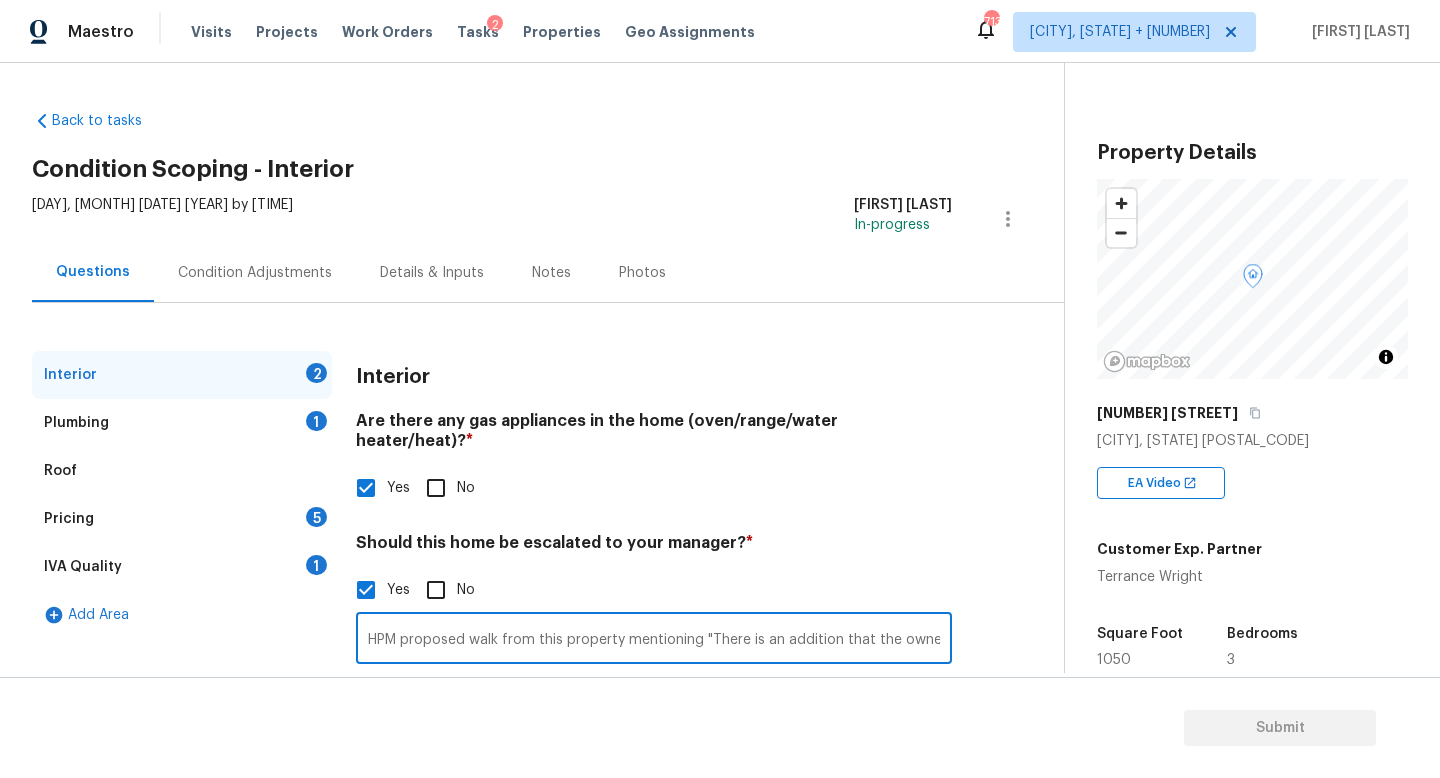 scroll, scrollTop: 0, scrollLeft: 2270, axis: horizontal 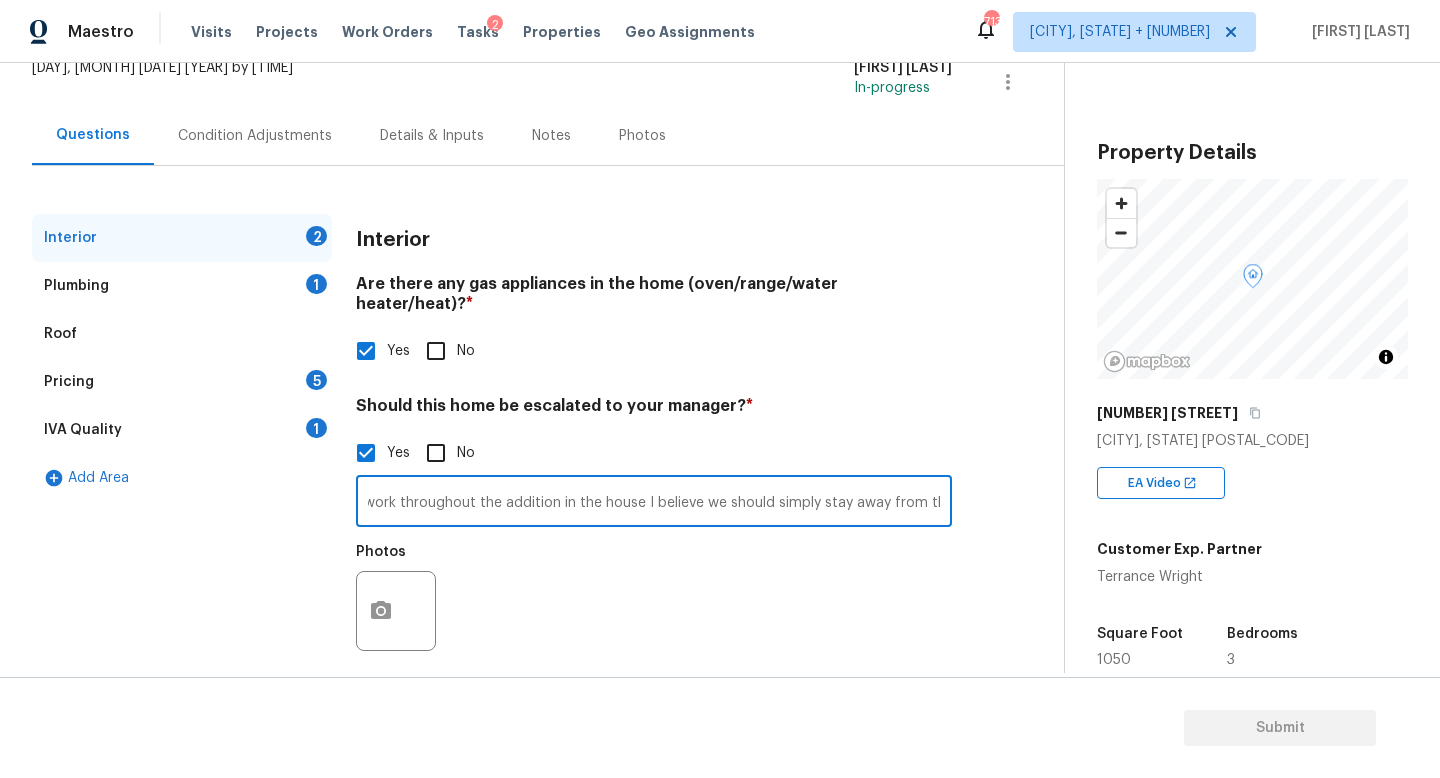 type on "HPM proposed walk from this property mentioning "There is an addition that the owner claims to be permitted, but it is opposite of building standards. There is severe DIY work throughout the addition with the poorest of craftsmanship. The bedrooms and bathroom in this addition cannot in any way be permitted. Due to the extensive DIY work throughout the addition in the house I believe we should simply stay away from this house." 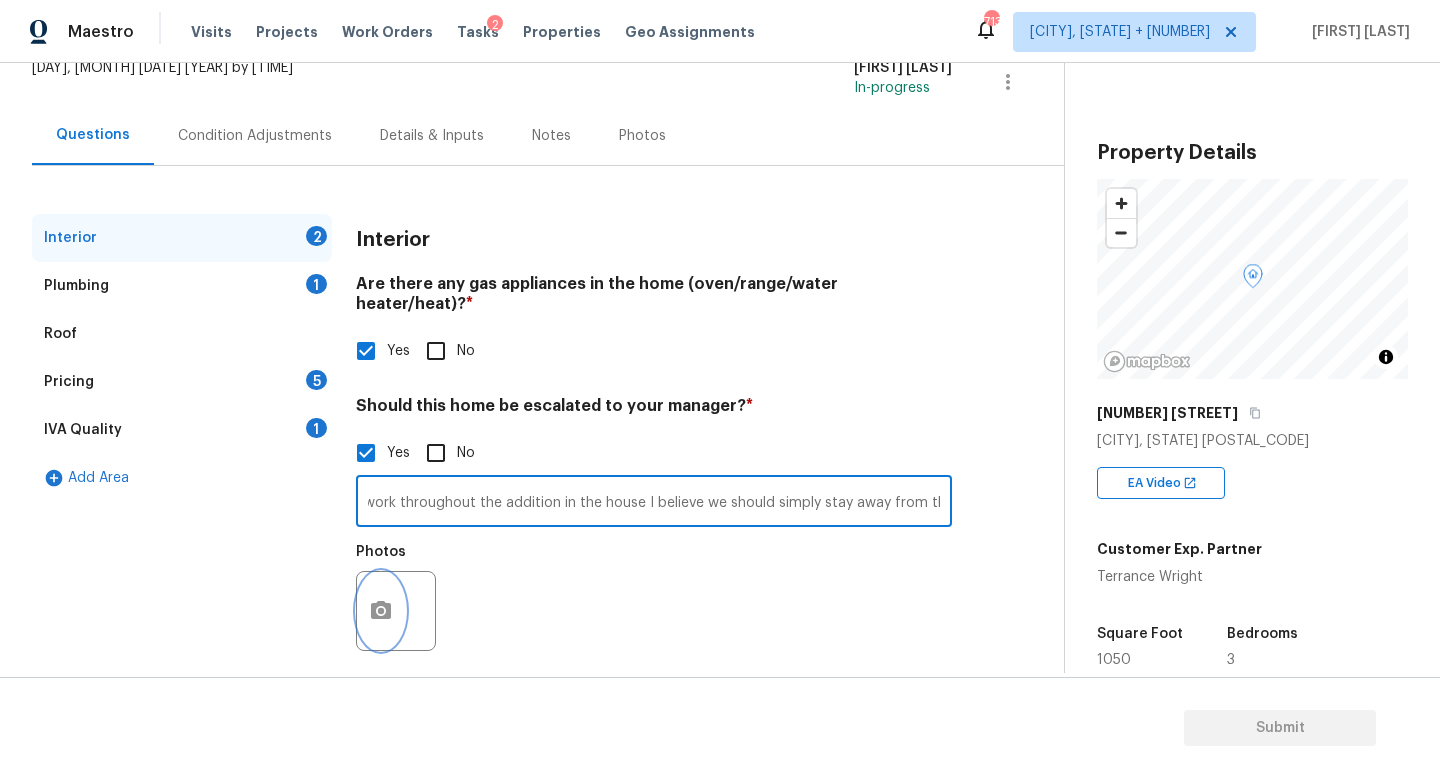 click 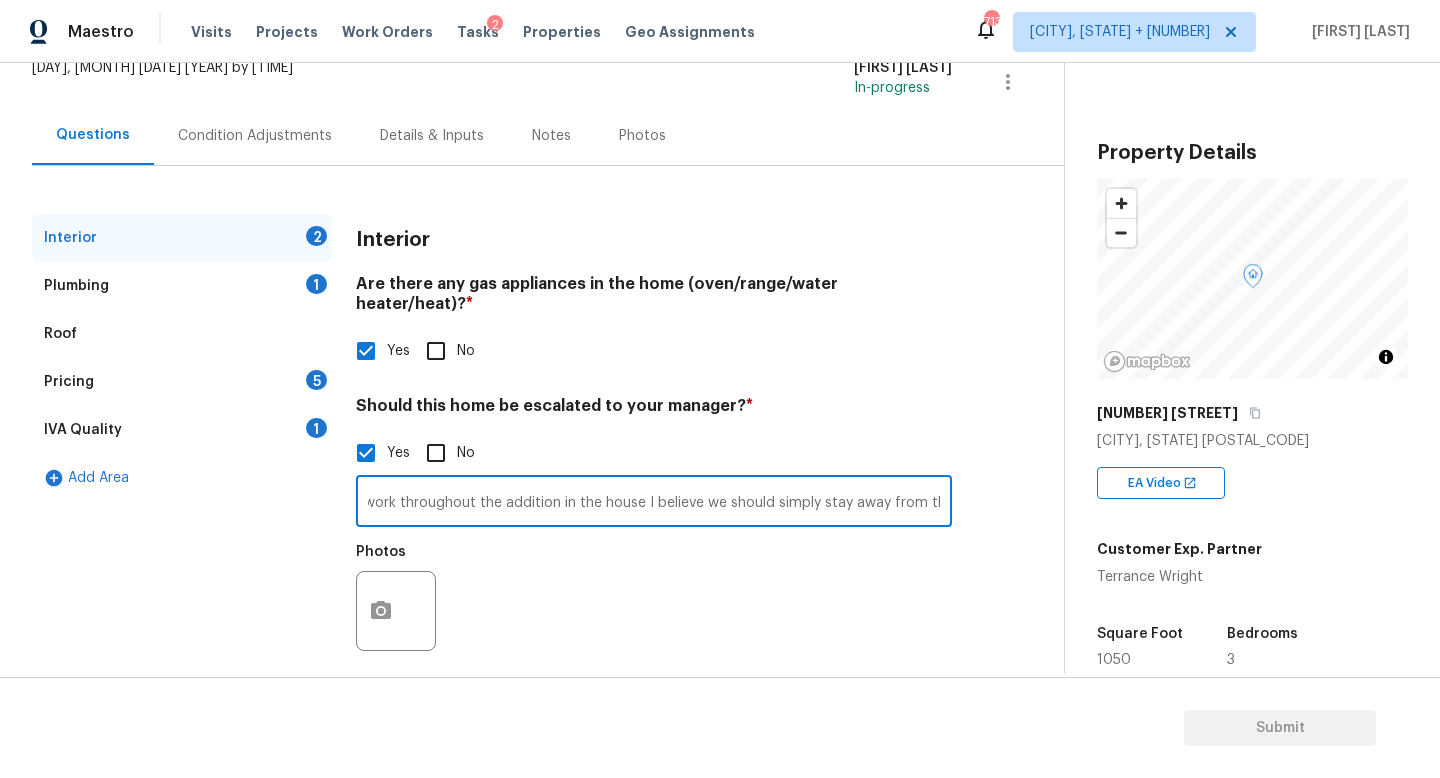 scroll, scrollTop: 0, scrollLeft: 0, axis: both 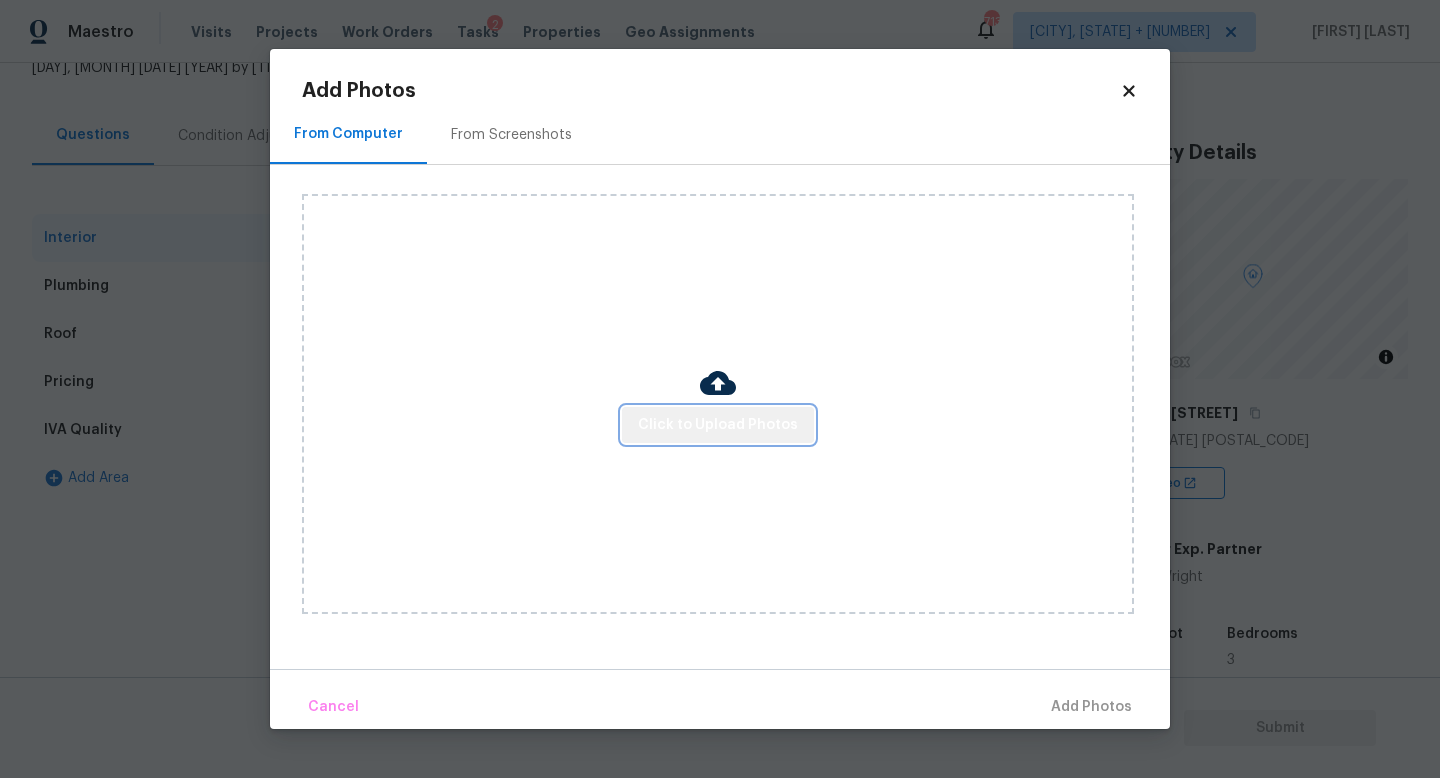 click on "Click to Upload Photos" at bounding box center [718, 425] 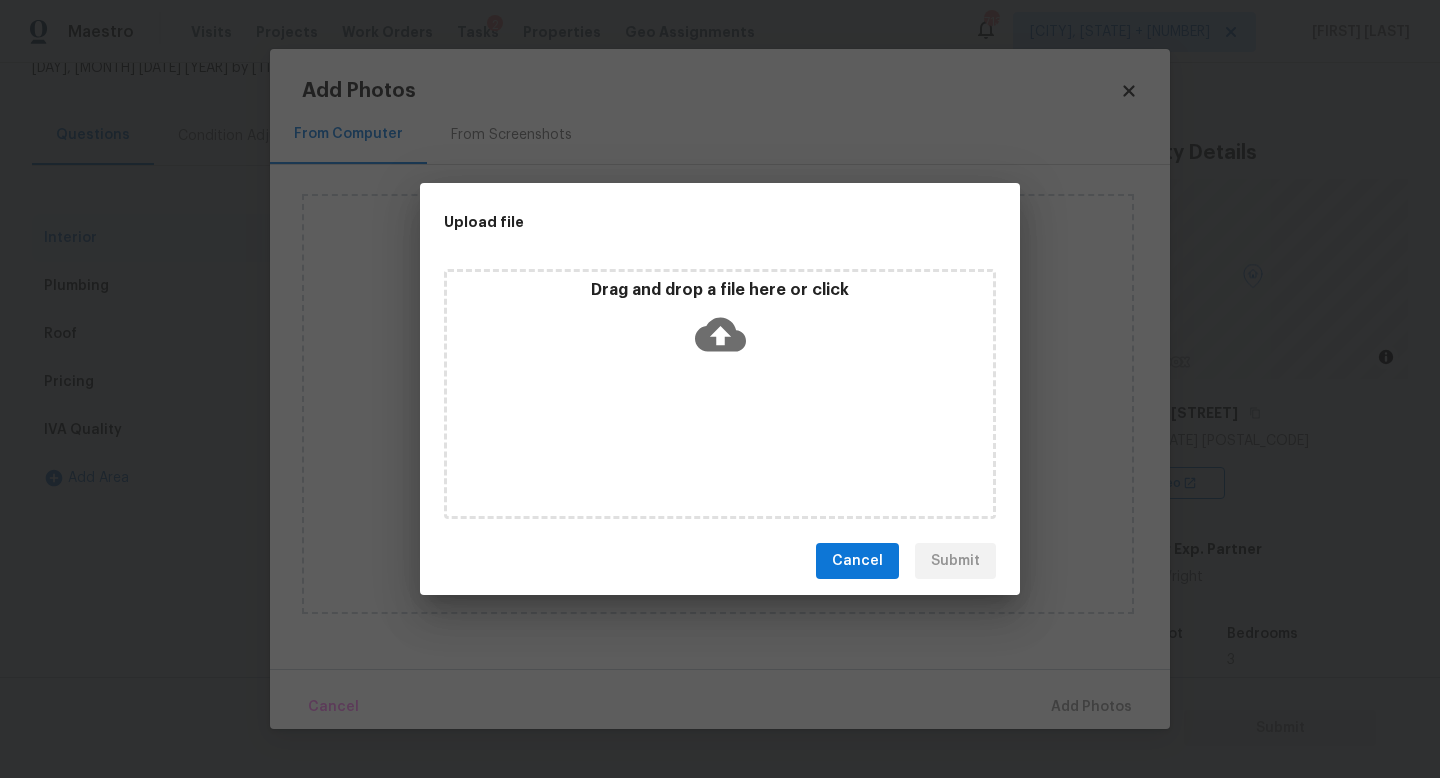 click 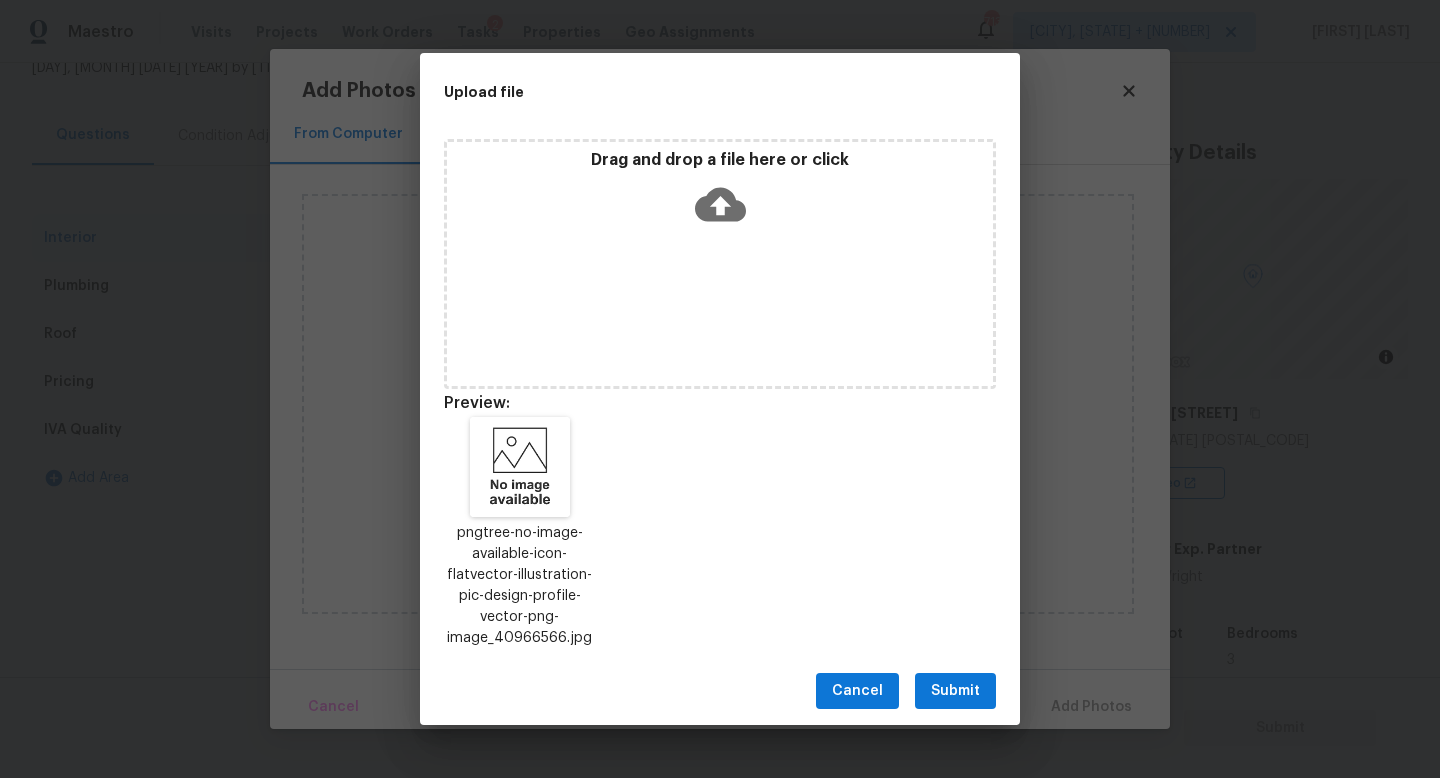 click on "Submit" at bounding box center [955, 691] 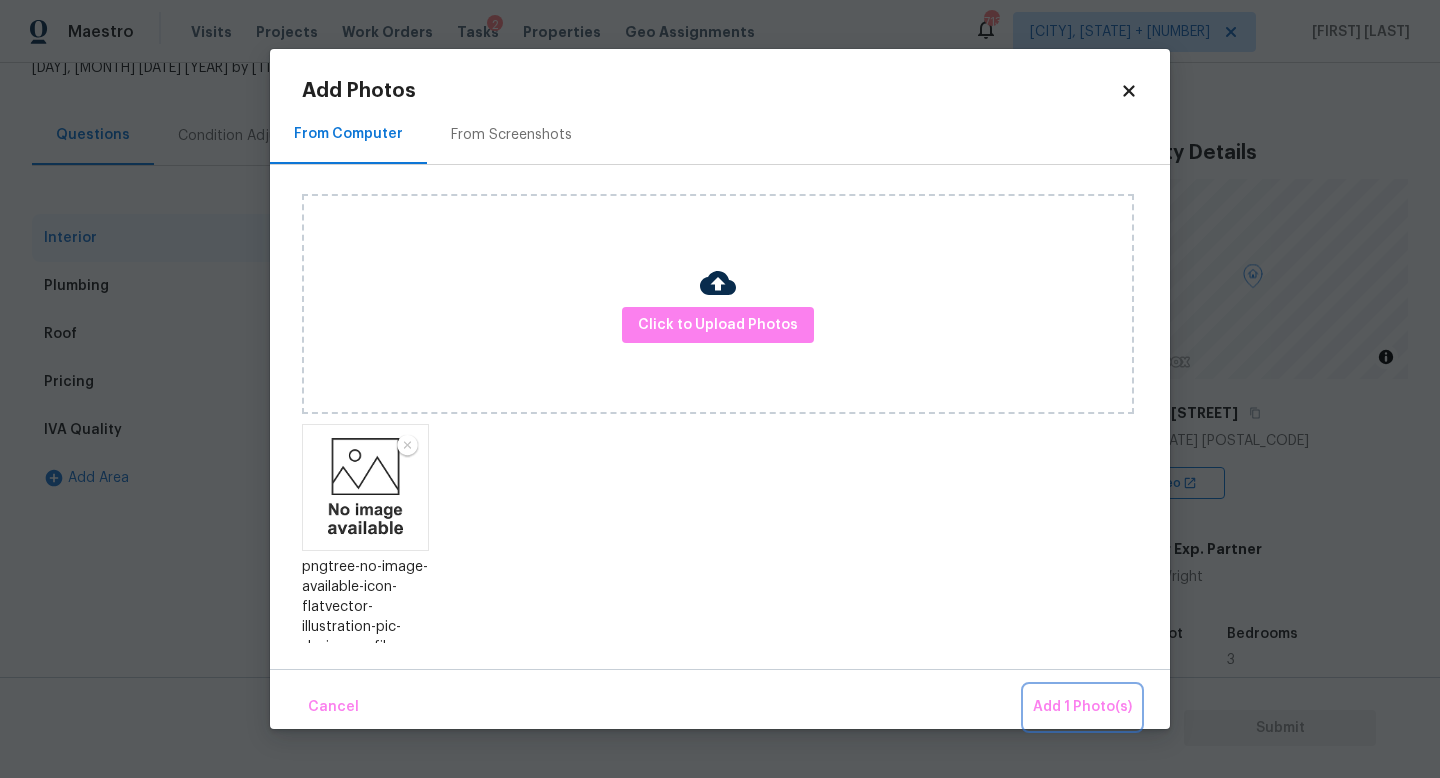 click on "Add 1 Photo(s)" at bounding box center [1082, 707] 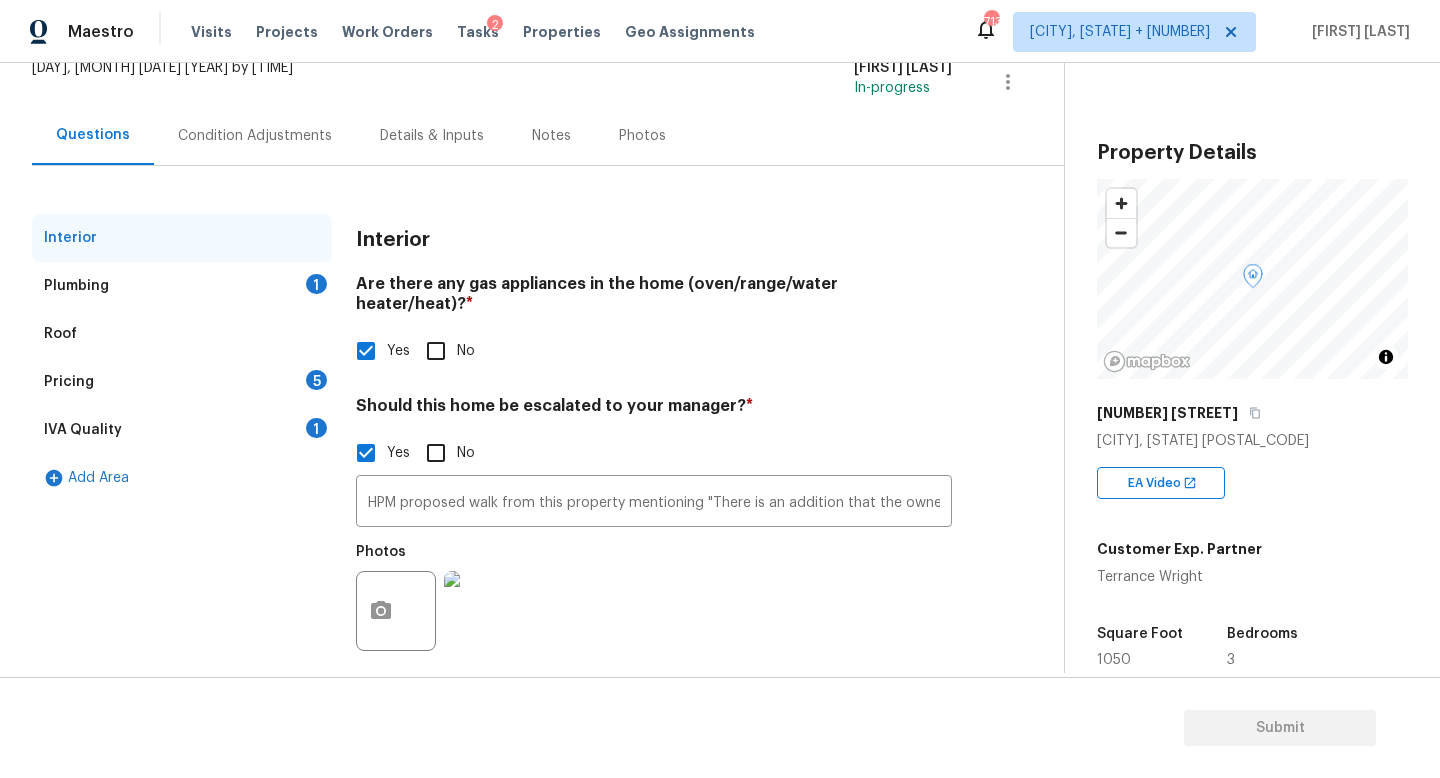 click on "Plumbing 1" at bounding box center (182, 286) 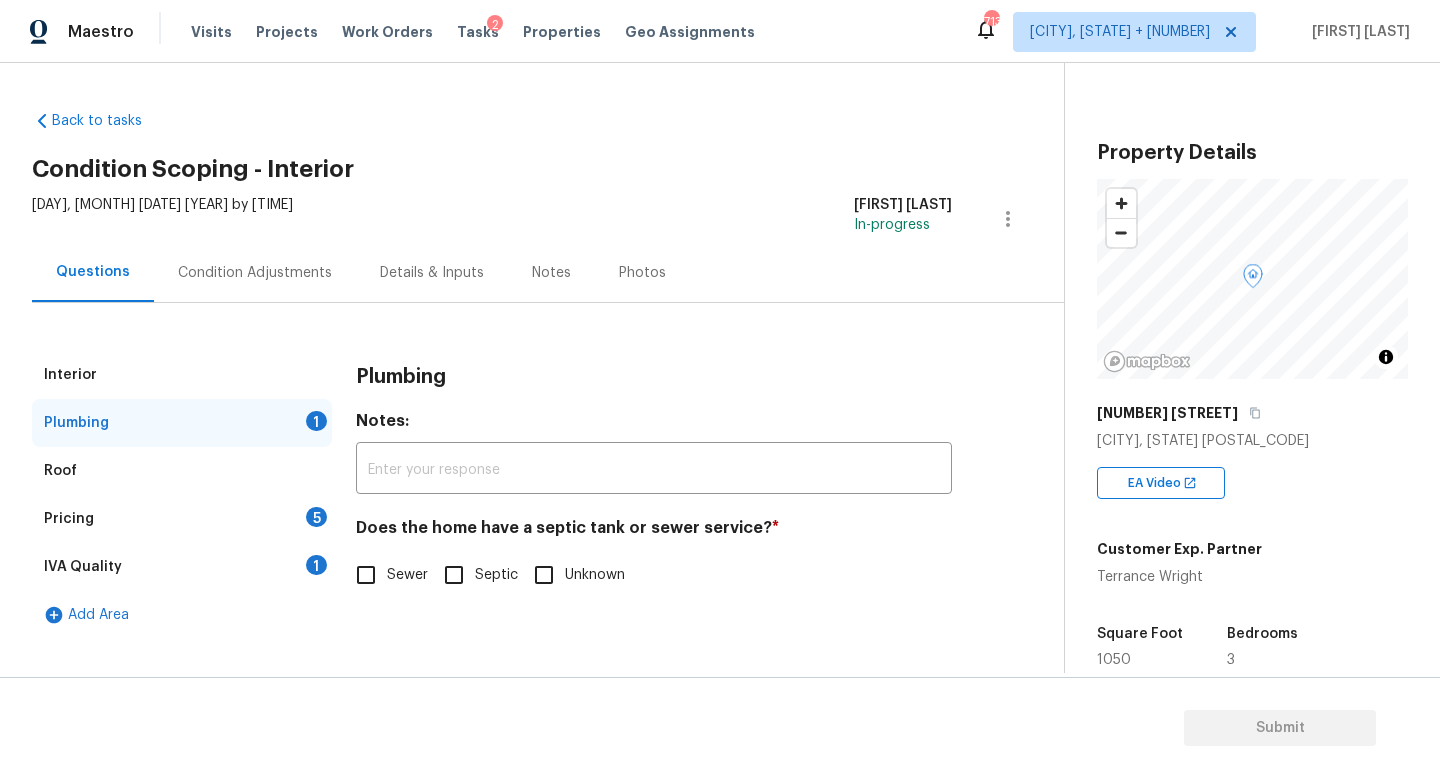 click on "Interior Plumbing 1 Roof Pricing 5 IVA Quality 1 Add Area Plumbing Notes: ​ Does the home have a septic tank or sewer service?  * Sewer Septic Unknown" at bounding box center [524, 495] 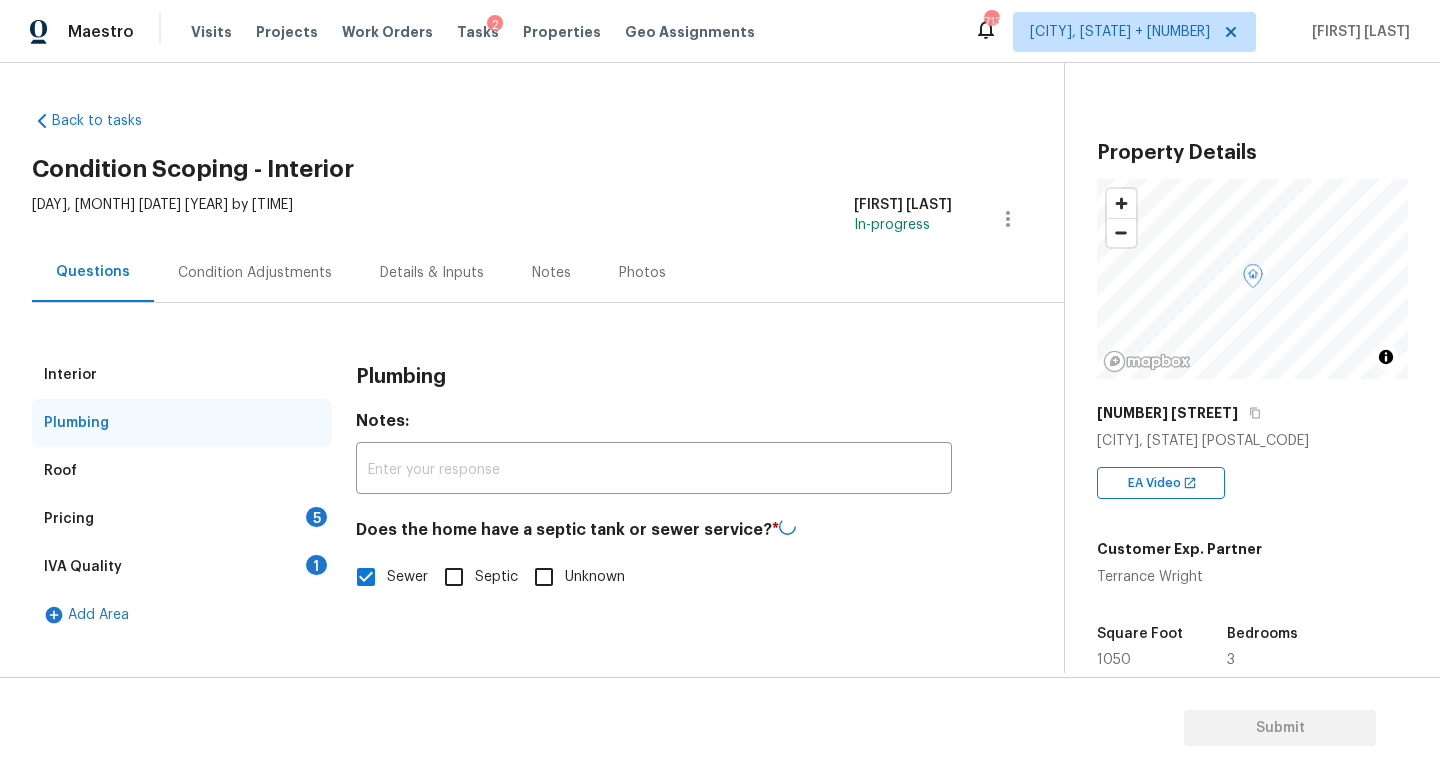 click on "Interior" at bounding box center [182, 375] 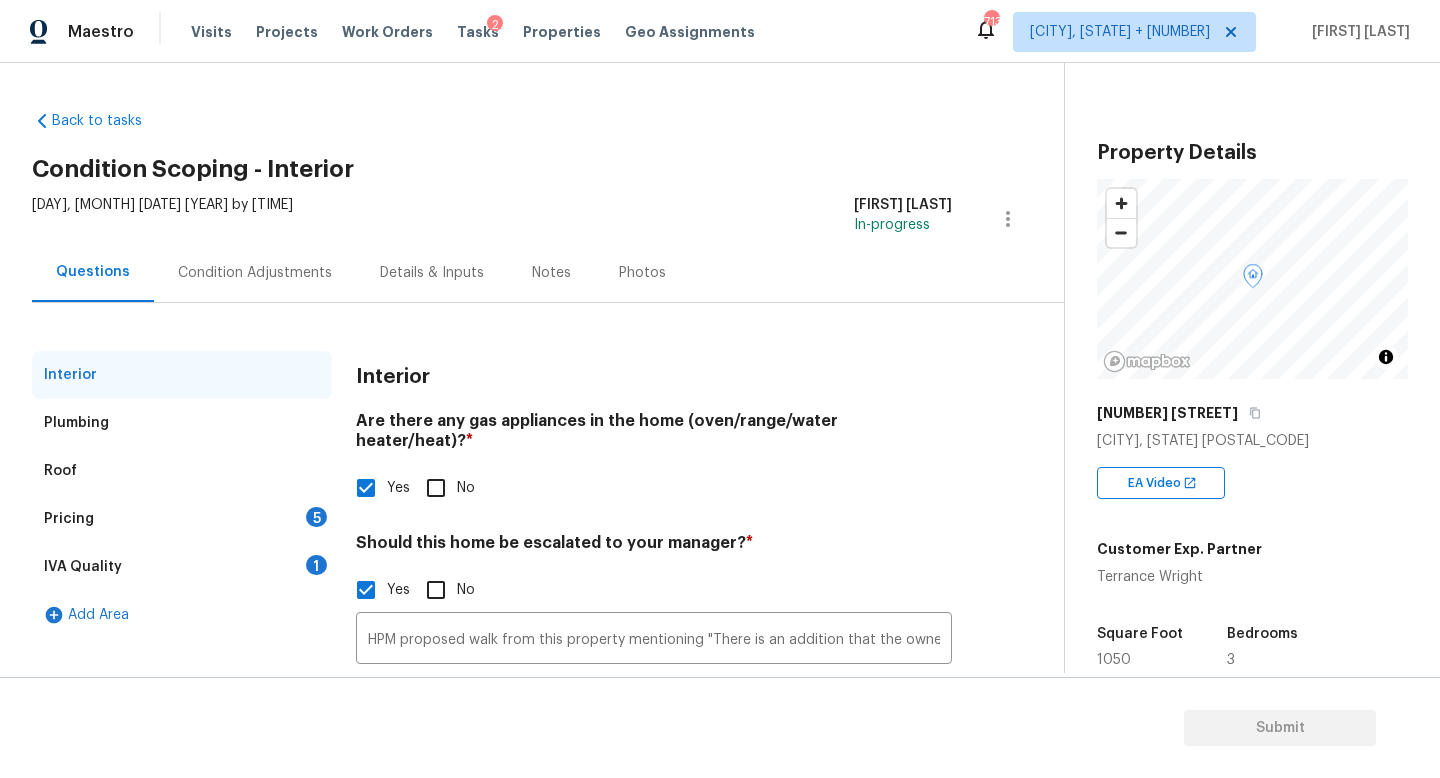 scroll, scrollTop: 109, scrollLeft: 0, axis: vertical 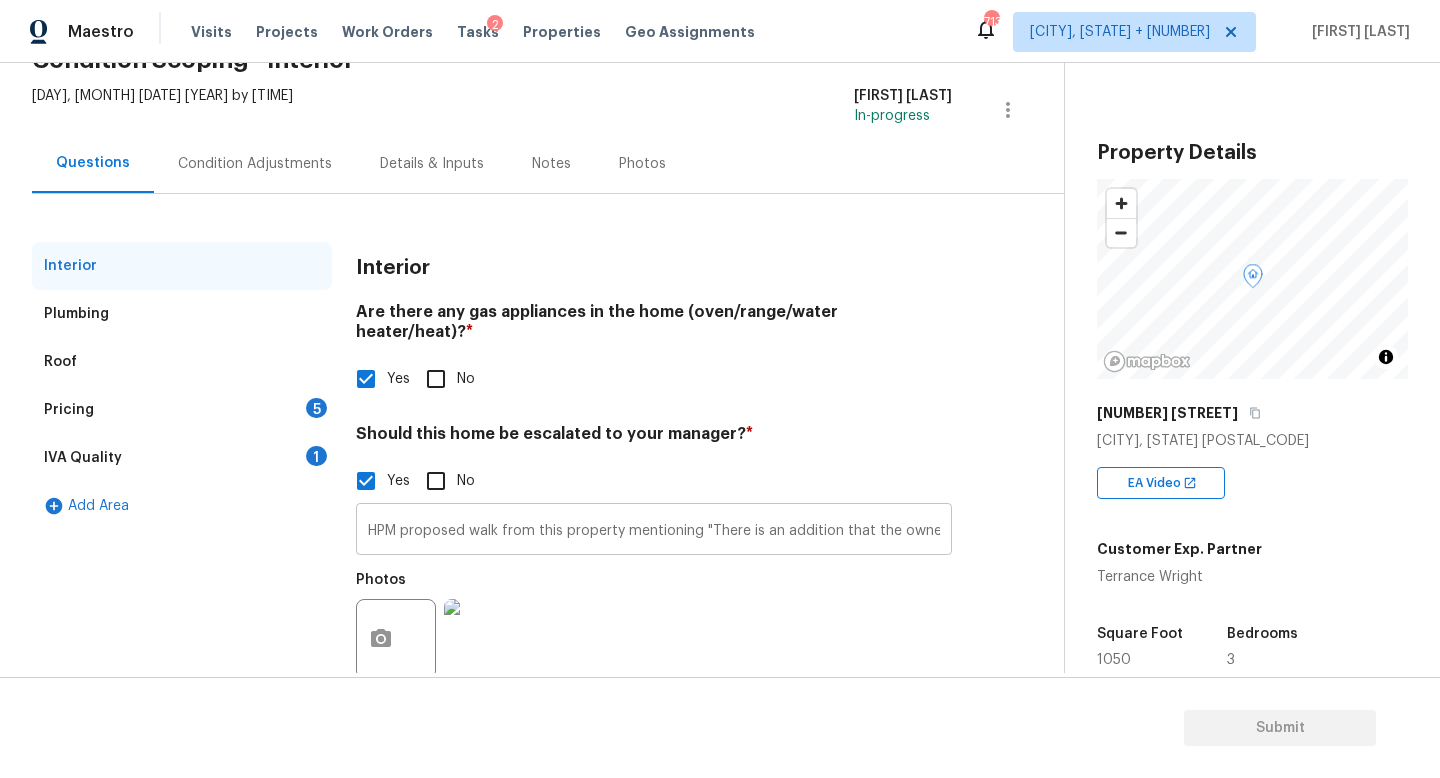 click on "HPM proposed walk from this property mentioning "There is an addition that the owner claims to be permitted, but it is opposite of building standards. There is severe DIY work throughout the addition with the poorest of craftsmanship. The bedrooms and bathroom in this addition cannot in any way be permitted. Due to the extensive DIY work throughout the addition in the house I believe we should simply stay away from this house." at bounding box center [654, 531] 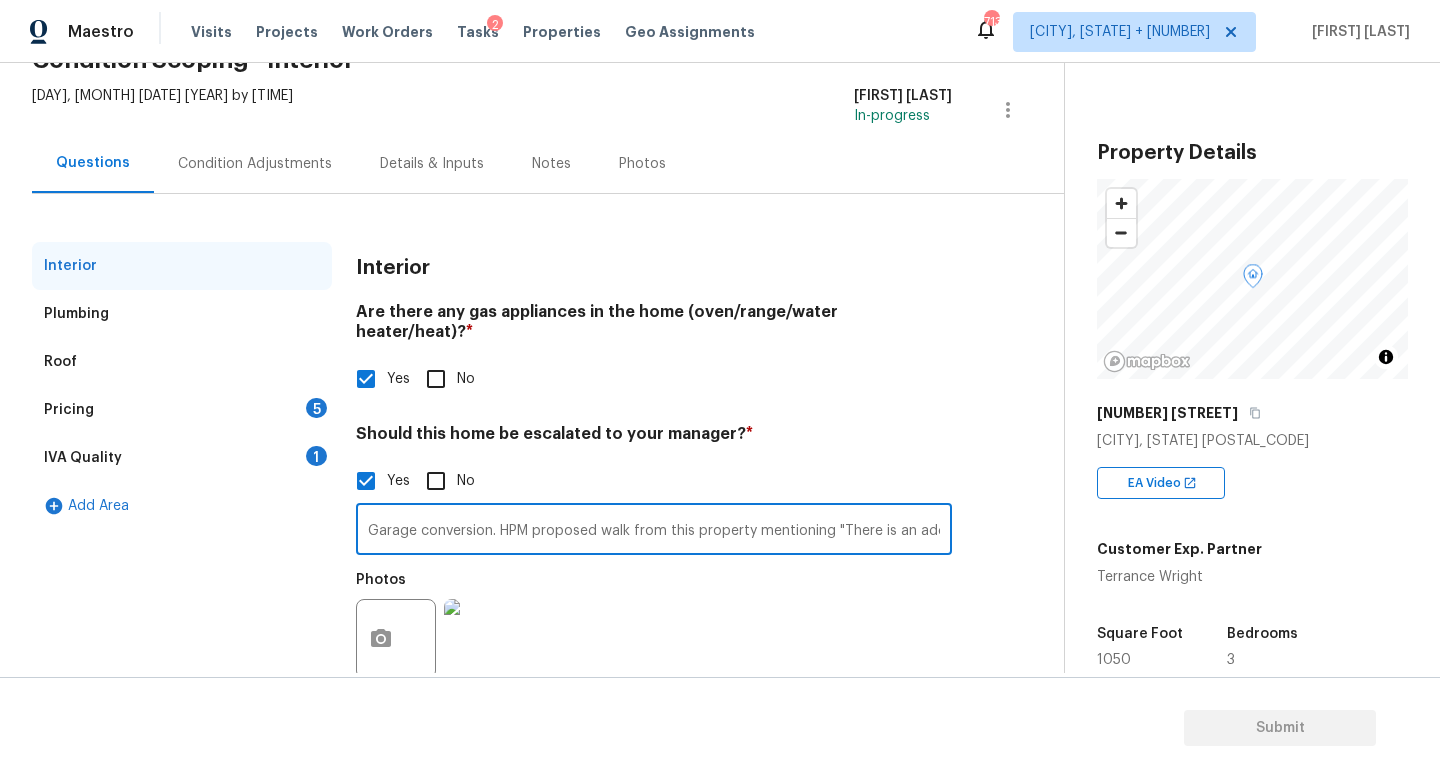 type on "Garage conversion. HPM proposed walk from this property mentioning "There is an addition that the owner claims to be permitted, but it is opposite of building standards. There is severe DIY work throughout the addition with the poorest of craftsmanship. The bedrooms and bathroom in this addition cannot in any way be permitted. Due to the extensive DIY work throughout the addition in the house I believe we should simply stay away from this house." 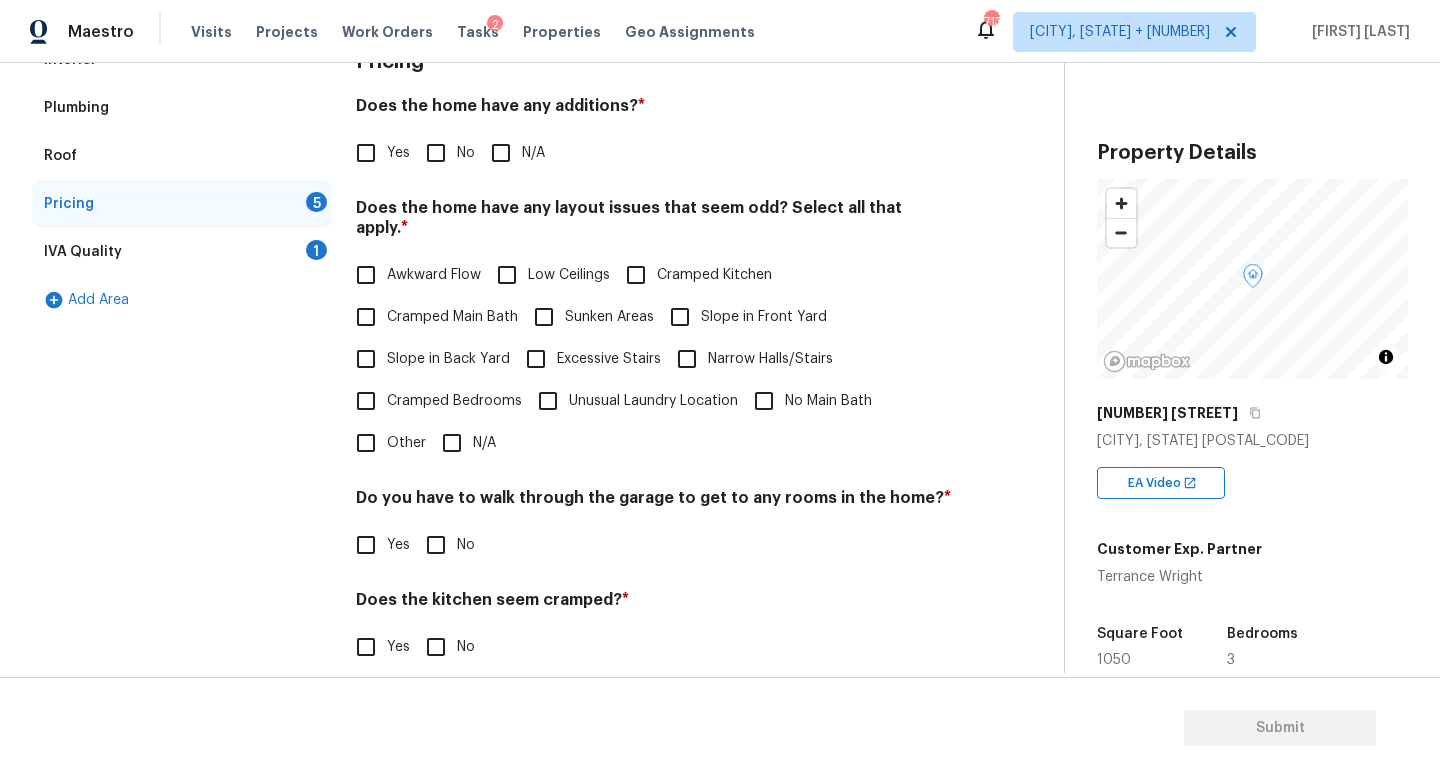 scroll, scrollTop: 332, scrollLeft: 0, axis: vertical 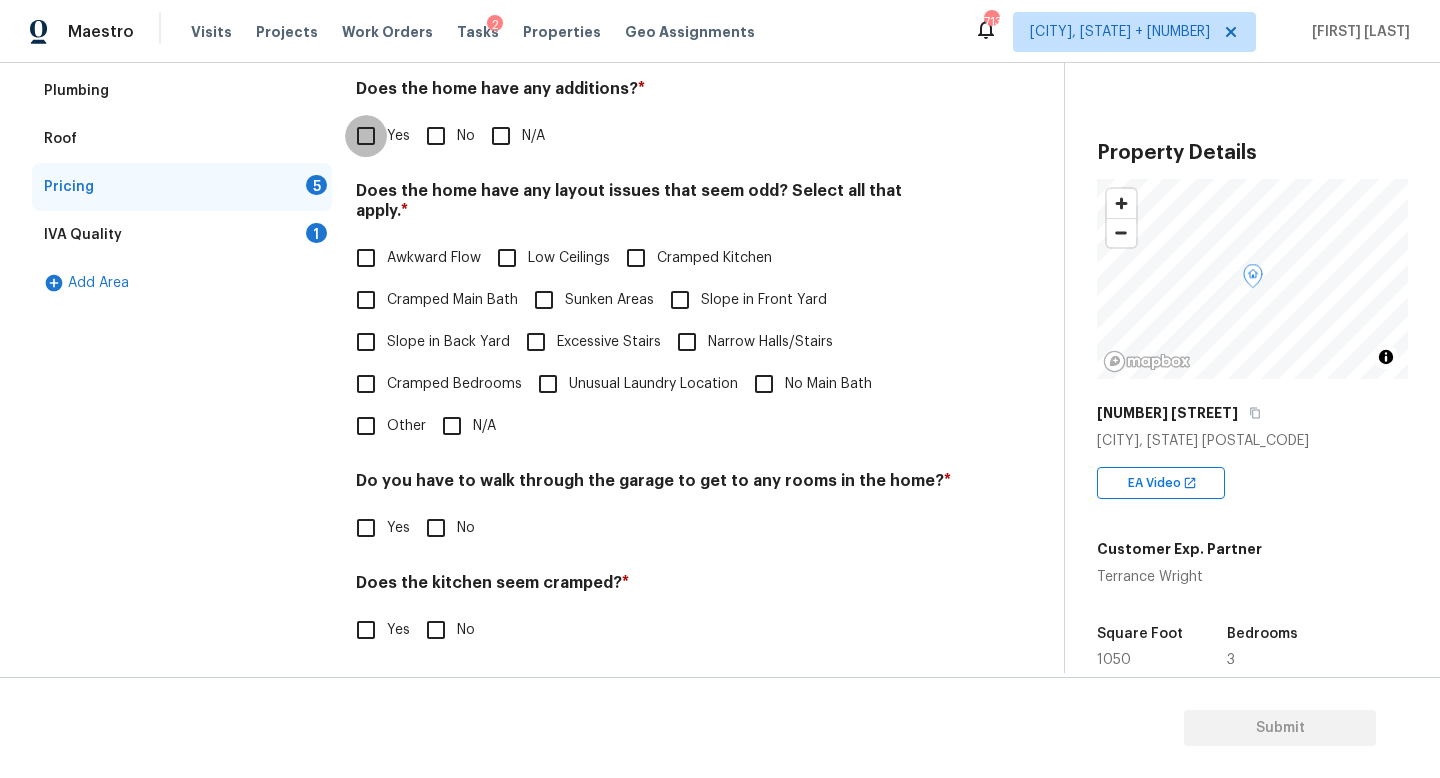 click on "Yes" at bounding box center [366, 136] 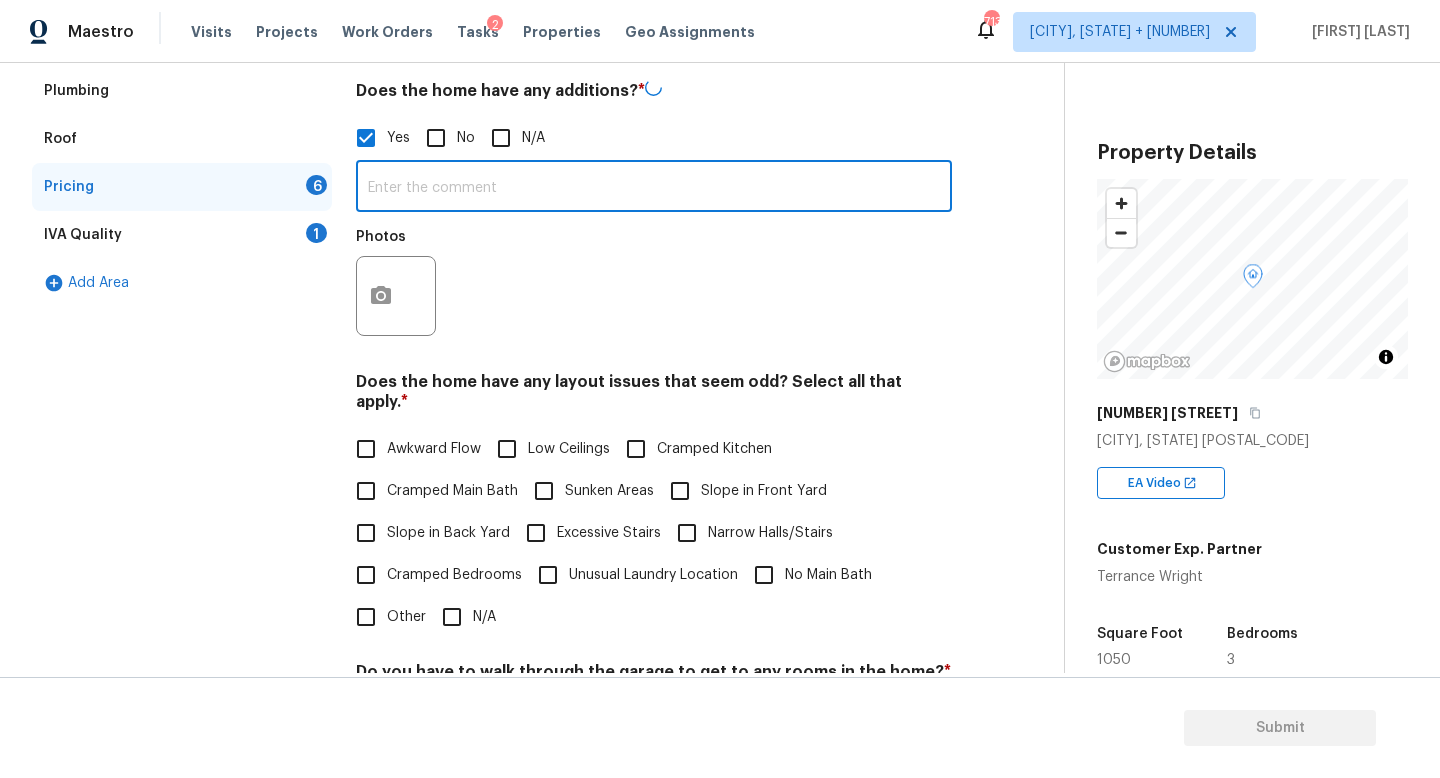 click at bounding box center [654, 188] 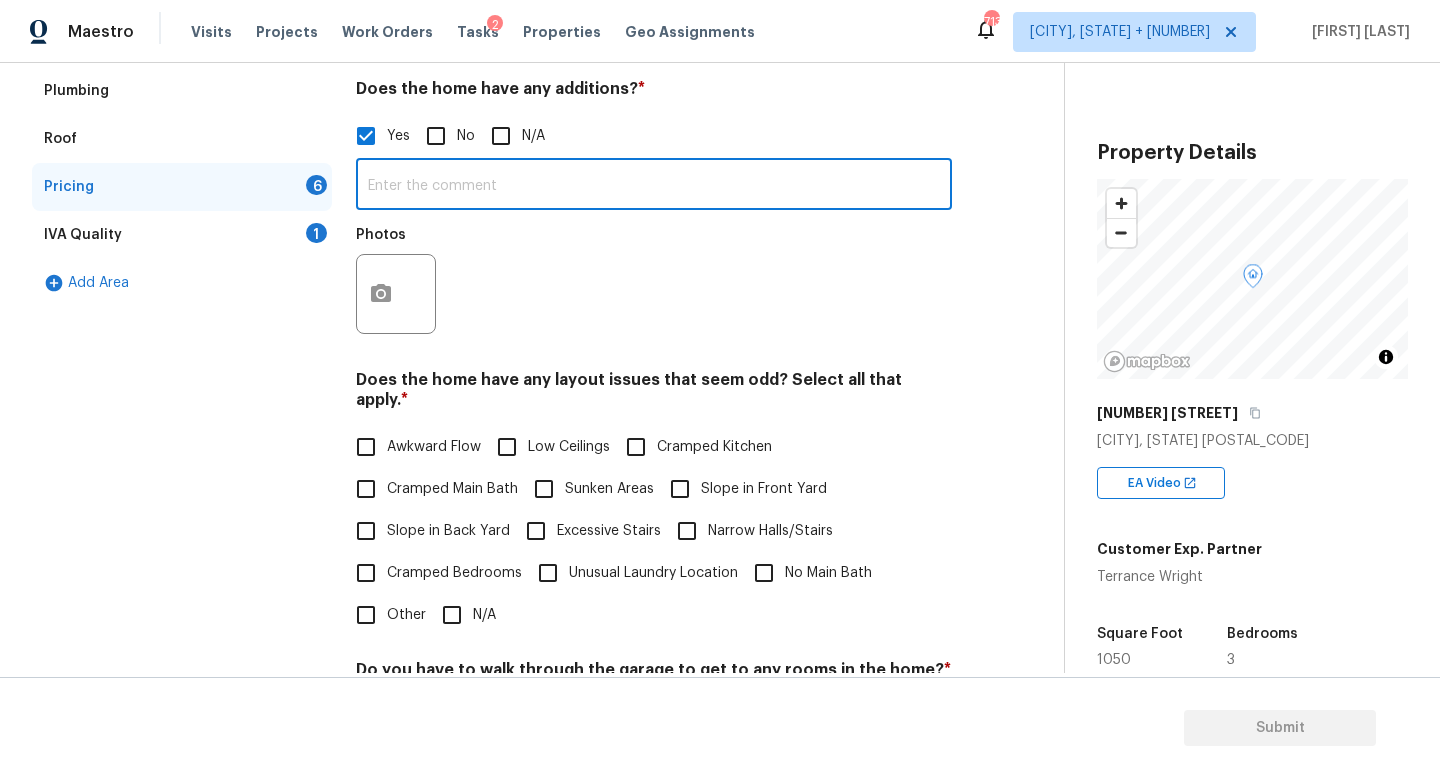 paste on "Converted Garage" 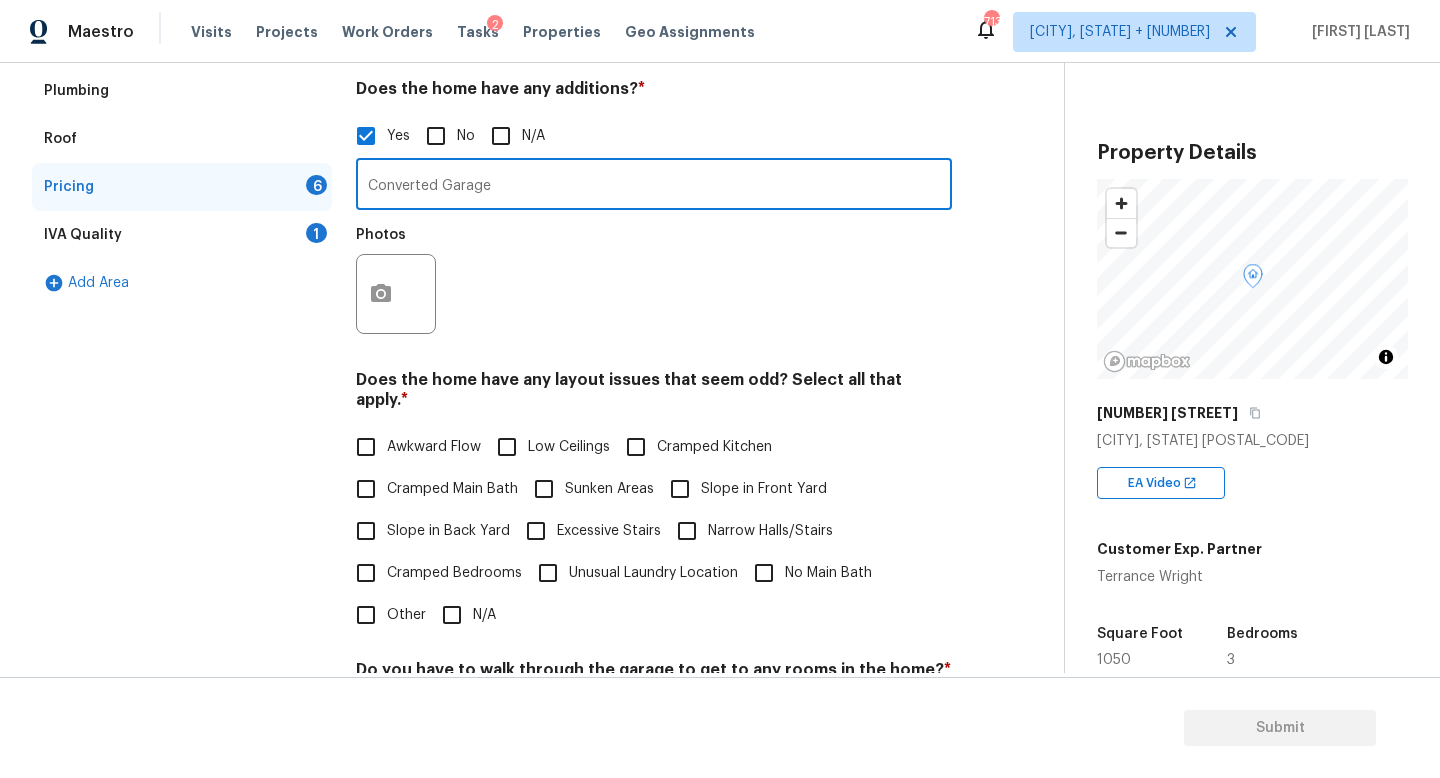 type on "Converted Garage" 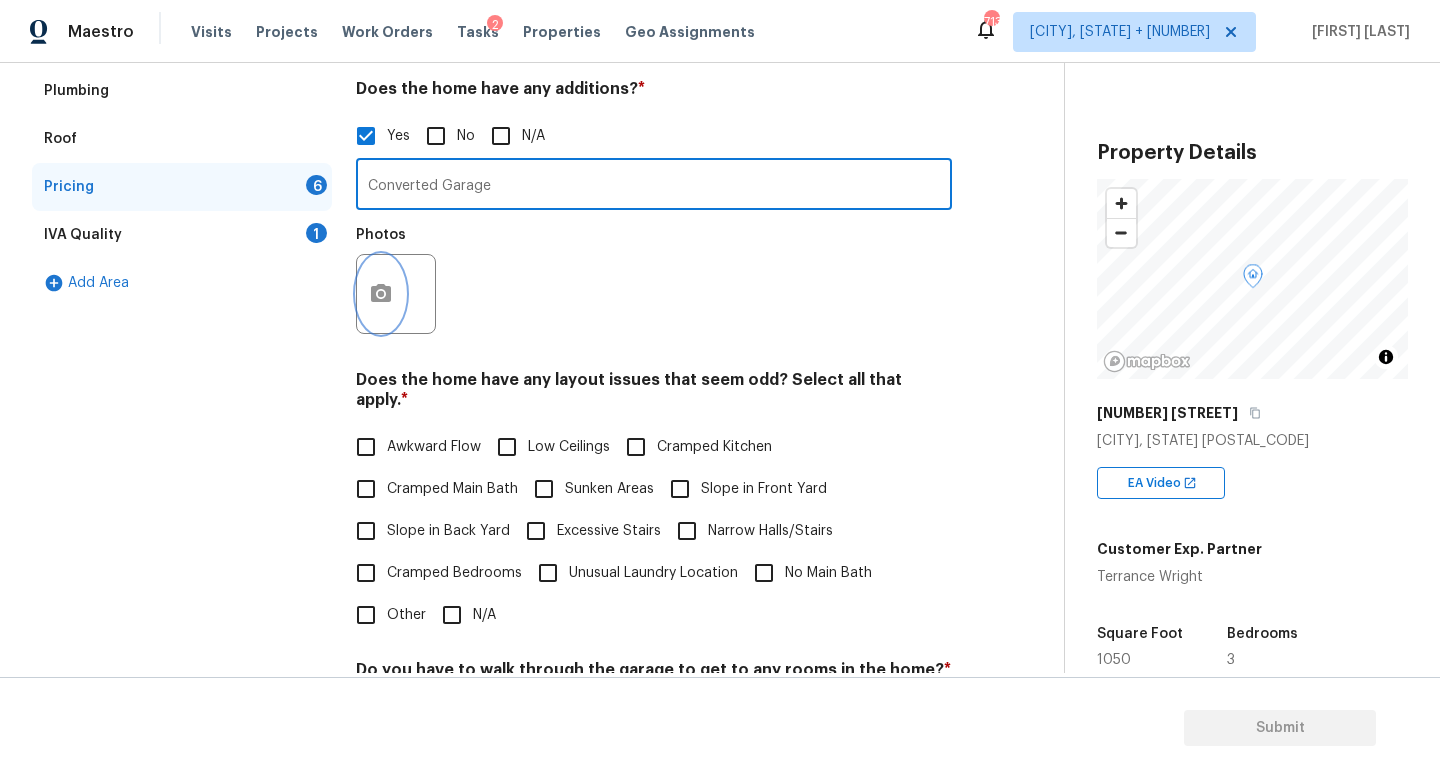 click 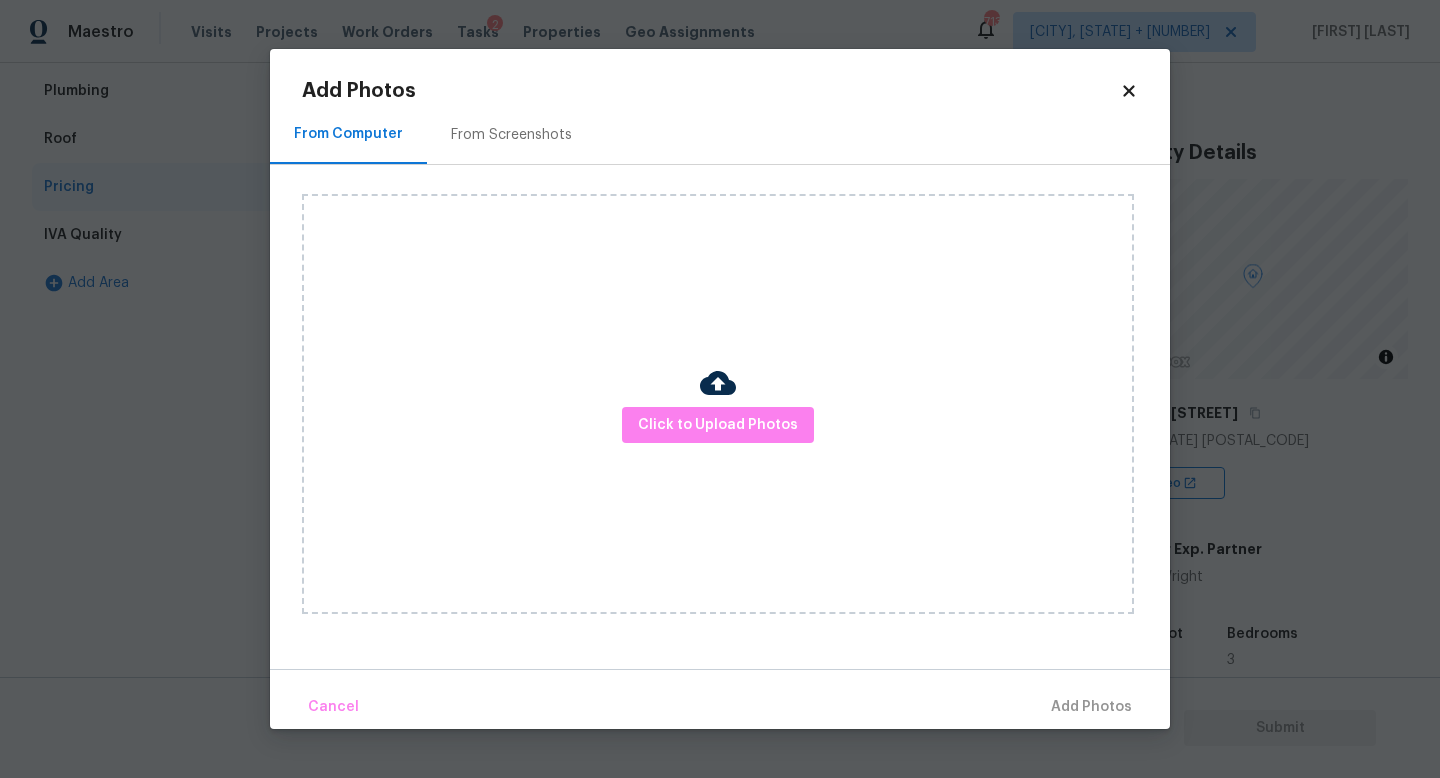 click on "Click to Upload Photos" at bounding box center [718, 404] 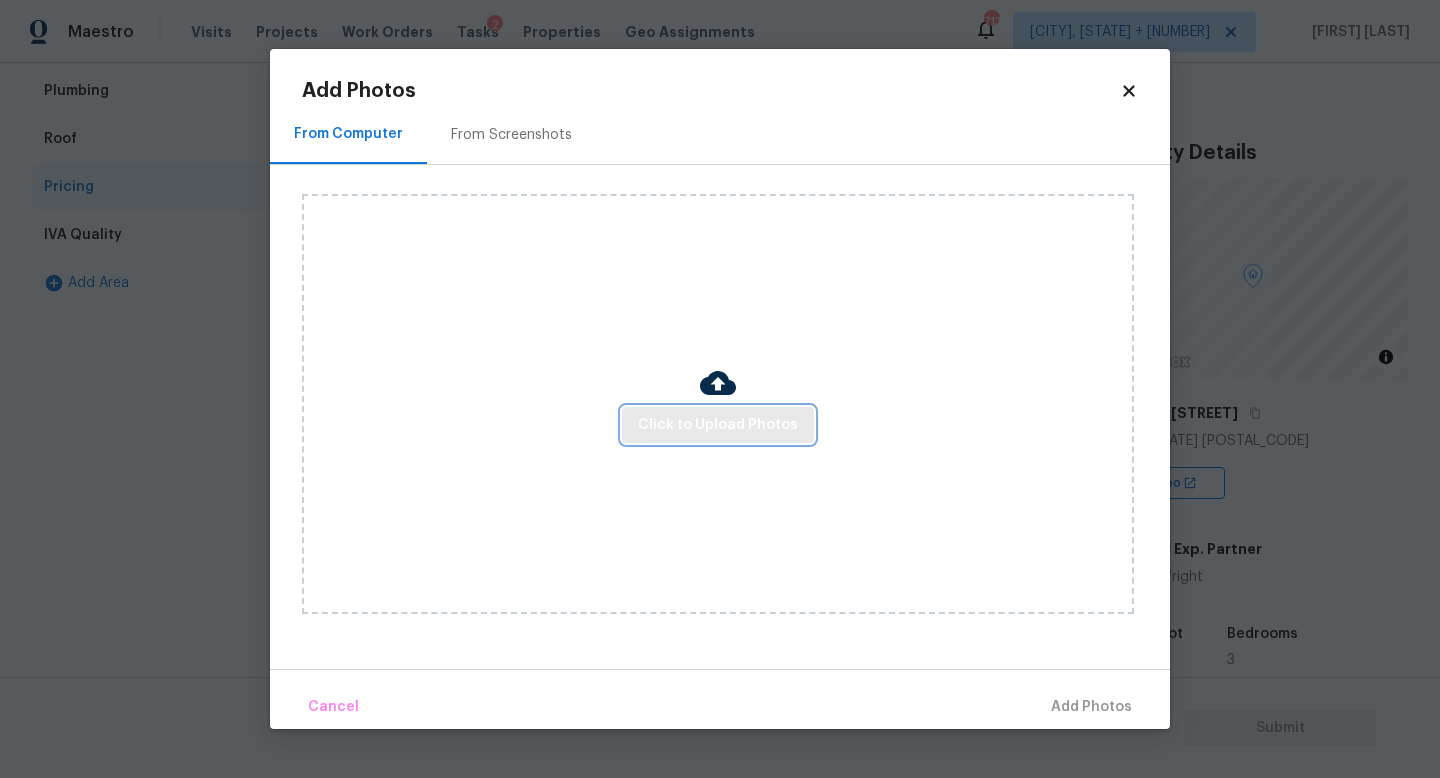 click on "Click to Upload Photos" at bounding box center [718, 425] 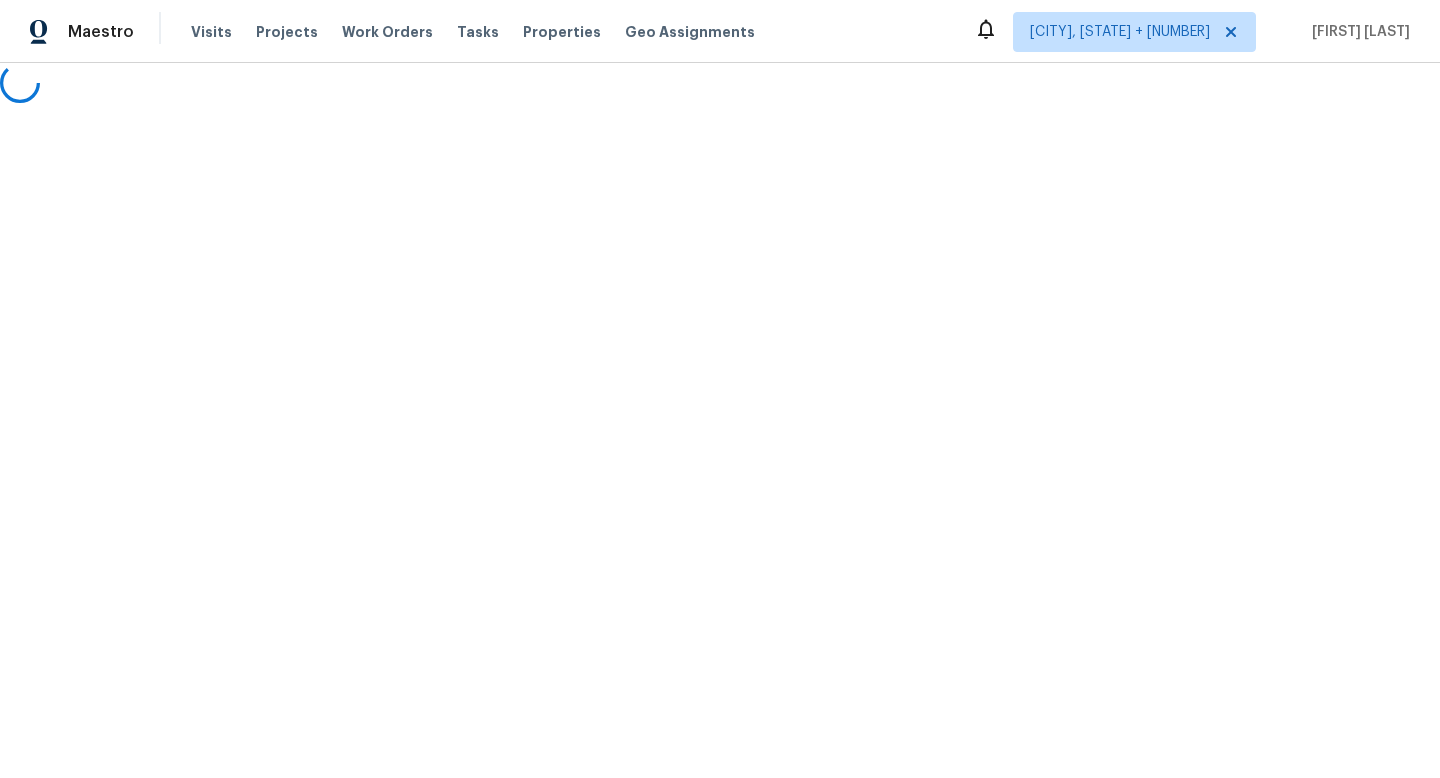 scroll, scrollTop: 0, scrollLeft: 0, axis: both 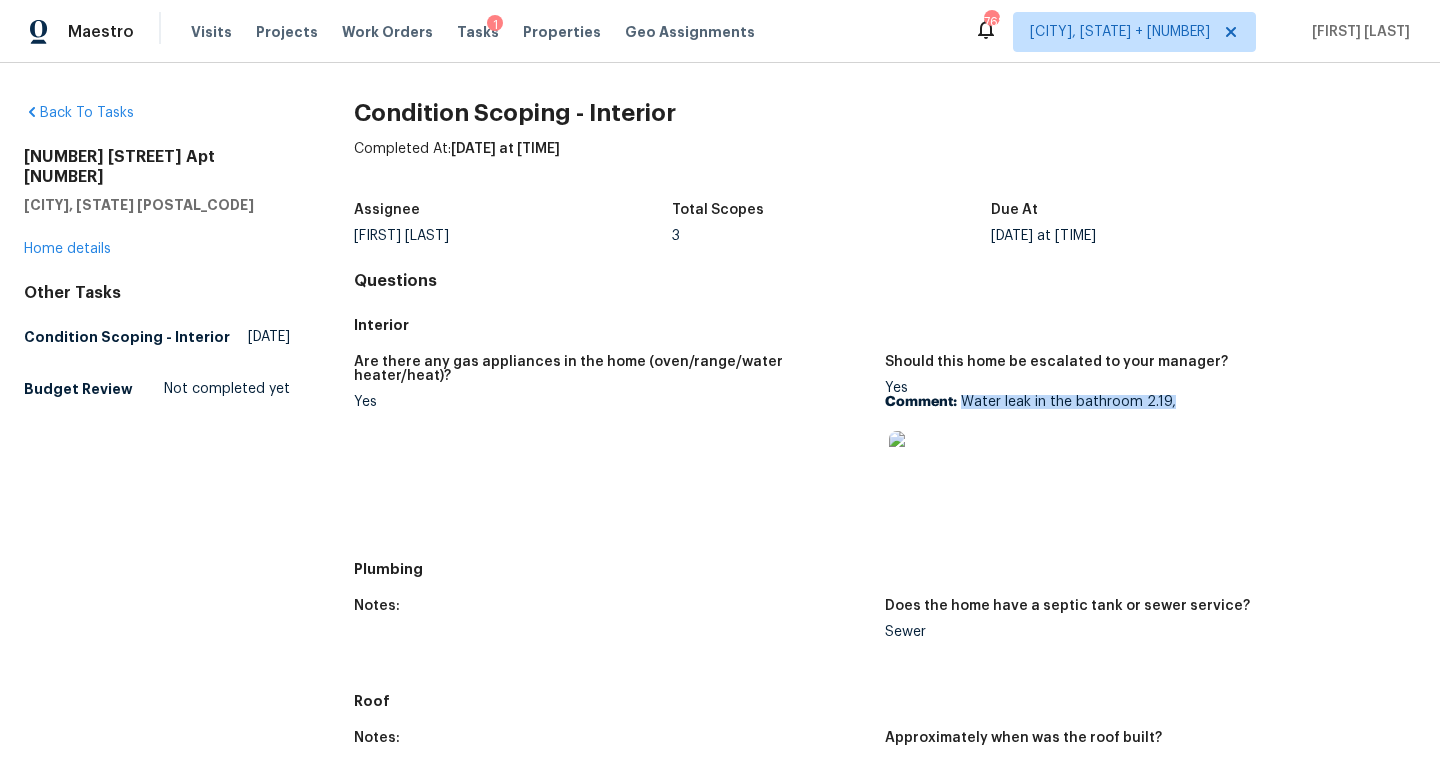 drag, startPoint x: 960, startPoint y: 401, endPoint x: 1206, endPoint y: 401, distance: 246 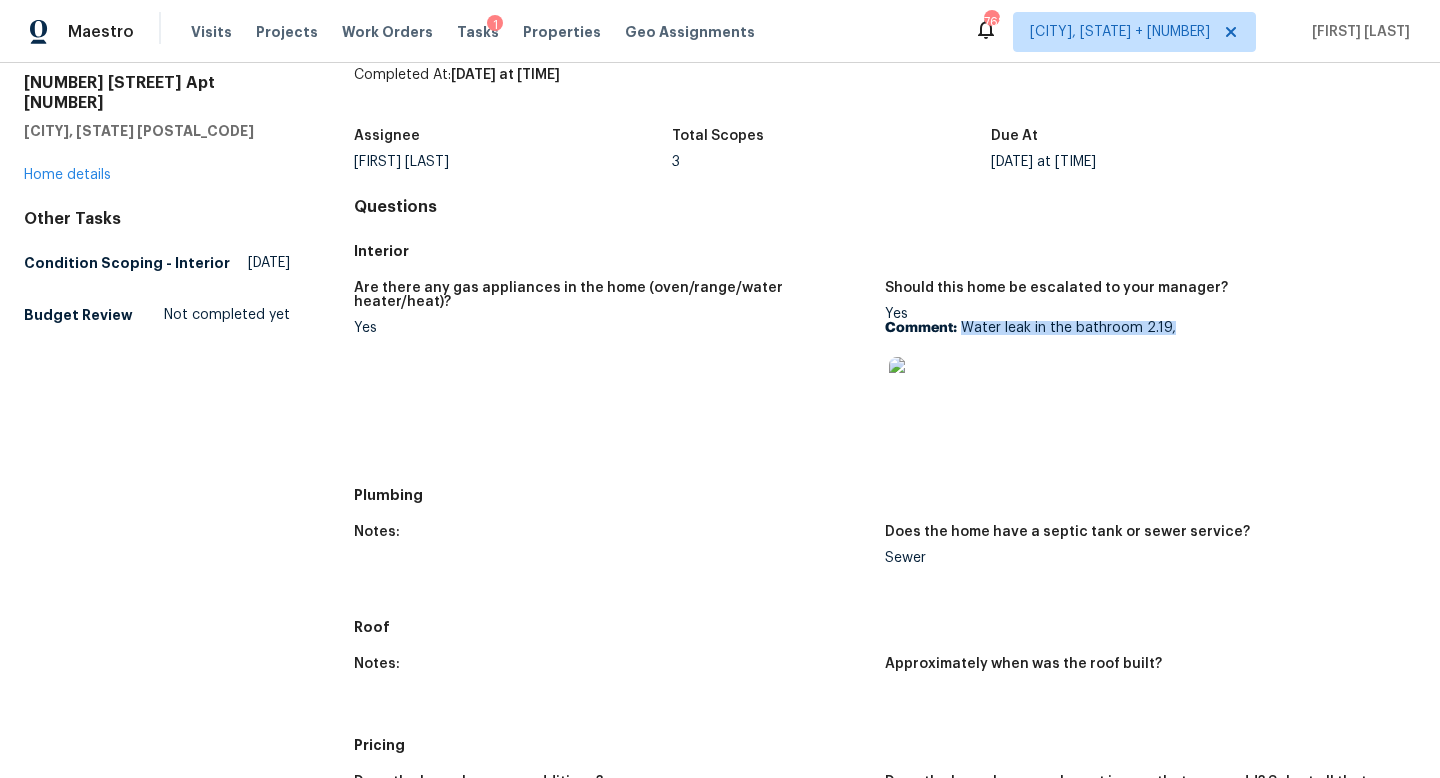 scroll, scrollTop: 80, scrollLeft: 0, axis: vertical 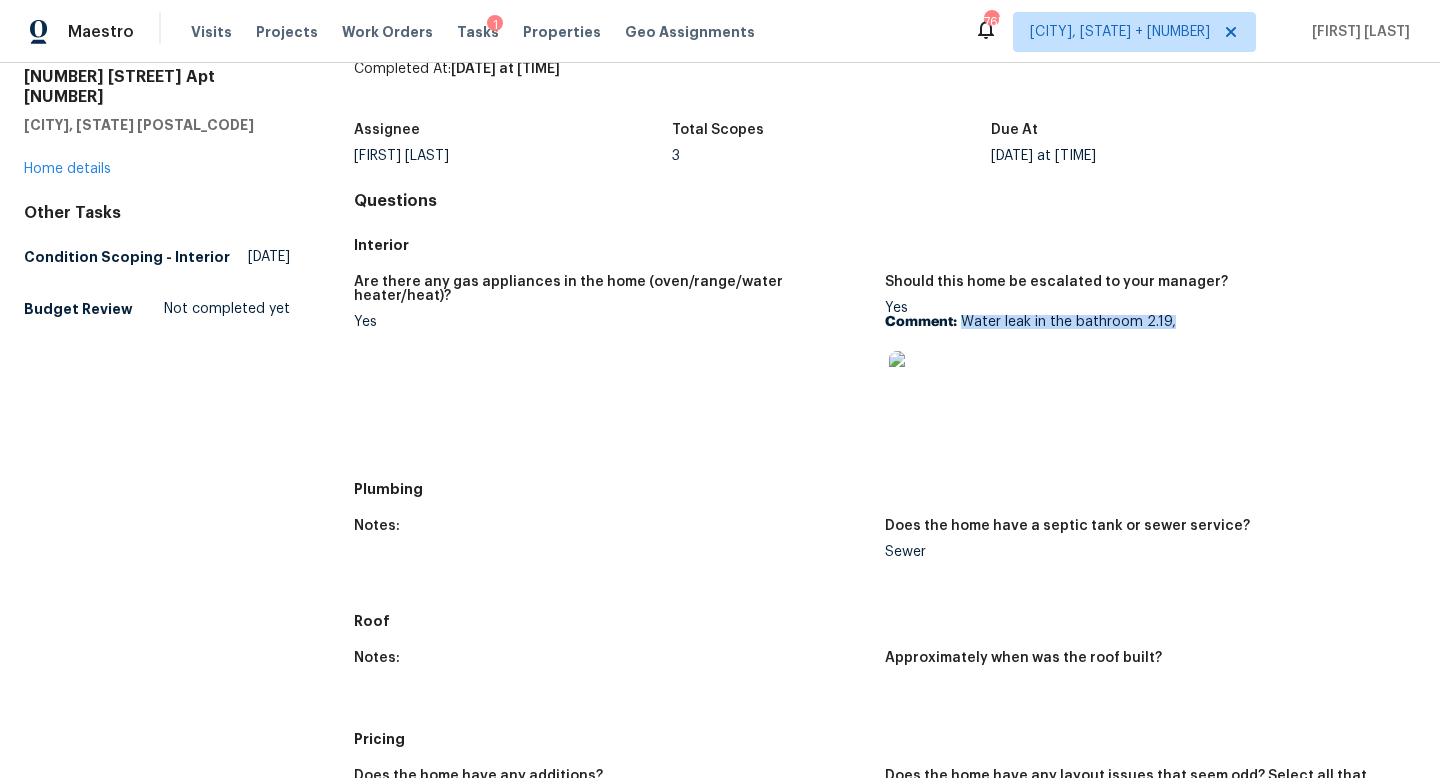 click at bounding box center (921, 383) 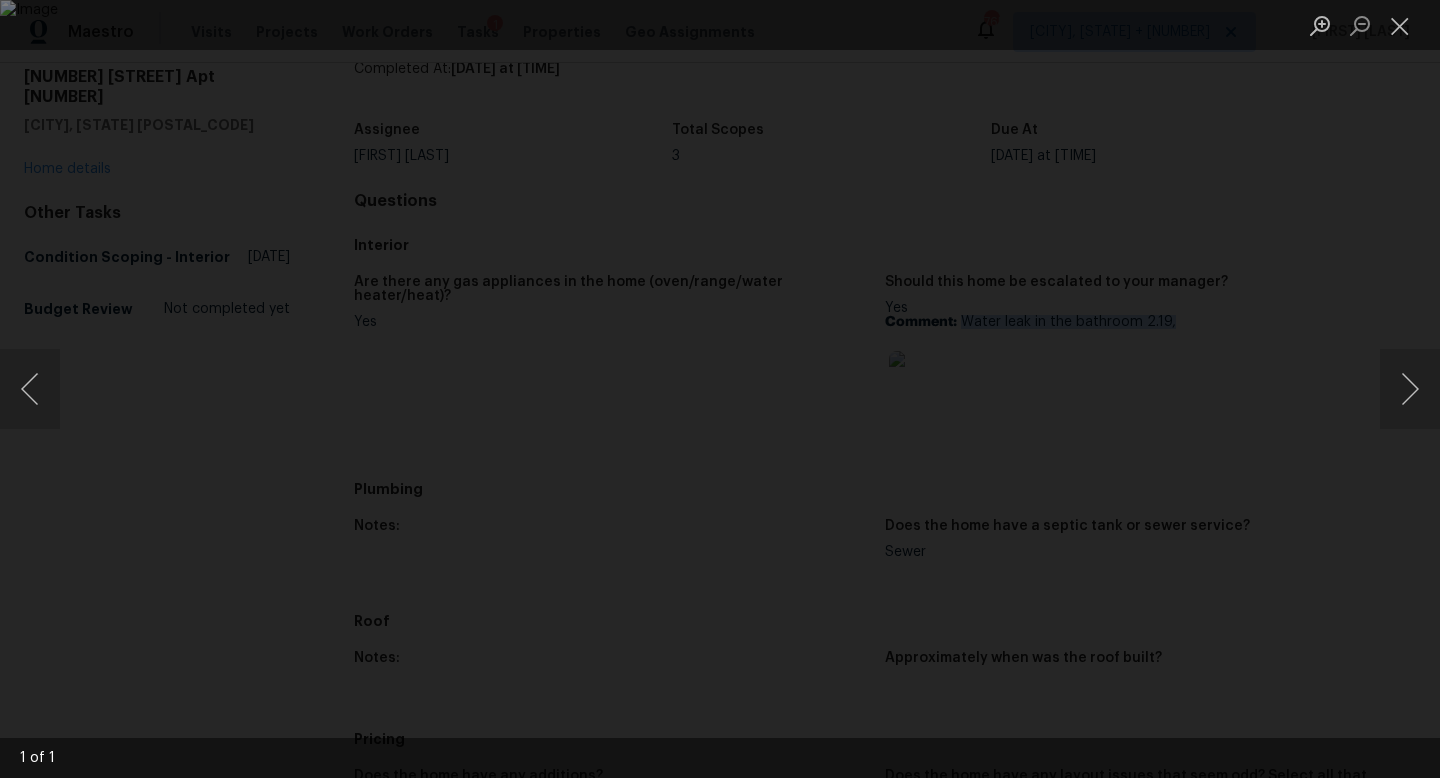 click at bounding box center [720, 389] 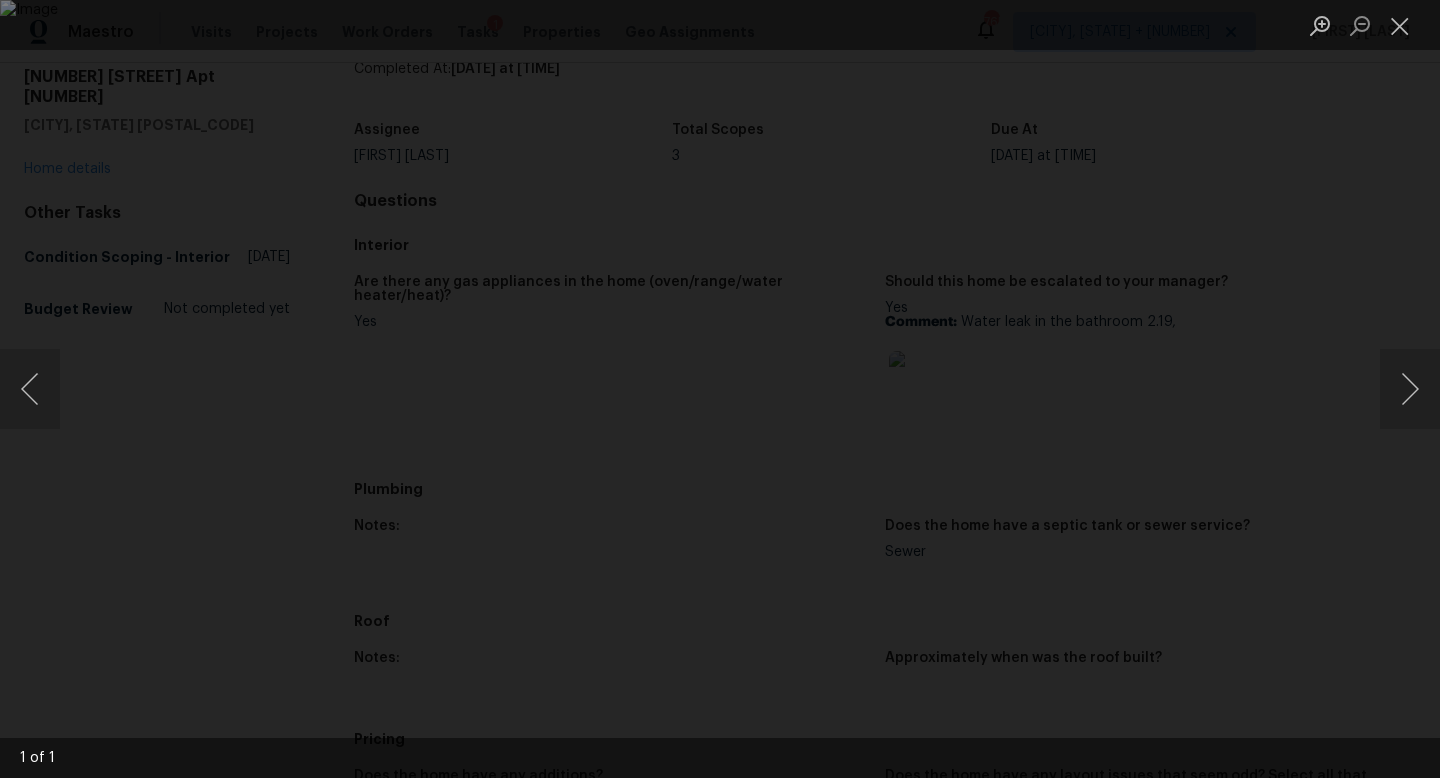 click at bounding box center [720, 389] 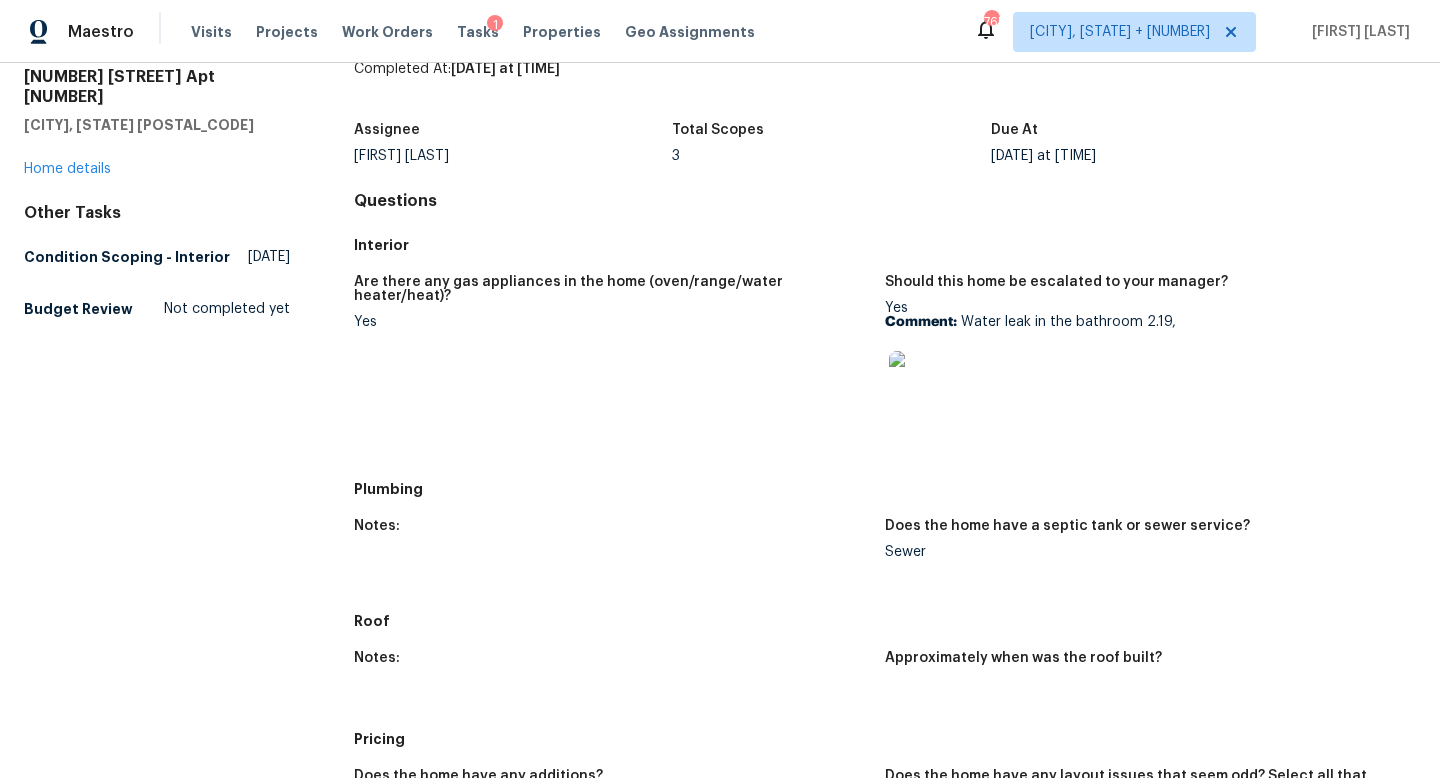 click on "Back To Tasks [NUMBER] [STREET] Apt [NUMBER] [CITY], [STATE] [POSTAL_CODE] Home details Other Tasks Condition Scoping - Interior [DATE] Budget Review Not completed yet Condition Scoping - Interior Completed At:  [DATE] at [TIME] Assignee [FIRST] [LAST] Total Scopes 3 Due At [DATE] at [TIME] Questions Interior Are there any gas appliances in the home (oven/range/water heater/heat)? Yes Should this home be escalated to your manager? Yes Comment:   Water leak in the bathroom 2.19,  Plumbing Notes: Does the home have a septic tank or sewer service? Sewer Roof Notes: Approximately when was the roof built? Pricing Does the home have any additions? No Does the home have any layout issues that seem odd? Select all that apply. N/A Do you have to walk through the garage to get to any rooms in the home? No Does the kitchen seem cramped? No Does the home appear to be very outdated? No IVA Quality Yes 3 Condition Adjustments Condition Adjustments Total:  $9305 Deferred:  $0 Interior Paint Overall Paint   0" at bounding box center (720, 877) 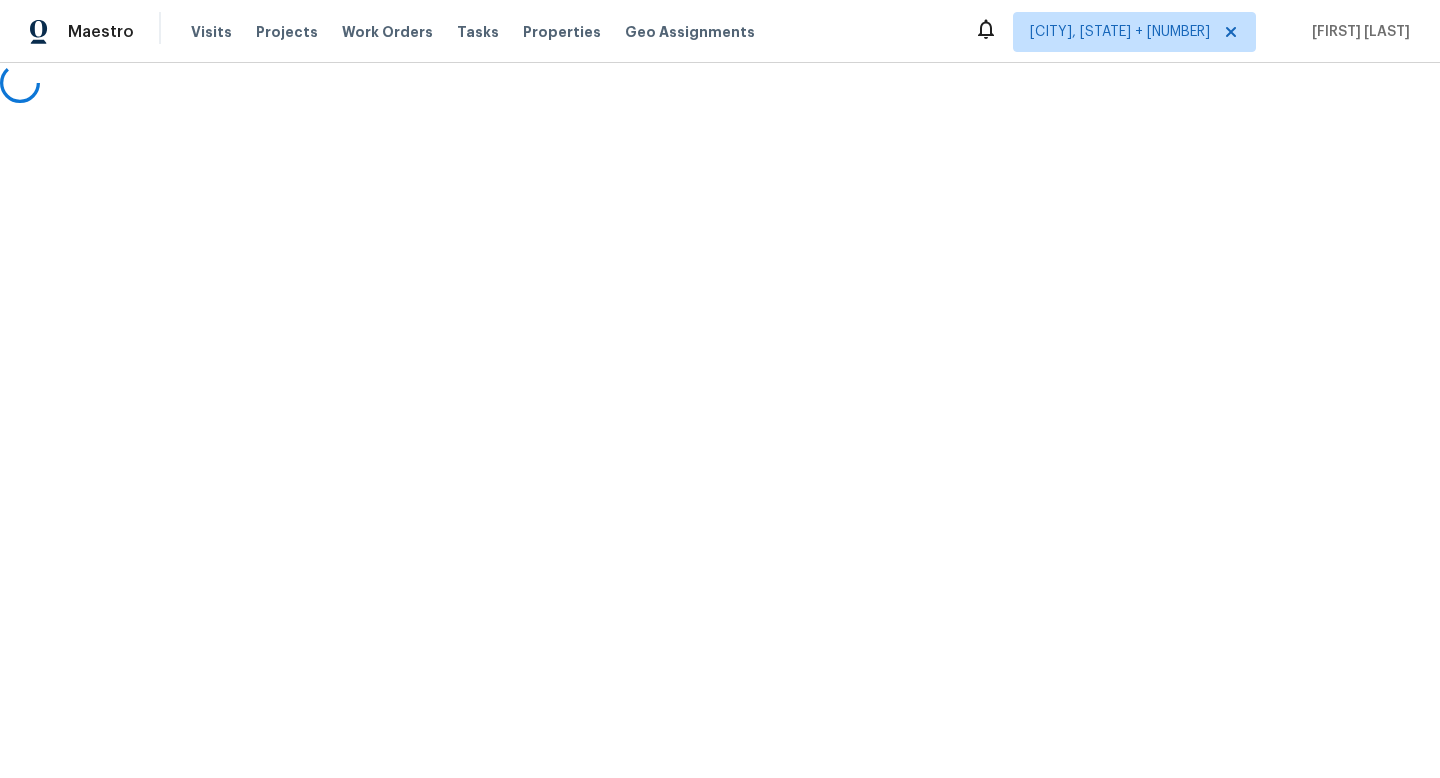 scroll, scrollTop: 0, scrollLeft: 0, axis: both 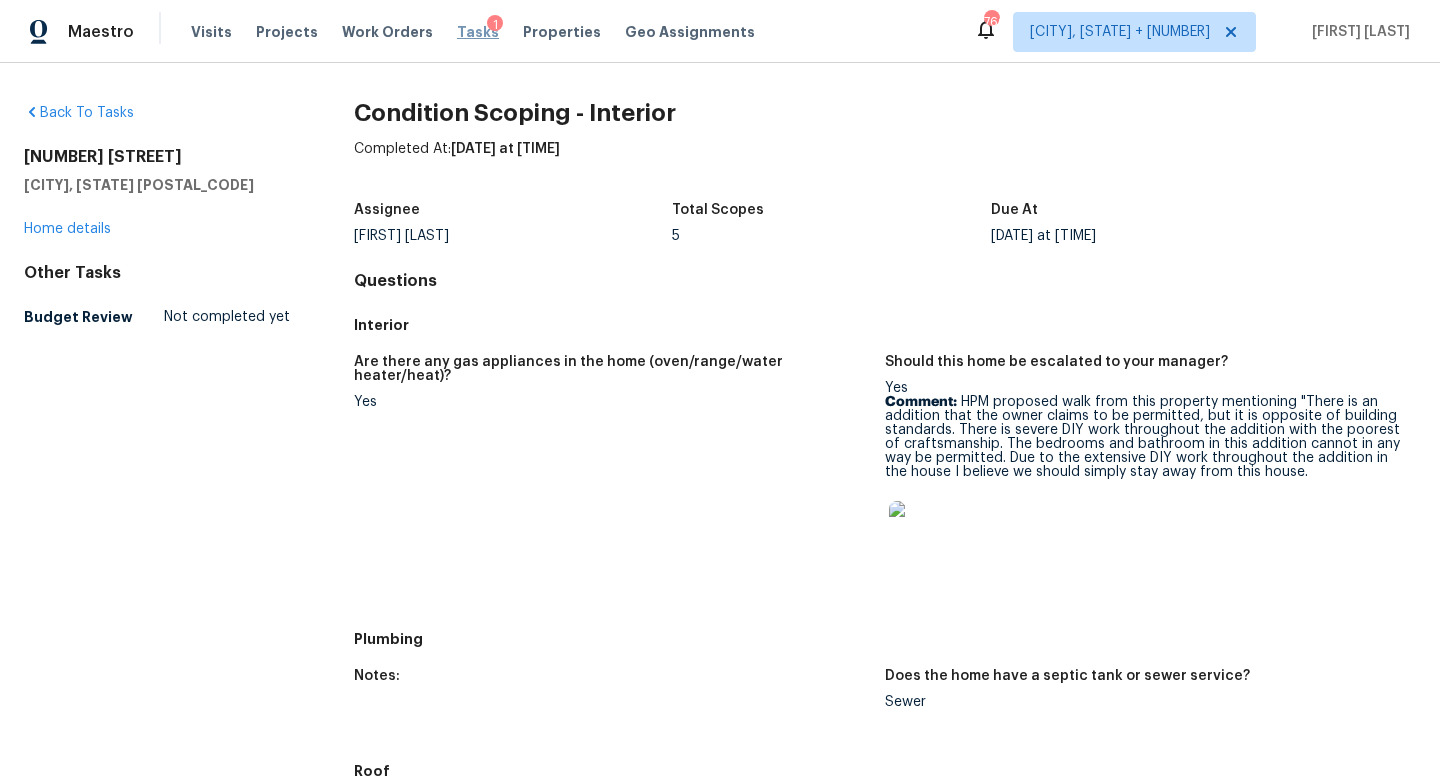 click on "Tasks" at bounding box center [478, 32] 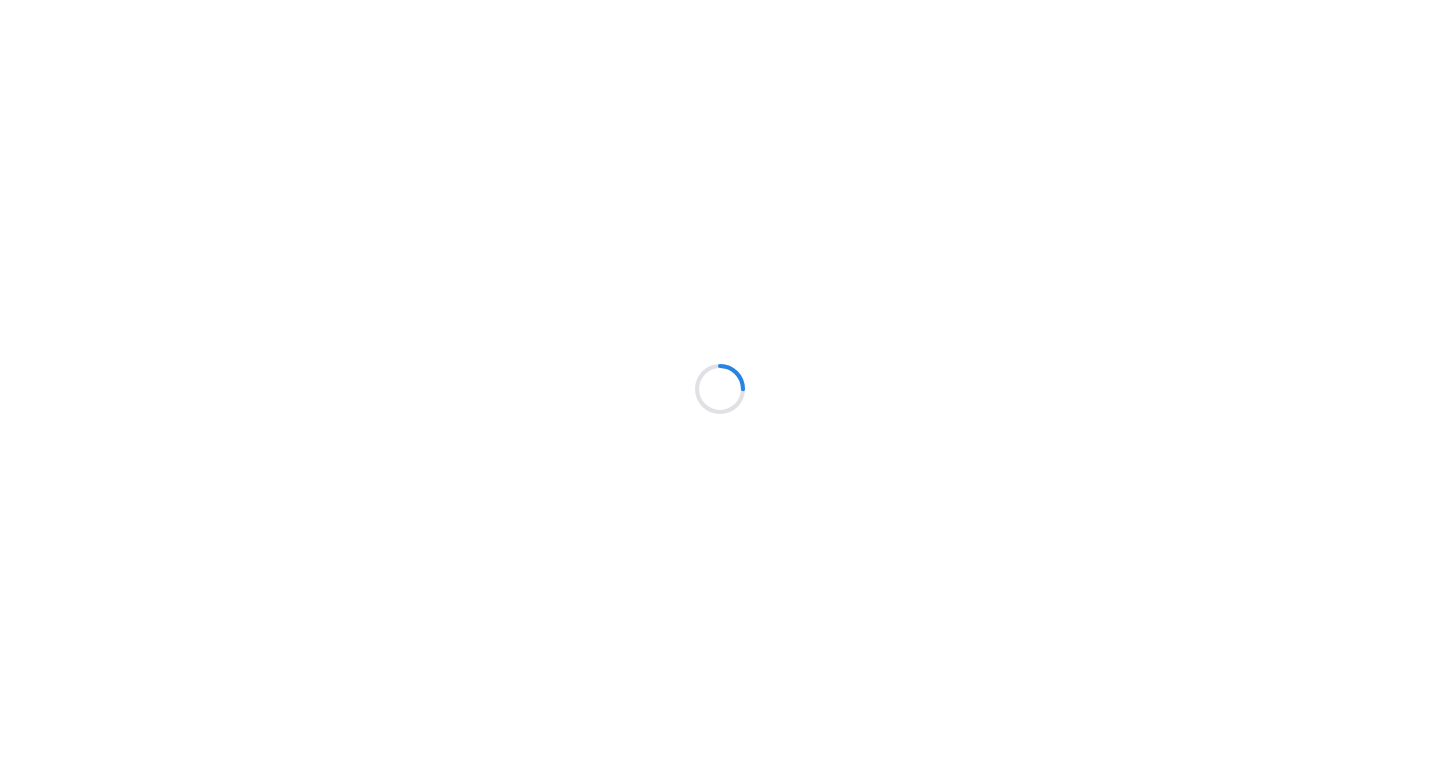 scroll, scrollTop: 0, scrollLeft: 0, axis: both 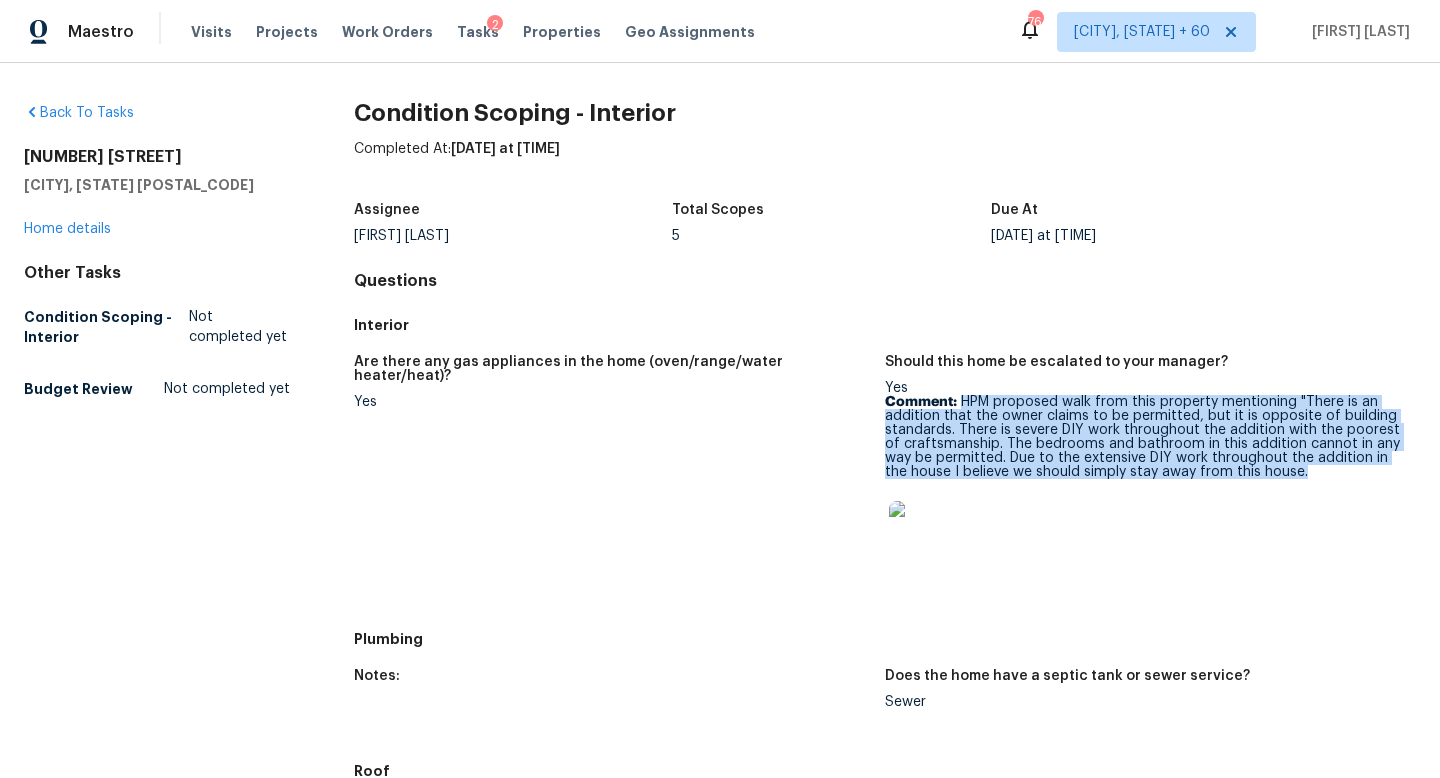 drag, startPoint x: 959, startPoint y: 399, endPoint x: 1310, endPoint y: 472, distance: 358.5108 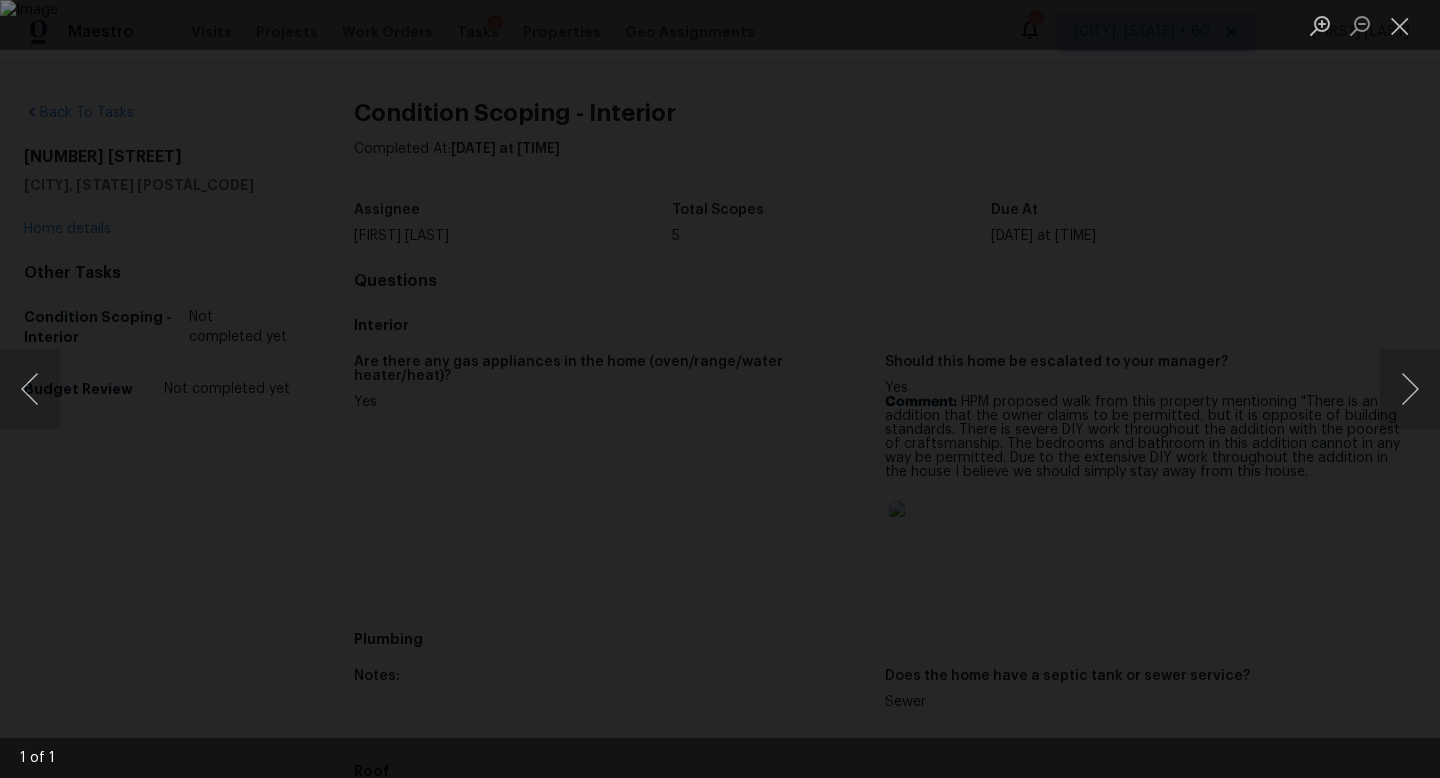 click at bounding box center (720, 389) 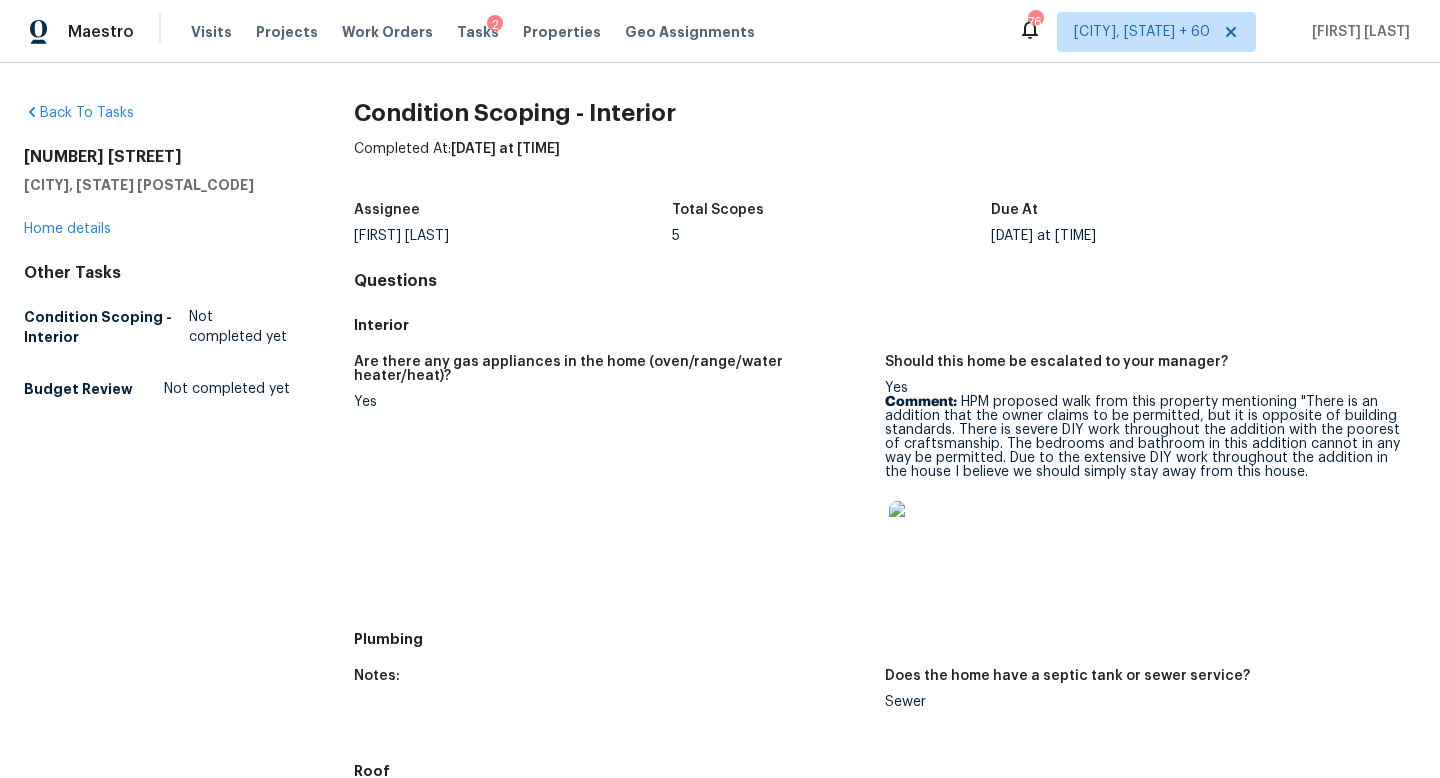 click on "Back To Tasks 967 Avalon Ave San Francisco, CA 94112 Home details Other Tasks Condition Scoping - Interior Not completed yet Budget Review Not completed yet Condition Scoping - Interior Completed At:  Aug 1st 2025 at 3:16pm Assignee Jishnu Manoj Total Scopes 5 Due At Aug 1st 2025 at 9:00am Questions Interior Are there any gas appliances in the home (oven/range/water heater/heat)? Yes Should this home be escalated to your manager? Yes Comment:   HPM proposed walk from this property mentioning "There is an addition that the owner claims to be permitted, but it is opposite of building standards. There is severe DIY work throughout the addition with the poorest of craftsmanship. The bedrooms and bathroom in this addition cannot in any way be permitted. Due to the extensive DIY work throughout the addition in the house I believe we should simply stay away from this house. Plumbing Notes: Does the home have a septic tank or sewer service? Sewer Roof Notes: Approximately when was the roof built? Pricing Yes Comment:" at bounding box center (720, 1113) 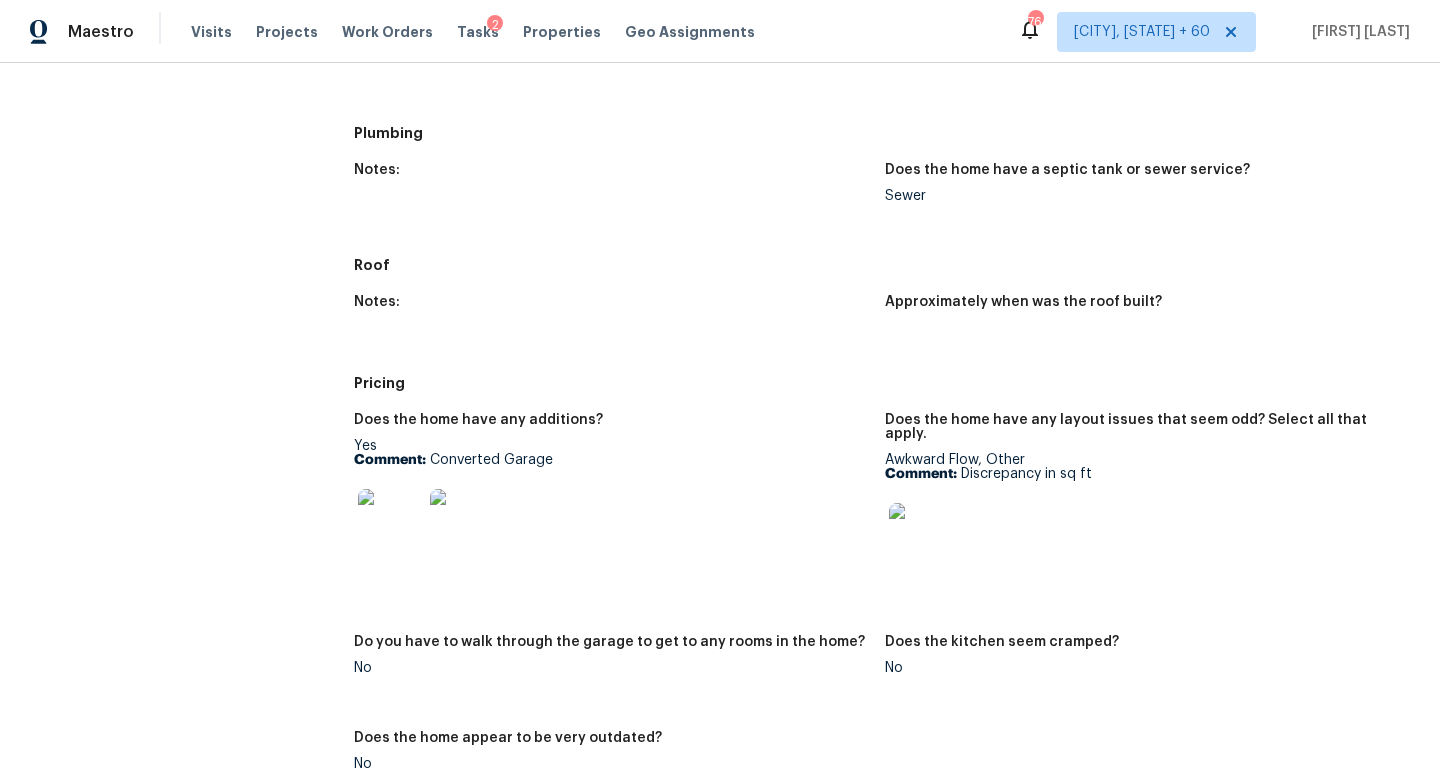 click on "Comment:   Converted Garage" at bounding box center (611, 460) 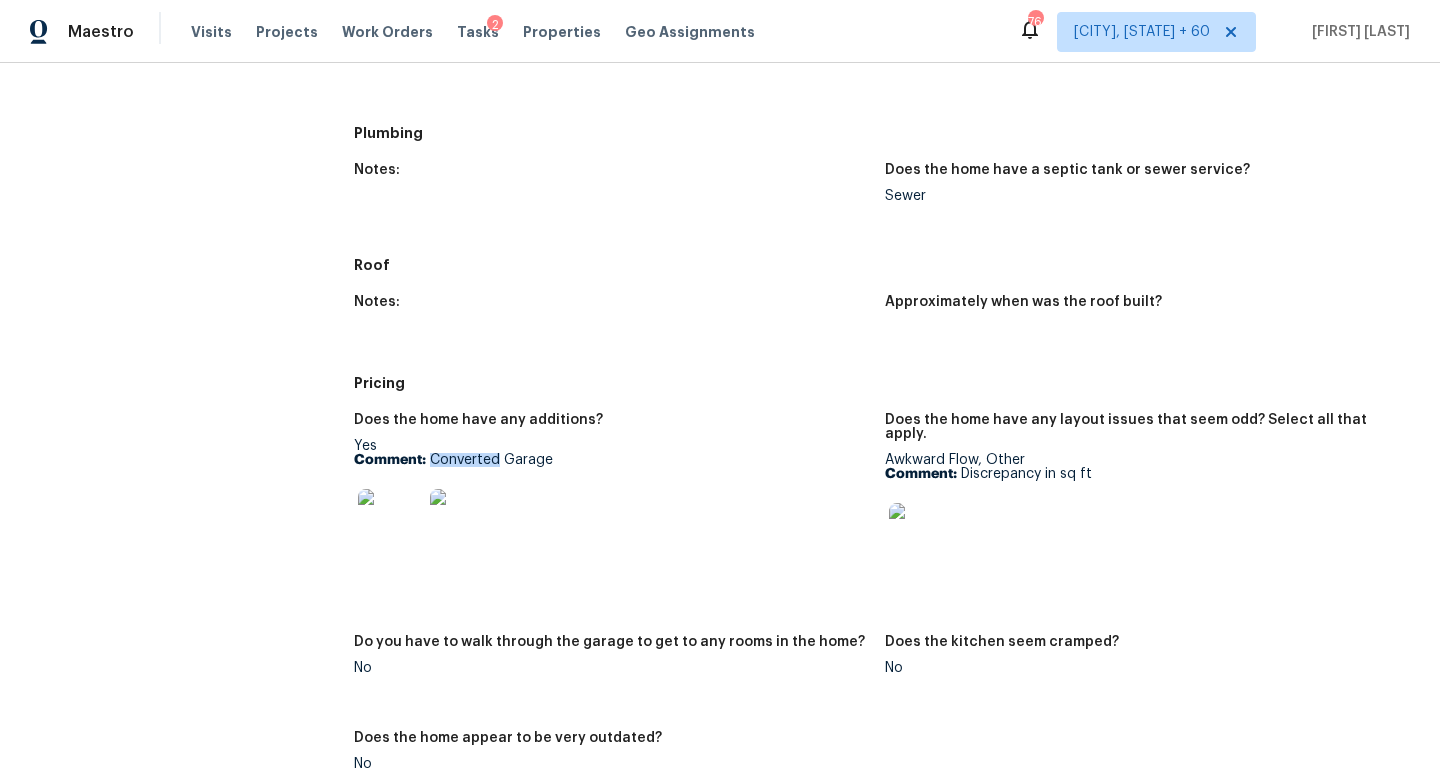 click on "Comment:   Converted Garage" at bounding box center (611, 460) 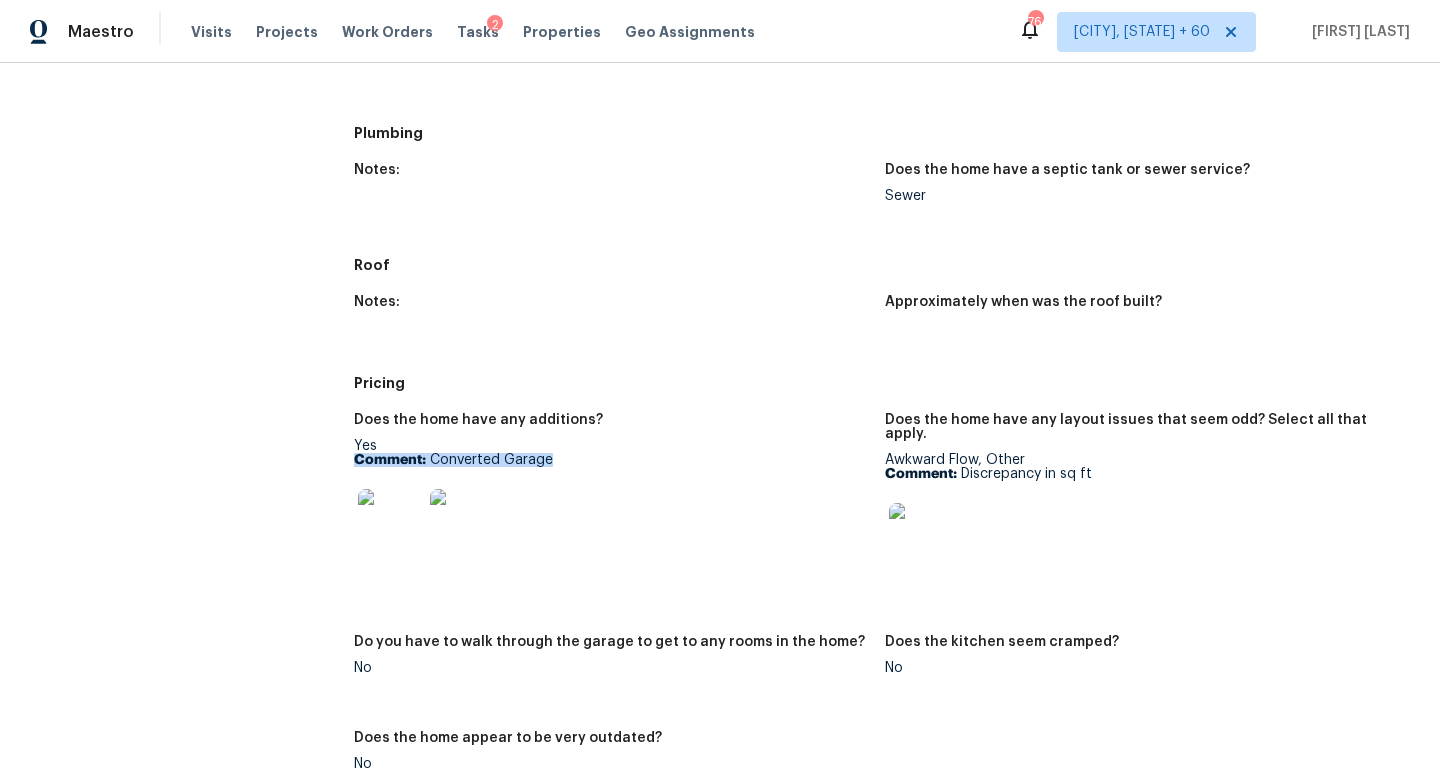 click on "Comment:   Converted Garage" at bounding box center [611, 460] 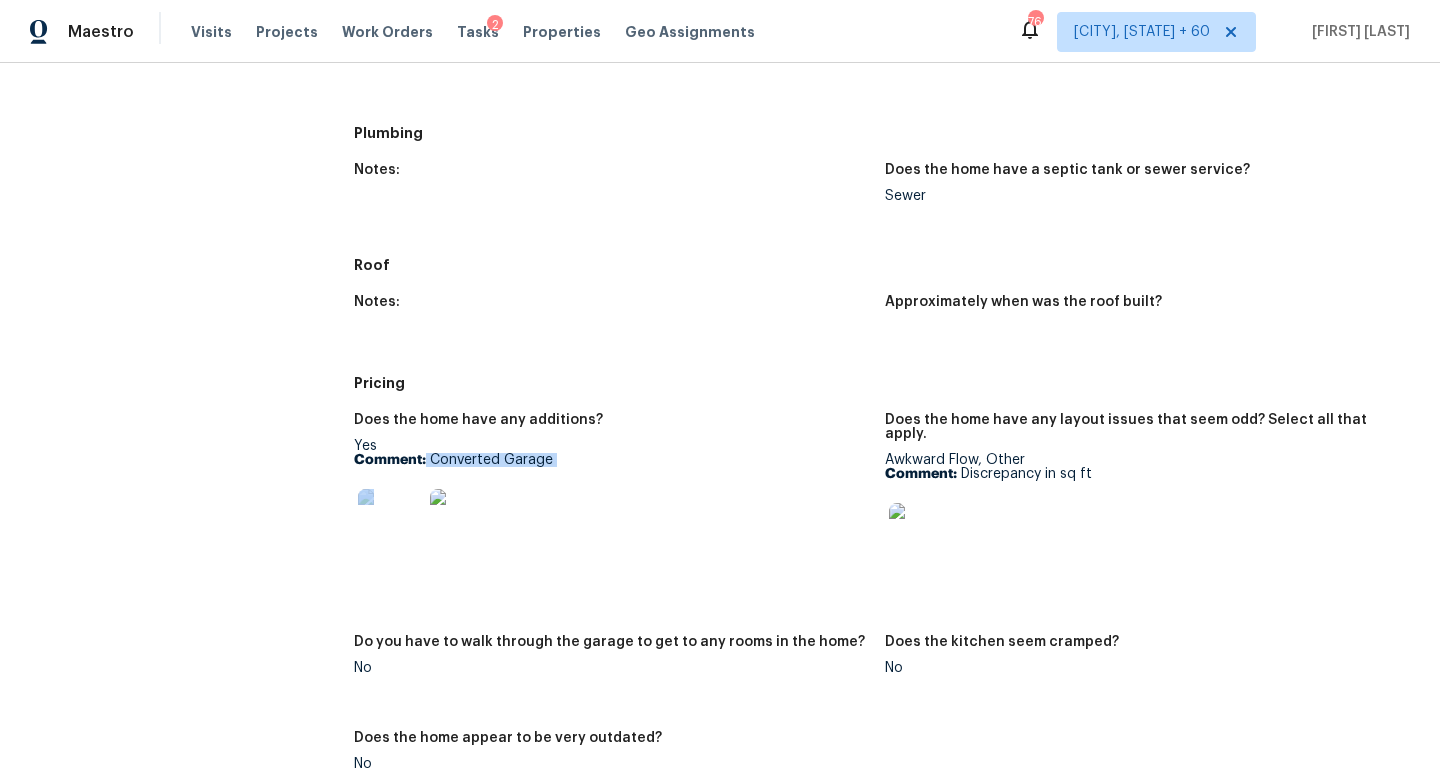 drag, startPoint x: 425, startPoint y: 460, endPoint x: 636, endPoint y: 476, distance: 211.60576 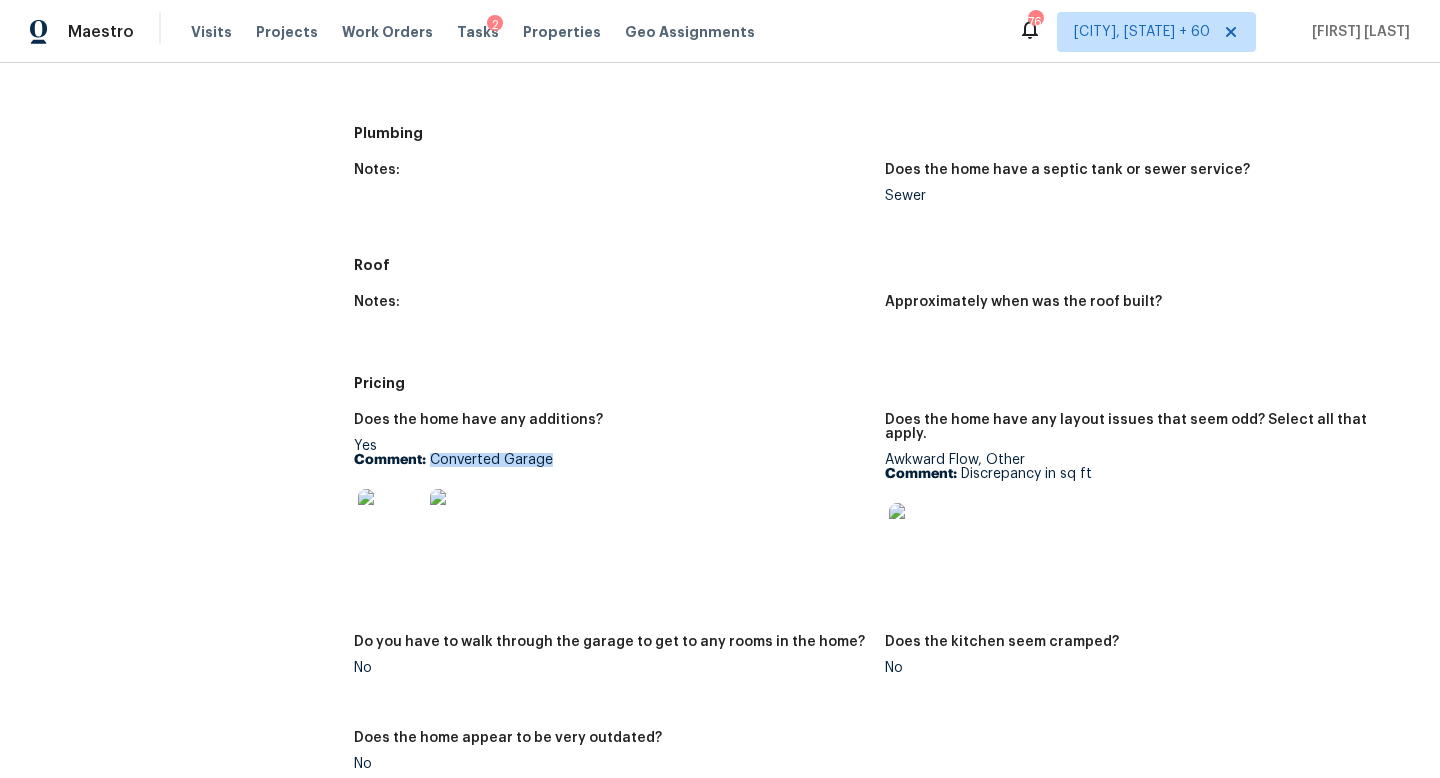 drag, startPoint x: 431, startPoint y: 459, endPoint x: 709, endPoint y: 459, distance: 278 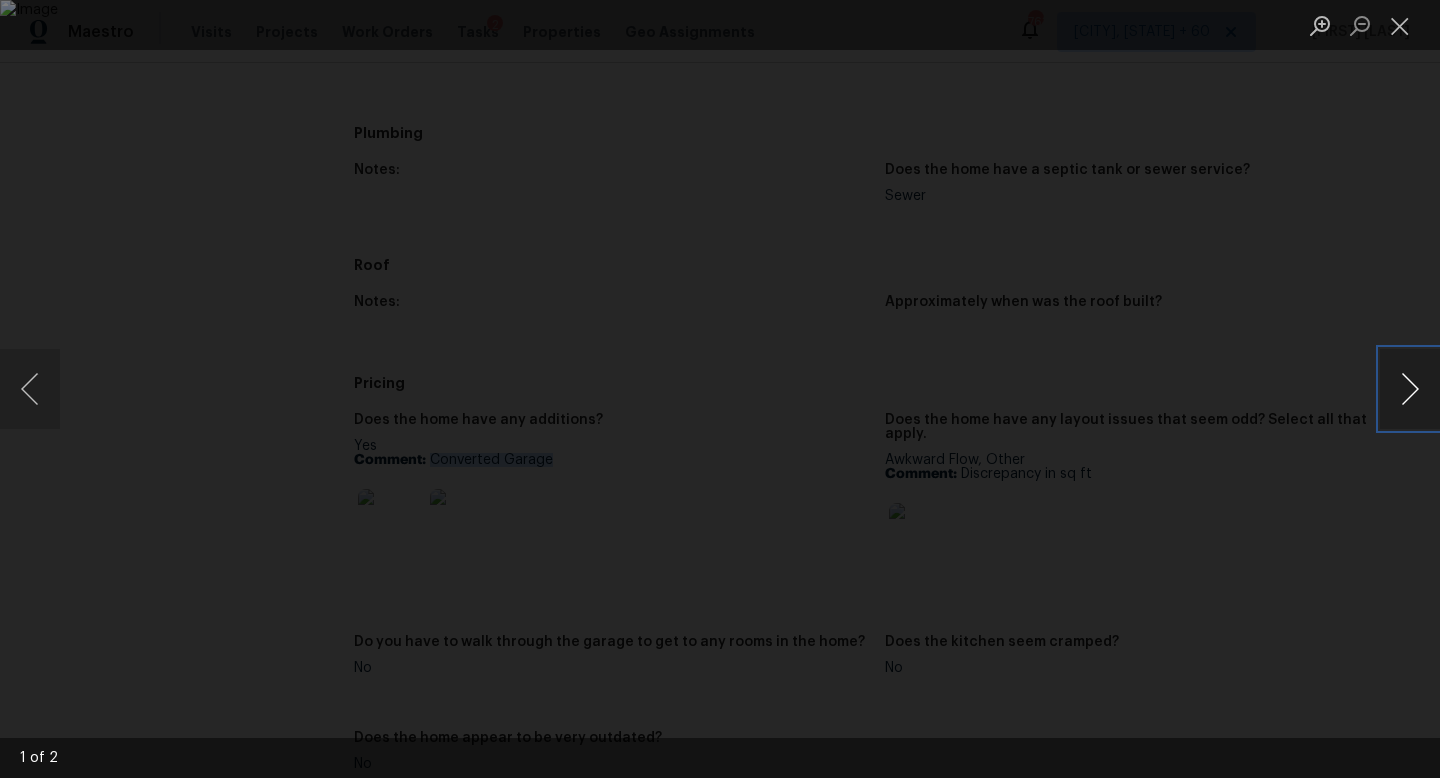click at bounding box center (1410, 389) 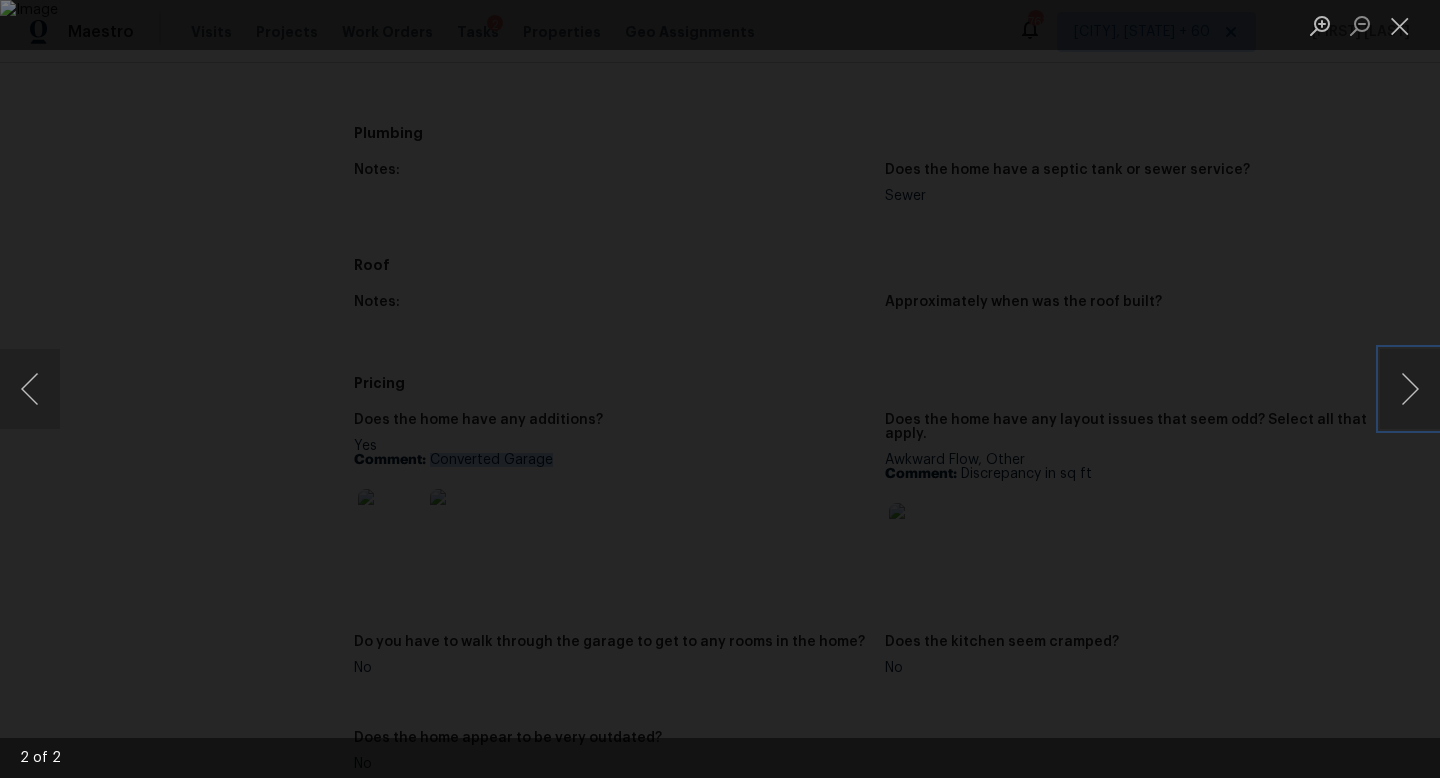 type 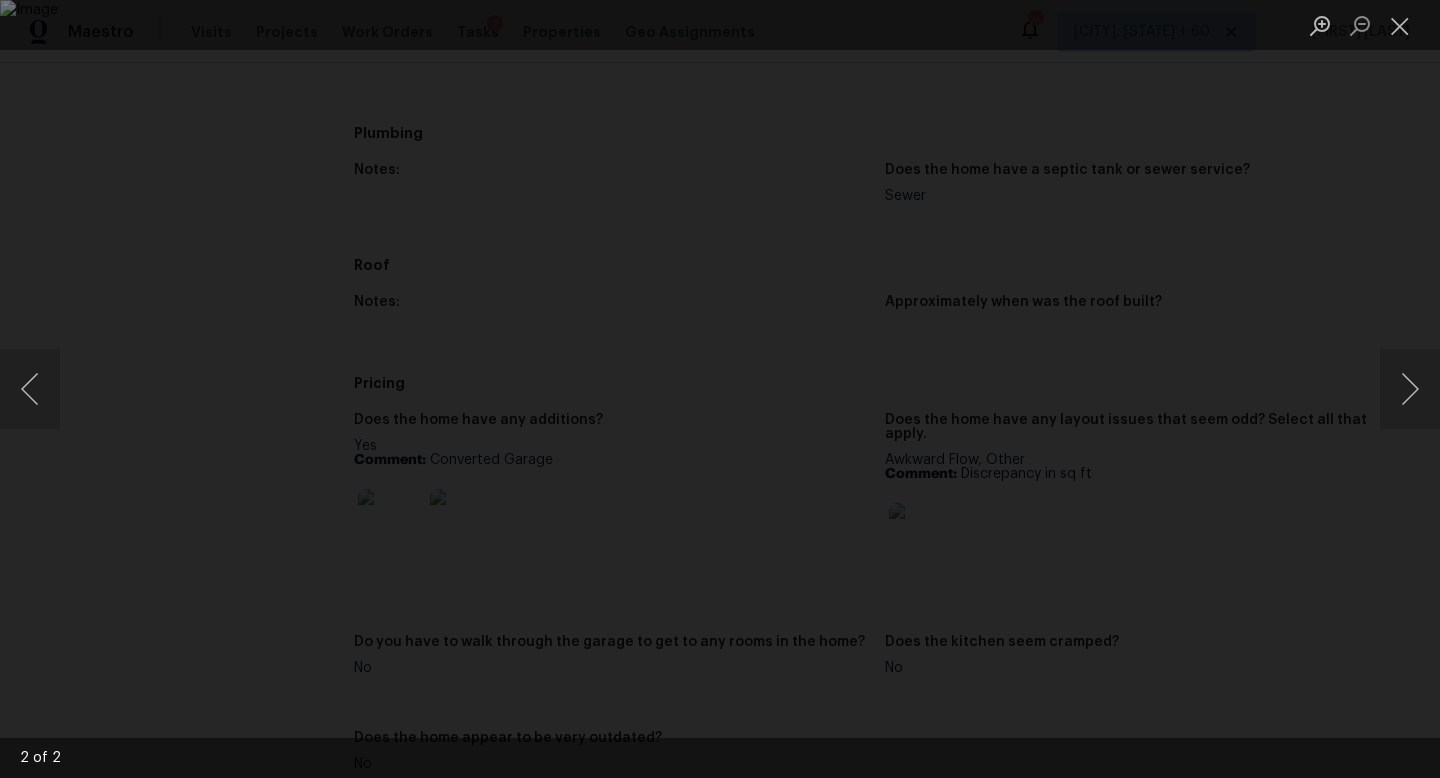 click at bounding box center (720, 389) 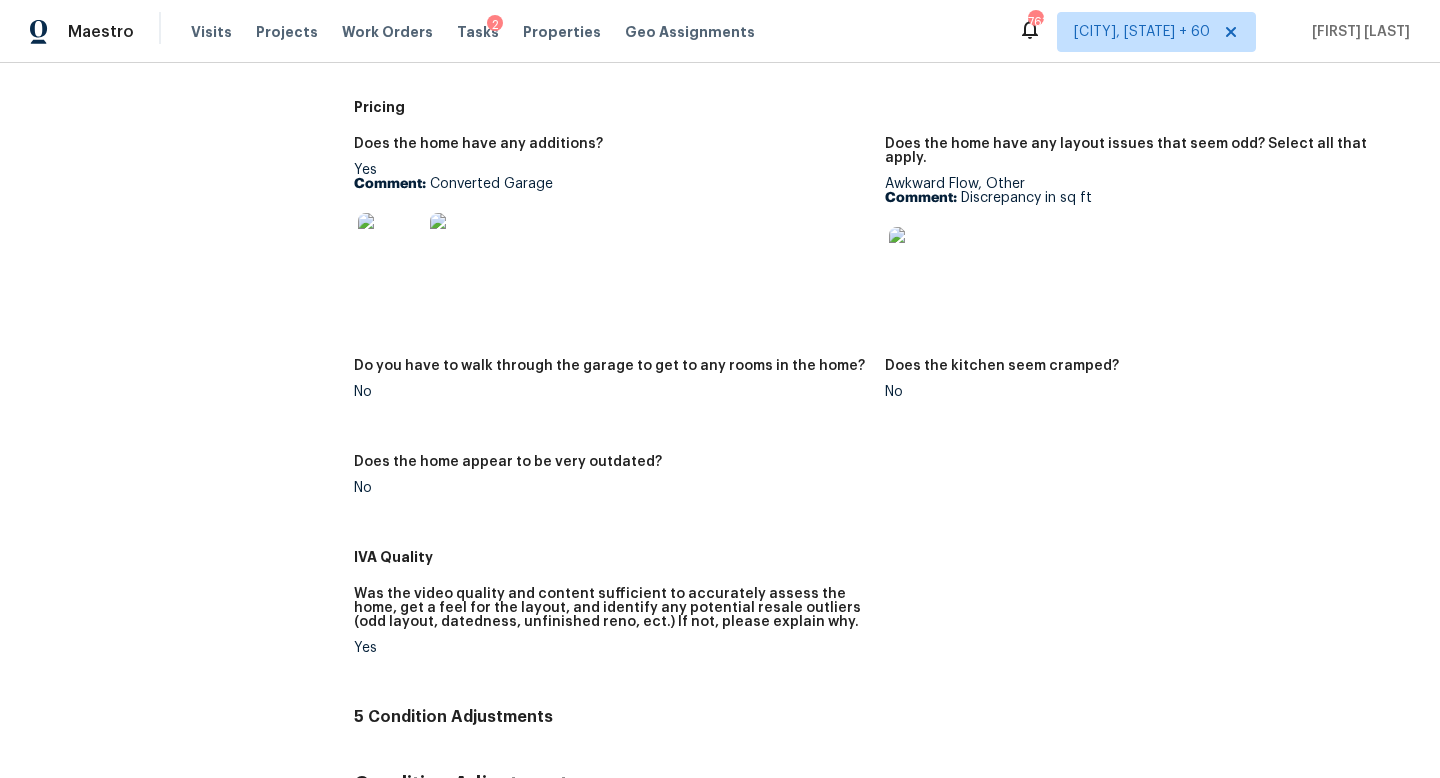 scroll, scrollTop: 779, scrollLeft: 0, axis: vertical 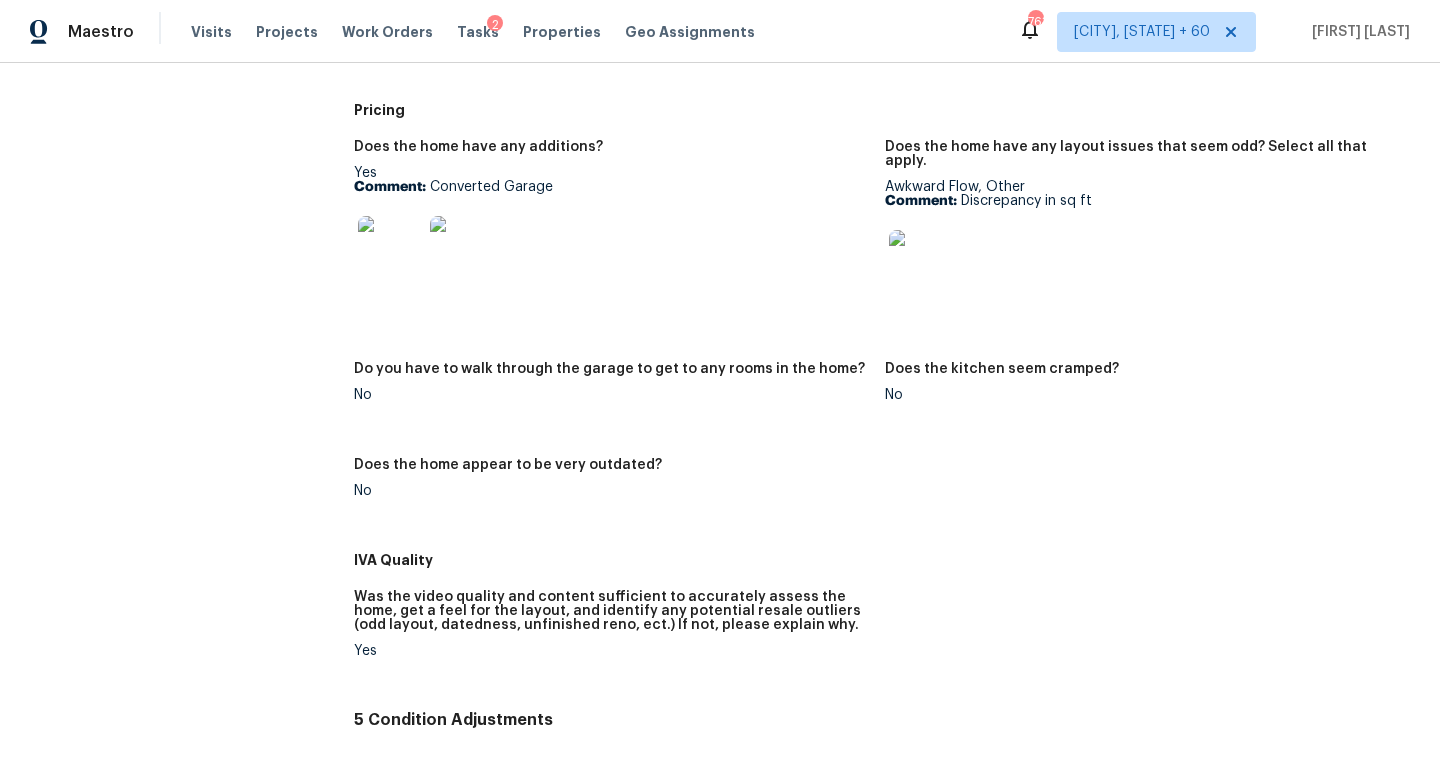 click on "Back To Tasks 967 Avalon Ave San Francisco, CA 94112 Home details Other Tasks Condition Scoping - Interior Not completed yet Budget Review Not completed yet Condition Scoping - Interior Completed At:  Aug 1st 2025 at 3:16pm Assignee Jishnu Manoj Total Scopes 5 Due At Aug 1st 2025 at 9:00am Questions Interior Are there any gas appliances in the home (oven/range/water heater/heat)? Yes Should this home be escalated to your manager? Yes Comment:   HPM proposed walk from this property mentioning "There is an addition that the owner claims to be permitted, but it is opposite of building standards. There is severe DIY work throughout the addition with the poorest of craftsmanship. The bedrooms and bathroom in this addition cannot in any way be permitted. Due to the extensive DIY work throughout the addition in the house I believe we should simply stay away from this house. Plumbing Notes: Does the home have a septic tank or sewer service? Sewer Roof Notes: Approximately when was the roof built? Pricing Yes Comment:" at bounding box center [720, 334] 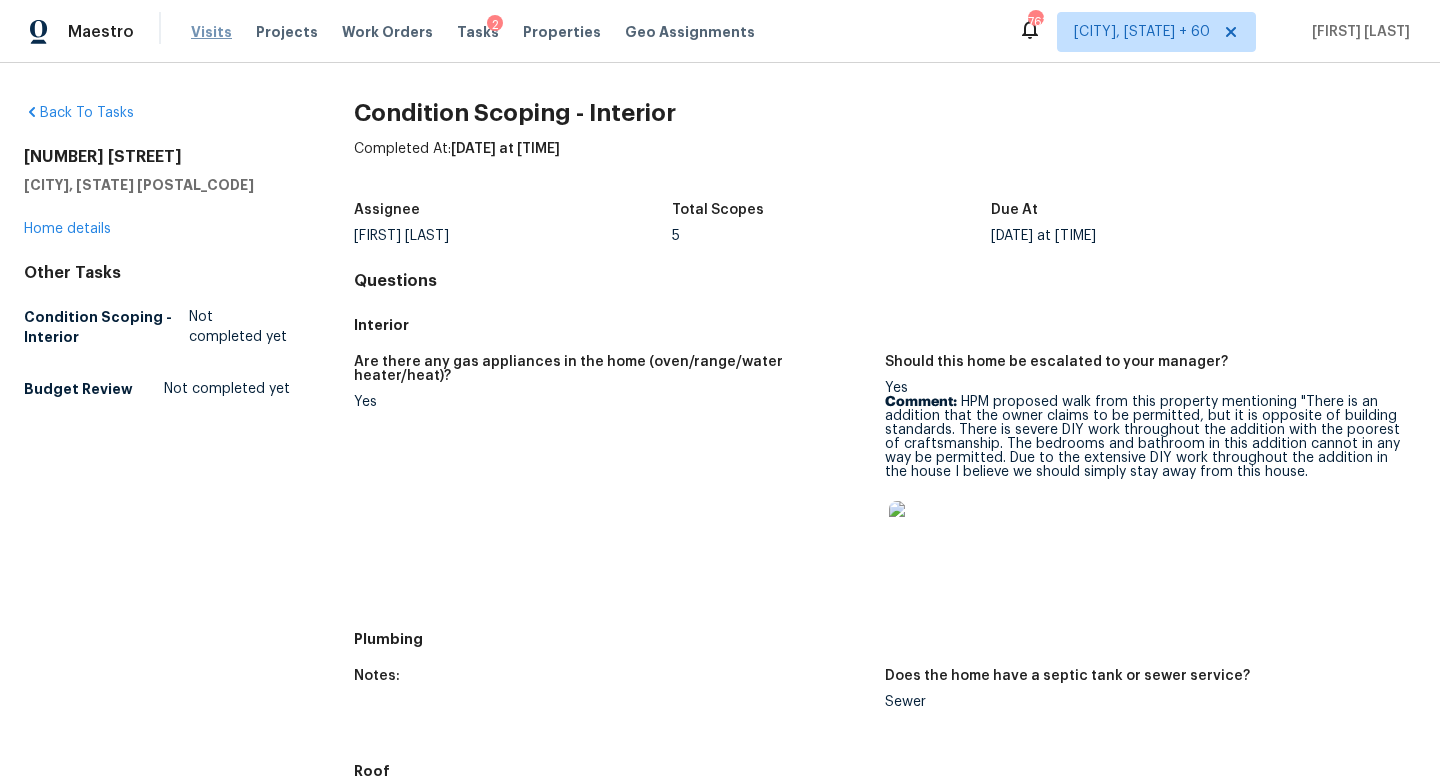 click on "Visits" at bounding box center (211, 32) 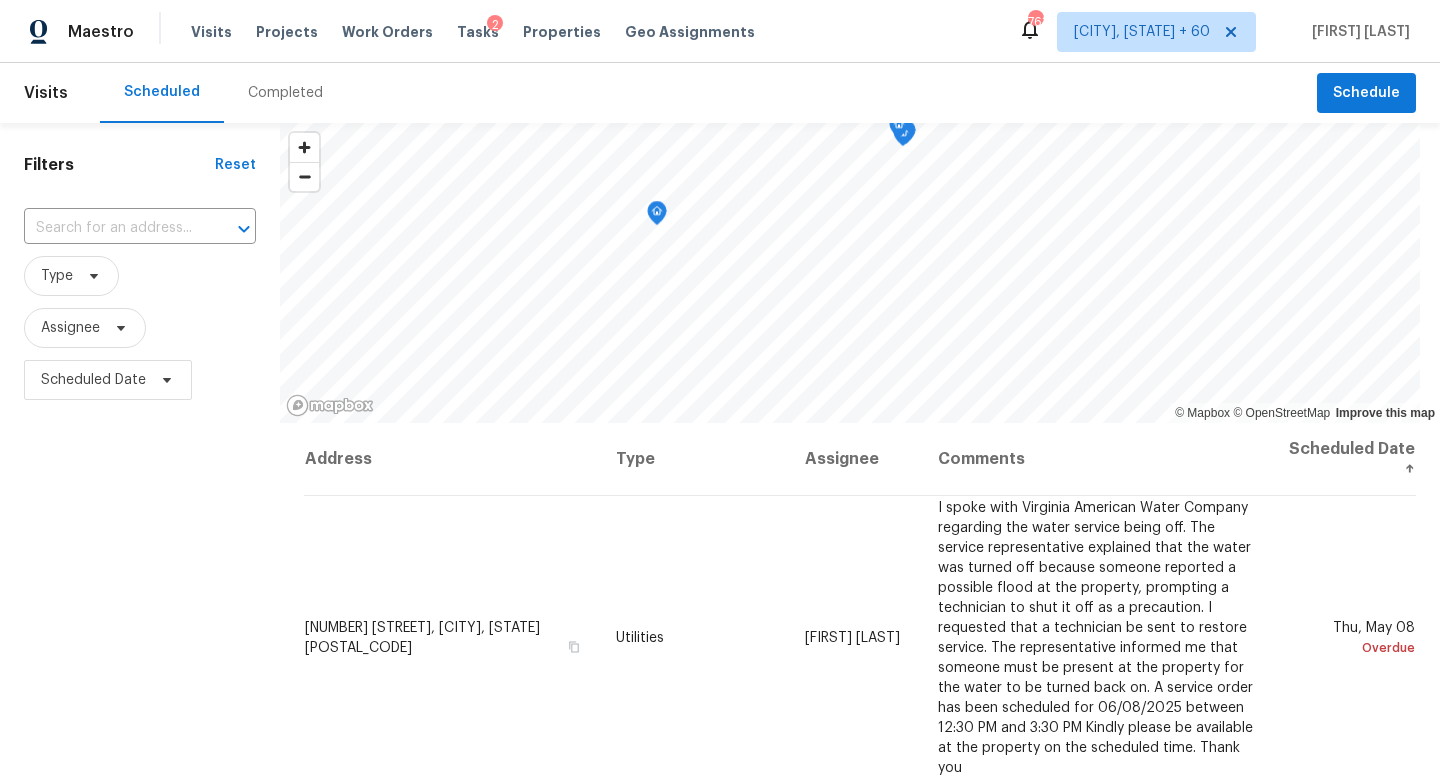 click on "Completed" at bounding box center [285, 93] 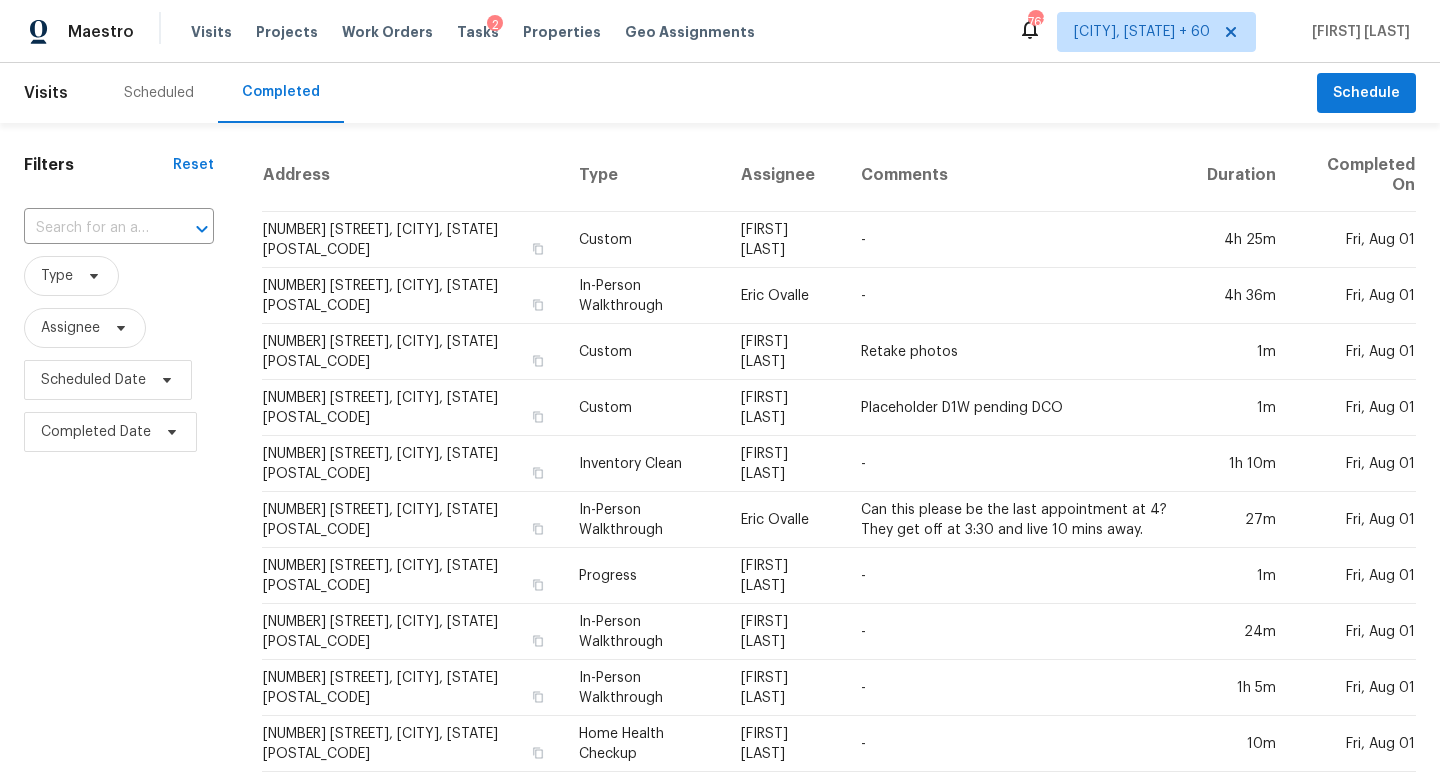 click at bounding box center [91, 228] 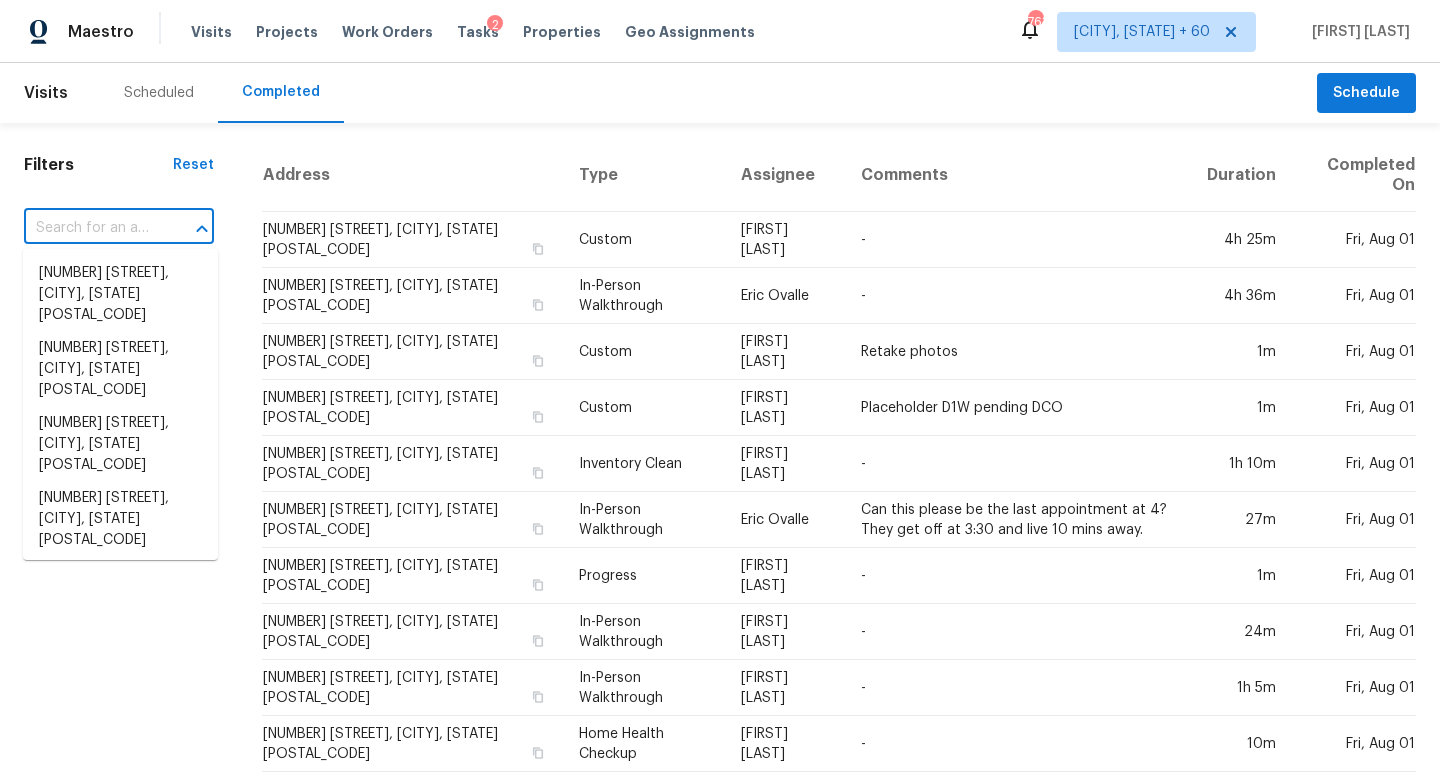 paste on "[NUMBER] [STREET] [CITY], [STATE], [POSTAL_CODE]" 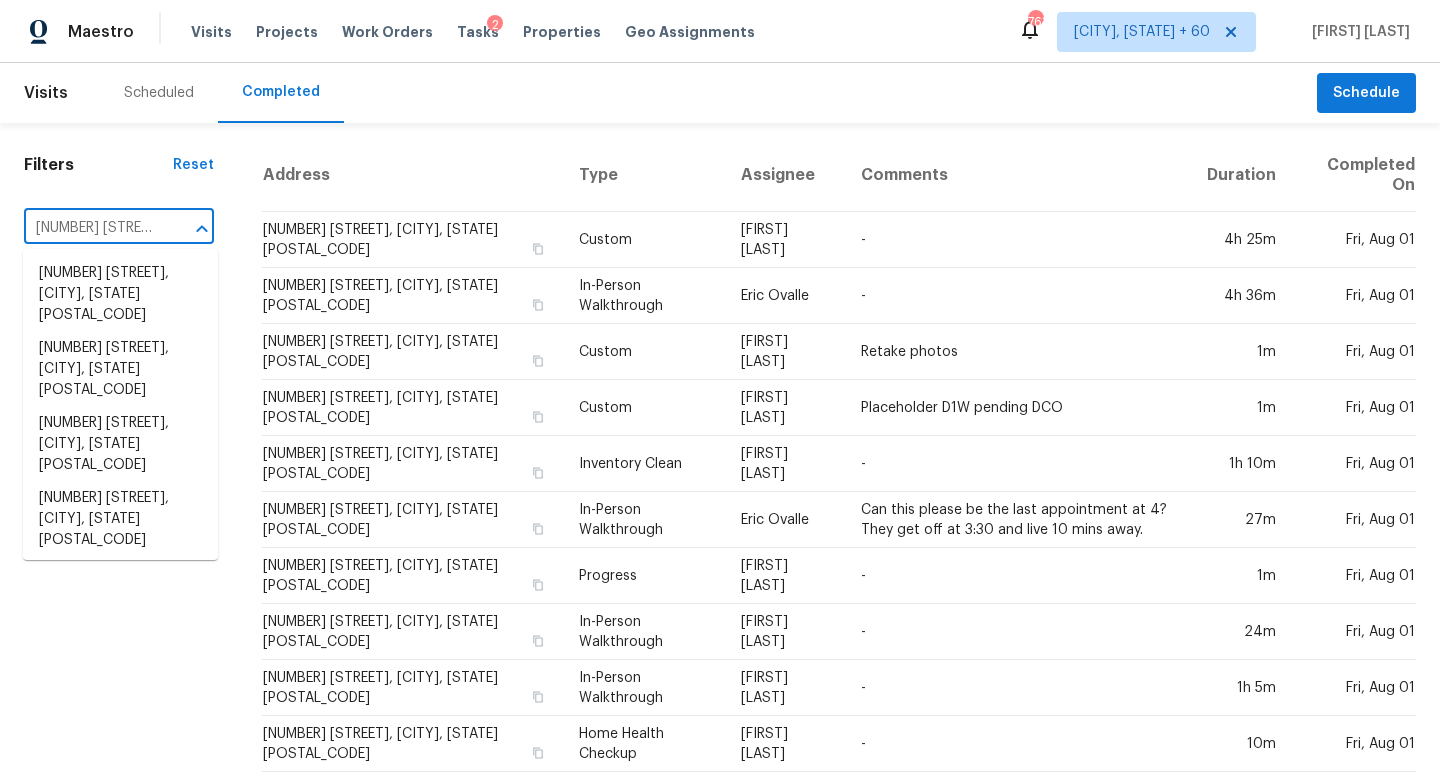 scroll, scrollTop: 0, scrollLeft: 124, axis: horizontal 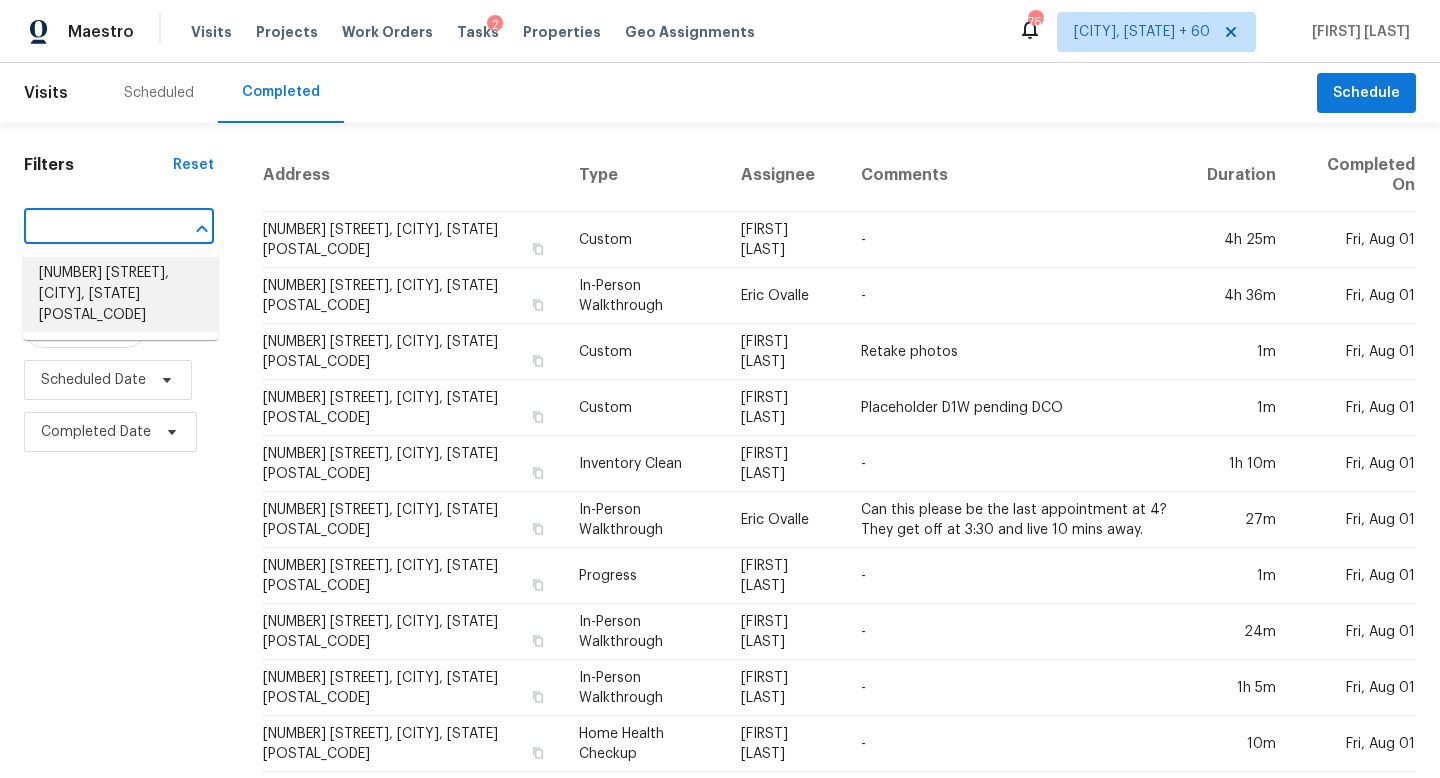 click on "[NUMBER] [STREET], [CITY], [STATE] [POSTAL_CODE]" at bounding box center (120, 294) 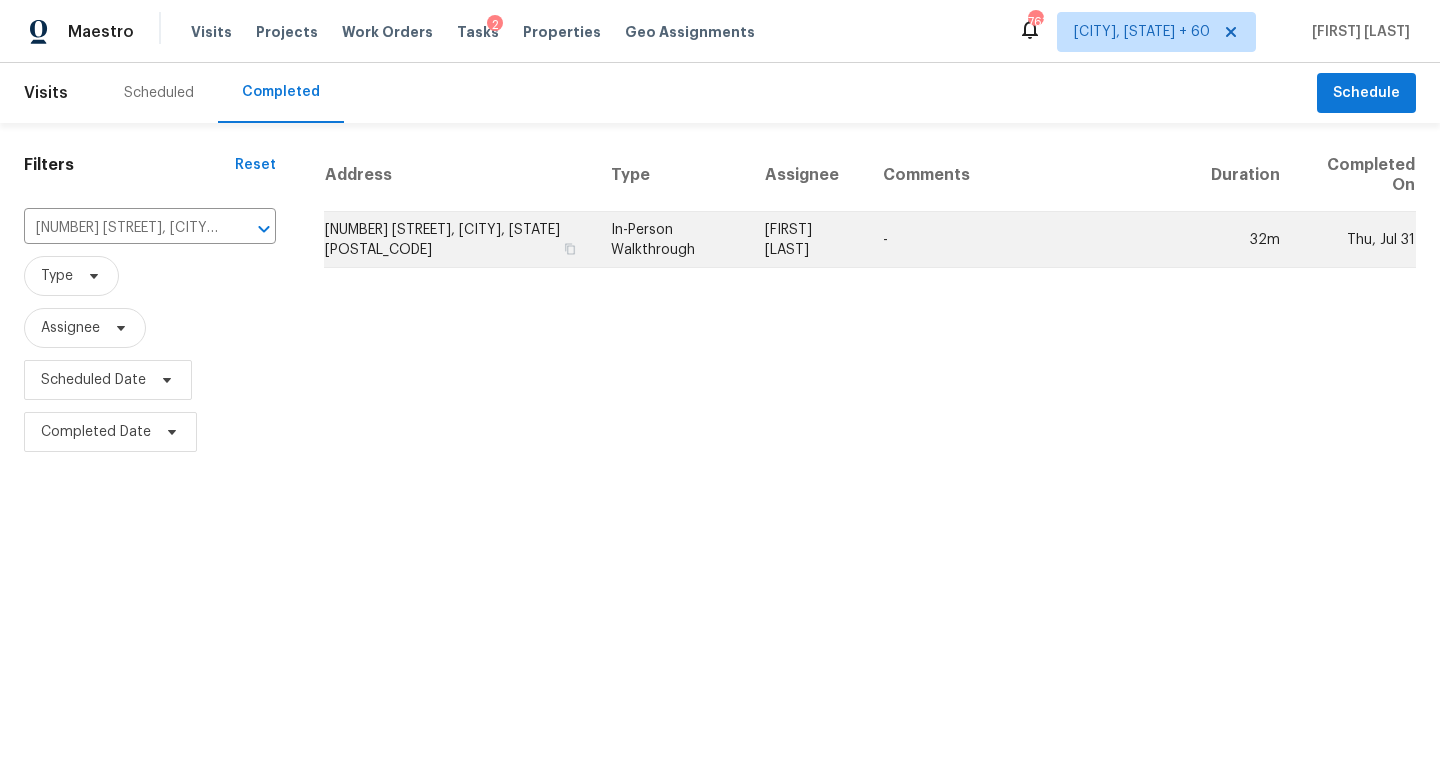 click on "In-Person Walkthrough" at bounding box center (672, 240) 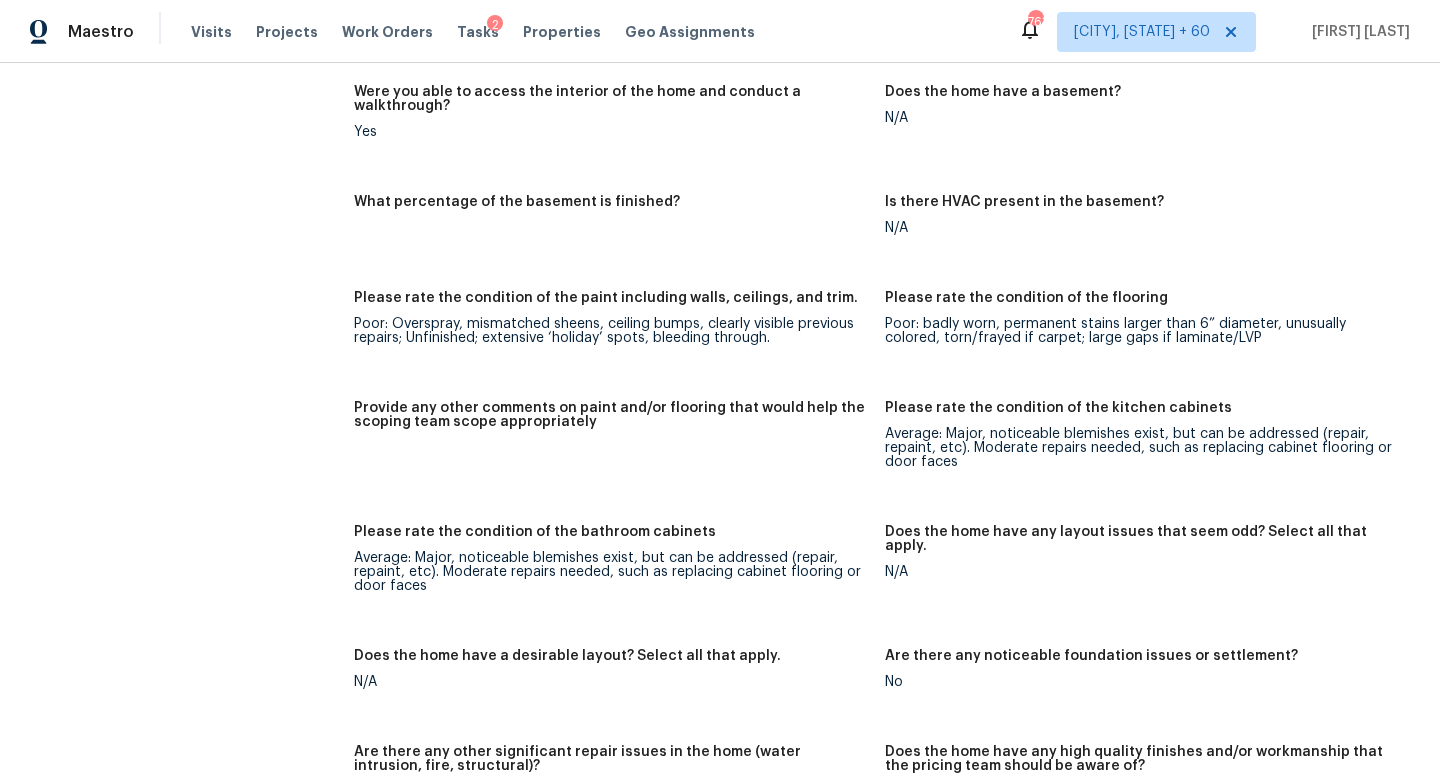 scroll, scrollTop: 3535, scrollLeft: 0, axis: vertical 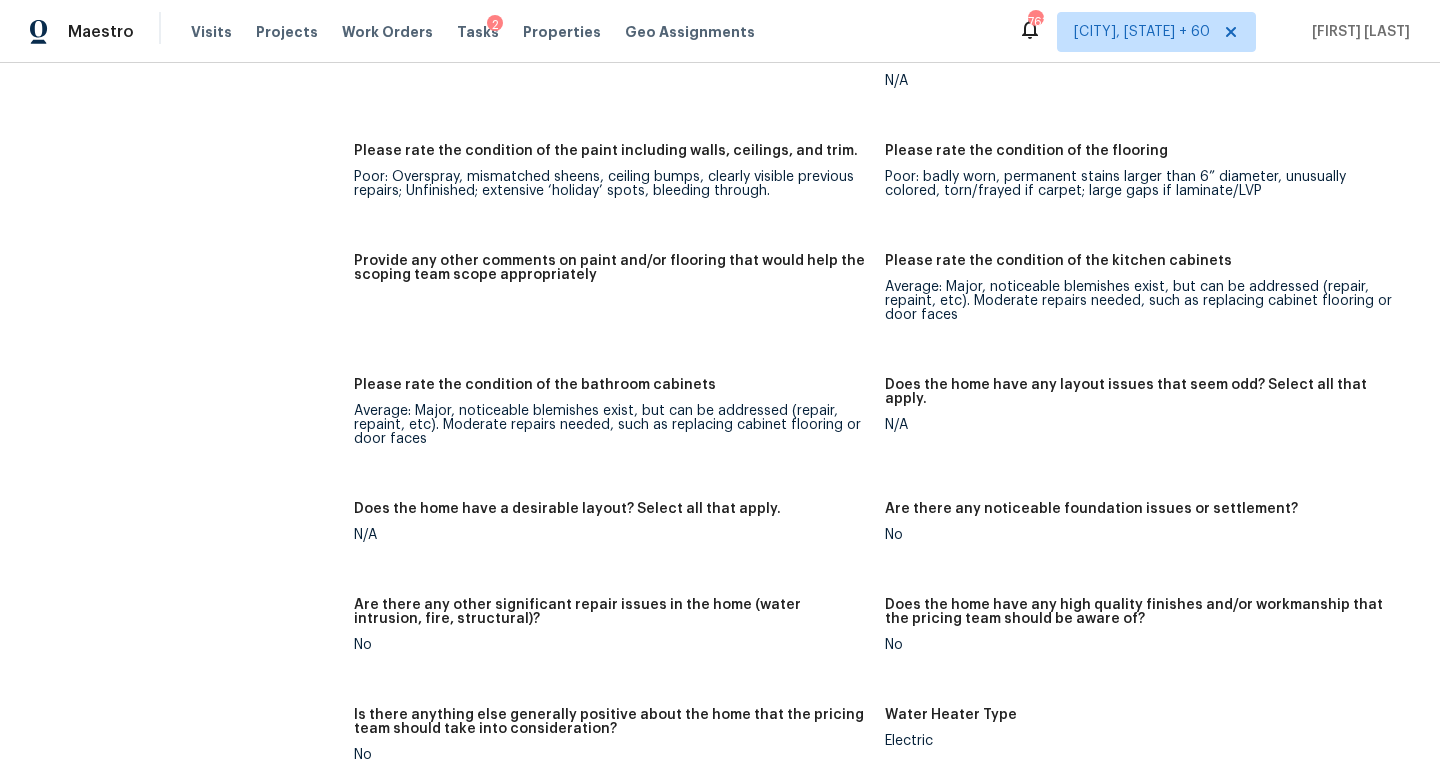 click on "All visits 2029 Merchant Dr Knoxville, TN 37912 Home details Other Visits No previous visits" at bounding box center (157, -391) 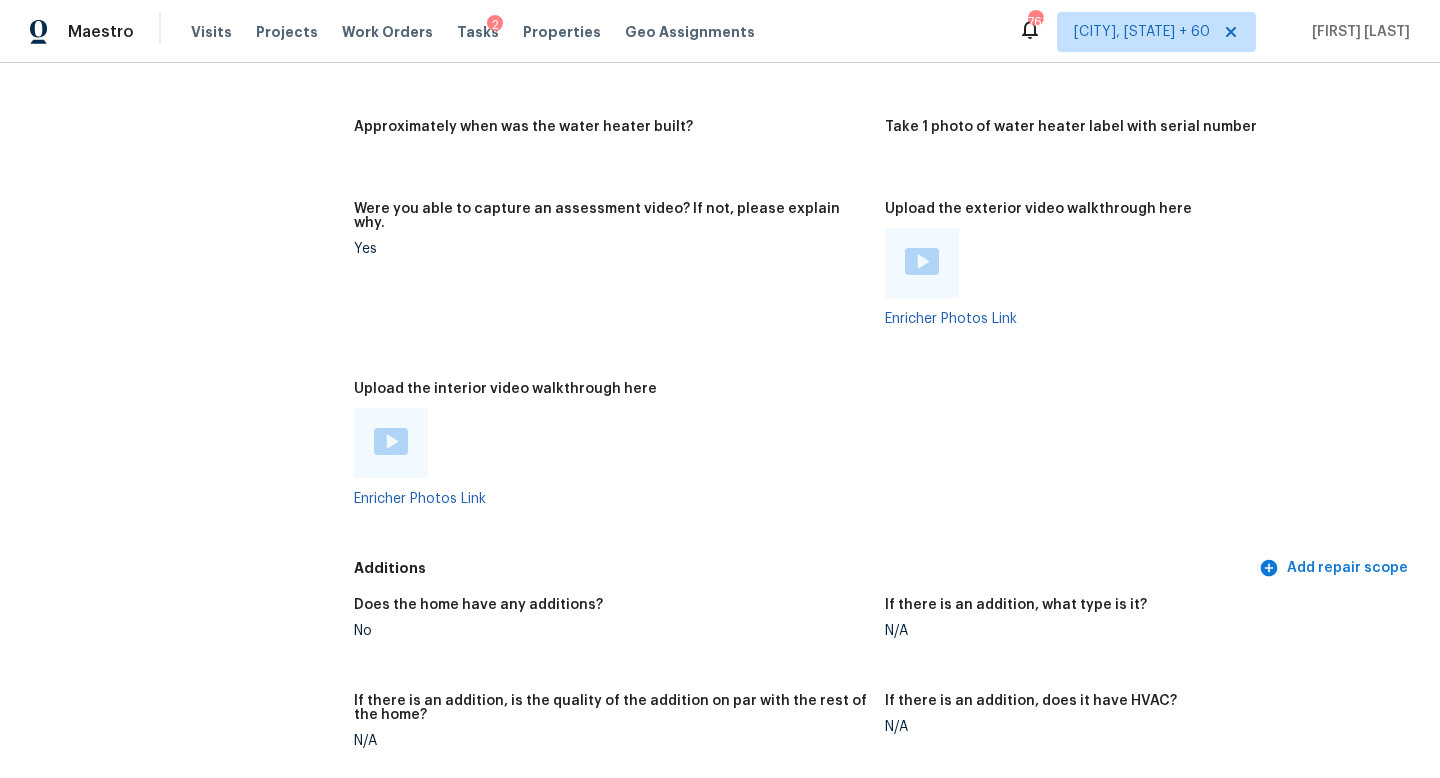 scroll, scrollTop: 4212, scrollLeft: 0, axis: vertical 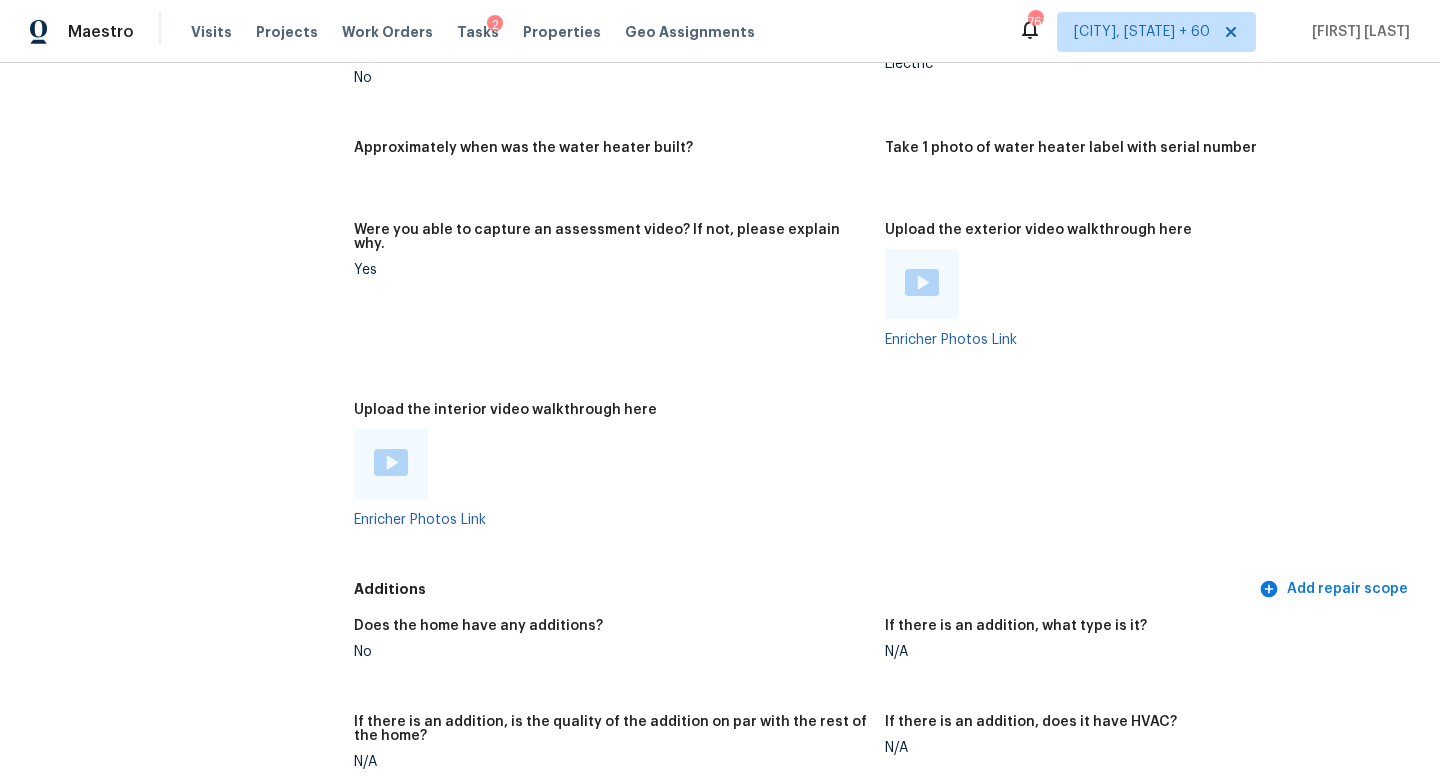 click at bounding box center (391, 462) 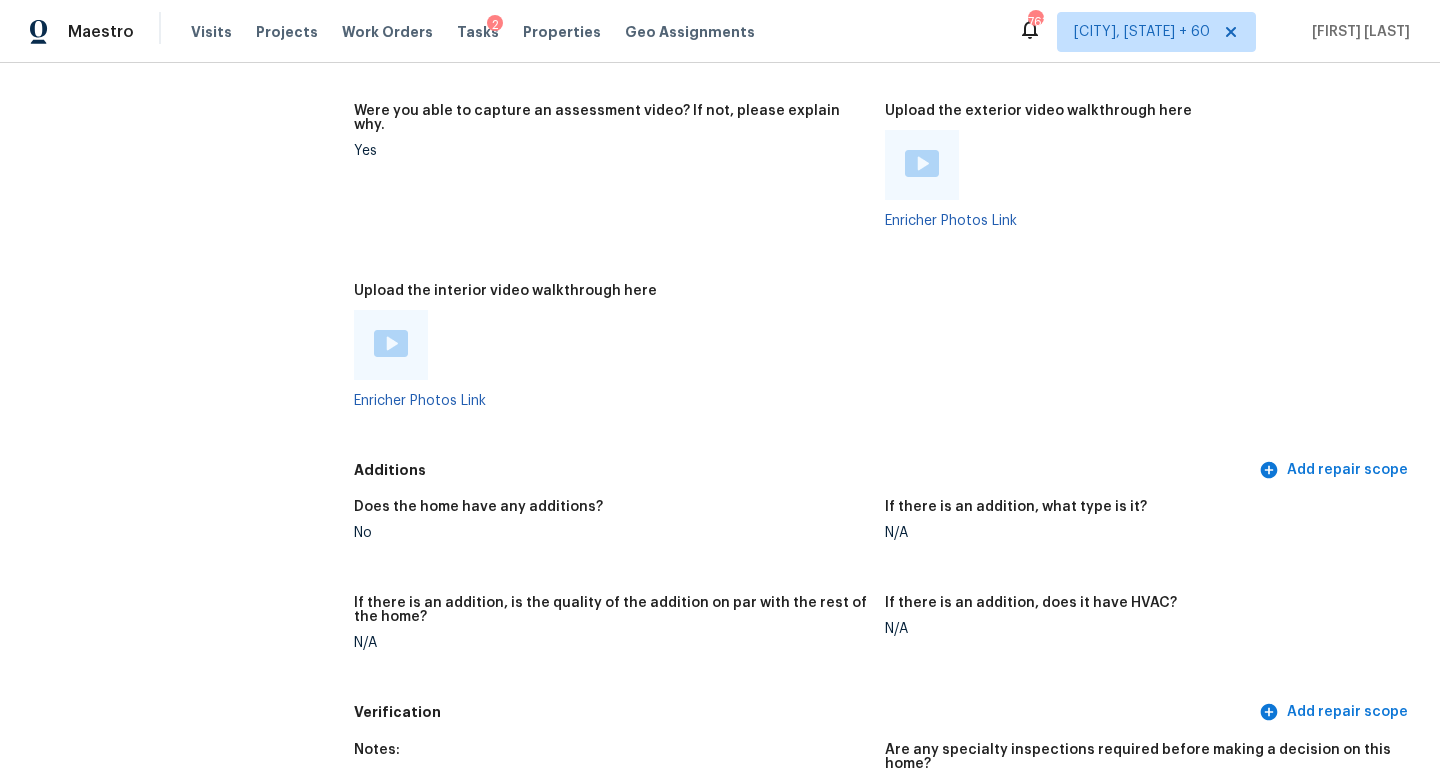 scroll, scrollTop: 4373, scrollLeft: 0, axis: vertical 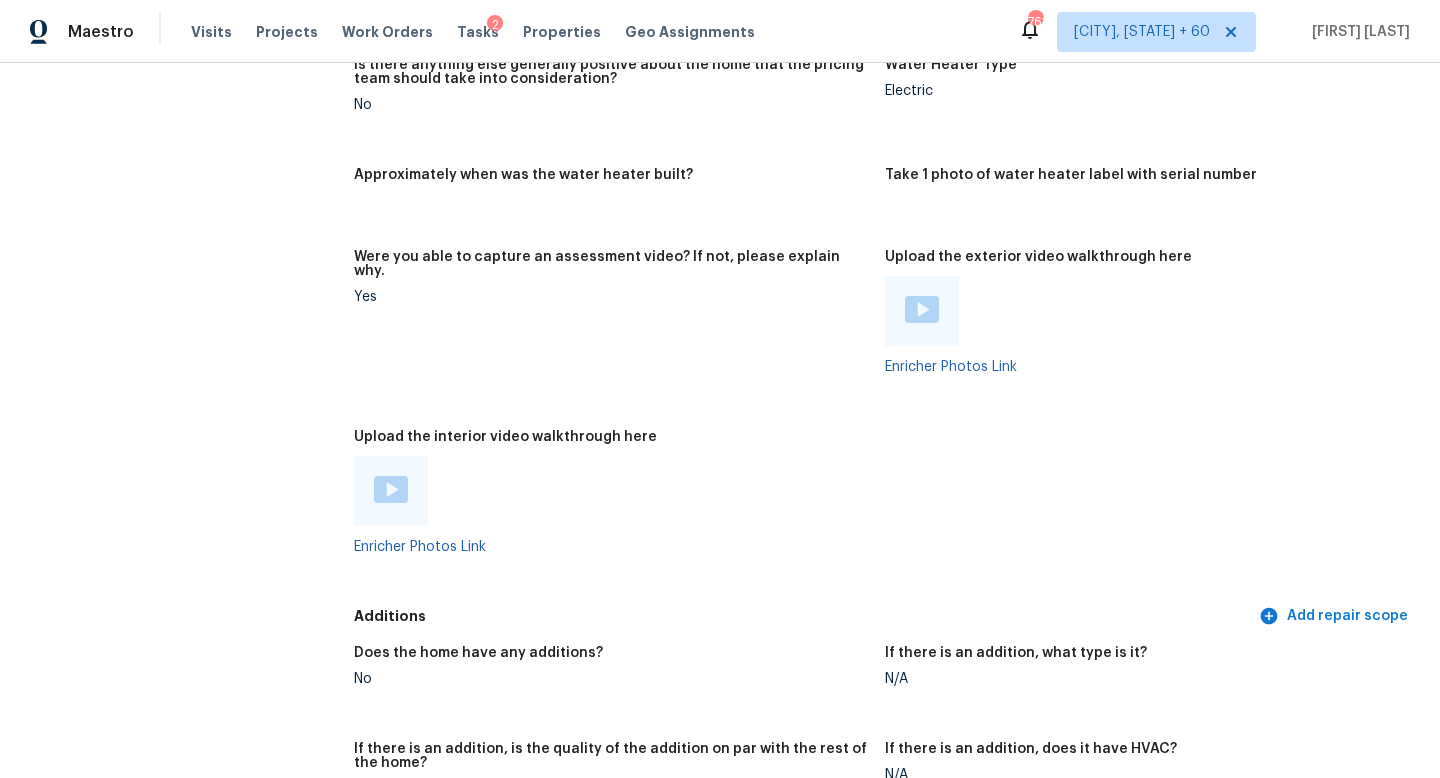 click on "All visits 2029 Merchant Dr Knoxville, TN 37912 Home details Other Visits No previous visits" at bounding box center [157, -1041] 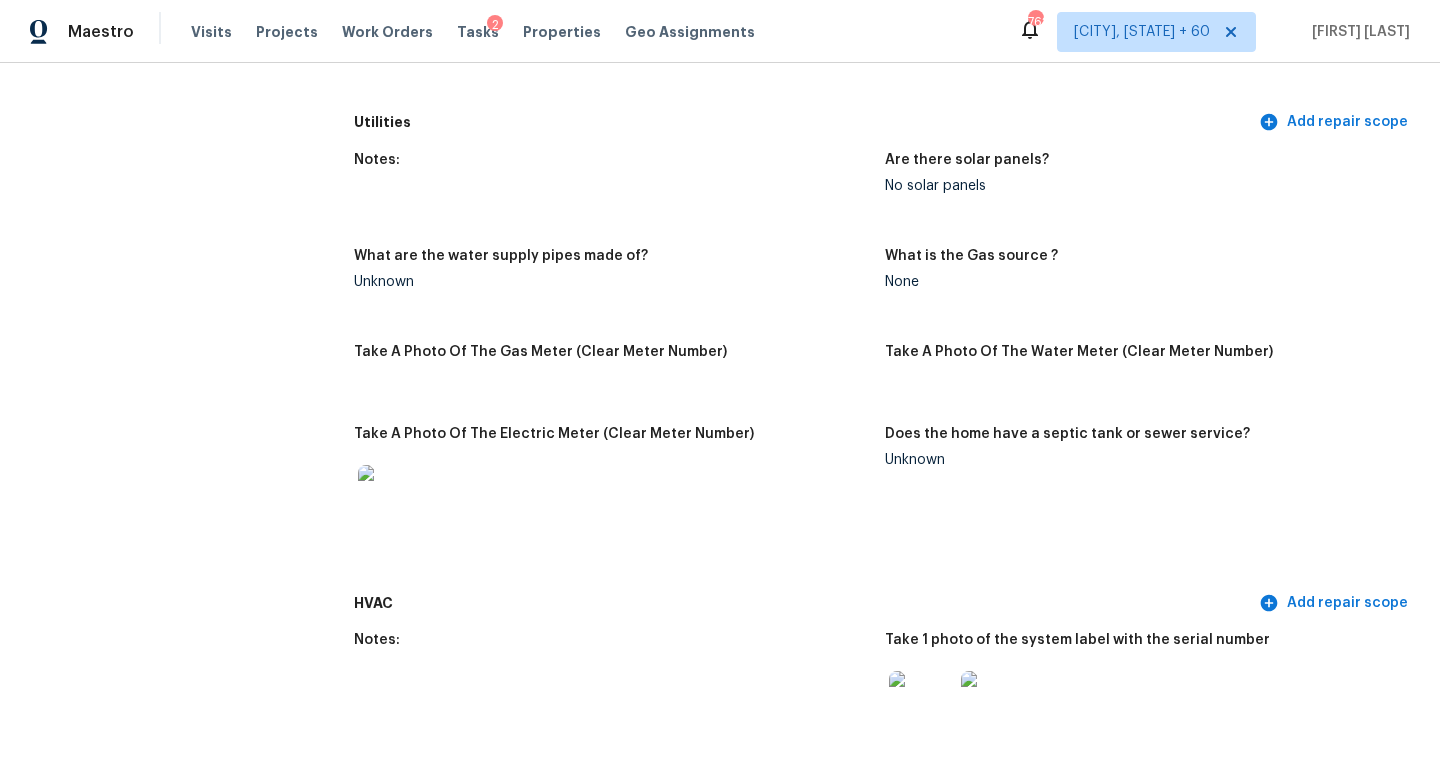 click on "All visits 2029 Merchant Dr Knoxville, TN 37912 Home details Other Visits No previous visits In-Person Walkthrough Completed:  7/31/2025, 17:11 PM  to   7/31/2025, 17:44 PM Assignee Tucker Trent Total Scopes 4 Due Date Thu, Jul 31 Questions Pricing Add repair scope Is there any noticeable new construction in the immediate or neighboring subdivision of the home? No Did you notice any neighbors who haven't kept up with their homes (ex. lots of debris, etc.), loud barking dogs, or is there noticeable traffic noise at the home? Yes Comment:   Traffic noise. Very busy street. Does either the front yard or back yard have a severe slope? No Rate the curb appeal of the home from 1-9 (1 being the worst home on the street, 9 being the best home on the street)? 1 If the home has a pool, what condition is it in? No Pool Is there a strong odor that doesn't go away as your nose adjusts? (4+ on a 5 point scale) Please specify where the odor exists and provide details. Yes, Interior Comment:   Dog in the home. 2 Exterior Yes" at bounding box center (720, 1722) 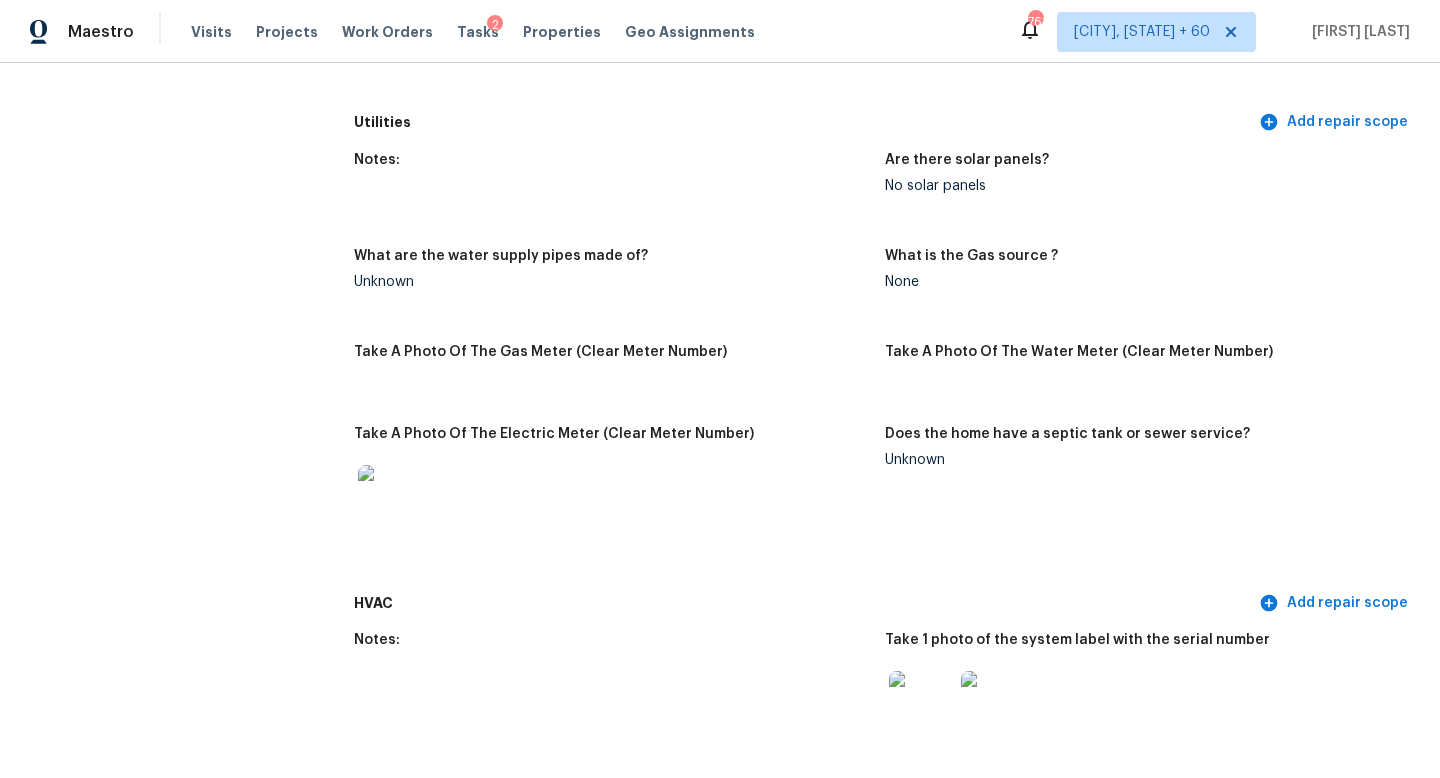 click on "All visits 2029 Merchant Dr Knoxville, TN 37912 Home details Other Visits No previous visits" at bounding box center [157, 1722] 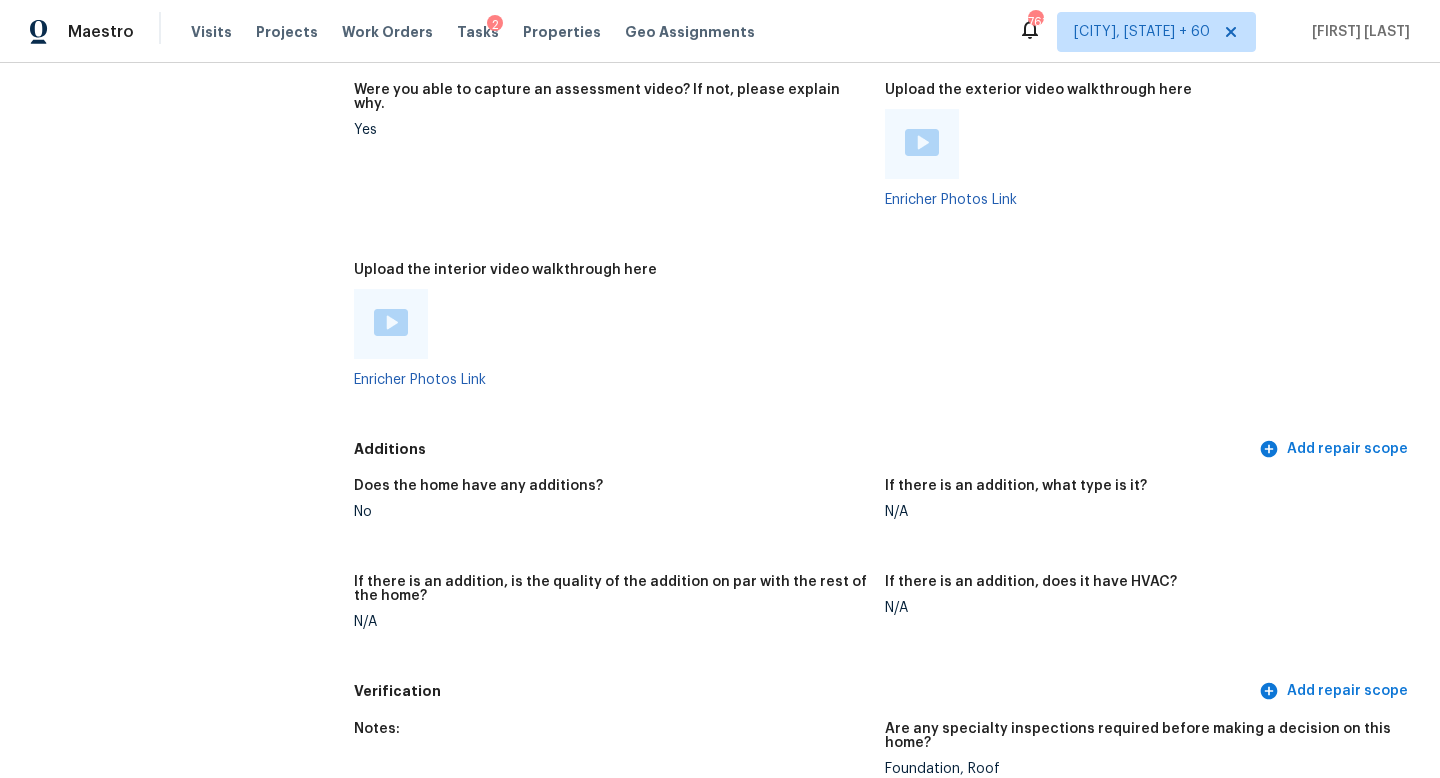 click on "All visits 2029 Merchant Dr Knoxville, TN 37912 Home details Other Visits No previous visits" at bounding box center (157, -1208) 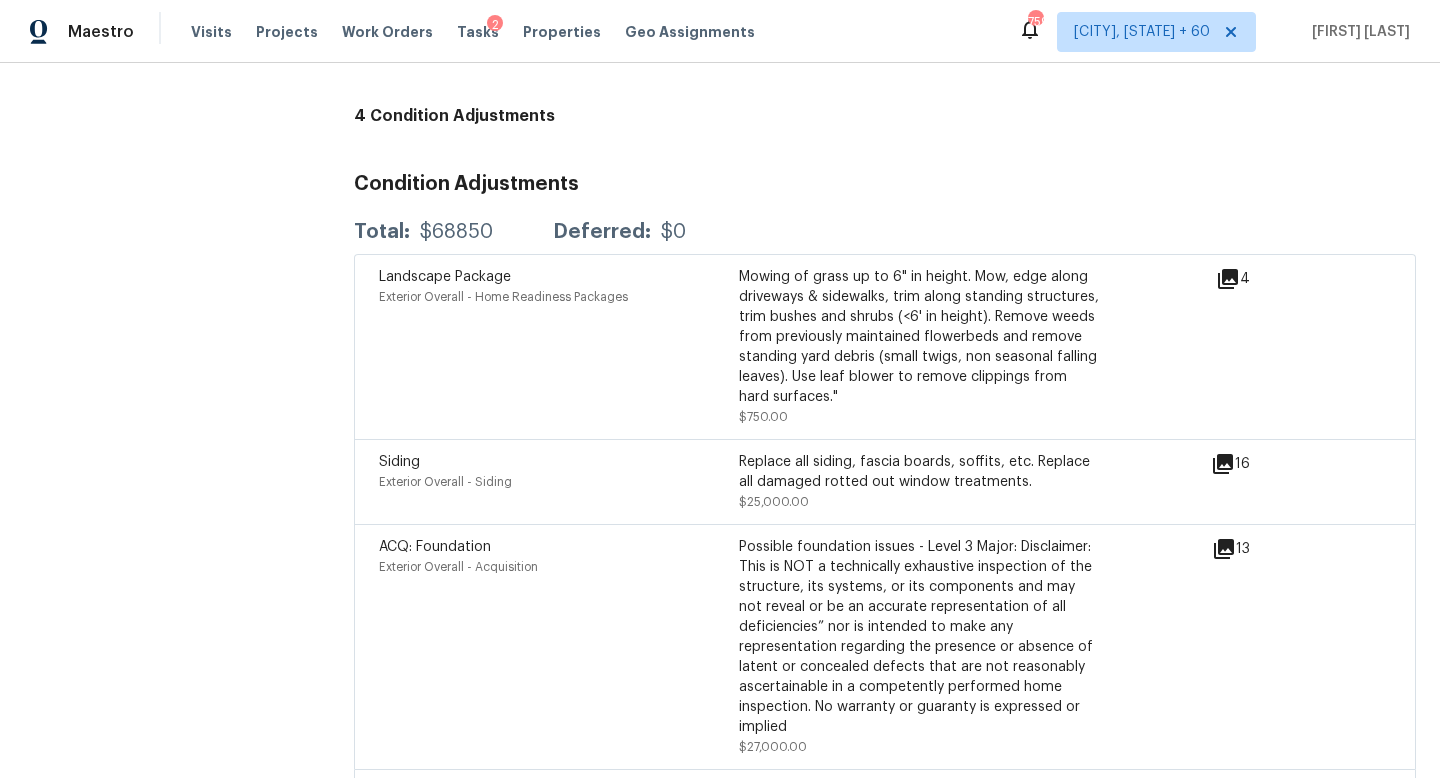 scroll, scrollTop: 5380, scrollLeft: 0, axis: vertical 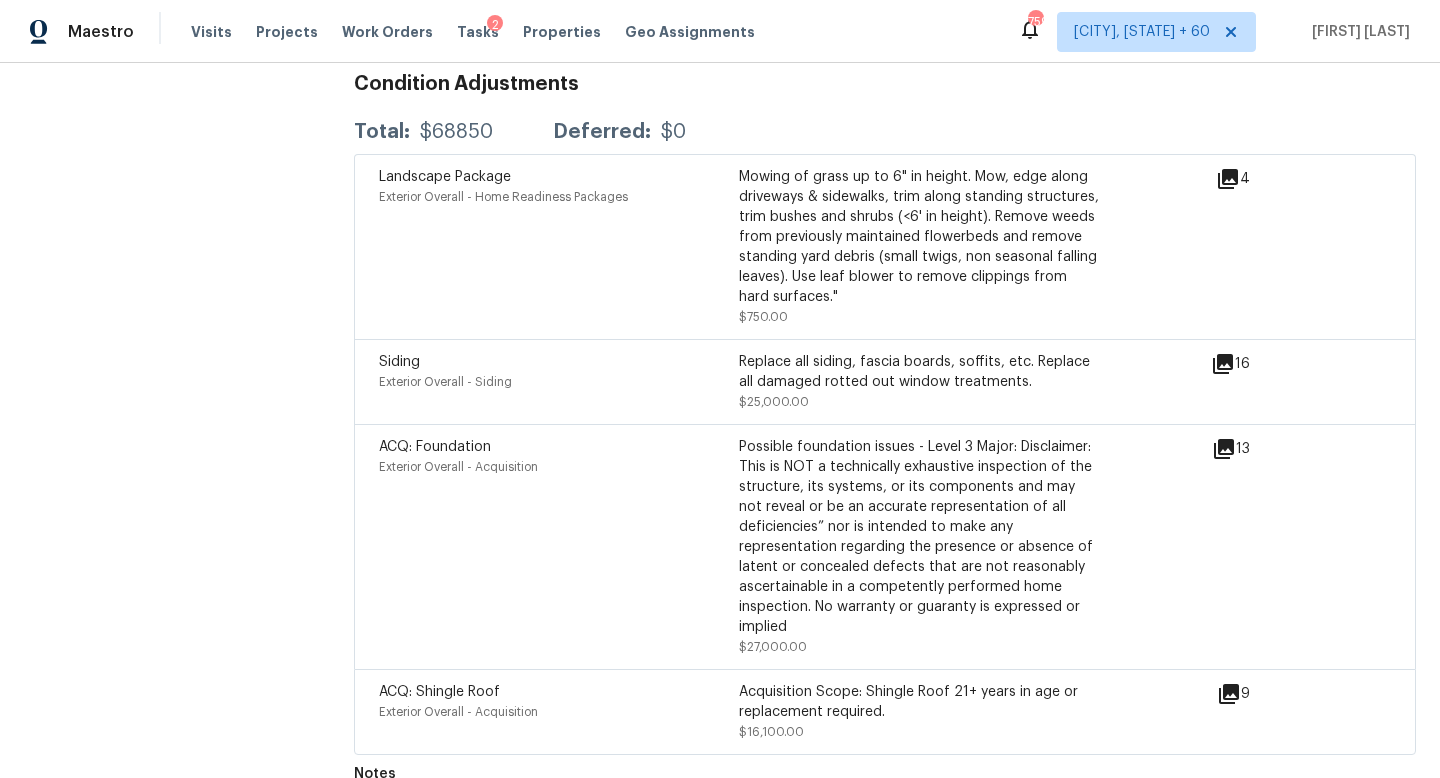 click 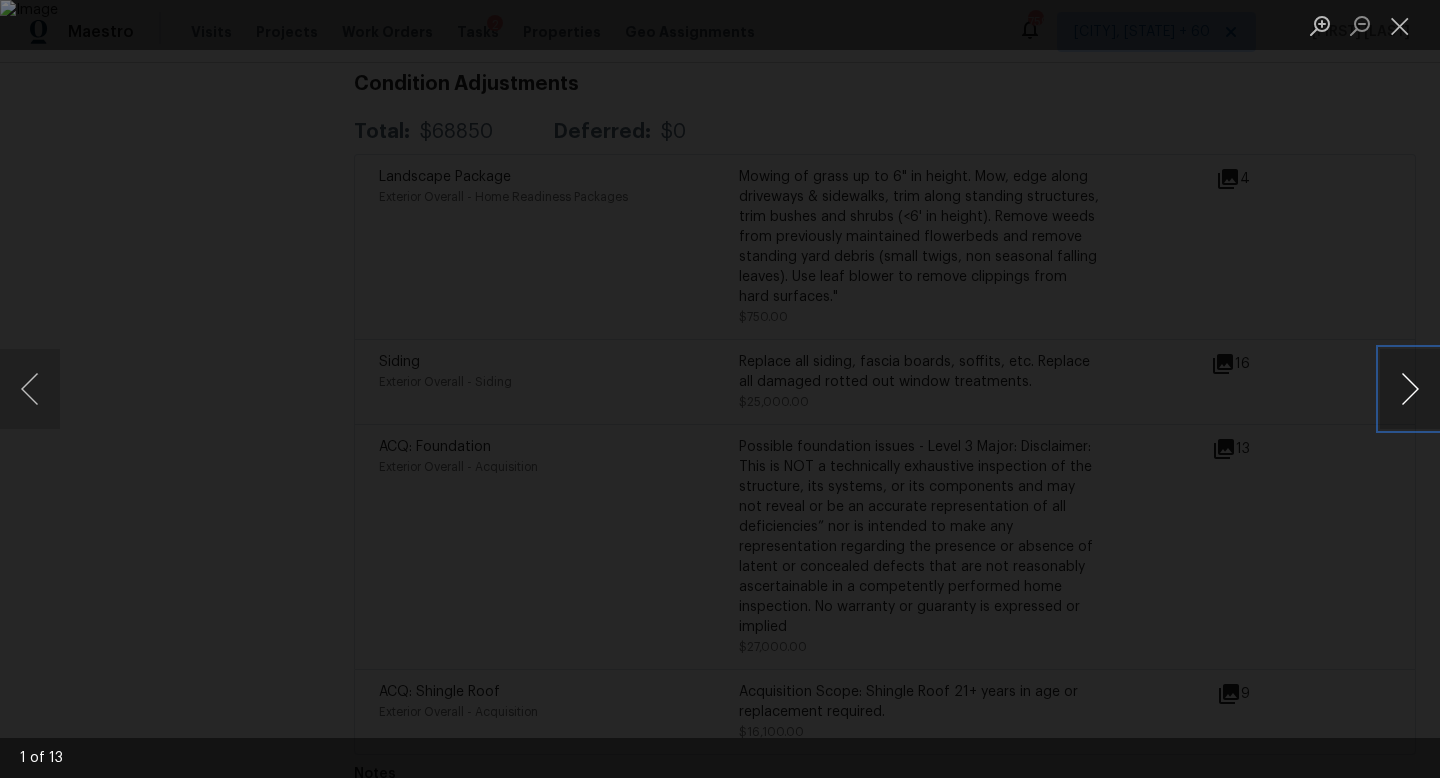 click at bounding box center [1410, 389] 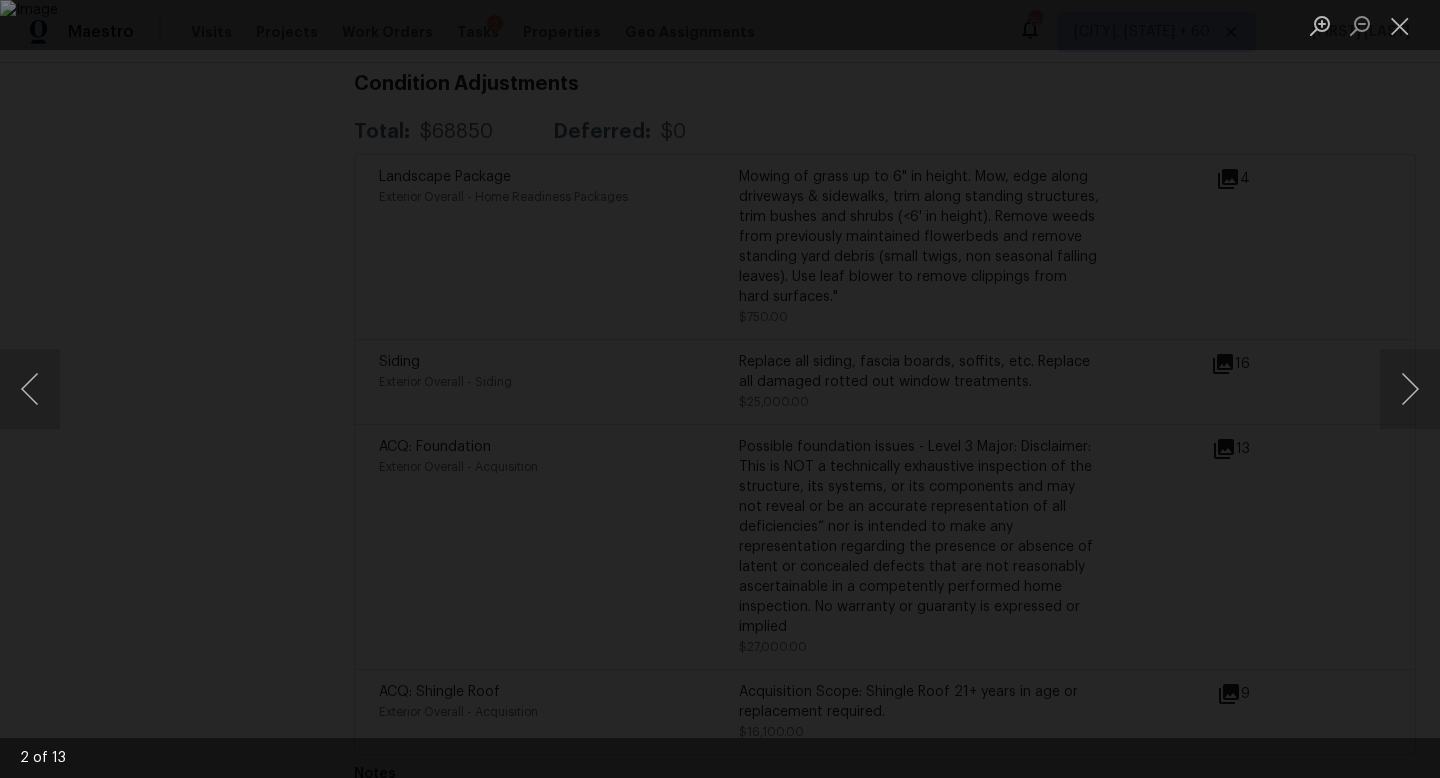 click at bounding box center (720, 389) 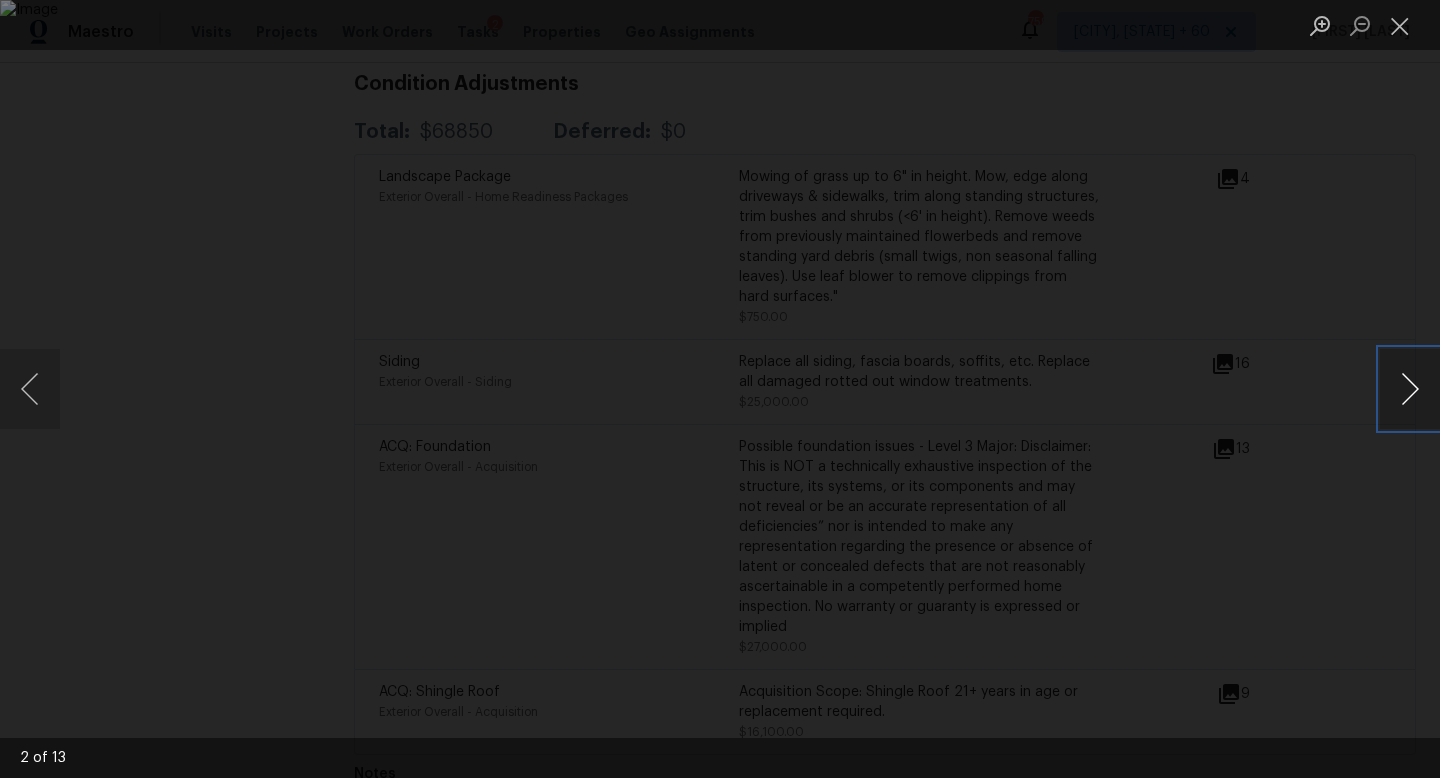 click at bounding box center (1410, 389) 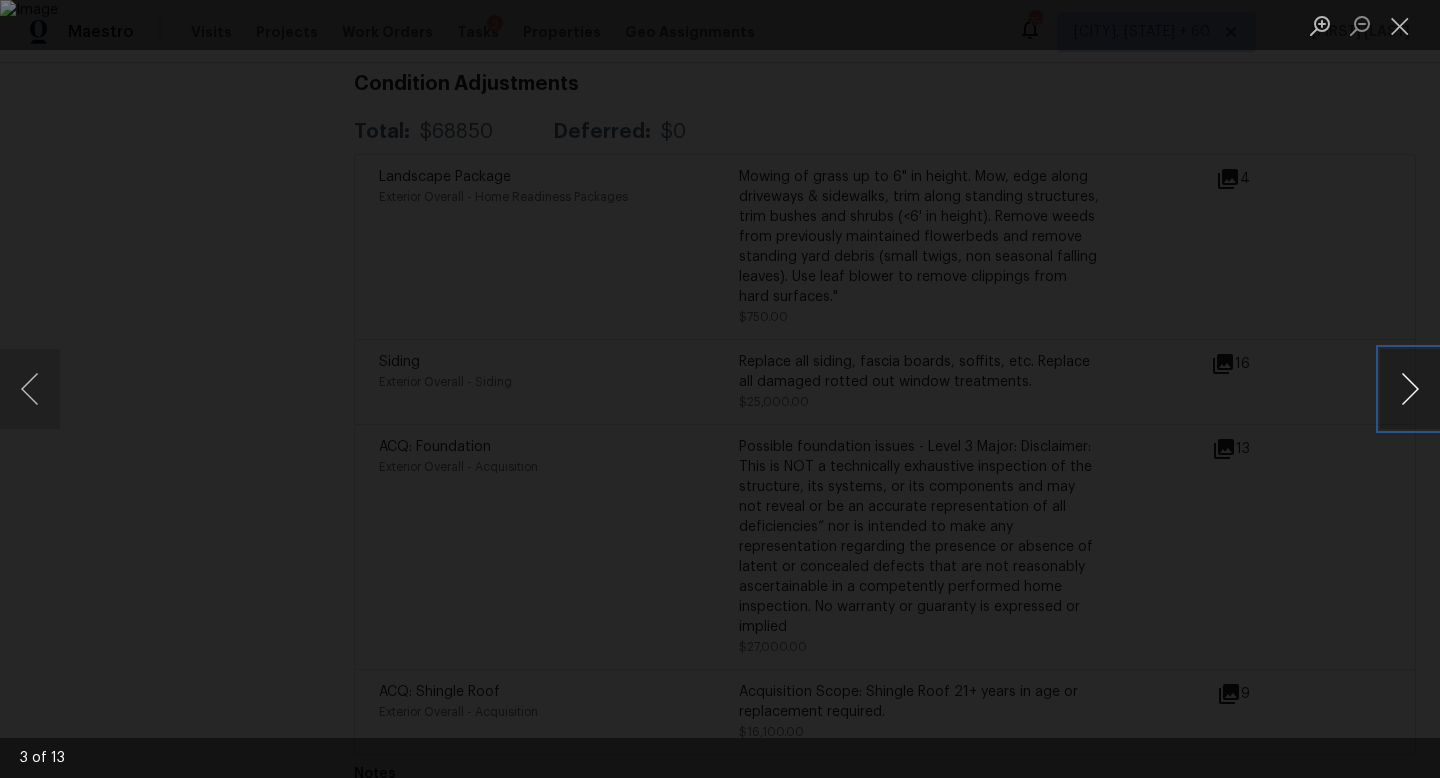 click at bounding box center [1410, 389] 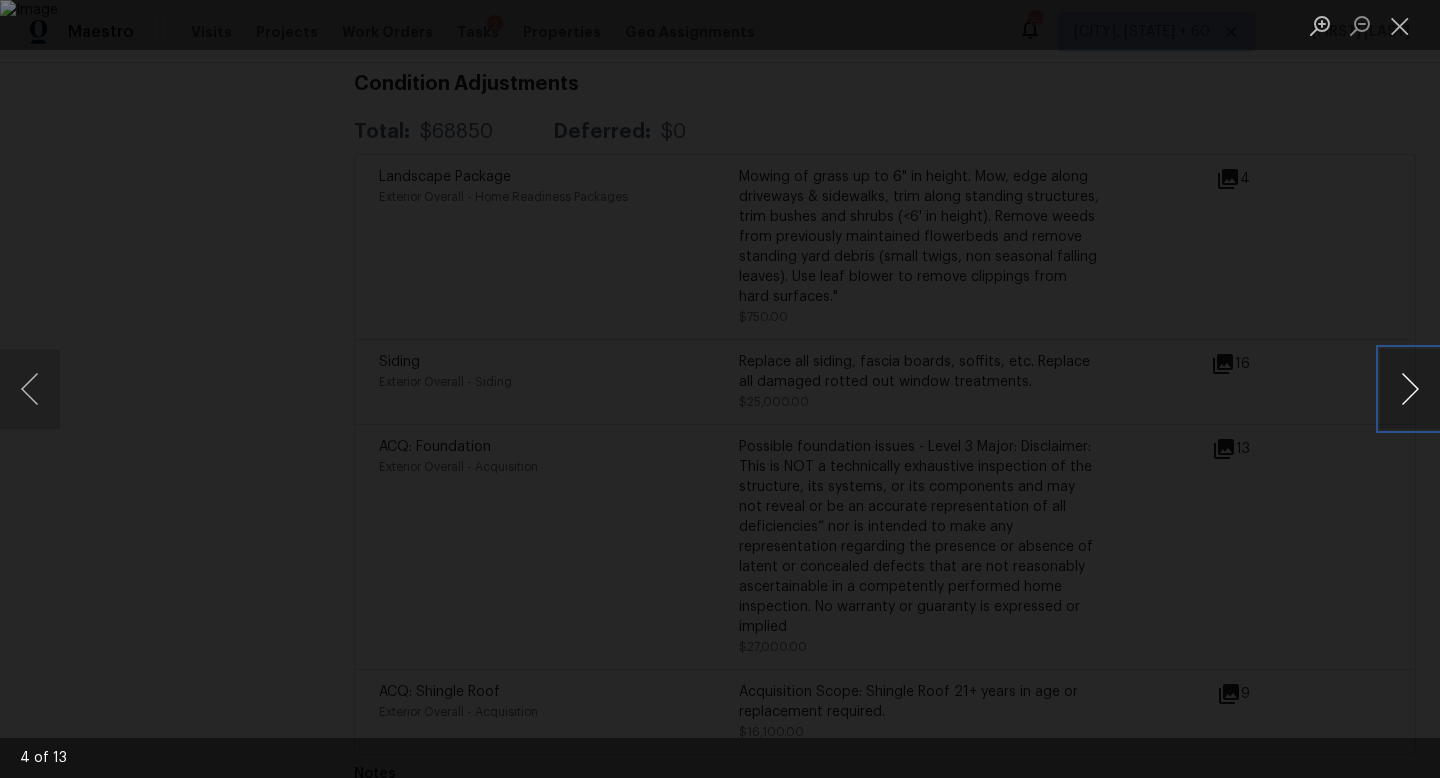 type 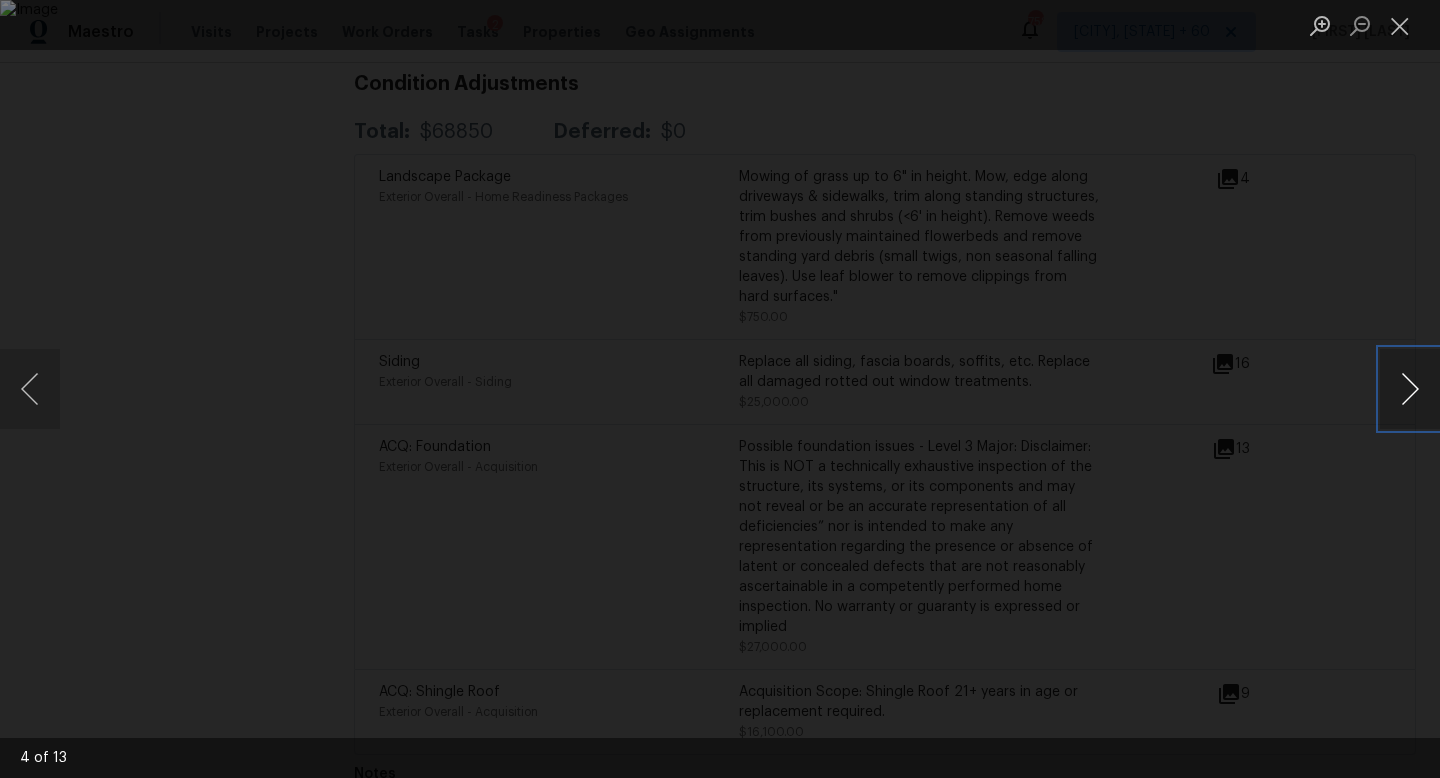click at bounding box center (1410, 389) 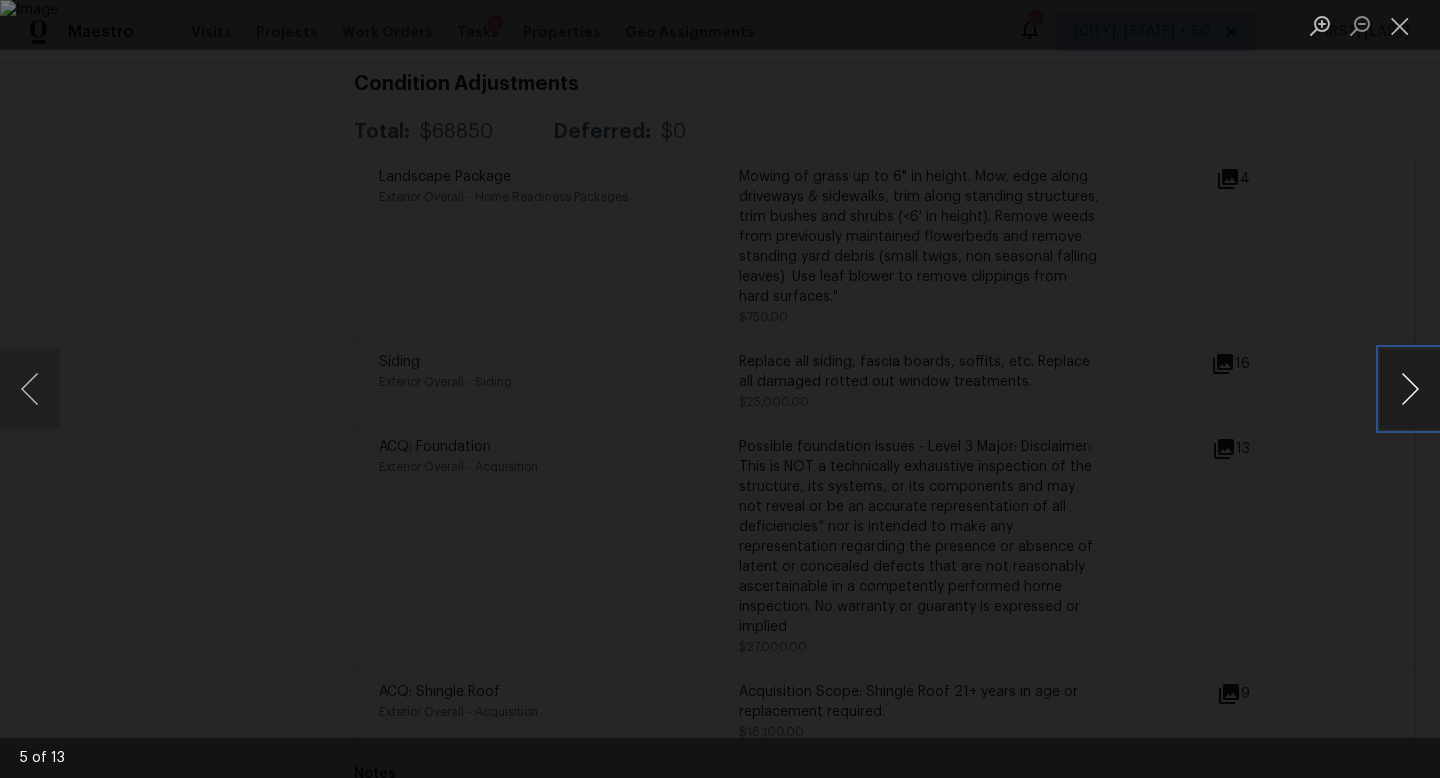 click at bounding box center (1410, 389) 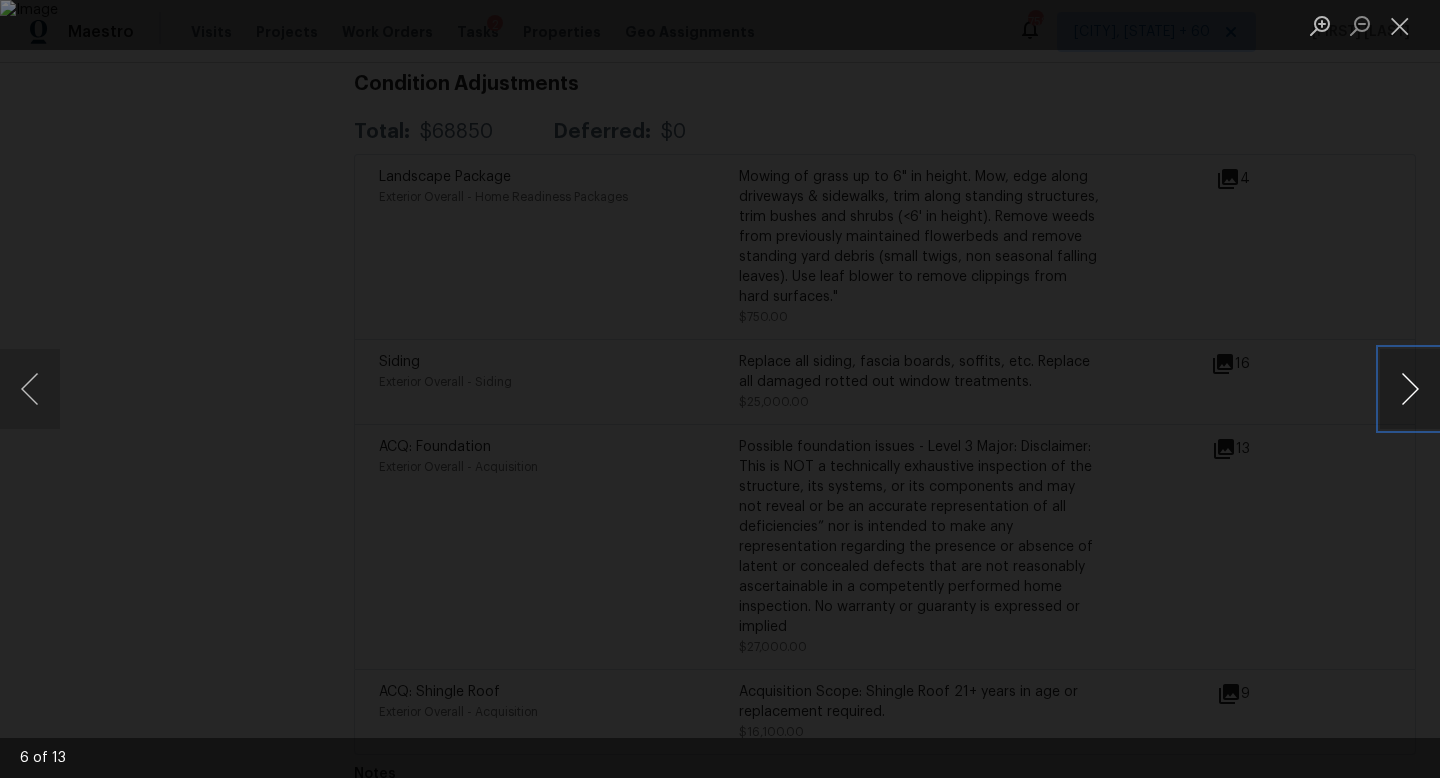 click at bounding box center (1410, 389) 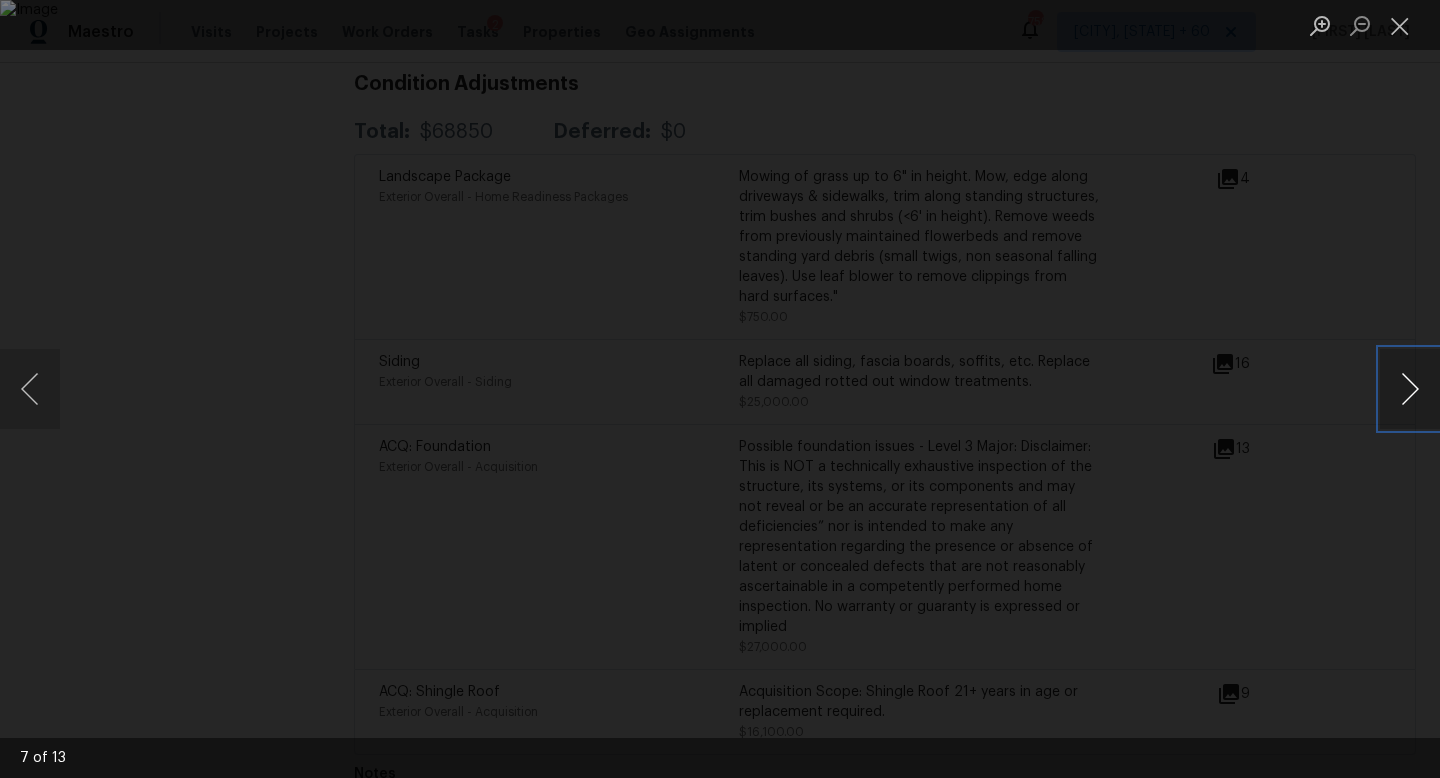 click at bounding box center (1410, 389) 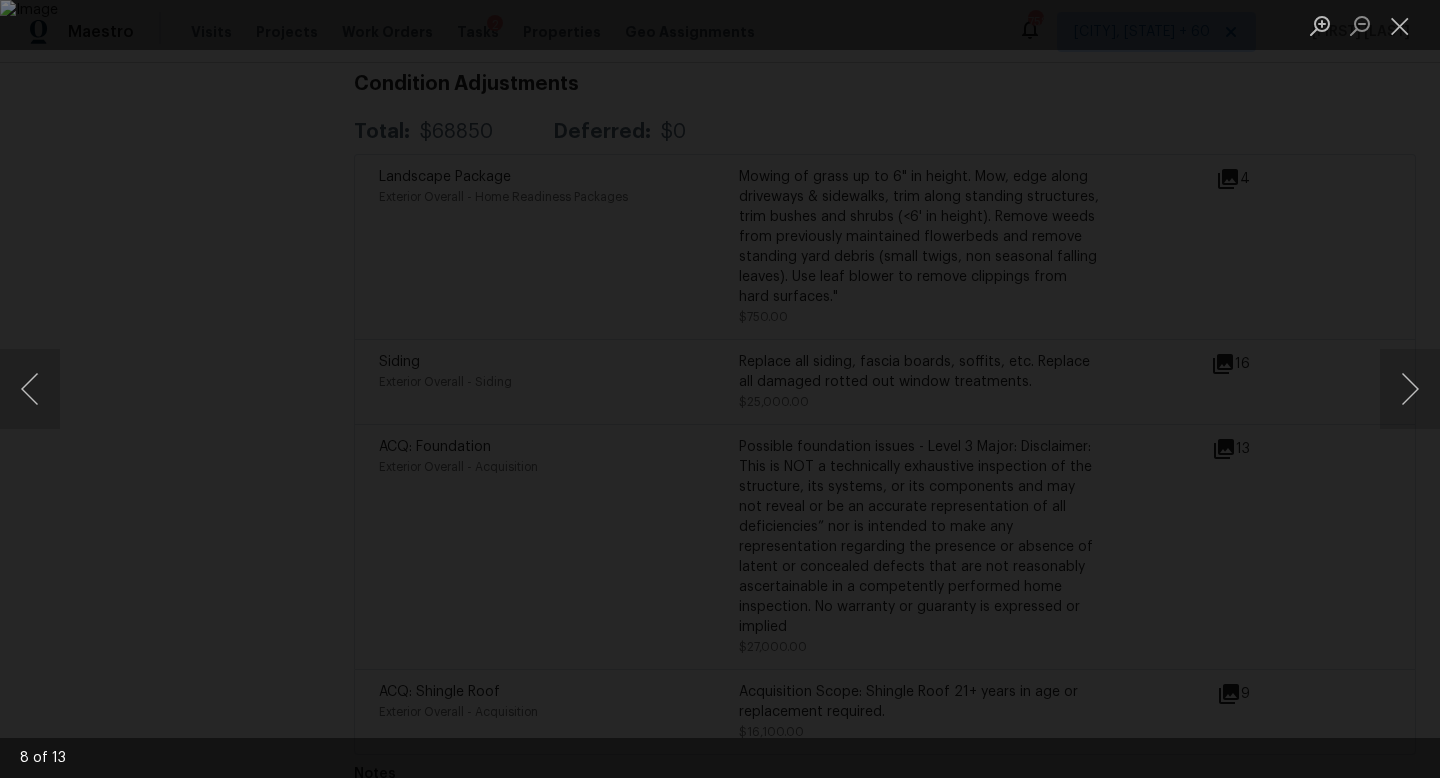 click at bounding box center (720, 389) 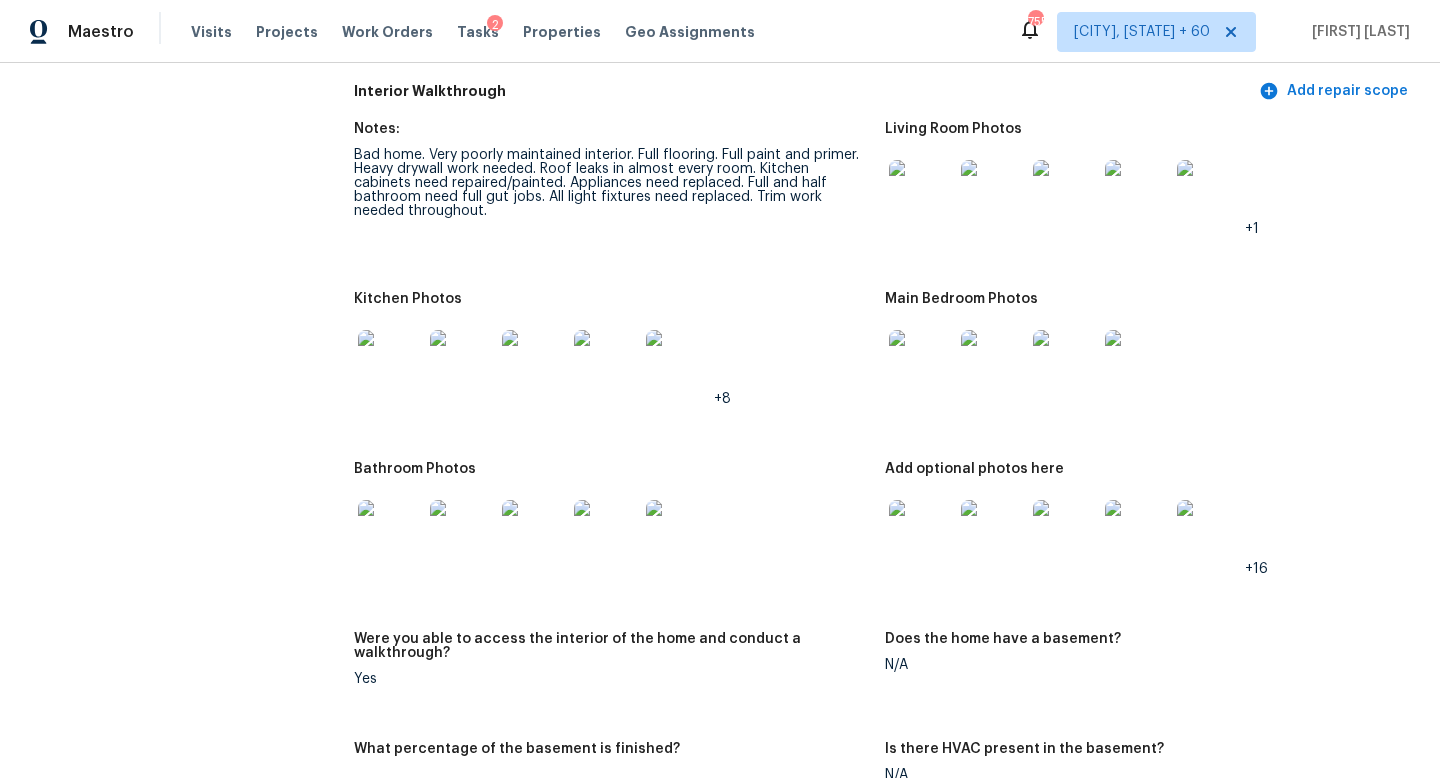 scroll, scrollTop: 2836, scrollLeft: 0, axis: vertical 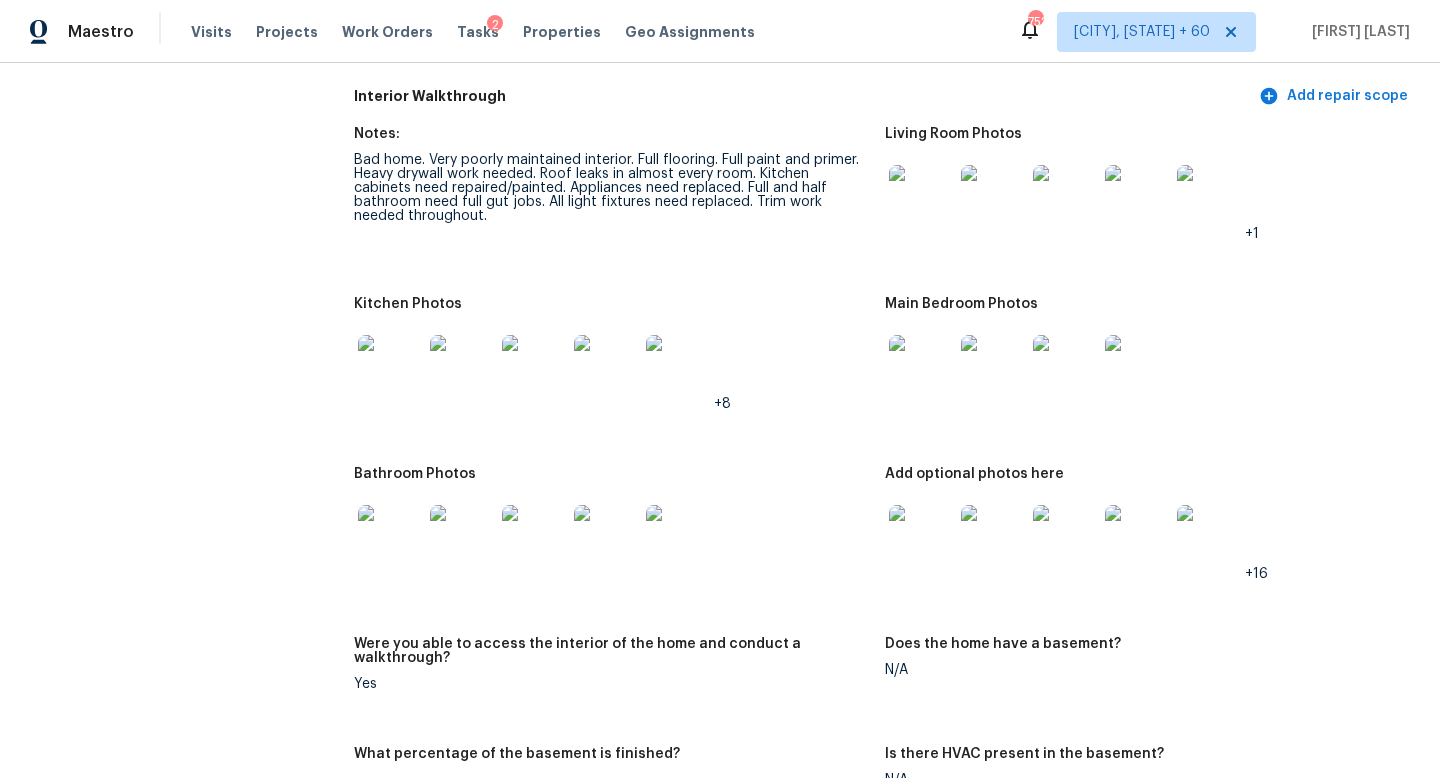 click on "All visits 2029 Merchant Dr Knoxville, TN 37912 Home details Other Visits No previous visits" at bounding box center [157, 308] 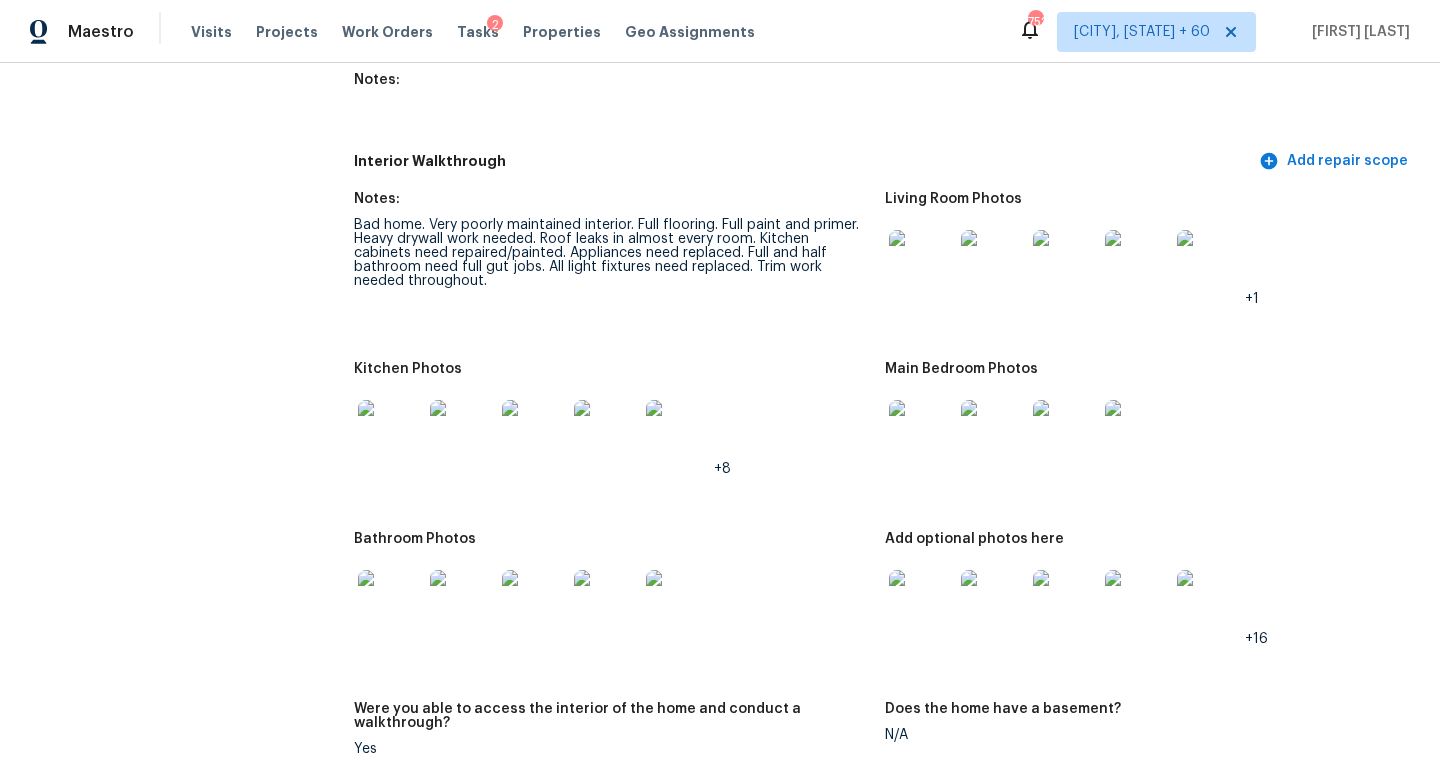 scroll, scrollTop: 2769, scrollLeft: 0, axis: vertical 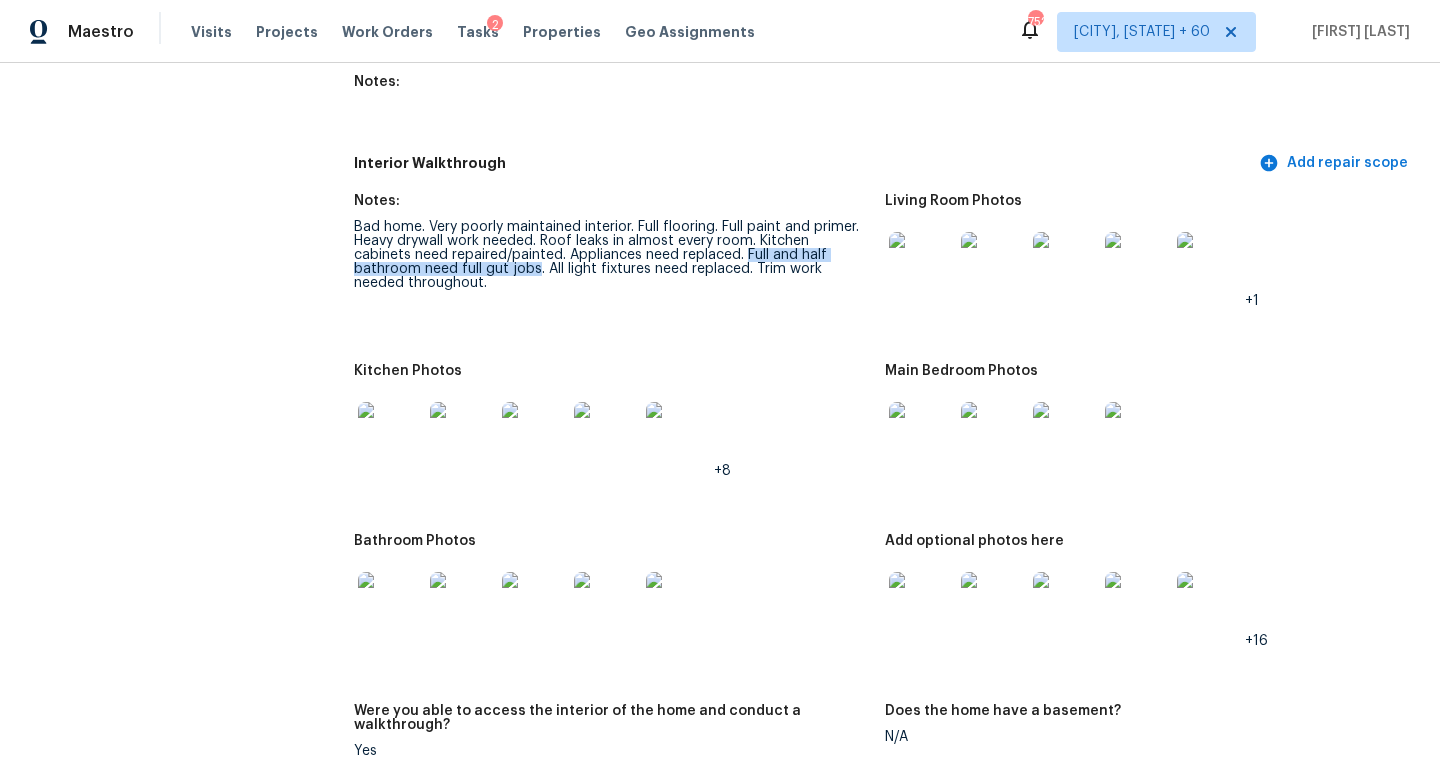 drag, startPoint x: 687, startPoint y: 238, endPoint x: 468, endPoint y: 253, distance: 219.51309 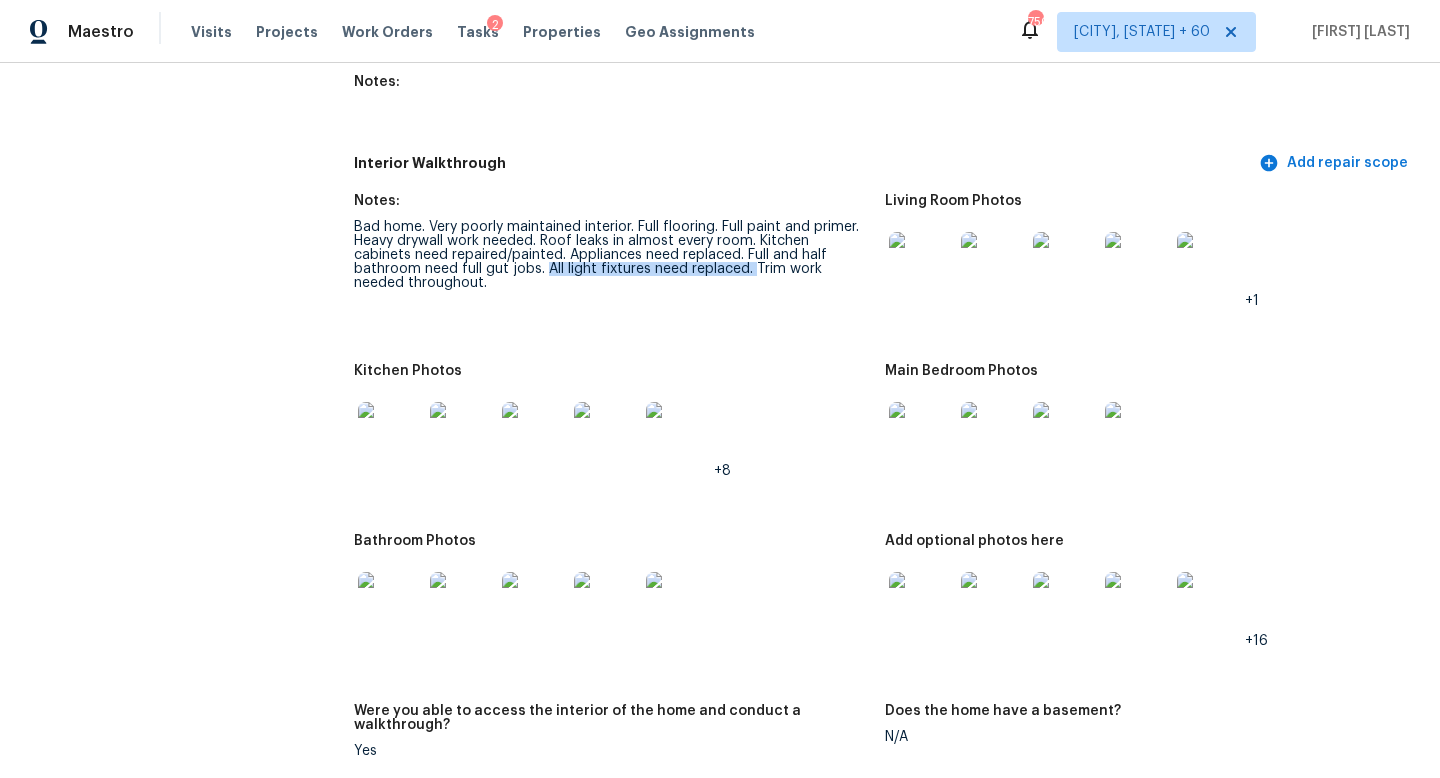 drag, startPoint x: 681, startPoint y: 255, endPoint x: 474, endPoint y: 252, distance: 207.02174 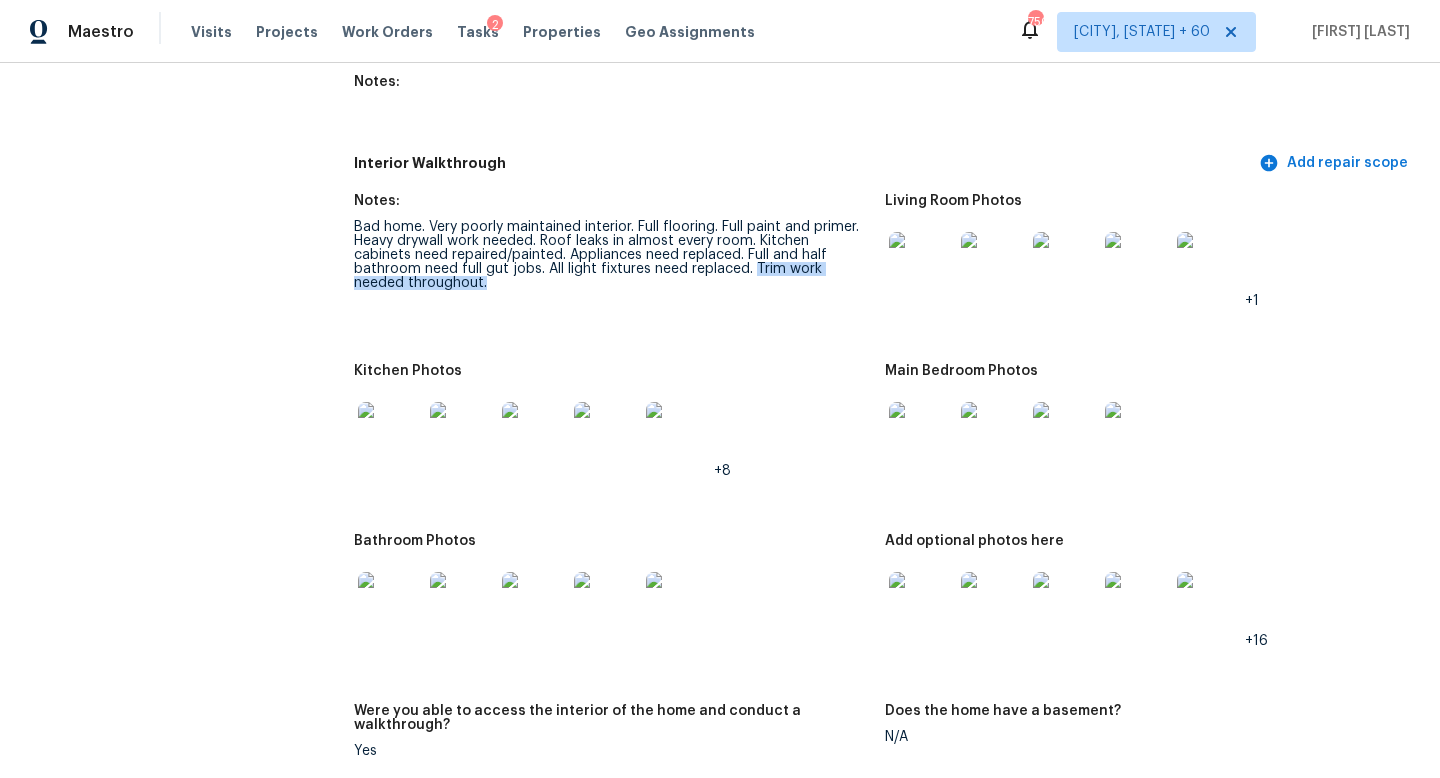 drag, startPoint x: 682, startPoint y: 250, endPoint x: 771, endPoint y: 270, distance: 91.21951 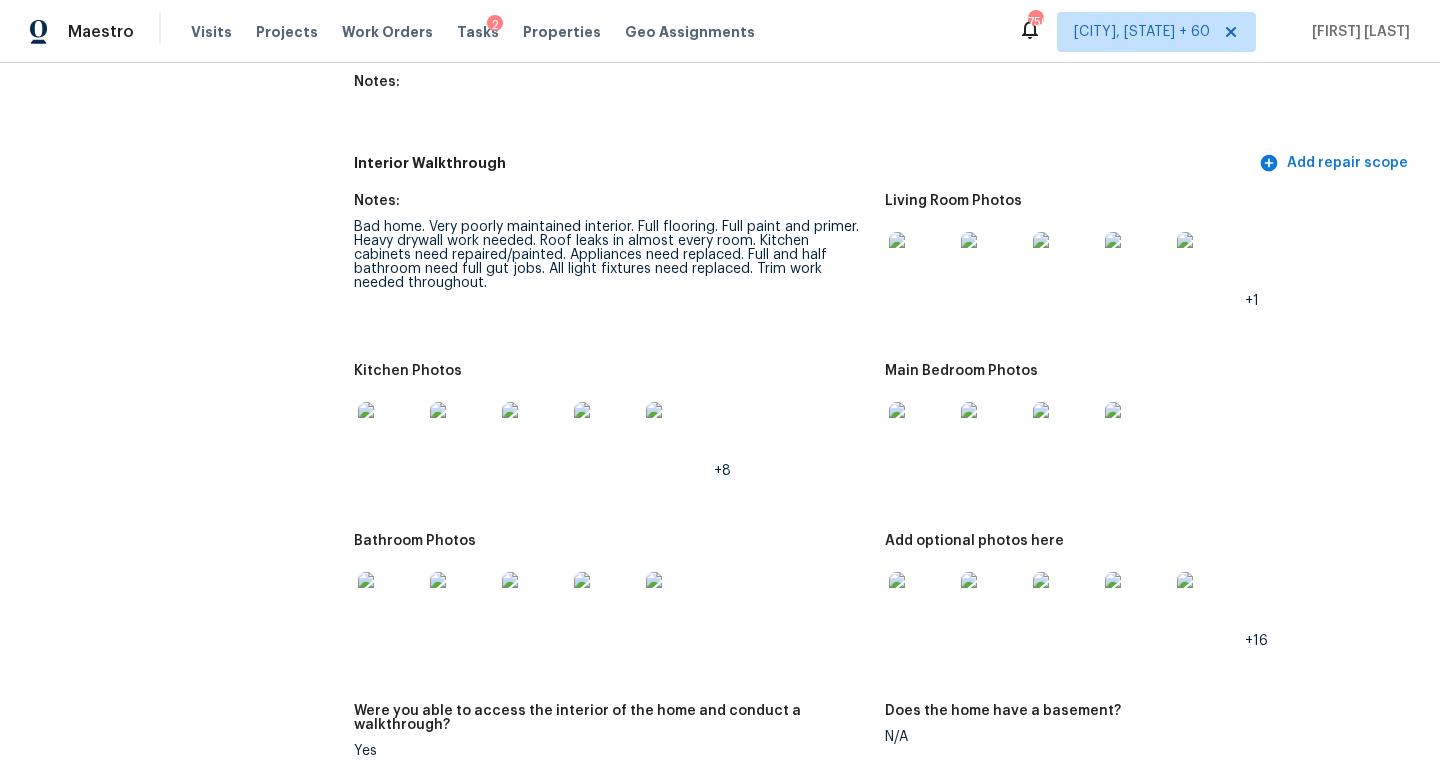 click on "All visits 2029 Merchant Dr Knoxville, TN 37912 Home details Other Visits No previous visits" at bounding box center (157, 375) 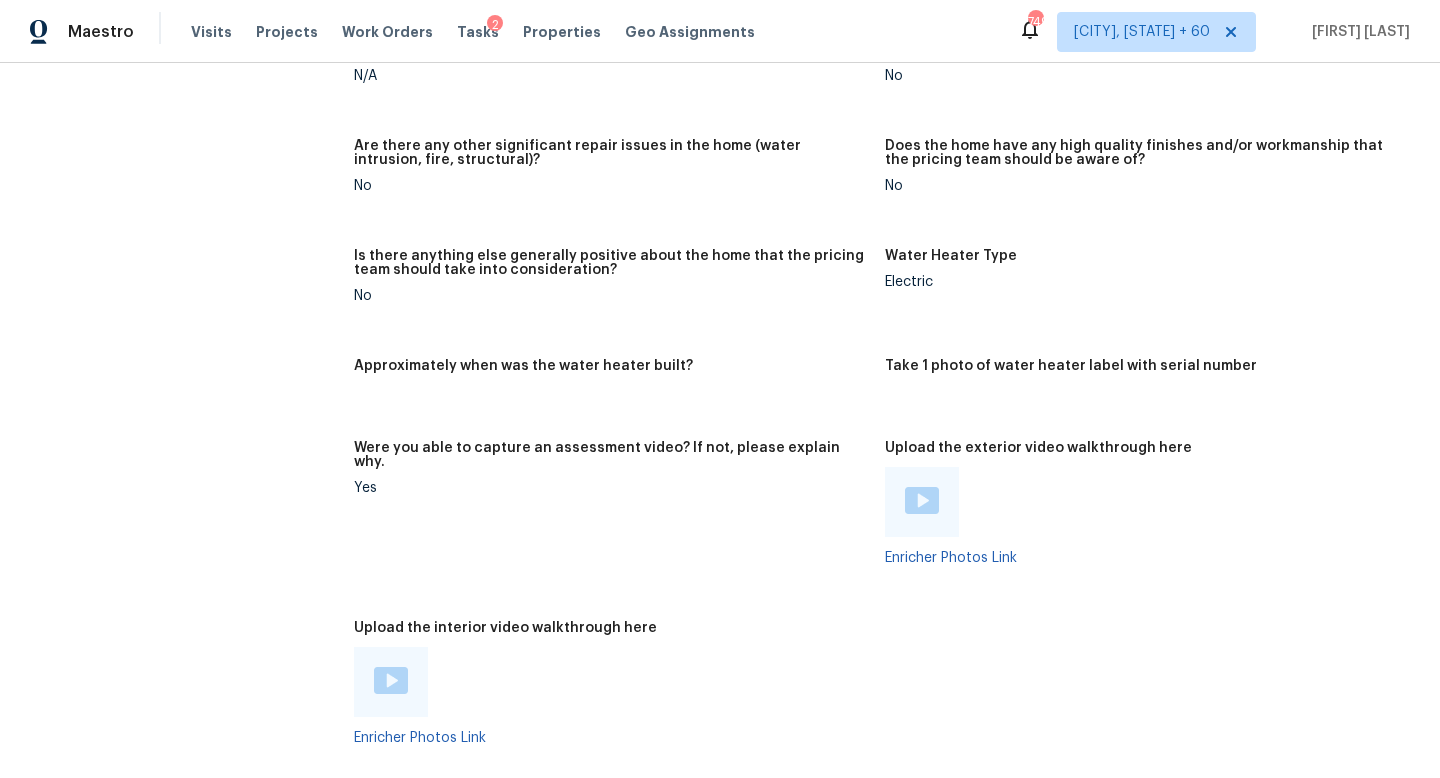 scroll, scrollTop: 4838, scrollLeft: 0, axis: vertical 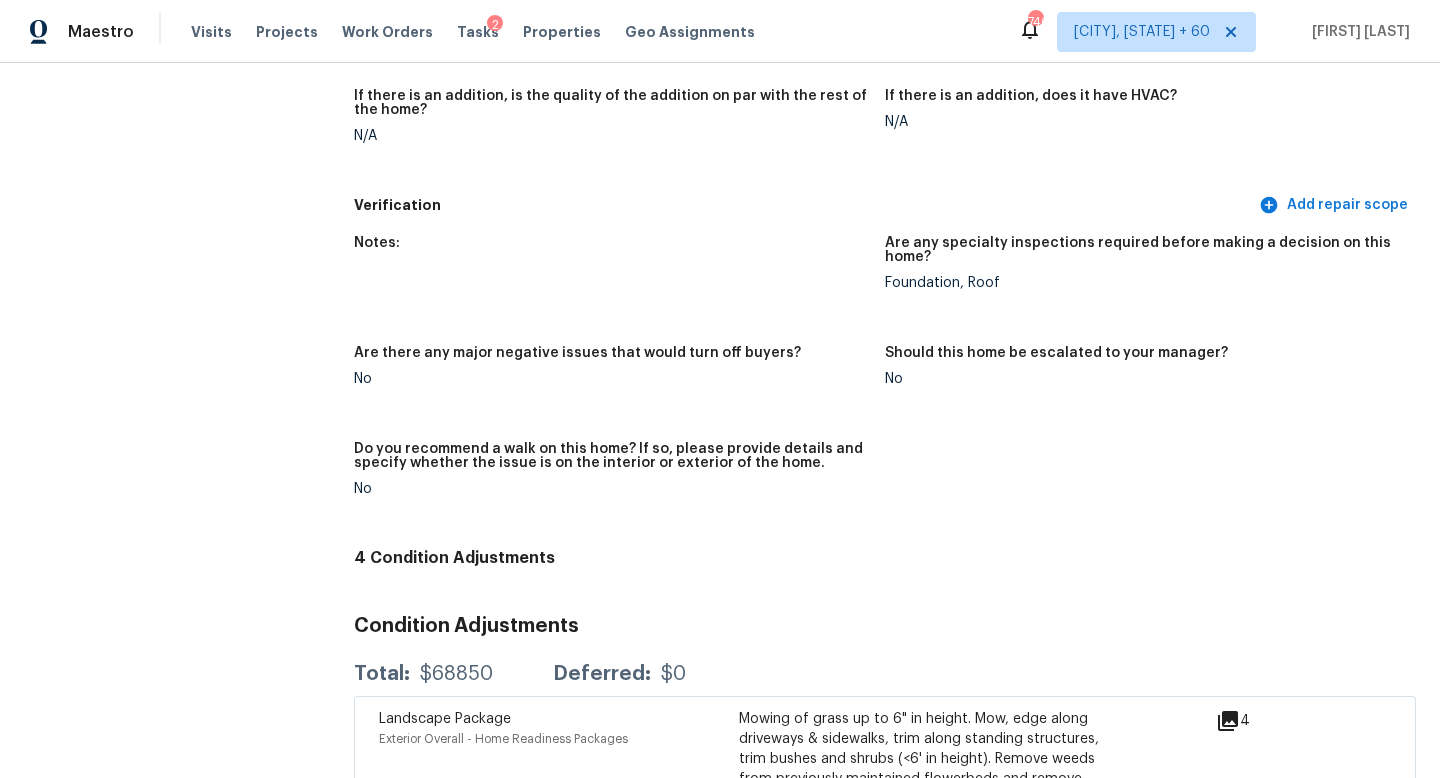 click on "All visits 2029 Merchant Dr Knoxville, TN 37912 Home details Other Visits No previous visits In-Person Walkthrough Completed:  7/31/2025, 17:11 PM  to   7/31/2025, 17:44 PM Assignee Tucker Trent Total Scopes 4 Due Date Thu, Jul 31 Questions Pricing Add repair scope Is there any noticeable new construction in the immediate or neighboring subdivision of the home? No Did you notice any neighbors who haven't kept up with their homes (ex. lots of debris, etc.), loud barking dogs, or is there noticeable traffic noise at the home? Yes Comment:   Traffic noise. Very busy street. Does either the front yard or back yard have a severe slope? No Rate the curb appeal of the home from 1-9 (1 being the worst home on the street, 9 being the best home on the street)? 1 If the home has a pool, what condition is it in? No Pool Is there a strong odor that doesn't go away as your nose adjusts? (4+ on a 5 point scale) Please specify where the odor exists and provide details. Yes, Interior Comment:   Dog in the home. 2 Exterior Yes" at bounding box center (720, -1694) 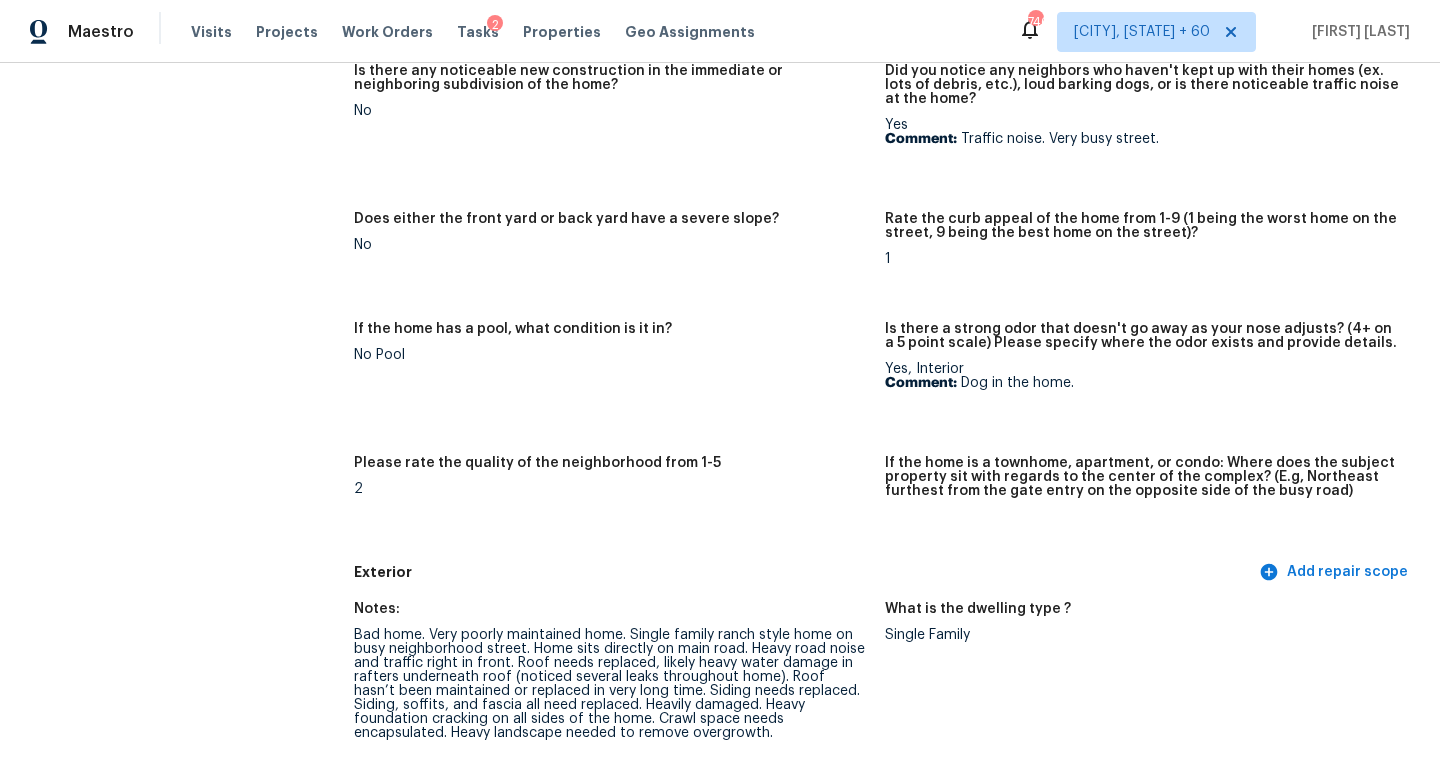 scroll, scrollTop: 23, scrollLeft: 0, axis: vertical 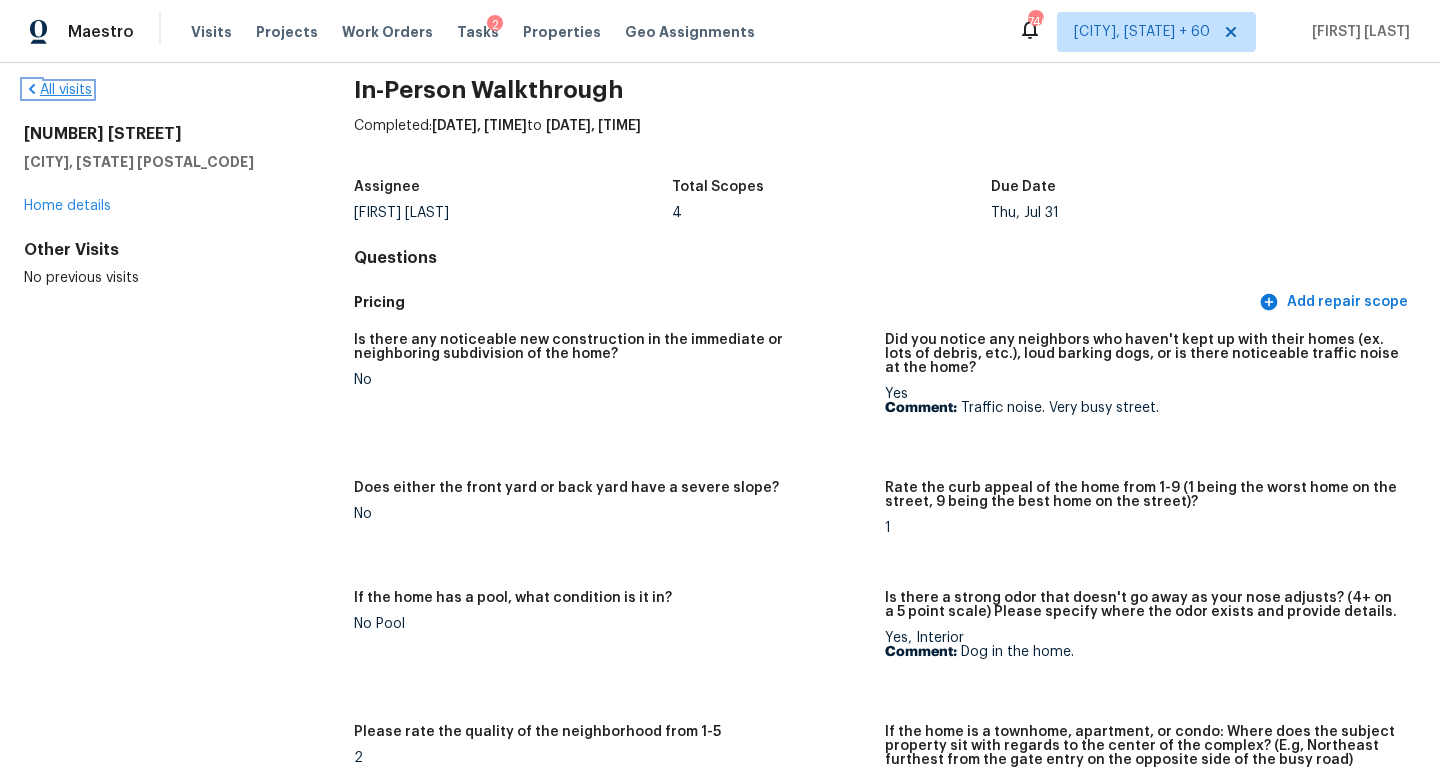 click on "All visits" at bounding box center [58, 90] 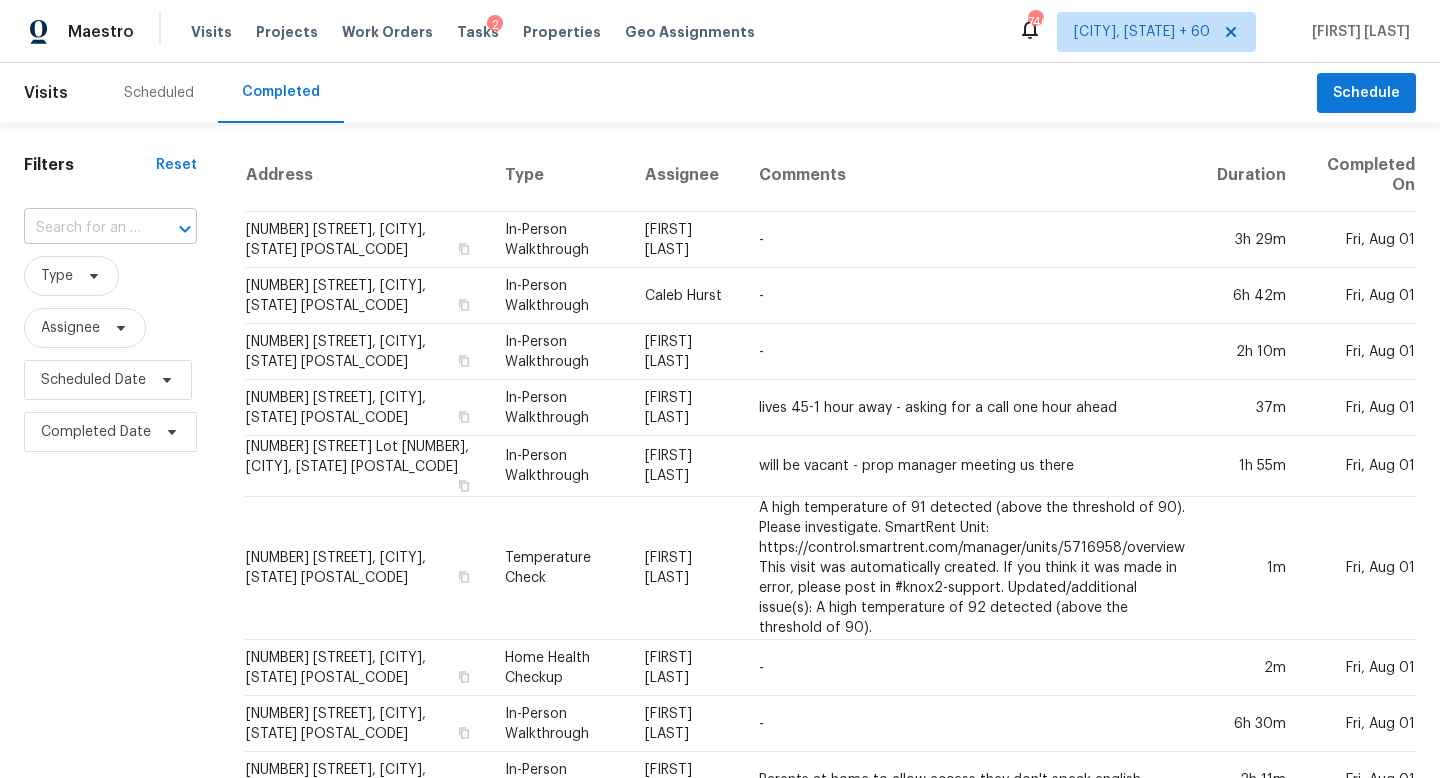 click at bounding box center [171, 229] 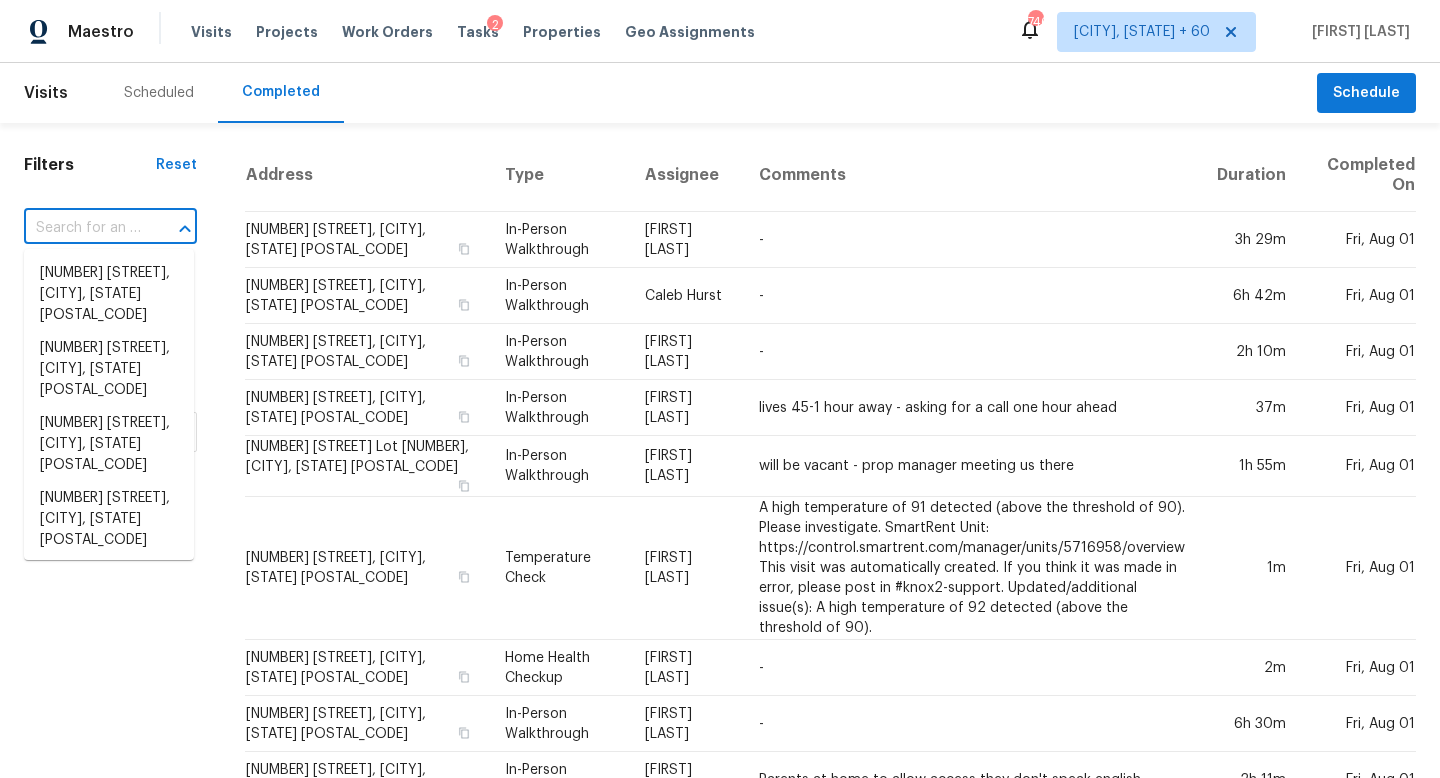 paste on "7060 Farmington Way, Sacramento, CA 95828" 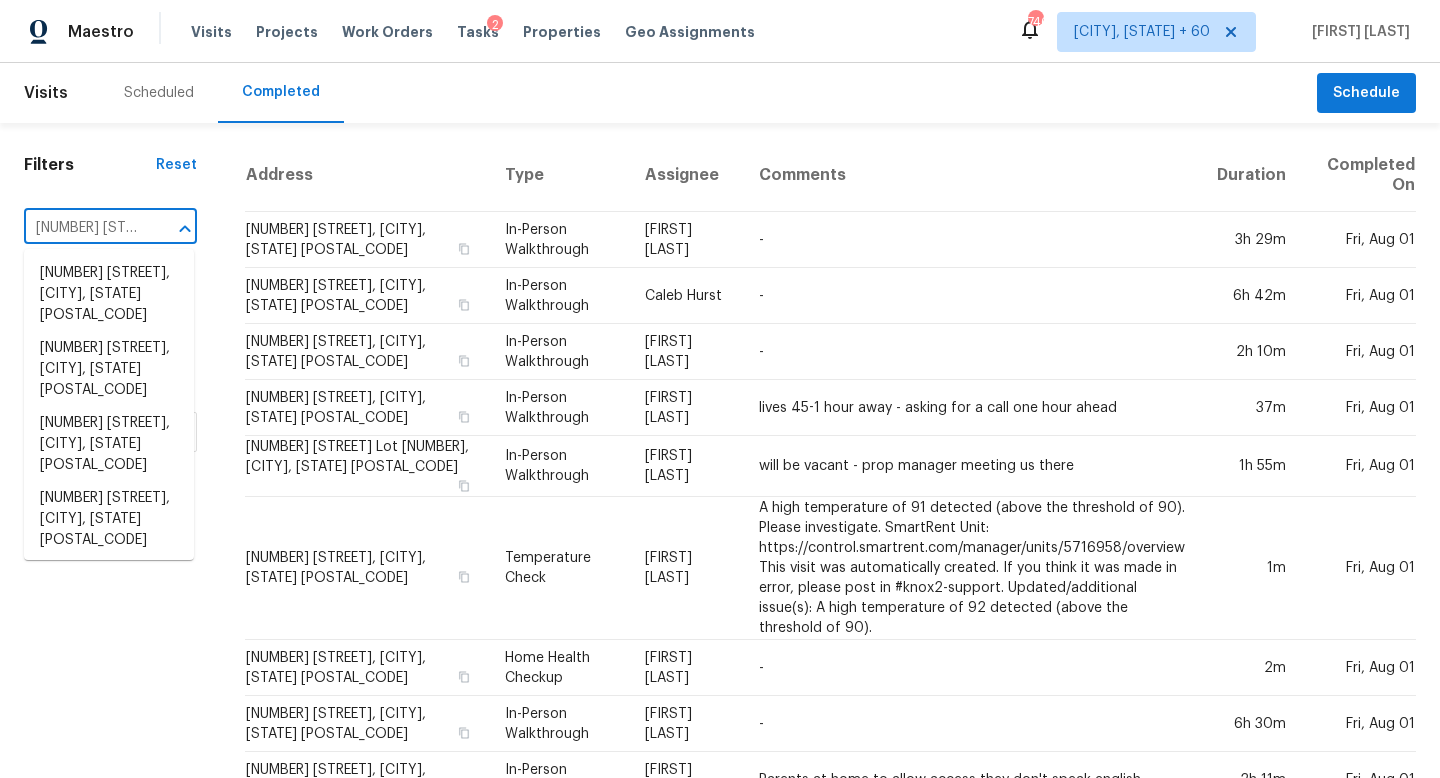 scroll, scrollTop: 0, scrollLeft: 200, axis: horizontal 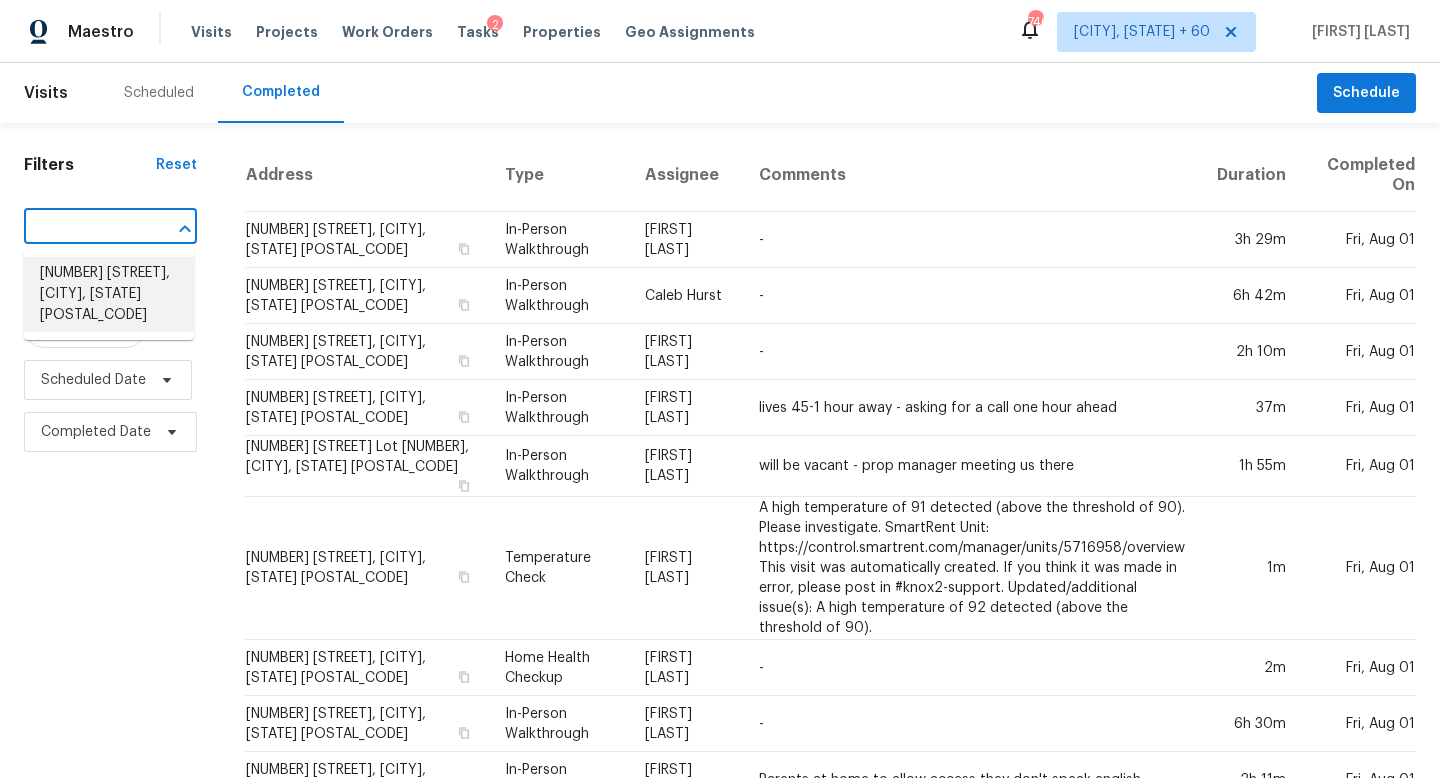click on "7060 Farmington Way, Sacramento, CA 95828" at bounding box center [109, 294] 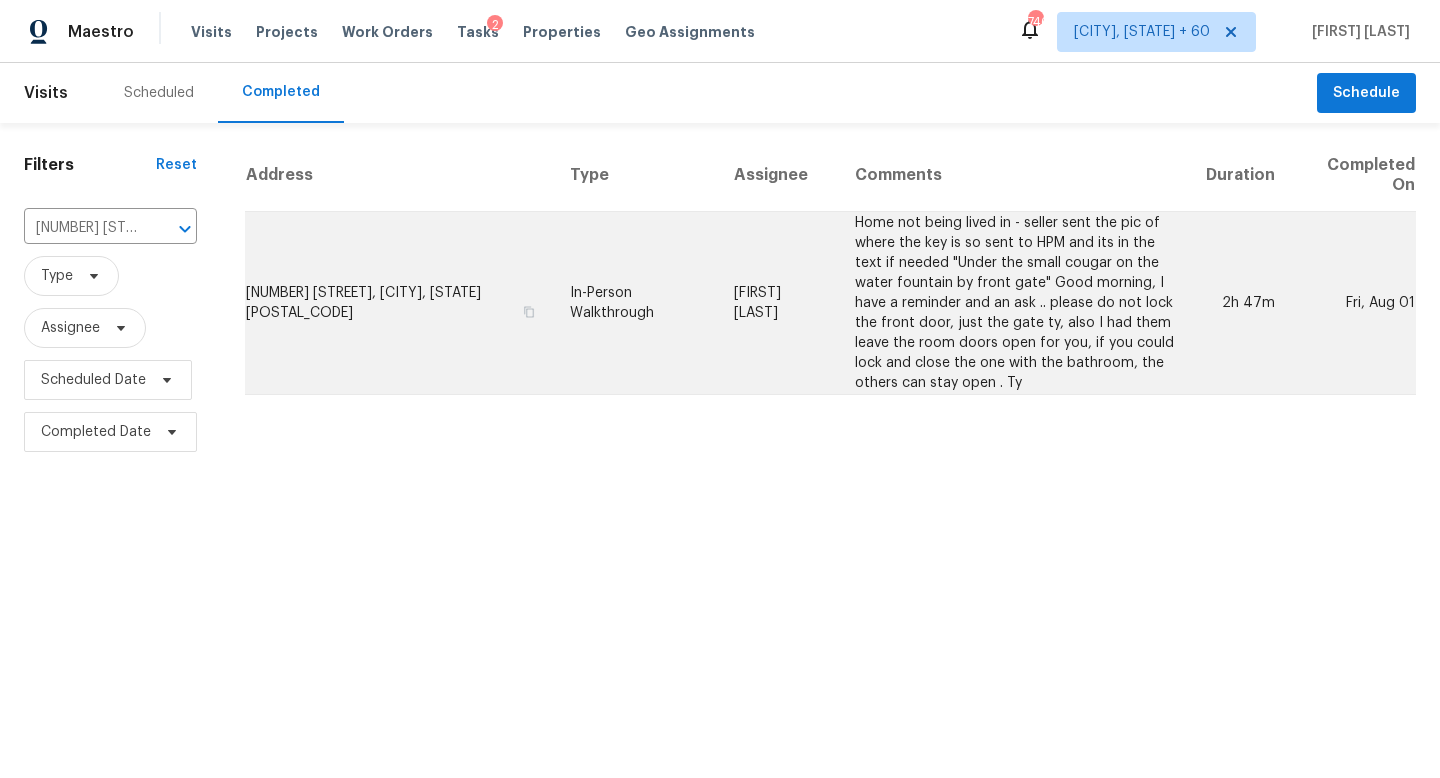 click on "In-Person Walkthrough" at bounding box center (636, 303) 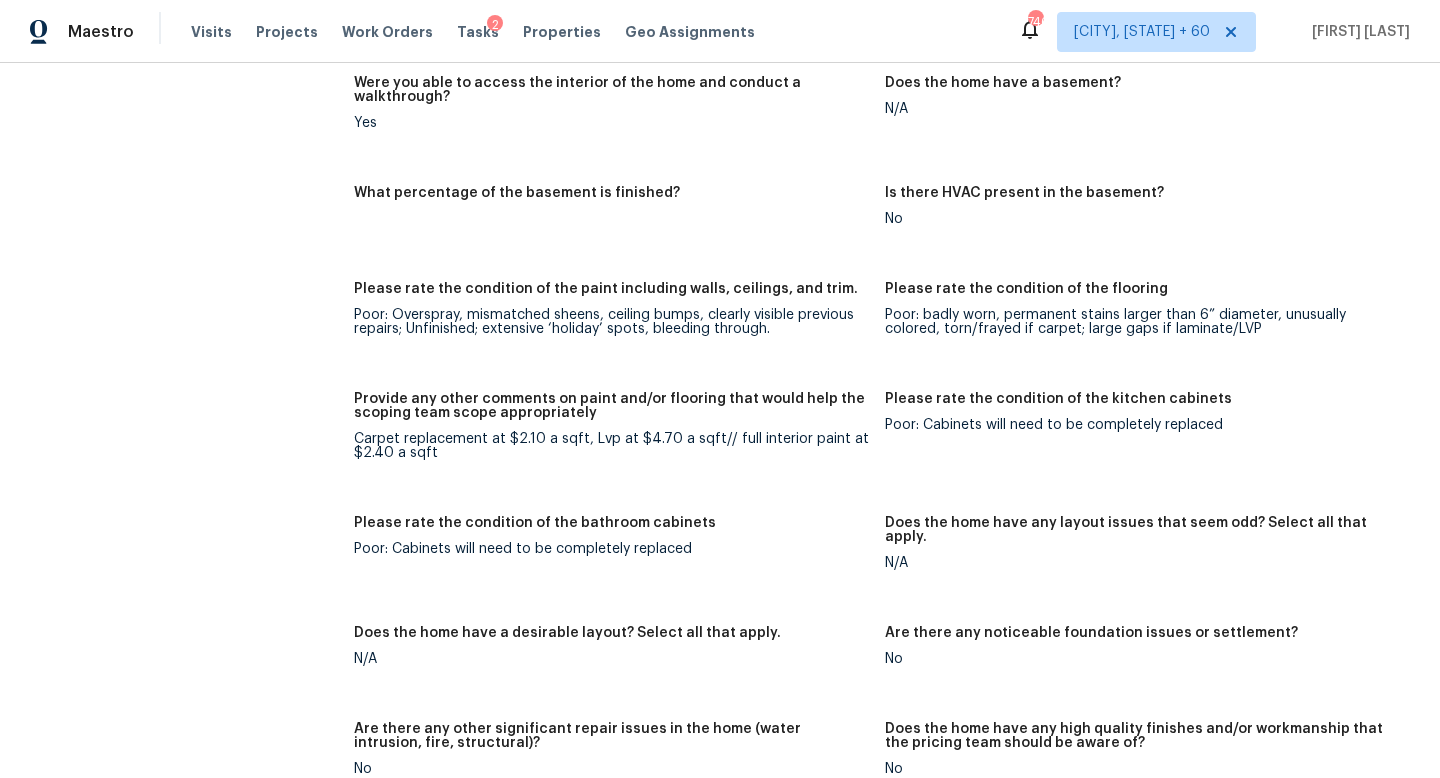 scroll, scrollTop: 2552, scrollLeft: 0, axis: vertical 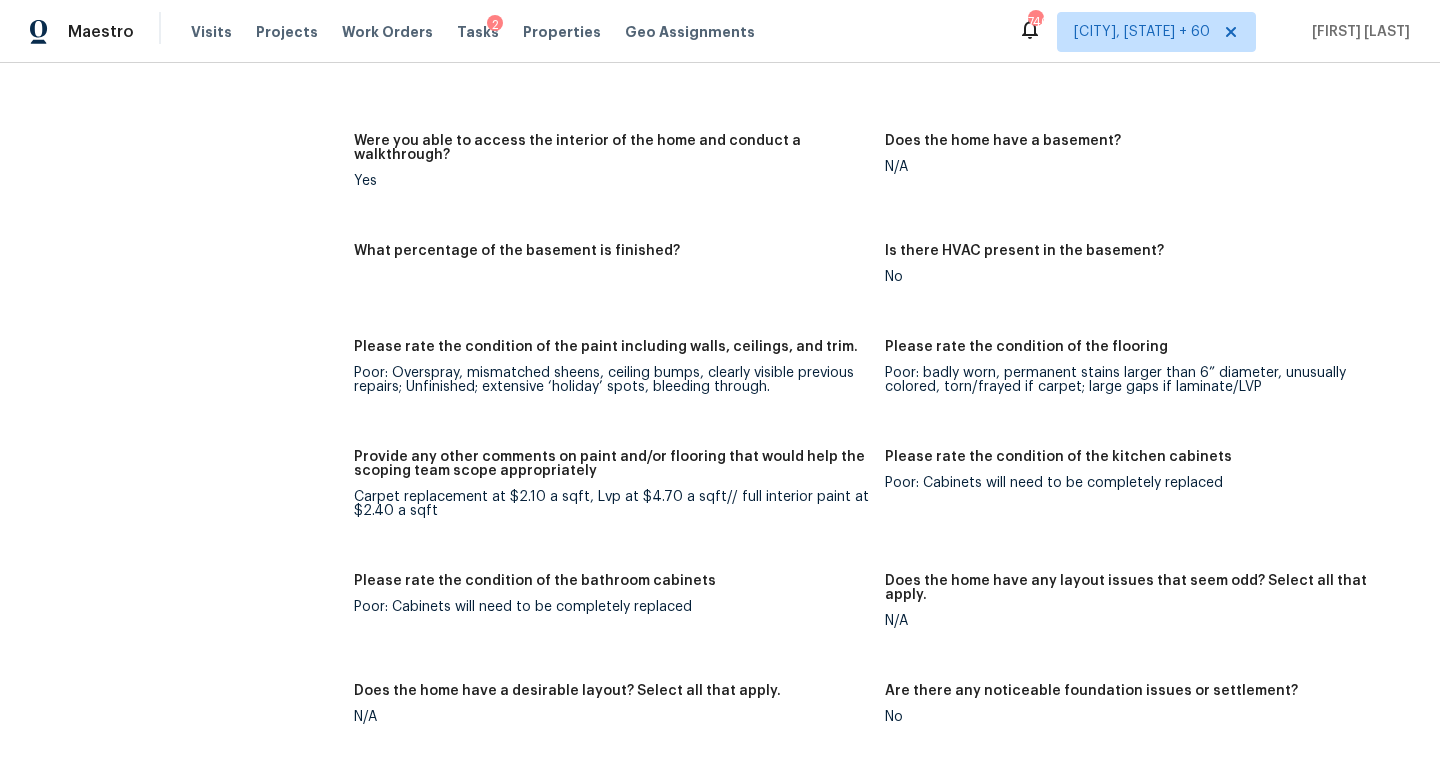 click on "Were you able to access the interior of the home and conduct a walkthrough? Yes" at bounding box center [619, 177] 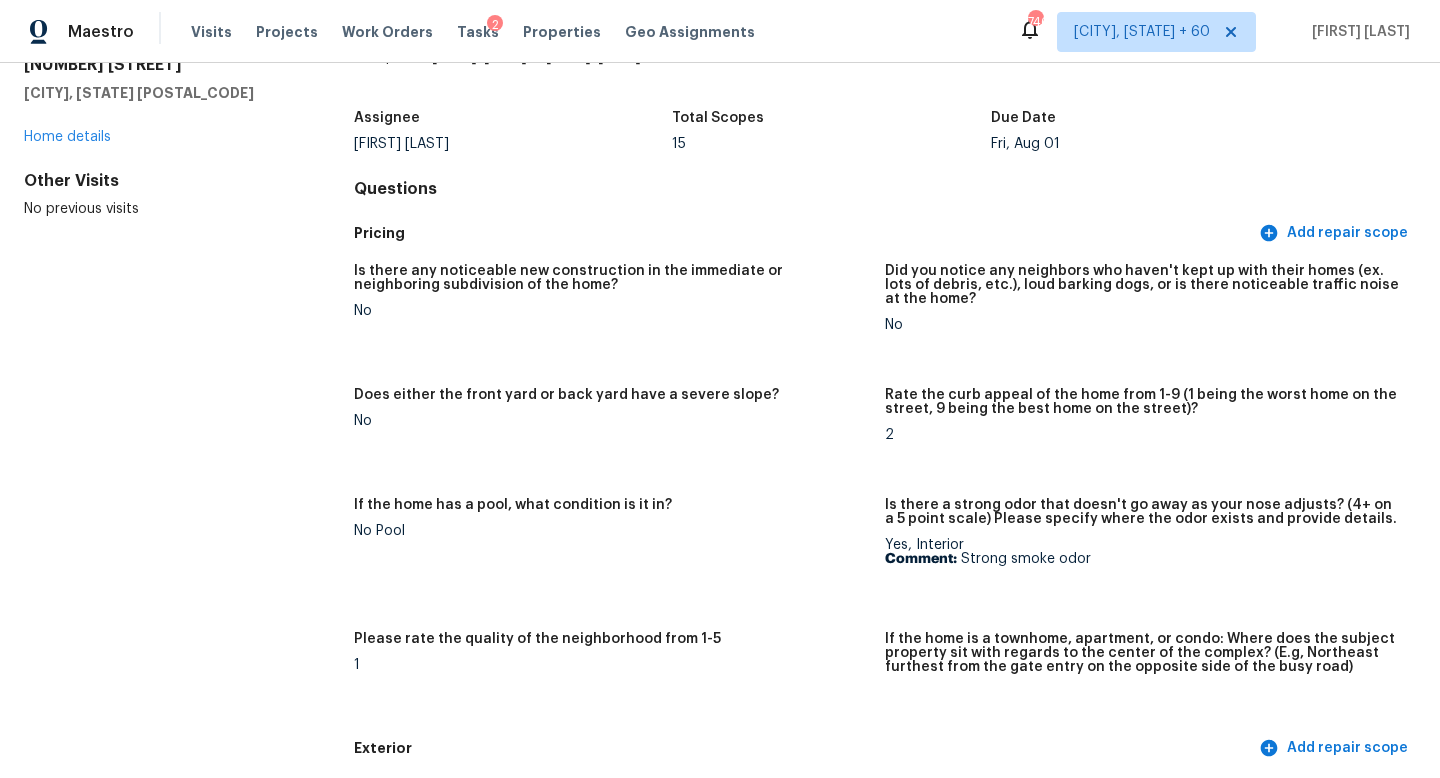 scroll, scrollTop: 0, scrollLeft: 0, axis: both 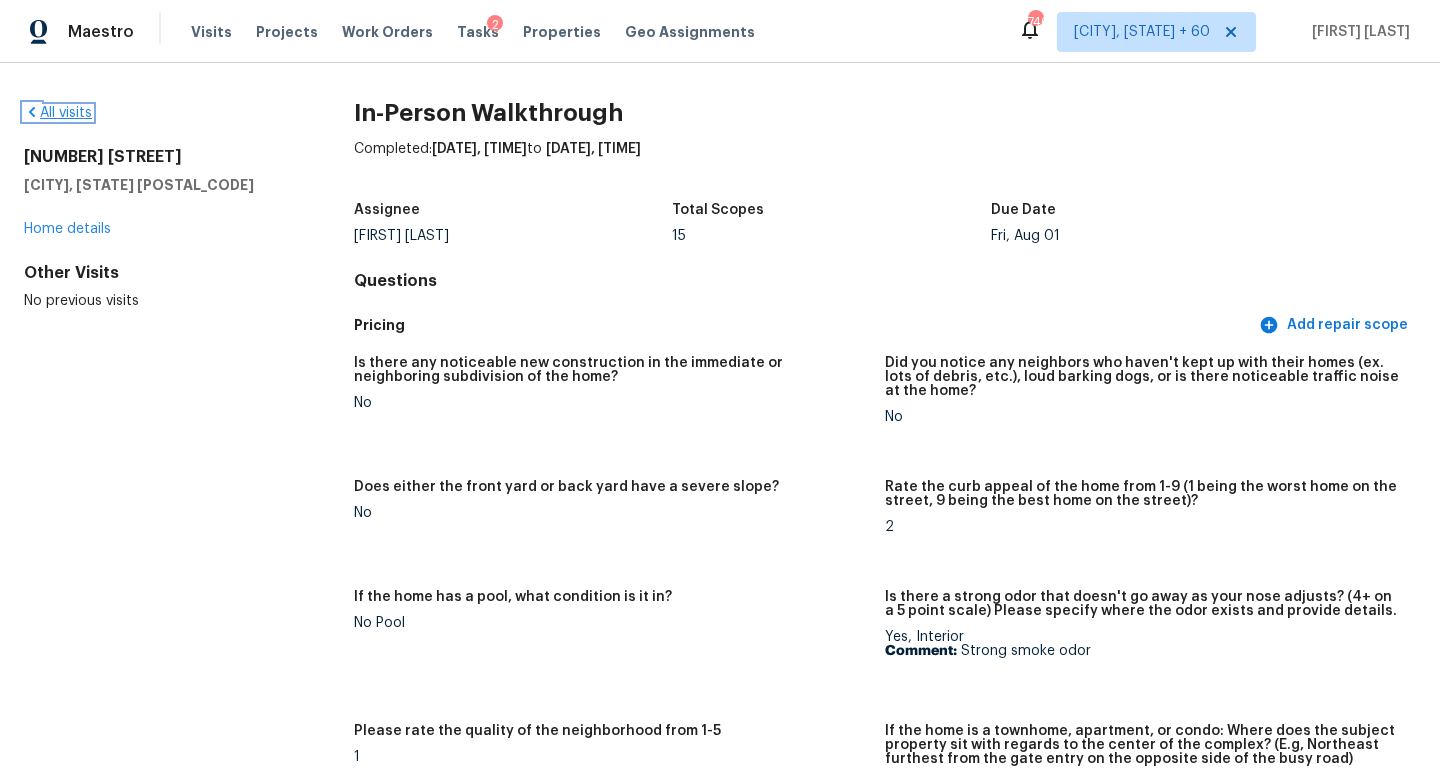 click on "All visits" at bounding box center (58, 113) 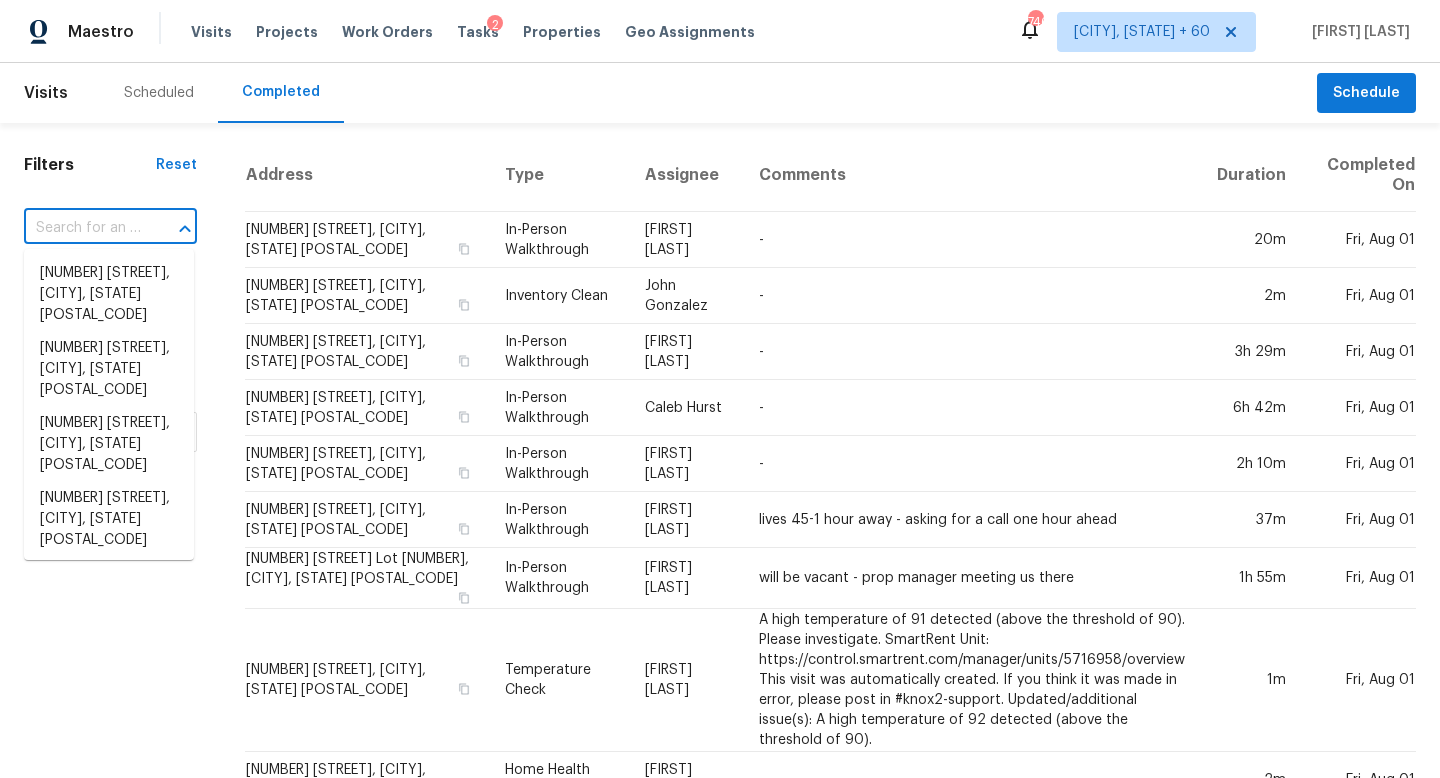 click at bounding box center [82, 228] 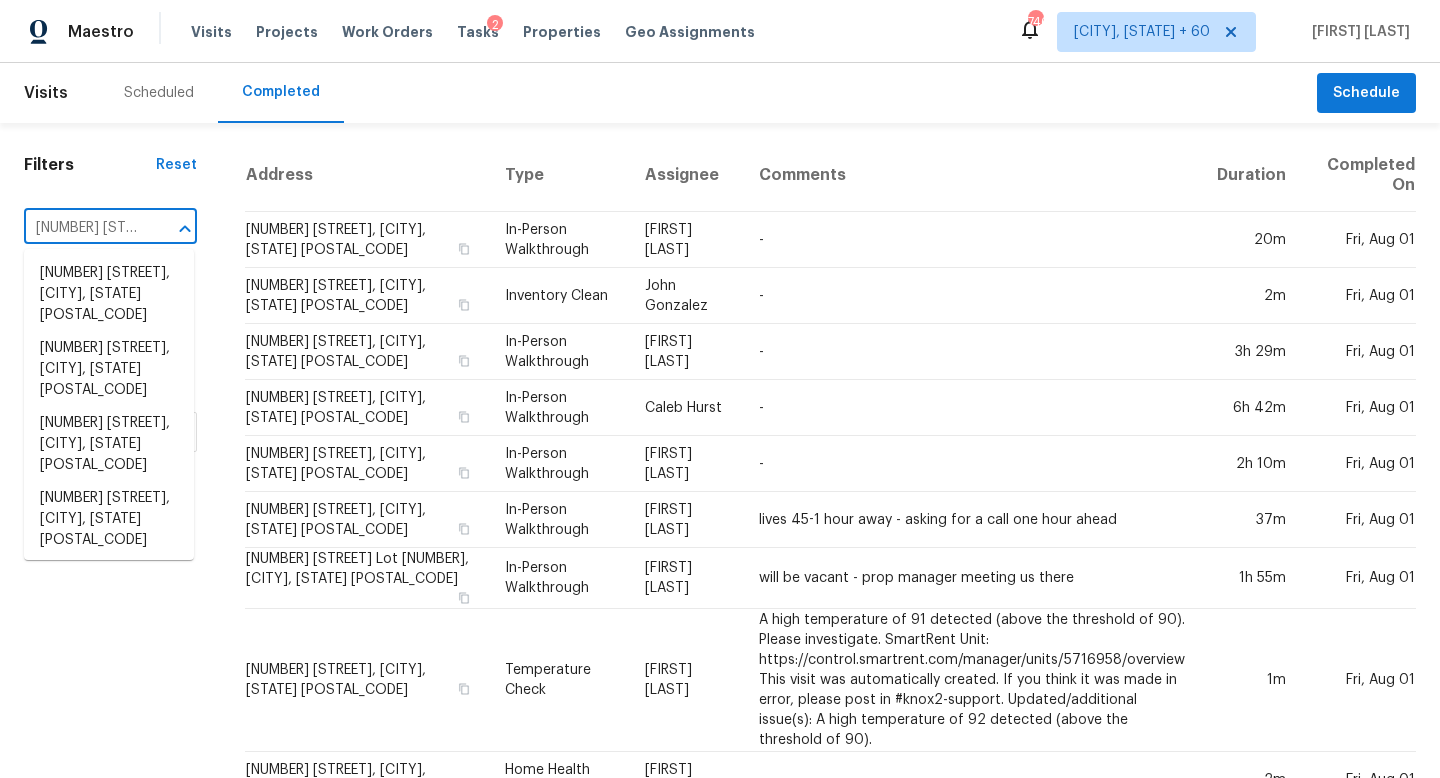 scroll, scrollTop: 0, scrollLeft: 126, axis: horizontal 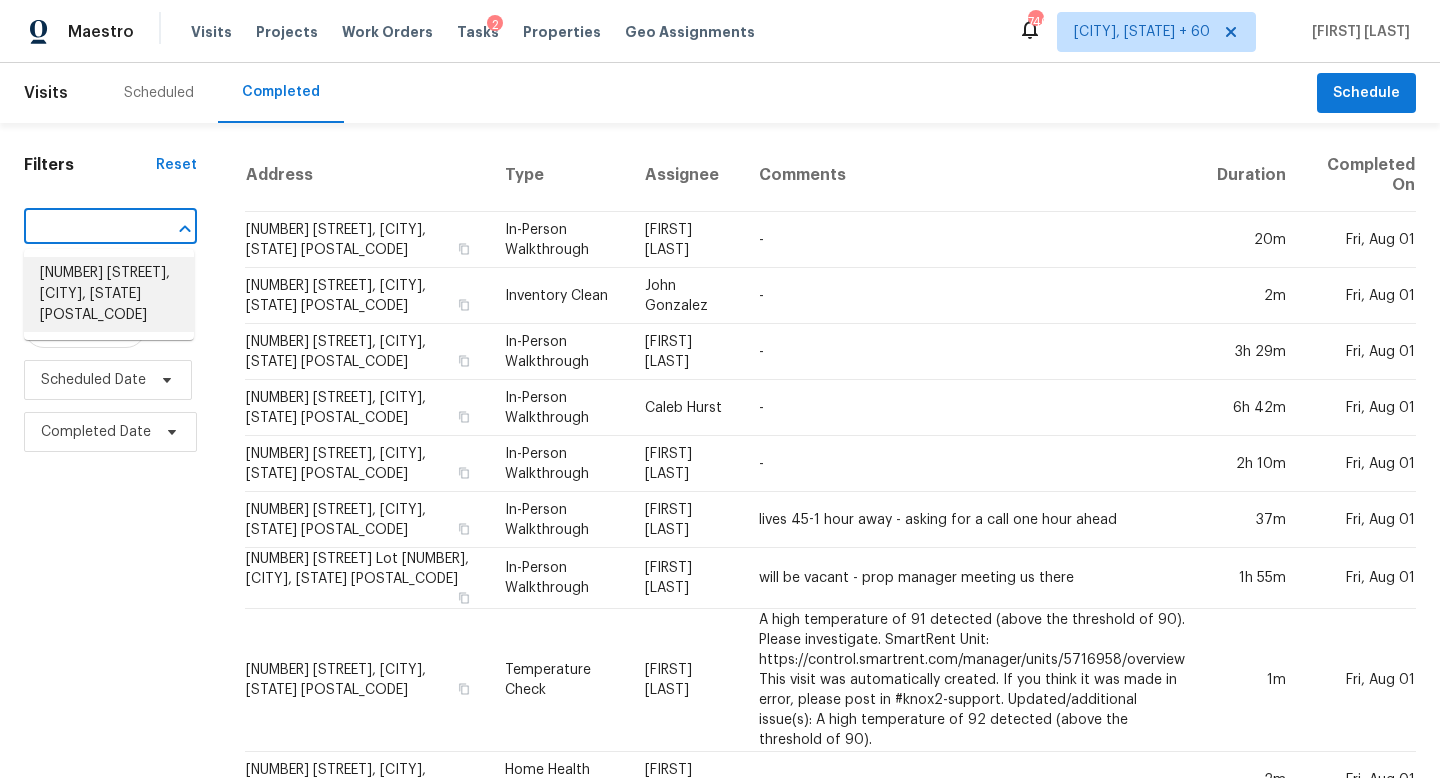 click on "205 Bastrop St, Angleton, TX 77515" at bounding box center (109, 294) 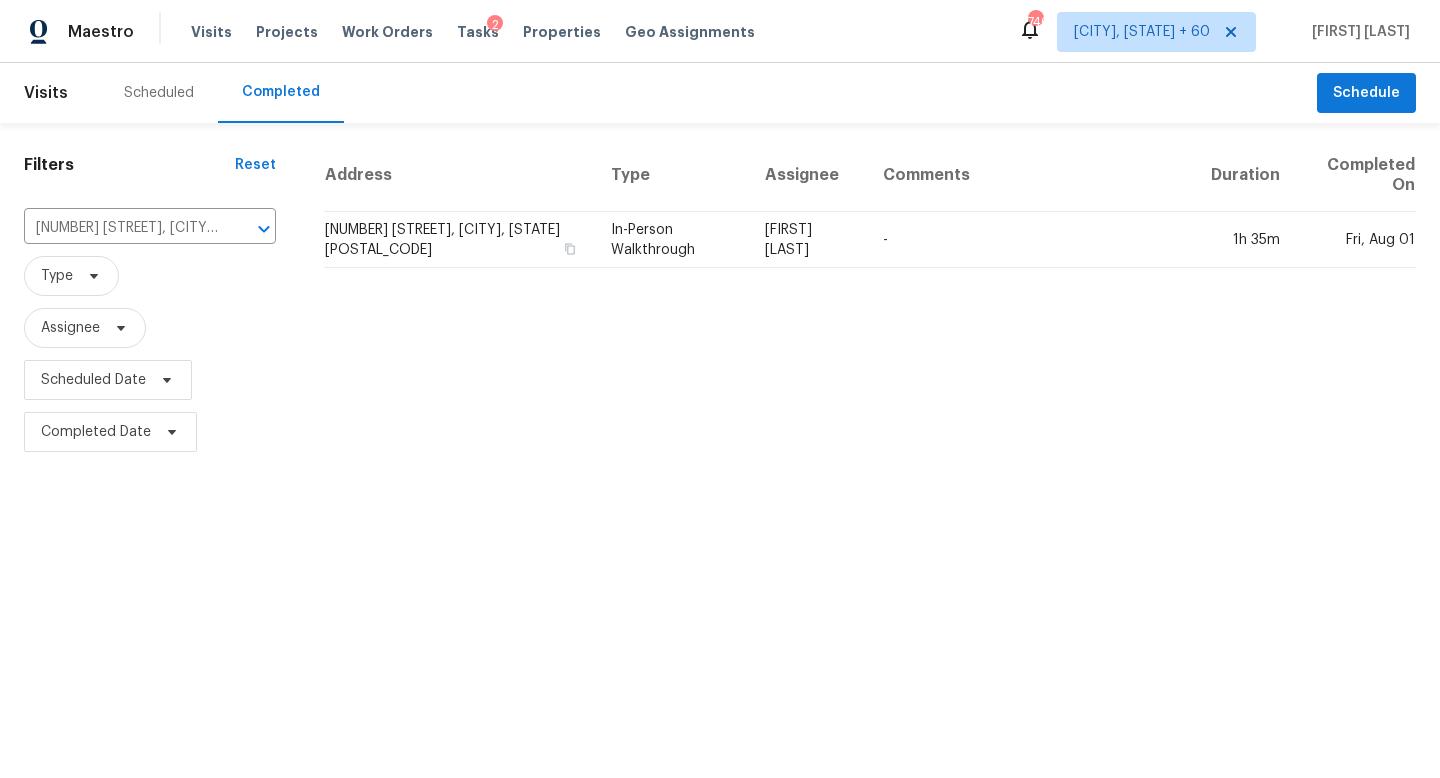 click on "Stephen Lacy" at bounding box center [808, 240] 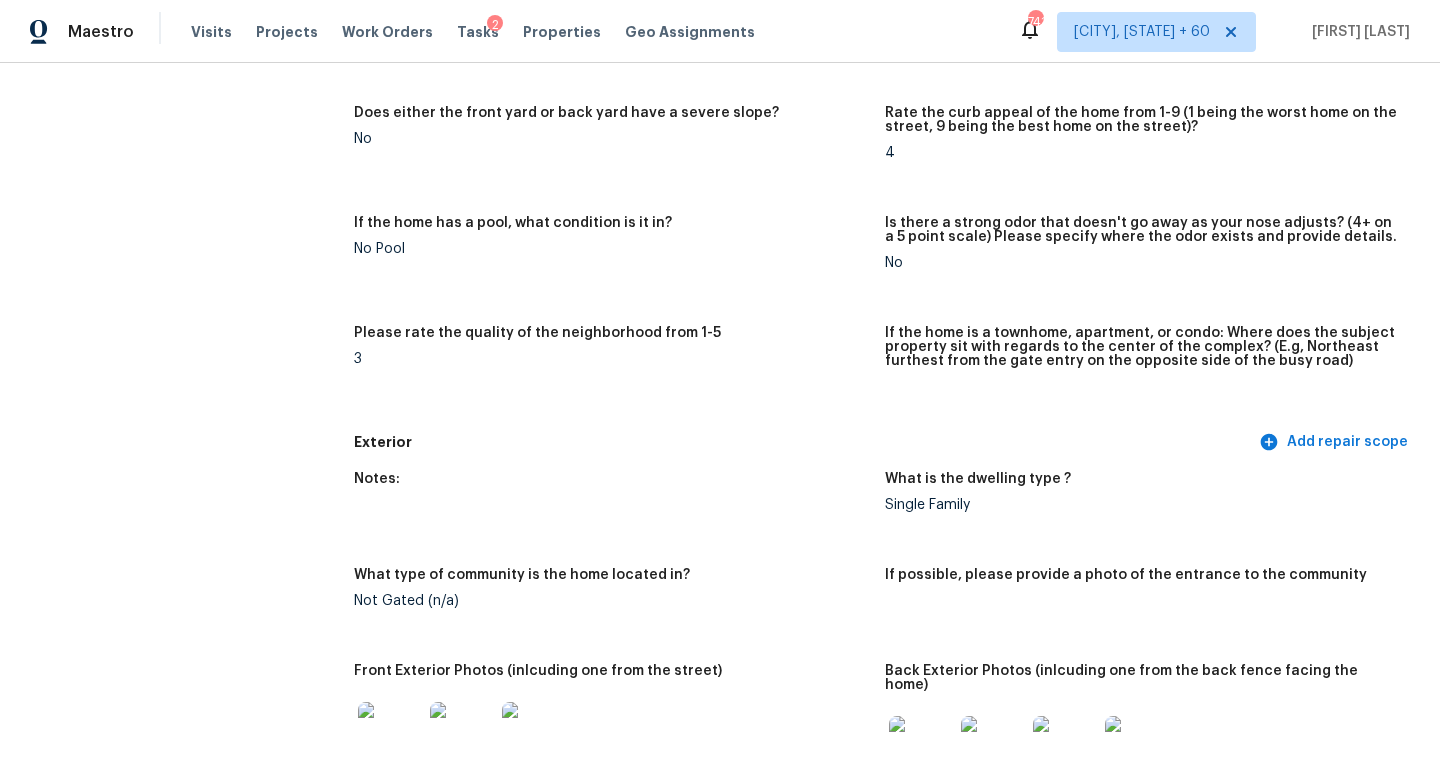 scroll, scrollTop: 0, scrollLeft: 0, axis: both 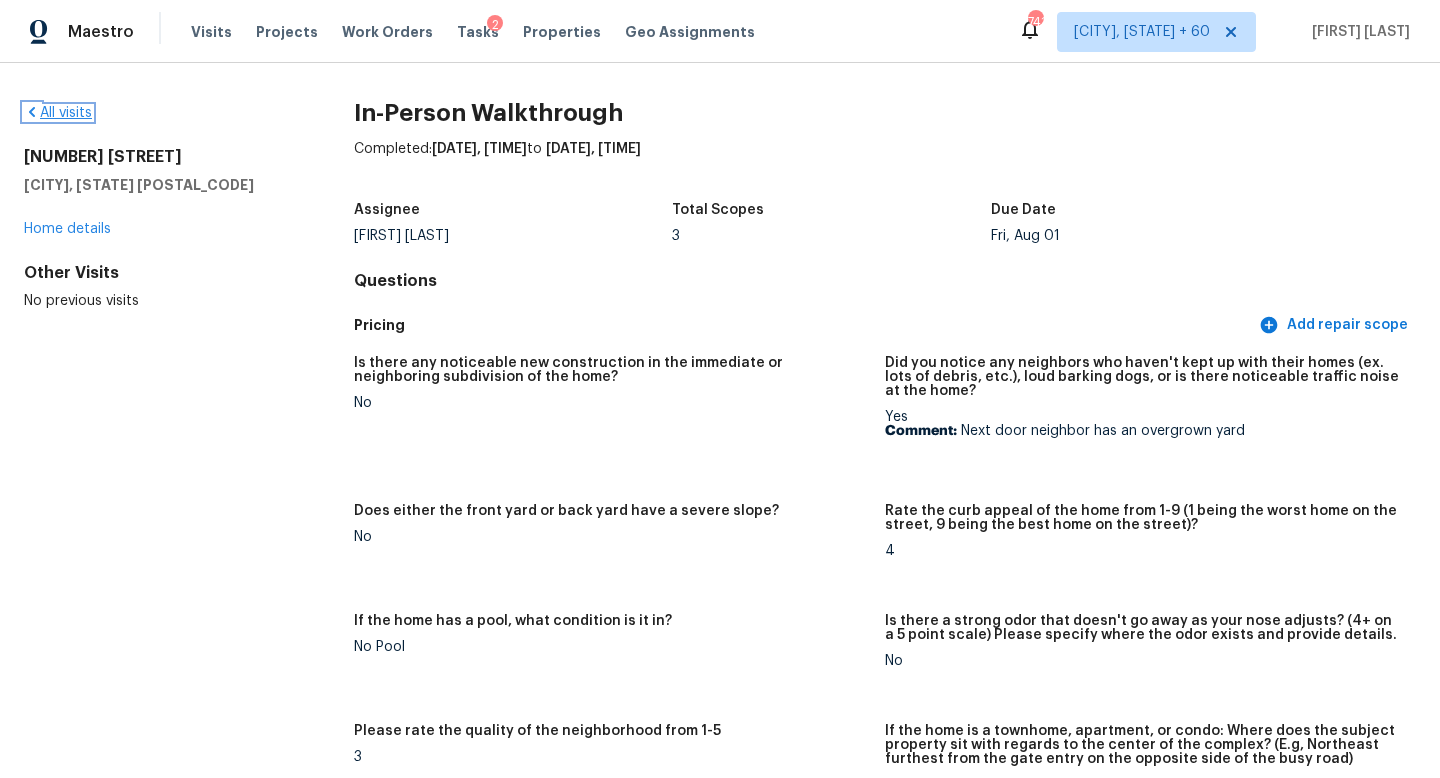 click on "All visits" at bounding box center (58, 113) 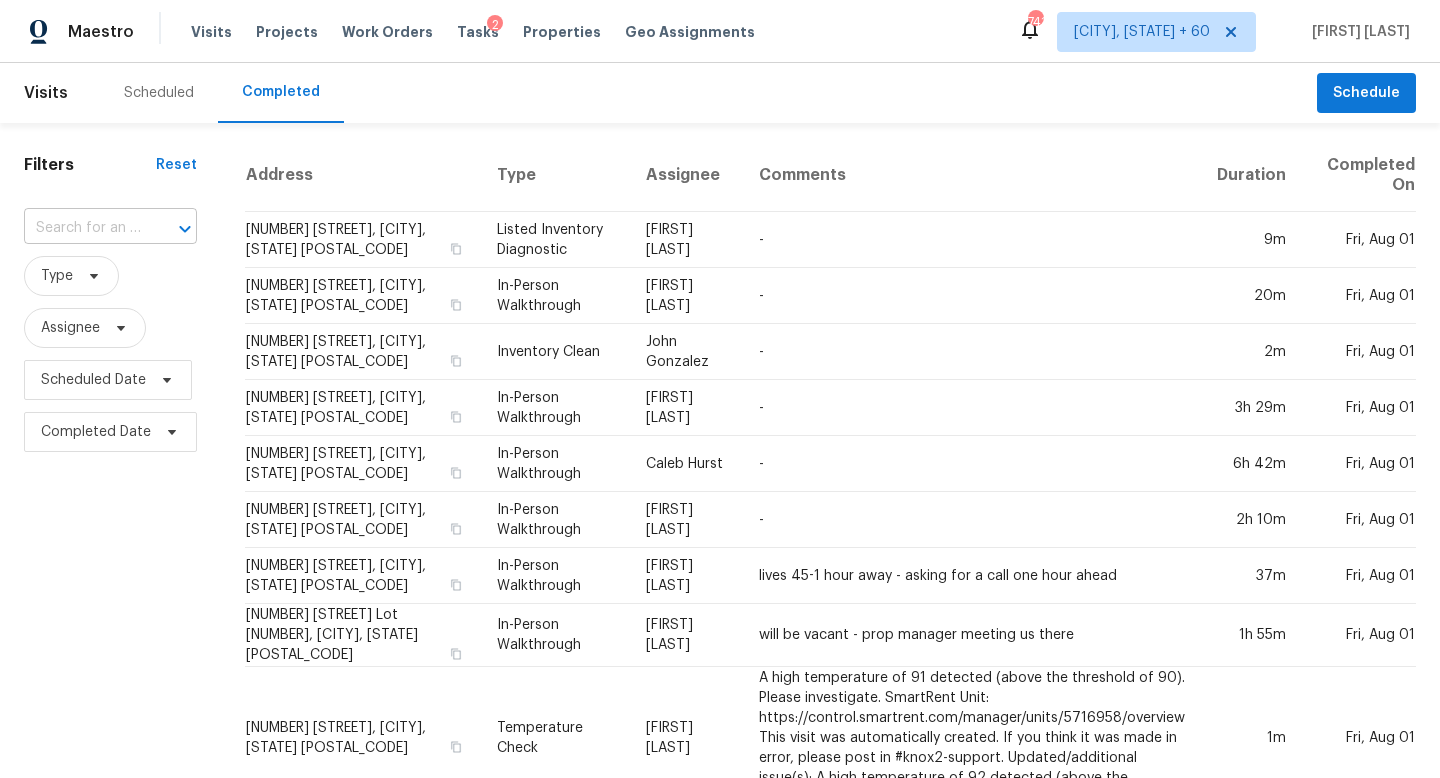 click on "​" at bounding box center [110, 228] 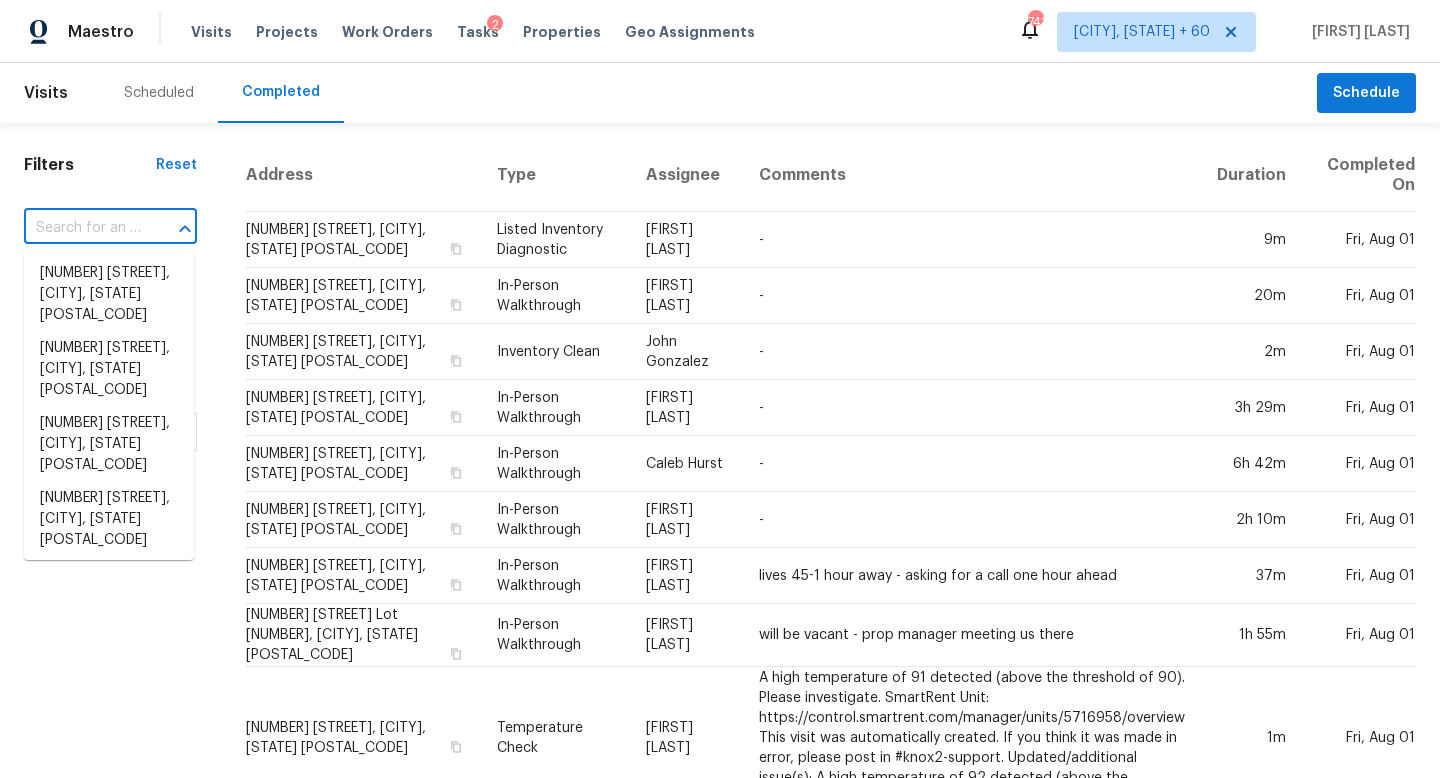 paste on "10215 S Hillcrest Dr, Oklahoma City, OK 73159" 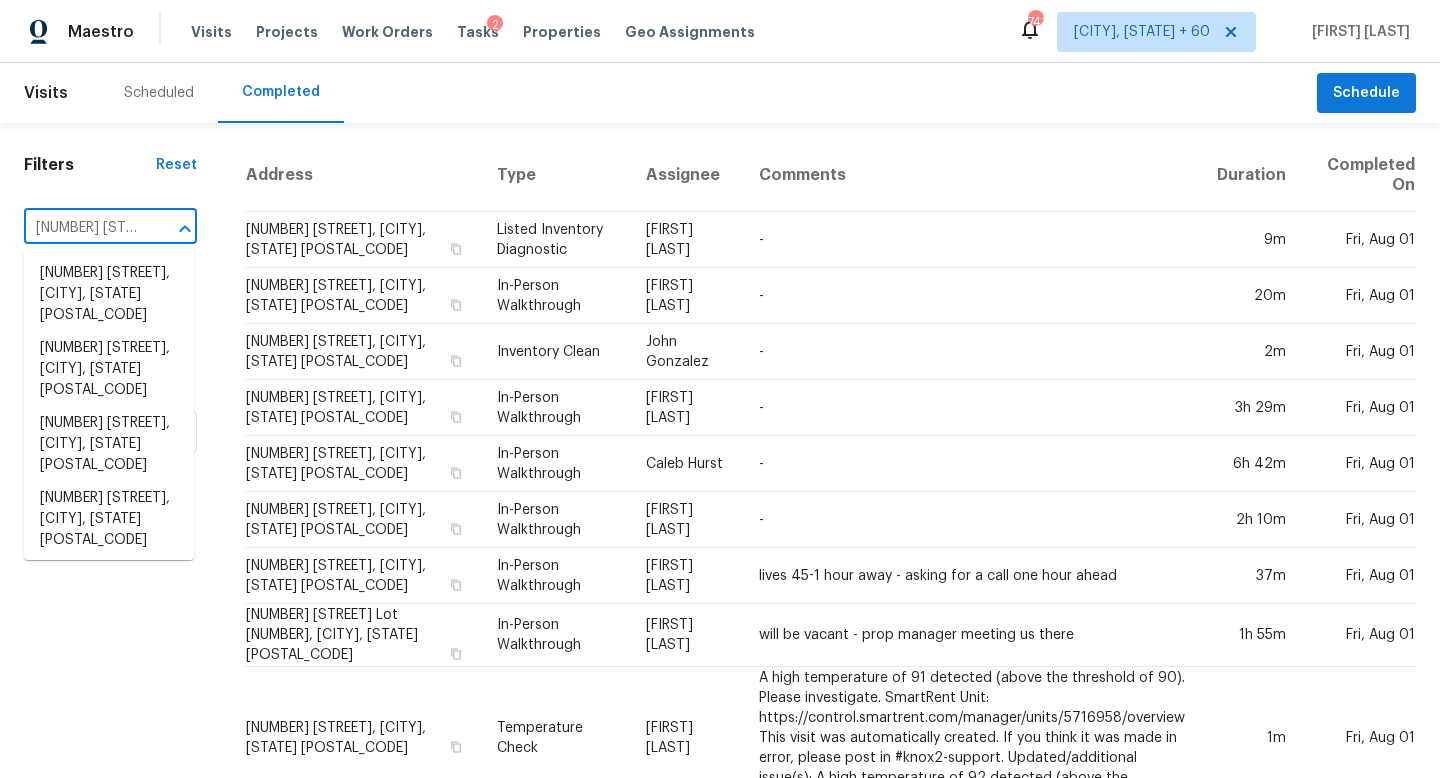 scroll, scrollTop: 0, scrollLeft: 194, axis: horizontal 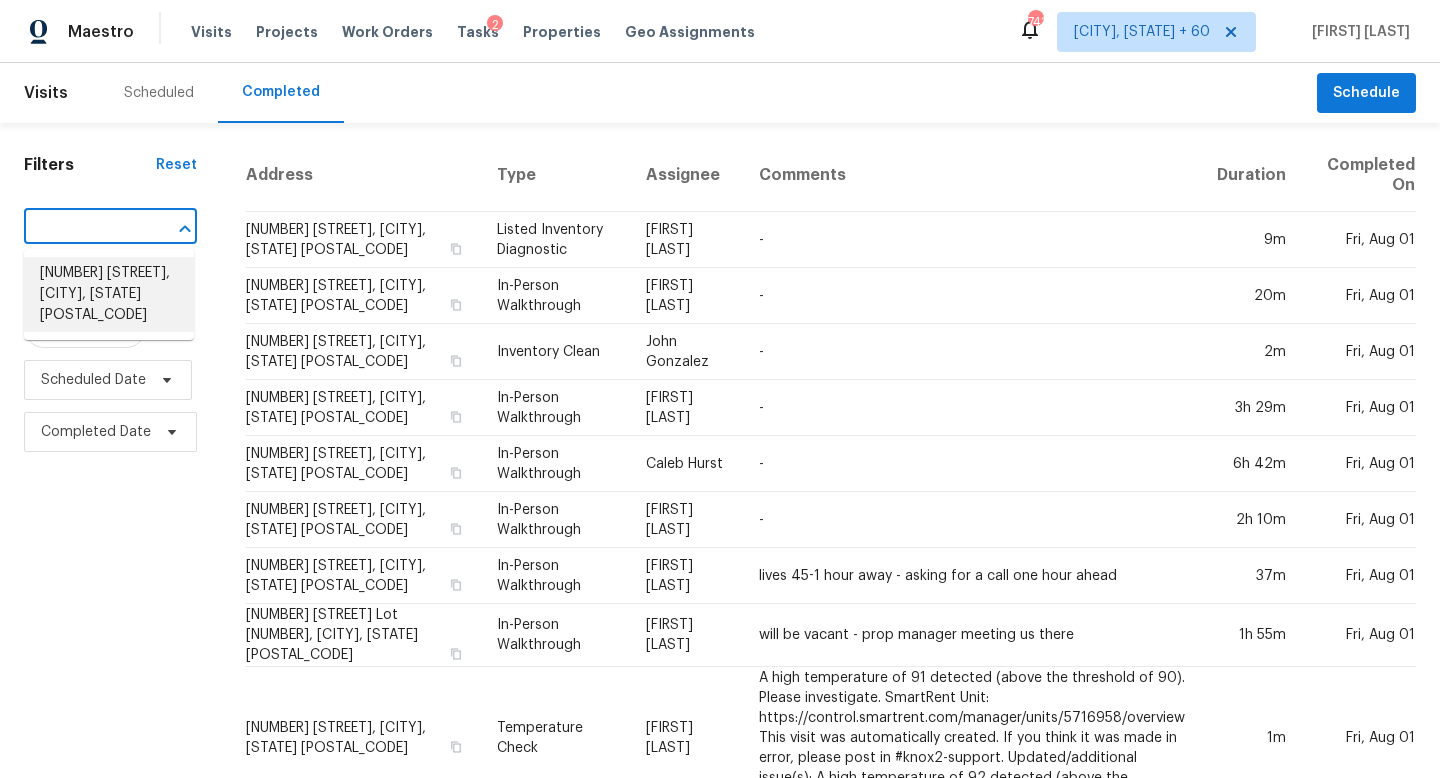 click on "10215 S Hillcrest Dr, Oklahoma City, OK 73159" at bounding box center [109, 294] 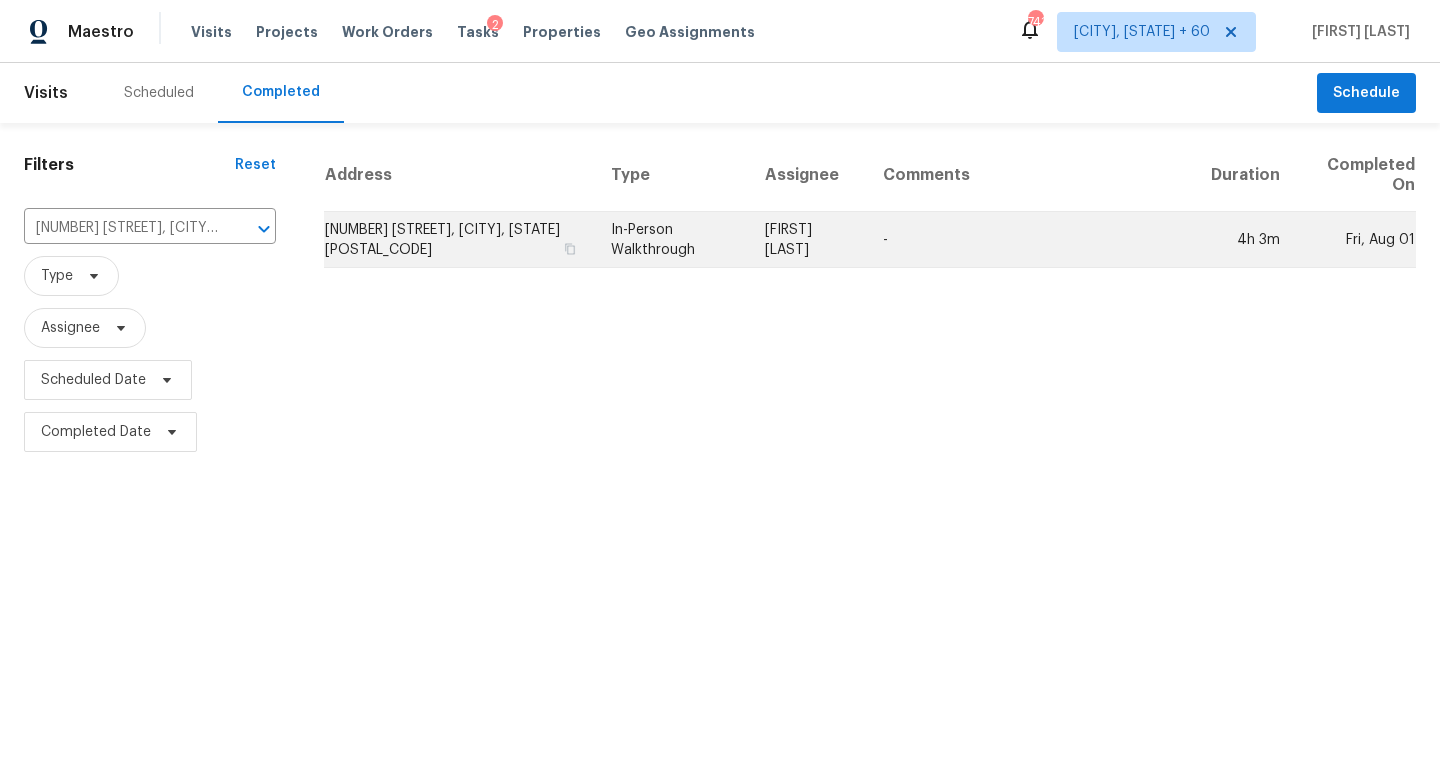click on "In-Person Walkthrough" at bounding box center (672, 240) 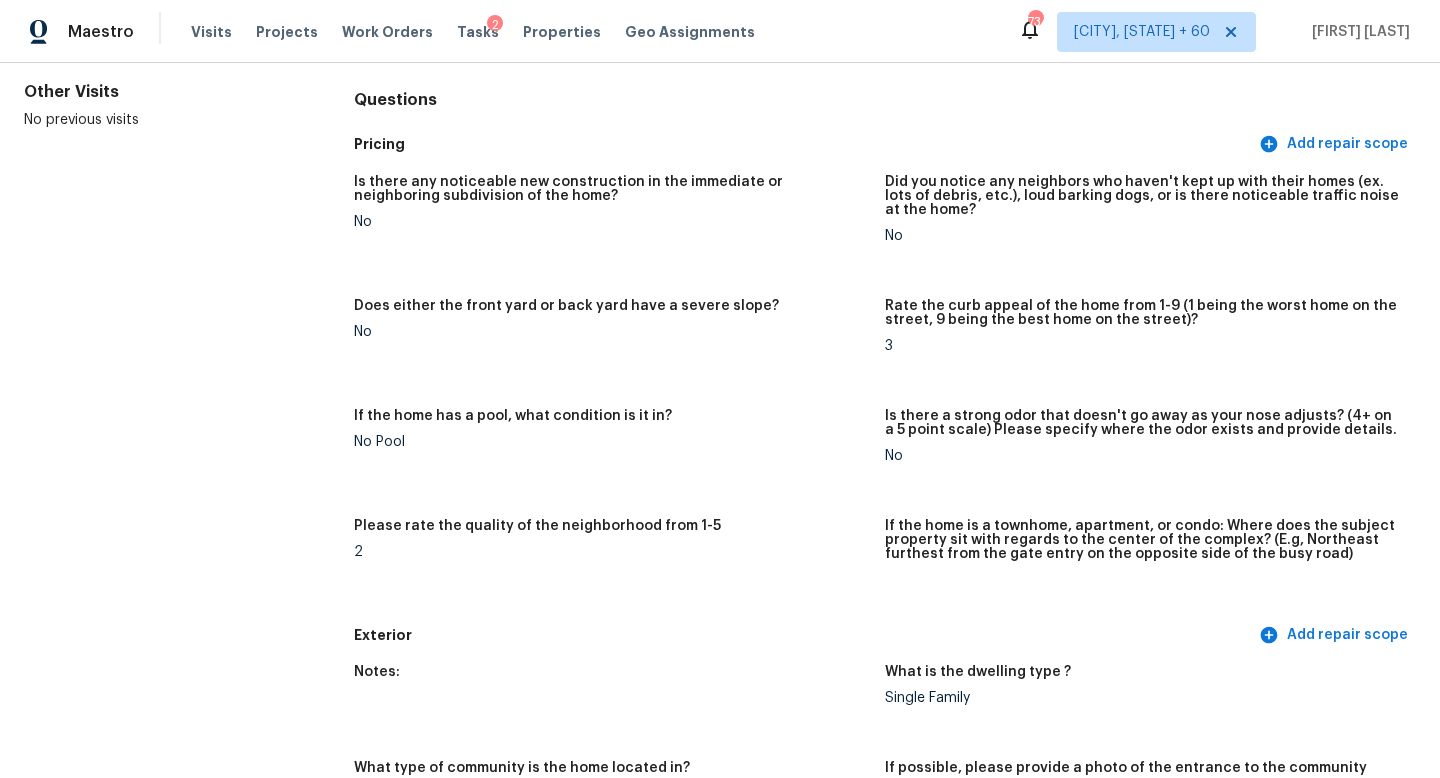 scroll, scrollTop: 0, scrollLeft: 0, axis: both 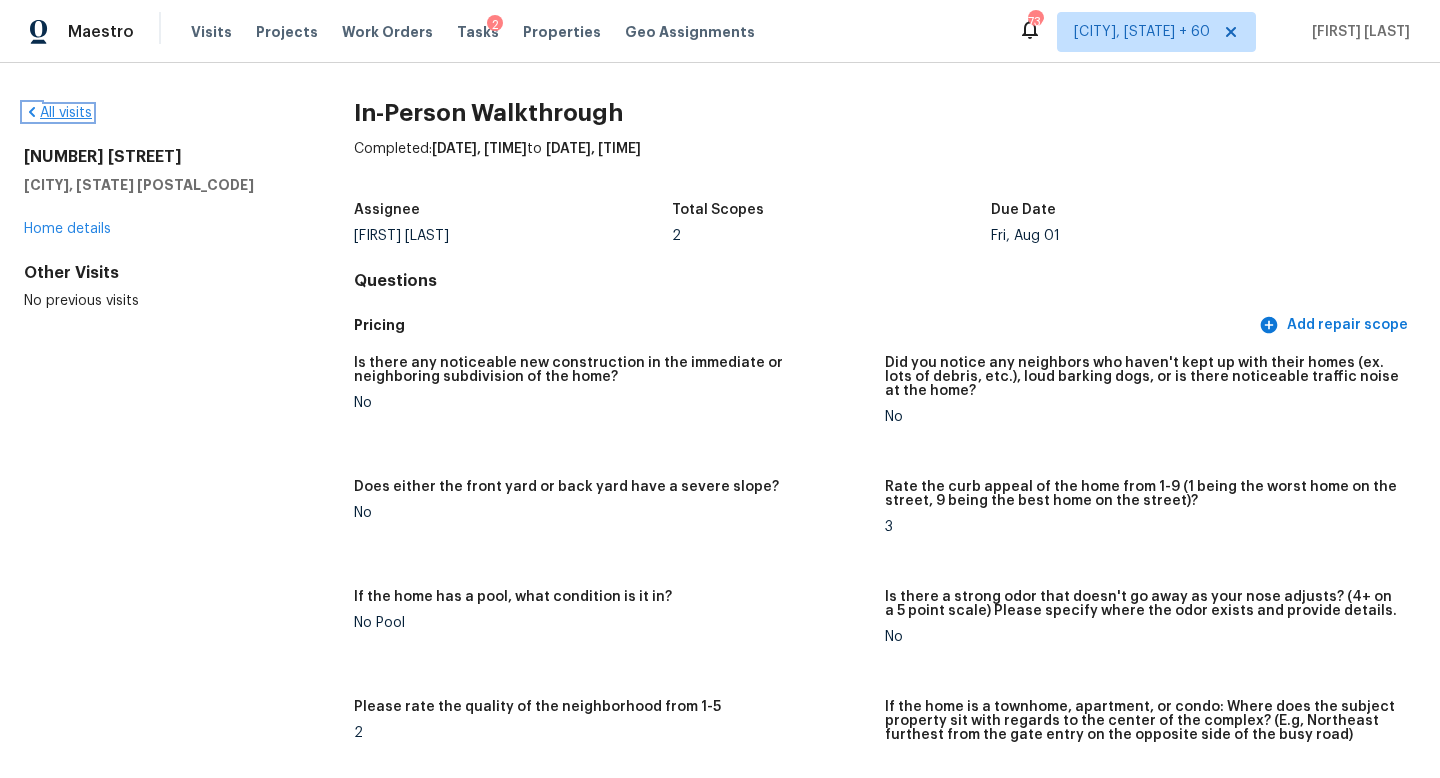 click on "All visits" at bounding box center [58, 113] 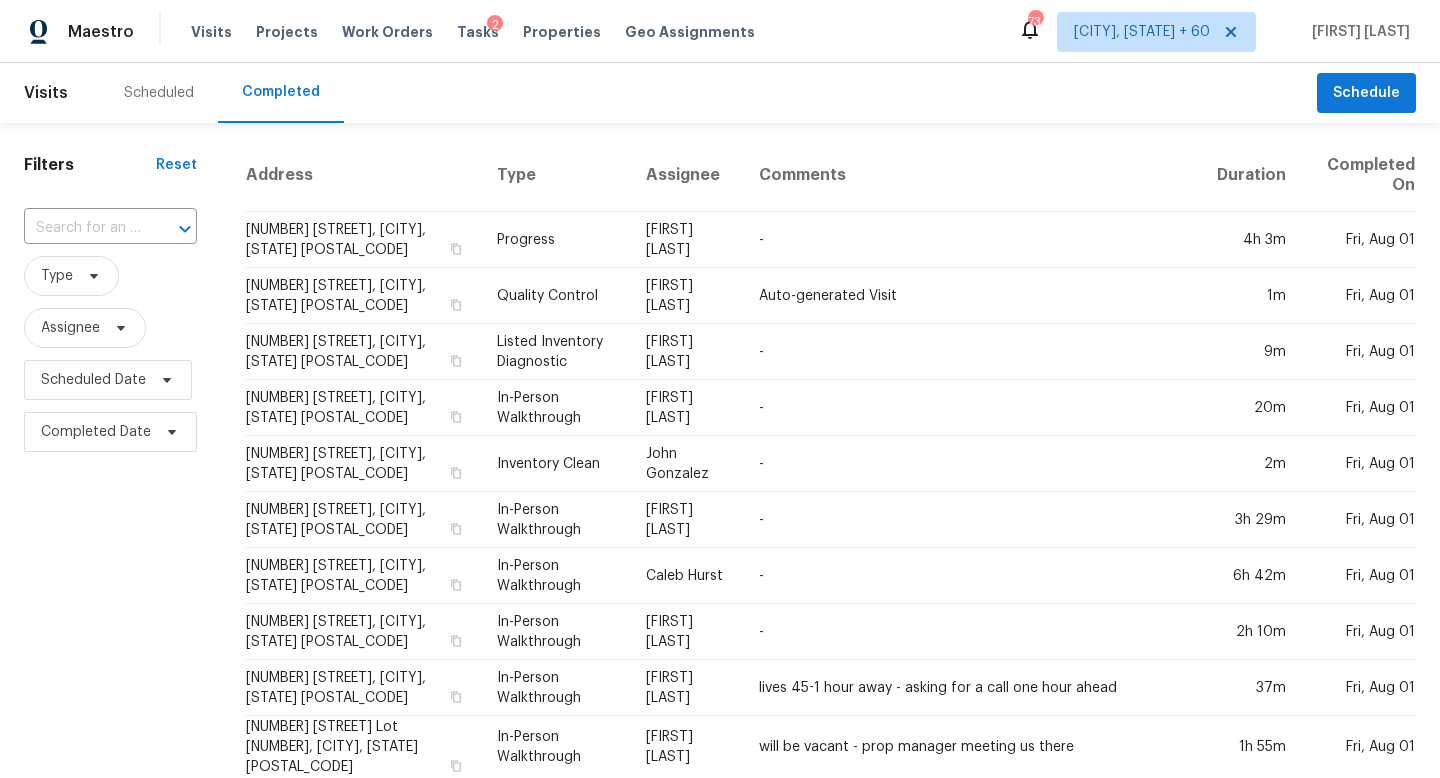 click on "​" at bounding box center (110, 228) 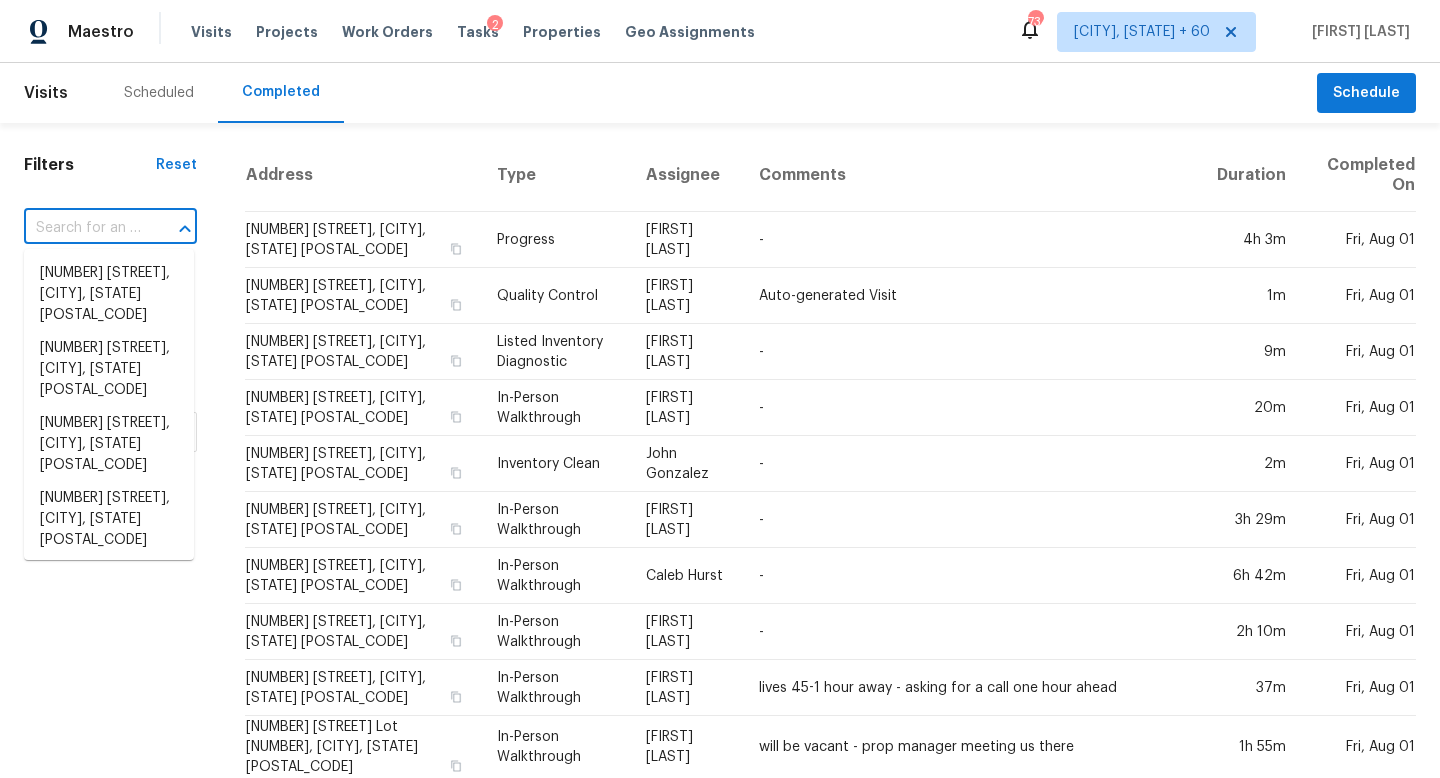 paste on "830 Winfield Ct SW, Marietta, GA 30060" 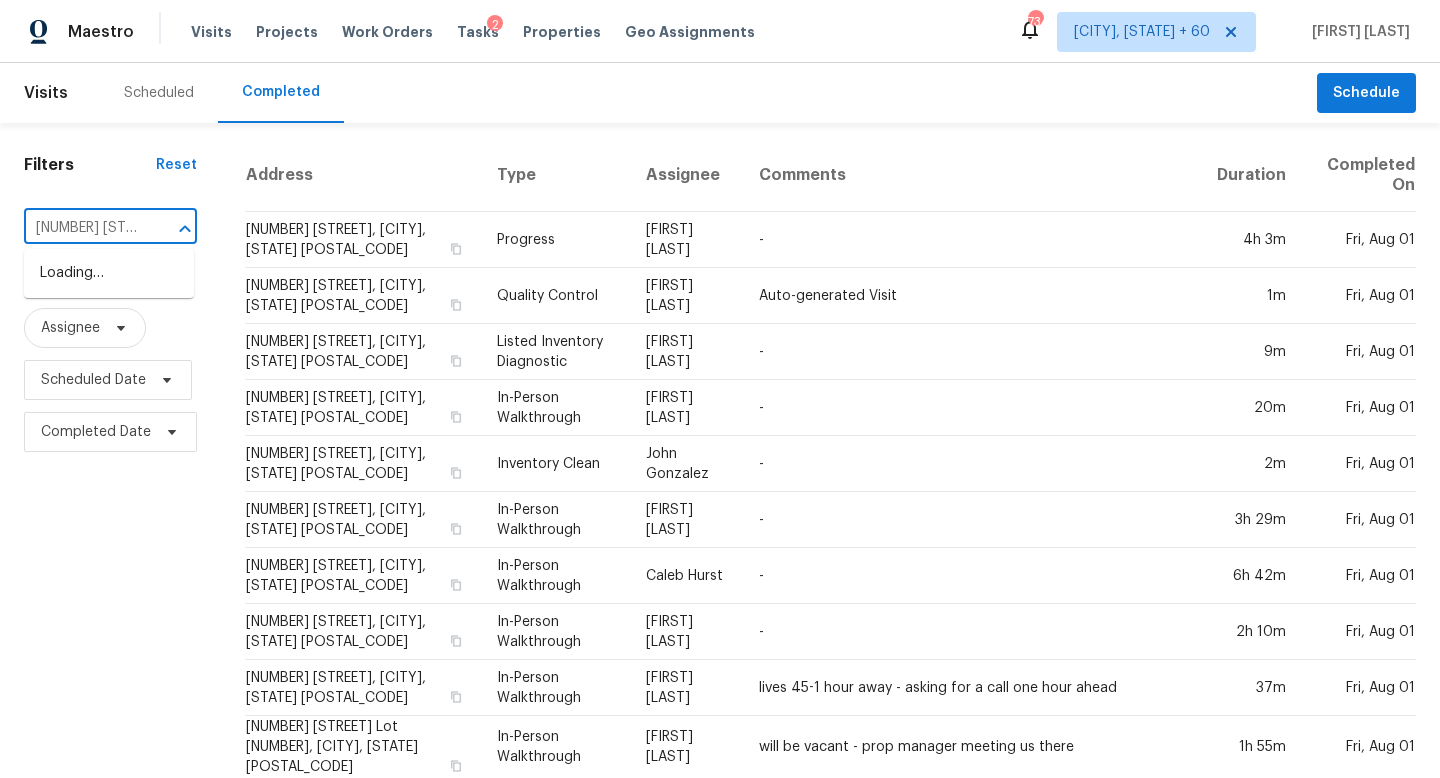 scroll, scrollTop: 0, scrollLeft: 162, axis: horizontal 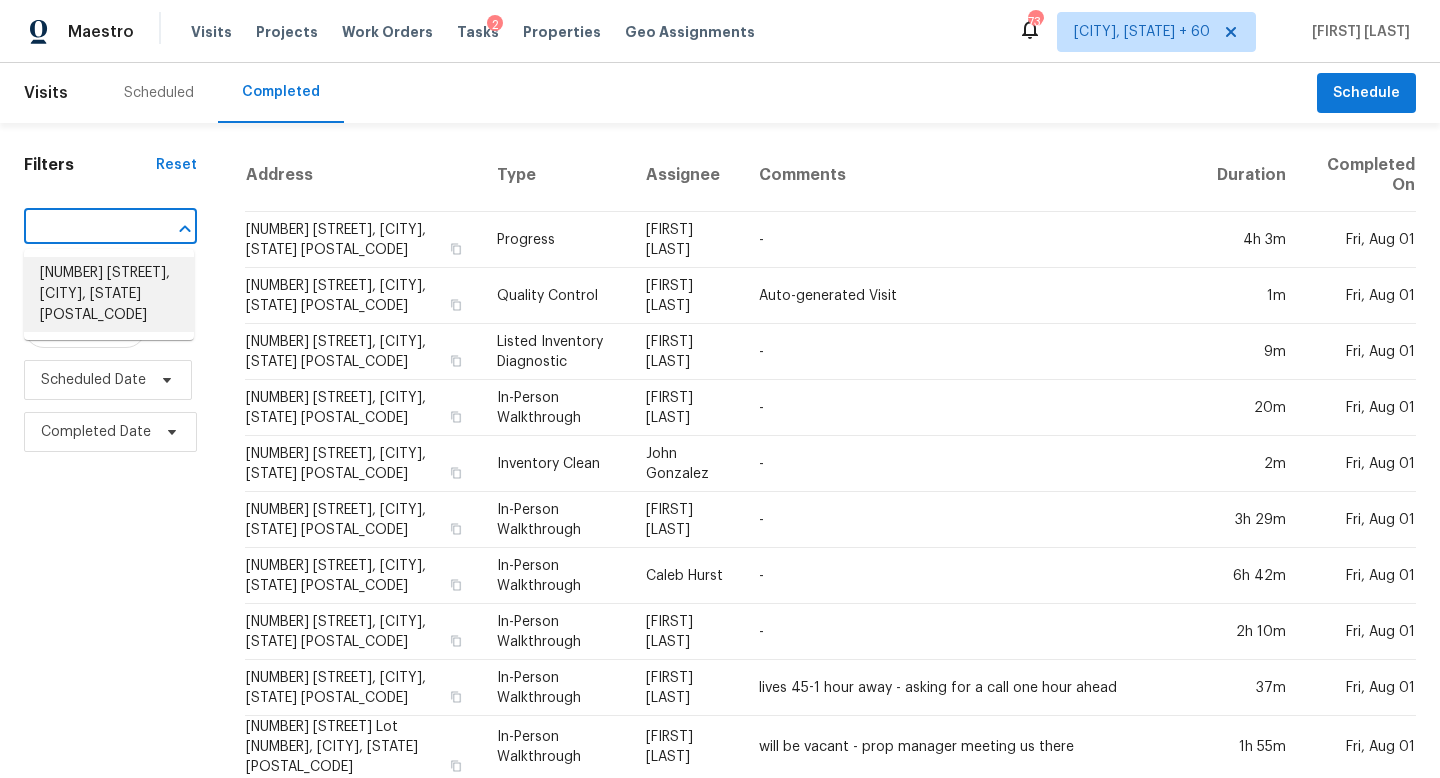 click on "830 Winfield Ct SW, Marietta, GA 30060" at bounding box center (109, 294) 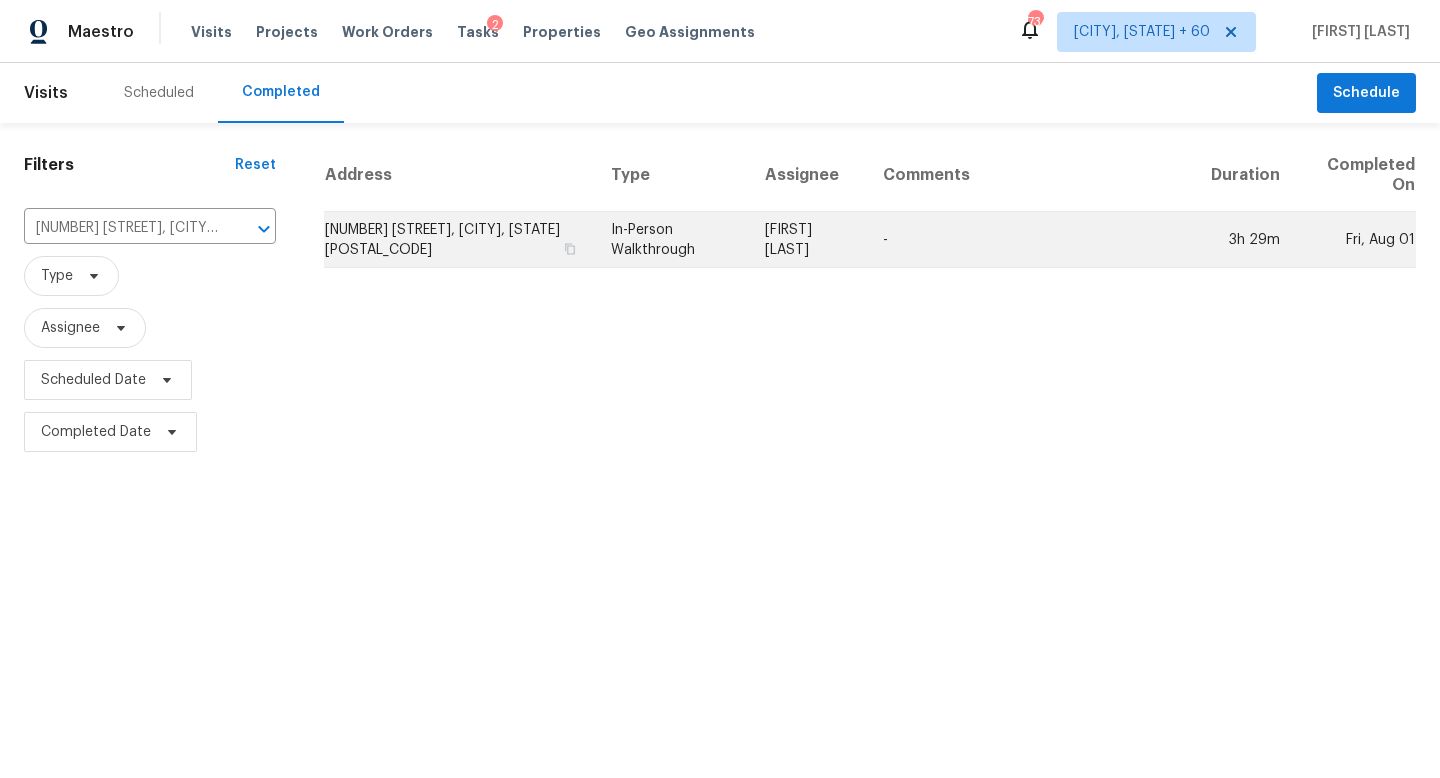 click on "In-Person Walkthrough" at bounding box center [672, 240] 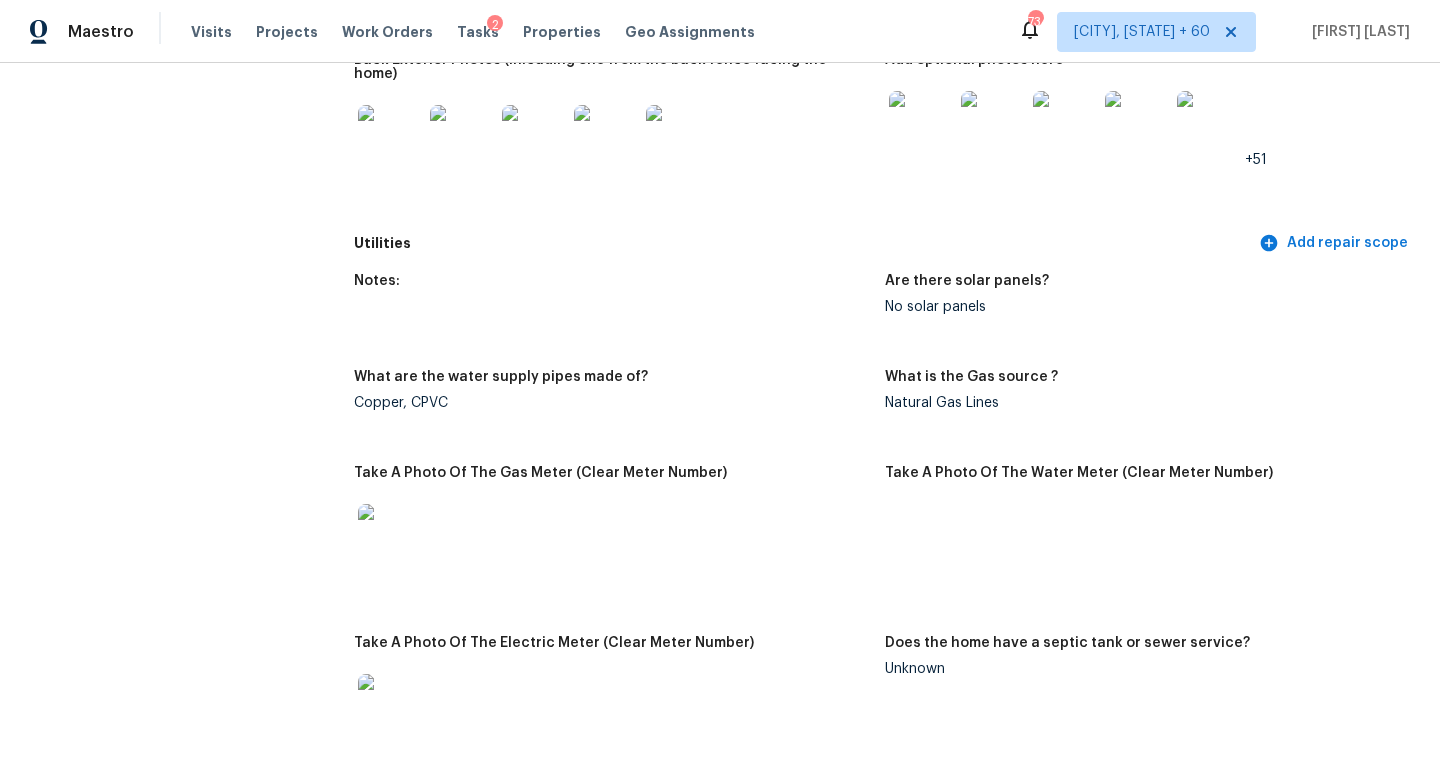 scroll, scrollTop: 0, scrollLeft: 0, axis: both 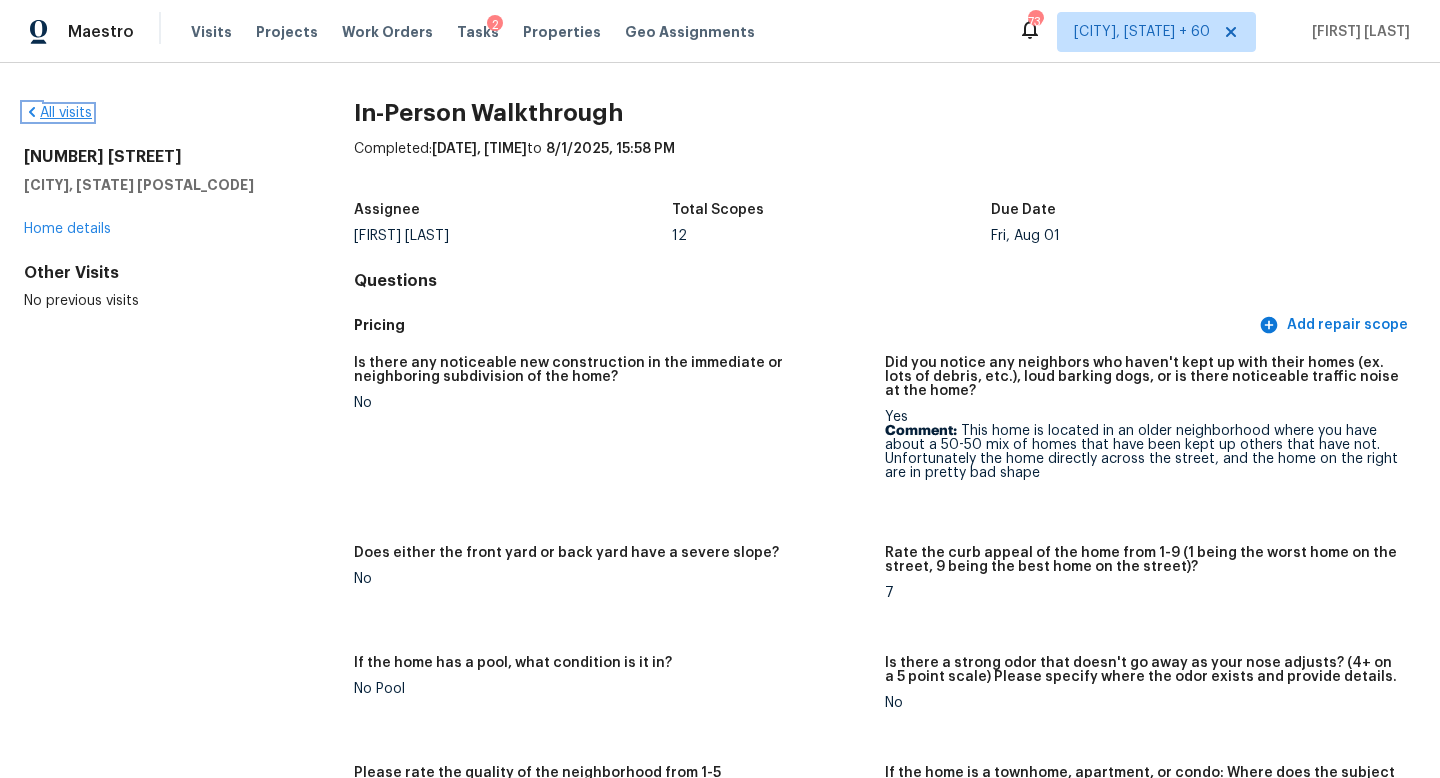 click on "All visits" at bounding box center (58, 113) 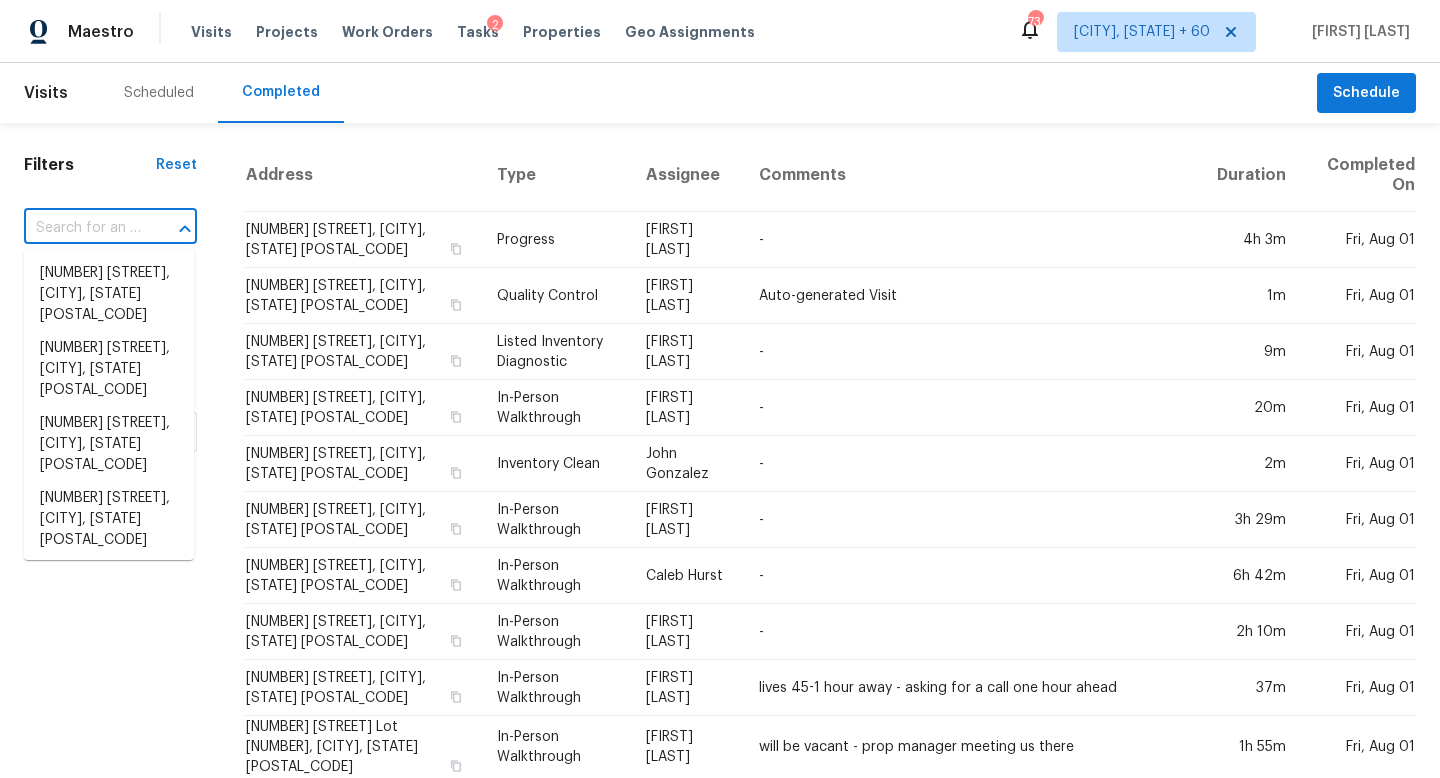 click at bounding box center (82, 228) 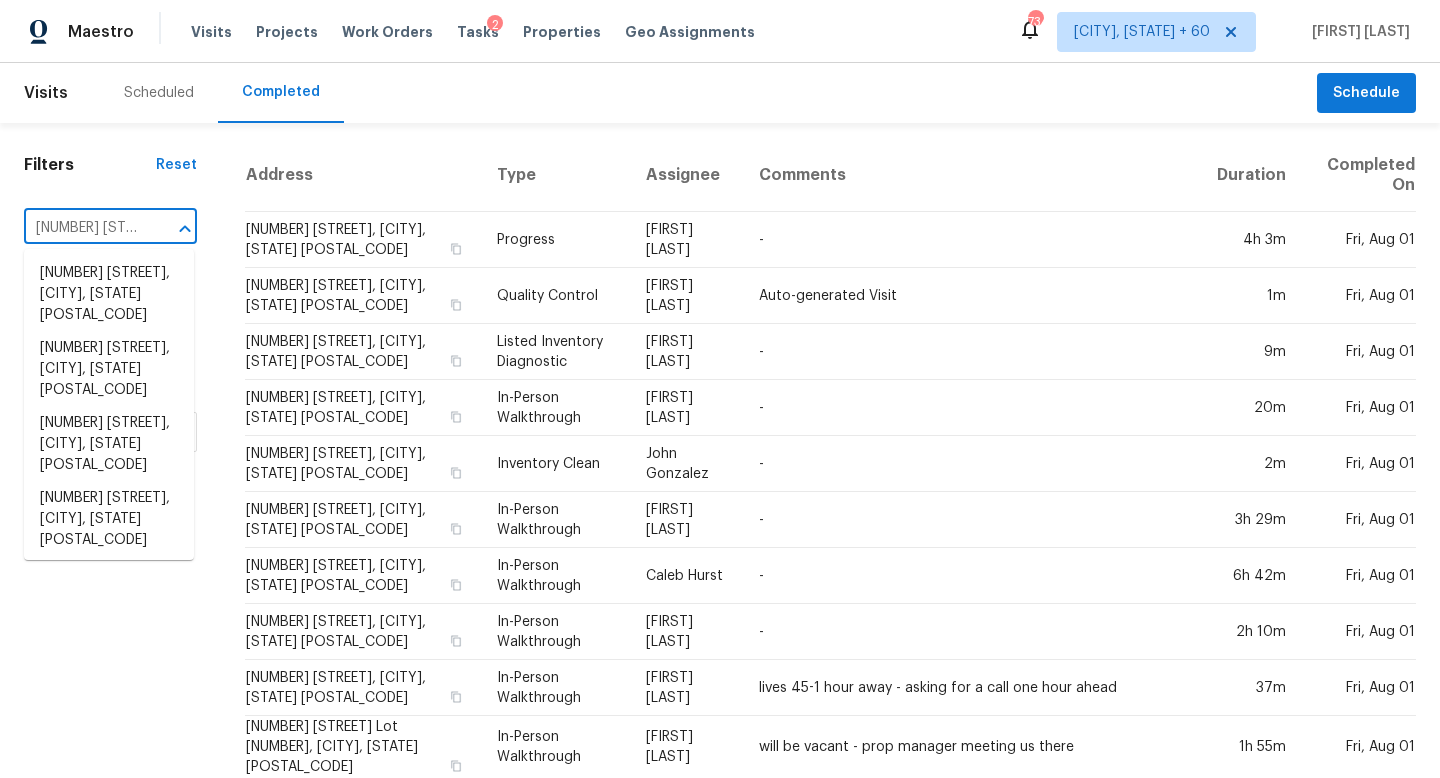 scroll, scrollTop: 0, scrollLeft: 203, axis: horizontal 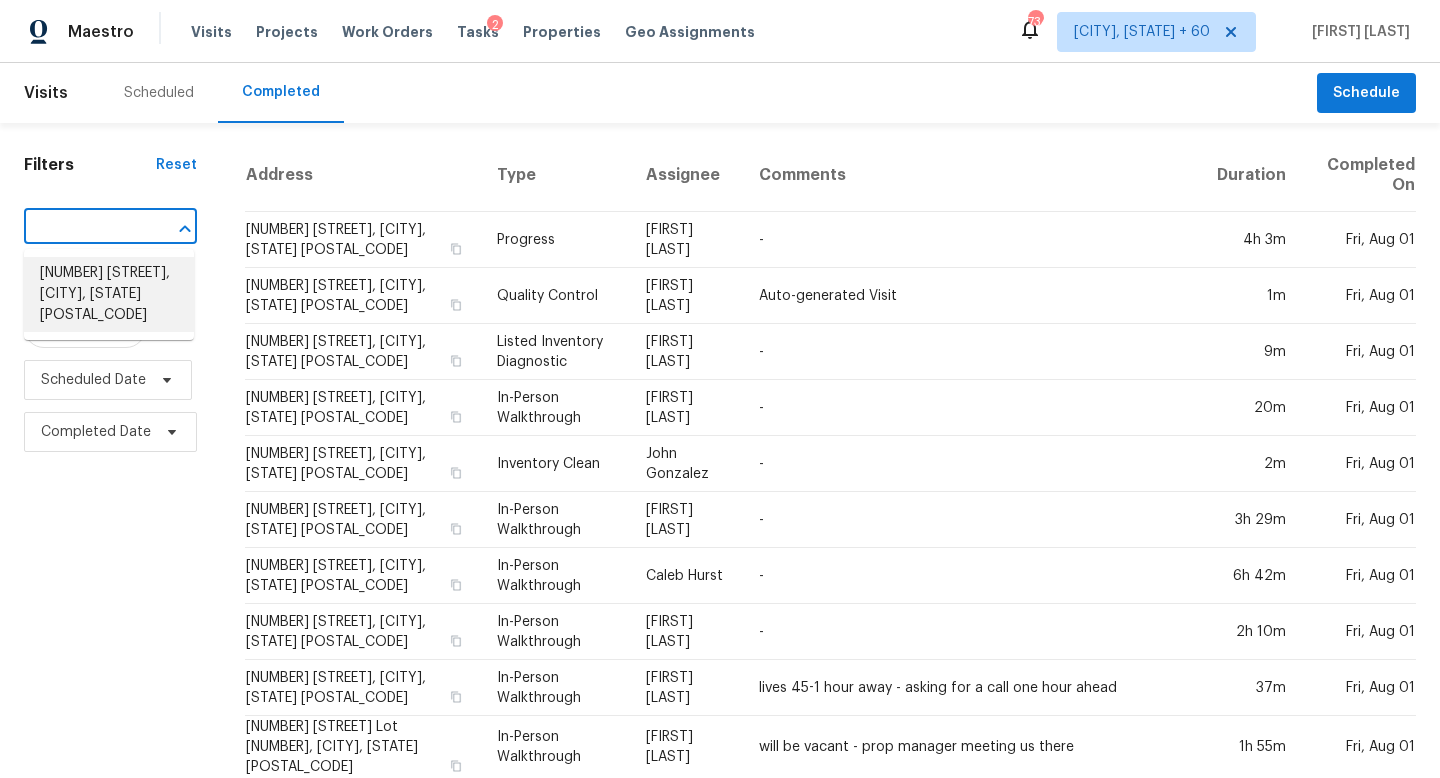 click on "15436 Weaver Lake Rd, Maple Grove, MN 55311" at bounding box center (109, 294) 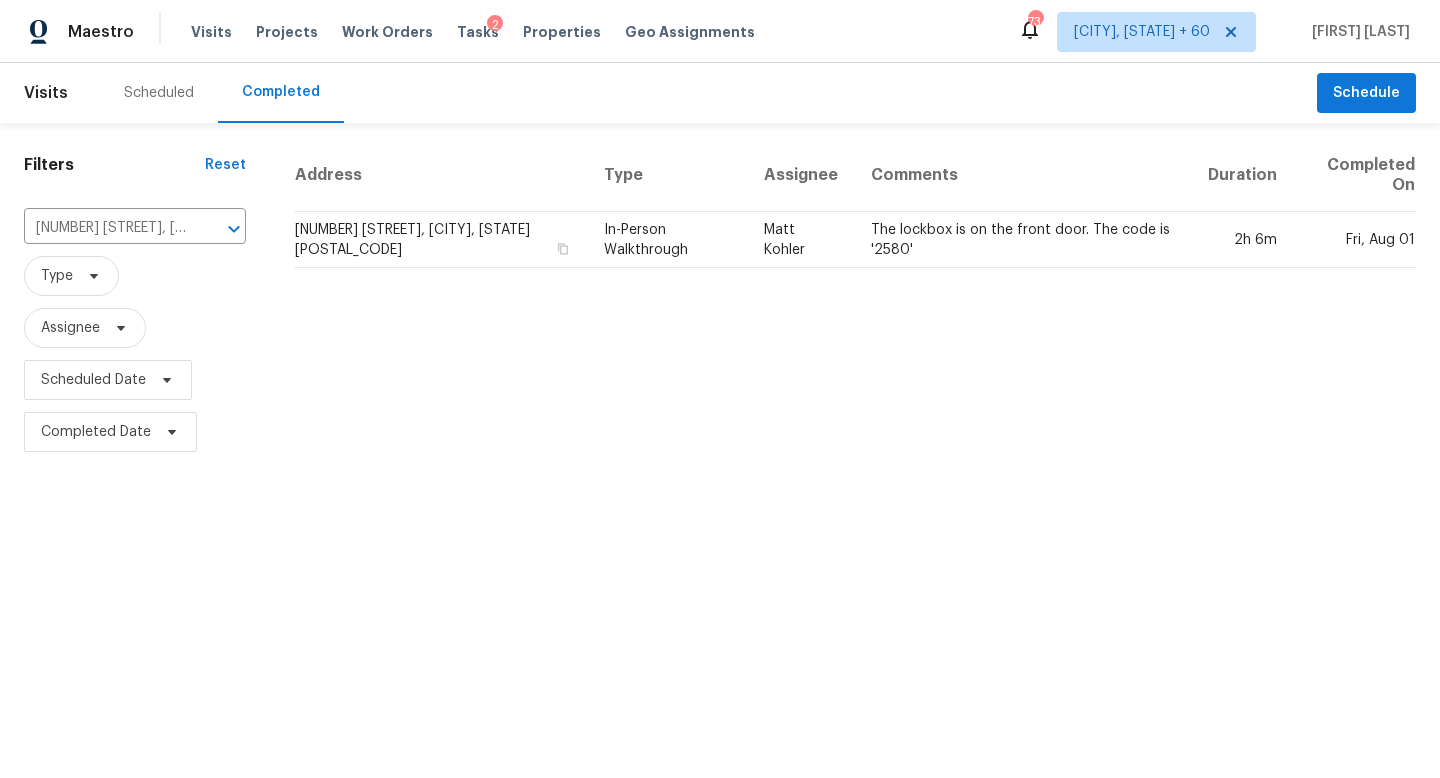 click on "Matt Kohler" at bounding box center [801, 240] 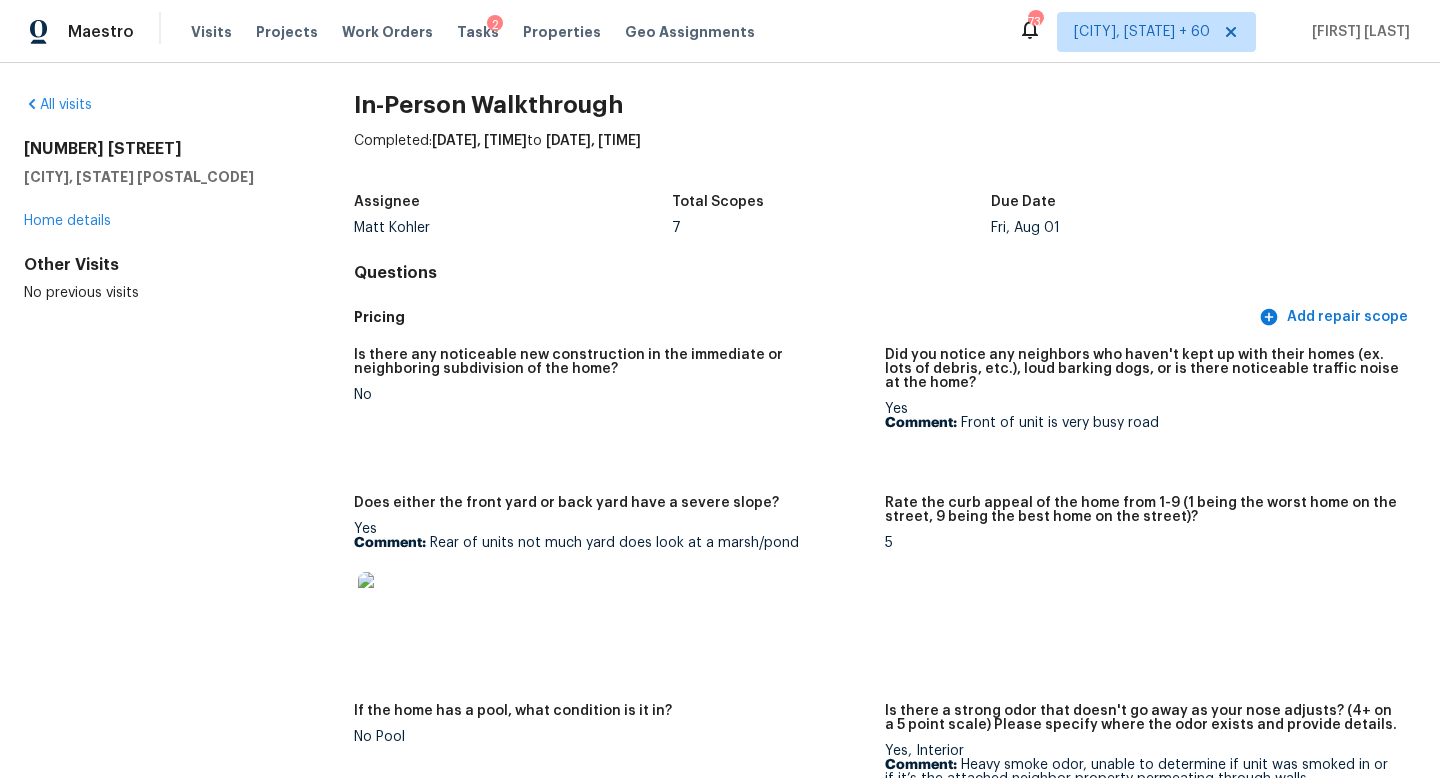 scroll, scrollTop: 0, scrollLeft: 0, axis: both 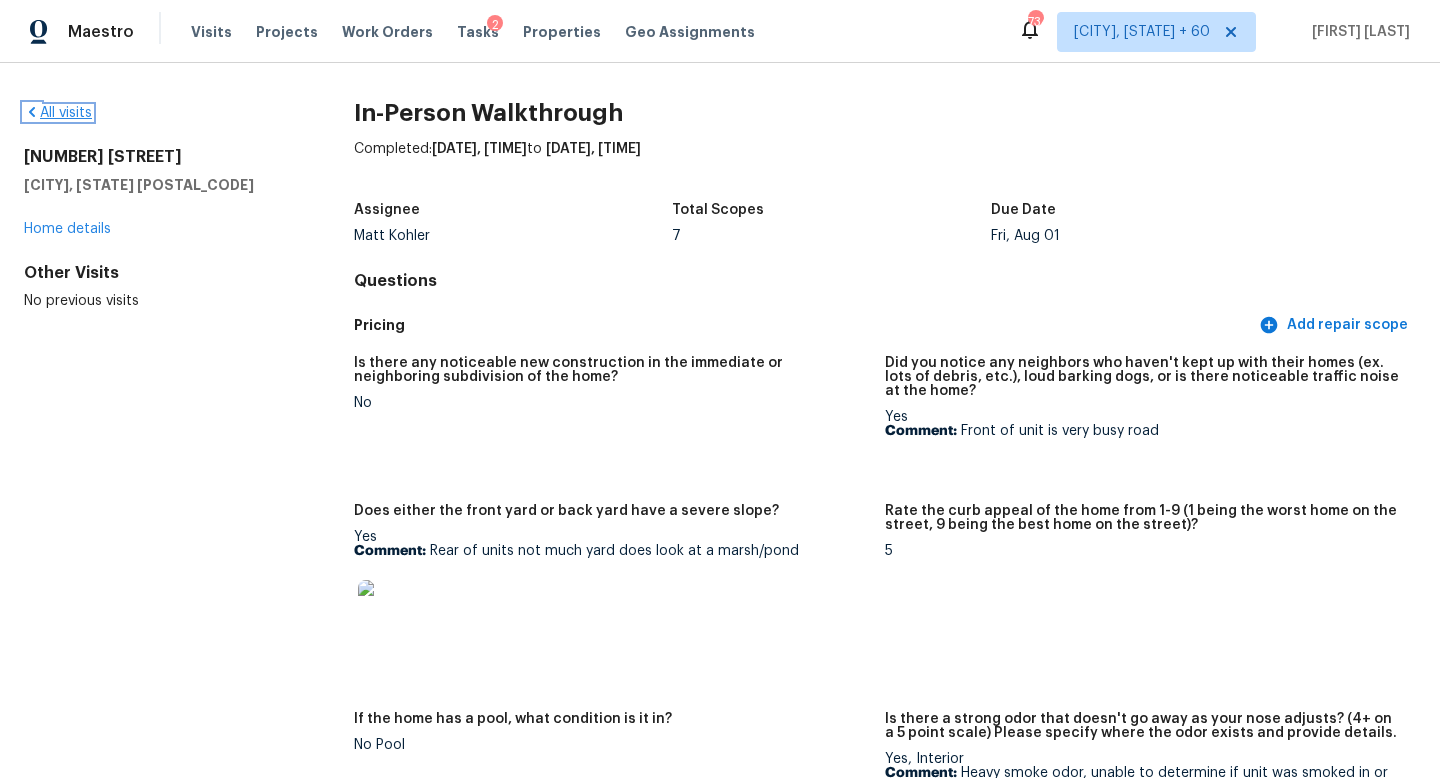 click on "All visits" at bounding box center [58, 113] 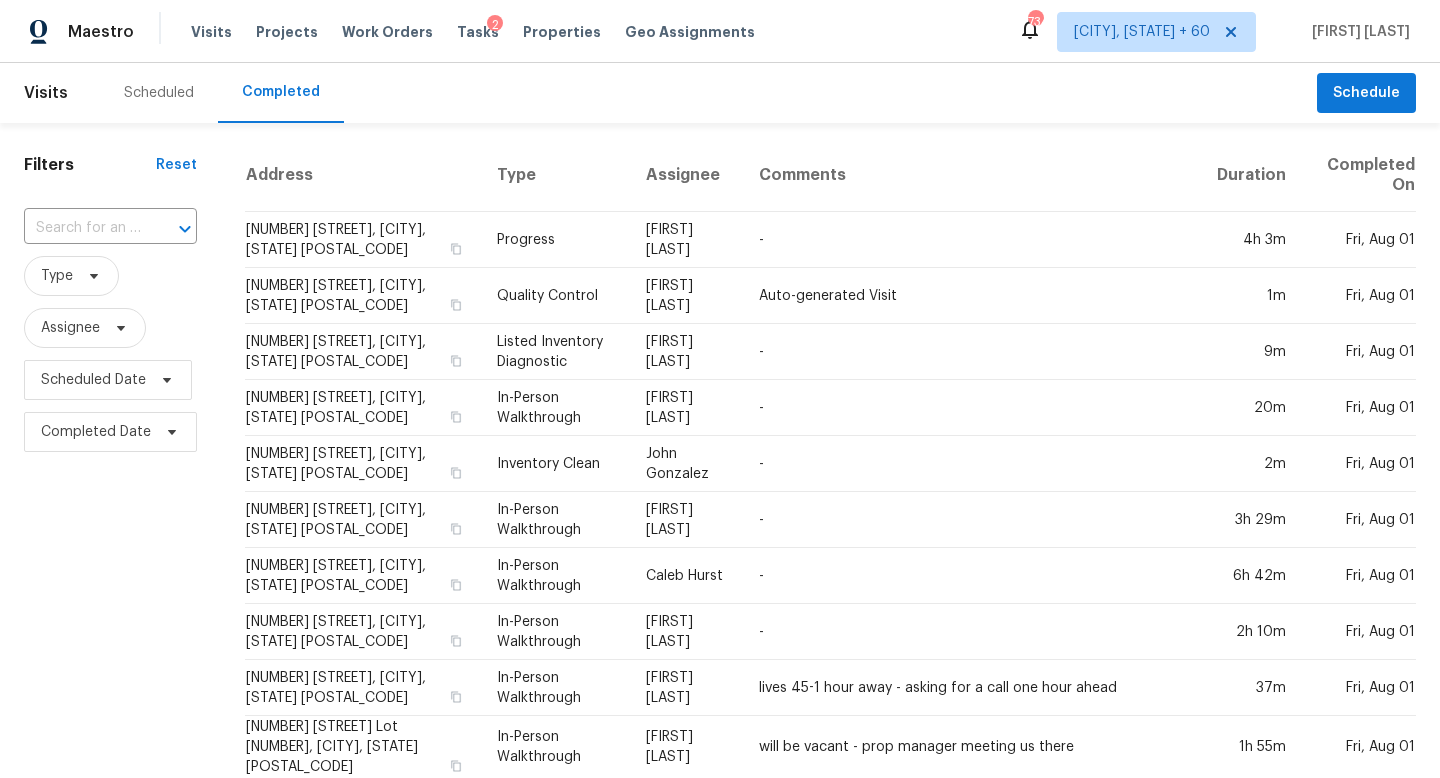 click at bounding box center (171, 229) 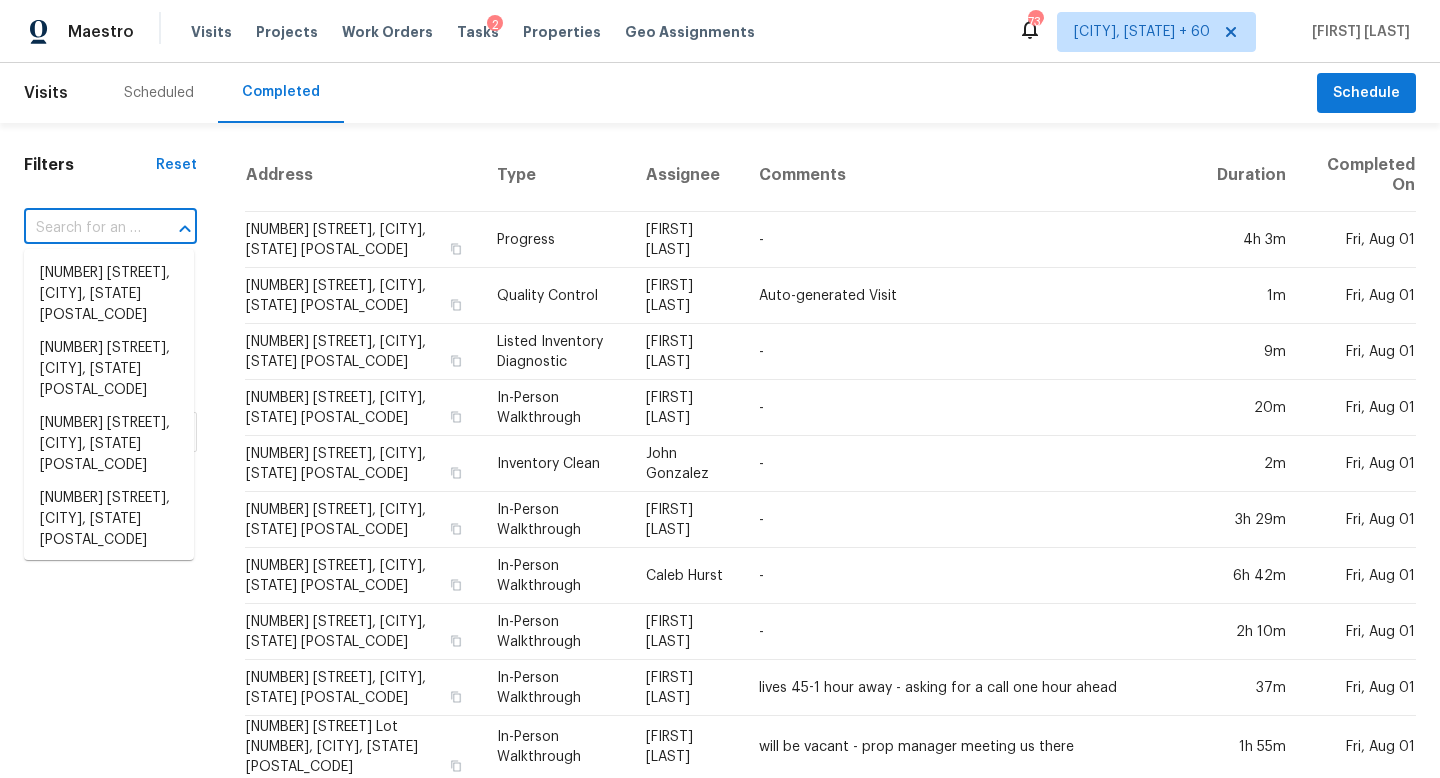 paste on "1503 New Cedars Dr, Houston, TX 77062" 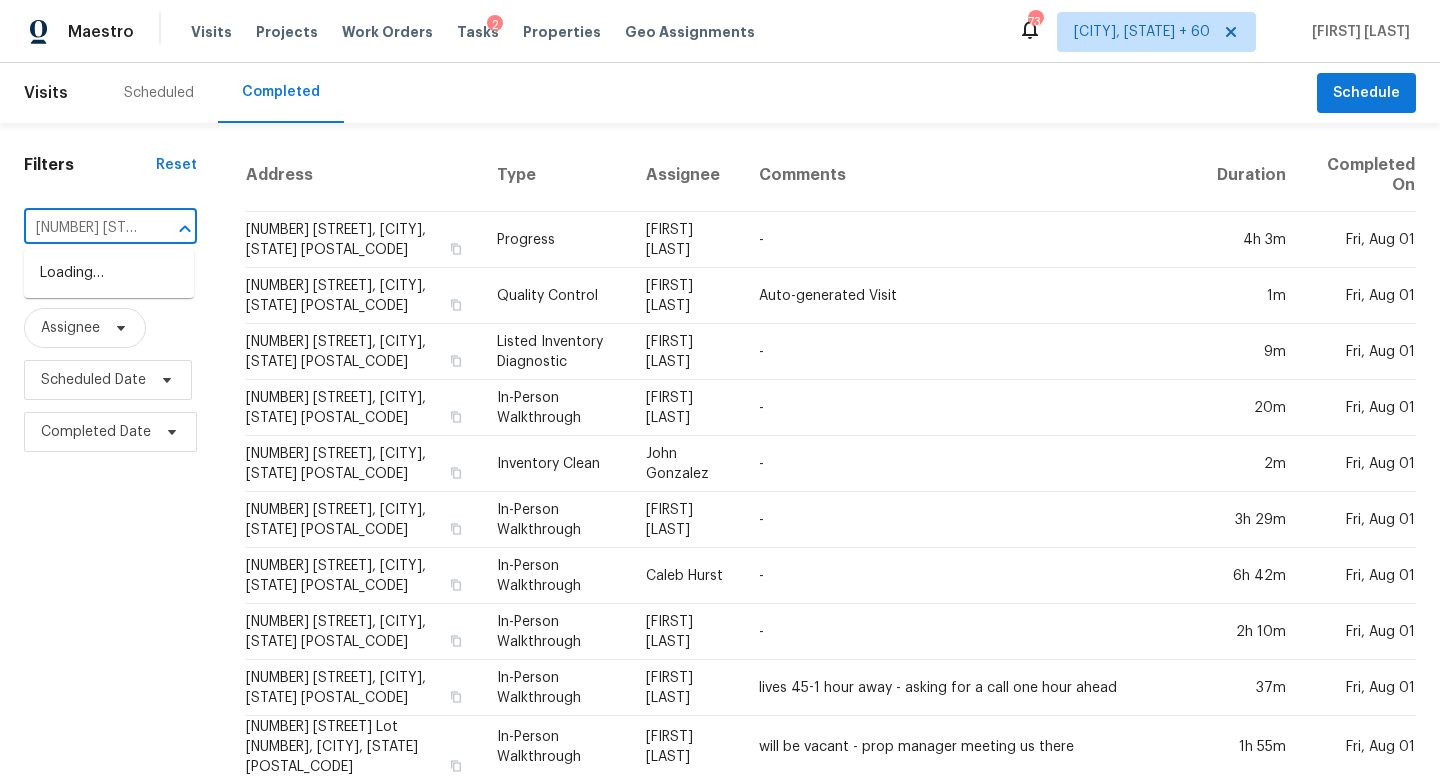 scroll, scrollTop: 0, scrollLeft: 161, axis: horizontal 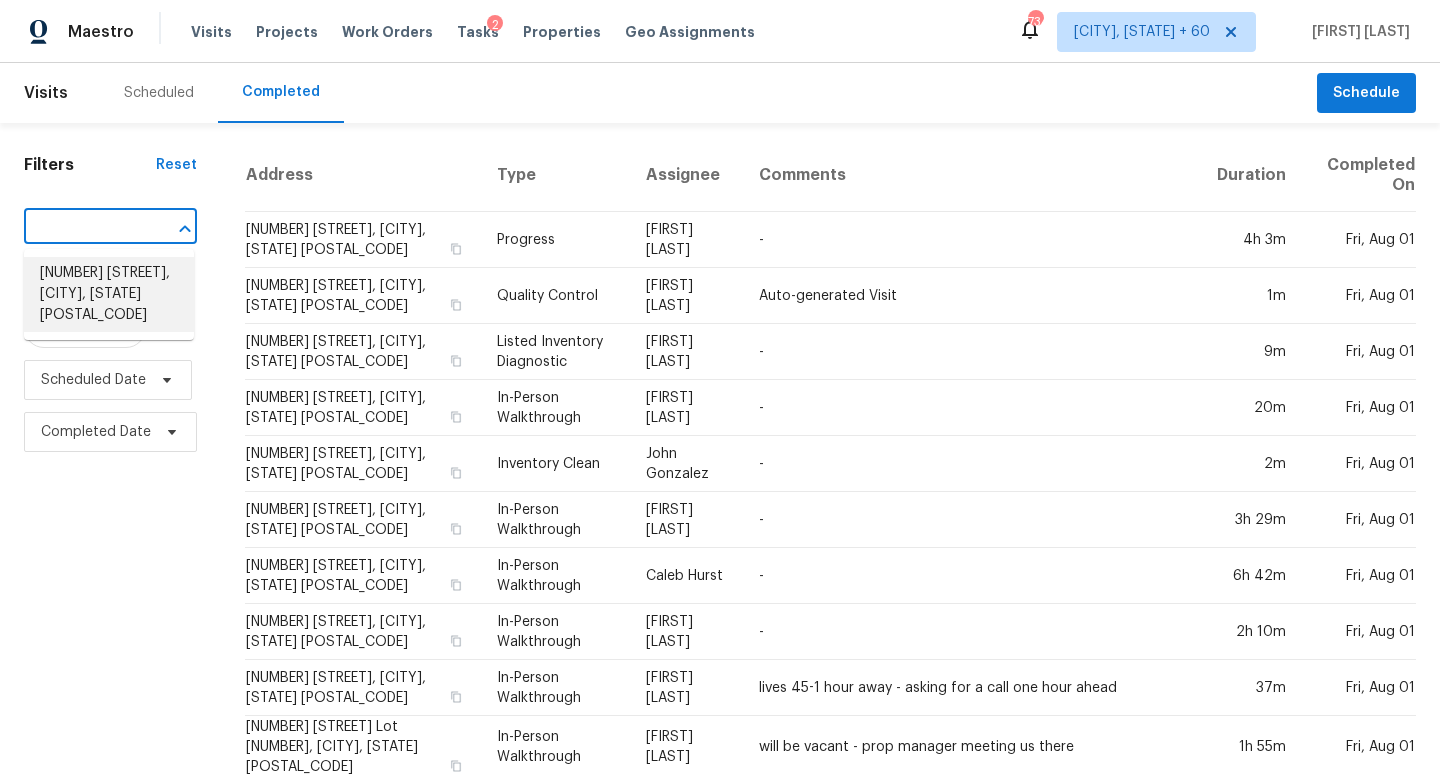 click on "1503 New Cedars Dr, Houston, TX 77062" at bounding box center (109, 294) 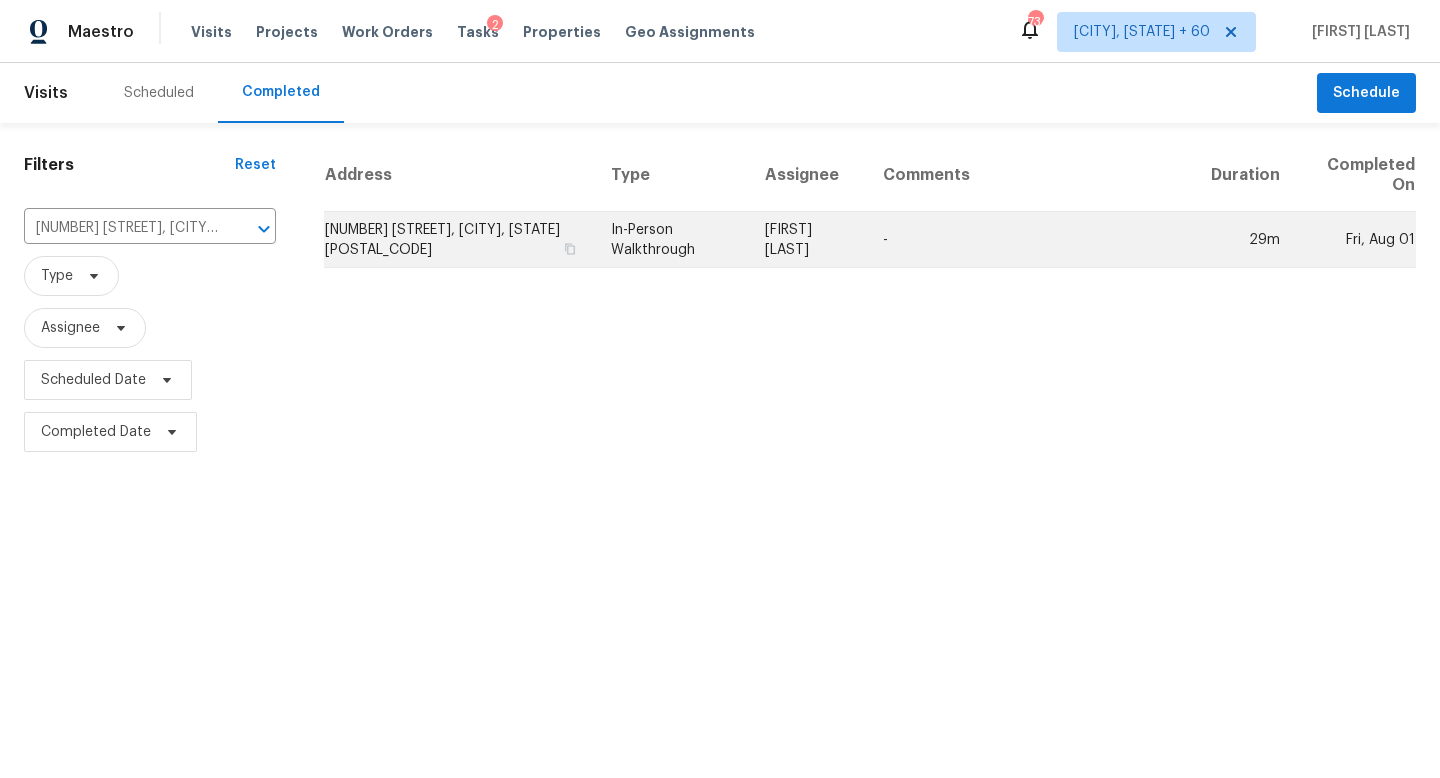 click on "In-Person Walkthrough" at bounding box center [672, 240] 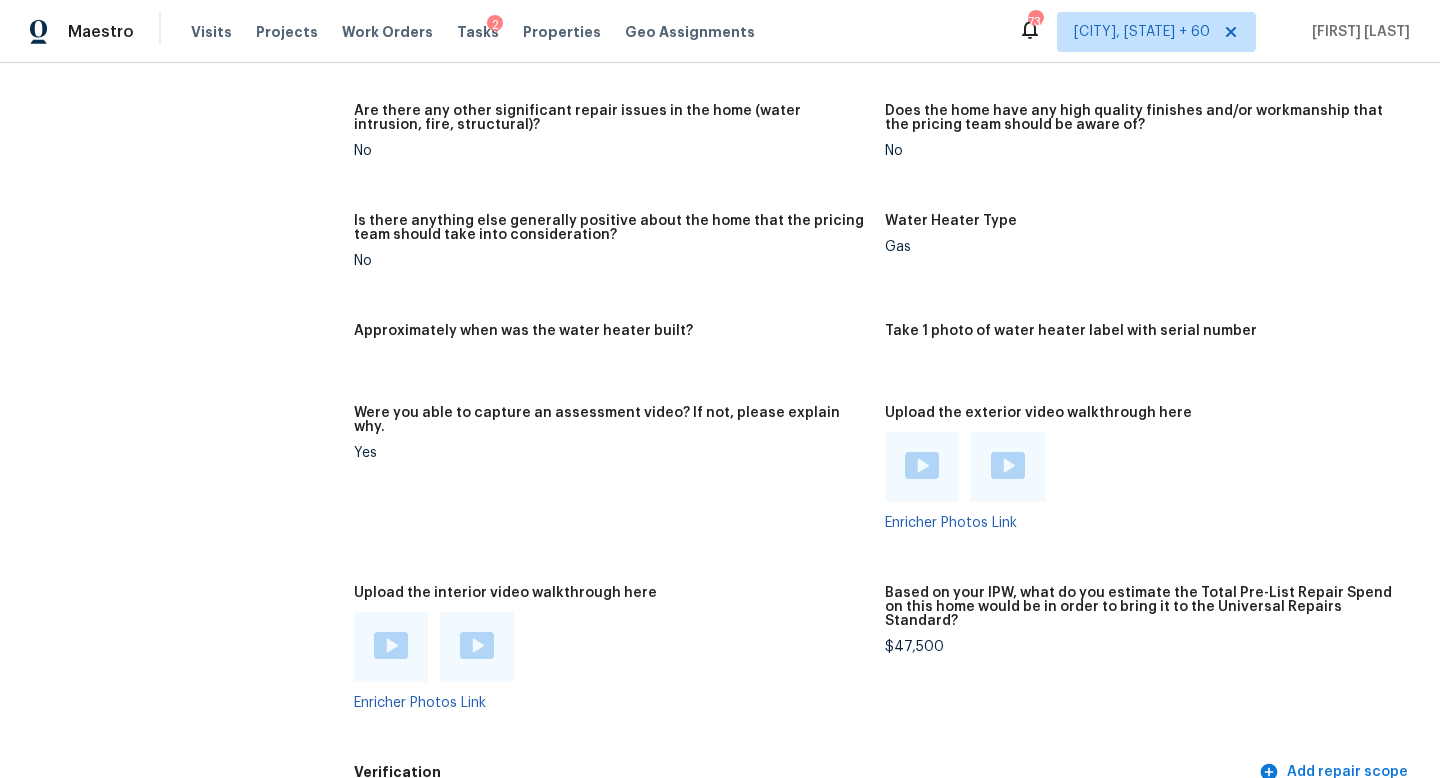 scroll, scrollTop: 3425, scrollLeft: 0, axis: vertical 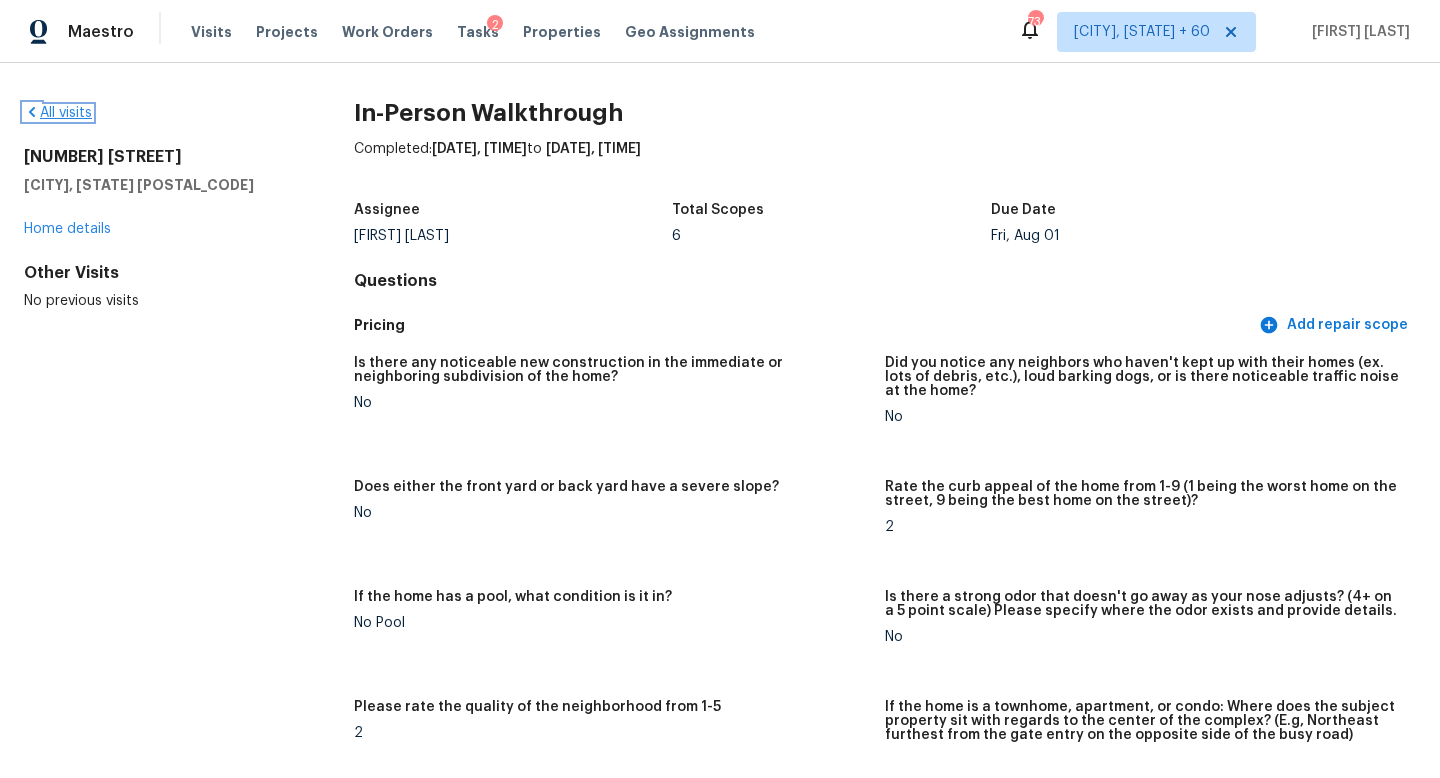 click on "All visits" at bounding box center [58, 113] 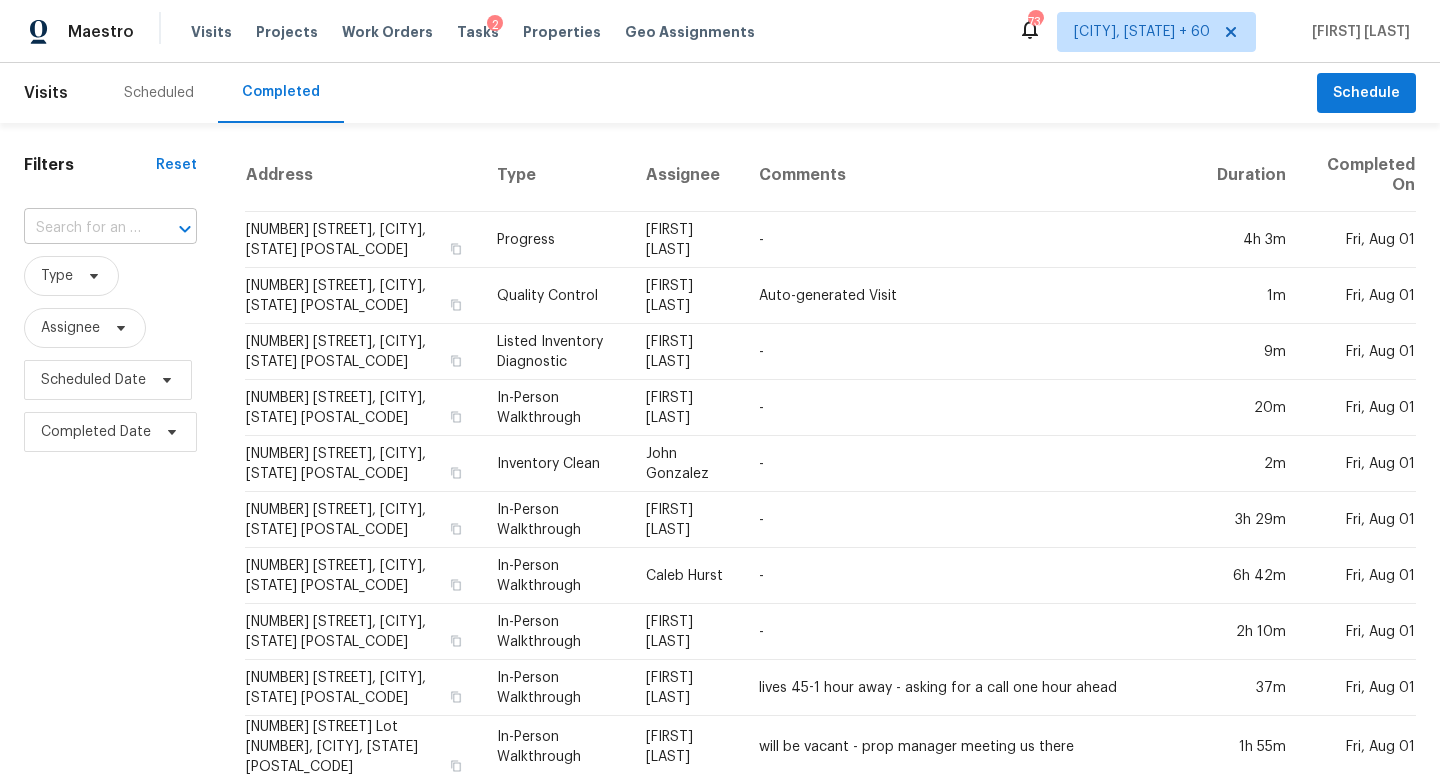 click at bounding box center [82, 228] 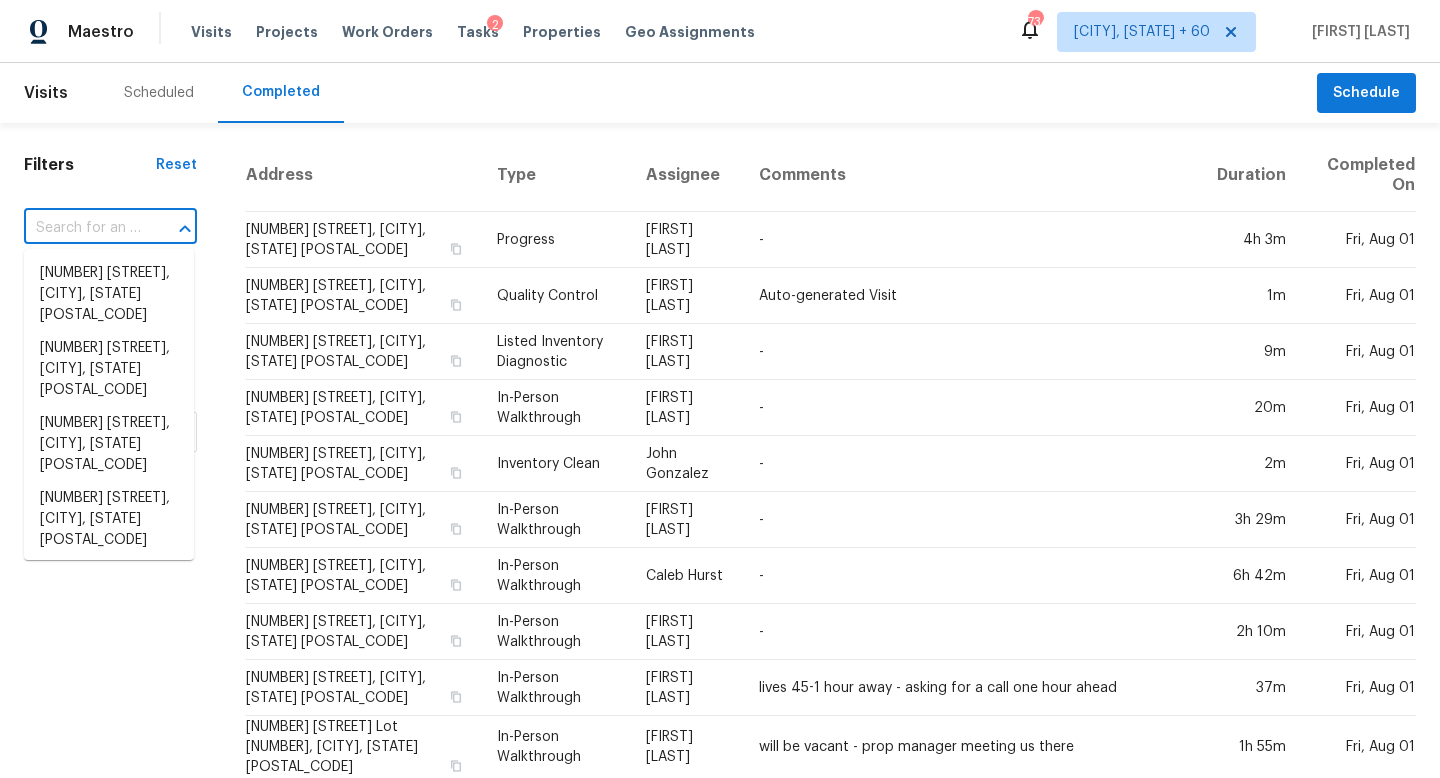 paste on "4928 Oak Barrel Dr, Antioch, TN 37013" 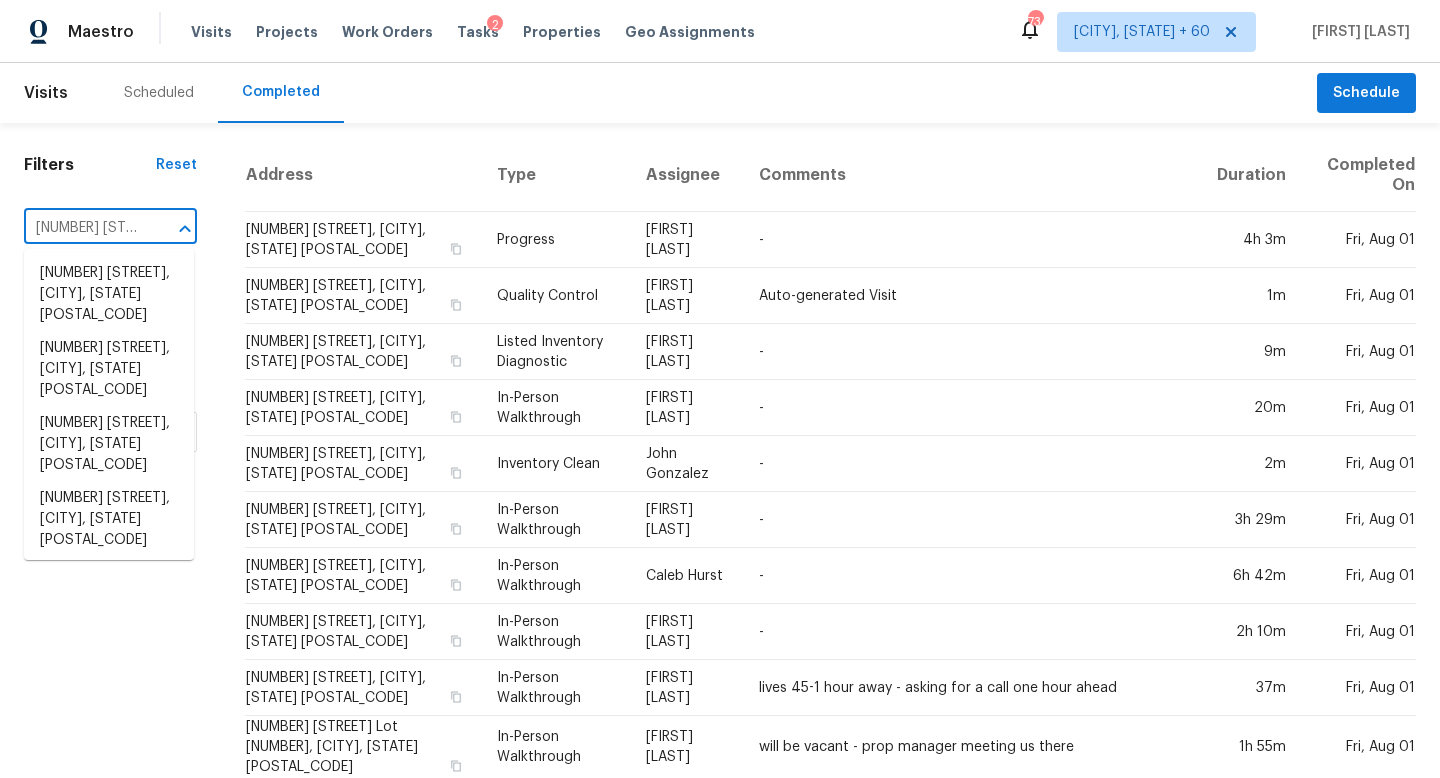 scroll, scrollTop: 0, scrollLeft: 147, axis: horizontal 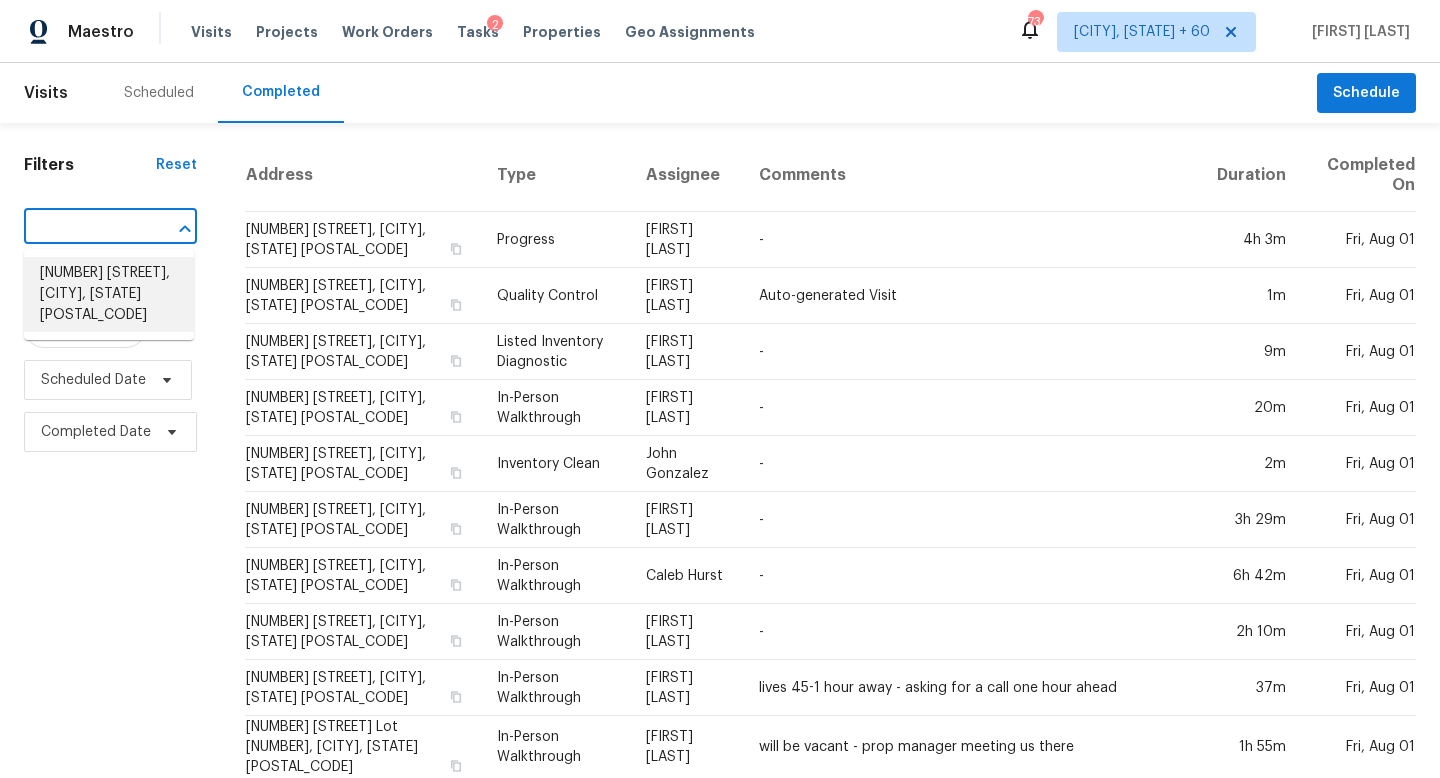 click on "4928 Oak Barrel Dr, Antioch, TN 37013" at bounding box center (109, 294) 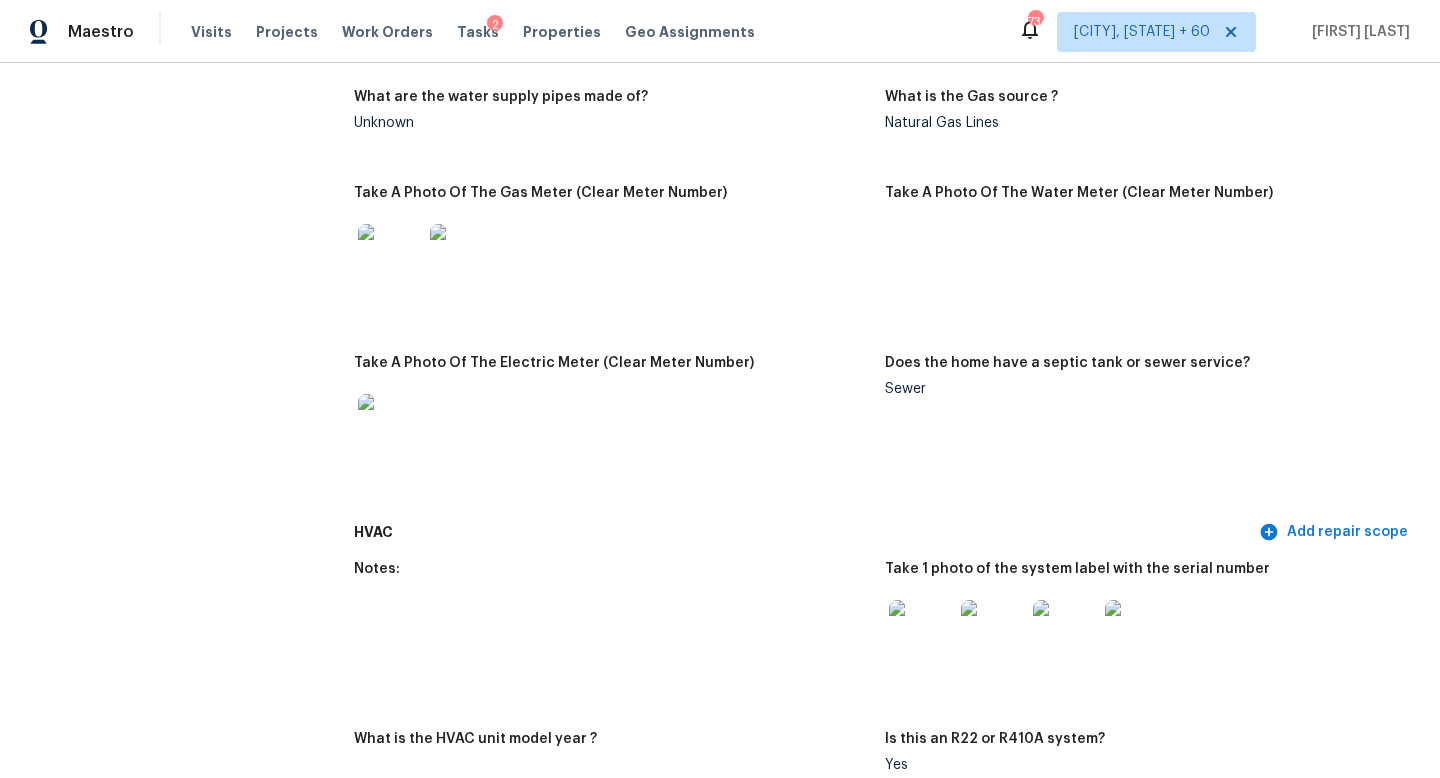 scroll, scrollTop: 0, scrollLeft: 0, axis: both 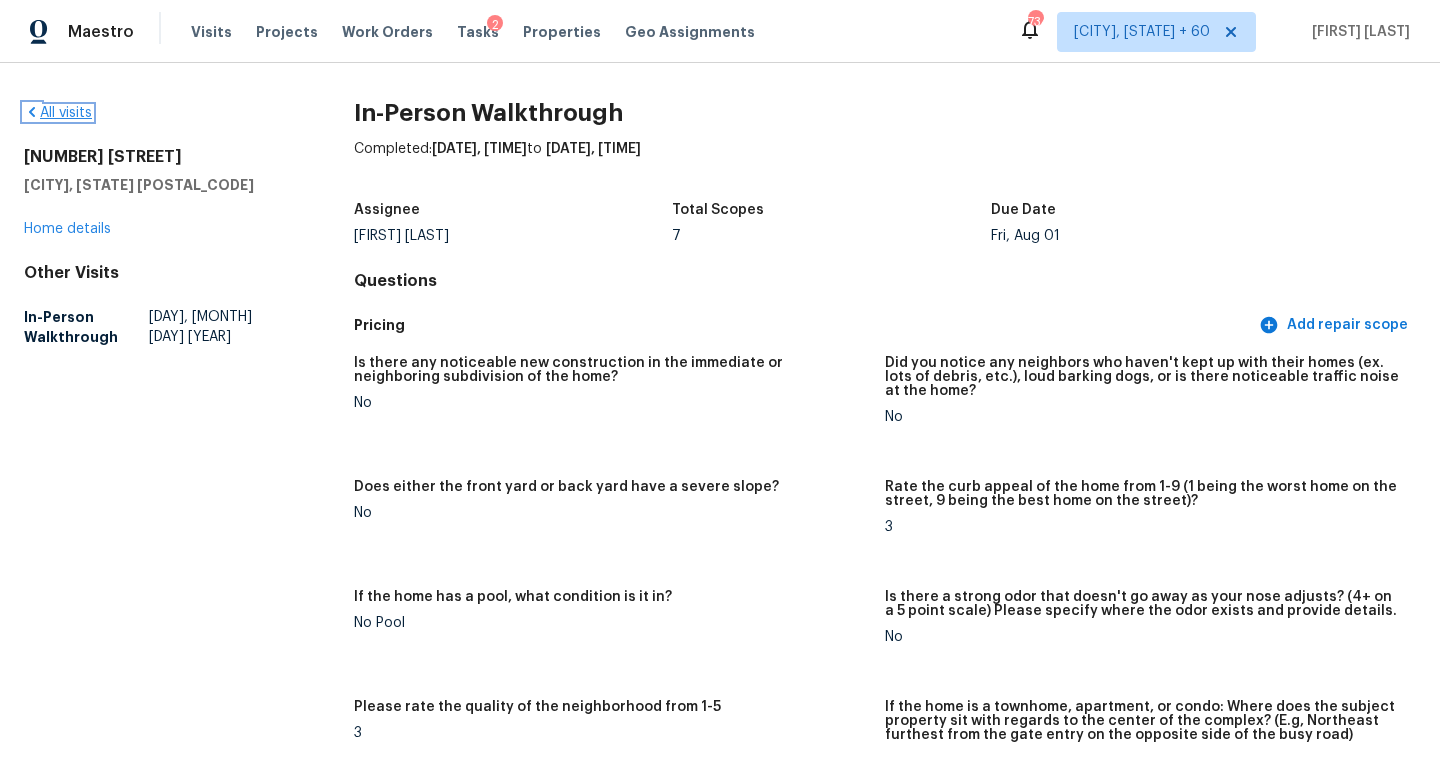 click on "All visits" at bounding box center [58, 113] 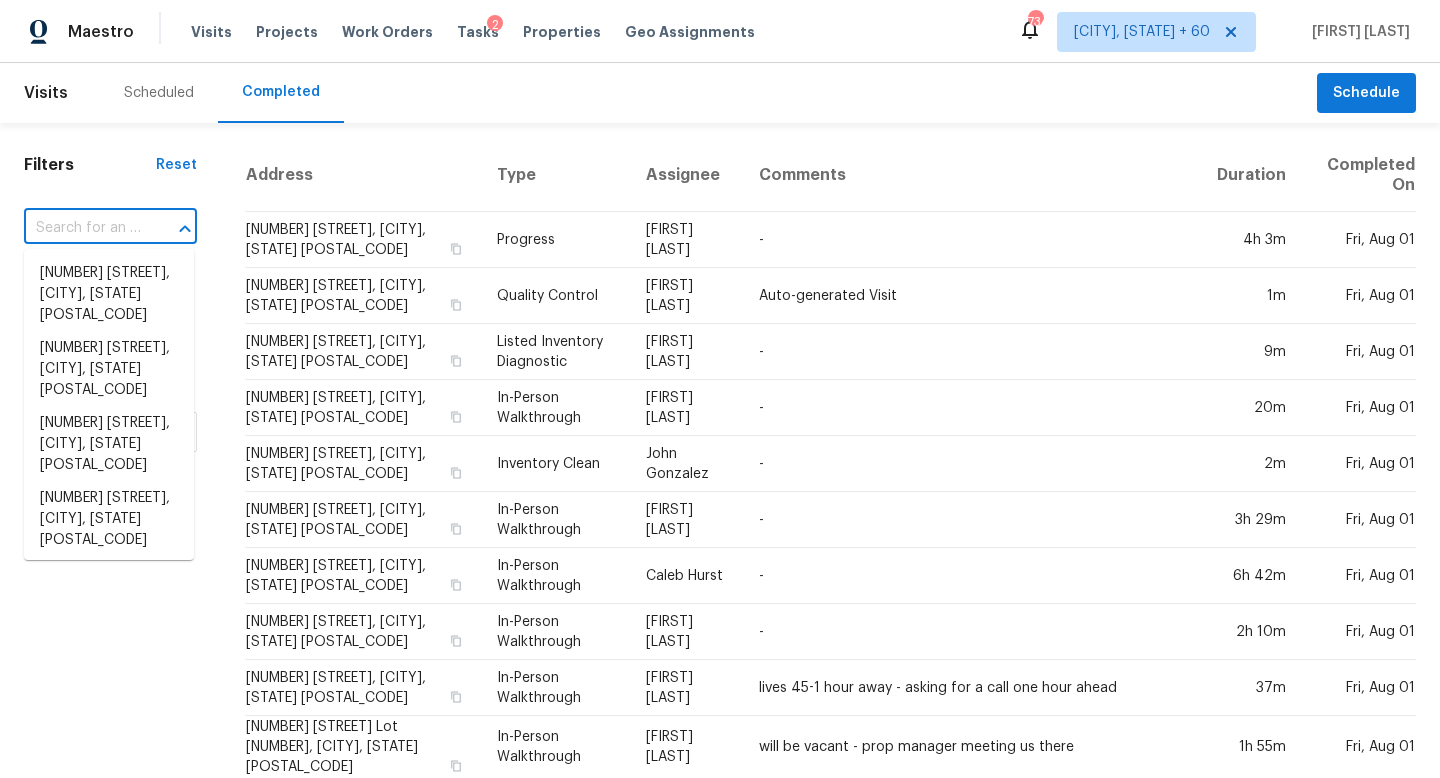 click at bounding box center (82, 228) 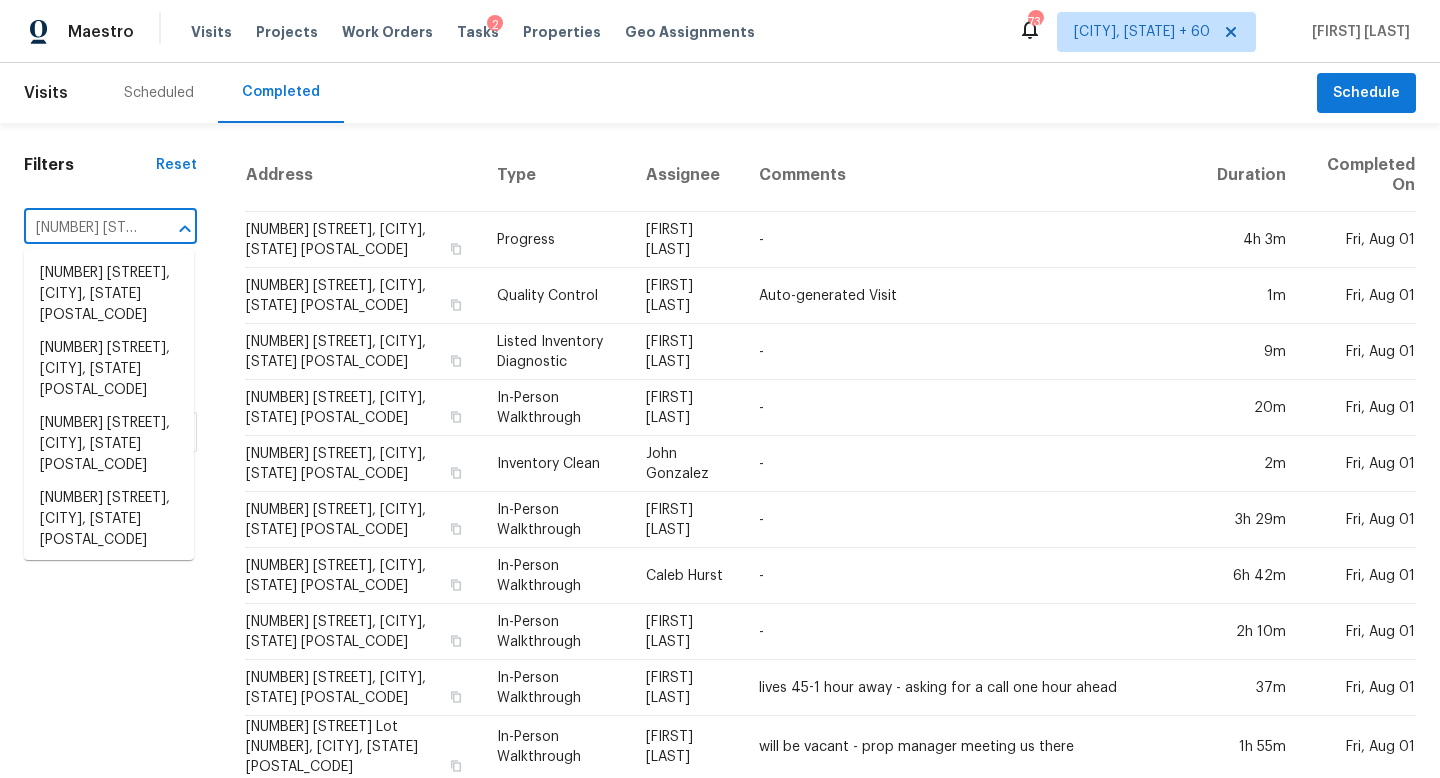 scroll, scrollTop: 0, scrollLeft: 128, axis: horizontal 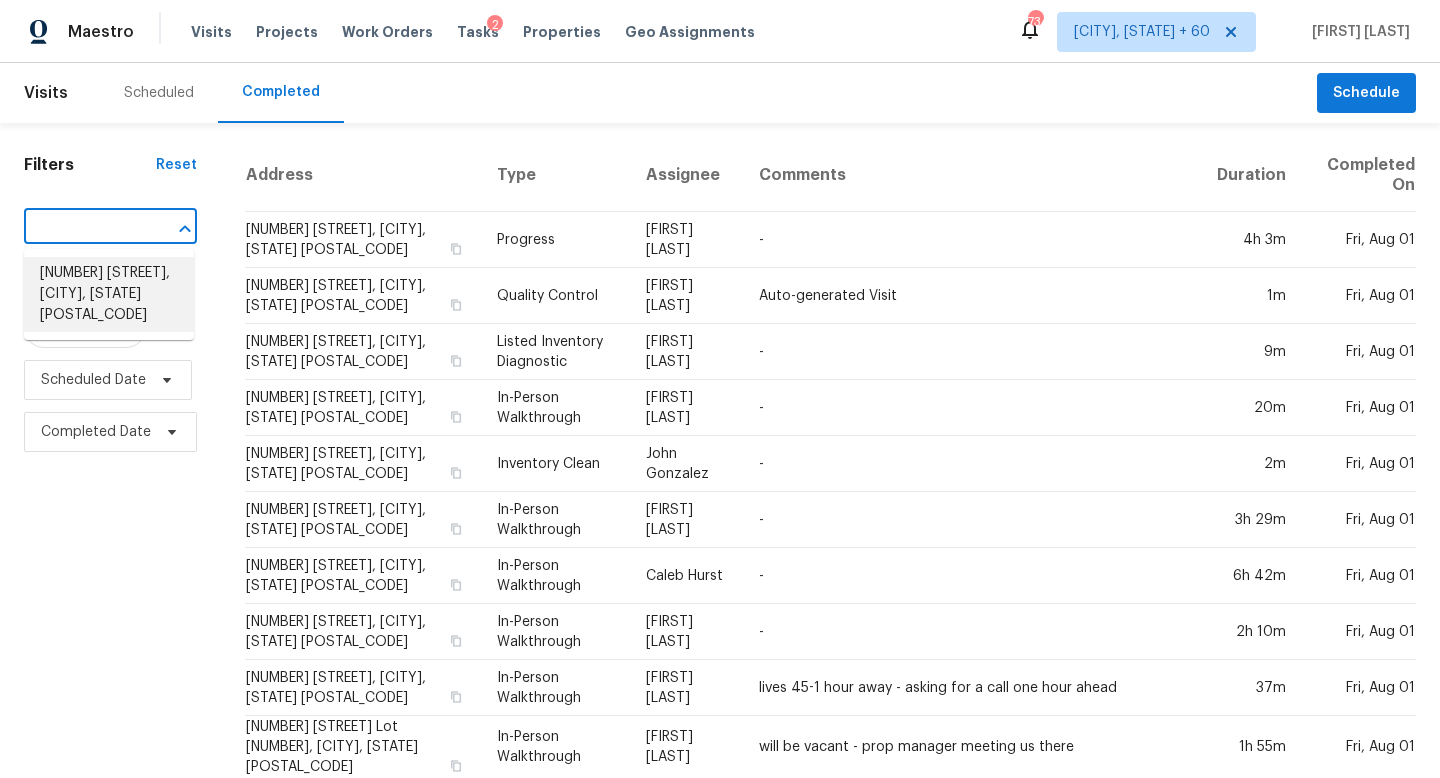 click on "238 Roma Dr, Duncanville, TX 75116" at bounding box center [109, 294] 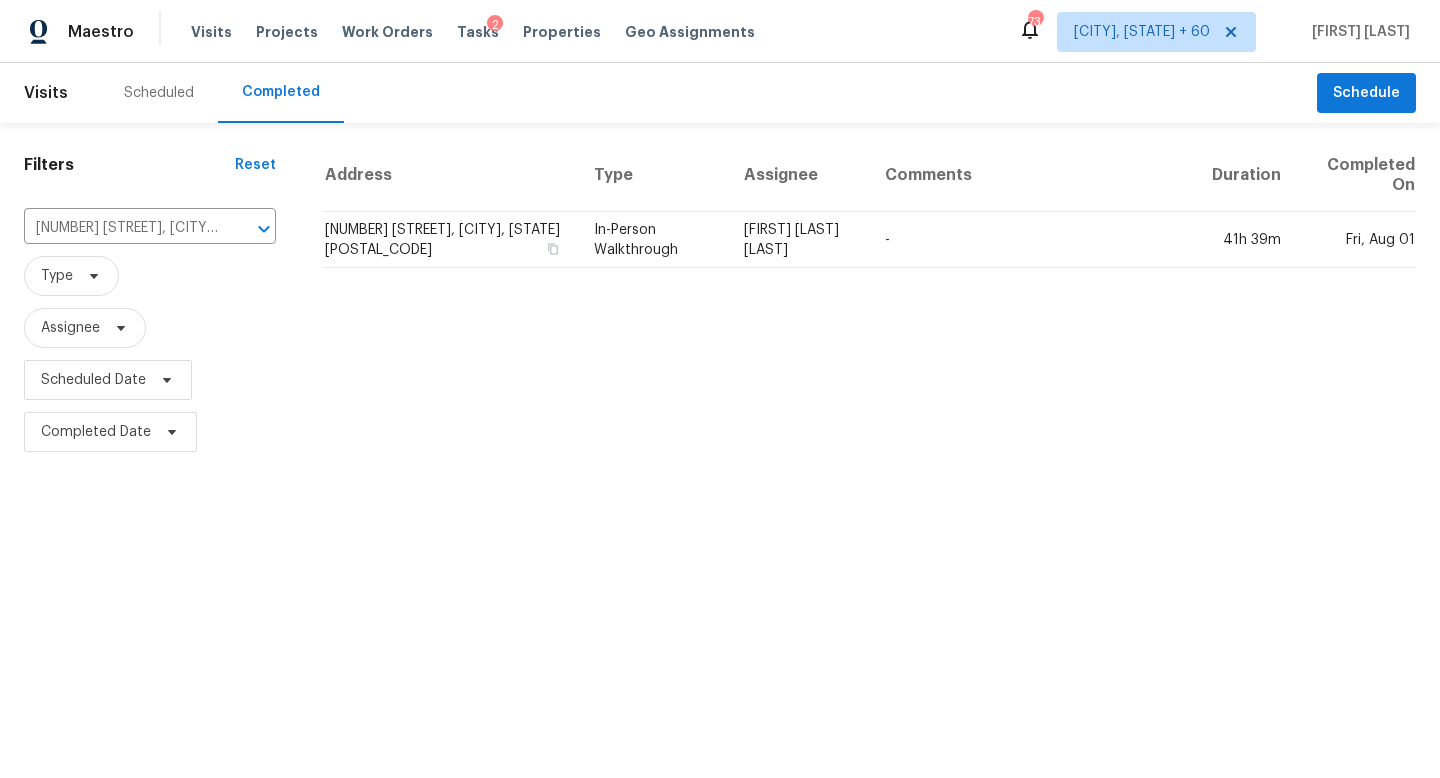click on "Address Type Assignee Comments Duration Completed On 238 Roma Dr, Duncanville, TX 75116 In-Person Walkthrough Francisco Balcazar Serrato - 41h 39m Fri, Aug 01" at bounding box center [870, 298] 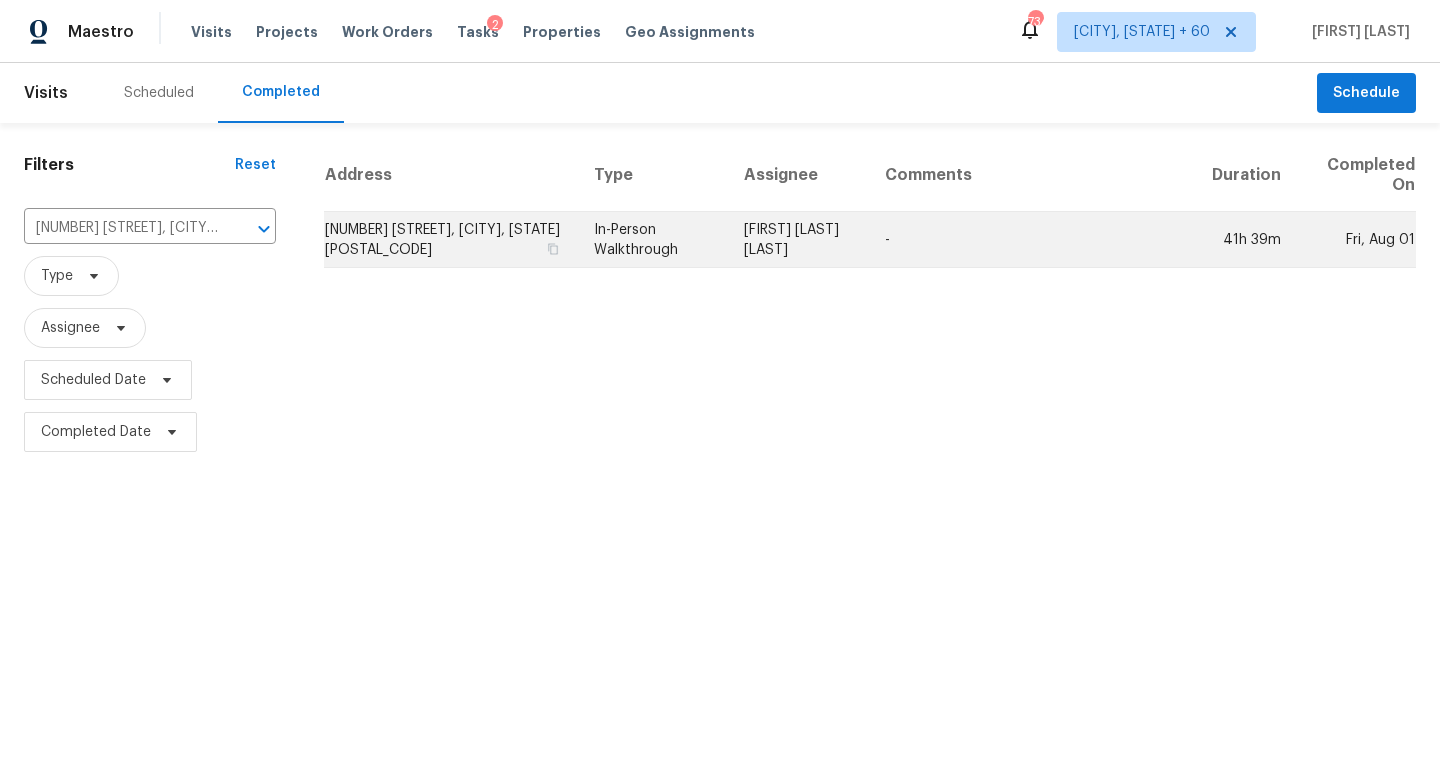 click on "Francisco Balcazar Serrato" at bounding box center [798, 240] 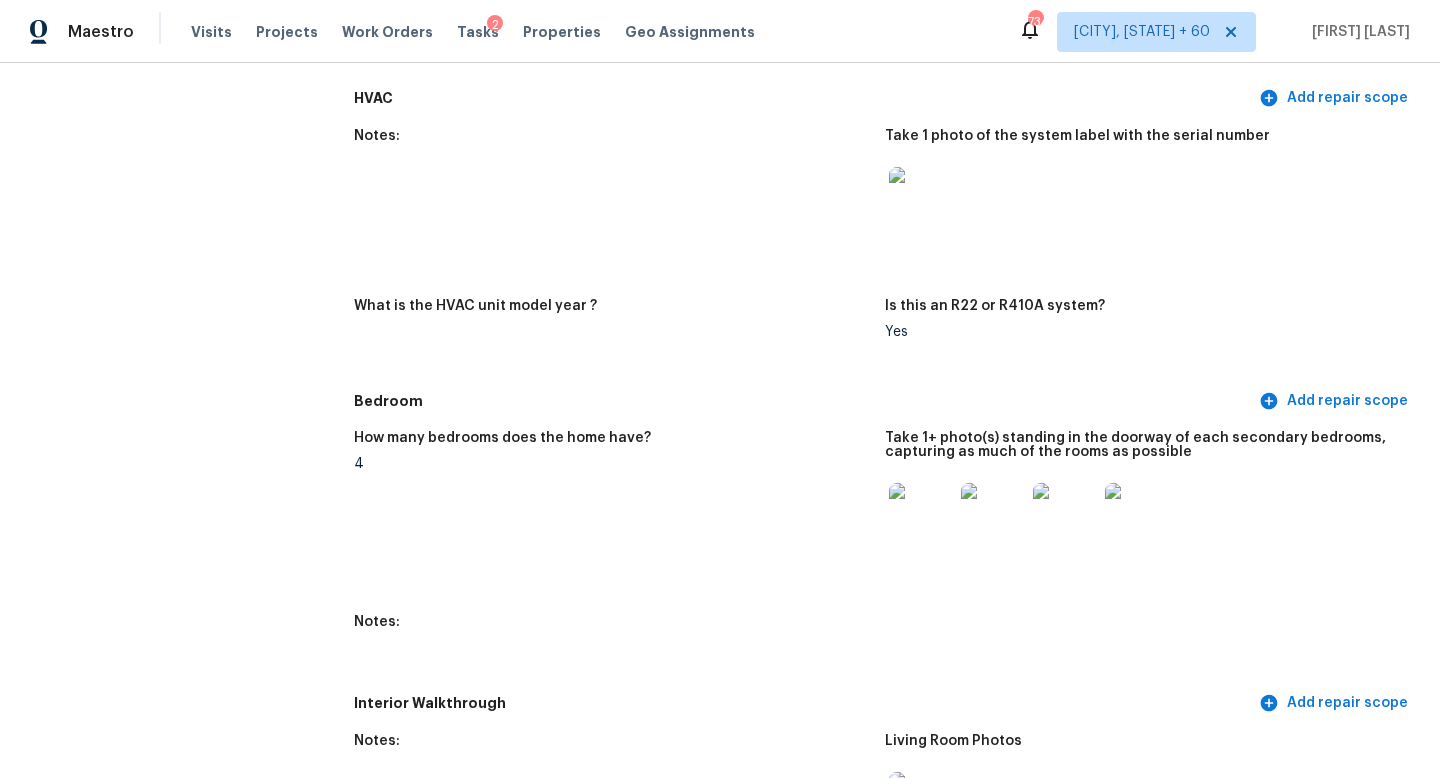 scroll, scrollTop: 0, scrollLeft: 0, axis: both 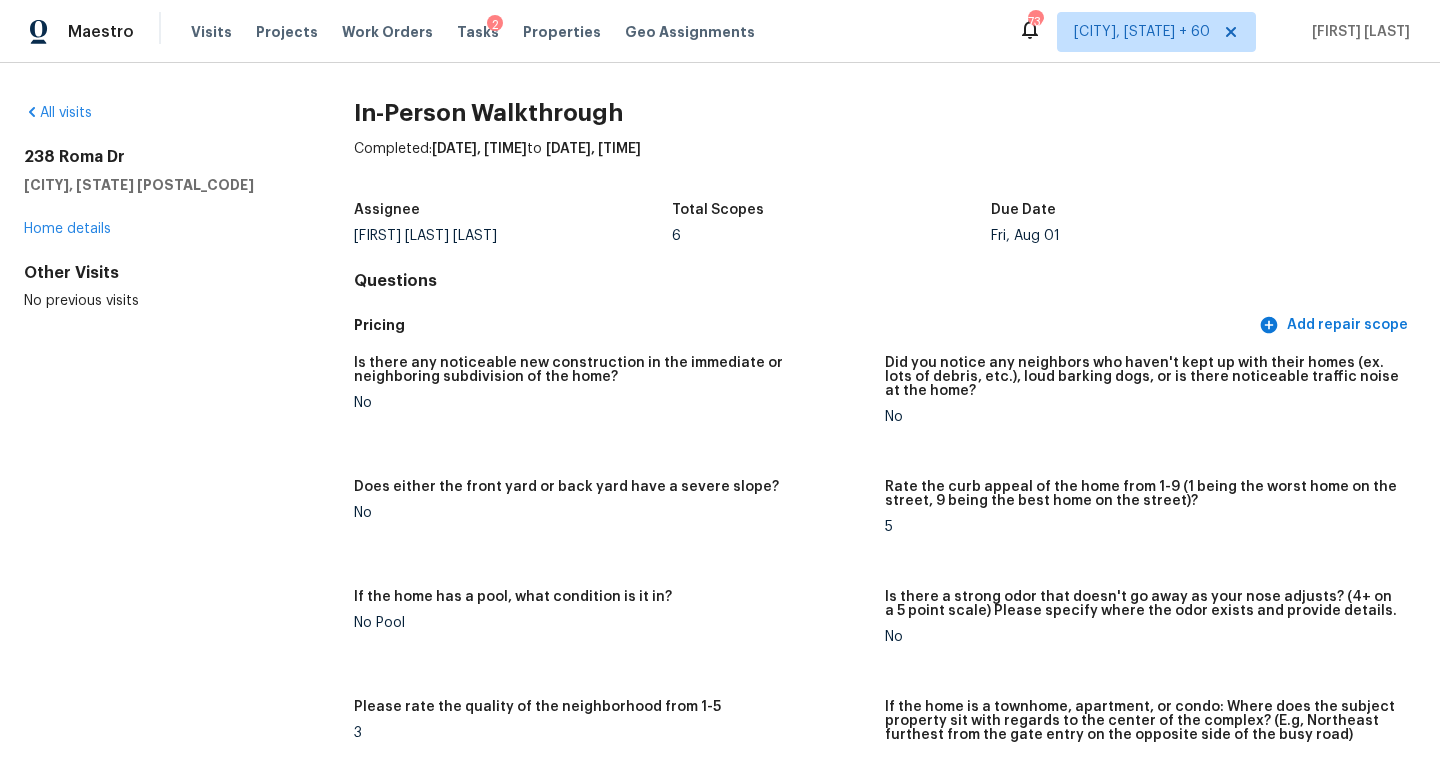 click on "All visits 238 Roma Dr Duncanville, TX 75116 Home details Other Visits No previous visits In-Person Walkthrough Completed:  7/30/2025, 19:21 PM  to   8/1/2025, 13:00 PM Assignee Francisco Balcazar Serrato Total Scopes 6 Due Date Fri, Aug 01 Questions Pricing Add repair scope Is there any noticeable new construction in the immediate or neighboring subdivision of the home? No Did you notice any neighbors who haven't kept up with their homes (ex. lots of debris, etc.), loud barking dogs, or is there noticeable traffic noise at the home? No Does either the front yard or back yard have a severe slope? No Rate the curb appeal of the home from 1-9 (1 being the worst home on the street, 9 being the best home on the street)? 5 If the home has a pool, what condition is it in? No Pool Is there a strong odor that doesn't go away as your nose adjusts? (4+ on a 5 point scale) Please specify where the odor exists and provide details. No Please rate the quality of the neighborhood from 1-5 3 Exterior Add repair scope Notes:" at bounding box center [720, 420] 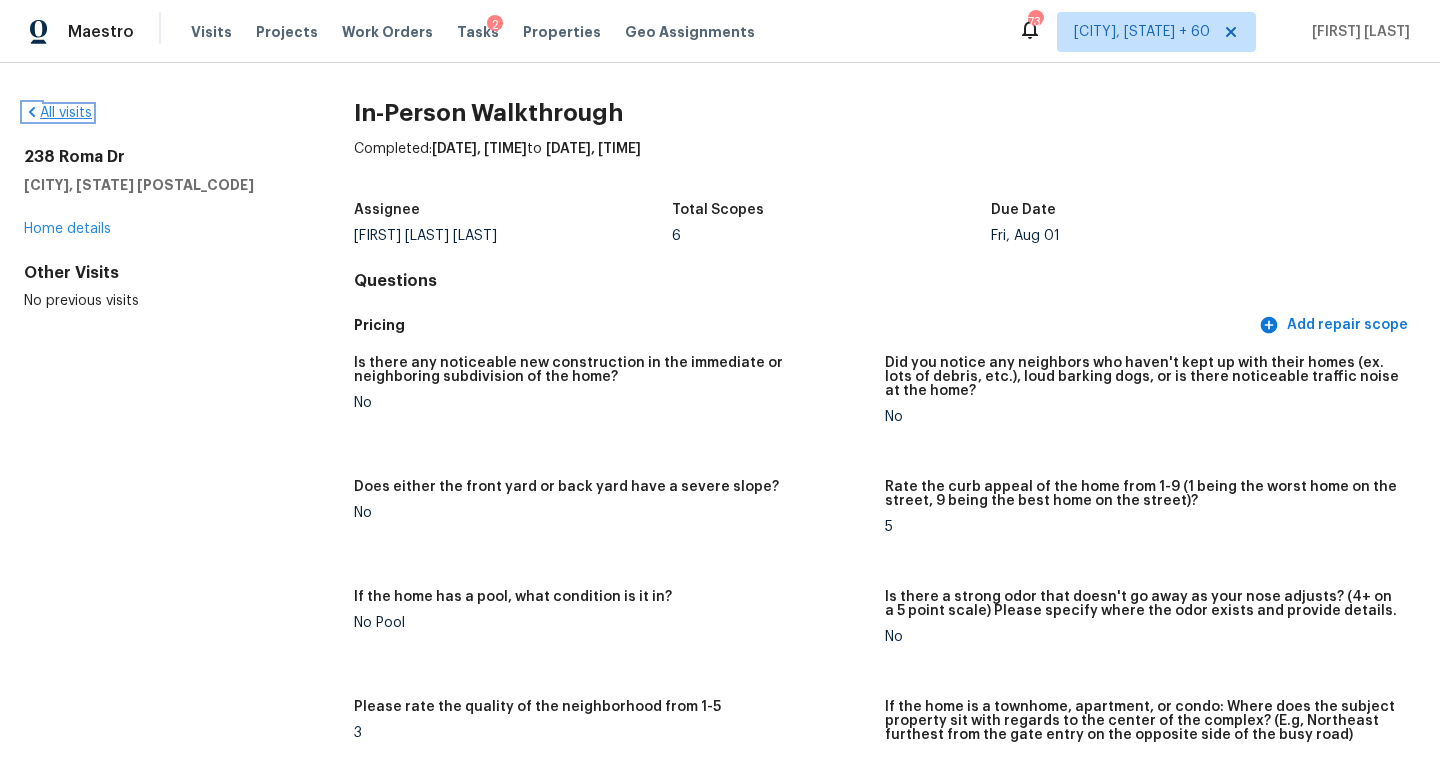 click on "All visits" at bounding box center [58, 113] 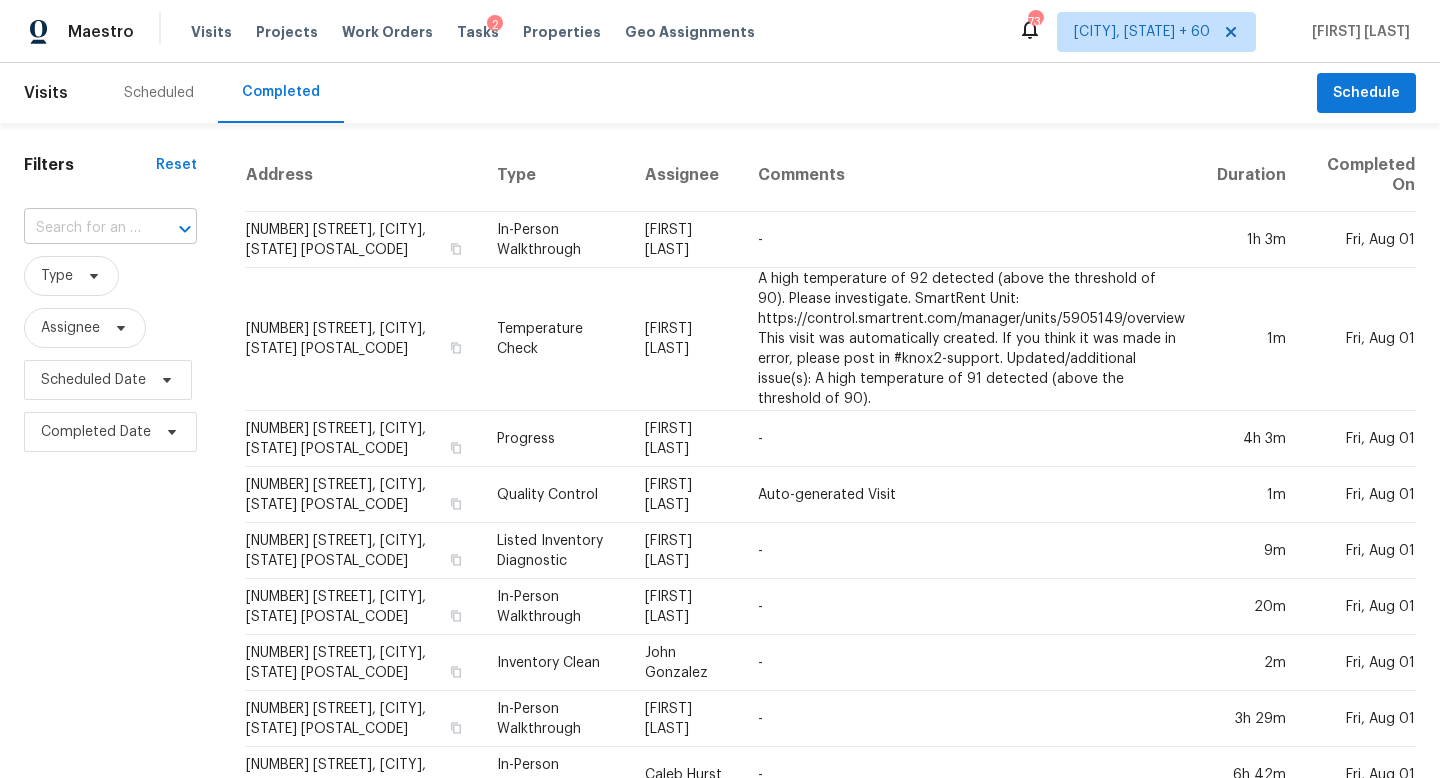 click at bounding box center (82, 228) 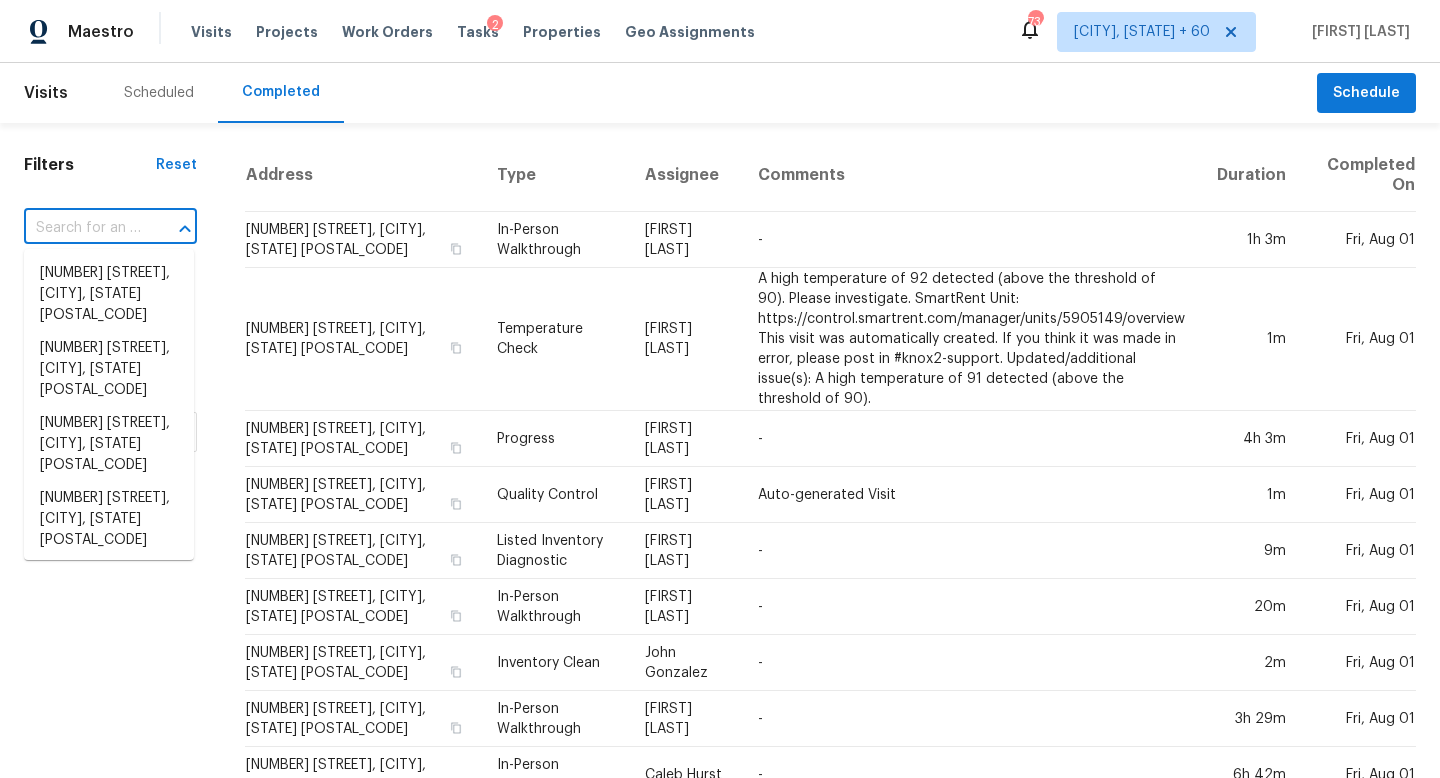 paste on "376 Win Ct, San Jacinto, CA 92583" 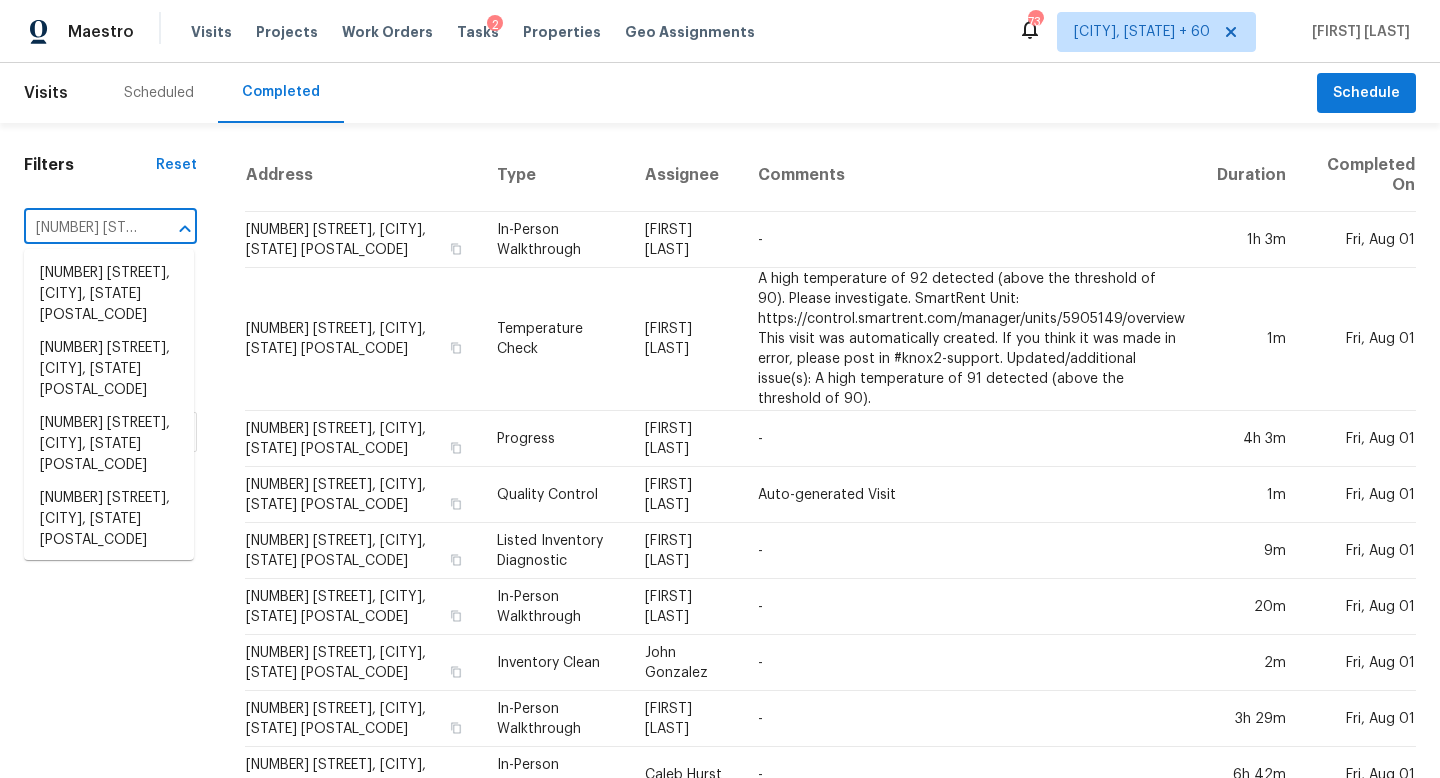 scroll, scrollTop: 0, scrollLeft: 123, axis: horizontal 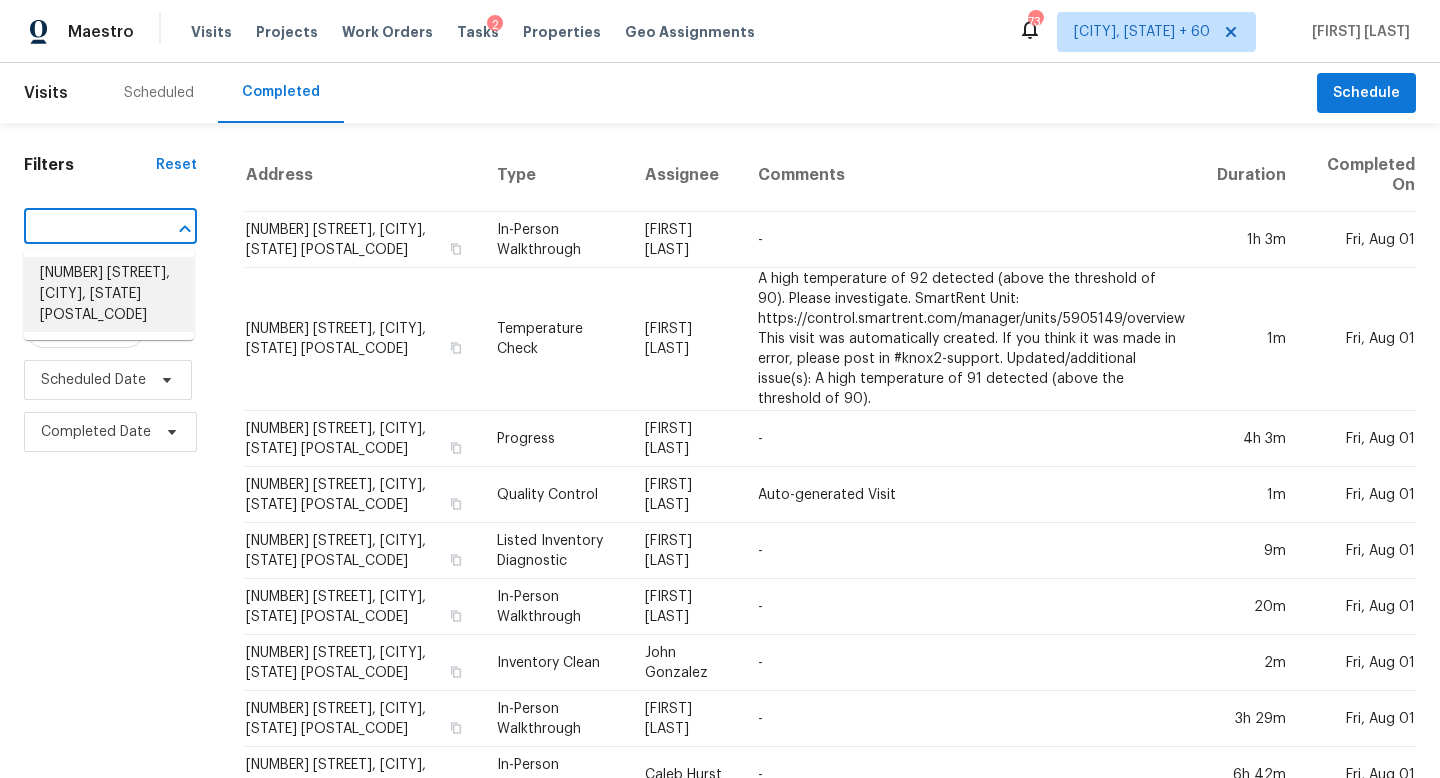 click on "376 Win Ct, San Jacinto, CA 92583" at bounding box center [109, 294] 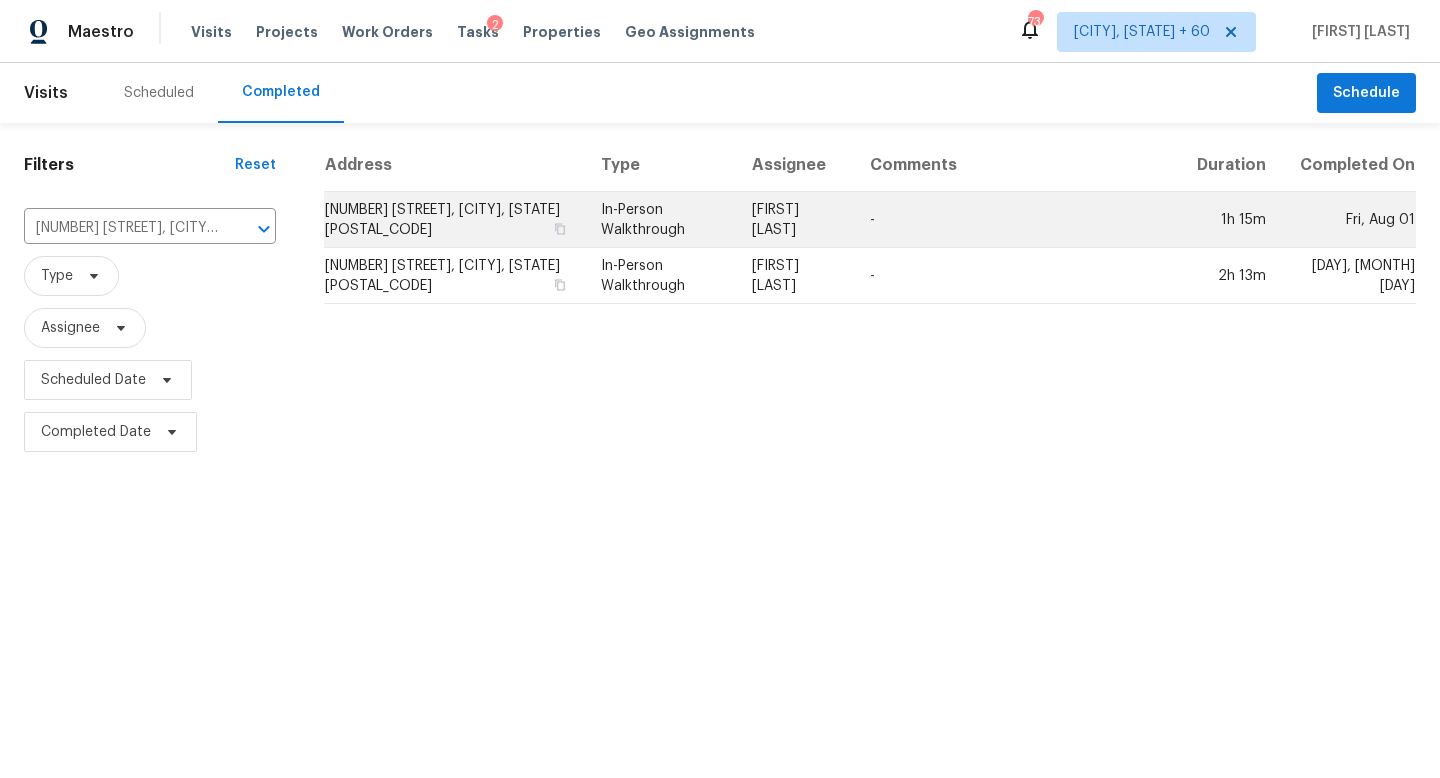 click on "In-Person Walkthrough" at bounding box center [660, 220] 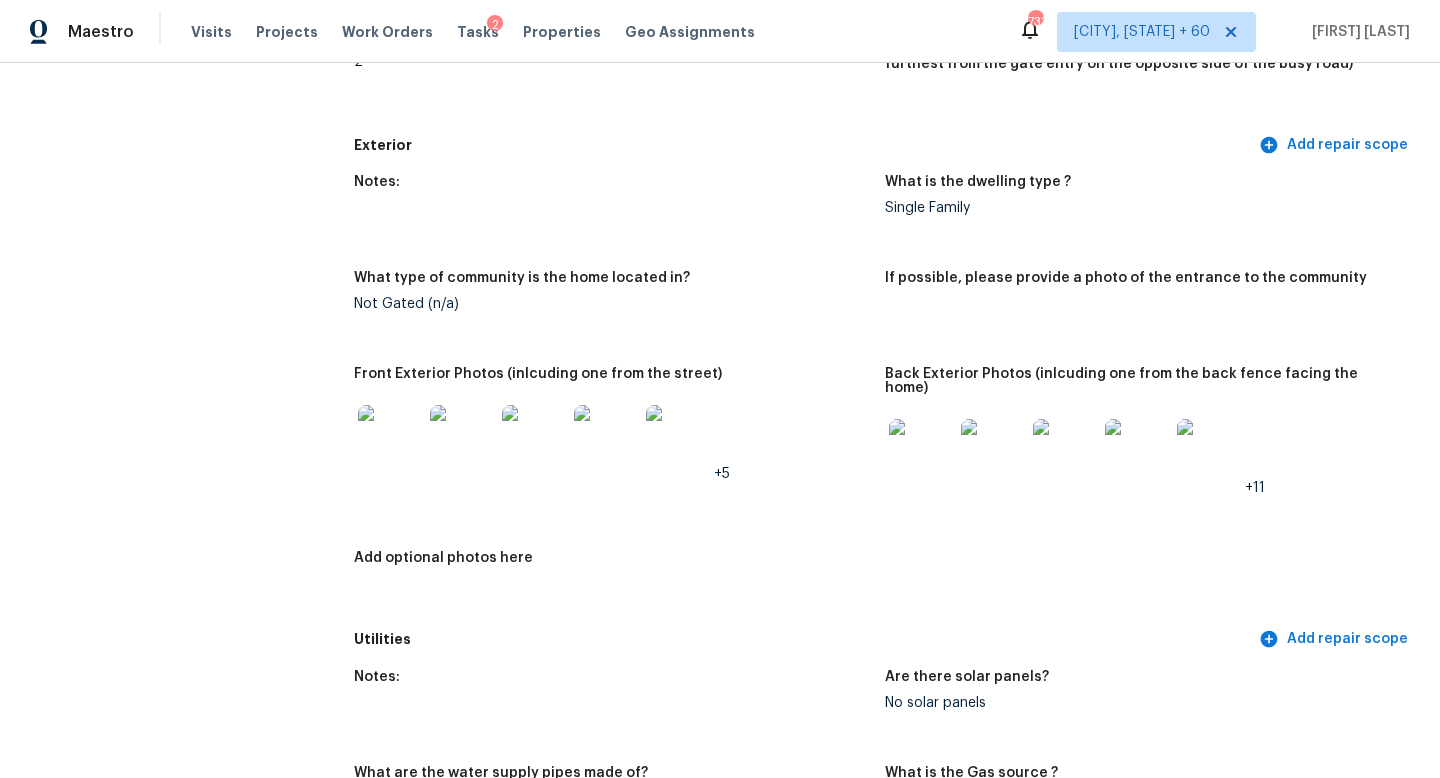 scroll, scrollTop: 0, scrollLeft: 0, axis: both 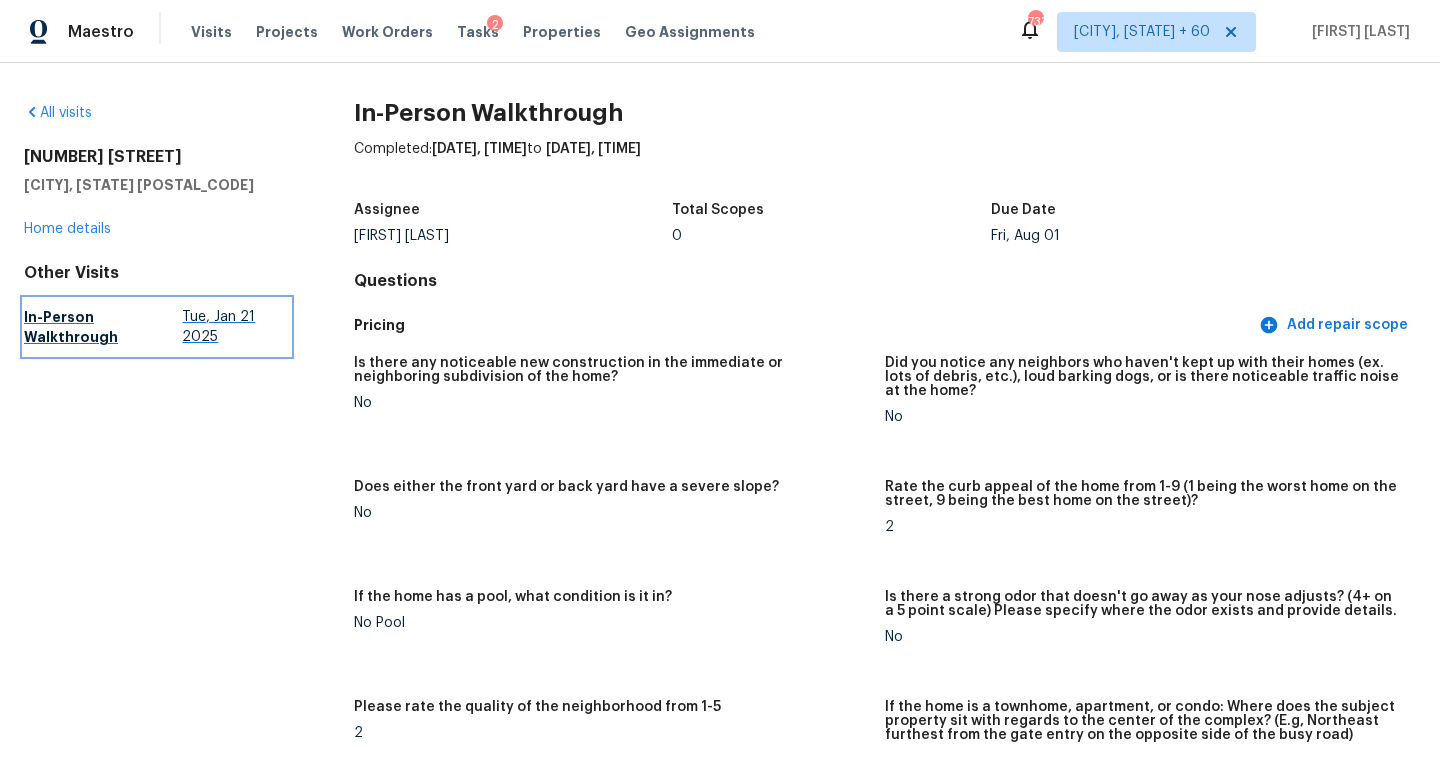click on "In-Person Walkthrough" at bounding box center (103, 327) 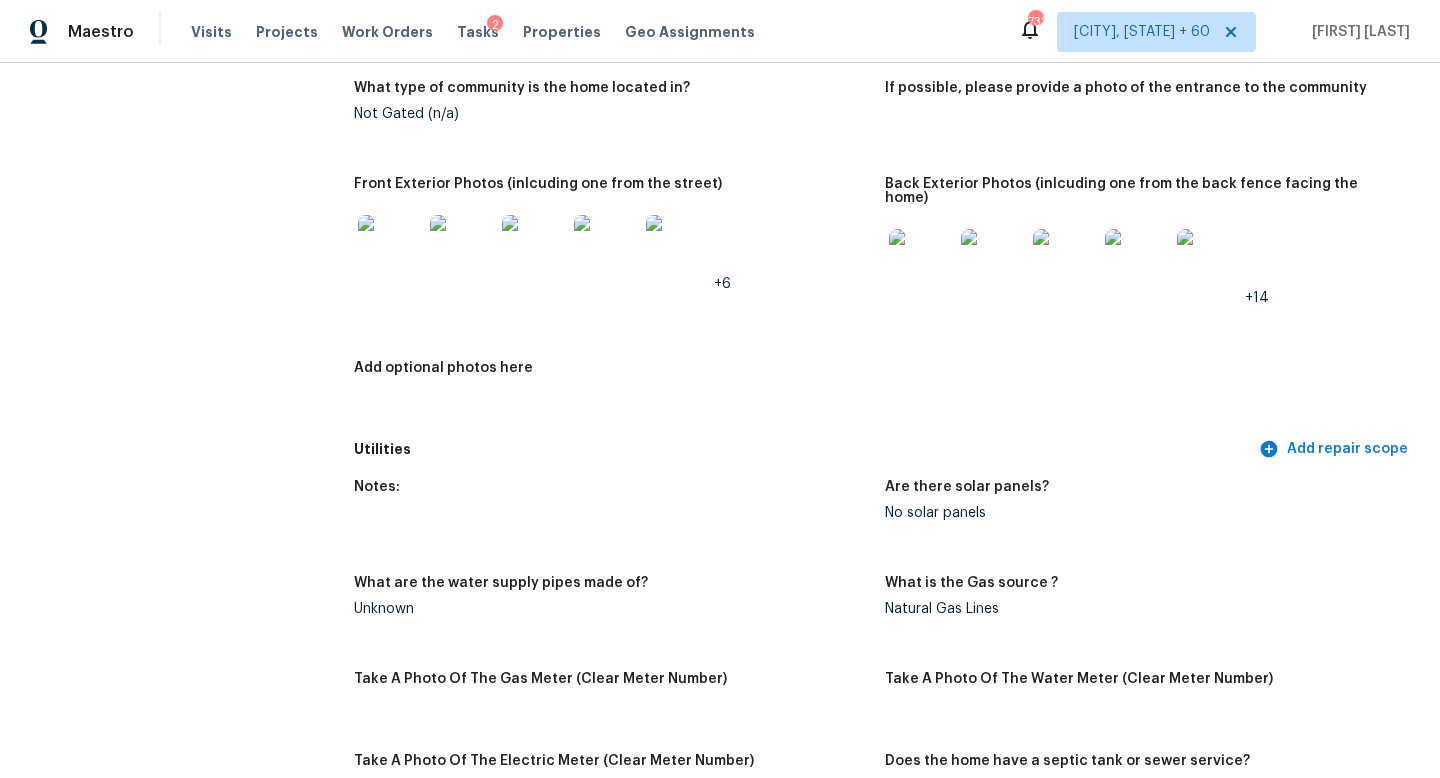 scroll, scrollTop: 0, scrollLeft: 0, axis: both 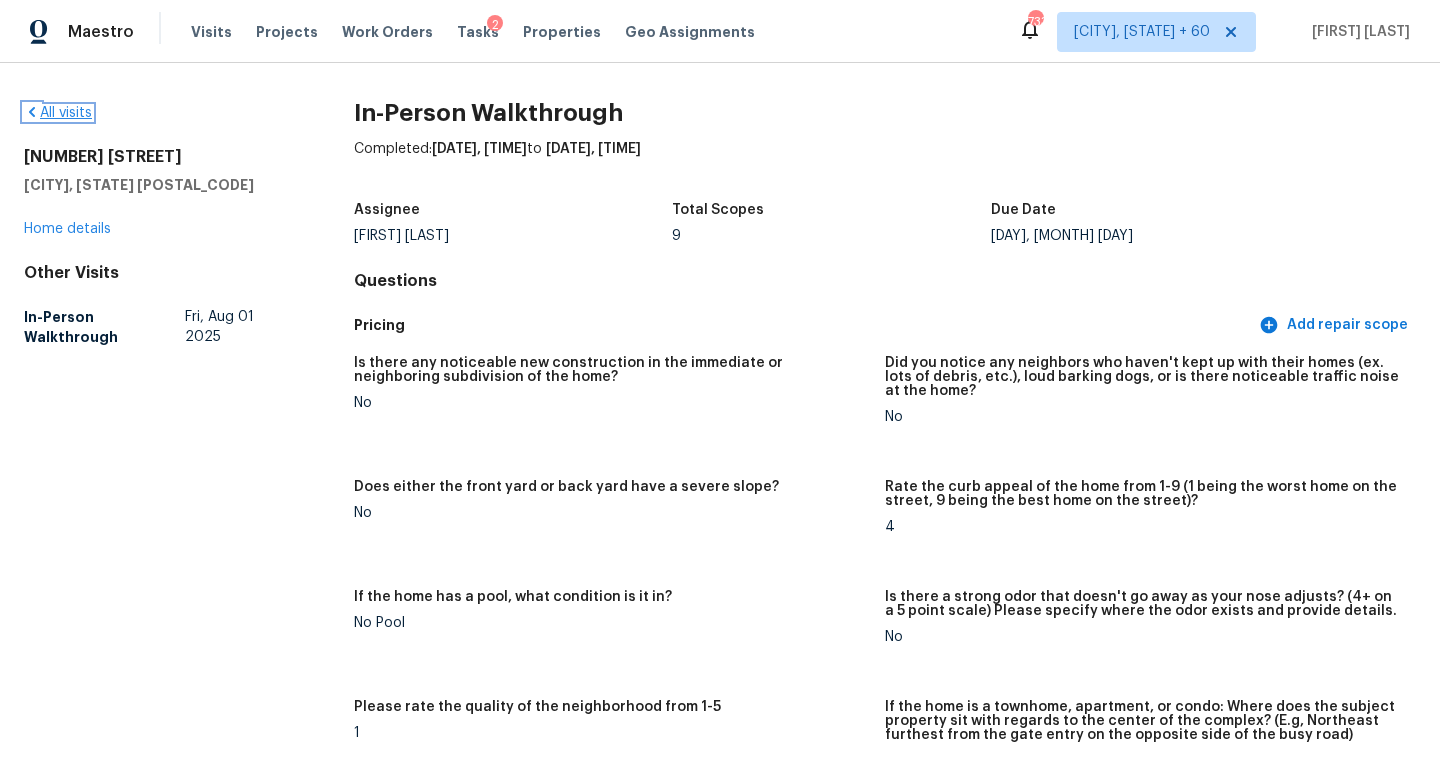 click on "All visits" at bounding box center [58, 113] 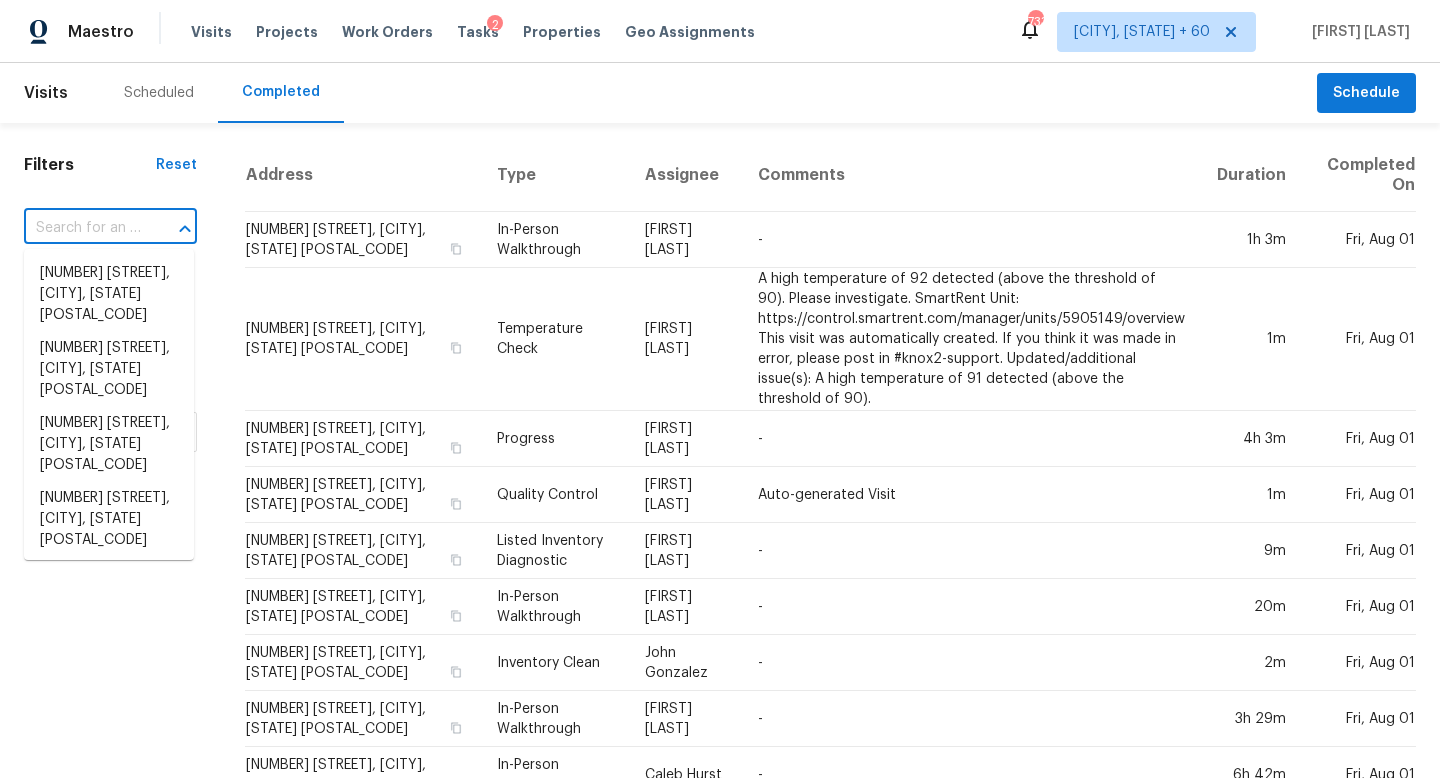 click at bounding box center [82, 228] 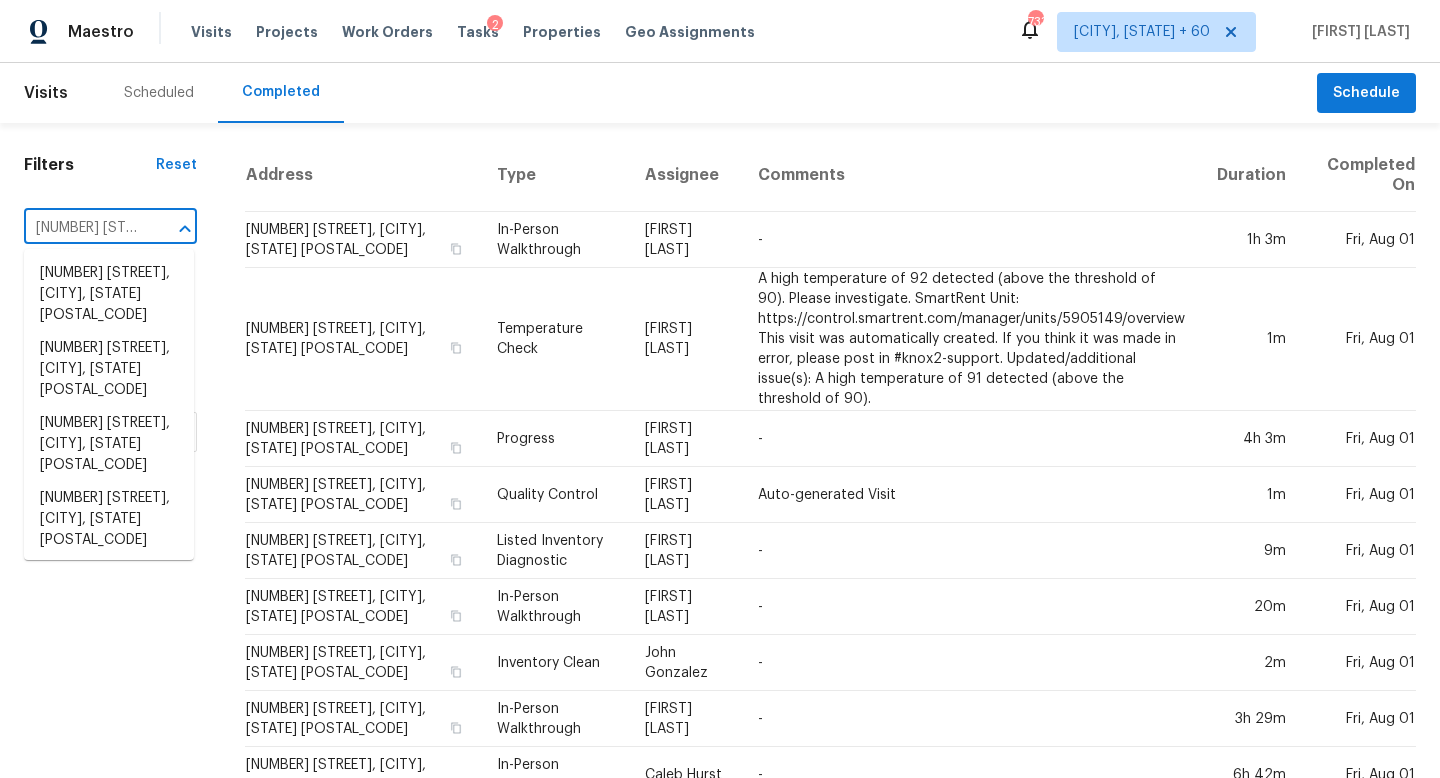 scroll, scrollTop: 0, scrollLeft: 140, axis: horizontal 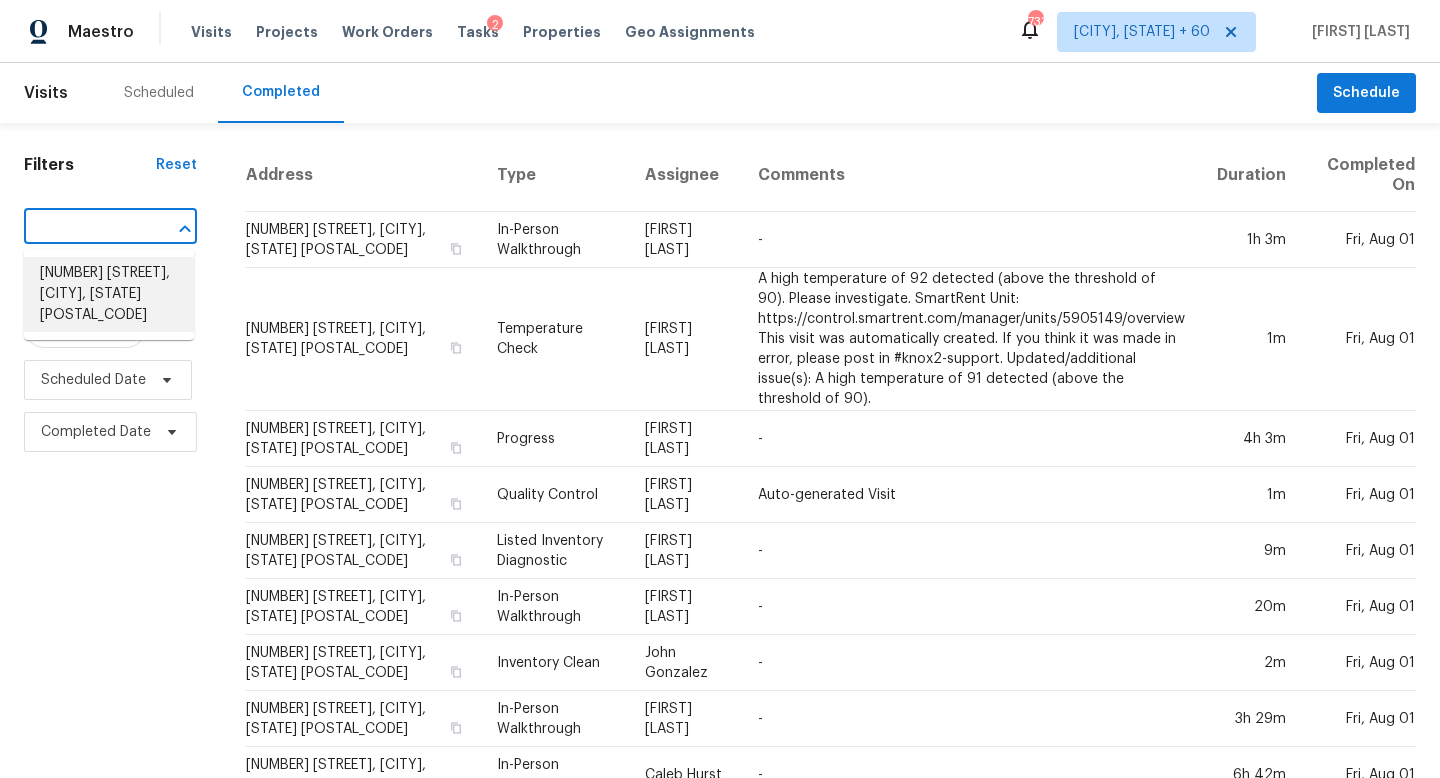 click on "7689 Johntimm Ct, Dublin, OH 43017" at bounding box center (109, 294) 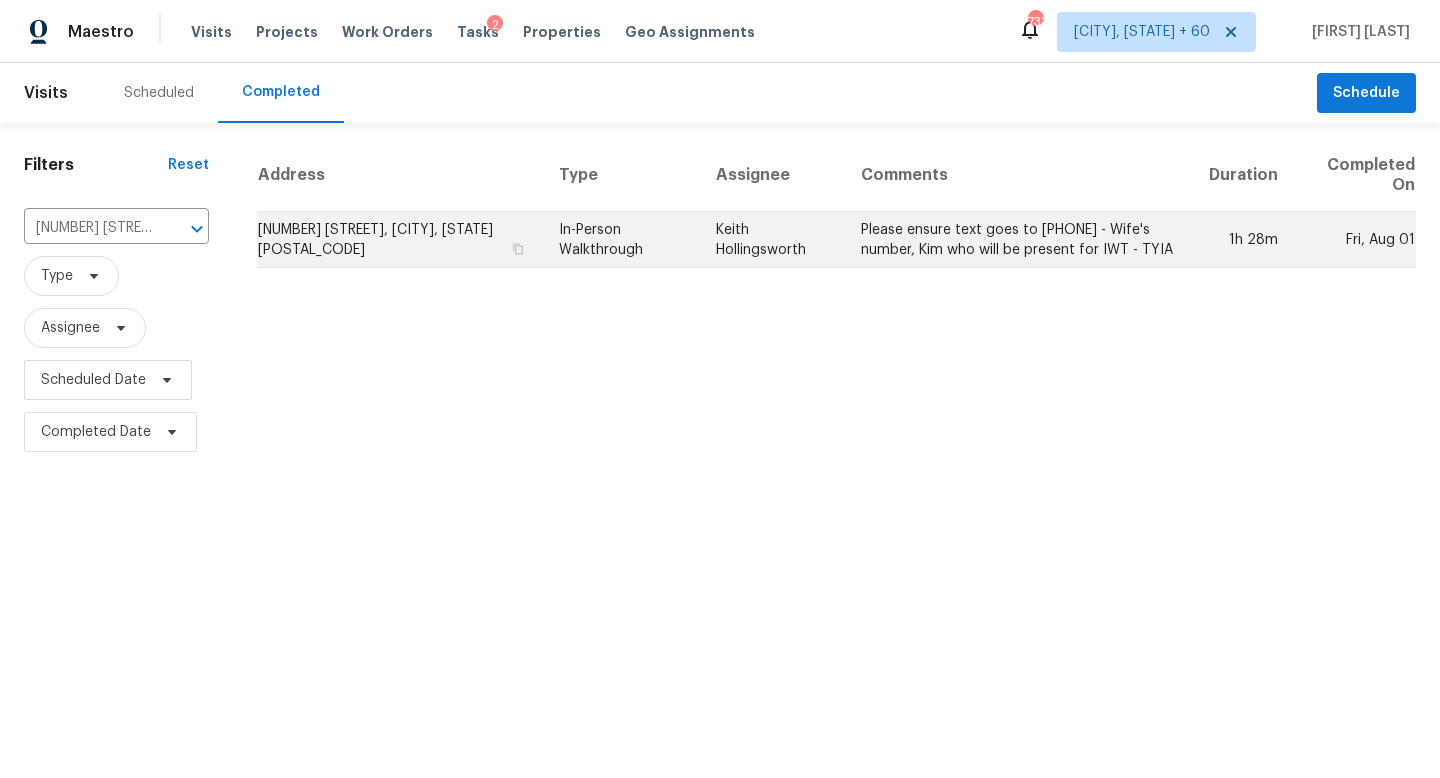 click on "Keith Hollingsworth" at bounding box center (772, 240) 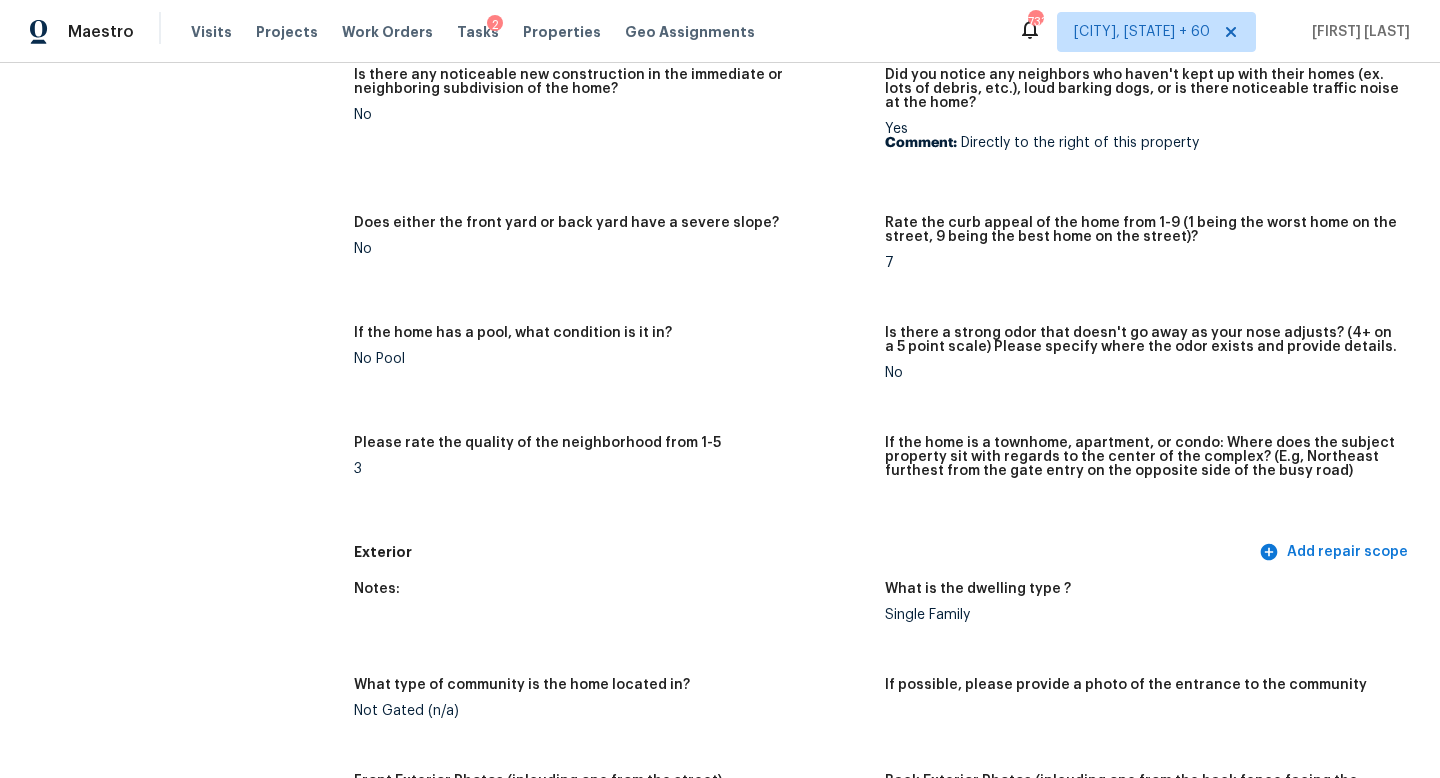 scroll, scrollTop: 0, scrollLeft: 0, axis: both 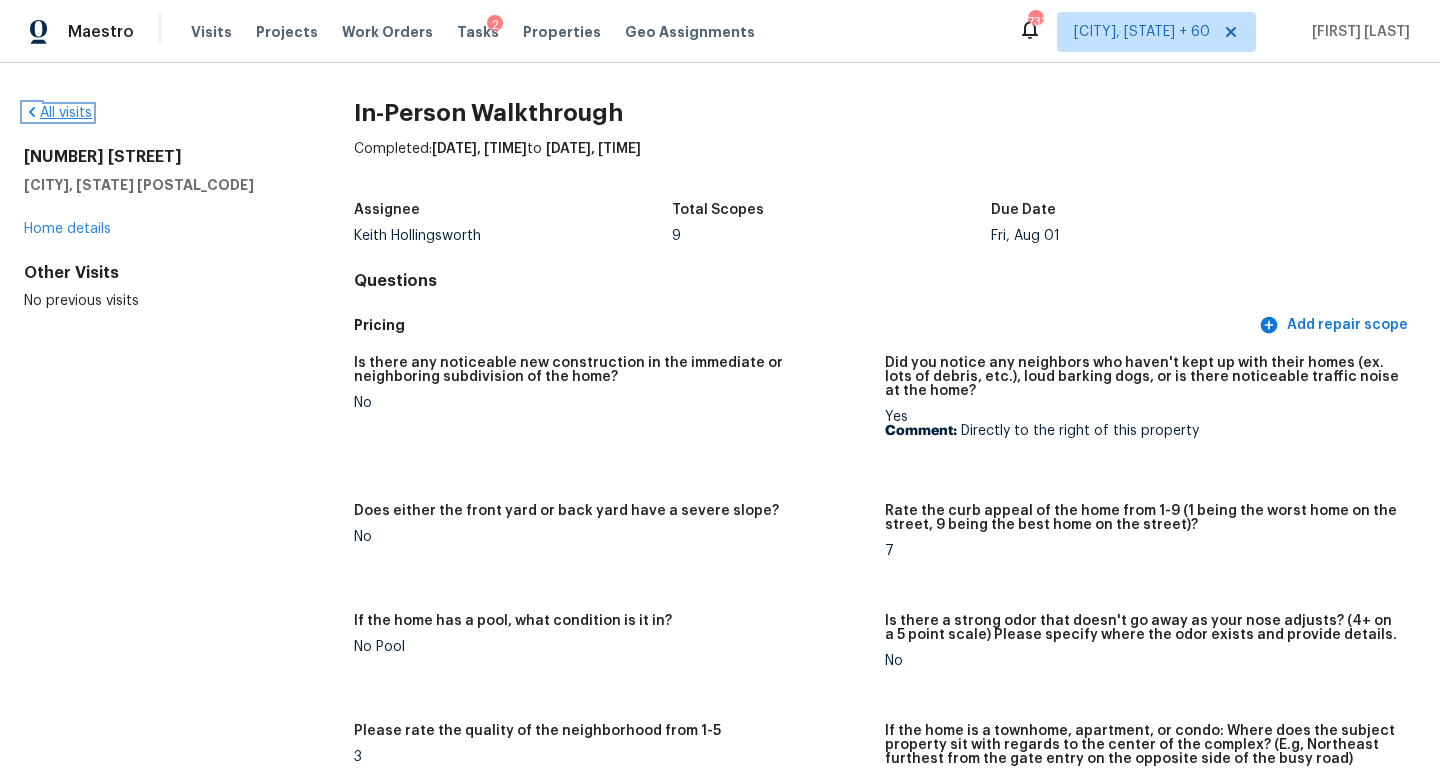 click on "All visits" at bounding box center (58, 113) 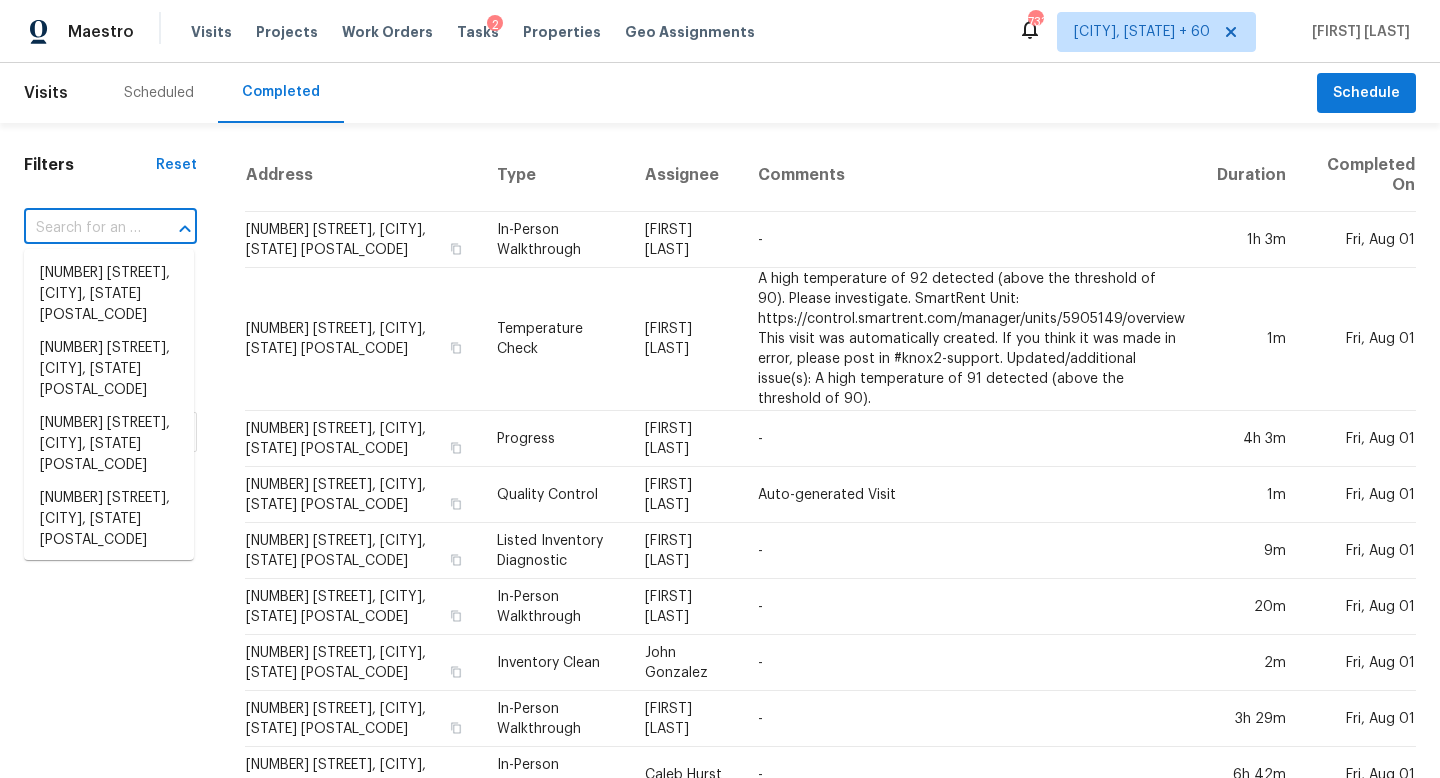 click at bounding box center [82, 228] 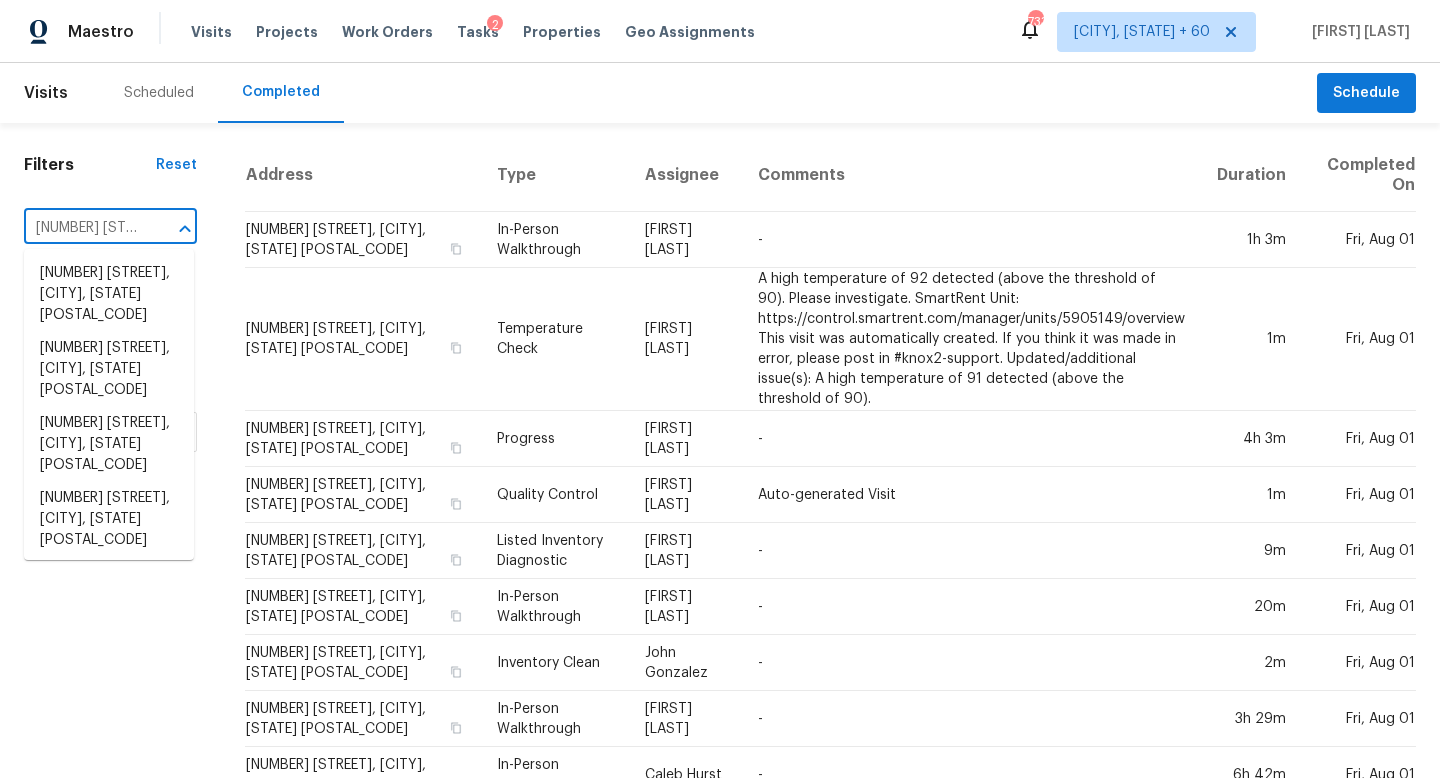 scroll, scrollTop: 0, scrollLeft: 203, axis: horizontal 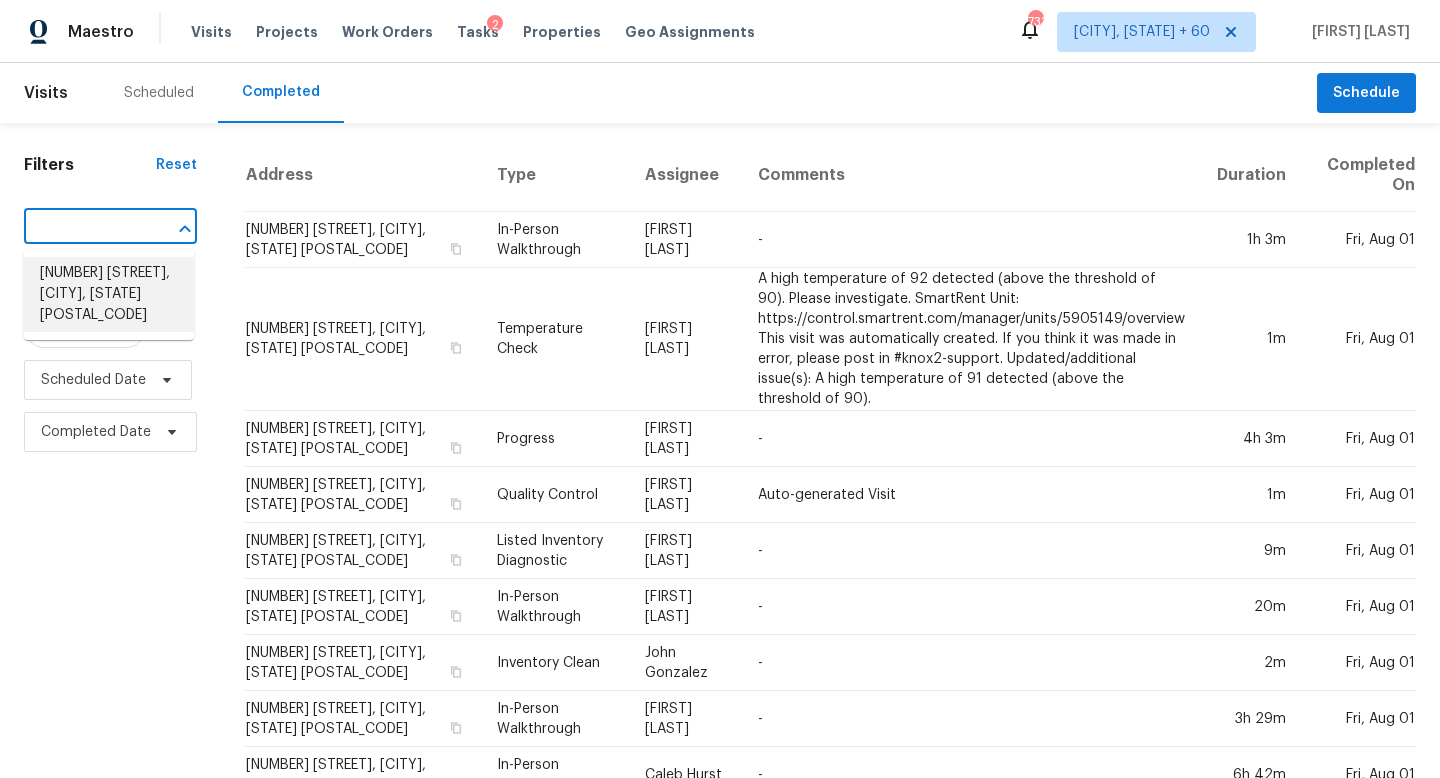 click on "4785 Live Oak Dr, Colorado Springs, CO 80916" at bounding box center [109, 294] 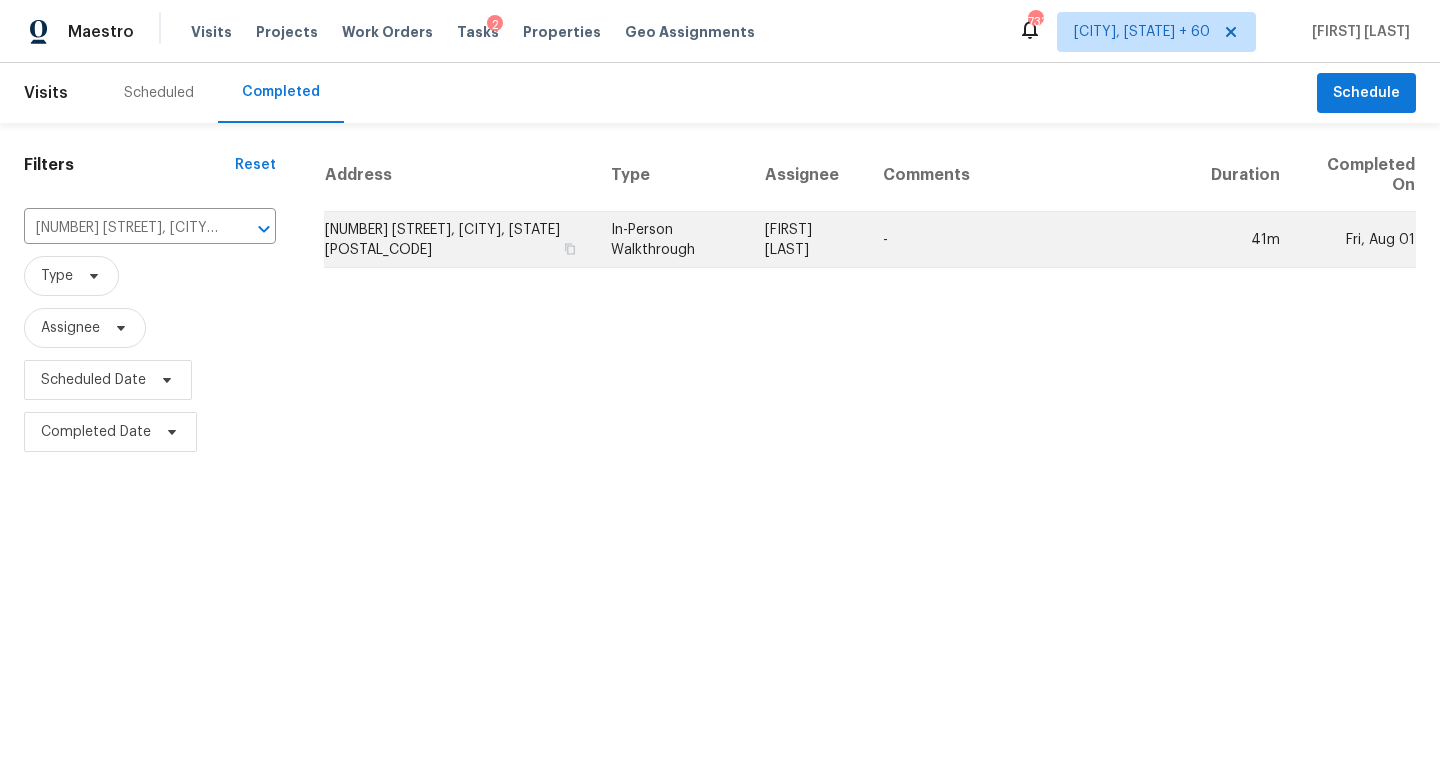 click on "[FIRST] [LAST]" at bounding box center [808, 240] 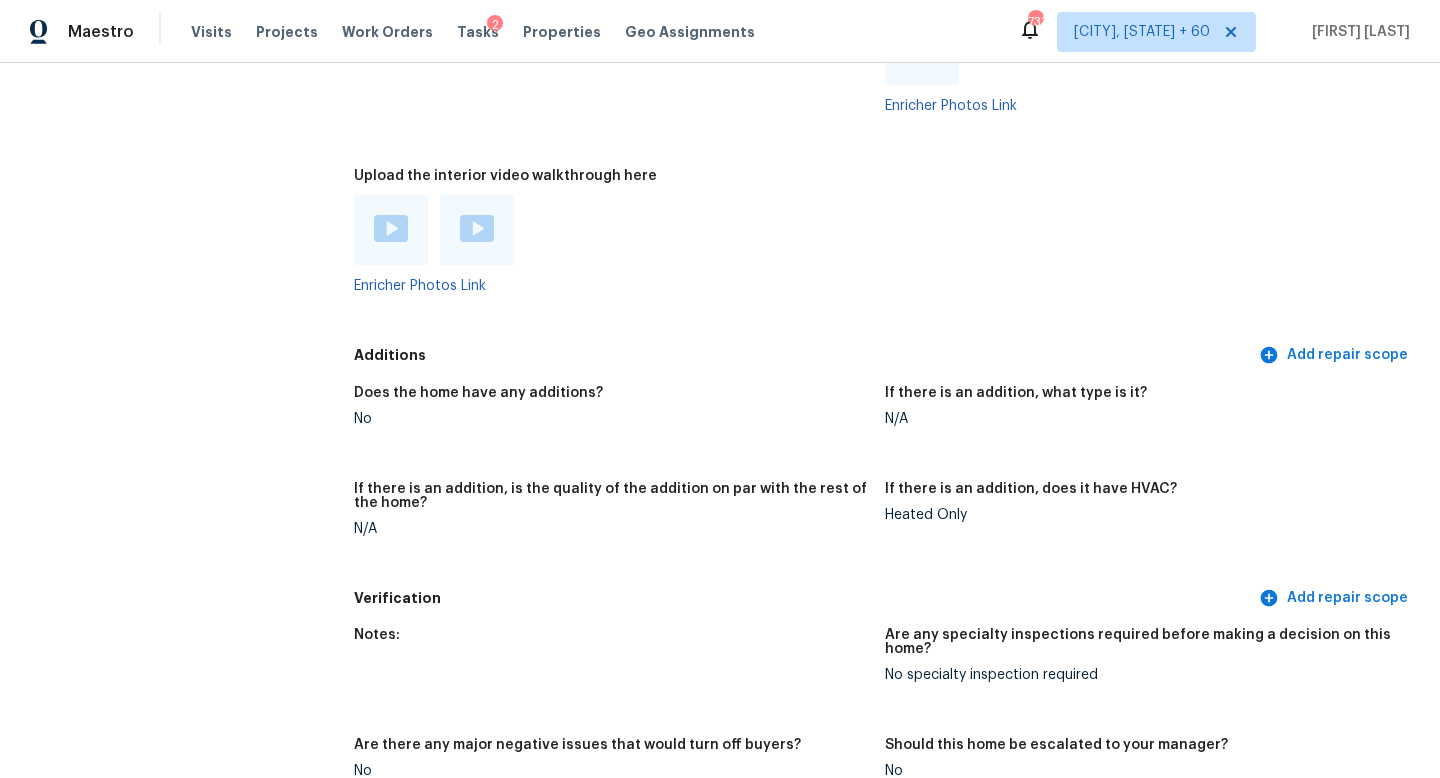 scroll, scrollTop: 4428, scrollLeft: 0, axis: vertical 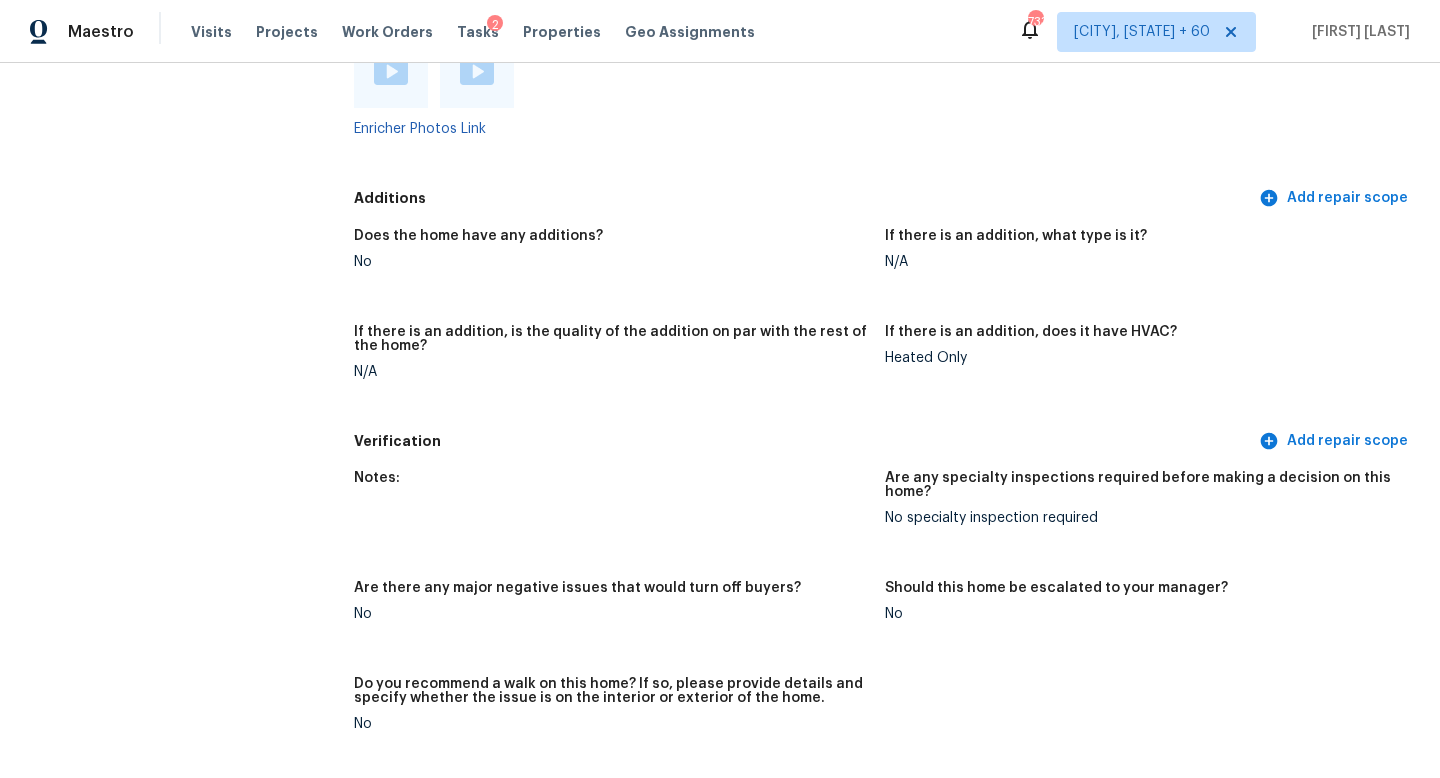 click at bounding box center (391, 73) 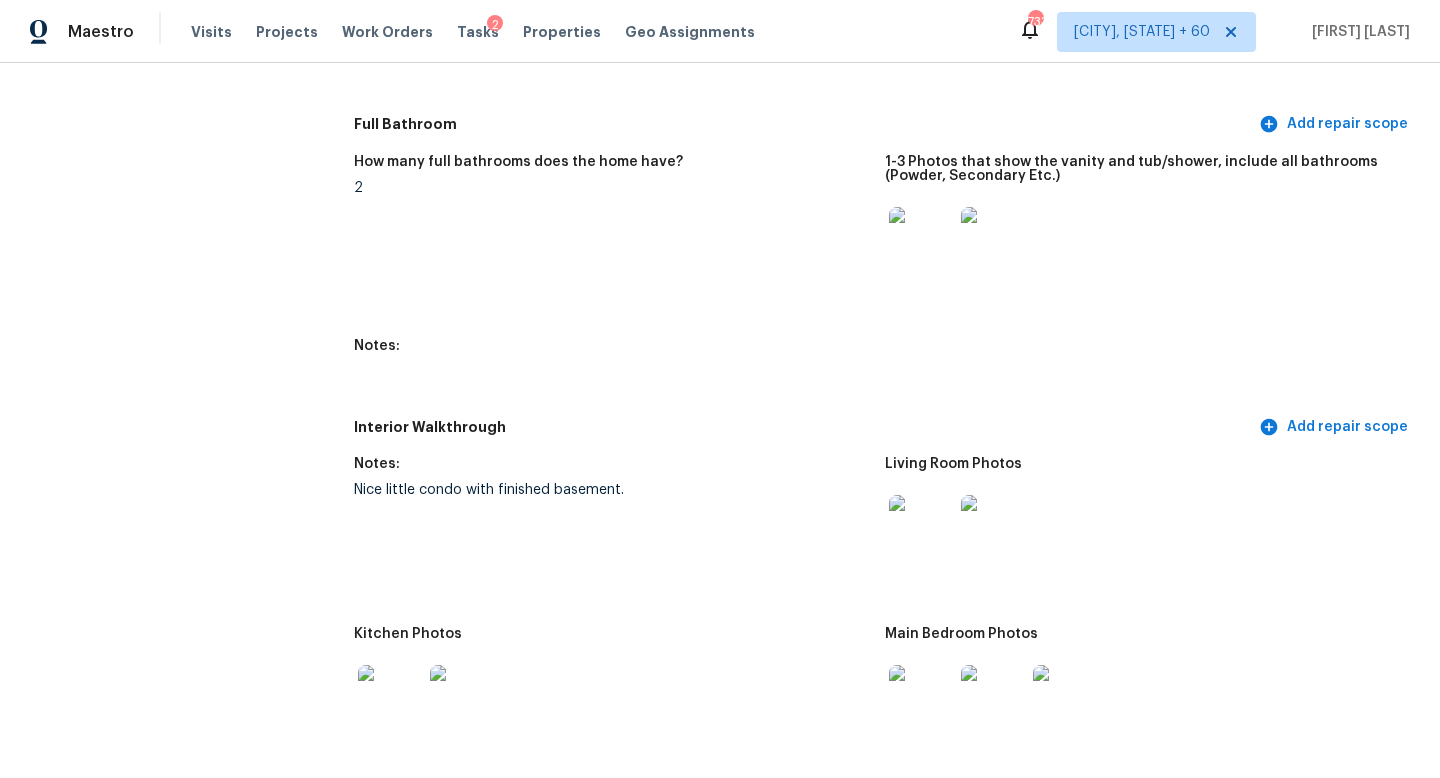 scroll, scrollTop: 0, scrollLeft: 0, axis: both 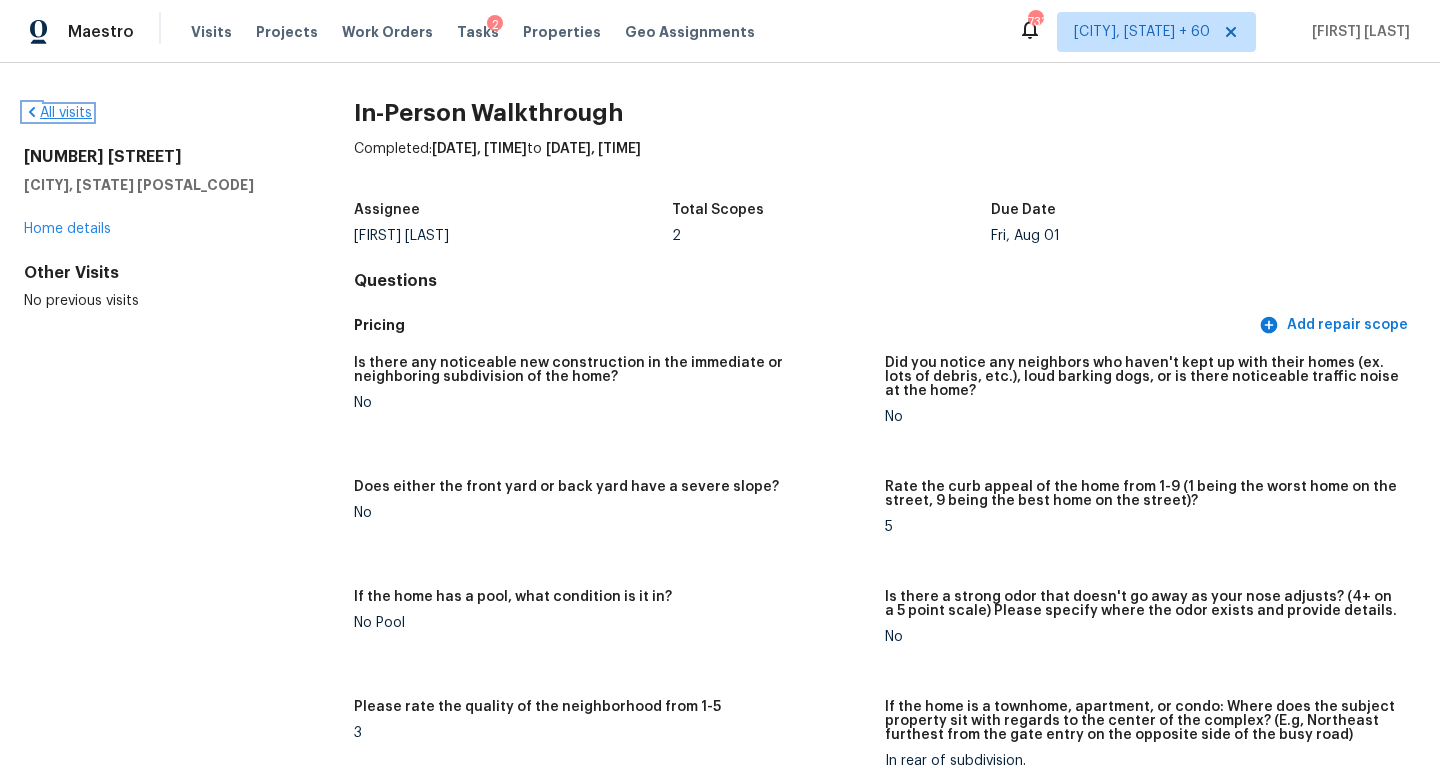click on "All visits" at bounding box center [58, 113] 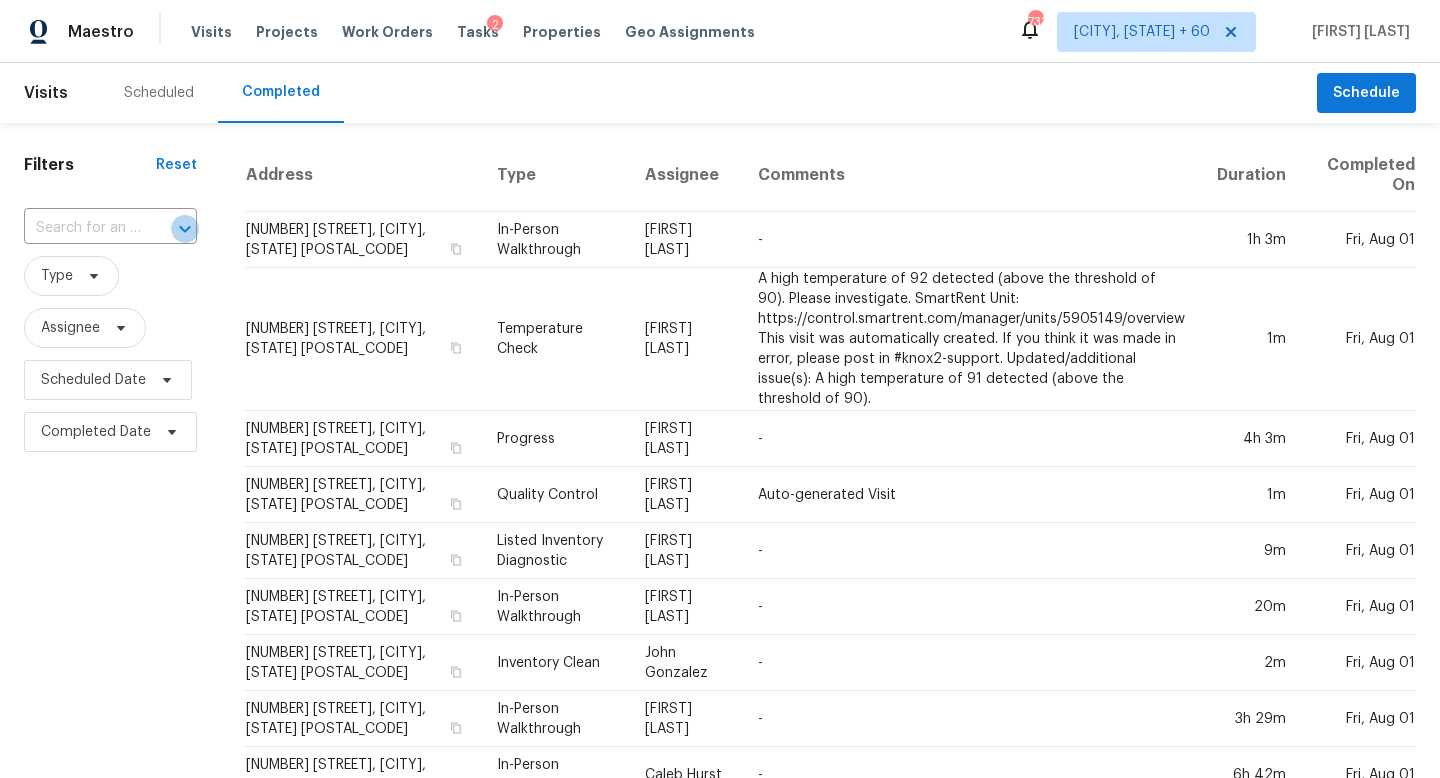 click 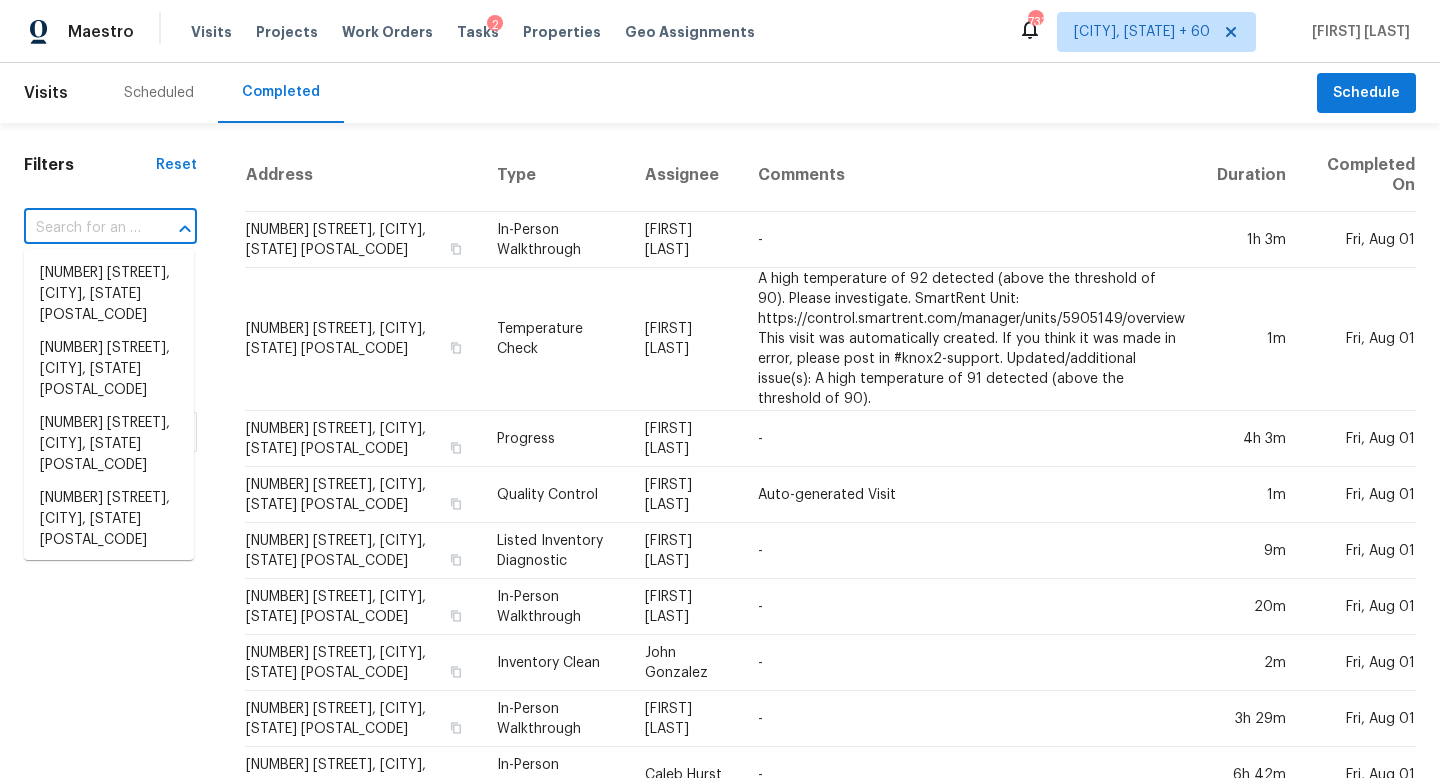 paste on "9615 Carson Ln, Rosharon, TX 77583" 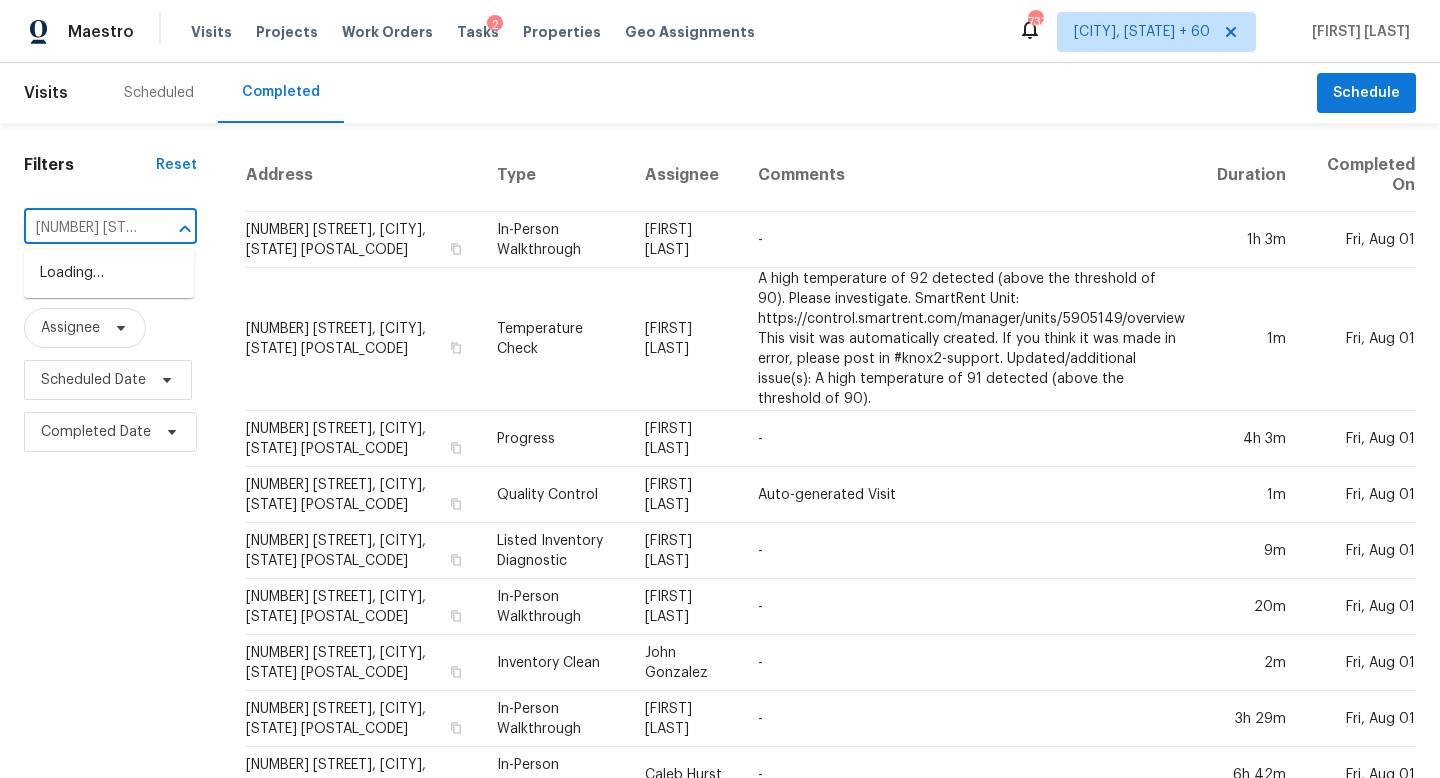 scroll, scrollTop: 0, scrollLeft: 135, axis: horizontal 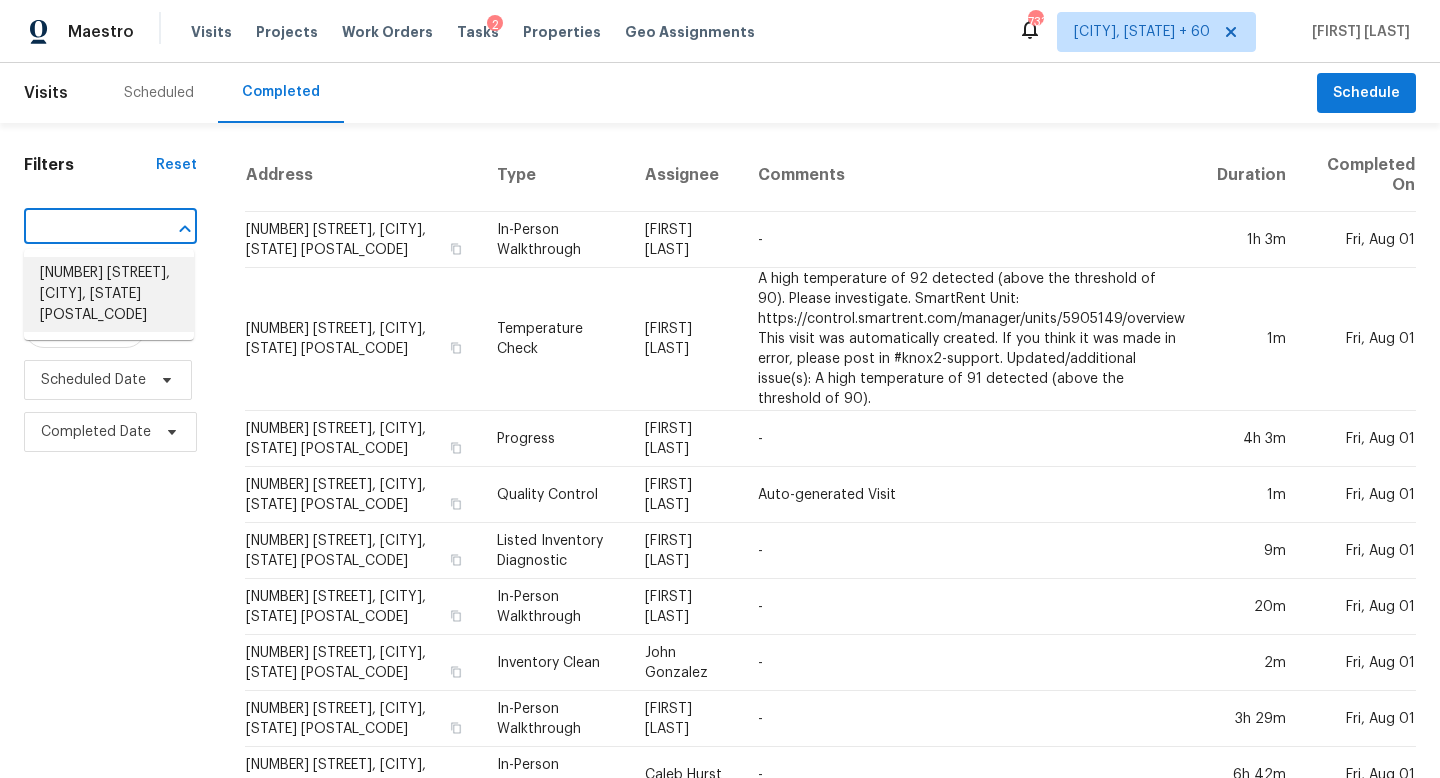click on "9615 Carson Ln, Rosharon, TX 77583" at bounding box center [109, 294] 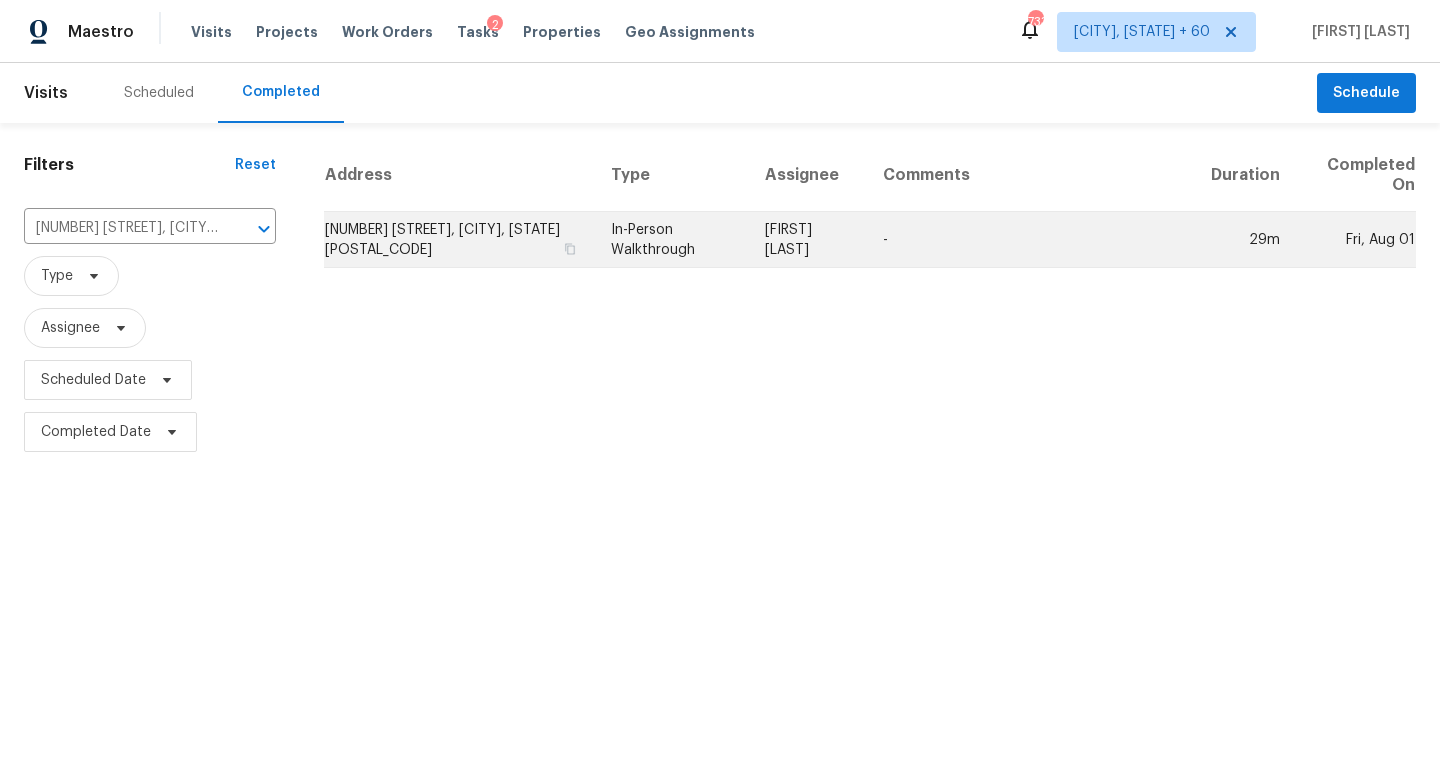click on "Navid Ranjbar" at bounding box center [808, 240] 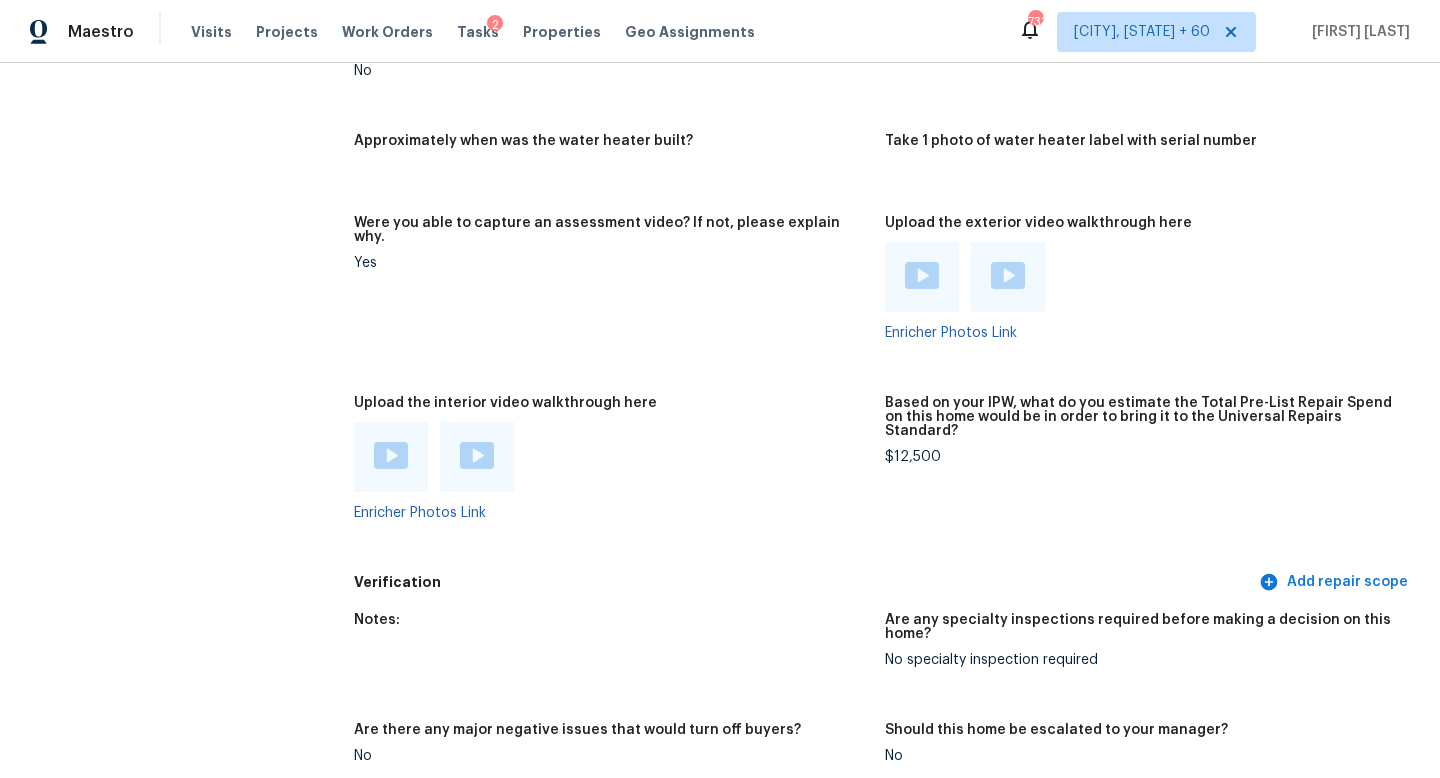 scroll, scrollTop: 3719, scrollLeft: 0, axis: vertical 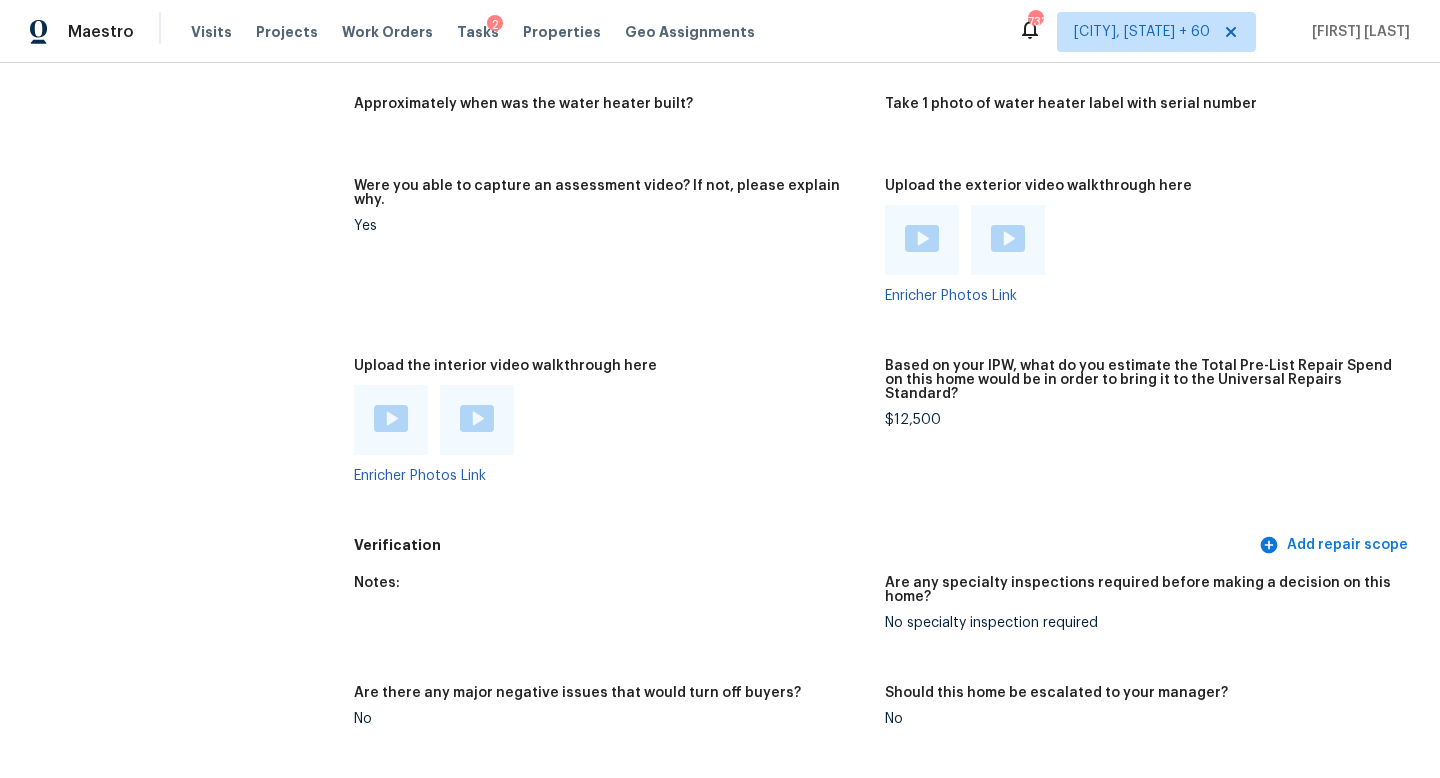 click at bounding box center (391, 418) 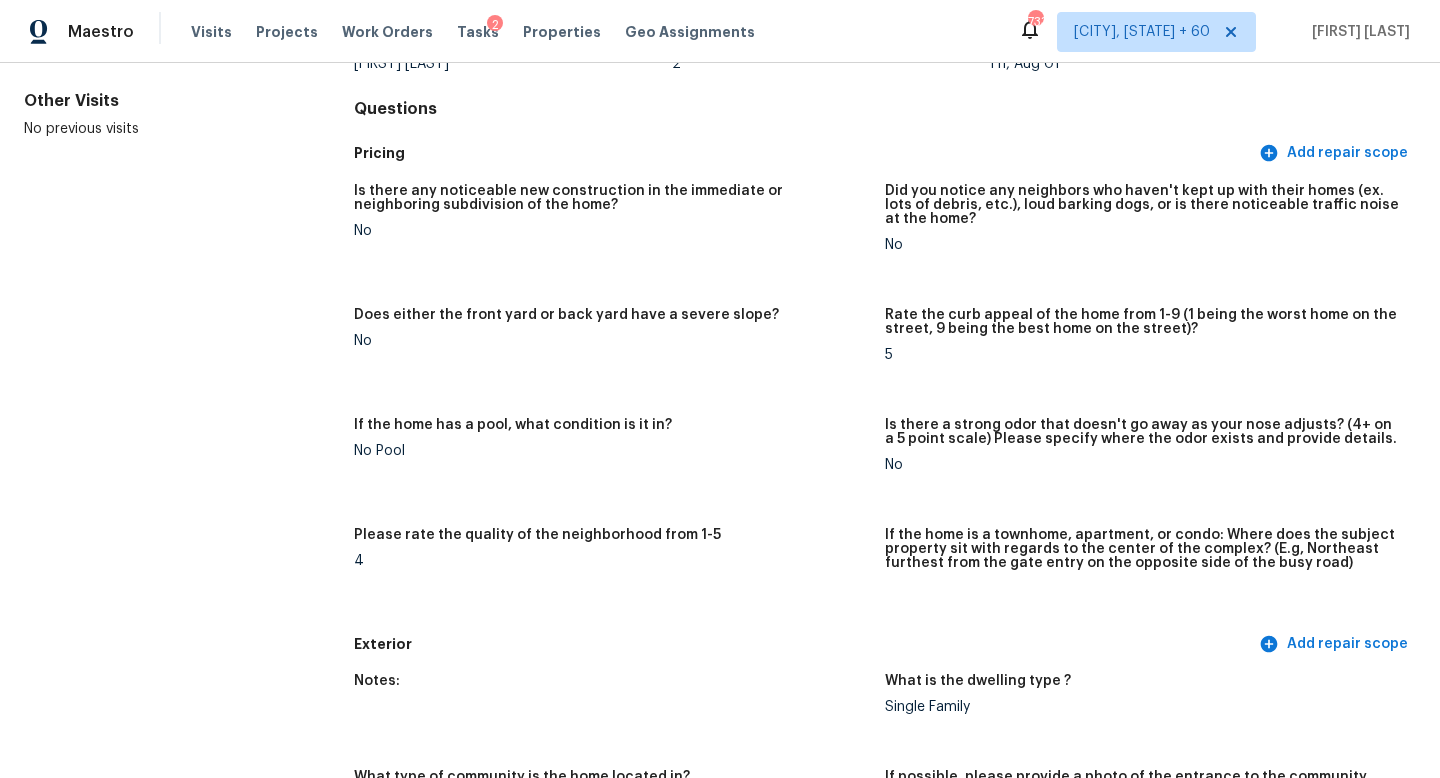 scroll, scrollTop: 0, scrollLeft: 0, axis: both 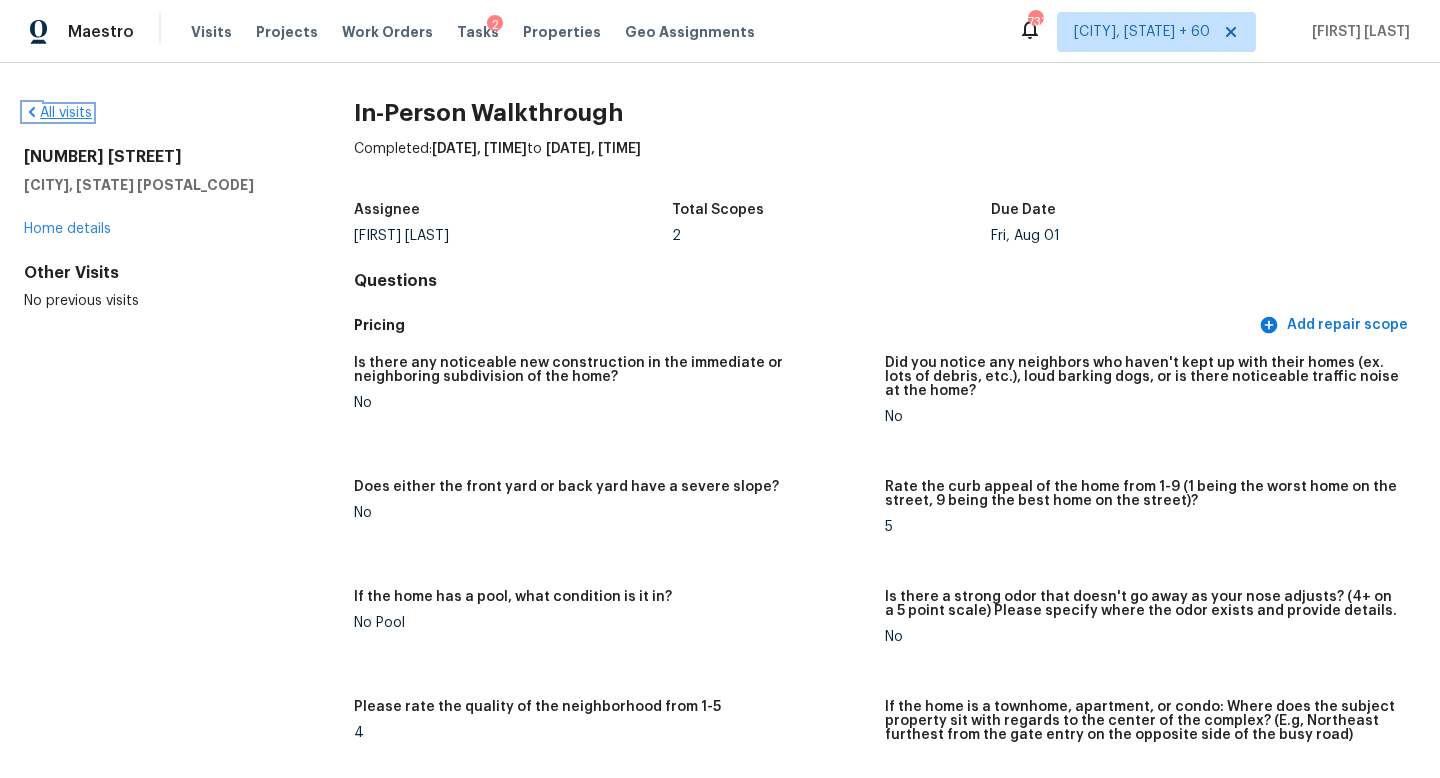 click on "All visits" at bounding box center [58, 113] 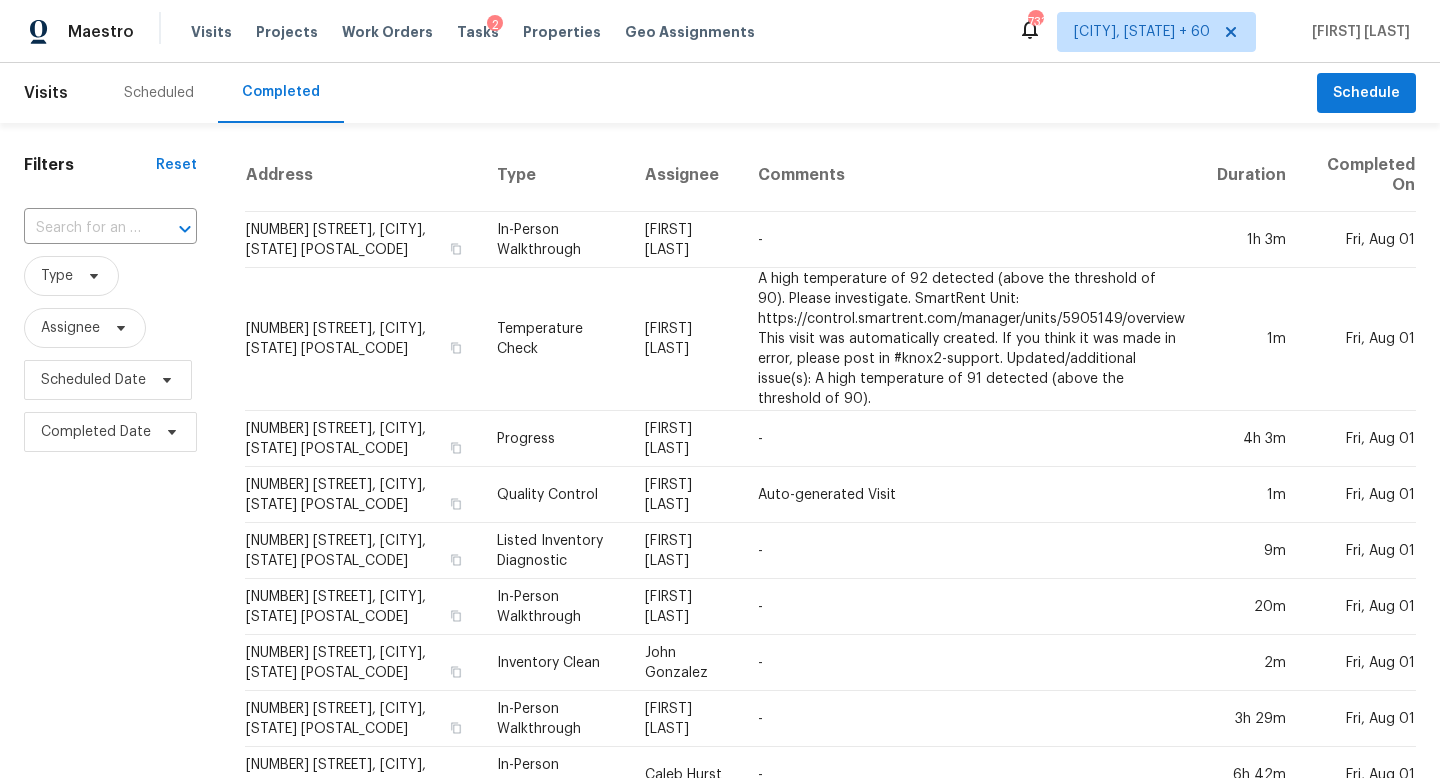 click at bounding box center (171, 229) 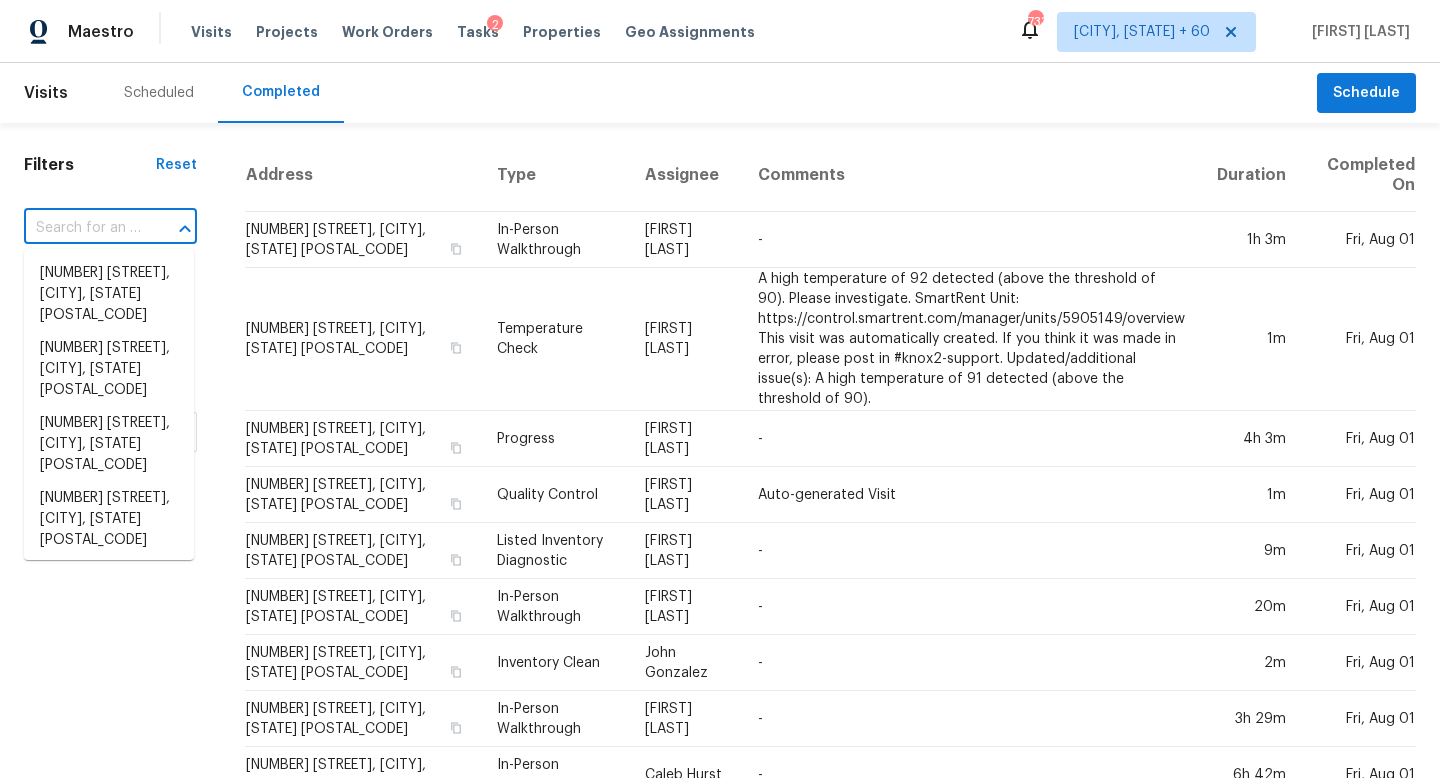 paste on "1142 Will O Ee Dr, Amelia, OH 45102" 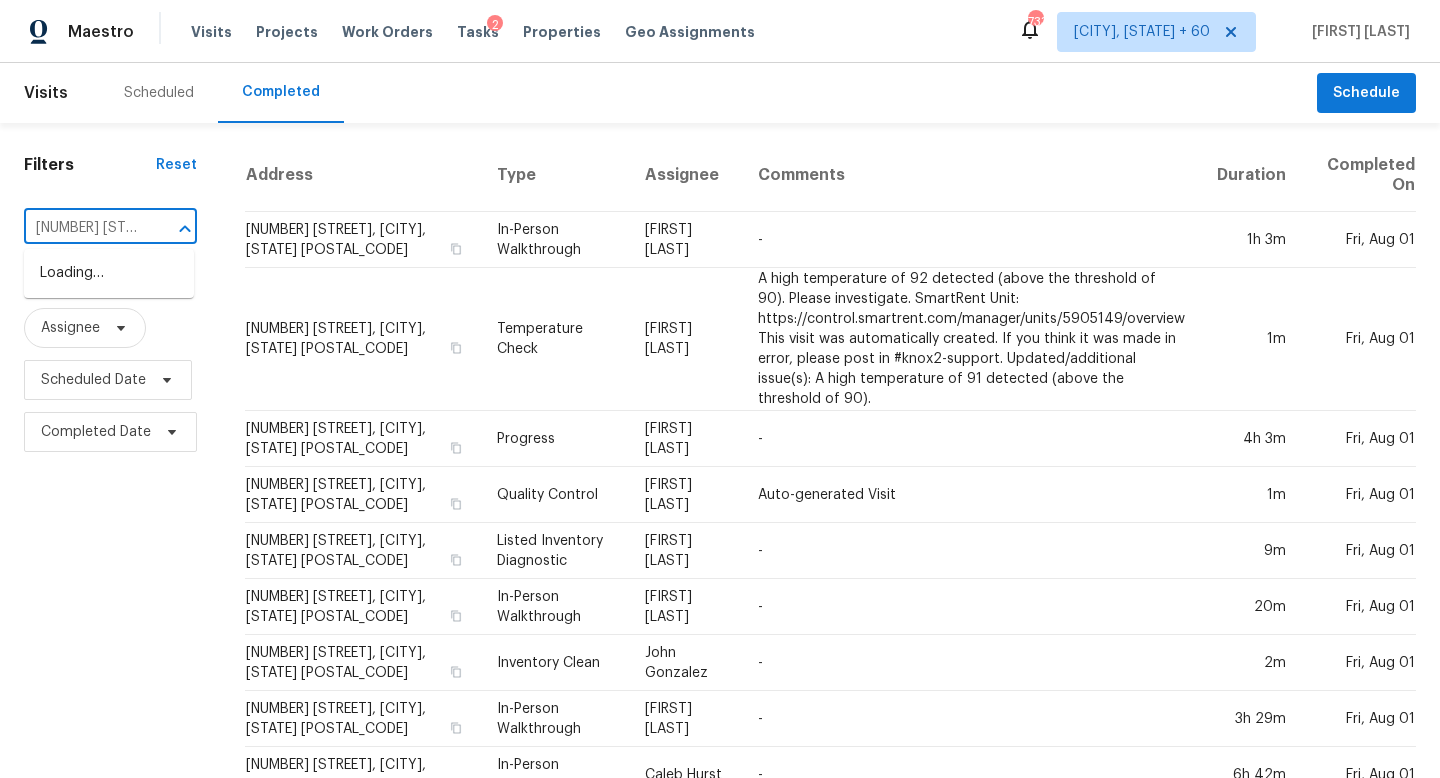 scroll, scrollTop: 0, scrollLeft: 129, axis: horizontal 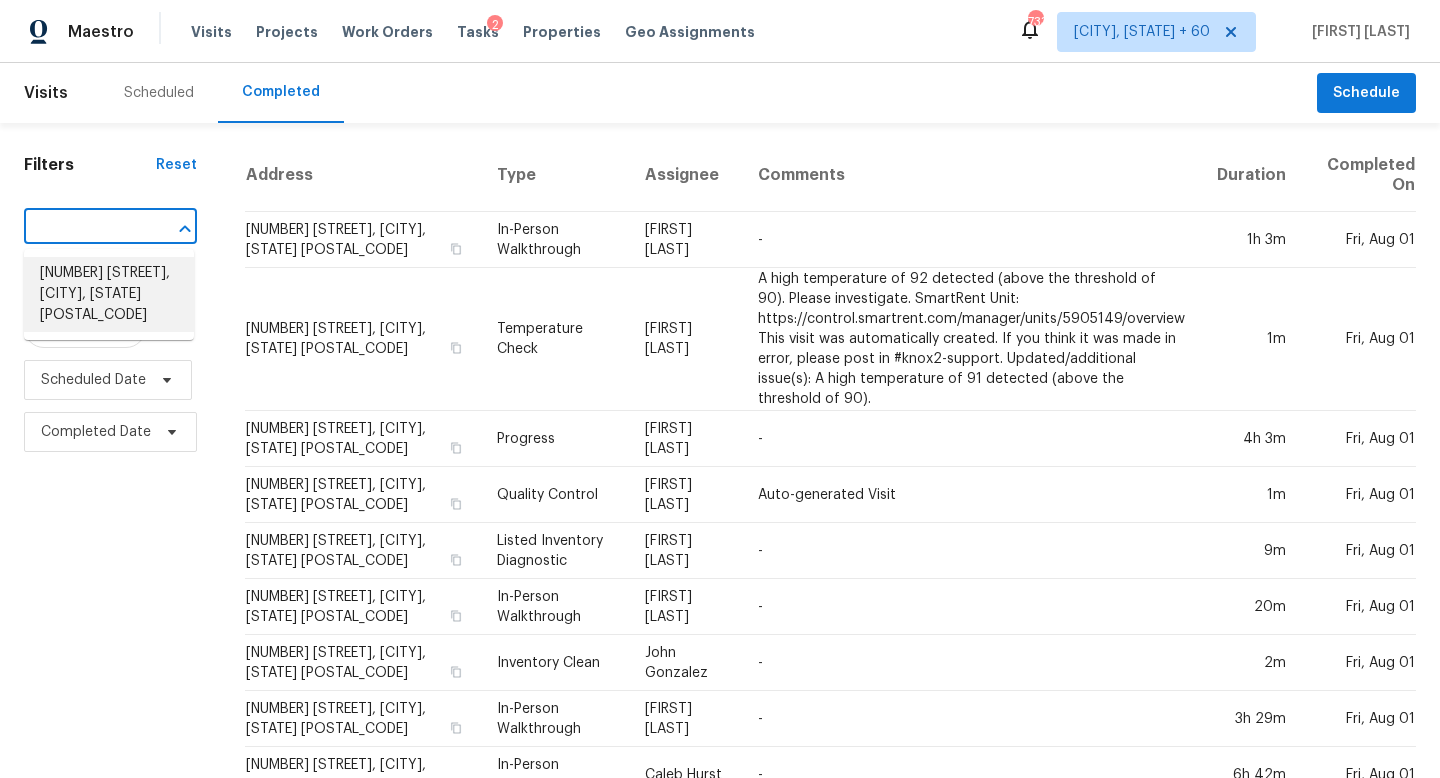 click on "1142 Will O Ee Dr, Amelia, OH 45102" at bounding box center (109, 294) 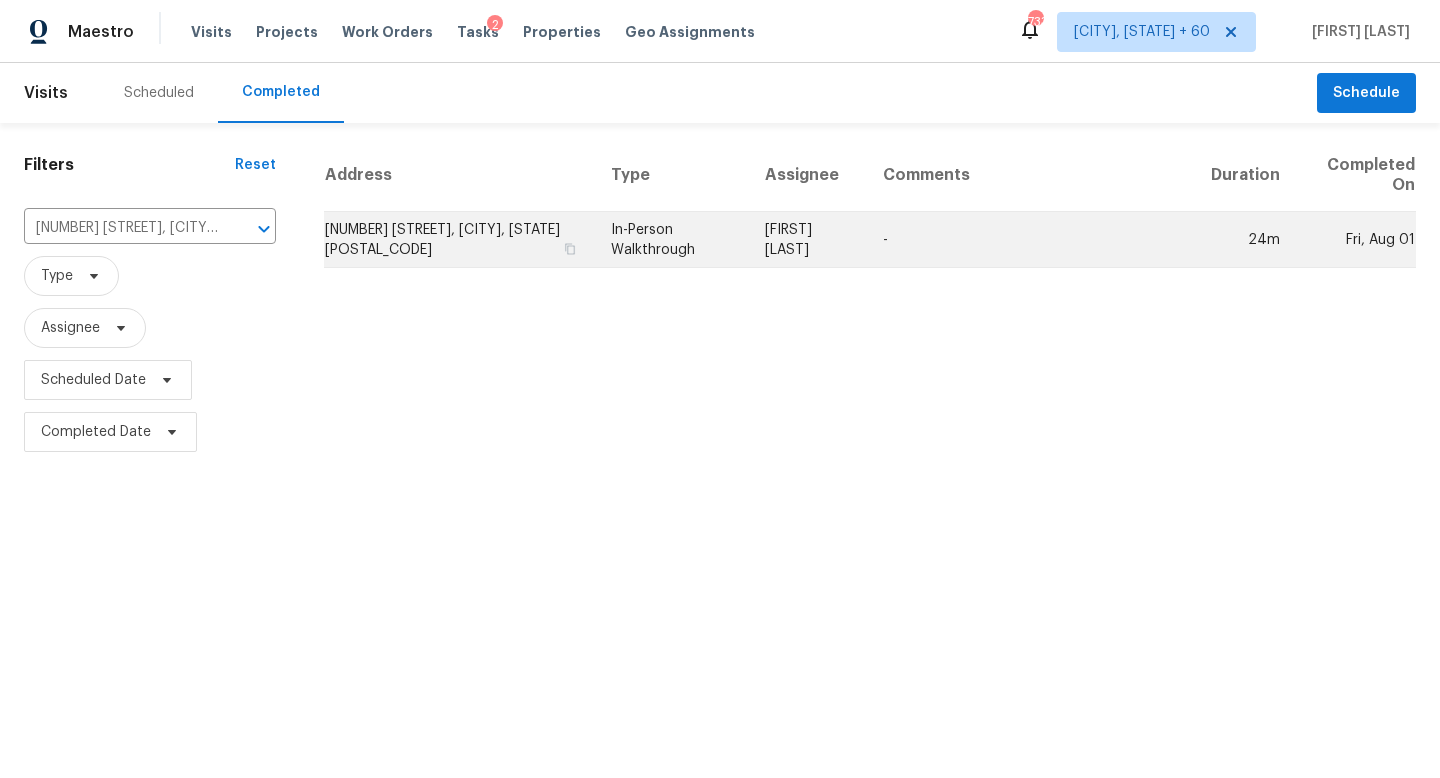 click on "[FIRST] [LAST]" at bounding box center (808, 240) 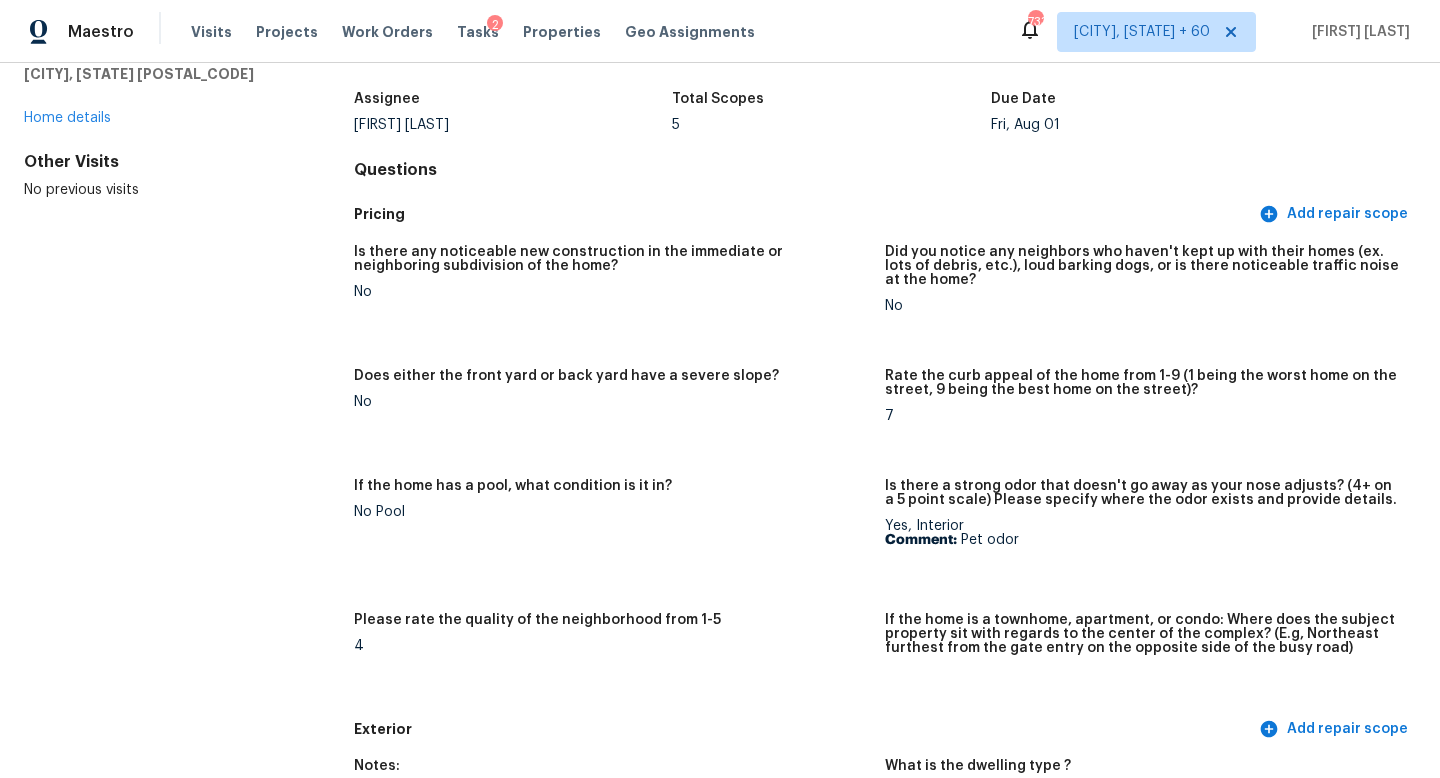 scroll, scrollTop: 0, scrollLeft: 0, axis: both 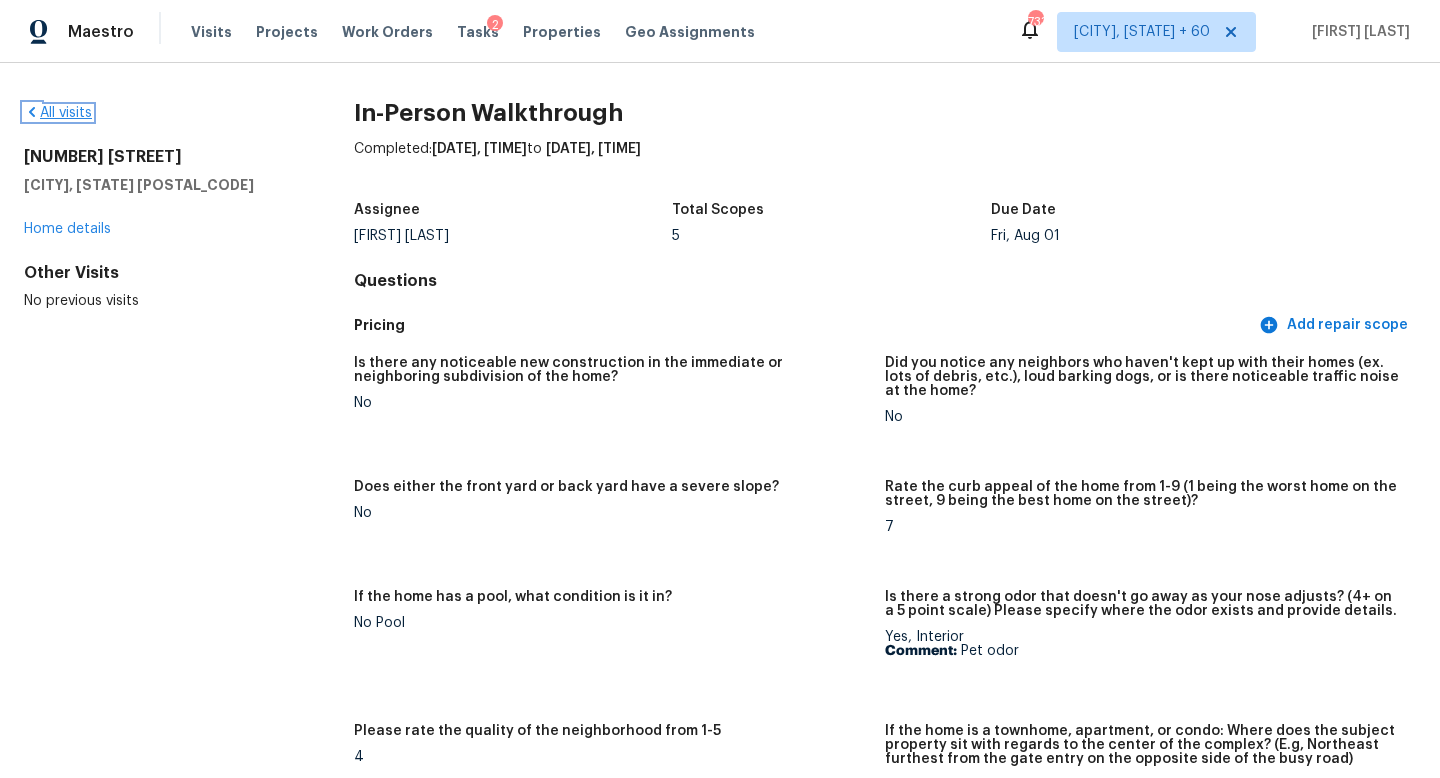 click on "All visits" at bounding box center [58, 113] 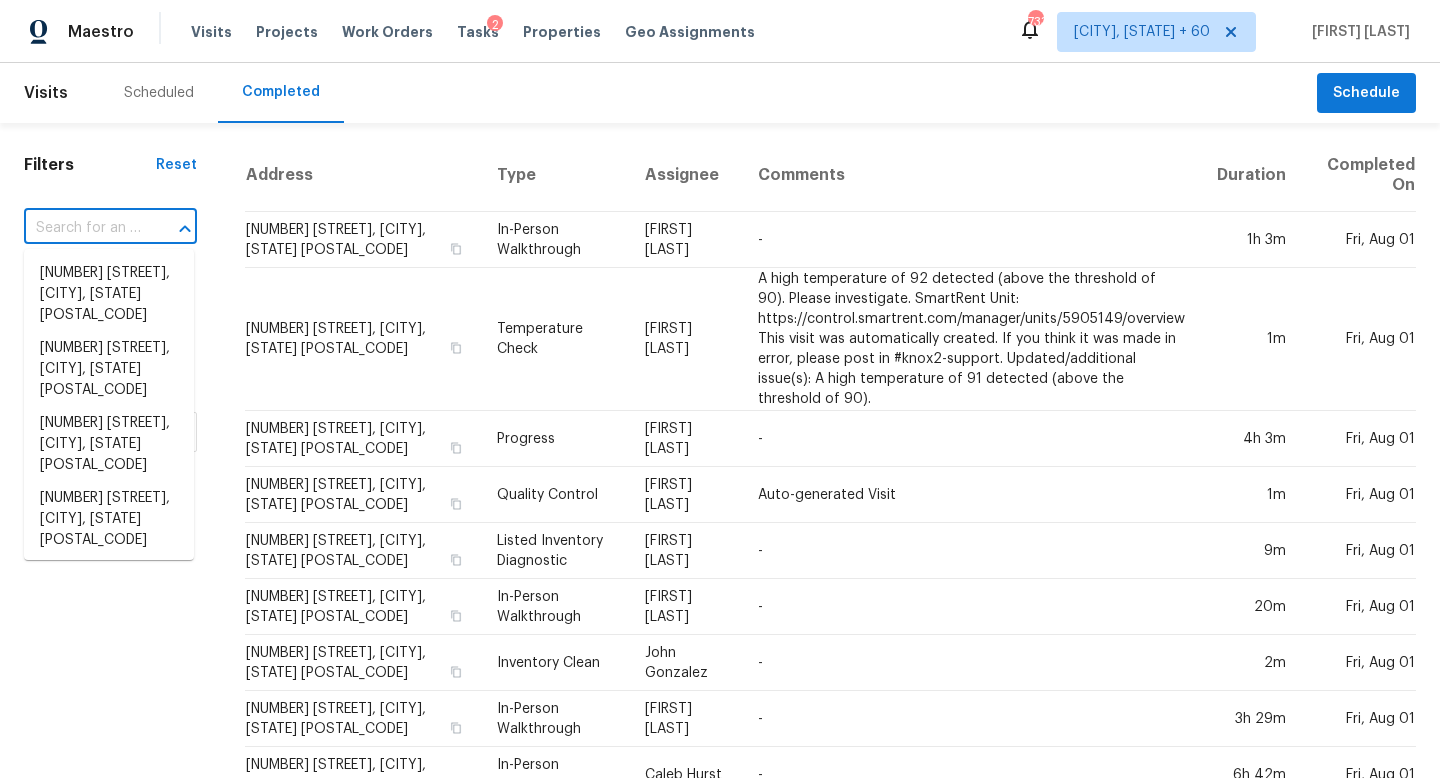 click at bounding box center [82, 228] 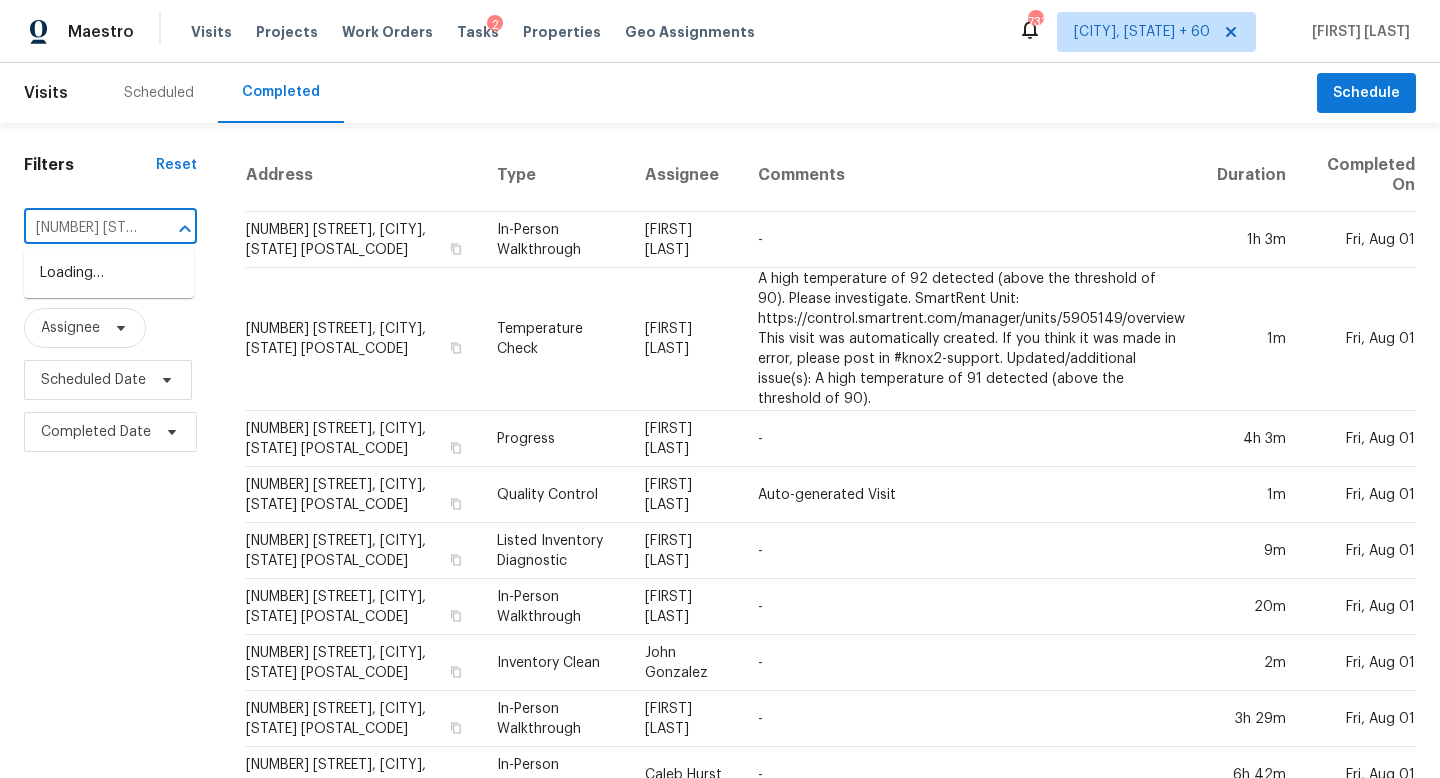 scroll, scrollTop: 0, scrollLeft: 139, axis: horizontal 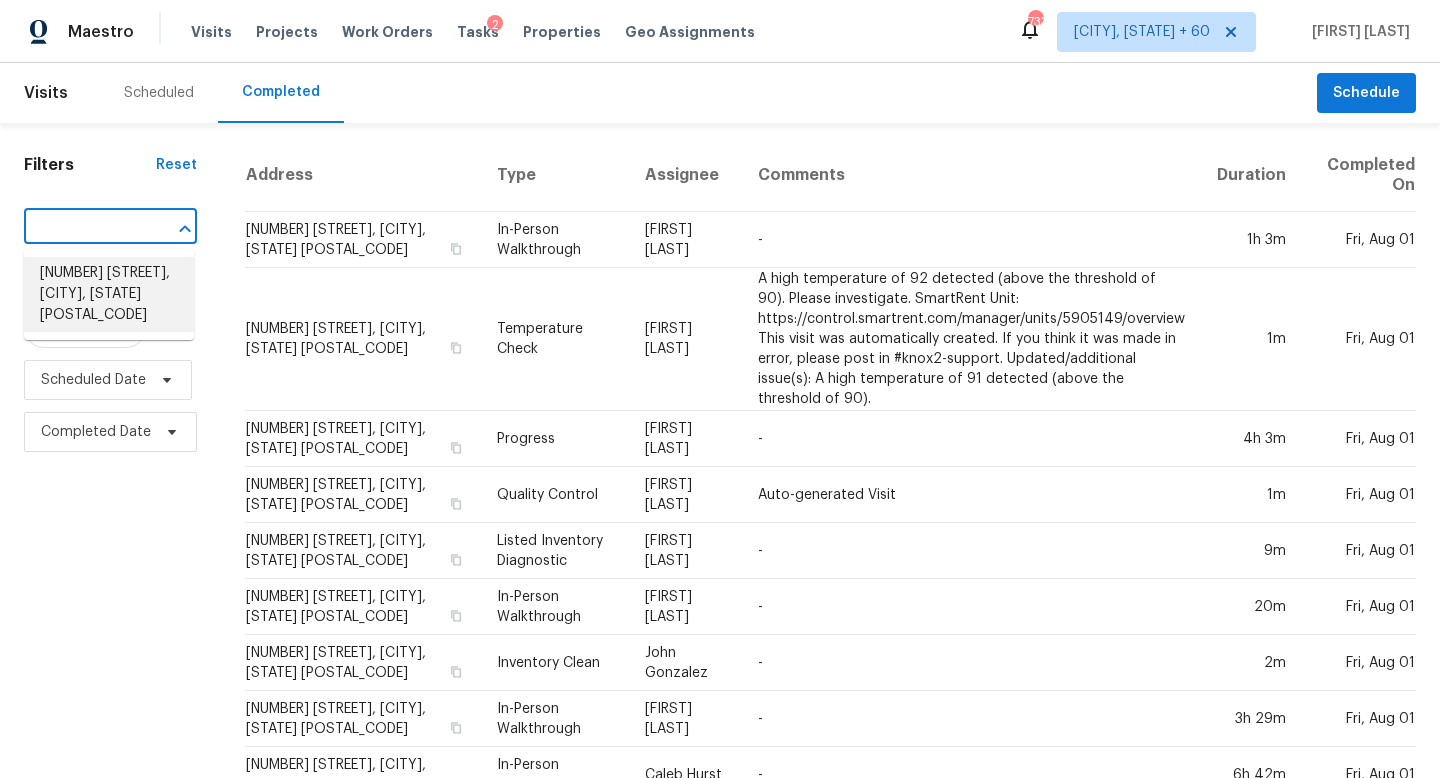click on "210 Woodbridge Dr, Dallas, GA 30157" at bounding box center [109, 294] 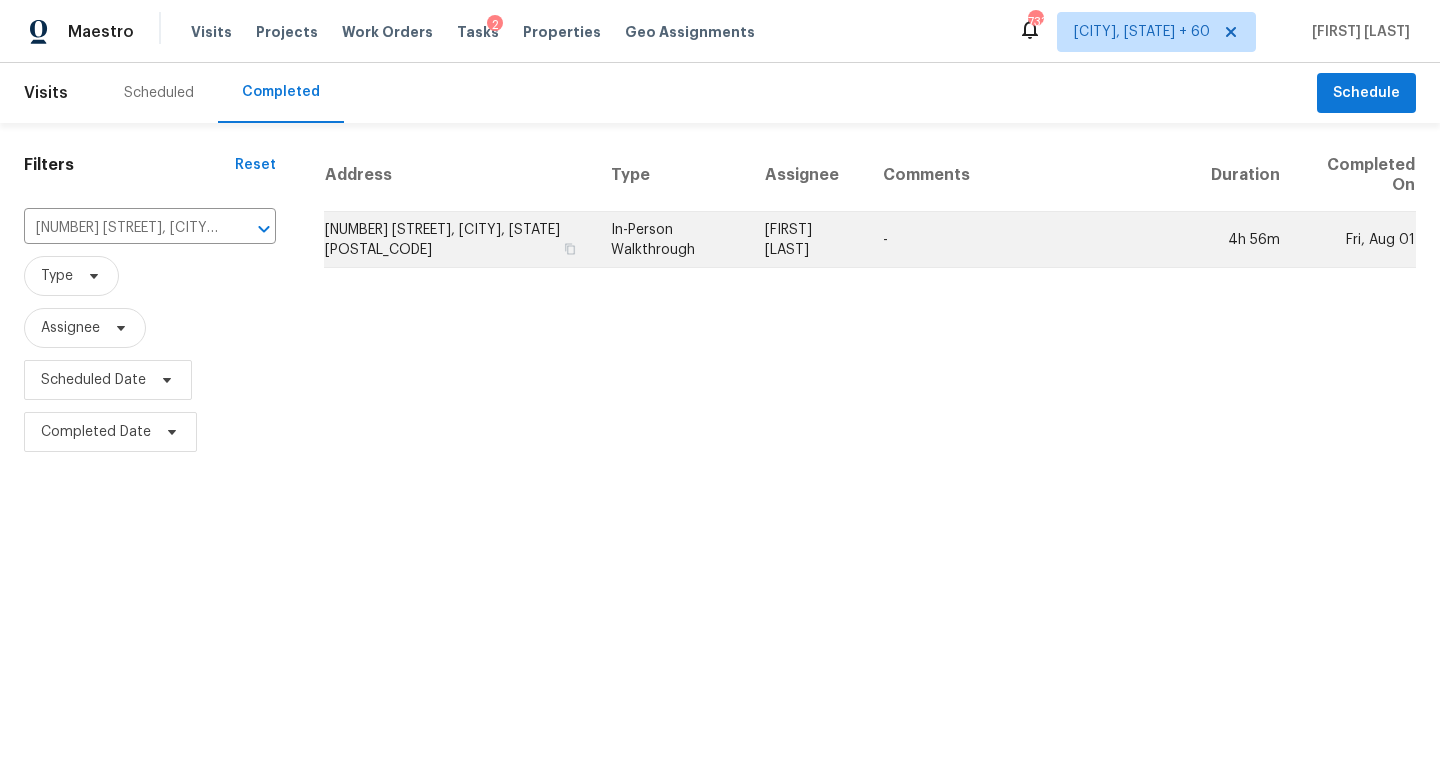 click on "[FIRST] [LAST]" at bounding box center (808, 240) 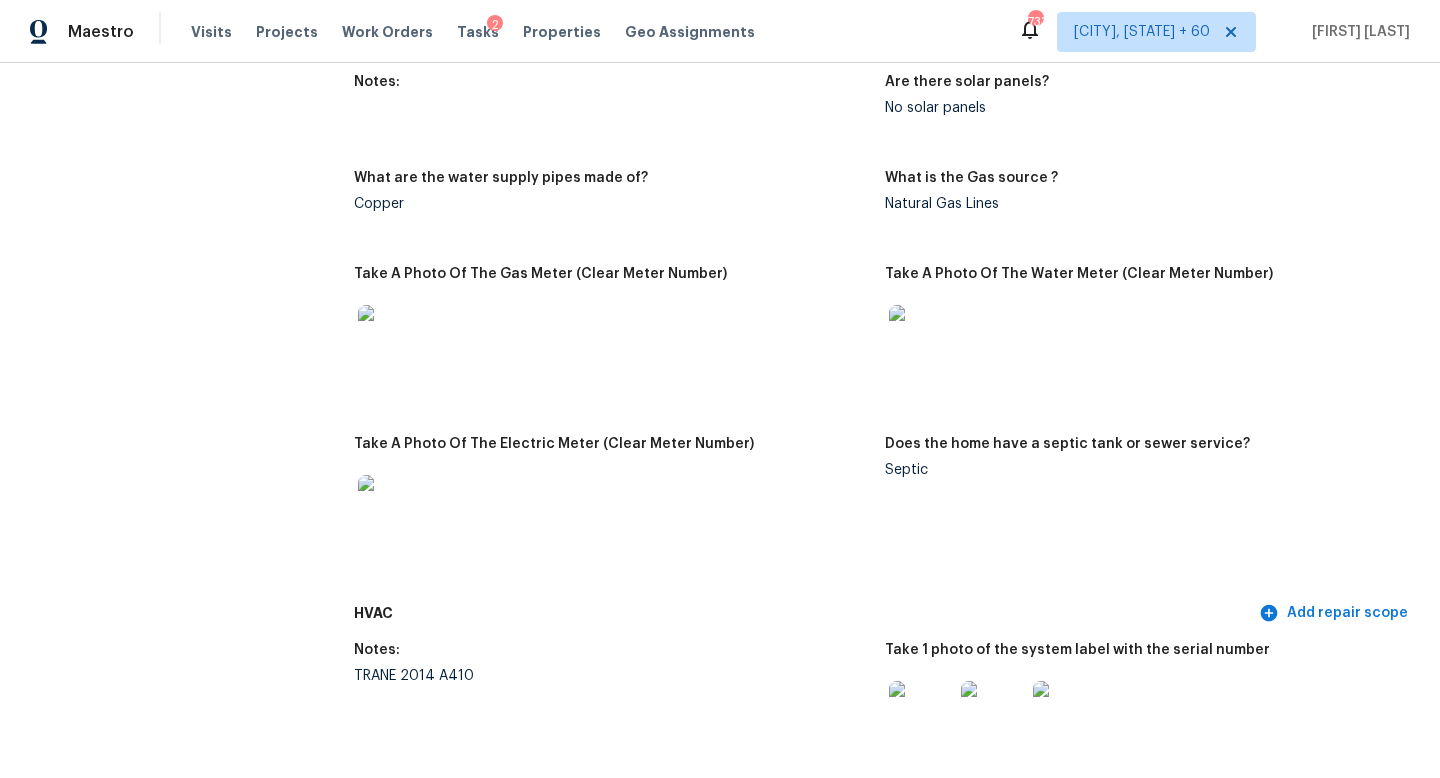 scroll, scrollTop: 0, scrollLeft: 0, axis: both 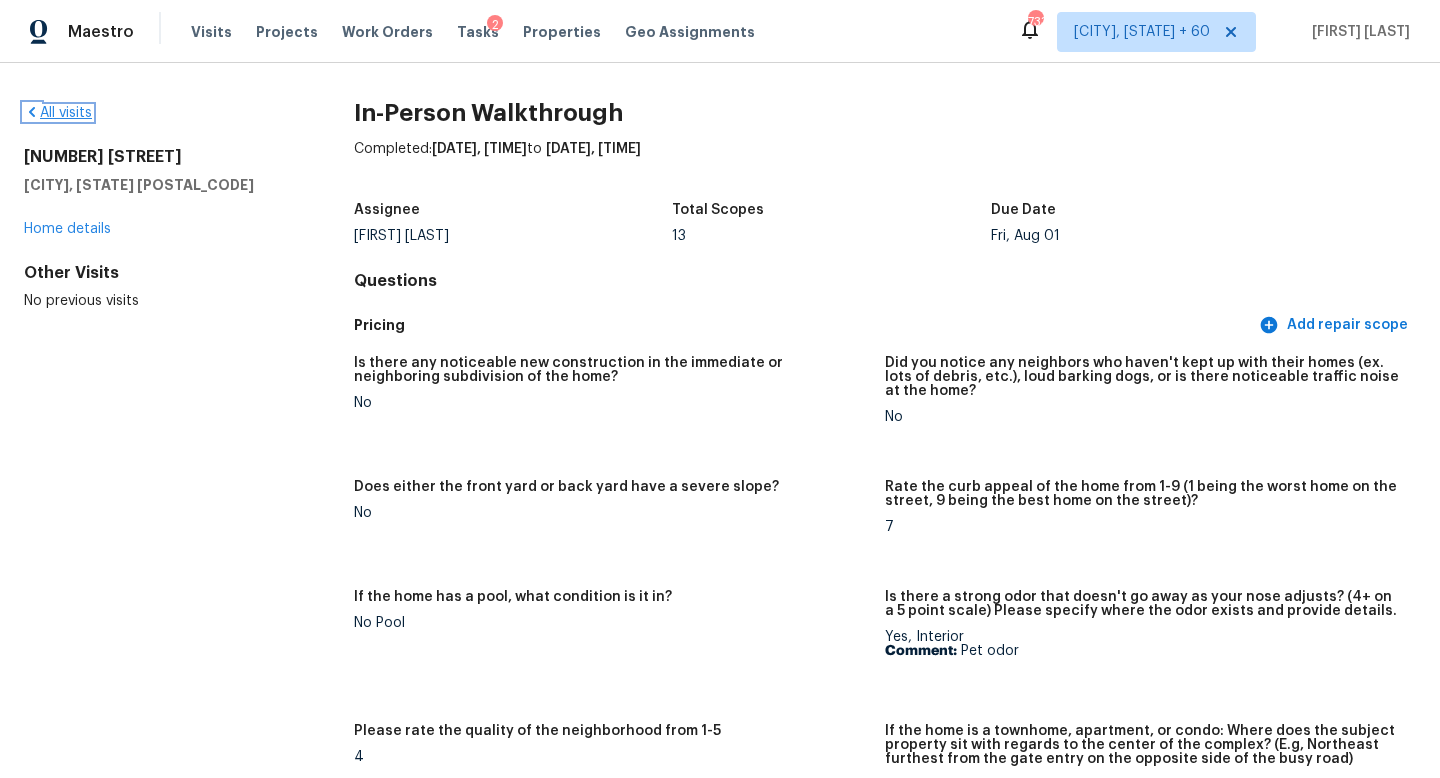 click on "All visits" at bounding box center (58, 113) 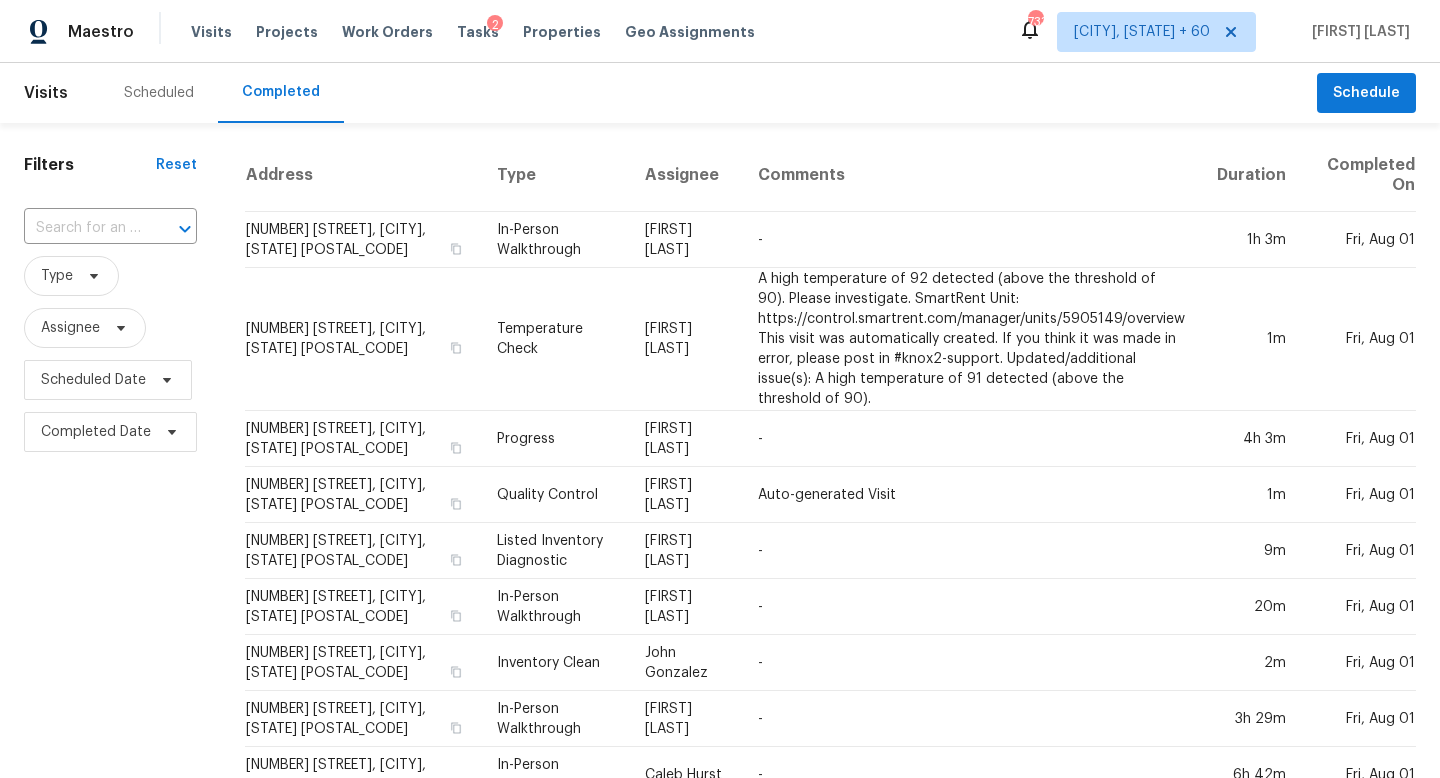 click at bounding box center (171, 229) 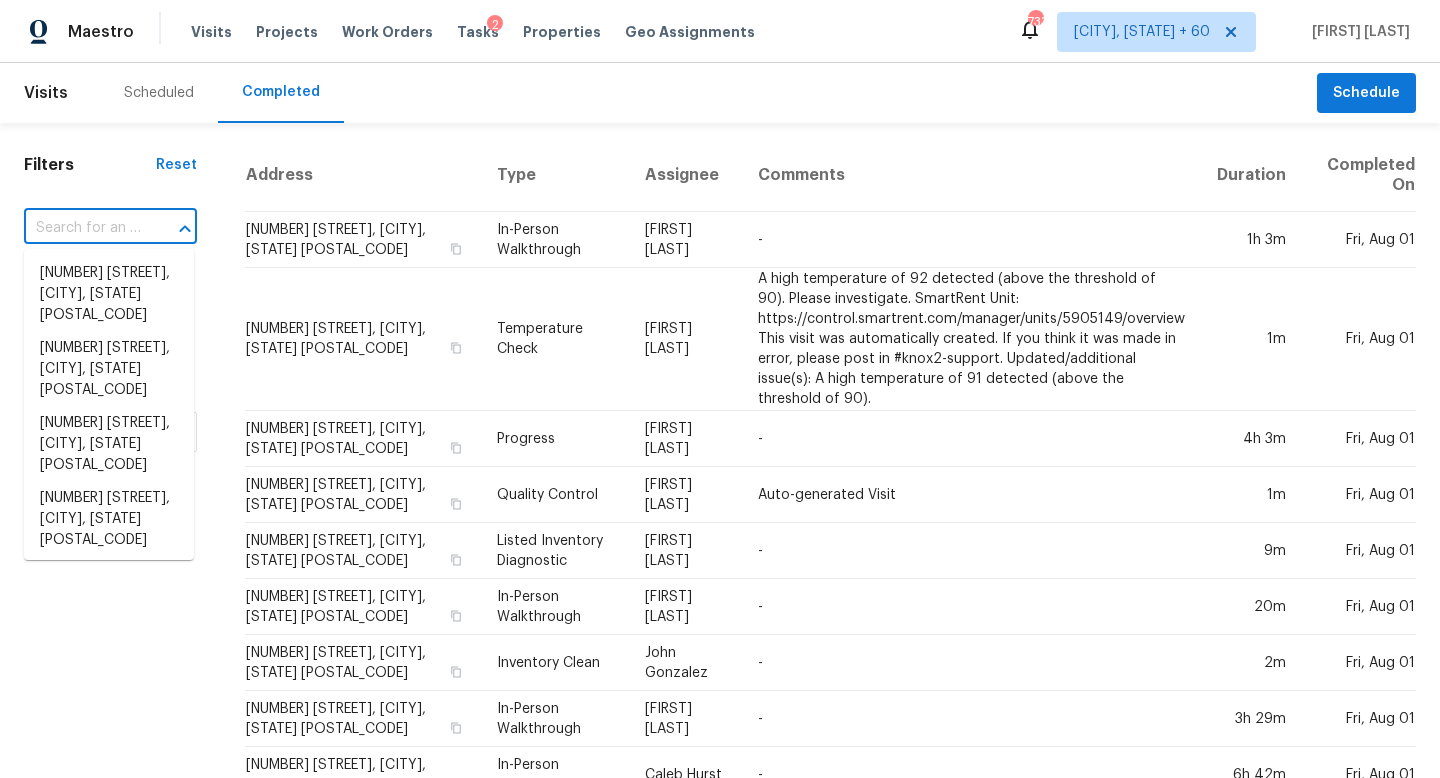 paste on "14130 SW 29th Ln, Ocala, FL 34481" 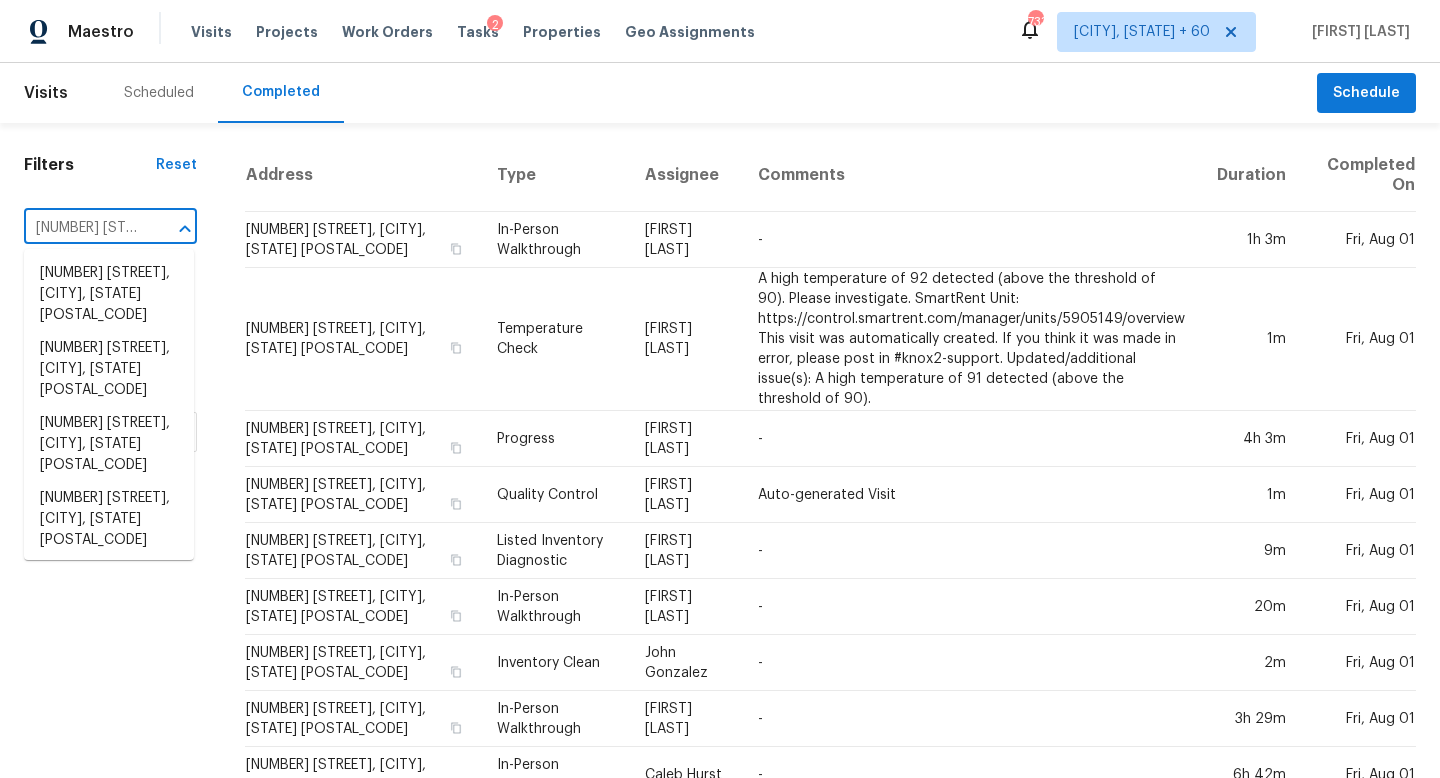 scroll, scrollTop: 0, scrollLeft: 125, axis: horizontal 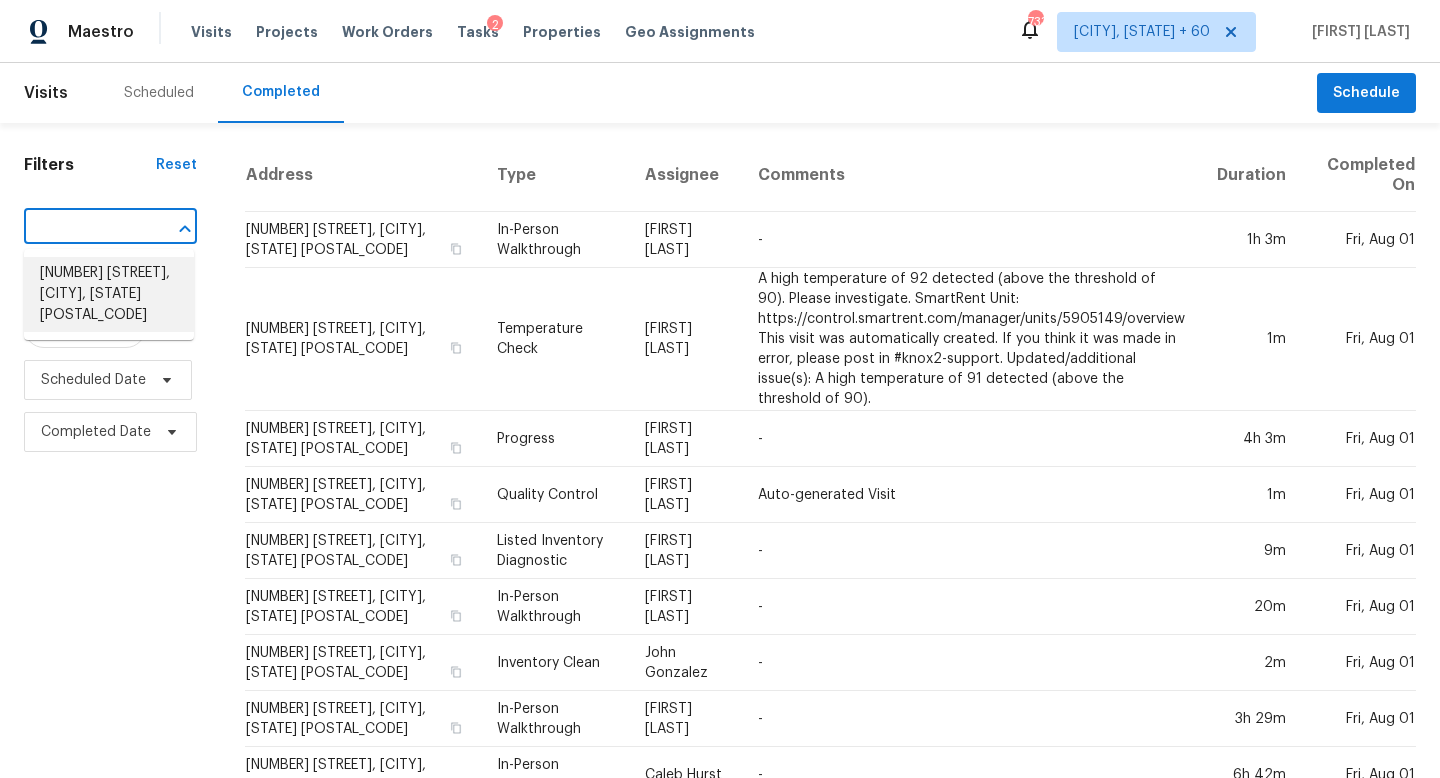 click on "14130 SW 29th Ln, Ocala, FL 34481" at bounding box center (109, 294) 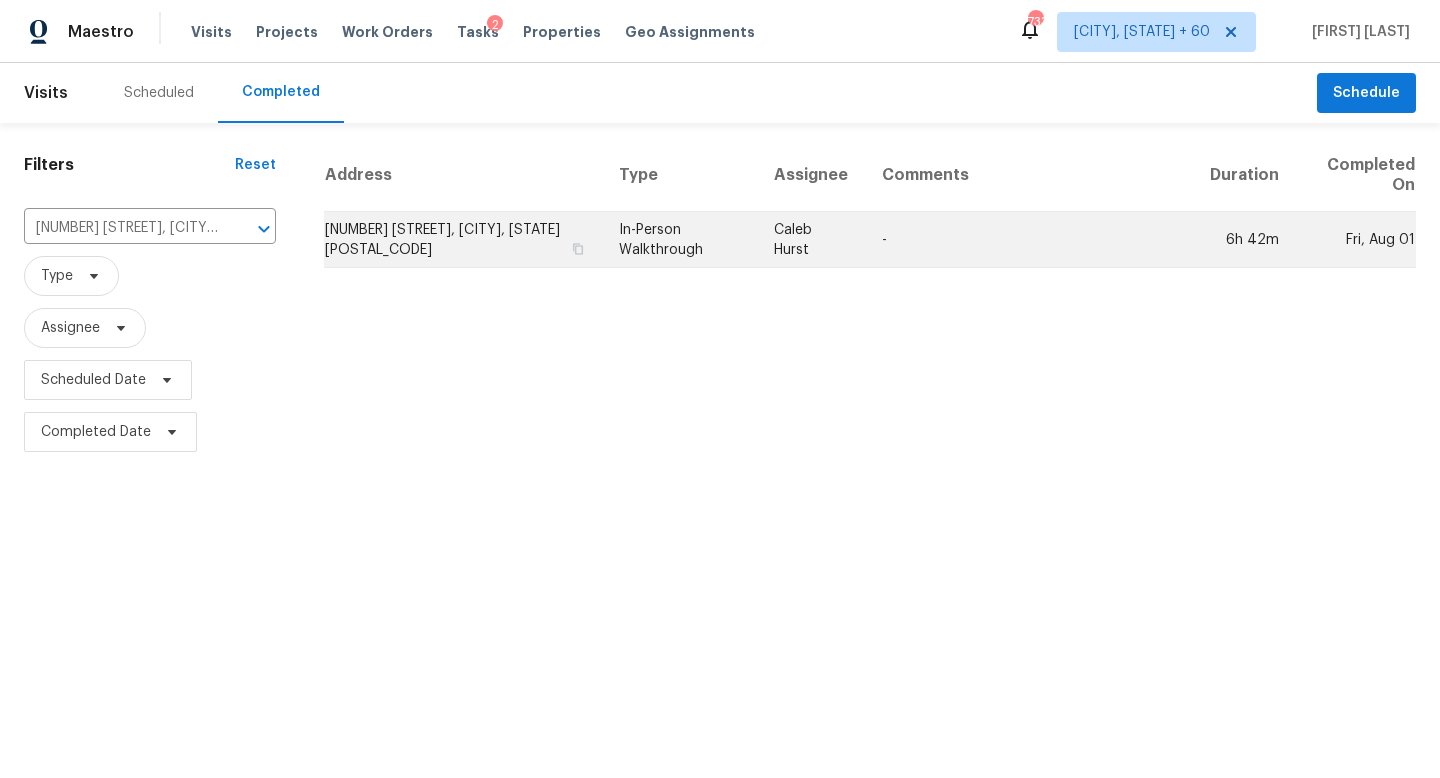 click on "-" at bounding box center [1030, 240] 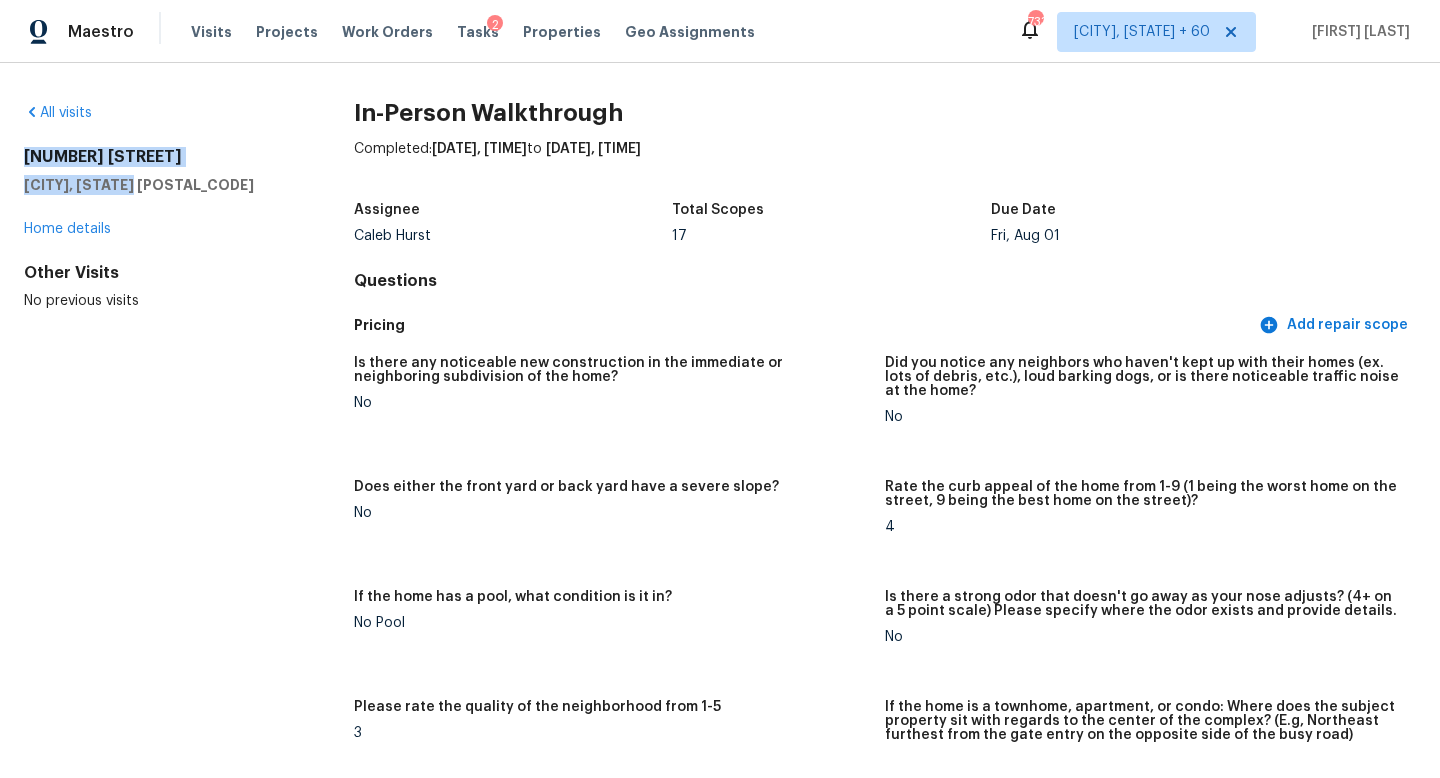 drag, startPoint x: 24, startPoint y: 151, endPoint x: 148, endPoint y: 186, distance: 128.84486 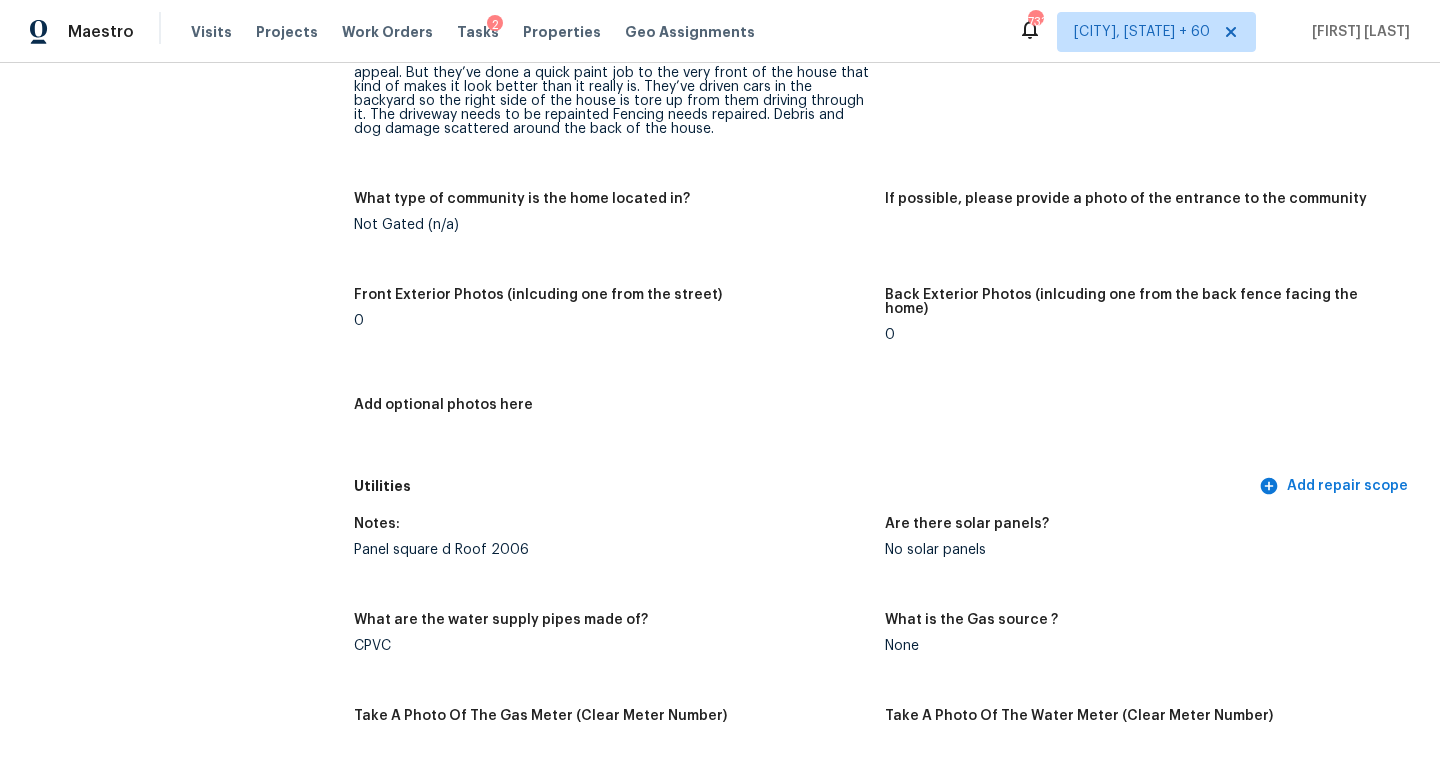 scroll, scrollTop: 0, scrollLeft: 0, axis: both 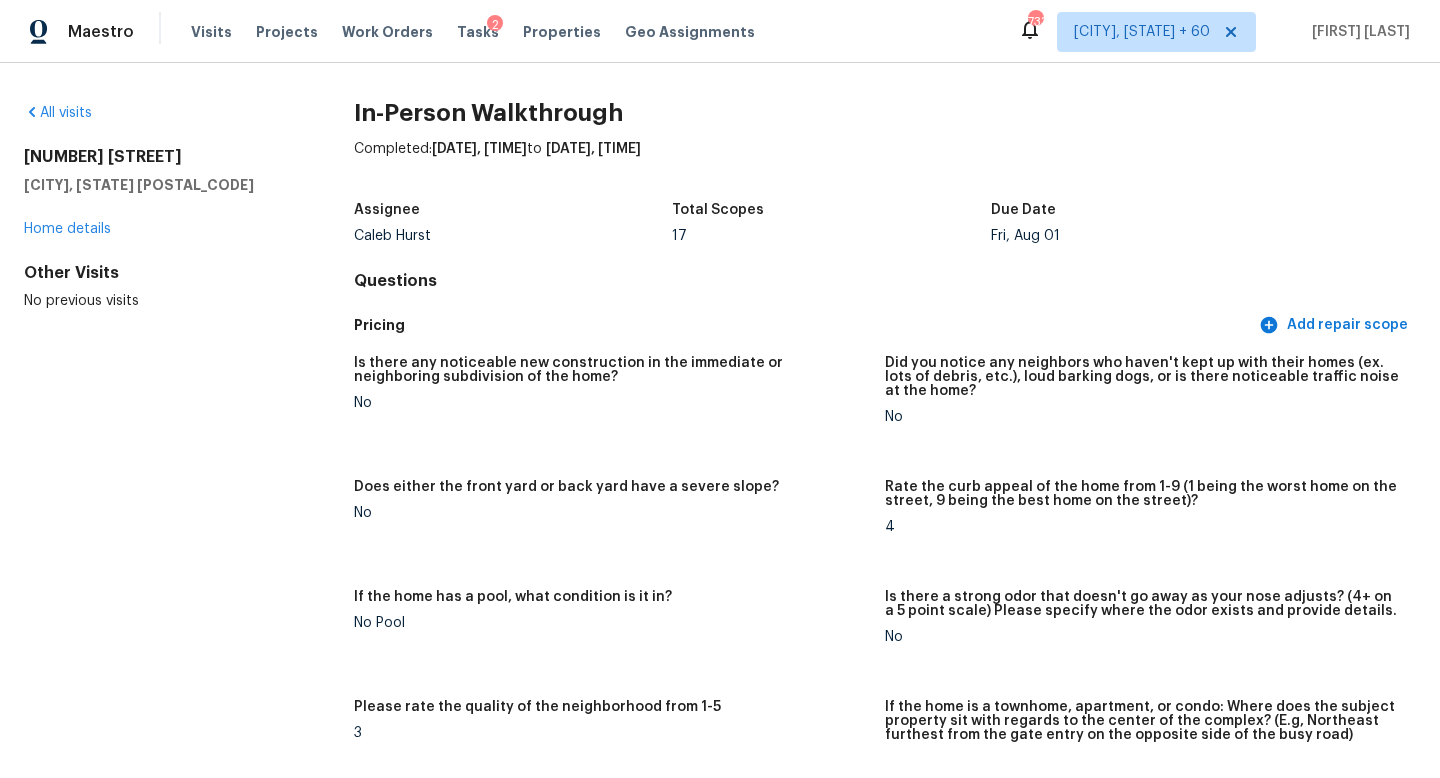 click on "All visits" at bounding box center [157, 113] 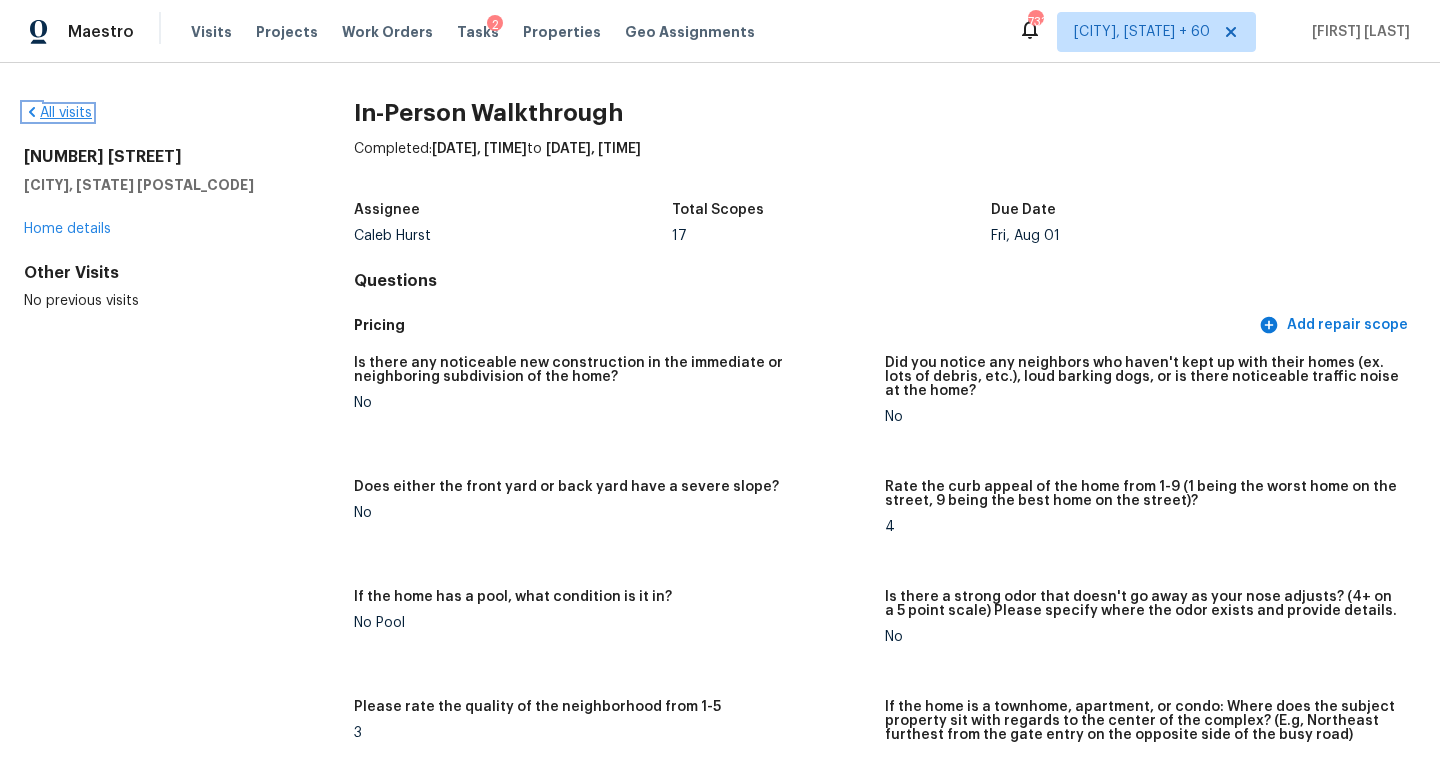 click on "All visits" at bounding box center [58, 113] 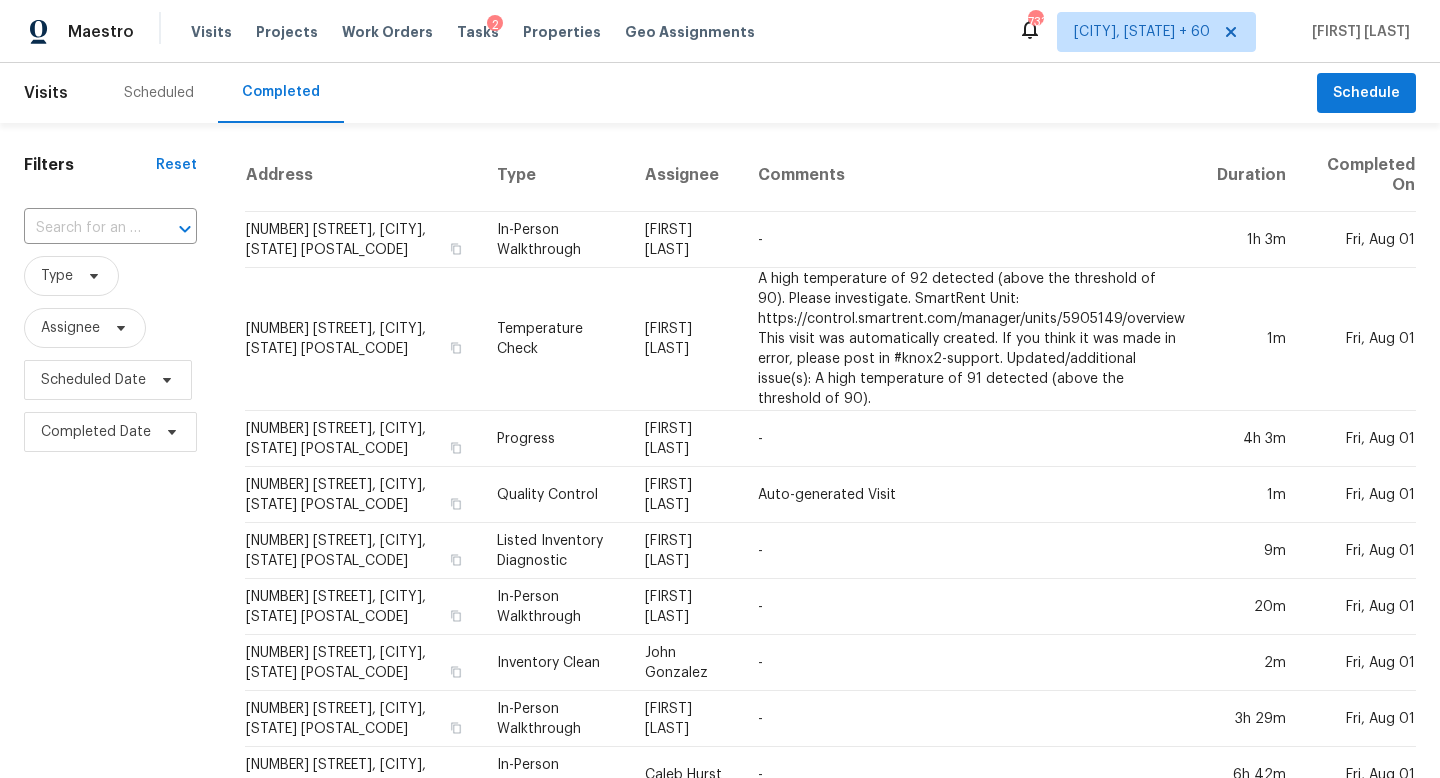 click on "Filters Reset ​ Type Assignee Scheduled Date Completed Date" at bounding box center [110, 844] 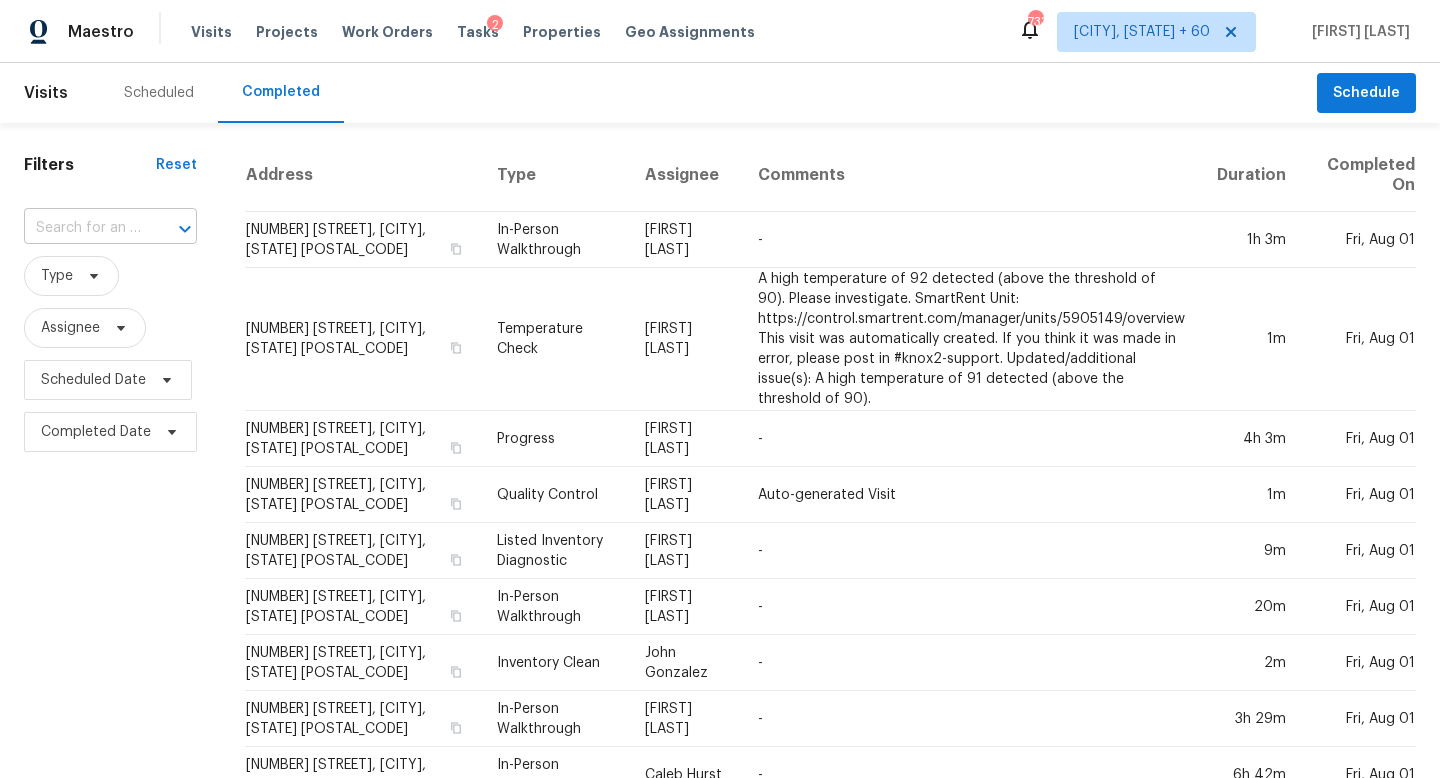 click at bounding box center (82, 228) 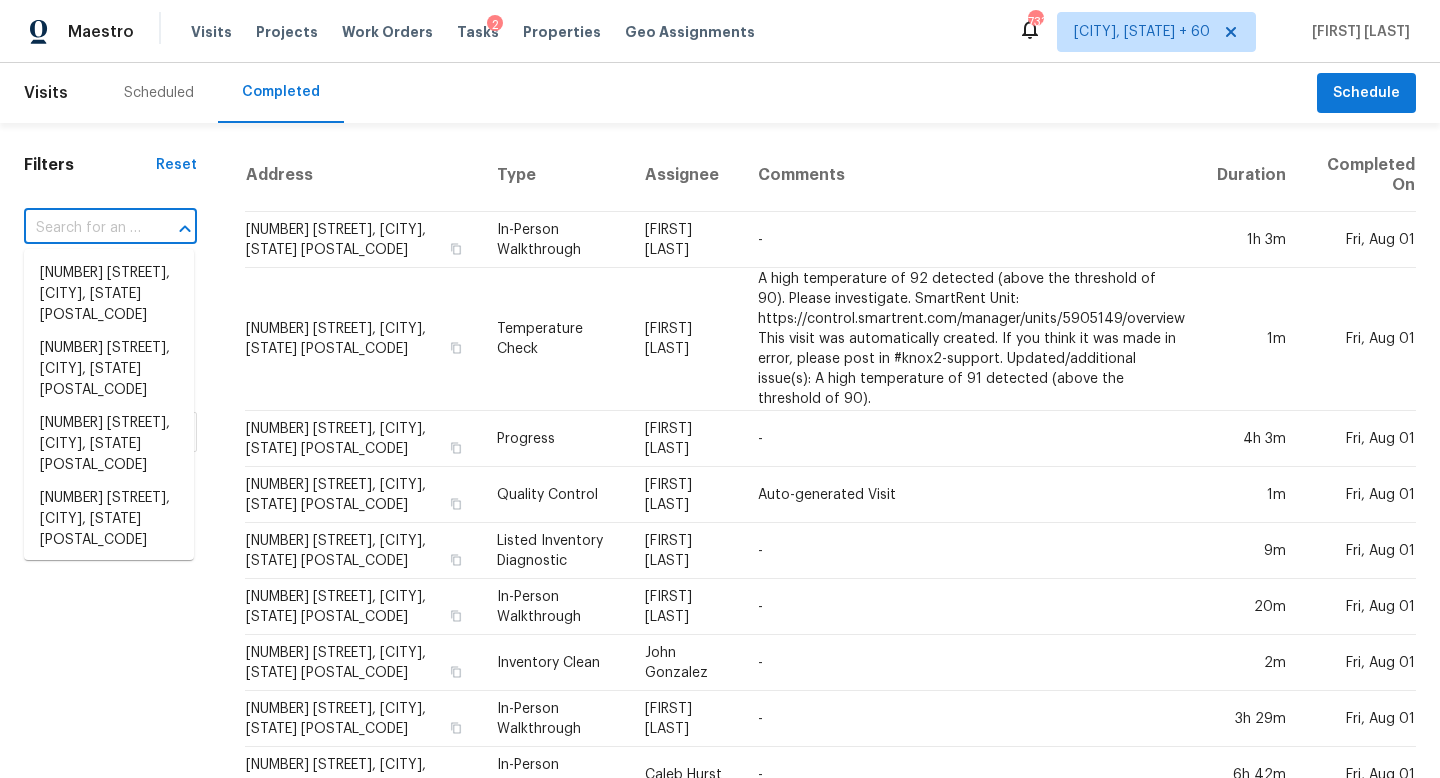 paste on "1701 Wright Meadow Ct, Mount Juliet, TN 37122" 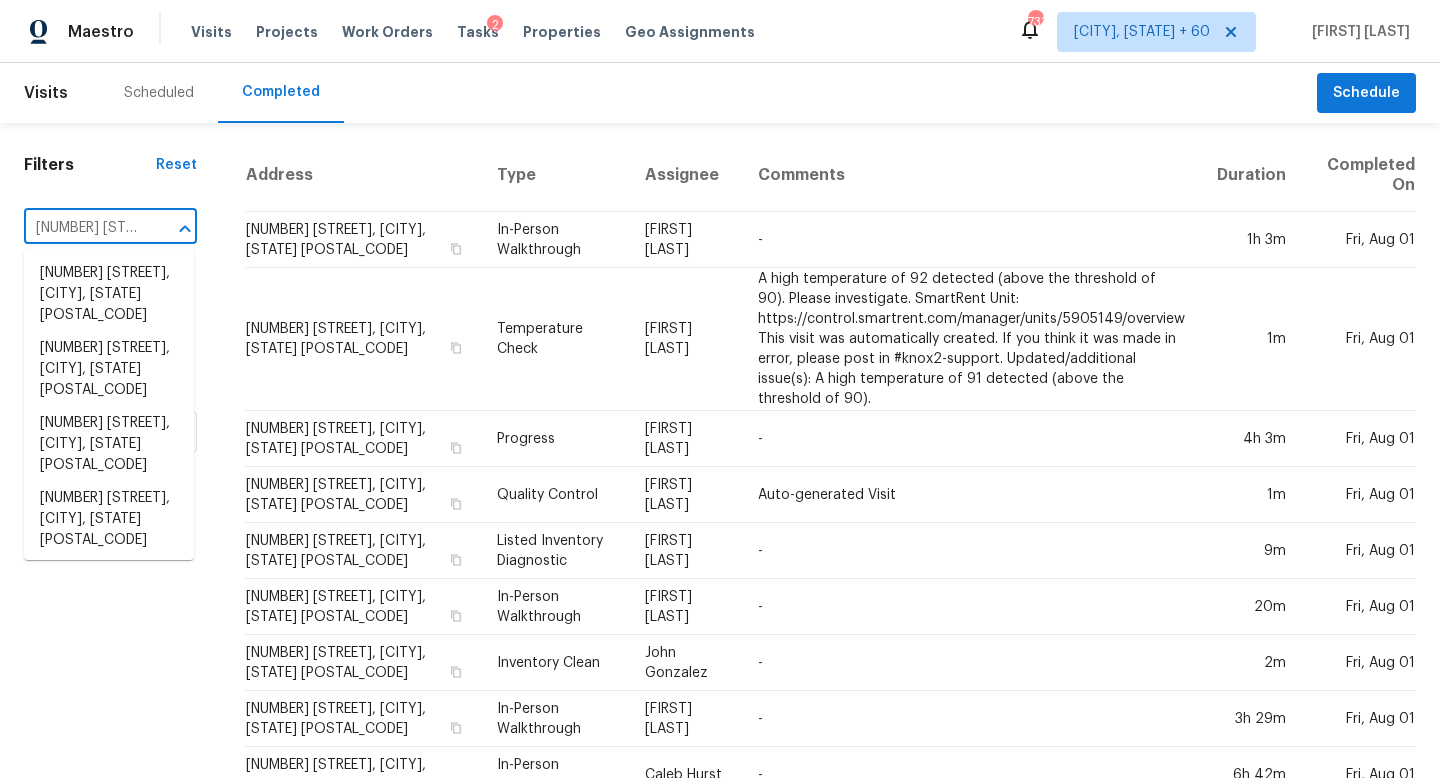 scroll, scrollTop: 0, scrollLeft: 204, axis: horizontal 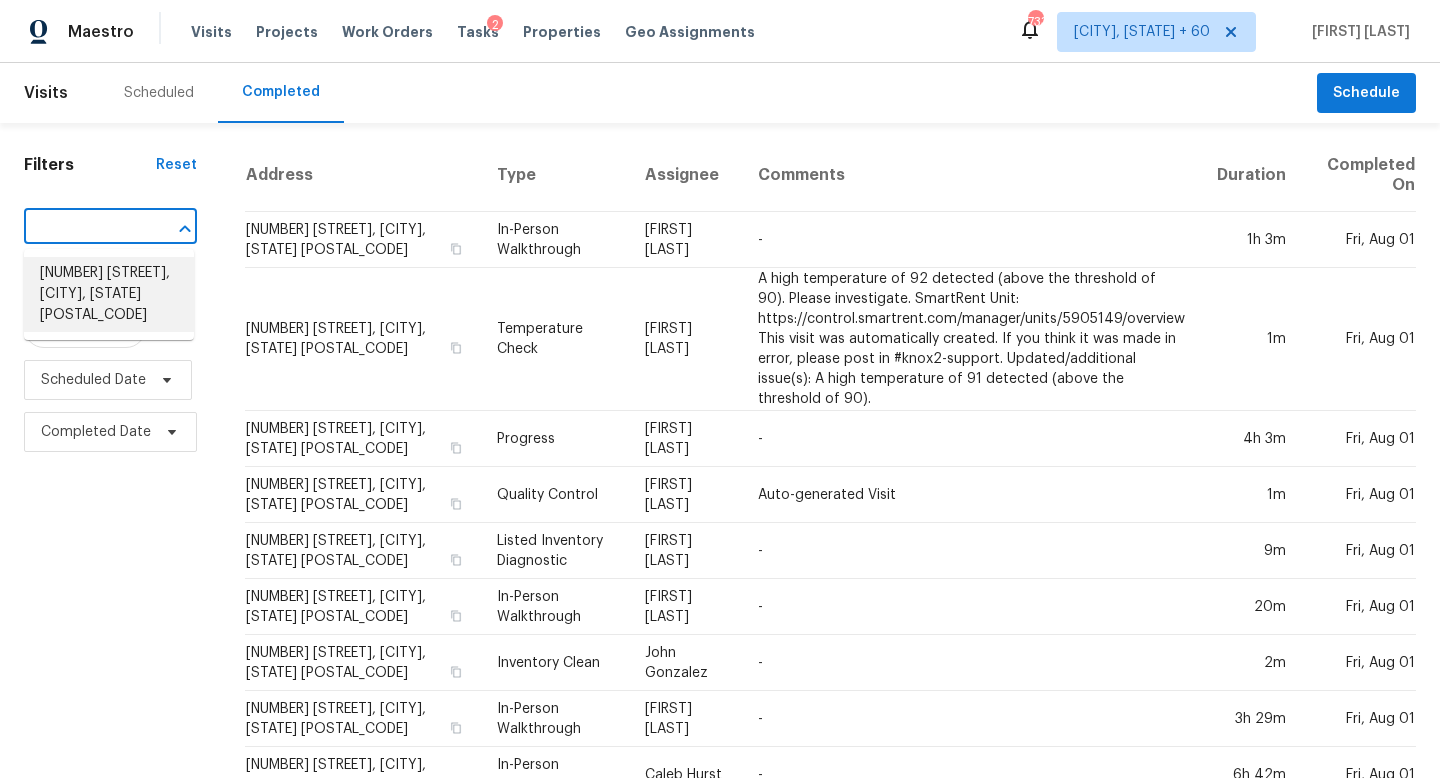 click on "1701 Wright Meadow Ct, Mount Juliet, TN 37122" at bounding box center (109, 294) 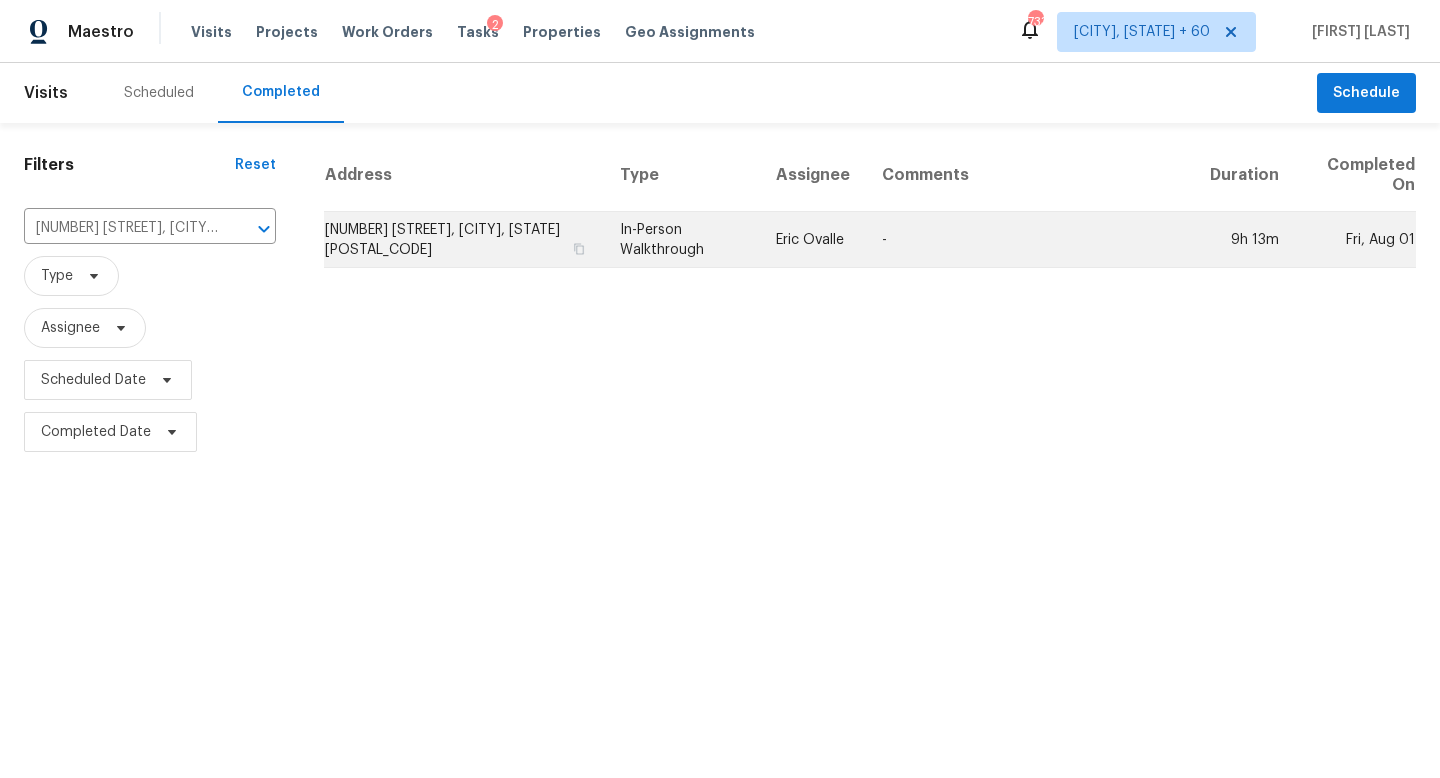 click on "-" at bounding box center [1030, 240] 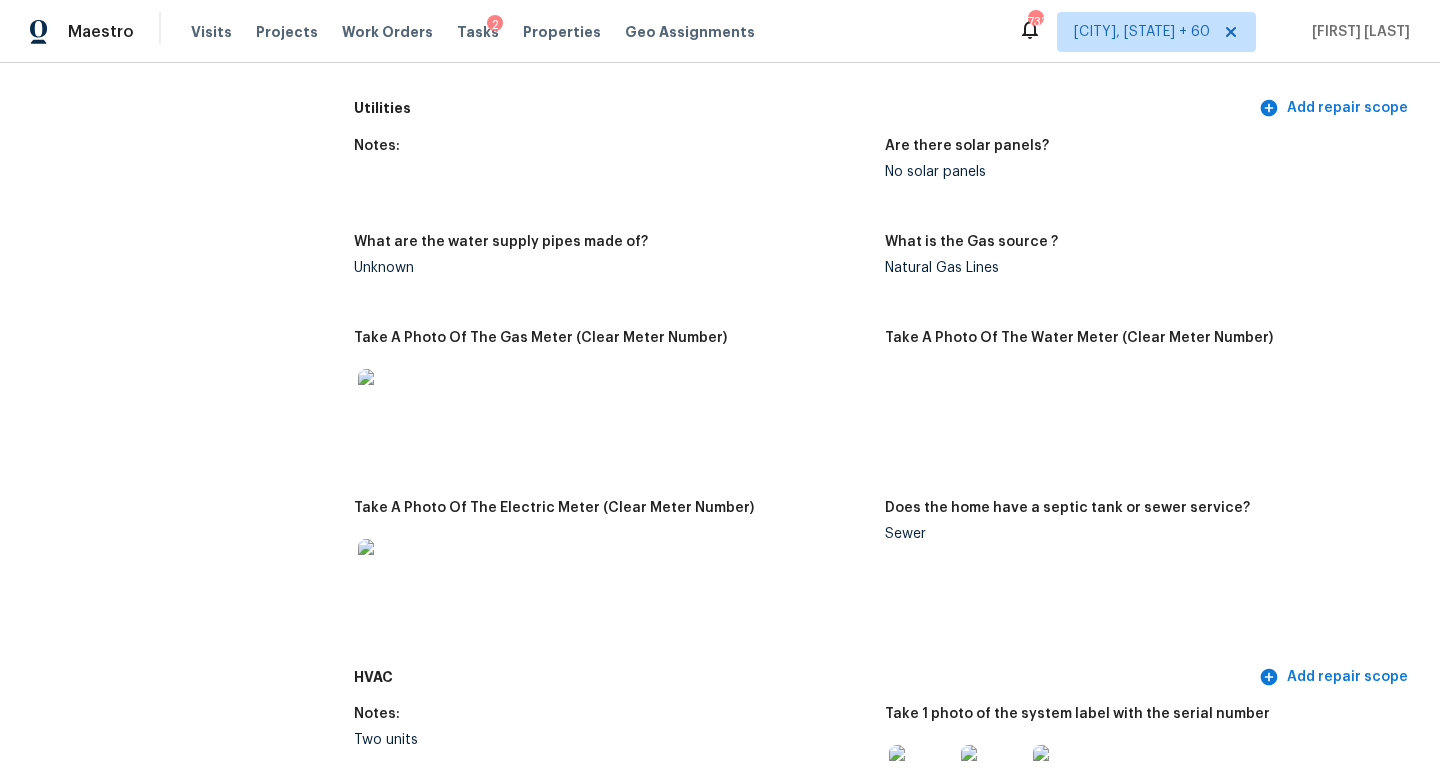 scroll, scrollTop: 0, scrollLeft: 0, axis: both 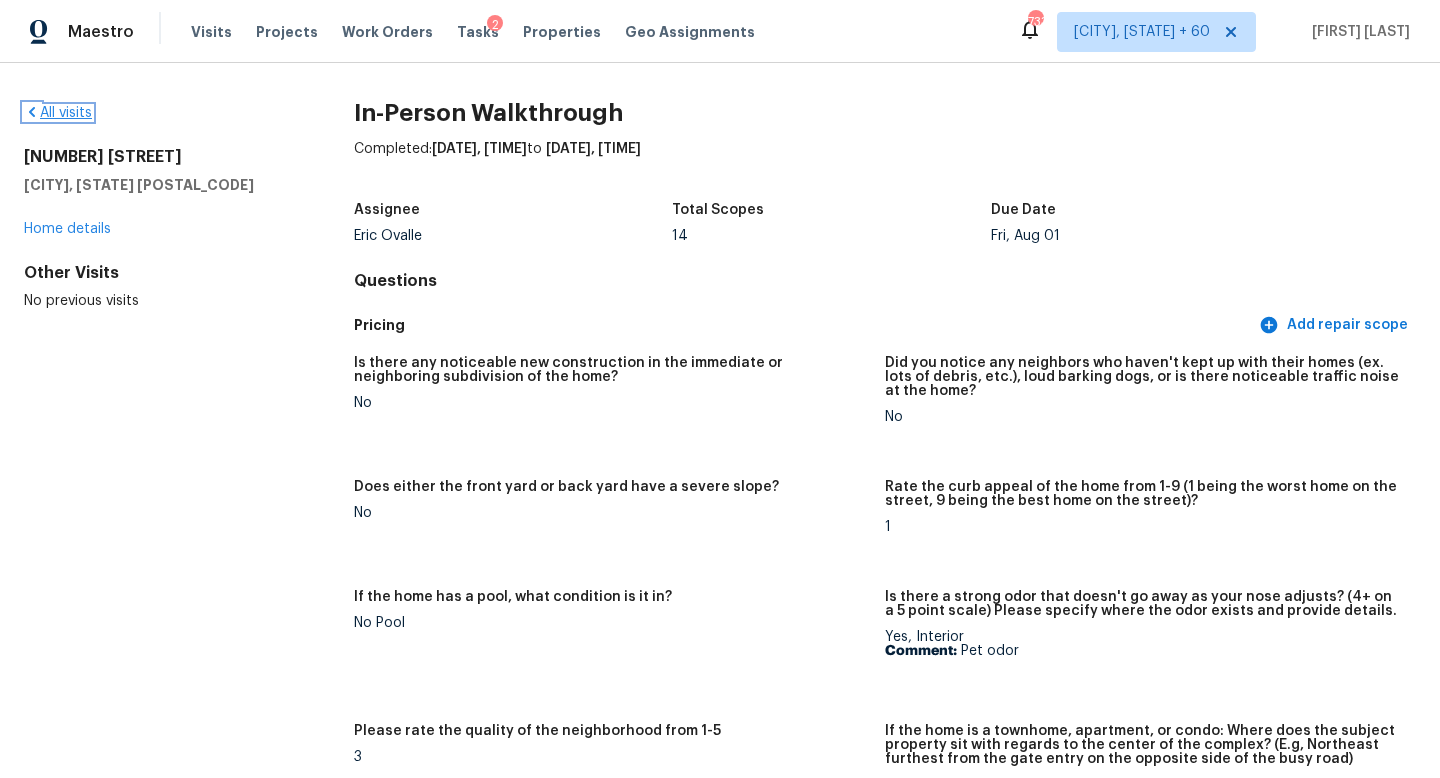 click on "All visits" at bounding box center [58, 113] 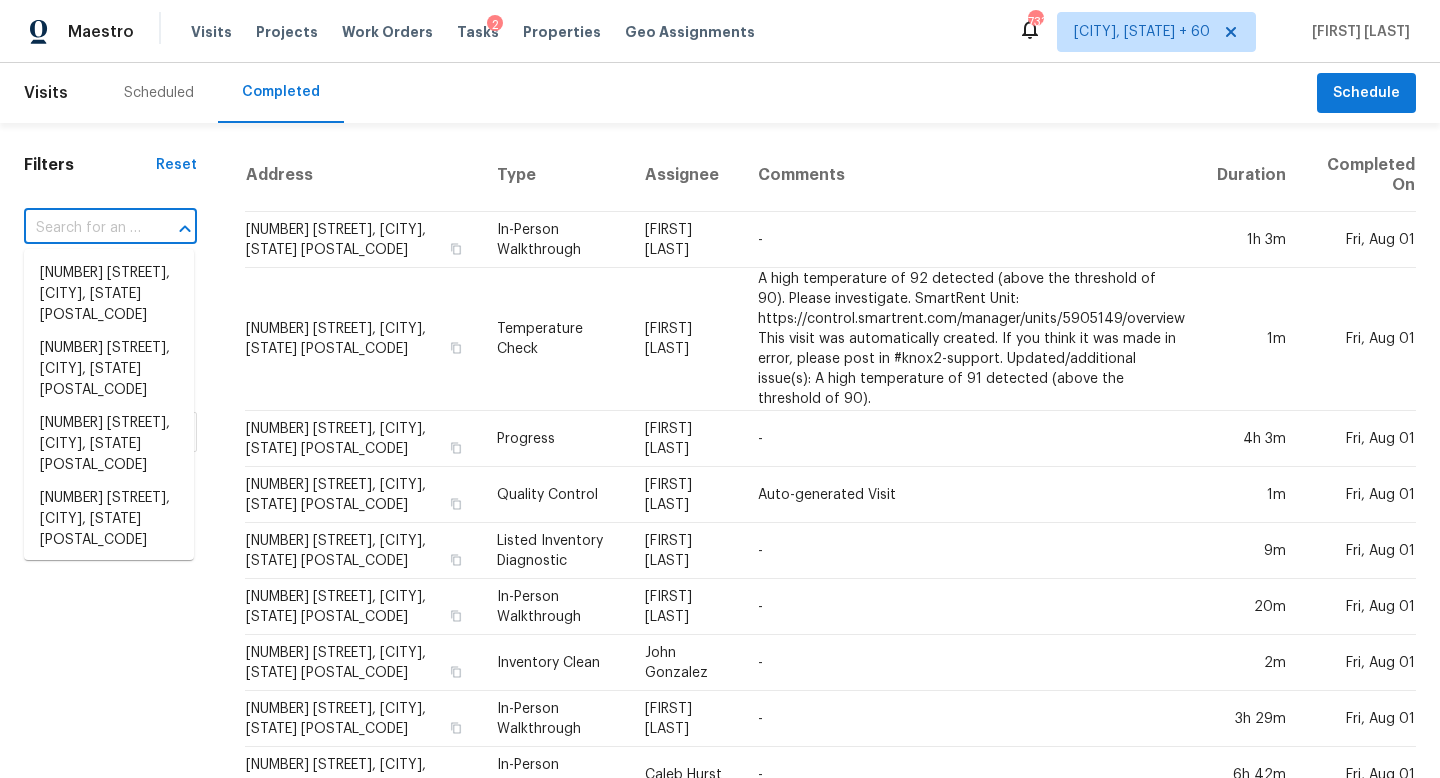 click at bounding box center [82, 228] 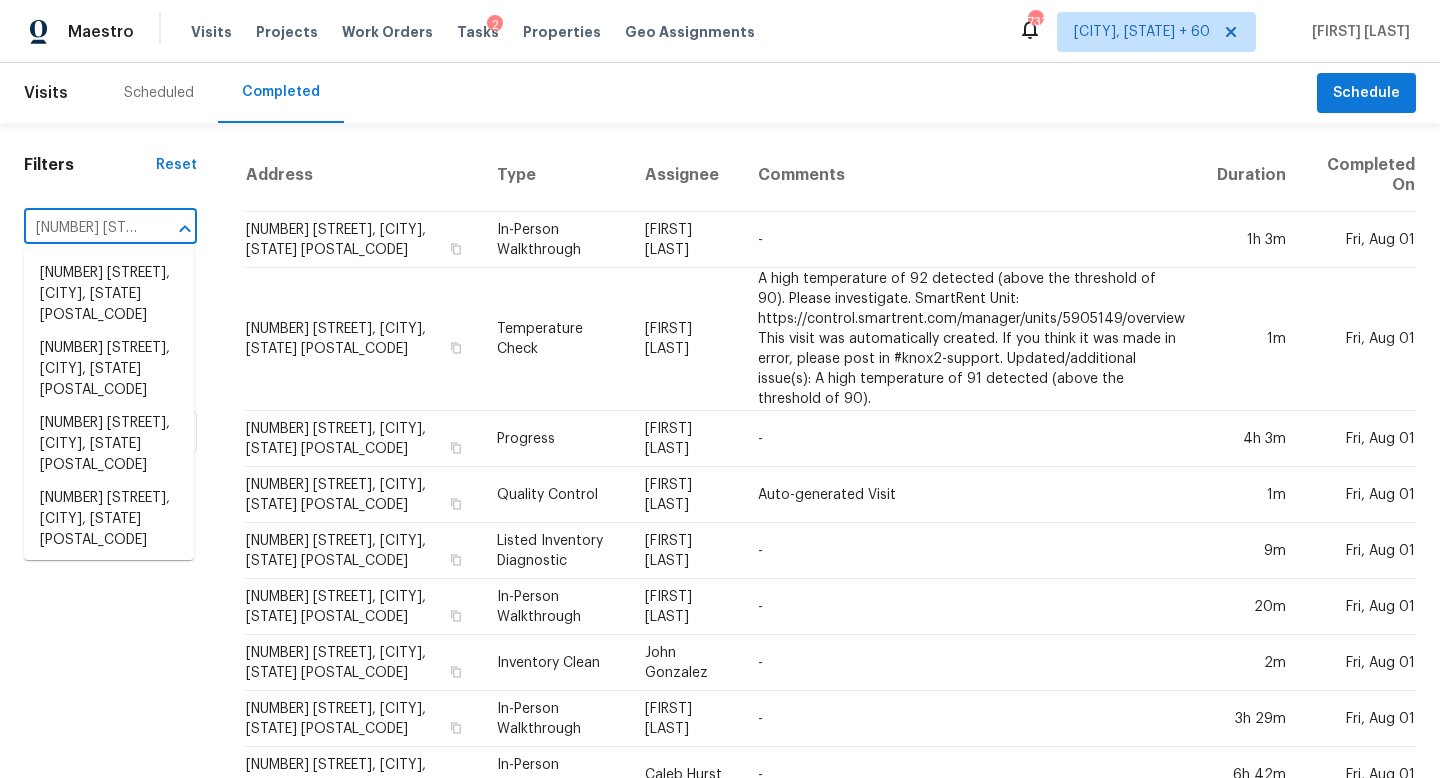 scroll, scrollTop: 0, scrollLeft: 190, axis: horizontal 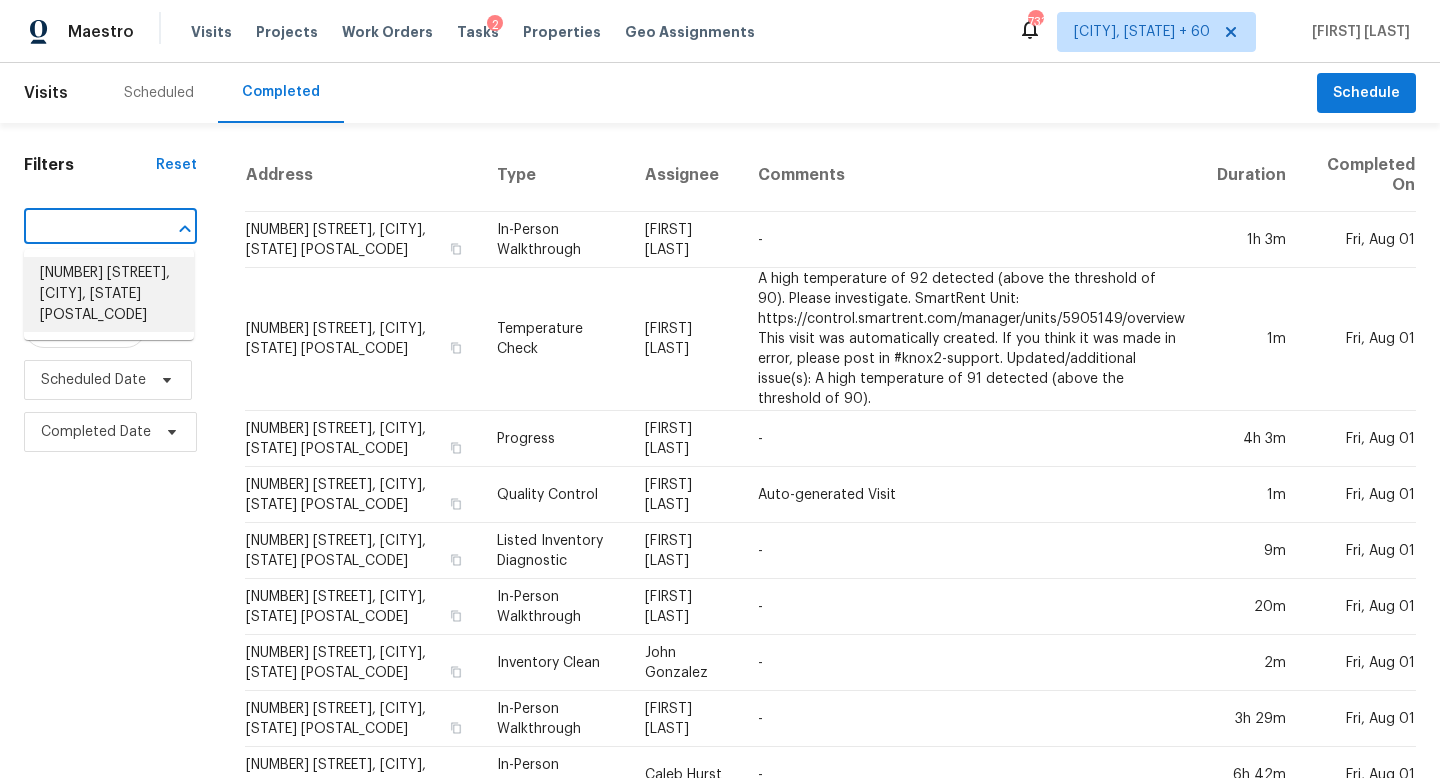 click on "145 Berkshire Manor Cir, Alabaster, AL 35007" at bounding box center [109, 294] 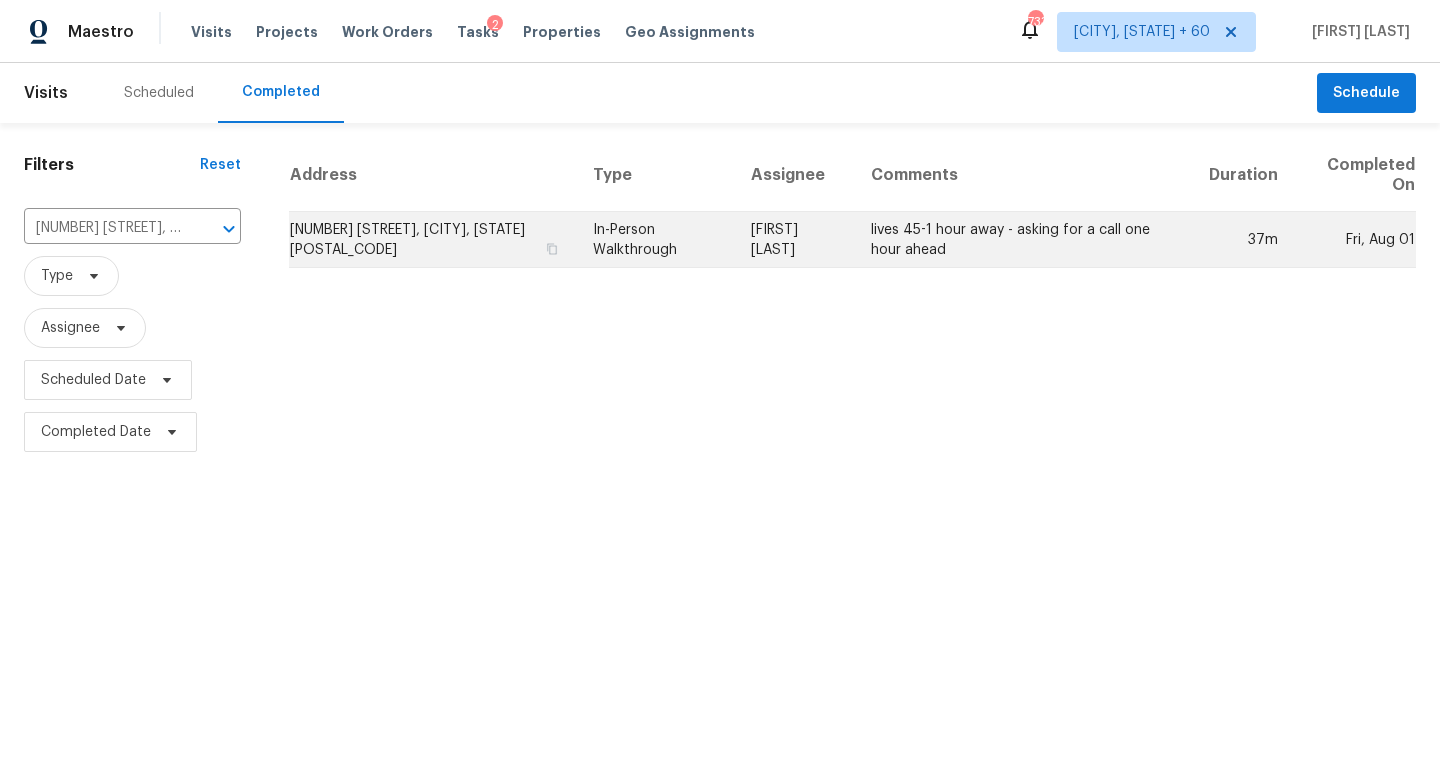 click on "[FIRST] [LAST]" at bounding box center [794, 240] 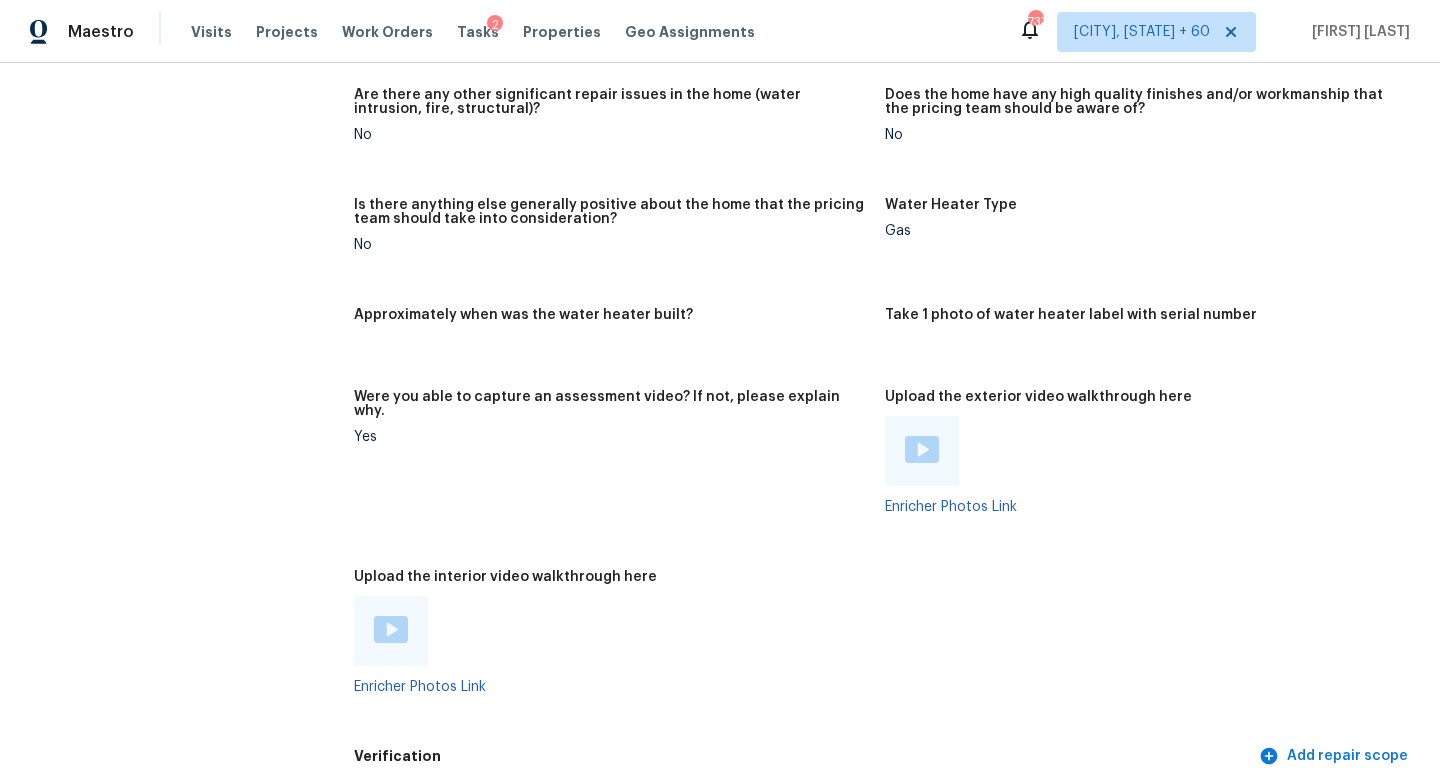 scroll, scrollTop: 3428, scrollLeft: 0, axis: vertical 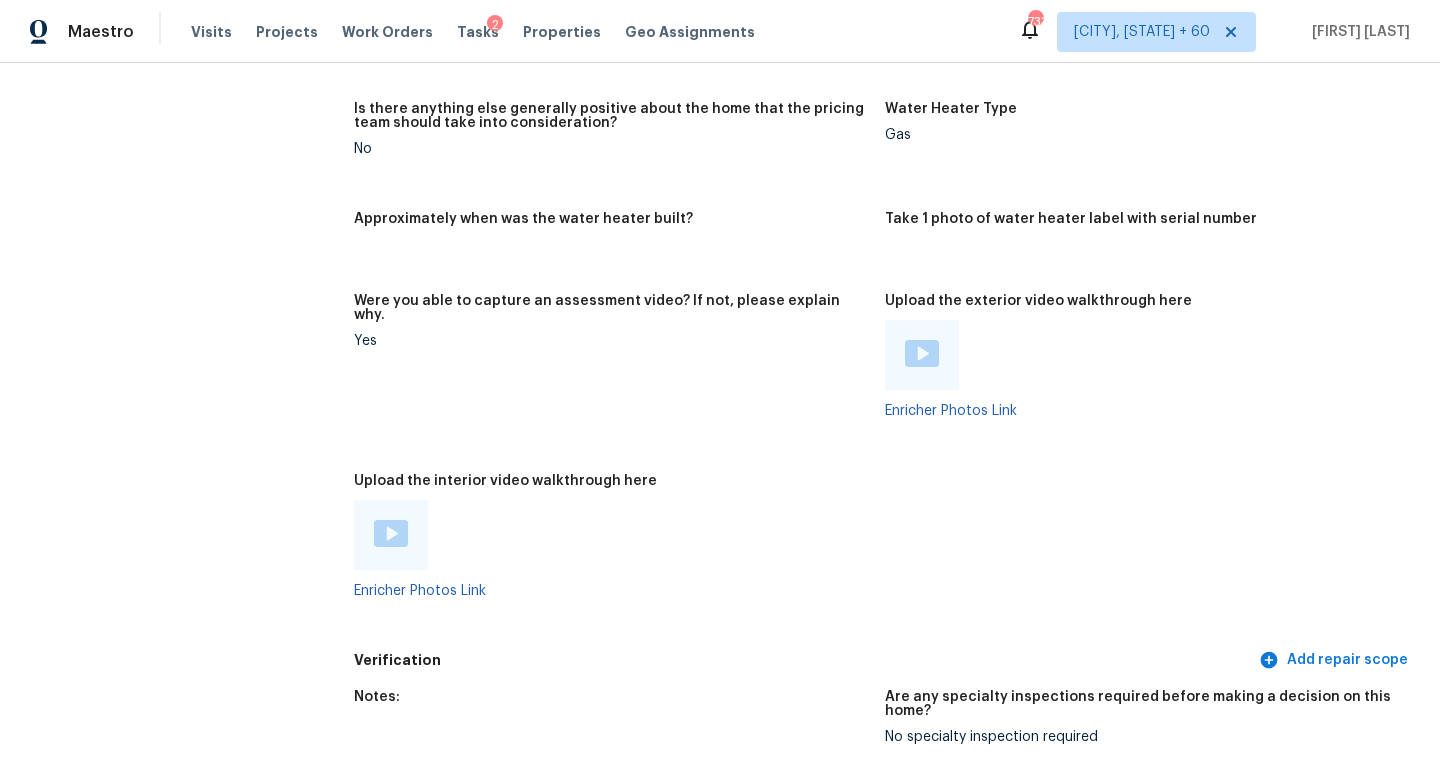 click at bounding box center [391, 533] 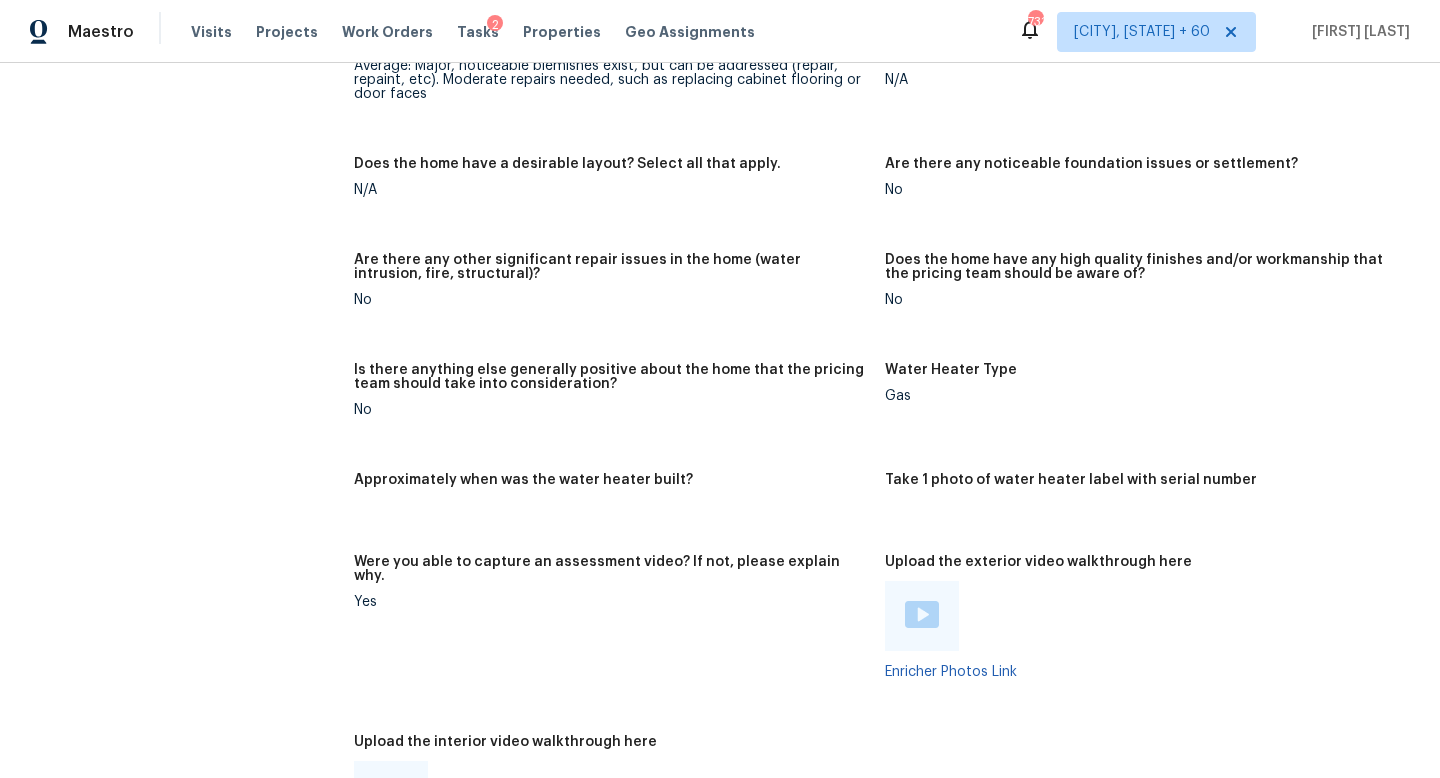 scroll, scrollTop: 3124, scrollLeft: 0, axis: vertical 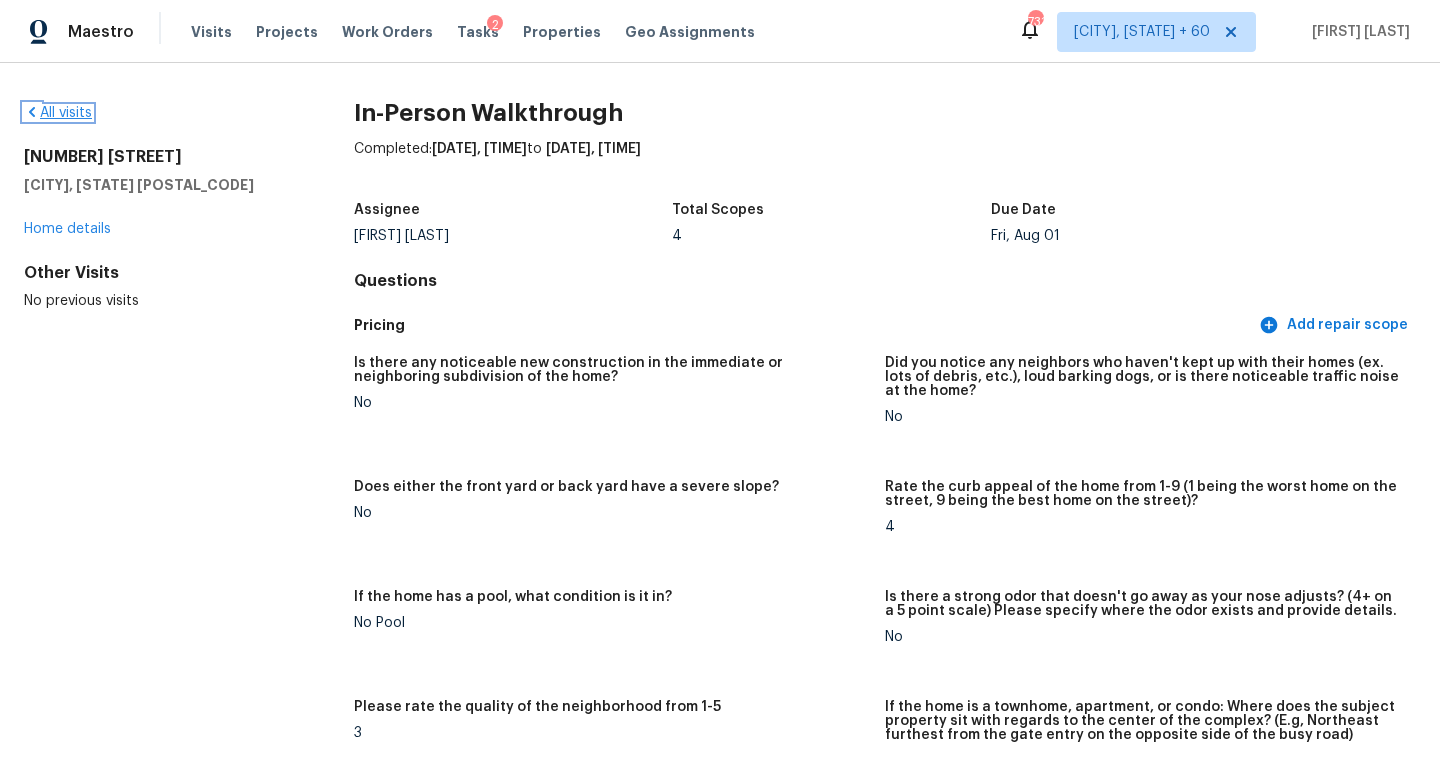 click on "All visits" at bounding box center (58, 113) 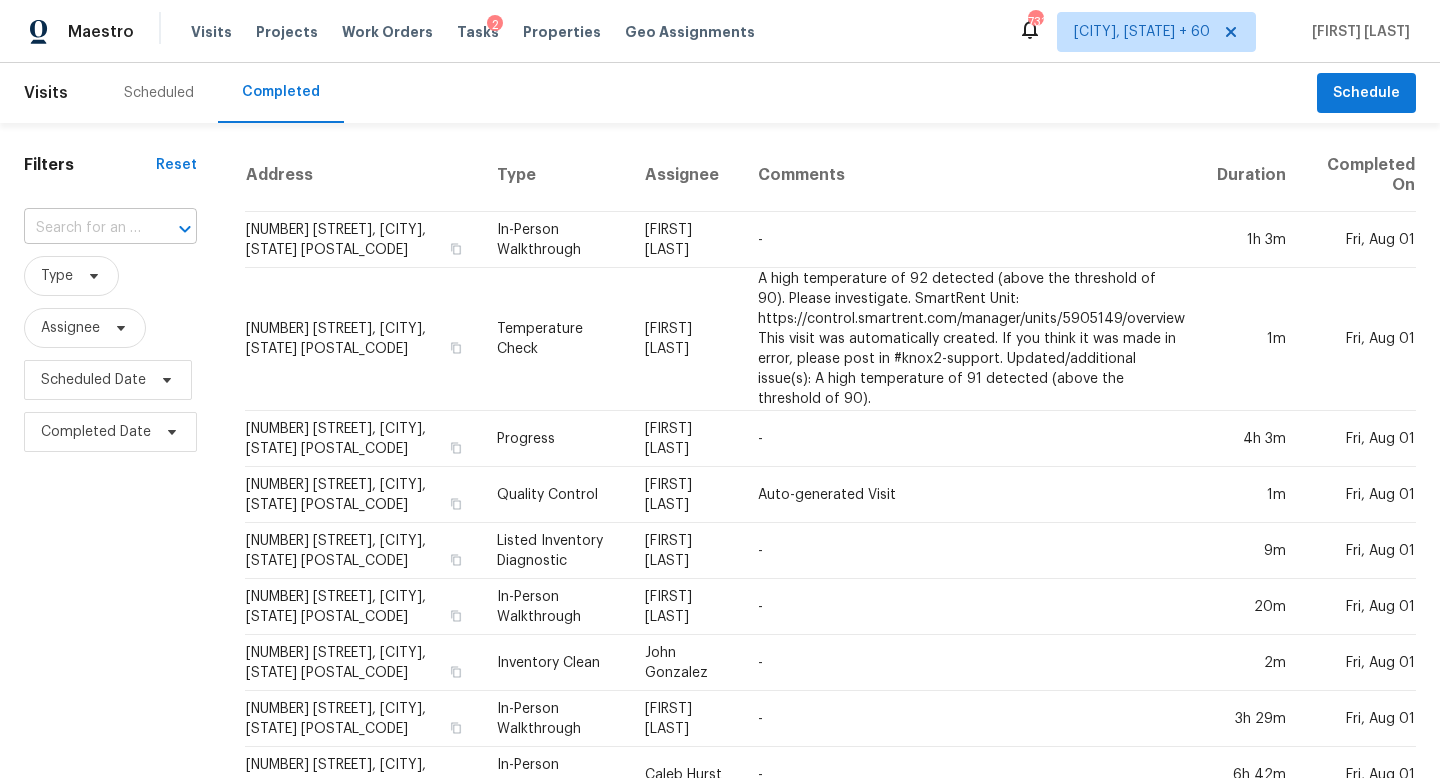 click at bounding box center (82, 228) 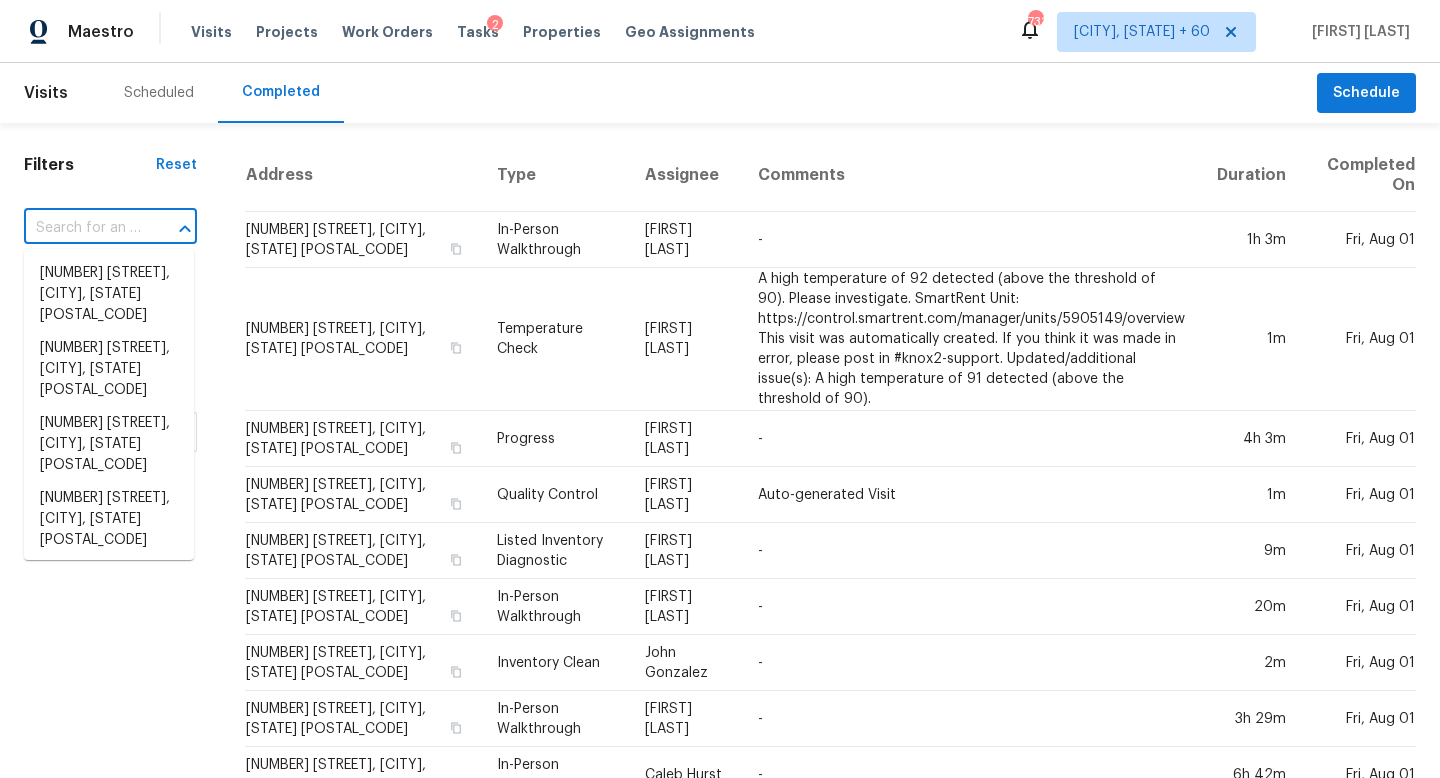 paste on "916 Dolphin Ln, Clarksville, TN 37043" 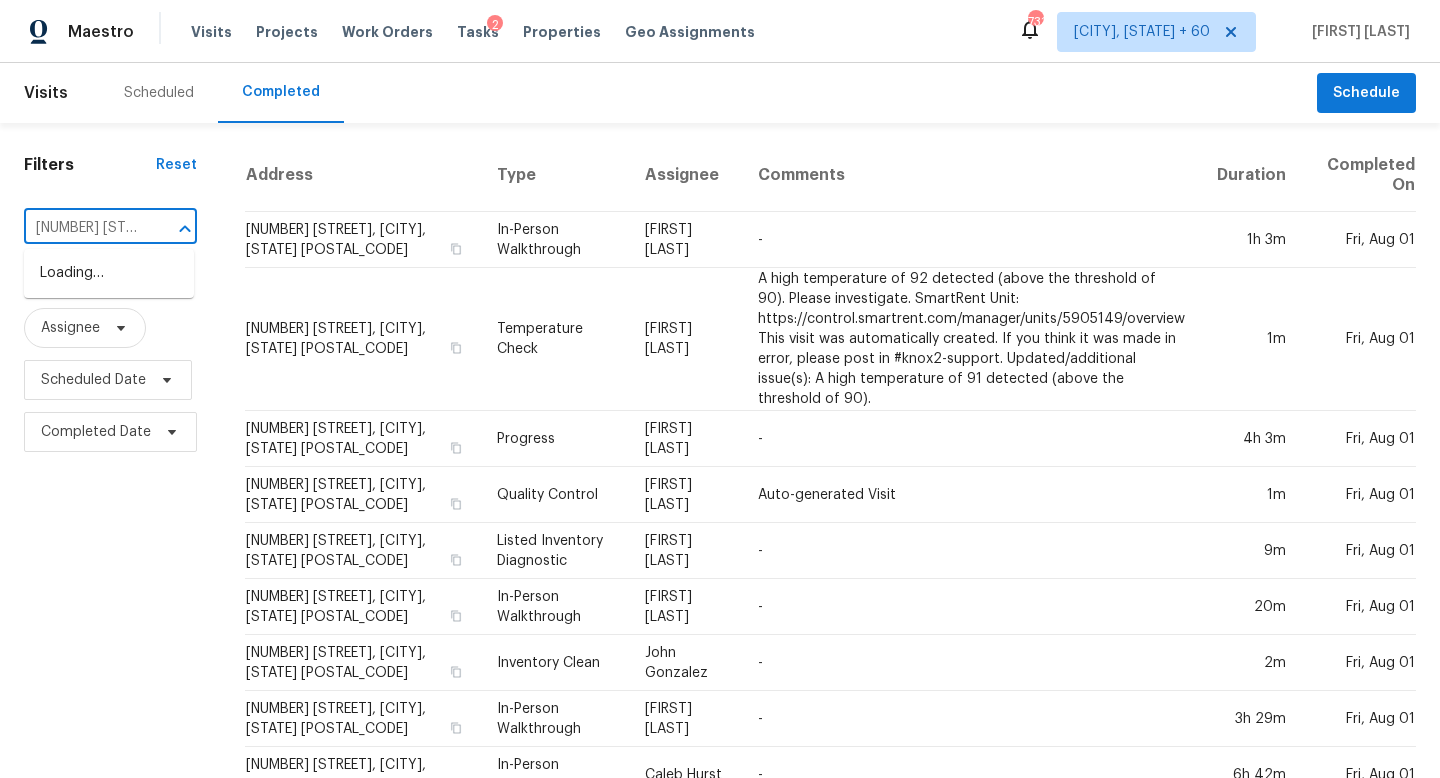 scroll, scrollTop: 0, scrollLeft: 139, axis: horizontal 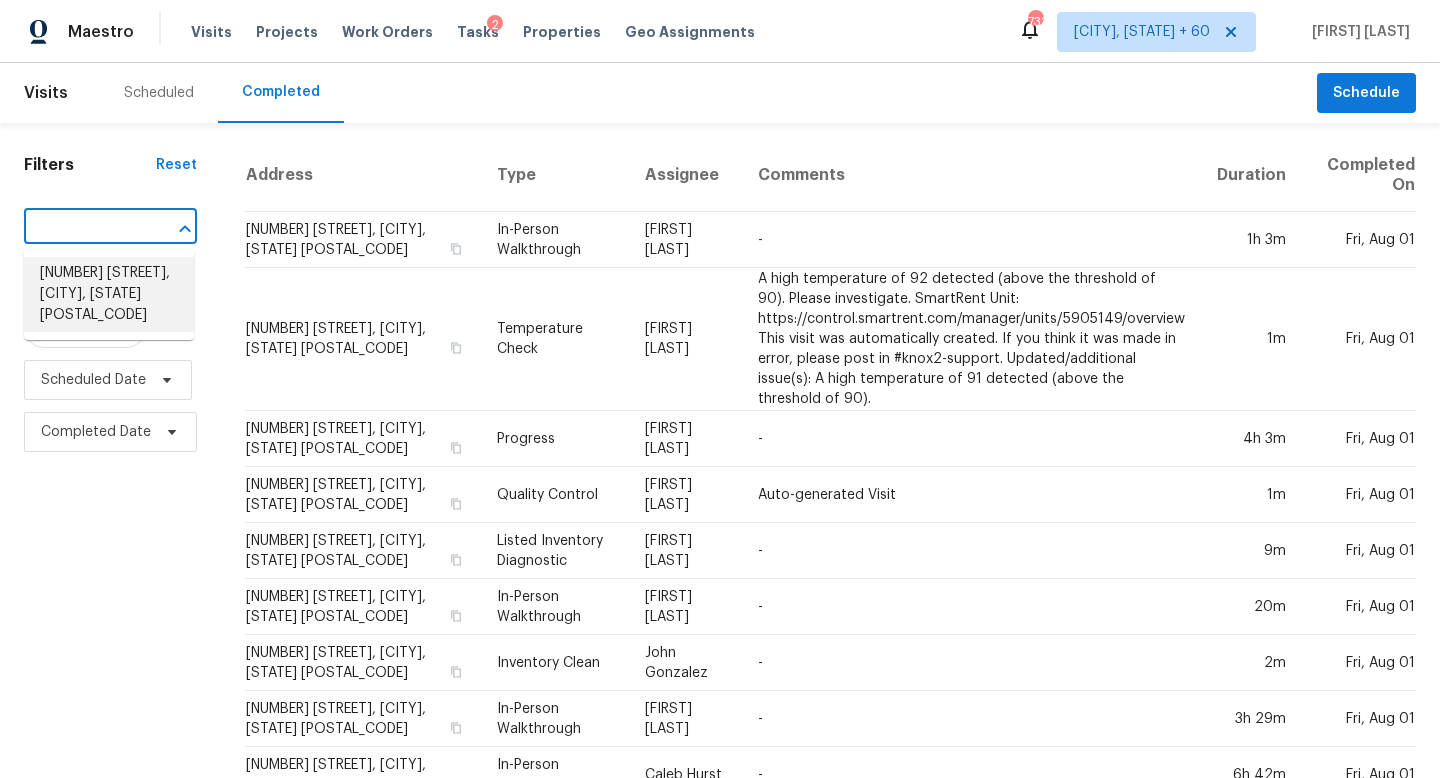 click on "916 Dolphin Ln, Clarksville, TN 37043" at bounding box center [109, 294] 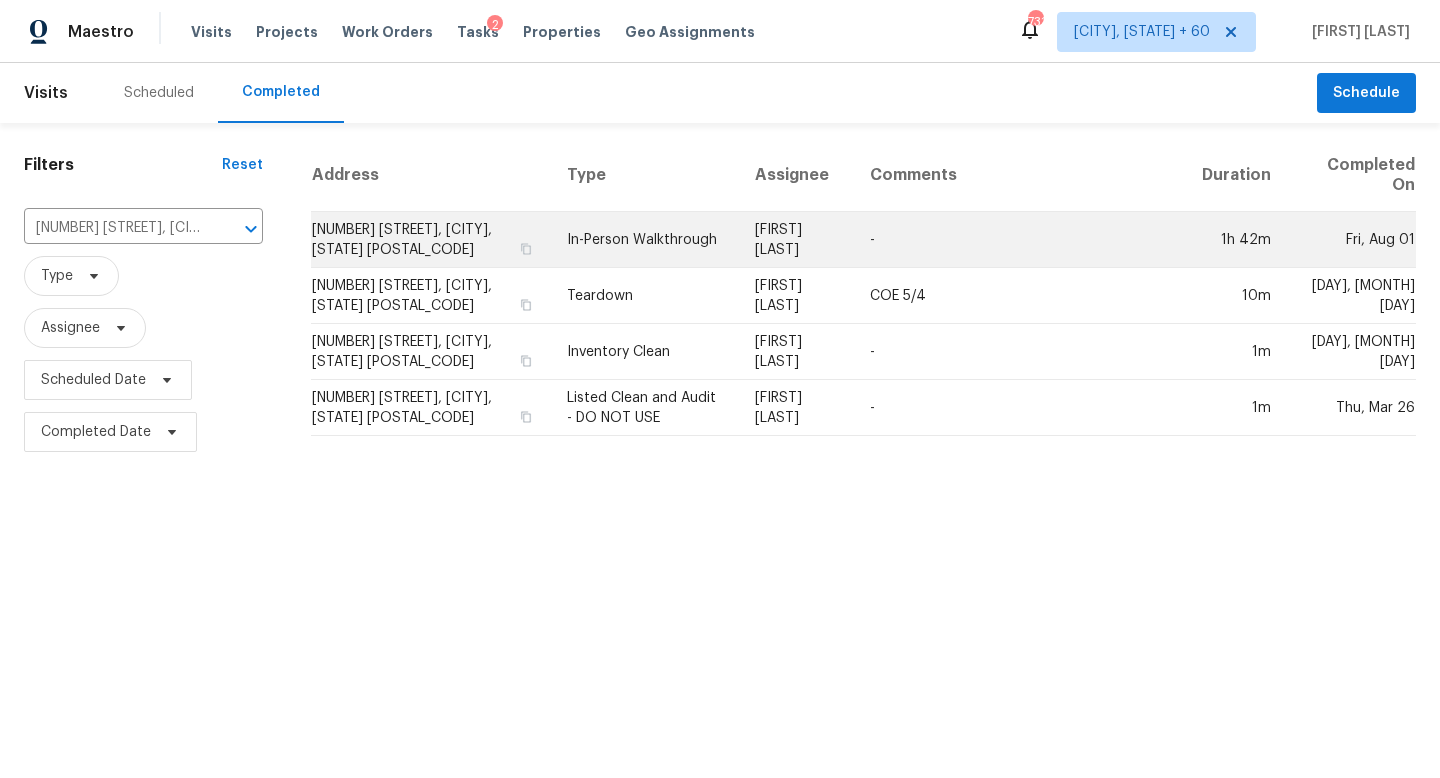 click on "In-Person Walkthrough" at bounding box center [645, 240] 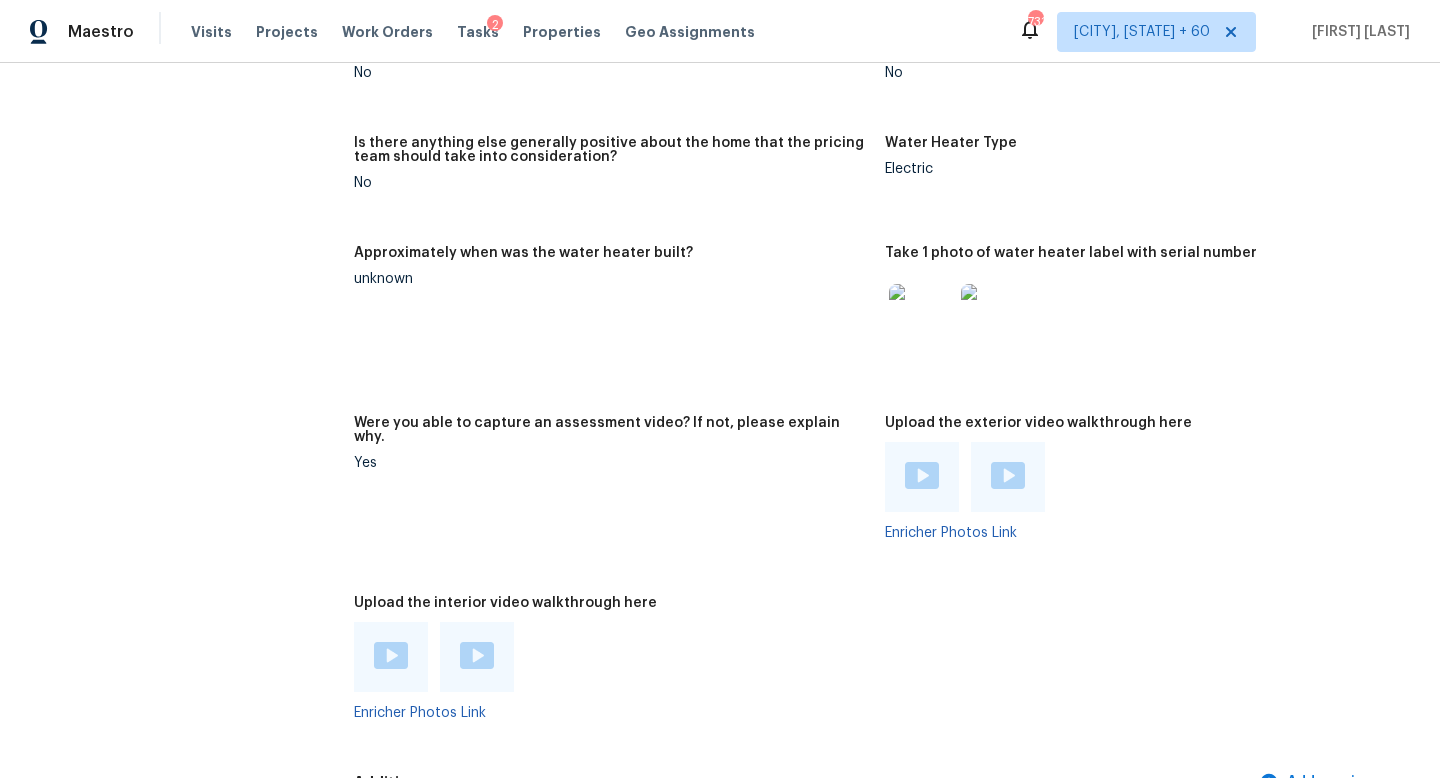 scroll, scrollTop: 3663, scrollLeft: 0, axis: vertical 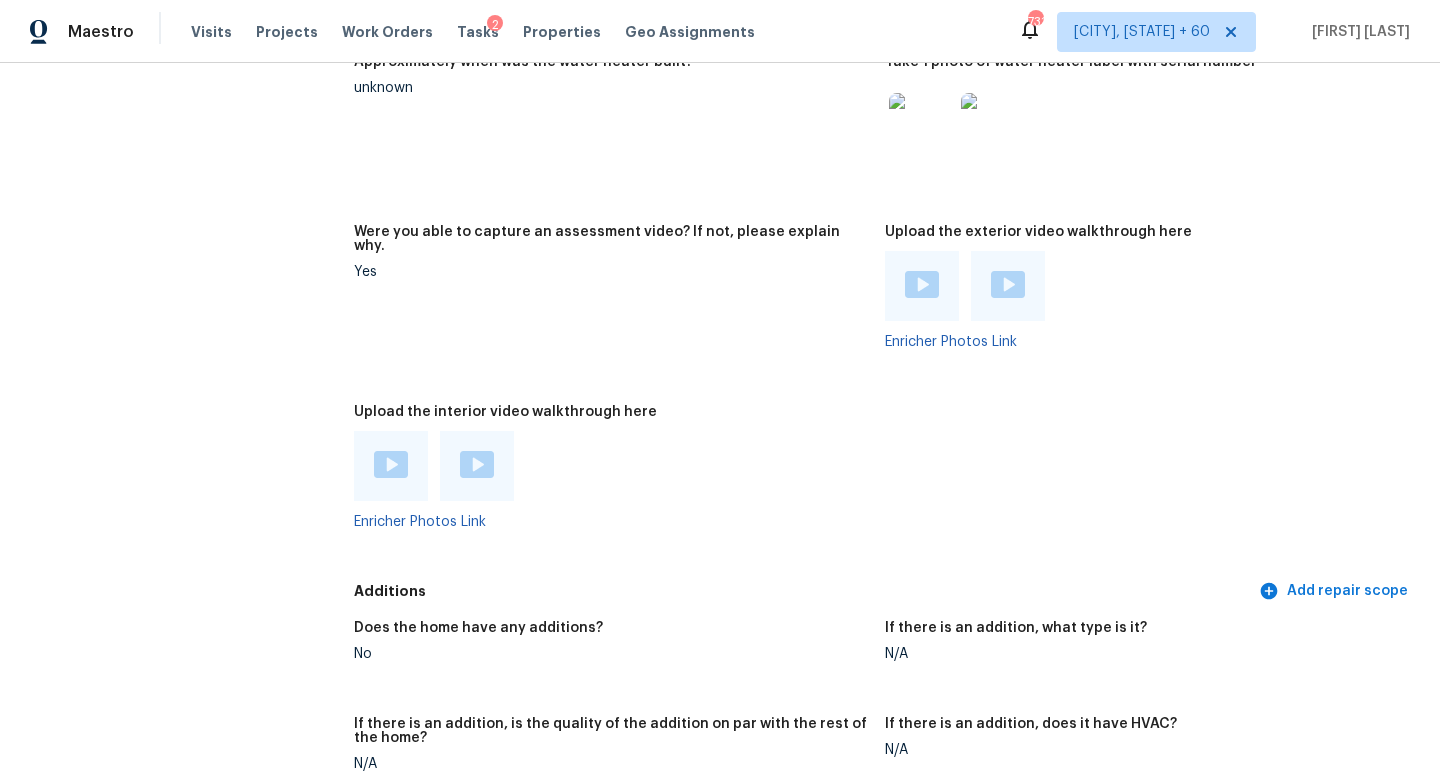 click at bounding box center (391, 466) 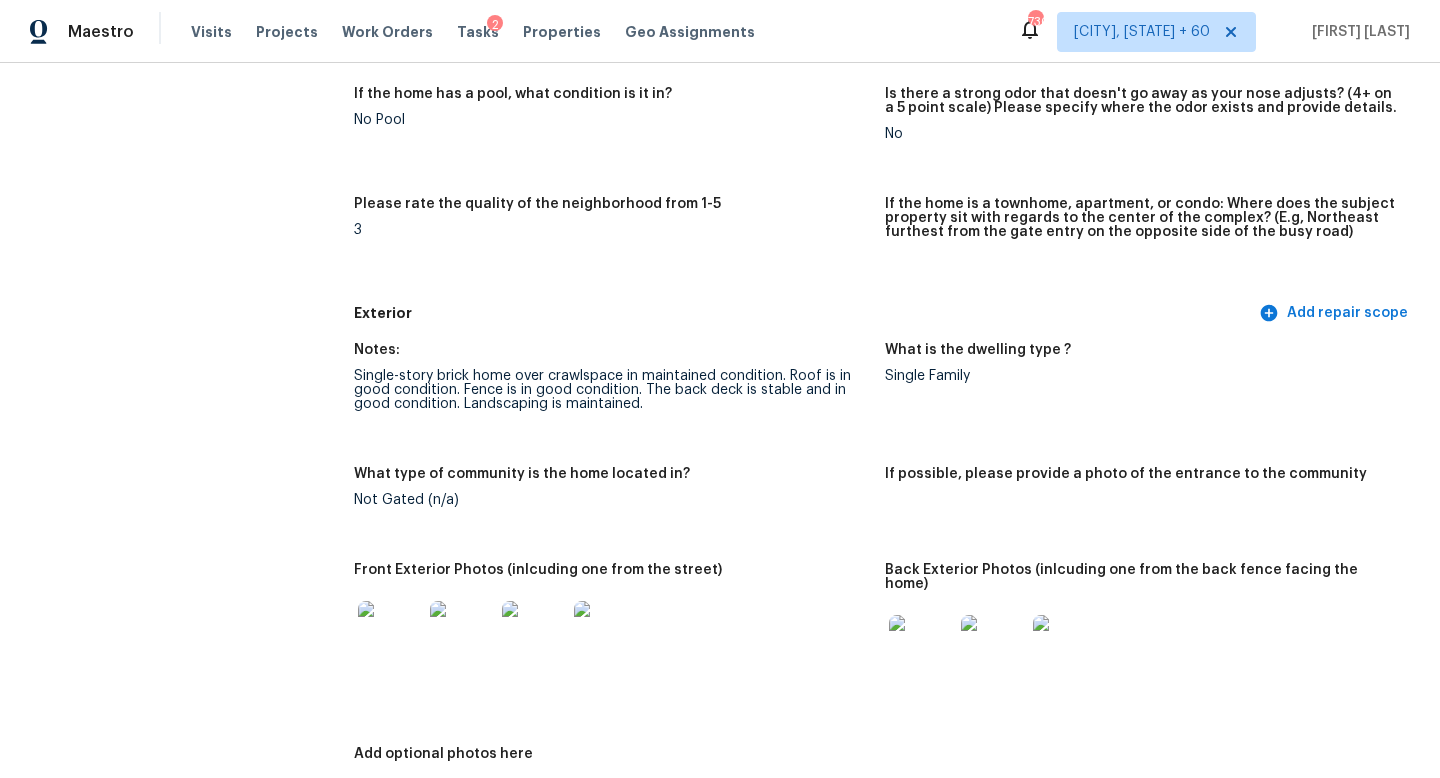 scroll, scrollTop: 0, scrollLeft: 0, axis: both 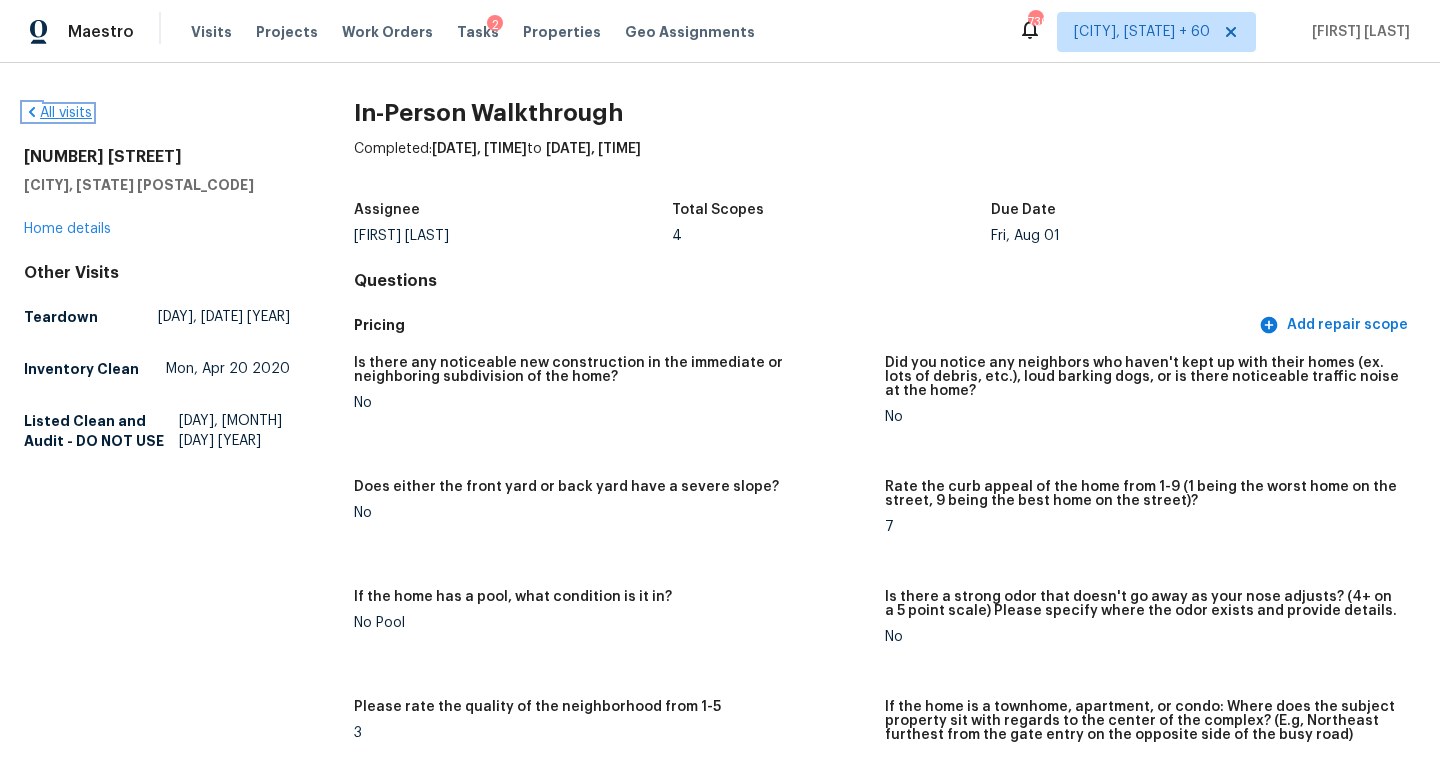 click on "All visits" at bounding box center (58, 113) 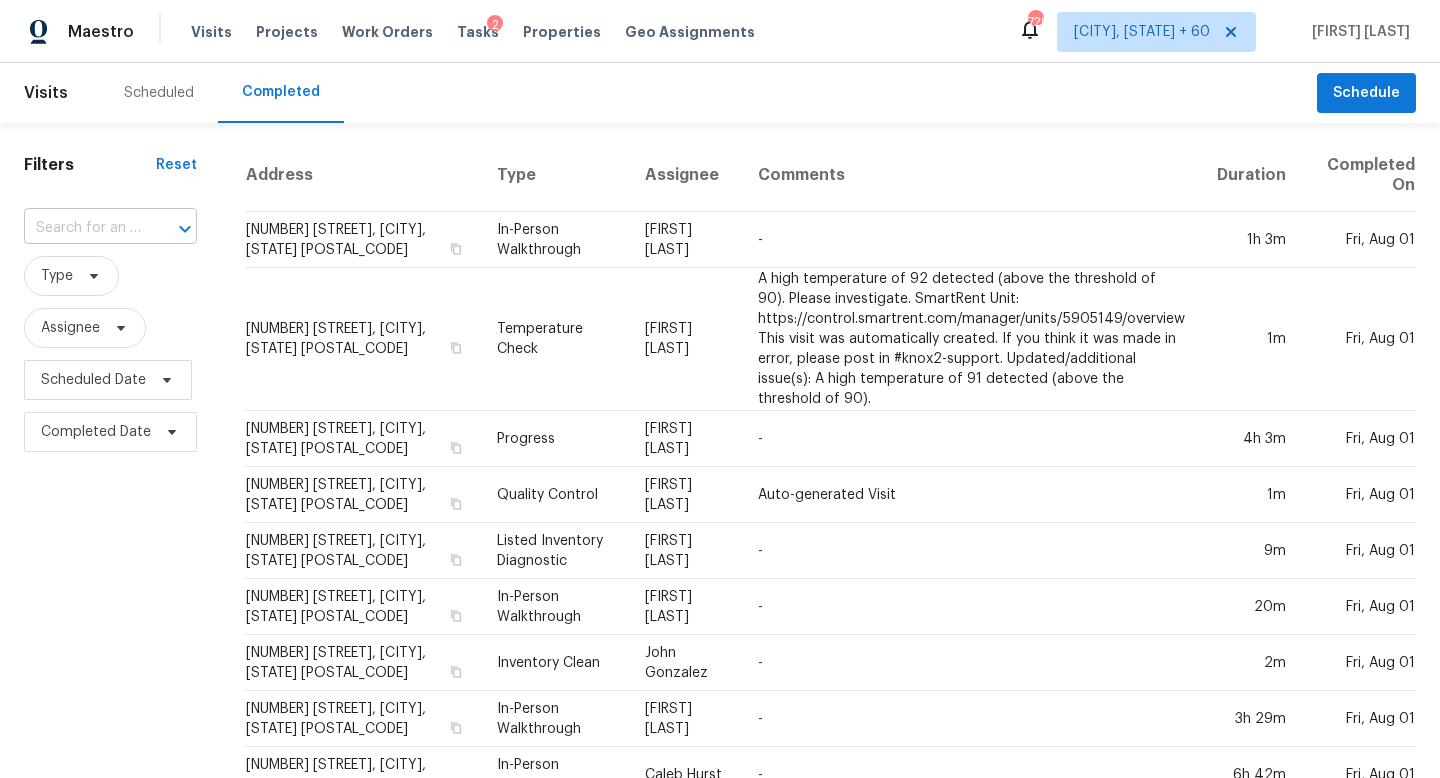 click at bounding box center (82, 228) 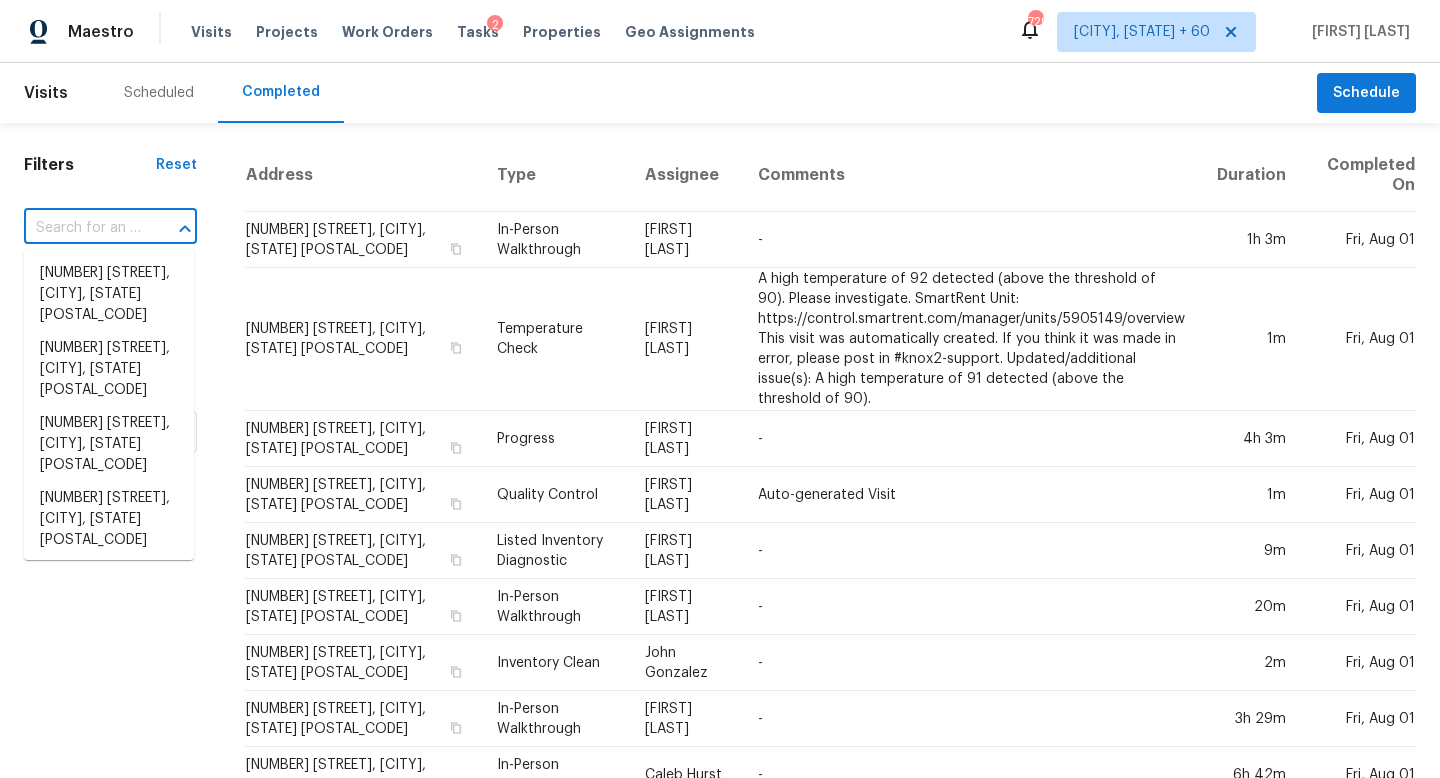 paste on "[NUMBER] [STREET], [CITY], [STATE] [POSTAL_CODE]" 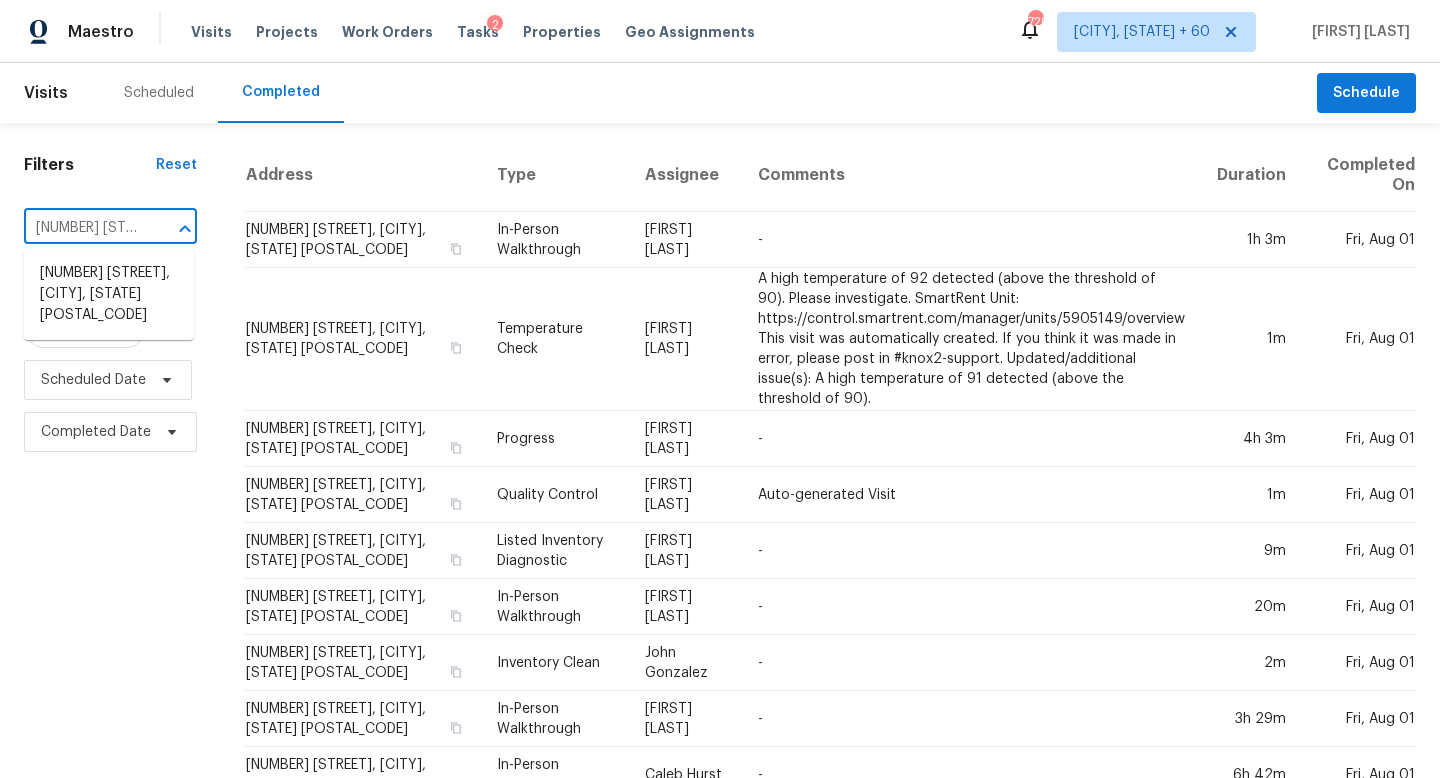 scroll, scrollTop: 0, scrollLeft: 126, axis: horizontal 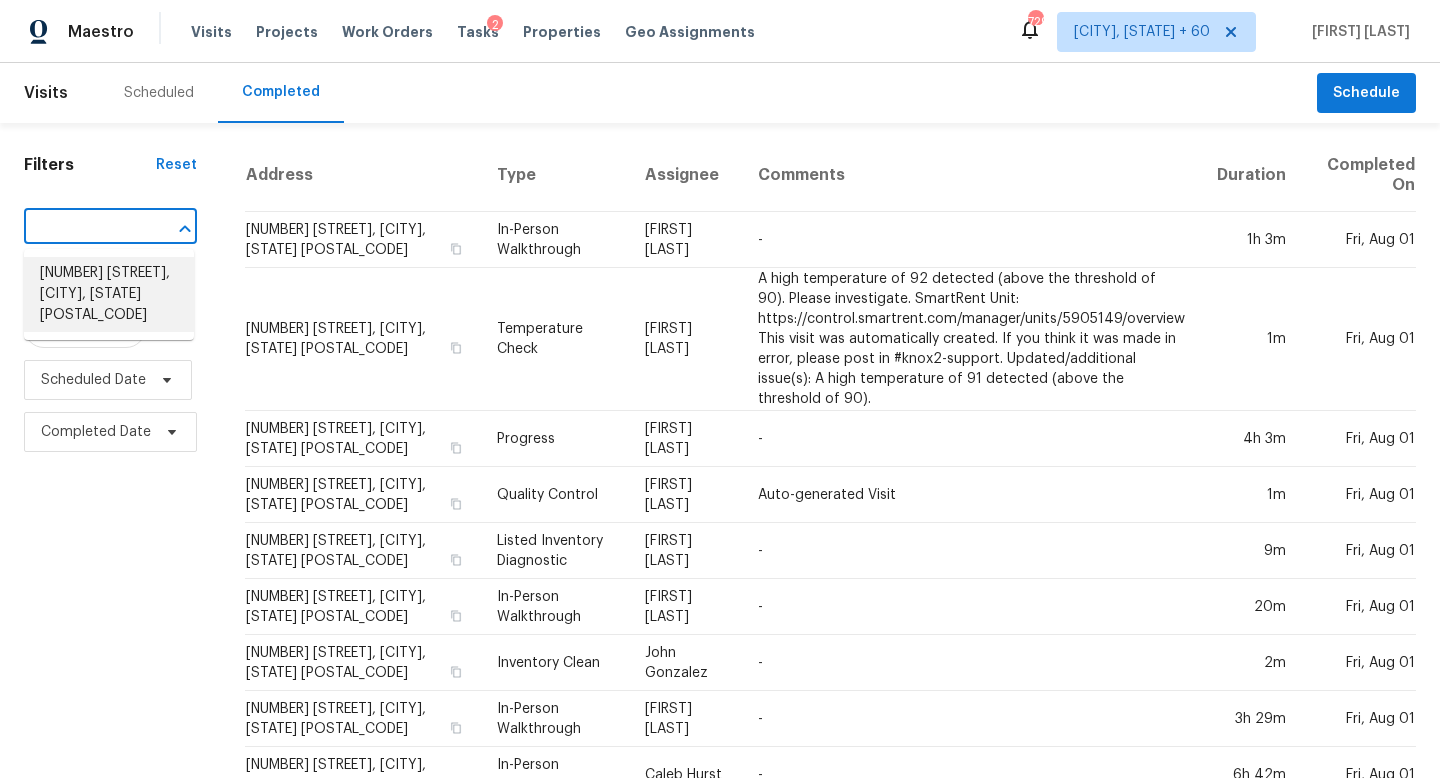 click on "[NUMBER] [STREET], [CITY], [STATE] [POSTAL_CODE]" at bounding box center [109, 294] 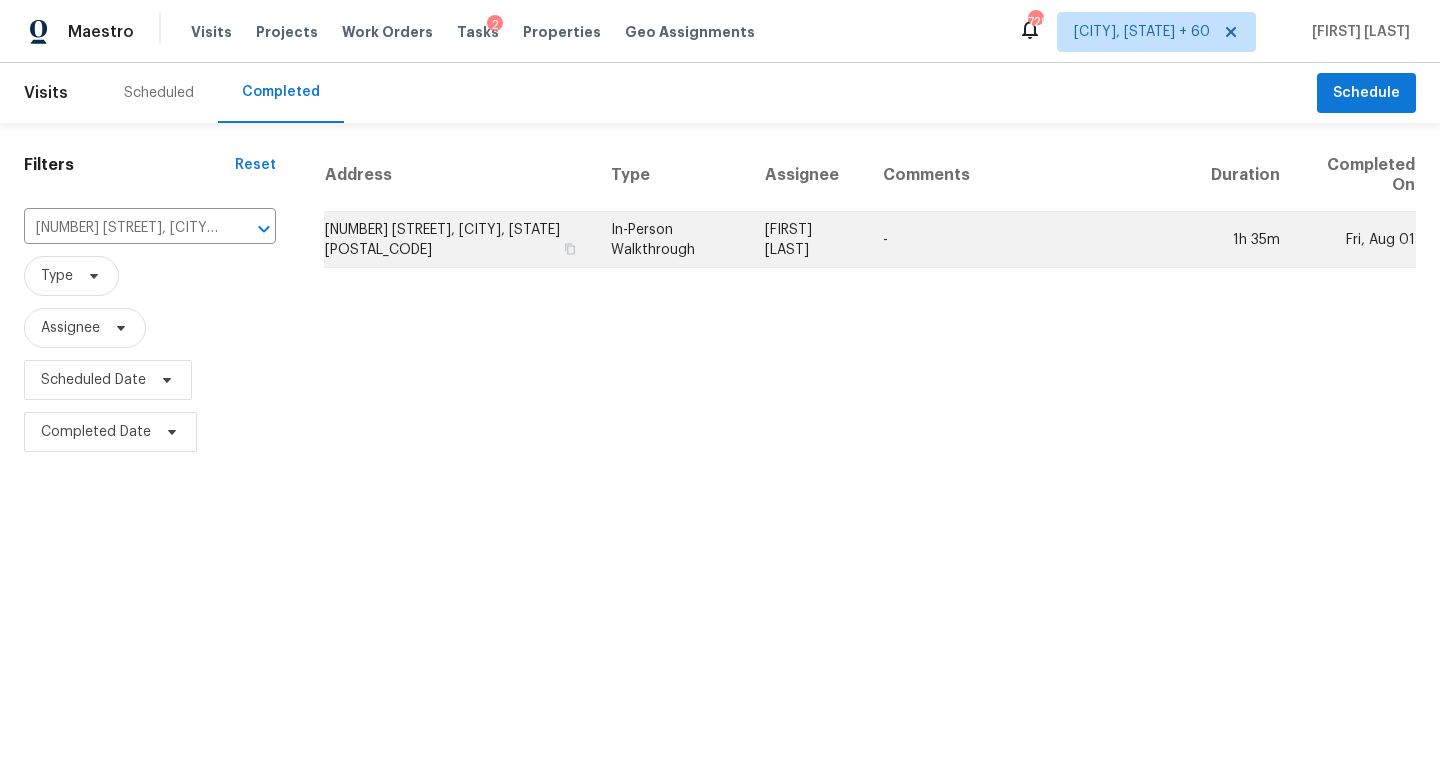 click on "In-Person Walkthrough" at bounding box center [672, 240] 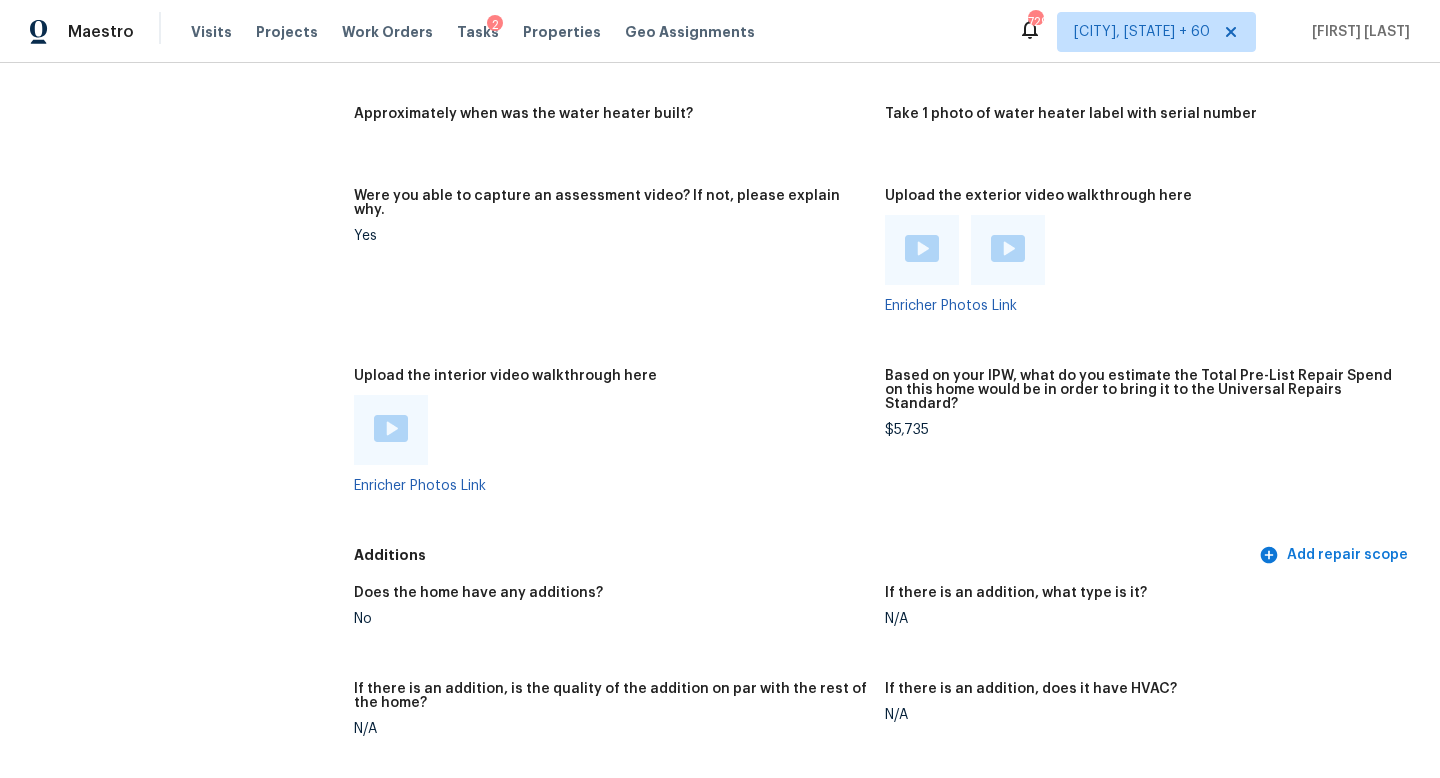 scroll, scrollTop: 3874, scrollLeft: 0, axis: vertical 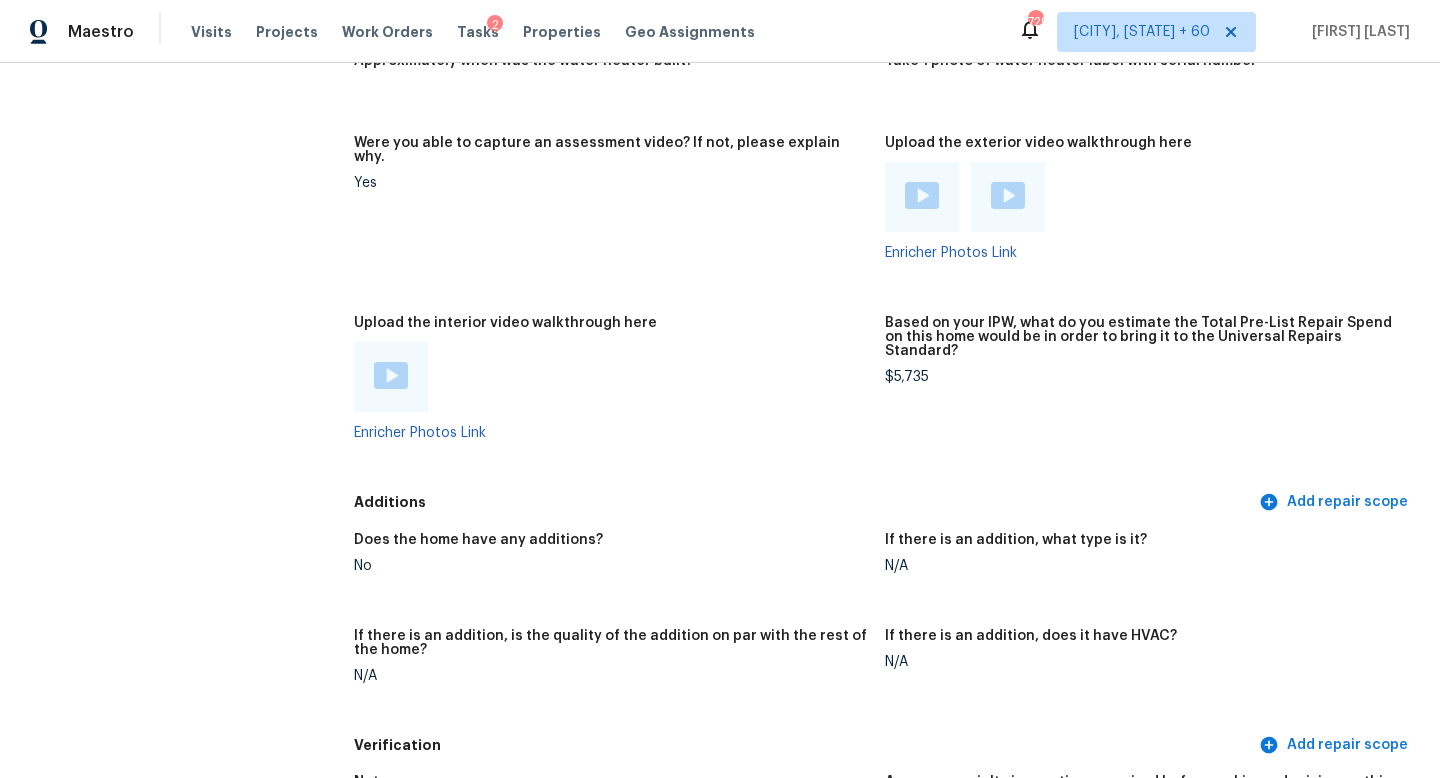 click at bounding box center [391, 375] 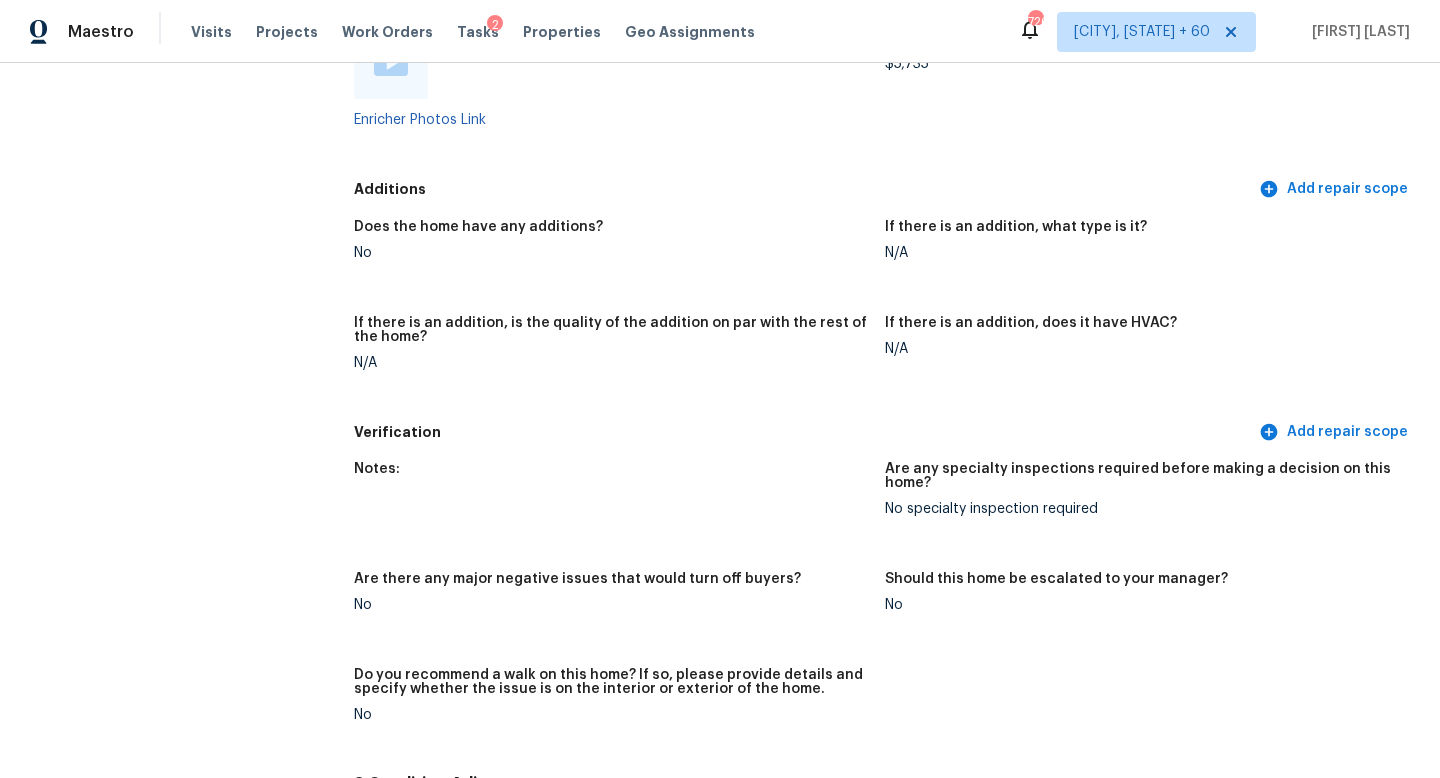 scroll, scrollTop: 3611, scrollLeft: 0, axis: vertical 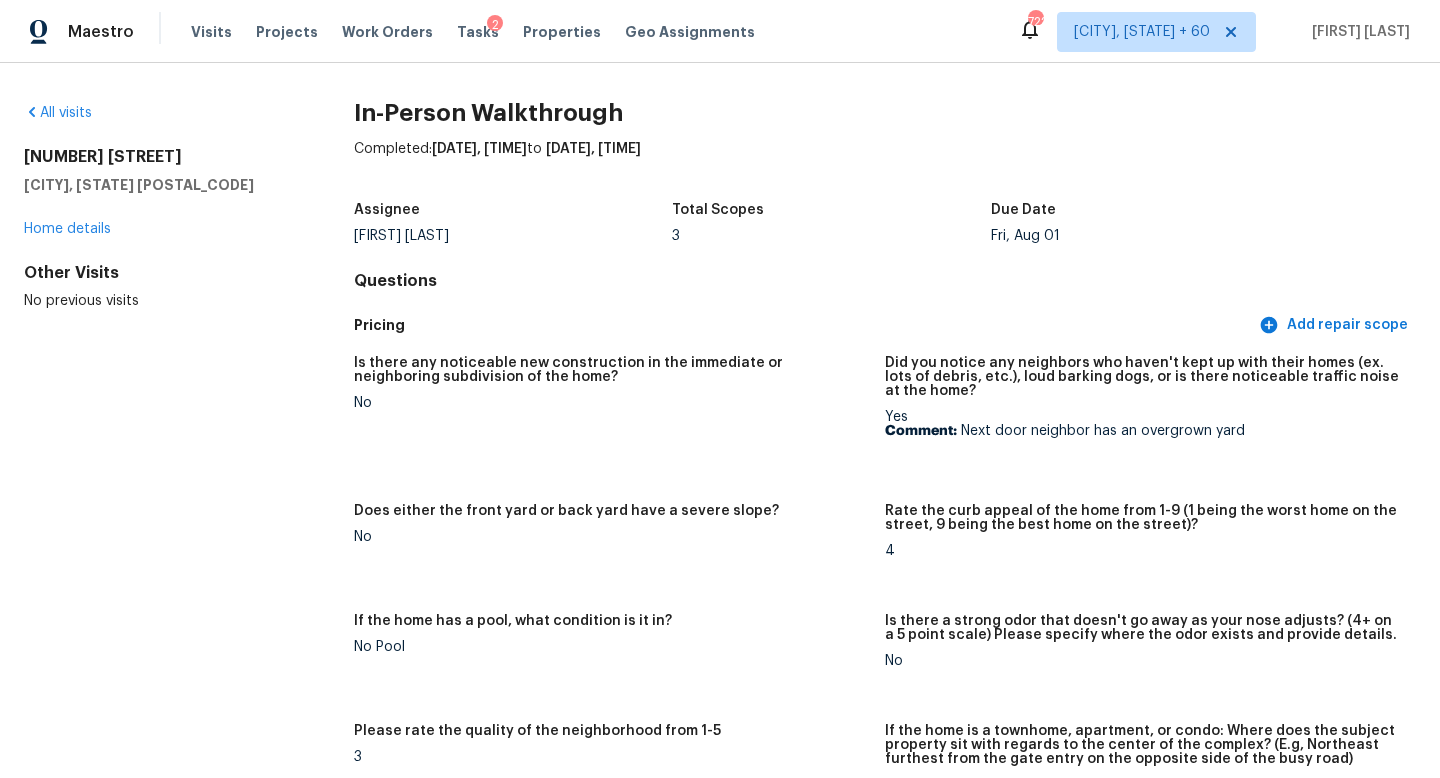 click on "All visits 205 Bastrop St Angleton, TX 77515 Home details Other Visits No previous visits In-Person Walkthrough Completed:  8/1/2025, 10:34 AM  to   8/1/2025, 12:09 AM Assignee Stephen Lacy Total Scopes 3 Due Date Fri, Aug 01 Questions Pricing Add repair scope Is there any noticeable new construction in the immediate or neighboring subdivision of the home? No Did you notice any neighbors who haven't kept up with their homes (ex. lots of debris, etc.), loud barking dogs, or is there noticeable traffic noise at the home? Yes Comment:   Next door neighbor has an overgrown yard Does either the front yard or back yard have a severe slope? No Rate the curb appeal of the home from 1-9 (1 being the worst home on the street, 9 being the best home on the street)? 4 If the home has a pool, what condition is it in? No Pool Is there a strong odor that doesn't go away as your nose adjusts? (4+ on a 5 point scale) Please specify where the odor exists and provide details. No 3 Exterior Add repair scope Notes: Single Family 2" at bounding box center [720, 2909] 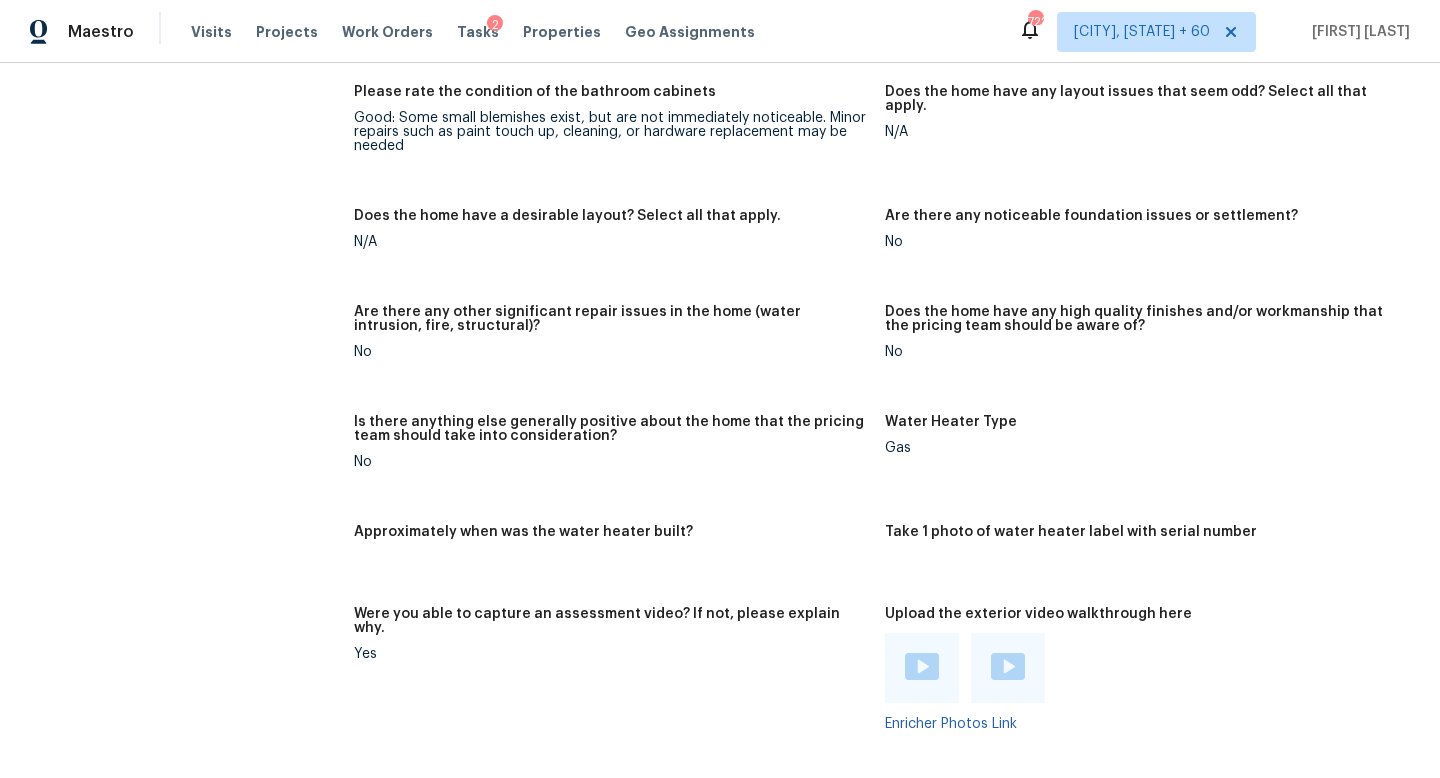 scroll, scrollTop: 1299, scrollLeft: 0, axis: vertical 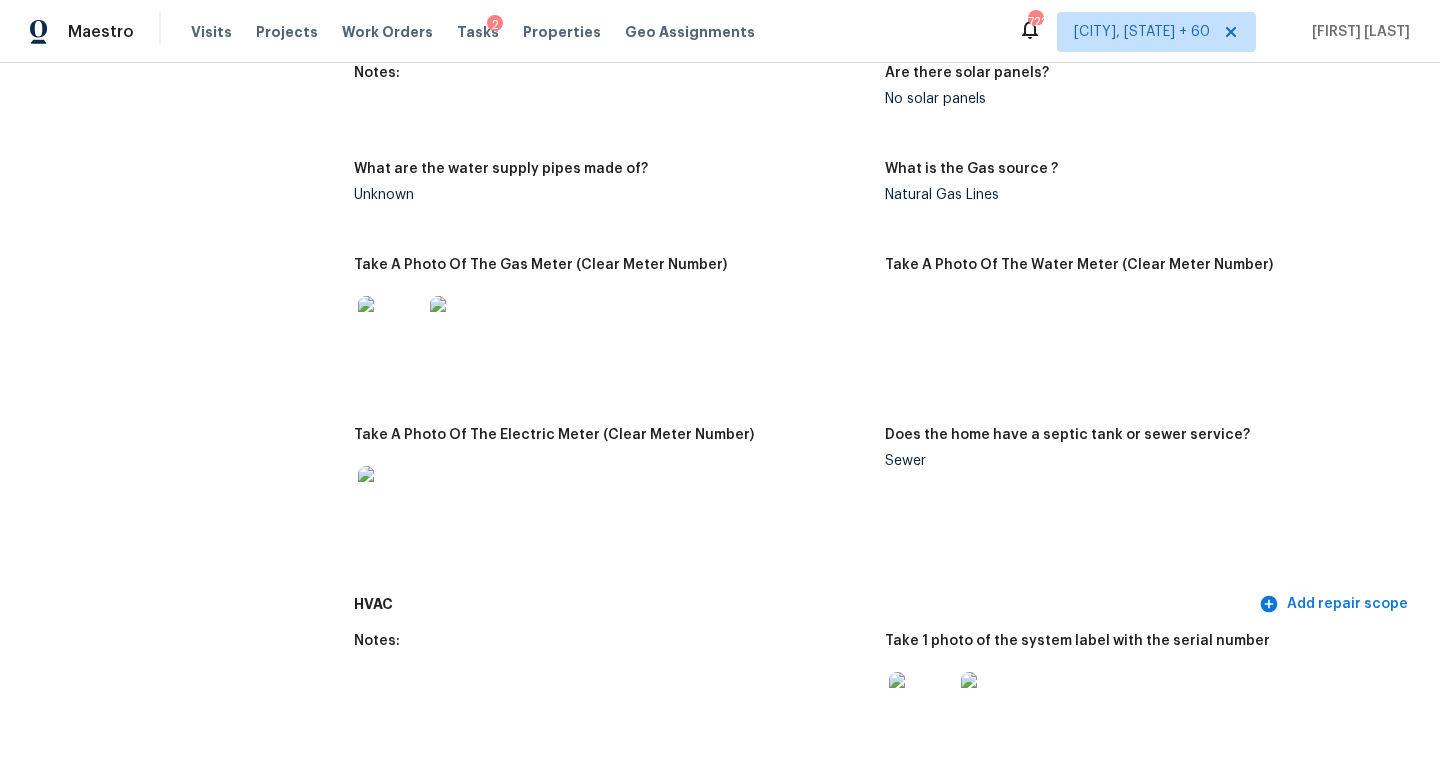 click on "All visits 205 Bastrop St Angleton, TX 77515 Home details Other Visits No previous visits" at bounding box center (157, 1610) 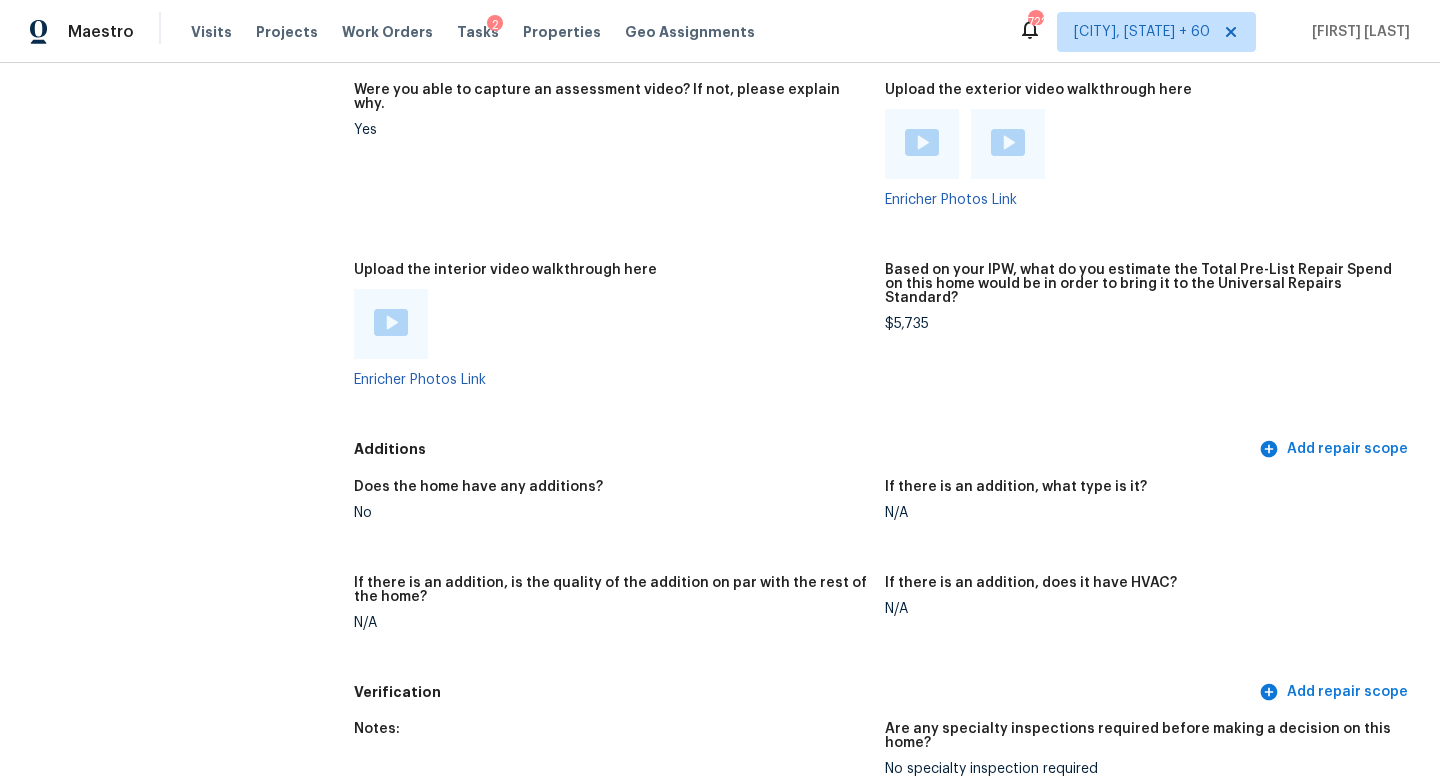 click on "All visits 205 Bastrop St Angleton, TX 77515 Home details Other Visits No previous visits" at bounding box center [157, -1018] 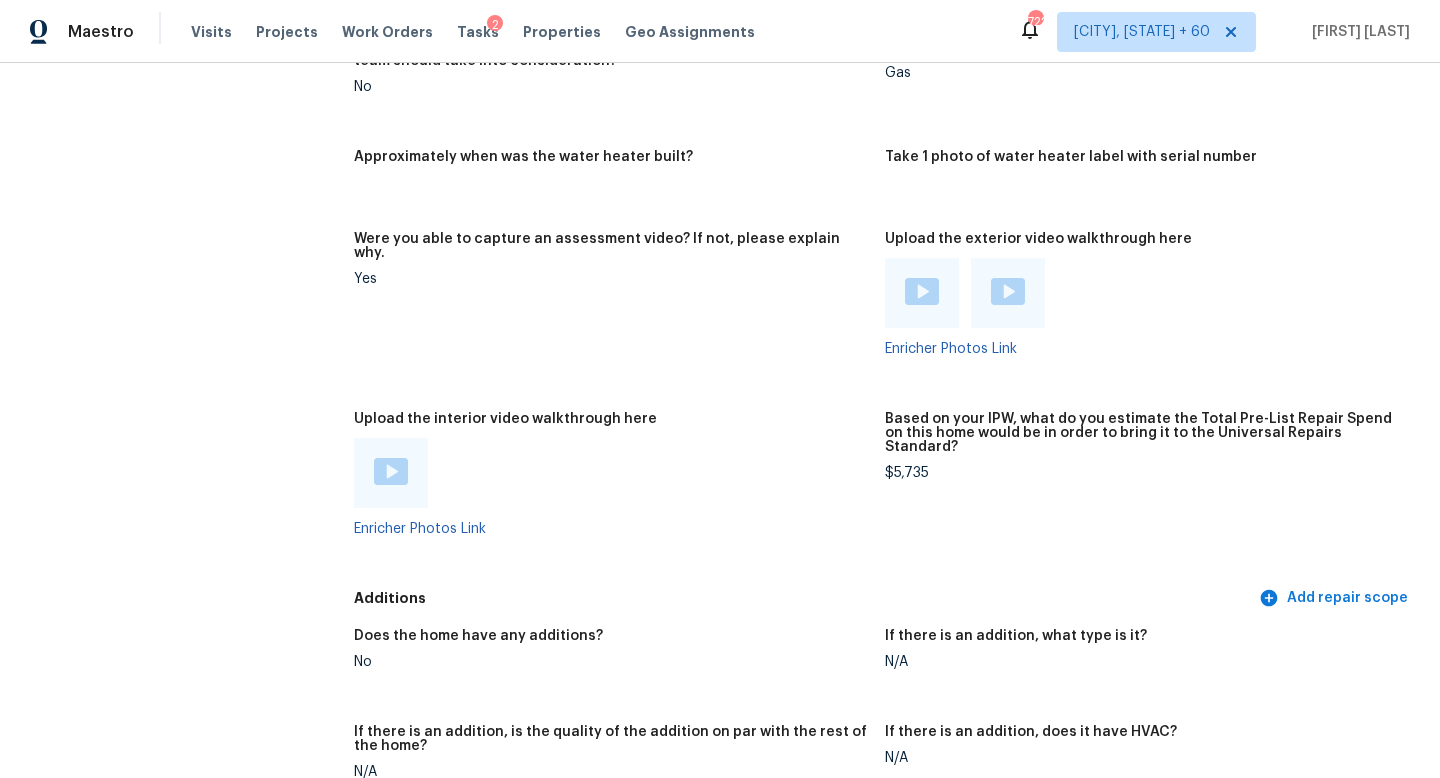 scroll, scrollTop: 3777, scrollLeft: 0, axis: vertical 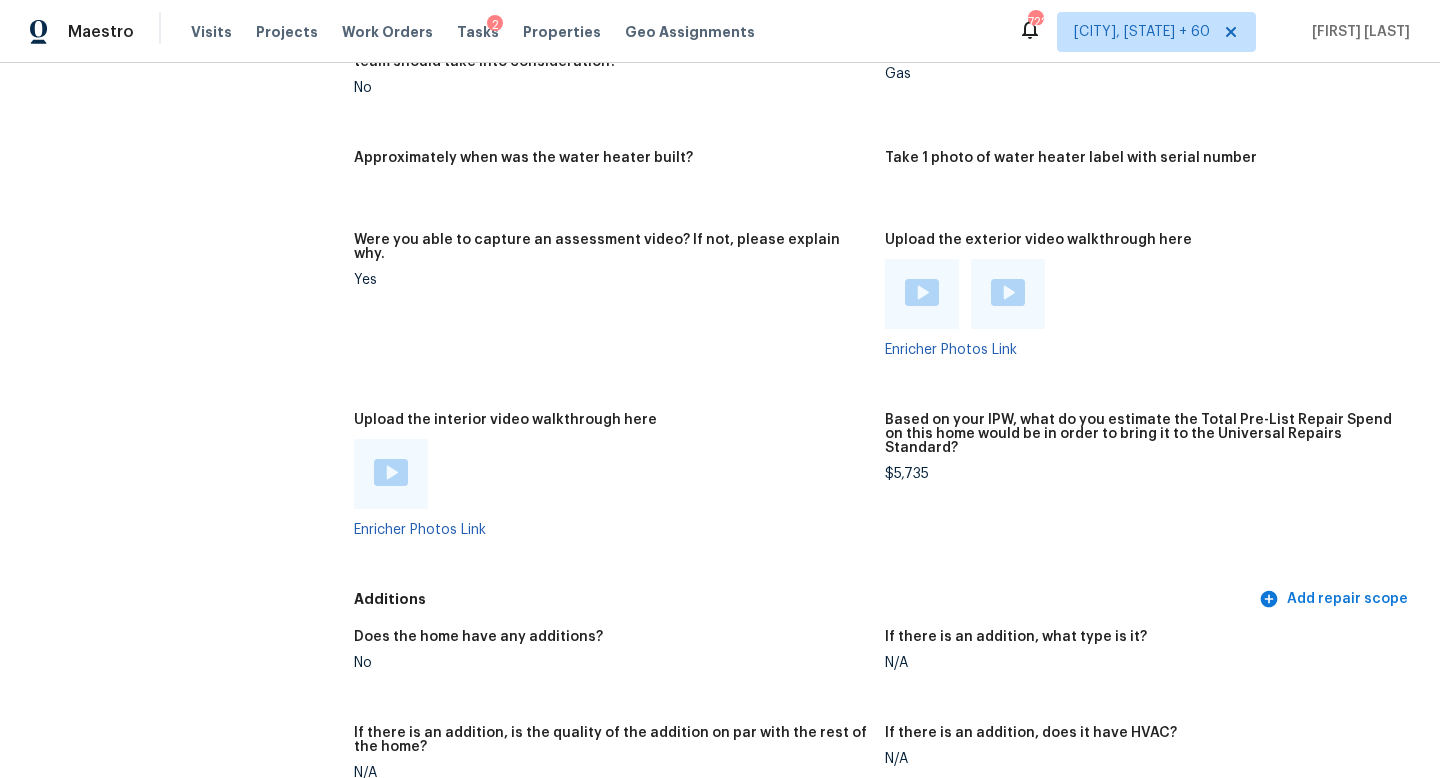 click on "$5,735" at bounding box center [1142, 474] 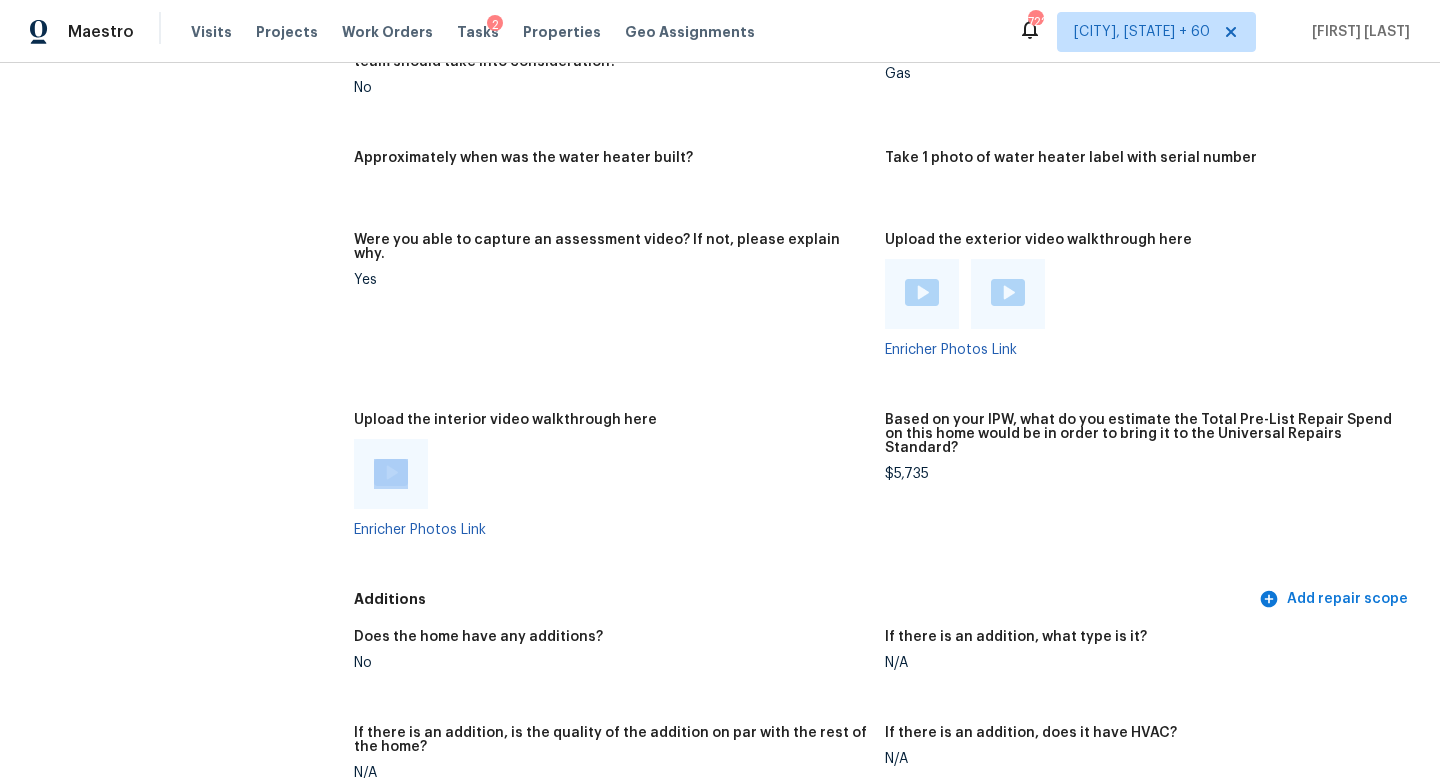 click on "Upload the interior video walkthrough here   Enricher Photos Link" at bounding box center (619, 491) 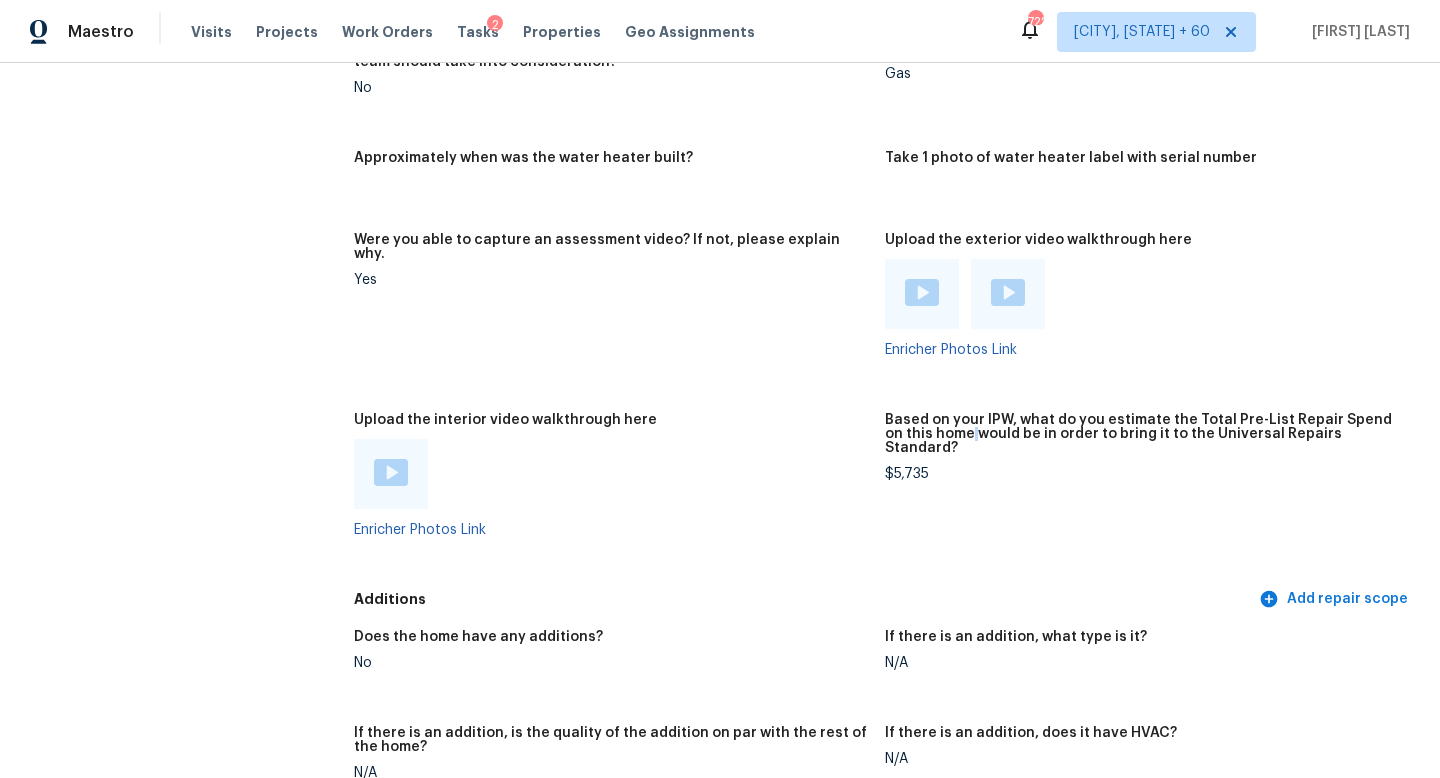 click on "Based on your IPW, what do you estimate the Total Pre-List Repair Spend on this home would be in order to bring it to the Universal Repairs Standard?" at bounding box center (1142, 434) 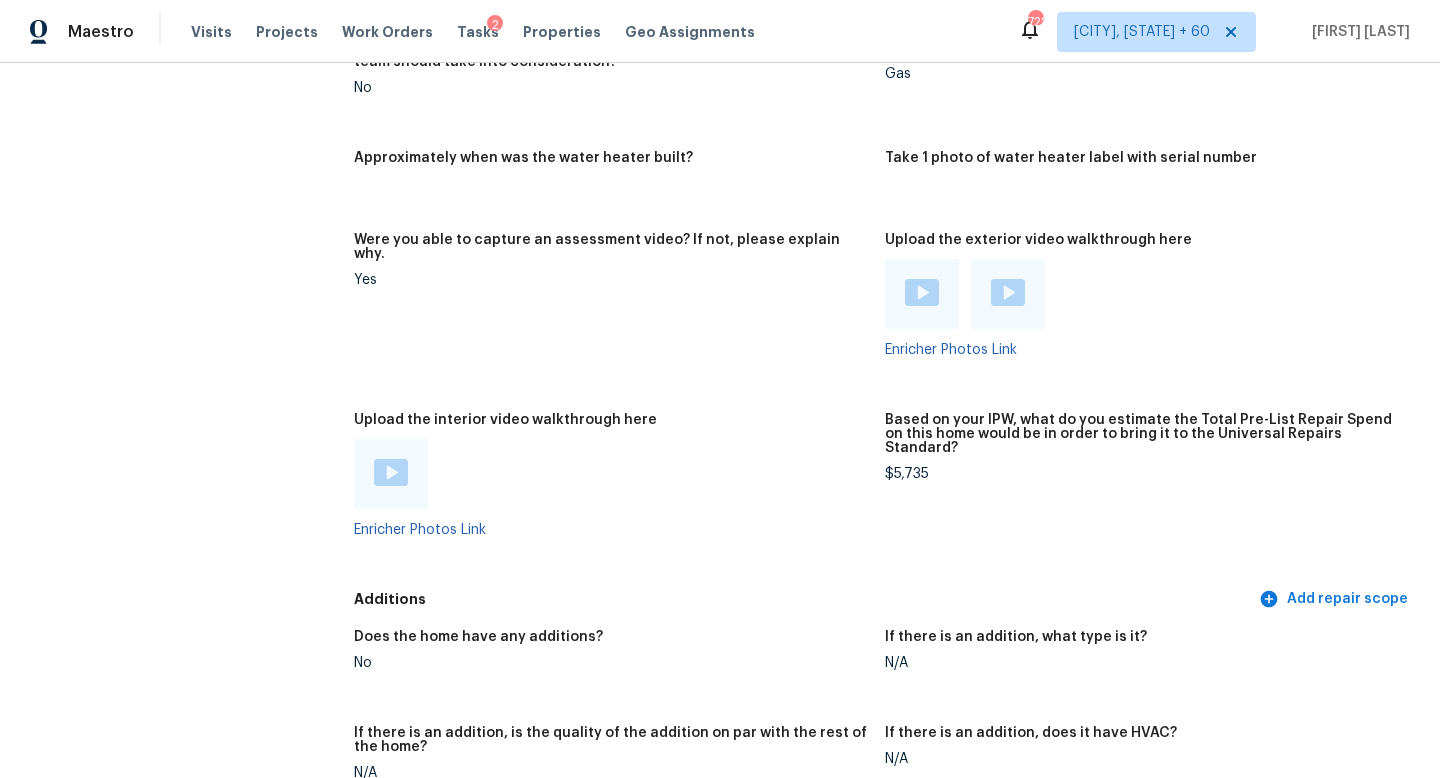 click on "$5,735" at bounding box center (1142, 474) 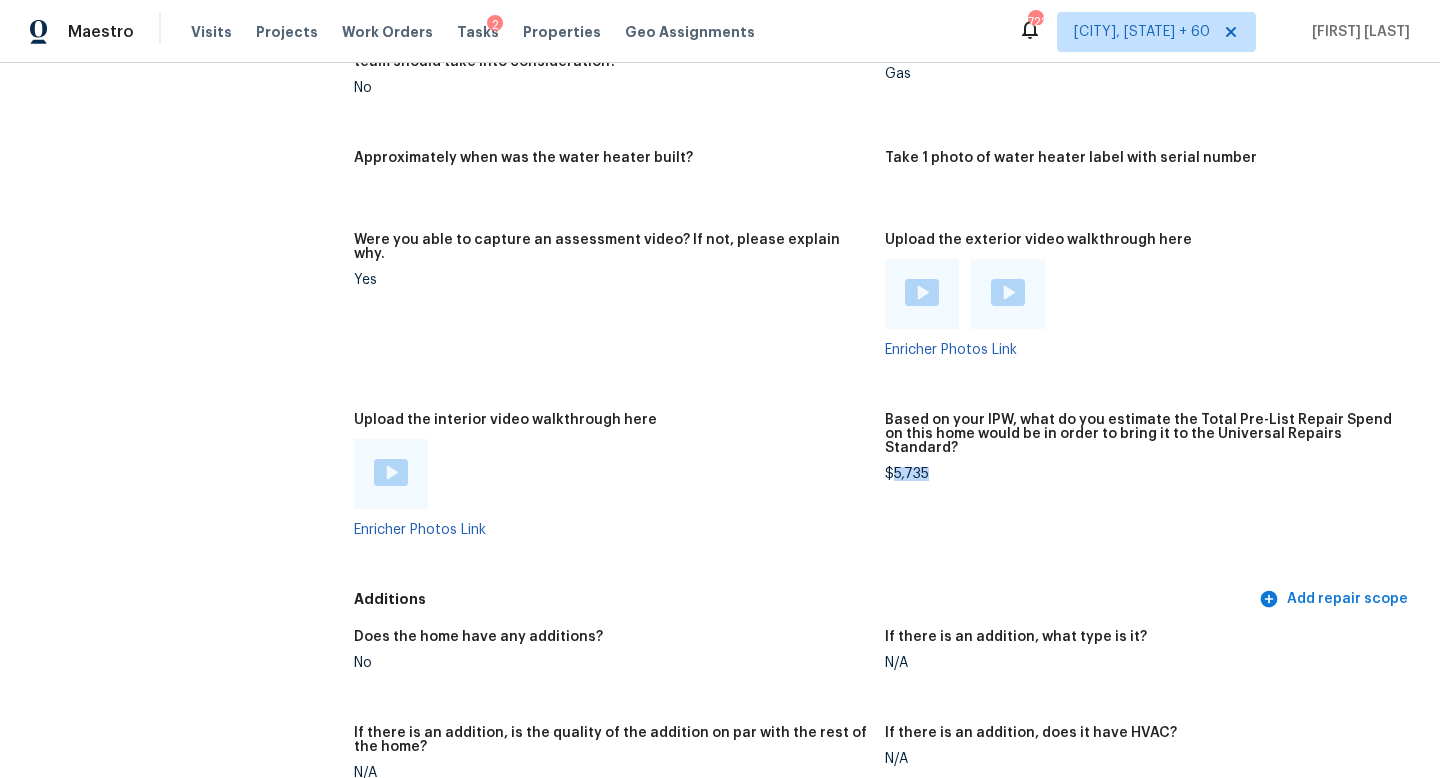 click on "$5,735" at bounding box center [1142, 474] 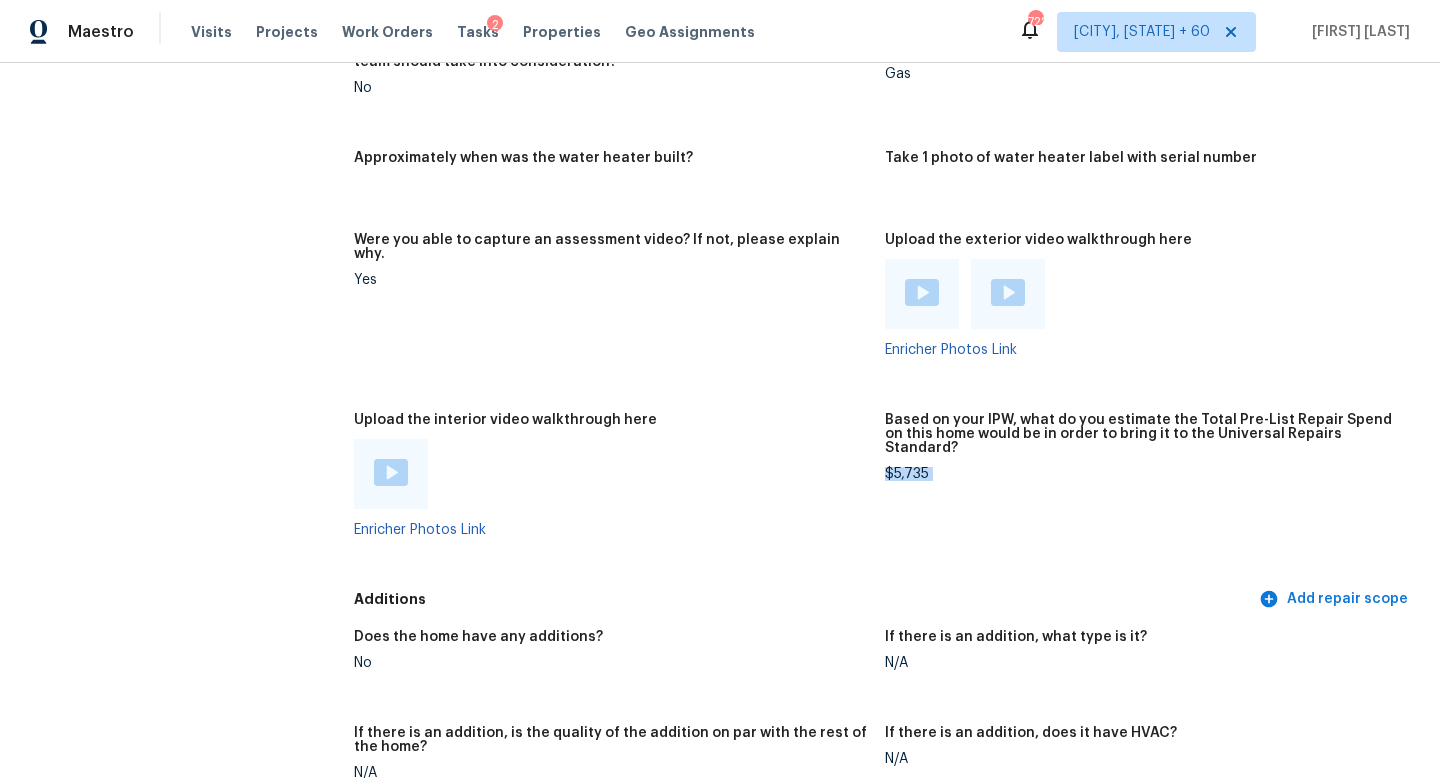 copy on "$5,735" 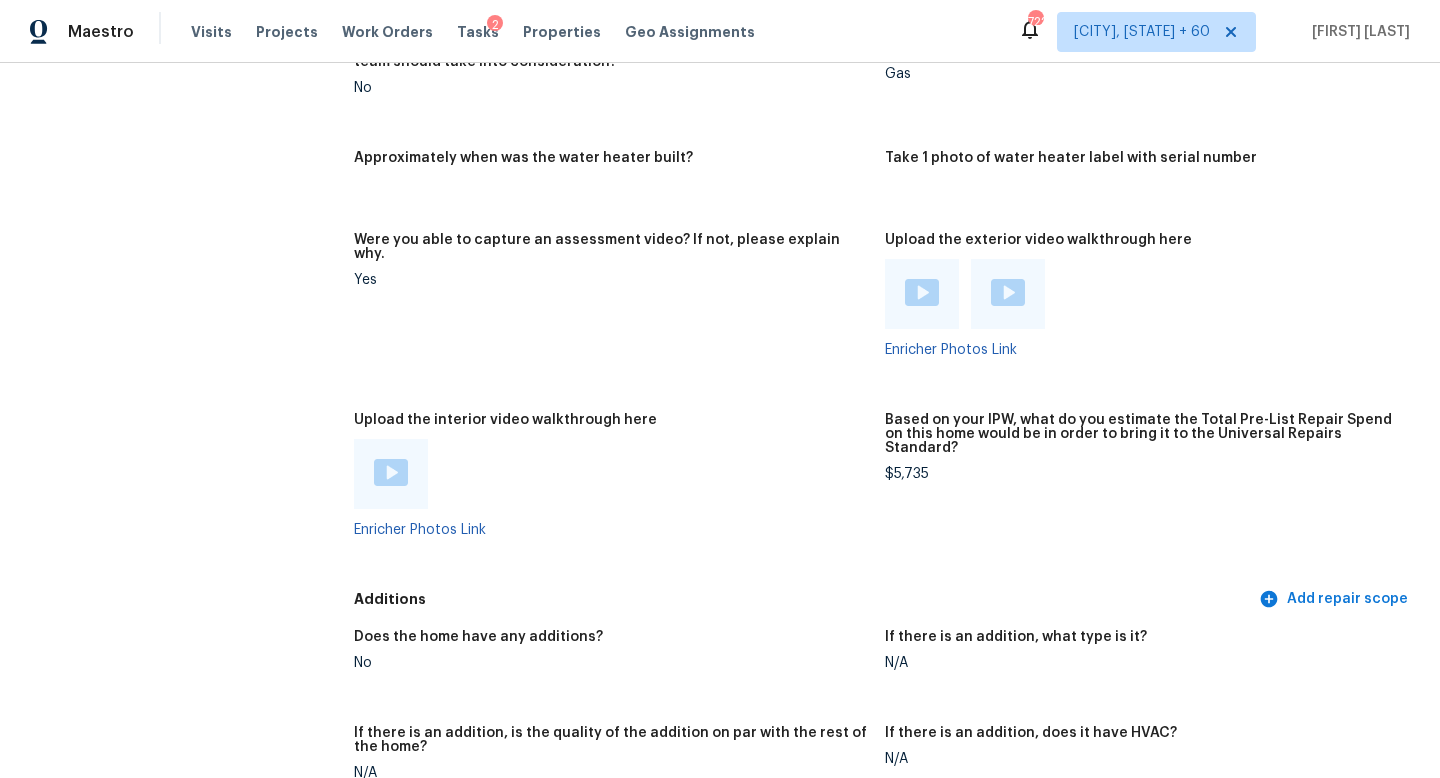 click on "$5,735" at bounding box center (1142, 474) 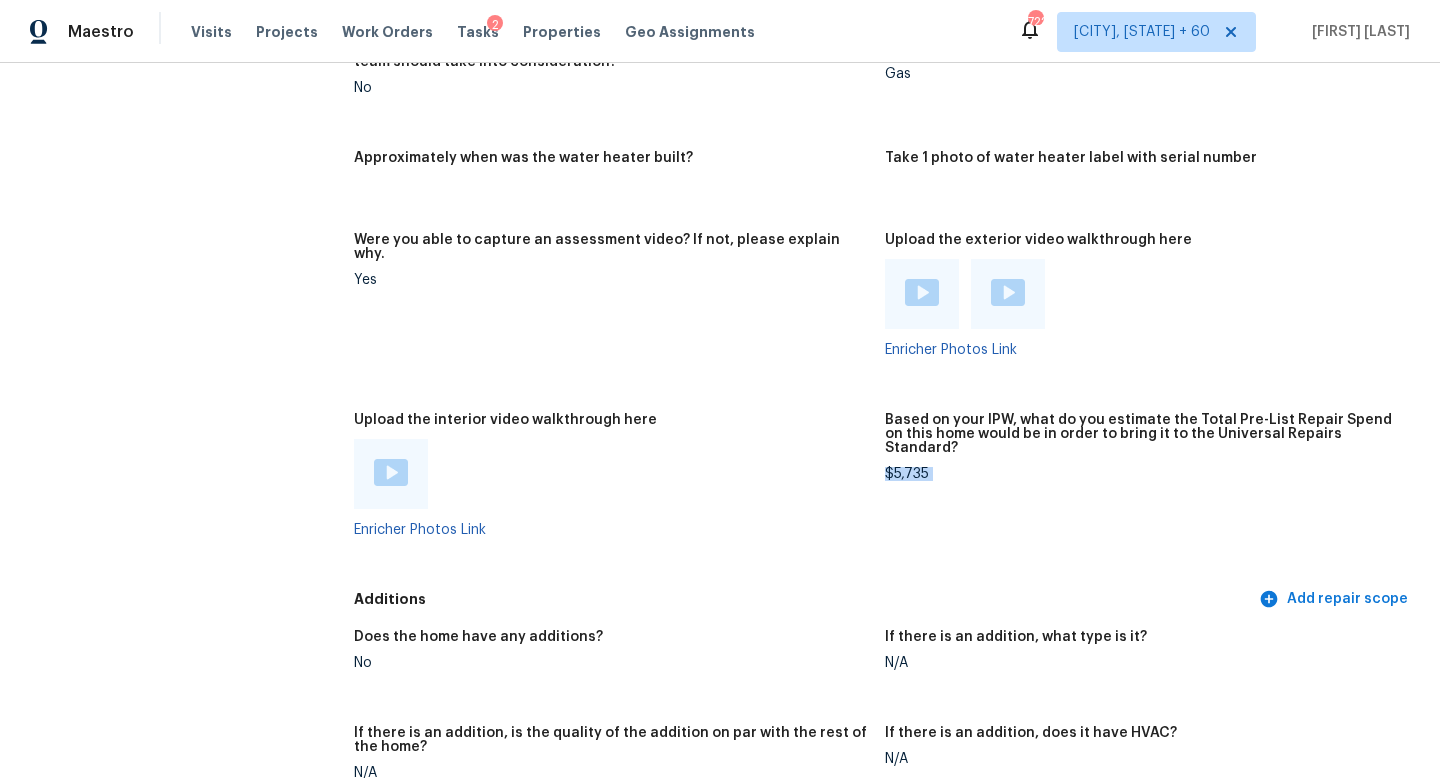 click on "$5,735" at bounding box center [1142, 474] 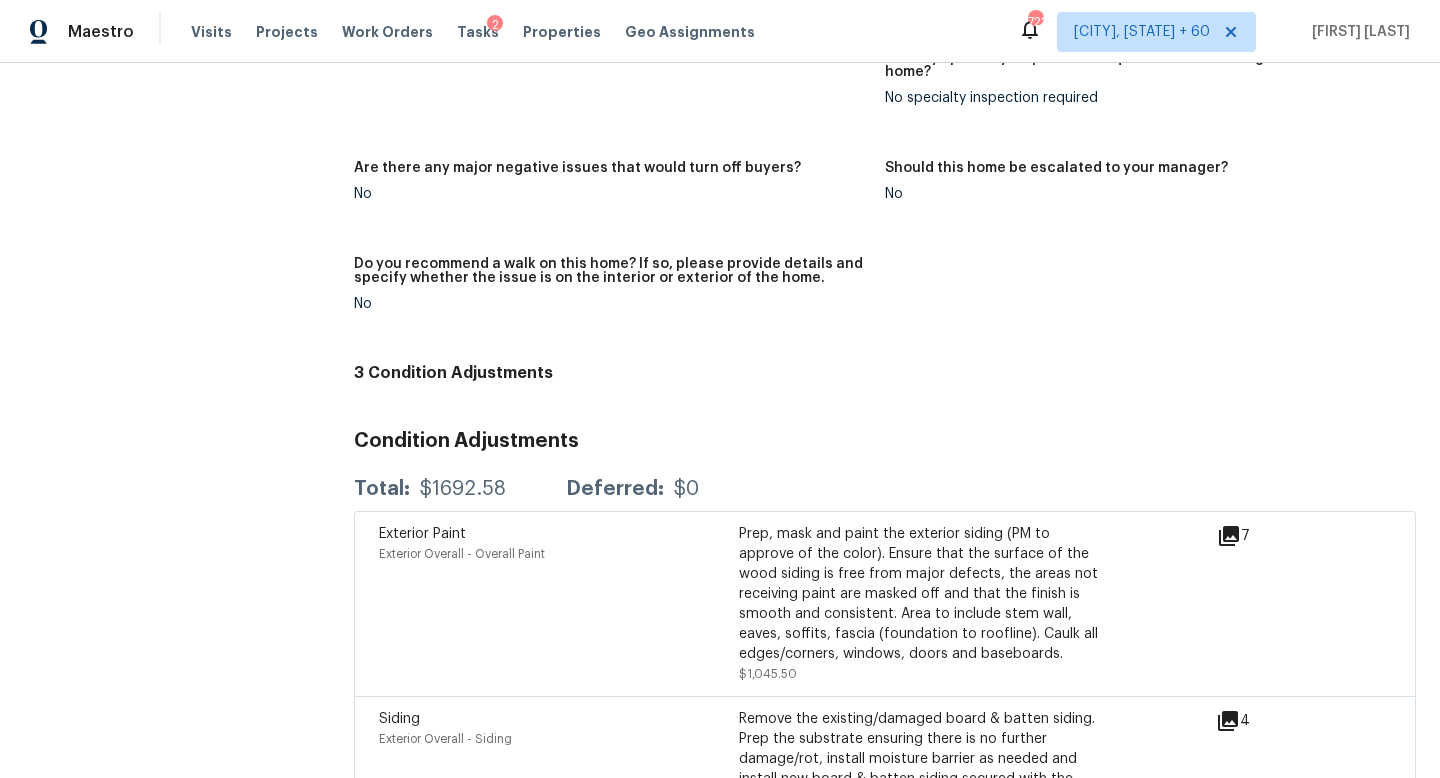 scroll, scrollTop: 4208, scrollLeft: 0, axis: vertical 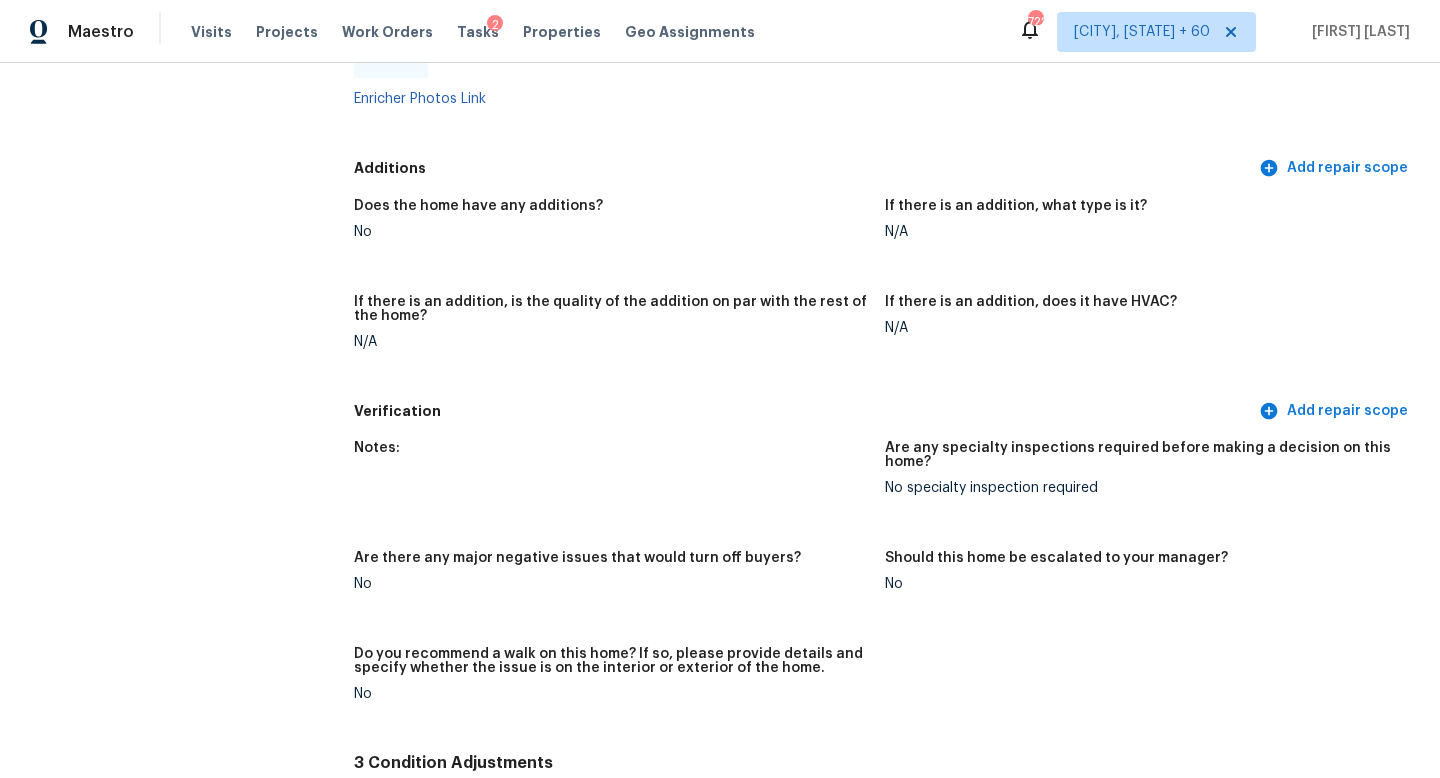 click on "All visits 205 Bastrop St Angleton, TX 77515 Home details Other Visits No previous visits" at bounding box center (157, -1299) 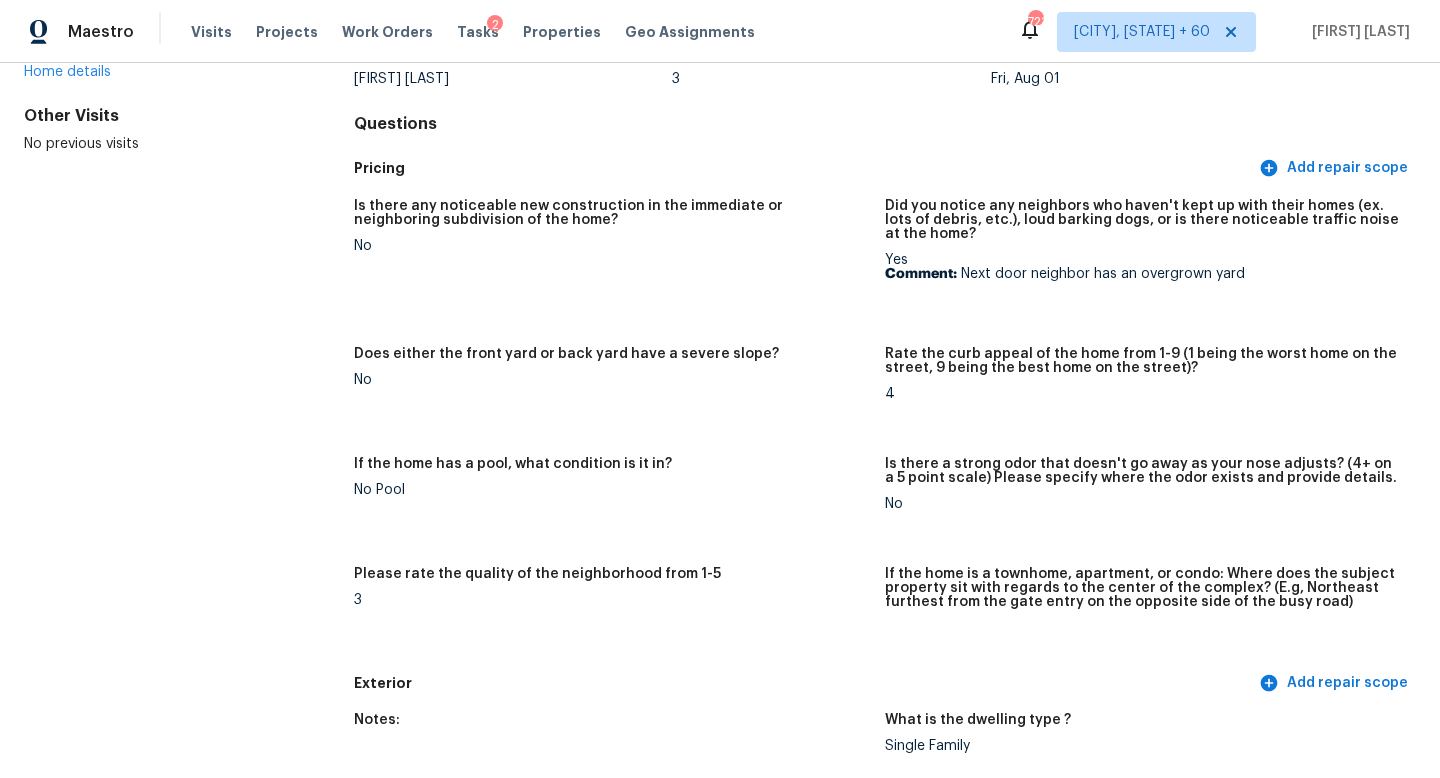 scroll, scrollTop: 0, scrollLeft: 0, axis: both 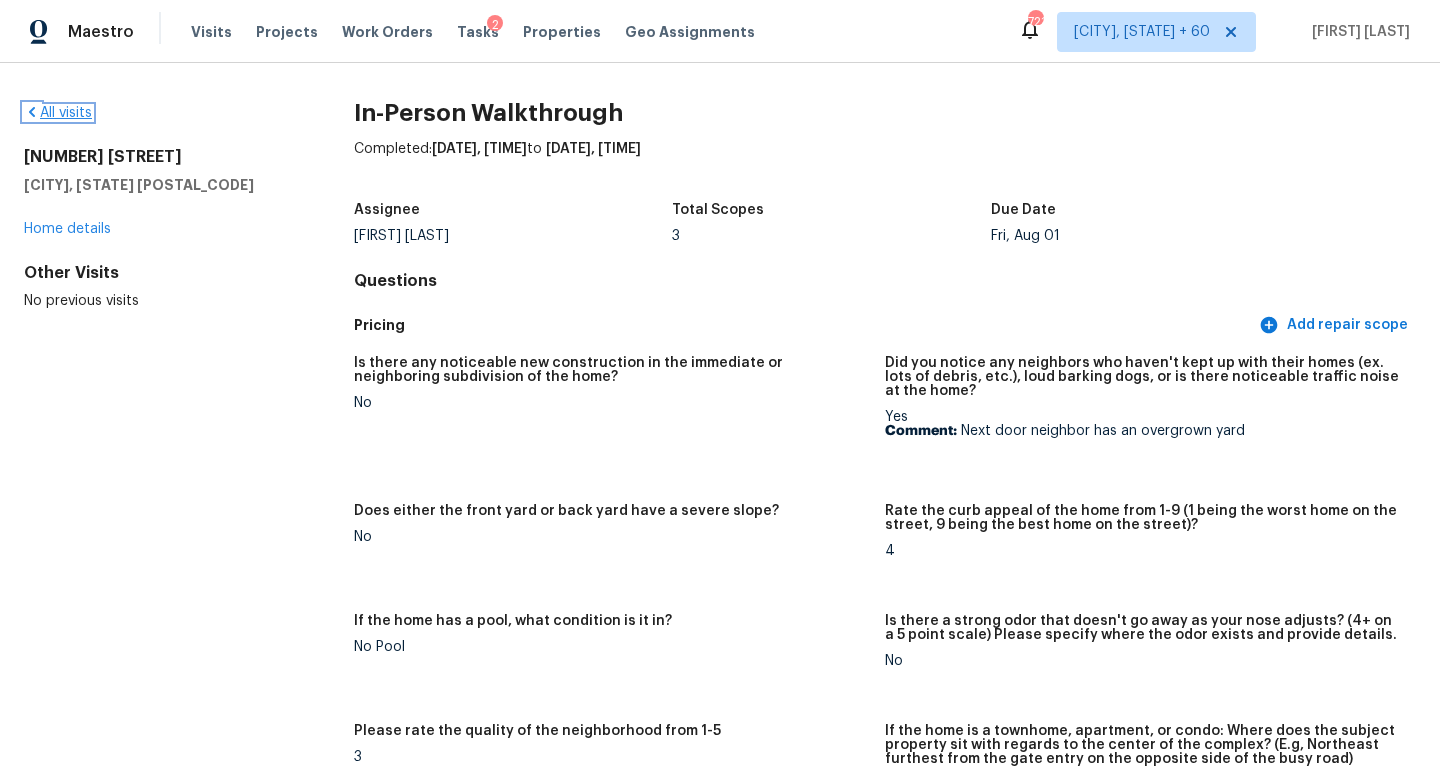 click on "All visits" at bounding box center (58, 113) 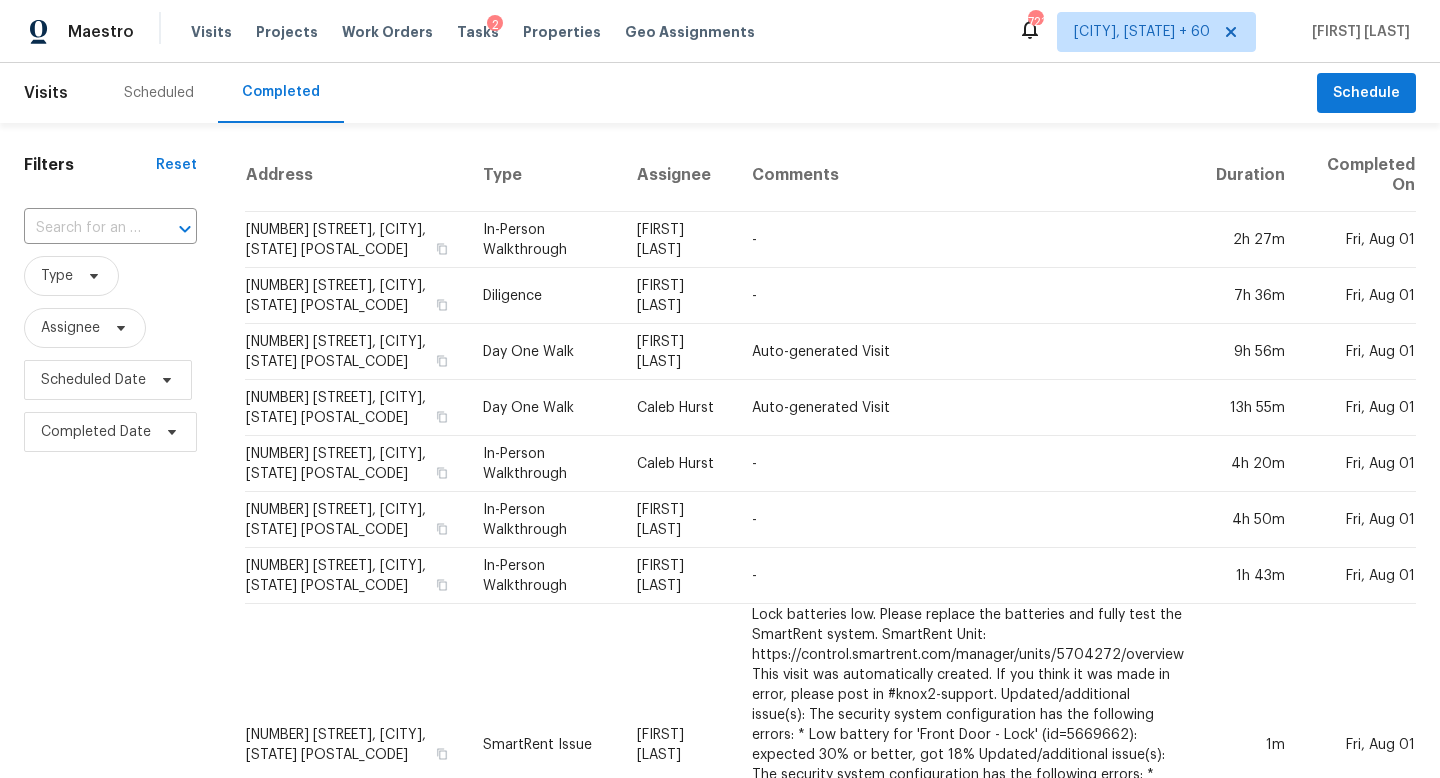 click at bounding box center (82, 228) 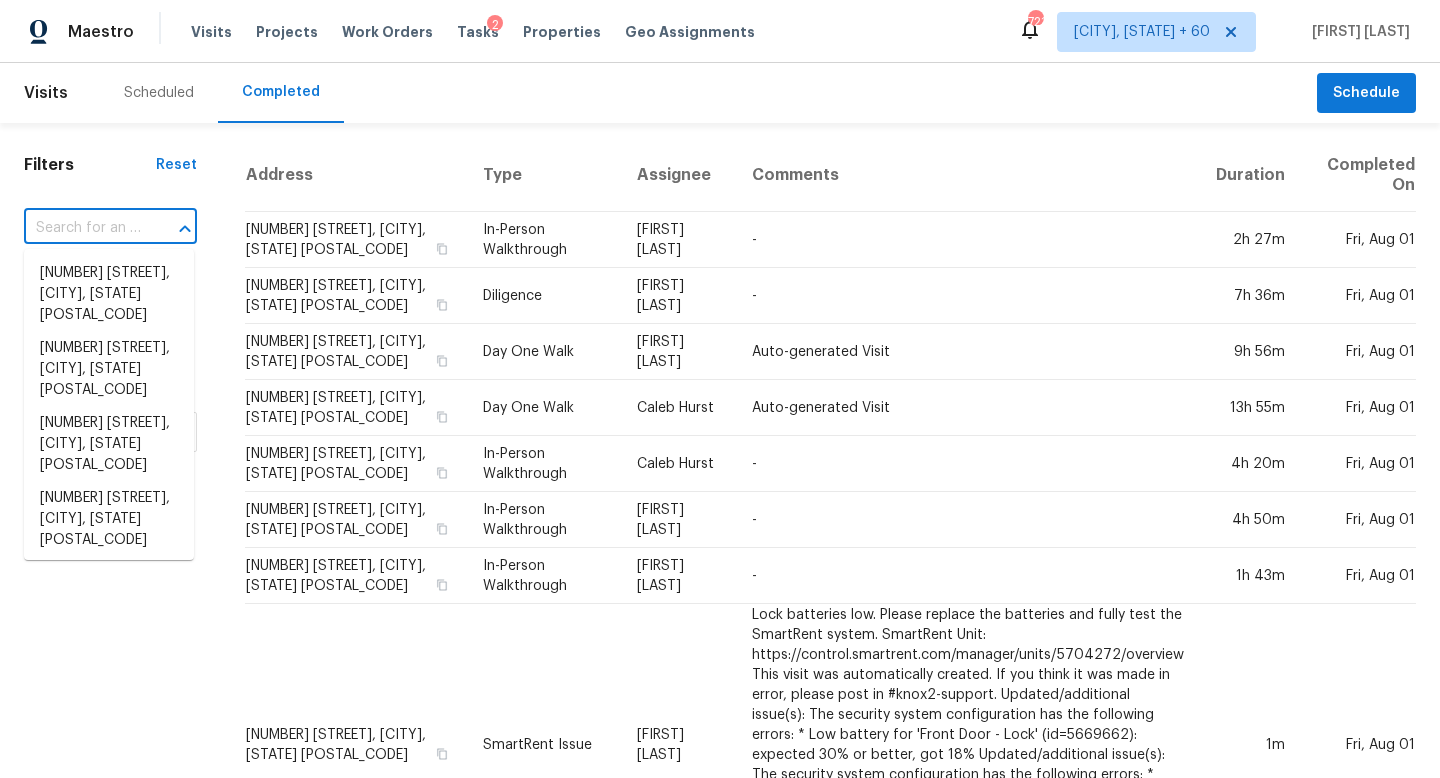 paste on "15436 Weaver Lake Rd, Maple Grove, MN 55311" 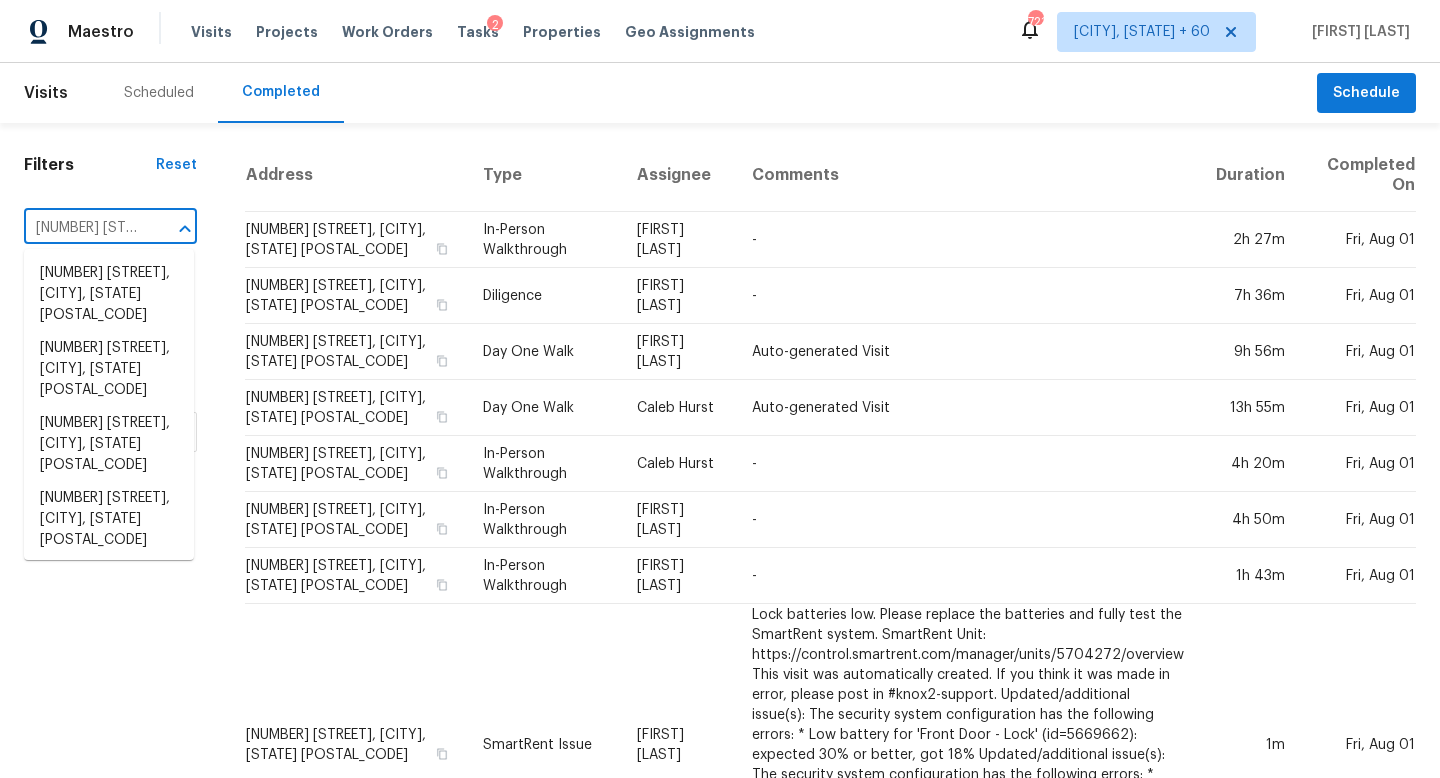 scroll, scrollTop: 0, scrollLeft: 203, axis: horizontal 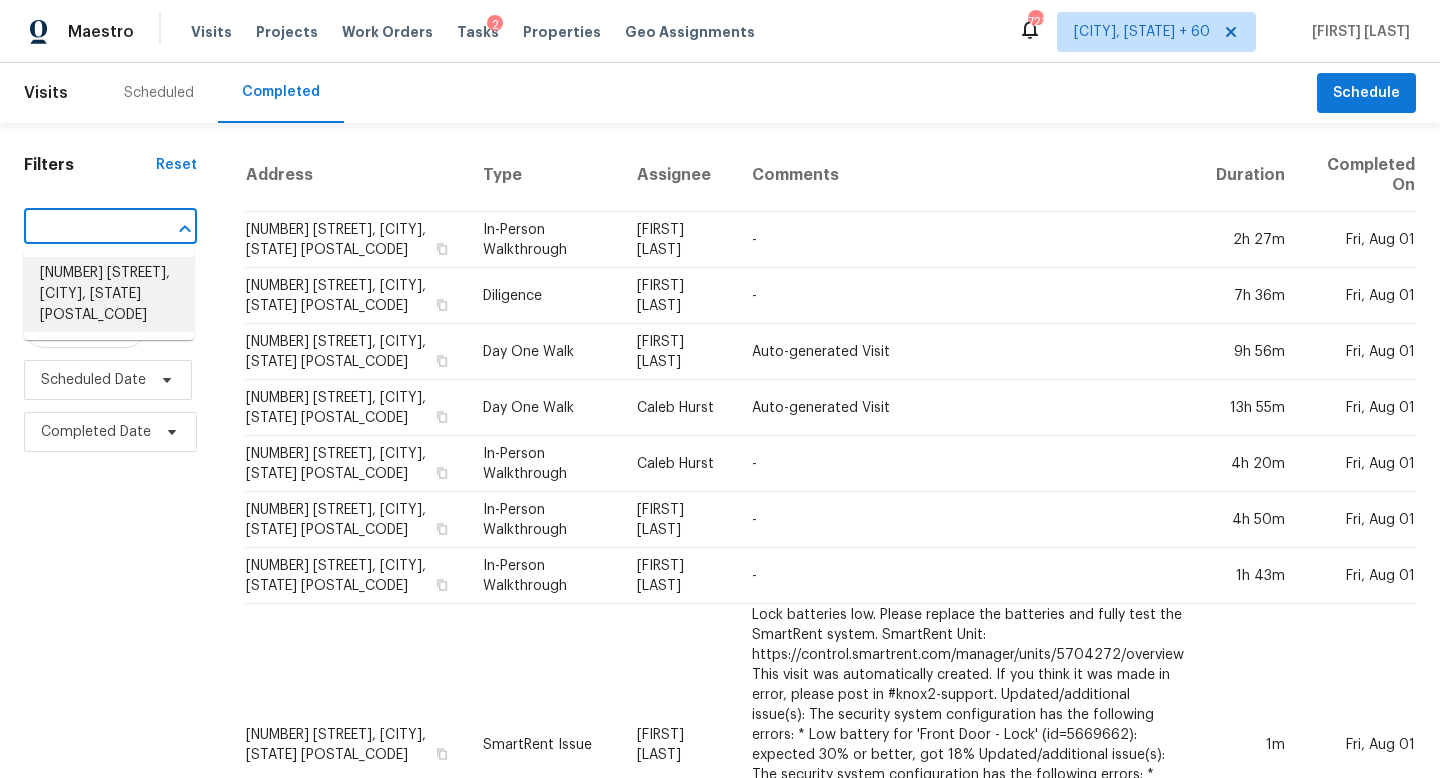 click on "15436 Weaver Lake Rd, Maple Grove, MN 55311" at bounding box center [109, 294] 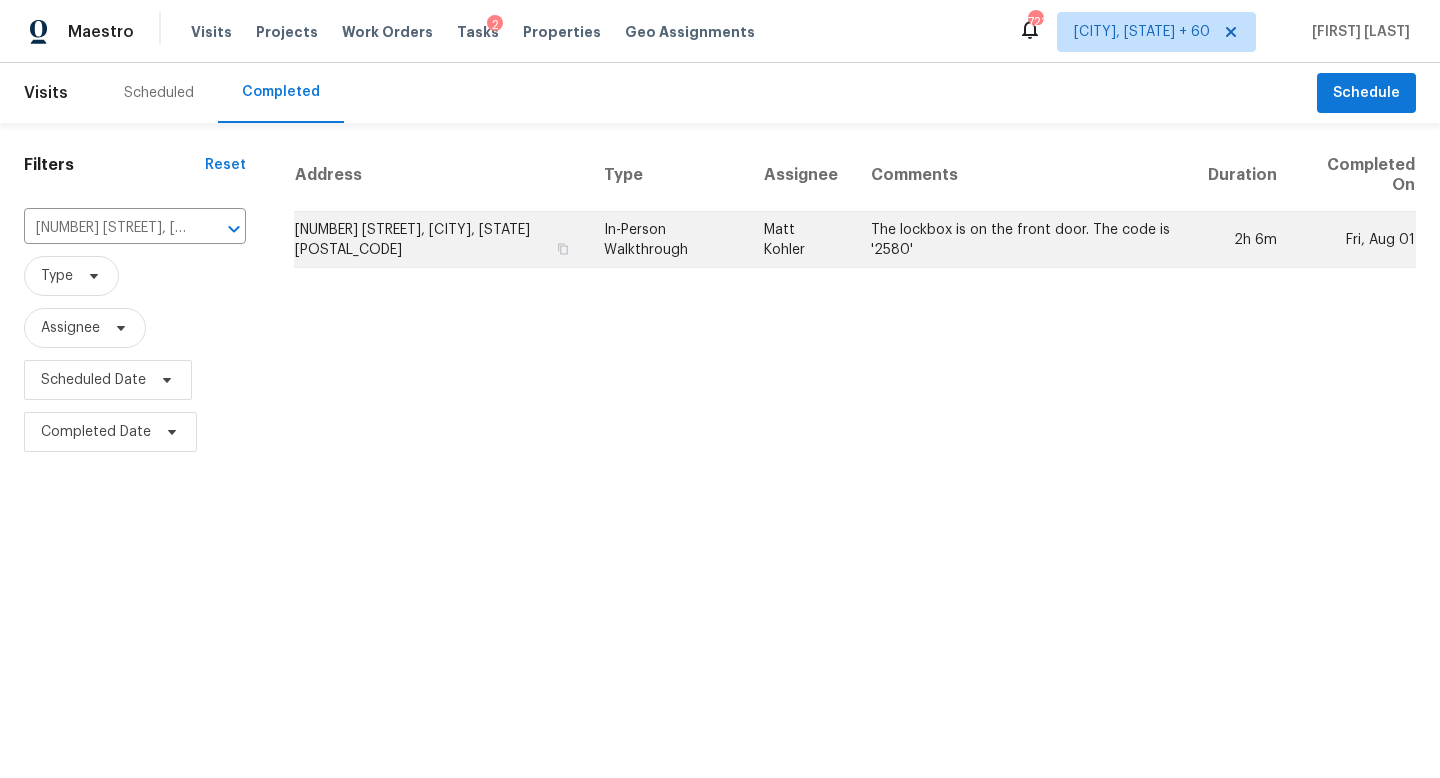 click on "In-Person Walkthrough" at bounding box center [668, 240] 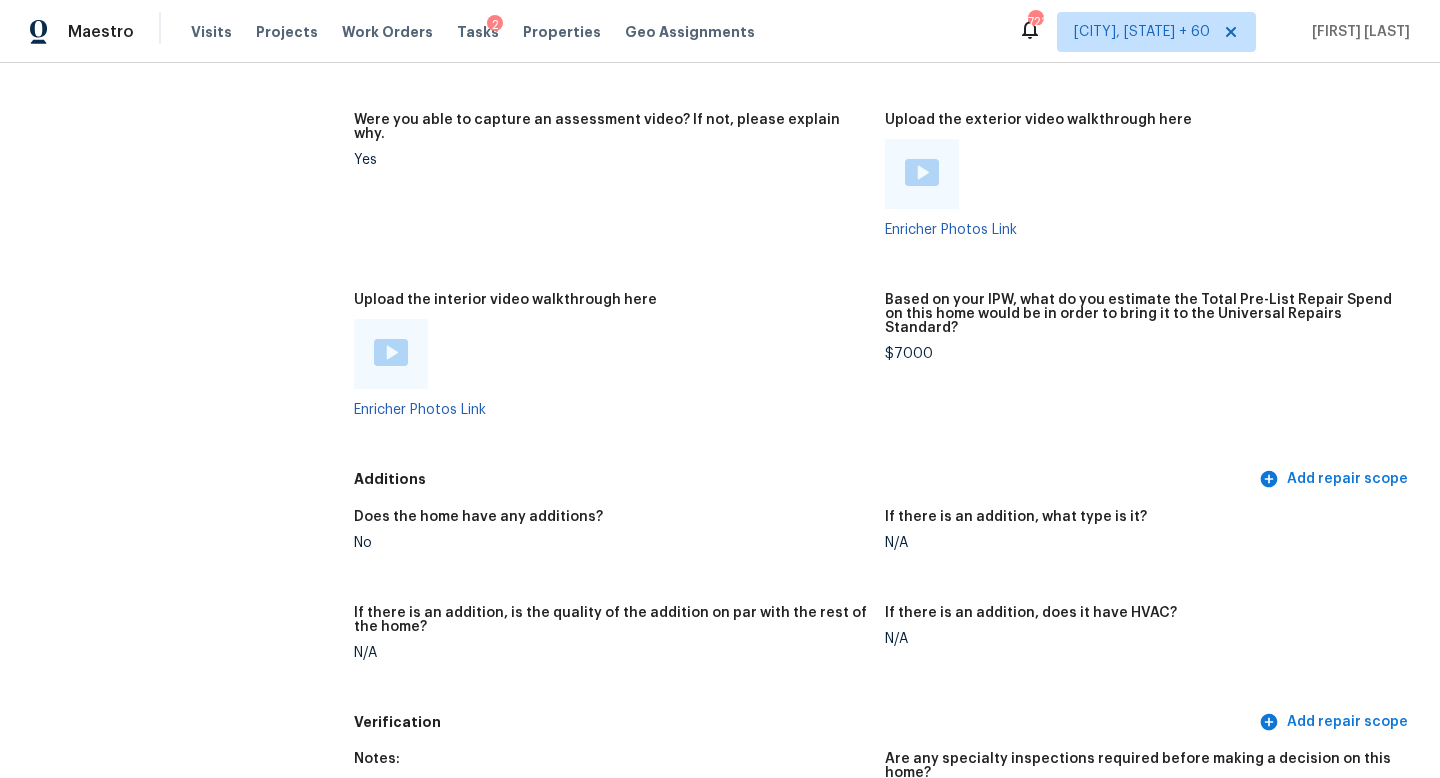 scroll, scrollTop: 4324, scrollLeft: 0, axis: vertical 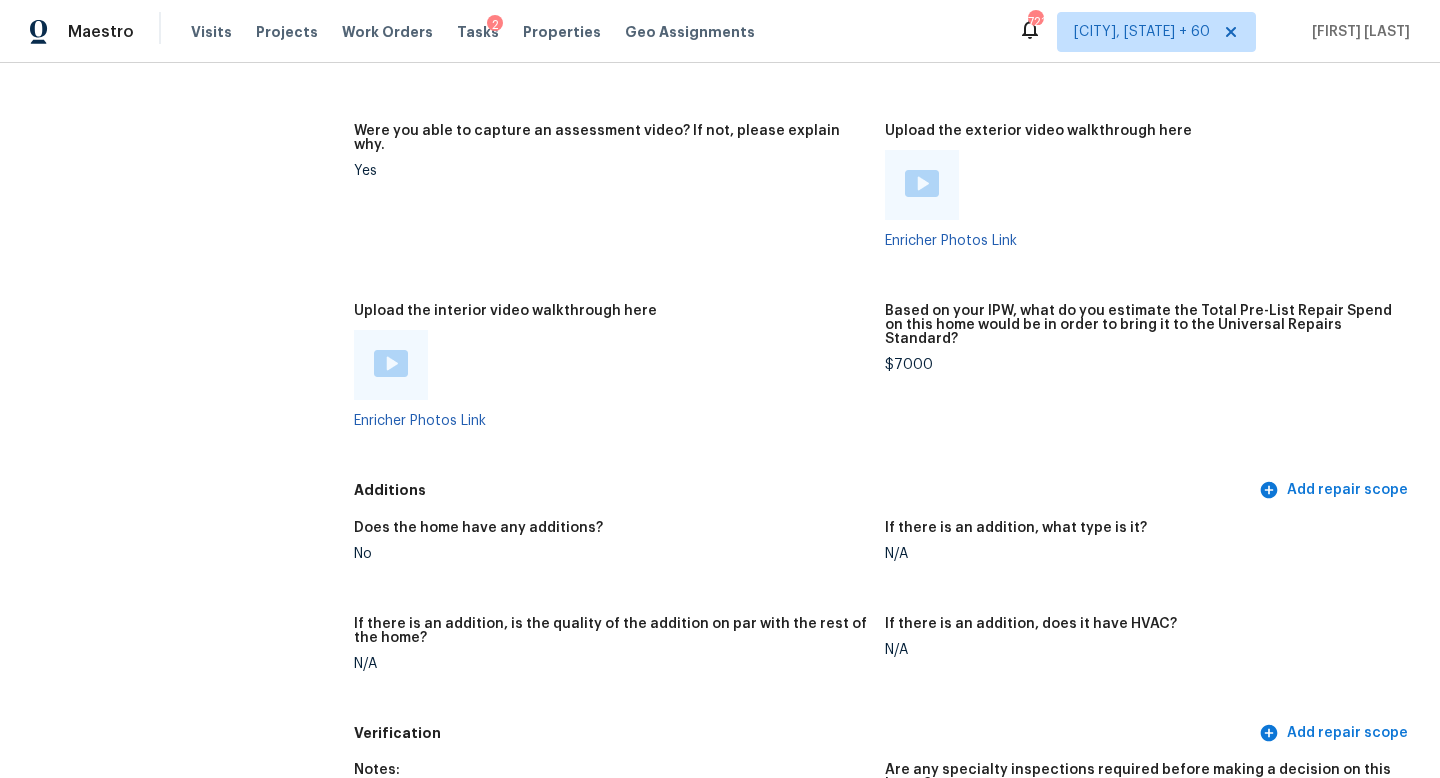 click at bounding box center (391, 363) 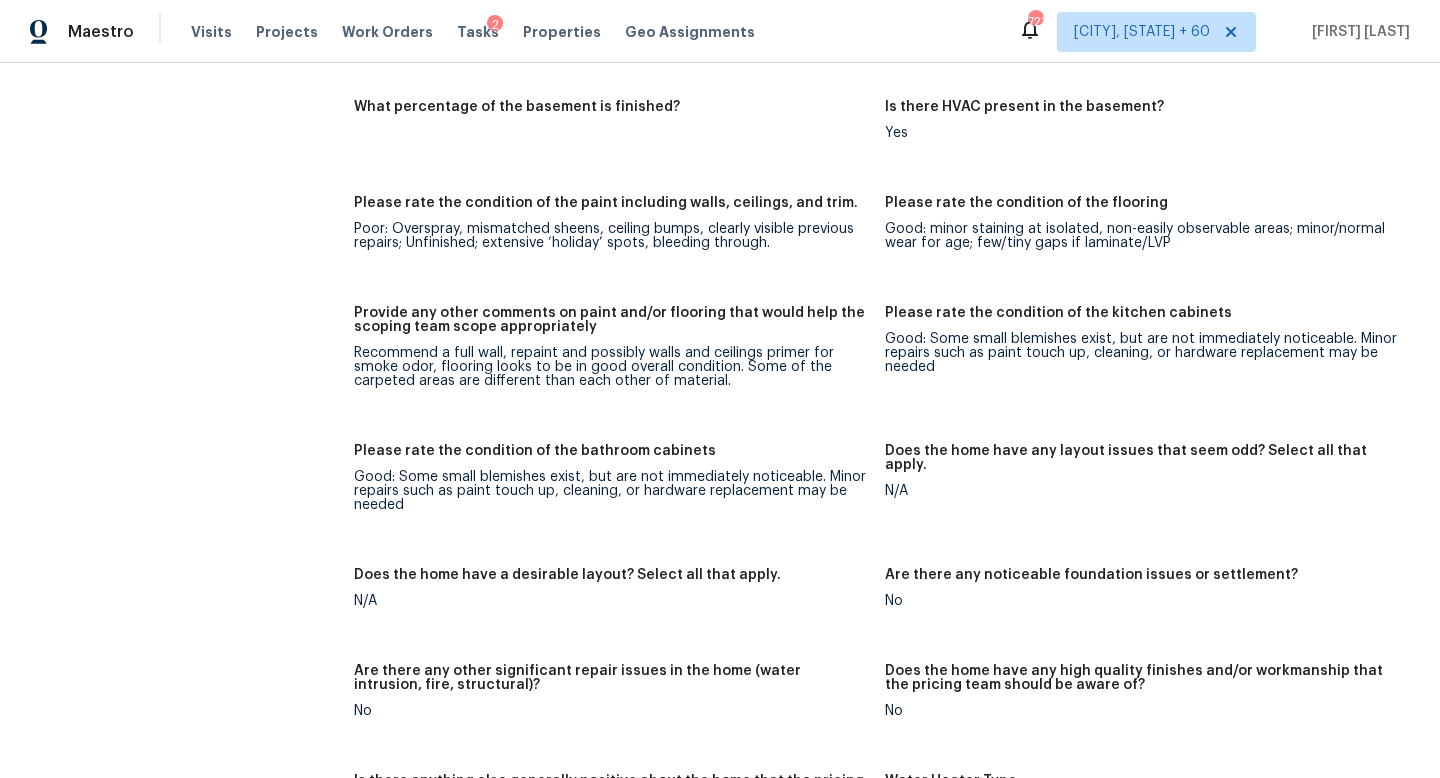 scroll, scrollTop: 3387, scrollLeft: 0, axis: vertical 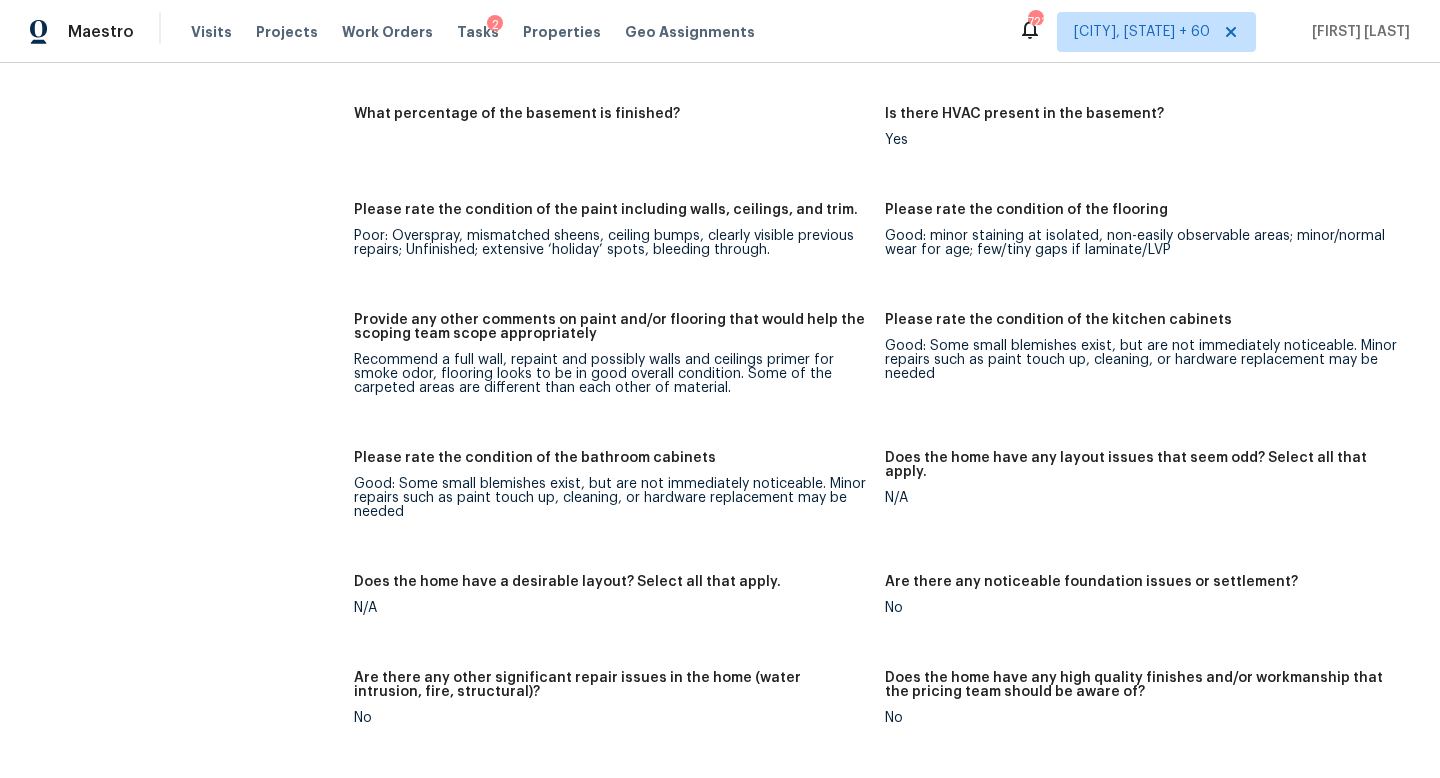 click on "All visits 15436 Weaver Lake Rd Maple Grove, MN 55311 Home details Other Visits No previous visits In-Person Walkthrough Completed:  8/1/2025, 6:58 AM  to   8/1/2025, 9:03 AM Assignee Matt Kohler Total Scopes 7 Due Date Fri, Aug 01 Questions Pricing Add repair scope Is there any noticeable new construction in the immediate or neighboring subdivision of the home? No Did you notice any neighbors who haven't kept up with their homes (ex. lots of debris, etc.), loud barking dogs, or is there noticeable traffic noise at the home? Yes Comment:   Front of unit is very busy road Does either the front yard or back yard have a severe slope? Yes Comment:   Rear of units not much yard does look at a marsh/pond Rate the curb appeal of the home from 1-9 (1 being the worst home on the street, 9 being the best home on the street)? 5 If the home has a pool, what condition is it in? No Pool Yes, Interior Comment:   Please rate the quality of the neighborhood from 1-5 4 Exterior Add repair scope Notes: Townhouse Not Gated (n/a)" at bounding box center (720, -155) 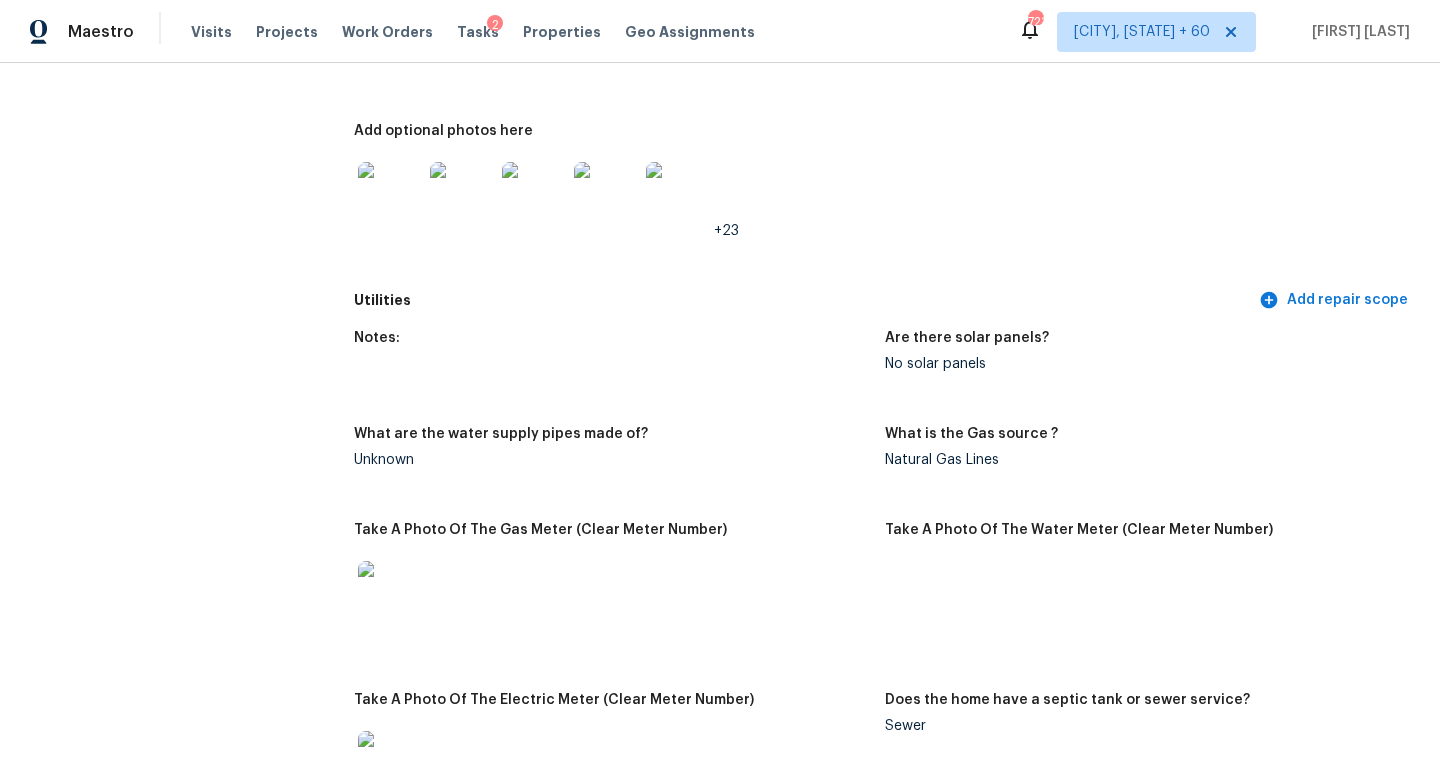 click on "All visits 15436 Weaver Lake Rd Maple Grove, MN 55311 Home details Other Visits No previous visits" at bounding box center (157, 1960) 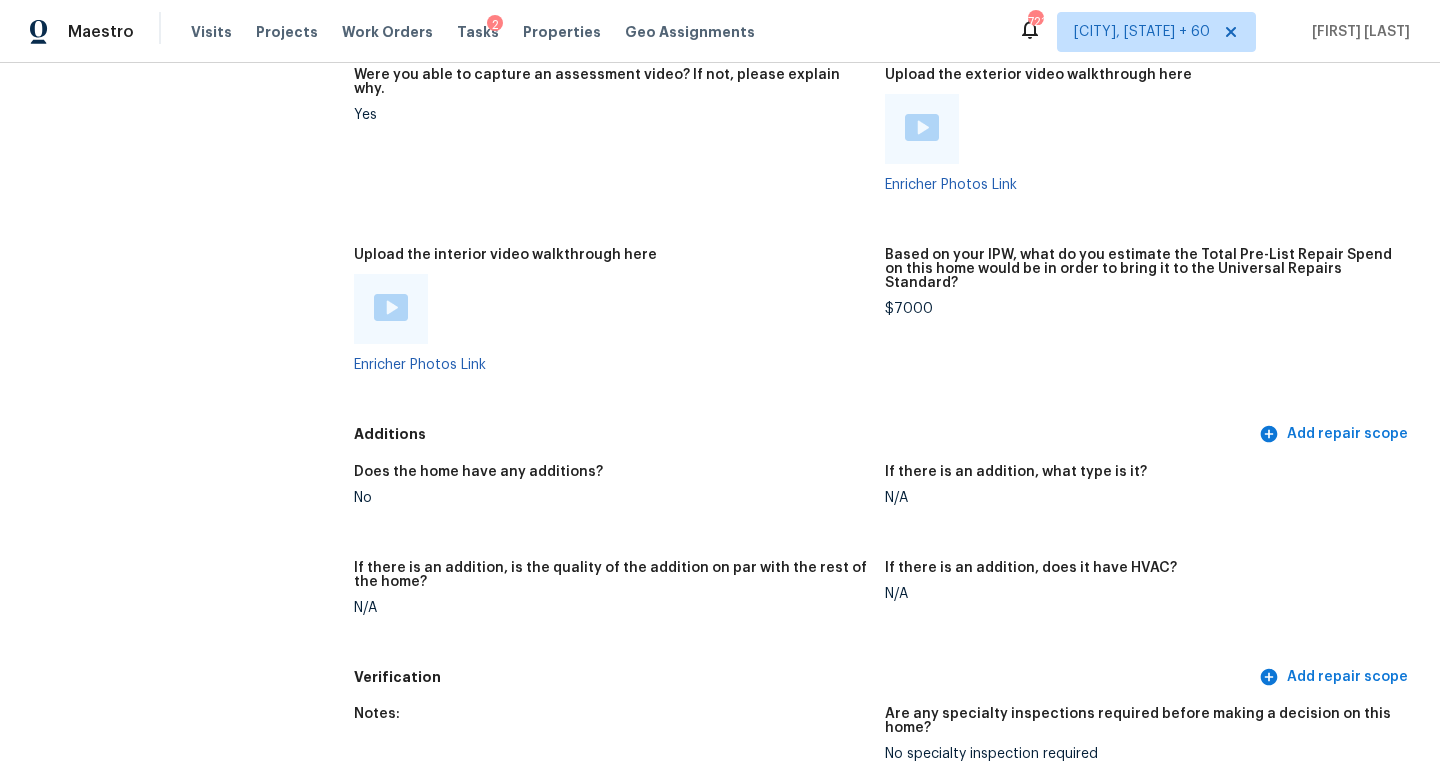 click on "All visits 15436 Weaver Lake Rd Maple Grove, MN 55311 Home details Other Visits No previous visits In-Person Walkthrough Completed:  8/1/2025, 6:58 AM  to   8/1/2025, 9:03 AM Assignee Matt Kohler Total Scopes 7 Due Date Fri, Aug 01 Questions Pricing Add repair scope Is there any noticeable new construction in the immediate or neighboring subdivision of the home? No Did you notice any neighbors who haven't kept up with their homes (ex. lots of debris, etc.), loud barking dogs, or is there noticeable traffic noise at the home? Yes Comment:   Front of unit is very busy road Does either the front yard or back yard have a severe slope? Yes Comment:   Rear of units not much yard does look at a marsh/pond Rate the curb appeal of the home from 1-9 (1 being the worst home on the street, 9 being the best home on the street)? 5 If the home has a pool, what condition is it in? No Pool Yes, Interior Comment:   Please rate the quality of the neighborhood from 1-5 4 Exterior Add repair scope Notes: Townhouse Not Gated (n/a)" at bounding box center [720, -1148] 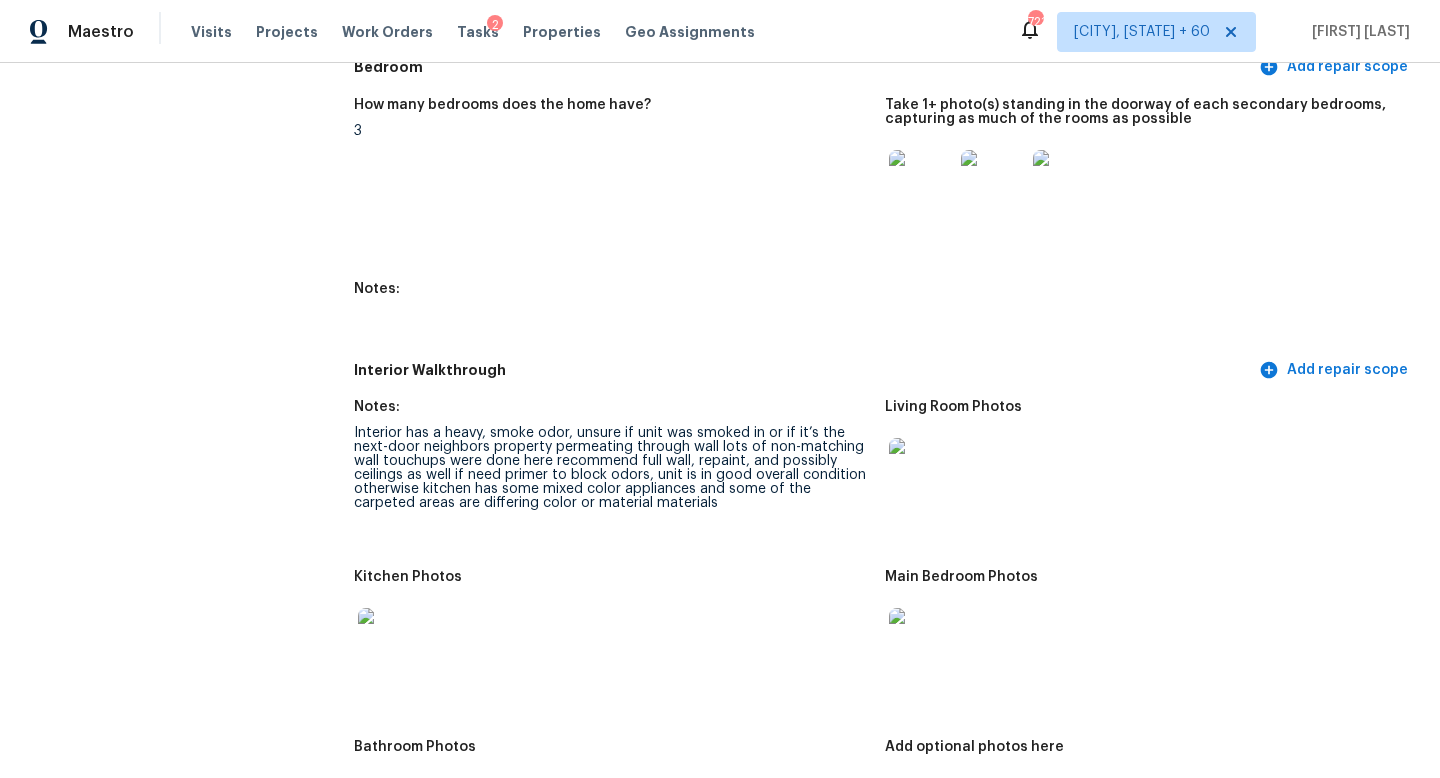 scroll, scrollTop: 3328, scrollLeft: 0, axis: vertical 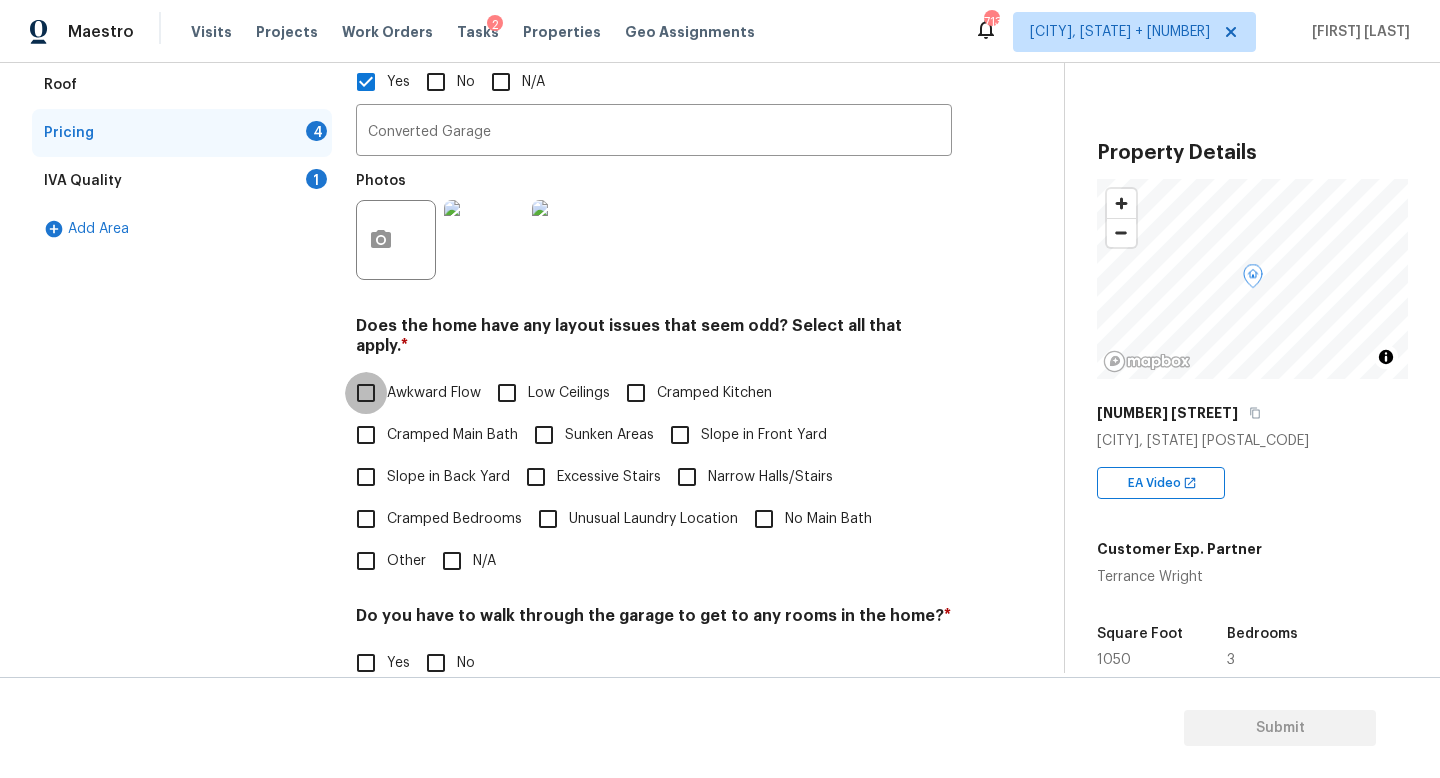 click on "Awkward Flow" at bounding box center (366, 393) 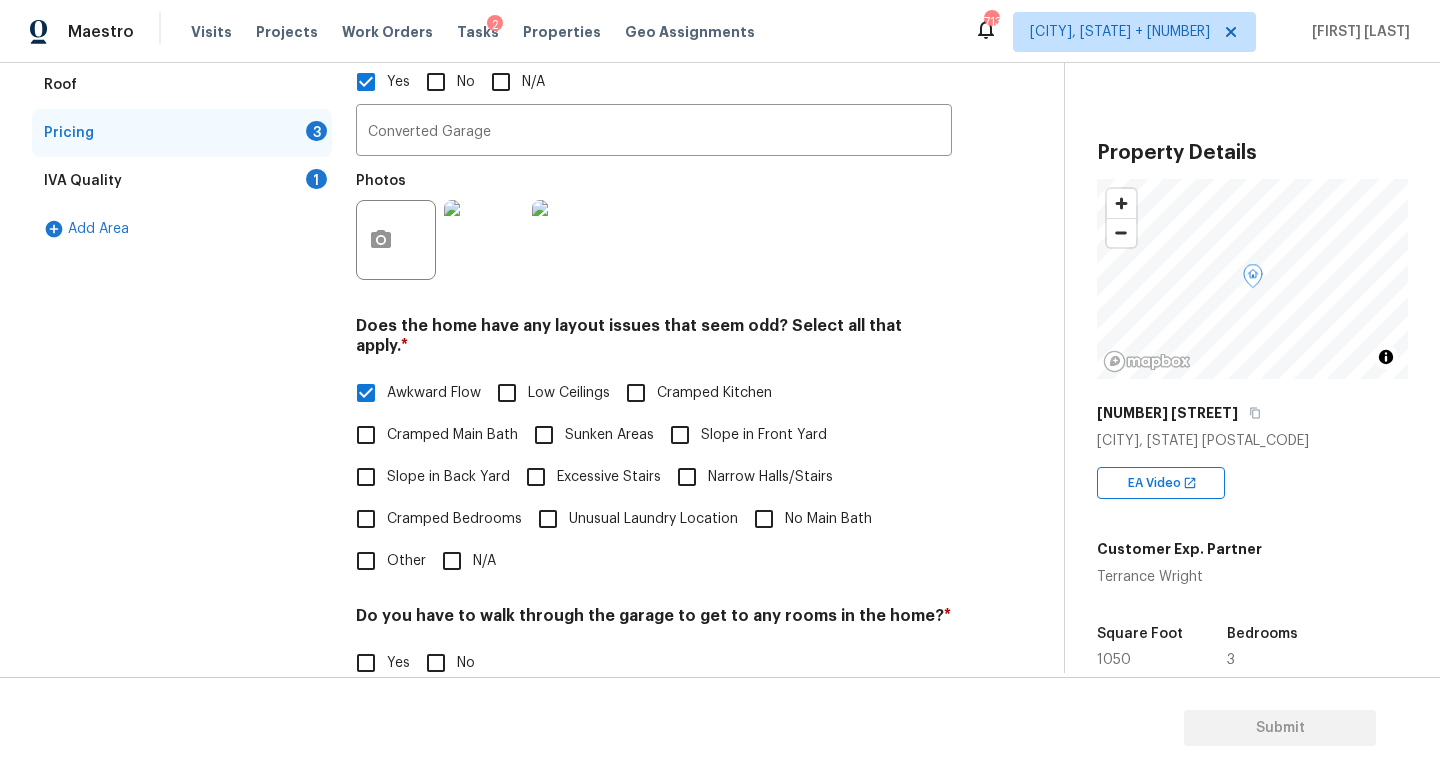 click on "Other" at bounding box center [366, 561] 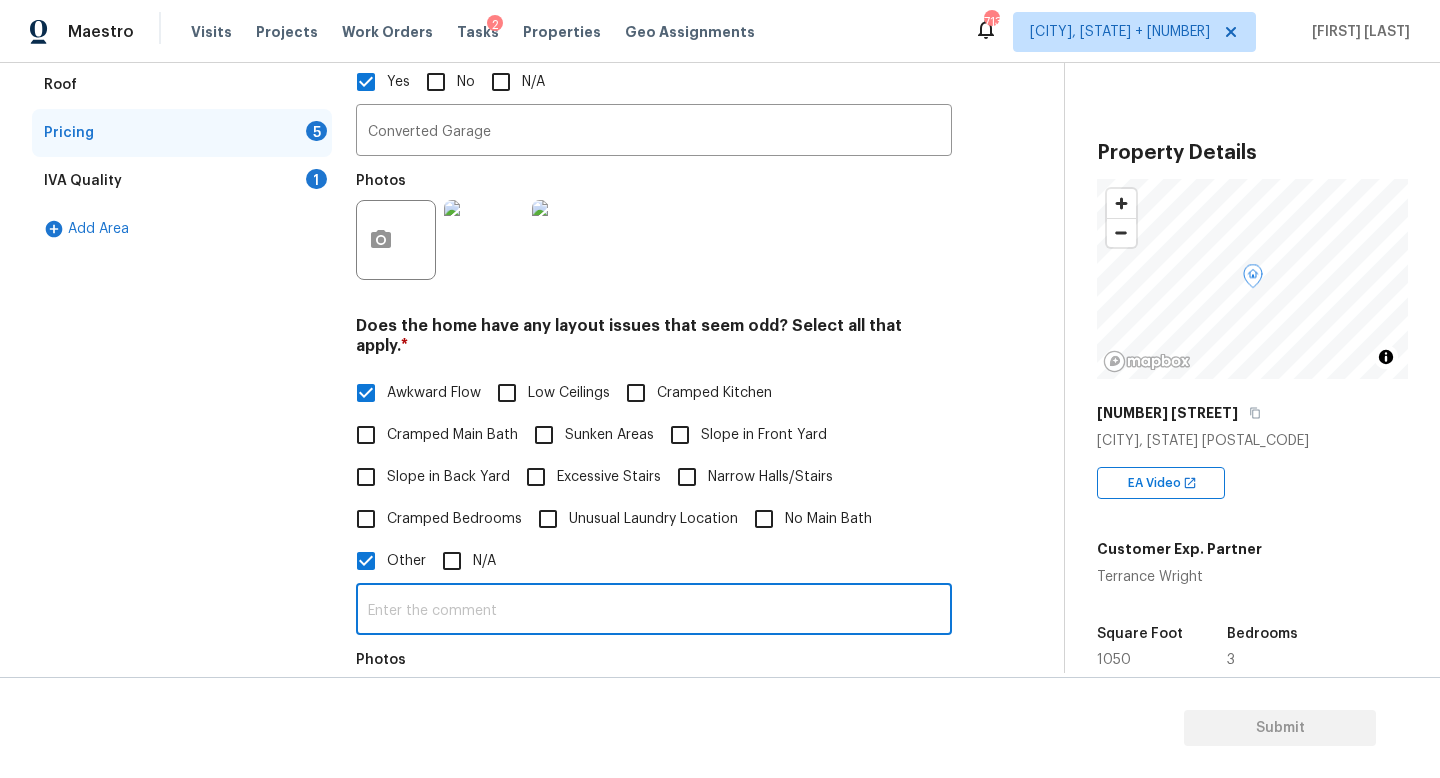 click at bounding box center (654, 611) 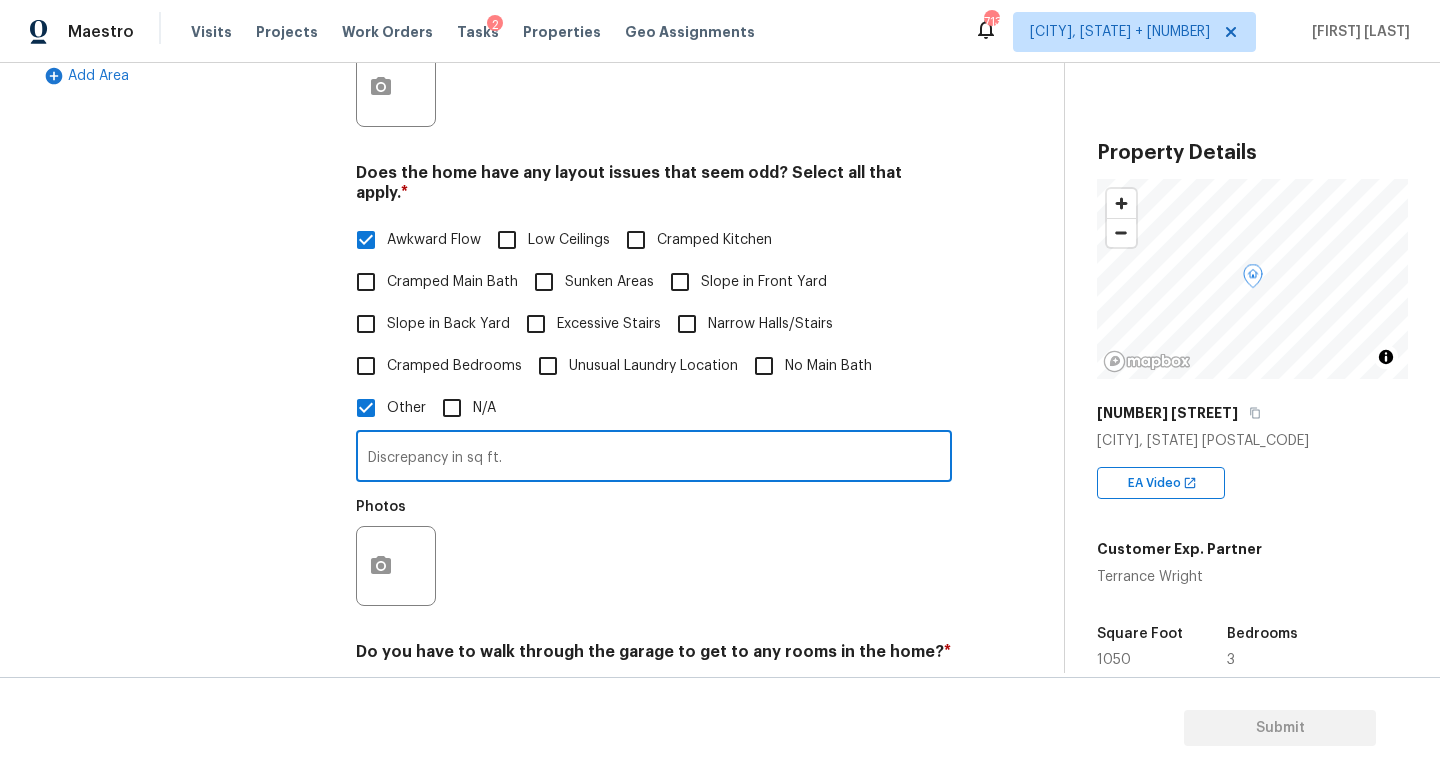 scroll, scrollTop: 759, scrollLeft: 0, axis: vertical 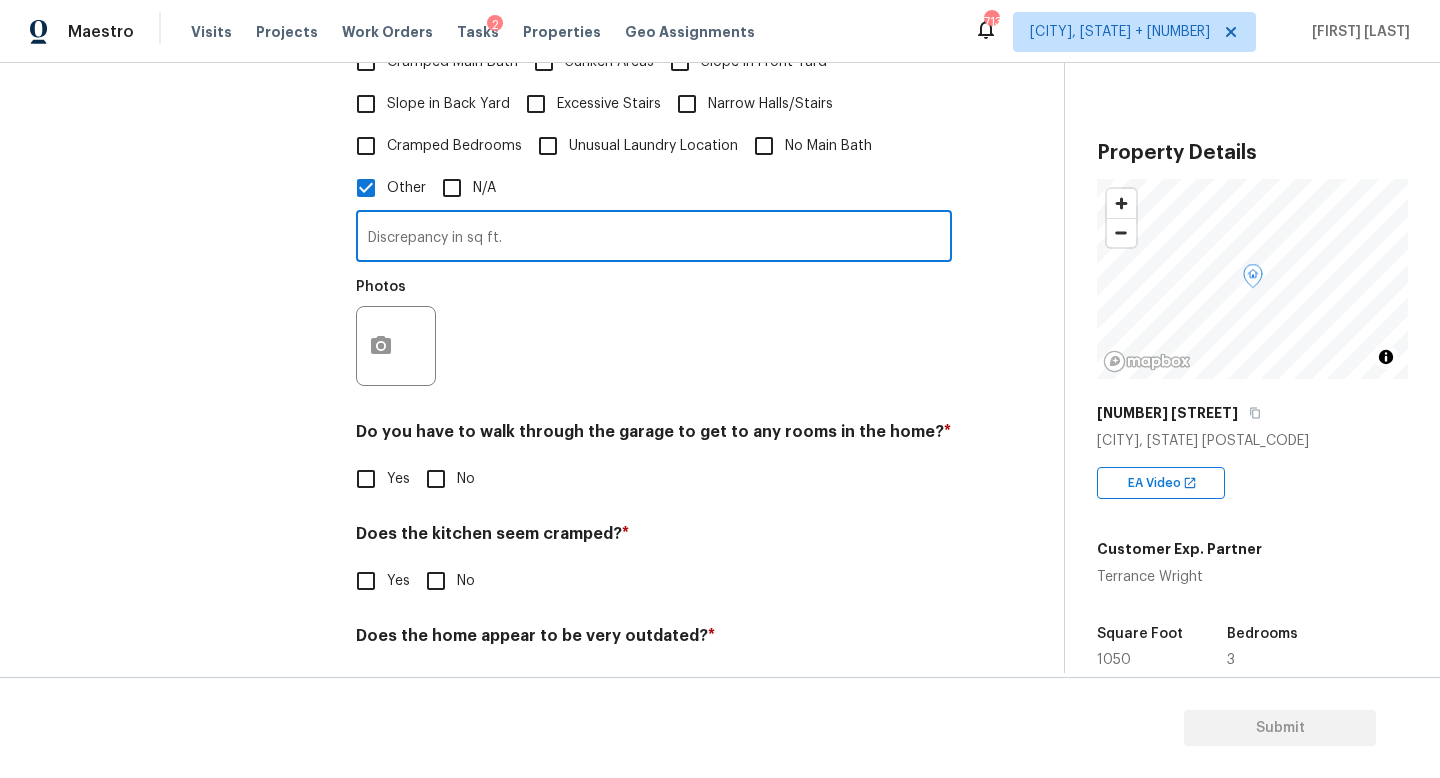 type on "Discrepancy in sq ft." 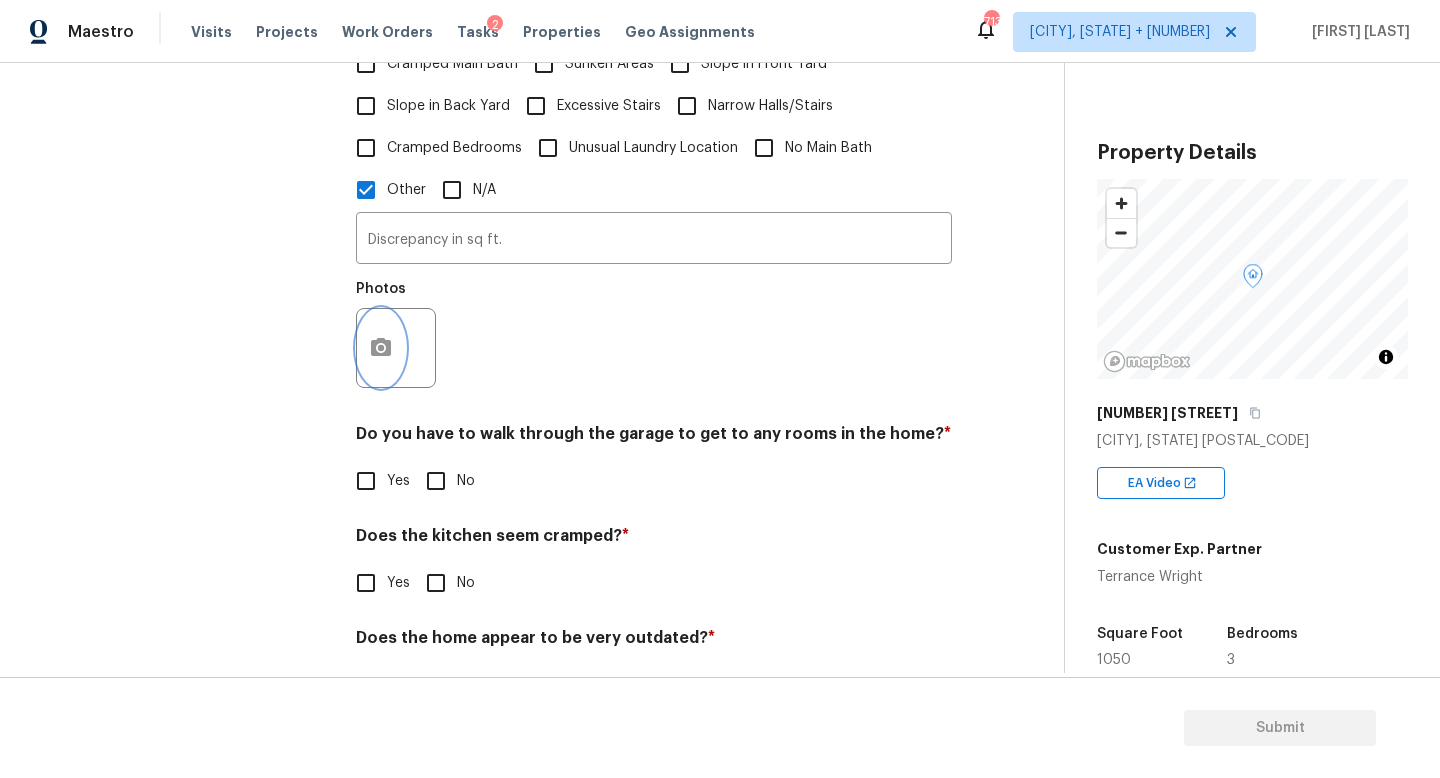 click at bounding box center [396, 348] 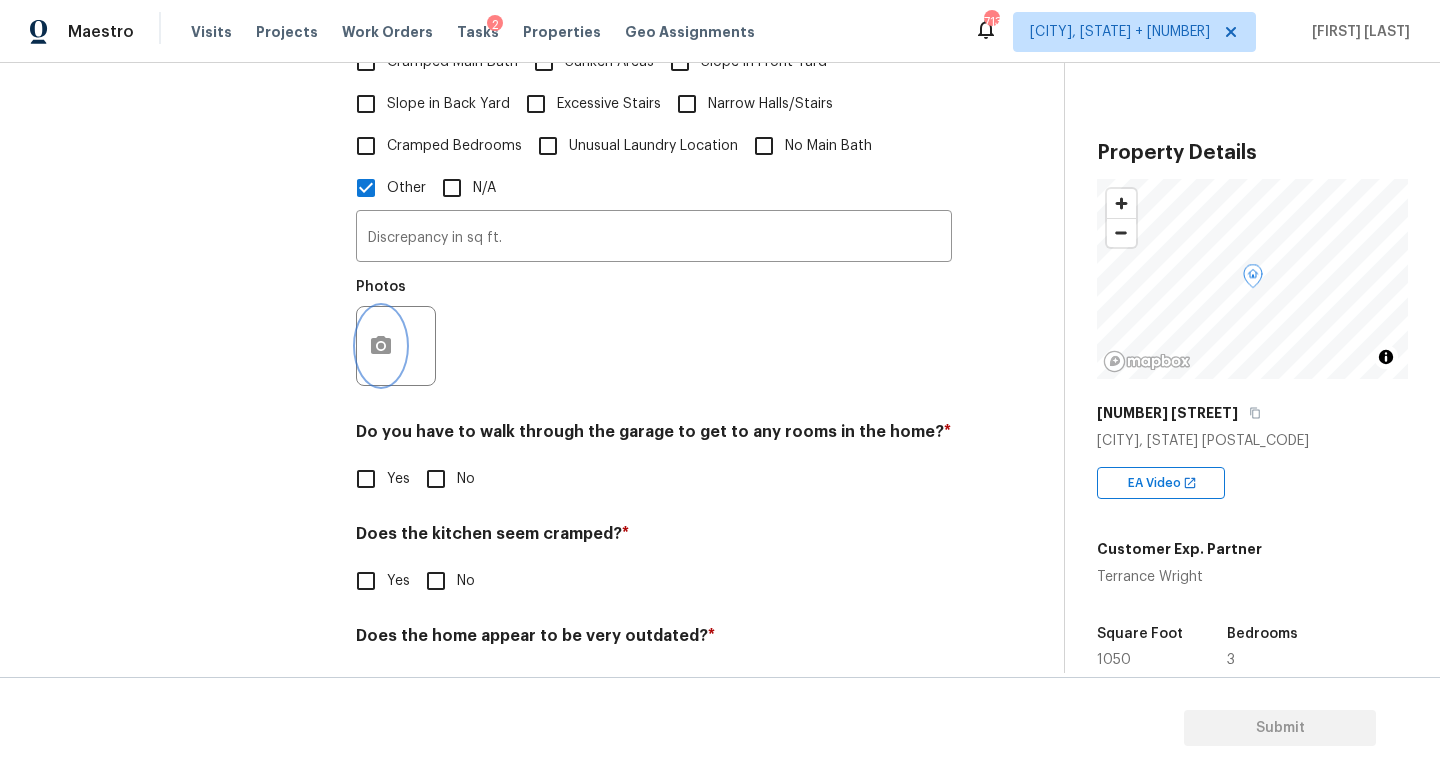 click 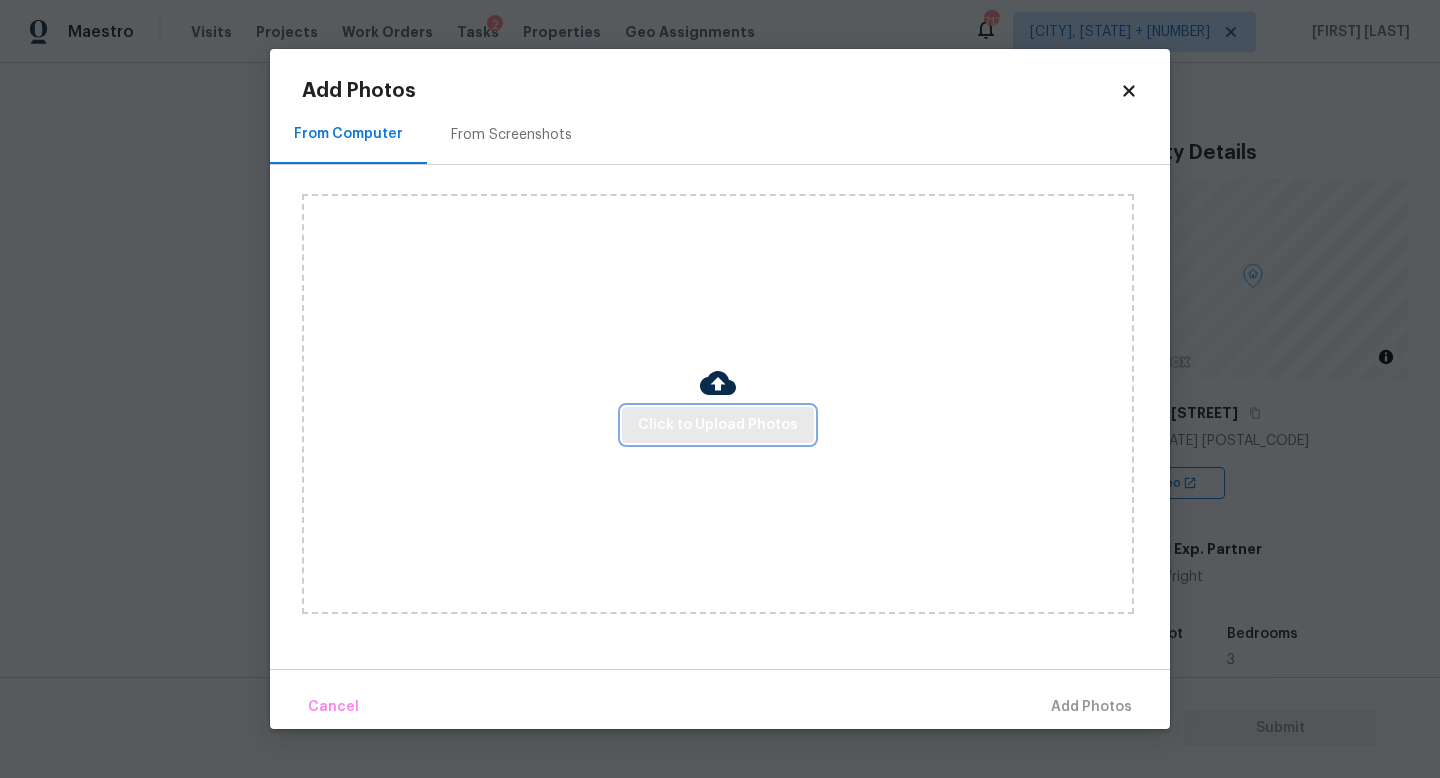 click on "Click to Upload Photos" at bounding box center (718, 425) 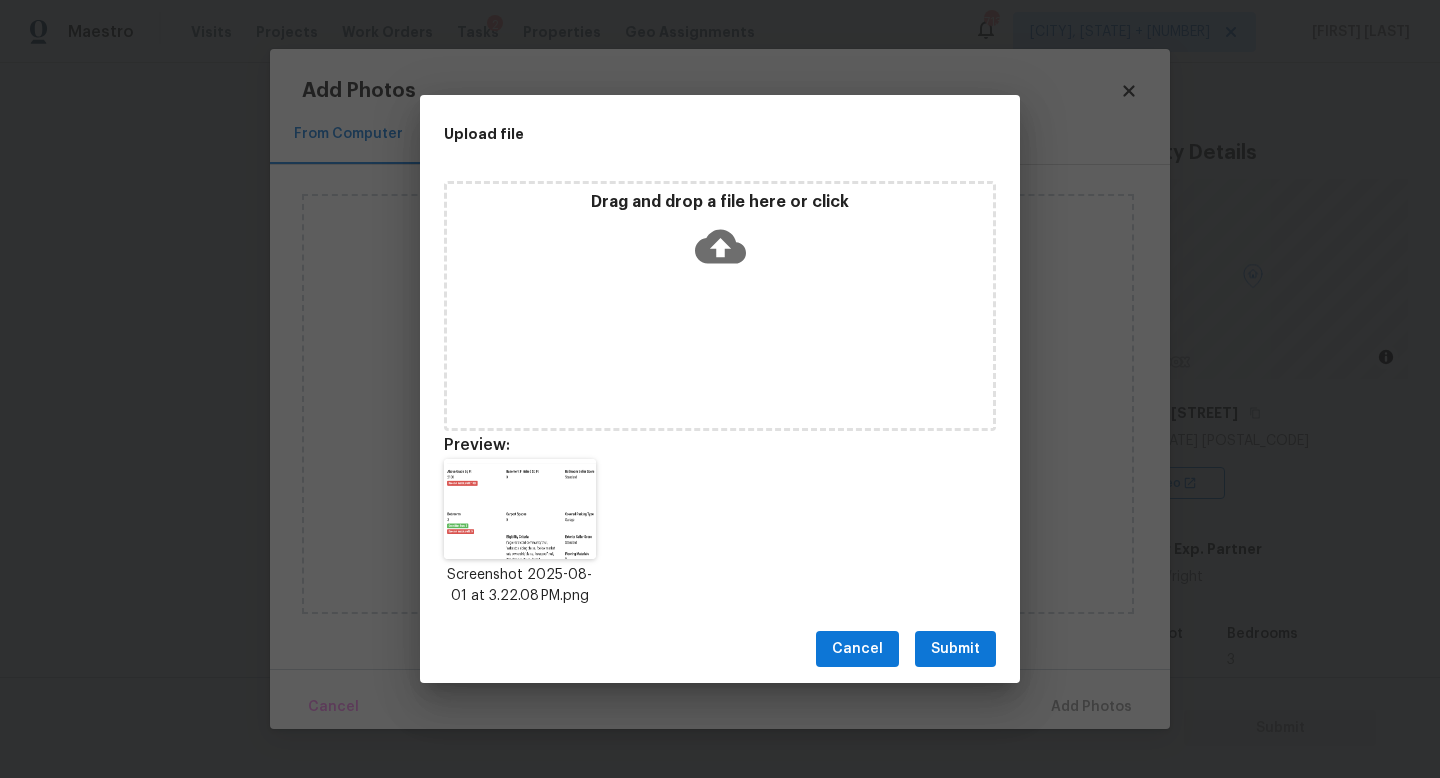 click on "Submit" at bounding box center (955, 649) 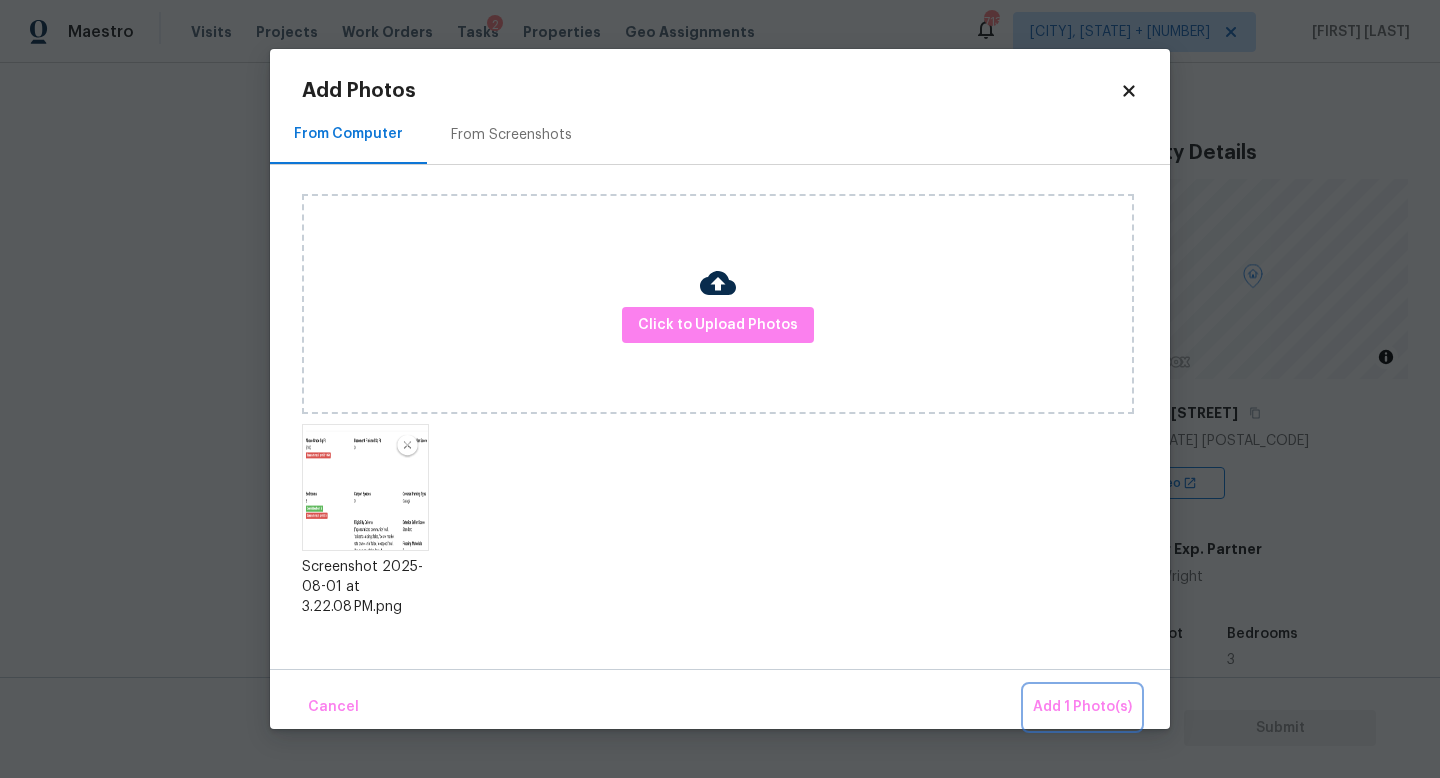 click on "Add 1 Photo(s)" at bounding box center [1082, 707] 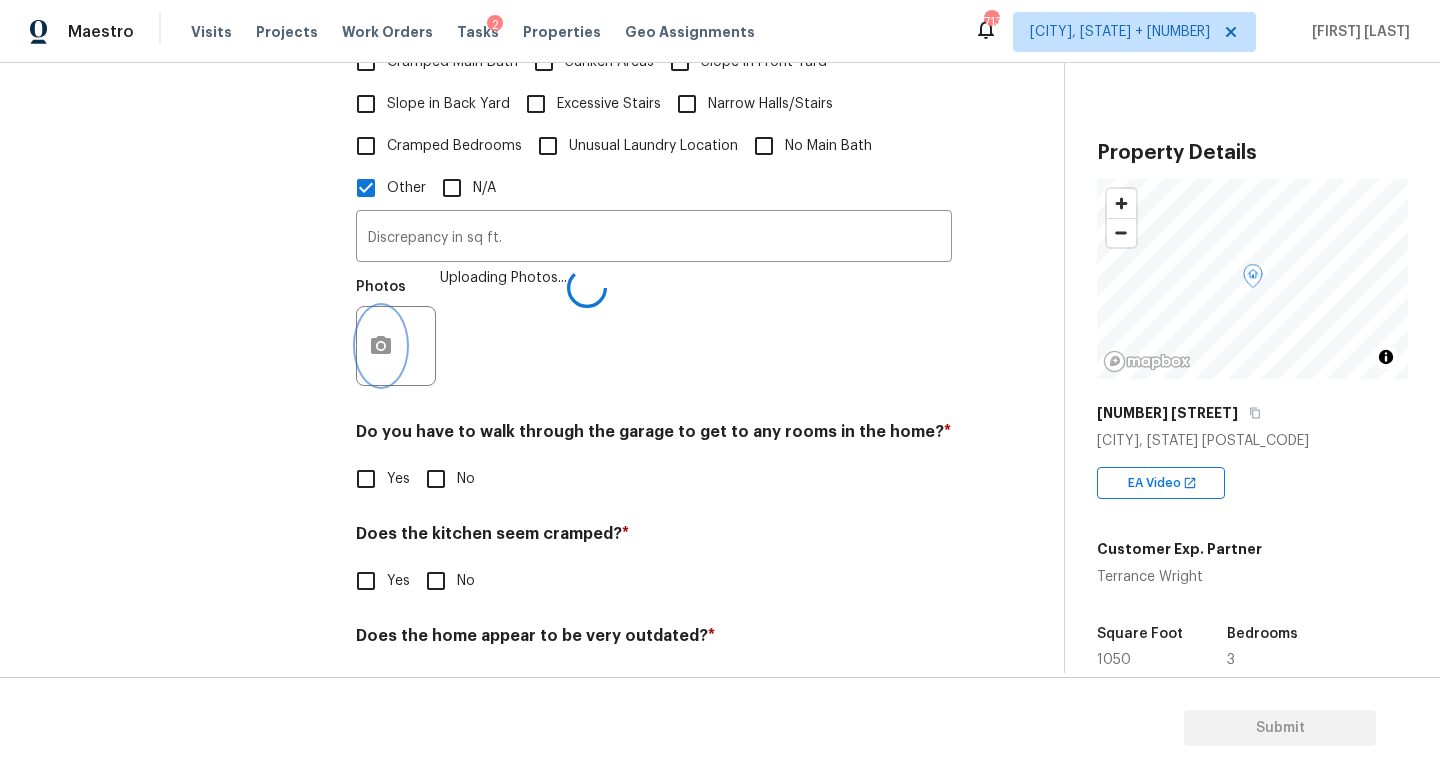 scroll, scrollTop: 801, scrollLeft: 0, axis: vertical 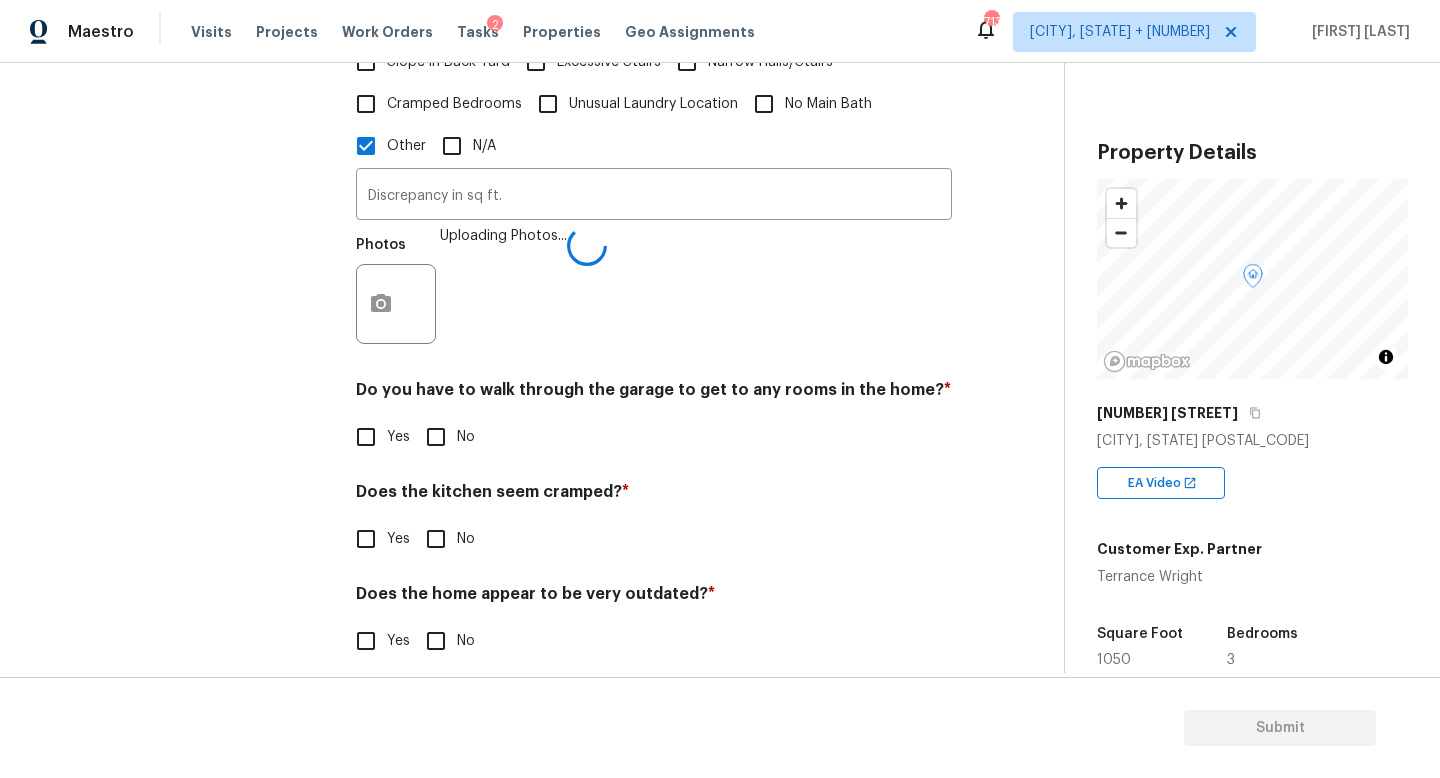 click on "Do you have to walk through the garage to get to any rooms in the home?  * Yes No" at bounding box center (654, 419) 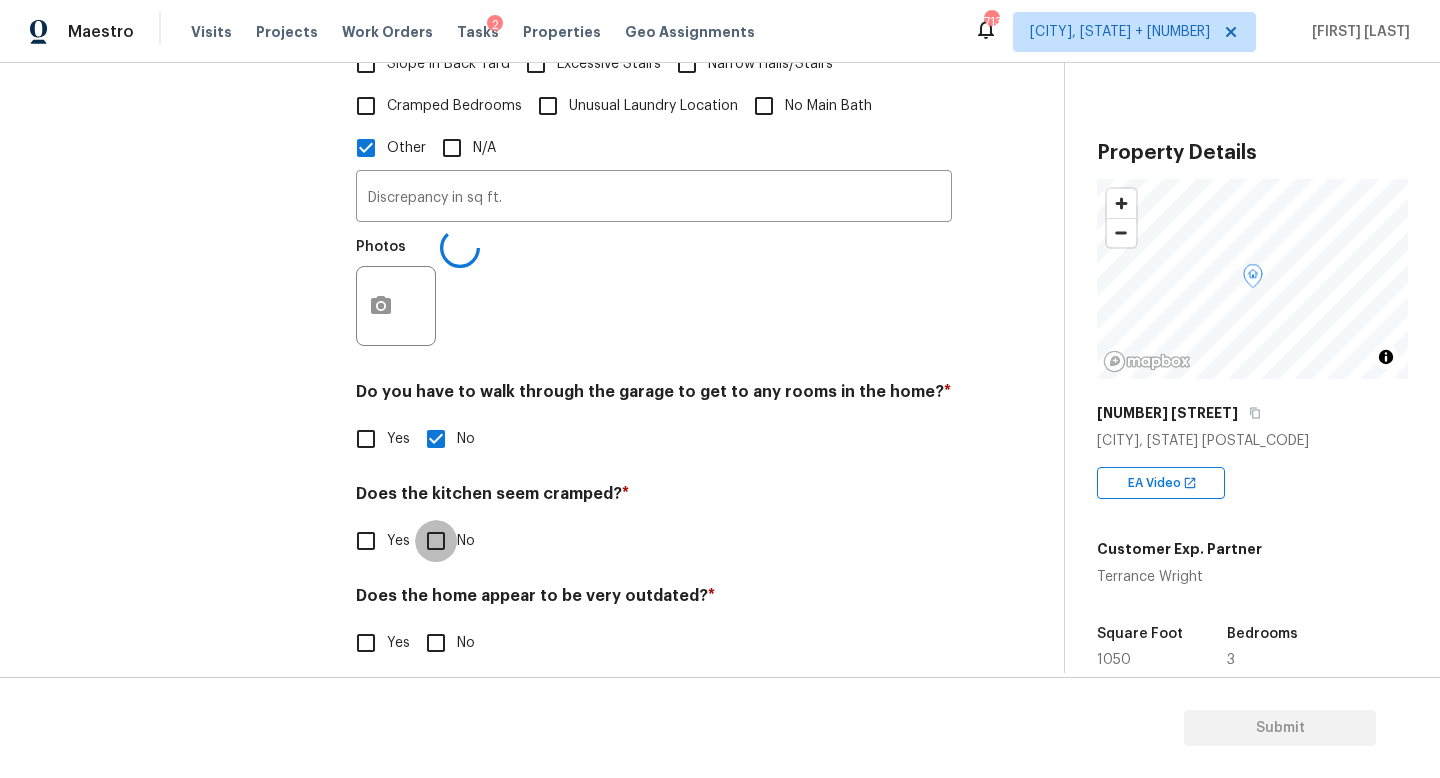 click on "No" at bounding box center (436, 541) 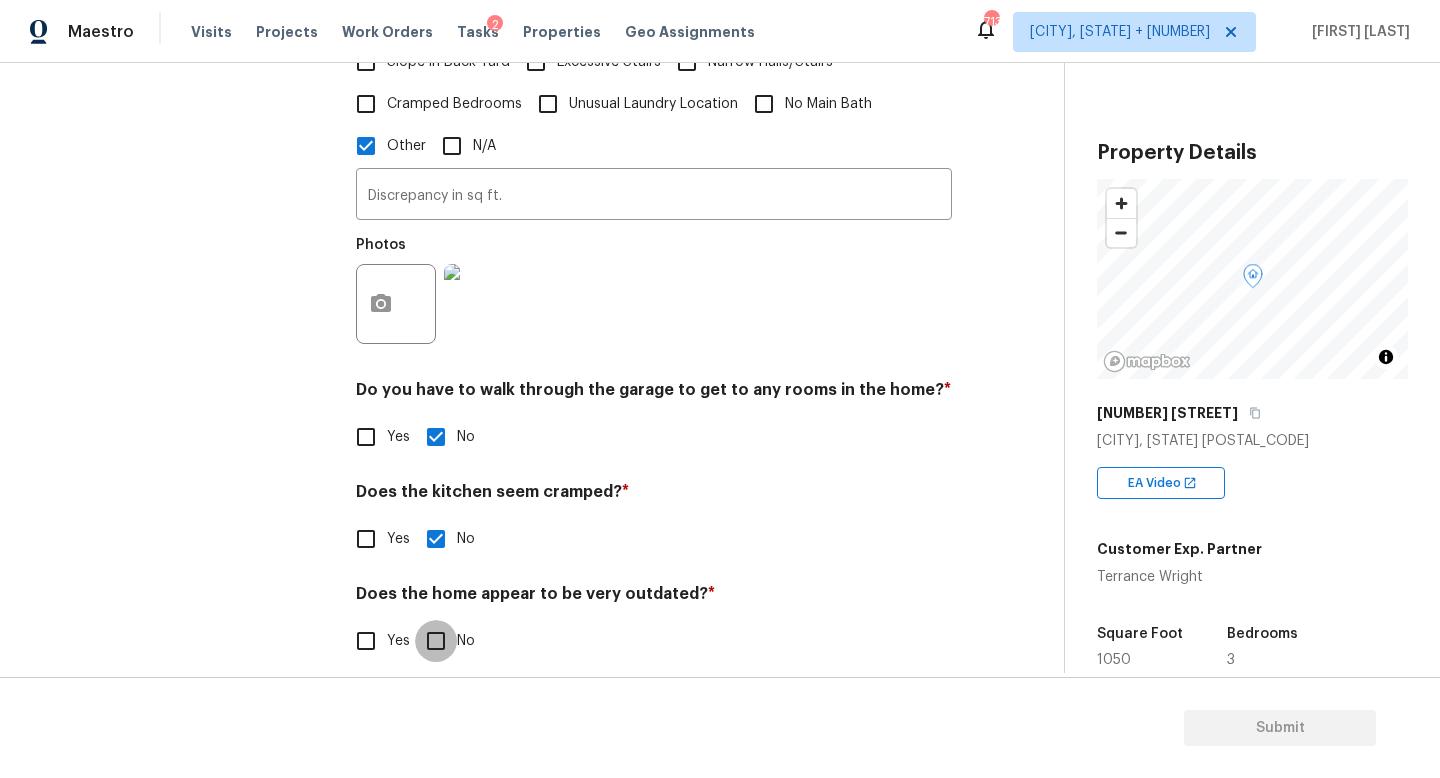 click on "No" at bounding box center [436, 641] 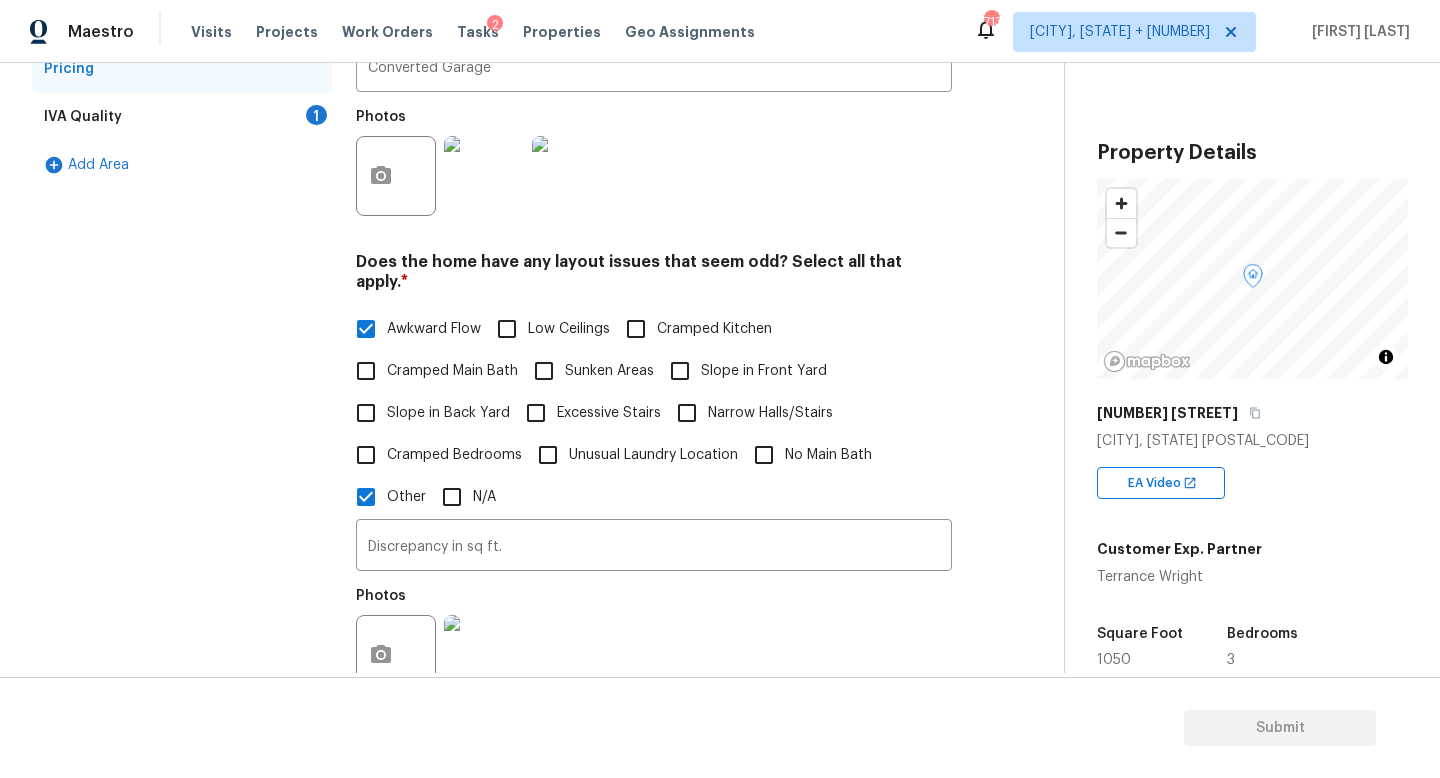 scroll, scrollTop: 434, scrollLeft: 0, axis: vertical 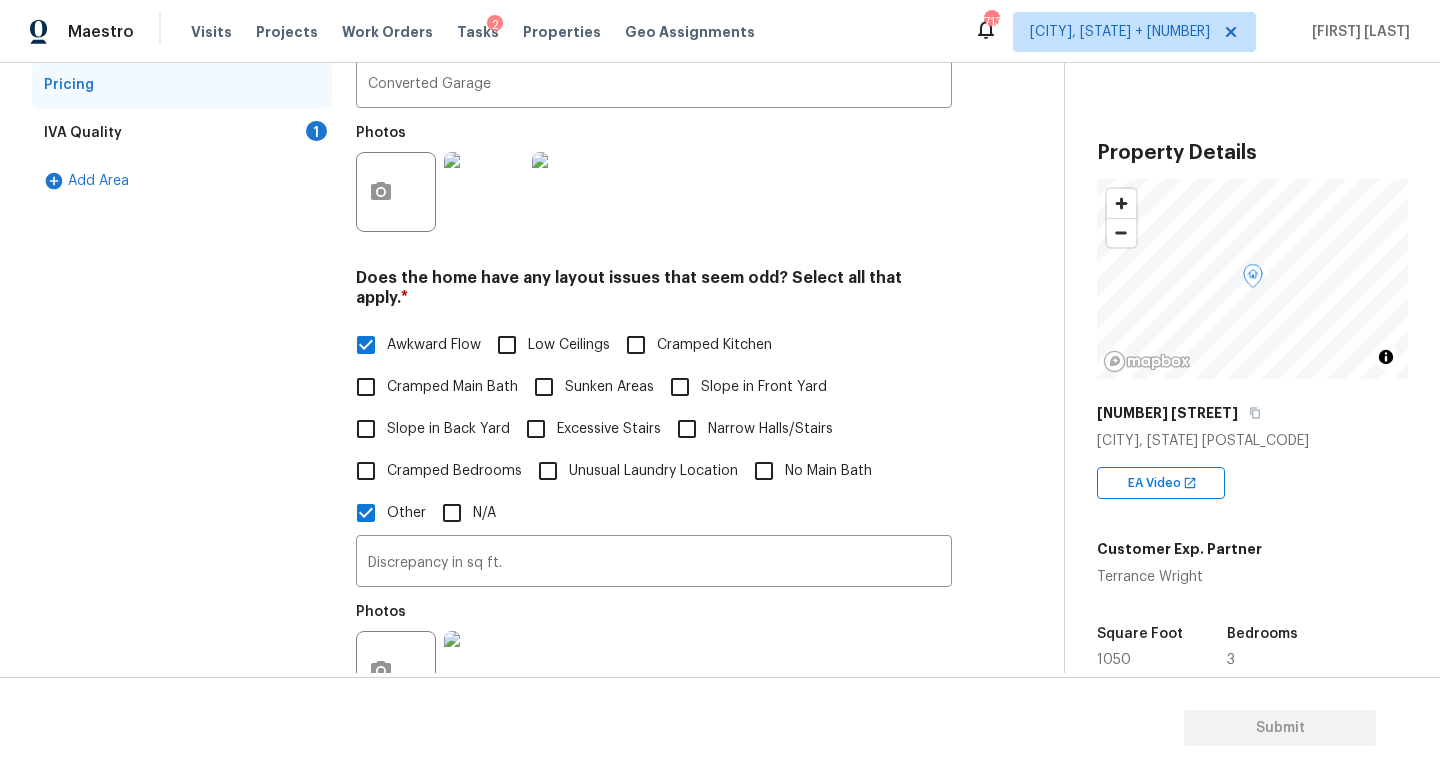 click on "IVA Quality 1" at bounding box center (182, 133) 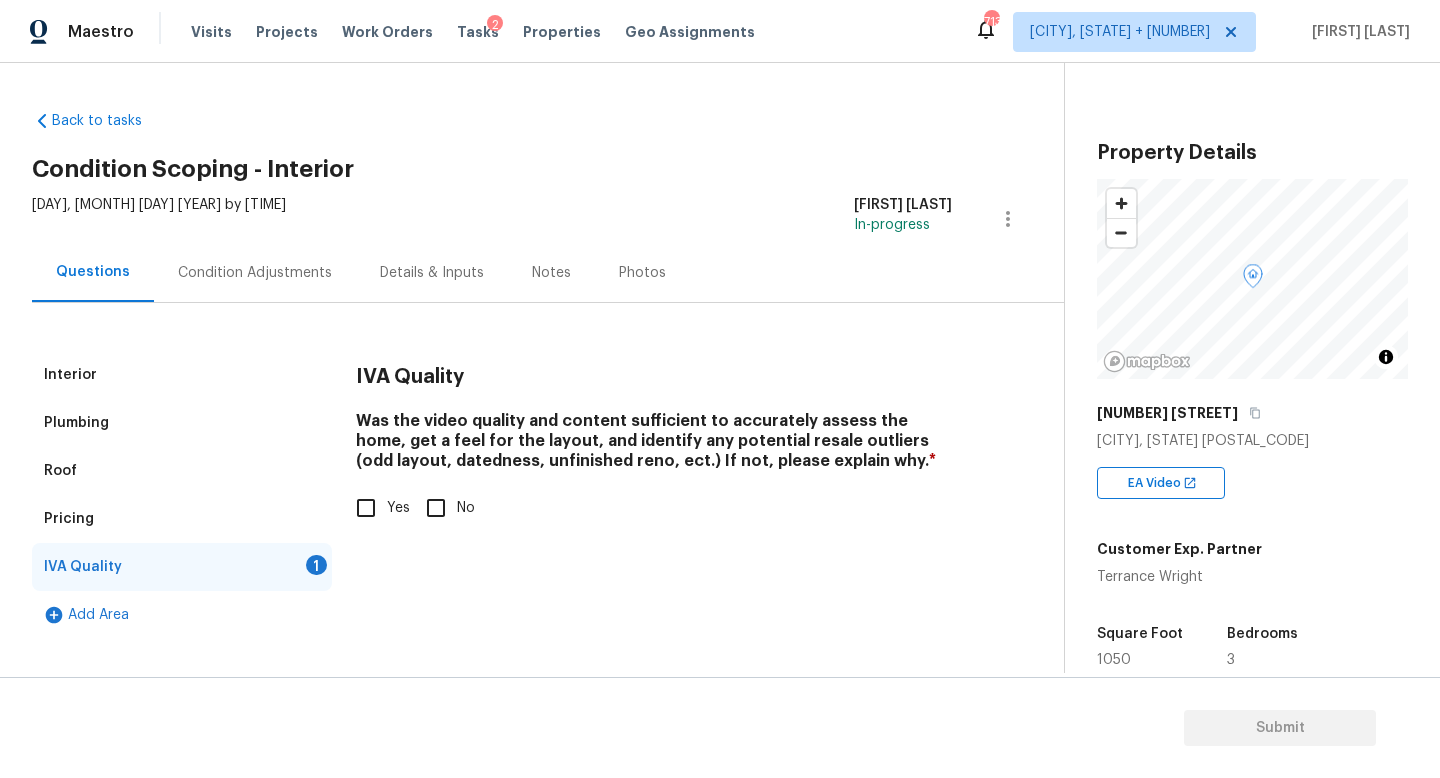 click on "Yes" at bounding box center (366, 508) 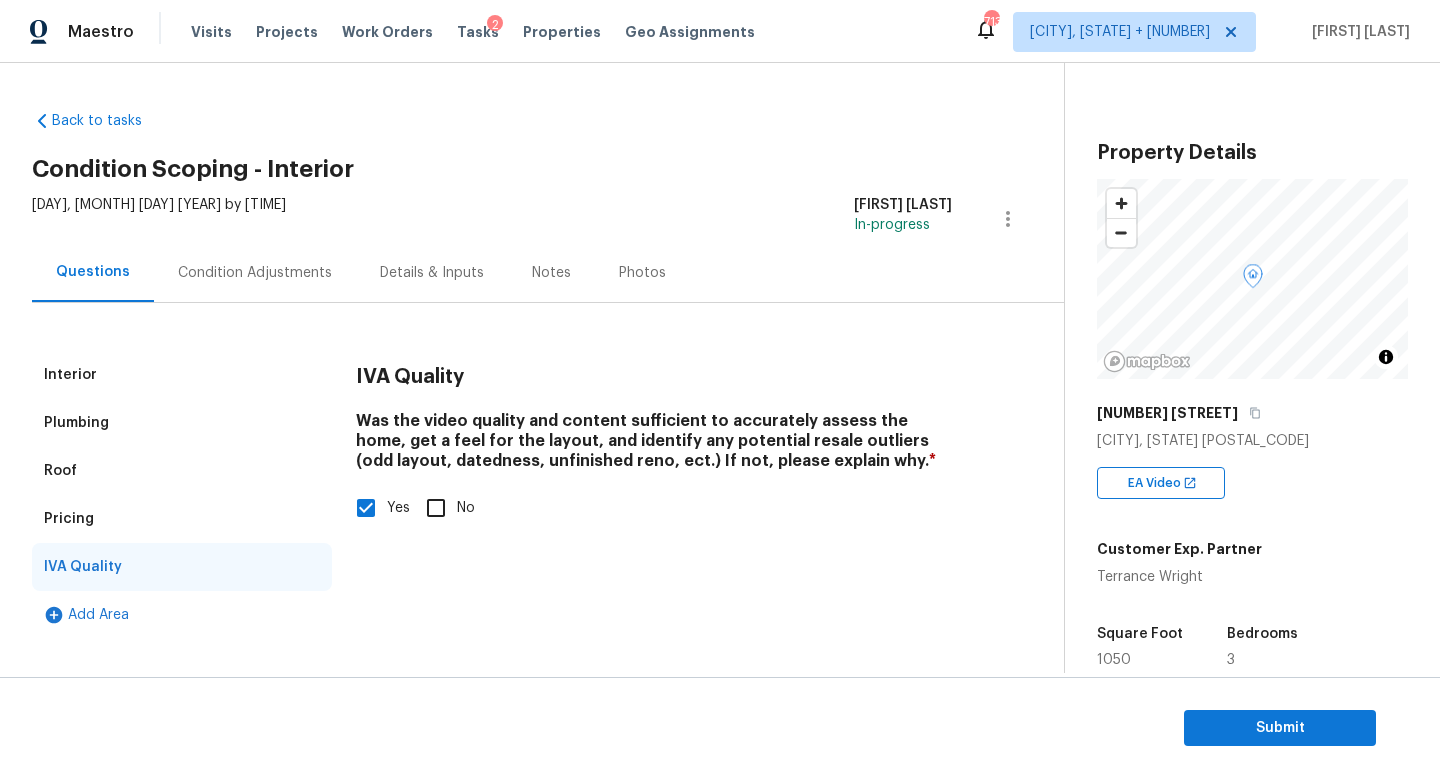 click on "Condition Adjustments" at bounding box center [255, 273] 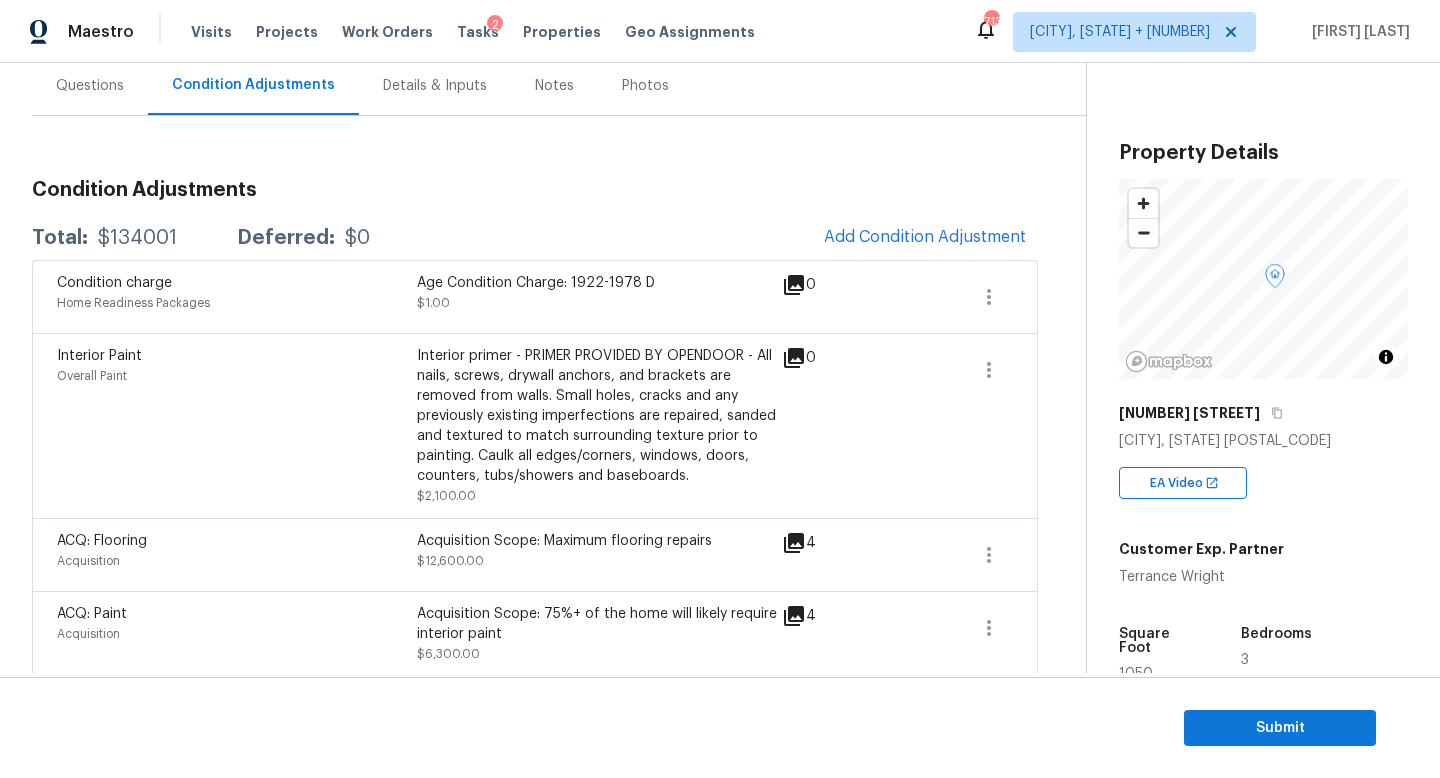 scroll, scrollTop: 0, scrollLeft: 0, axis: both 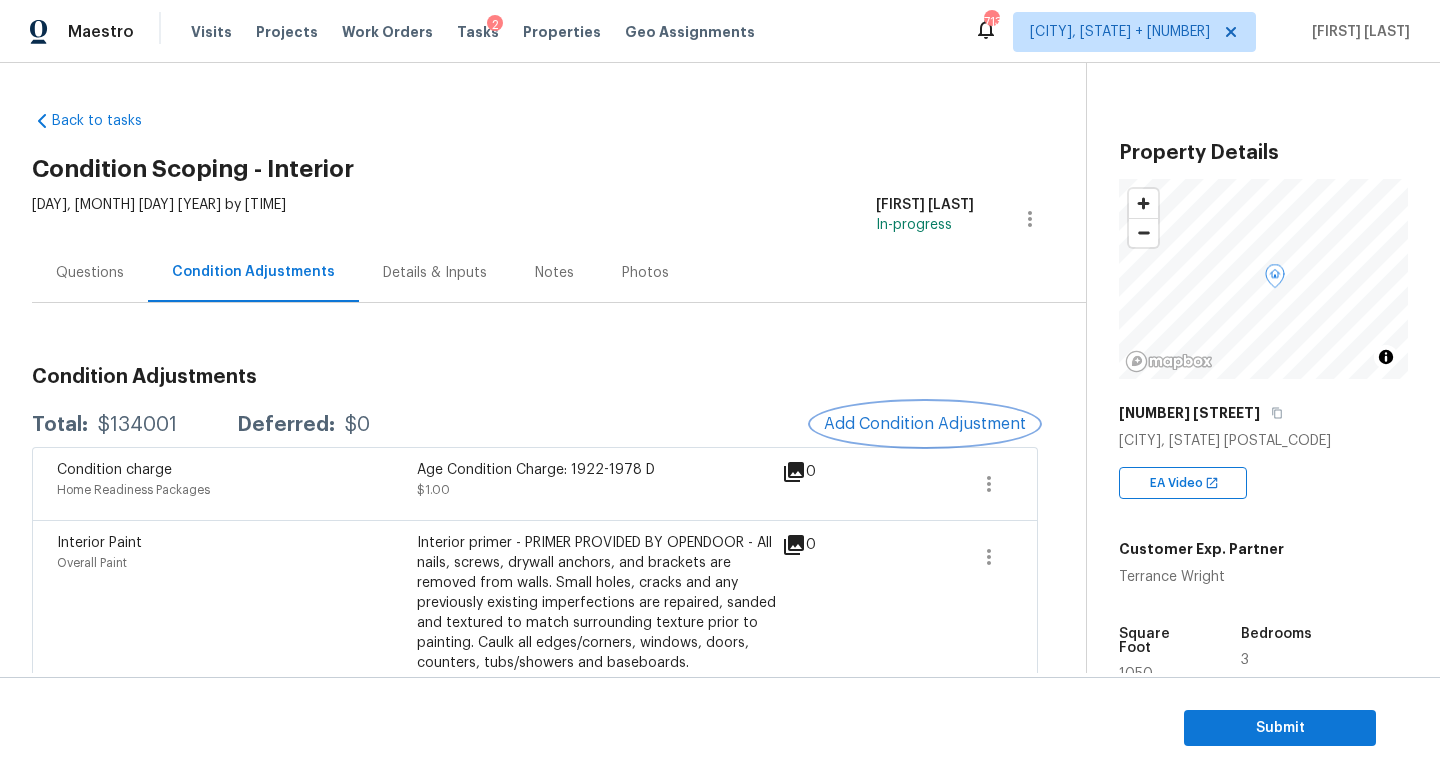click on "Add Condition Adjustment" at bounding box center [925, 424] 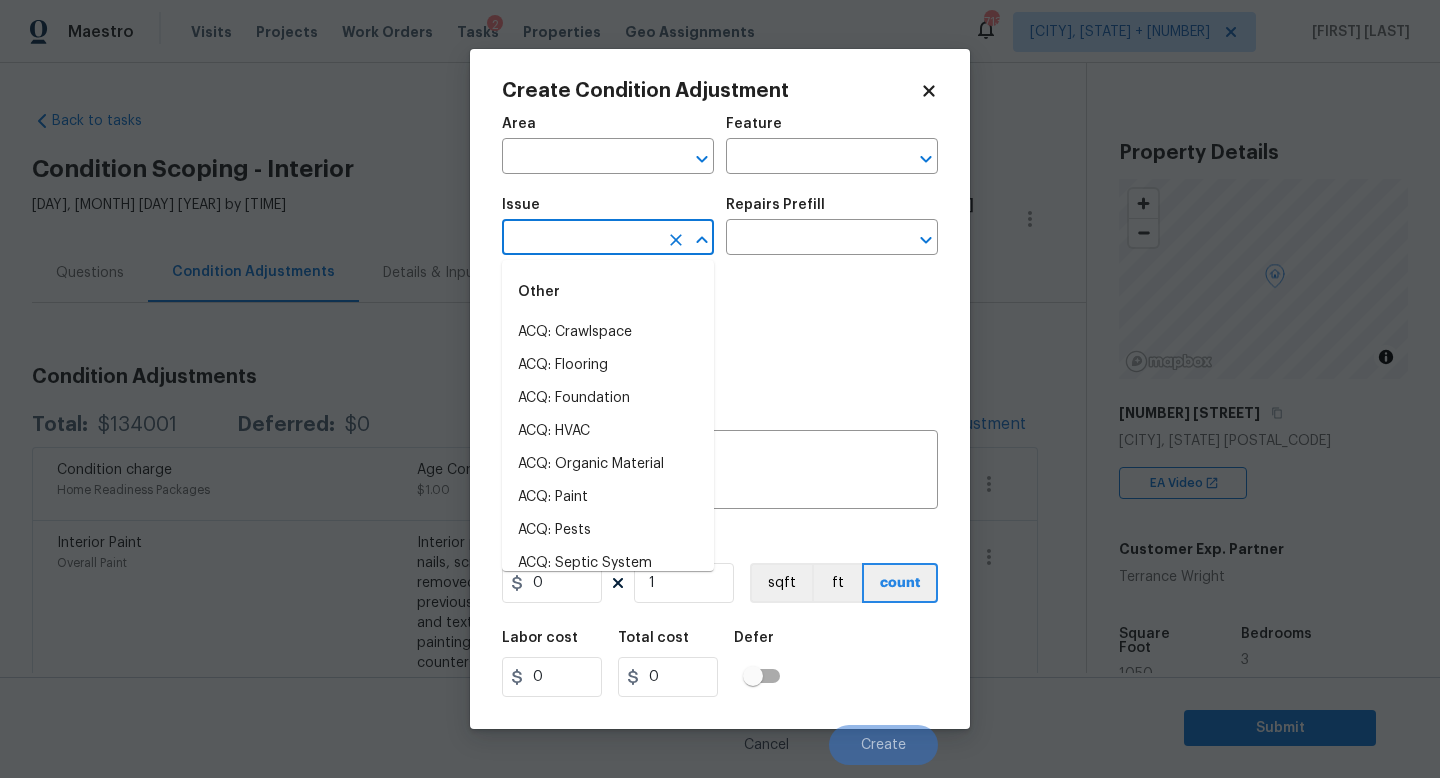 click at bounding box center [580, 239] 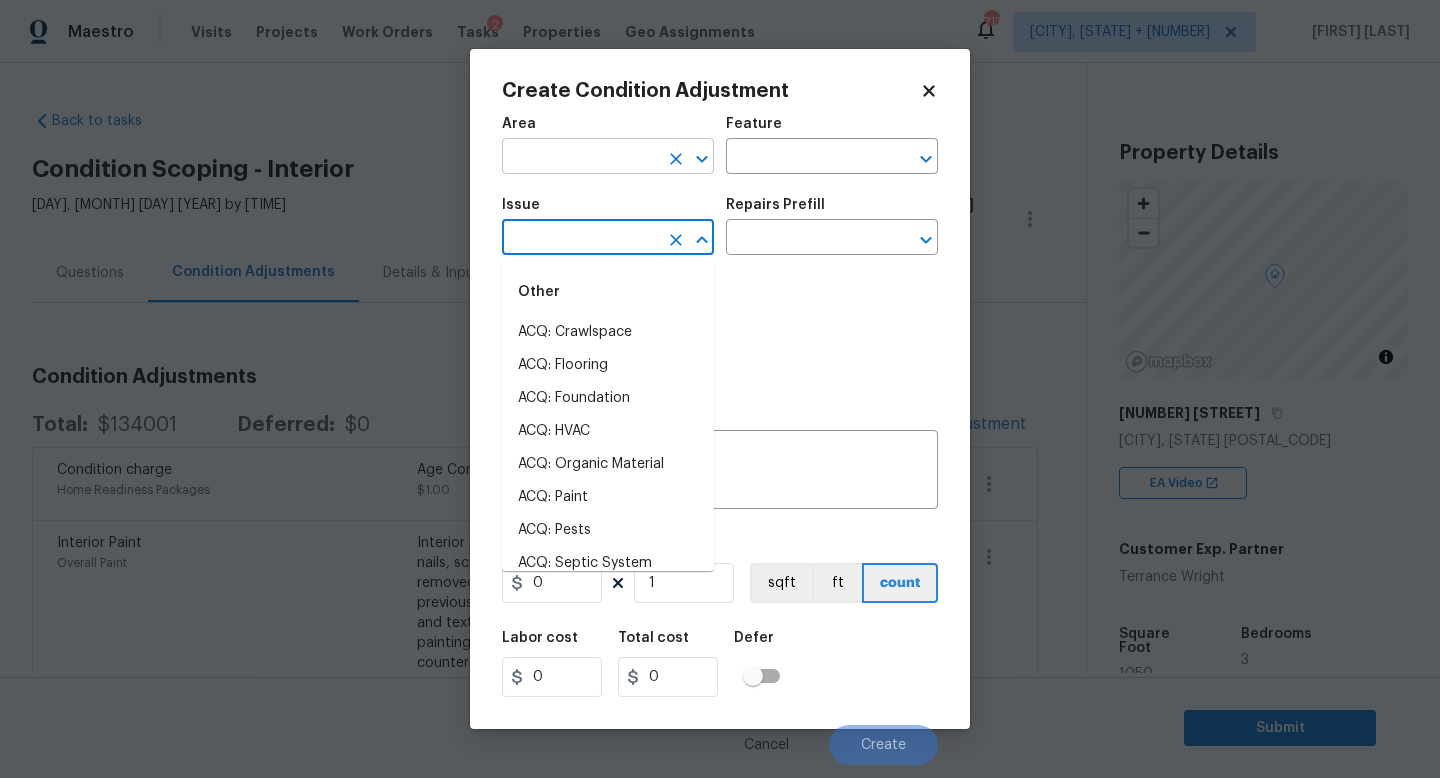 click at bounding box center [580, 158] 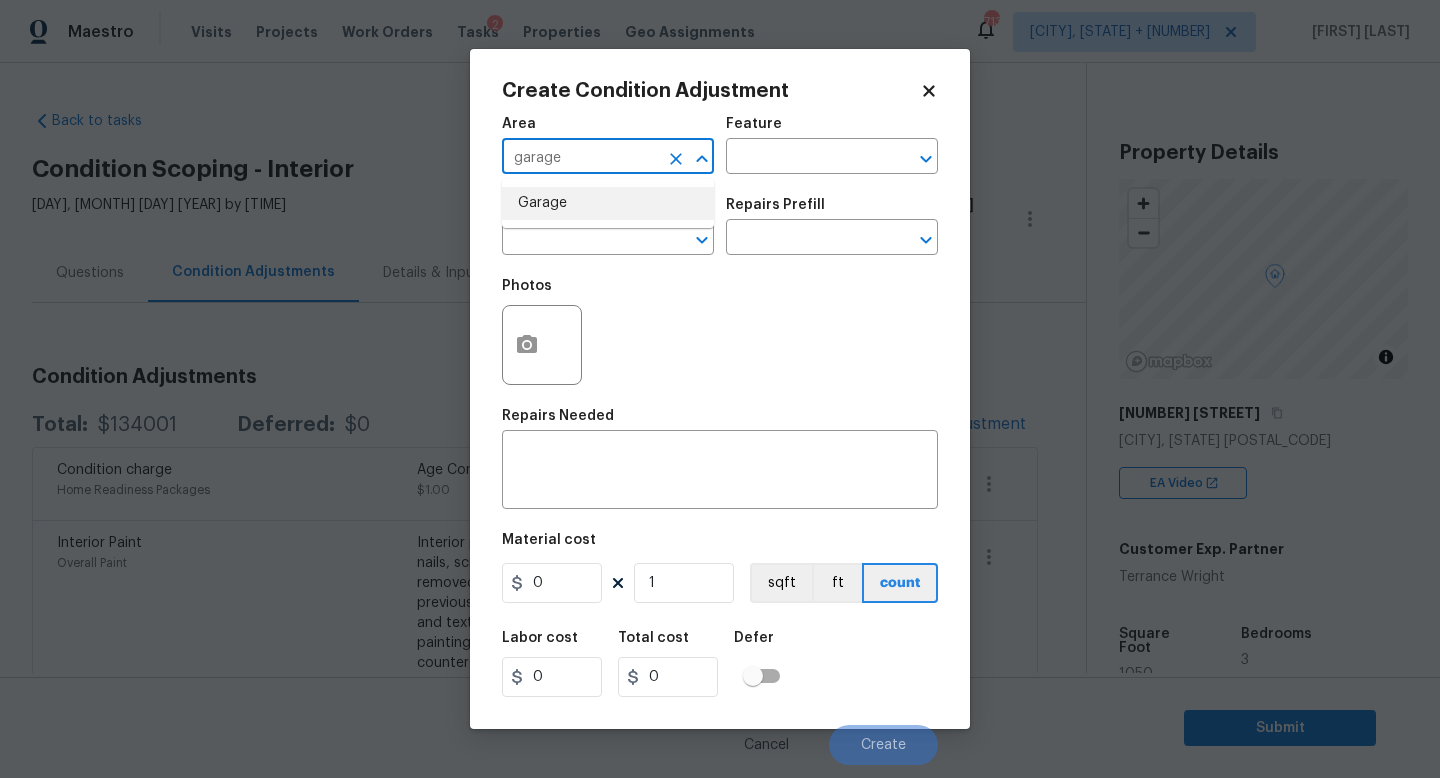 click on "Garage" at bounding box center (608, 203) 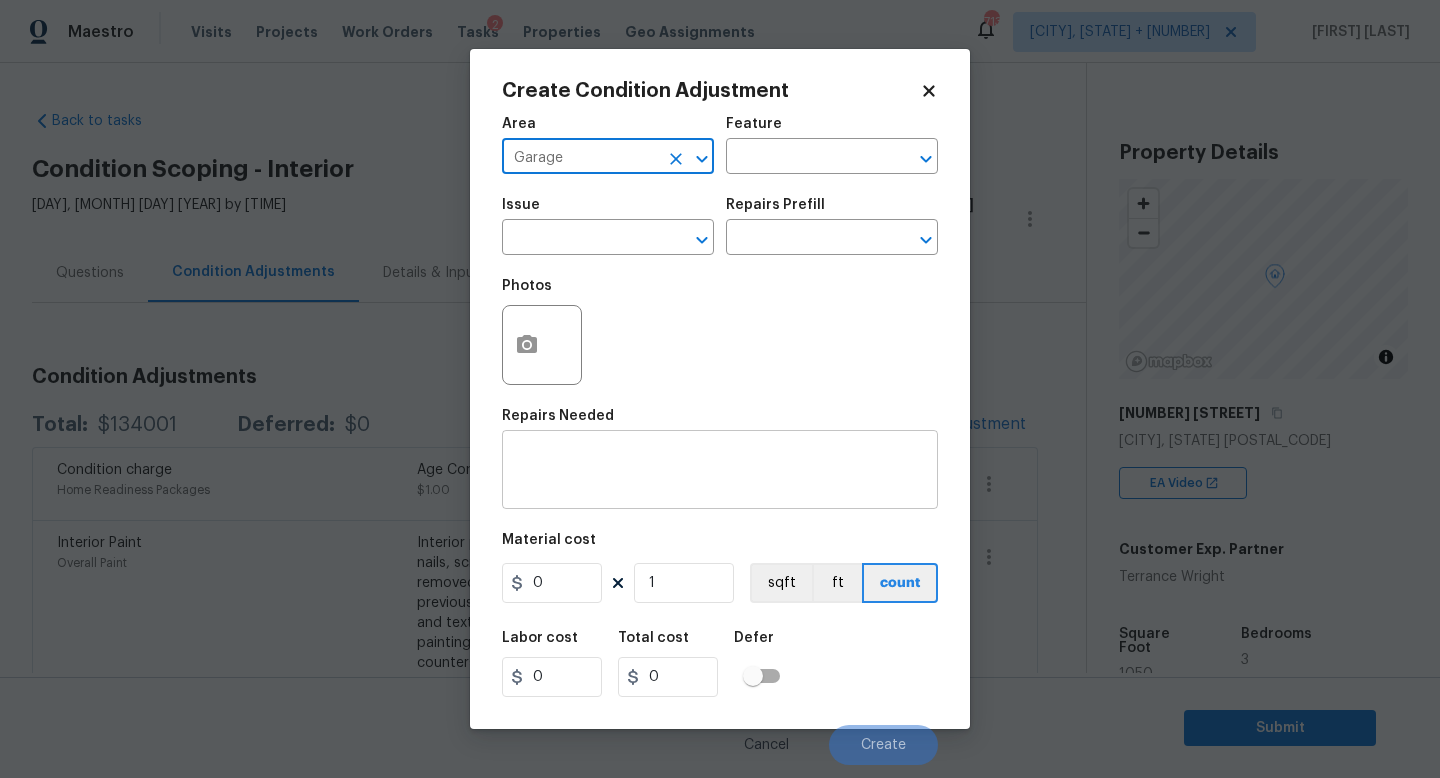 type on "Garage" 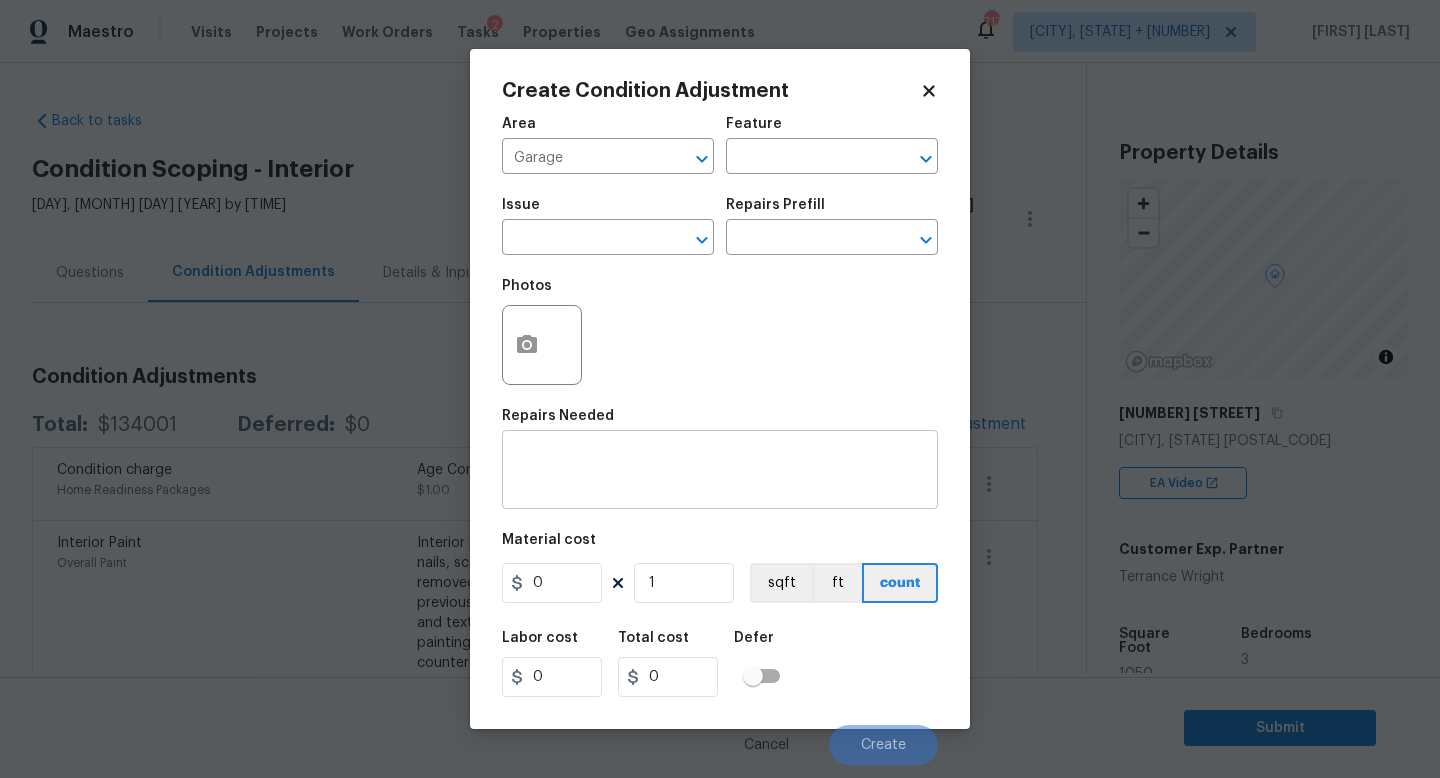 click on "x ​" at bounding box center (720, 472) 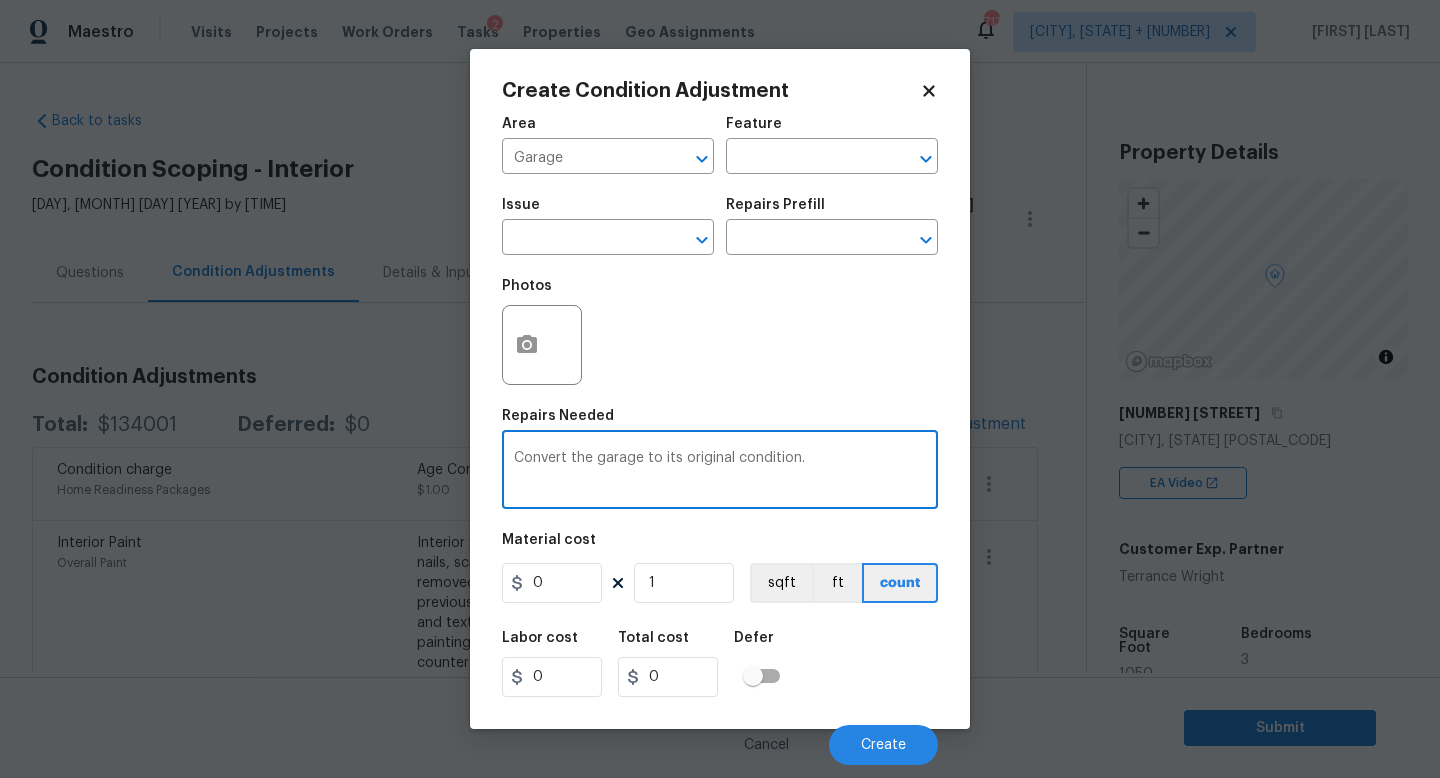 type on "Convert the garage to its original condition." 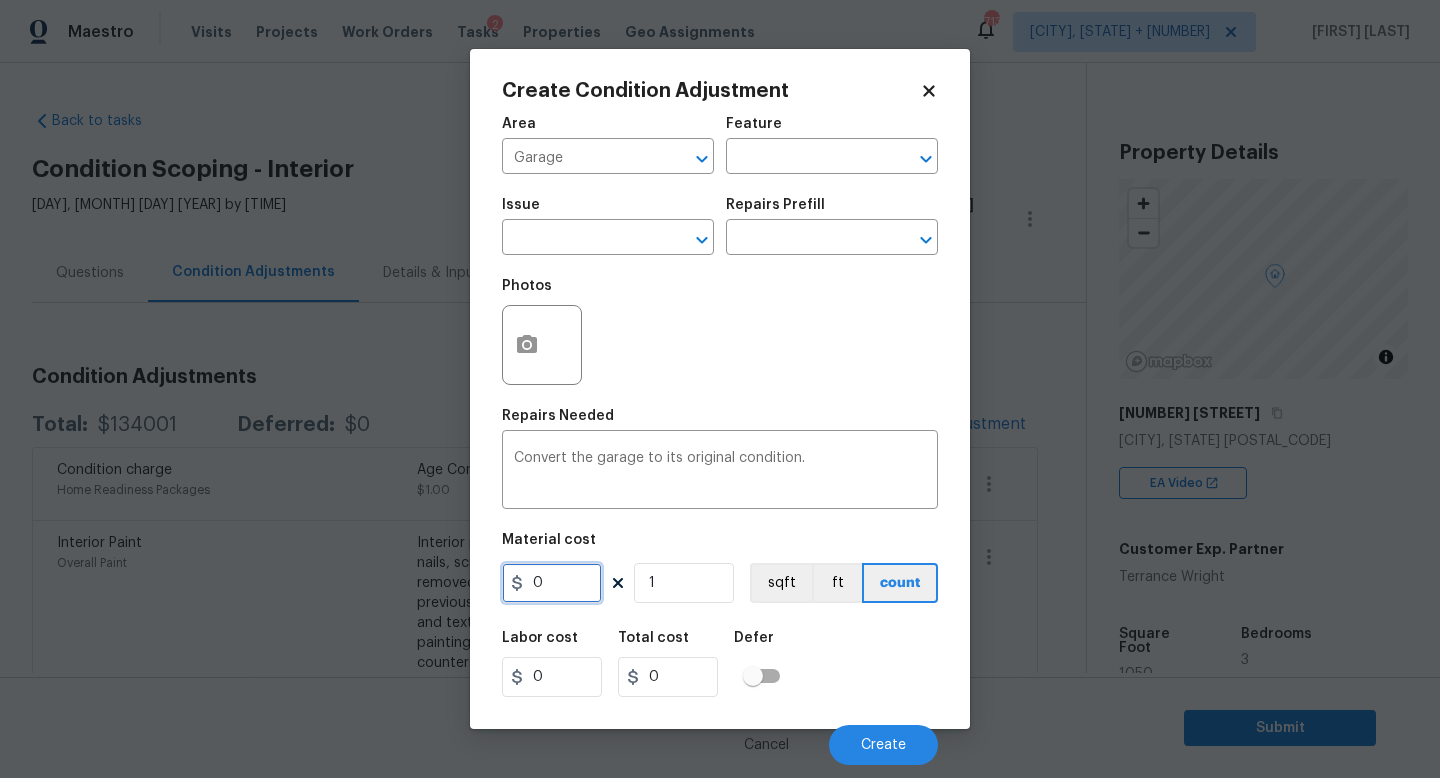 drag, startPoint x: 599, startPoint y: 589, endPoint x: 425, endPoint y: 580, distance: 174.2326 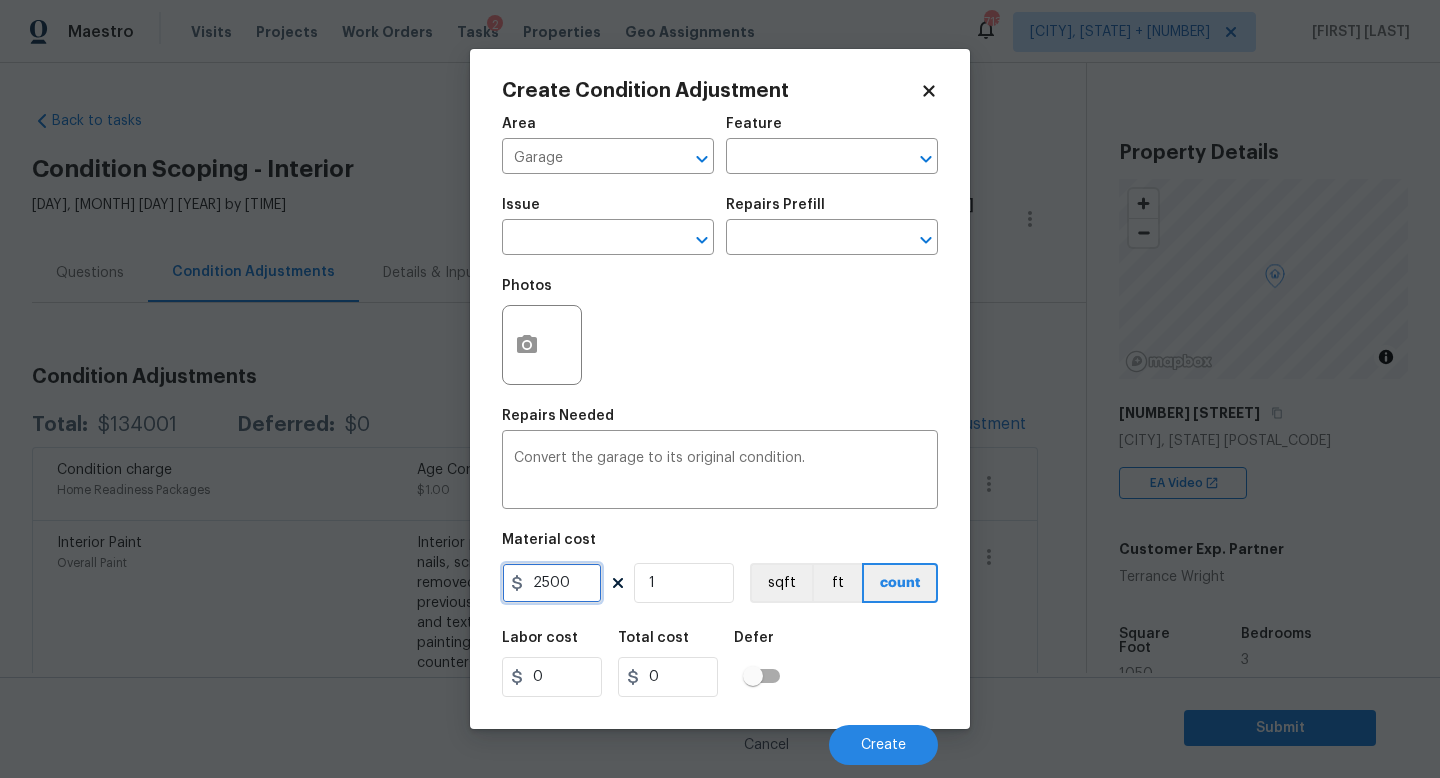 type on "2500" 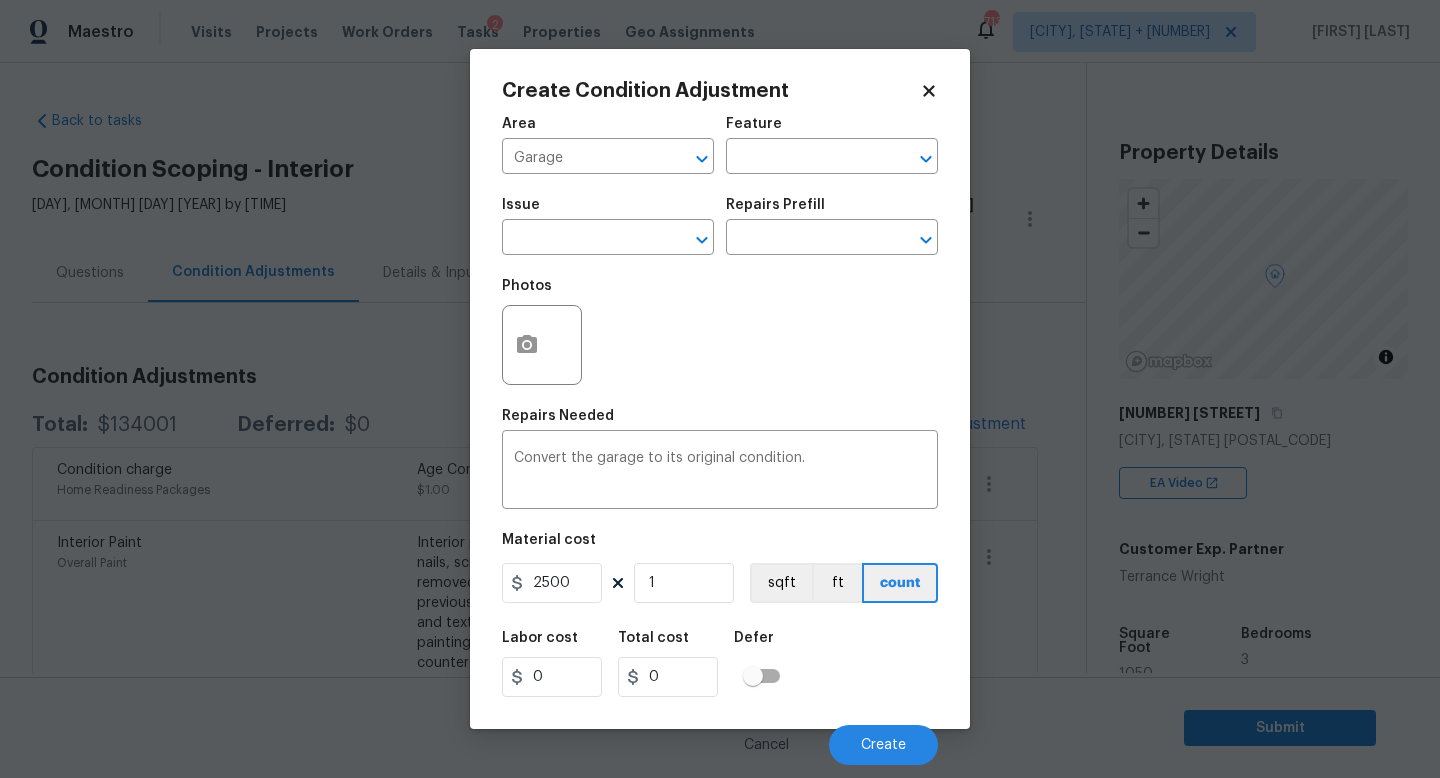type on "2500" 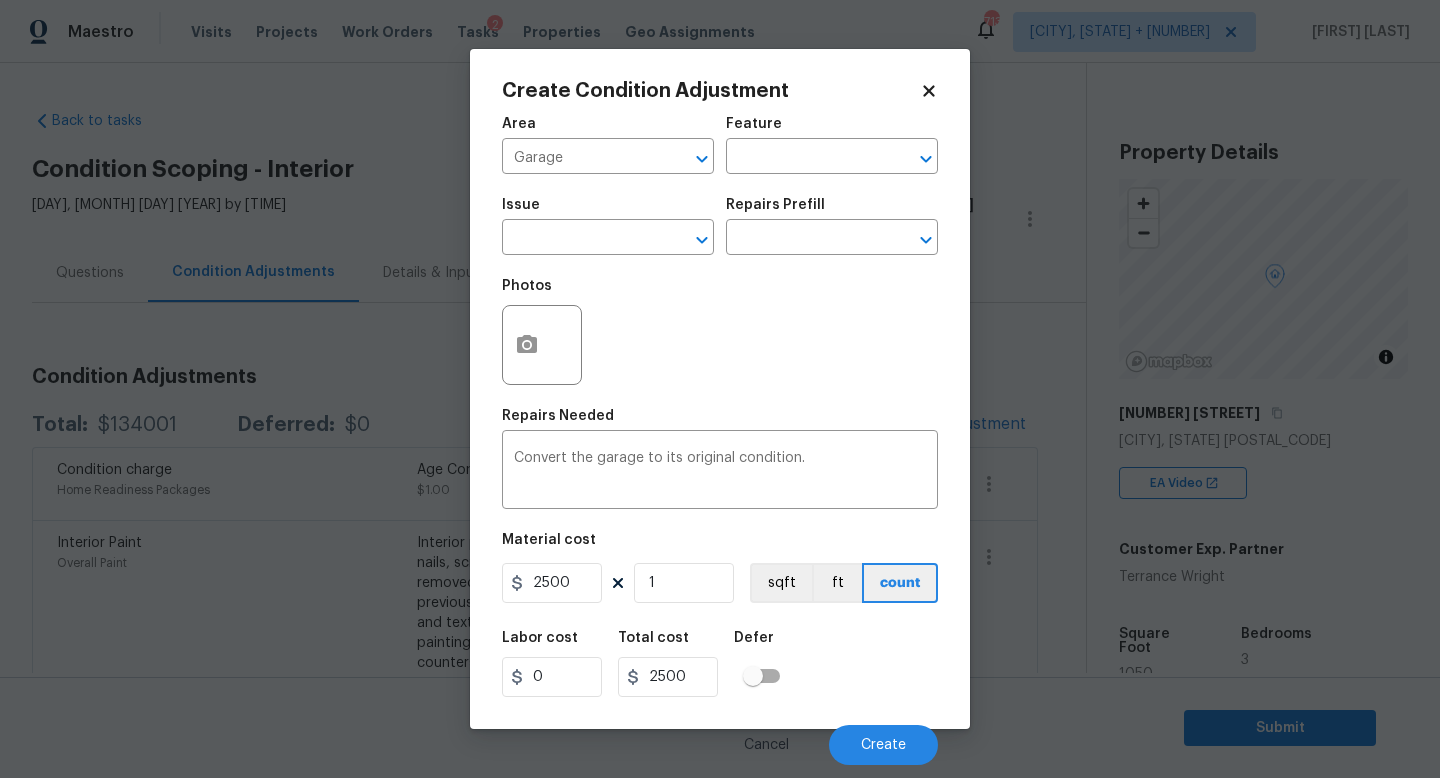 click on "Labor cost 0 Total cost 2500 Defer" at bounding box center (720, 664) 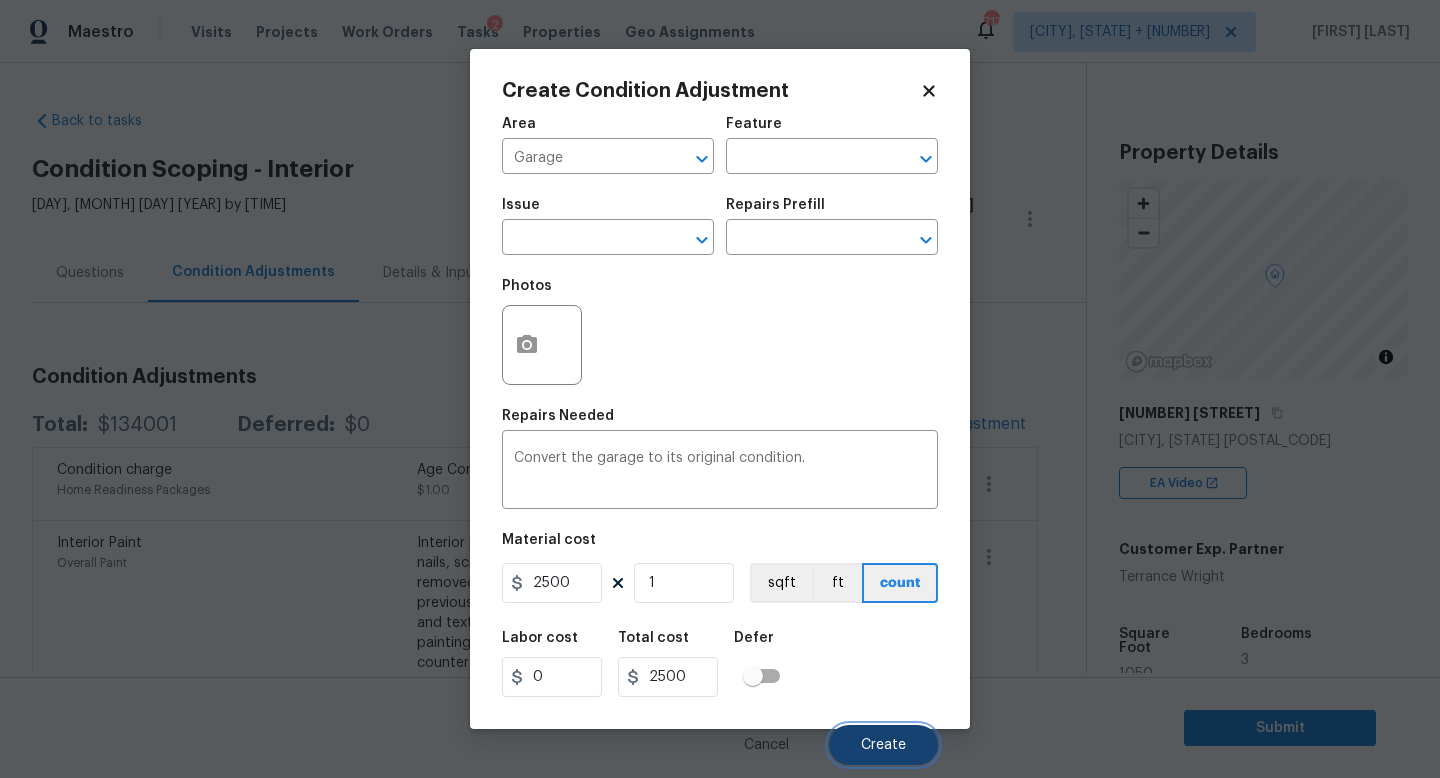 click on "Create" at bounding box center (883, 745) 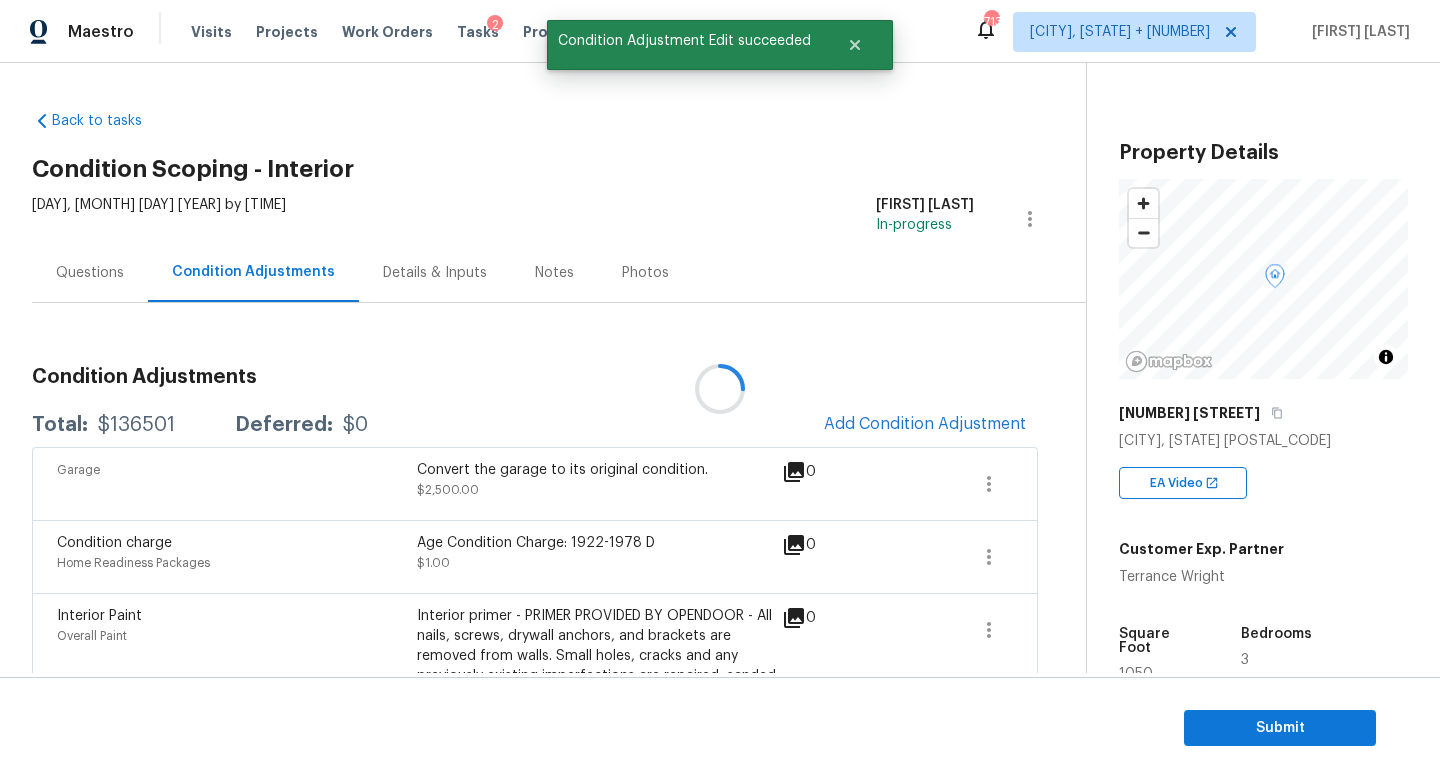 click at bounding box center (720, 389) 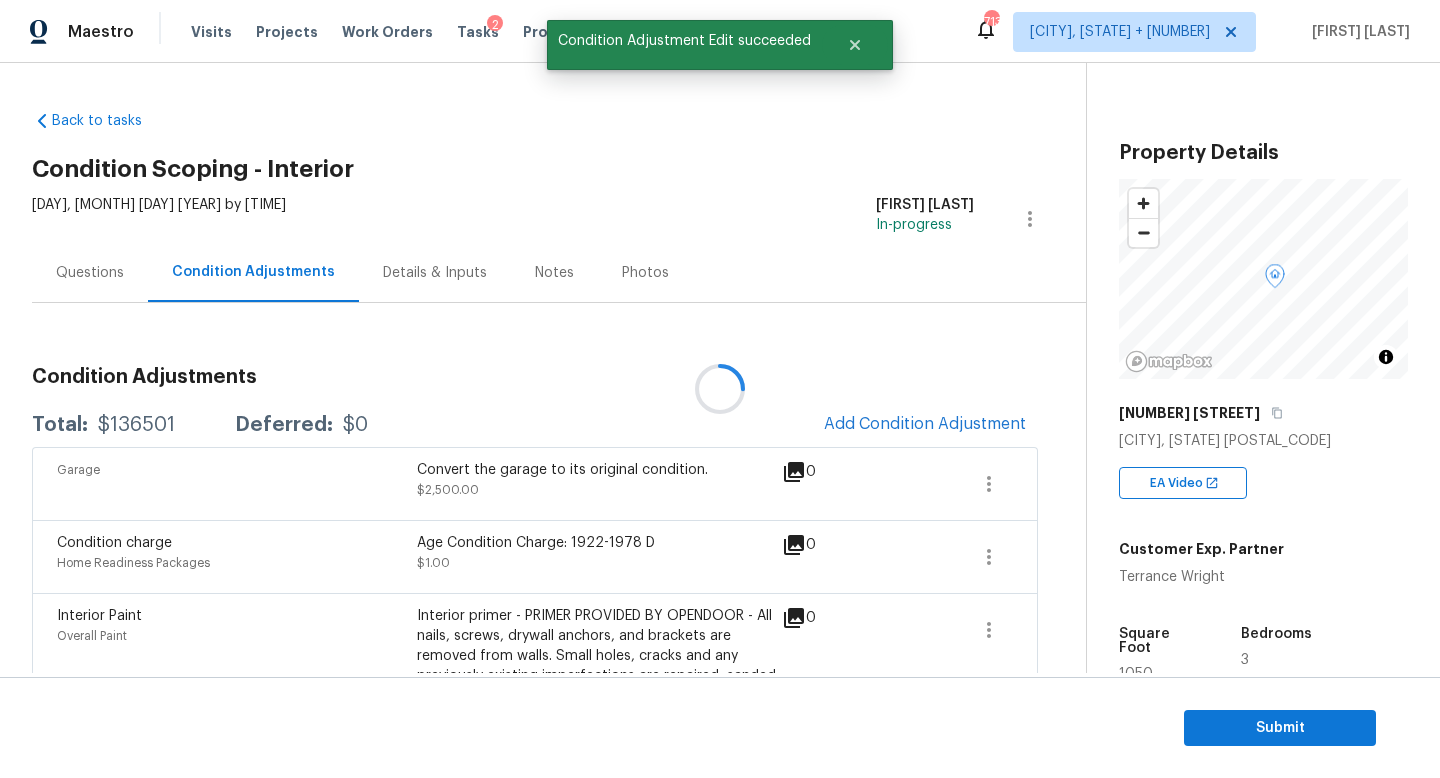 click on "Total:  $136501 Deferred:  $0 Add Condition Adjustment" at bounding box center [535, 425] 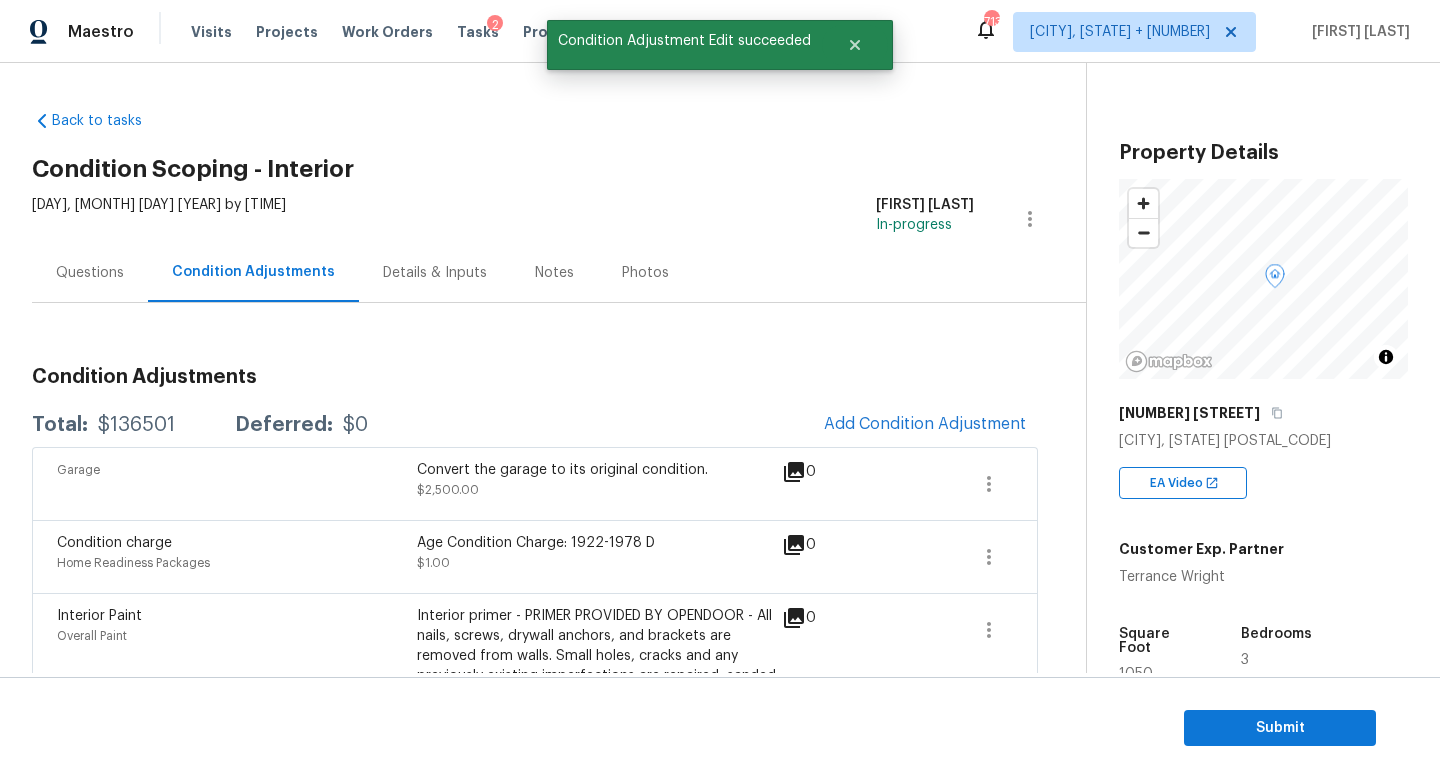 click on "Total:  $136501 Deferred:  $0 Add Condition Adjustment" at bounding box center [535, 425] 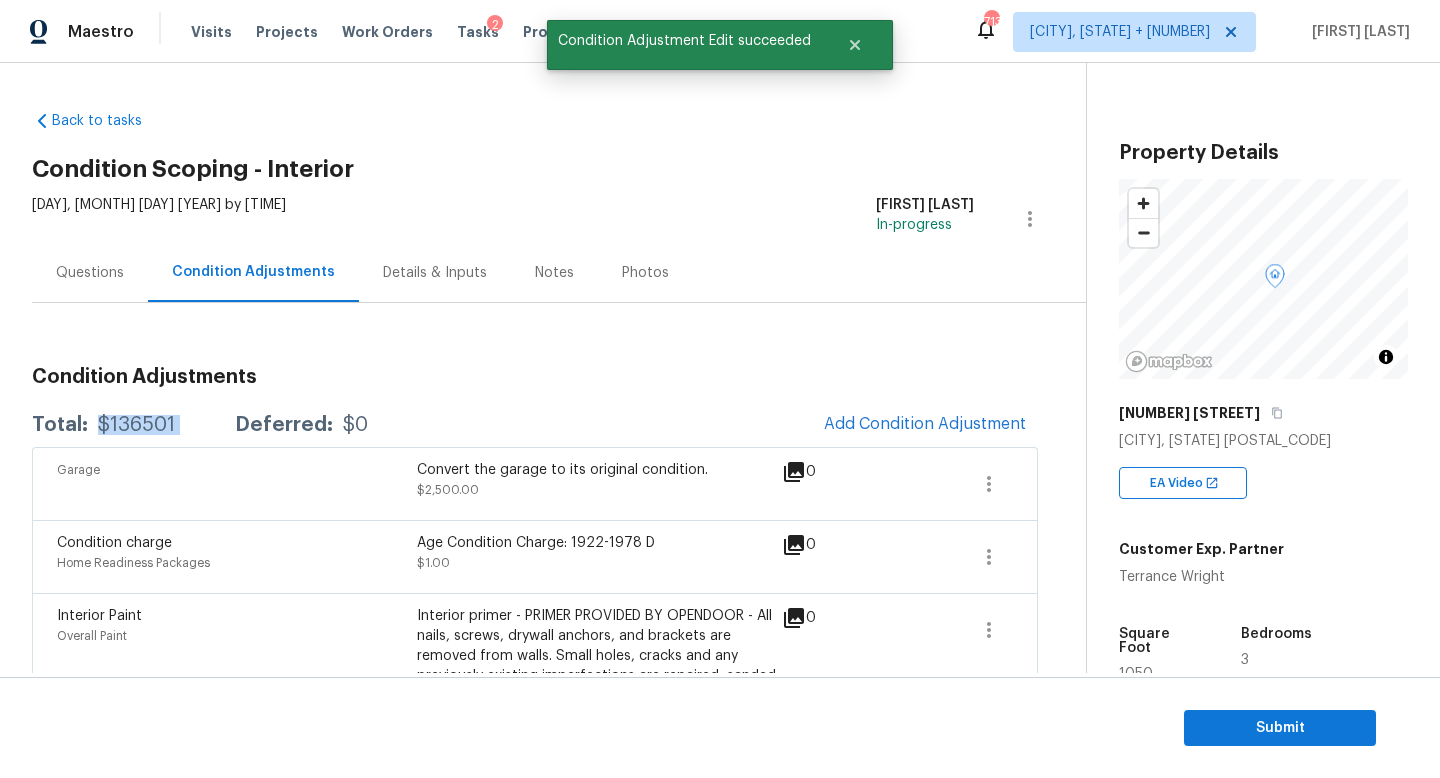 copy on "$136501" 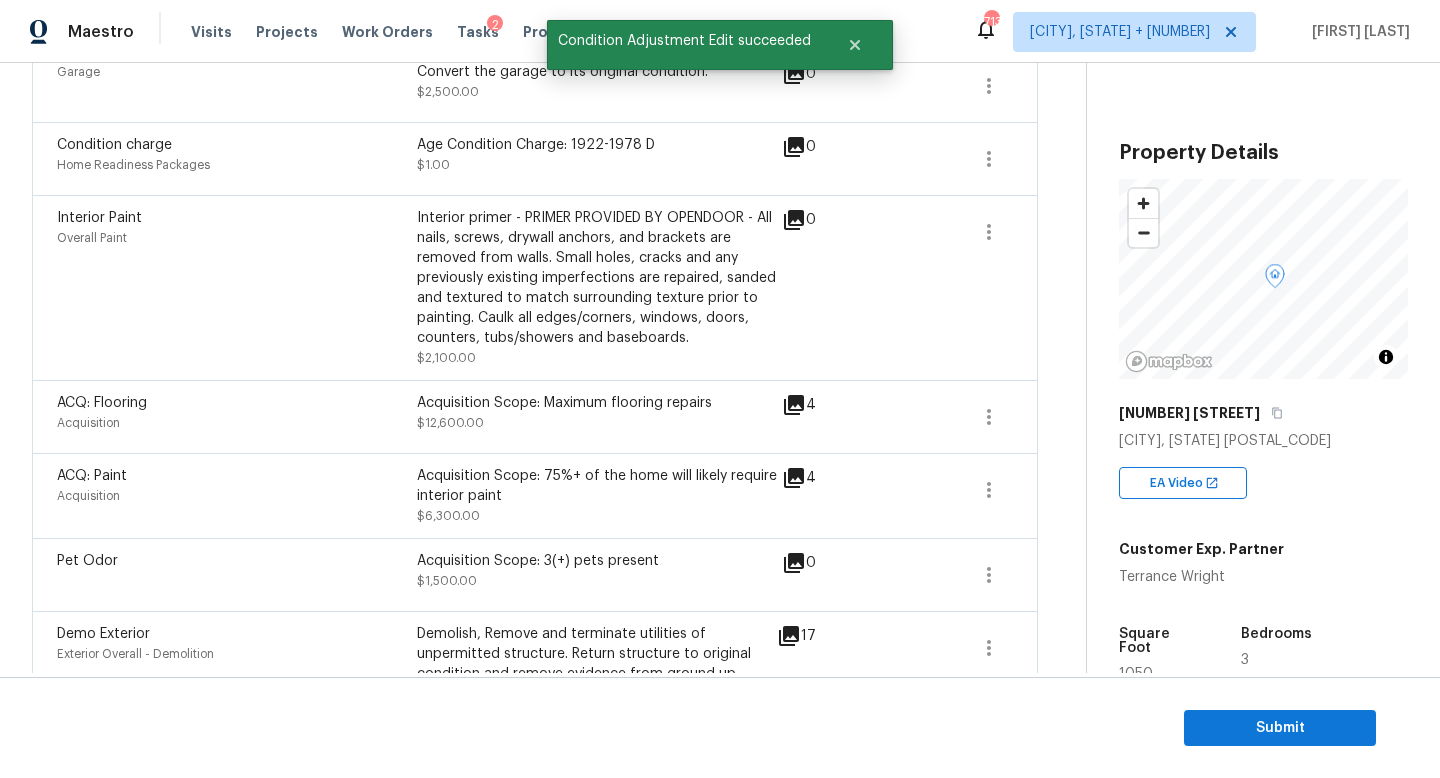 scroll, scrollTop: 448, scrollLeft: 0, axis: vertical 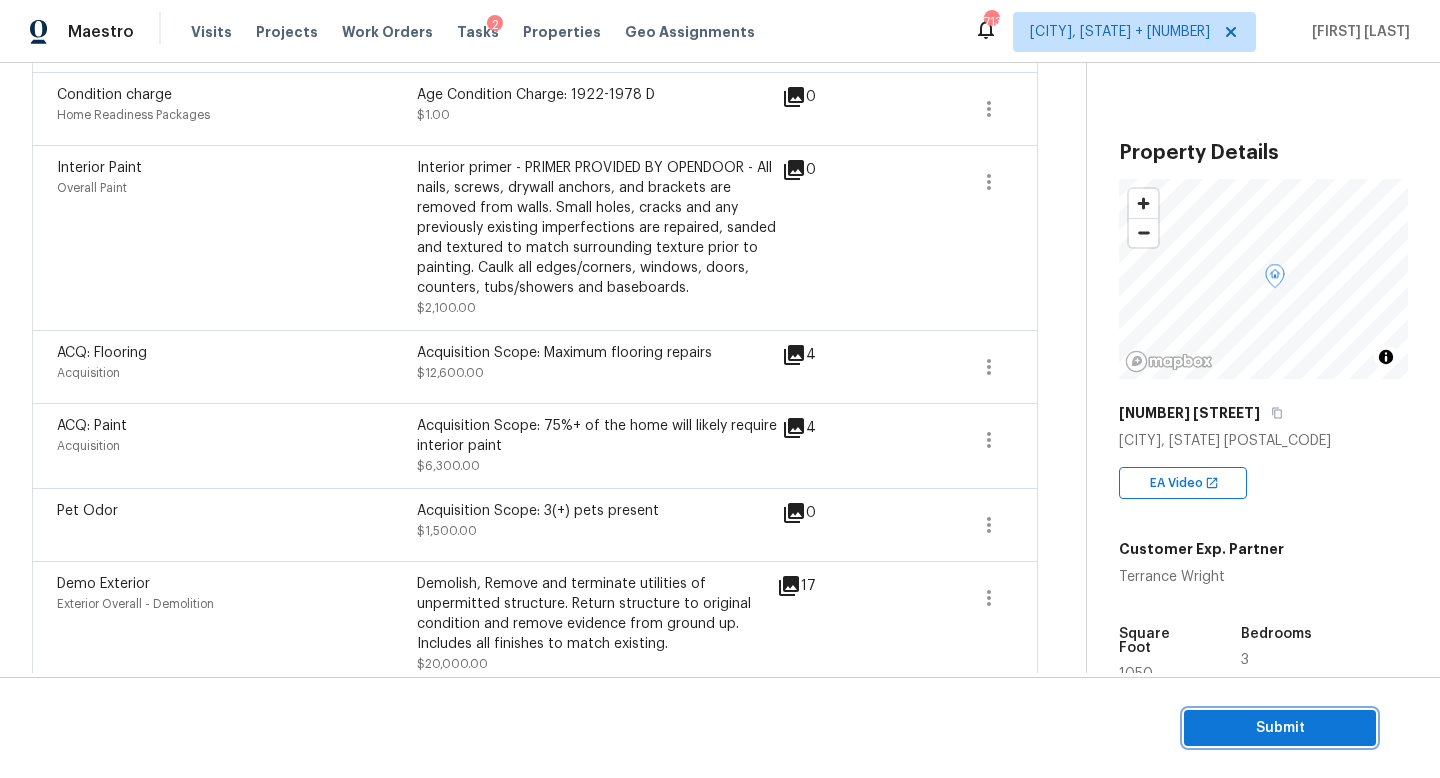 click on "Submit" at bounding box center [1280, 728] 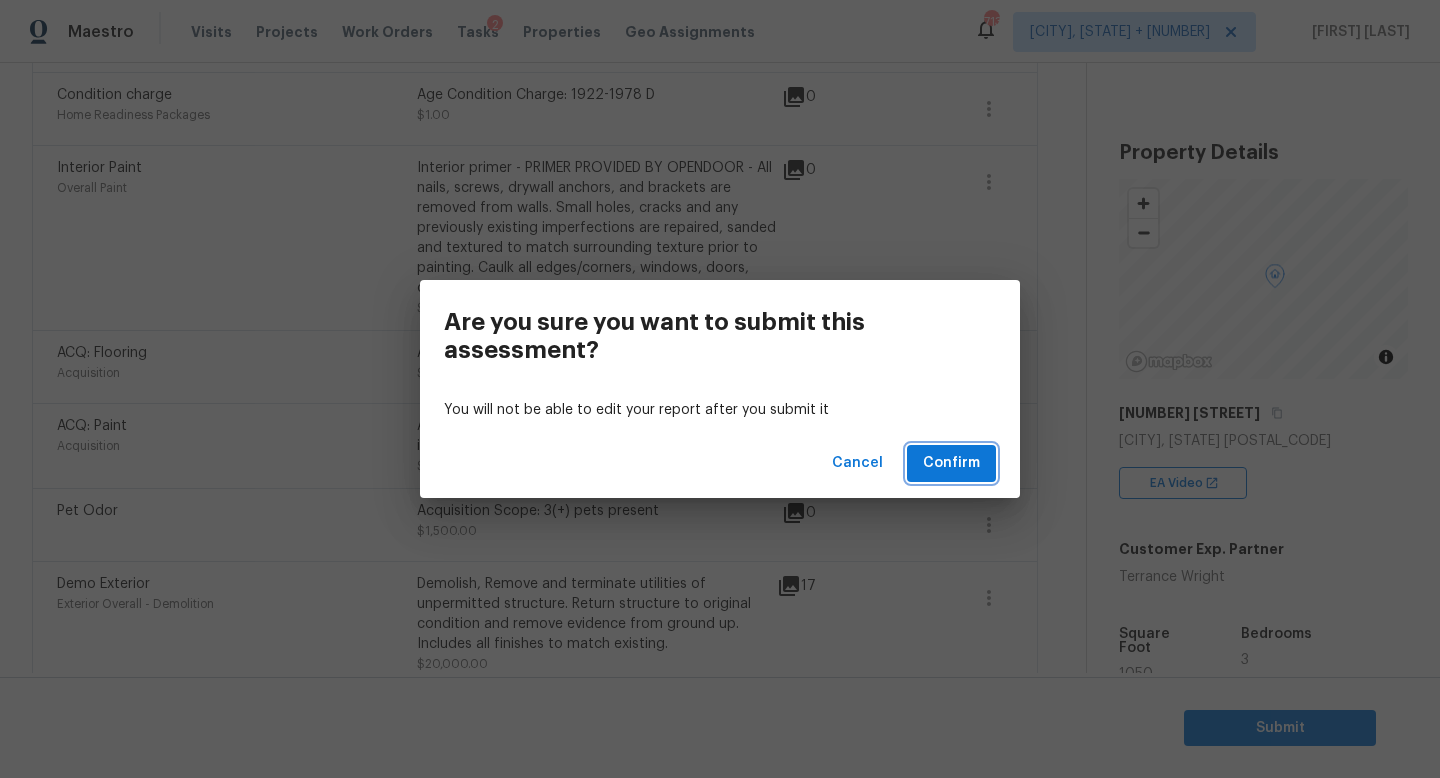 click on "Confirm" at bounding box center (951, 463) 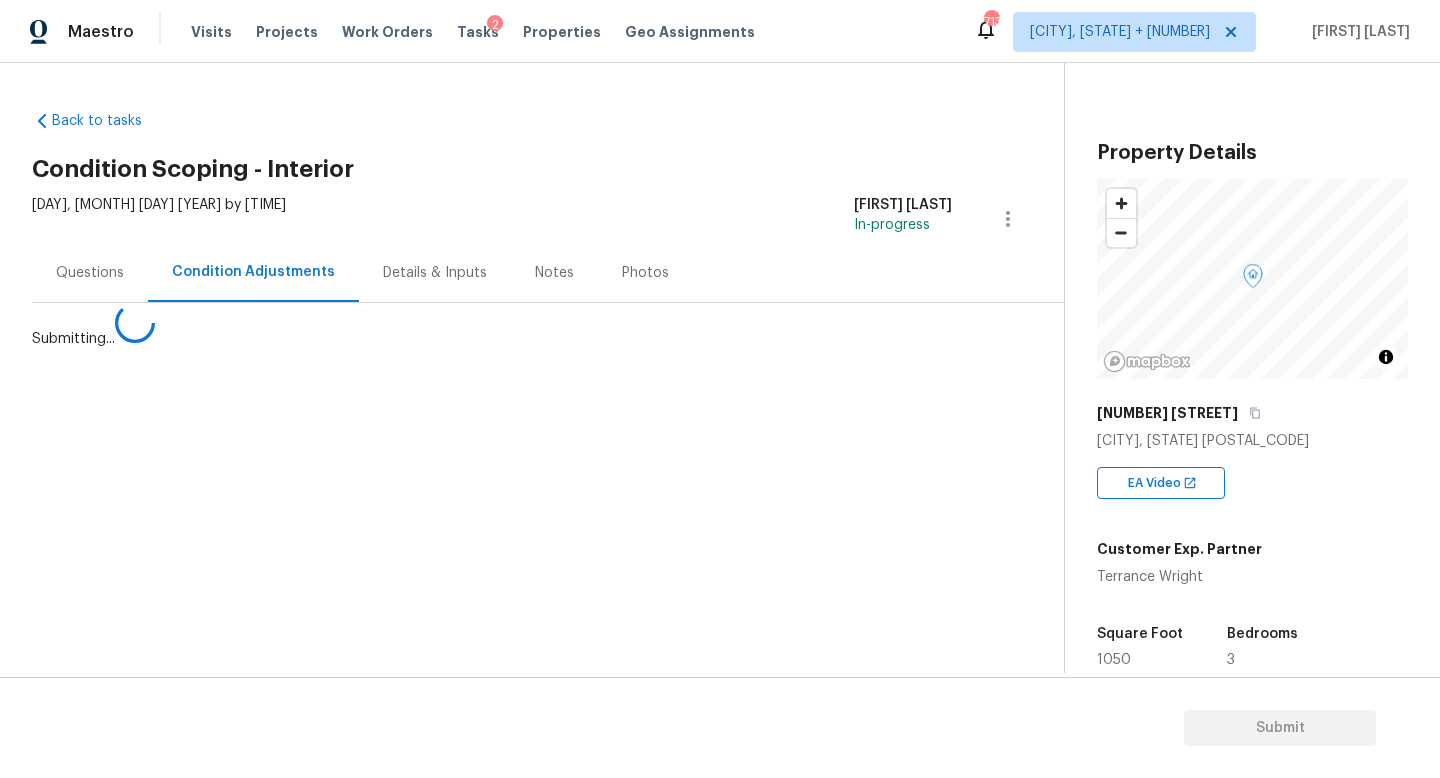 scroll, scrollTop: 0, scrollLeft: 0, axis: both 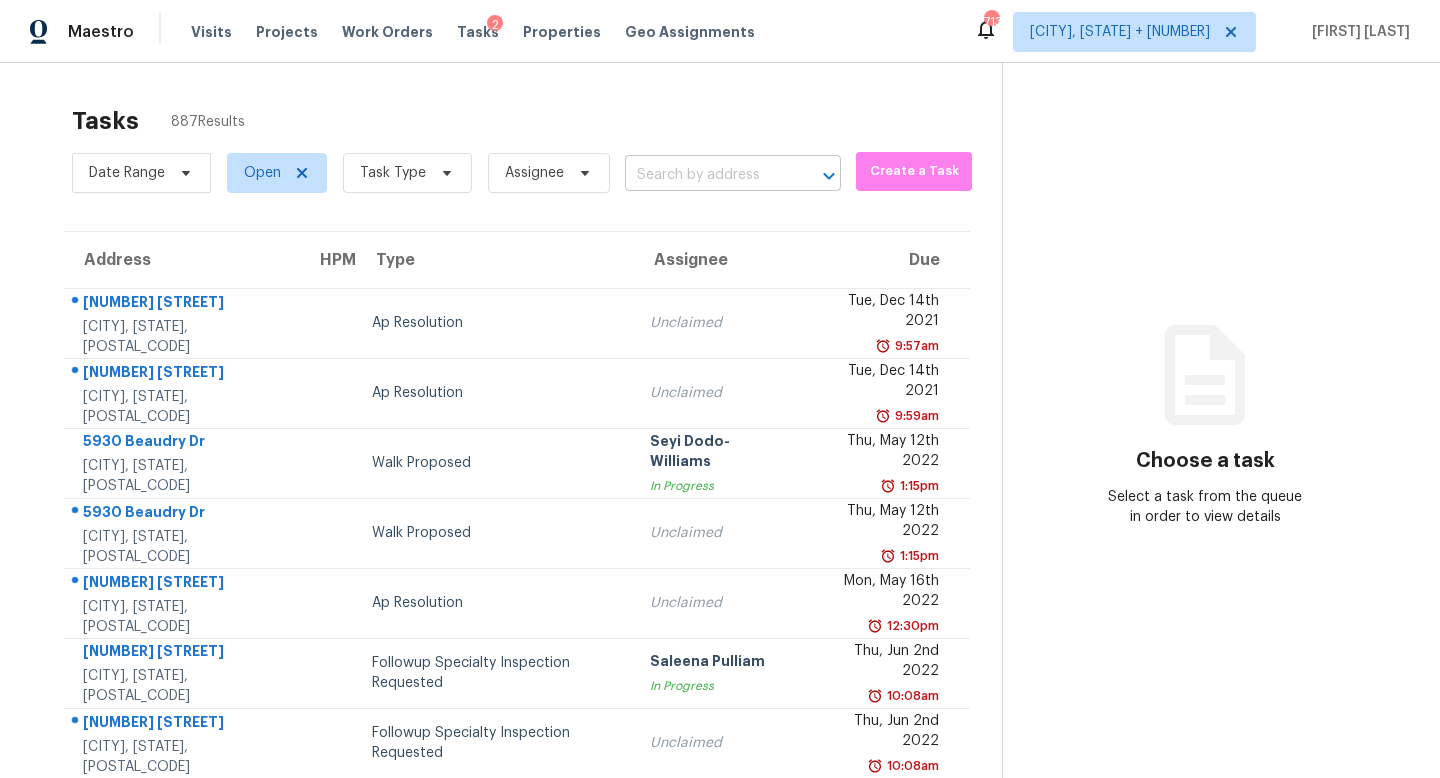 click at bounding box center (705, 175) 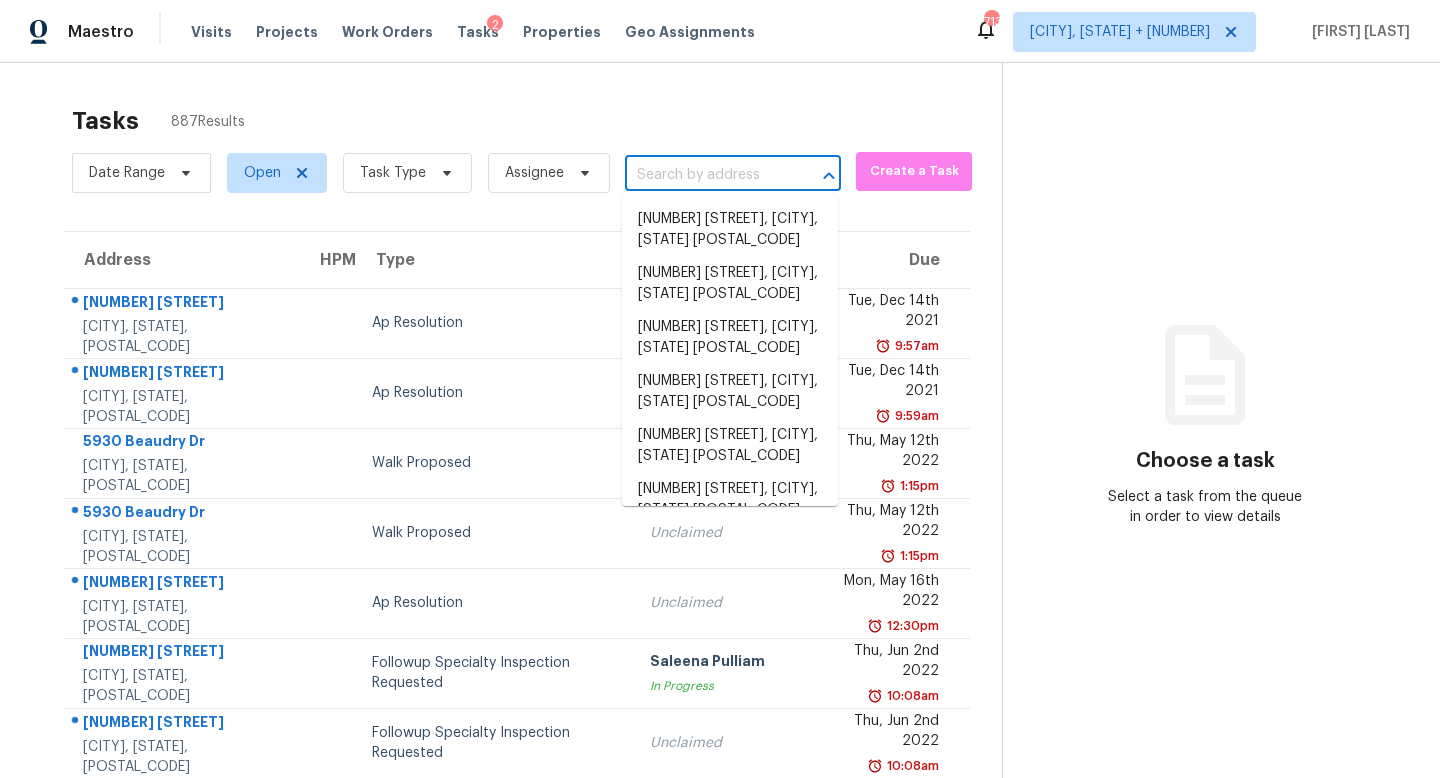 paste on "[NUMBER] [STREET] [CITY], [STATE], [POSTAL_CODE]" 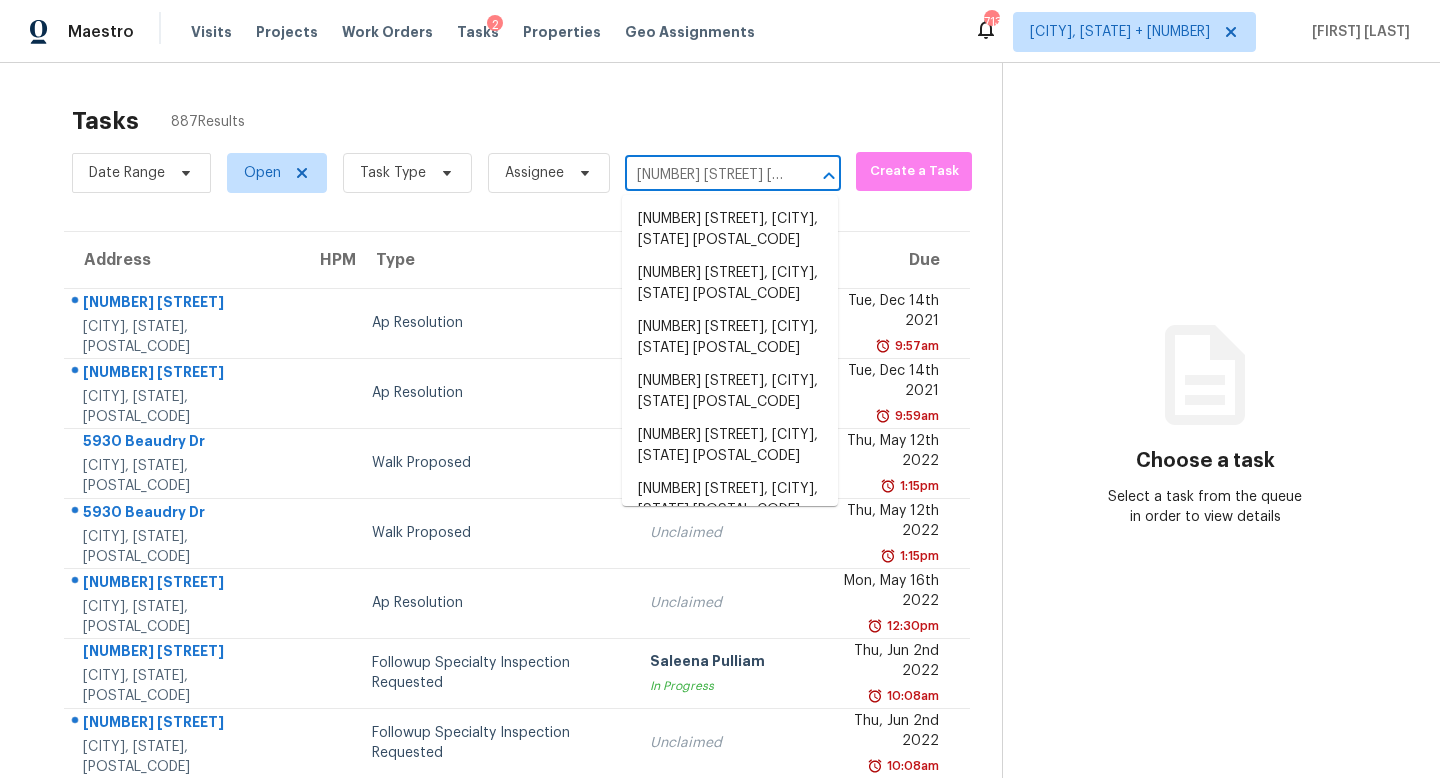 scroll, scrollTop: 0, scrollLeft: 103, axis: horizontal 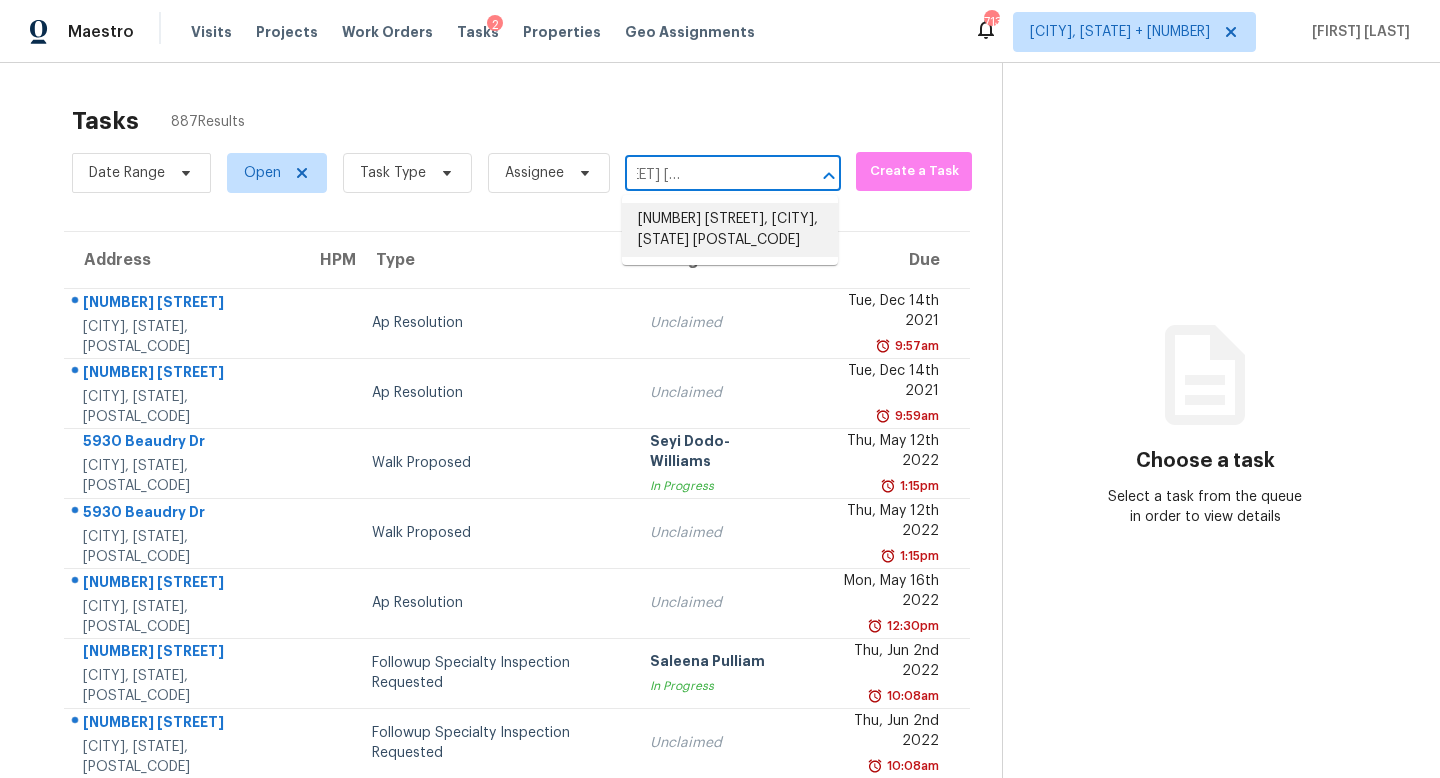 click on "[NUMBER] [STREET], [CITY], [STATE] [POSTAL_CODE]" at bounding box center (730, 230) 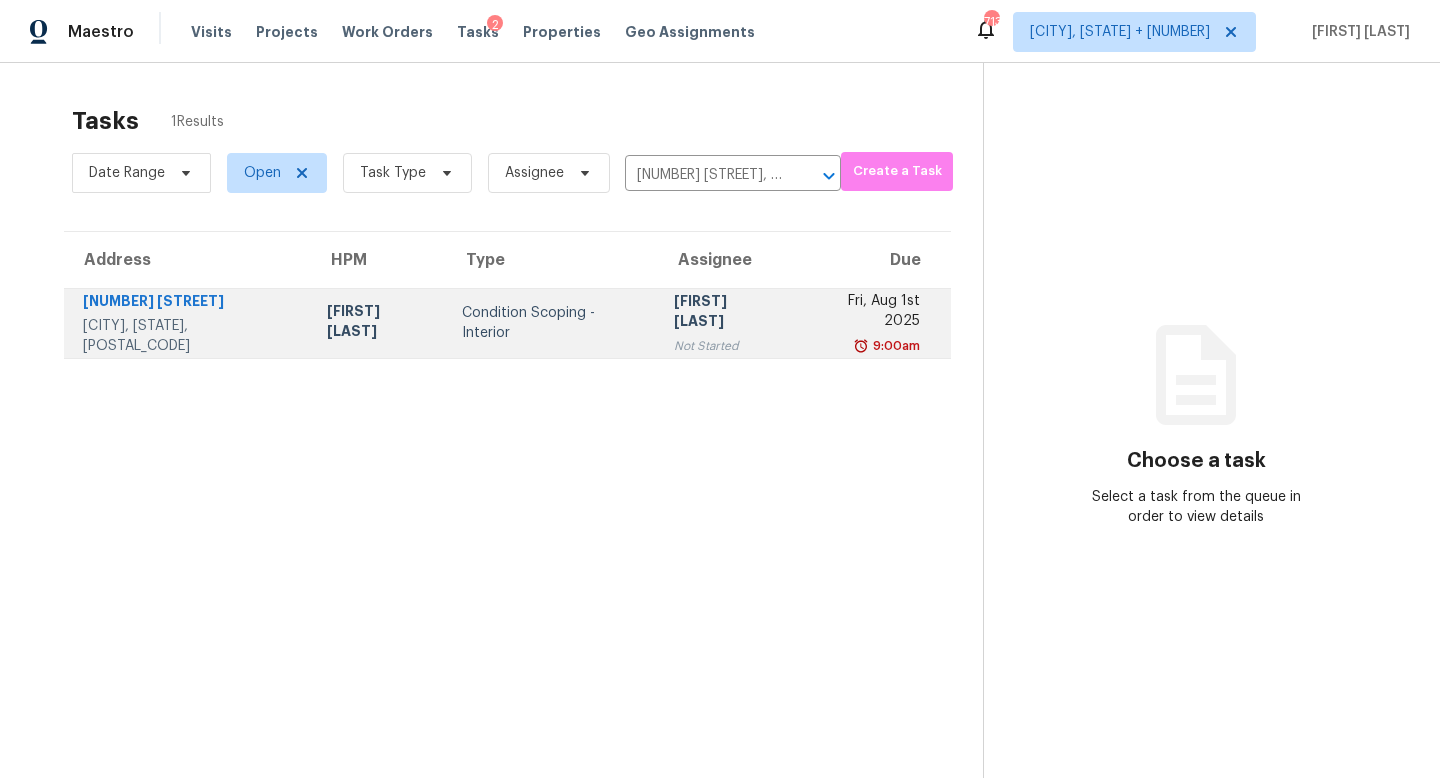 click on "Not Started" at bounding box center [726, 346] 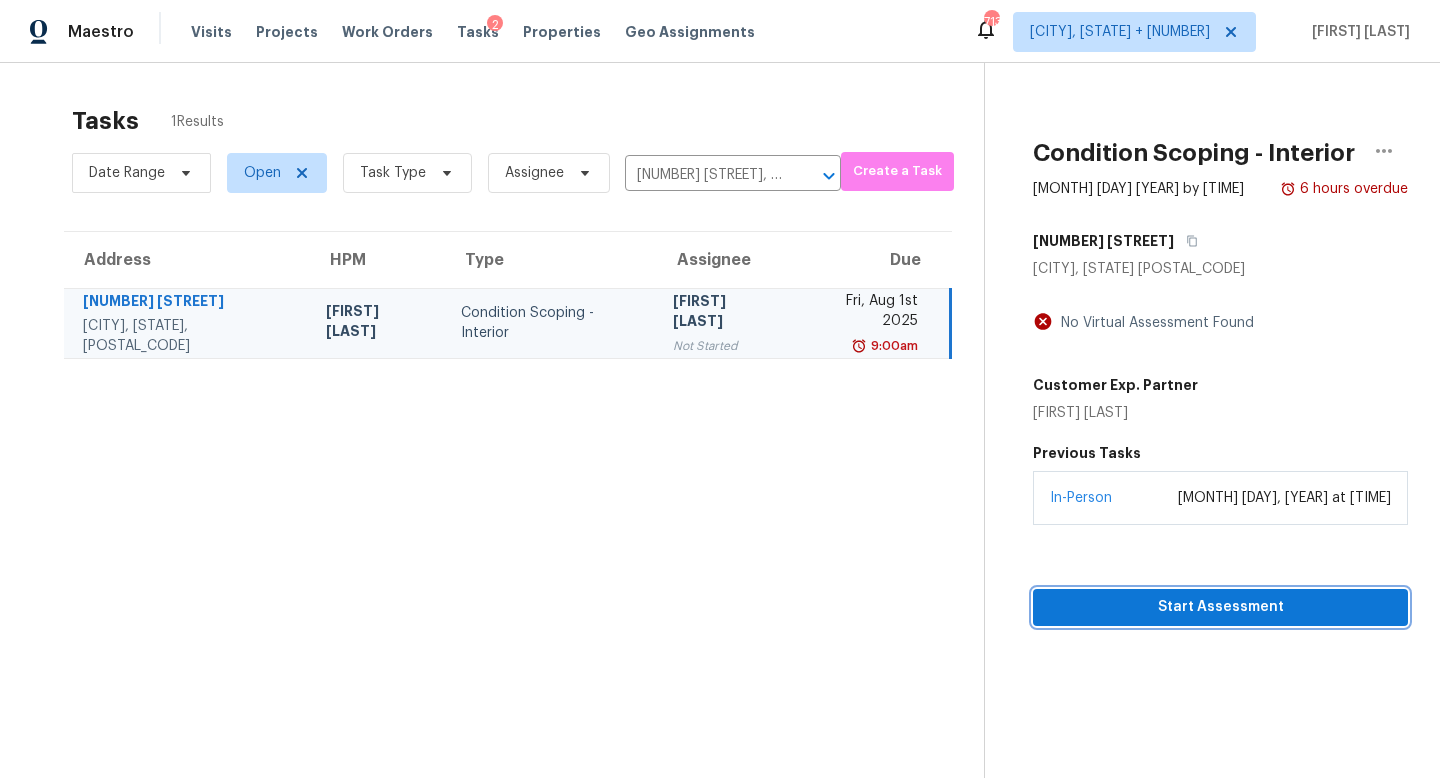 click on "Start Assessment" at bounding box center (1220, 607) 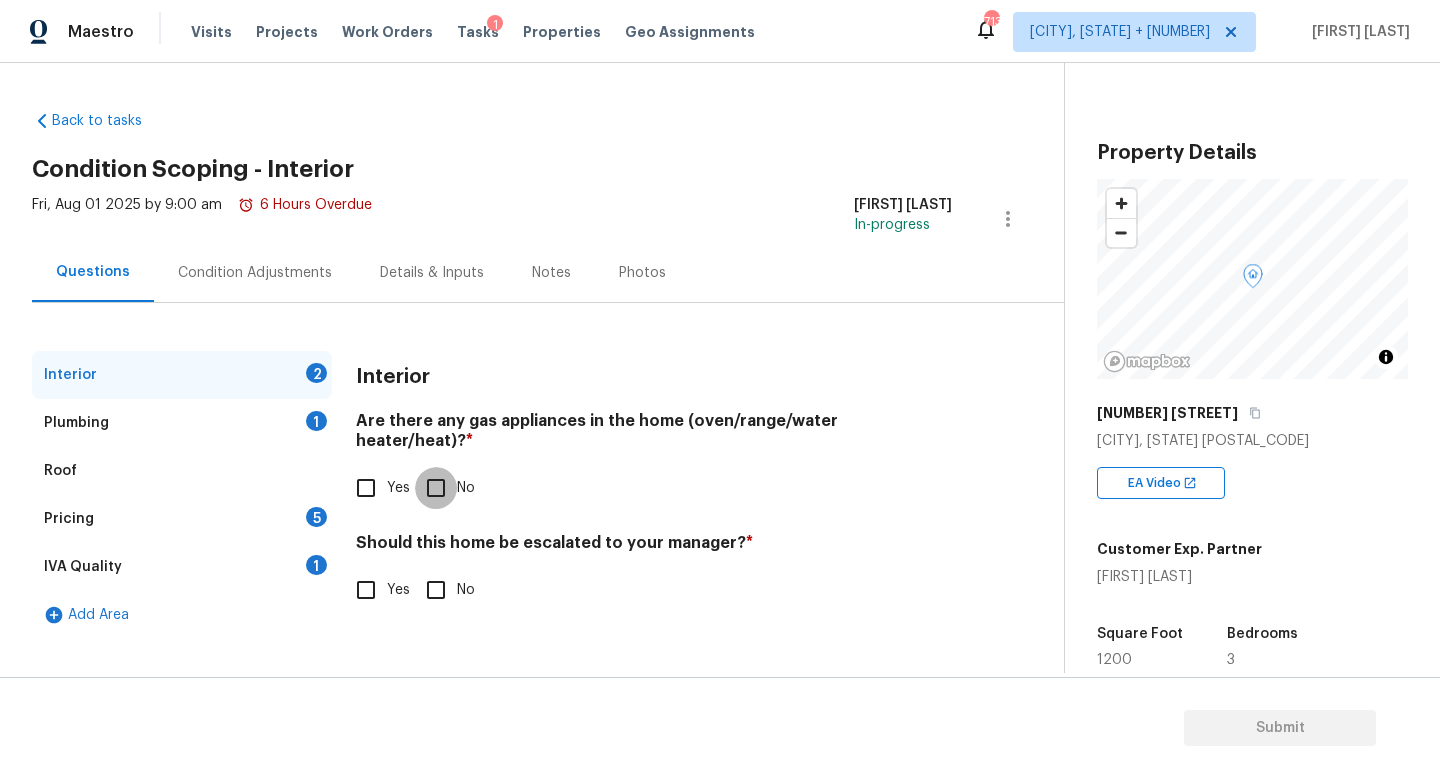 click on "No" at bounding box center [436, 488] 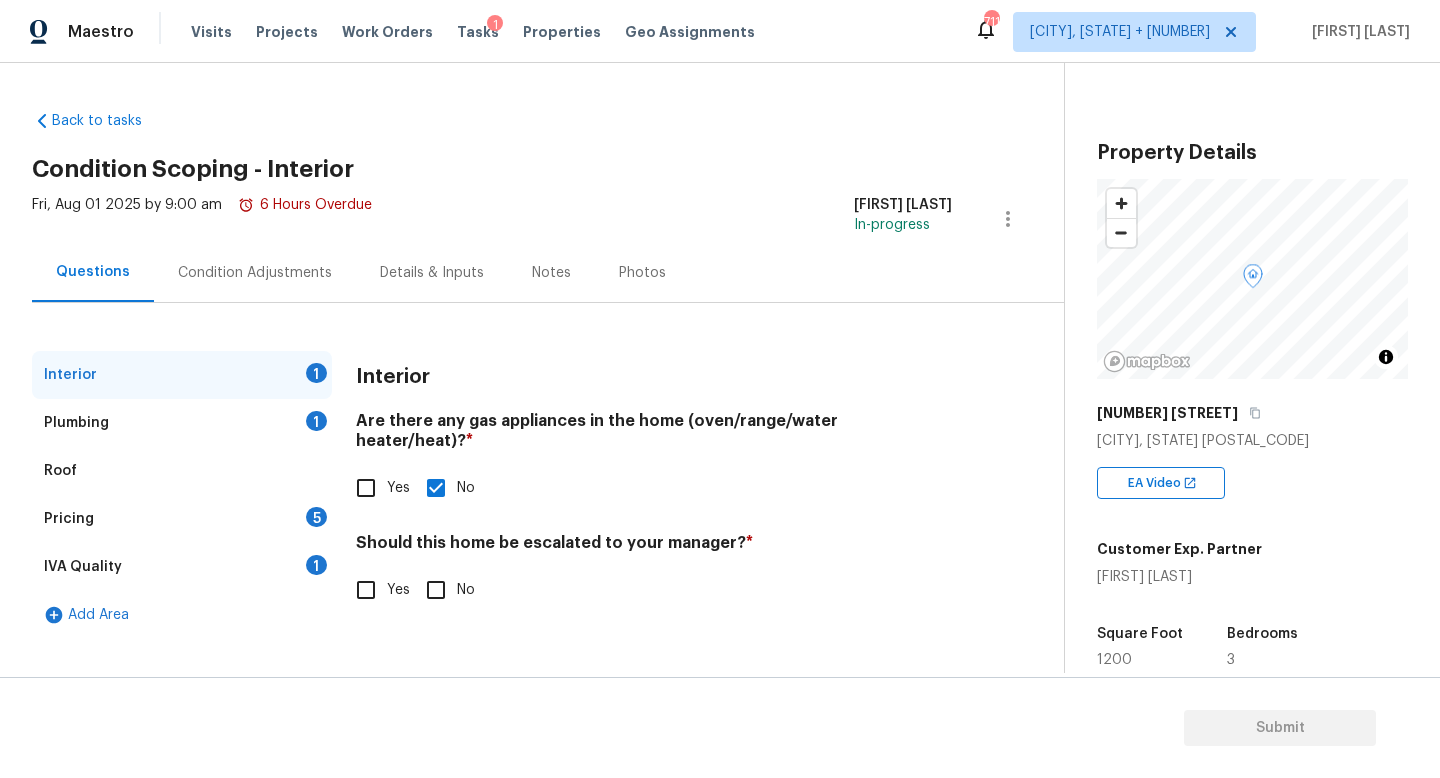 click on "Plumbing 1" at bounding box center (182, 423) 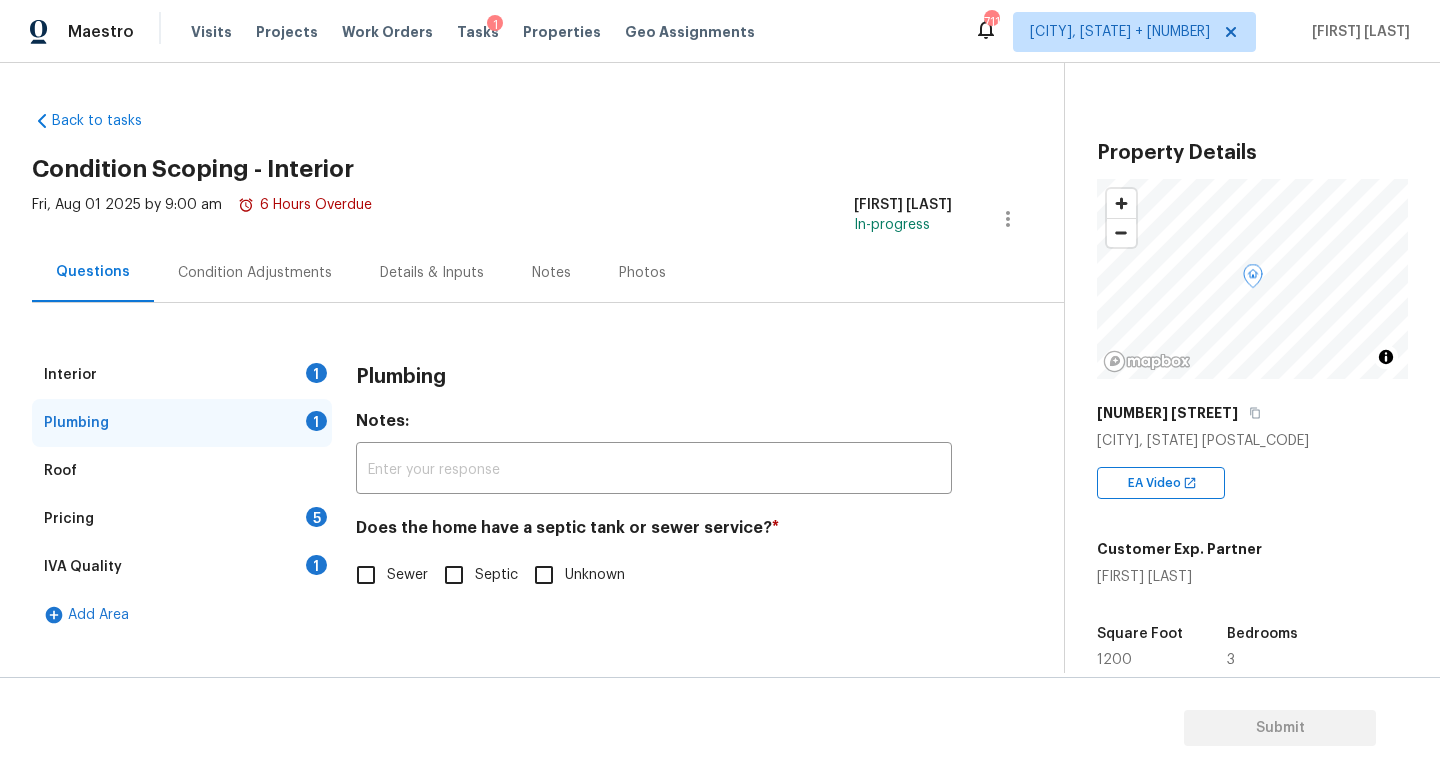 click on "Unknown" at bounding box center [544, 575] 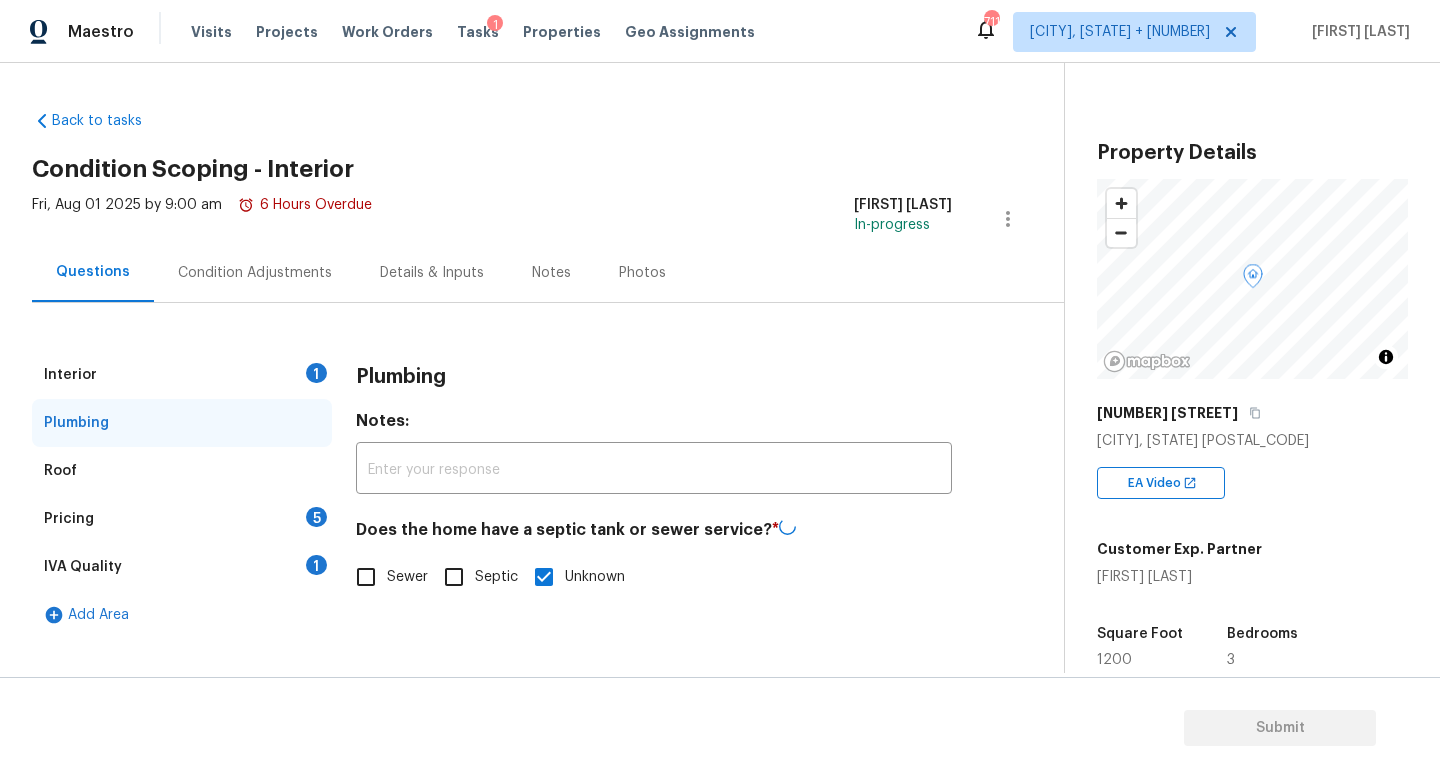 click on "Interior 1 Plumbing Roof Pricing 5 IVA Quality 1 Add Area Plumbing Notes: ​ Does the home have a septic tank or sewer service?  * Sewer Septic Unknown" at bounding box center (524, 471) 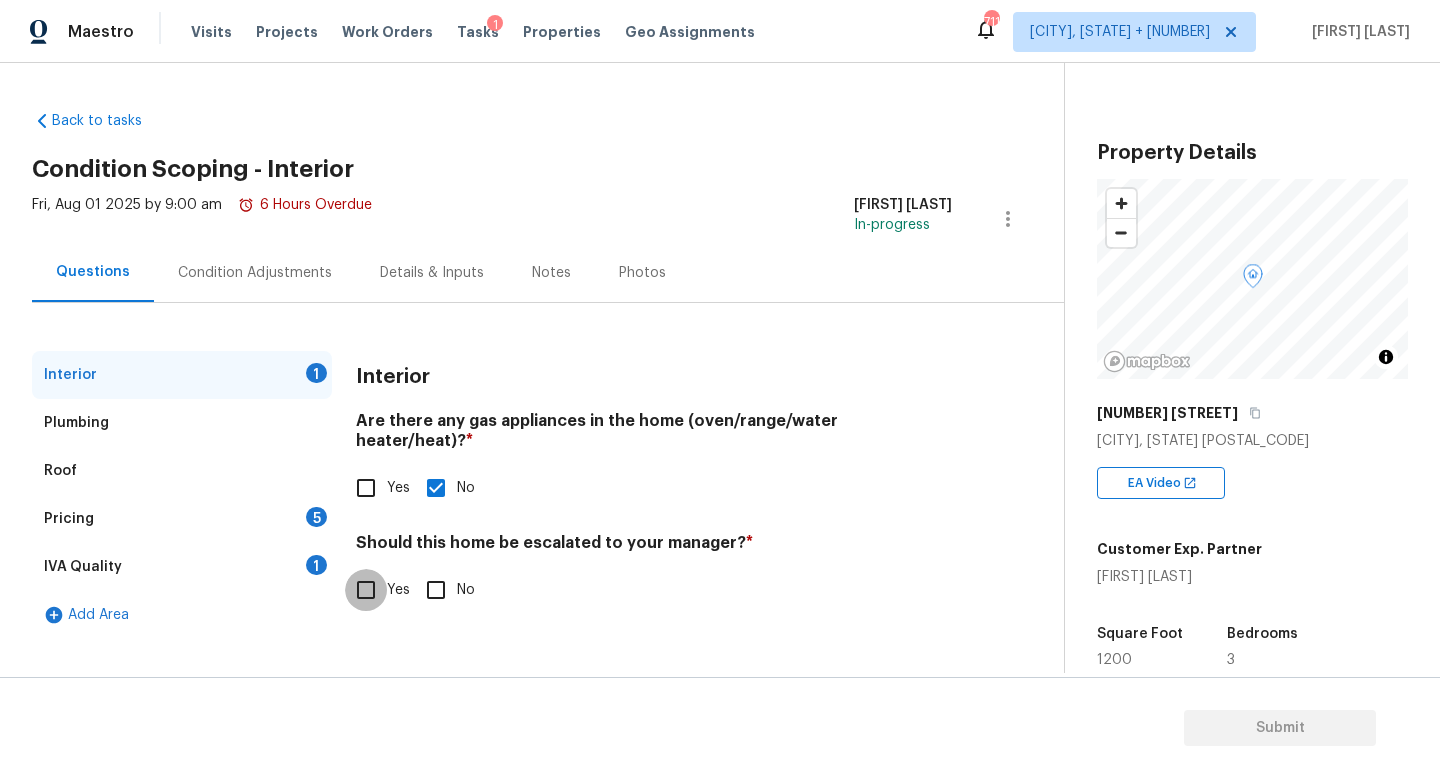 click on "Yes" at bounding box center [366, 590] 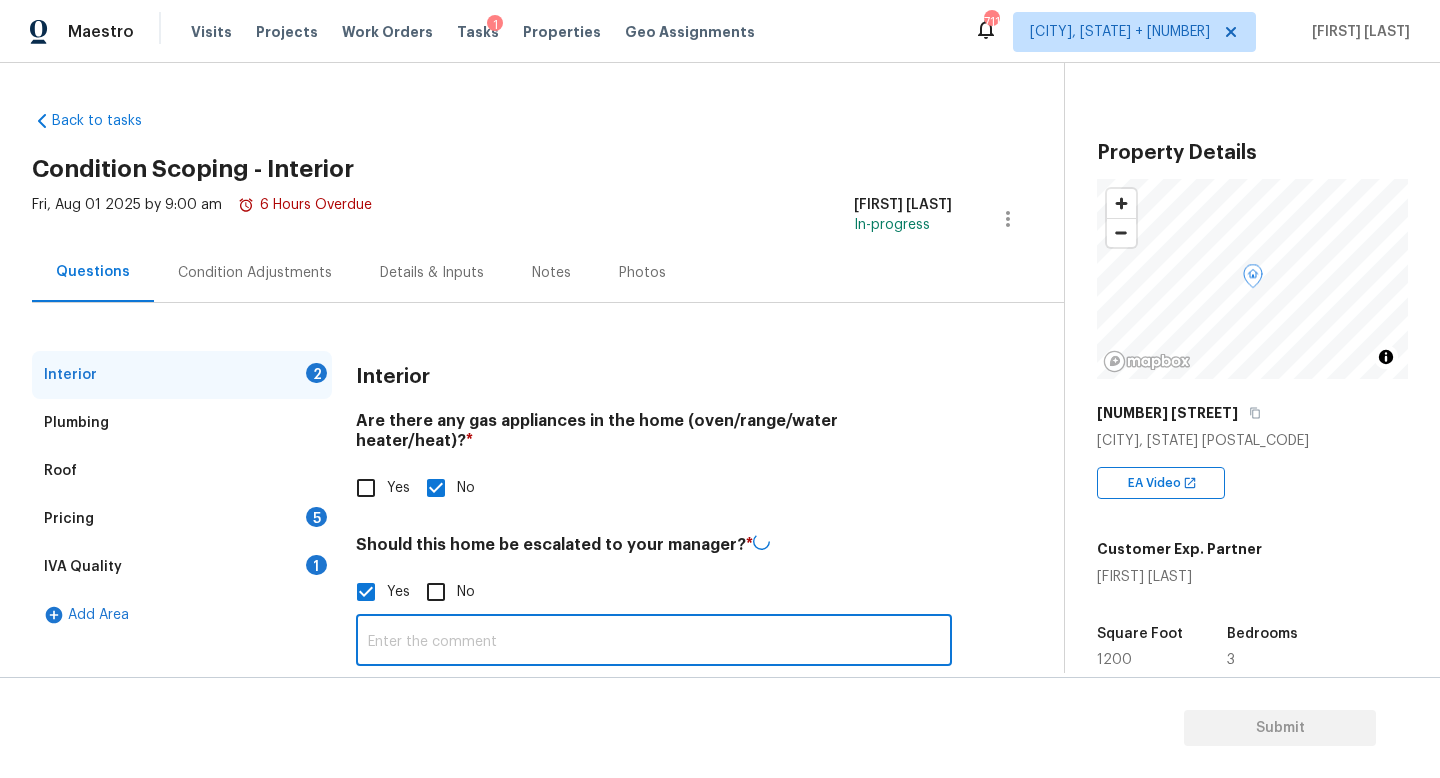 click at bounding box center [654, 642] 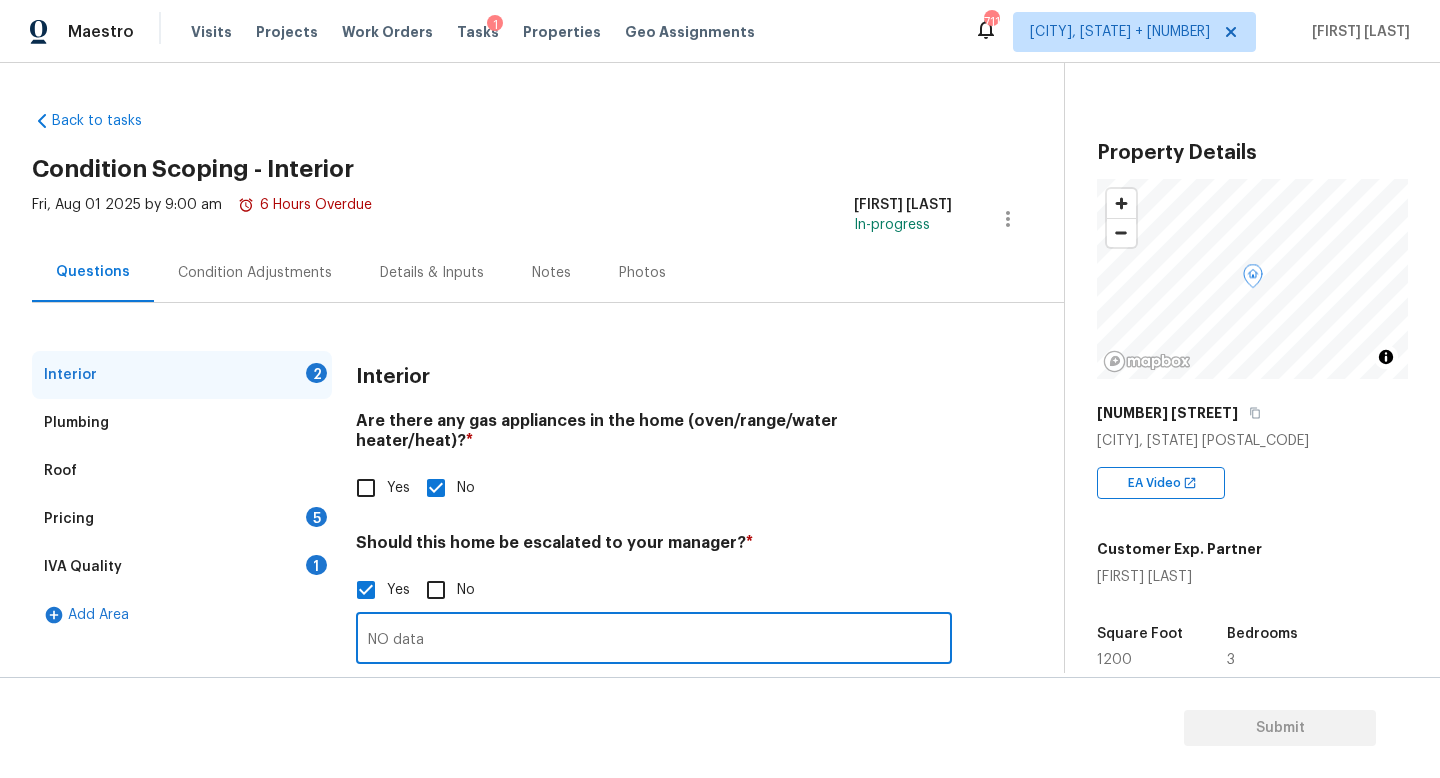 click on "NO data" at bounding box center (654, 640) 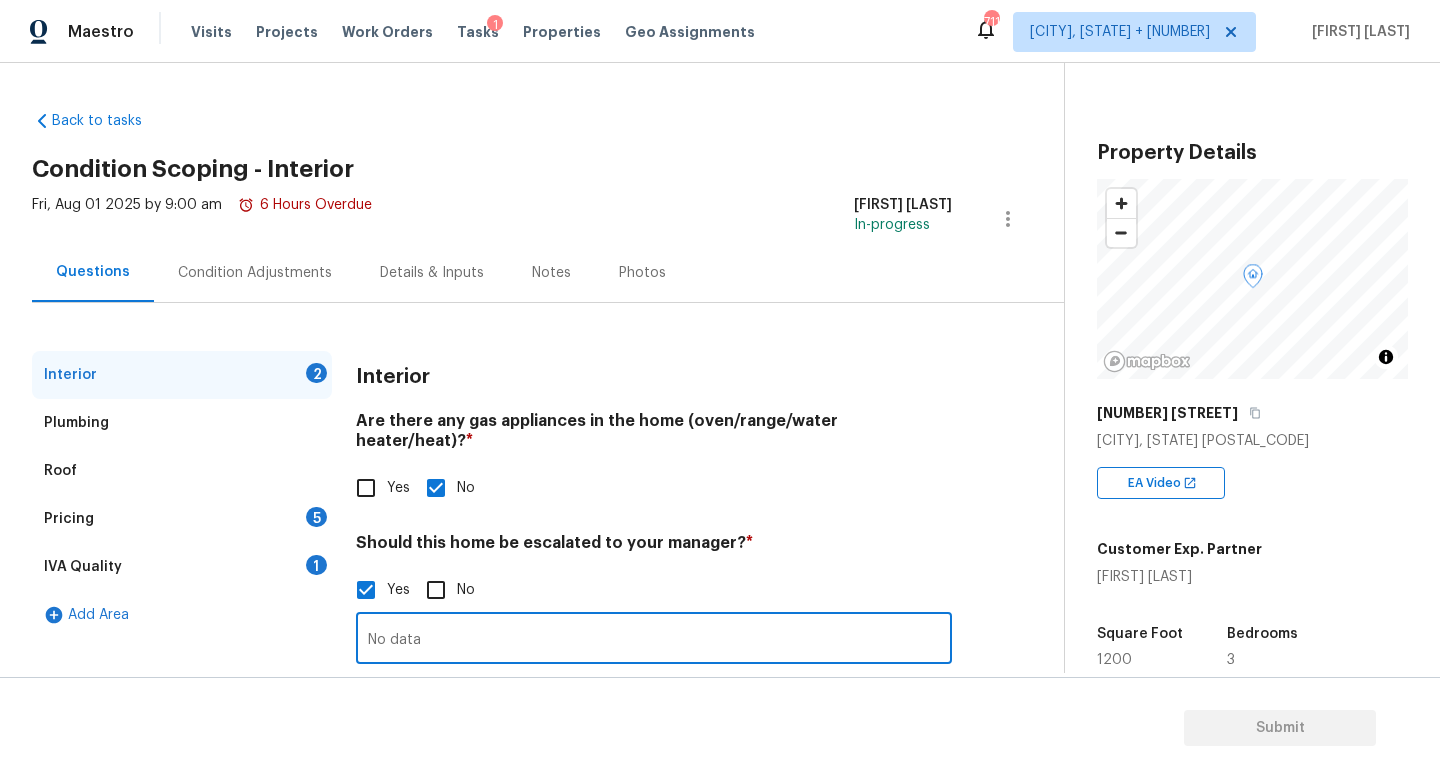 click on "No data" at bounding box center (654, 640) 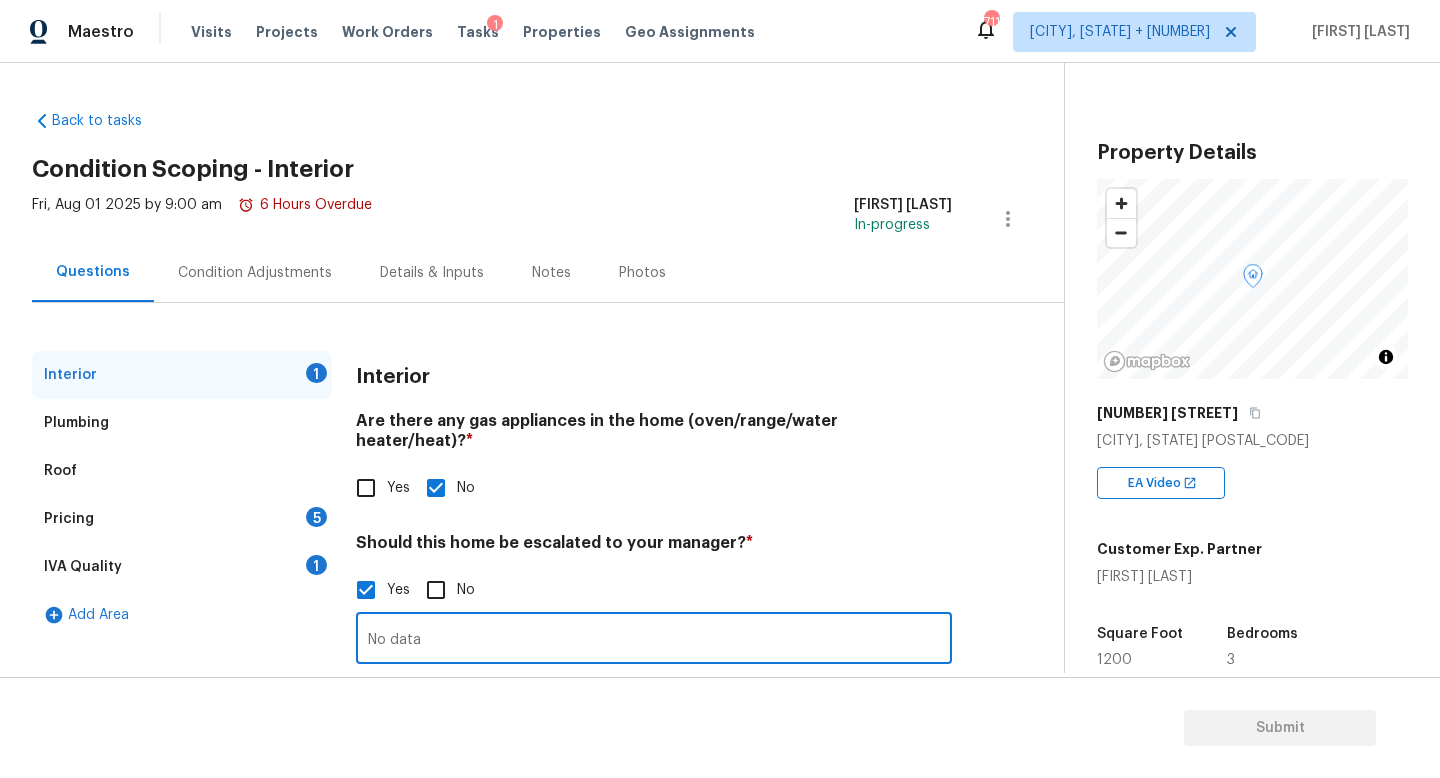 scroll, scrollTop: 137, scrollLeft: 0, axis: vertical 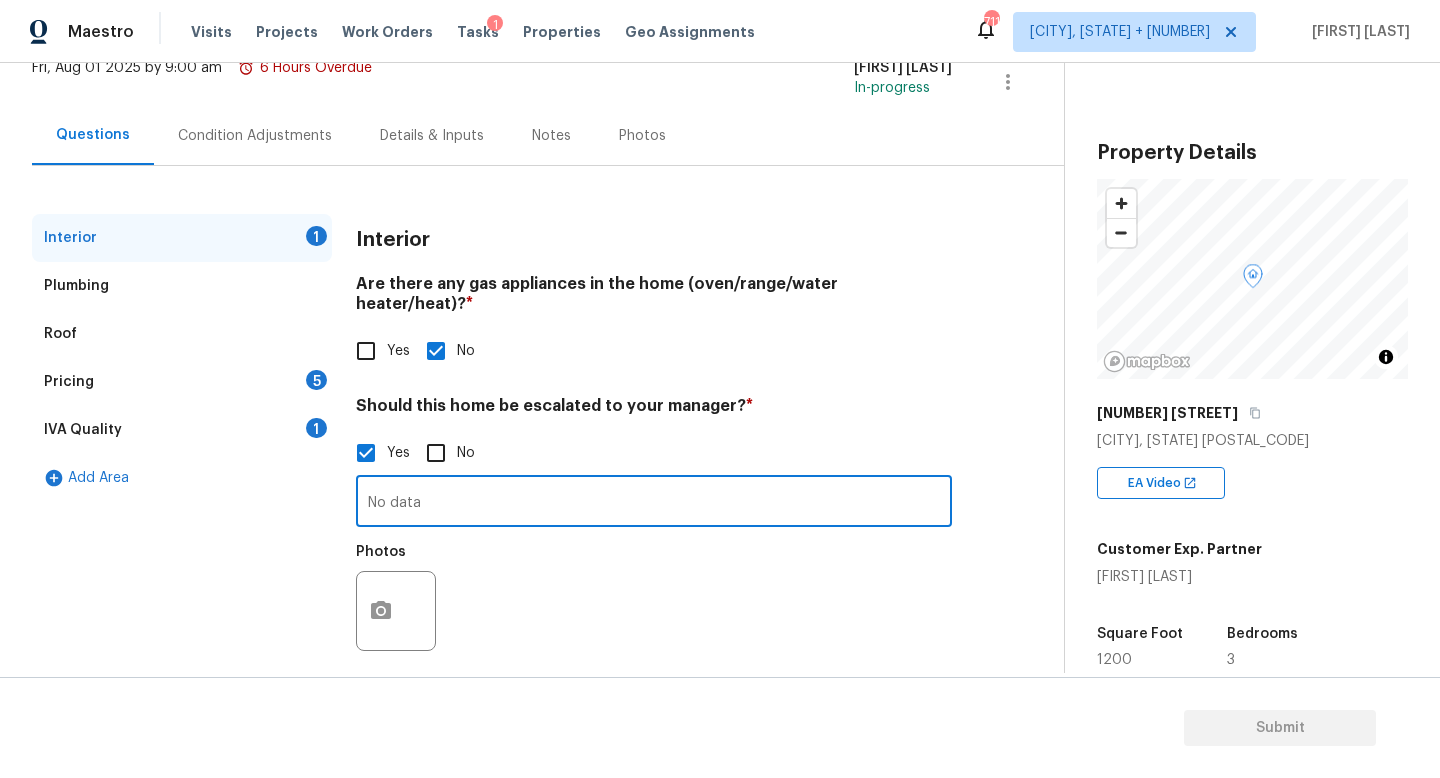click on "No data" at bounding box center (654, 503) 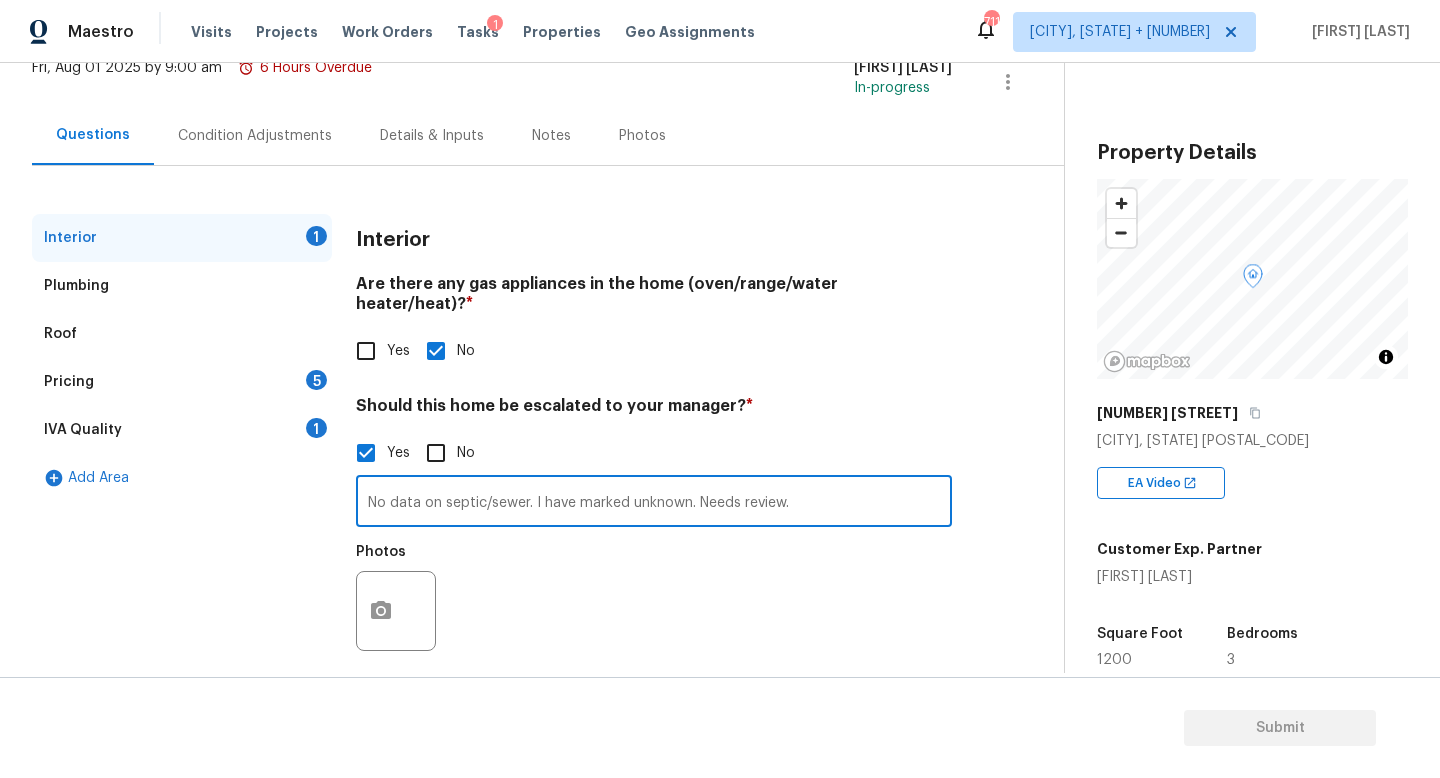 type on "No data on septic/sewer. I have marked unknown. Needs review." 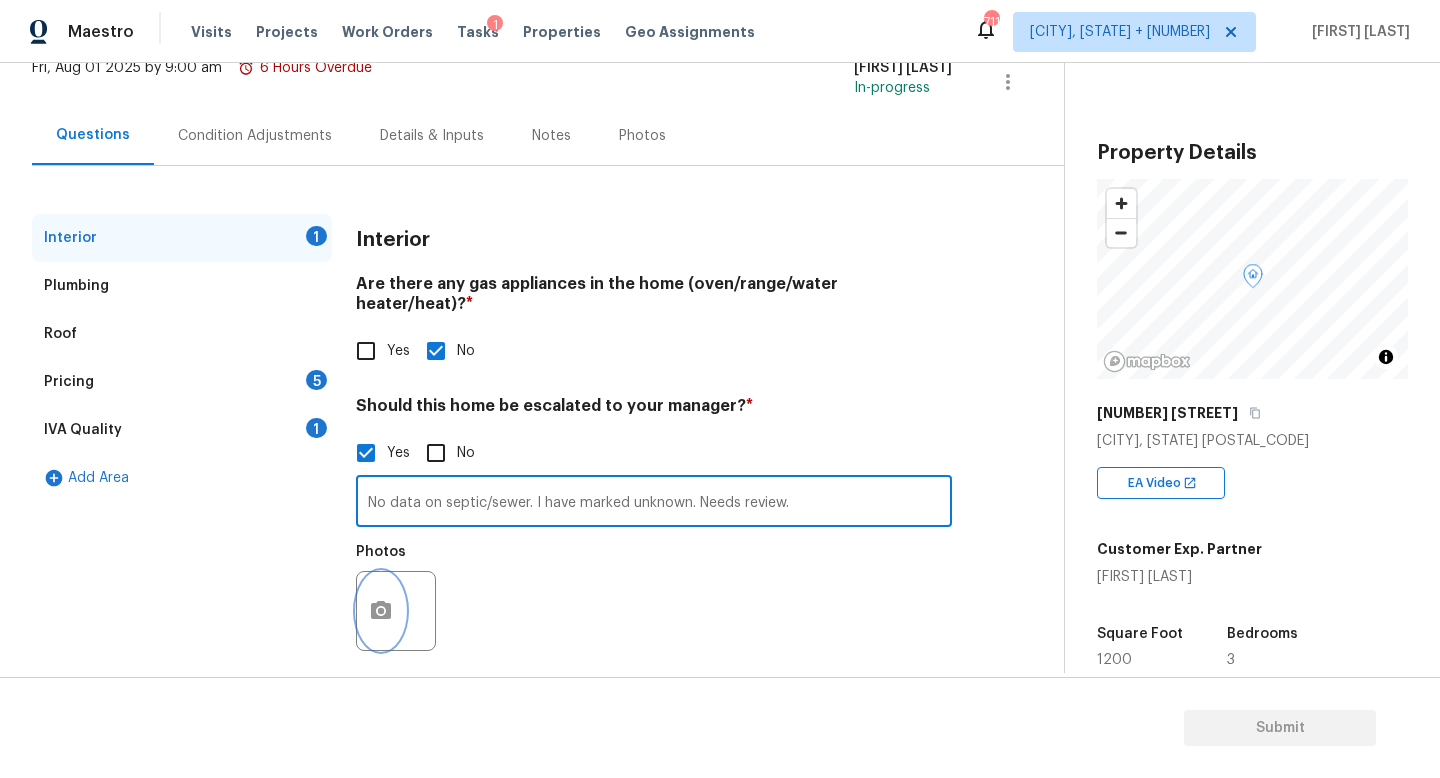 click 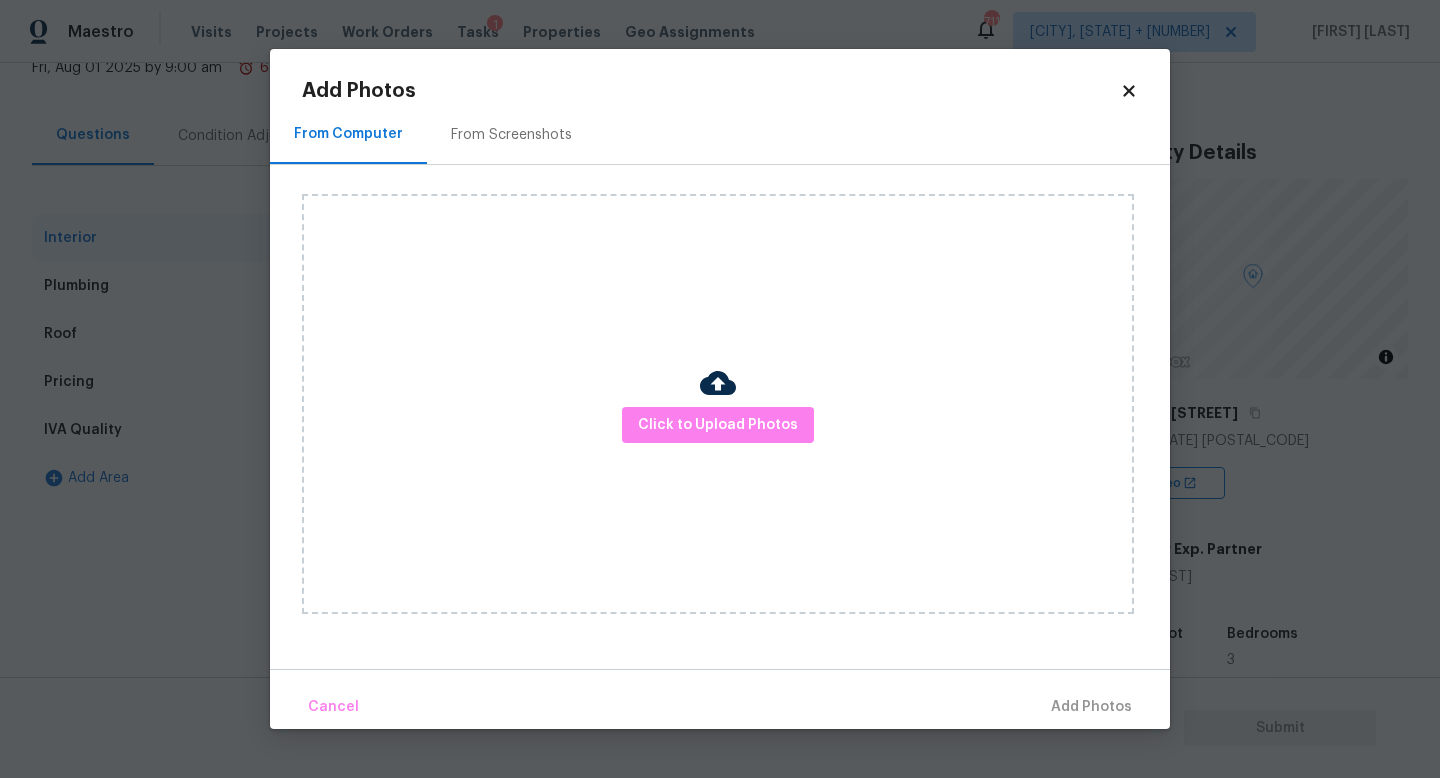 click on "[CITY], [STATE] + [NUMBER] [FIRST] [LAST] [DAY], [MONTH] [DAY] [YEAR] by [TIME] [NUMBER] [STREET] [CITY], [STATE] [POSTAL_CODE] [SQUARE_FEET] [BEDROOMS] [BATHROOMS] [BATHROOMS] [YEAR_BUILT]" at bounding box center [720, 389] 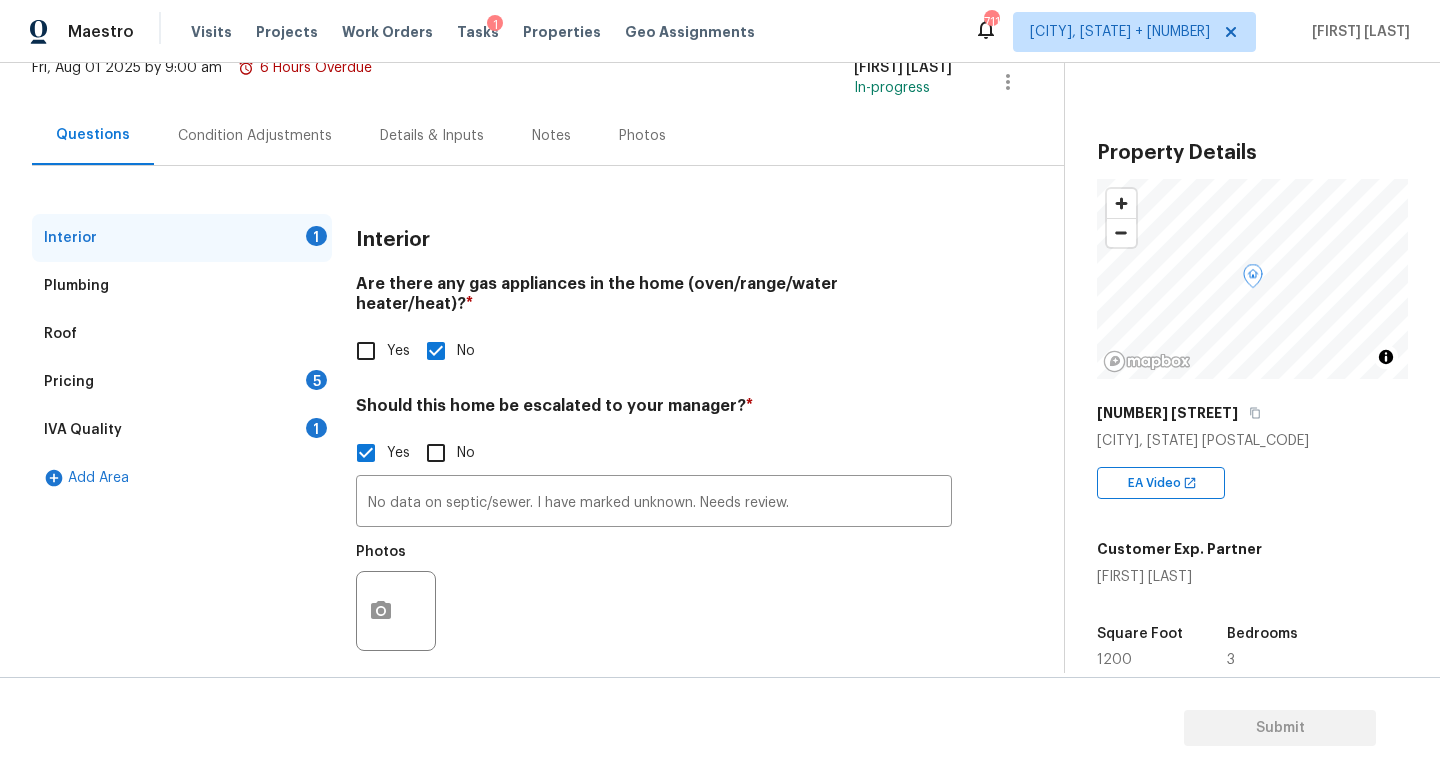 click on "Pricing 5" at bounding box center [182, 382] 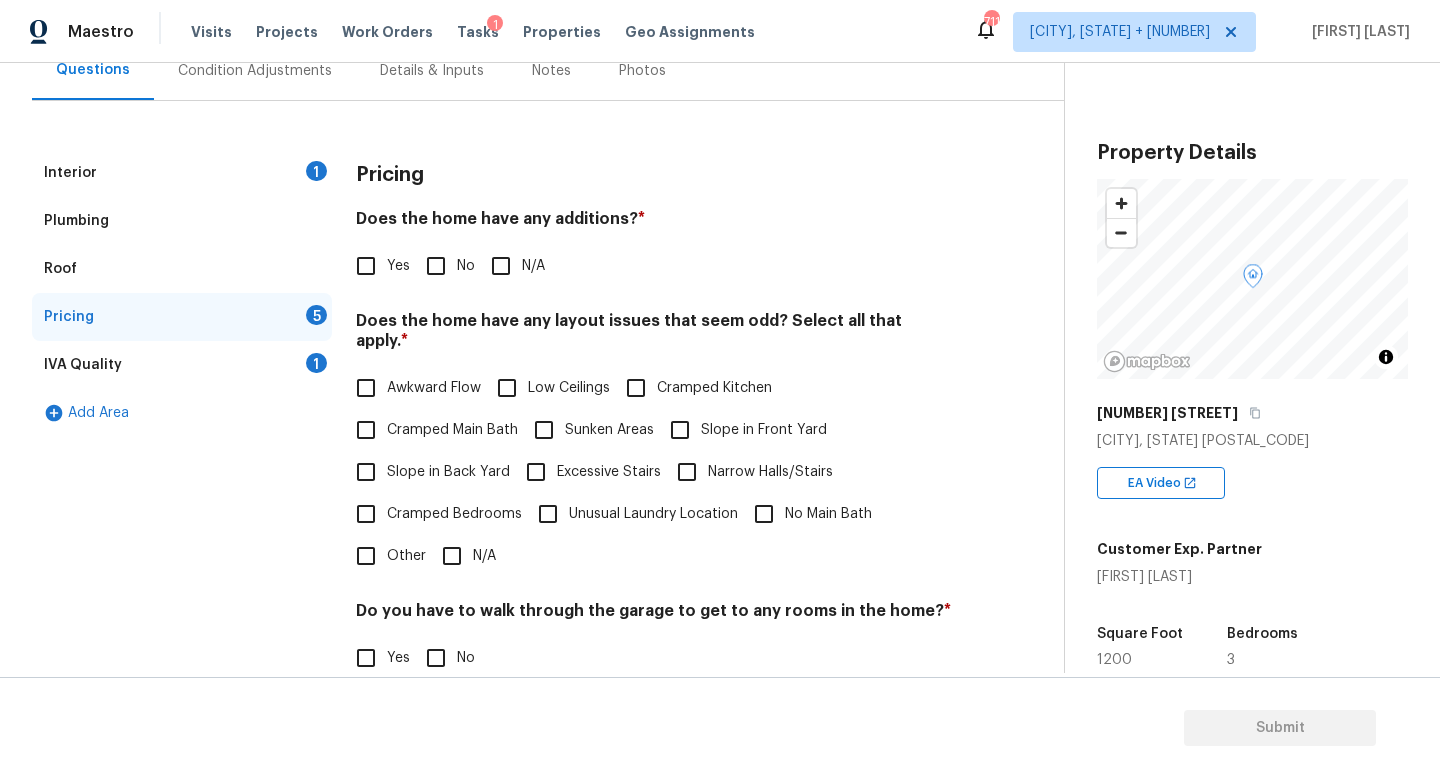 scroll, scrollTop: 222, scrollLeft: 0, axis: vertical 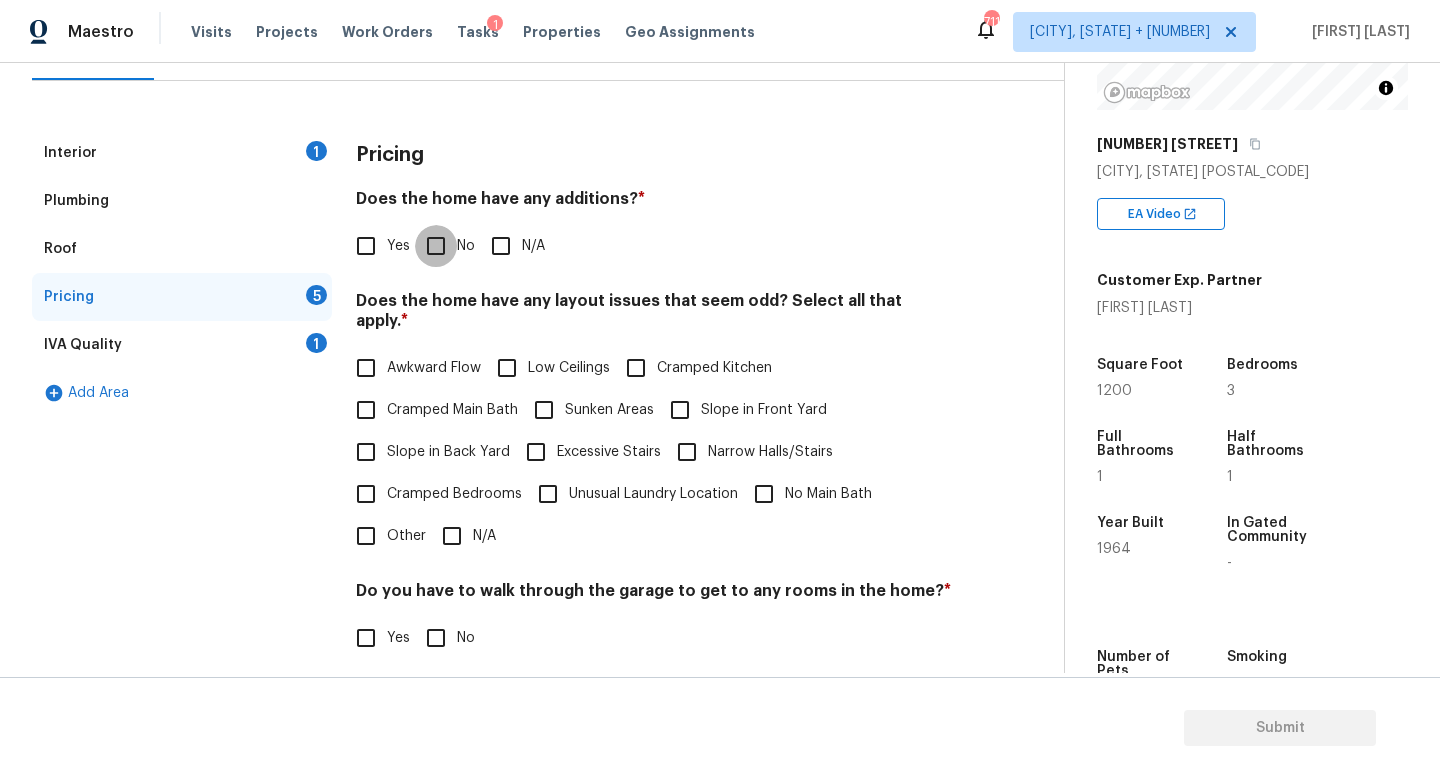 click on "No" at bounding box center [436, 246] 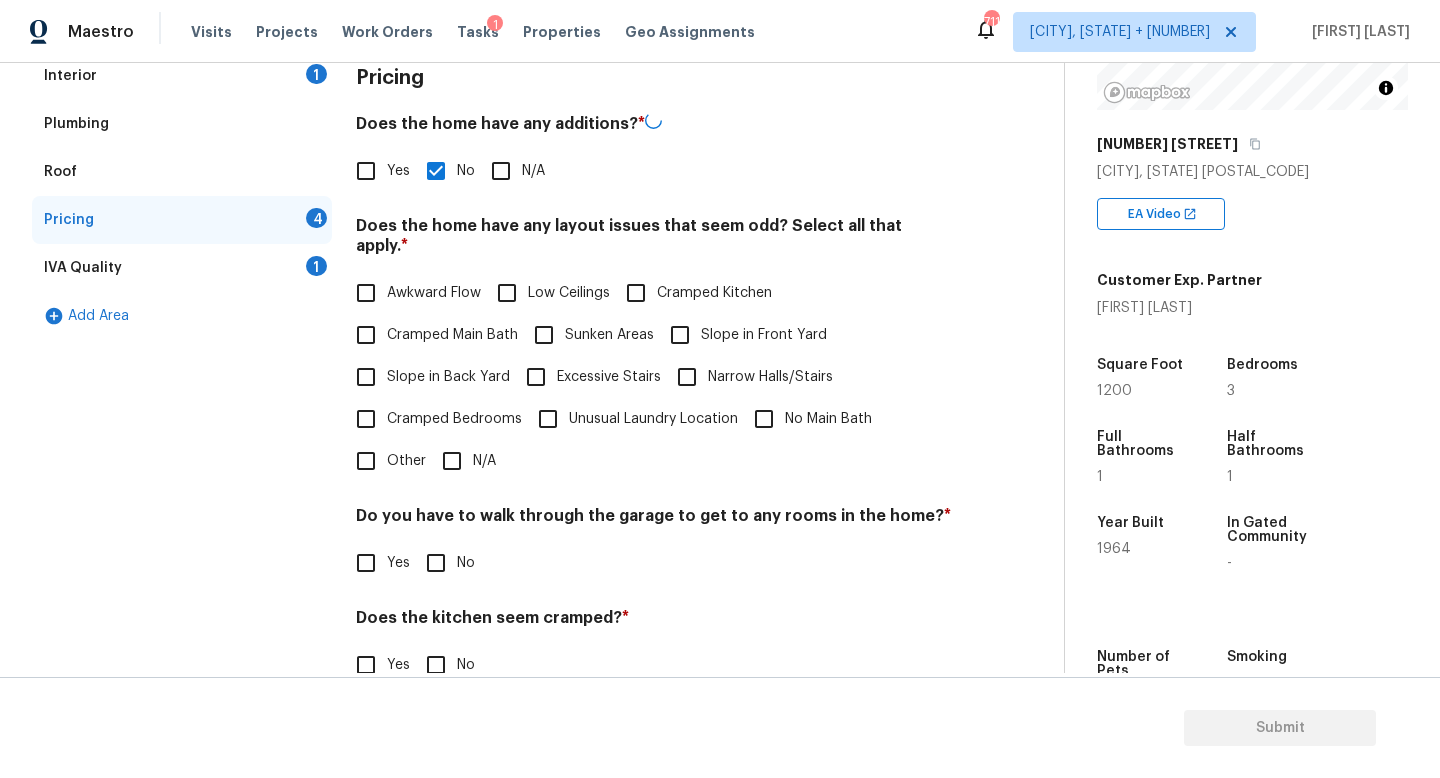 scroll, scrollTop: 376, scrollLeft: 0, axis: vertical 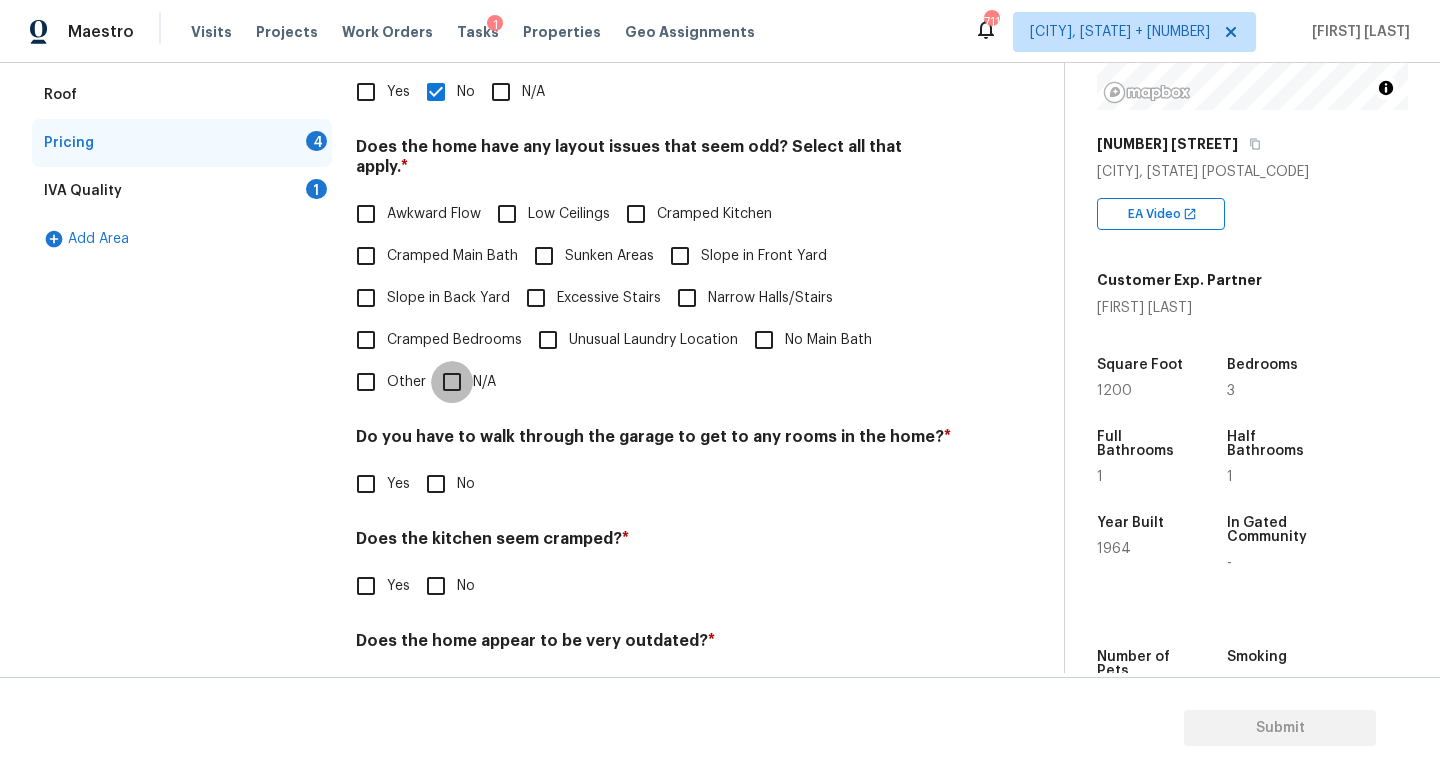 click on "N/A" at bounding box center (452, 382) 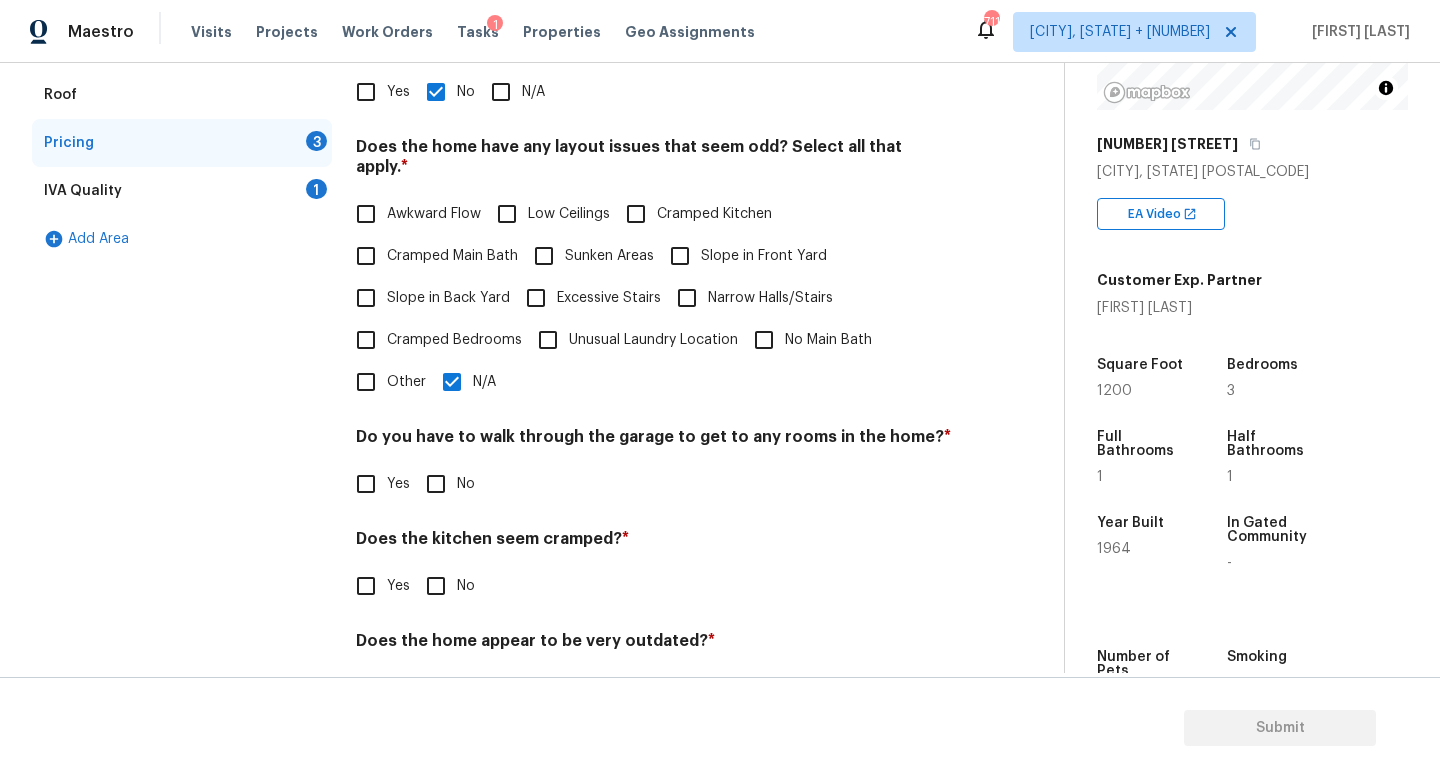 click on "Does the kitchen seem cramped?  * Yes No" at bounding box center [654, 568] 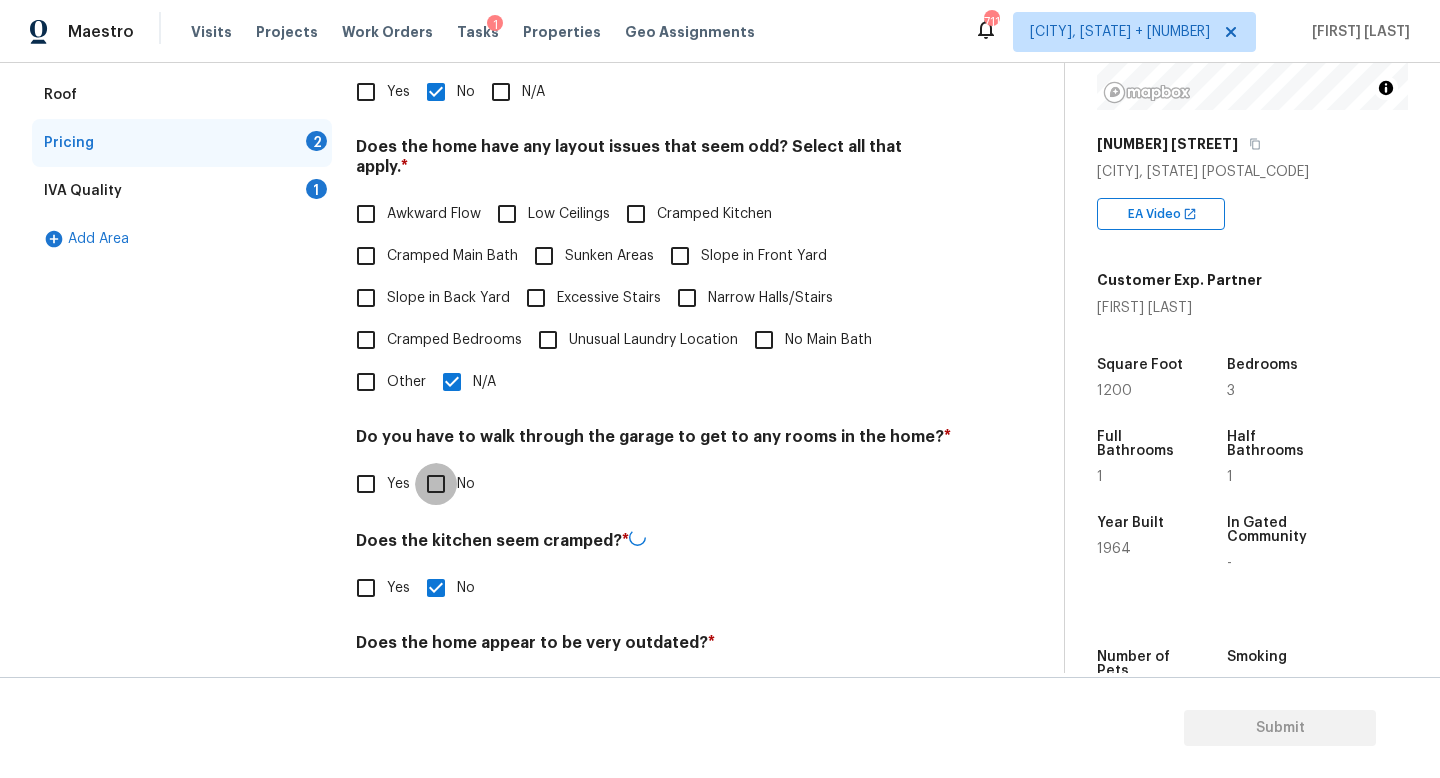 click on "No" at bounding box center (436, 484) 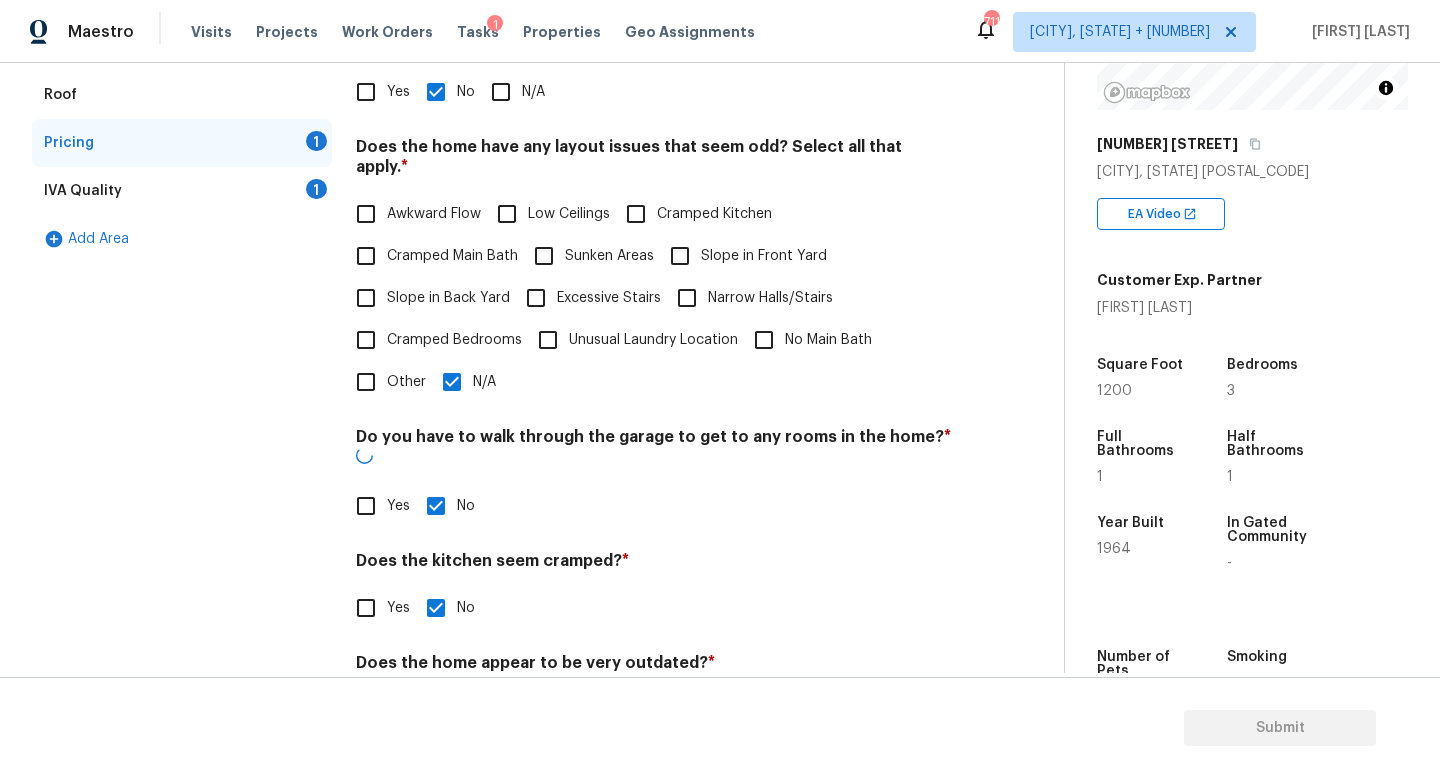 click on "Does the home appear to be very outdated?  * Yes No" at bounding box center [654, 692] 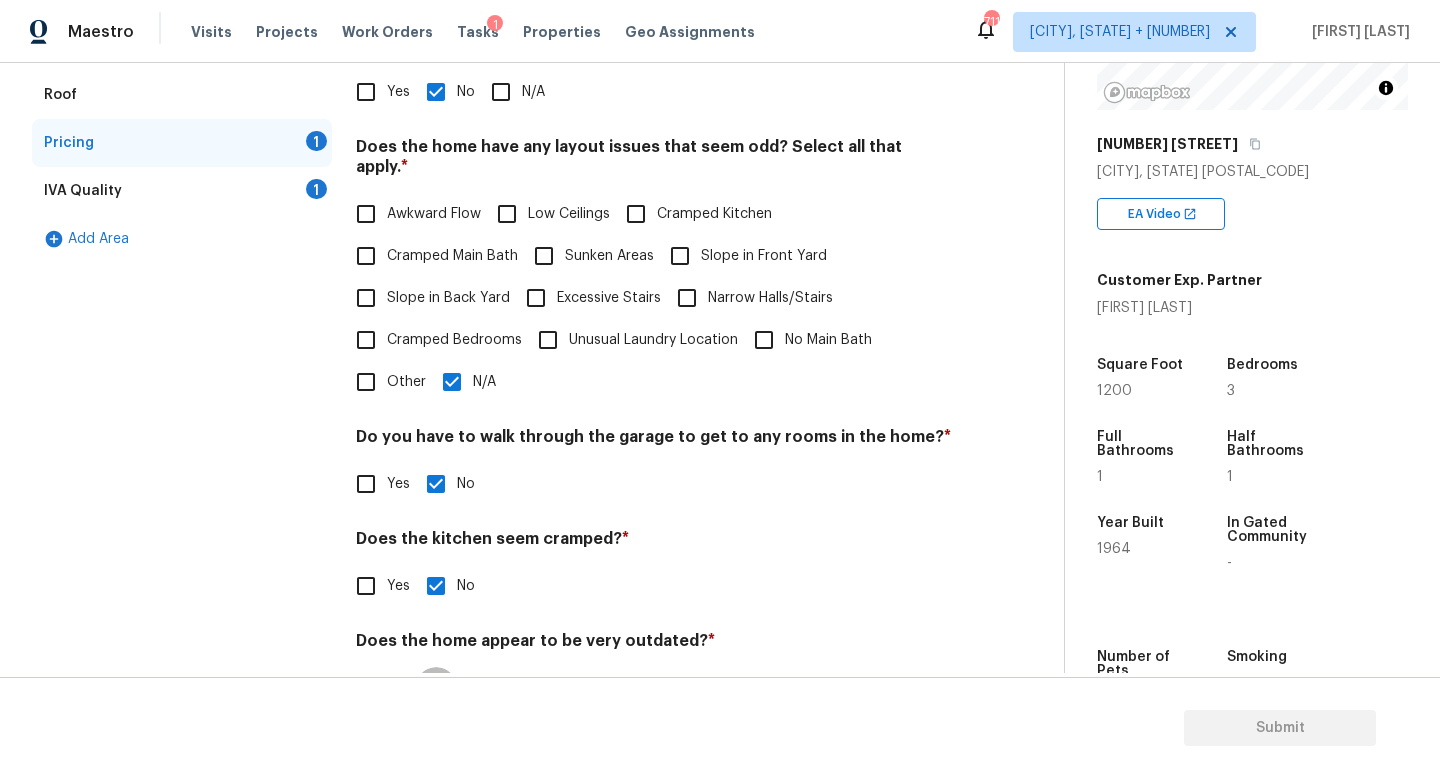 click on "No" at bounding box center (436, 688) 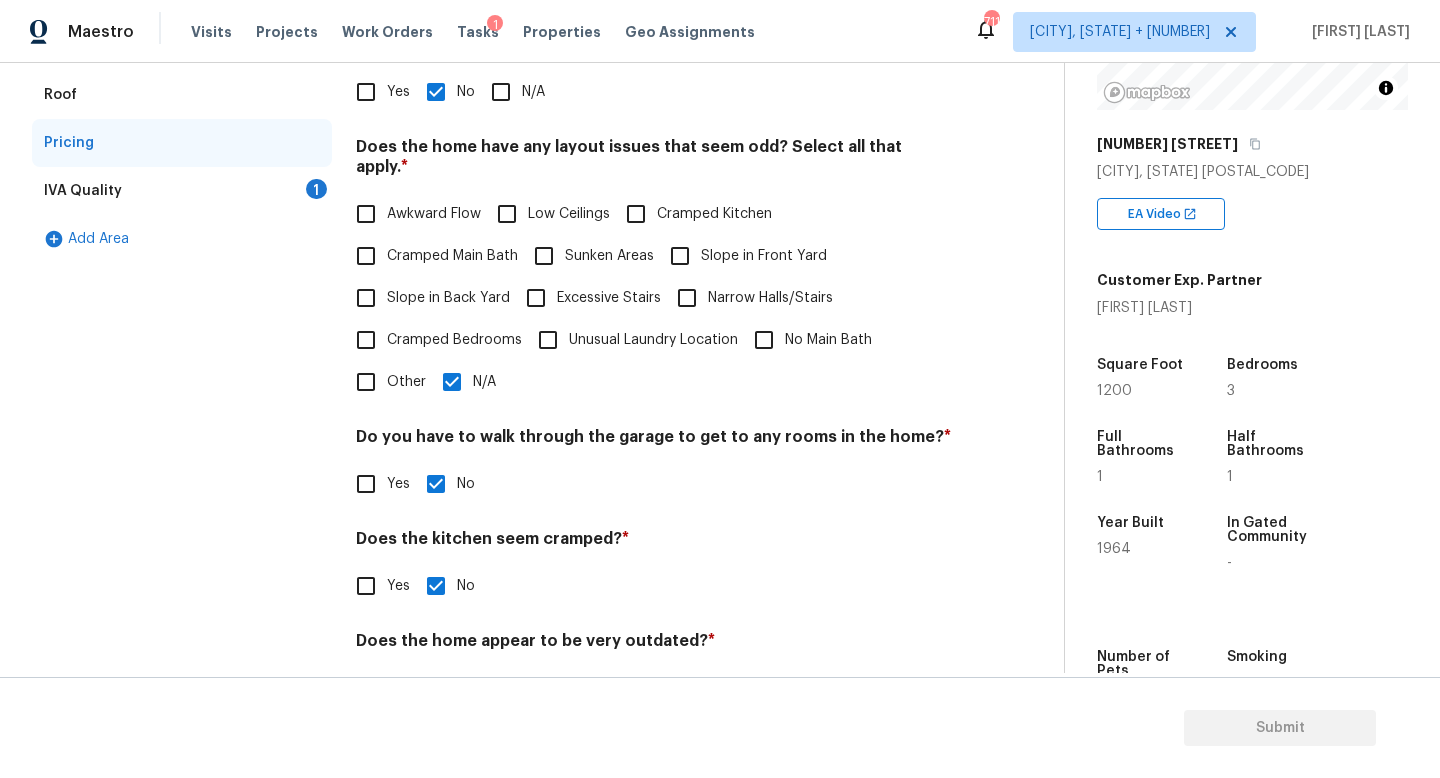 click on "IVA Quality 1" at bounding box center (182, 191) 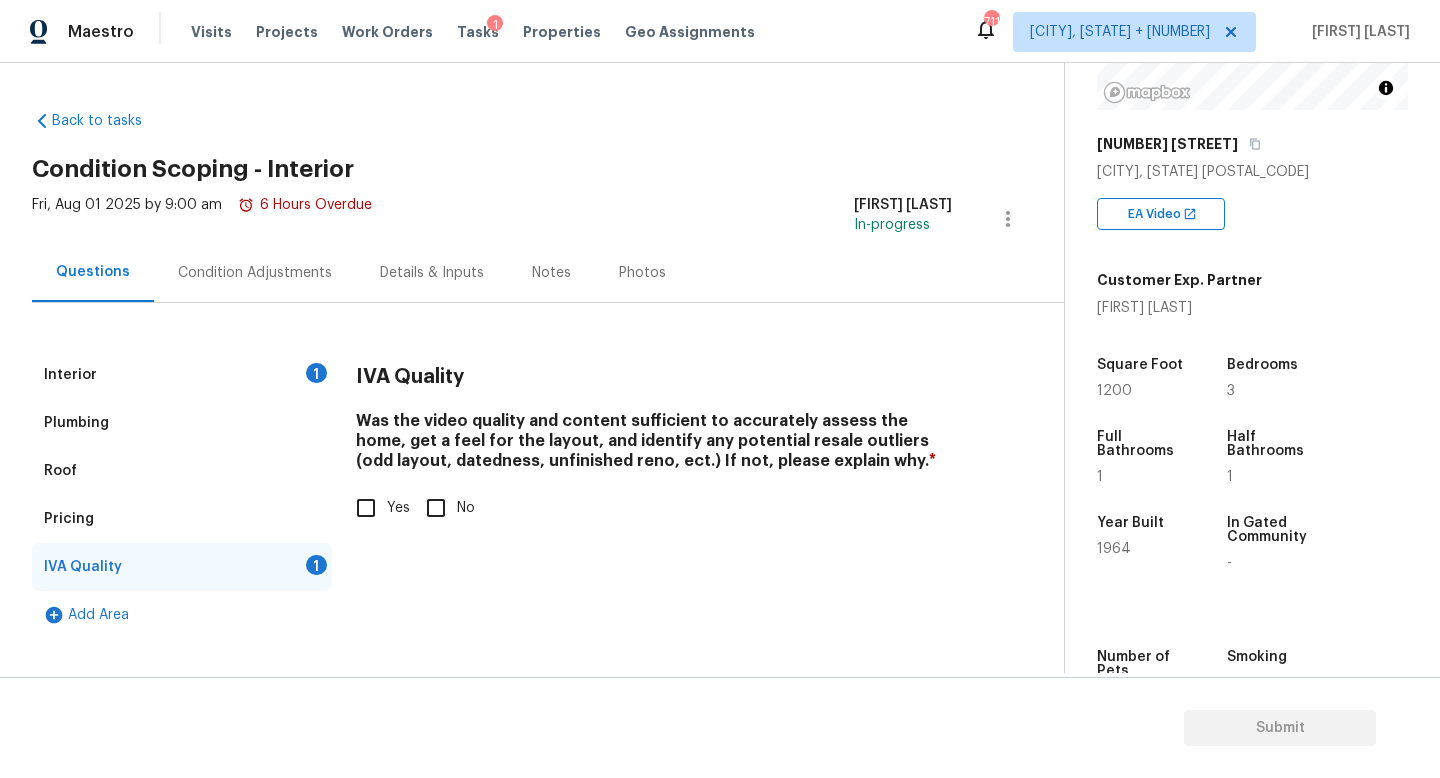 click on "Was the video quality and content sufficient to accurately assess the home, get a feel for the layout, and identify any potential resale outliers (odd layout, datedness, unfinished reno, ect.) If not, please explain why.  * Yes No" at bounding box center [654, 470] 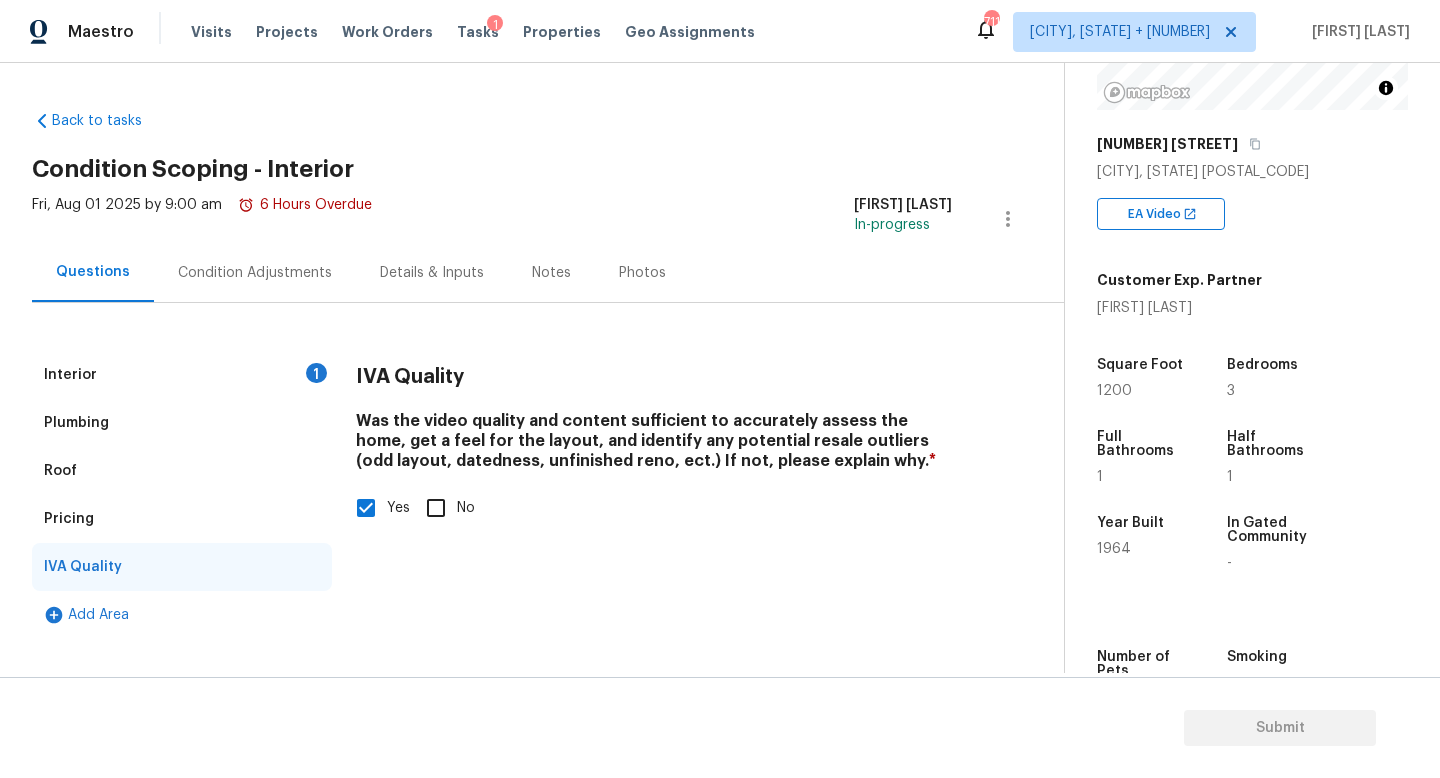 click on "Condition Adjustments" at bounding box center (255, 273) 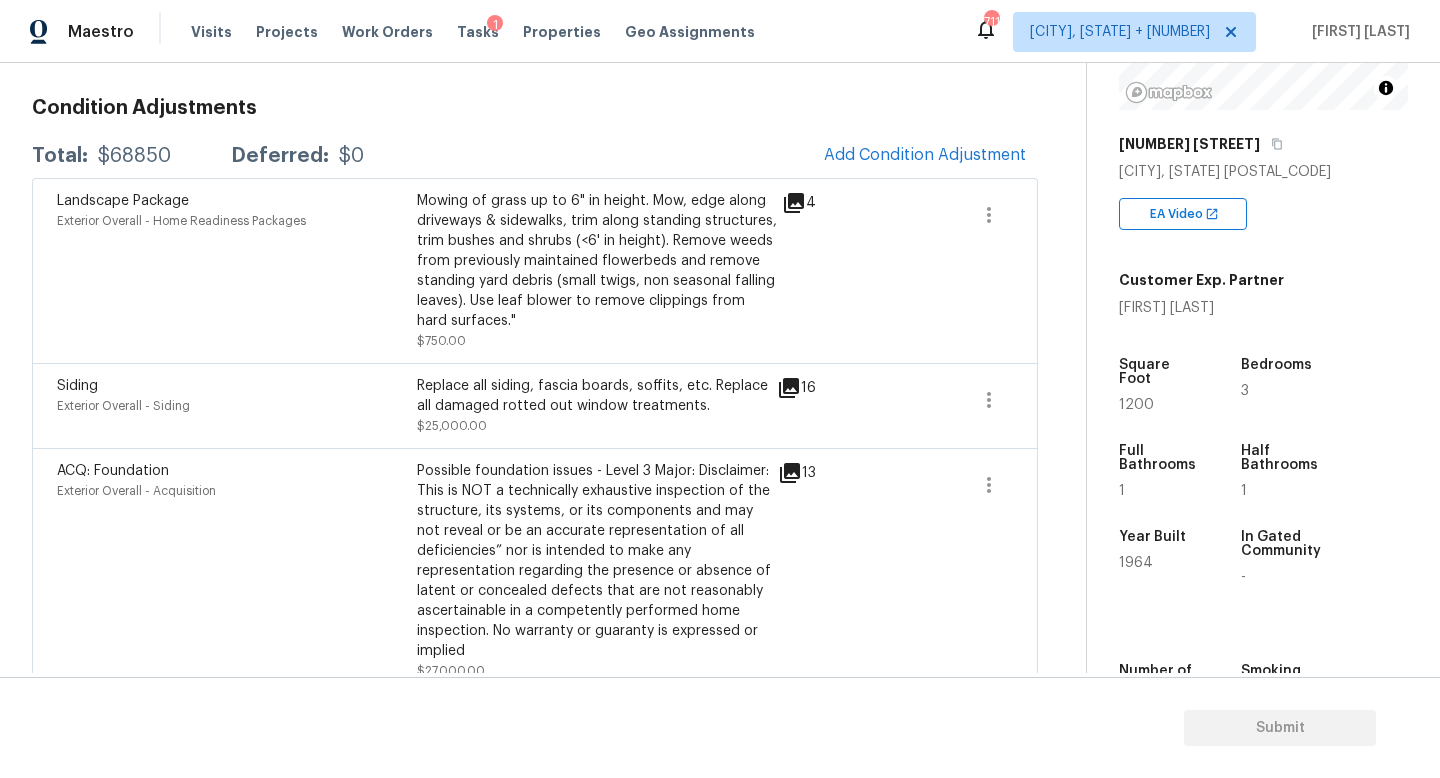 scroll, scrollTop: 286, scrollLeft: 0, axis: vertical 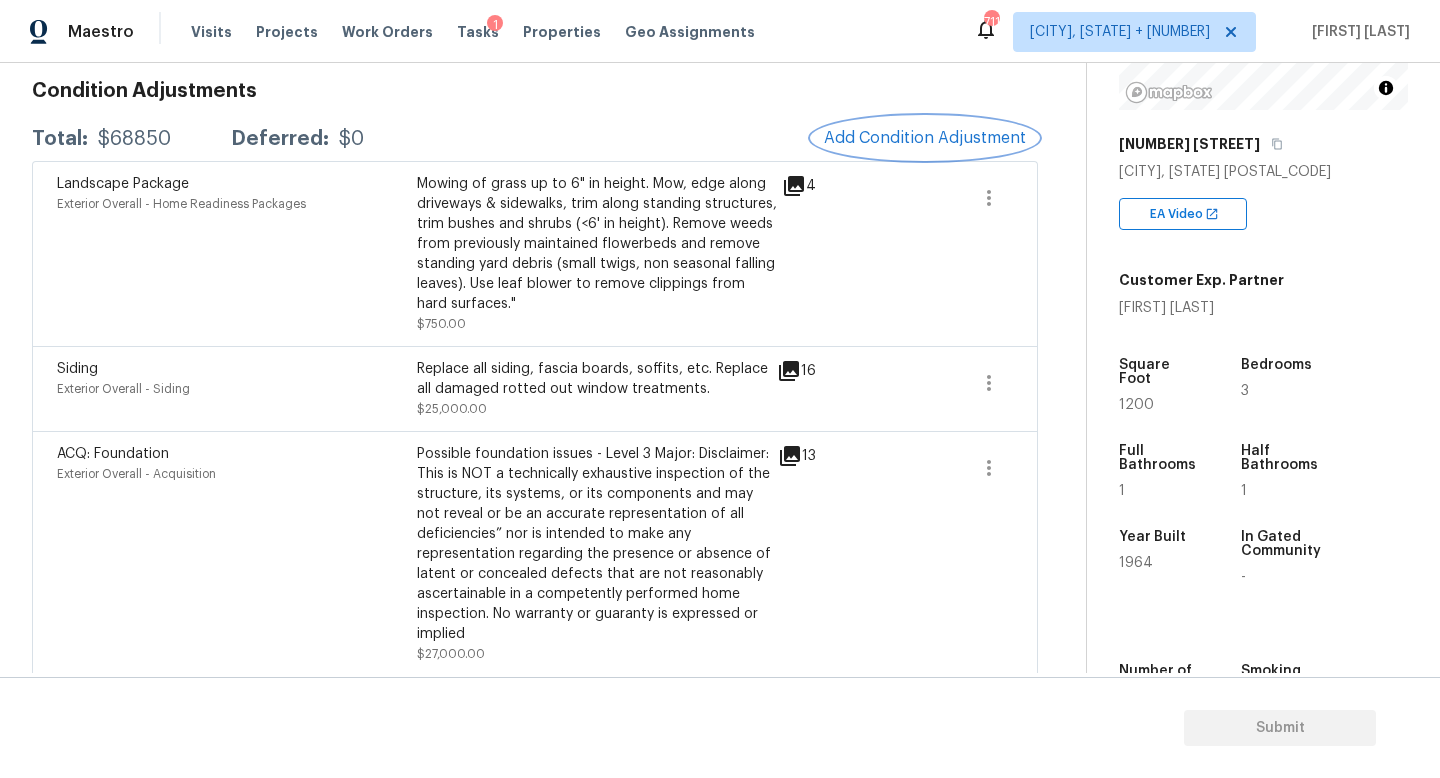 click on "Add Condition Adjustment" at bounding box center (925, 138) 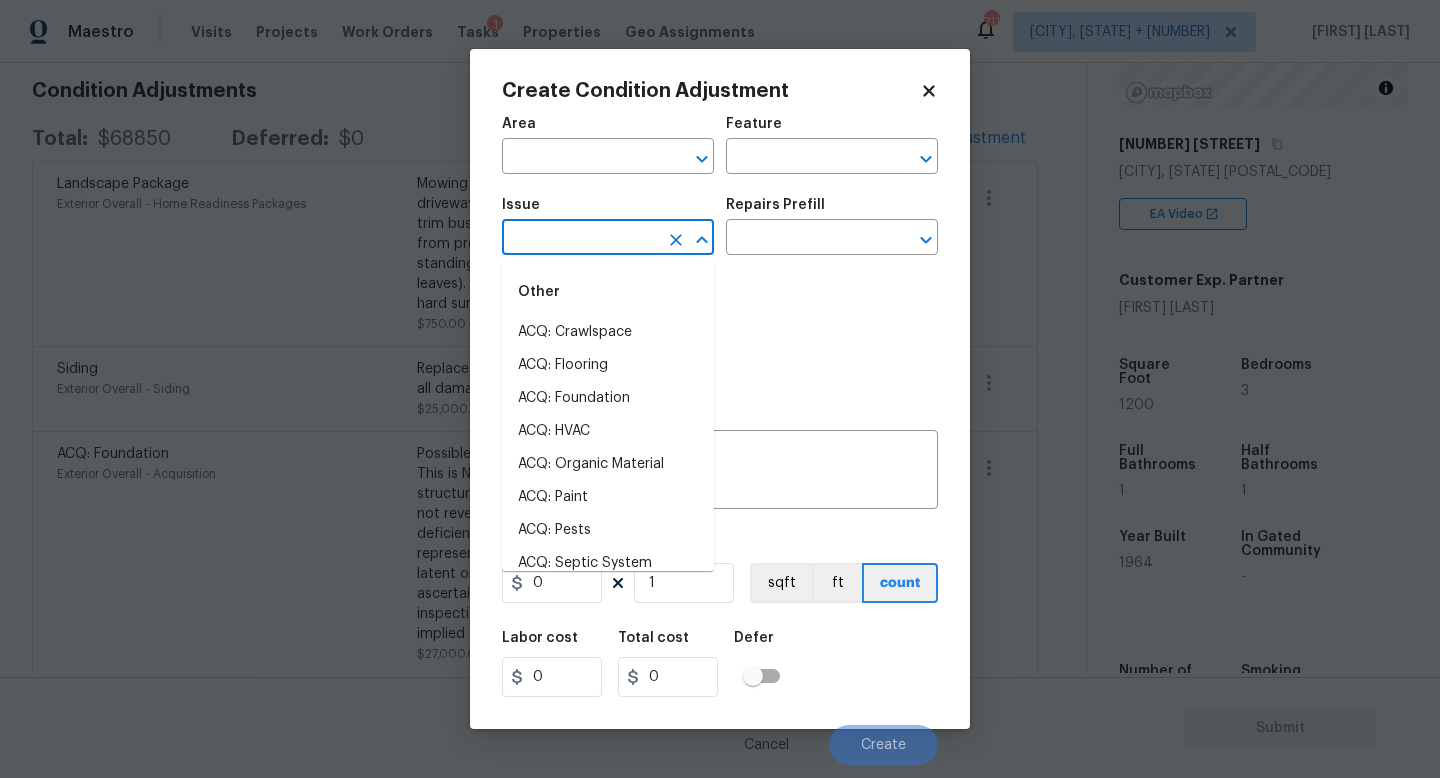 click at bounding box center [580, 239] 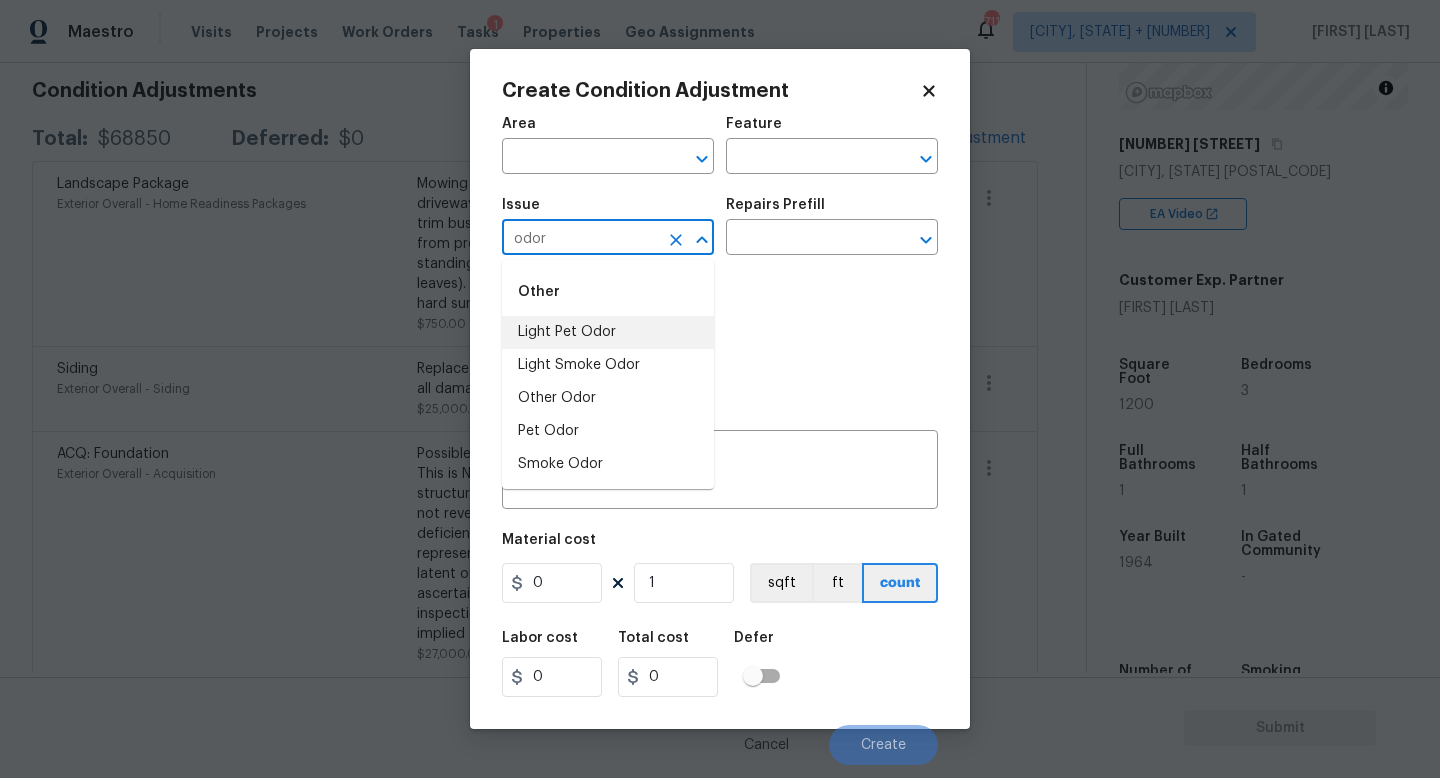 click on "Light Pet Odor" at bounding box center [608, 332] 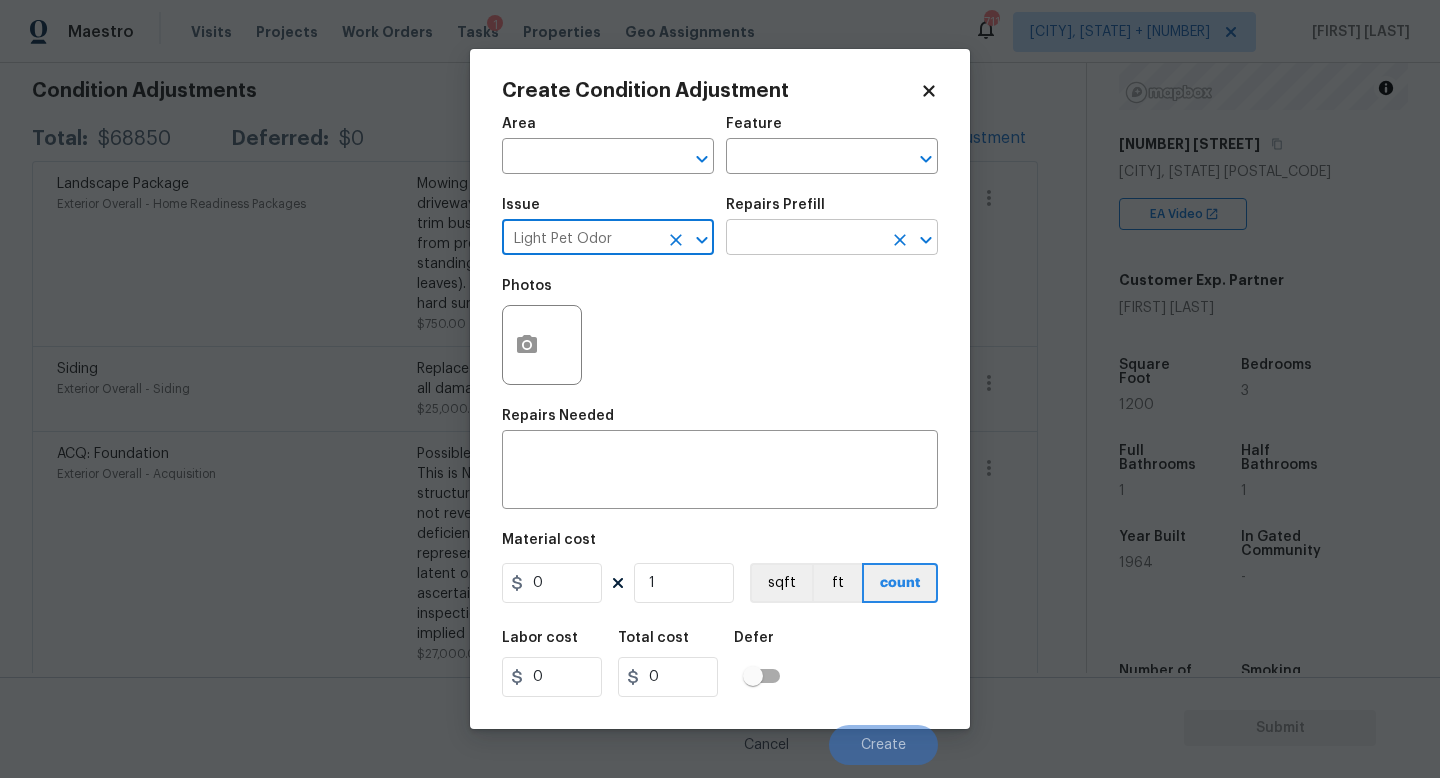 type on "Light Pet Odor" 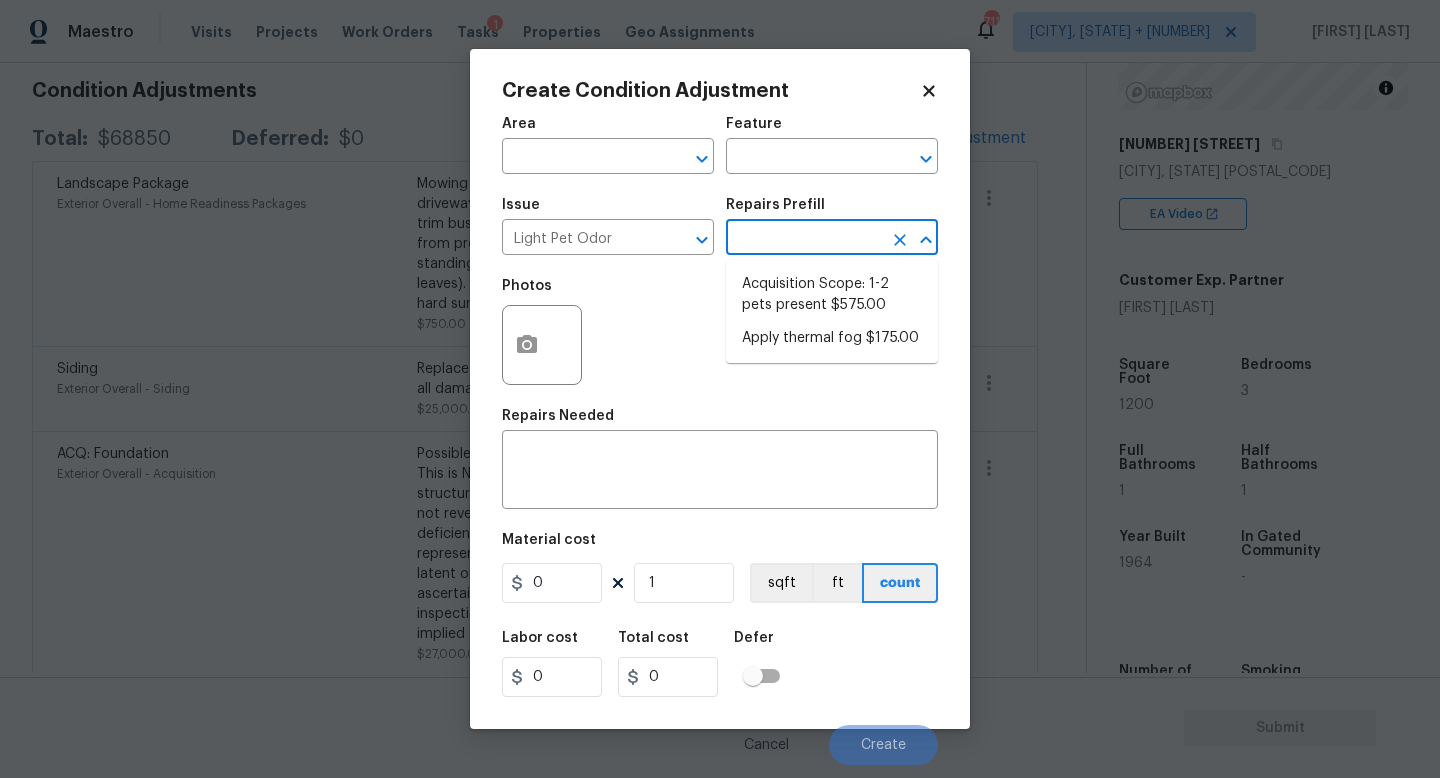 click at bounding box center [804, 239] 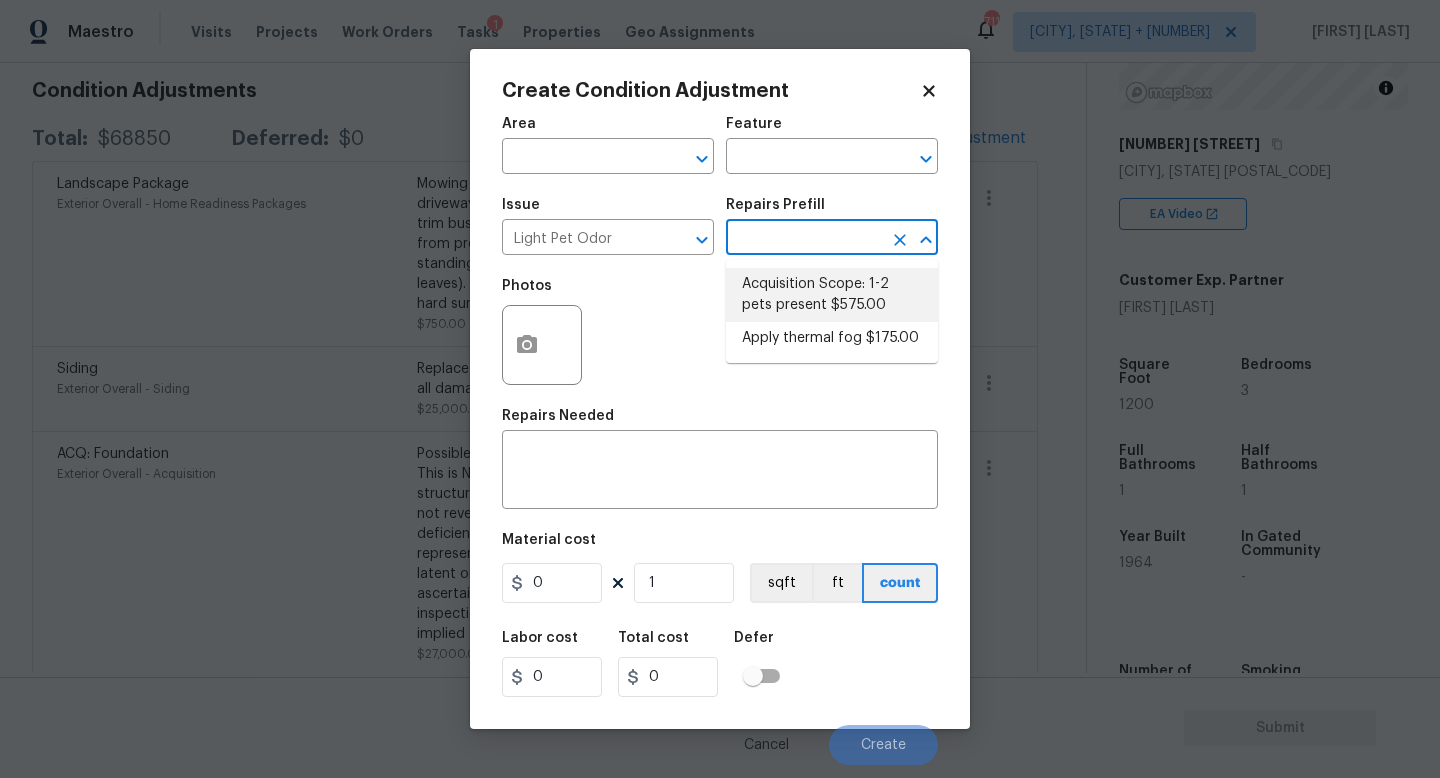click on "Acquisition Scope: 1-2 pets present $575.00" at bounding box center (832, 295) 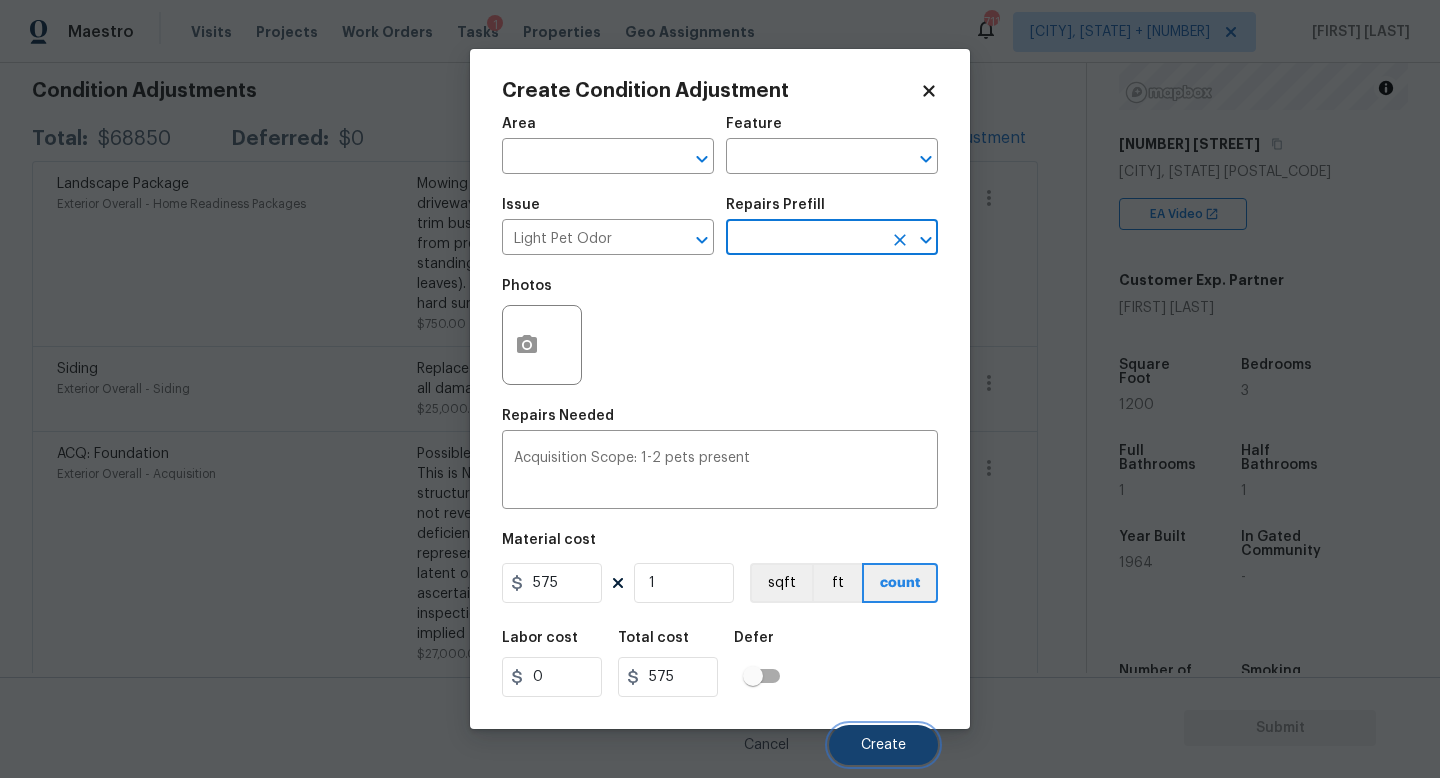 click on "Create" at bounding box center [883, 745] 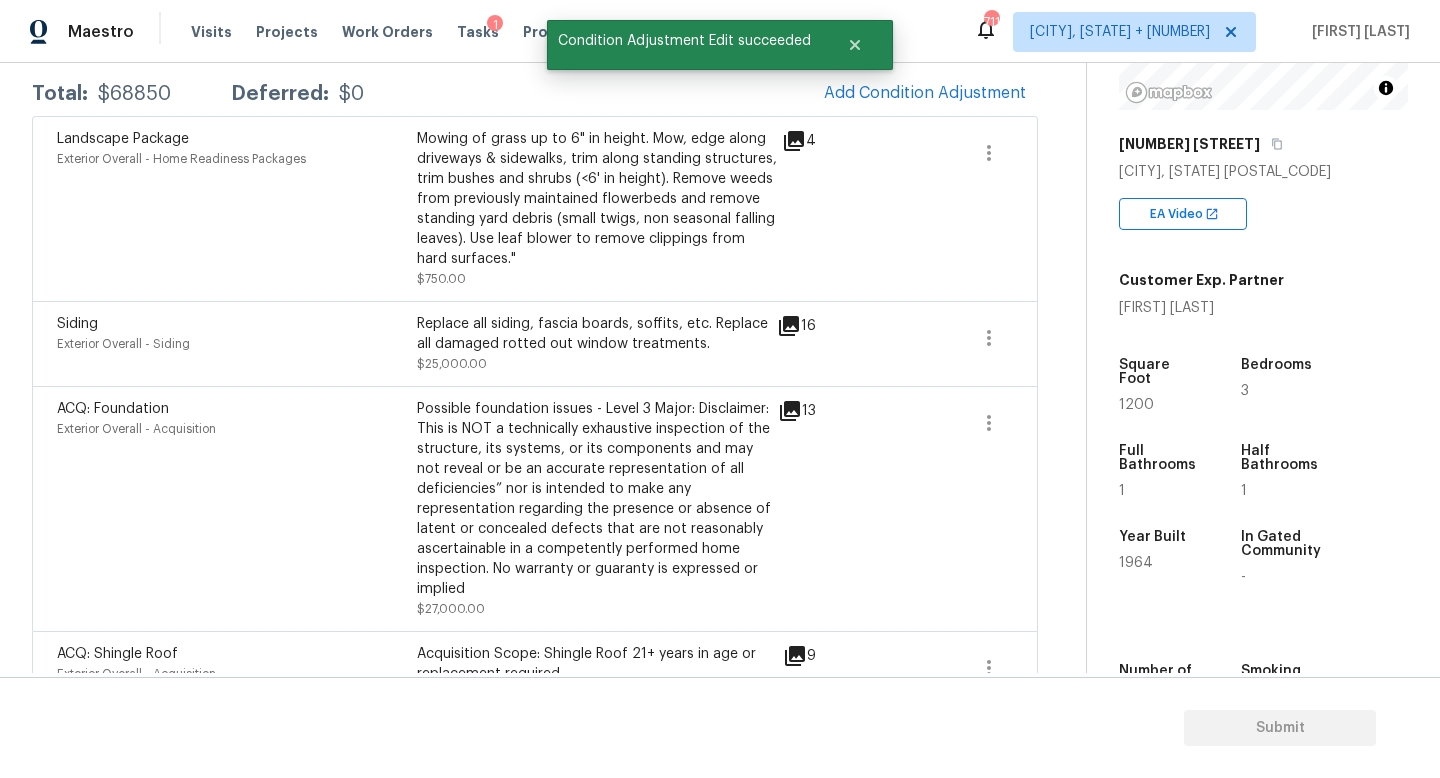scroll, scrollTop: 286, scrollLeft: 0, axis: vertical 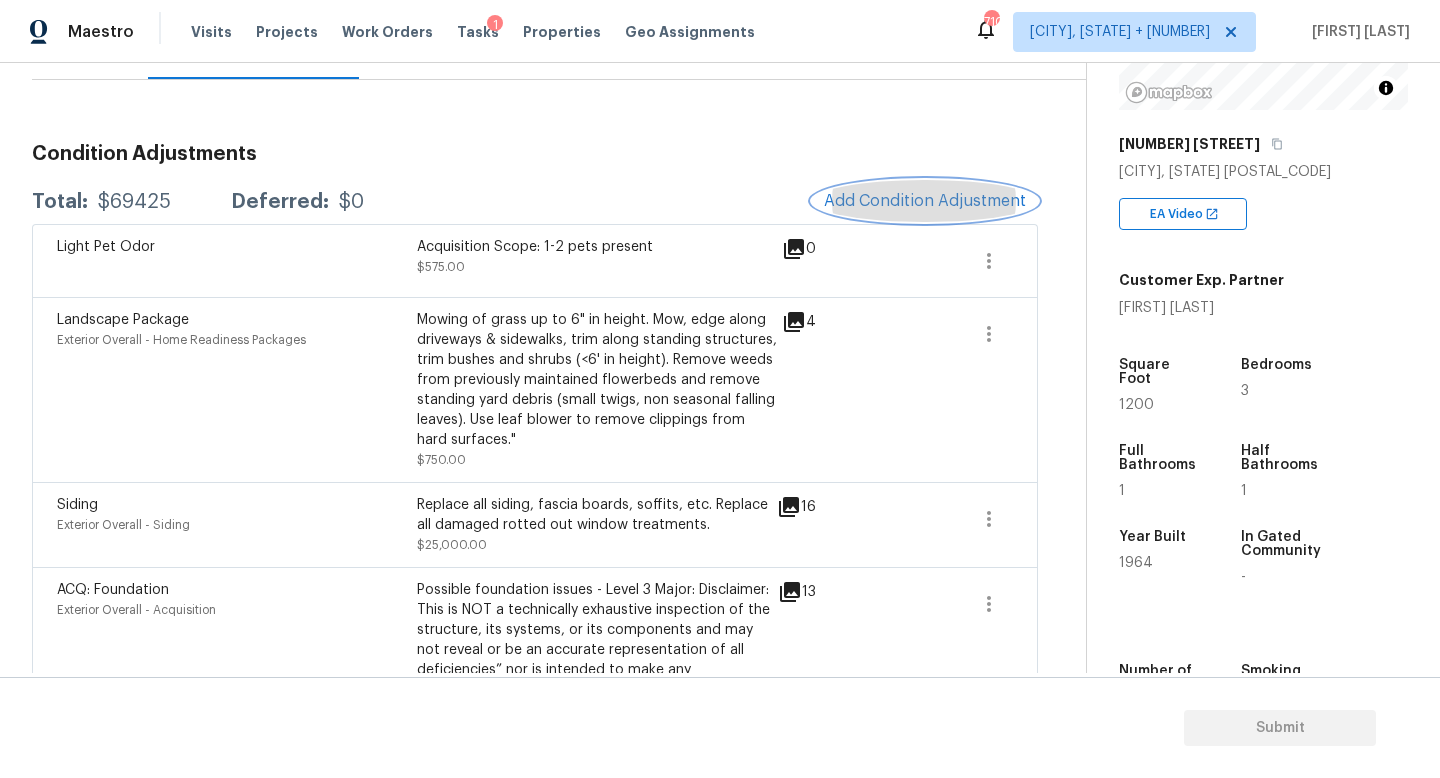 click on "Add Condition Adjustment" at bounding box center [925, 201] 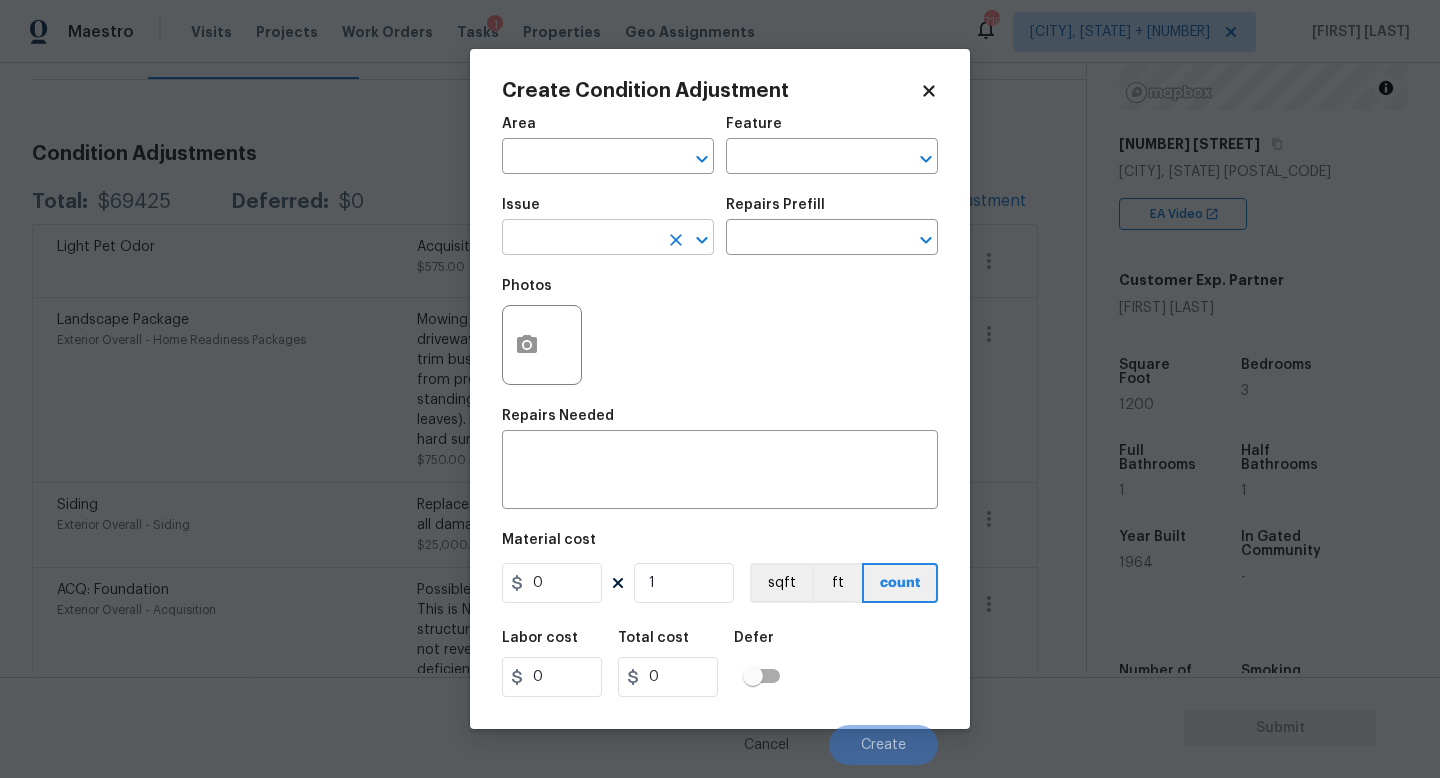 click at bounding box center [580, 239] 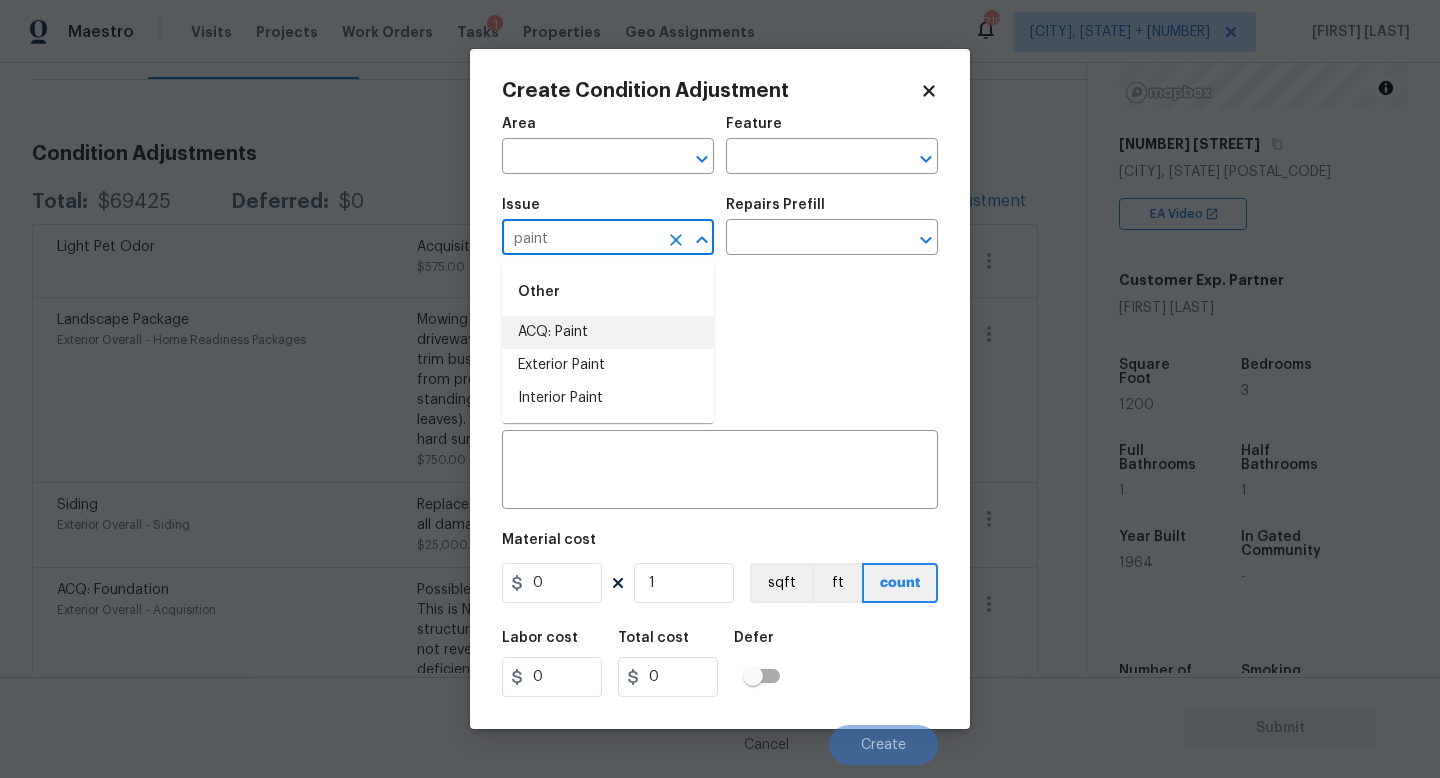 click on "ACQ: Paint" at bounding box center [608, 332] 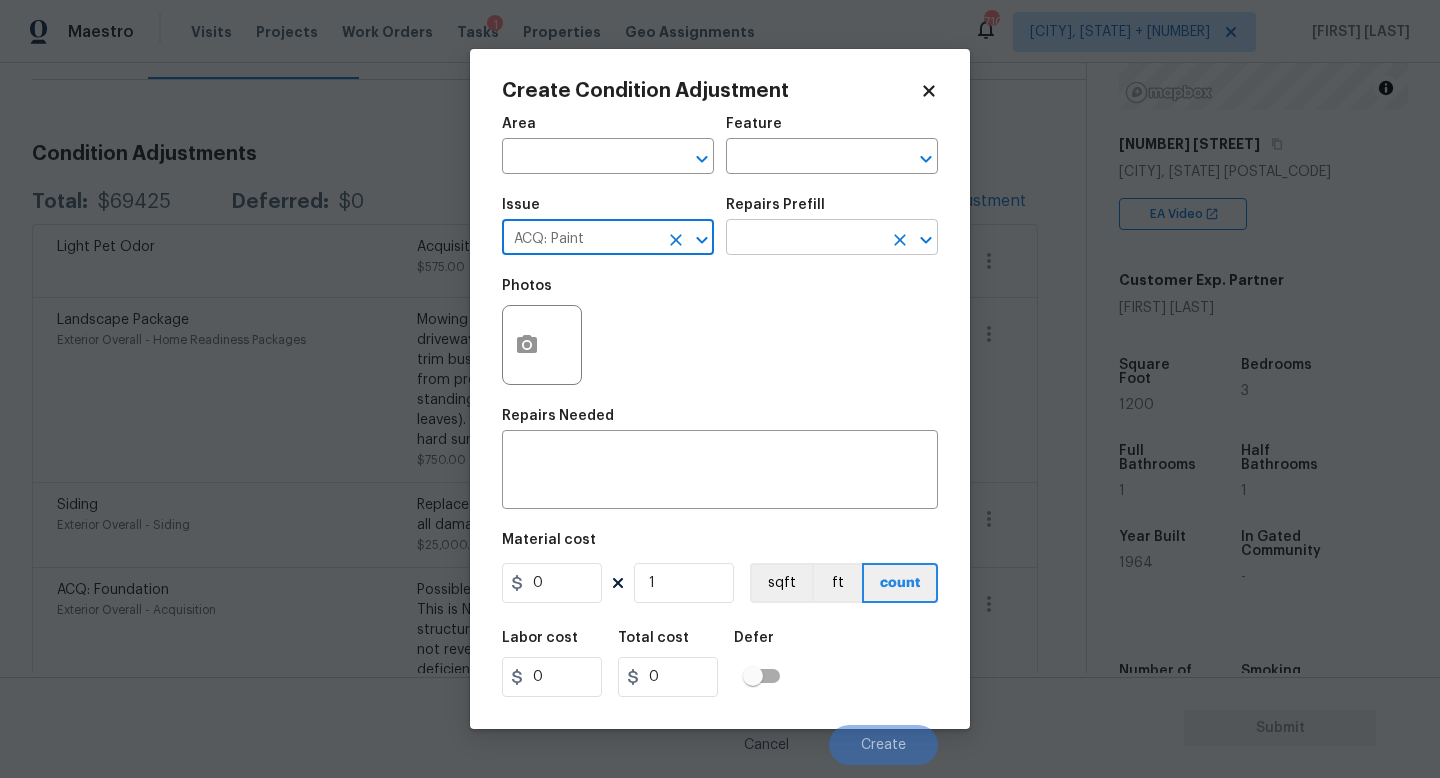 type on "ACQ: Paint" 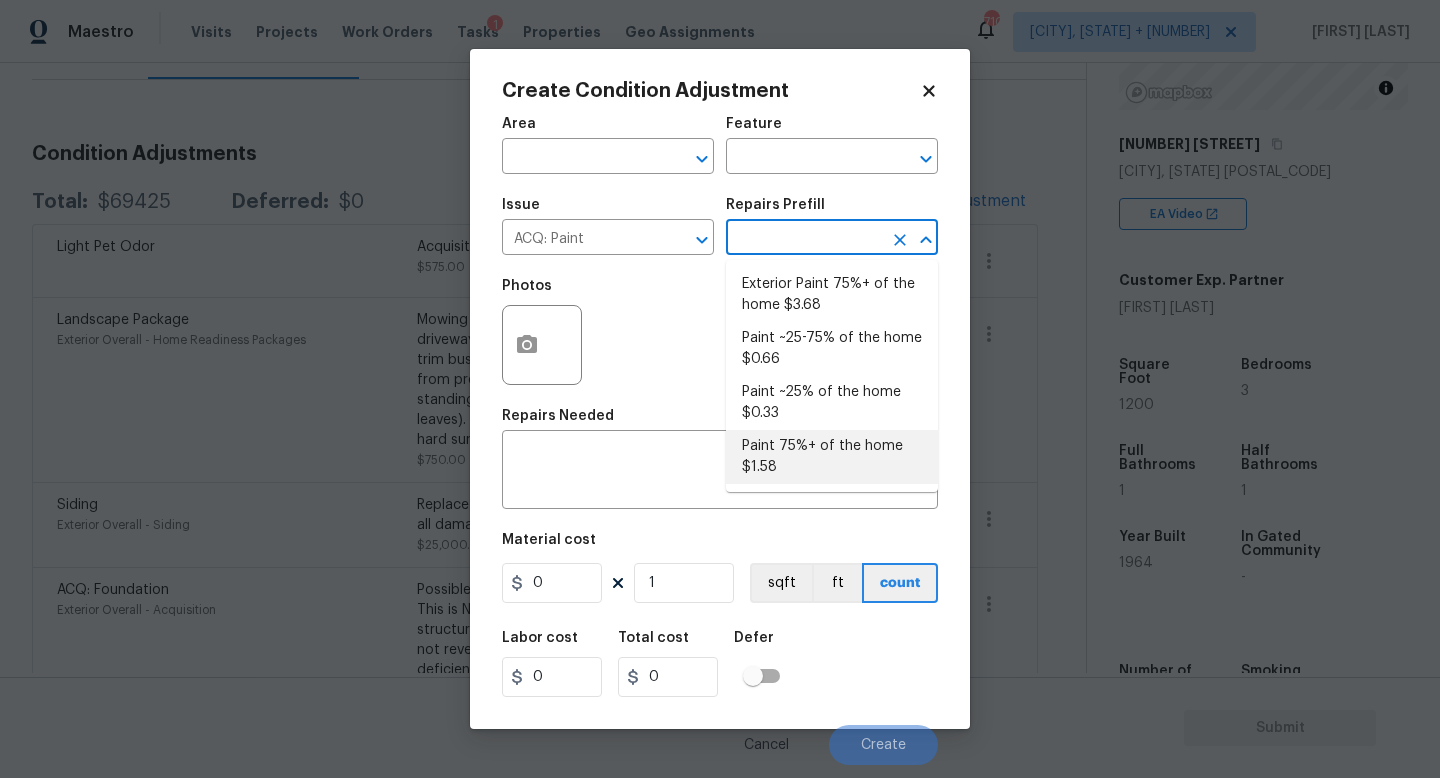 click on "Paint 75%+ of the home $1.58" at bounding box center (832, 457) 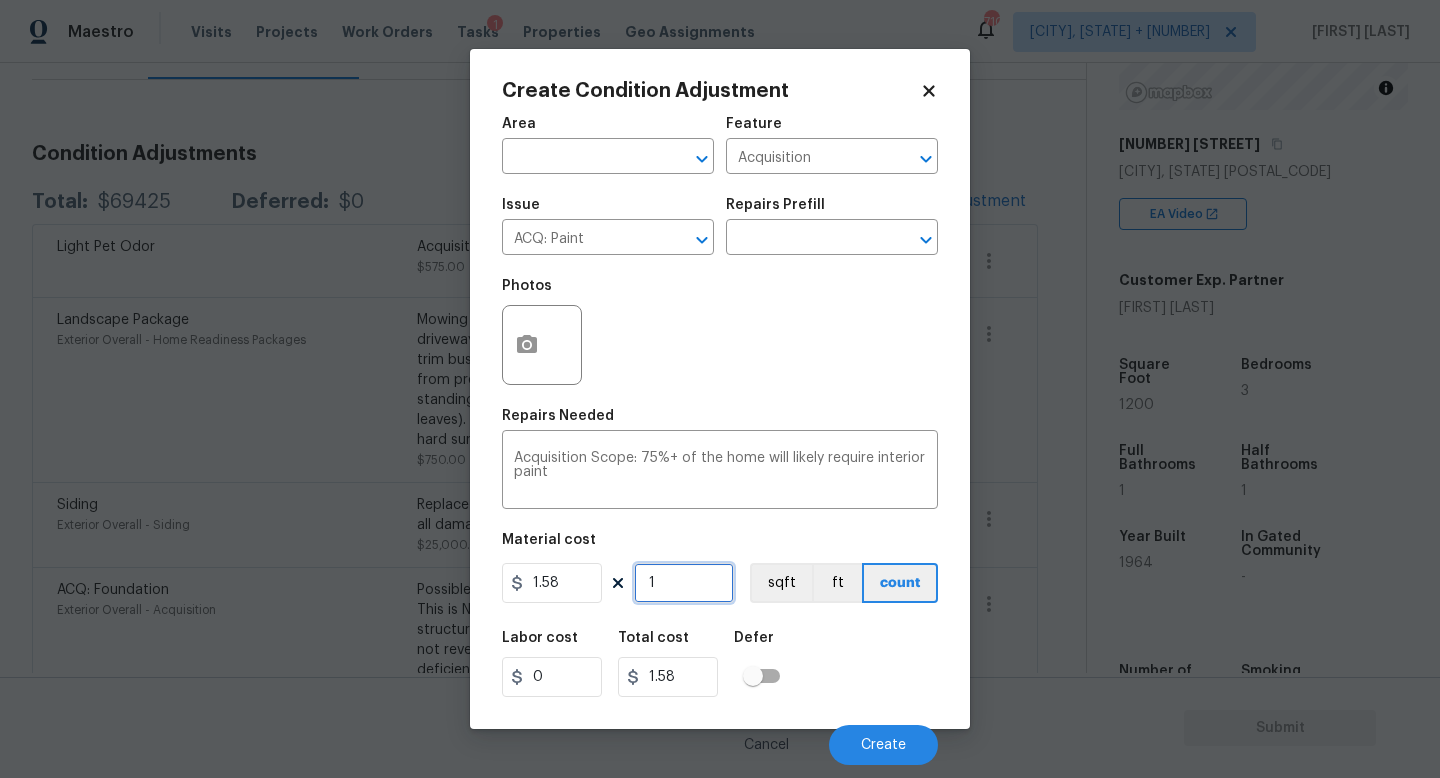 click on "1" at bounding box center (684, 583) 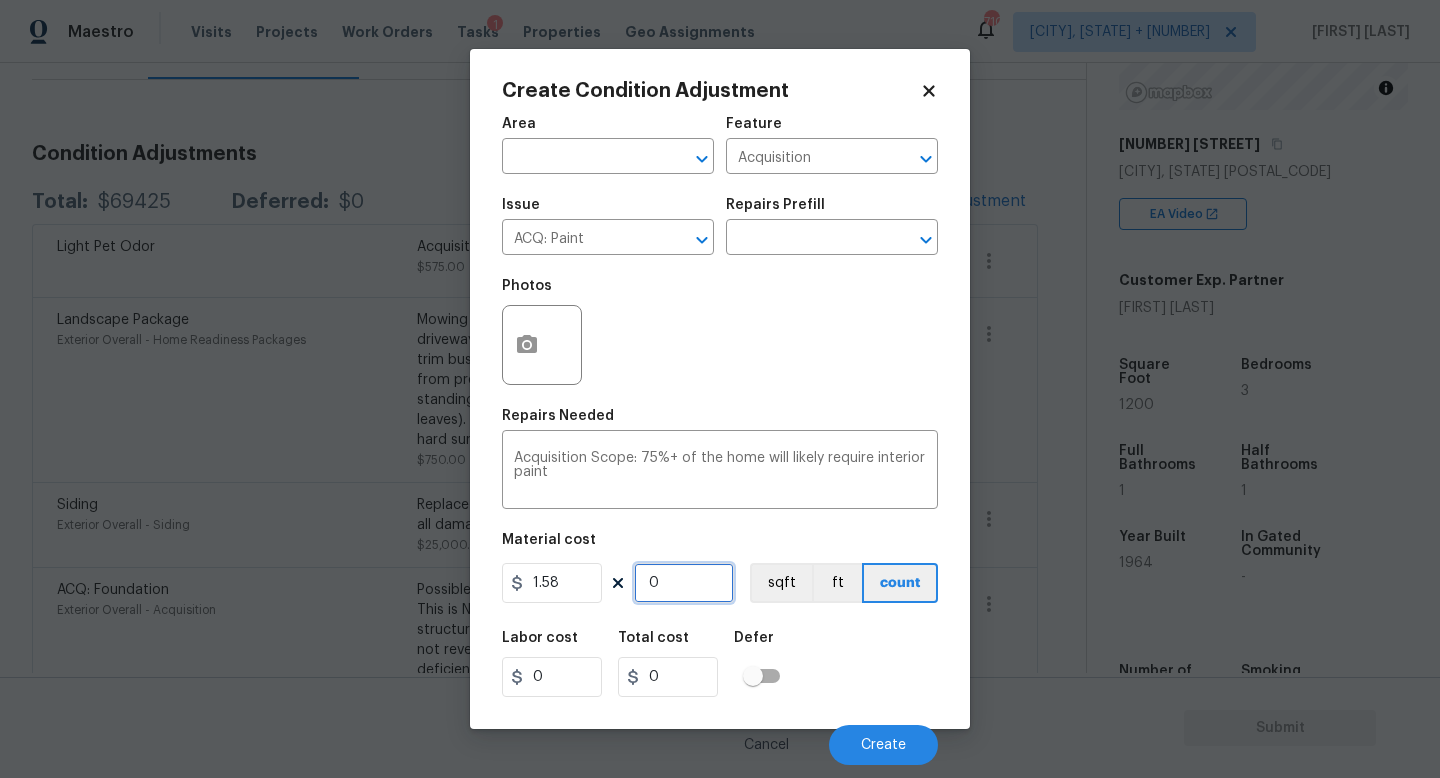 type on "1" 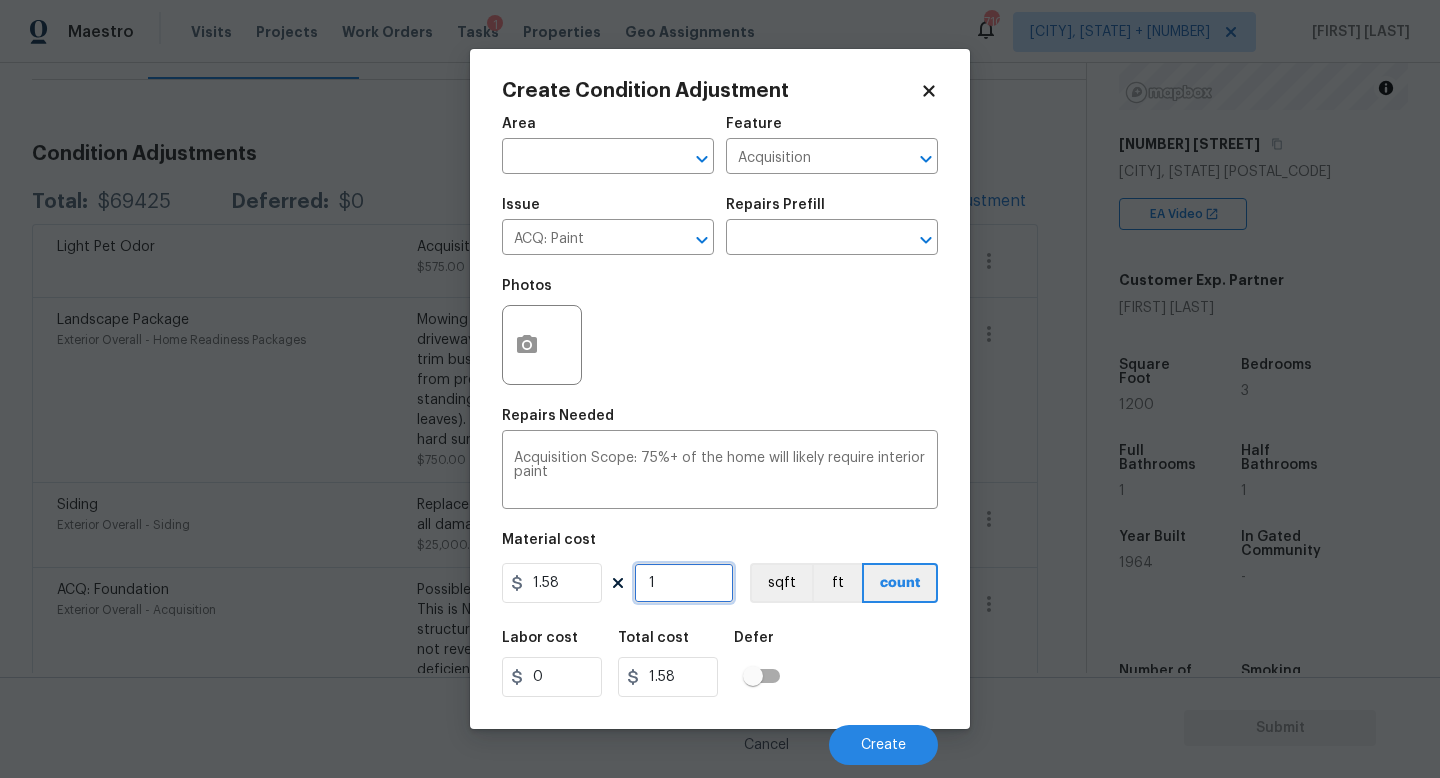 type on "12" 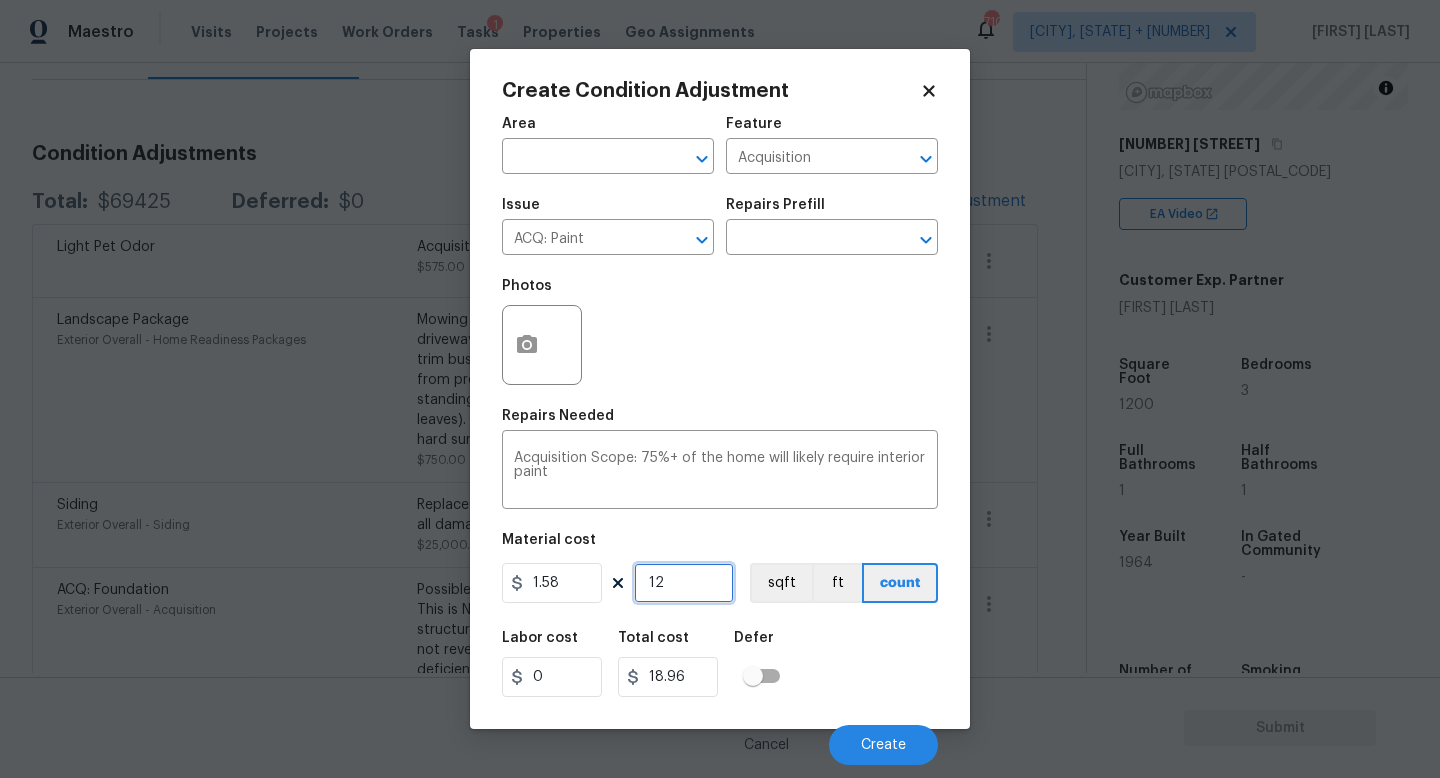 type on "120" 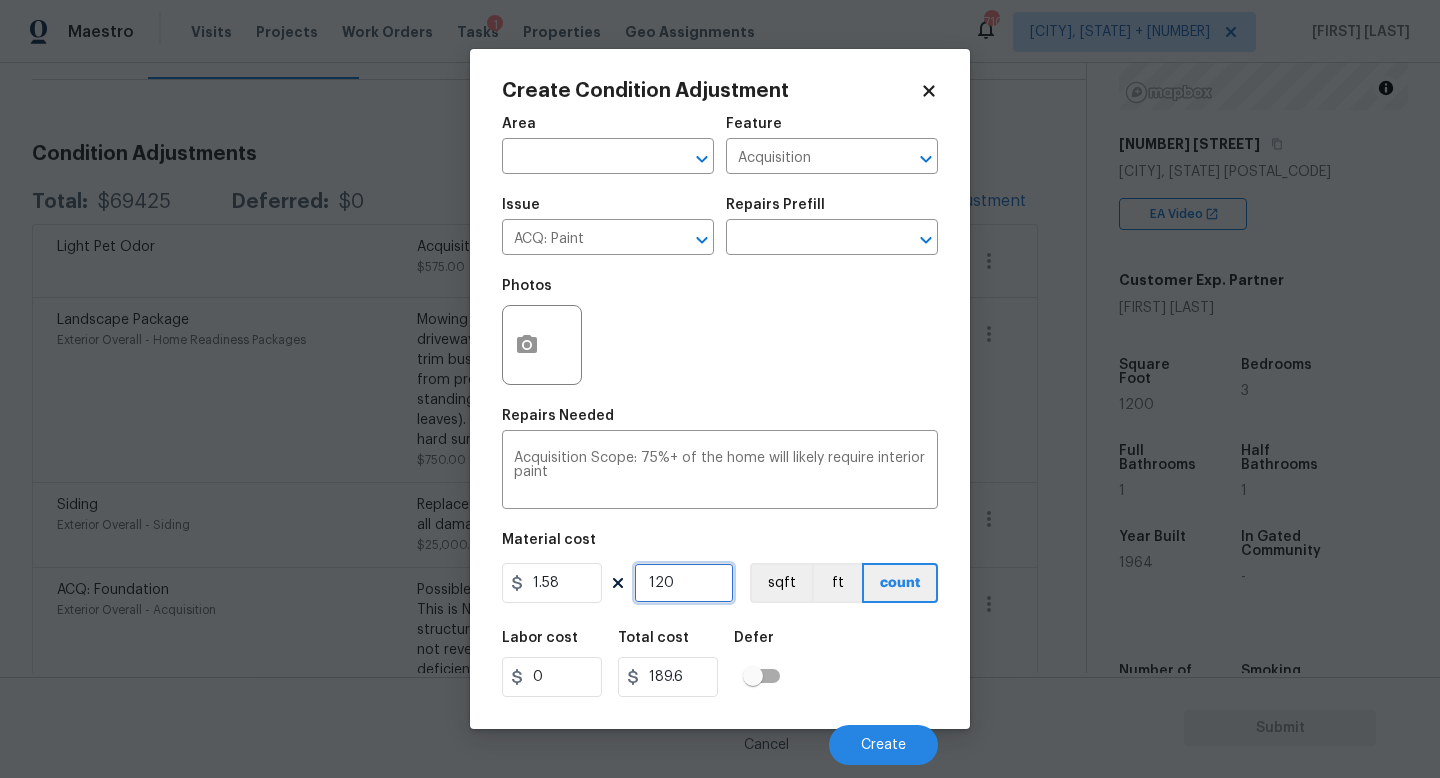 type on "1200" 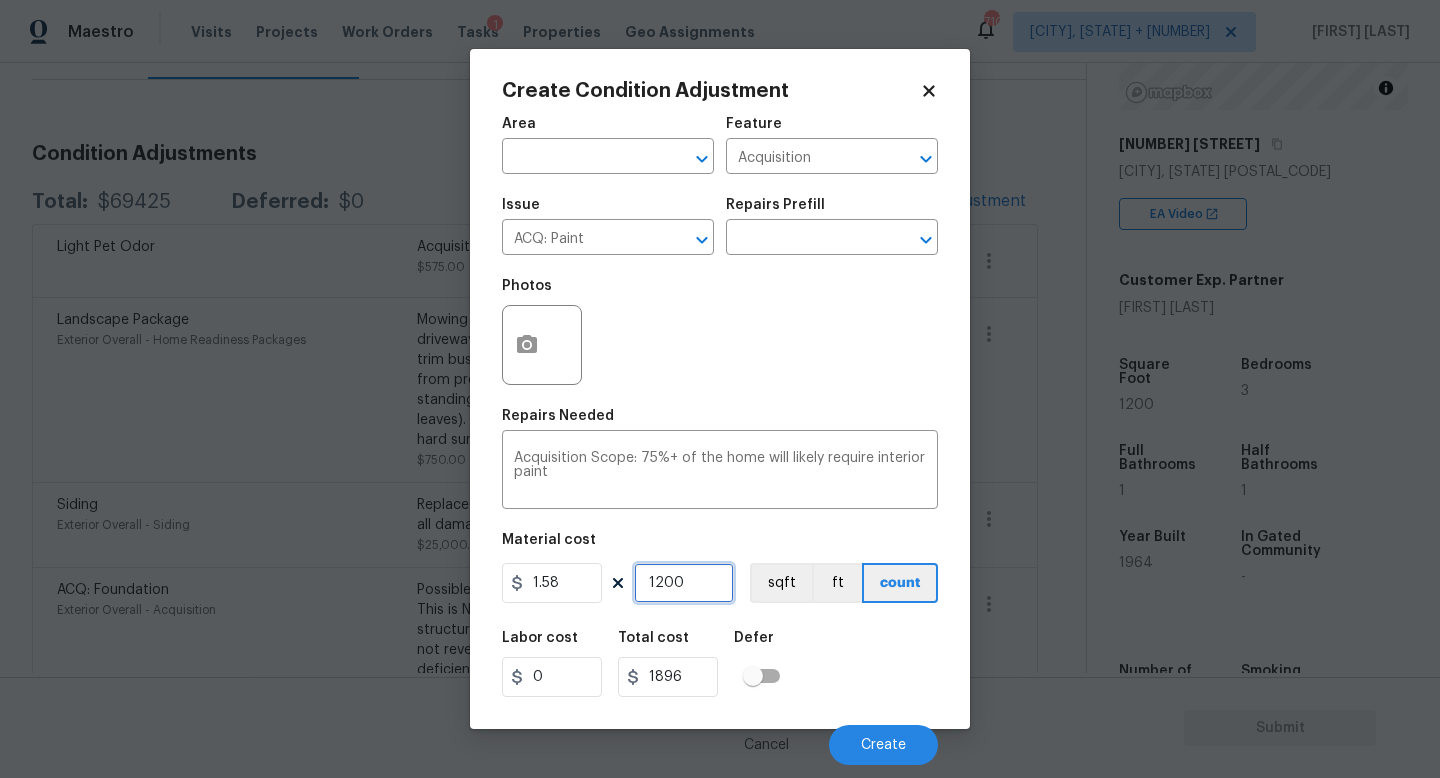 type on "1200" 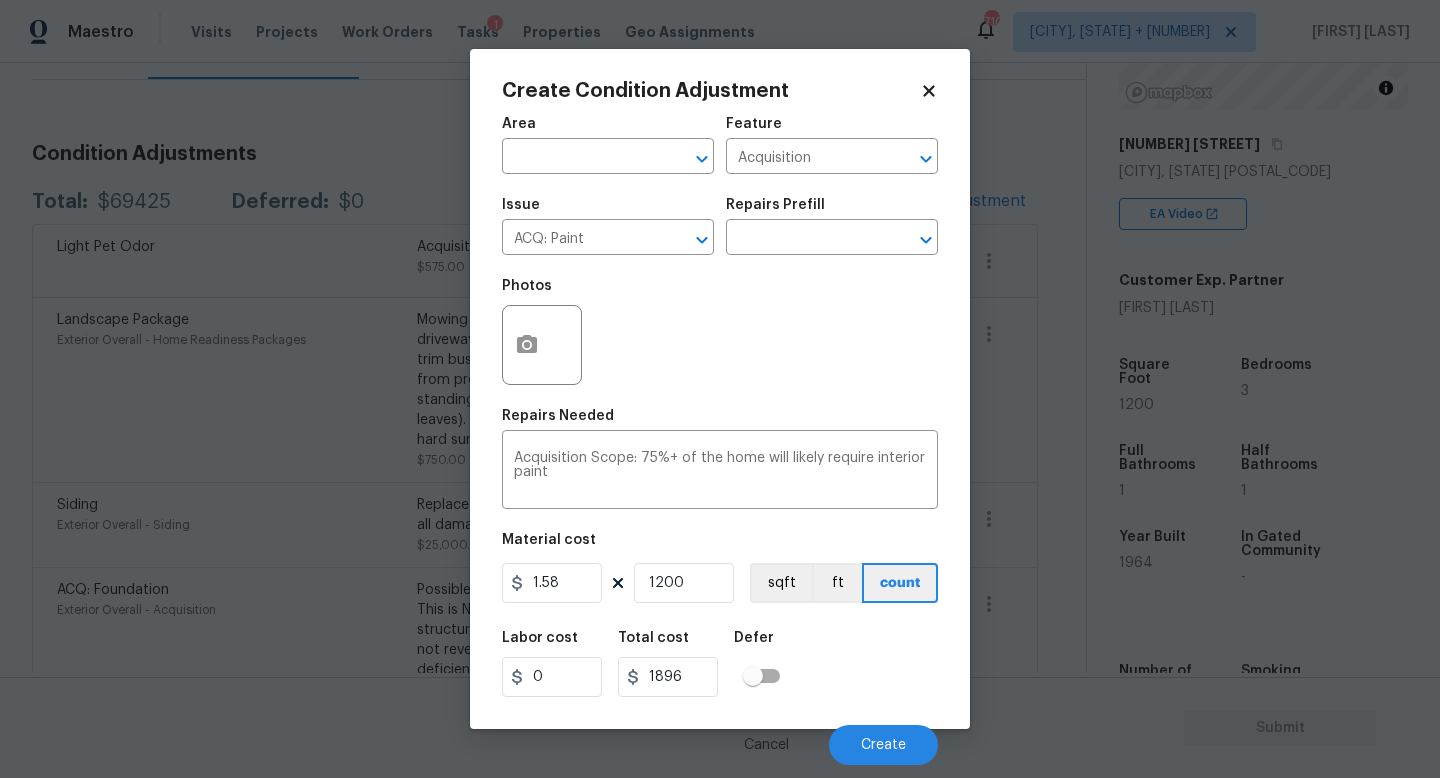 click at bounding box center [542, 345] 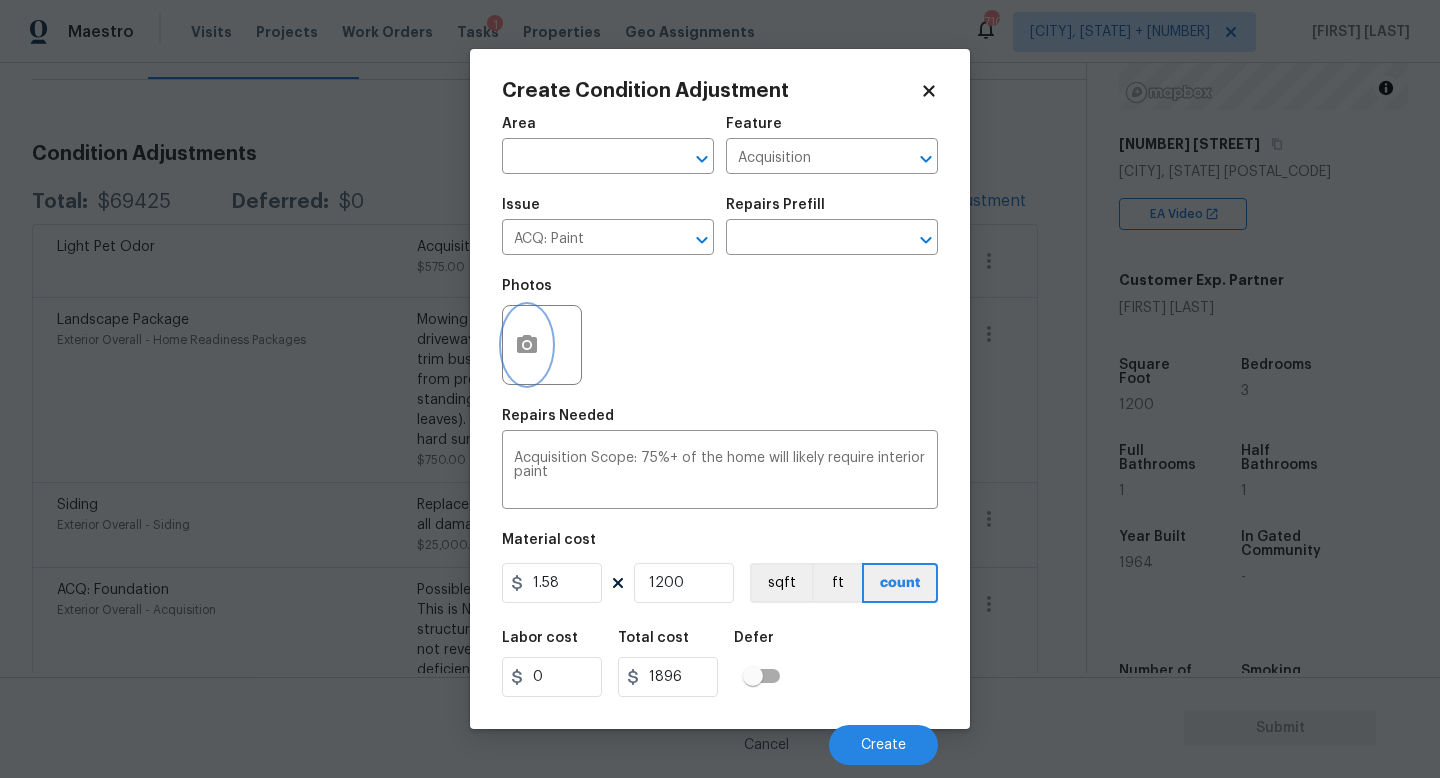 click at bounding box center (527, 345) 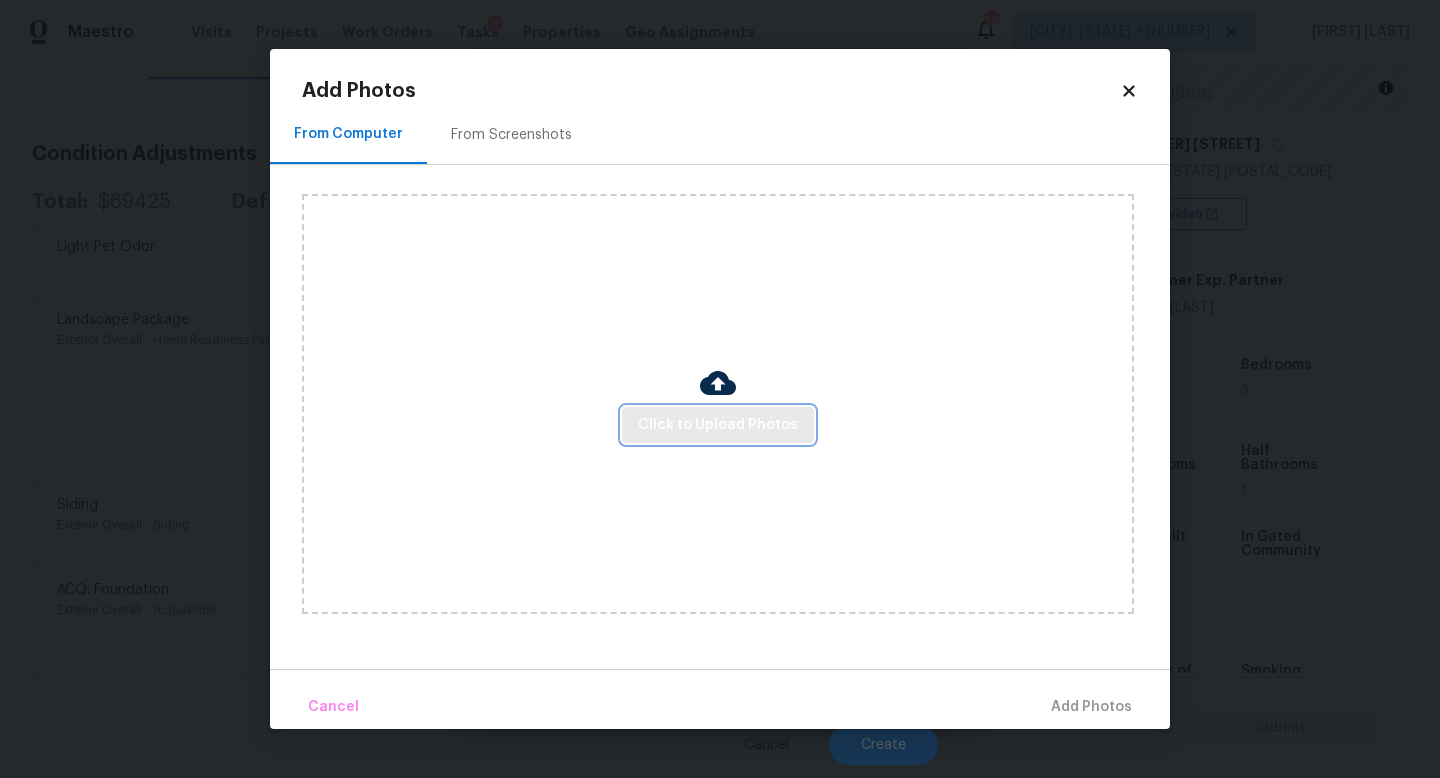click on "Click to Upload Photos" at bounding box center (718, 425) 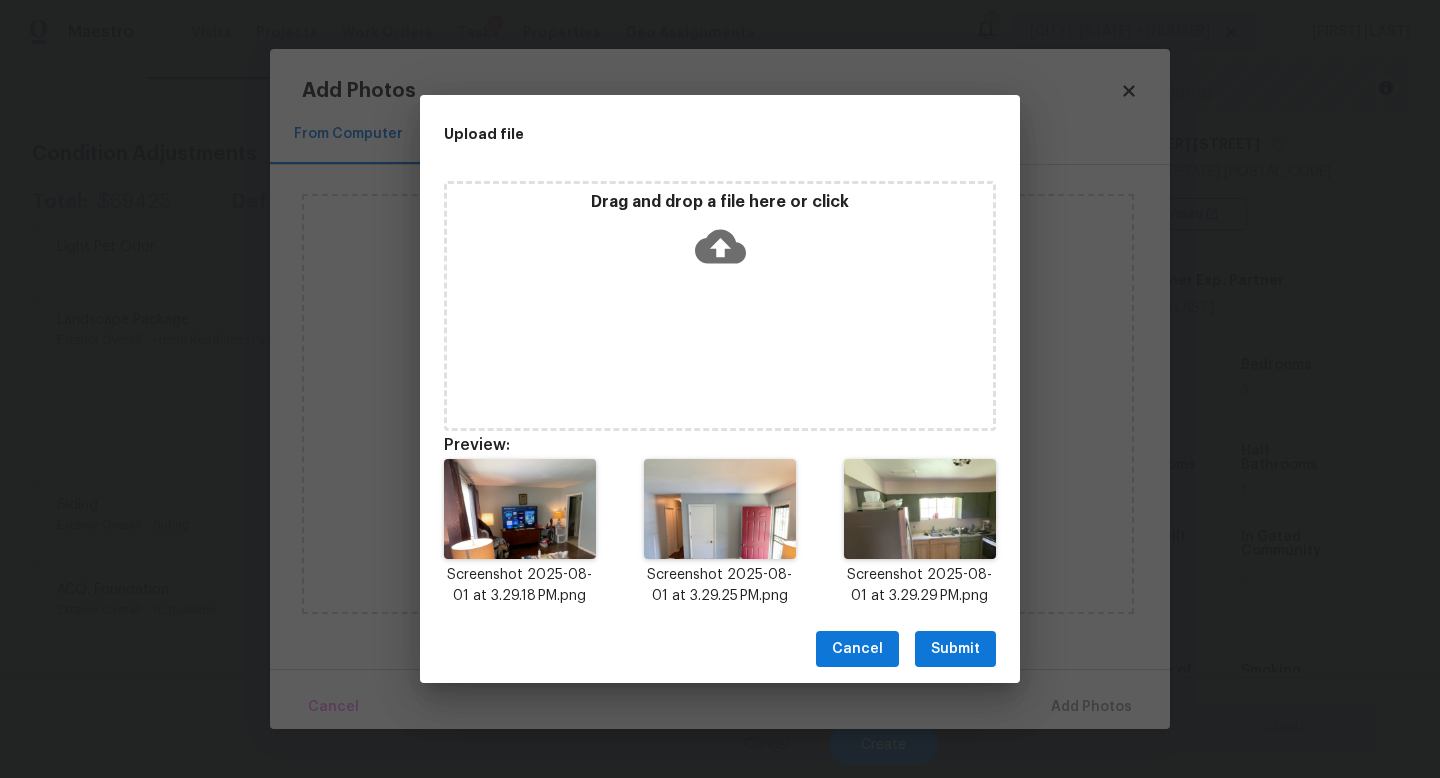 click on "Submit" at bounding box center [955, 649] 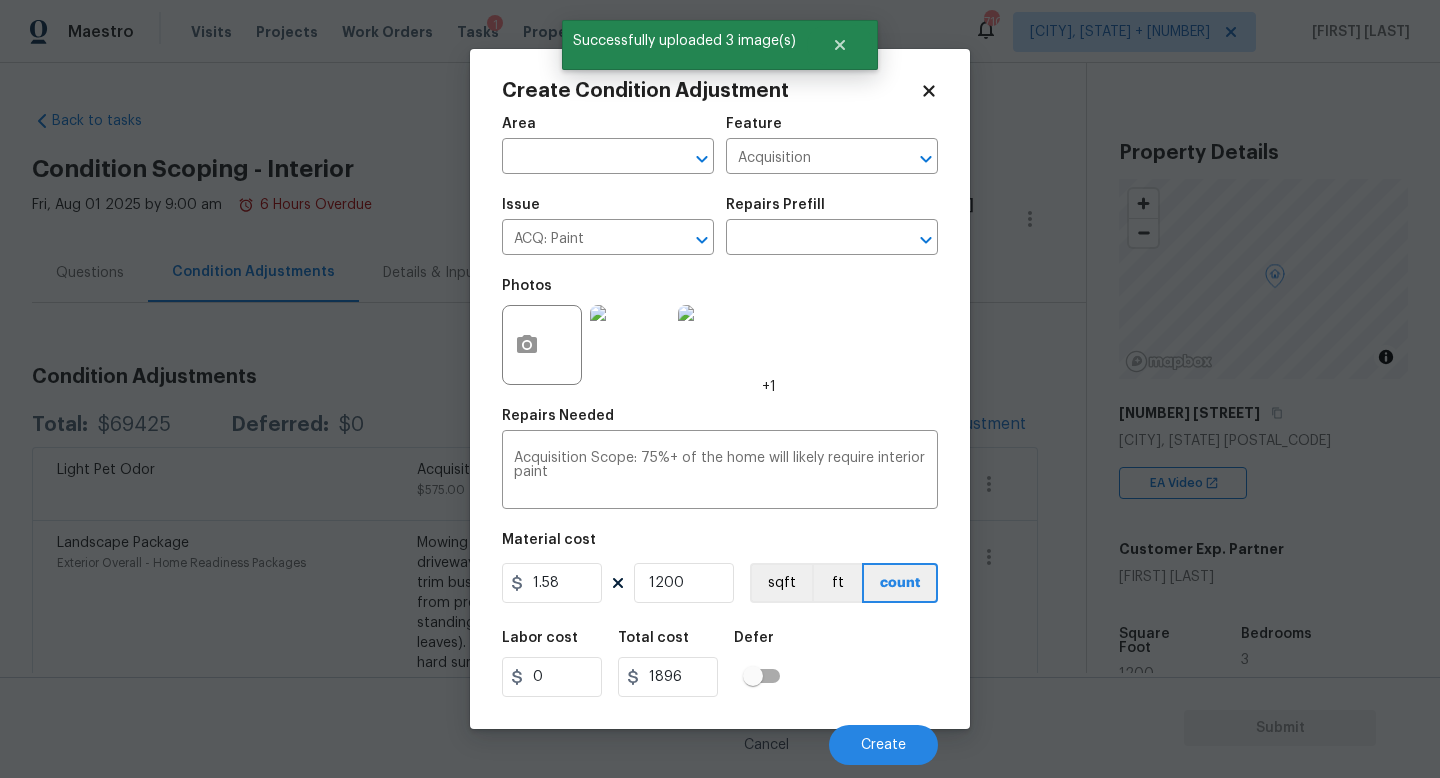 scroll, scrollTop: 0, scrollLeft: 0, axis: both 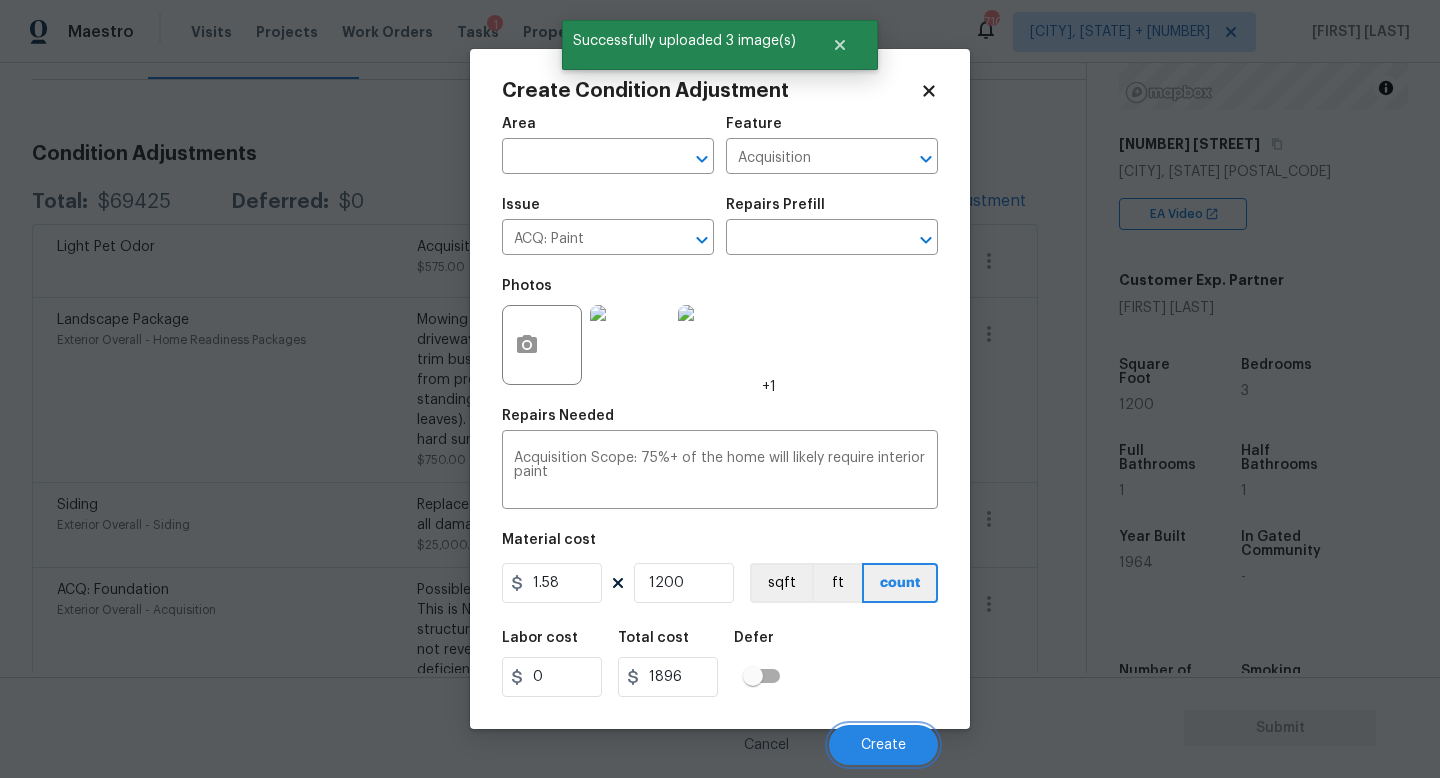 click on "Create" at bounding box center [883, 745] 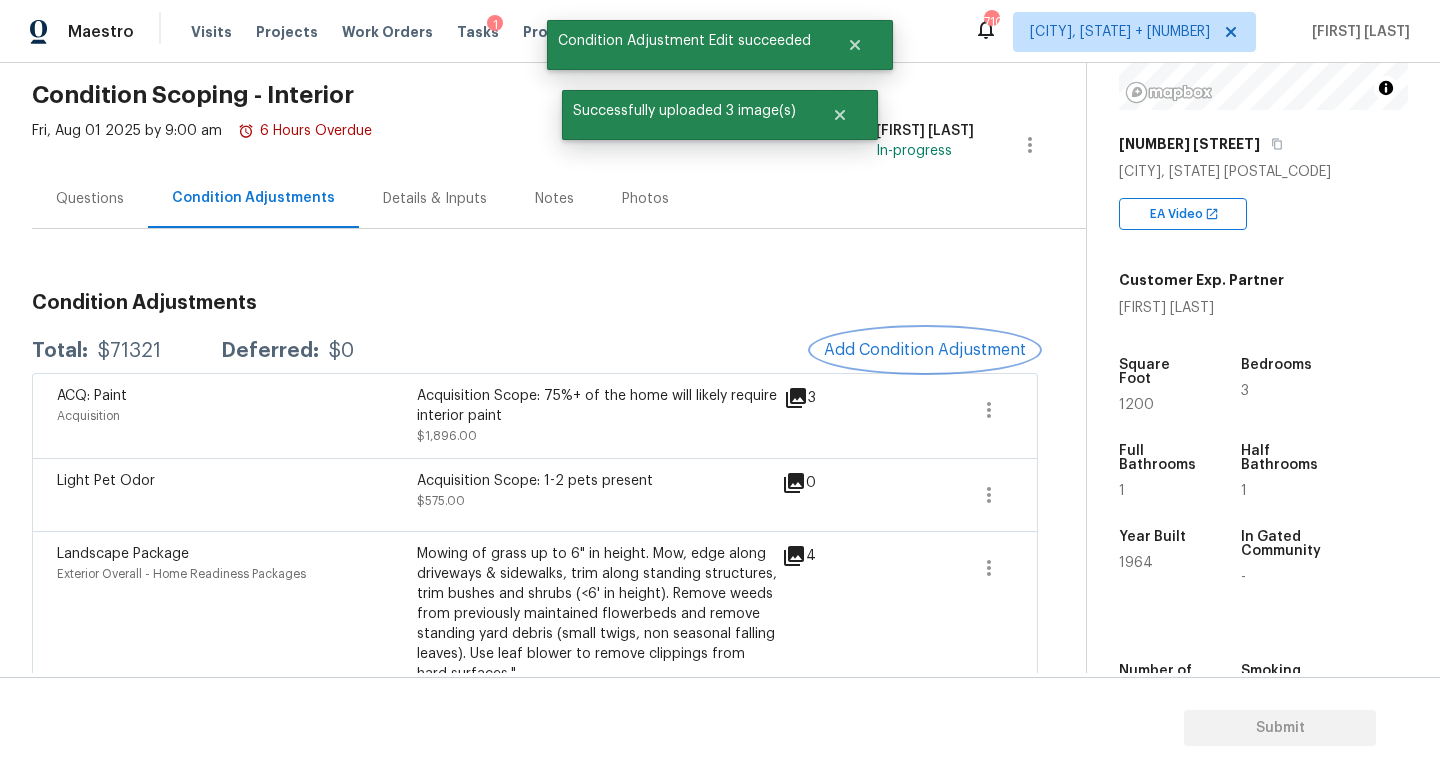 scroll, scrollTop: 0, scrollLeft: 0, axis: both 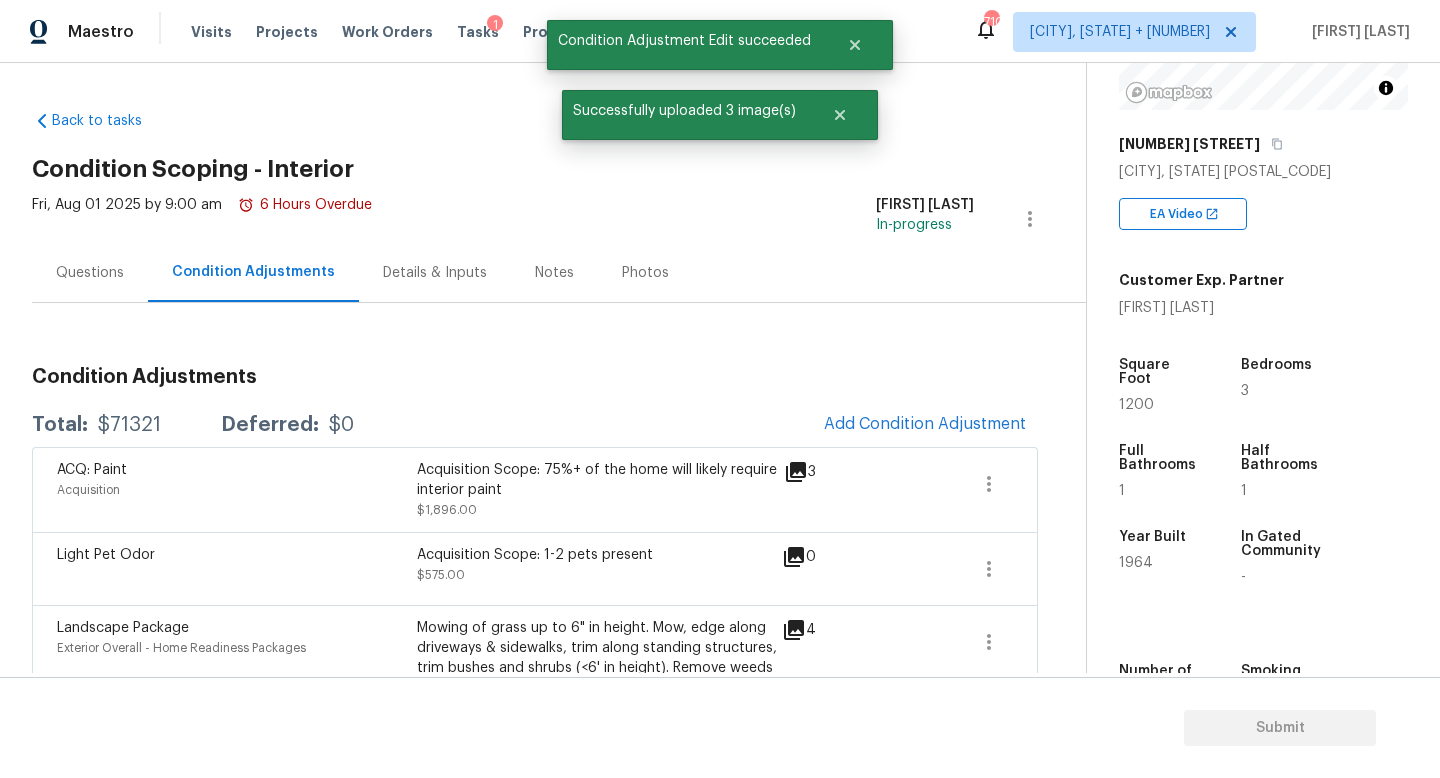 click on "Questions" at bounding box center (90, 273) 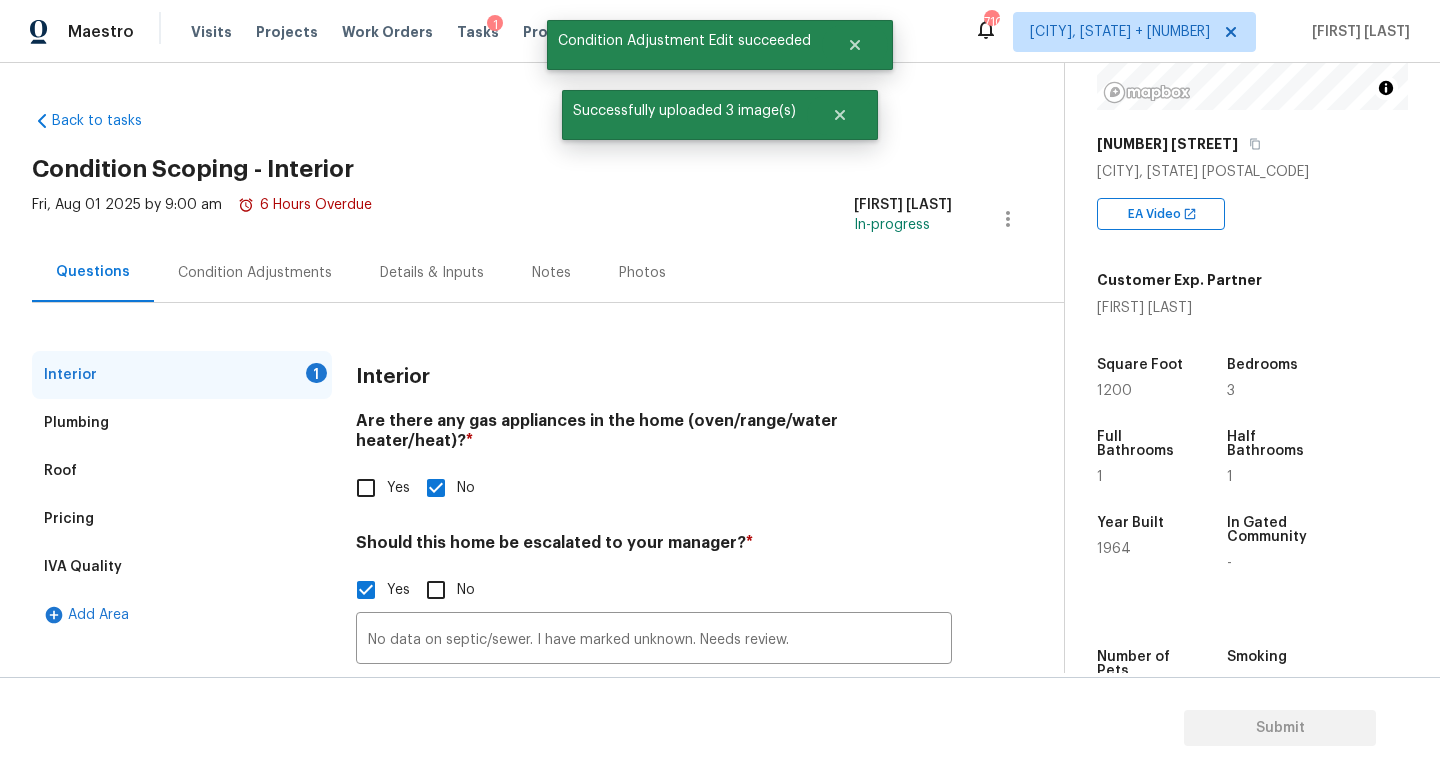 scroll, scrollTop: 137, scrollLeft: 0, axis: vertical 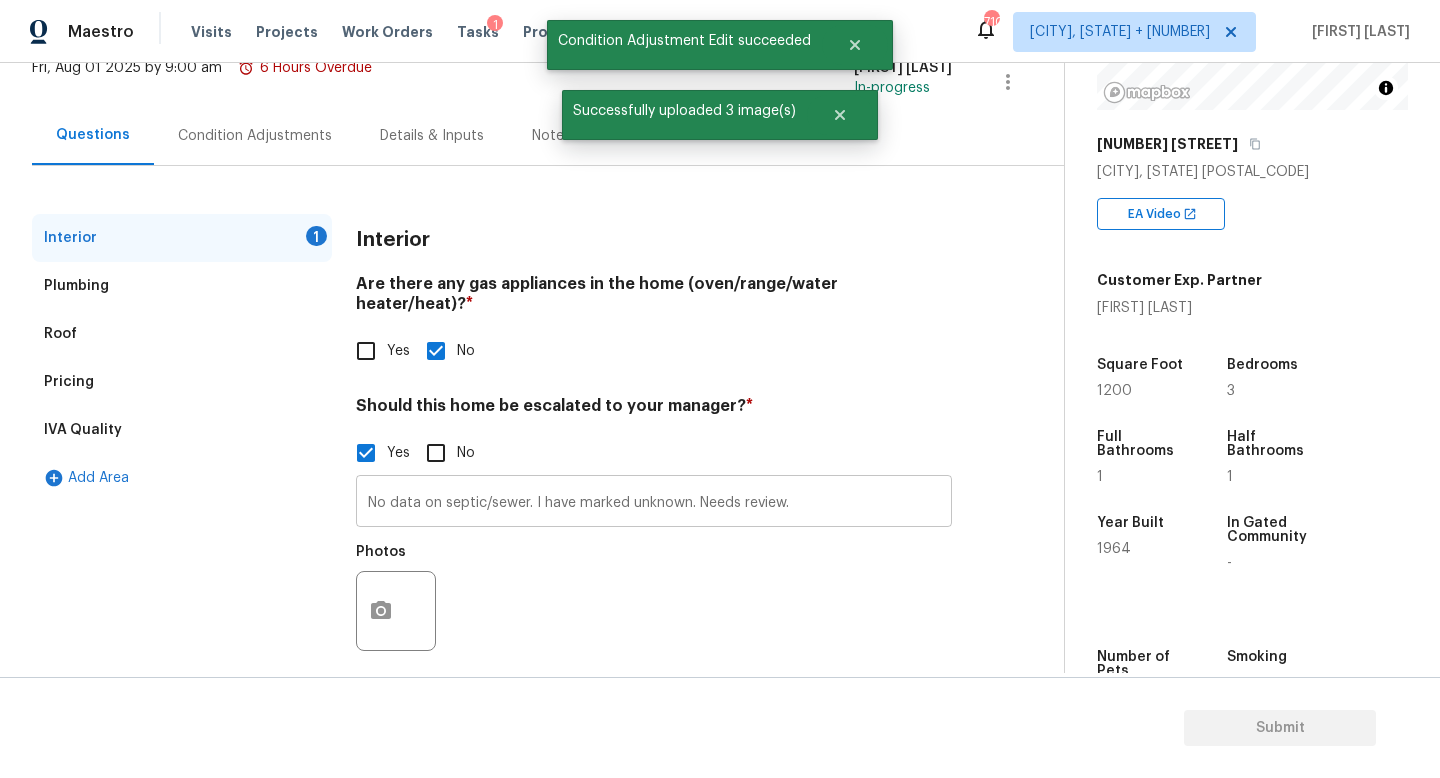 click on "No data on septic/sewer. I have marked unknown. Needs review." at bounding box center (654, 503) 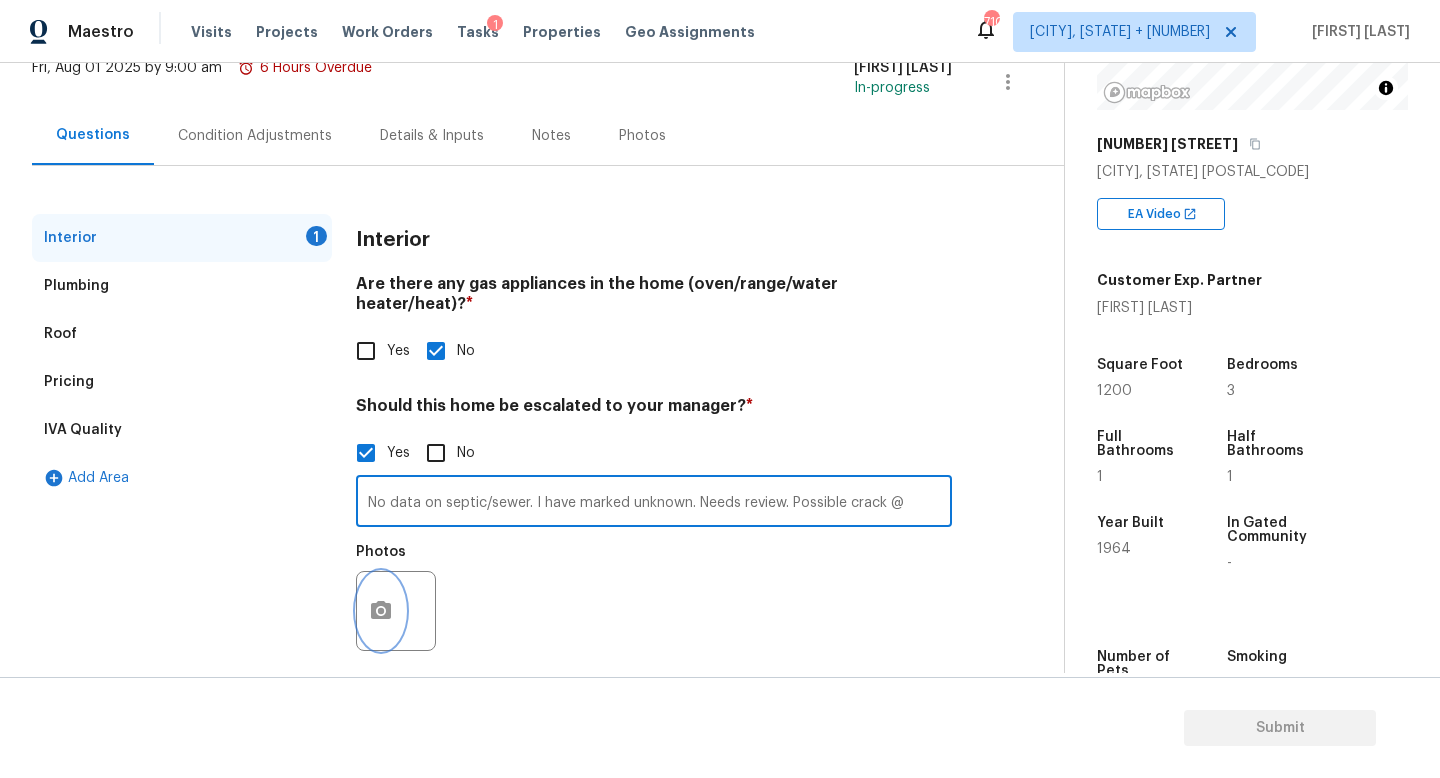 click at bounding box center [381, 611] 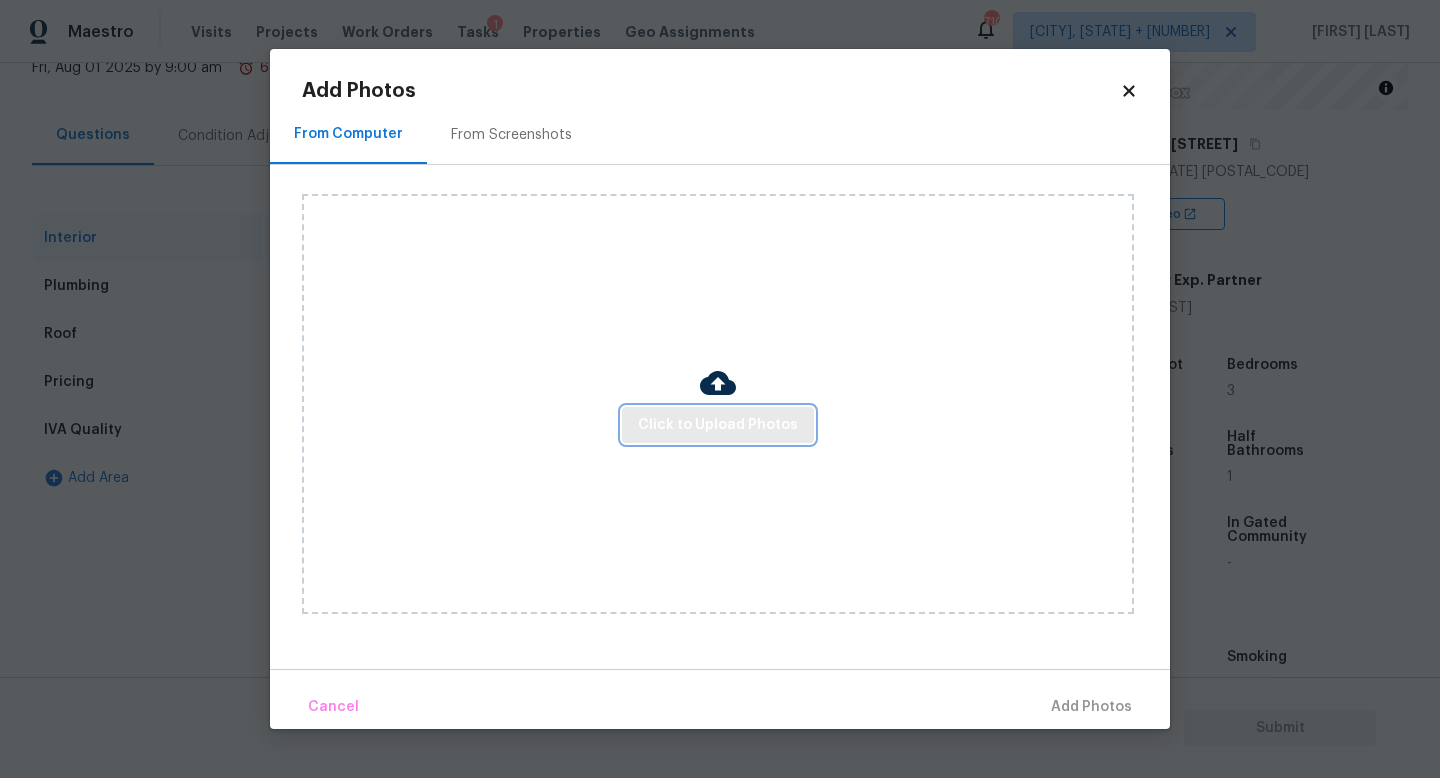 click on "Click to Upload Photos" at bounding box center [718, 425] 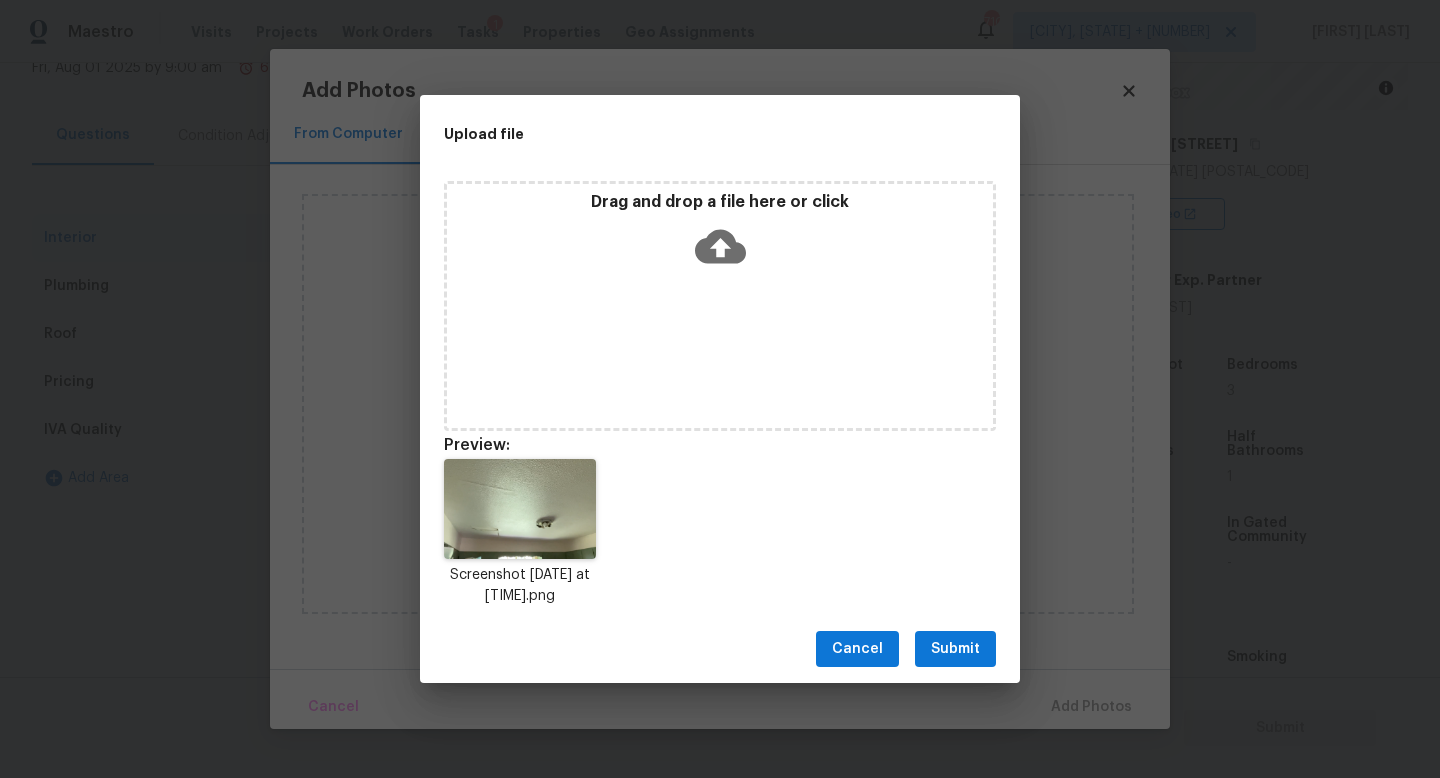 click on "Submit" at bounding box center [955, 649] 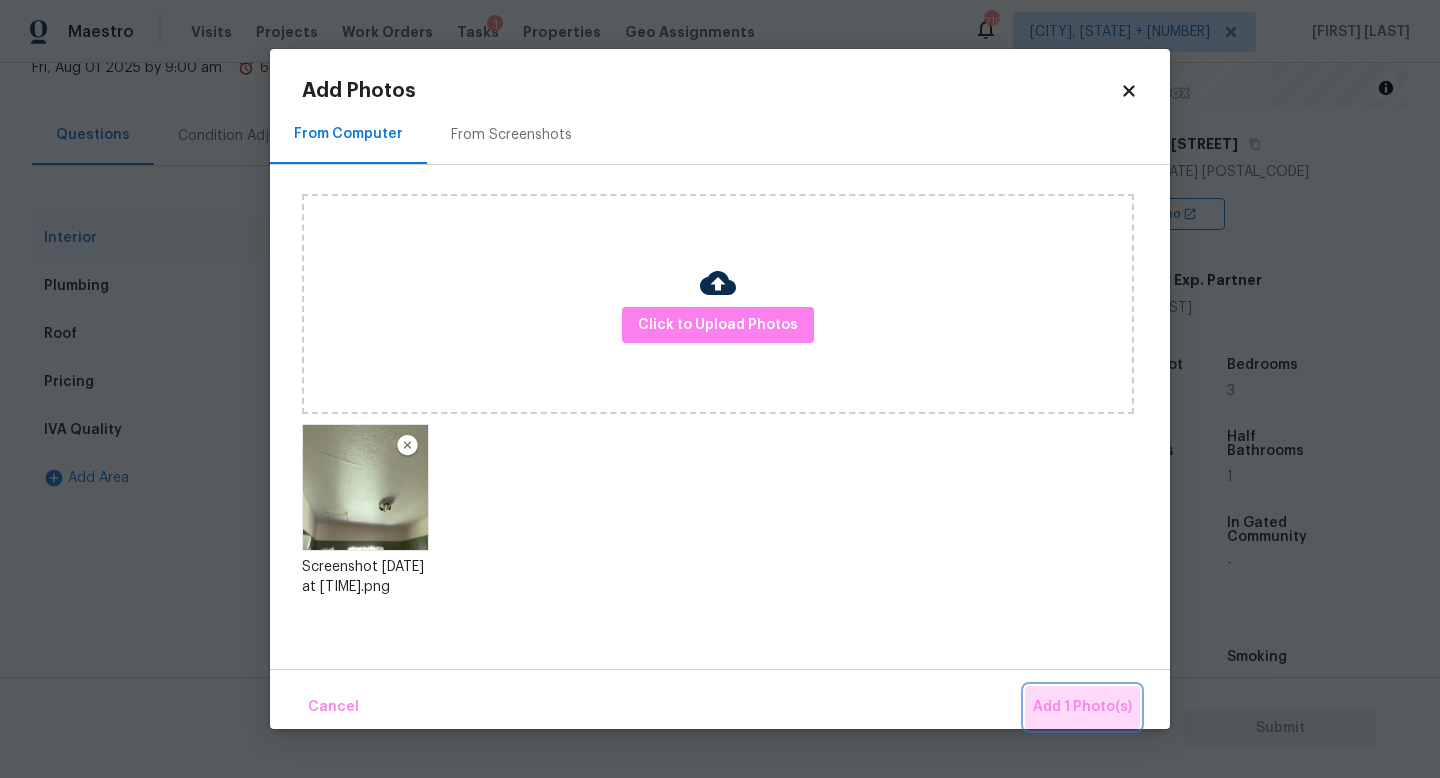 click on "Add 1 Photo(s)" at bounding box center [1082, 707] 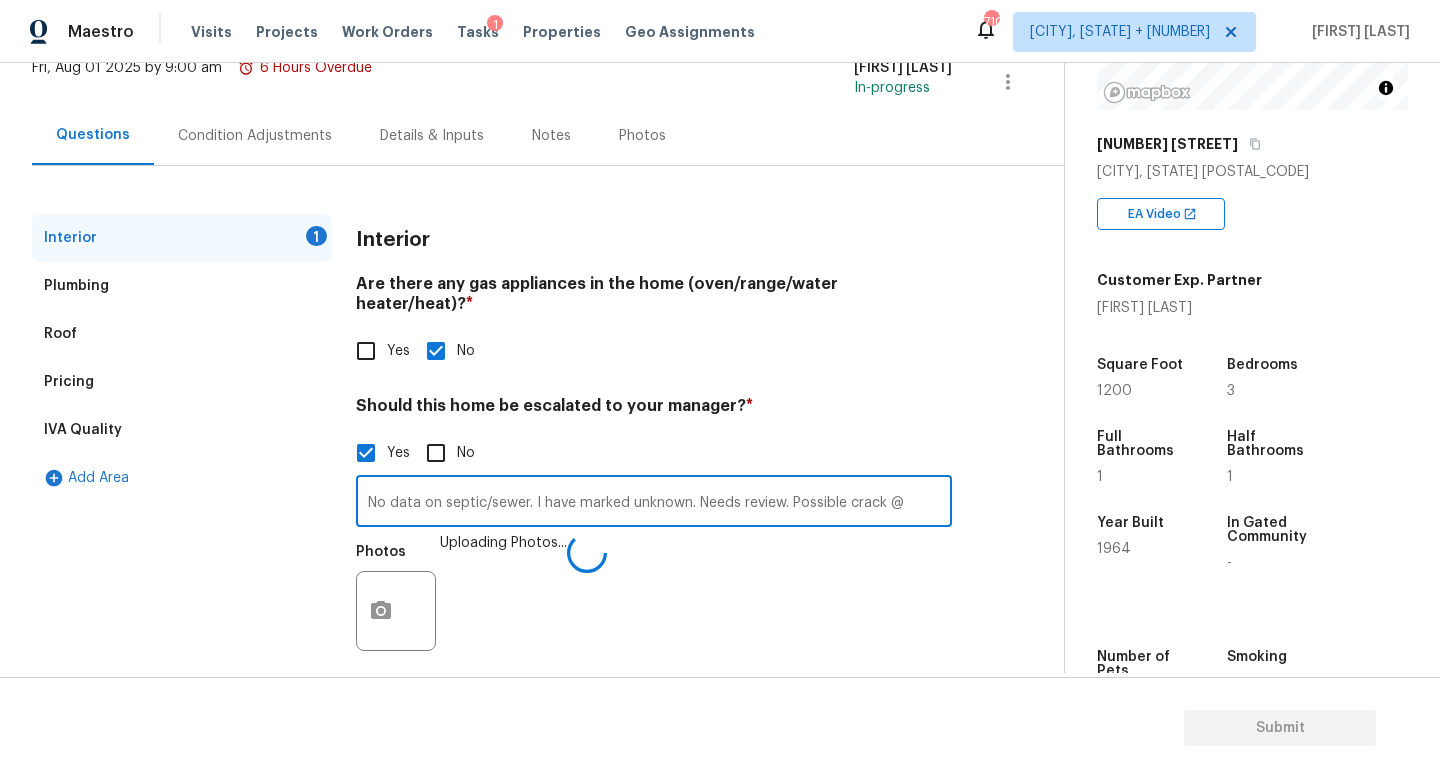 click on "No data on septic/sewer. I have marked unknown. Needs review. Possible crack @" at bounding box center (654, 503) 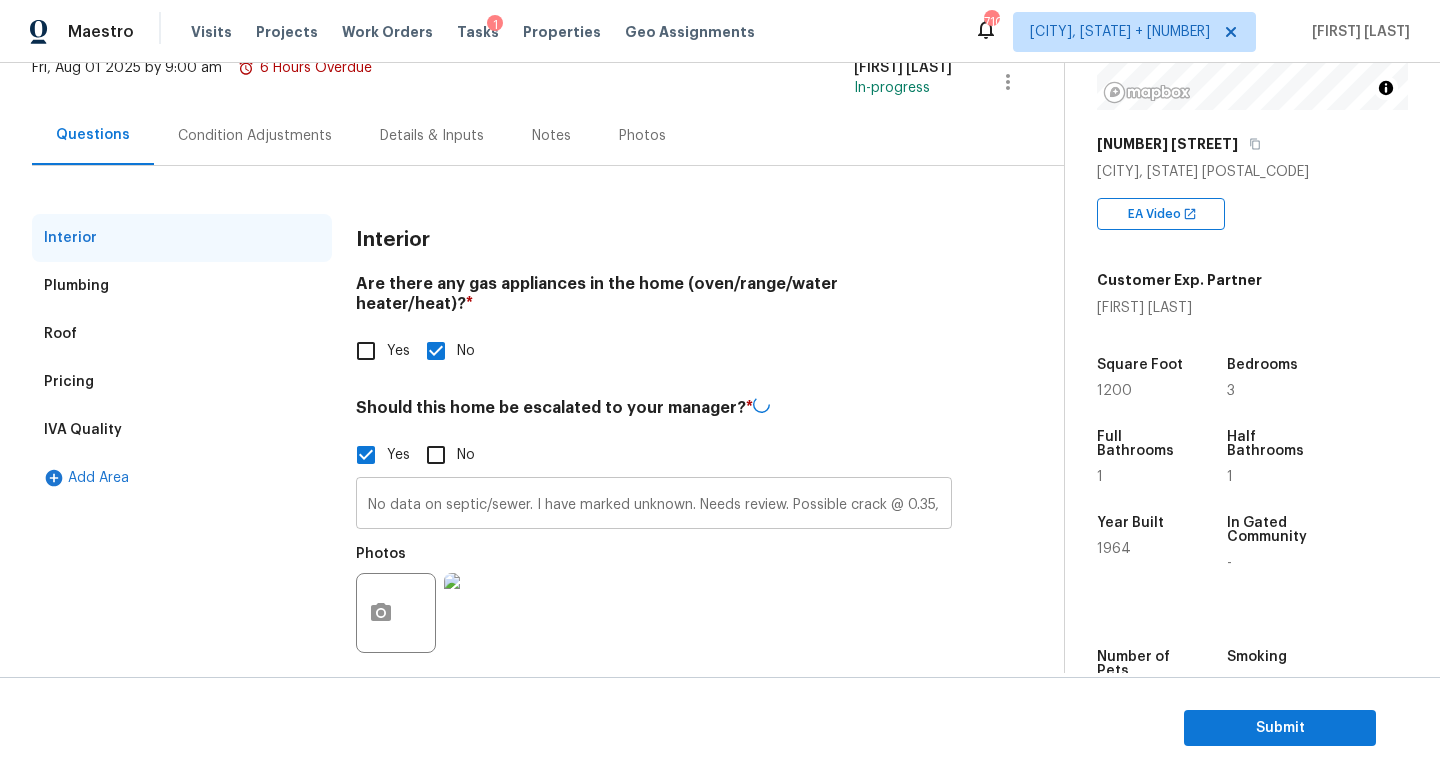 scroll, scrollTop: 0, scrollLeft: 0, axis: both 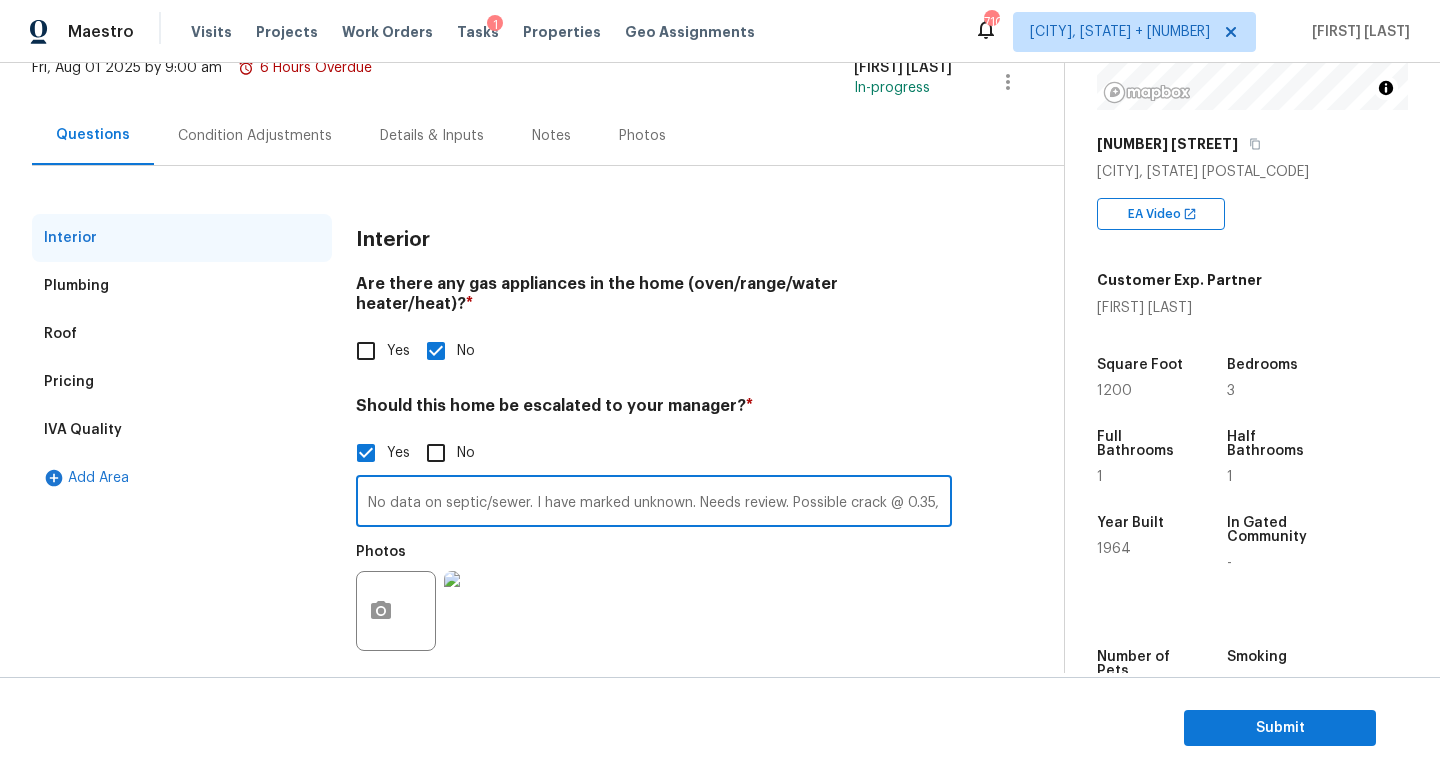 click on "No data on septic/sewer. I have marked unknown. Needs review. Possible crack @ 0.35," at bounding box center (654, 503) 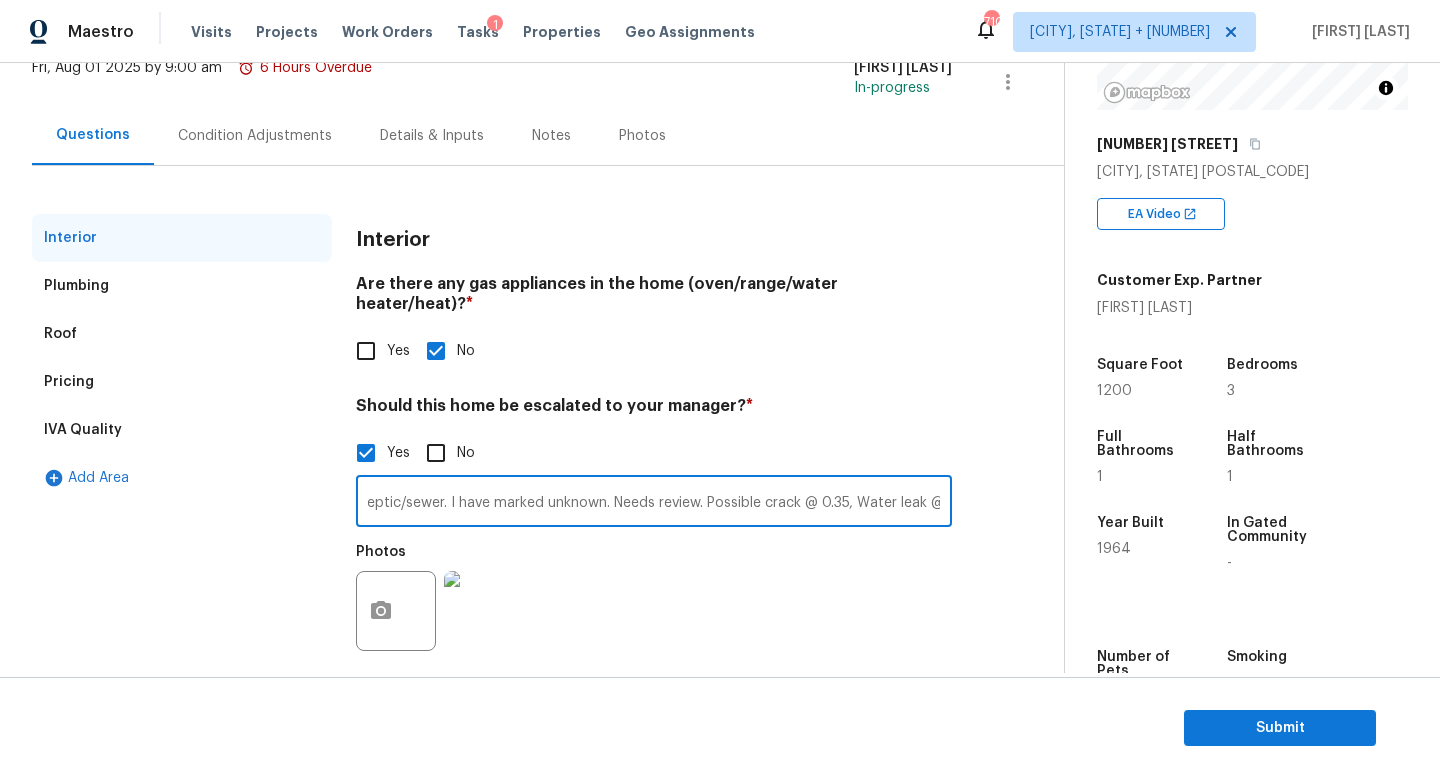 scroll, scrollTop: 0, scrollLeft: 90, axis: horizontal 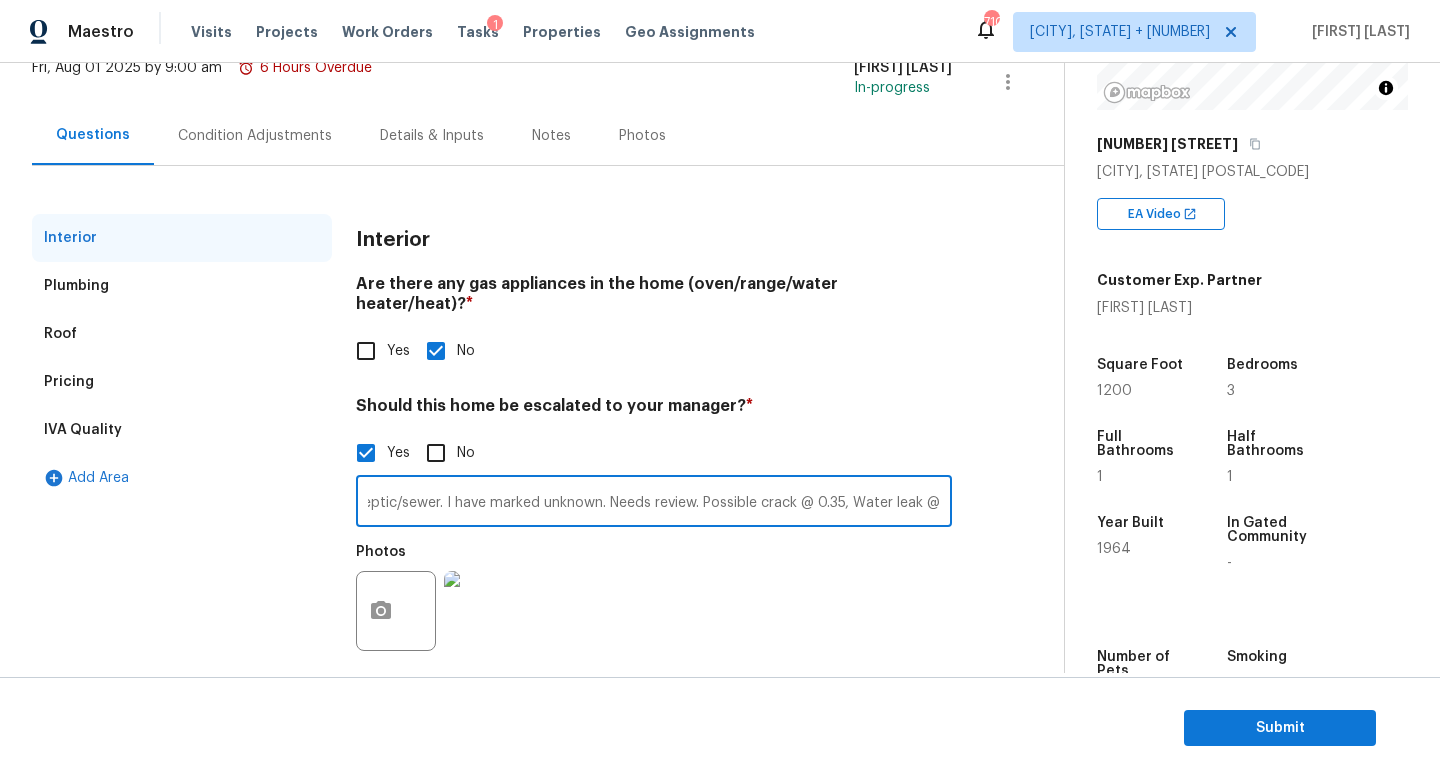 click on "No data on septic/sewer. I have marked unknown. Needs review. Possible crack @ 0.35, Water leak @" at bounding box center [654, 503] 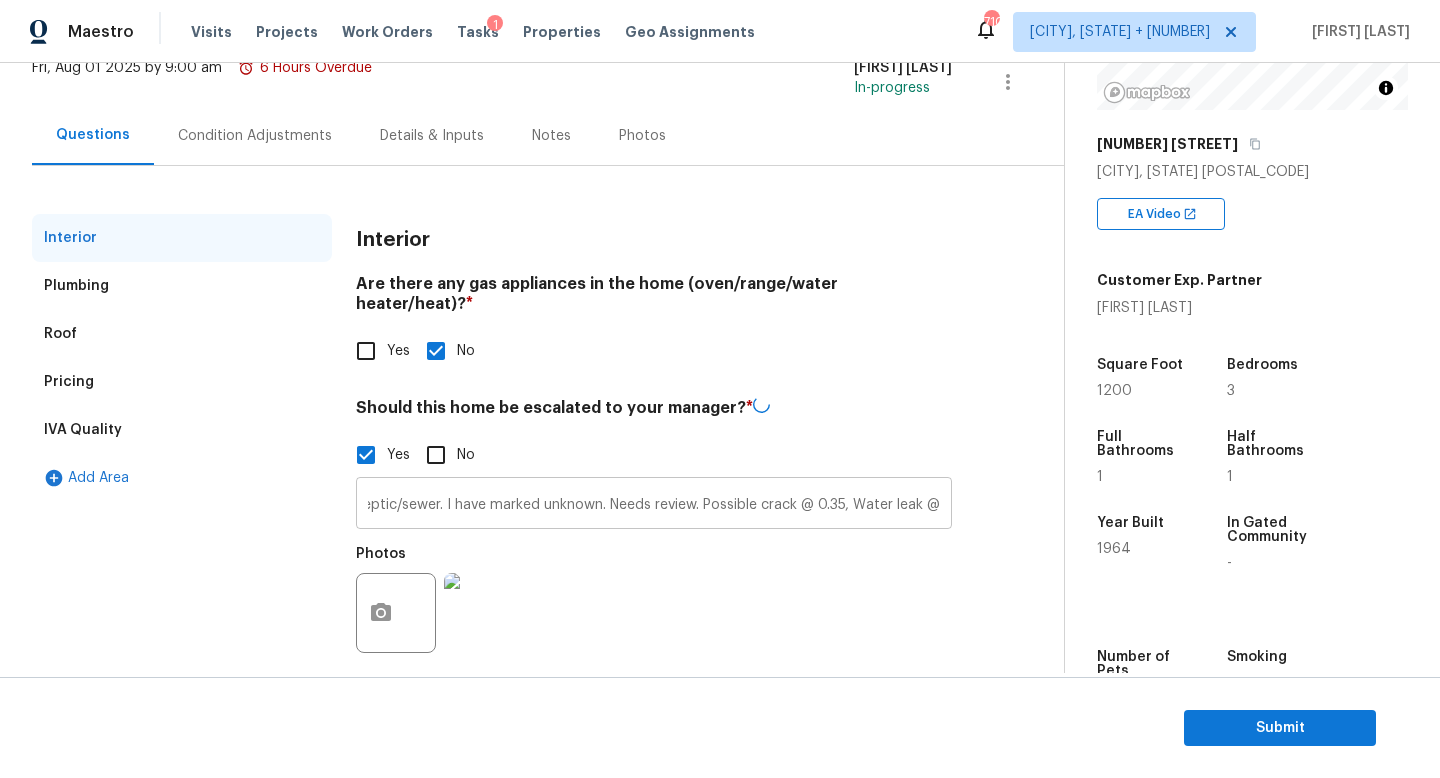 scroll, scrollTop: 0, scrollLeft: 0, axis: both 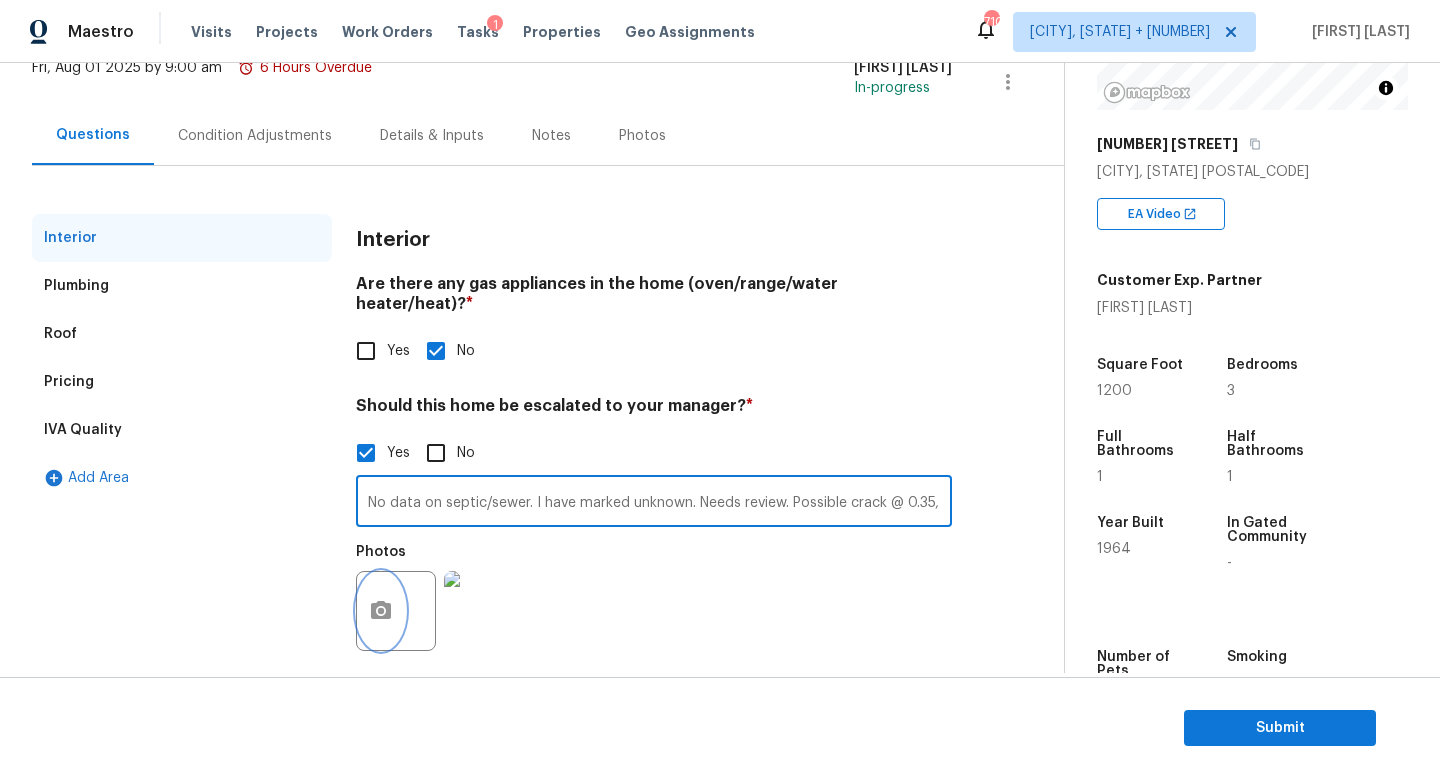 click at bounding box center [381, 611] 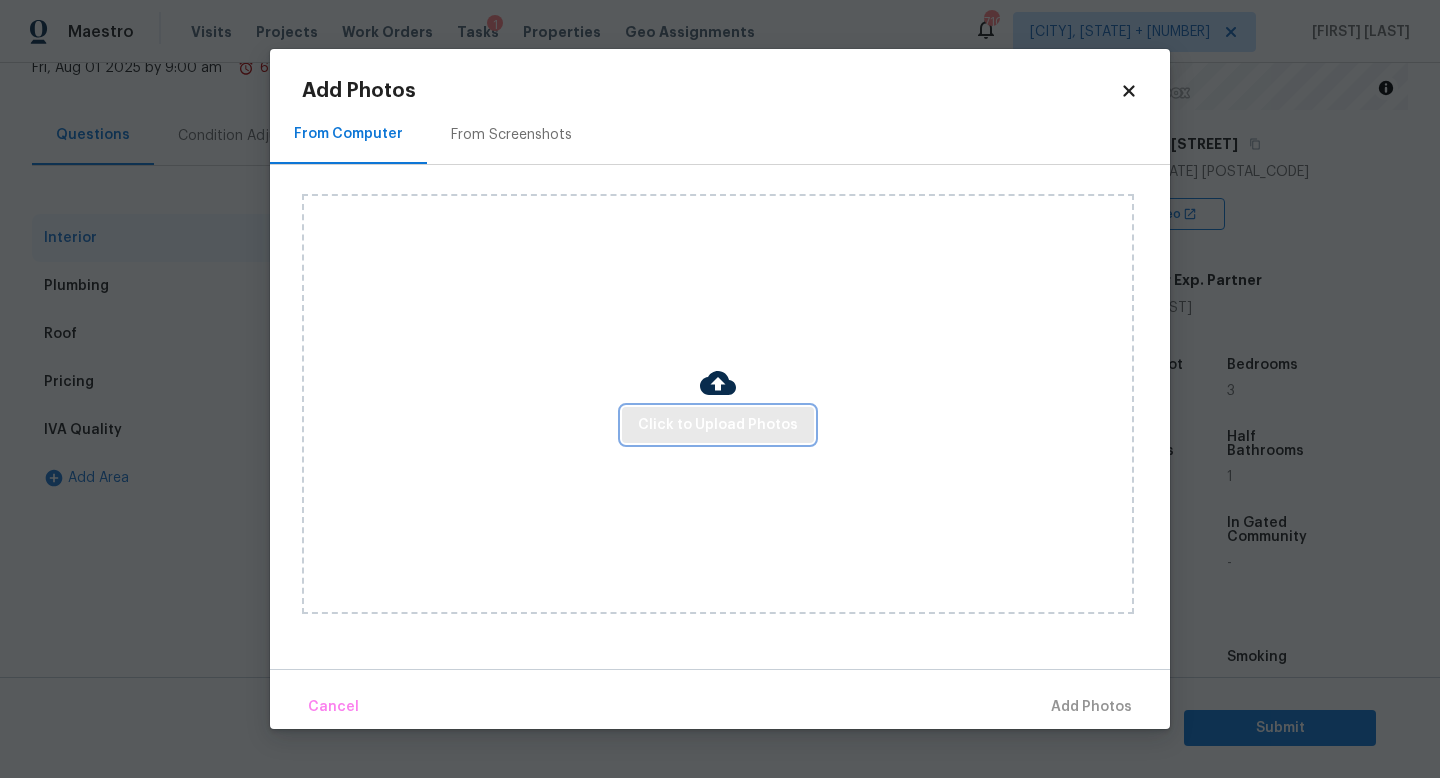 click on "Click to Upload Photos" at bounding box center (718, 425) 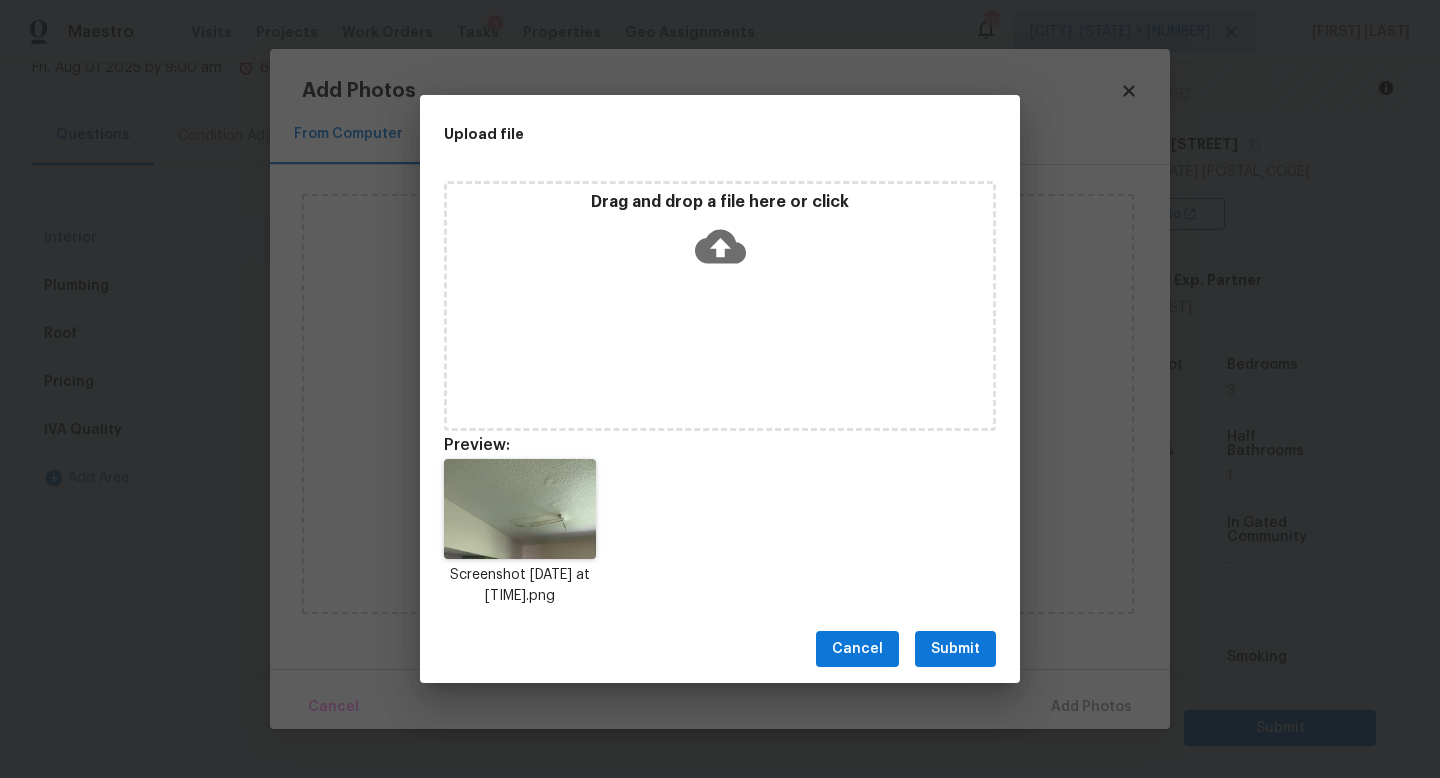 click on "Submit" at bounding box center [955, 649] 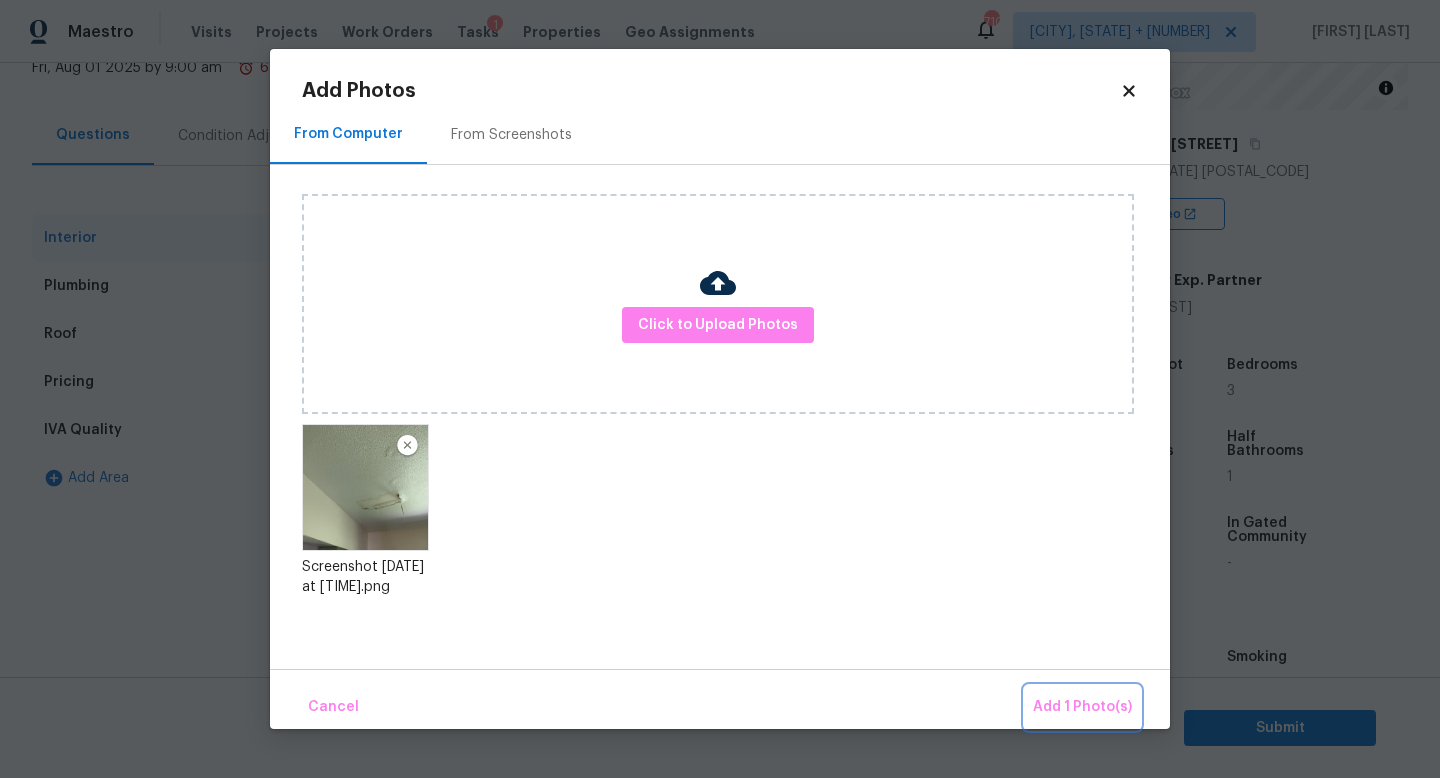 click on "Add 1 Photo(s)" at bounding box center [1082, 707] 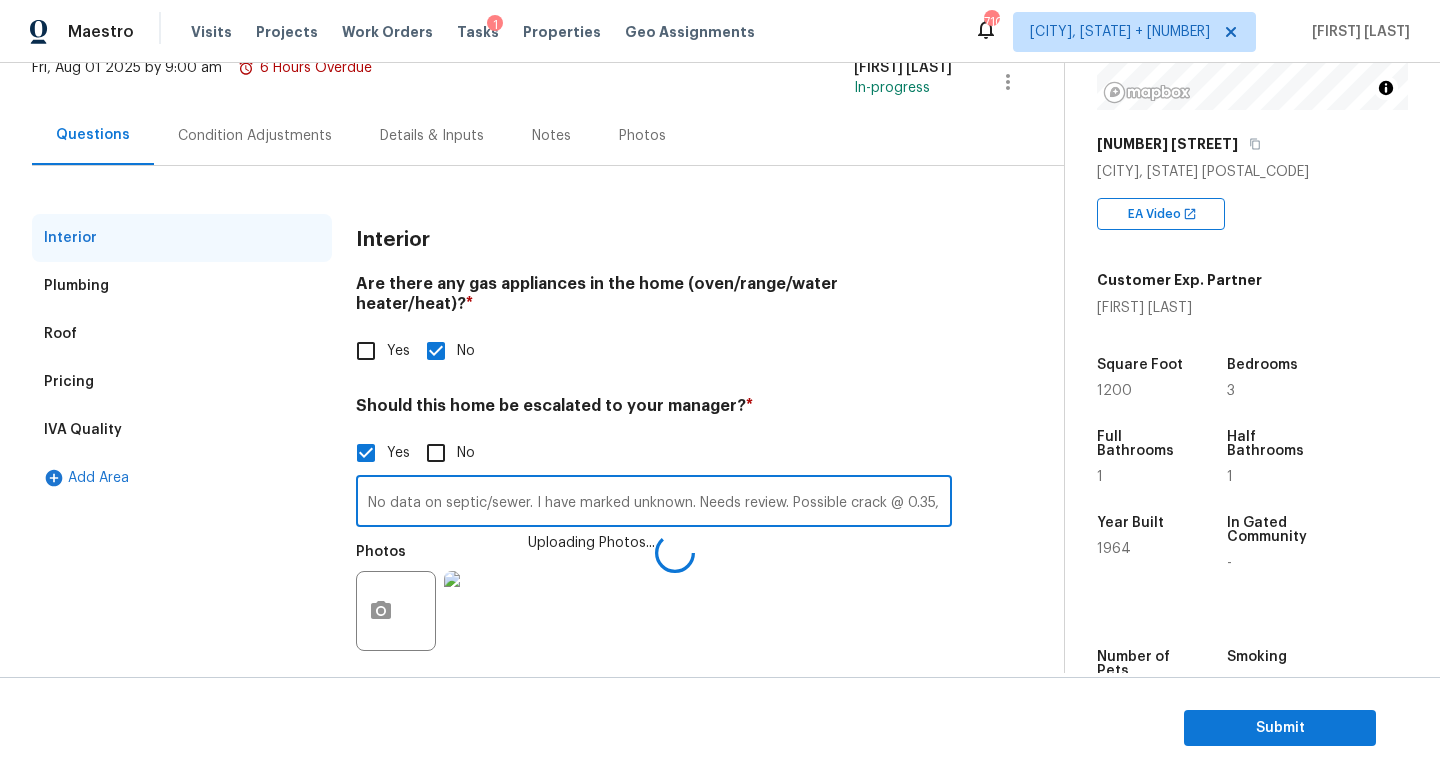click on "No data on septic/sewer. I have marked unknown. Needs review. Possible crack @ 0.35, Water leak @" at bounding box center [654, 503] 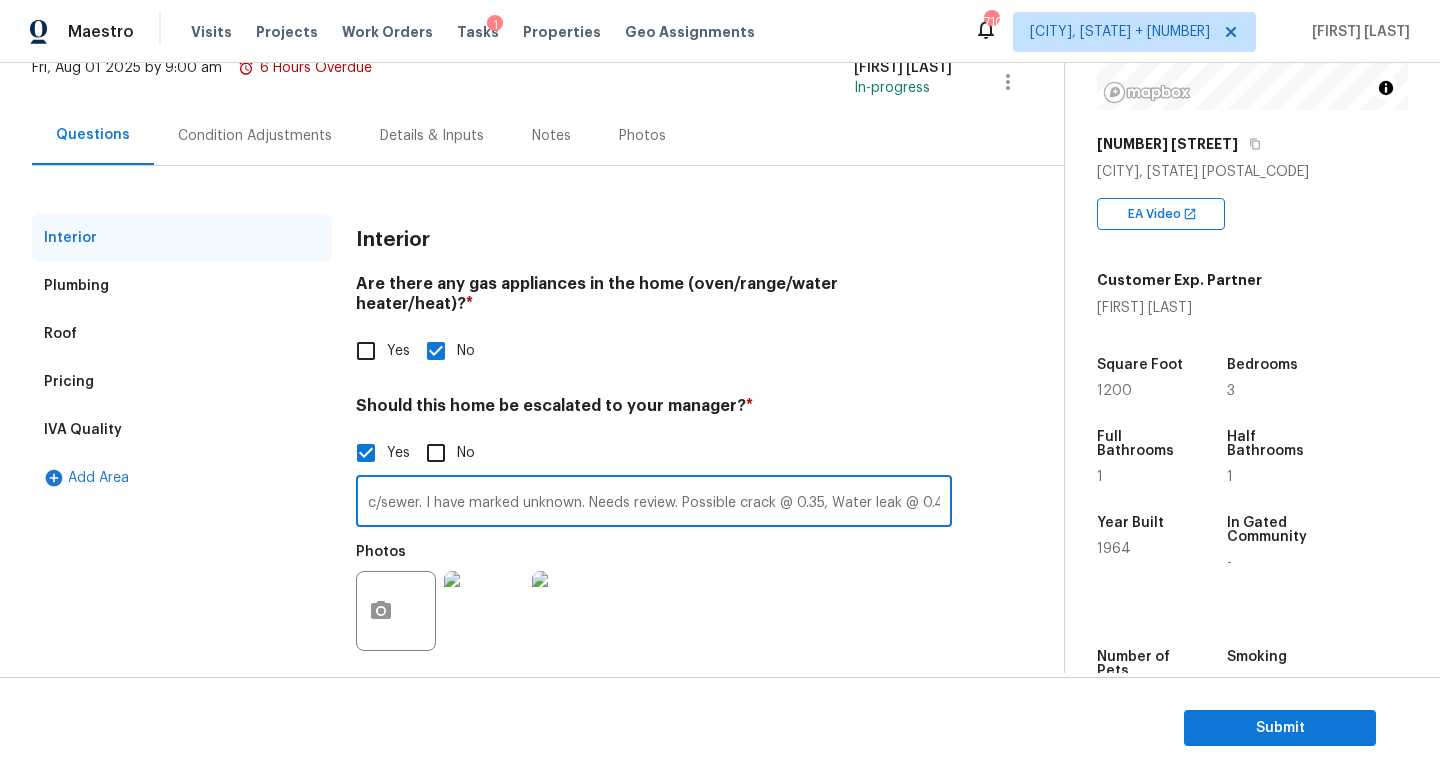 scroll, scrollTop: 0, scrollLeft: 120, axis: horizontal 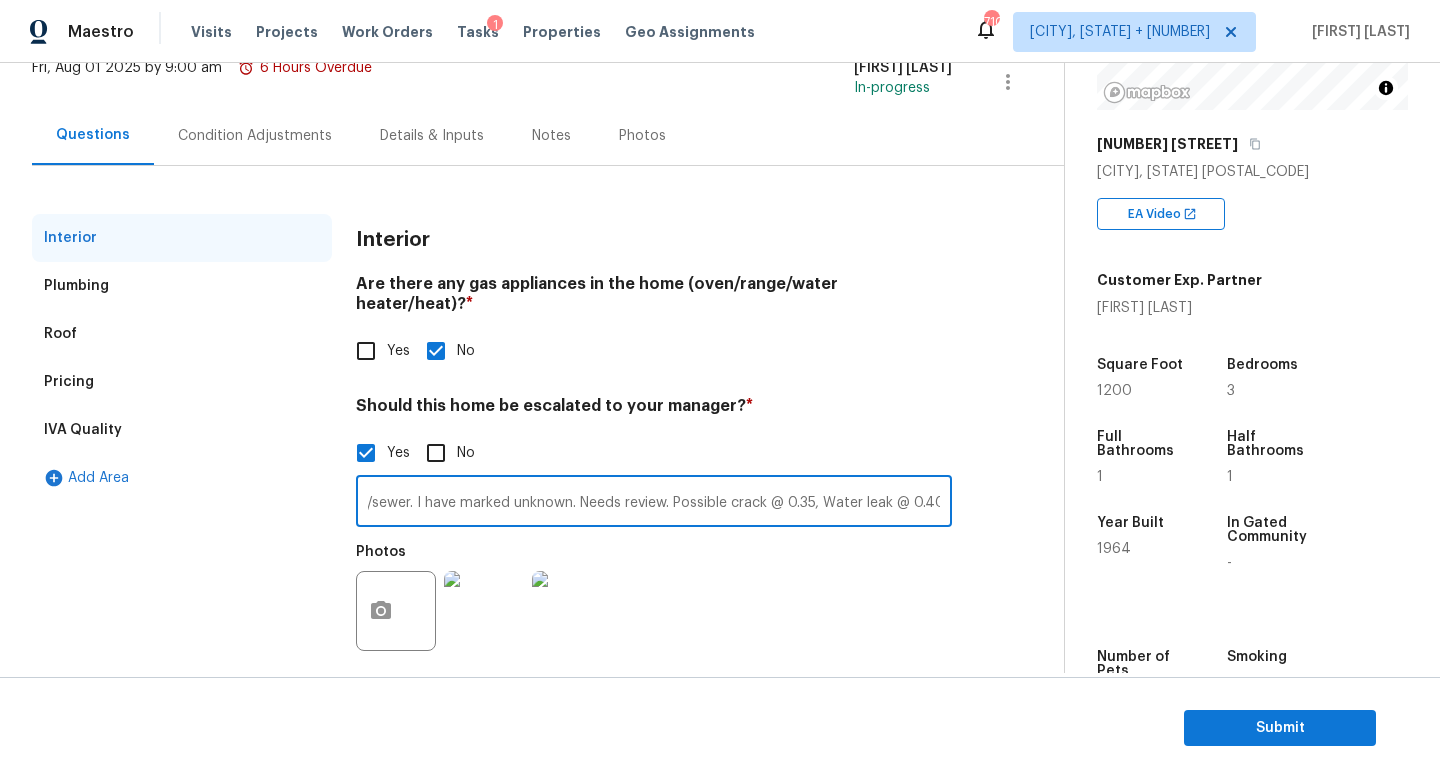 type on "No data on septic/sewer. I have marked unknown. Needs review. Possible crack @ 0.35, Water leak @ 0.40" 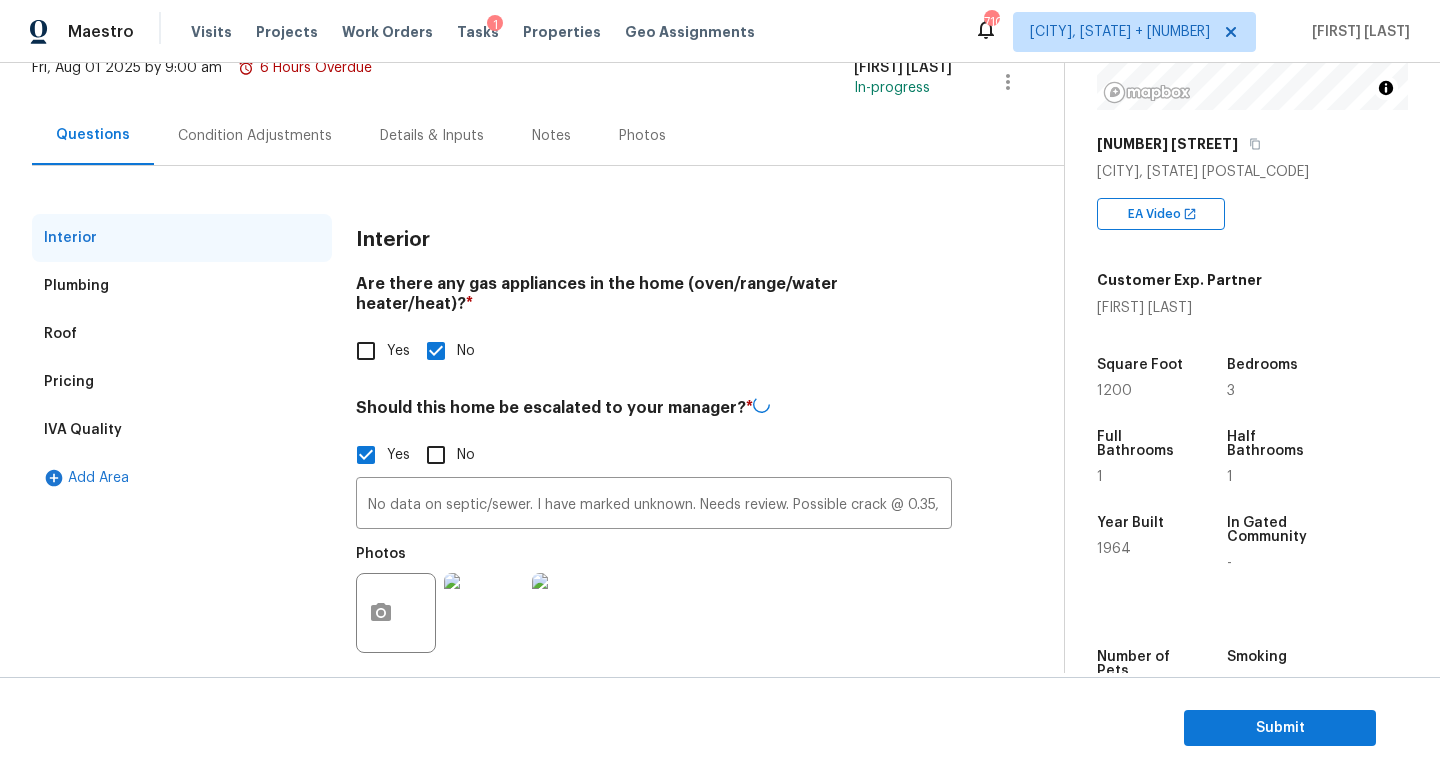 click on "Condition Adjustments" at bounding box center [255, 136] 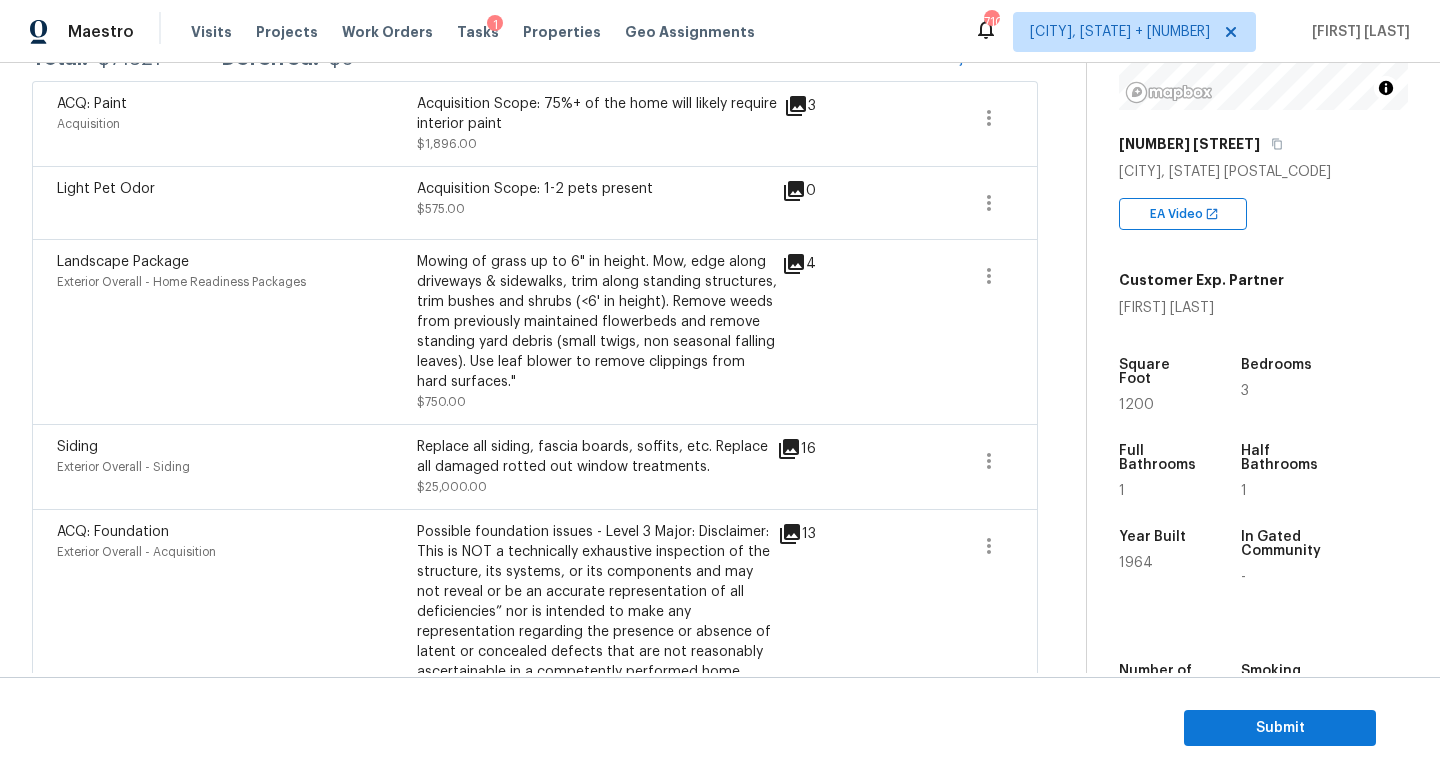 scroll, scrollTop: 368, scrollLeft: 0, axis: vertical 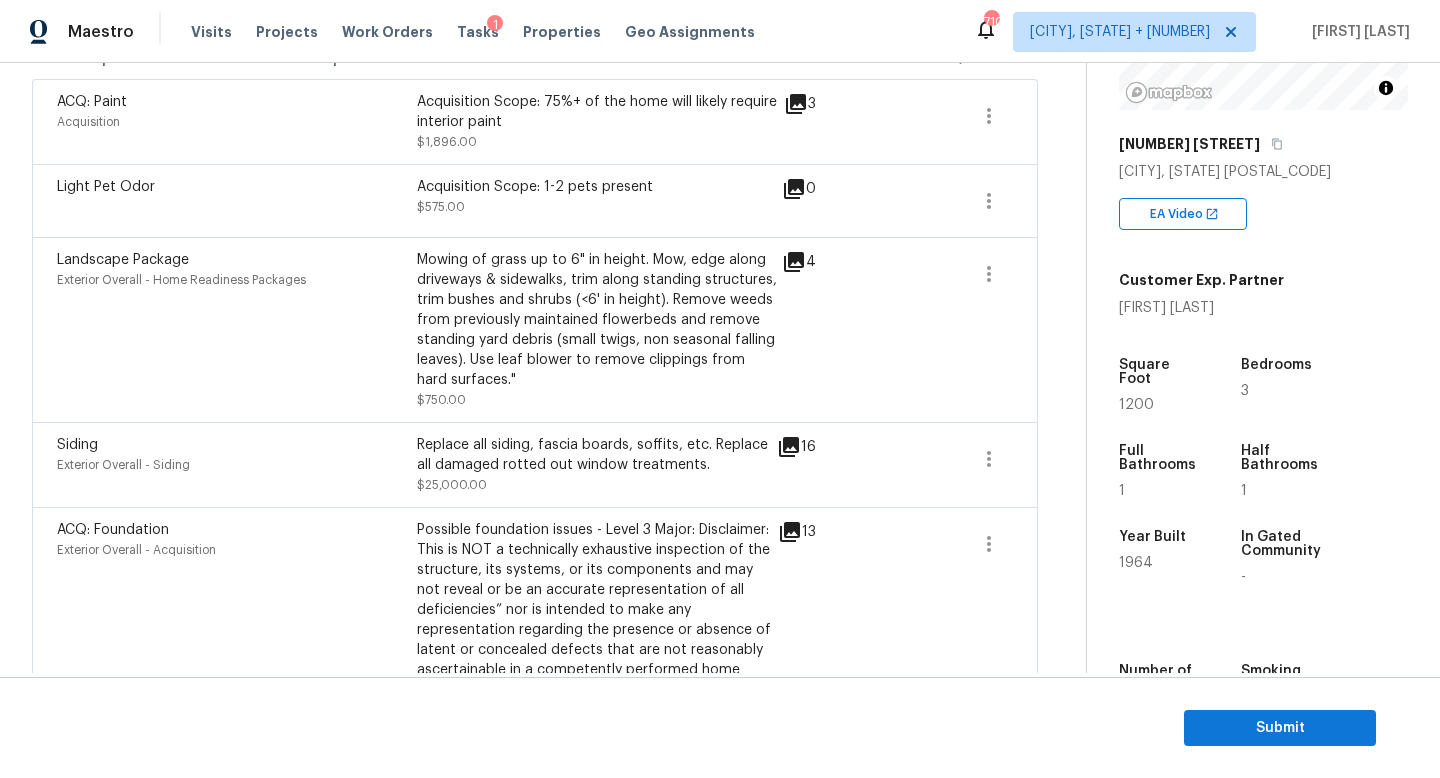 click 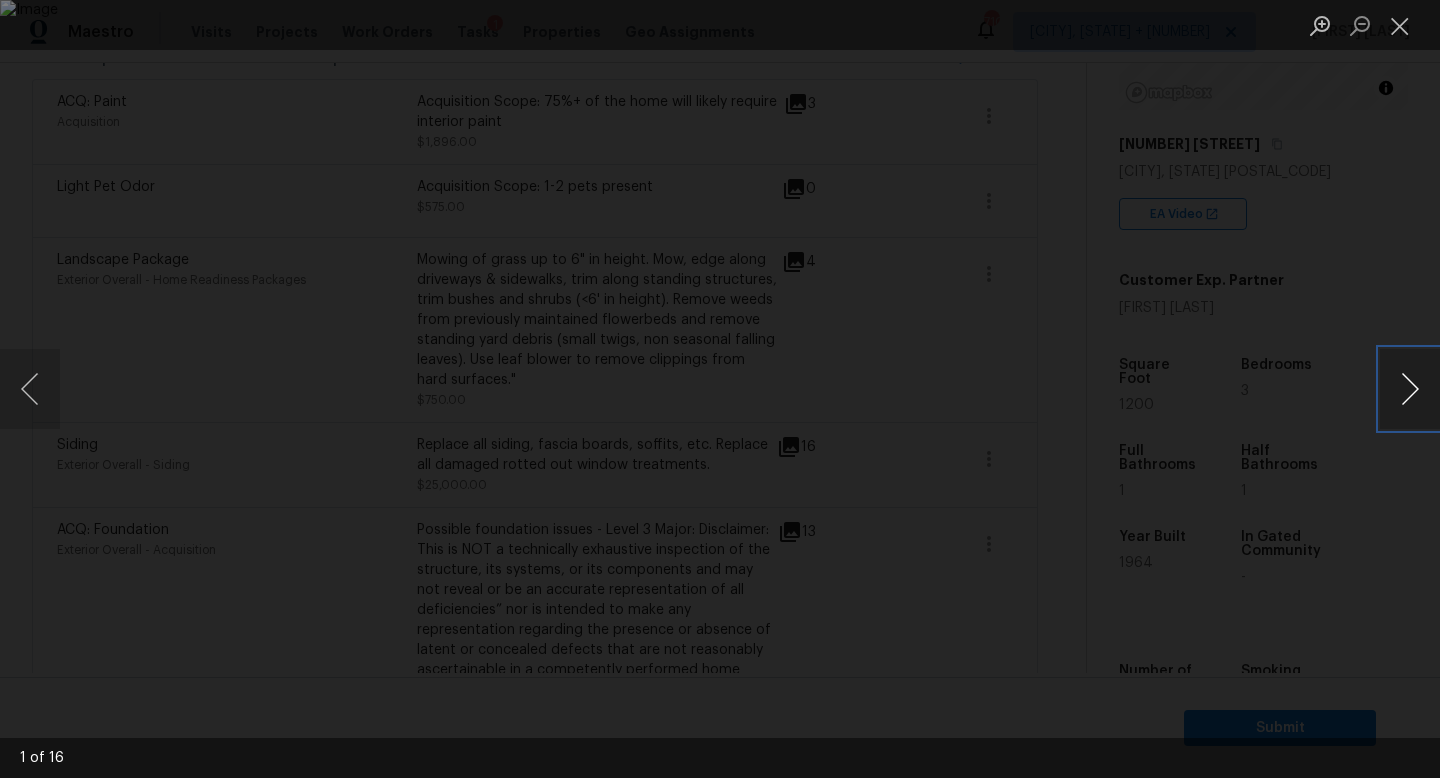 click at bounding box center (1410, 389) 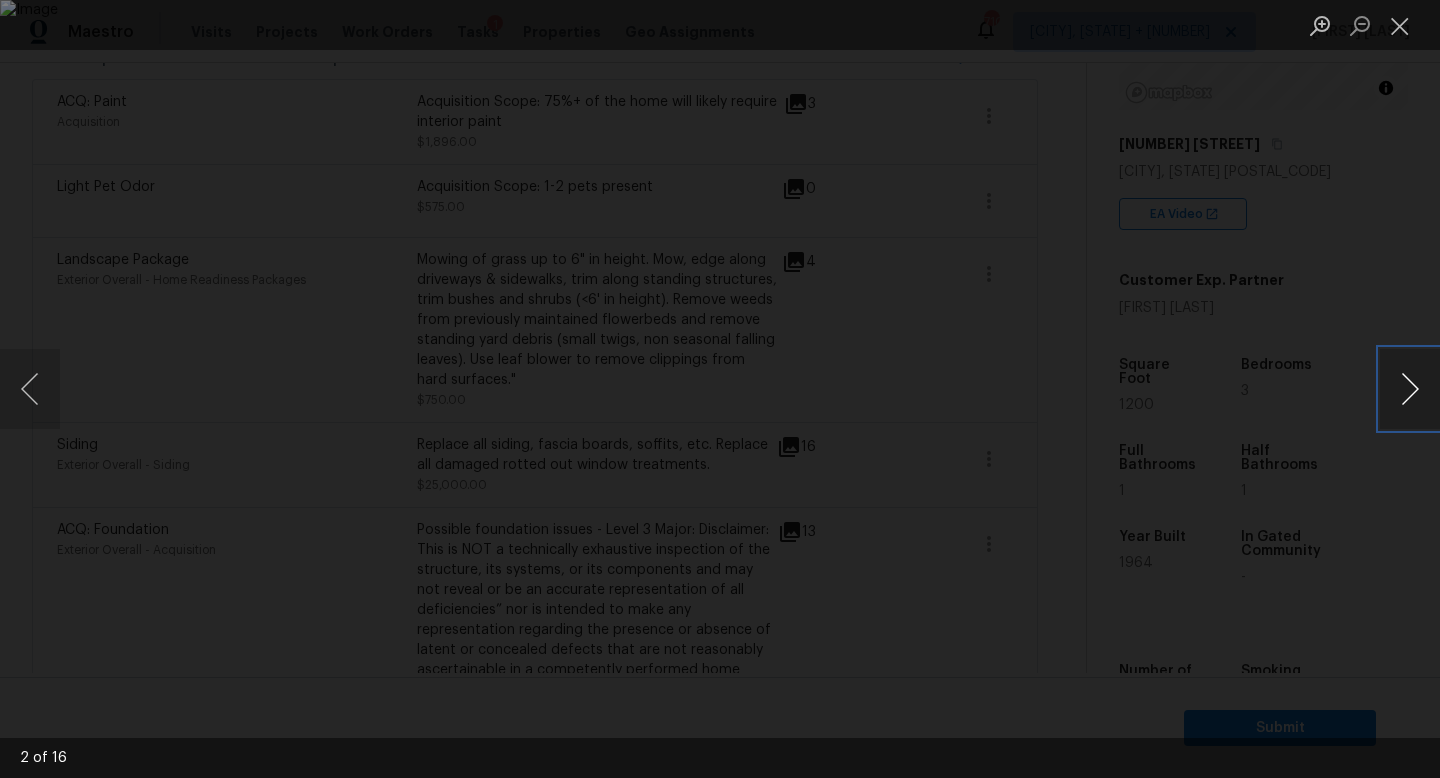click at bounding box center [1410, 389] 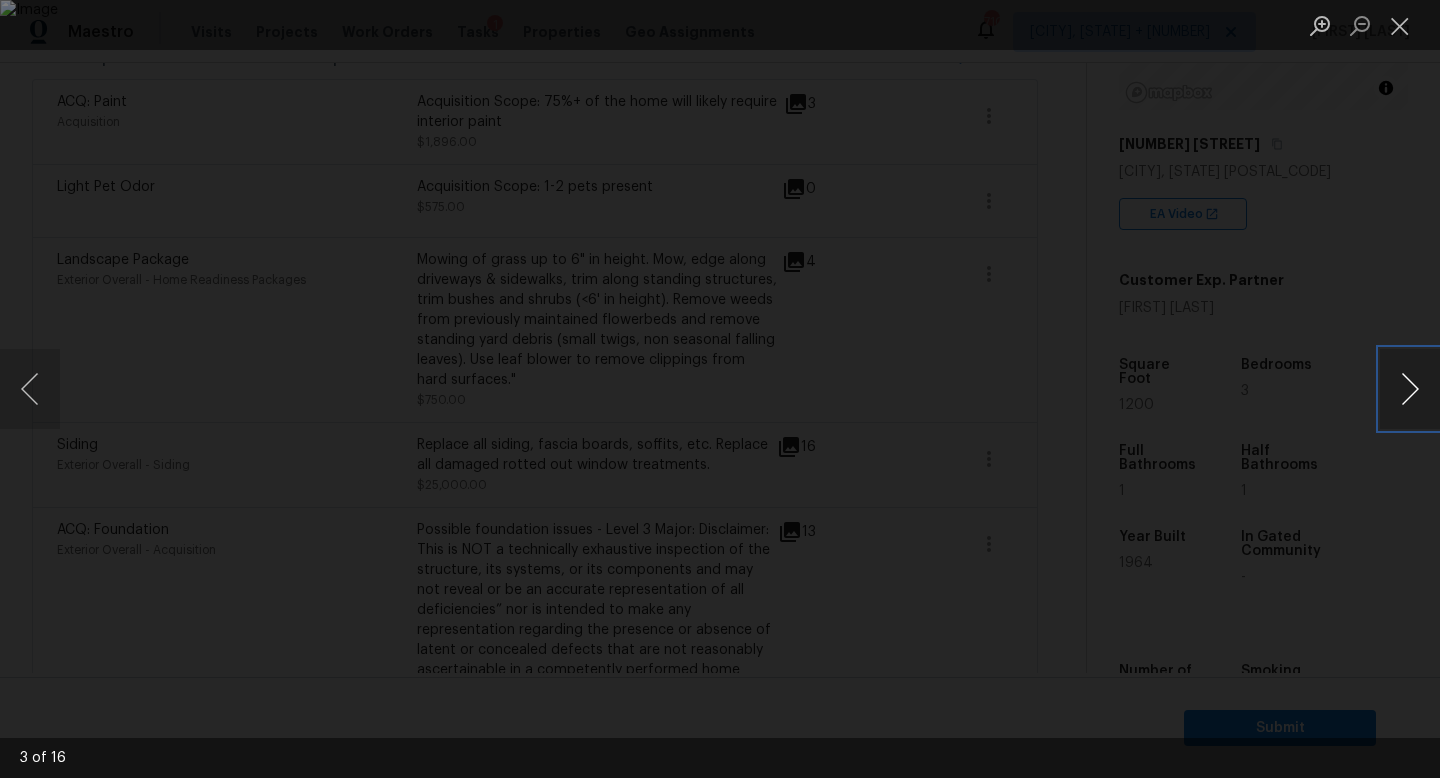 click at bounding box center (1410, 389) 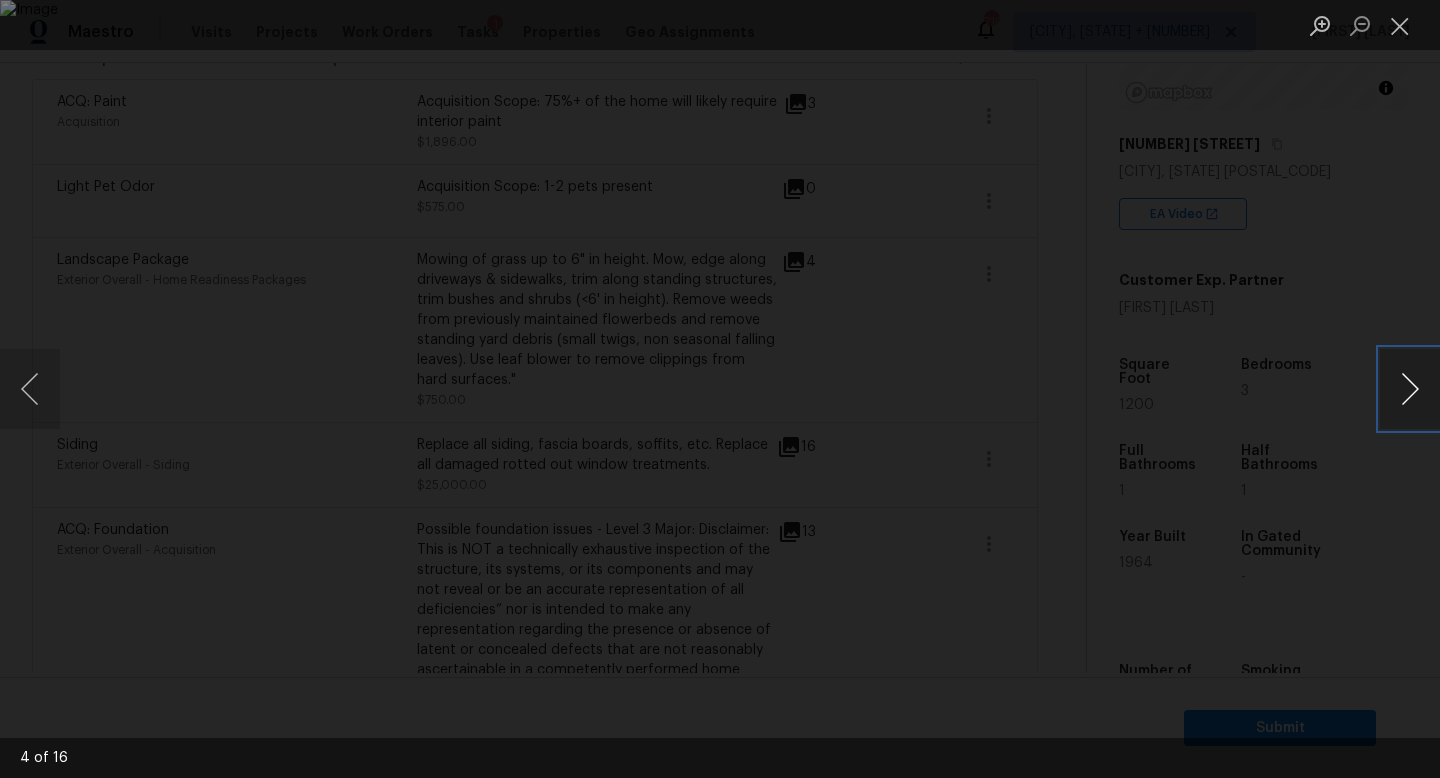 click at bounding box center (1410, 389) 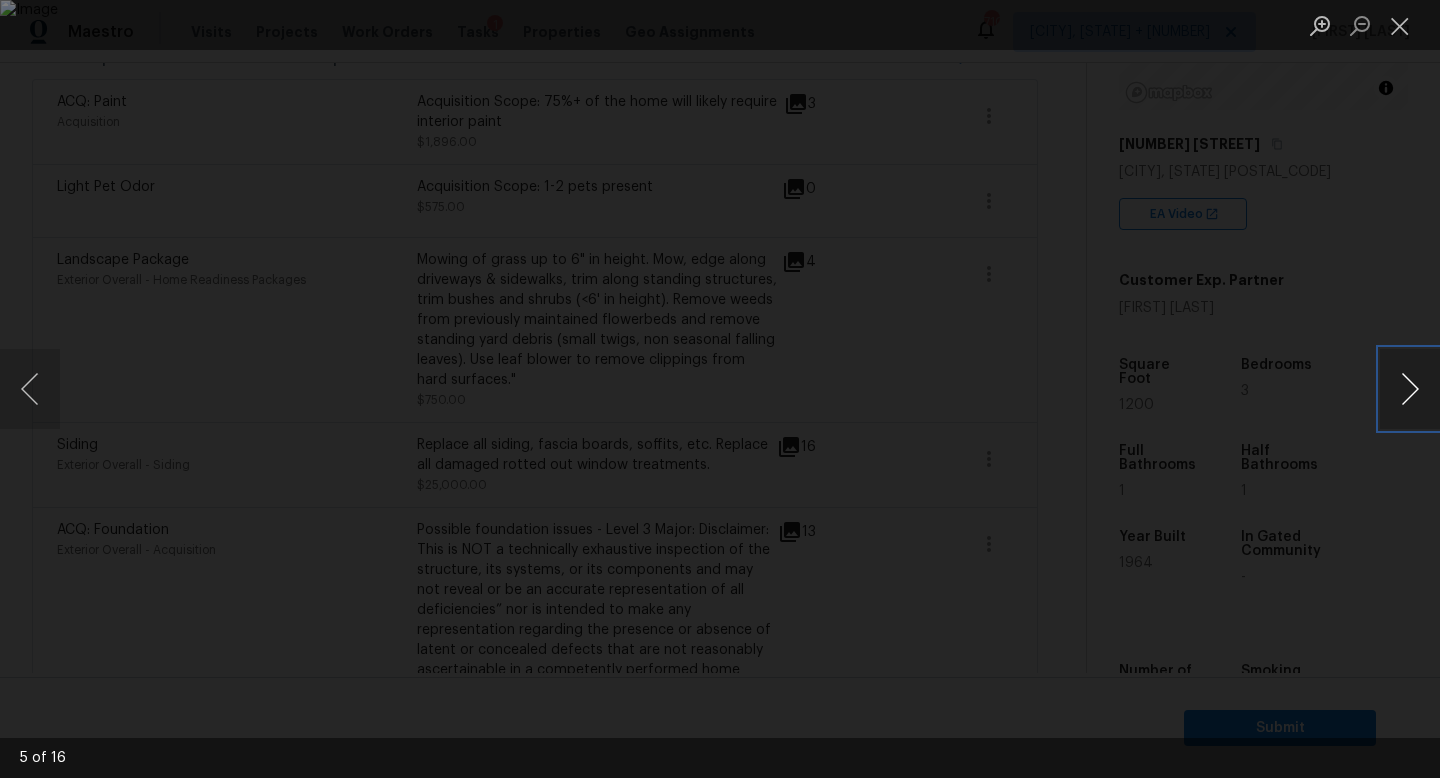 click at bounding box center (1410, 389) 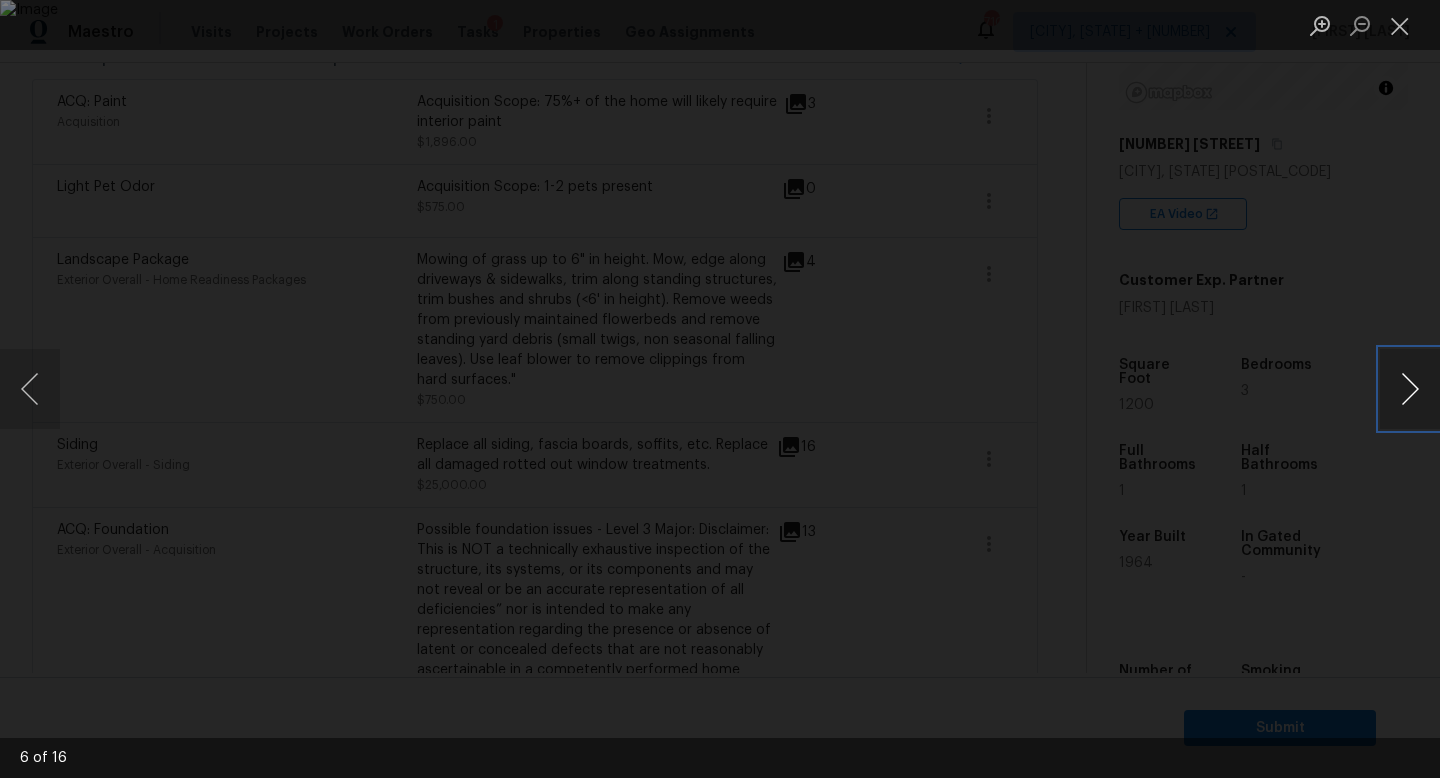 click at bounding box center (1410, 389) 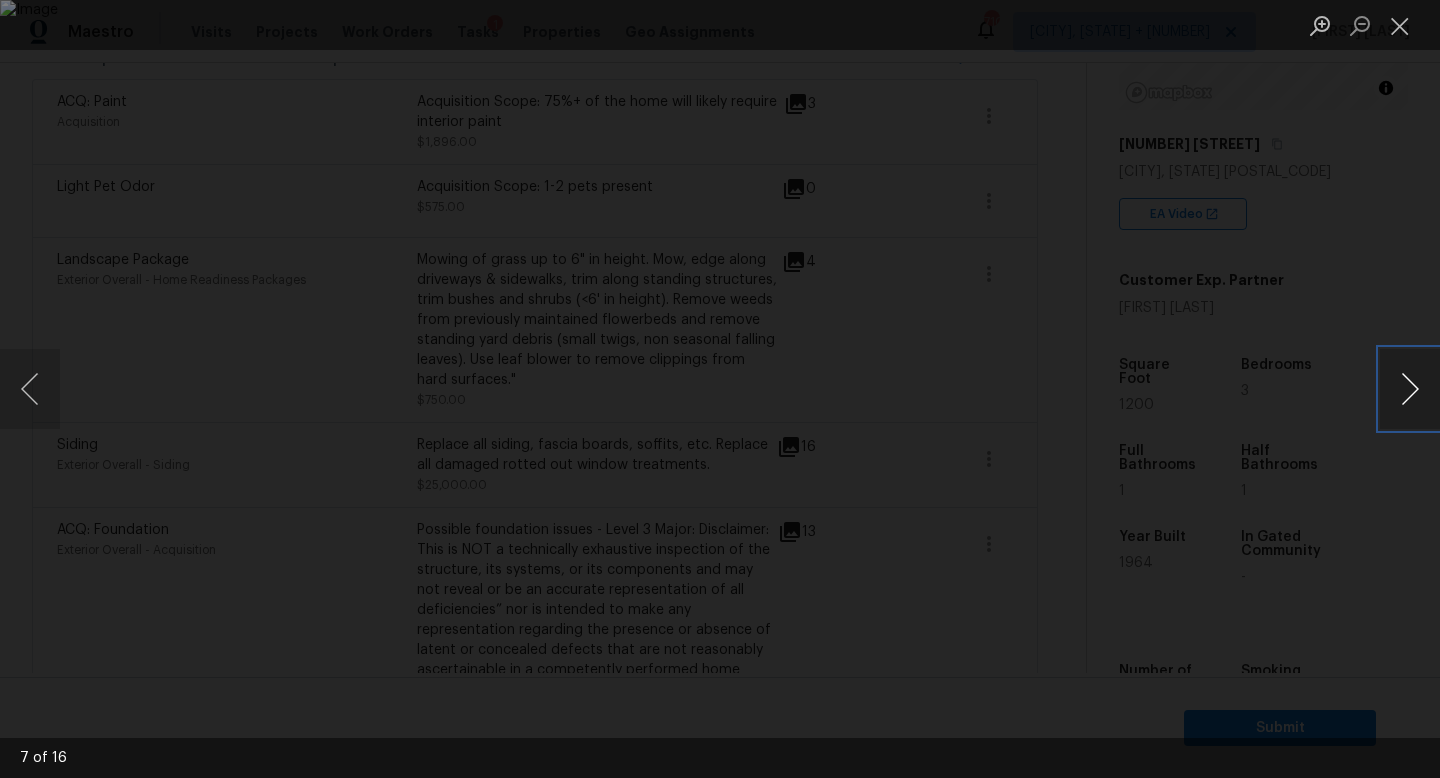 click at bounding box center [1410, 389] 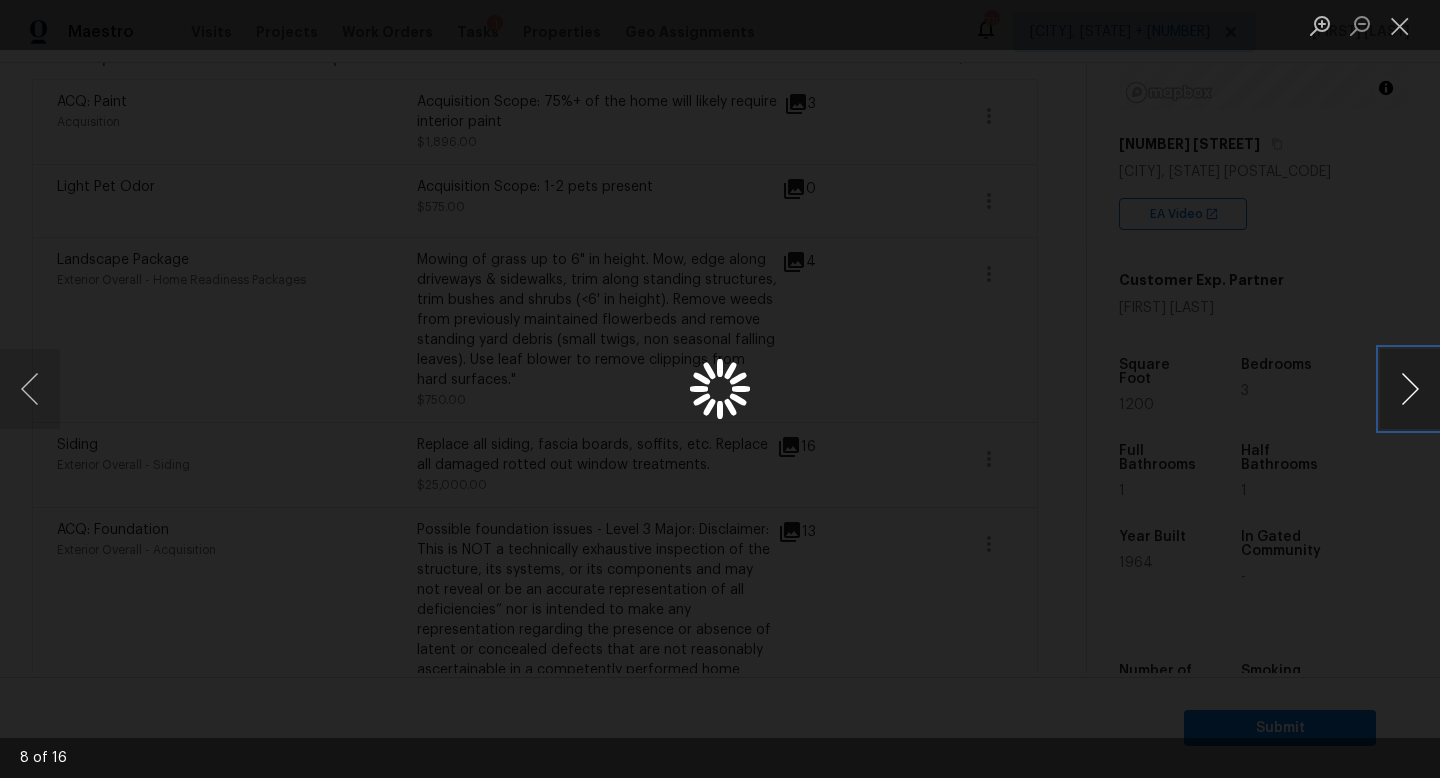 click at bounding box center (1410, 389) 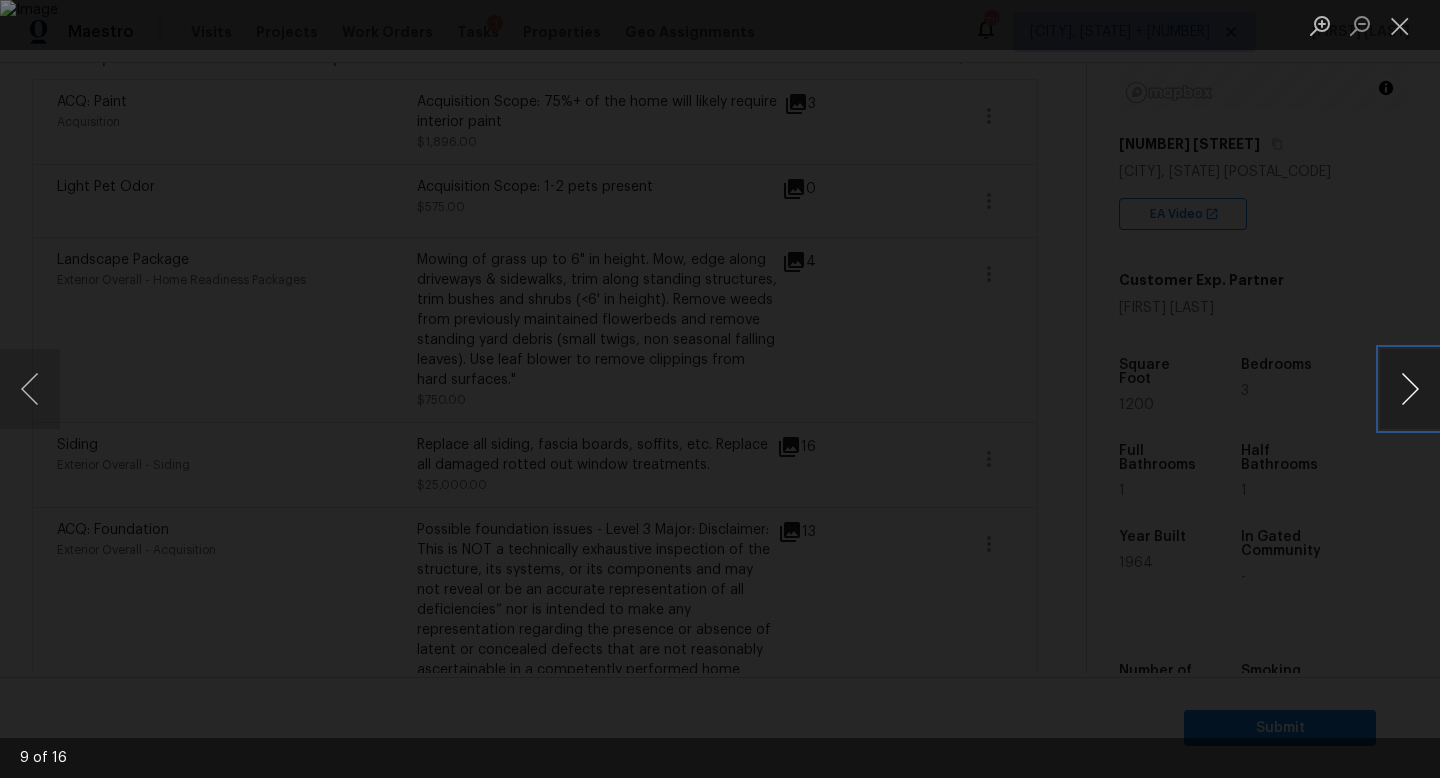 click at bounding box center (1410, 389) 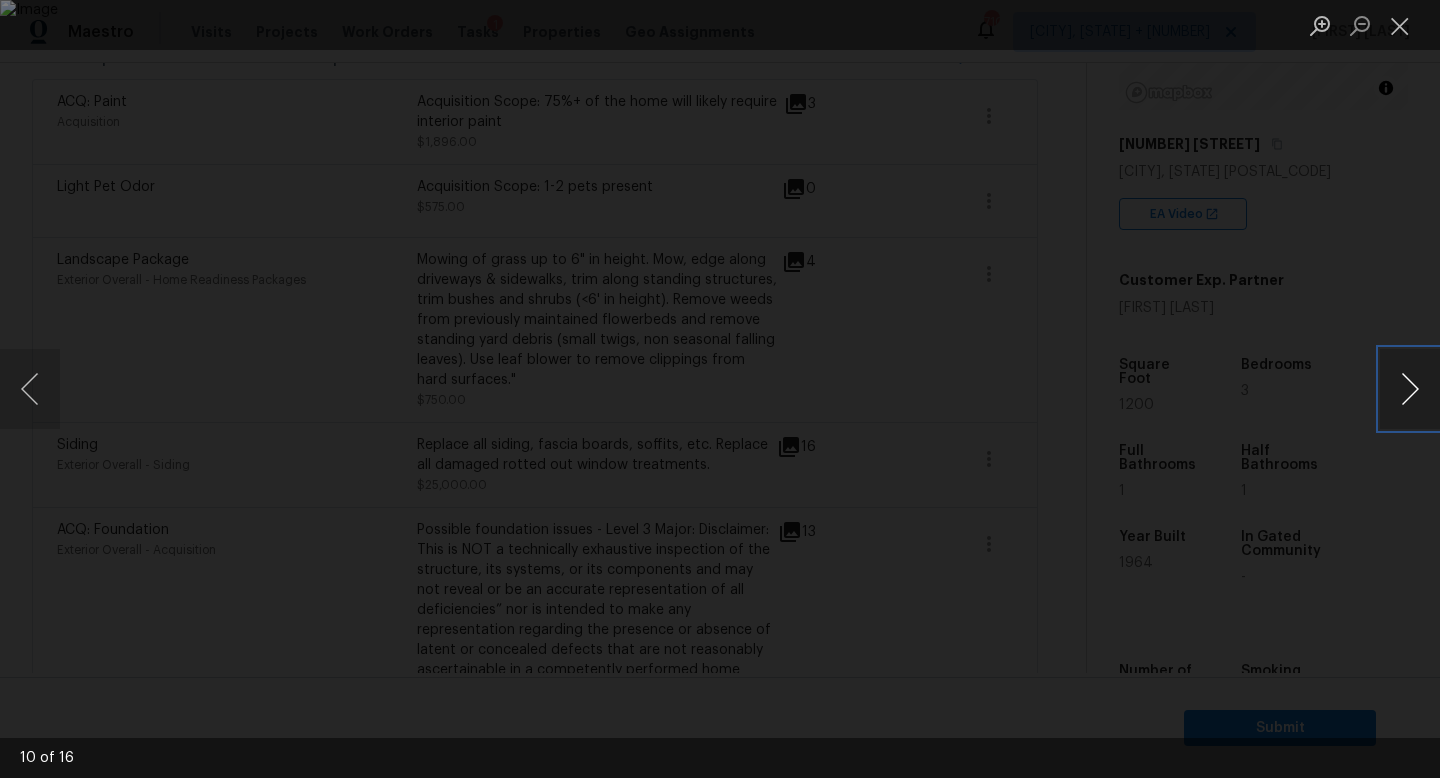 click at bounding box center [1410, 389] 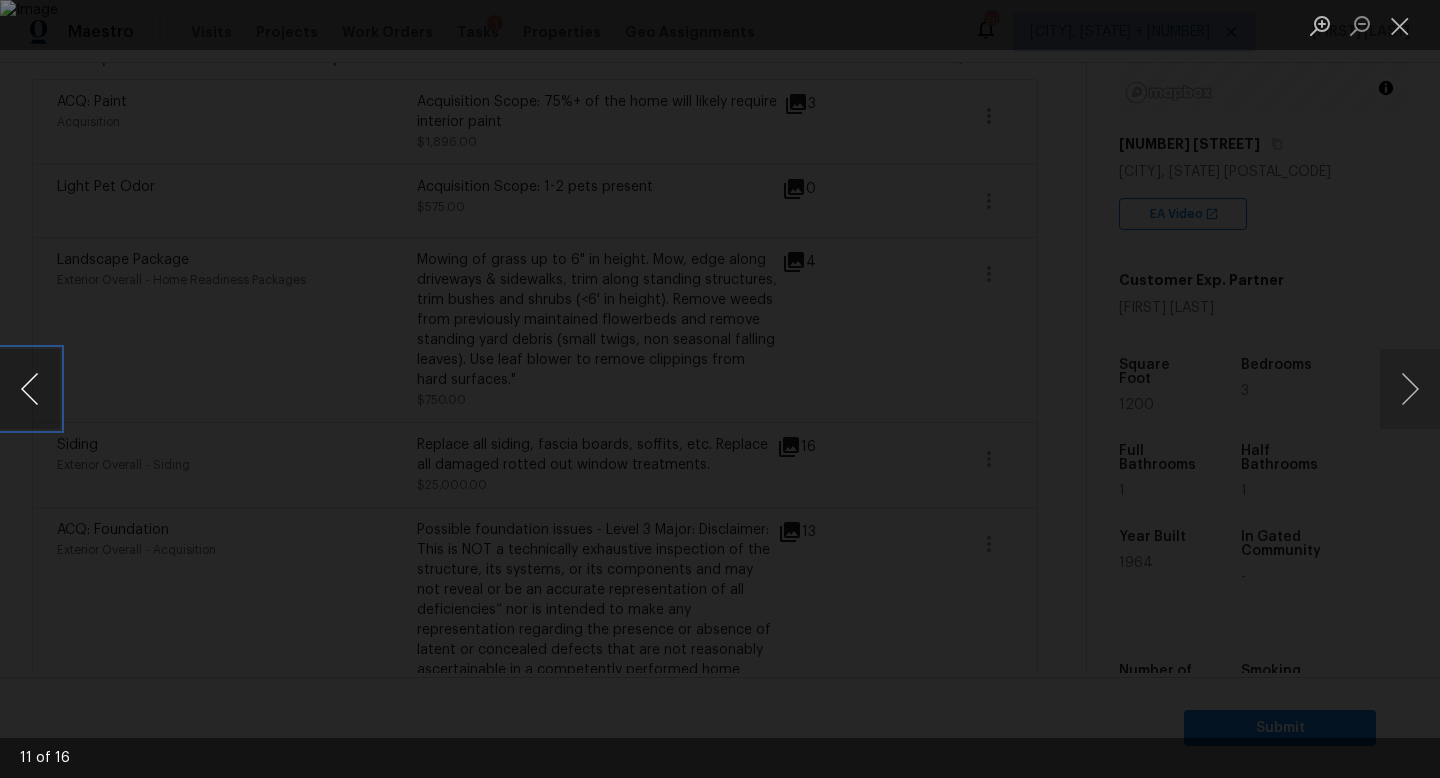click at bounding box center (30, 389) 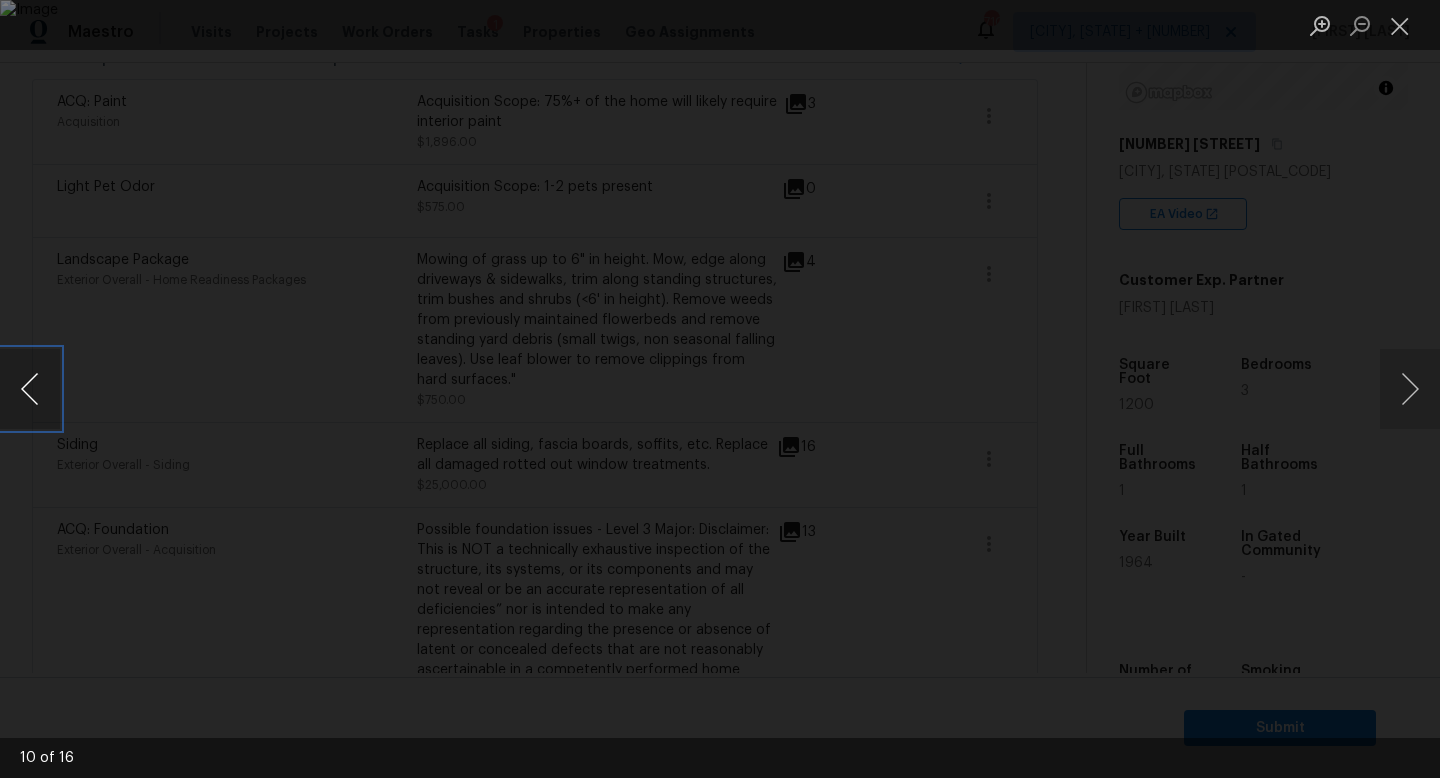click at bounding box center (30, 389) 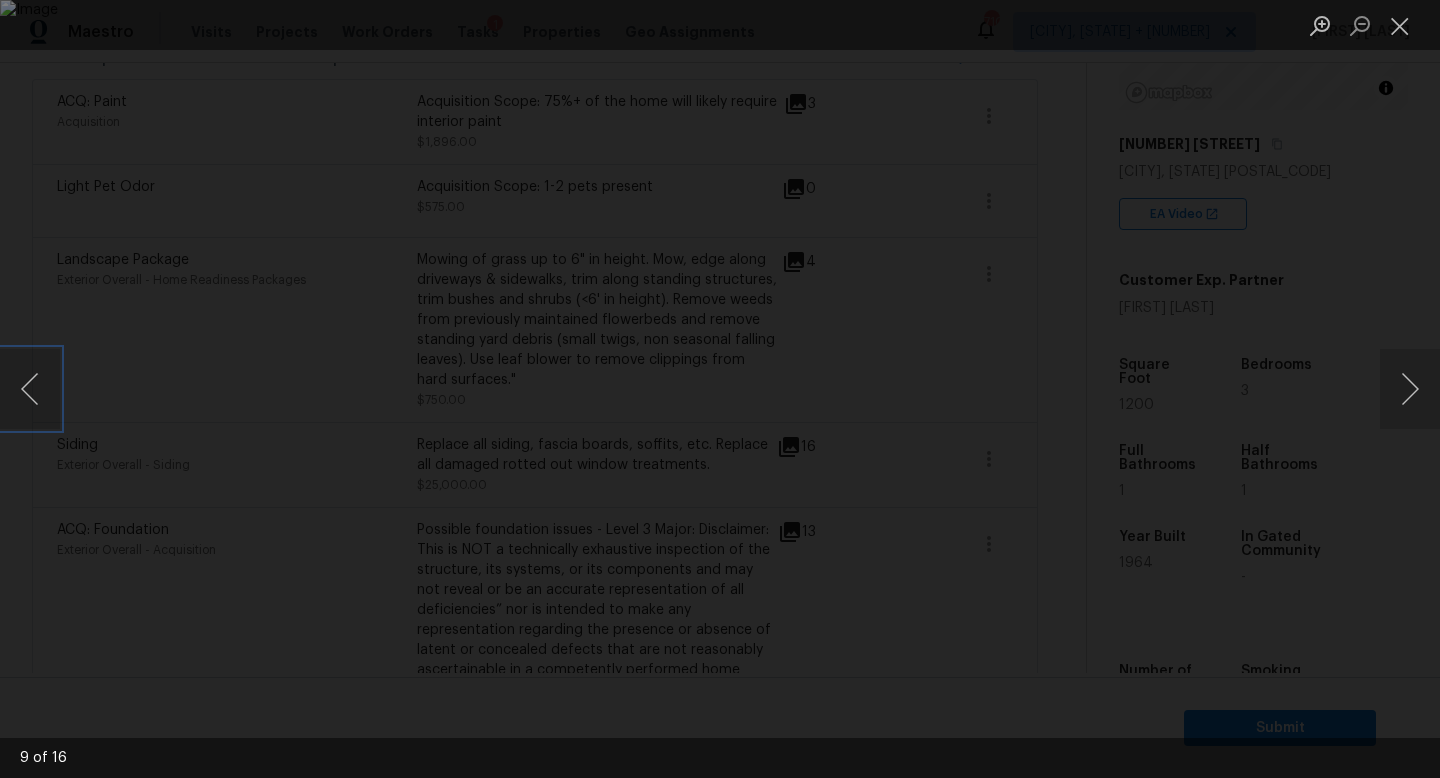 type 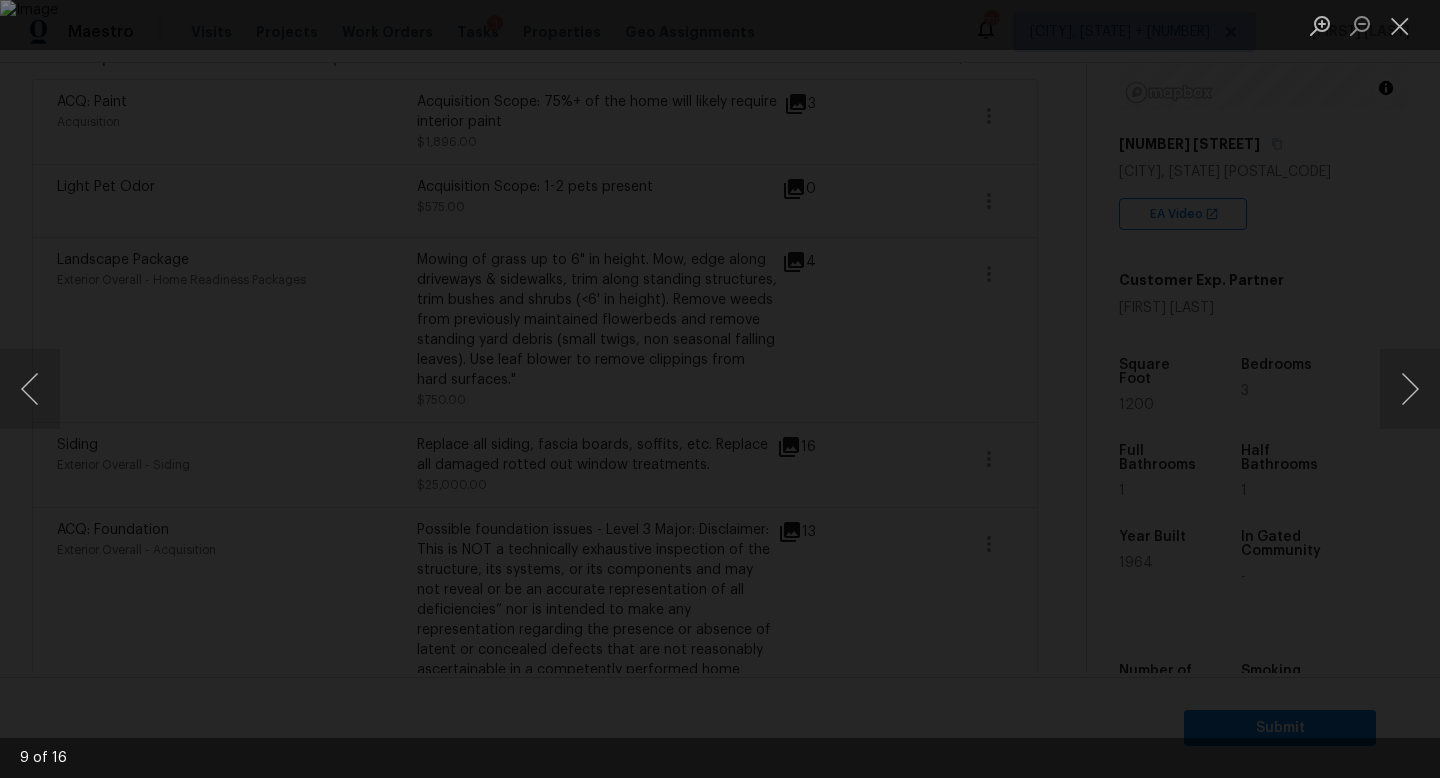 click at bounding box center [720, 389] 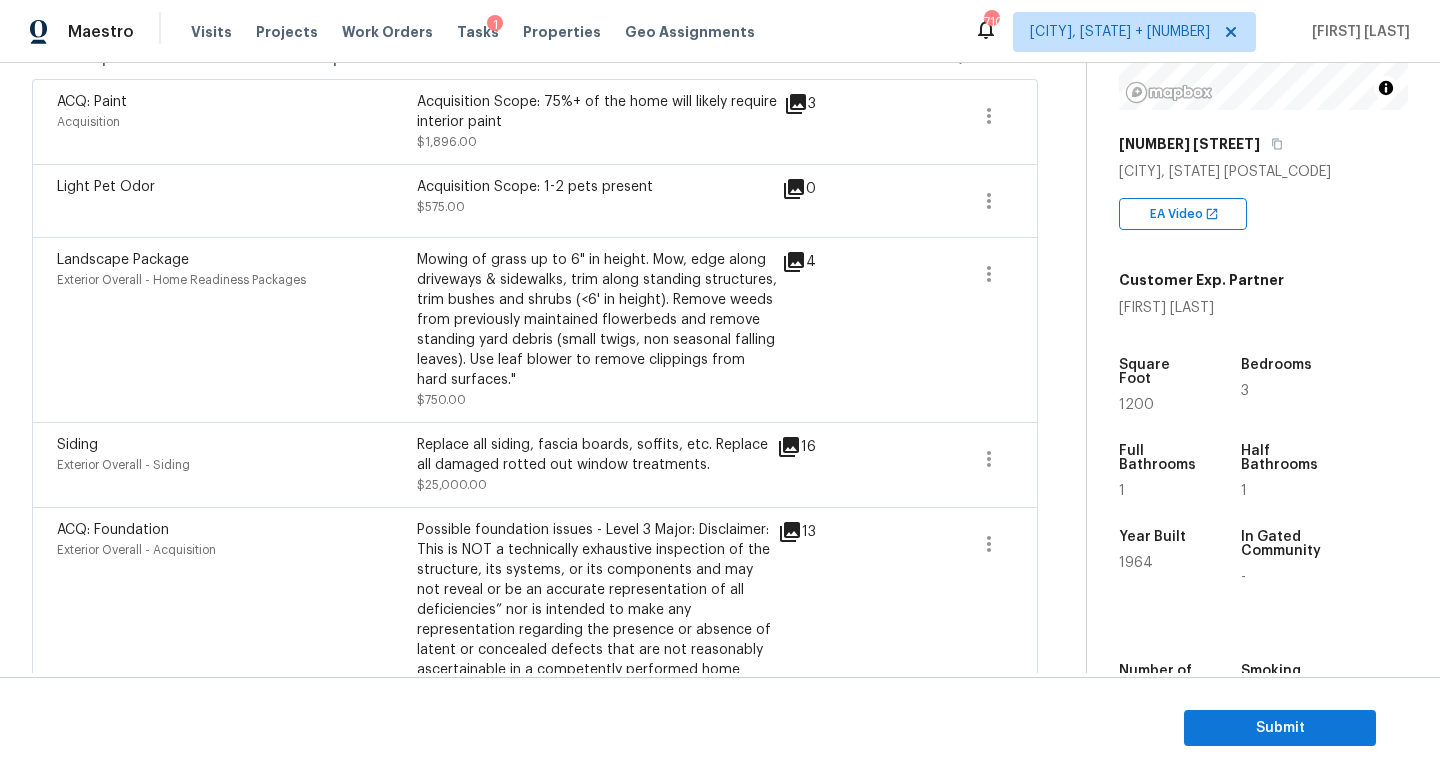 scroll, scrollTop: 0, scrollLeft: 0, axis: both 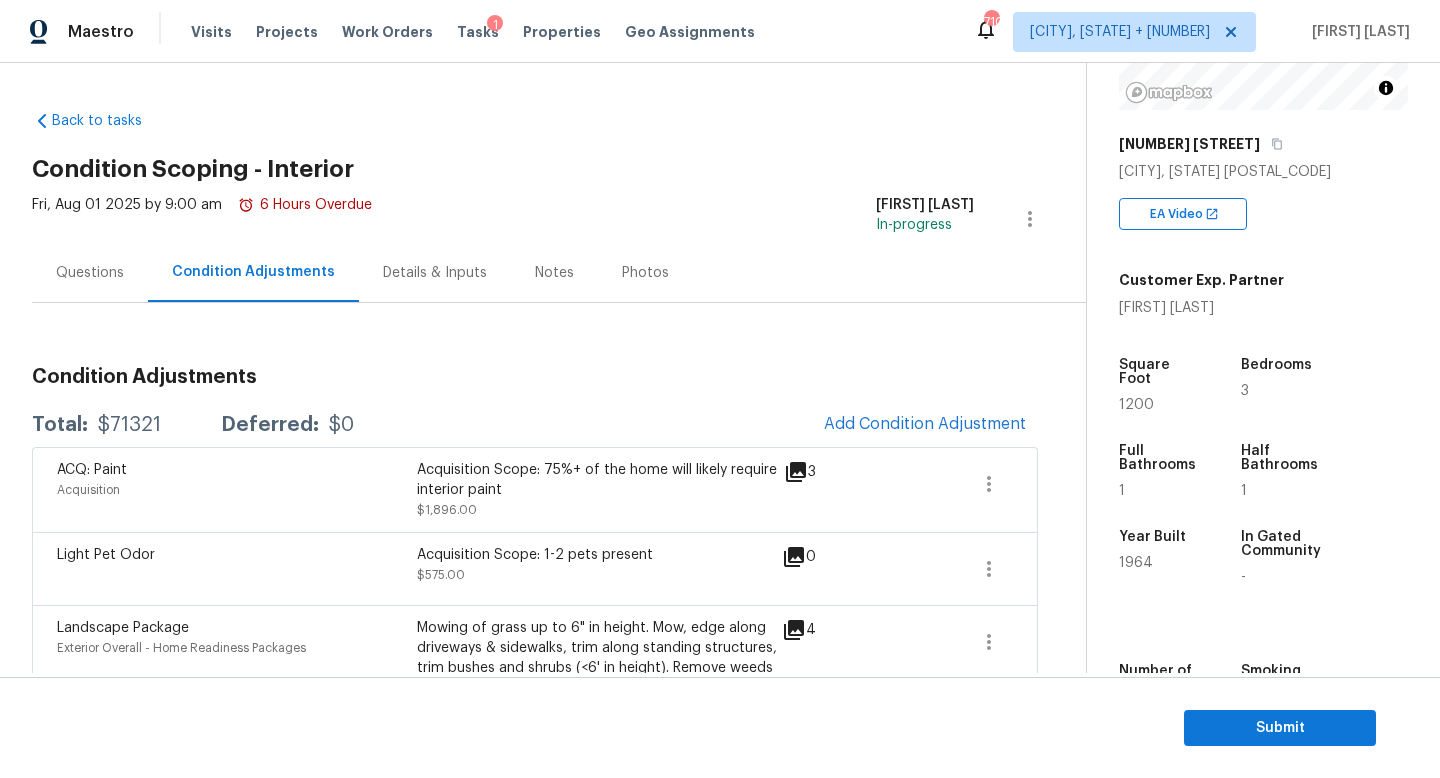 click on "Questions" at bounding box center (90, 273) 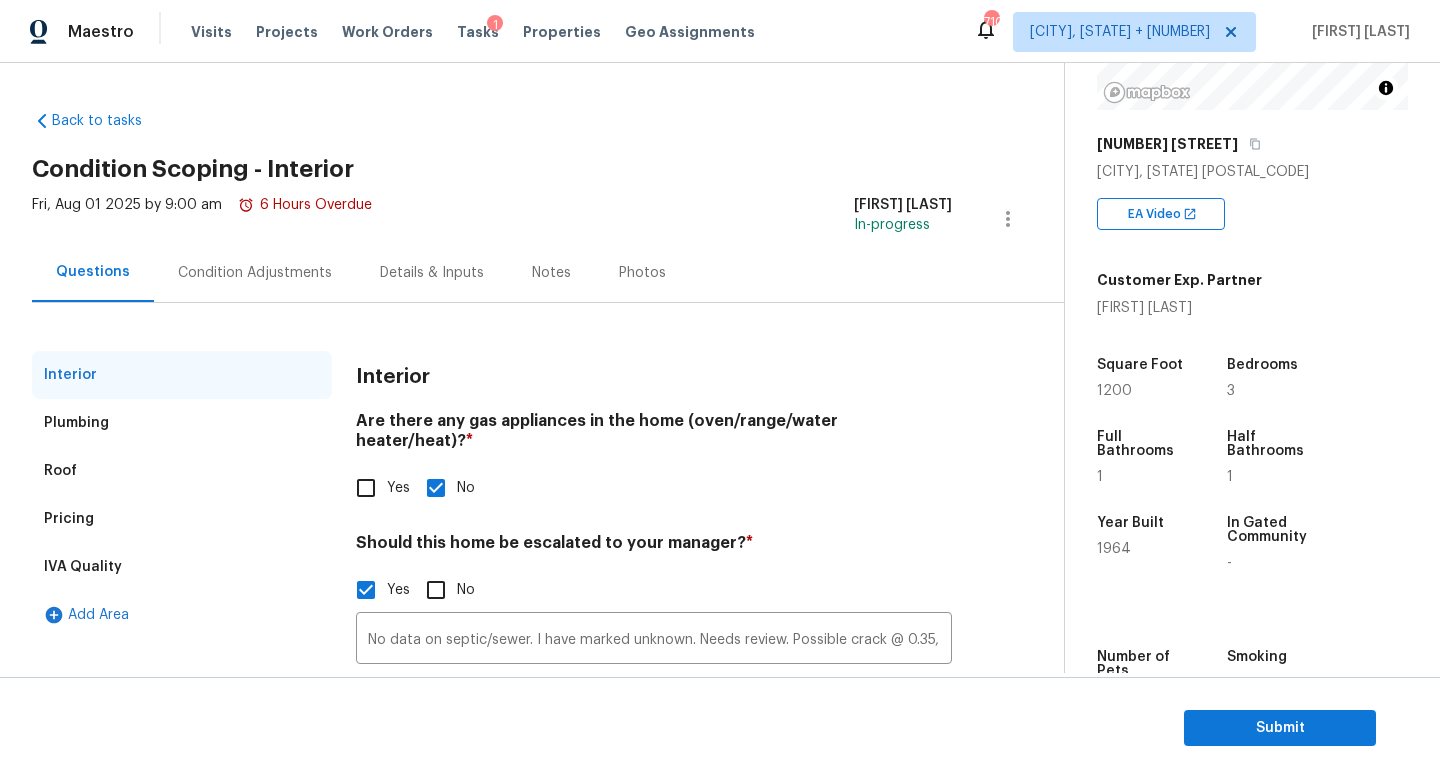 scroll, scrollTop: 137, scrollLeft: 0, axis: vertical 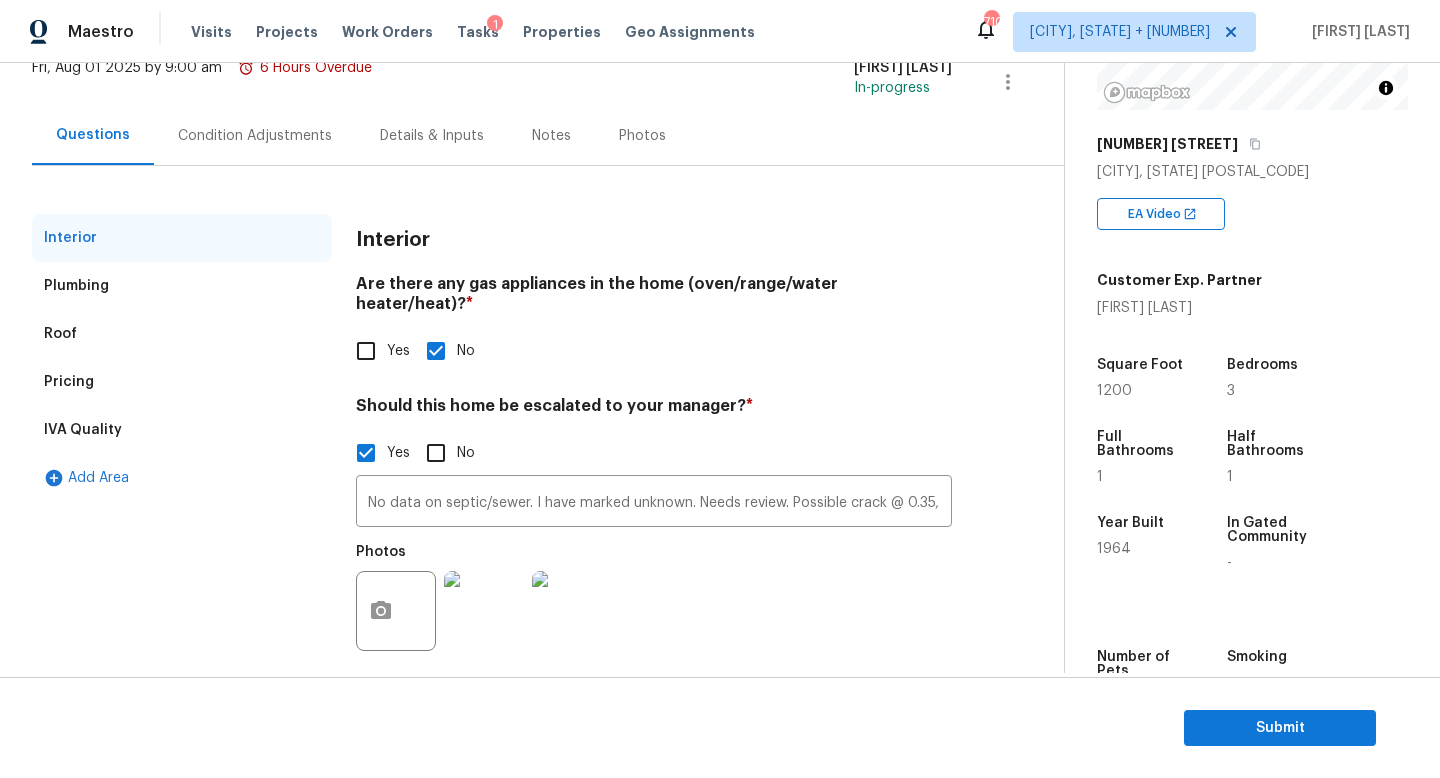 click at bounding box center (396, 611) 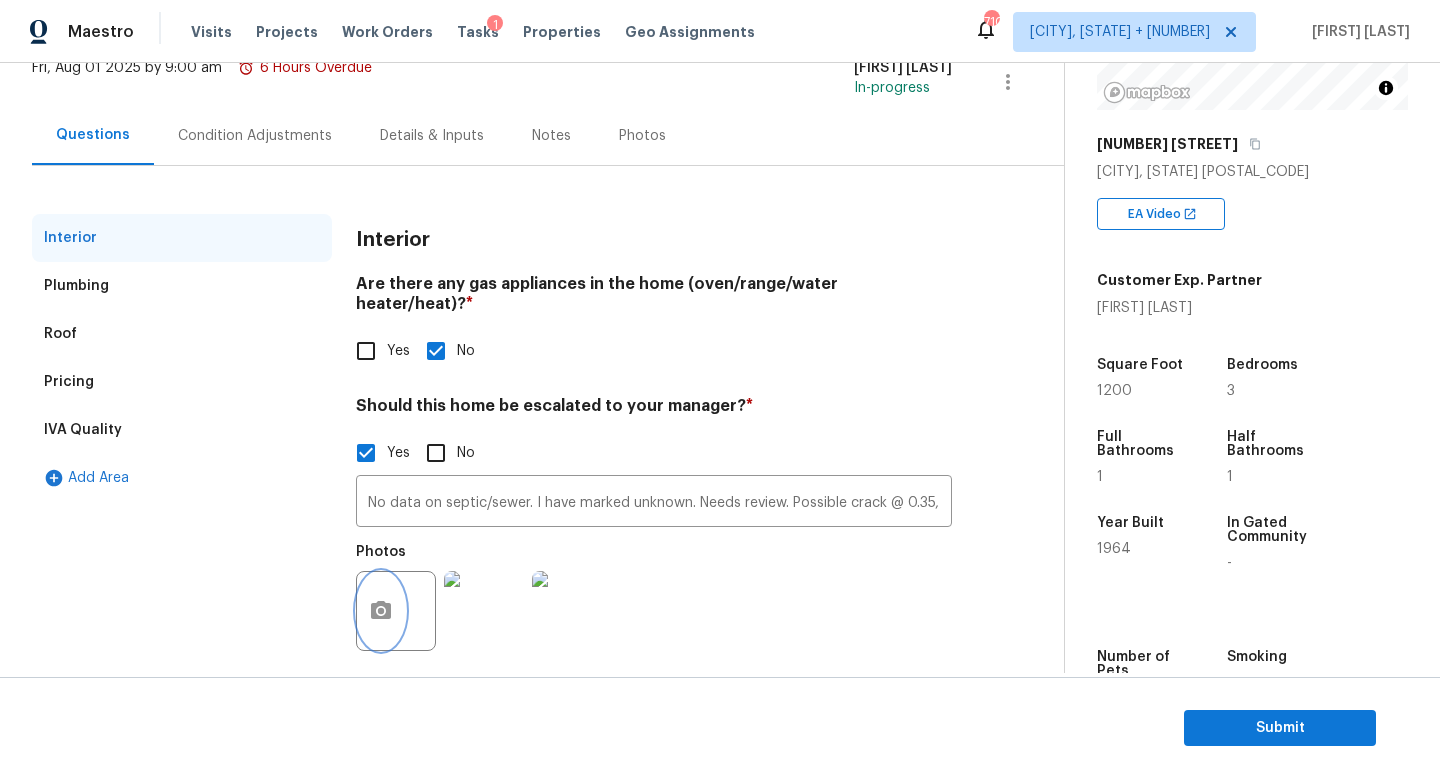 click at bounding box center [381, 611] 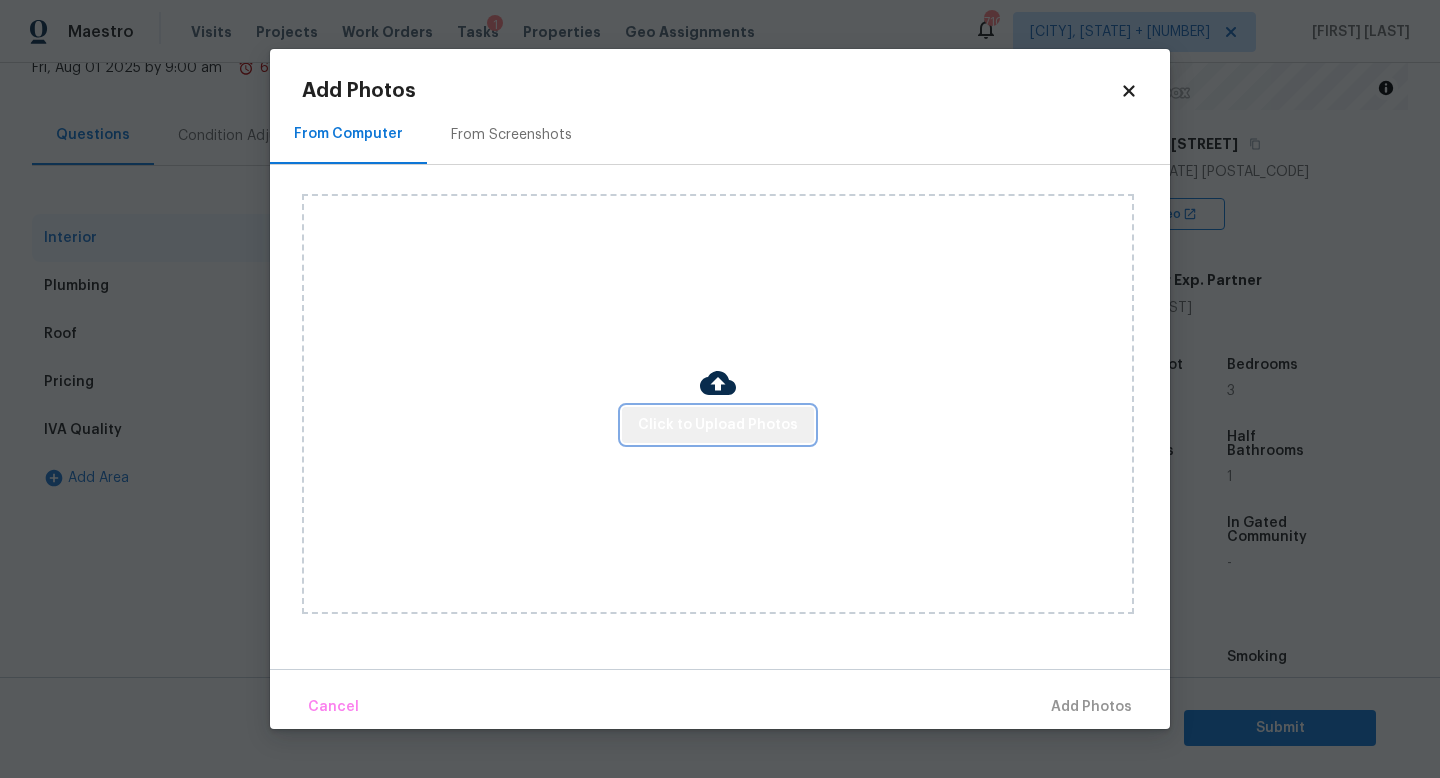 click on "Click to Upload Photos" at bounding box center (718, 425) 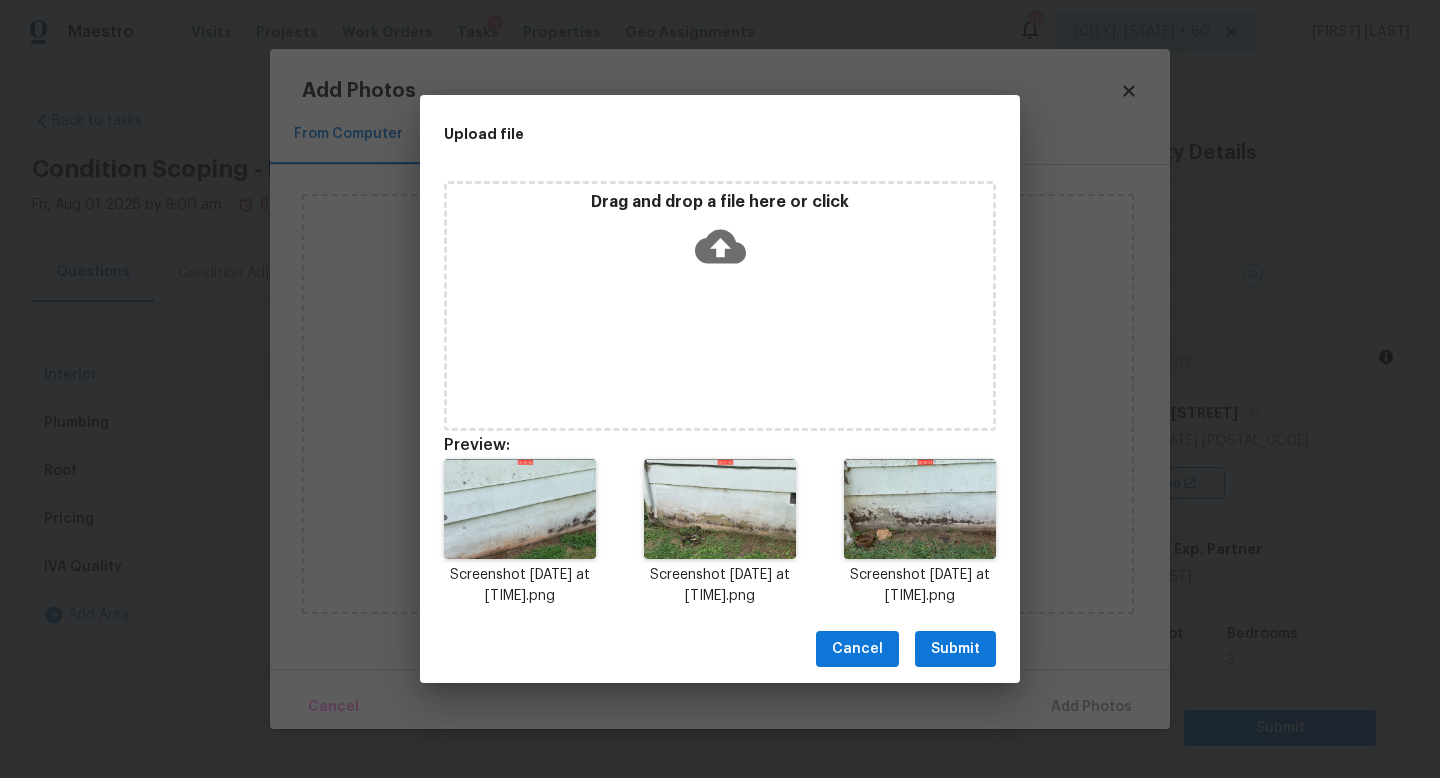 scroll, scrollTop: 0, scrollLeft: 0, axis: both 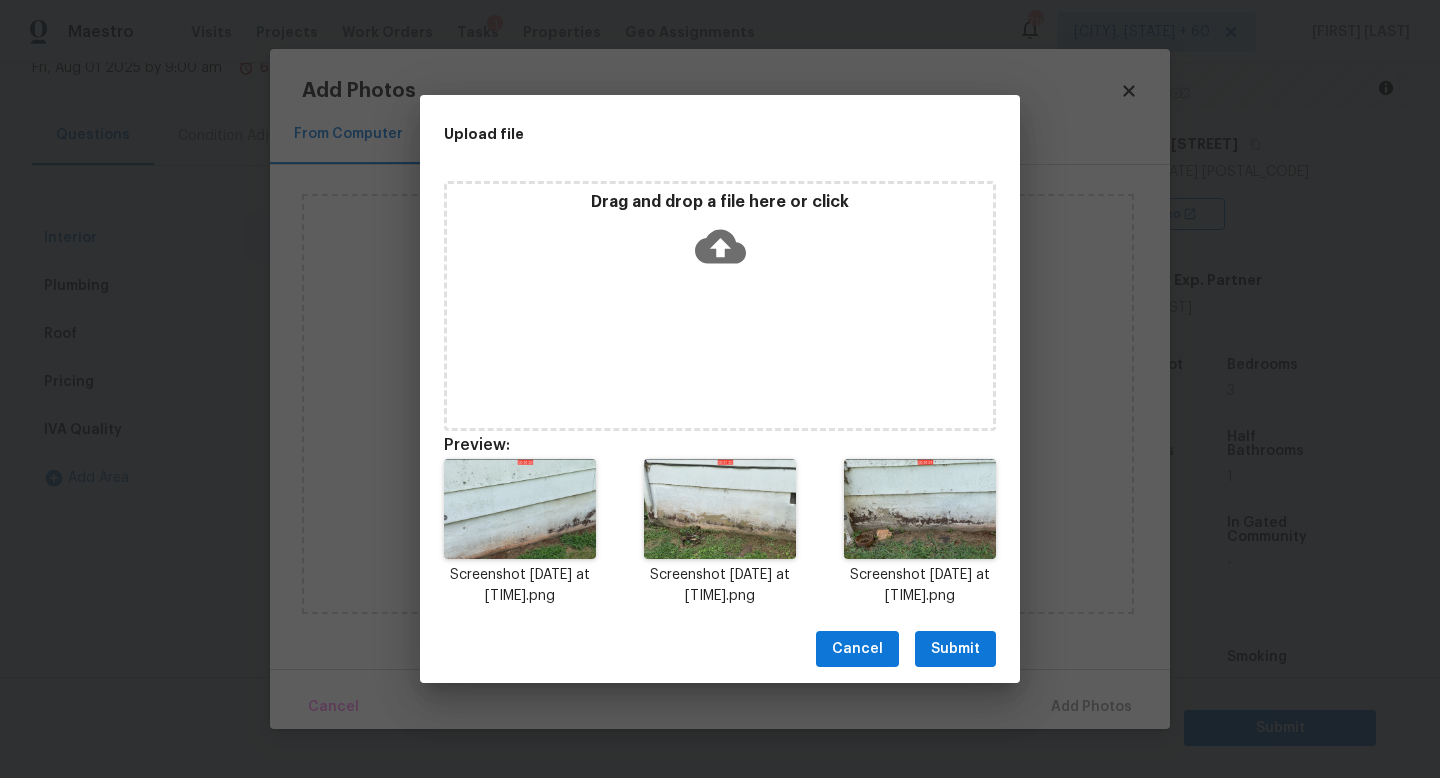 click on "Submit" at bounding box center [955, 649] 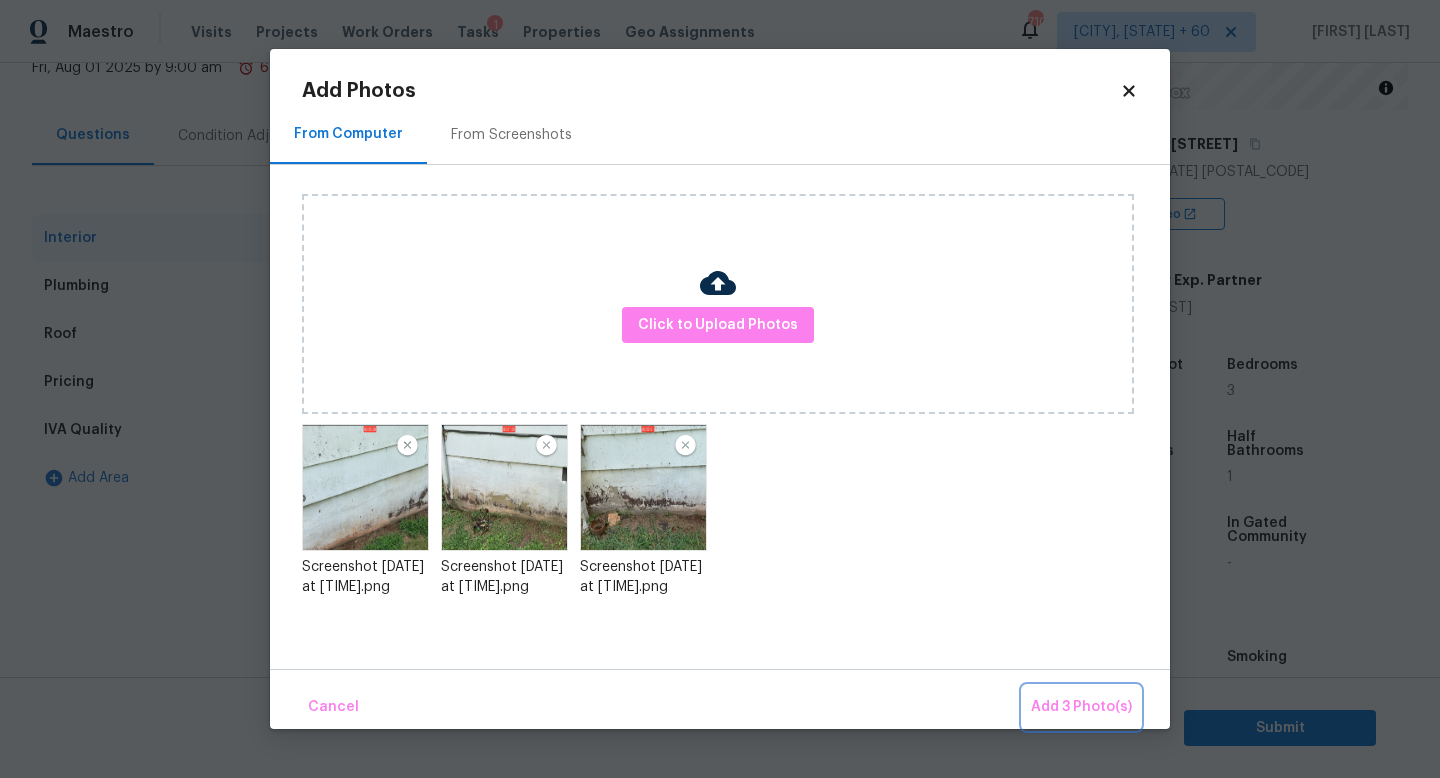 click on "Add 3 Photo(s)" at bounding box center (1081, 707) 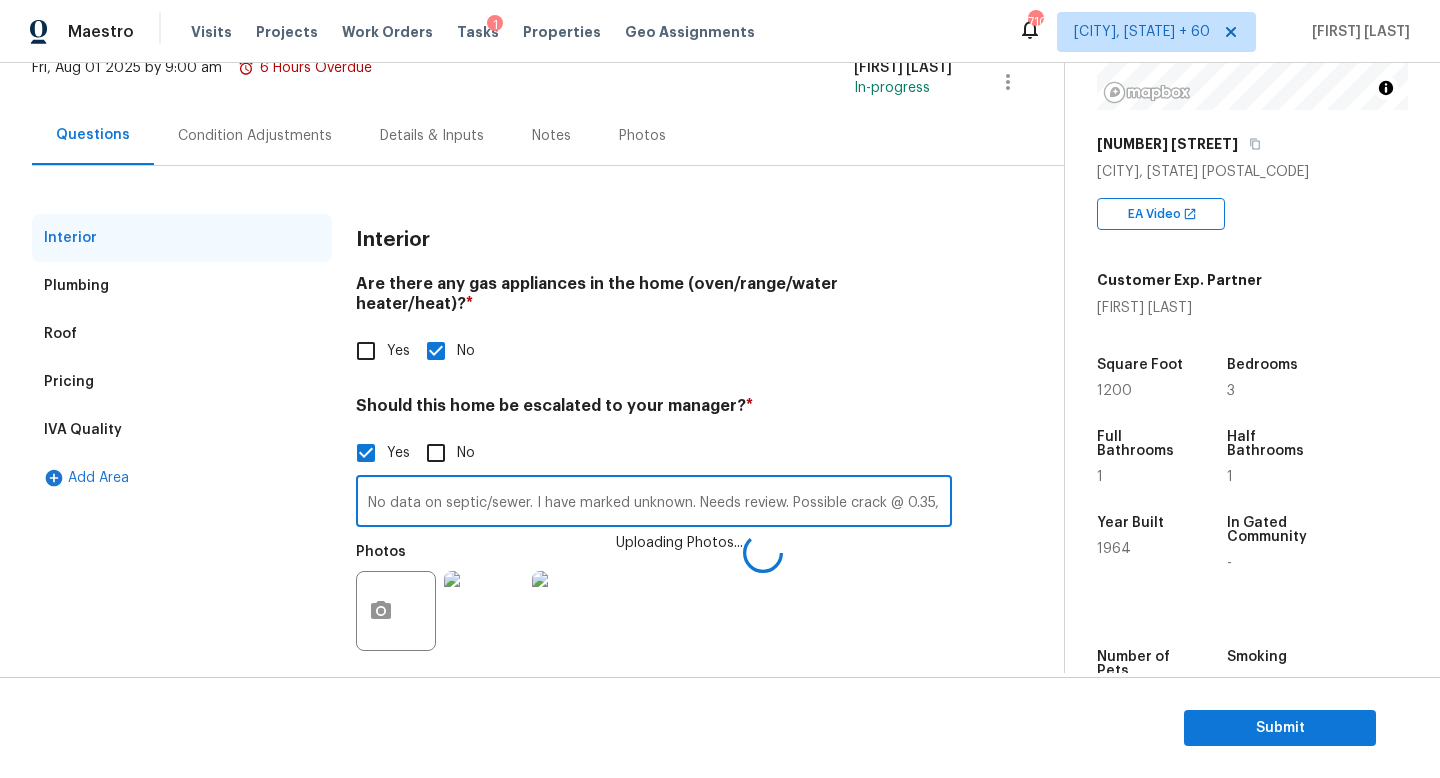 drag, startPoint x: 714, startPoint y: 483, endPoint x: 350, endPoint y: 466, distance: 364.39676 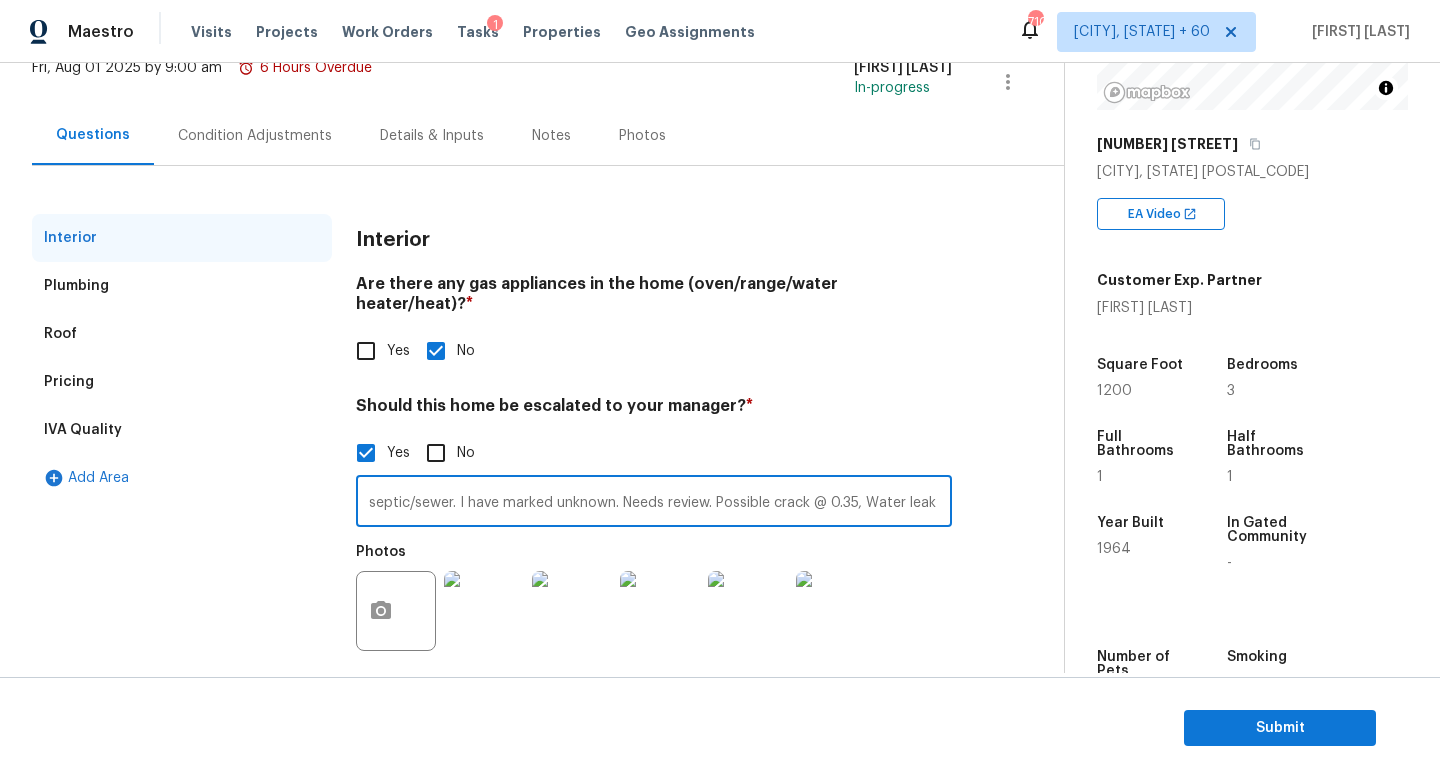 scroll, scrollTop: 0, scrollLeft: 120, axis: horizontal 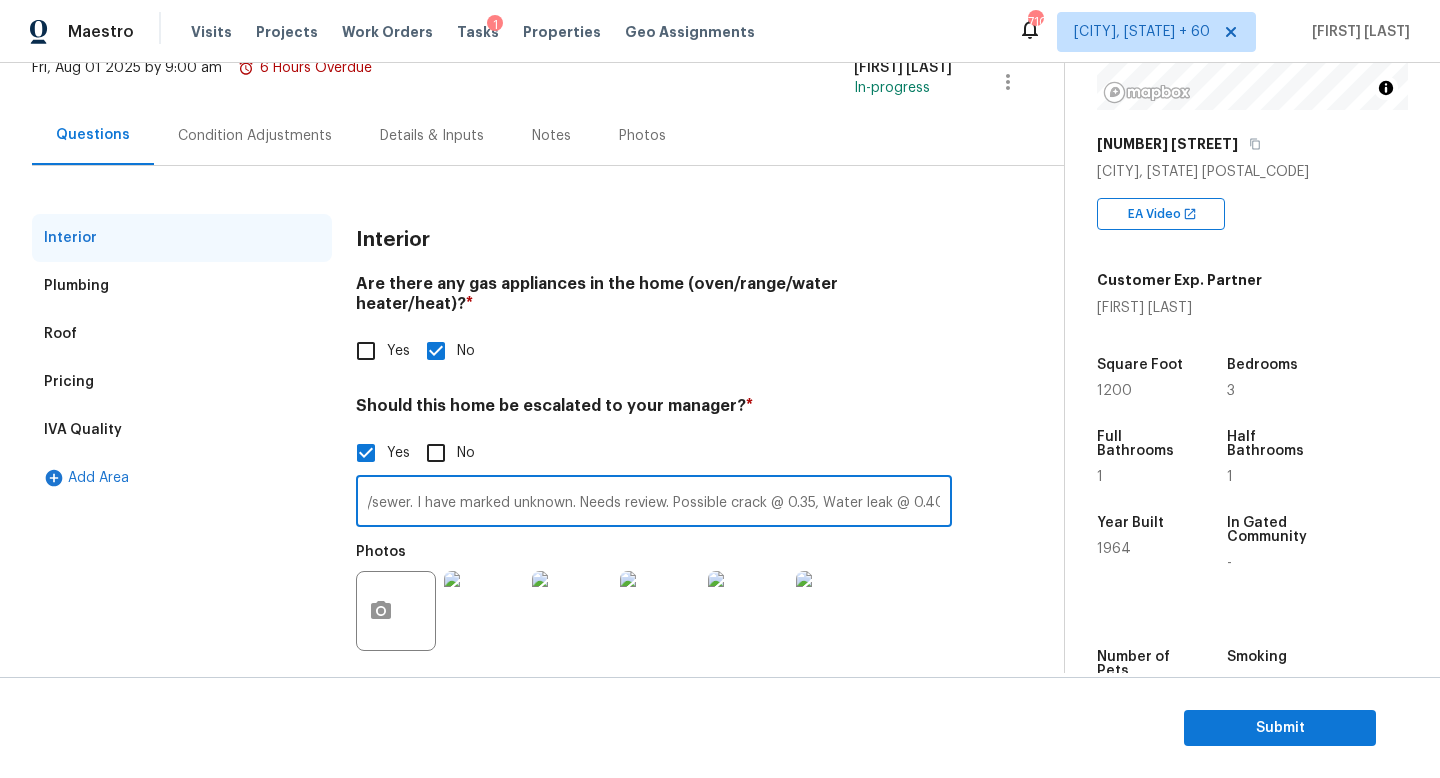 drag, startPoint x: 719, startPoint y: 479, endPoint x: 985, endPoint y: 493, distance: 266.36816 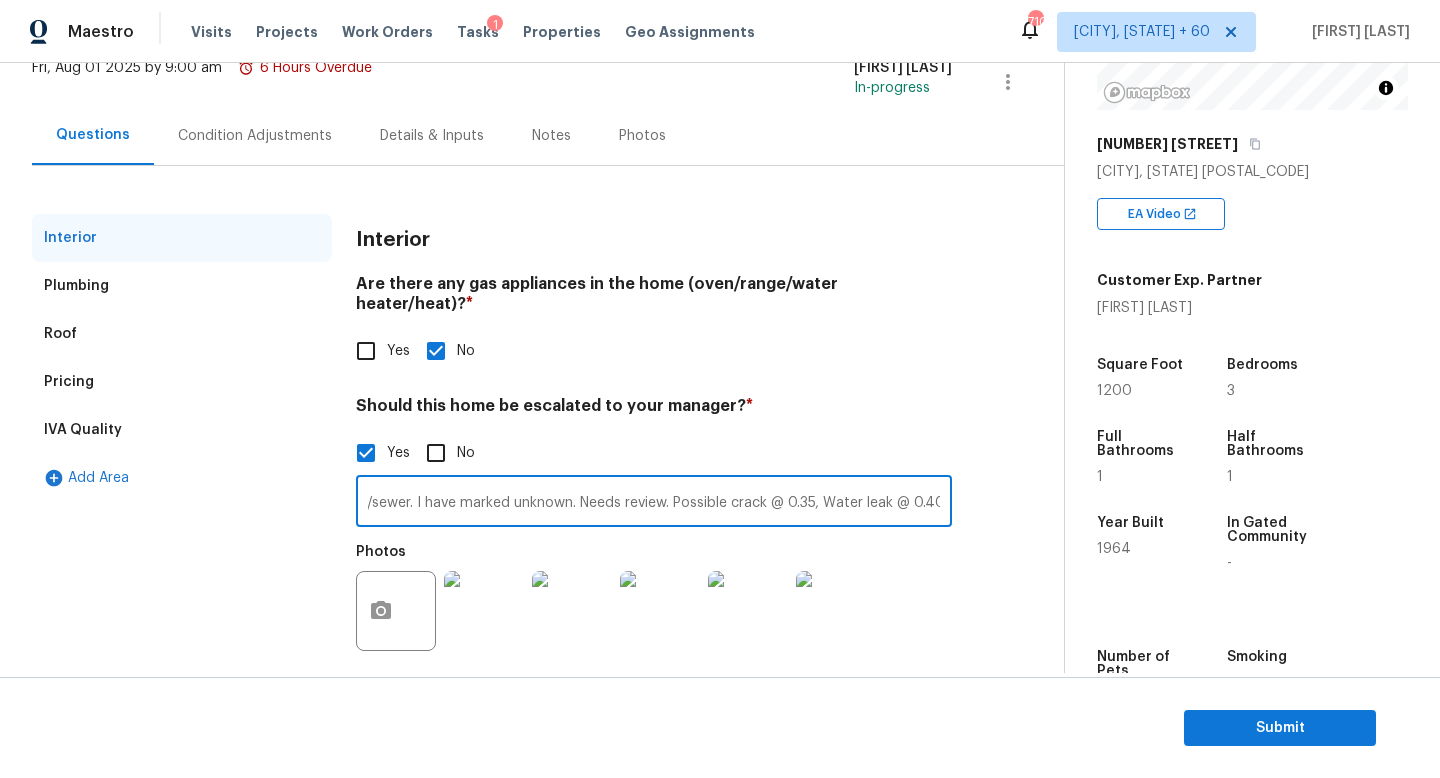 click on "No data on septic/sewer. I have marked unknown. Needs review. Possible crack @ 0.35, Water leak @ 0.40" at bounding box center (654, 503) 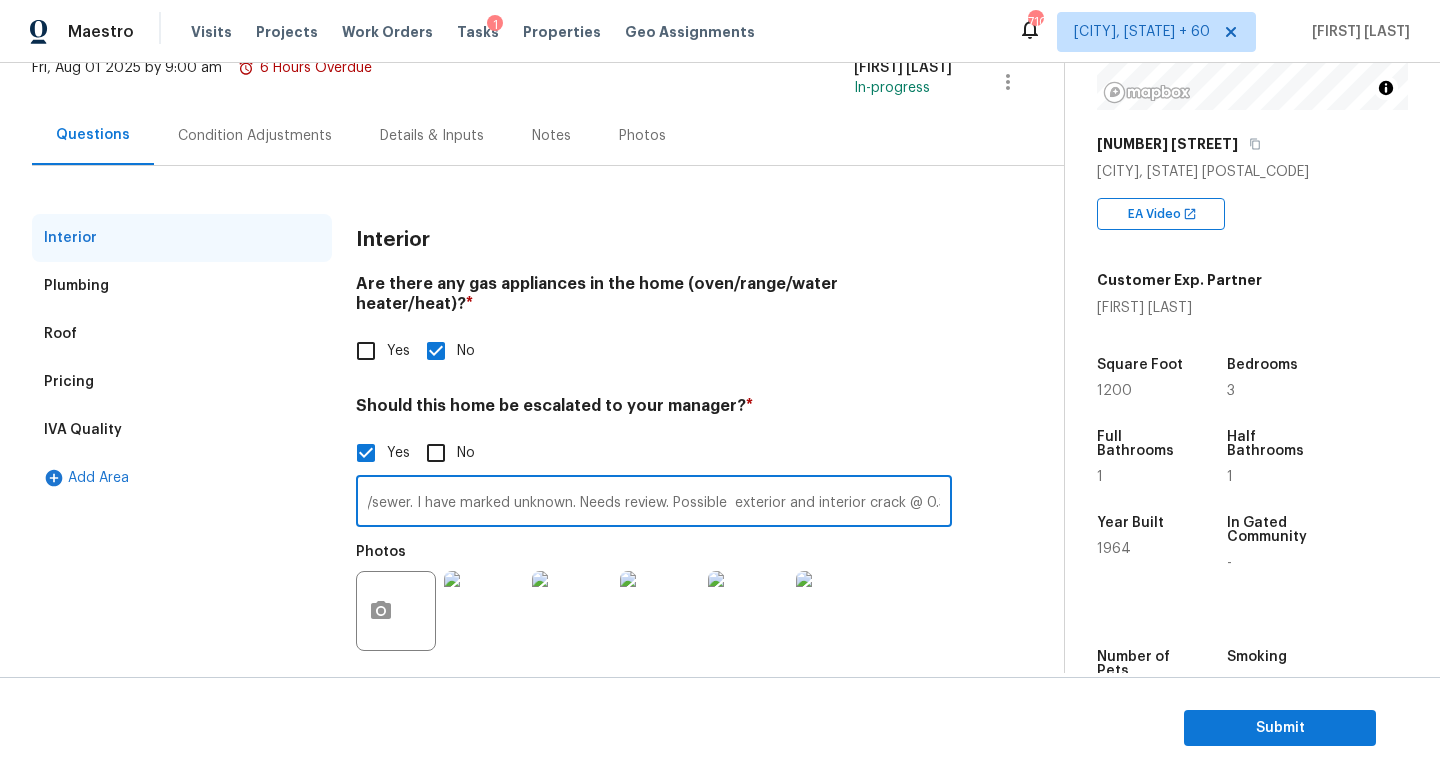 click on "No data on septic/sewer. I have marked unknown. Needs review. Possible  exterior and interior crack @ 0.35, Water leak @ 0.40" at bounding box center [654, 503] 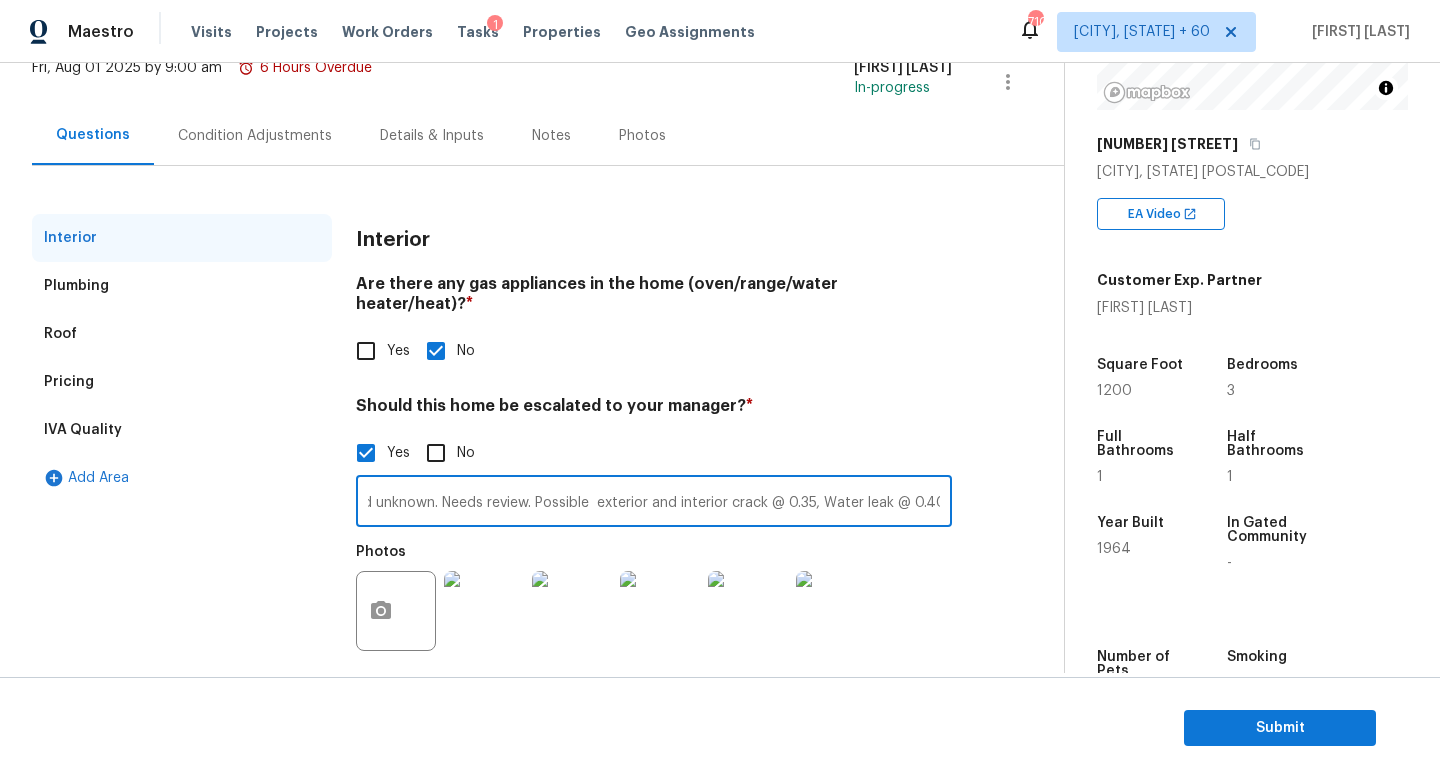 scroll, scrollTop: 0, scrollLeft: 0, axis: both 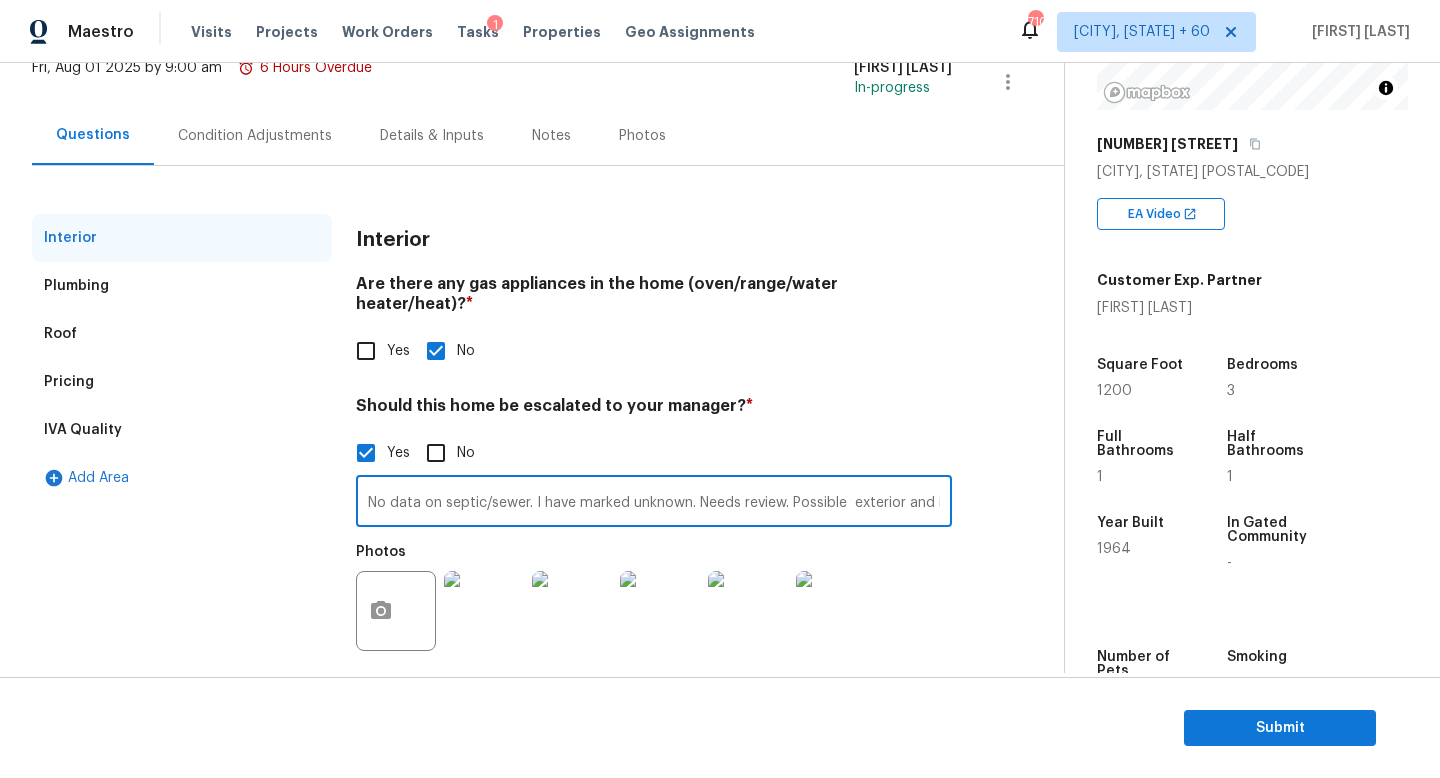 click on "No data on septic/sewer. I have marked unknown. Needs review. Possible  exterior and interior crack @ 0.35, Water leak @ 0.40" at bounding box center [654, 503] 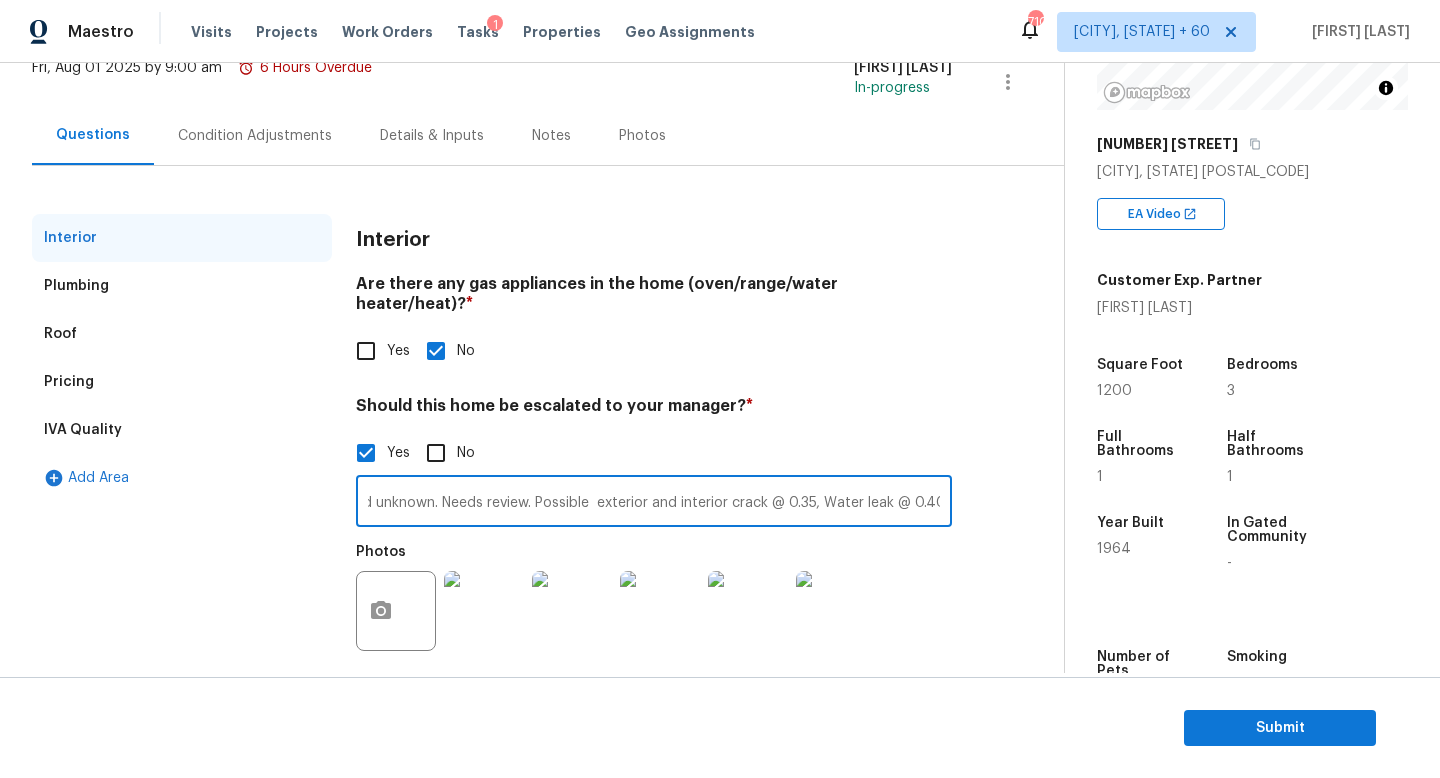 click on "No data on septic/sewer. I have marked unknown. Needs review. Possible  exterior and interior crack @ 0.35, Water leak @ 0.40" at bounding box center (654, 503) 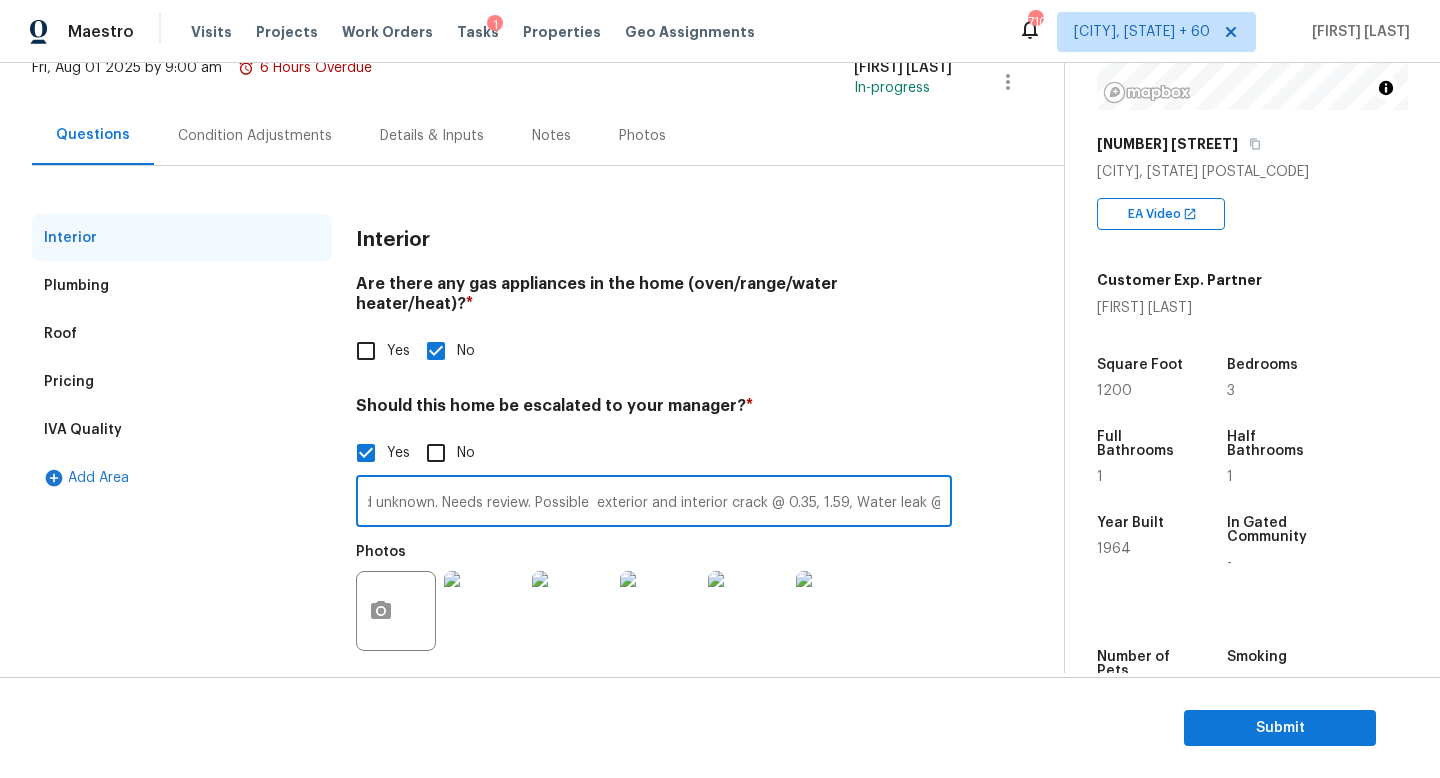 type on "No data on septic/sewer. I have marked unknown. Needs review. Possible  exterior and interior crack @ 0.35, 1.59, Water leak @ 0.40" 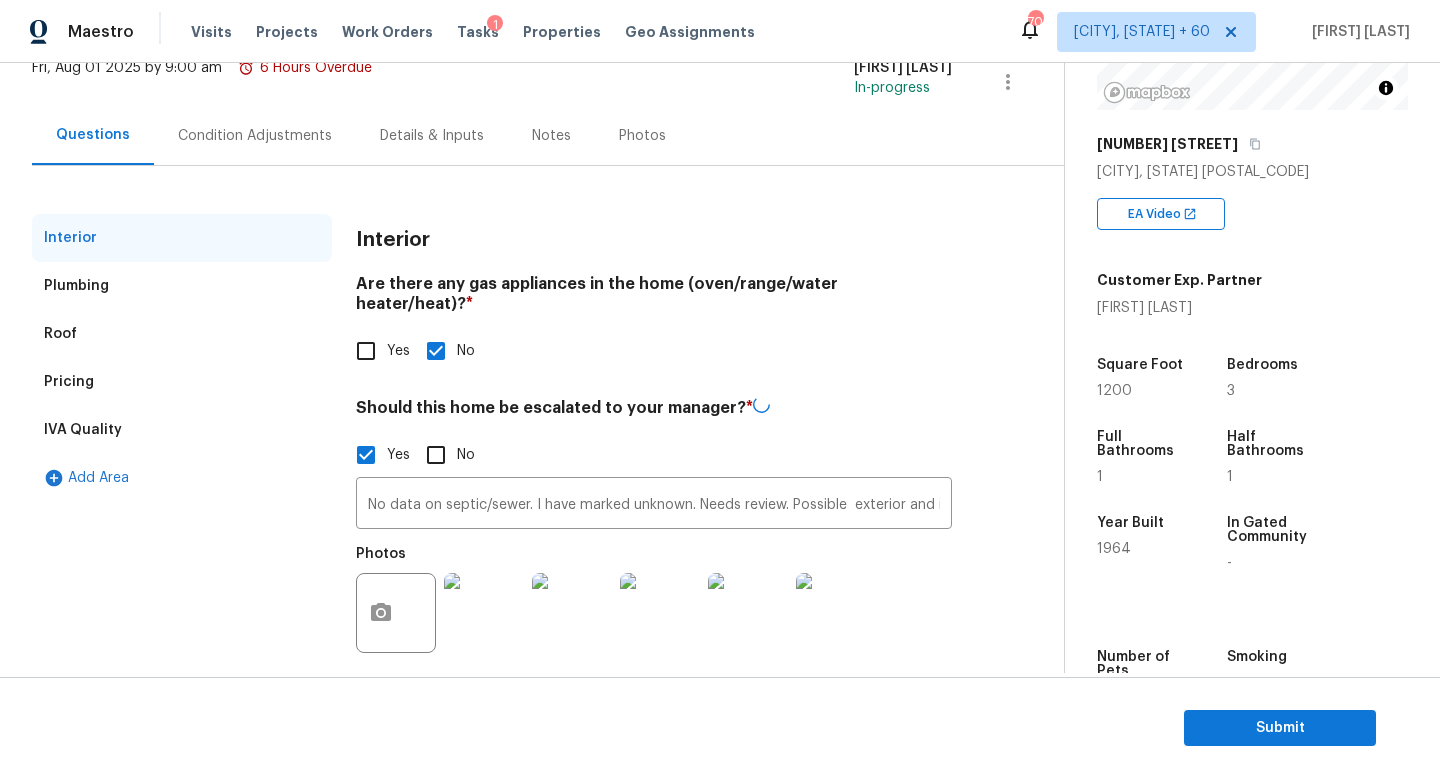 click on "Condition Adjustments" at bounding box center [255, 136] 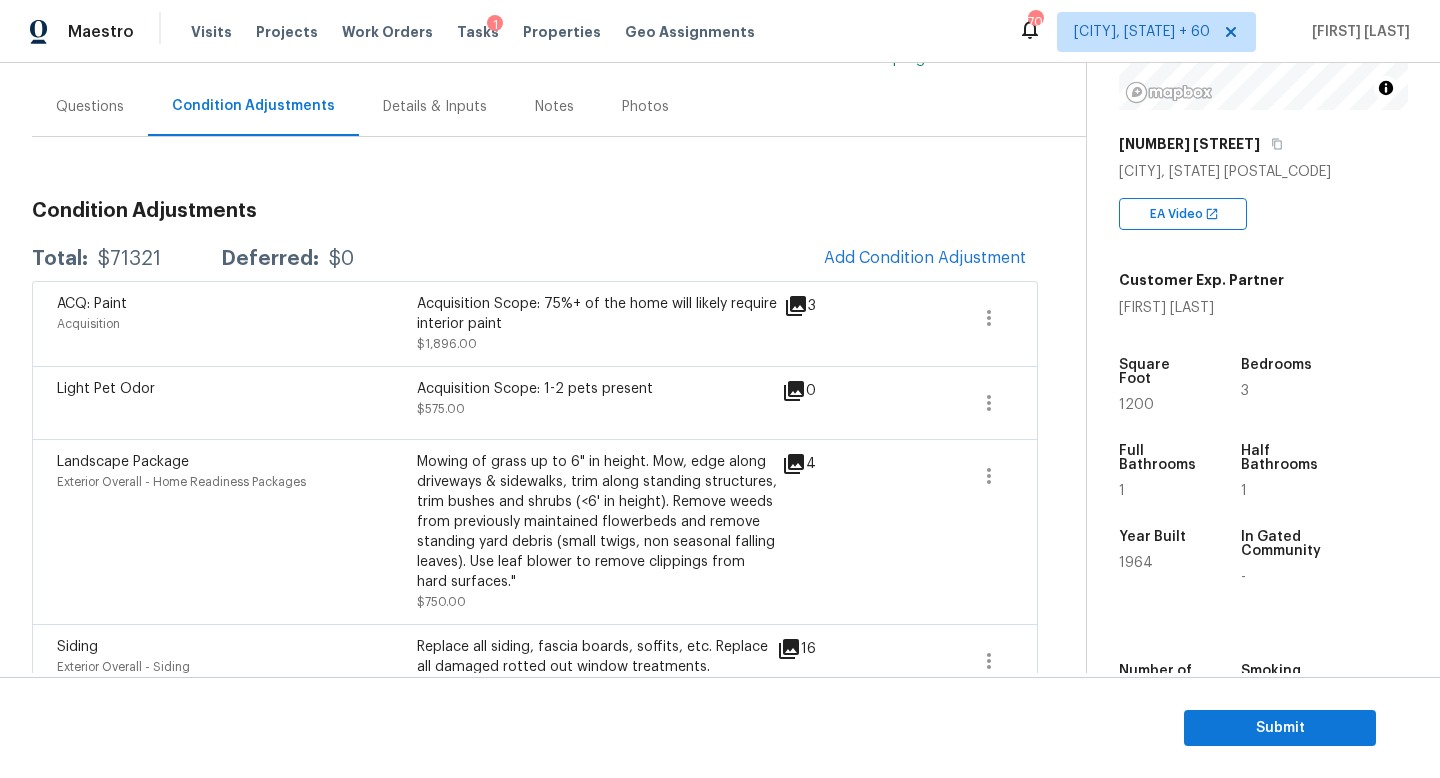 scroll, scrollTop: 161, scrollLeft: 0, axis: vertical 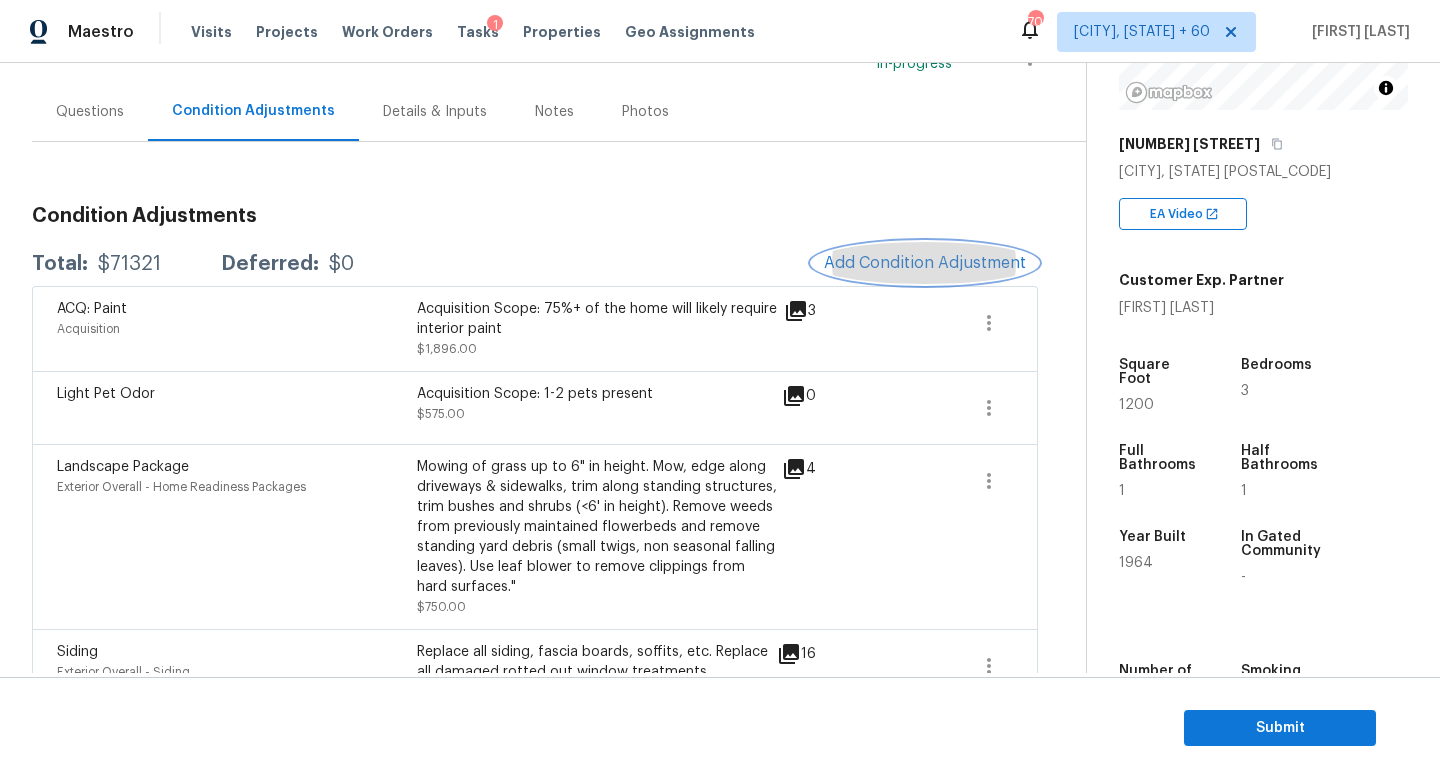click on "Add Condition Adjustment" at bounding box center [925, 263] 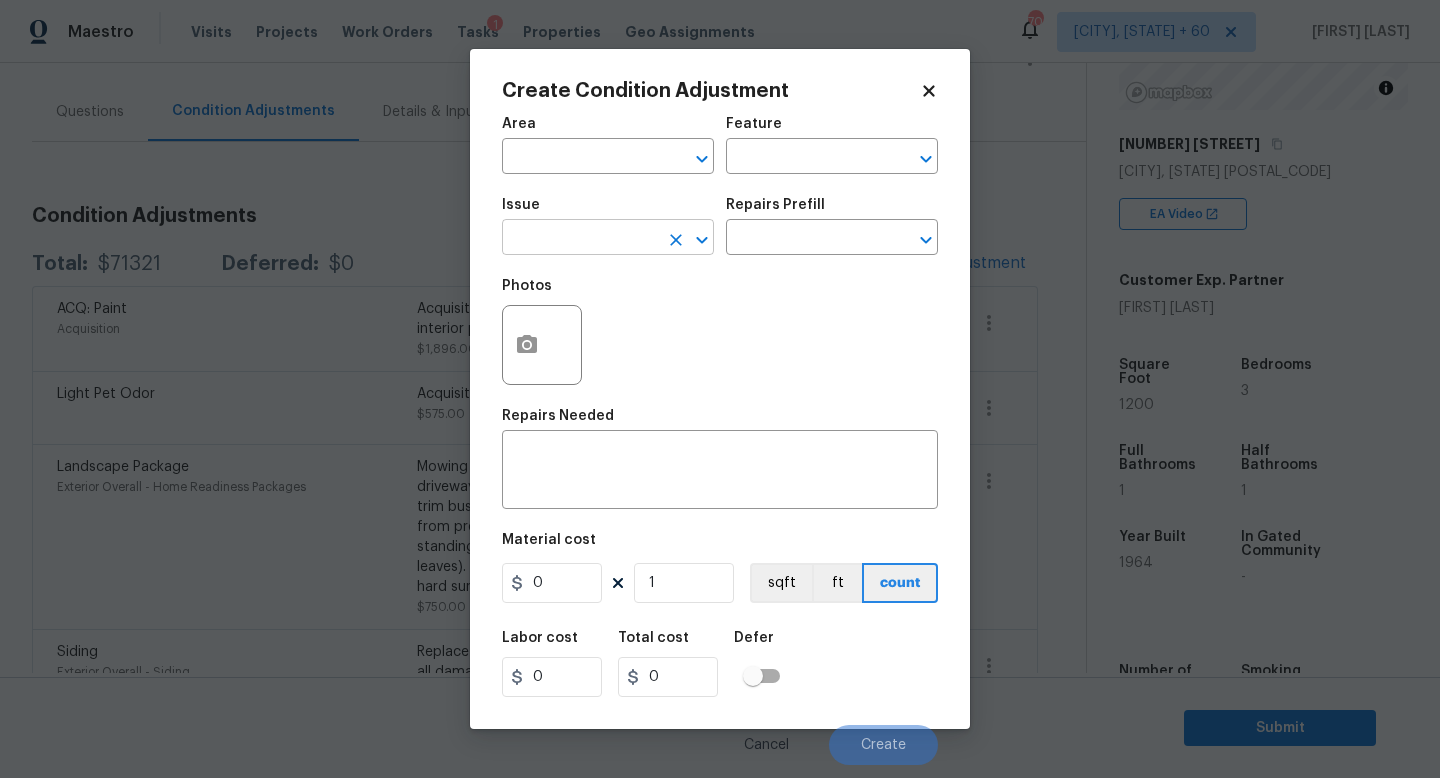 click at bounding box center (580, 239) 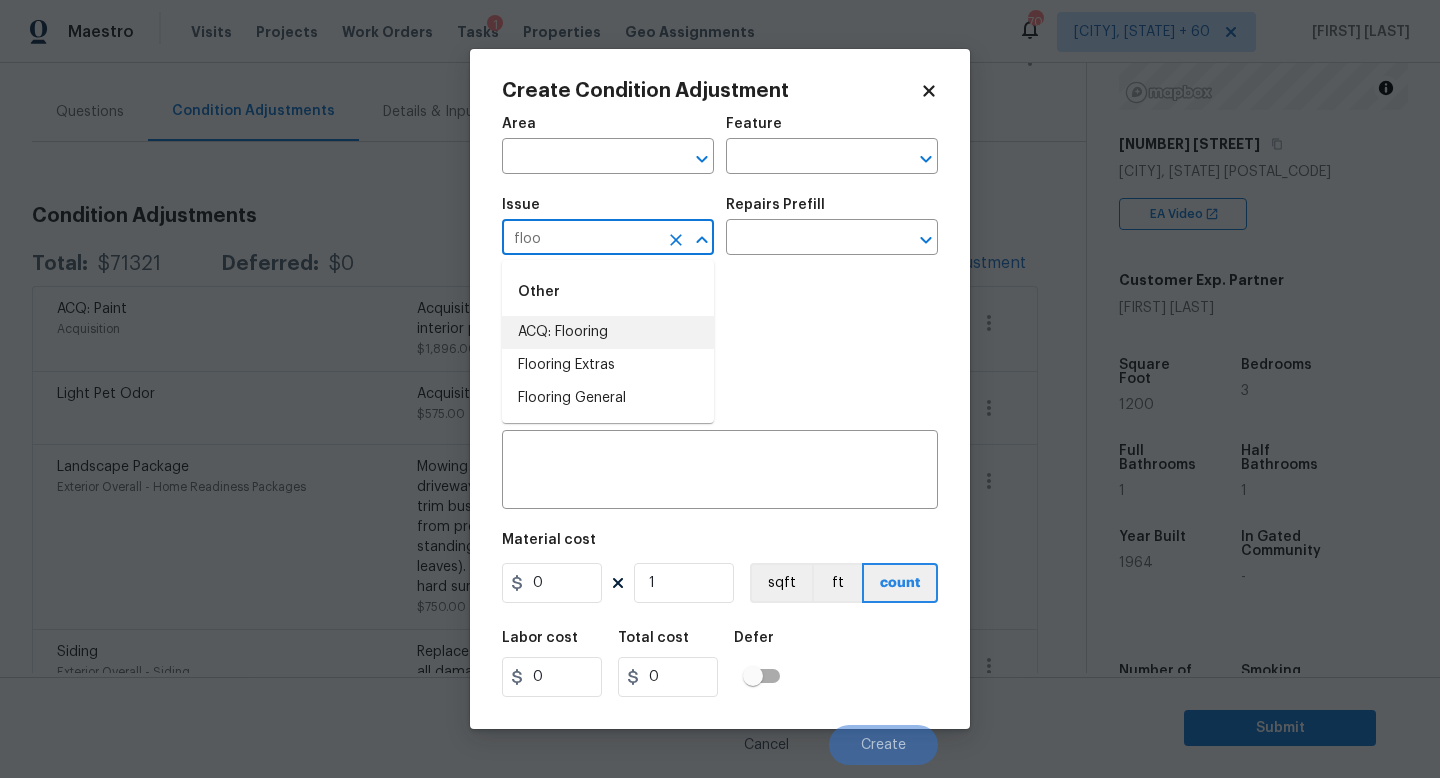 click on "ACQ: Flooring" at bounding box center (608, 332) 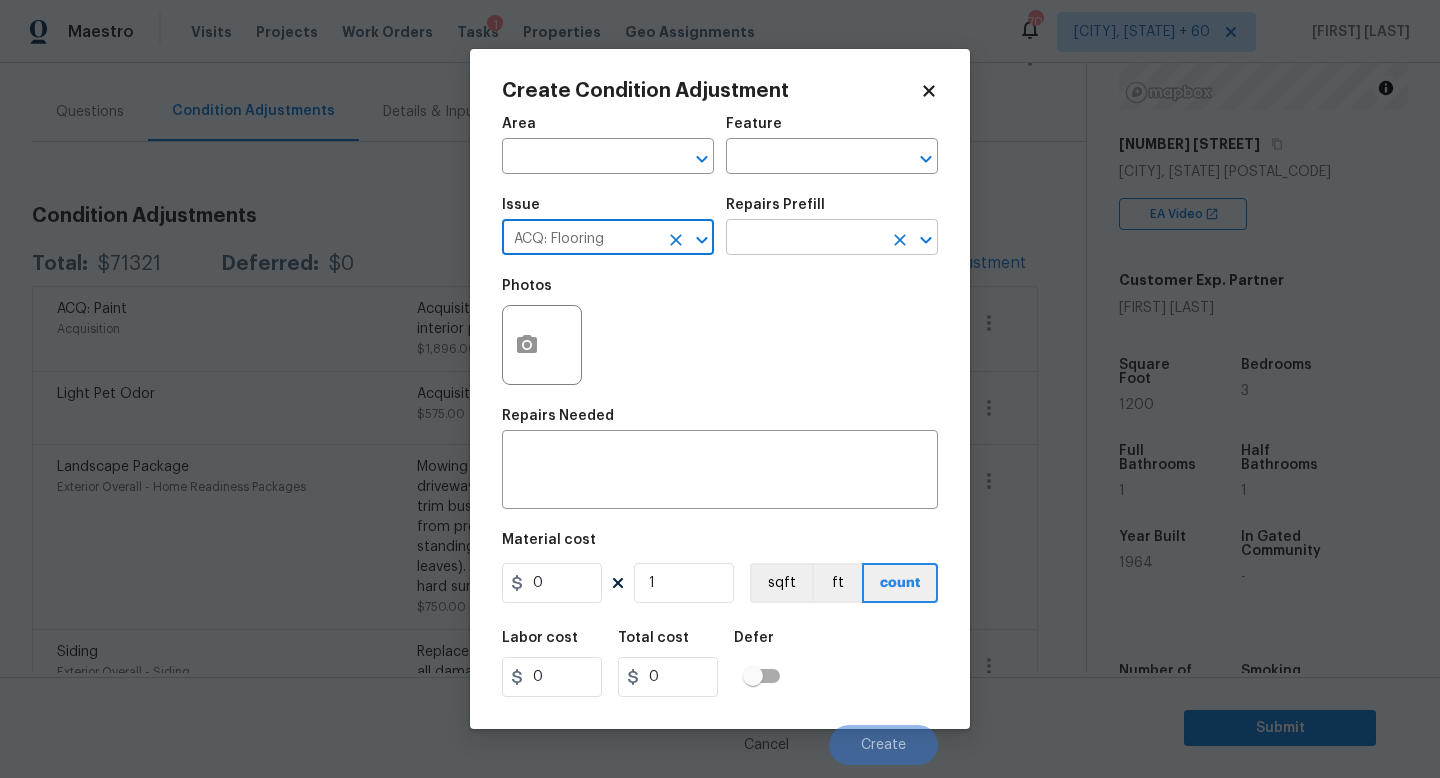 type on "ACQ: Flooring" 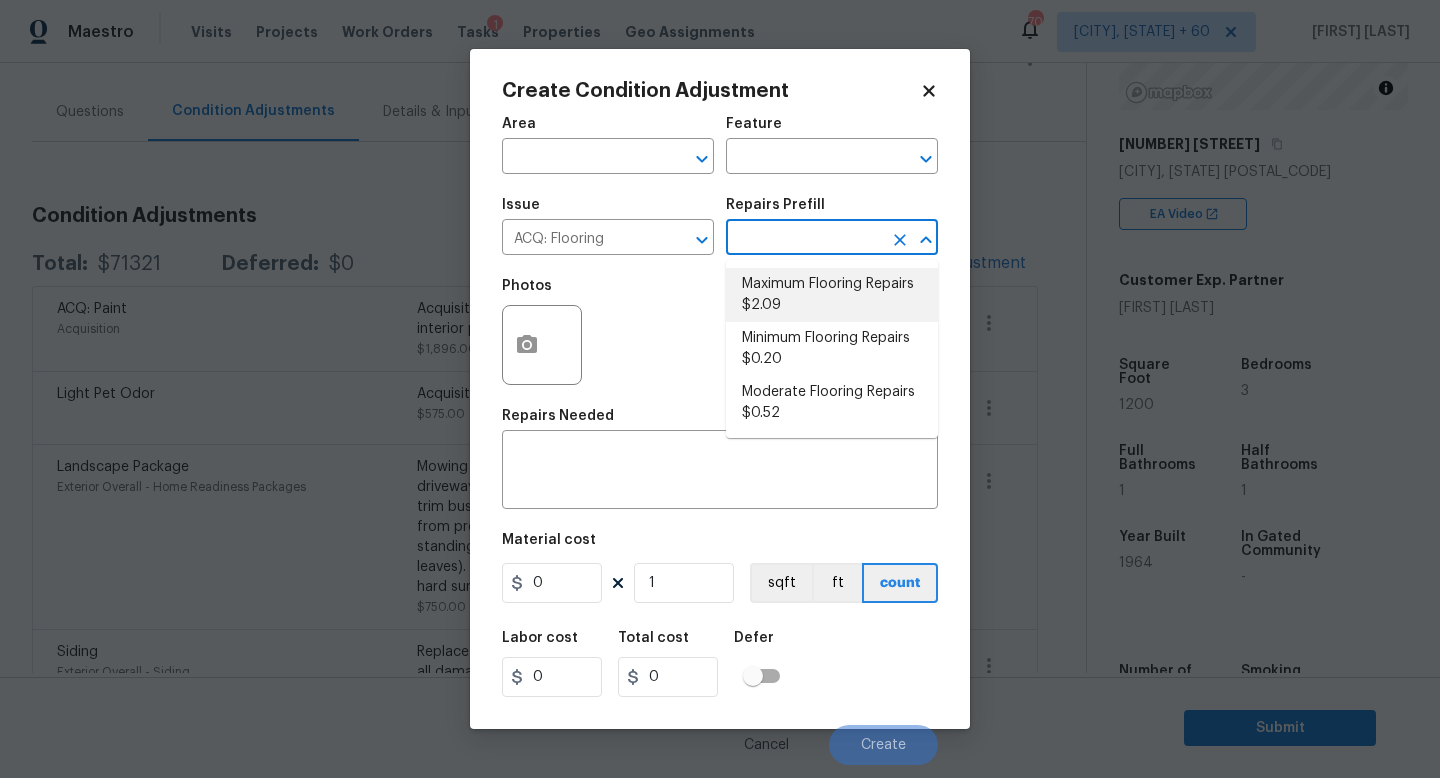 click on "Maximum Flooring Repairs $2.09" at bounding box center [832, 295] 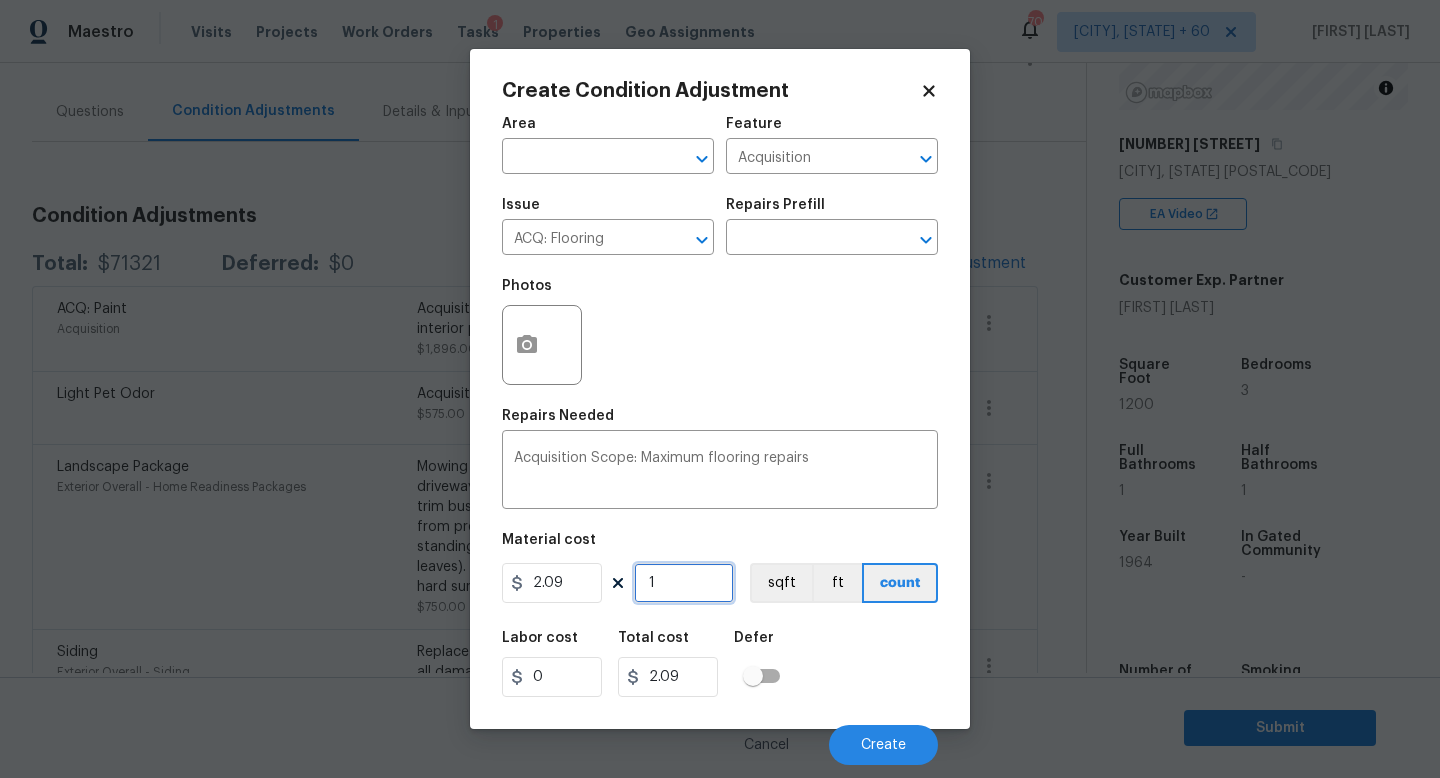 click on "1" at bounding box center (684, 583) 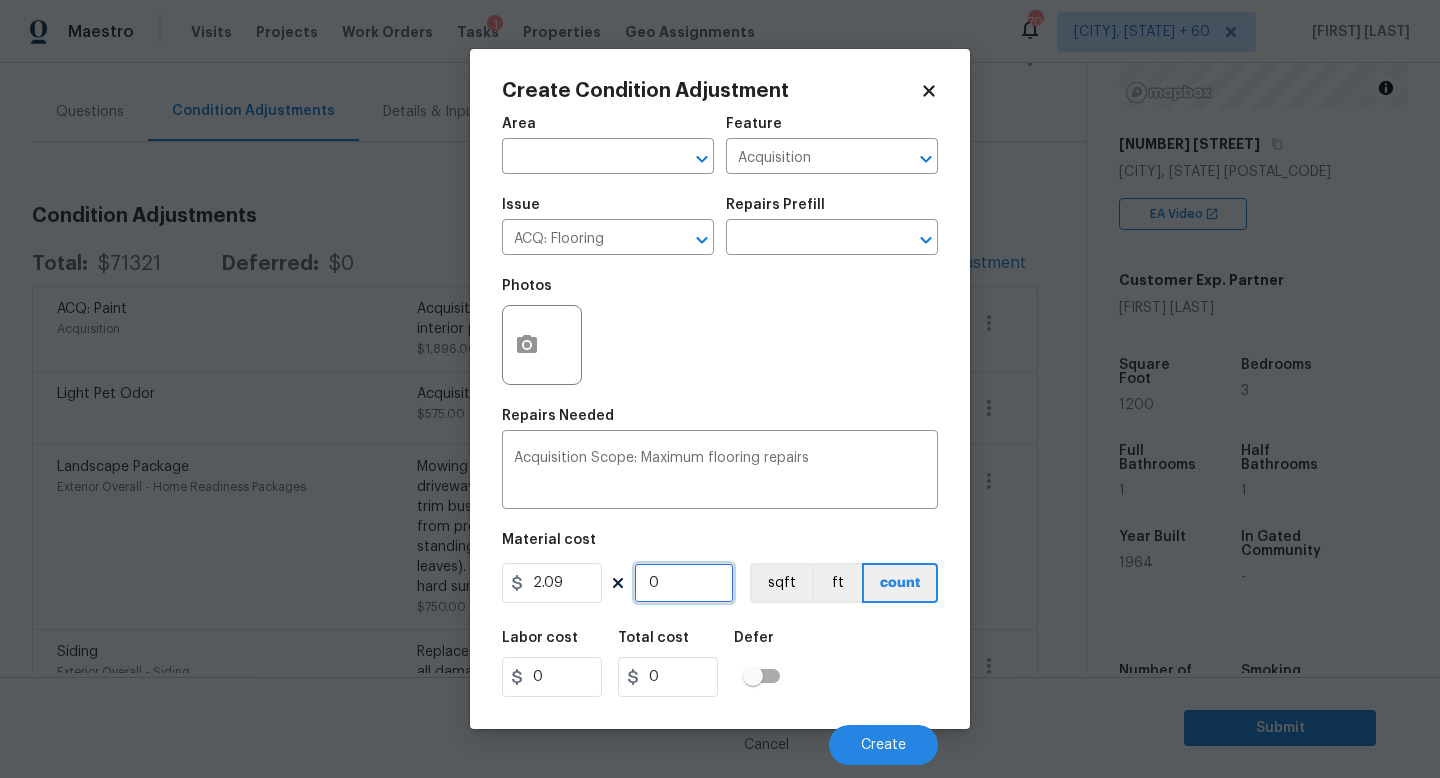 type on "1" 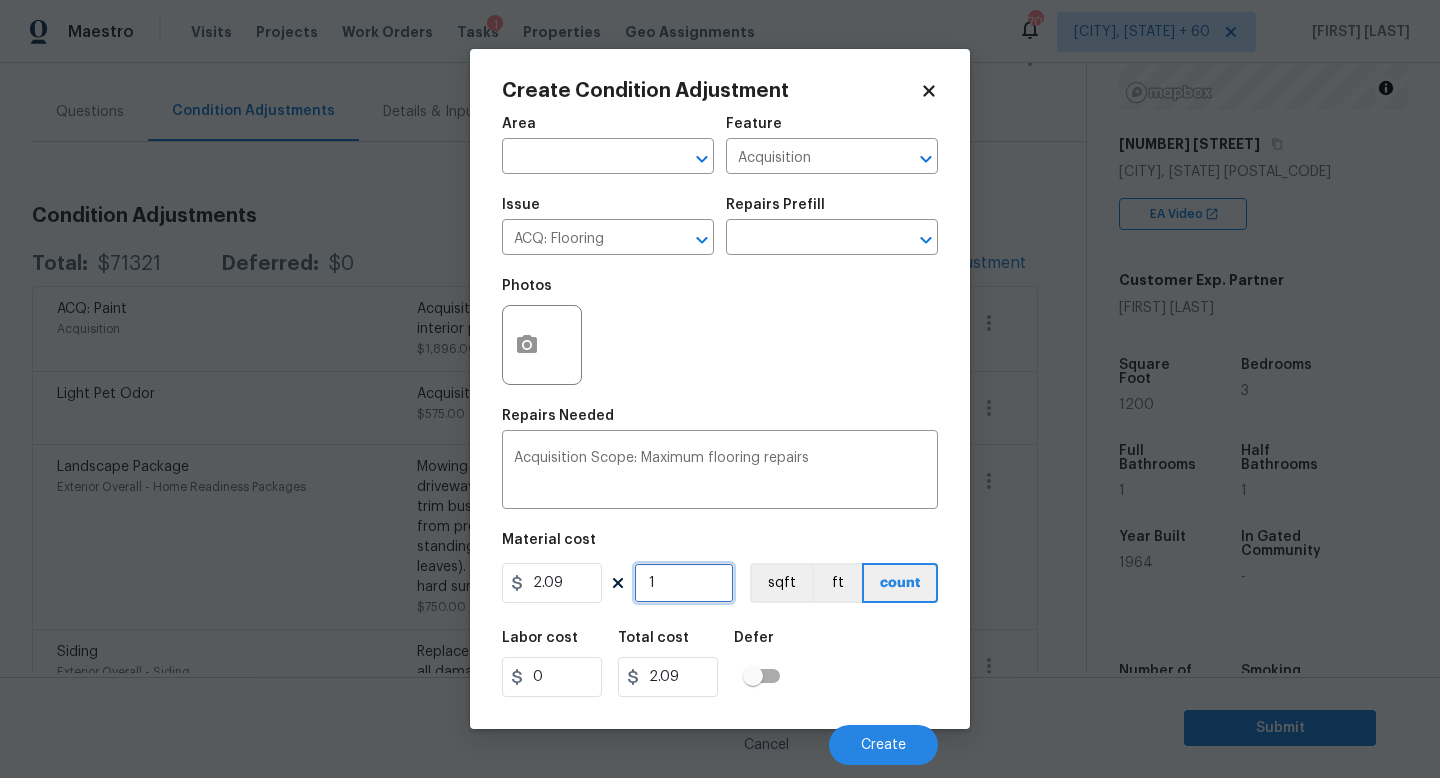 type on "12" 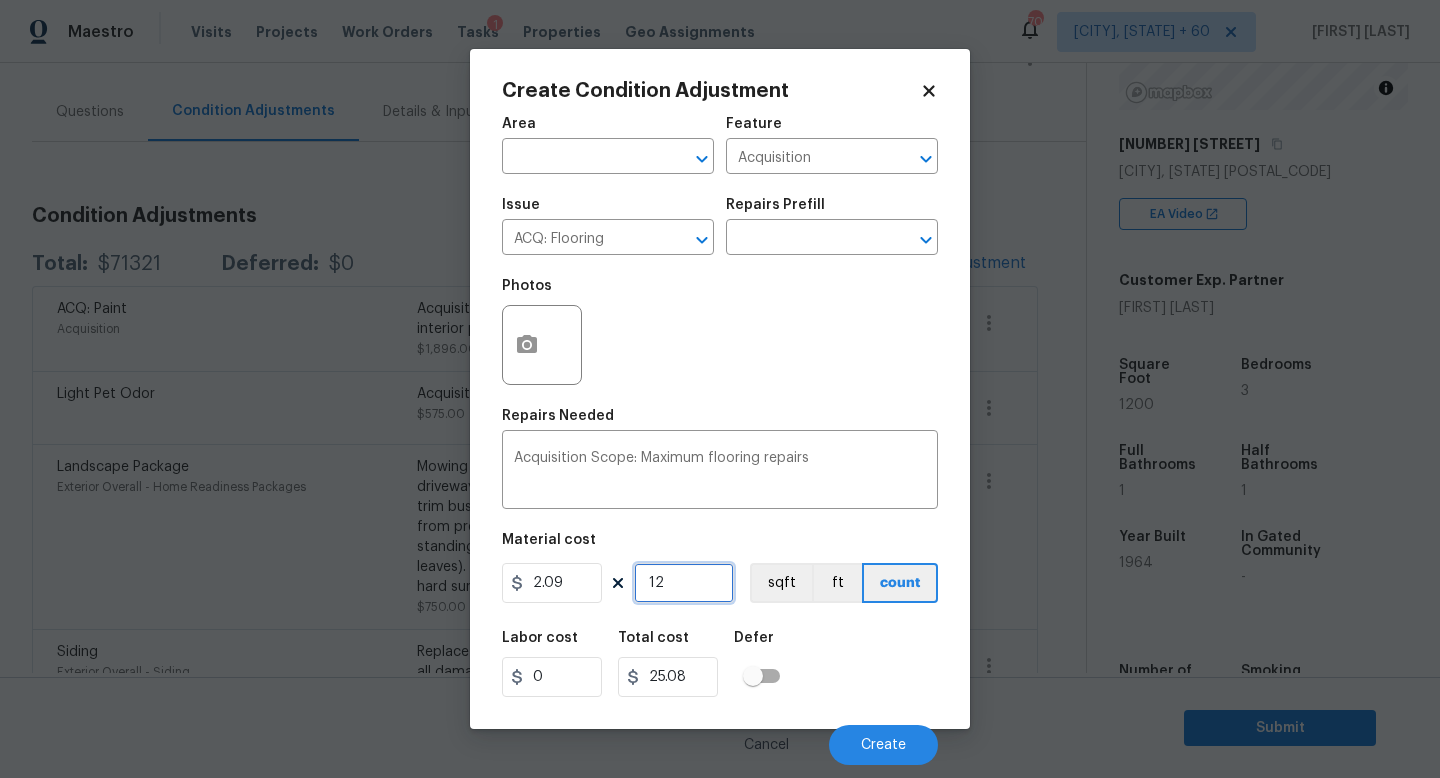 type on "120" 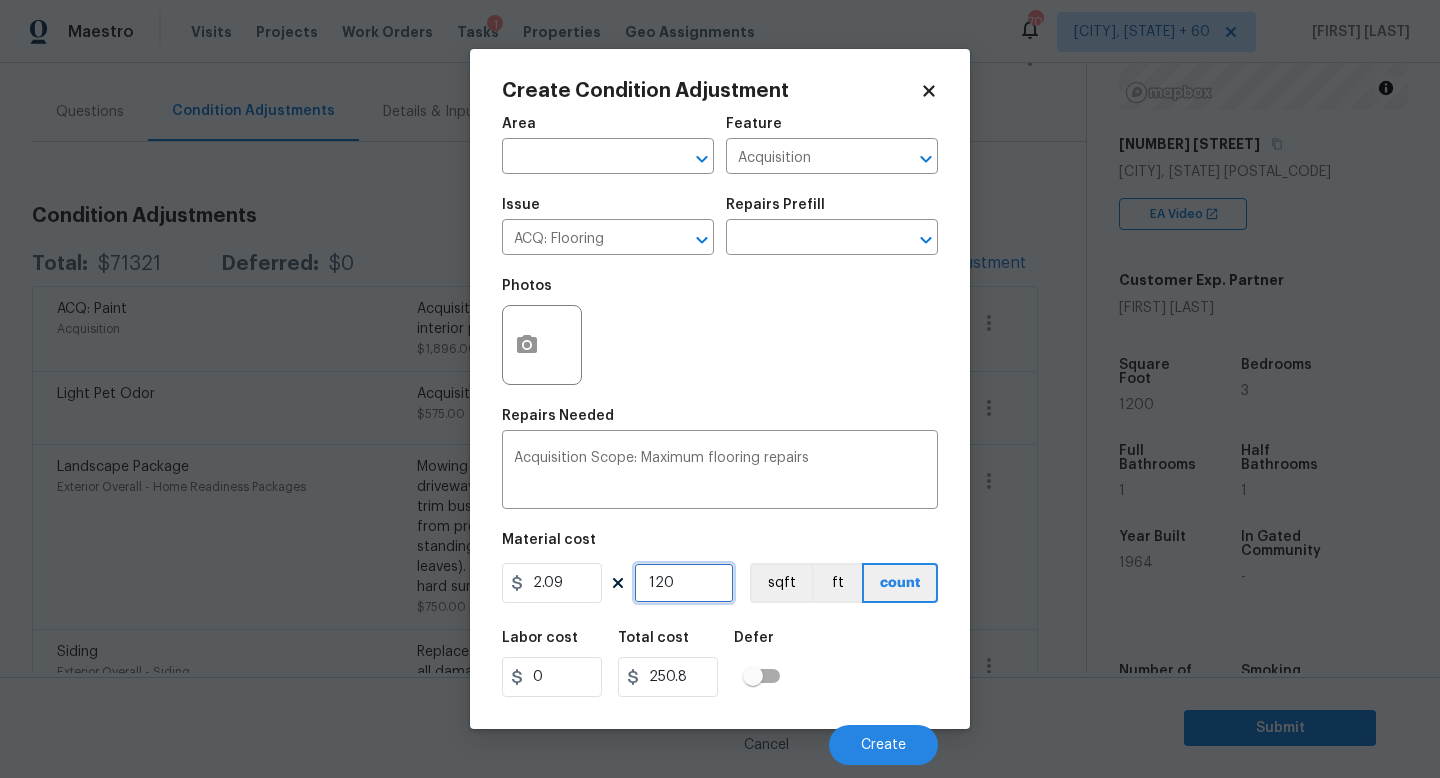 type on "1200" 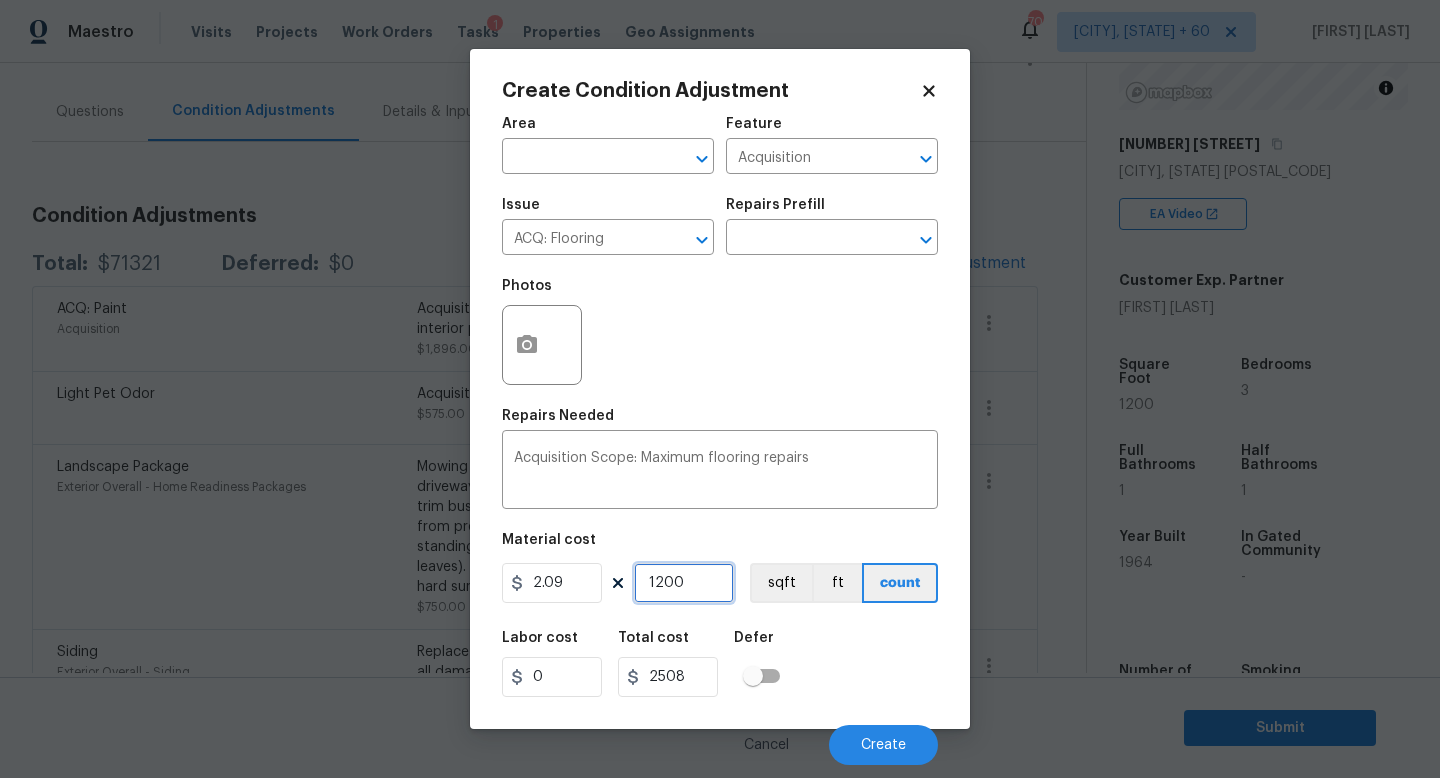 type on "1200" 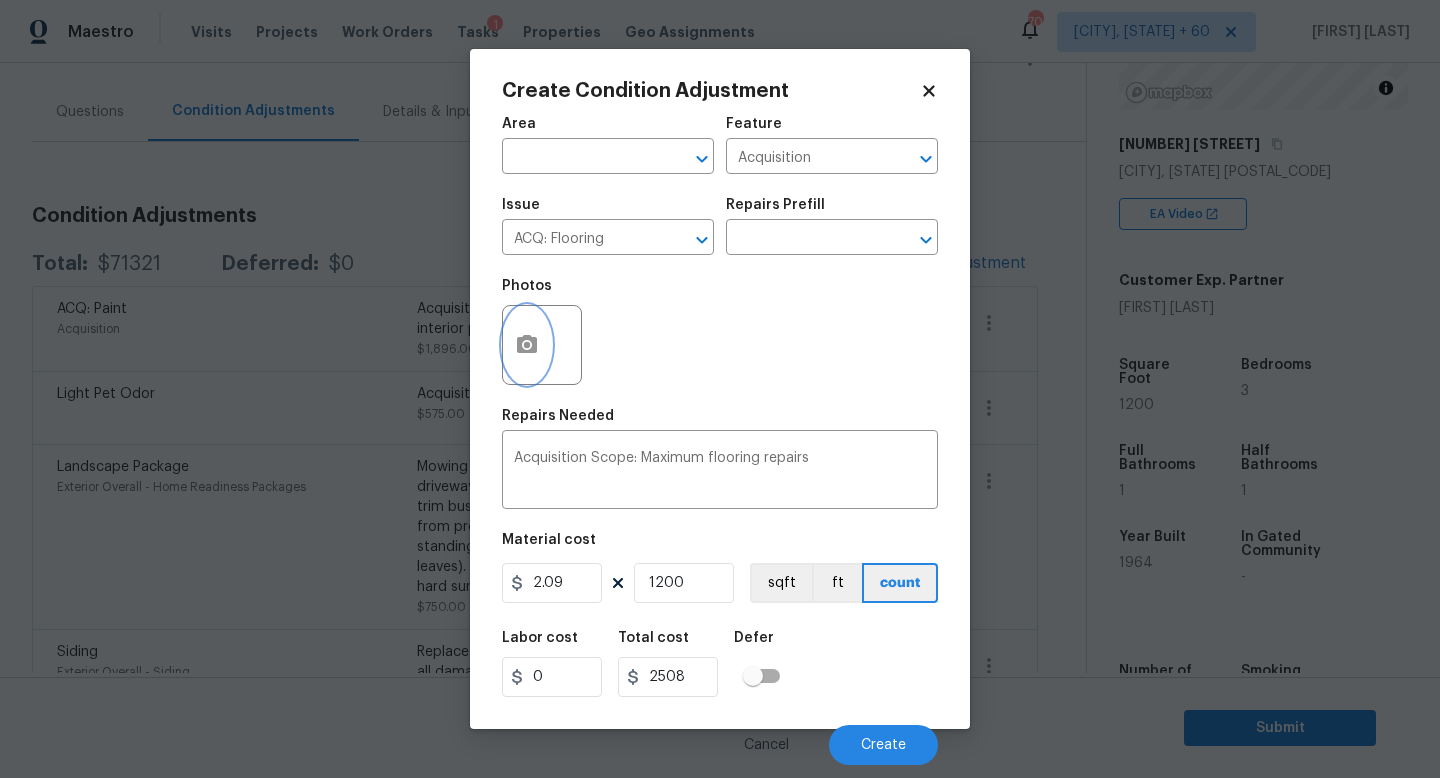 click 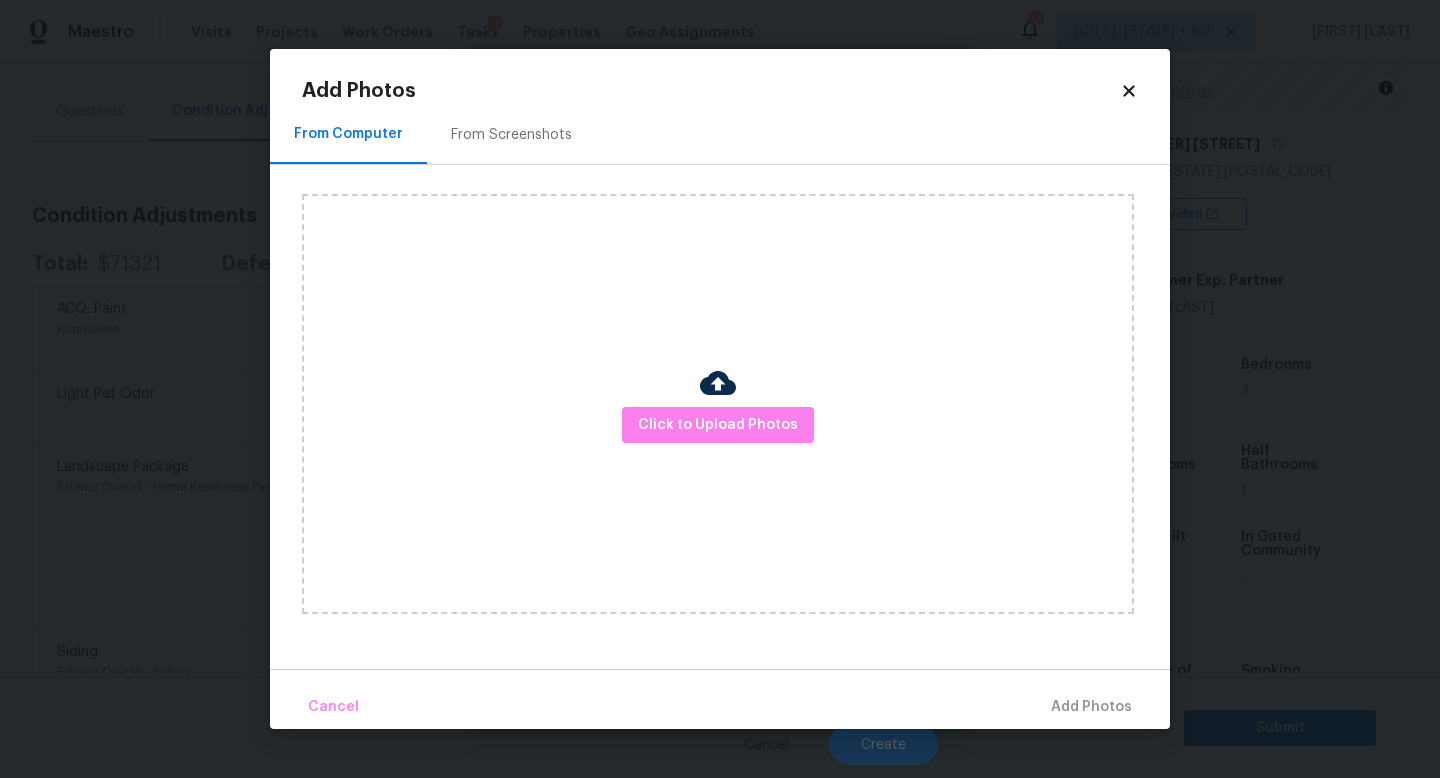 click on "Click to Upload Photos" at bounding box center [718, 404] 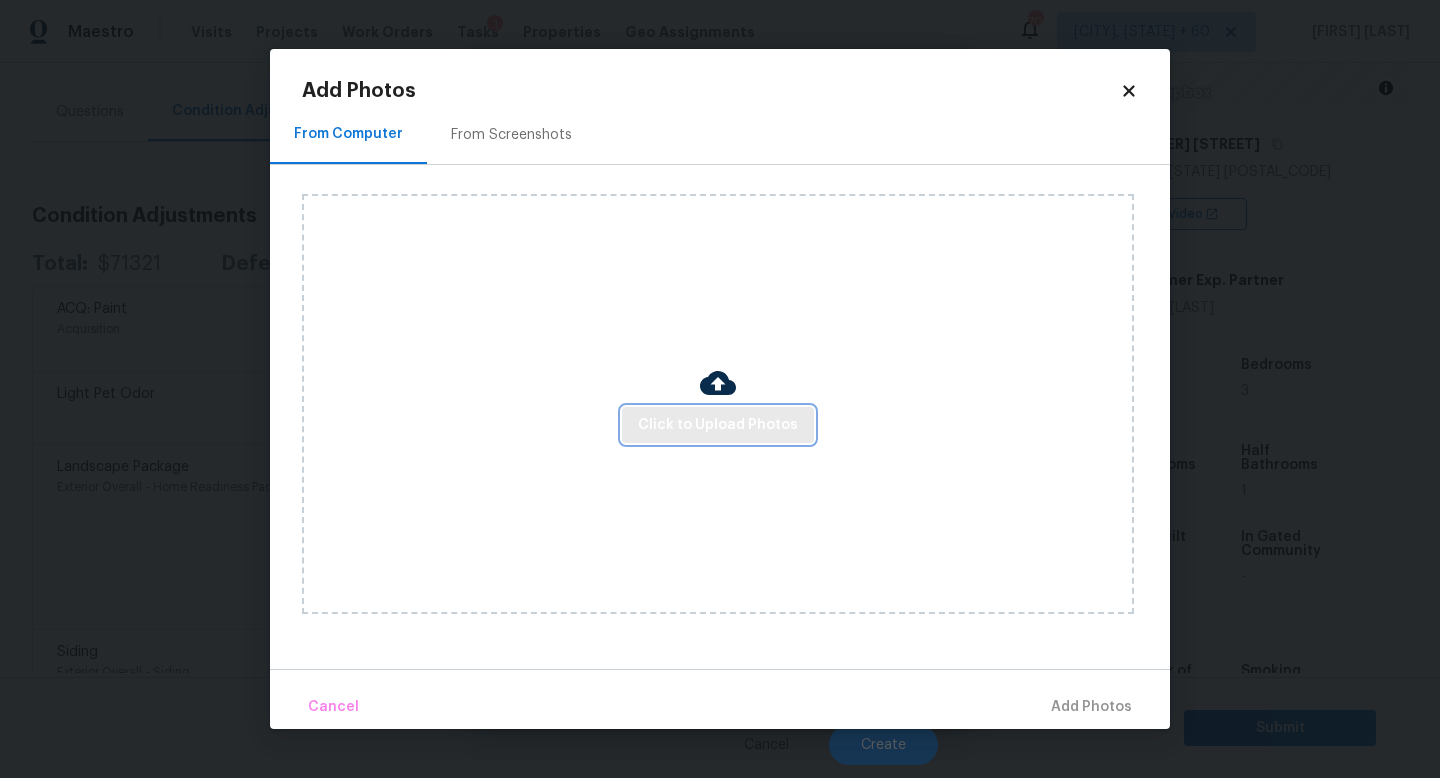 click on "Click to Upload Photos" at bounding box center [718, 425] 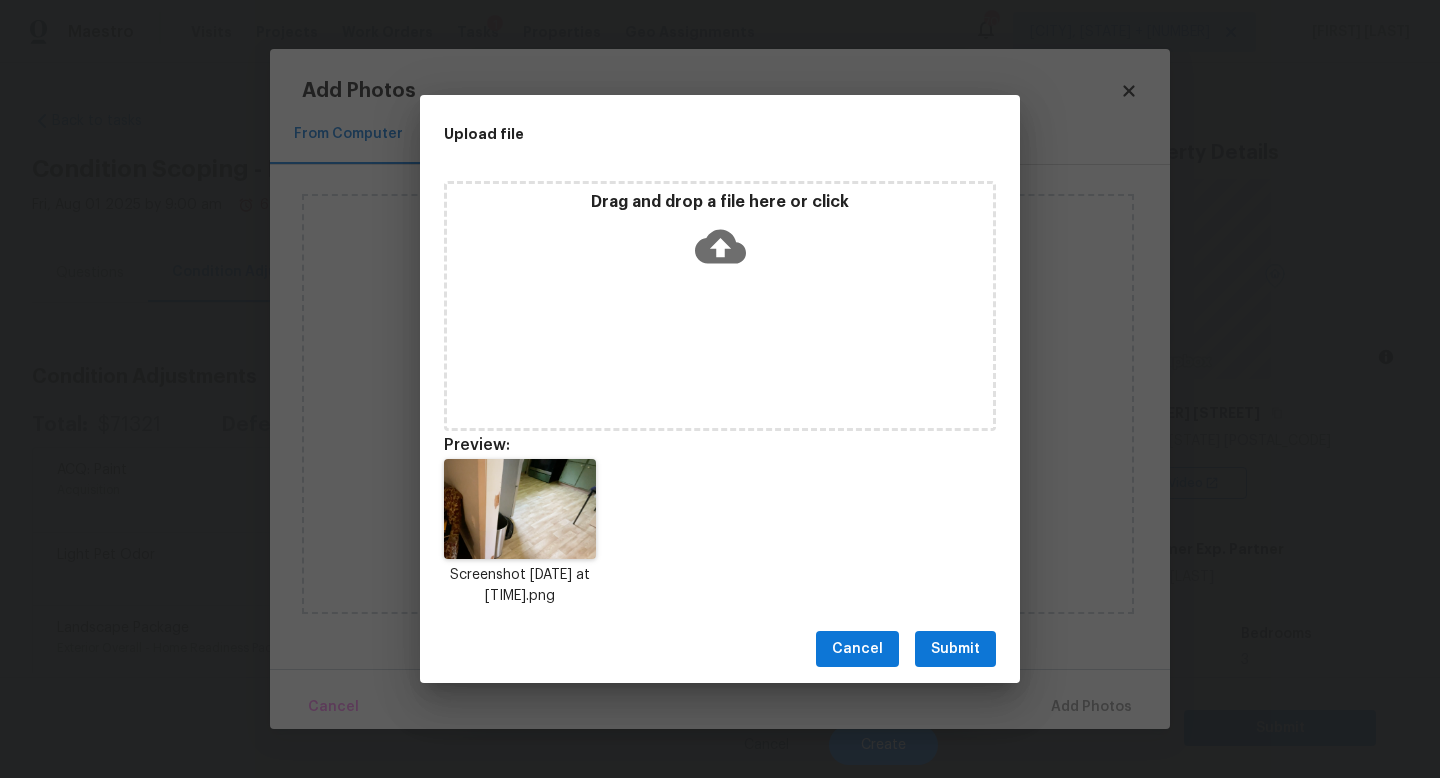 scroll, scrollTop: 0, scrollLeft: 0, axis: both 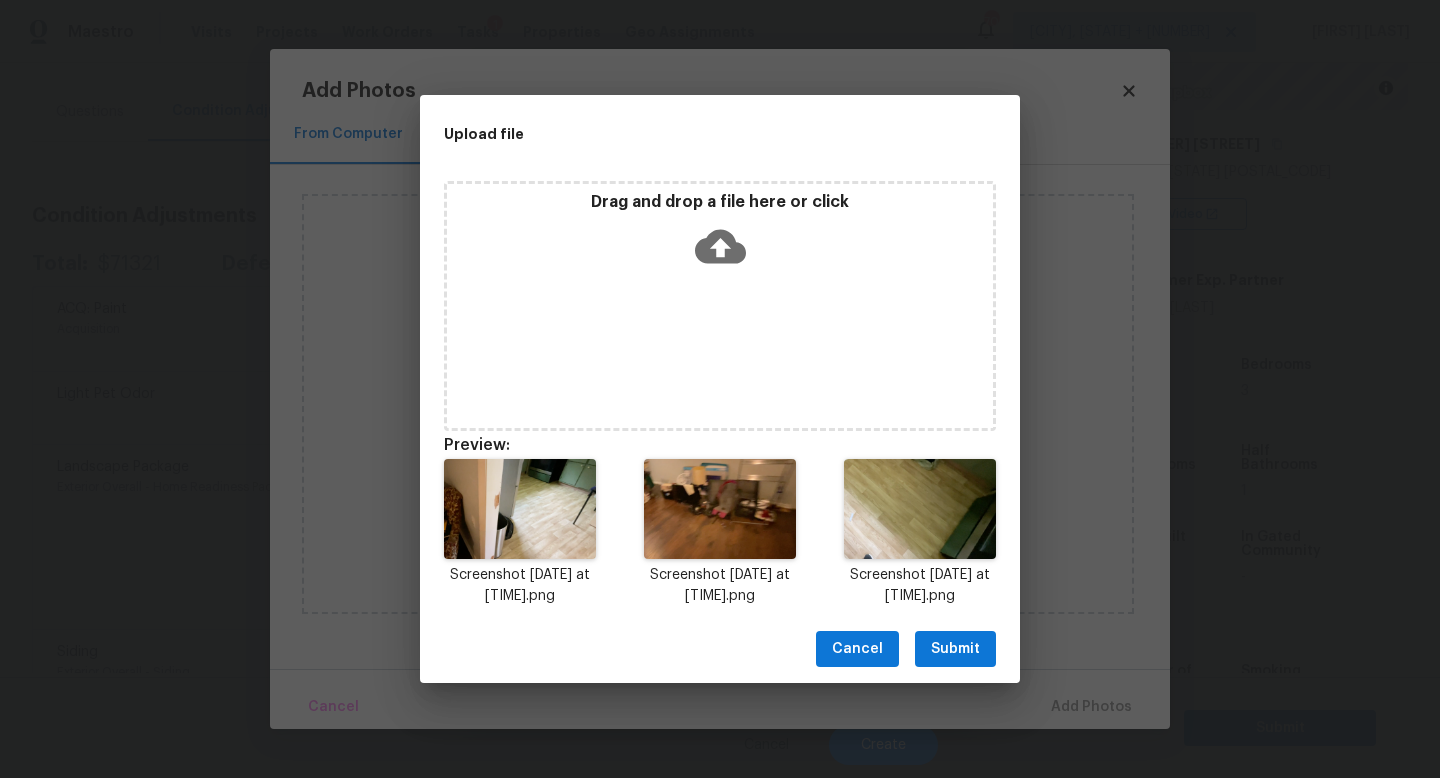click on "Submit" at bounding box center [955, 649] 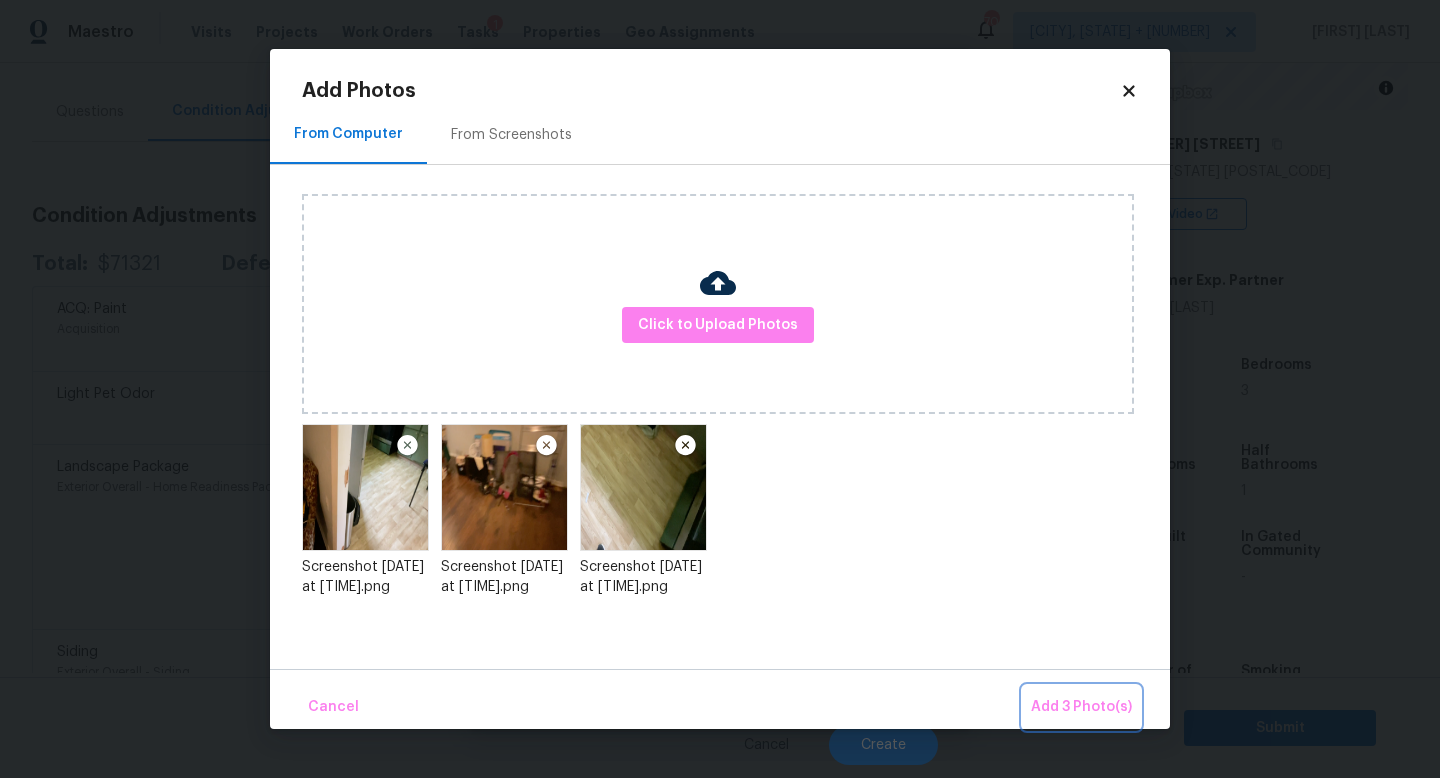 click on "Add 3 Photo(s)" at bounding box center [1081, 707] 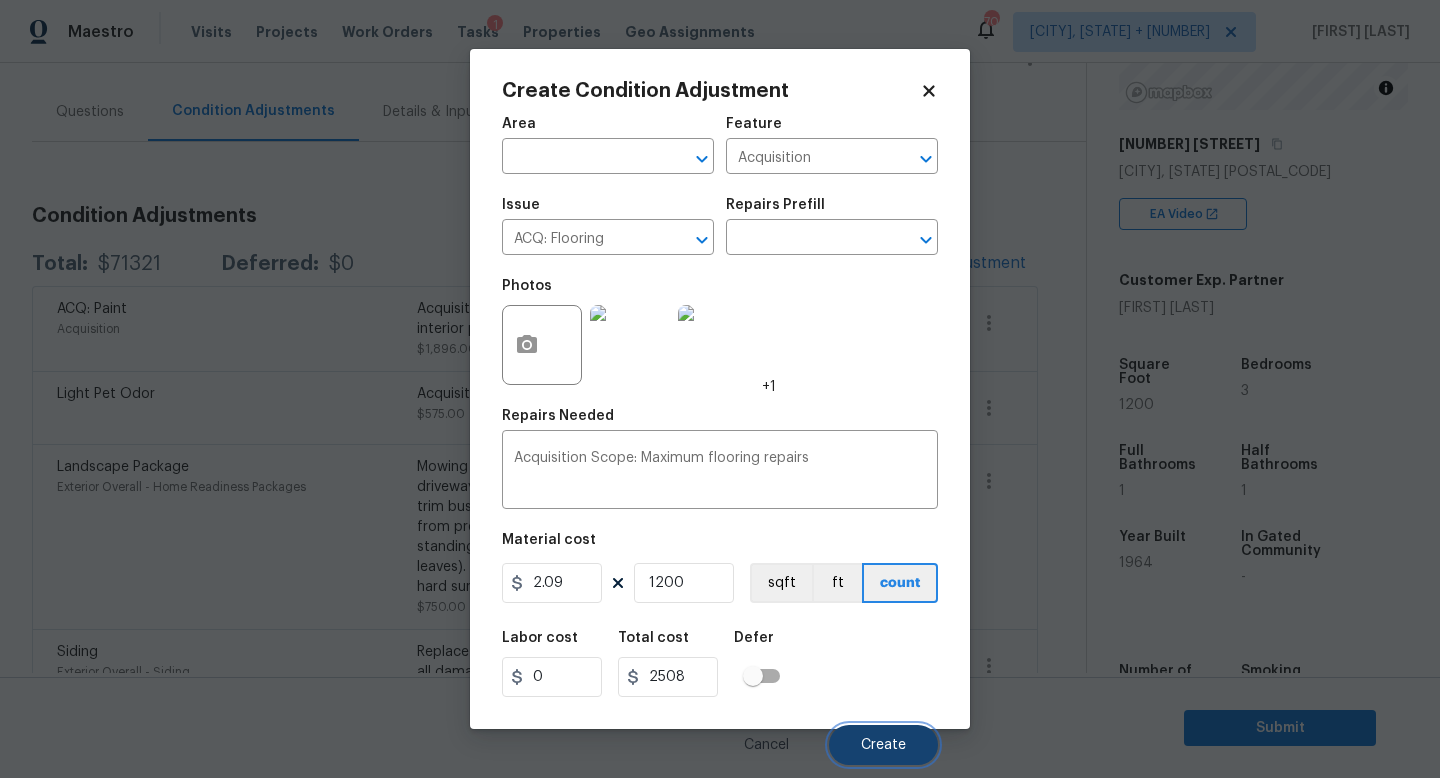 click on "Create" at bounding box center (883, 745) 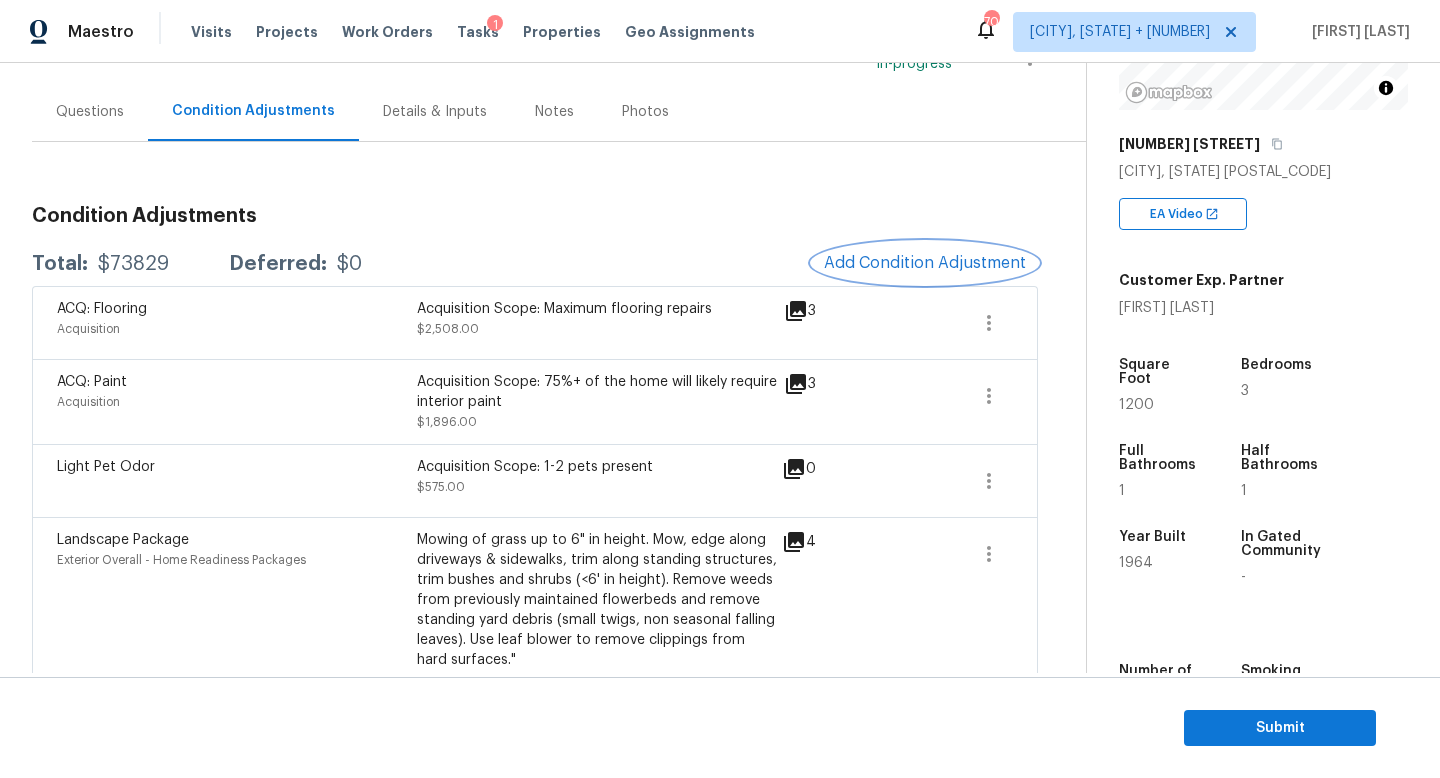 click on "Add Condition Adjustment" at bounding box center (925, 263) 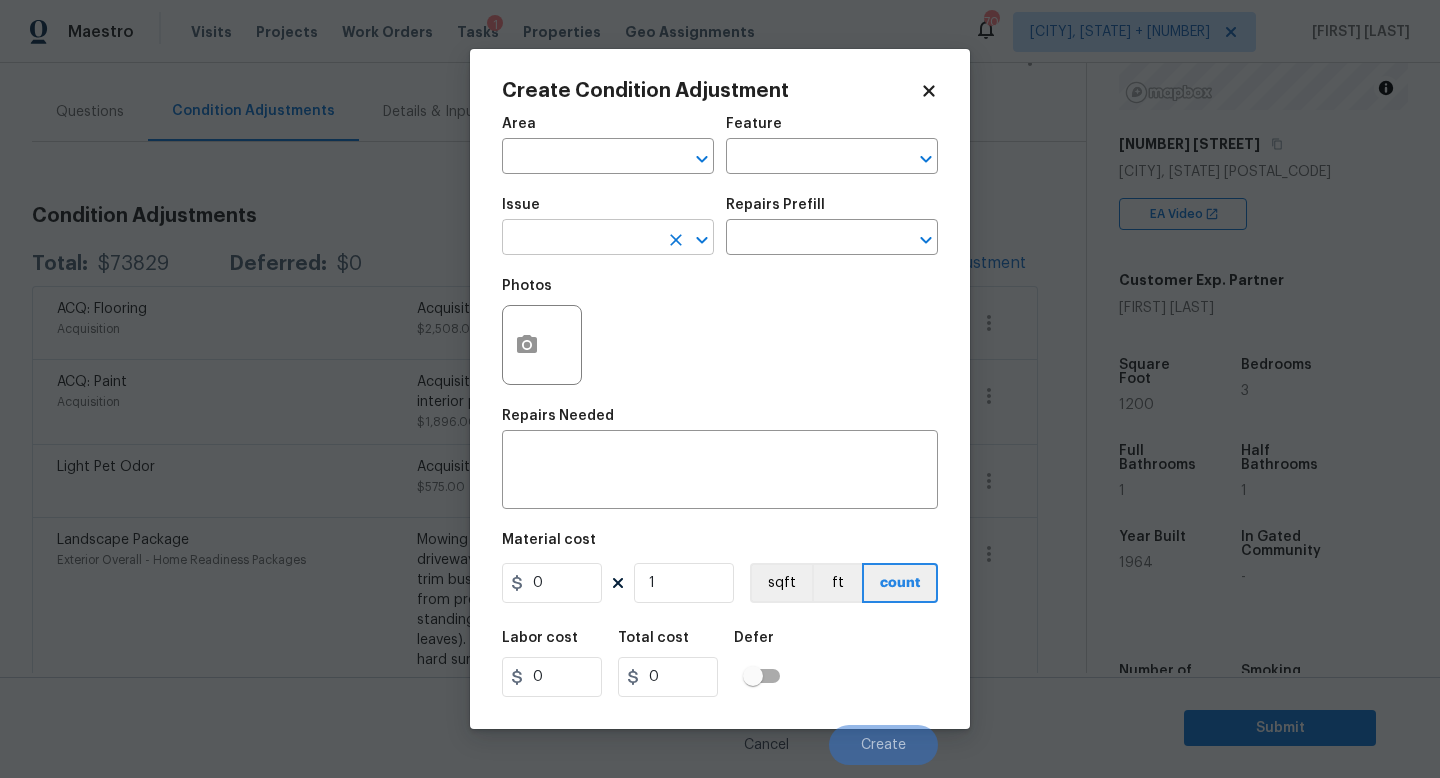 click at bounding box center (580, 239) 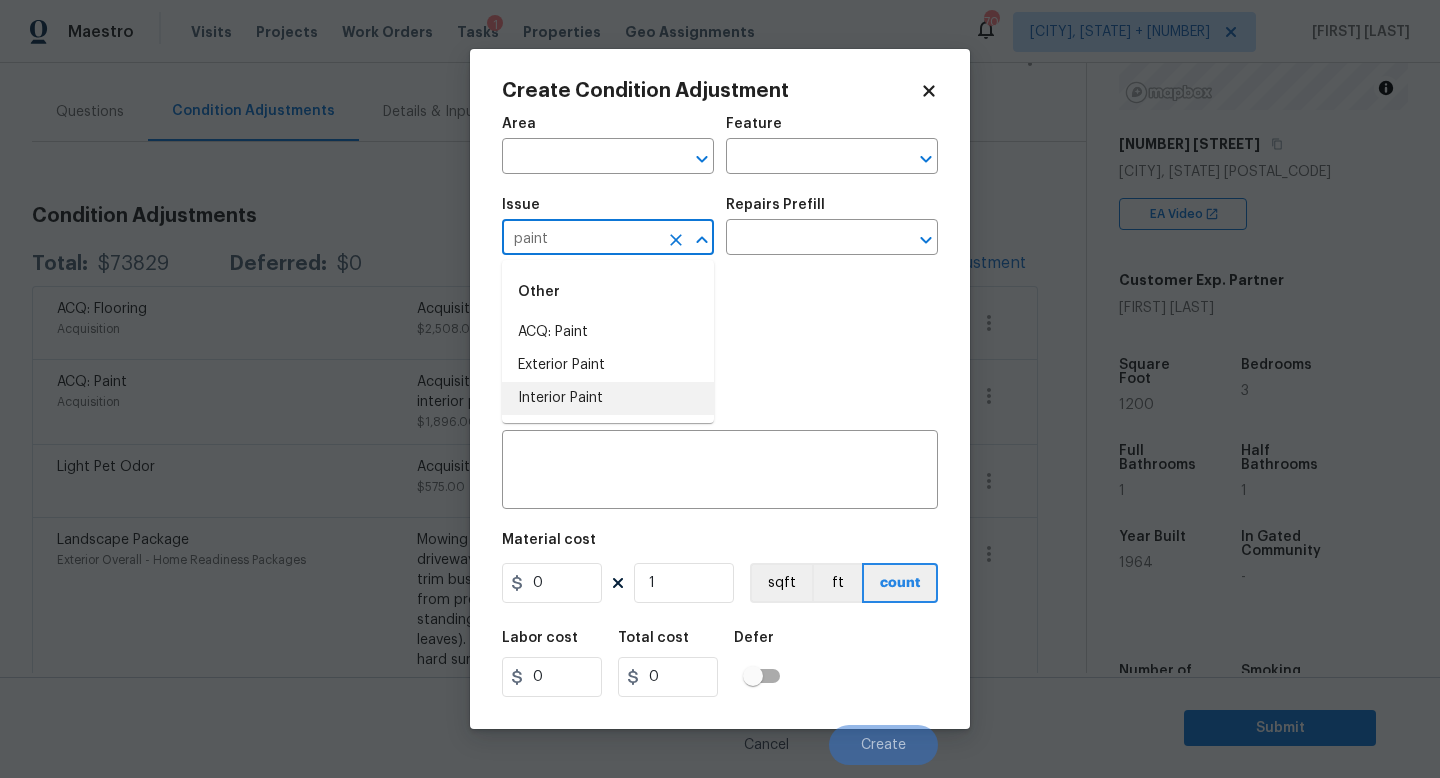 click on "Interior Paint" at bounding box center (608, 398) 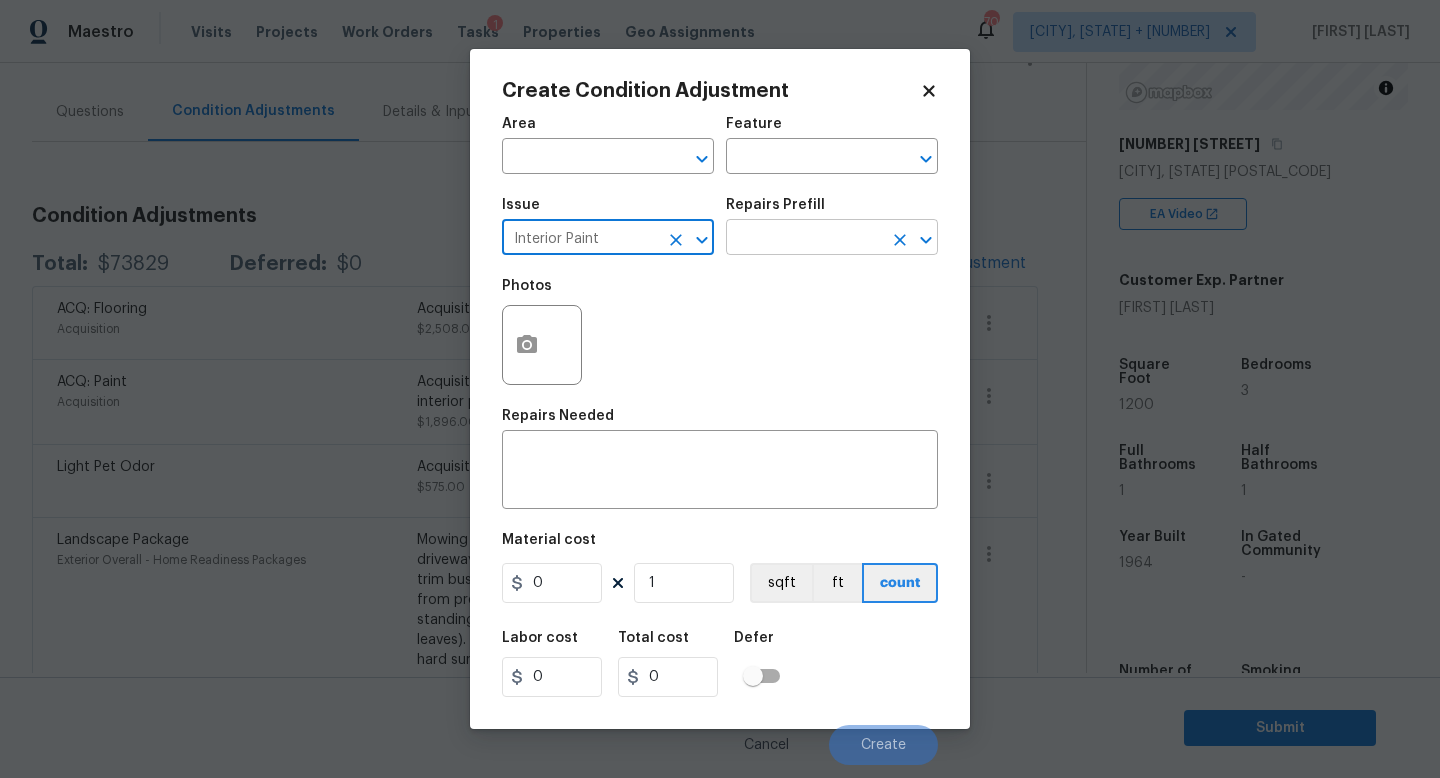 type on "Interior Paint" 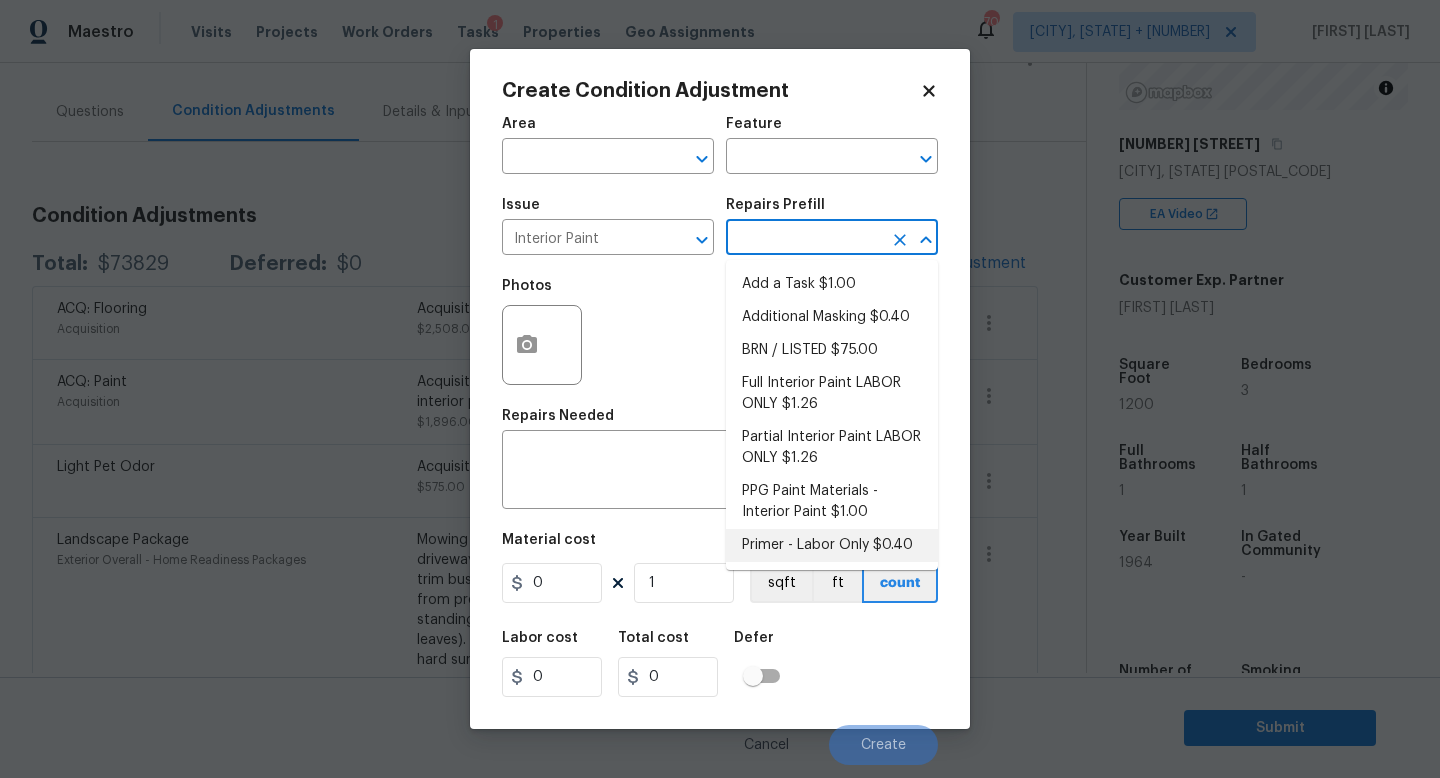 click on "Primer - Labor Only $0.40" at bounding box center [832, 545] 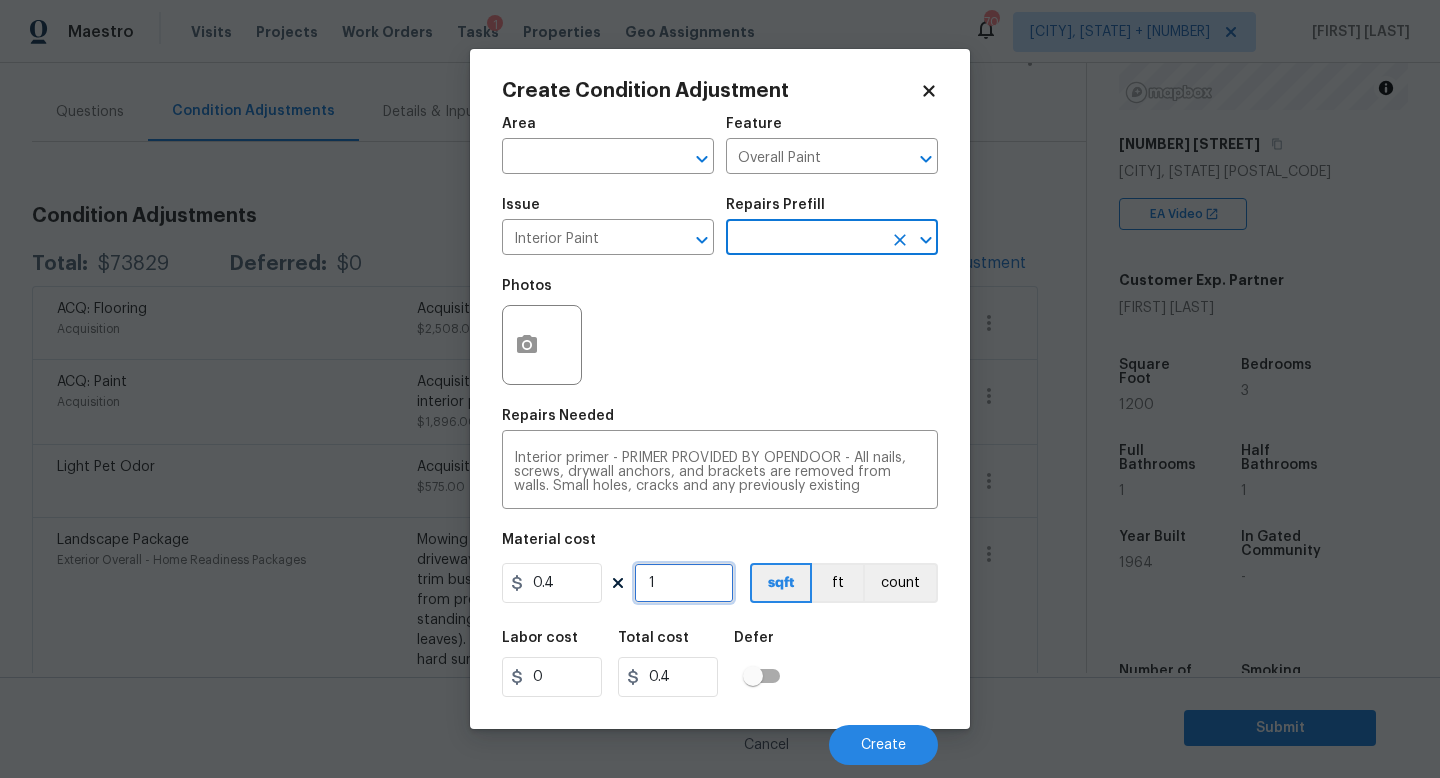 click on "1" at bounding box center [684, 583] 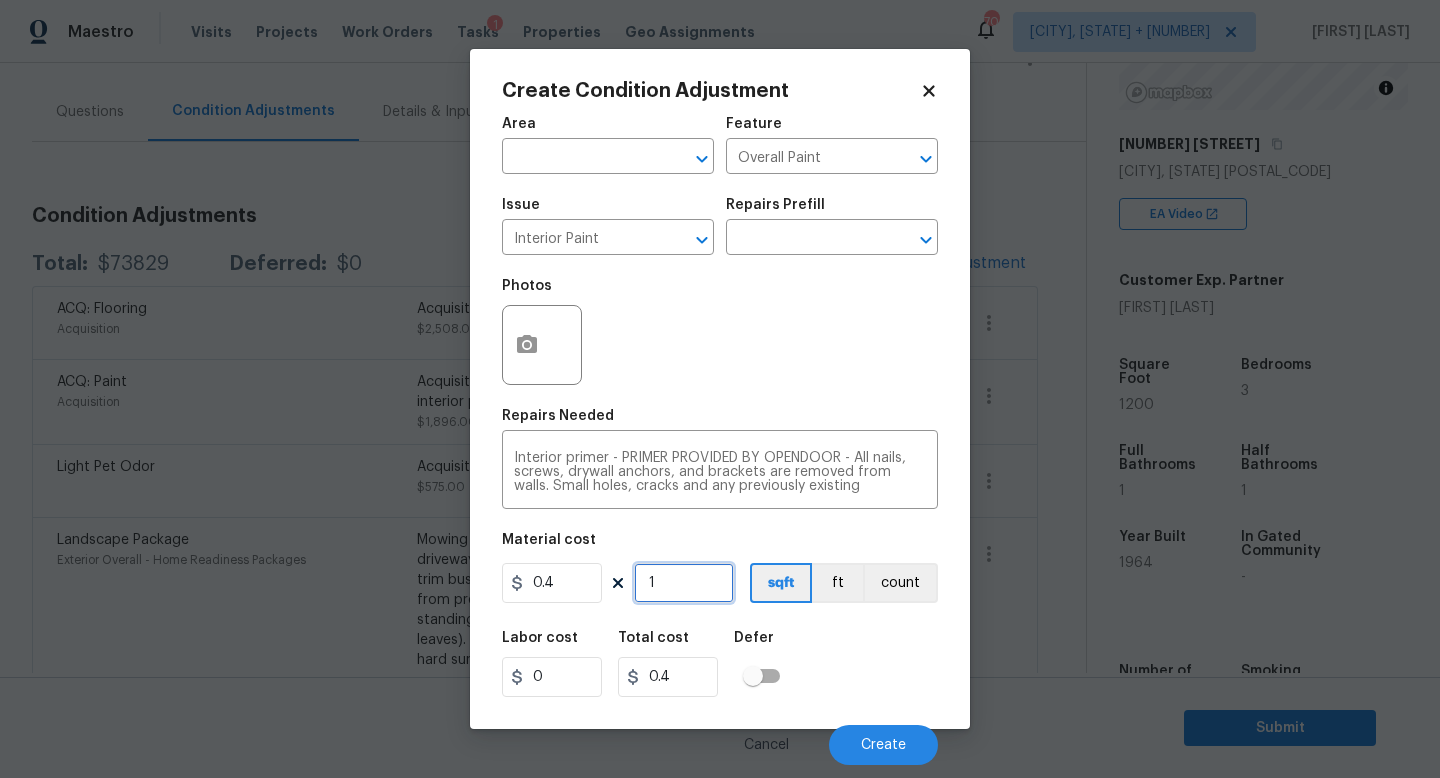 type on "12" 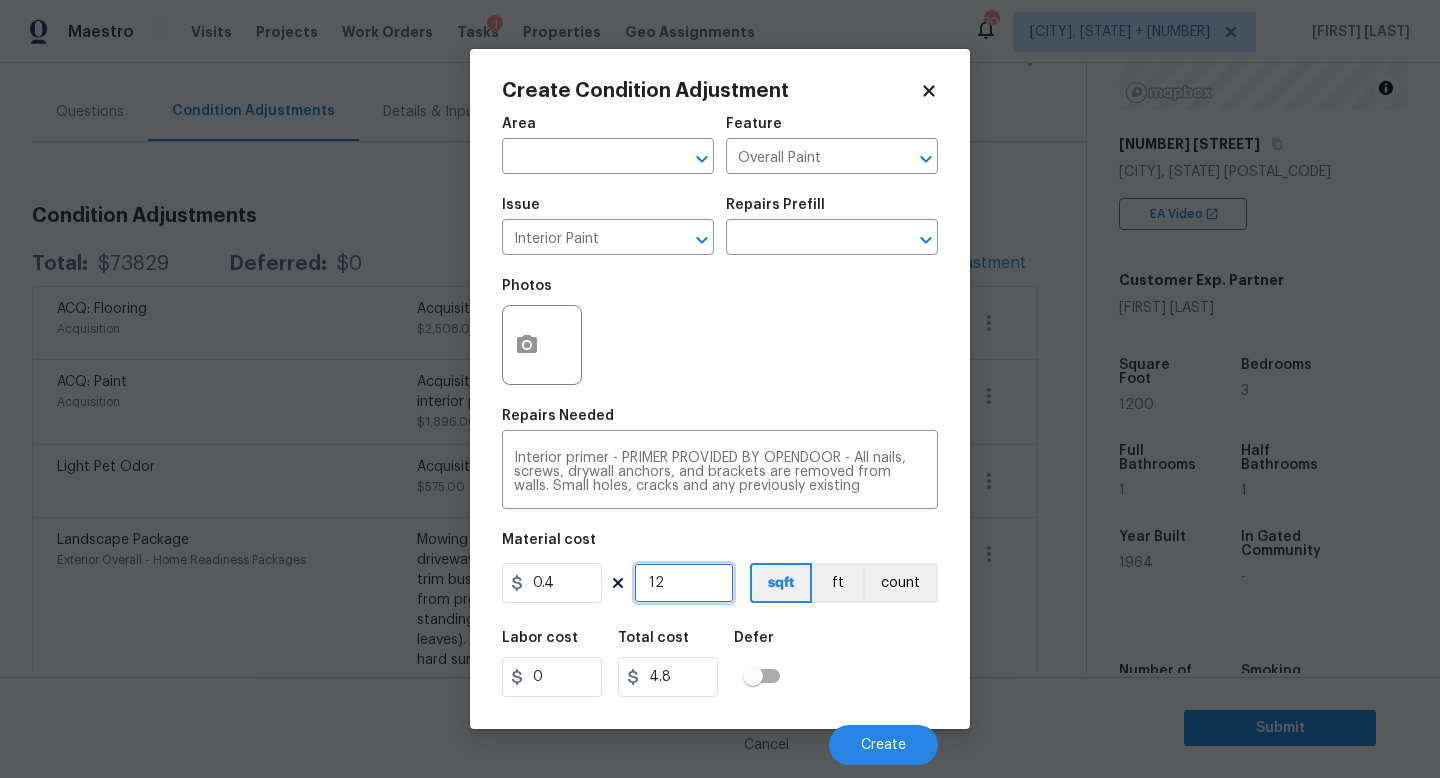 type on "120" 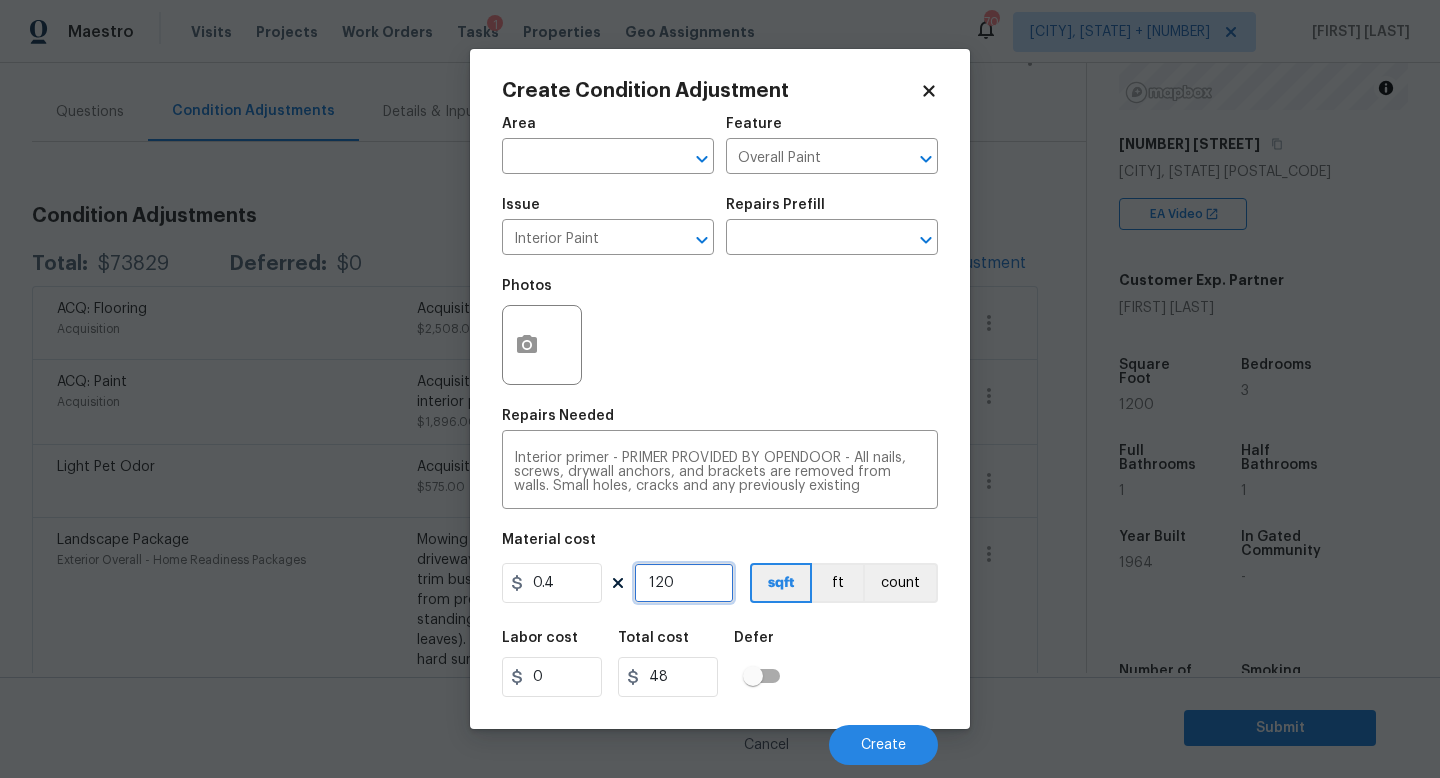 type on "1200" 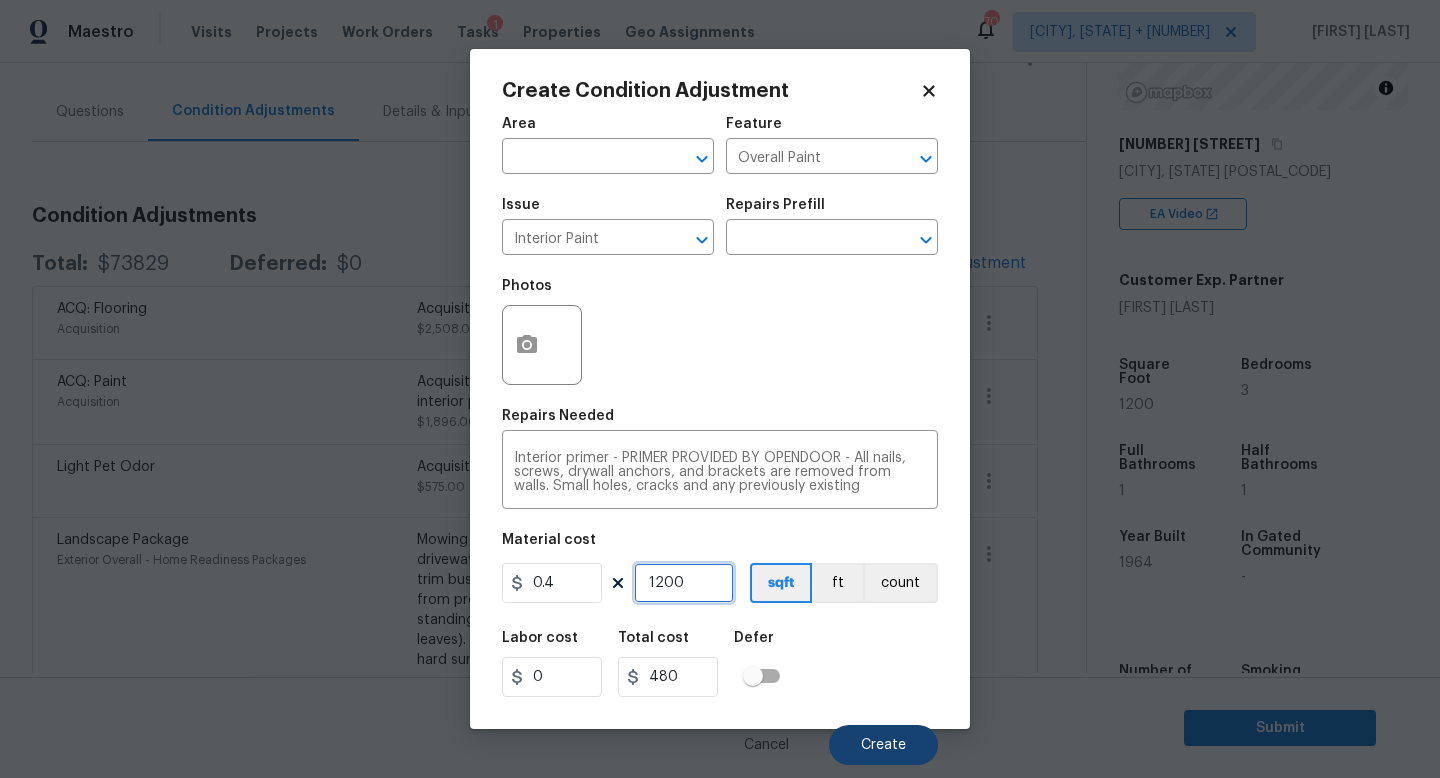 type on "1200" 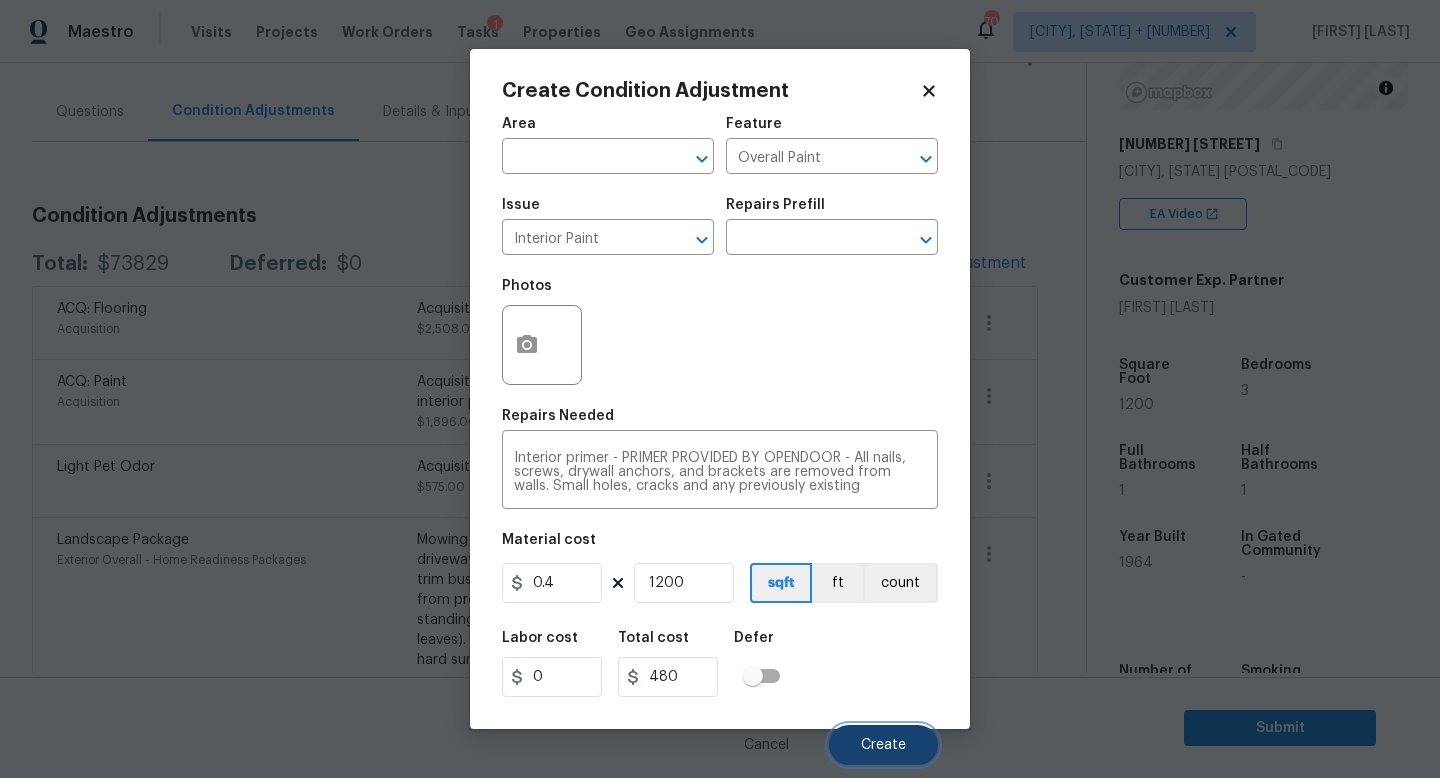 click on "Create" at bounding box center (883, 745) 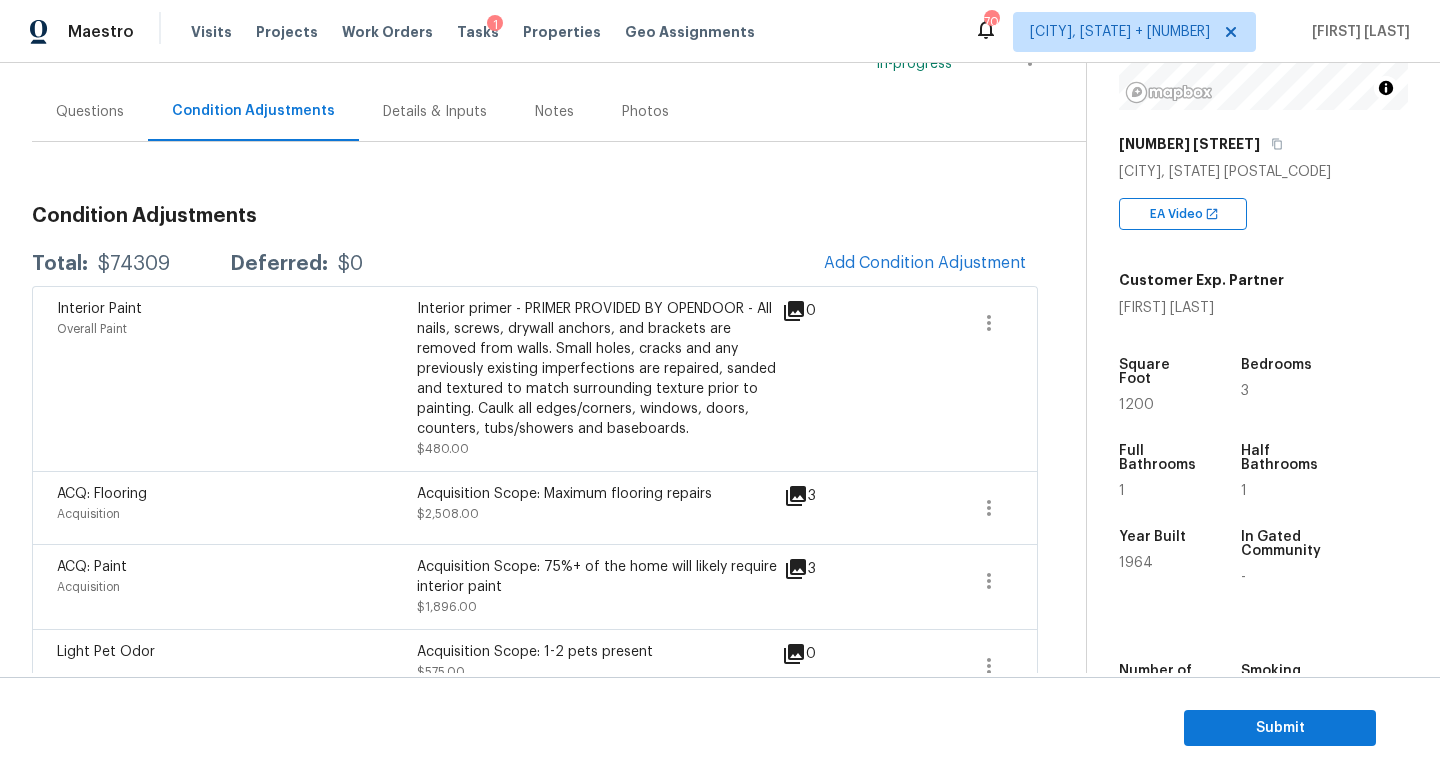 click on "Interior Paint Overall Paint Interior primer - PRIMER PROVIDED BY OPENDOOR - All nails, screws, drywall anchors, and brackets are removed from walls. Small holes, cracks and any previously existing imperfections are repaired, sanded and textured to match surrounding texture prior to painting. Caulk all edges/corners, windows, doors, counters, tubs/showers and baseboards. $480.00   0" at bounding box center [535, 378] 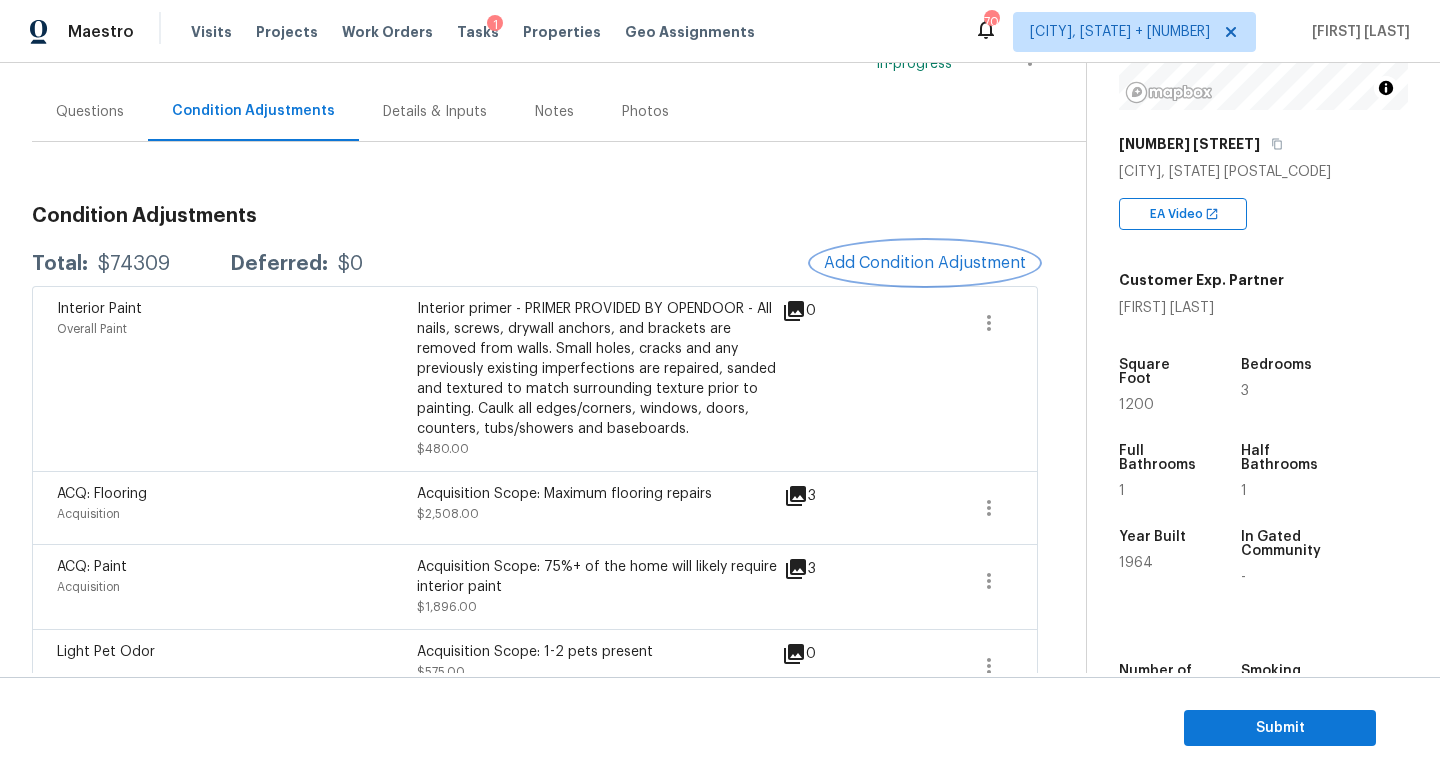 click on "Add Condition Adjustment" at bounding box center [925, 263] 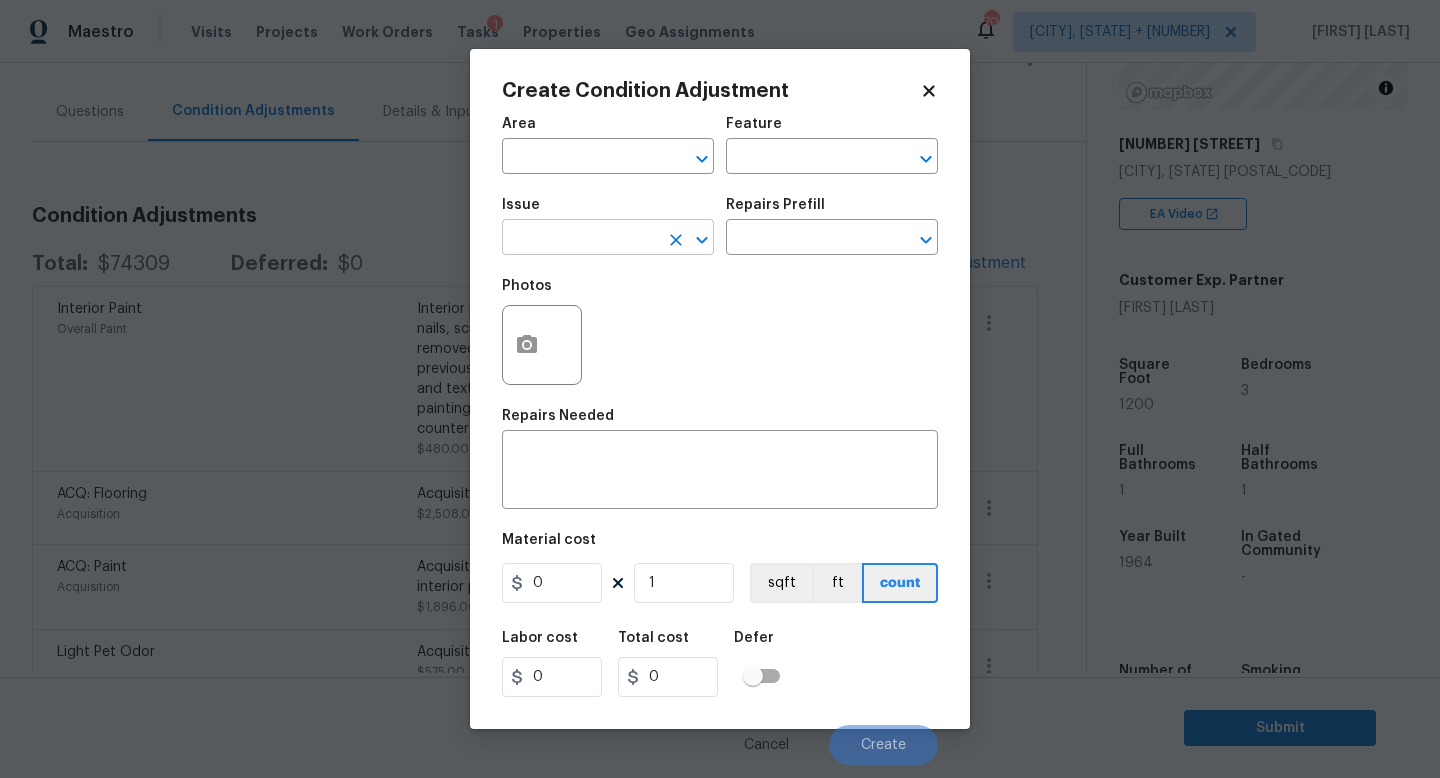 click at bounding box center [580, 239] 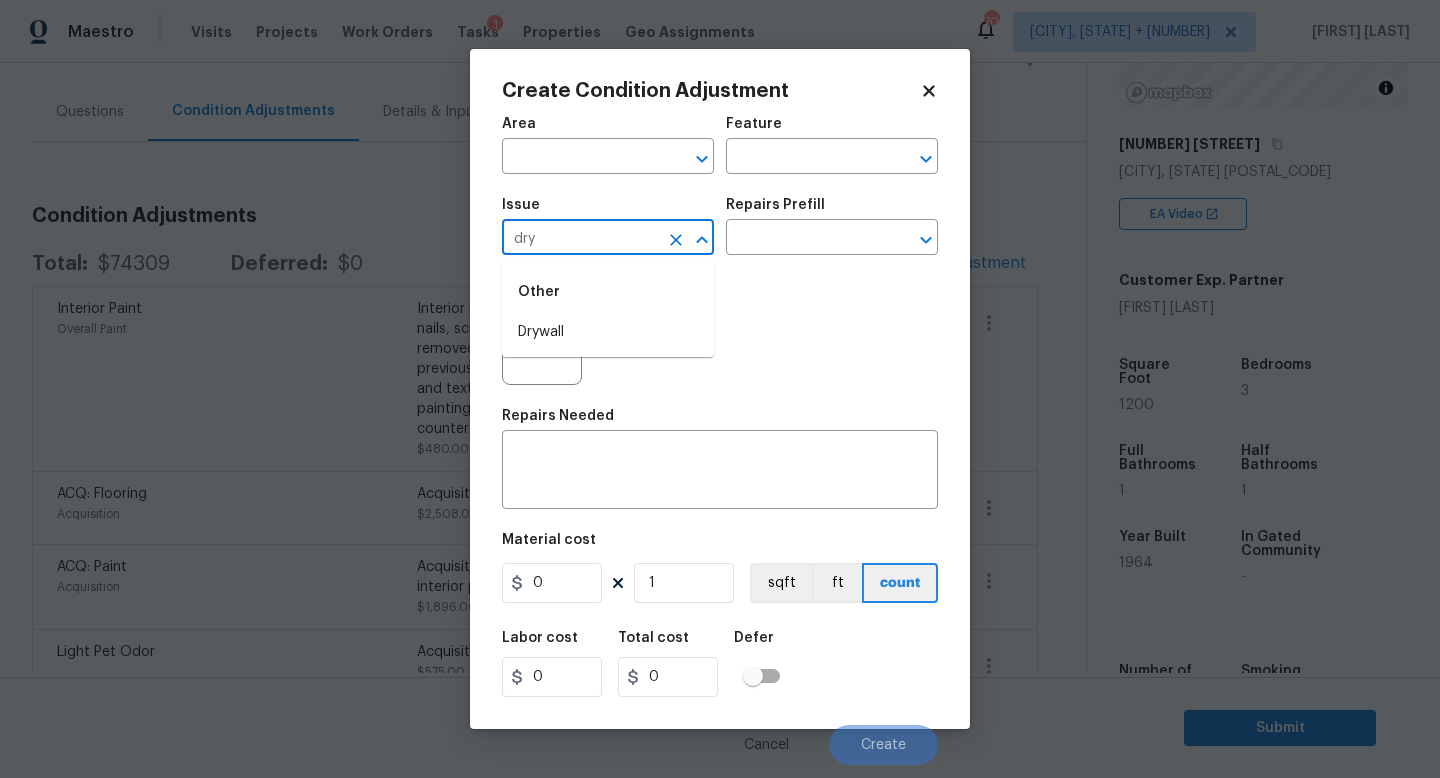 click on "Drywall" at bounding box center [608, 332] 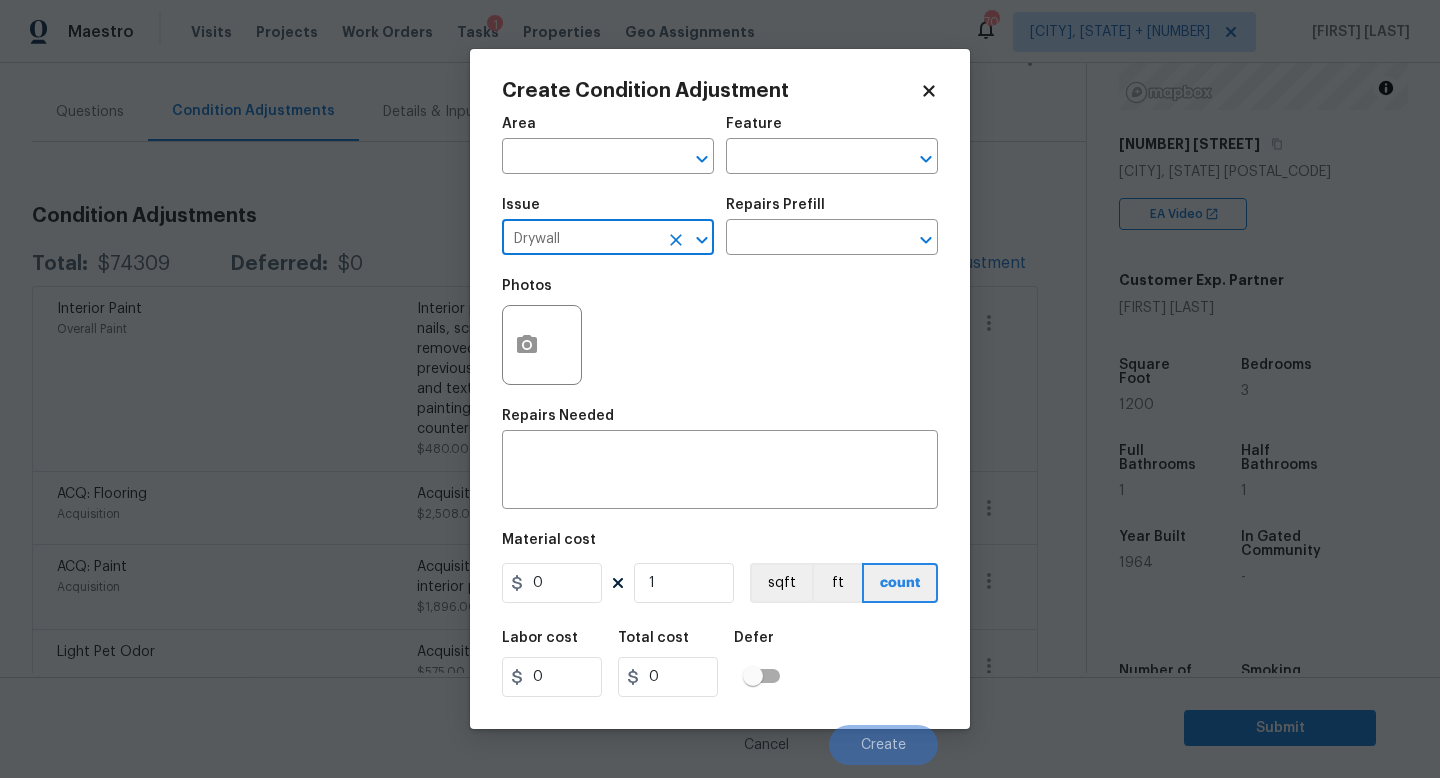 type on "Drywall" 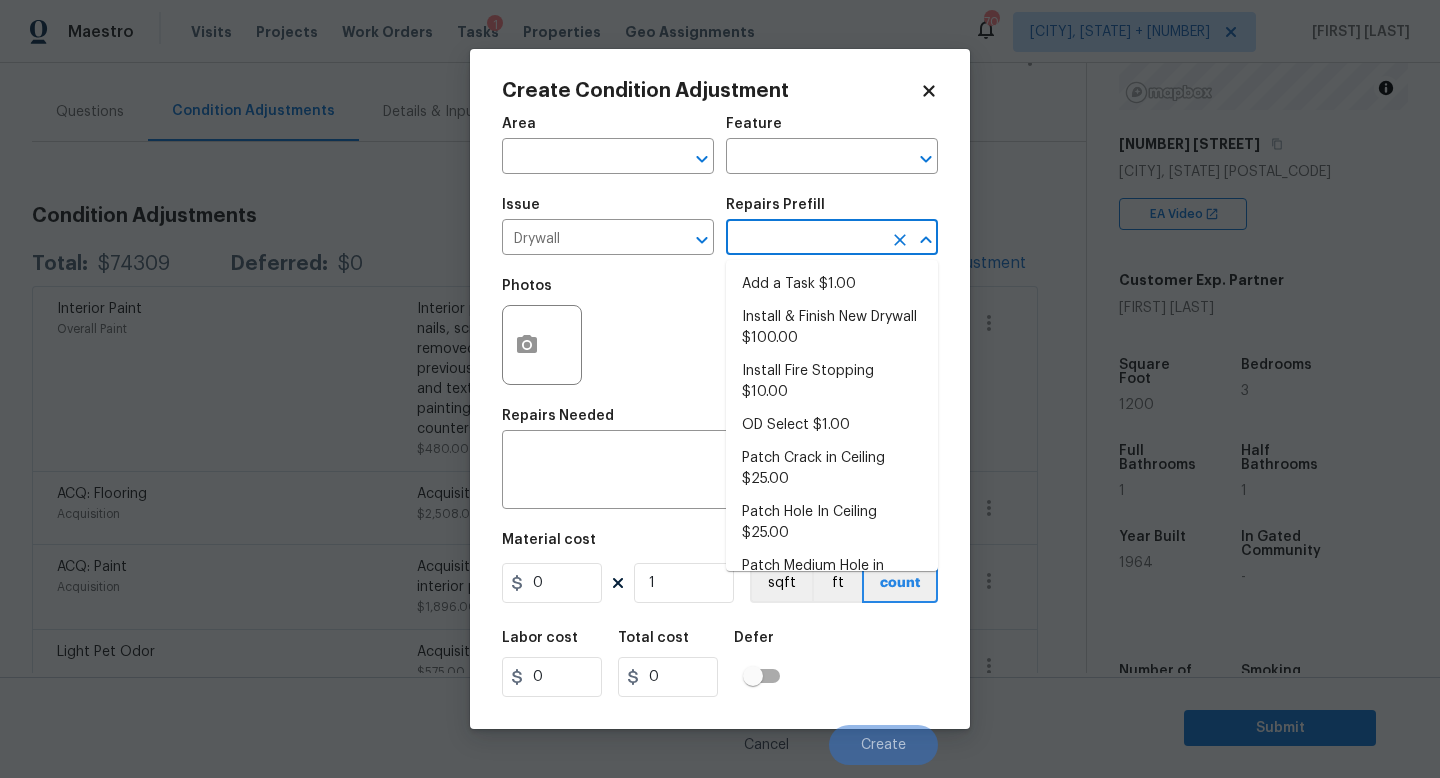 click at bounding box center [804, 239] 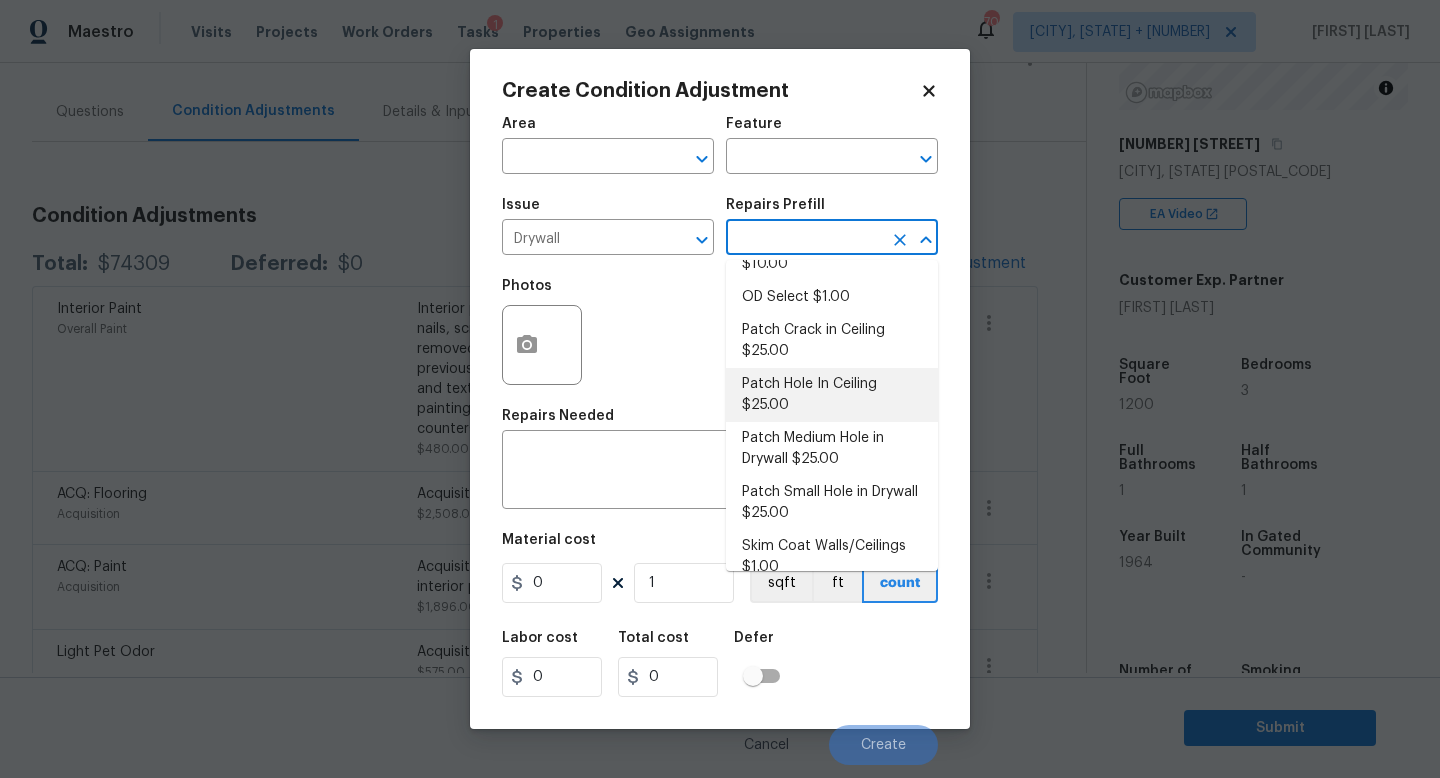 scroll, scrollTop: 0, scrollLeft: 0, axis: both 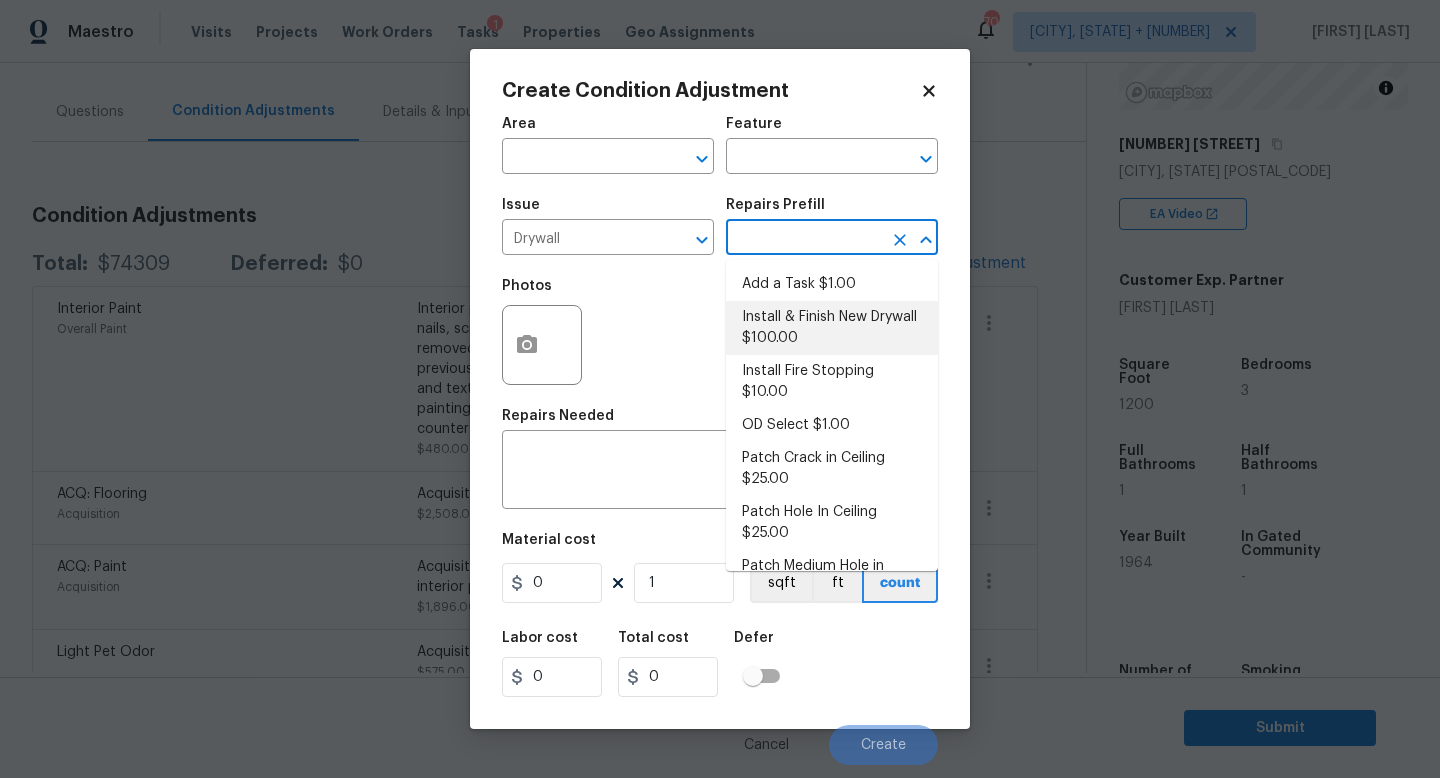 click on "Install & Finish New Drywall $100.00" at bounding box center (832, 328) 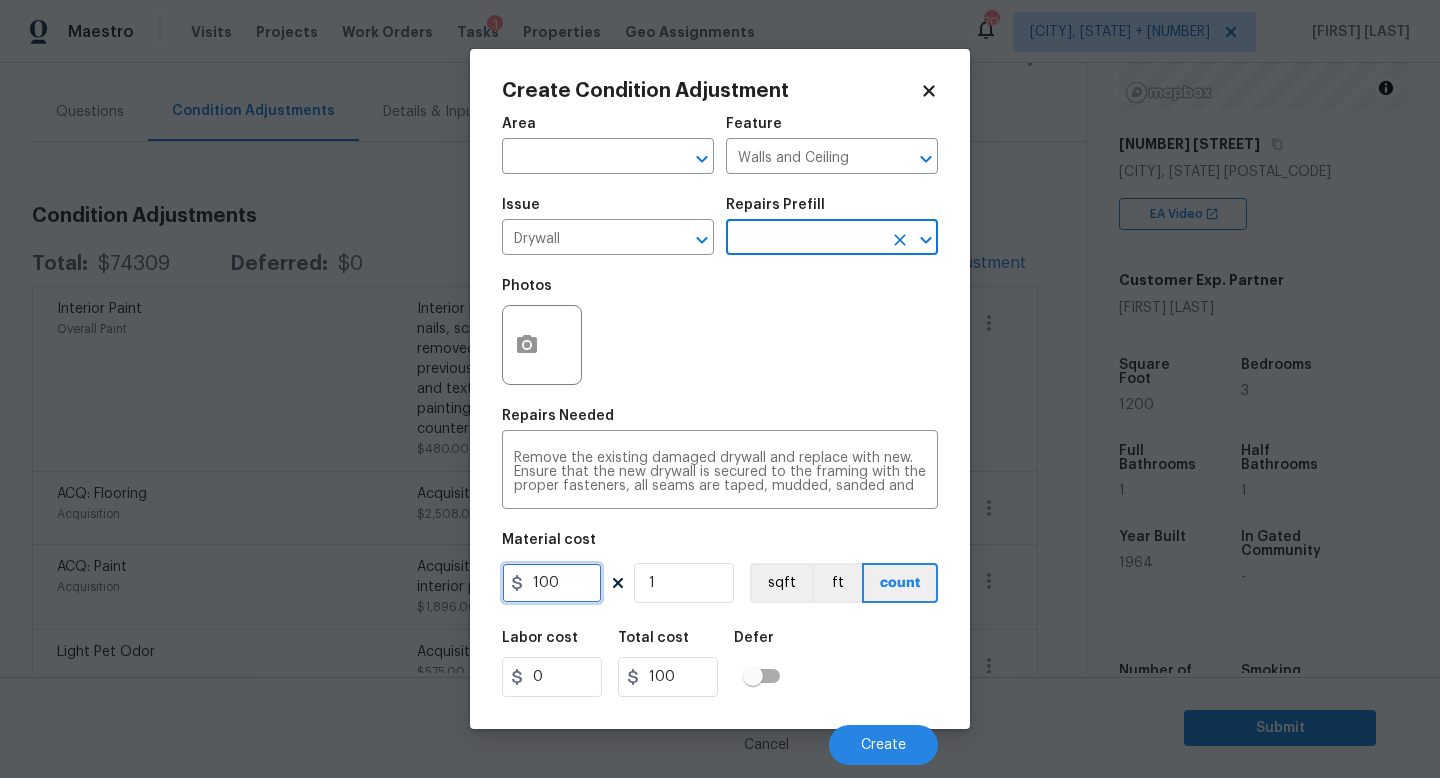 drag, startPoint x: 580, startPoint y: 586, endPoint x: 377, endPoint y: 586, distance: 203 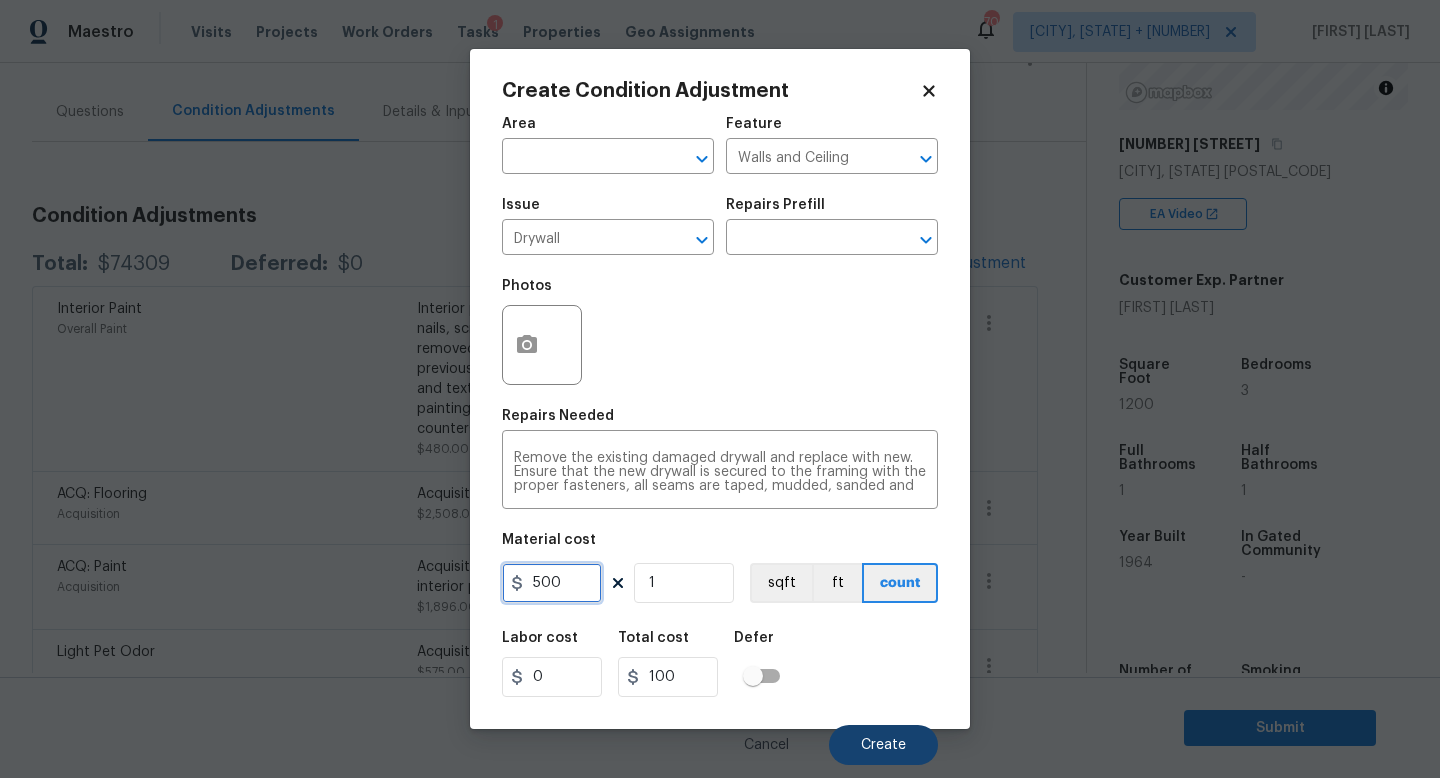 type on "500" 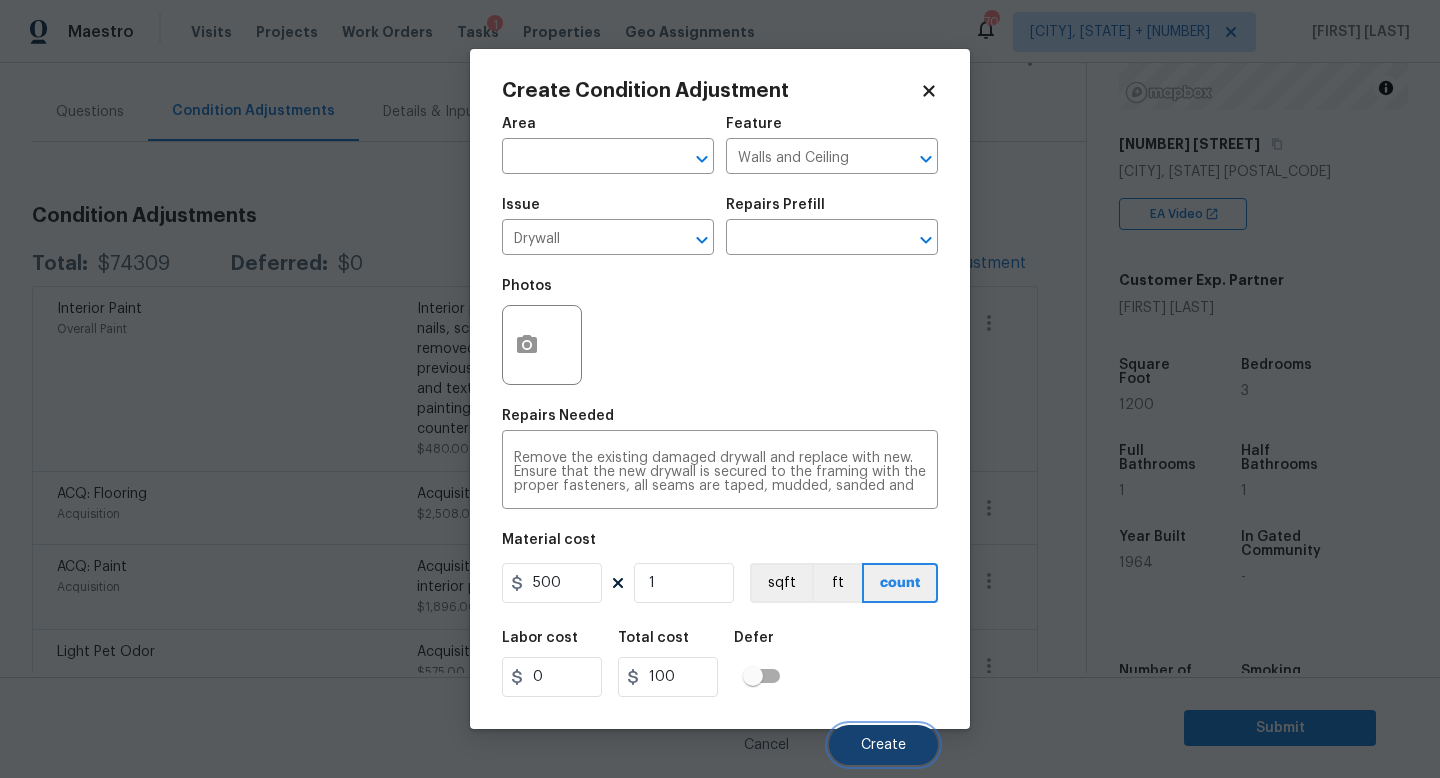 type on "500" 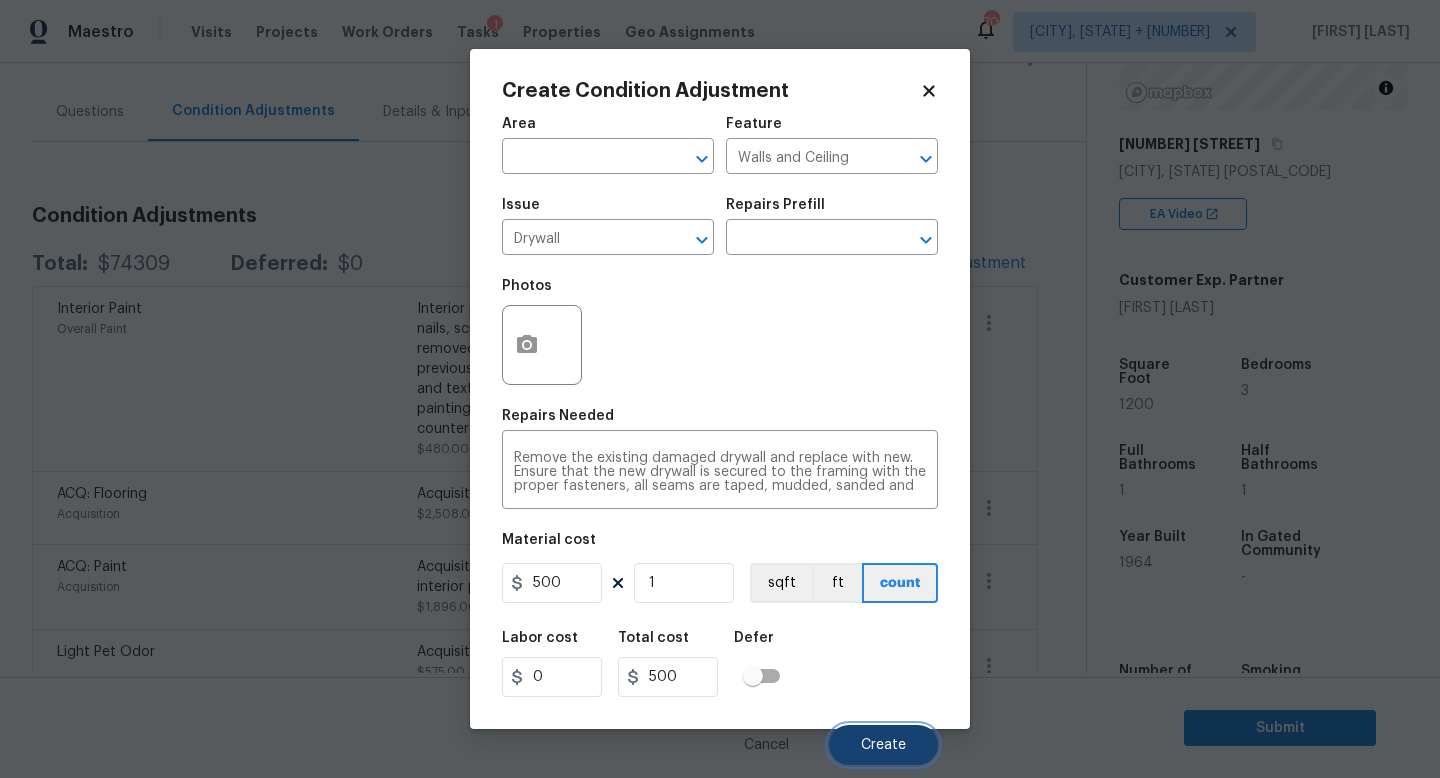 click on "Create" at bounding box center [883, 745] 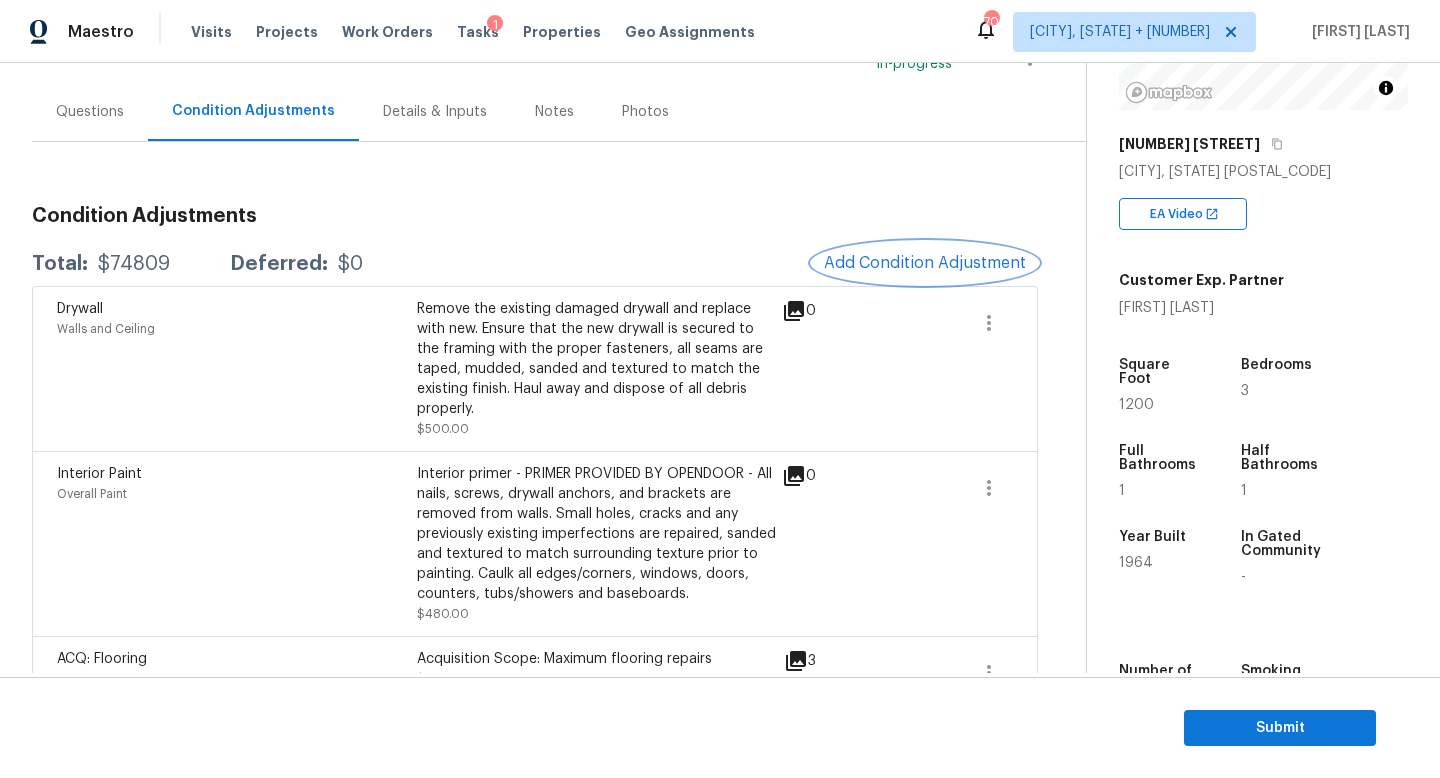 type 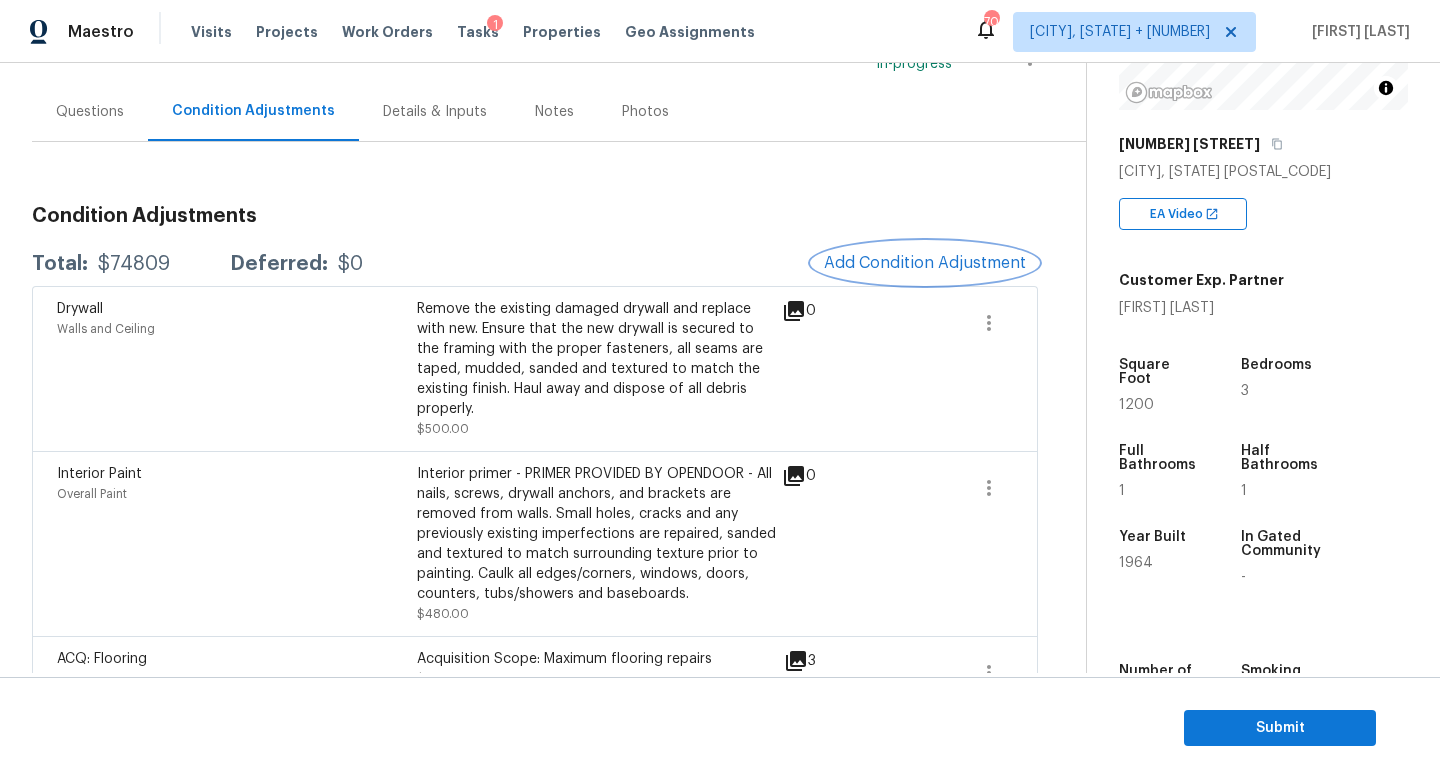 click on "Add Condition Adjustment" at bounding box center (925, 263) 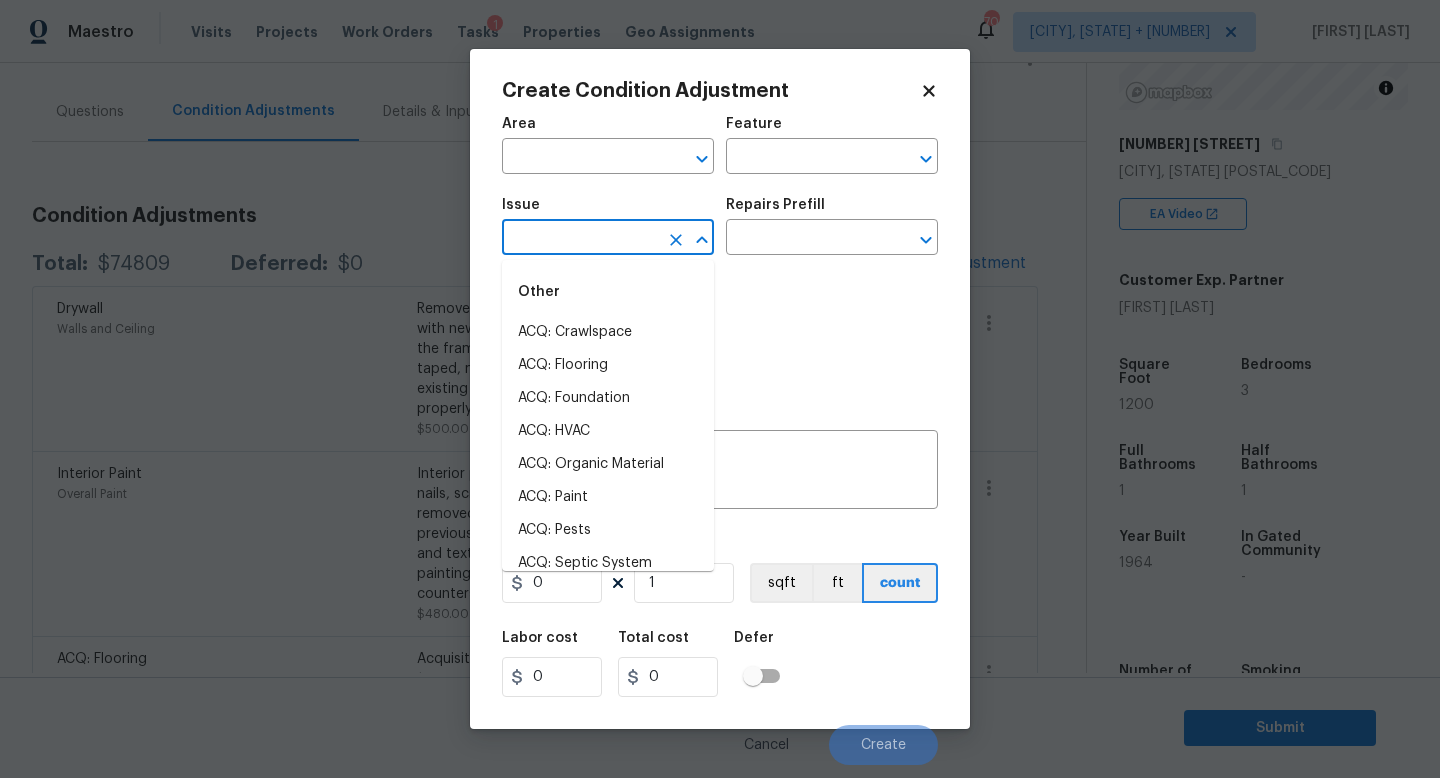 click at bounding box center (580, 239) 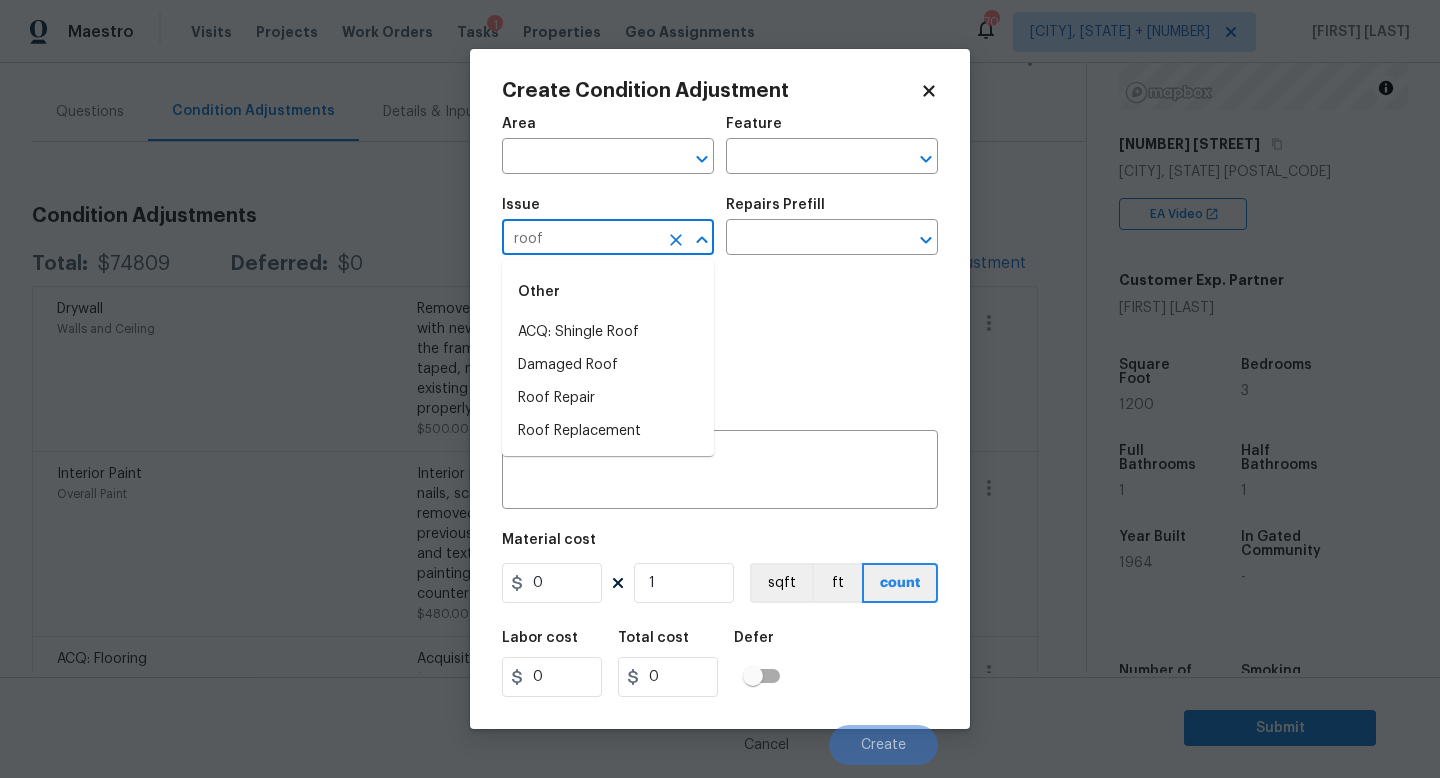 click on "ACQ: Shingle Roof" at bounding box center (608, 332) 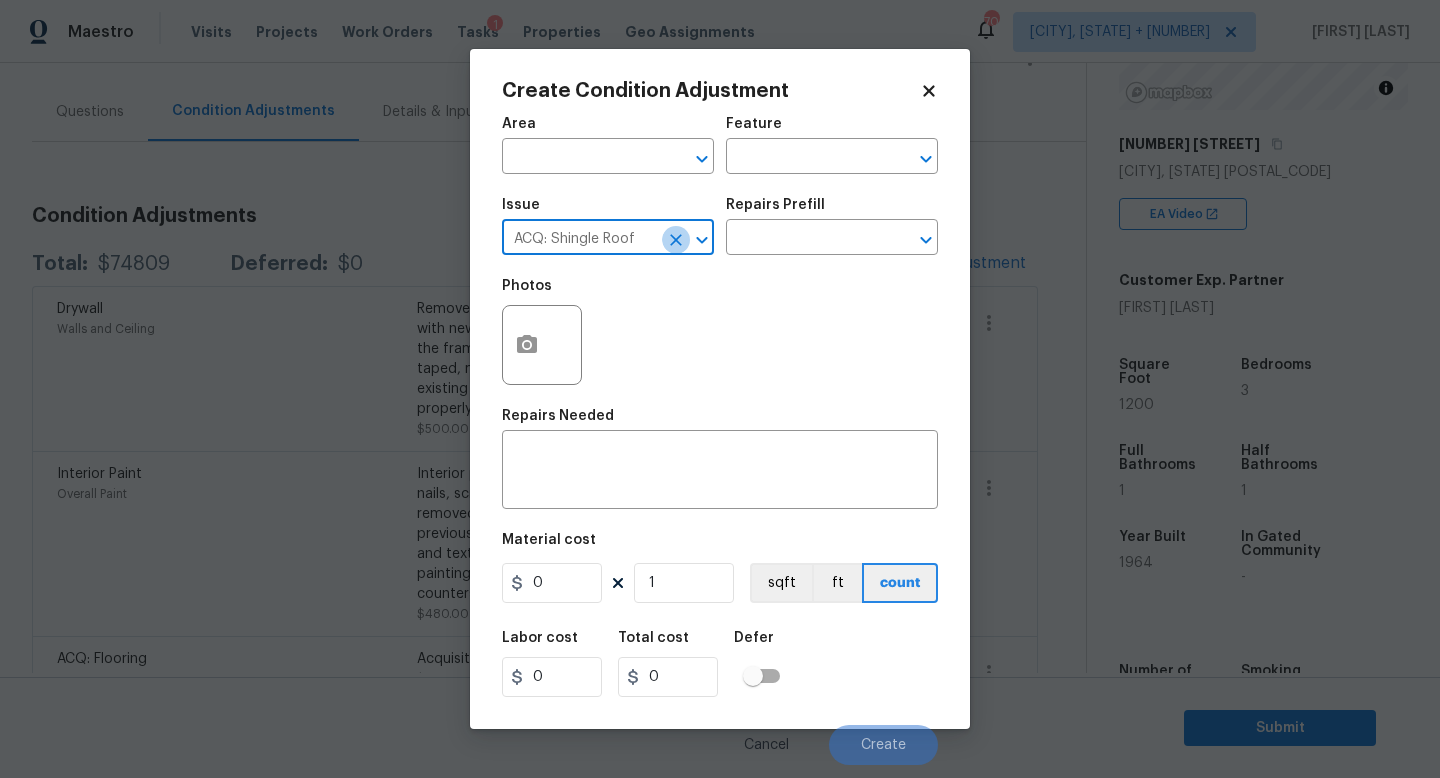 click 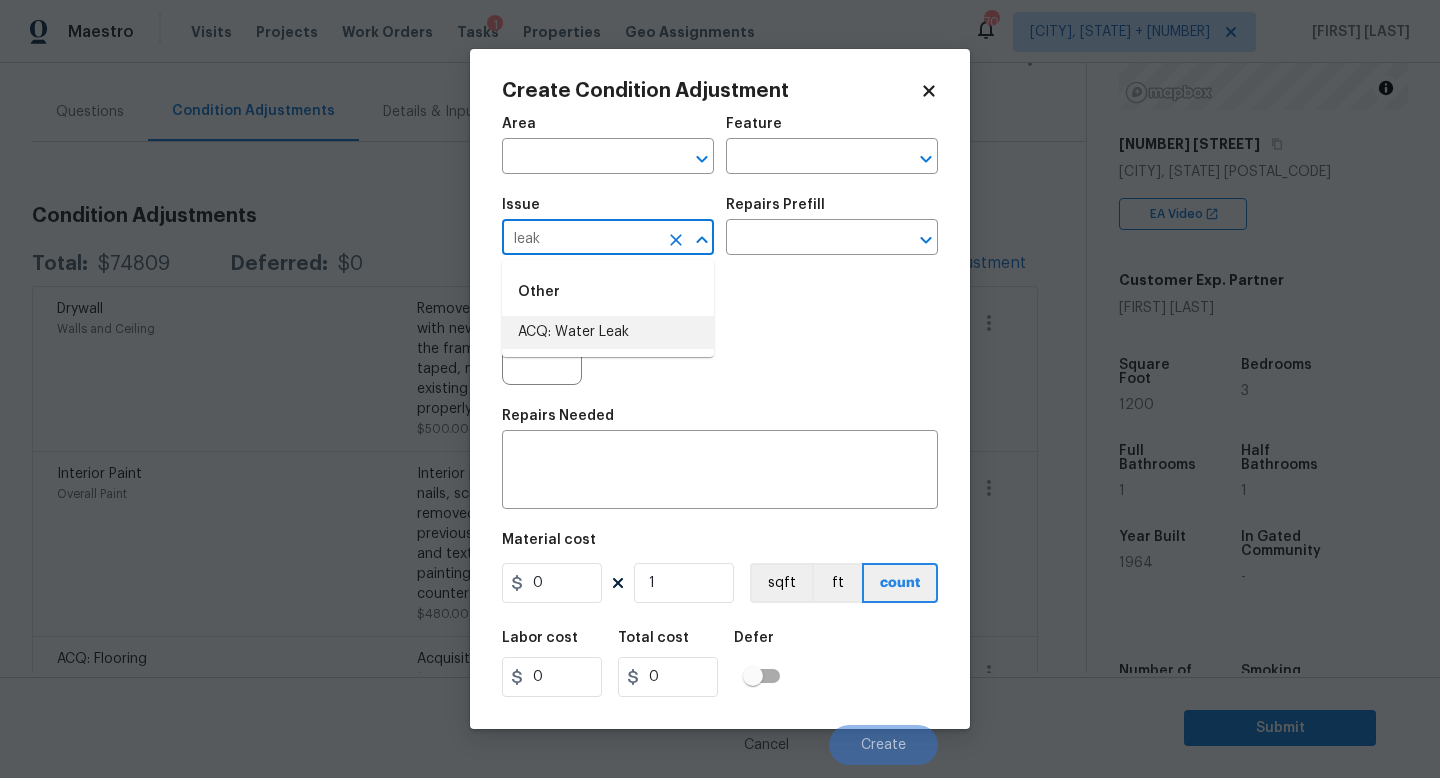 click on "ACQ: Water Leak" at bounding box center (608, 332) 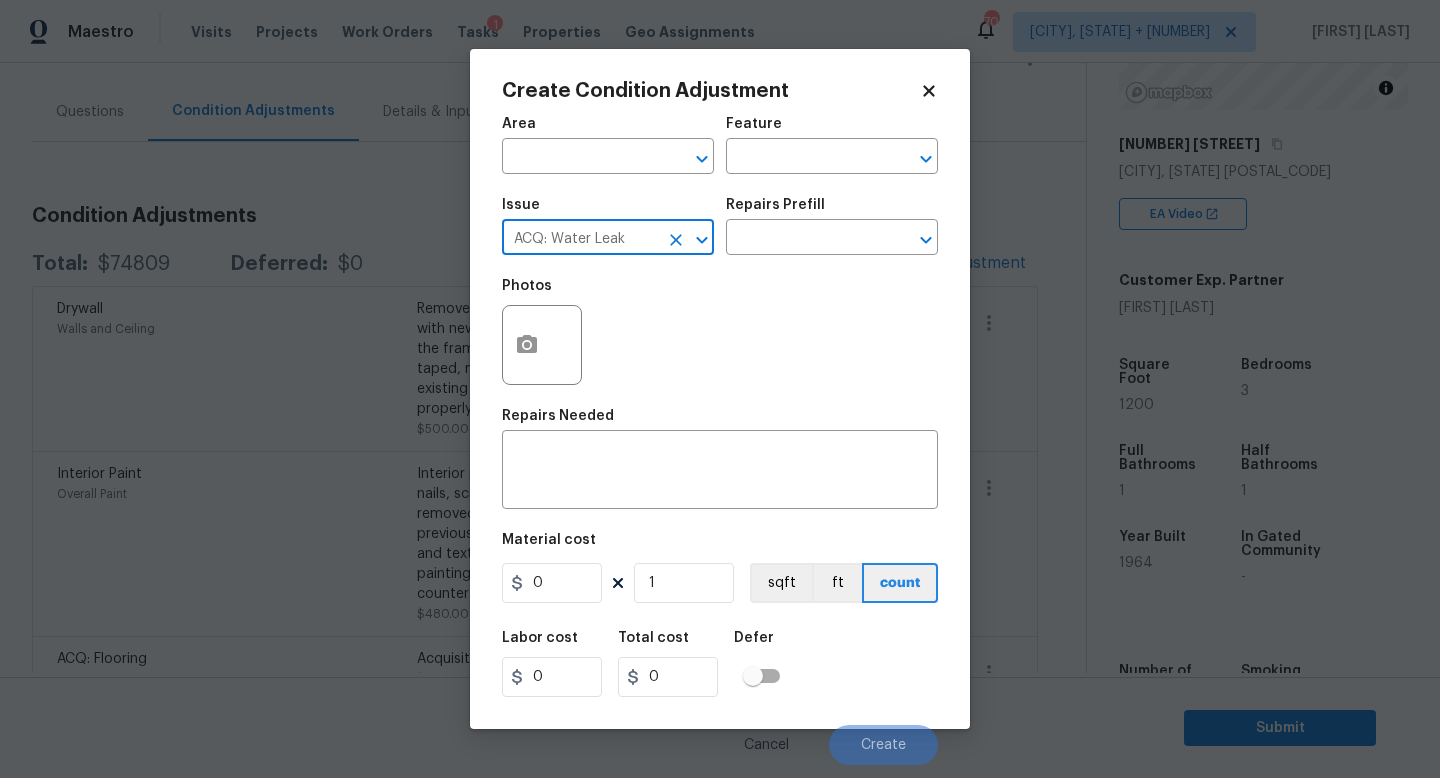 type on "ACQ: Water Leak" 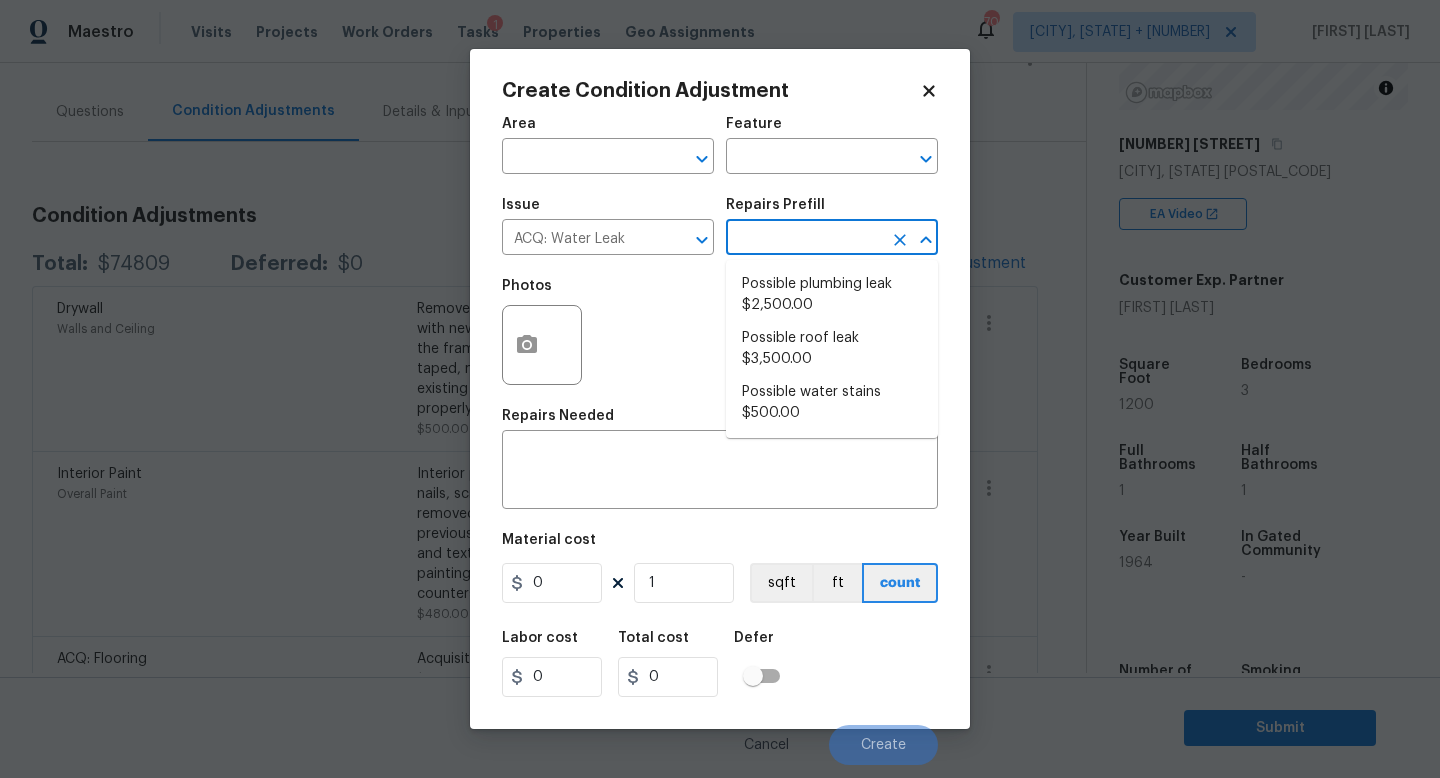 click at bounding box center (804, 239) 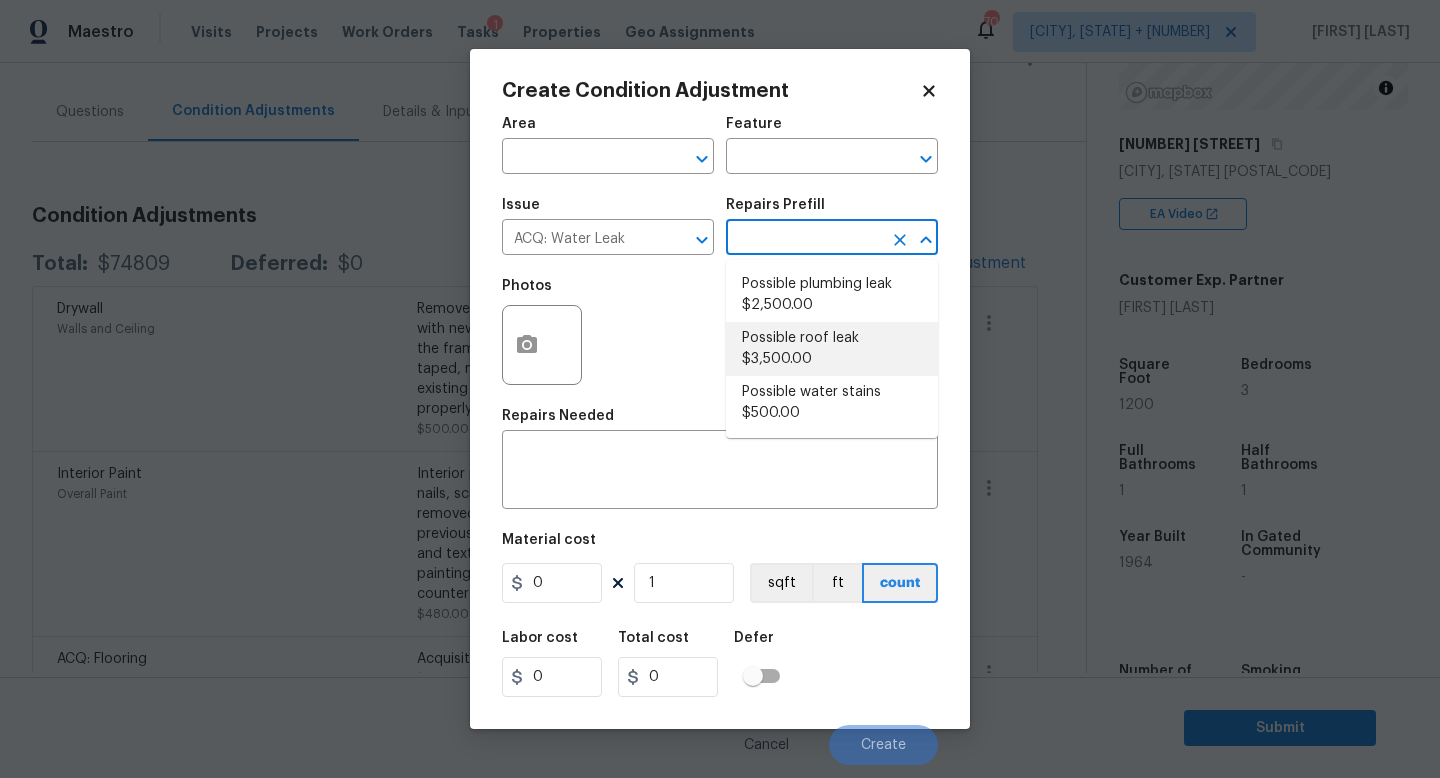 click on "Possible roof leak $3,500.00" at bounding box center (832, 349) 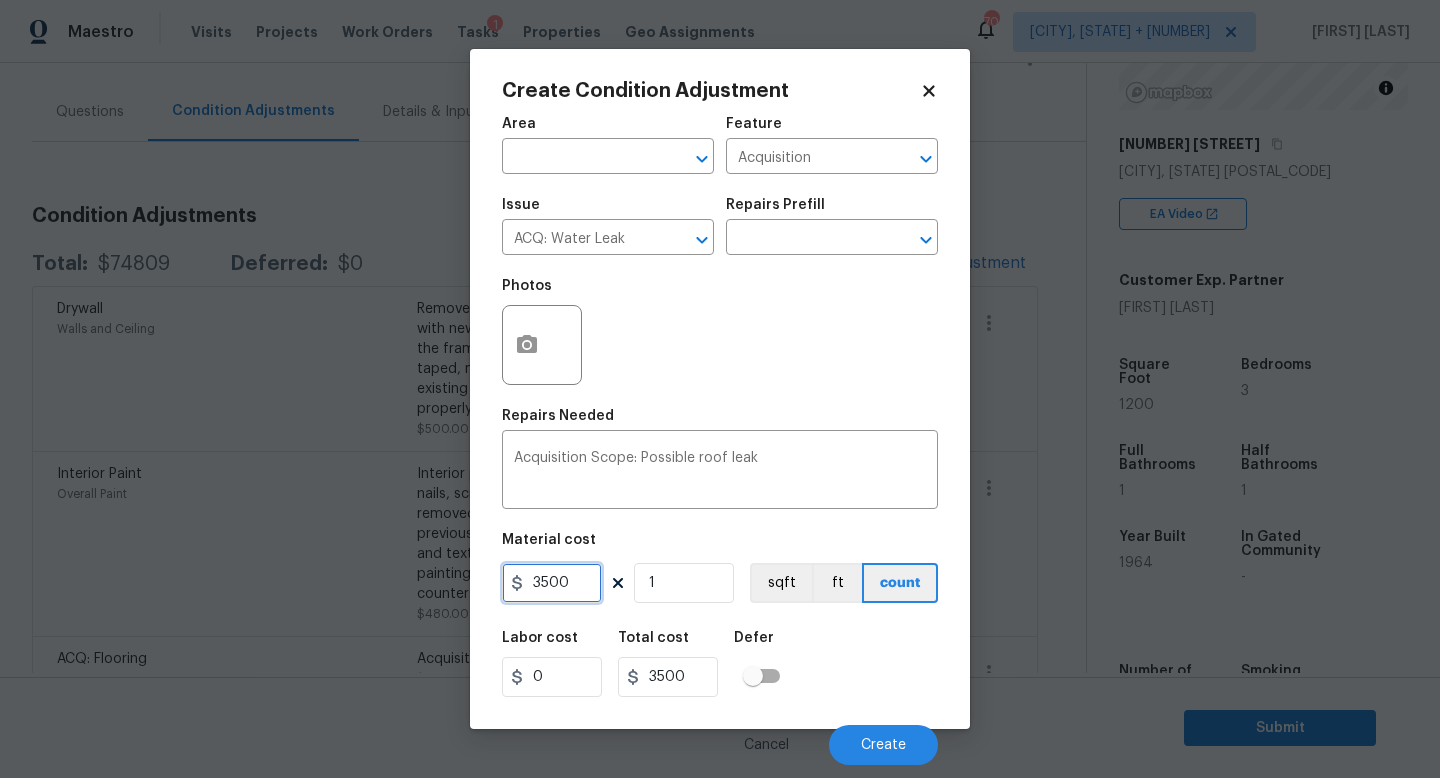 drag, startPoint x: 585, startPoint y: 580, endPoint x: 372, endPoint y: 578, distance: 213.00938 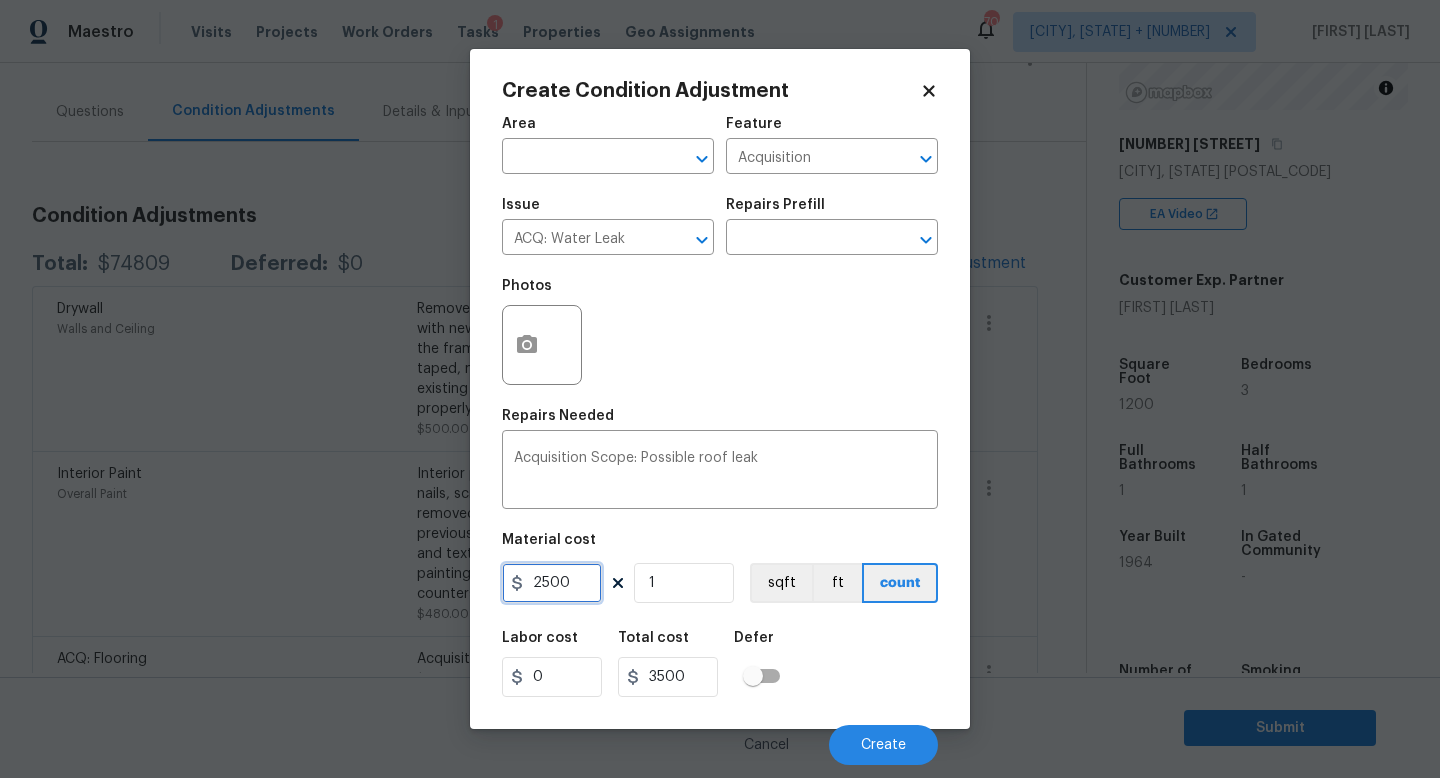 type on "2500" 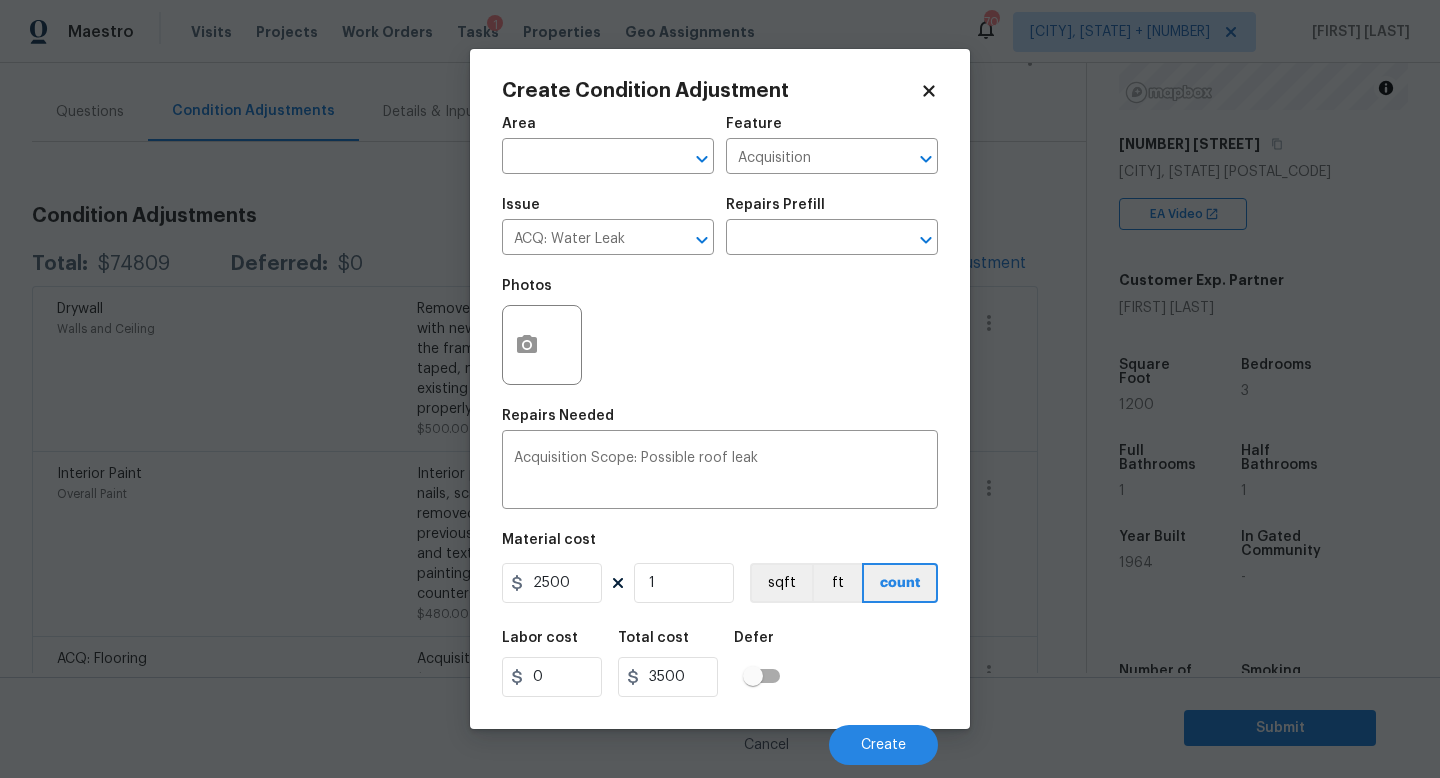 type on "2500" 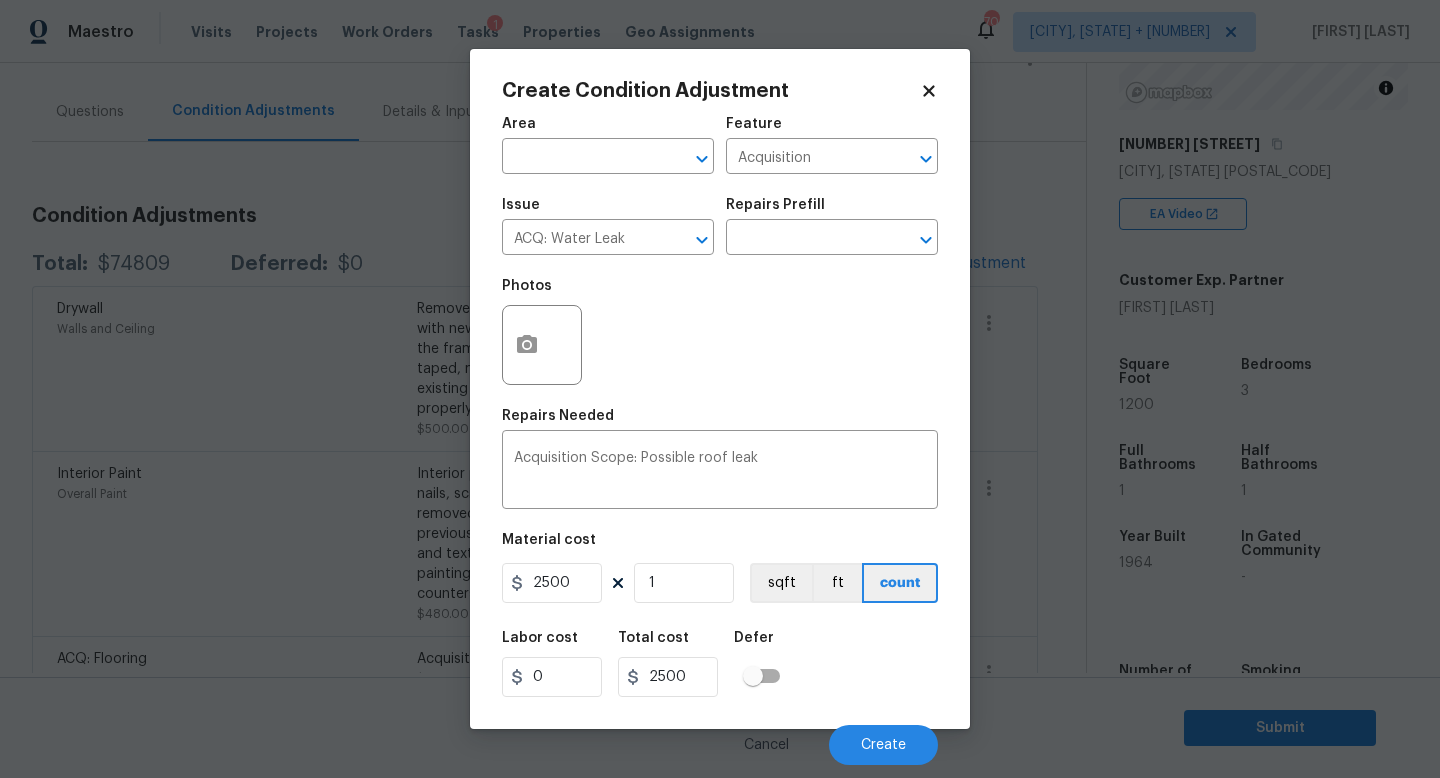 click on "Labor cost 0 Total cost 2500 Defer" at bounding box center [720, 664] 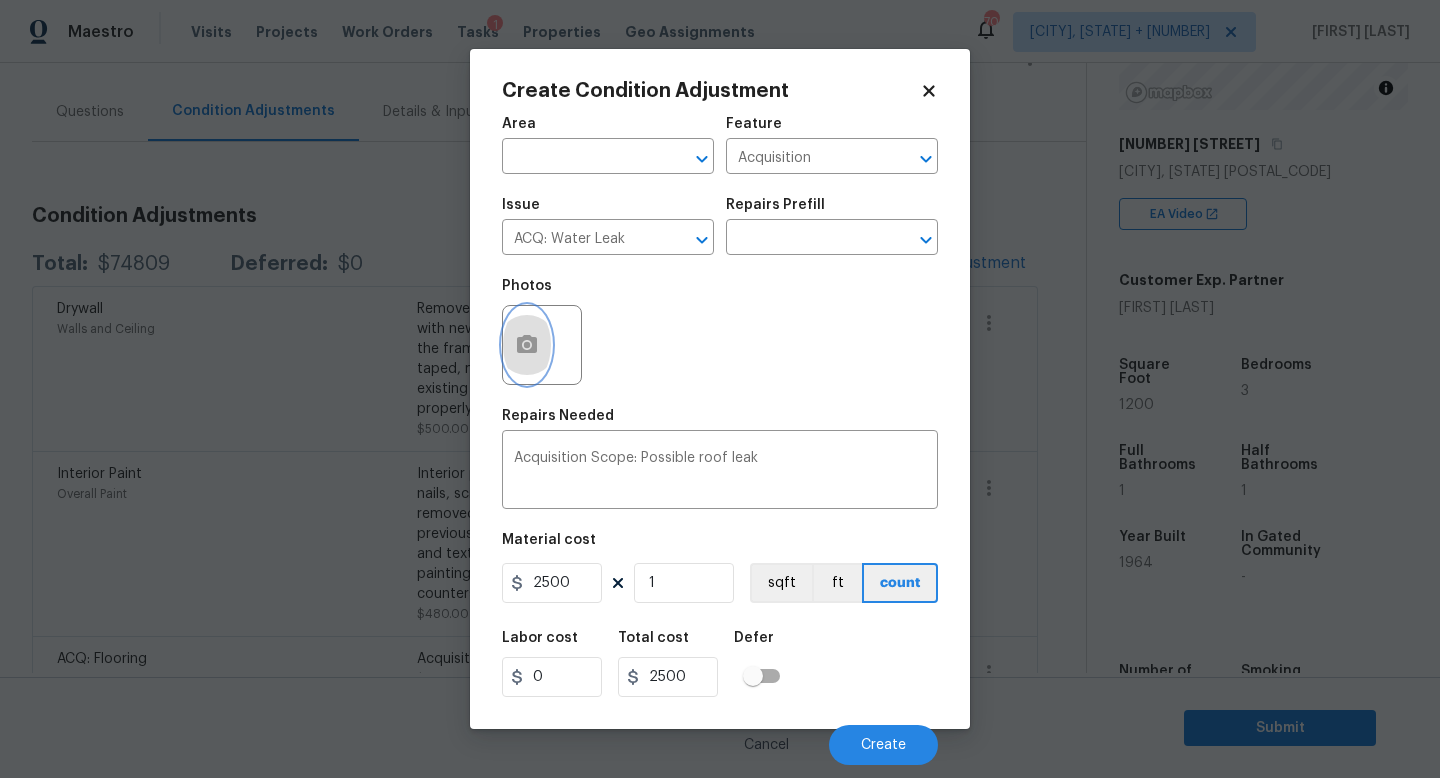 click 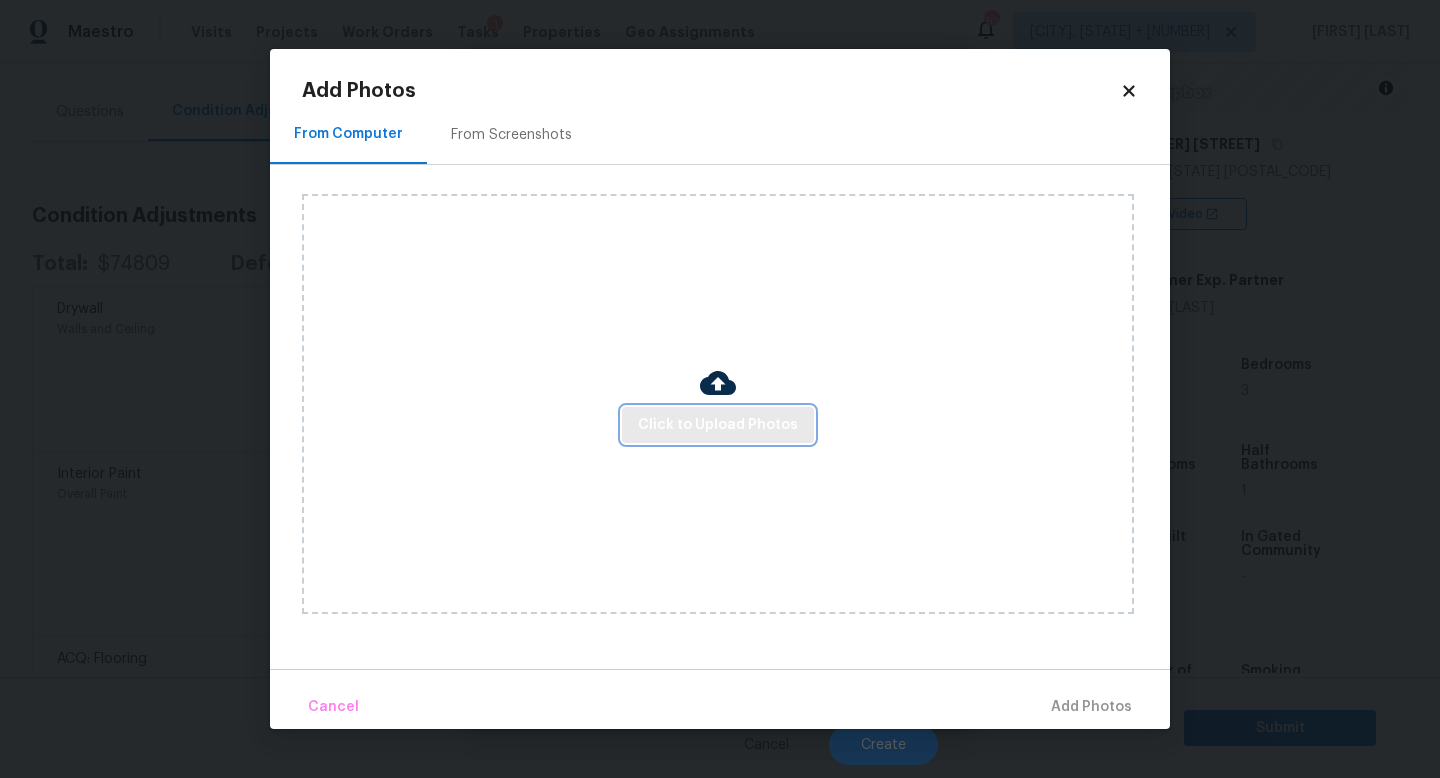 click on "Click to Upload Photos" at bounding box center (718, 425) 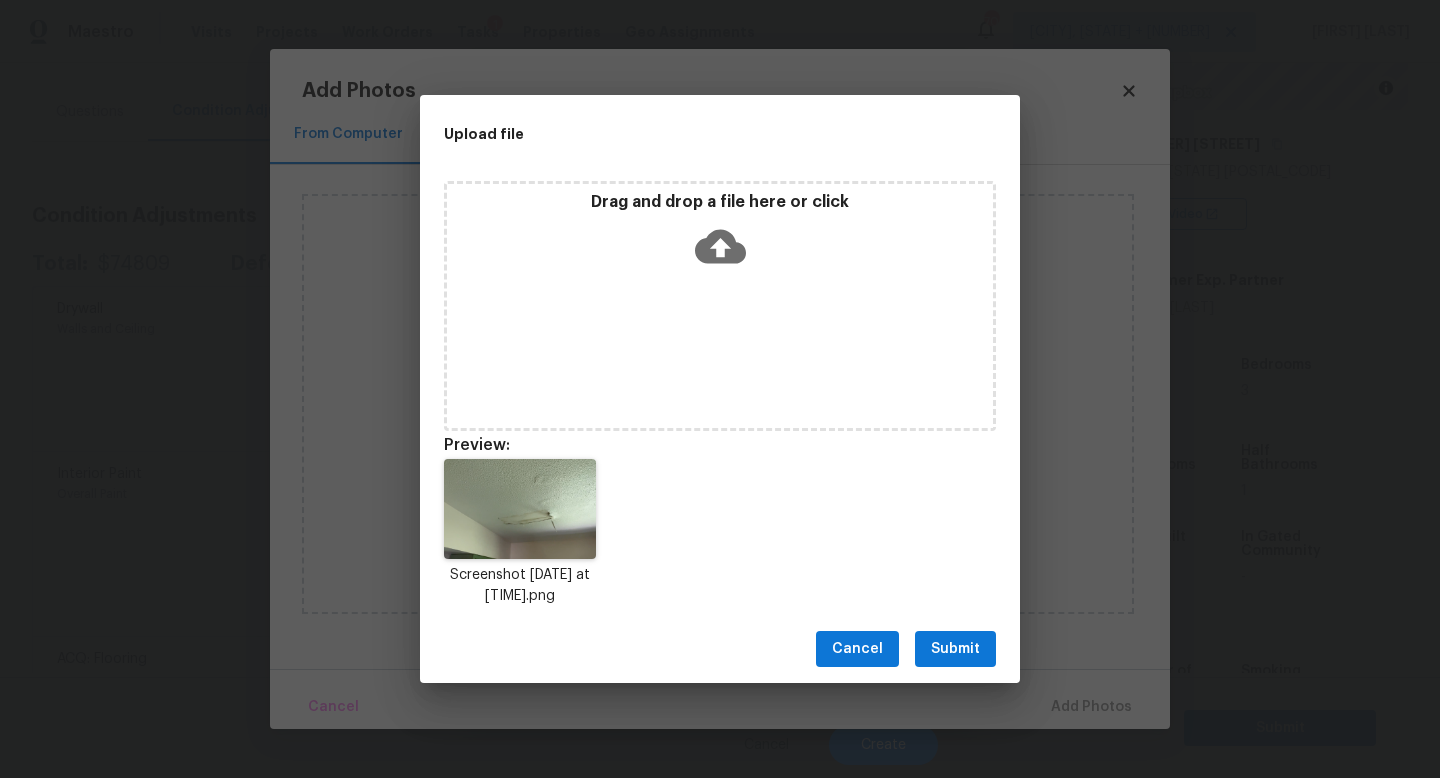 click on "Submit" at bounding box center (955, 649) 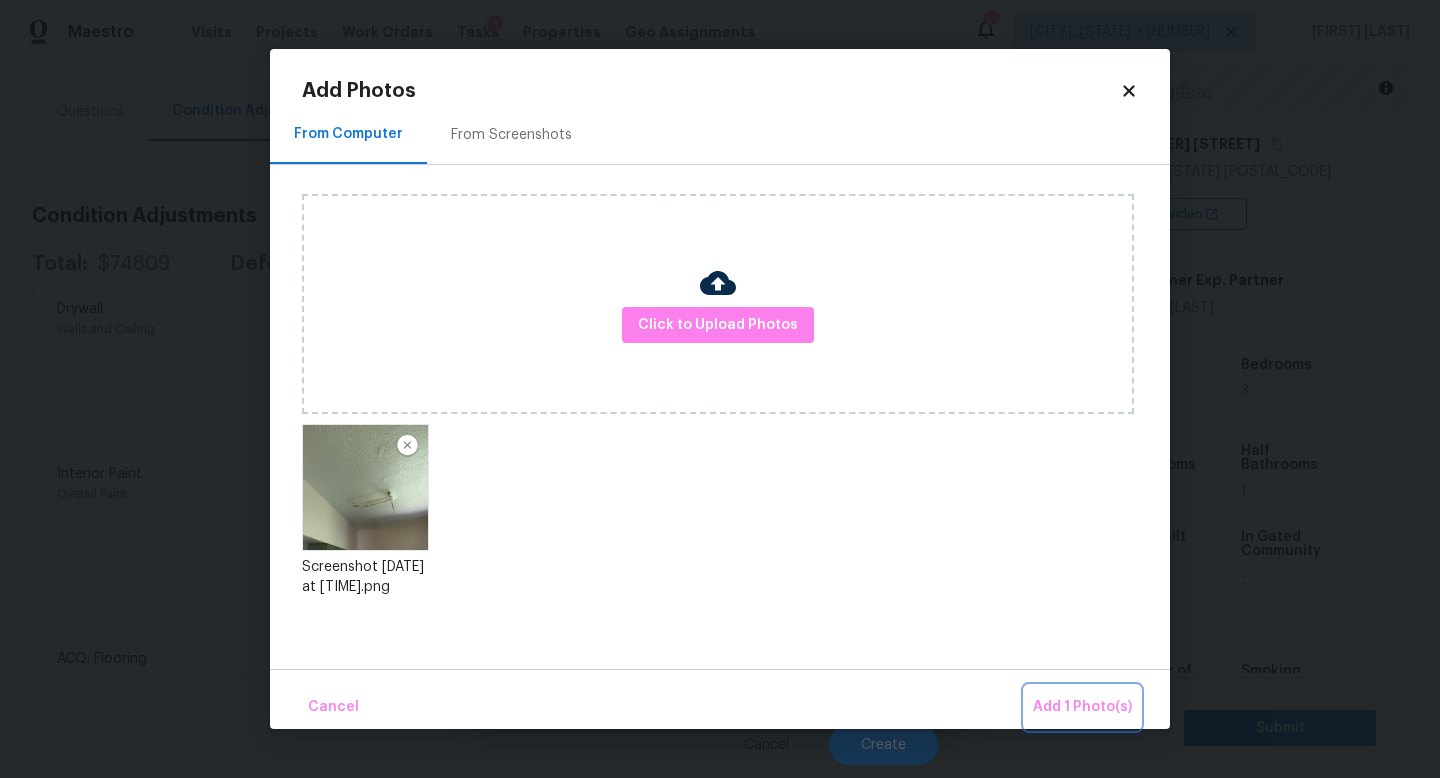click on "Add 1 Photo(s)" at bounding box center [1082, 707] 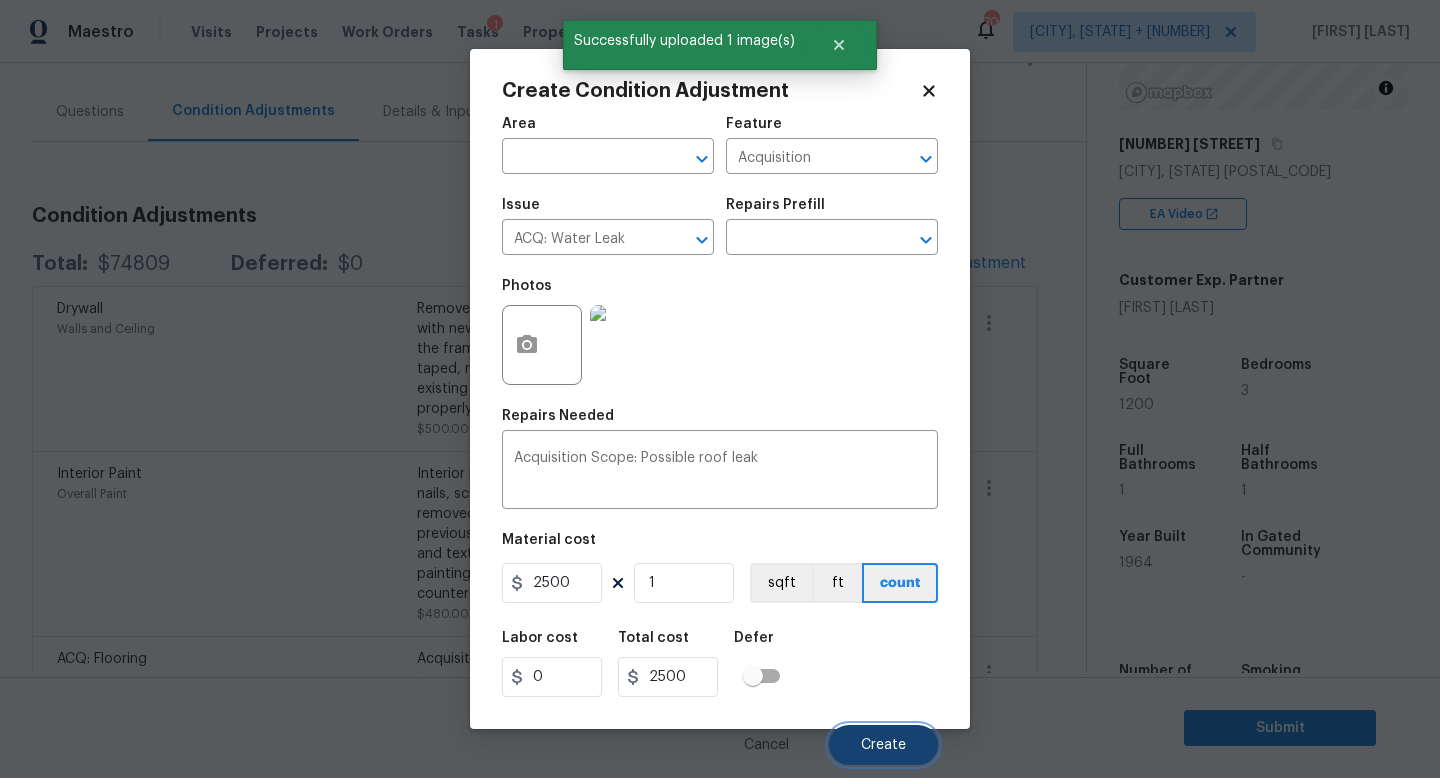 click on "Create" at bounding box center (883, 745) 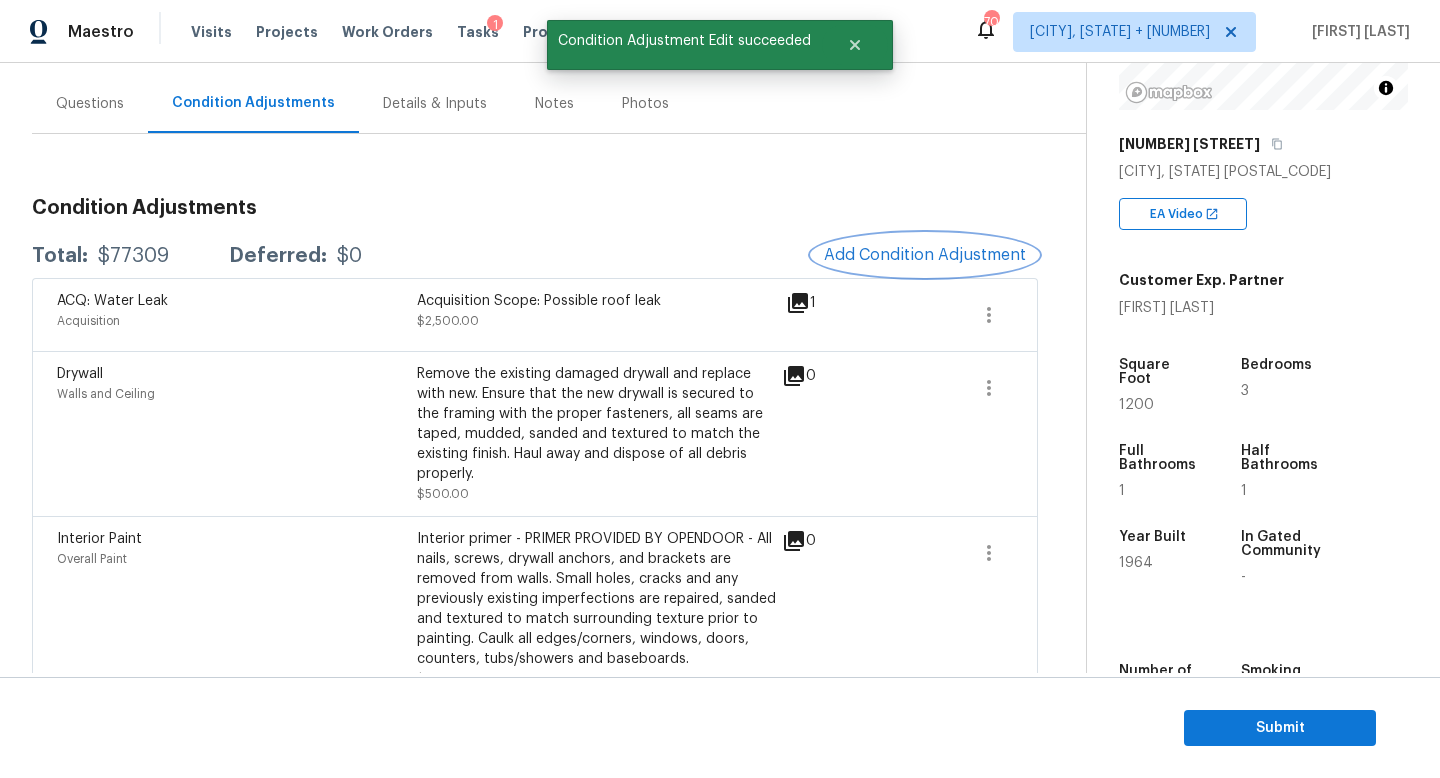 scroll, scrollTop: 189, scrollLeft: 0, axis: vertical 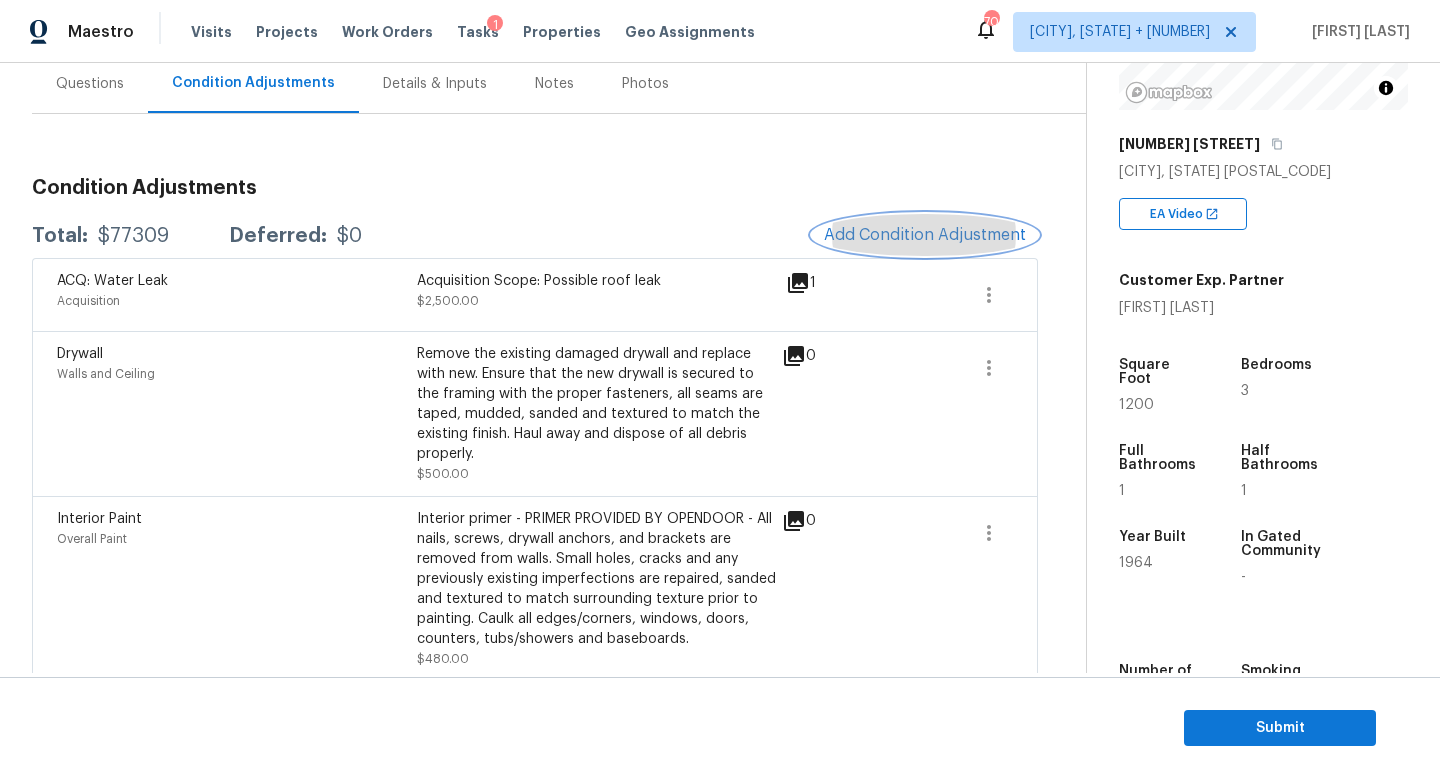 click on "Add Condition Adjustment" at bounding box center [925, 235] 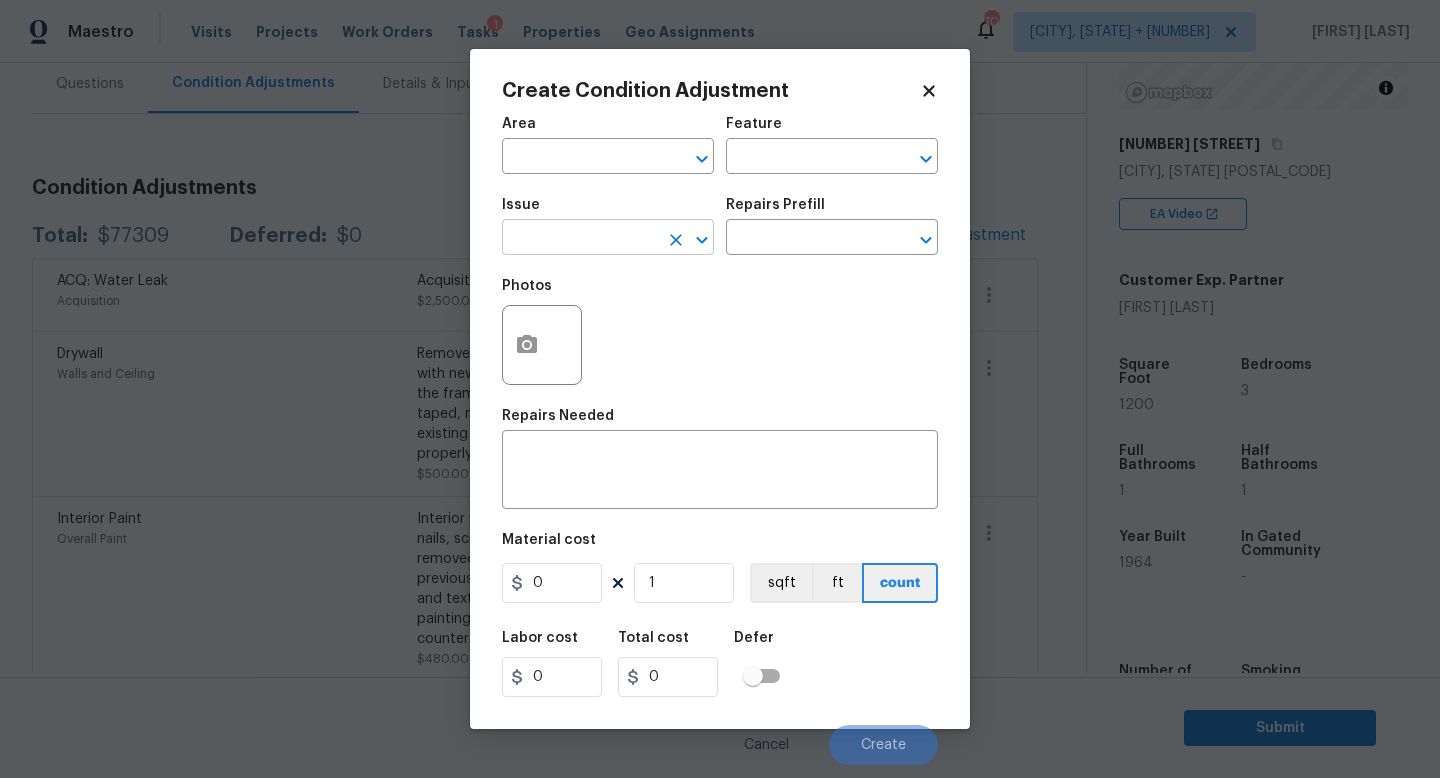 click at bounding box center [580, 239] 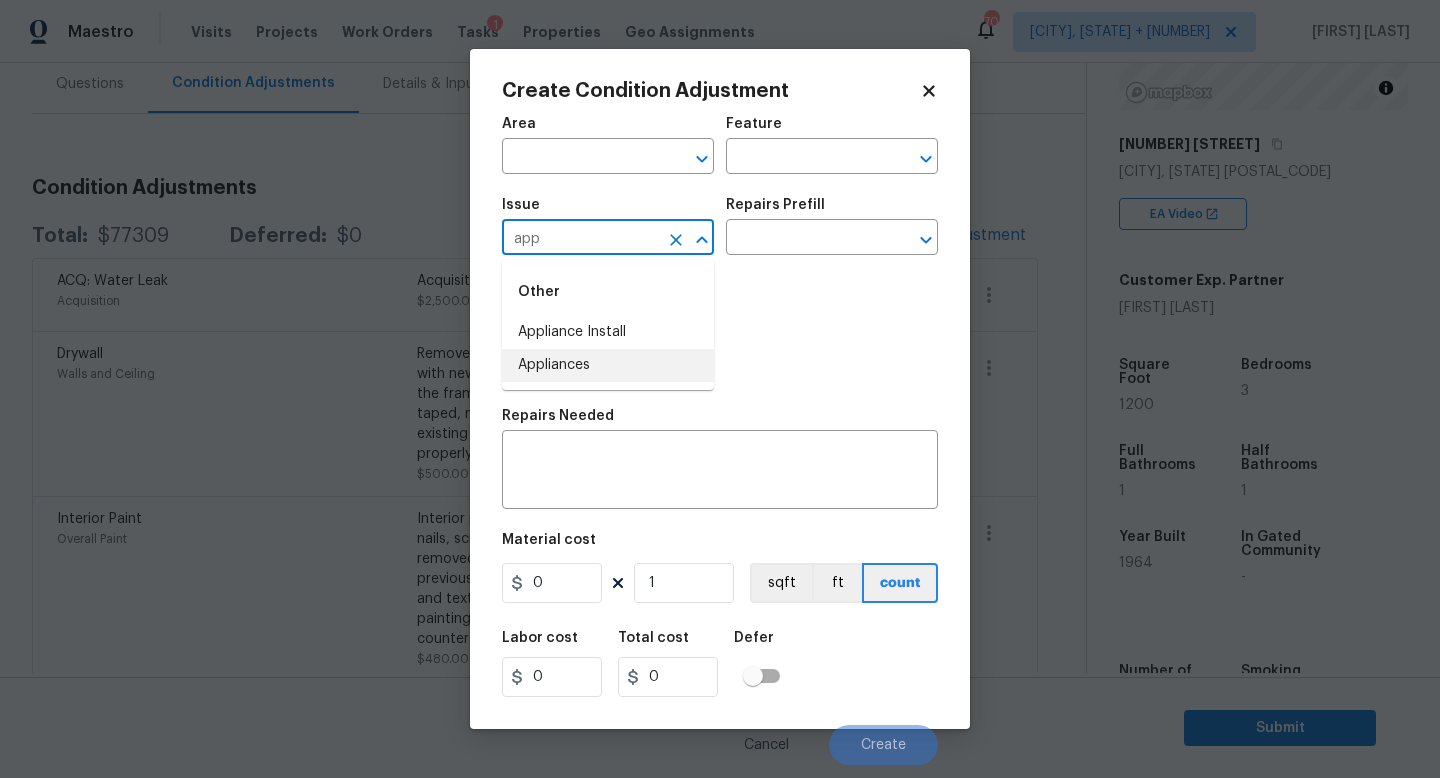click on "Appliances" at bounding box center [608, 365] 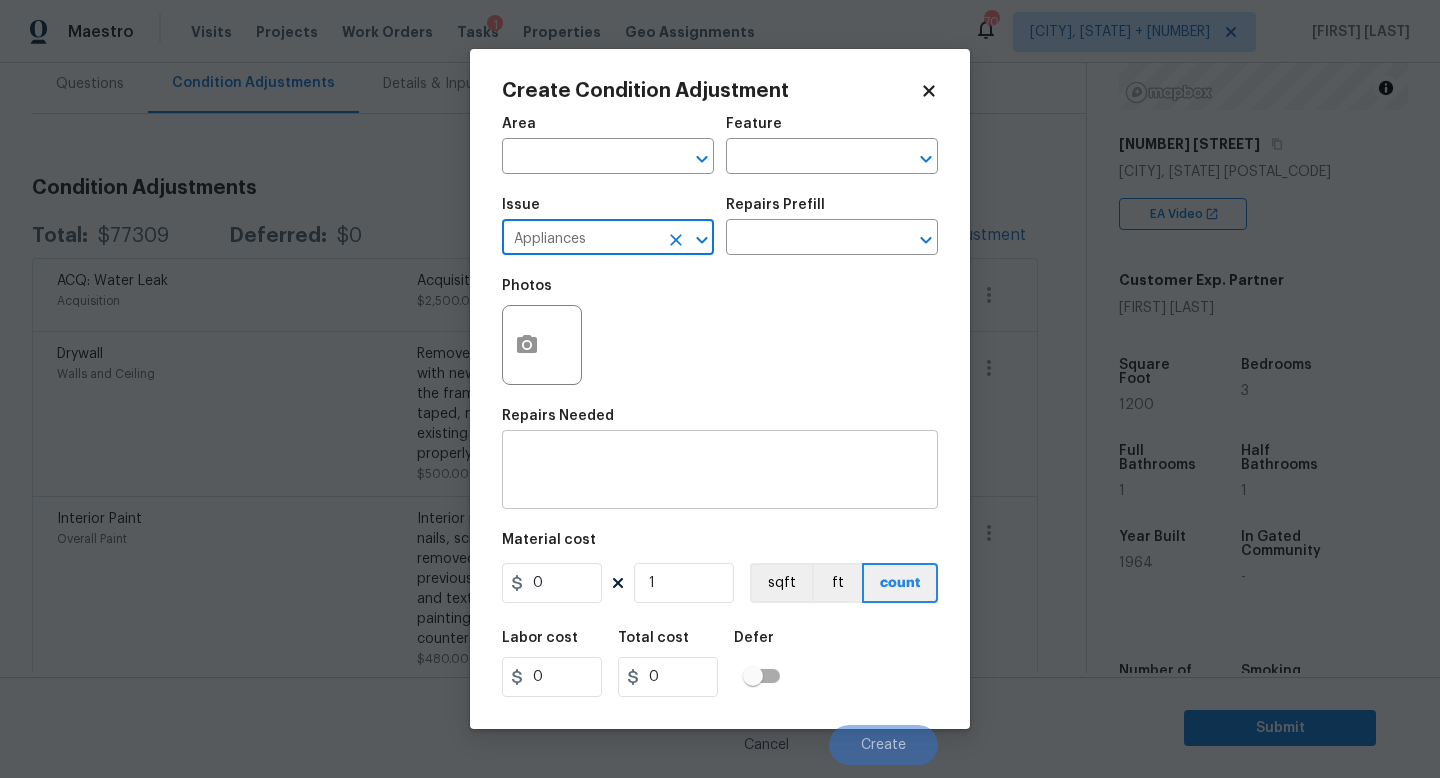 type on "Appliances" 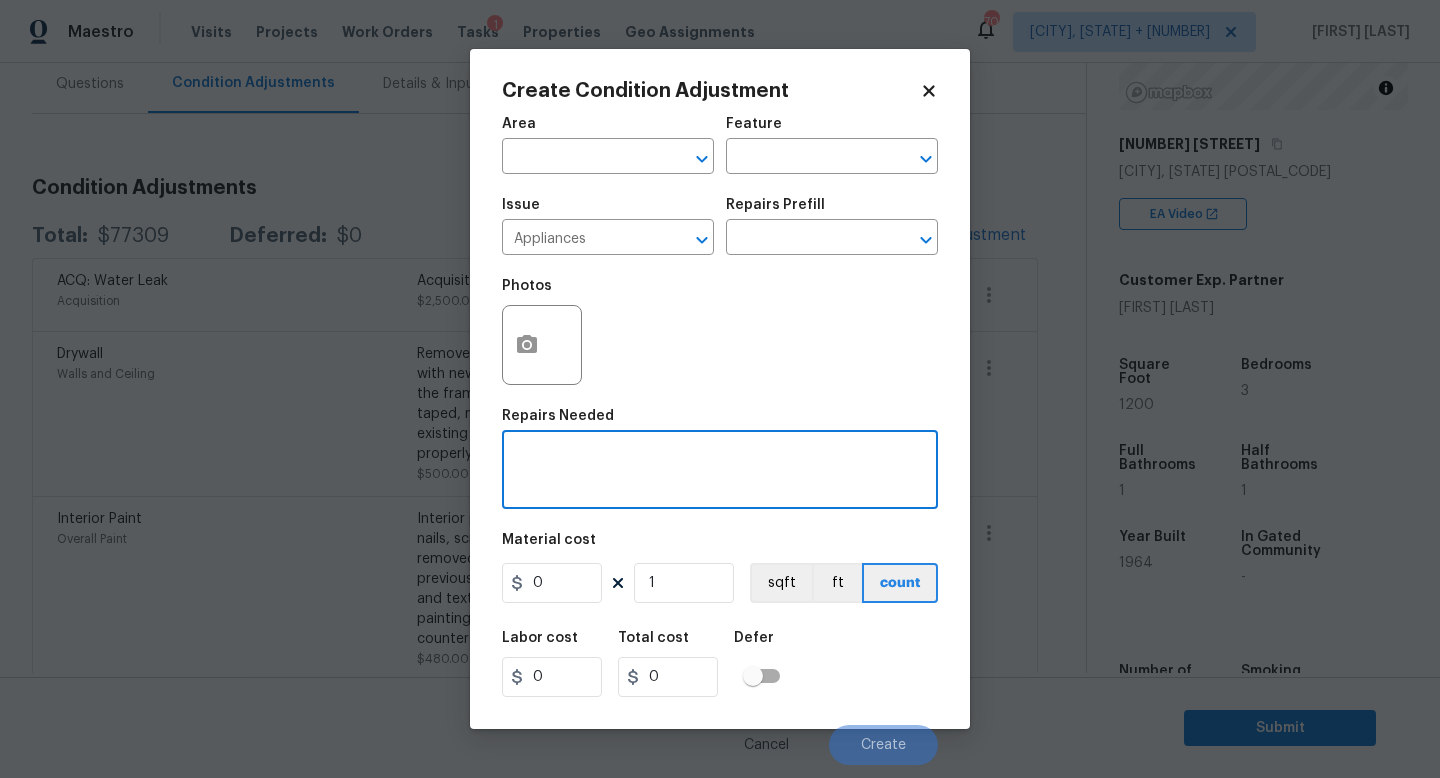 click at bounding box center [720, 472] 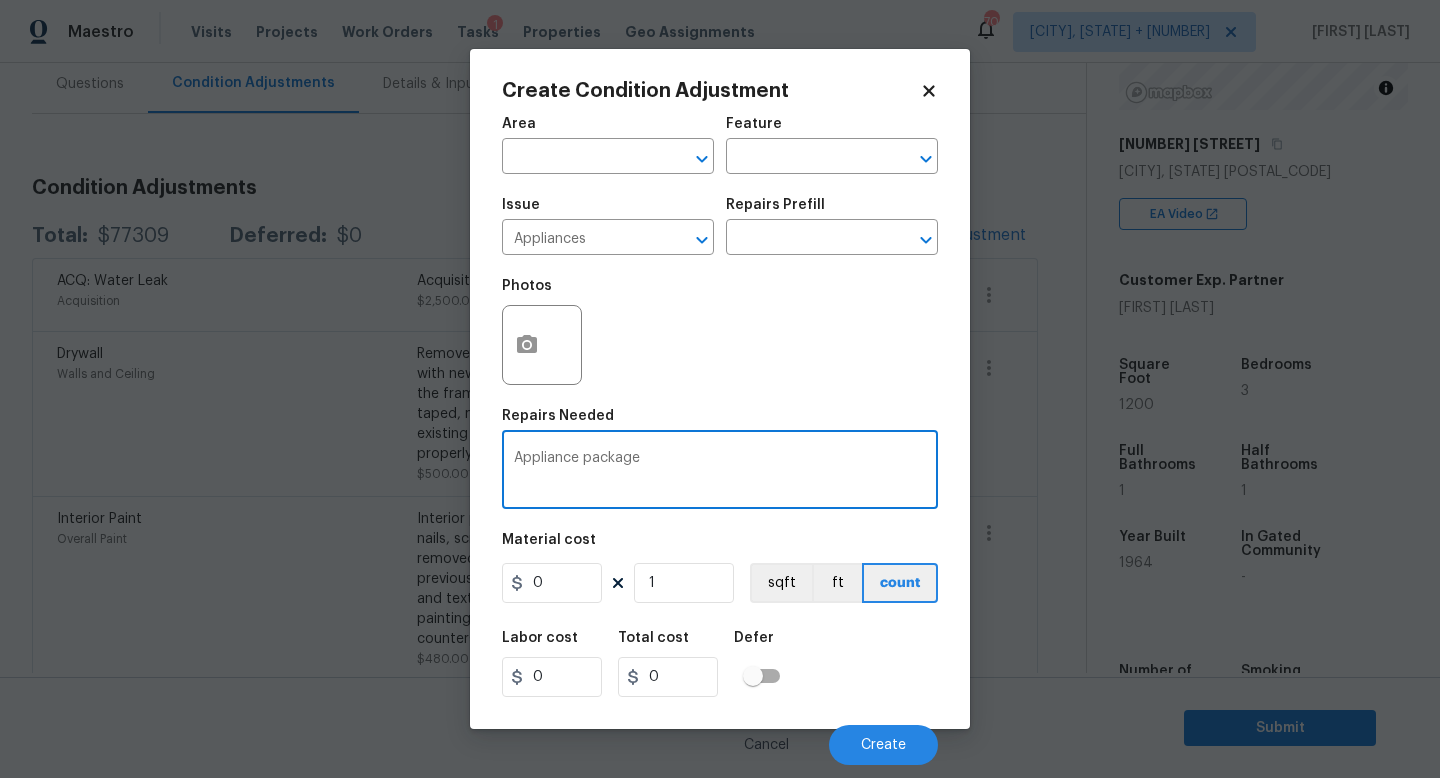 type on "Appliance package" 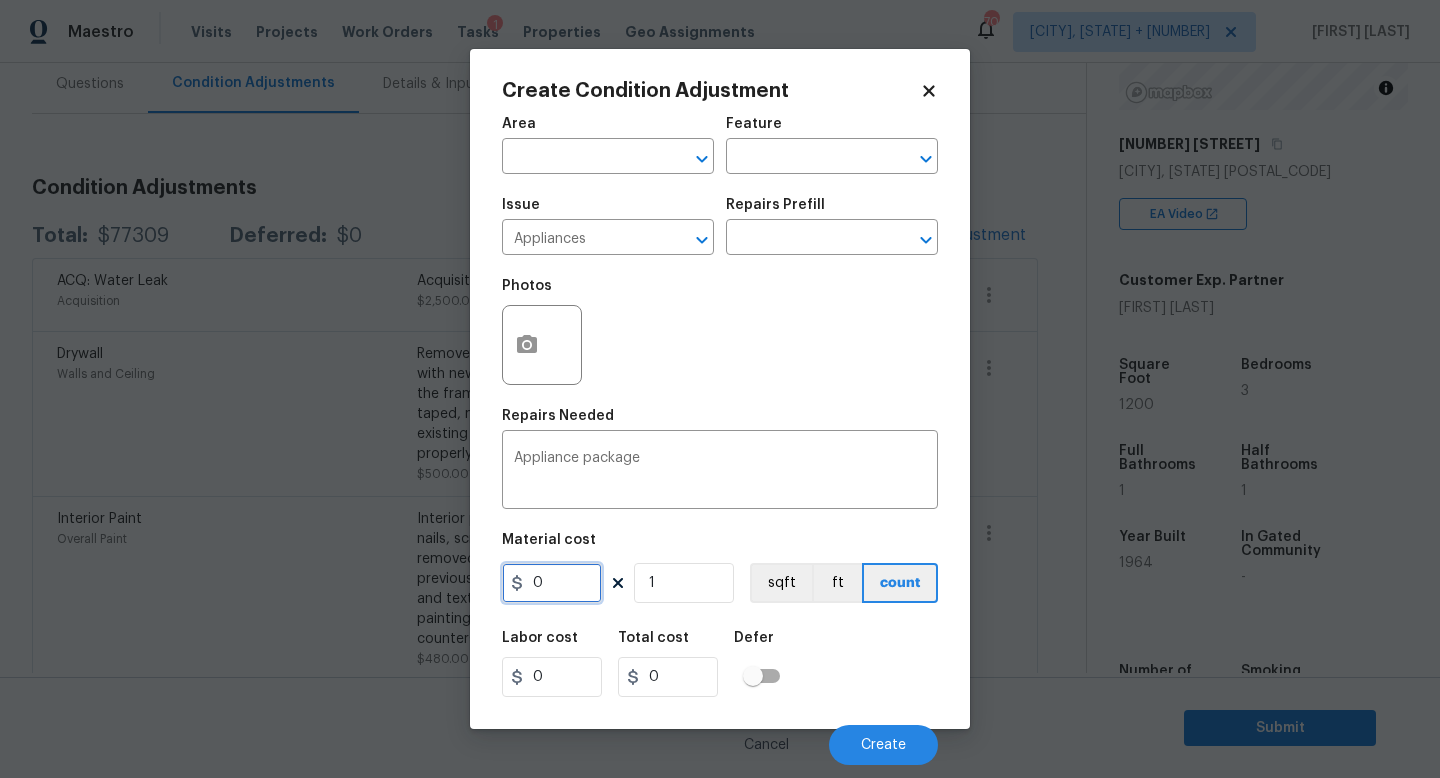 click on "0" at bounding box center (552, 583) 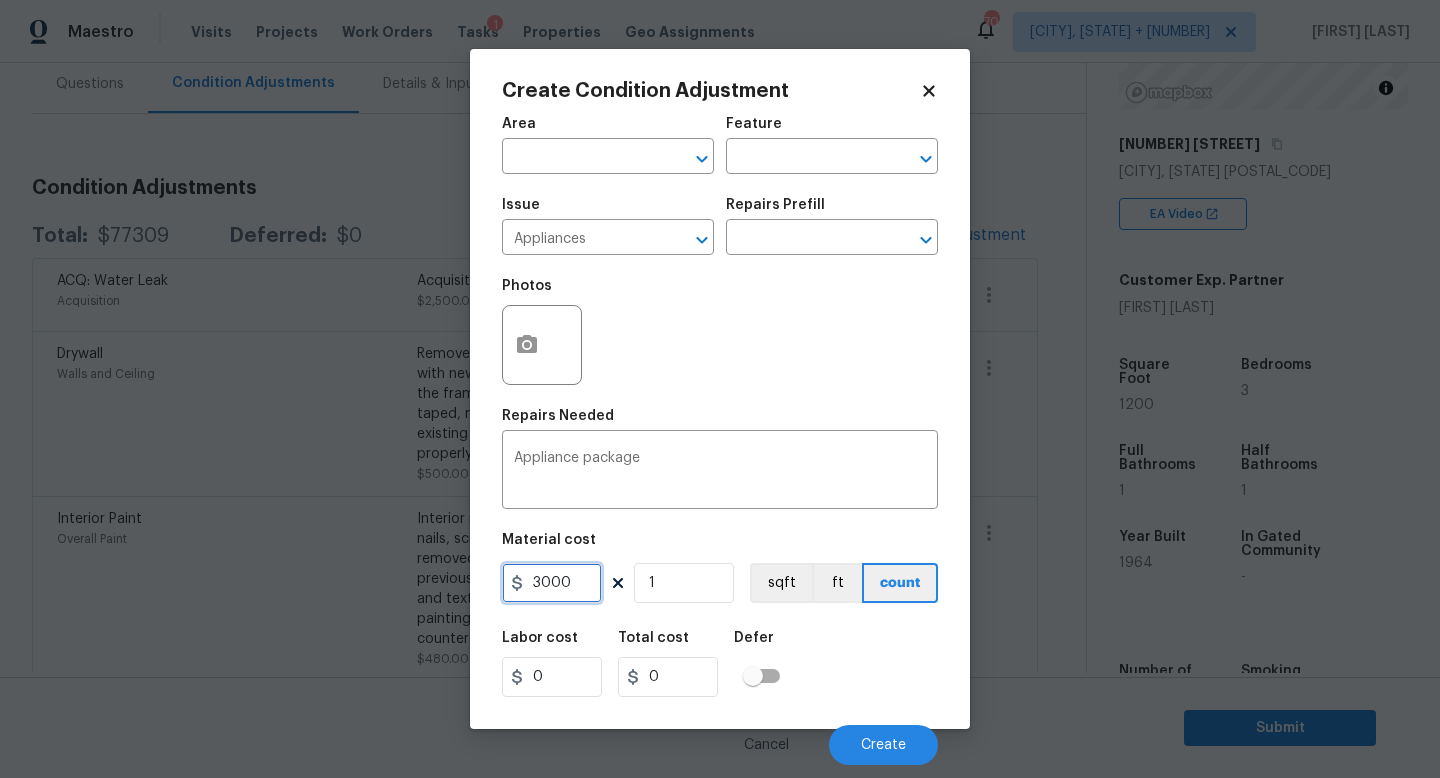 drag, startPoint x: 581, startPoint y: 583, endPoint x: 555, endPoint y: 86, distance: 497.67963 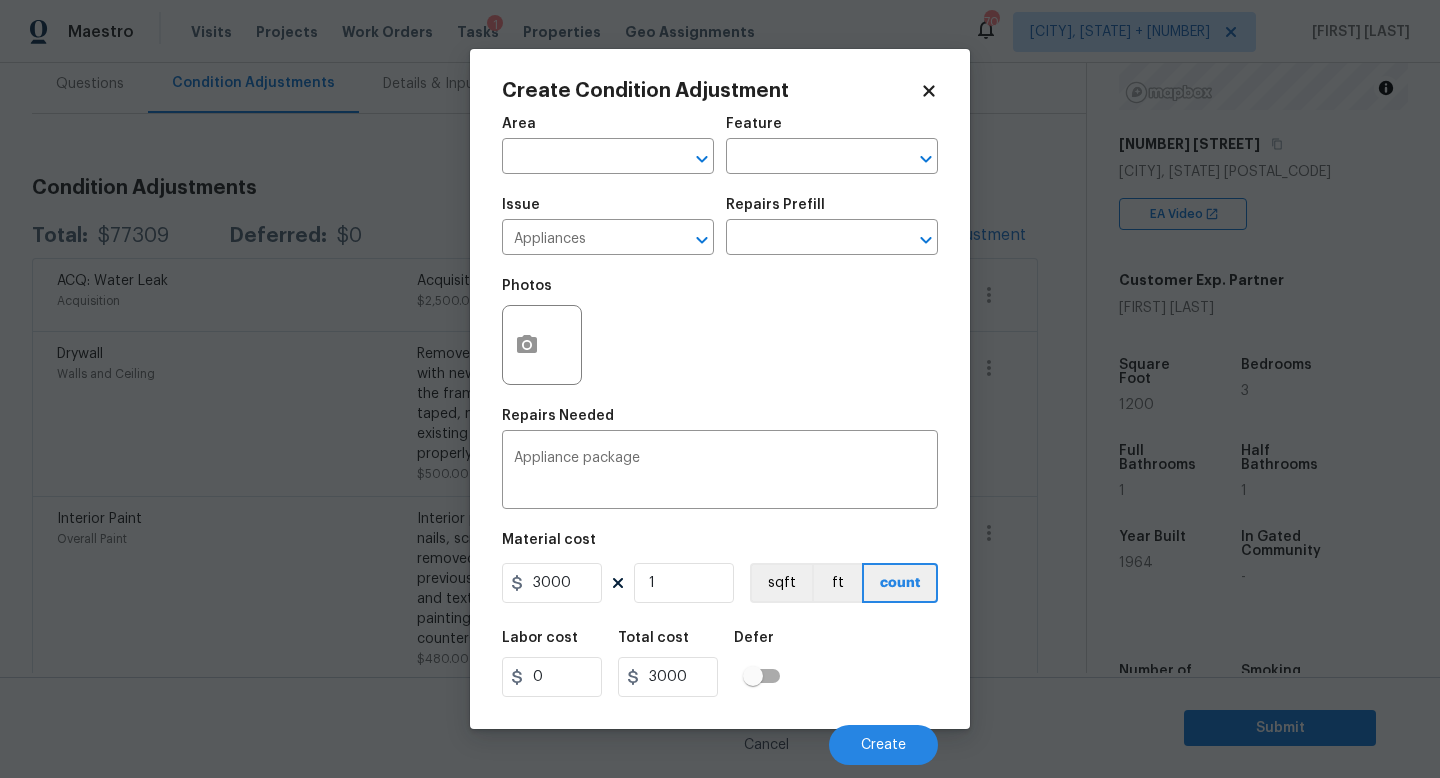type on "3000" 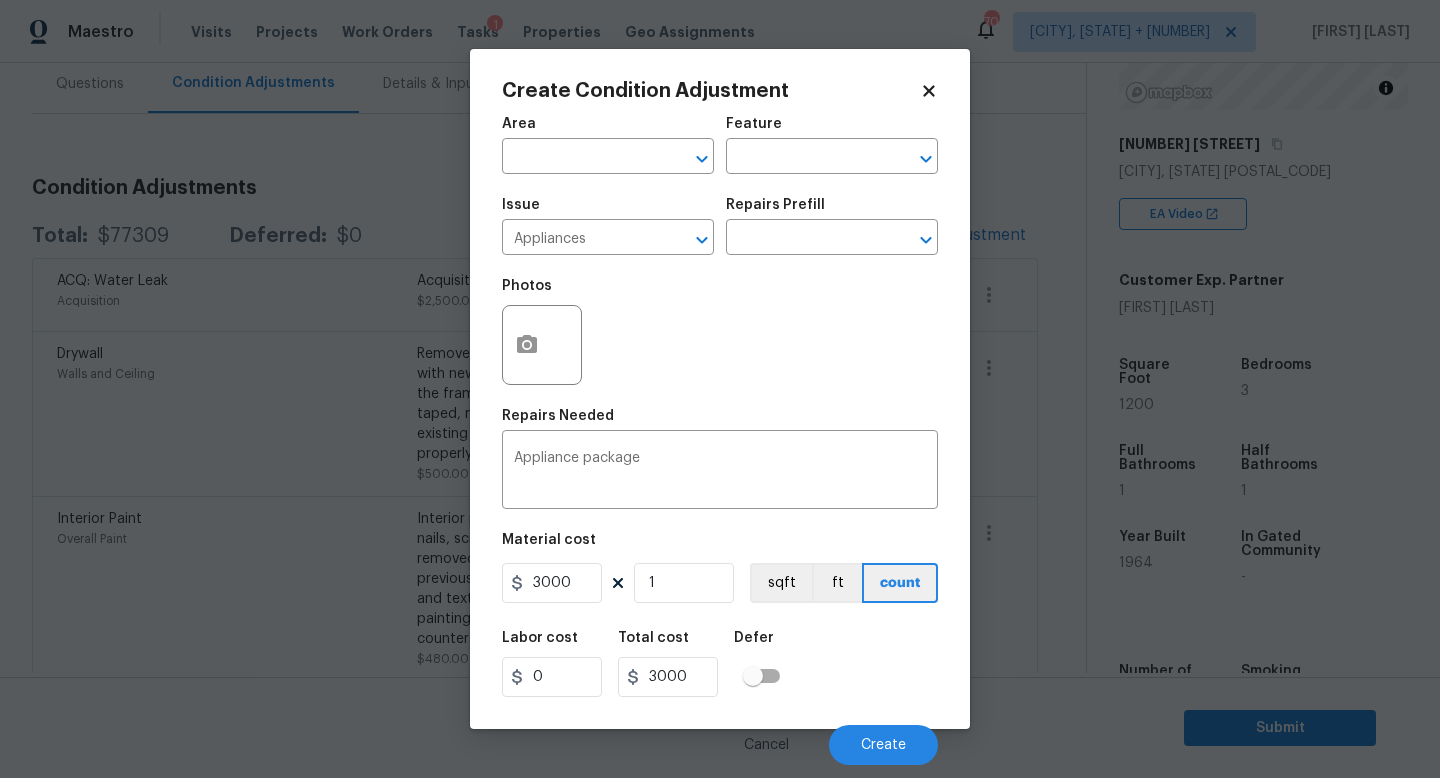 click on "Repairs Needed" at bounding box center [720, 422] 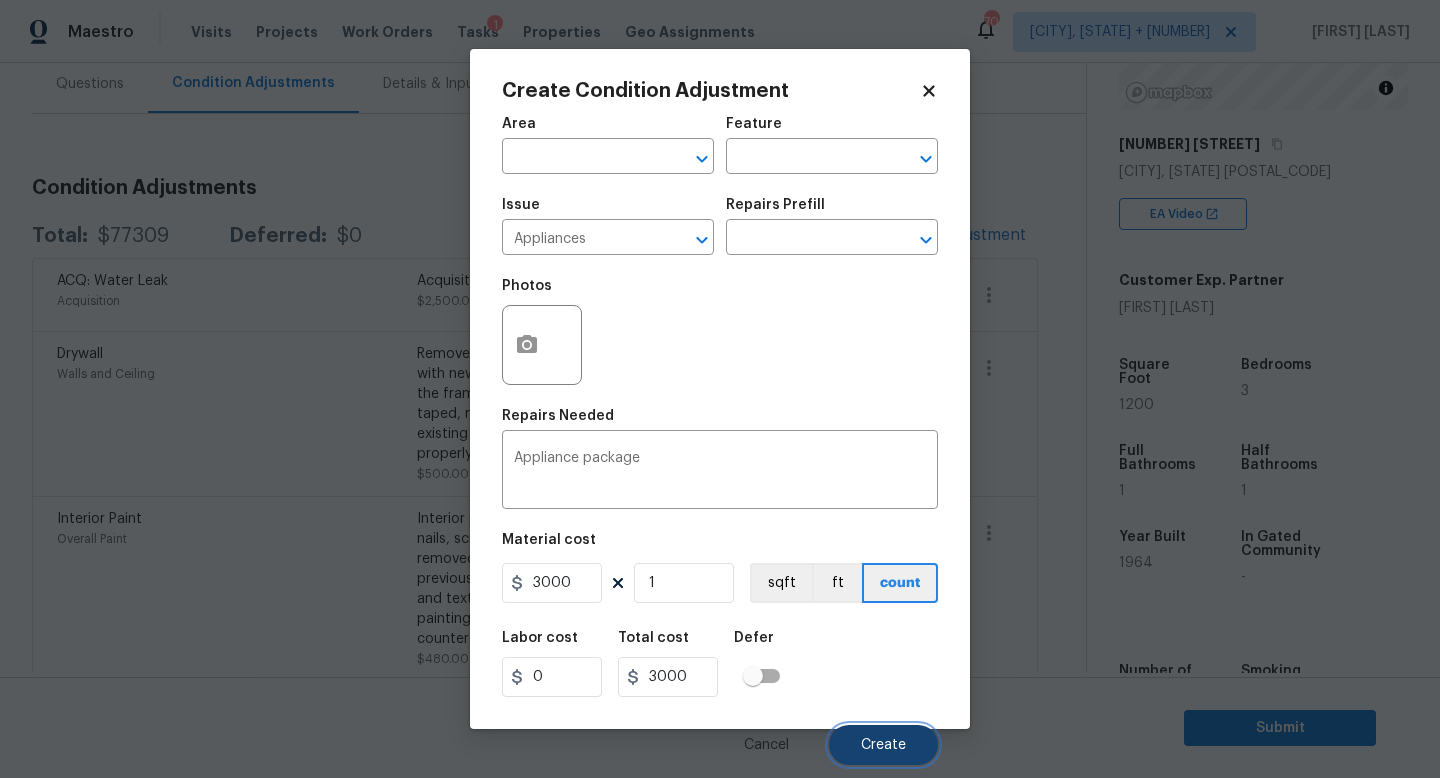click on "Create" at bounding box center (883, 745) 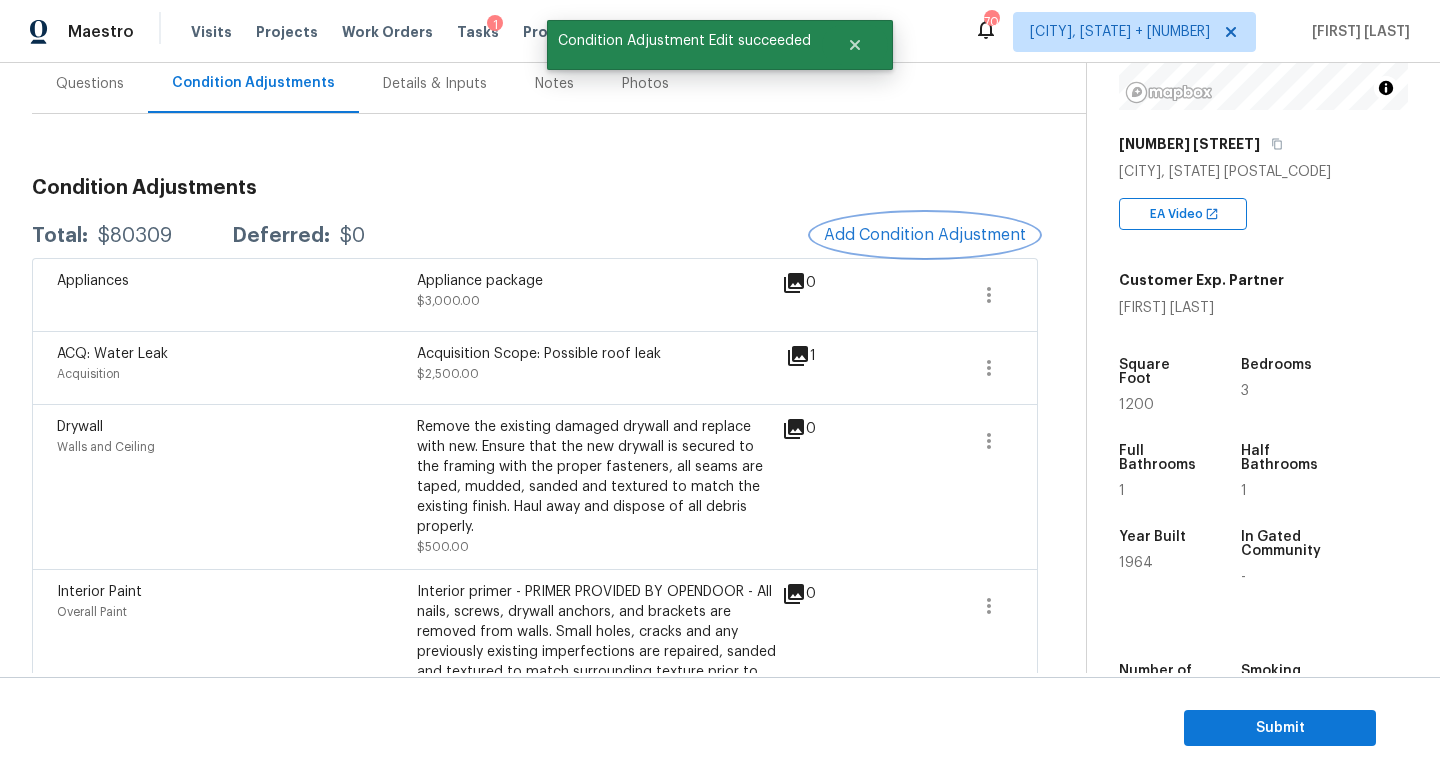 scroll, scrollTop: 213, scrollLeft: 0, axis: vertical 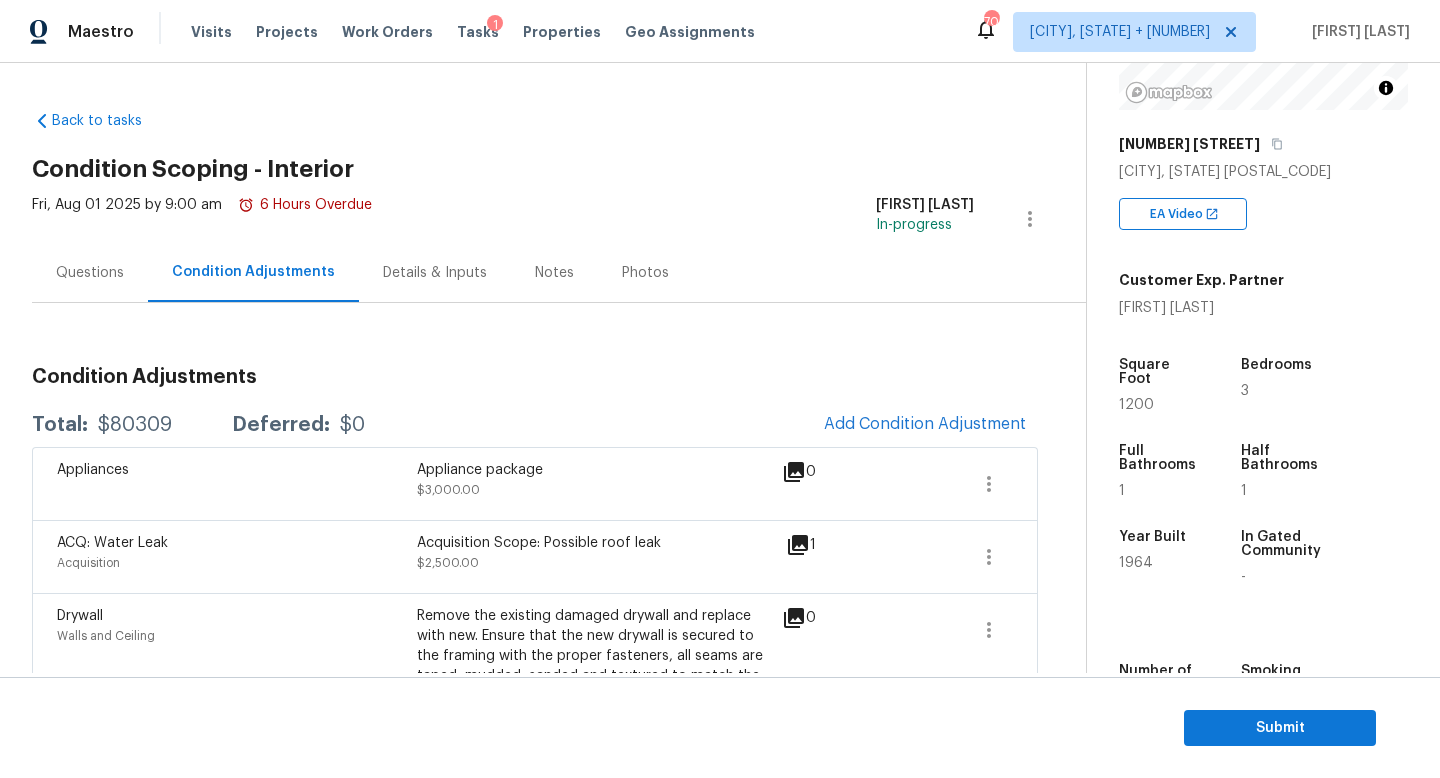 click on "Questions" at bounding box center [90, 272] 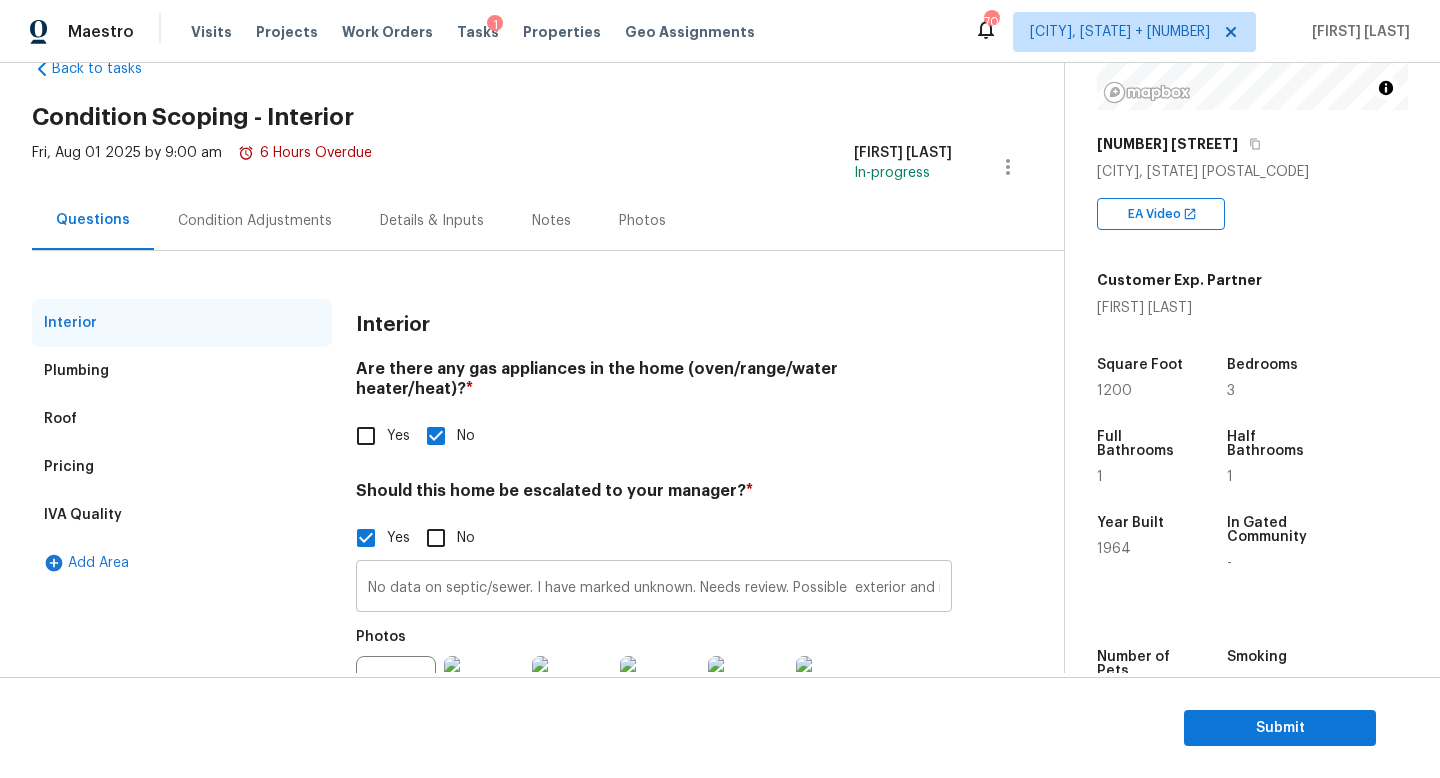 scroll, scrollTop: 57, scrollLeft: 0, axis: vertical 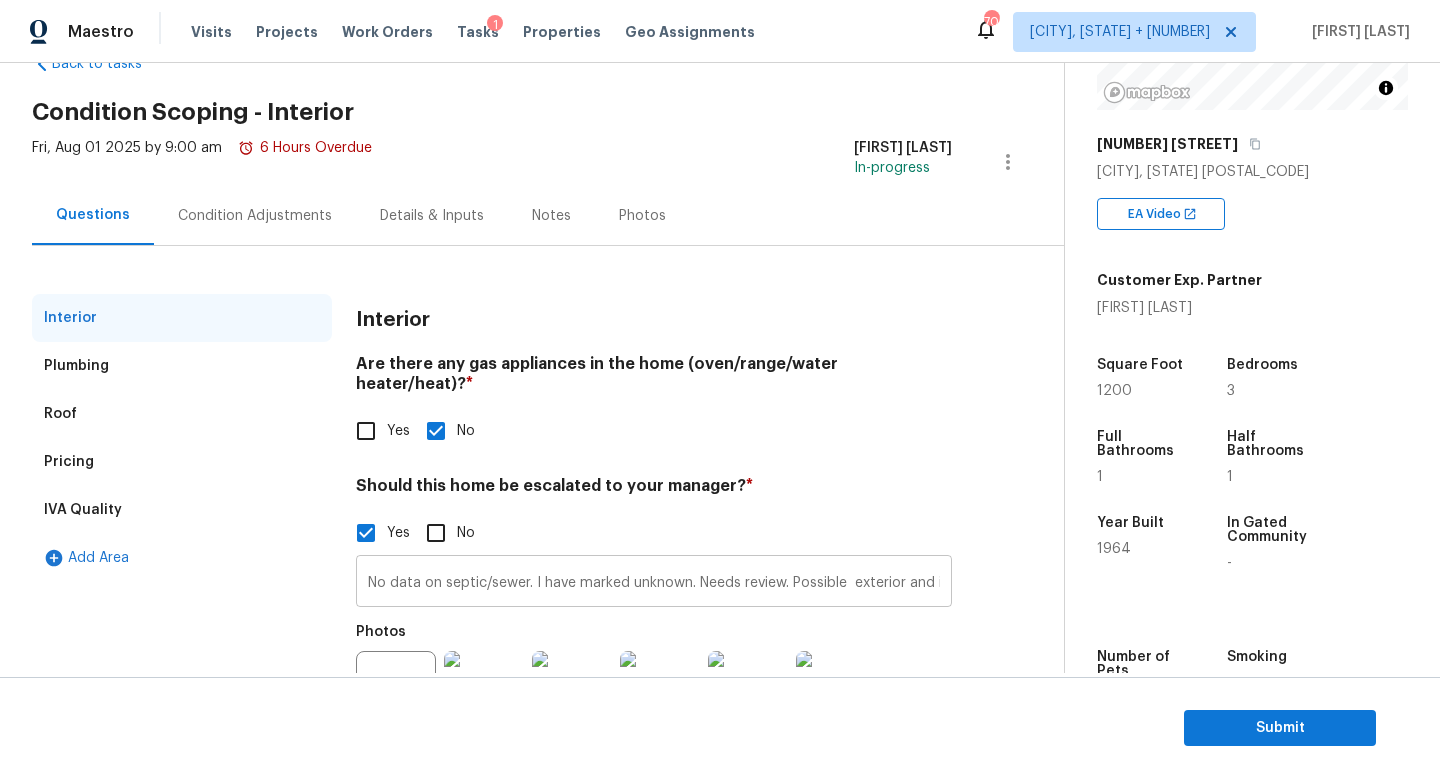 click on "No data on septic/sewer. I have marked unknown. Needs review. Possible  exterior and interior crack @ 0.35, 1.59, Water leak @ 0.40" at bounding box center [654, 583] 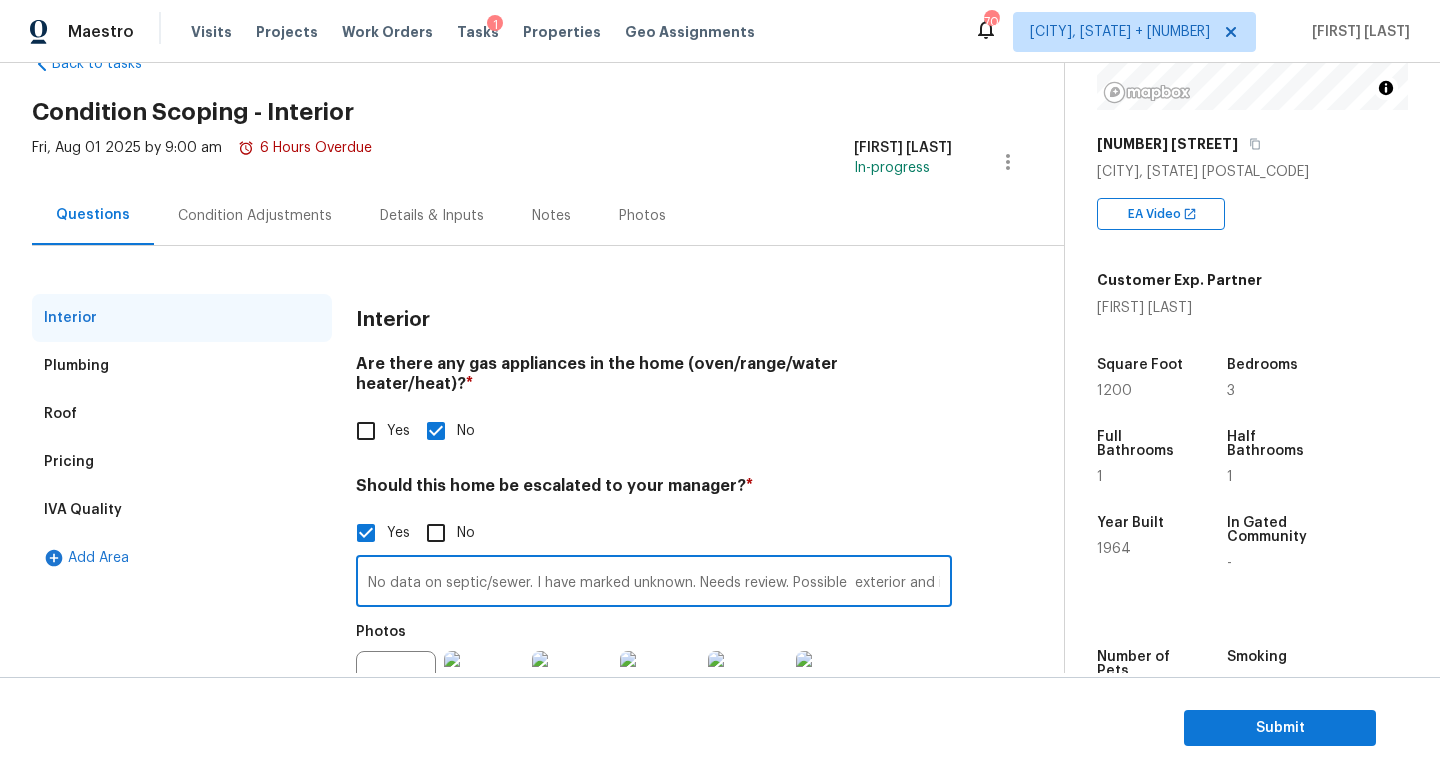 scroll, scrollTop: 0, scrollLeft: 290, axis: horizontal 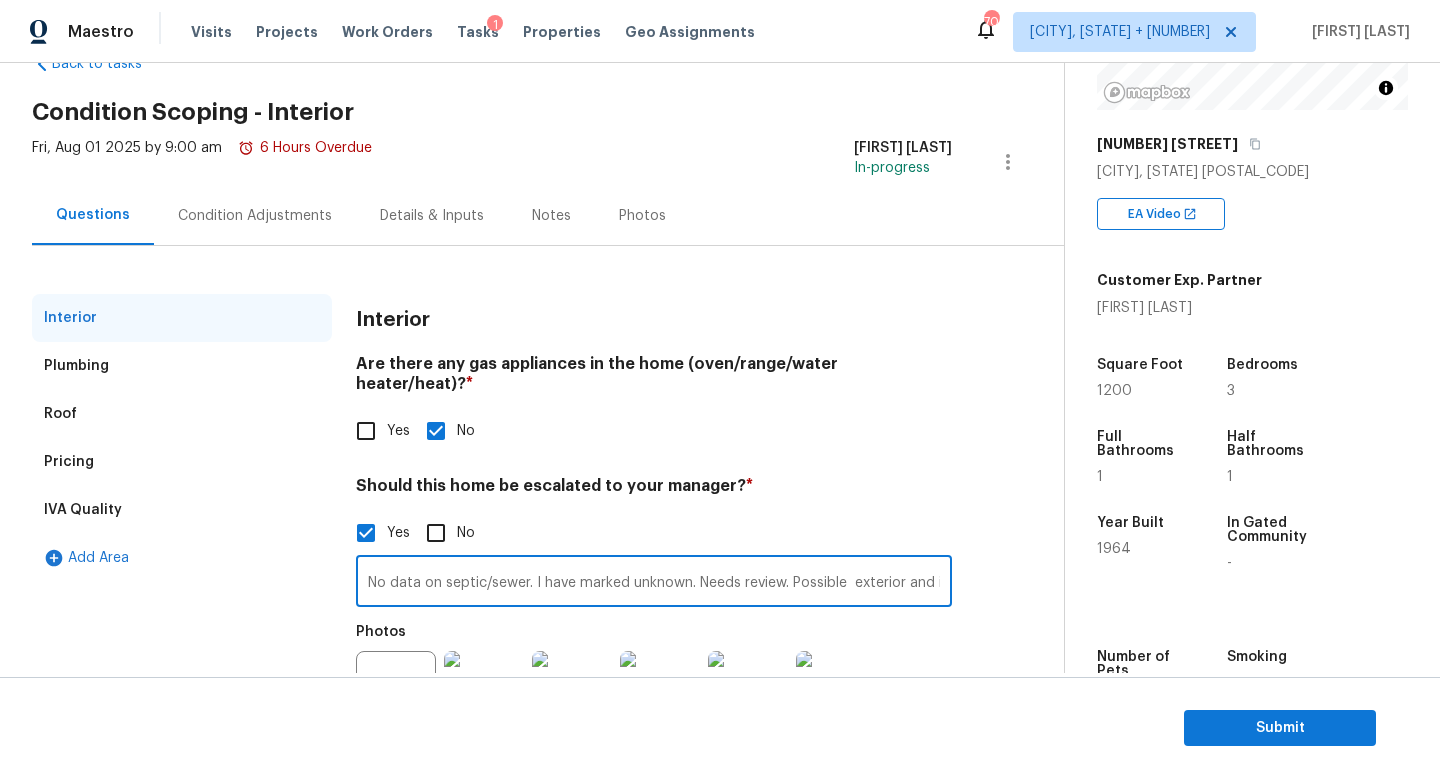 drag, startPoint x: 529, startPoint y: 560, endPoint x: 189, endPoint y: 565, distance: 340.03677 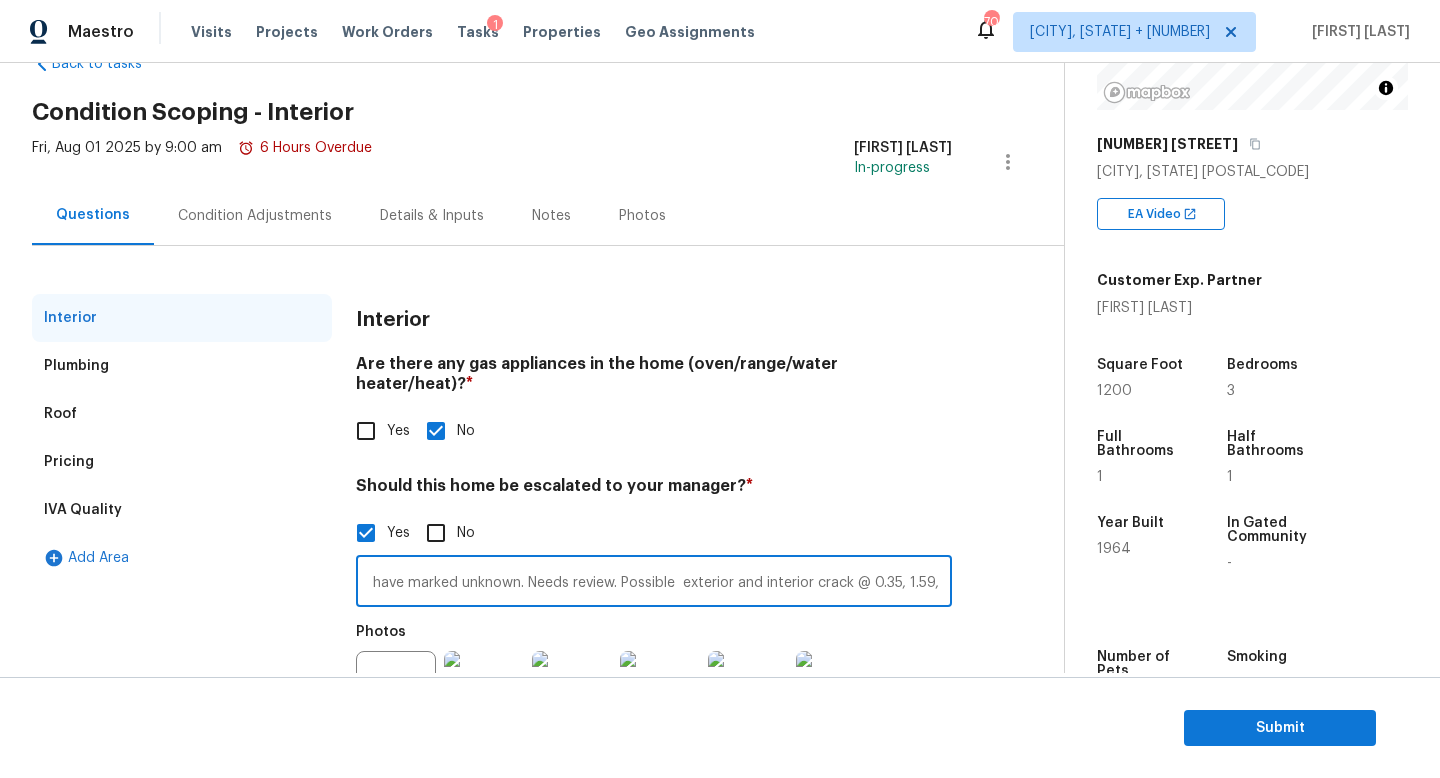 drag, startPoint x: 824, startPoint y: 567, endPoint x: 962, endPoint y: 571, distance: 138.05795 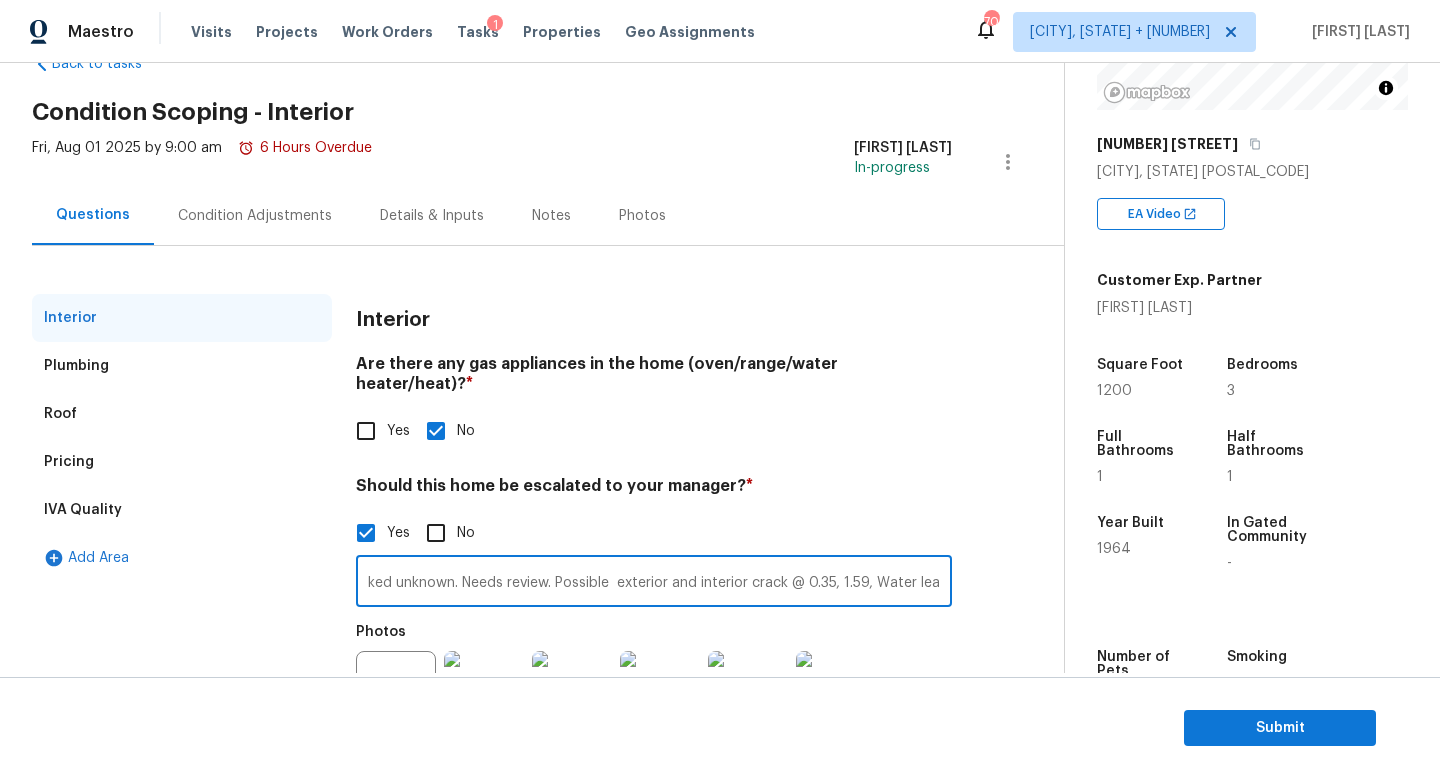 click on "No data on septic/sewer. I have marked unknown. Needs review. Possible  exterior and interior crack @ 0.35, 1.59, Water leak @ 0.40" at bounding box center [654, 583] 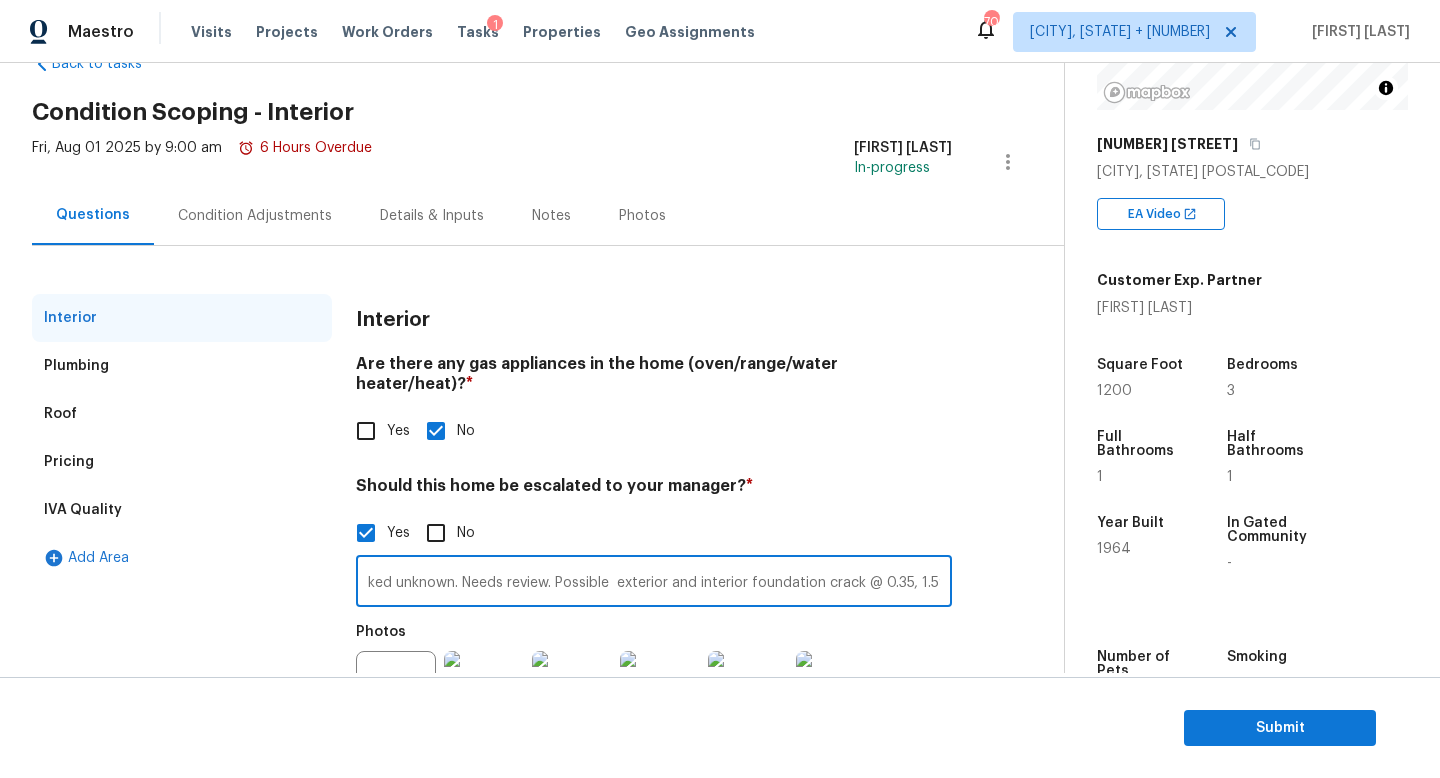type on "No data on septic/sewer. I have marked unknown. Needs review. Possible  exterior and interior foundation crack @ 0.35, 1.59, Water leak @ 0.40" 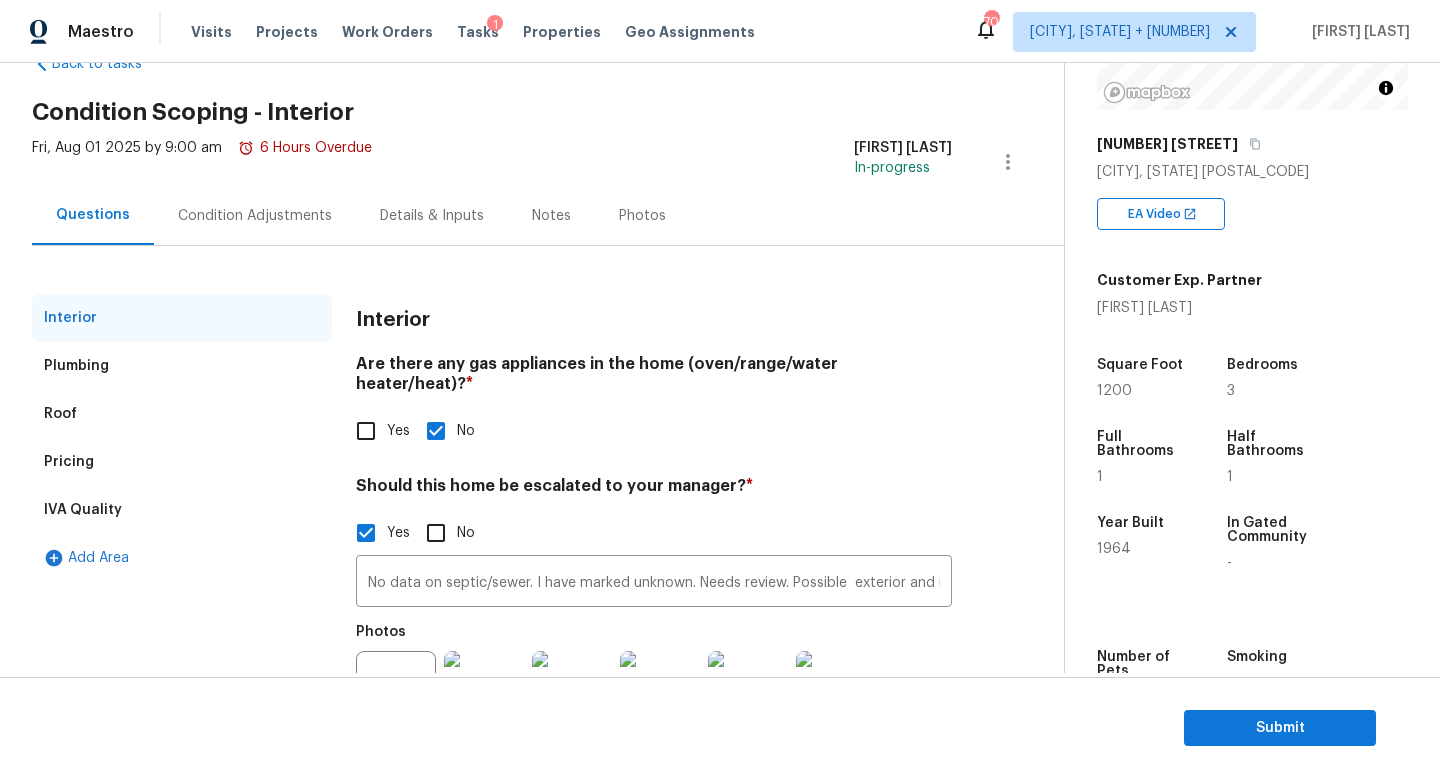 scroll, scrollTop: 0, scrollLeft: 0, axis: both 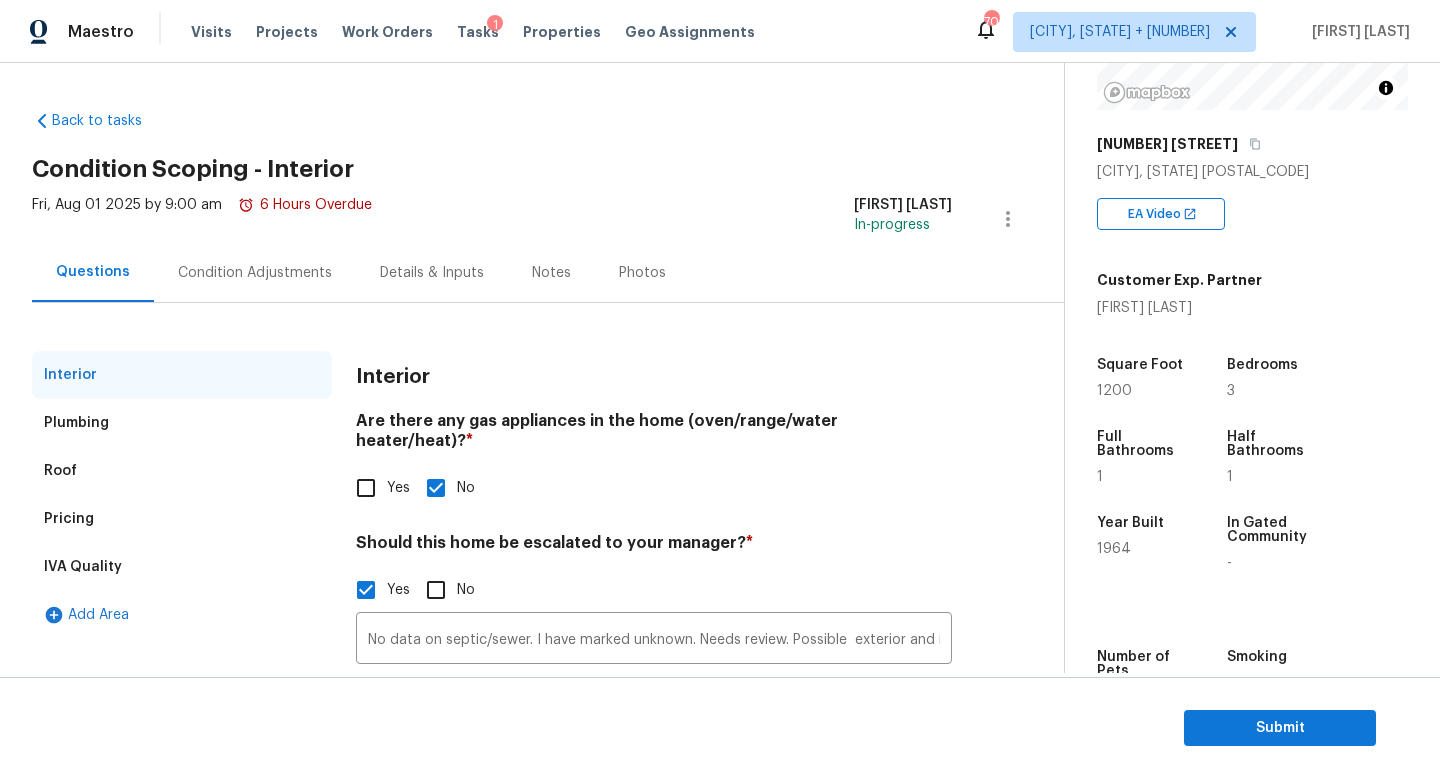 click on "Condition Adjustments" at bounding box center [255, 273] 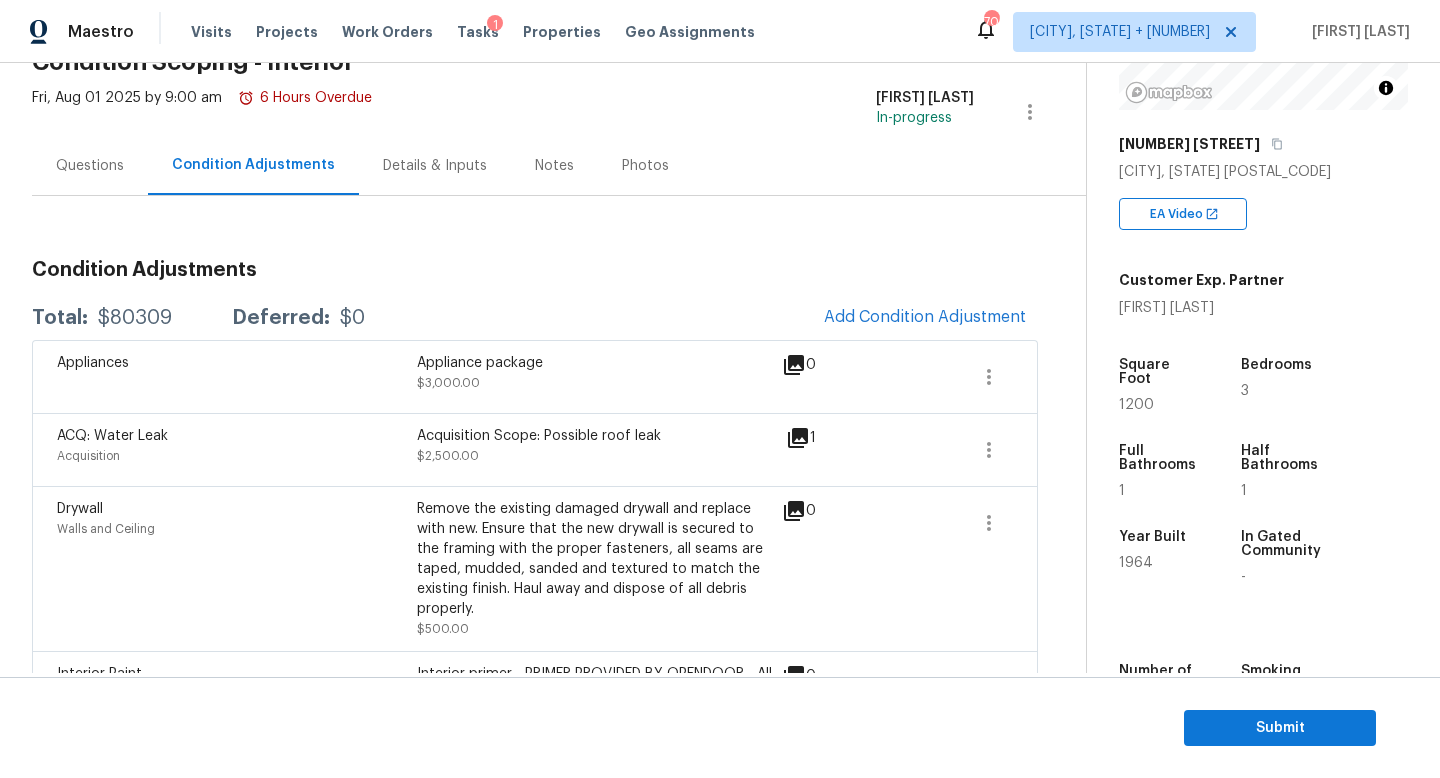 scroll, scrollTop: 117, scrollLeft: 0, axis: vertical 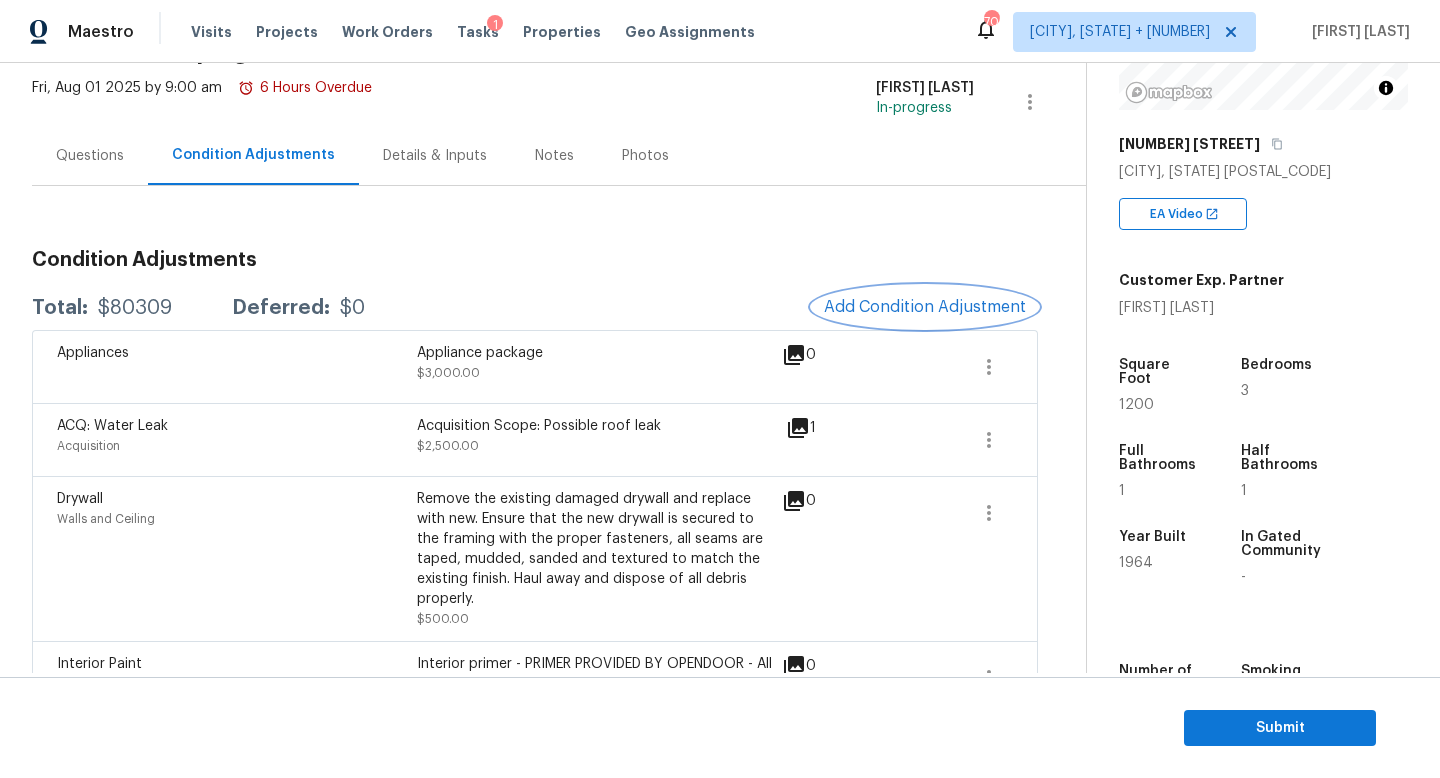 click on "Add Condition Adjustment" at bounding box center [925, 307] 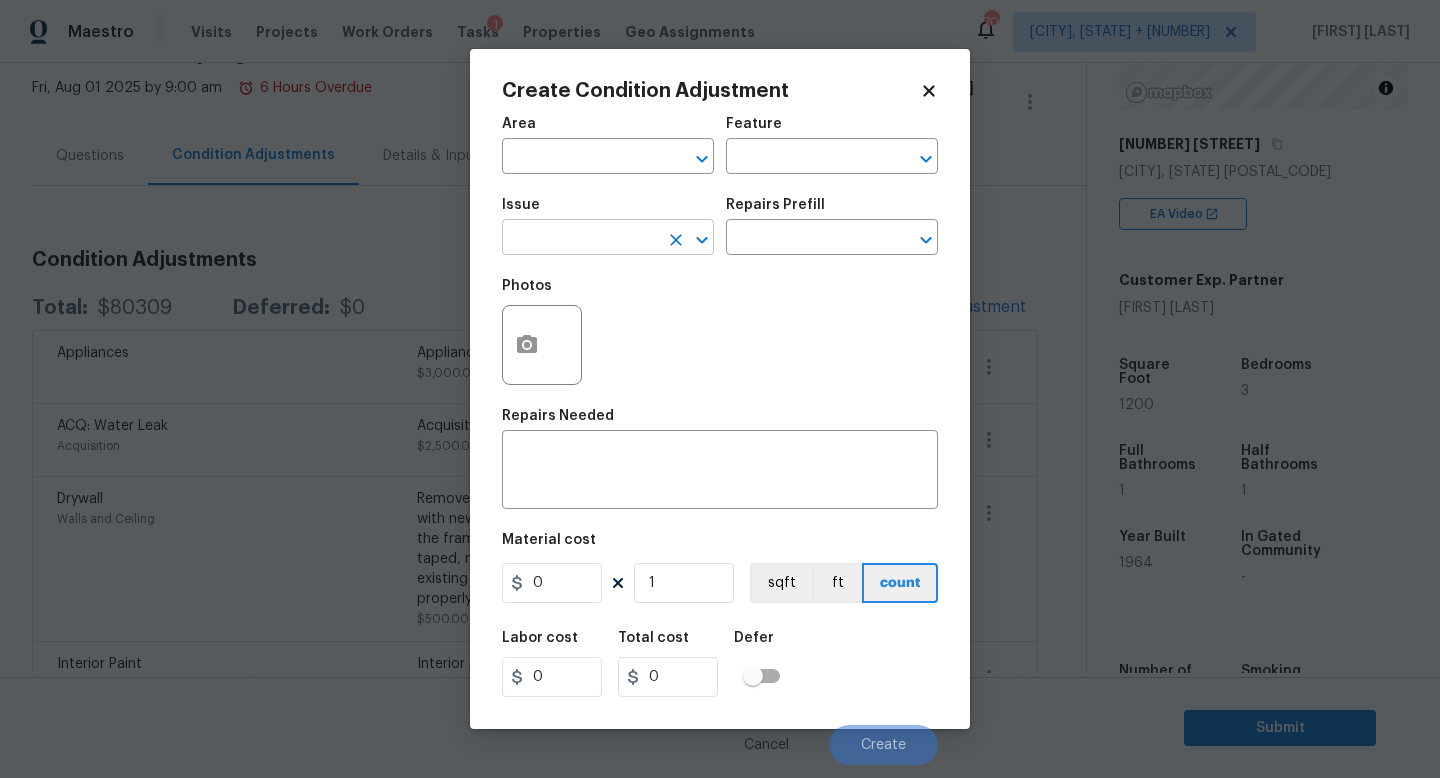click at bounding box center (580, 239) 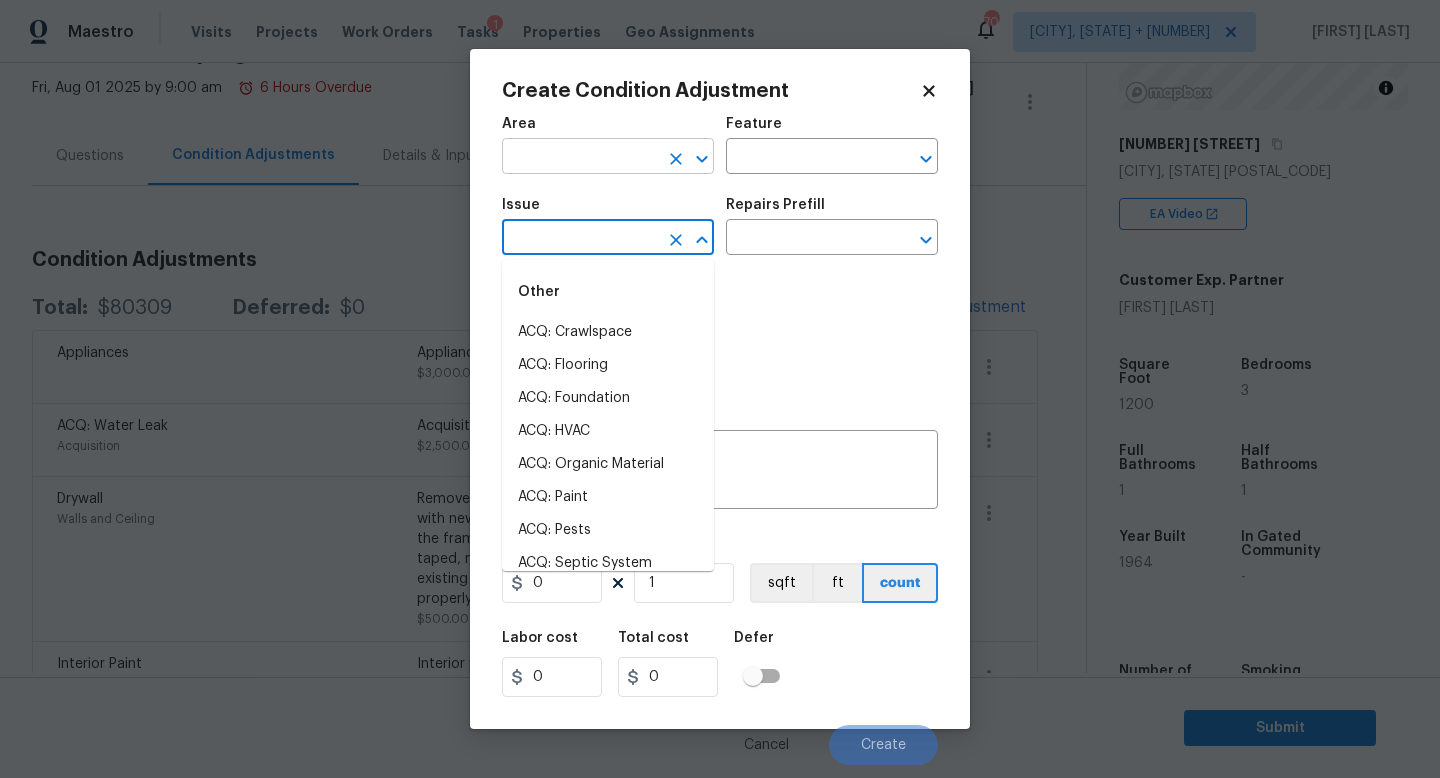 click at bounding box center [580, 158] 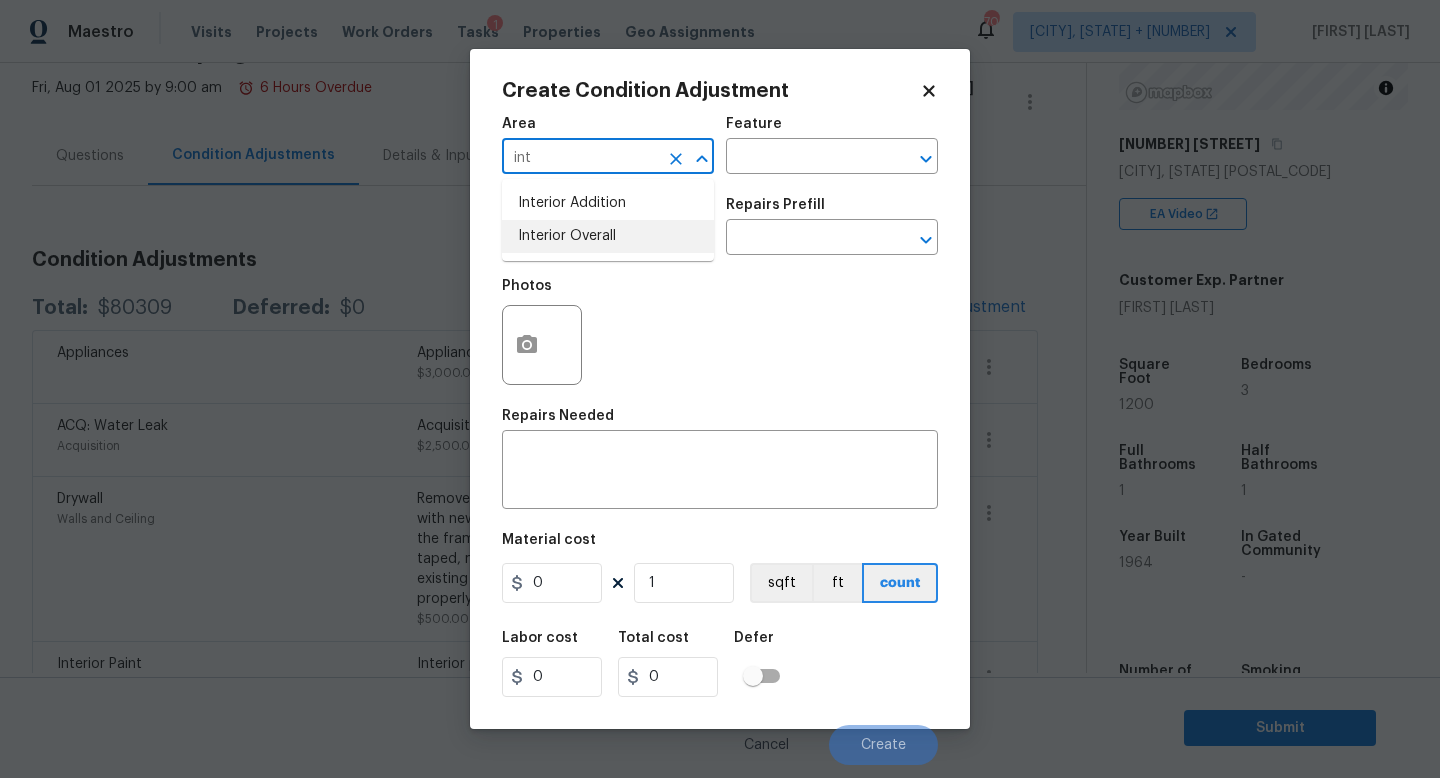 click on "Interior Overall" at bounding box center (608, 236) 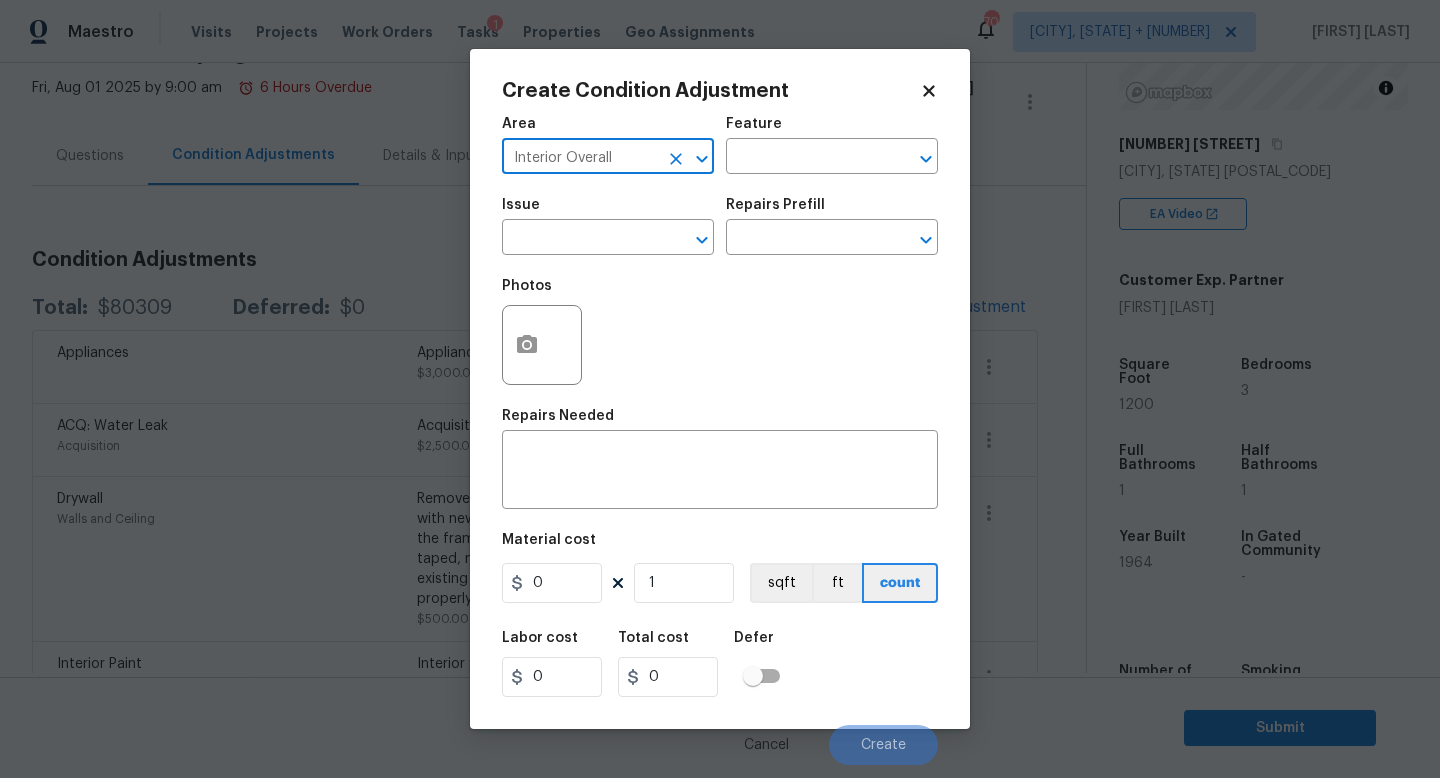 type on "Interior Overall" 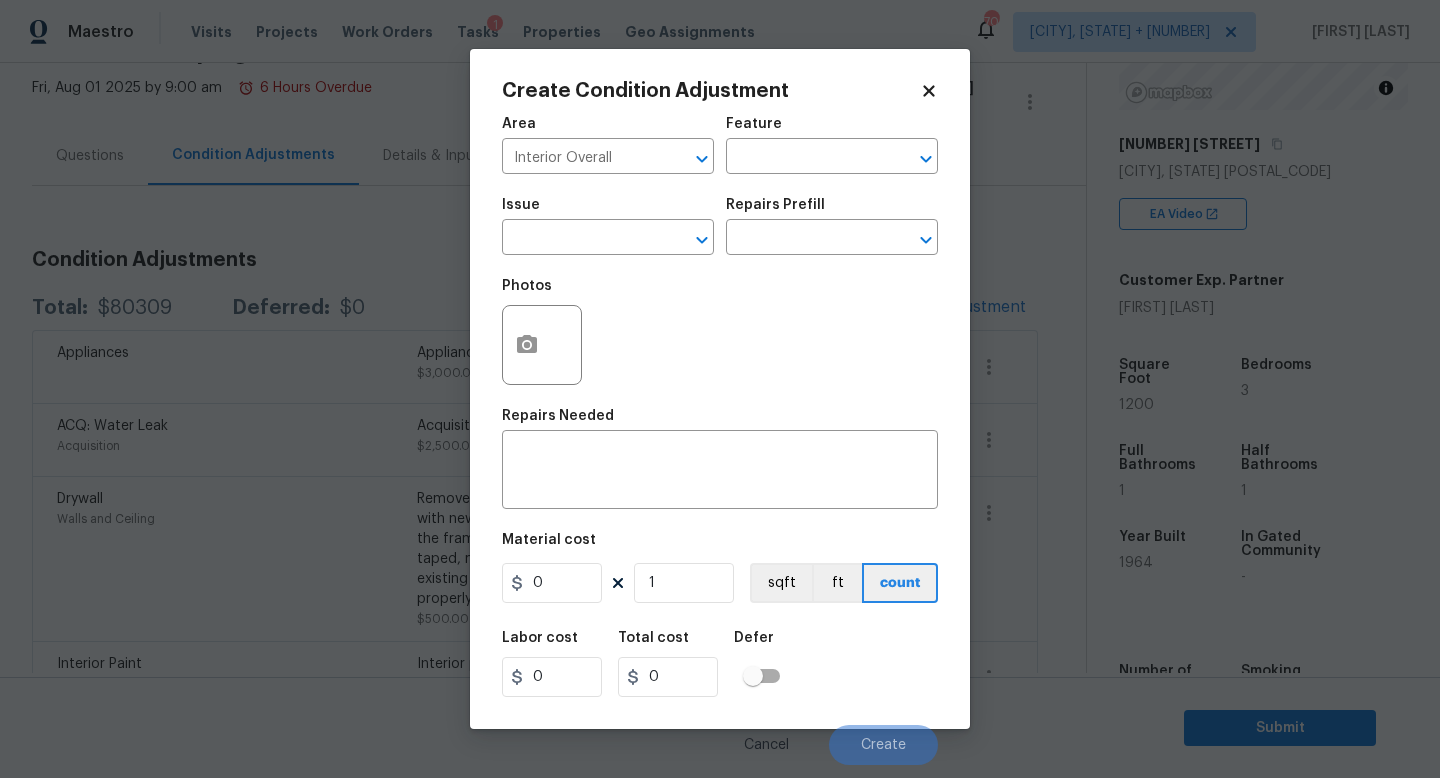 click on "Area Interior Overall ​ Feature ​ Issue ​ Repairs Prefill ​ Photos Repairs Needed x ​ Material cost 0 1 sqft ft count Labor cost 0 Total cost 0 Defer Cancel Create" at bounding box center [720, 435] 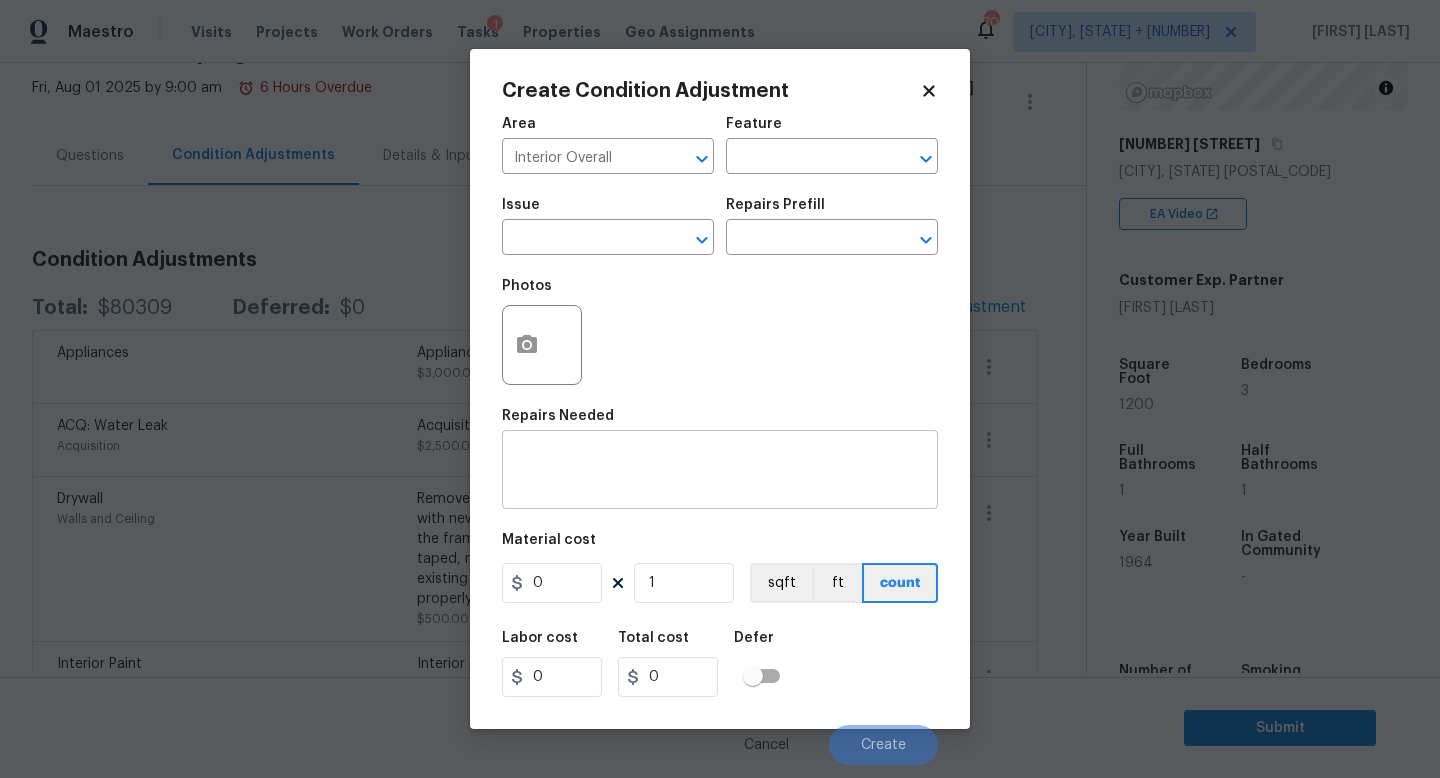 click on "x ​" at bounding box center (720, 472) 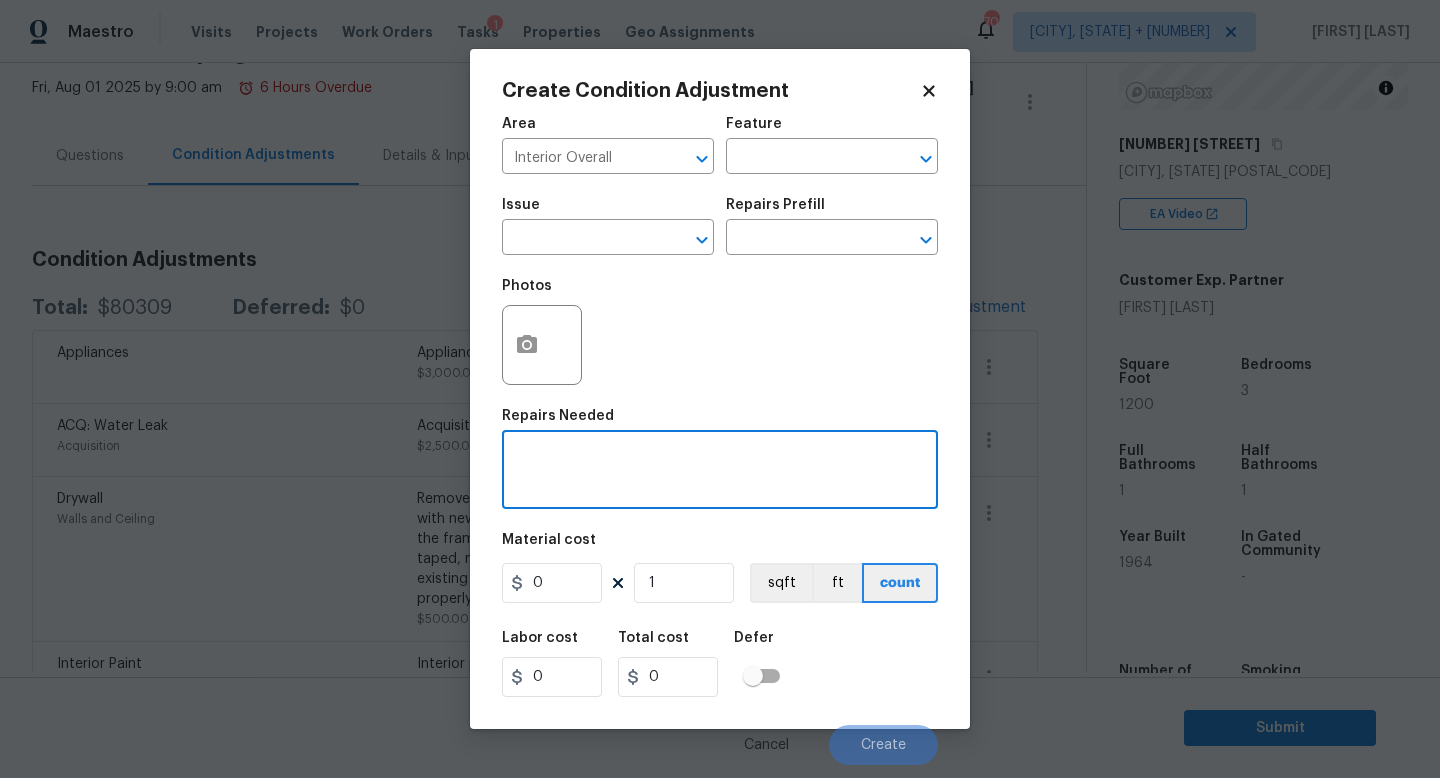 paste on "full bathroom renovation" 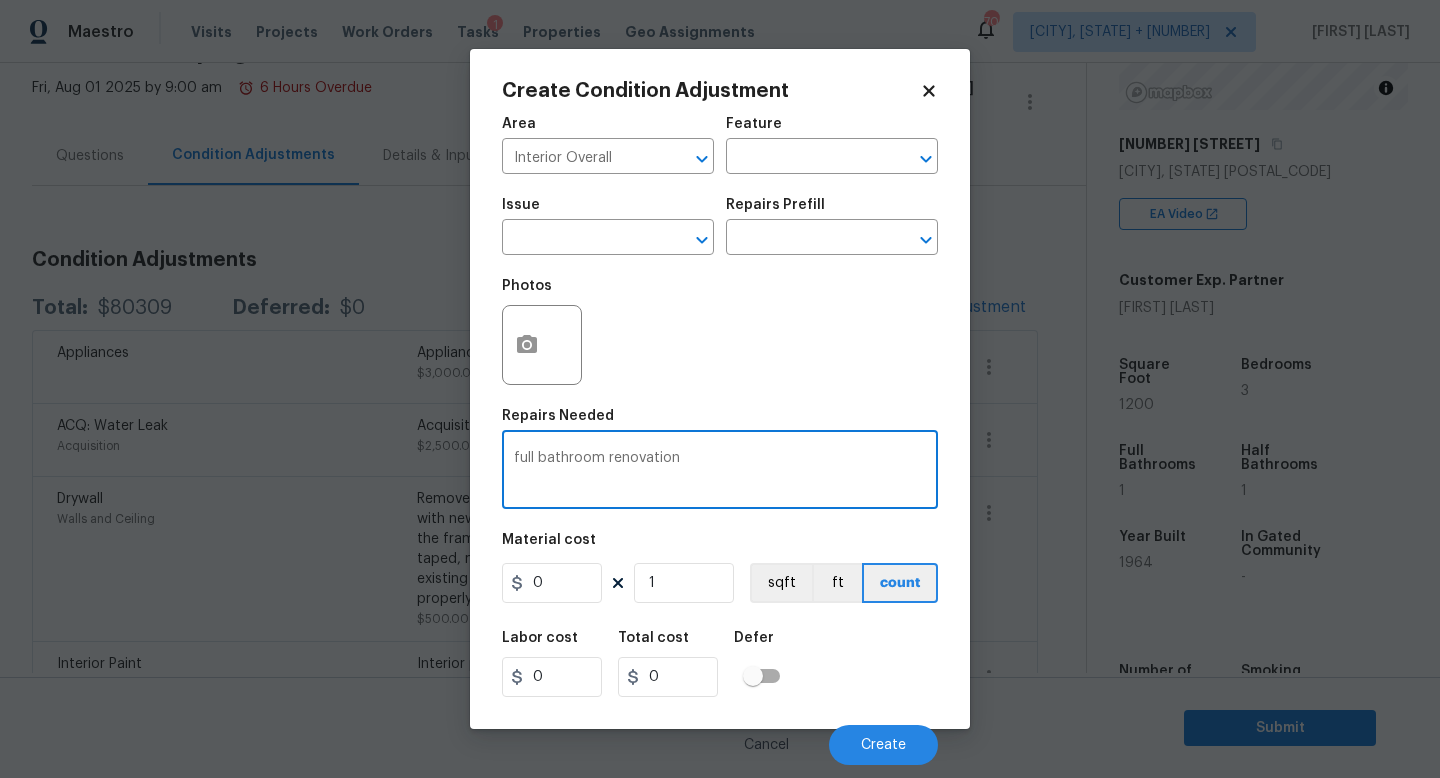 type on "full bathroom renovation" 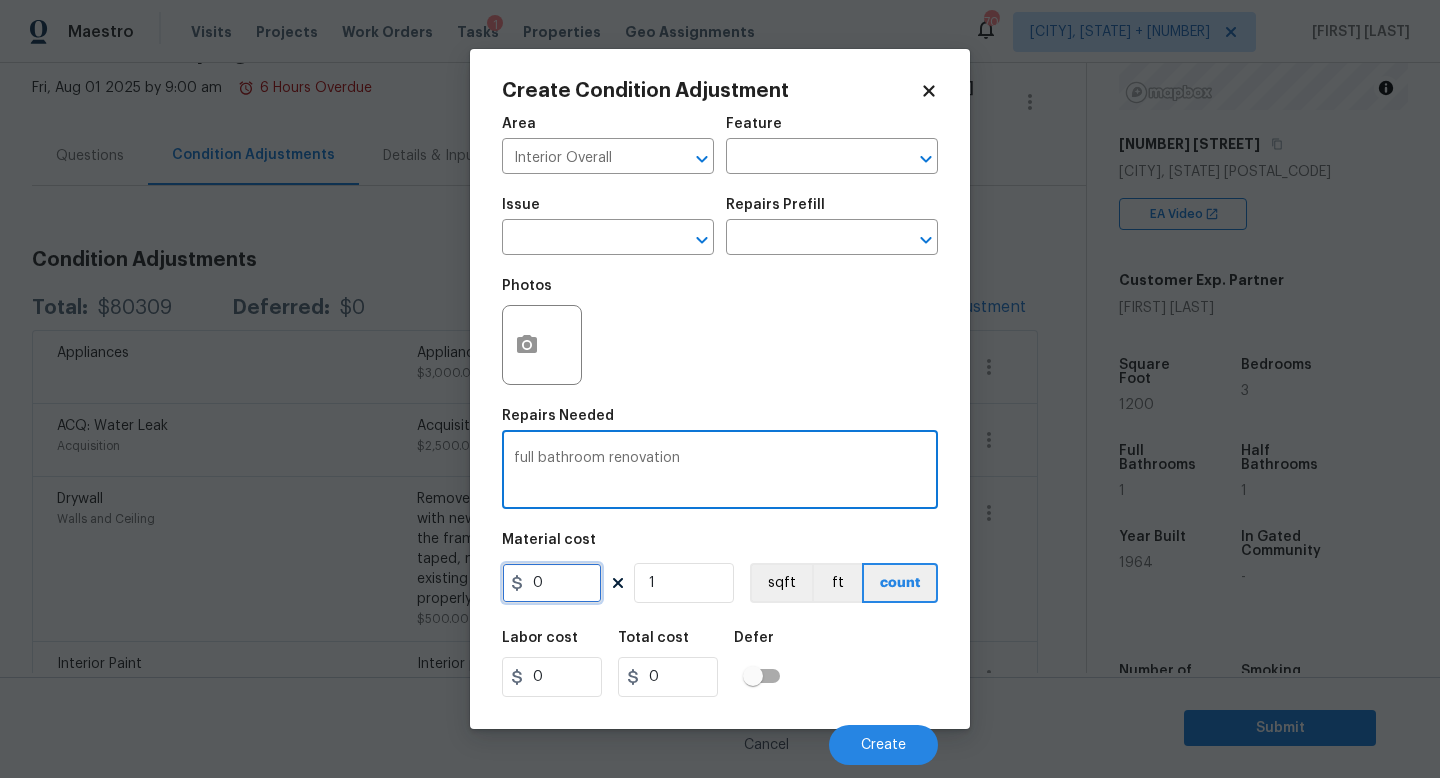 drag, startPoint x: 575, startPoint y: 591, endPoint x: 367, endPoint y: 561, distance: 210.15233 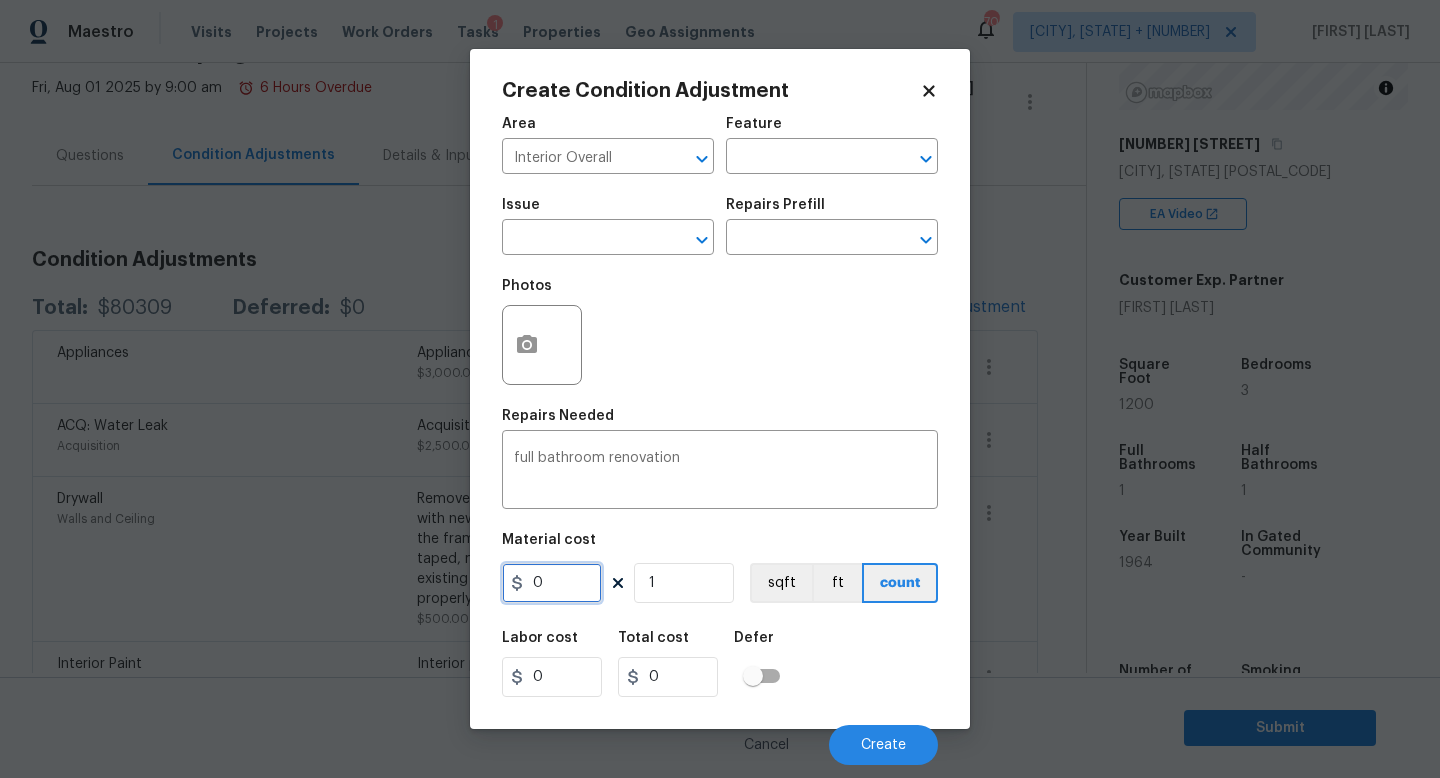 click on "0" at bounding box center [552, 583] 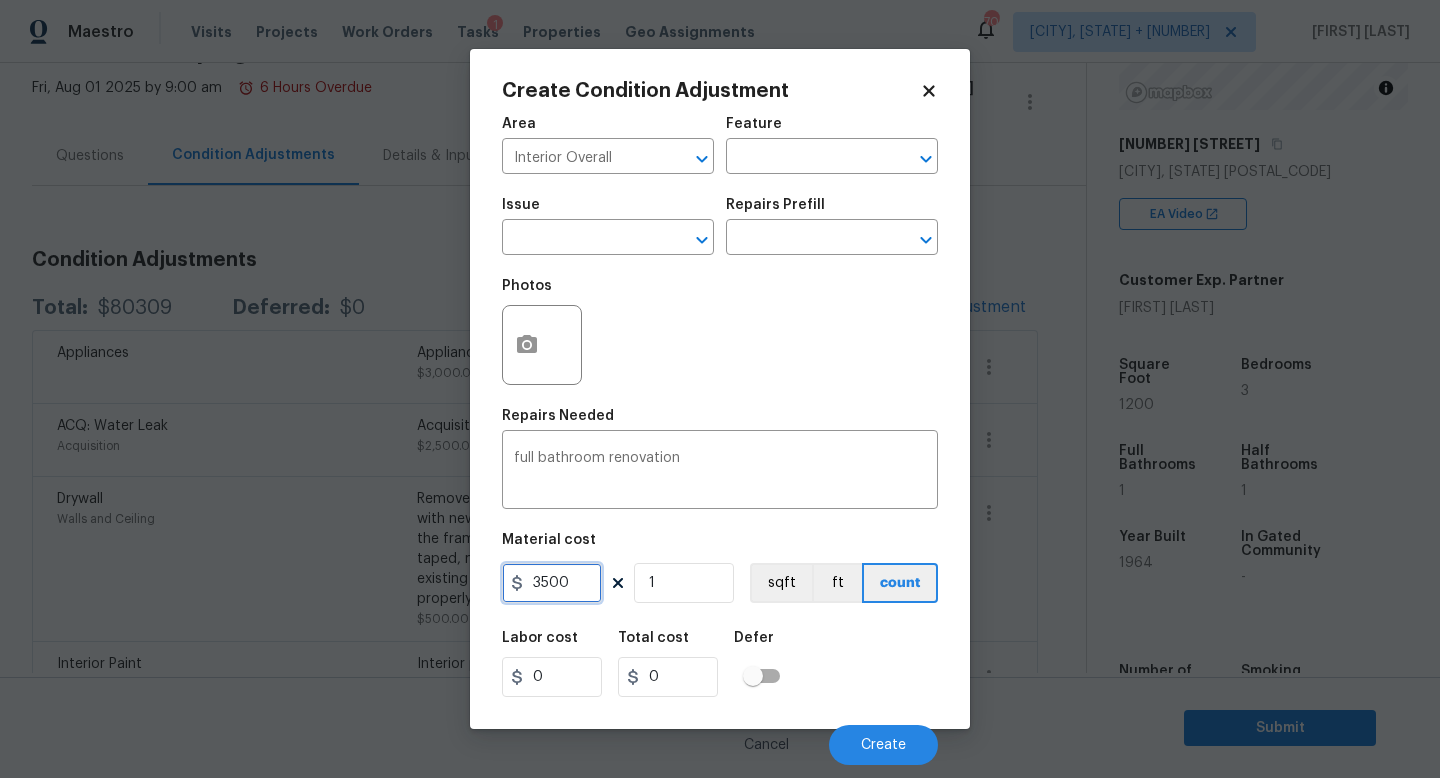 type on "3500" 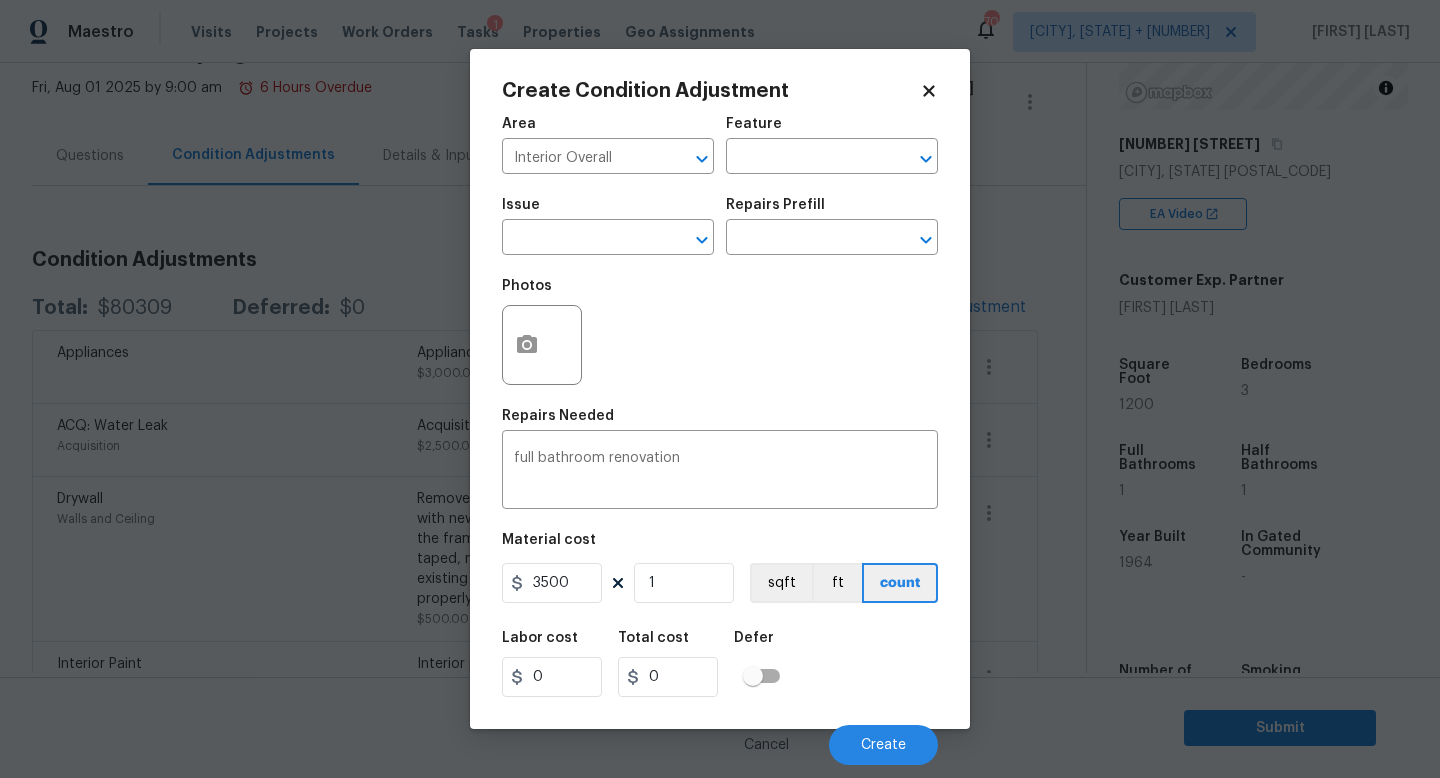 type on "3500" 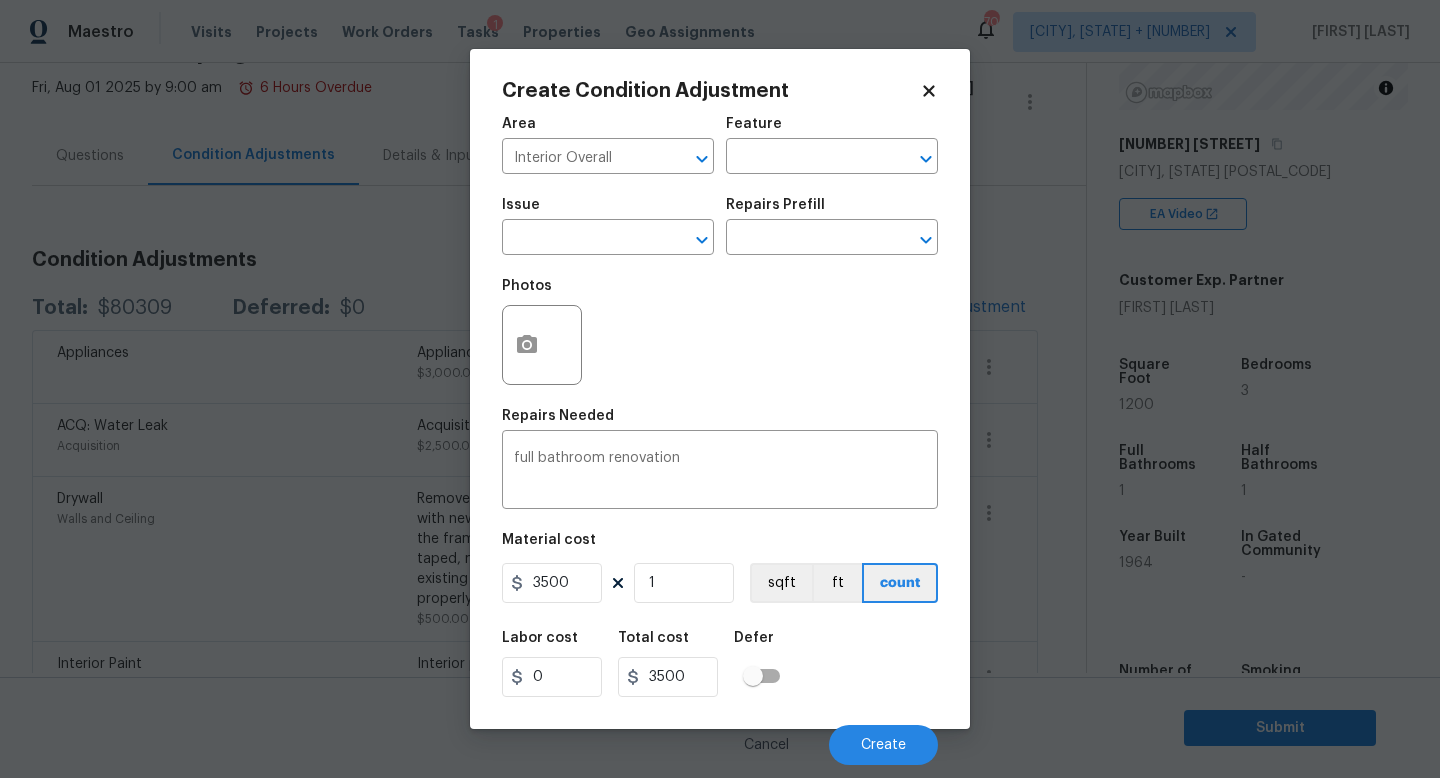 click on "Labor cost 0 Total cost 3500 Defer" at bounding box center [720, 664] 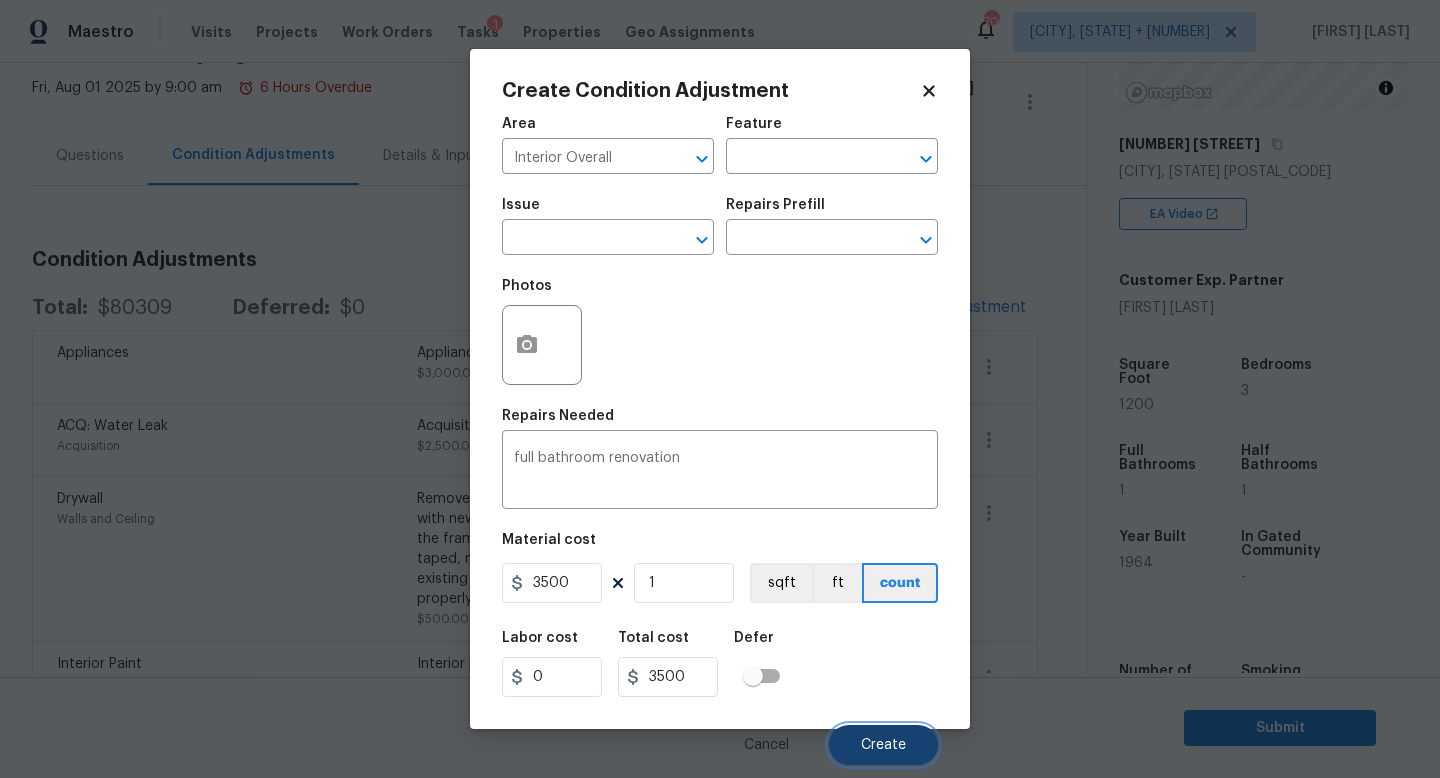 click on "Create" at bounding box center (883, 745) 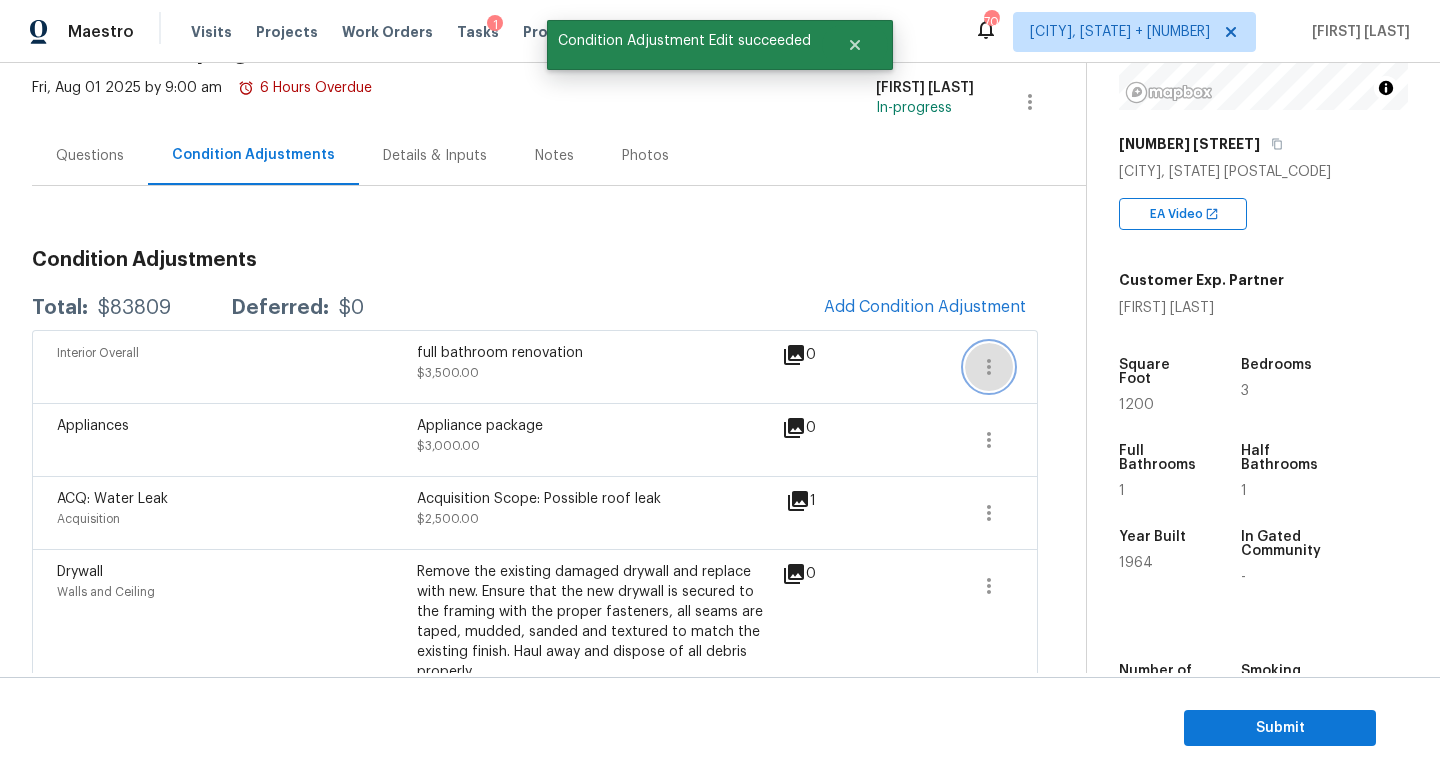 click 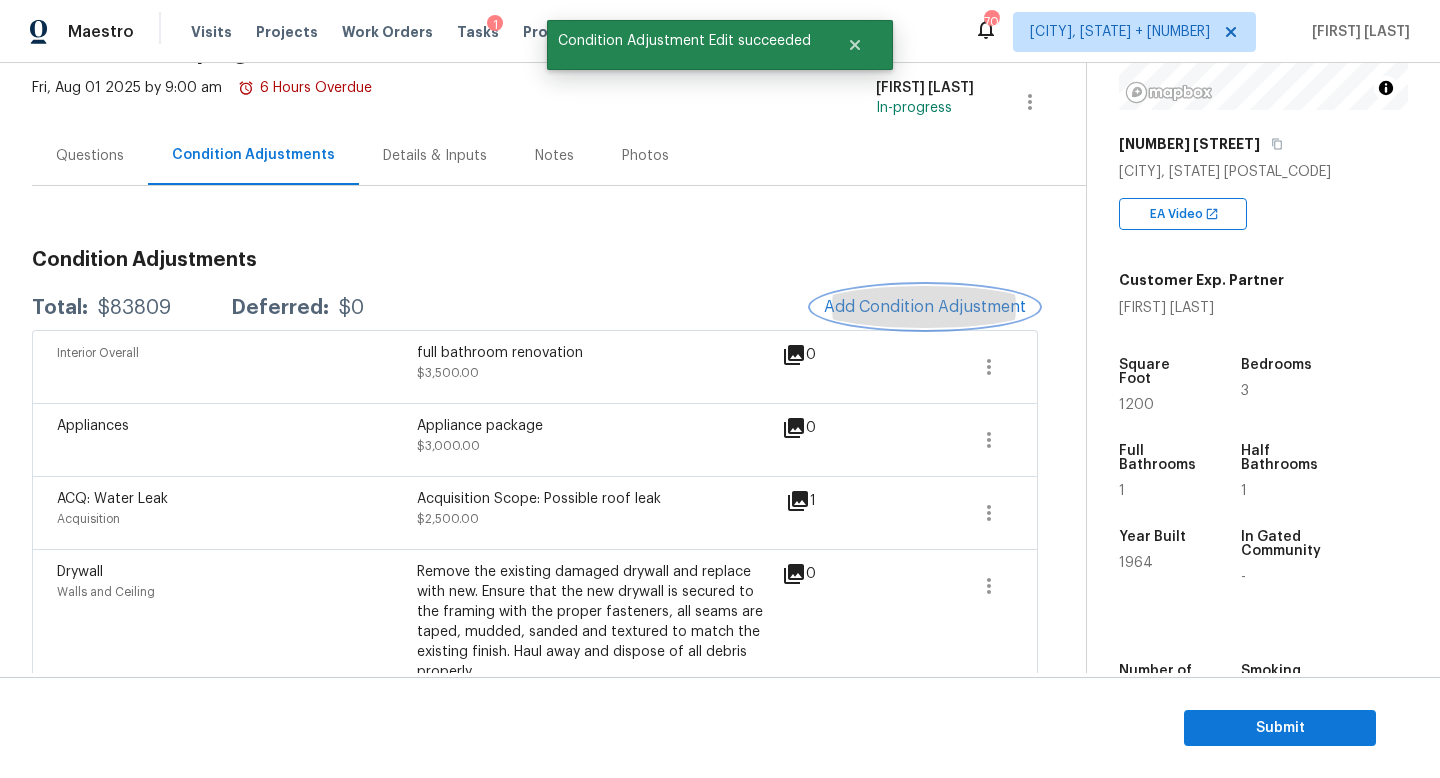 click on "Add Condition Adjustment" at bounding box center (925, 307) 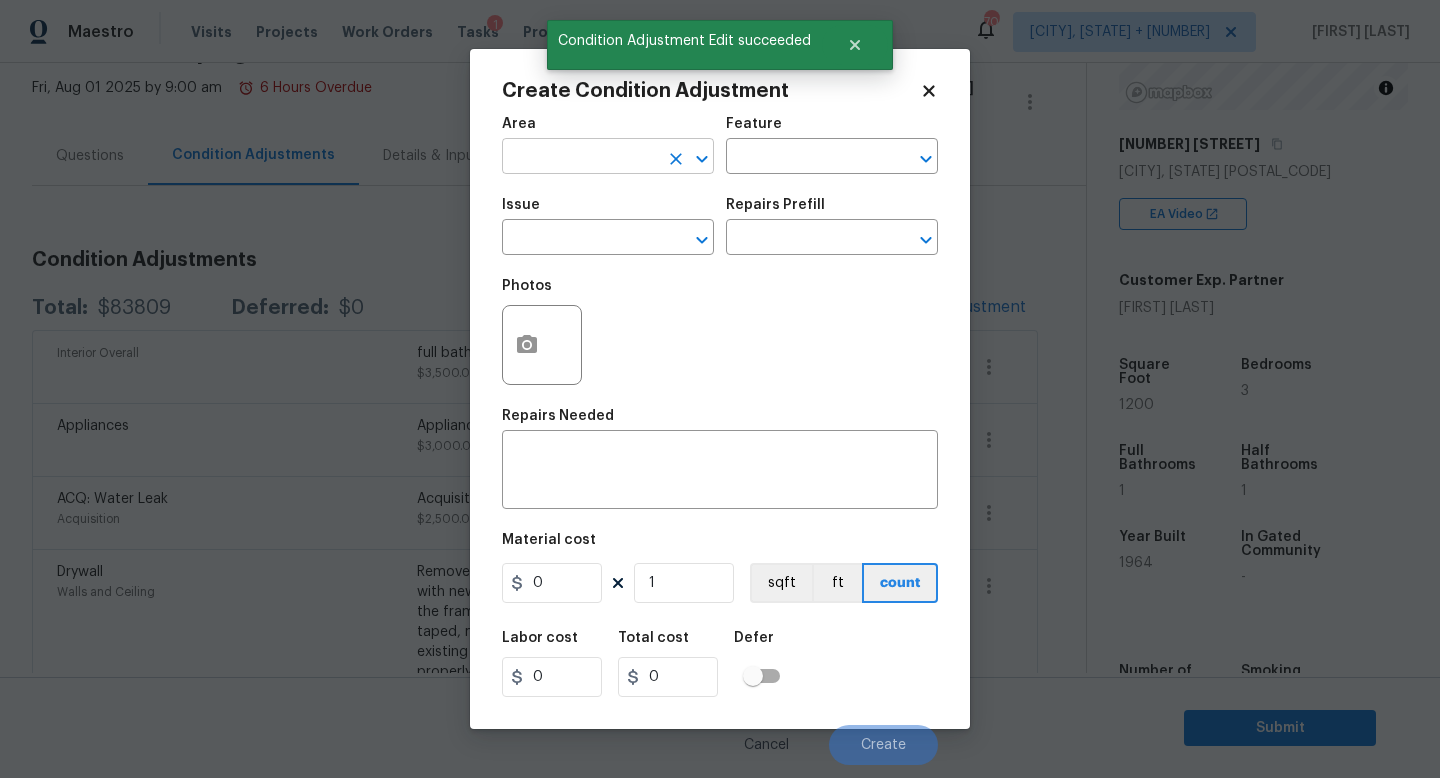 click at bounding box center (580, 158) 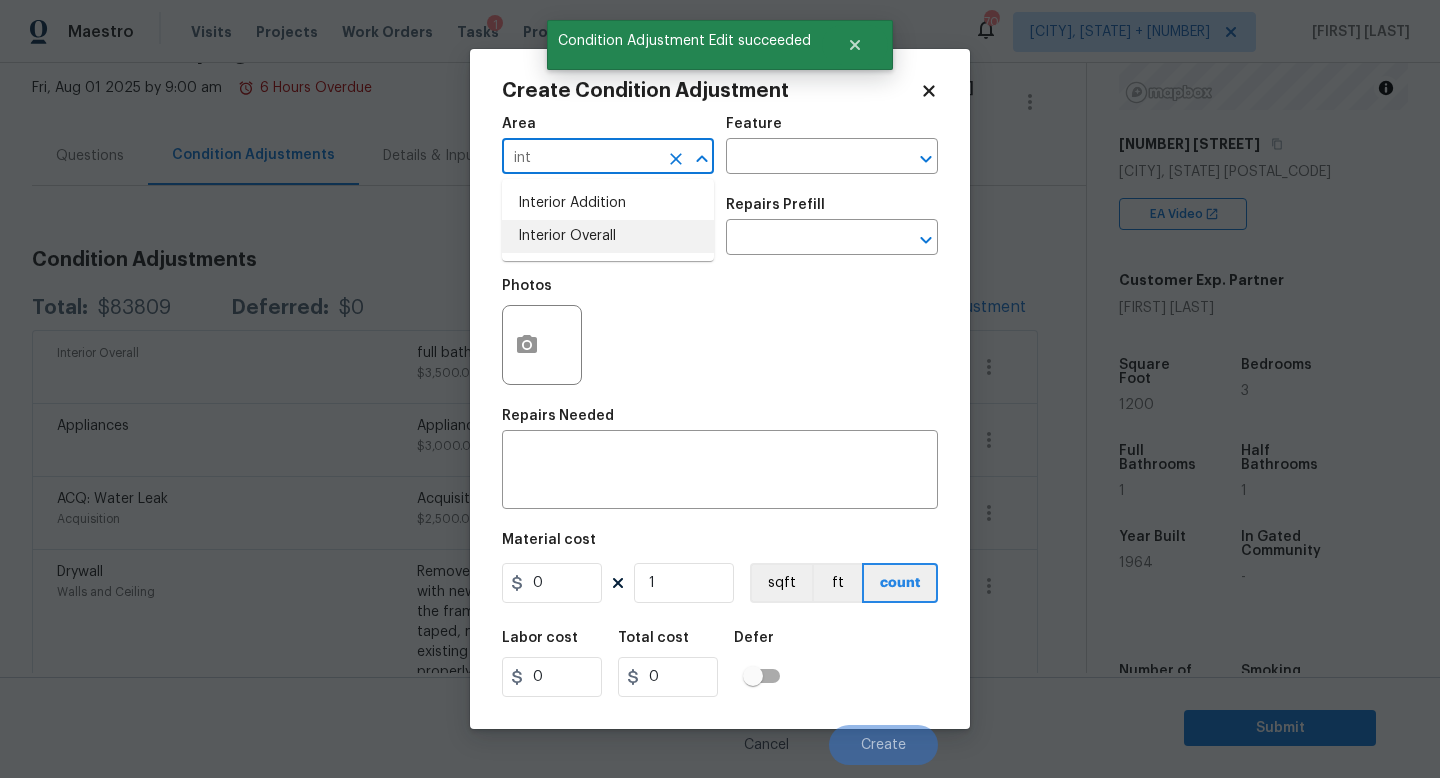 click on "Interior Overall" at bounding box center [608, 236] 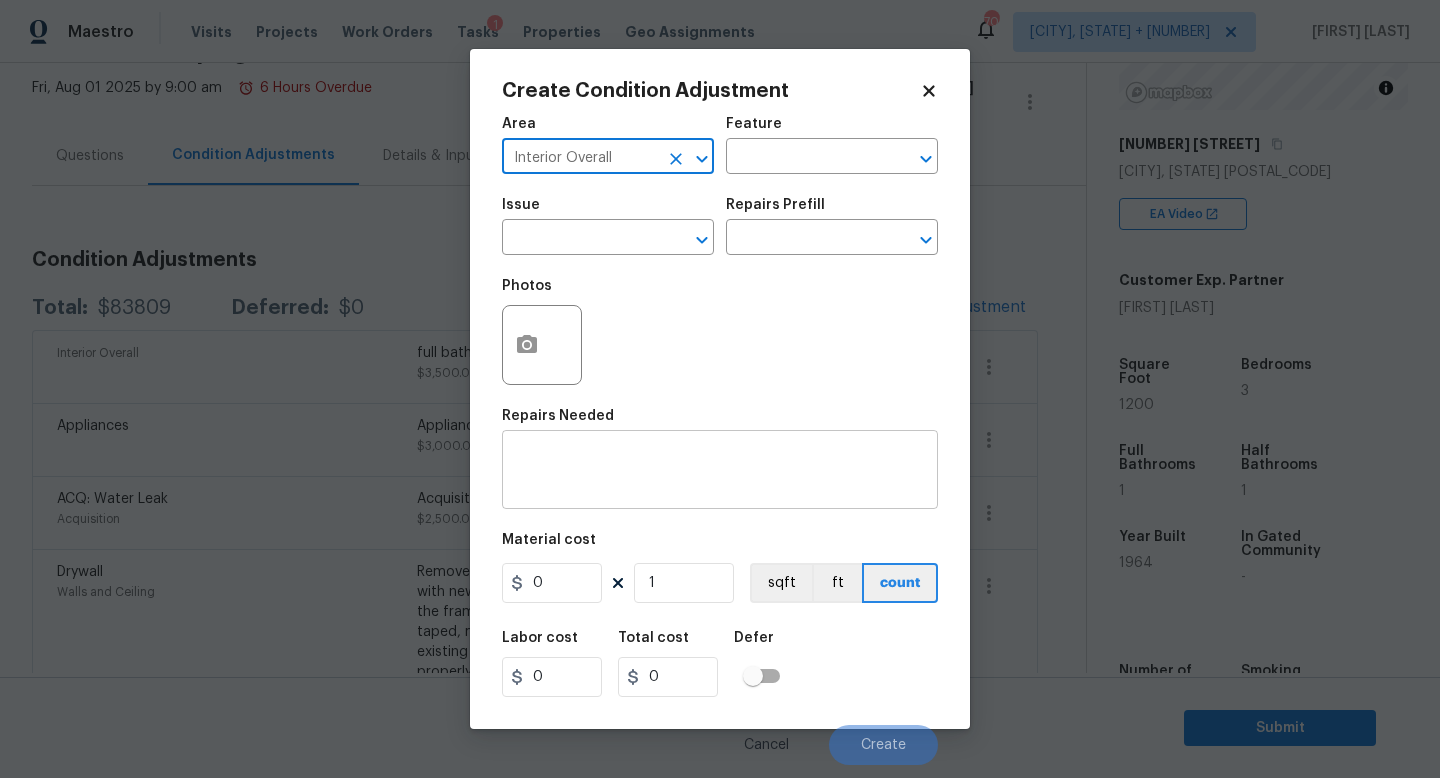 type on "Interior Overall" 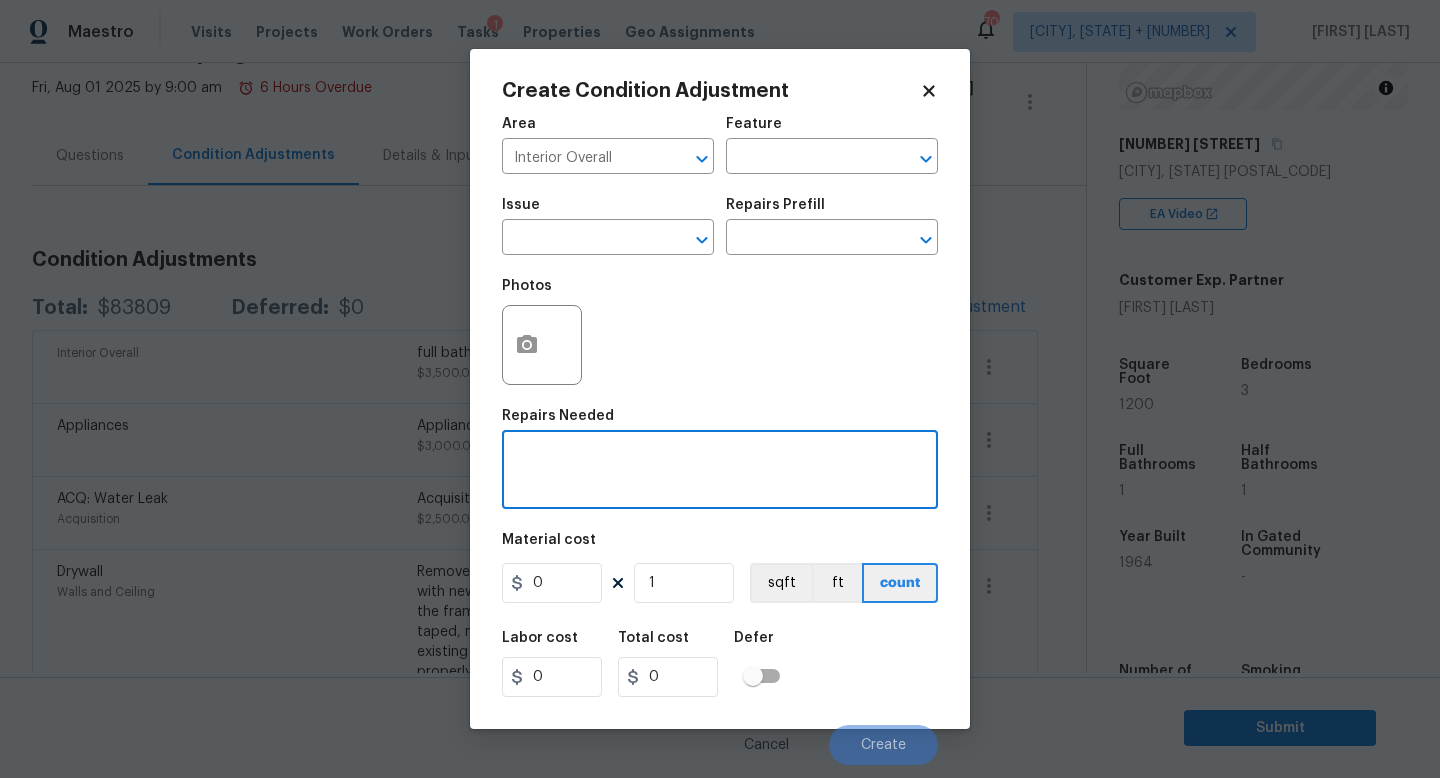 click at bounding box center (720, 472) 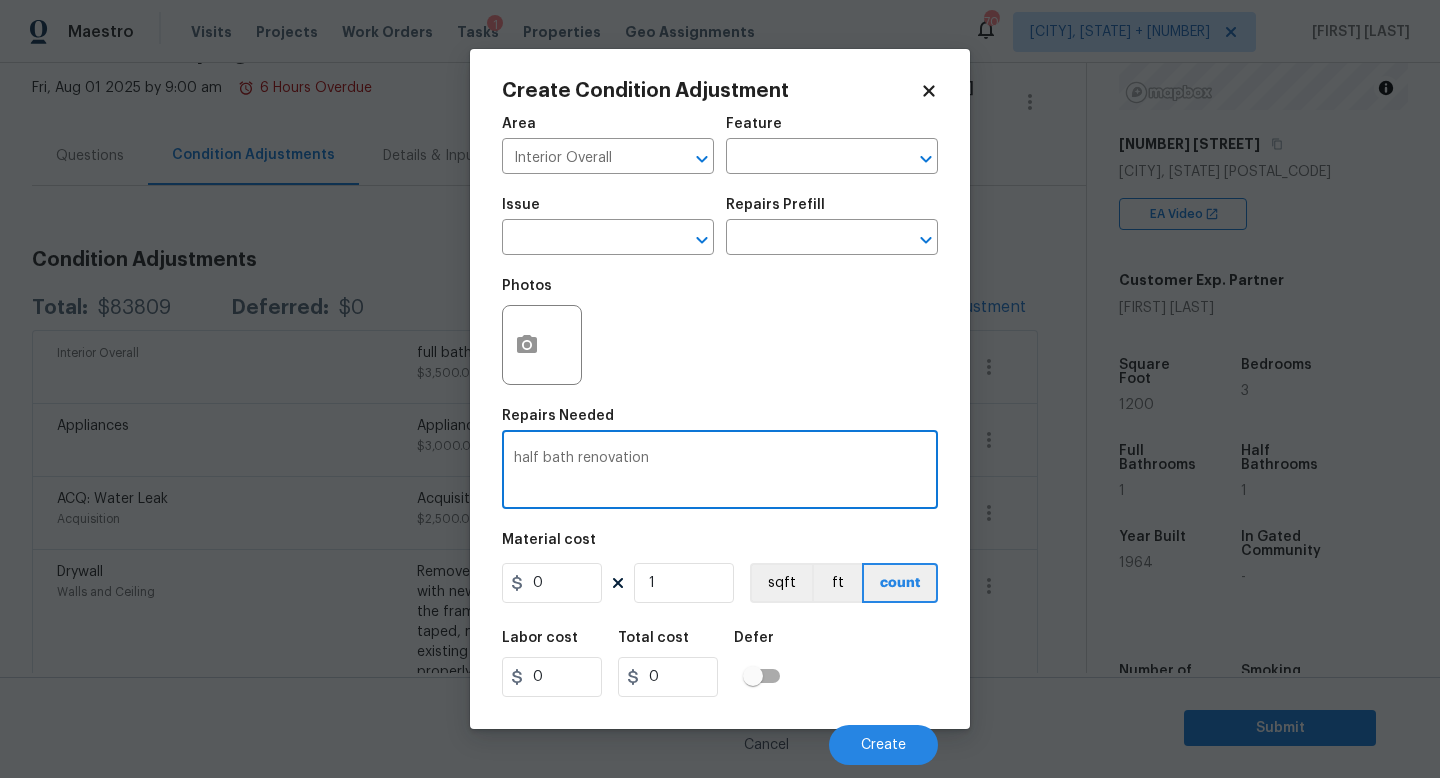 type on "half bath renovation" 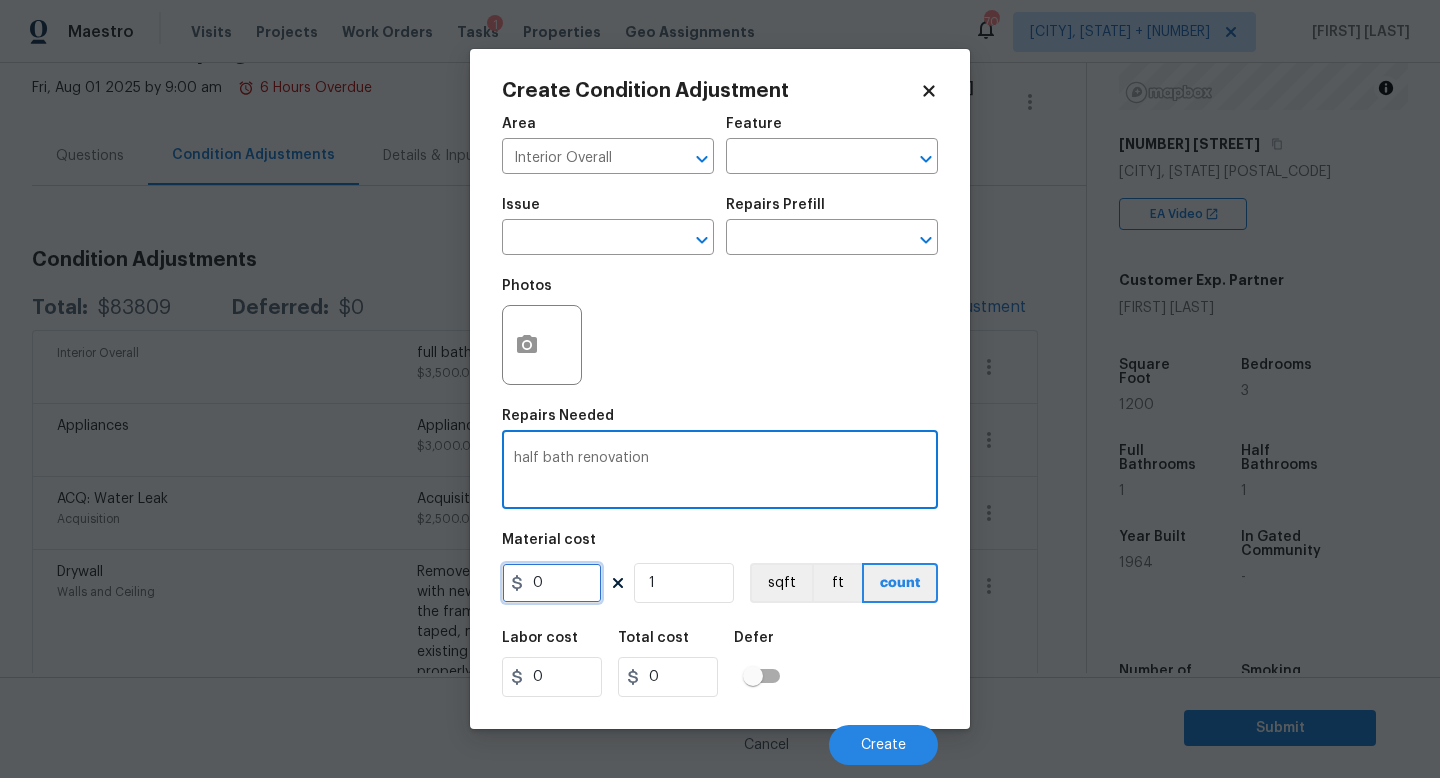 click on "0" at bounding box center [552, 583] 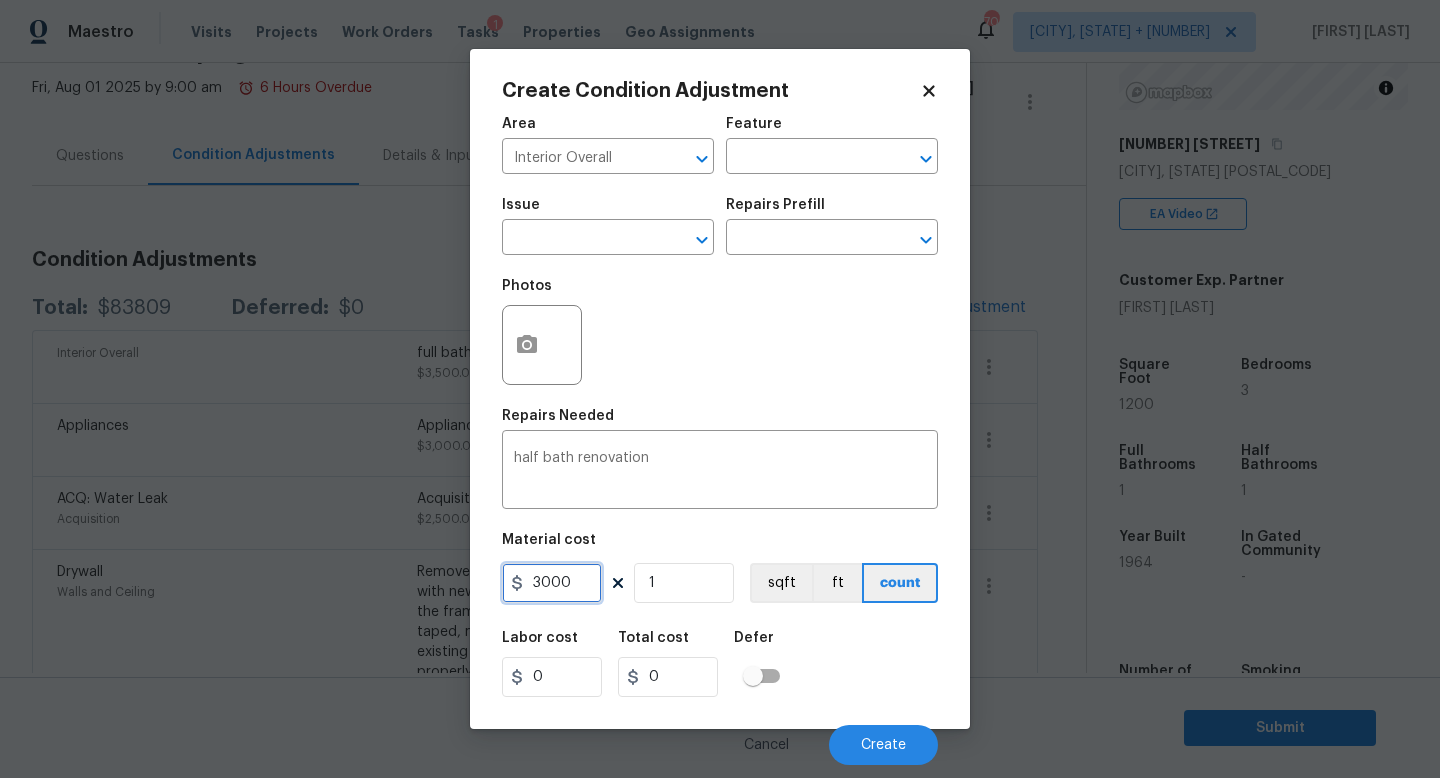type on "3000" 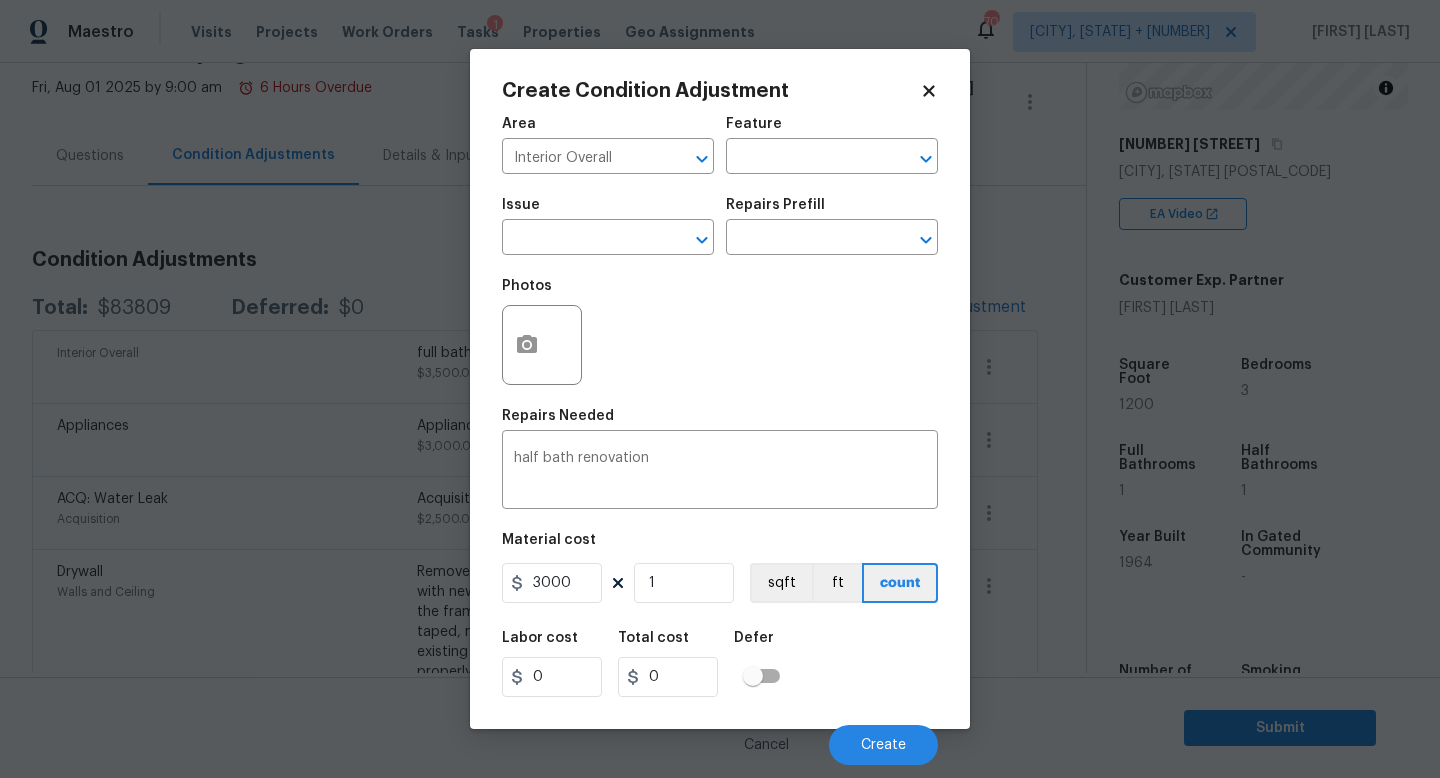 type on "3000" 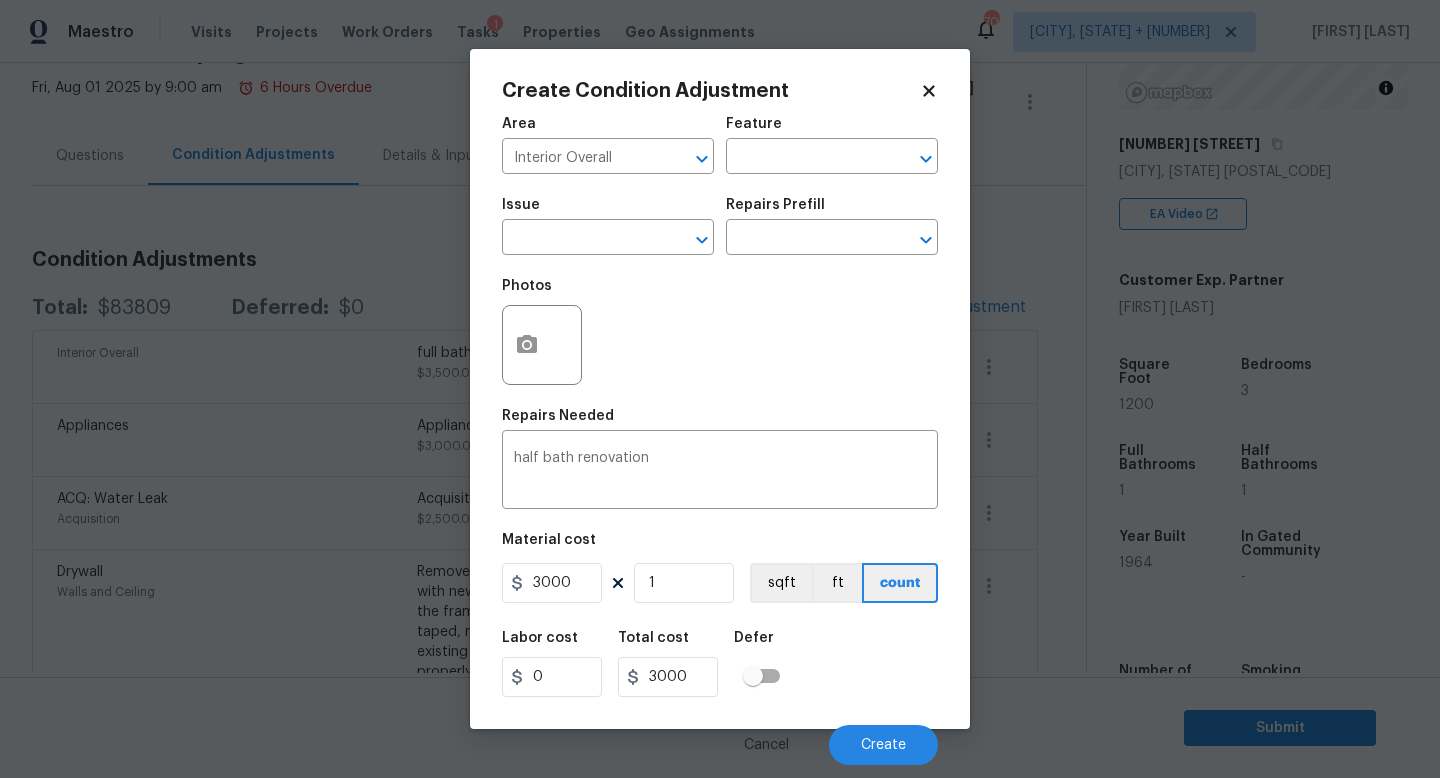 click on "Labor cost 0 Total cost 3000 Defer" at bounding box center (720, 664) 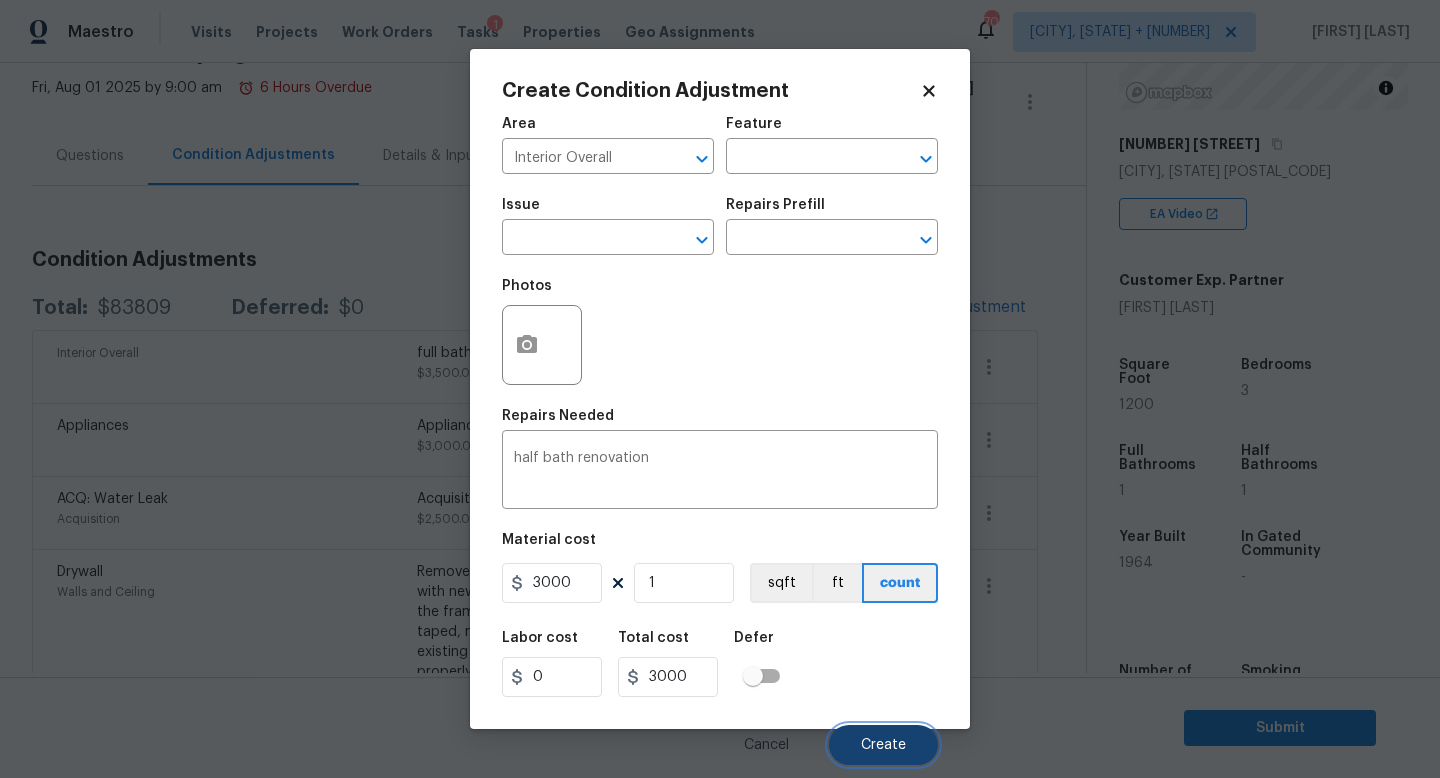 click on "Create" at bounding box center [883, 745] 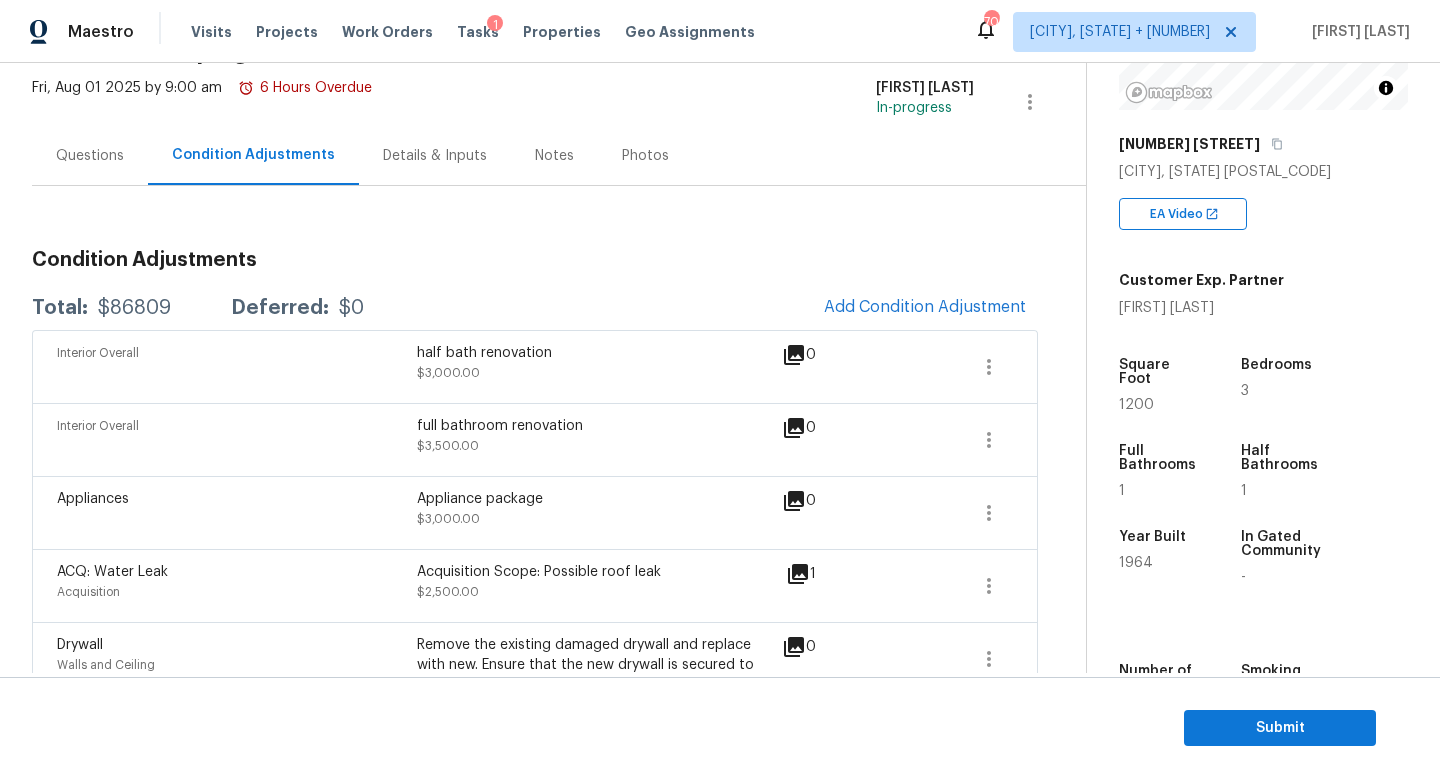 click on "Questions" at bounding box center [90, 155] 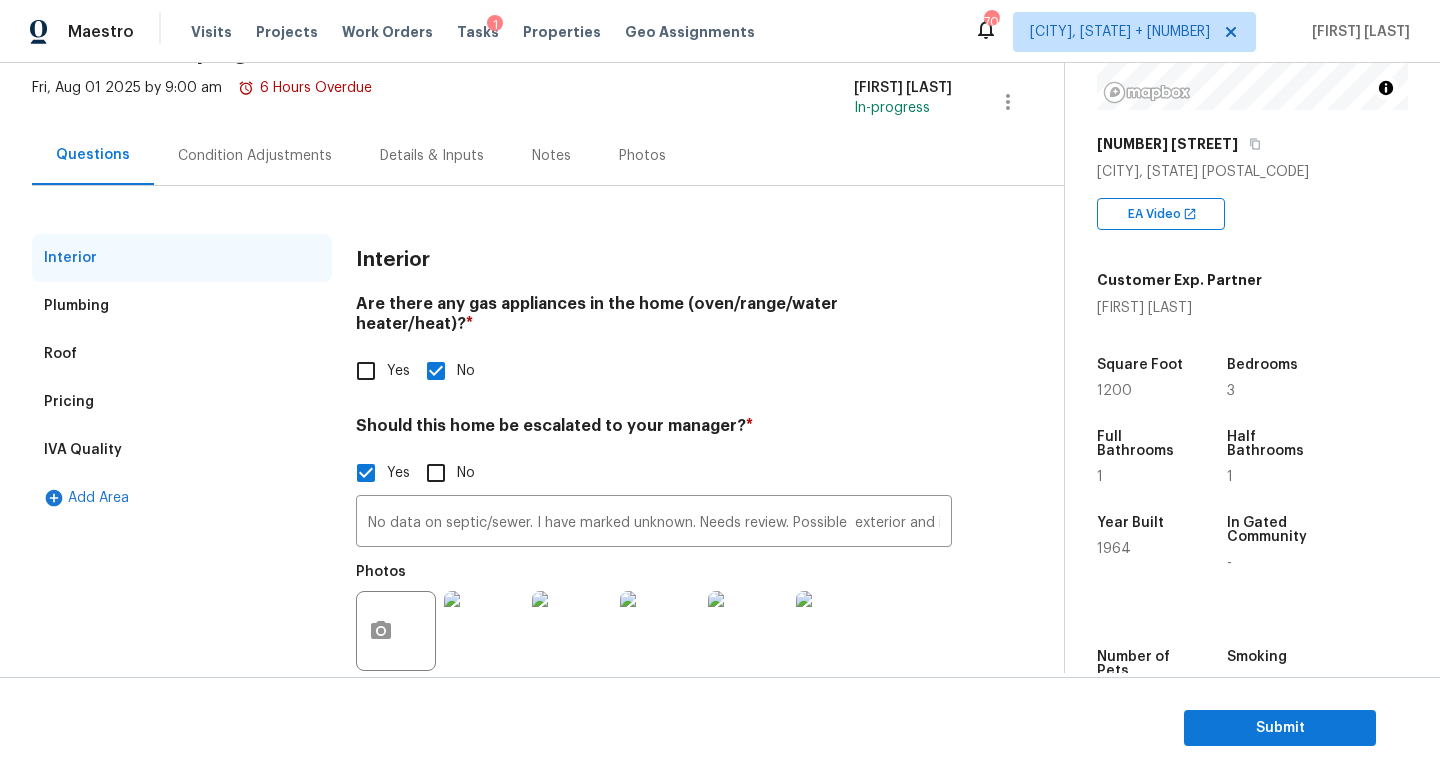 scroll, scrollTop: 0, scrollLeft: 0, axis: both 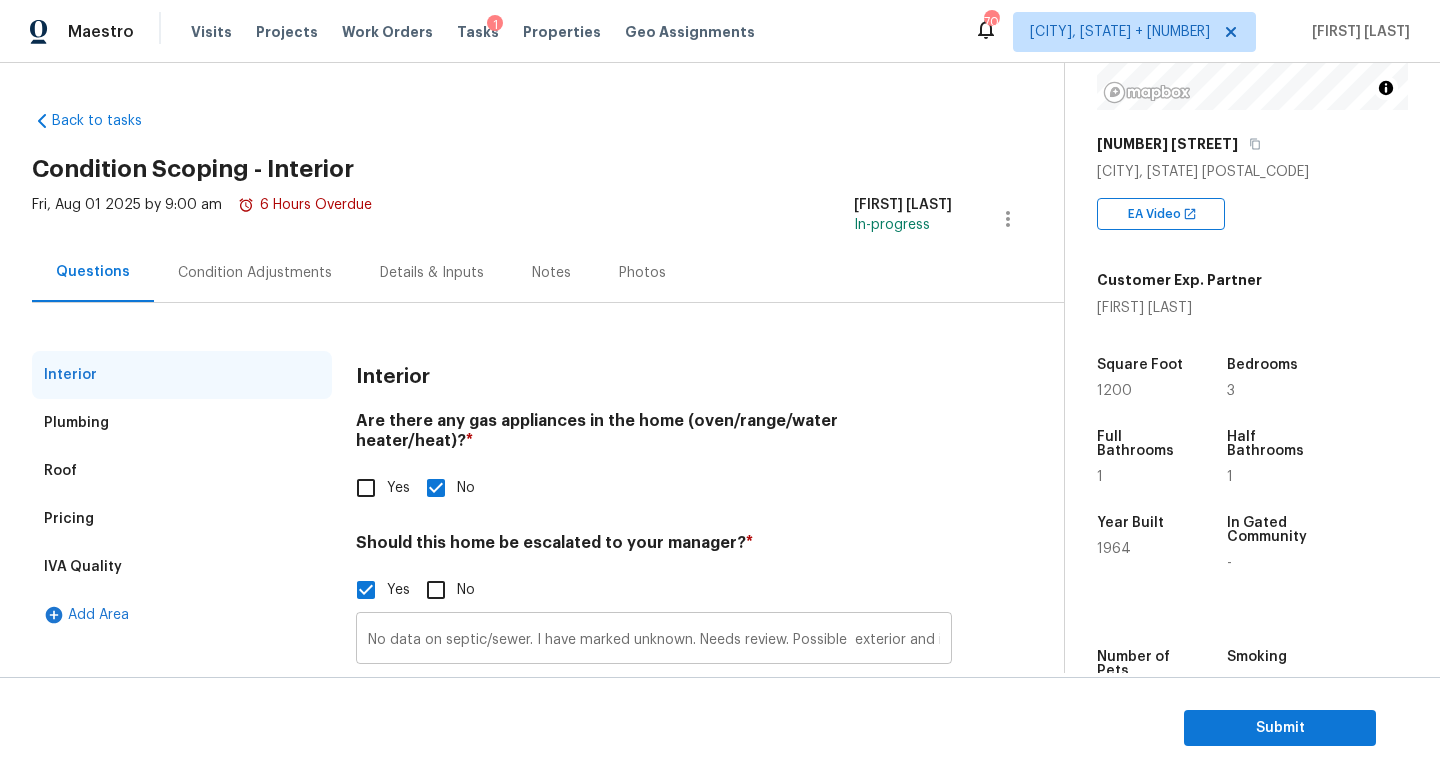 click on "No data on septic/sewer. I have marked unknown. Needs review. Possible  exterior and interior foundation crack @ 0.35, 1.59, Water leak @ 0.40" at bounding box center (654, 640) 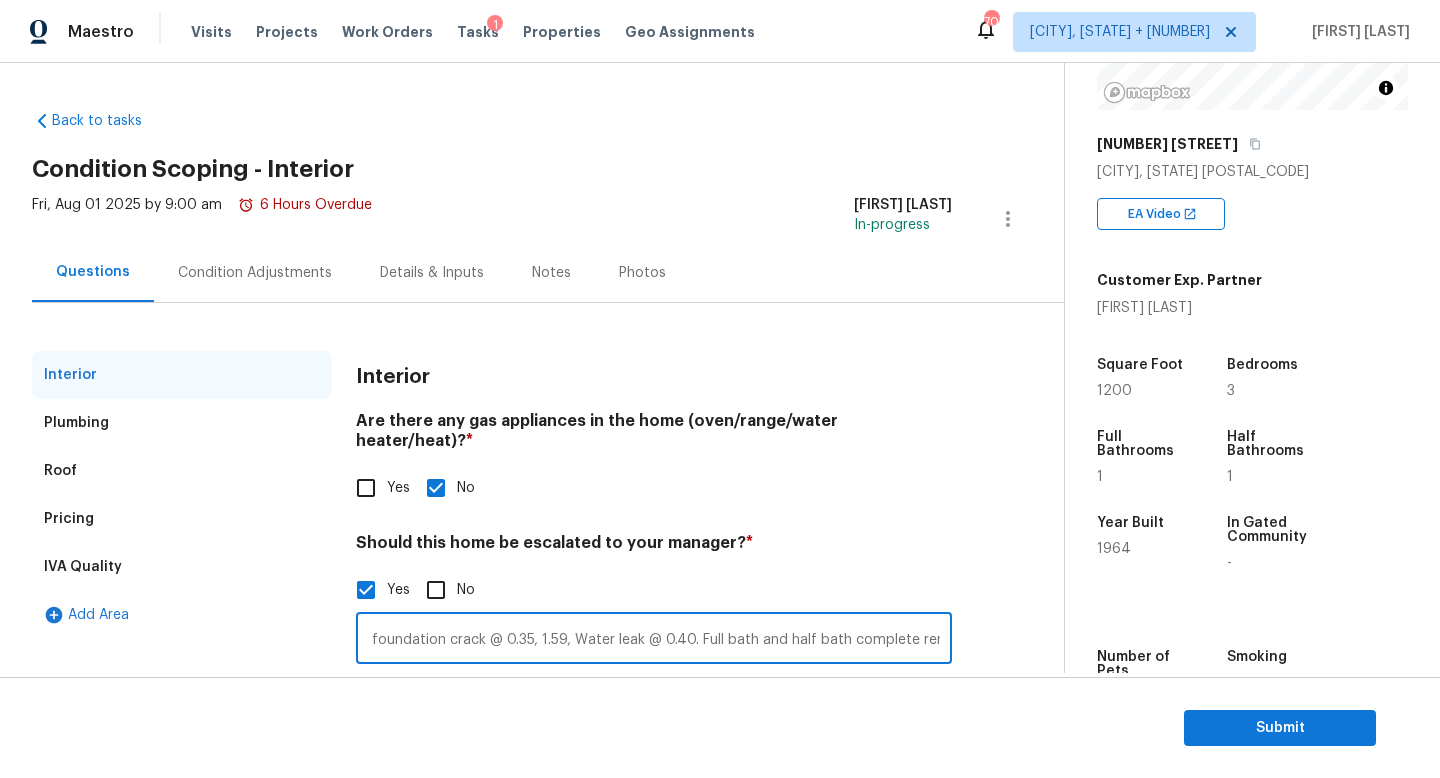 scroll, scrollTop: 0, scrollLeft: 625, axis: horizontal 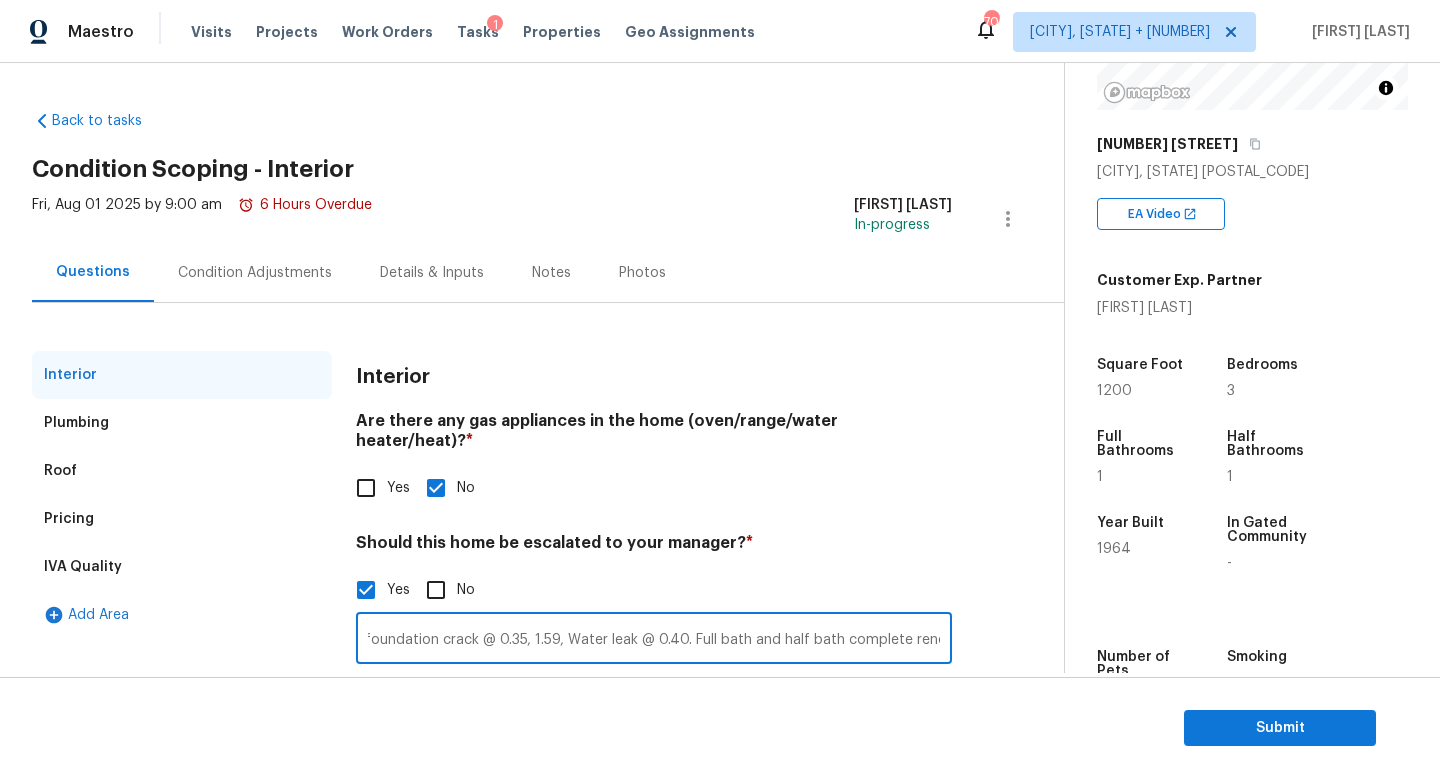 type on "No data on septic/sewer. I have marked unknown. Needs review. Possible  exterior and interior foundation crack @ 0.35, 1.59, Water leak @ 0.40. Full bath and half bath complete reno." 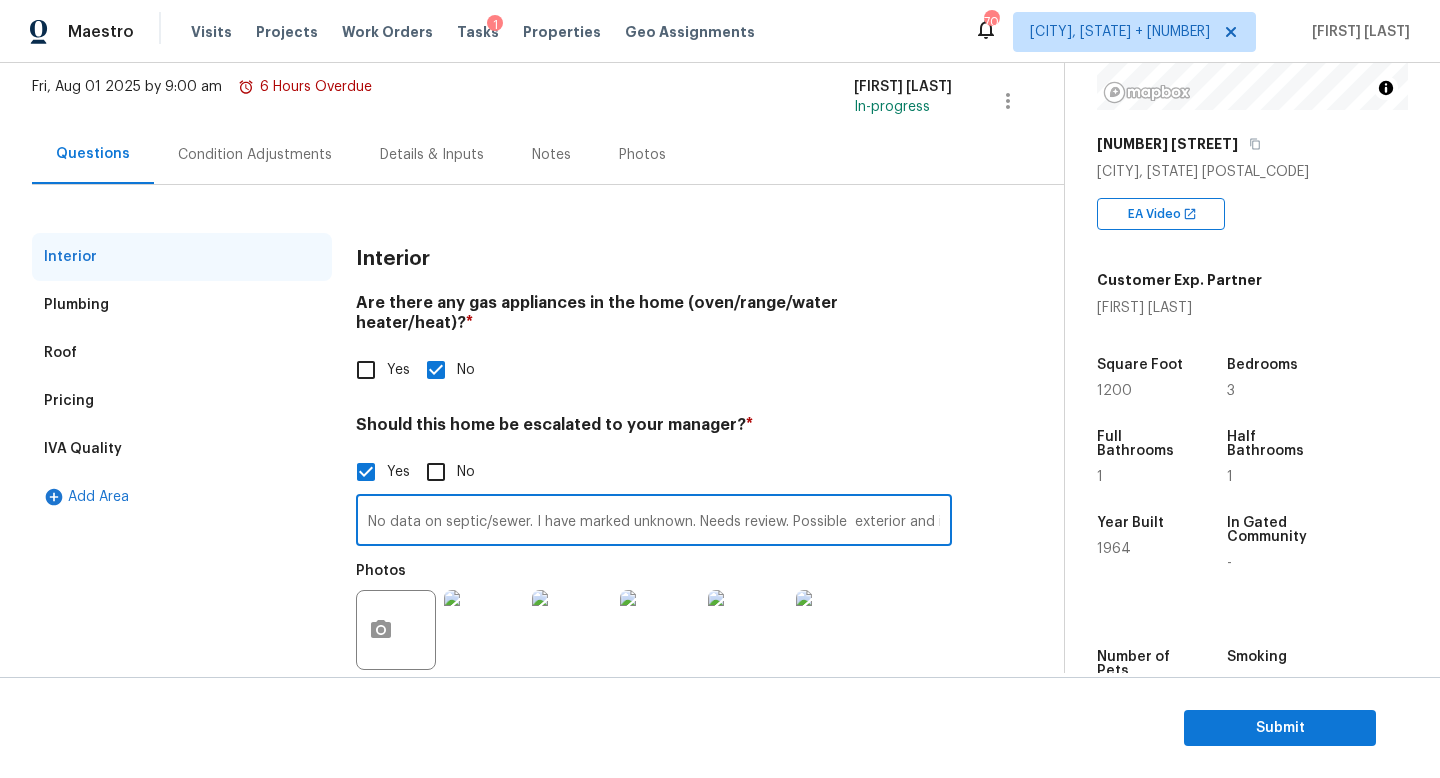 scroll, scrollTop: 137, scrollLeft: 0, axis: vertical 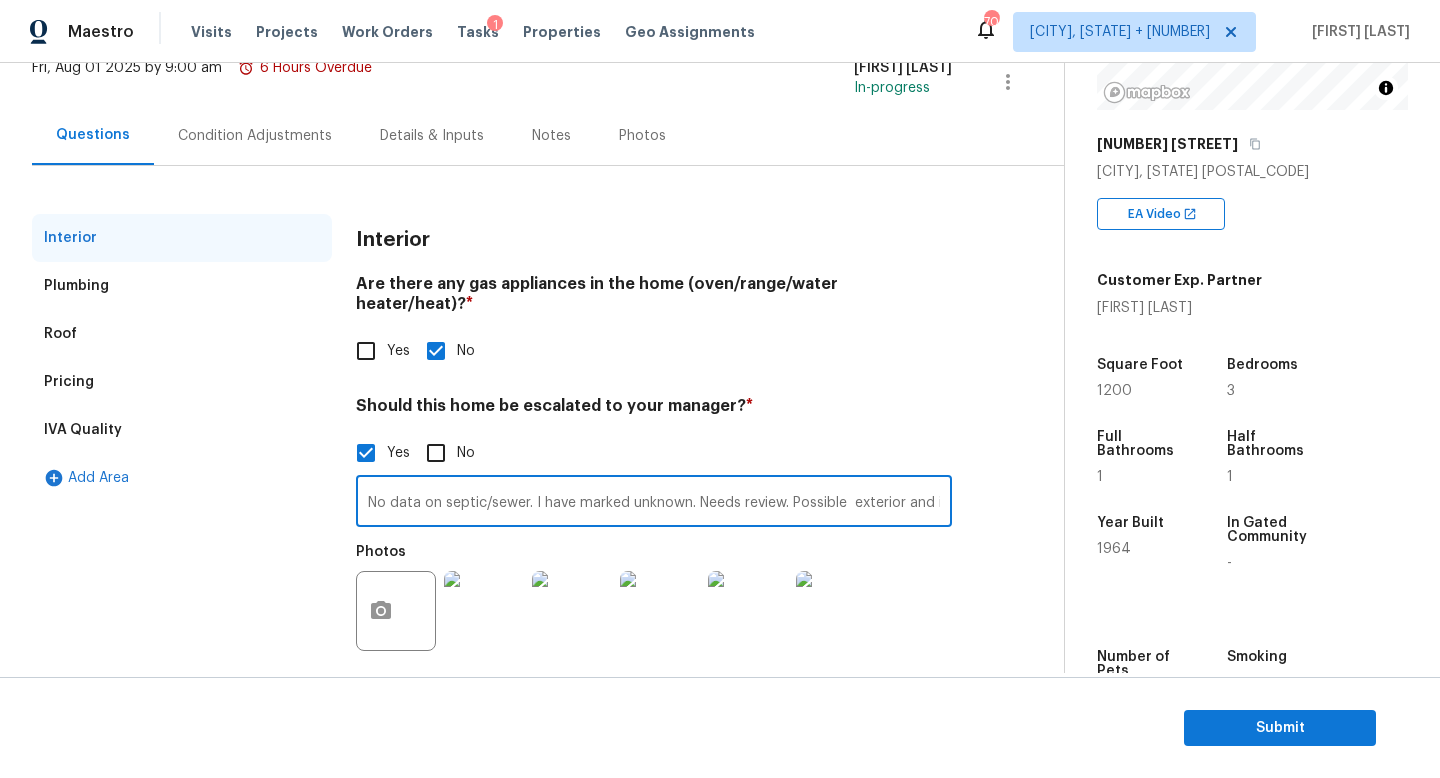 click on "No data on septic/sewer. I have marked unknown. Needs review. Possible  exterior and interior foundation crack @ 0.35, 1.59, Water leak @ 0.40. Full bath and half bath complete reno." at bounding box center (654, 503) 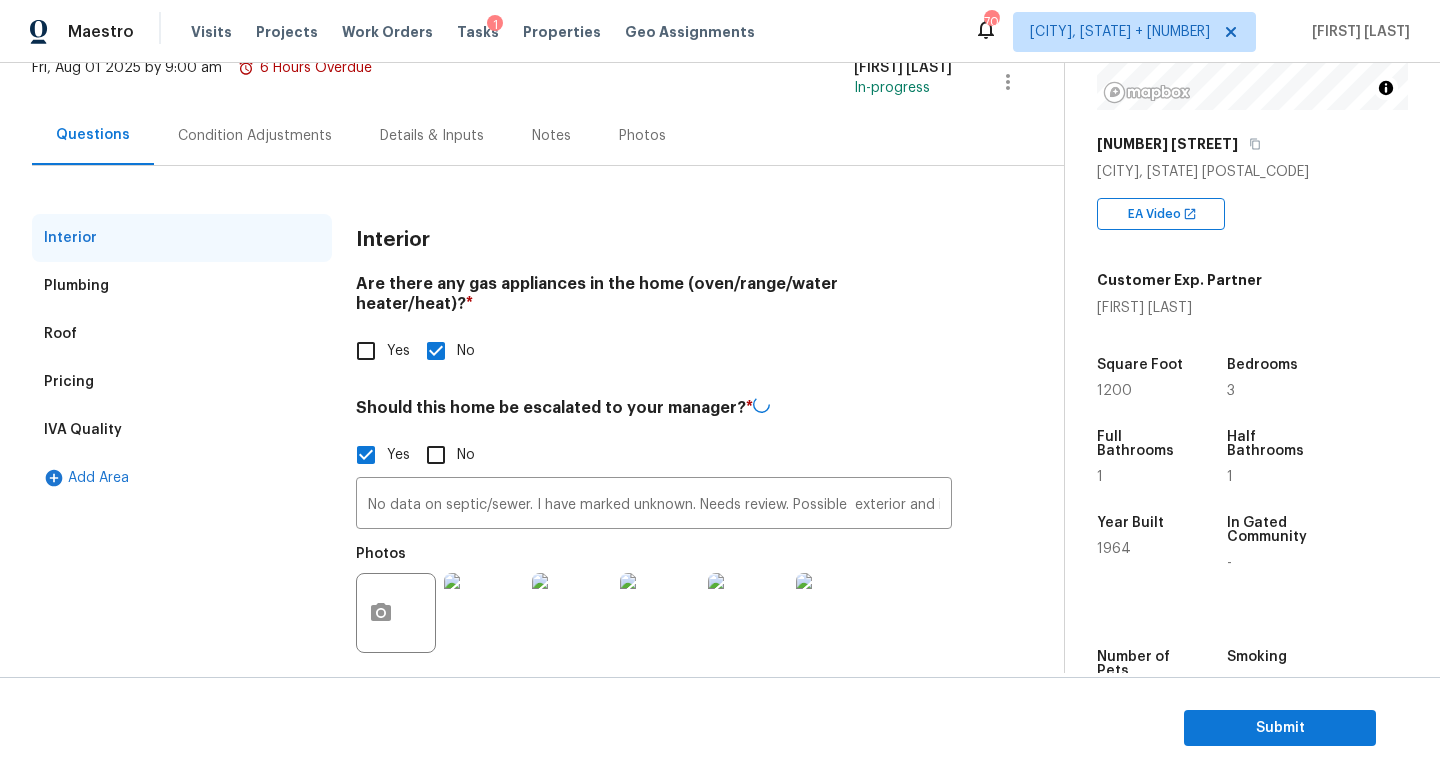 click on "Condition Adjustments" at bounding box center [255, 136] 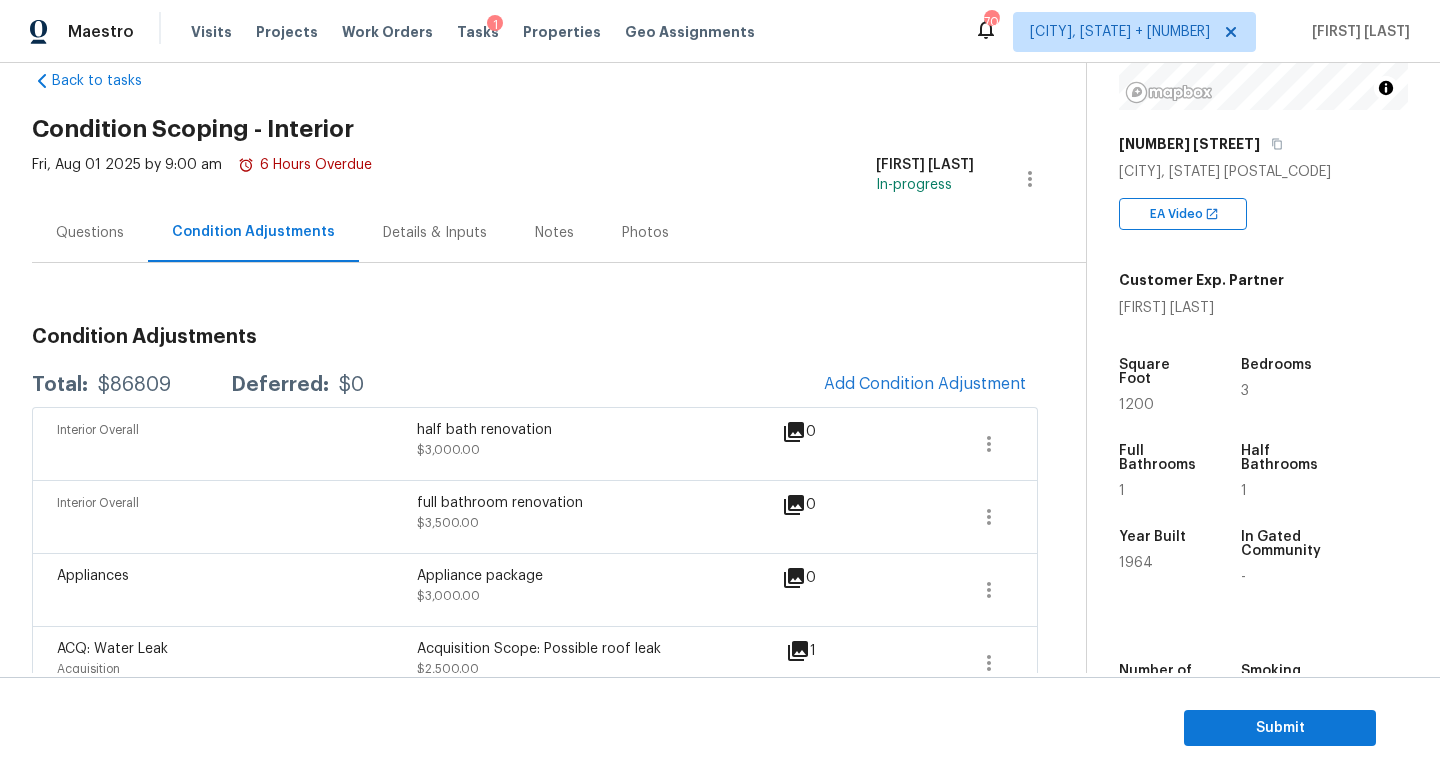scroll, scrollTop: 22, scrollLeft: 0, axis: vertical 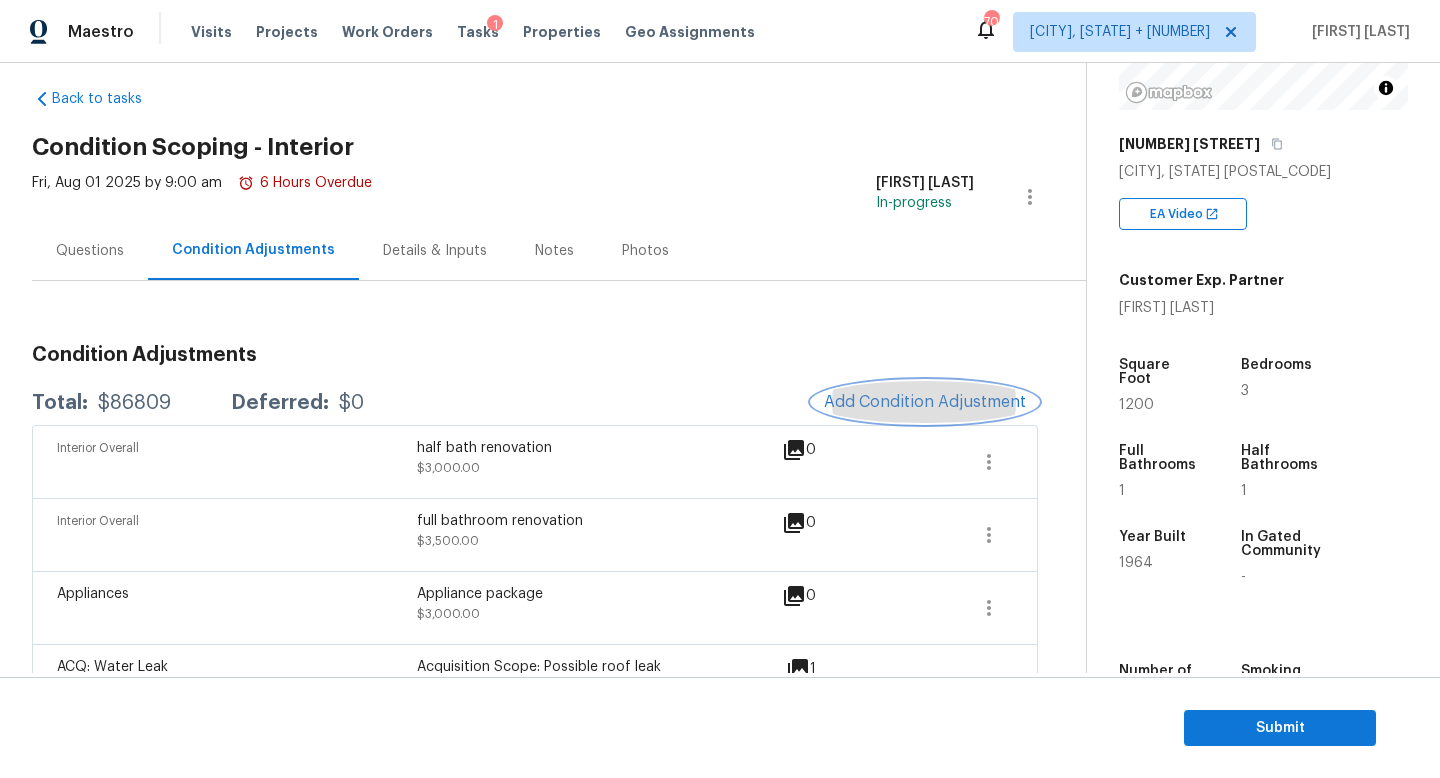 click on "Add Condition Adjustment" at bounding box center [925, 402] 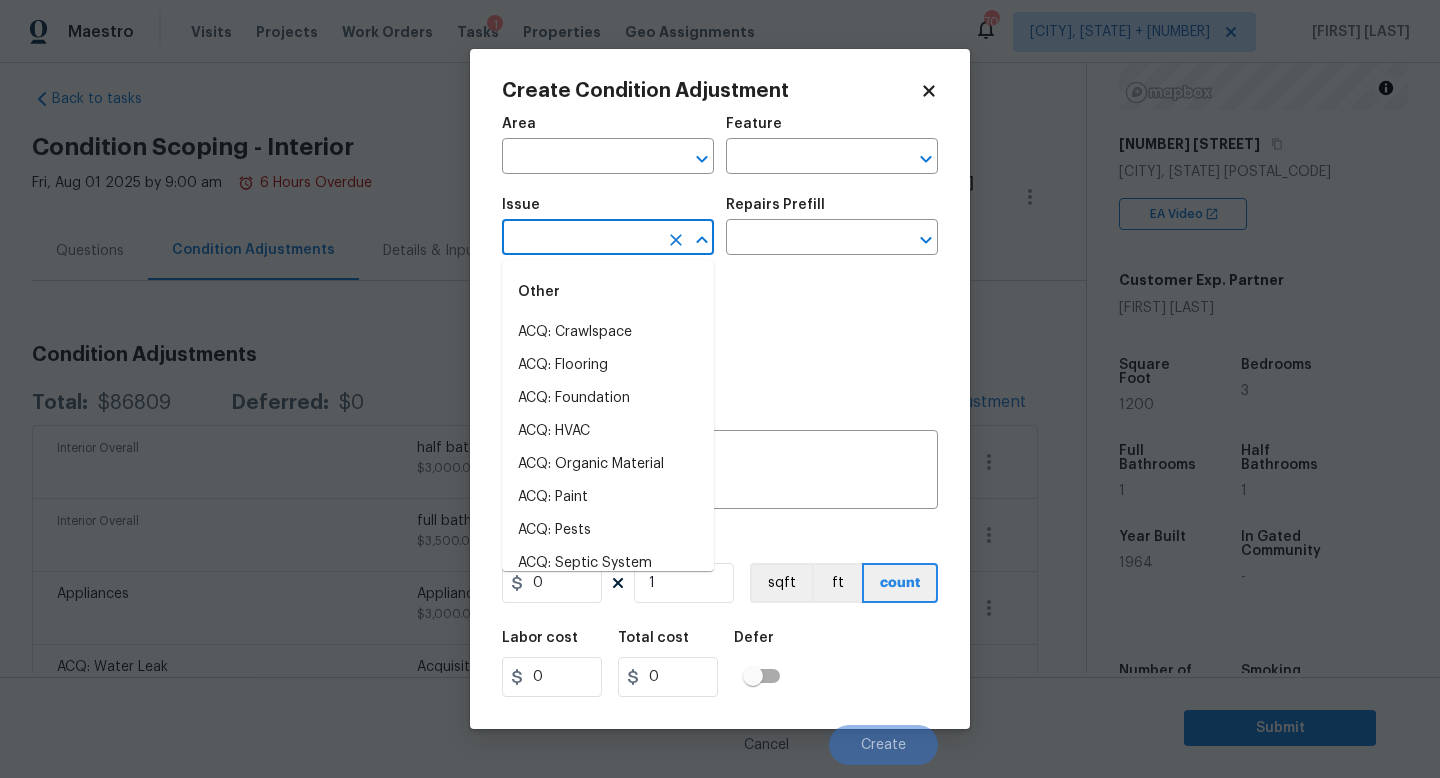 click at bounding box center [580, 239] 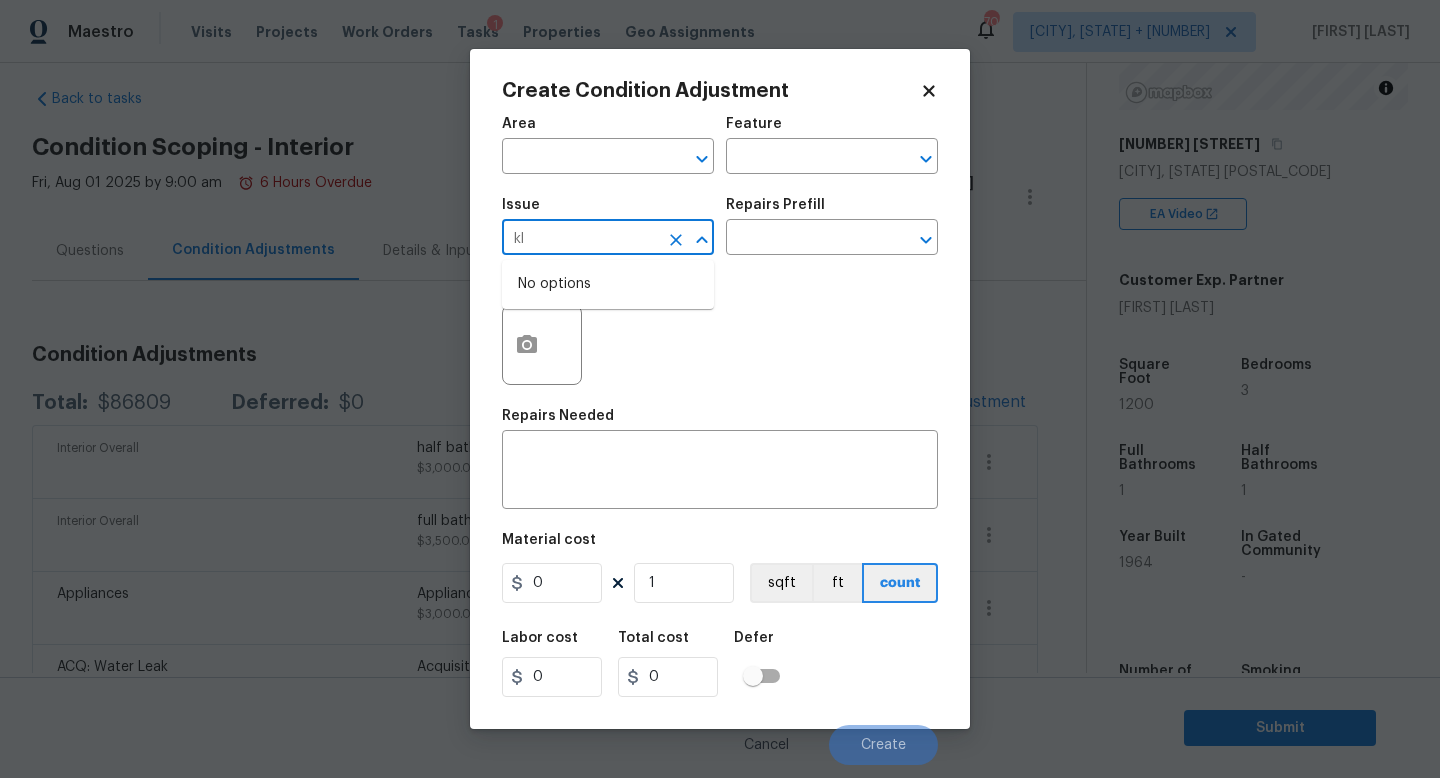 type on "k" 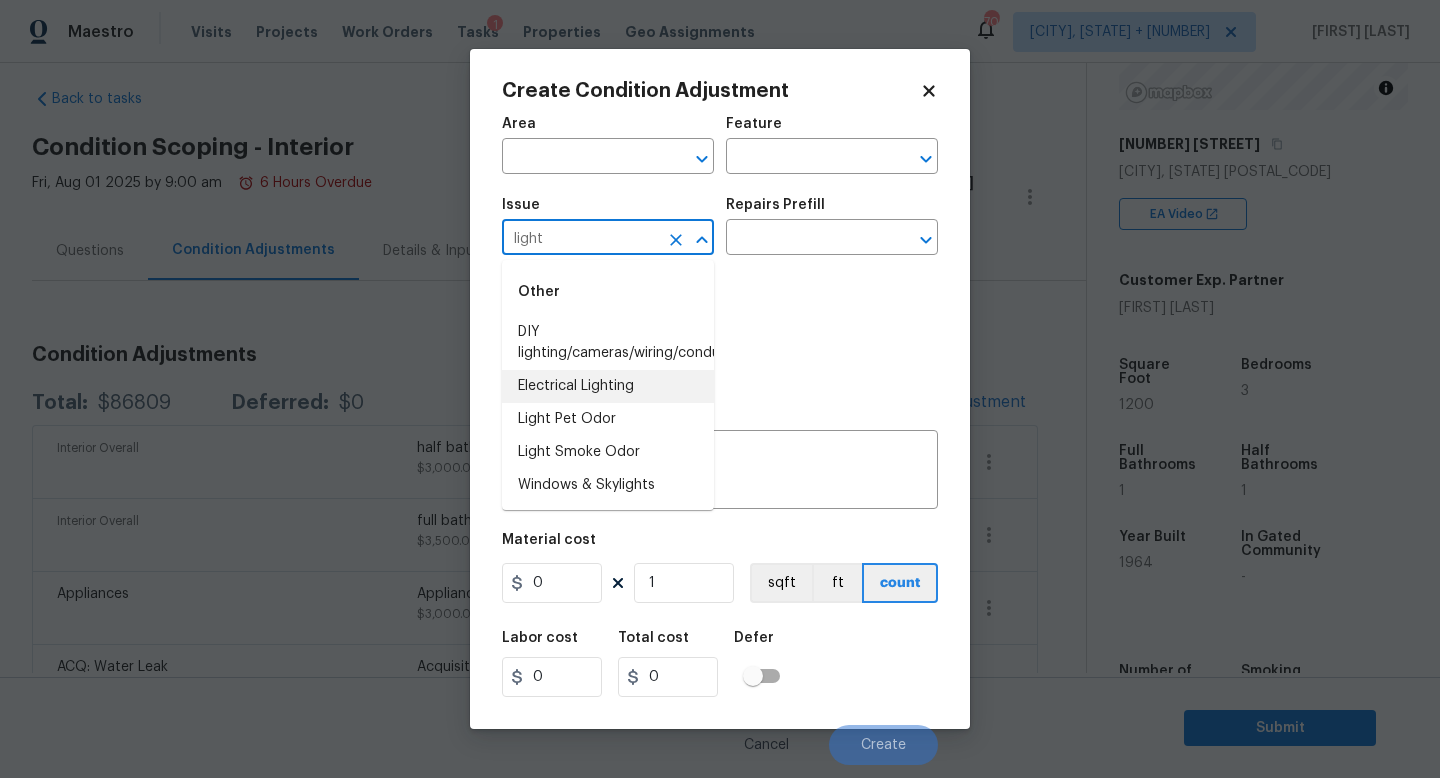 click on "Electrical Lighting" at bounding box center (608, 386) 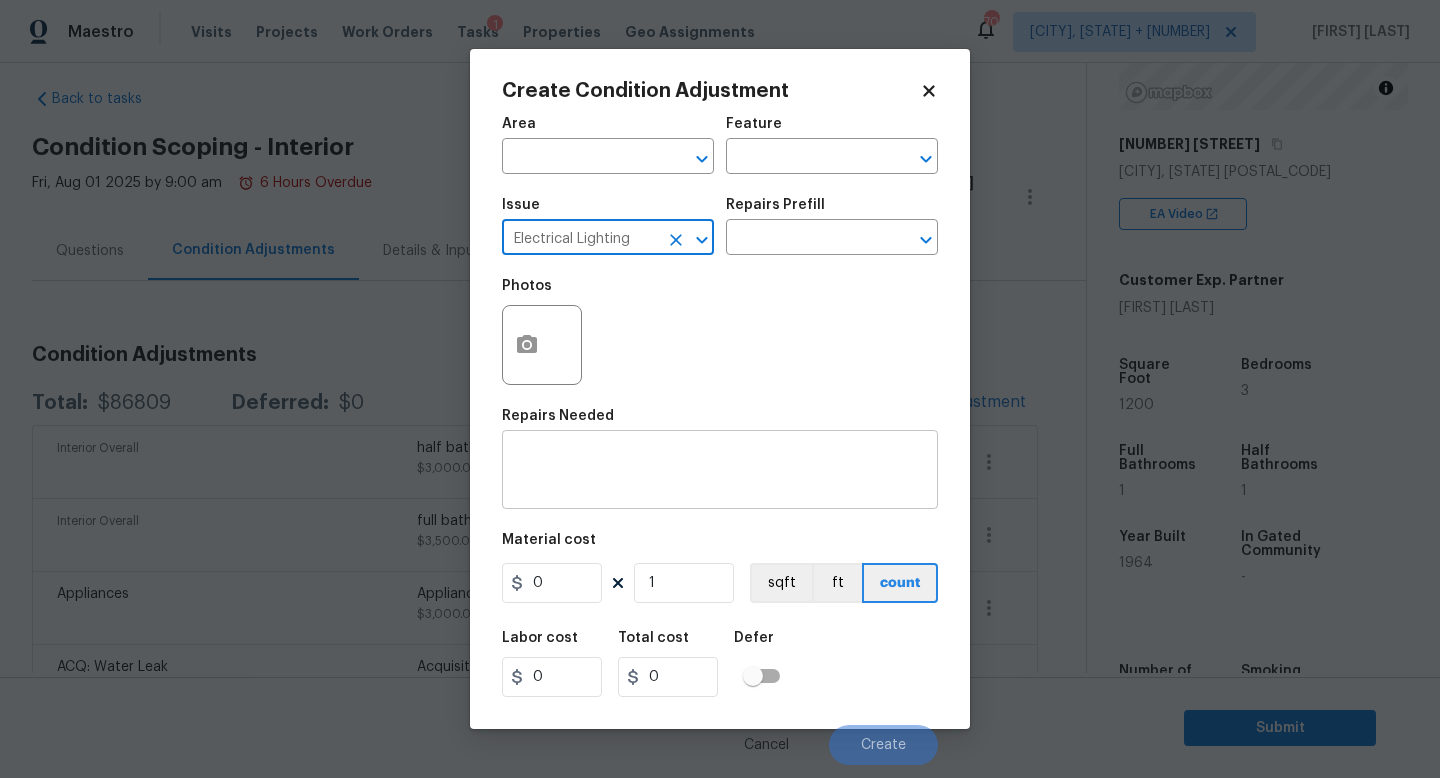 type on "Electrical Lighting" 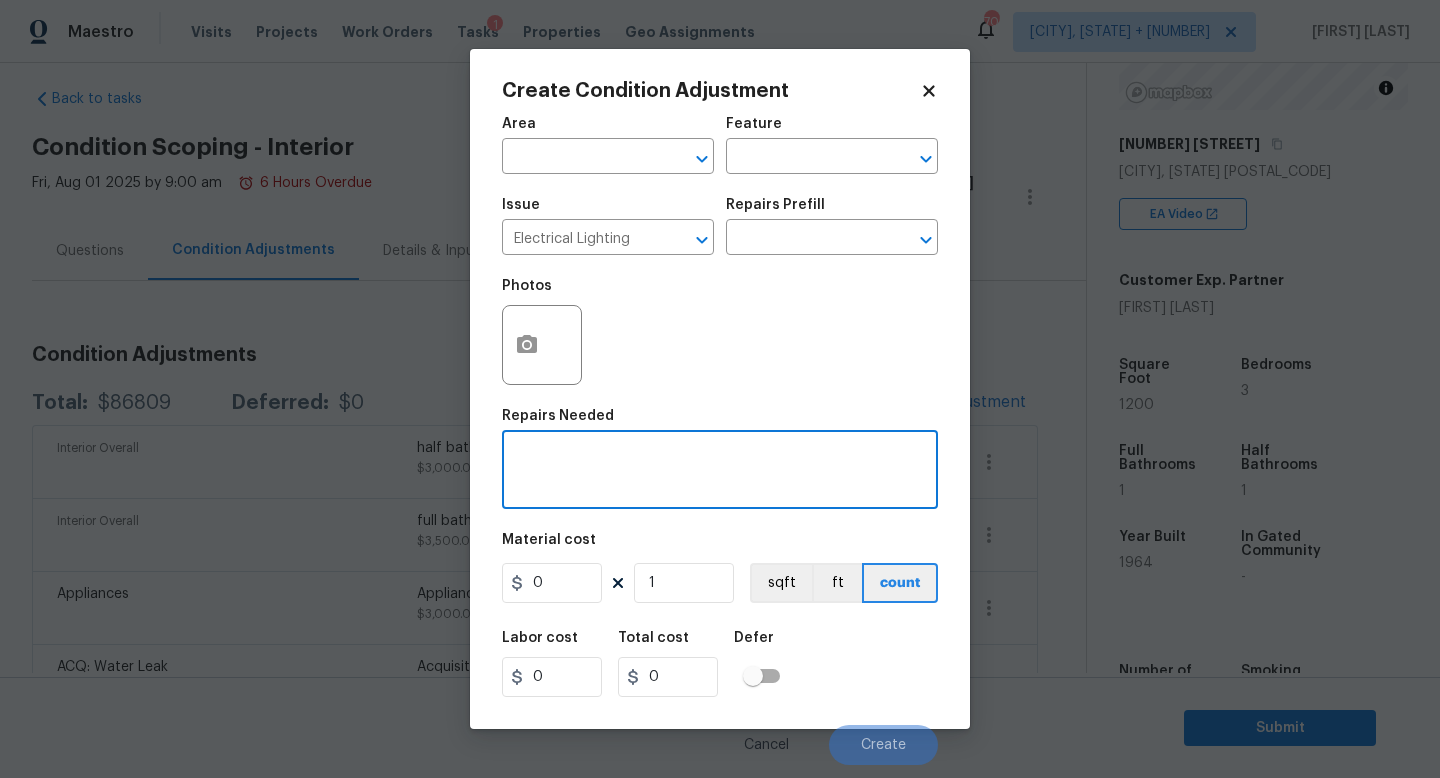 click at bounding box center (720, 472) 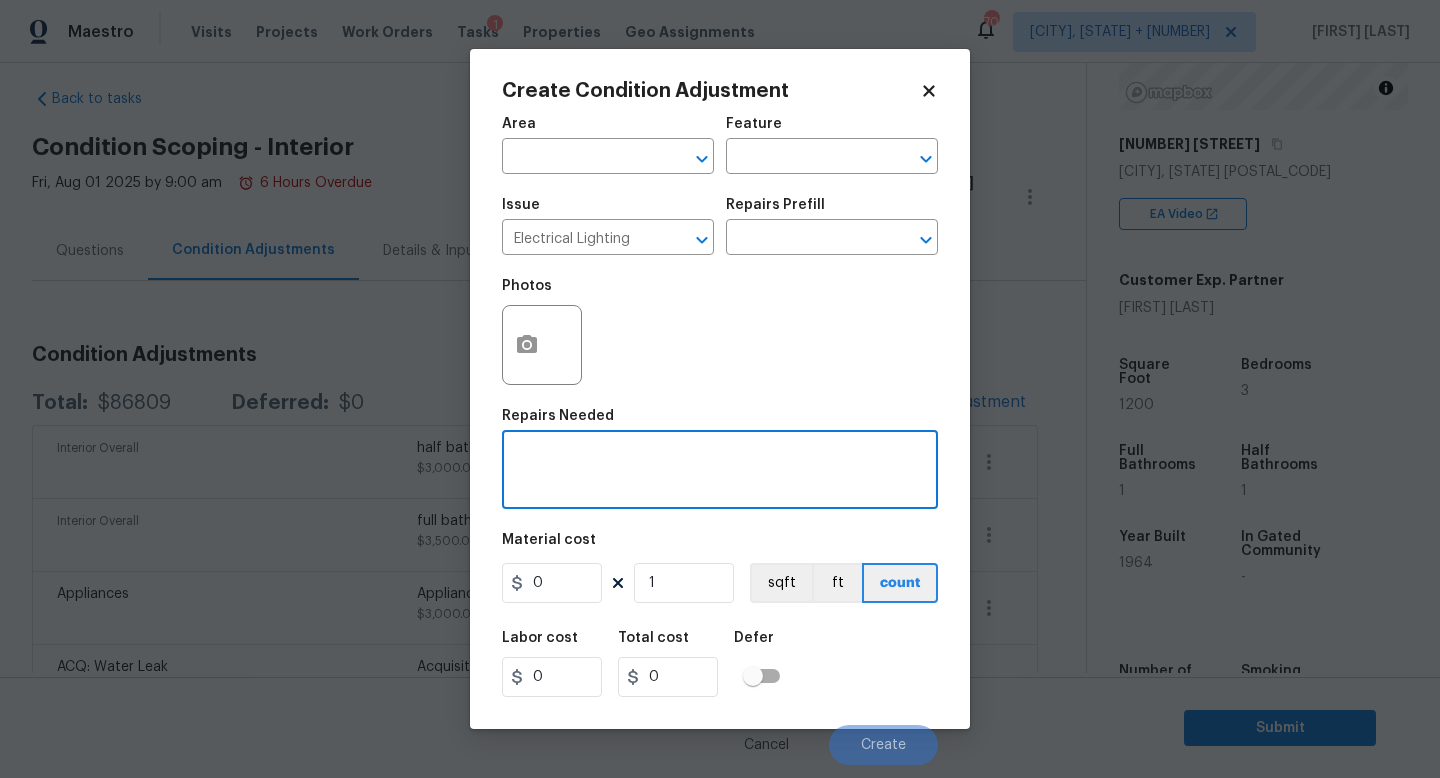paste on "No data on septic/sewer. I have marked unknown. Needs review. Possible  exterior and interior foundation crack @ 0.35, 1.59, Water leak @ 0.40. Full bath and half bath complete reno." 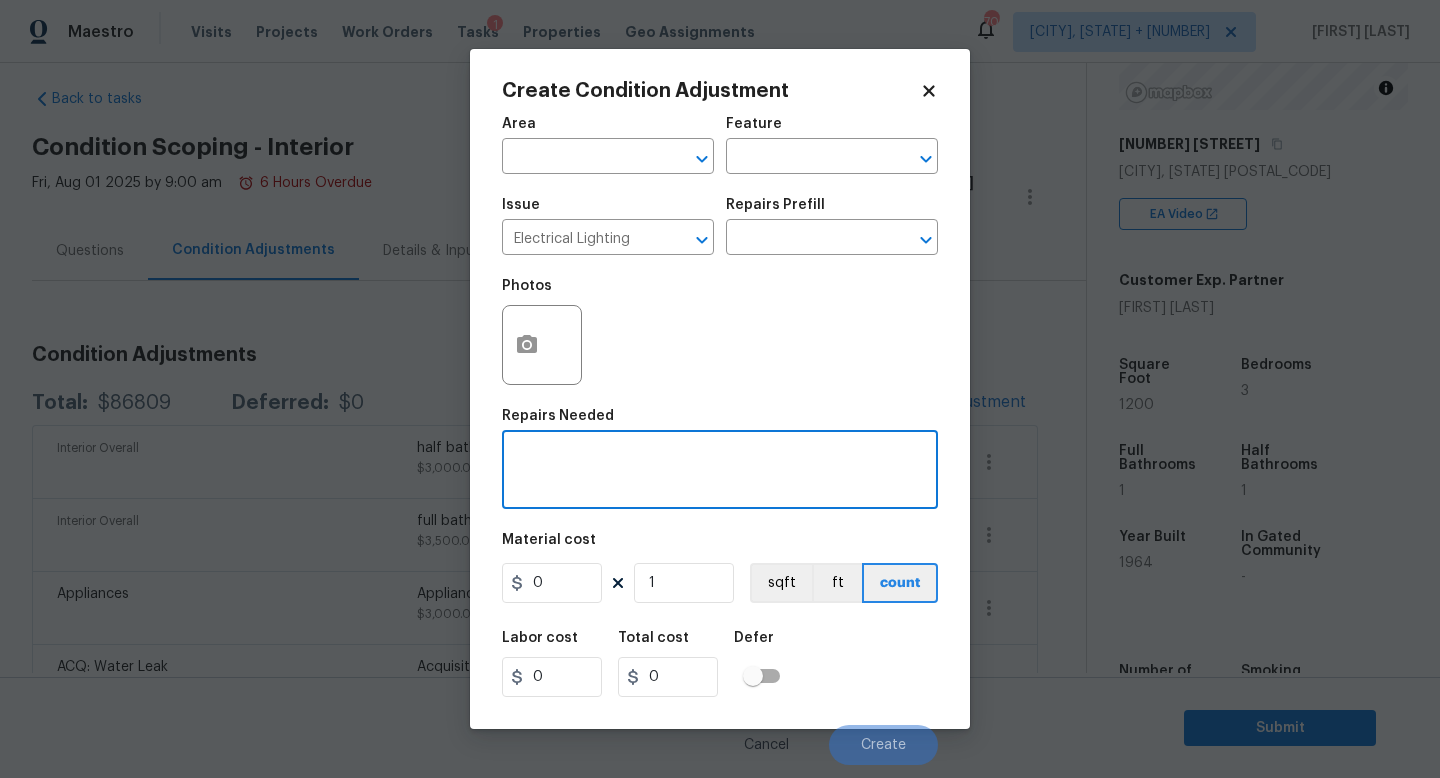 click at bounding box center [720, 472] 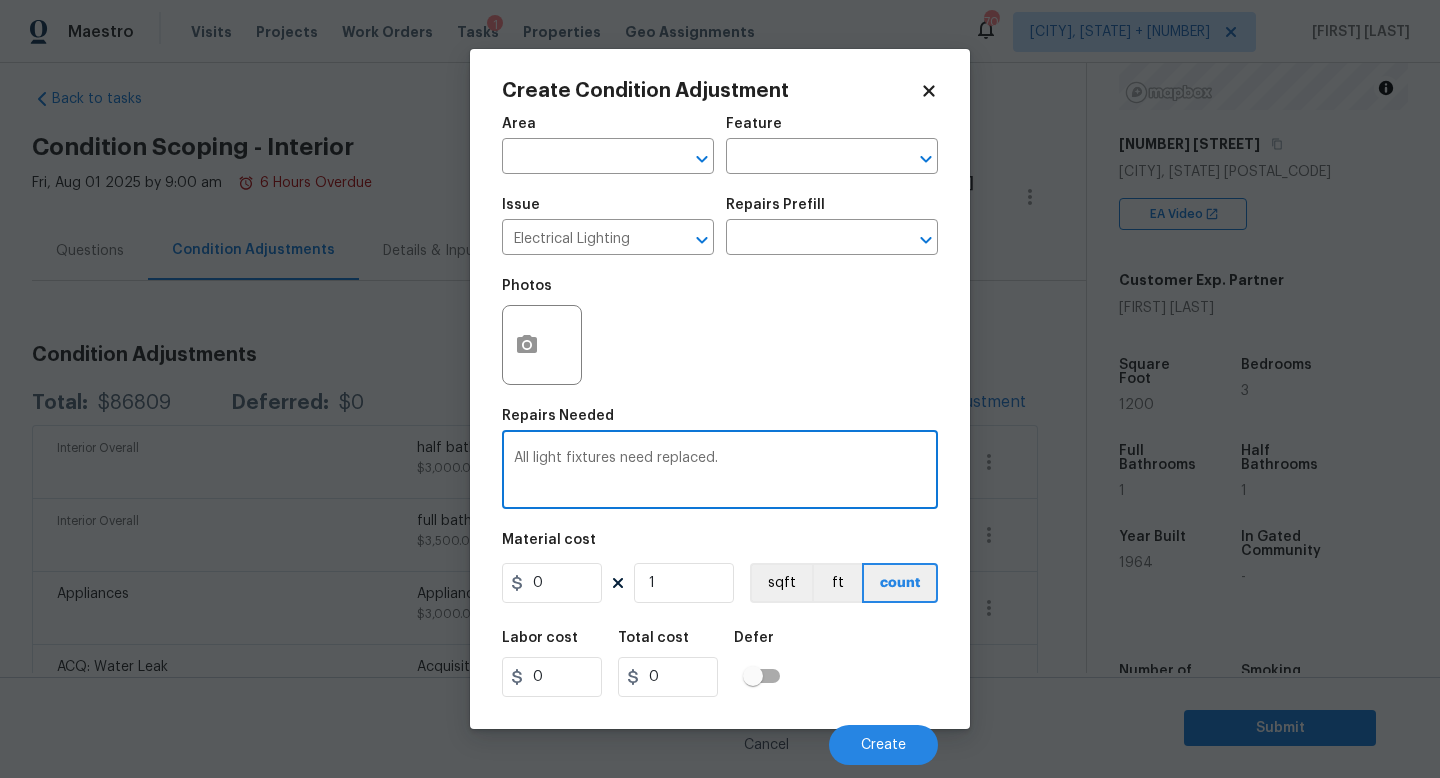 type on "All light fixtures need replaced." 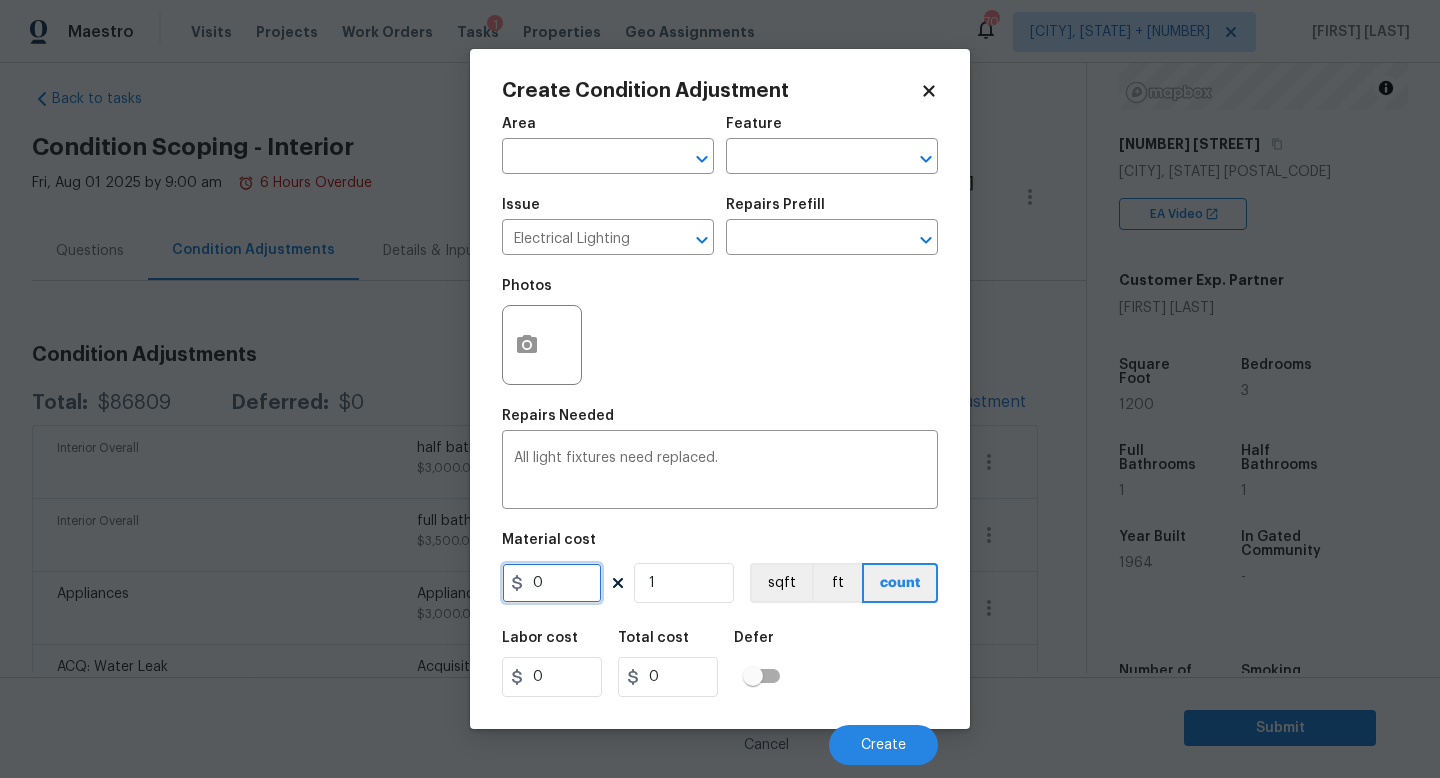 click on "0" at bounding box center [552, 583] 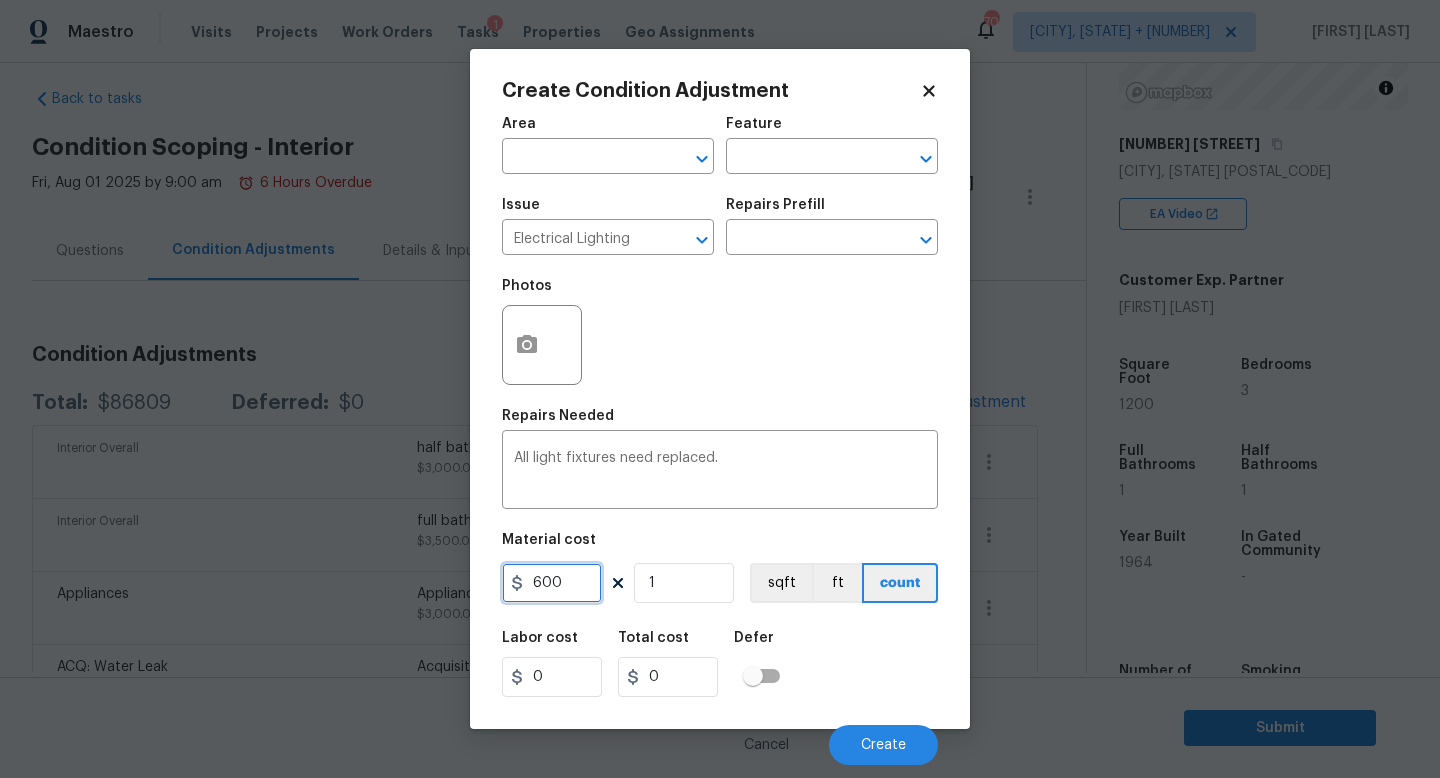 type on "600" 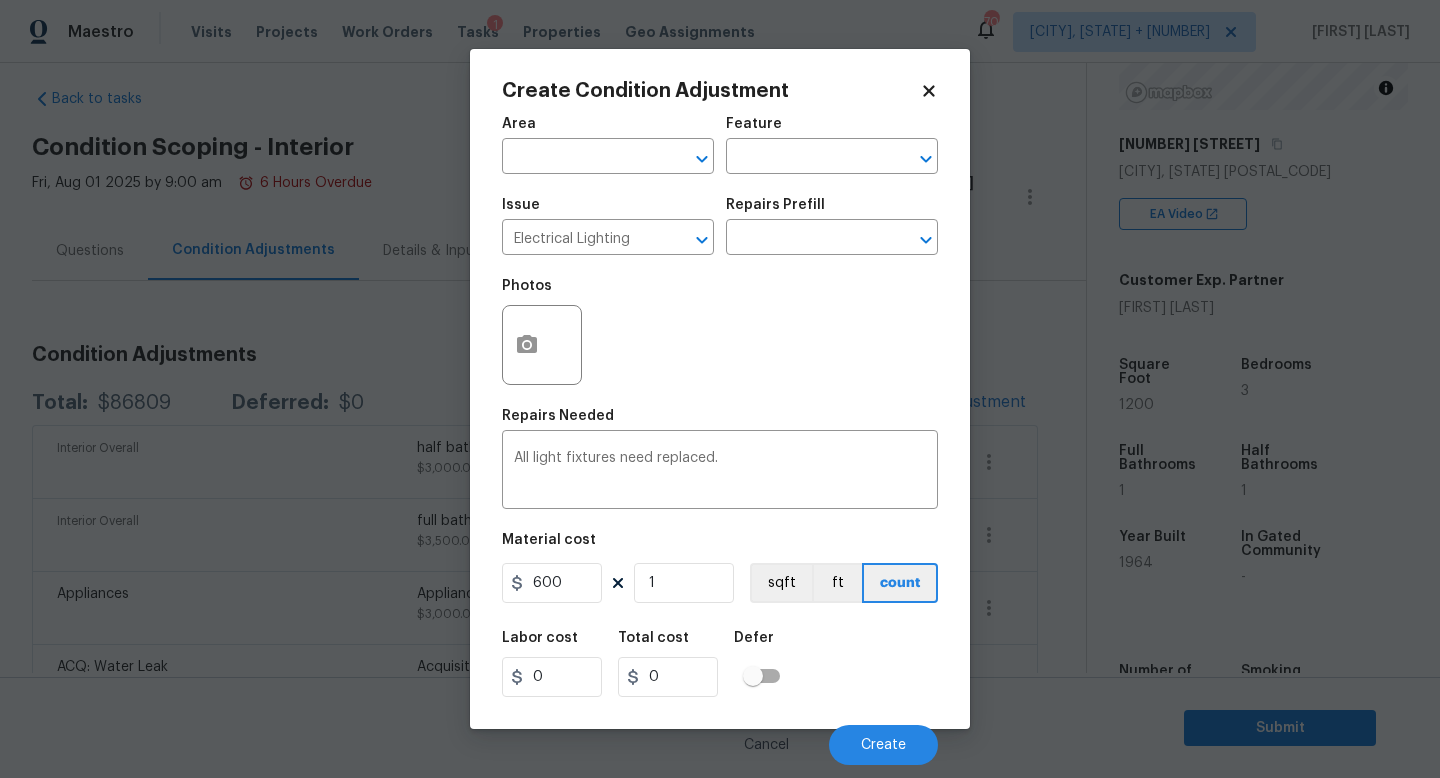 type on "600" 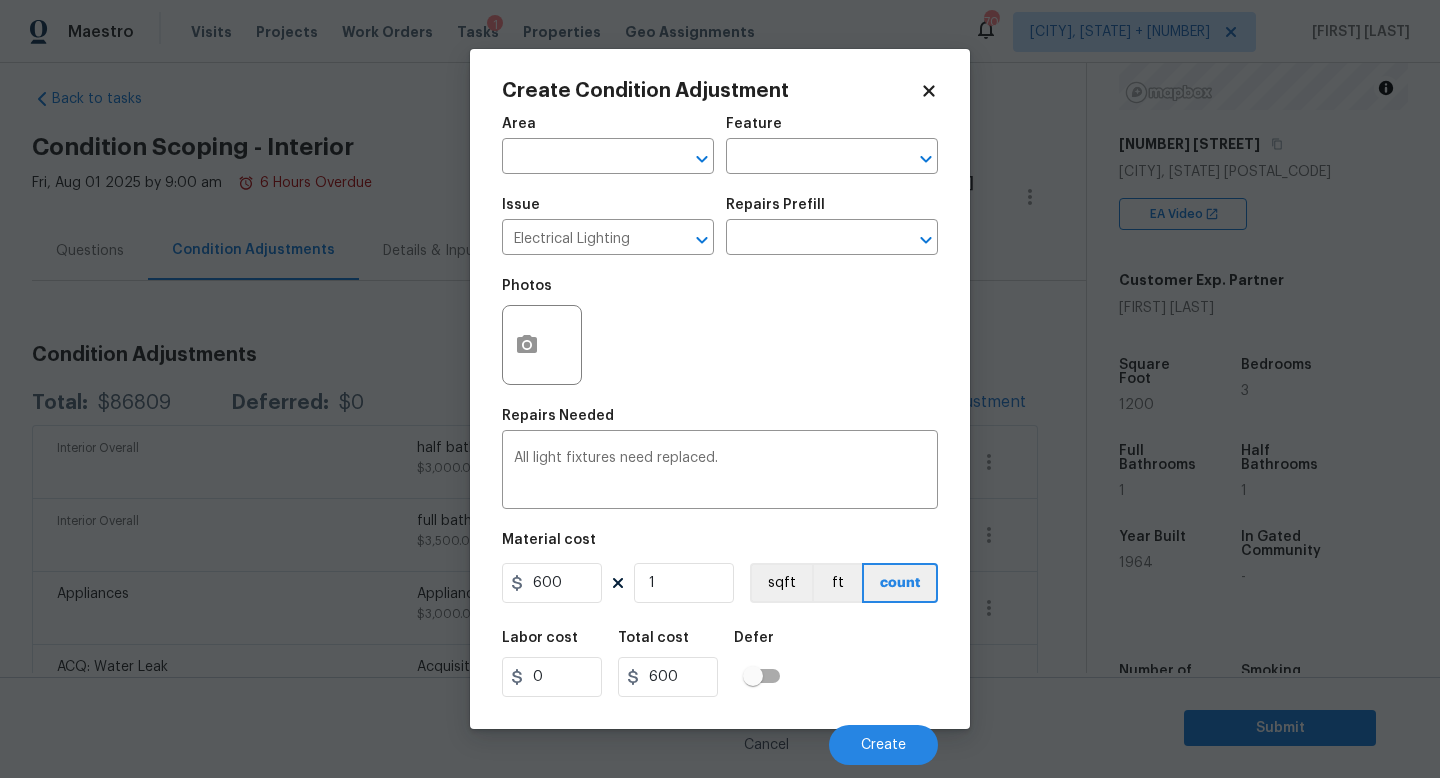 click on "Labor cost 0 Total cost 600 Defer" at bounding box center [720, 664] 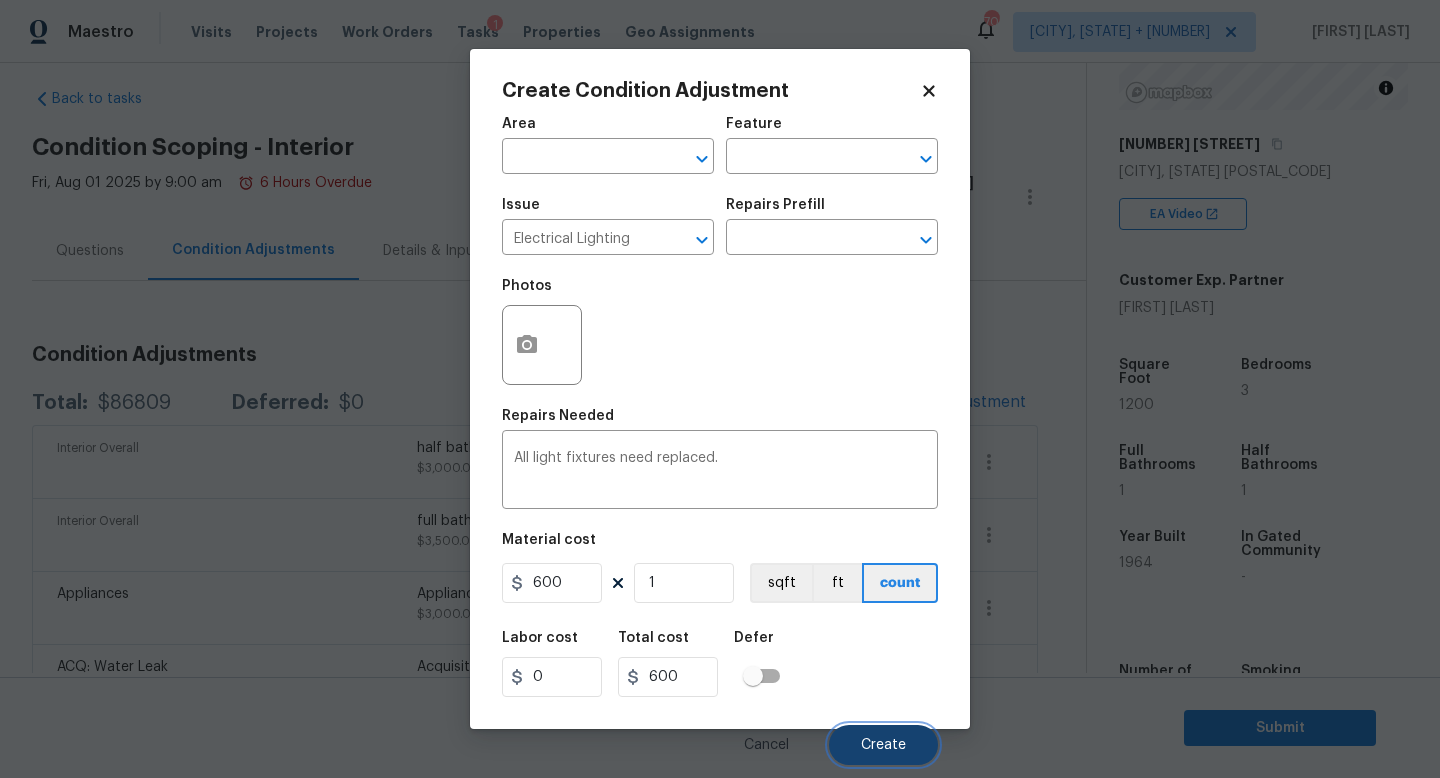 click on "Create" at bounding box center [883, 745] 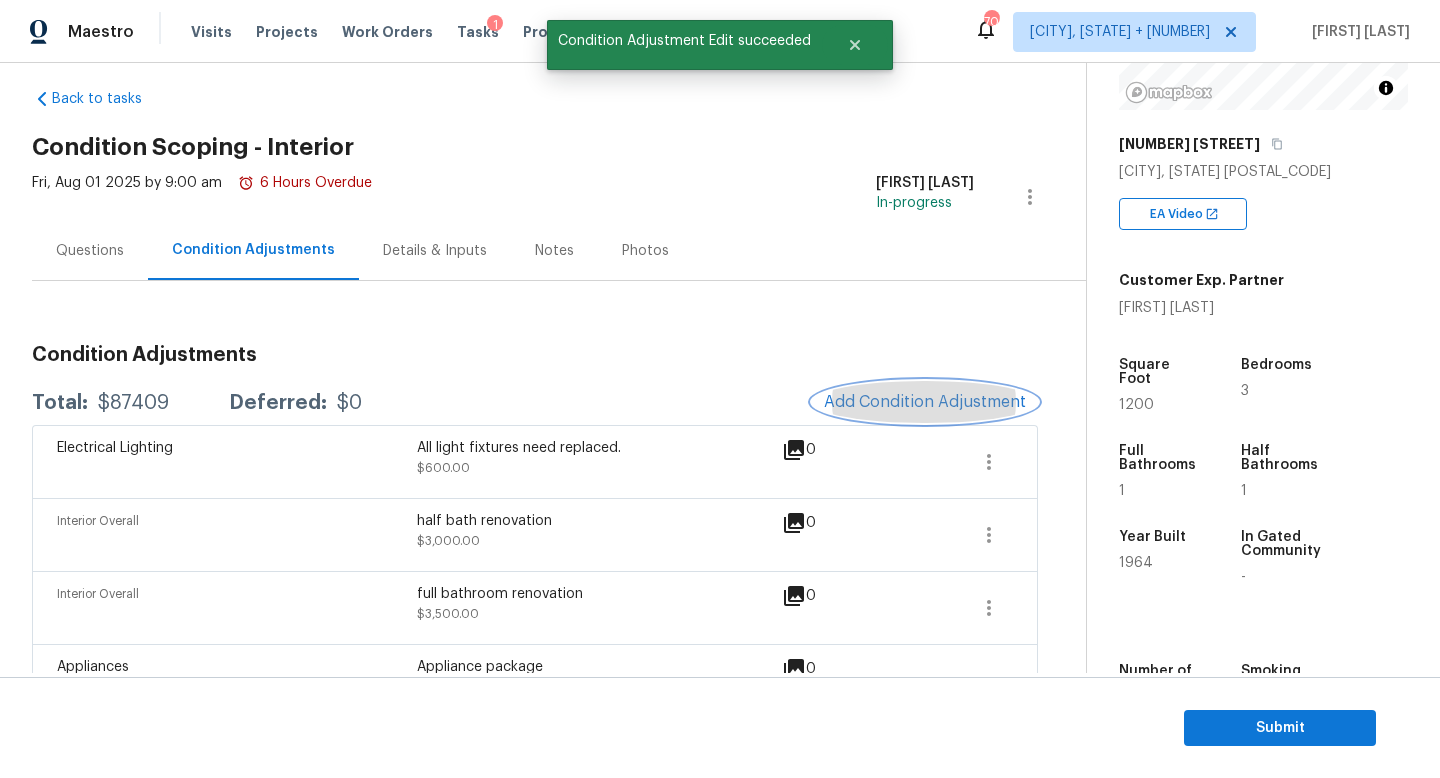 click on "Add Condition Adjustment" at bounding box center [925, 402] 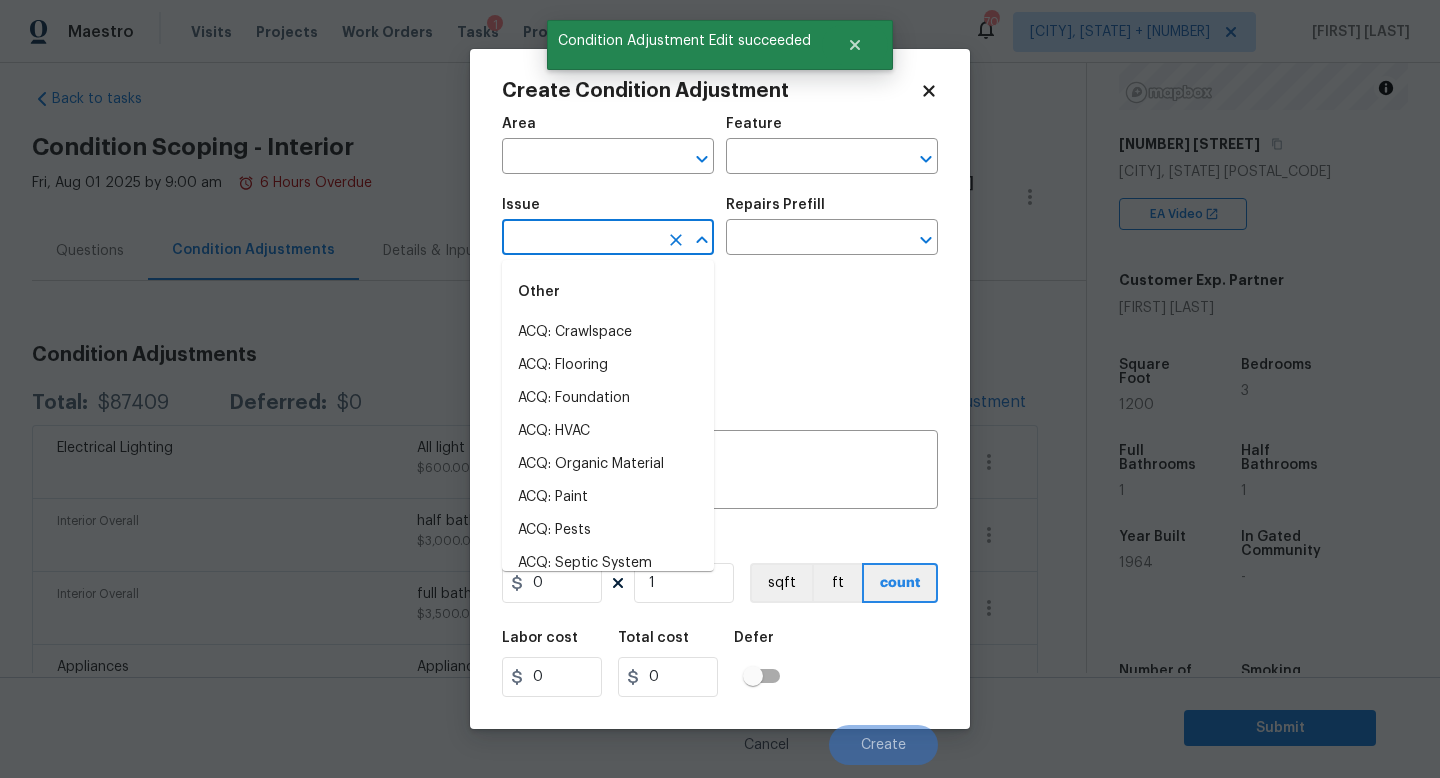 click at bounding box center [580, 239] 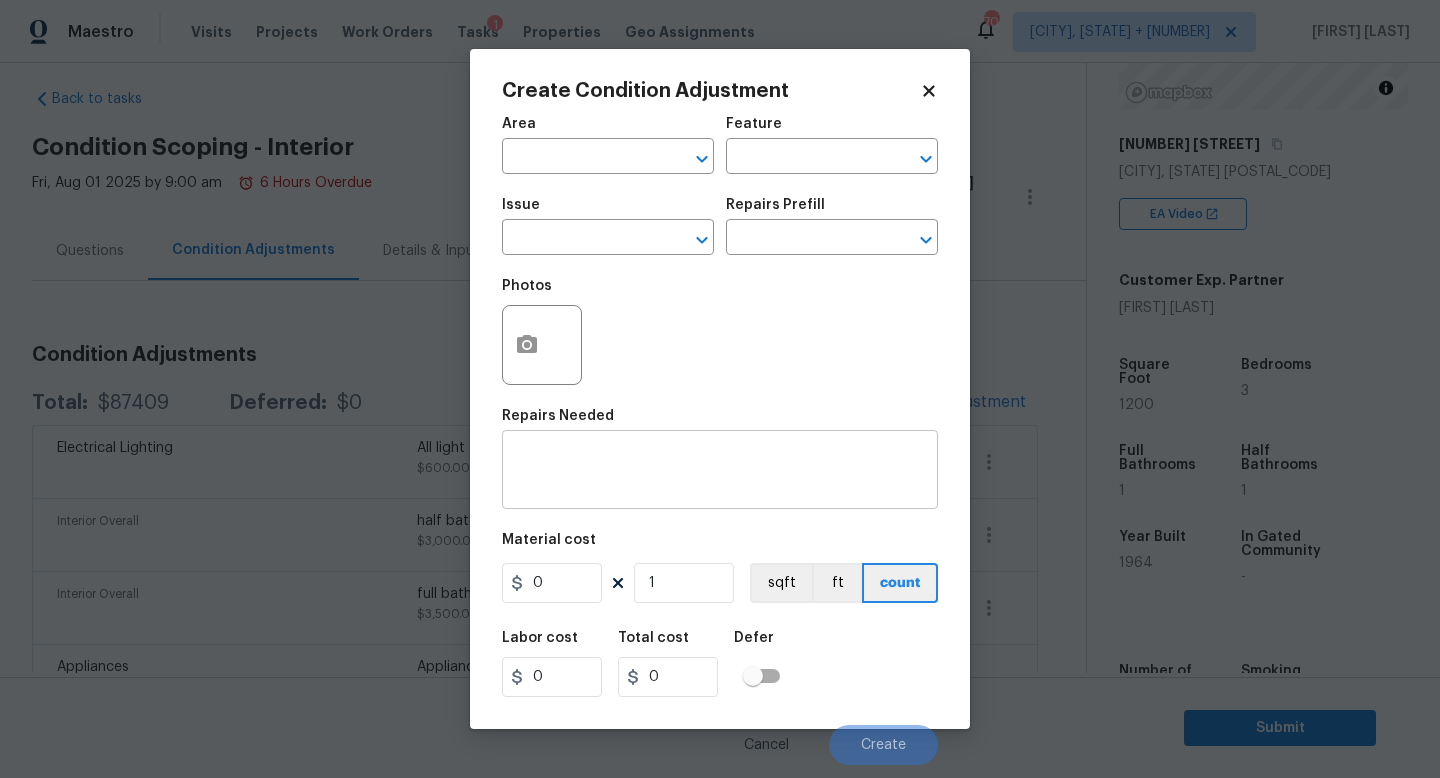 click on "x ​" at bounding box center (720, 472) 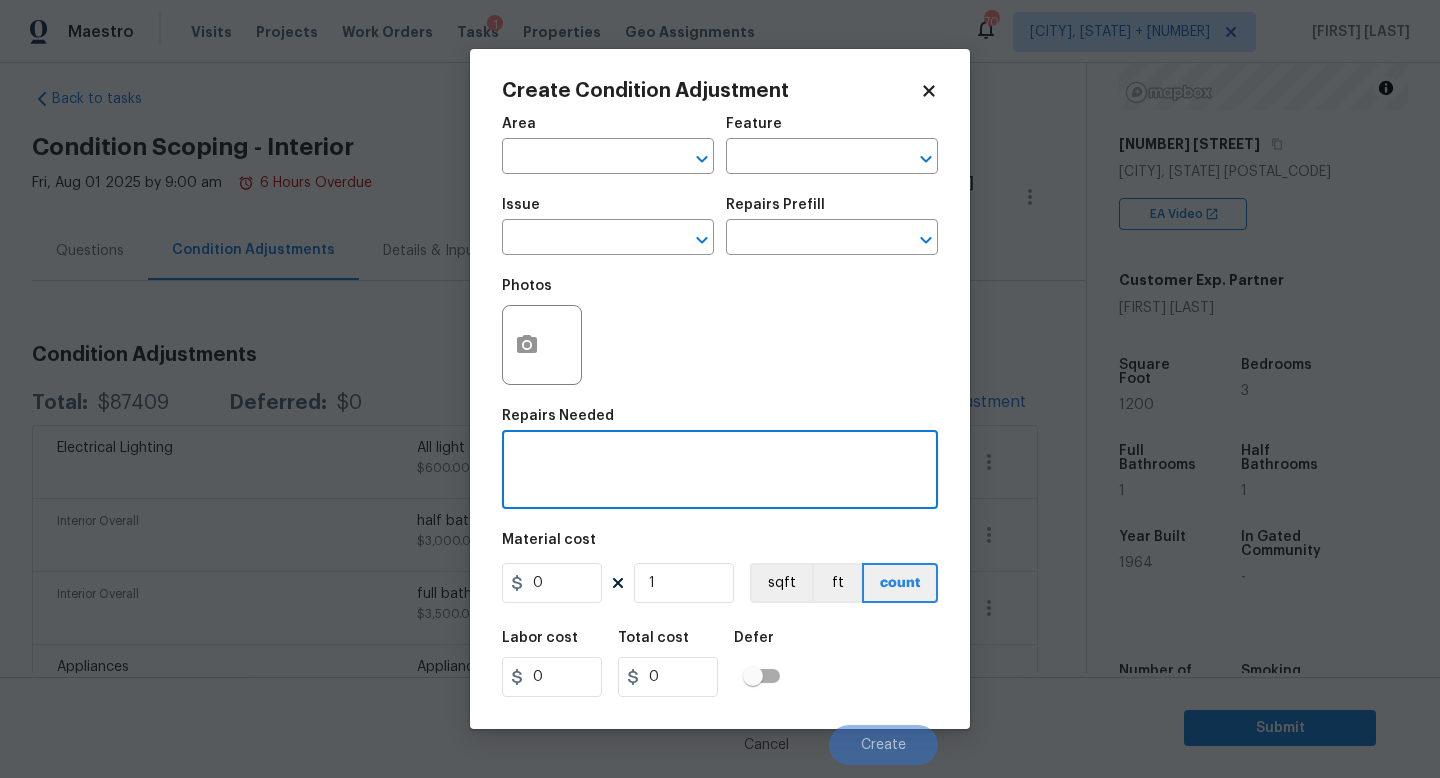 paste on "Trim work needed throughout." 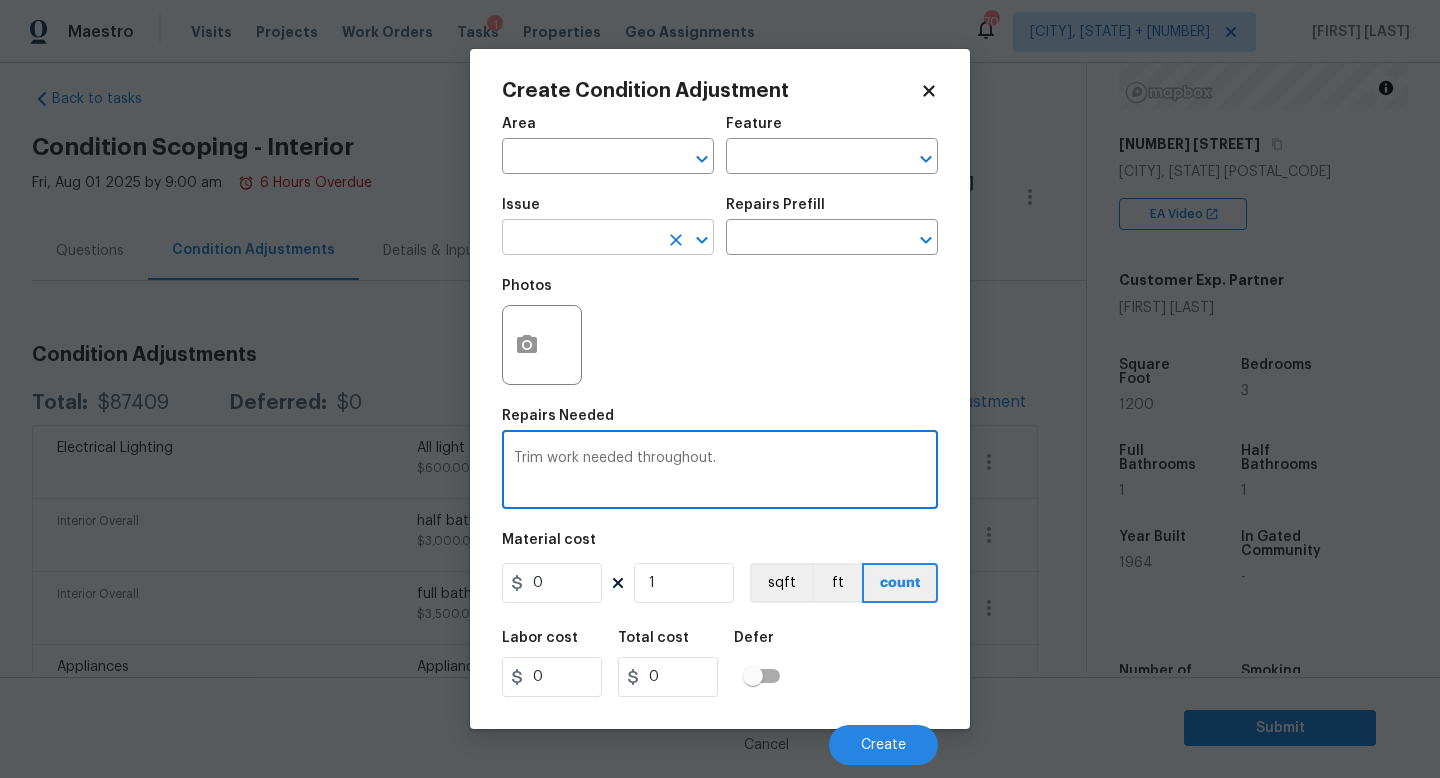 type on "Trim work needed throughout." 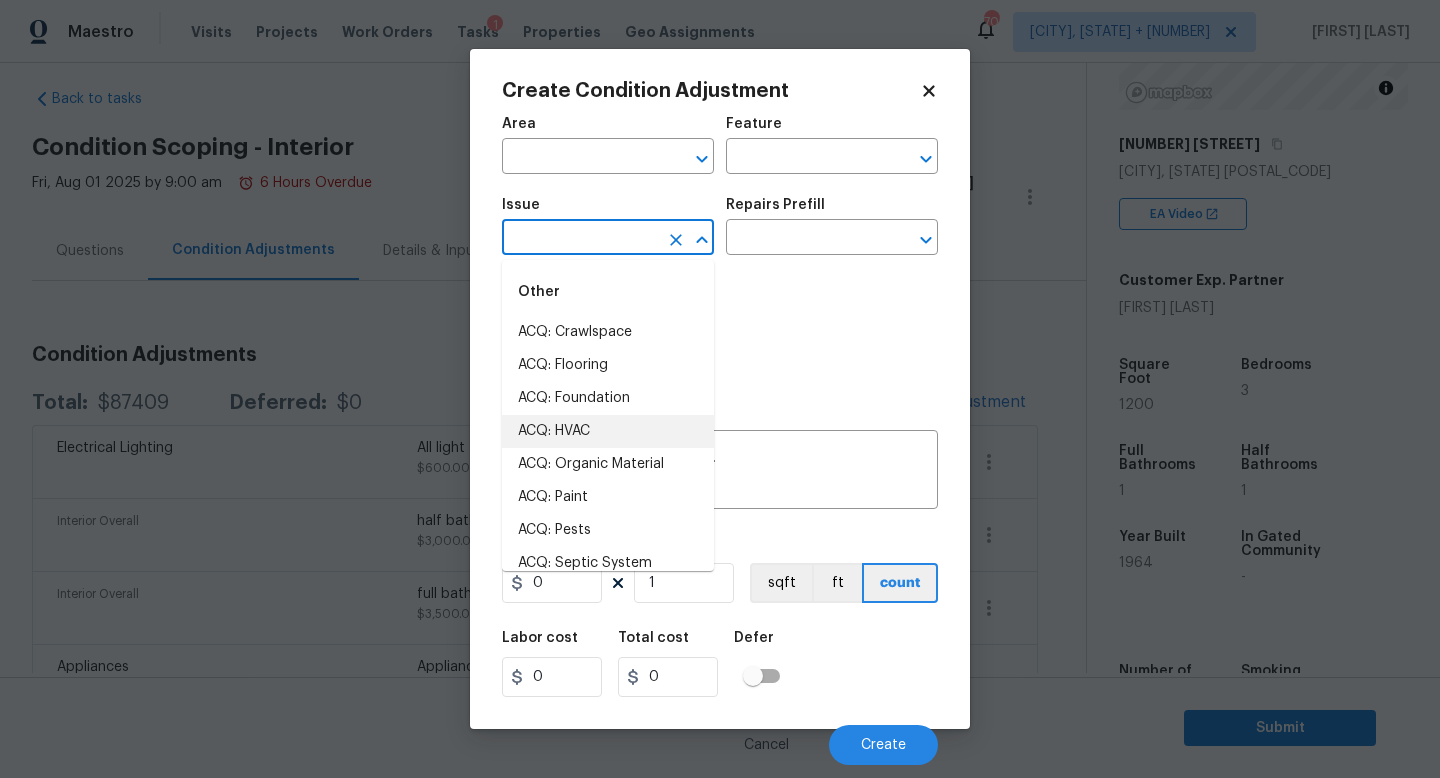 click at bounding box center (580, 239) 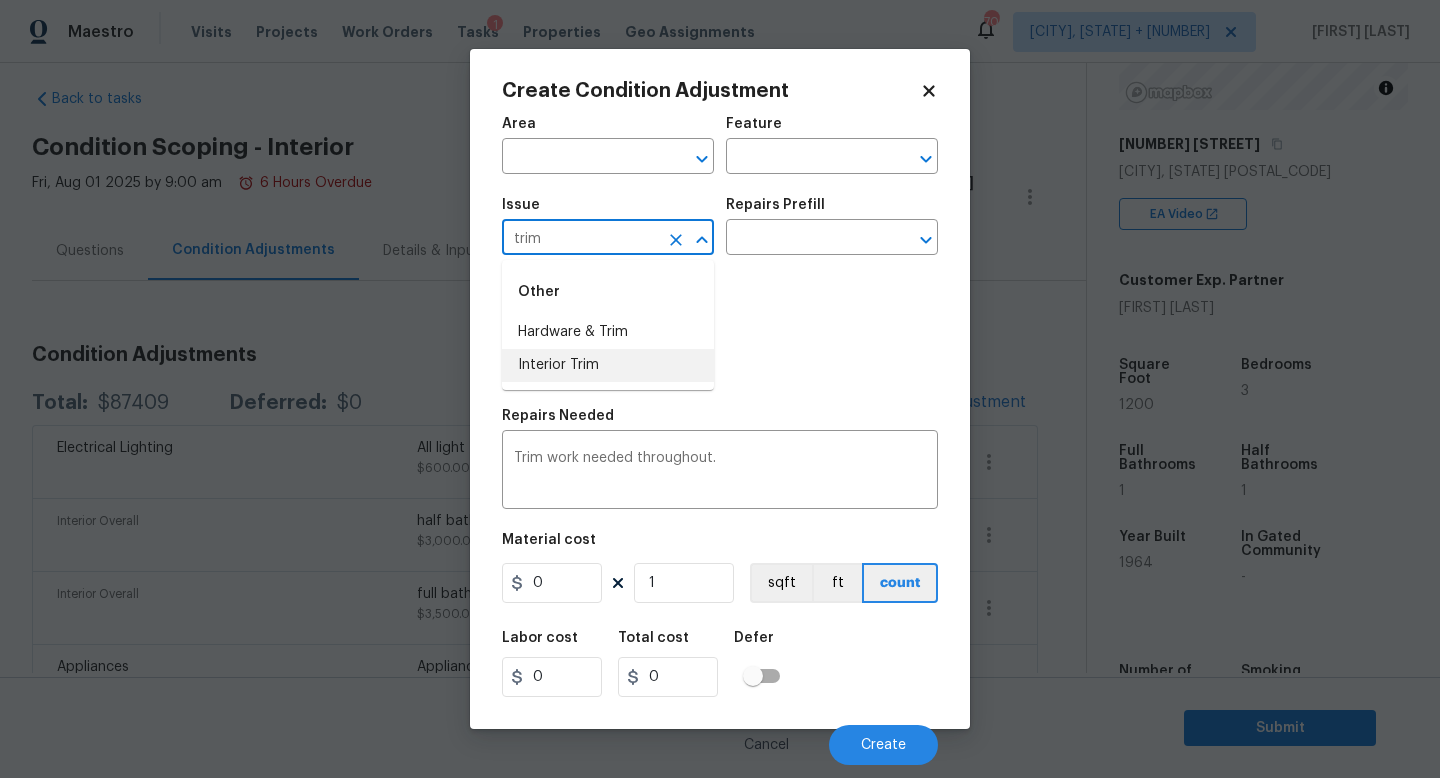 click on "Interior Trim" at bounding box center [608, 365] 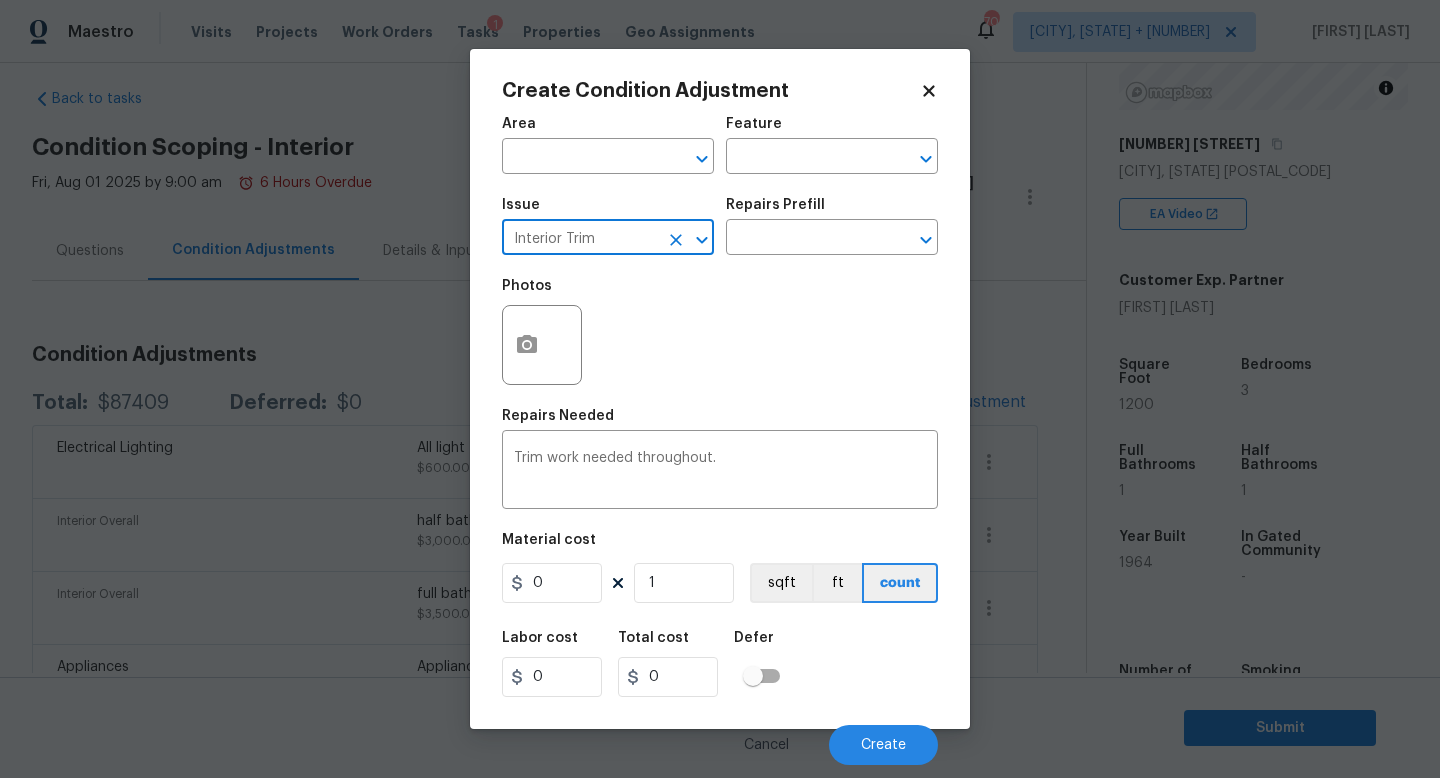 type on "Interior Trim" 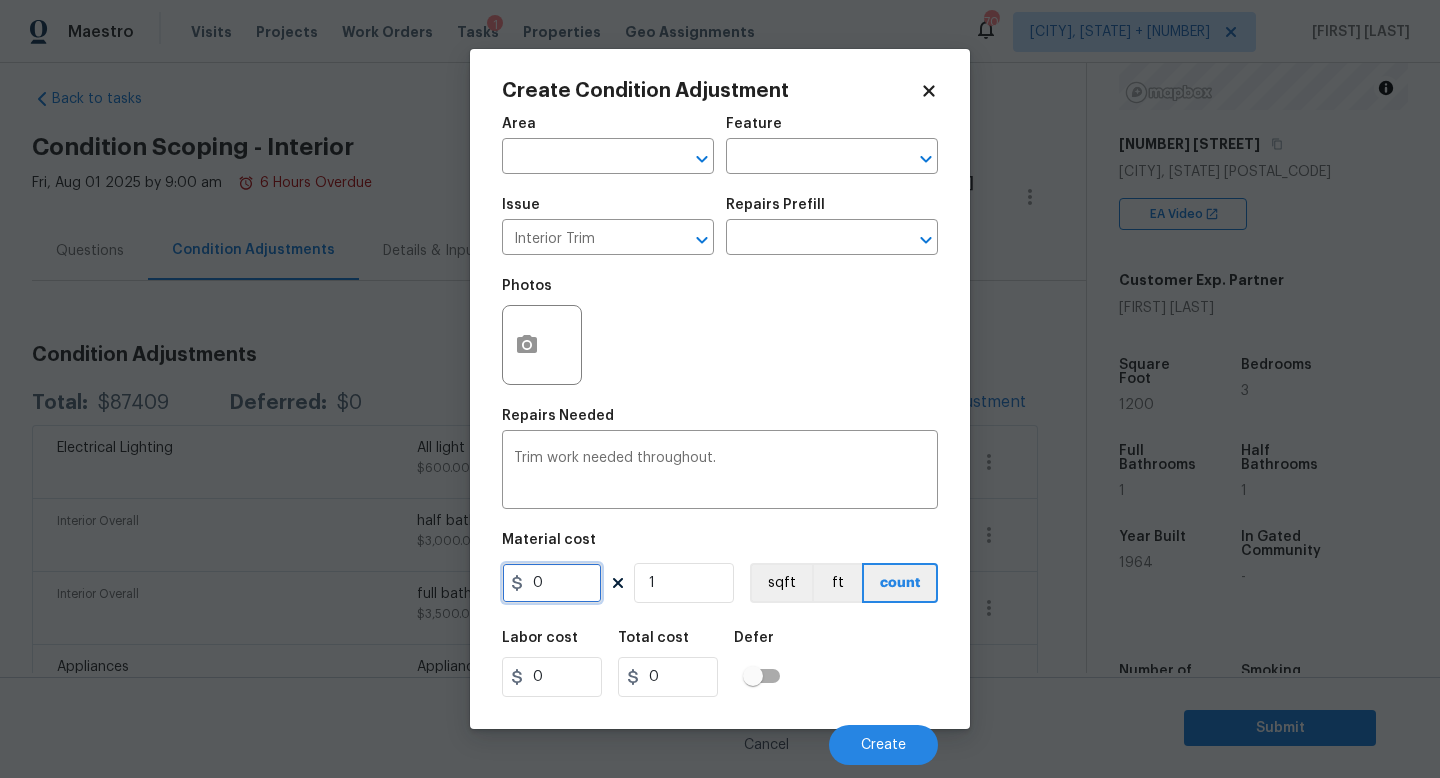 drag, startPoint x: 577, startPoint y: 577, endPoint x: 432, endPoint y: 577, distance: 145 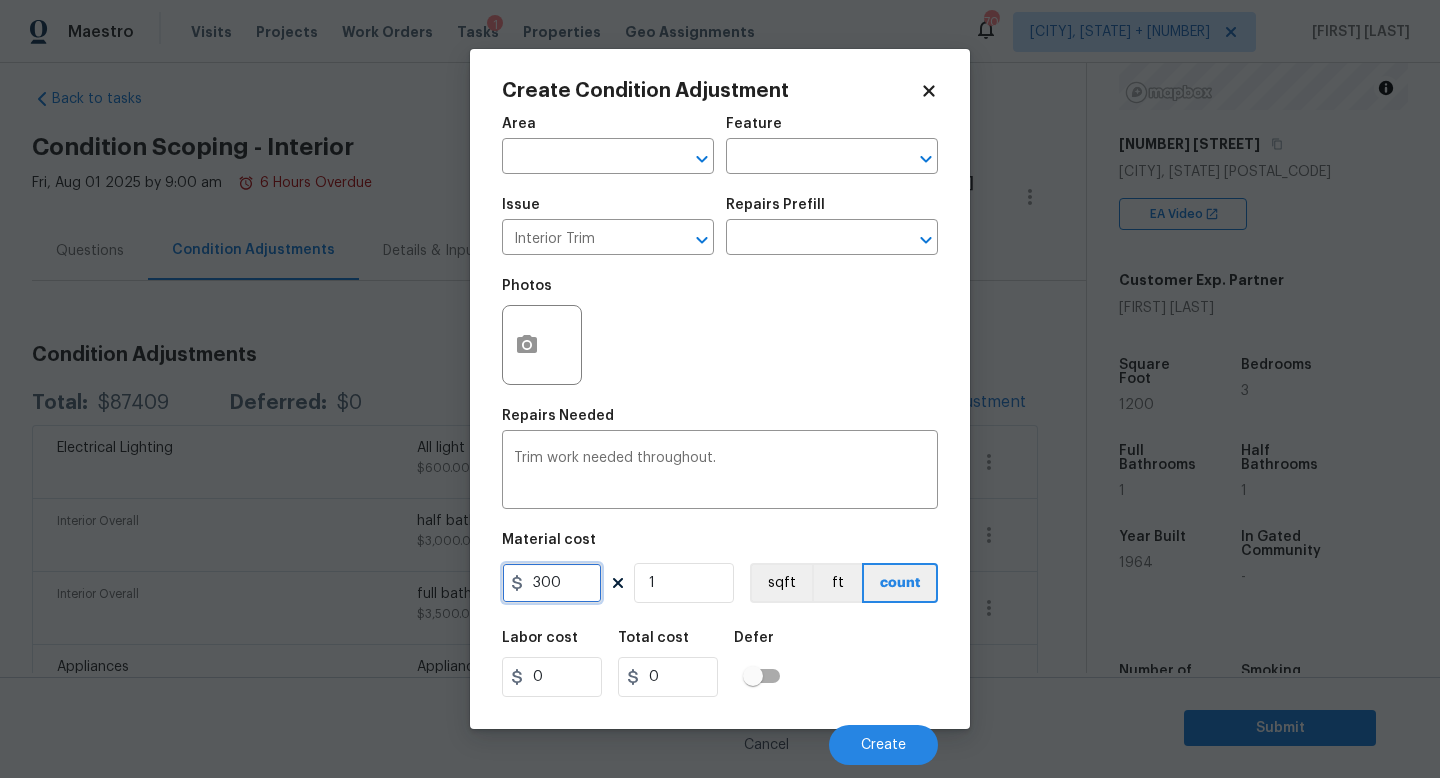 type on "300" 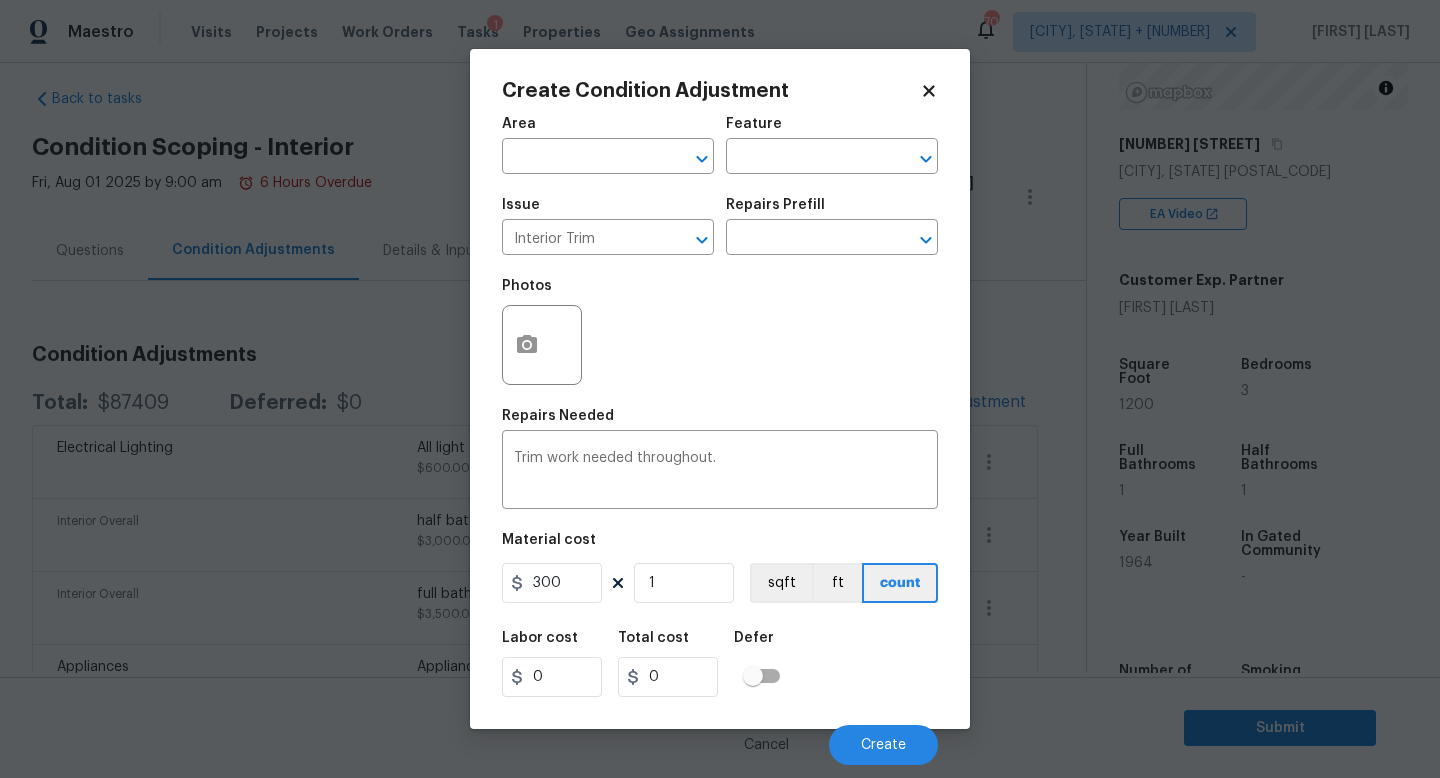type on "300" 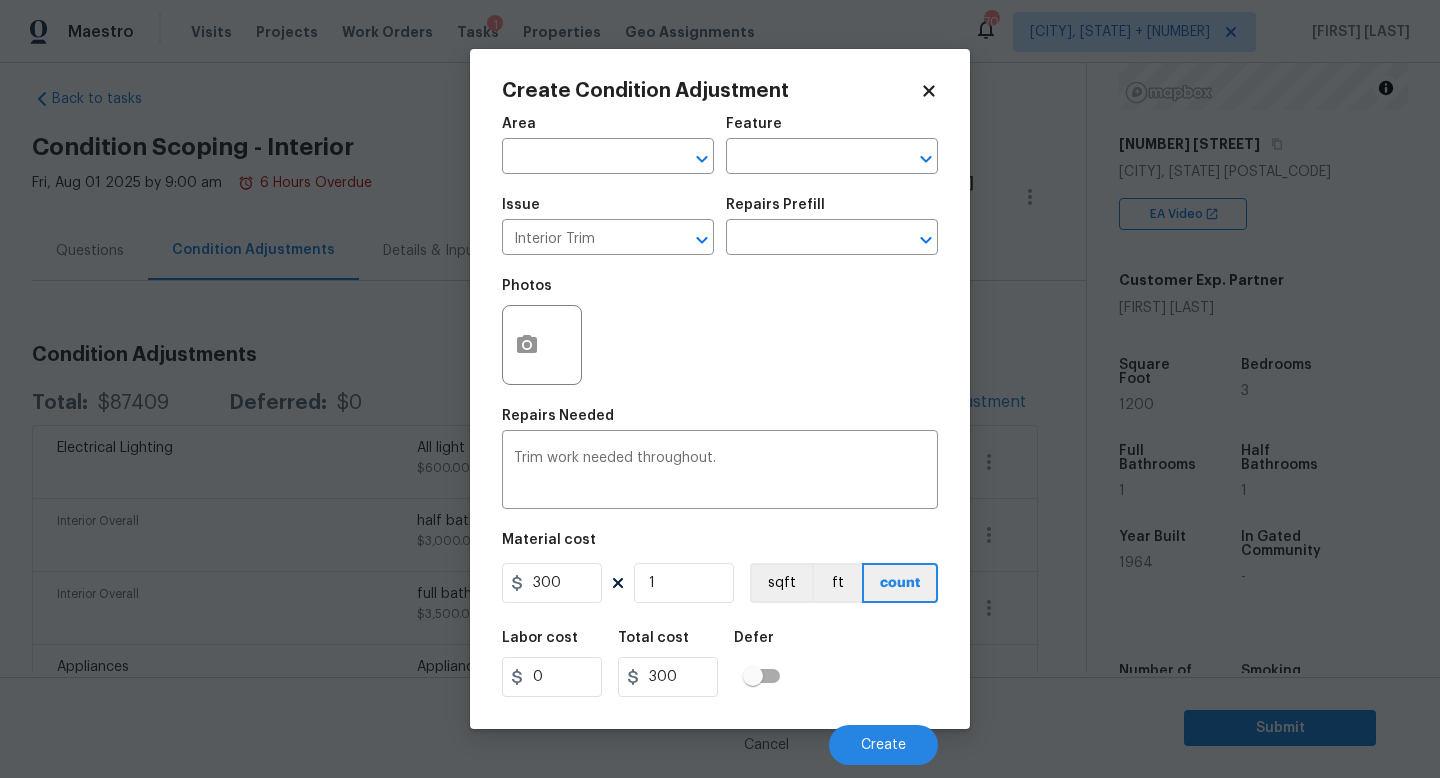 click on "Labor cost 0 Total cost 300 Defer" at bounding box center [720, 664] 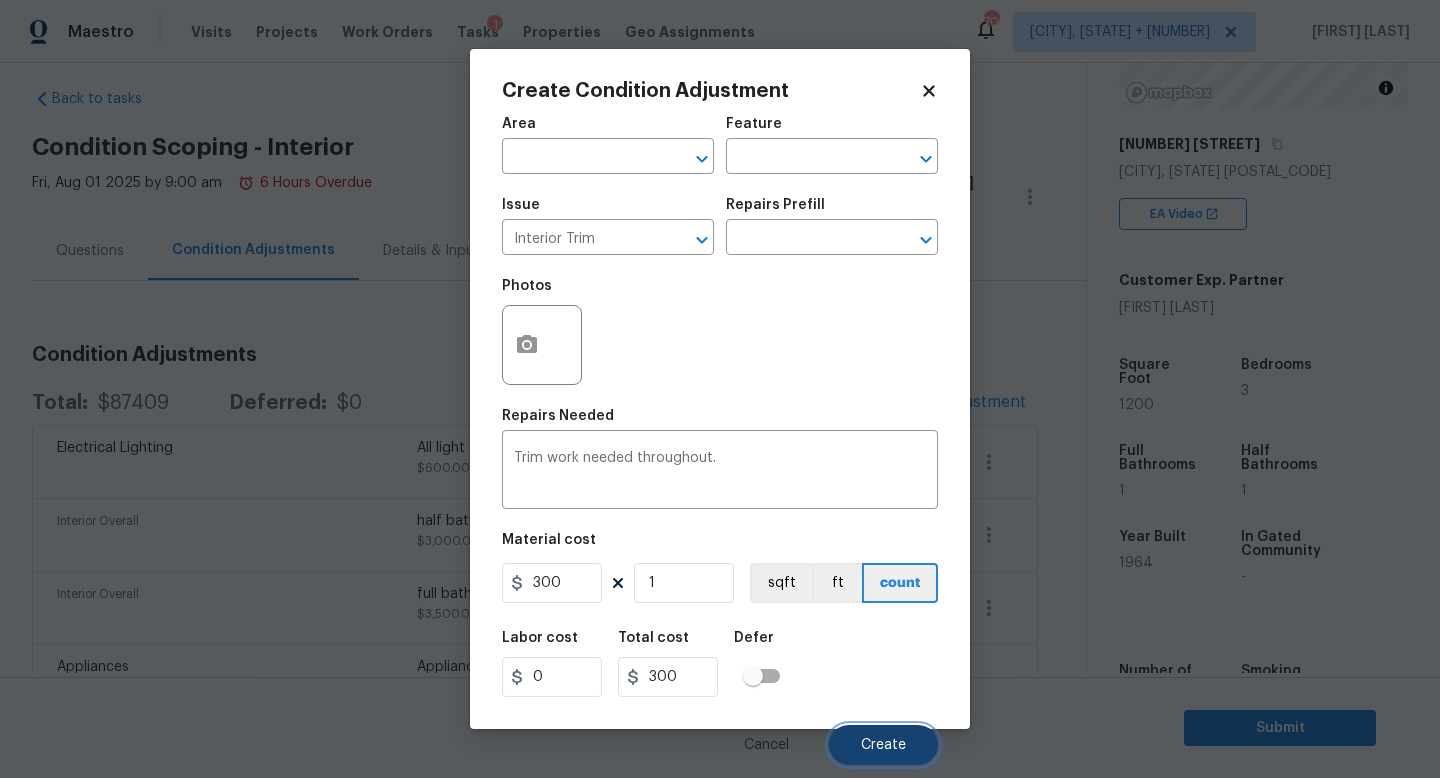 click on "Create" at bounding box center [883, 745] 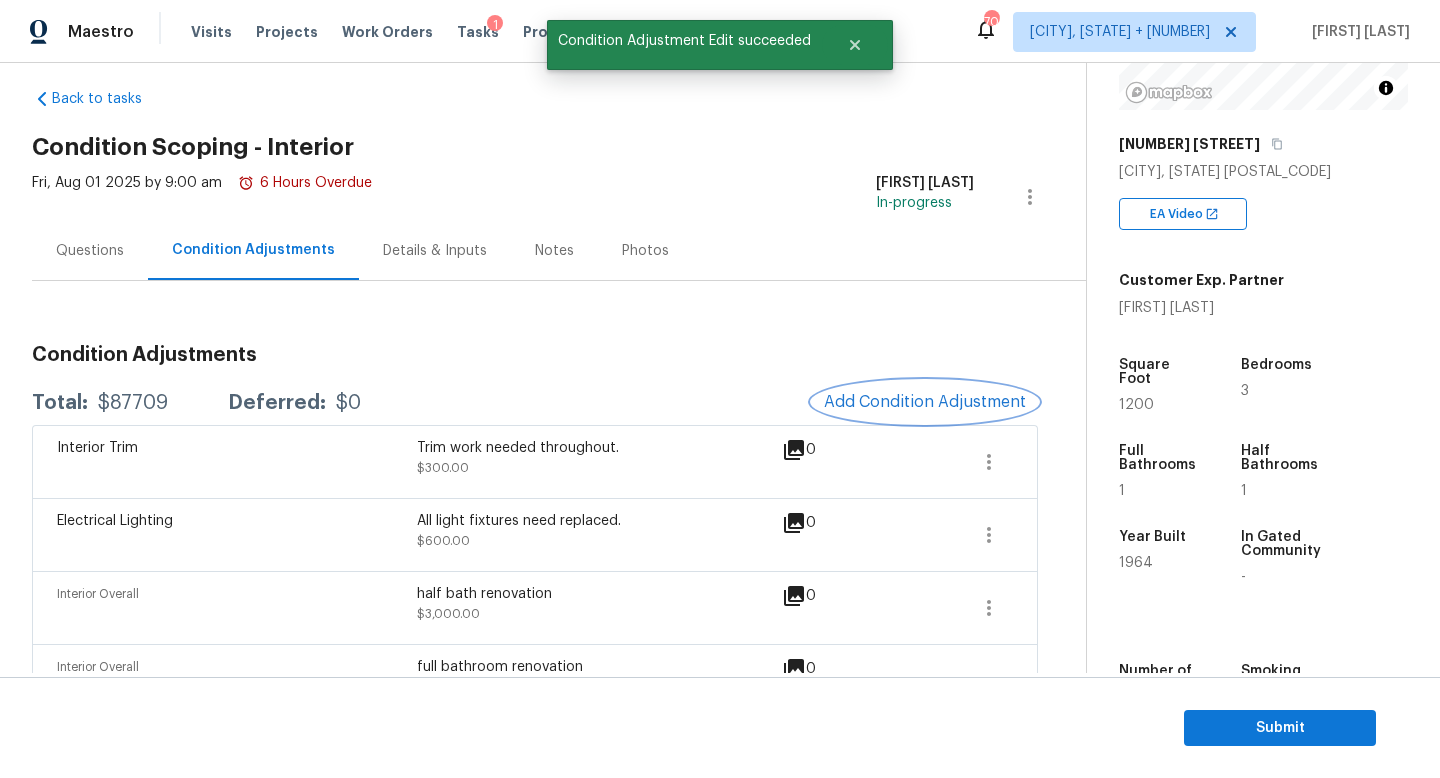 click on "Add Condition Adjustment" at bounding box center [925, 402] 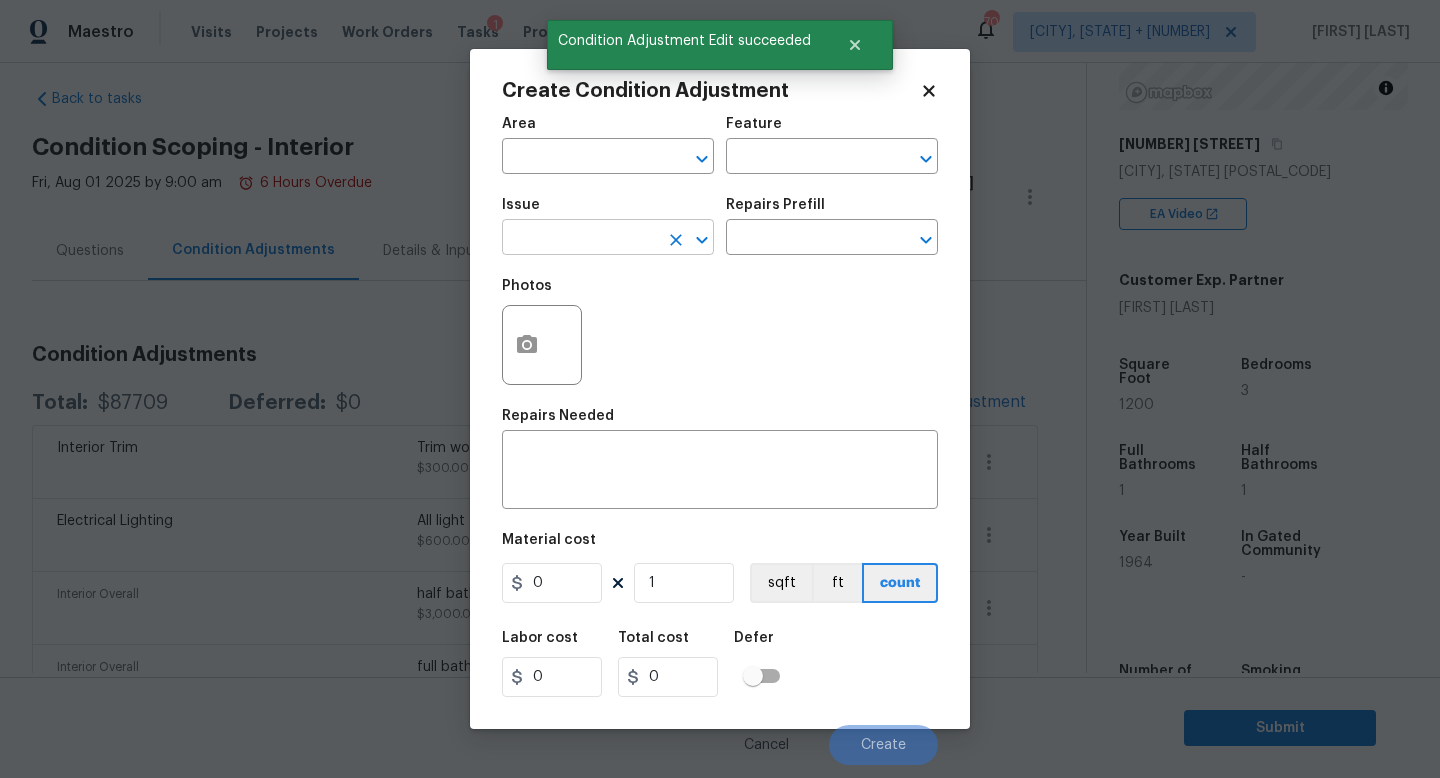 click at bounding box center [580, 239] 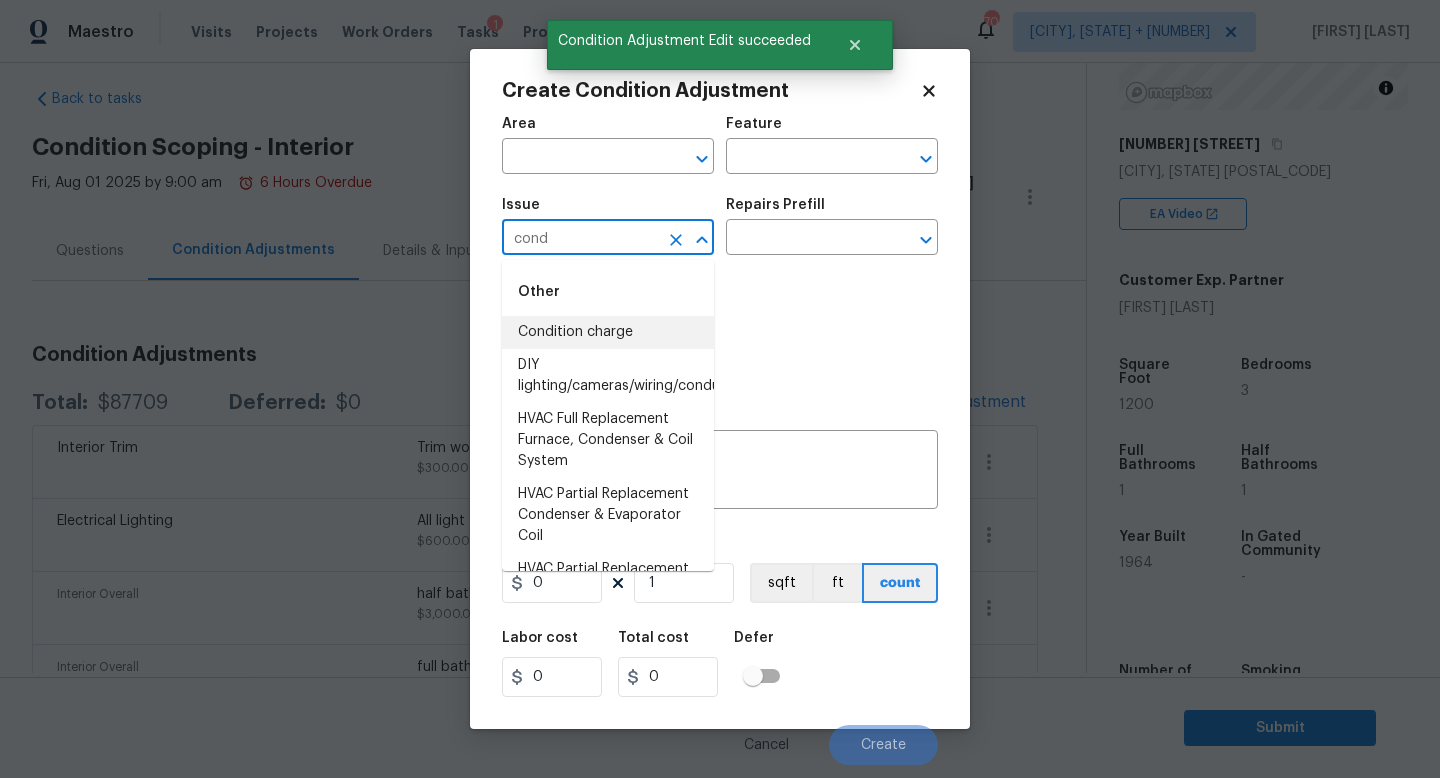 click on "Condition charge" at bounding box center [608, 332] 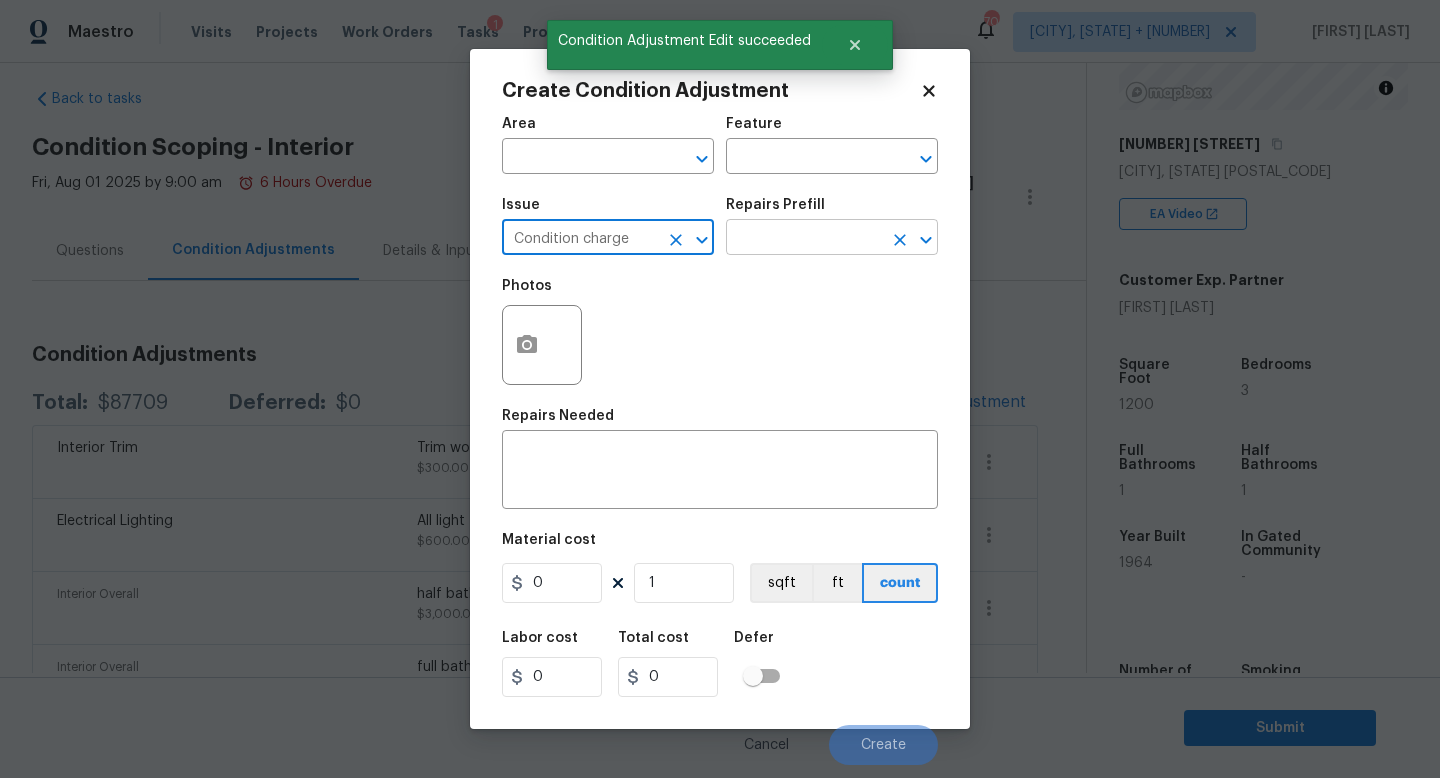 type on "Condition charge" 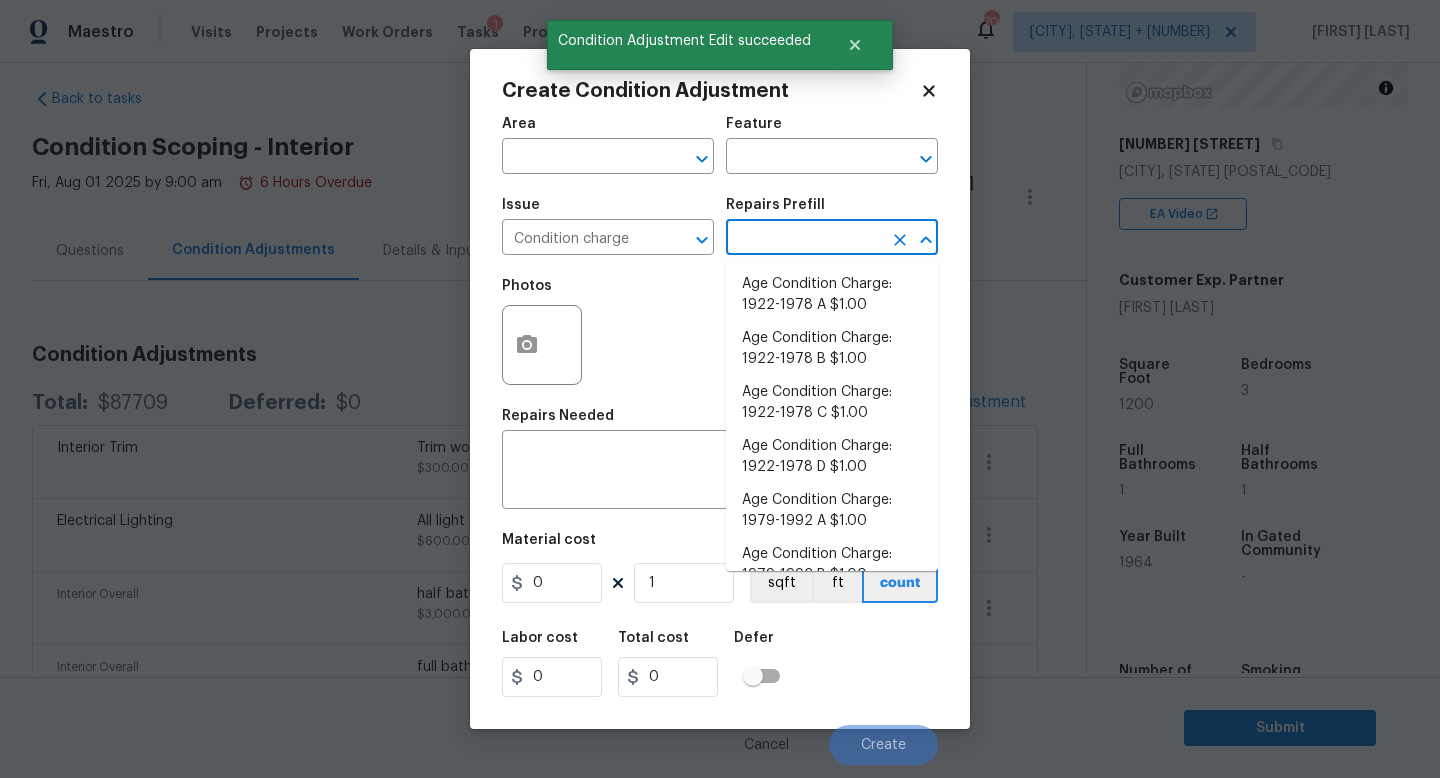 click at bounding box center (804, 239) 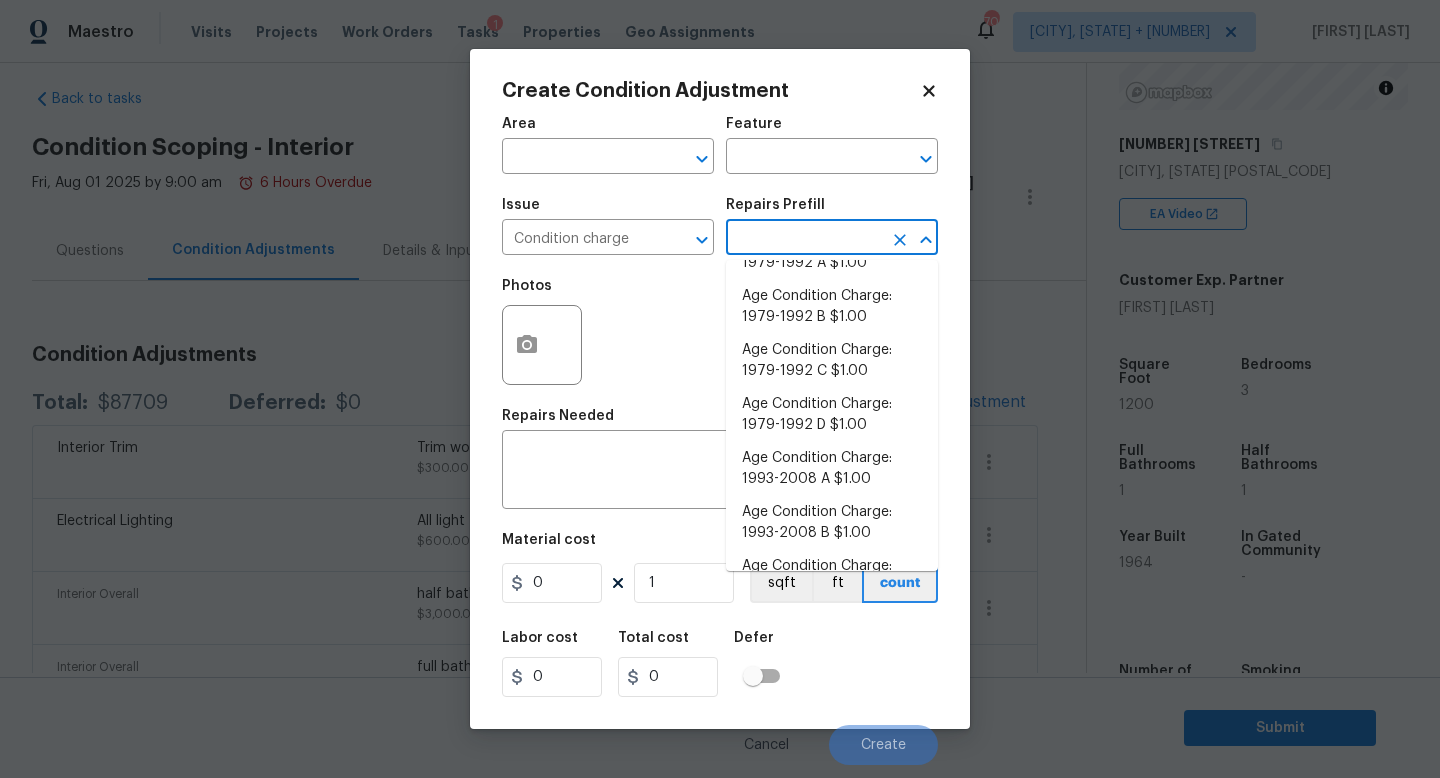 scroll, scrollTop: 0, scrollLeft: 0, axis: both 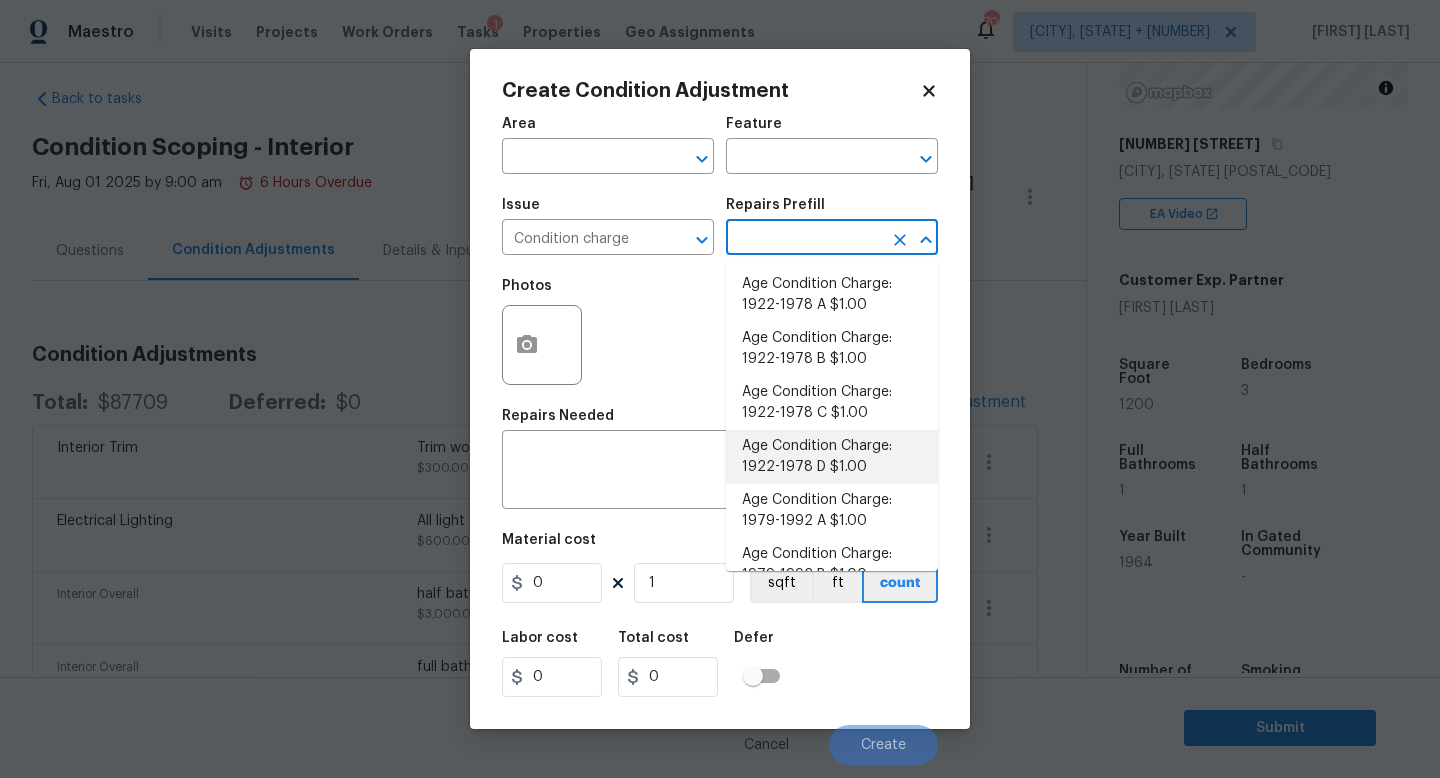 click on "Age Condition Charge: 1922-1978 D	 $1.00" at bounding box center [832, 457] 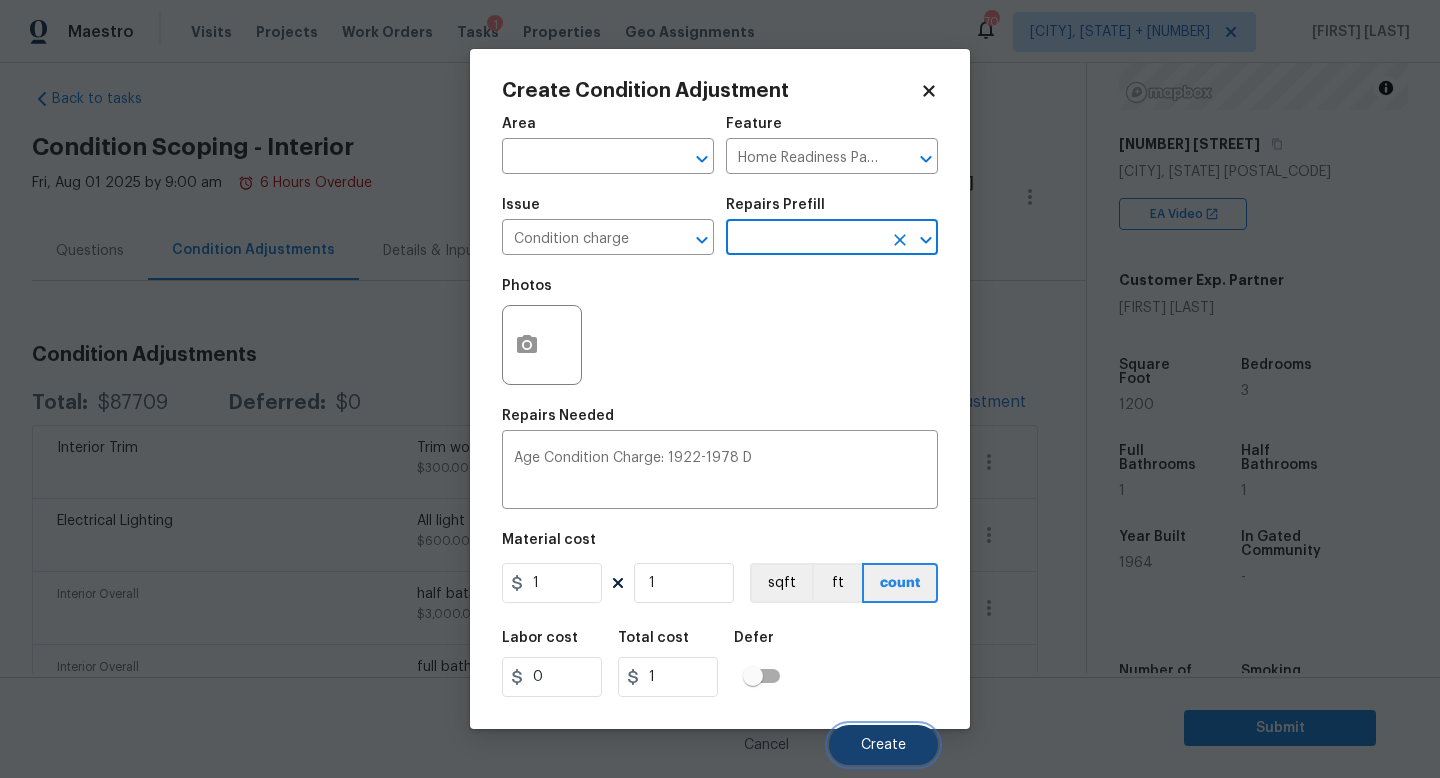 click on "Create" at bounding box center (883, 745) 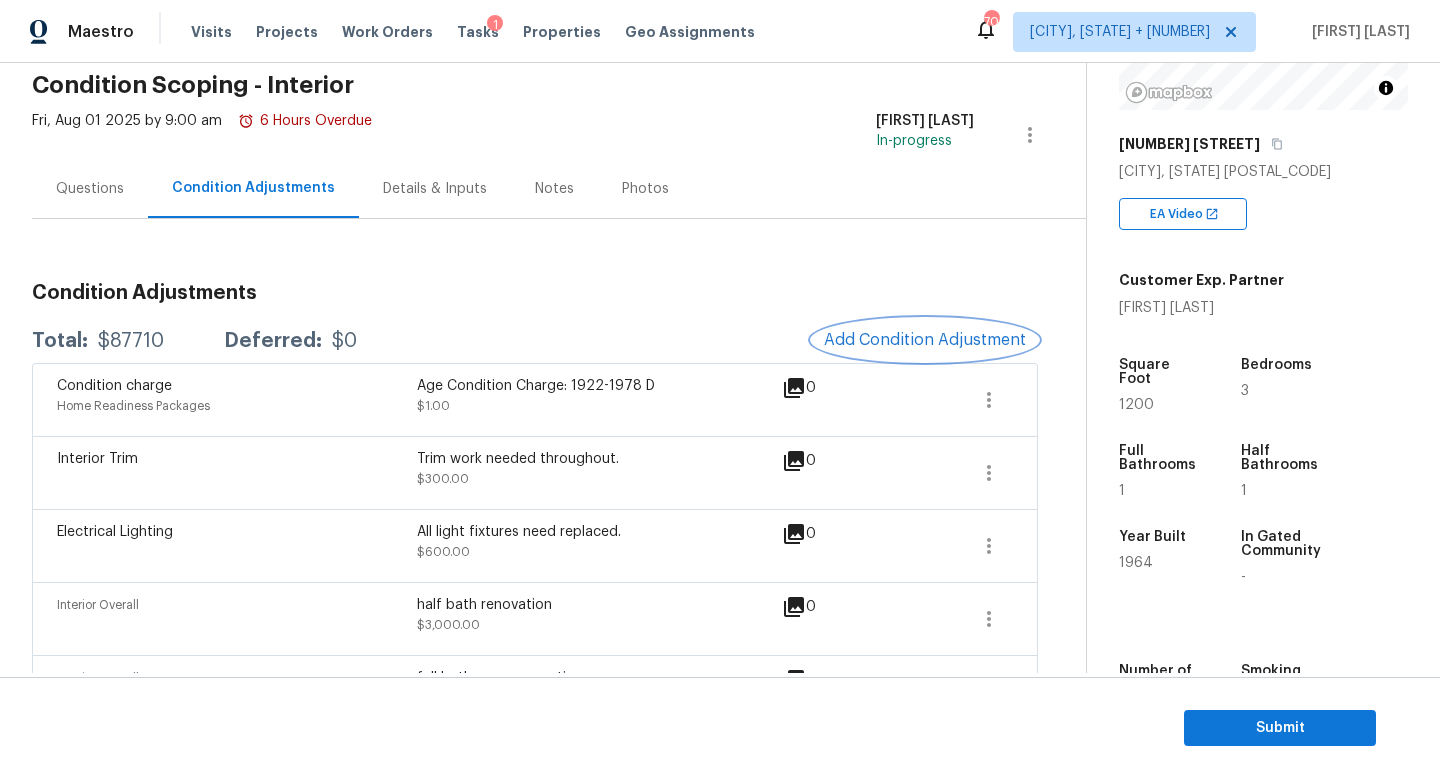 scroll, scrollTop: 95, scrollLeft: 0, axis: vertical 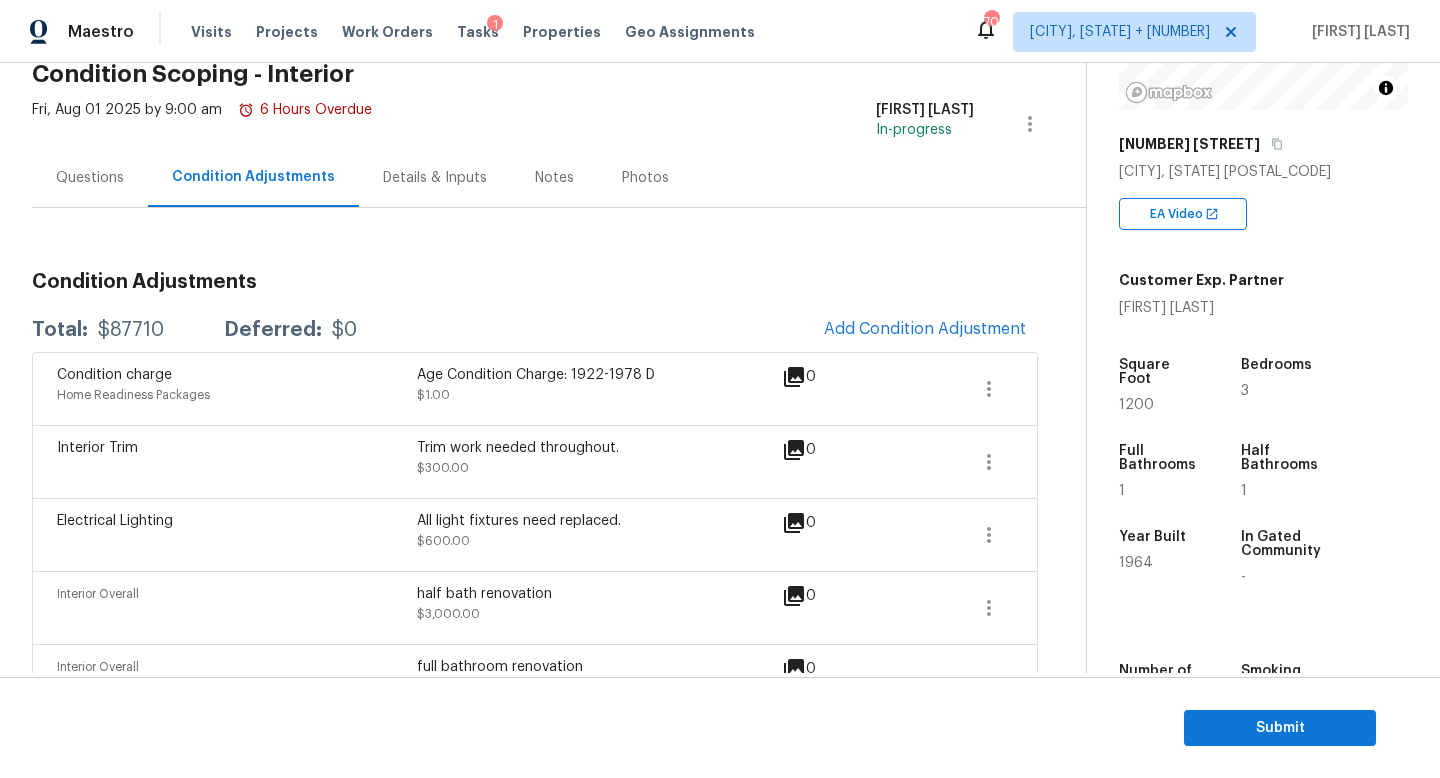 click on "Questions" at bounding box center (90, 177) 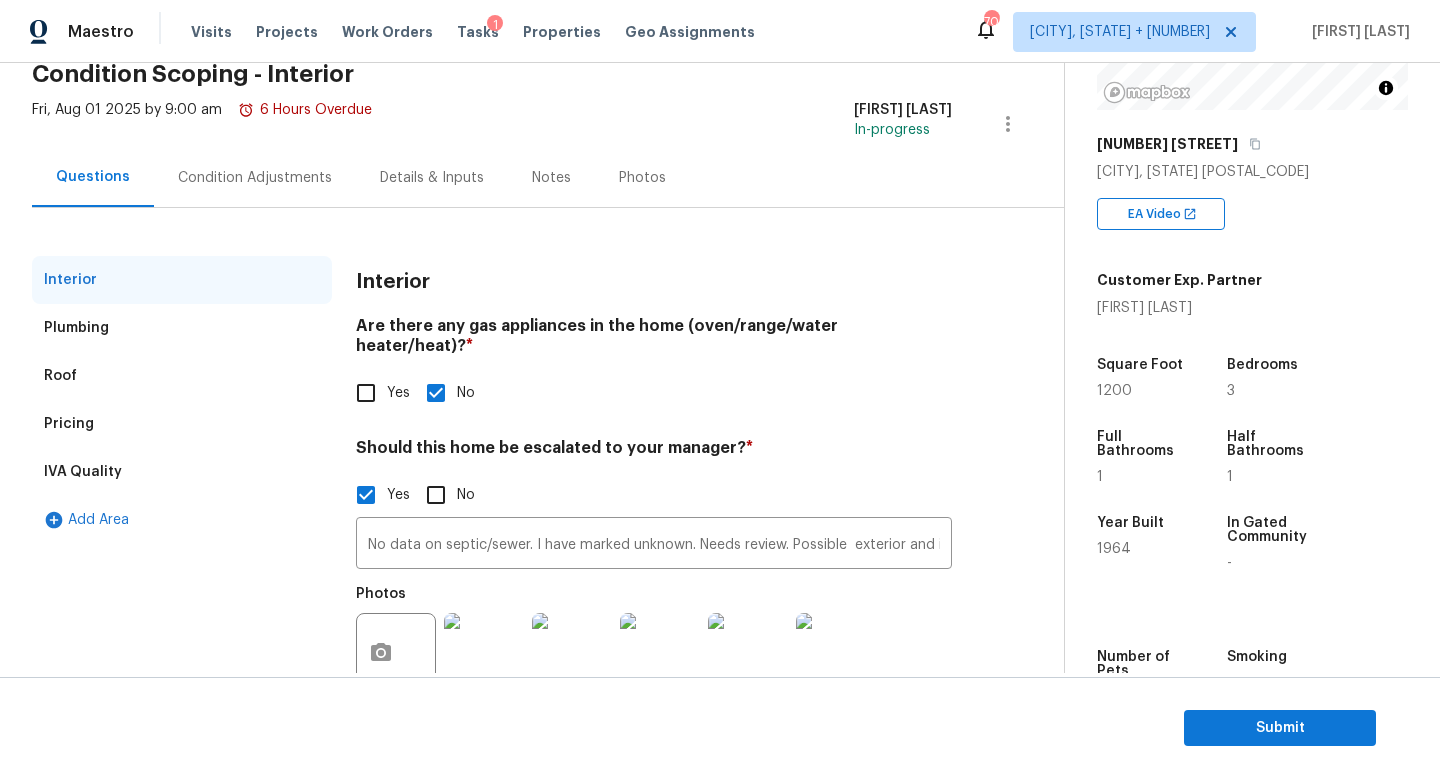 scroll, scrollTop: 0, scrollLeft: 0, axis: both 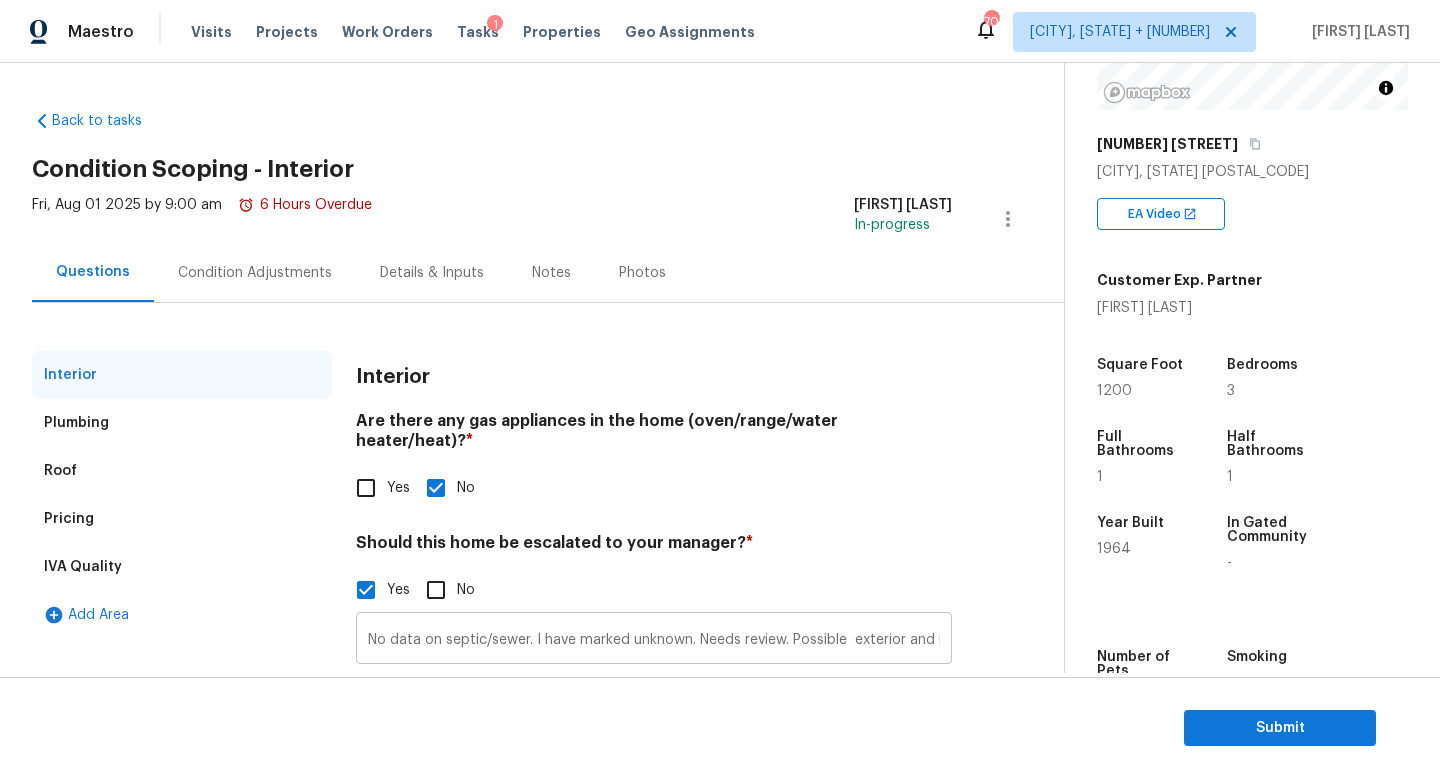 click on "No data on septic/sewer. I have marked unknown. Needs review. Possible  exterior and interior foundation crack @ 0.35, 1.59, Water leak @ 0.40. Full bath and half bath complete reno." at bounding box center (654, 640) 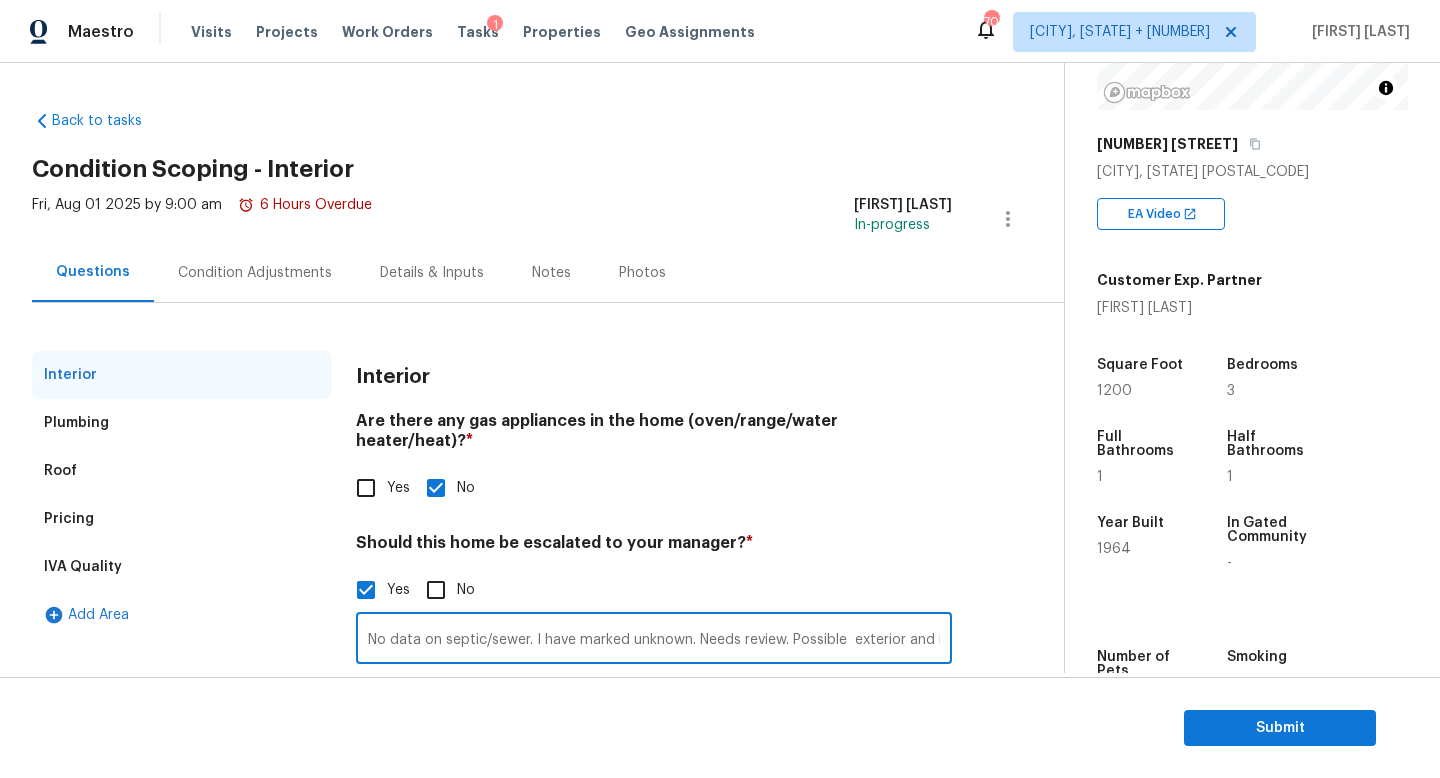click on "Pricing" at bounding box center (182, 519) 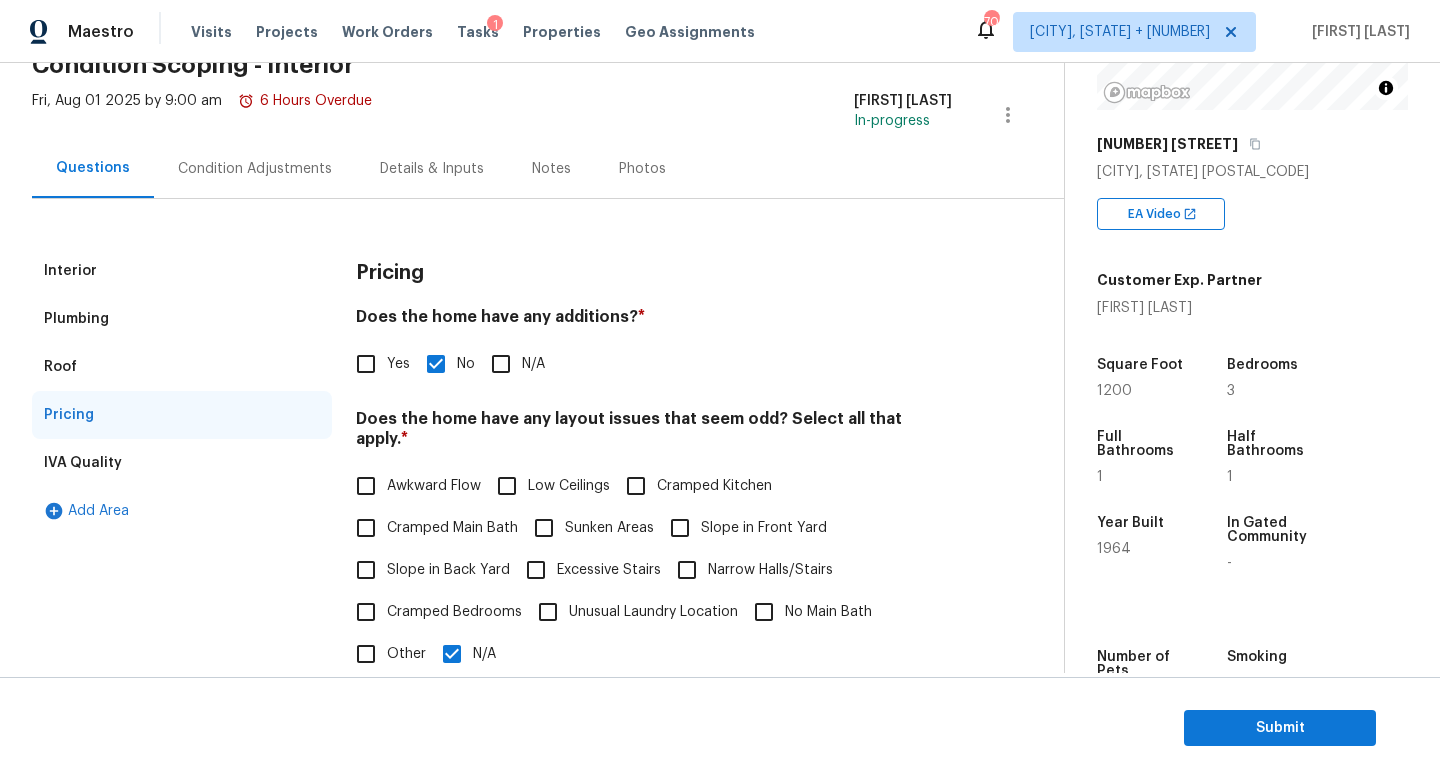 scroll, scrollTop: 0, scrollLeft: 0, axis: both 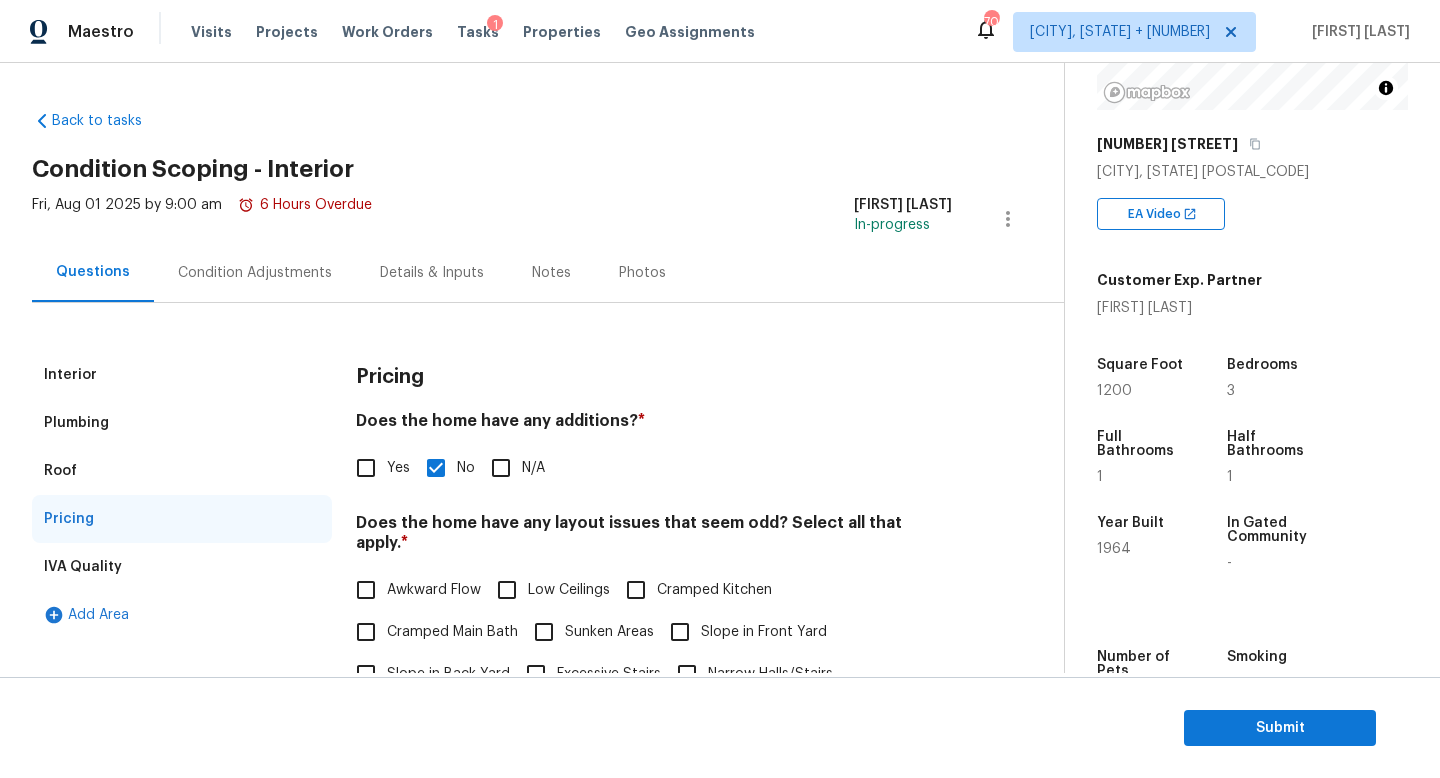 click on "Condition Adjustments" at bounding box center (255, 273) 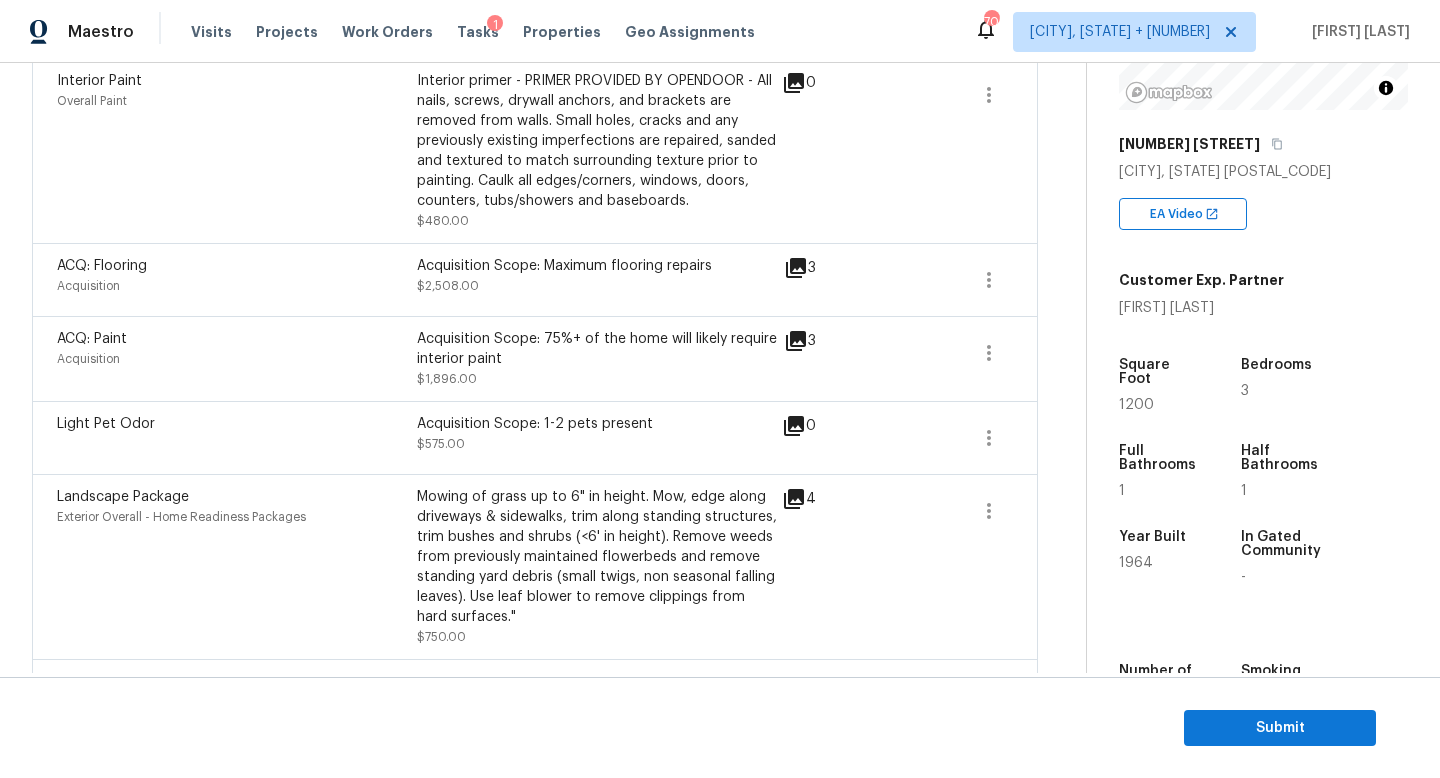 scroll, scrollTop: 0, scrollLeft: 0, axis: both 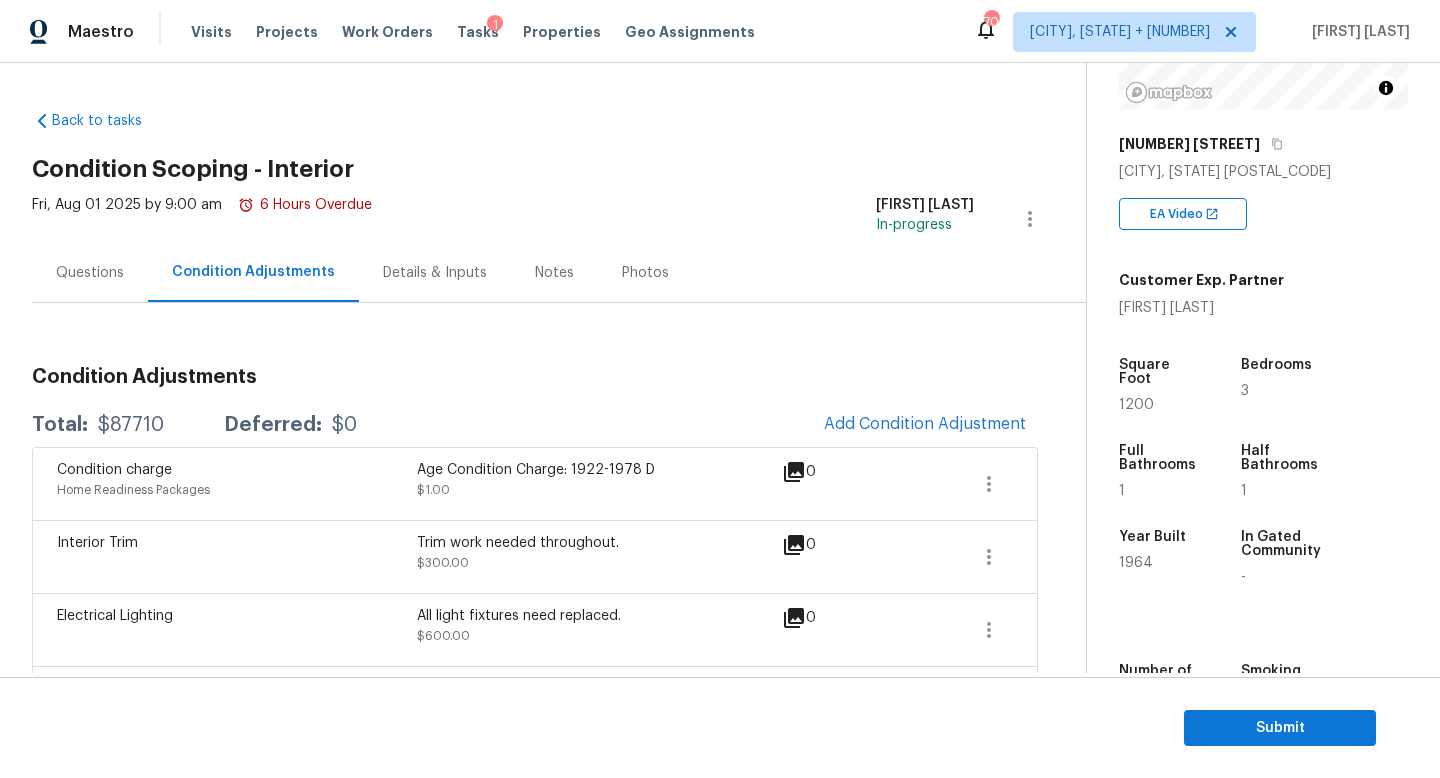 click on "Questions" at bounding box center (90, 273) 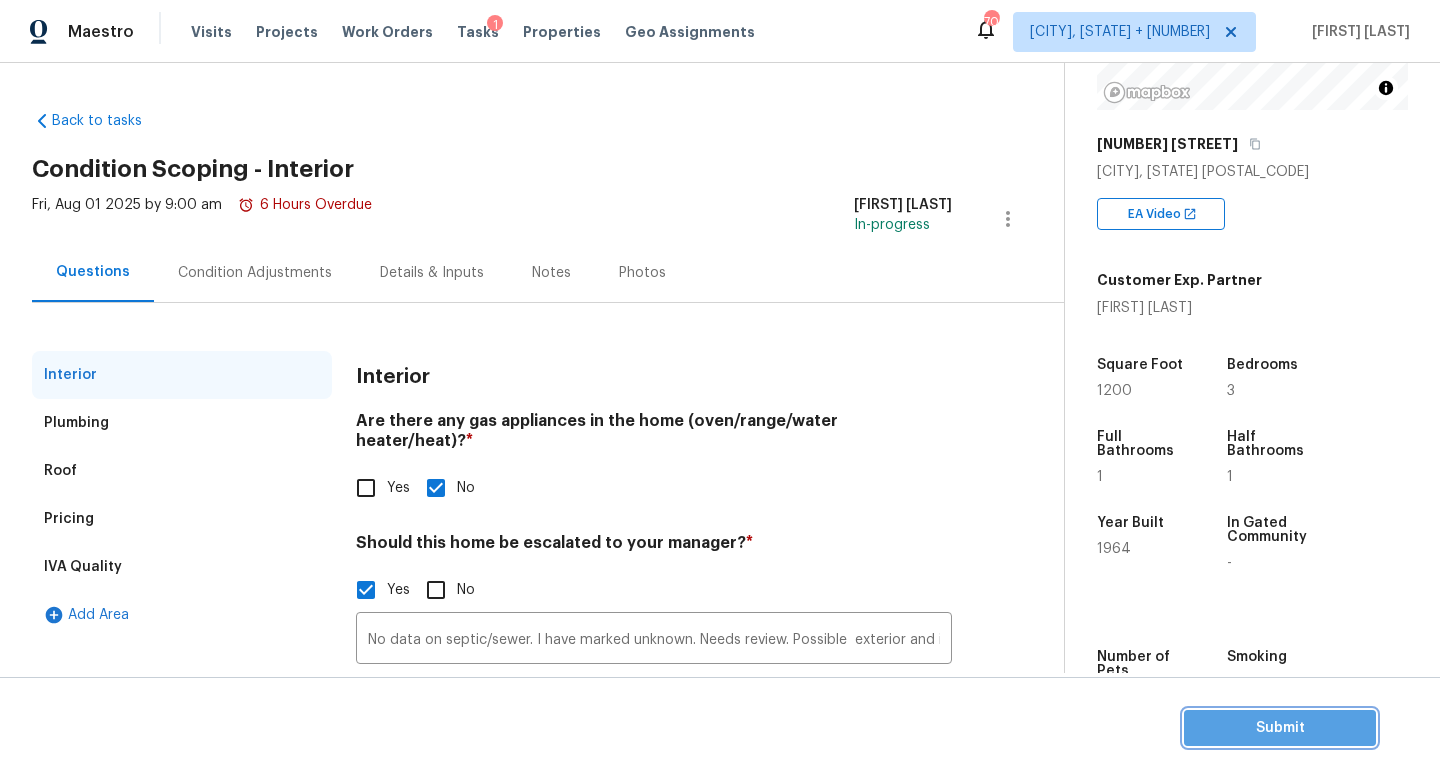 click on "Submit" at bounding box center [1280, 728] 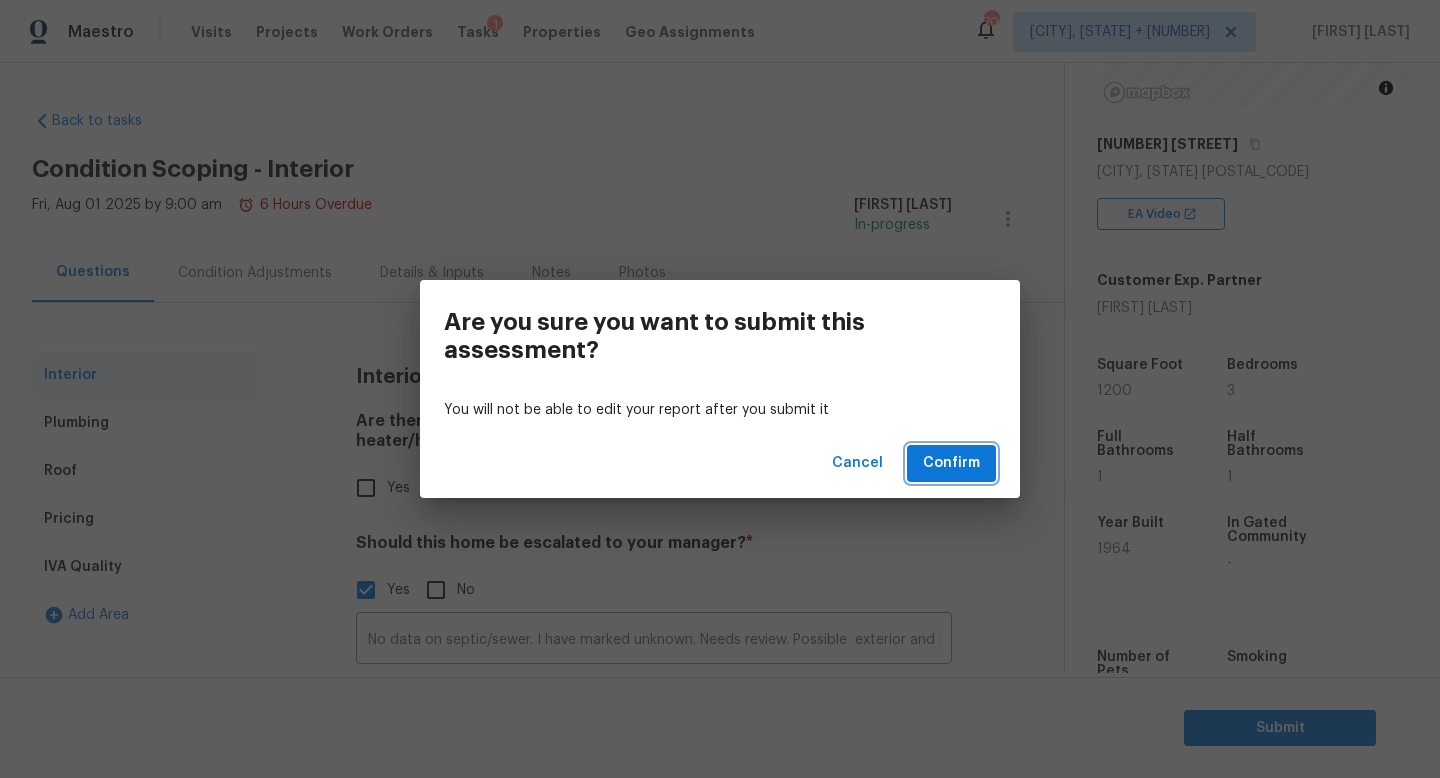 click on "Confirm" at bounding box center (951, 463) 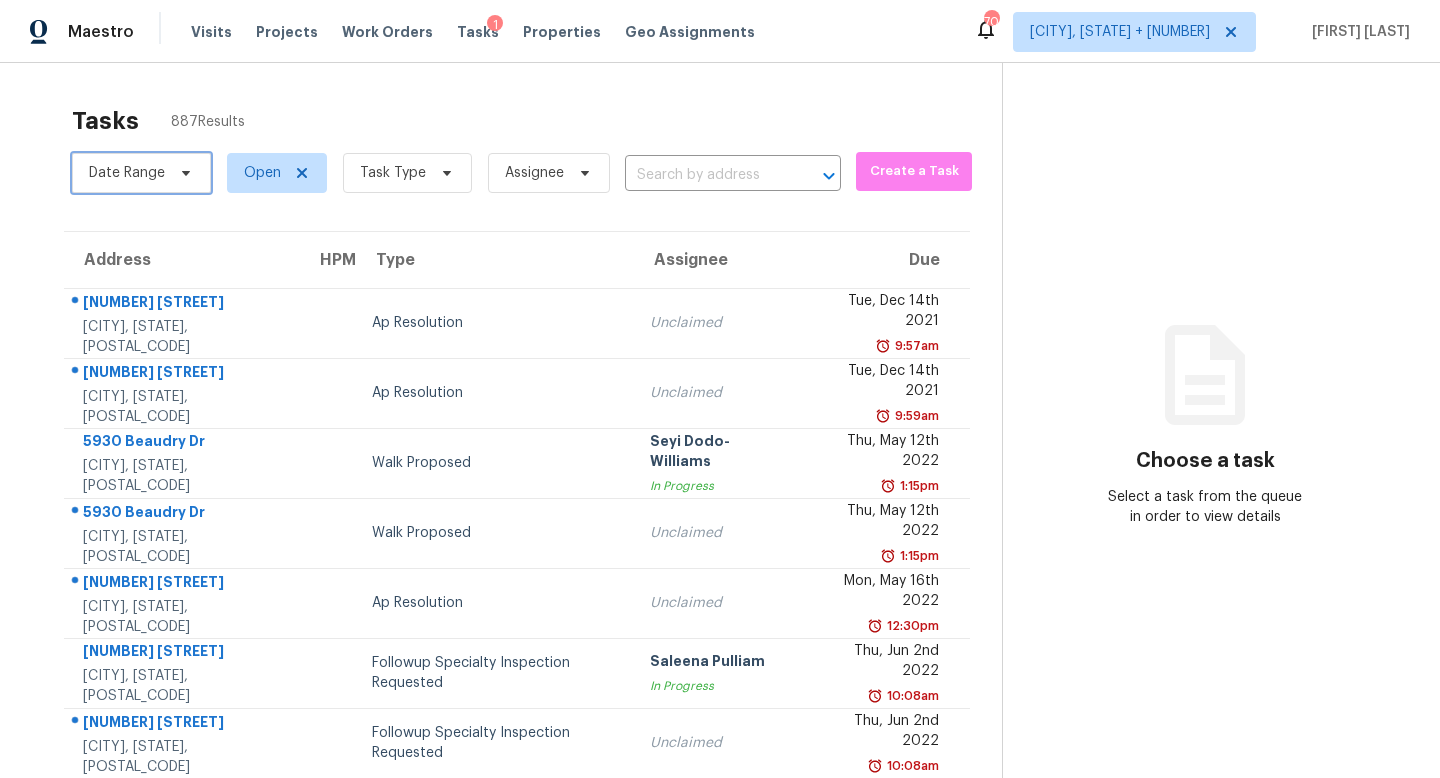 click on "Date Range" at bounding box center [141, 173] 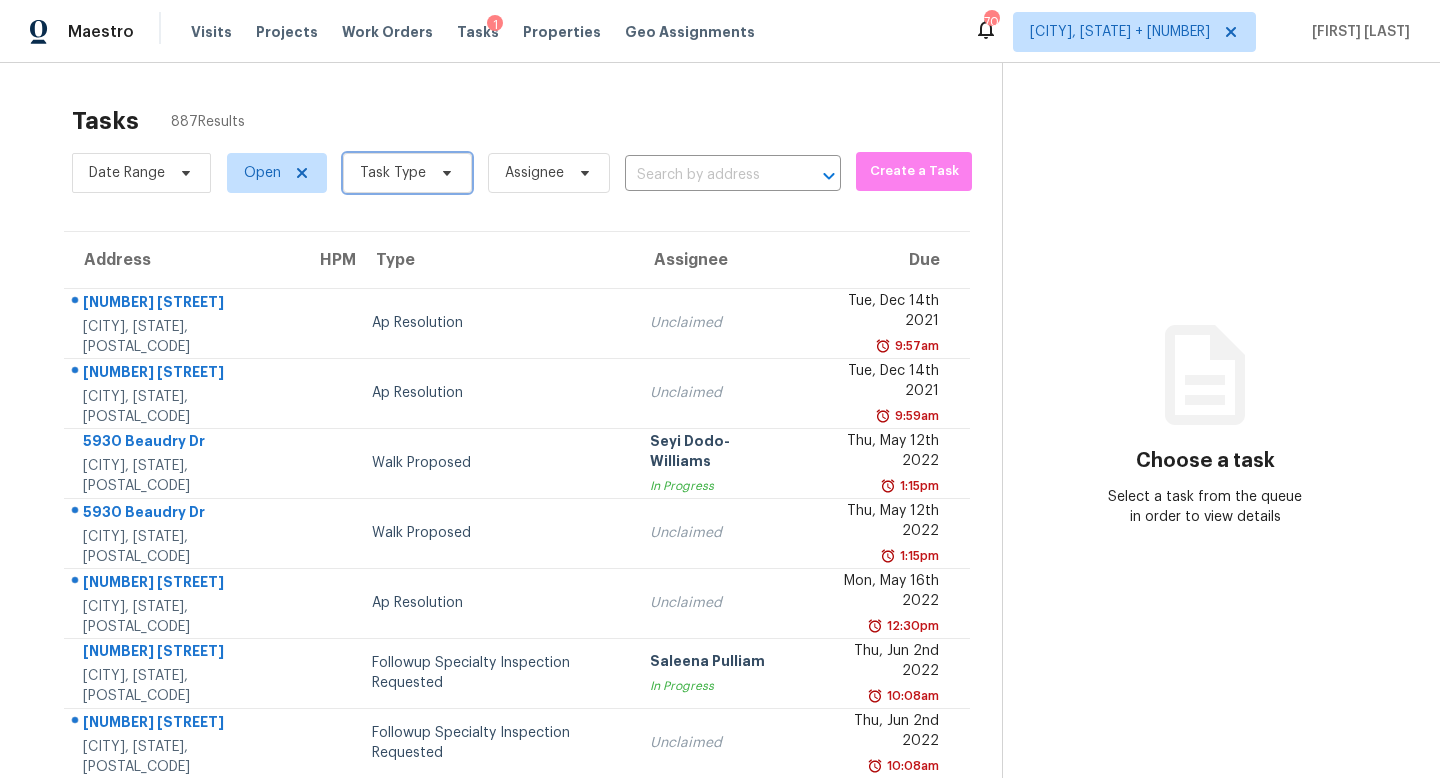 click on "Task Type" at bounding box center (407, 173) 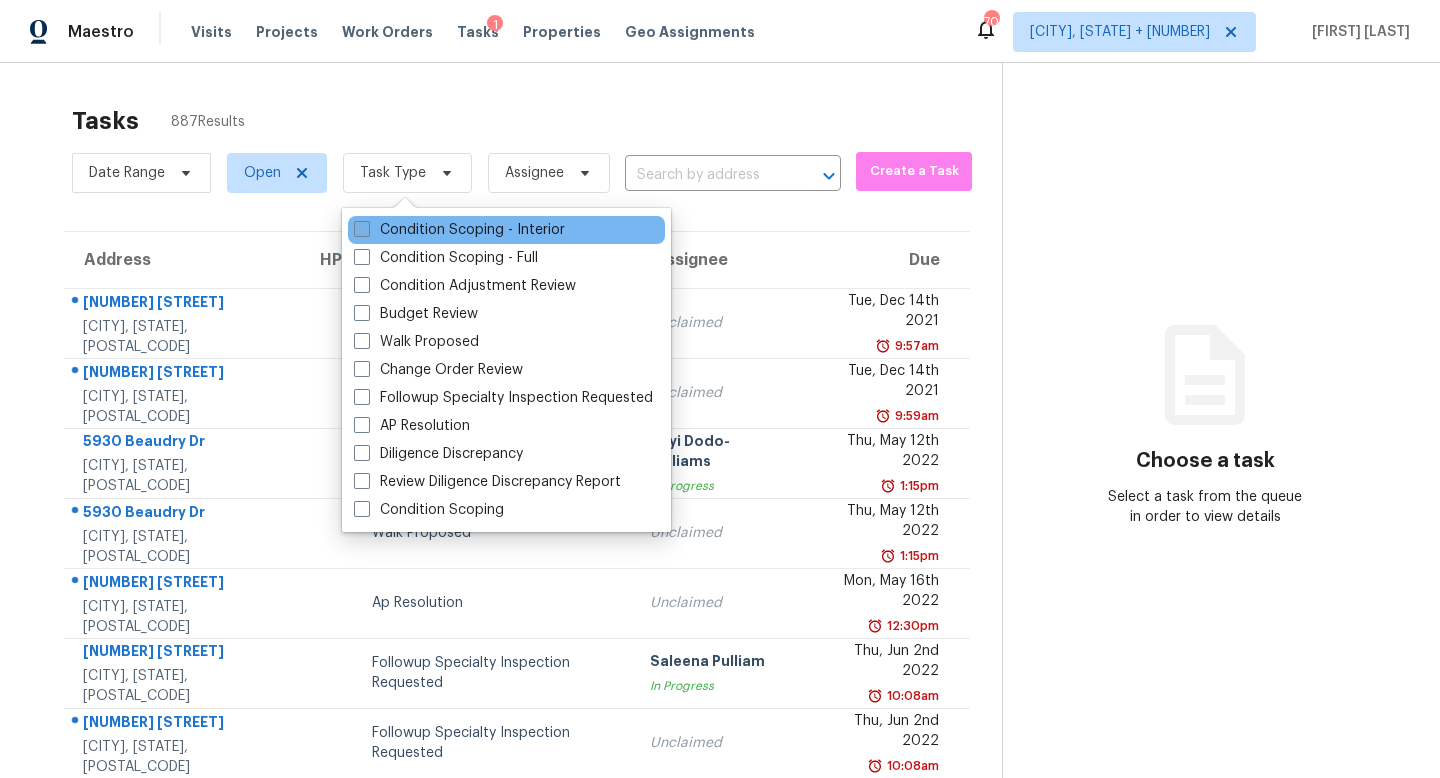 click on "Condition Scoping - Interior" at bounding box center [459, 230] 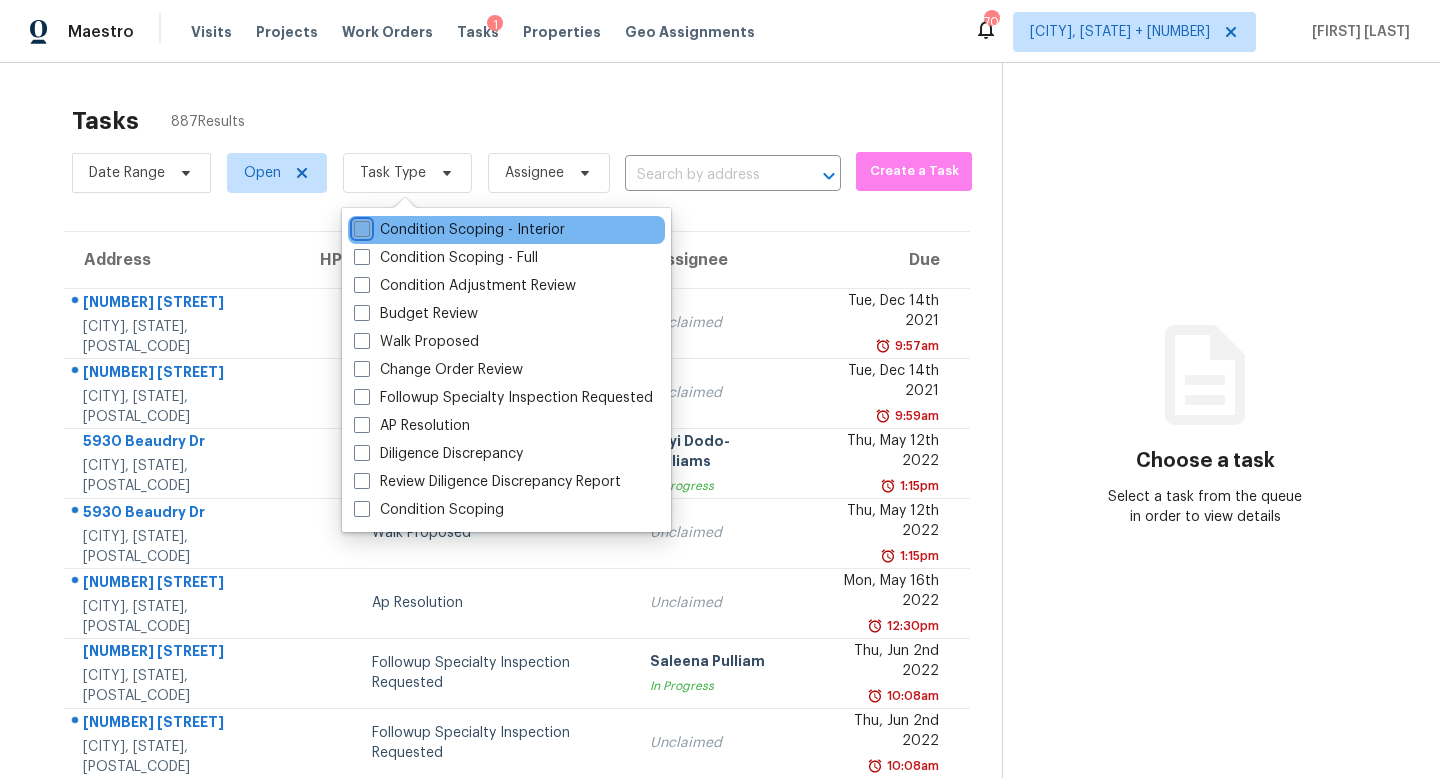 click on "Condition Scoping - Interior" at bounding box center [360, 226] 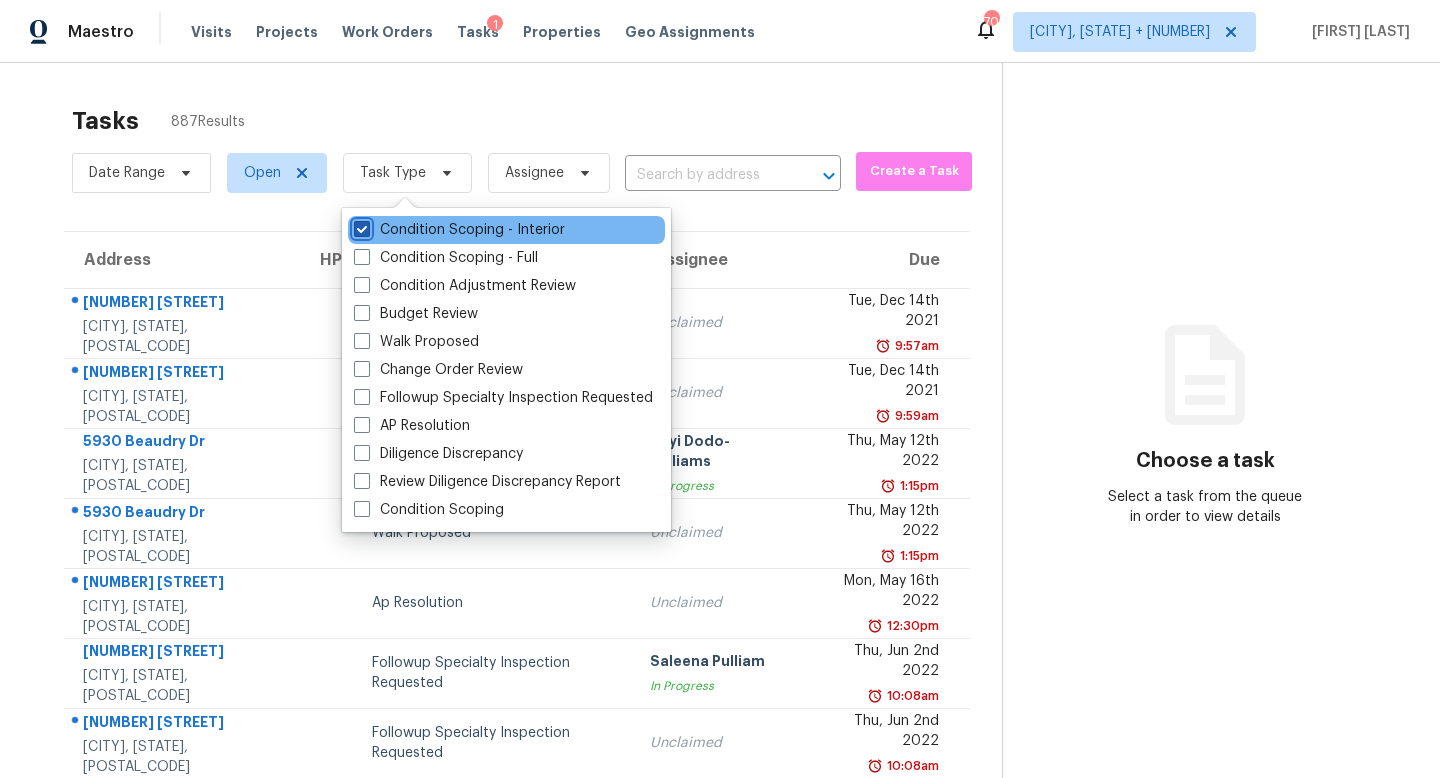 checkbox on "true" 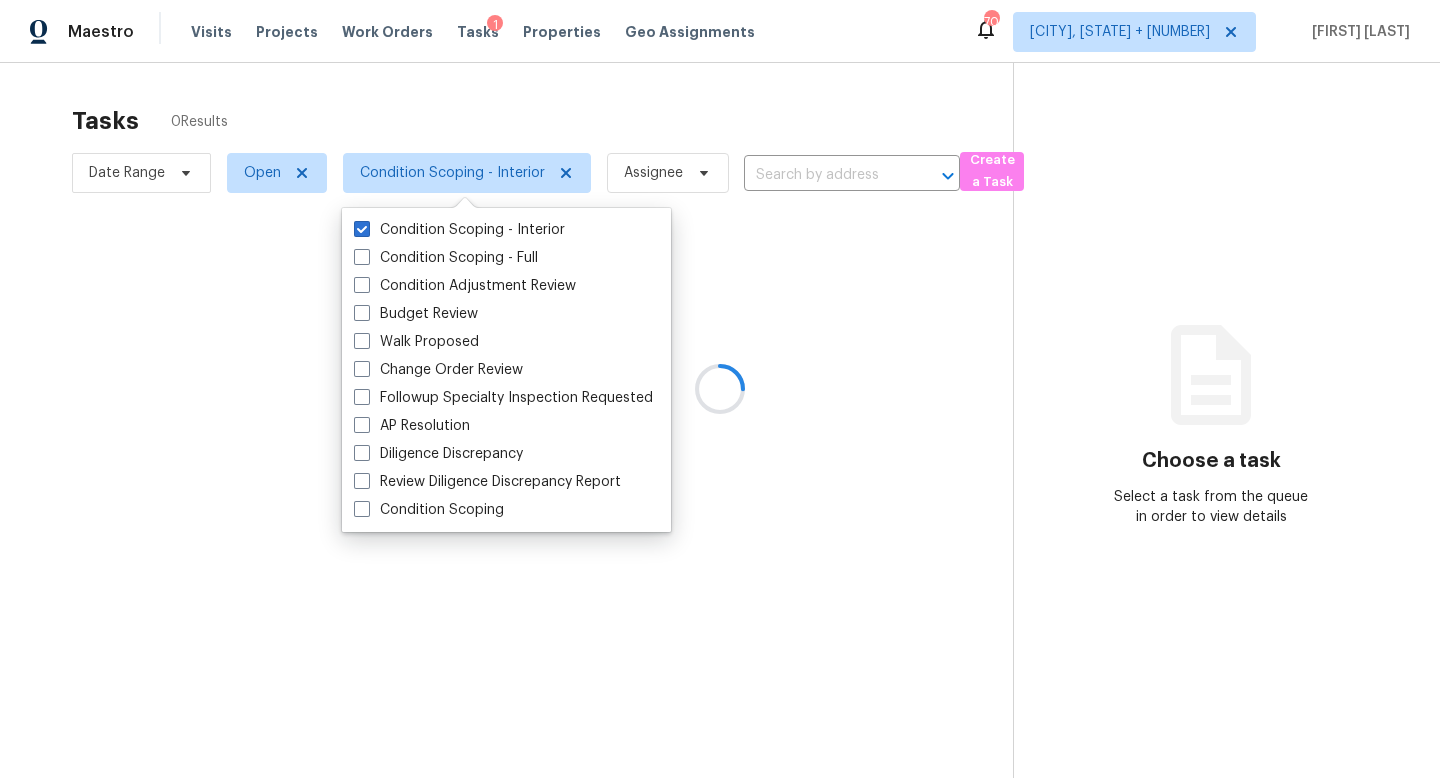 click at bounding box center [720, 389] 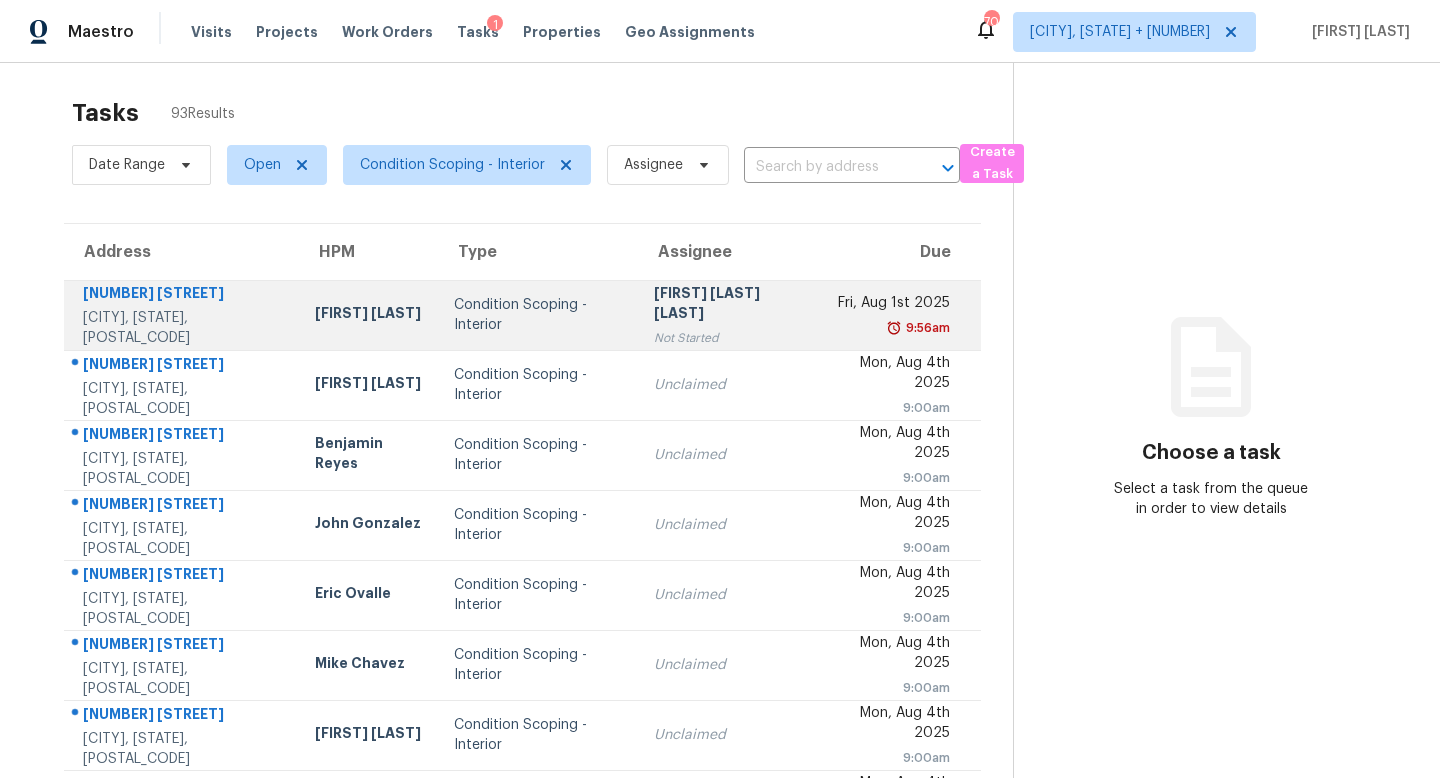 scroll, scrollTop: 263, scrollLeft: 0, axis: vertical 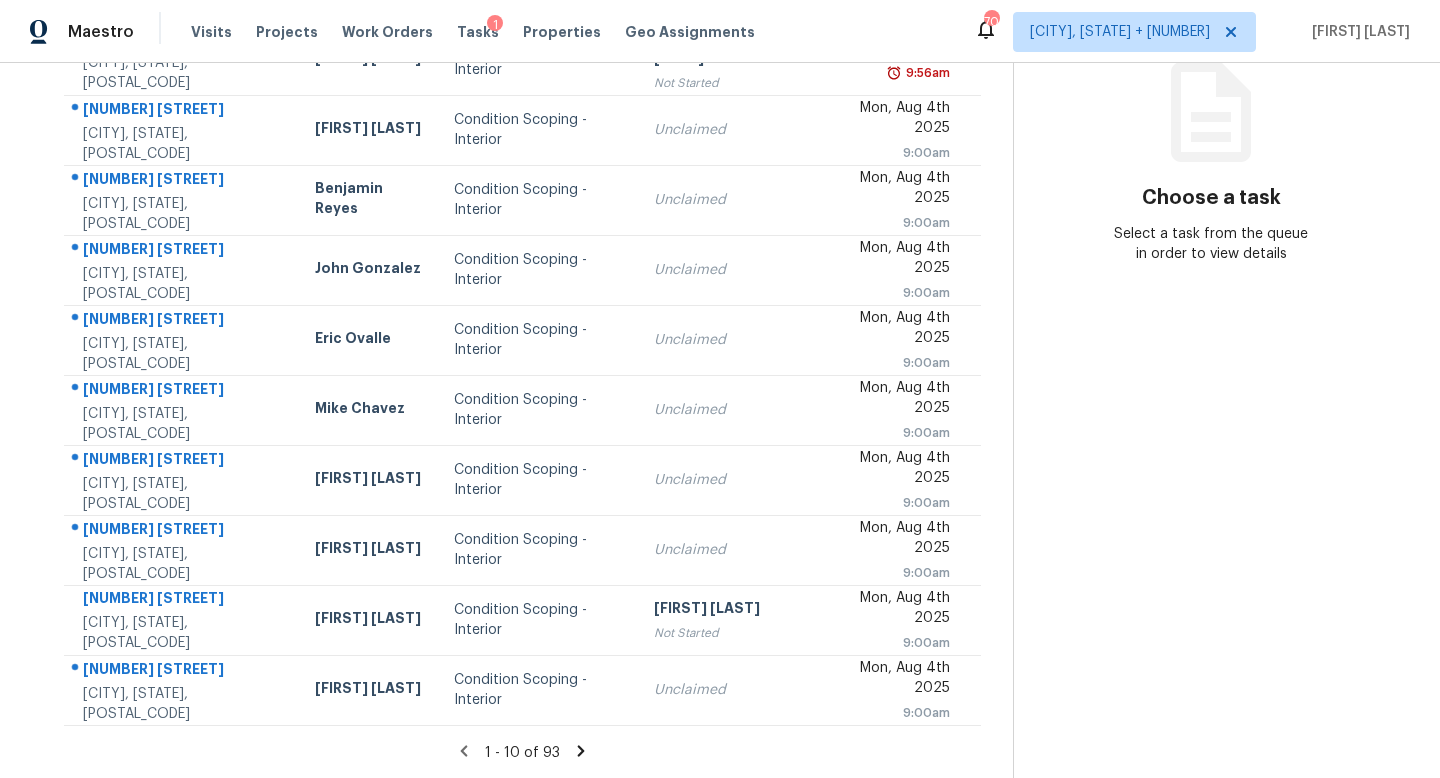 click on "1 - 10 of 93" at bounding box center [522, 752] 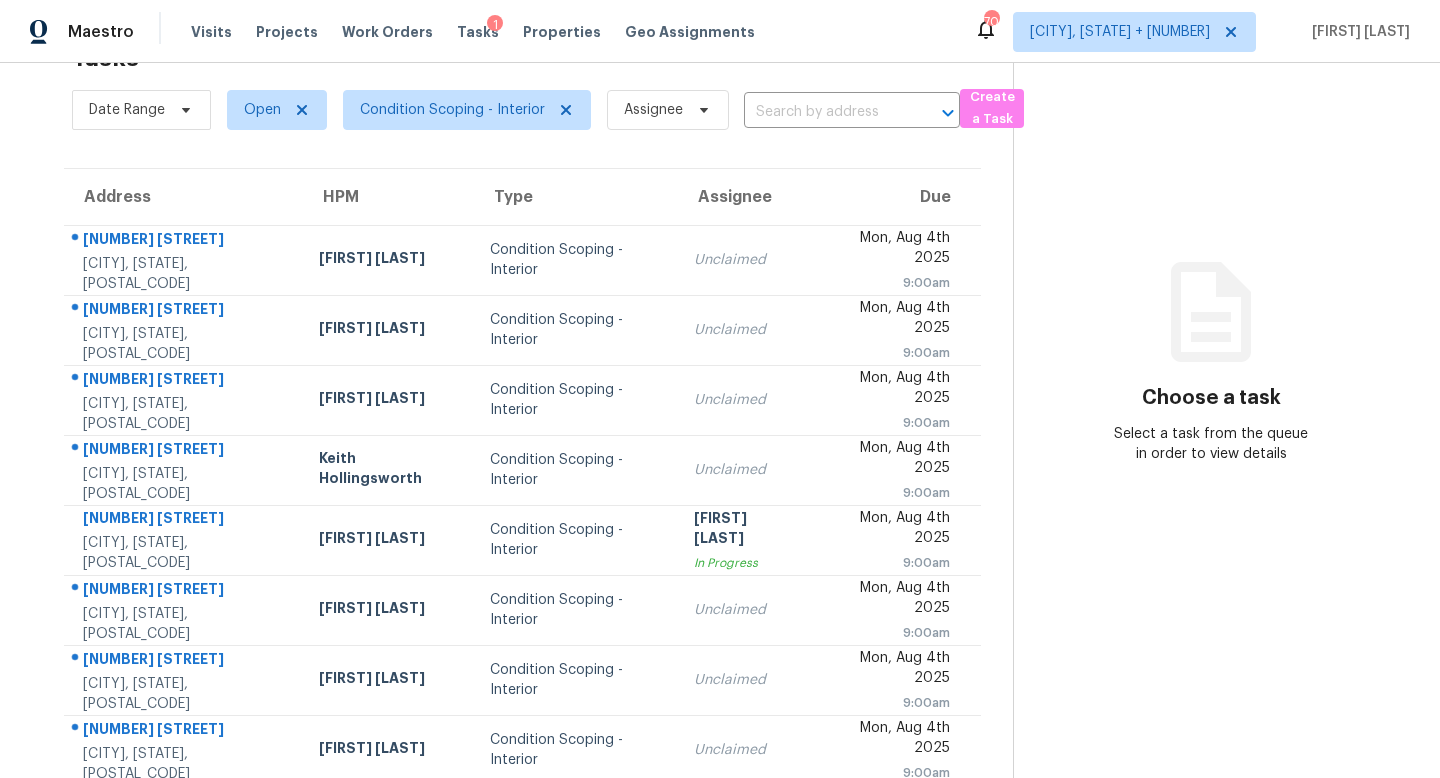 scroll, scrollTop: 263, scrollLeft: 0, axis: vertical 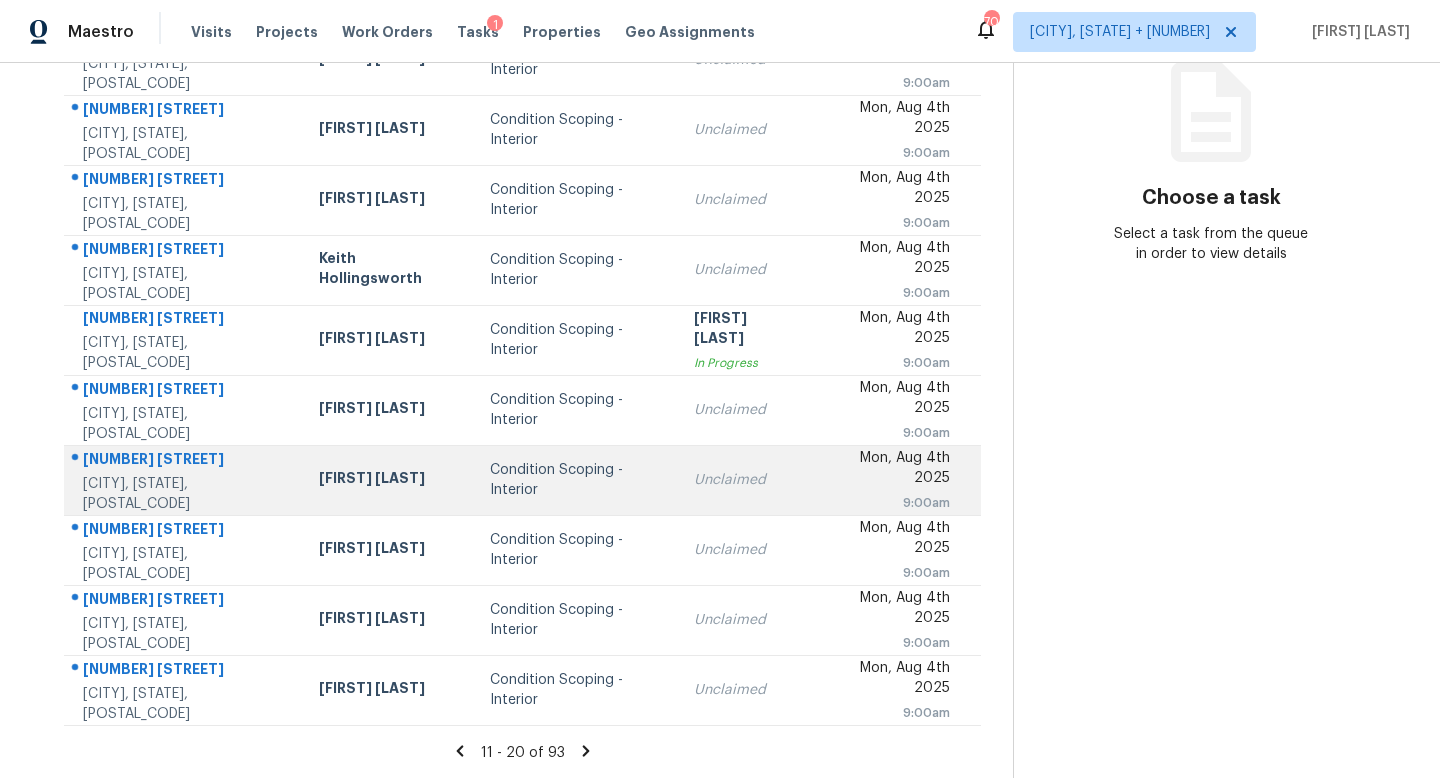 click on "Unclaimed" at bounding box center (745, 480) 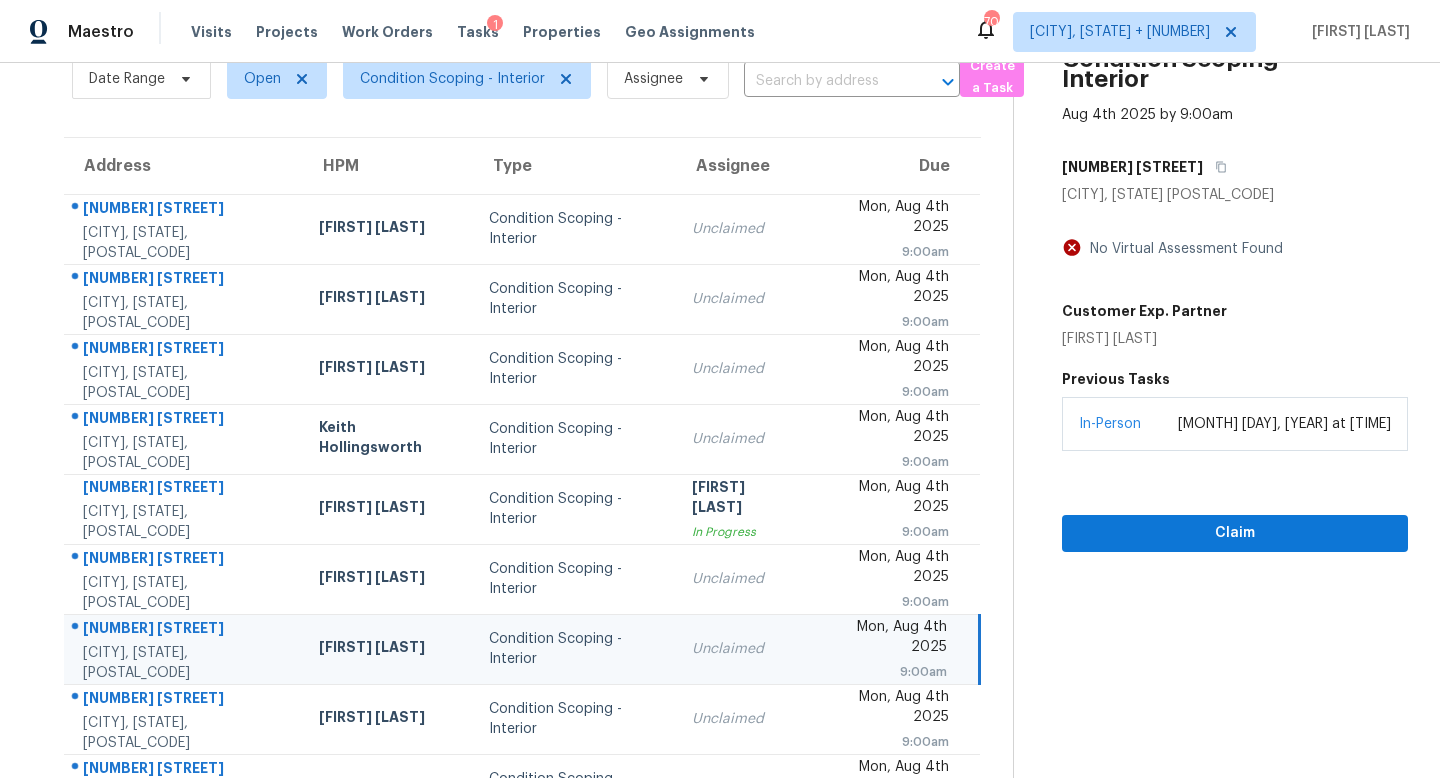scroll, scrollTop: 19, scrollLeft: 0, axis: vertical 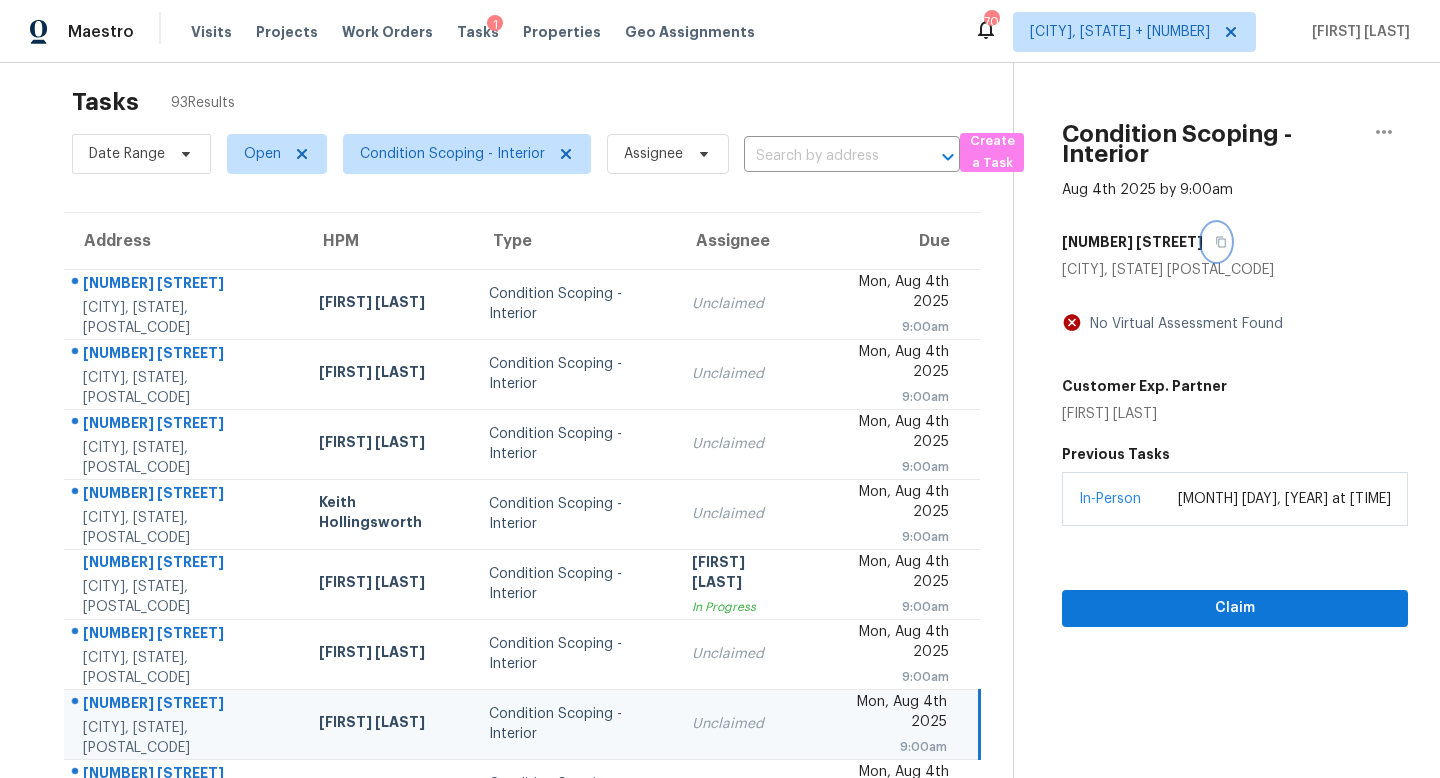 click 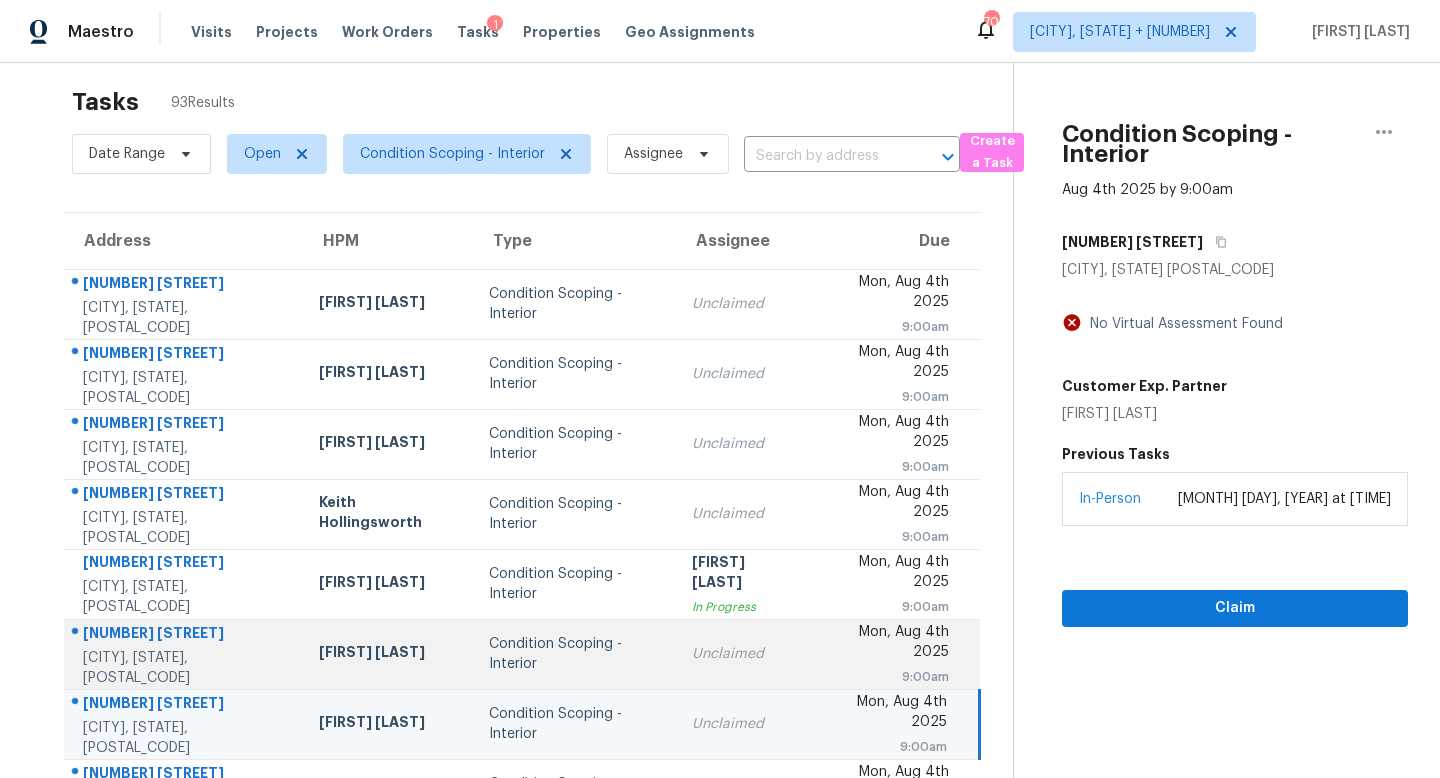 scroll, scrollTop: 263, scrollLeft: 0, axis: vertical 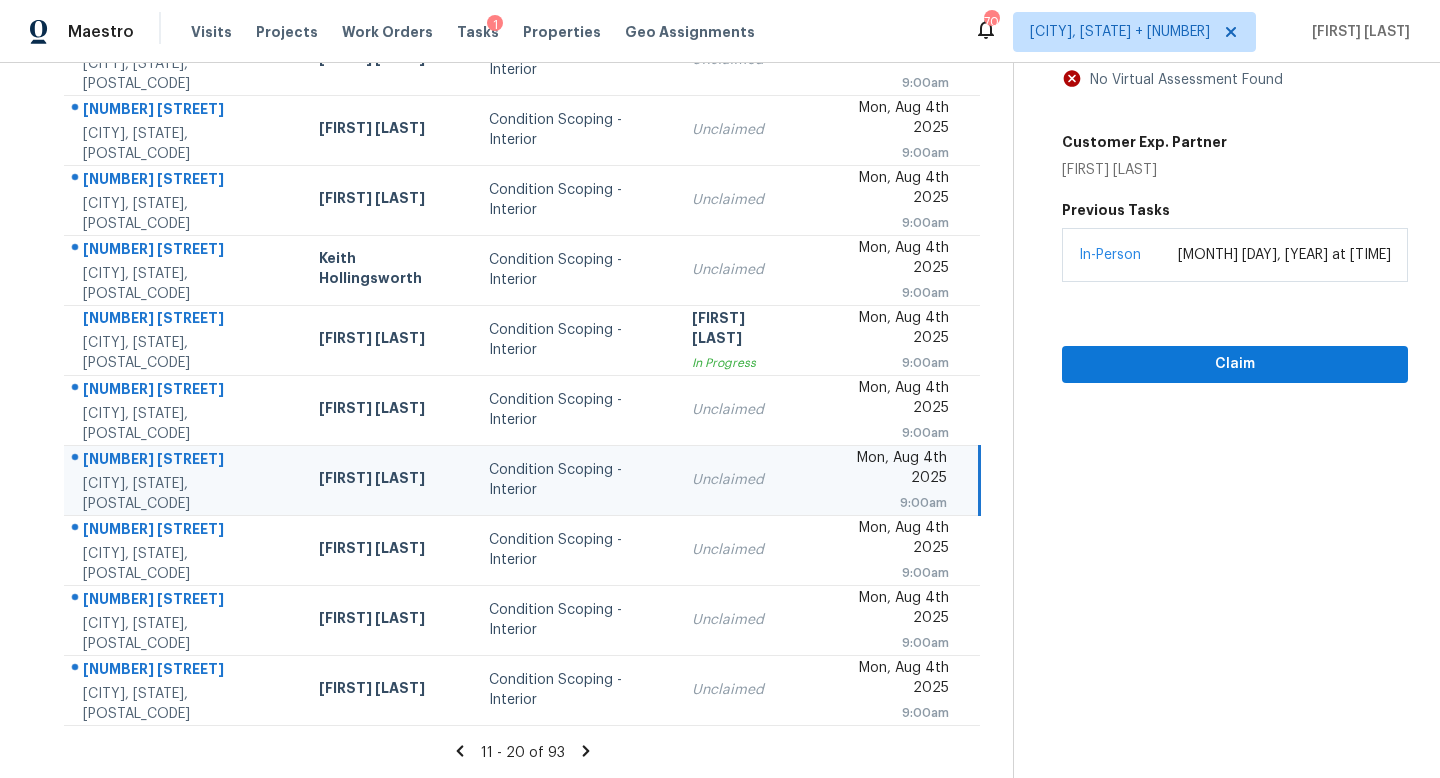 click 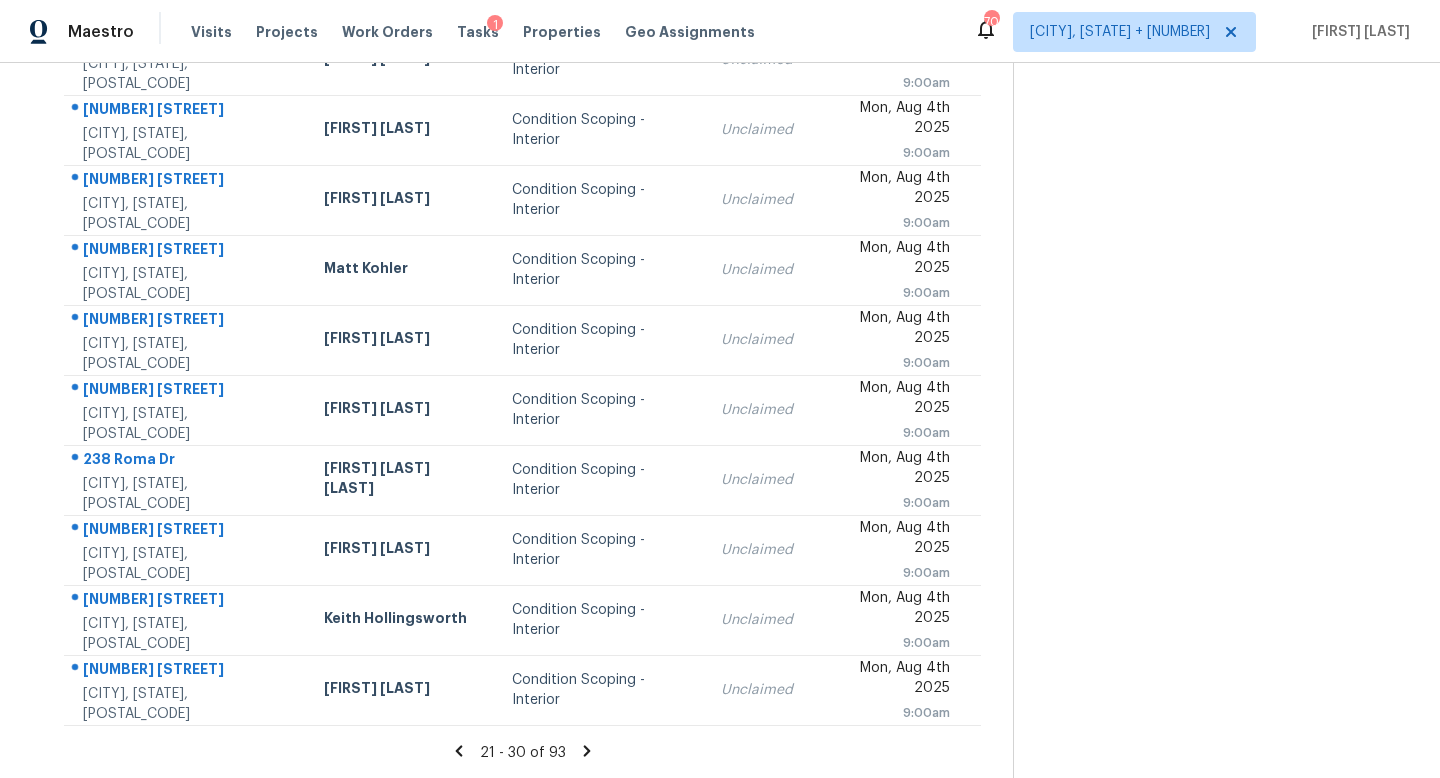 scroll, scrollTop: 0, scrollLeft: 0, axis: both 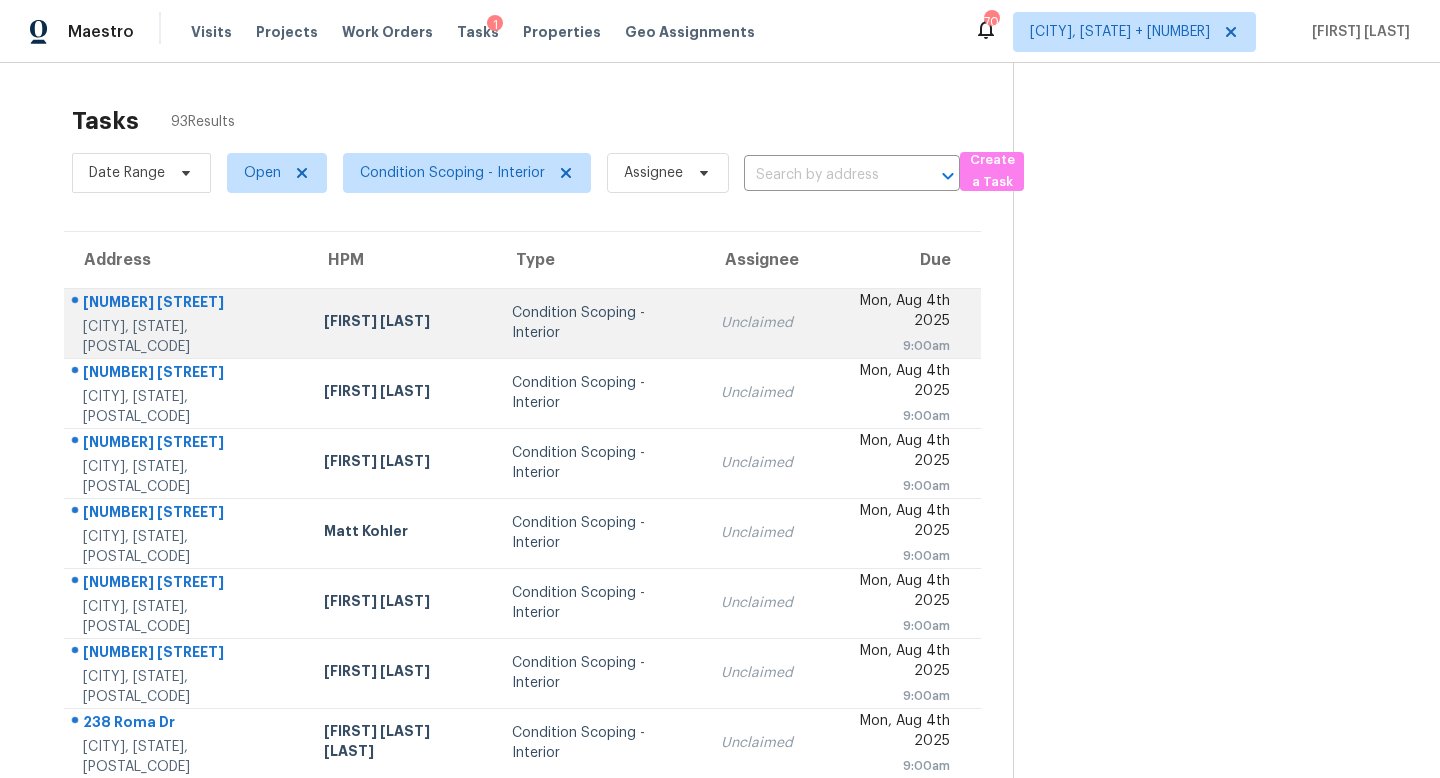 click on "Condition Scoping - Interior" at bounding box center [601, 323] 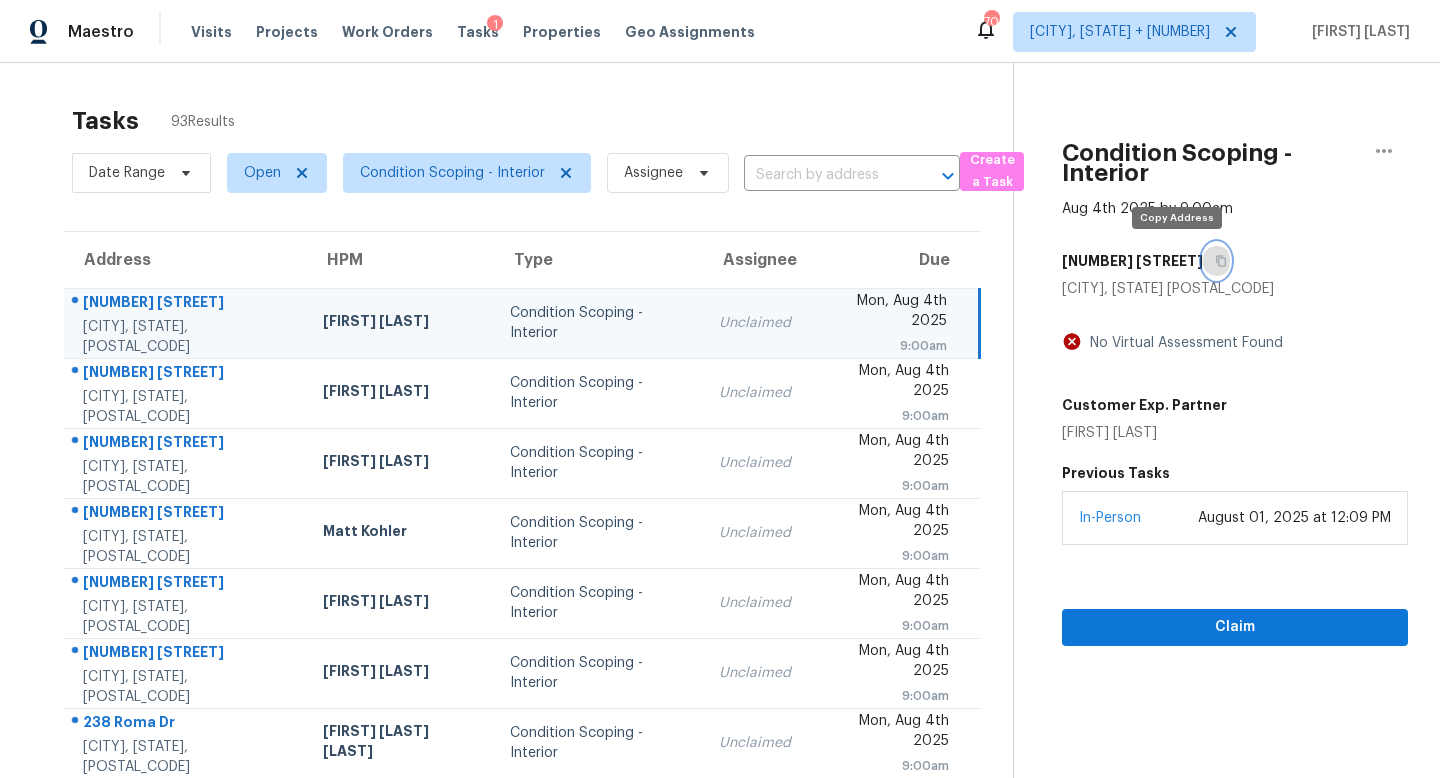 click at bounding box center [1216, 261] 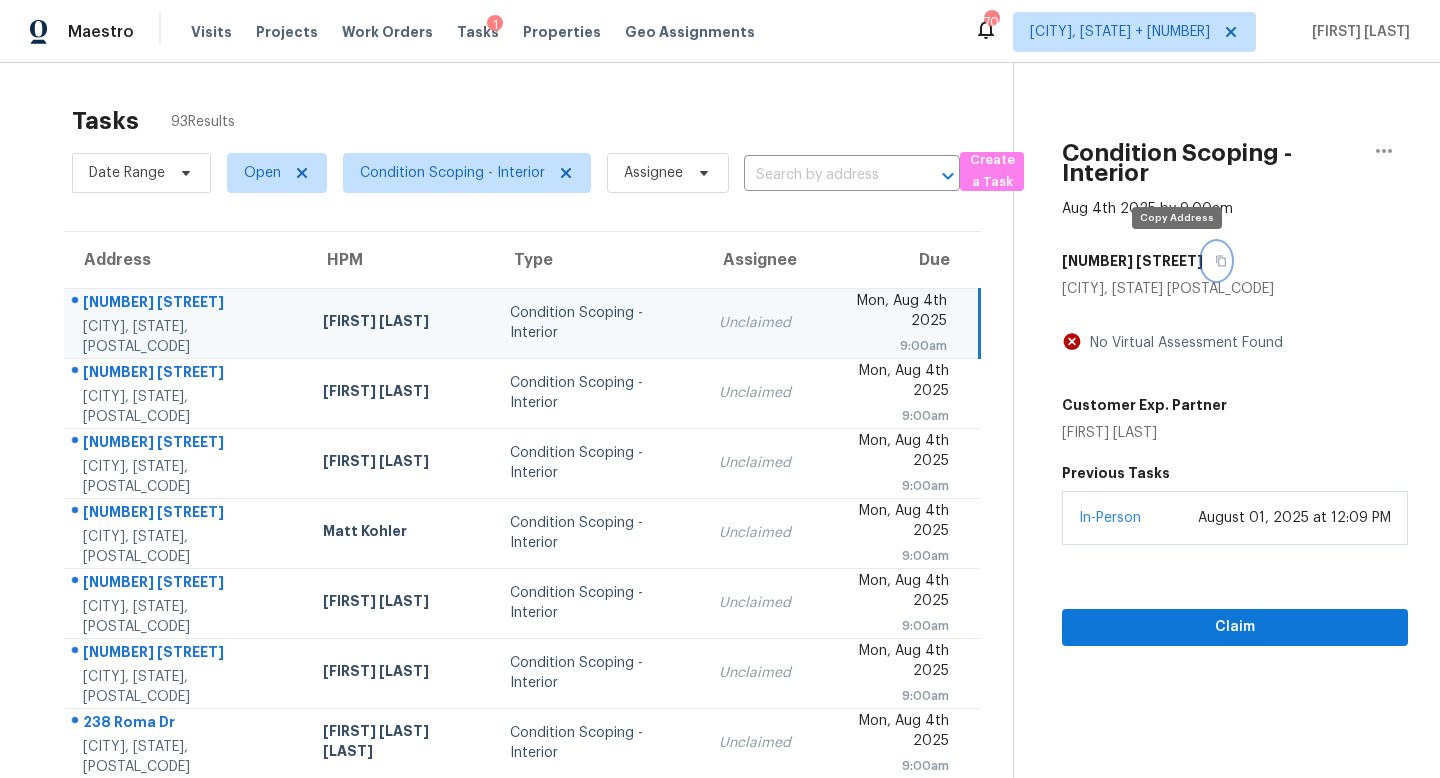 click at bounding box center (1216, 261) 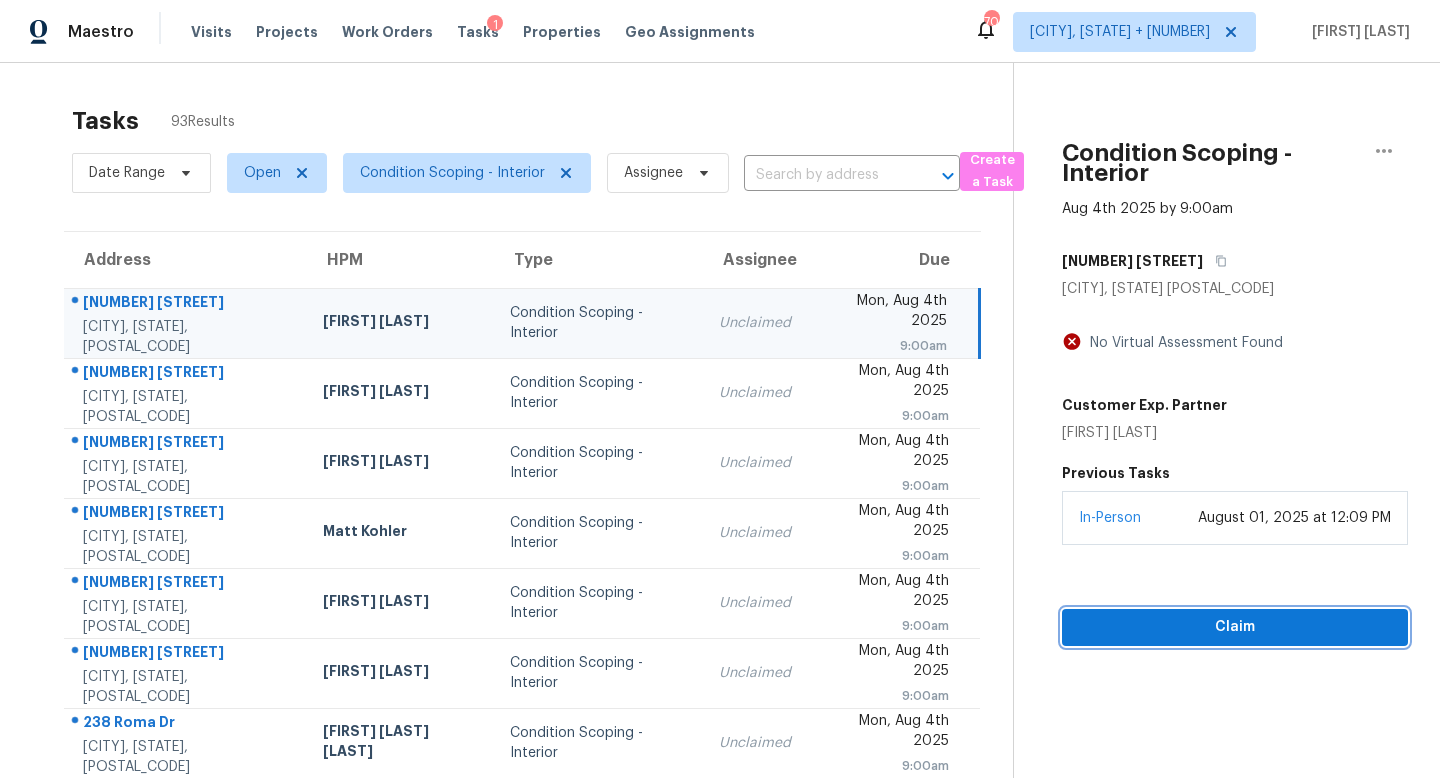 click on "Claim" at bounding box center [1235, 627] 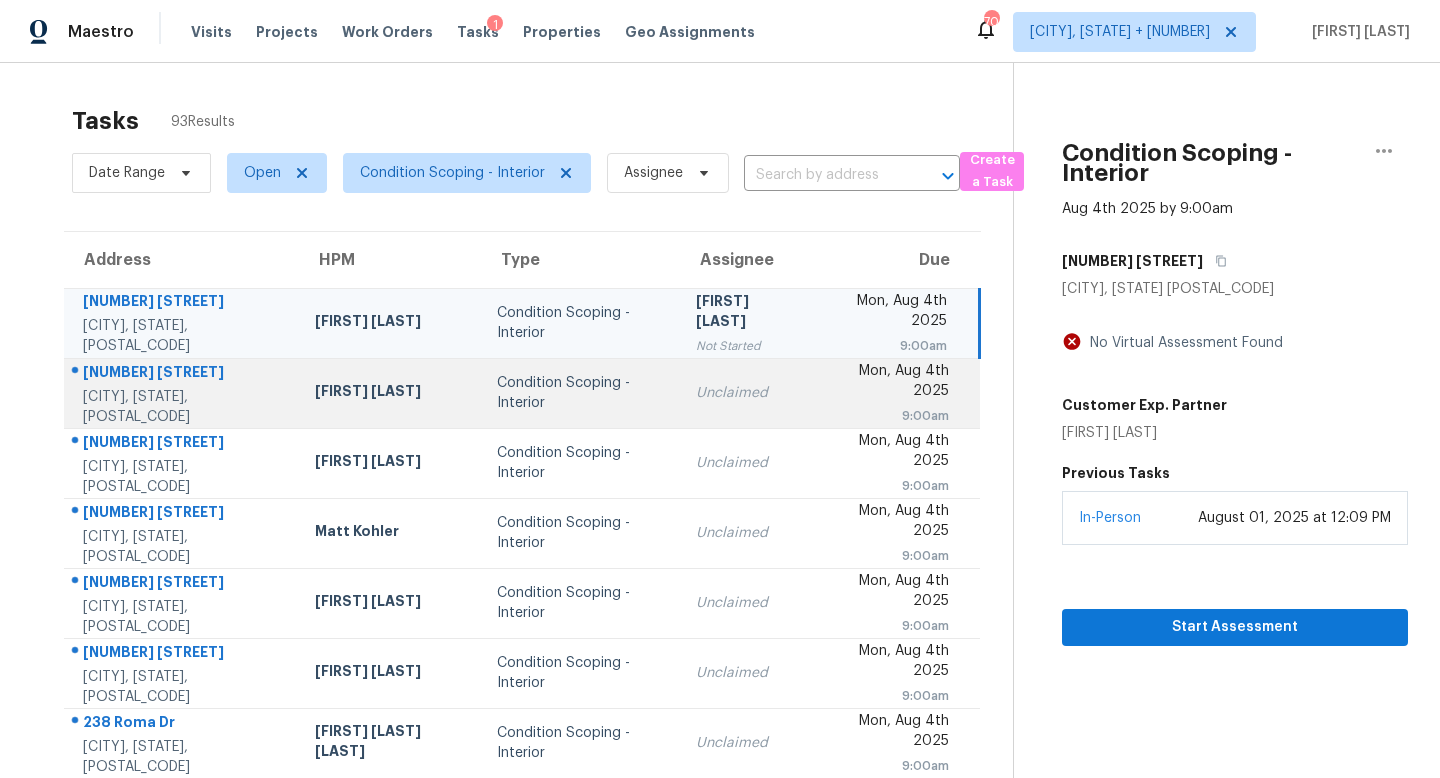 click on "Unclaimed" at bounding box center [746, 393] 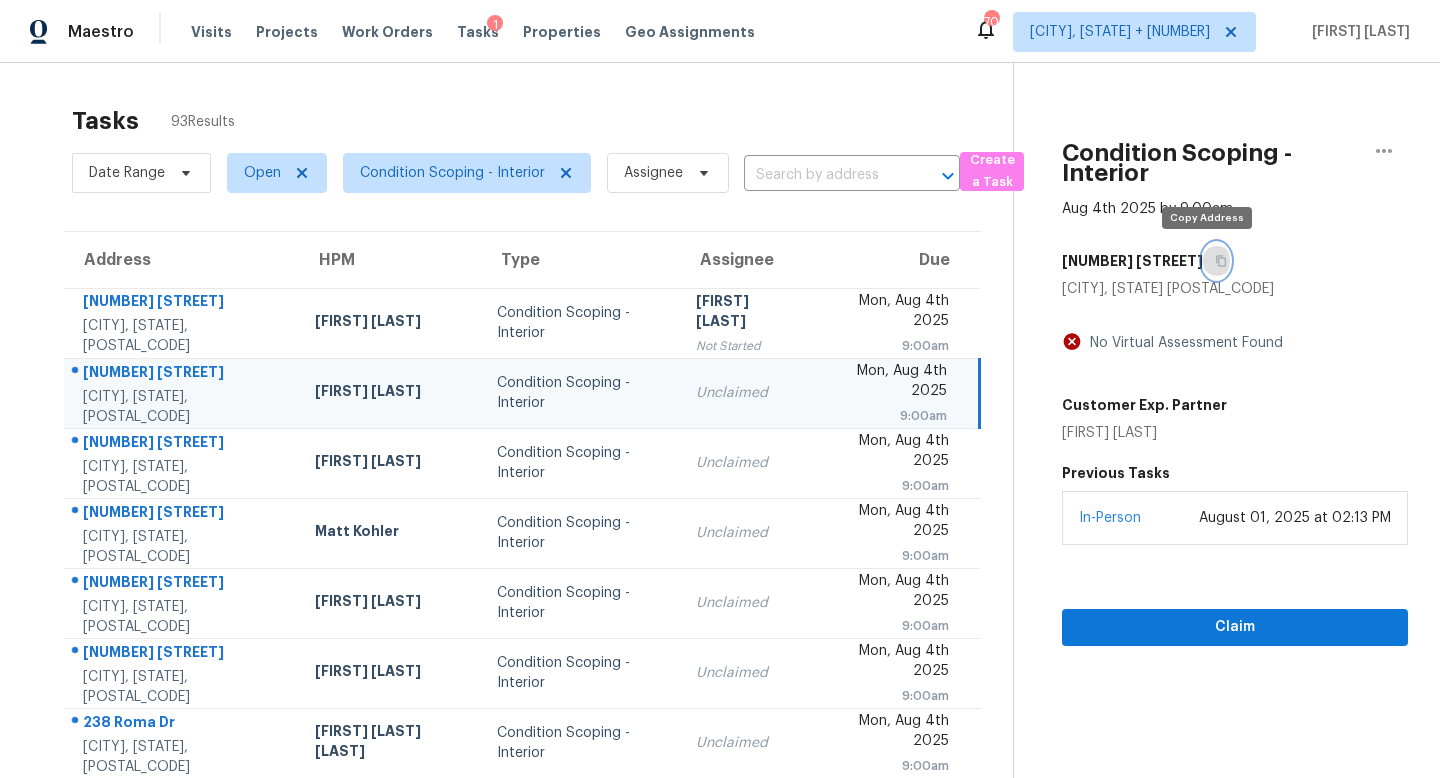 click 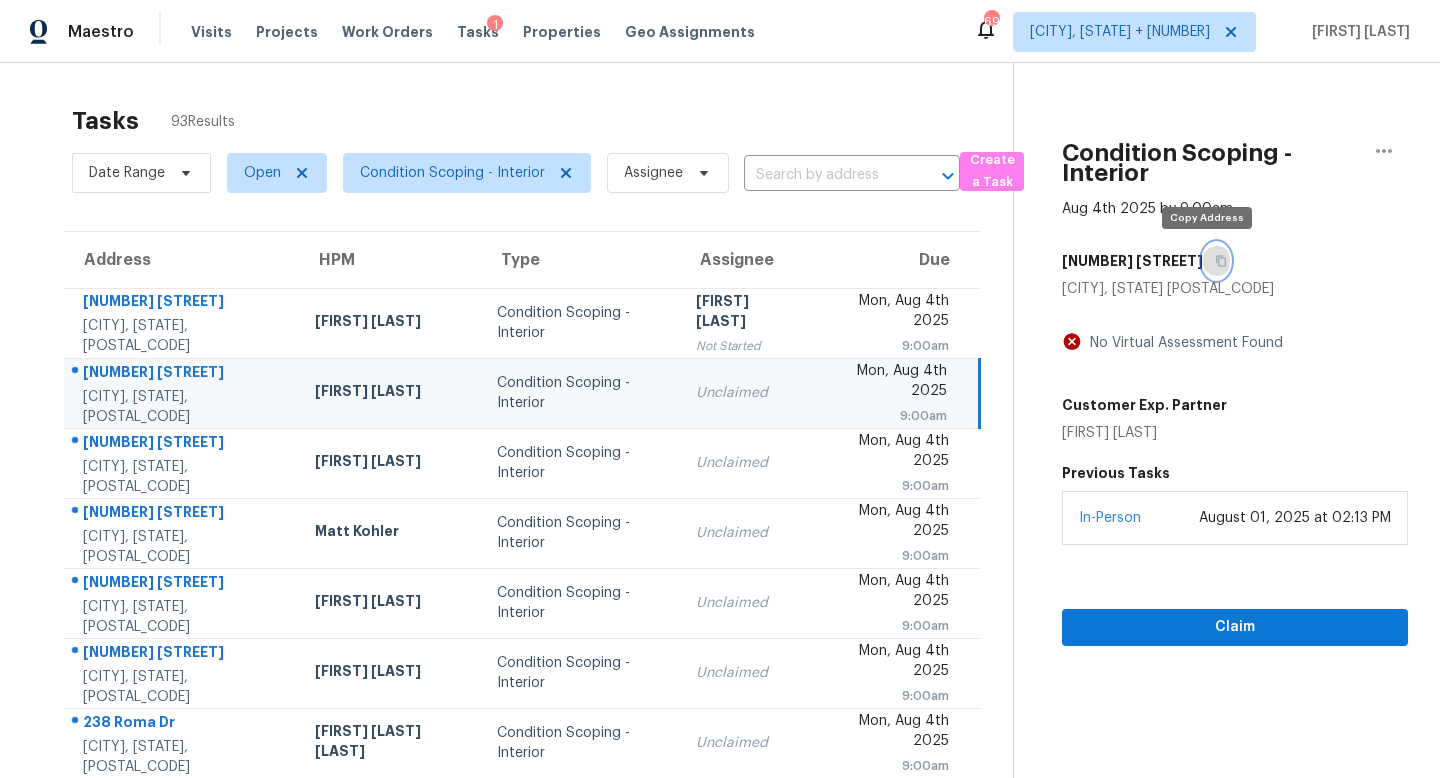 click at bounding box center (1216, 261) 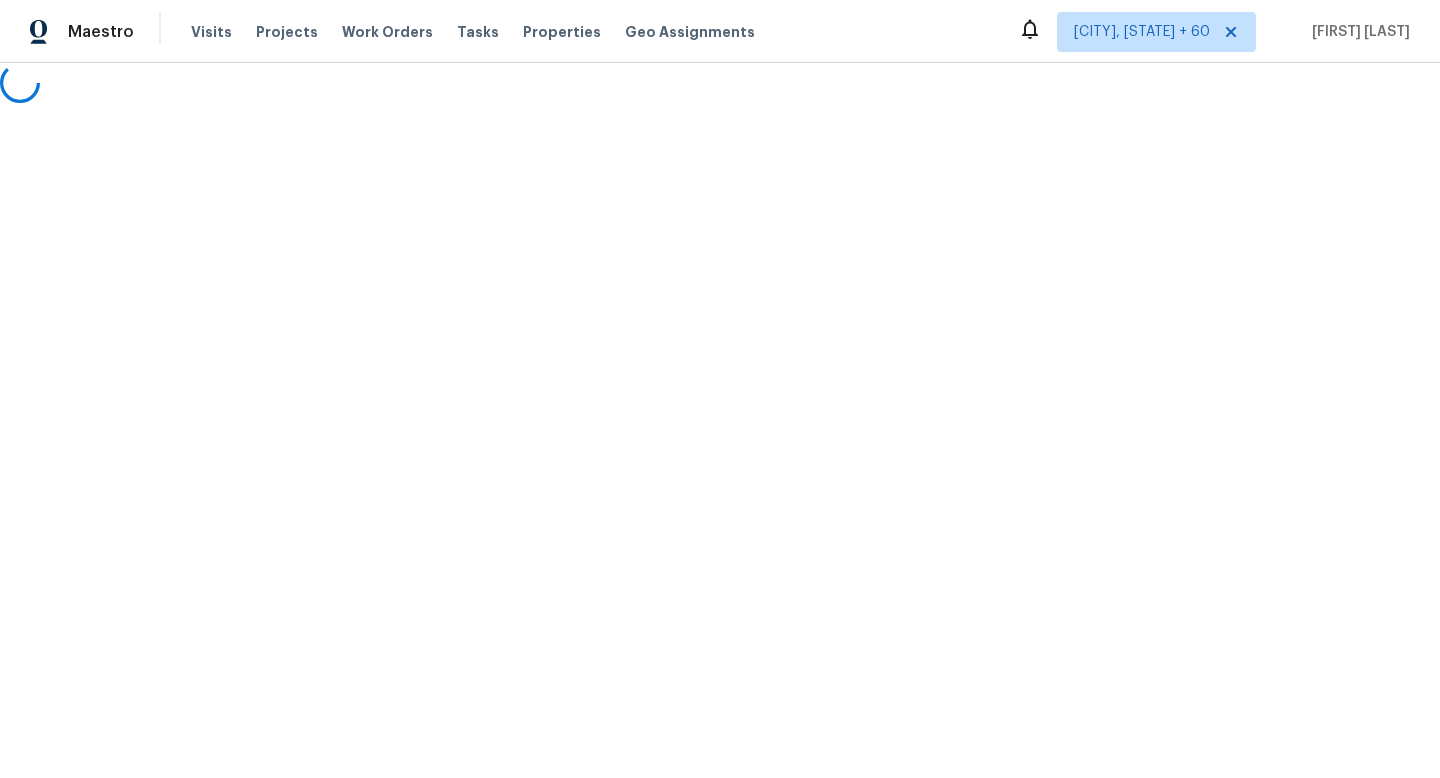 scroll, scrollTop: 0, scrollLeft: 0, axis: both 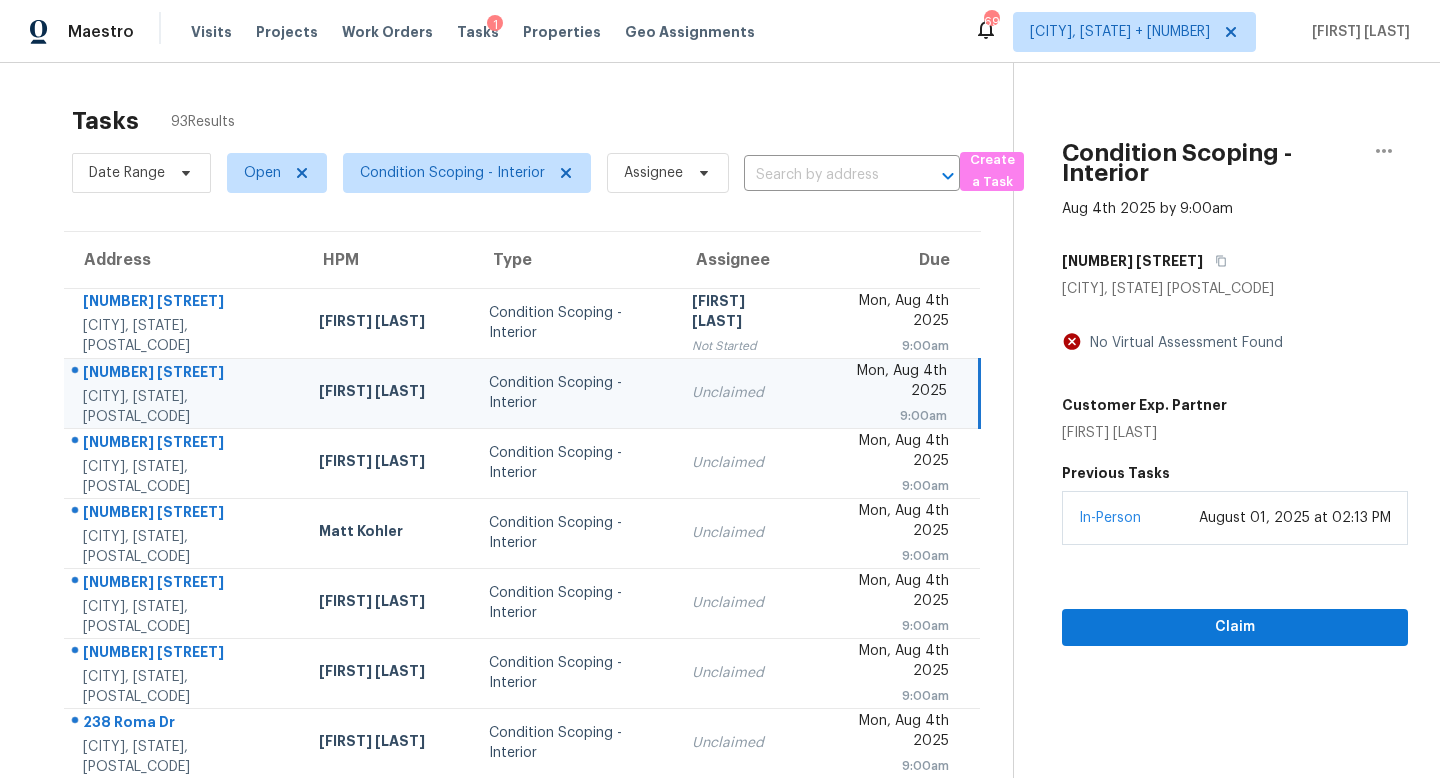 click on "Condition Scoping - Interior Aug 4th 2025 by 9:00am [NUMBER] [STREET] [CITY], [STATE] [POSTAL_CODE] No Virtual Assessment Found Customer Exp. Partner [FIRST] [LAST] Previous Tasks In-Person August 01, 2025 at 02:13 PM Claim" at bounding box center [1210, 552] 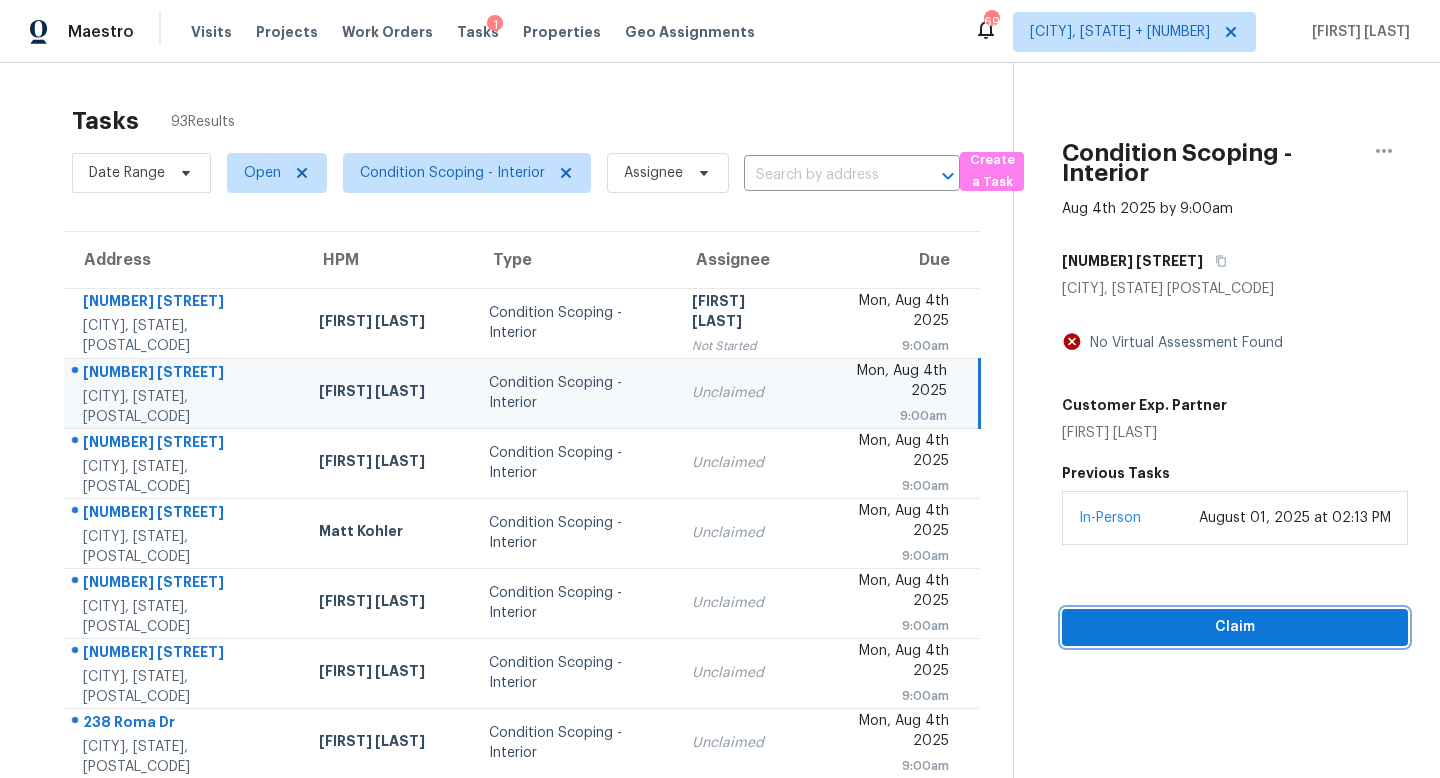 click on "Claim" at bounding box center (1235, 627) 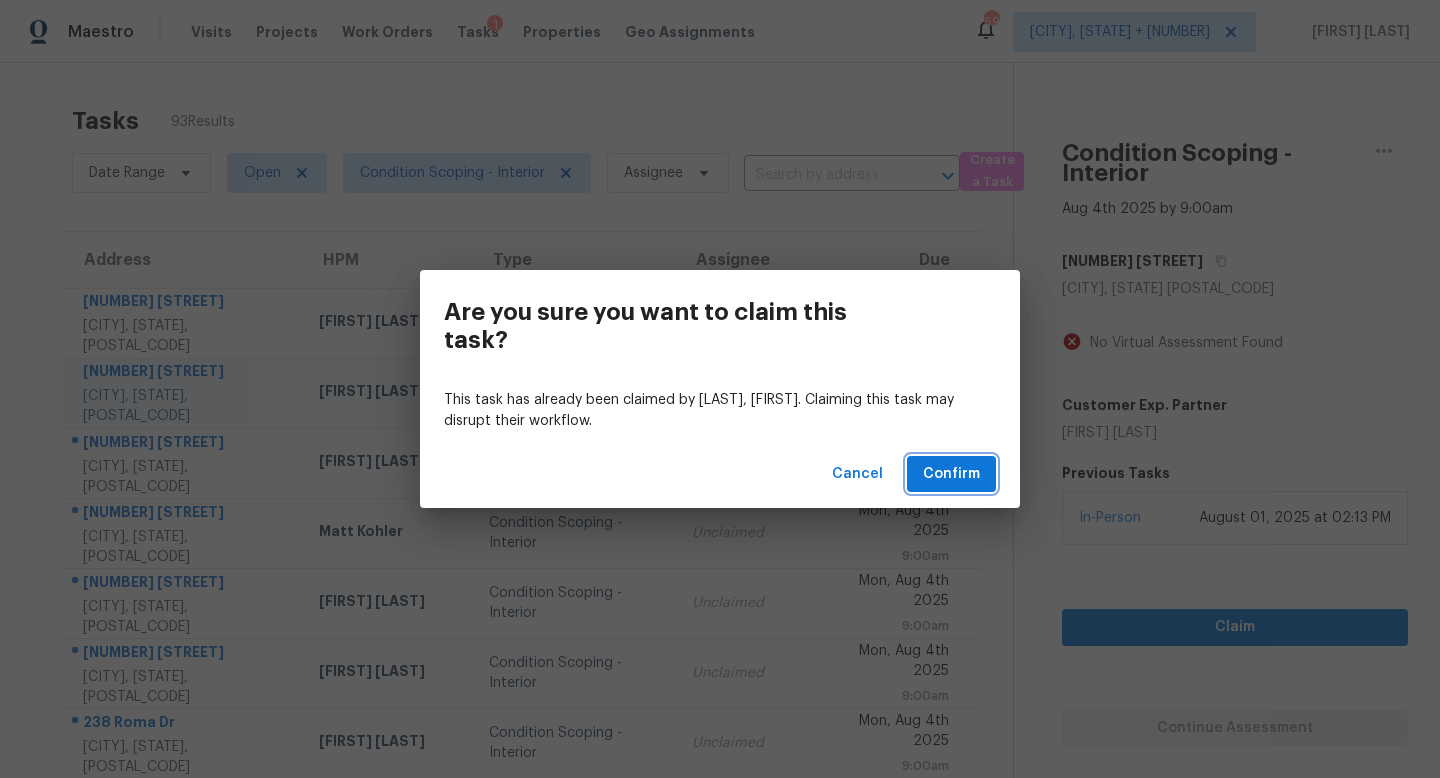 click on "Confirm" at bounding box center (951, 474) 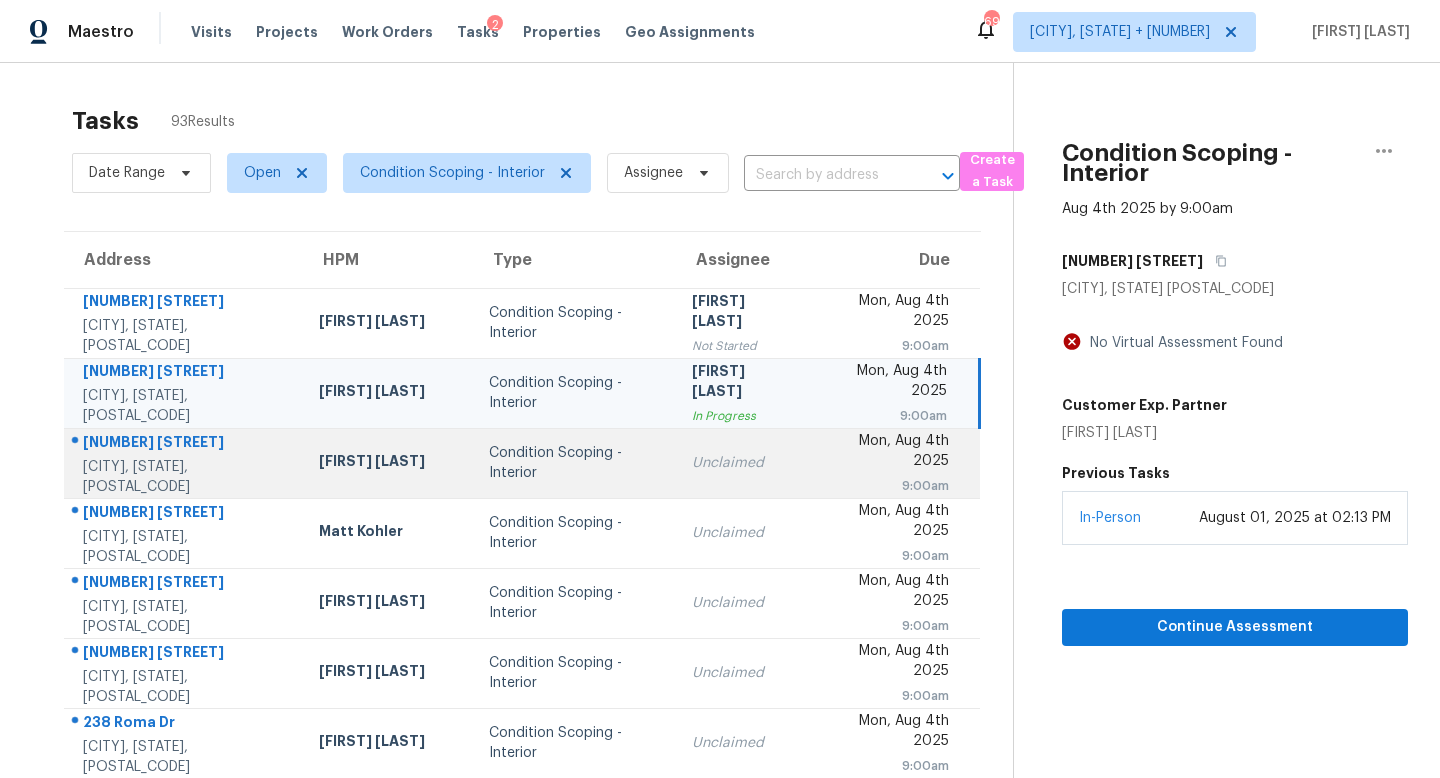 click on "Unclaimed" at bounding box center (743, 463) 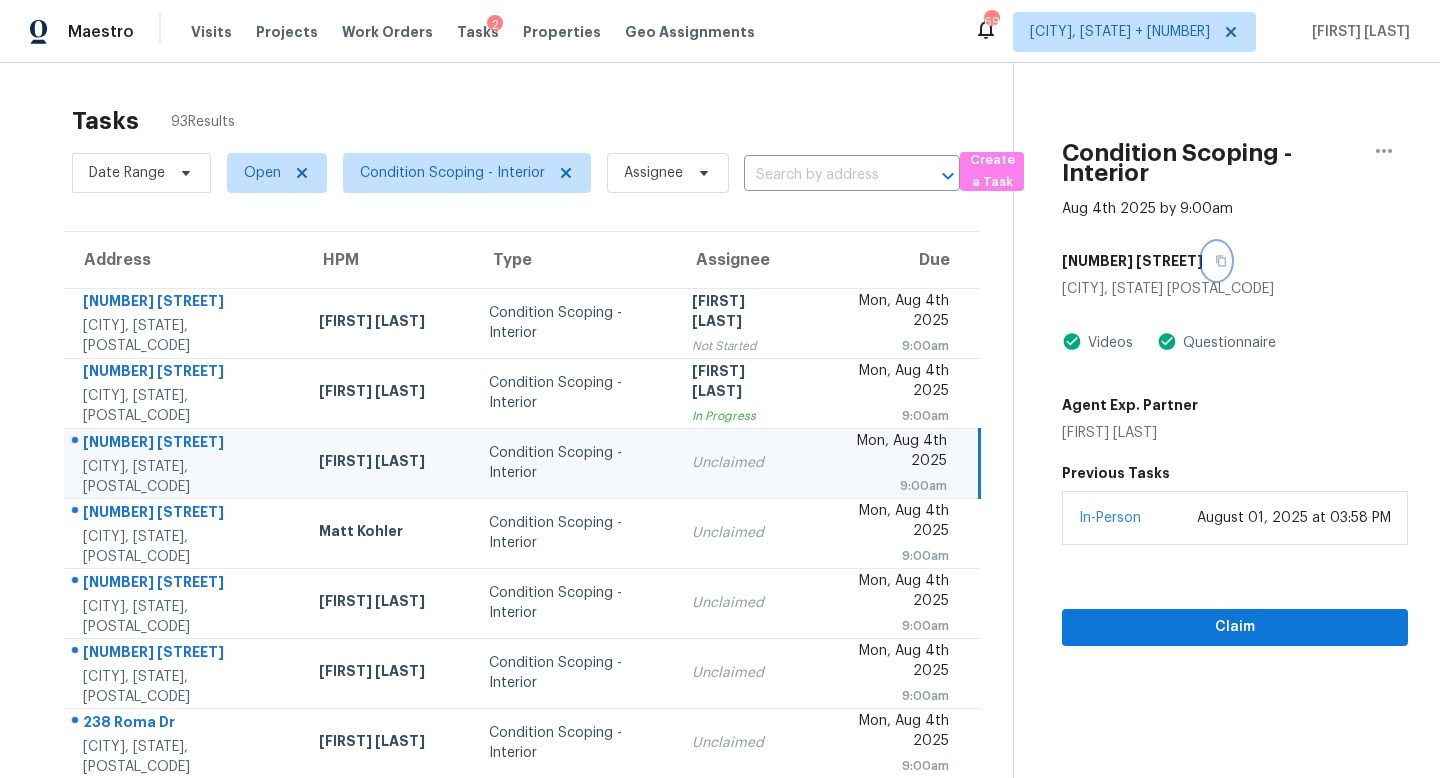 click 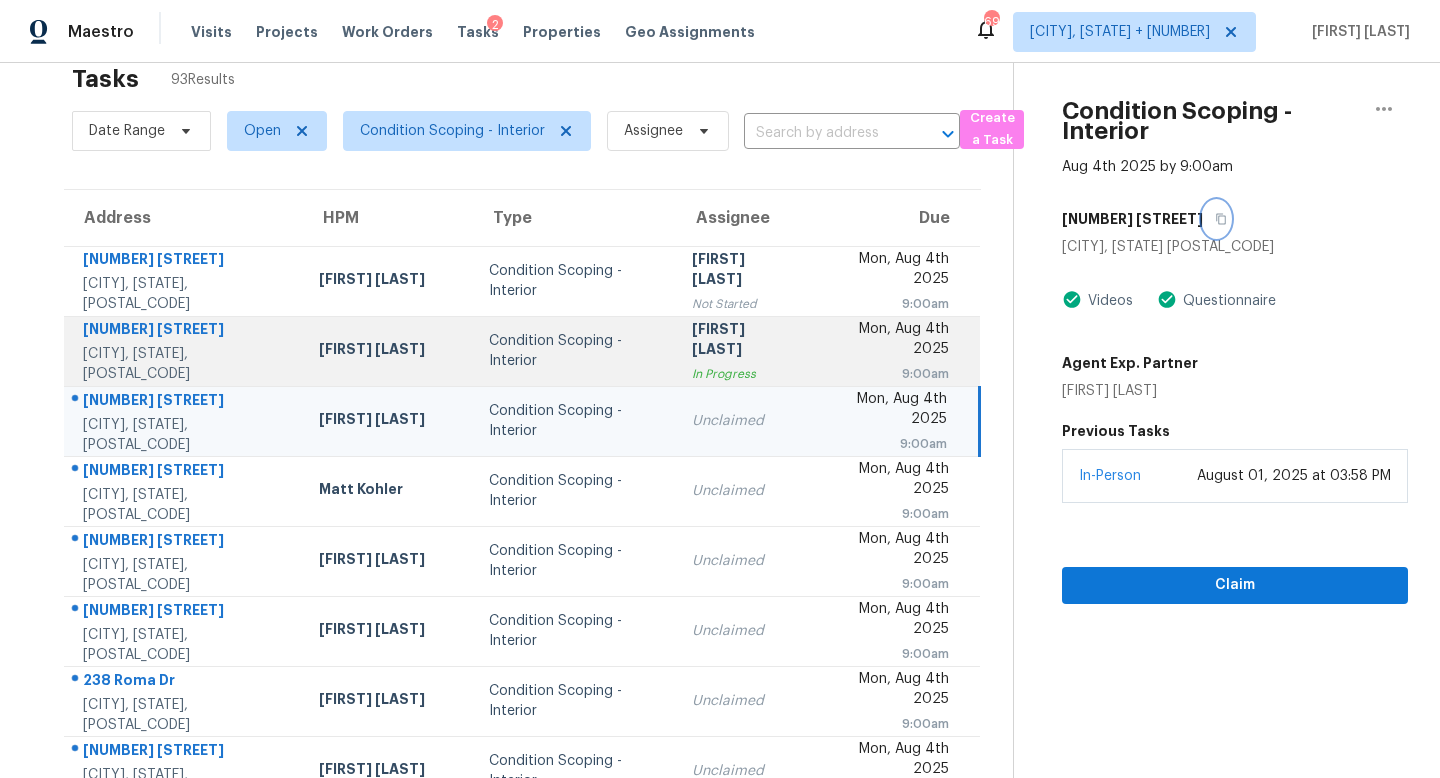 scroll, scrollTop: 70, scrollLeft: 0, axis: vertical 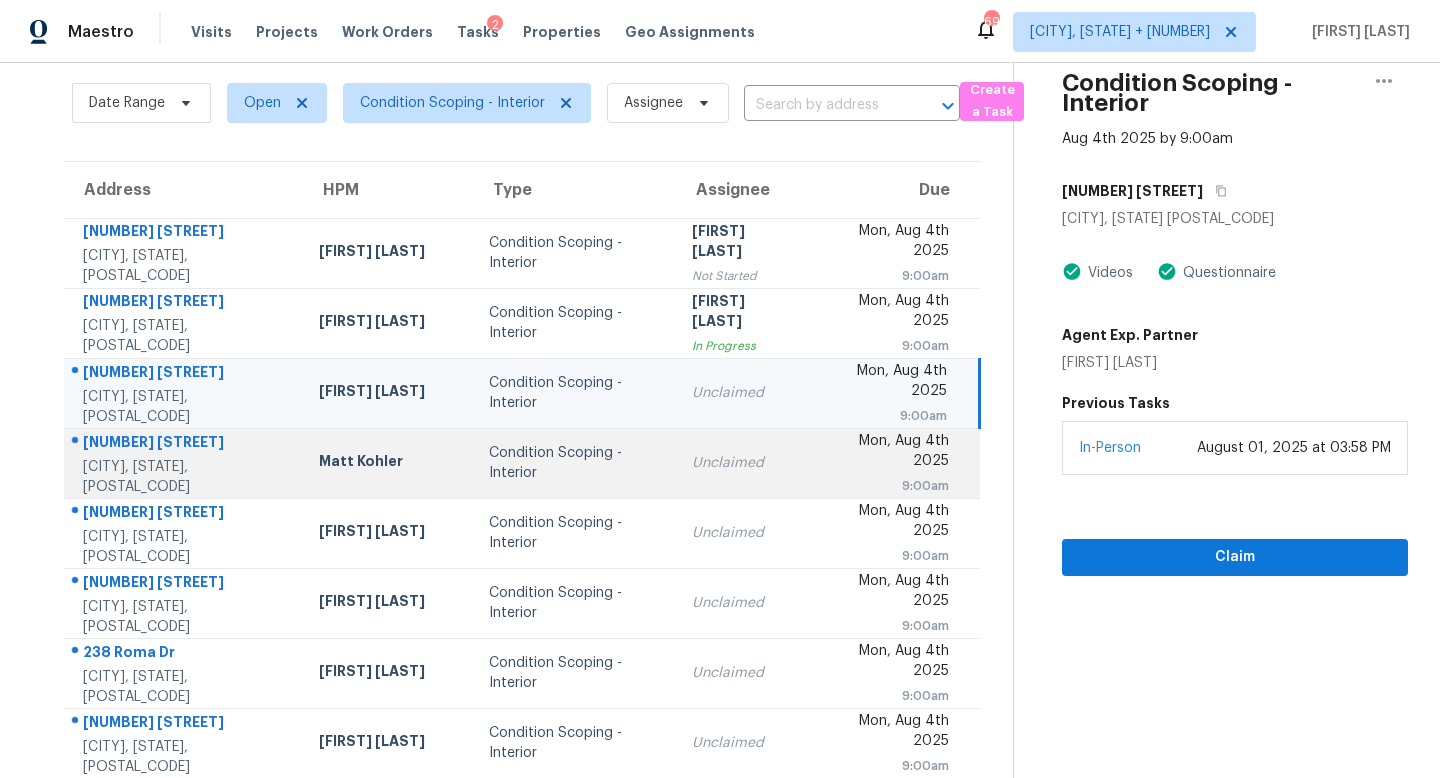 click on "Matt Kohler" at bounding box center [388, 463] 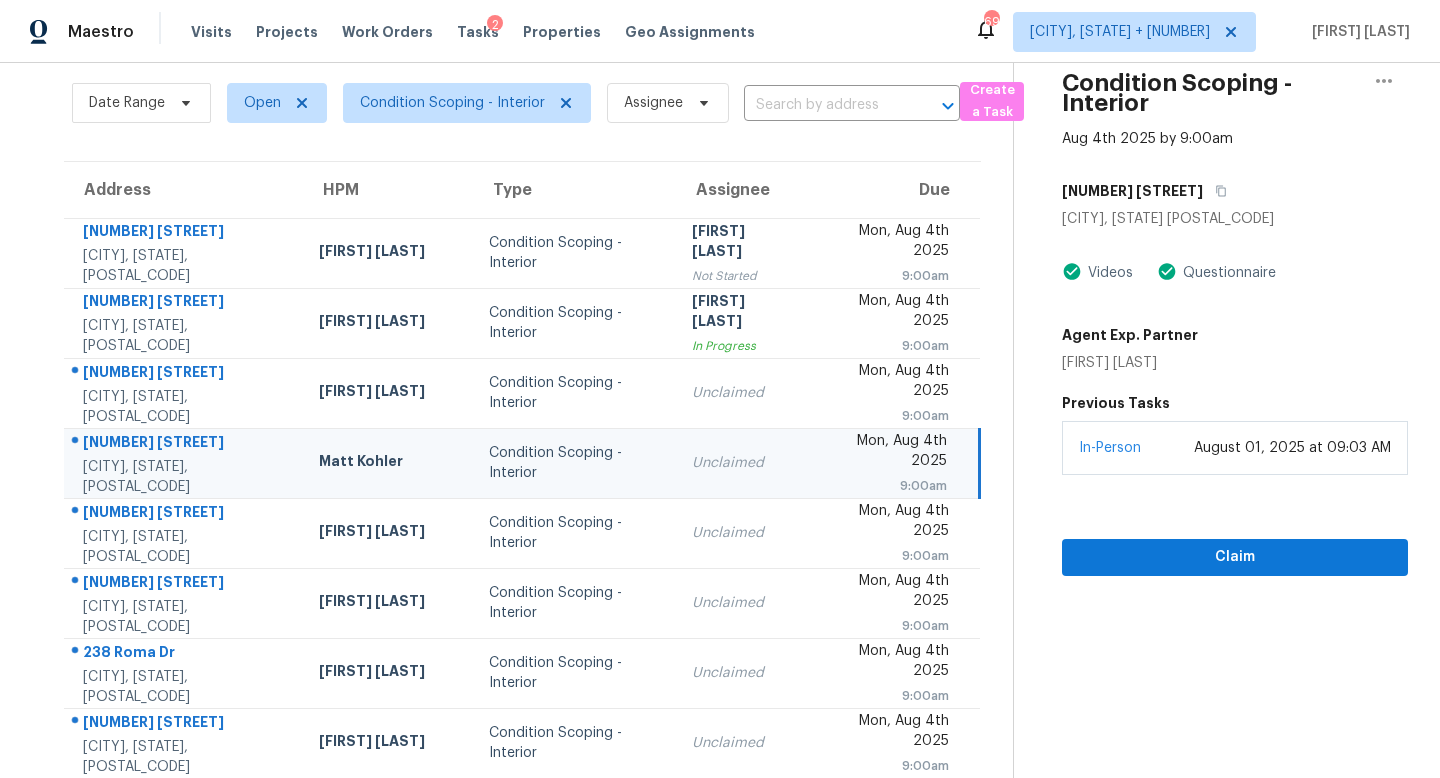 click on "[NUMBER] [STREET]" at bounding box center (1235, 191) 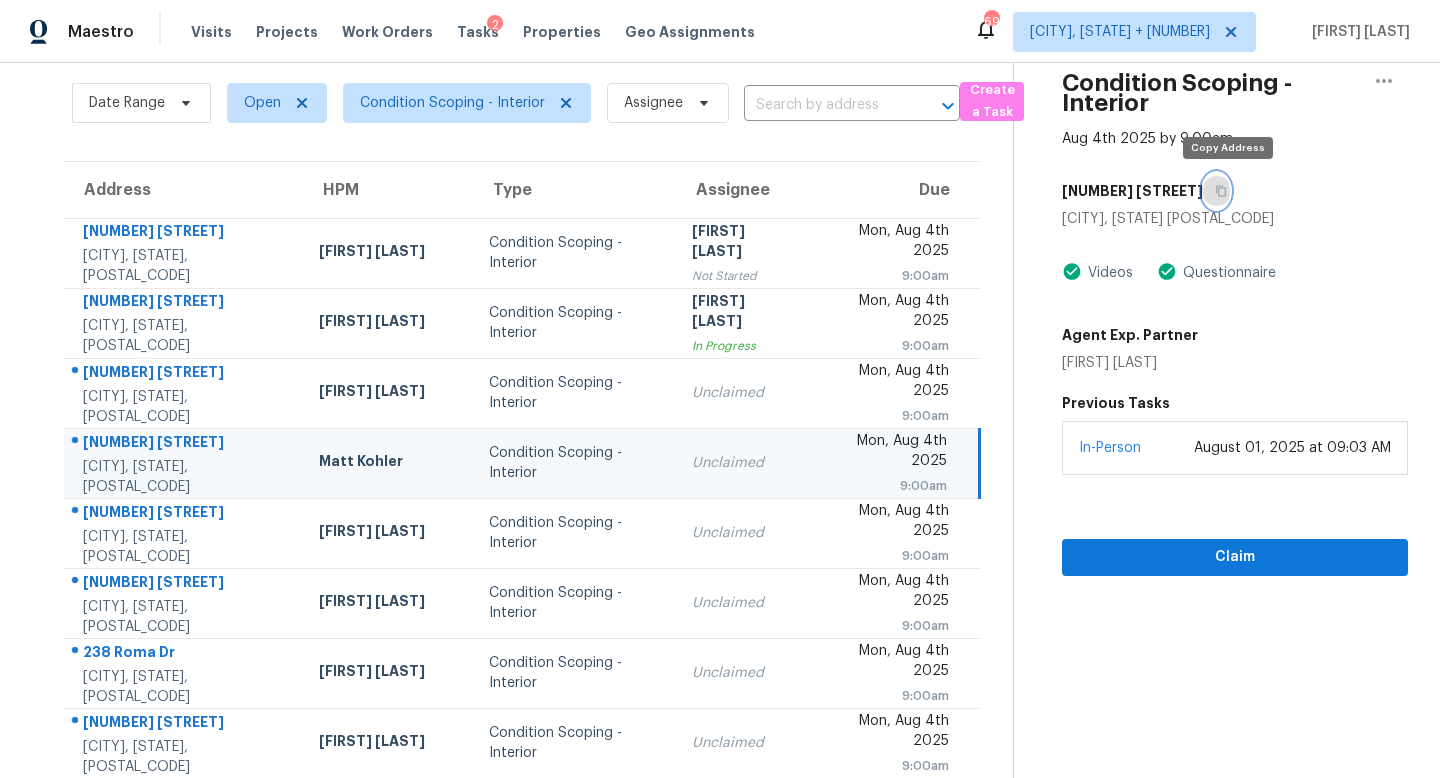 click at bounding box center (1216, 191) 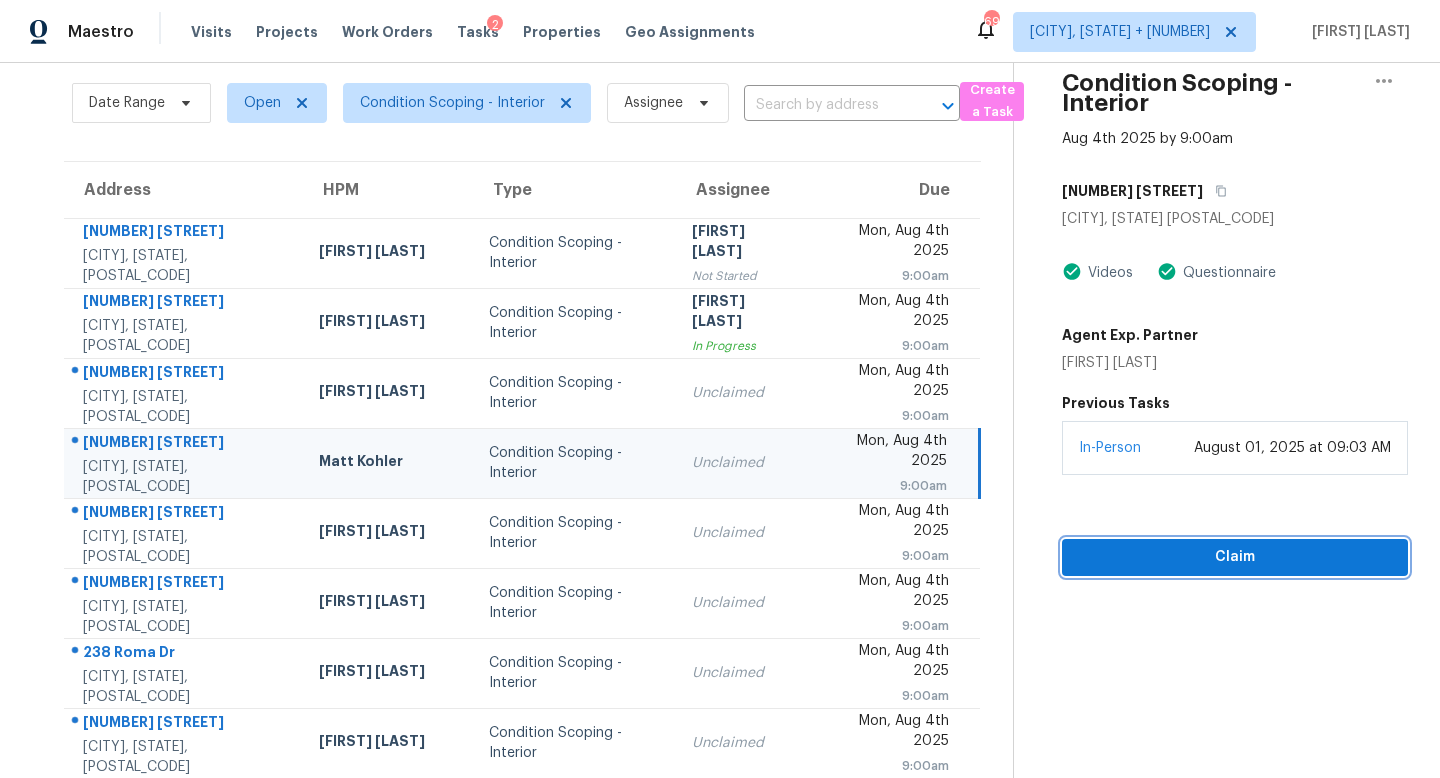click on "Claim" at bounding box center [1235, 557] 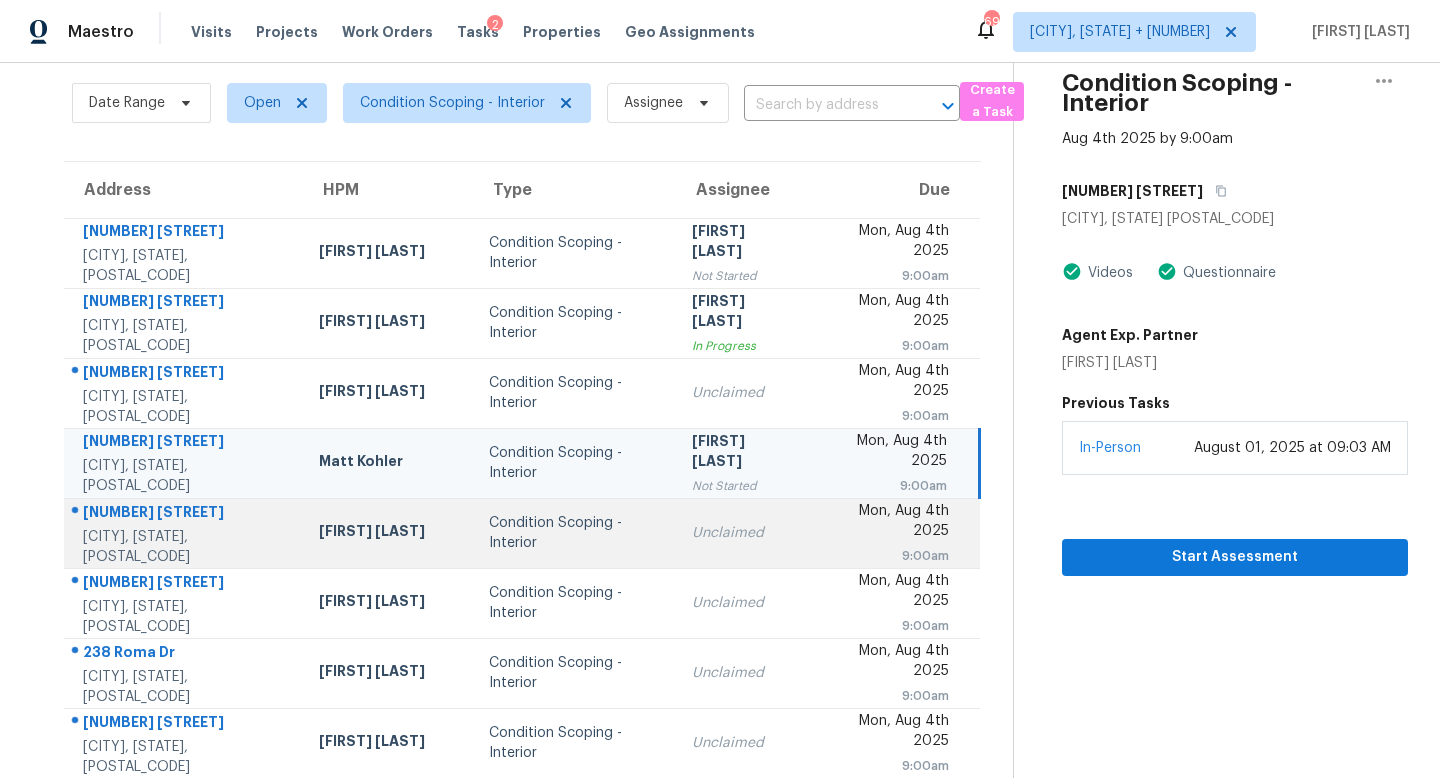 click on "Unclaimed" at bounding box center (743, 533) 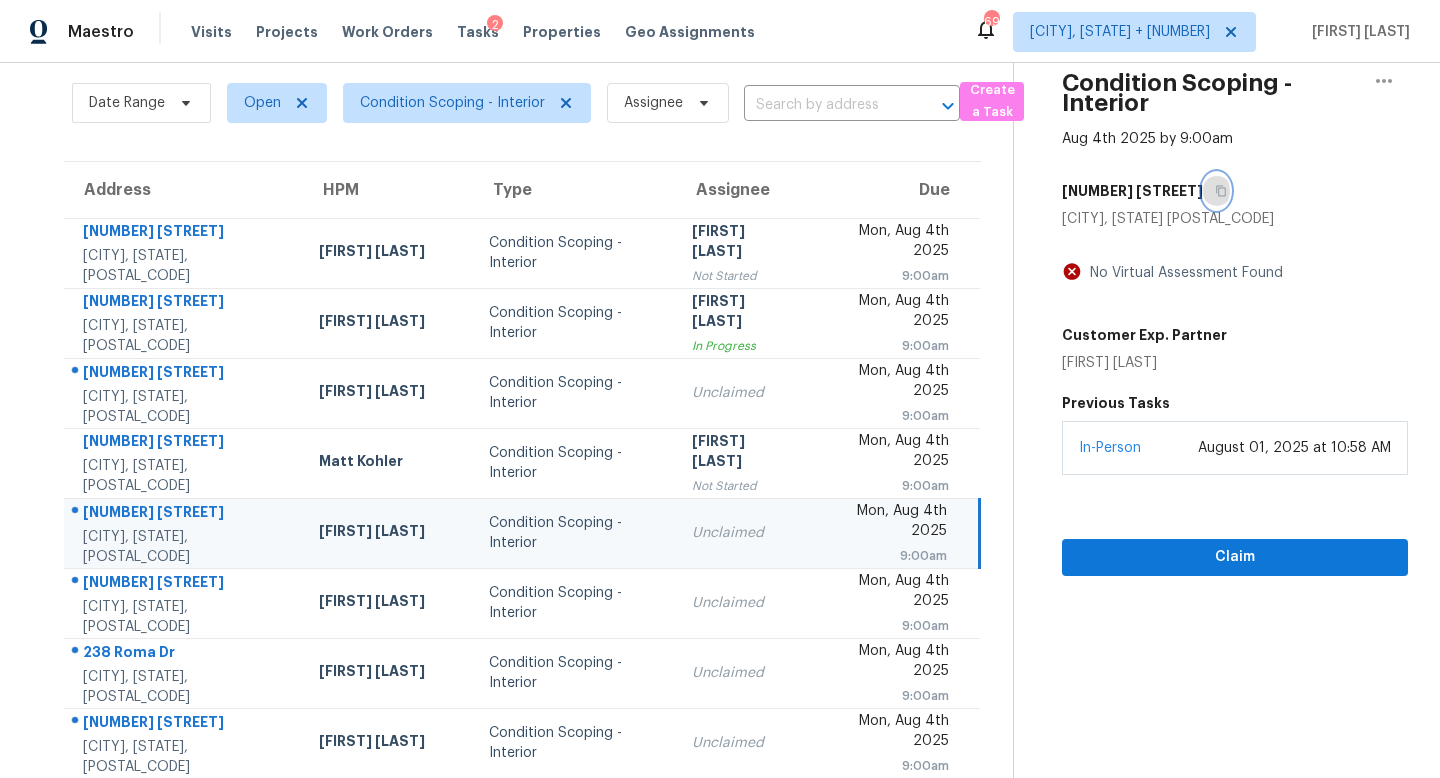 click 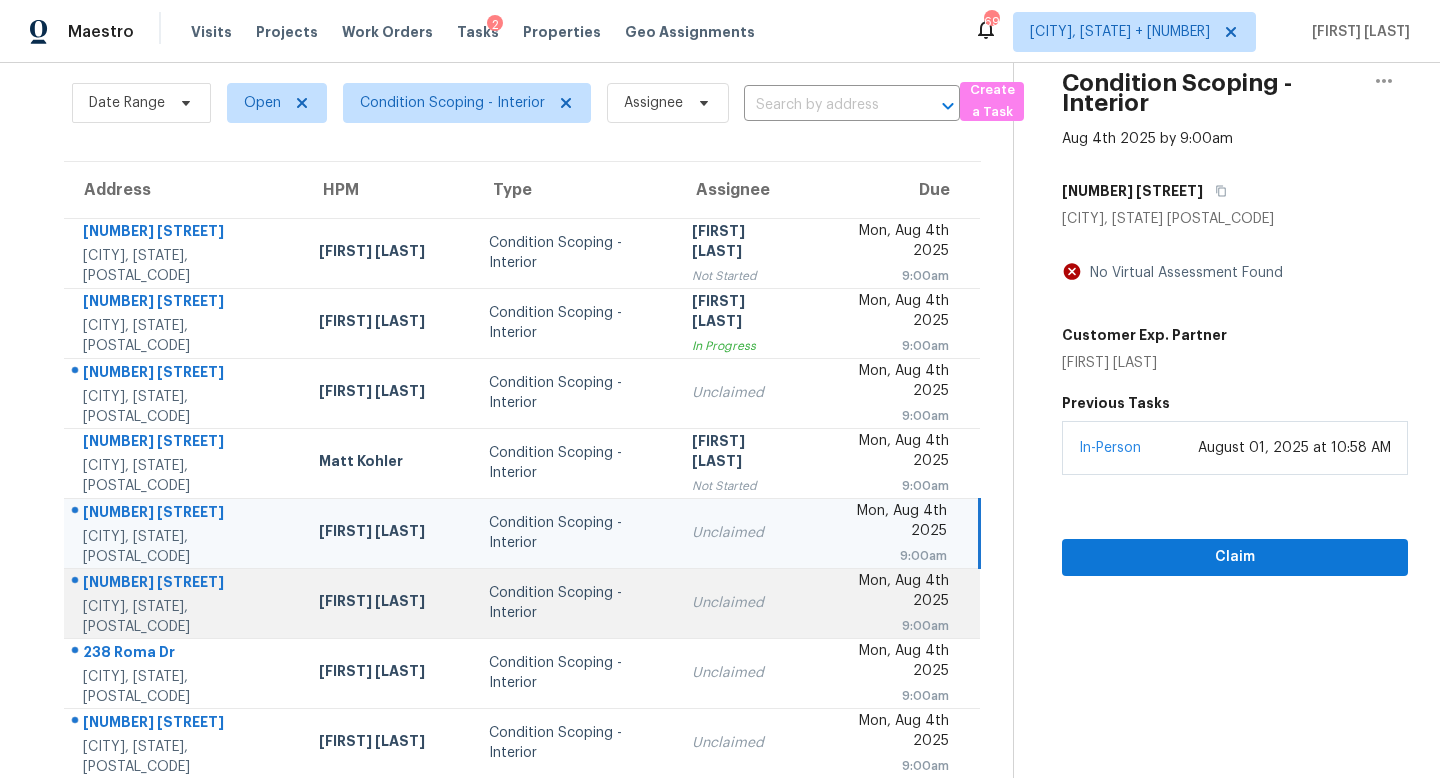 click on "Condition Scoping - Interior" at bounding box center [574, 603] 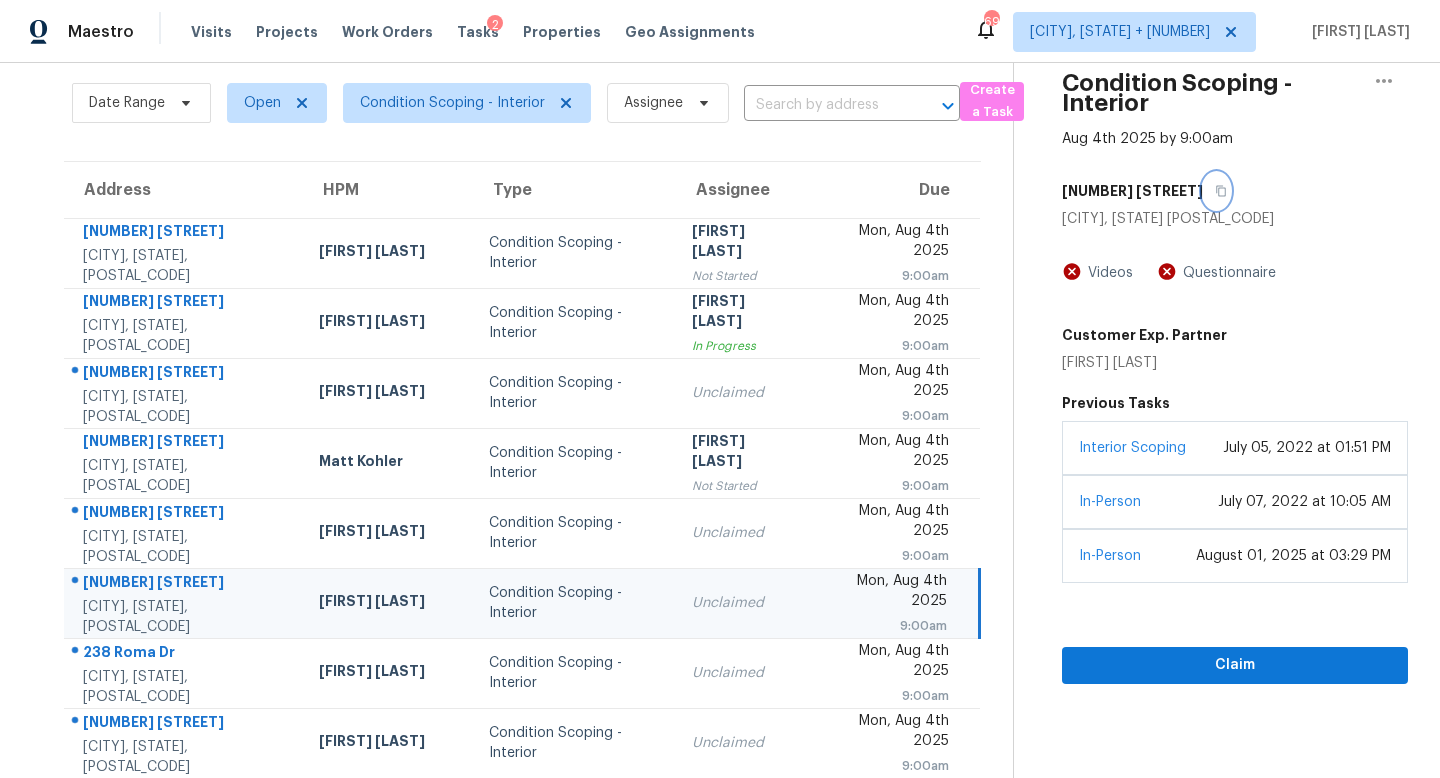click at bounding box center [1216, 191] 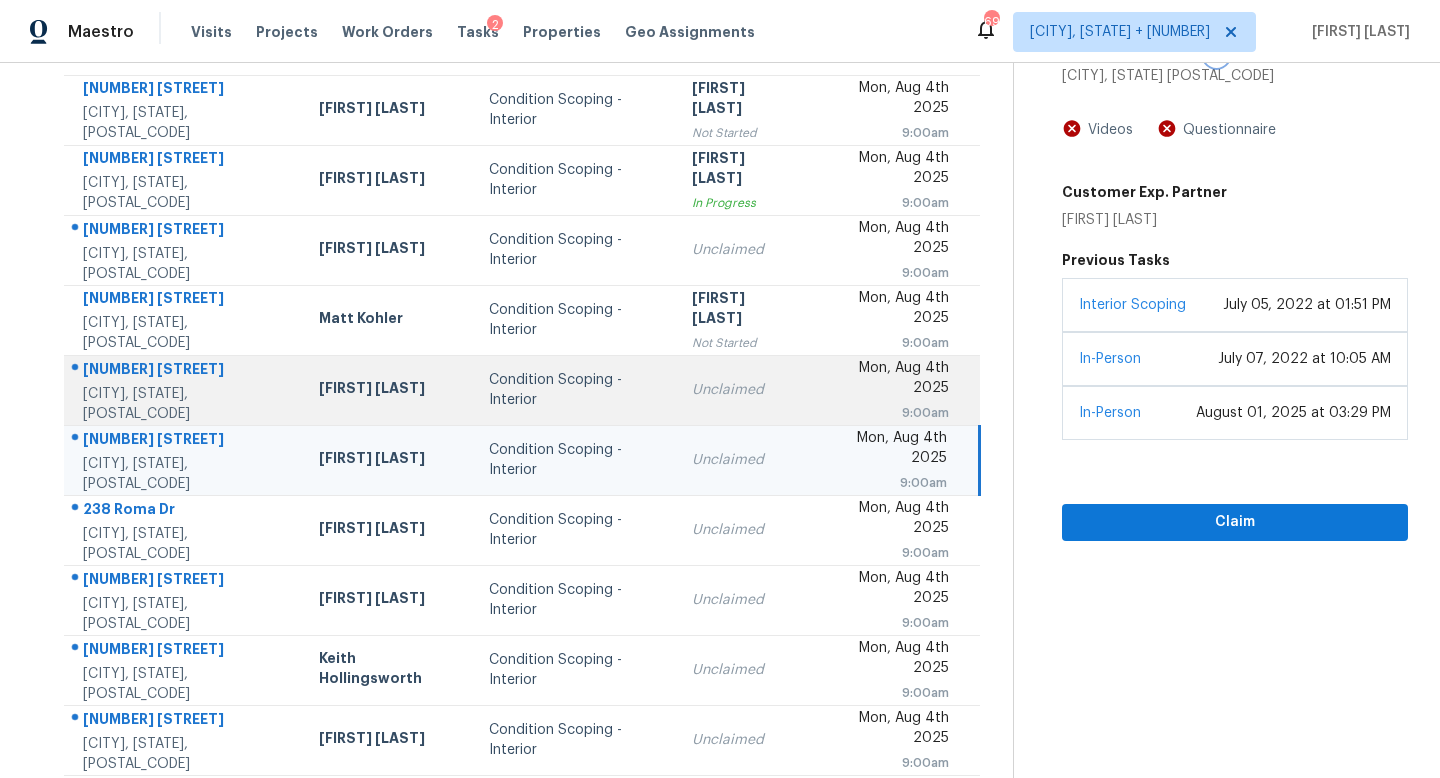 scroll, scrollTop: 263, scrollLeft: 0, axis: vertical 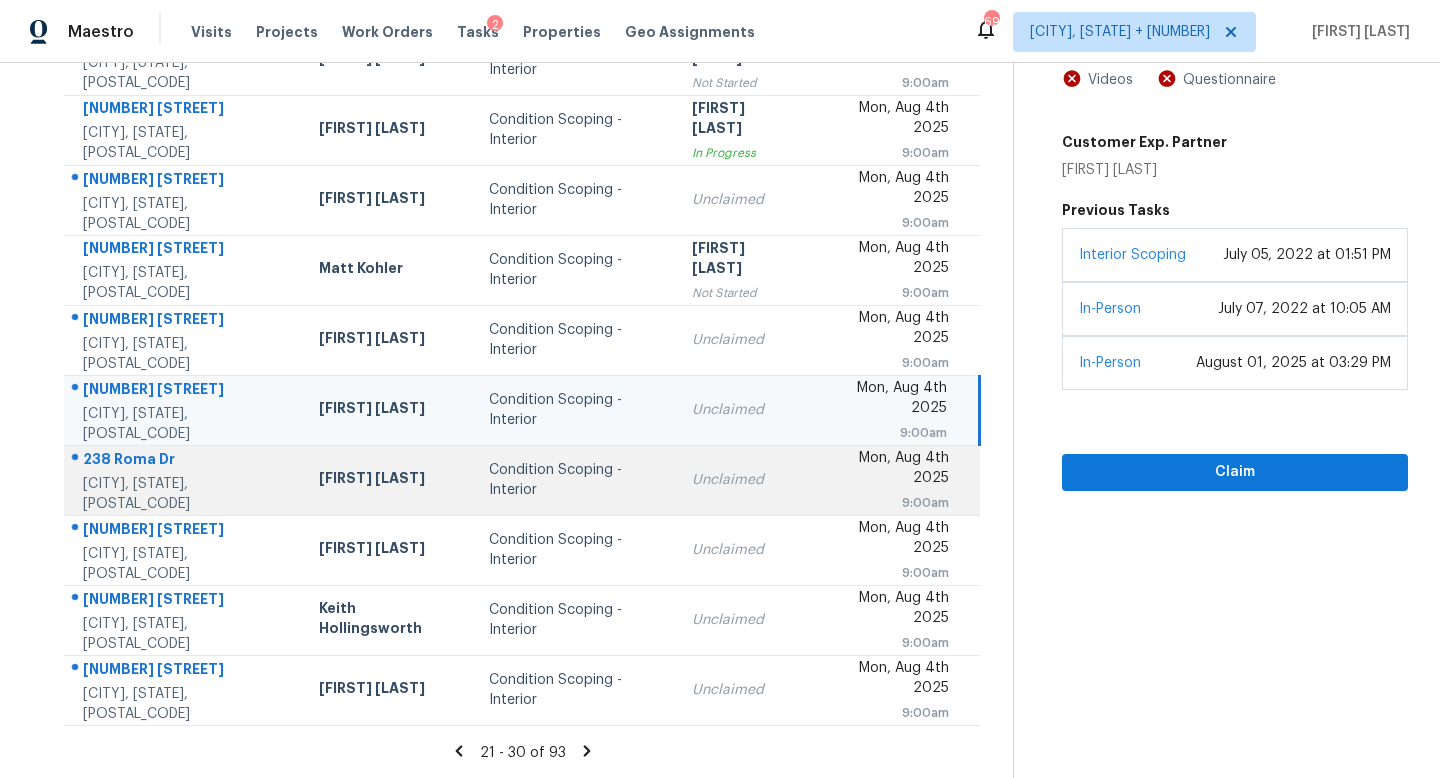click on "Unclaimed" at bounding box center (743, 480) 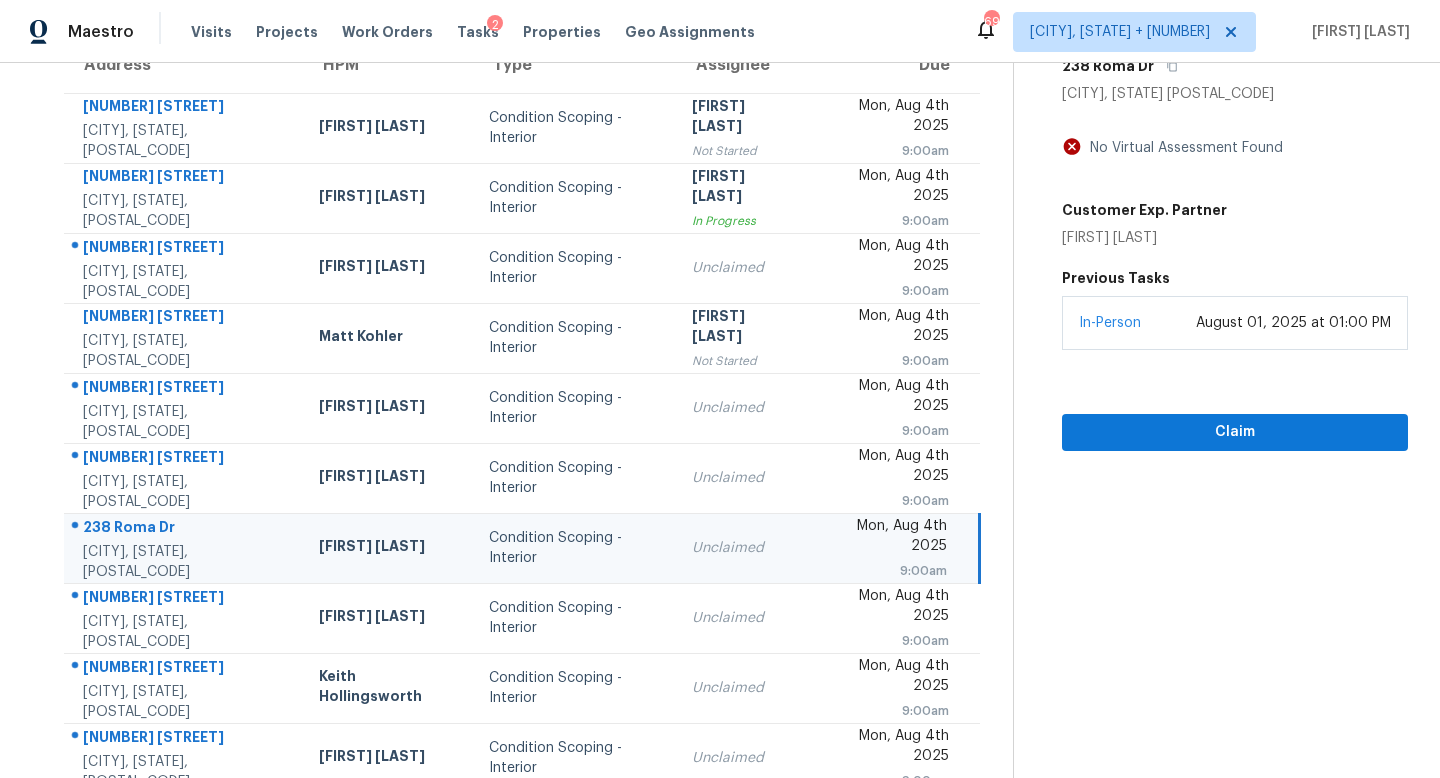 scroll, scrollTop: 130, scrollLeft: 0, axis: vertical 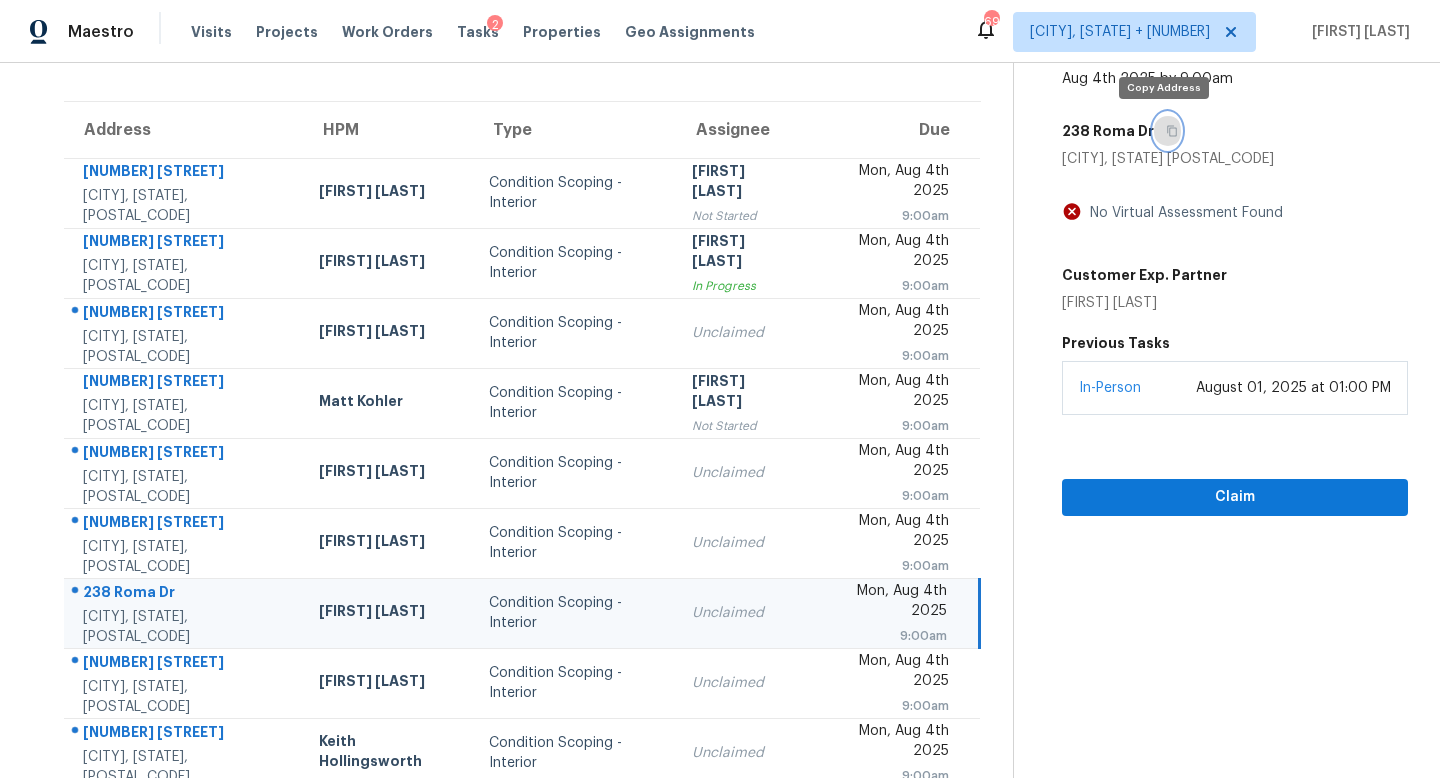 click 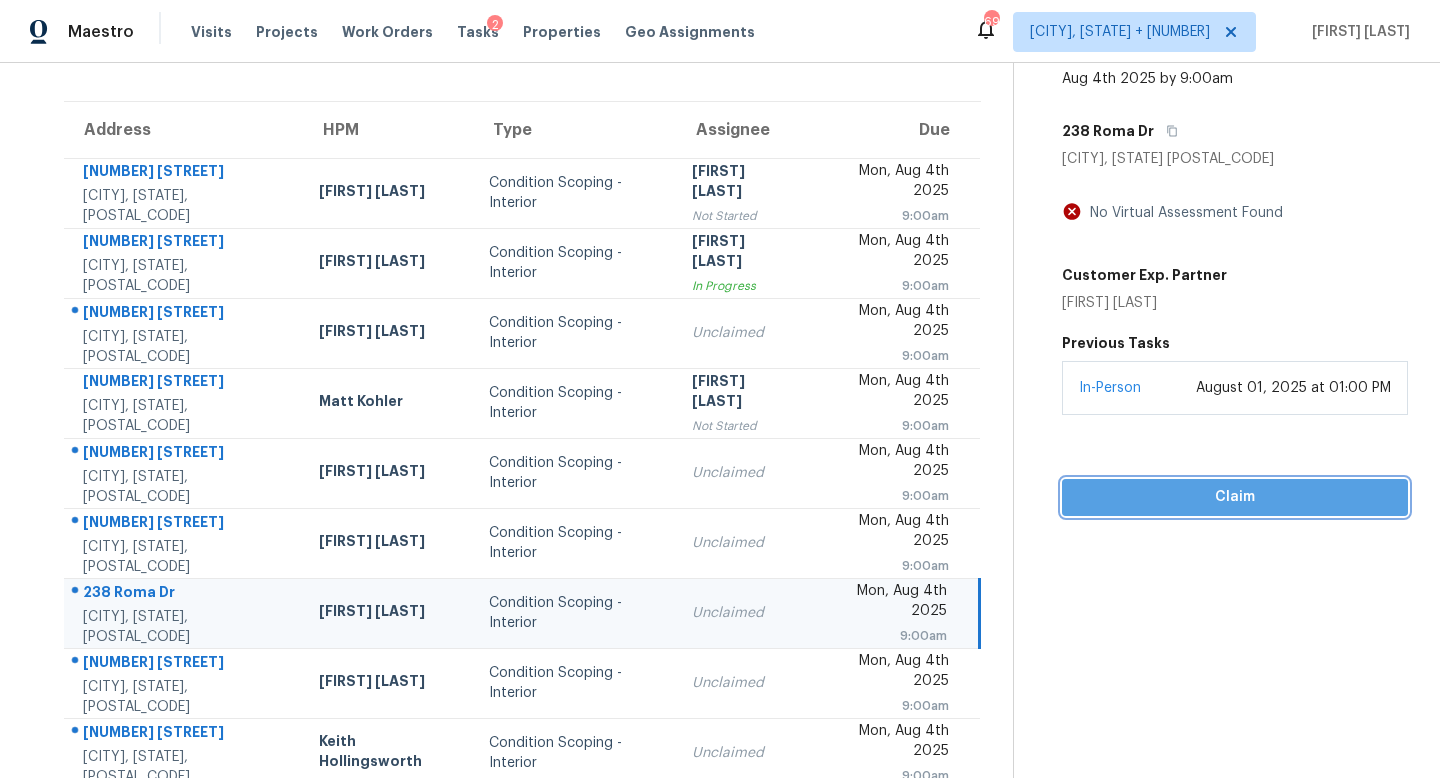 click on "Claim" at bounding box center (1235, 497) 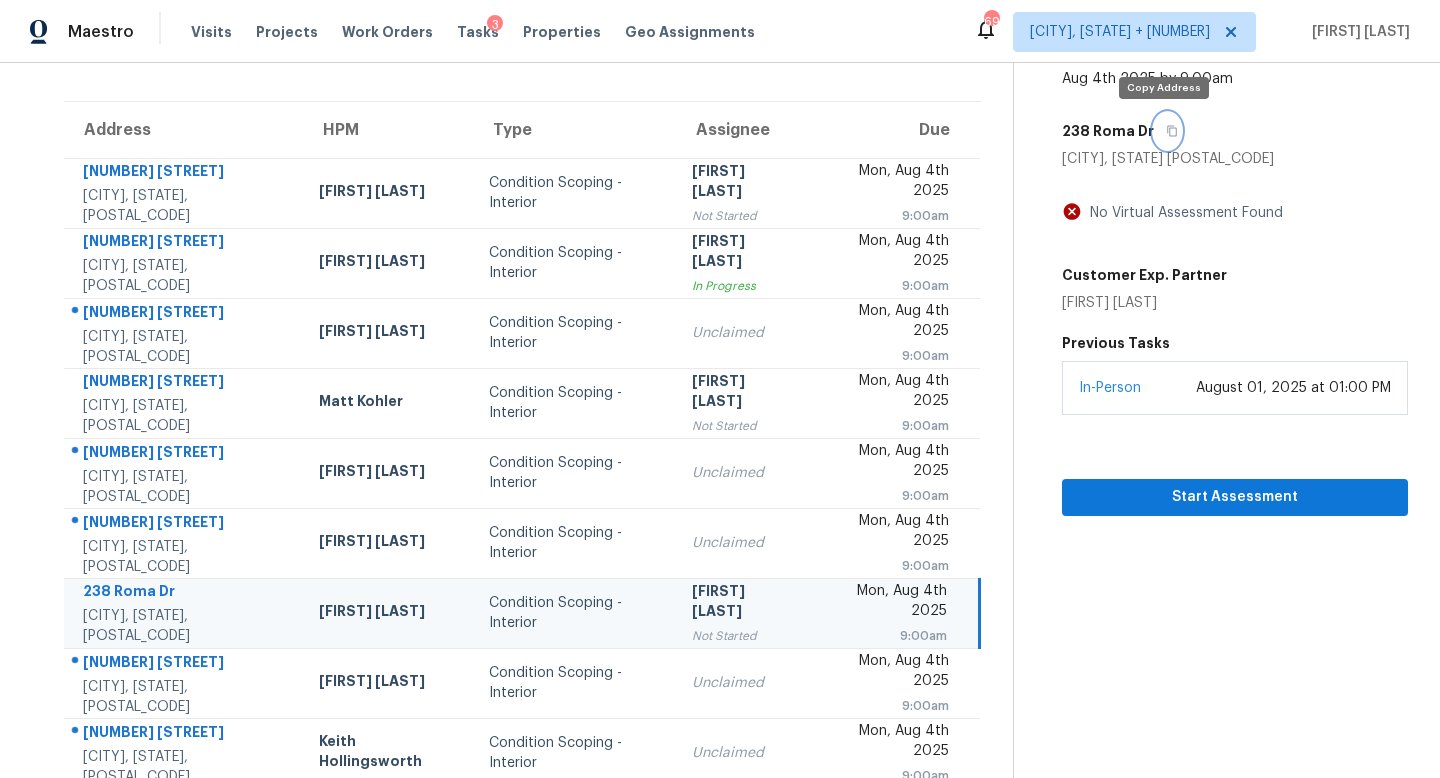click 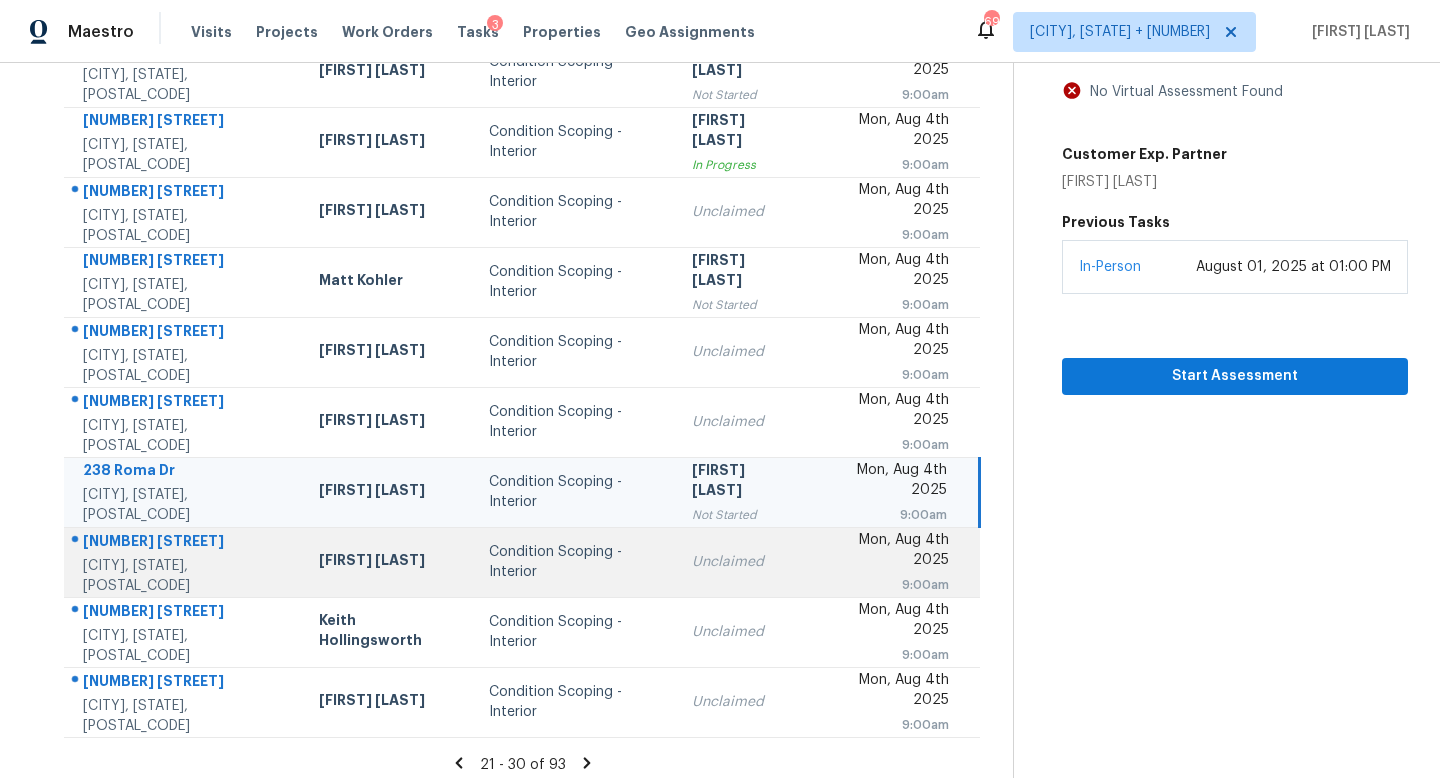 click on "Unclaimed" at bounding box center [743, 562] 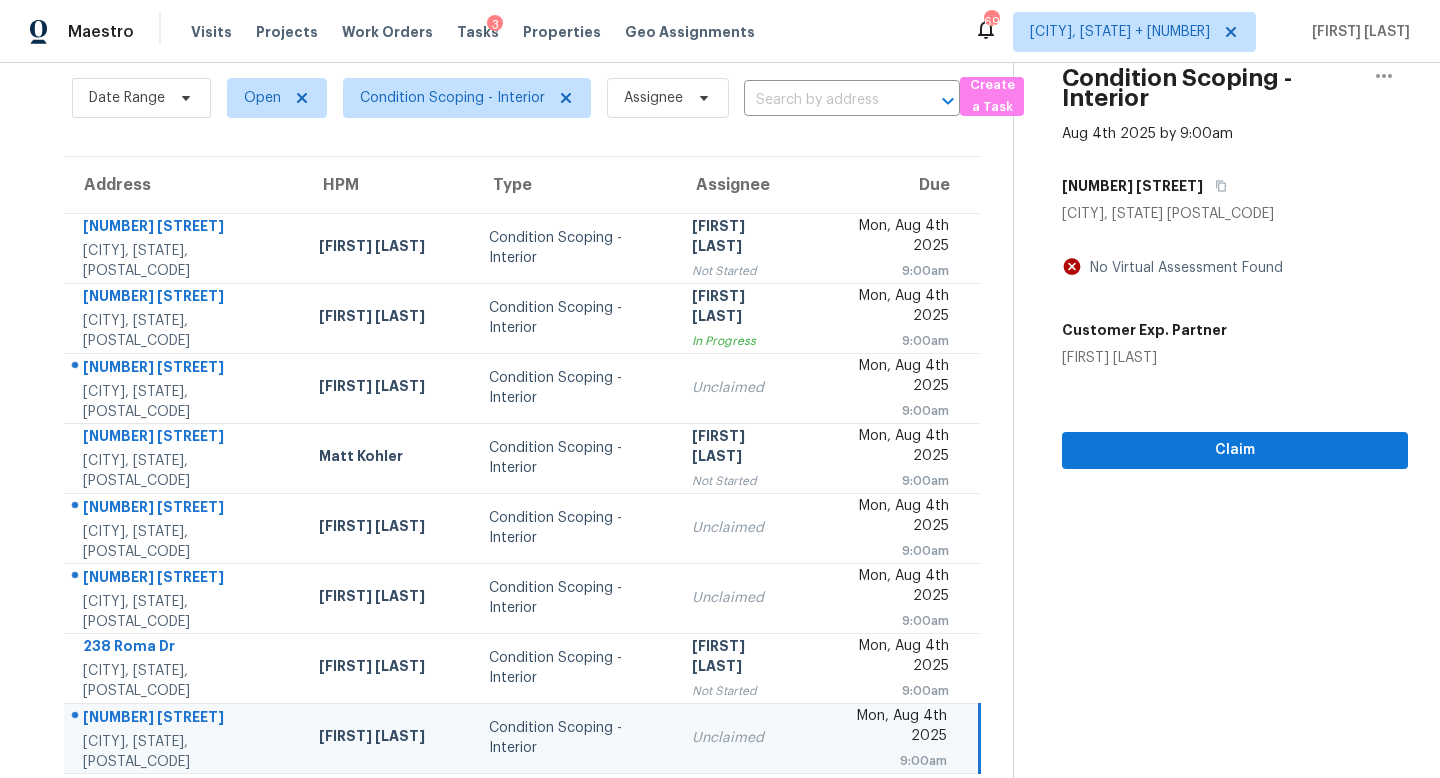 scroll, scrollTop: 0, scrollLeft: 0, axis: both 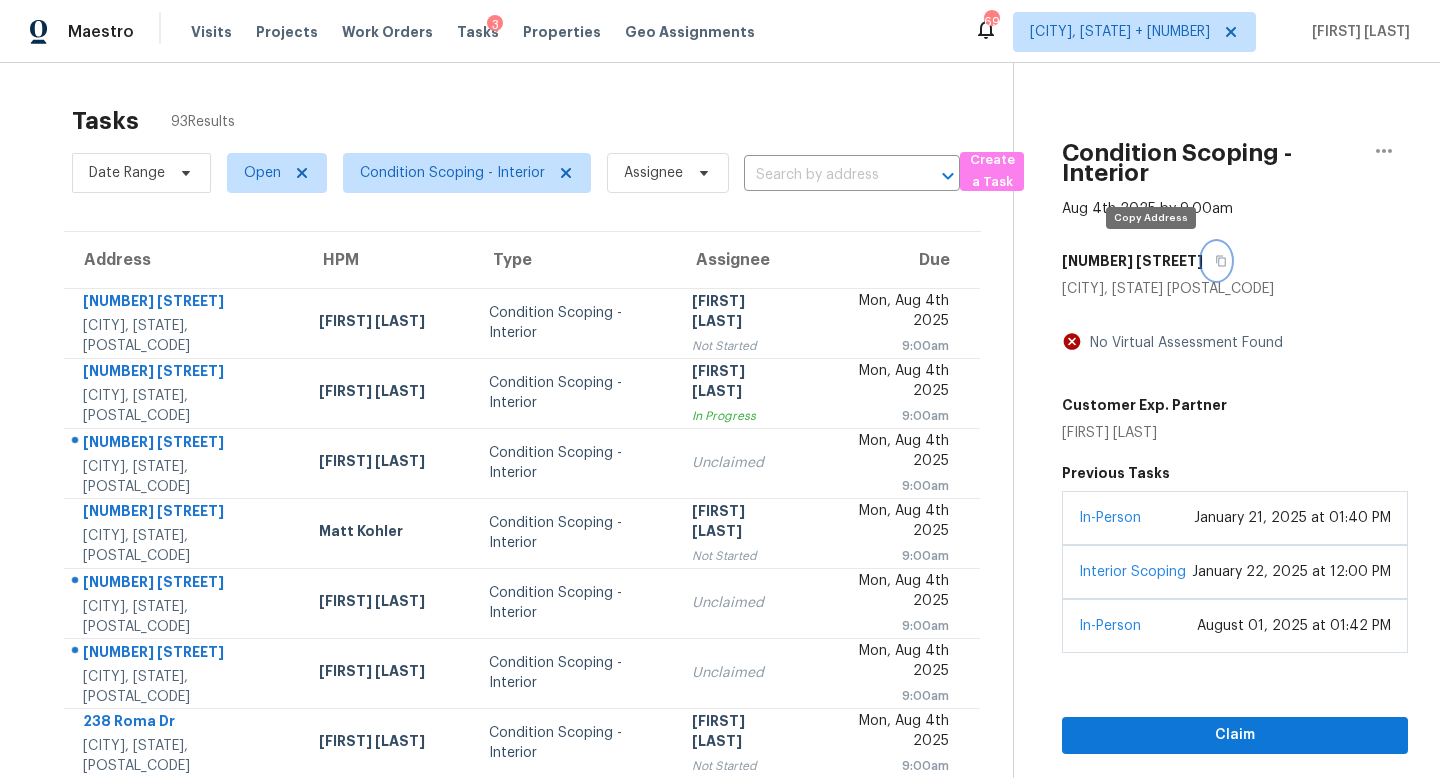 click 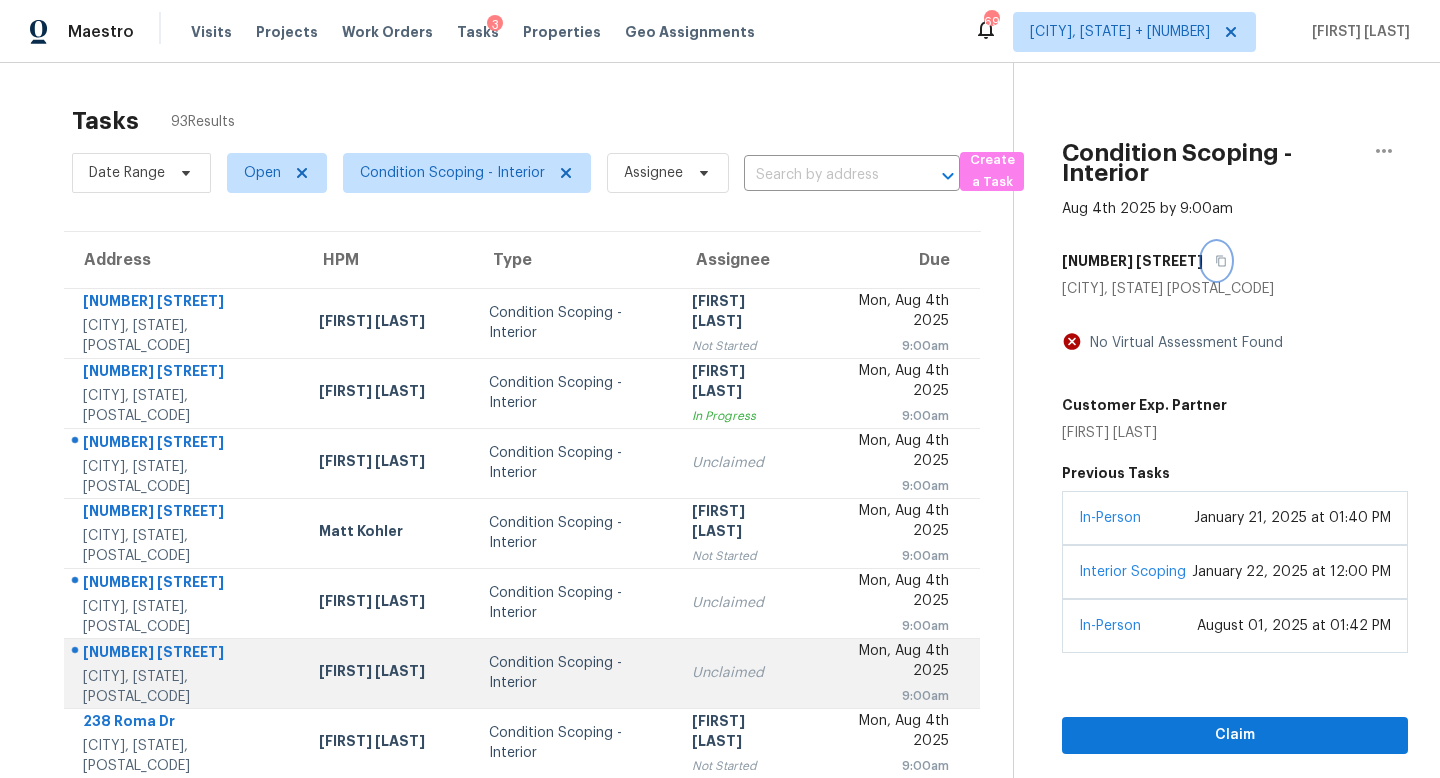 scroll, scrollTop: 263, scrollLeft: 0, axis: vertical 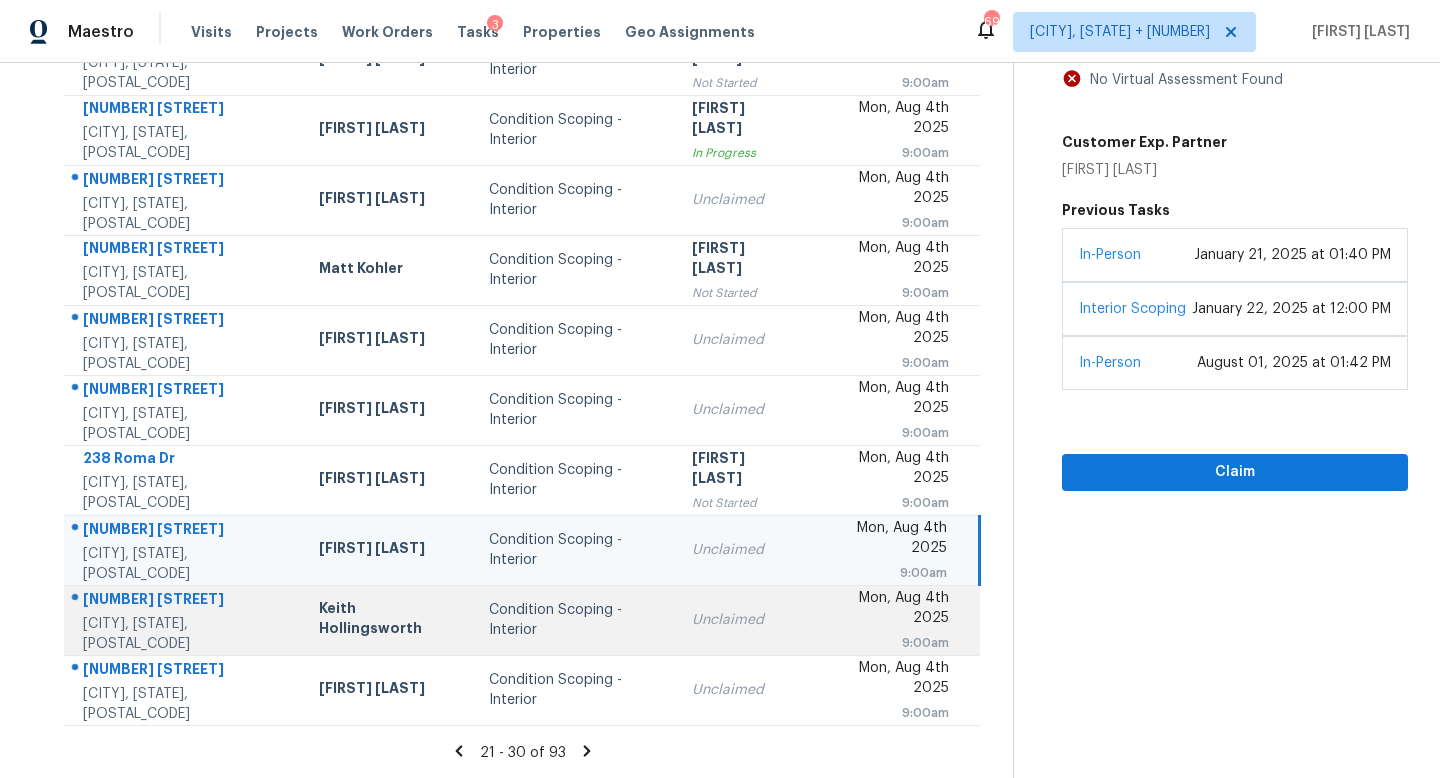 click on "Unclaimed" at bounding box center (743, 620) 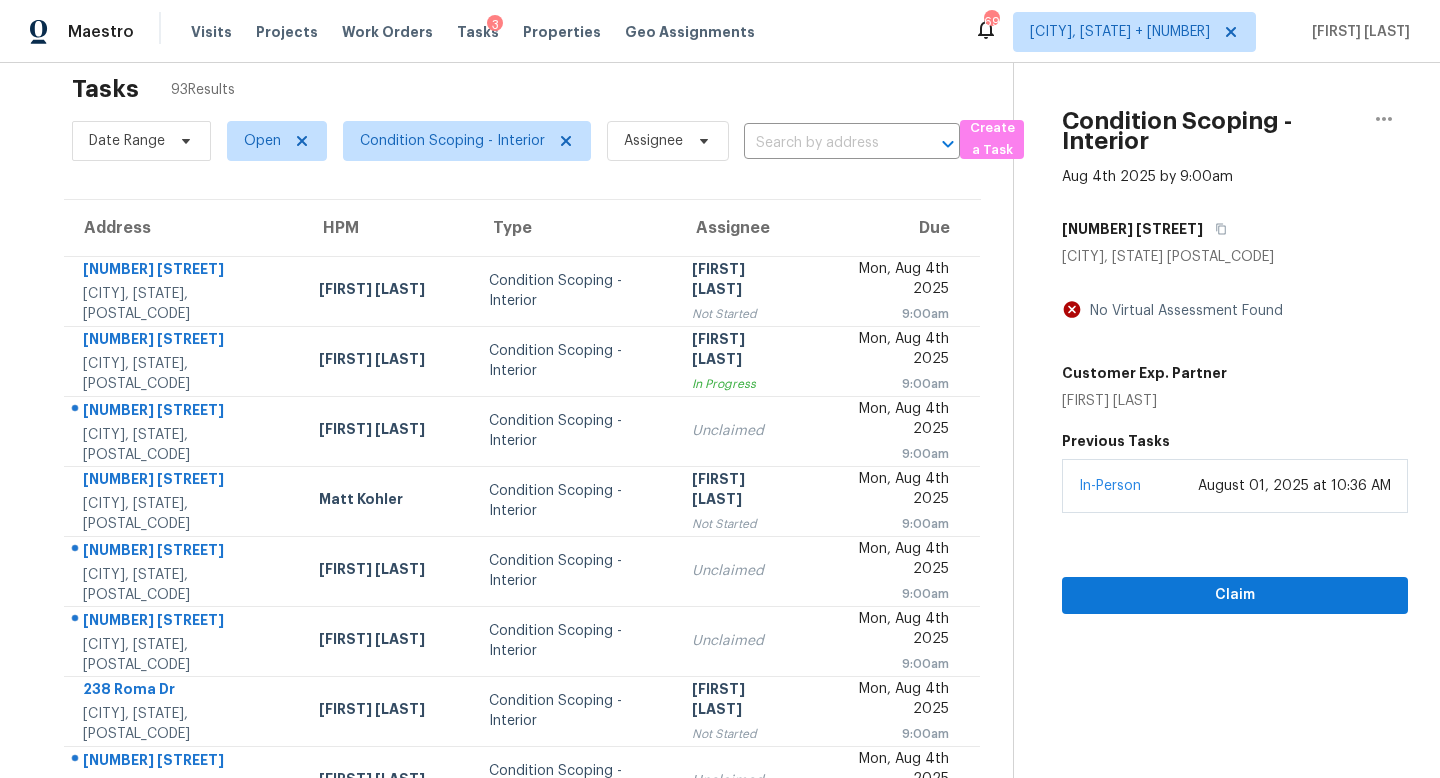 scroll, scrollTop: 0, scrollLeft: 0, axis: both 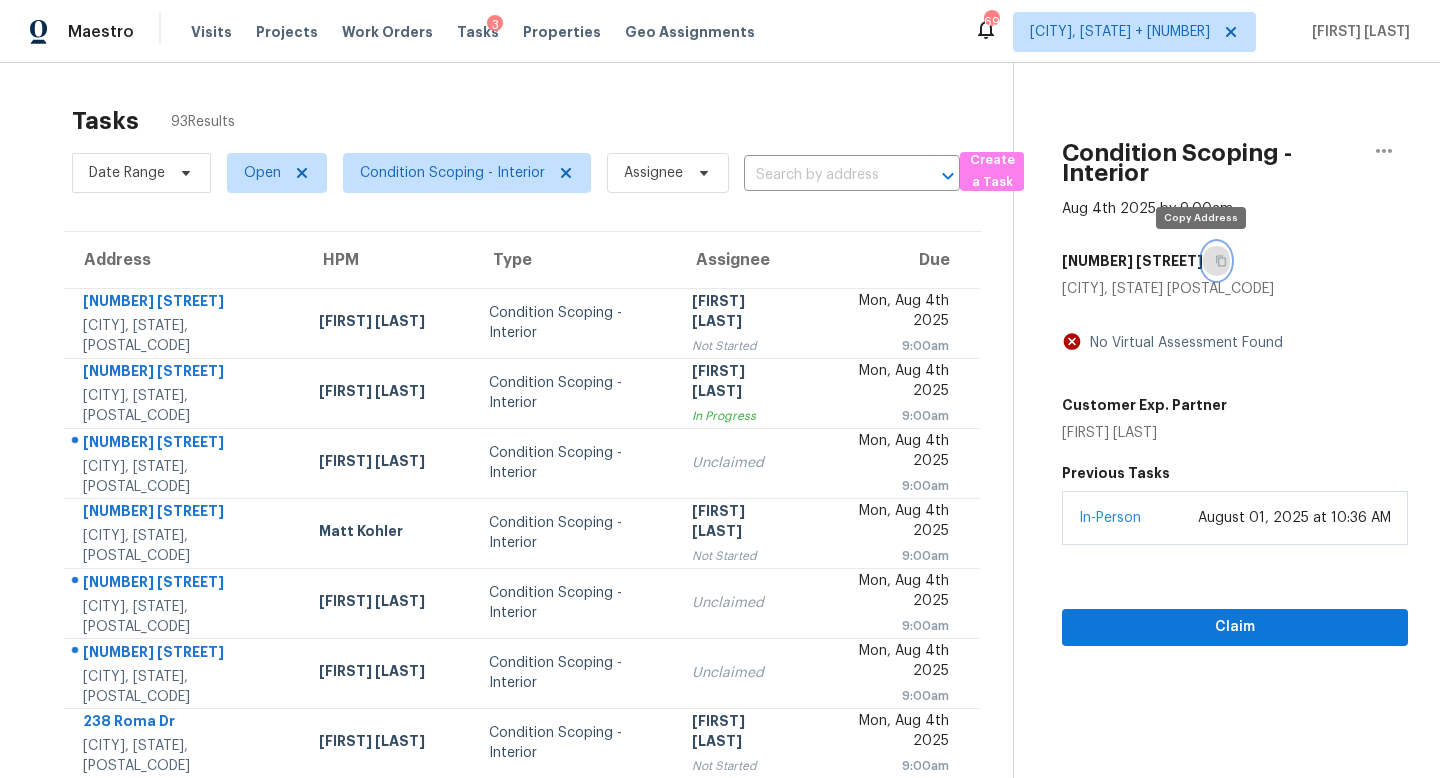 click 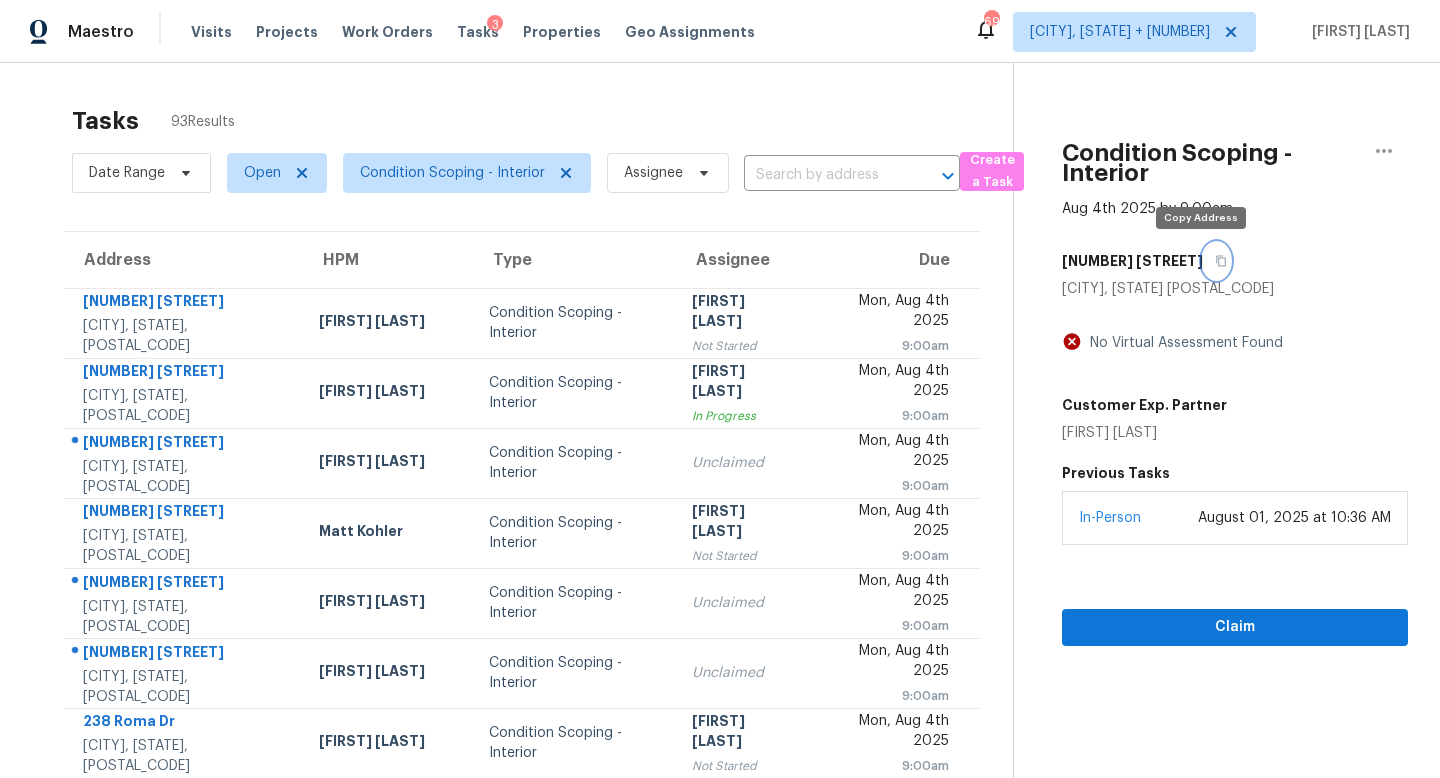 click at bounding box center [1216, 261] 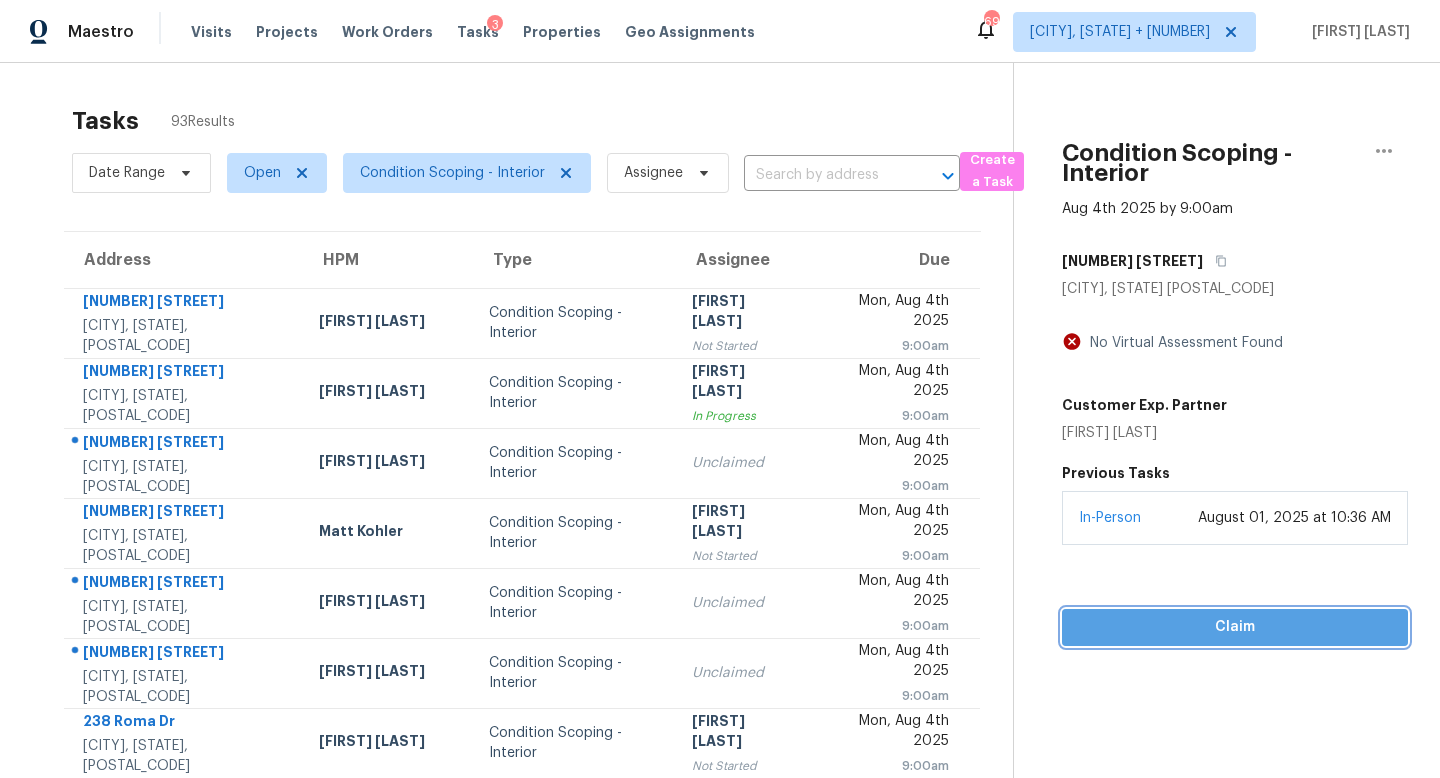 click on "Claim" at bounding box center [1235, 627] 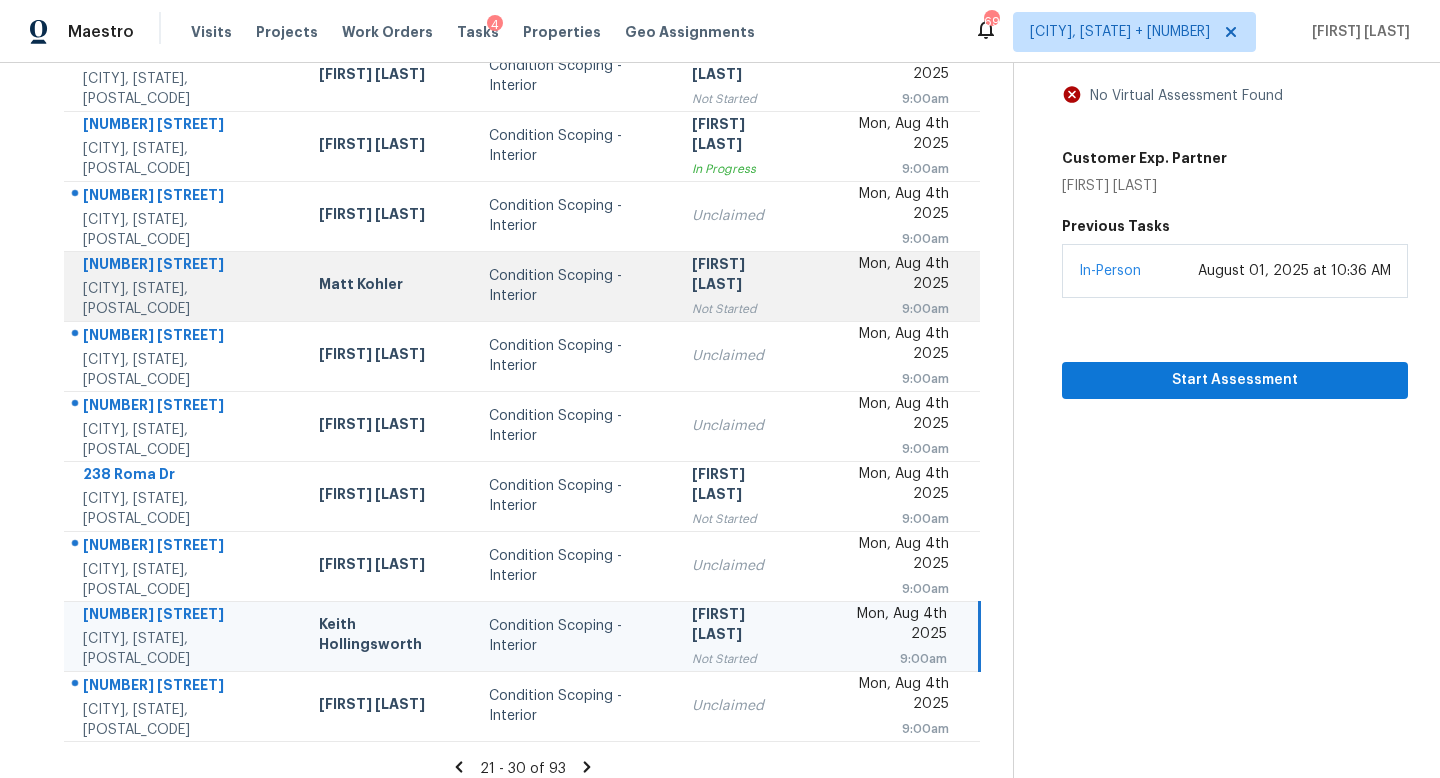 scroll, scrollTop: 263, scrollLeft: 0, axis: vertical 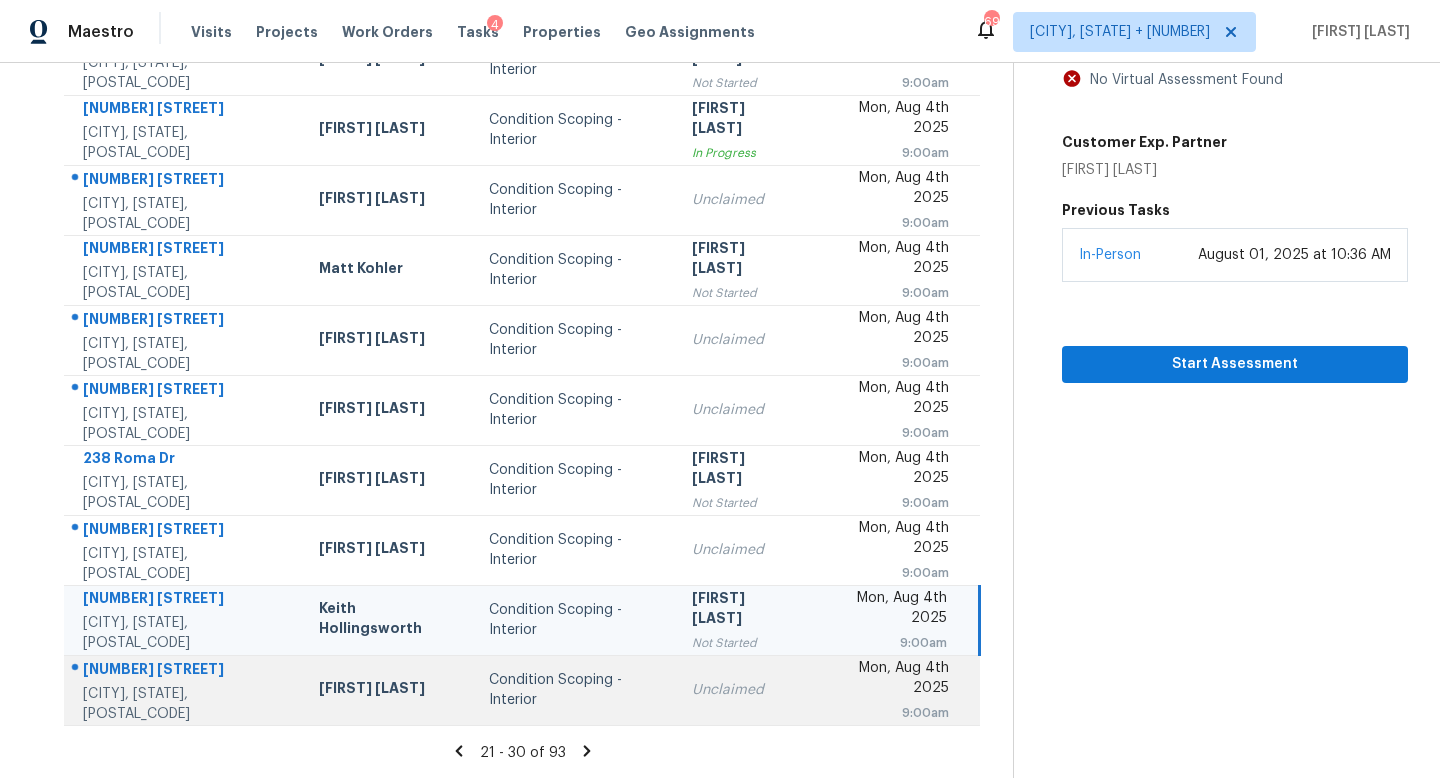 click on "Unclaimed" at bounding box center (743, 690) 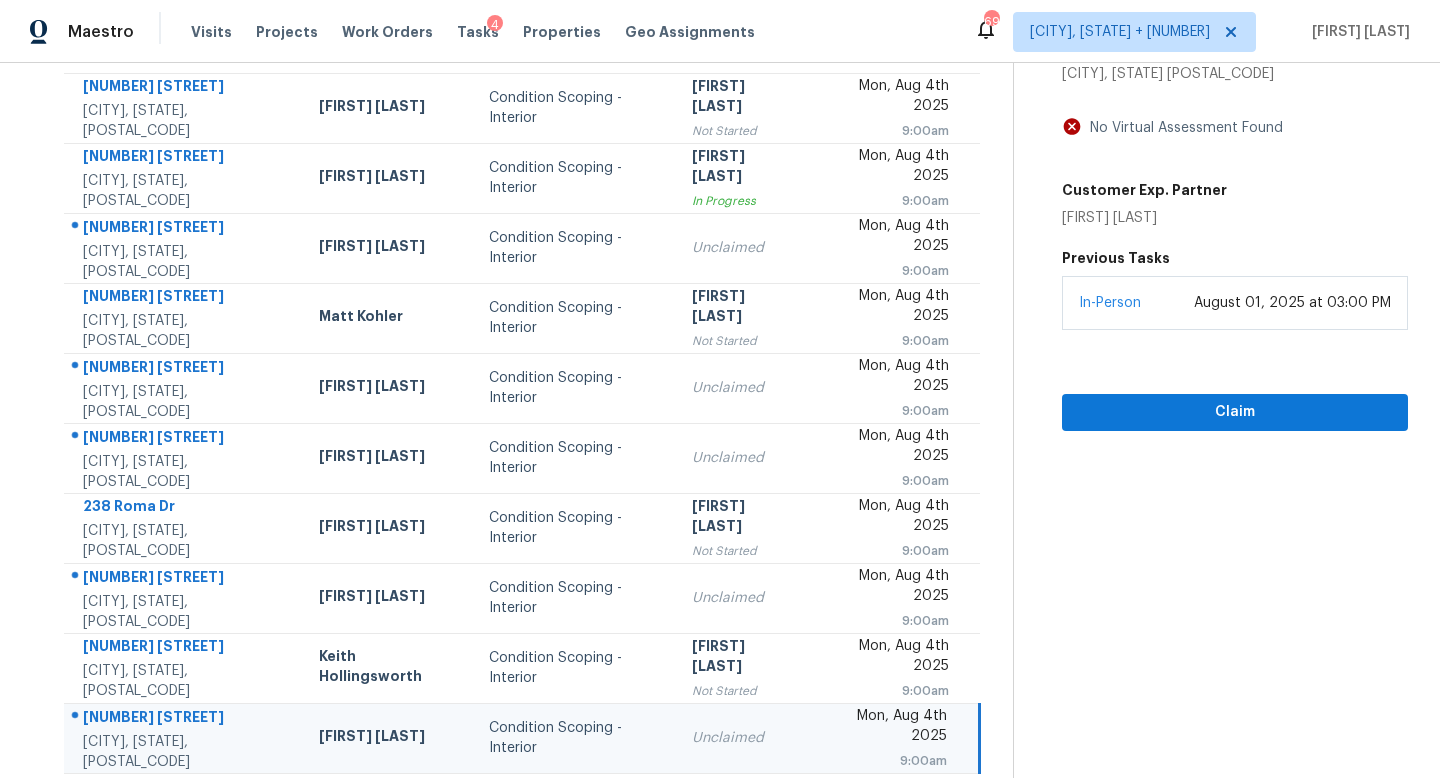 scroll, scrollTop: 186, scrollLeft: 0, axis: vertical 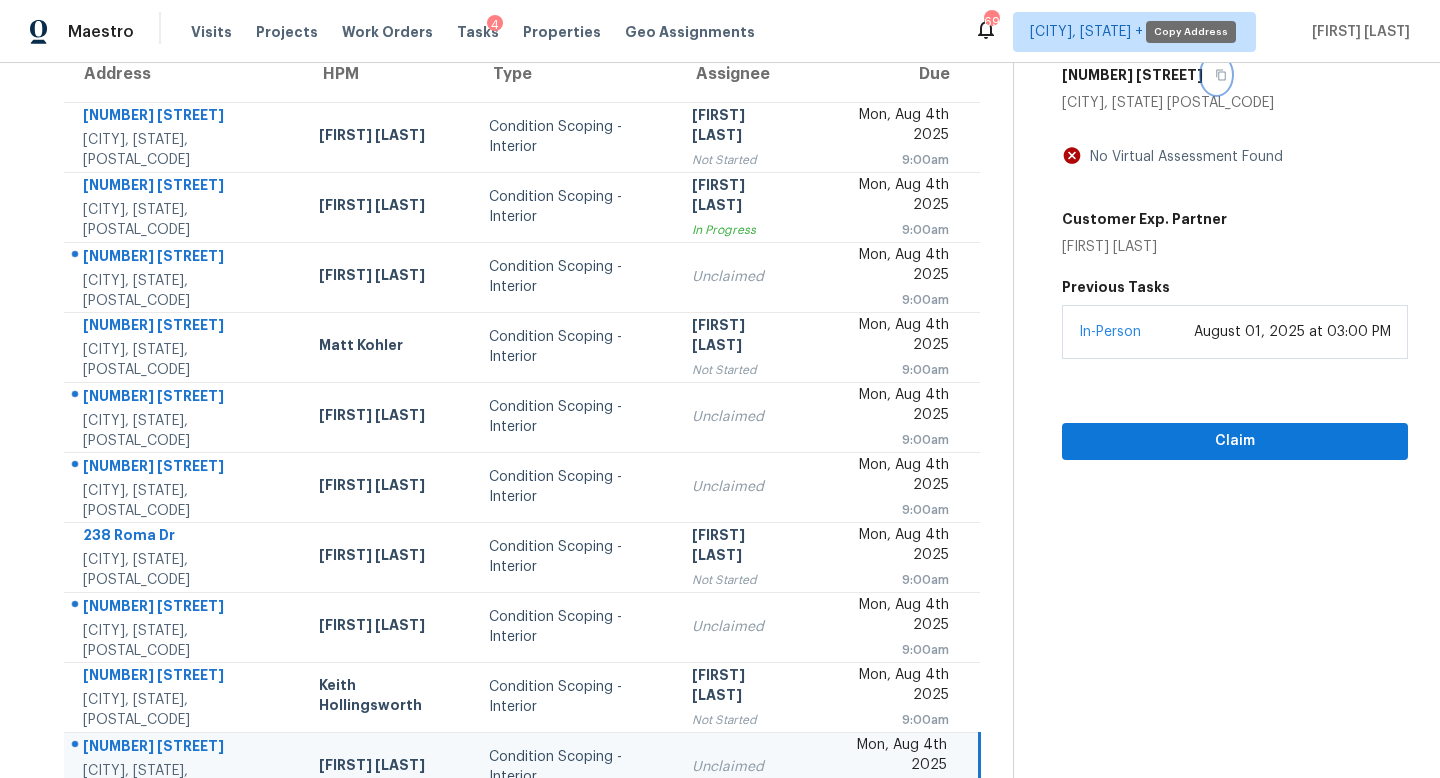 click 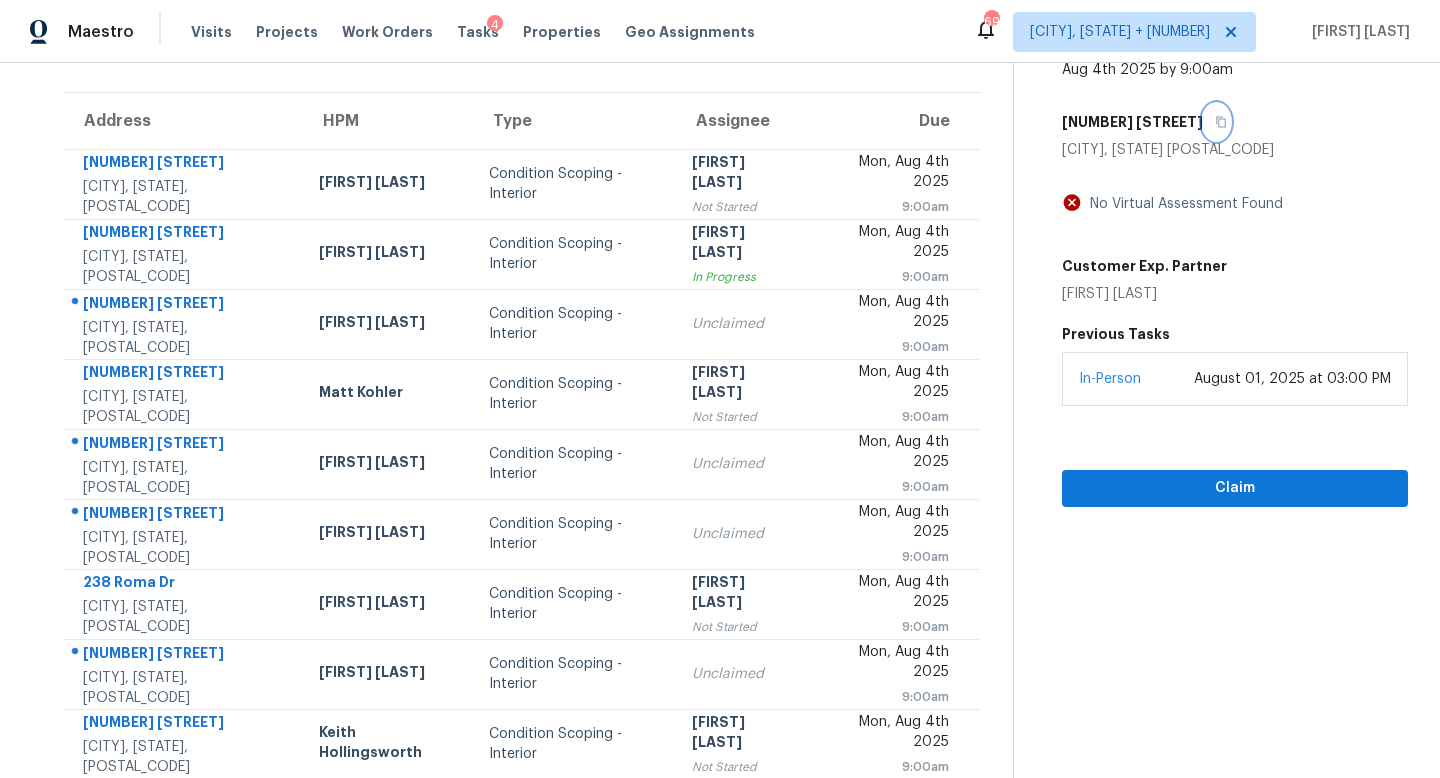 scroll, scrollTop: 29, scrollLeft: 0, axis: vertical 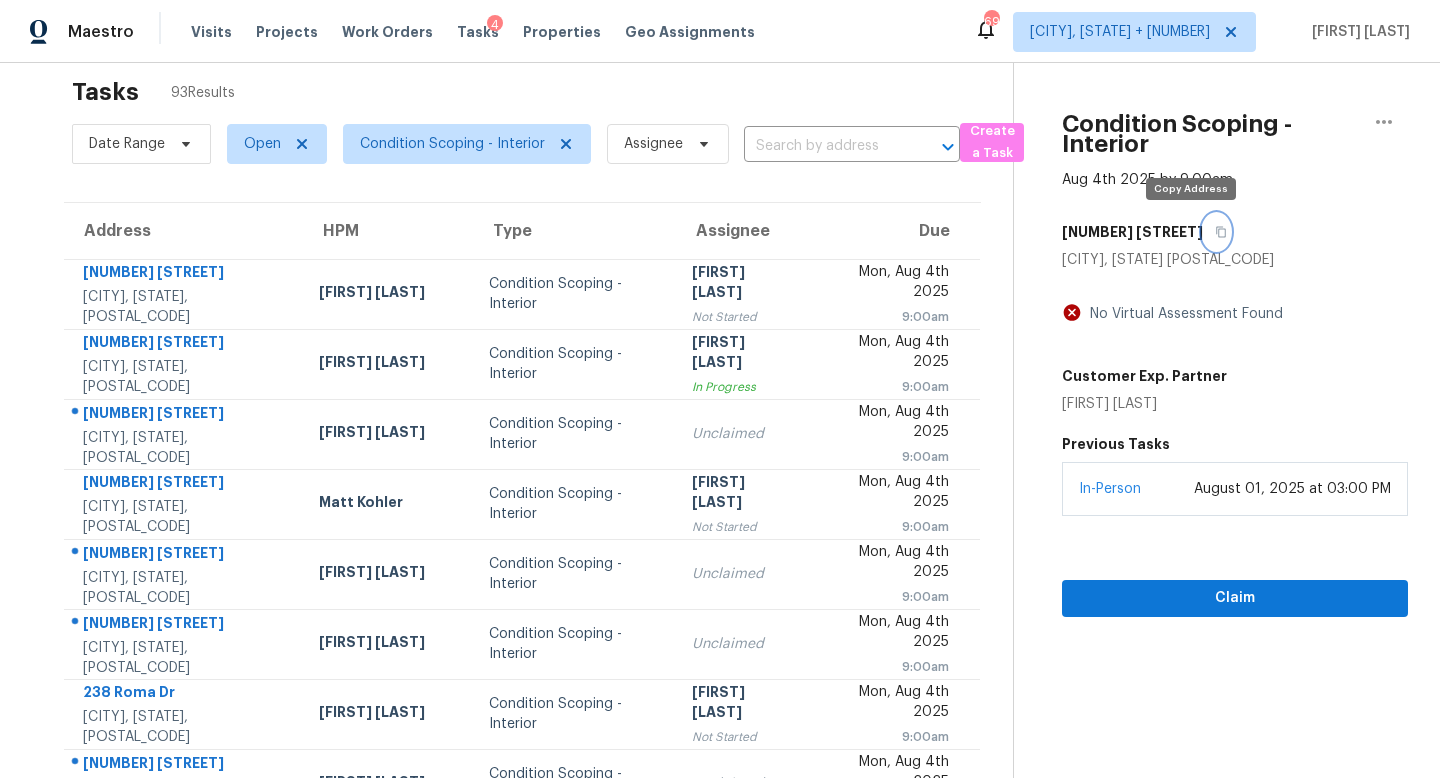 click 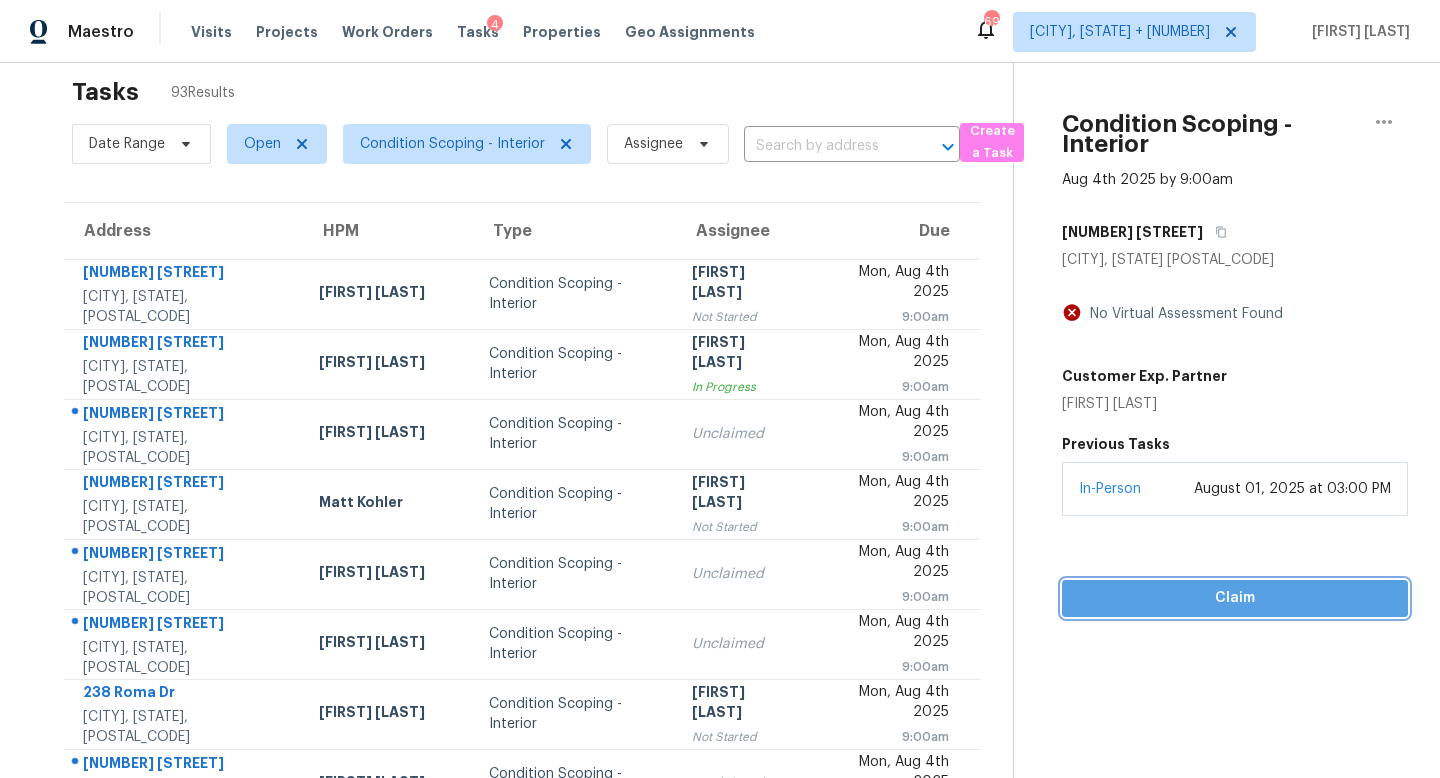 click on "Claim" at bounding box center (1235, 598) 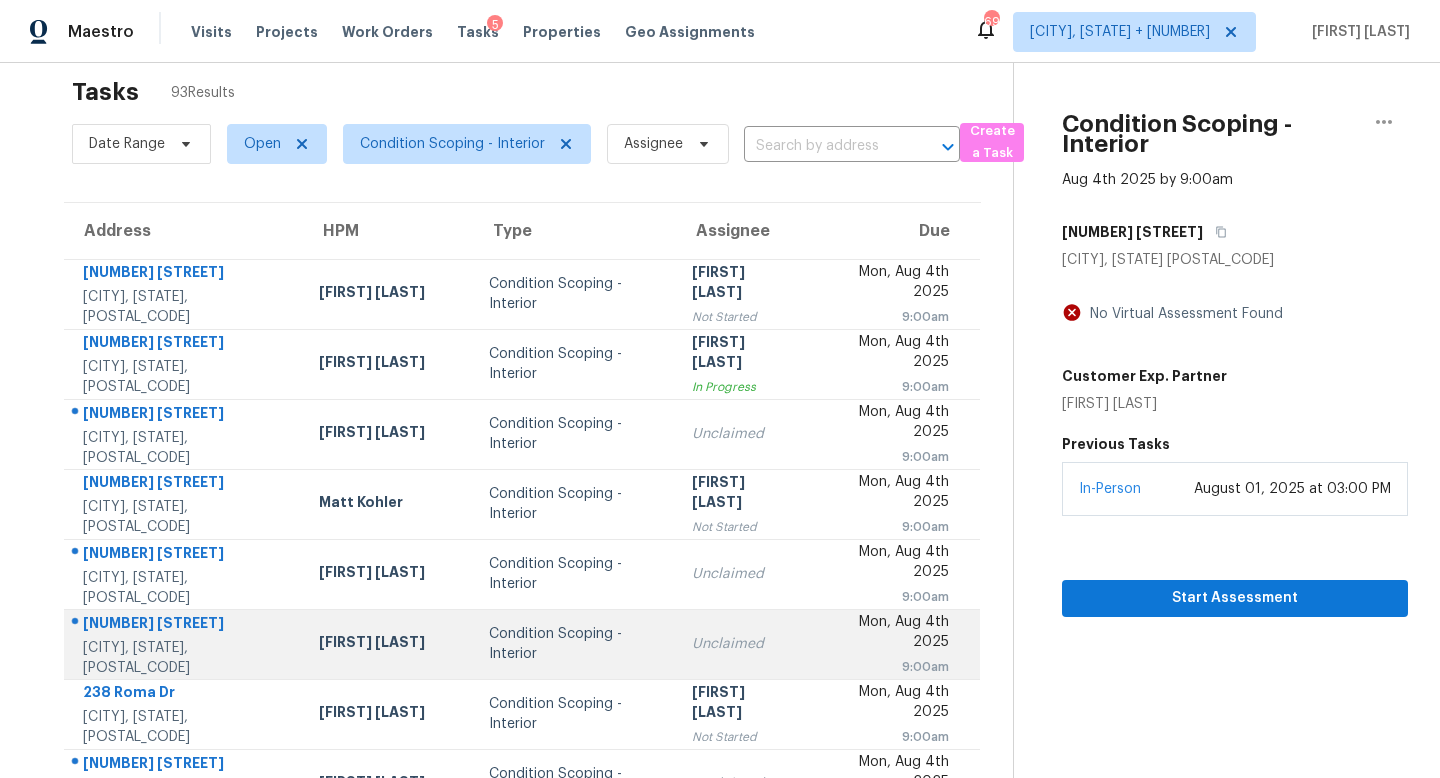 scroll, scrollTop: 263, scrollLeft: 0, axis: vertical 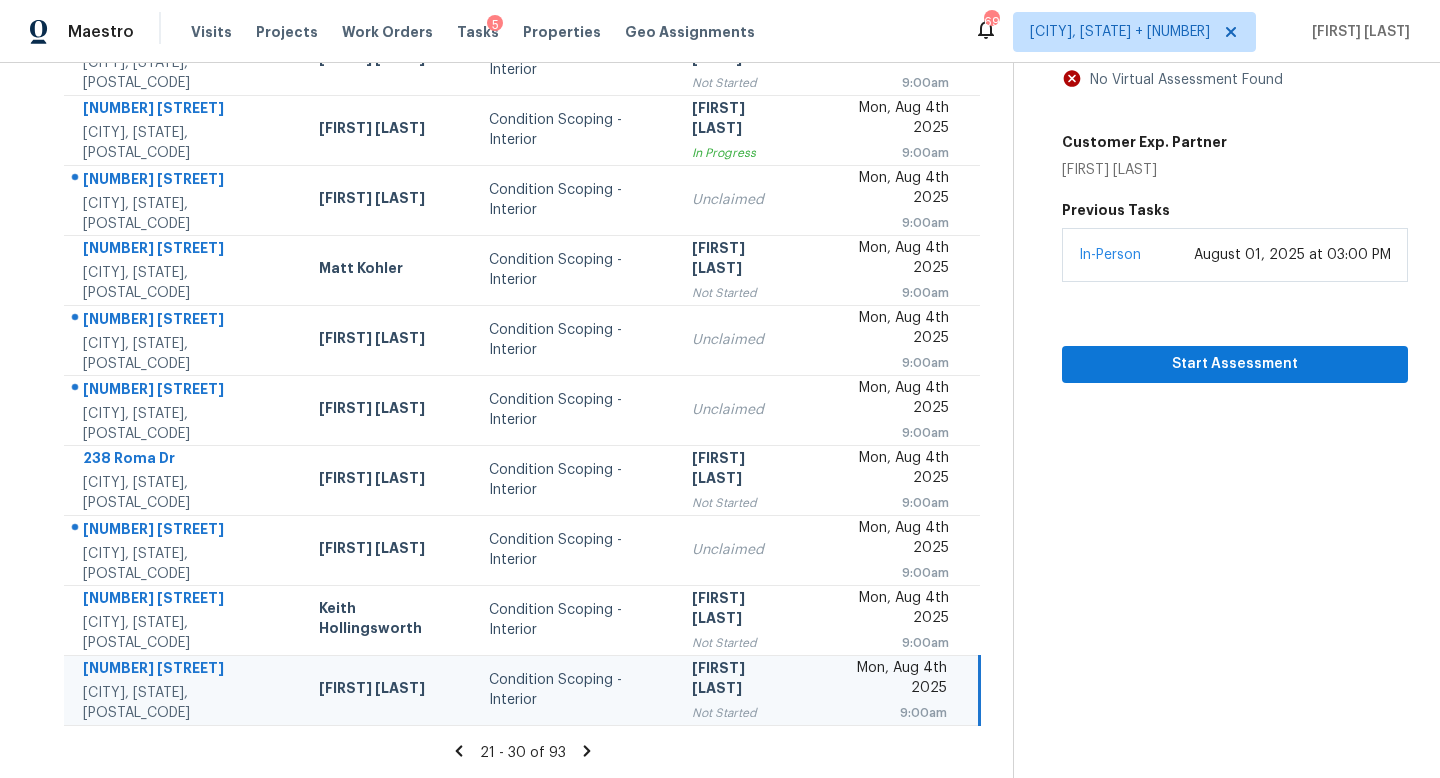 click on "21 - 30 of 93" at bounding box center (522, 752) 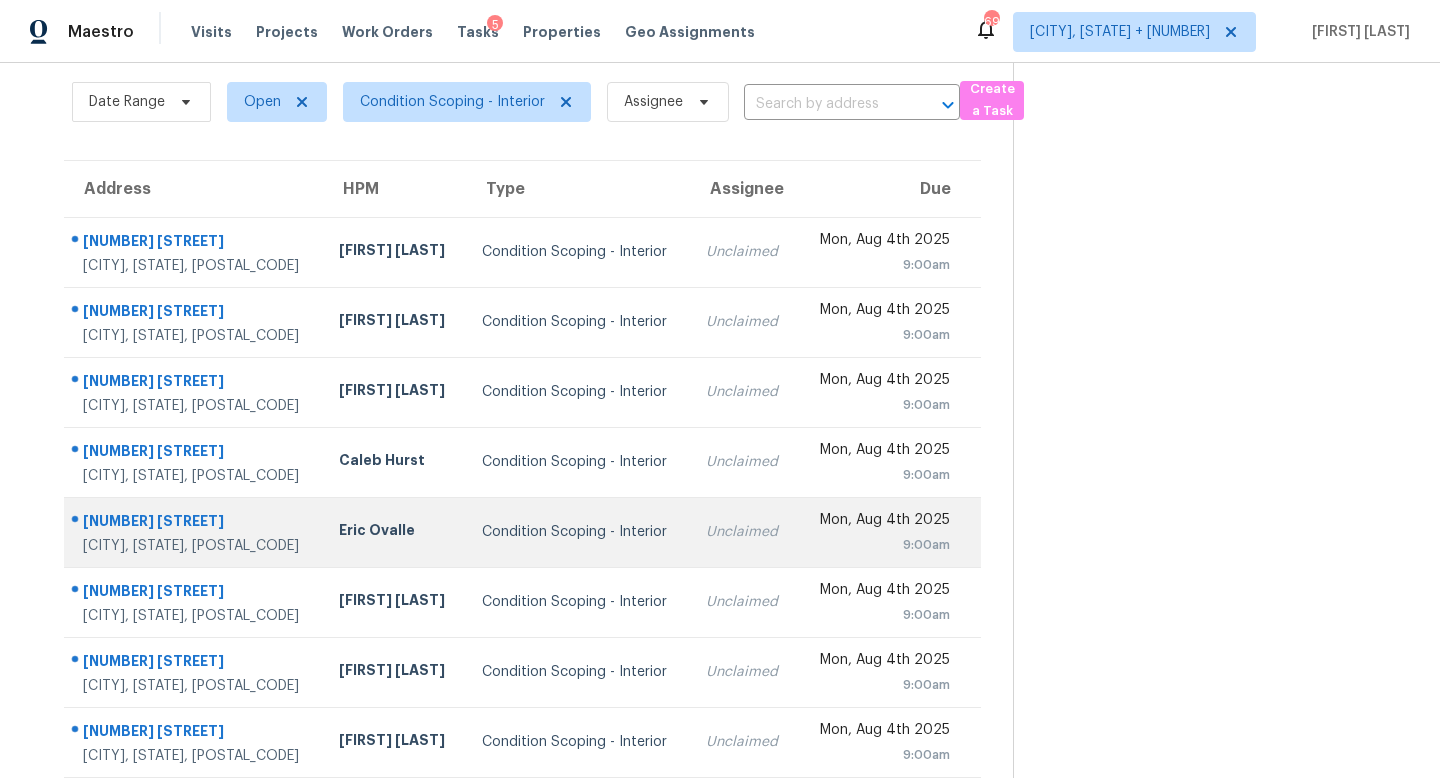 scroll, scrollTop: 0, scrollLeft: 0, axis: both 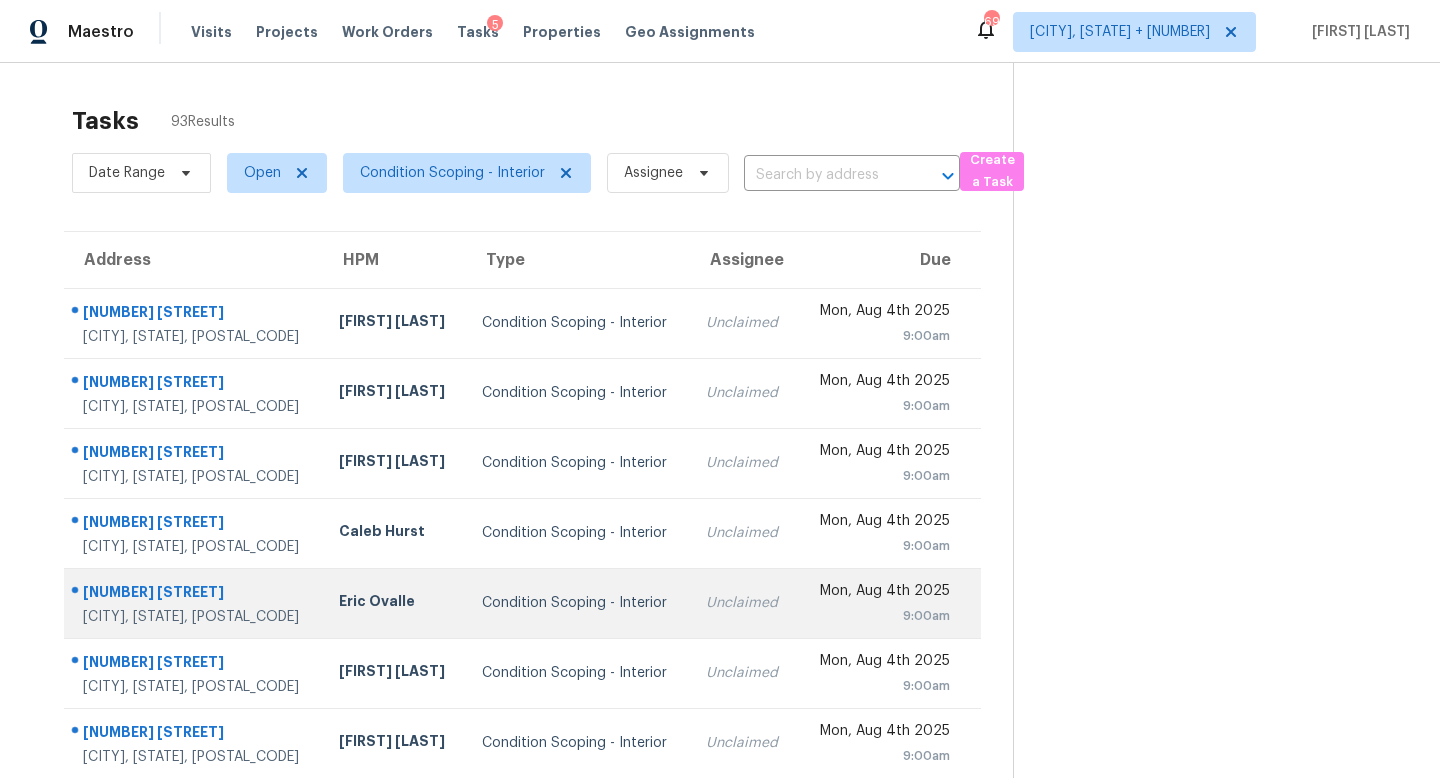 click on "Condition Scoping - Interior" at bounding box center (578, 323) 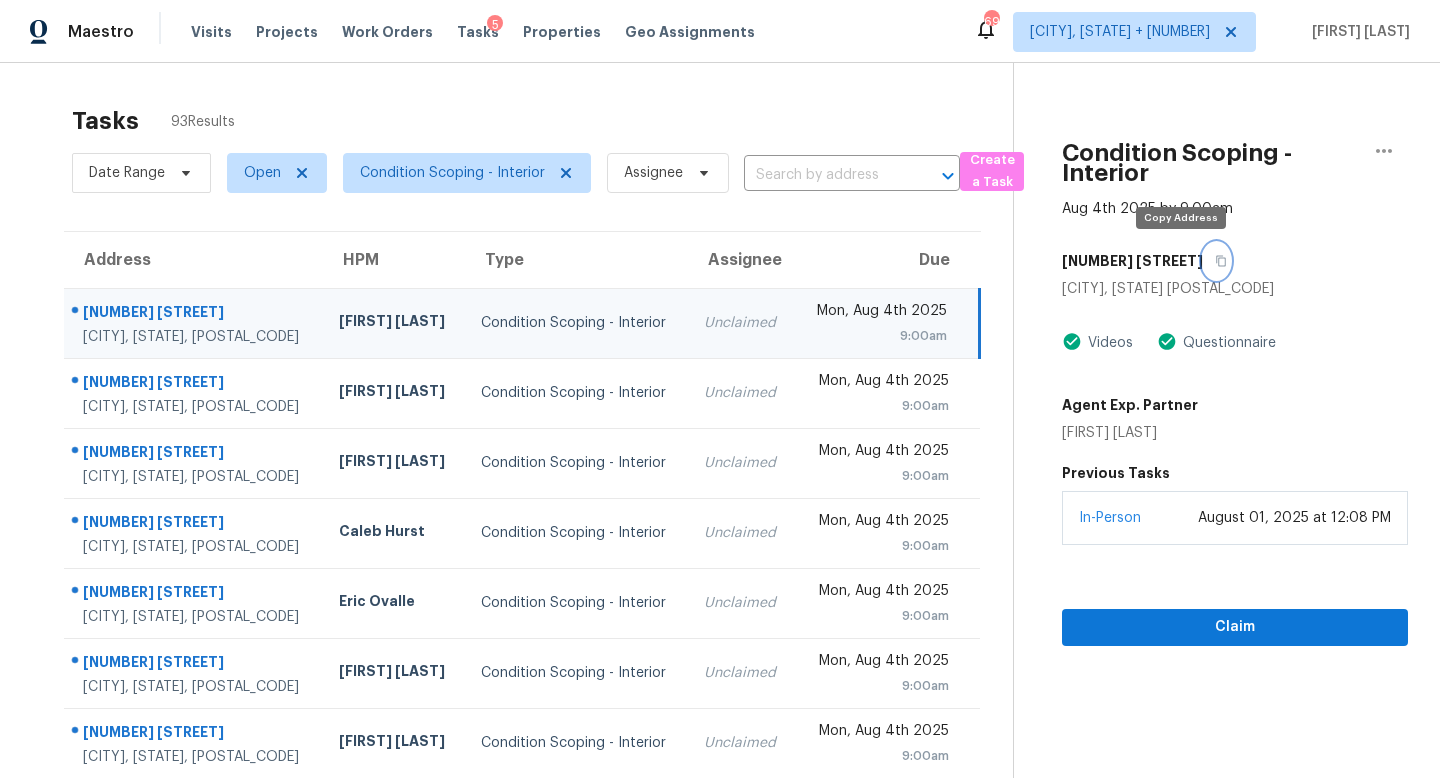 click at bounding box center [1216, 261] 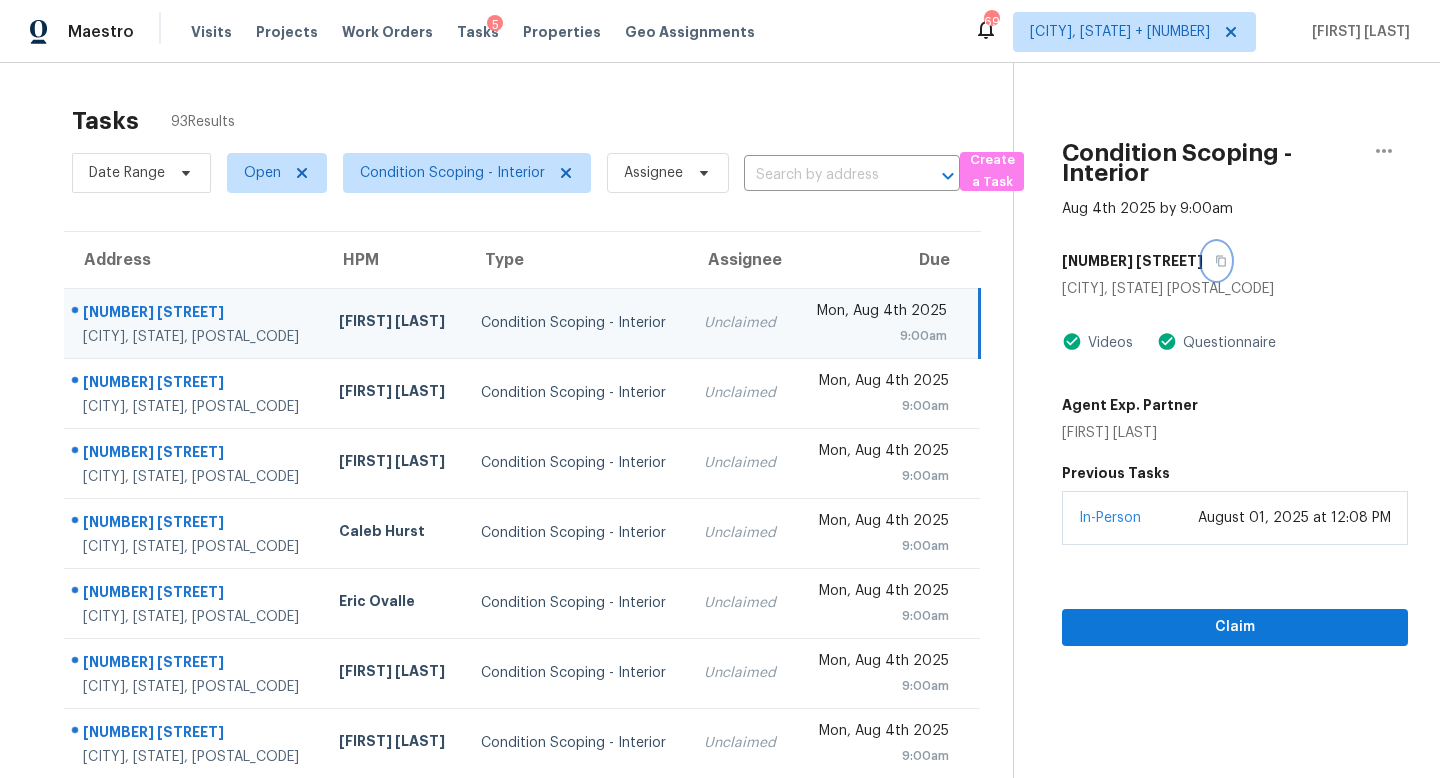 click at bounding box center [1216, 261] 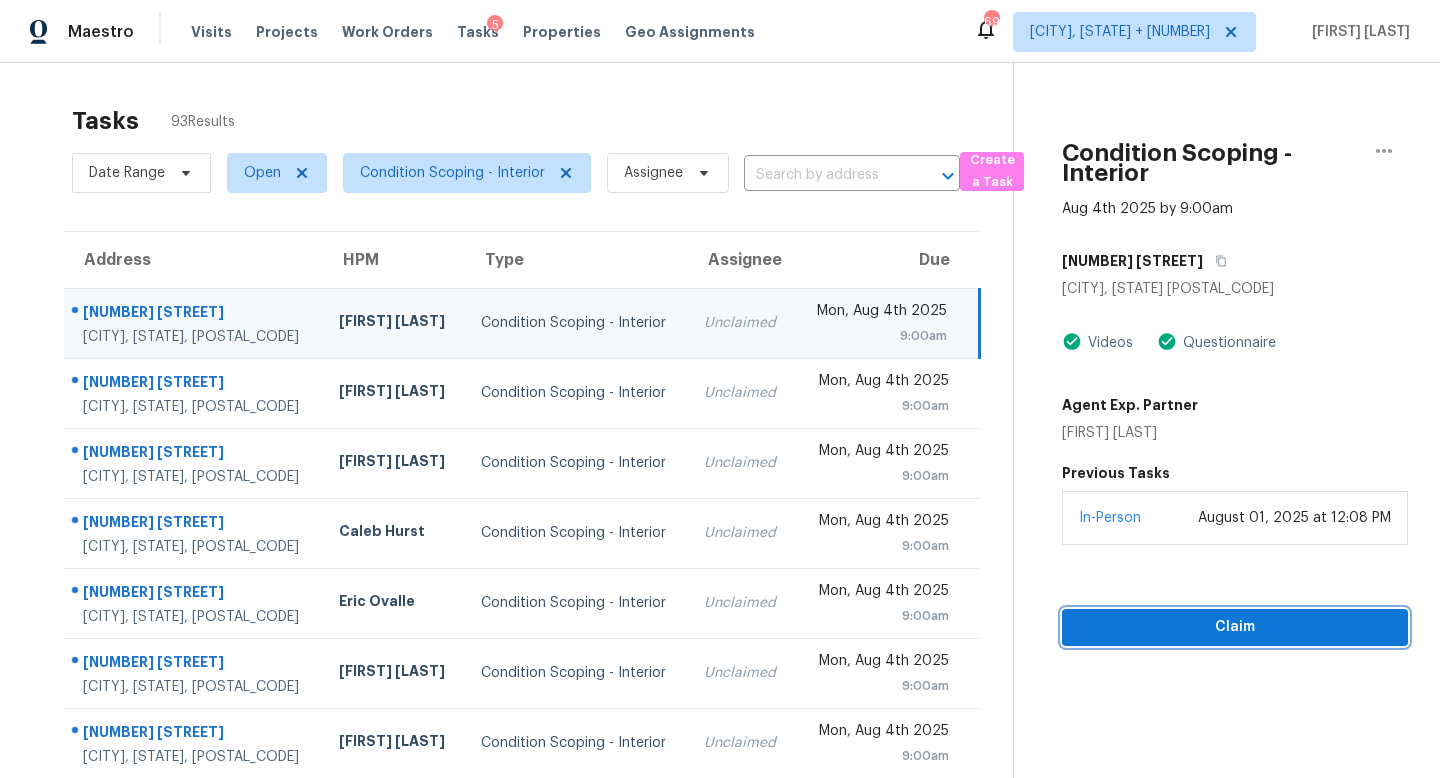 click on "Claim" at bounding box center [1235, 627] 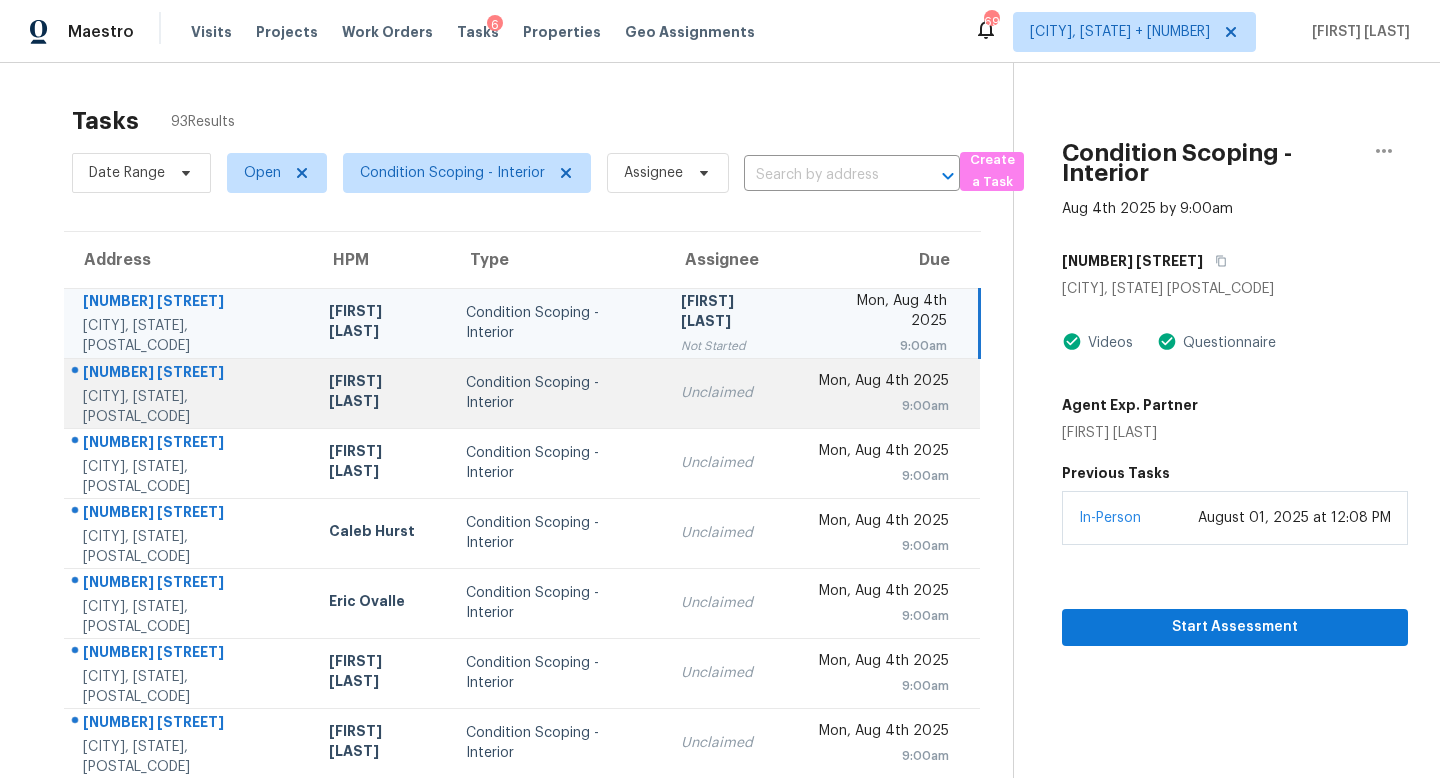 click on "Unclaimed" at bounding box center [733, 393] 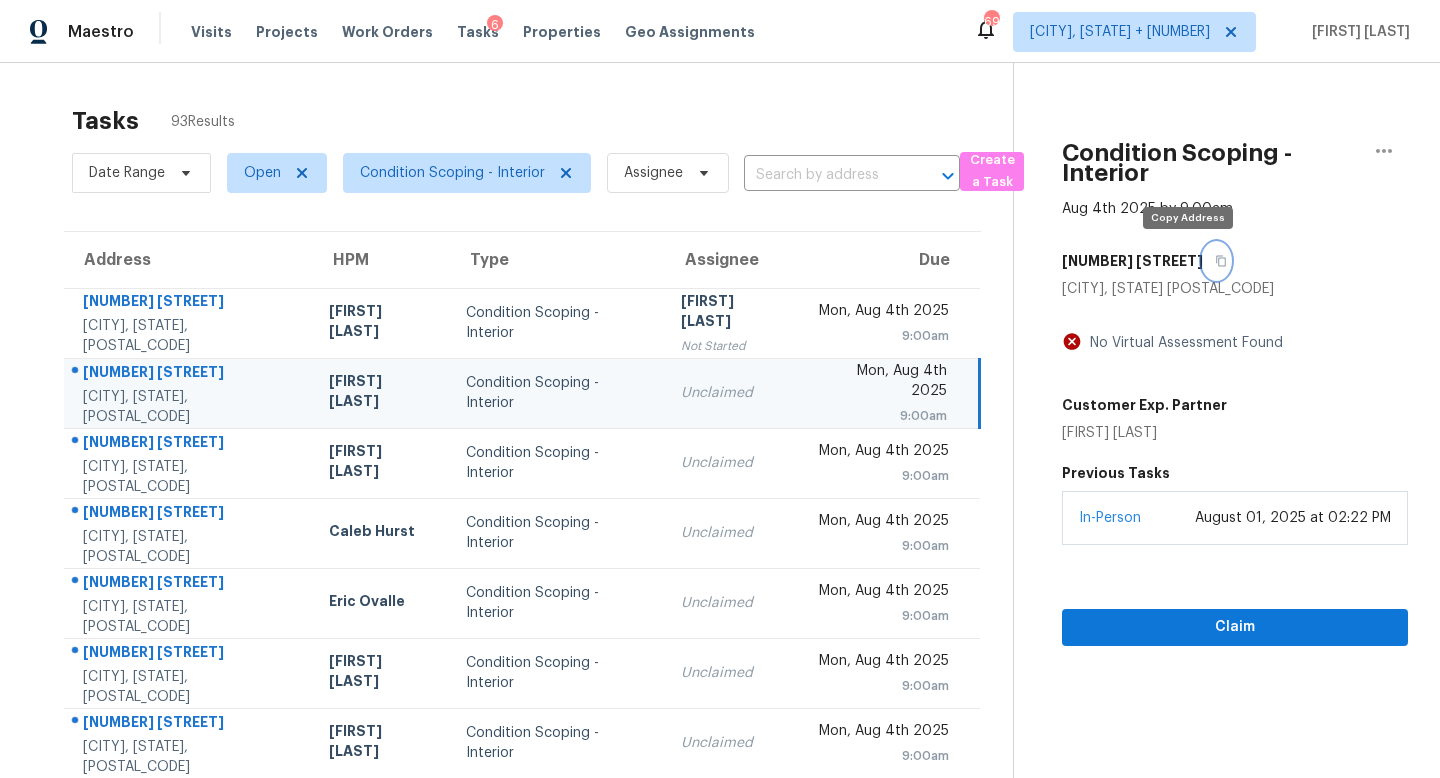click 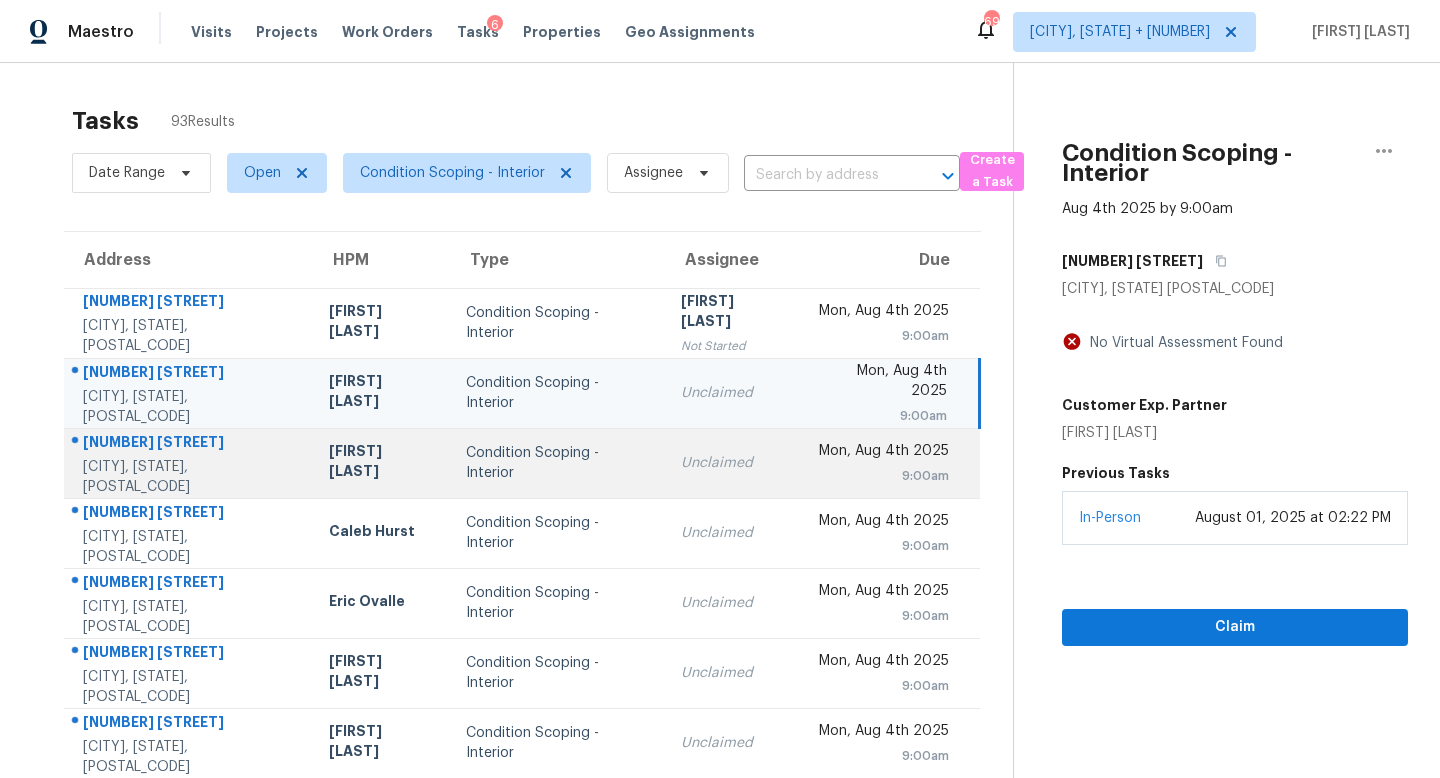click on "Mon, Aug 4th 2025" at bounding box center (883, 453) 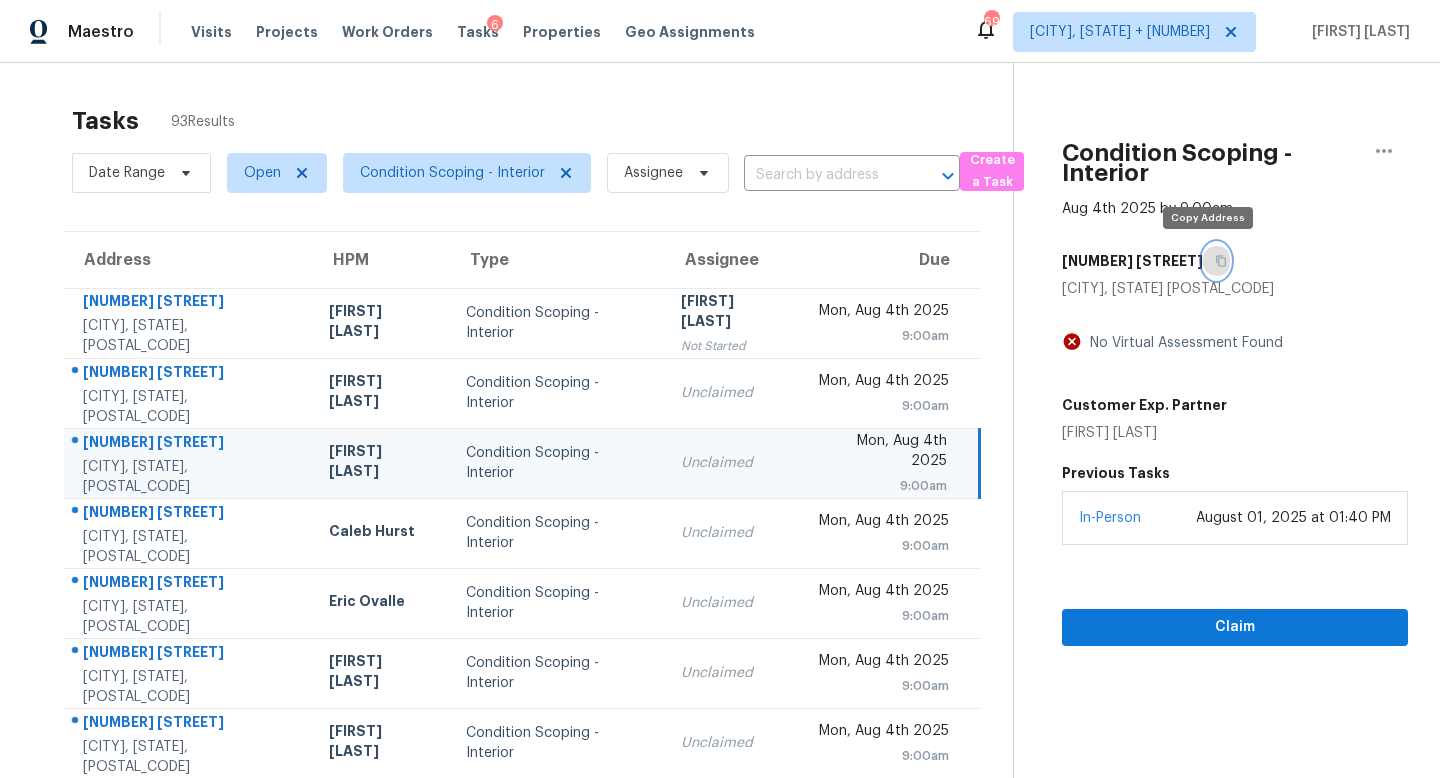 click at bounding box center (1216, 261) 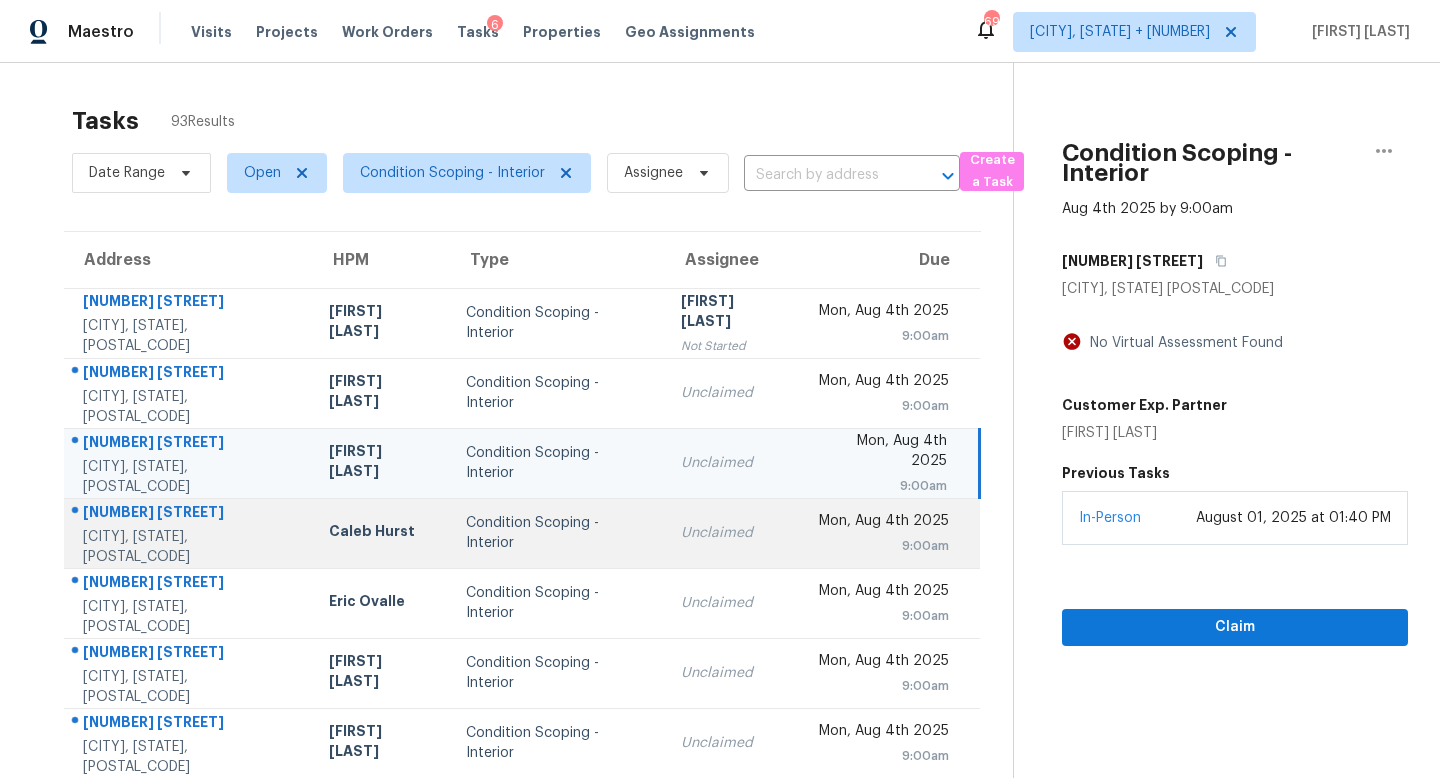 click on "Unclaimed" at bounding box center [733, 533] 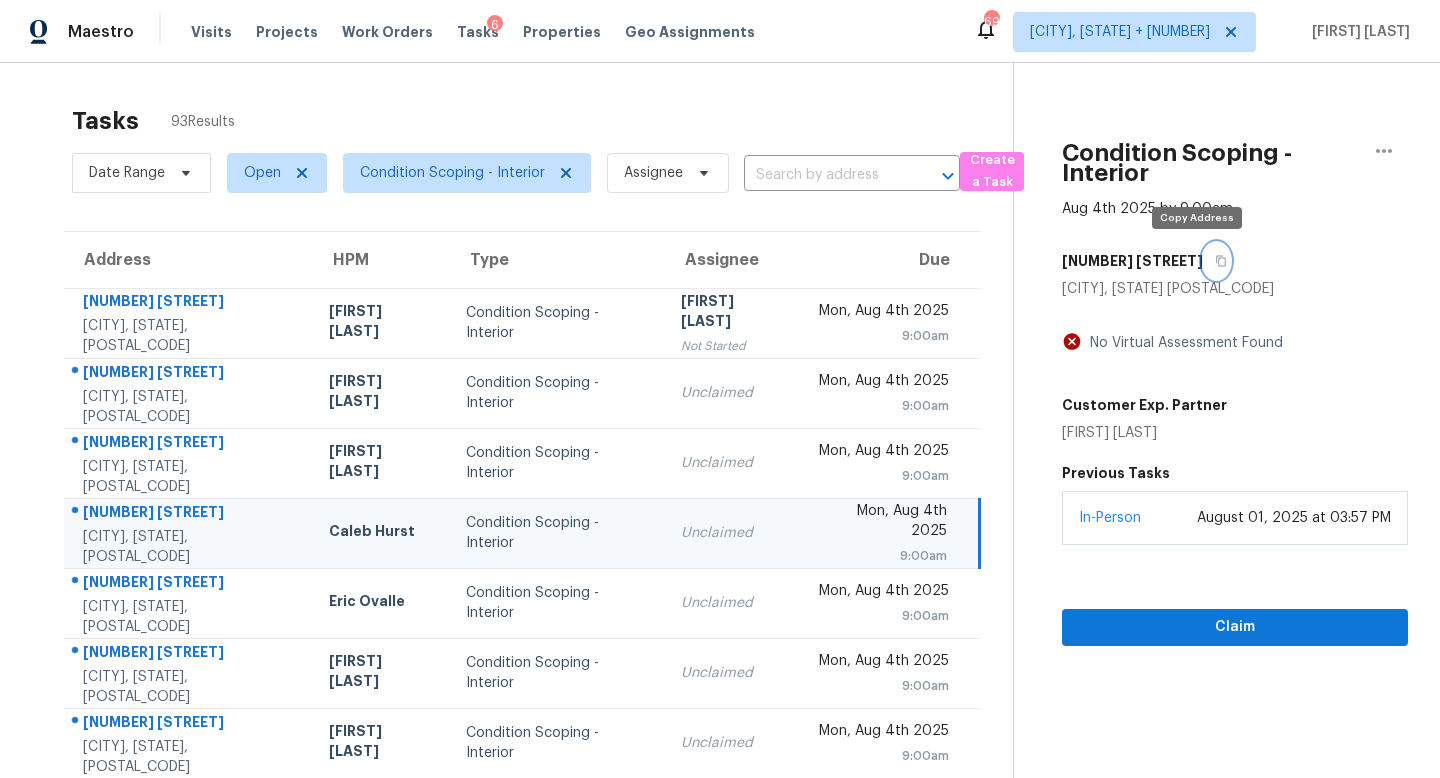 click 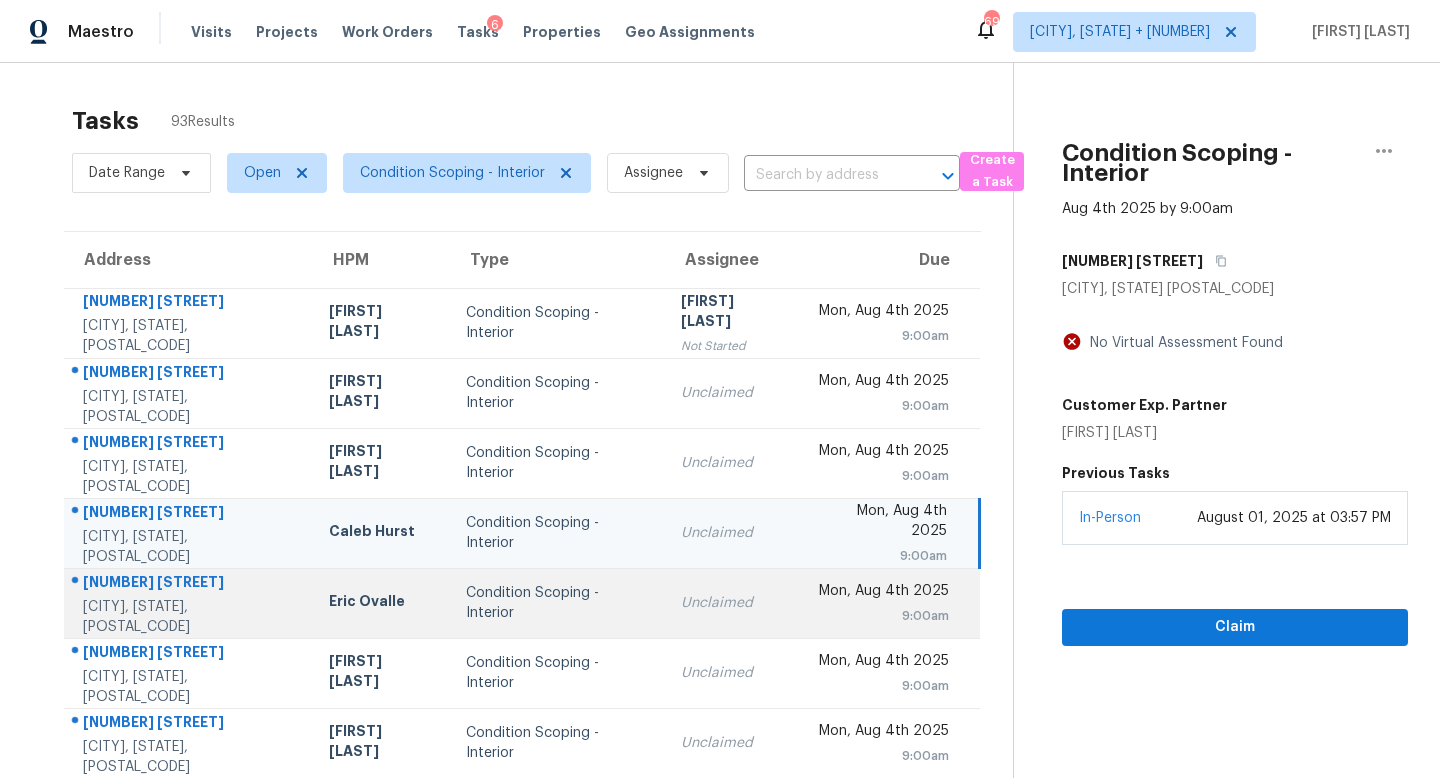 click on "Condition Scoping - Interior" at bounding box center (557, 603) 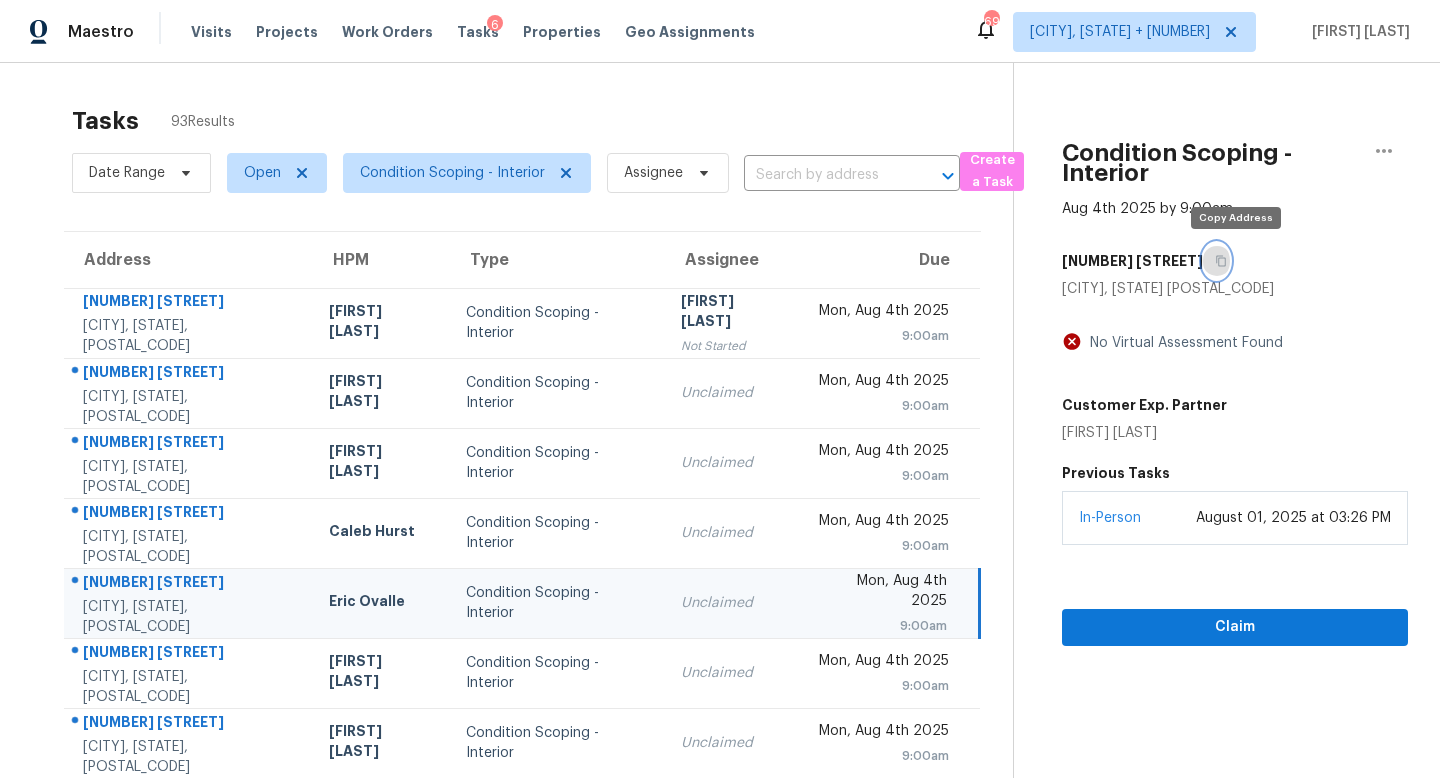 click 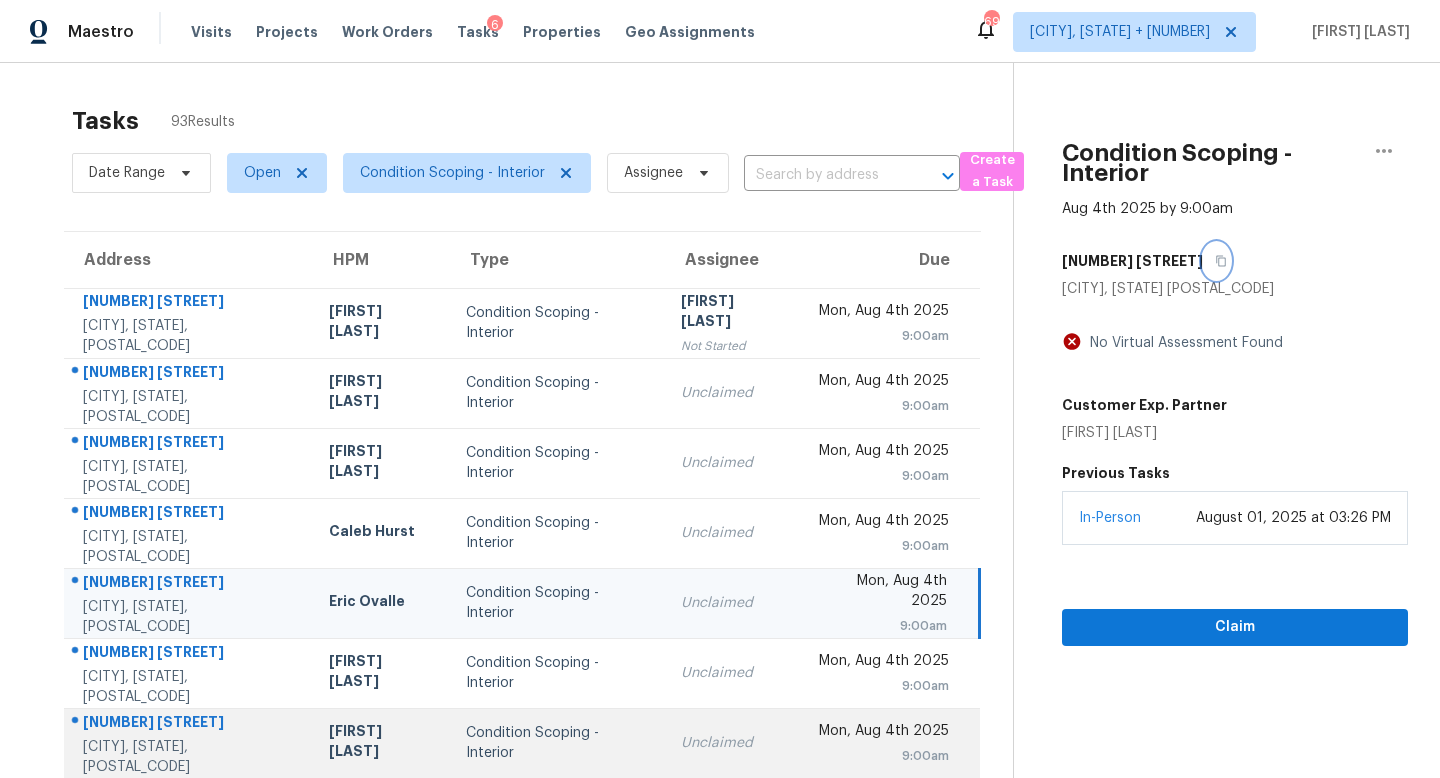 scroll, scrollTop: 263, scrollLeft: 0, axis: vertical 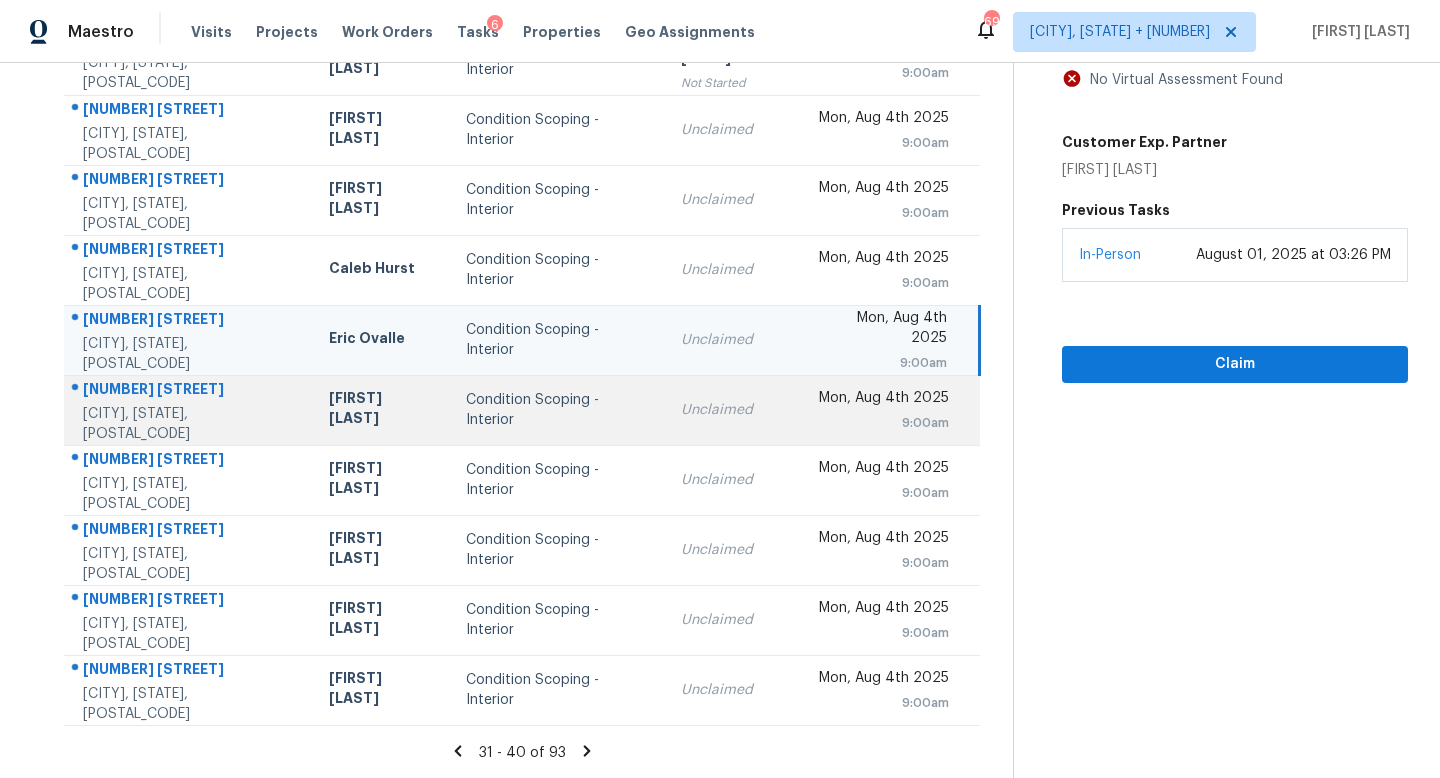click on "Unclaimed" at bounding box center [733, 410] 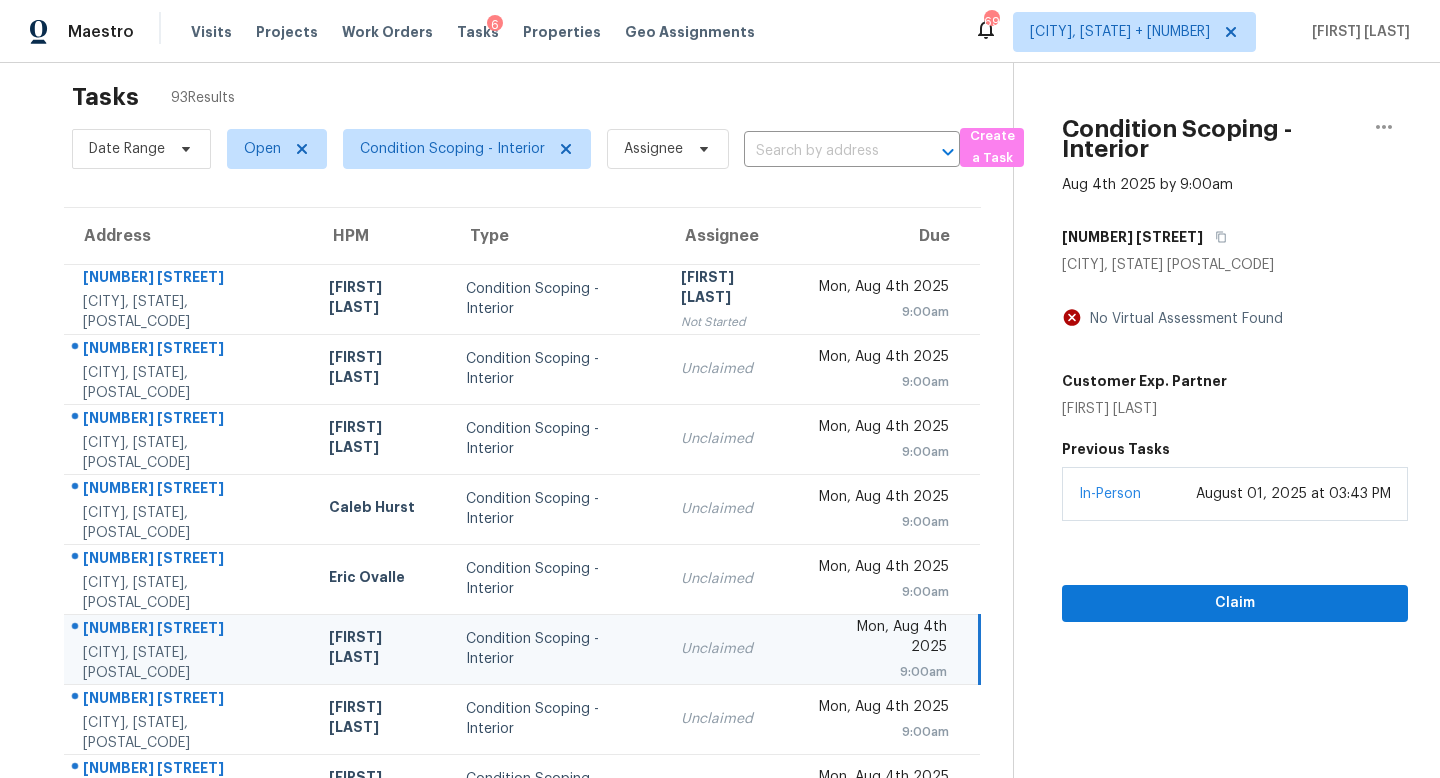 scroll, scrollTop: 0, scrollLeft: 0, axis: both 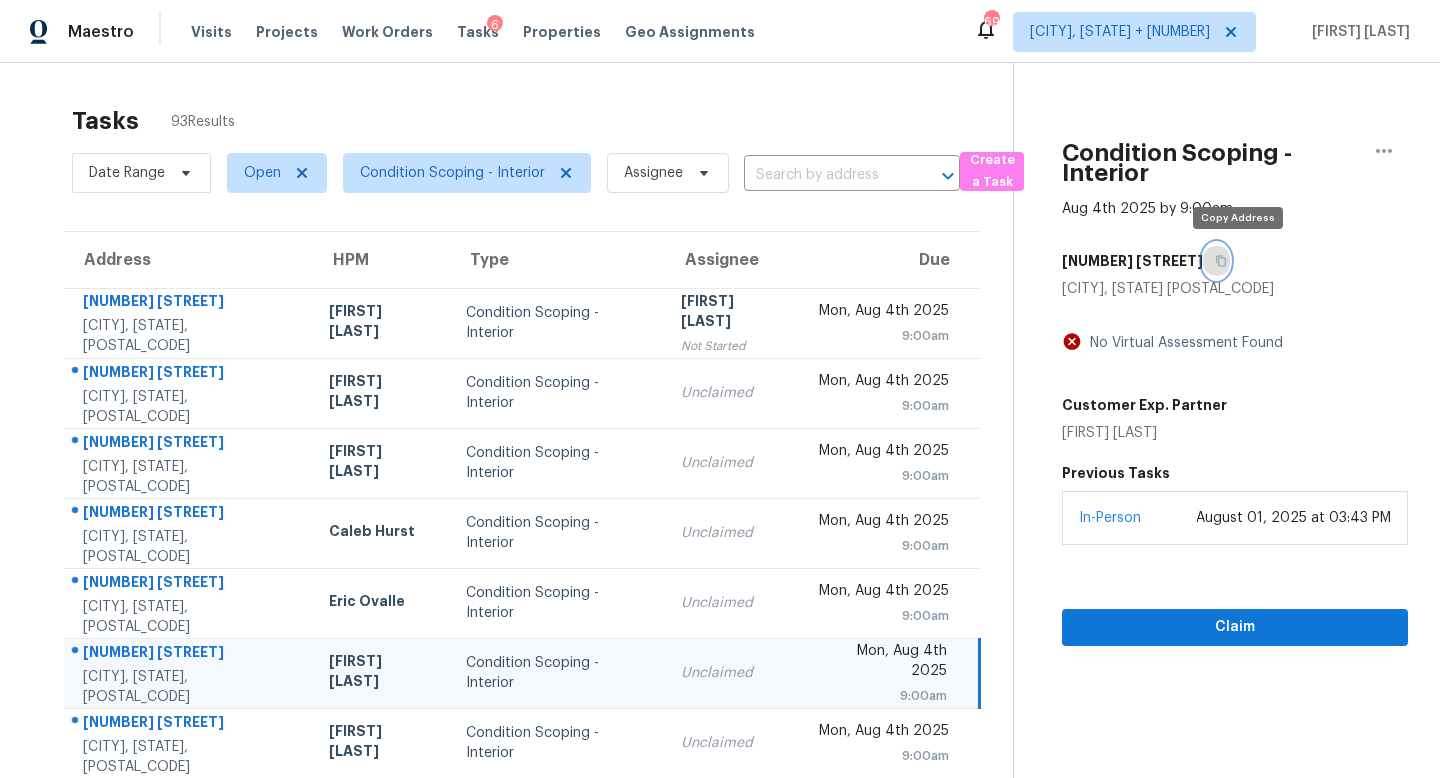 click 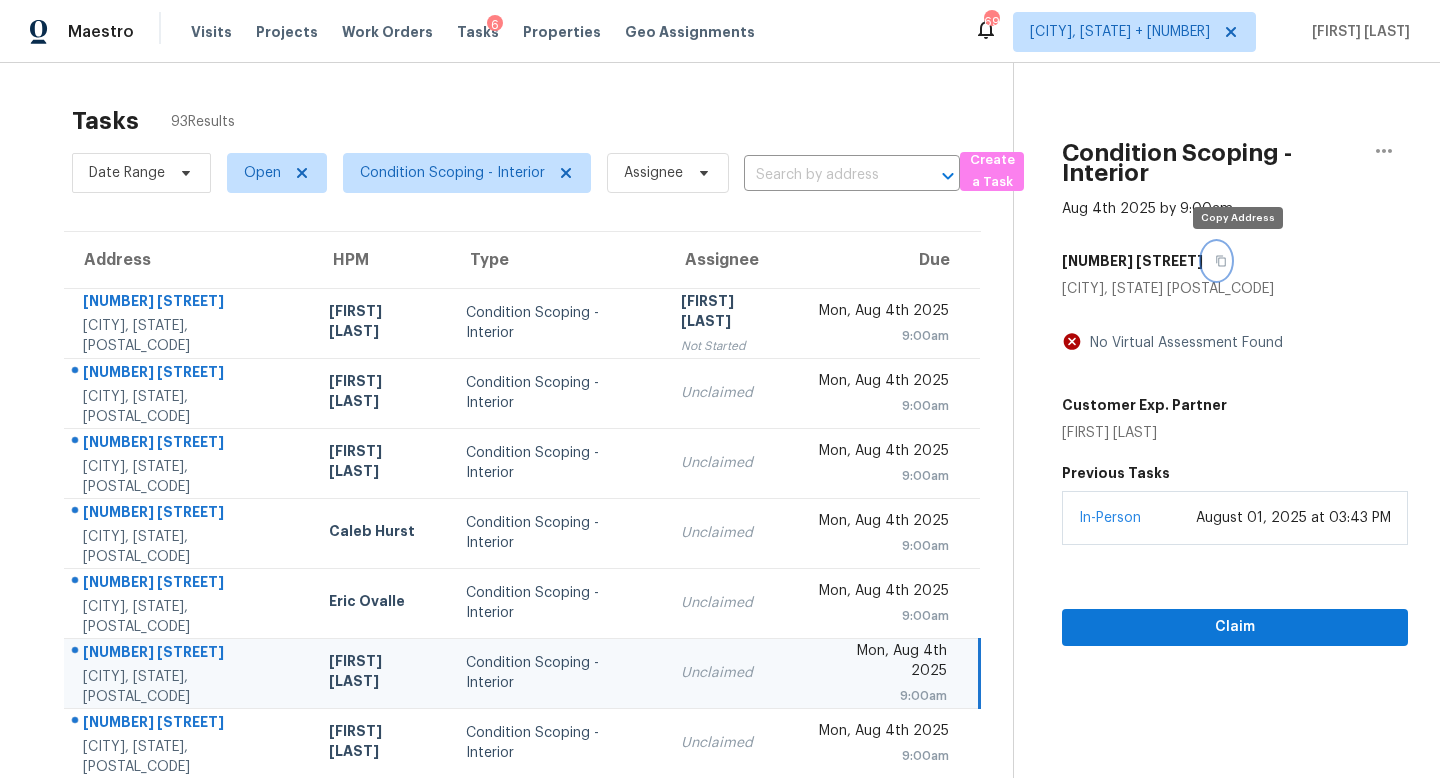 click 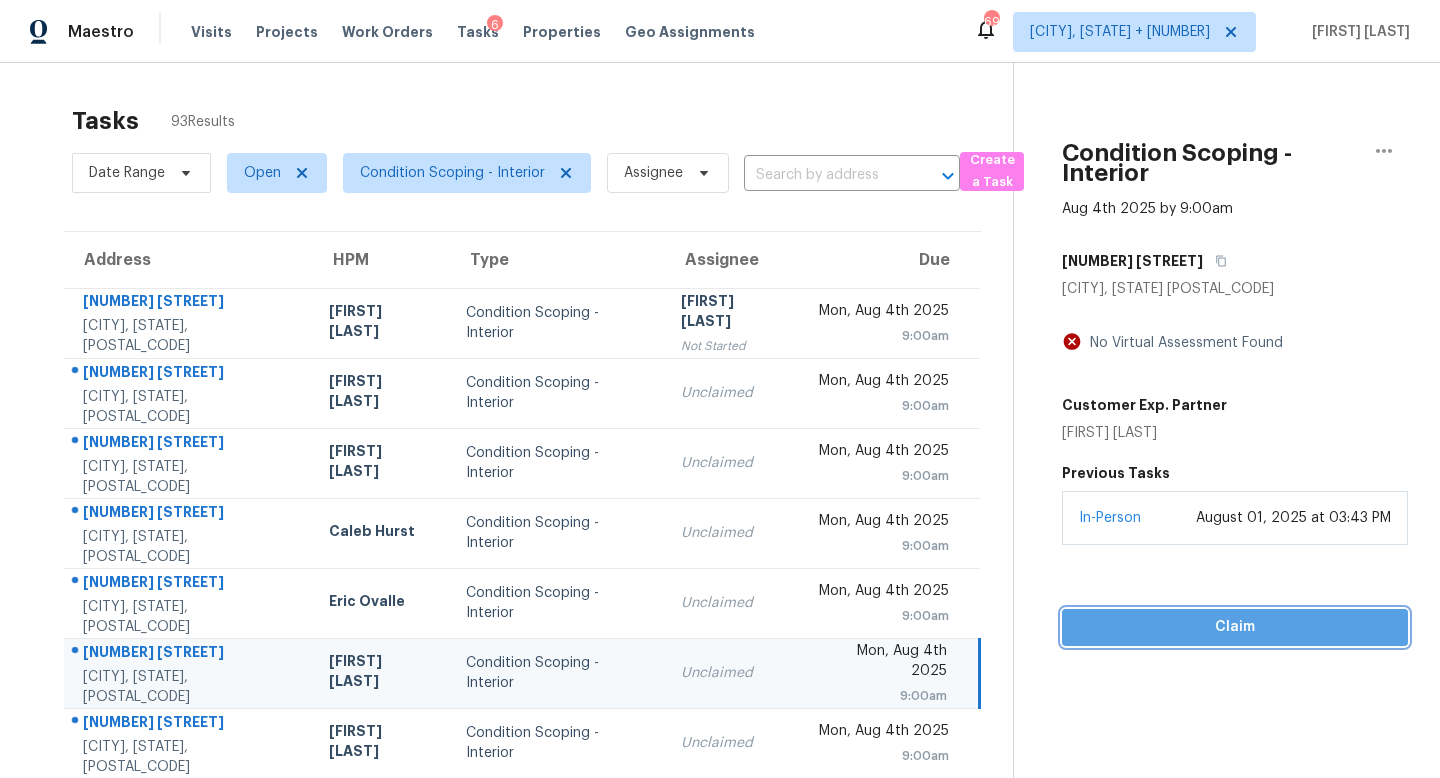 click on "Claim" at bounding box center [1235, 627] 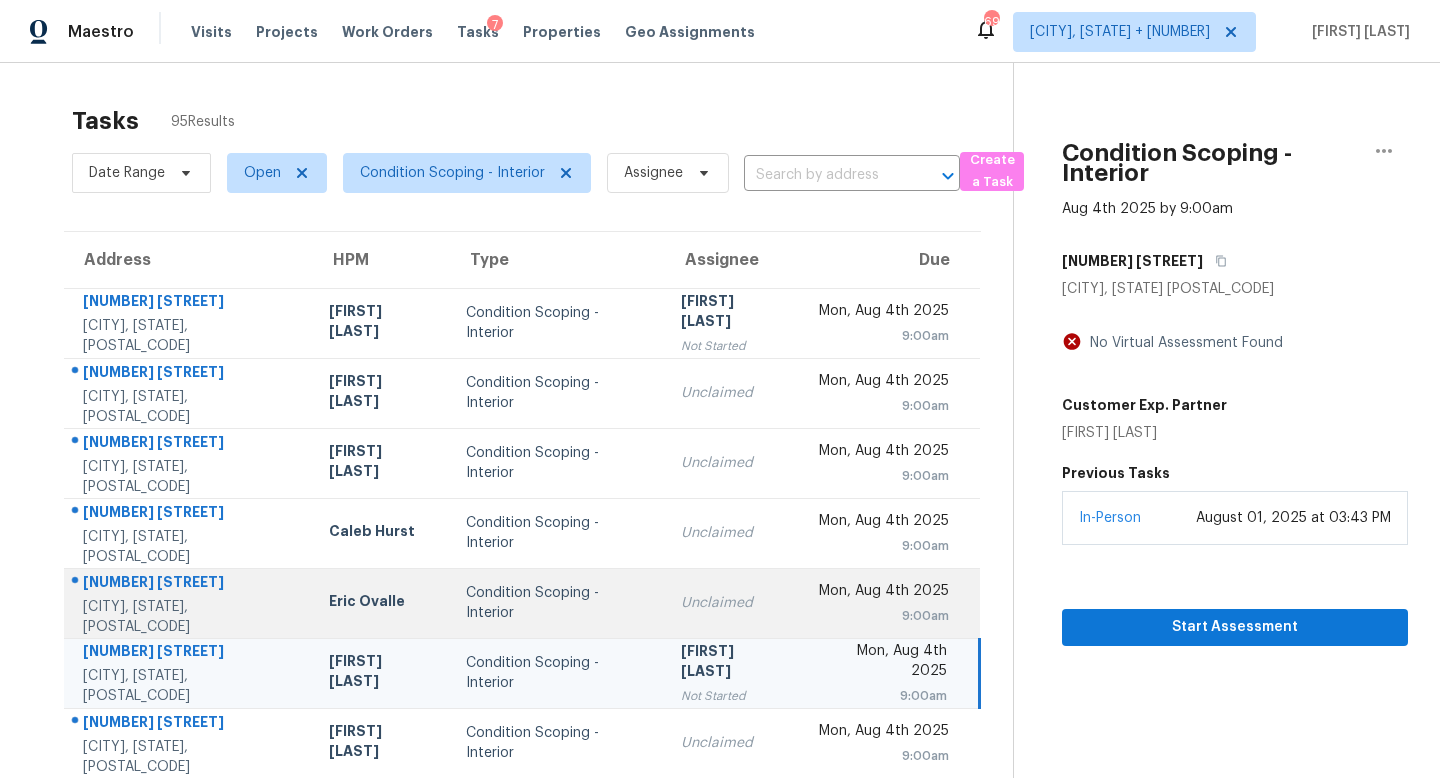 scroll, scrollTop: 263, scrollLeft: 0, axis: vertical 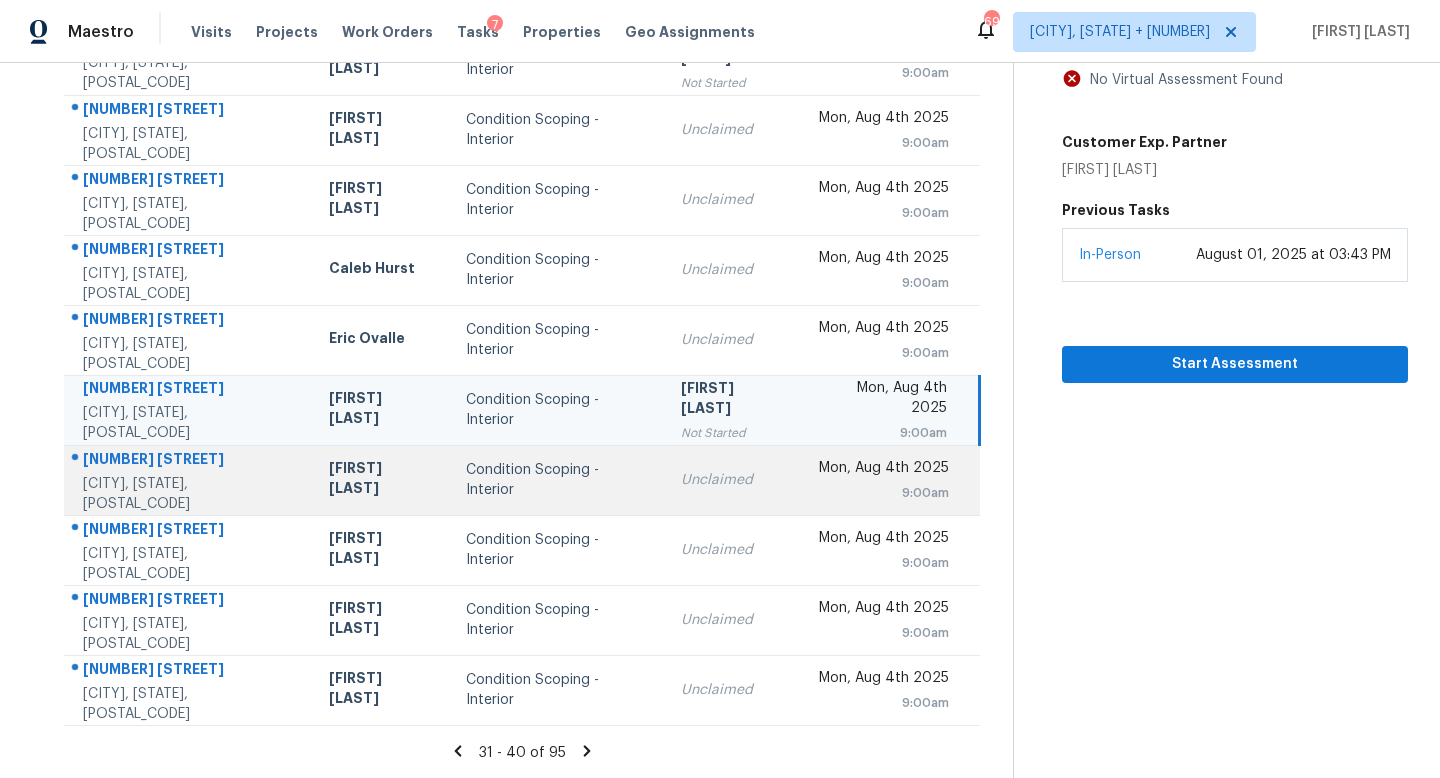 click on "Unclaimed" at bounding box center (733, 480) 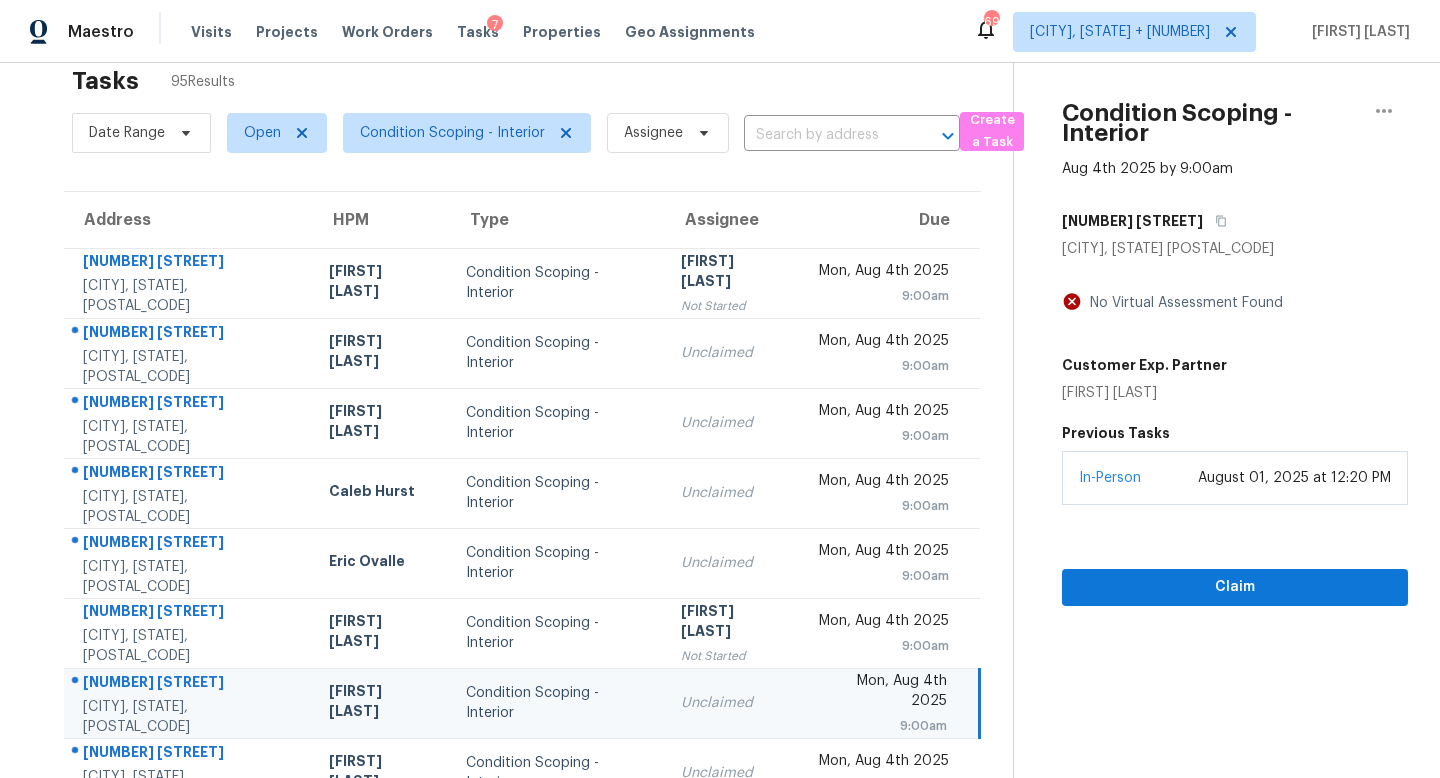 scroll, scrollTop: 21, scrollLeft: 0, axis: vertical 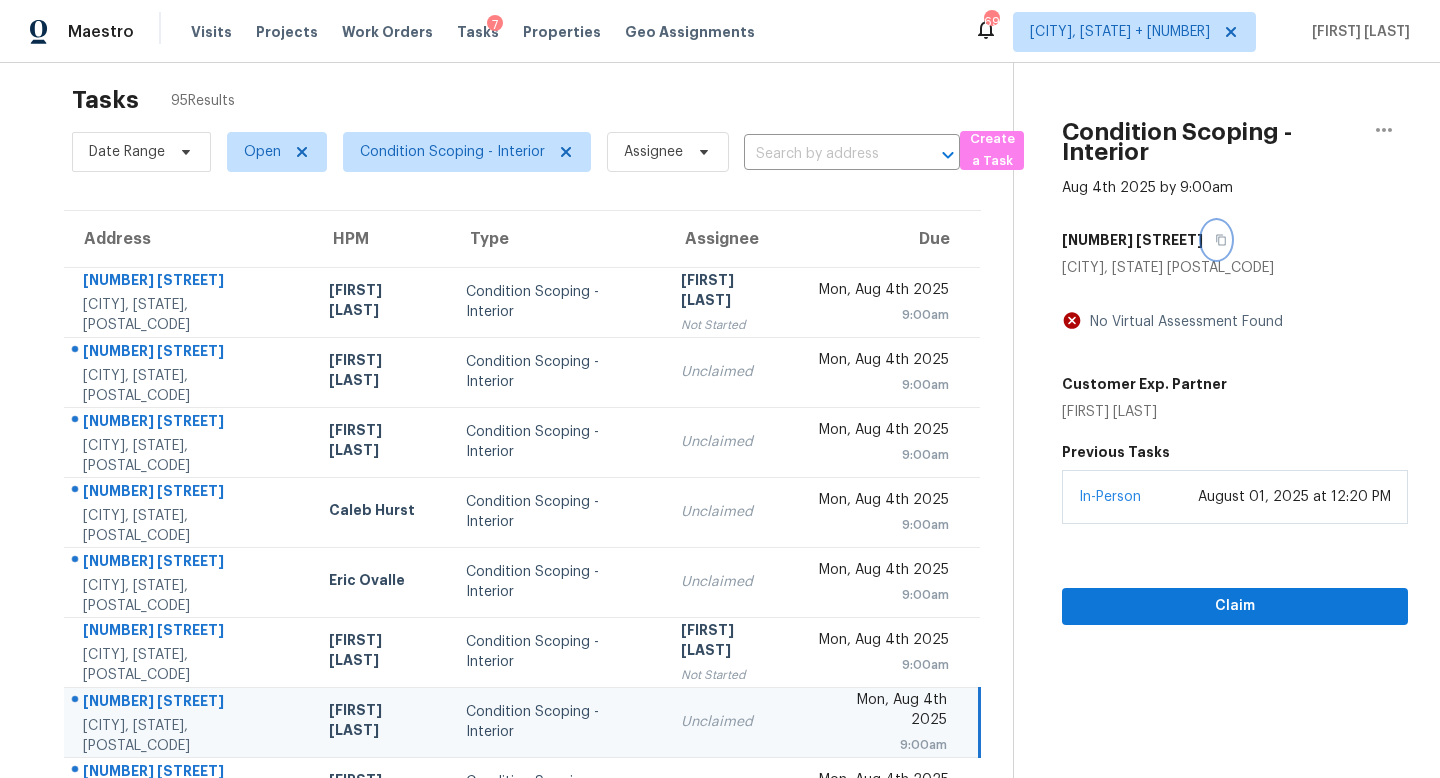 click at bounding box center (1216, 240) 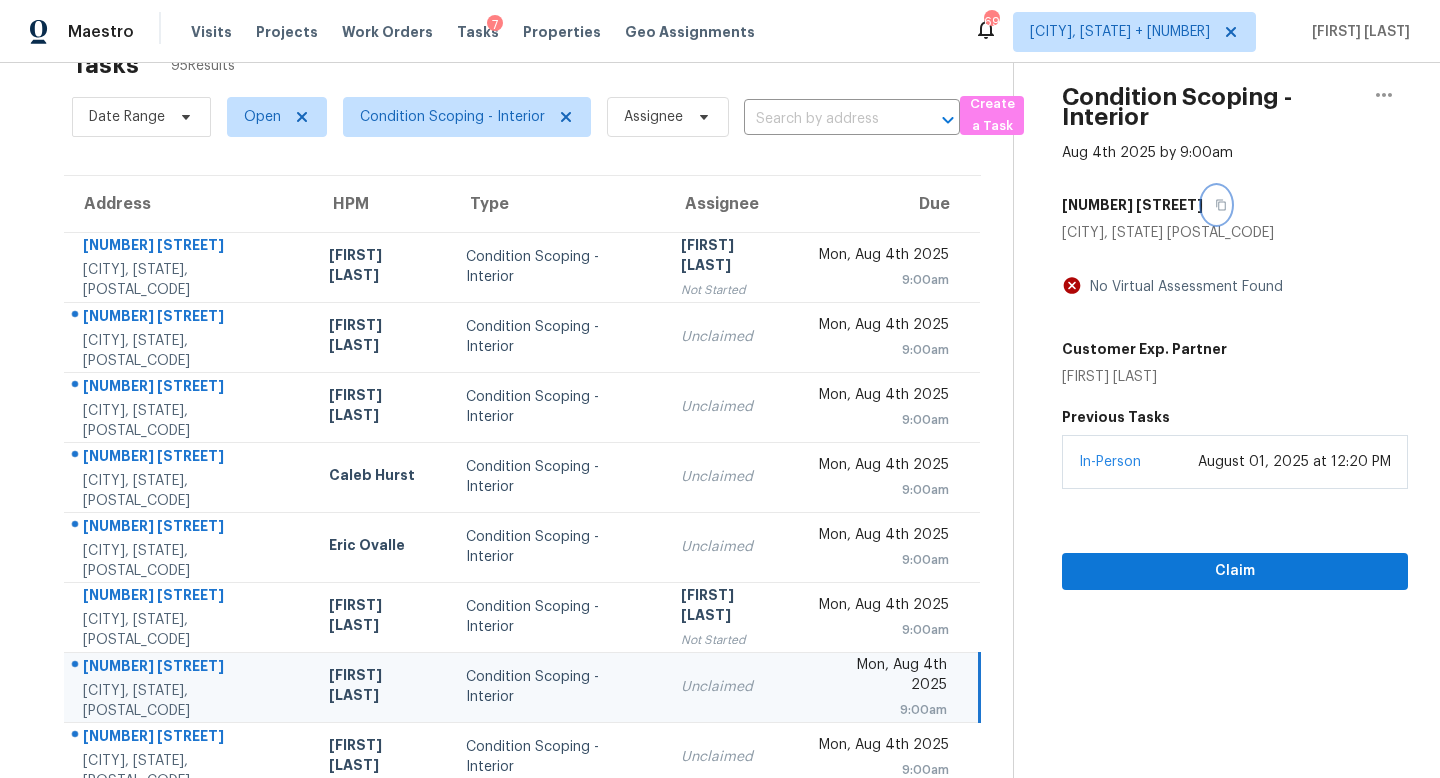 scroll, scrollTop: 86, scrollLeft: 0, axis: vertical 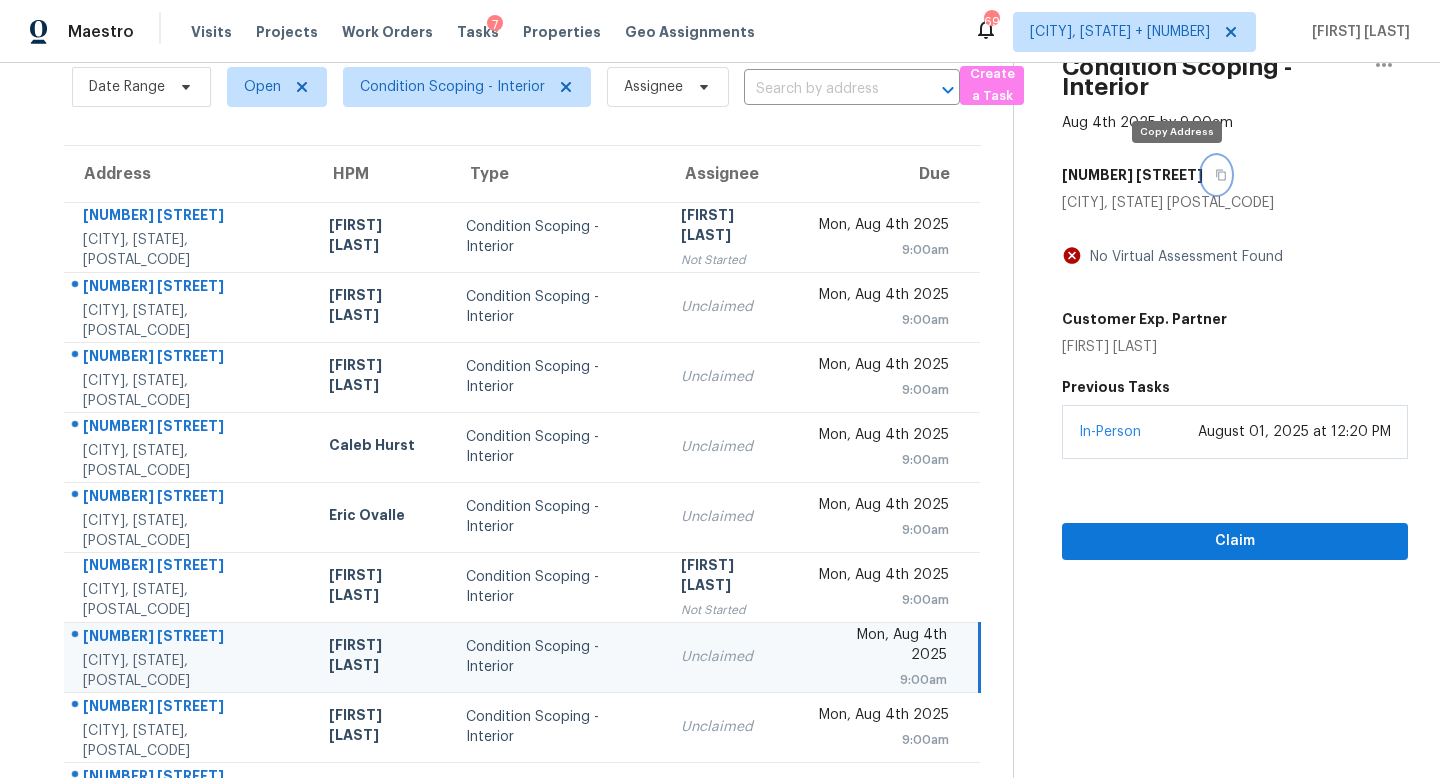 click 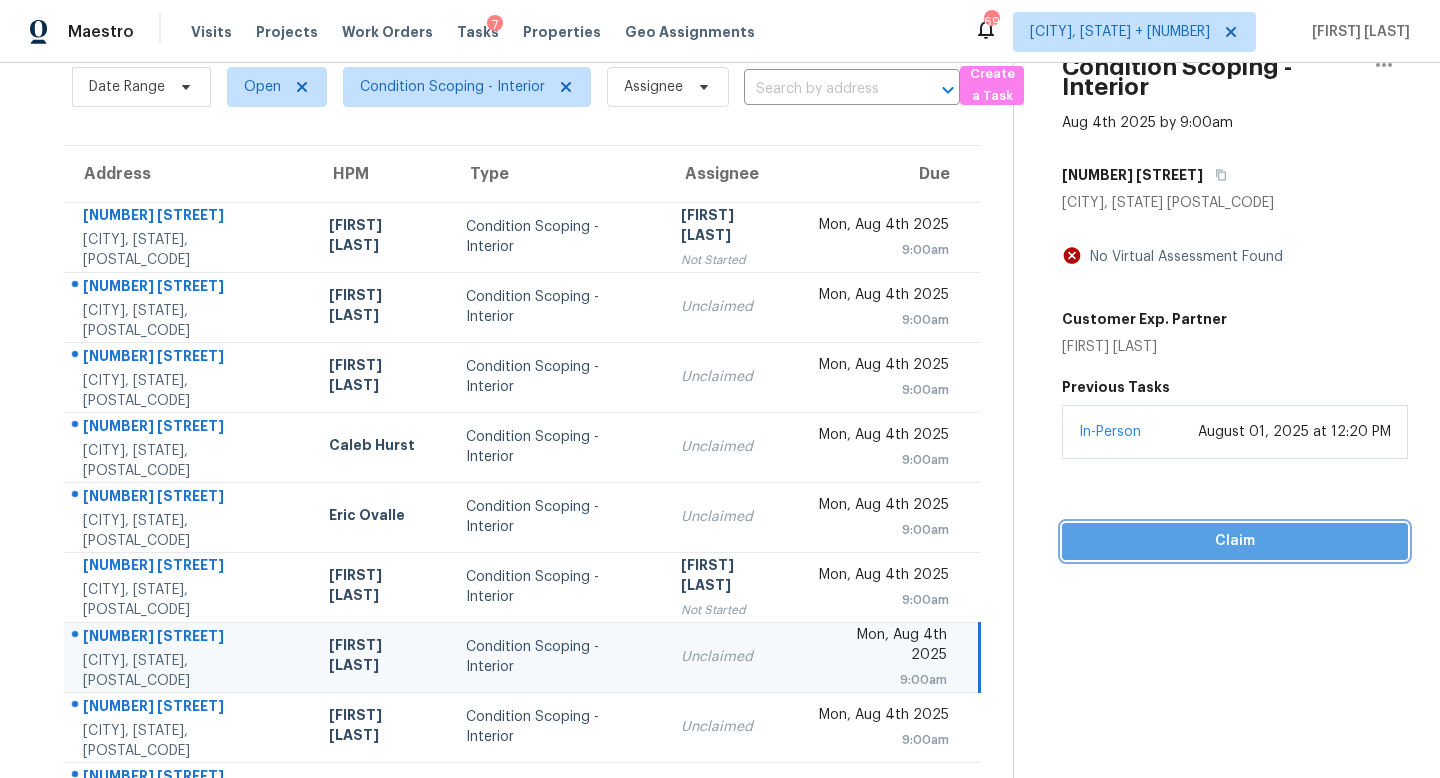 click on "Claim" at bounding box center (1235, 541) 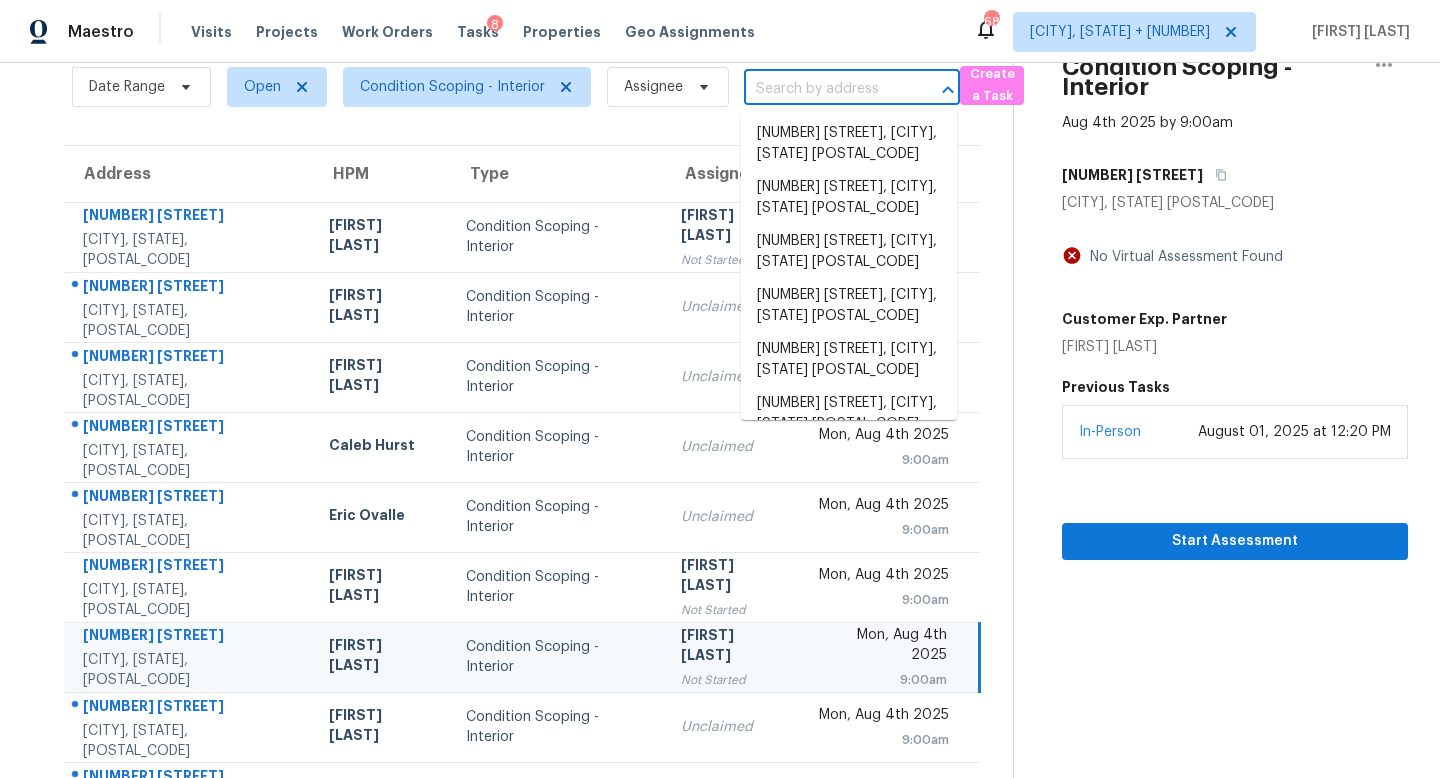 click at bounding box center [824, 89] 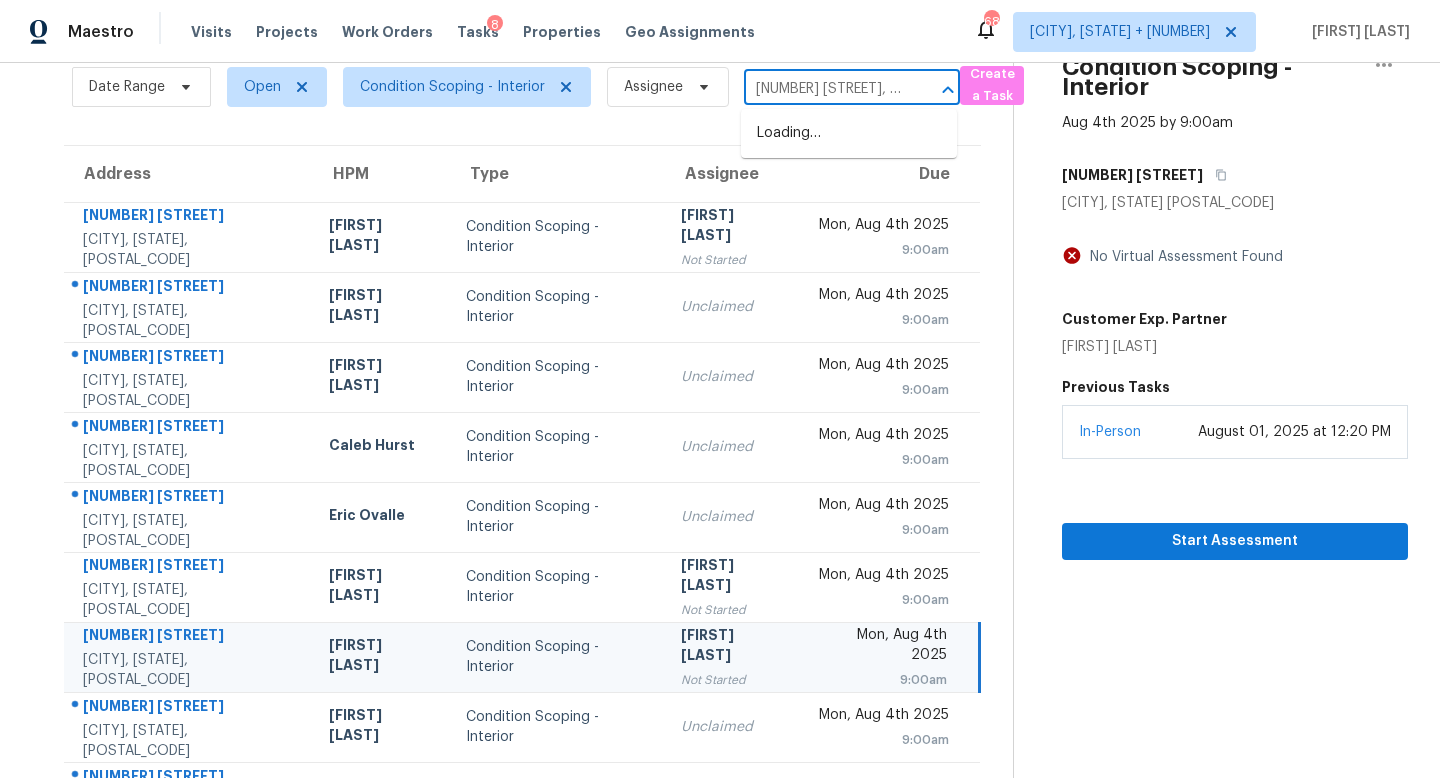 scroll, scrollTop: 0, scrollLeft: 81, axis: horizontal 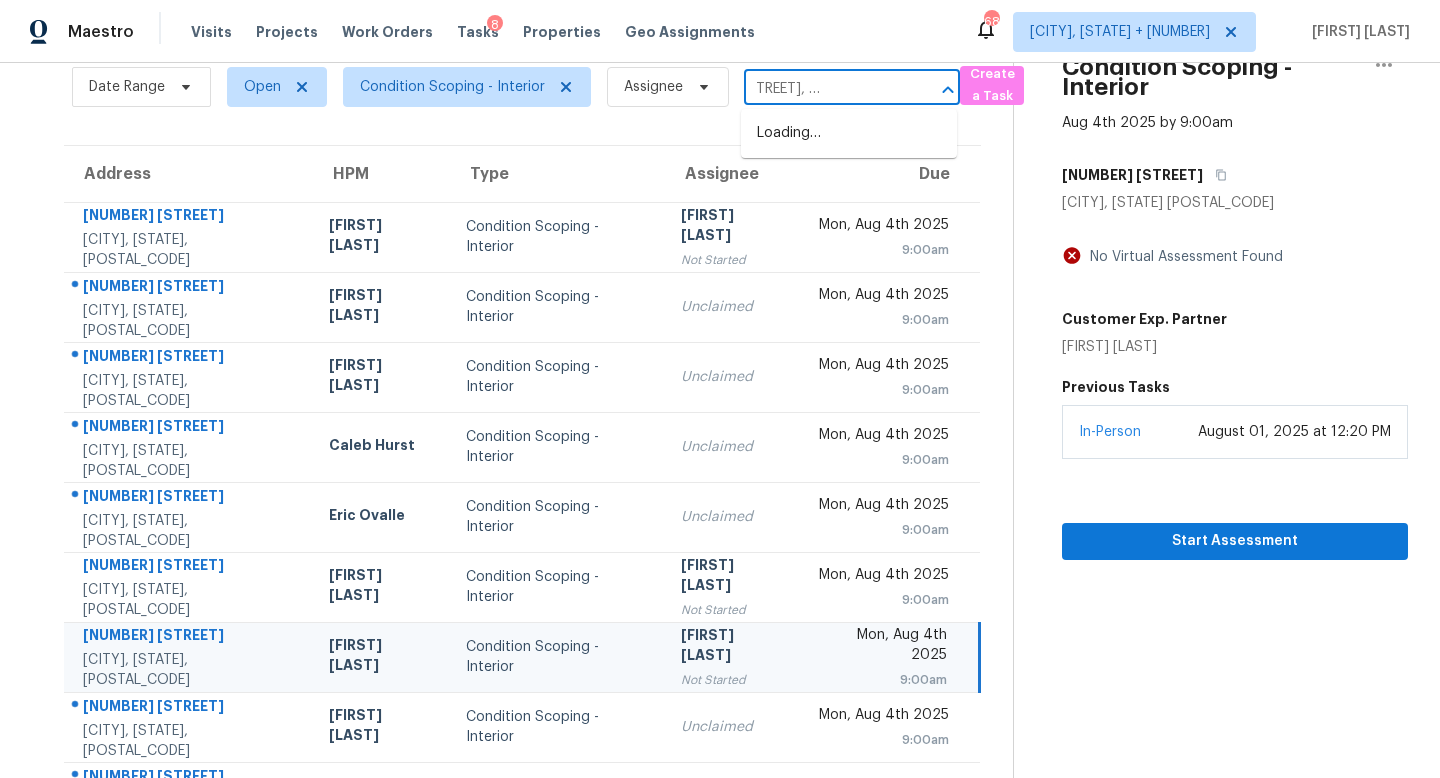 type on "[NUMBER] [STREET], [CITY], [STATE] [POSTAL_CODE]" 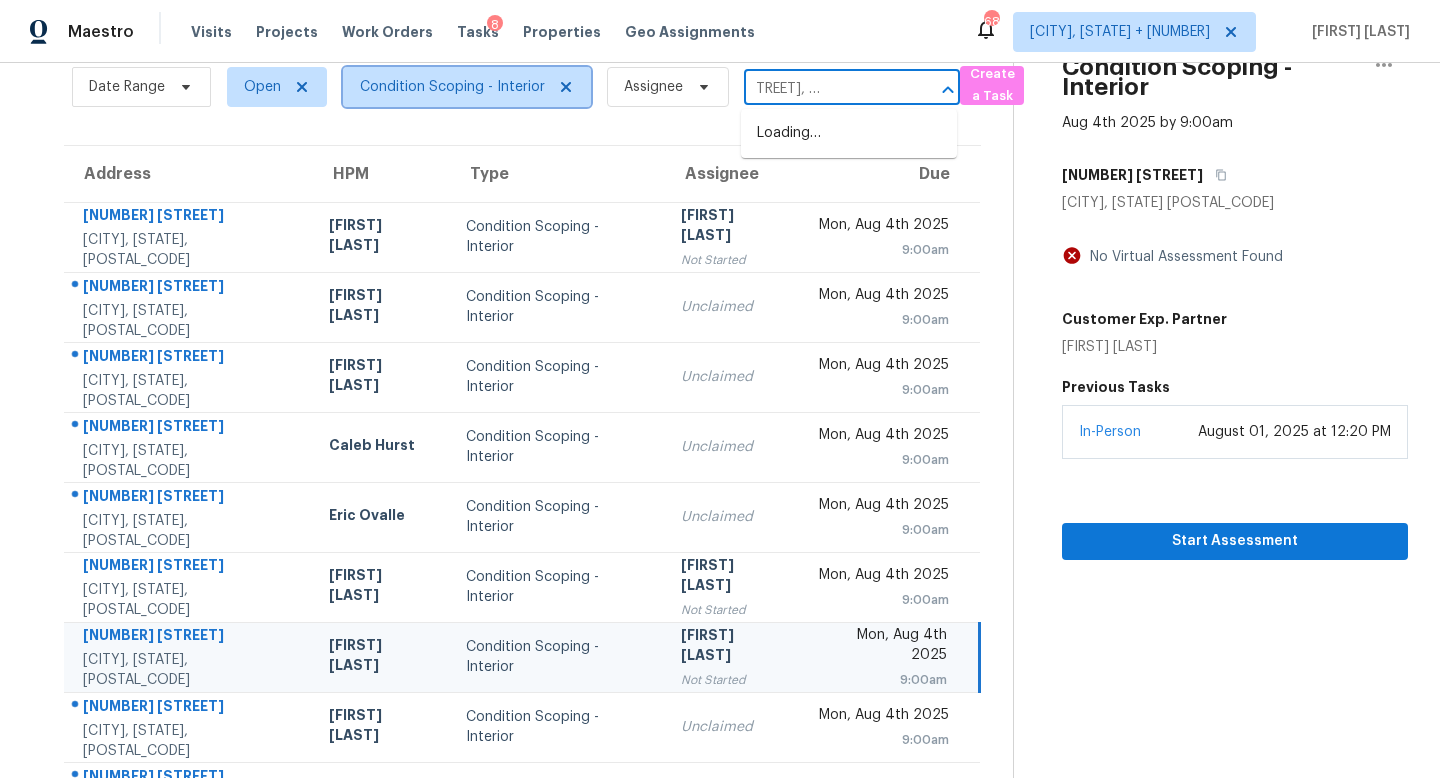 type 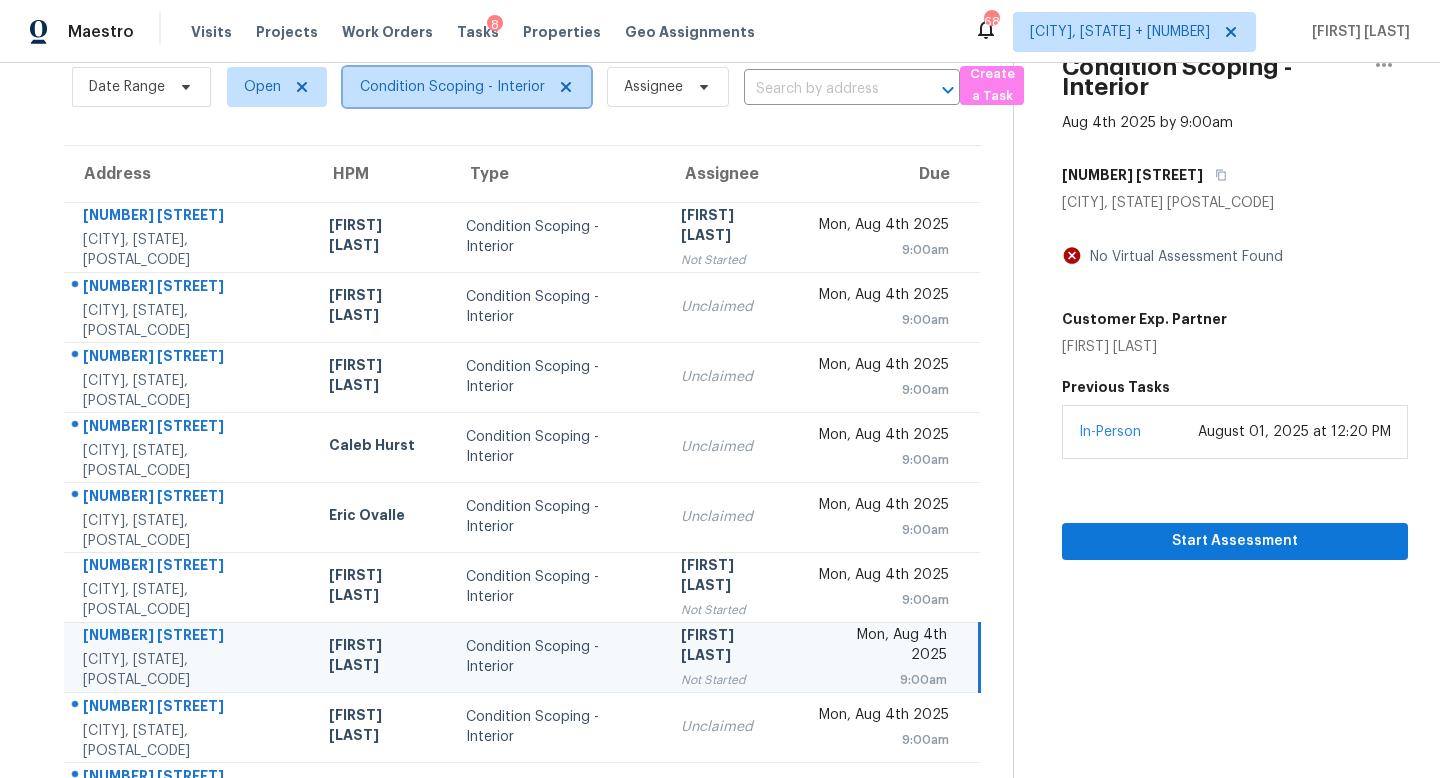 scroll, scrollTop: 0, scrollLeft: 0, axis: both 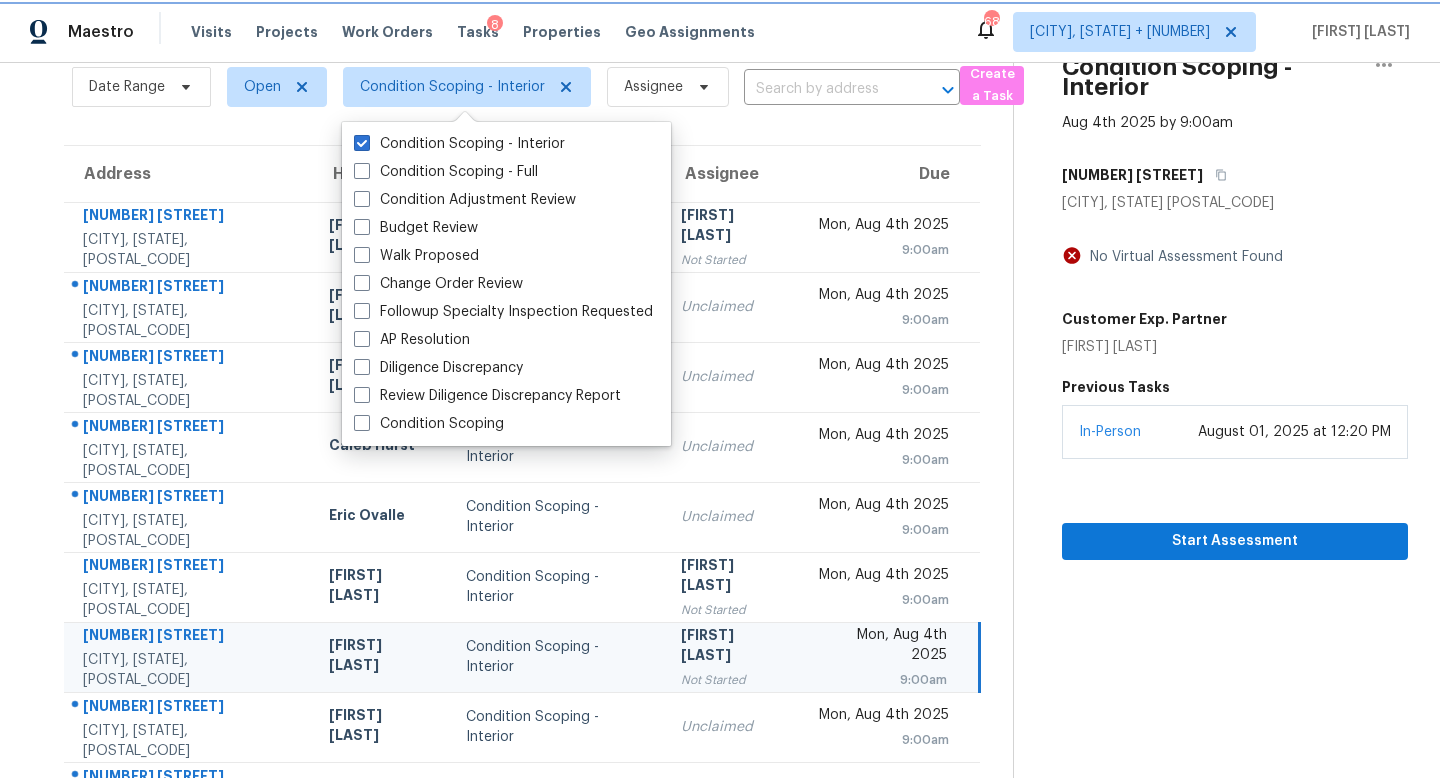 click 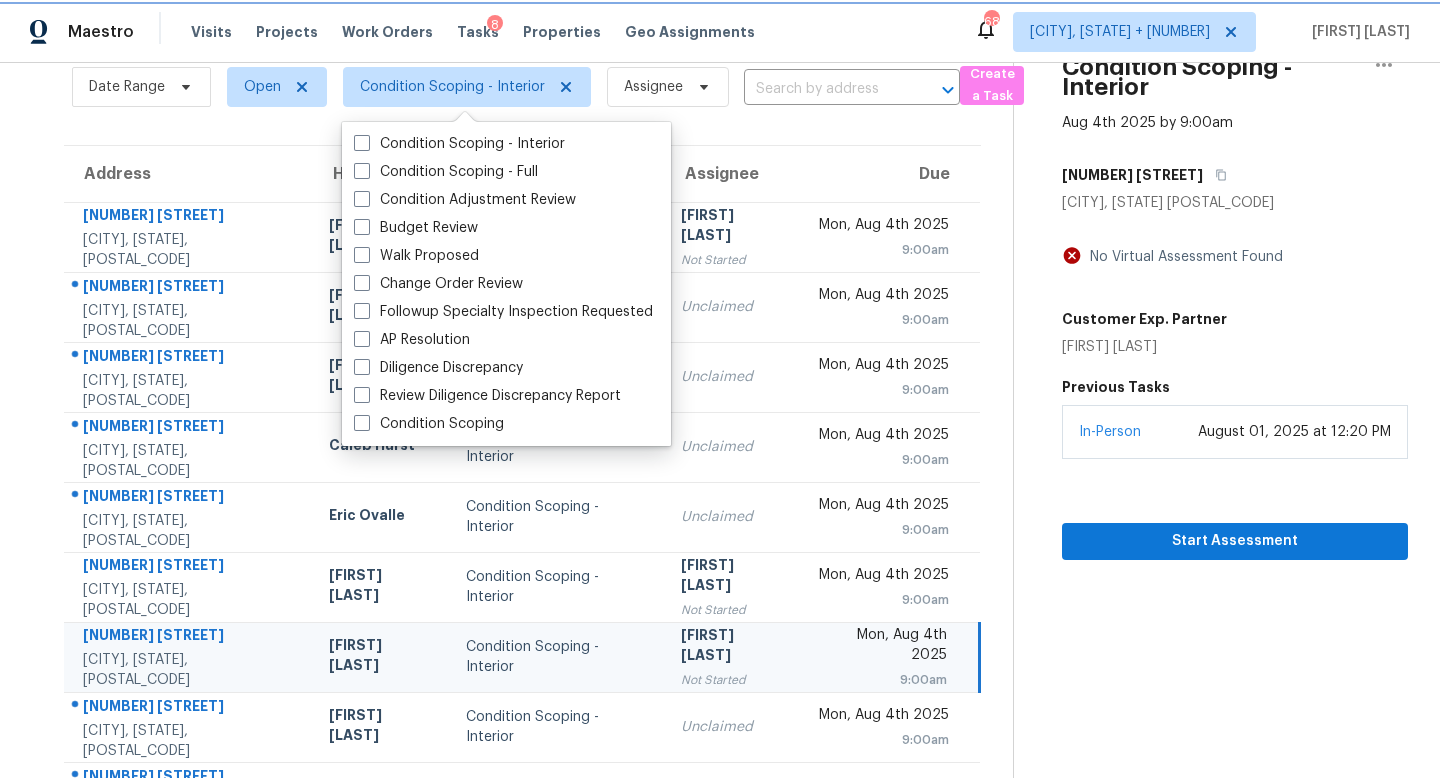 checkbox on "false" 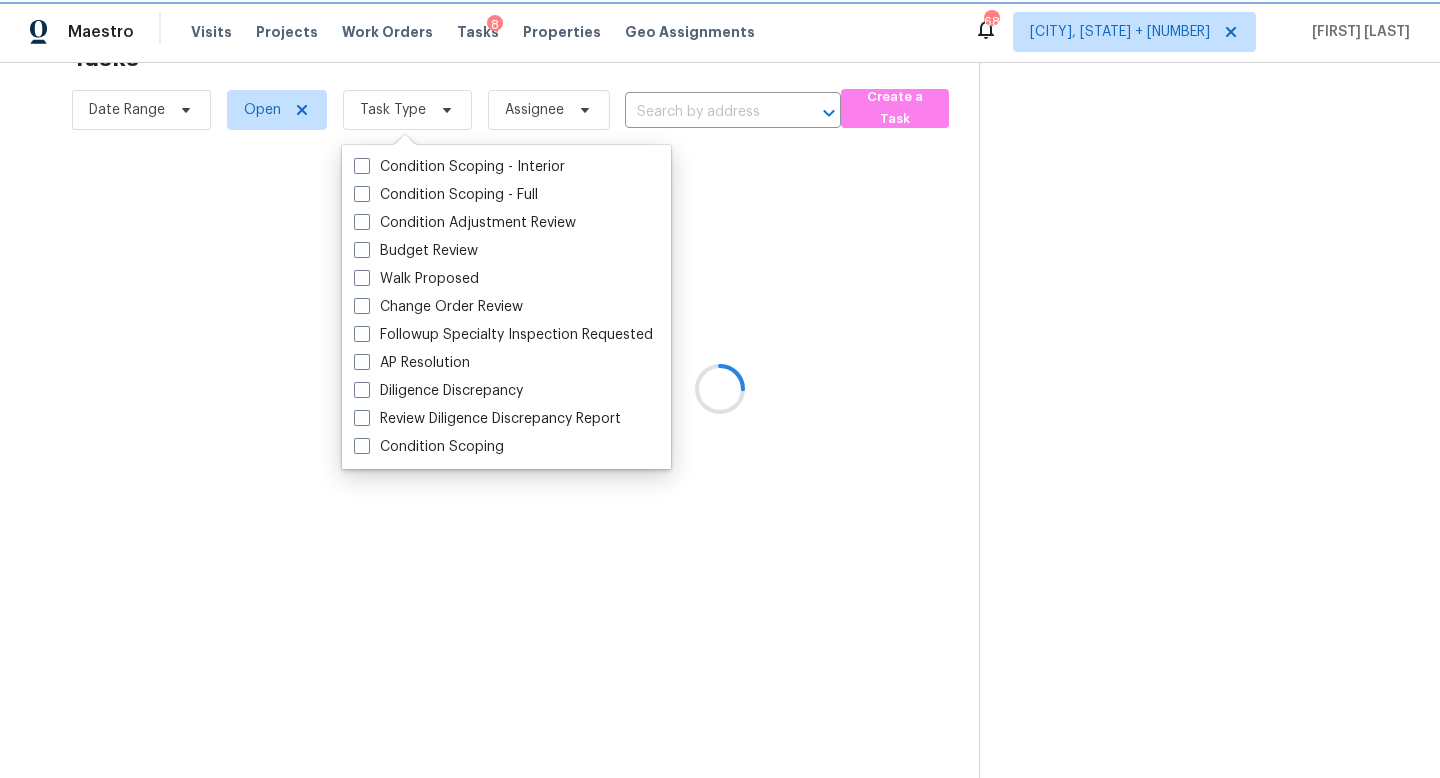 scroll, scrollTop: 63, scrollLeft: 0, axis: vertical 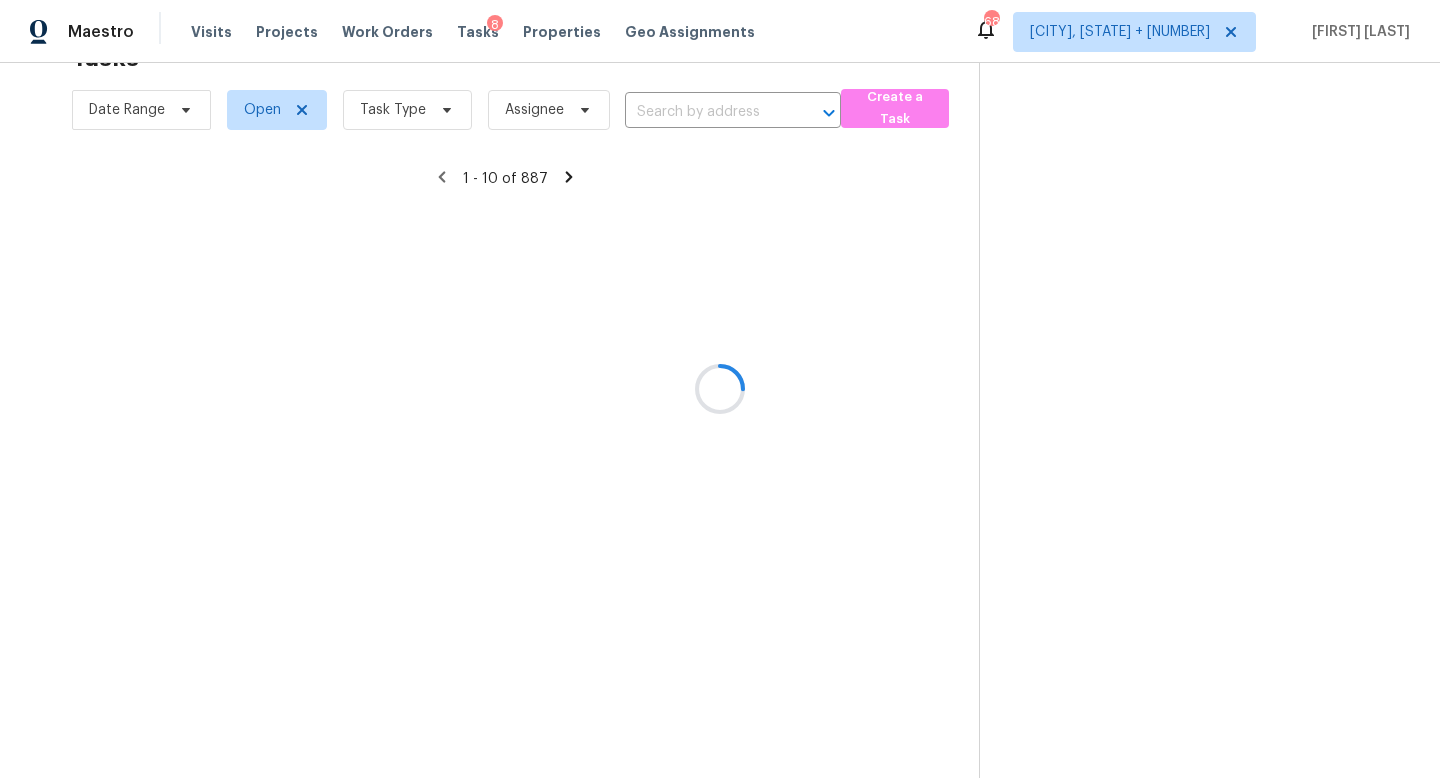 click at bounding box center (720, 389) 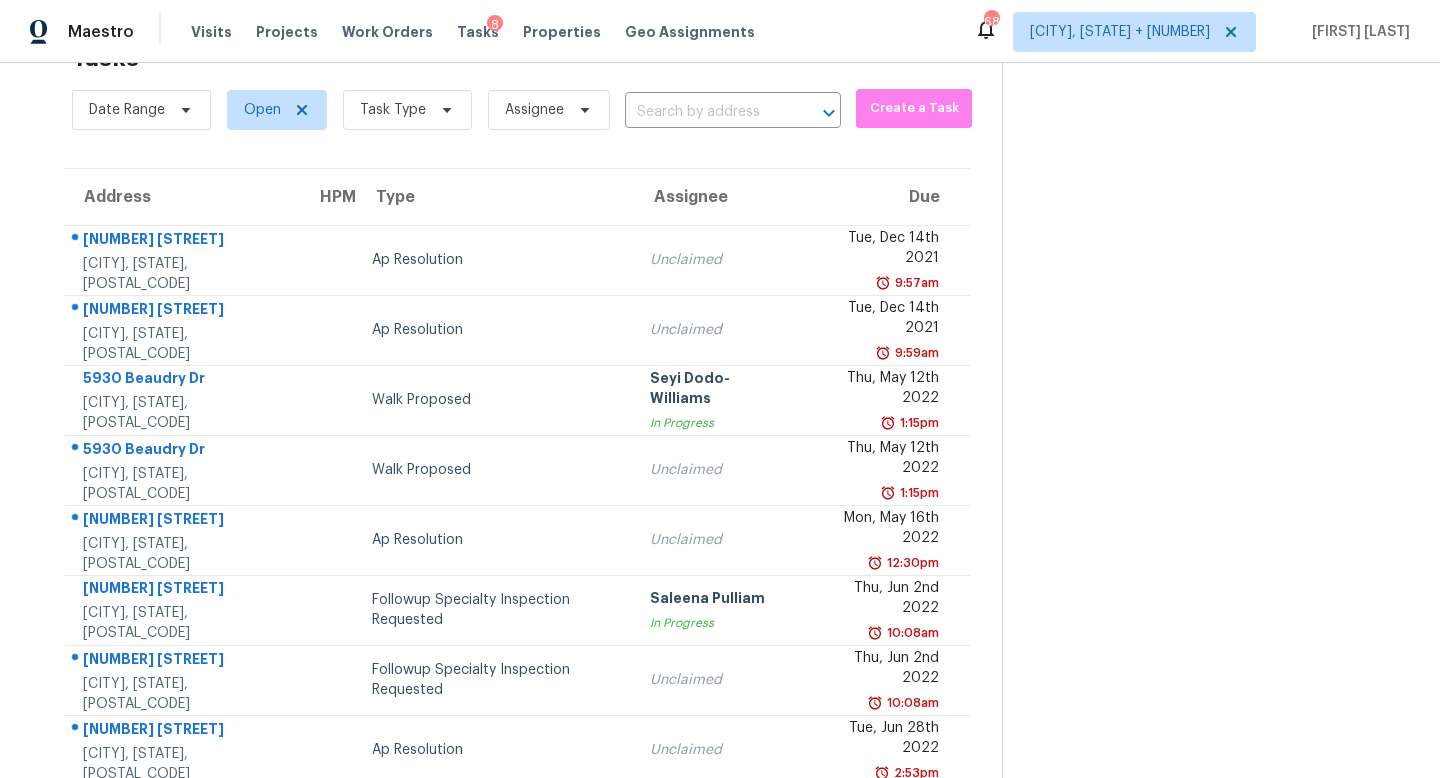 scroll, scrollTop: 86, scrollLeft: 0, axis: vertical 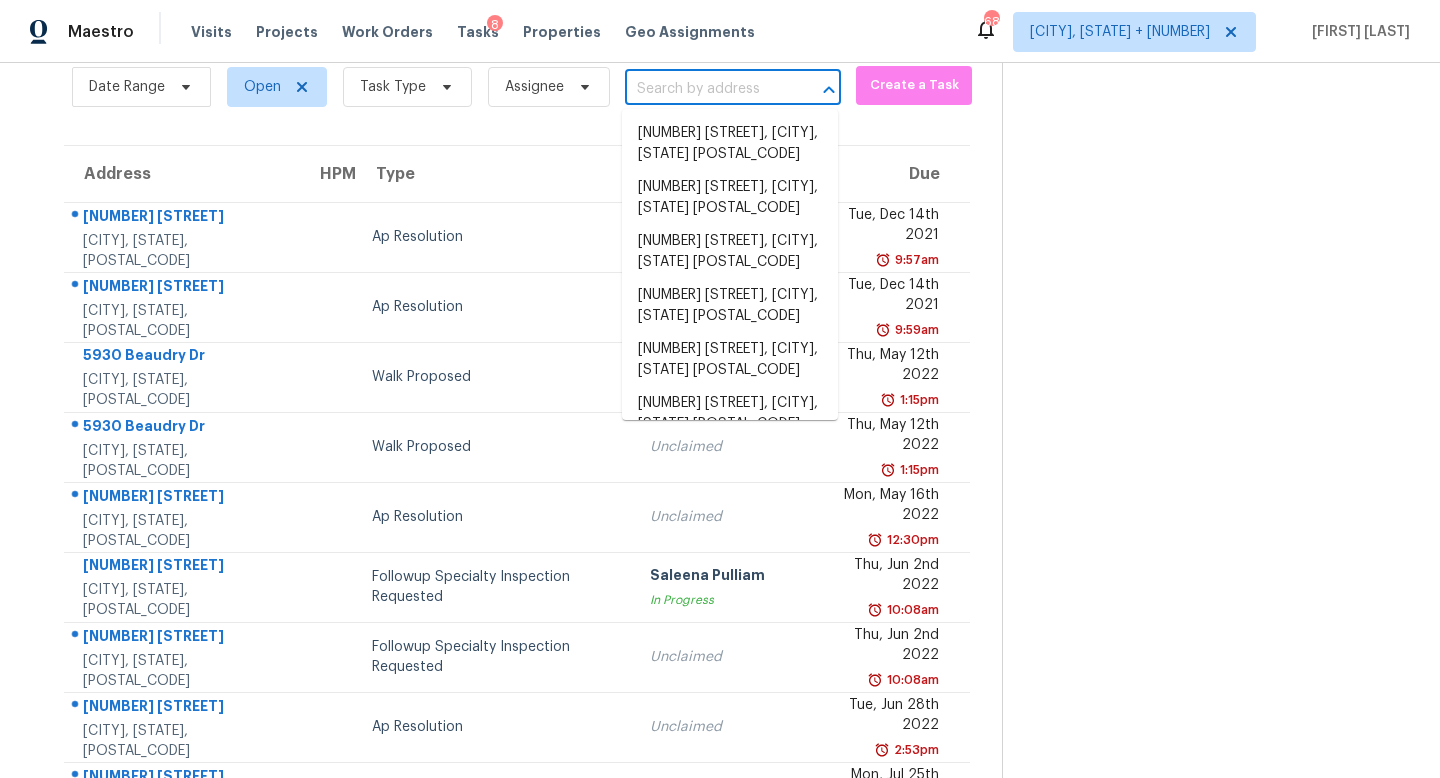 click at bounding box center (705, 89) 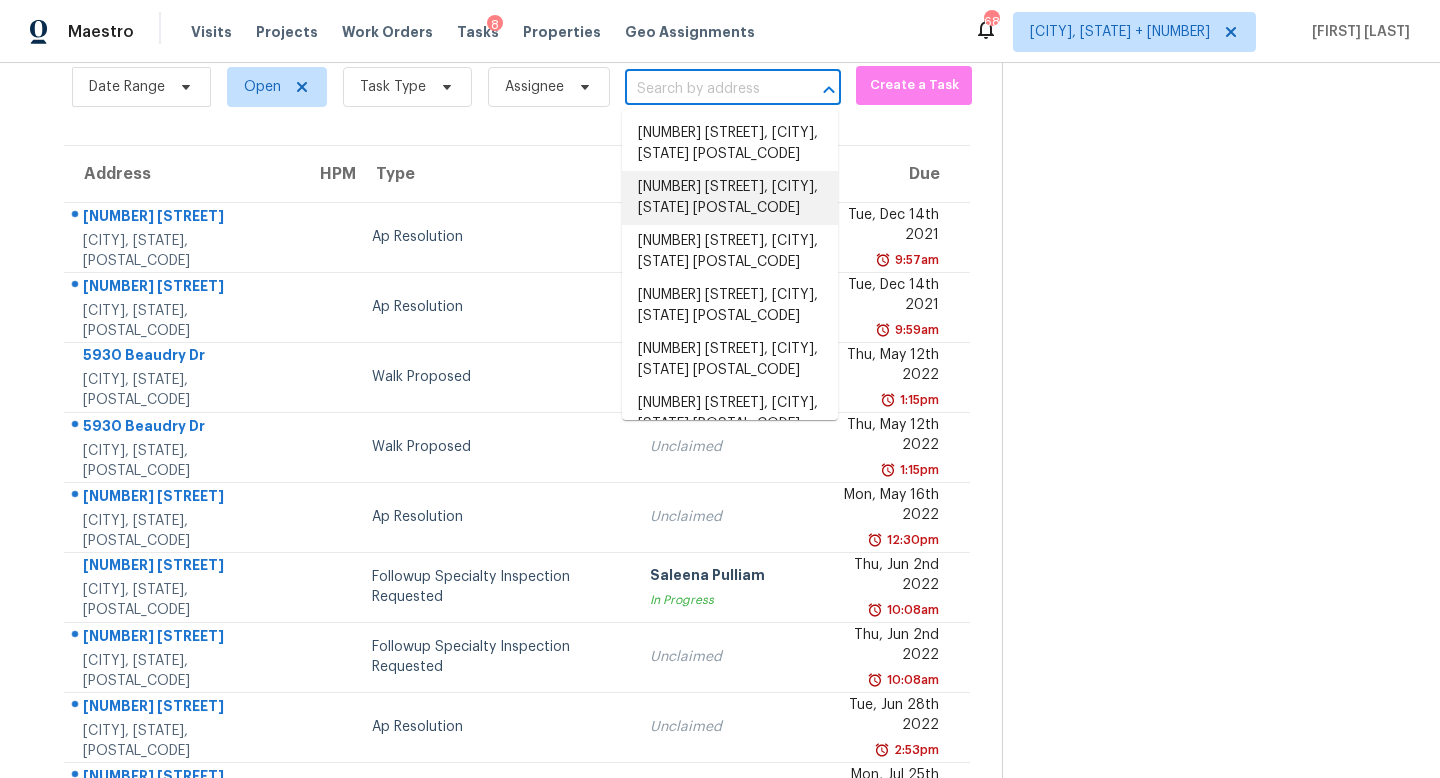 paste on "[NUMBER] [STREET], [CITY], [STATE] [POSTAL_CODE]" 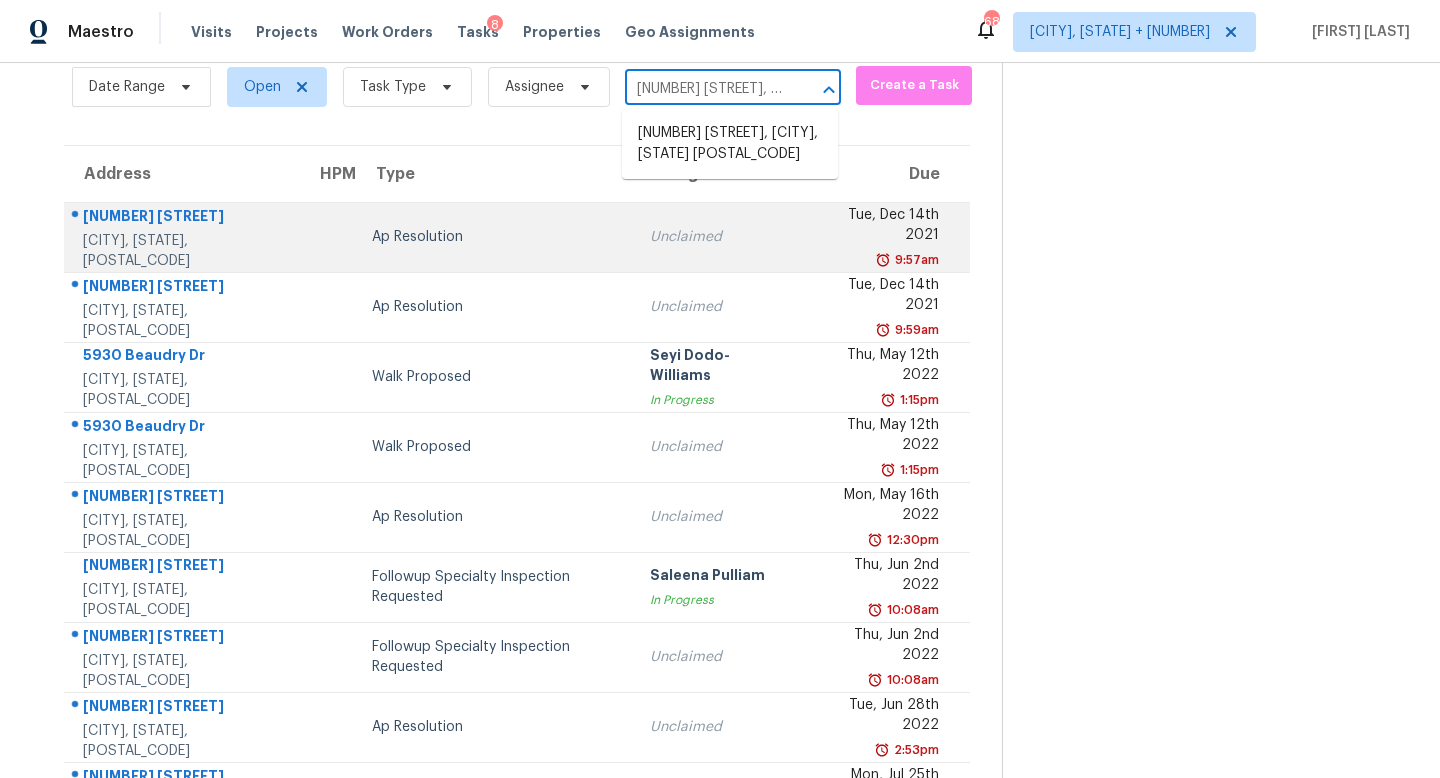 scroll, scrollTop: 0, scrollLeft: 81, axis: horizontal 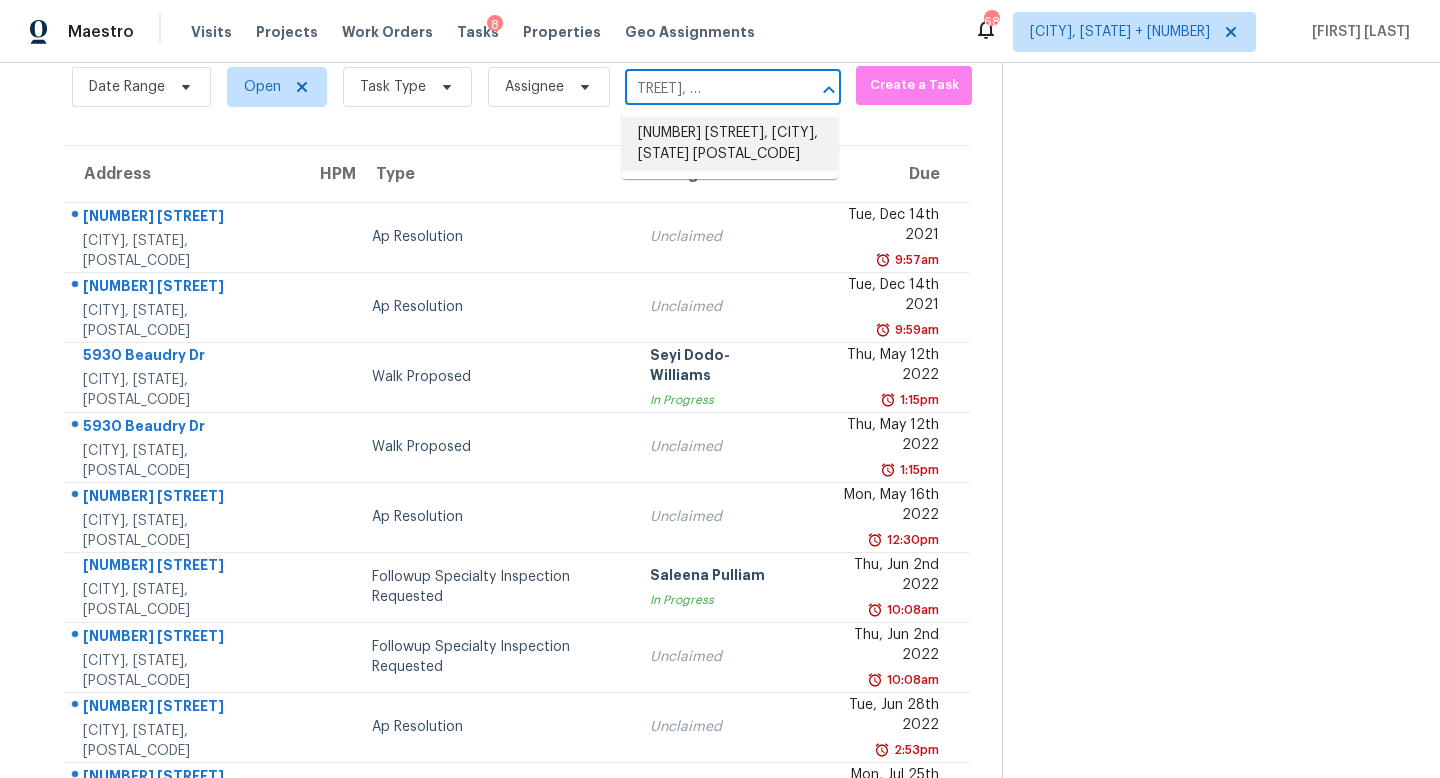 click on "[NUMBER] [STREET], [CITY], [STATE] [POSTAL_CODE]" at bounding box center (730, 144) 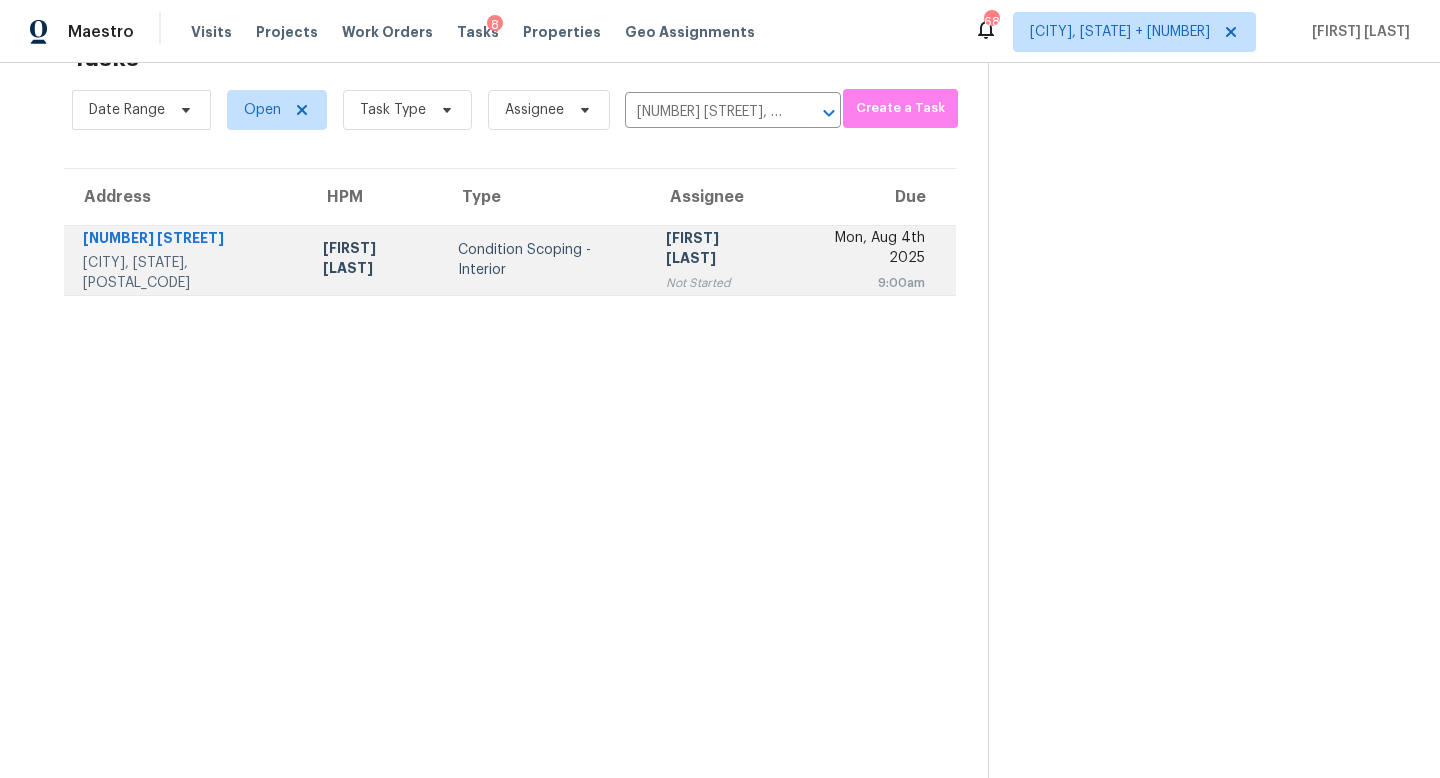 click on "Not Started" at bounding box center [717, 283] 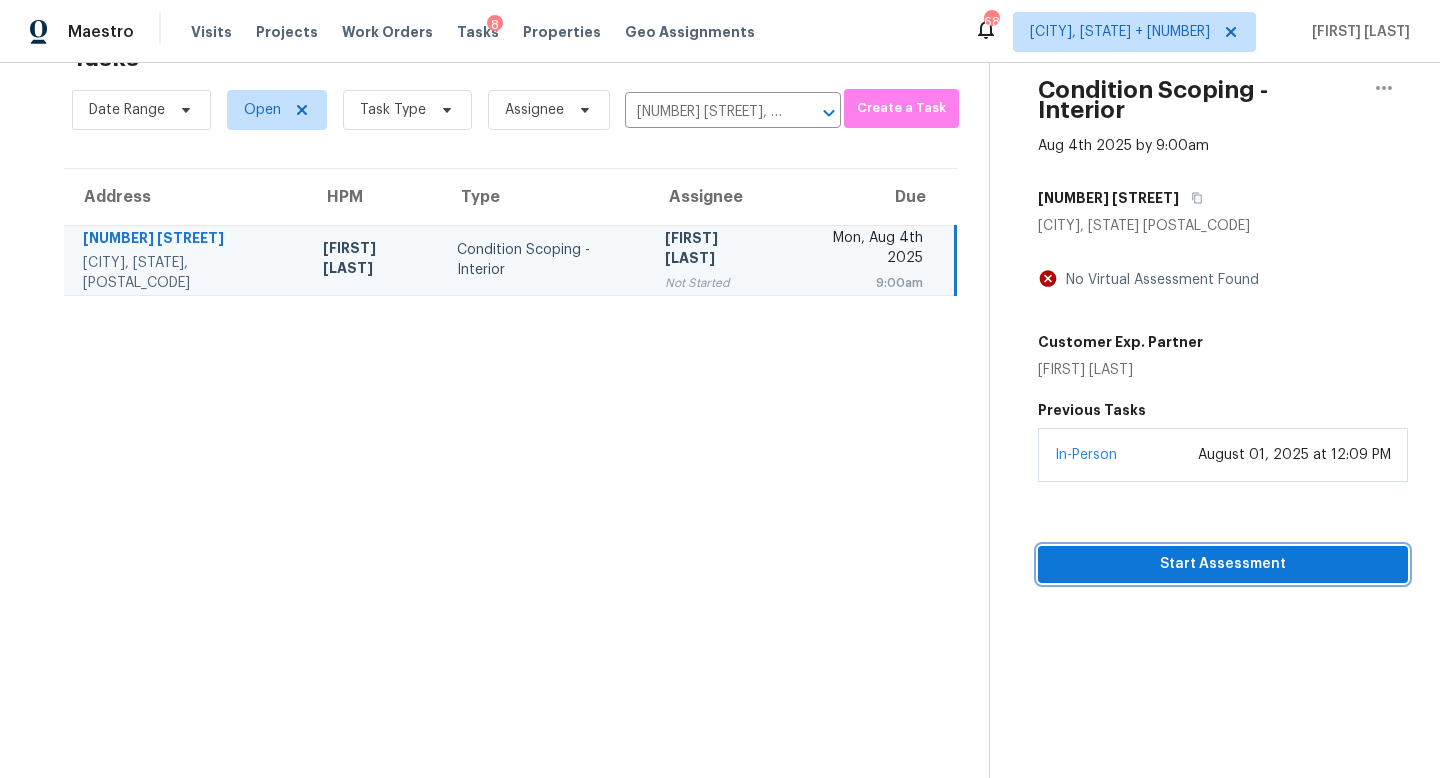 click on "Start Assessment" at bounding box center [1223, 564] 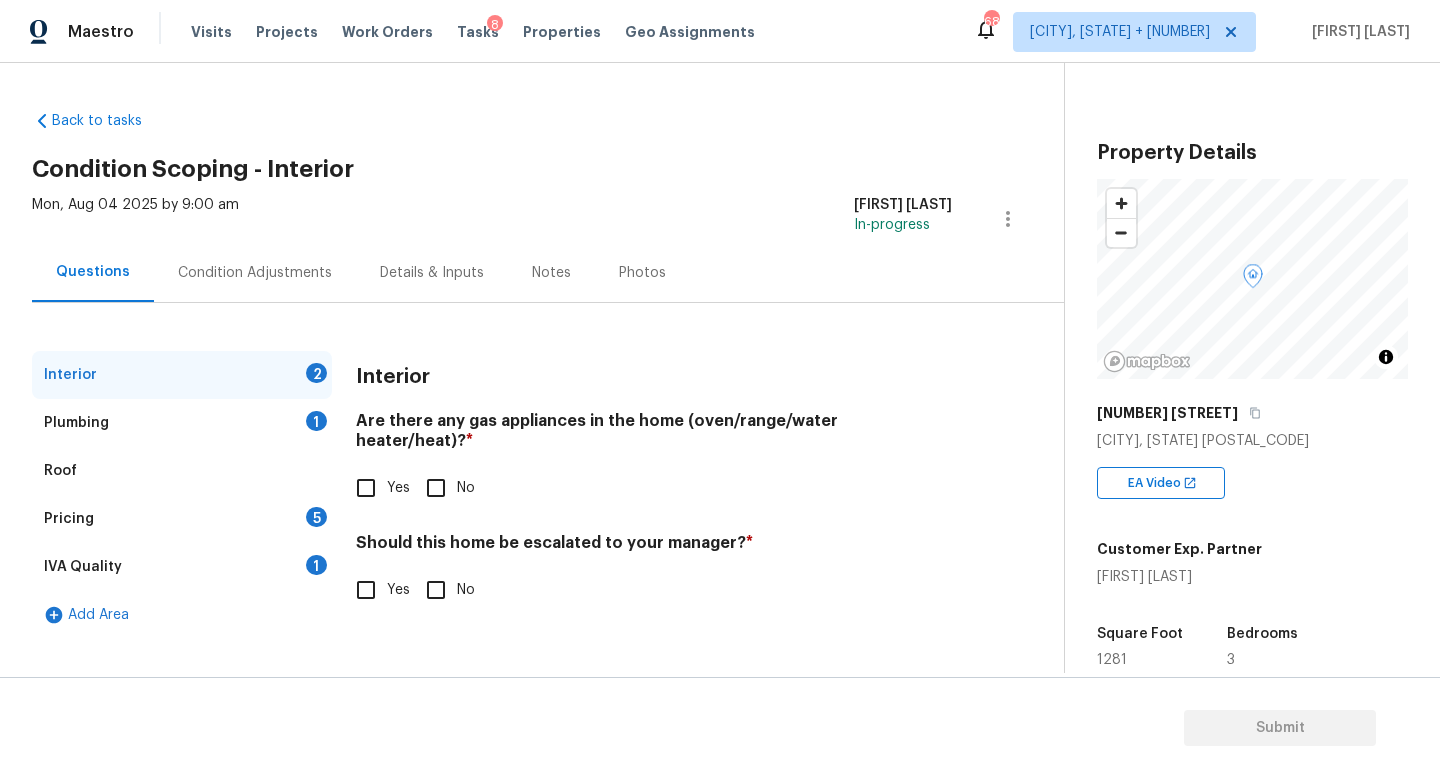 click on "Mon, Aug 04 2025 by 9:00 am [FIRST] [LAST] In-progress" at bounding box center [548, 219] 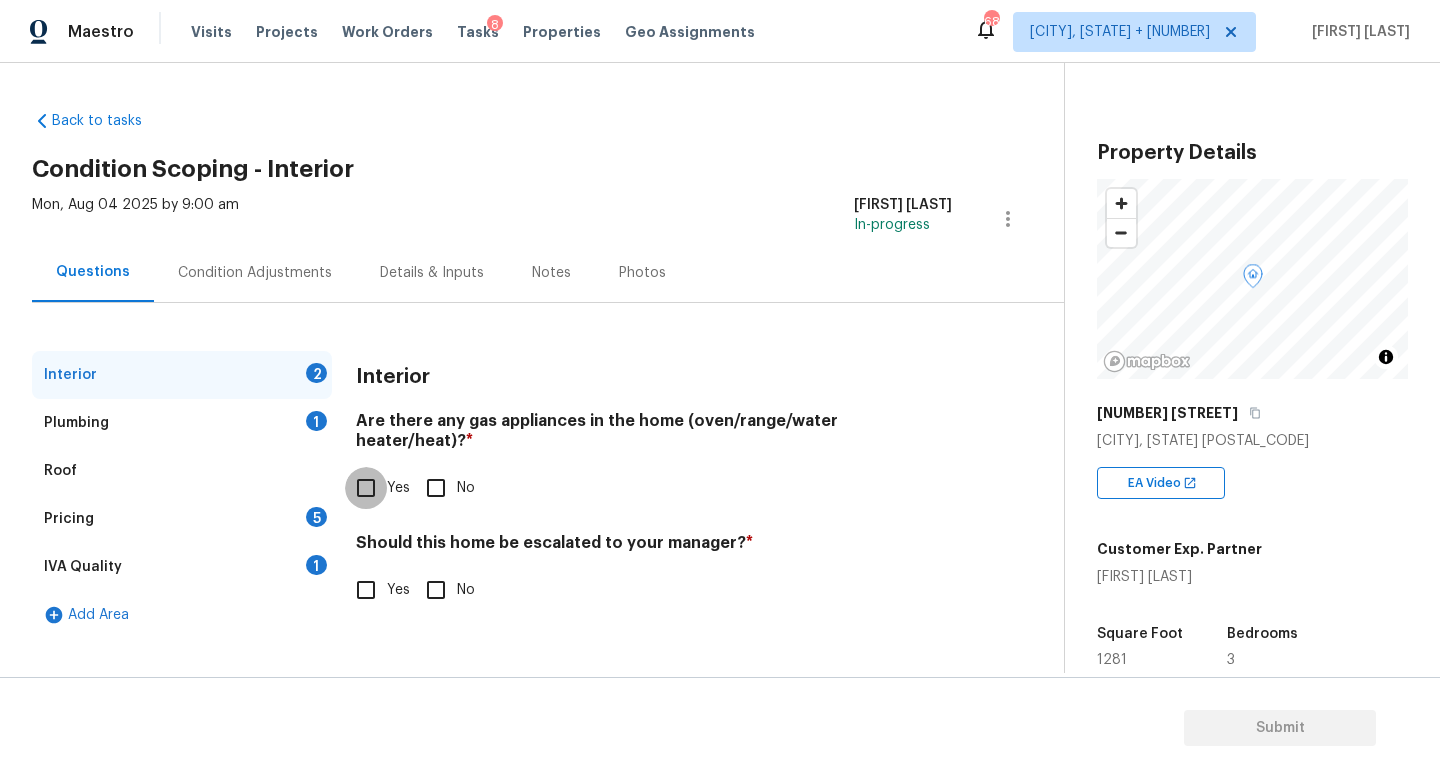 click on "Yes" at bounding box center (366, 488) 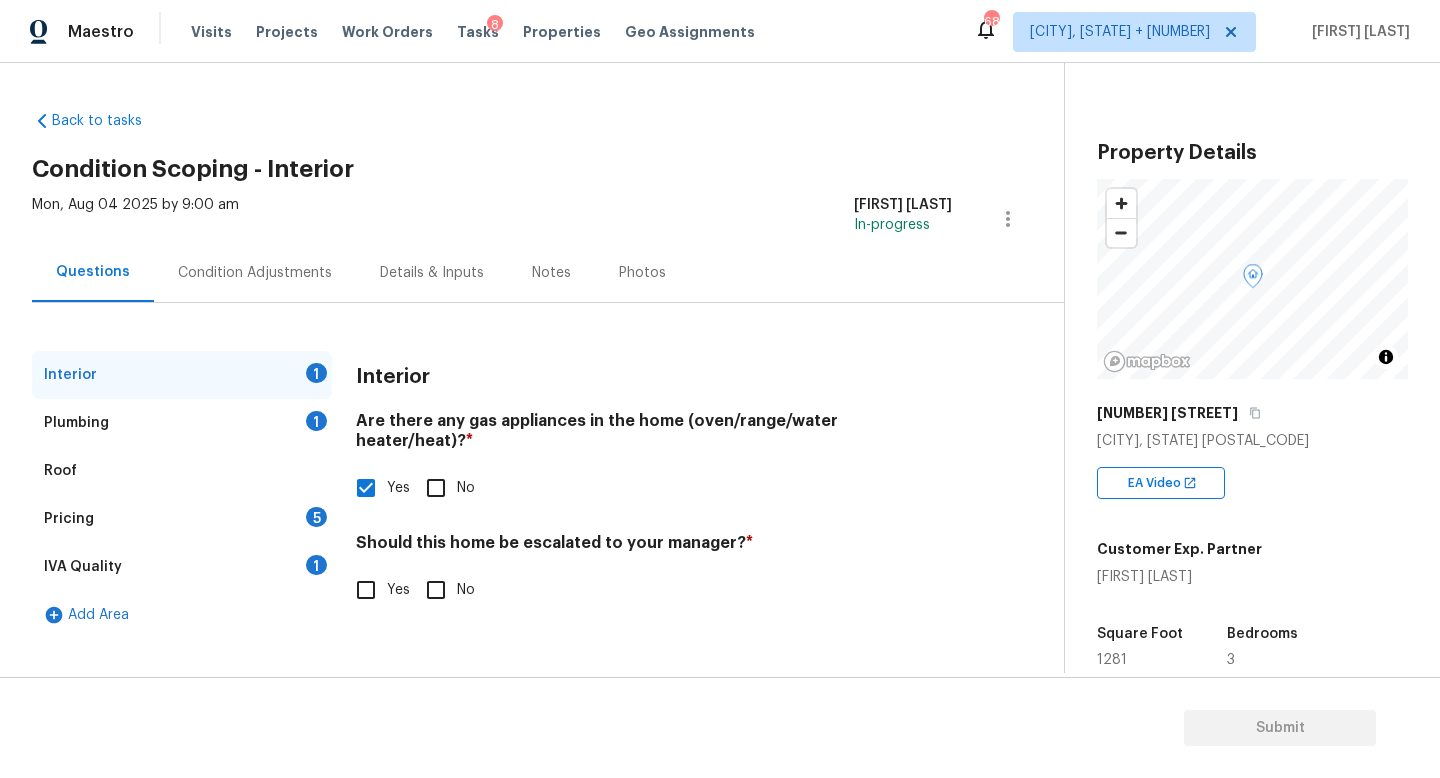 click on "Interior 1" at bounding box center [182, 375] 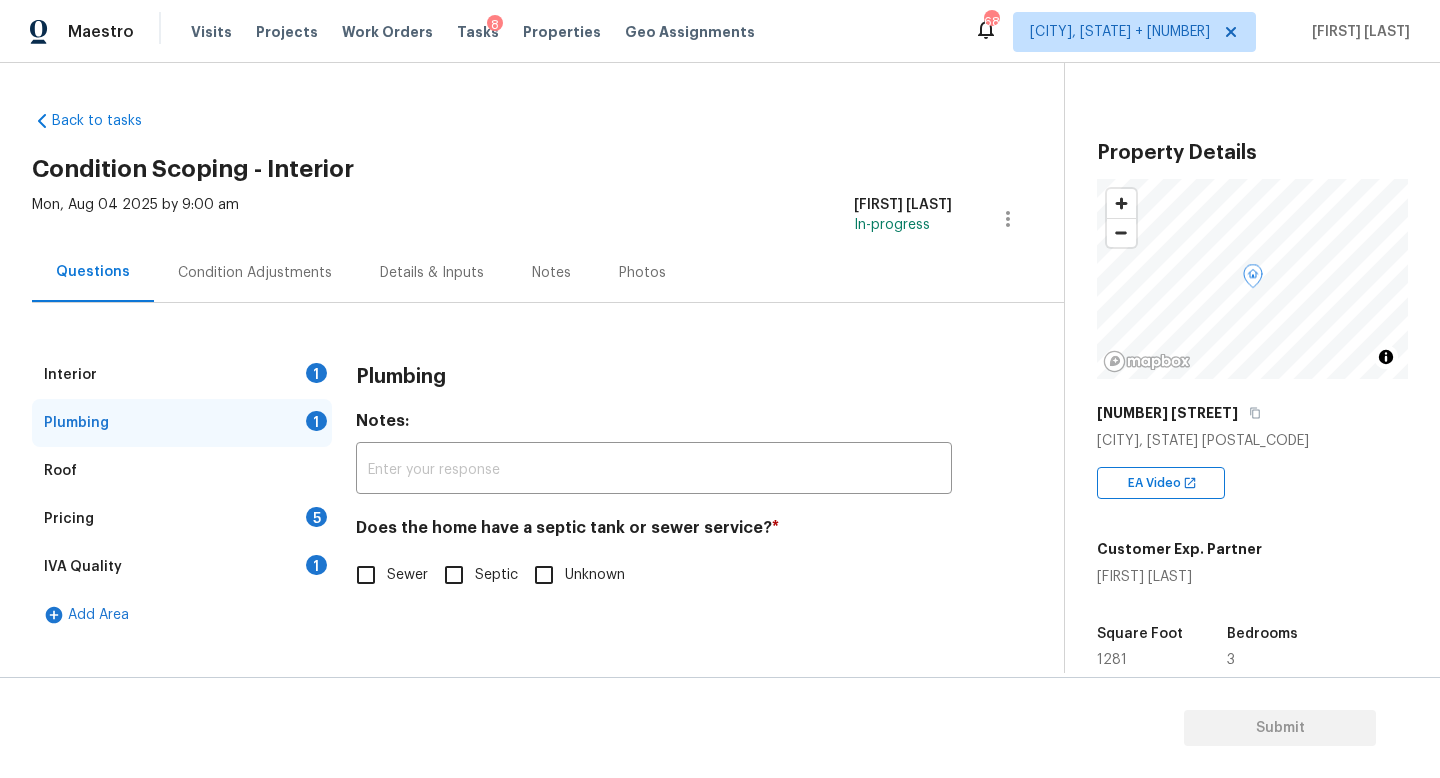 click on "Sewer" at bounding box center [366, 575] 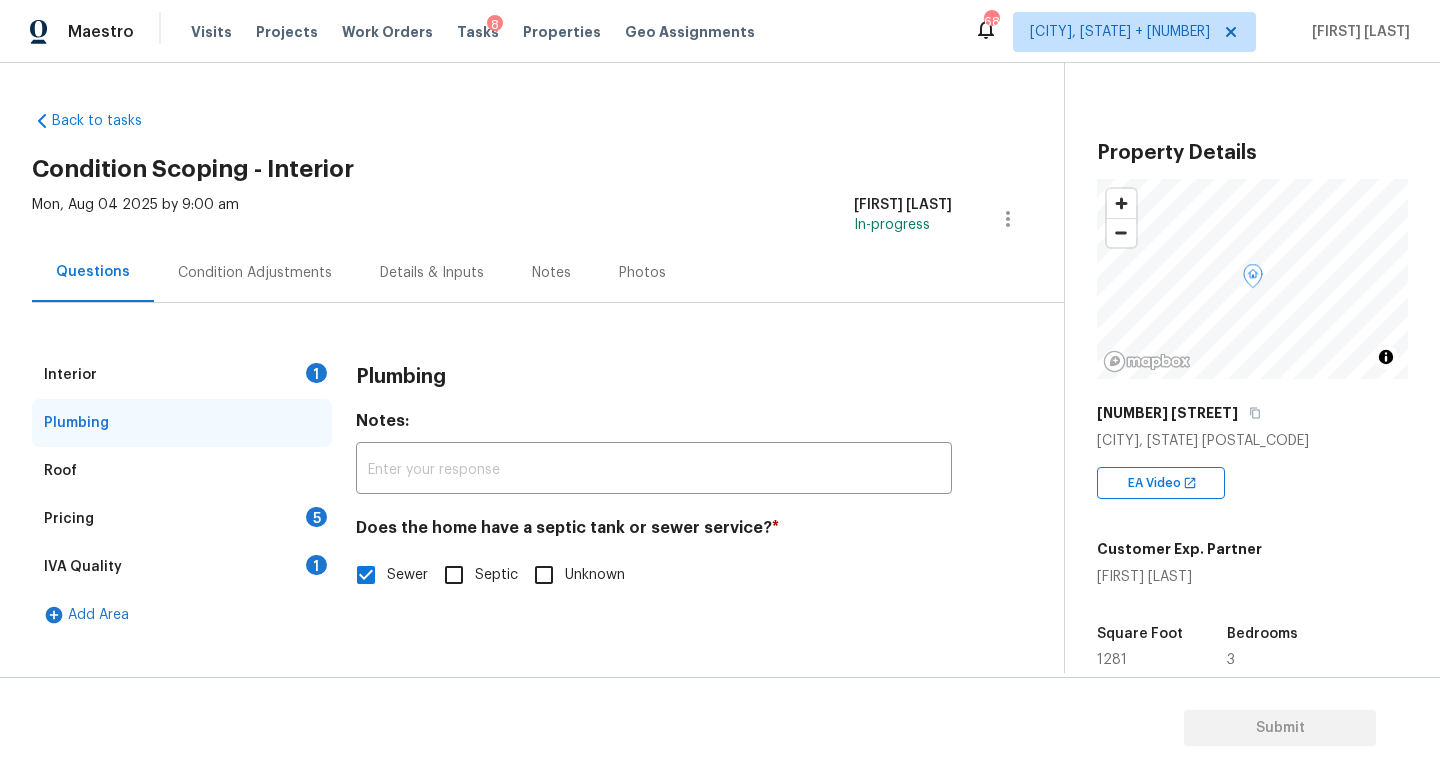 click on "Pricing 5" at bounding box center (182, 519) 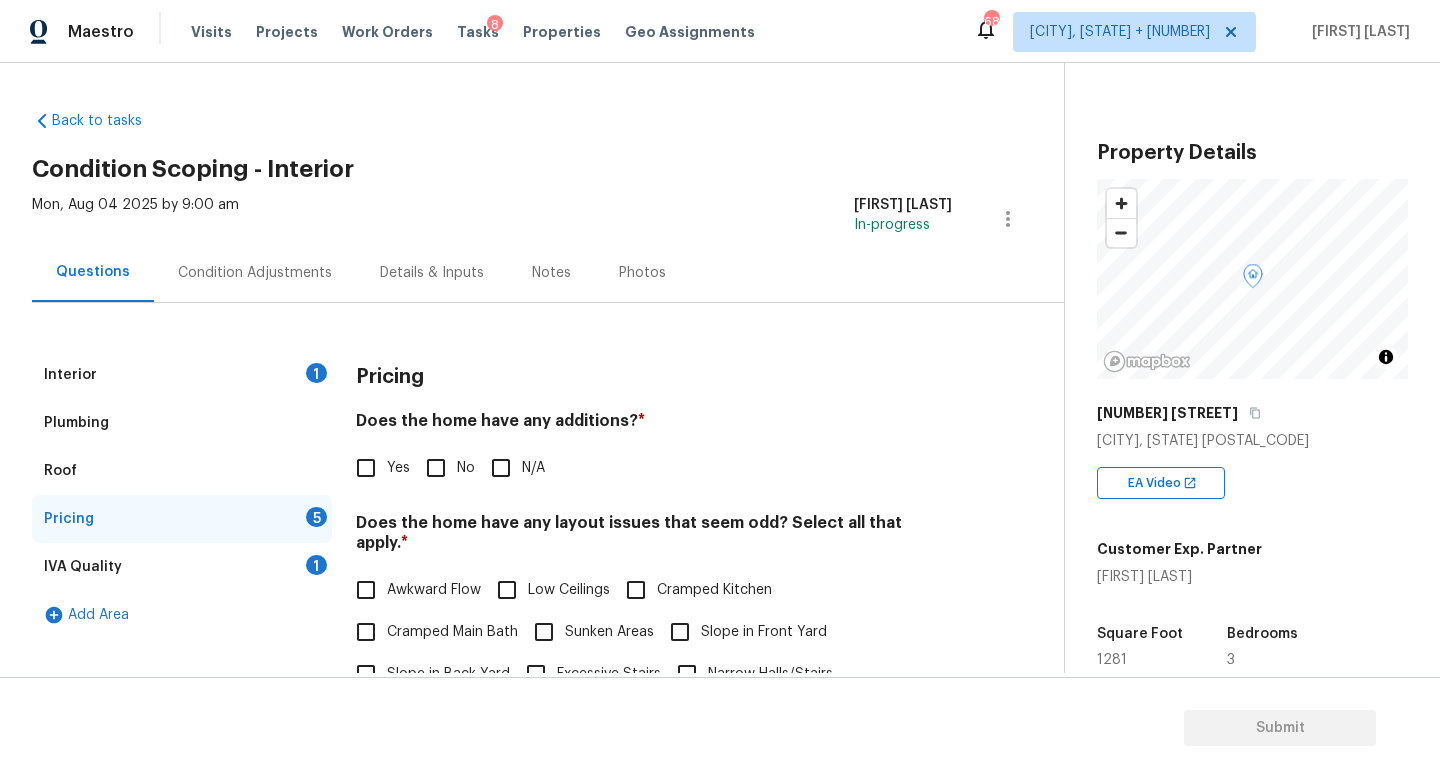 click on "Yes" at bounding box center [366, 468] 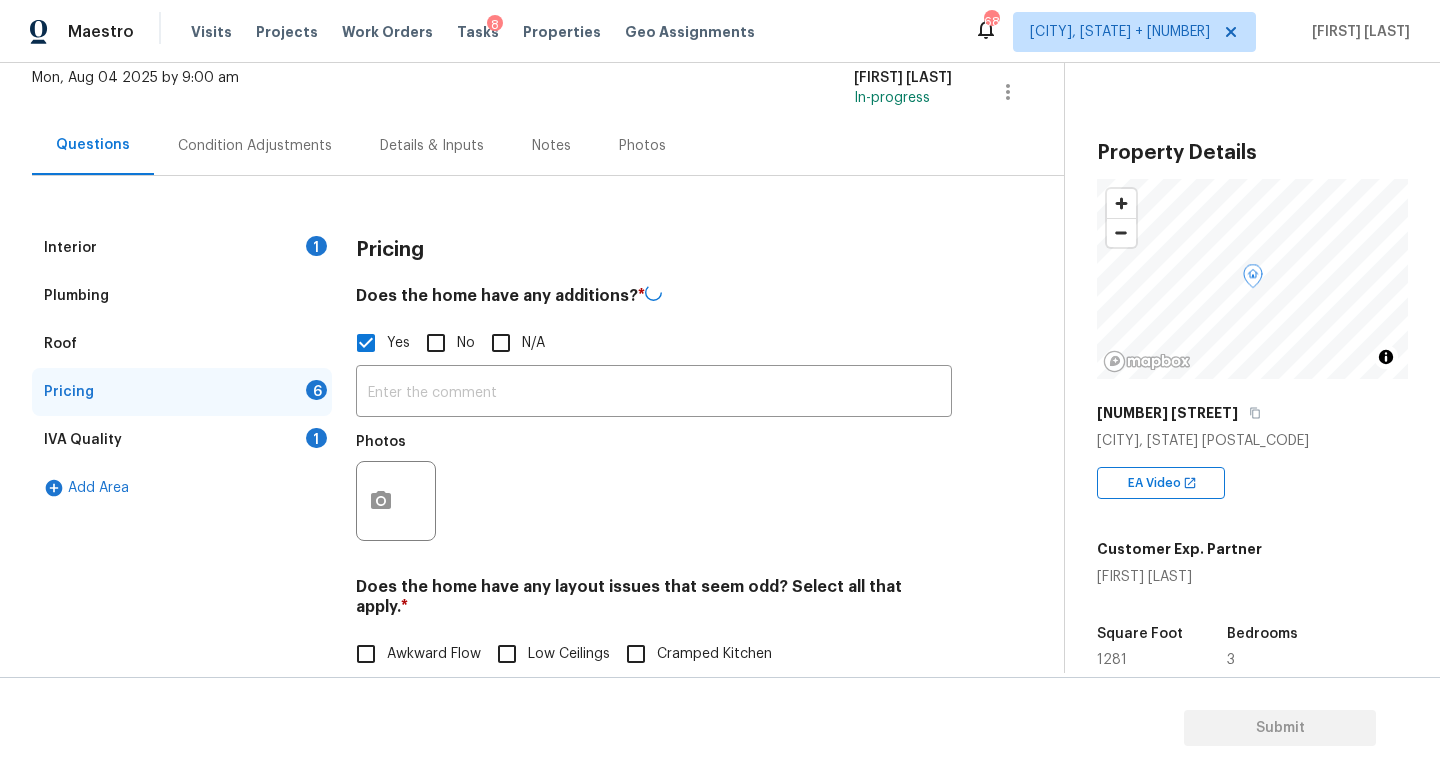 scroll, scrollTop: 132, scrollLeft: 0, axis: vertical 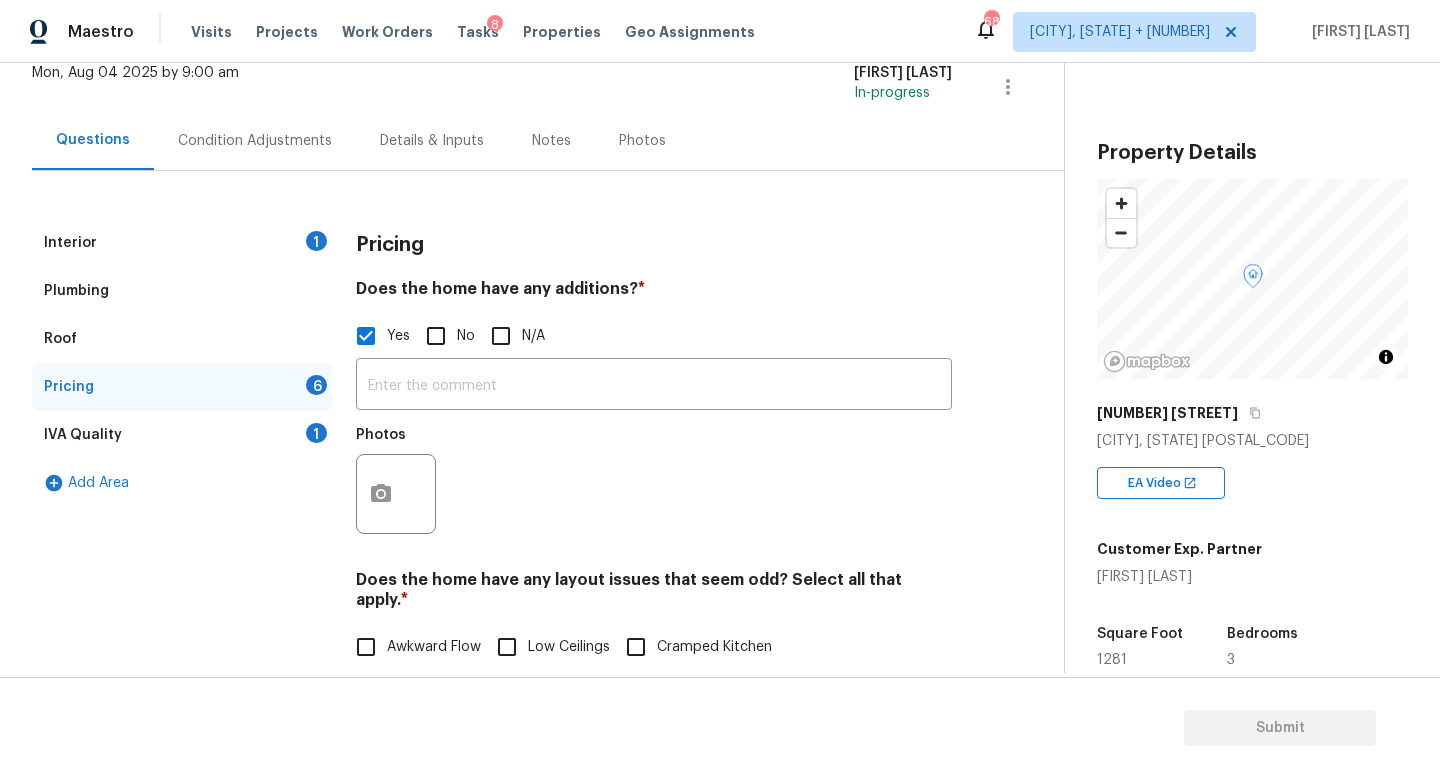 click on "No" at bounding box center (436, 336) 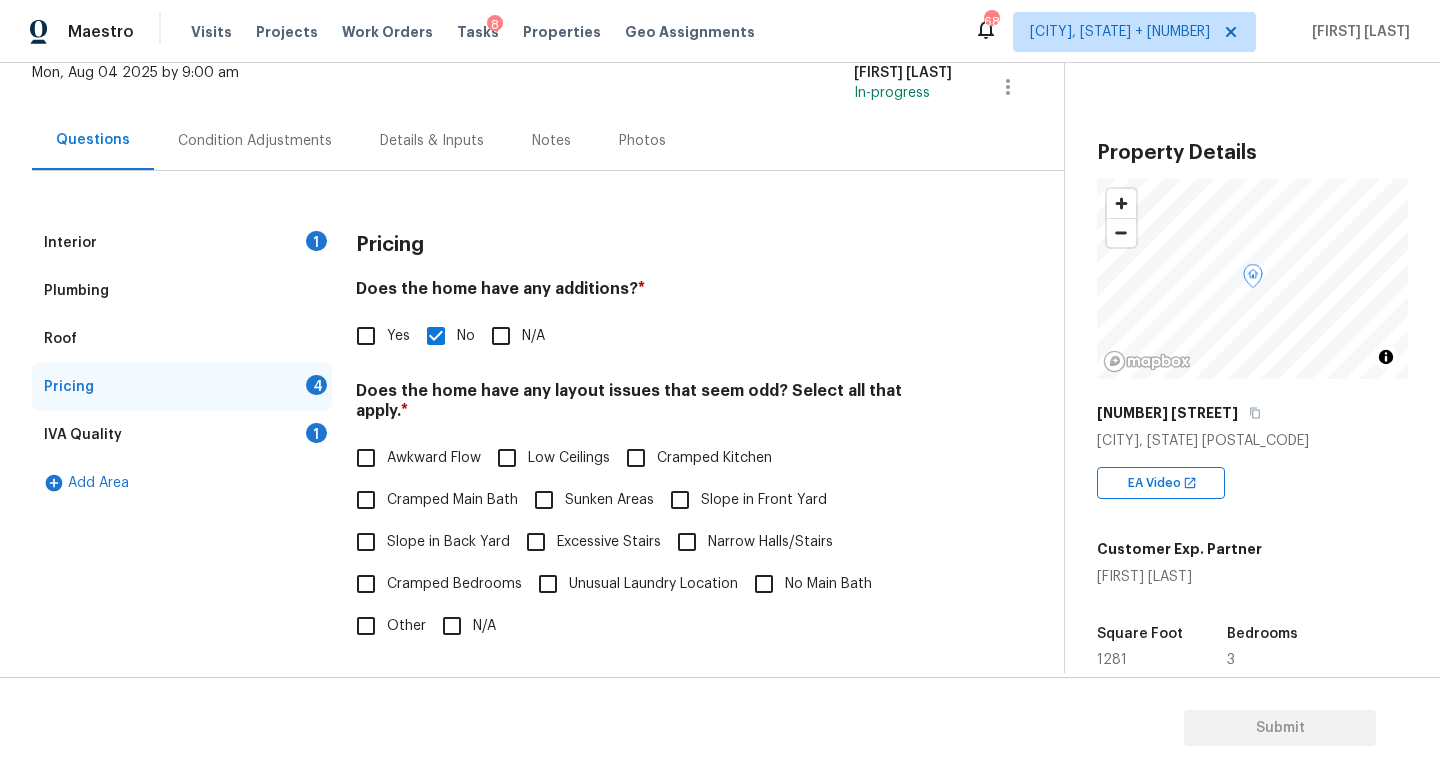 click on "N/A" at bounding box center (452, 626) 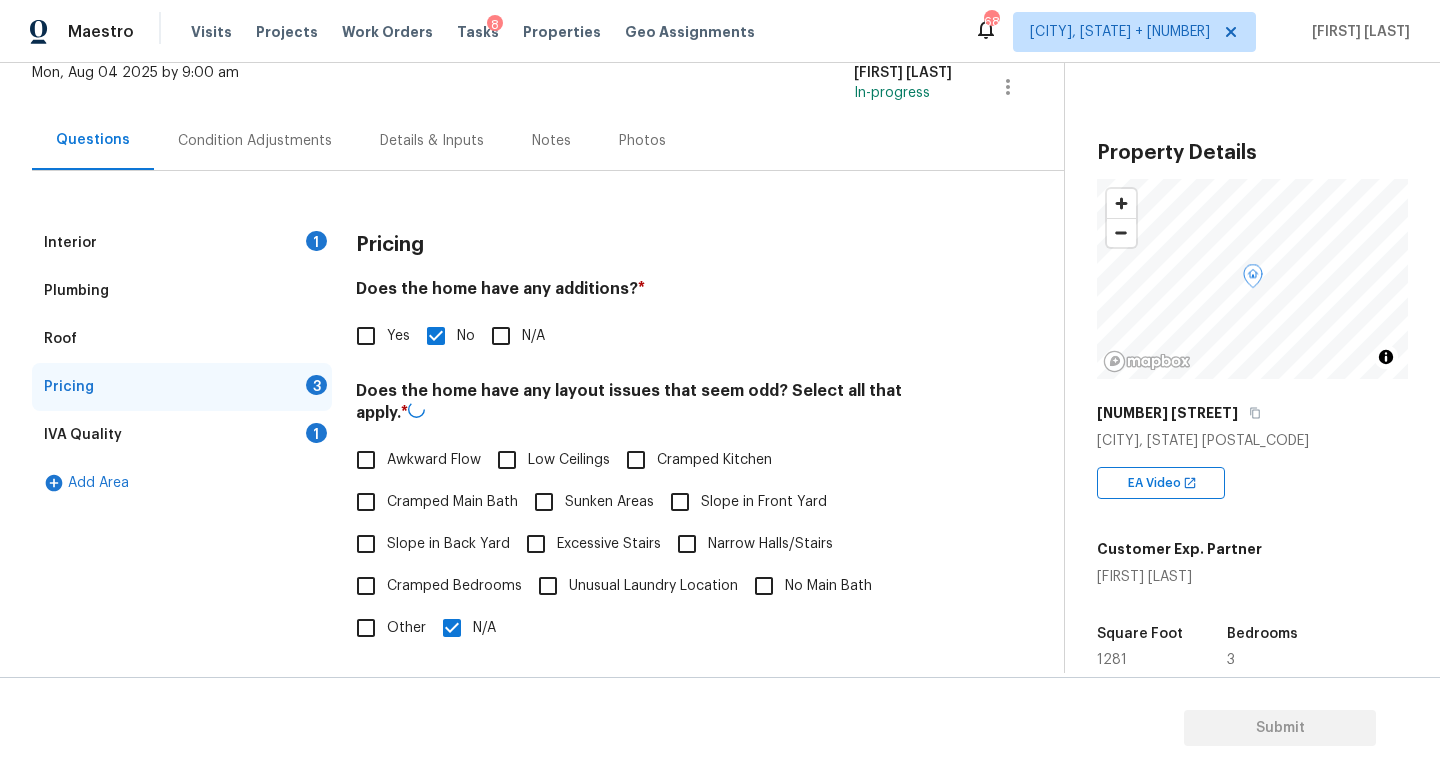 scroll, scrollTop: 422, scrollLeft: 0, axis: vertical 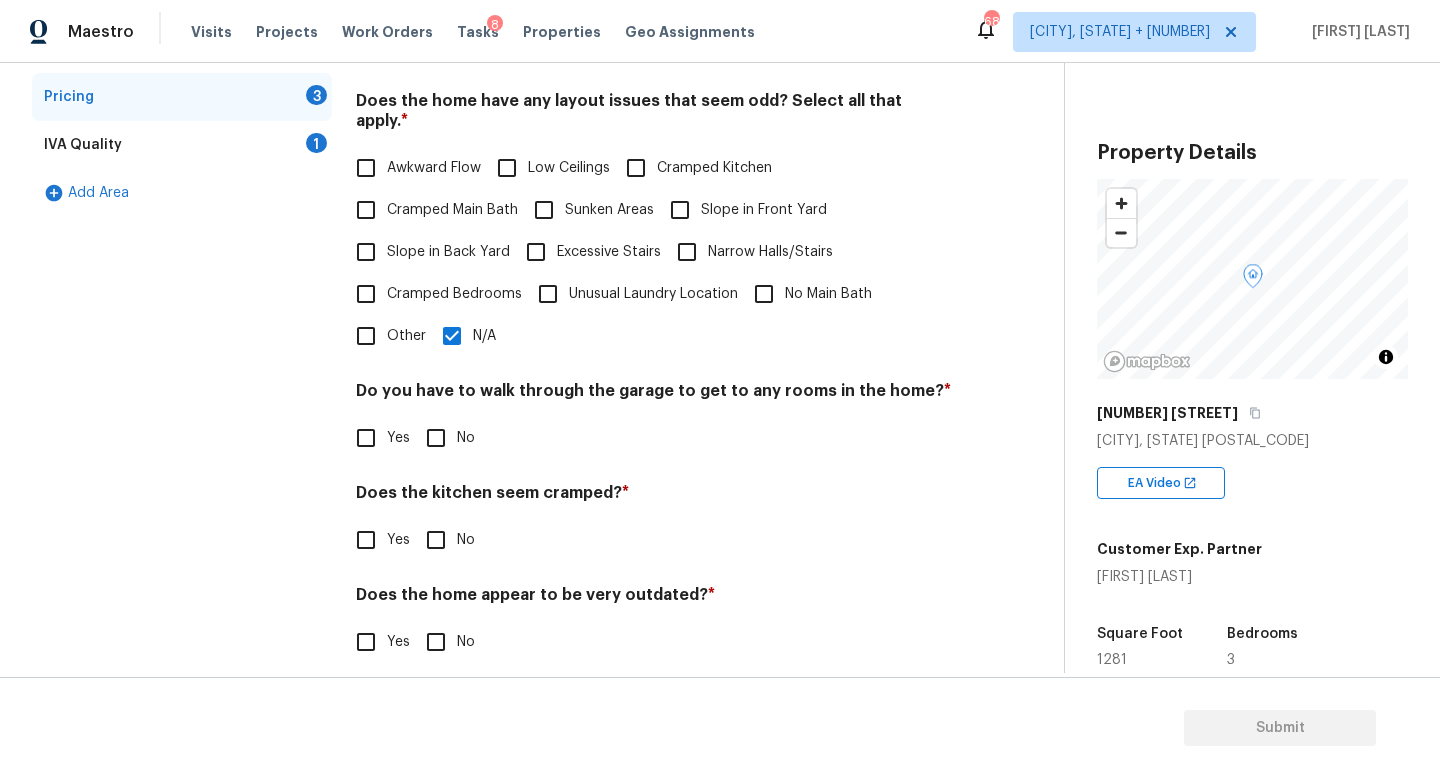 click on "No" at bounding box center (436, 438) 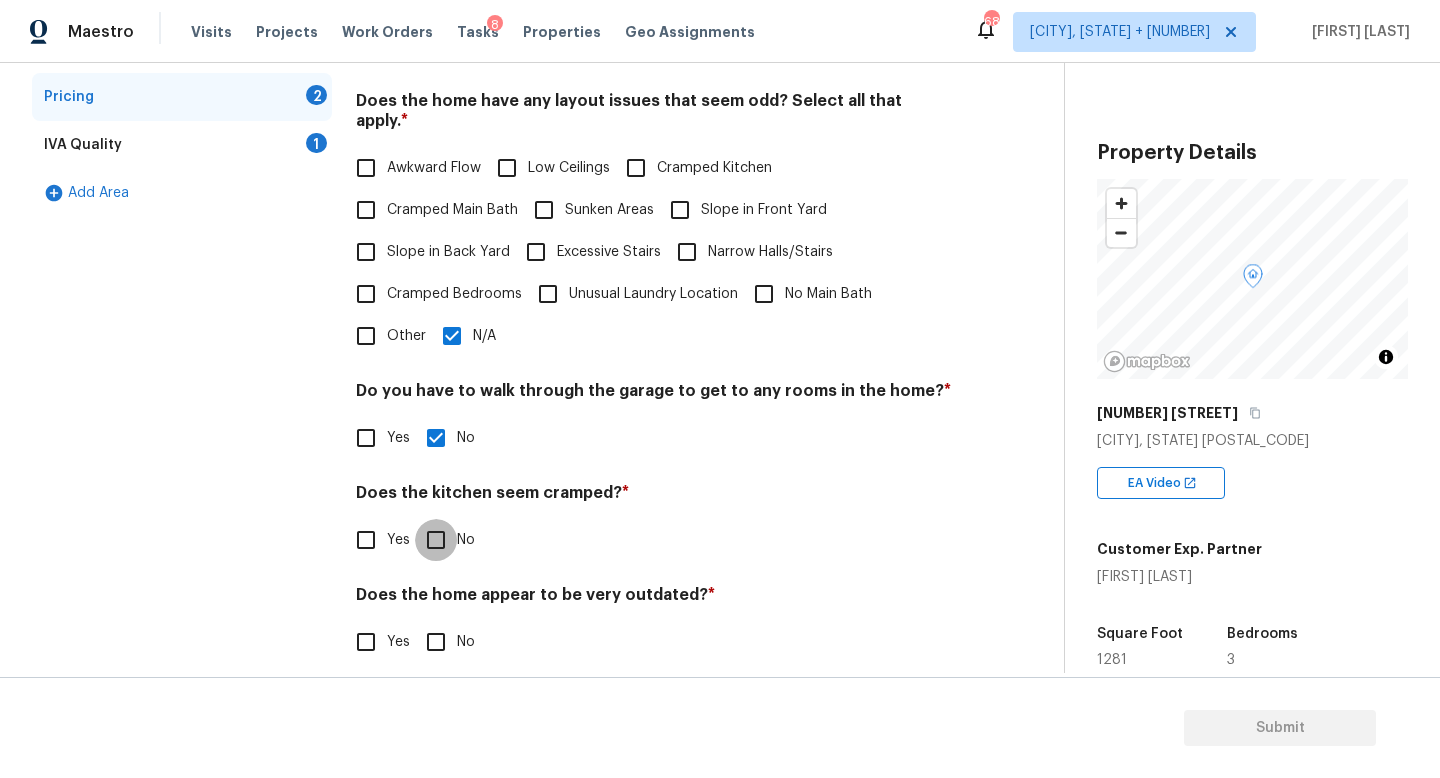 click on "No" at bounding box center [436, 540] 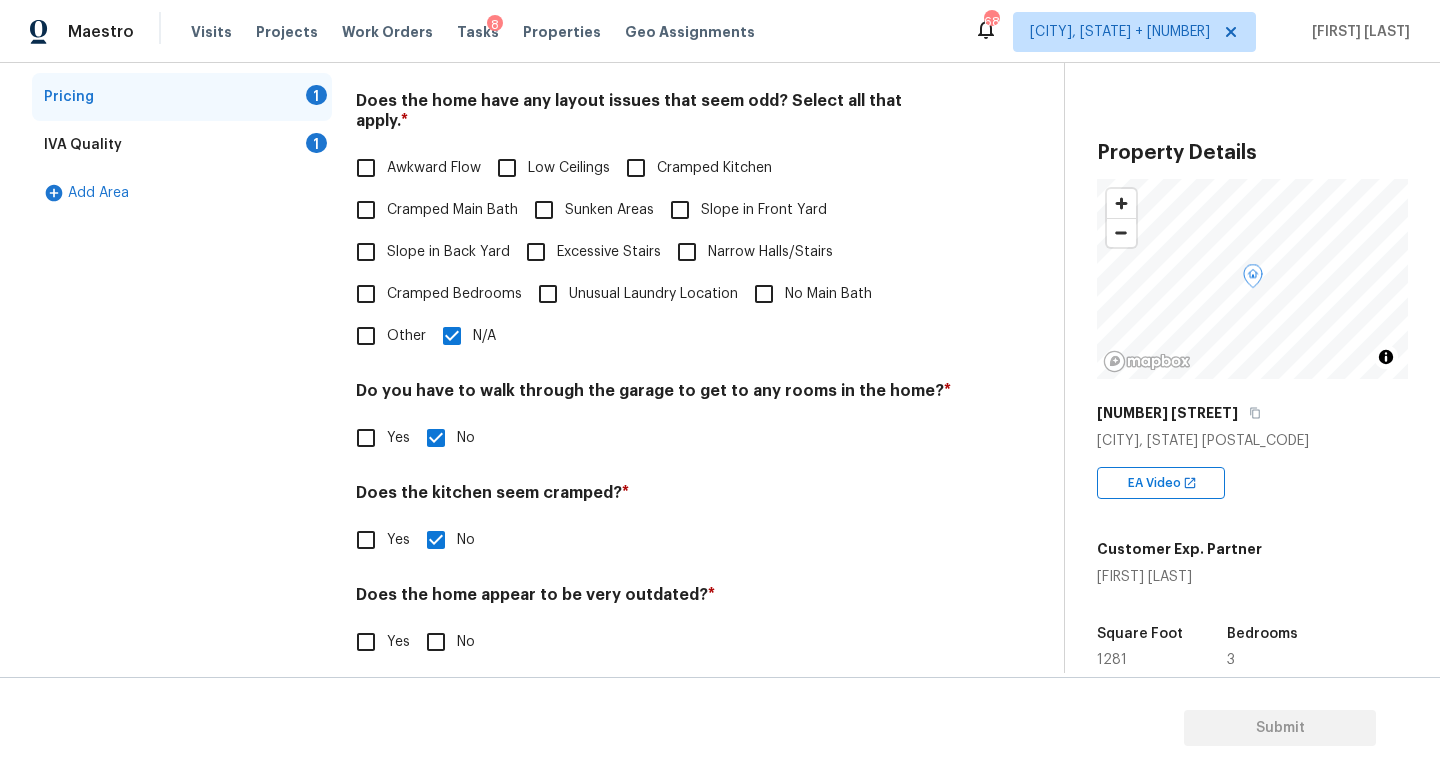 click on "No" at bounding box center (436, 642) 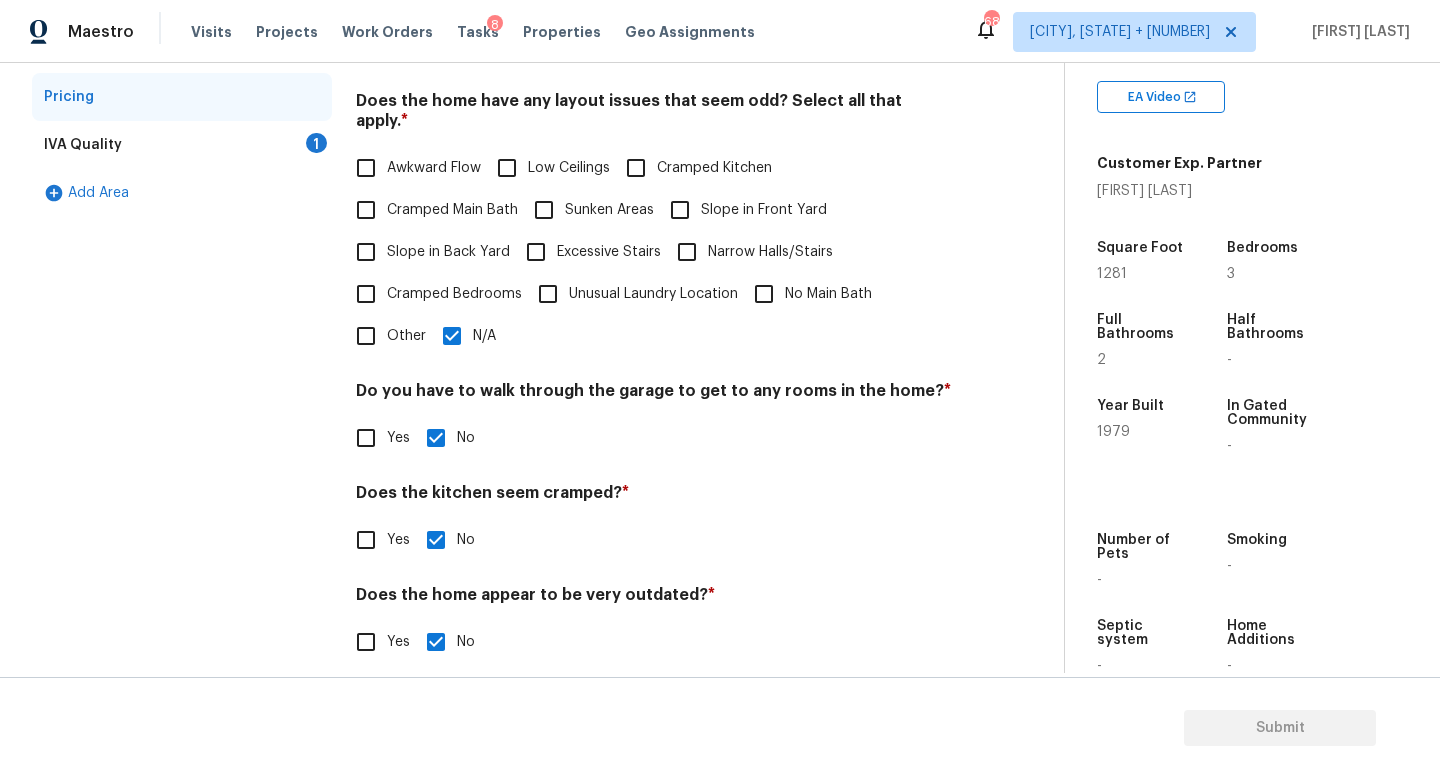scroll, scrollTop: 403, scrollLeft: 0, axis: vertical 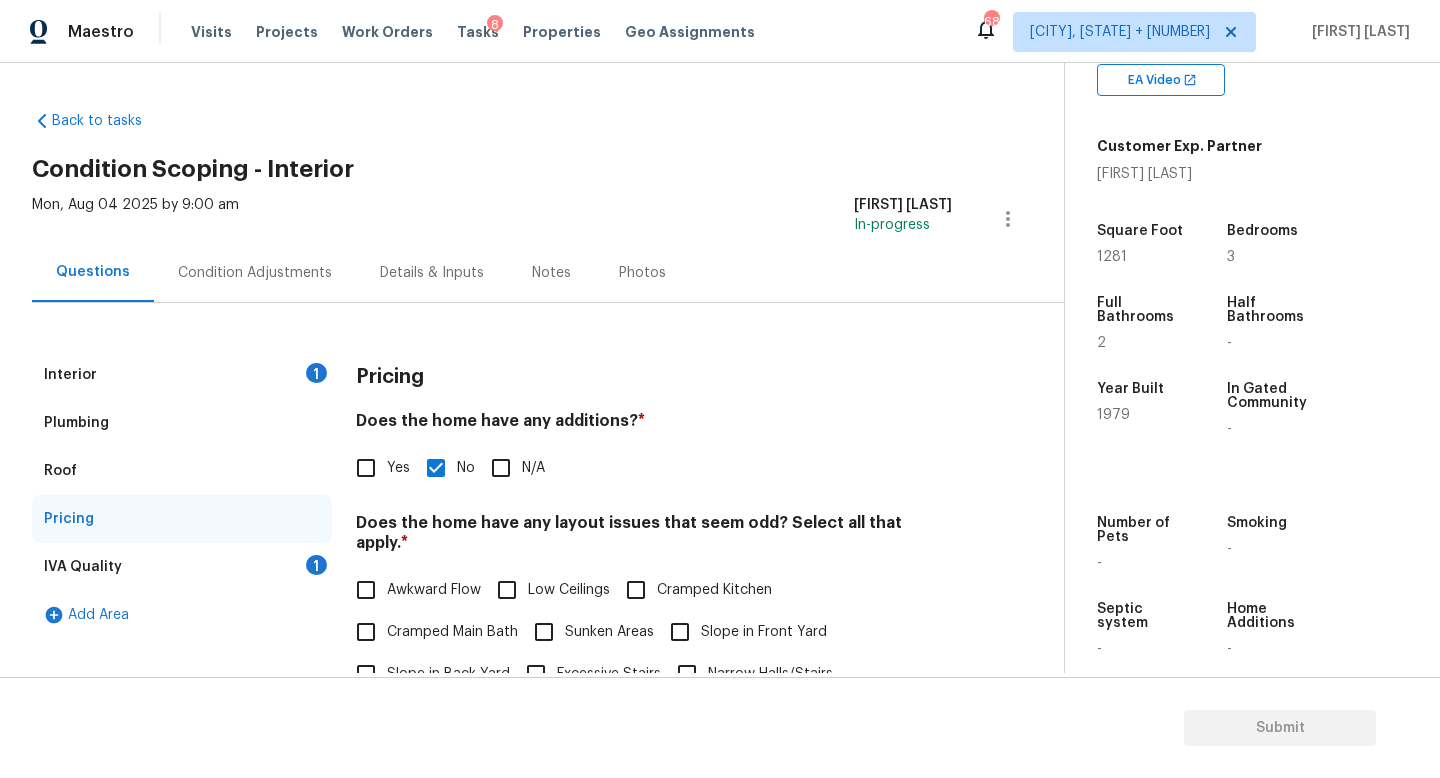 click on "IVA Quality 1" at bounding box center [182, 567] 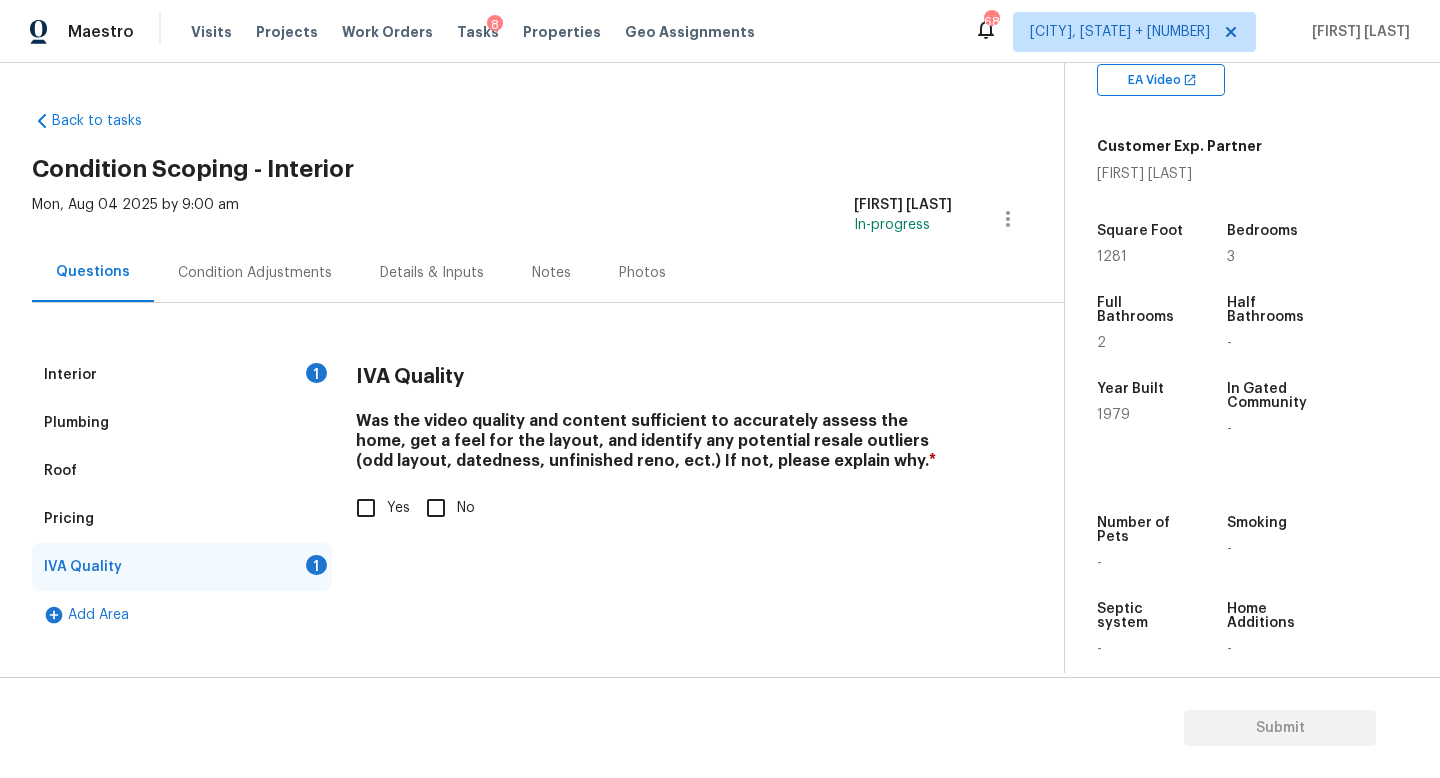 click on "Yes" at bounding box center (366, 508) 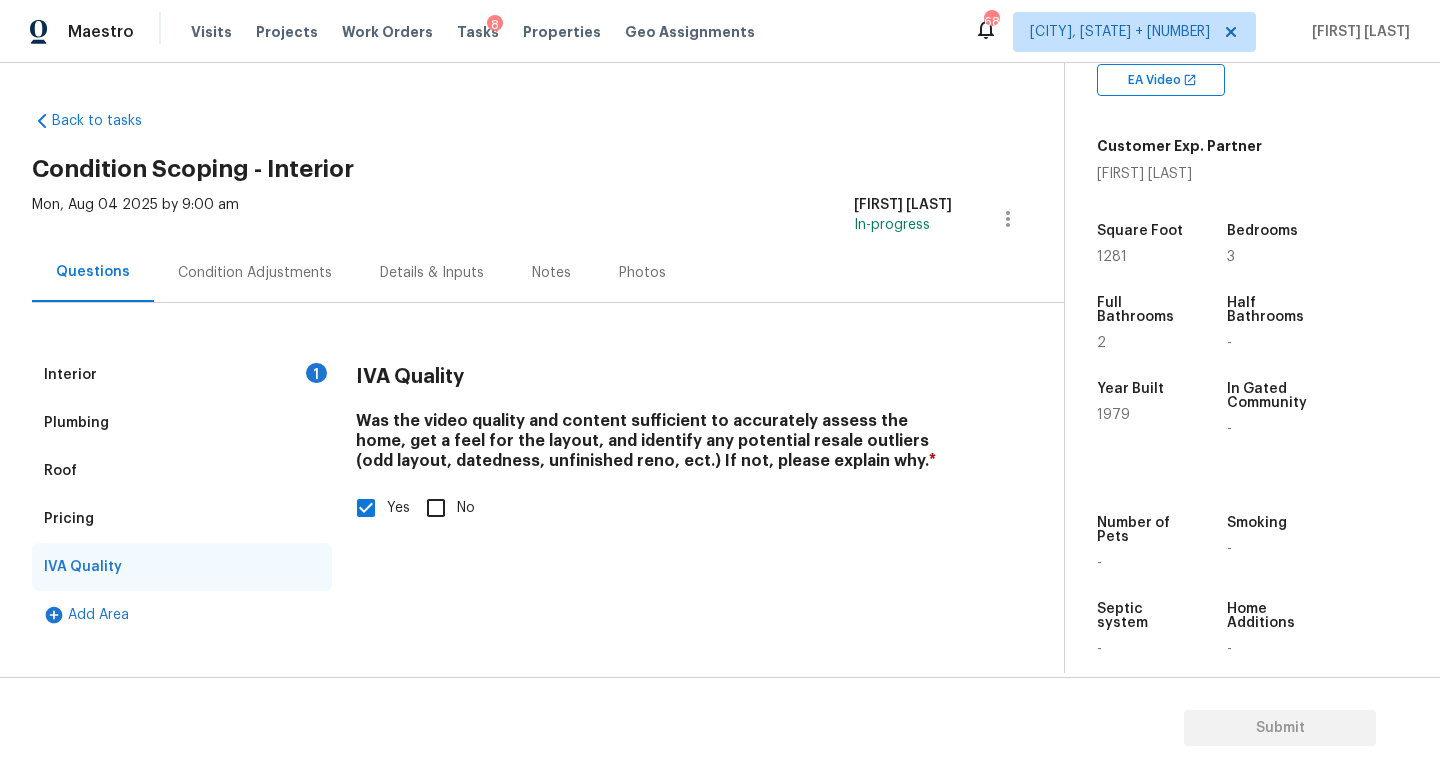 click on "Condition Adjustments" at bounding box center (255, 273) 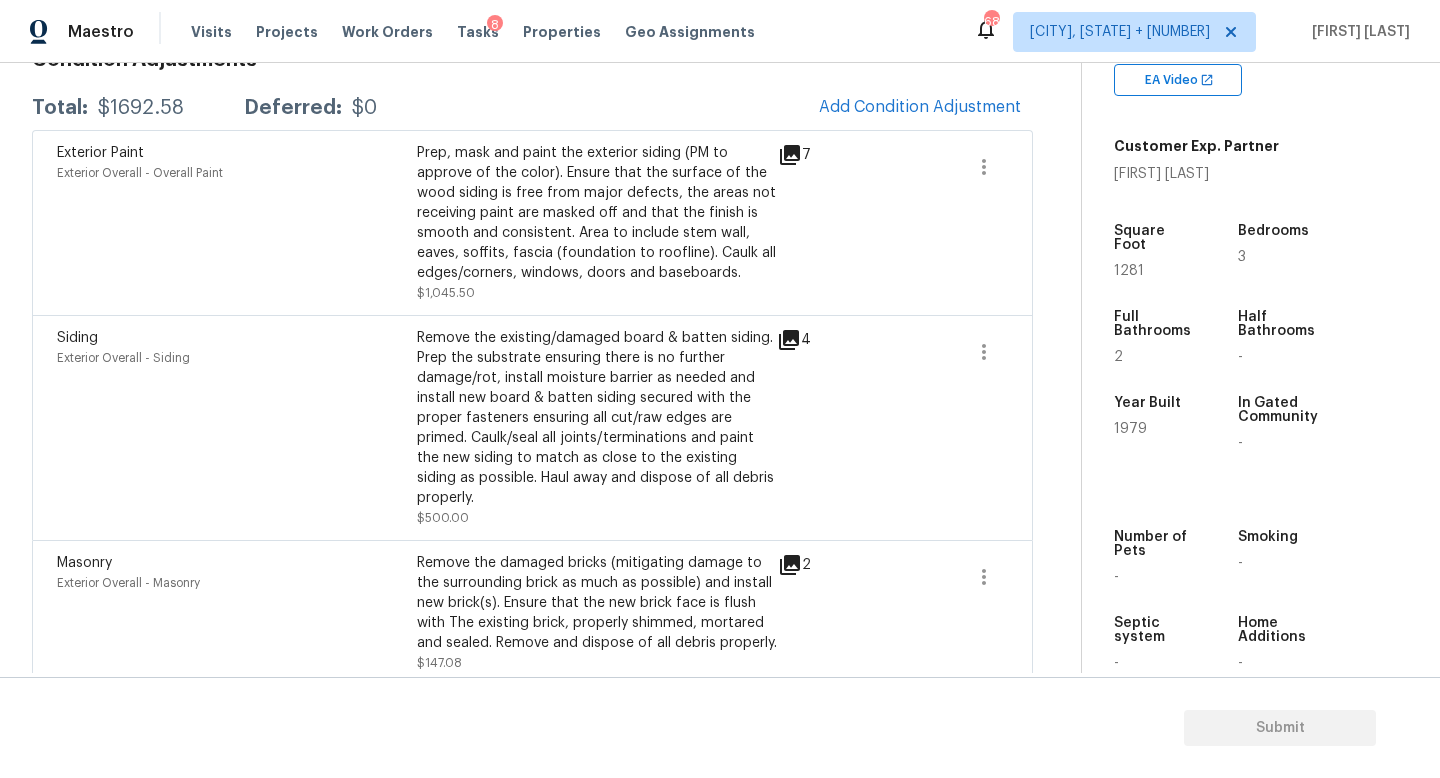 scroll, scrollTop: 0, scrollLeft: 0, axis: both 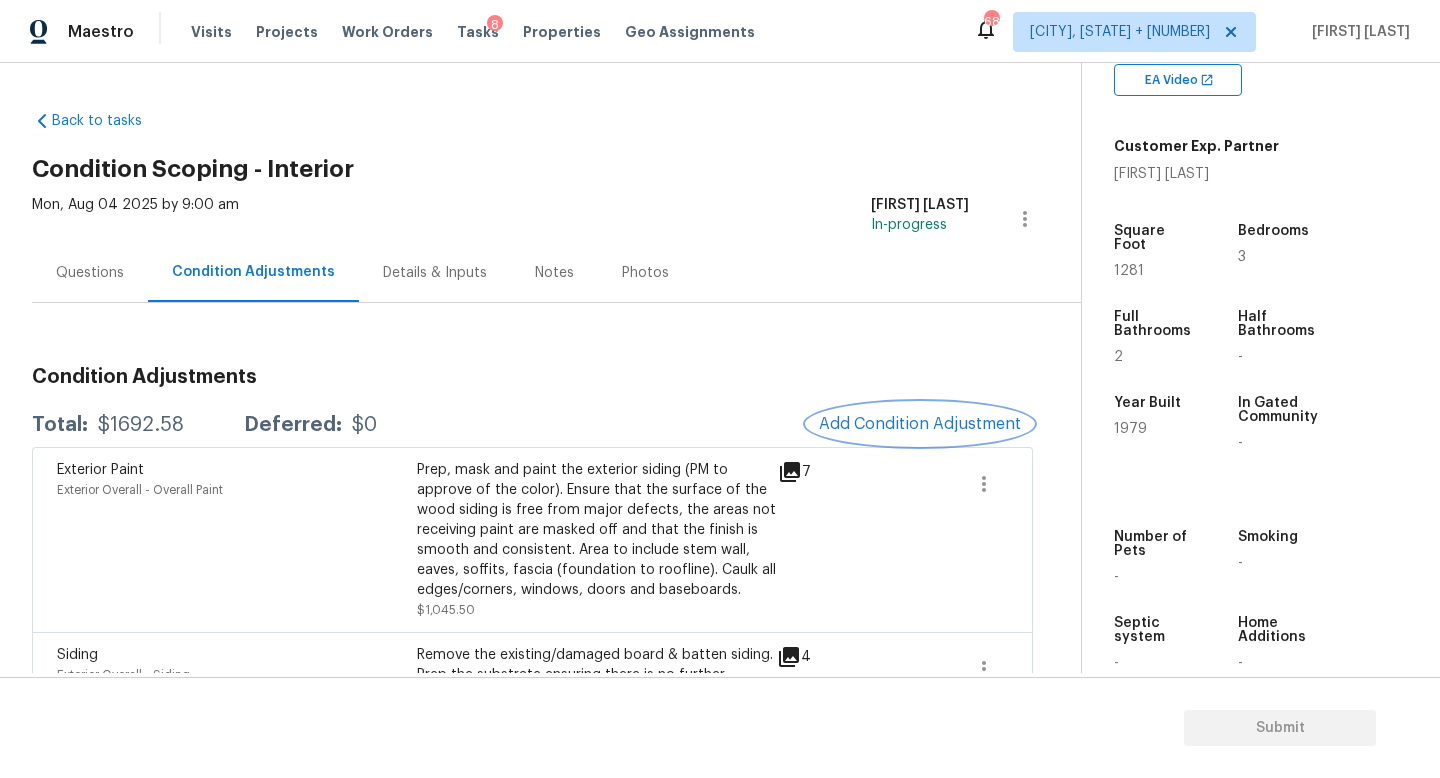 click on "Add Condition Adjustment" at bounding box center (920, 424) 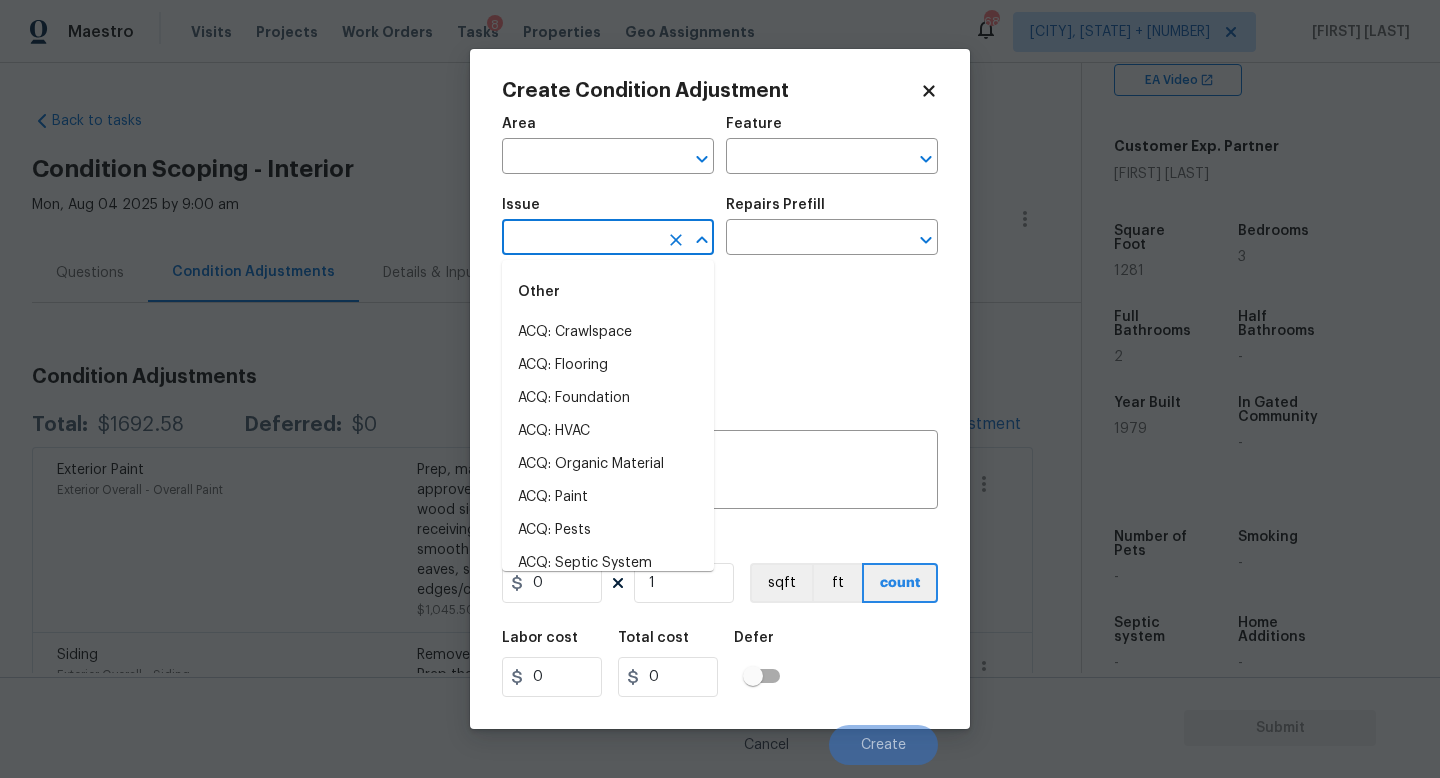 click at bounding box center [580, 239] 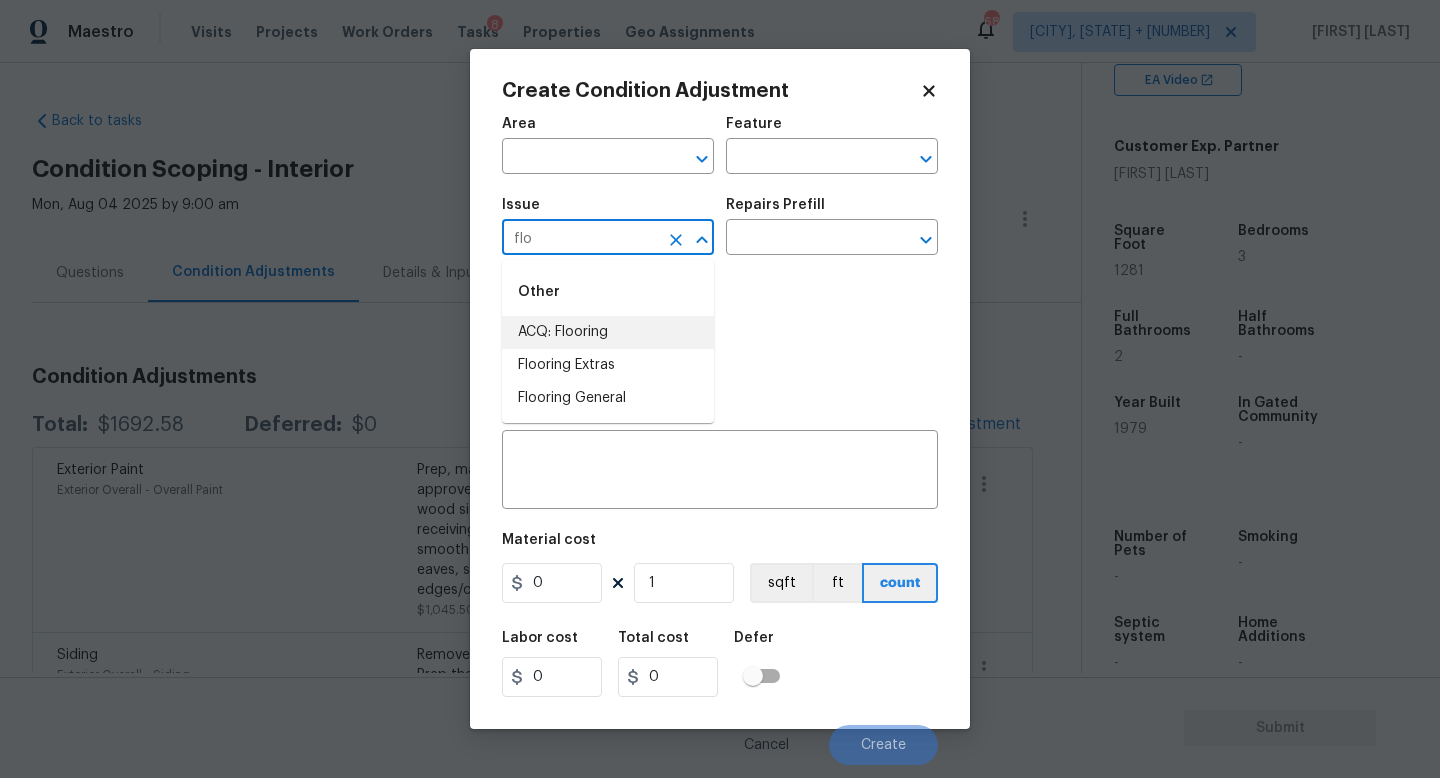 click on "ACQ: Flooring" at bounding box center [608, 332] 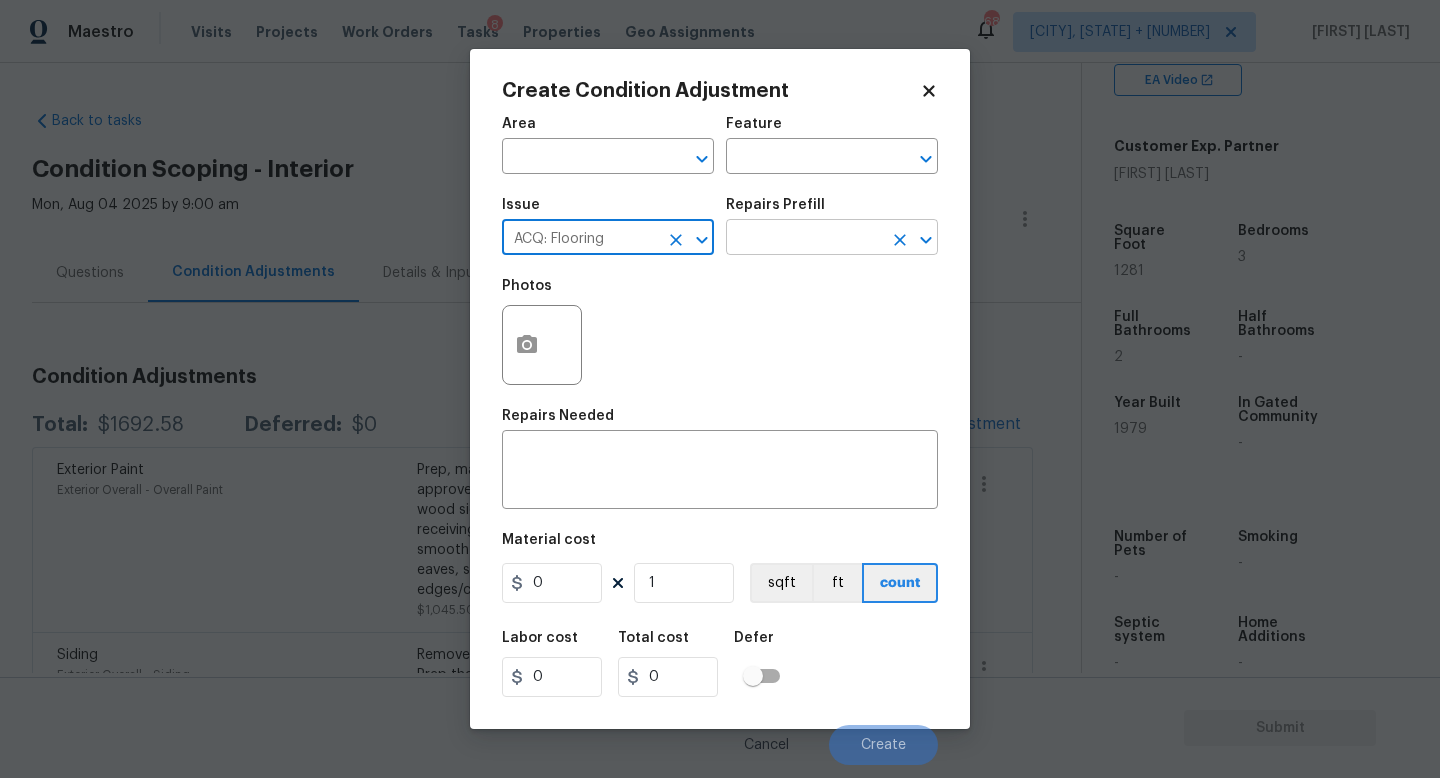 type on "ACQ: Flooring" 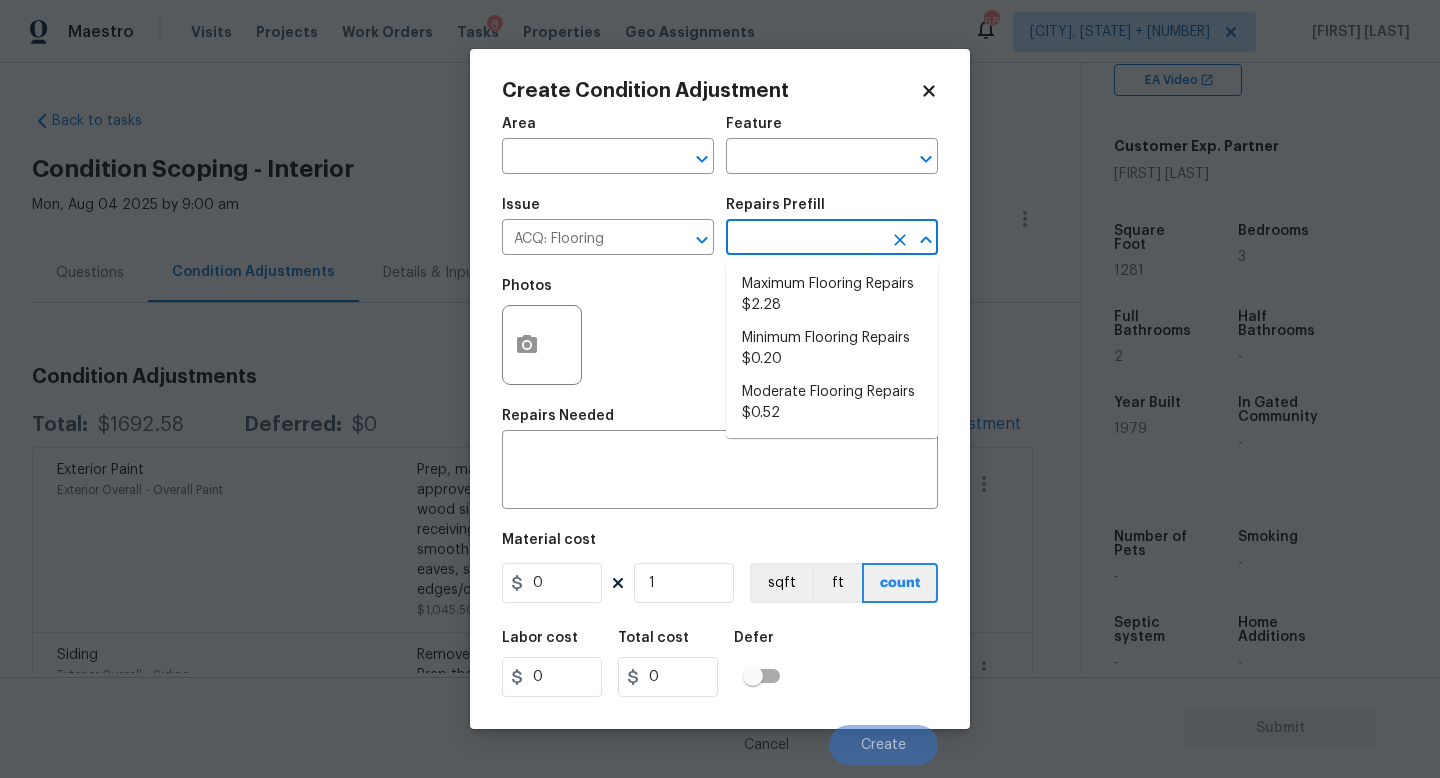 click at bounding box center [804, 239] 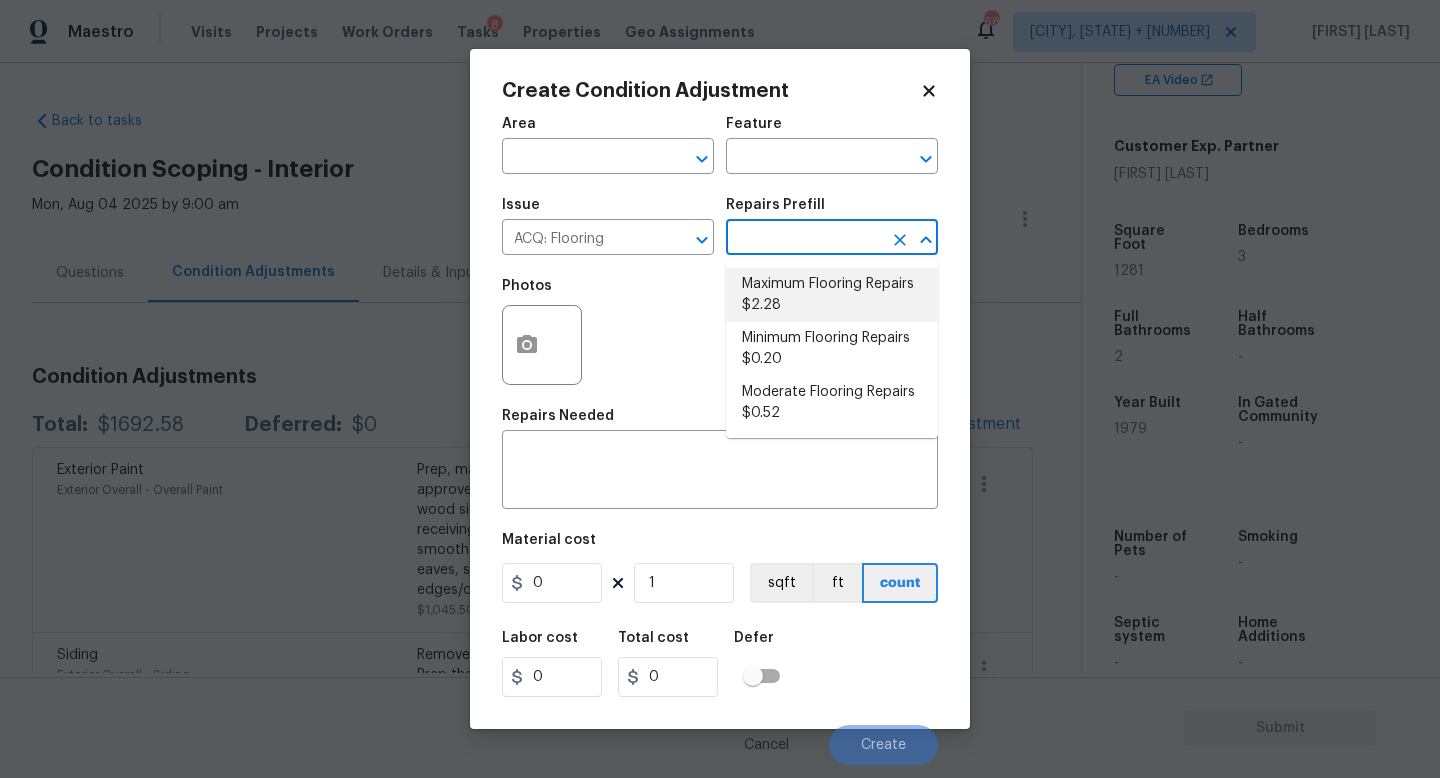 click on "Maximum Flooring Repairs $2.28" at bounding box center (832, 295) 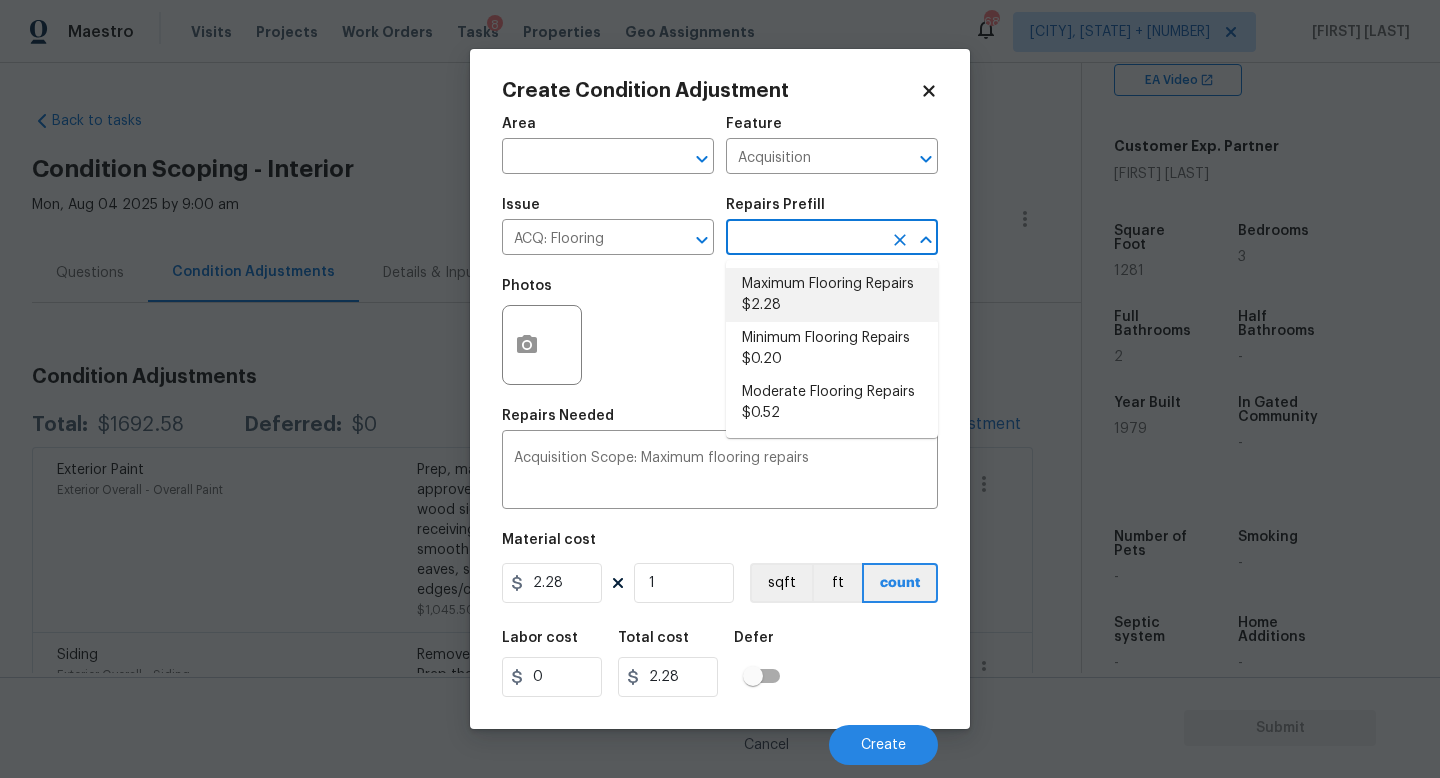 click at bounding box center [804, 239] 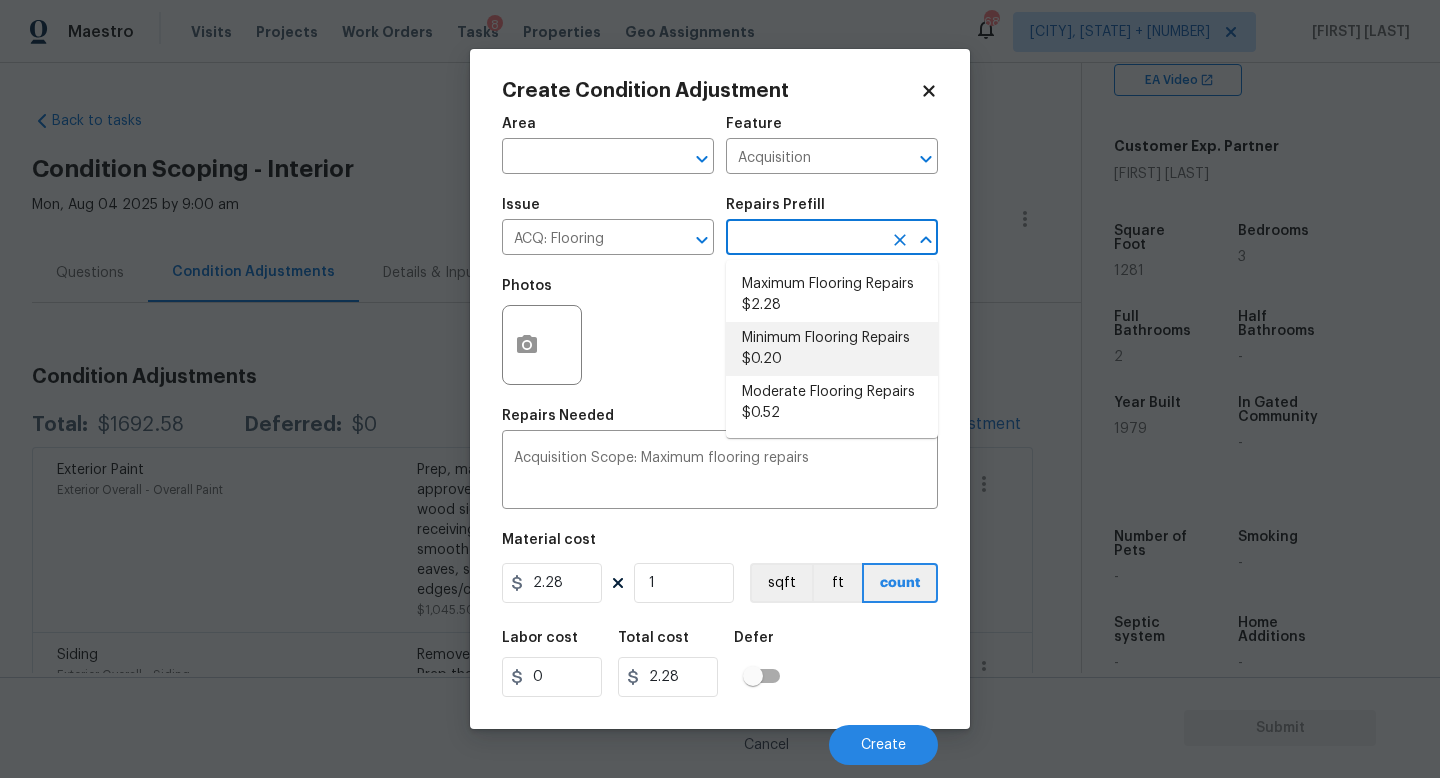 click on "Moderate Flooring Repairs $0.52" at bounding box center [832, 403] 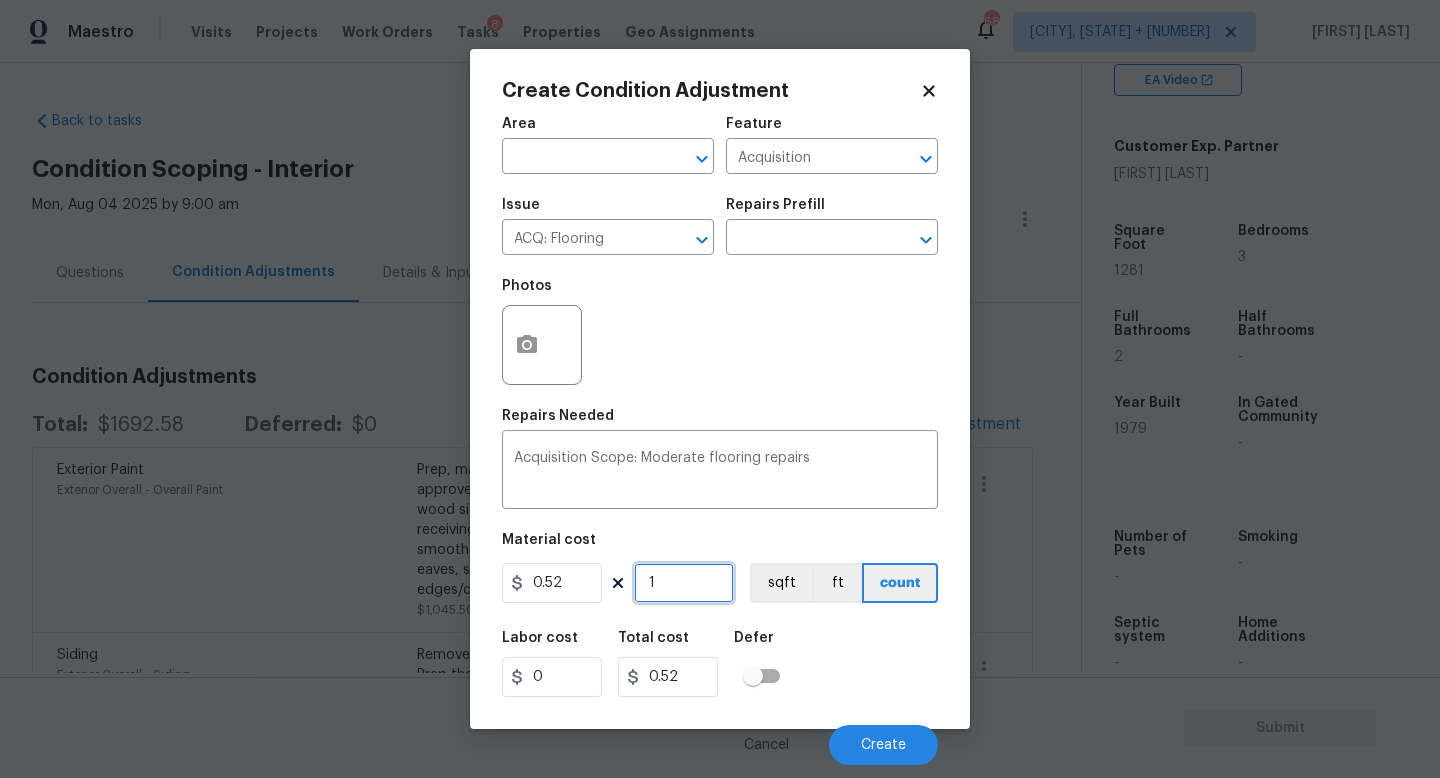 click on "1" at bounding box center [684, 583] 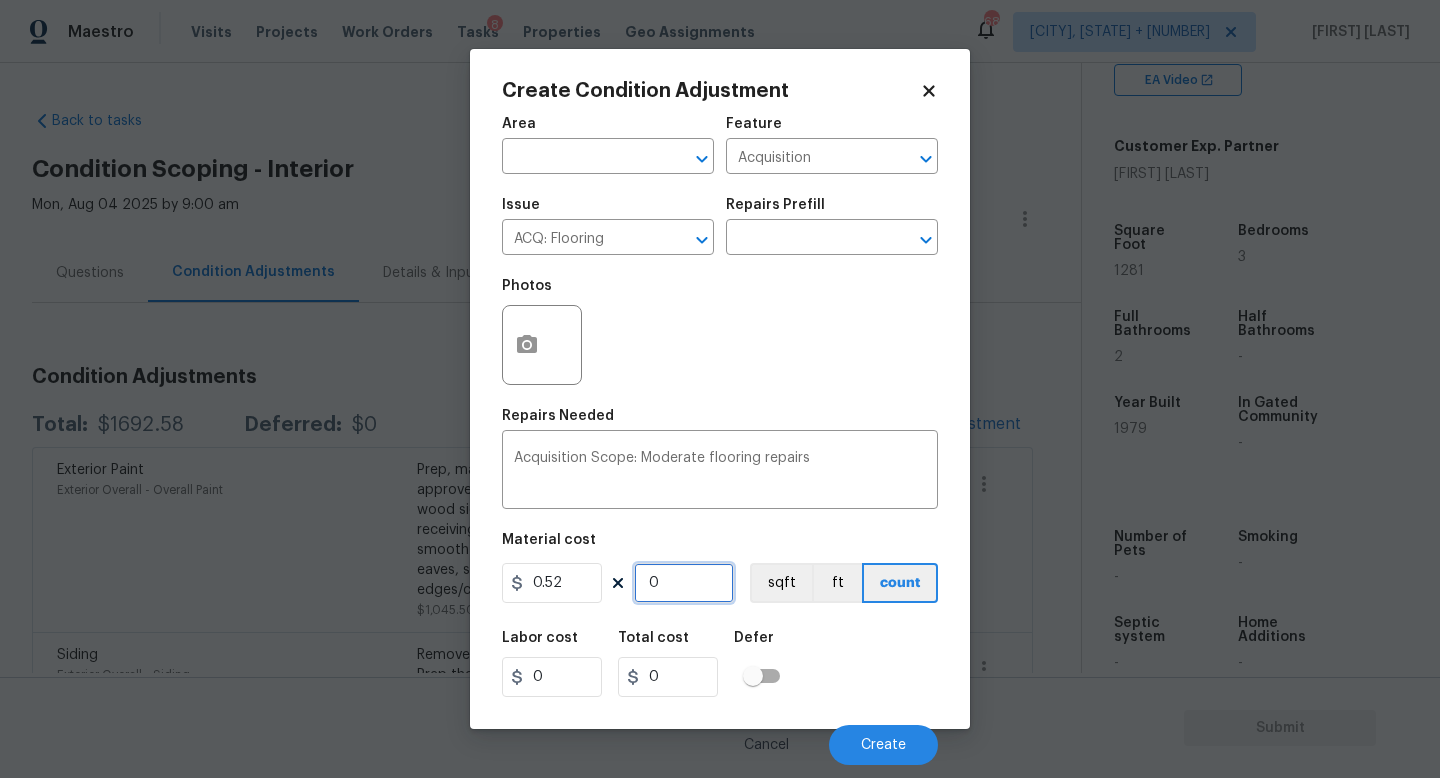 type on "1" 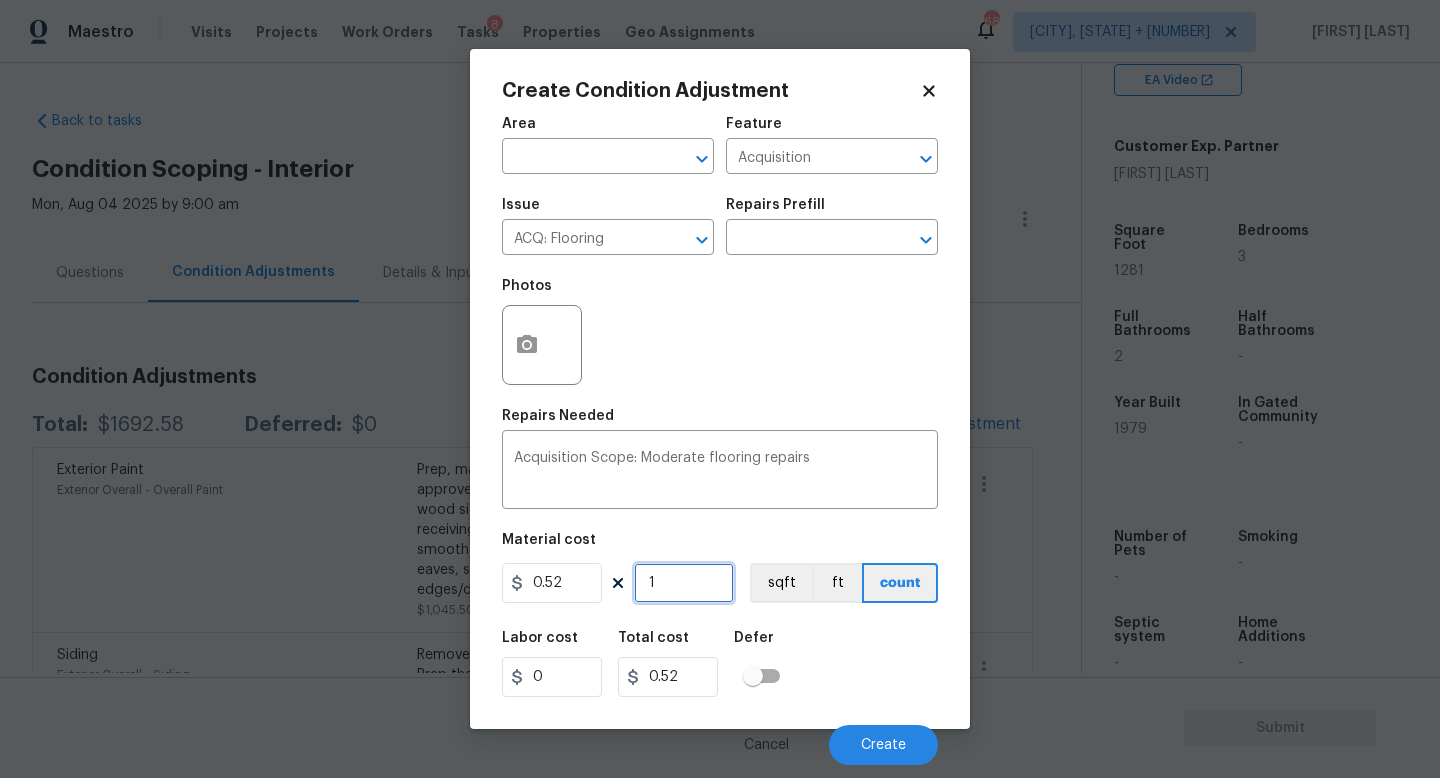 type on "12" 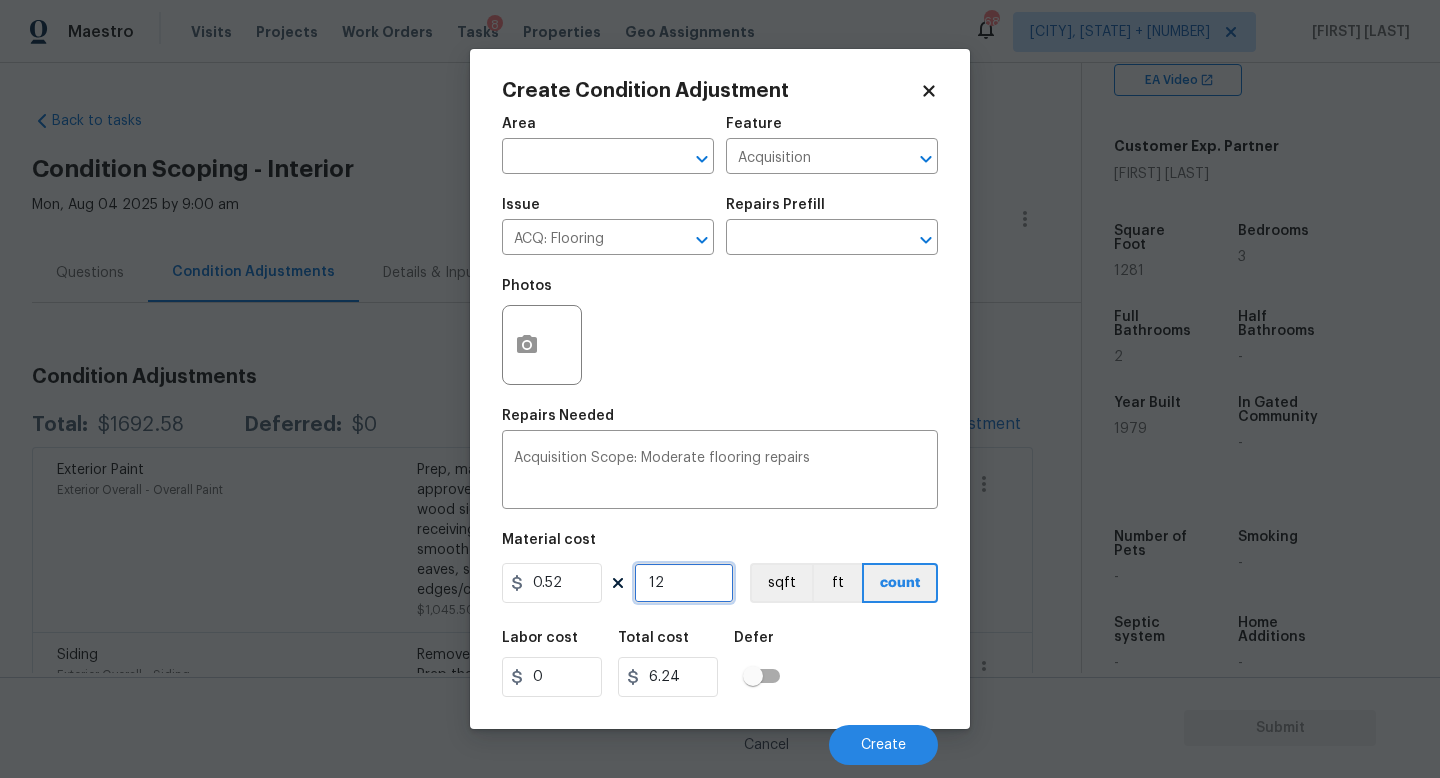 type on "128" 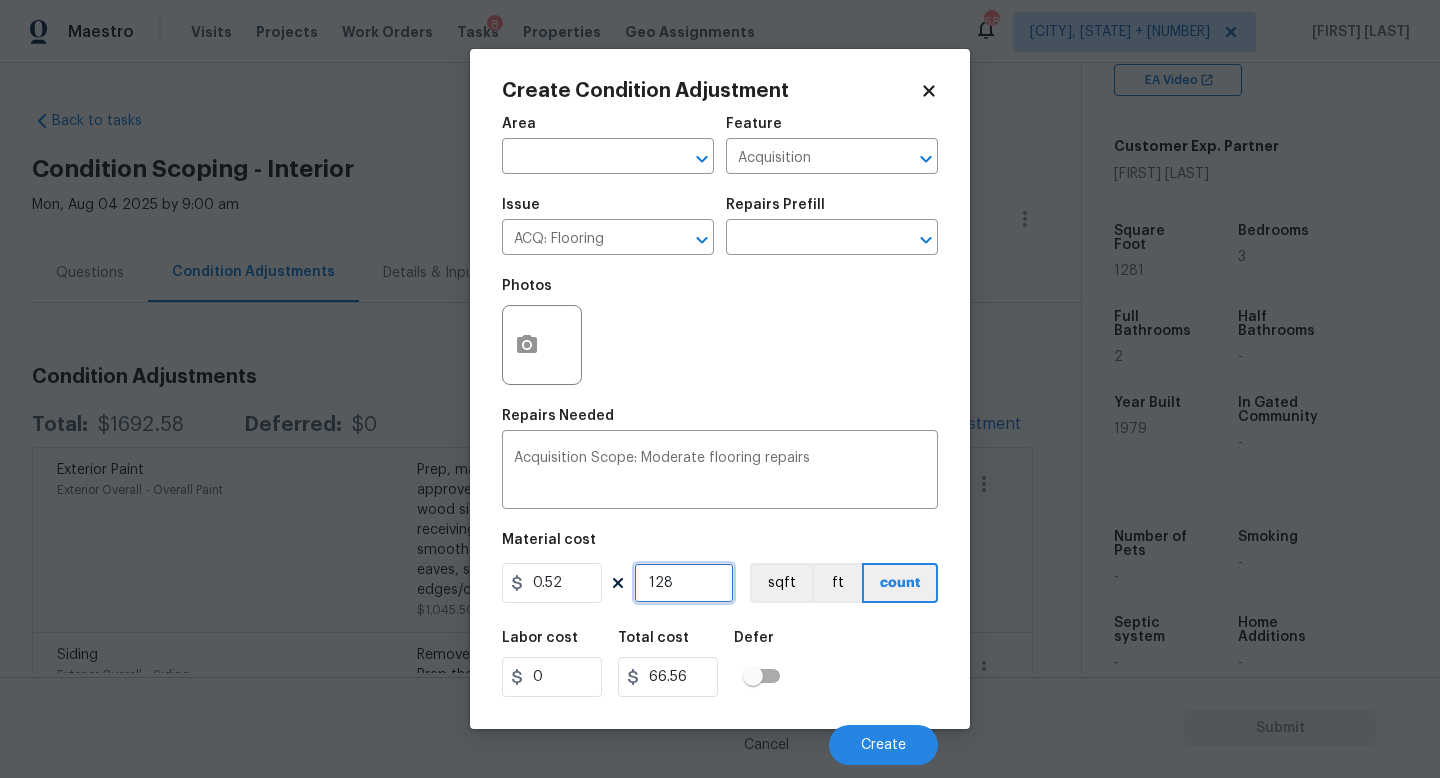type on "1281" 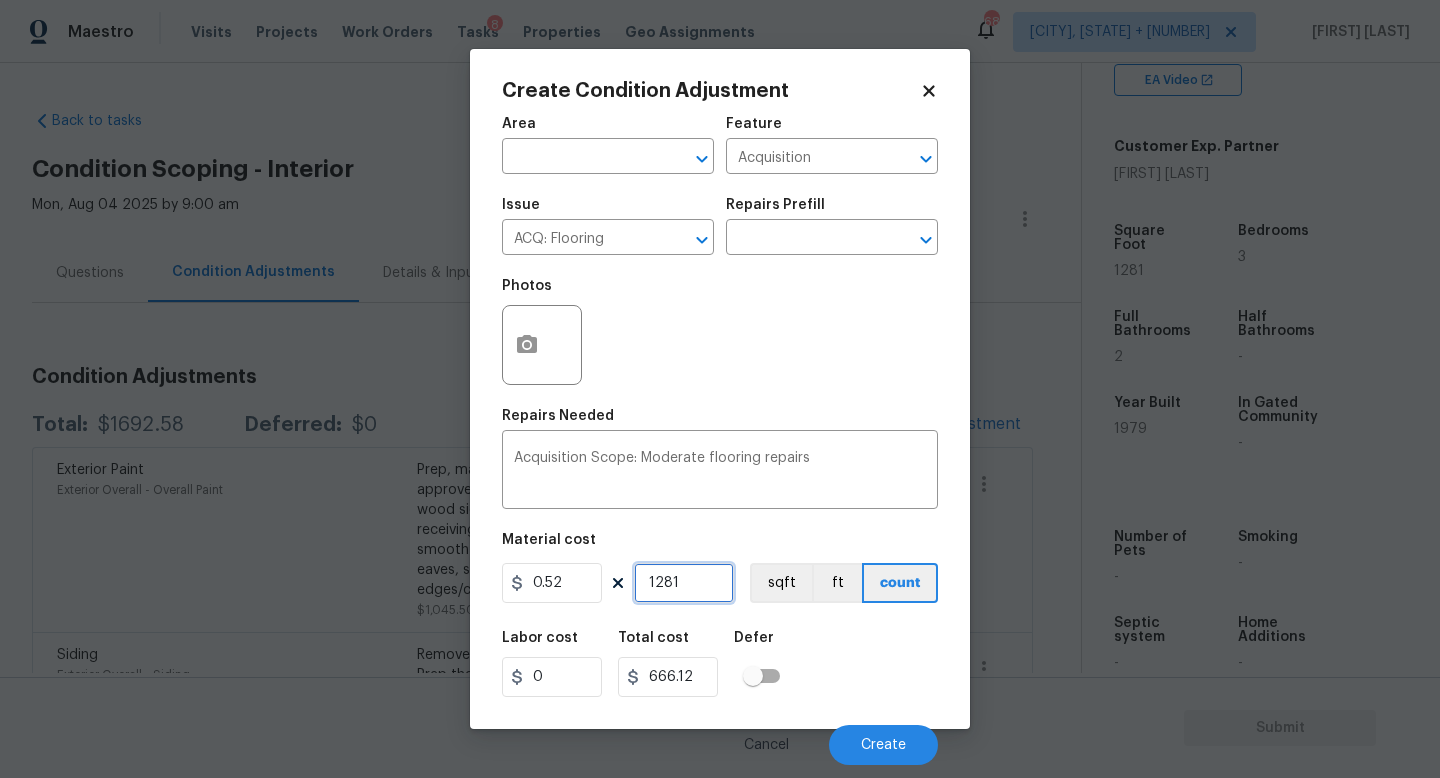 type on "1281" 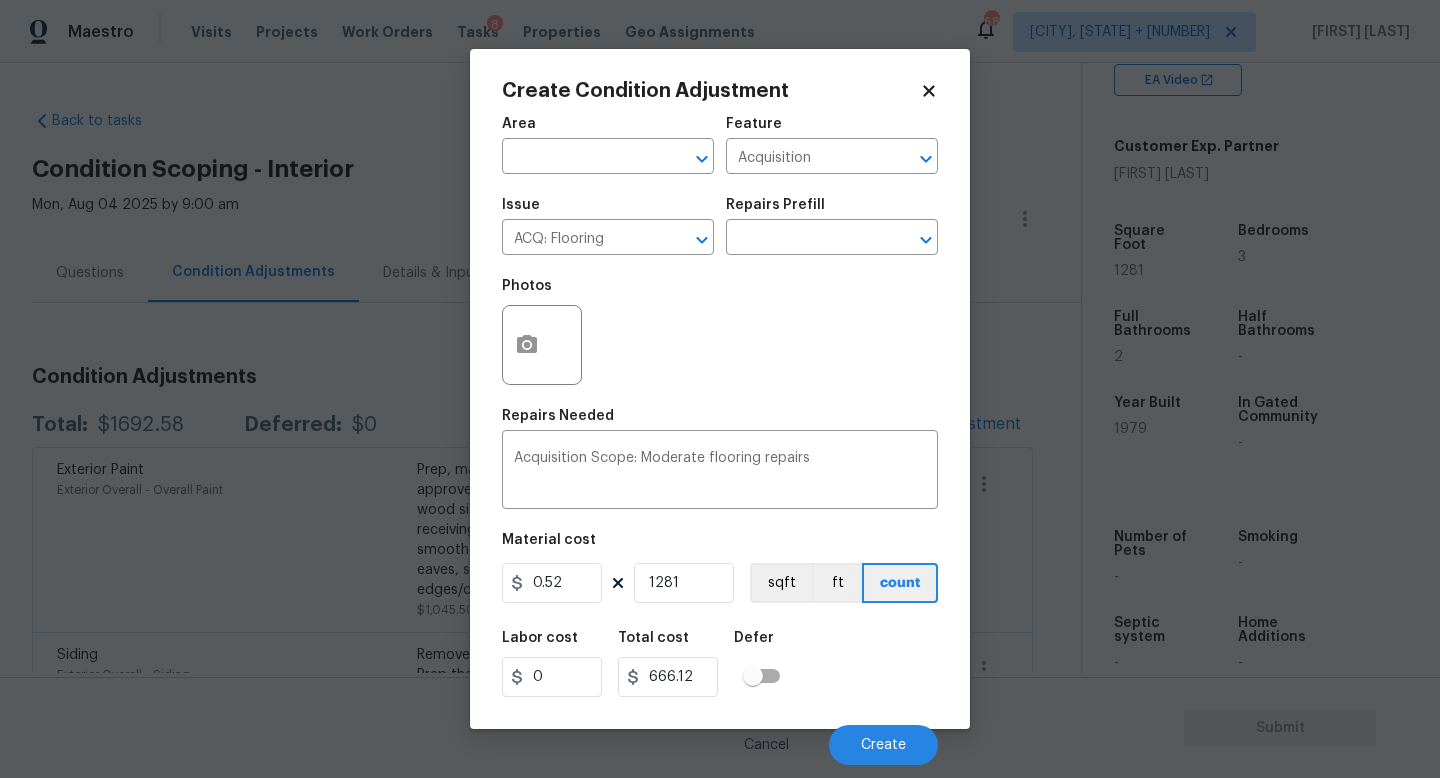 click on "Labor cost 0 Total cost 666.12 Defer" at bounding box center (720, 664) 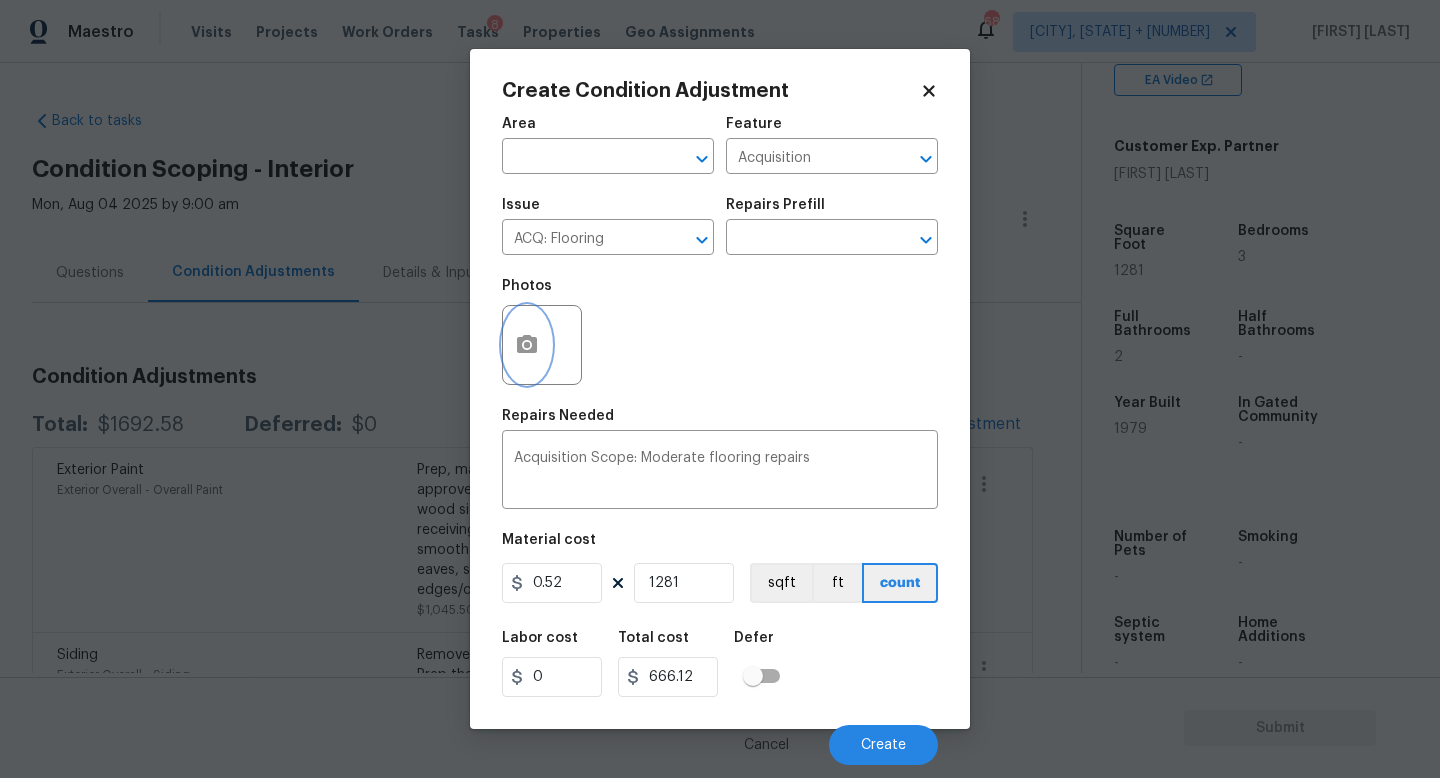click at bounding box center (527, 345) 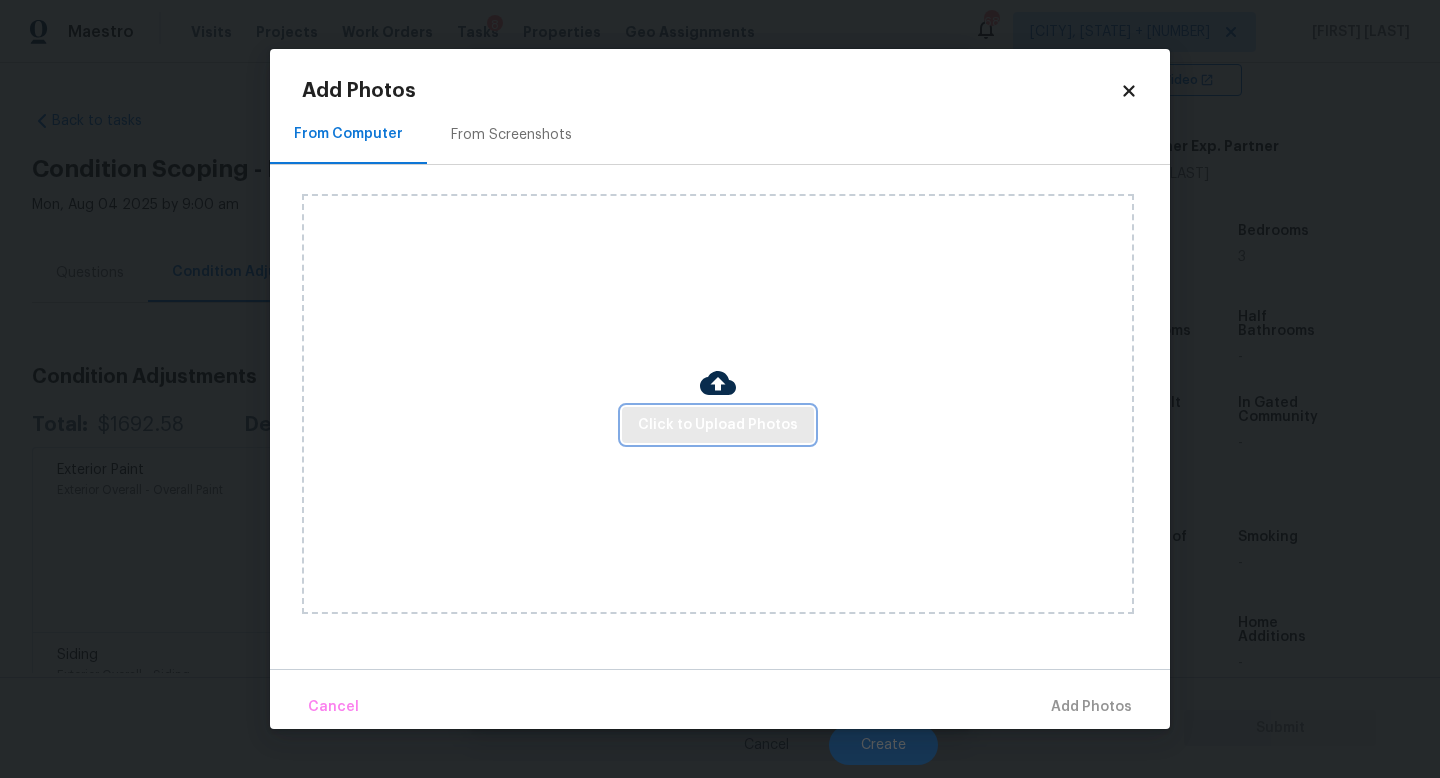 click on "Click to Upload Photos" at bounding box center (718, 425) 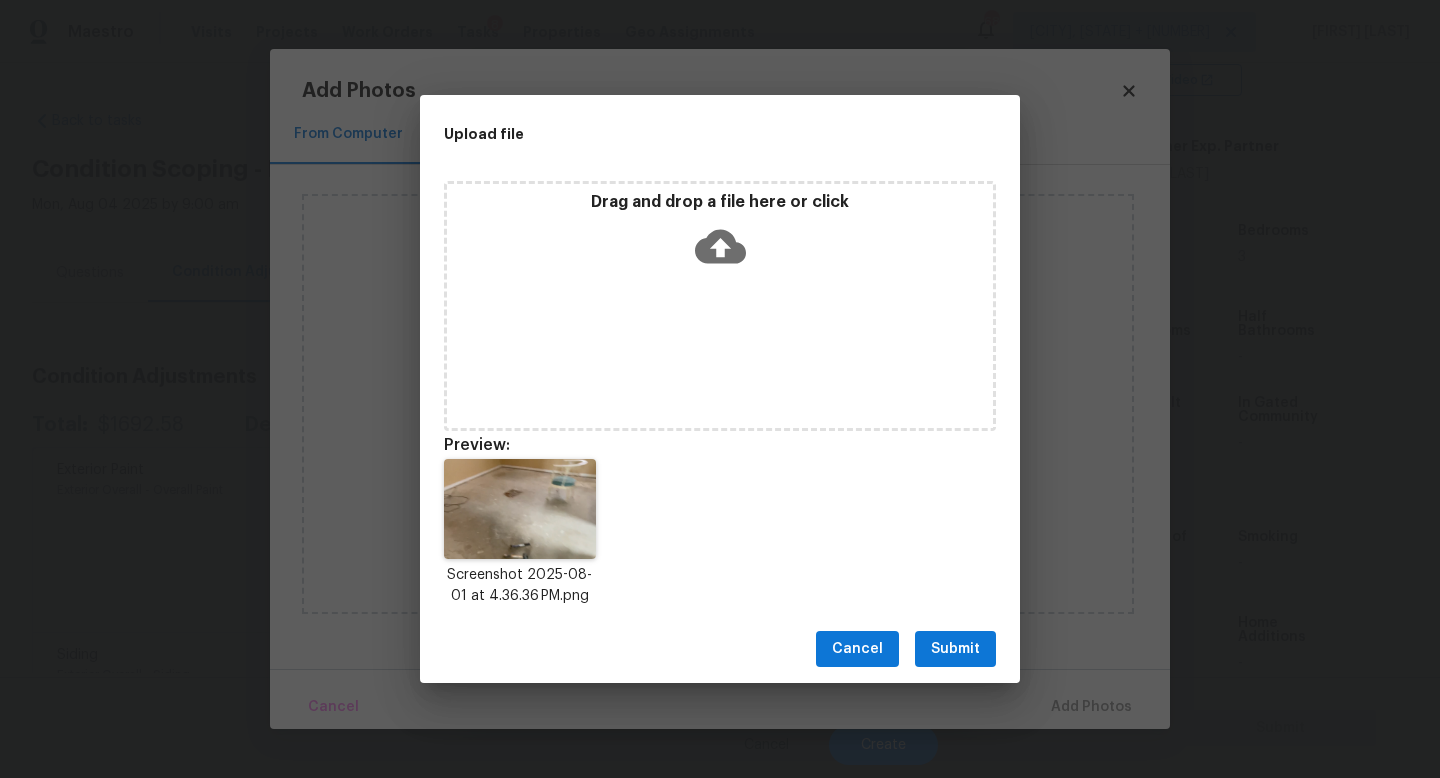 click on "Submit" at bounding box center [955, 649] 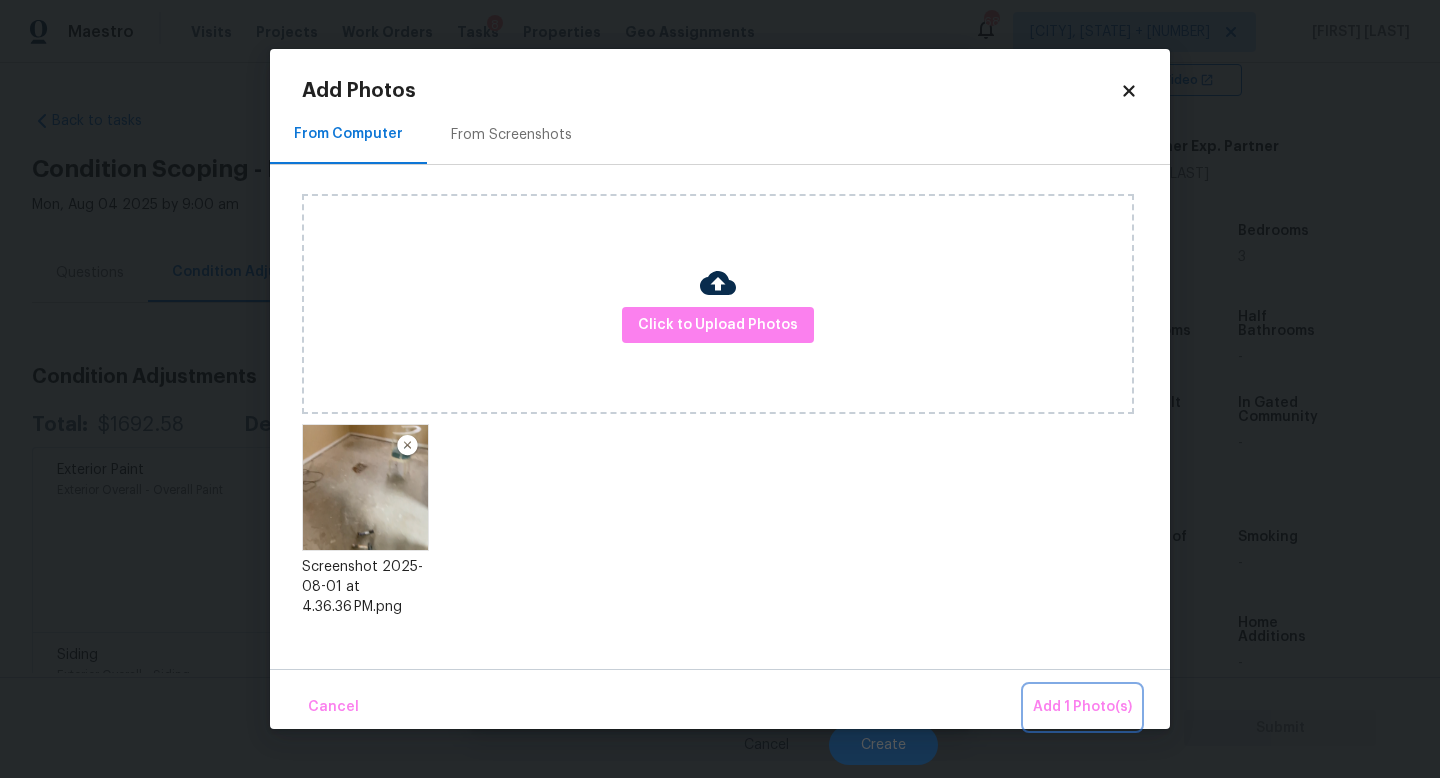 click on "Add 1 Photo(s)" at bounding box center (1082, 707) 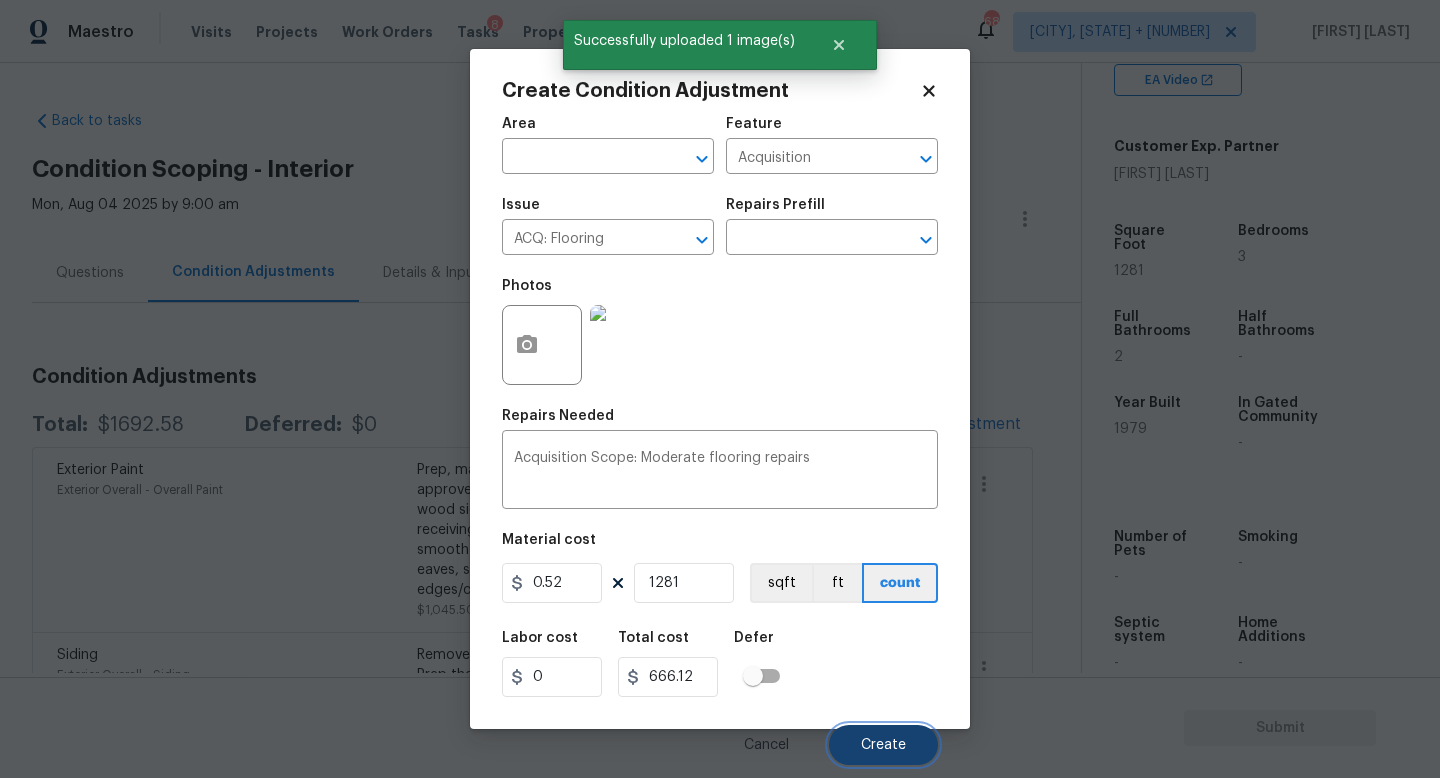 click on "Create" at bounding box center [883, 745] 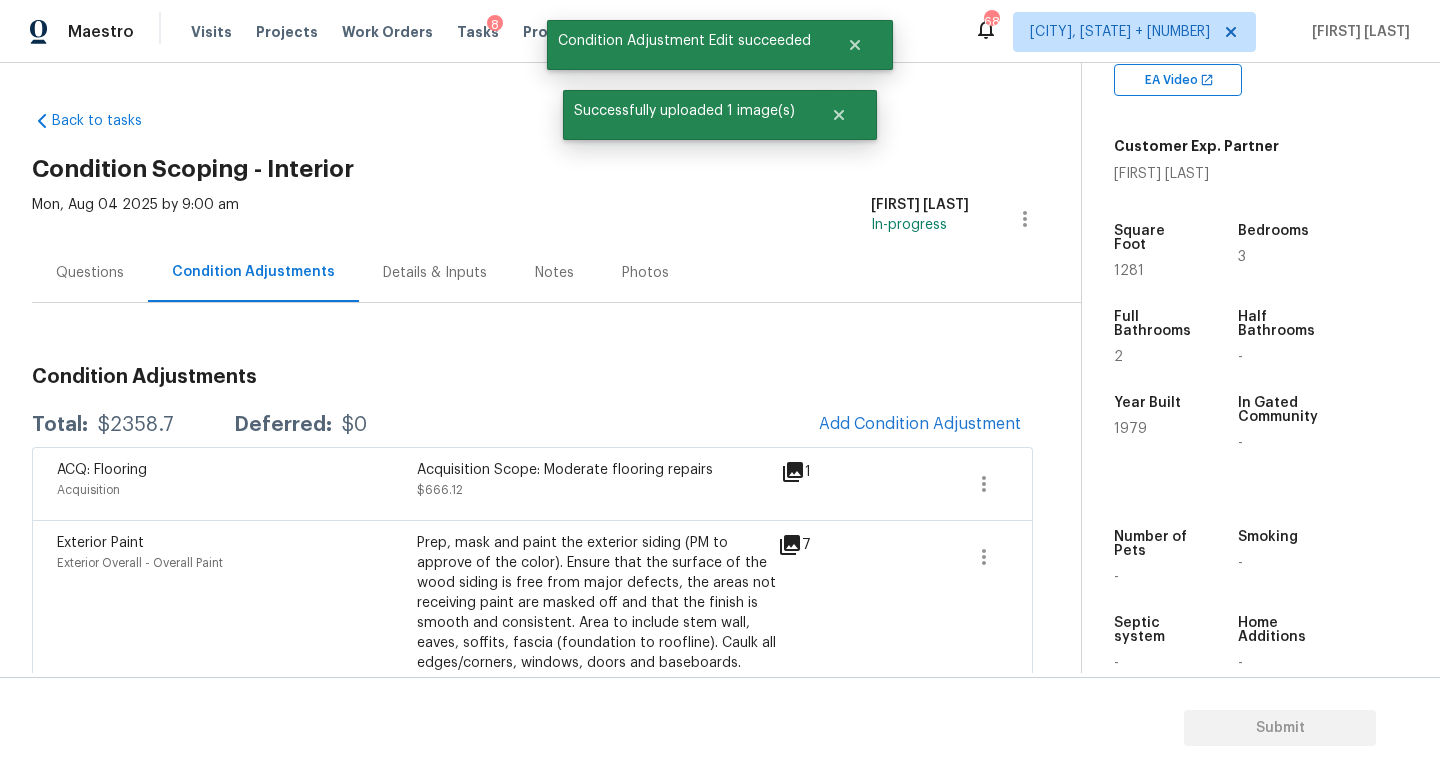 click on "ACQ: Flooring Acquisition Acquisition Scope: Moderate flooring repairs $666.12   1" at bounding box center (532, 483) 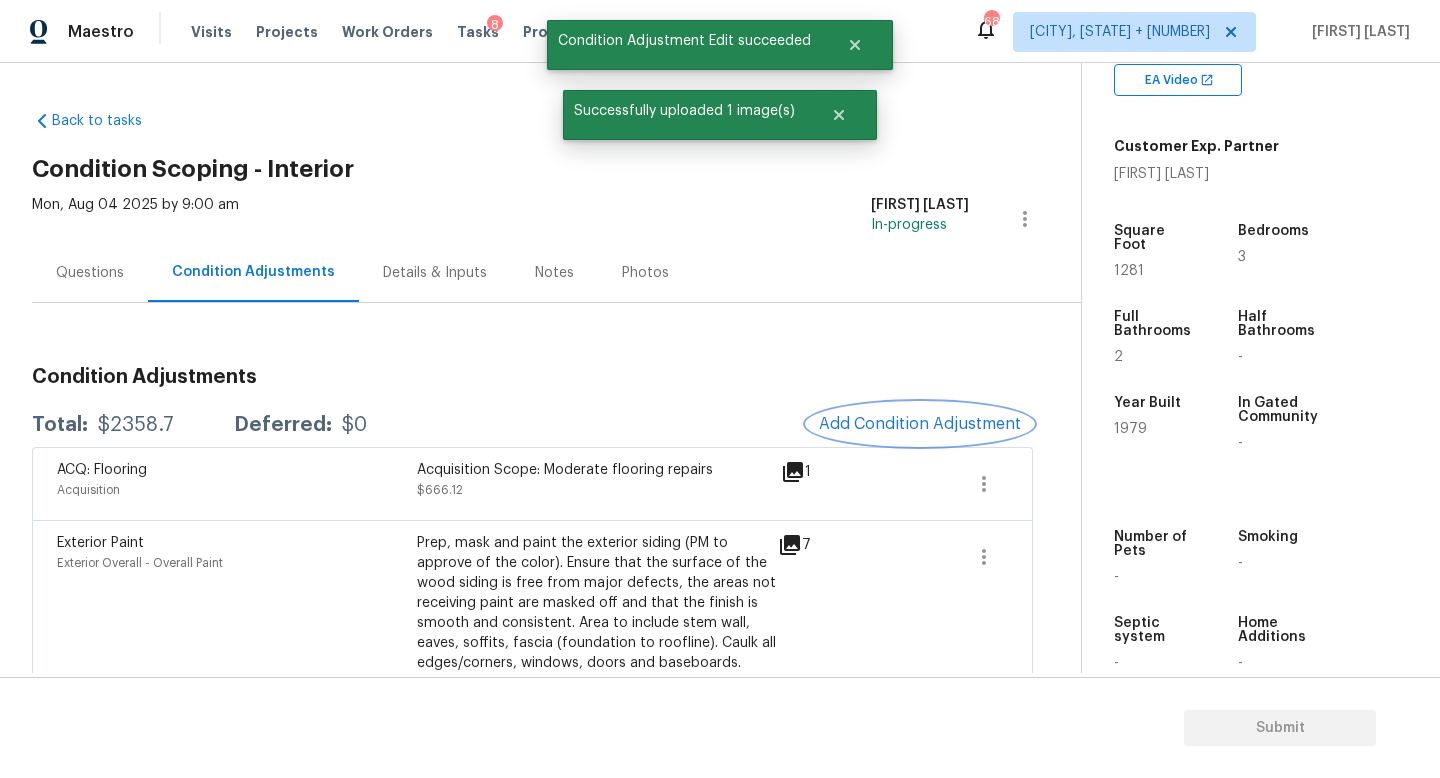 click on "Add Condition Adjustment" at bounding box center [920, 424] 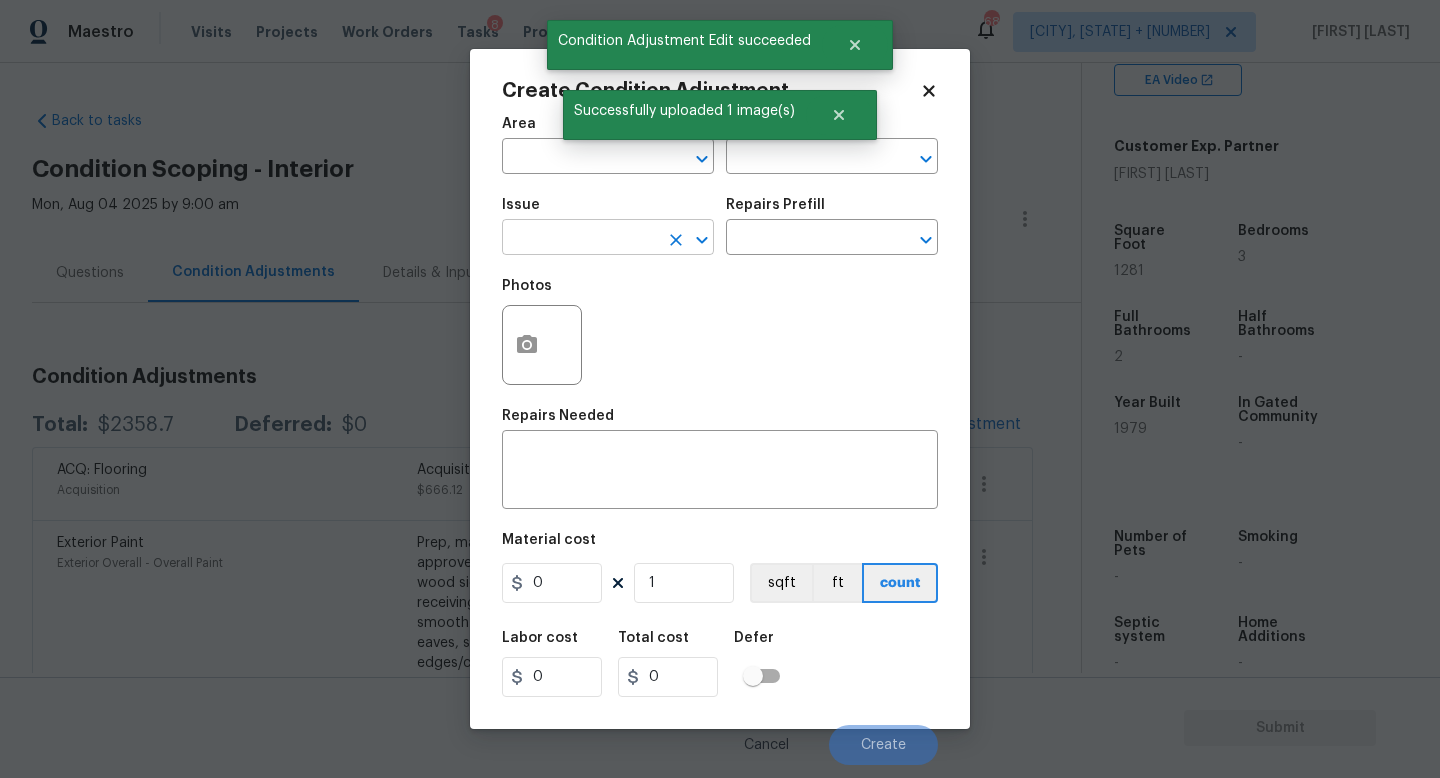 click at bounding box center [580, 239] 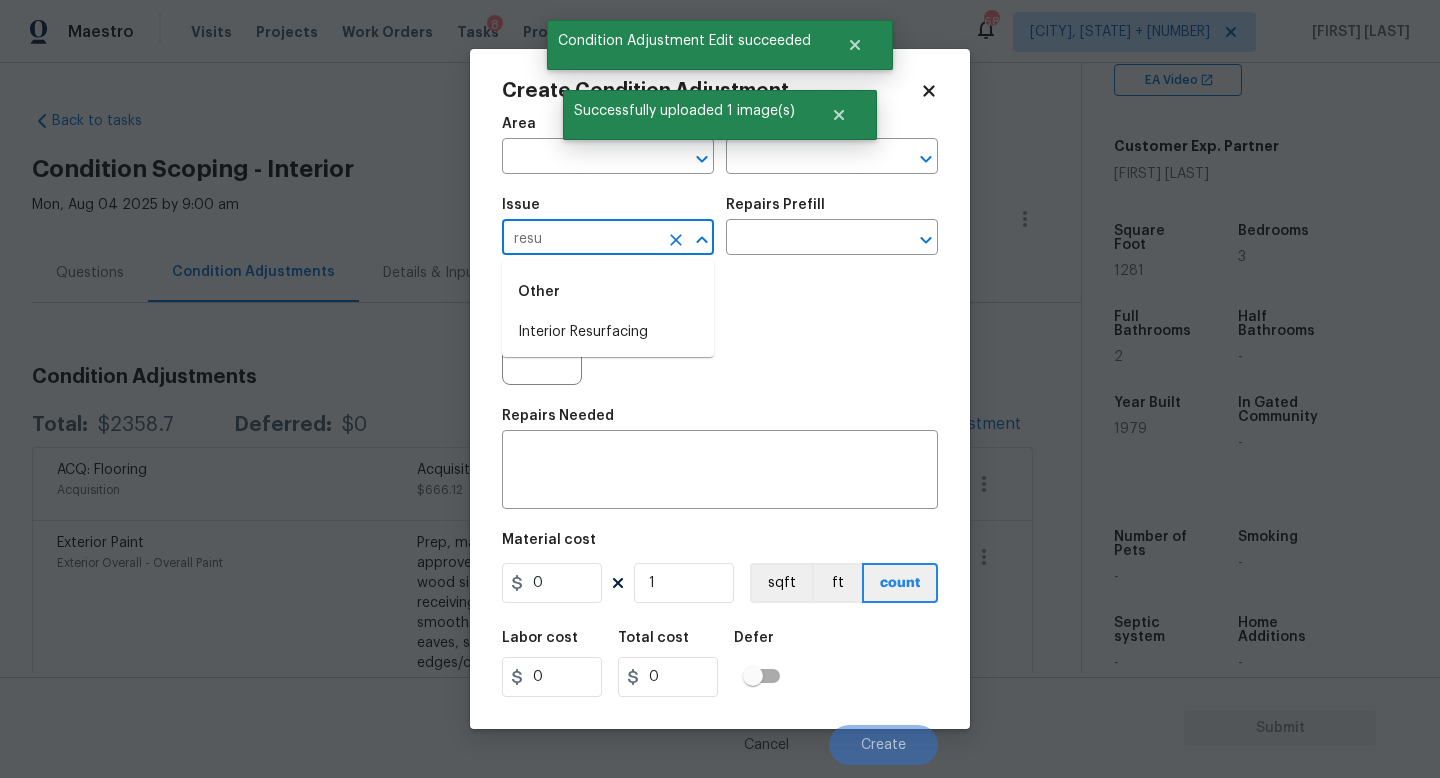 click on "Other" at bounding box center [608, 292] 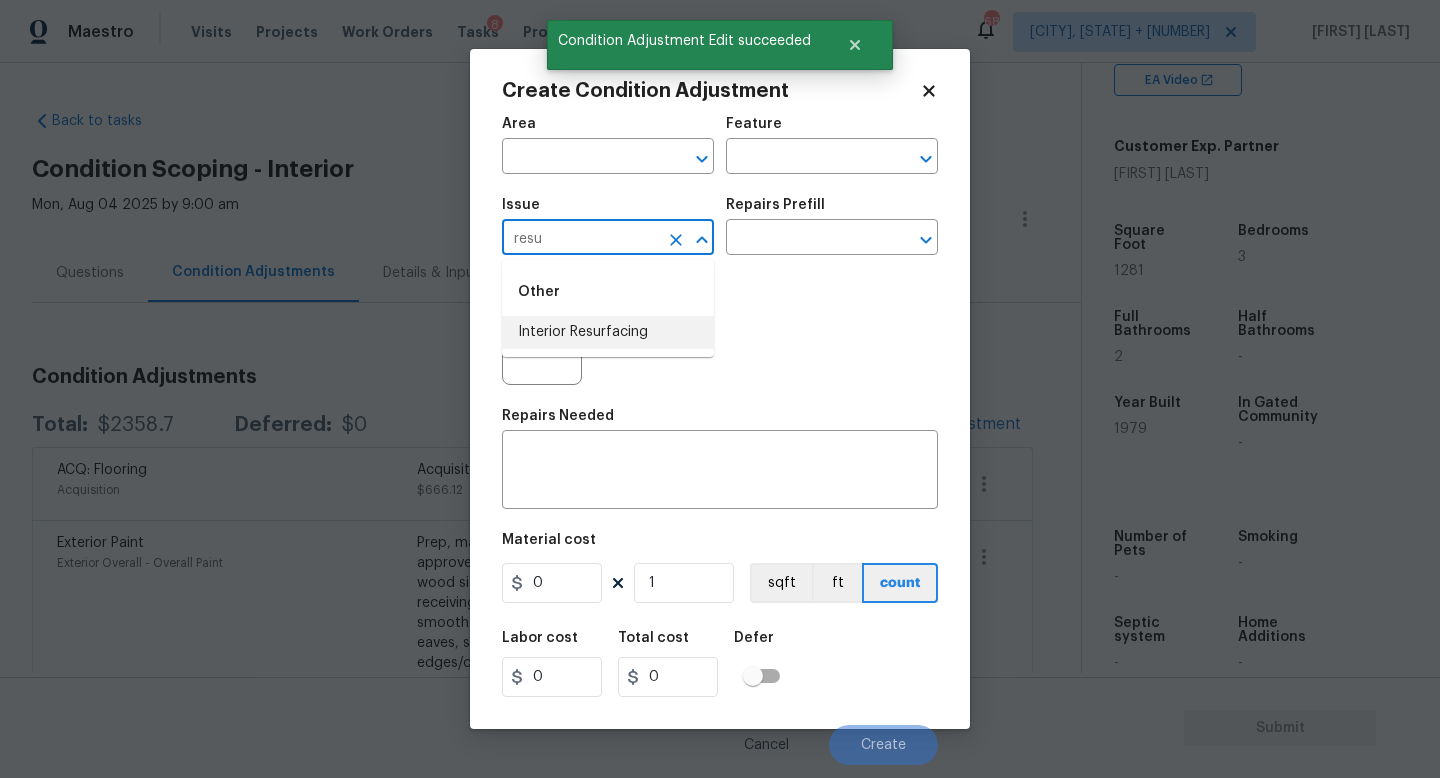 click on "Interior Resurfacing" at bounding box center [608, 332] 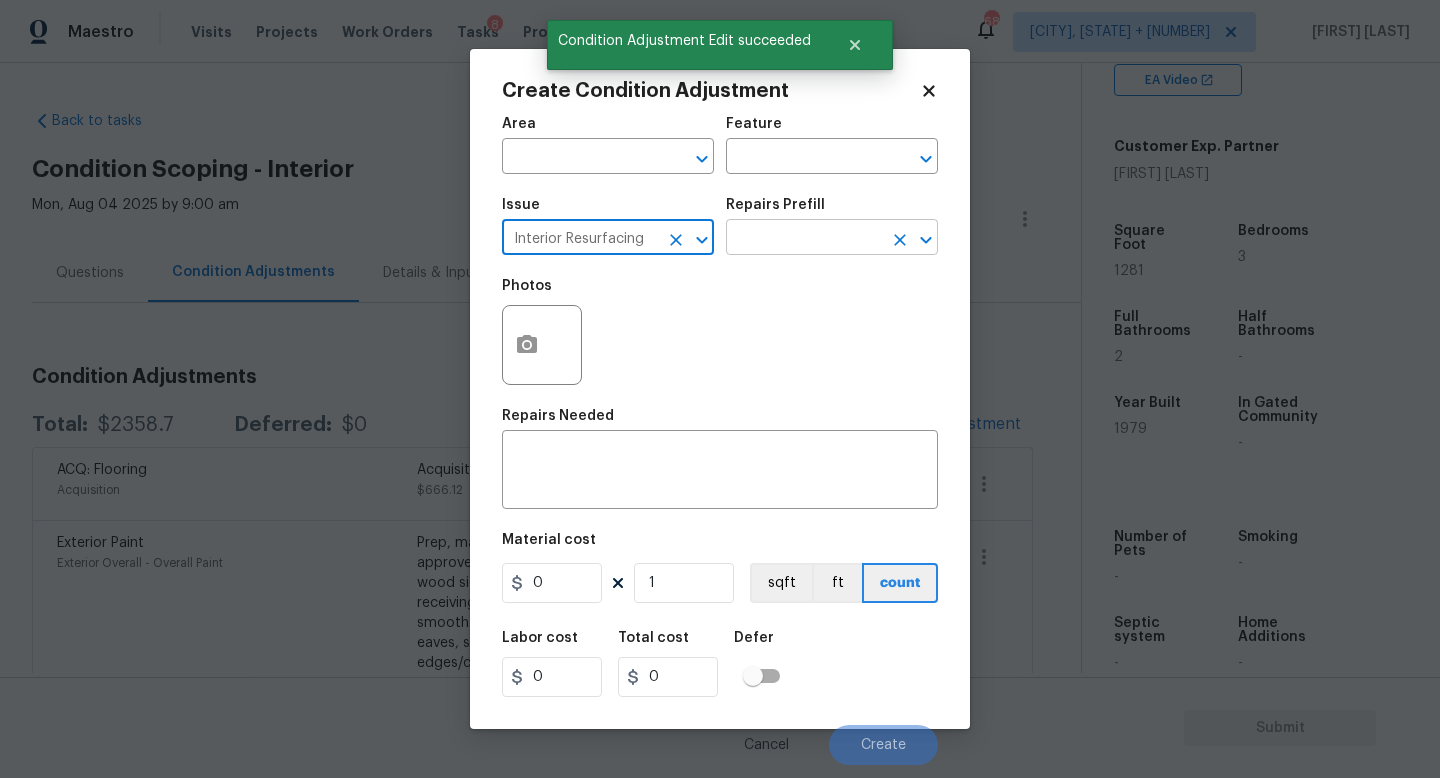 type on "Interior Resurfacing" 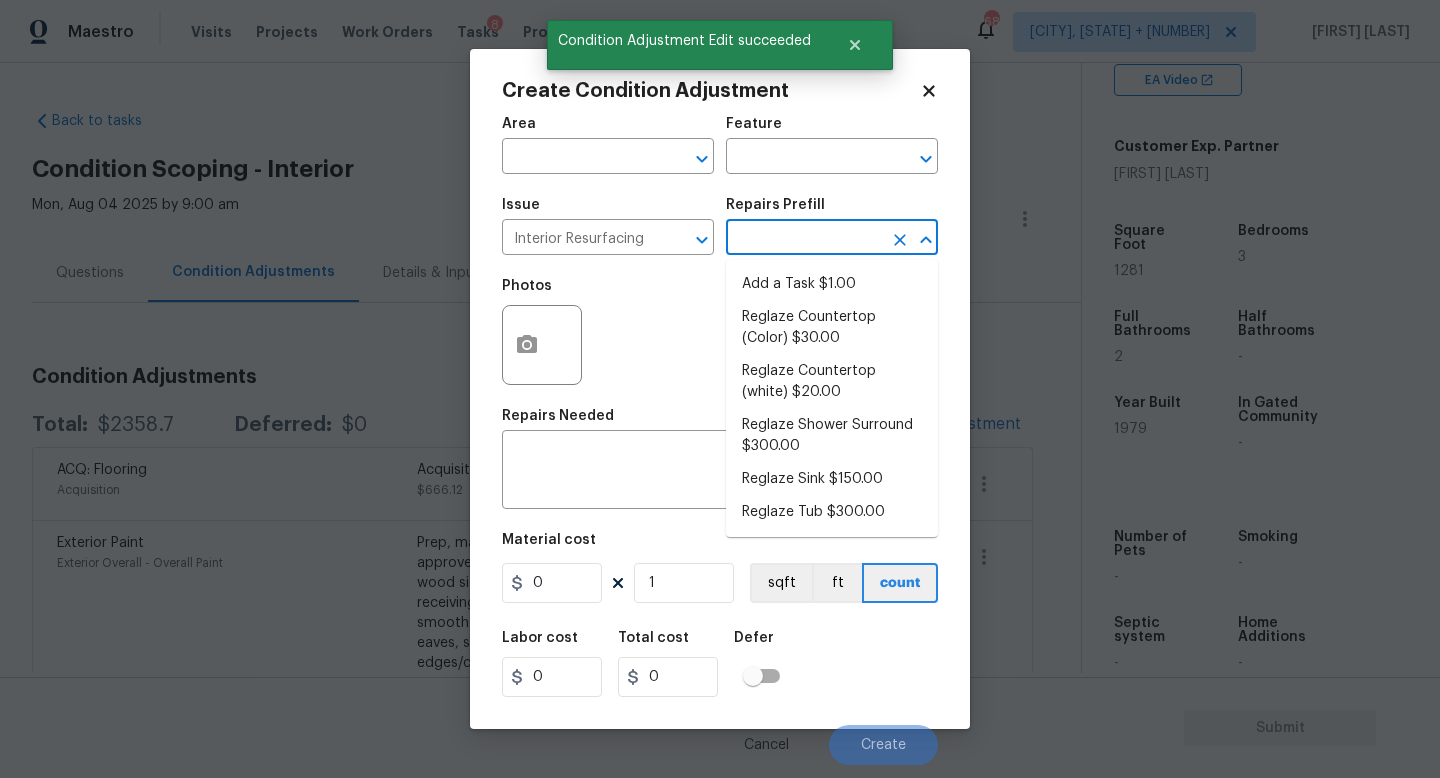 click at bounding box center [804, 239] 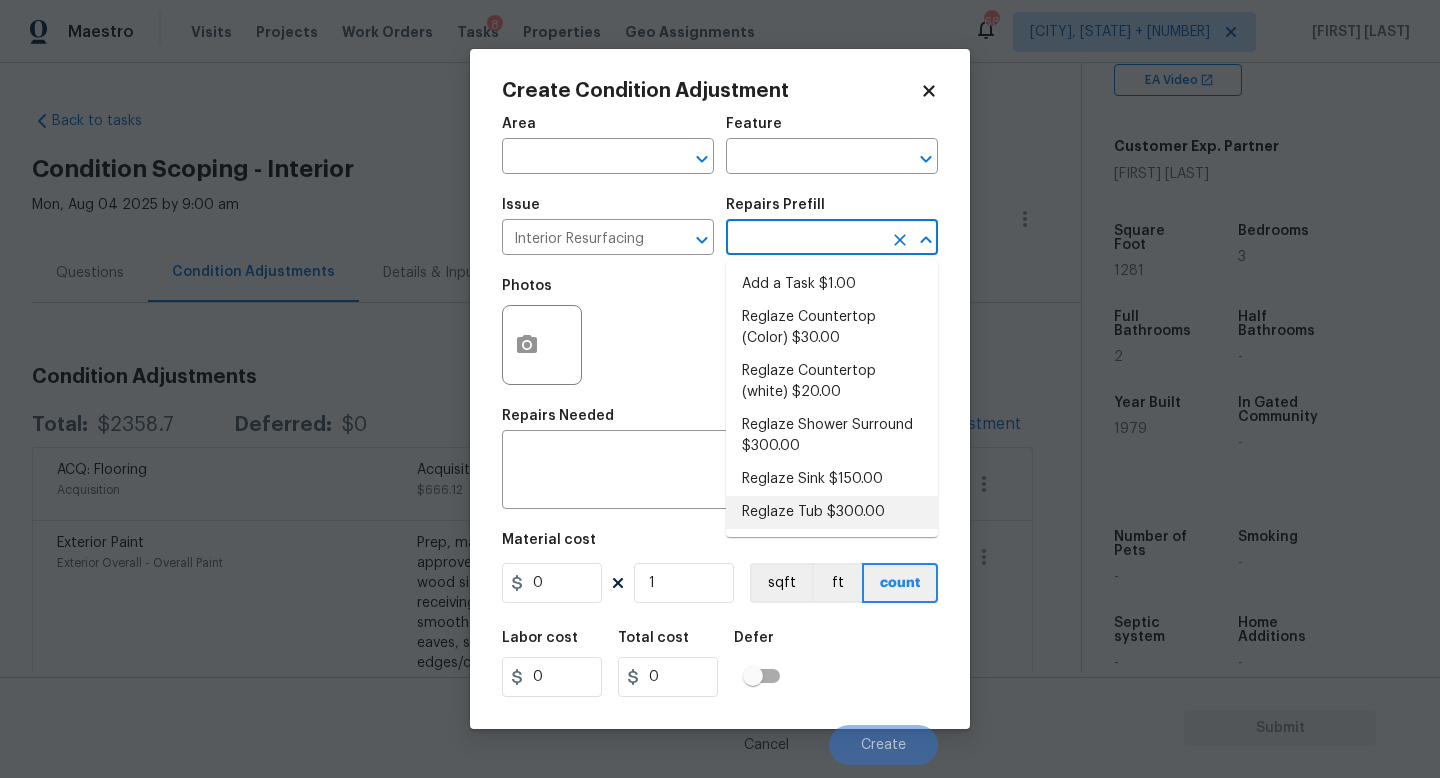 click on "Reglaze Tub $300.00" at bounding box center (832, 512) 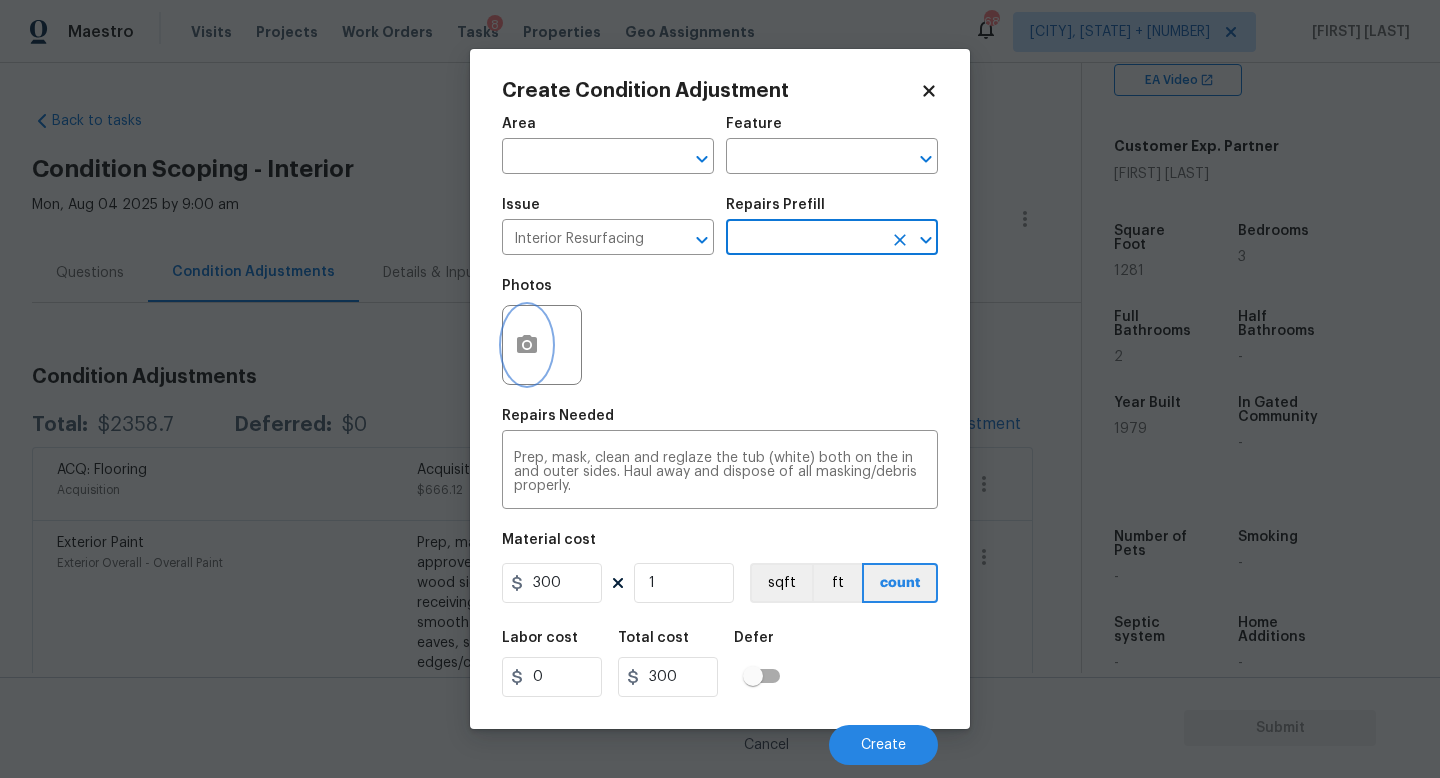 click 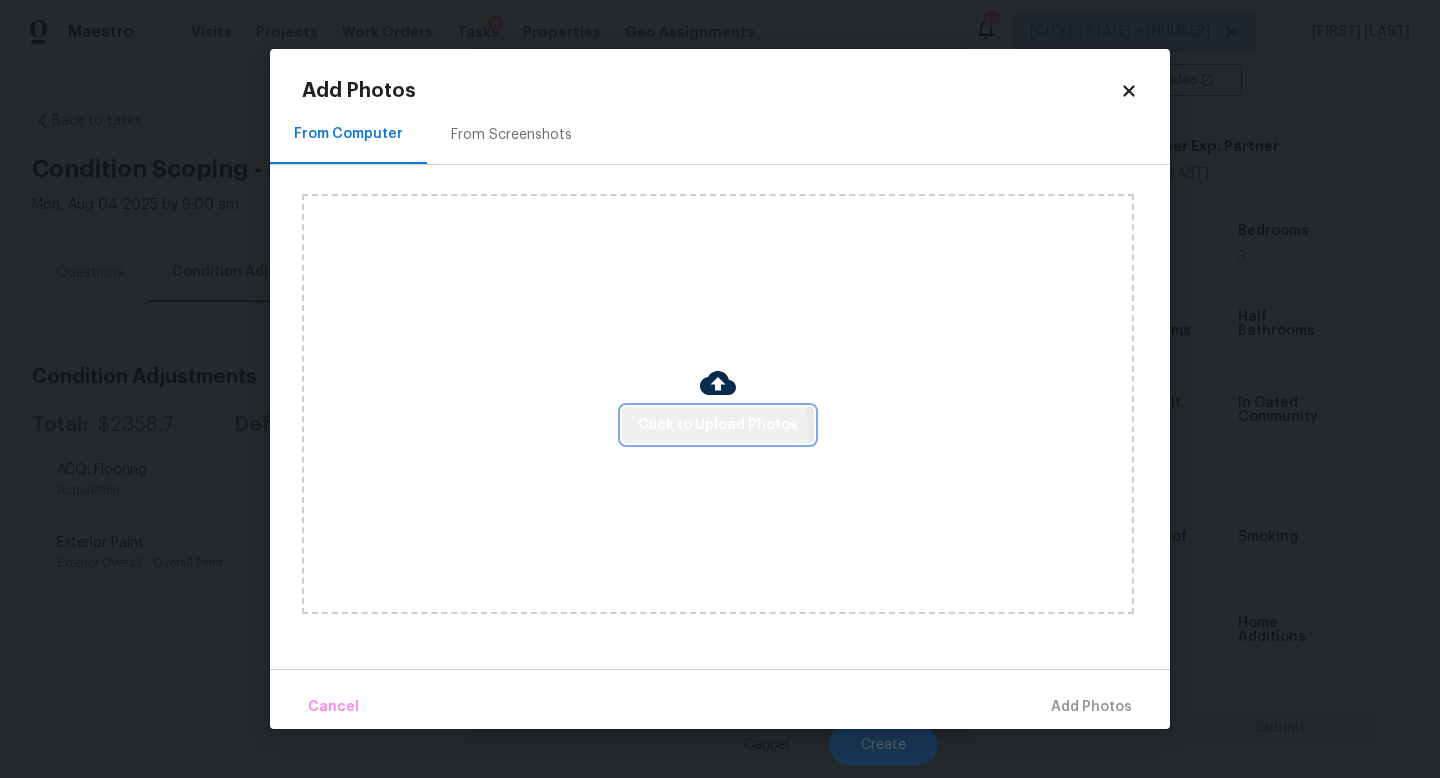 click on "Click to Upload Photos" at bounding box center (718, 425) 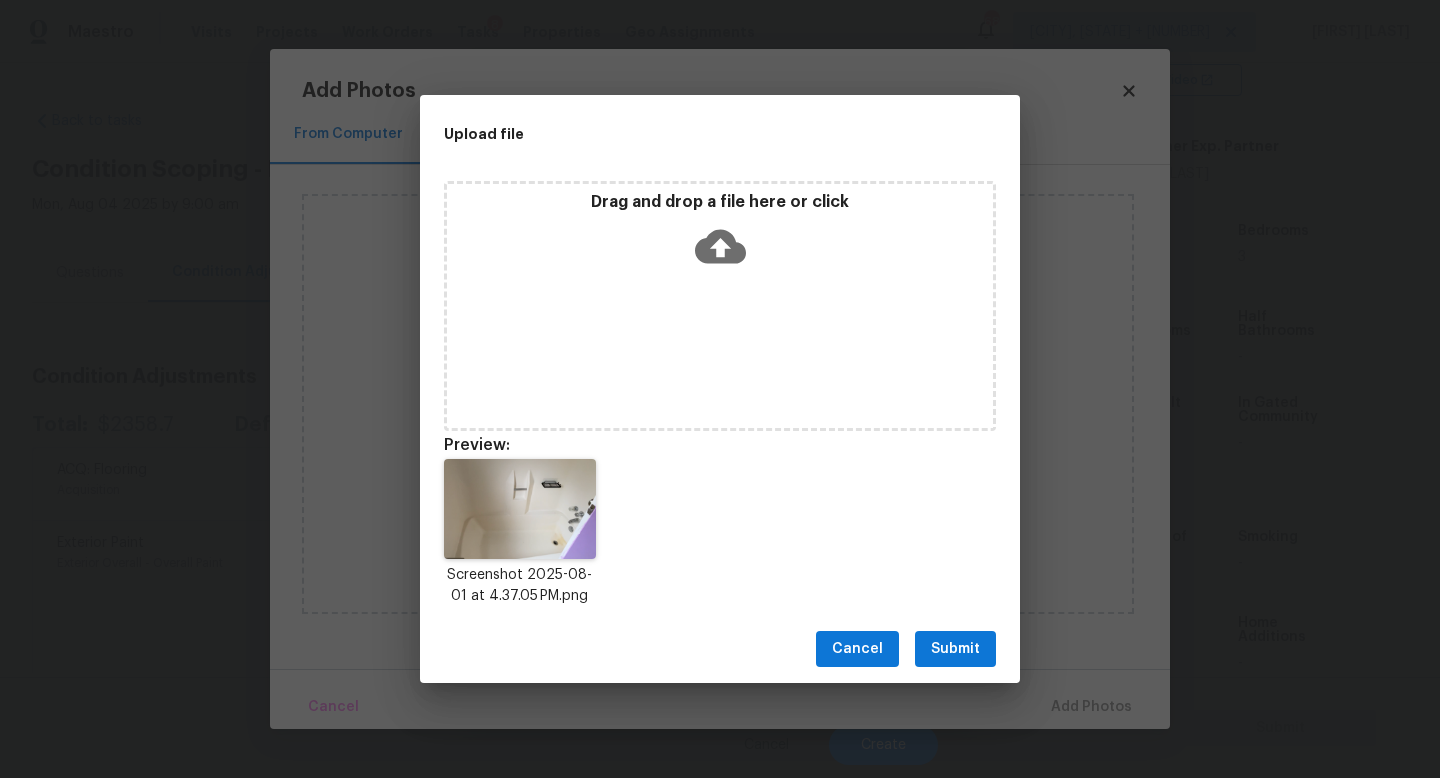 click on "Submit" at bounding box center (955, 649) 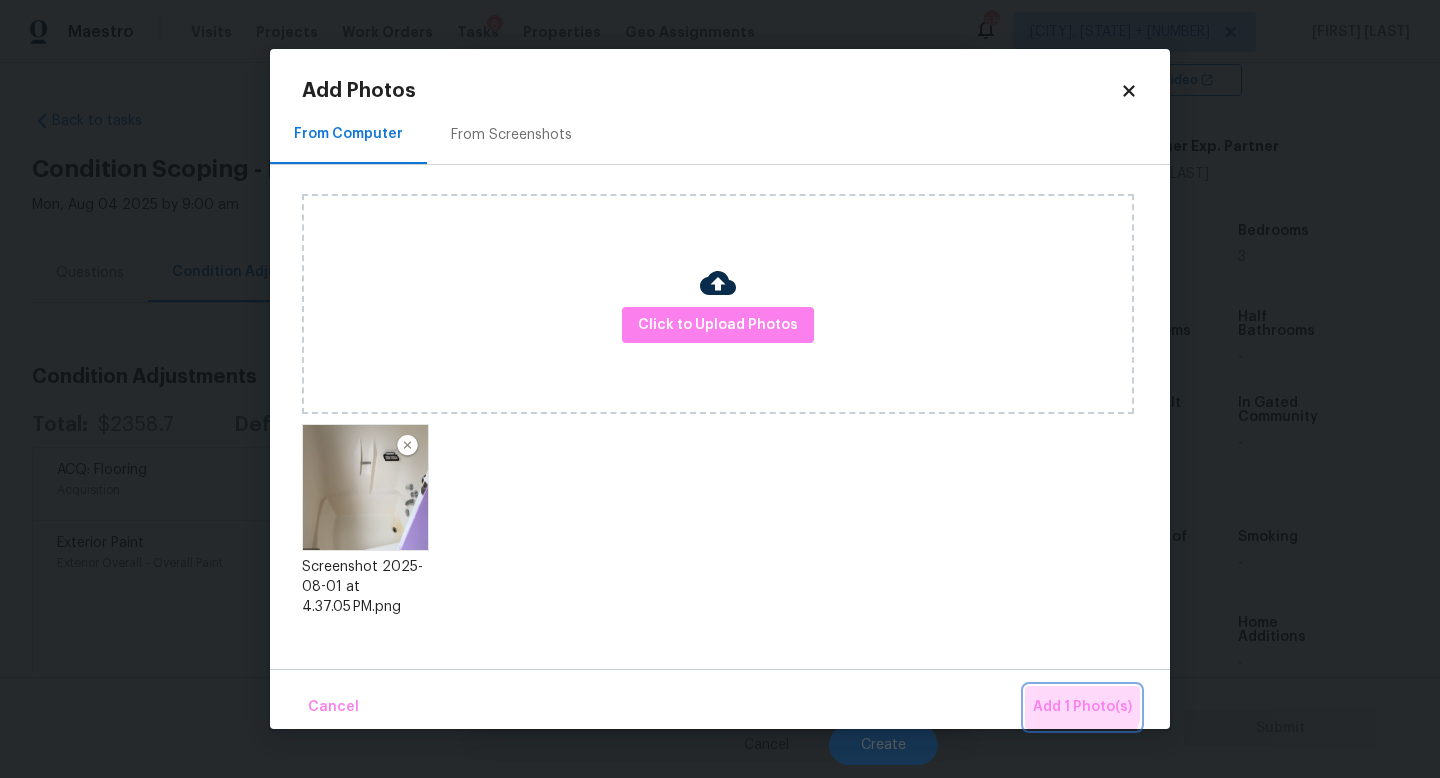 click on "Add 1 Photo(s)" at bounding box center [1082, 707] 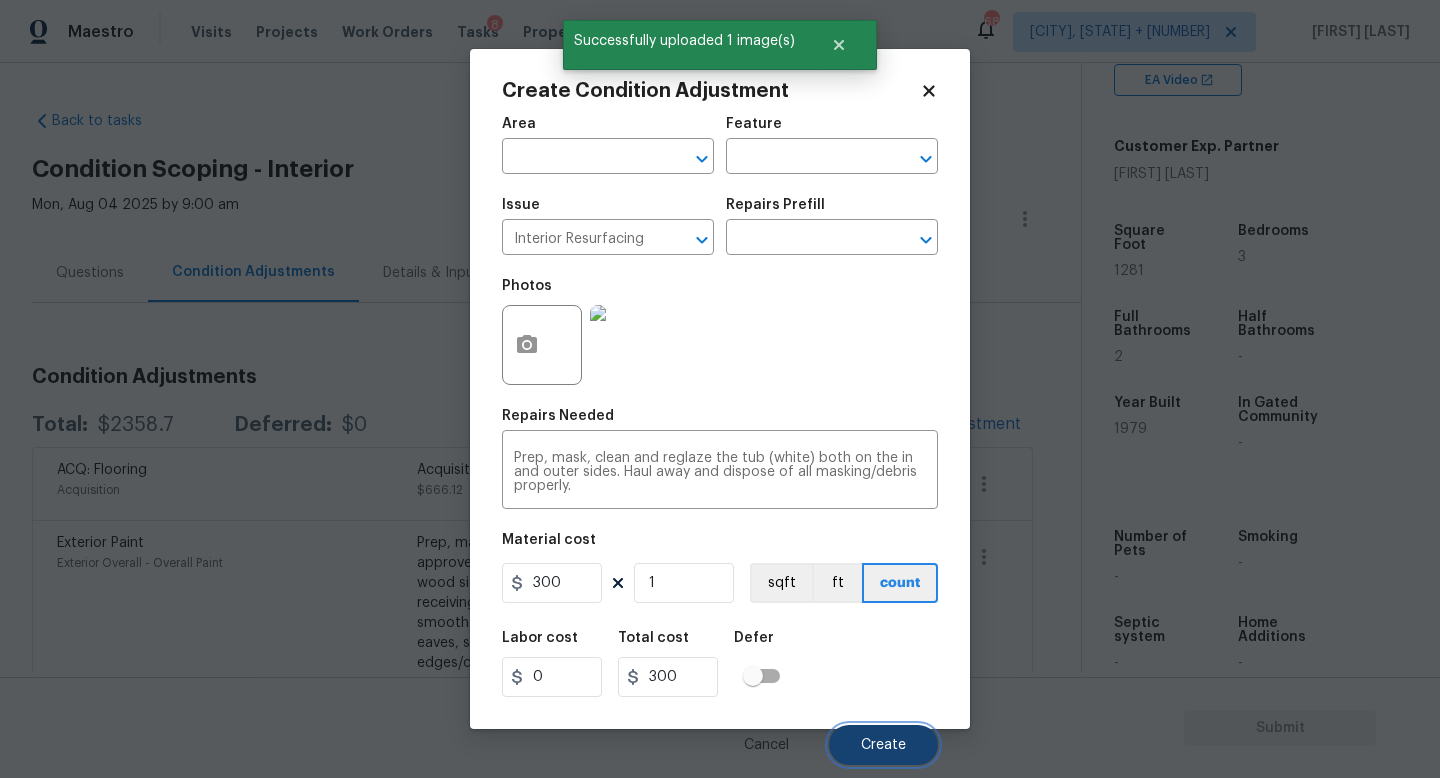 click on "Create" at bounding box center [883, 745] 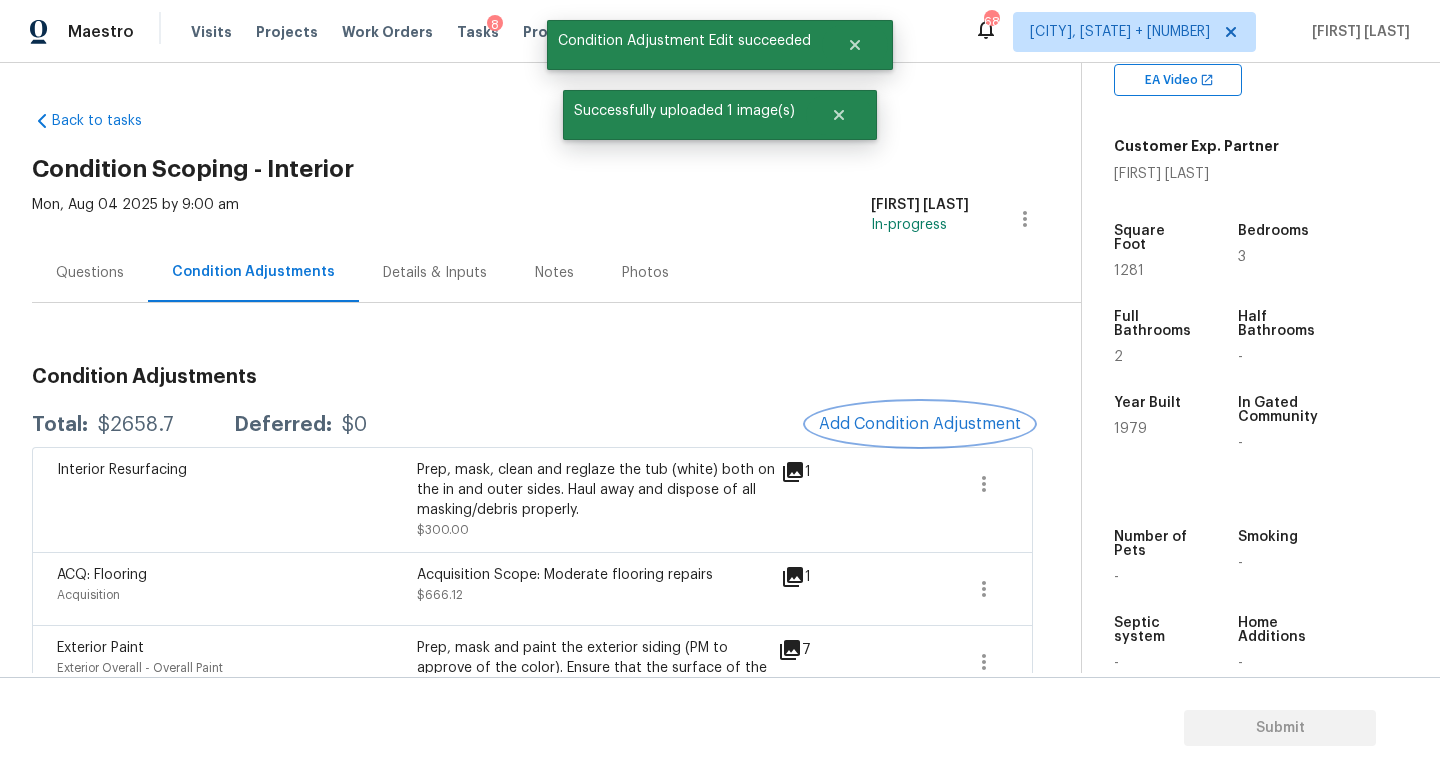 scroll, scrollTop: 83, scrollLeft: 0, axis: vertical 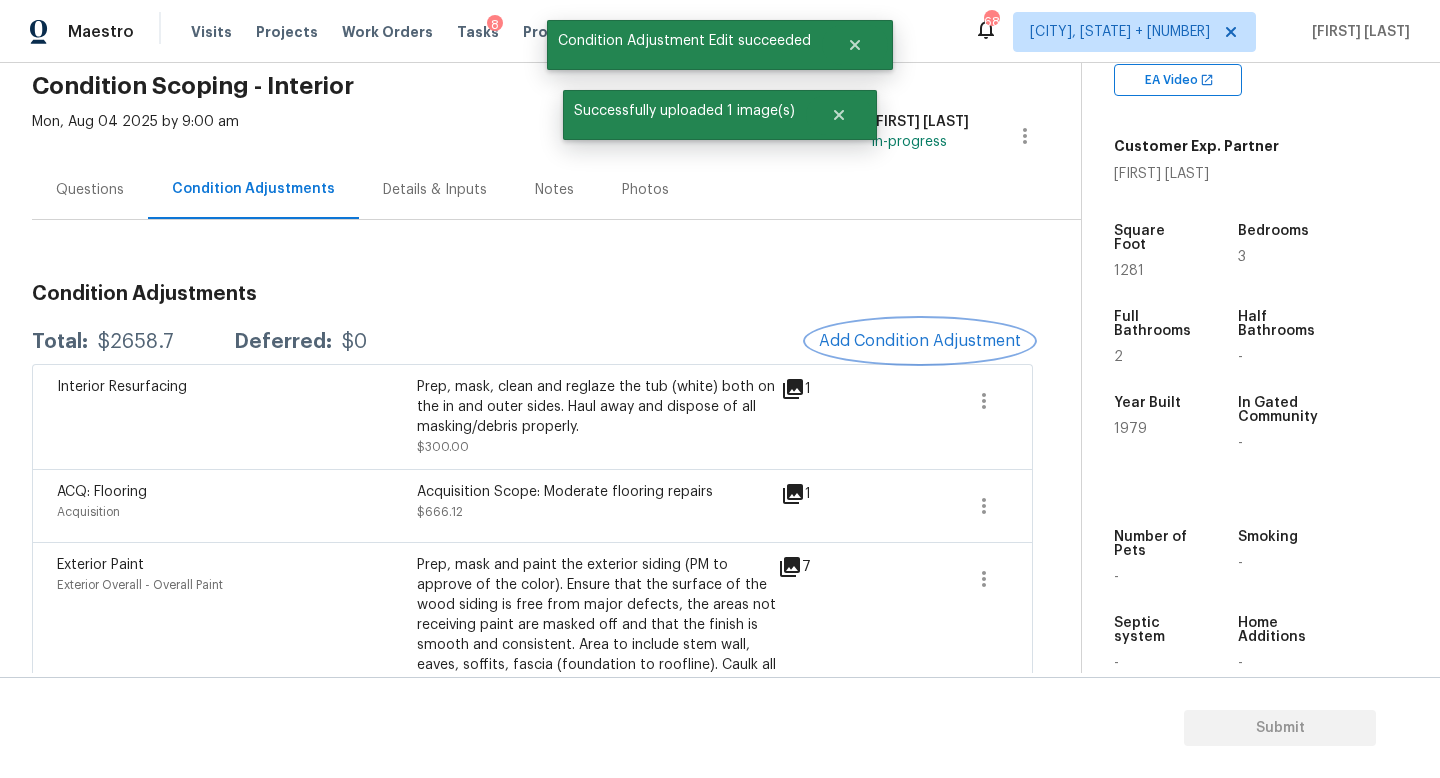 click on "Add Condition Adjustment" at bounding box center [920, 341] 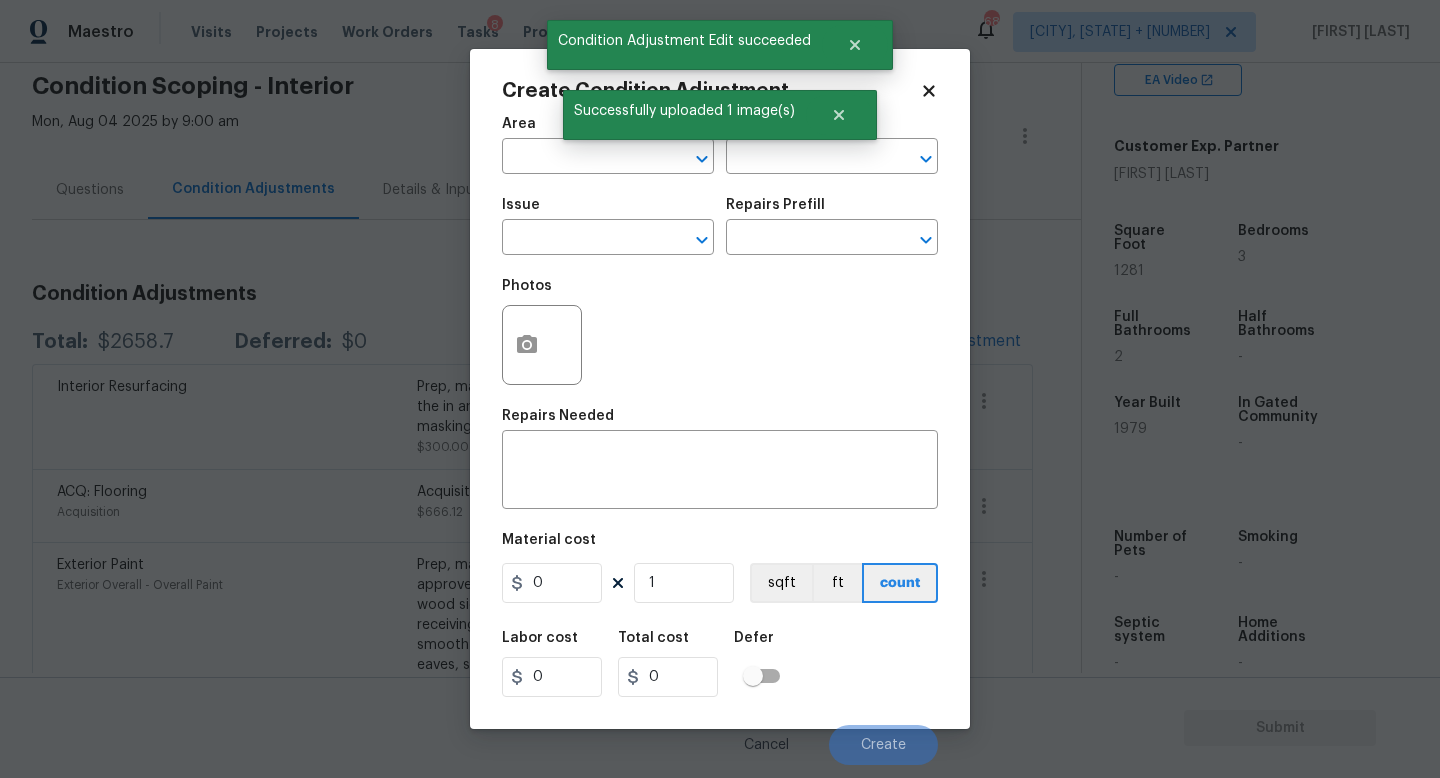 click on "Issue ​" at bounding box center (608, 226) 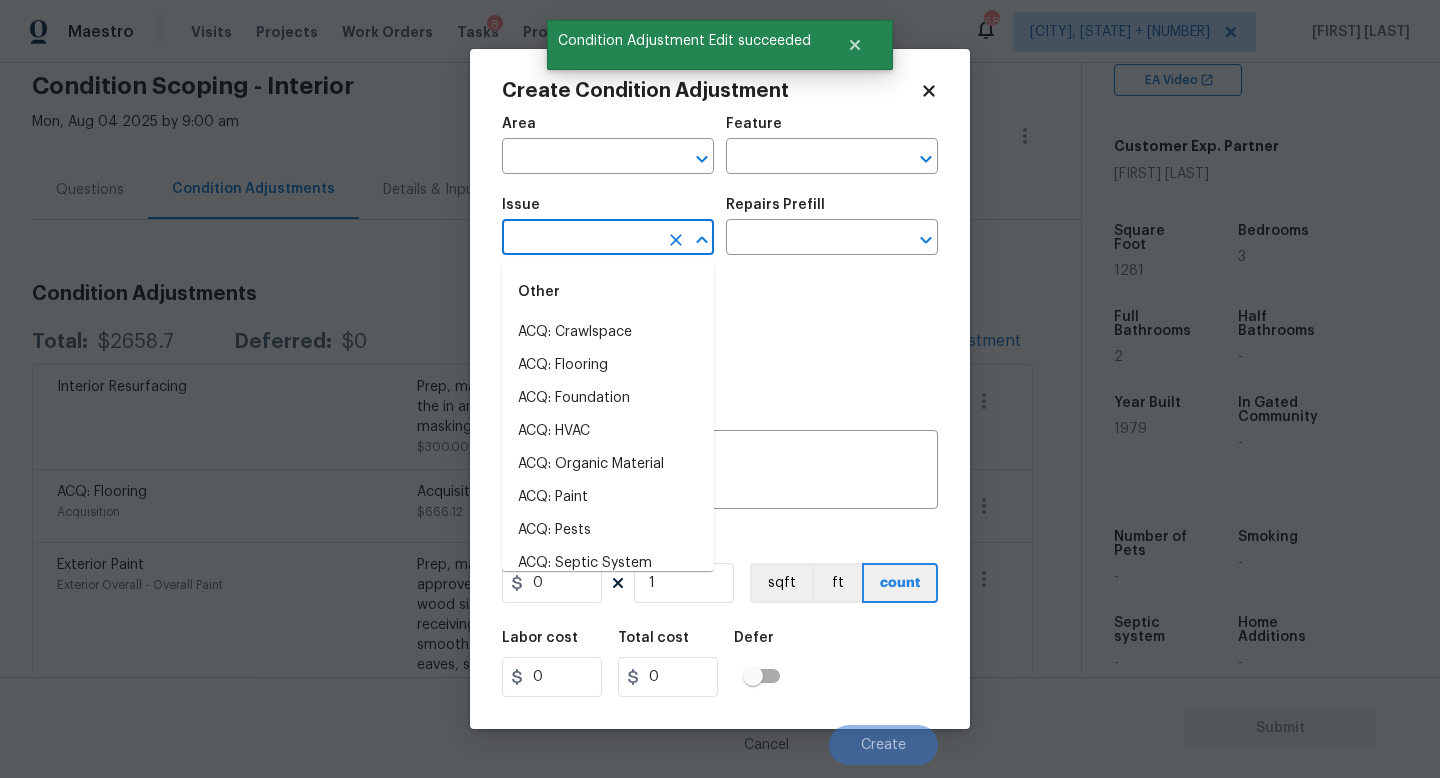 click at bounding box center [580, 239] 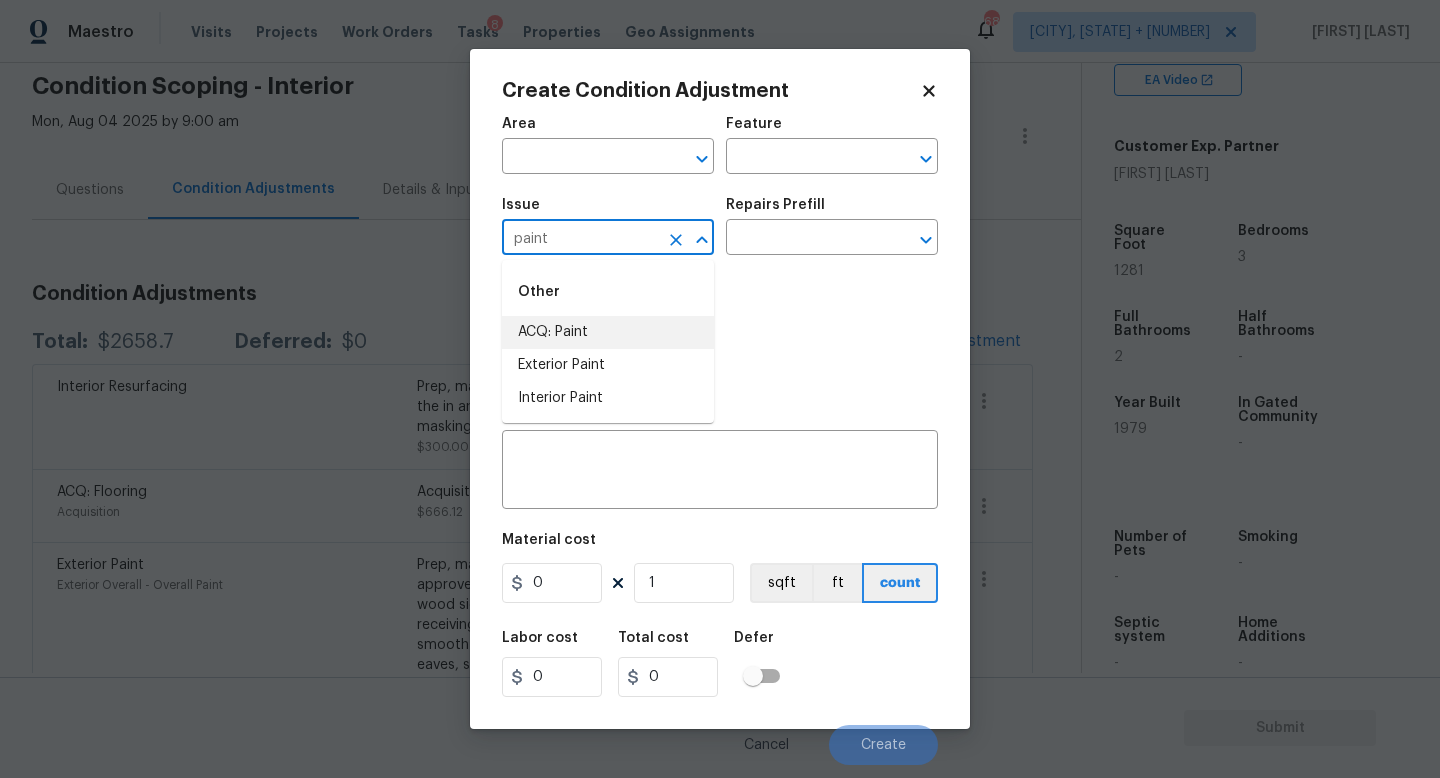 drag, startPoint x: 571, startPoint y: 350, endPoint x: 618, endPoint y: 322, distance: 54.708317 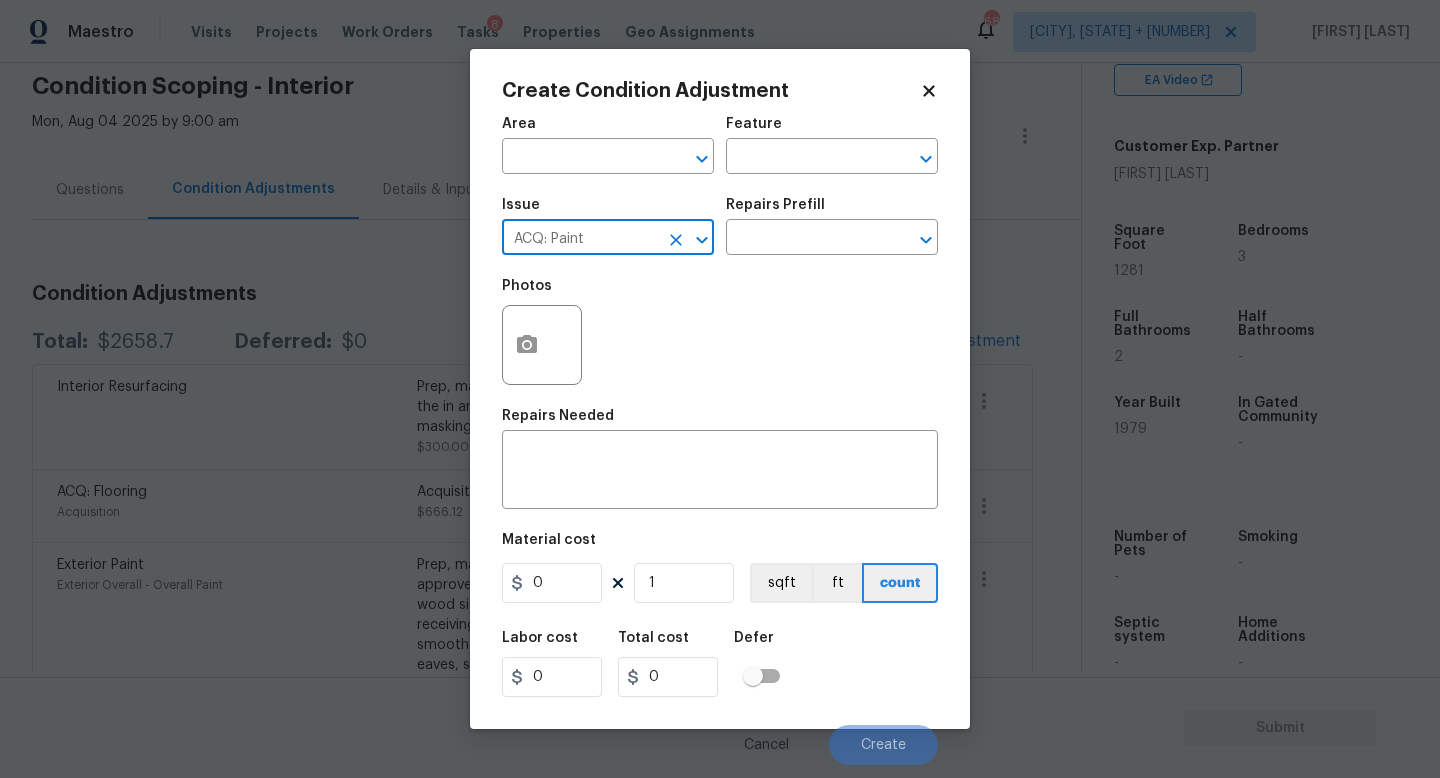 type on "ACQ: Paint" 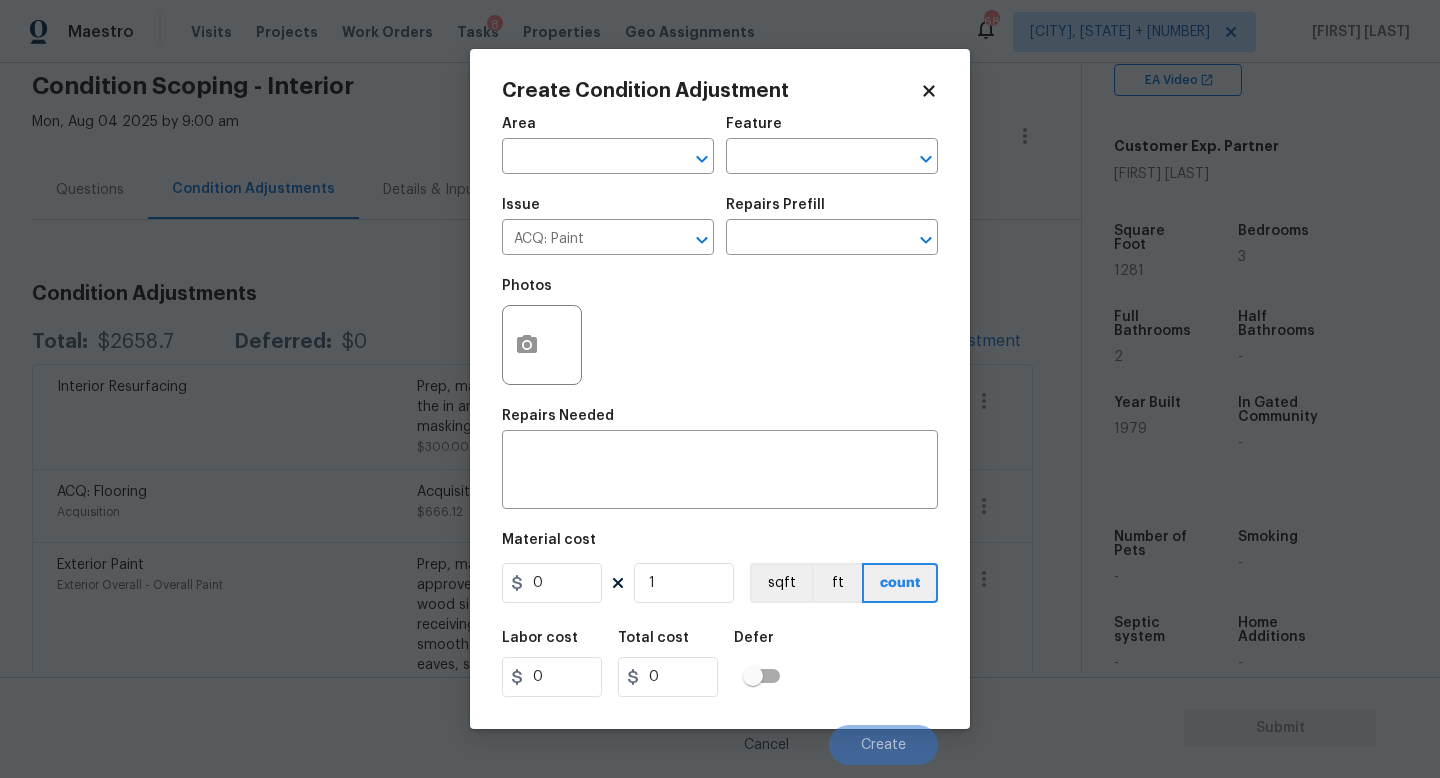 click on "Issue ACQ: Paint ​ Repairs Prefill ​" at bounding box center (720, 226) 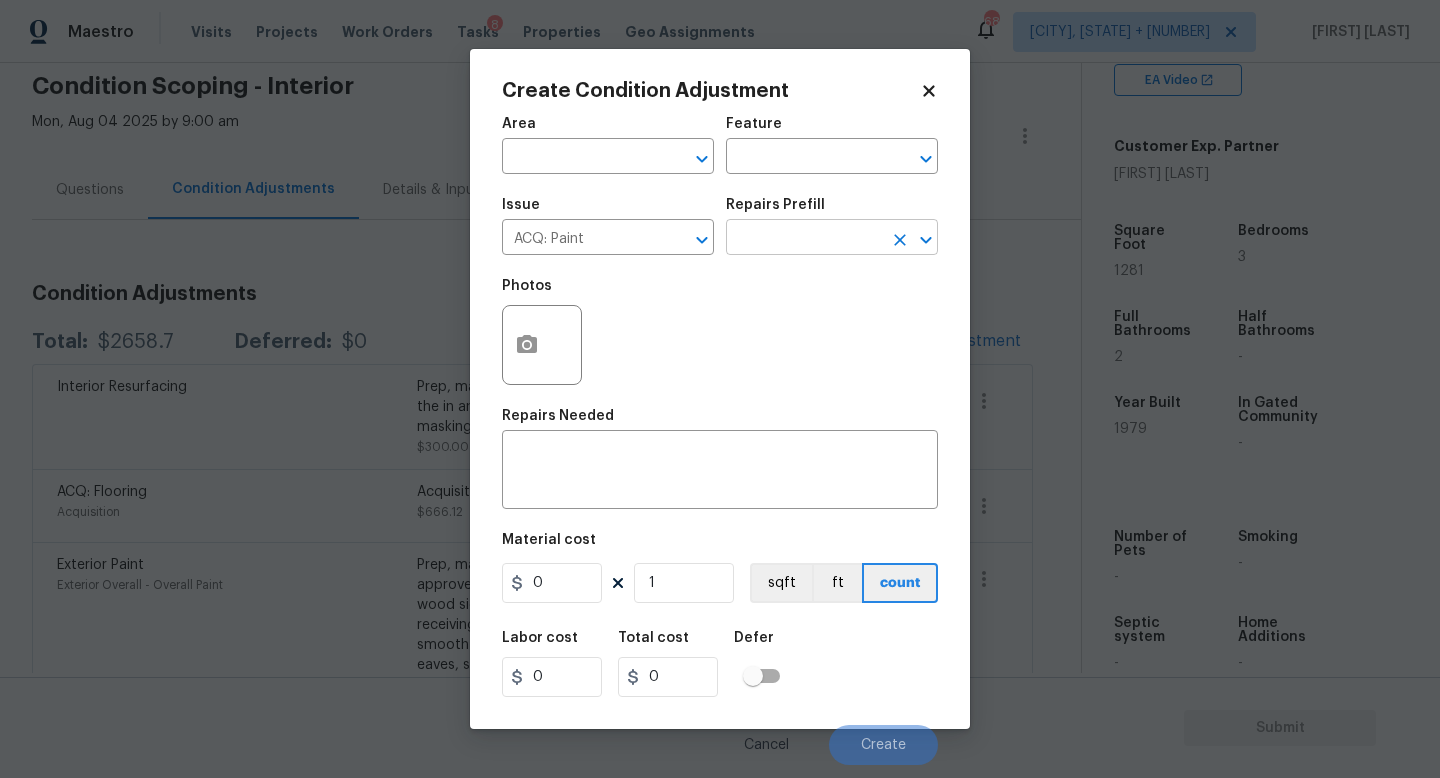 click at bounding box center [804, 239] 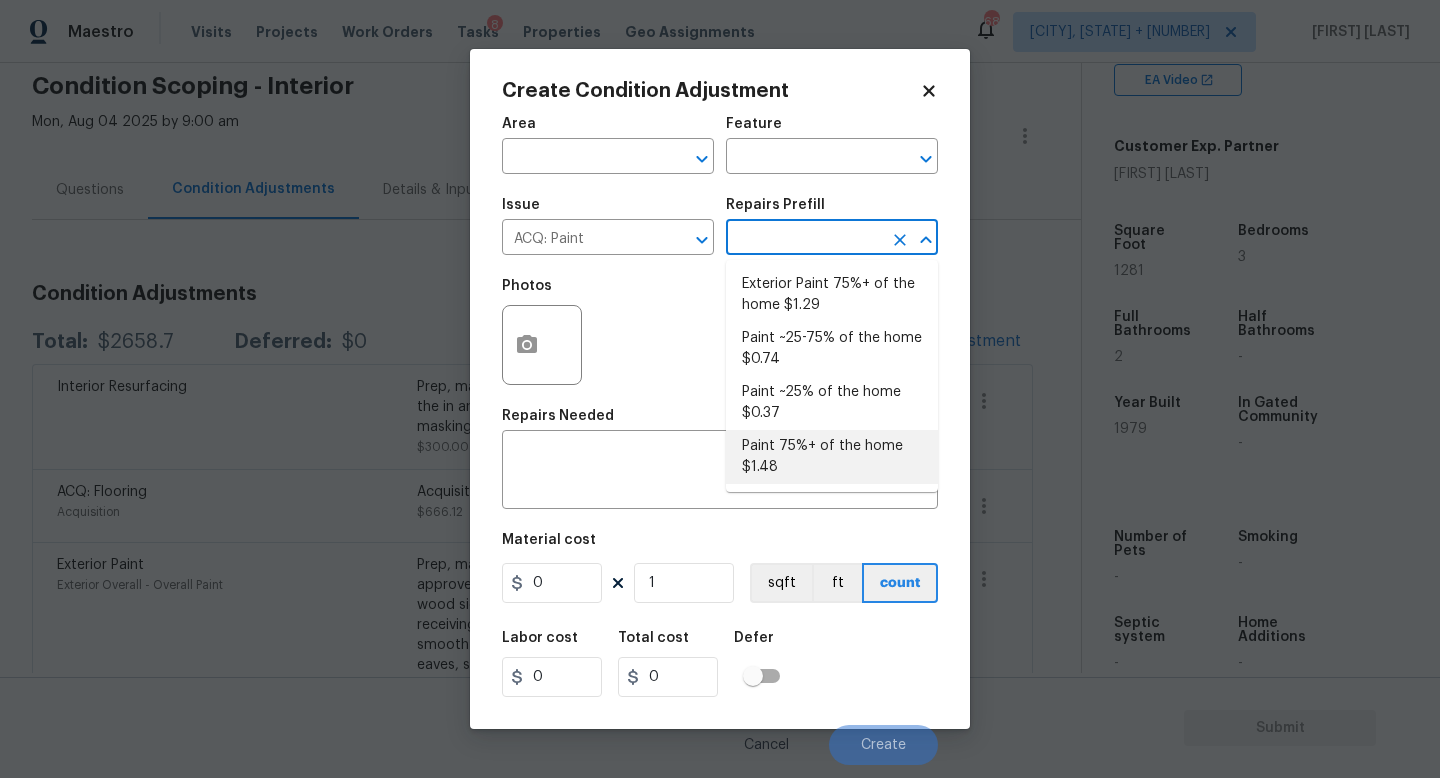 click on "Paint 75%+ of the home $1.48" at bounding box center [832, 457] 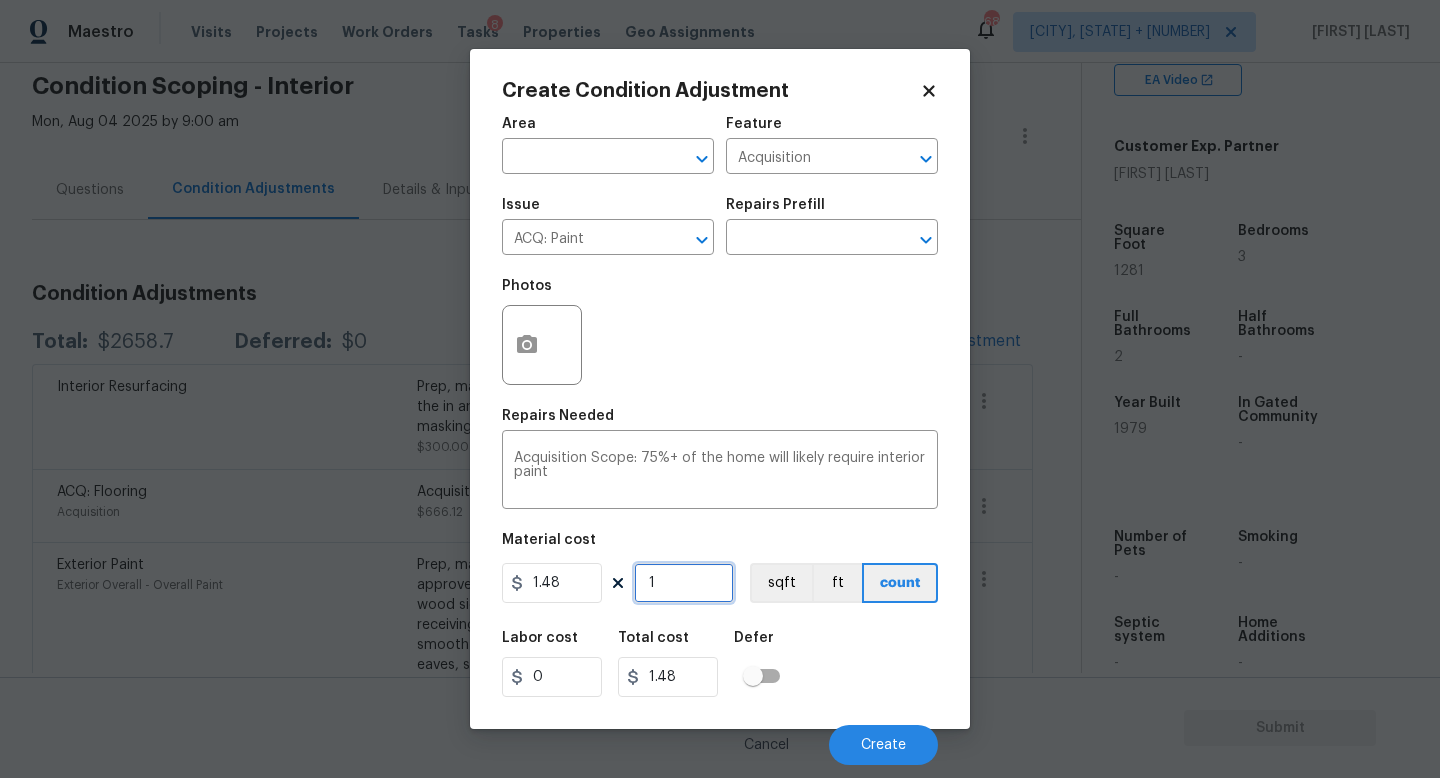 click on "1" at bounding box center (684, 583) 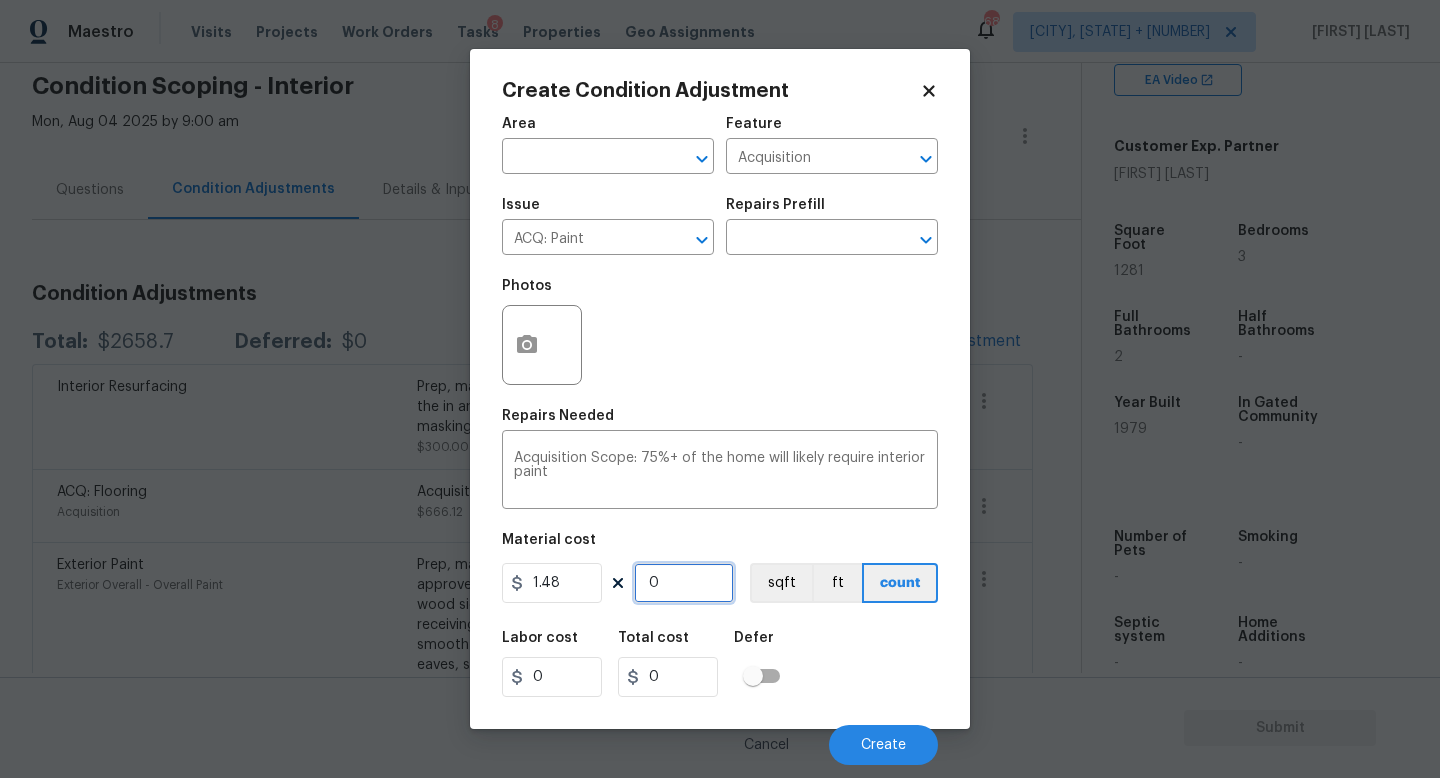 type on "1" 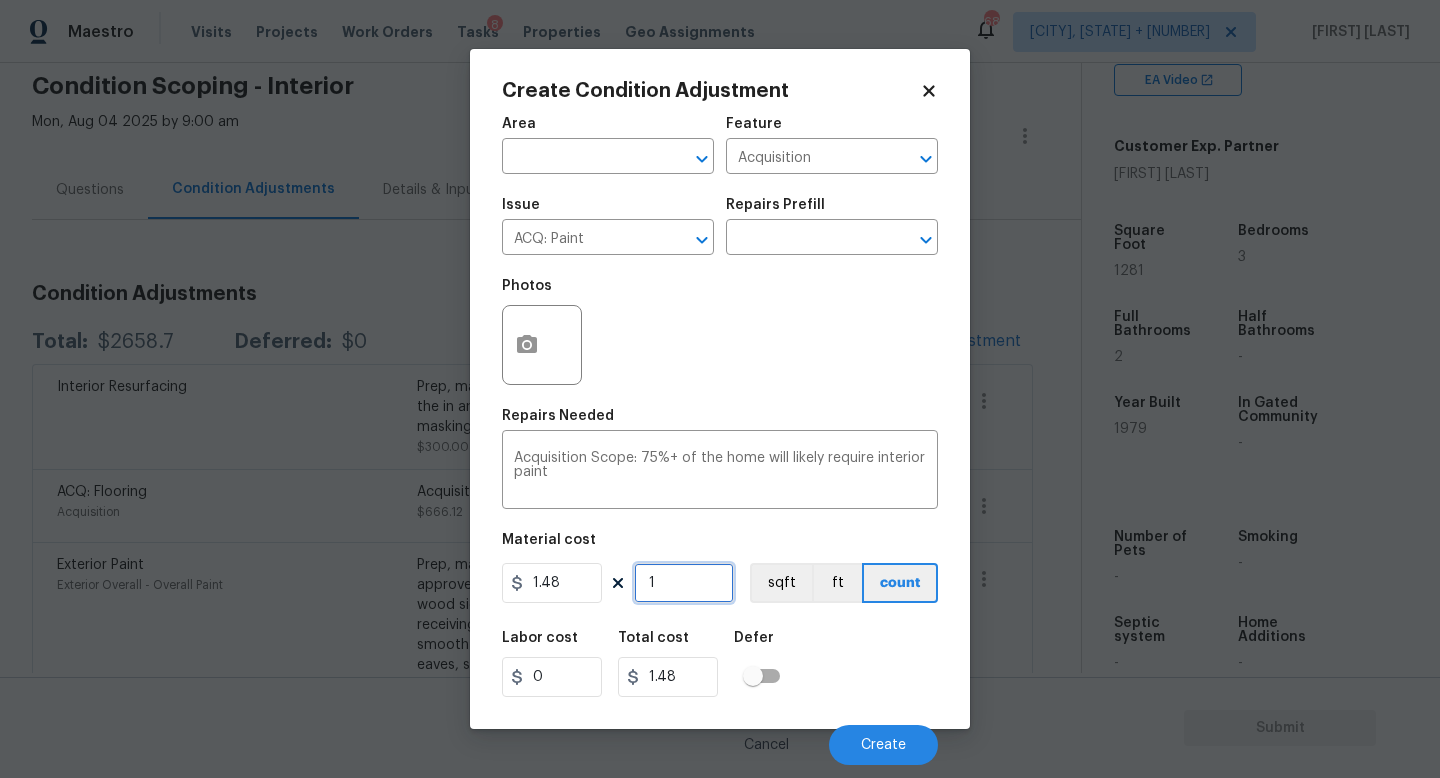 type on "12" 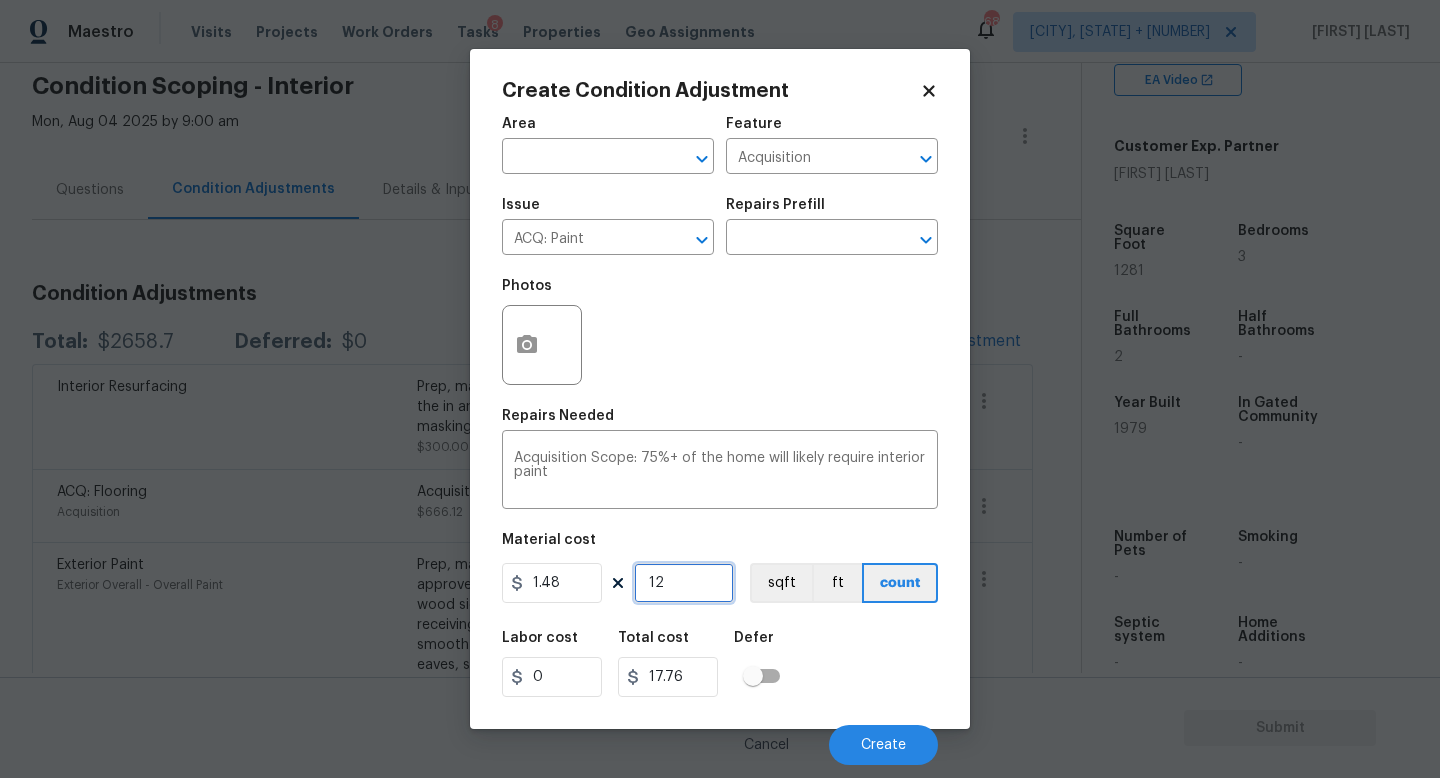 type on "128" 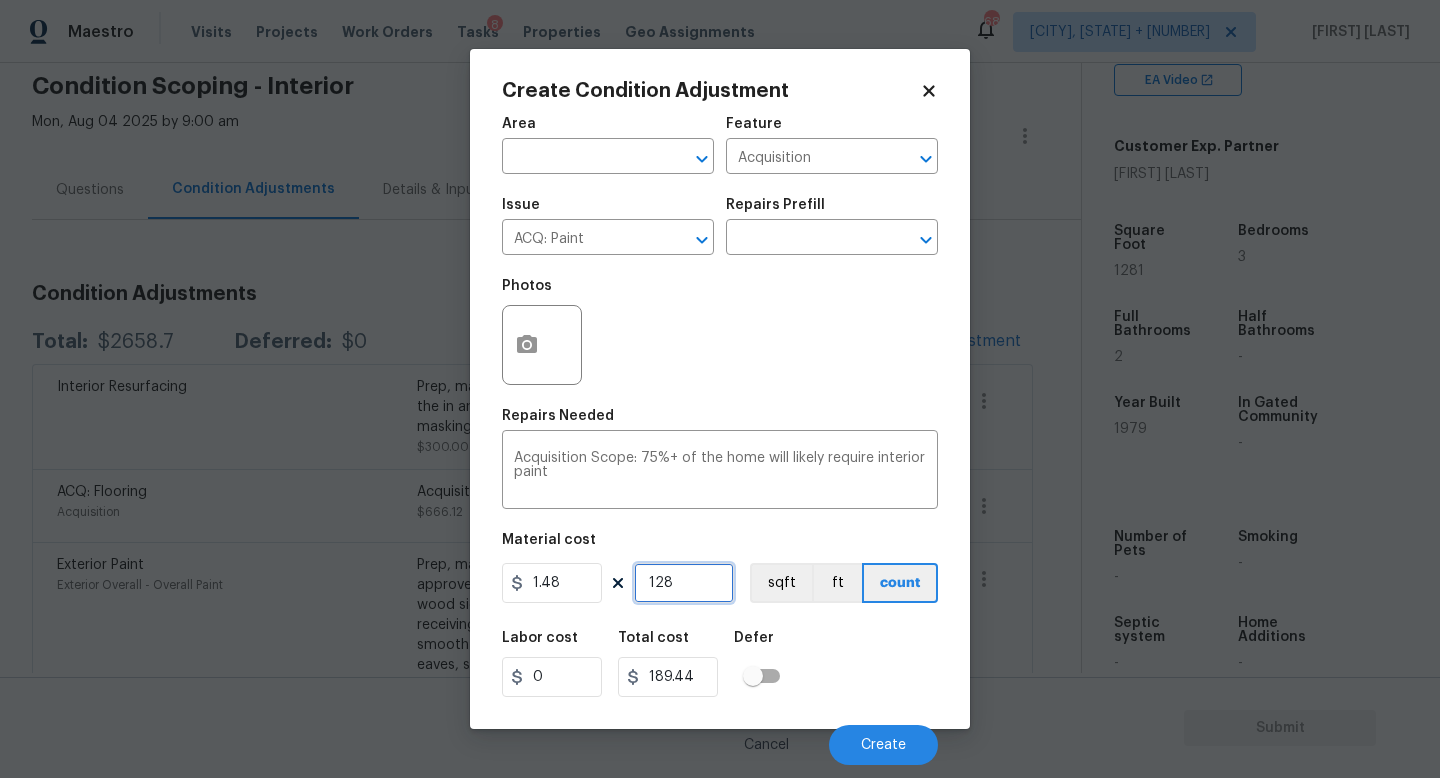 type on "1281" 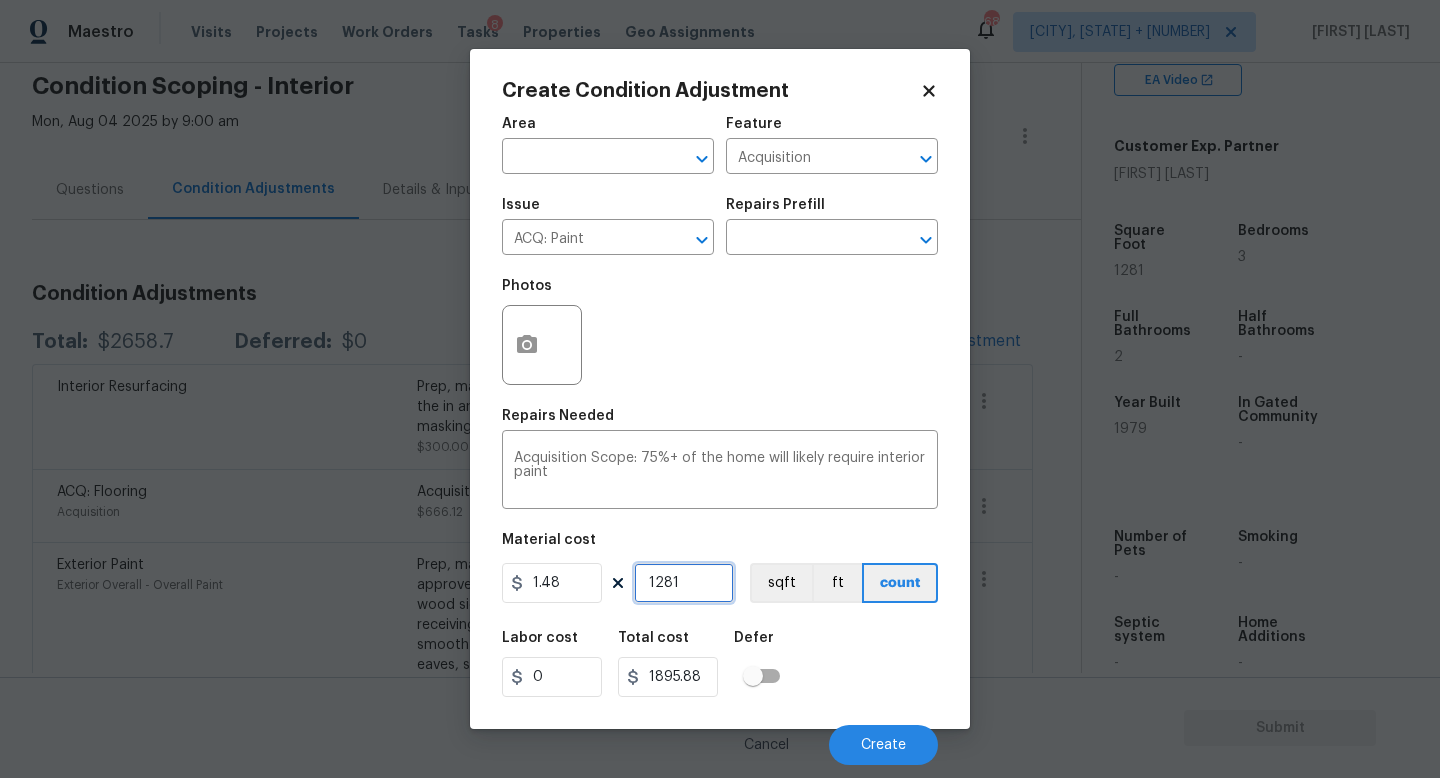 type on "1281" 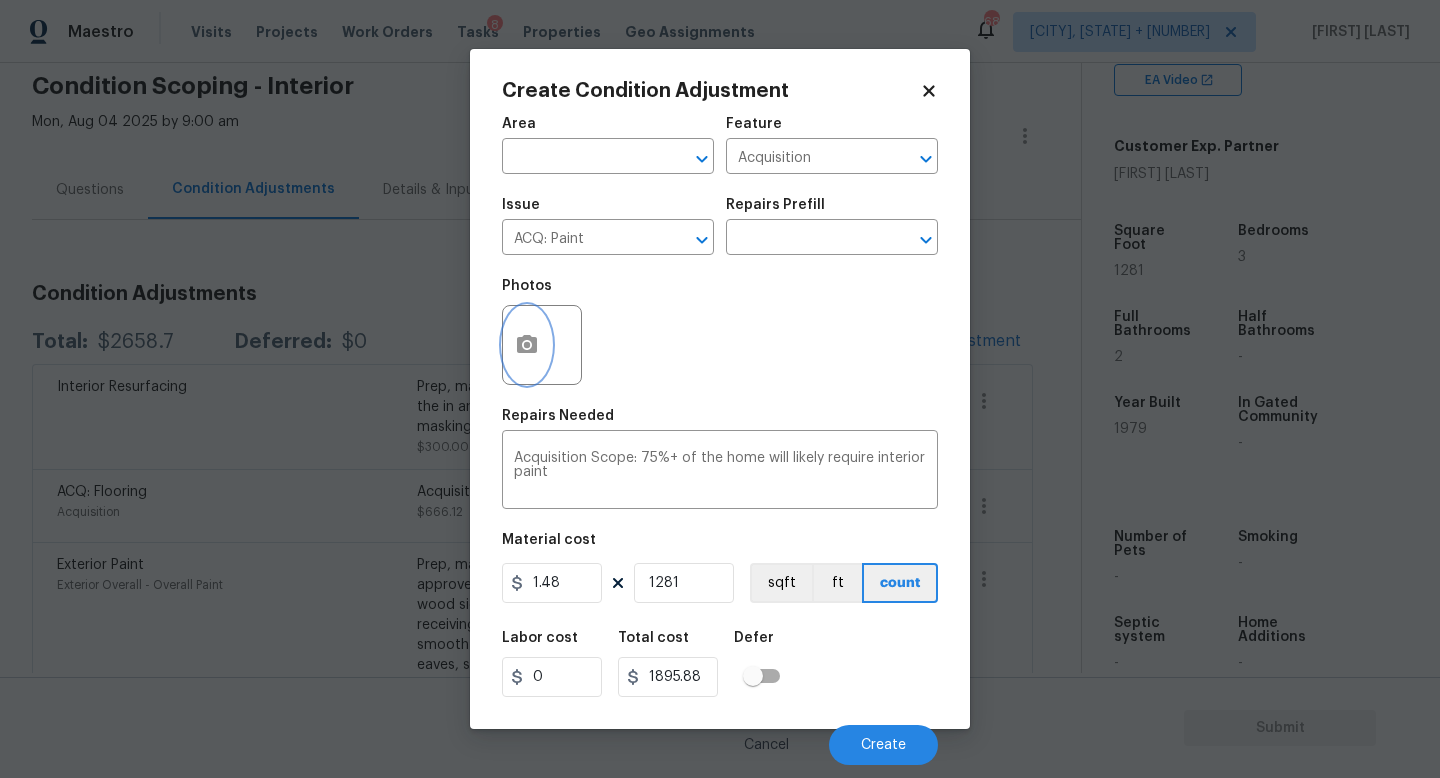 click 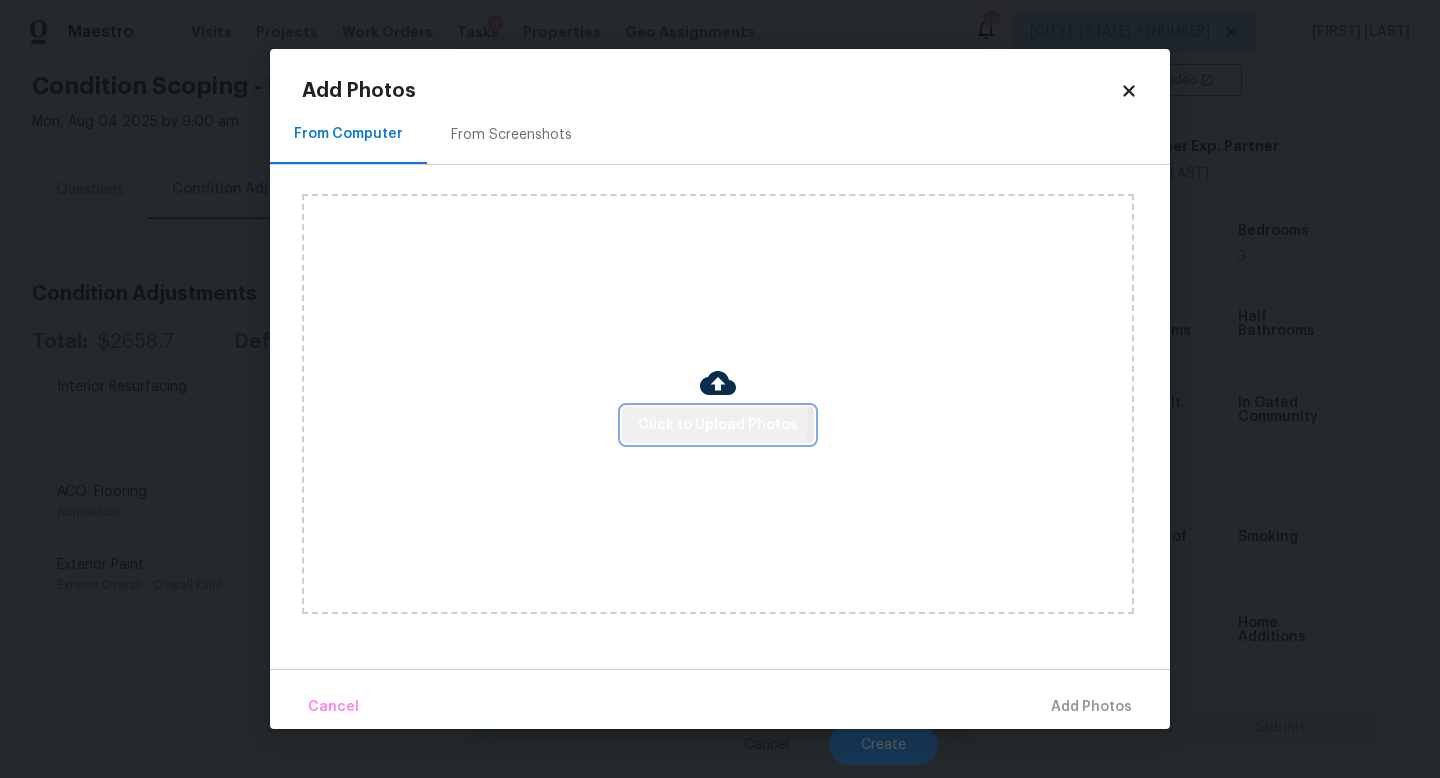click on "Click to Upload Photos" at bounding box center [718, 425] 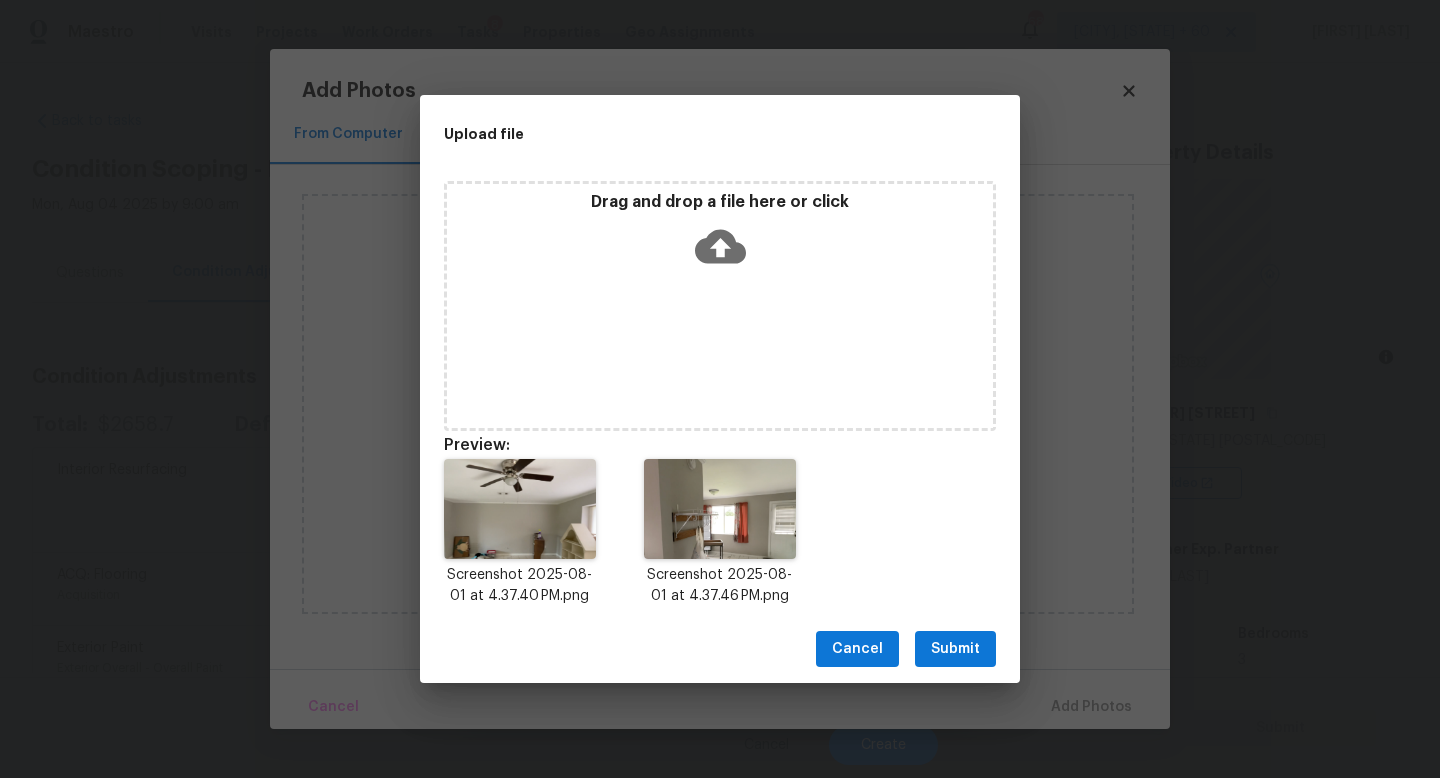 scroll, scrollTop: 0, scrollLeft: 0, axis: both 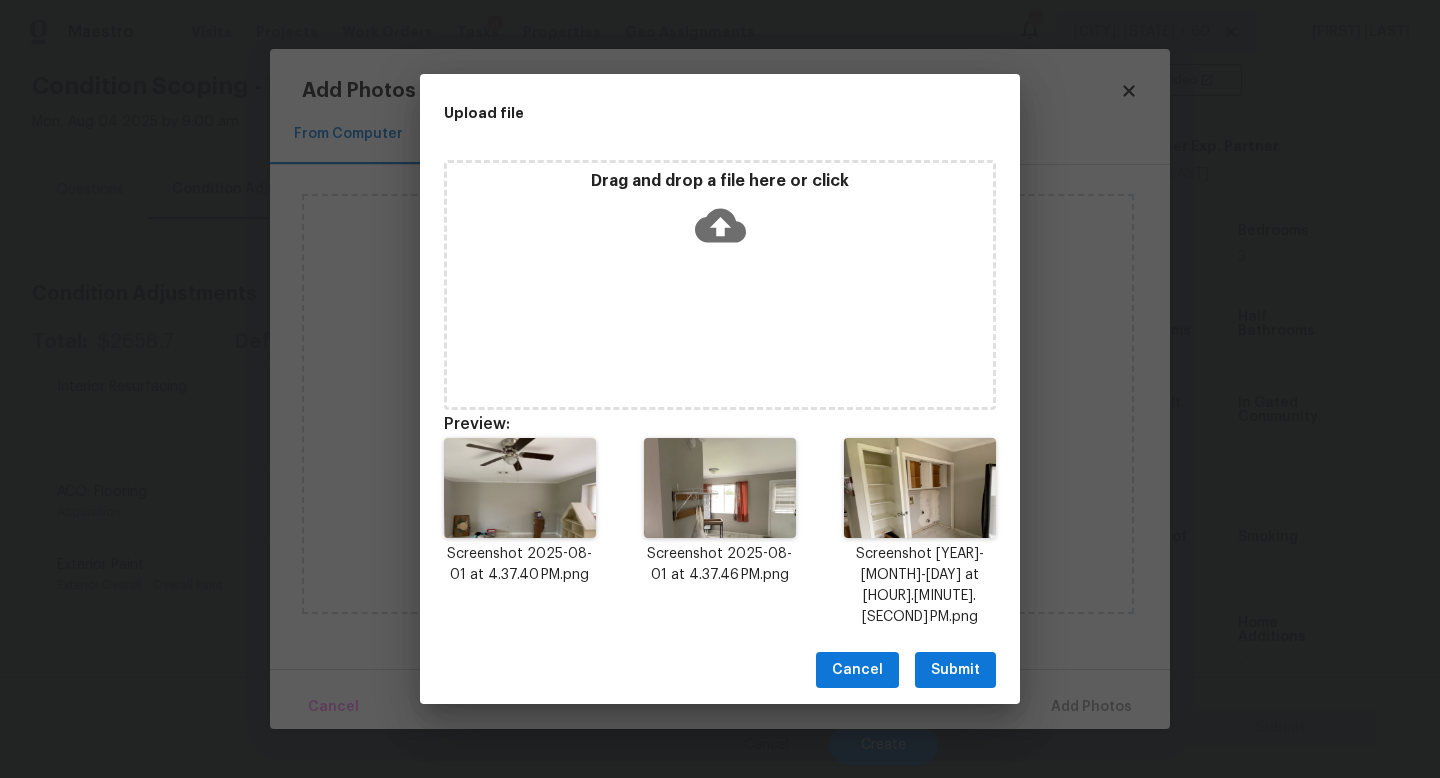 click on "Submit" at bounding box center [955, 670] 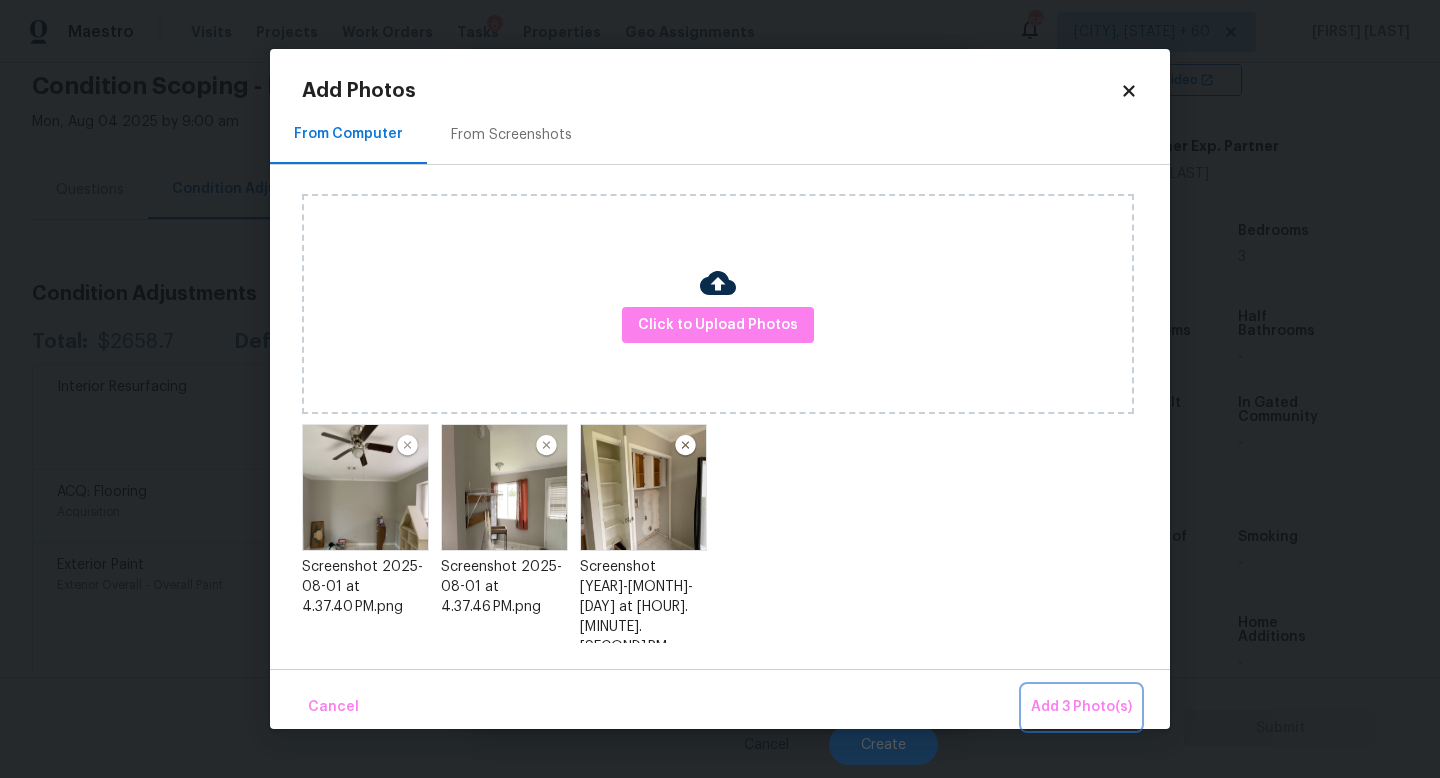 click on "Add 3 Photo(s)" at bounding box center [1081, 707] 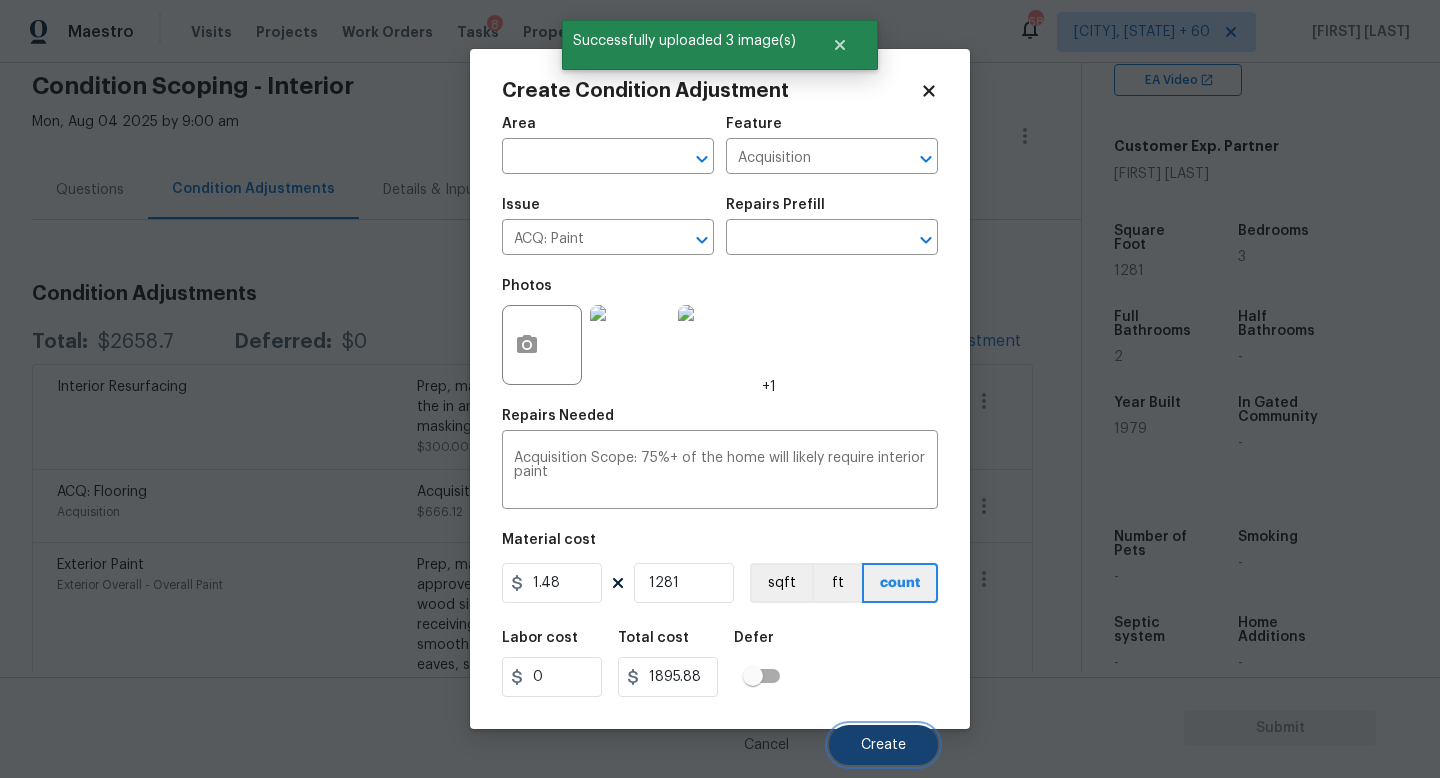 click on "Create" at bounding box center [883, 745] 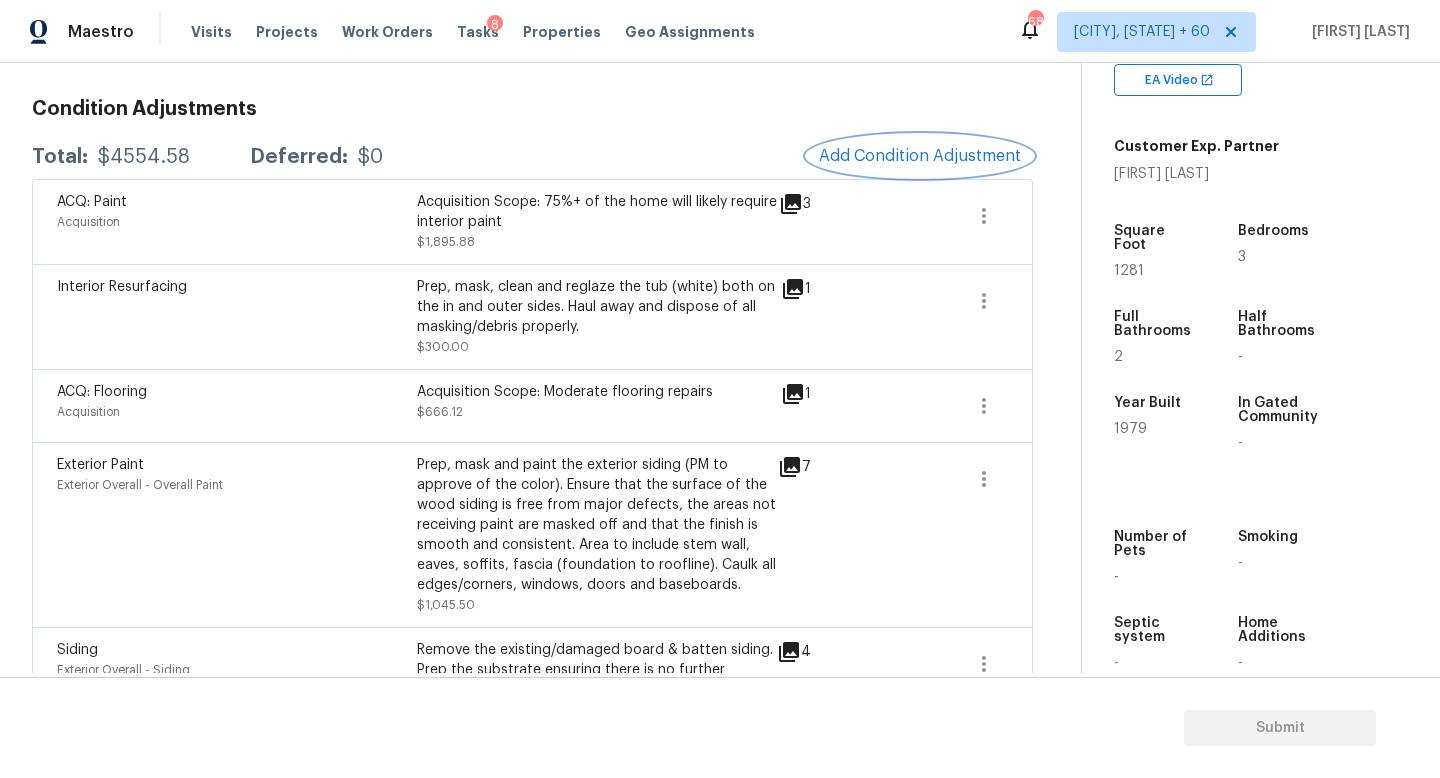 scroll, scrollTop: 133, scrollLeft: 0, axis: vertical 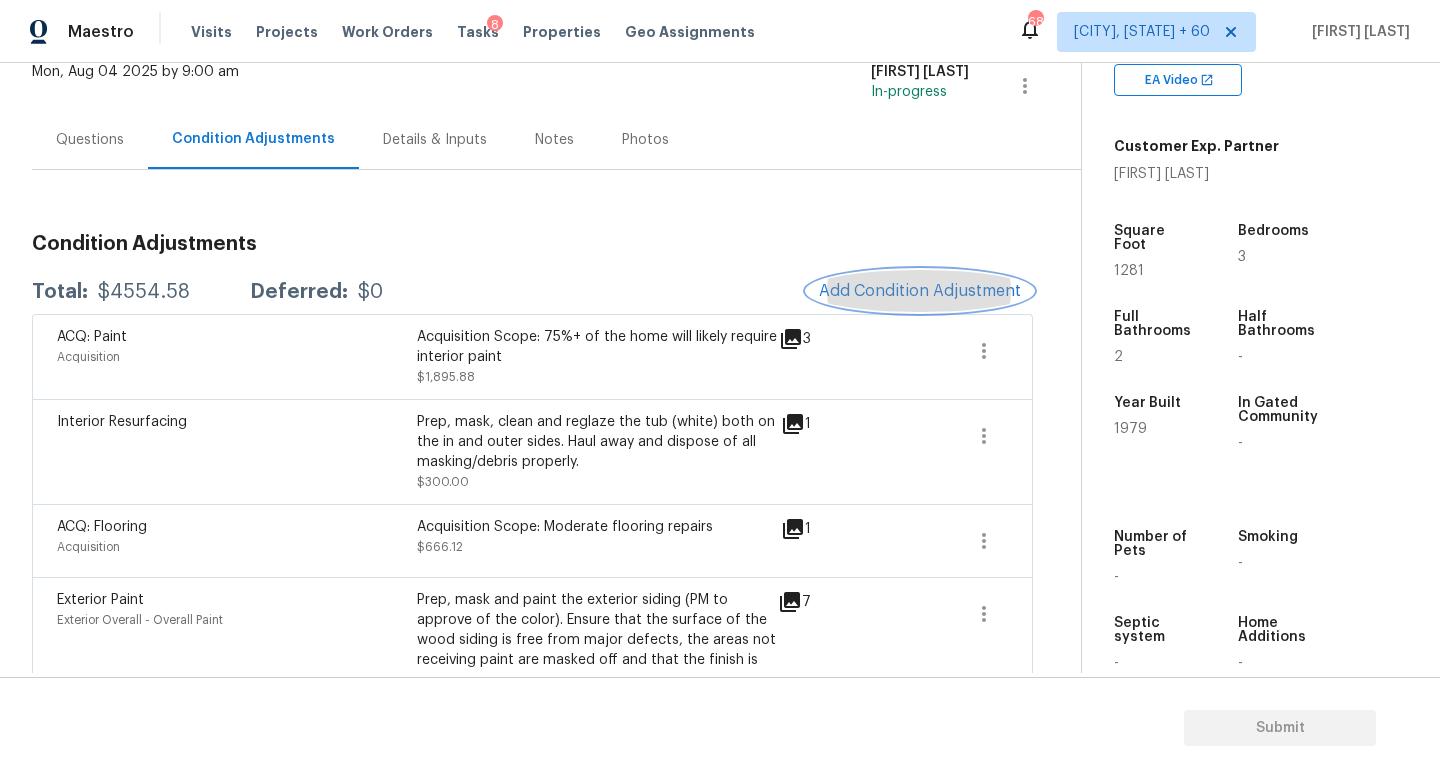 click on "Add Condition Adjustment" at bounding box center [920, 291] 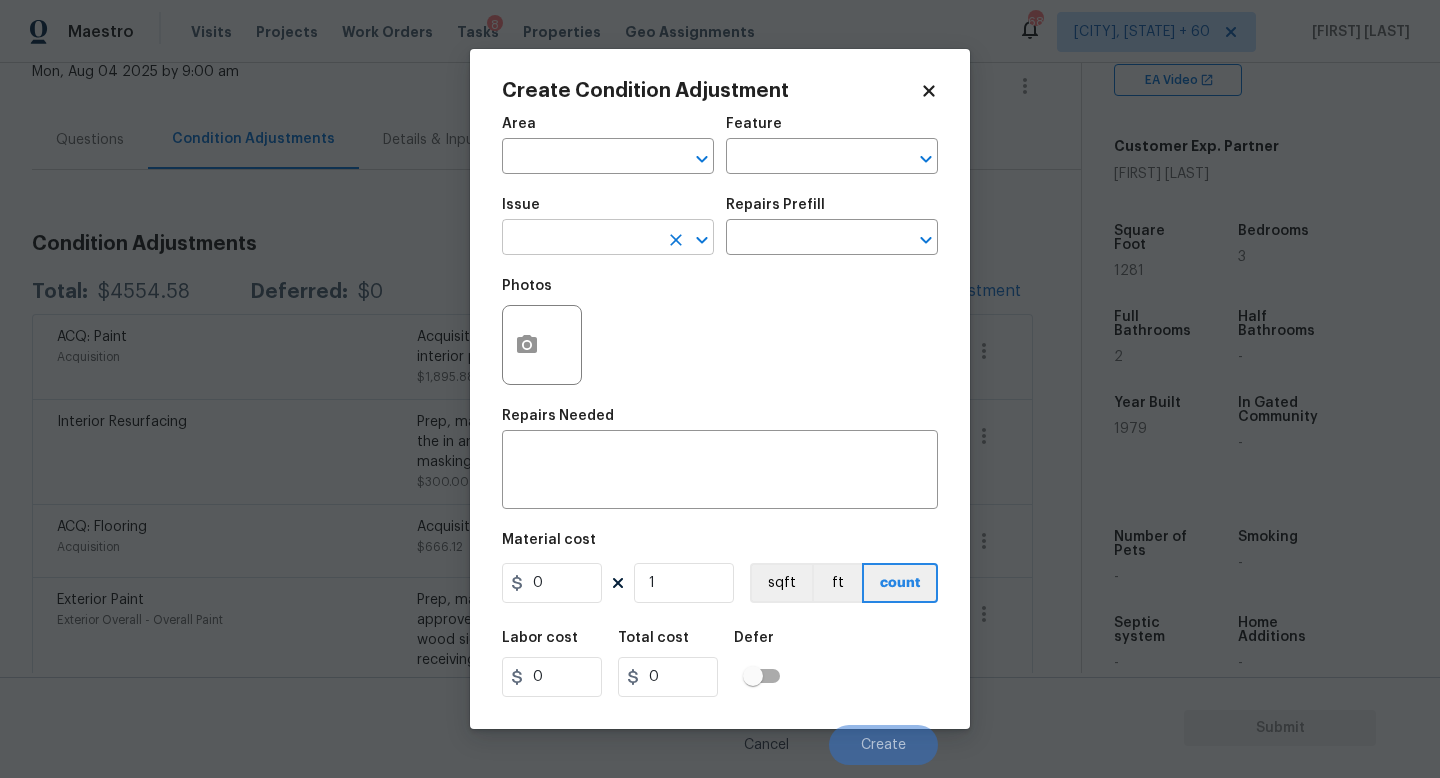 click at bounding box center [580, 239] 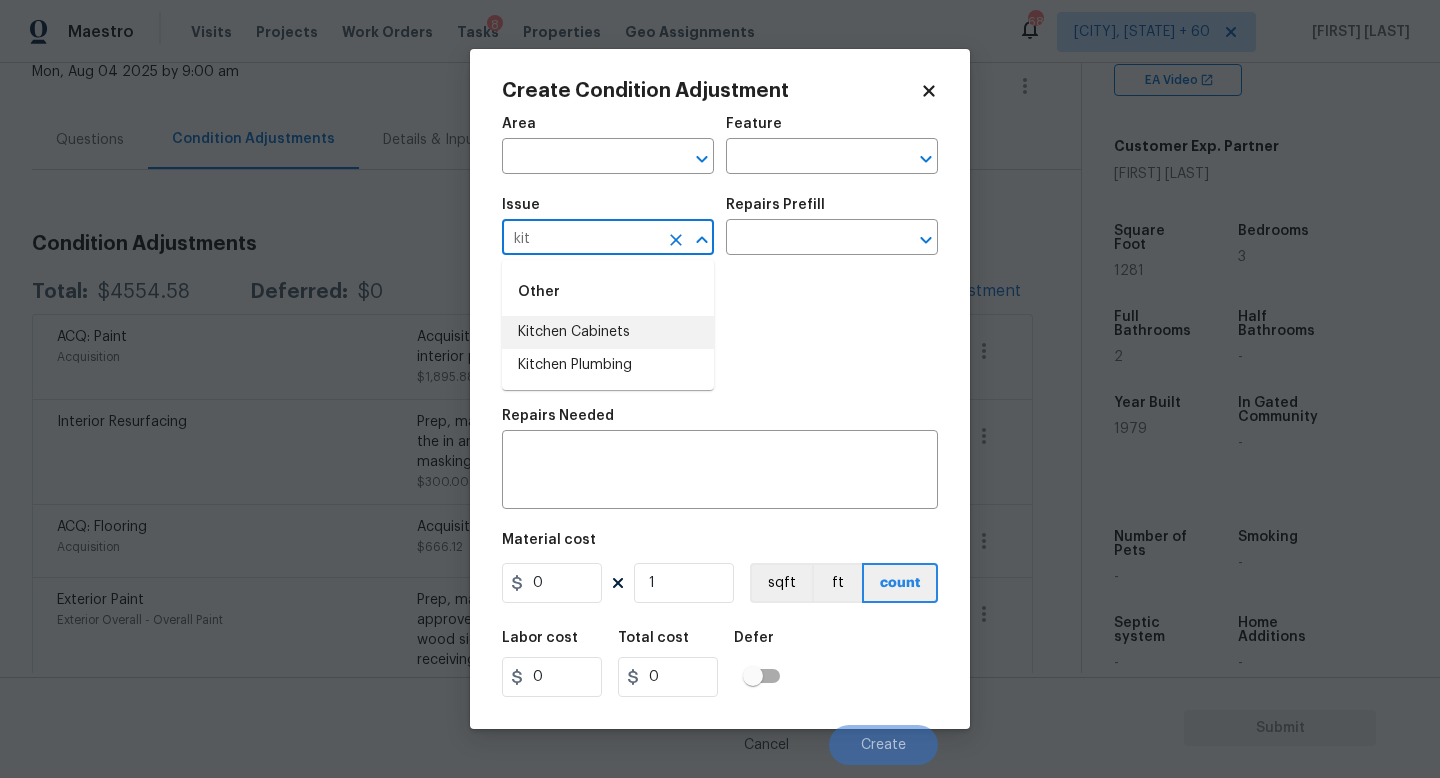 drag, startPoint x: 609, startPoint y: 363, endPoint x: 642, endPoint y: 334, distance: 43.931767 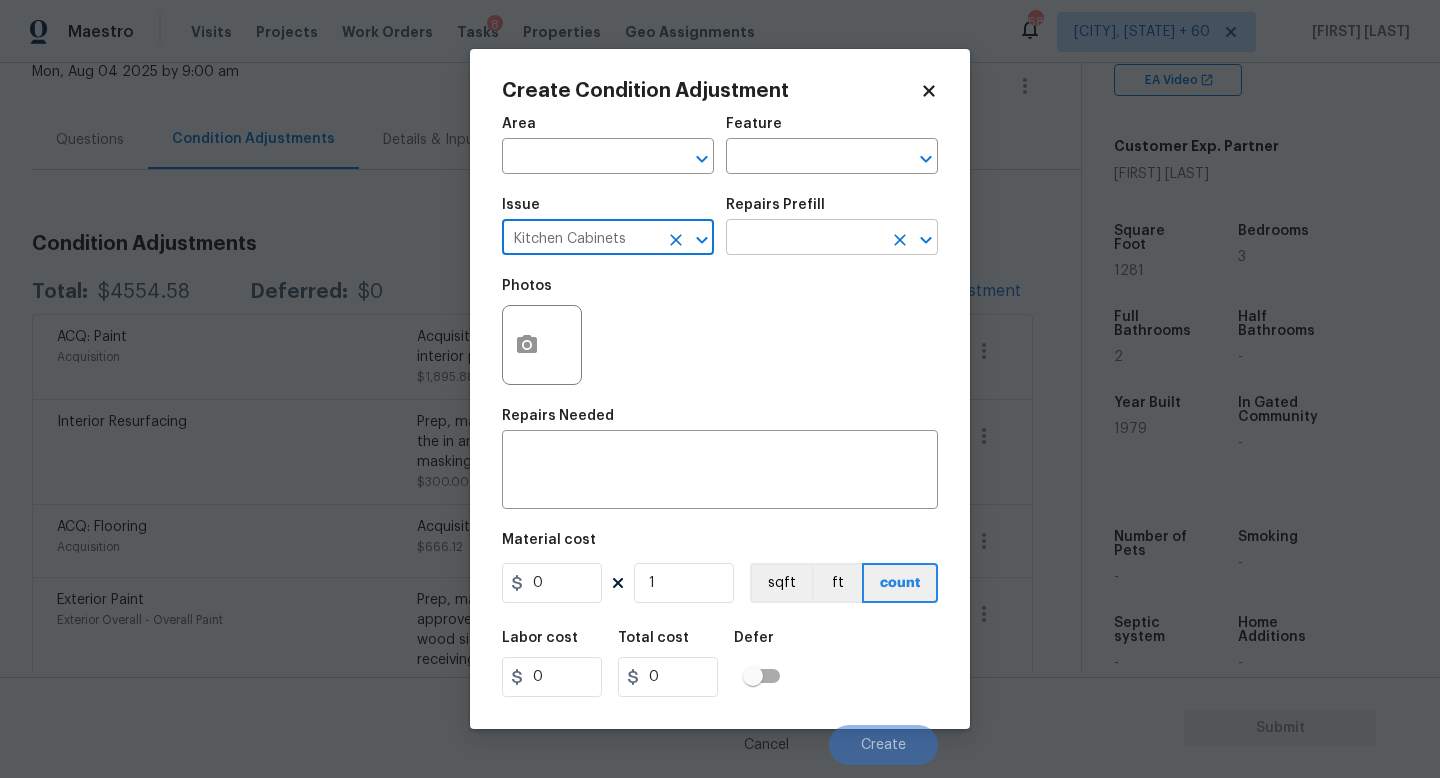 type on "Kitchen Cabinets" 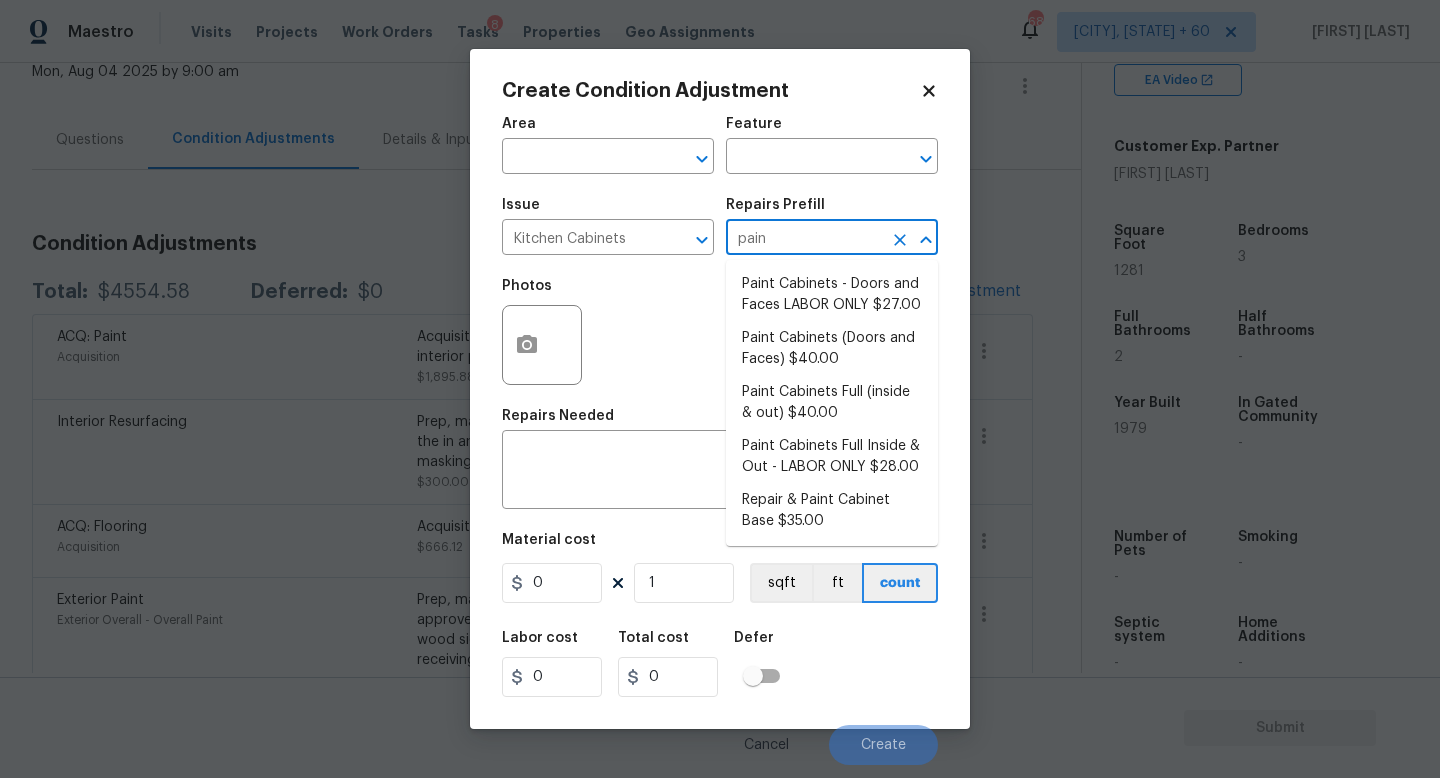 type on "paint" 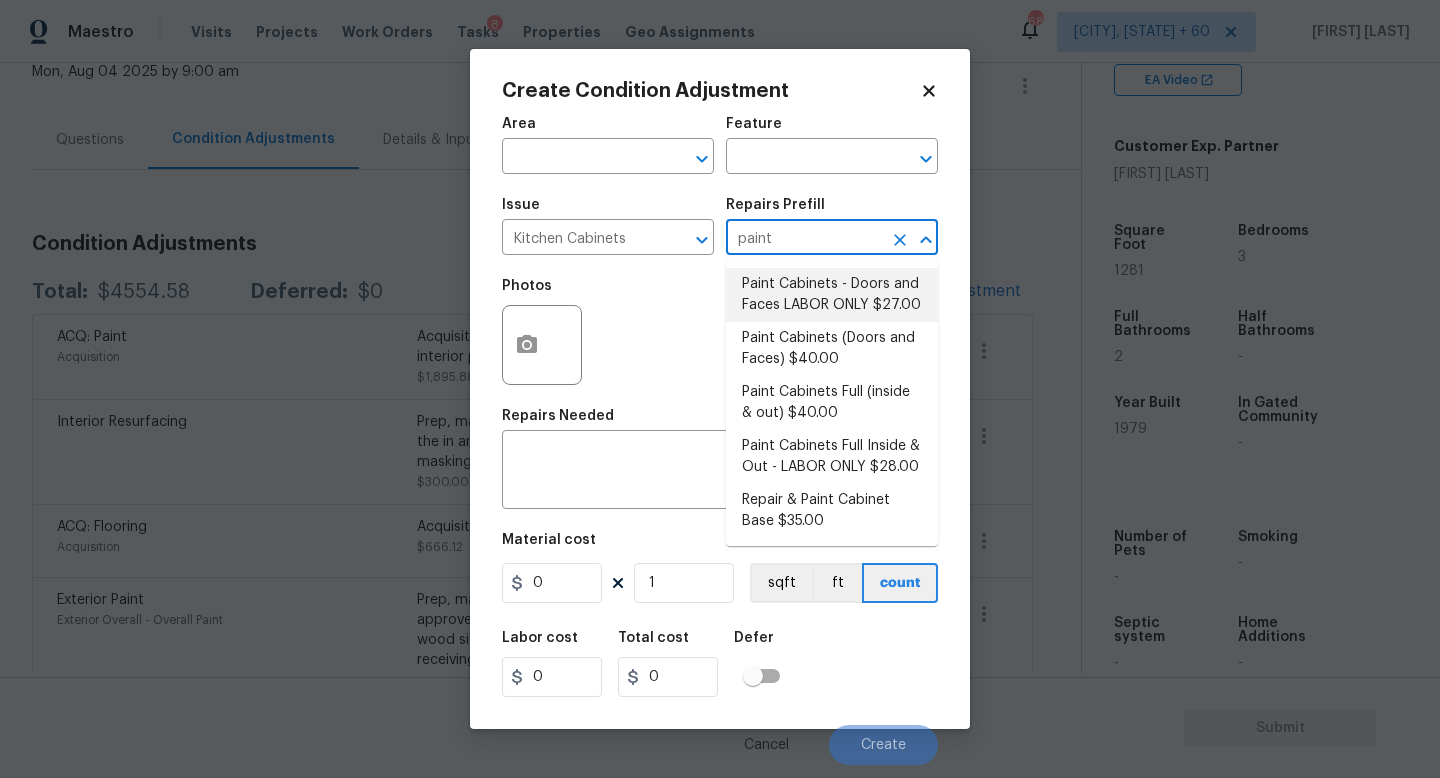 click on "Paint Cabinets - Doors and Faces LABOR ONLY $27.00" at bounding box center (832, 295) 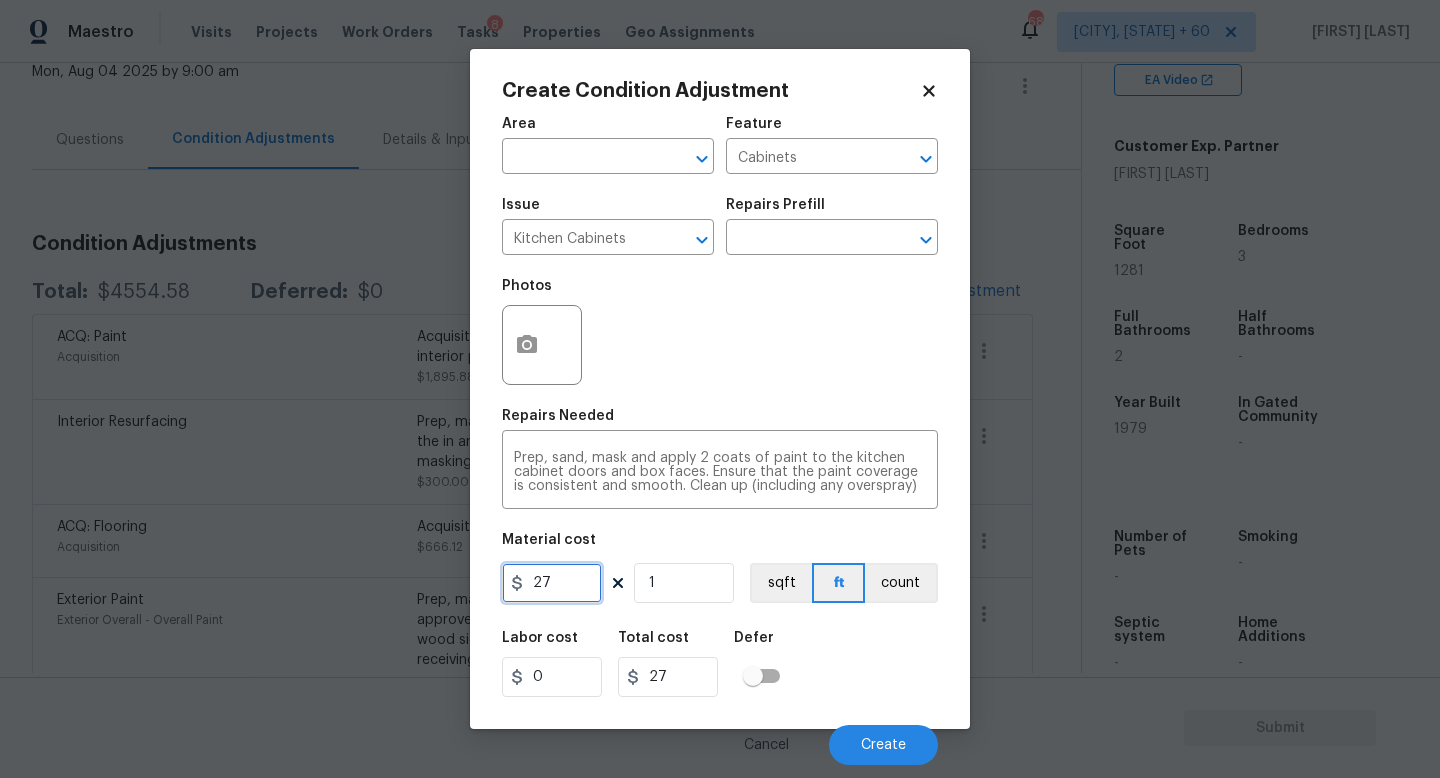 drag, startPoint x: 565, startPoint y: 591, endPoint x: 345, endPoint y: 588, distance: 220.02045 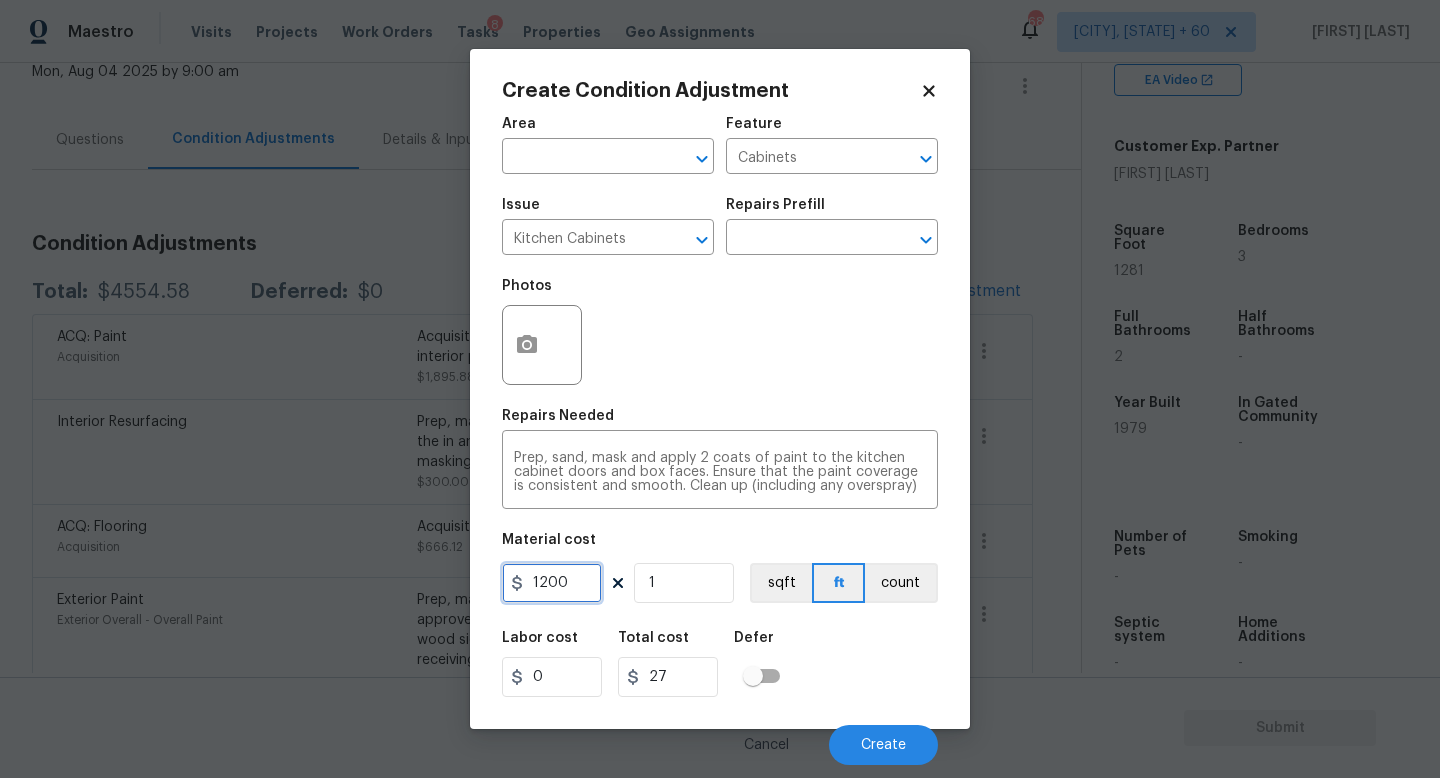 type on "1200" 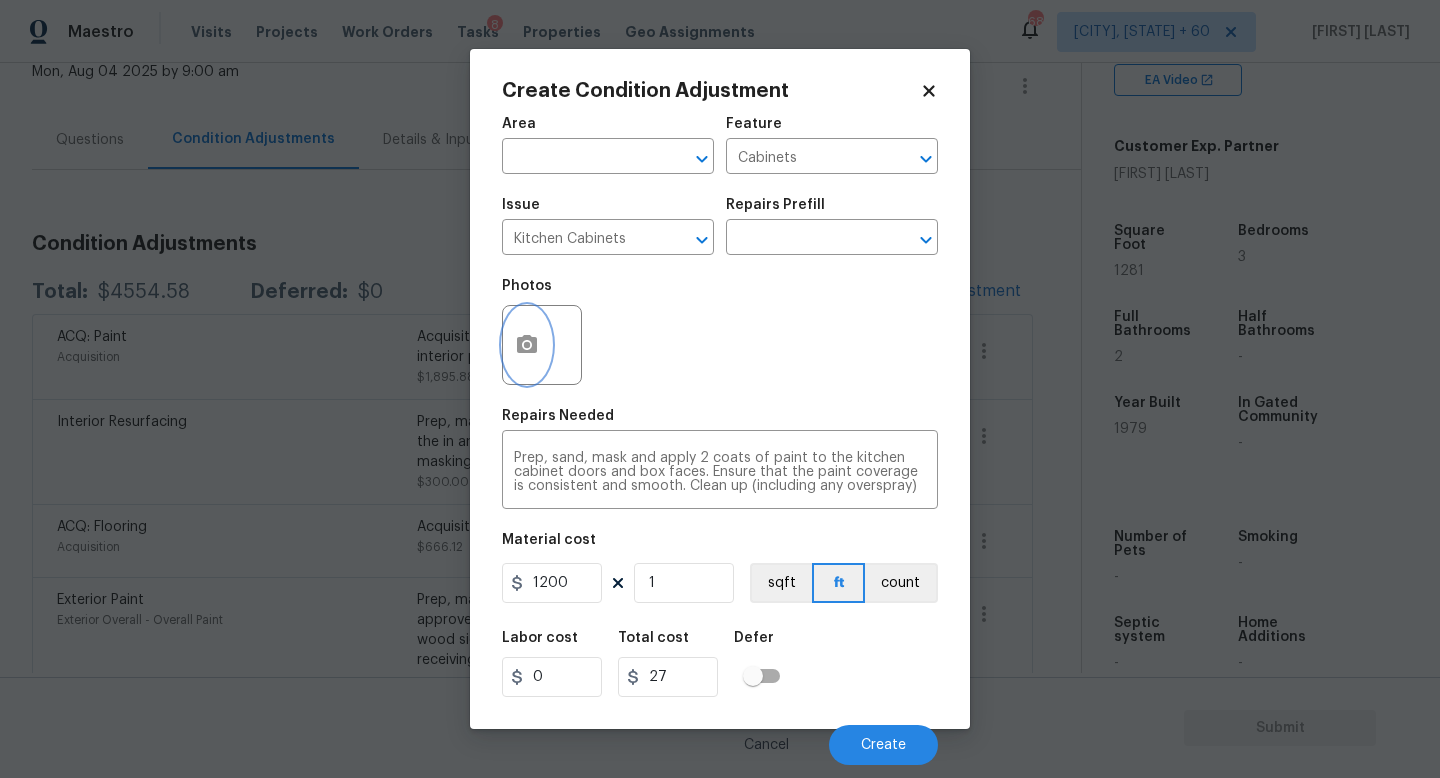 type on "1200" 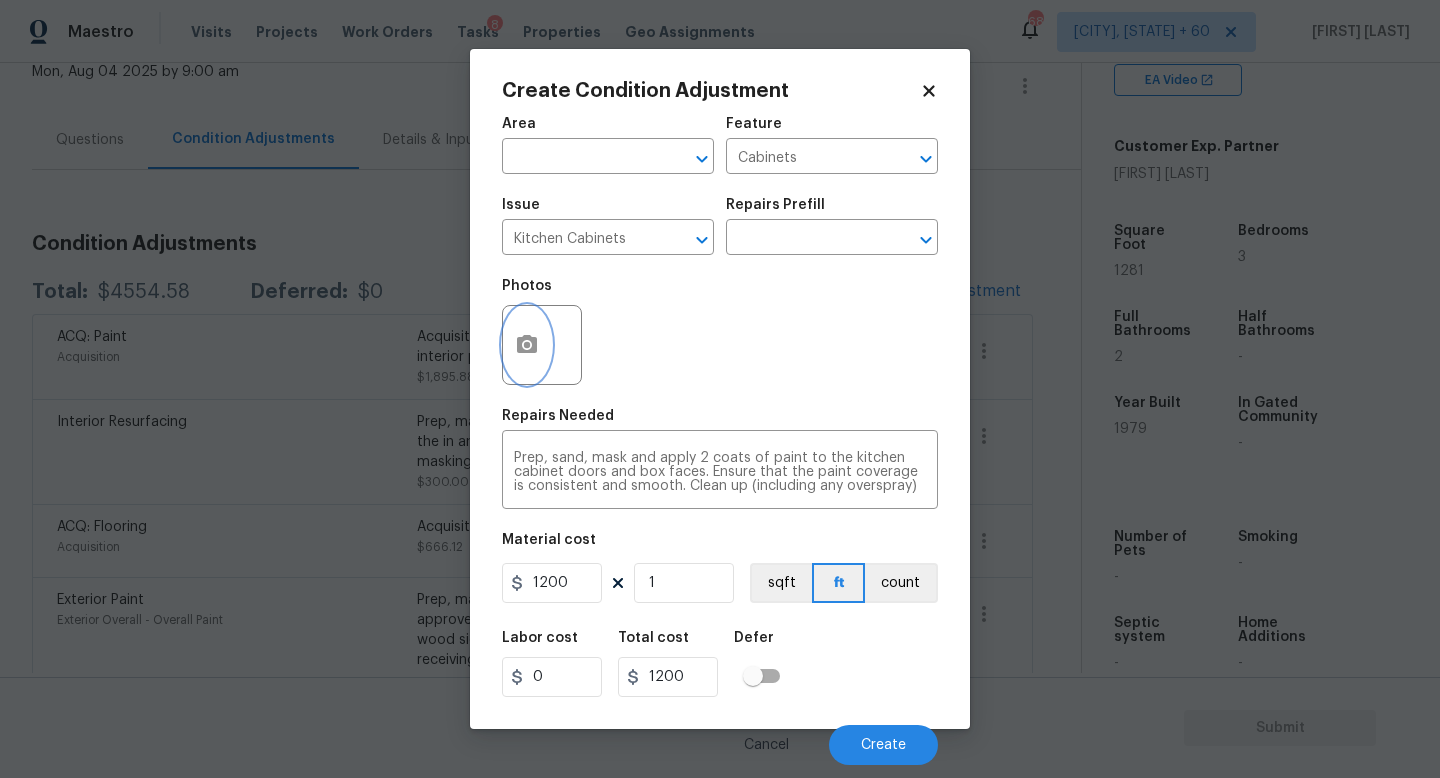click 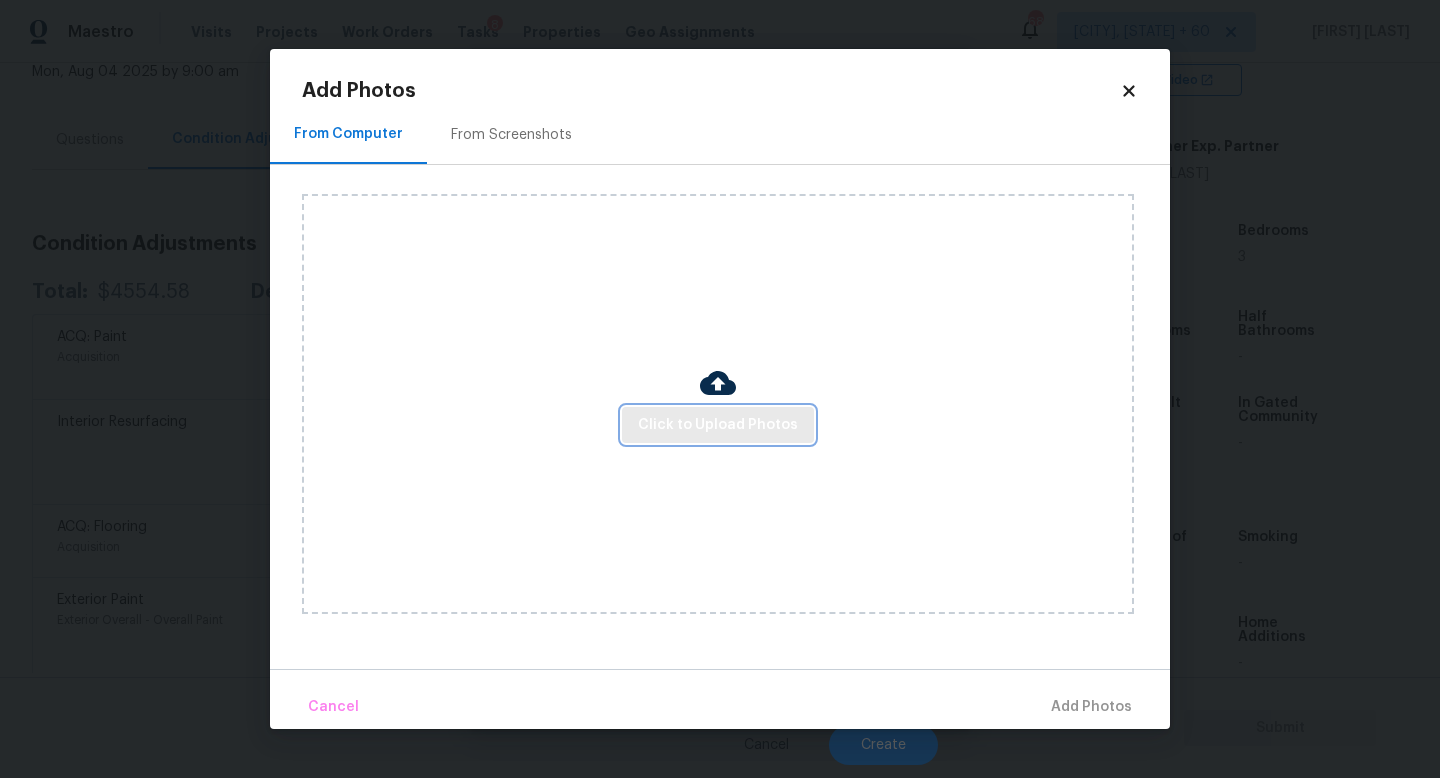 click on "Click to Upload Photos" at bounding box center (718, 425) 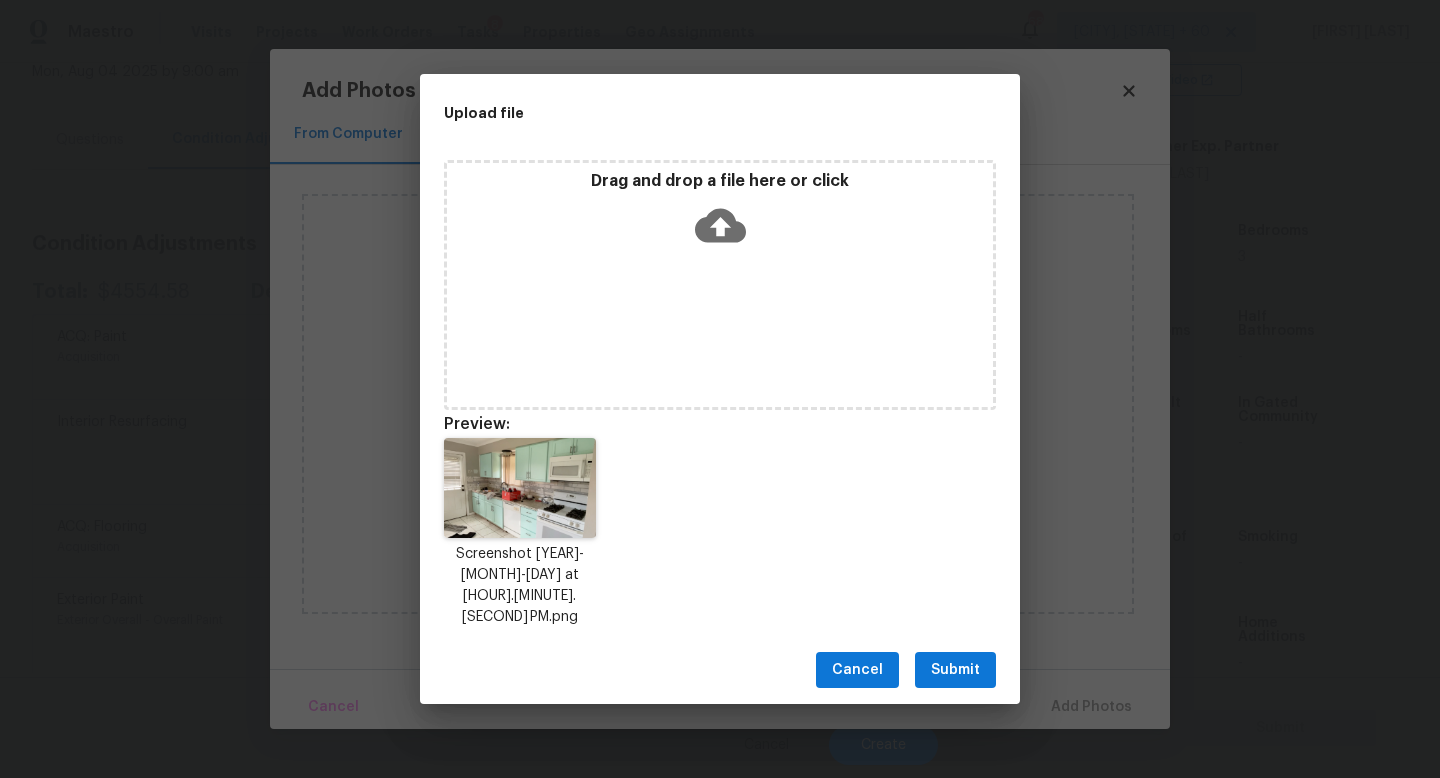 click on "Submit" at bounding box center [955, 670] 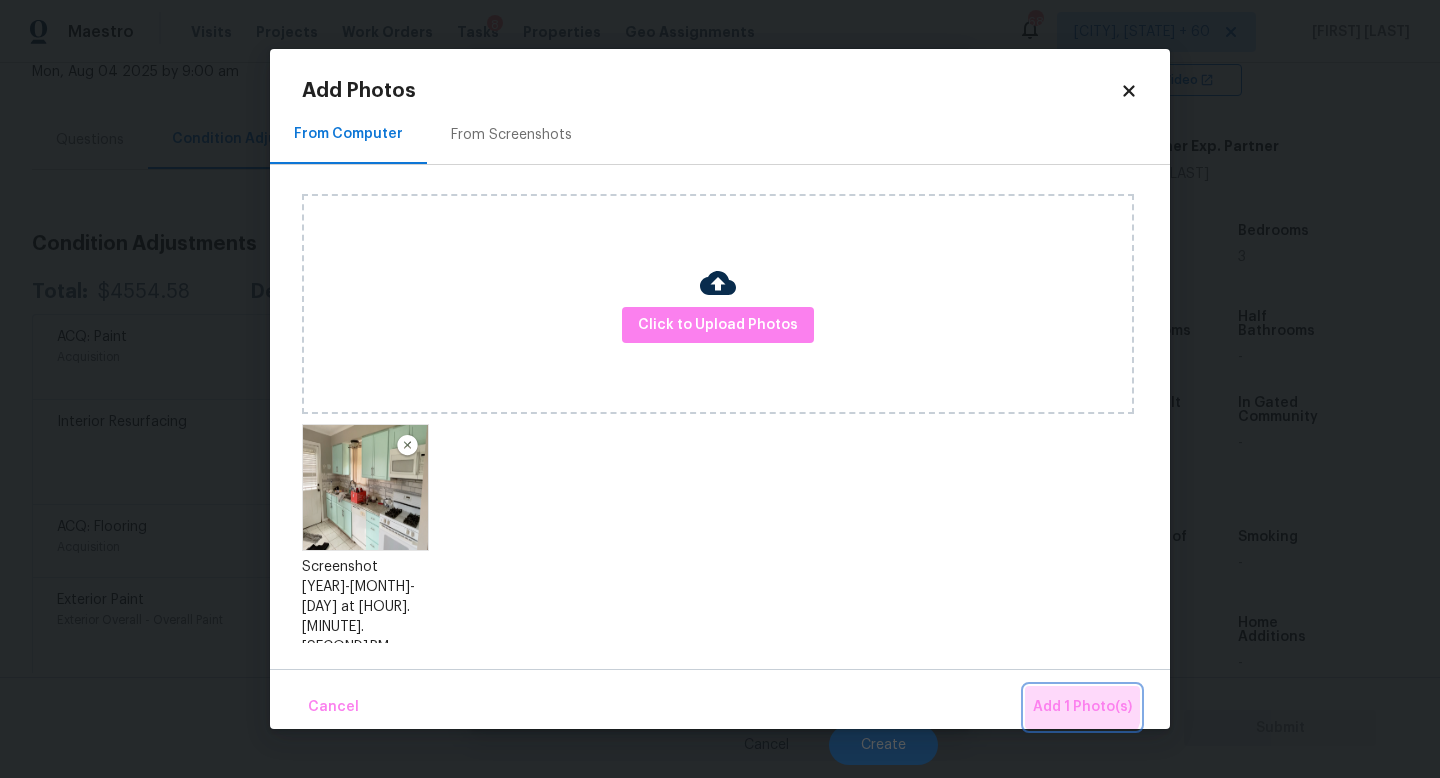 click on "Add 1 Photo(s)" at bounding box center [1082, 707] 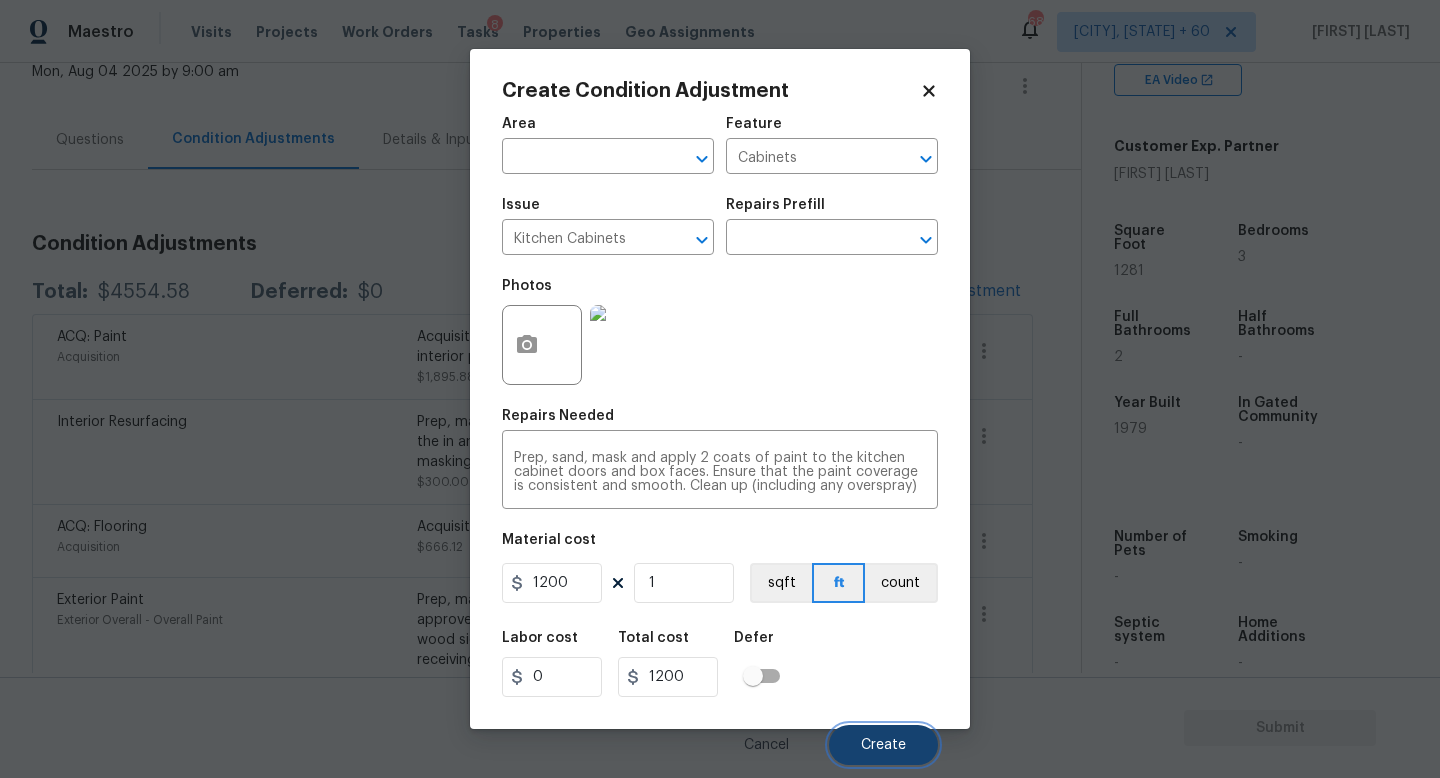 click on "Create" at bounding box center (883, 745) 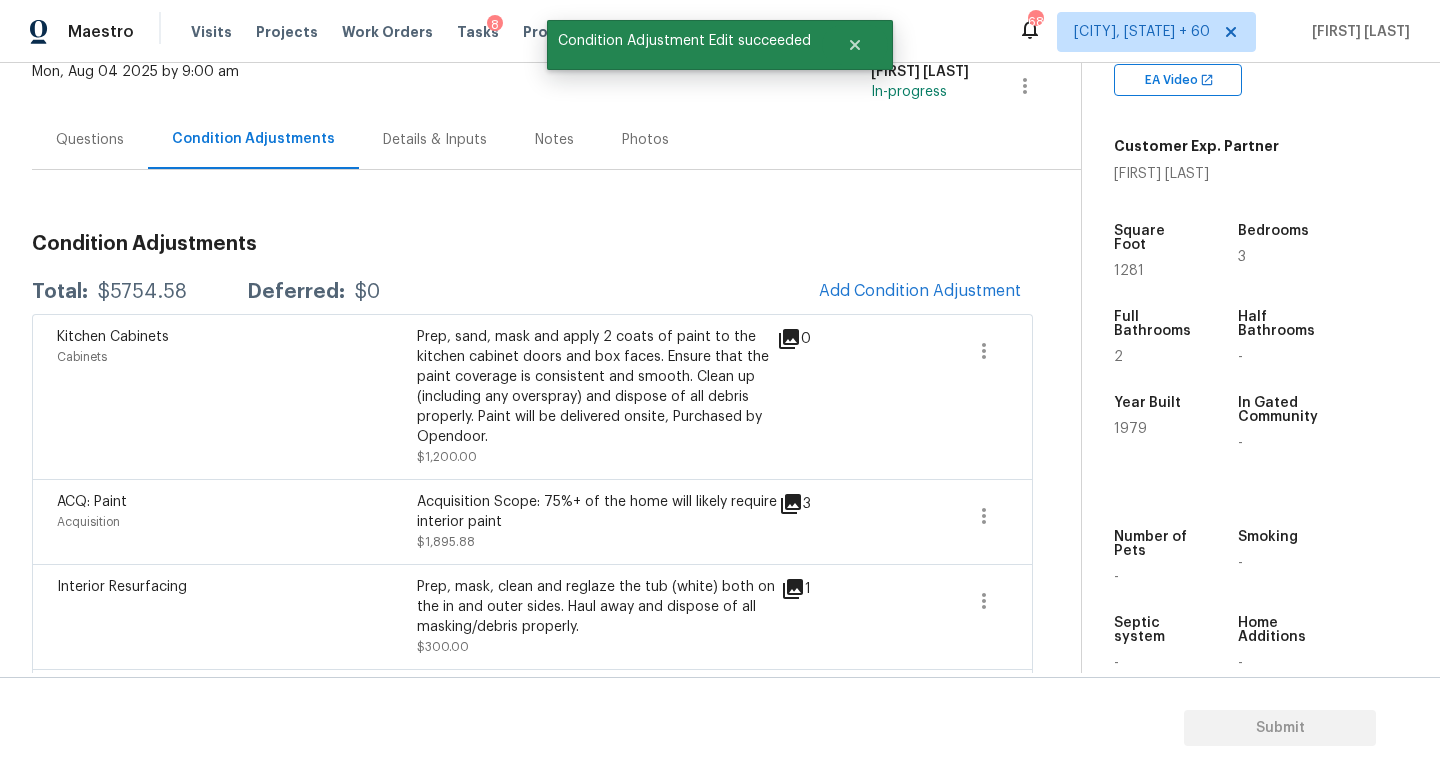 click on "$5754.58" at bounding box center (142, 292) 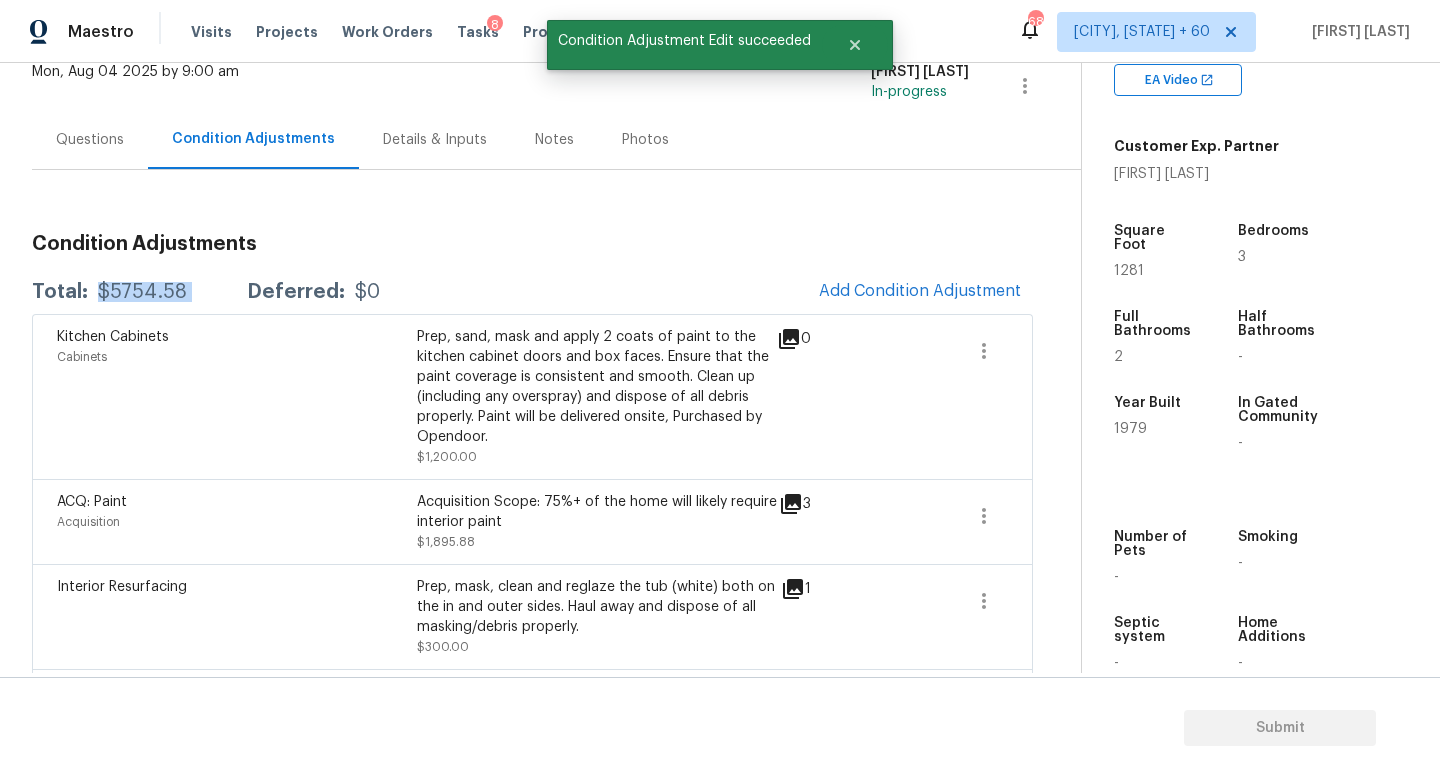 click on "$5754.58" at bounding box center [142, 292] 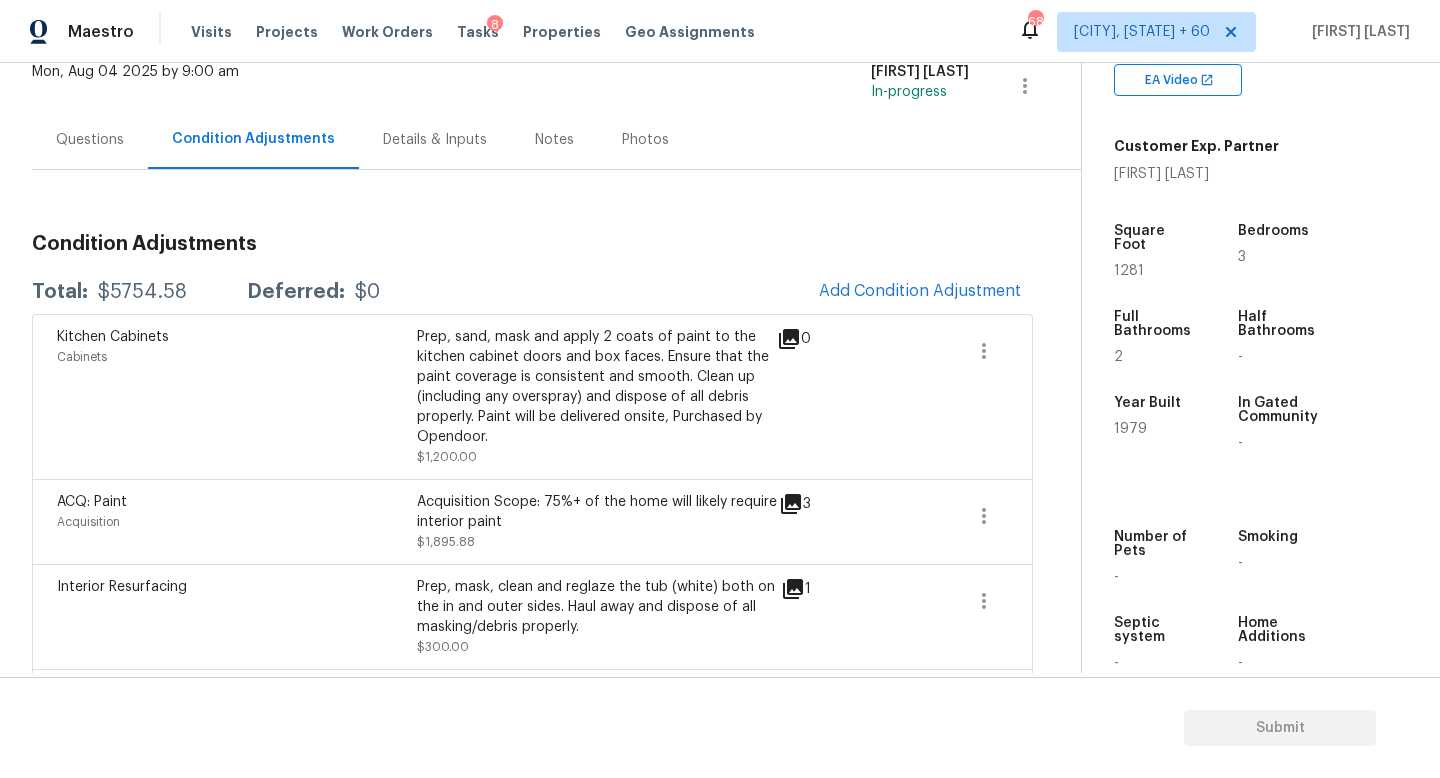 click on "Questions" at bounding box center (90, 140) 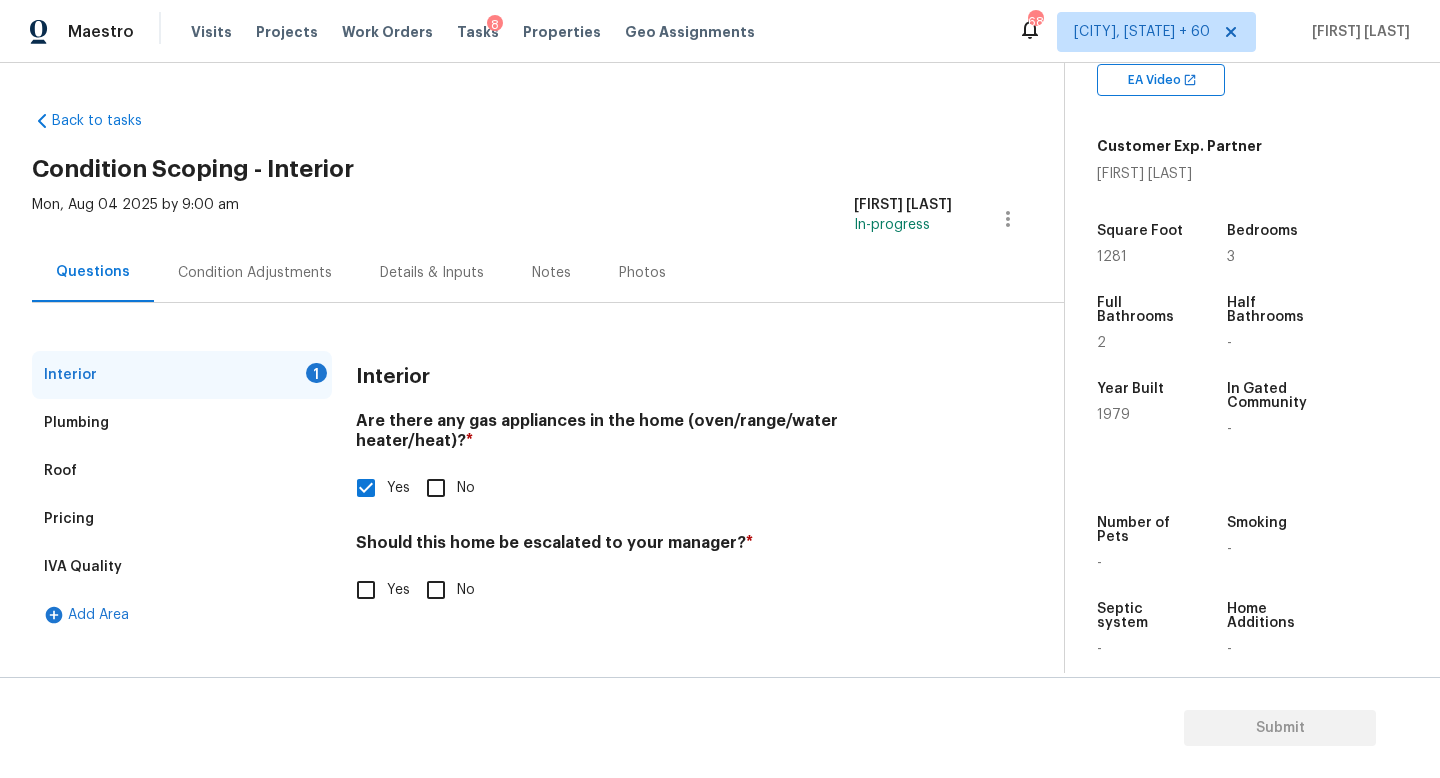 scroll, scrollTop: 0, scrollLeft: 0, axis: both 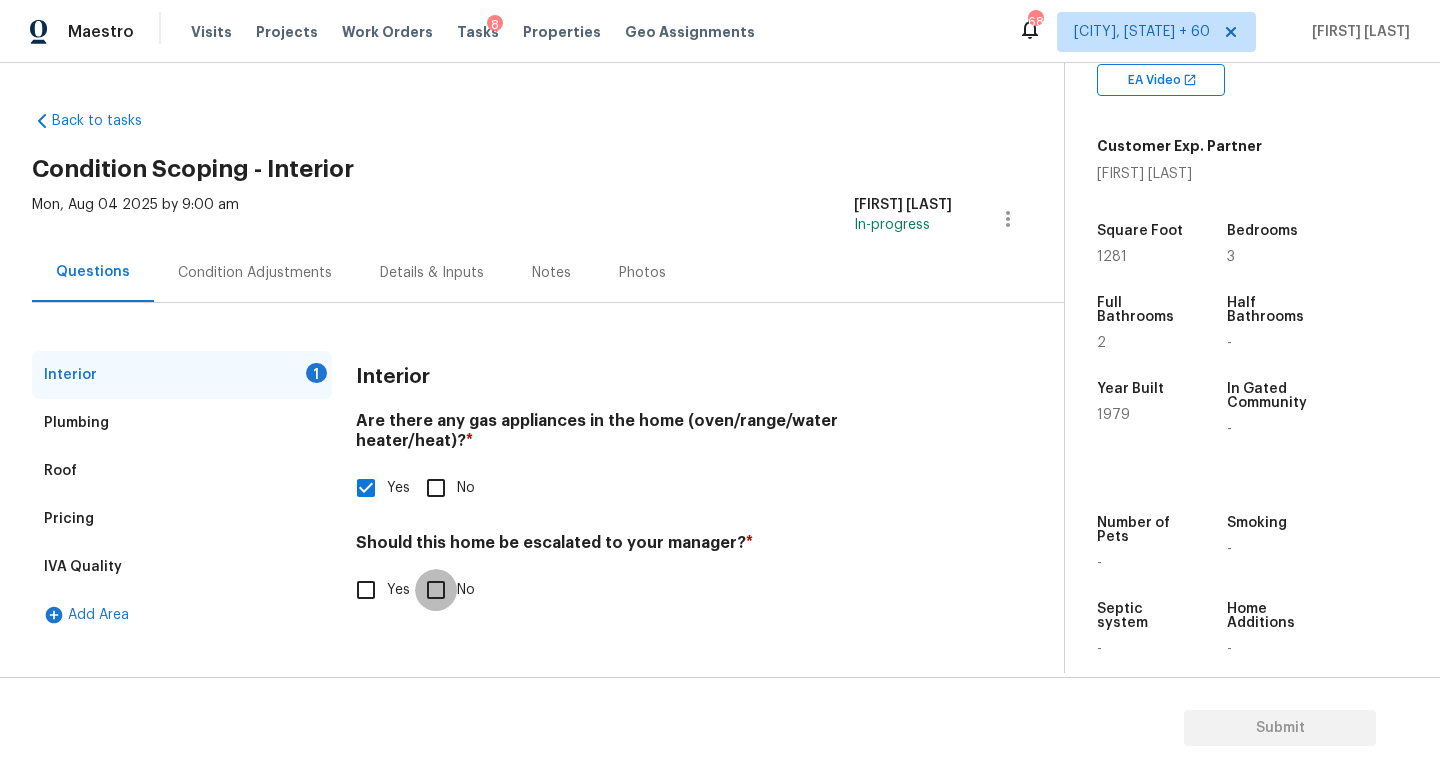 click on "No" at bounding box center [436, 590] 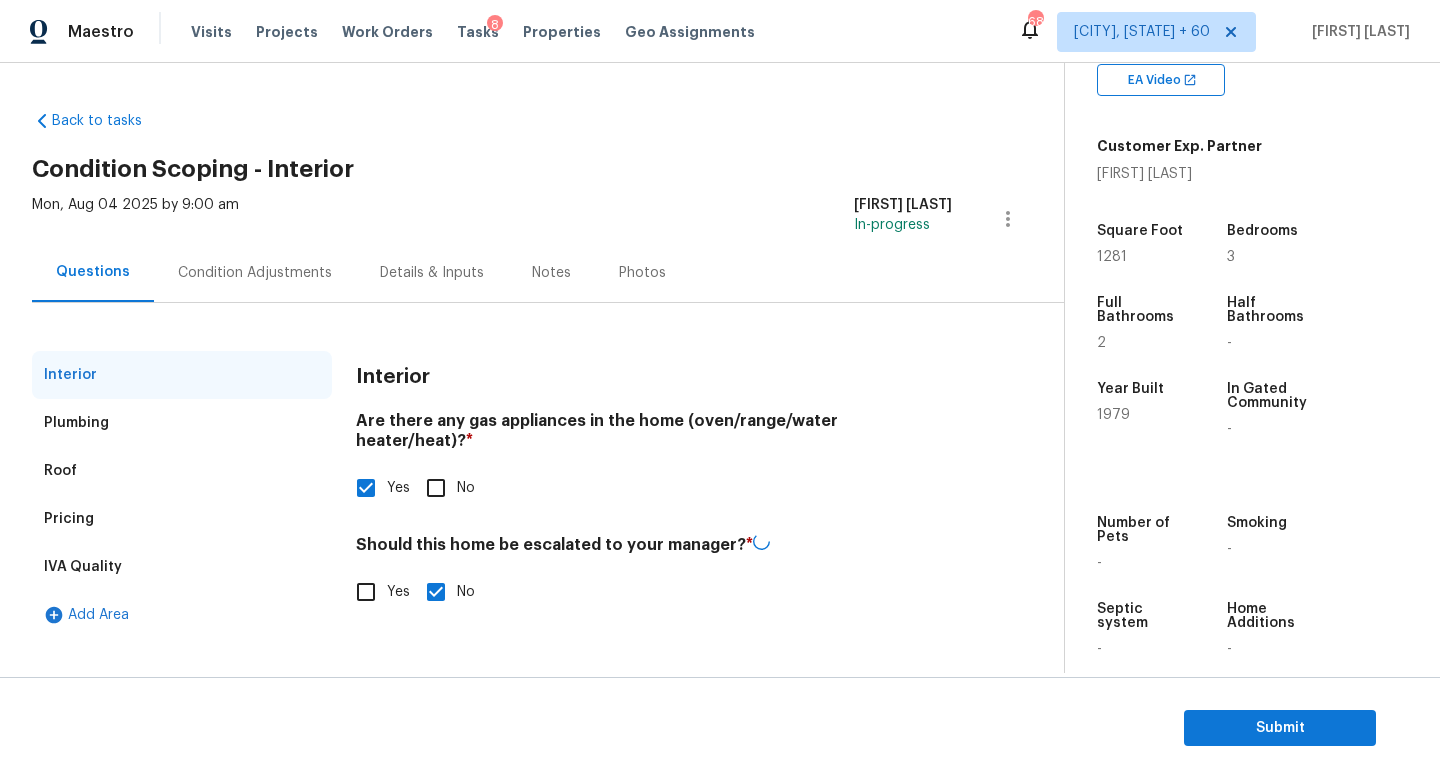 click on "Mon, Aug 04 2025 by 9:00 am [FIRST] [LAST] In-progress" at bounding box center (548, 219) 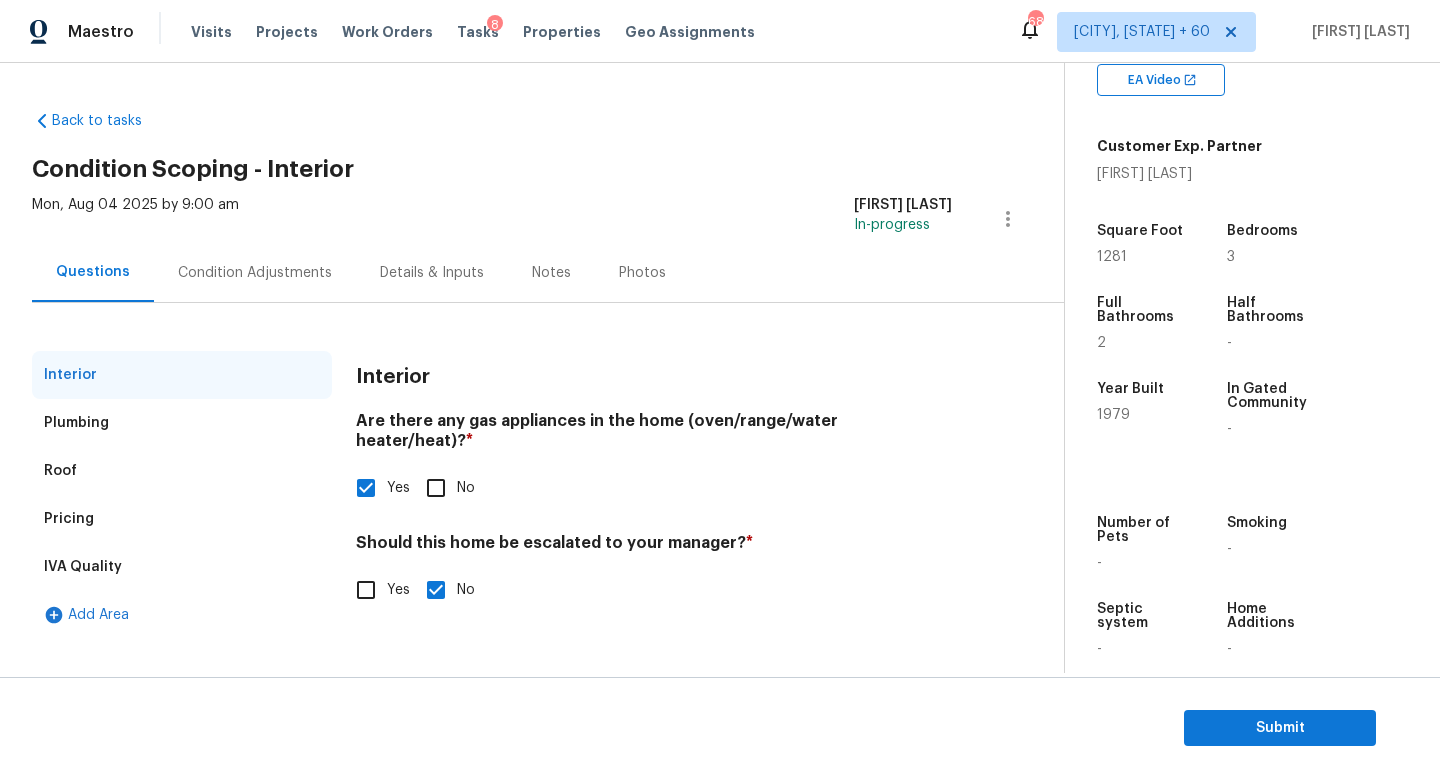 click on "Condition Adjustments" at bounding box center [255, 272] 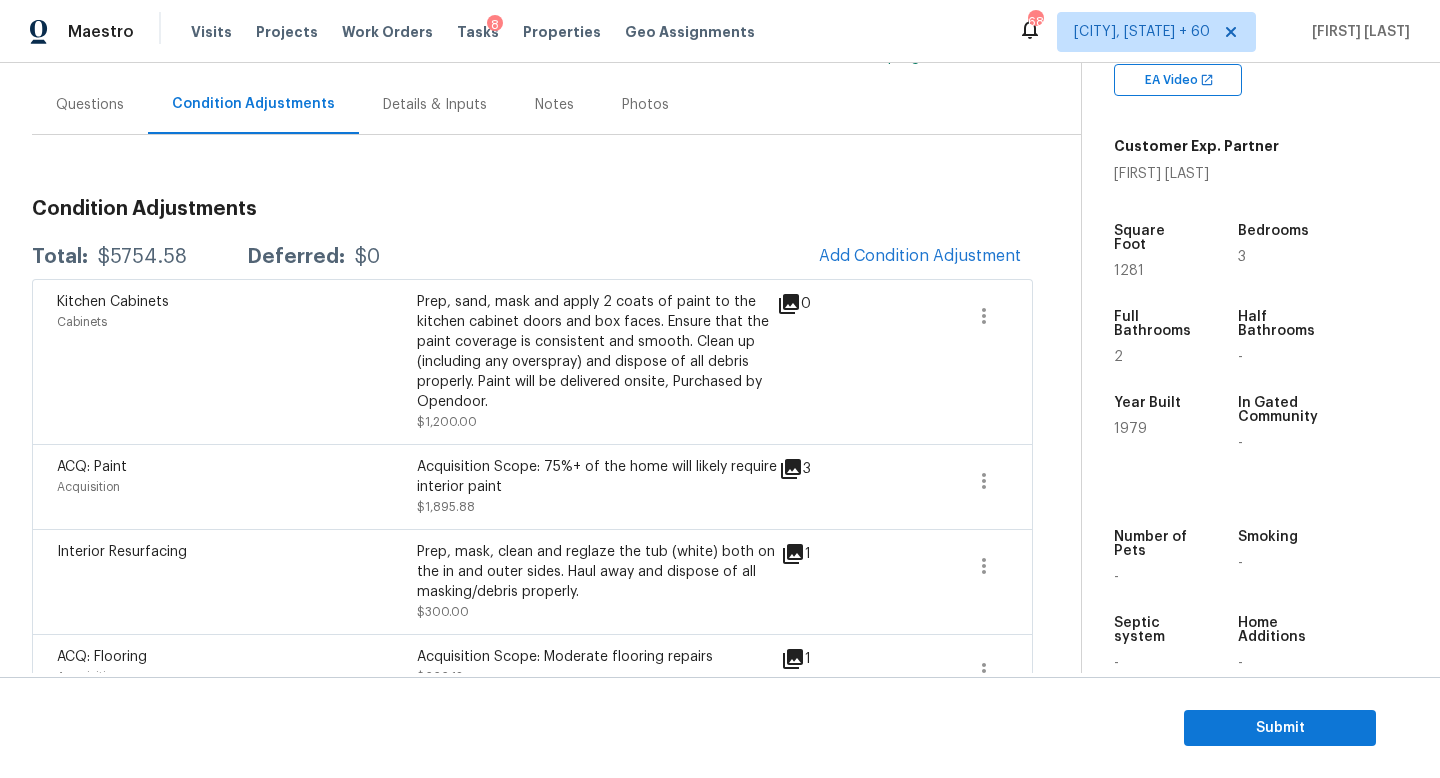 scroll, scrollTop: 0, scrollLeft: 0, axis: both 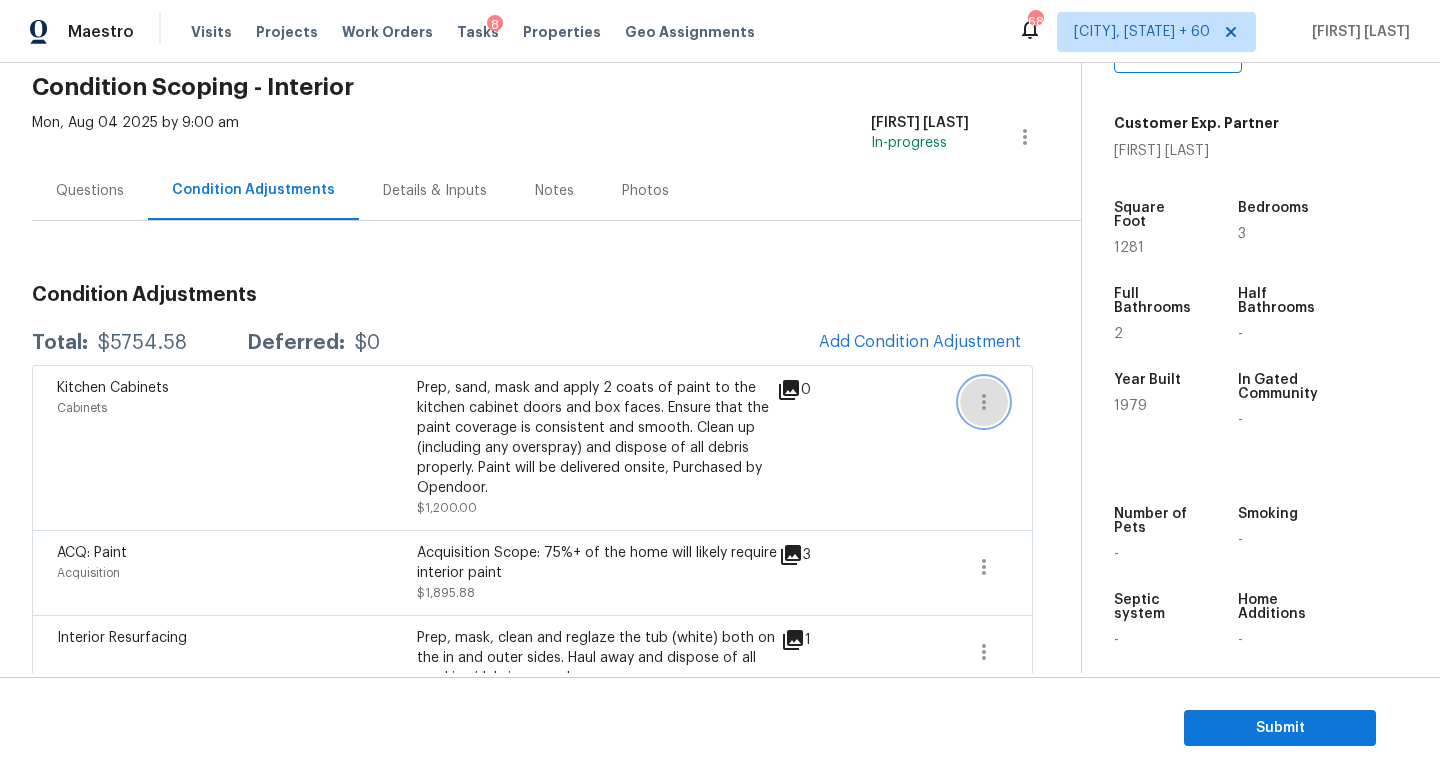 click 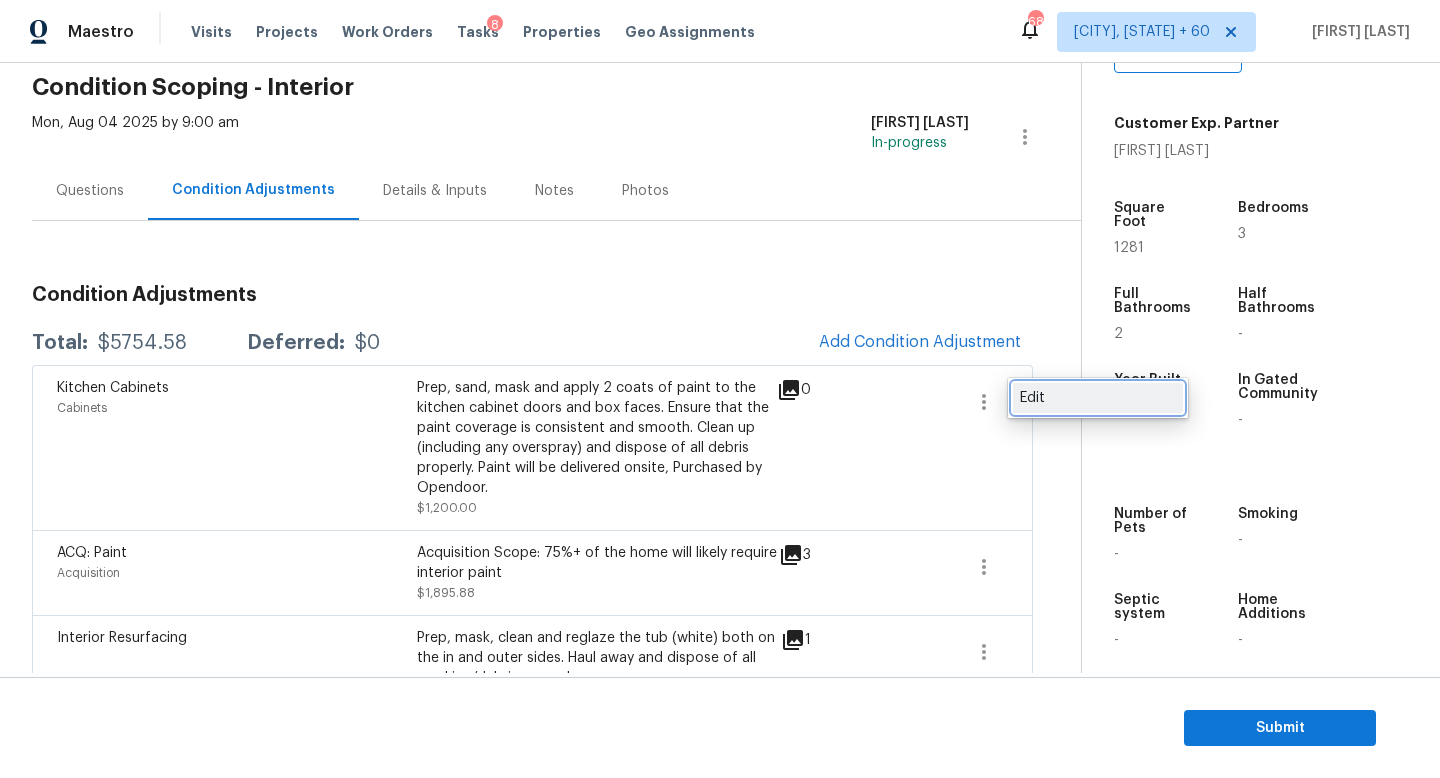 click on "Edit" at bounding box center (1098, 398) 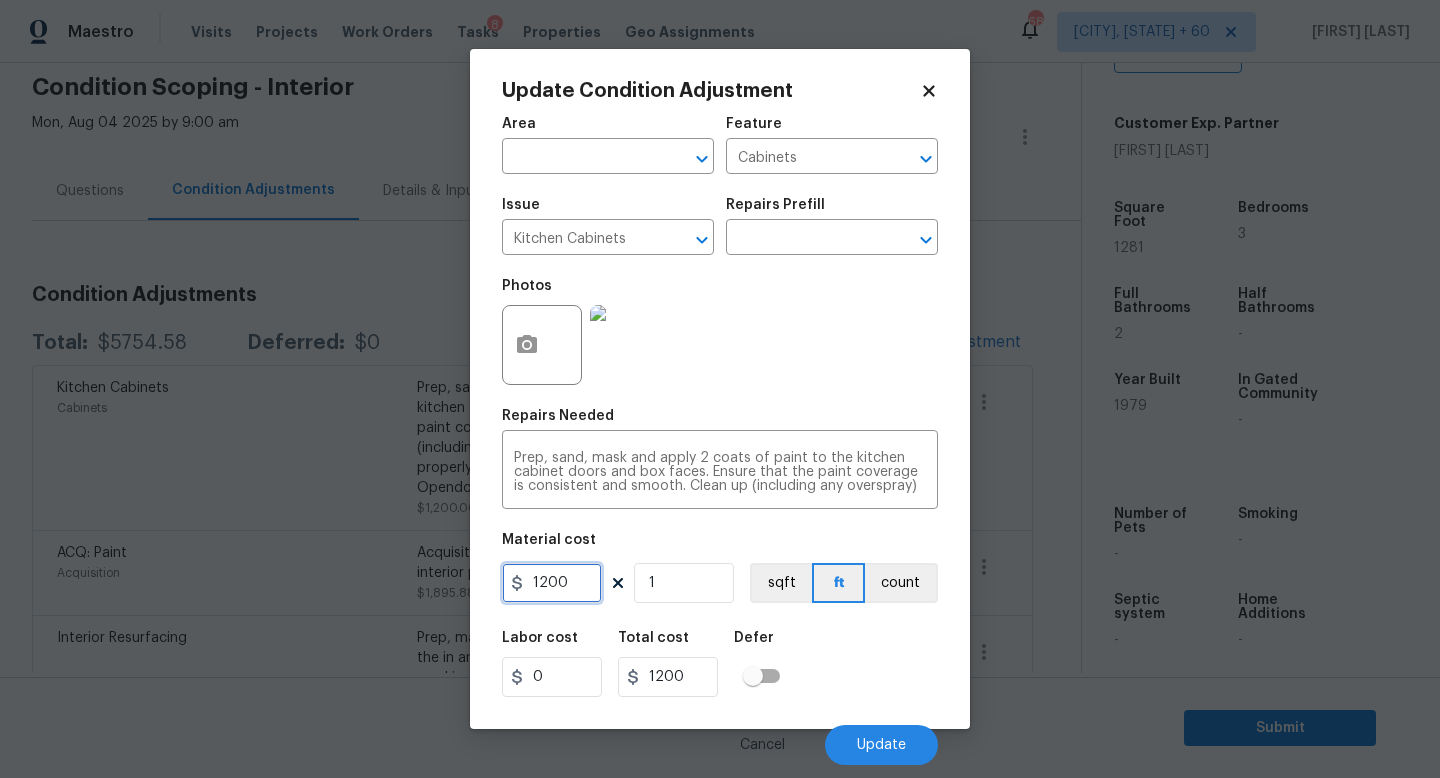 drag, startPoint x: 579, startPoint y: 586, endPoint x: 528, endPoint y: 583, distance: 51.088158 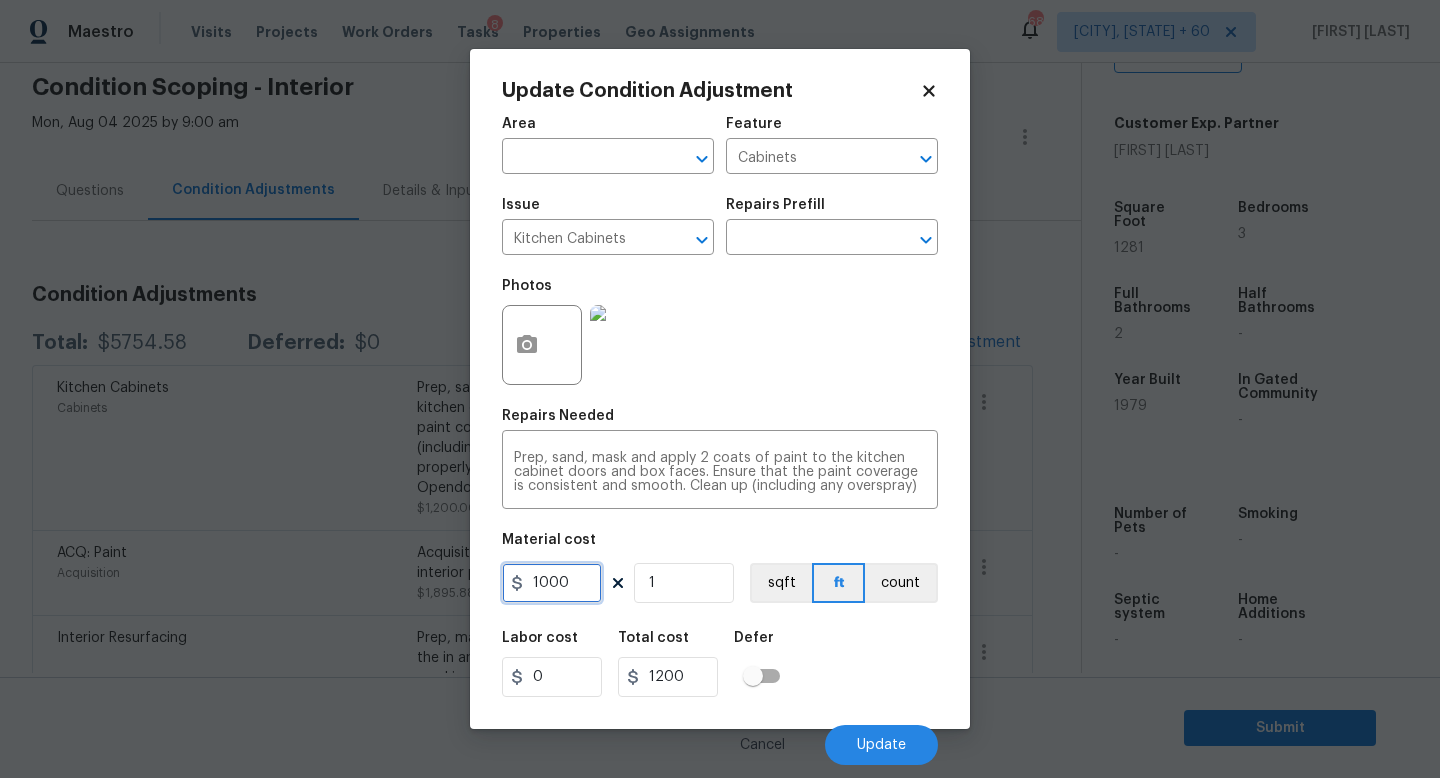 type on "1000" 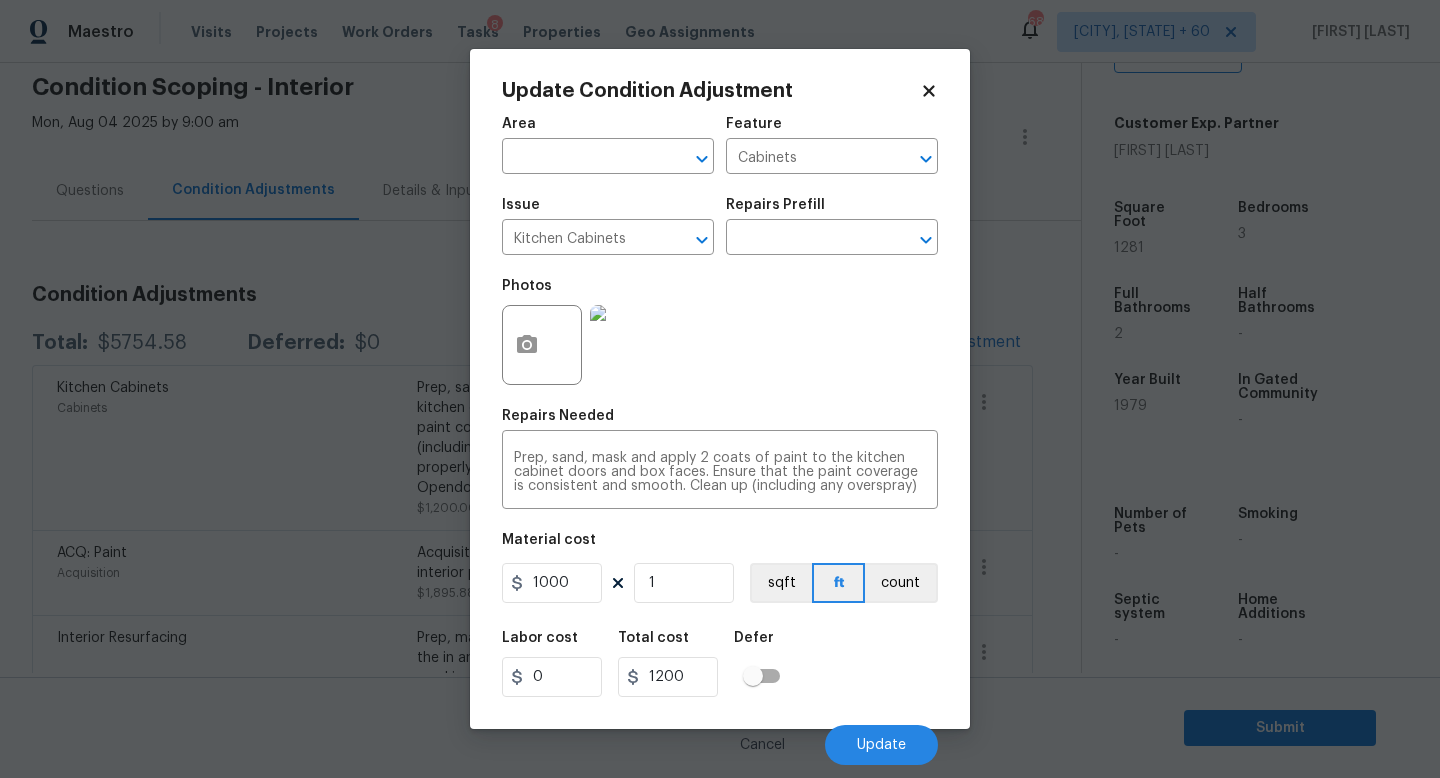 type on "1000" 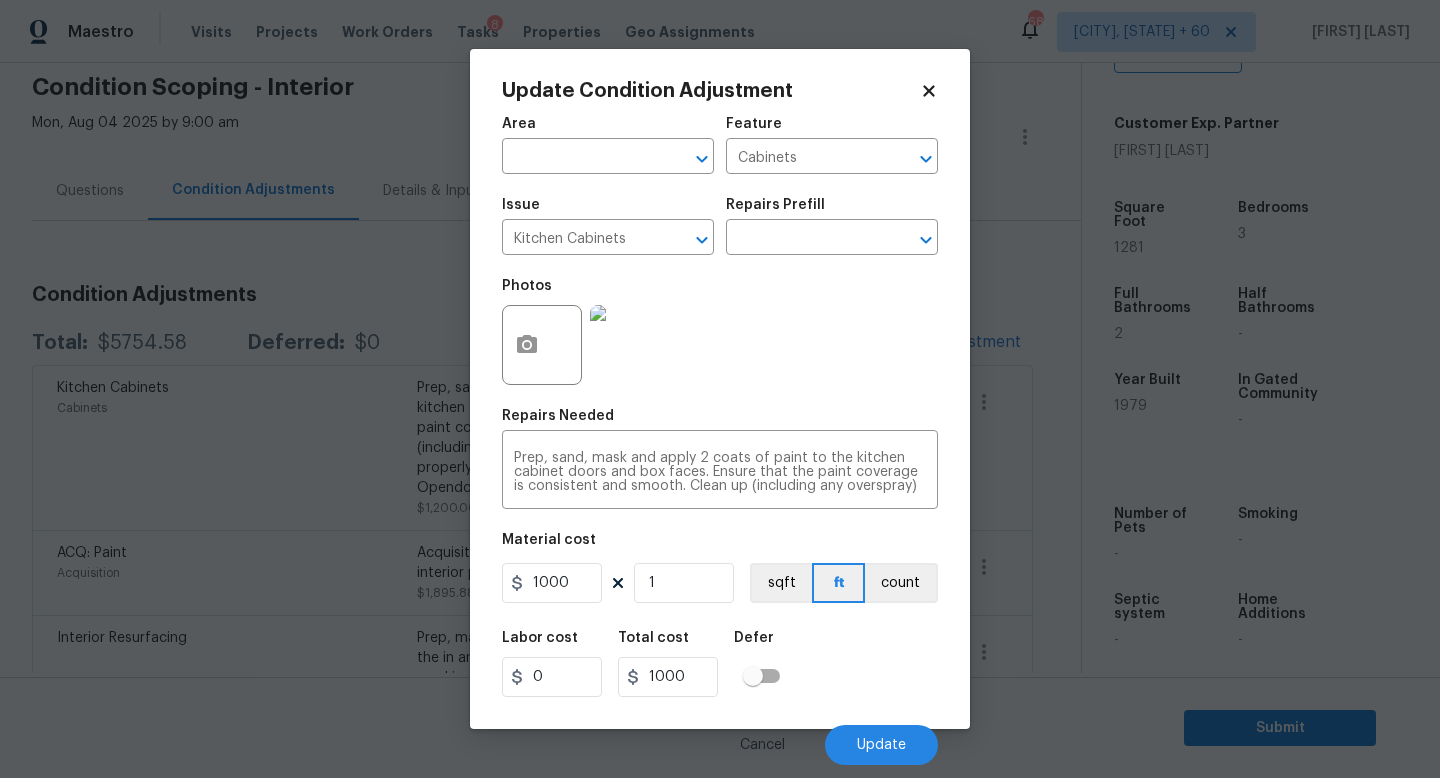 click on "Labor cost 0 Total cost 1000 Defer" at bounding box center (720, 664) 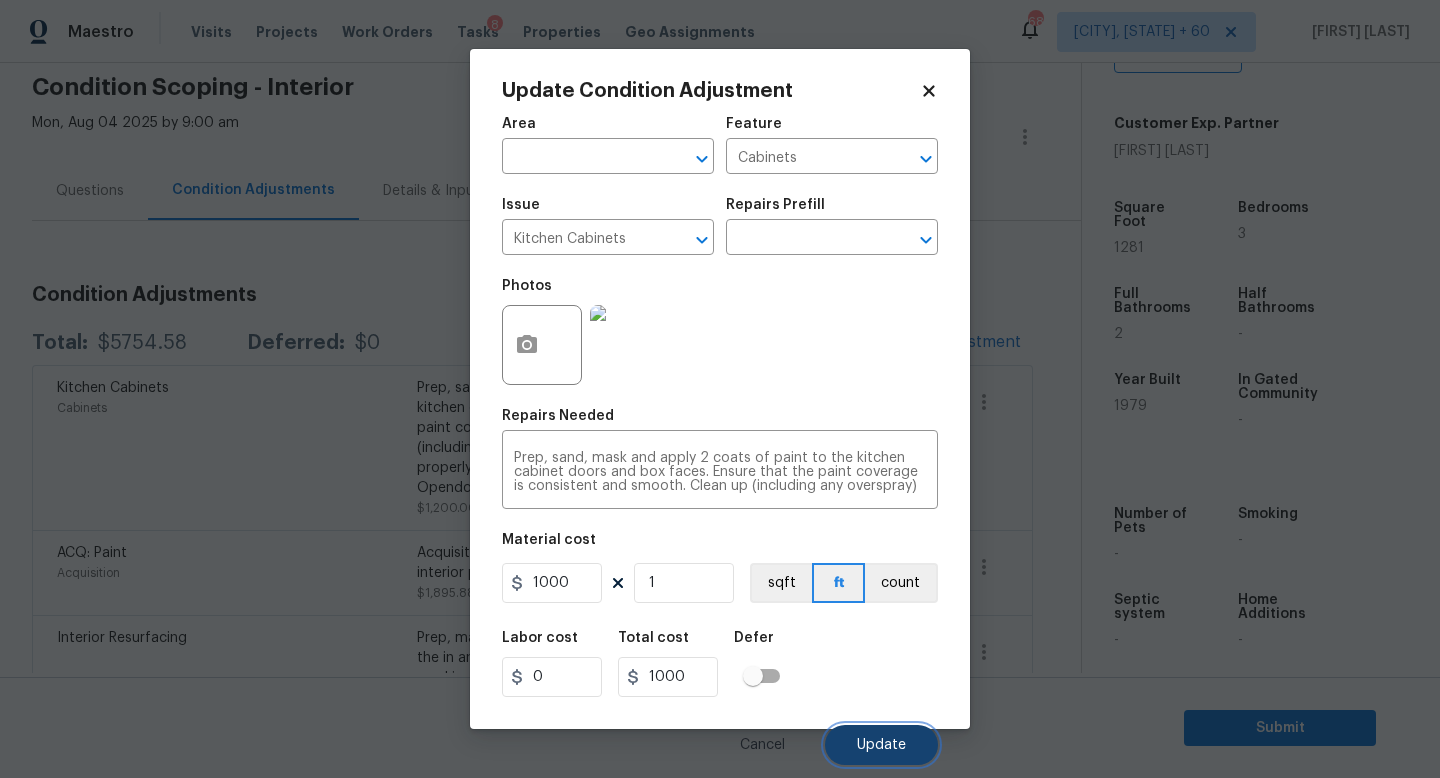 click on "Update" at bounding box center (881, 745) 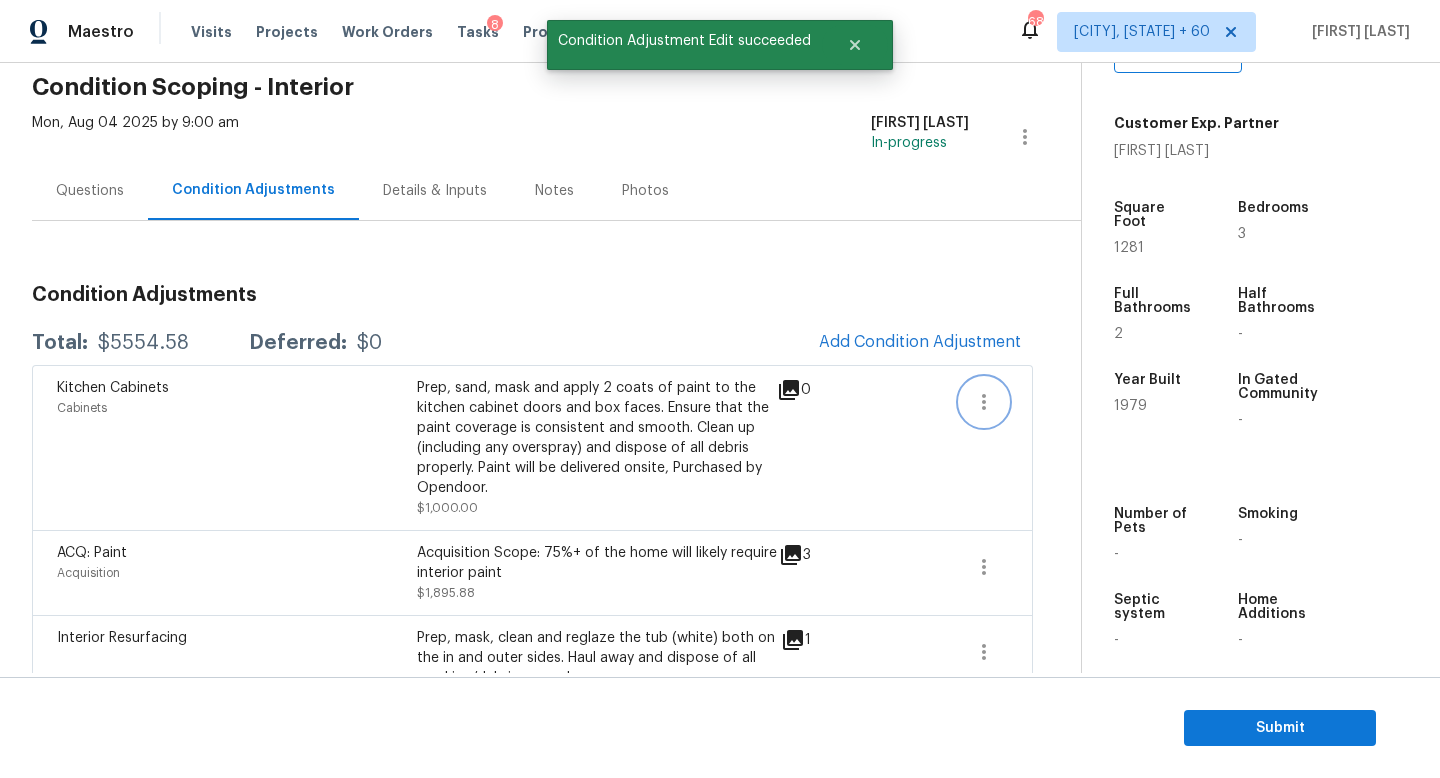 click 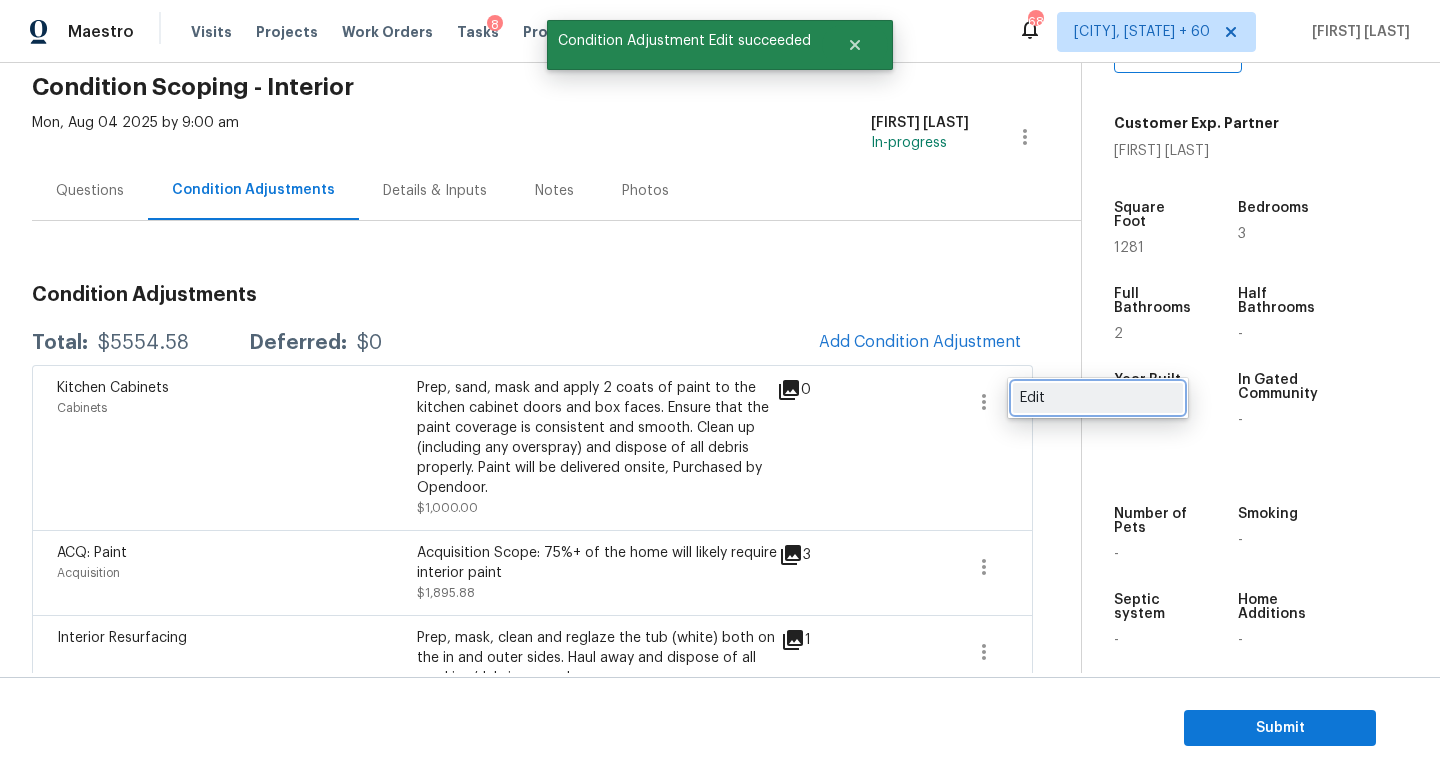 click on "Edit" at bounding box center (1098, 398) 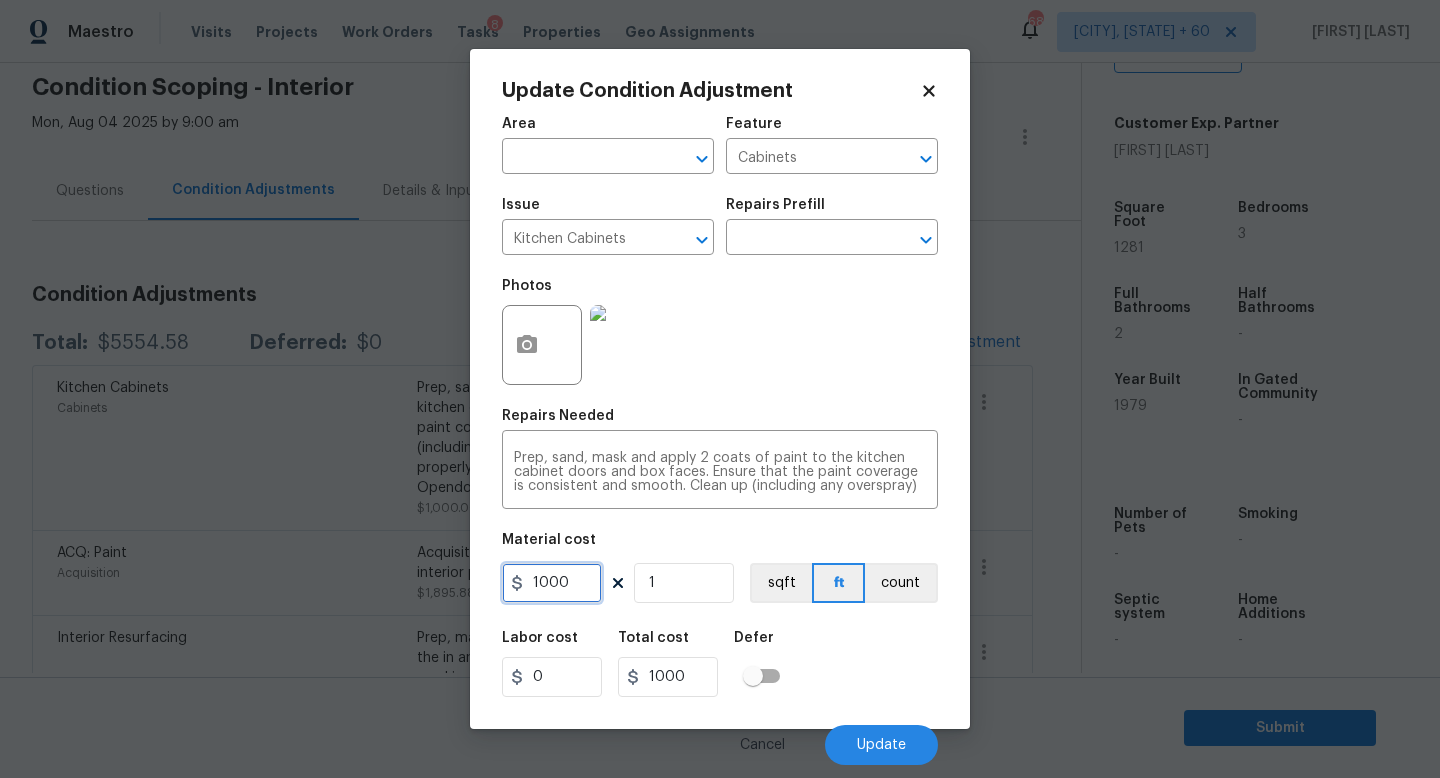 click on "1000" at bounding box center [552, 583] 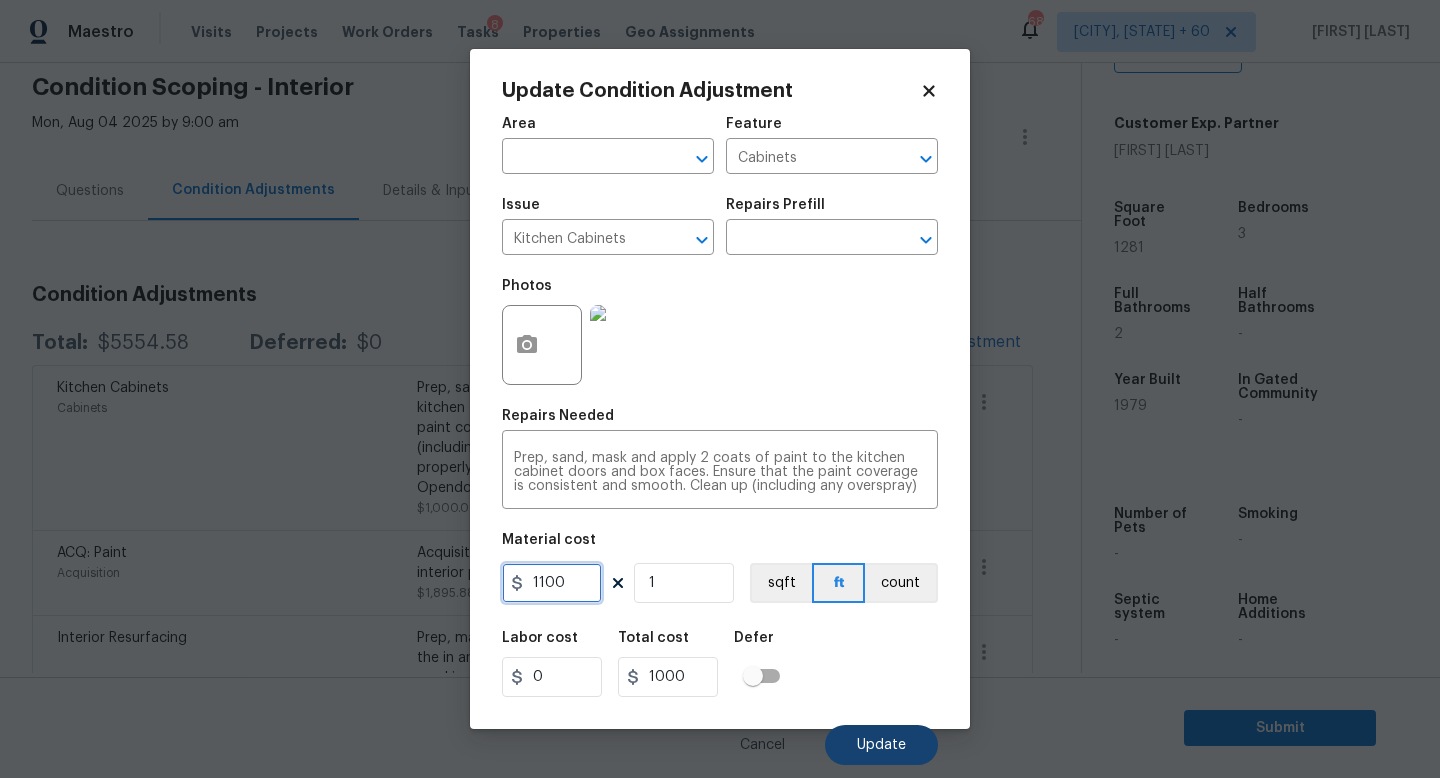 type on "1100" 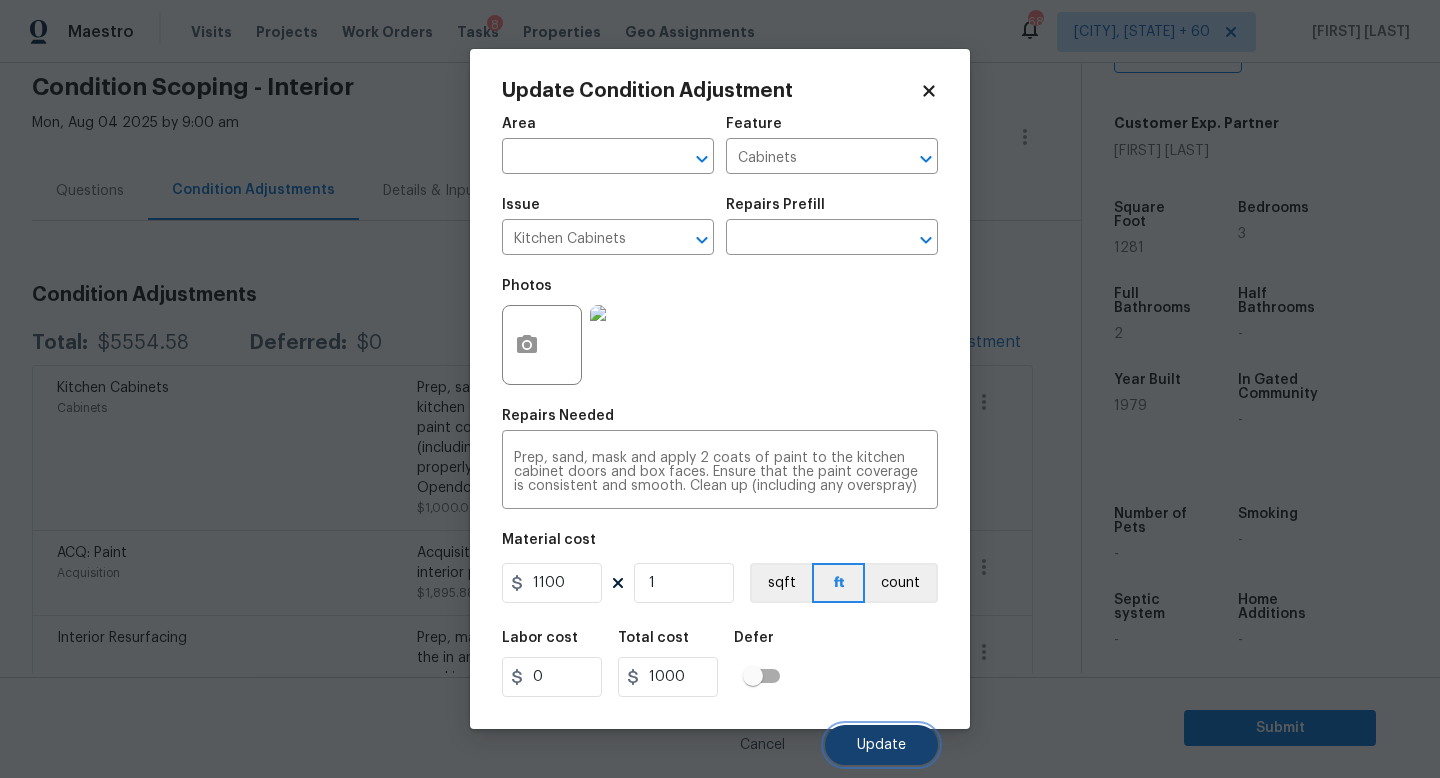 type on "1100" 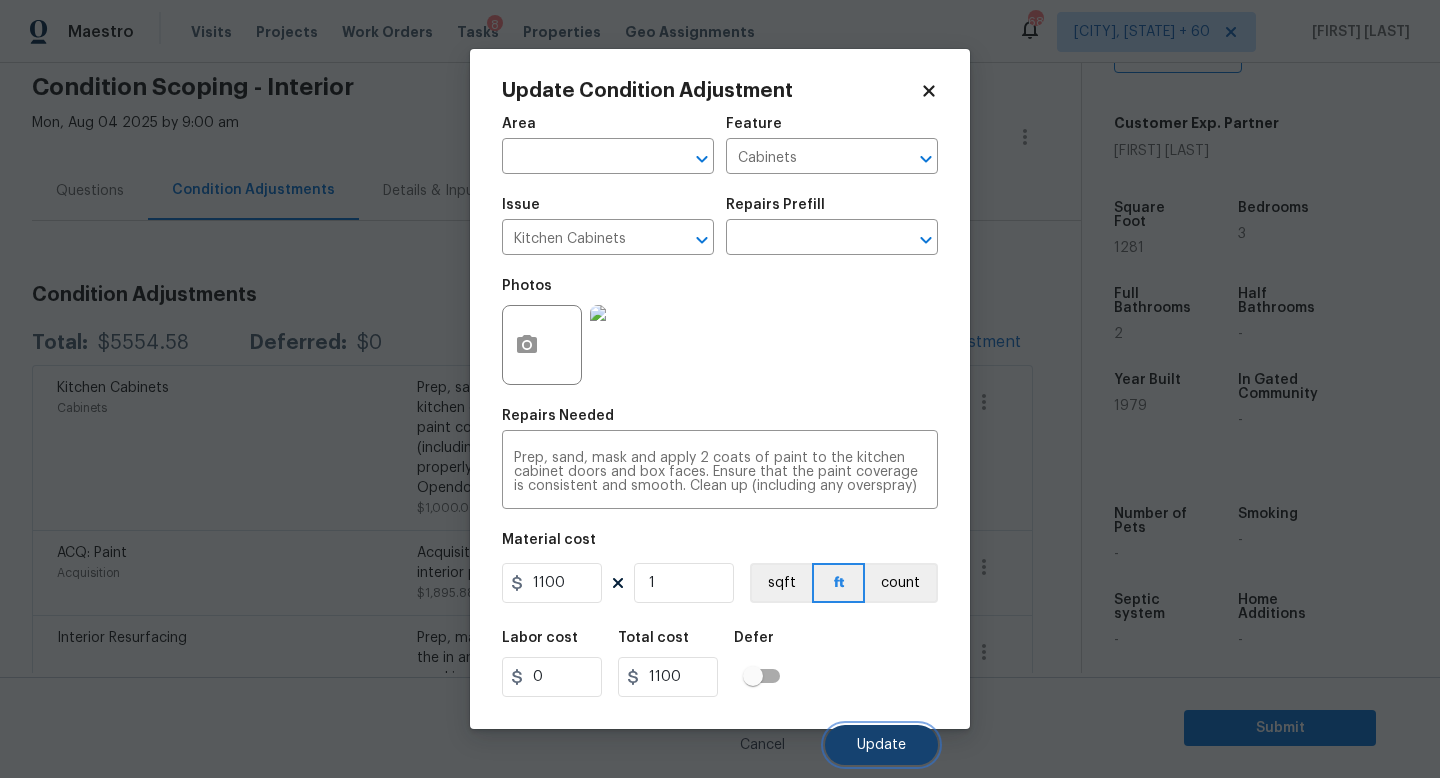 click on "Update" at bounding box center [881, 745] 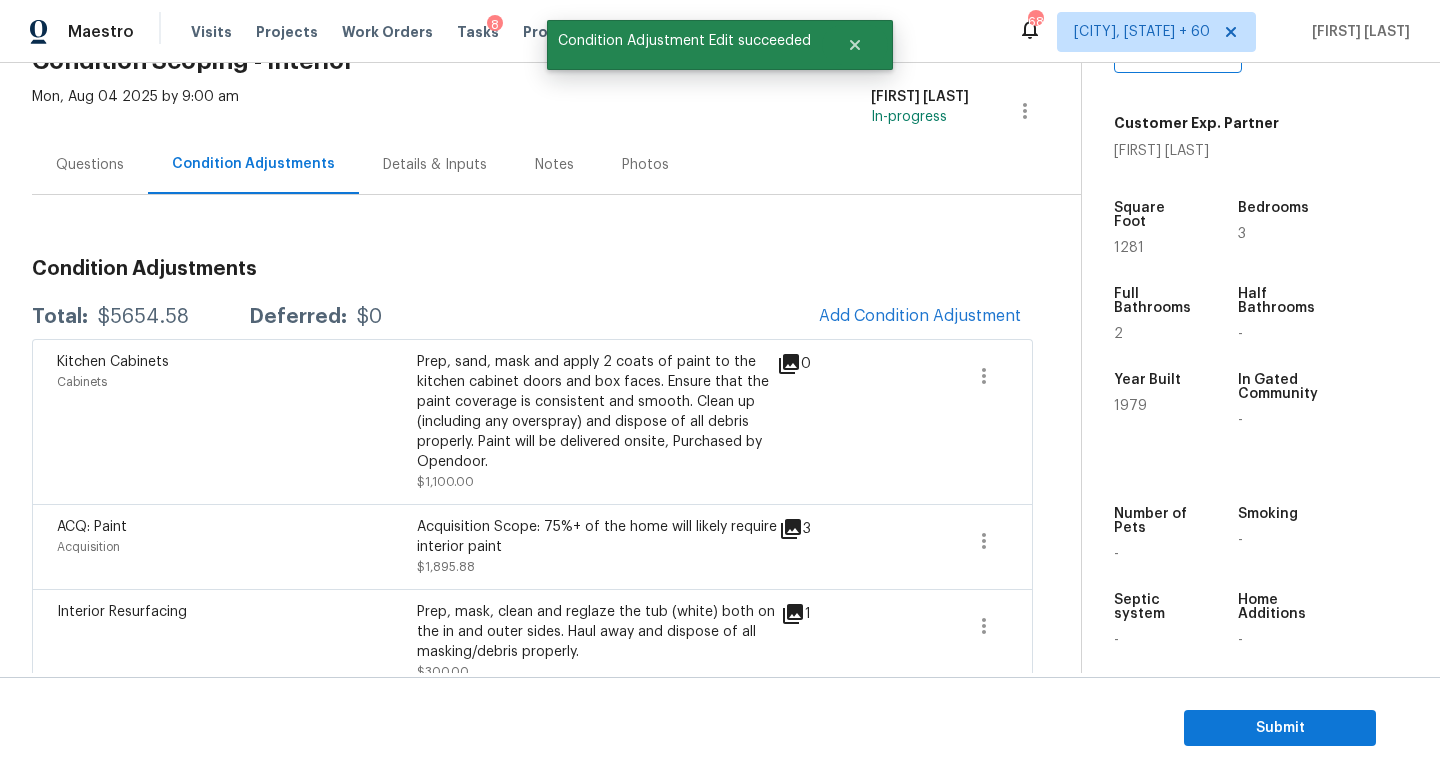 scroll, scrollTop: 113, scrollLeft: 0, axis: vertical 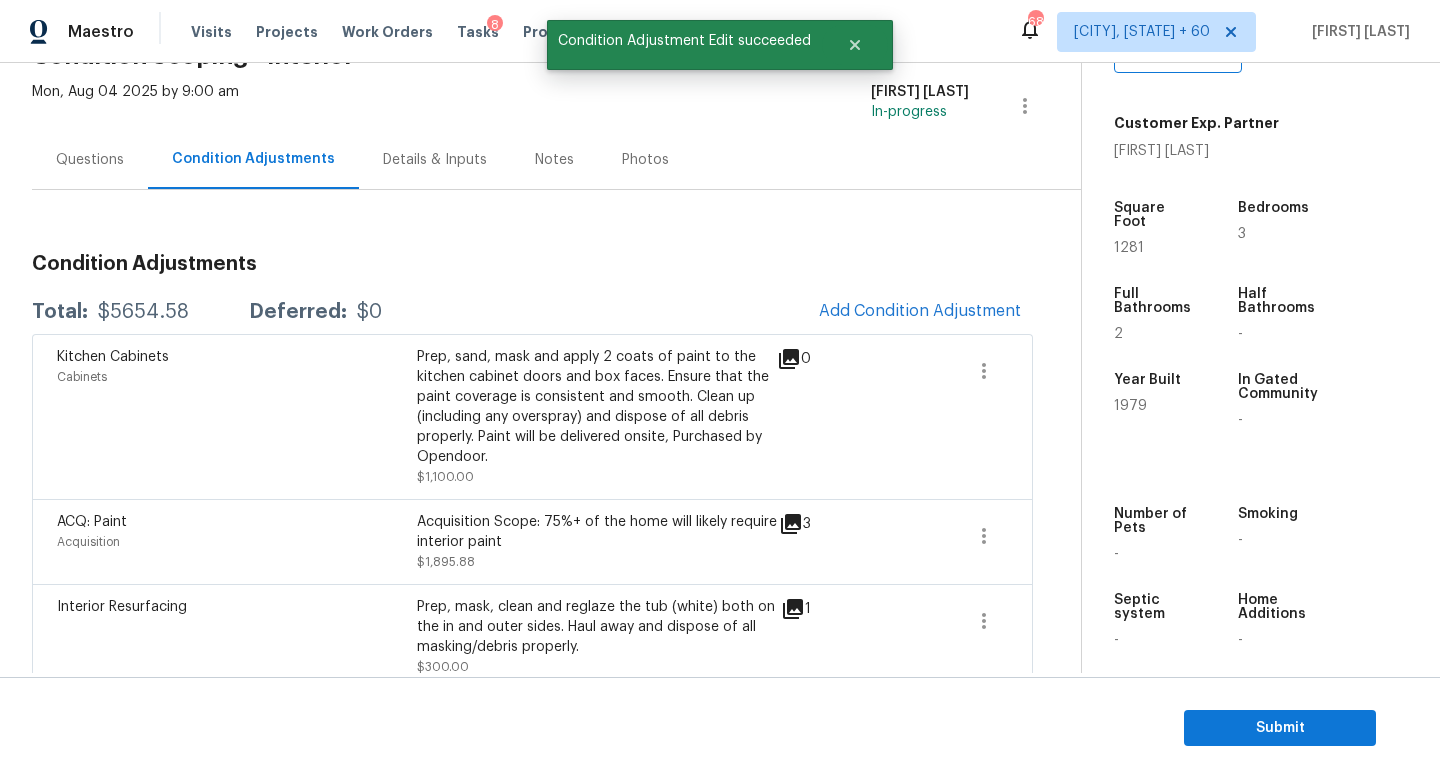 click on "Questions" at bounding box center (90, 160) 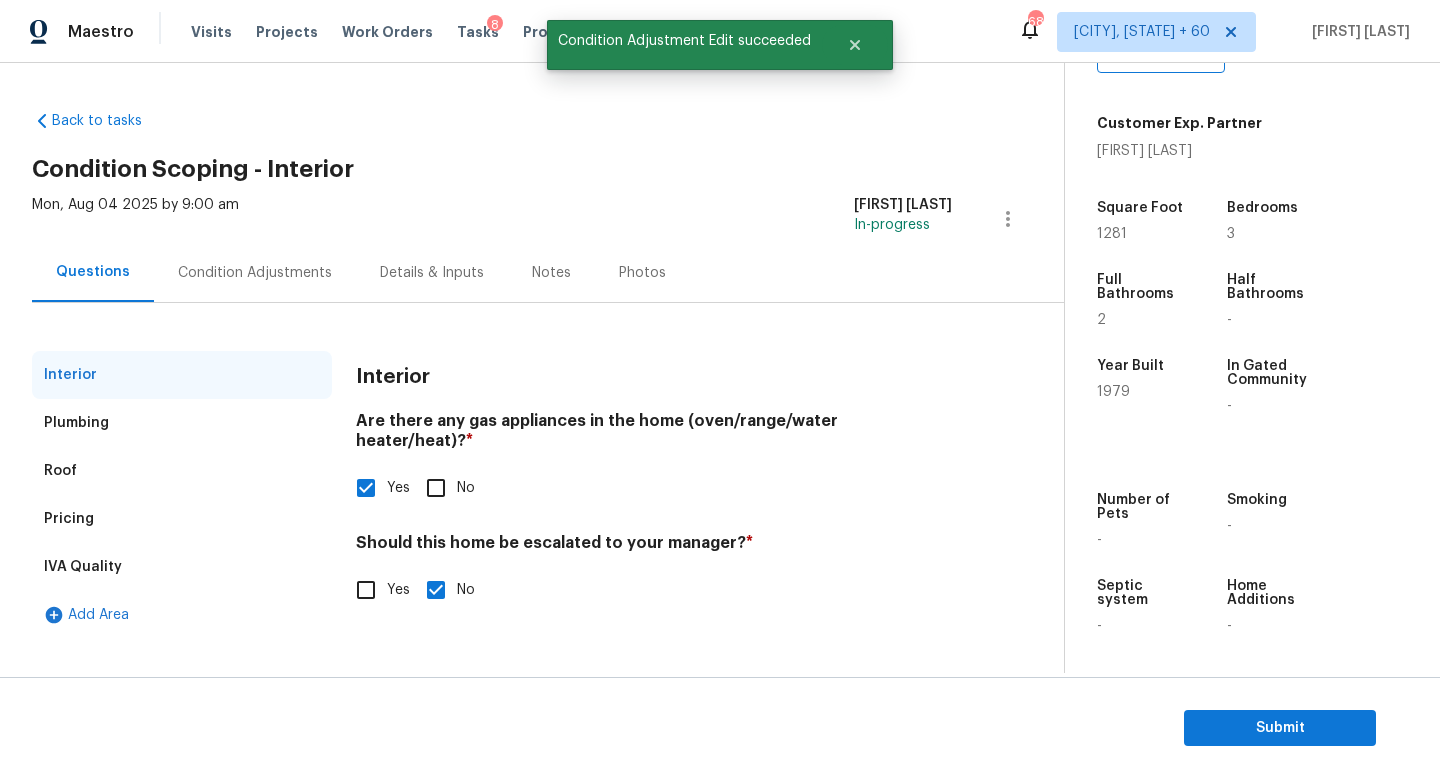 scroll, scrollTop: 0, scrollLeft: 0, axis: both 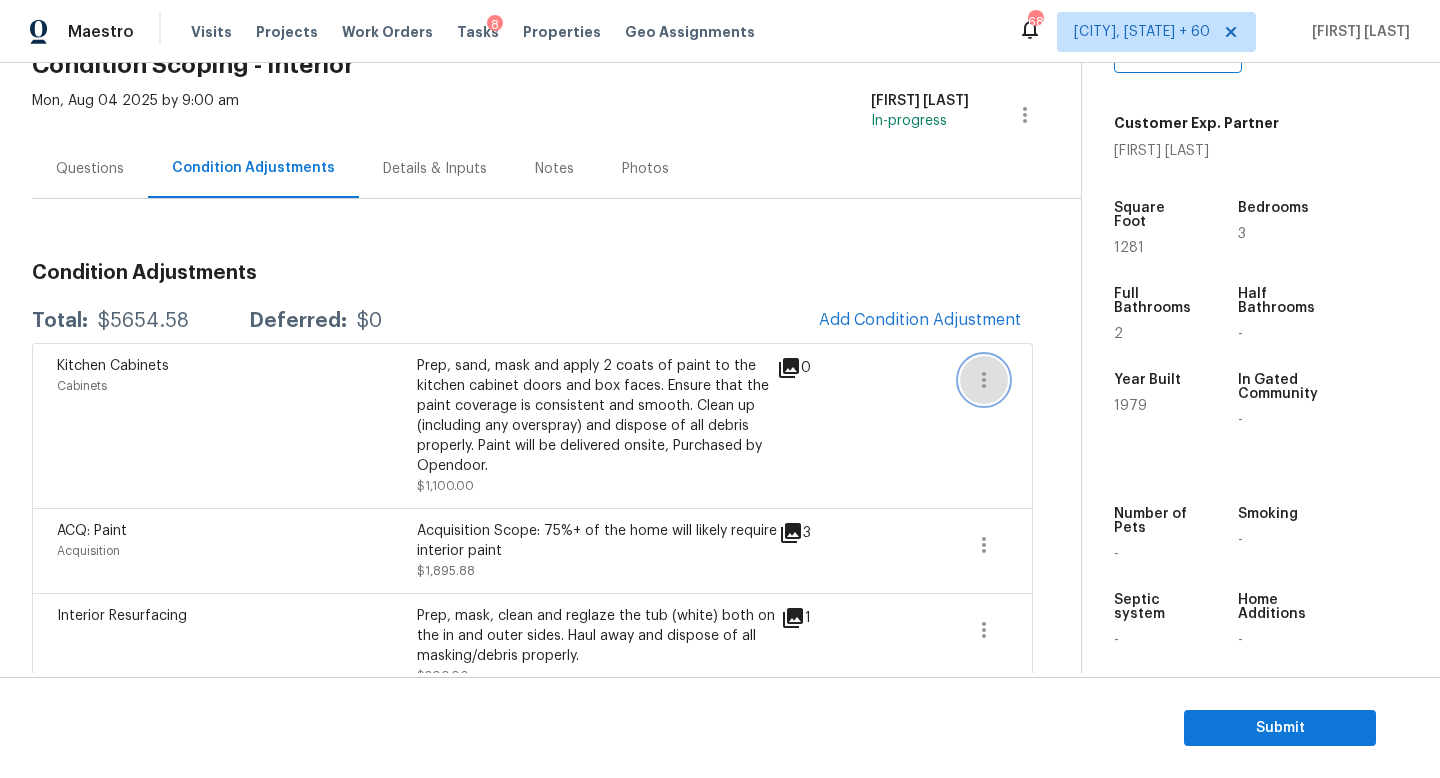 click 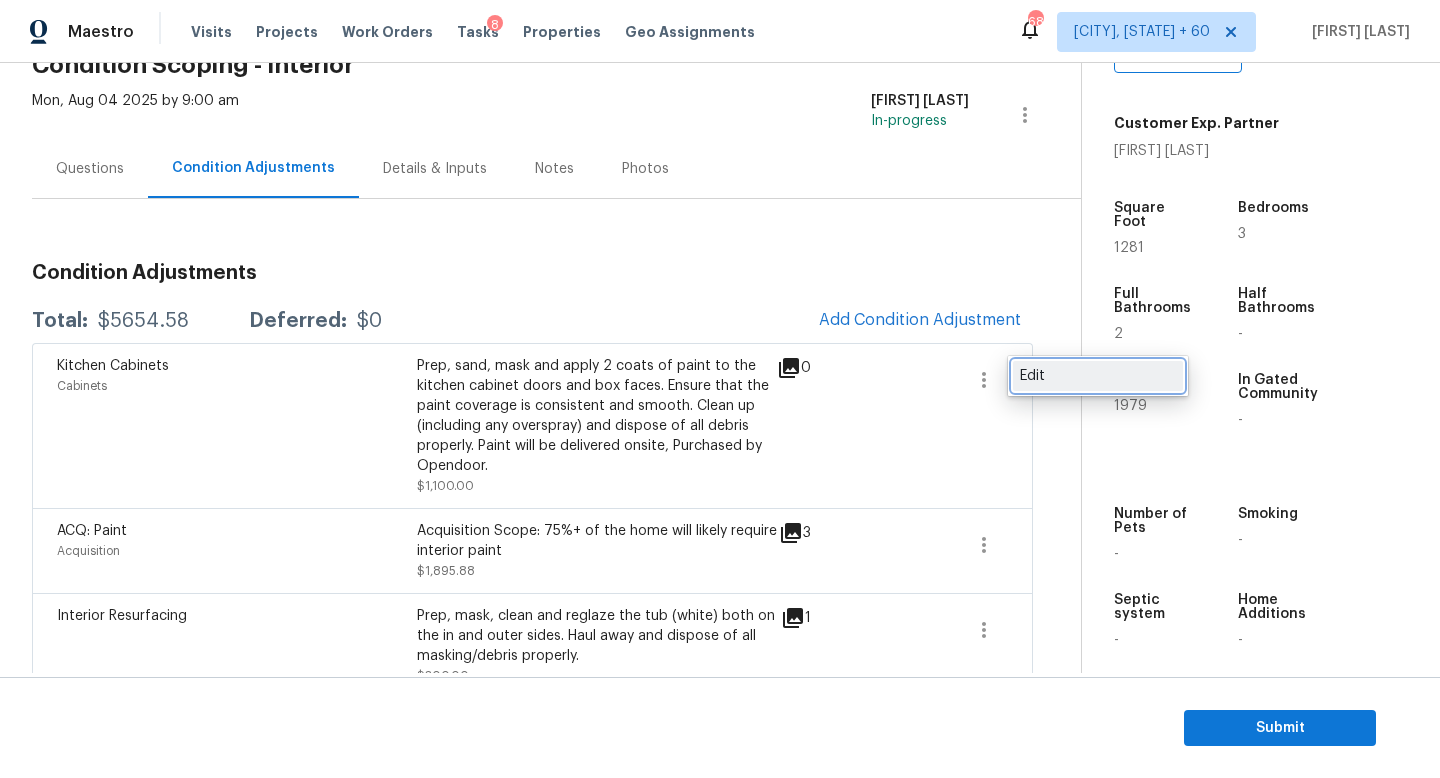 click on "Edit" at bounding box center [1098, 376] 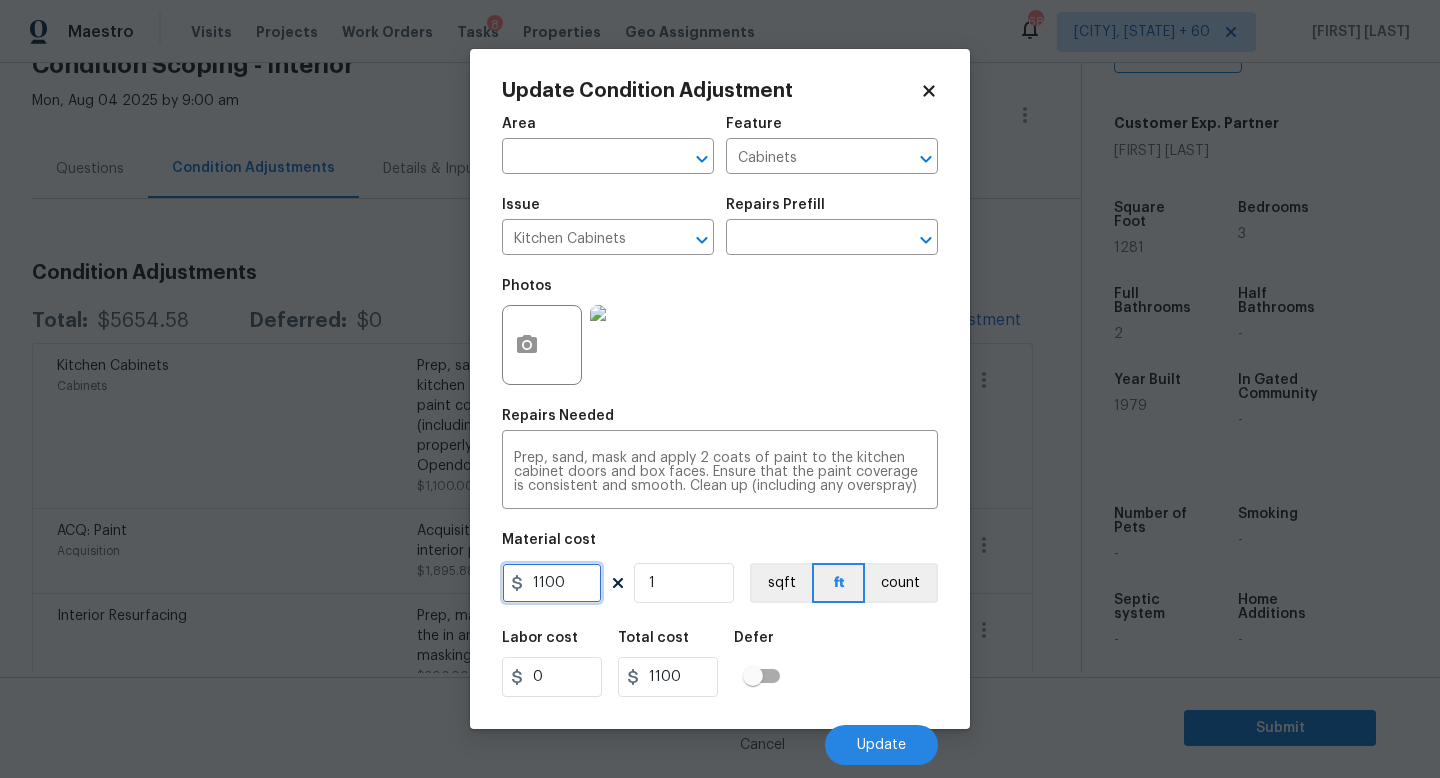 click on "1100" at bounding box center [552, 583] 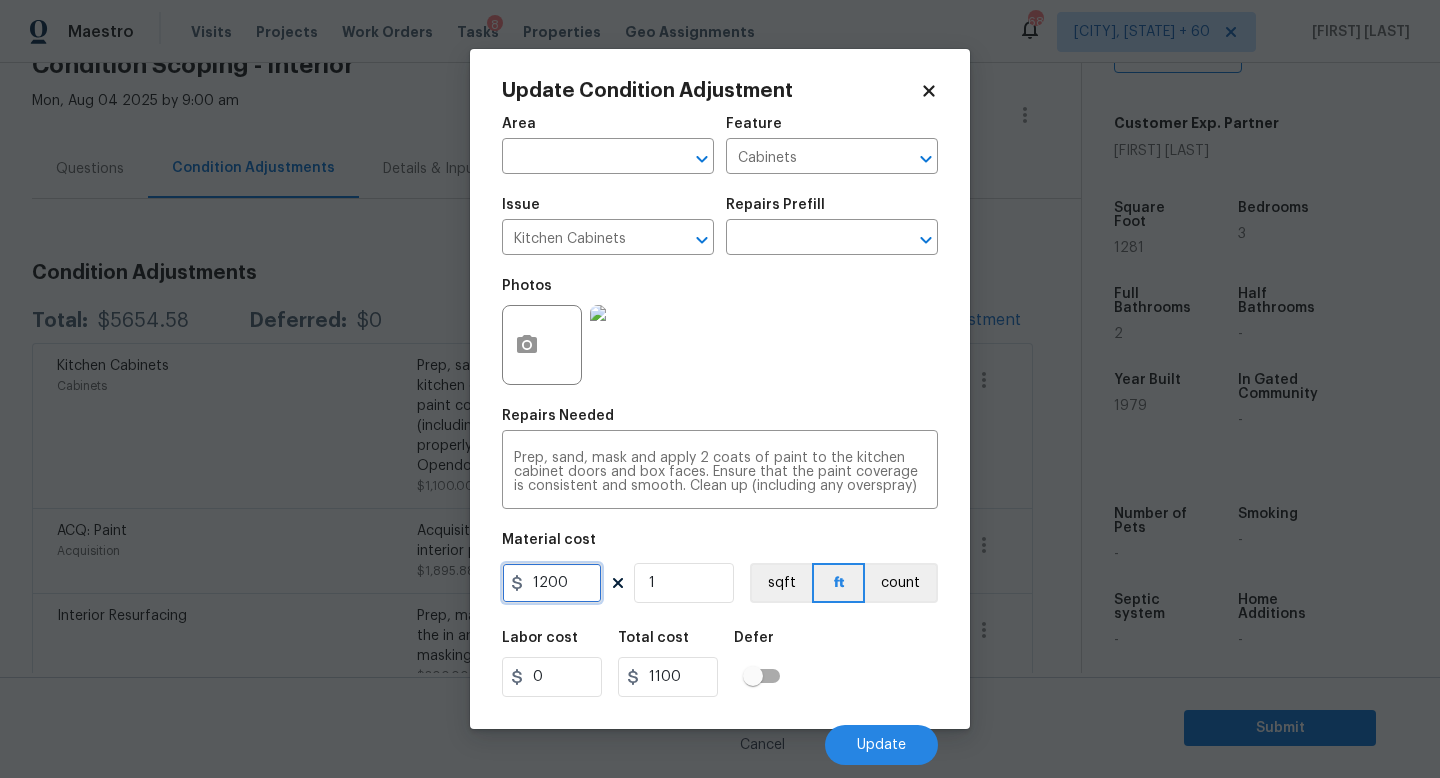 type on "1200" 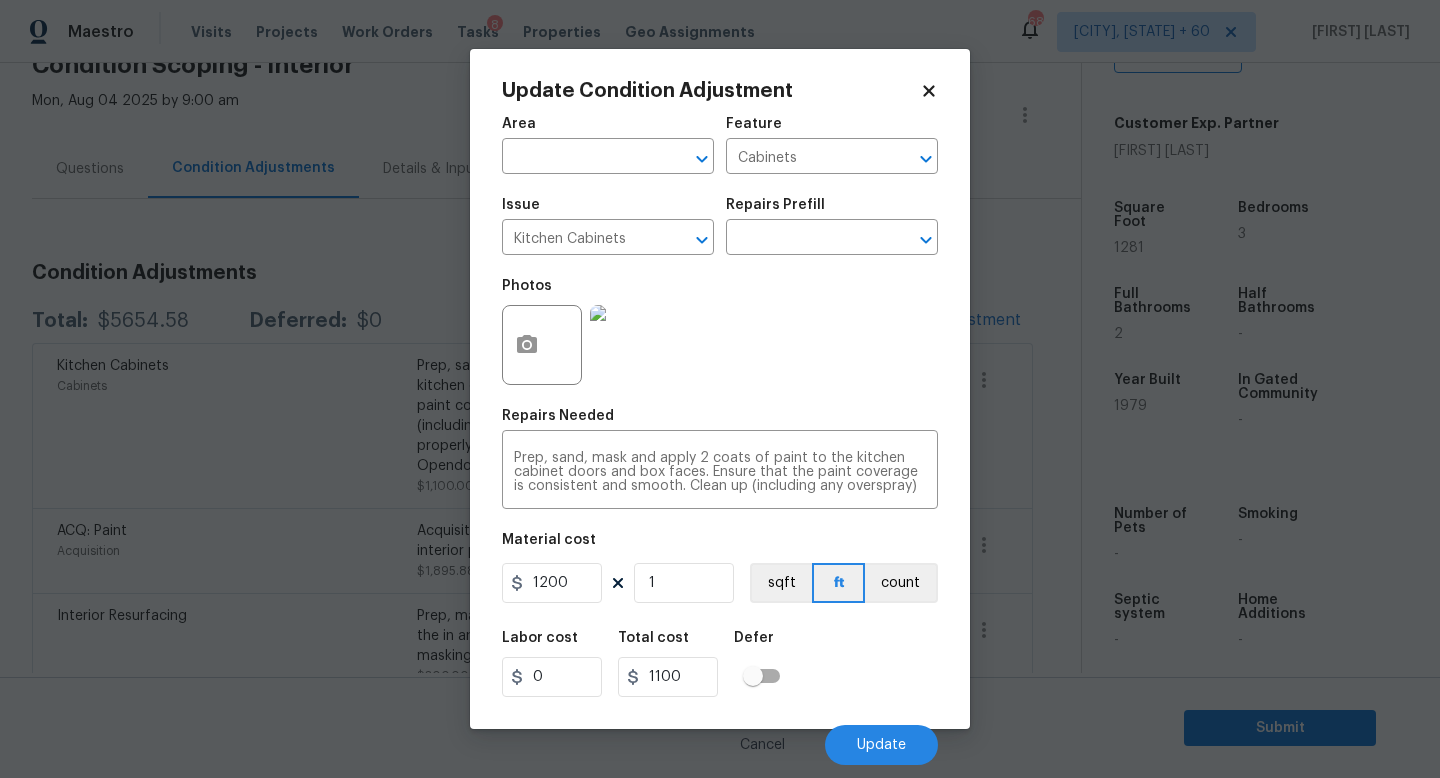 type on "1200" 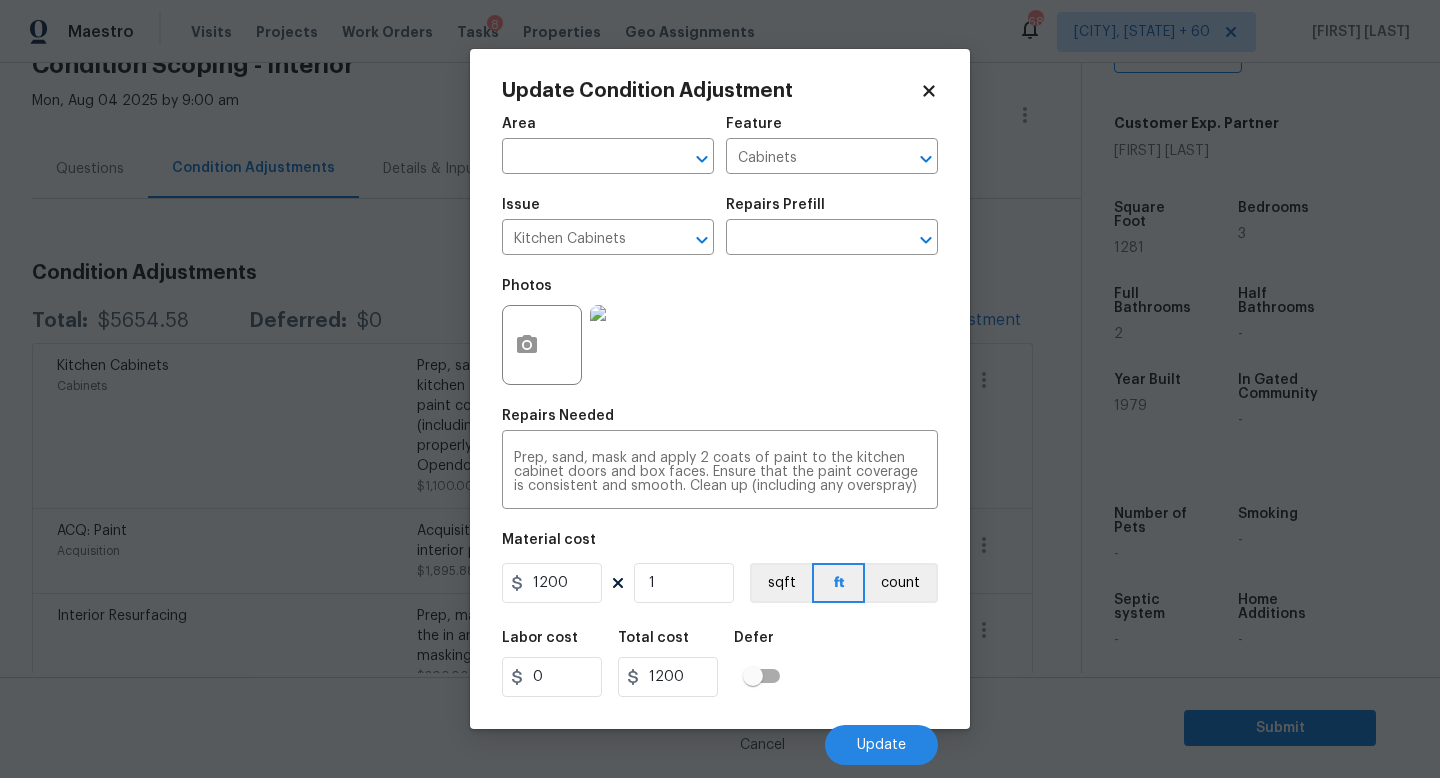 click on "Labor cost 0 Total cost 1200 Defer" at bounding box center (720, 664) 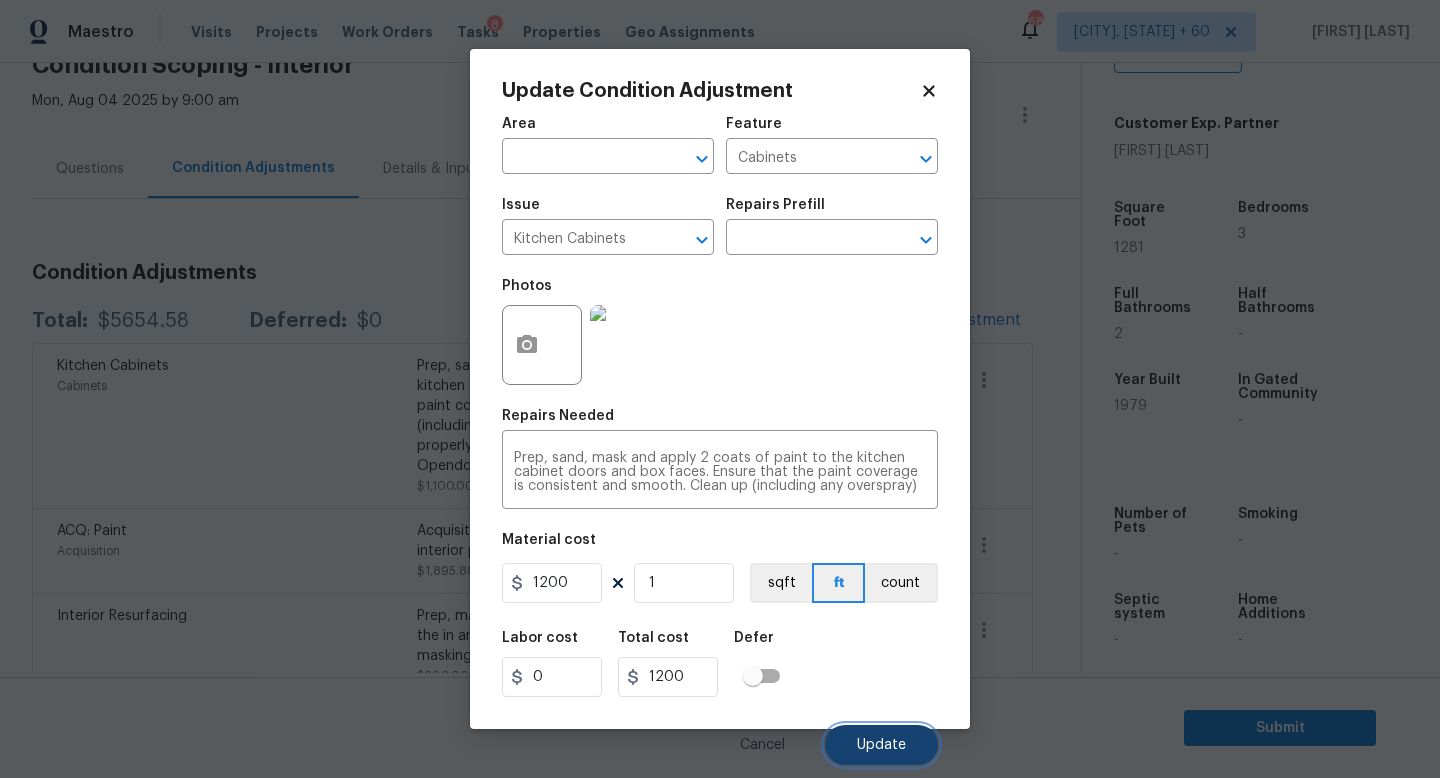 click on "Update" at bounding box center [881, 745] 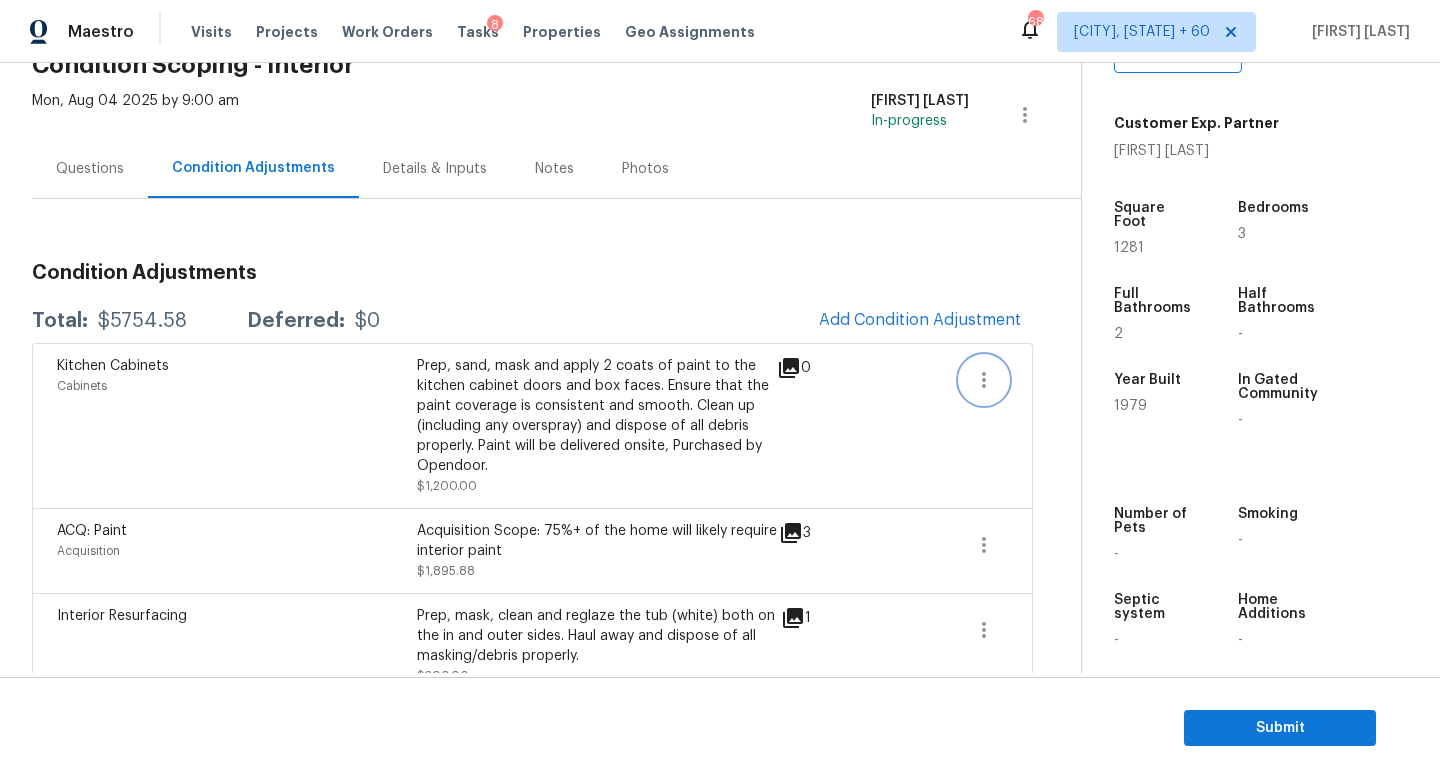click 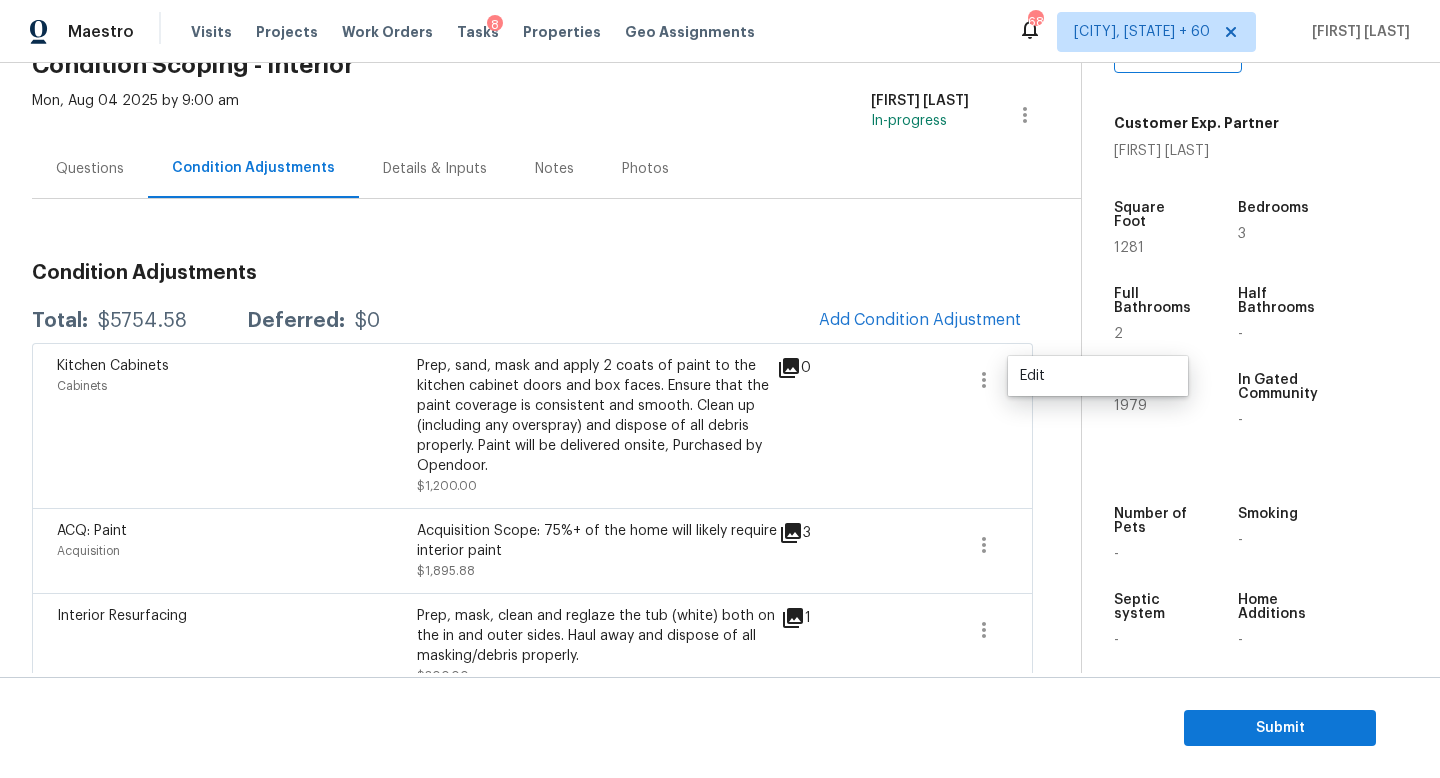 click on "Condition Adjustments" at bounding box center (532, 273) 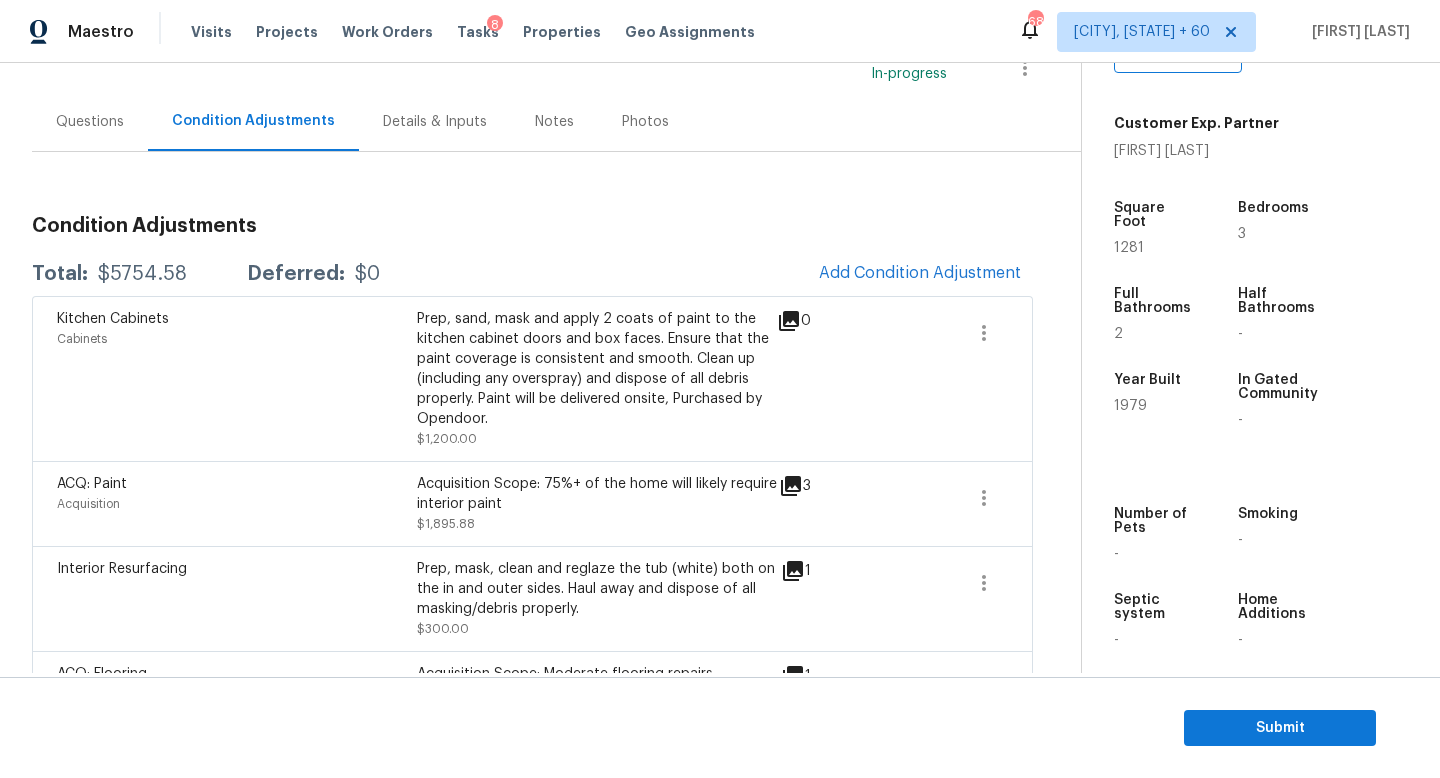 scroll, scrollTop: 0, scrollLeft: 0, axis: both 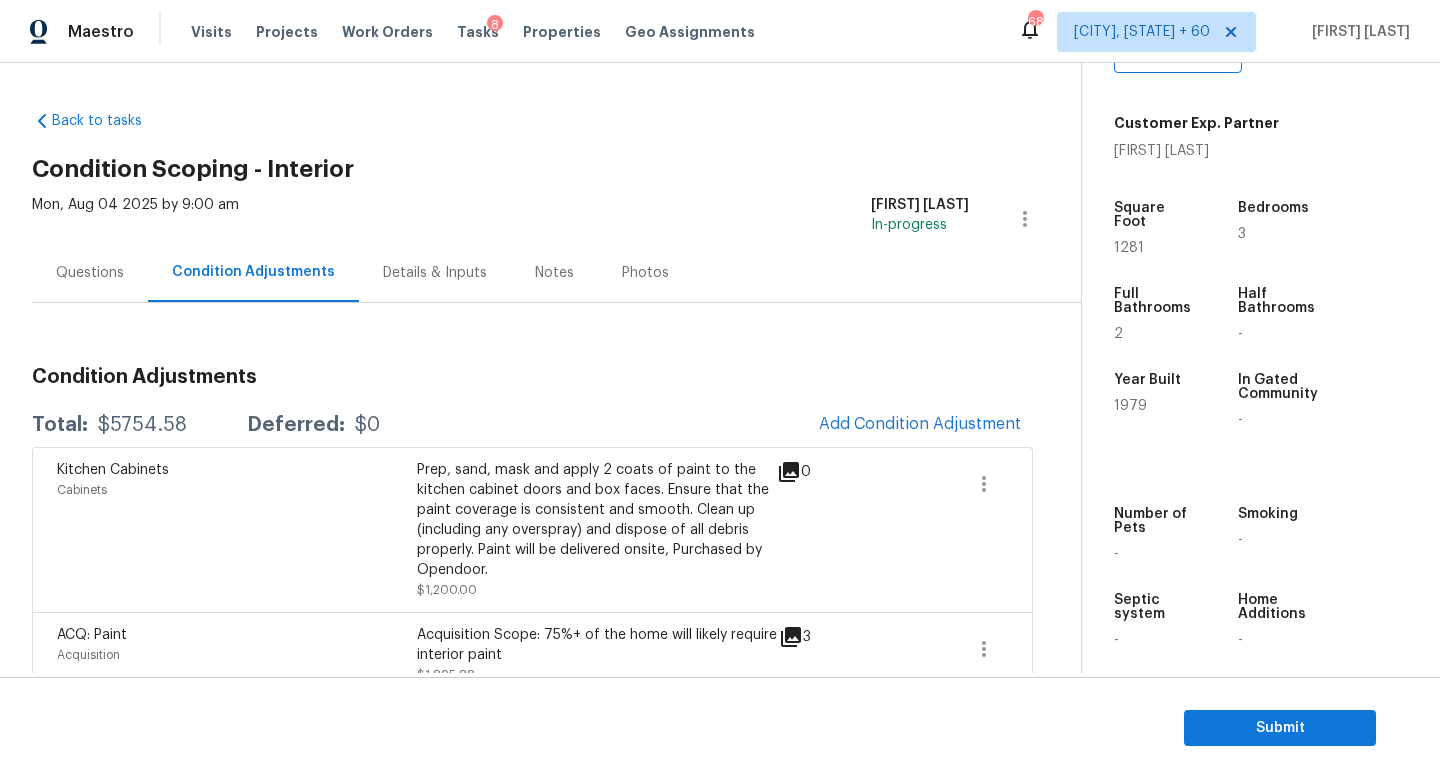click on "Questions" at bounding box center [90, 272] 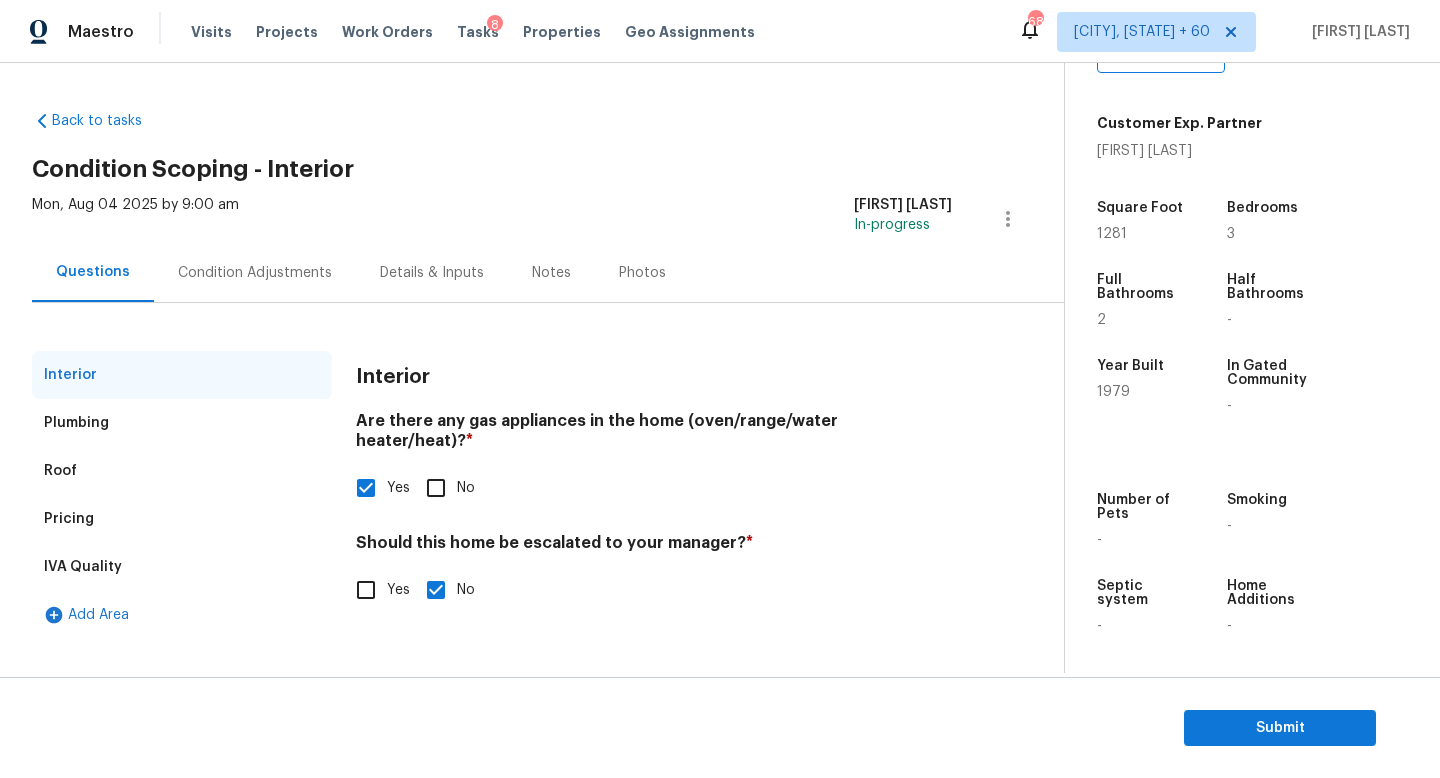 click on "Condition Adjustments" at bounding box center [255, 272] 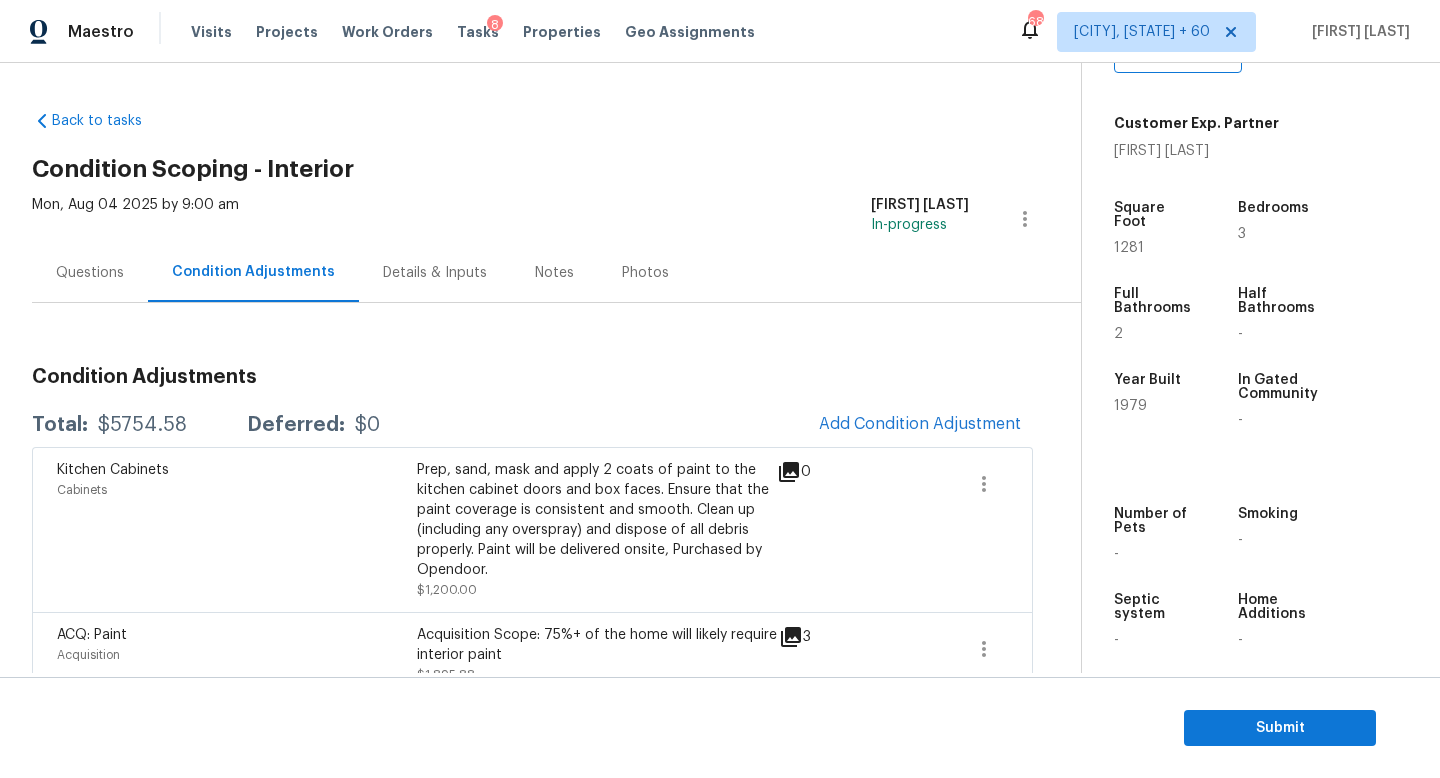 click on "$5754.58" at bounding box center [142, 425] 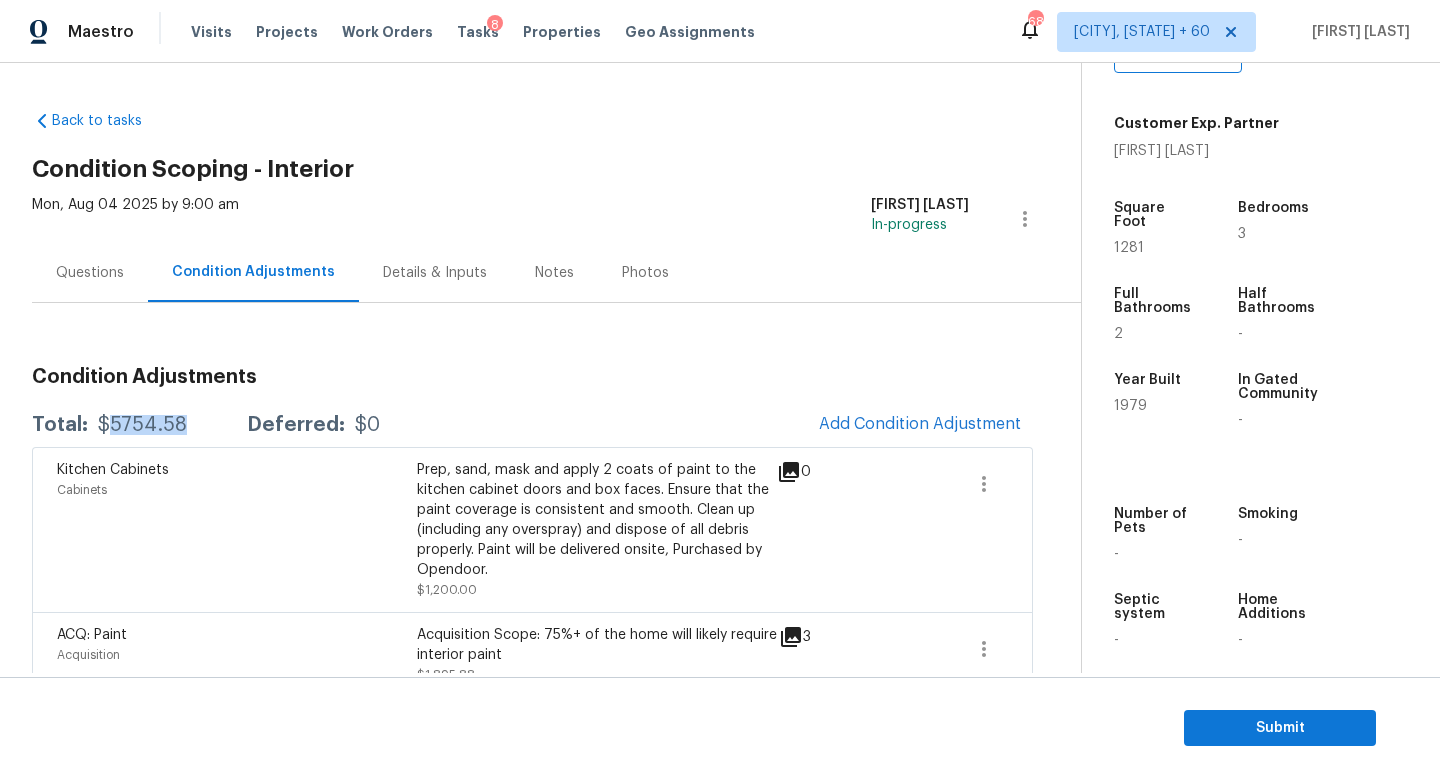 click on "$5754.58" at bounding box center (142, 425) 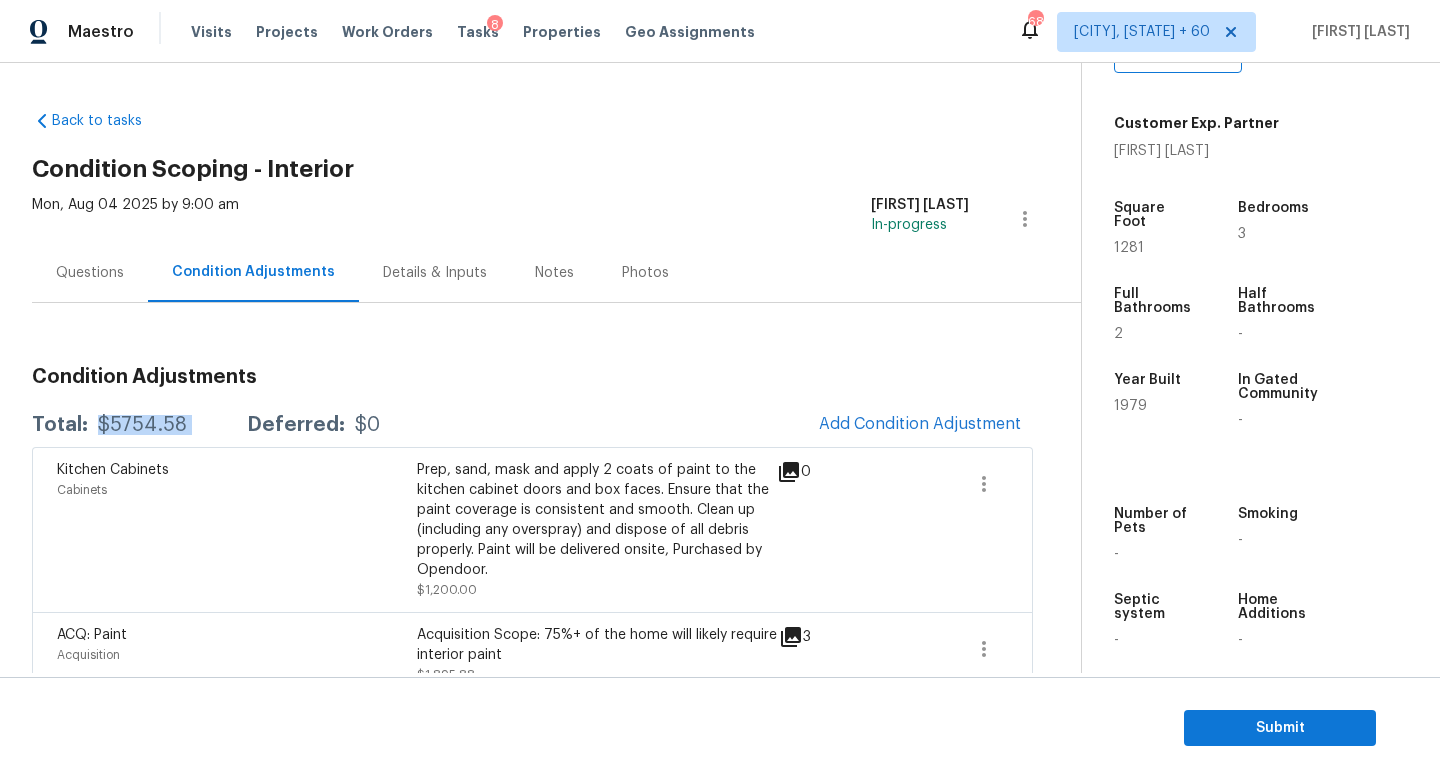 copy on "$5754.58" 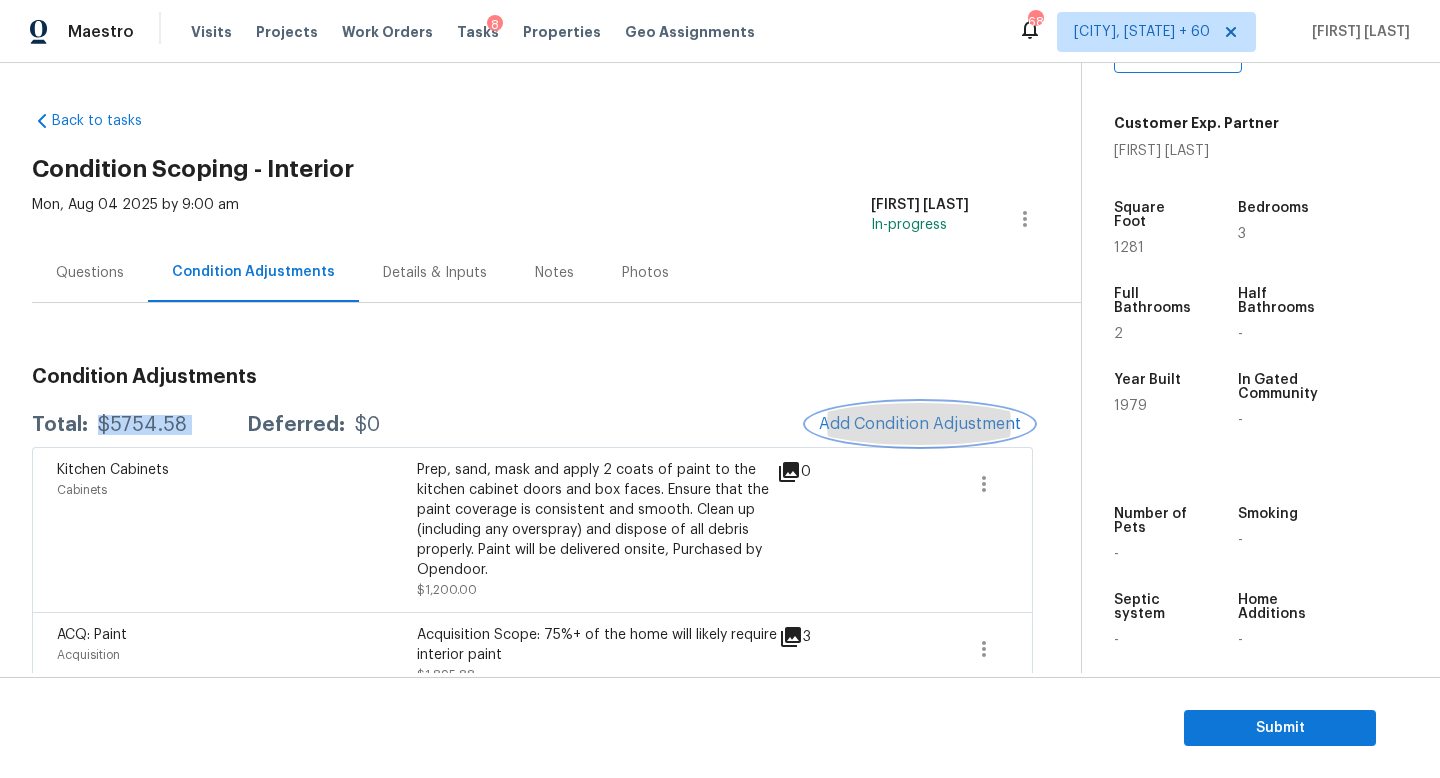 click on "Add Condition Adjustment" at bounding box center [920, 424] 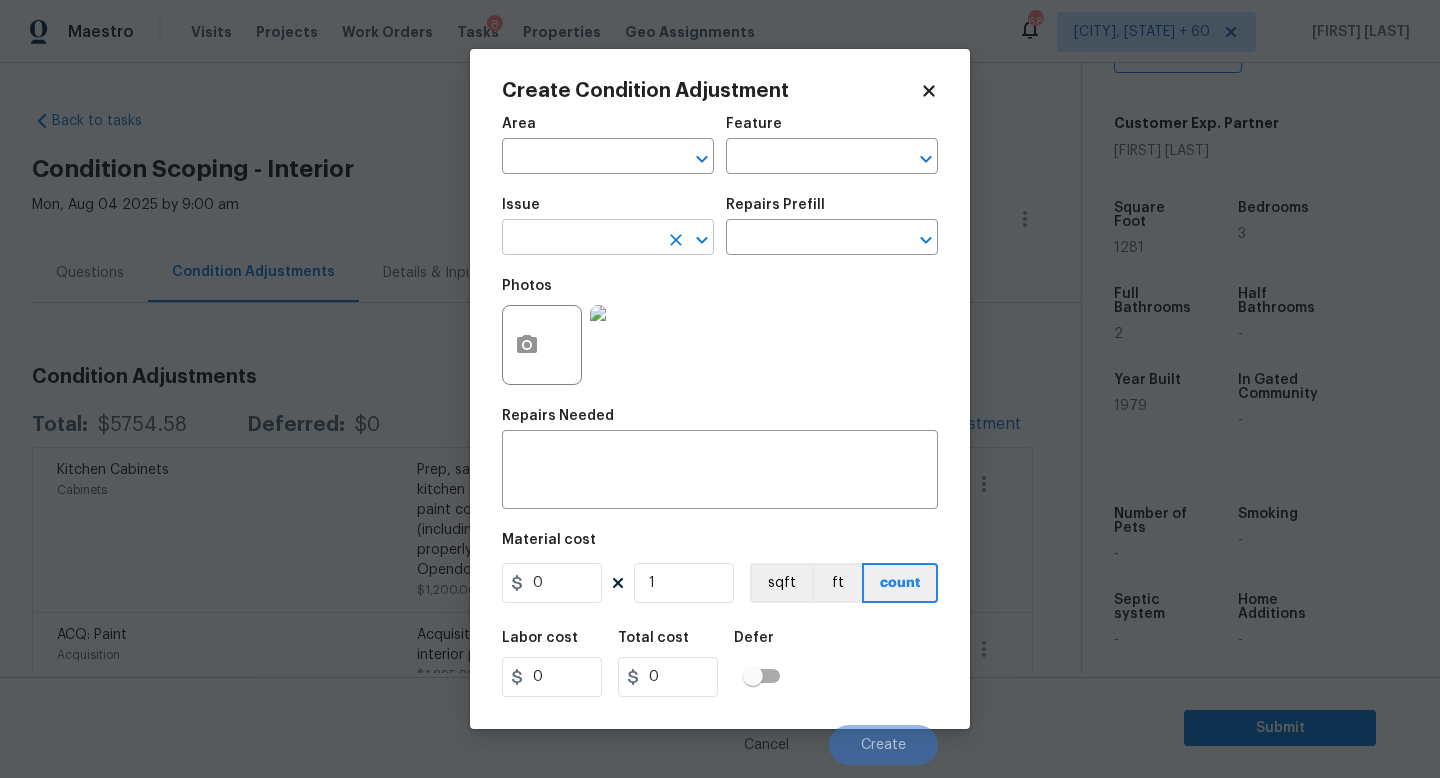 click at bounding box center (580, 239) 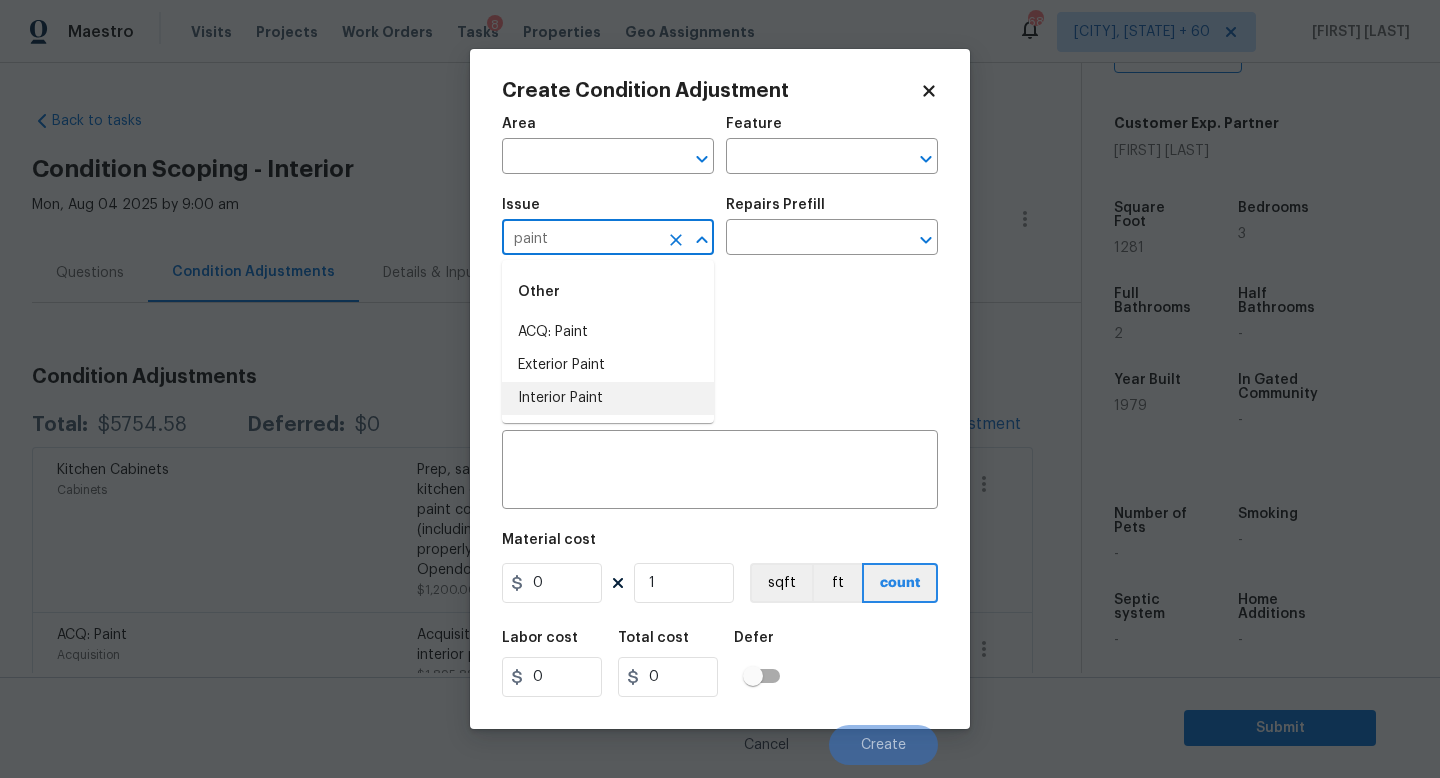 click on "Interior Paint" at bounding box center (608, 398) 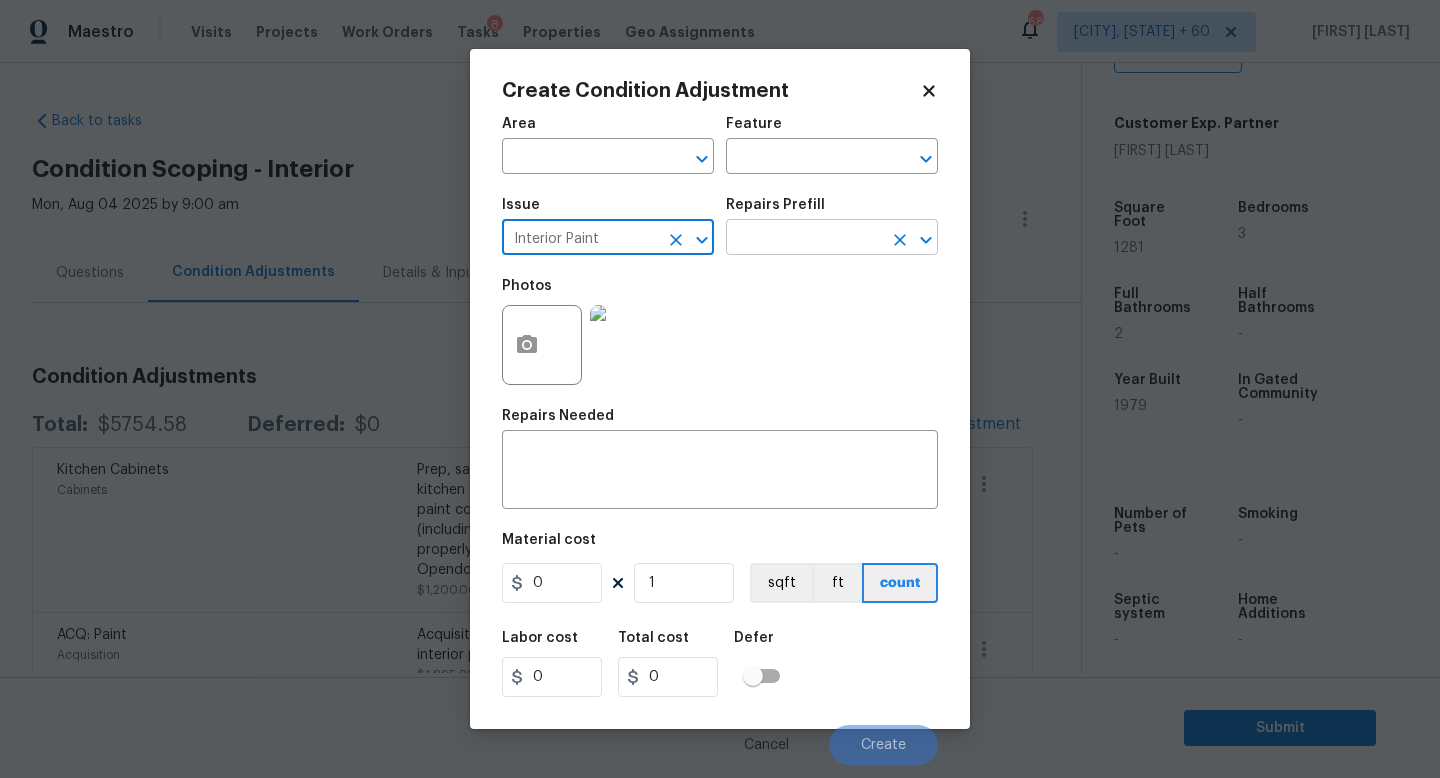 type on "Interior Paint" 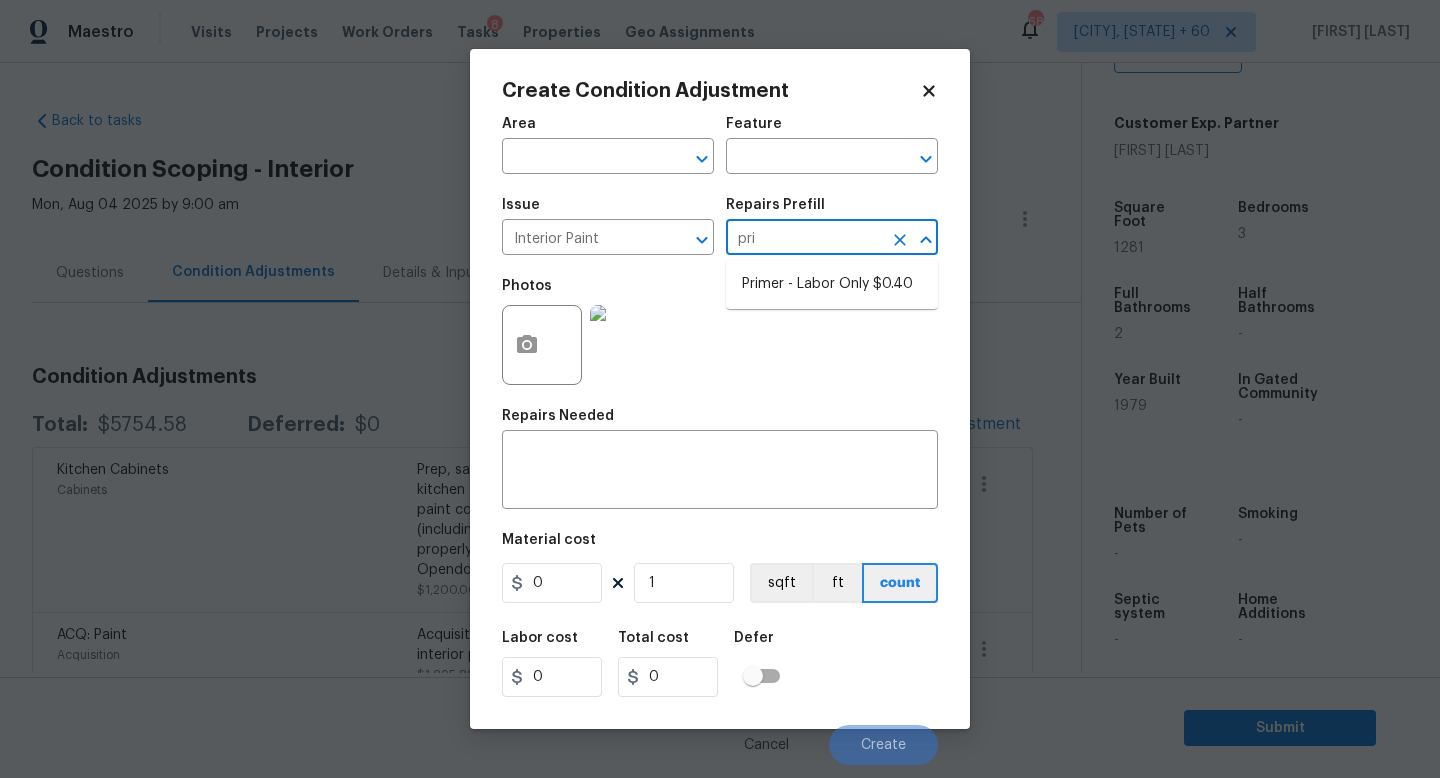 type on "prim" 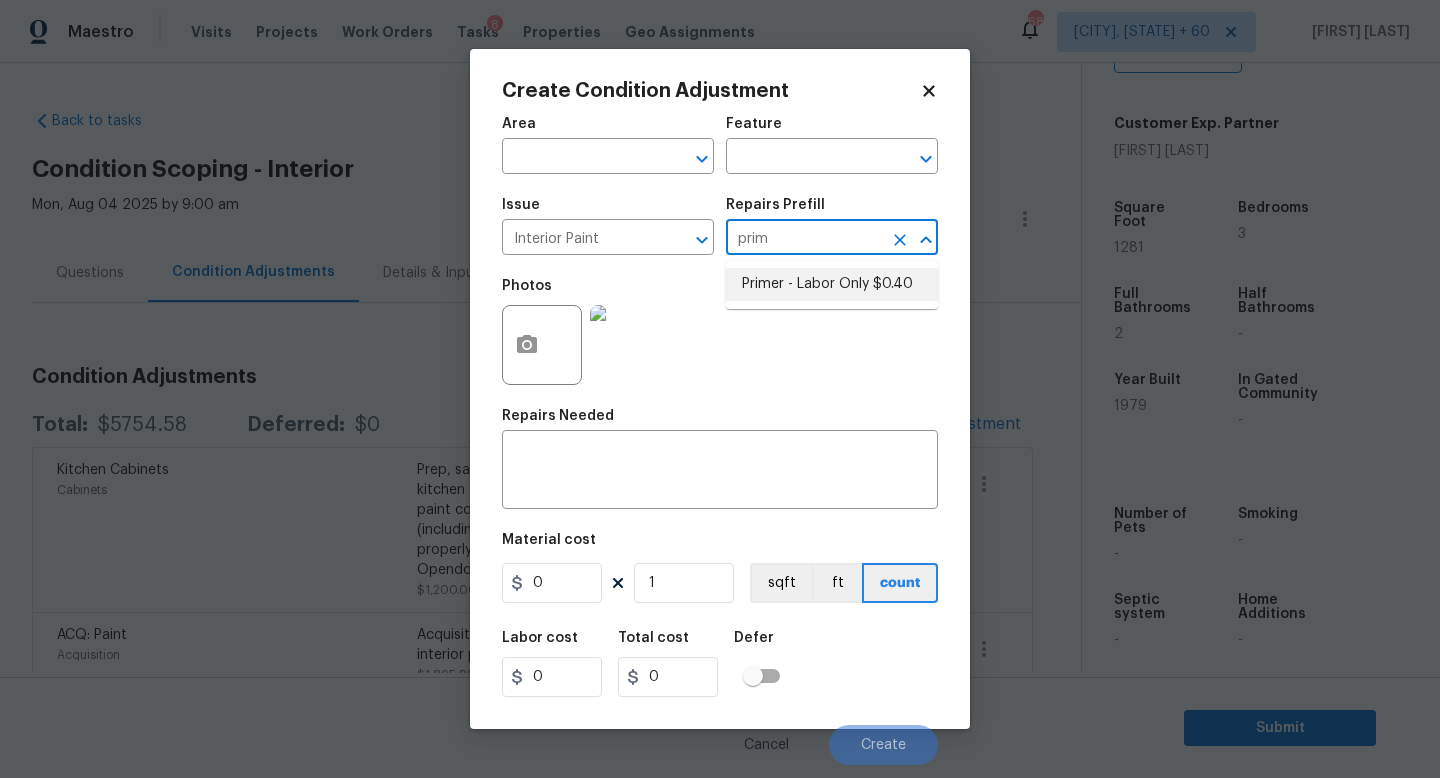 click on "Primer - Labor Only $0.40" at bounding box center (832, 284) 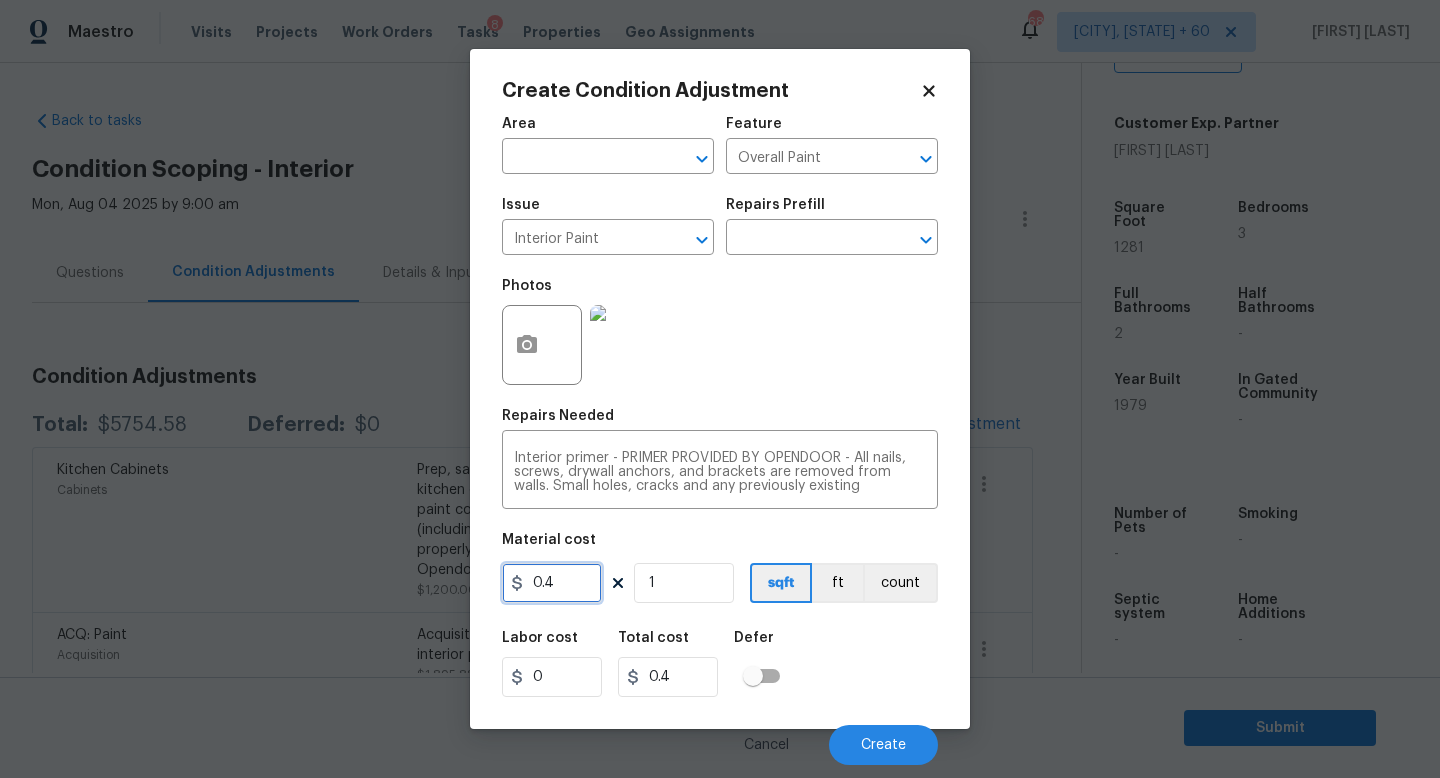 drag, startPoint x: 572, startPoint y: 581, endPoint x: 351, endPoint y: 524, distance: 228.23233 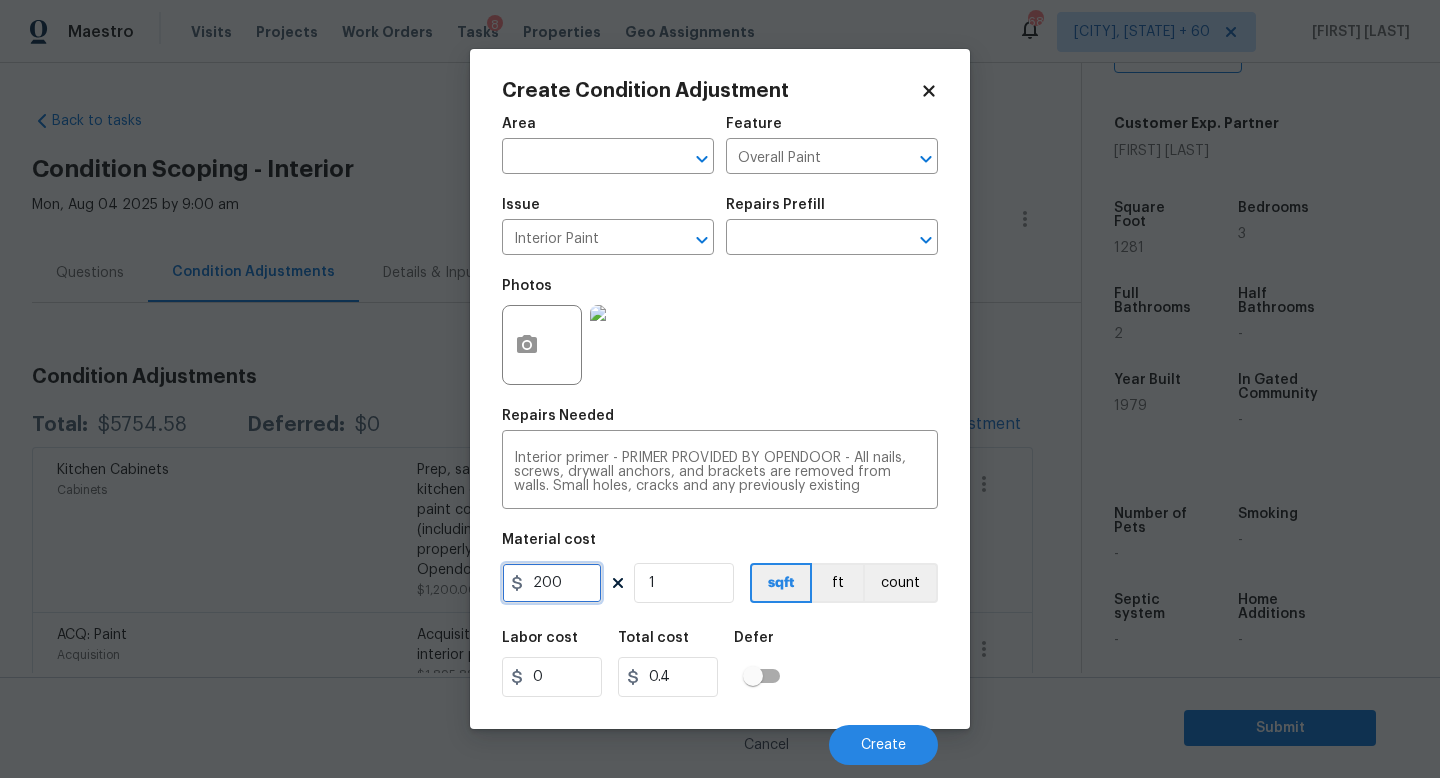 type on "200" 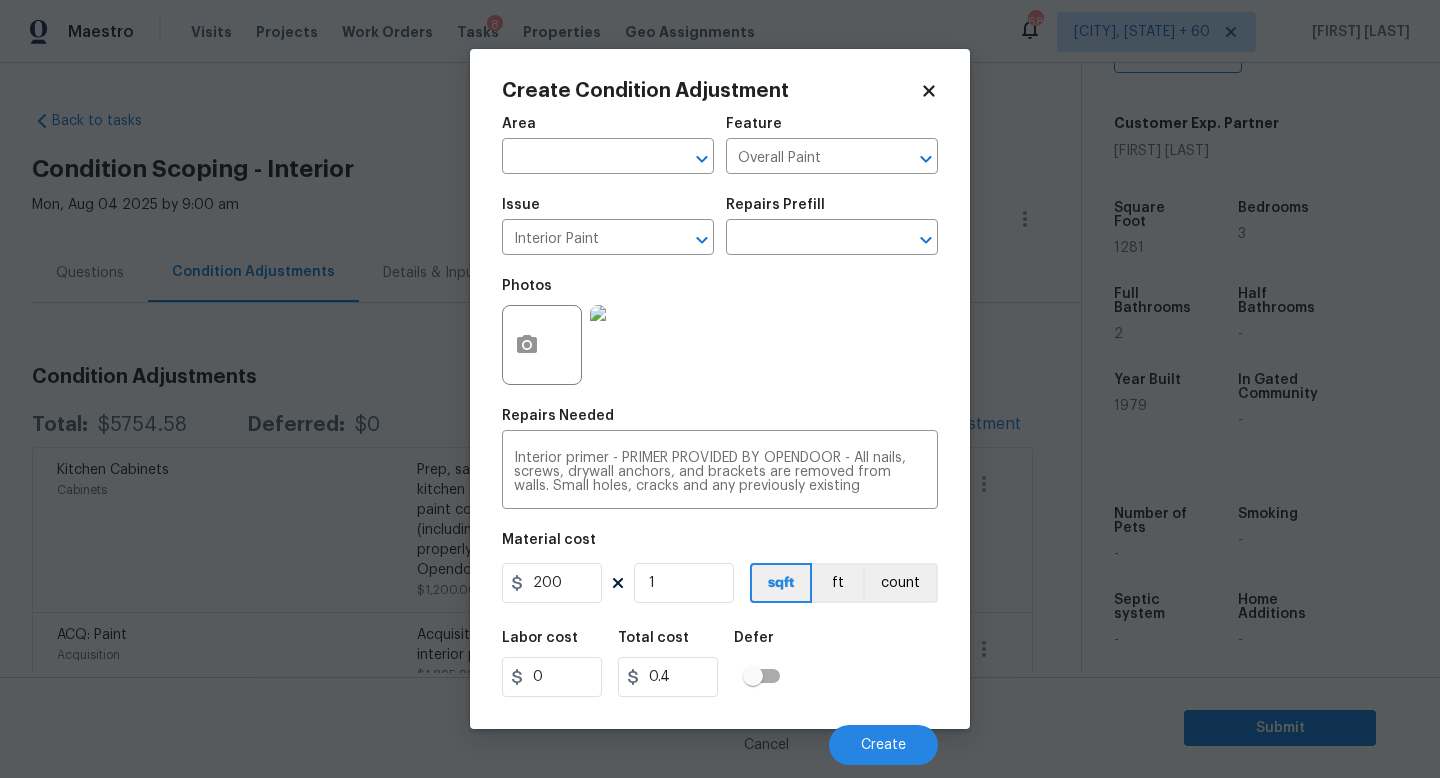 type on "200" 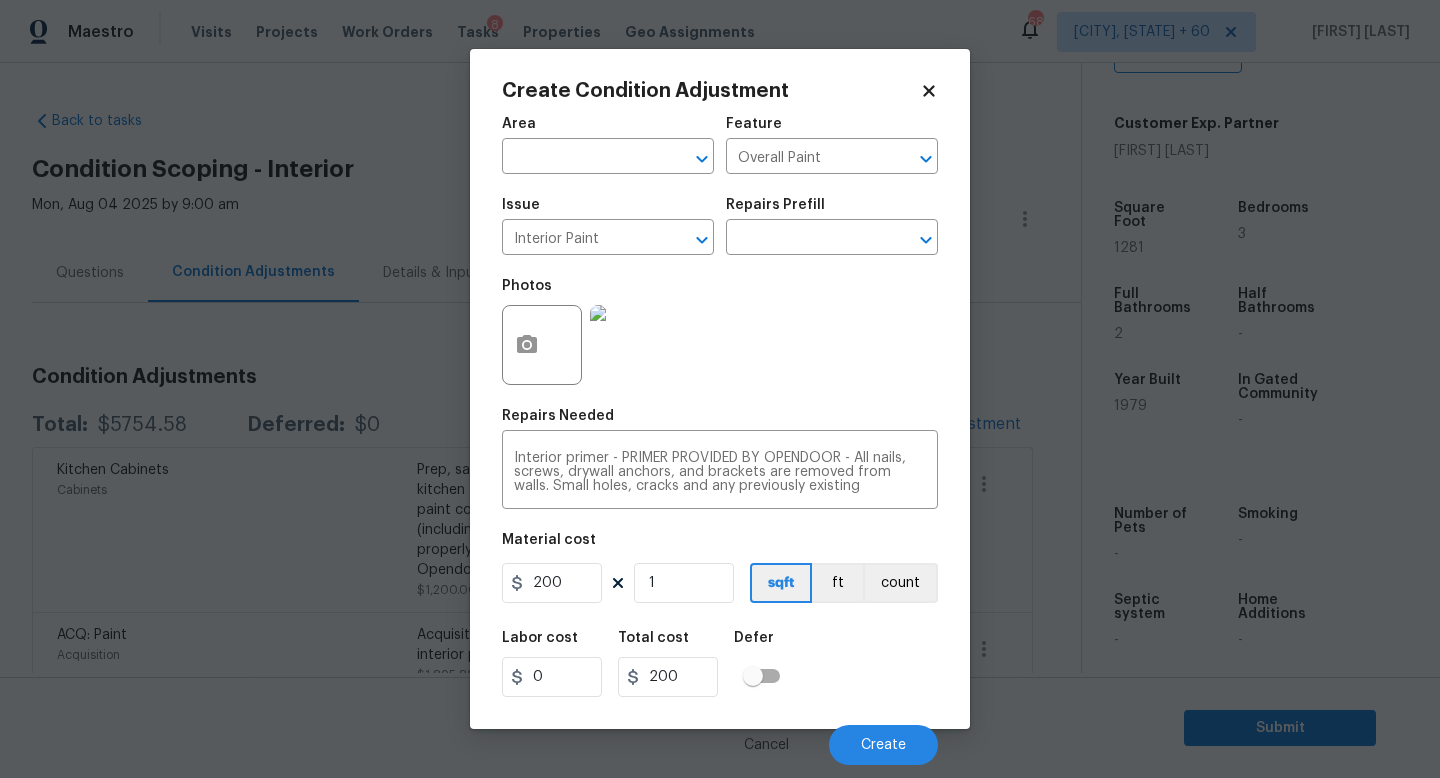 click on "Labor cost 0 Total cost 200 Defer" at bounding box center (720, 664) 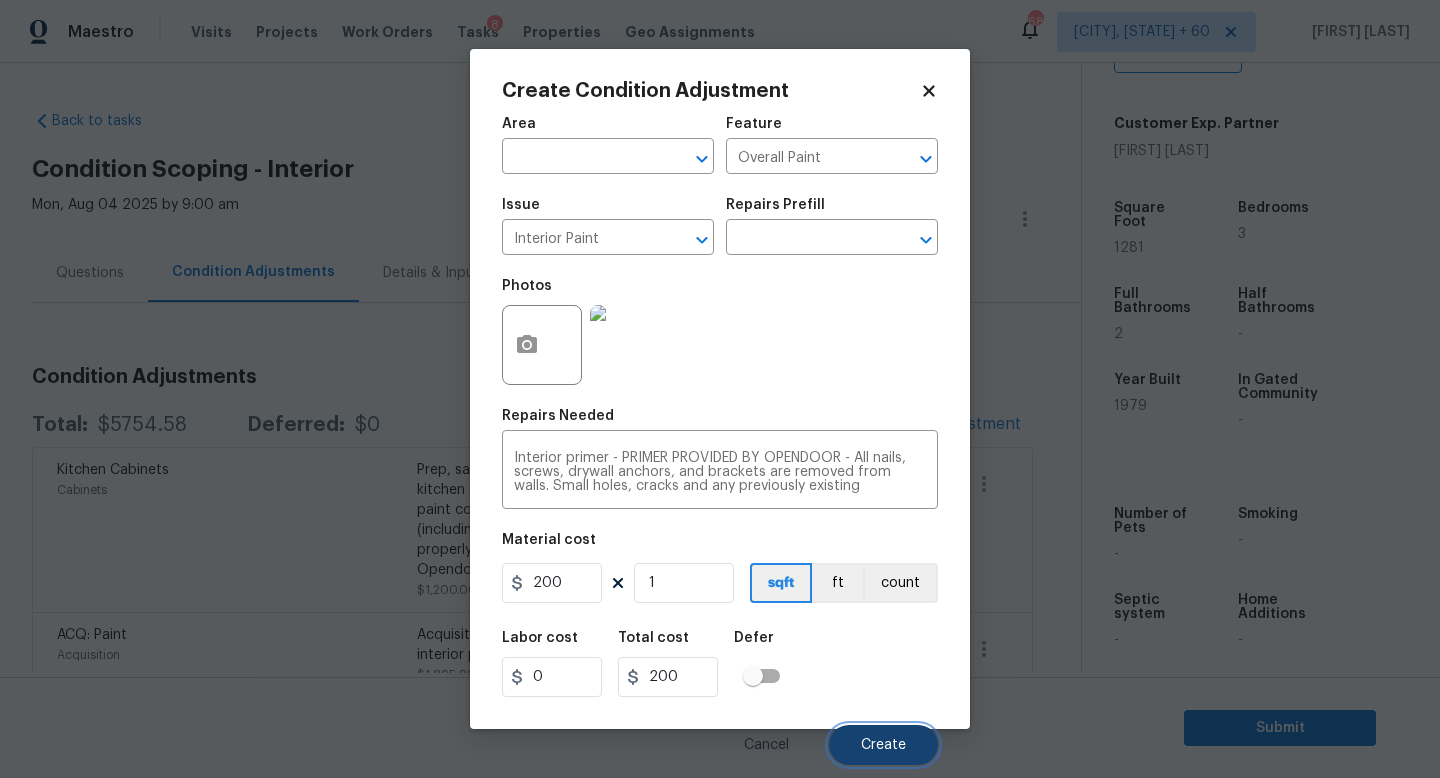 click on "Create" at bounding box center (883, 745) 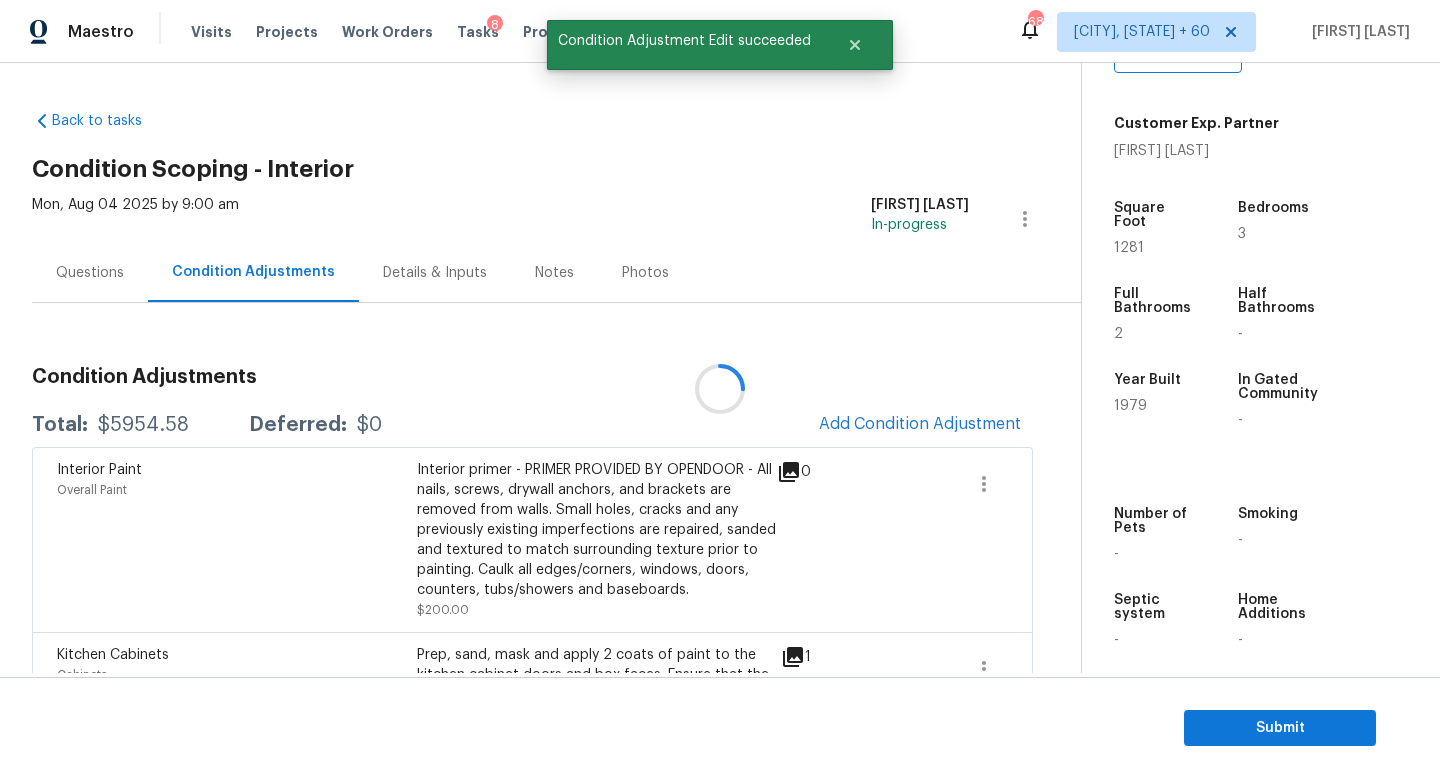 click at bounding box center [720, 389] 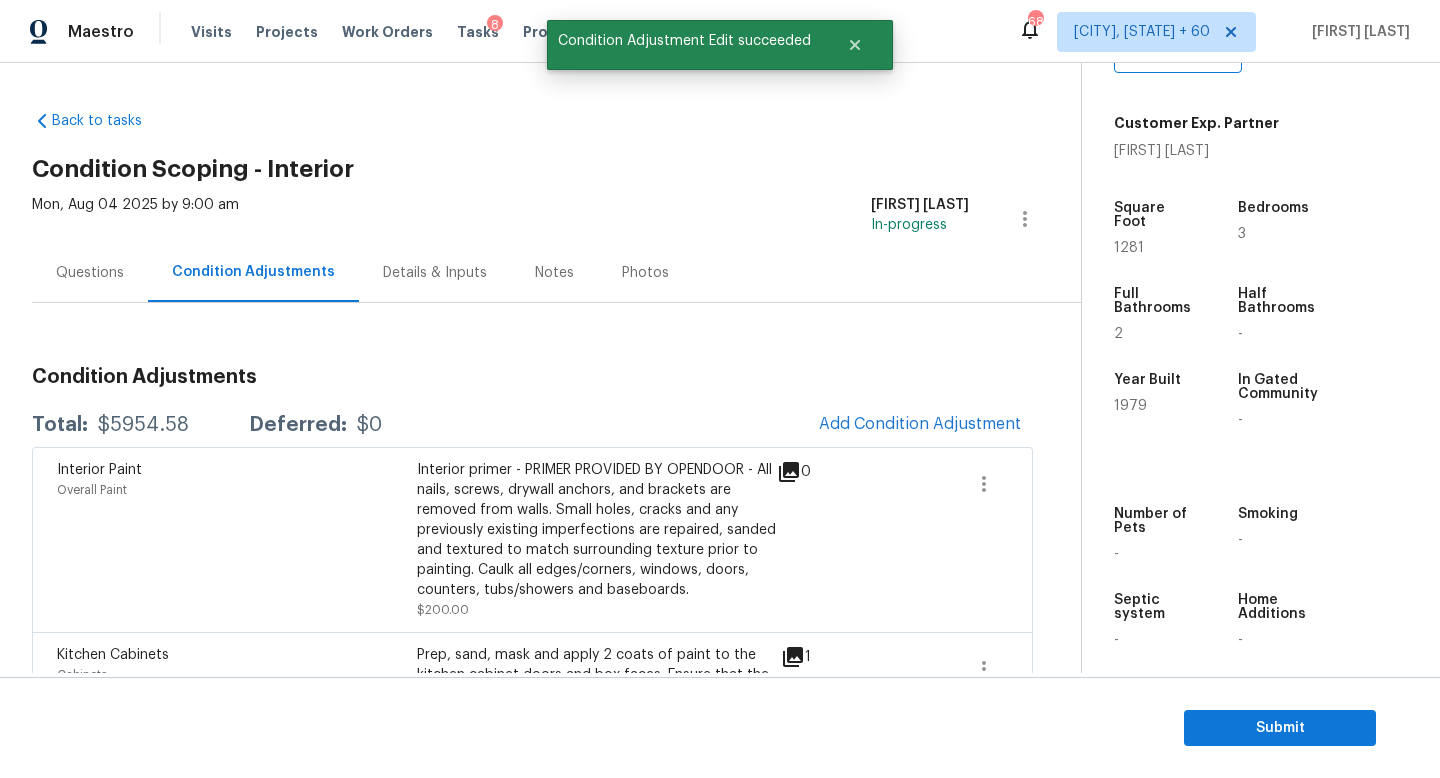 click on "$5954.58" at bounding box center (143, 425) 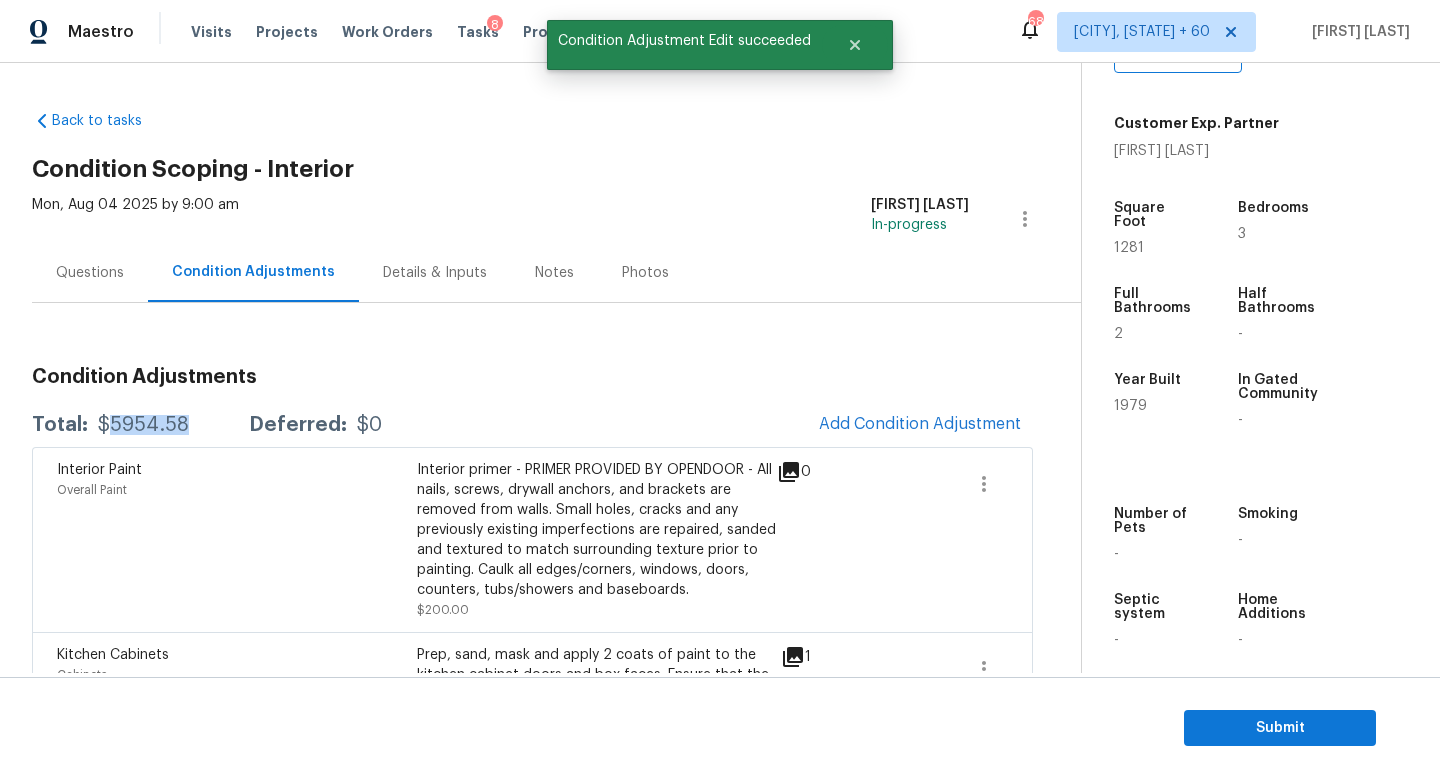 click on "$5954.58" at bounding box center (143, 425) 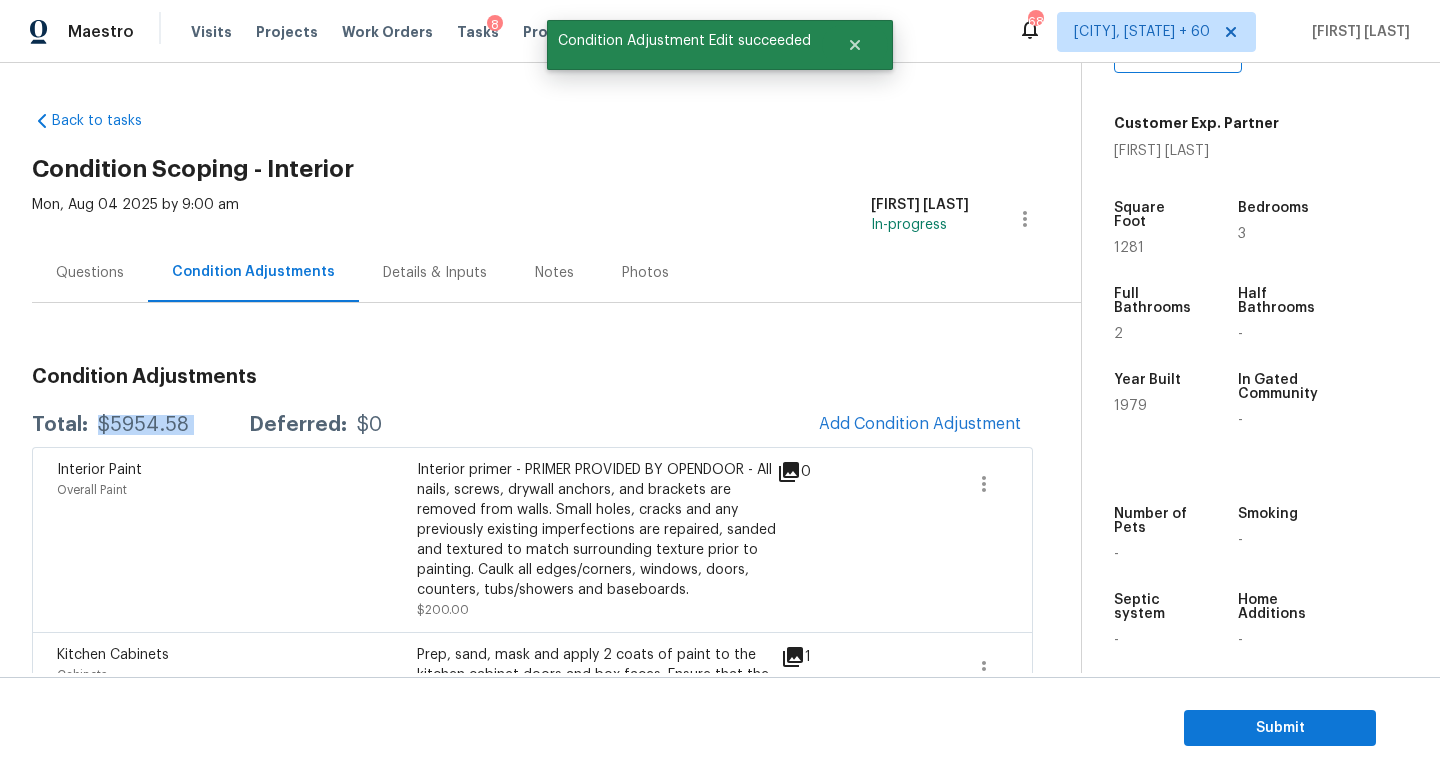 copy on "$5954.58" 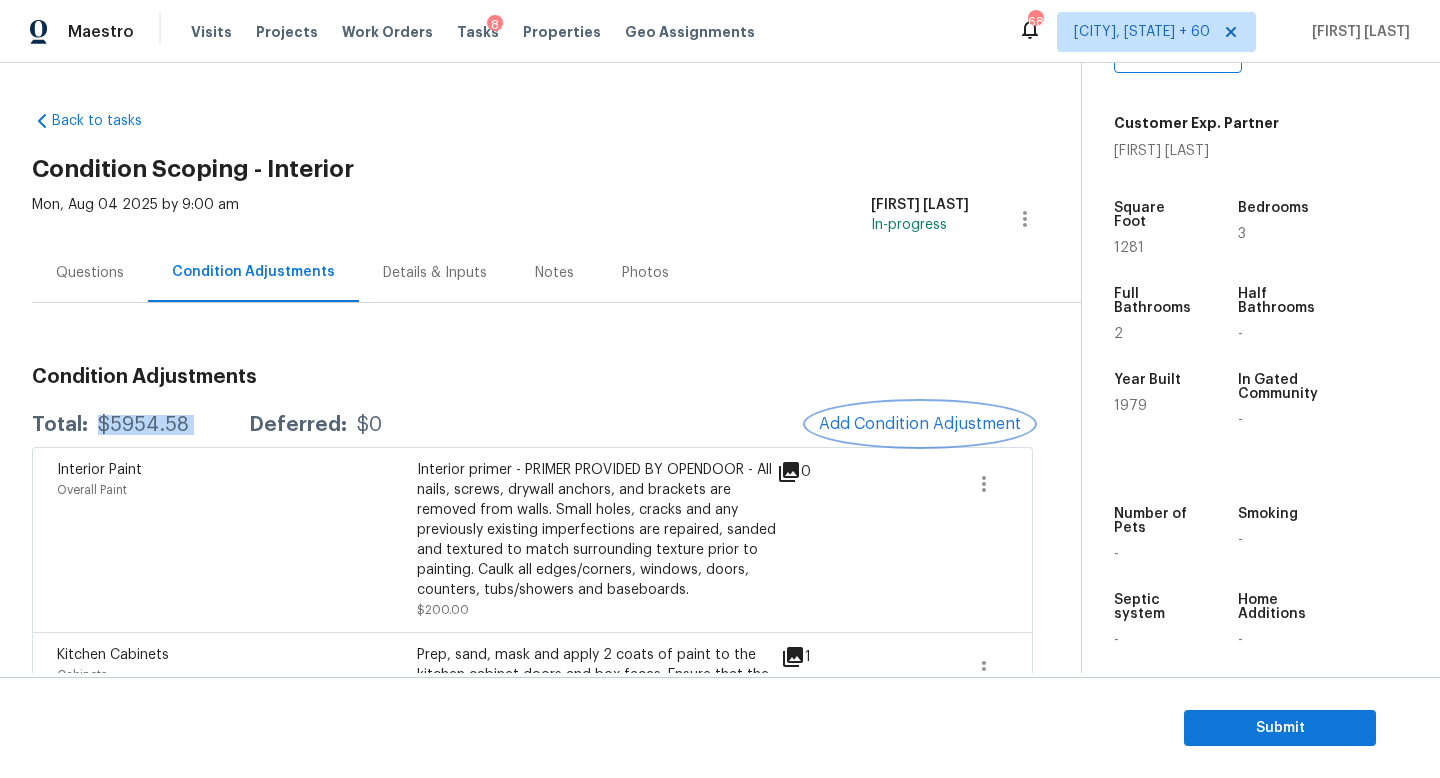 click on "Add Condition Adjustment" at bounding box center [920, 424] 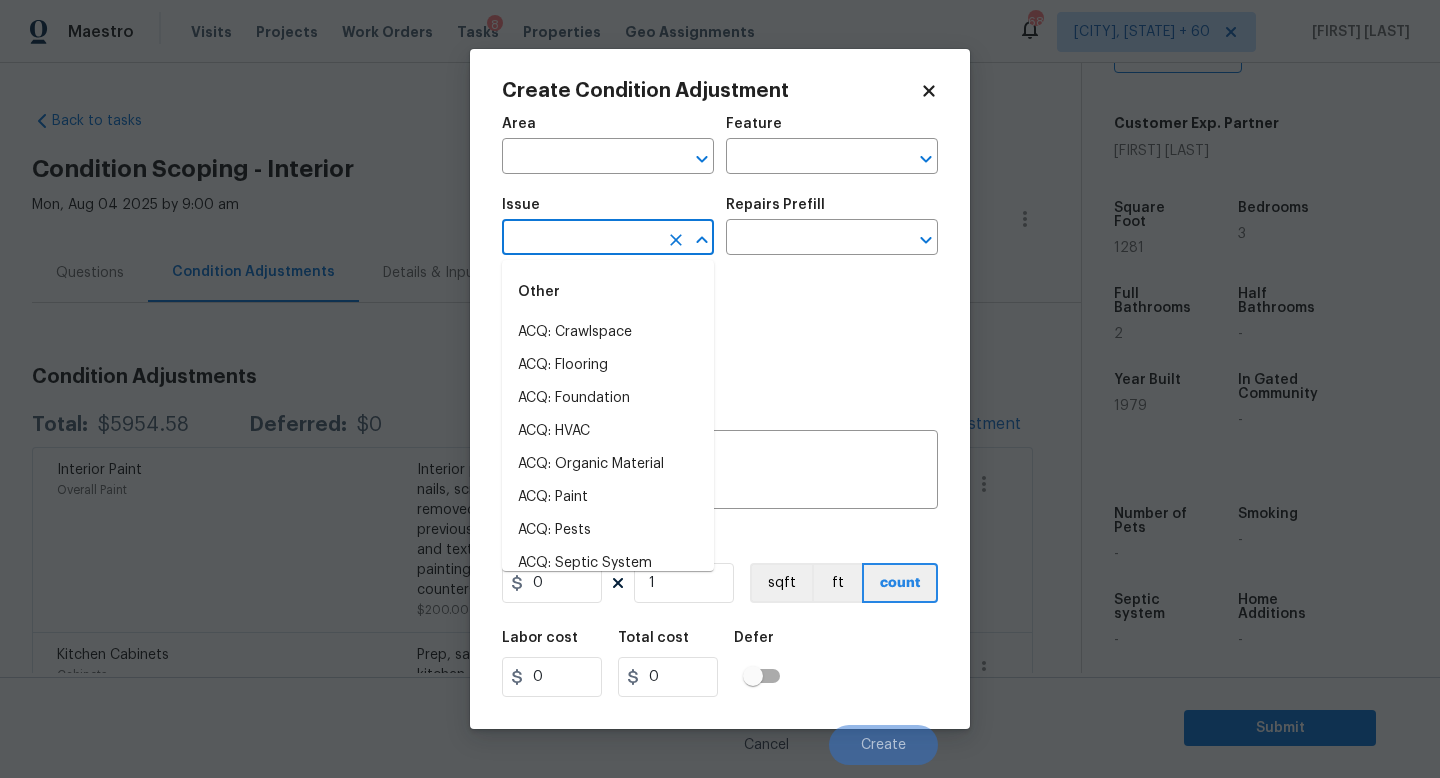 click at bounding box center (580, 239) 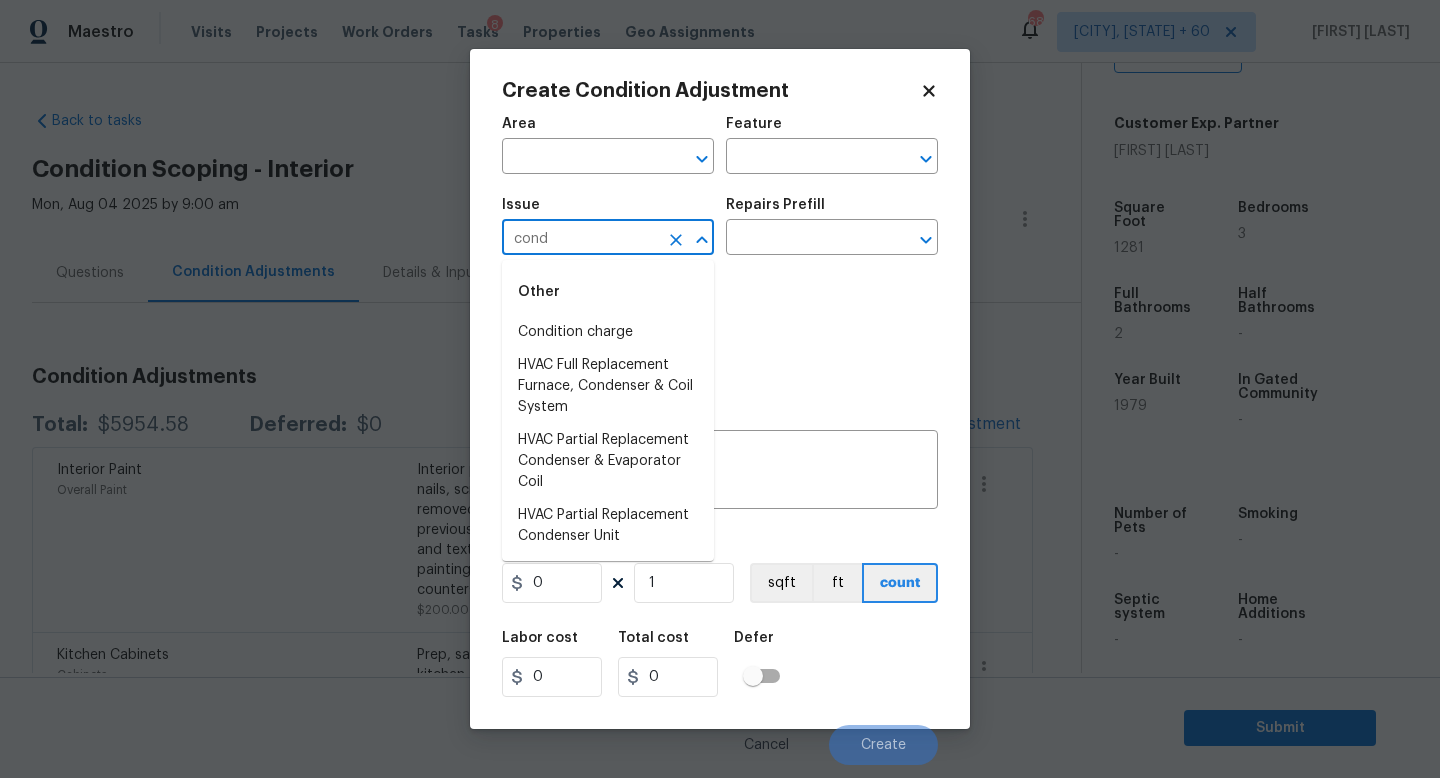 click on "Condition charge" at bounding box center (608, 332) 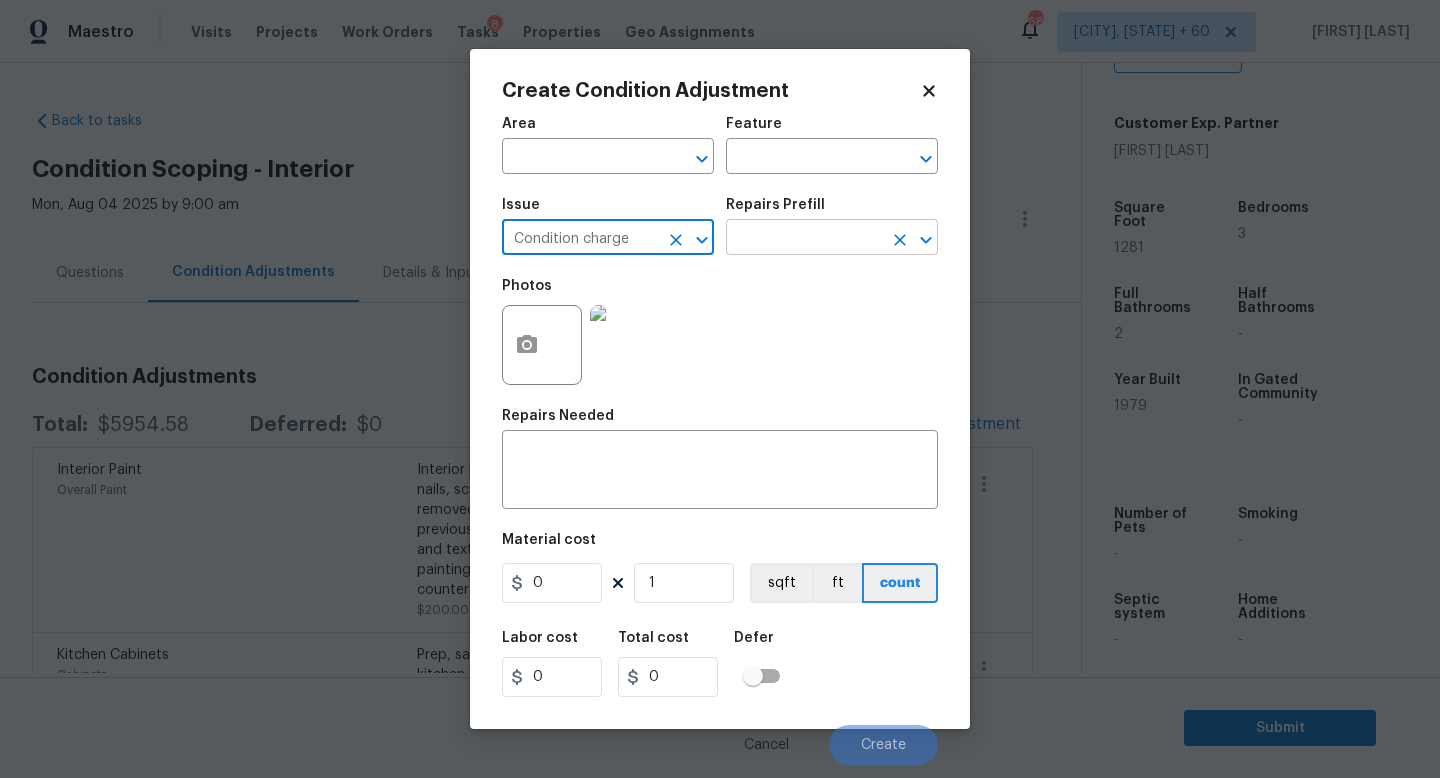 type on "Condition charge" 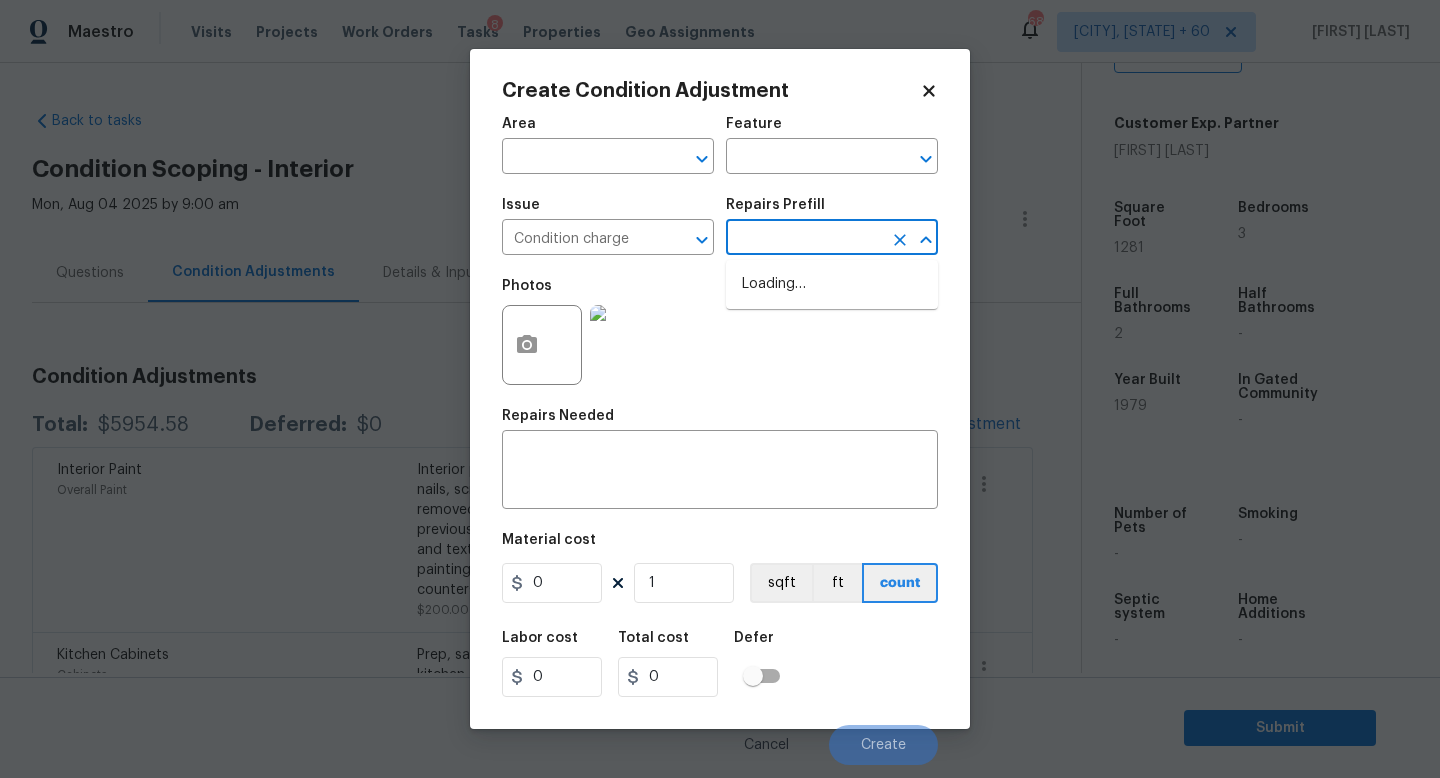 click at bounding box center [804, 239] 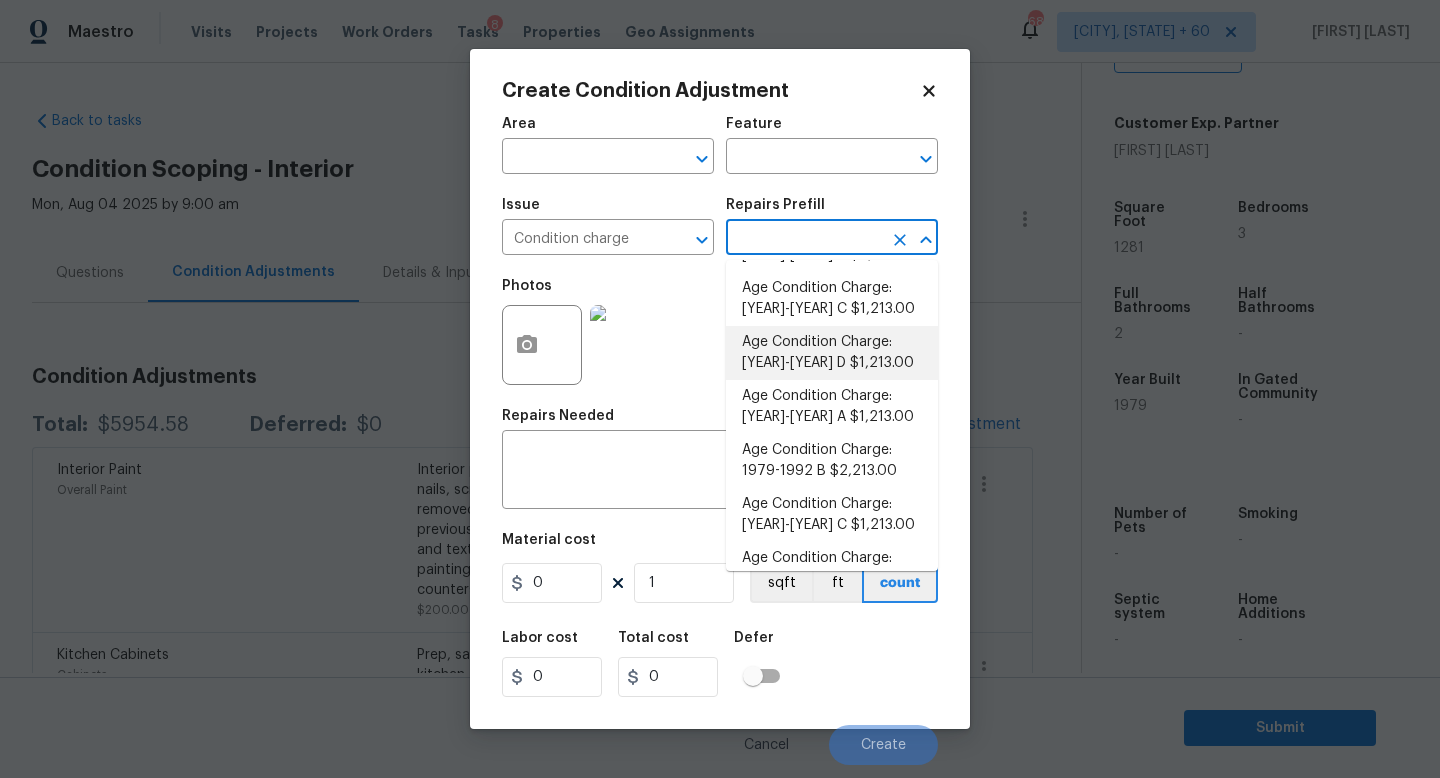 scroll, scrollTop: 113, scrollLeft: 0, axis: vertical 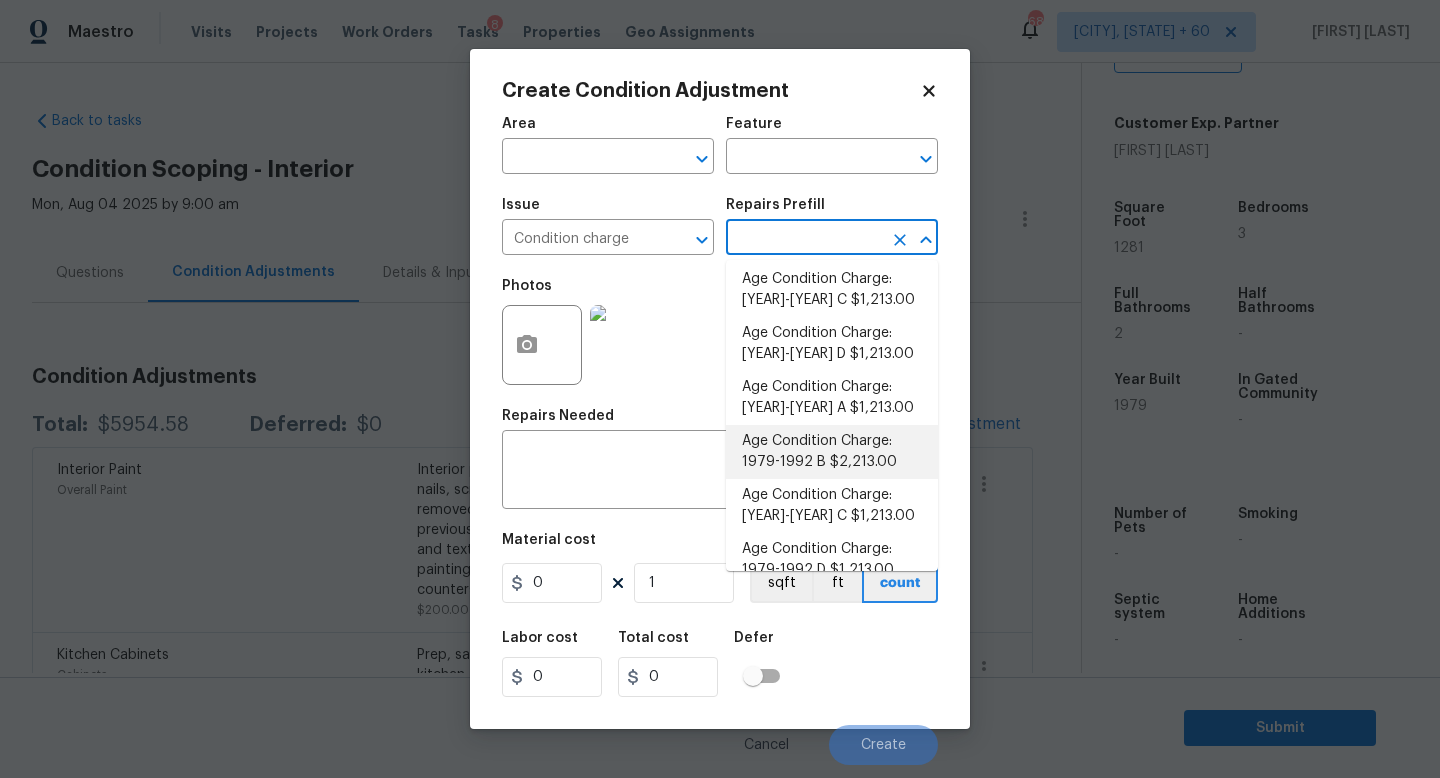 click on "Age Condition Charge: 1979-1992 B	 $2,213.00" at bounding box center [832, 452] 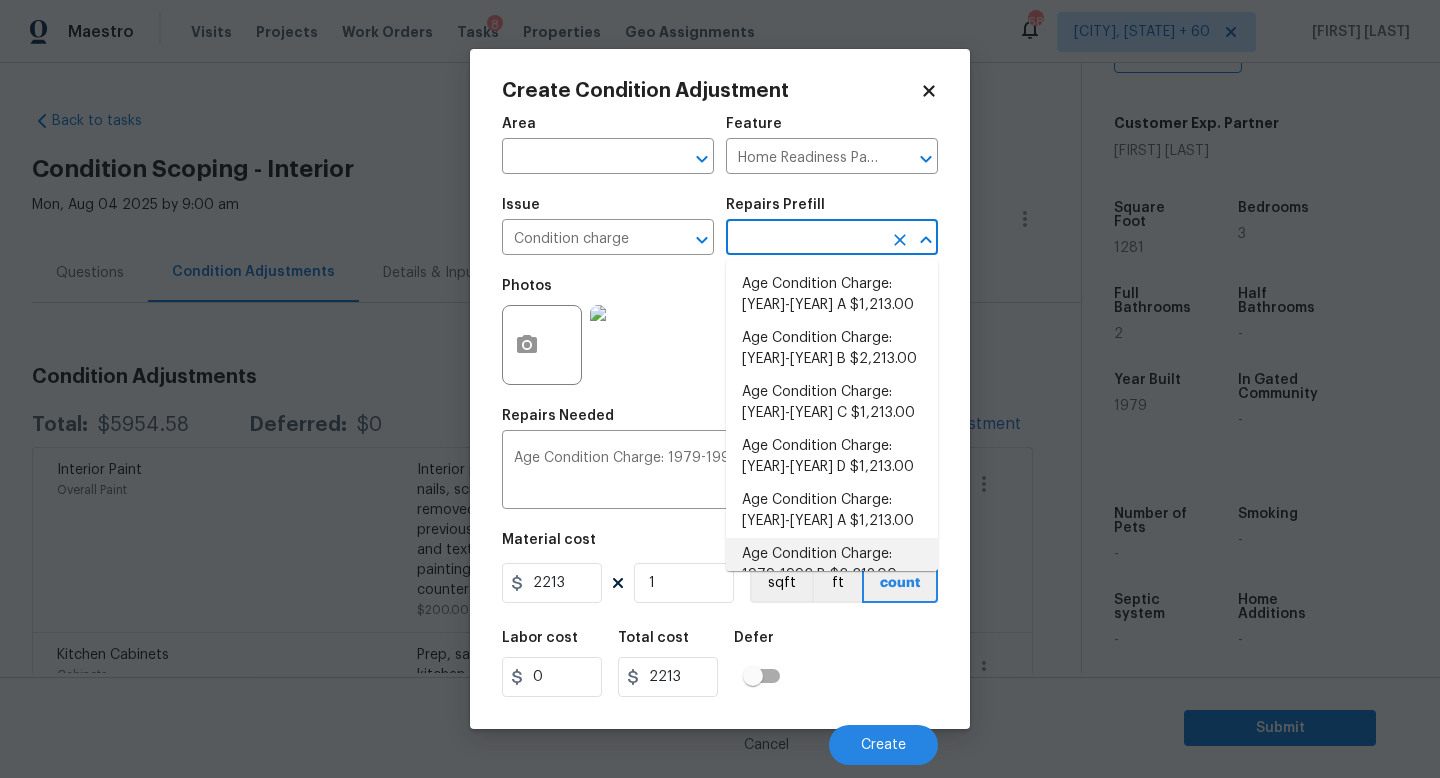 scroll, scrollTop: 21, scrollLeft: 0, axis: vertical 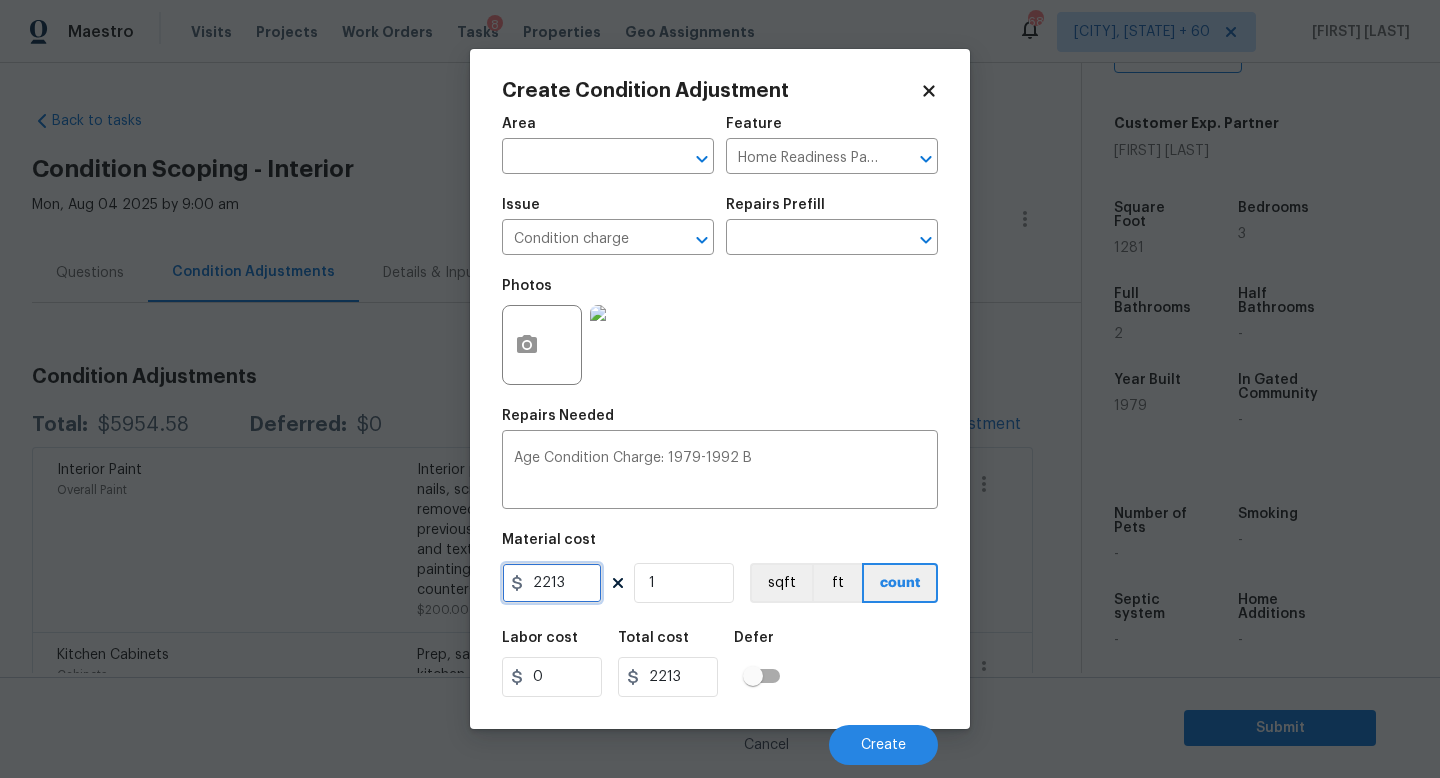 drag, startPoint x: 587, startPoint y: 569, endPoint x: 570, endPoint y: 572, distance: 17.262676 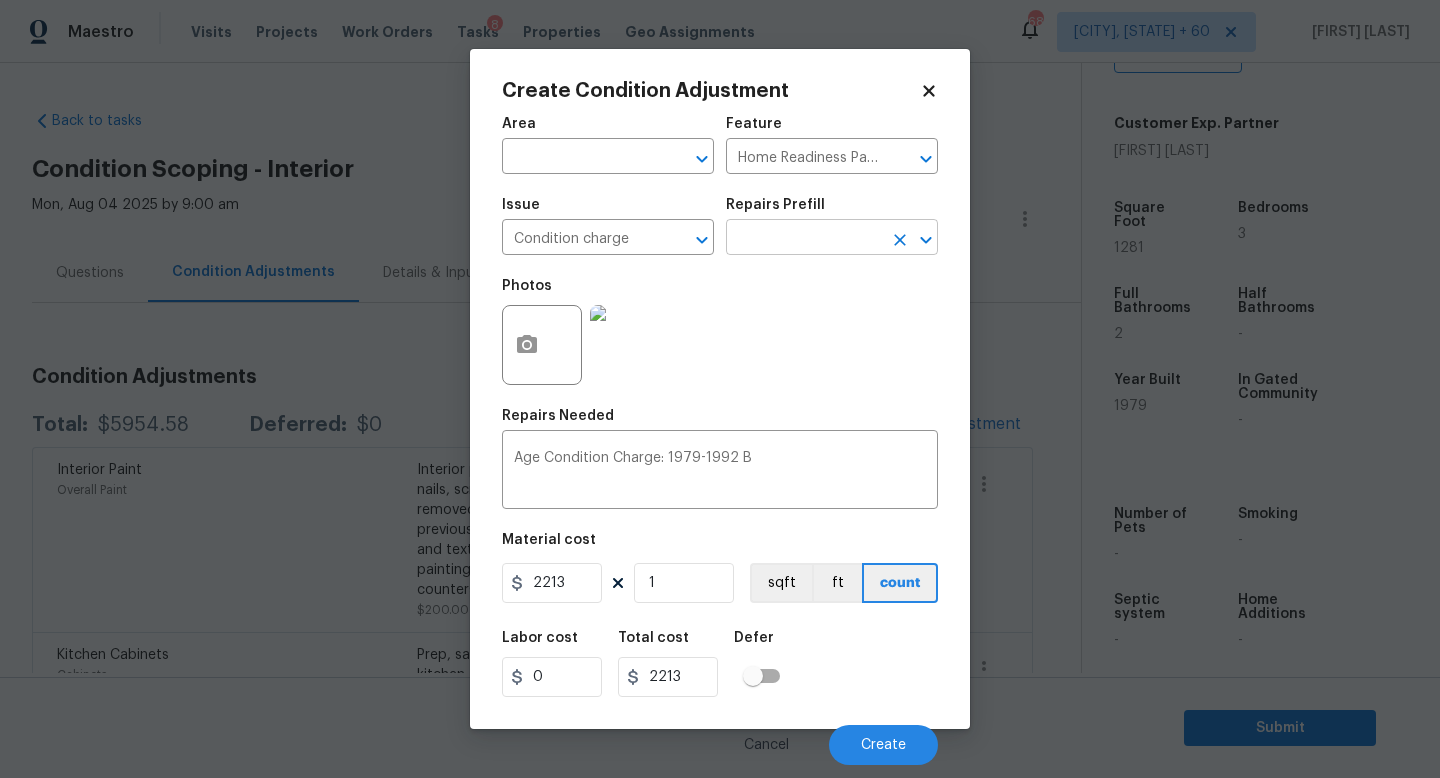 click at bounding box center [804, 239] 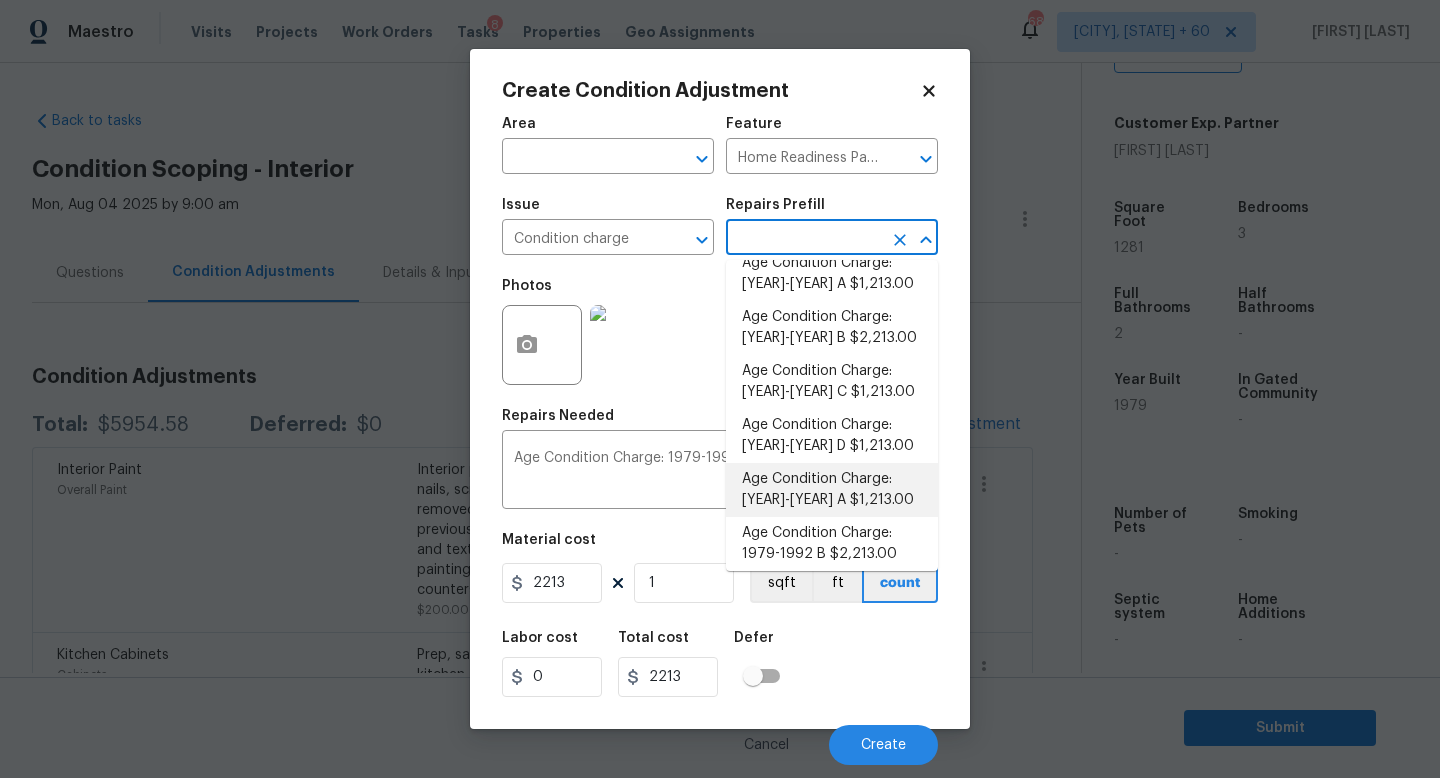 scroll, scrollTop: 656, scrollLeft: 0, axis: vertical 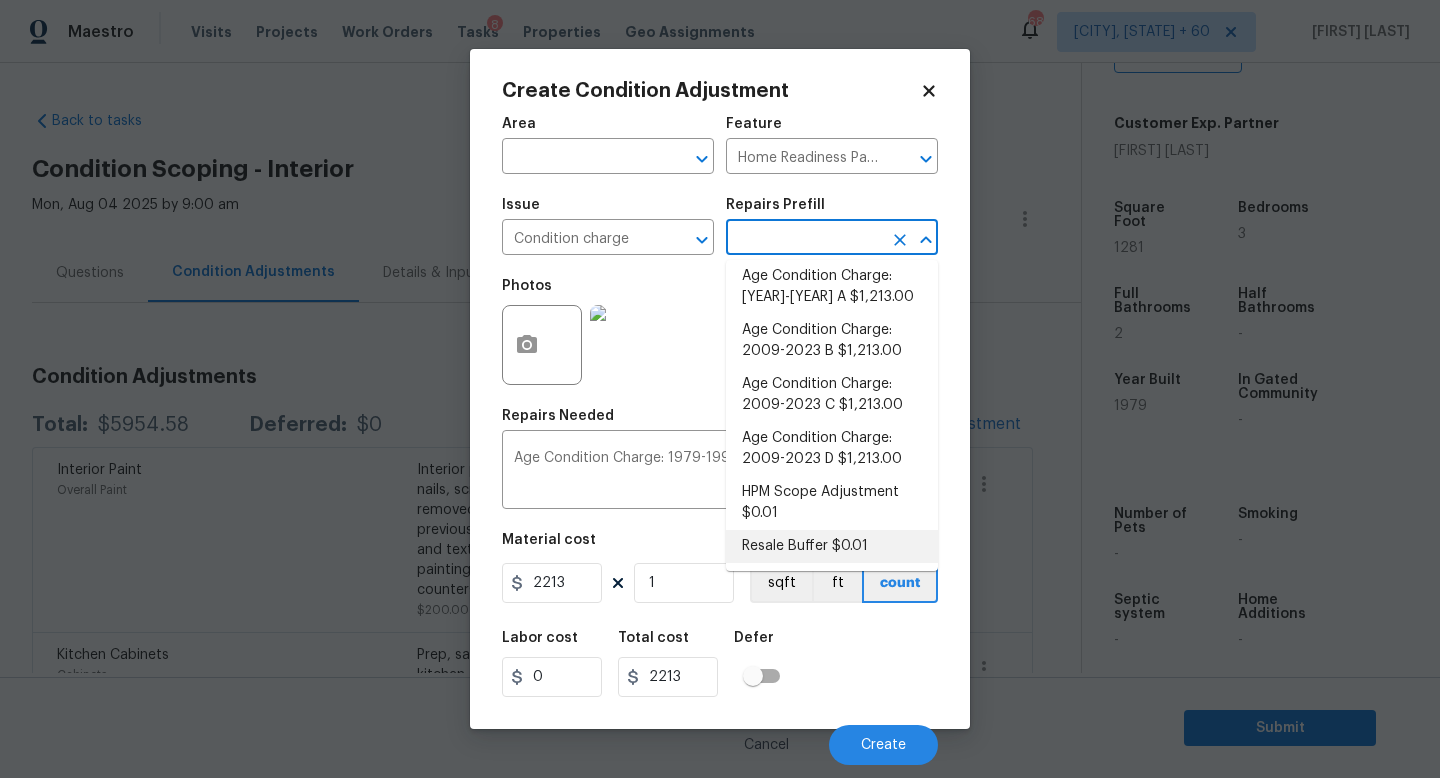 click on "Resale Buffer $0.01" at bounding box center (832, 546) 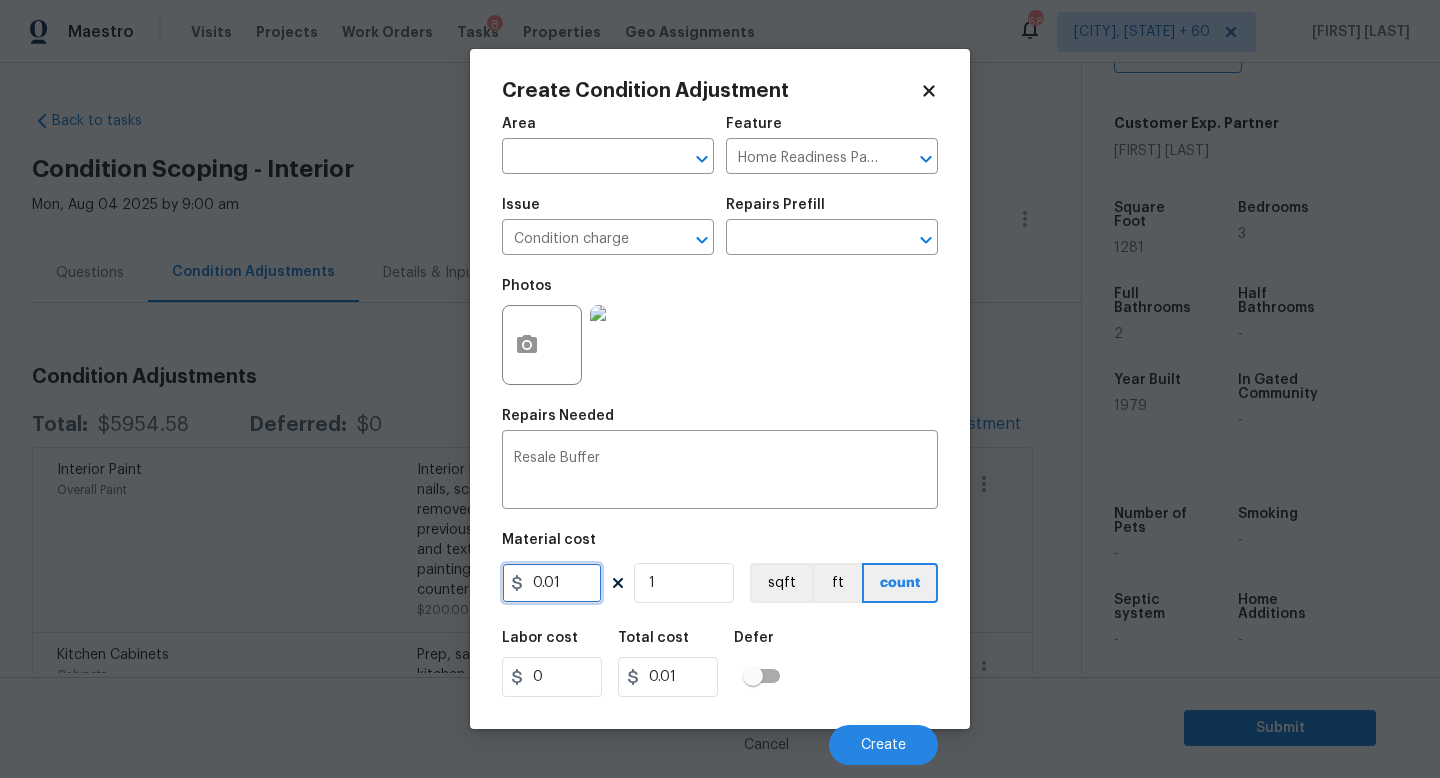 drag, startPoint x: 575, startPoint y: 589, endPoint x: 312, endPoint y: 522, distance: 271.4001 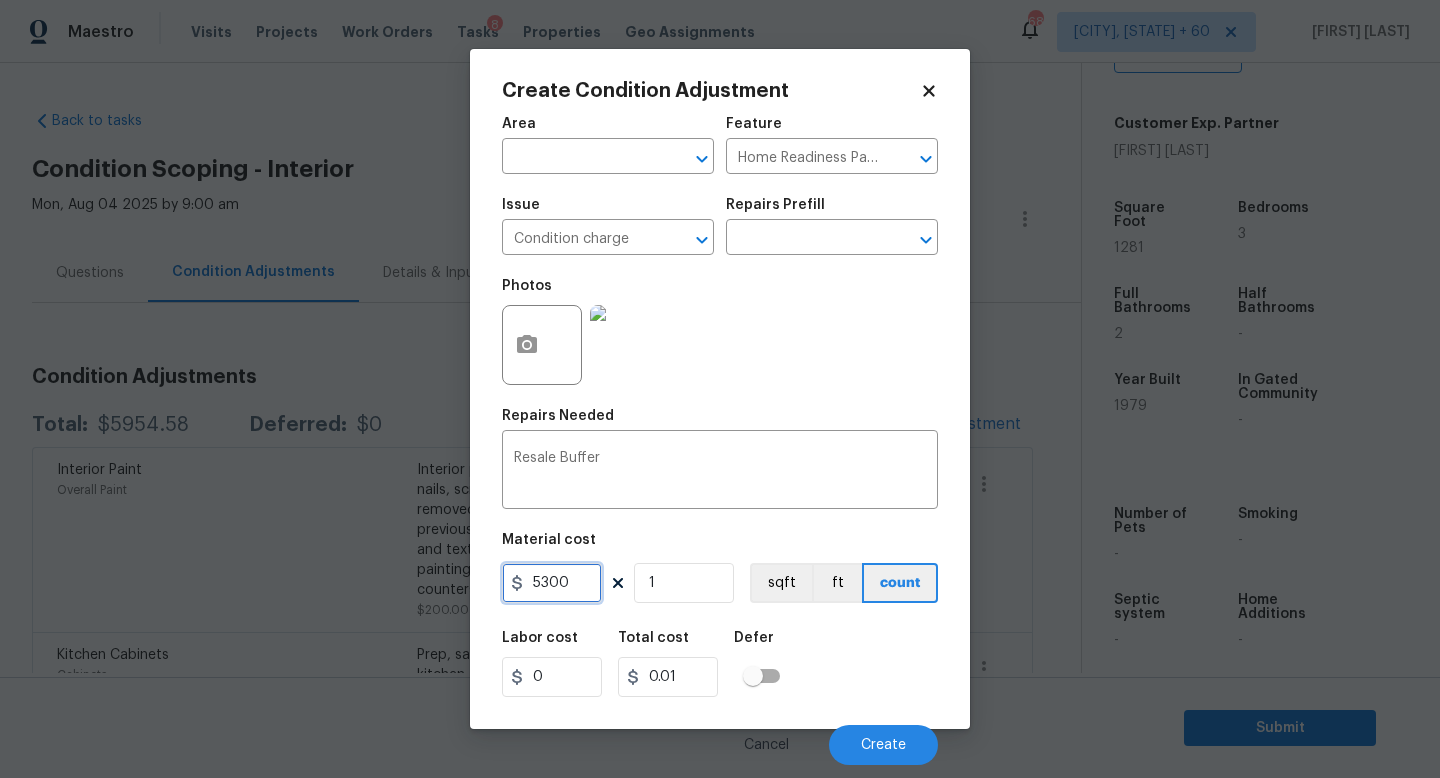 type on "5300" 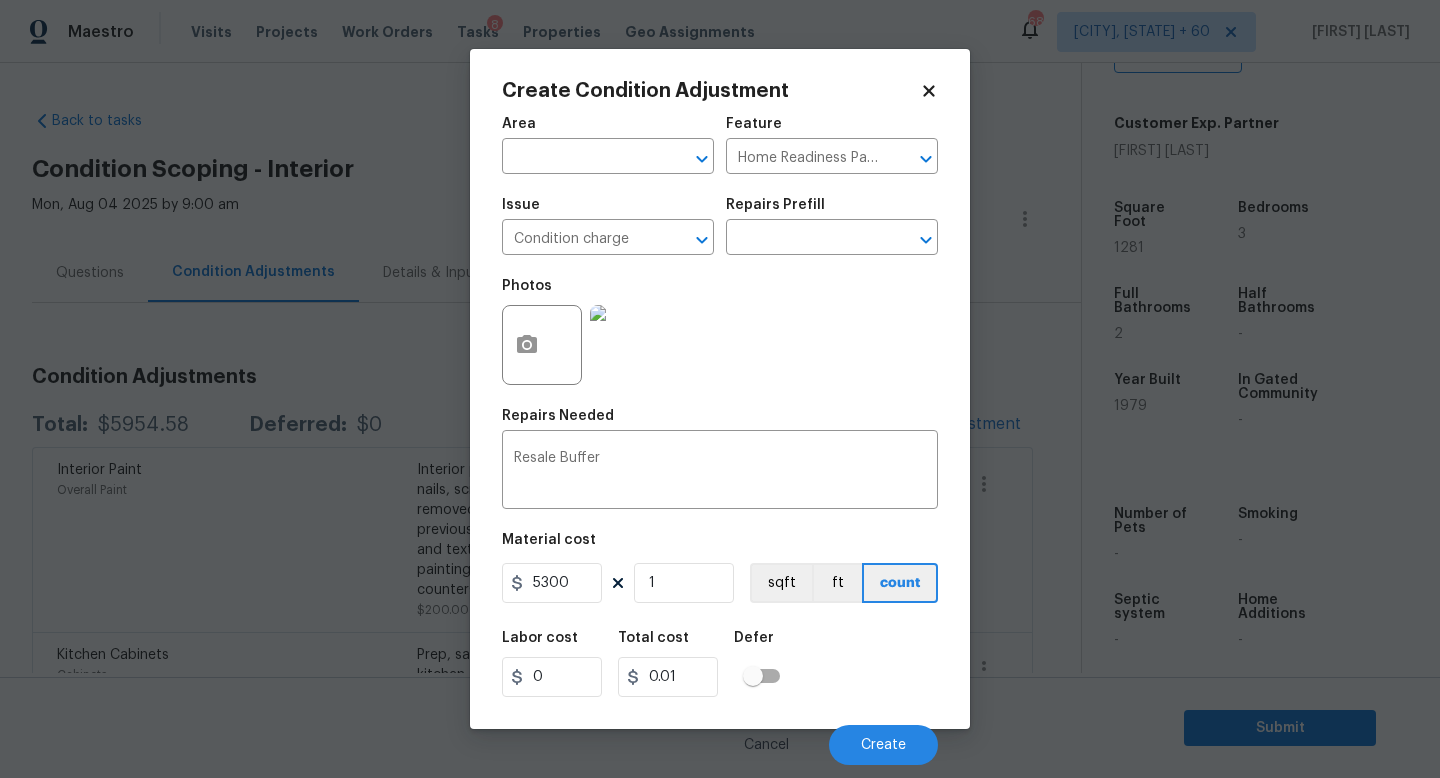 type on "5300" 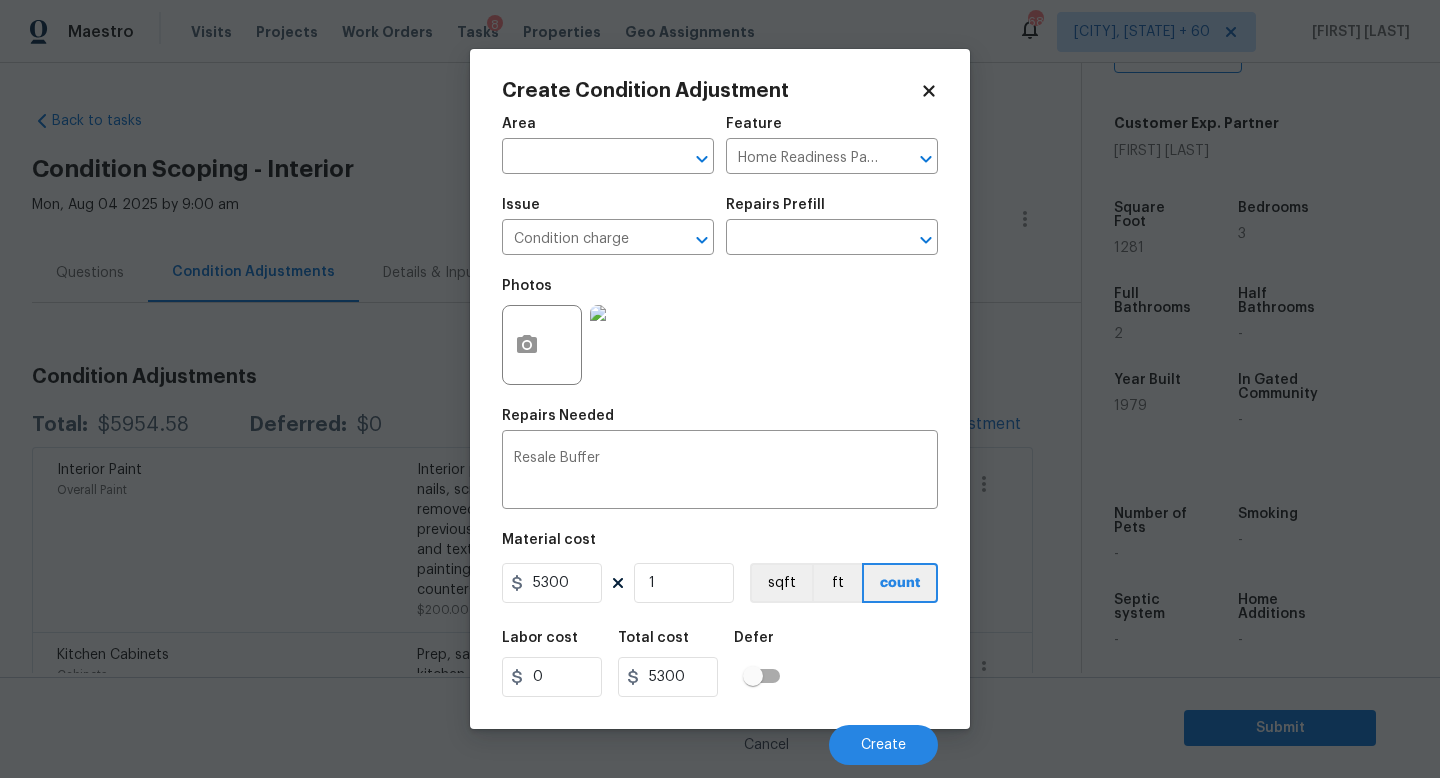 click on "Labor cost 0 Total cost 5300 Defer" at bounding box center [720, 664] 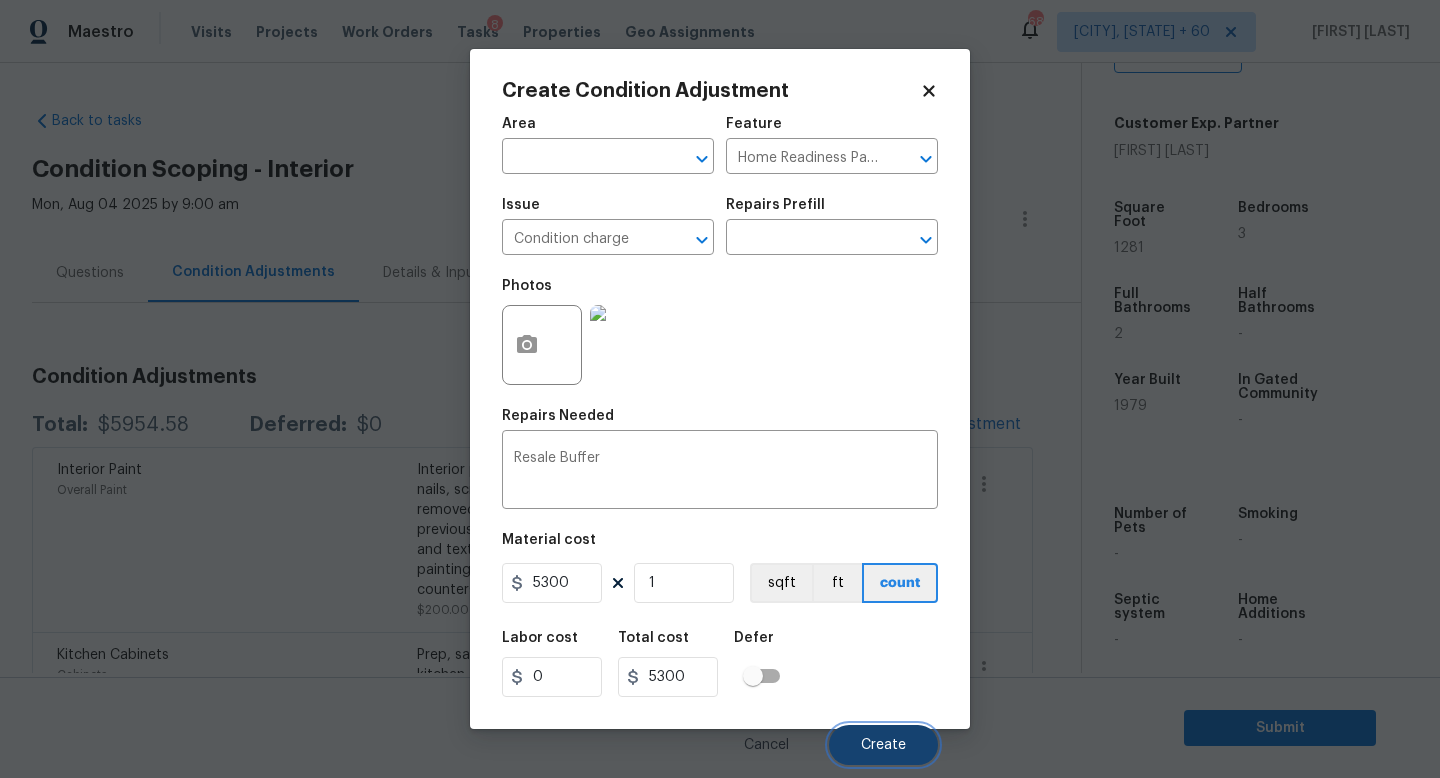 click on "Create" at bounding box center [883, 745] 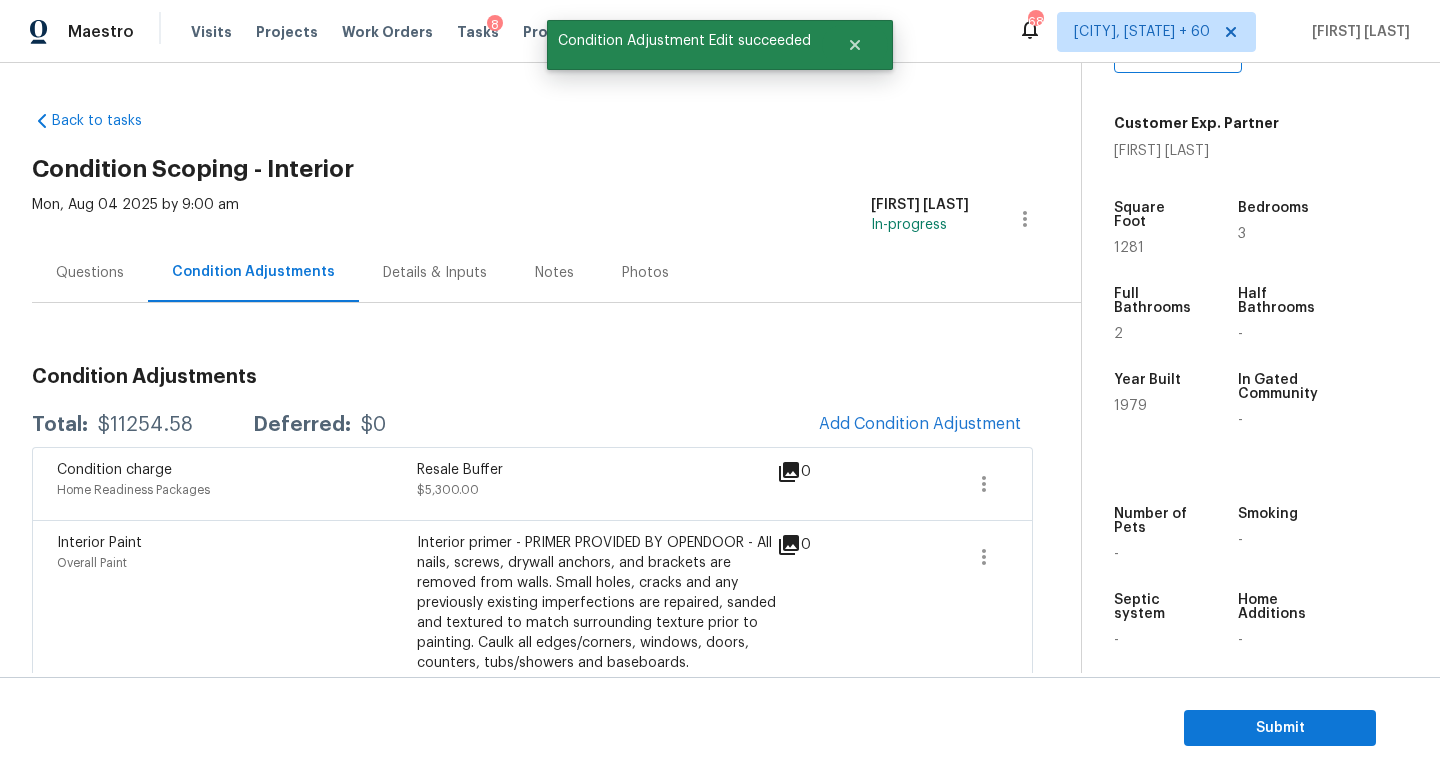 click on "Questions" at bounding box center [90, 273] 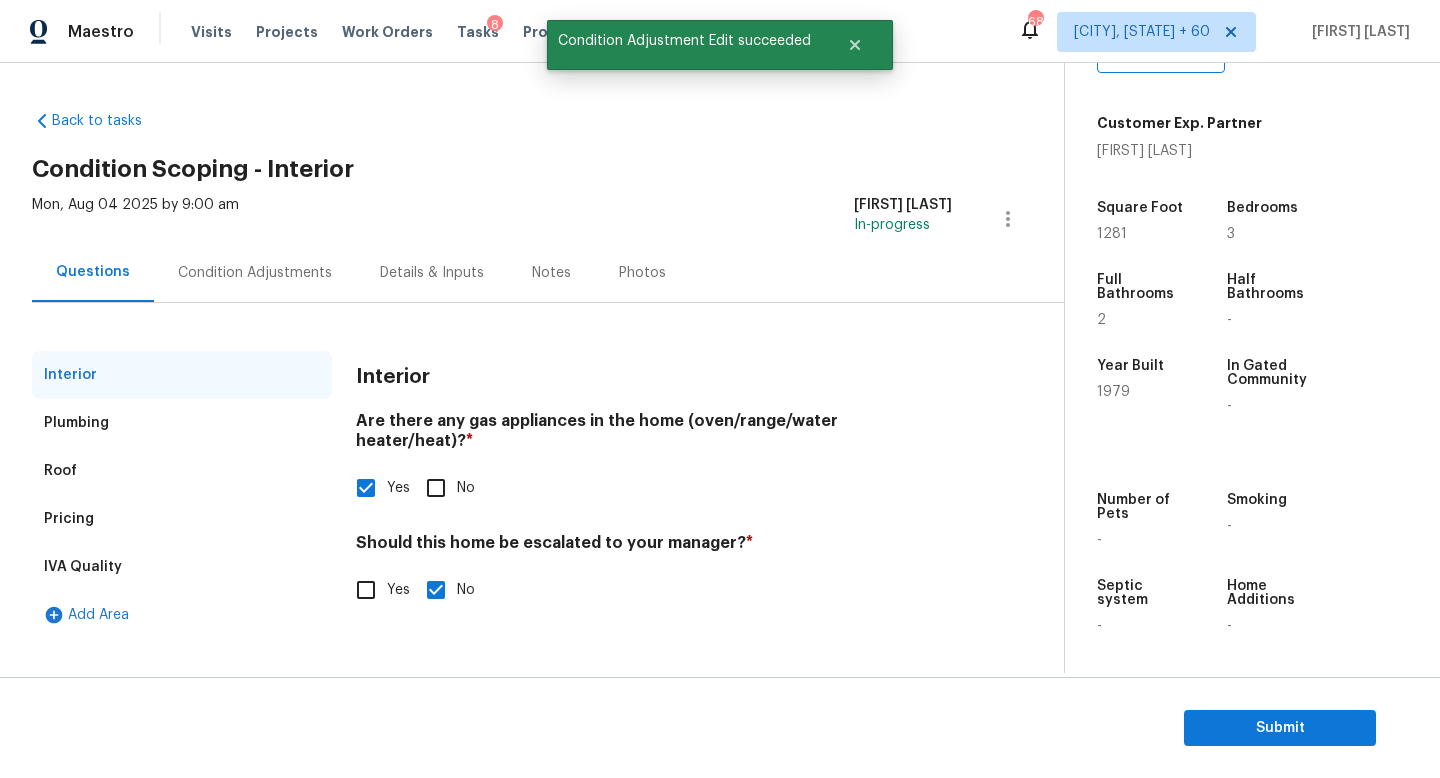 click on "Yes" at bounding box center (366, 590) 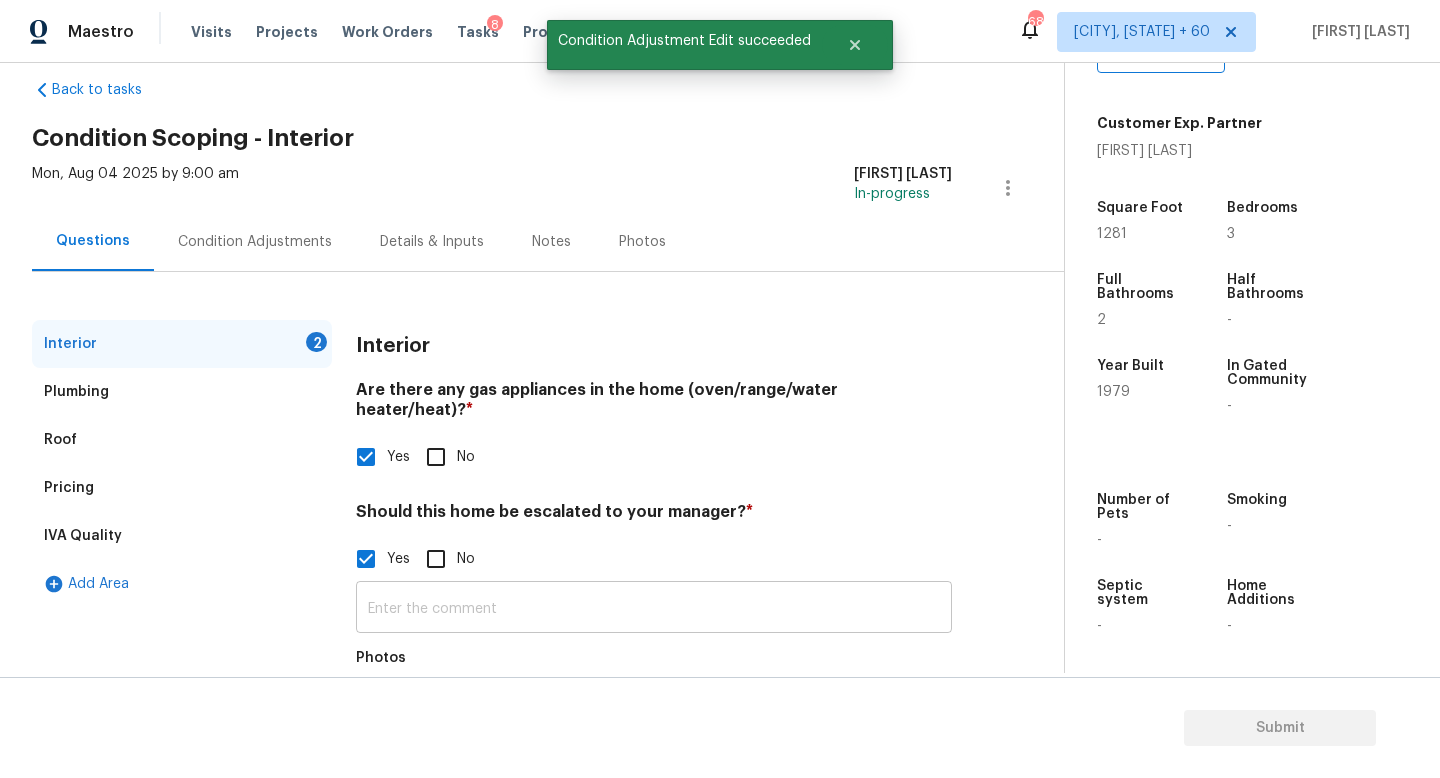 scroll, scrollTop: 35, scrollLeft: 0, axis: vertical 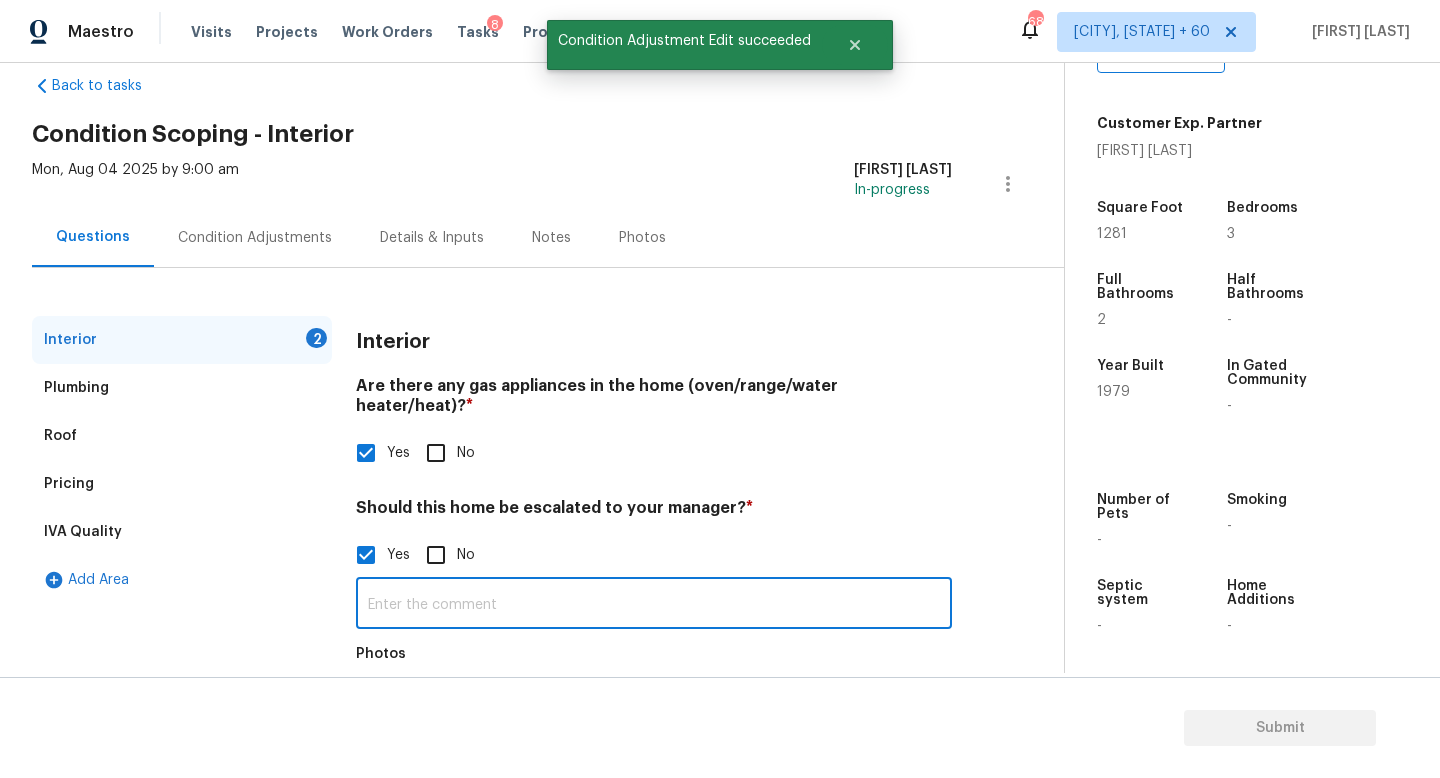 click at bounding box center [654, 605] 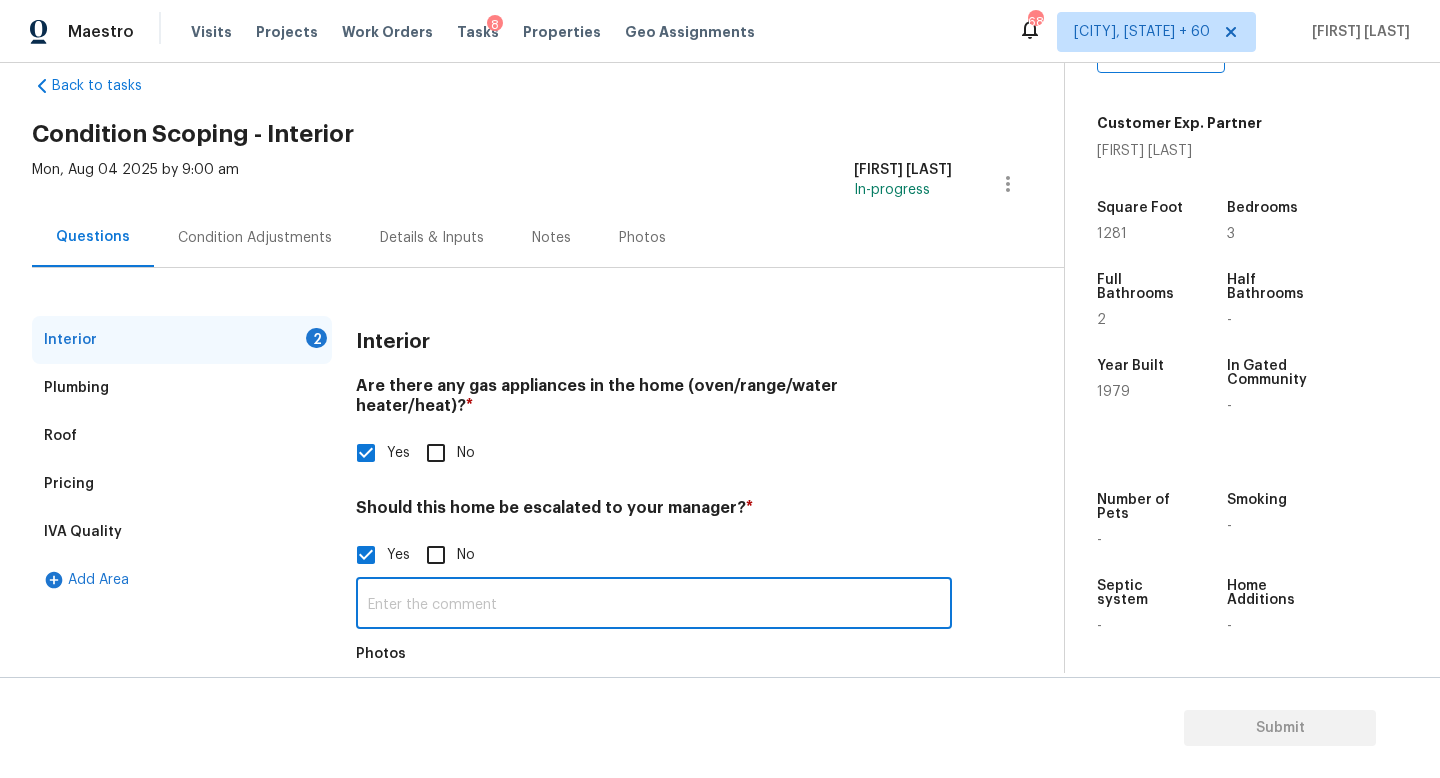click at bounding box center [654, 605] 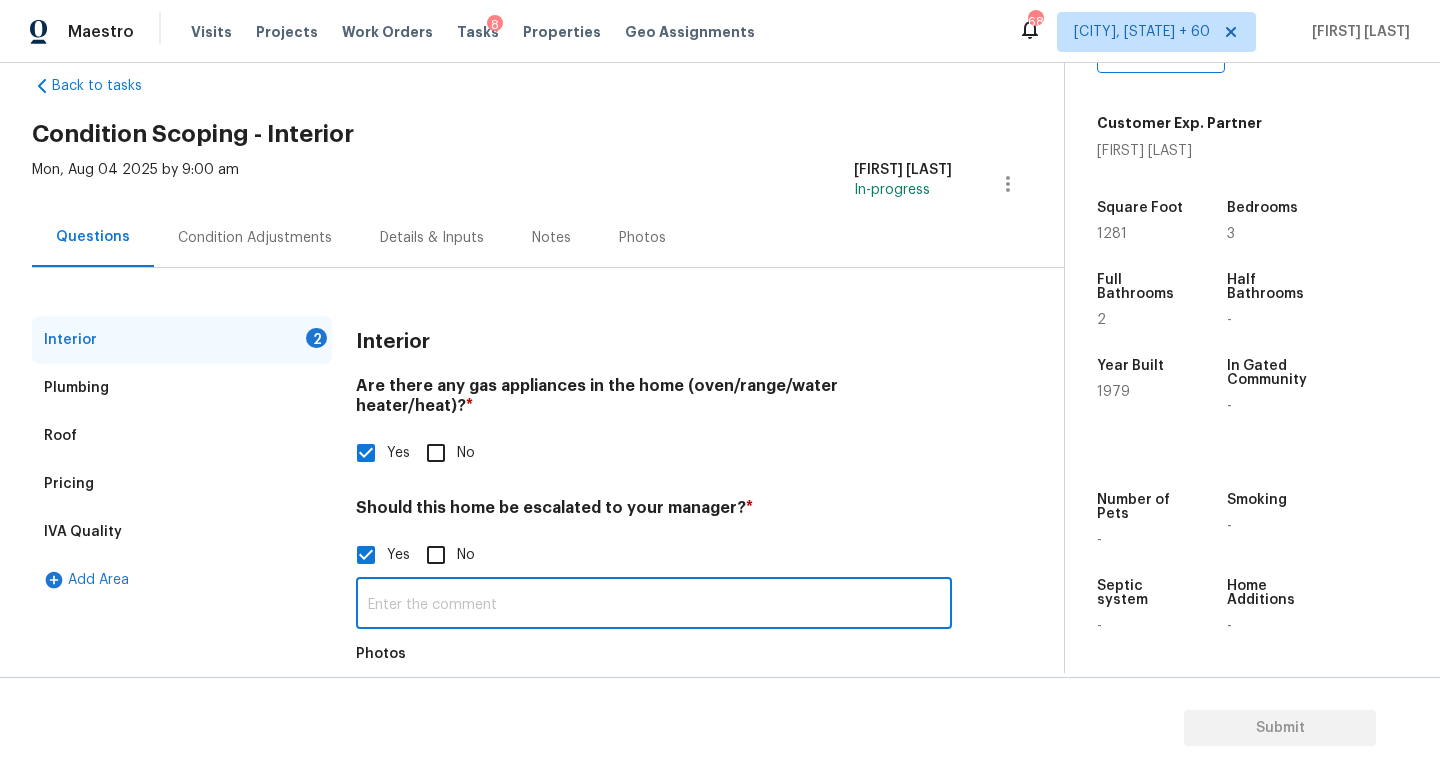 paste on "HPM Scope Adjustment is negative; please remove $XXX from scope" 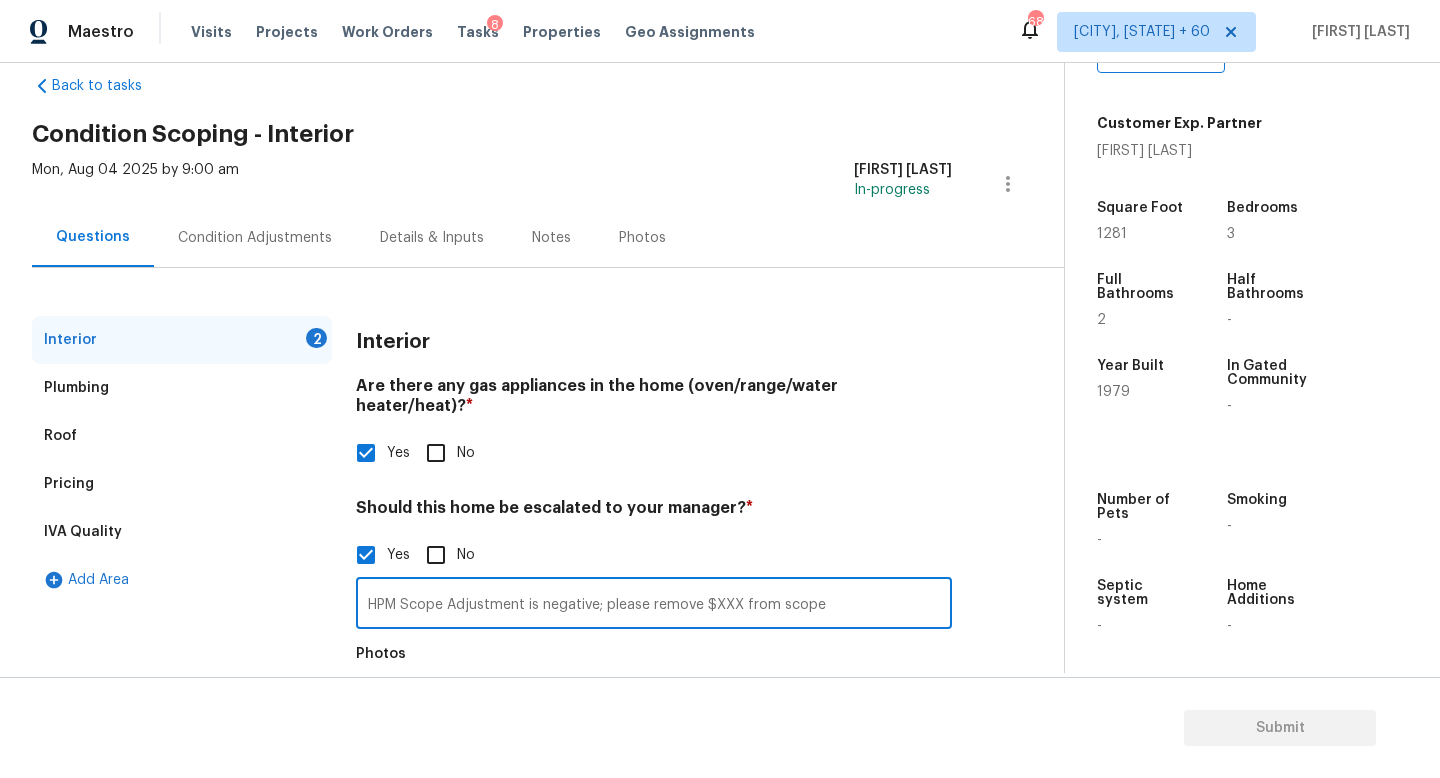click on "HPM Scope Adjustment is negative; please remove $XXX from scope" at bounding box center [654, 605] 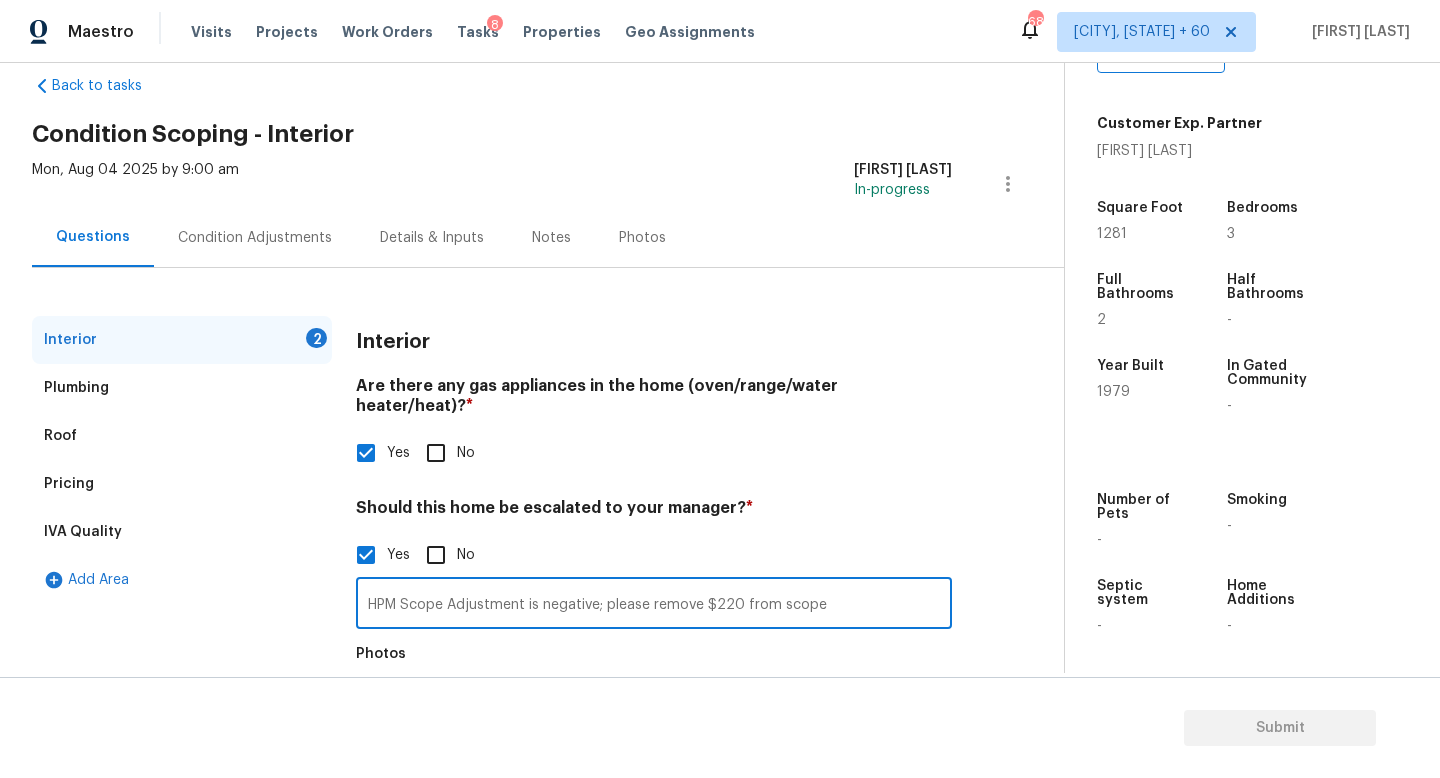 type on "HPM Scope Adjustment is negative; please remove $220 from scope" 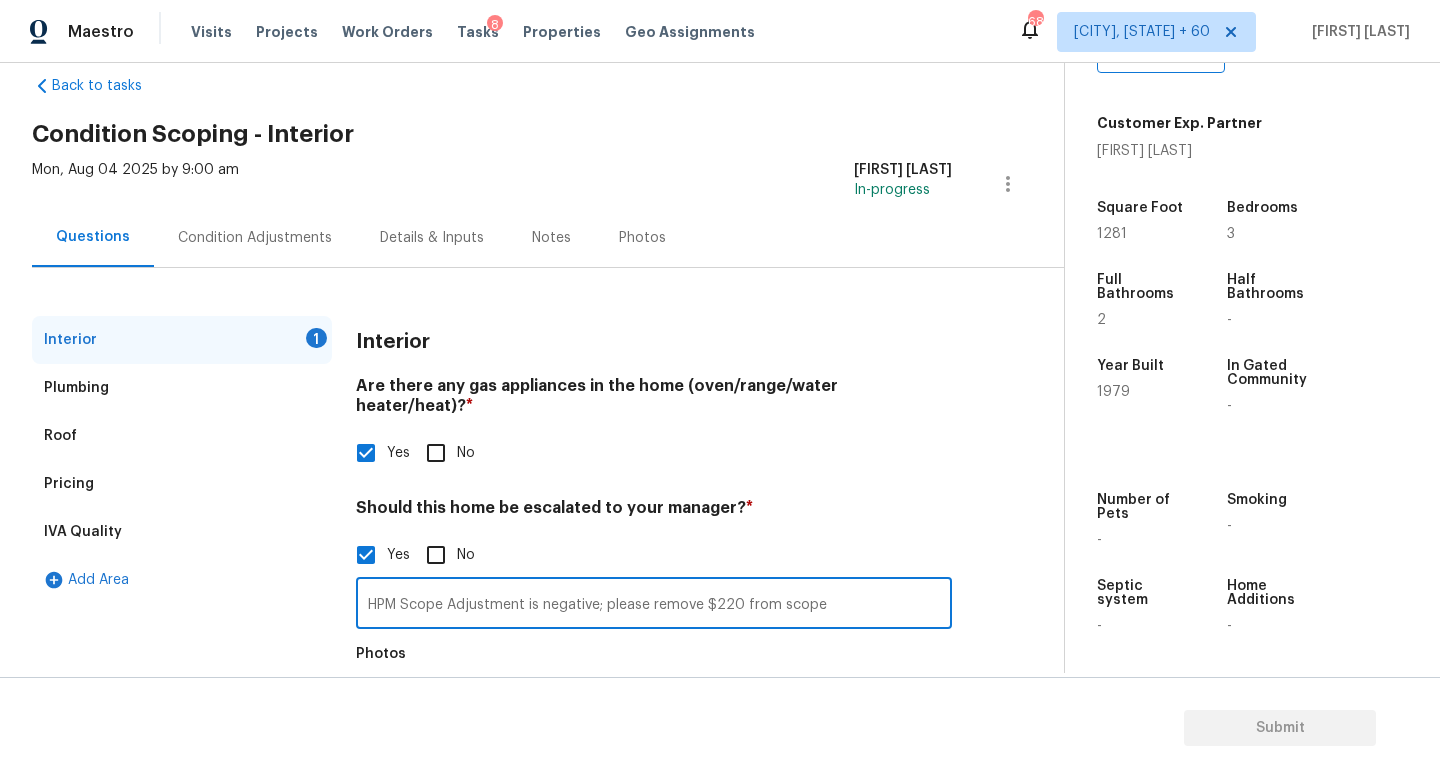 scroll, scrollTop: 137, scrollLeft: 0, axis: vertical 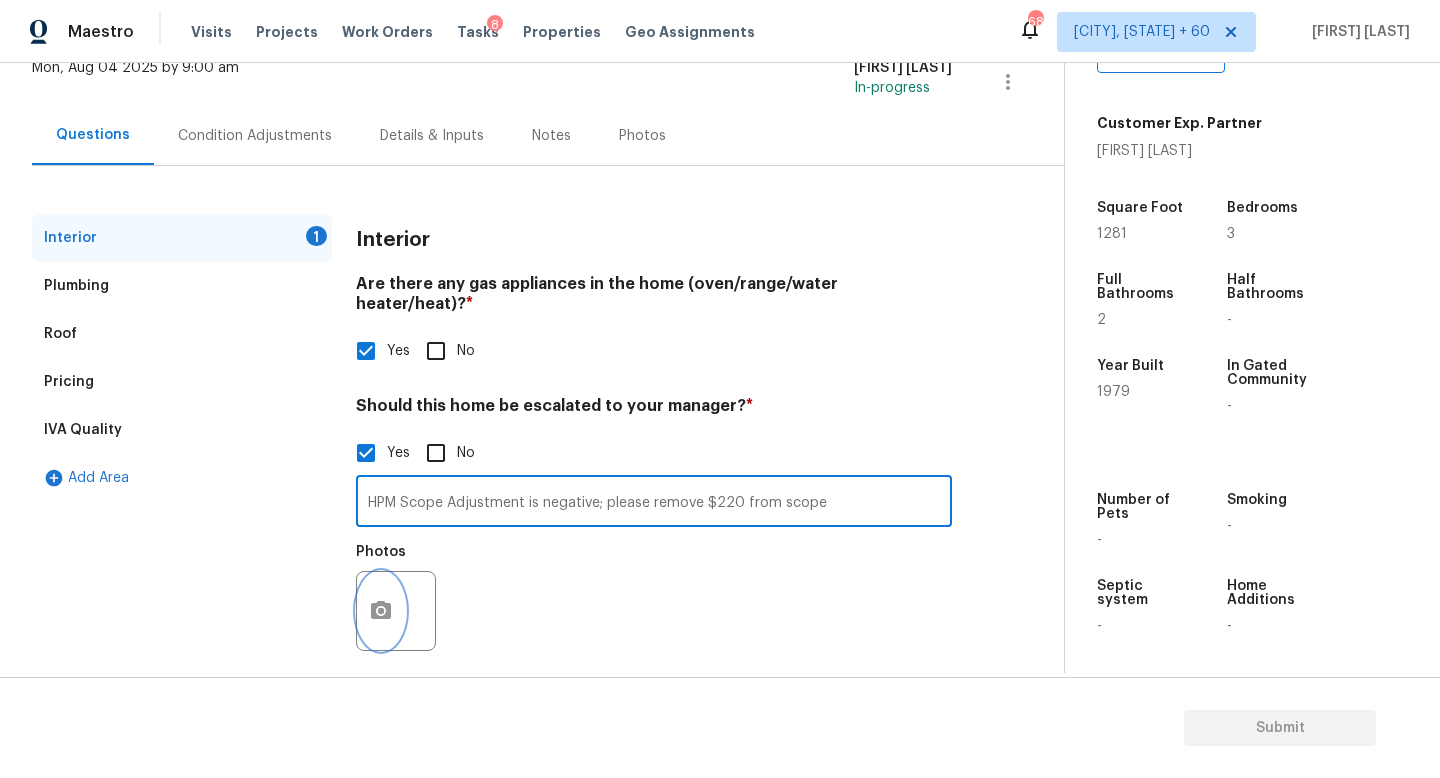 click at bounding box center [381, 611] 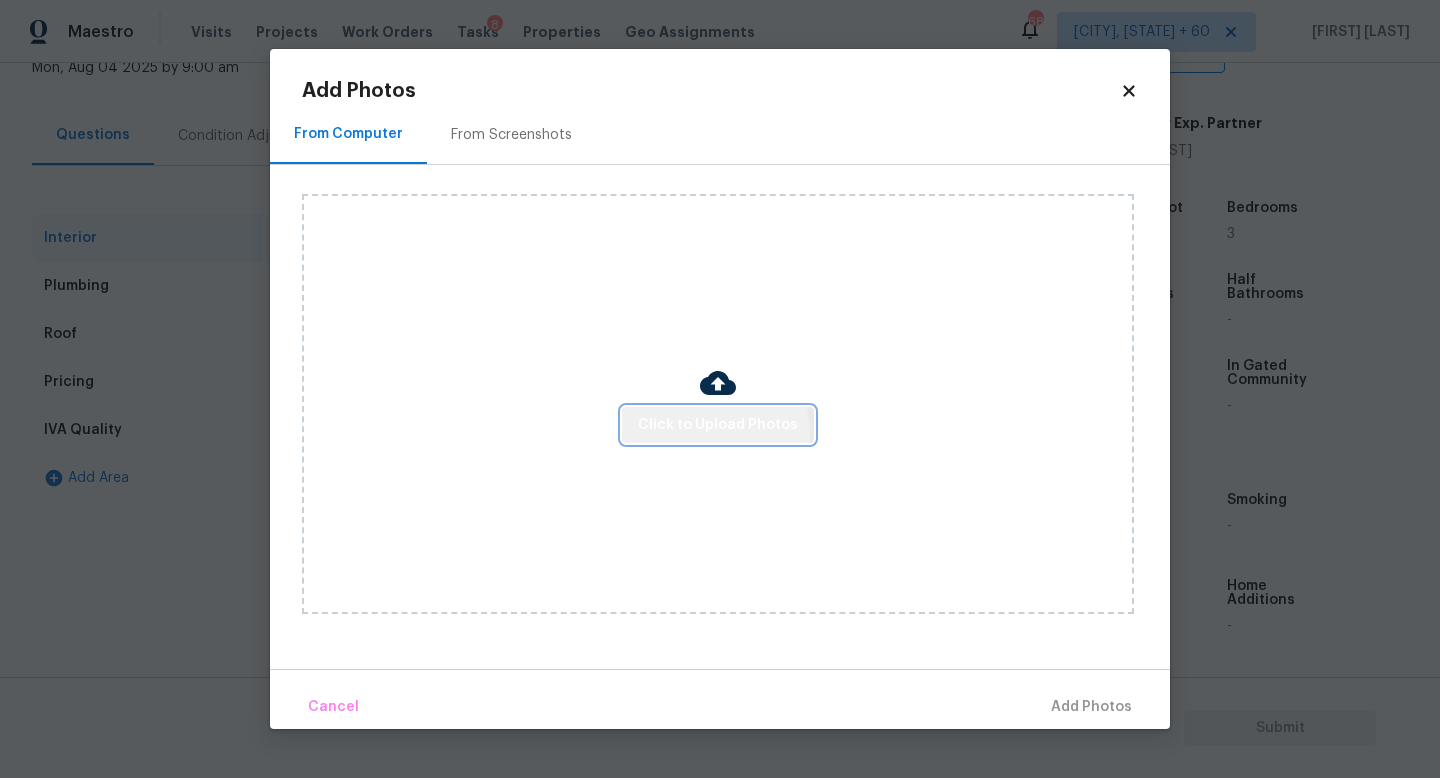 click on "Click to Upload Photos" at bounding box center [718, 425] 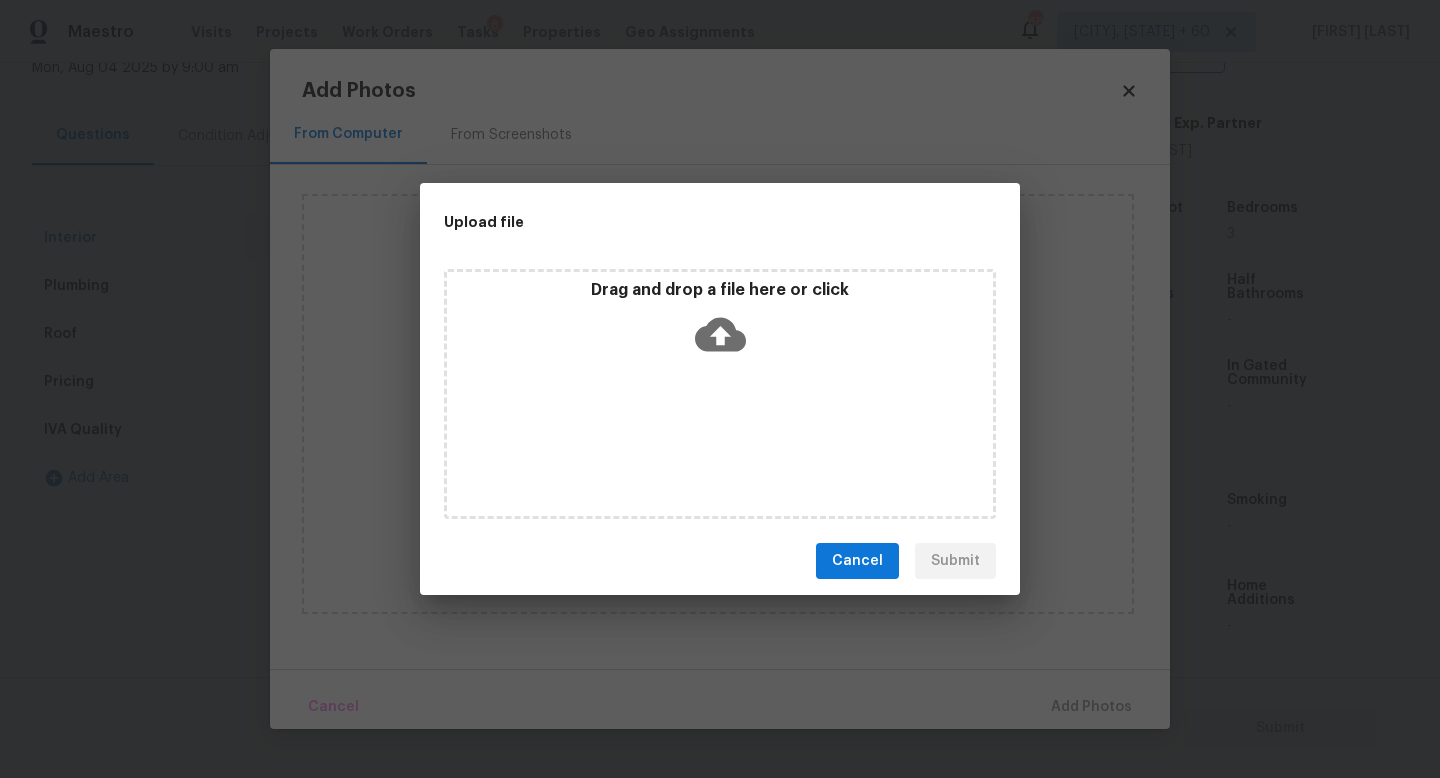 click 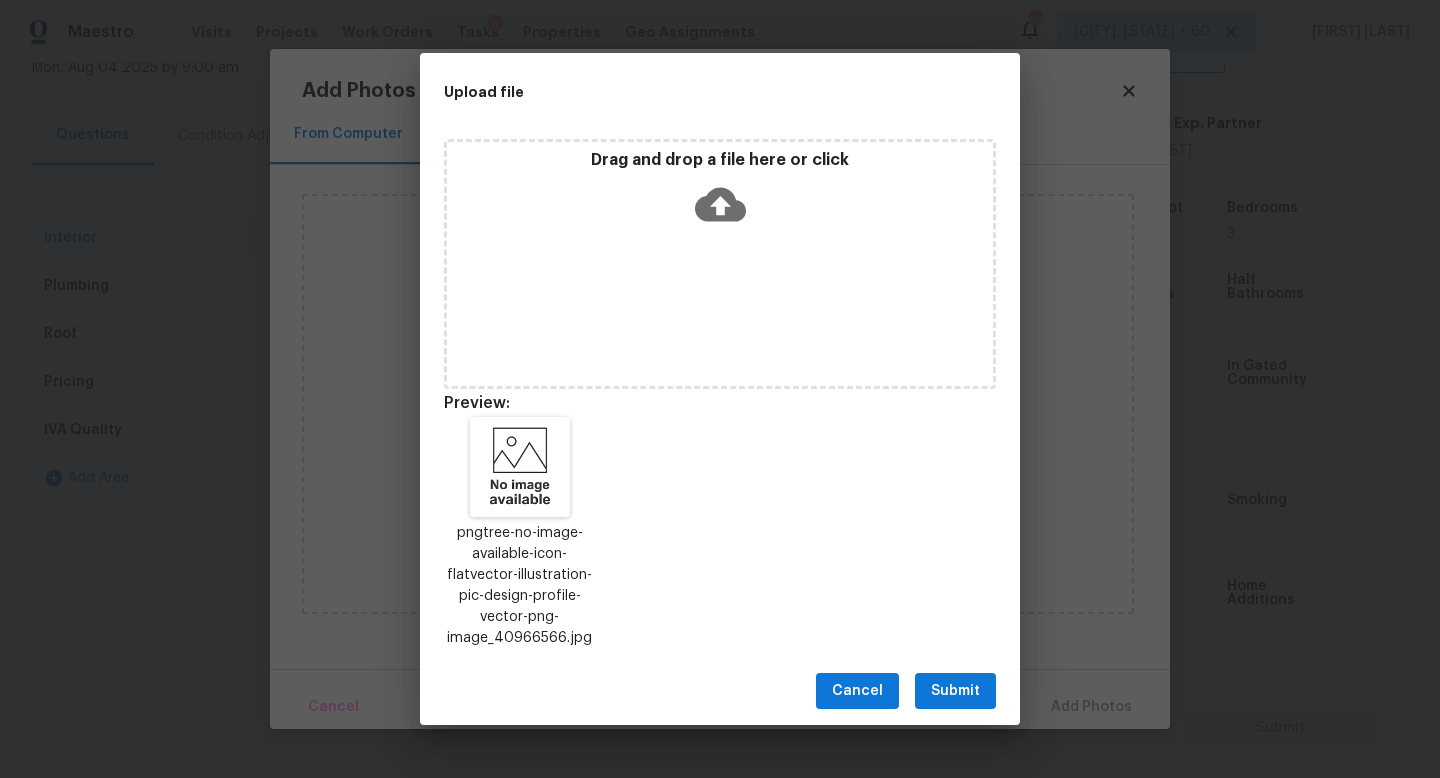 click on "Submit" at bounding box center (955, 691) 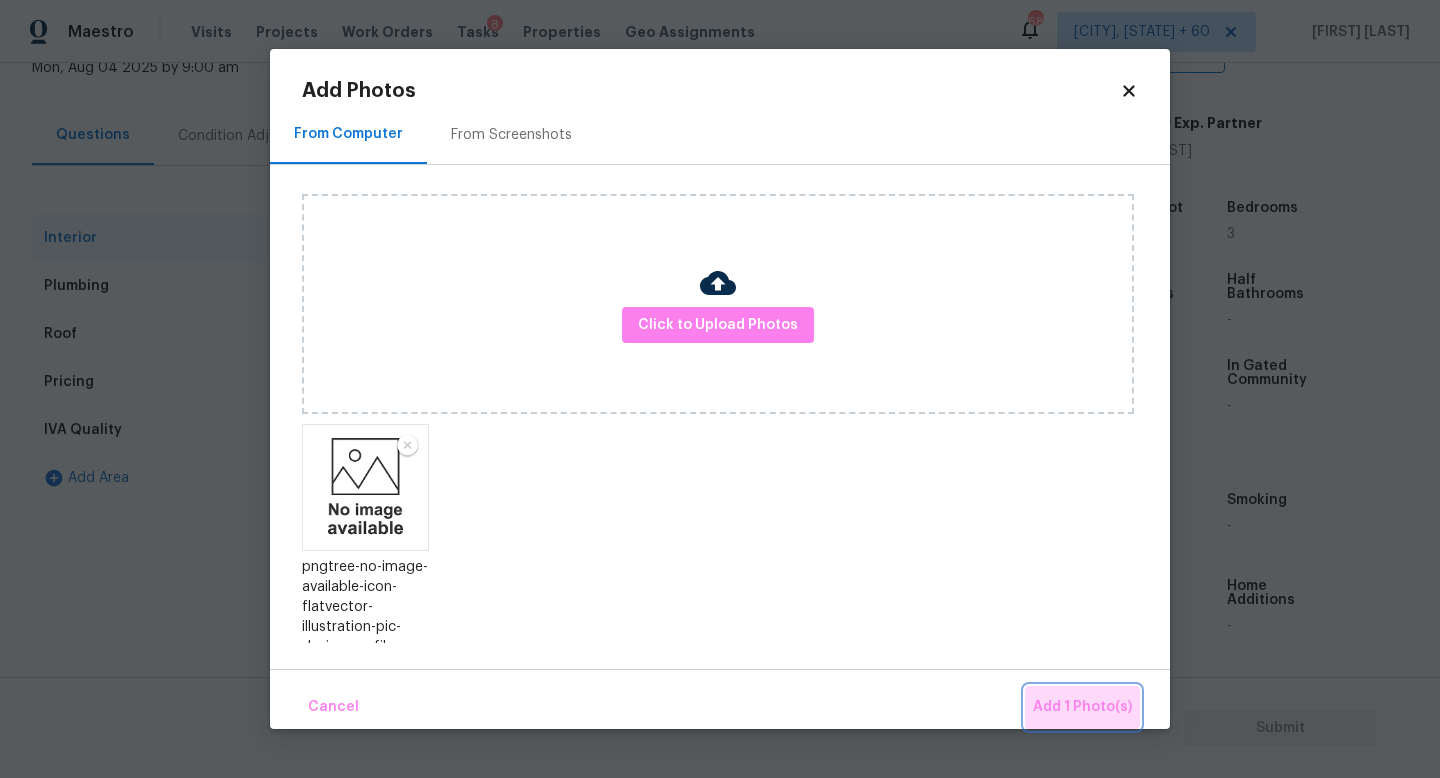 click on "Add 1 Photo(s)" at bounding box center [1082, 707] 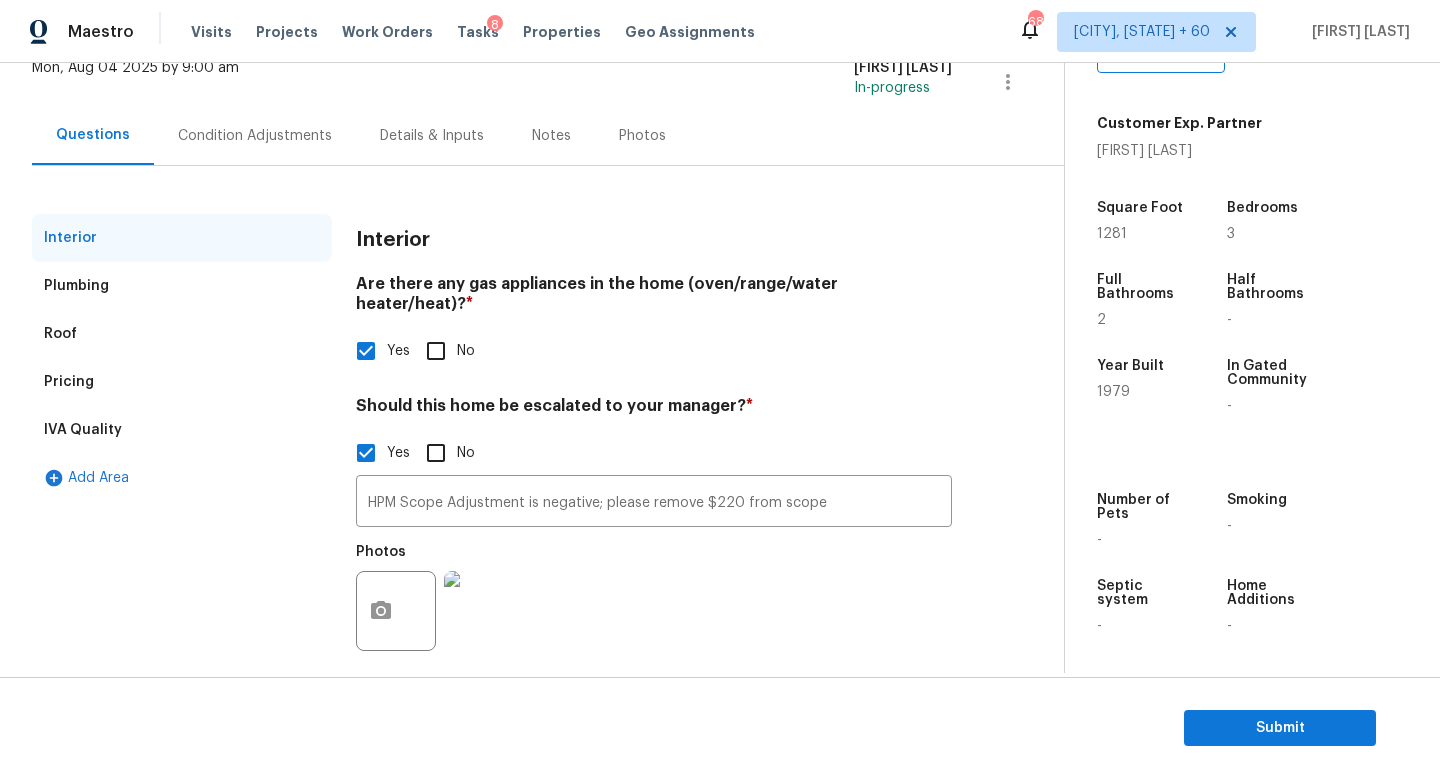 click on "Condition Adjustments" at bounding box center (255, 135) 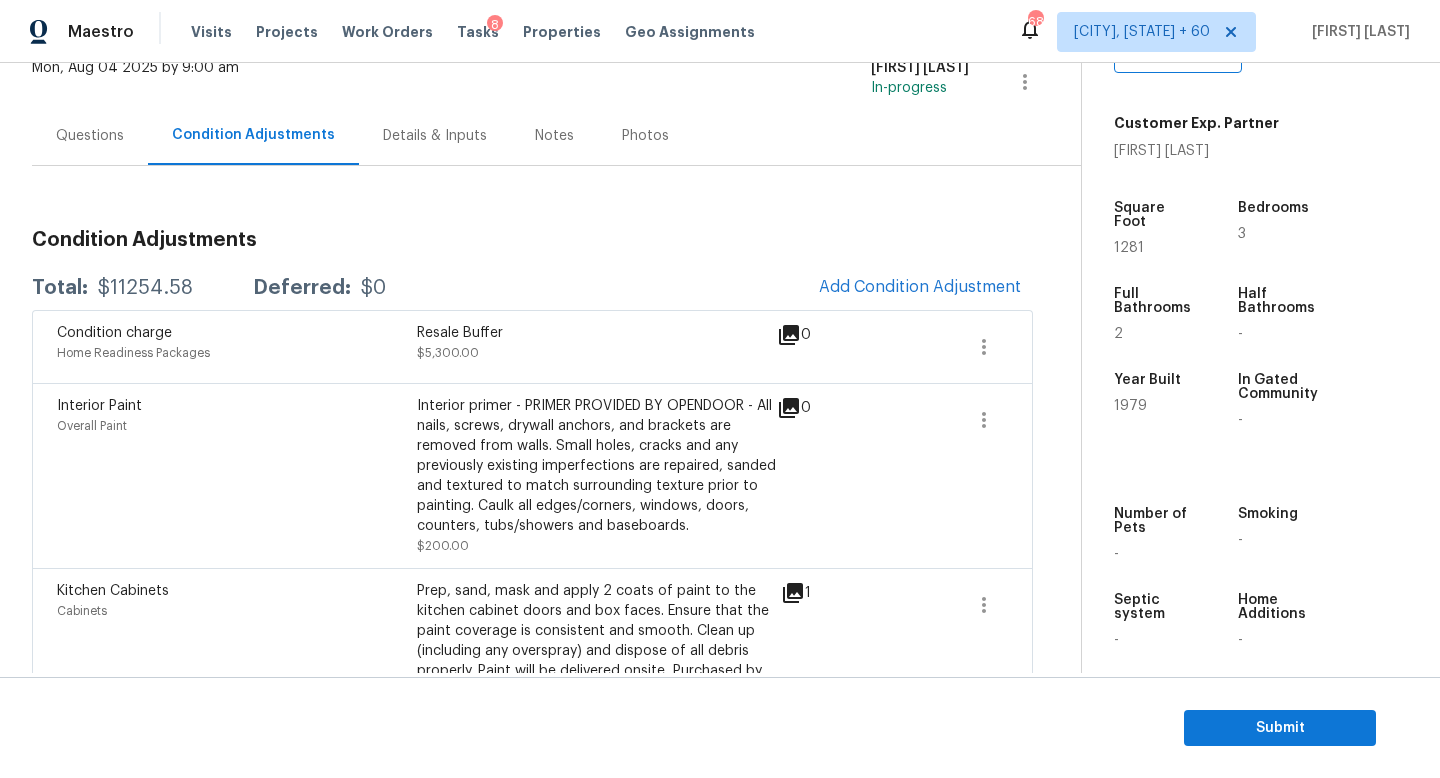 click on "$11254.58" at bounding box center [145, 288] 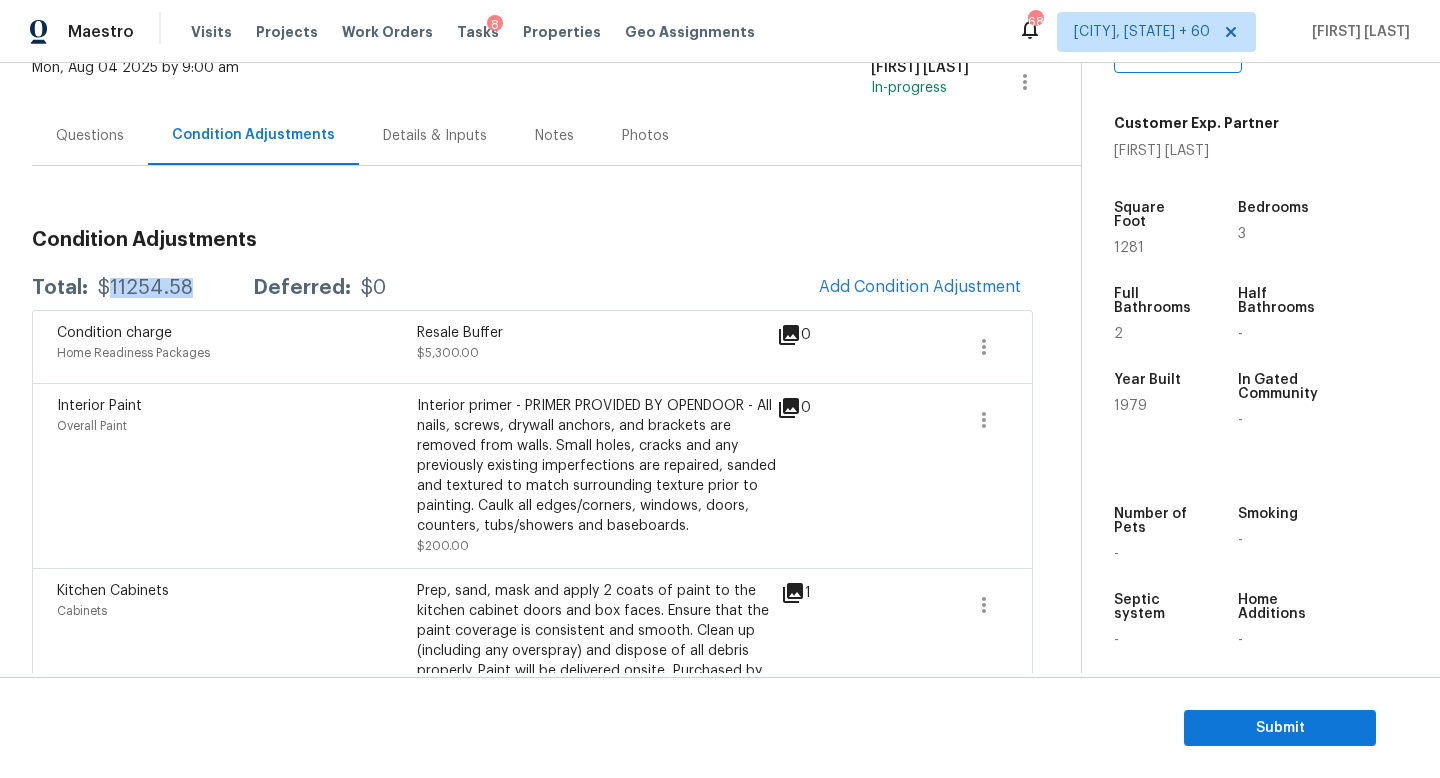 click on "$11254.58" at bounding box center (145, 288) 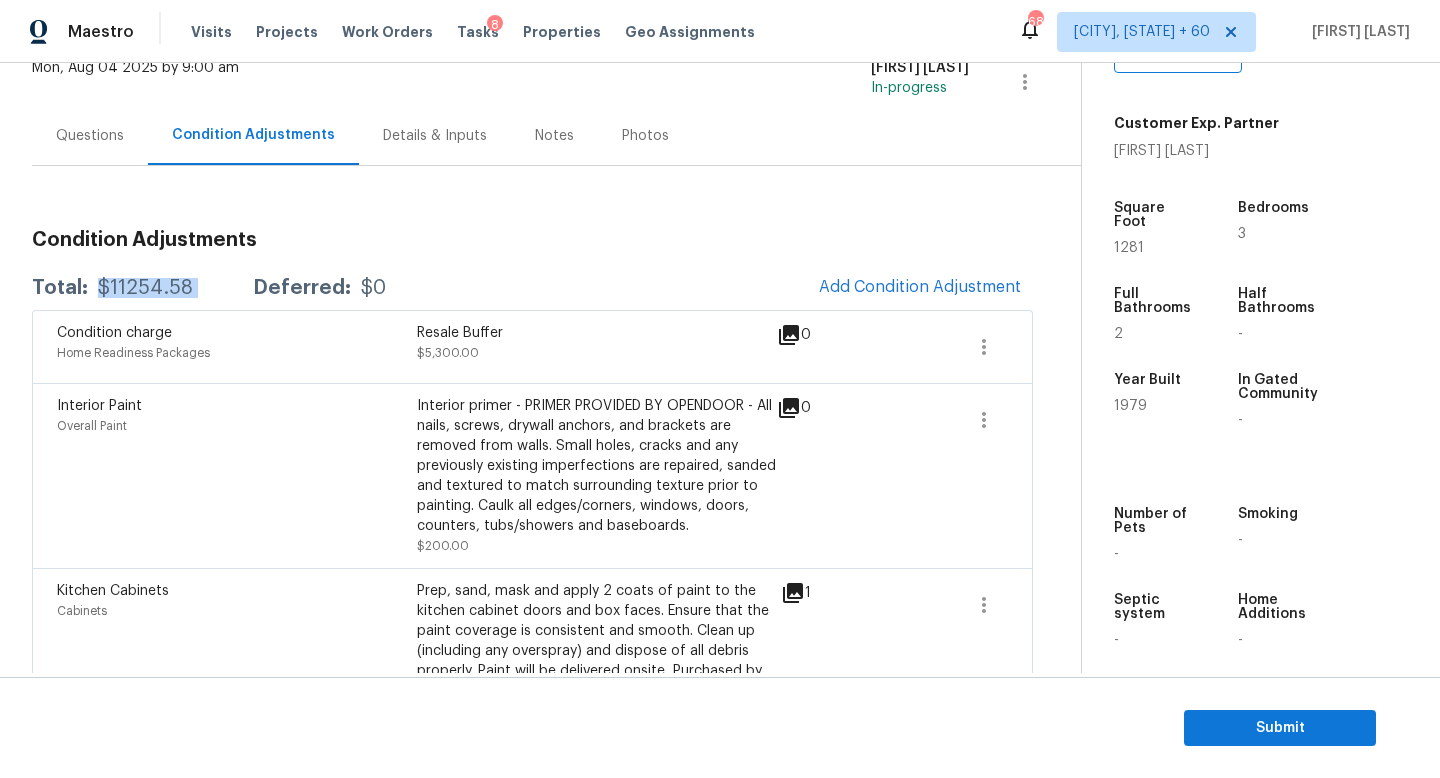 click on "$11254.58" at bounding box center [145, 288] 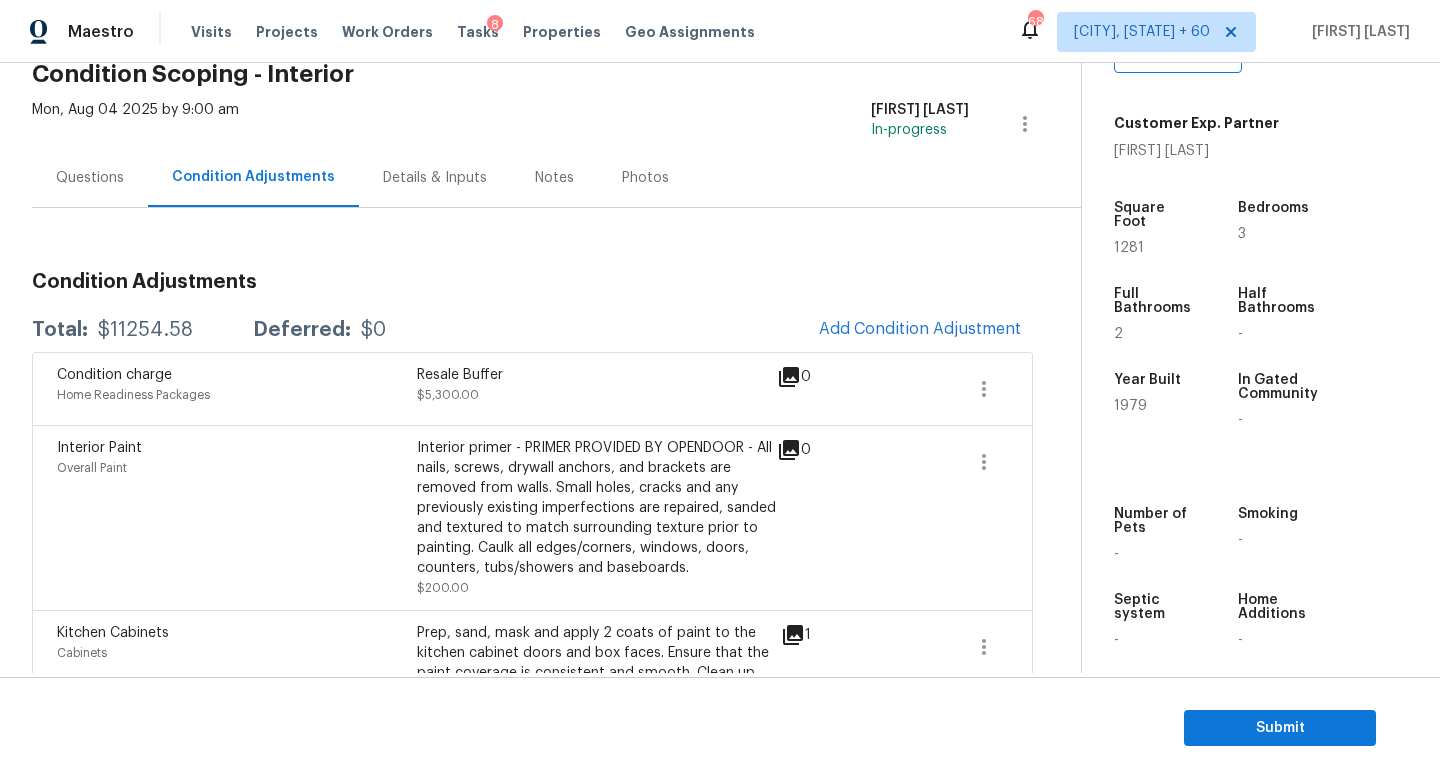 scroll, scrollTop: 99, scrollLeft: 0, axis: vertical 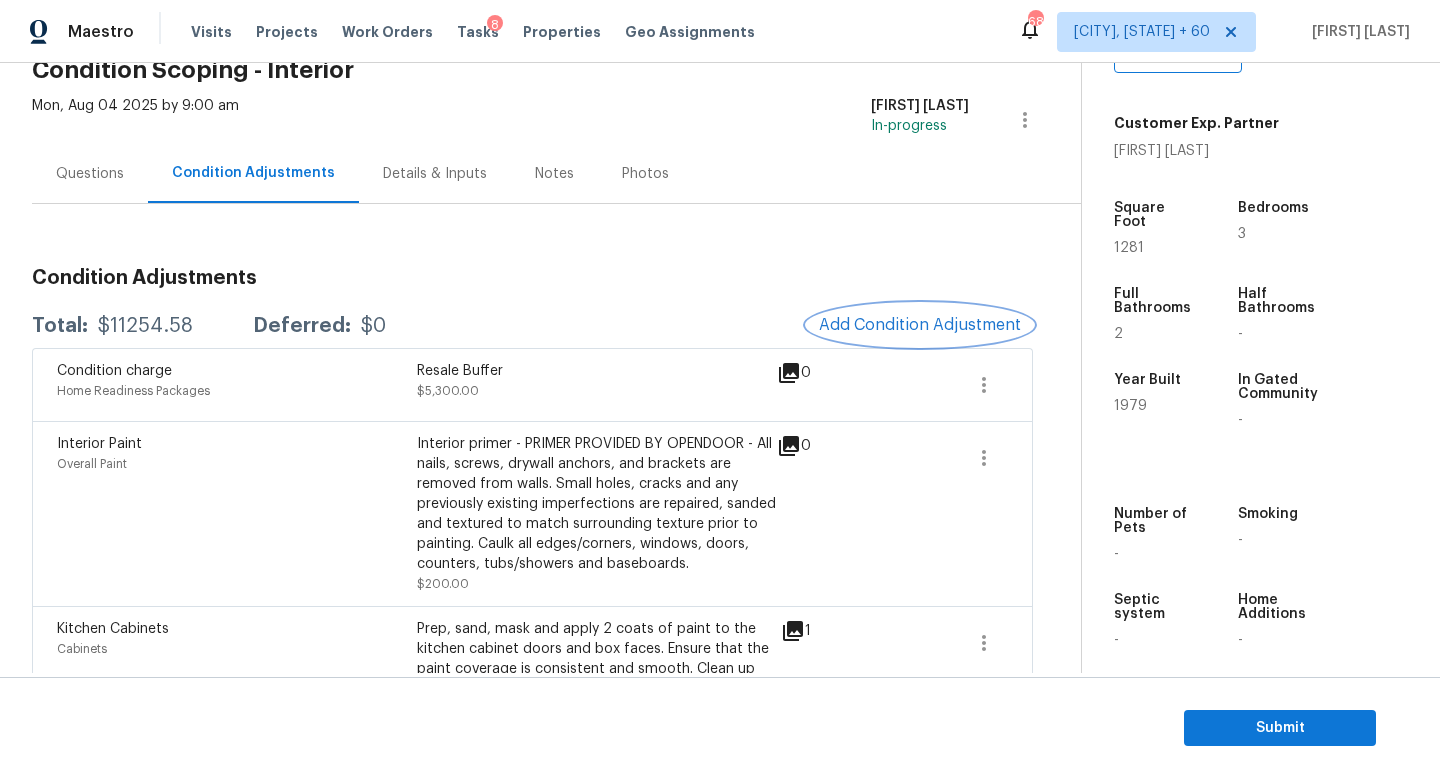 click on "Add Condition Adjustment" at bounding box center [920, 325] 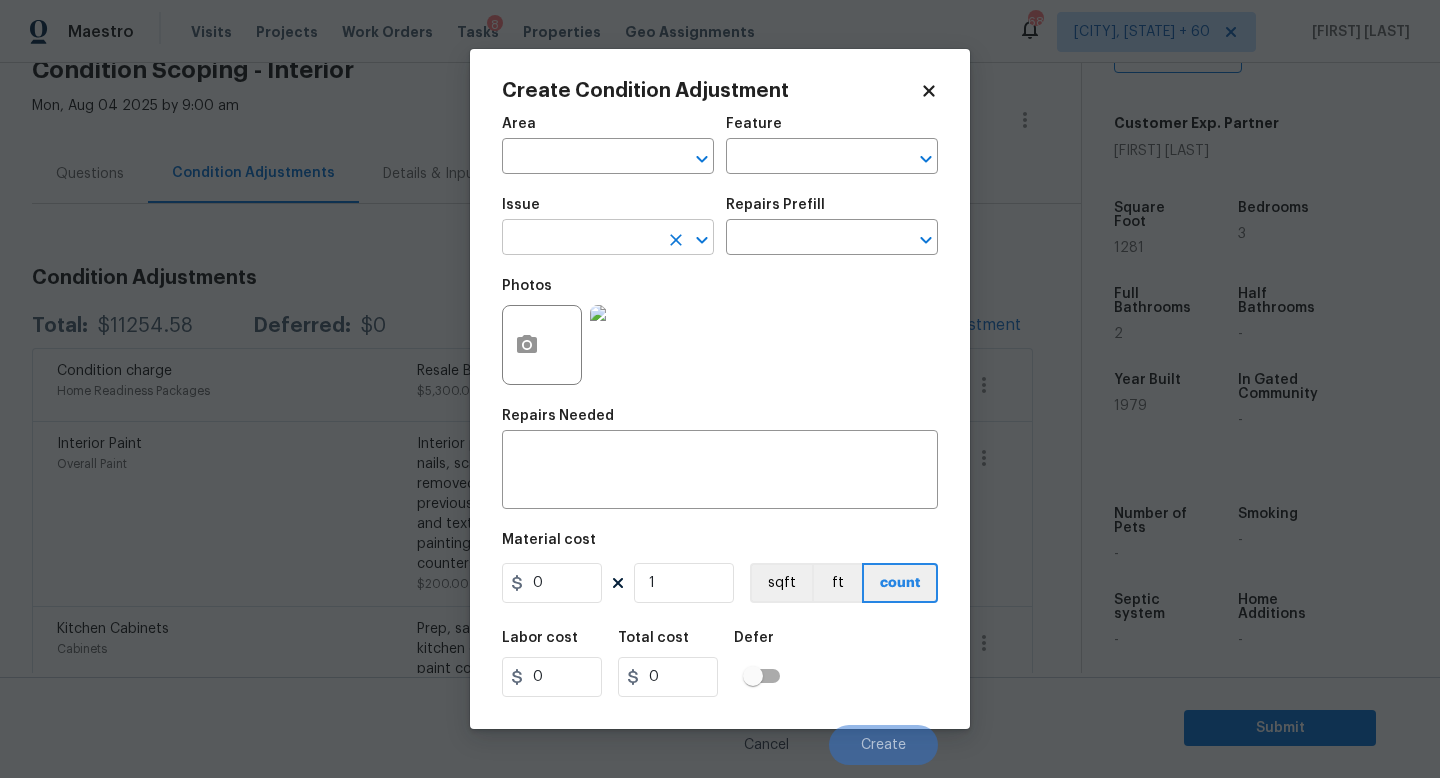 click at bounding box center [580, 239] 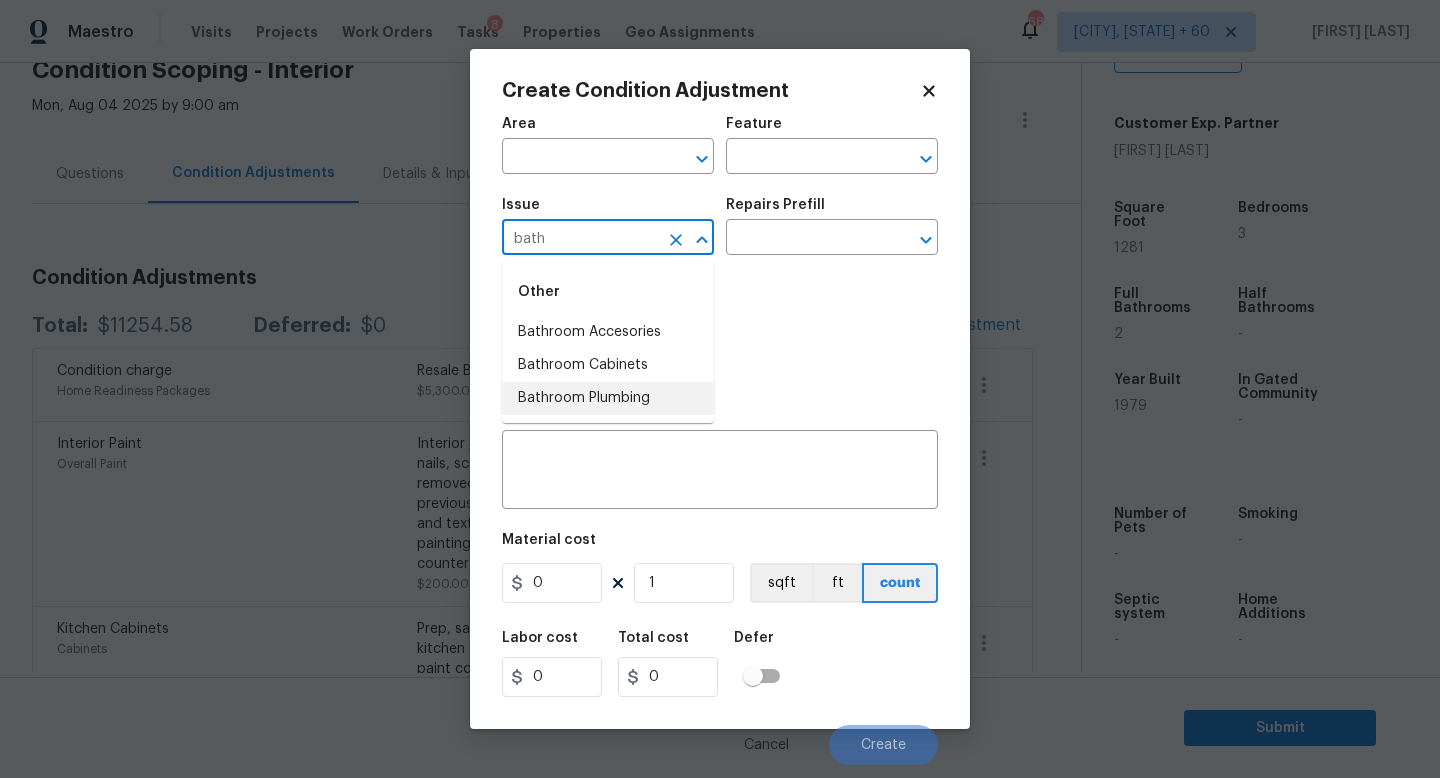 click on "Bathroom Plumbing" at bounding box center (608, 398) 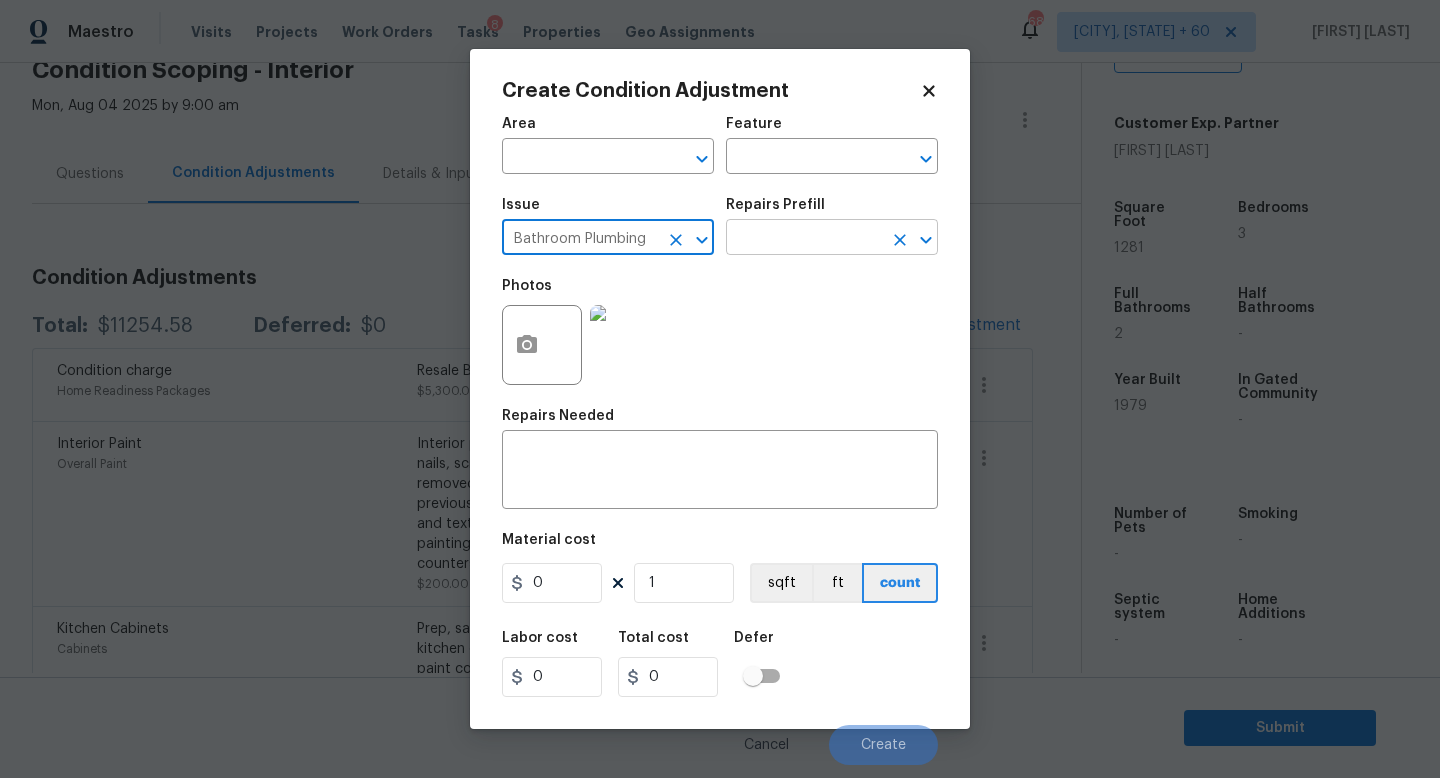 type on "Bathroom Plumbing" 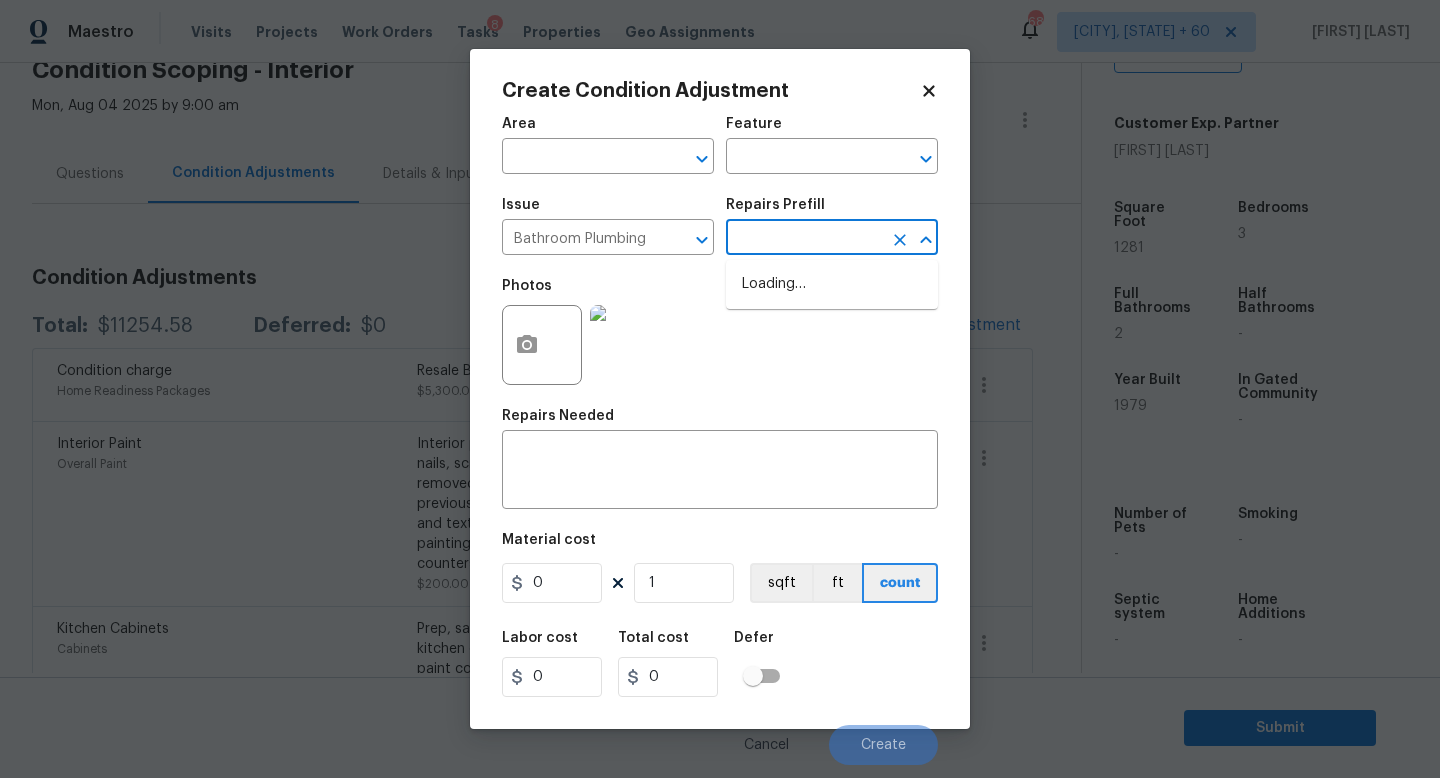 type on "s" 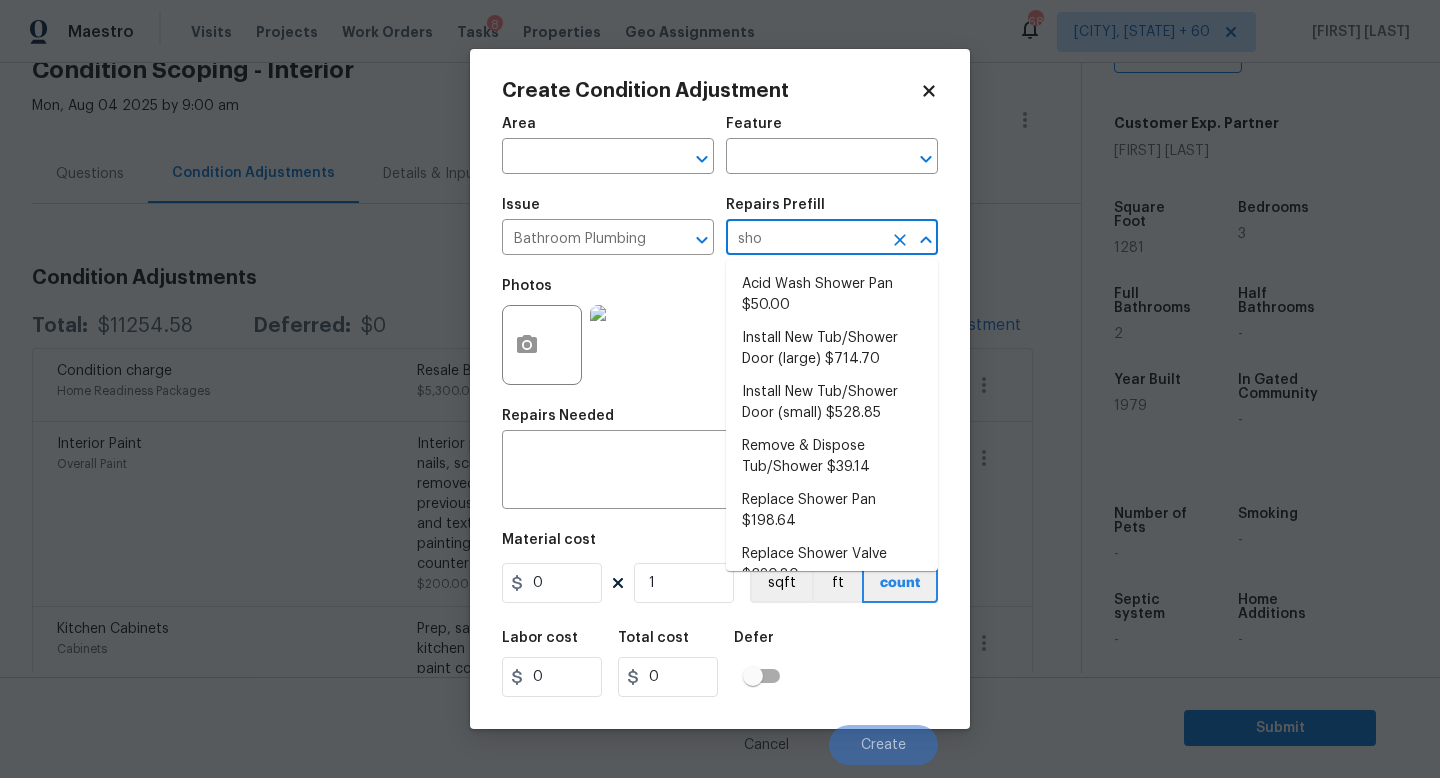 type on "show" 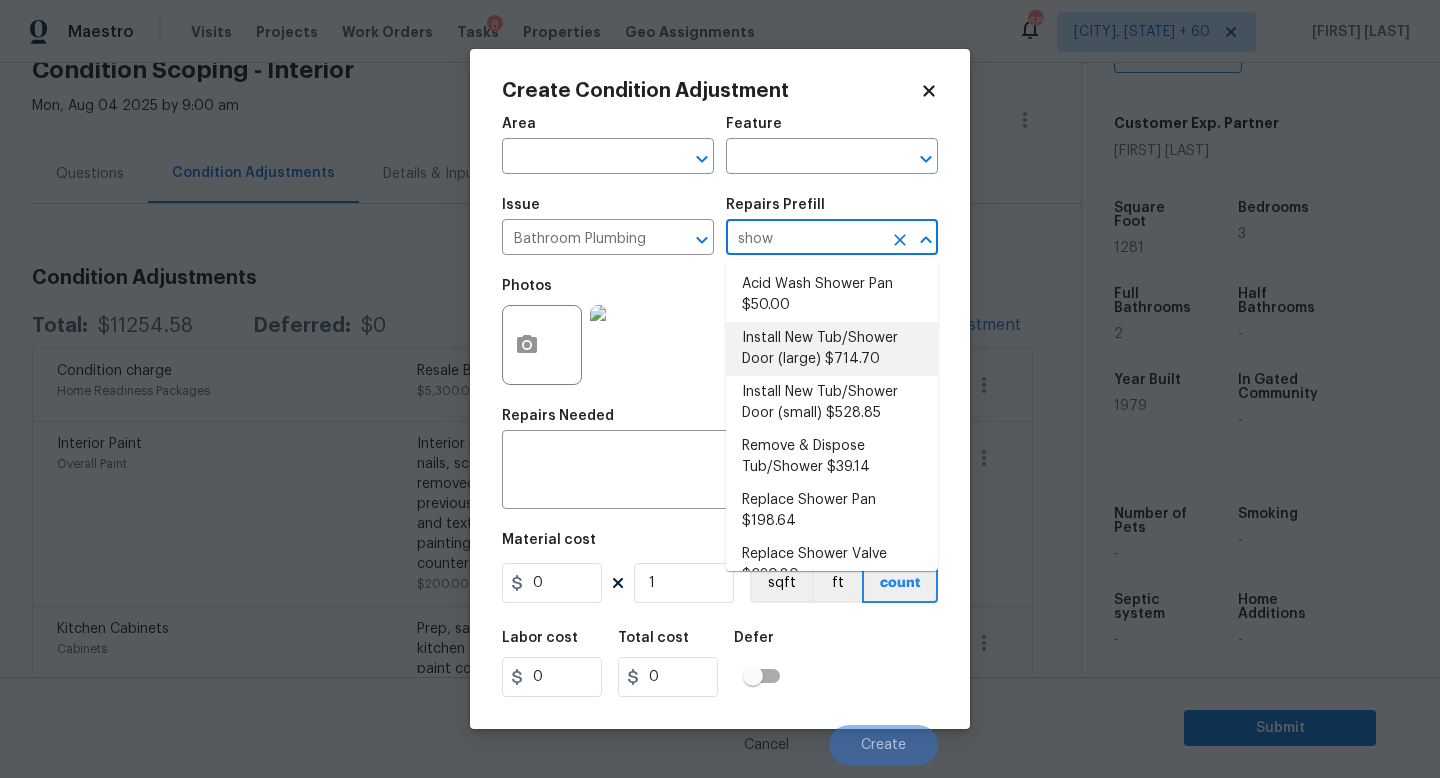 click on "Install New Tub/Shower Door (large) $714.70" at bounding box center (832, 349) 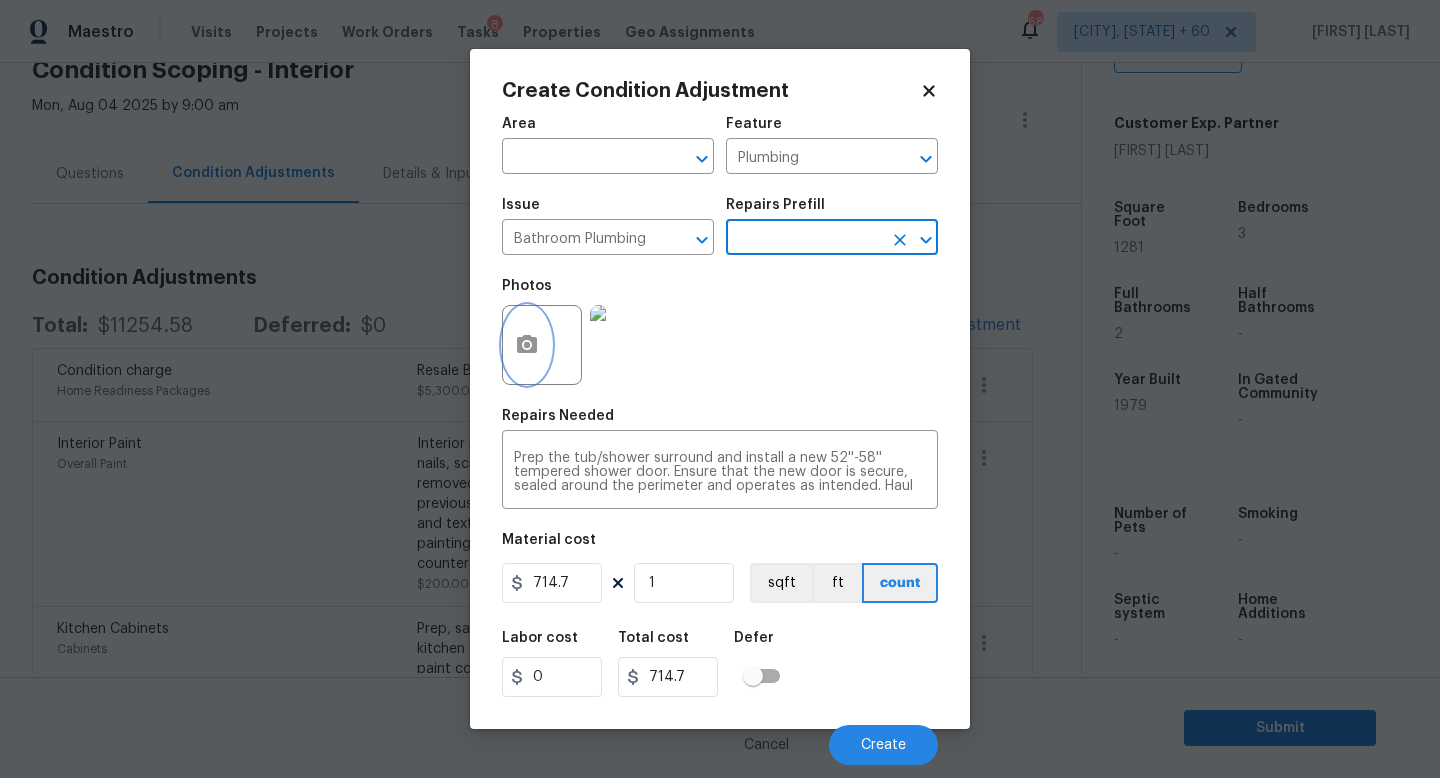 click 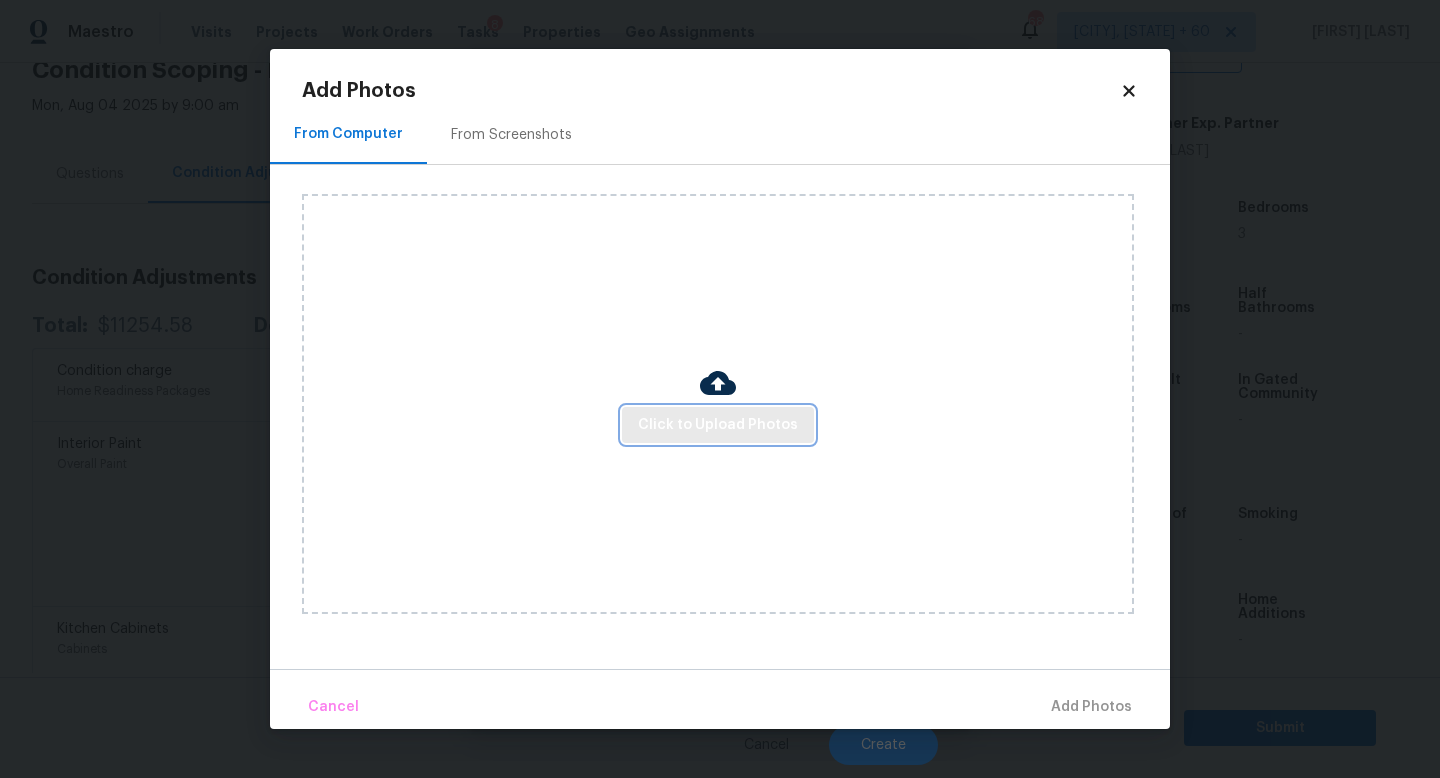 click on "Click to Upload Photos" at bounding box center (718, 425) 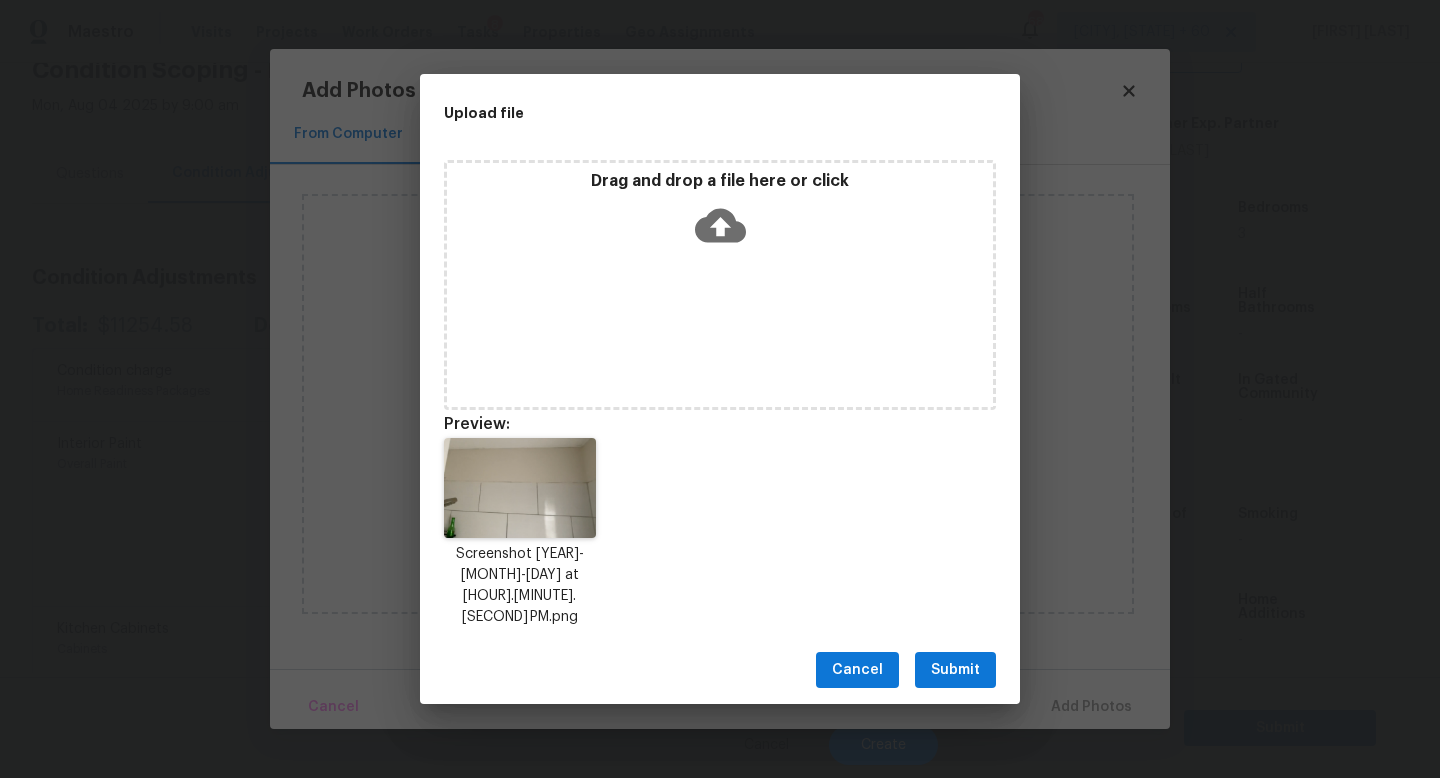click on "Submit" at bounding box center [955, 670] 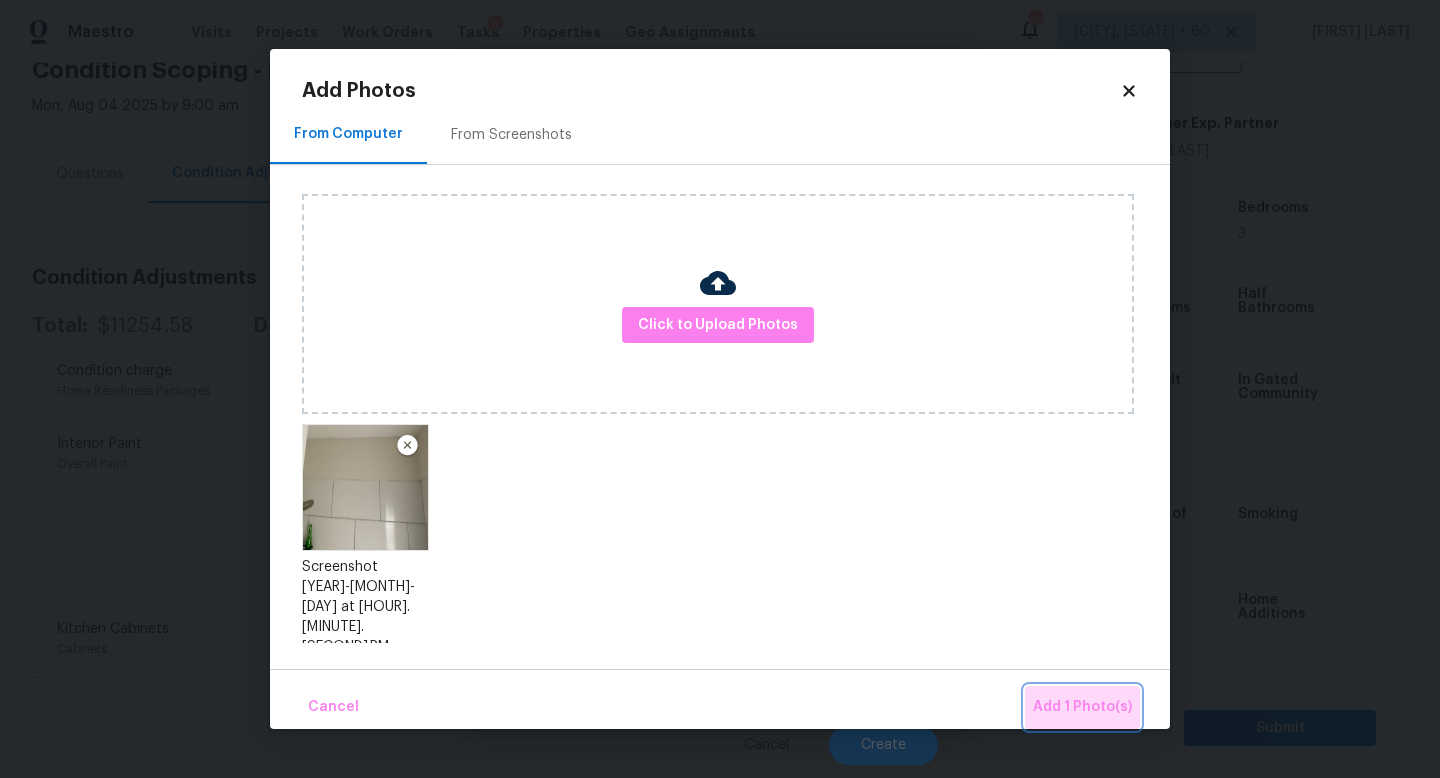 click on "Add 1 Photo(s)" at bounding box center [1082, 707] 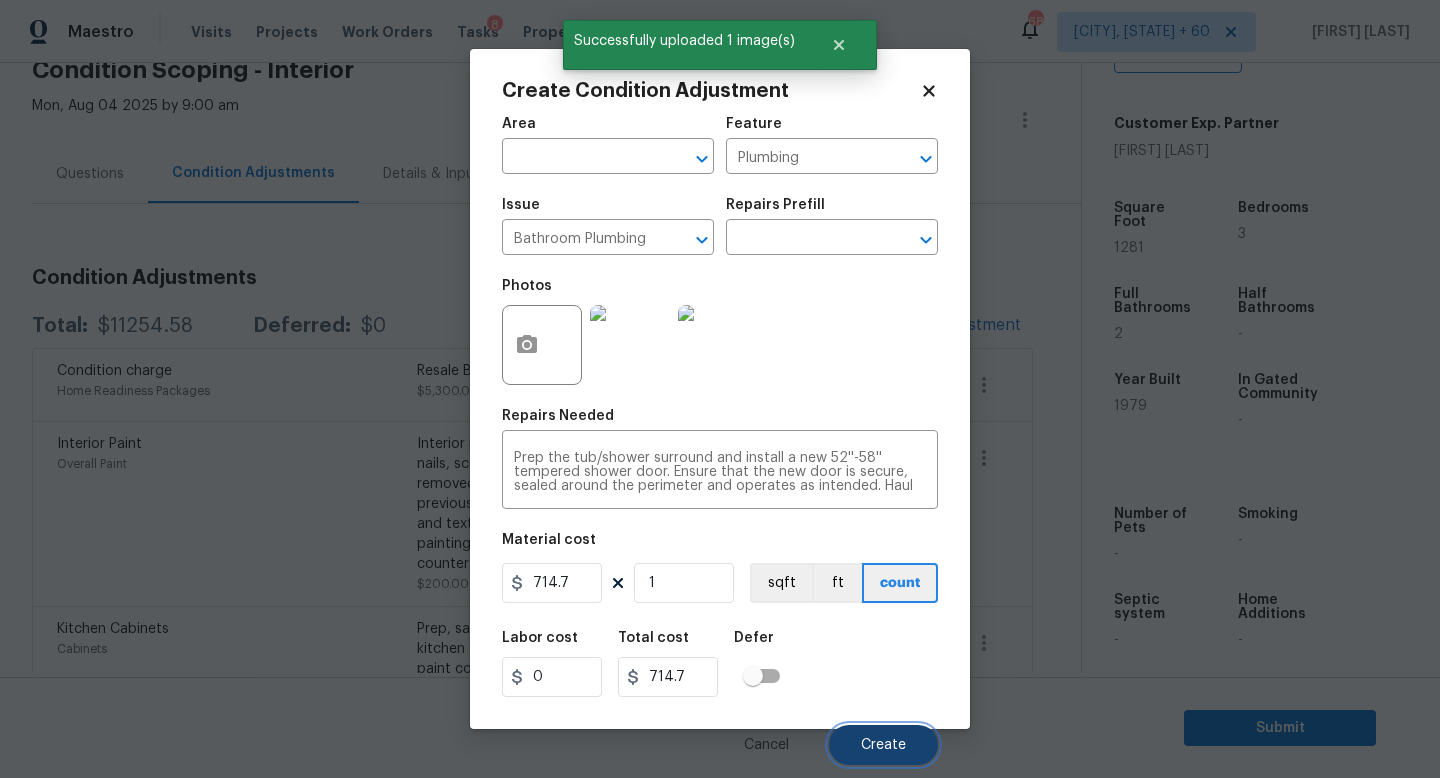 click on "Create" at bounding box center (883, 745) 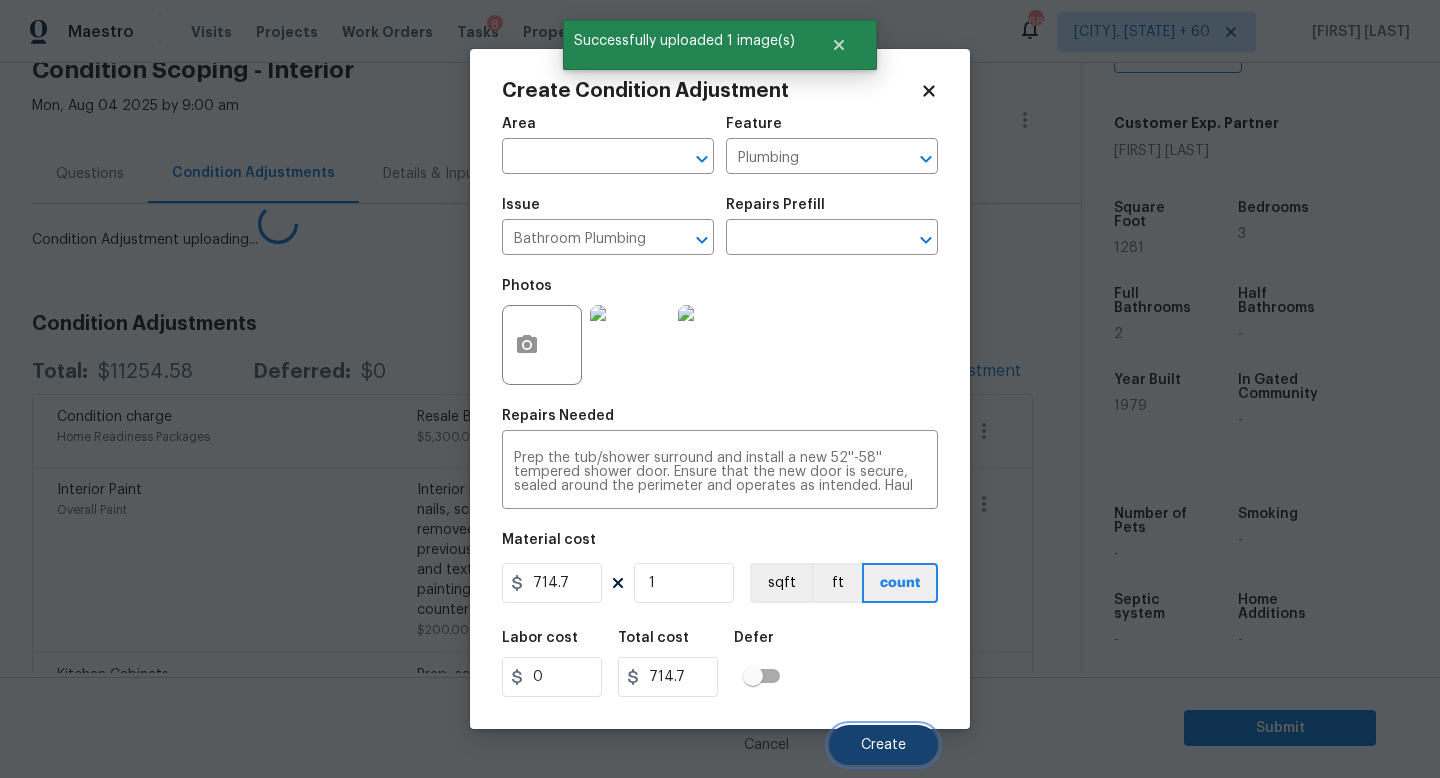 click on "Create" at bounding box center [883, 745] 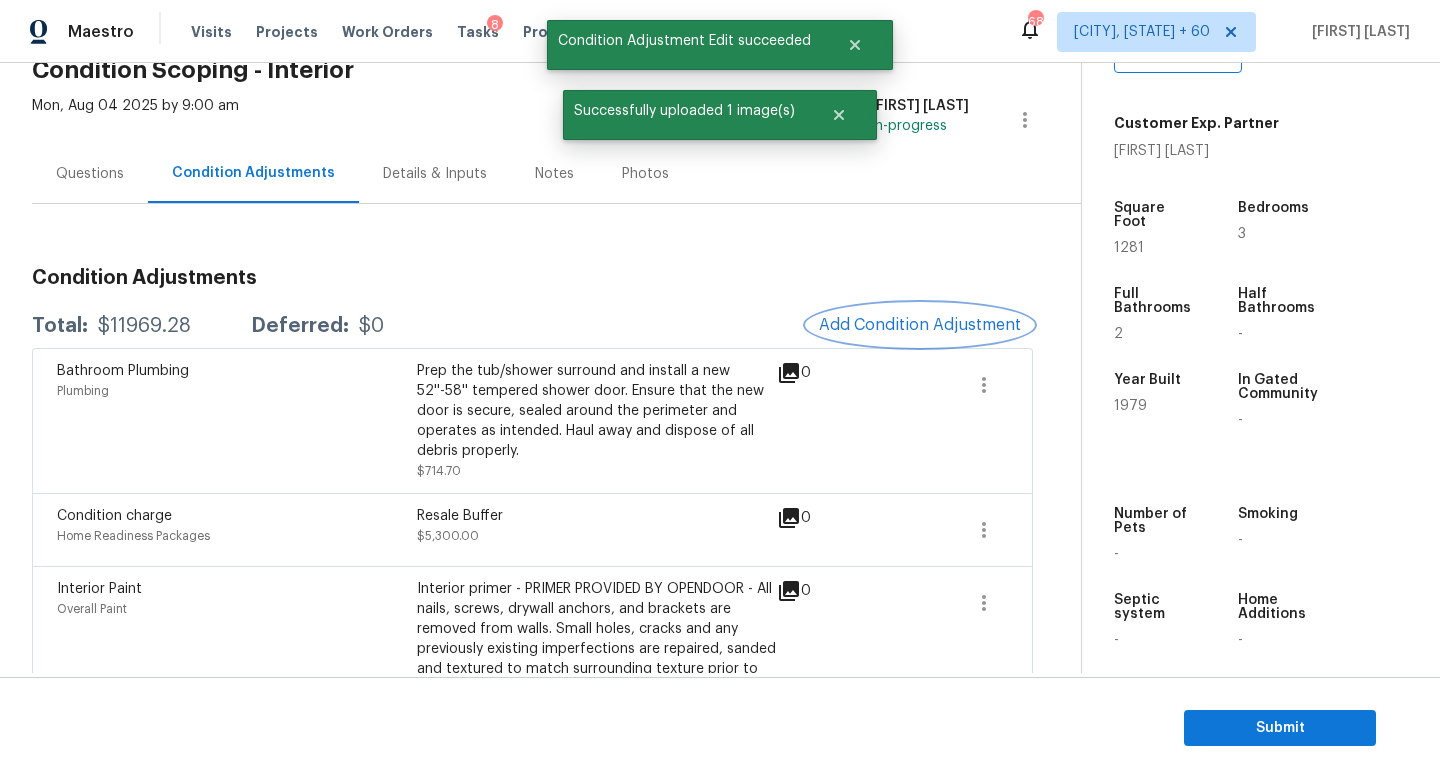 scroll, scrollTop: 121, scrollLeft: 0, axis: vertical 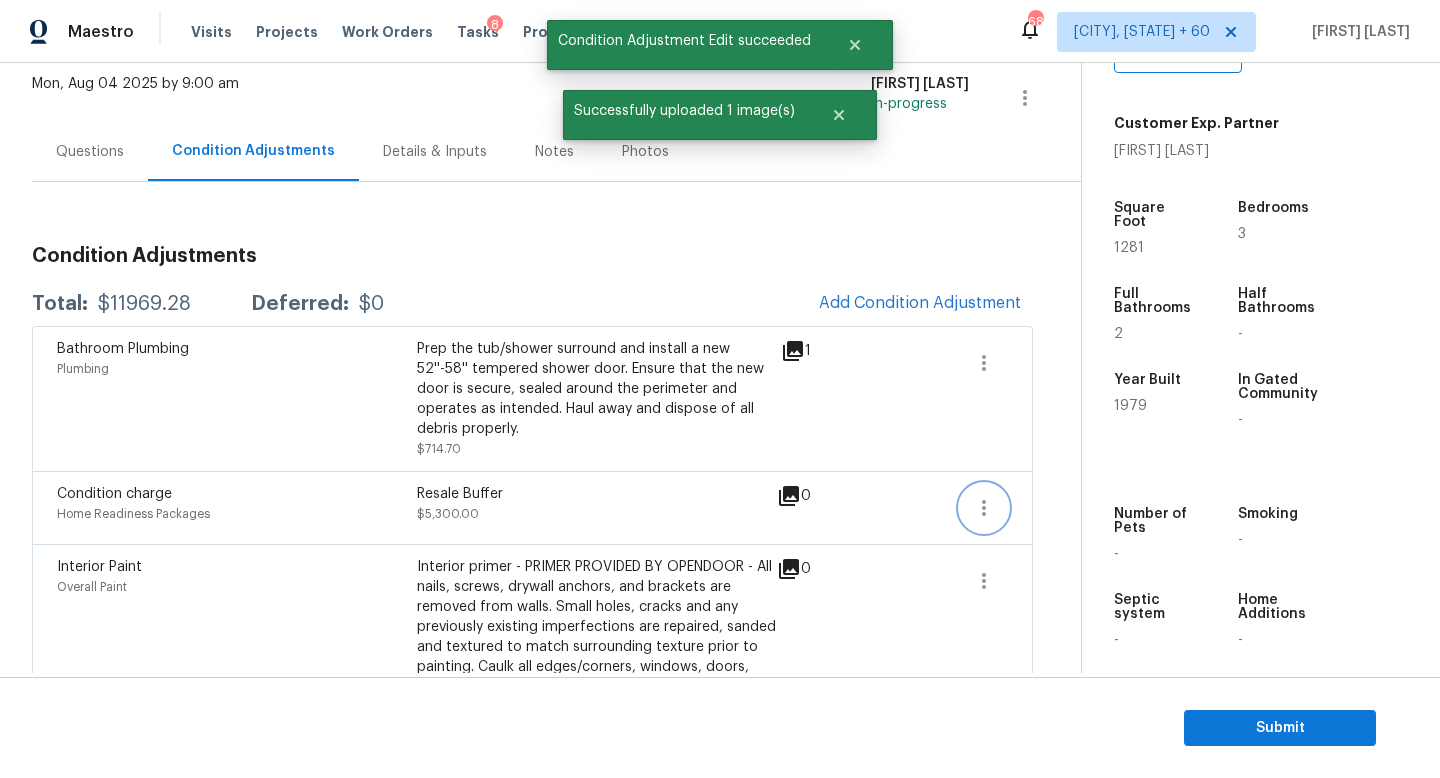 click 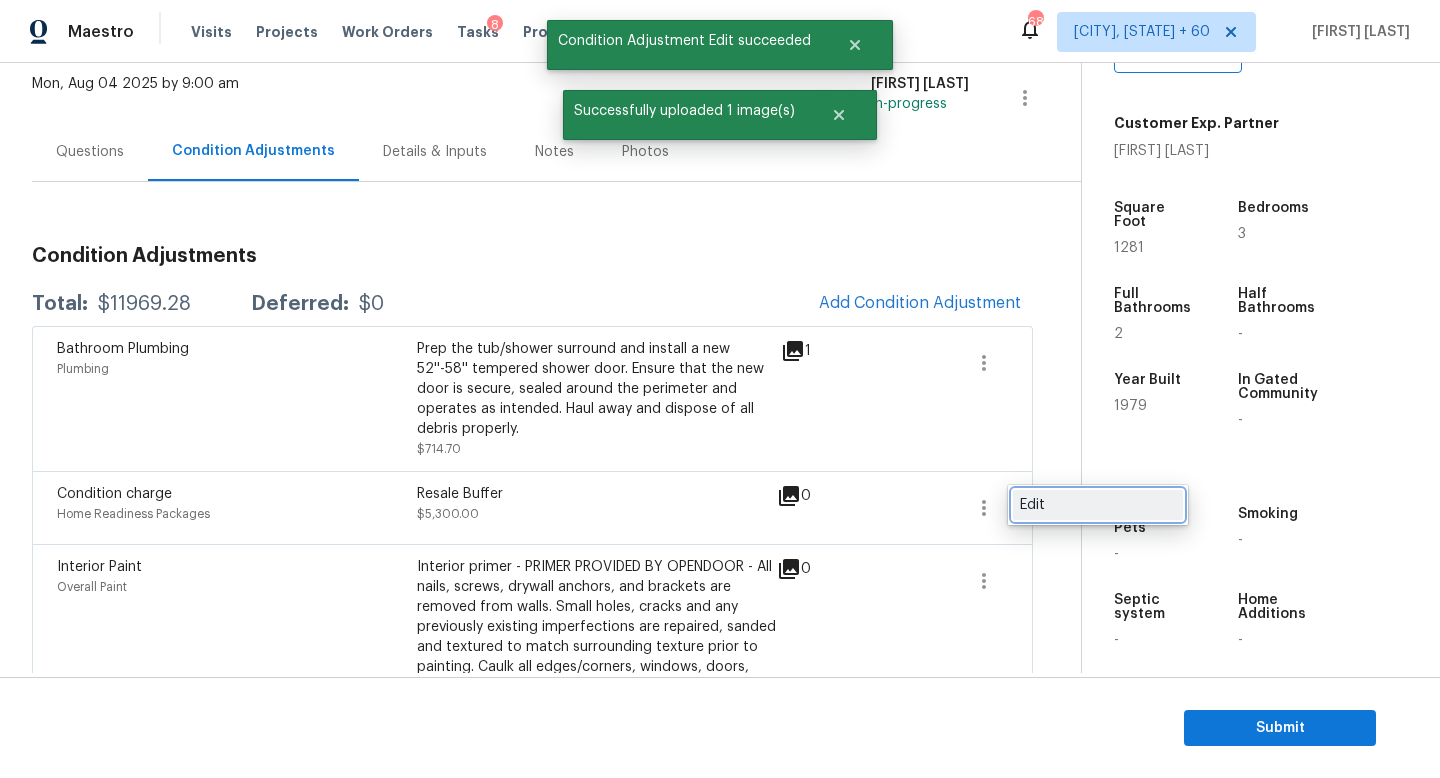 click on "Edit" at bounding box center (1098, 505) 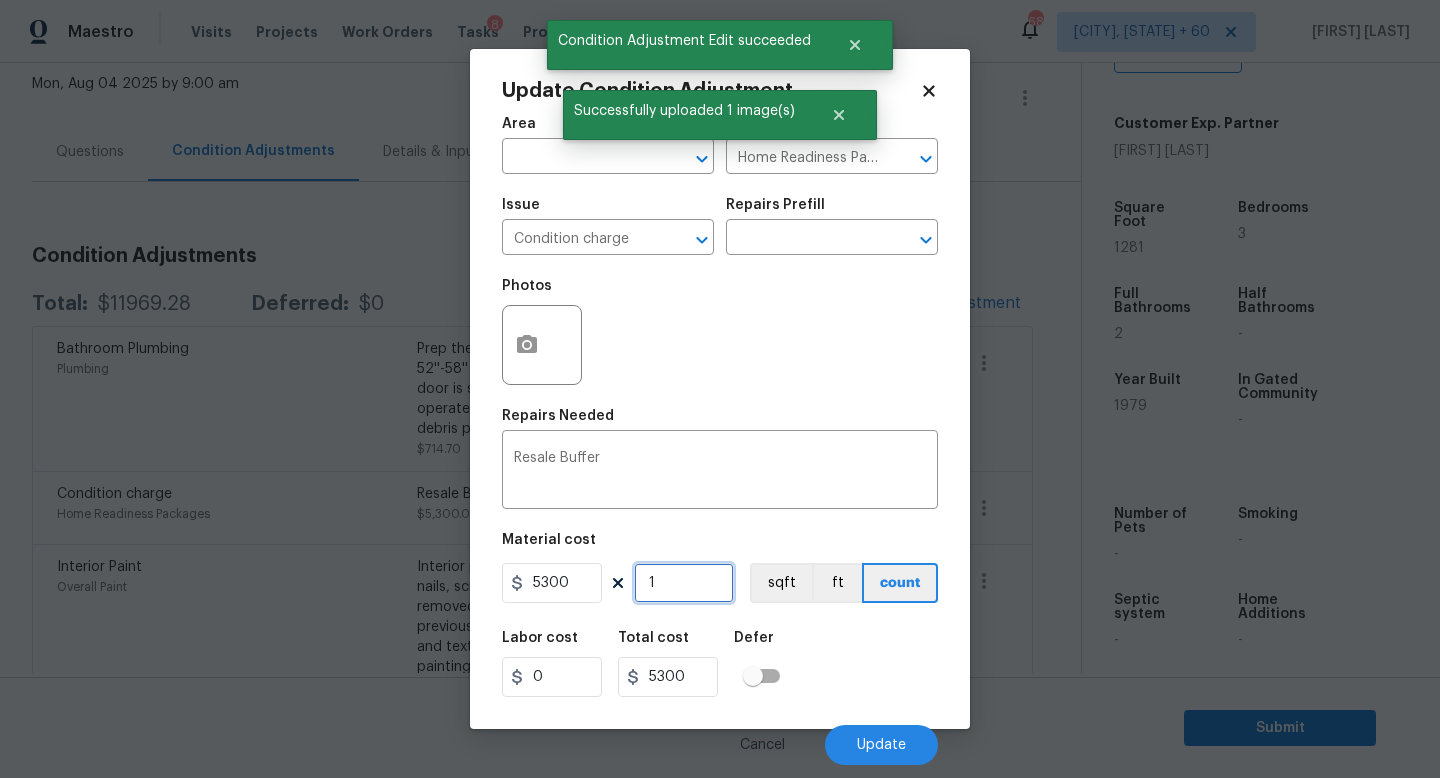 click on "1" at bounding box center (684, 583) 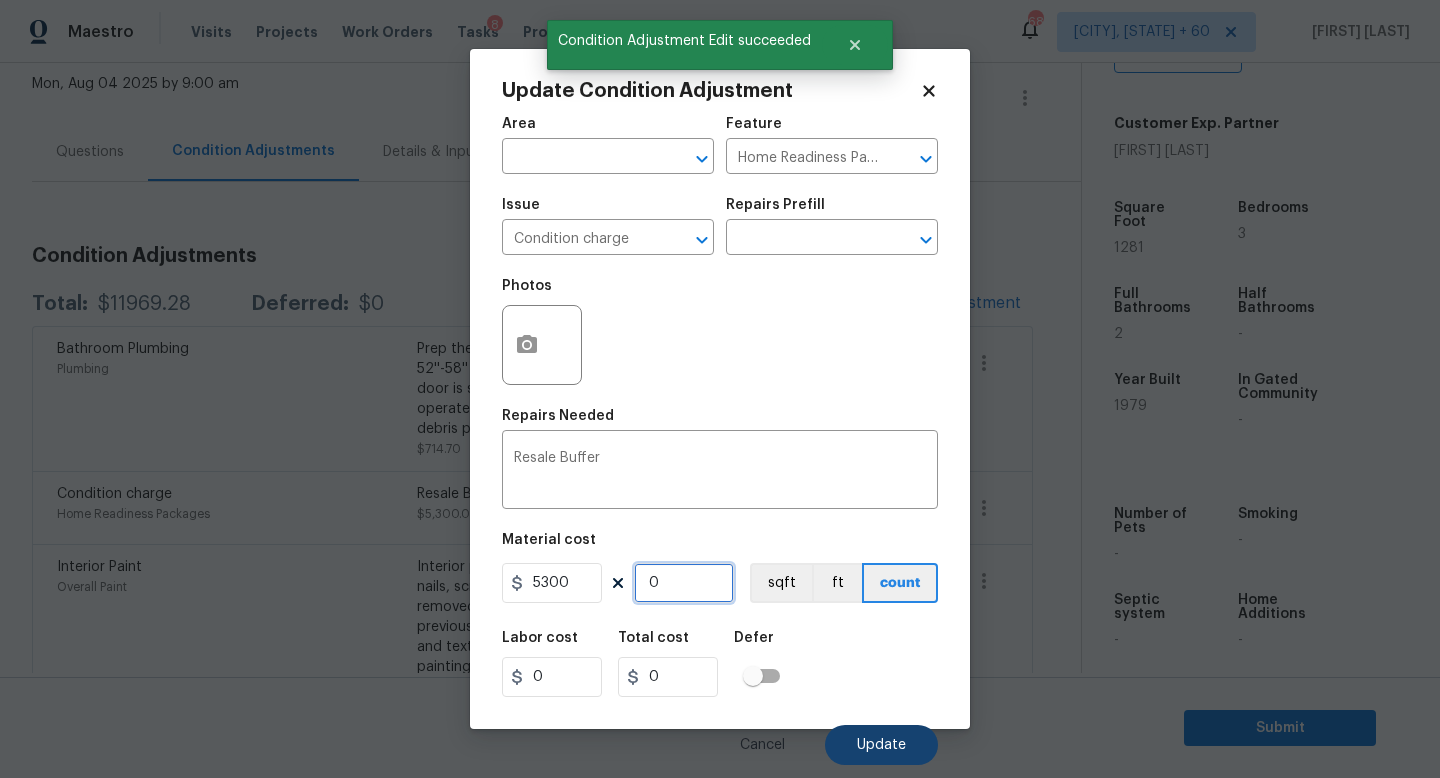 type on "0" 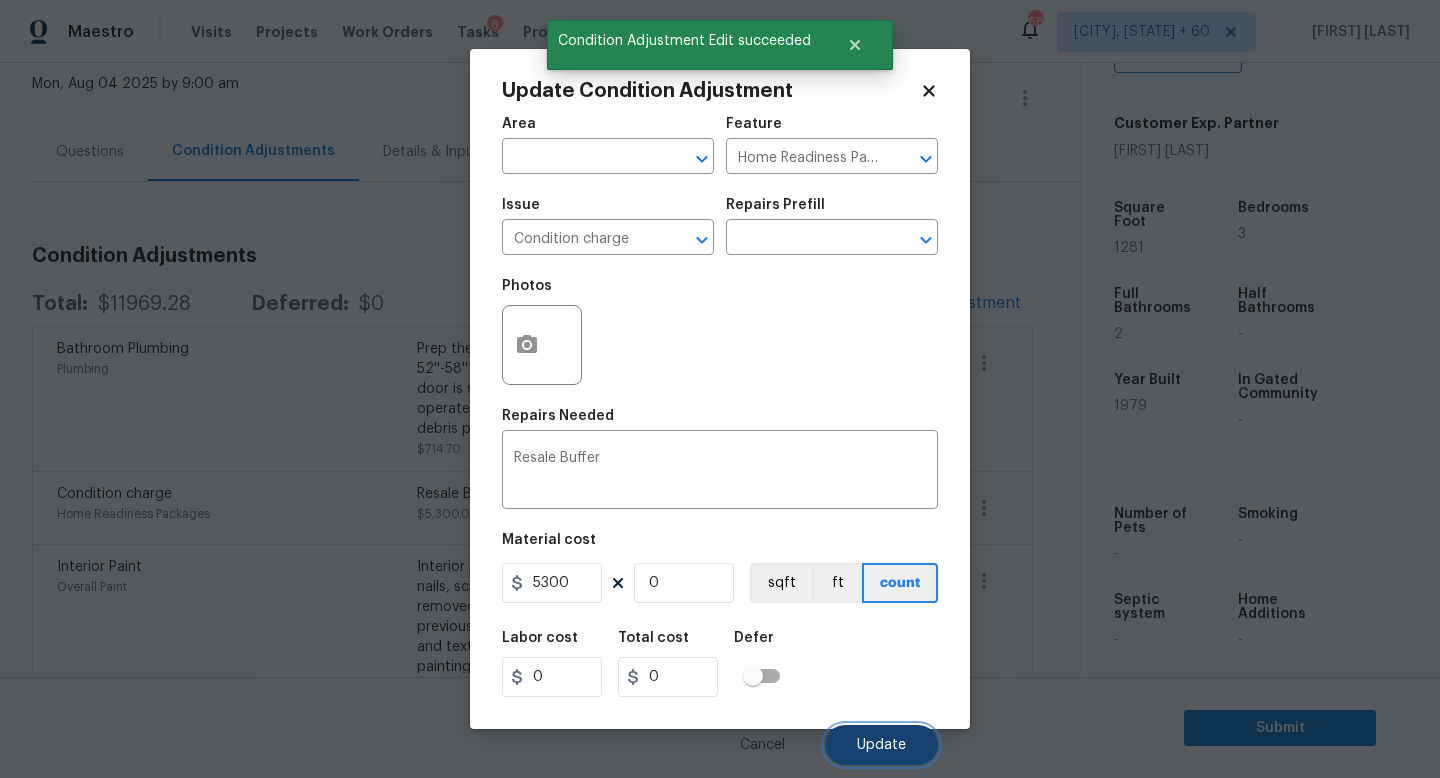 click on "Update" at bounding box center (881, 745) 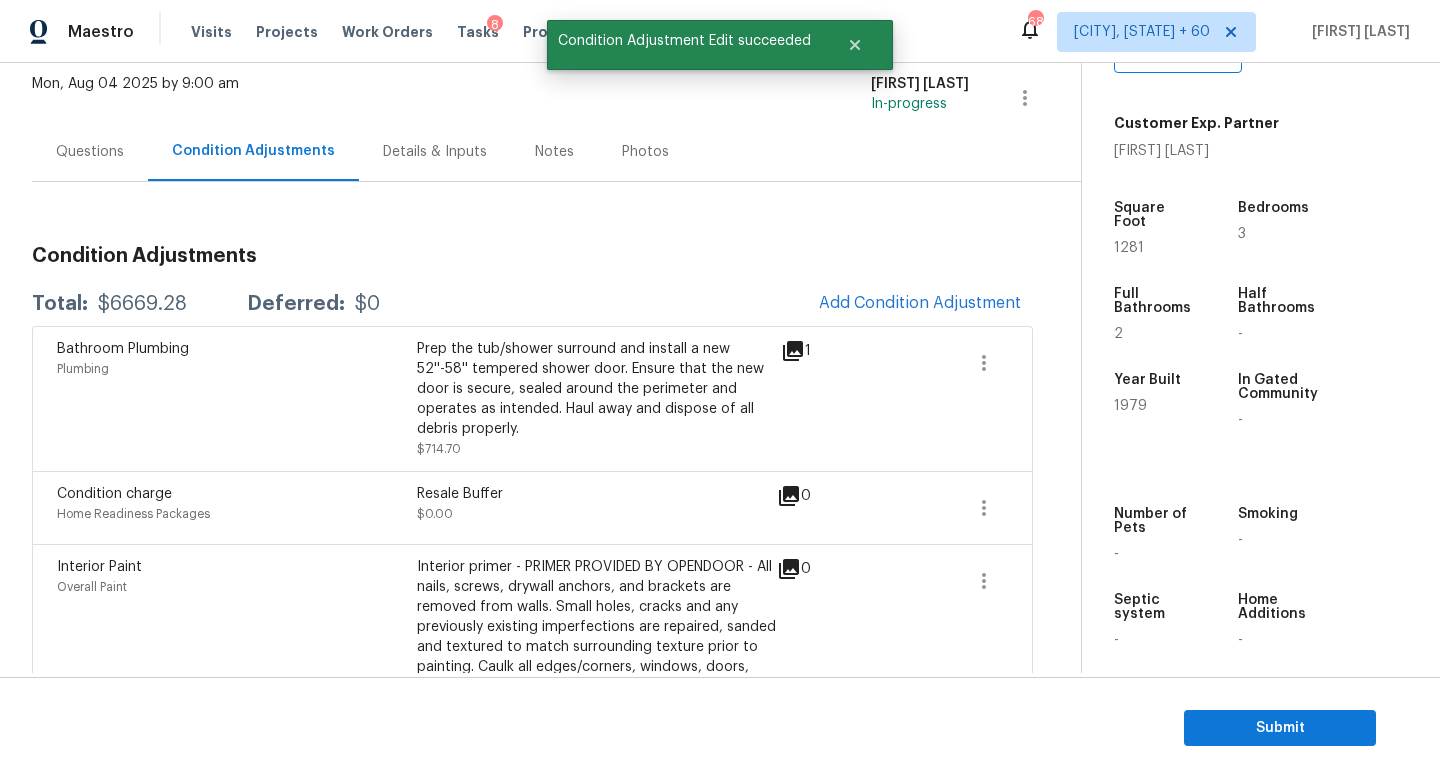 click on "$6669.28" at bounding box center [142, 304] 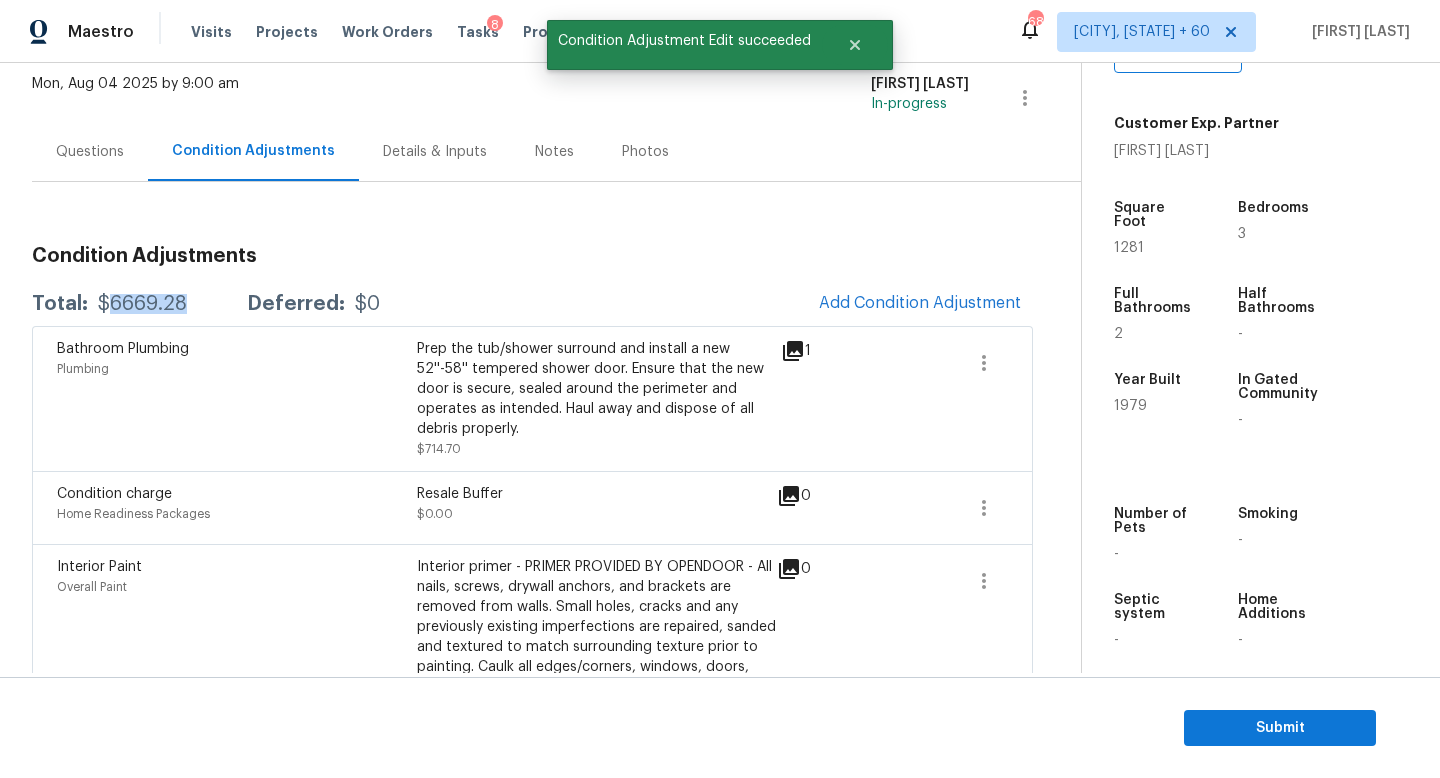 click on "$6669.28" at bounding box center (142, 304) 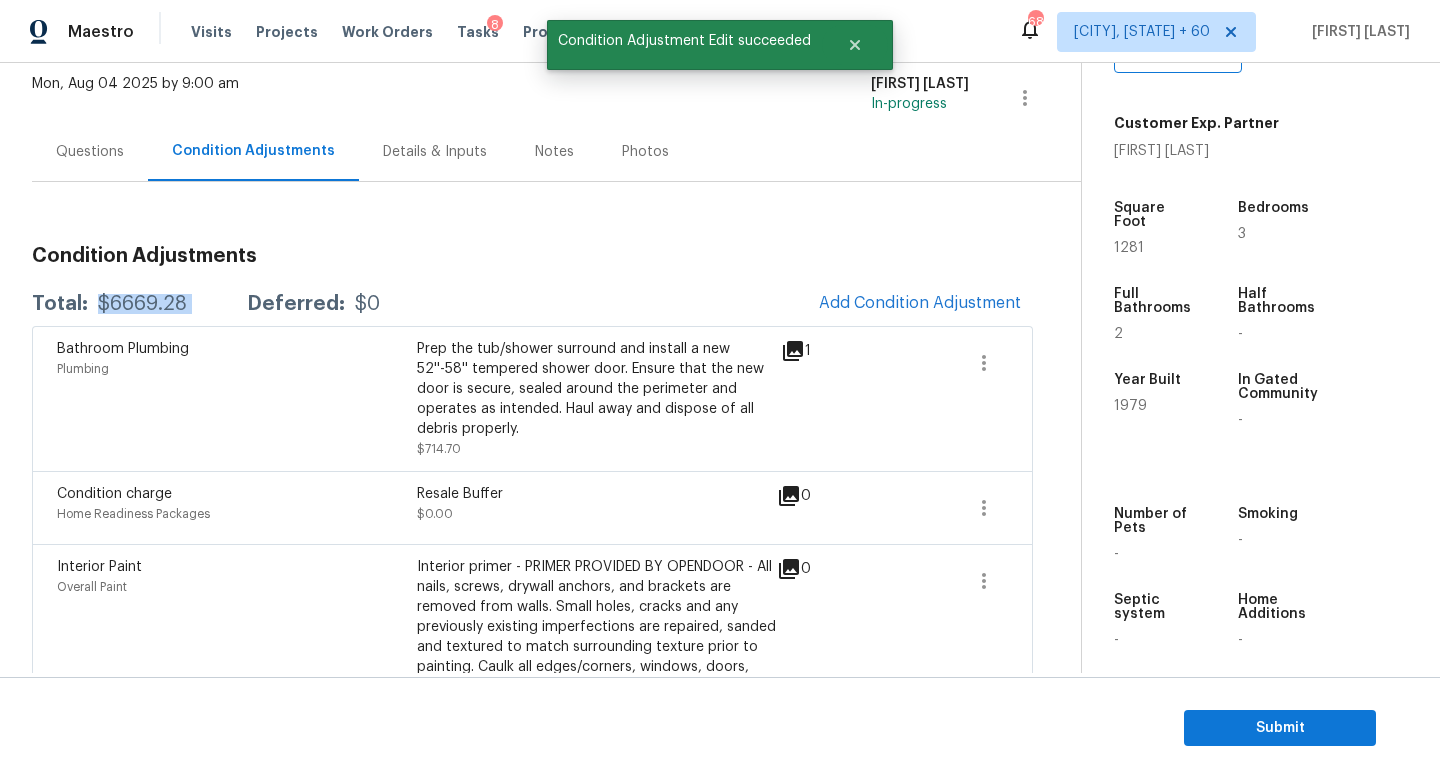 copy on "$6669.28" 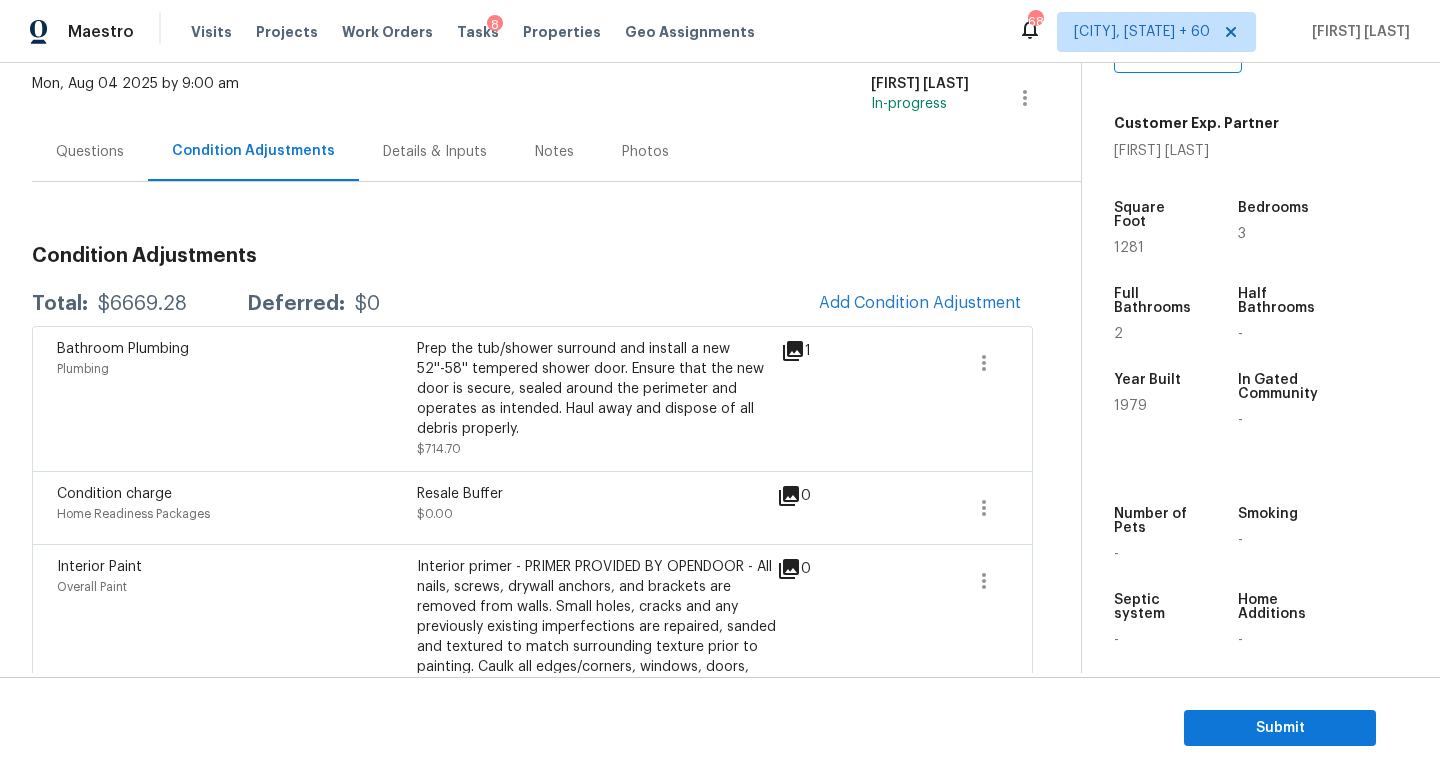 click on "Questions" at bounding box center (90, 152) 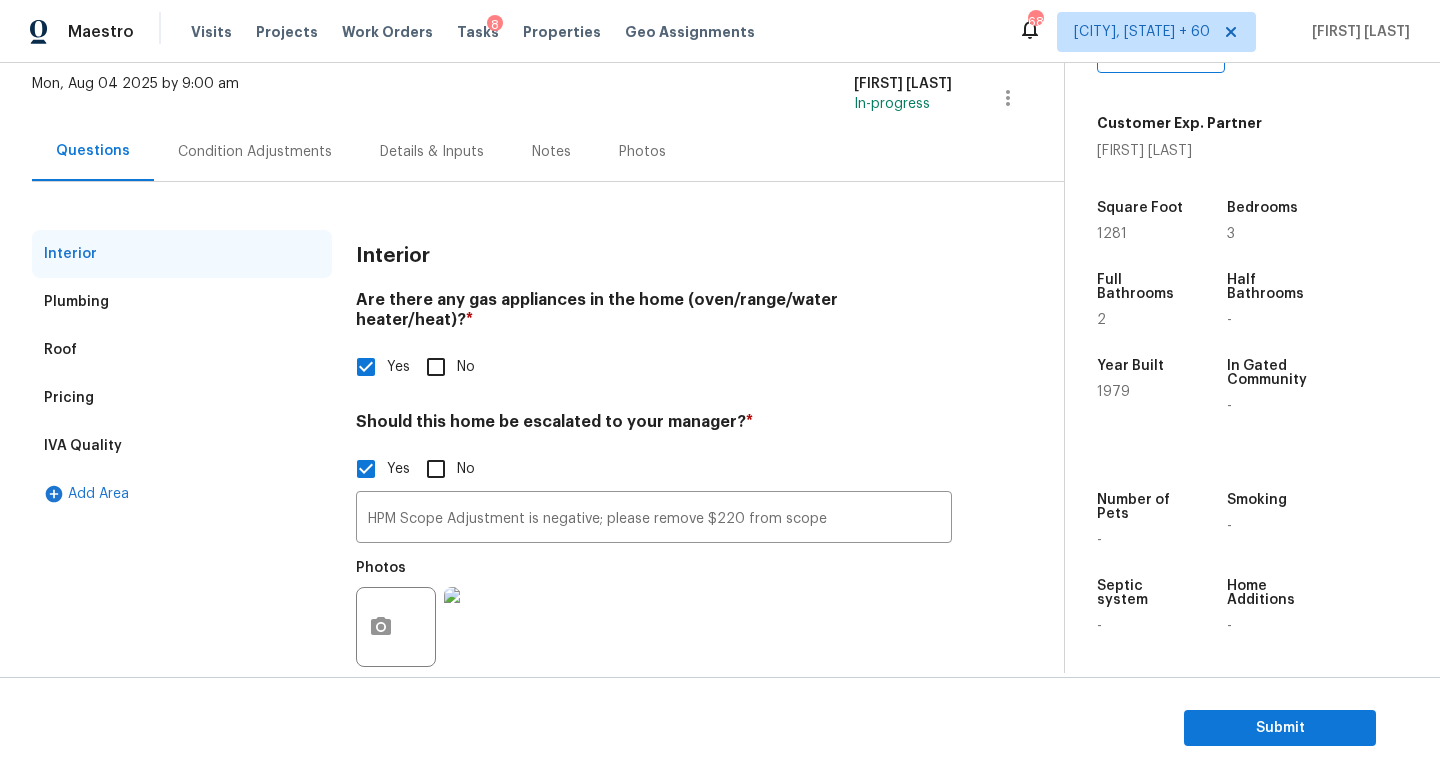 scroll, scrollTop: 0, scrollLeft: 0, axis: both 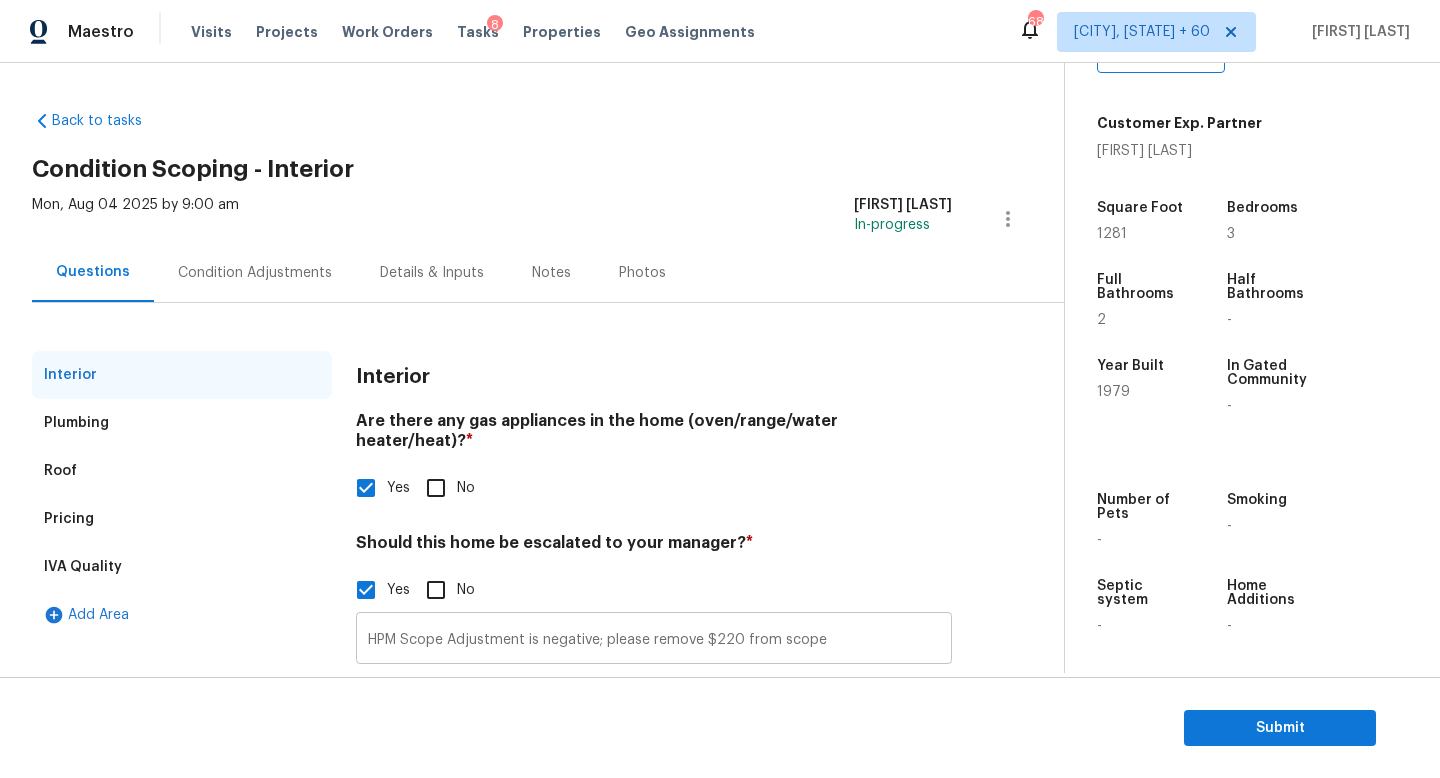 click on "HPM Scope Adjustment is negative; please remove $220 from scope" at bounding box center (654, 640) 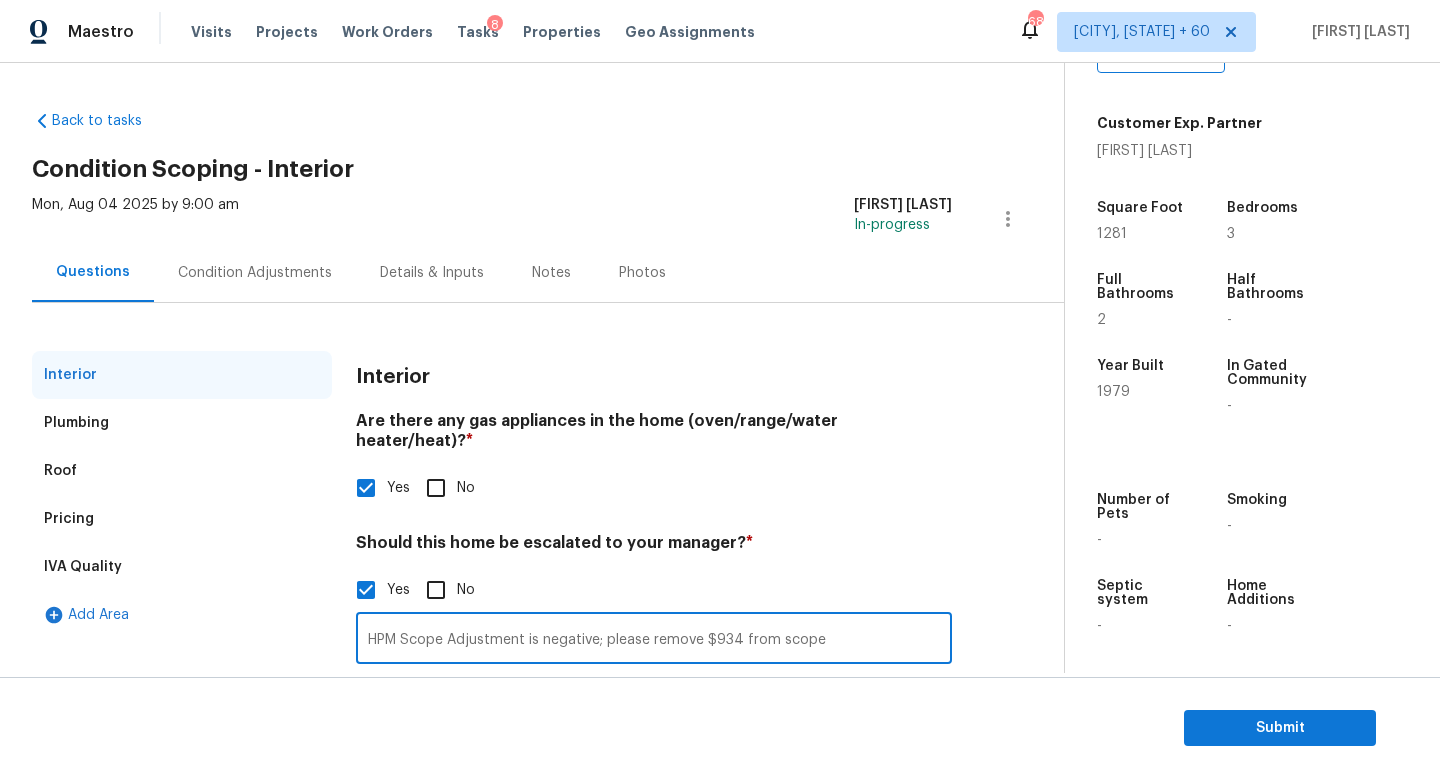 type on "HPM Scope Adjustment is negative; please remove $934 from scope" 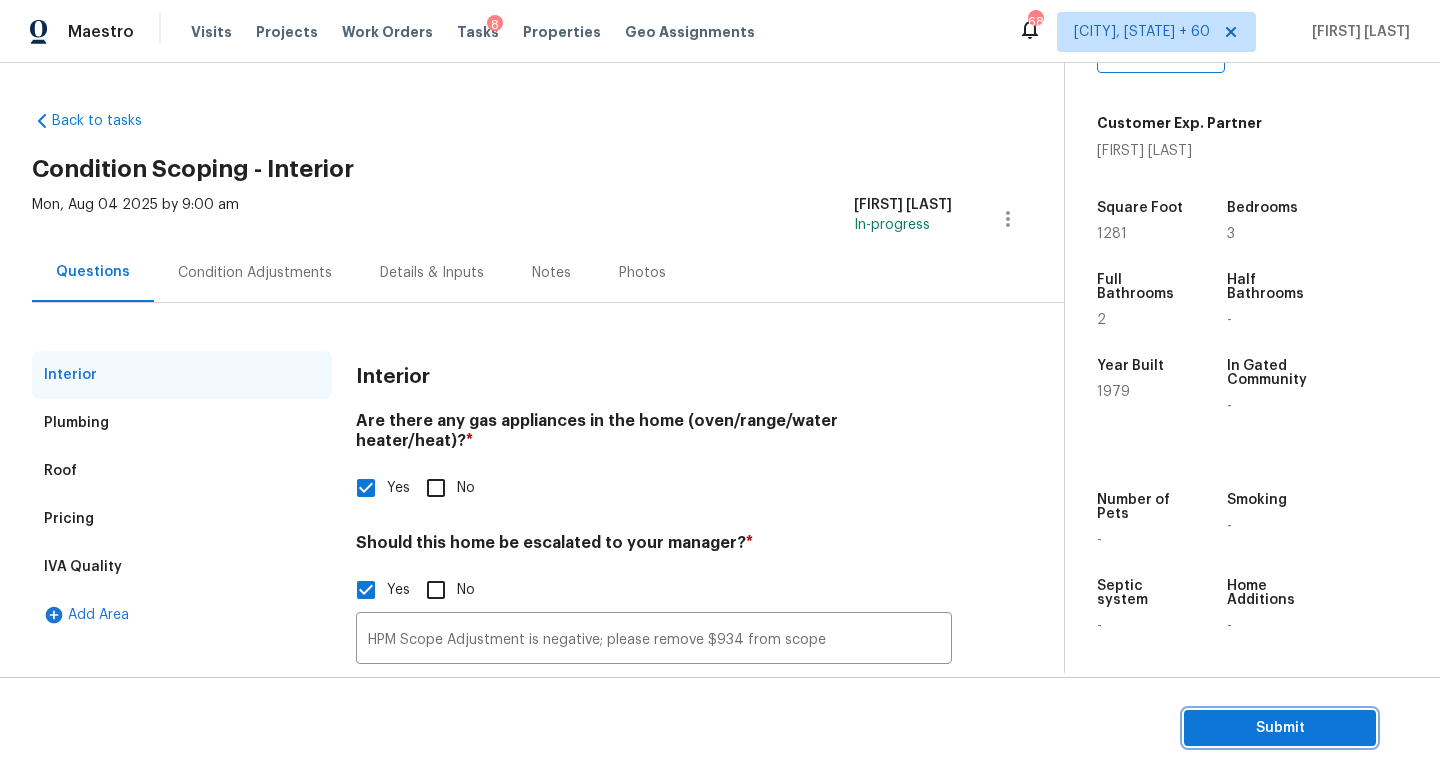 click on "Submit" at bounding box center (1280, 728) 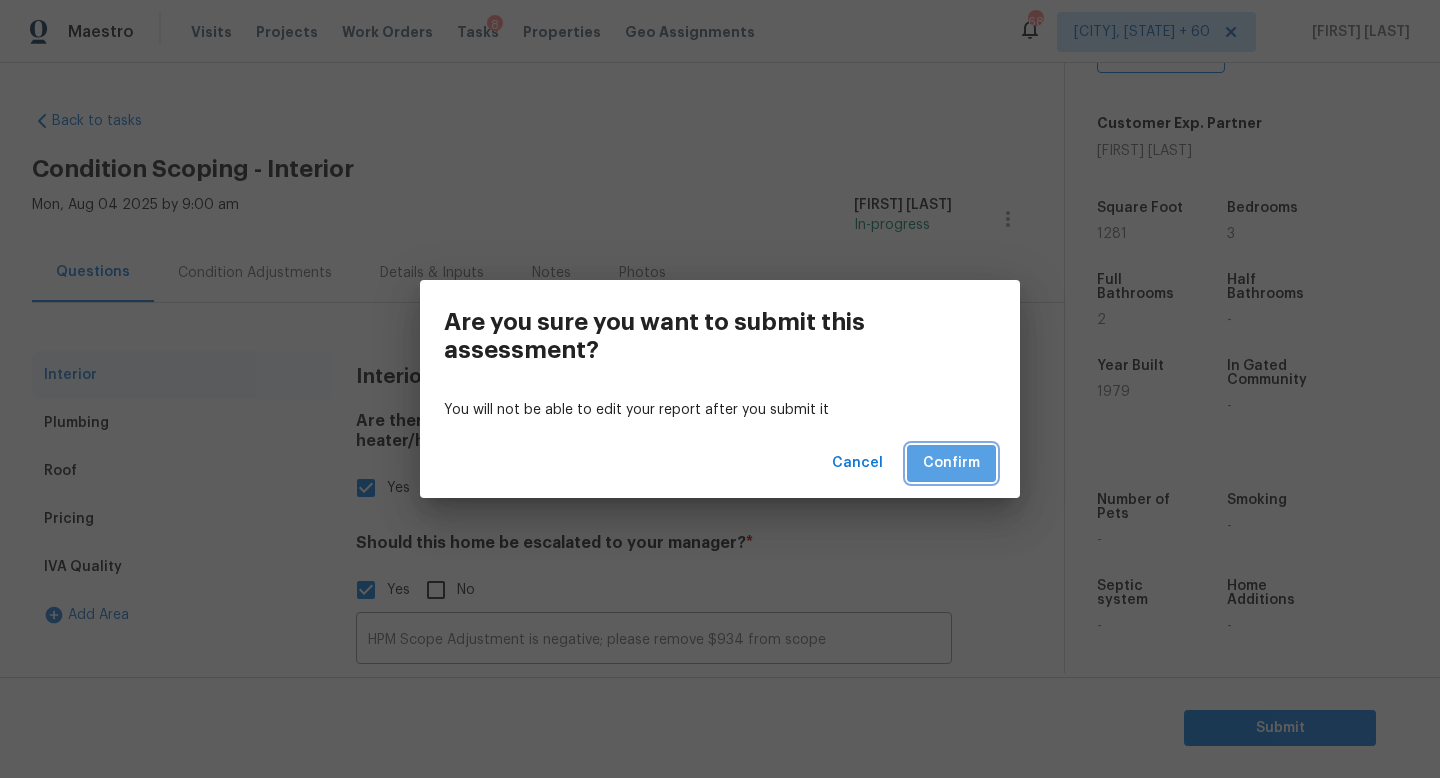 click on "Confirm" at bounding box center [951, 463] 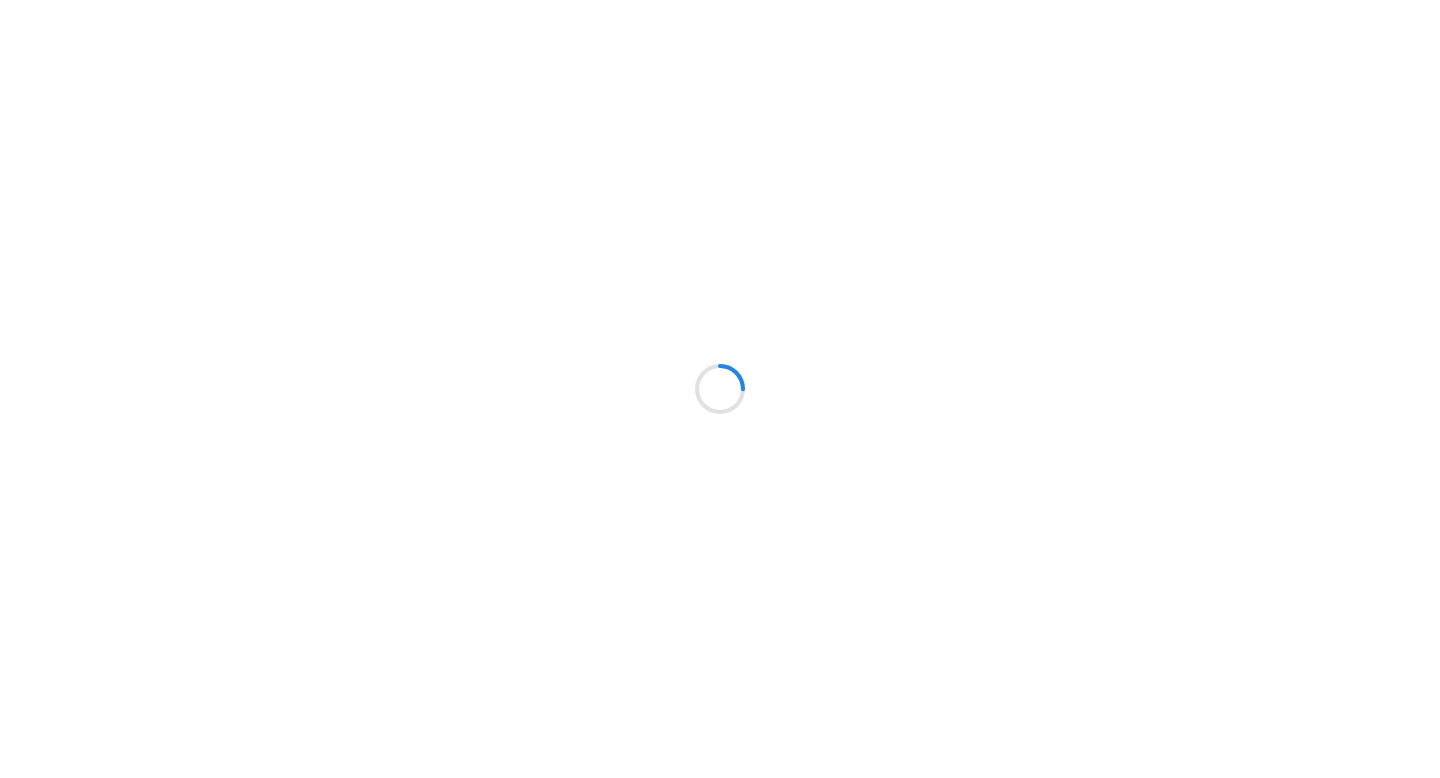 scroll, scrollTop: 0, scrollLeft: 0, axis: both 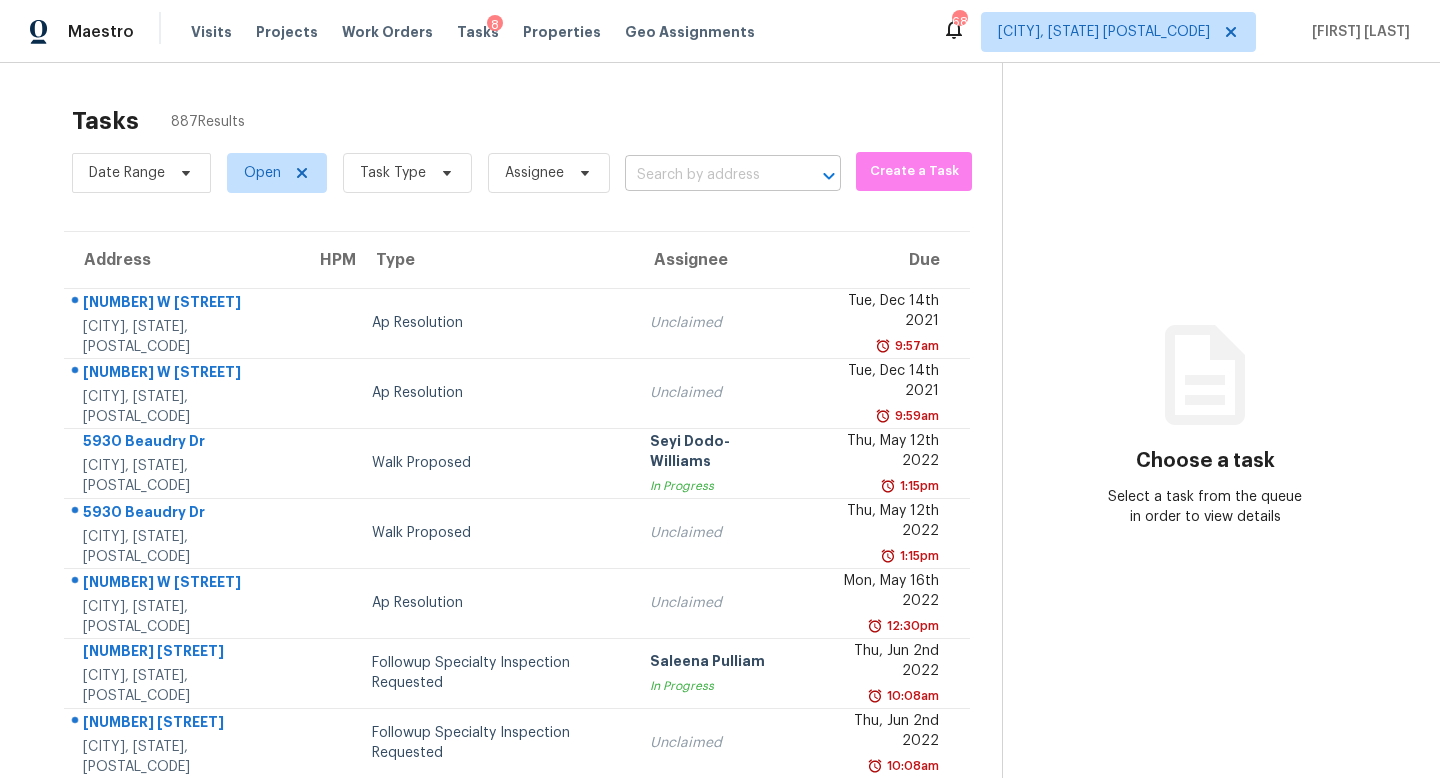 click at bounding box center [705, 175] 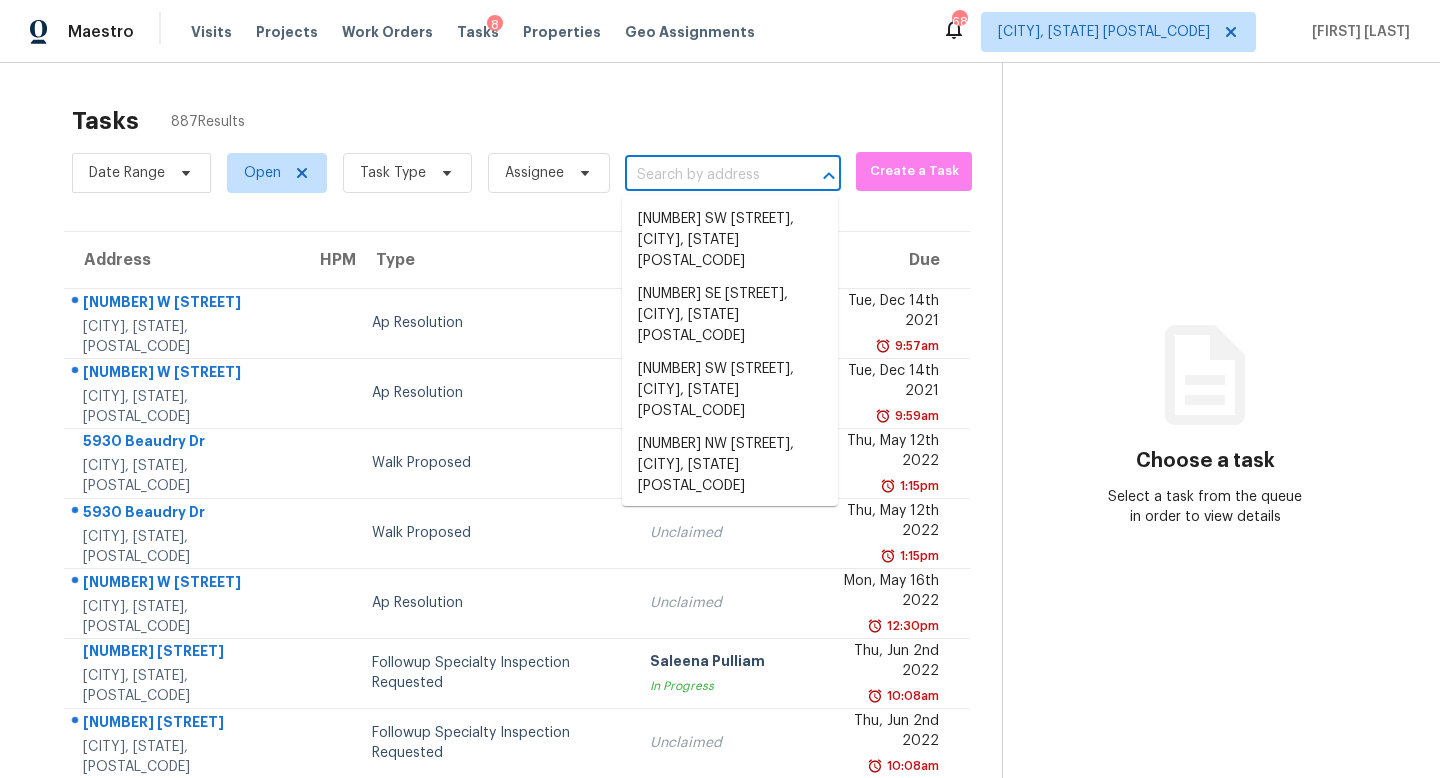 paste on "[NUMBER] [STREET], [CITY], [STATE] [POSTAL_CODE]" 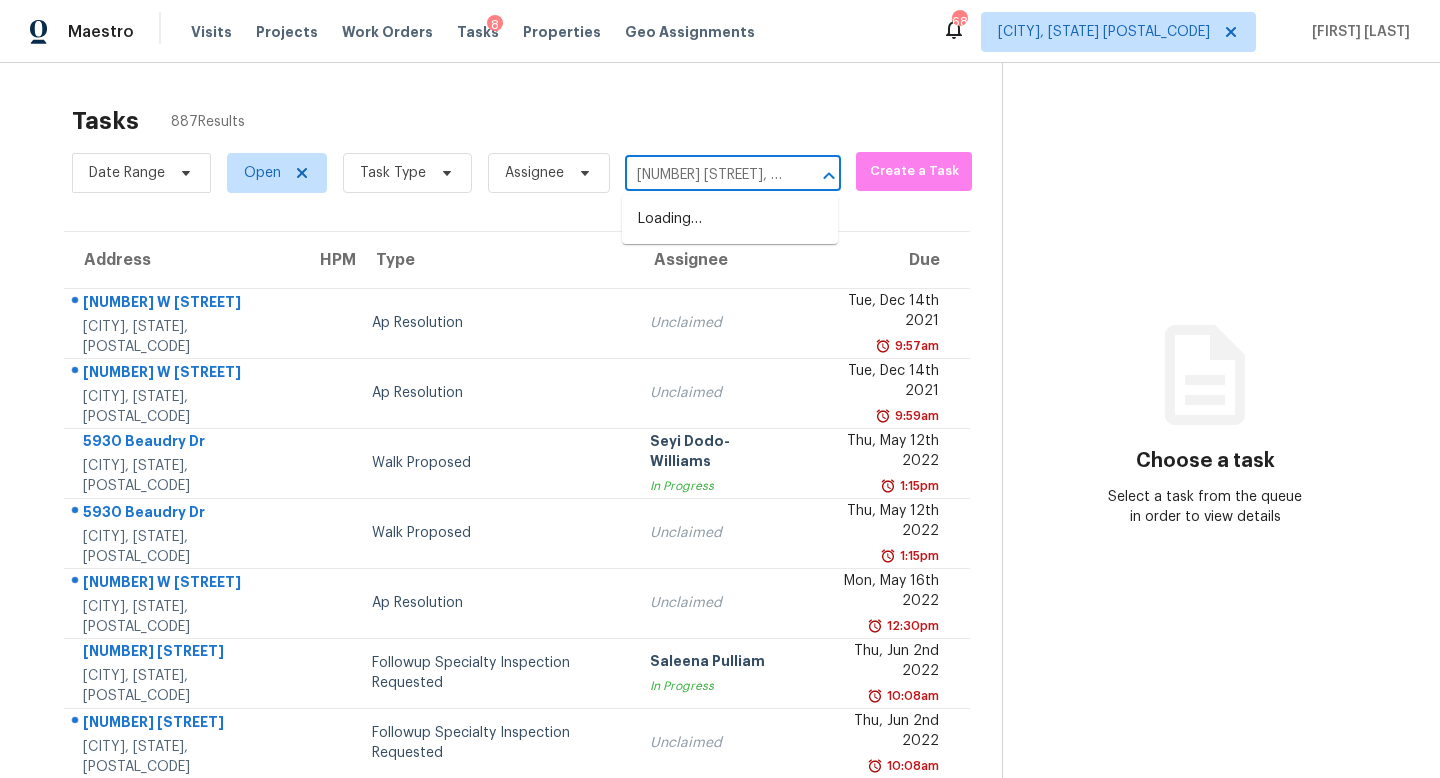 scroll, scrollTop: 0, scrollLeft: 158, axis: horizontal 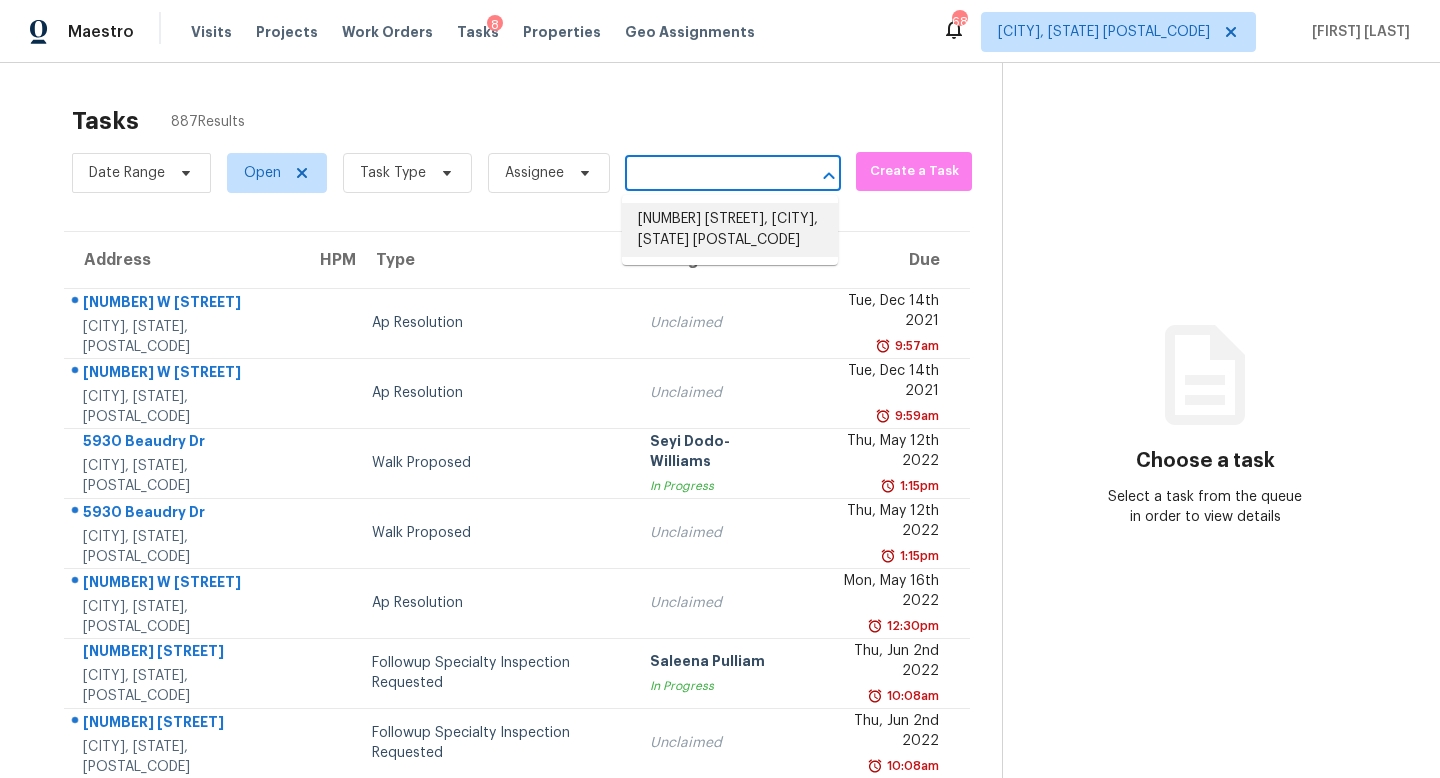 click on "[NUMBER] [STREET], [CITY], [STATE] [POSTAL_CODE]" at bounding box center (730, 230) 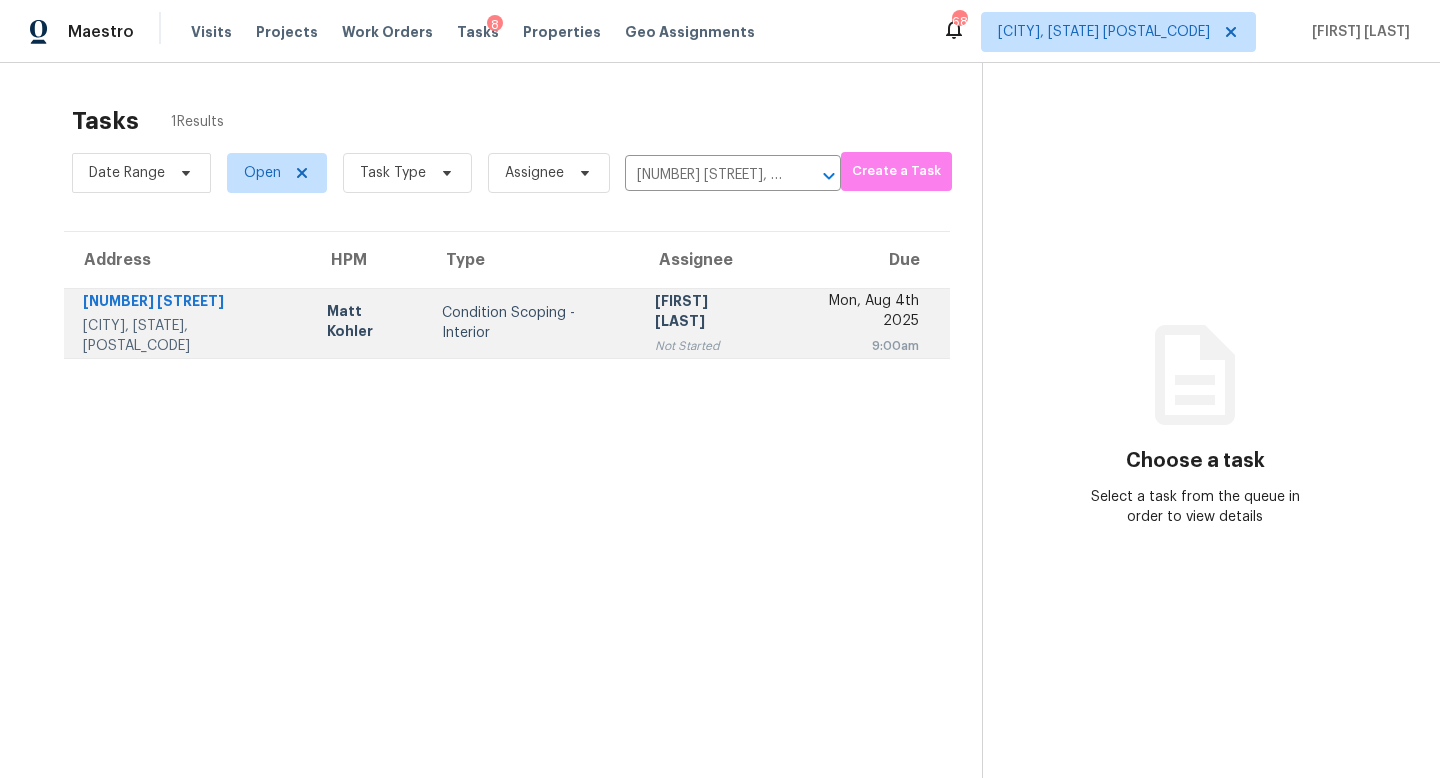 click on "Condition Scoping - Interior" at bounding box center (532, 323) 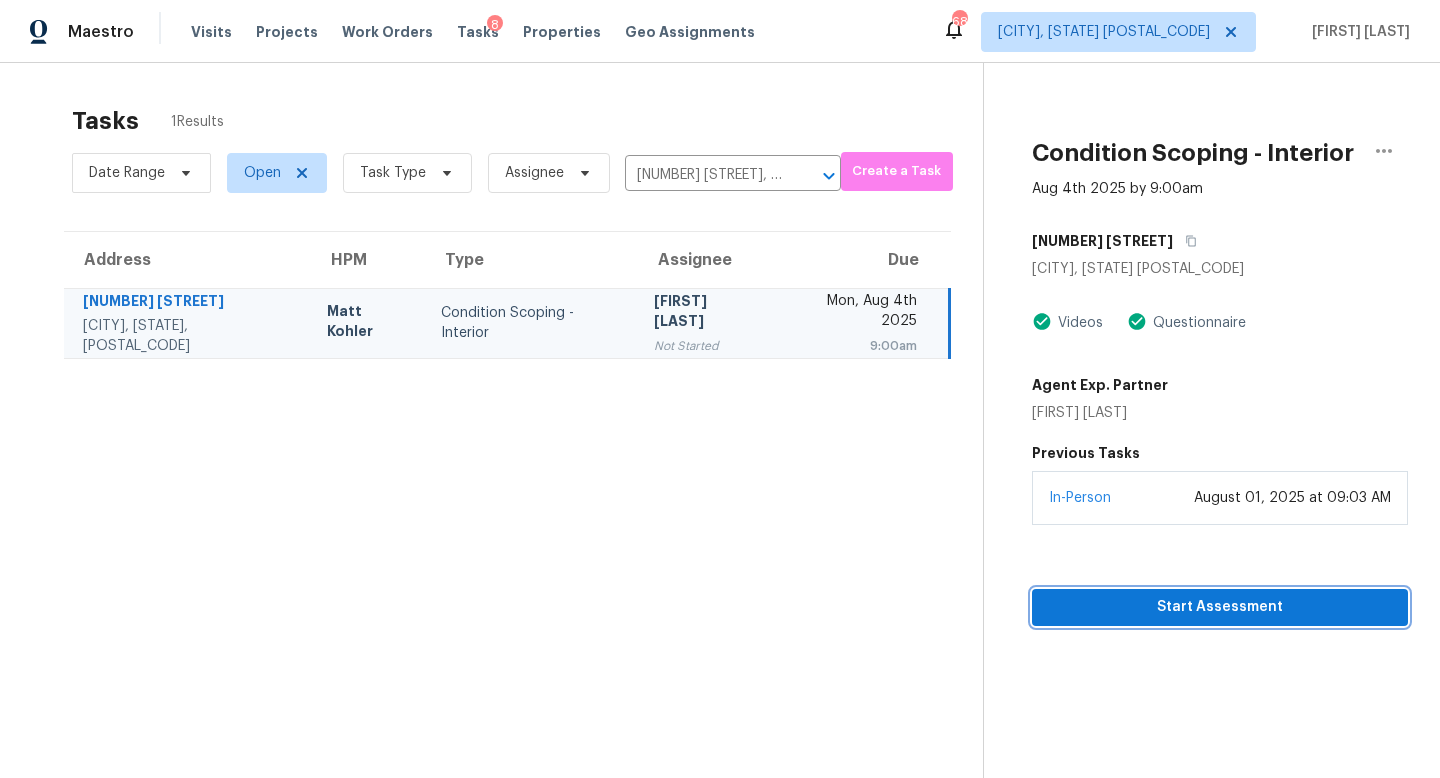 click on "Start Assessment" at bounding box center (1220, 607) 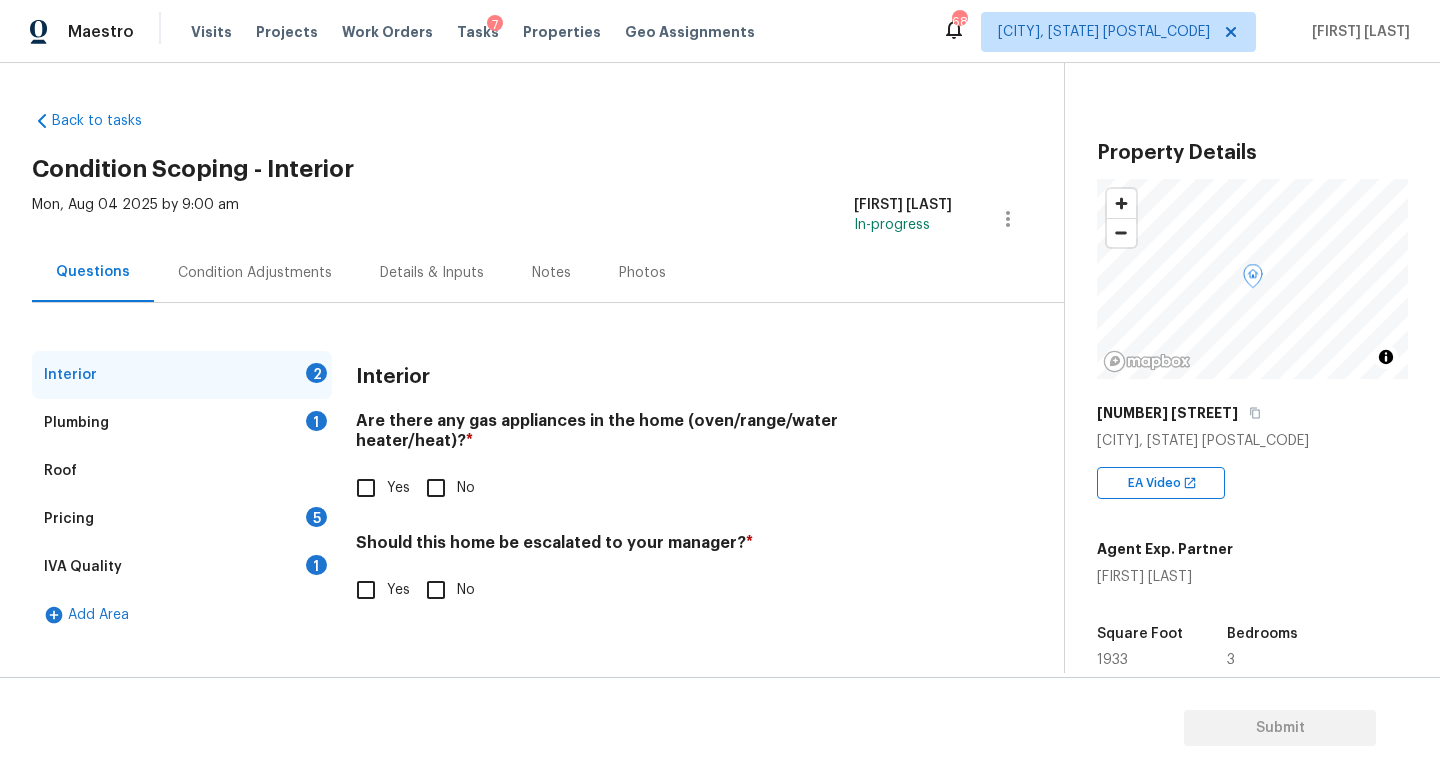 click on "Yes" at bounding box center (366, 488) 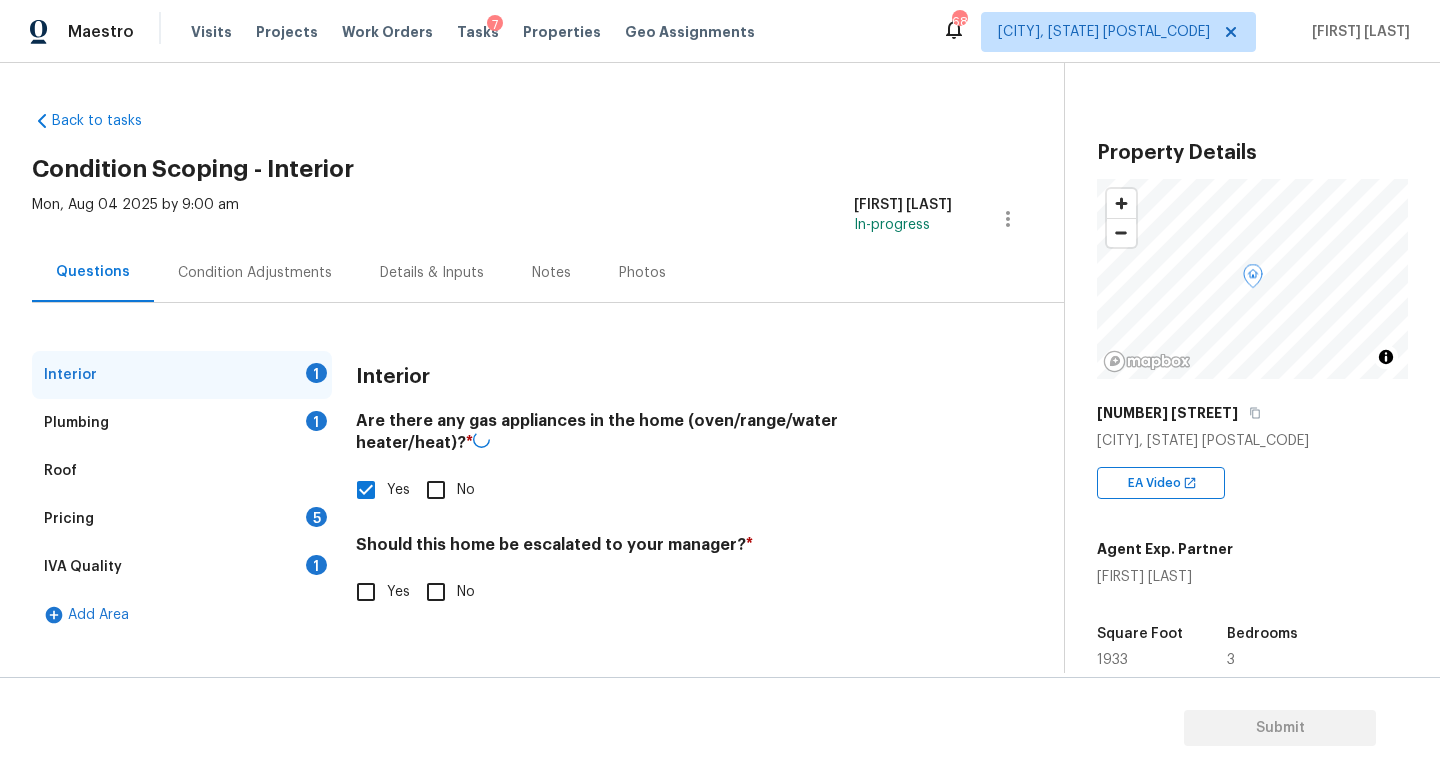 click on "Plumbing 1" at bounding box center [182, 423] 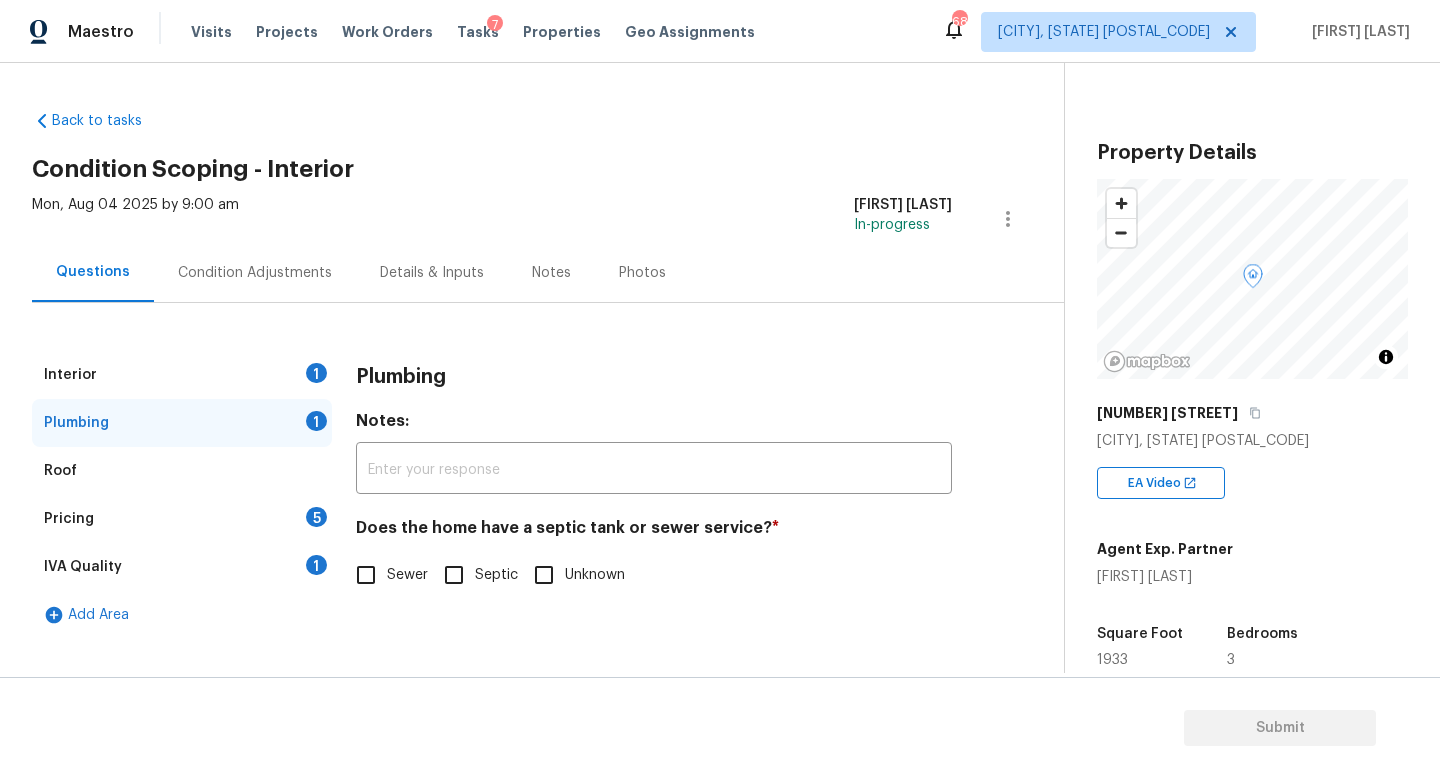click on "Interior 1 Plumbing 1 Roof Pricing 5 IVA Quality 1 Add Area Plumbing Notes: ​ Does the home have a septic tank or sewer service?  * Sewer Septic Unknown" at bounding box center [524, 495] 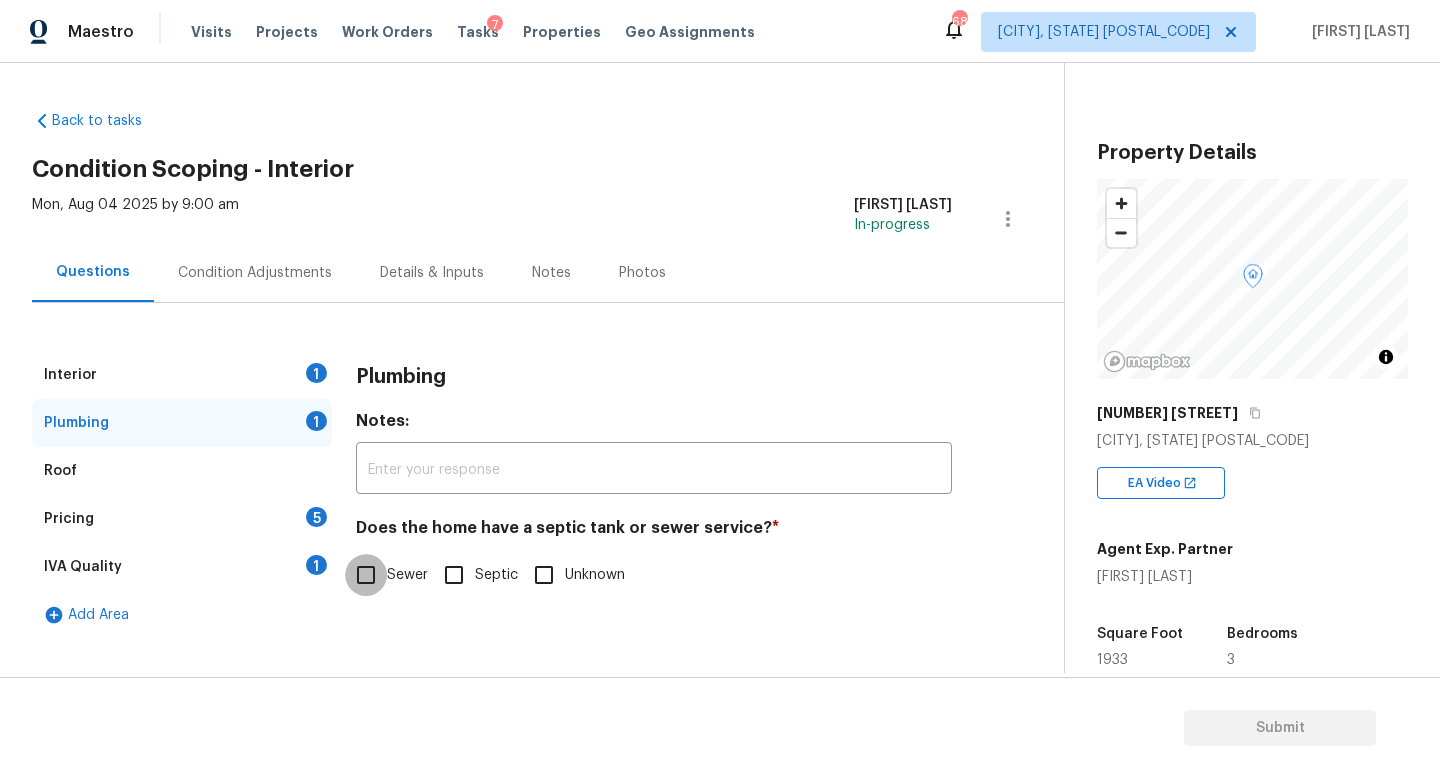 click on "Sewer" at bounding box center (366, 575) 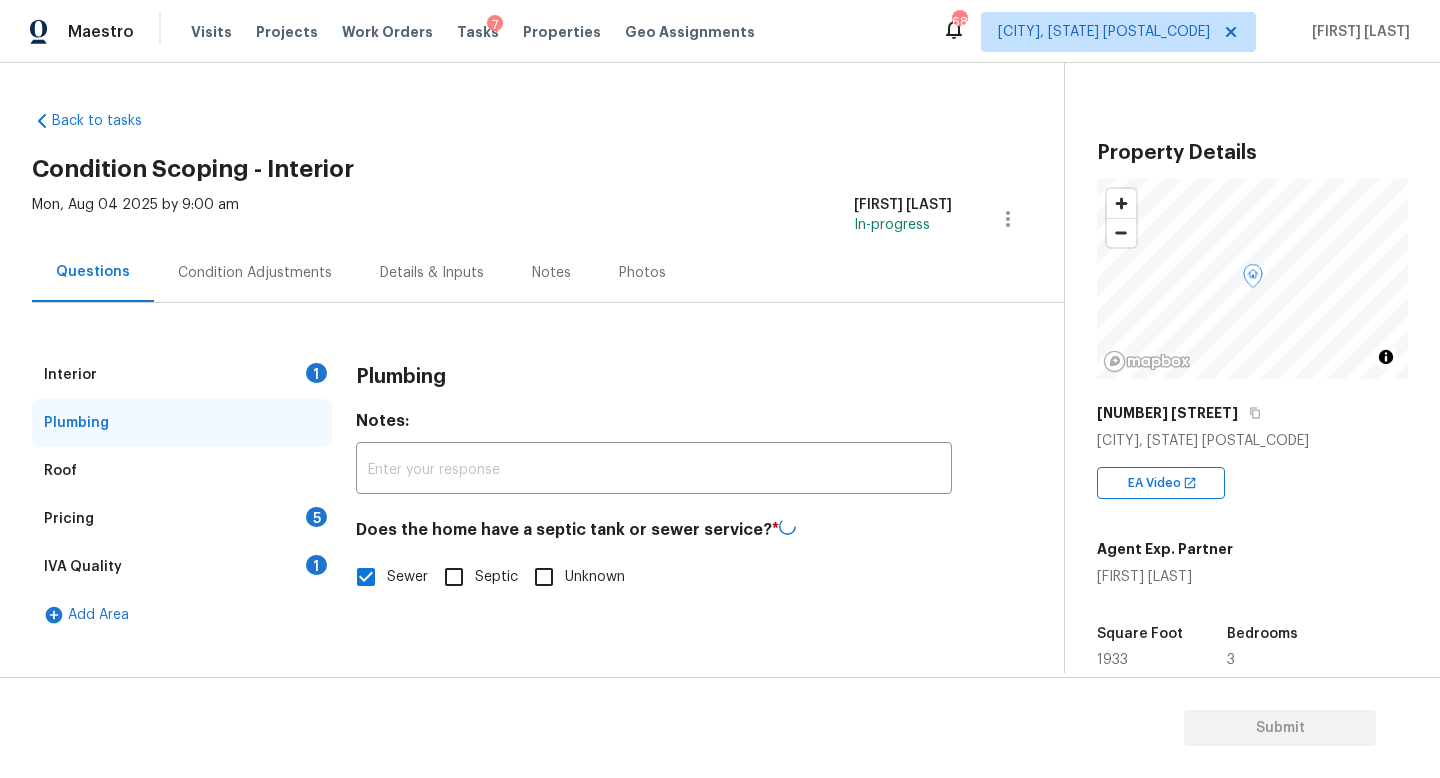 click on "Pricing 5" at bounding box center [182, 519] 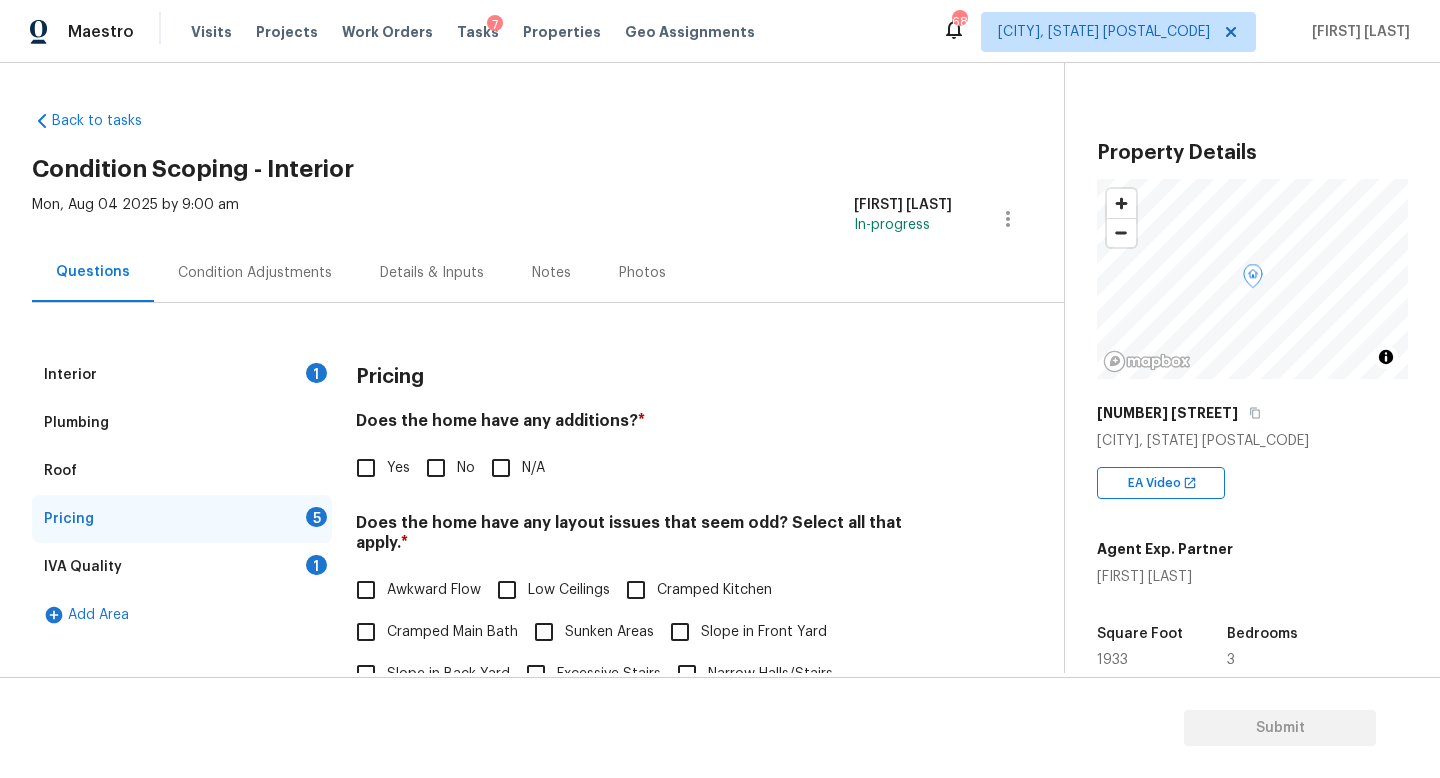 scroll, scrollTop: 83, scrollLeft: 0, axis: vertical 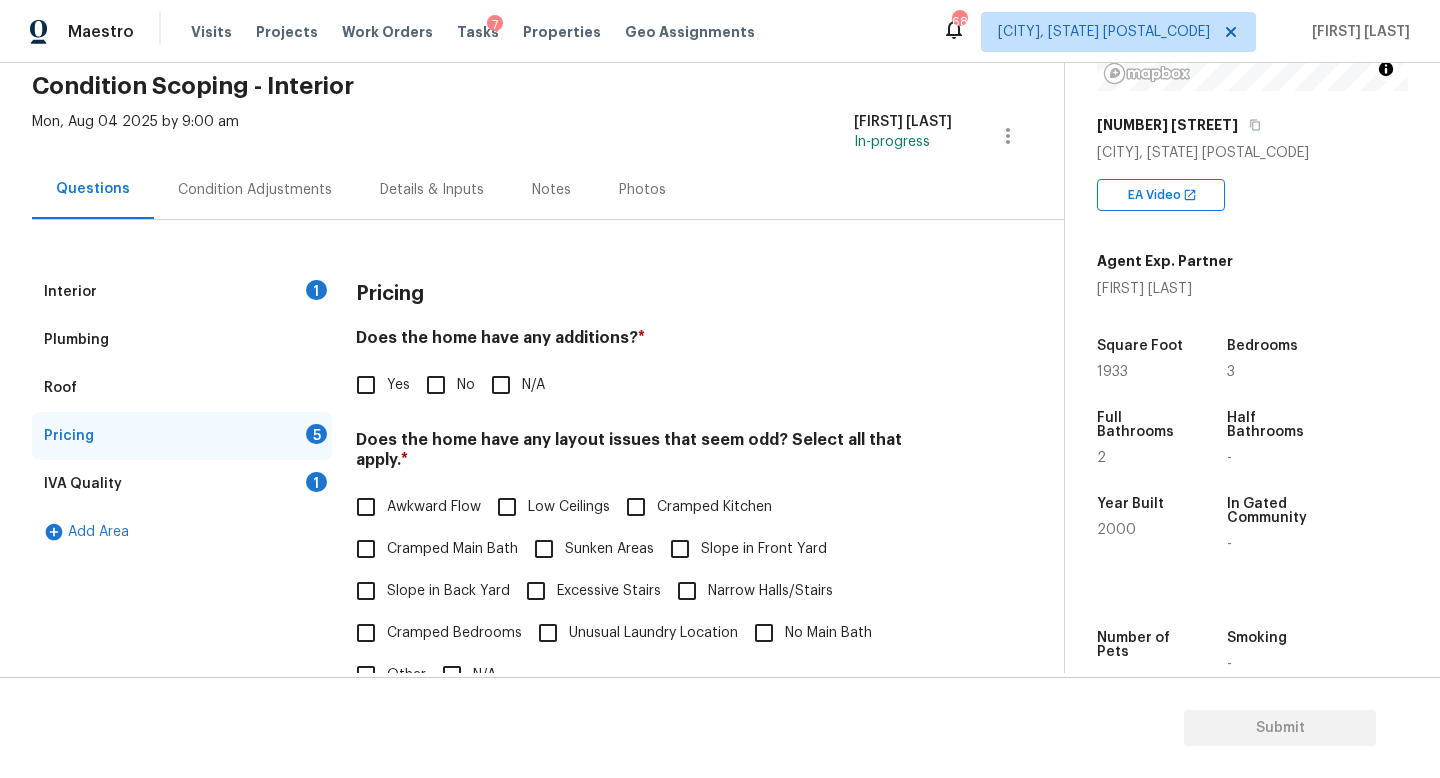 click on "No" at bounding box center [436, 385] 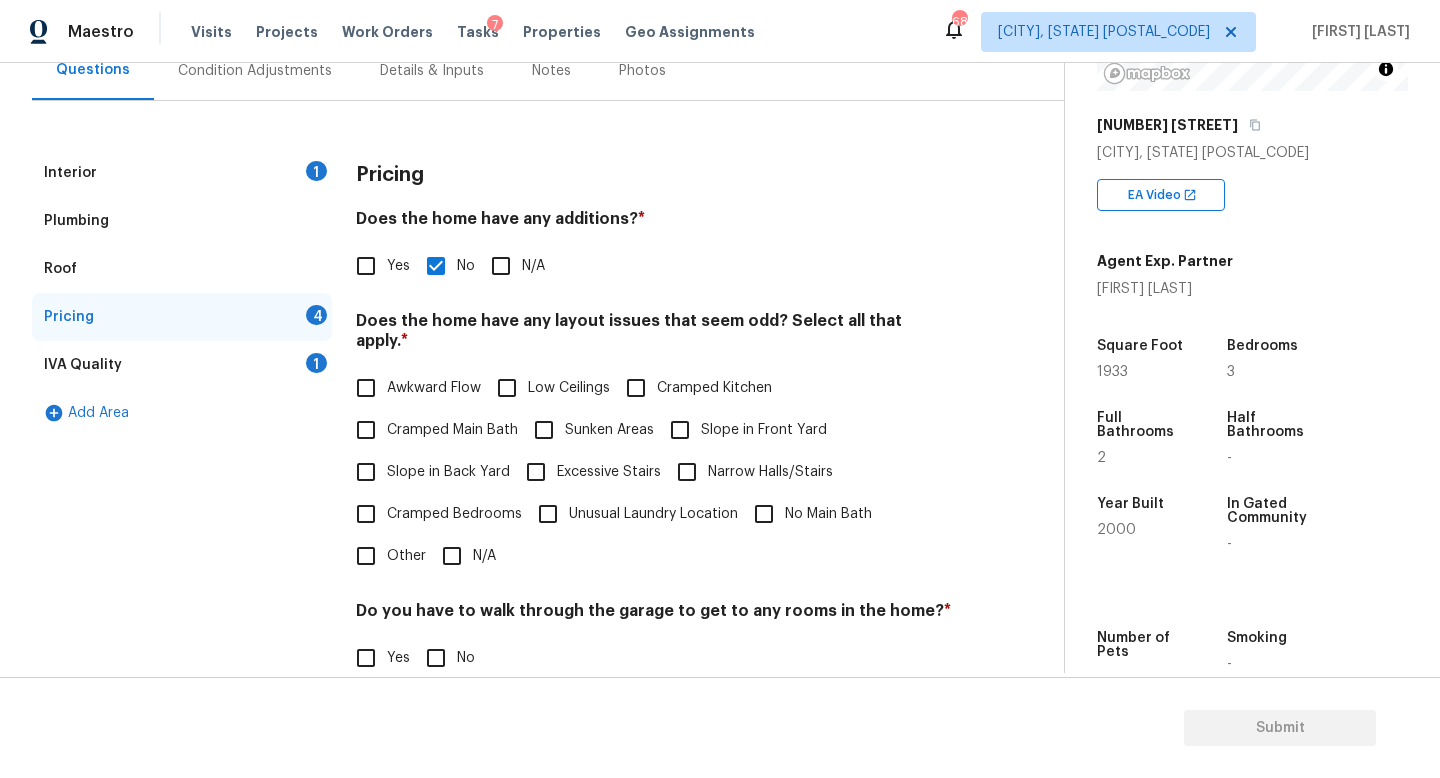 scroll, scrollTop: 307, scrollLeft: 0, axis: vertical 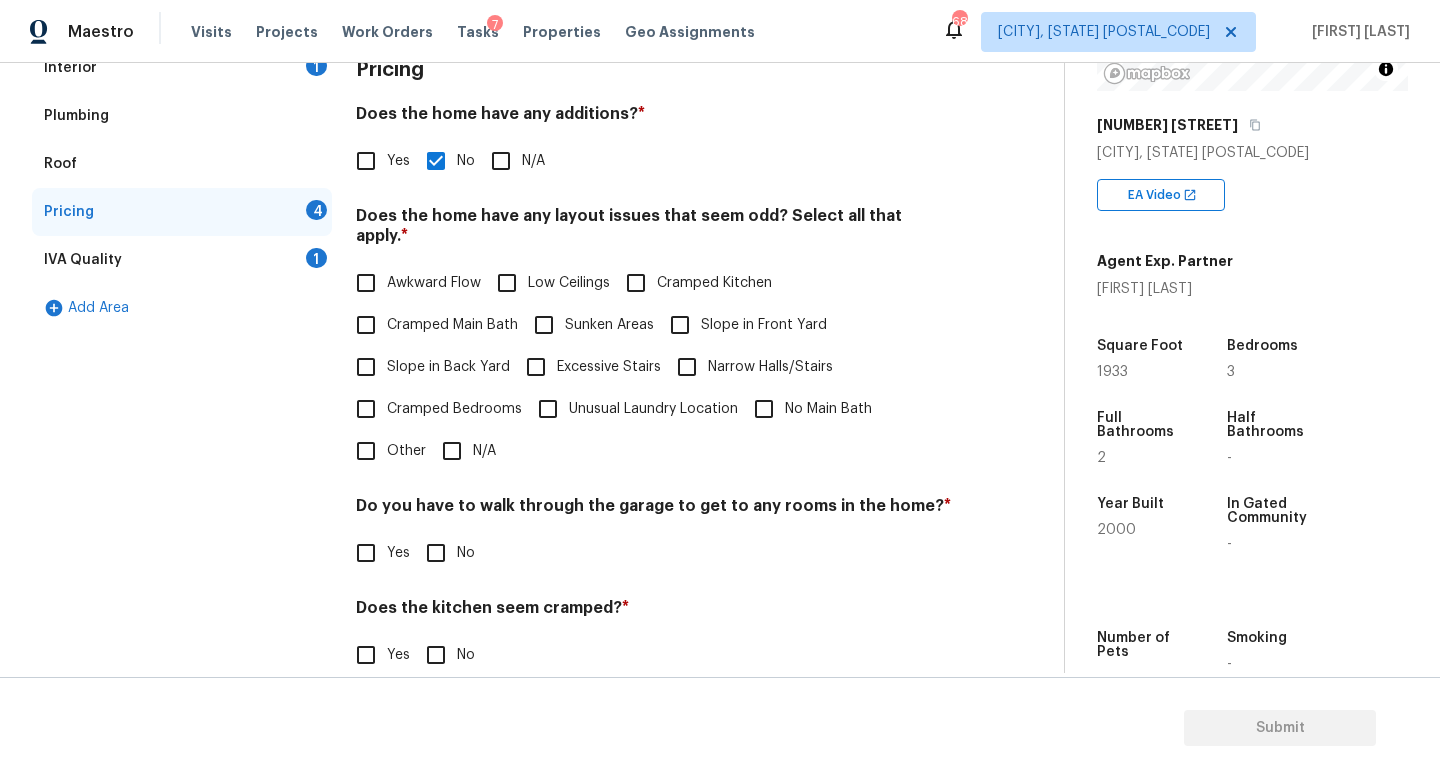click on "N/A" at bounding box center (452, 451) 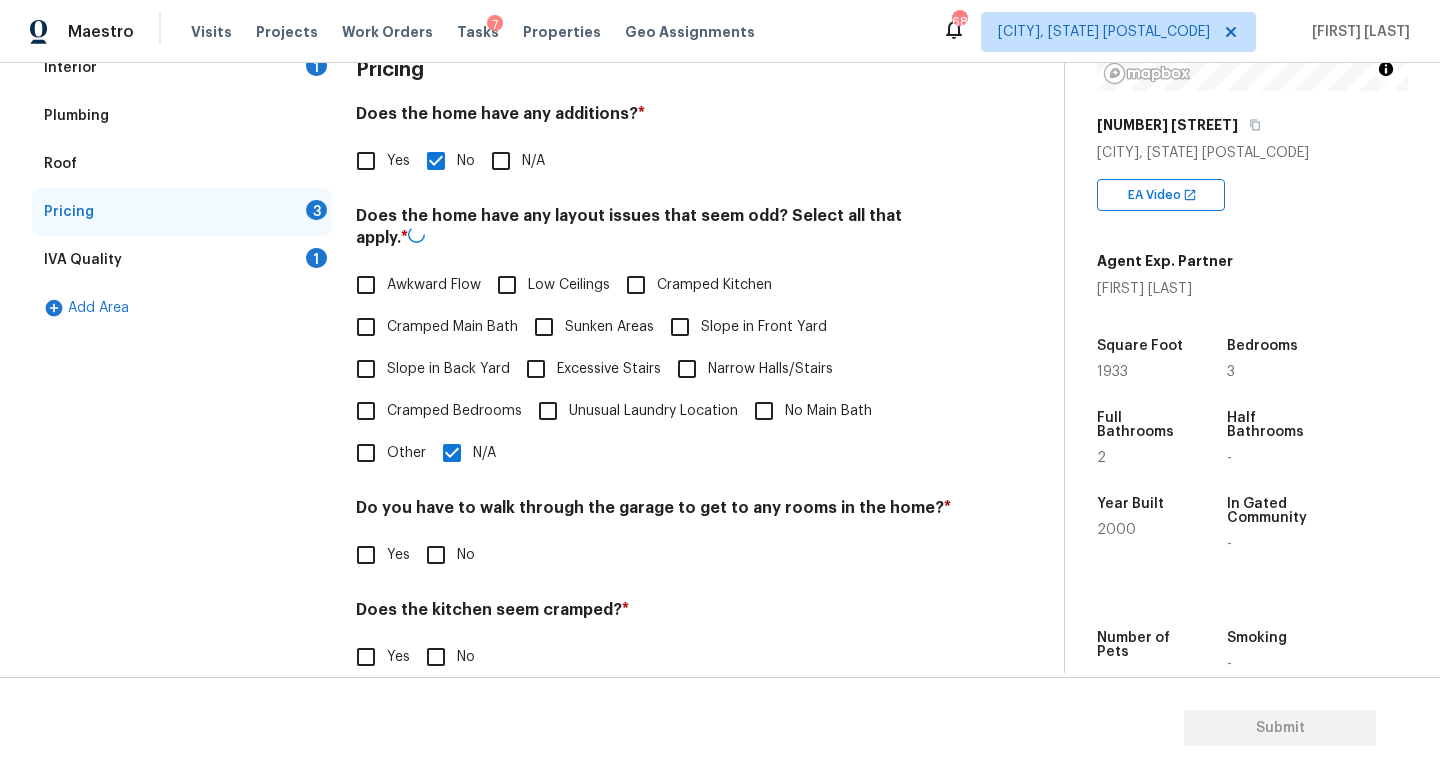 click on "Pricing Does the home have any additions?  * Yes No N/A Does the home have any layout issues that seem odd? Select all that apply.  * Awkward Flow Low Ceilings Cramped Kitchen Cramped Main Bath Sunken Areas Slope in Front Yard Slope in Back Yard Excessive Stairs Narrow Halls/Stairs Cramped Bedrooms Unusual Laundry Location No Main Bath Other N/A Do you have to walk through the garage to get to any rooms in the home?  * Yes No Does the kitchen seem cramped?  * Yes No Does the home appear to be very outdated?  * Yes No" at bounding box center [654, 424] 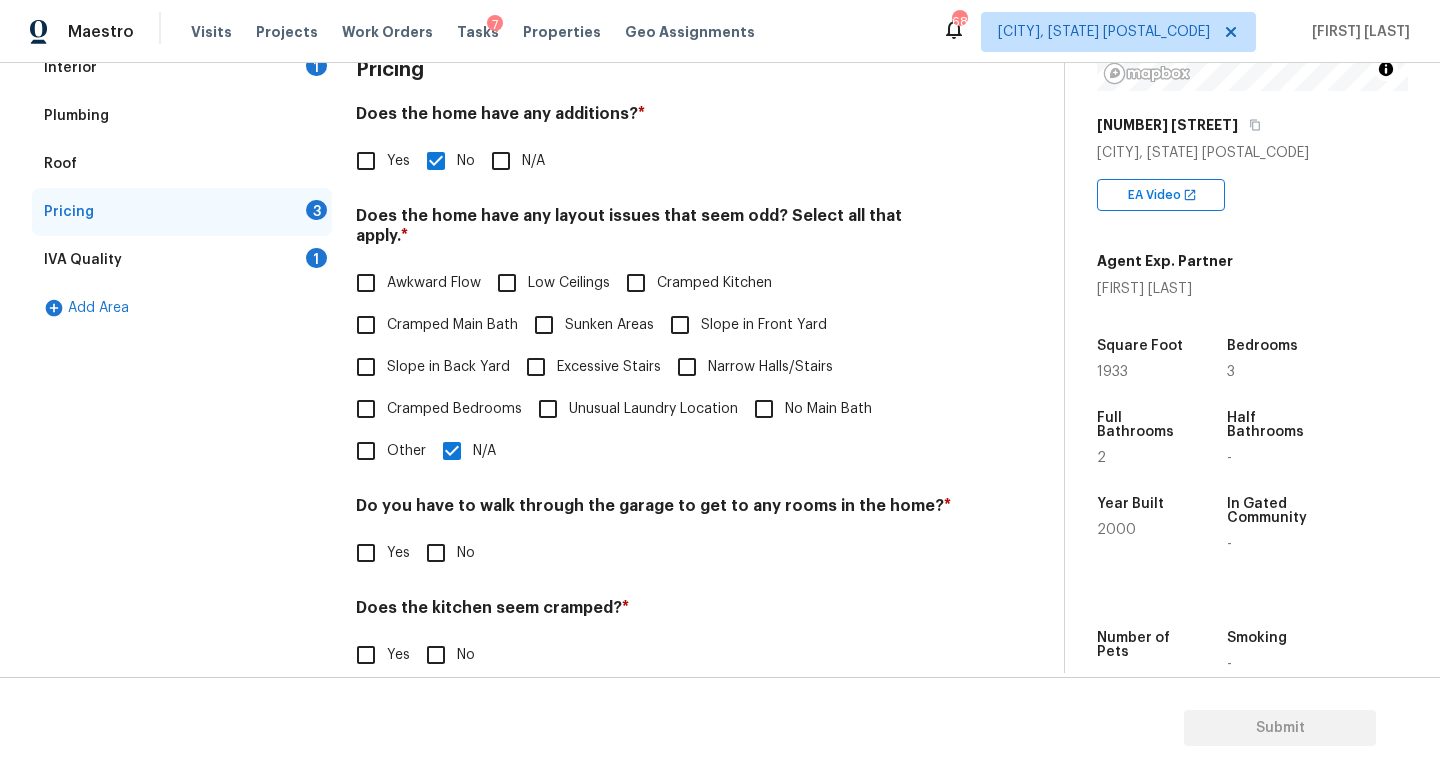 scroll, scrollTop: 422, scrollLeft: 0, axis: vertical 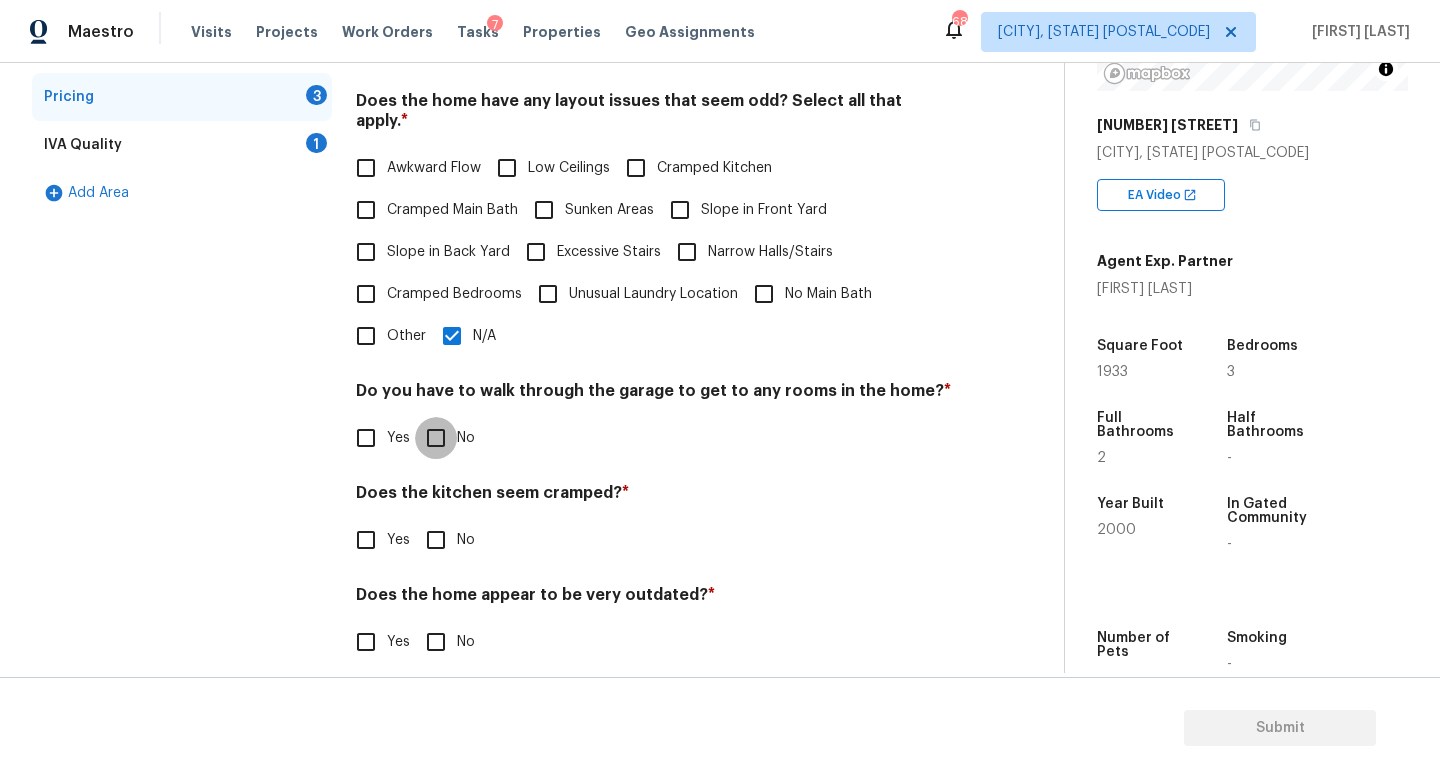 click on "No" at bounding box center [436, 438] 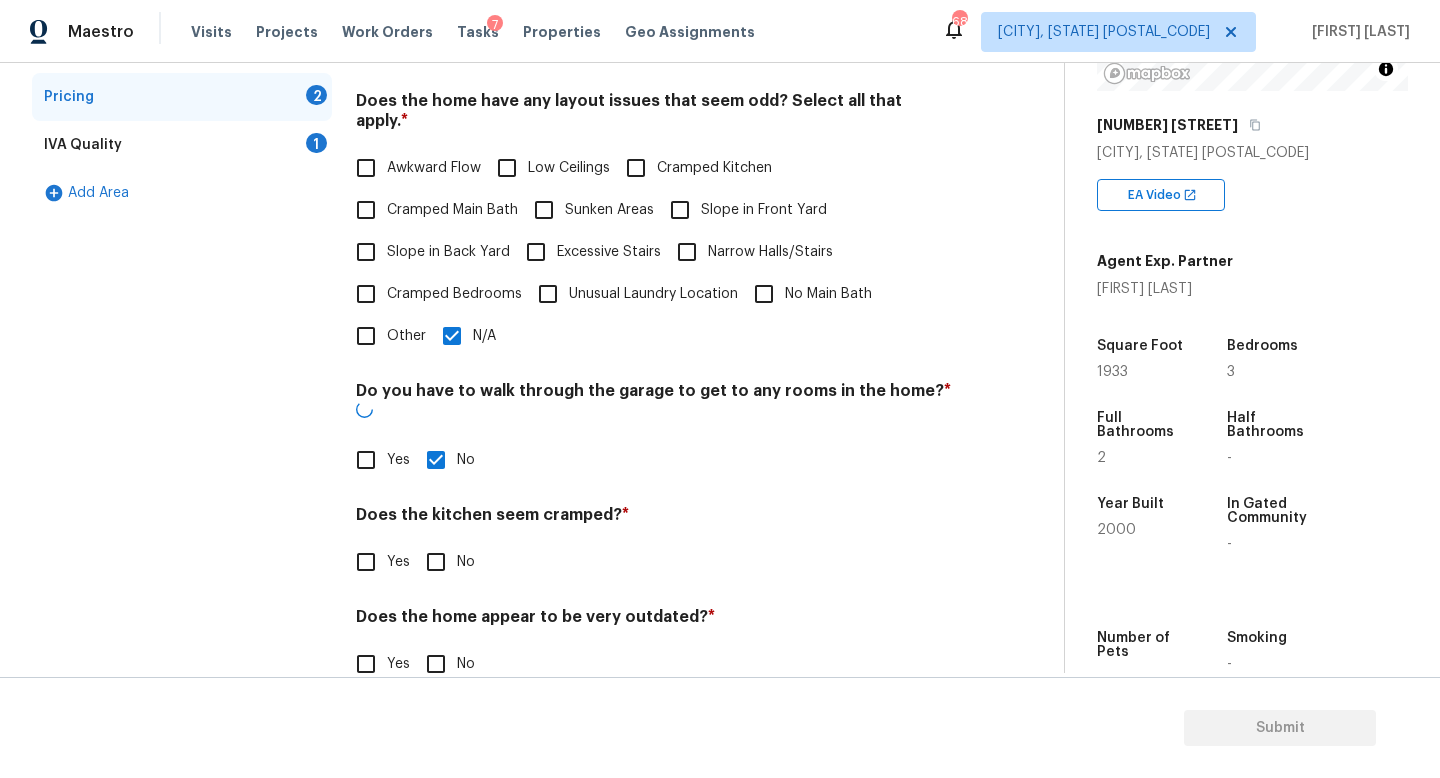 click on "No" at bounding box center (436, 562) 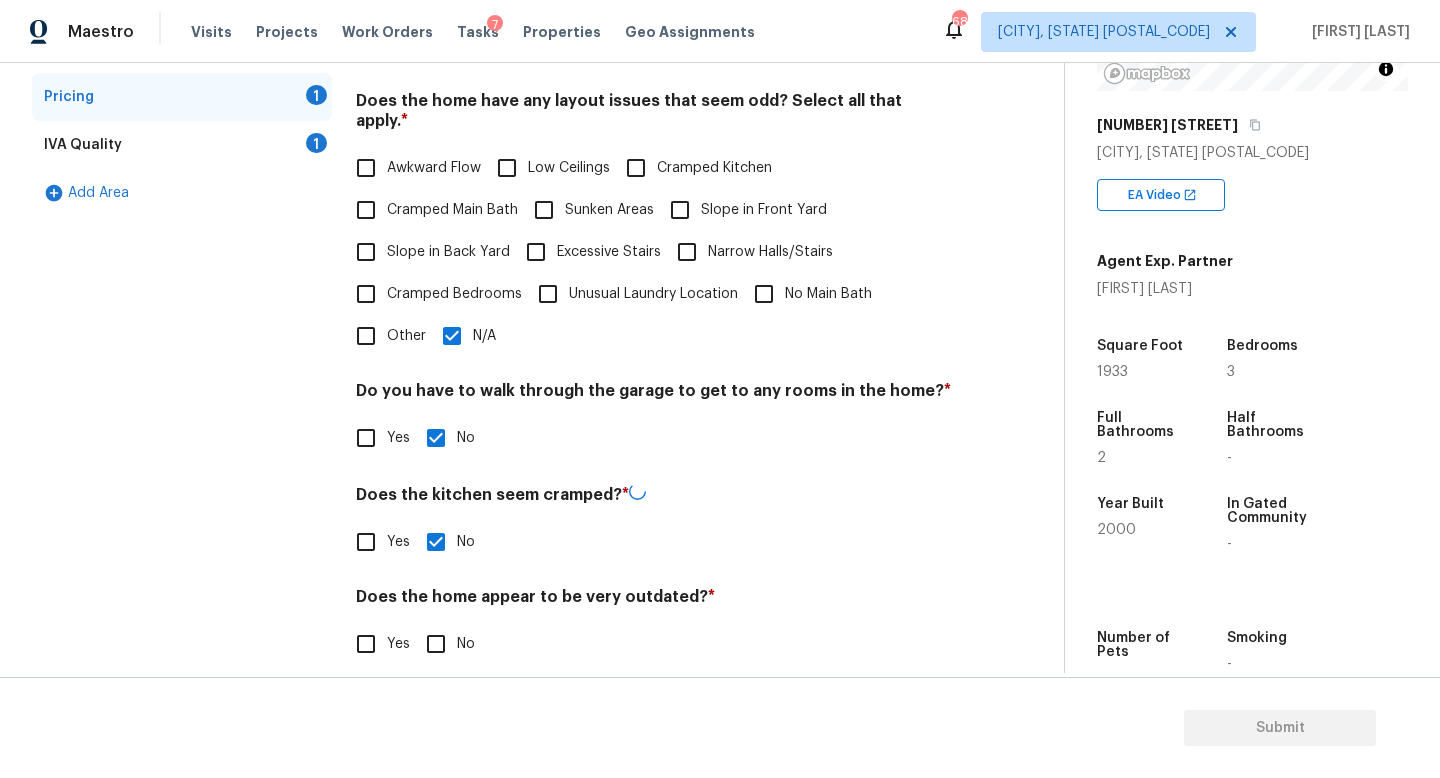 click on "No" at bounding box center (436, 644) 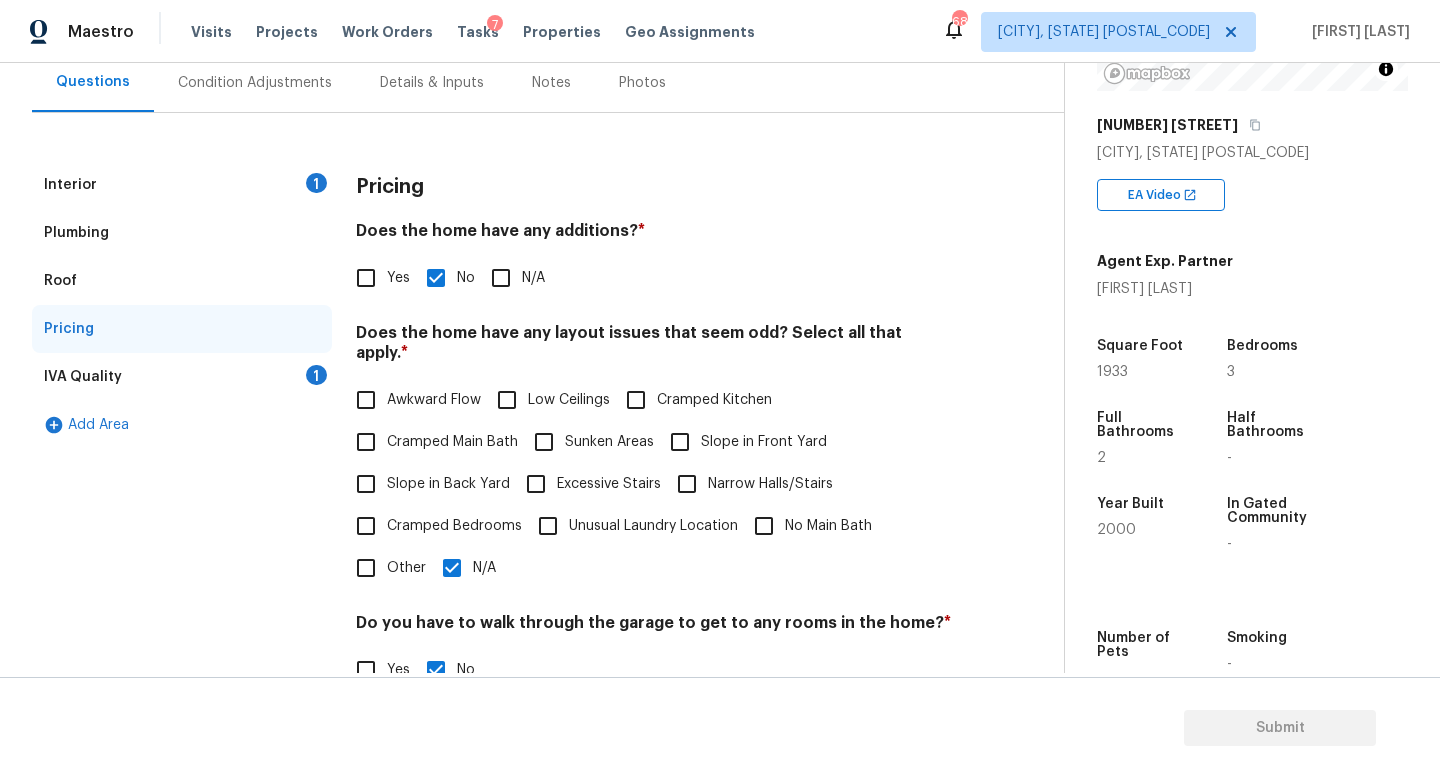 scroll, scrollTop: 0, scrollLeft: 0, axis: both 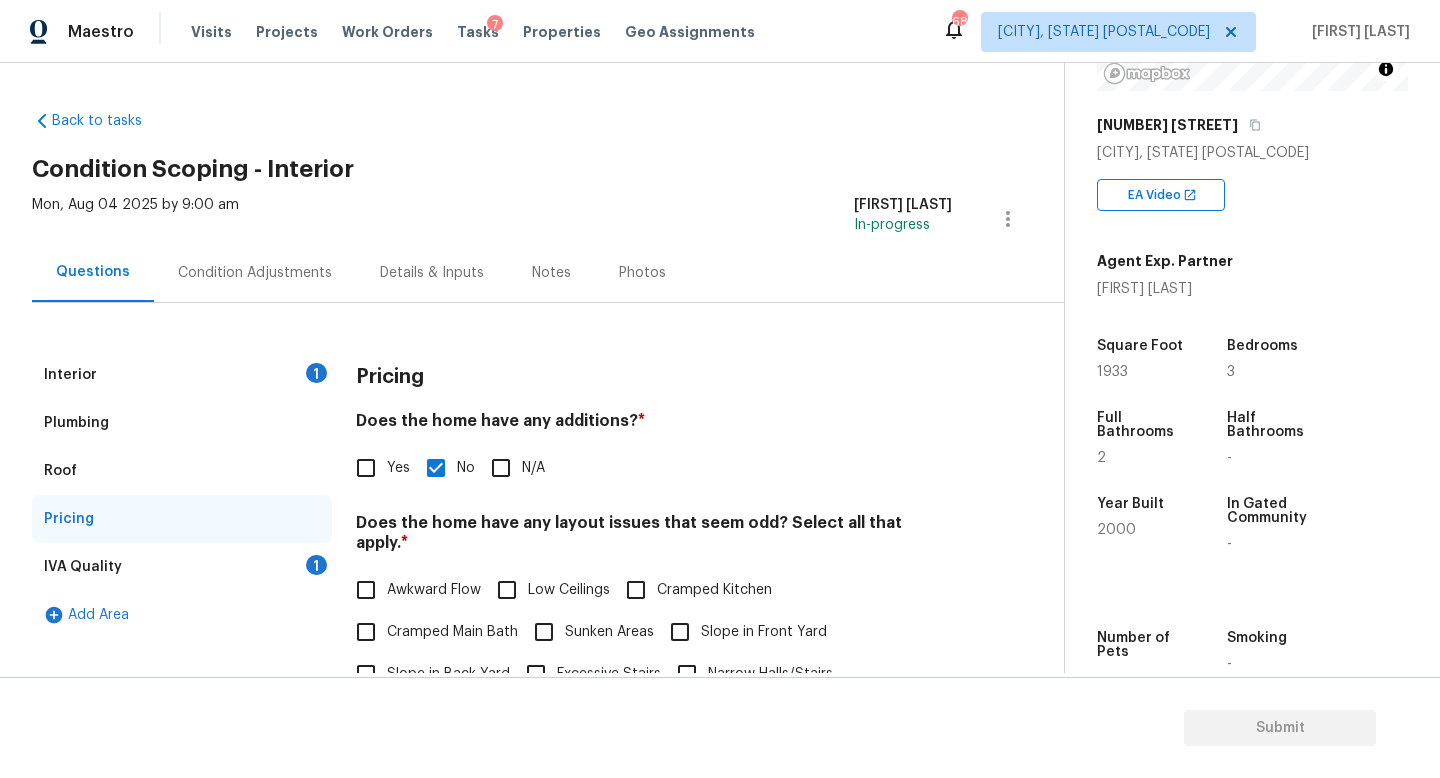 click on "IVA Quality 1" at bounding box center [182, 567] 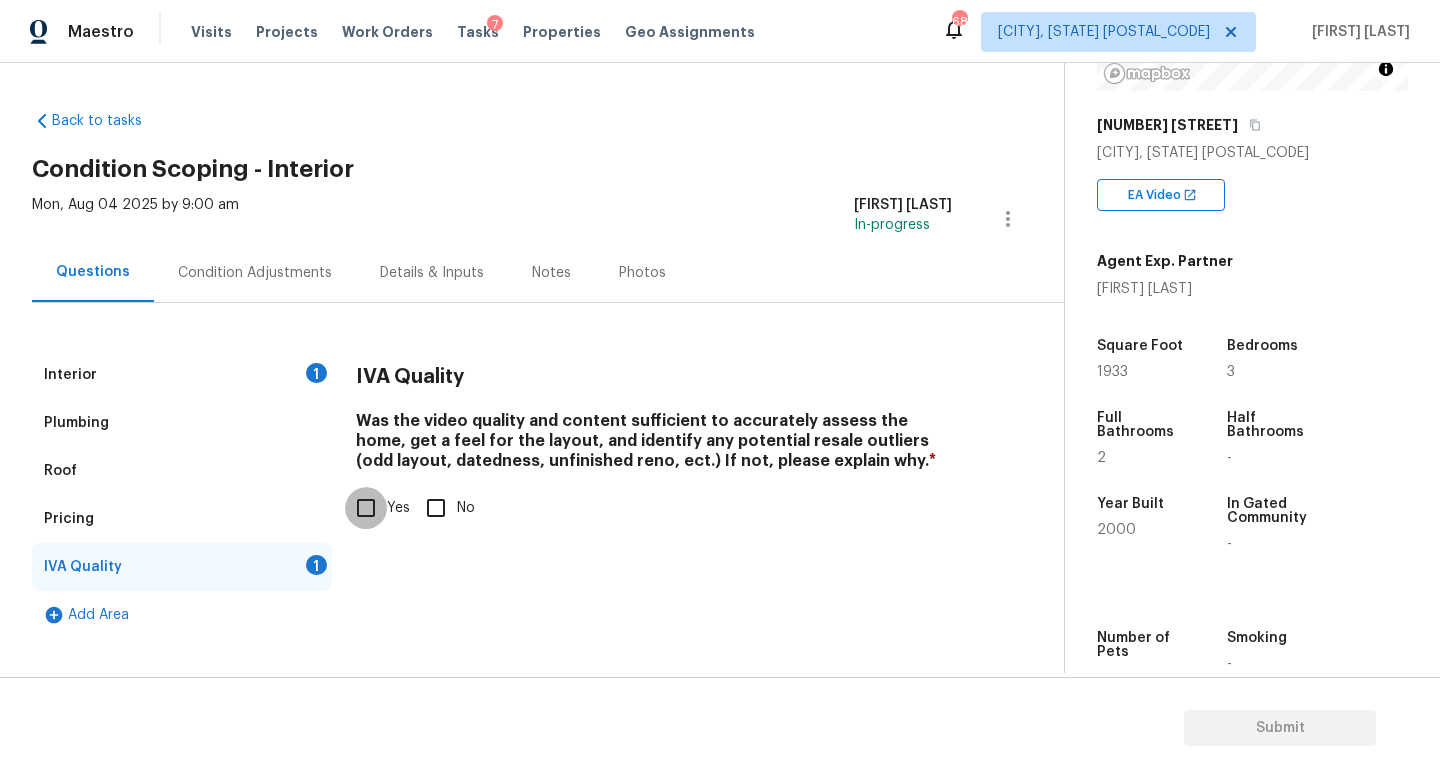click on "Yes" at bounding box center [366, 508] 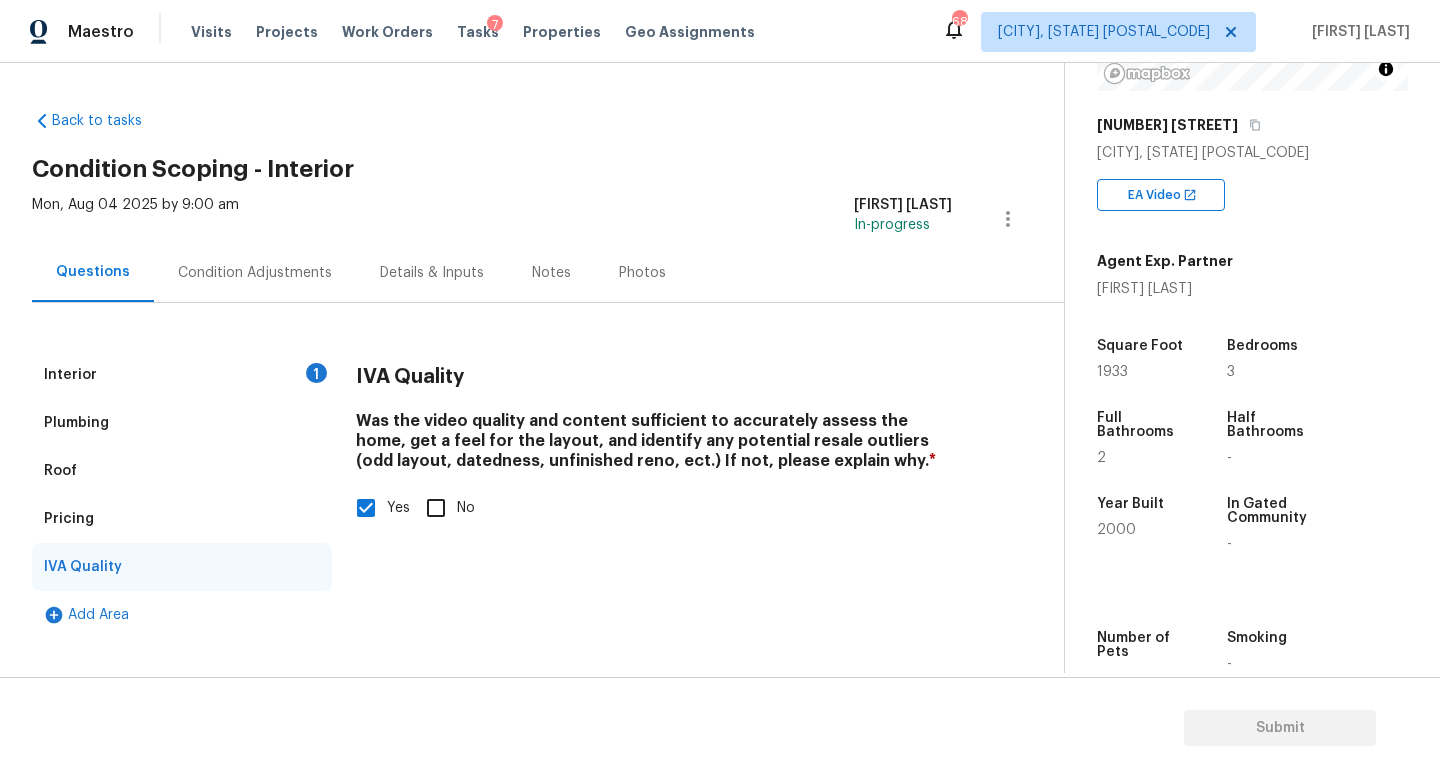 click on "Condition Adjustments" at bounding box center [255, 272] 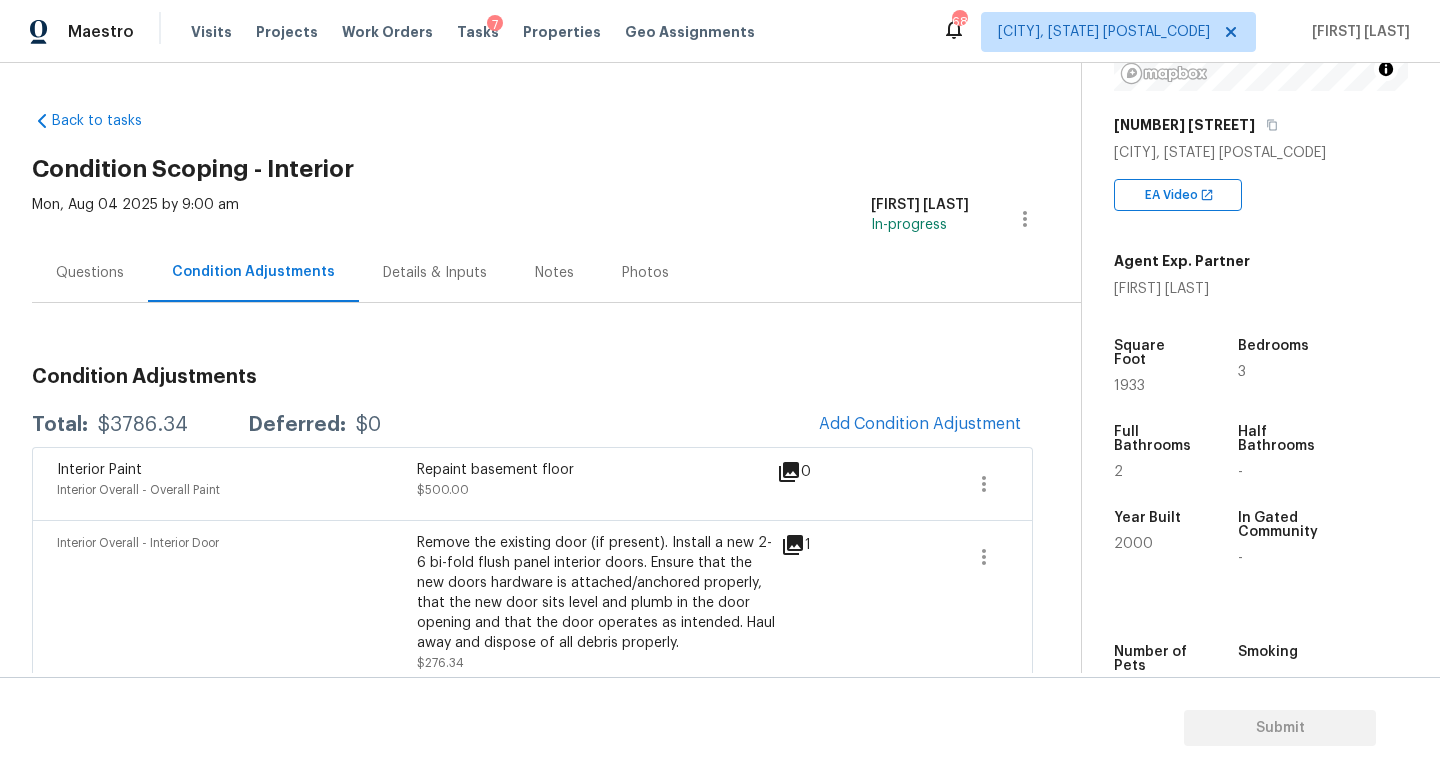 scroll, scrollTop: 55, scrollLeft: 0, axis: vertical 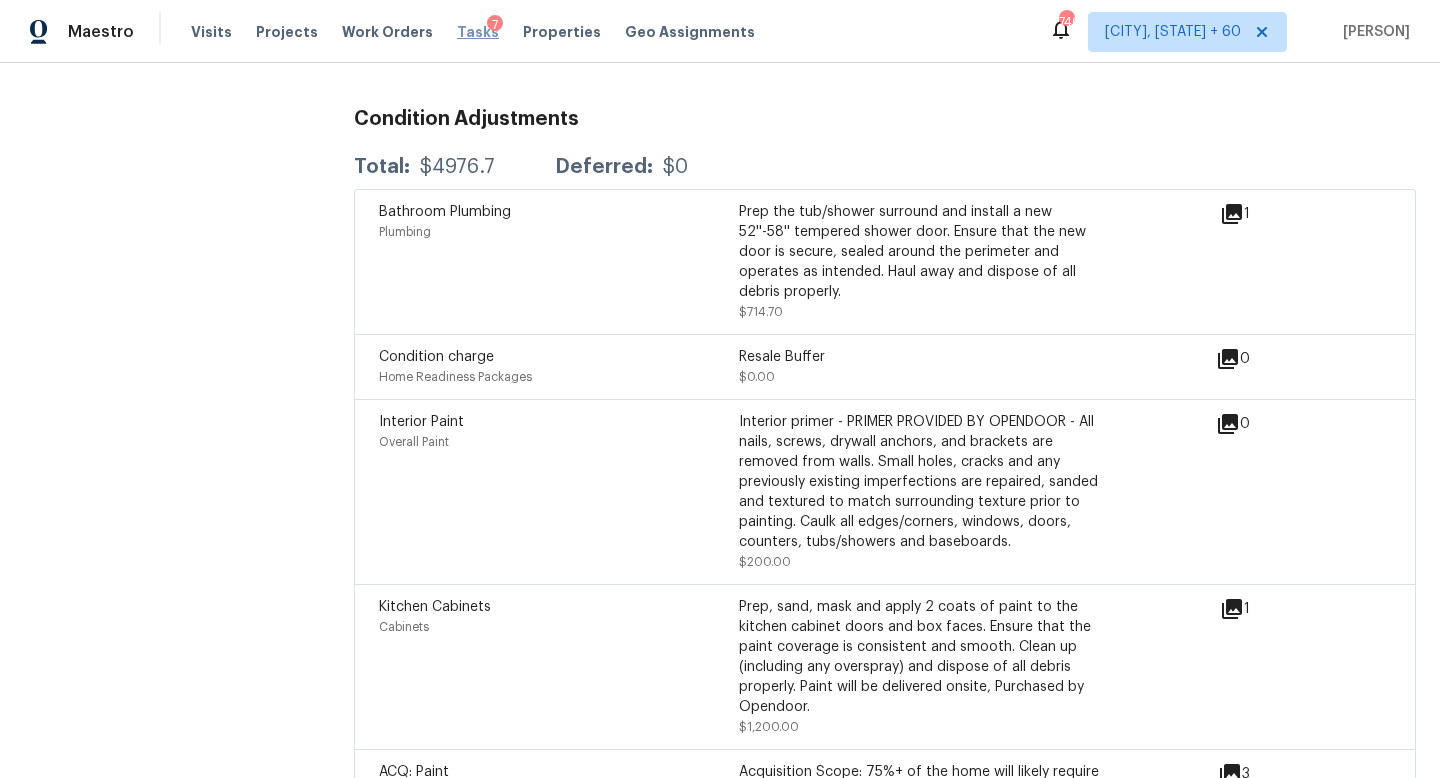 click on "Tasks" at bounding box center (478, 32) 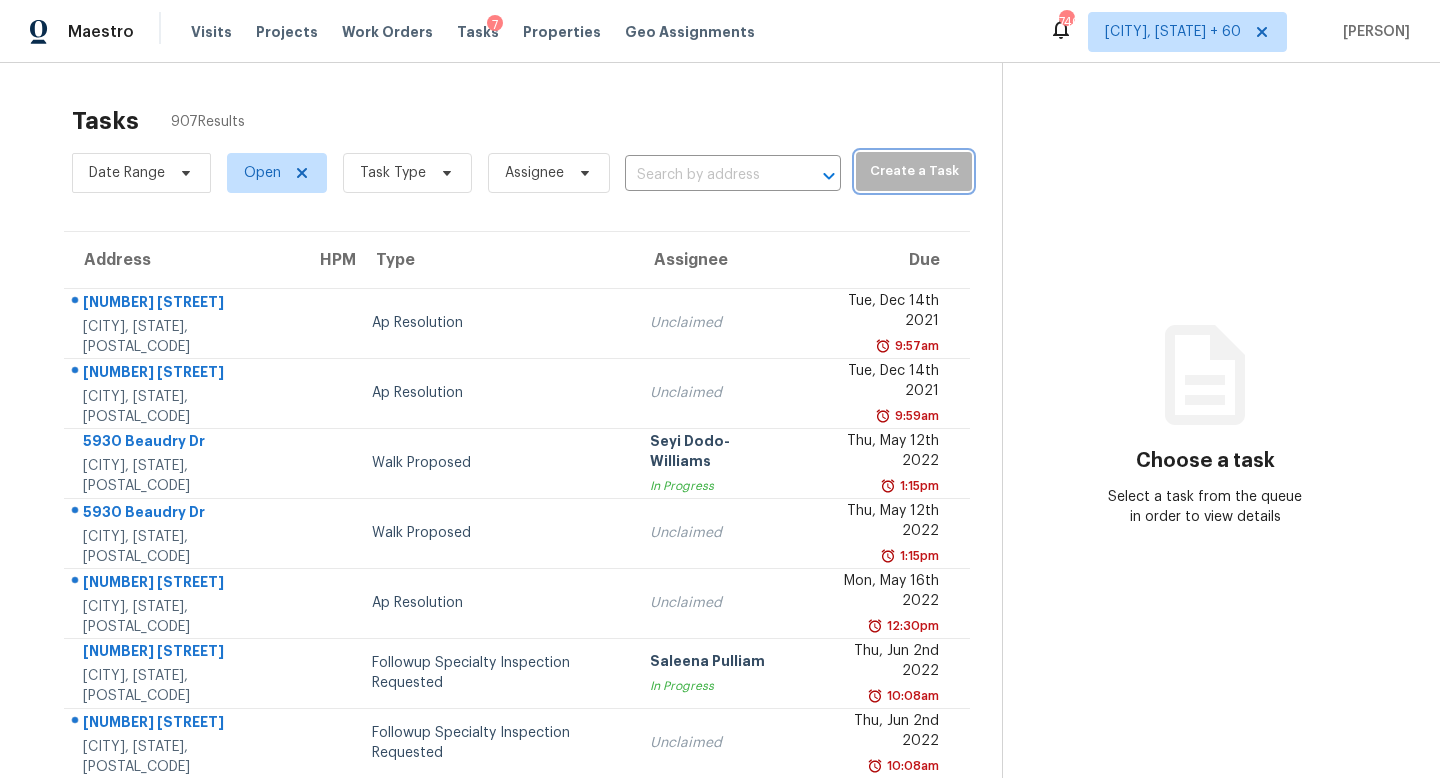 click on "Create a Task" at bounding box center [913, 171] 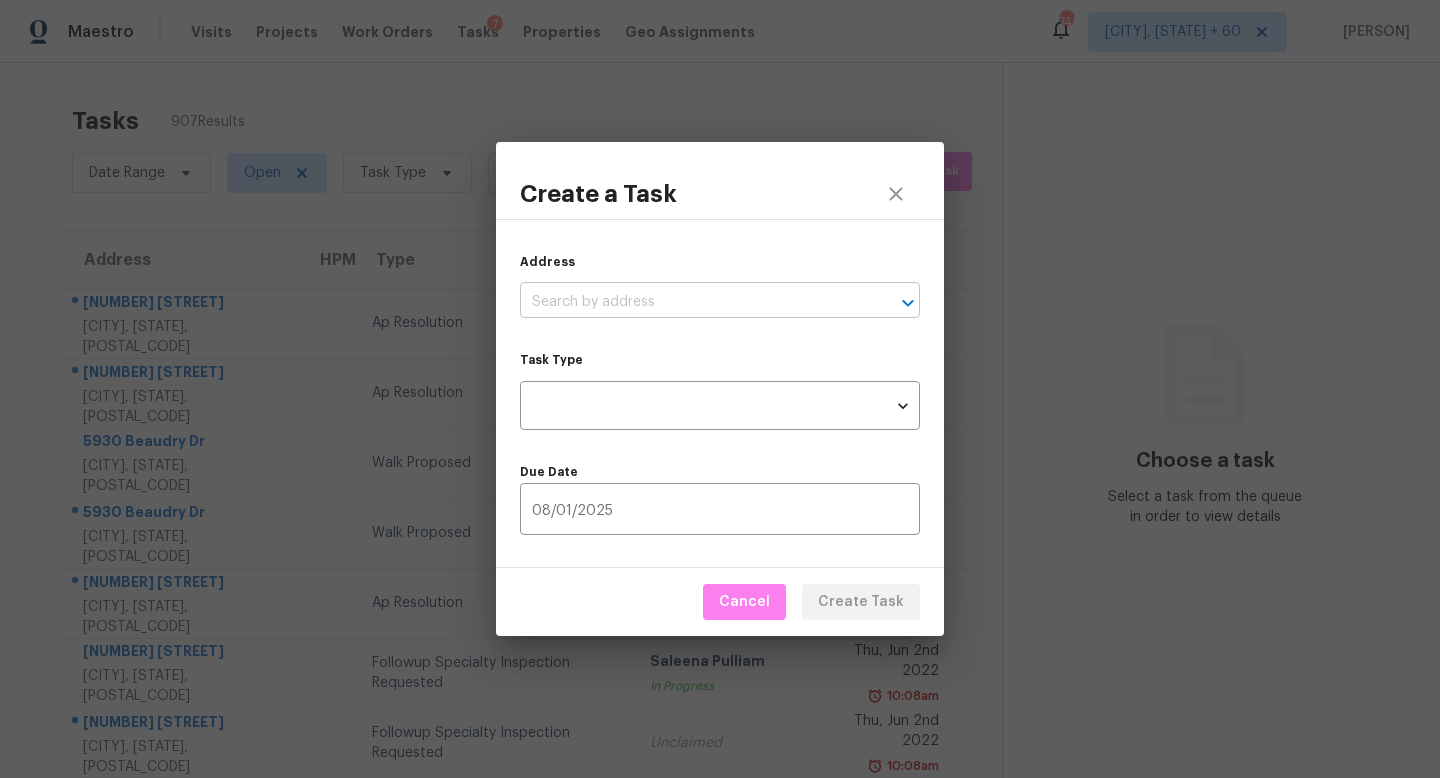 click at bounding box center (692, 302) 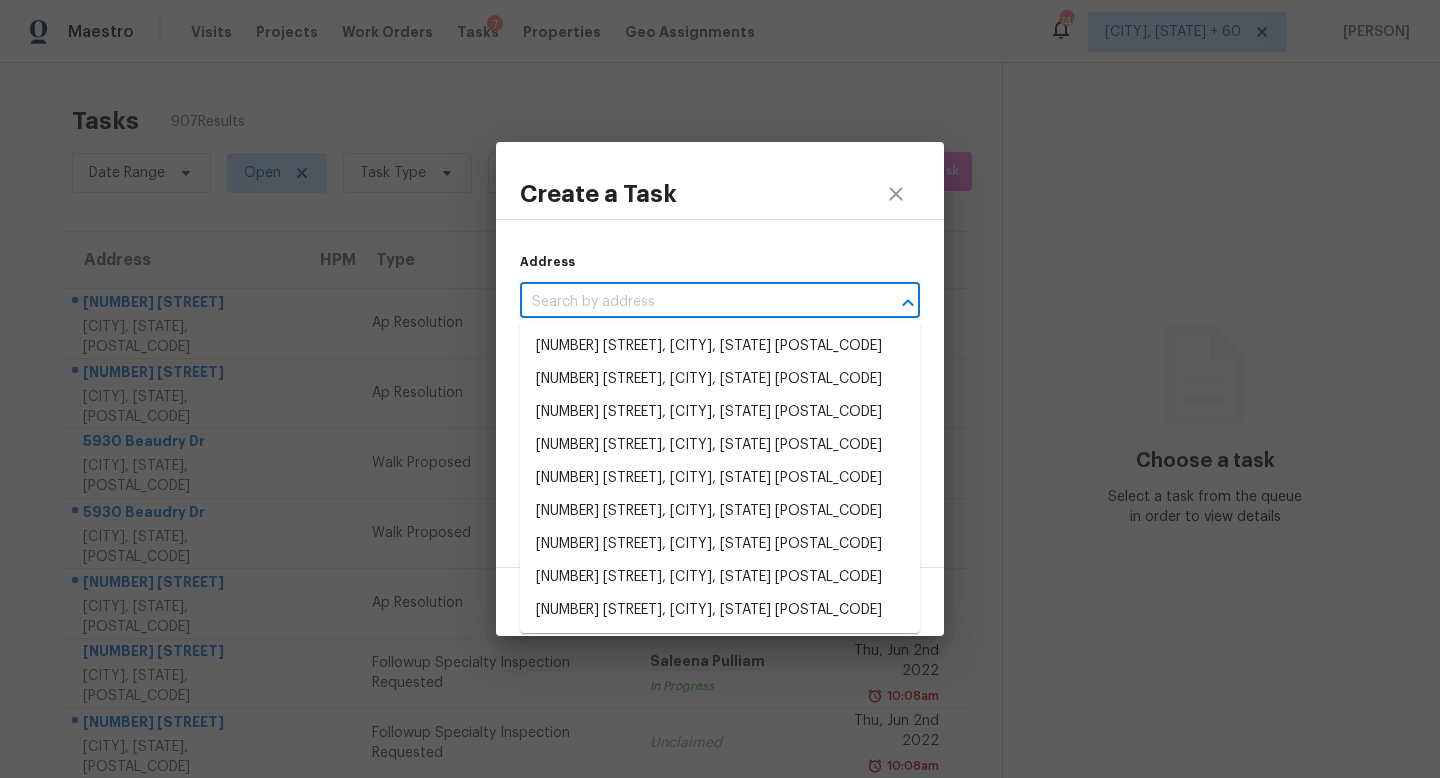 paste on "205 Bastrop St, Angleton, TX 77515" 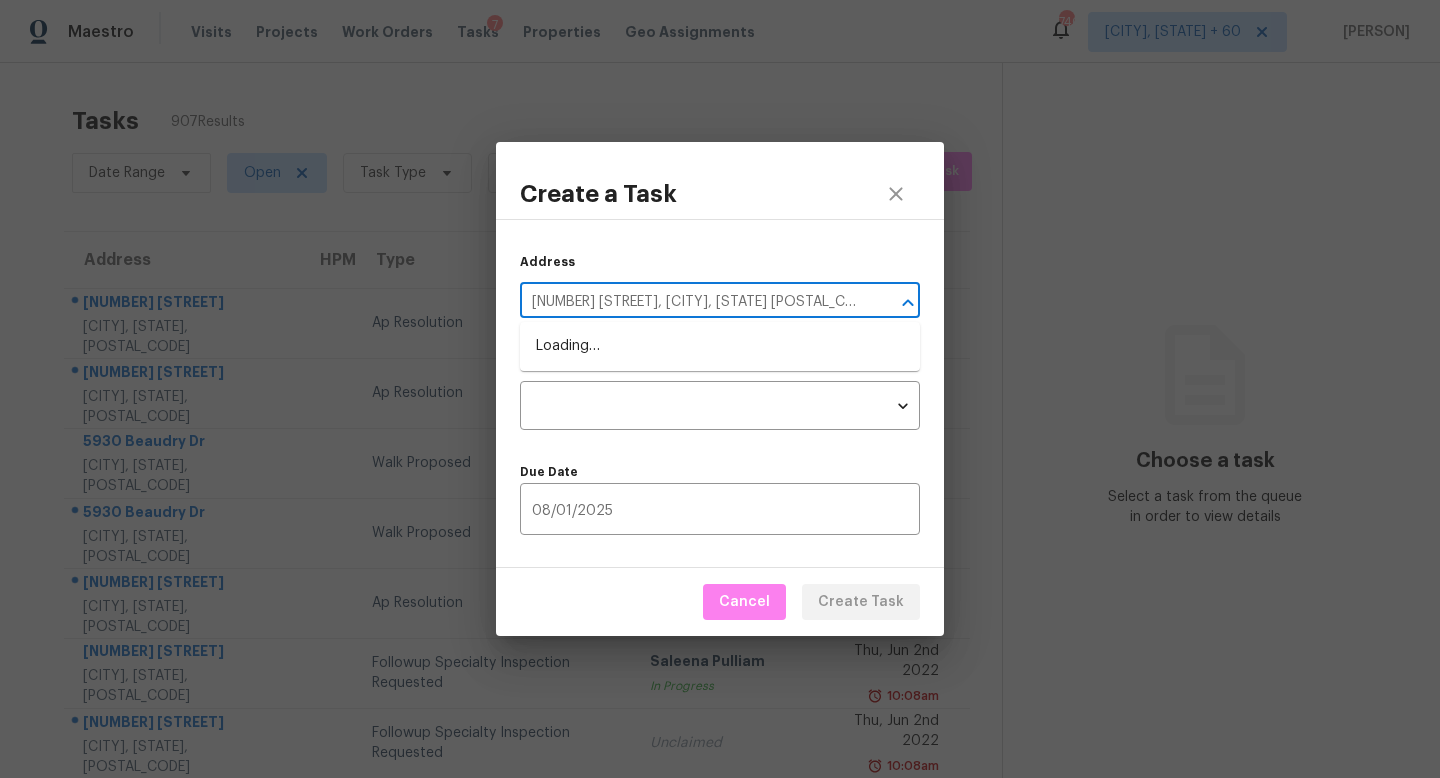 type on "205 Bastrop St, Angleton, TX 77515" 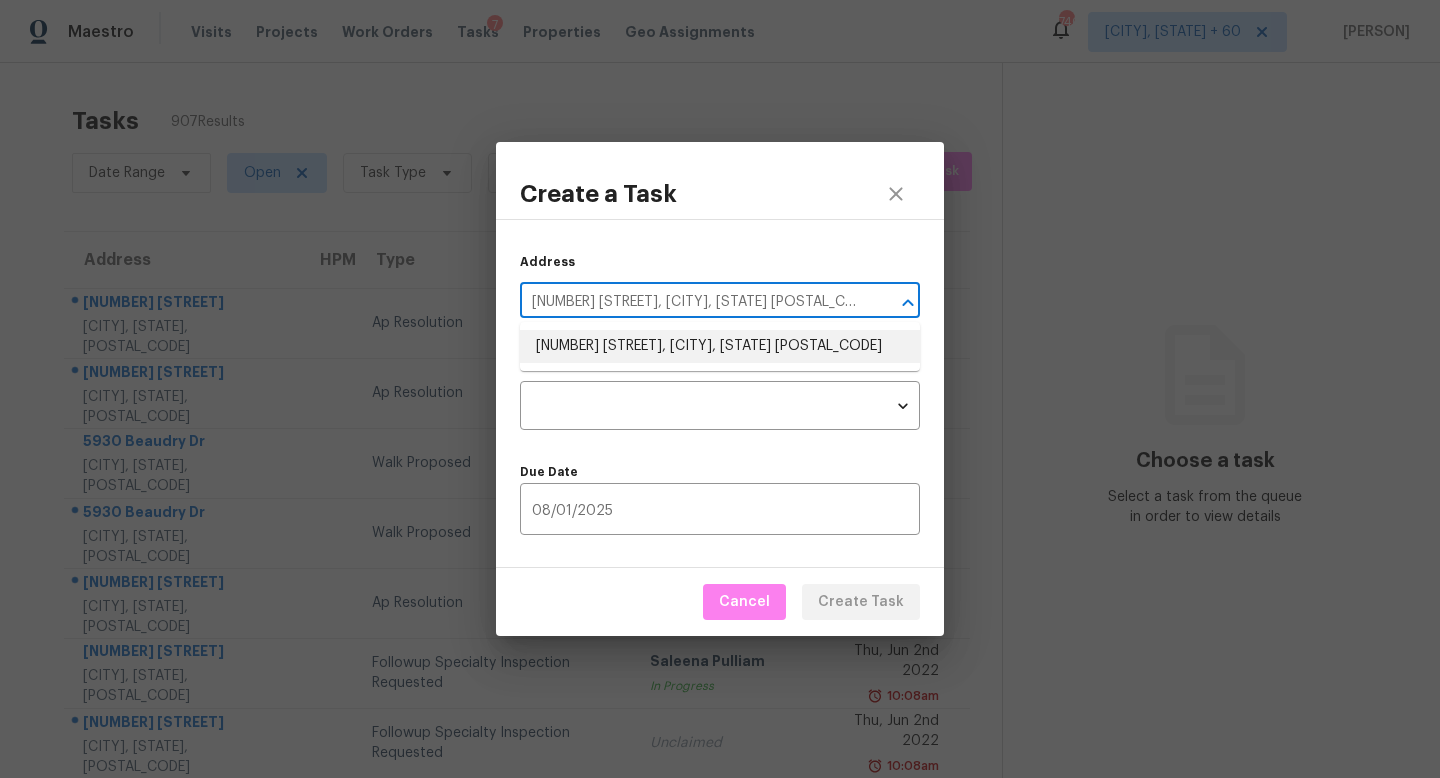click on "205 Bastrop St, Angleton, TX 77515" at bounding box center [720, 346] 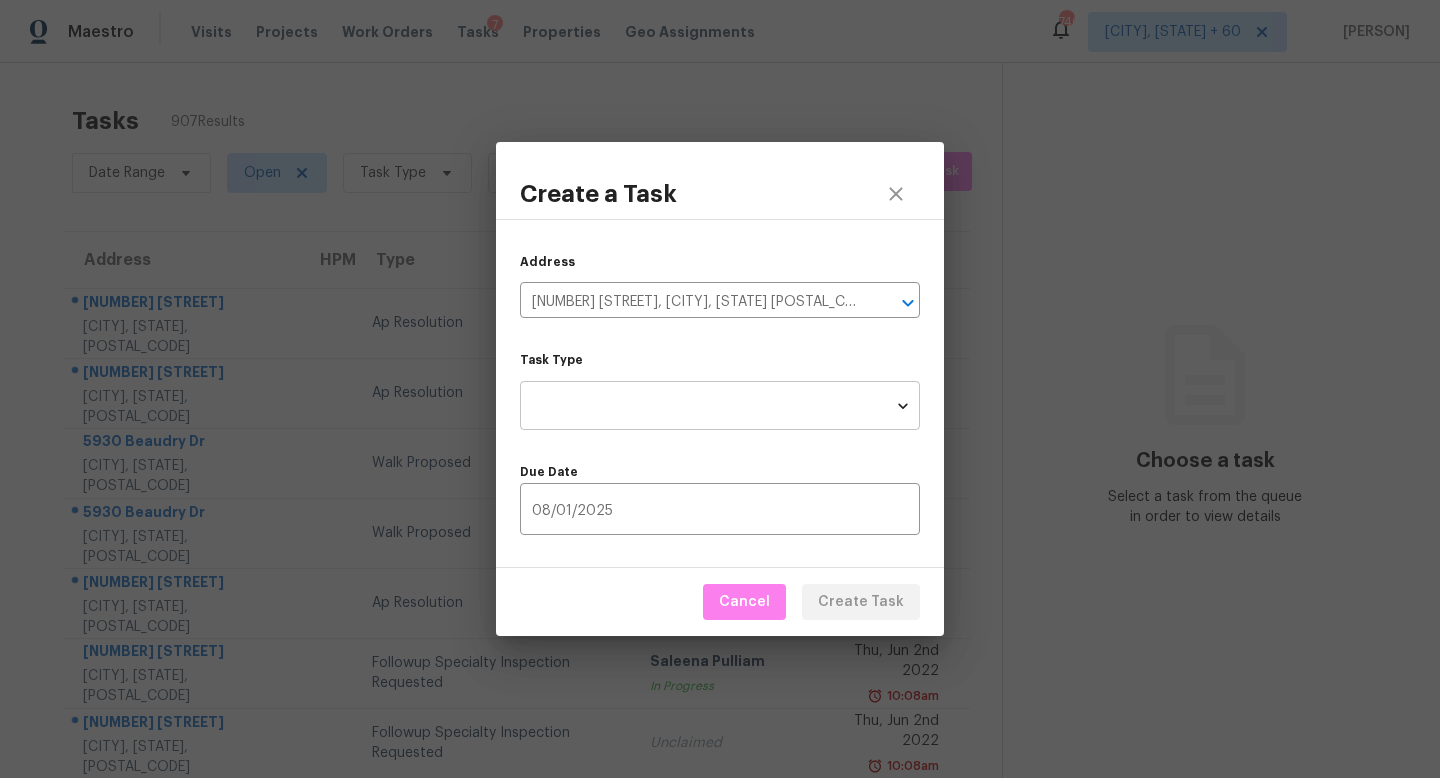 click on "Maestro Visits Projects Work Orders Tasks 7 Properties Geo Assignments 740 Knoxville, TN + 60 Jishnu Manoj Tasks 907  Results Date Range Open Task Type Assignee ​ Create a Task Address HPM Type Assignee Due 3728 W Turtle Hill Dr   Anthem, AZ, 85086 Ap Resolution Unclaimed Tue, Dec 14th 2021 9:57am 1642 W Tuckey Ln   Phoenix, AZ, 85015 Ap Resolution Unclaimed Tue, Dec 14th 2021 9:59am 5930 Beaudry Dr   Houston, TX, 77035 Walk Proposed Seyi Dodo-Williams In Progress Thu, May 12th 2022 1:15pm 5930 Beaudry Dr   Houston, TX, 77035 Walk Proposed Unclaimed Thu, May 12th 2022 1:15pm 2021 W Natal Cir   Mesa, AZ, 85202 Ap Resolution Unclaimed Mon, May 16th 2022 12:30pm 4523 Tangle Creek Ln   Spring, TX, 77388 Followup Specialty Inspection Requested Saleena Pulliam In Progress Thu, Jun 2nd 2022 10:08am 4523 Tangle Creek Ln   Spring, TX, 77388 Followup Specialty Inspection Requested Unclaimed Thu, Jun 2nd 2022 10:08am 3218 Hawkins Glen Ln   Katy, TX, 77449 Ap Resolution Unclaimed Tue, Jun 28th 2022 2:53pm Ap Resolution" at bounding box center [720, 389] 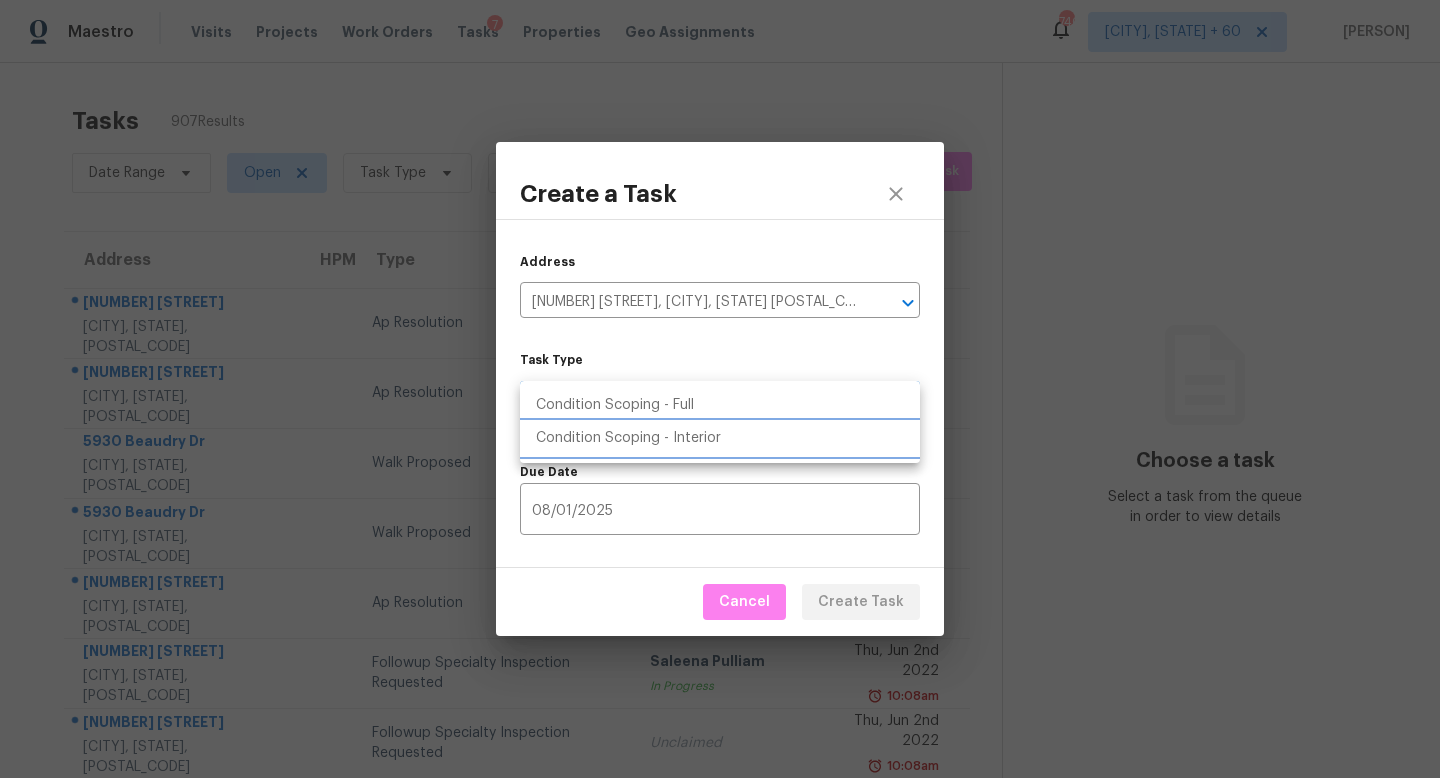 click on "Condition Scoping - Interior" at bounding box center (720, 438) 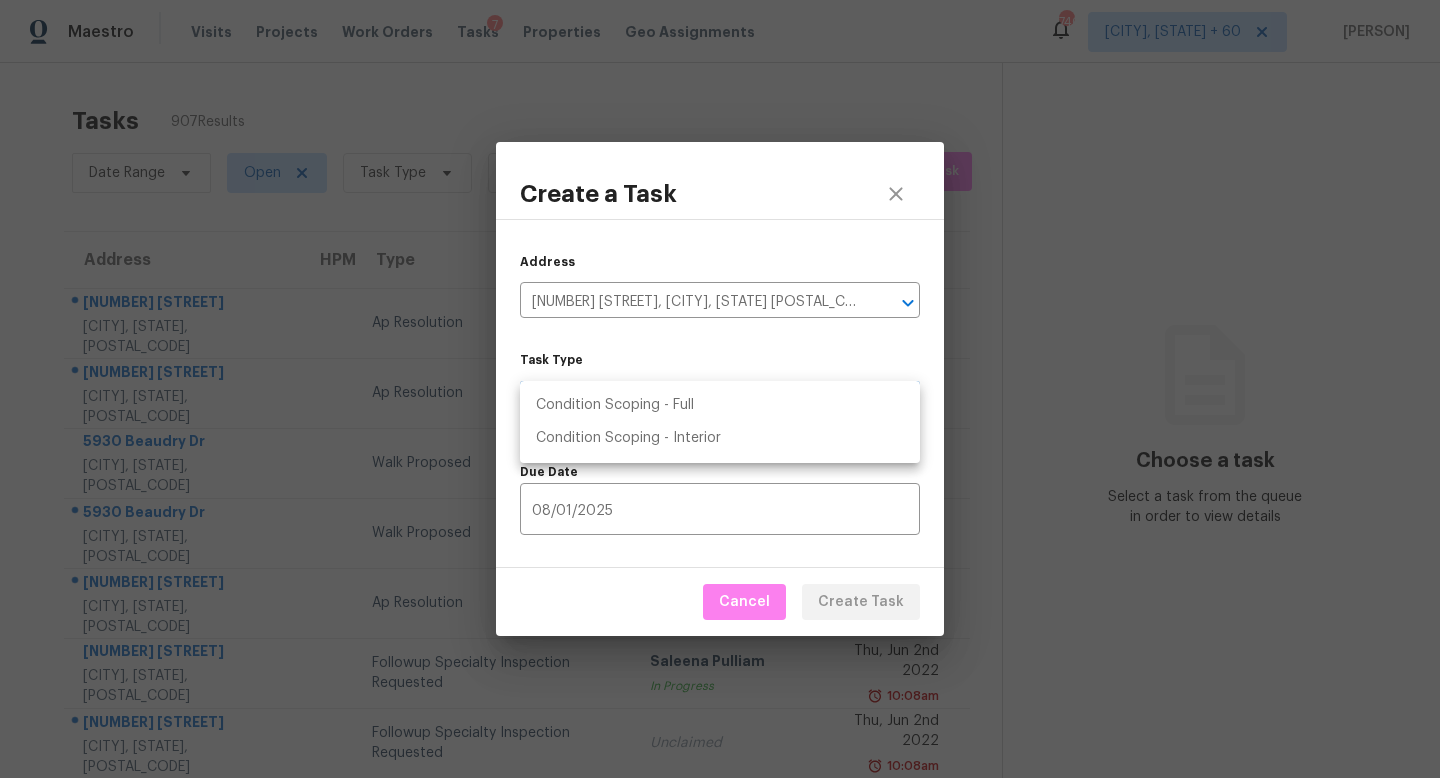 type on "virtual_interior_assessment" 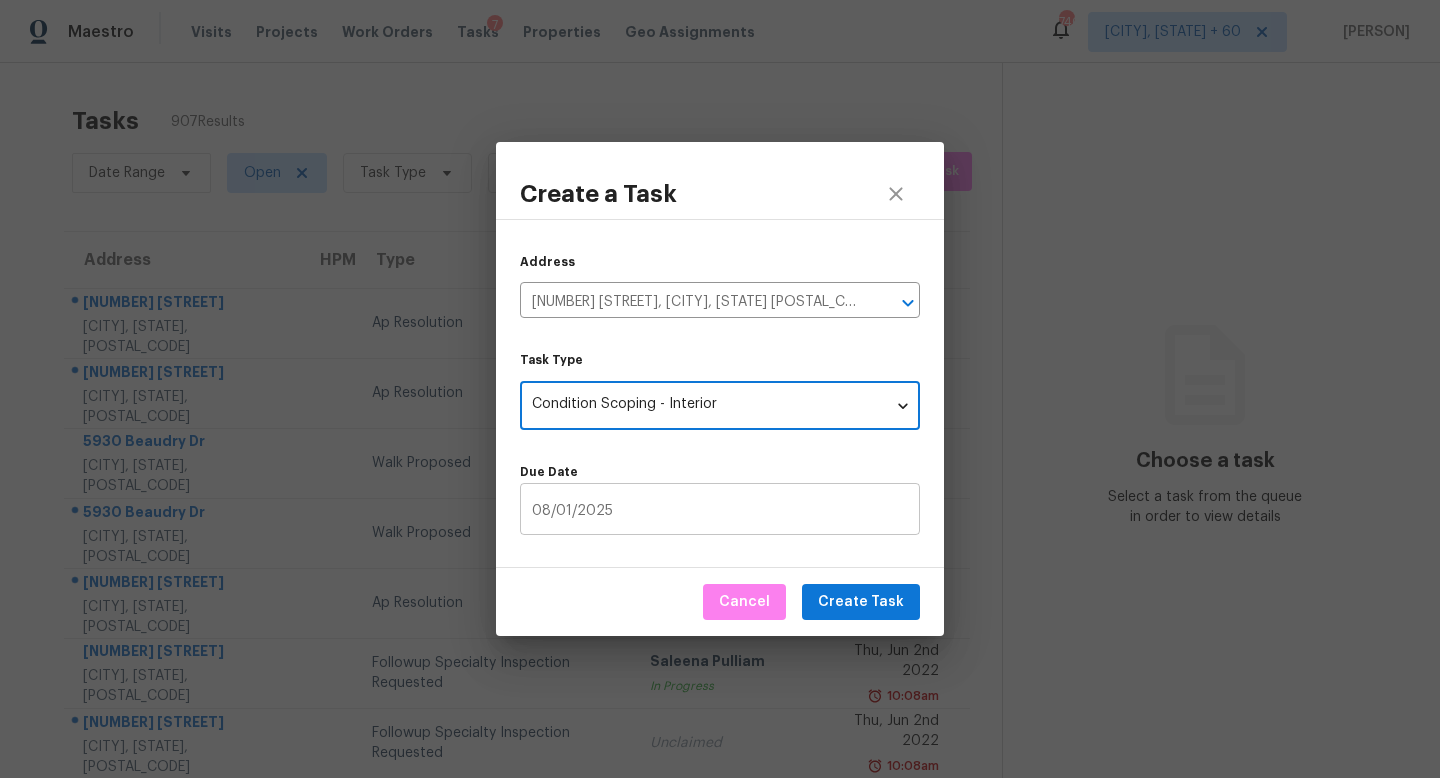 click on "08/01/2025" at bounding box center (720, 511) 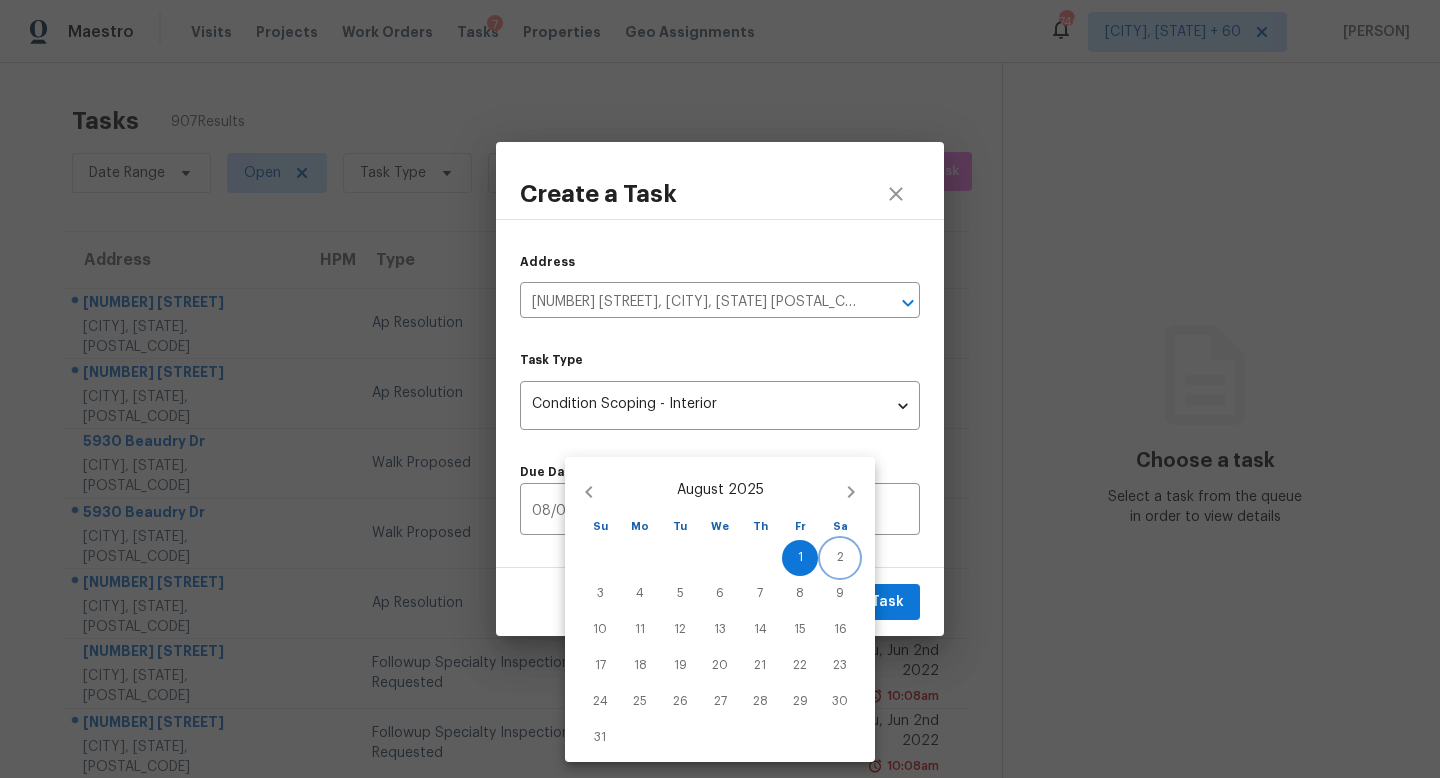 drag, startPoint x: 836, startPoint y: 550, endPoint x: 634, endPoint y: 595, distance: 206.95169 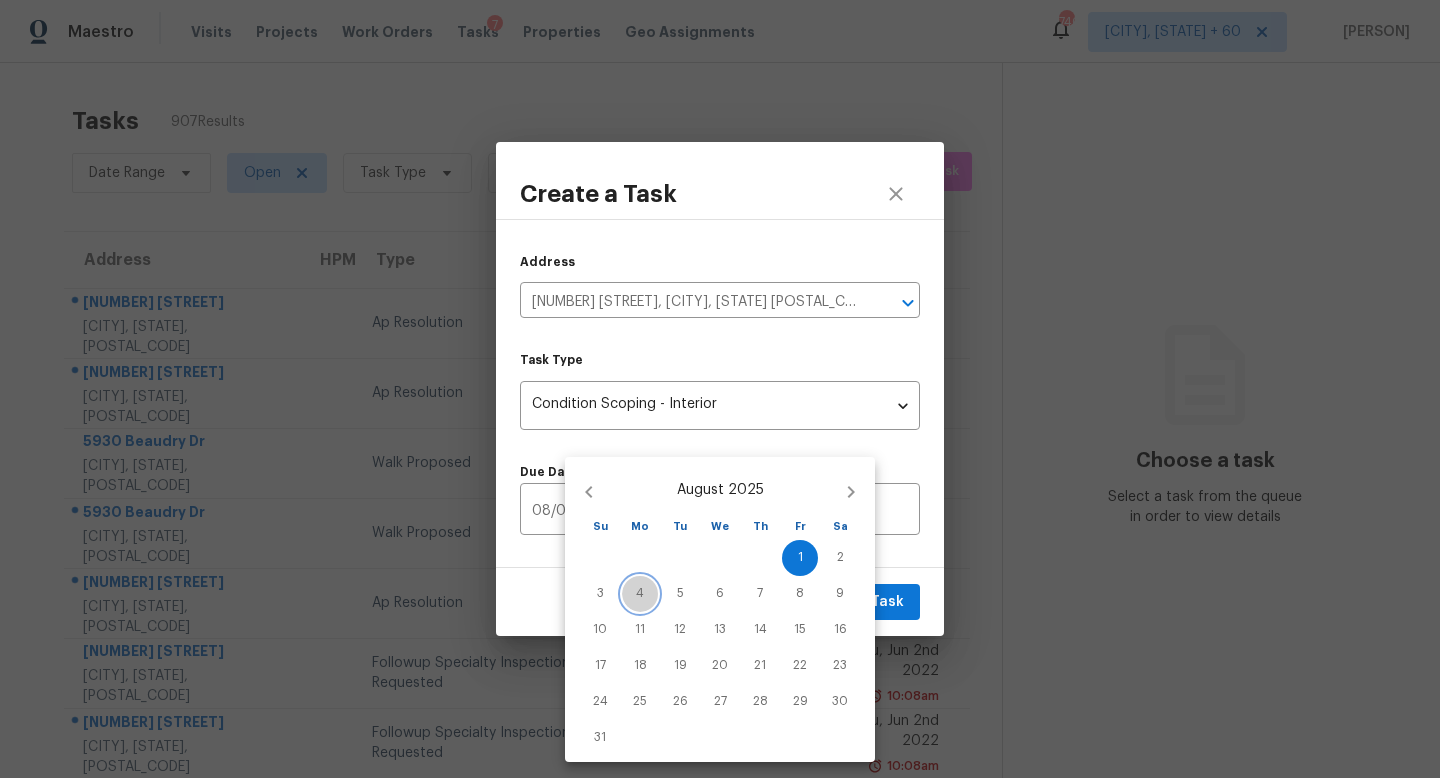 click on "4" at bounding box center (640, 593) 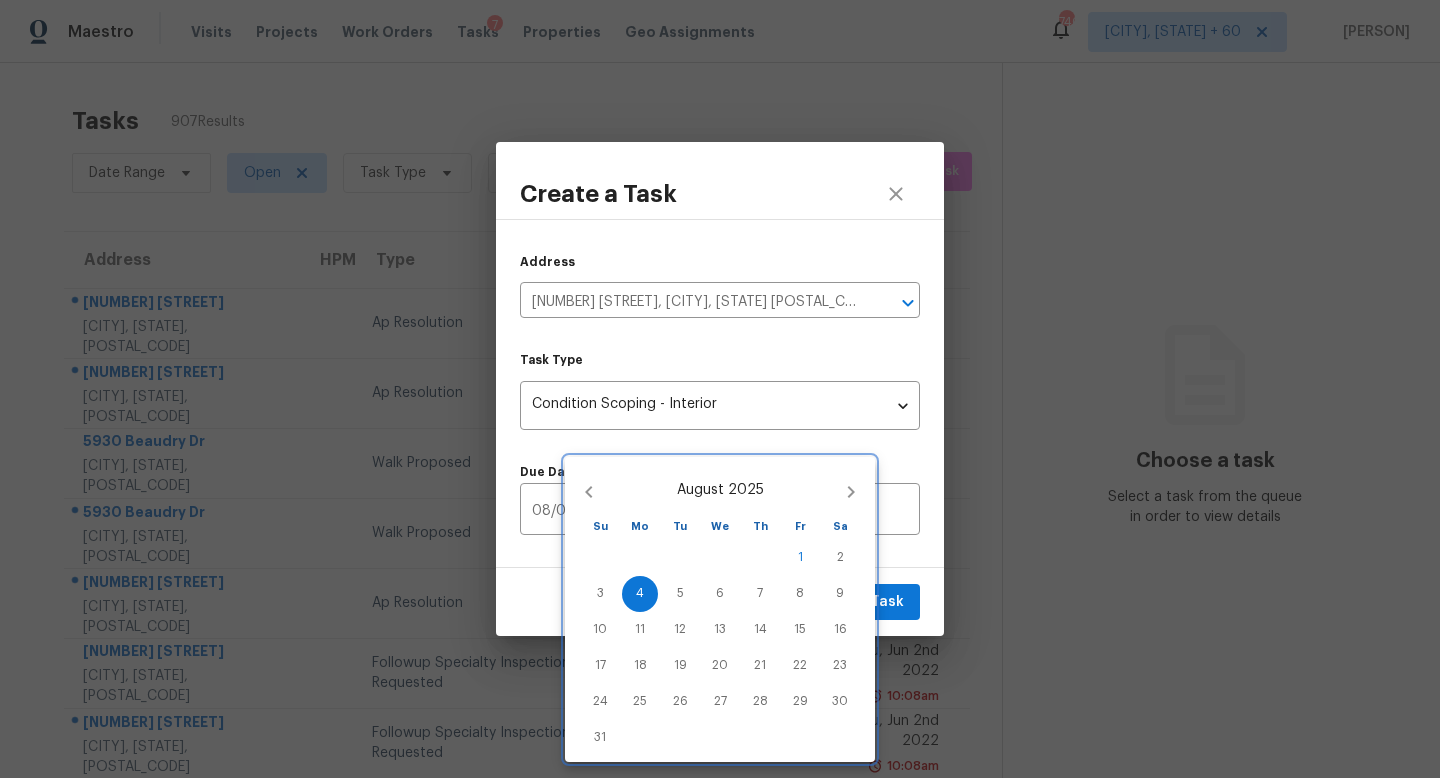 click at bounding box center (720, 389) 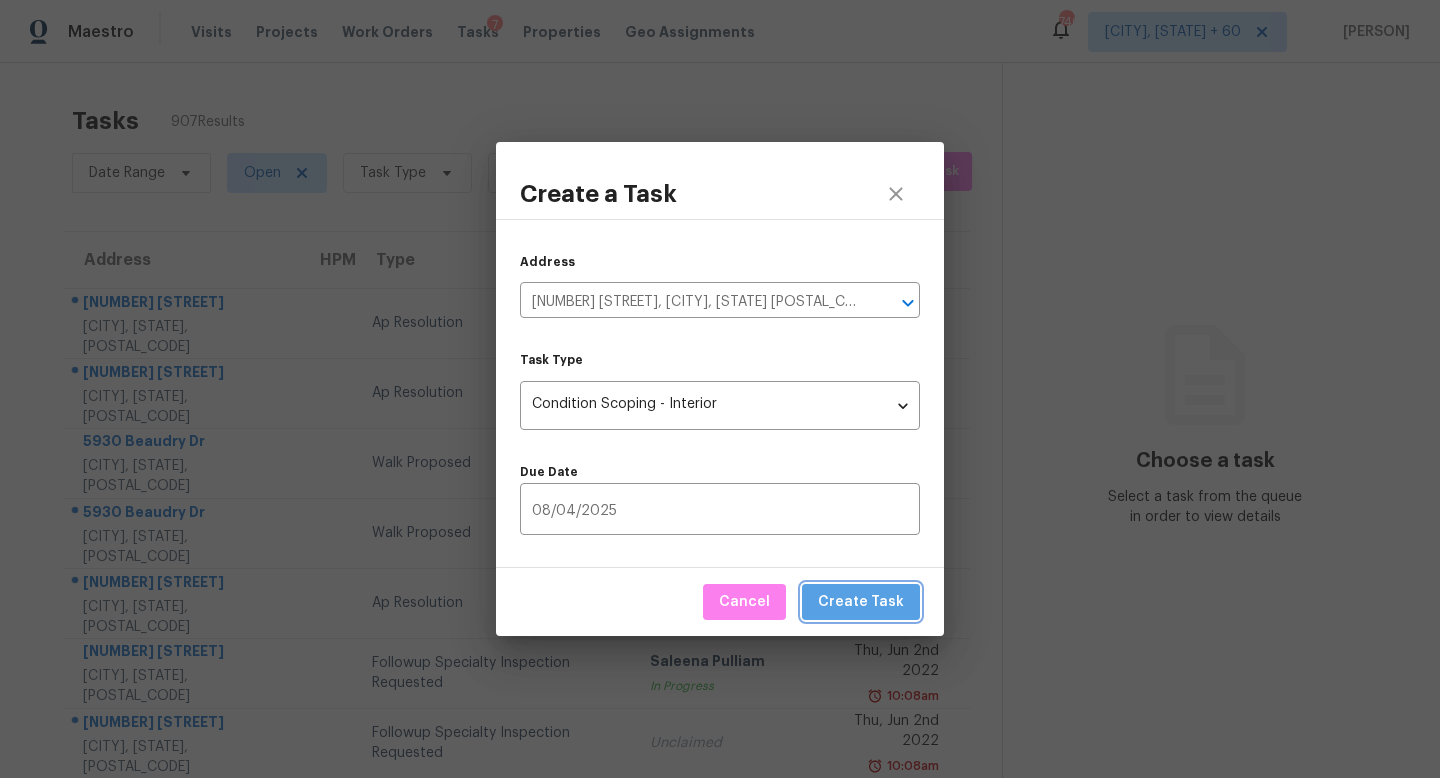 click on "Create Task" at bounding box center [861, 602] 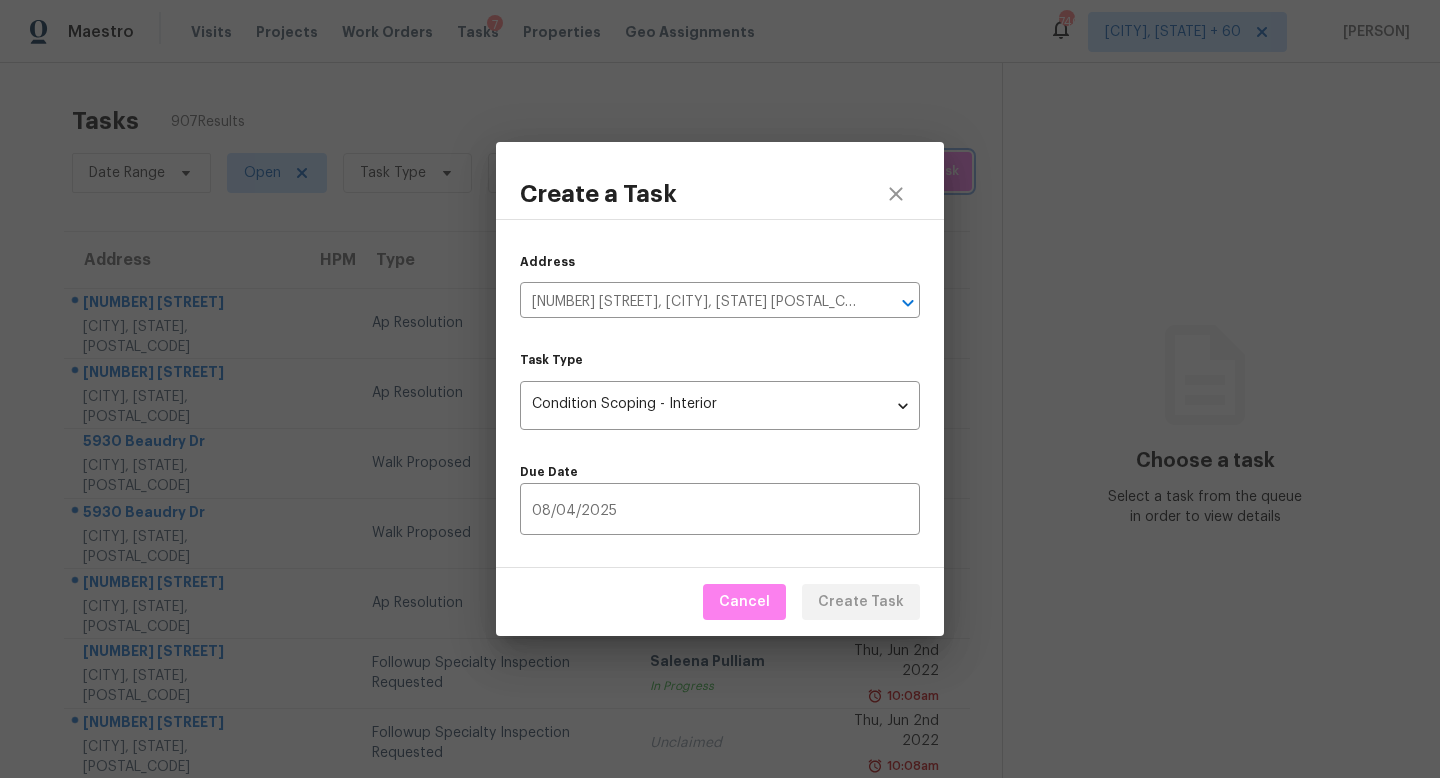 type 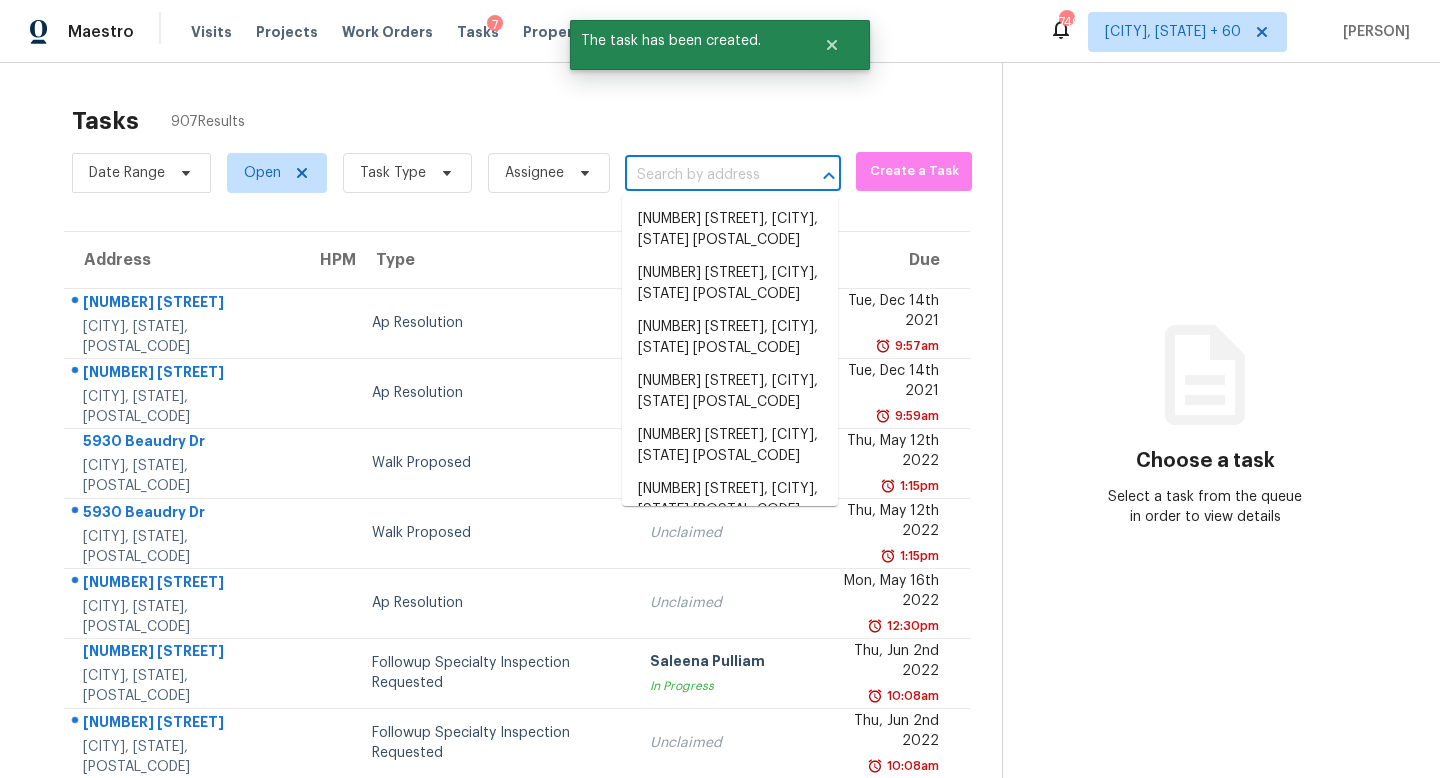 click at bounding box center (705, 175) 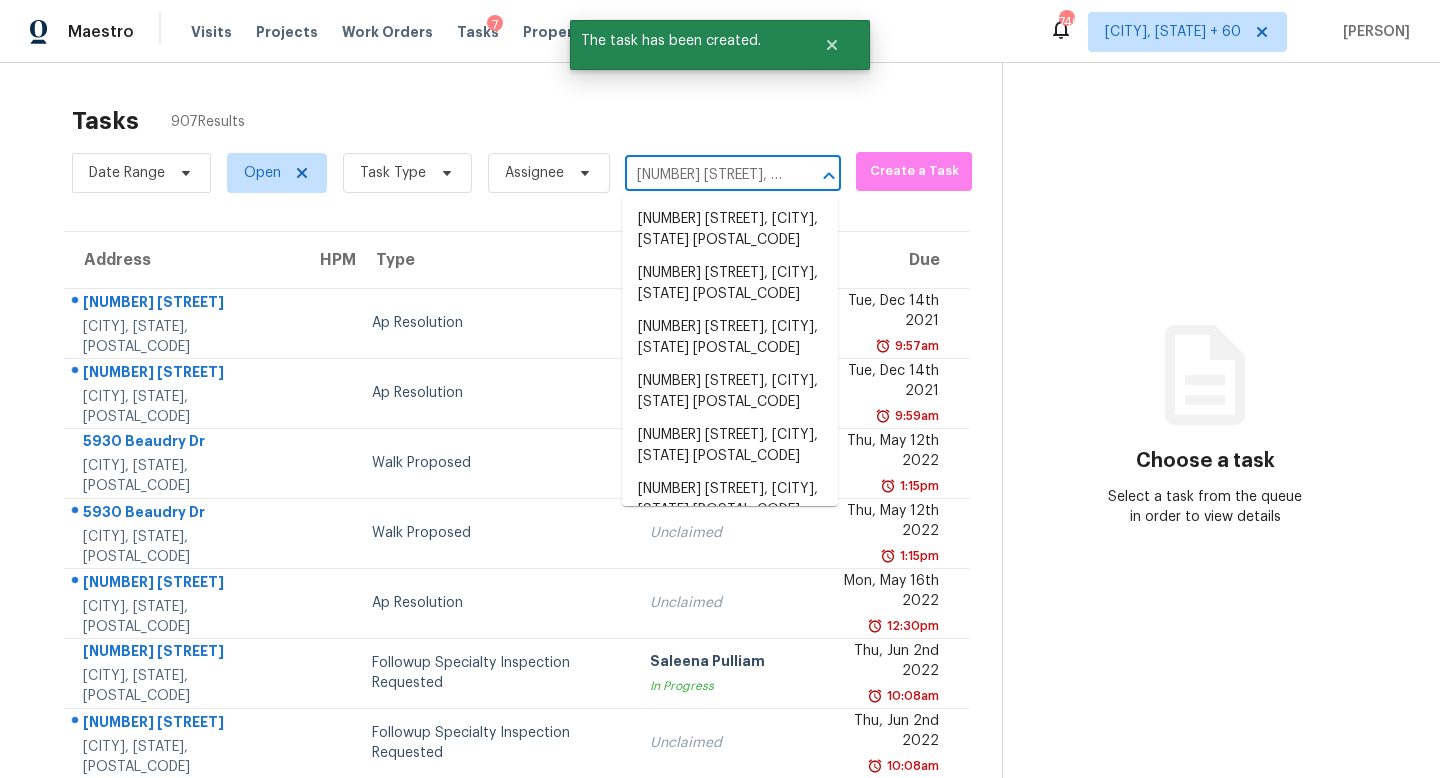 scroll, scrollTop: 0, scrollLeft: 81, axis: horizontal 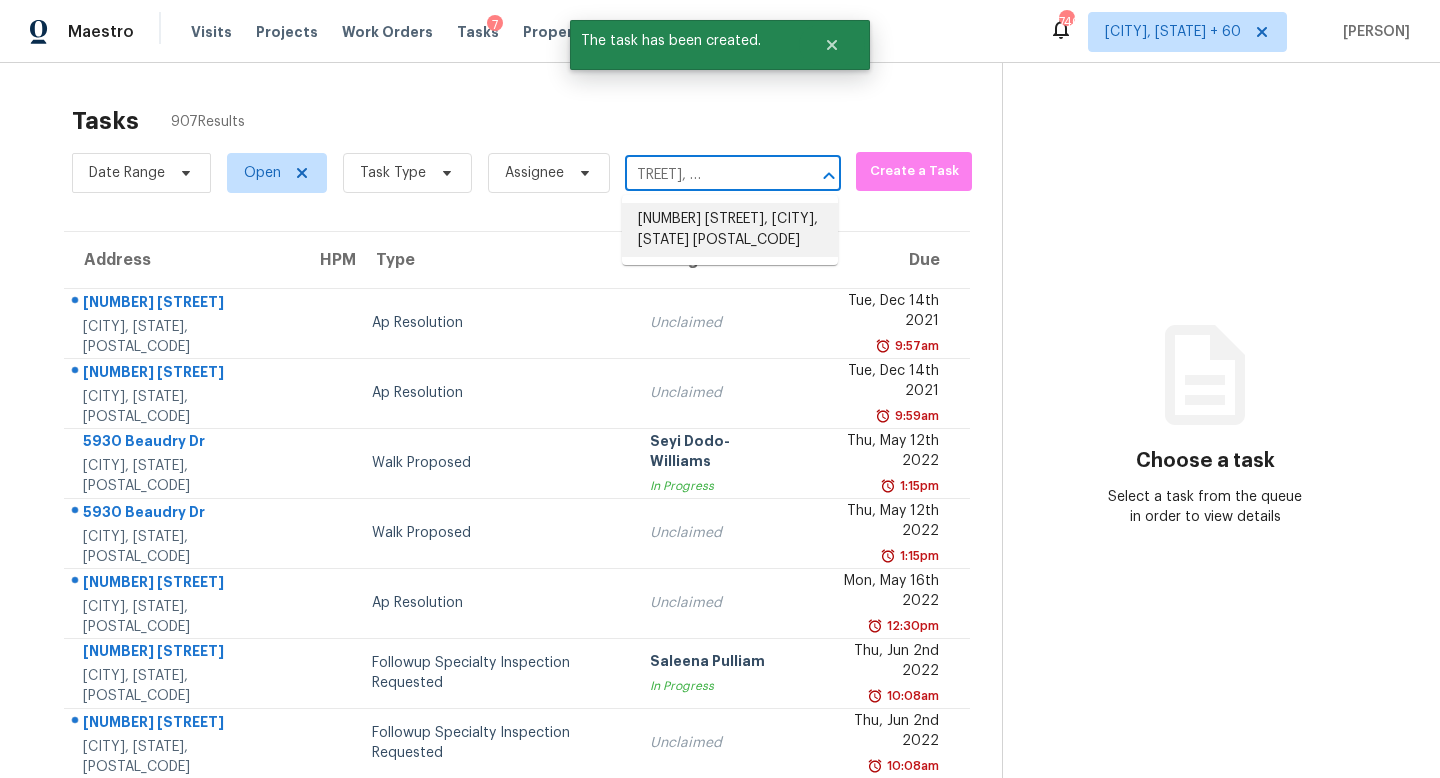 click on "205 Bastrop St, Angleton, TX 77515" at bounding box center (730, 230) 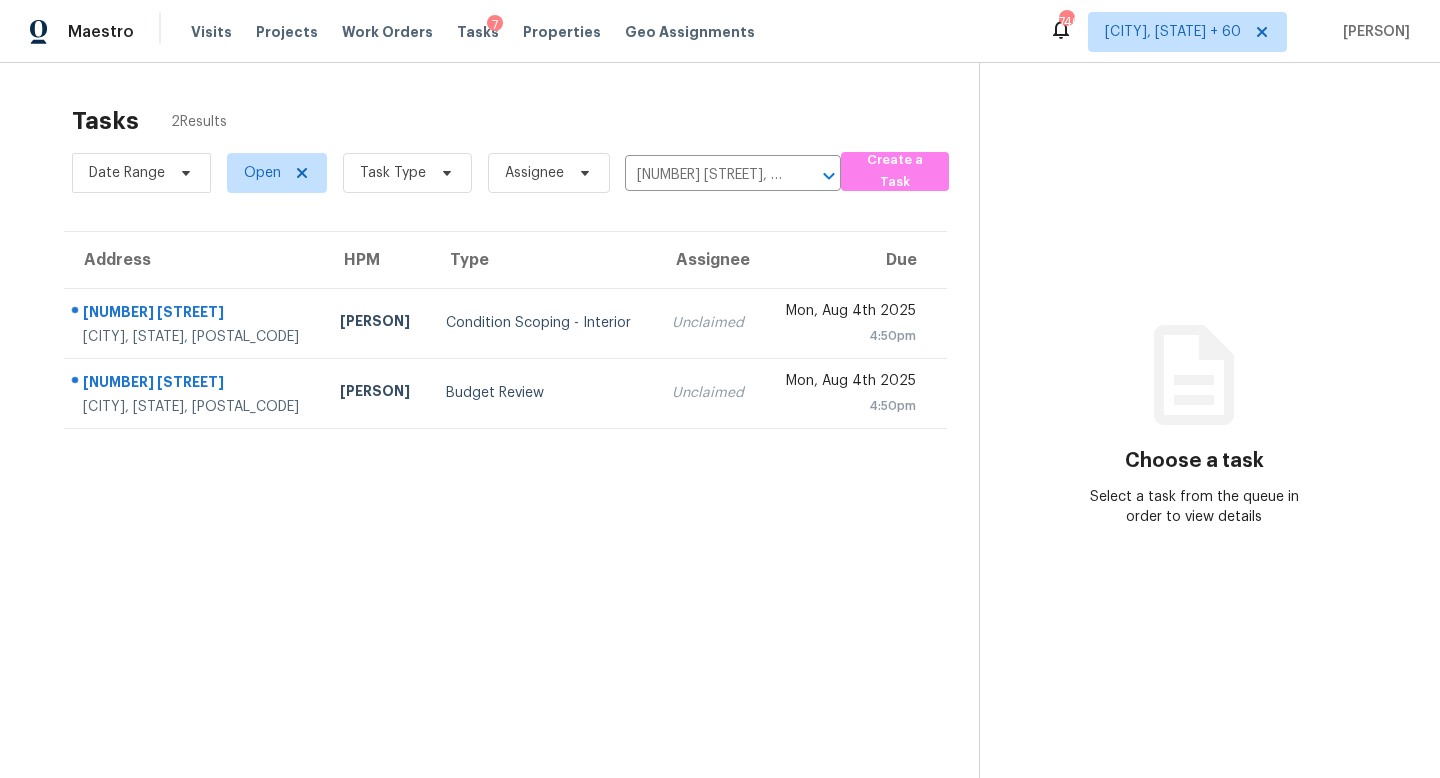 click on "Unclaimed" at bounding box center (710, 323) 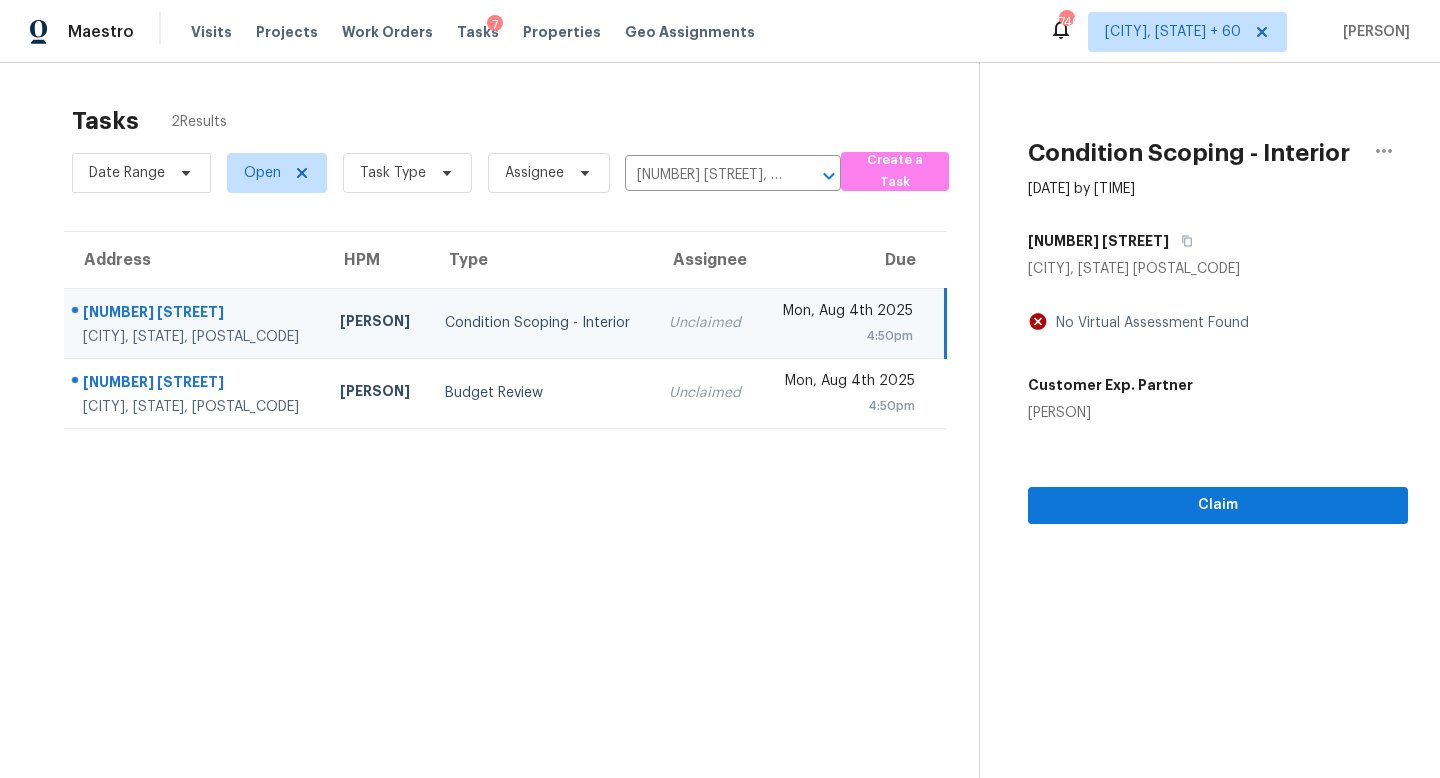 click on "Claim" at bounding box center (1218, 473) 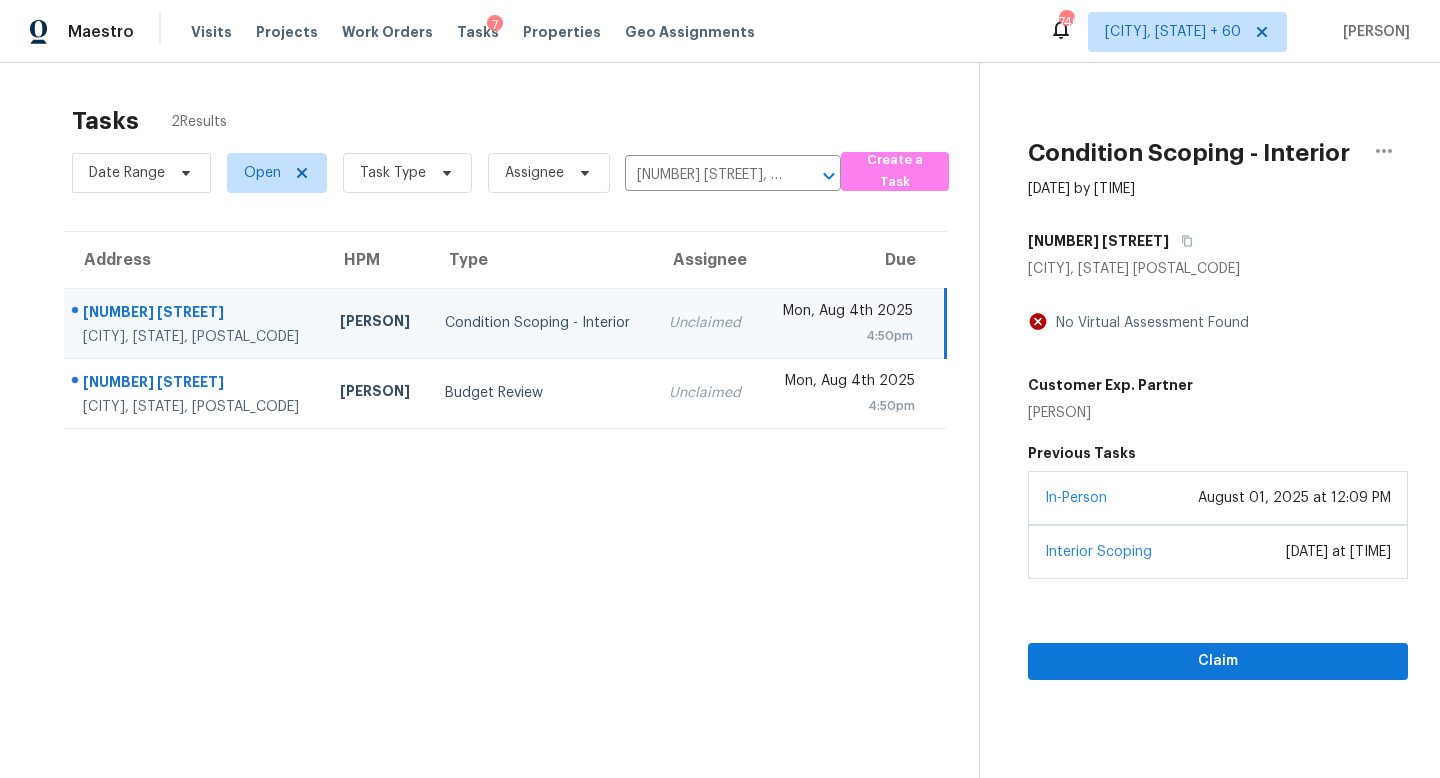 click on "In-Person  August 01, 2025 at 12:09 PM" at bounding box center [1218, 498] 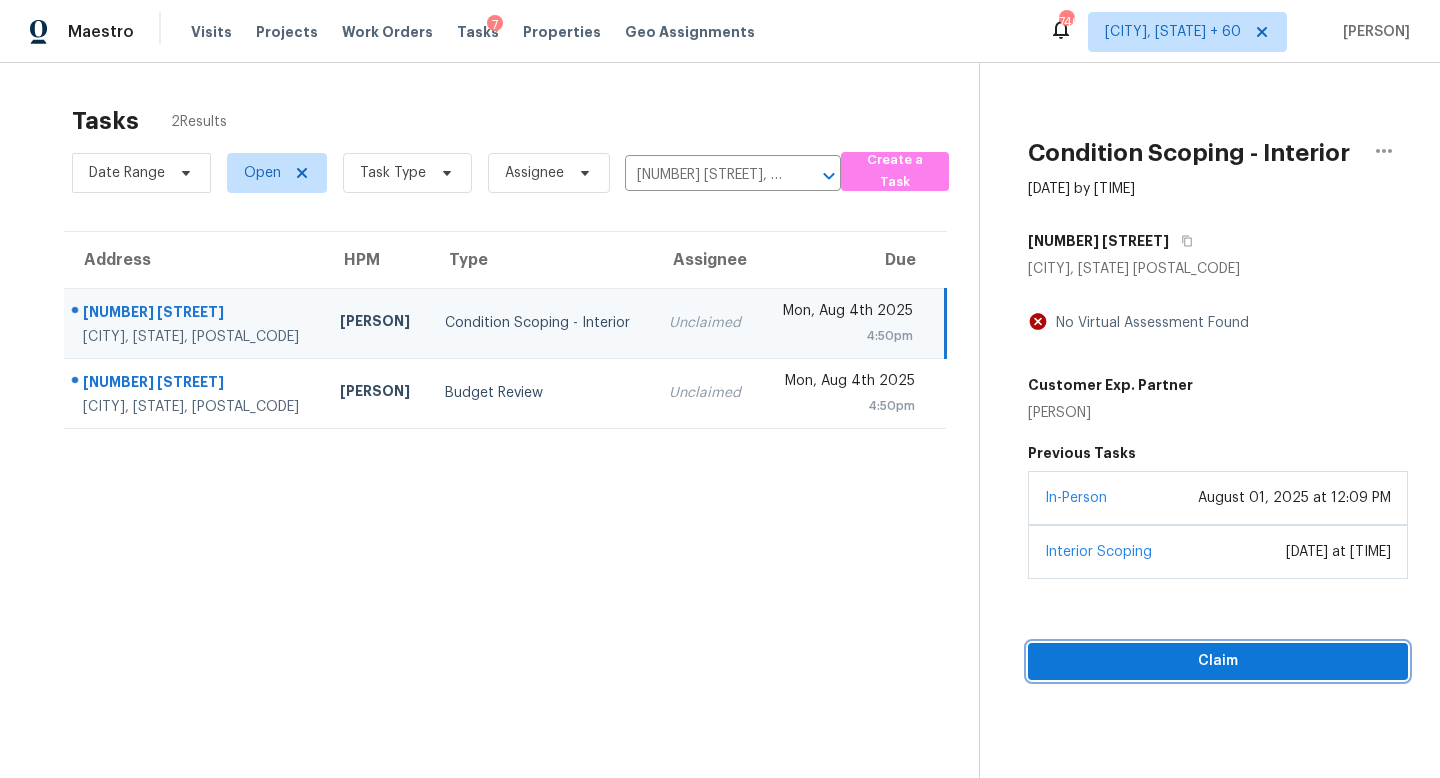 click on "Claim" at bounding box center [1218, 661] 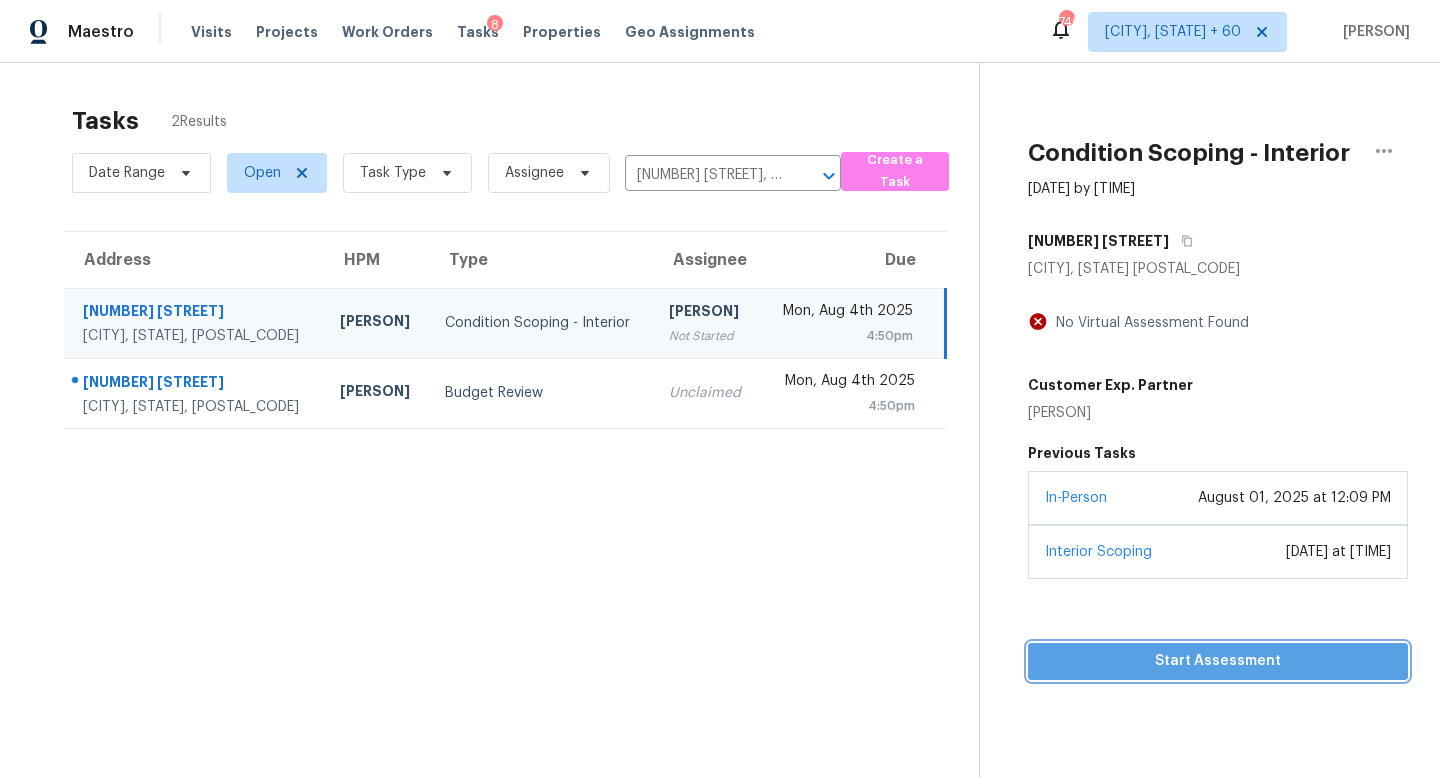 click on "Start Assessment" at bounding box center [1218, 661] 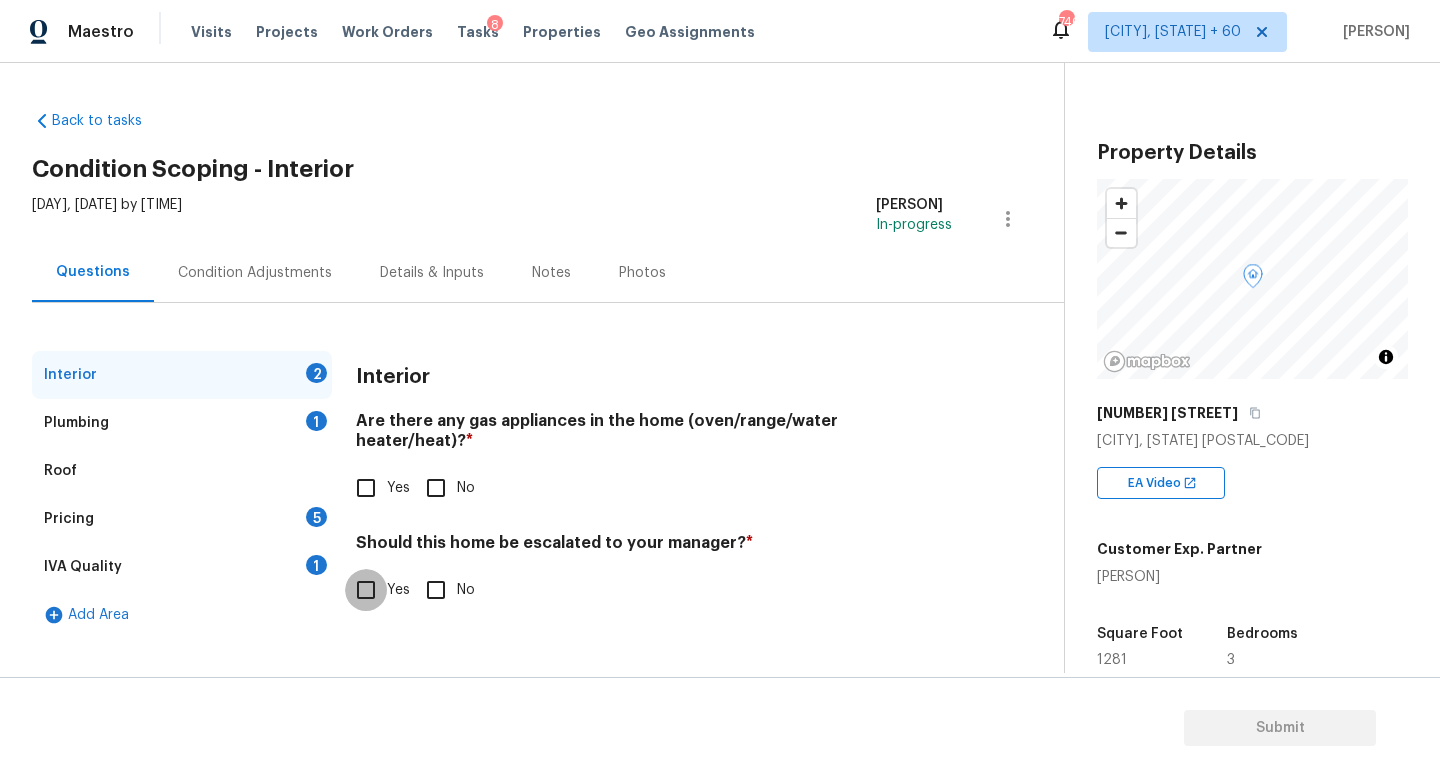 click on "Yes" at bounding box center [366, 590] 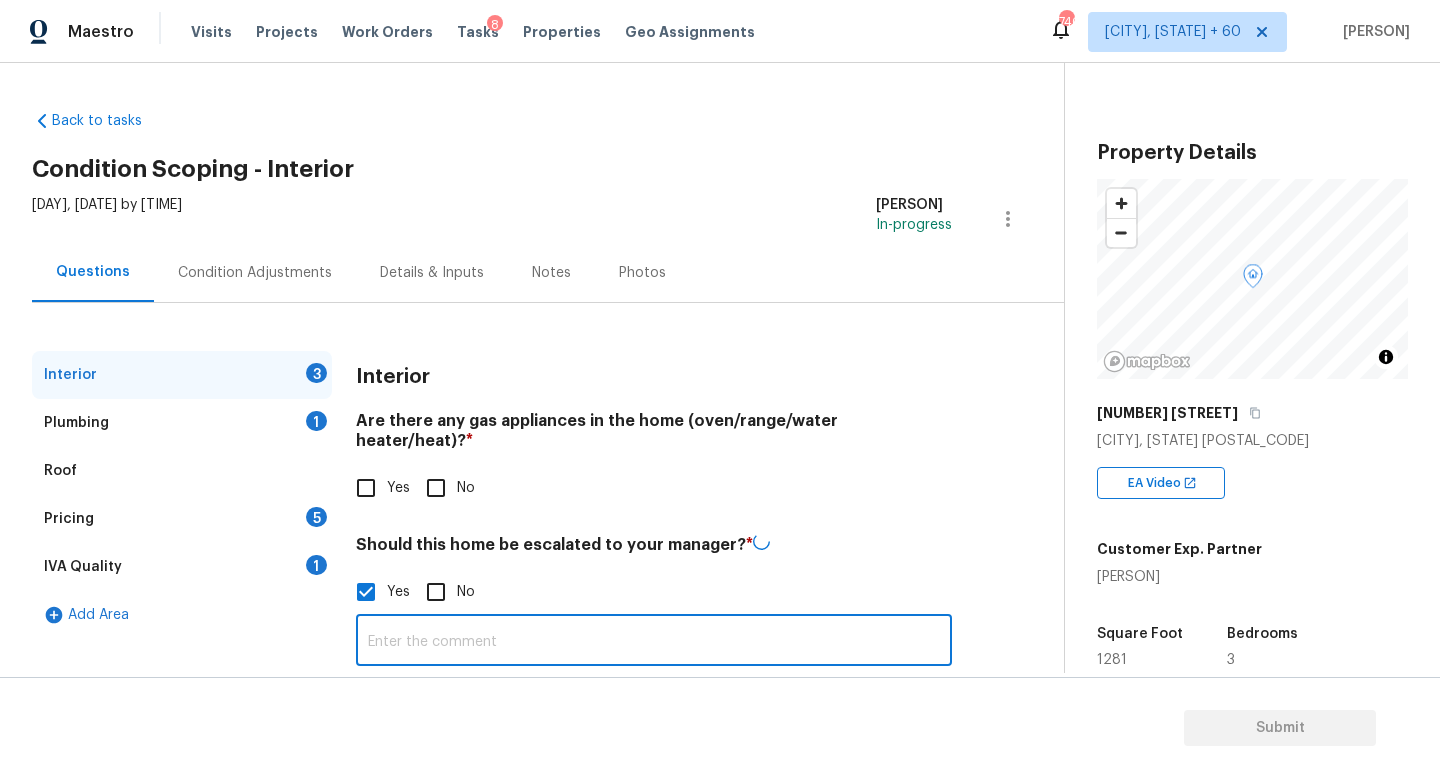 click at bounding box center (654, 642) 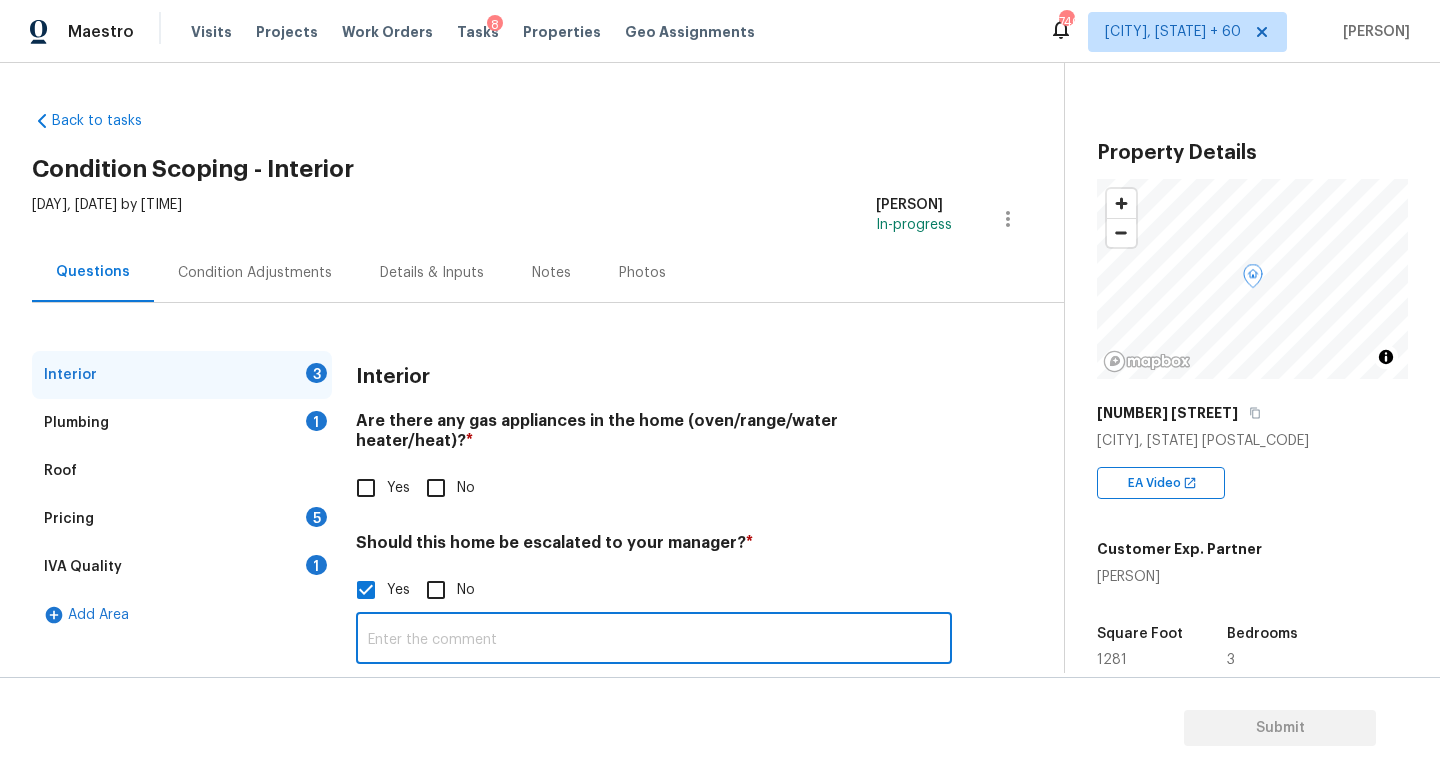 paste on "HPM Scope Adjustment is negative; please remove $934 from scope" 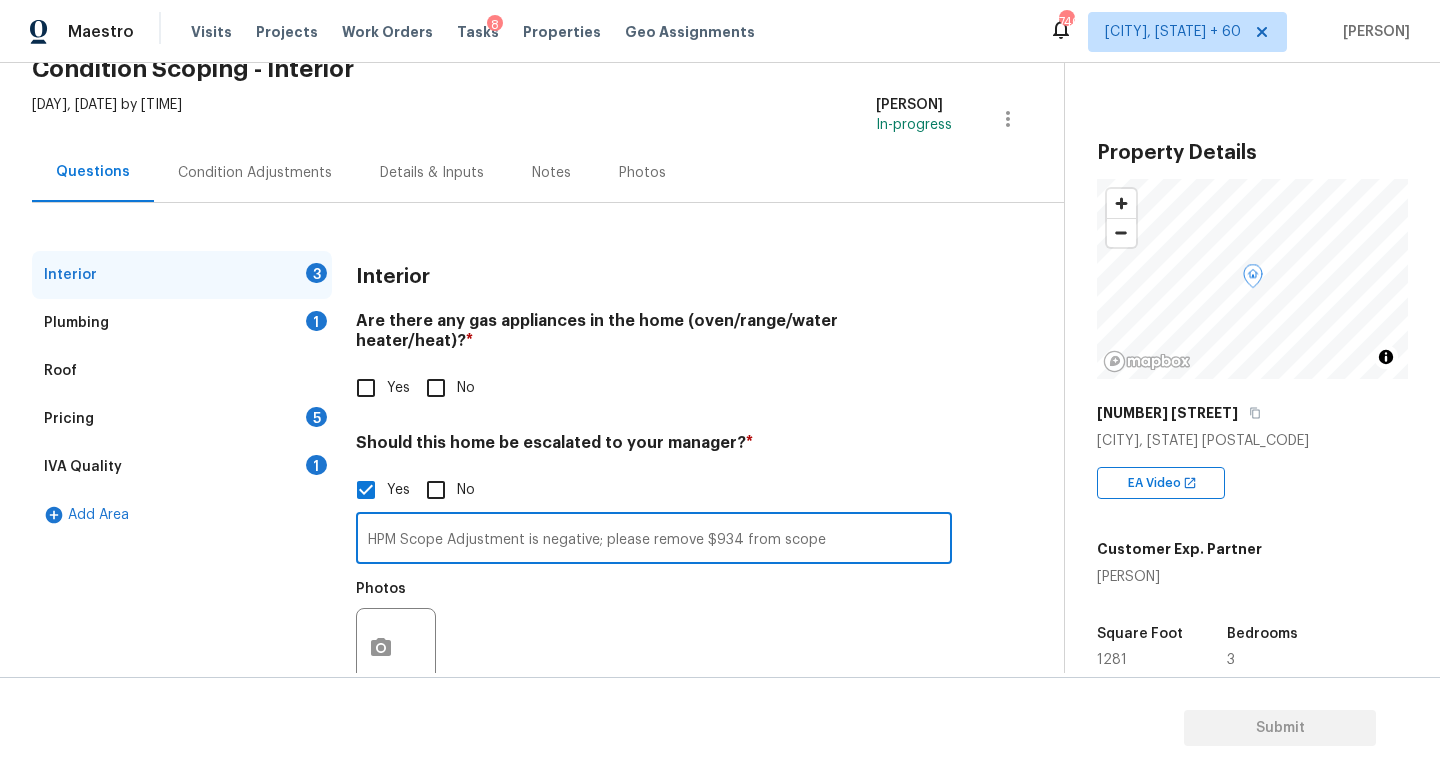 scroll, scrollTop: 137, scrollLeft: 0, axis: vertical 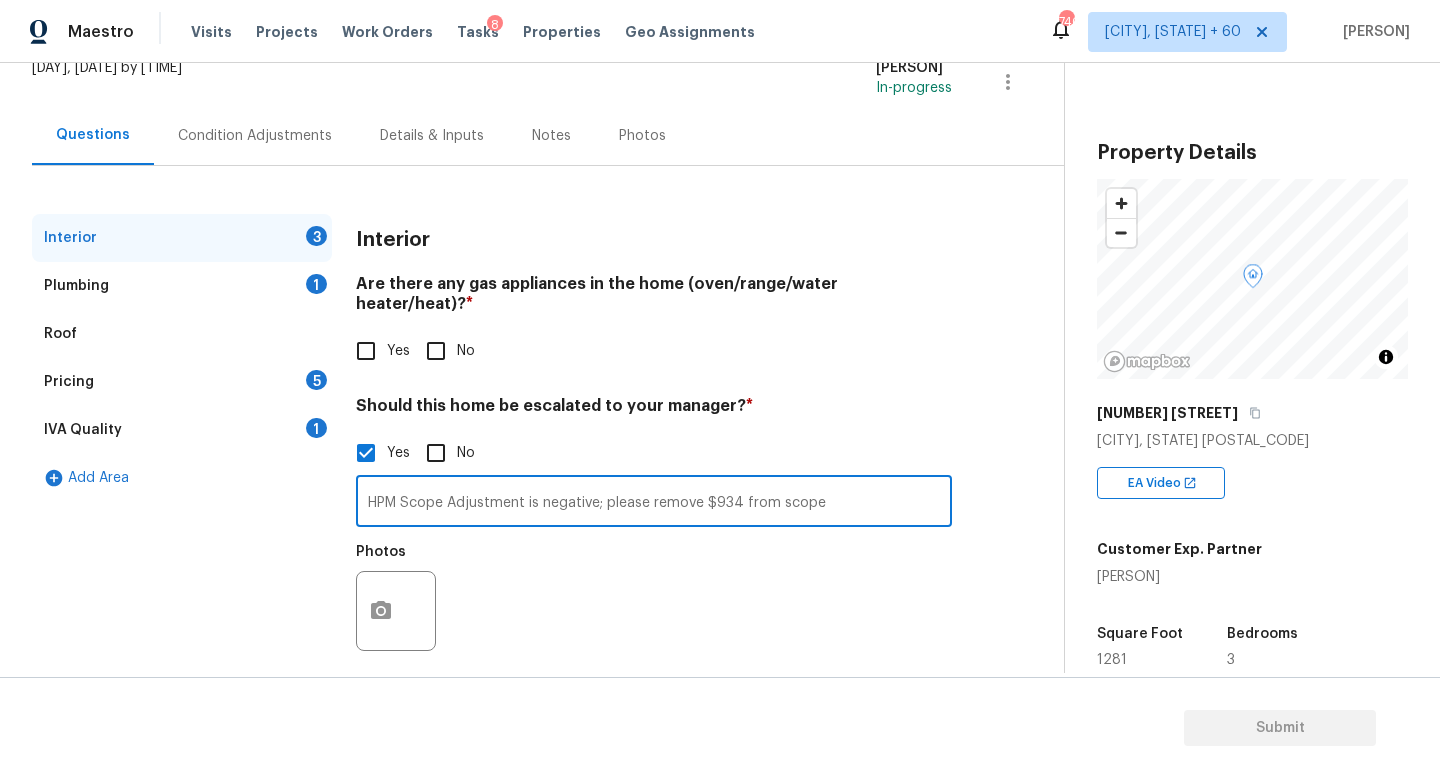 type on "HPM Scope Adjustment is negative; please remove $934 from scope" 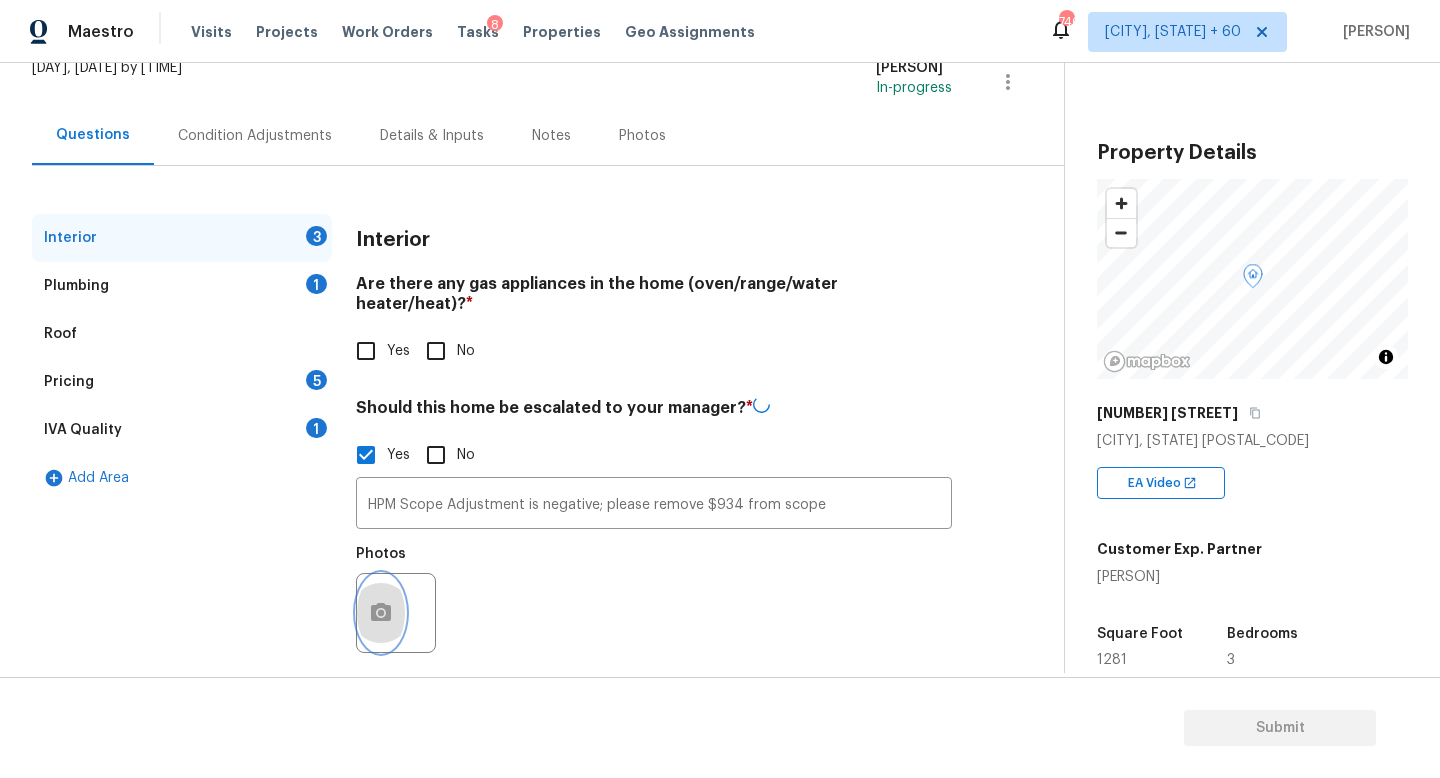 click 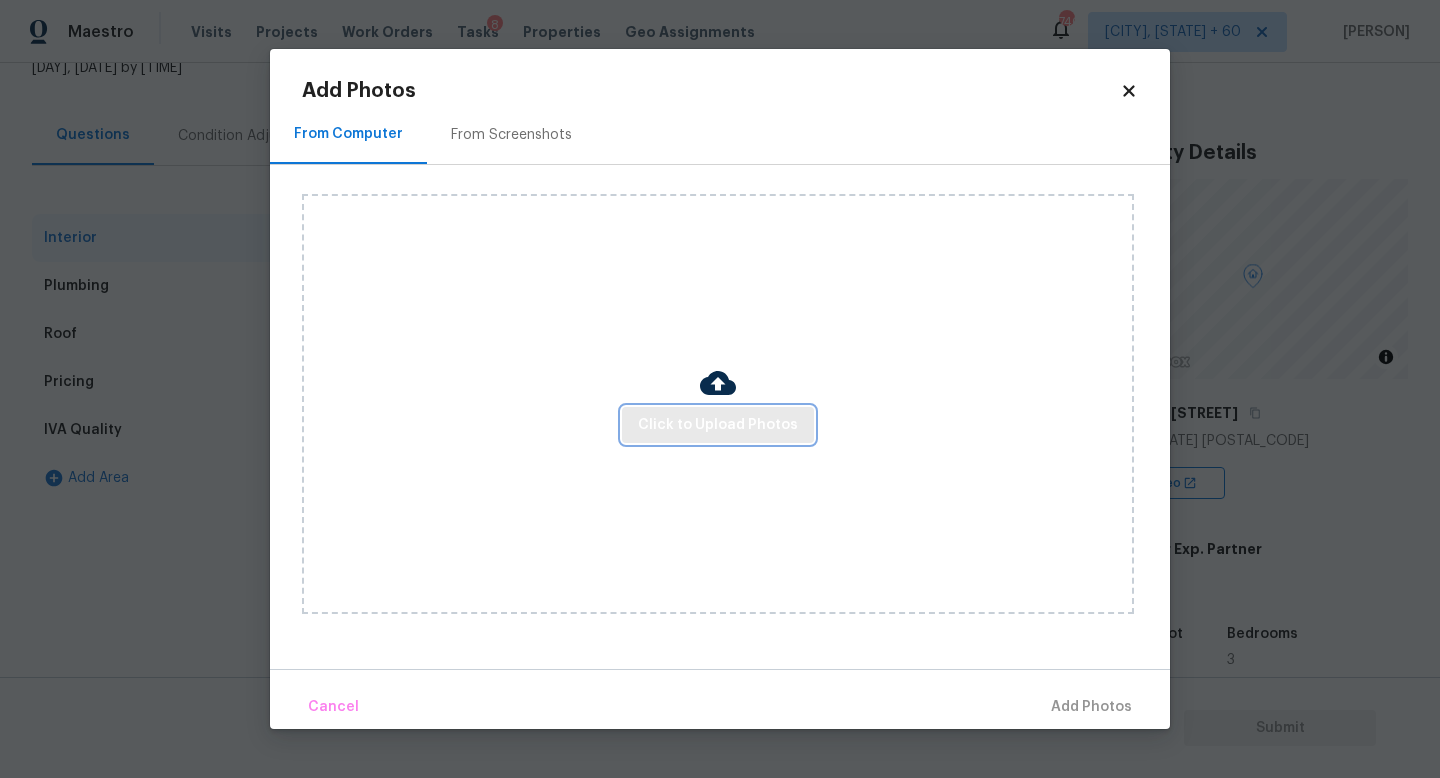click on "Click to Upload Photos" at bounding box center [718, 425] 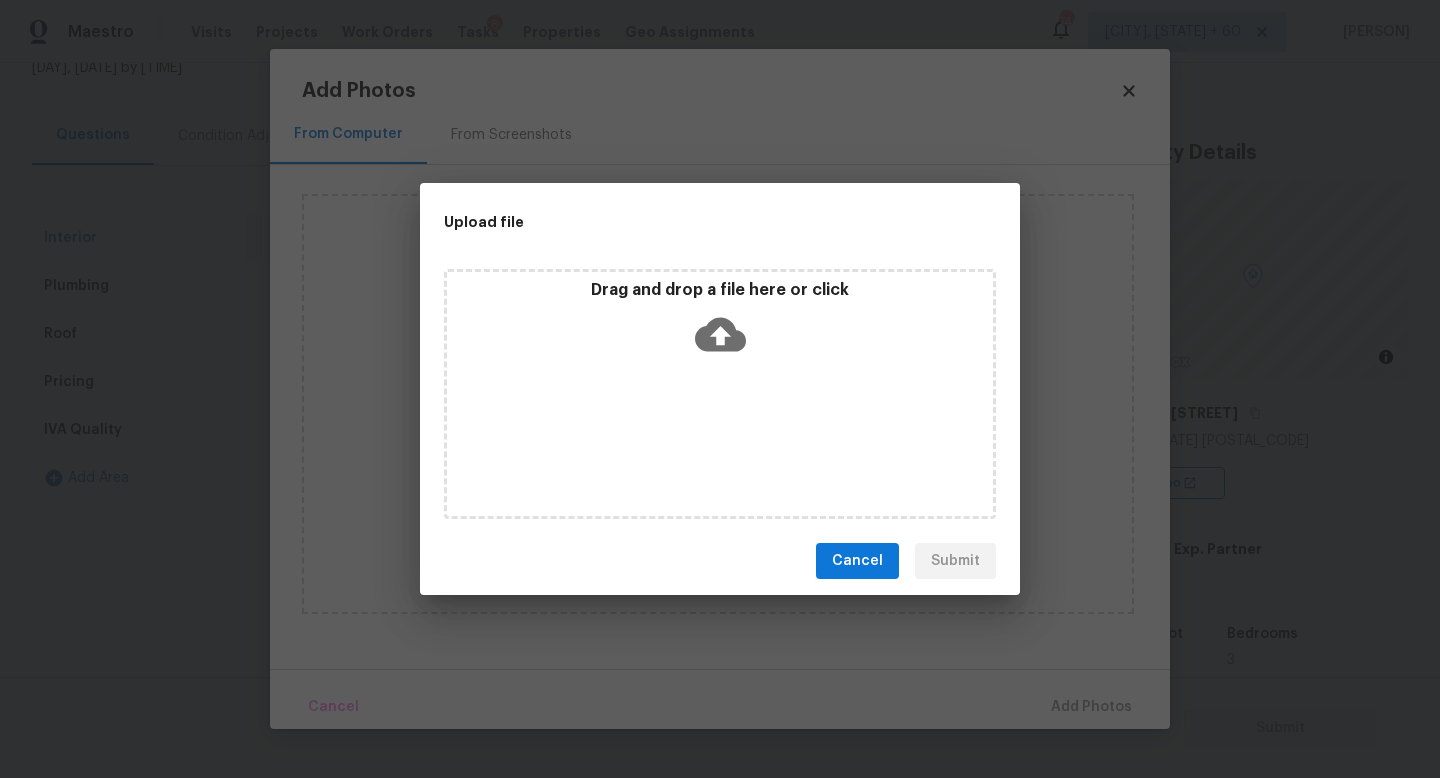 click 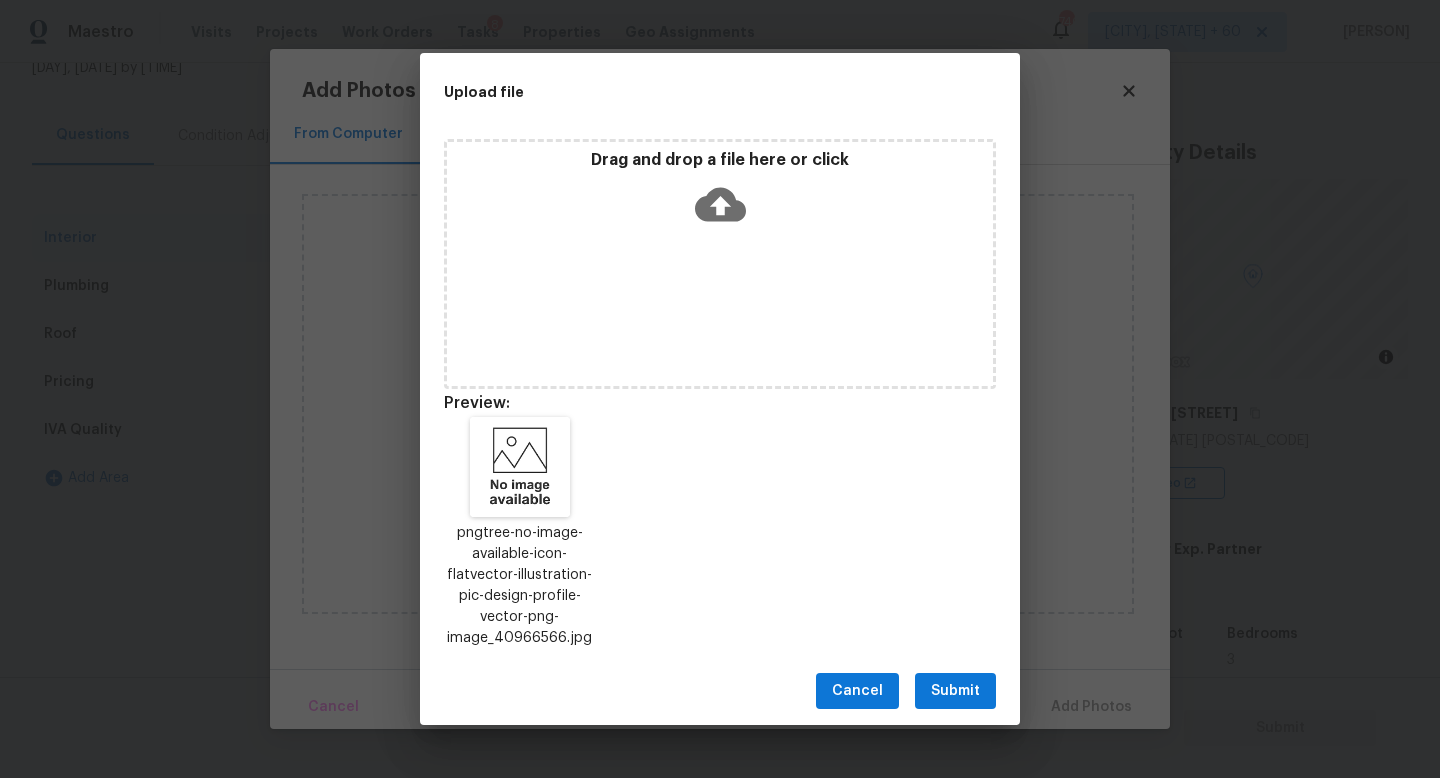 click on "Submit" at bounding box center [955, 691] 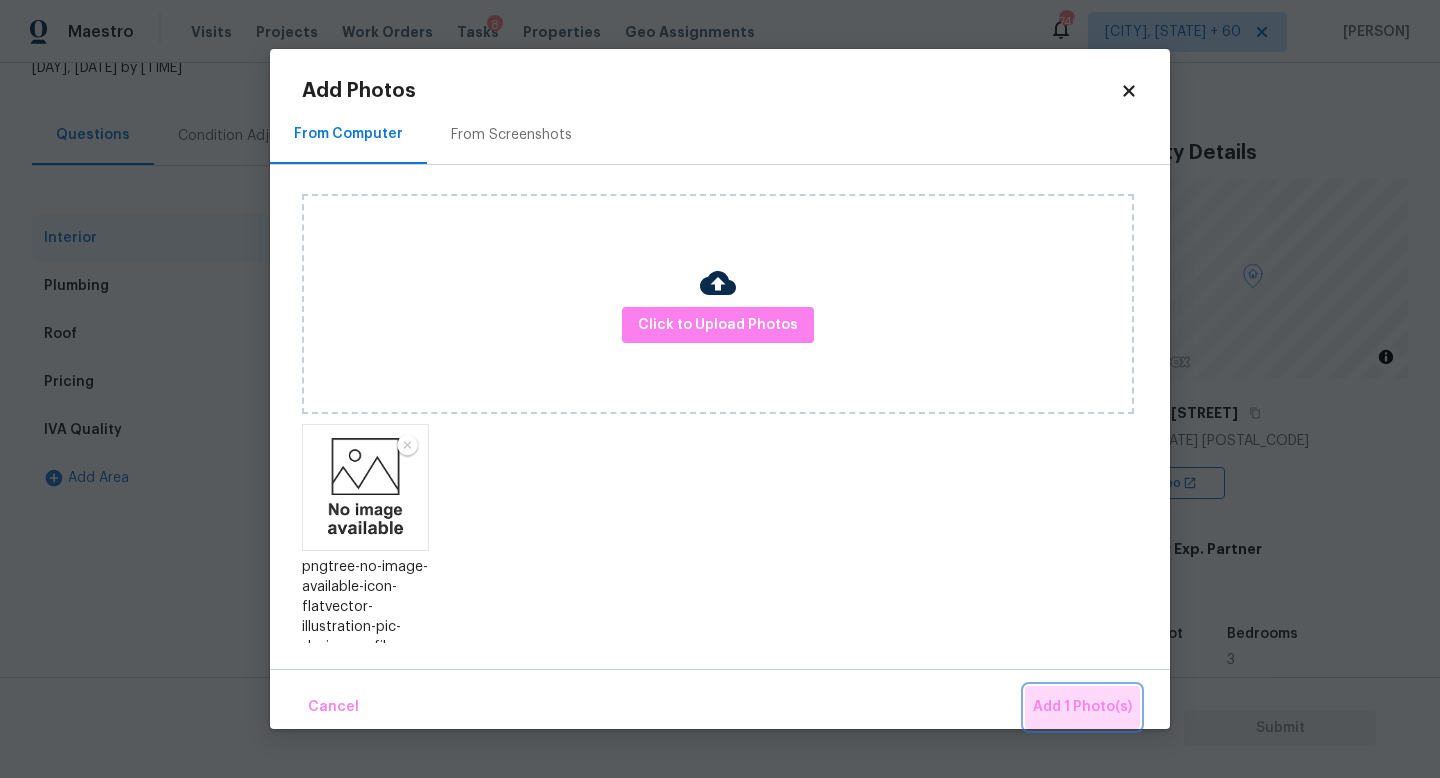 click on "Add 1 Photo(s)" at bounding box center (1082, 707) 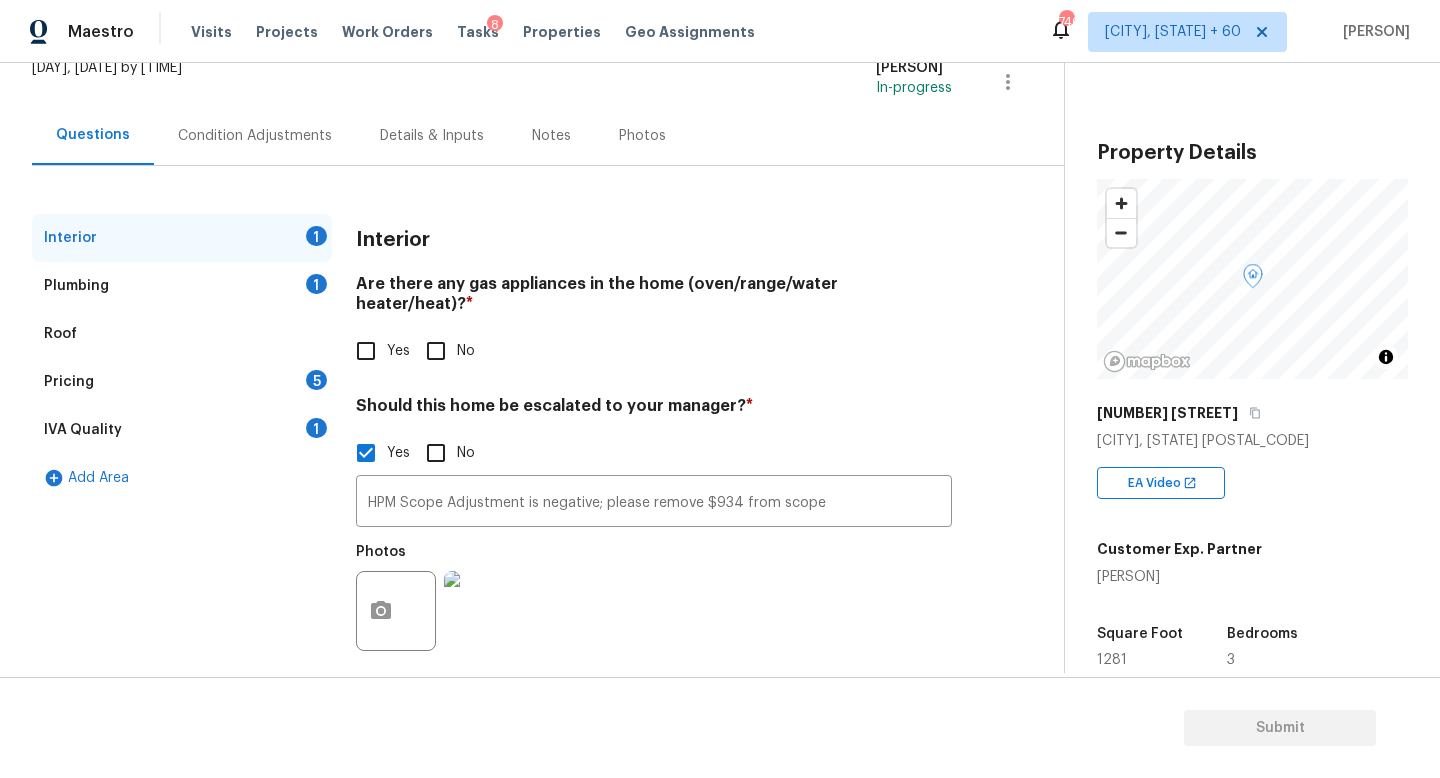 click on "Yes" at bounding box center (366, 351) 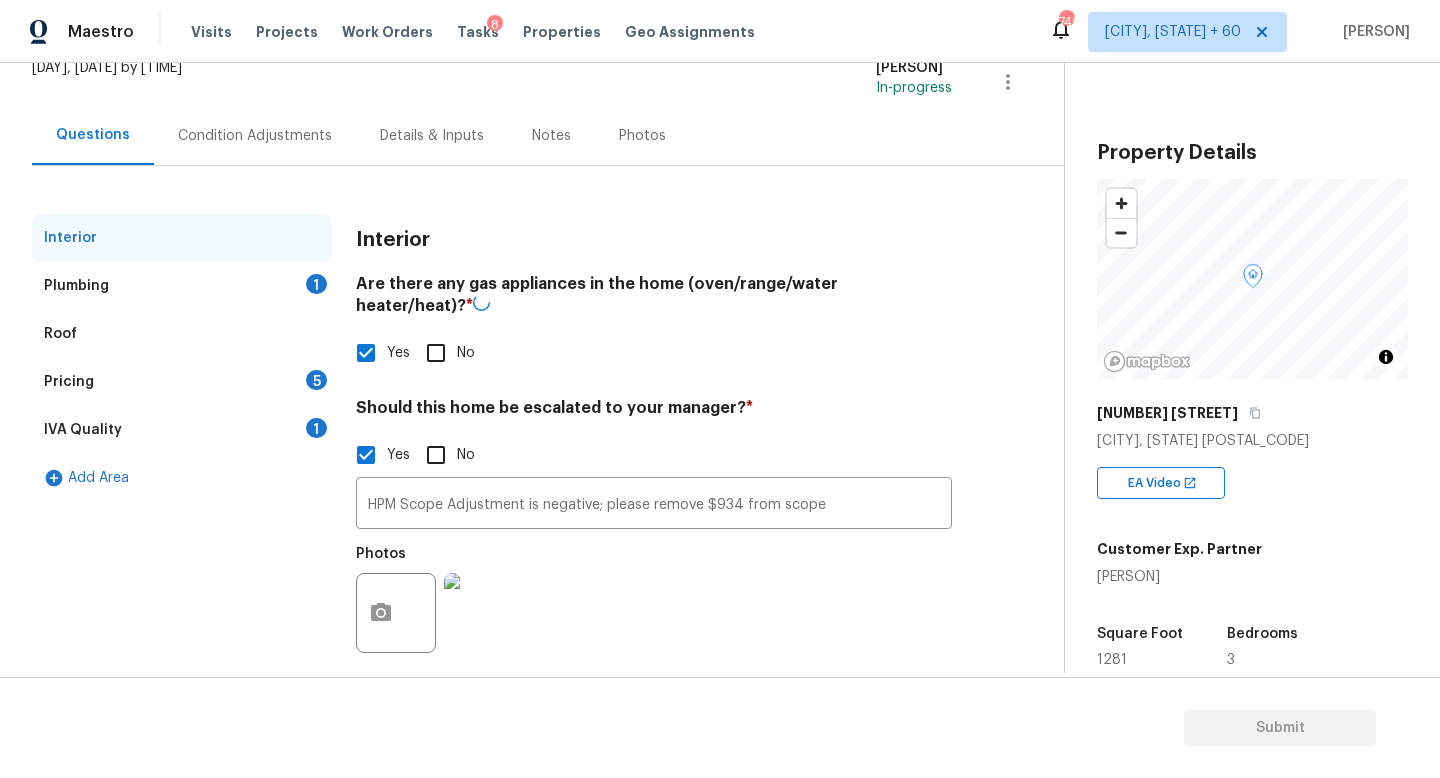 click on "Plumbing 1" at bounding box center (182, 286) 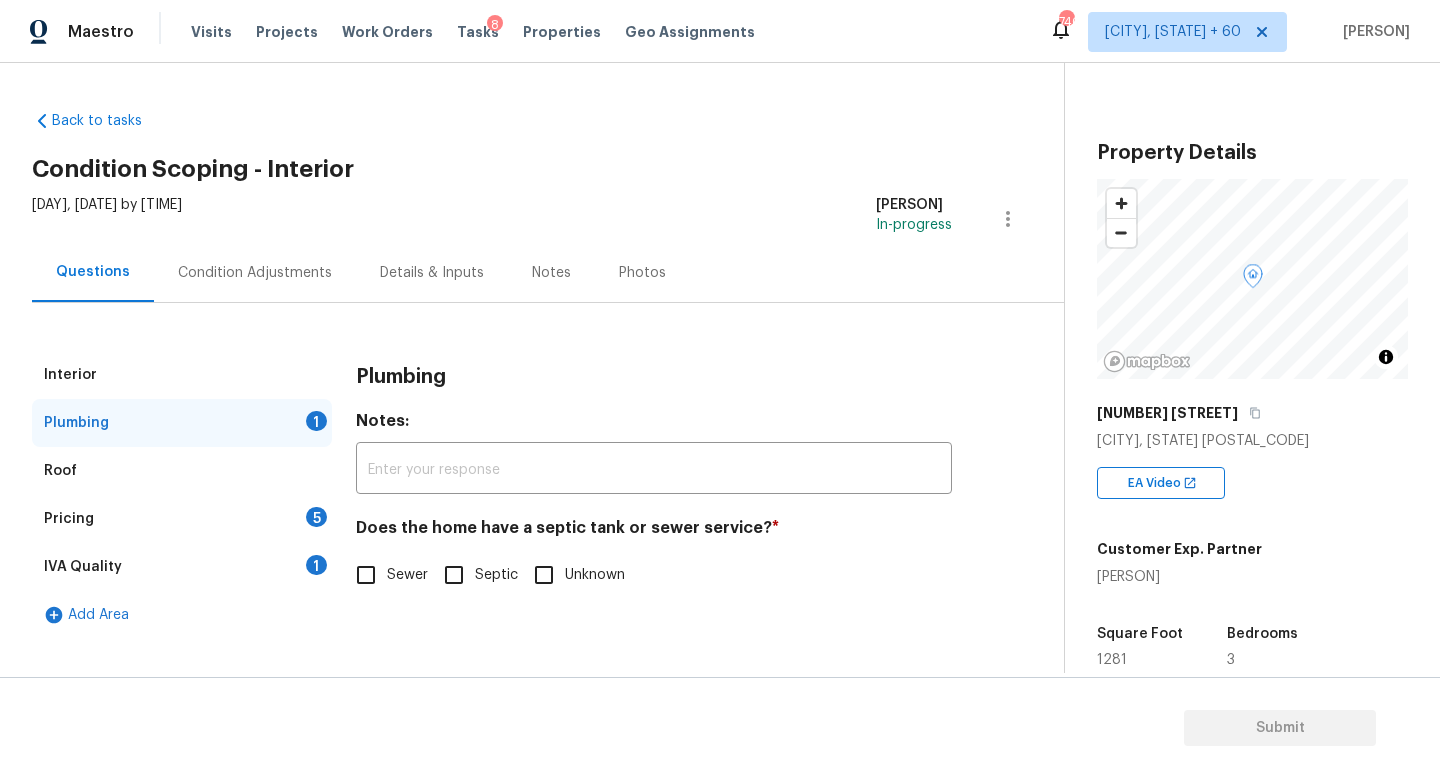 click on "Sewer" at bounding box center [366, 575] 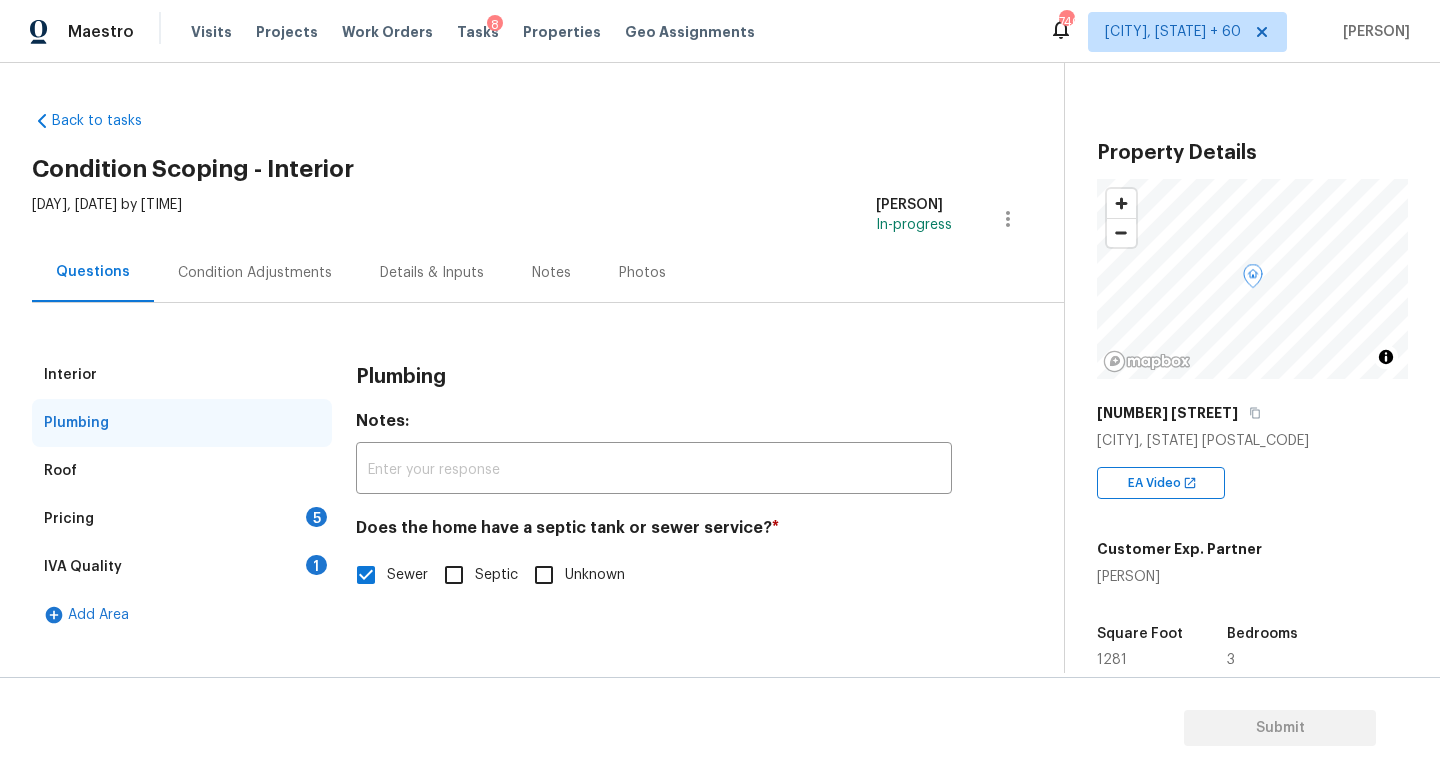 click on "Pricing 5" at bounding box center (182, 519) 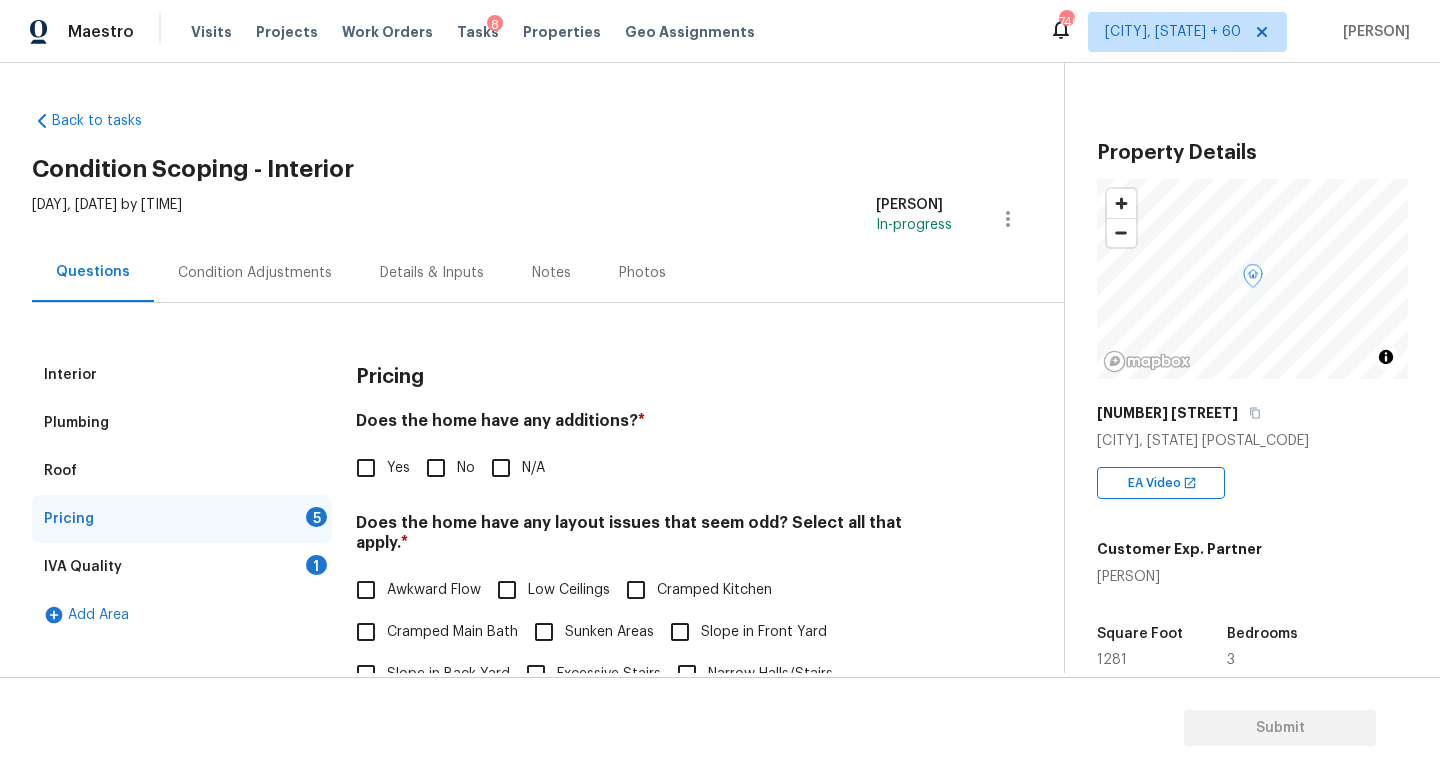 click on "No" at bounding box center (436, 468) 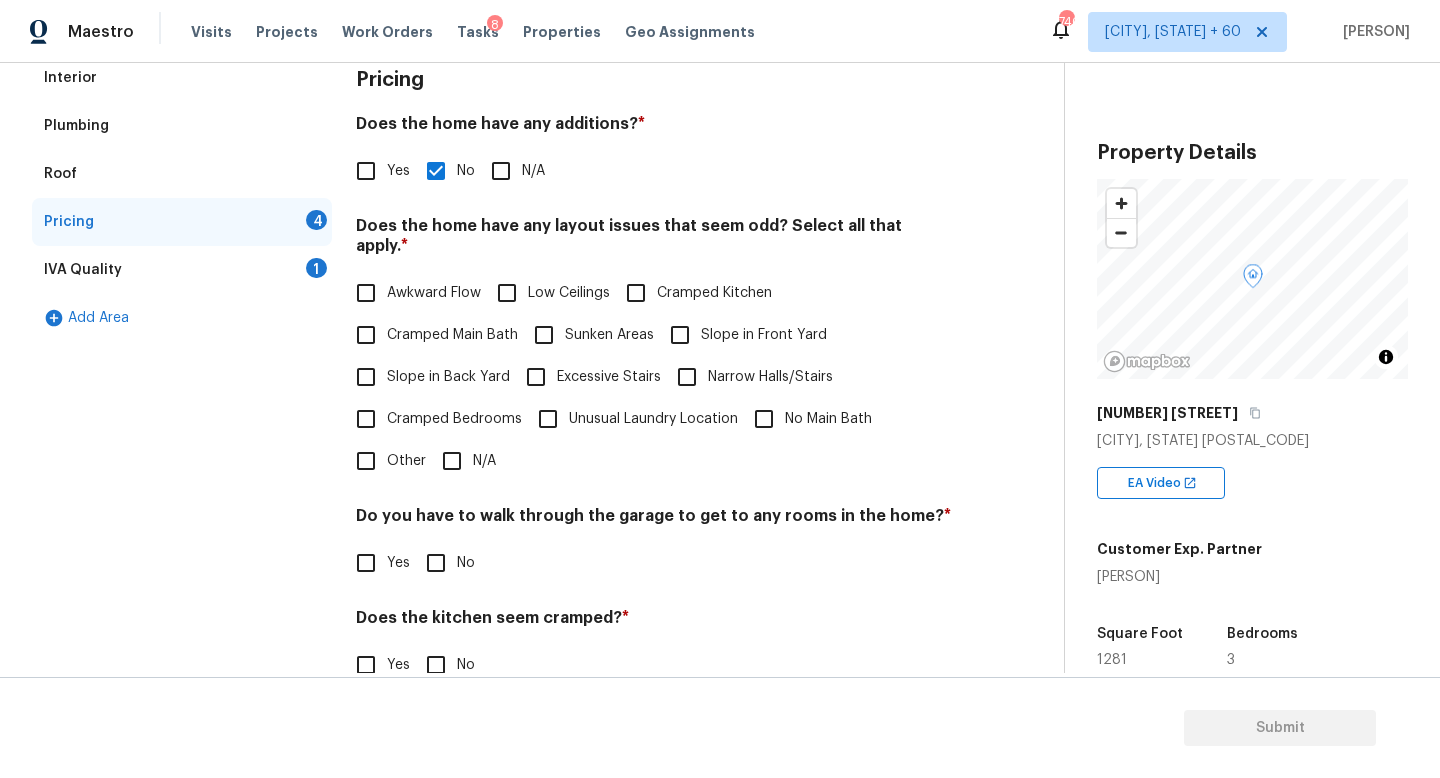 scroll, scrollTop: 422, scrollLeft: 0, axis: vertical 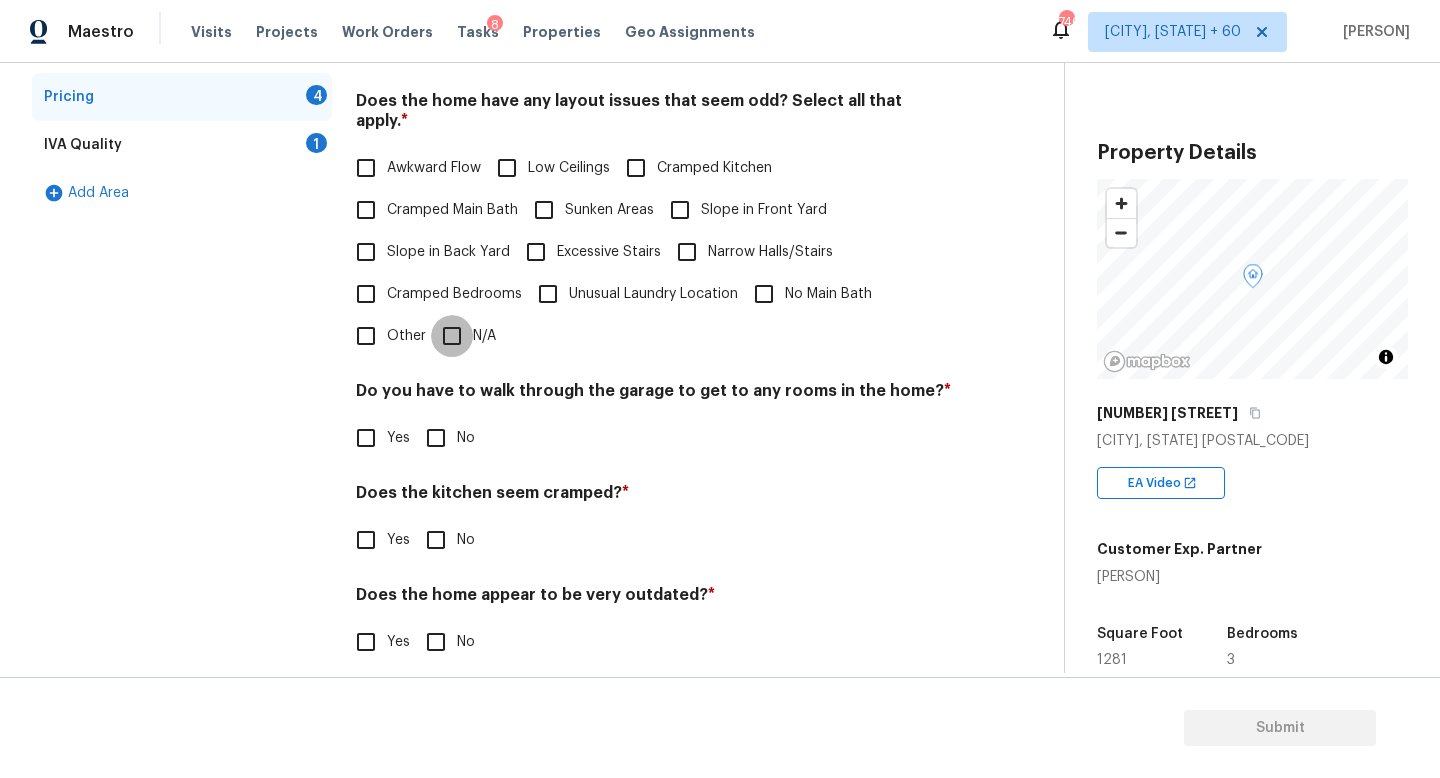 click on "N/A" at bounding box center [452, 336] 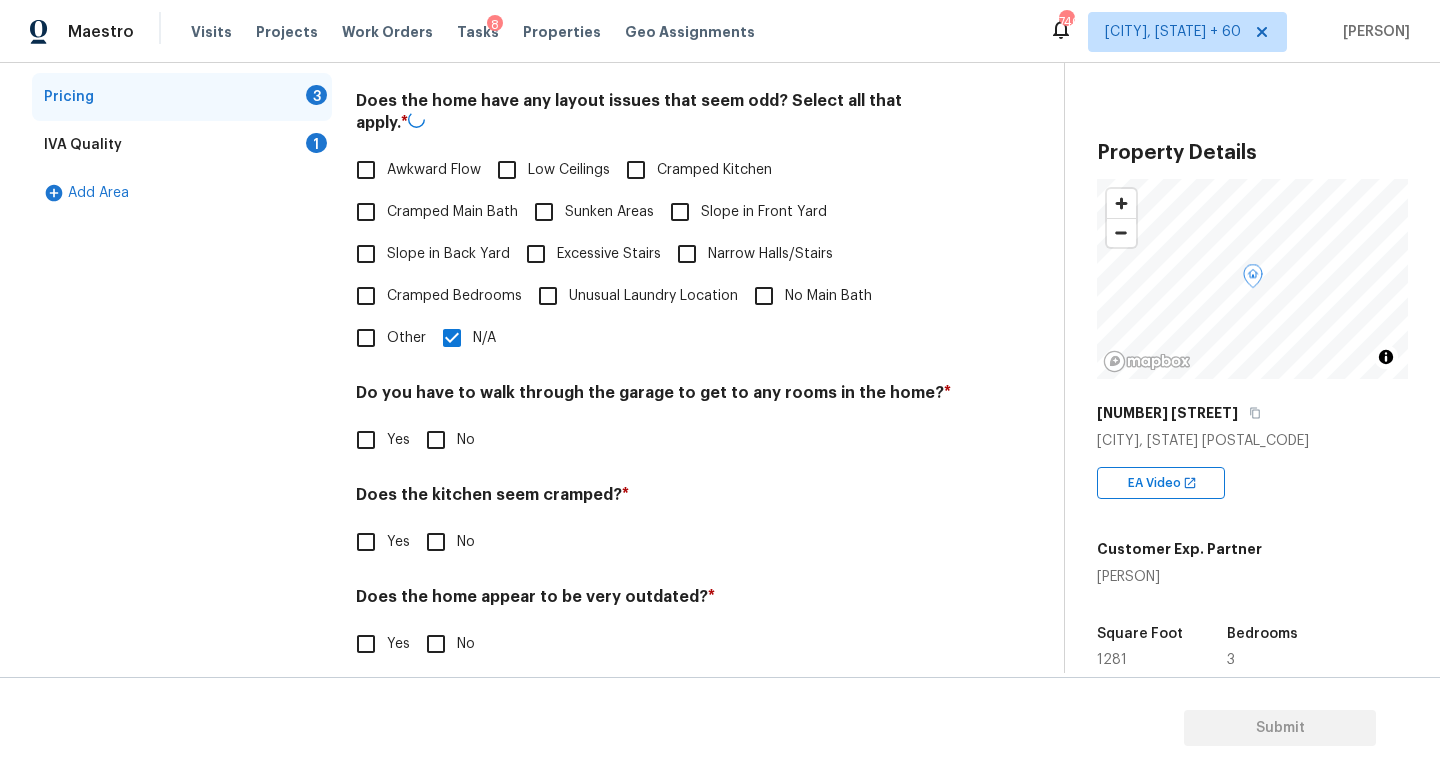 click on "Pricing Does the home have any additions?  * Yes No N/A Does the home have any layout issues that seem odd? Select all that apply.  * Awkward Flow Low Ceilings Cramped Kitchen Cramped Main Bath Sunken Areas Slope in Front Yard Slope in Back Yard Excessive Stairs Narrow Halls/Stairs Cramped Bedrooms Unusual Laundry Location No Main Bath Other N/A Do you have to walk through the garage to get to any rooms in the home?  * Yes No Does the kitchen seem cramped?  * Yes No Does the home appear to be very outdated?  * Yes No" at bounding box center [654, 309] 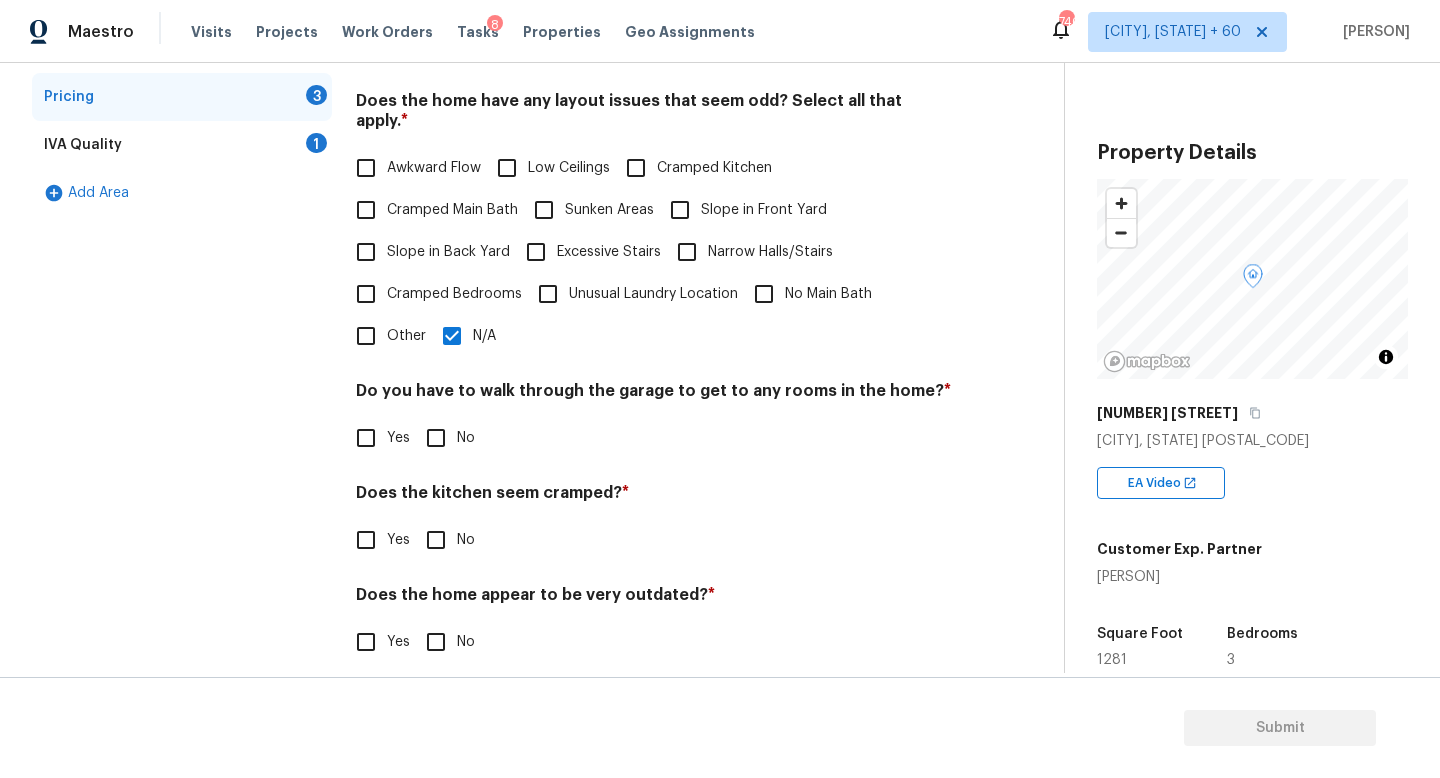 click on "No" at bounding box center [436, 438] 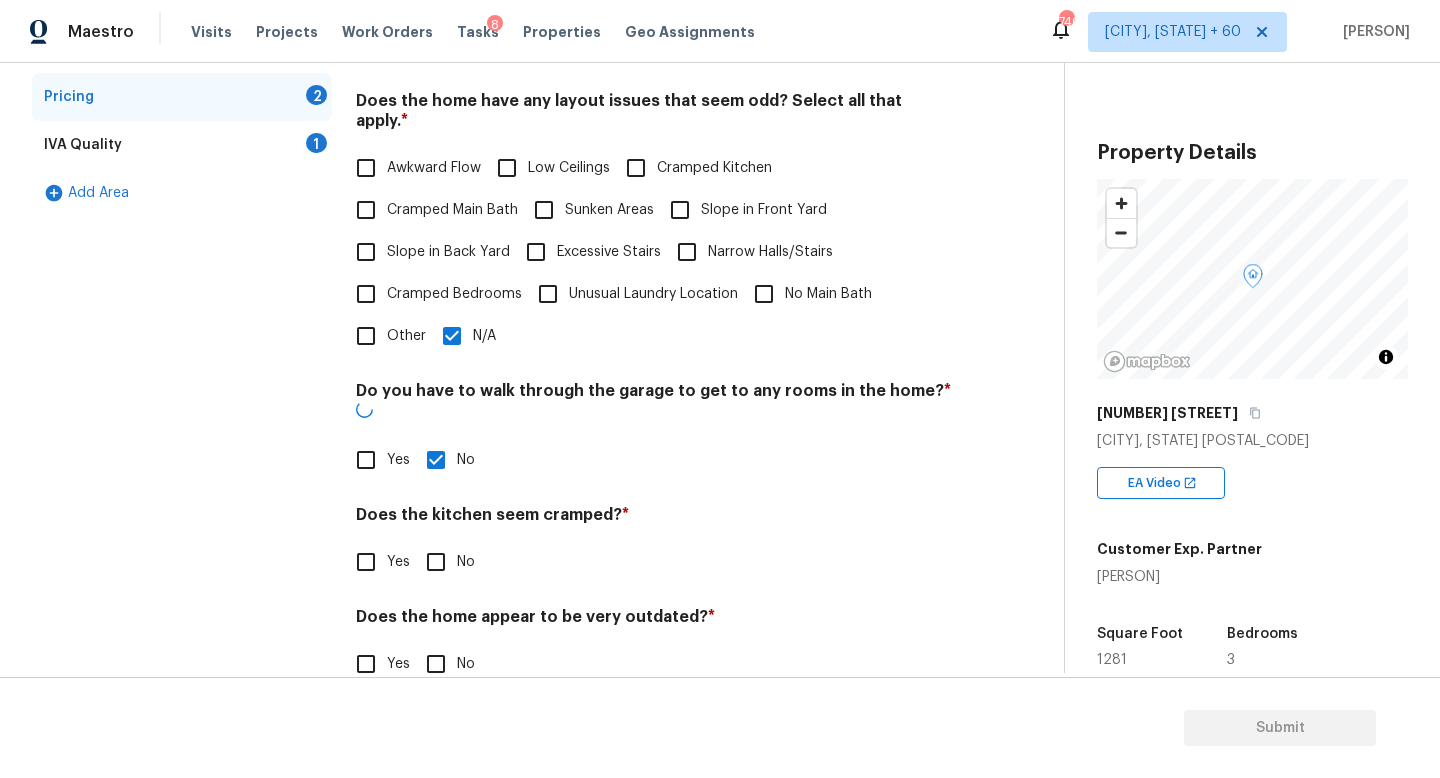 click on "No" at bounding box center [436, 562] 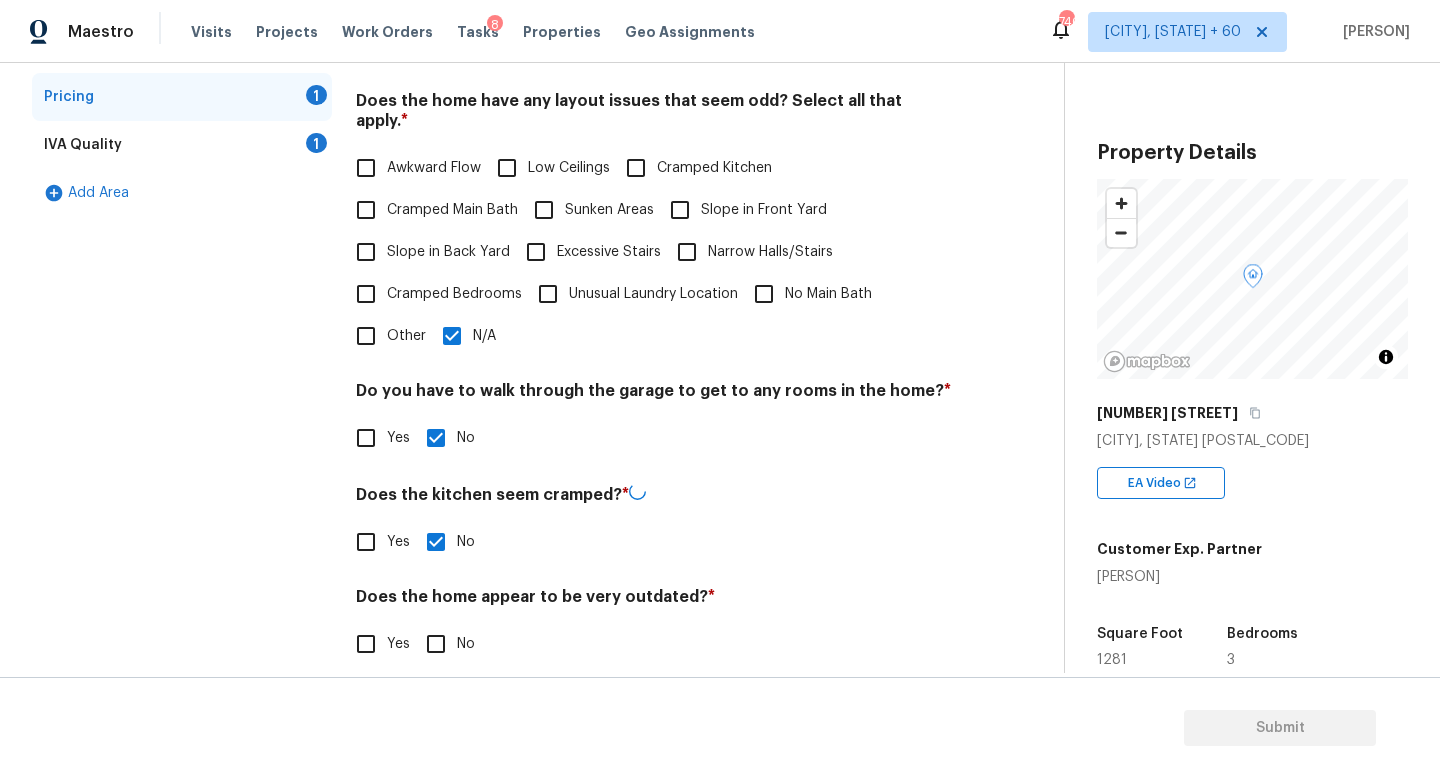 click on "No" at bounding box center [436, 644] 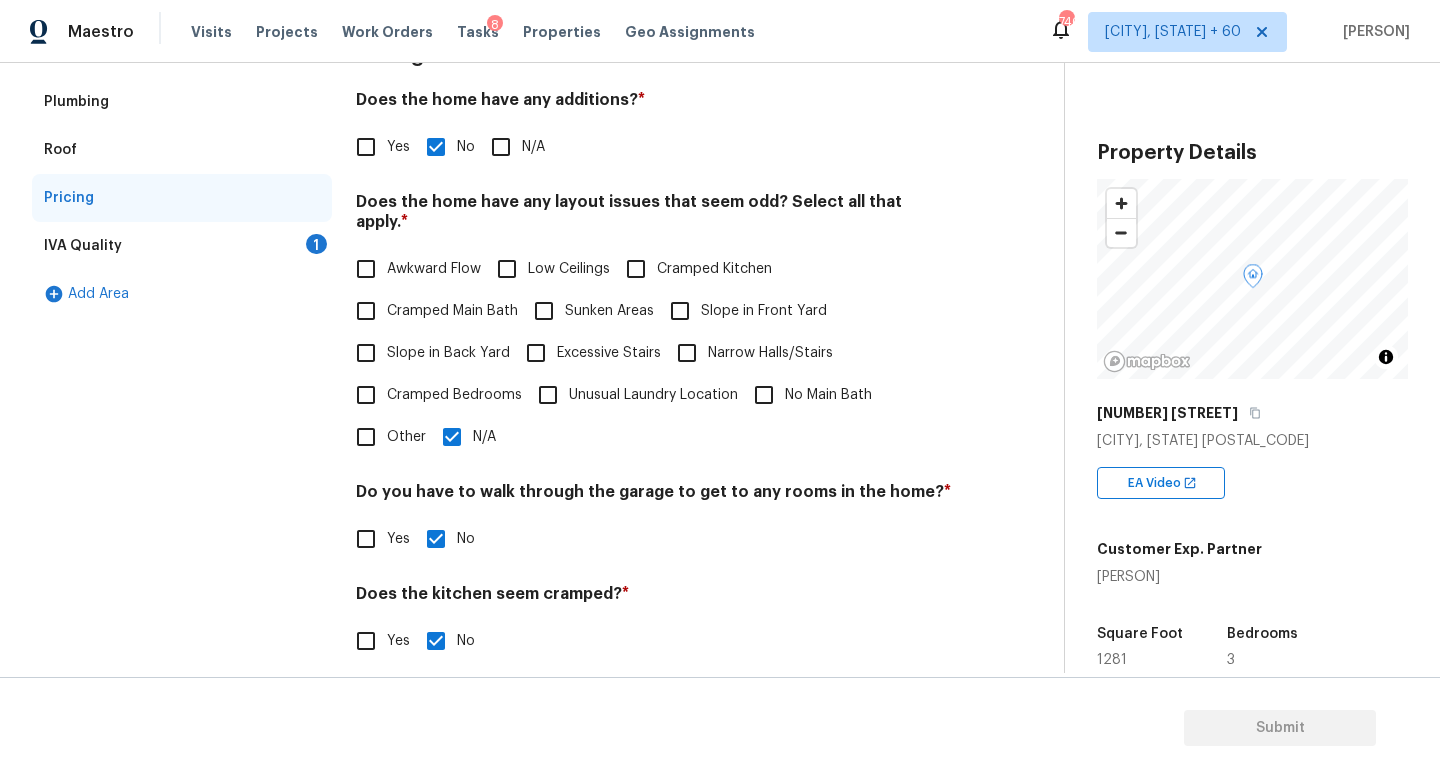 scroll, scrollTop: 207, scrollLeft: 0, axis: vertical 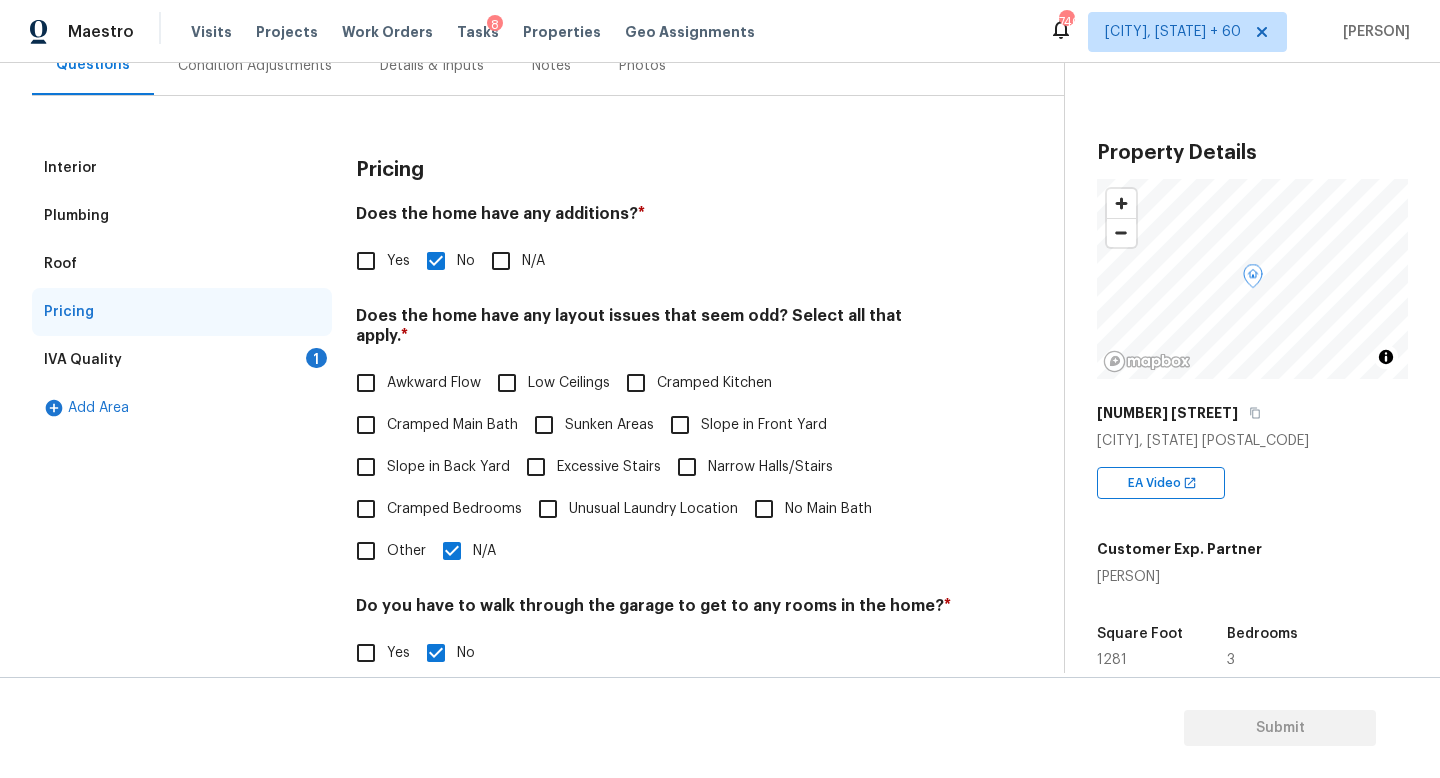 click on "IVA Quality 1" at bounding box center (182, 360) 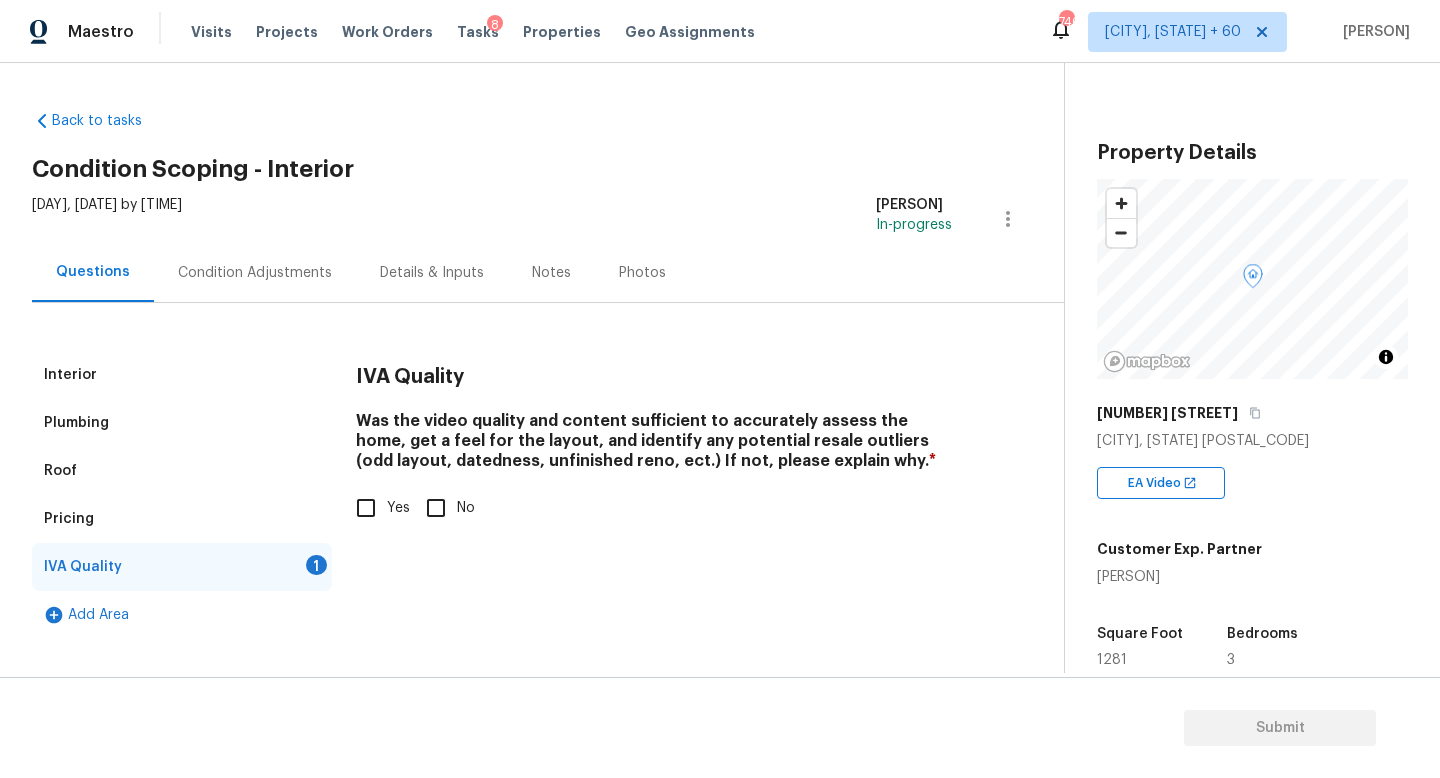click on "IVA Quality Was the video quality and content sufficient to accurately assess the home, get a feel for the layout, and identify any potential resale outliers (odd layout, datedness, unfinished reno, ect.) If not, please explain why.  * Yes No" at bounding box center [654, 495] 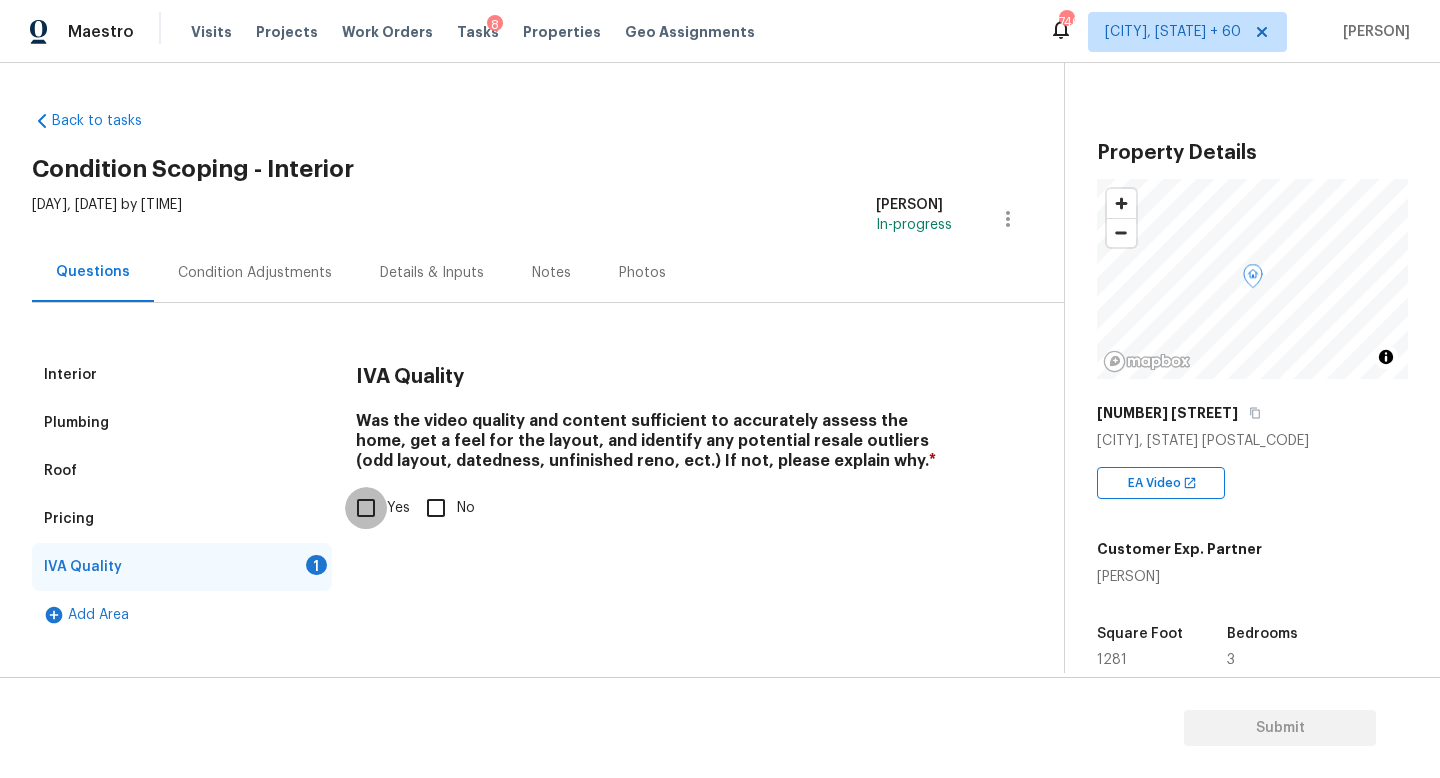 click on "Yes" at bounding box center [366, 508] 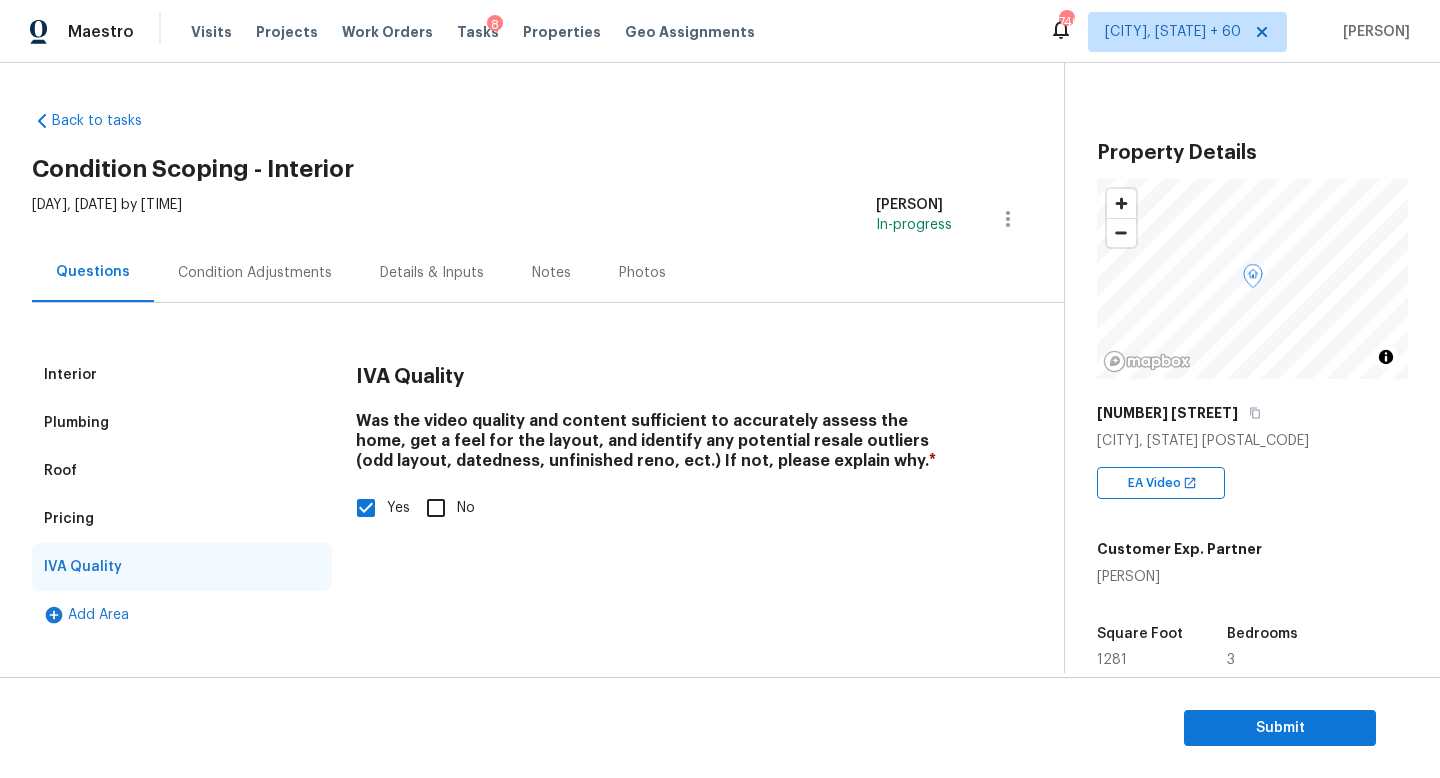 click on "Condition Adjustments" at bounding box center [255, 272] 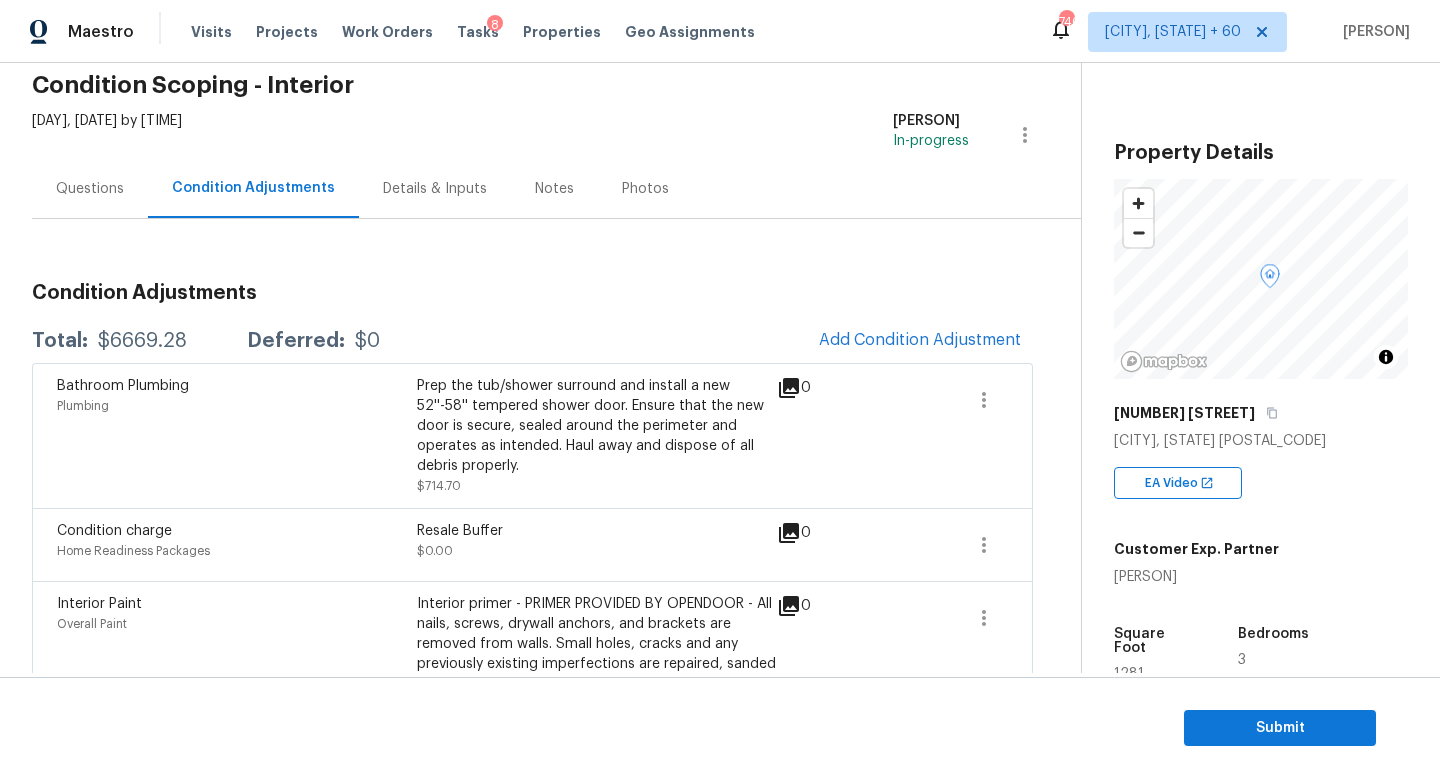 scroll, scrollTop: 128, scrollLeft: 0, axis: vertical 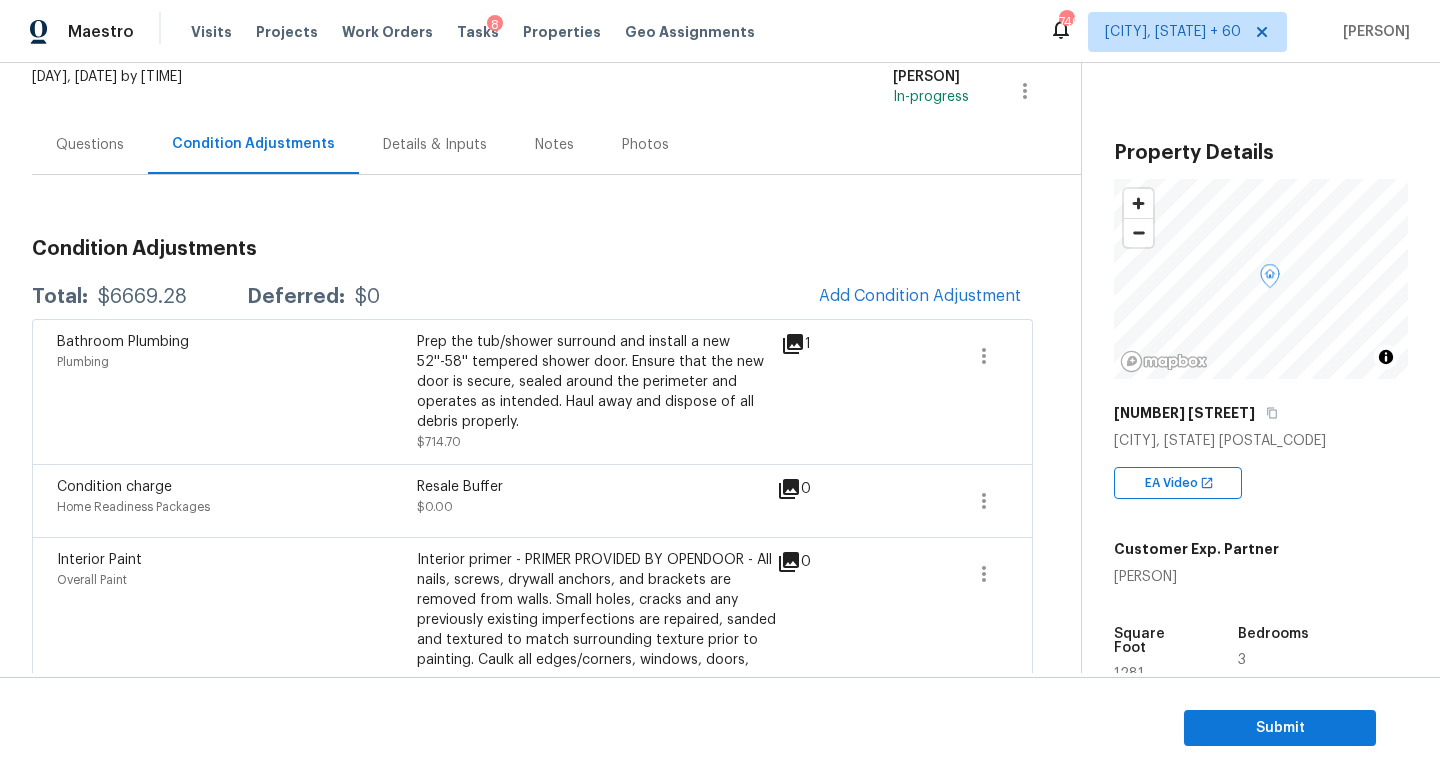 click on "Condition charge Home Readiness Packages Resale Buffer $0.00   0" at bounding box center (532, 500) 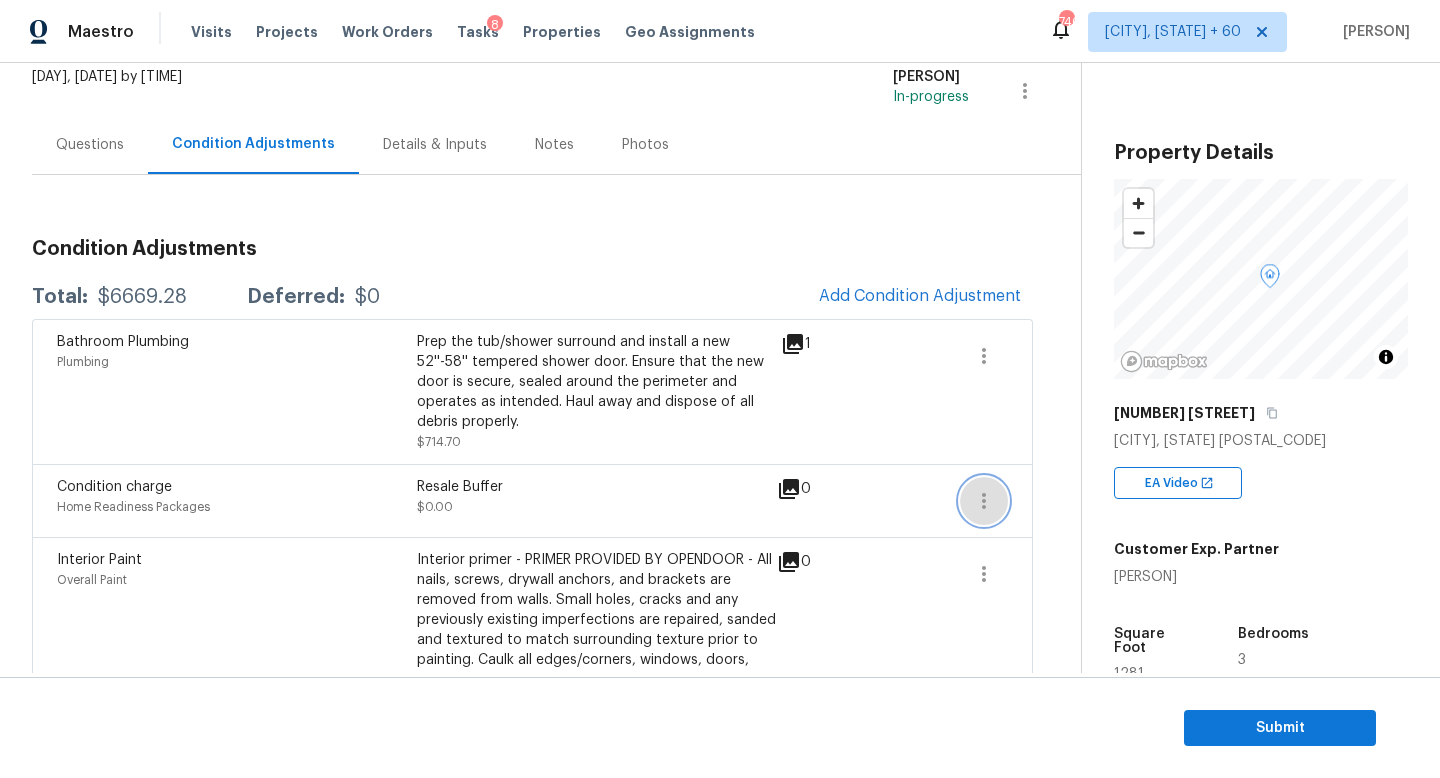 click 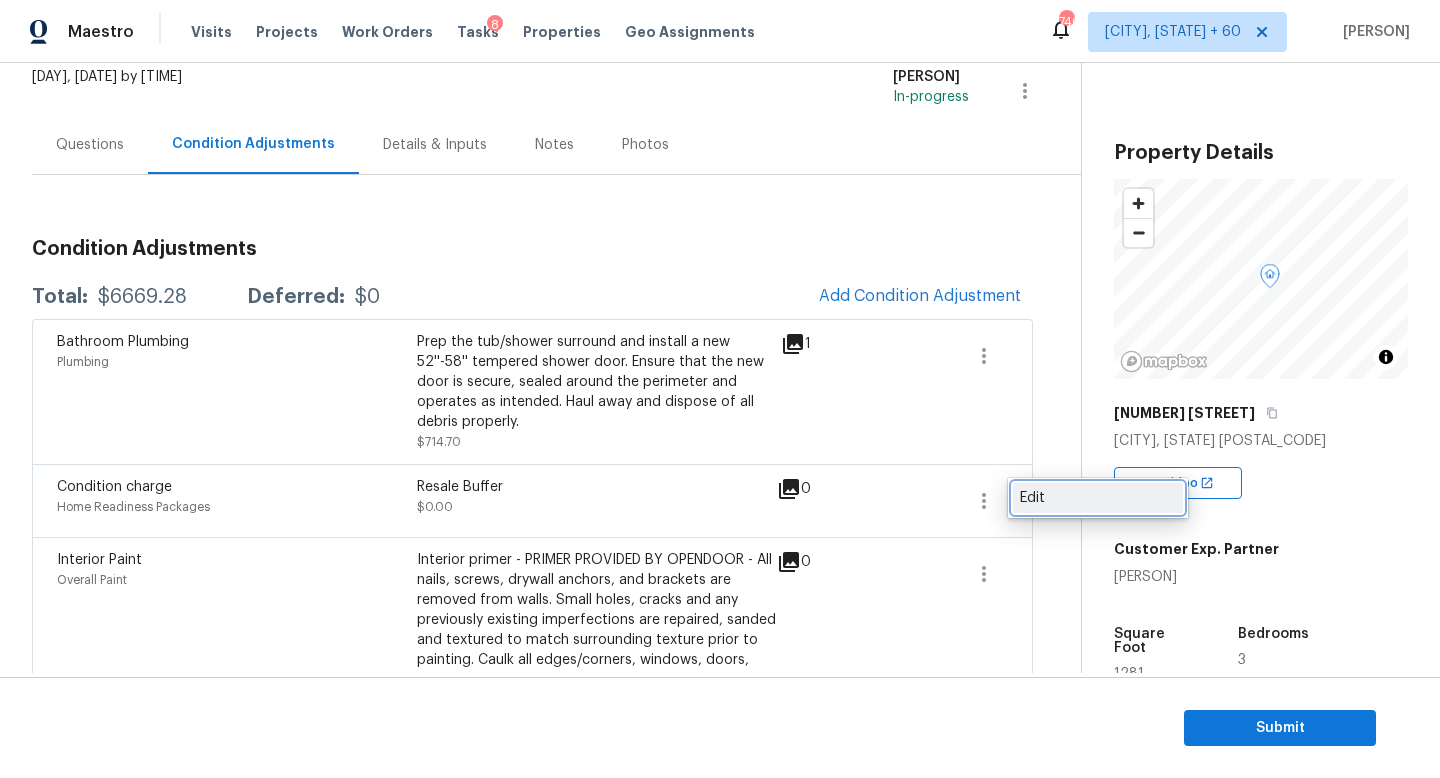 click on "Edit" at bounding box center [1098, 498] 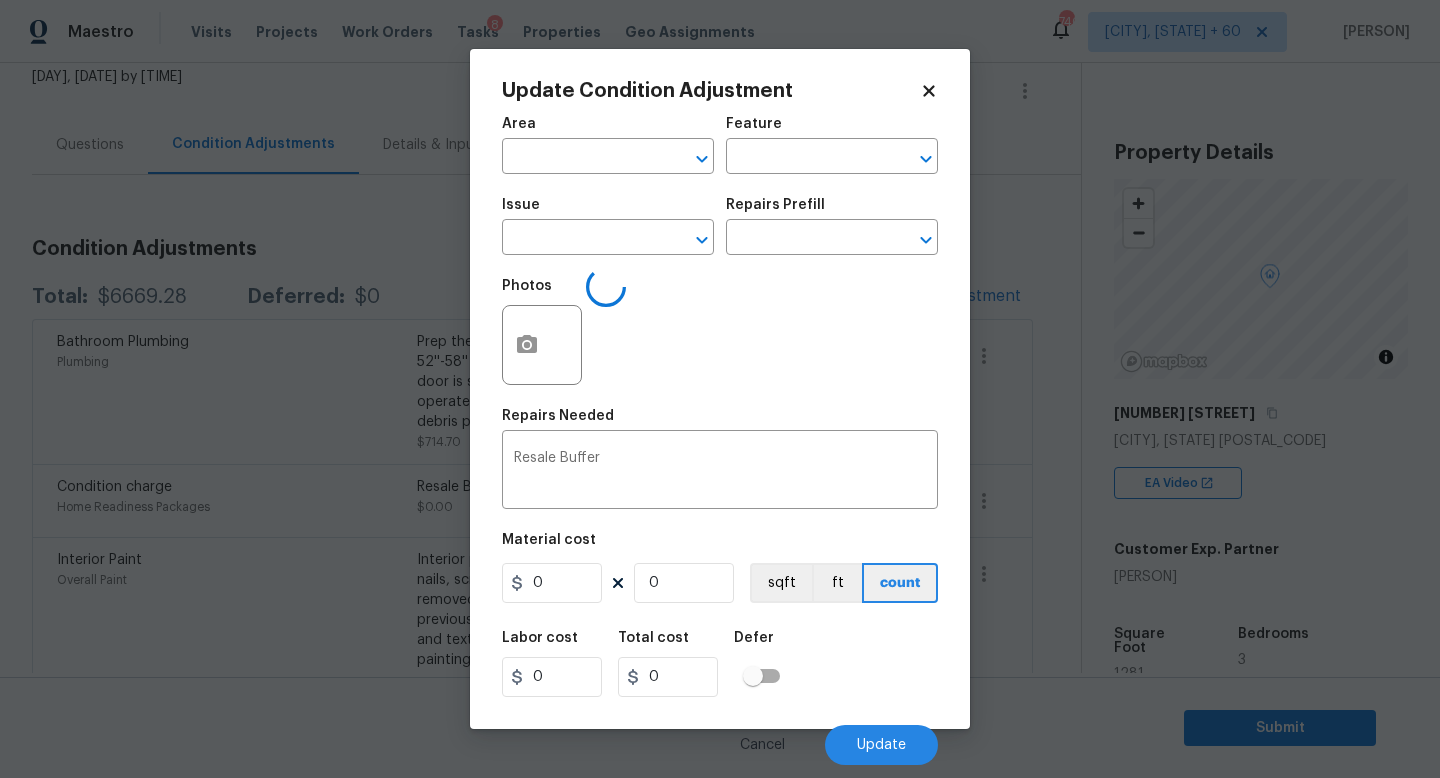 type on "Home Readiness Packages" 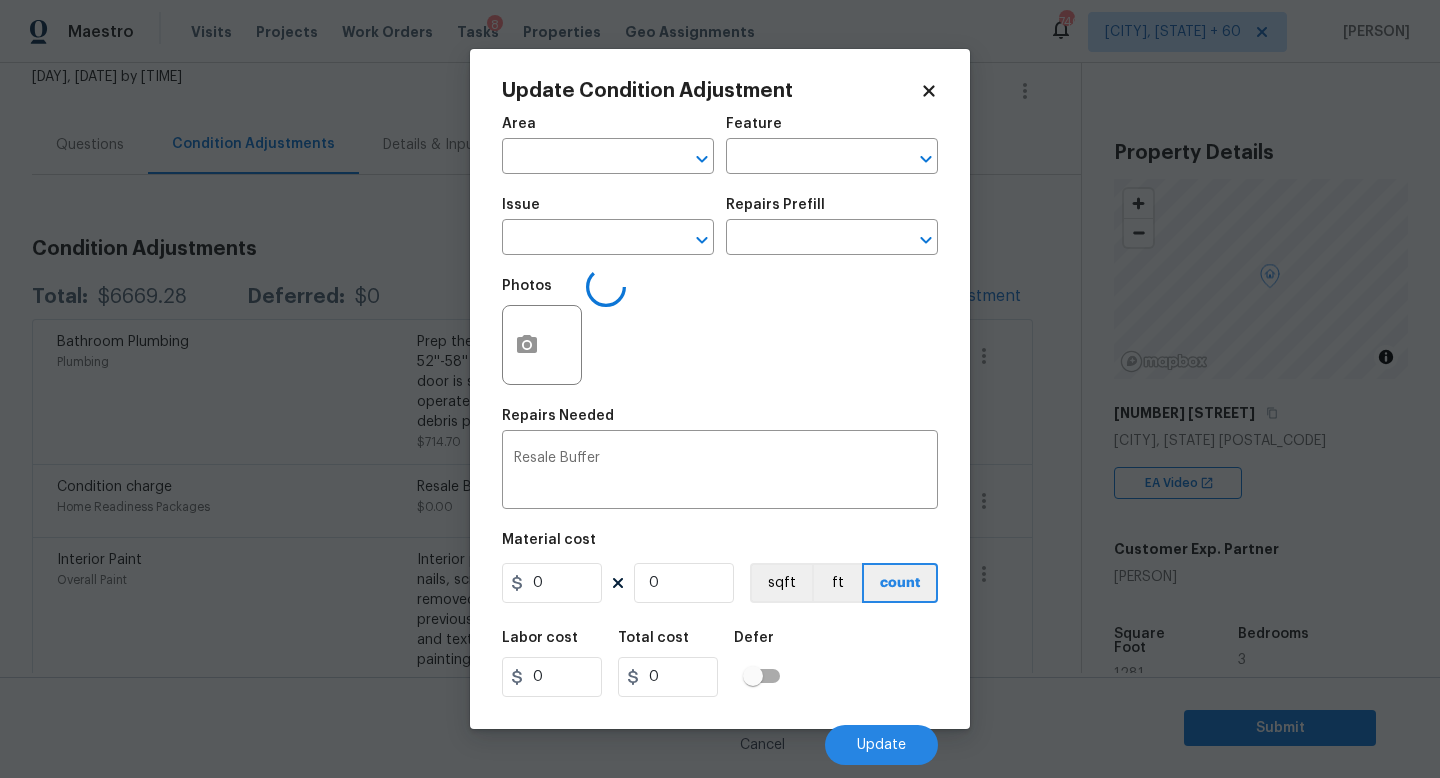 type on "Condition charge" 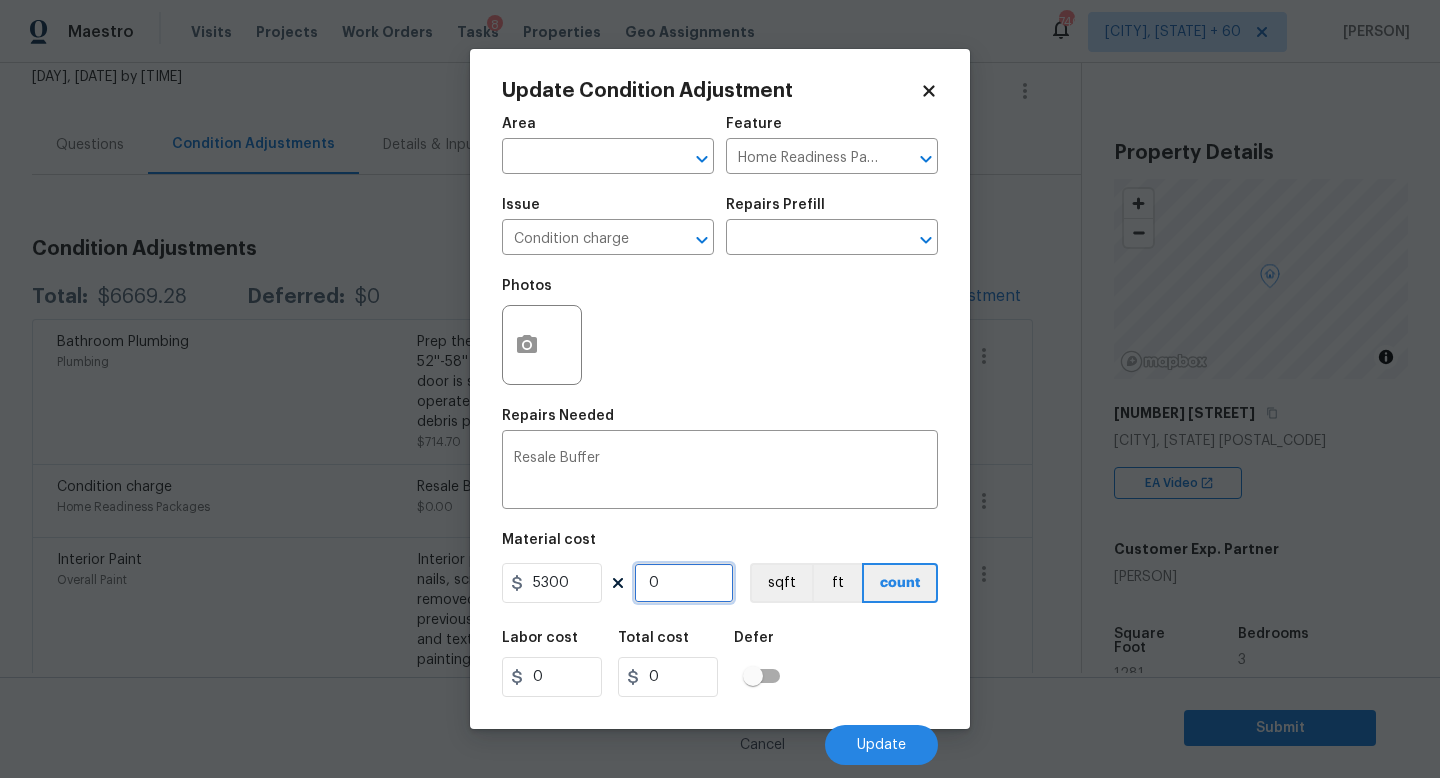 click on "0" at bounding box center [684, 583] 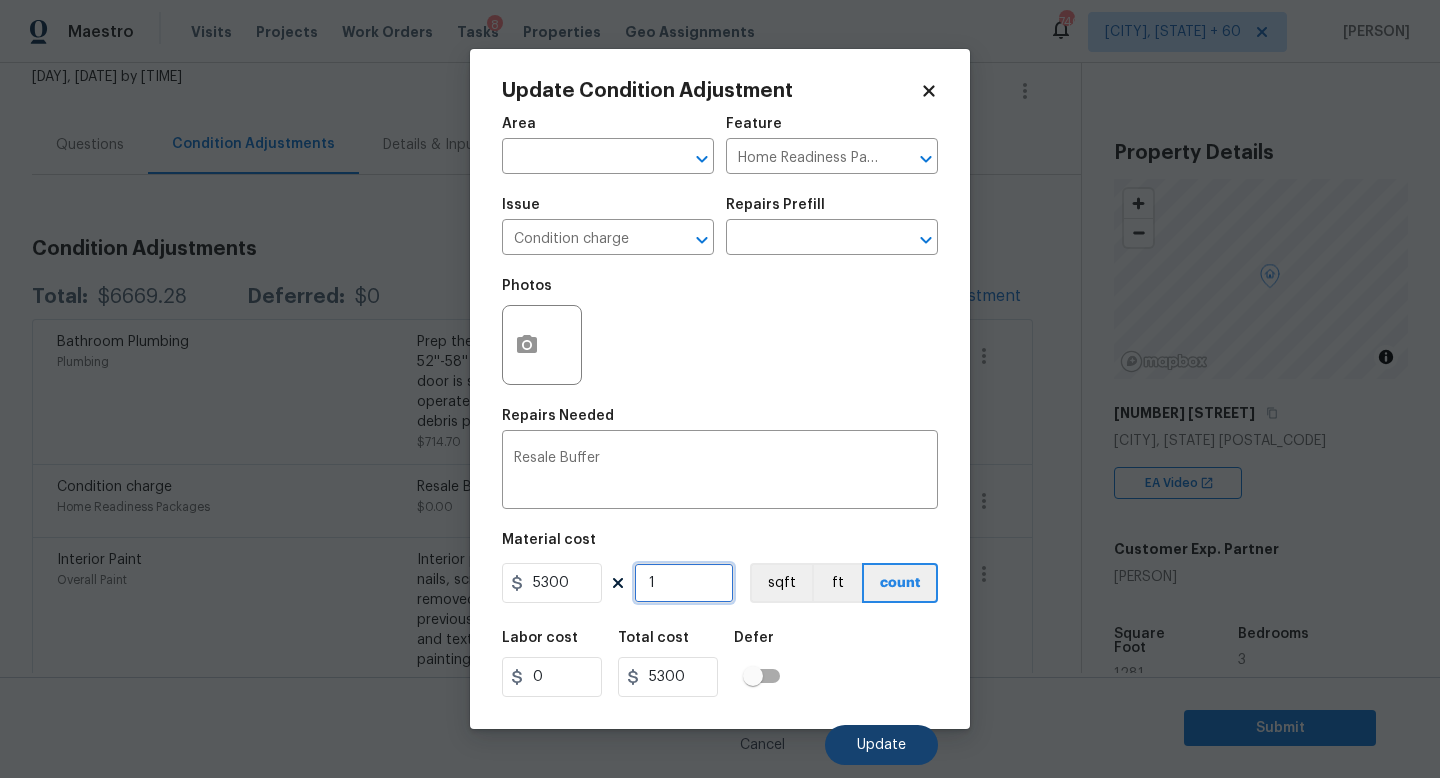 type on "1" 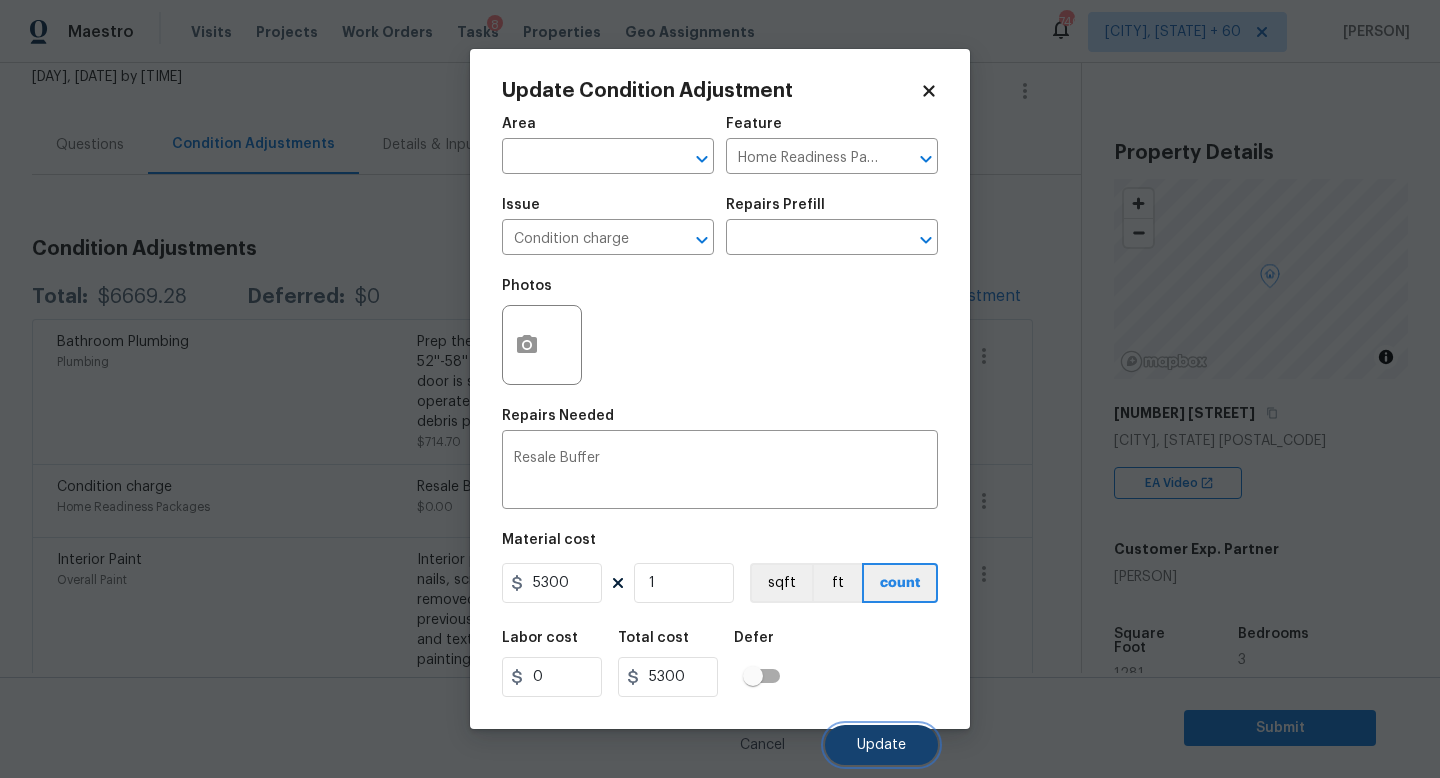 click on "Update" at bounding box center [881, 745] 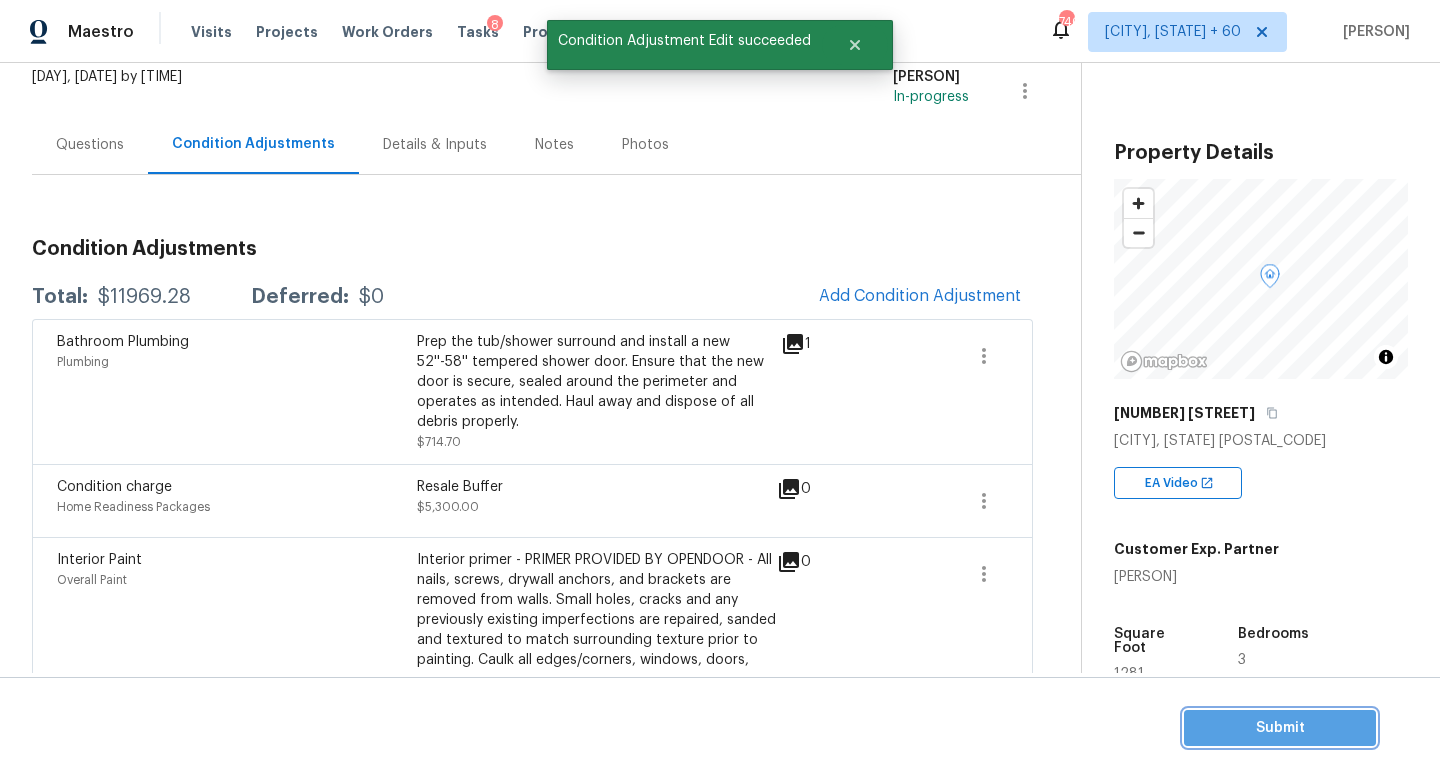 click on "Submit" at bounding box center [1280, 728] 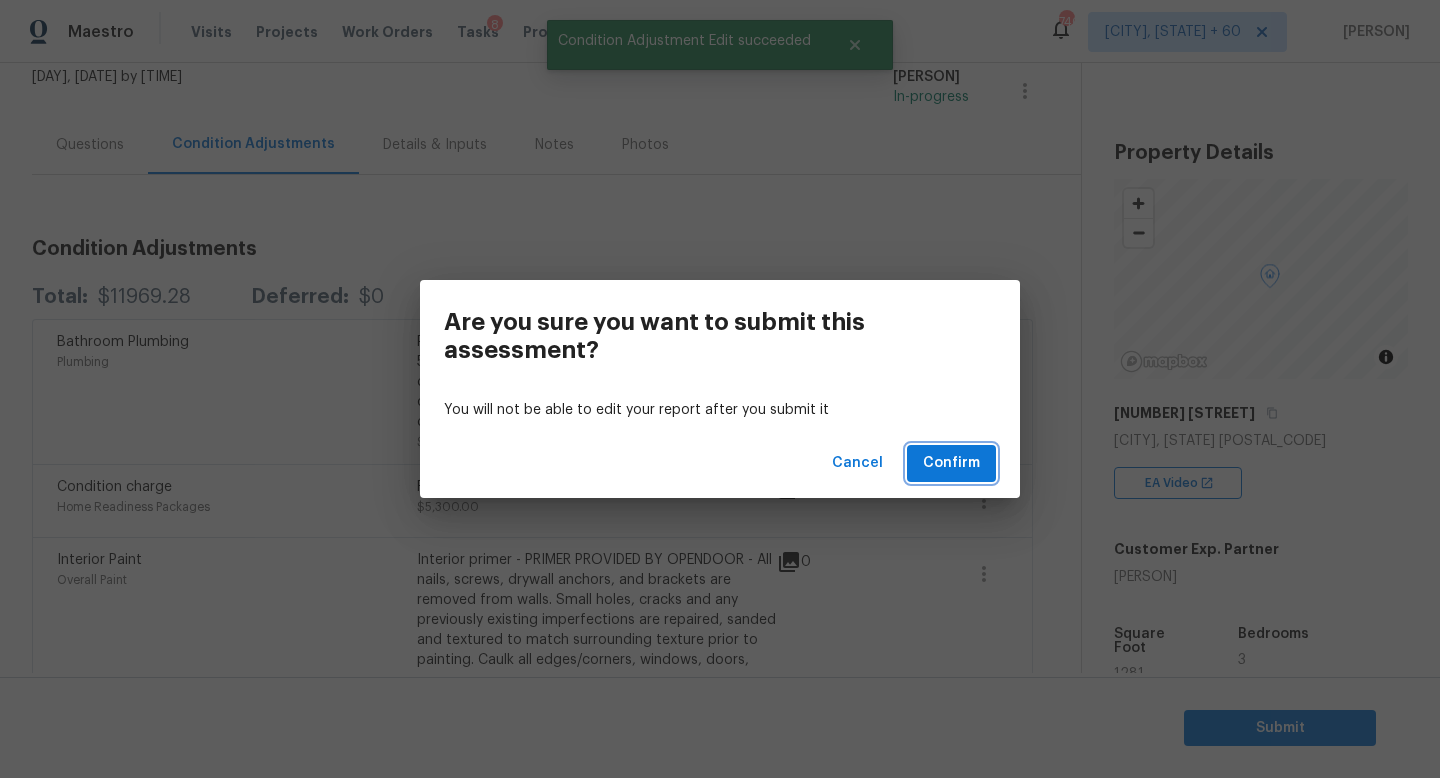 click on "Confirm" at bounding box center [951, 463] 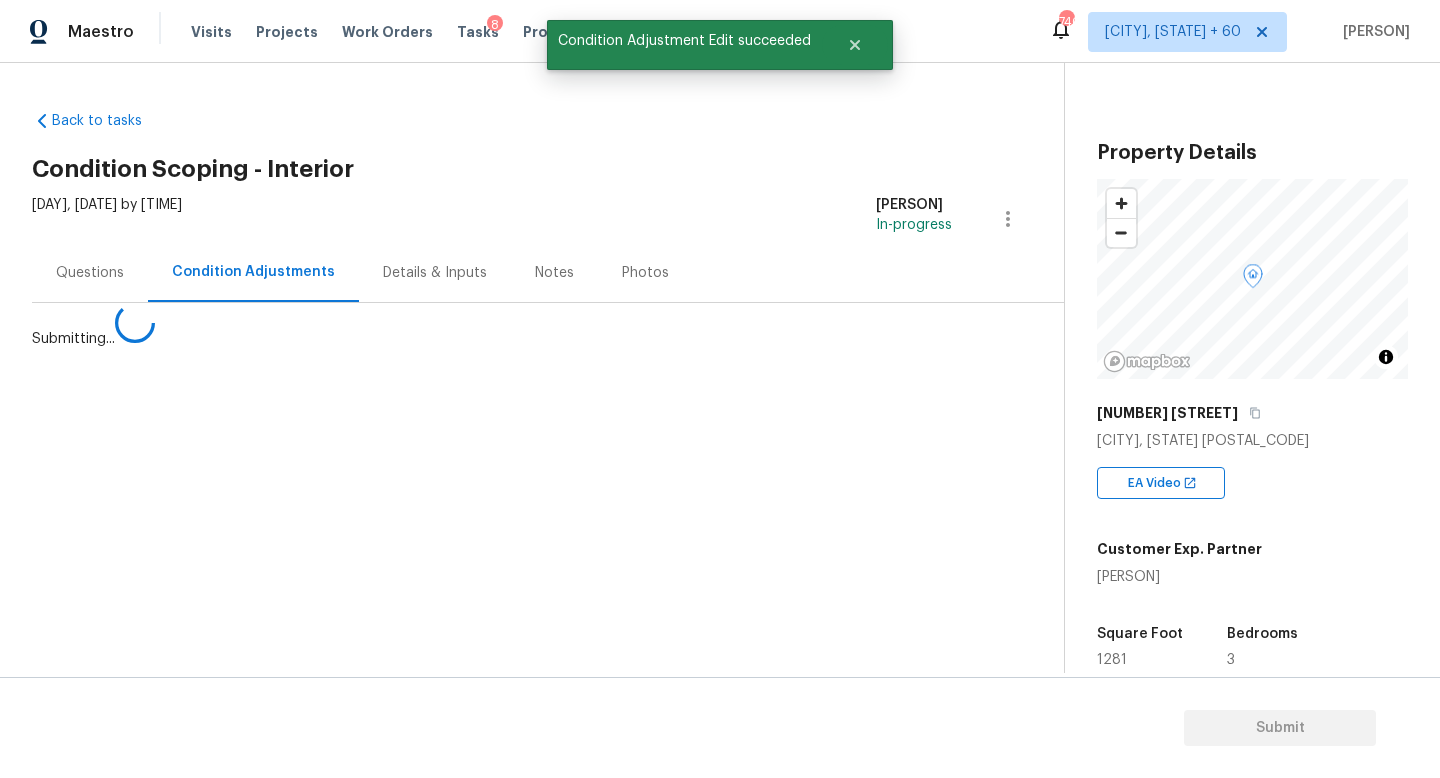 scroll, scrollTop: 0, scrollLeft: 0, axis: both 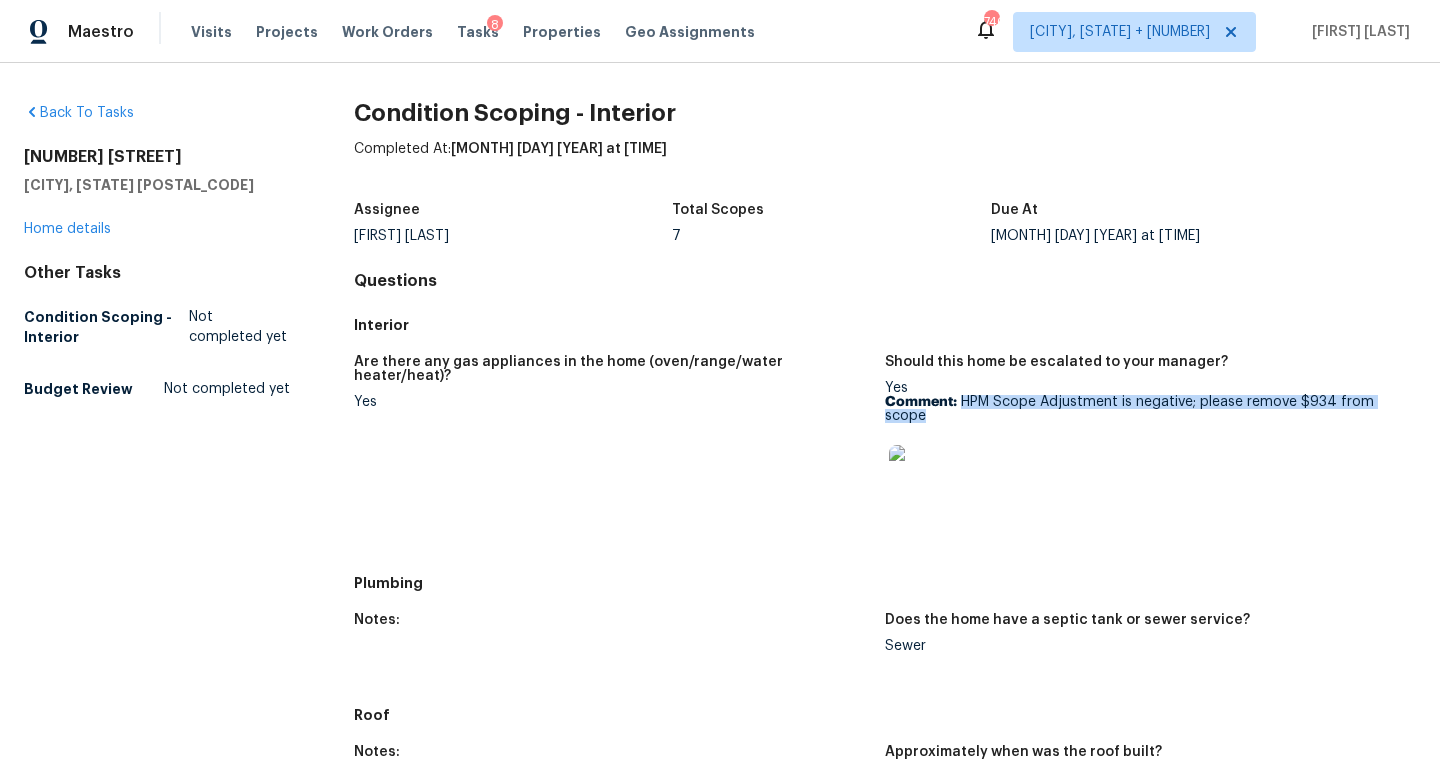 drag, startPoint x: 963, startPoint y: 398, endPoint x: 979, endPoint y: 420, distance: 27.202942 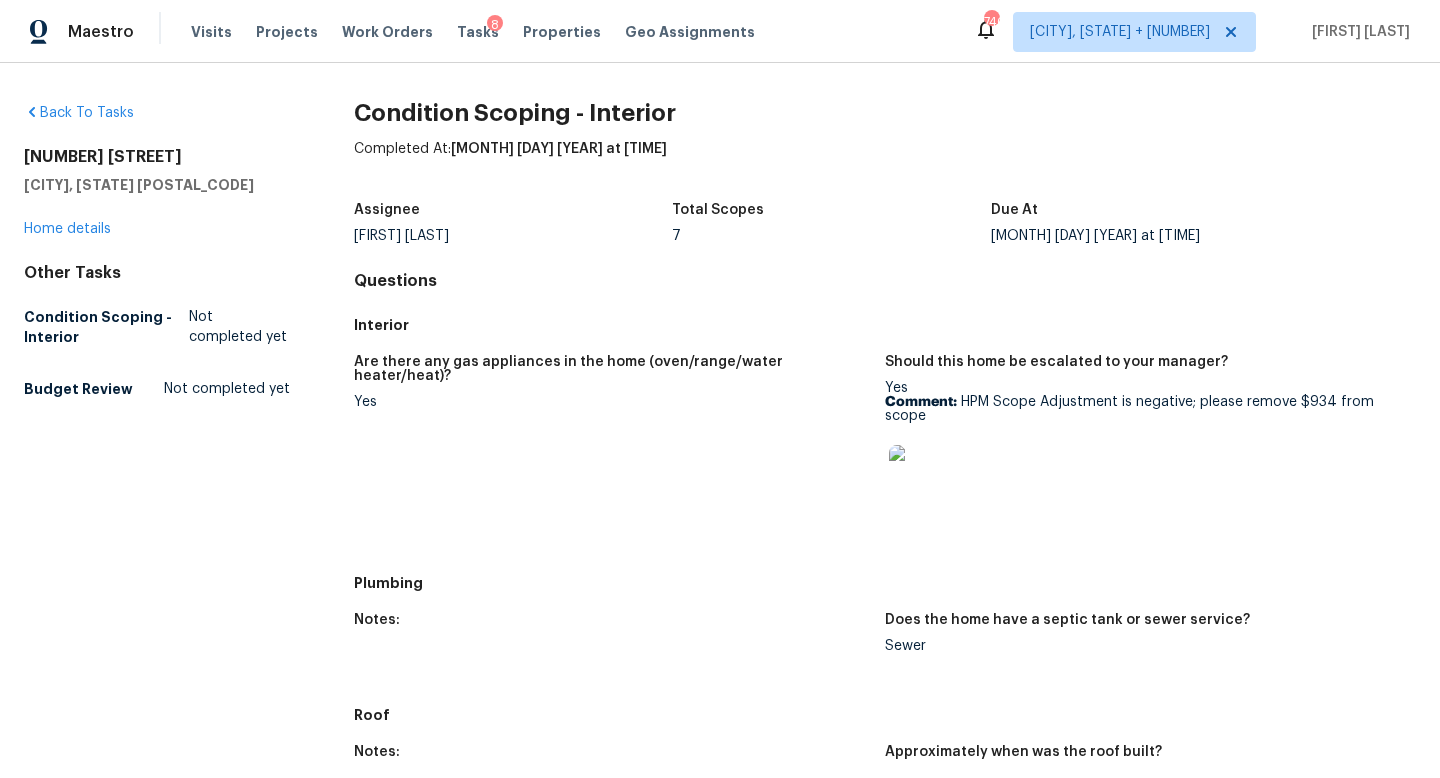 click on "7" at bounding box center [831, 236] 